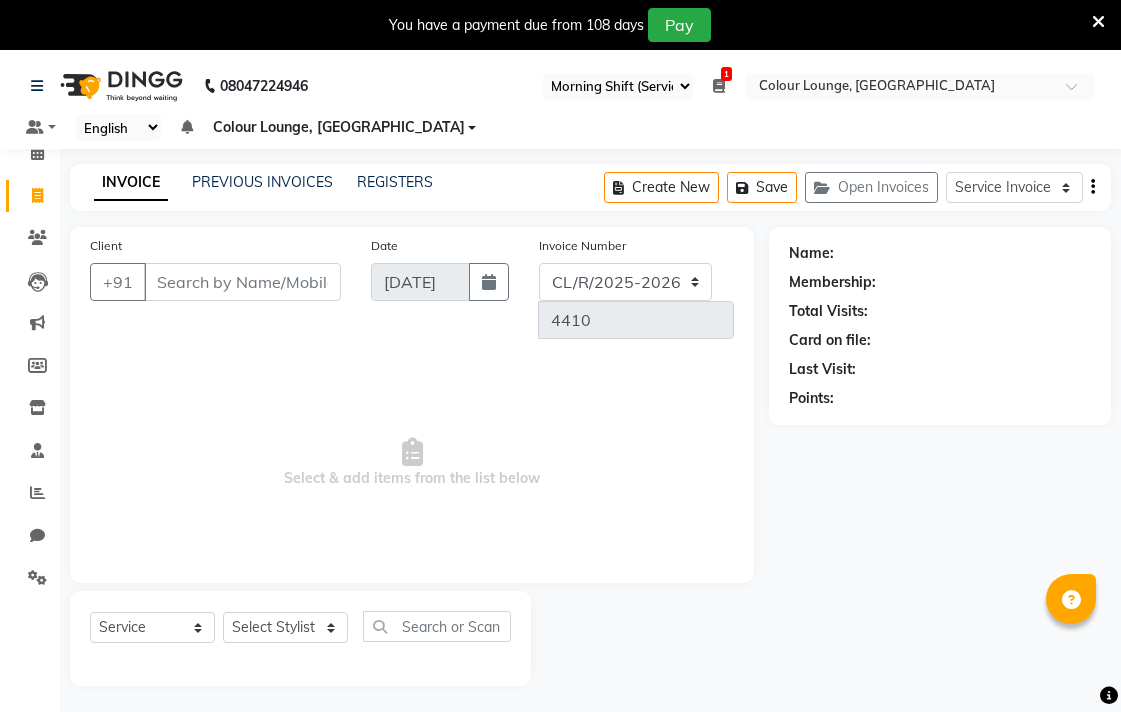 select on "83" 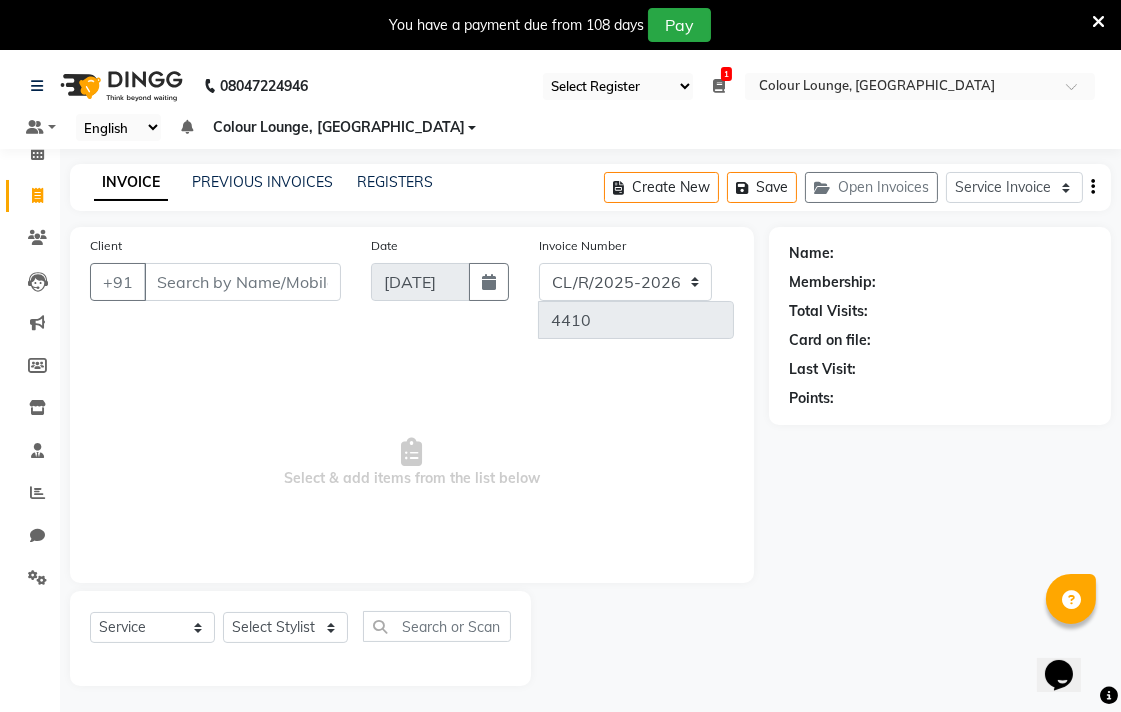 scroll, scrollTop: 0, scrollLeft: 0, axis: both 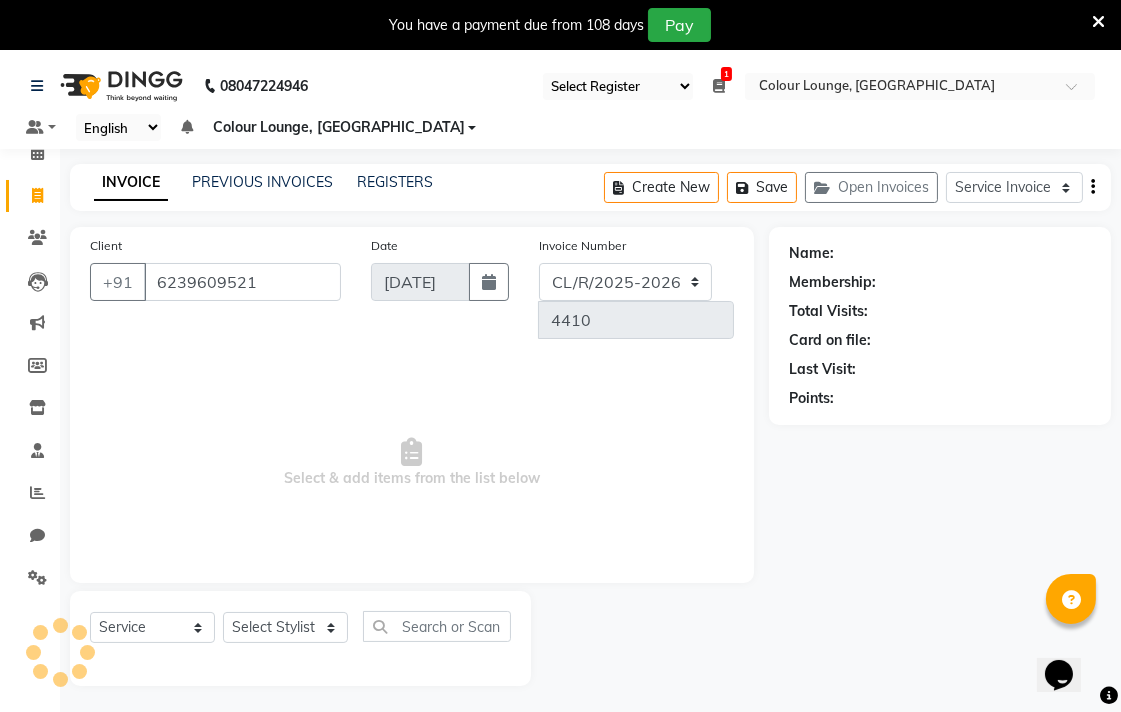 type on "6239609521" 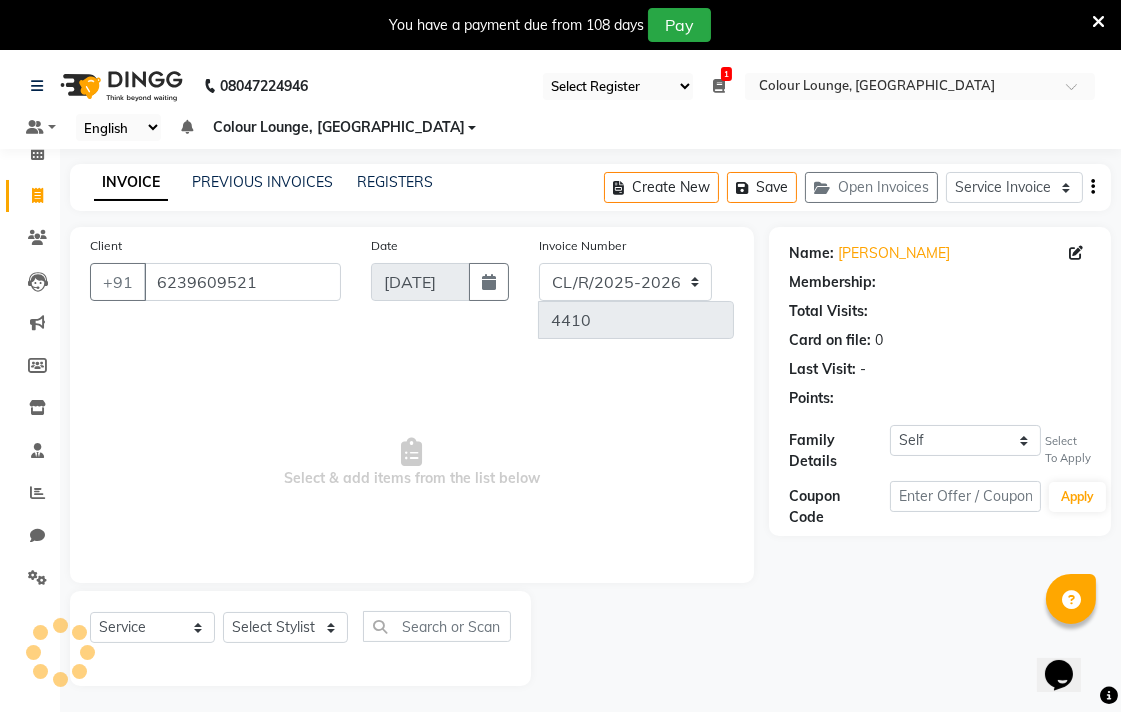 select on "1: Object" 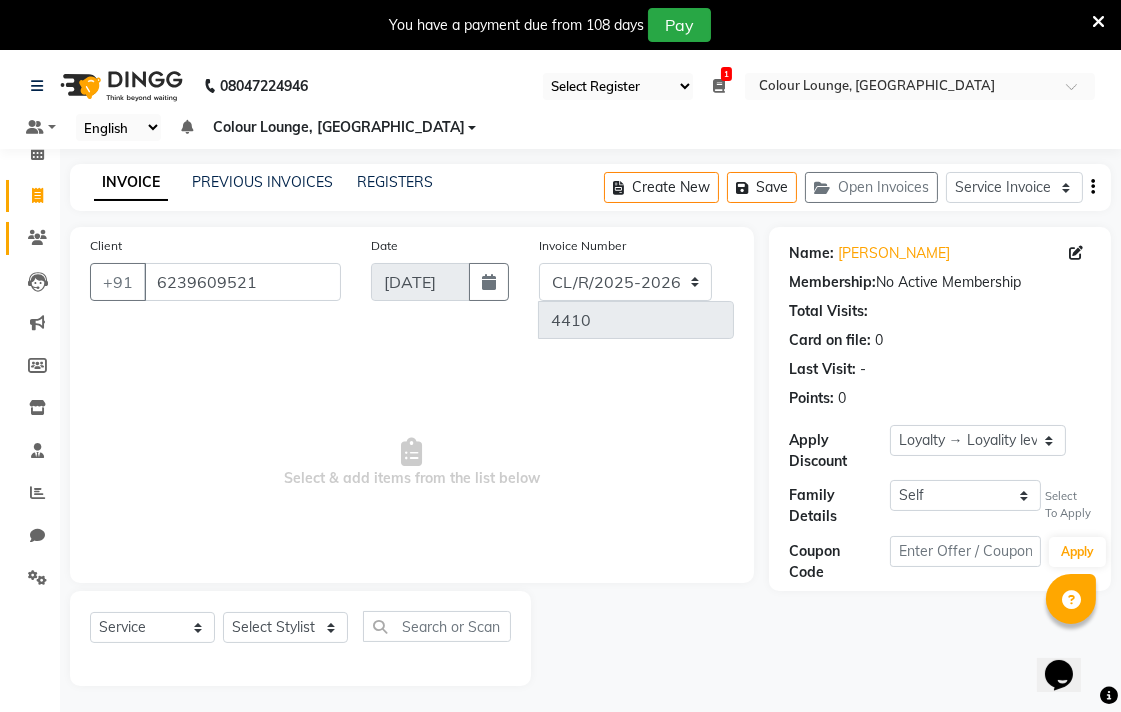 click 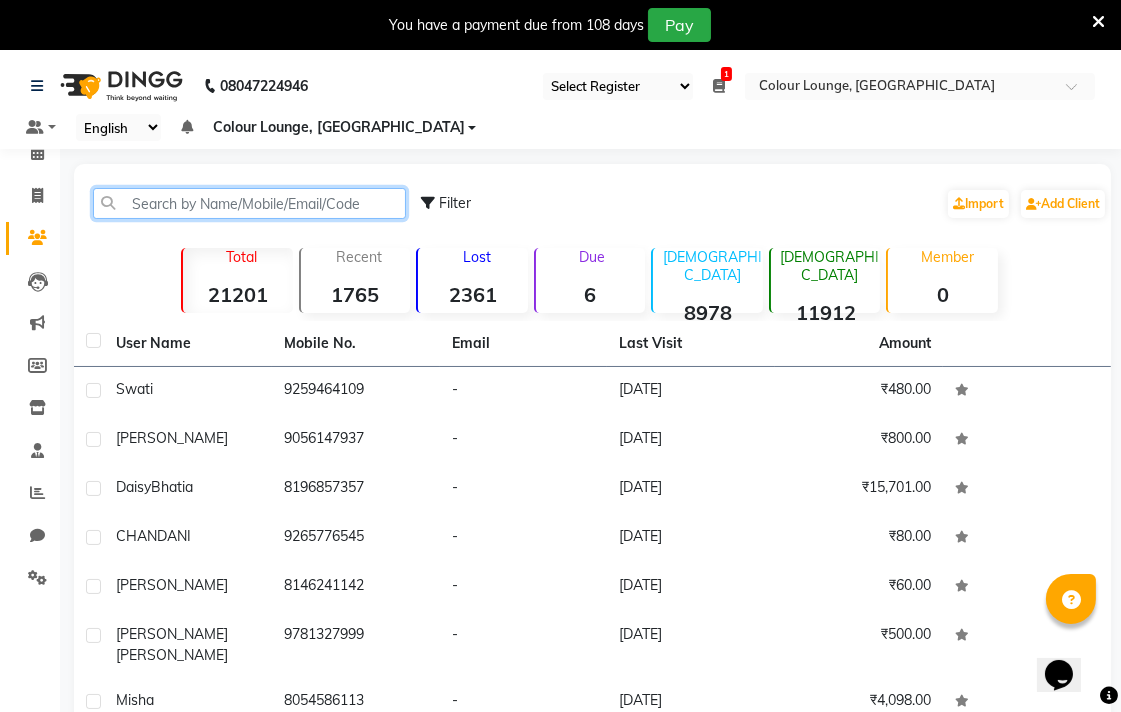paste on "6239609521" 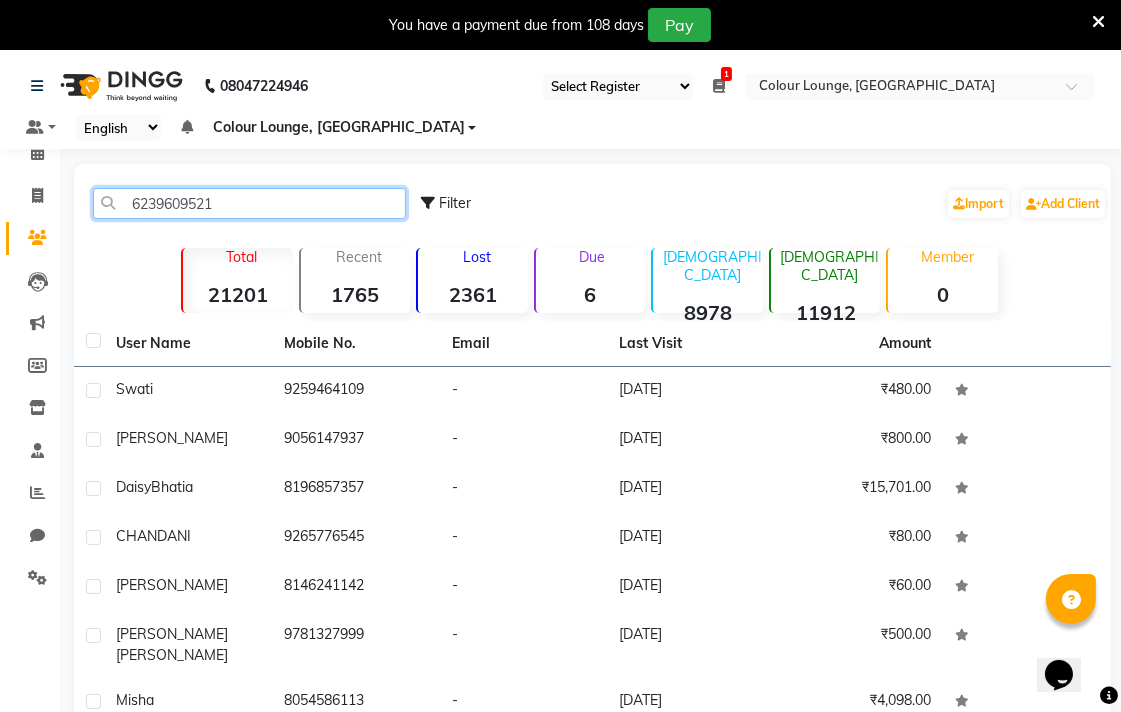 click on "6239609521" 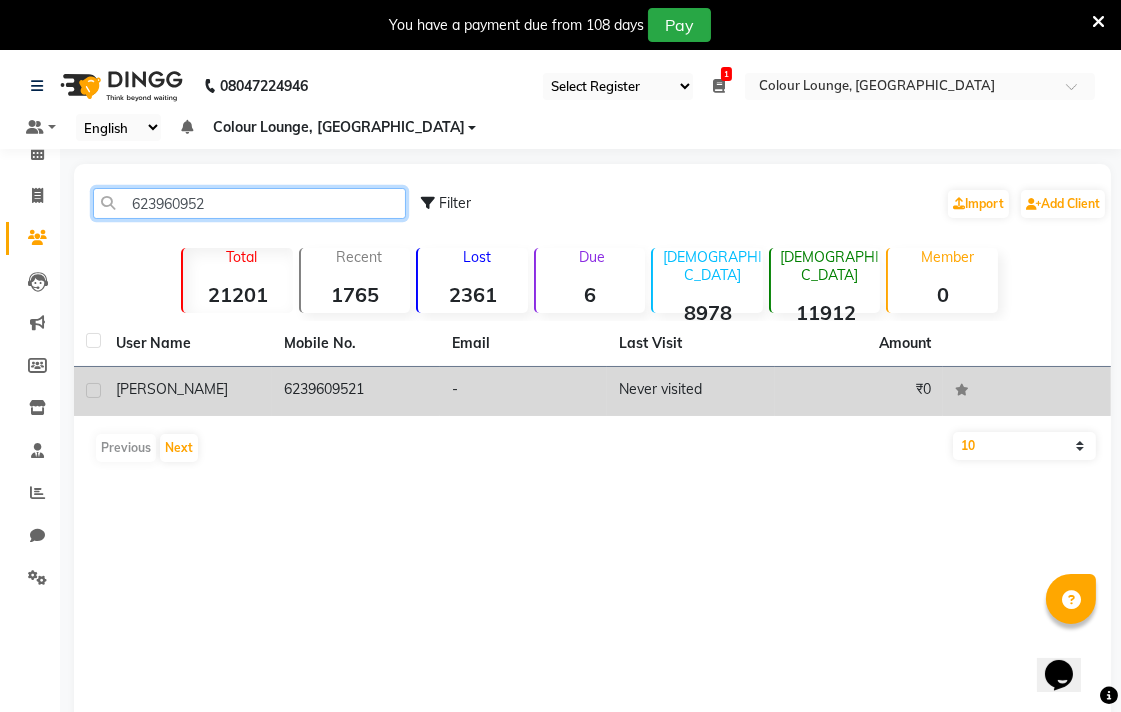 type on "623960952" 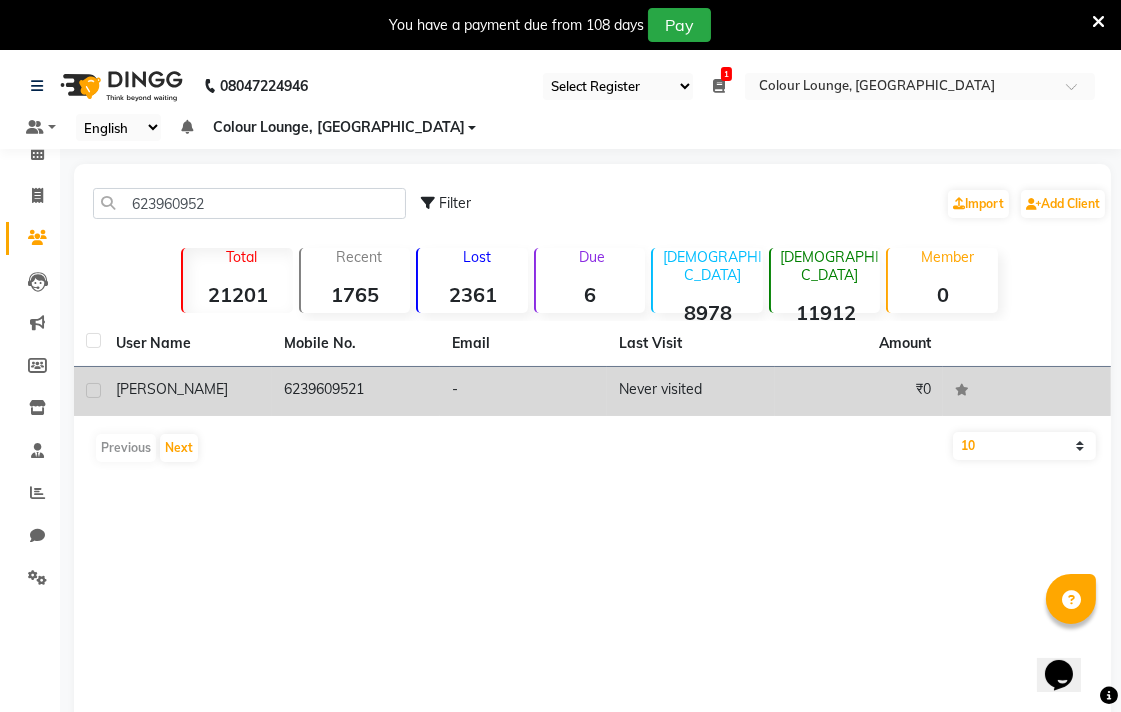 click on "6239609521" 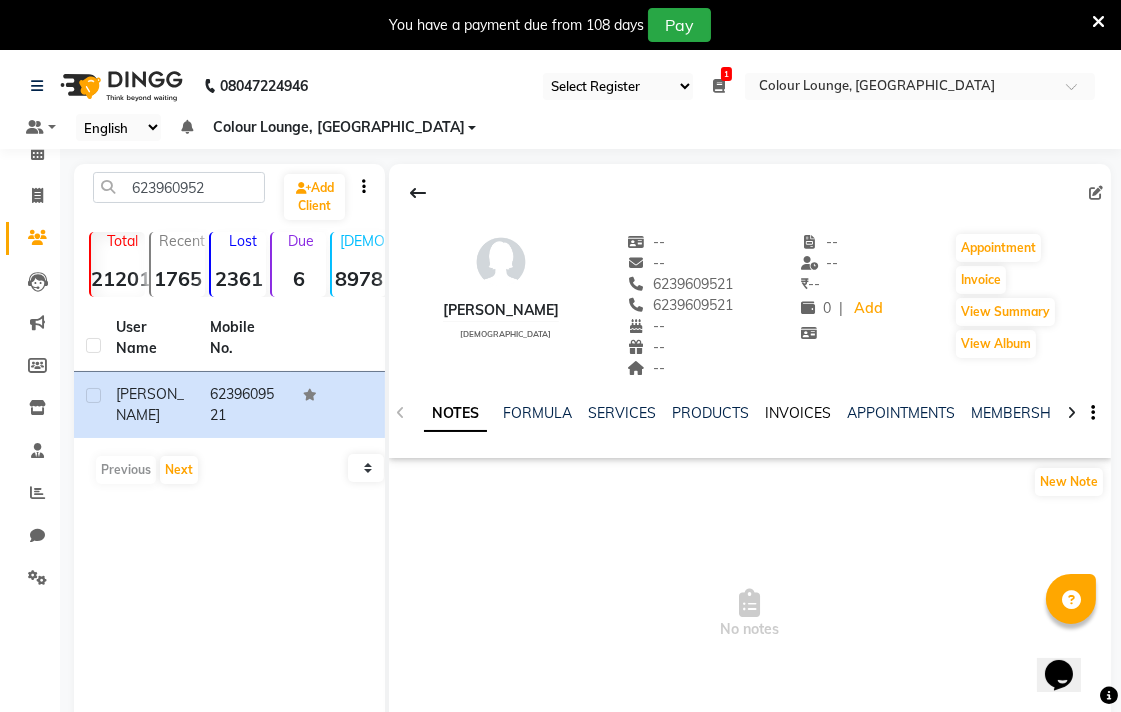 click on "INVOICES" 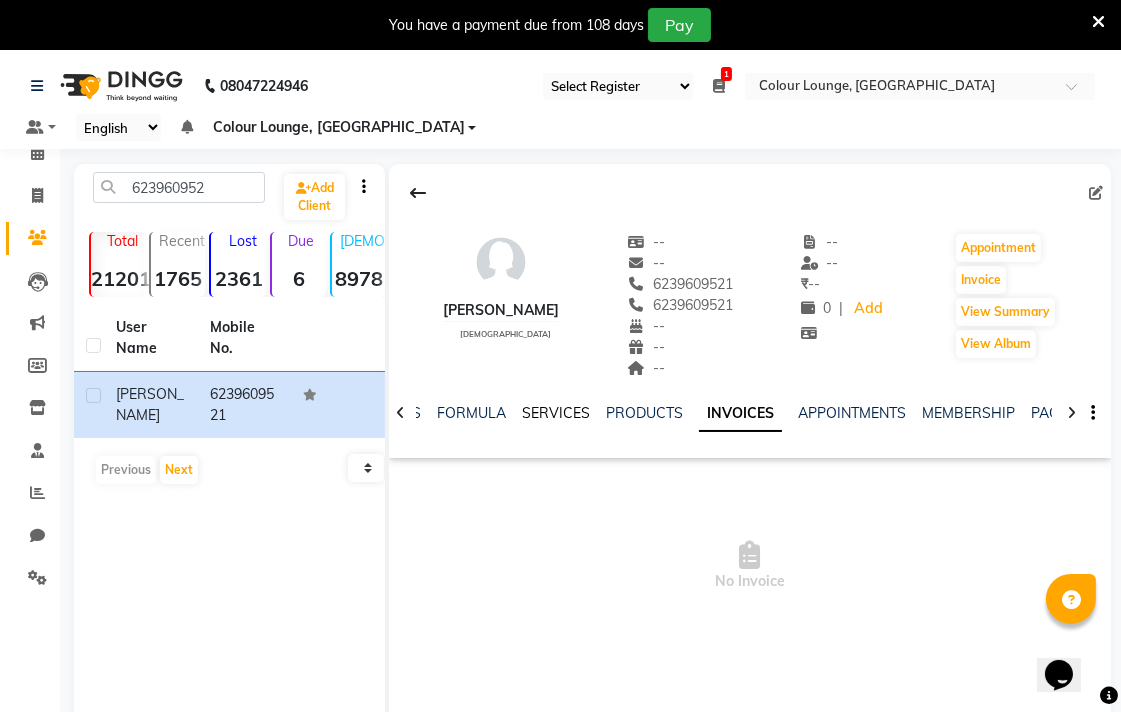 click on "SERVICES" 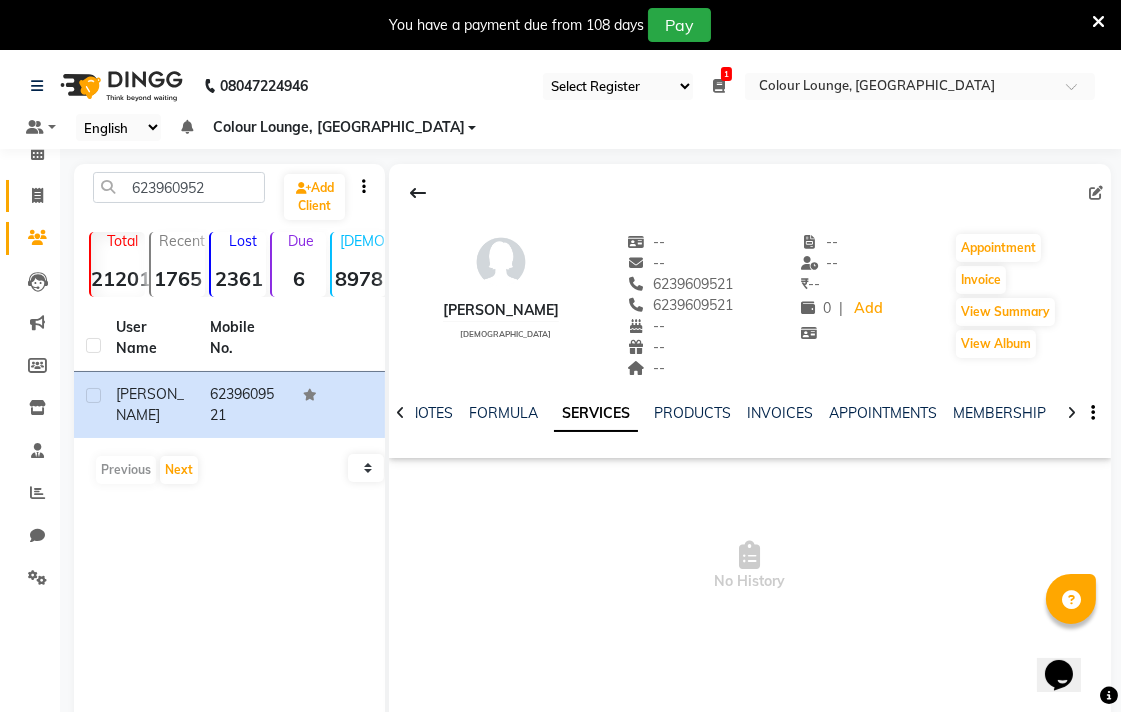 click 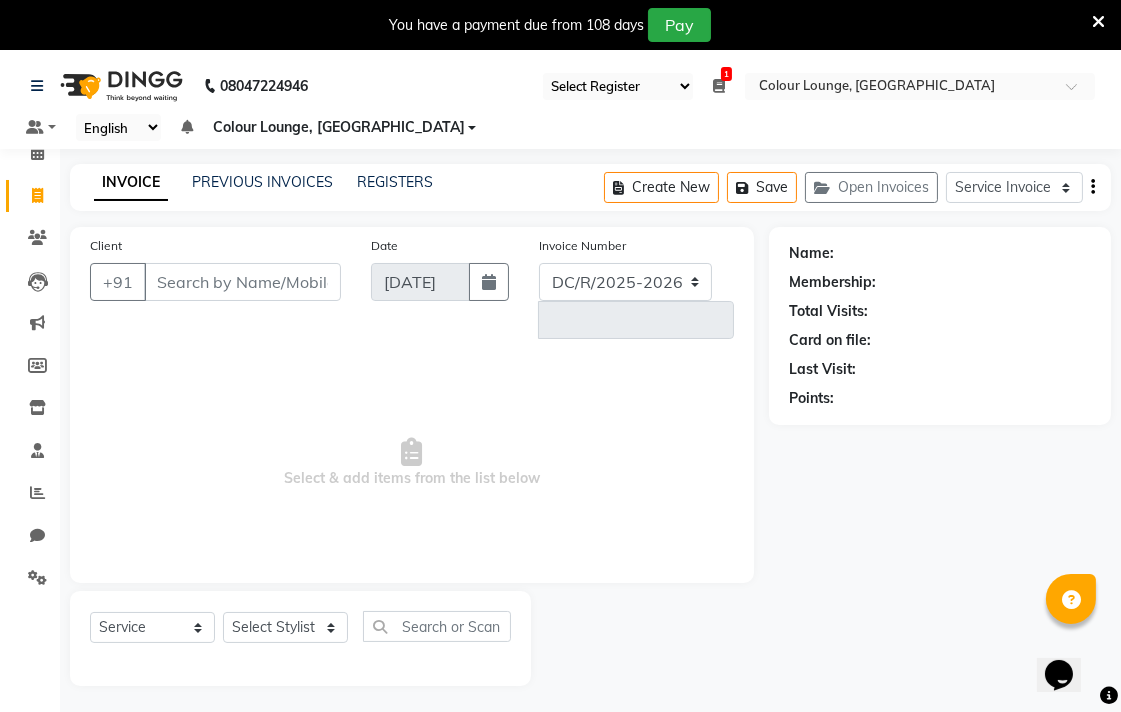 select on "8013" 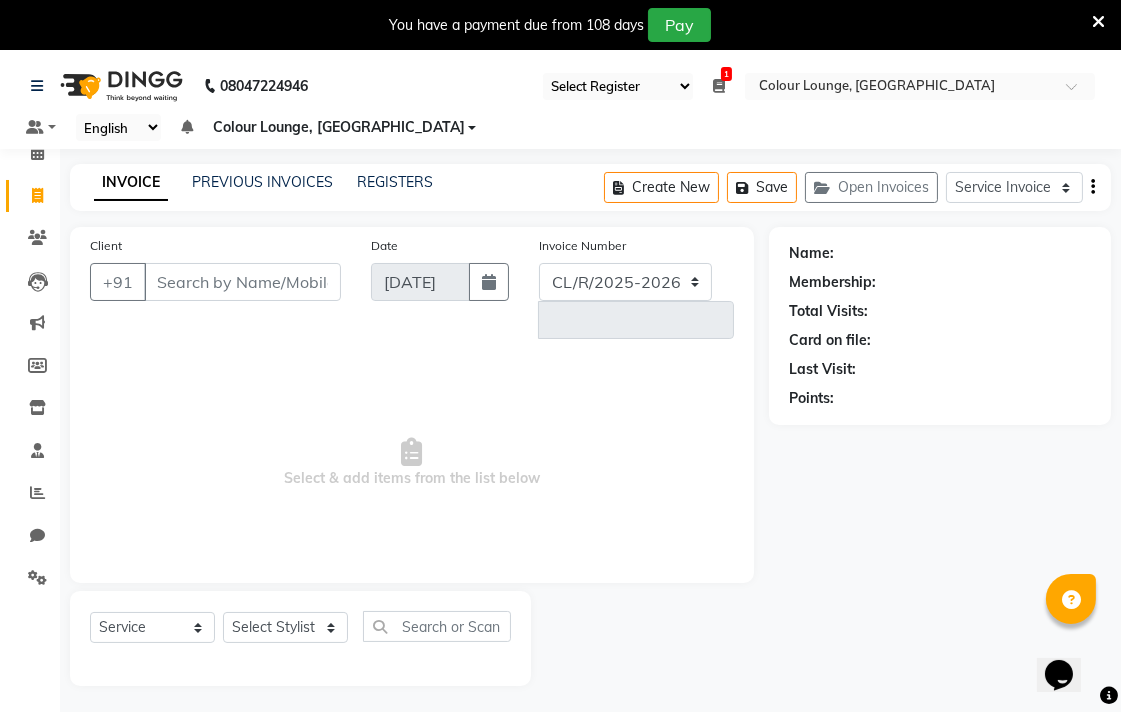 type on "4410" 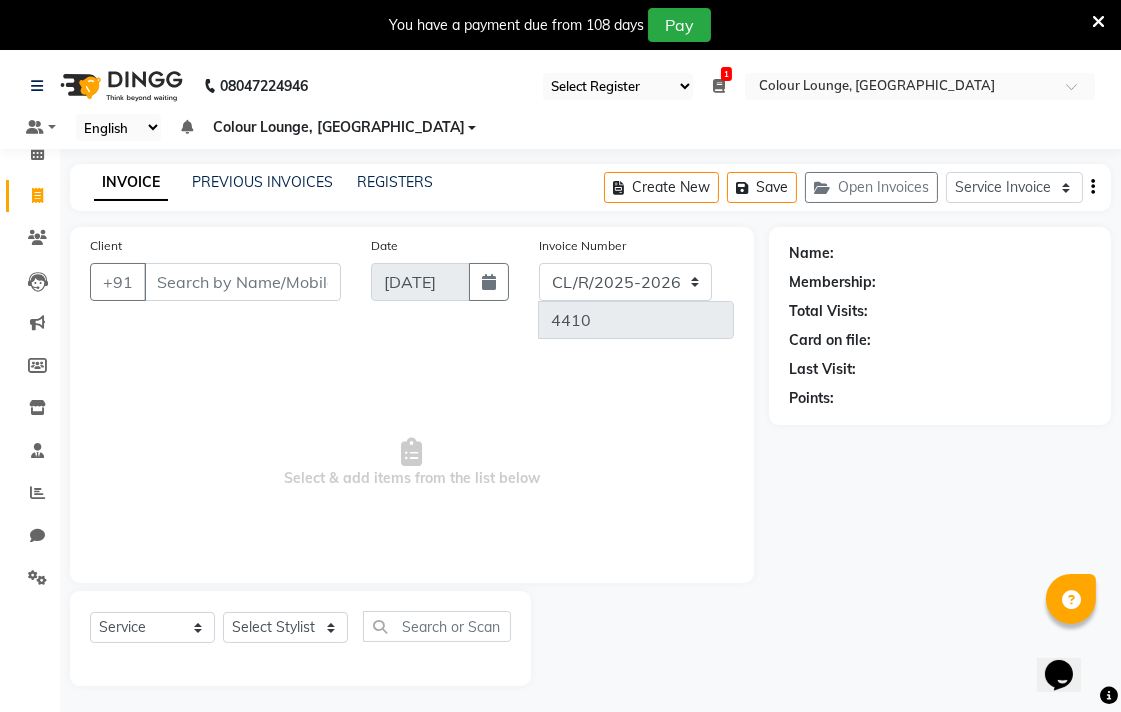 scroll, scrollTop: 50, scrollLeft: 0, axis: vertical 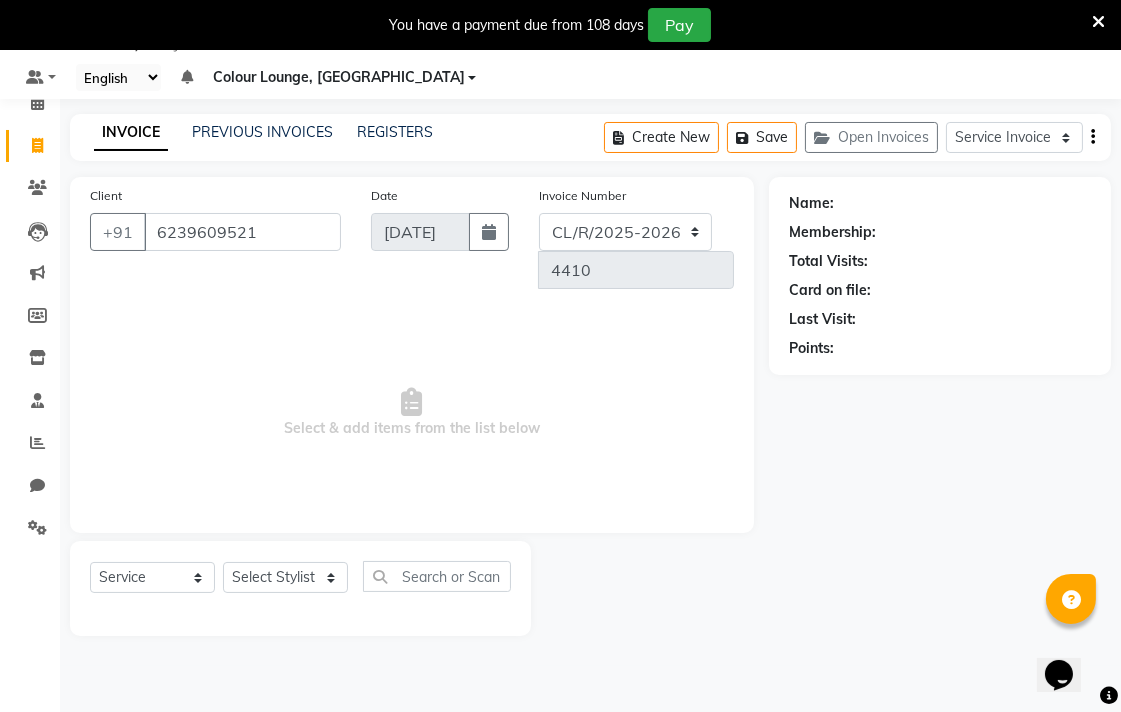 type on "6239609521" 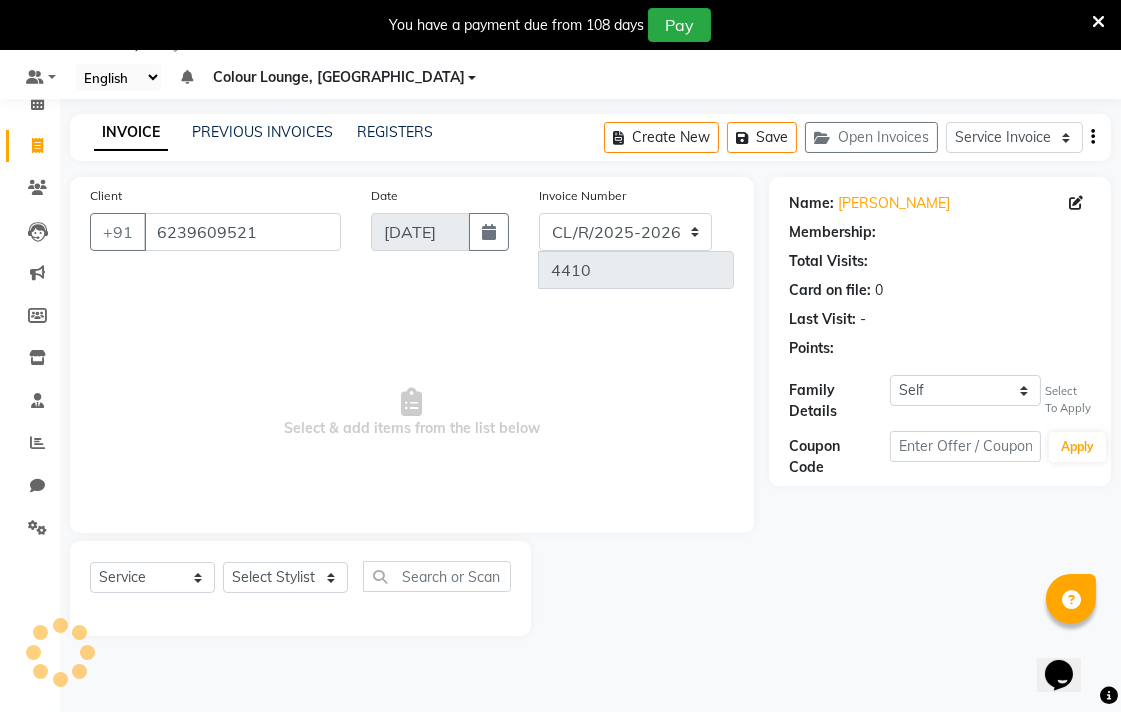 select on "1: Object" 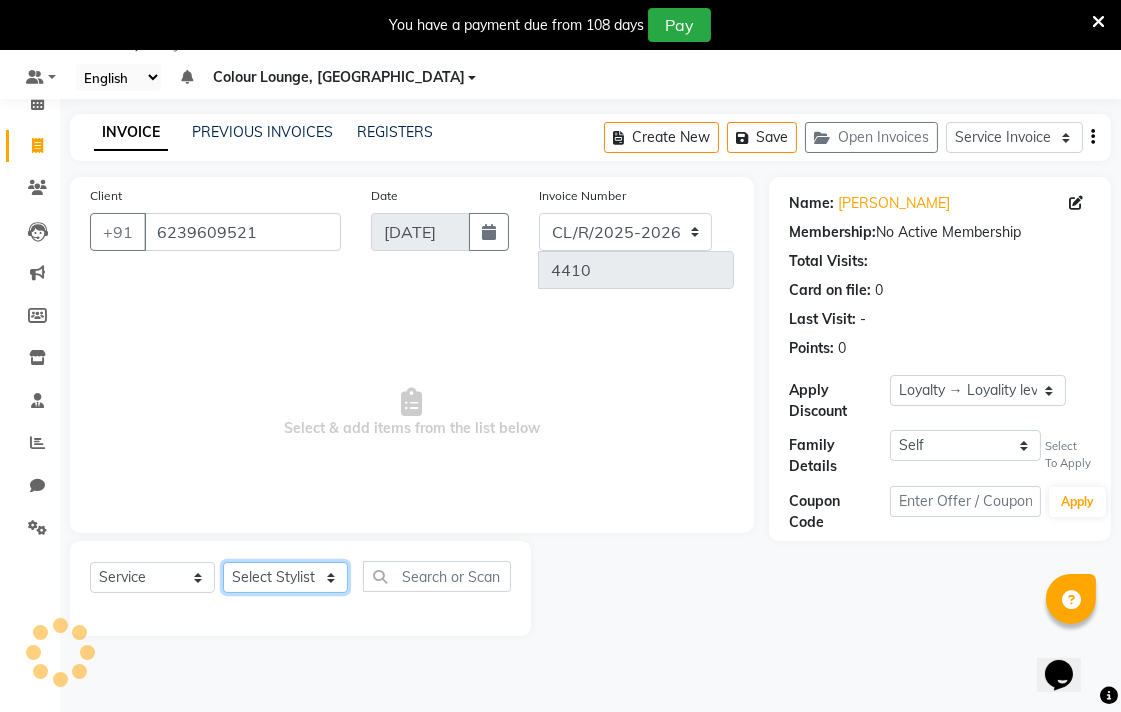 click on "Select Stylist Admin AMIT Birshika Colour Lounge, [GEOGRAPHIC_DATA] Colour Lounge, [GEOGRAPHIC_DATA] [PERSON_NAME] [PERSON_NAME] [PERSON_NAME] [PERSON_NAME] [PERSON_NAME] mam [PERSON_NAME] [PERSON_NAME] [PERSON_NAME] MOHIT [PERSON_NAME] POOJA [PERSON_NAME] [PERSON_NAME] [PERSON_NAME] guard [PERSON_NAME] [PERSON_NAME] [PERSON_NAME] [PERSON_NAME] SAMEER [PERSON_NAME] [PERSON_NAME] [PERSON_NAME] [PERSON_NAME] [PERSON_NAME] [PERSON_NAME] VISHAL [PERSON_NAME]" 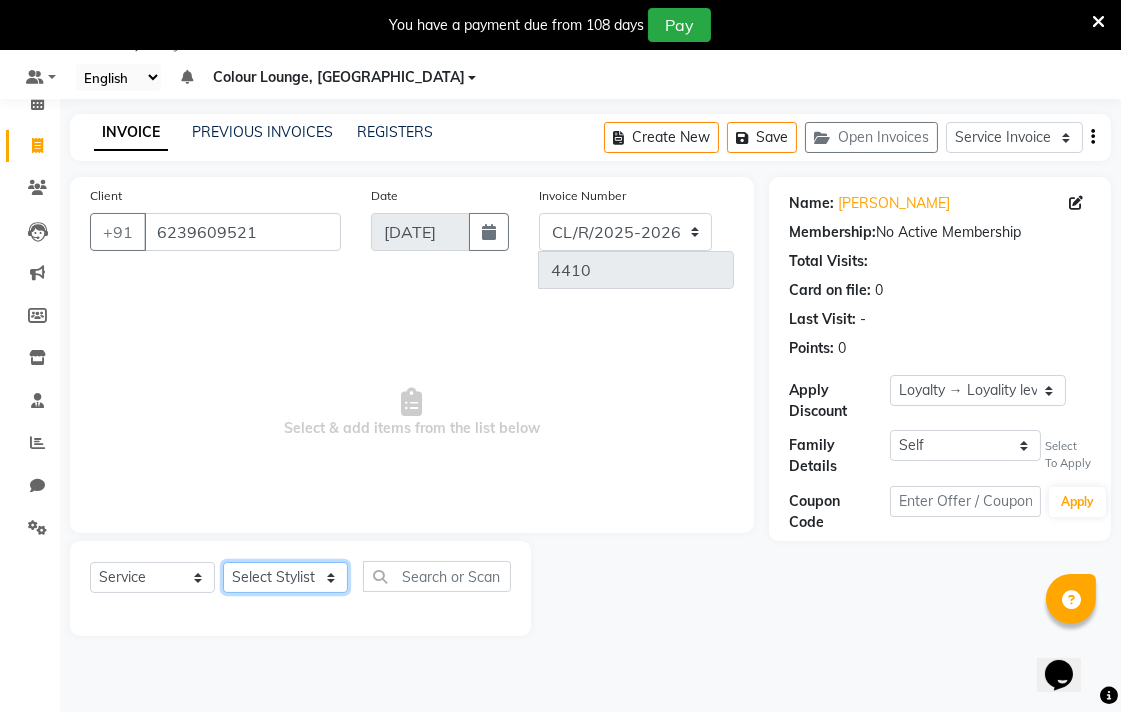 select on "70168" 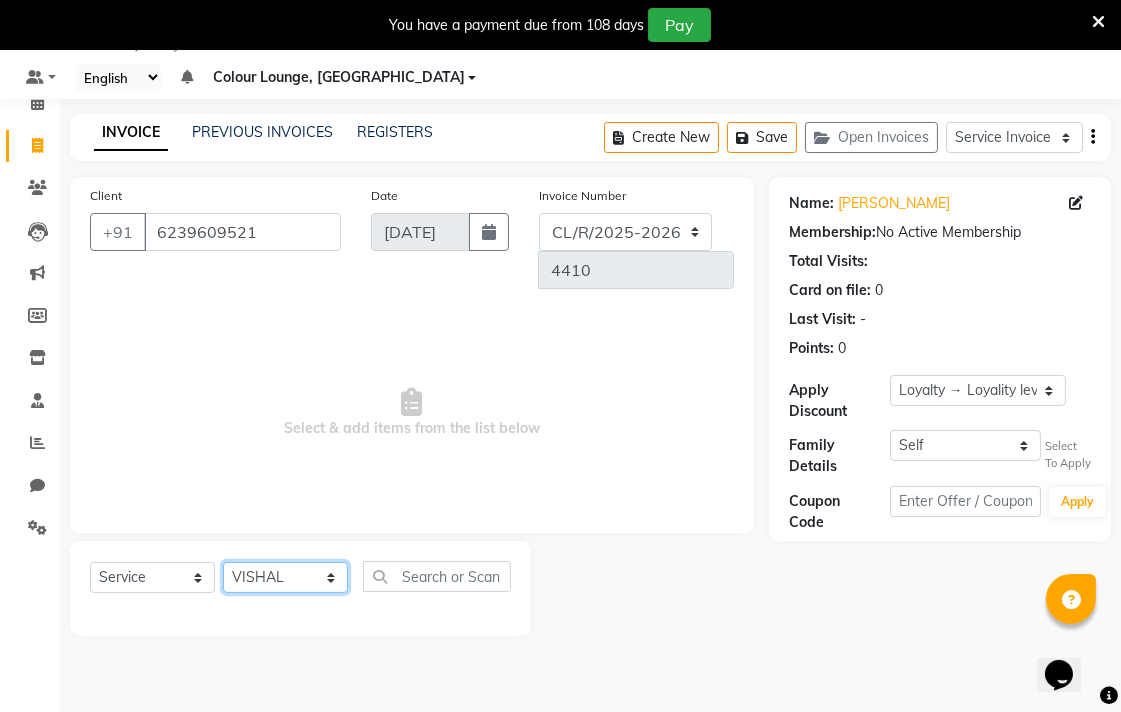 click on "Select Stylist Admin AMIT Birshika Colour Lounge, [GEOGRAPHIC_DATA] Colour Lounge, [GEOGRAPHIC_DATA] [PERSON_NAME] [PERSON_NAME] [PERSON_NAME] [PERSON_NAME] [PERSON_NAME] mam [PERSON_NAME] [PERSON_NAME] [PERSON_NAME] MOHIT [PERSON_NAME] POOJA [PERSON_NAME] [PERSON_NAME] [PERSON_NAME] guard [PERSON_NAME] [PERSON_NAME] [PERSON_NAME] [PERSON_NAME] SAMEER [PERSON_NAME] [PERSON_NAME] [PERSON_NAME] [PERSON_NAME] [PERSON_NAME] [PERSON_NAME] VISHAL [PERSON_NAME]" 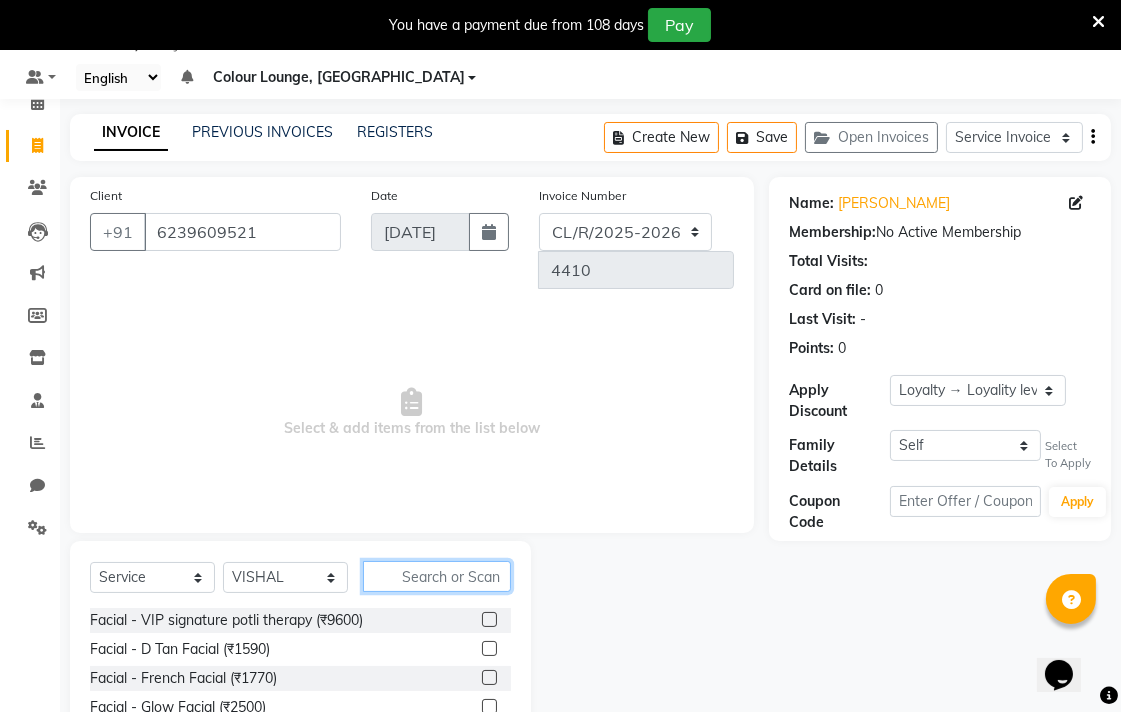 click 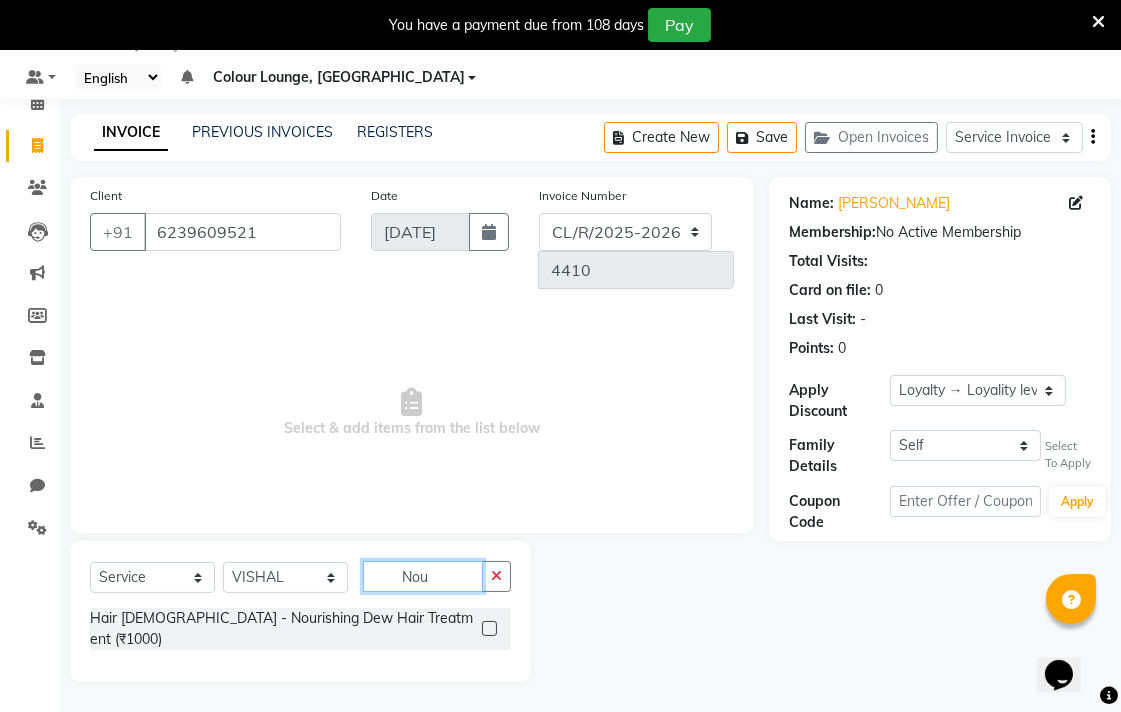 type on "Nou" 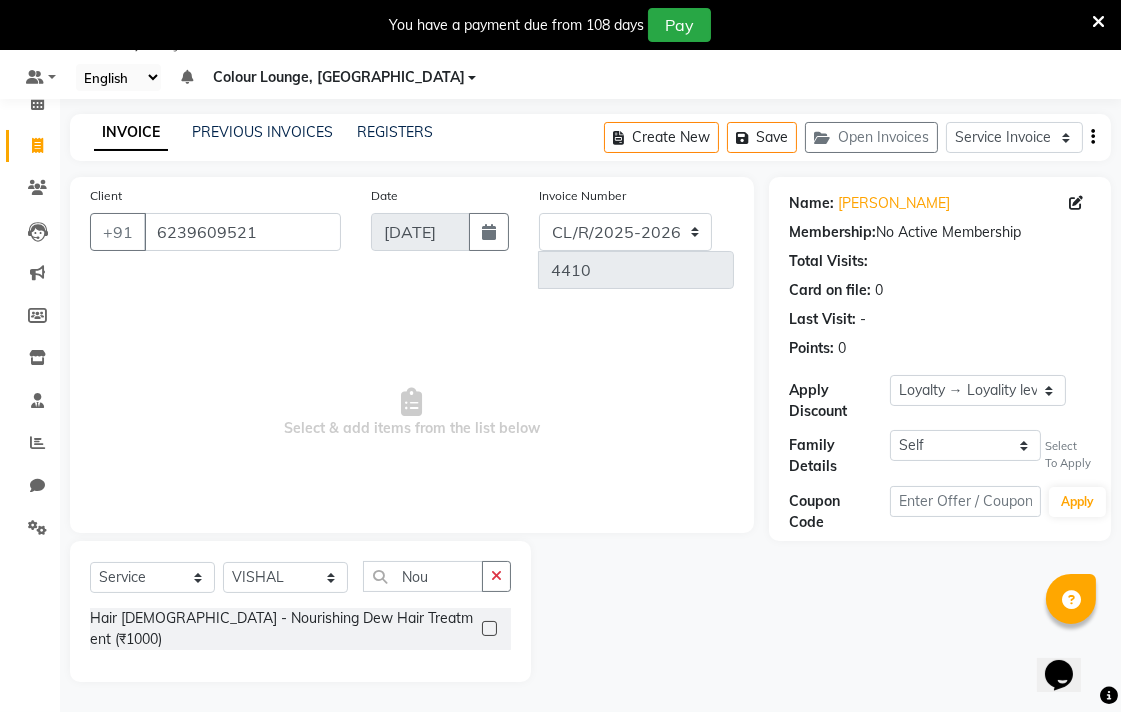 click 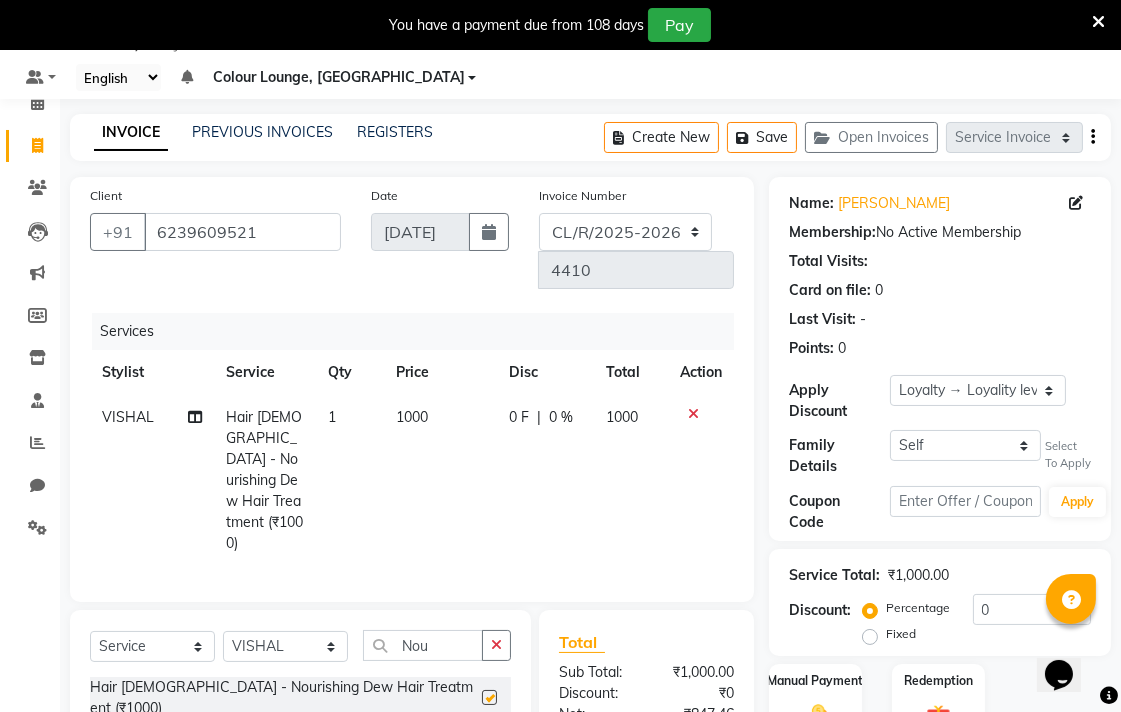 checkbox on "false" 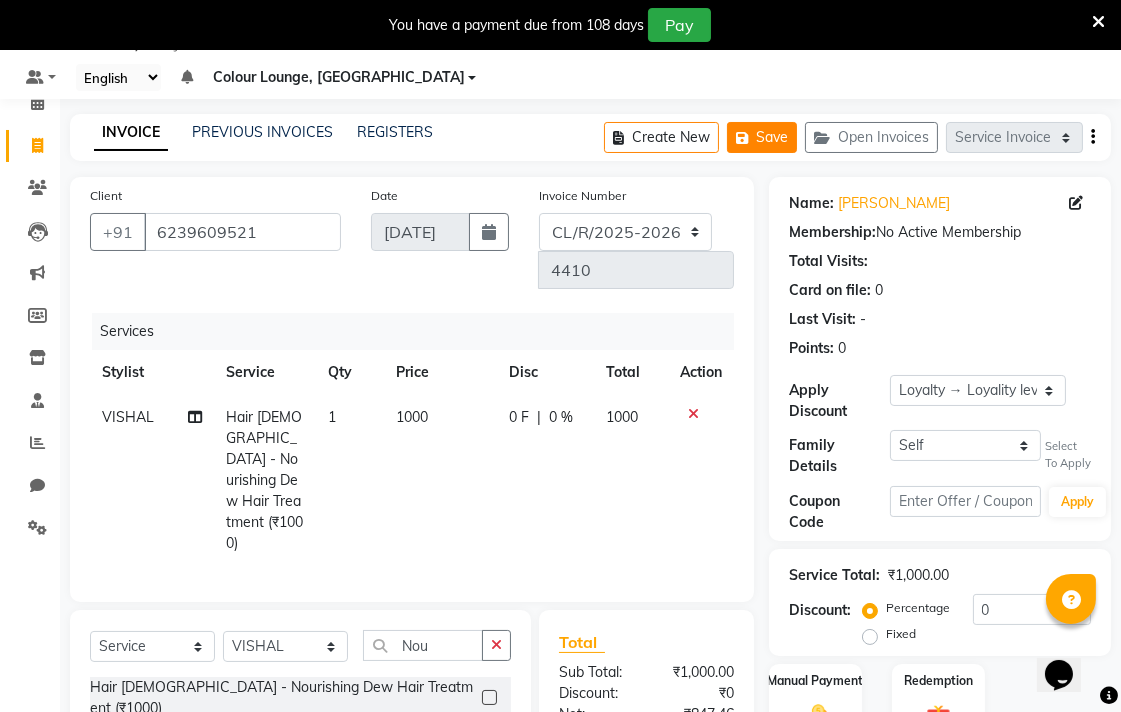 click on "Save" 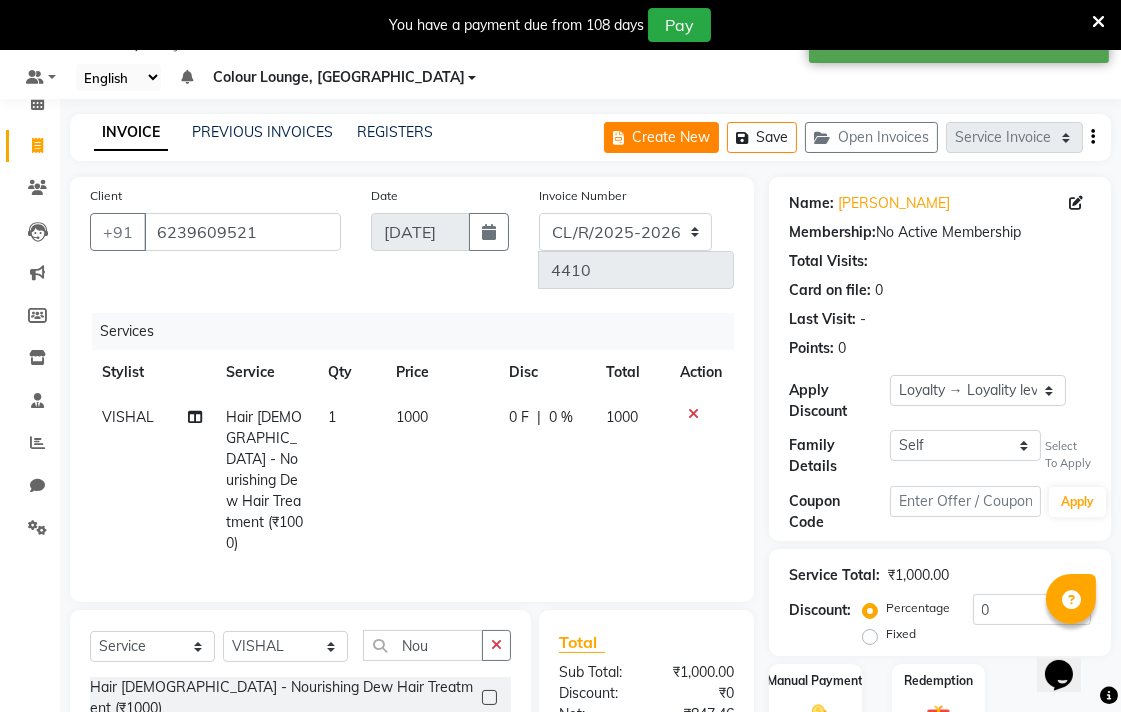 click on "Create New" 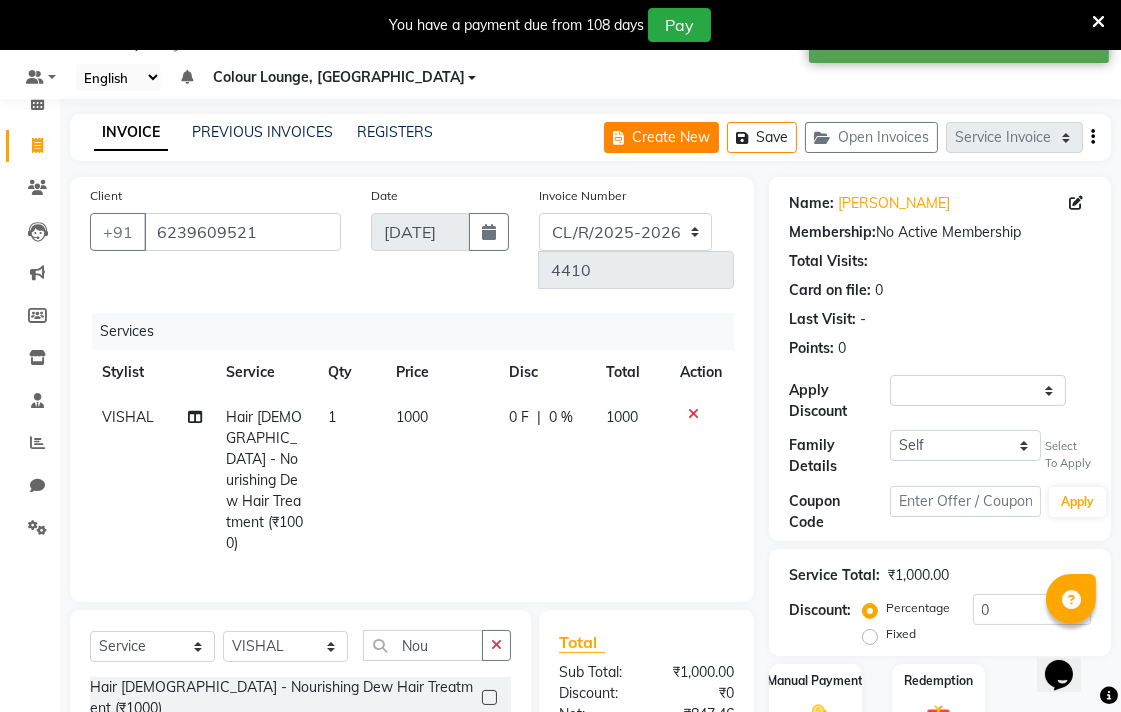 select on "service" 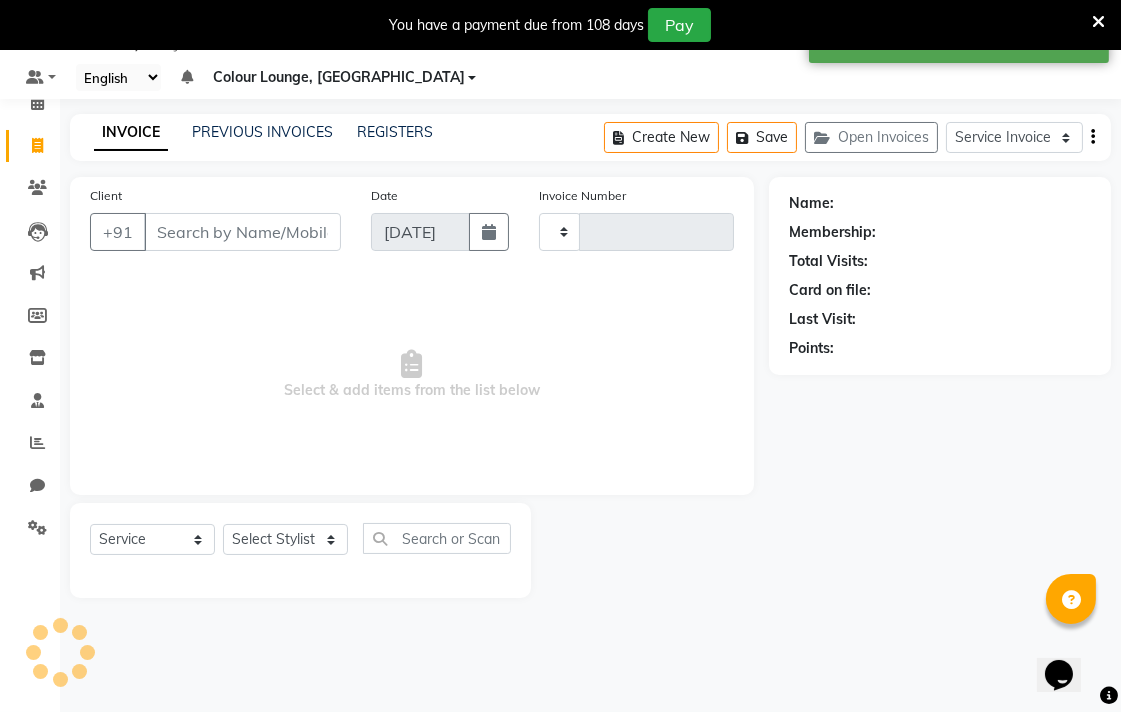 type on "4410" 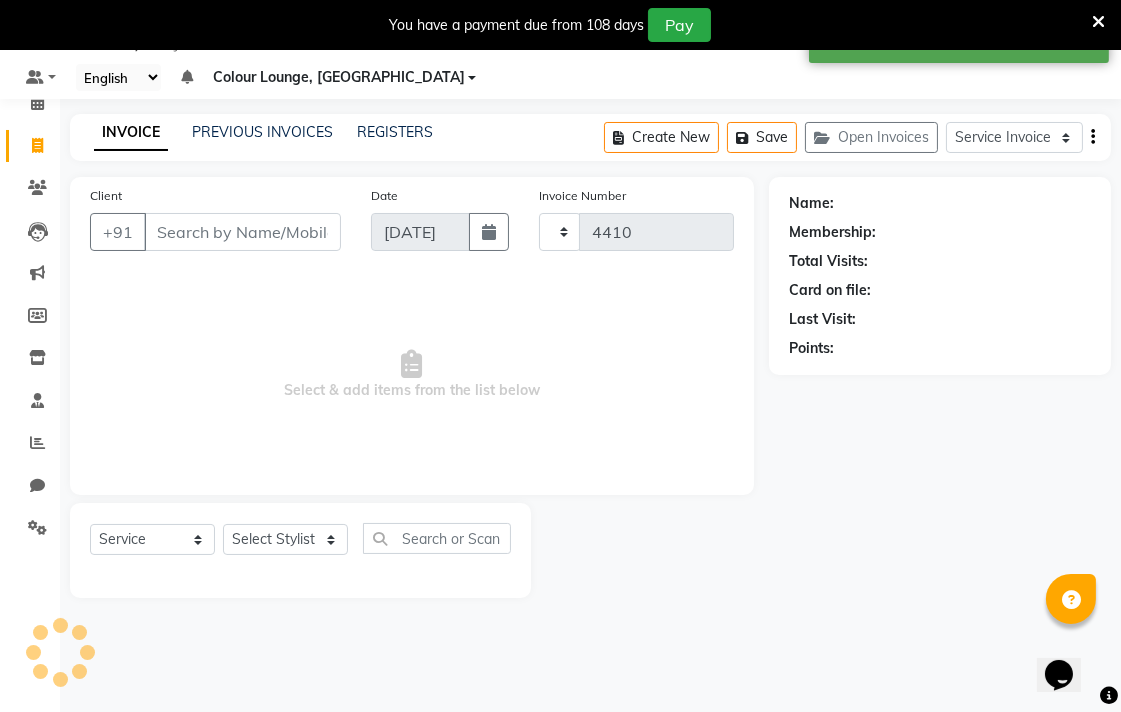 select on "8013" 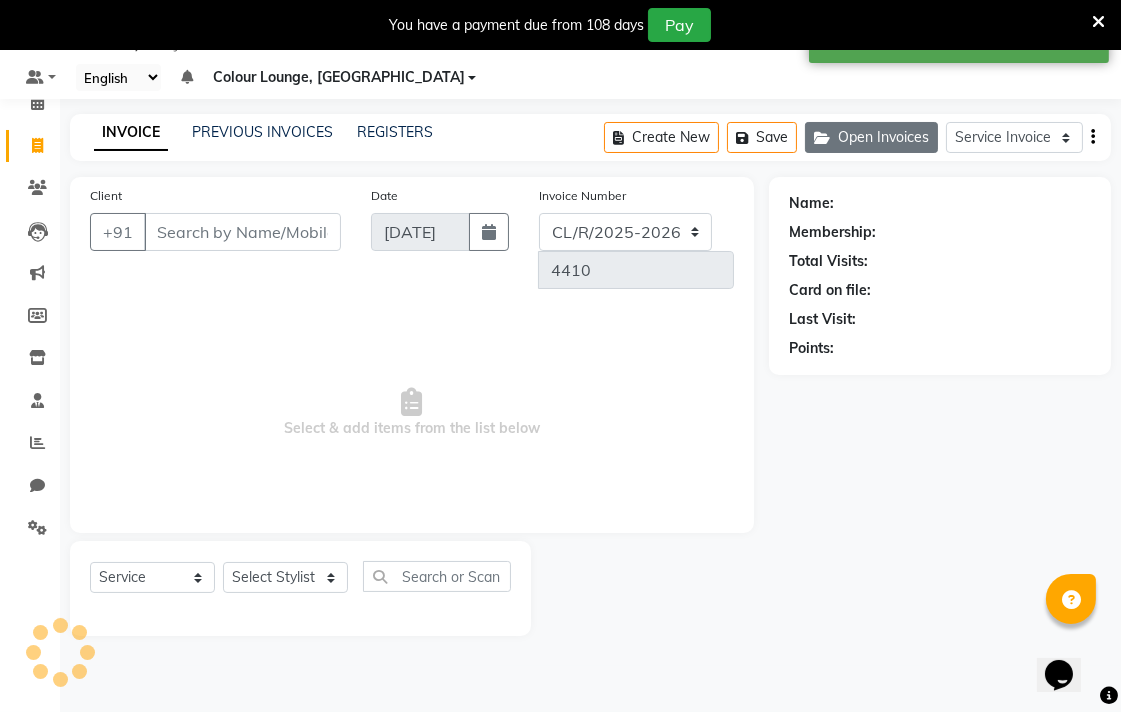 click on "Open Invoices" 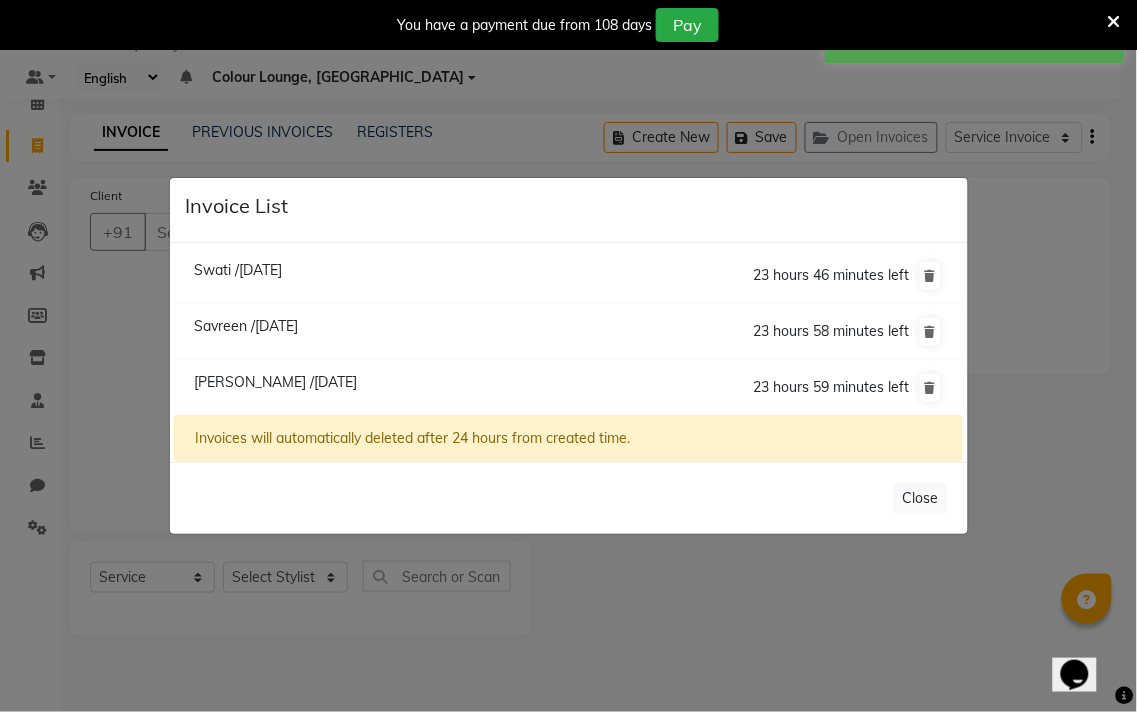 click on "Invoice List  Swati /13 July 2025  23 hours 46 minutes left  Savreen /13 July 2025  23 hours 58 minutes left  Navpreet /13 July 2025  23 hours 59 minutes left  Invoices will automatically deleted after 24 hours from created time.   Close" 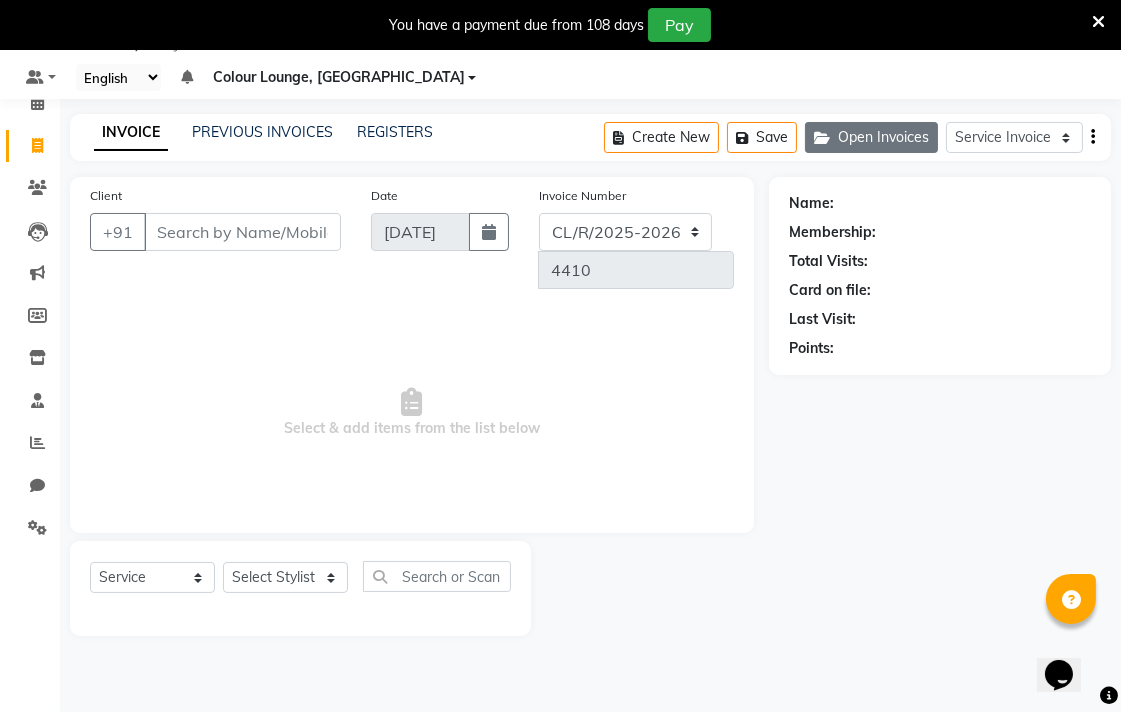 click on "Open Invoices" 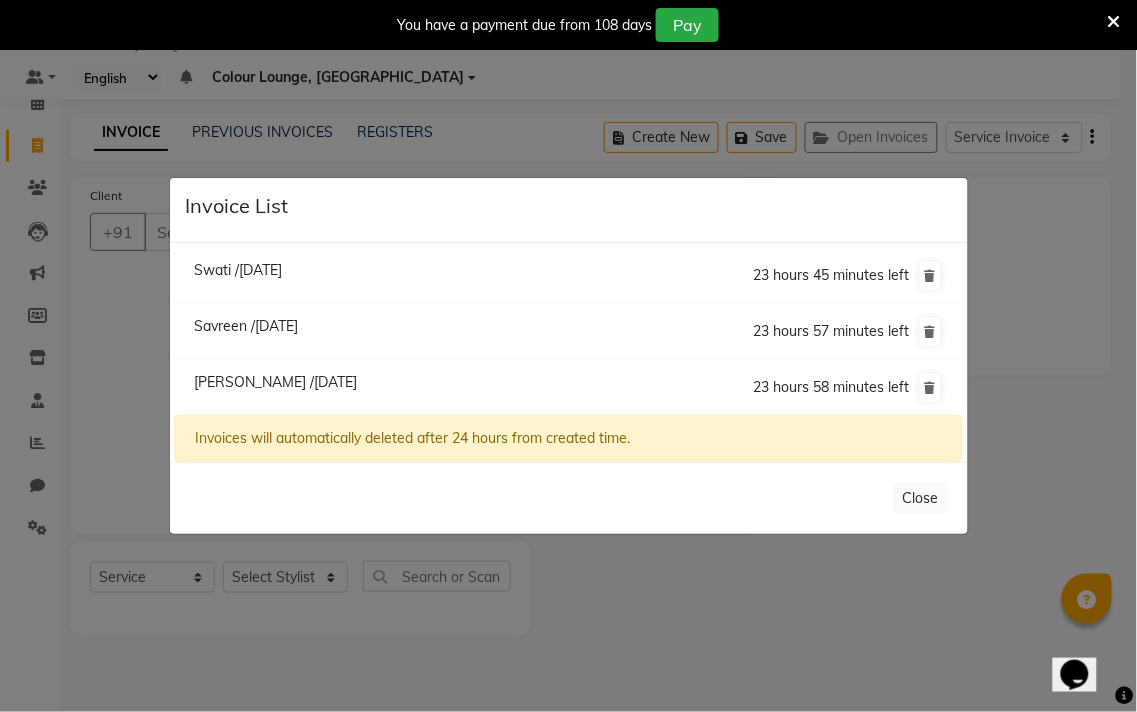 click on "Invoice List  Swati /13 July 2025  23 hours 45 minutes left  Savreen /13 July 2025  23 hours 57 minutes left  Navpreet /13 July 2025  23 hours 58 minutes left  Invoices will automatically deleted after 24 hours from created time.   Close" 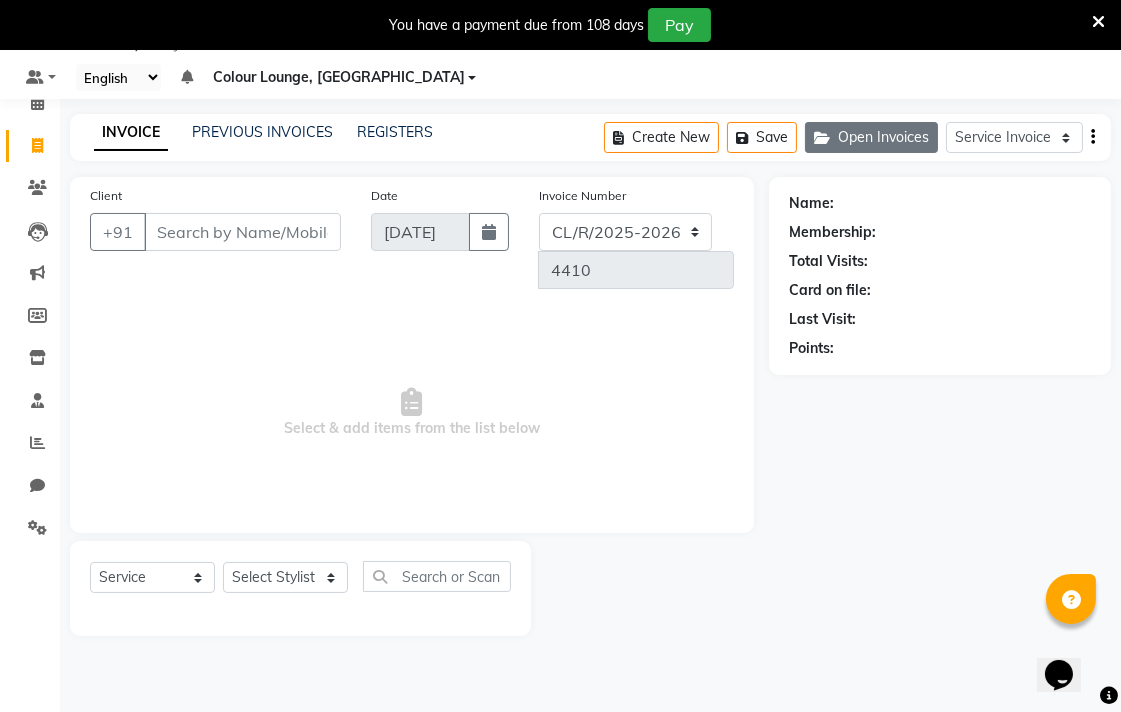 click on "Open Invoices" 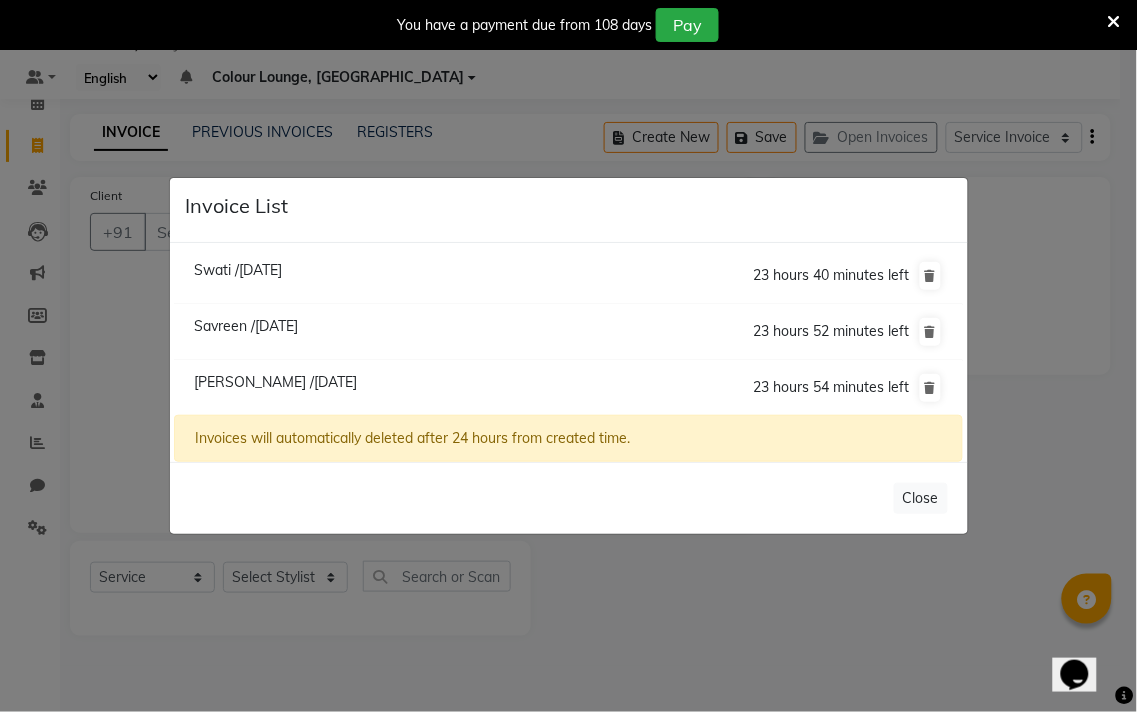 click on "Invoice List  Swati /13 July 2025  23 hours 40 minutes left  Savreen /13 July 2025  23 hours 52 minutes left  Navpreet /13 July 2025  23 hours 54 minutes left  Invoices will automatically deleted after 24 hours from created time.   Close" 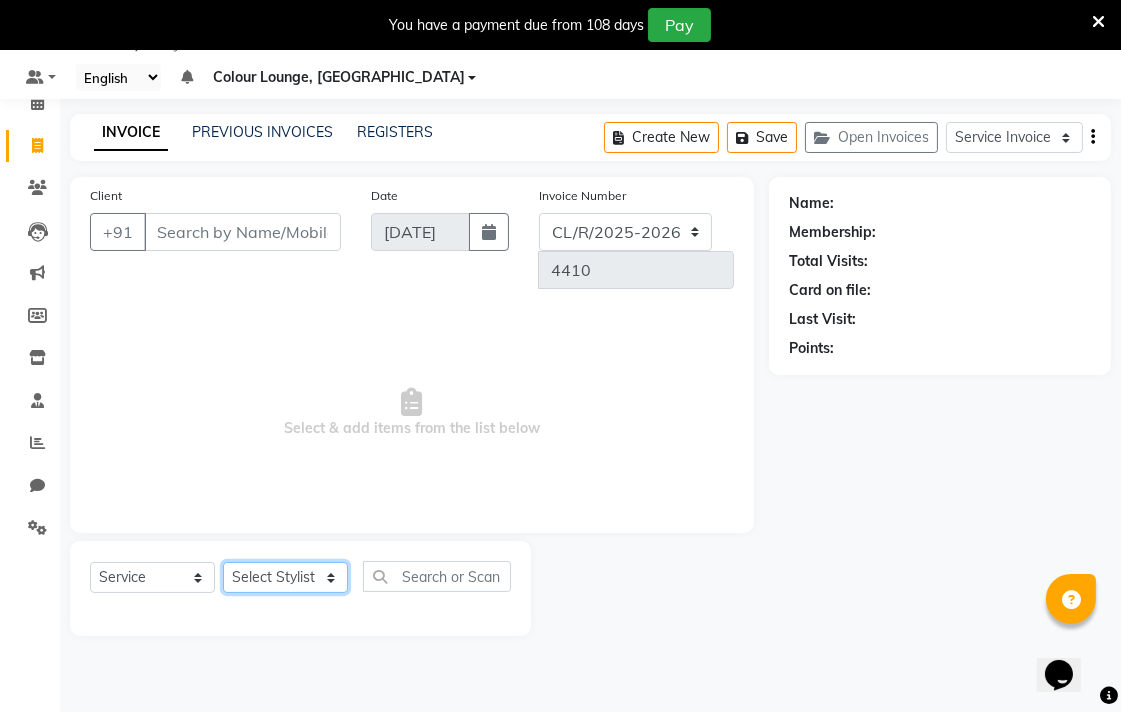 click on "Select Stylist Admin AMIT Birshika Colour Lounge, [GEOGRAPHIC_DATA] Colour Lounge, [GEOGRAPHIC_DATA] [PERSON_NAME] [PERSON_NAME] [PERSON_NAME] [PERSON_NAME] [PERSON_NAME] mam [PERSON_NAME] [PERSON_NAME] [PERSON_NAME] MOHIT [PERSON_NAME] POOJA [PERSON_NAME] [PERSON_NAME] [PERSON_NAME] guard [PERSON_NAME] [PERSON_NAME] [PERSON_NAME] [PERSON_NAME] SAMEER [PERSON_NAME] [PERSON_NAME] [PERSON_NAME] [PERSON_NAME] [PERSON_NAME] [PERSON_NAME] VISHAL [PERSON_NAME]" 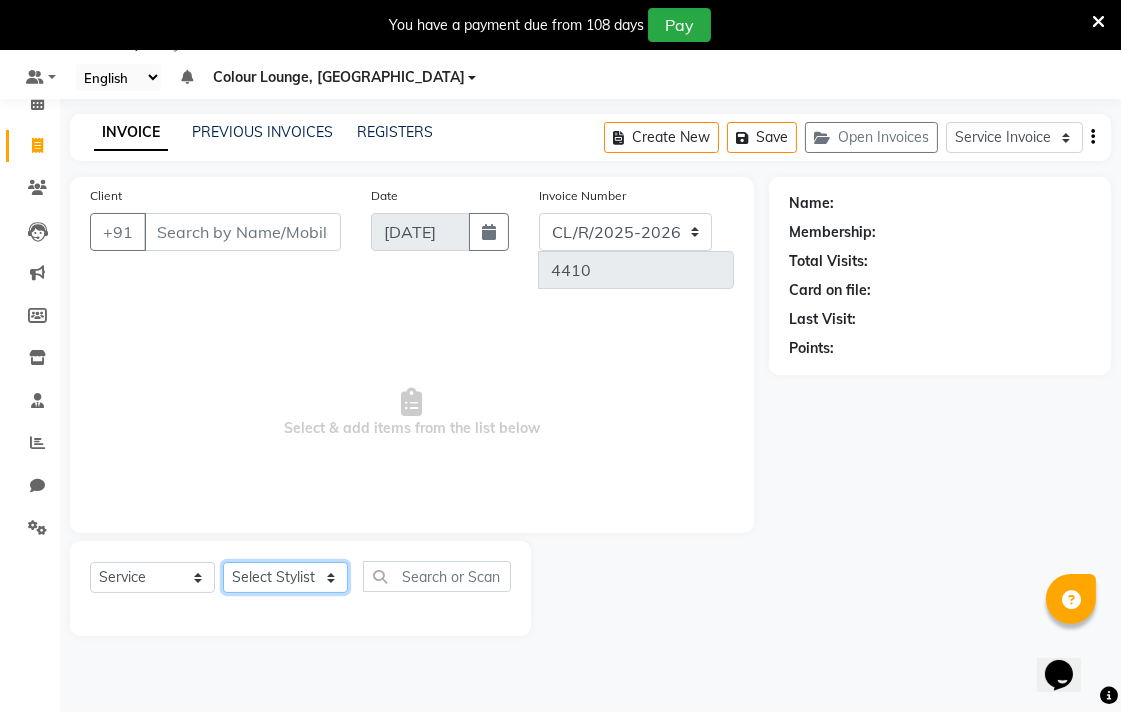 select on "83327" 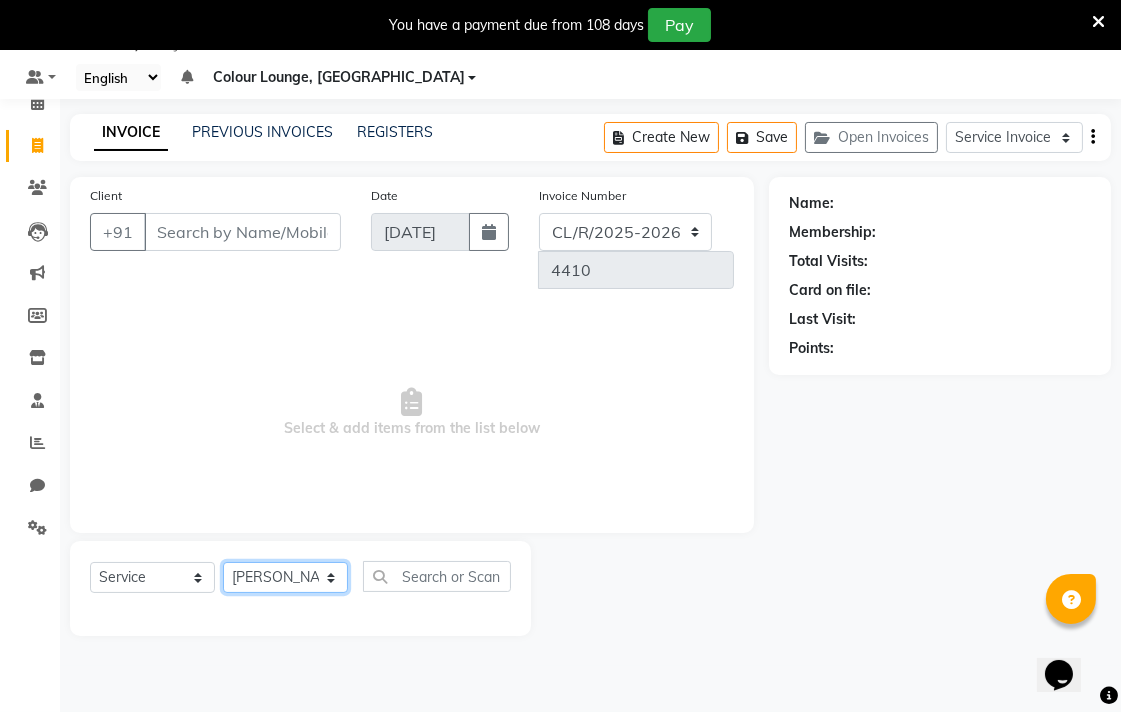 click on "Select Stylist Admin AMIT Birshika Colour Lounge, [GEOGRAPHIC_DATA] Colour Lounge, [GEOGRAPHIC_DATA] [PERSON_NAME] [PERSON_NAME] [PERSON_NAME] [PERSON_NAME] [PERSON_NAME] mam [PERSON_NAME] [PERSON_NAME] [PERSON_NAME] MOHIT [PERSON_NAME] POOJA [PERSON_NAME] [PERSON_NAME] [PERSON_NAME] guard [PERSON_NAME] [PERSON_NAME] [PERSON_NAME] [PERSON_NAME] SAMEER [PERSON_NAME] [PERSON_NAME] [PERSON_NAME] [PERSON_NAME] [PERSON_NAME] [PERSON_NAME] VISHAL [PERSON_NAME]" 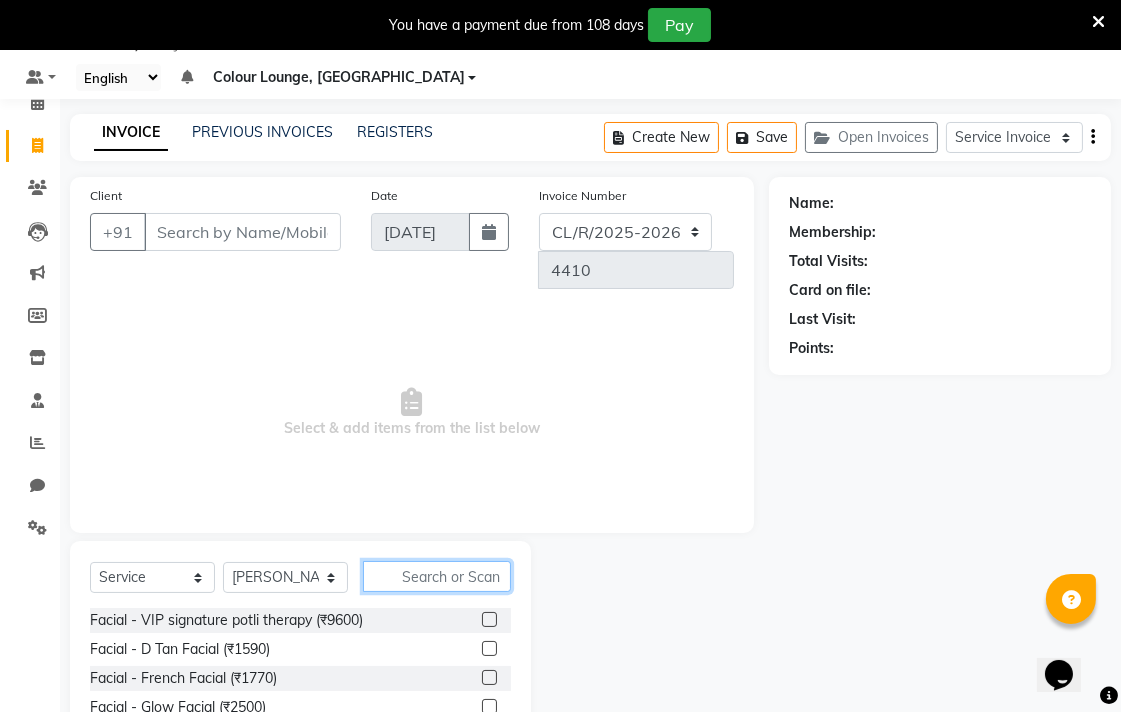 click 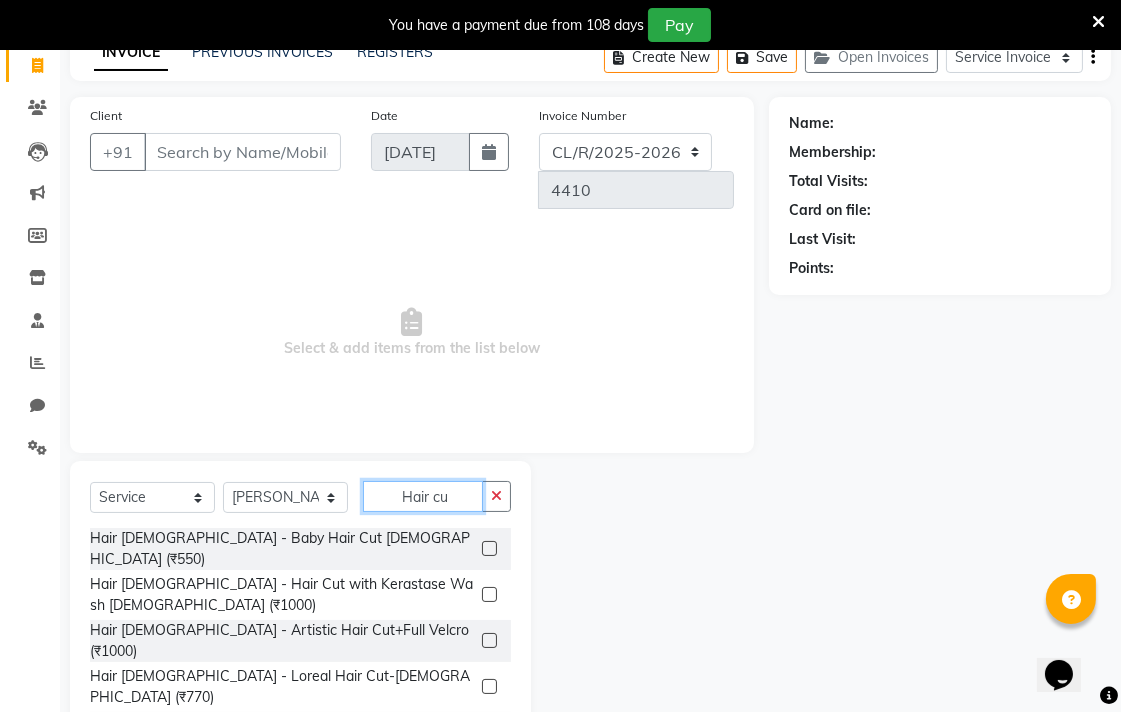 scroll, scrollTop: 166, scrollLeft: 0, axis: vertical 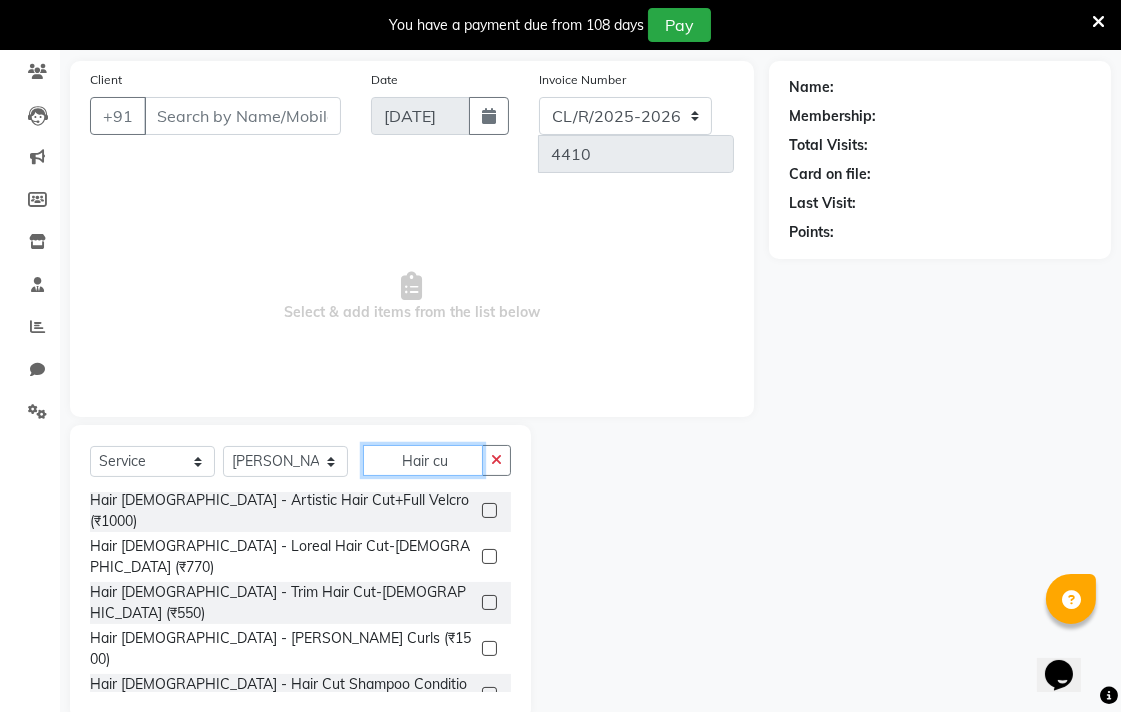 type on "Hair cu" 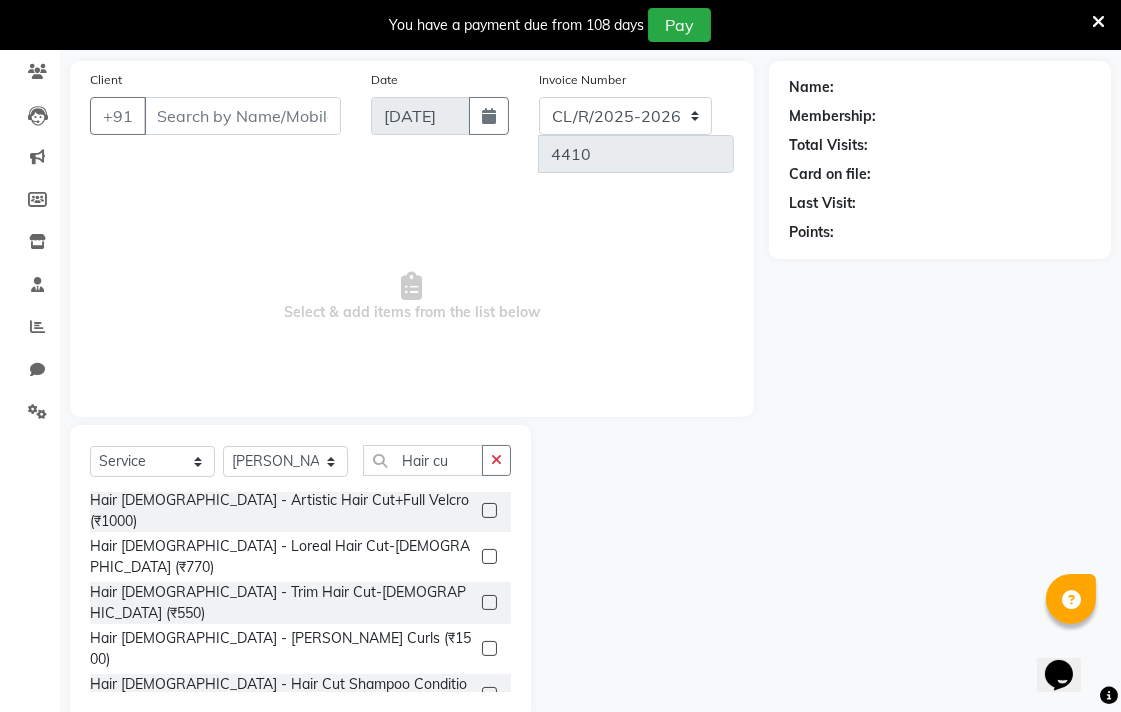 click 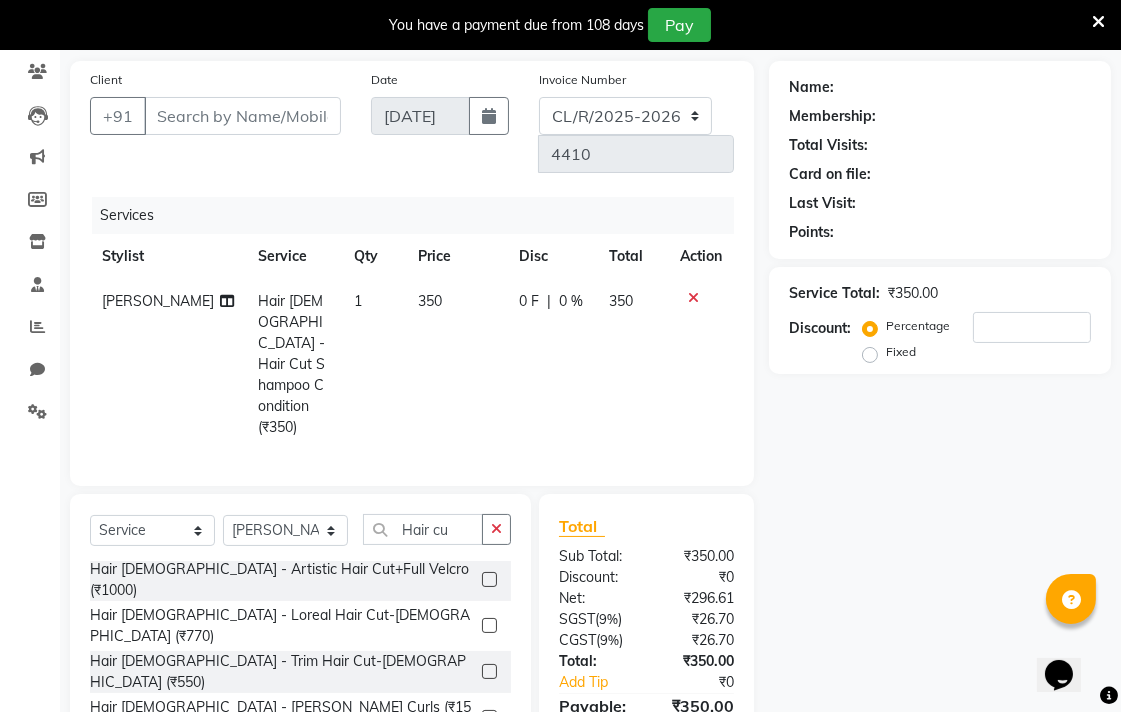 checkbox on "false" 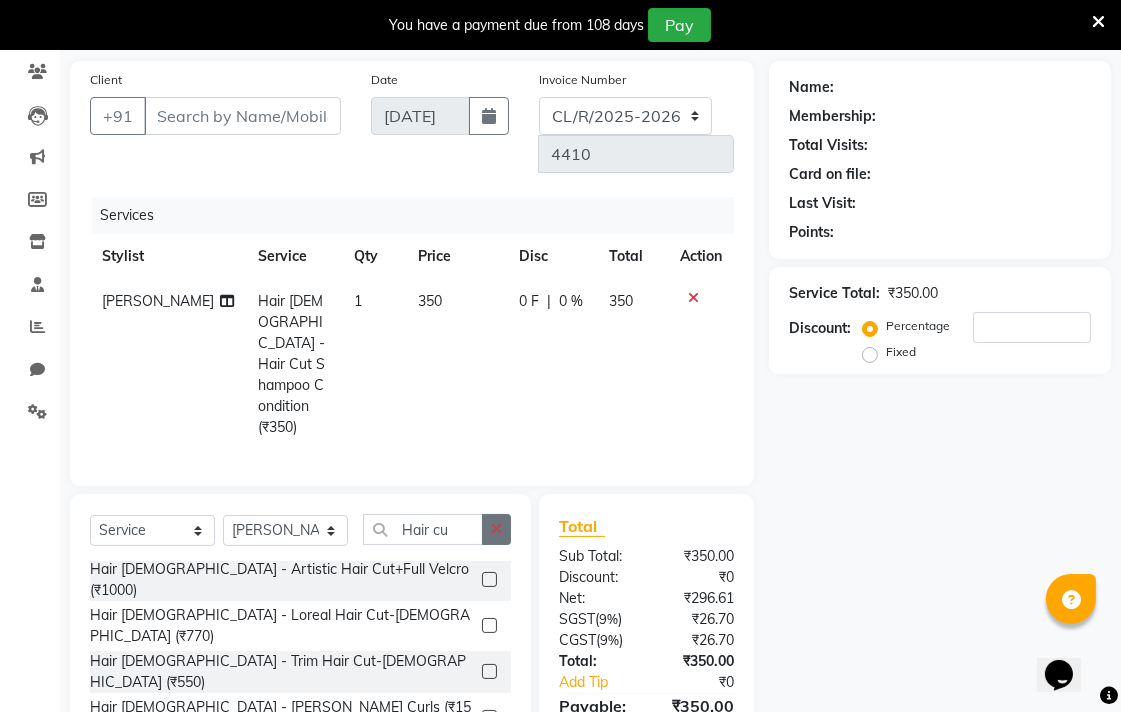 click 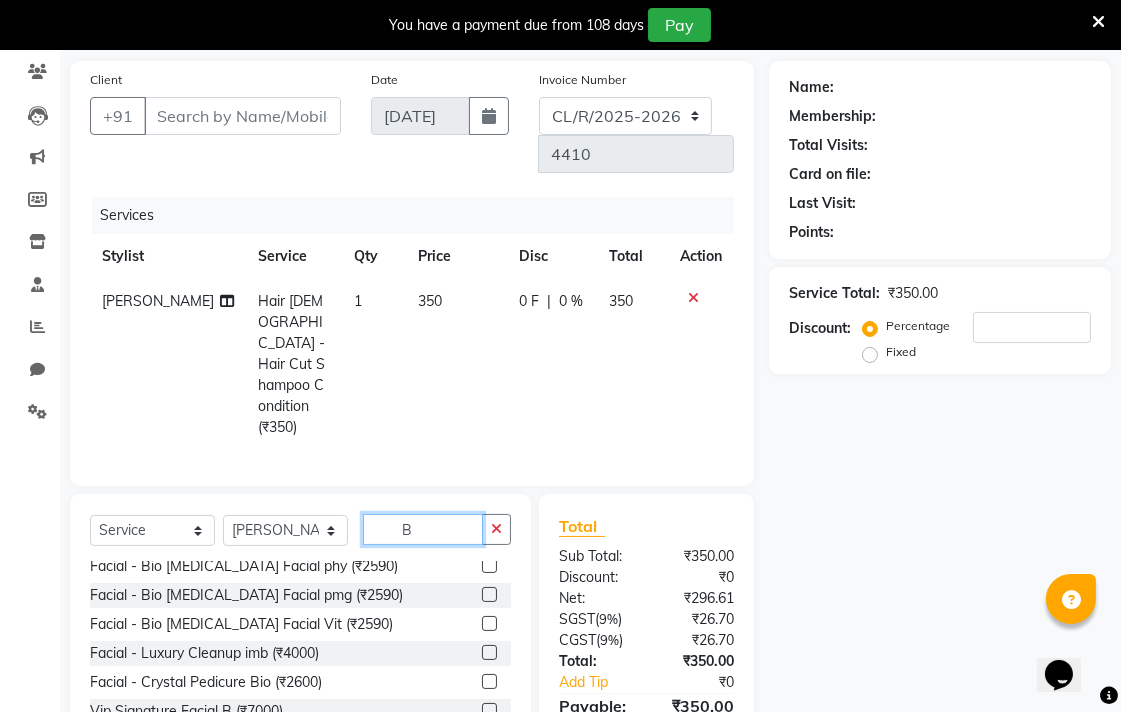 scroll, scrollTop: 0, scrollLeft: 0, axis: both 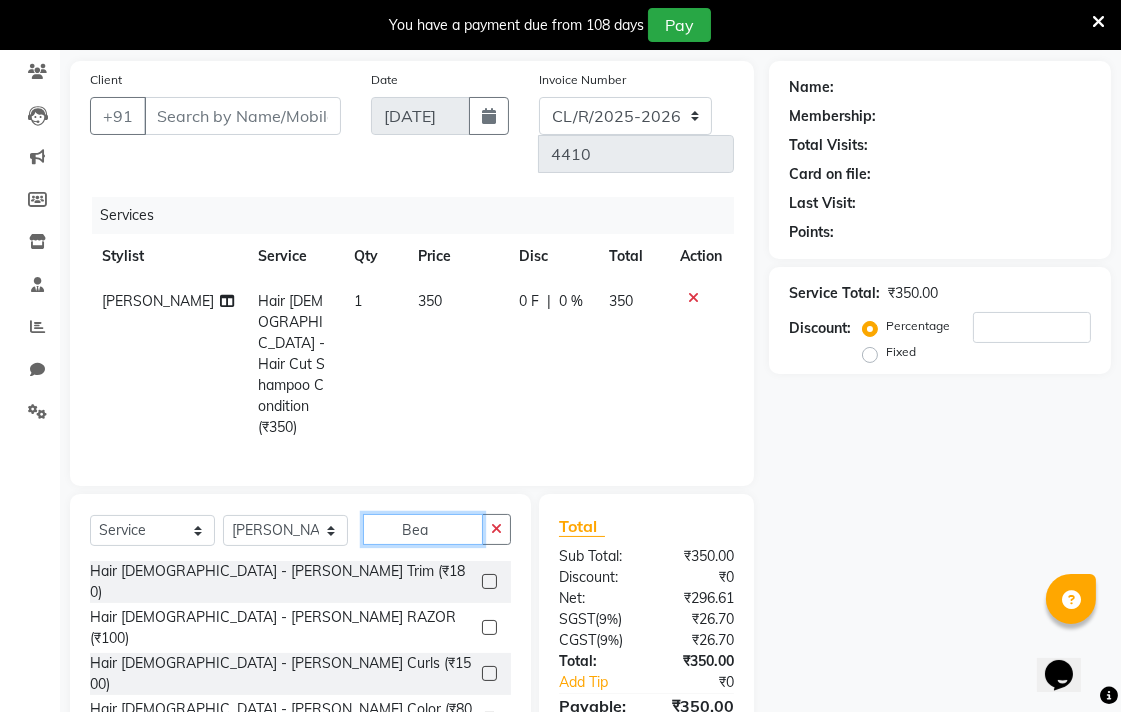 type on "Bea" 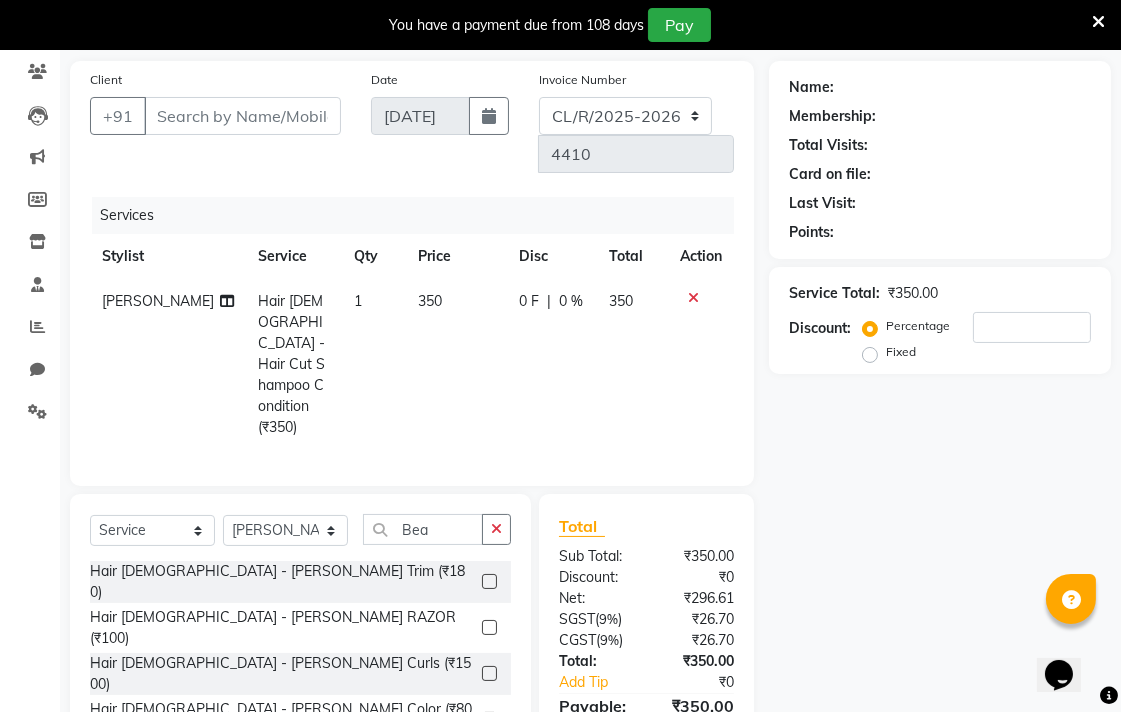 click 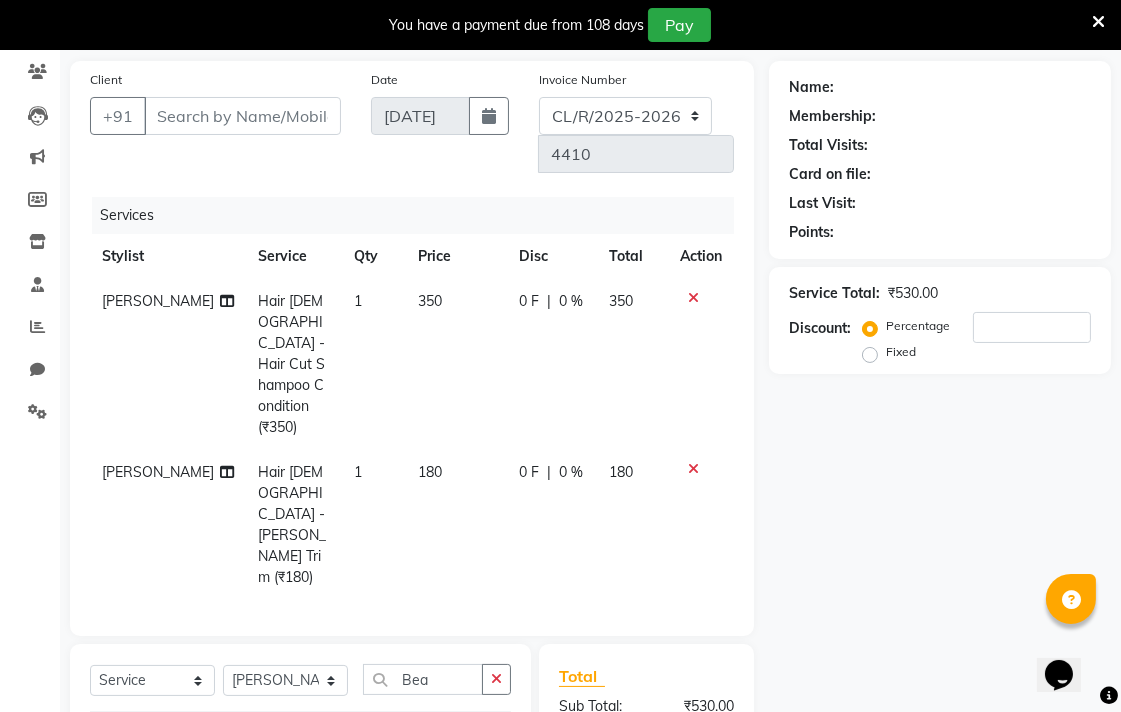 checkbox on "false" 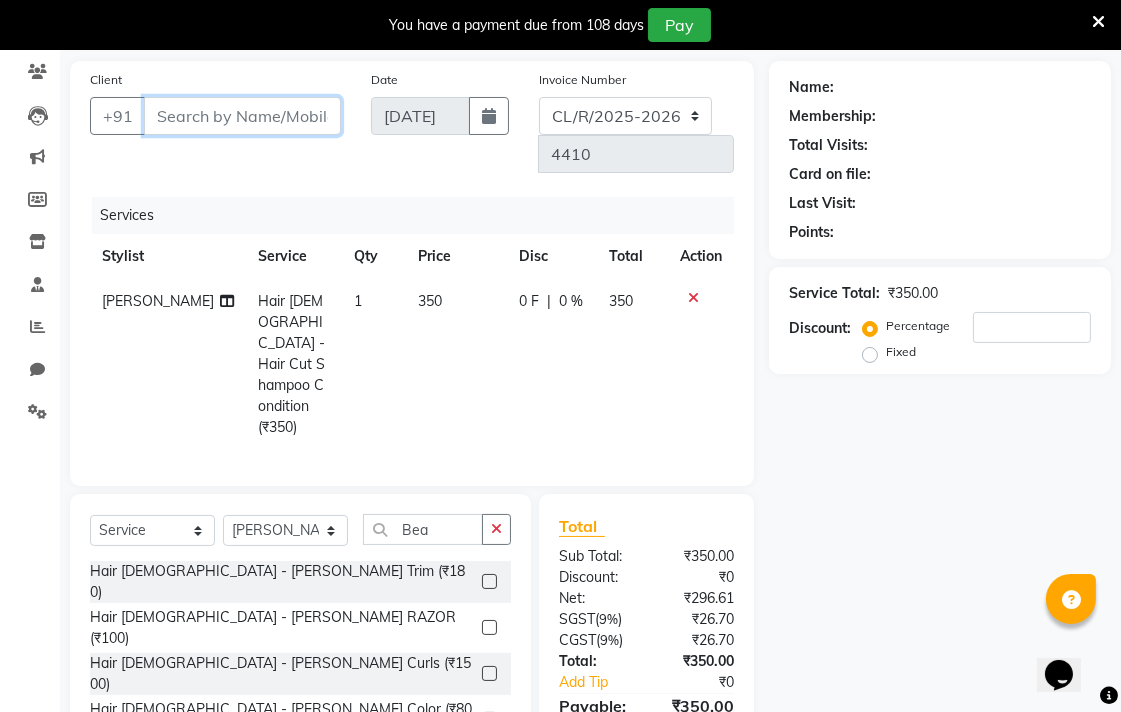 click on "Client" at bounding box center [242, 116] 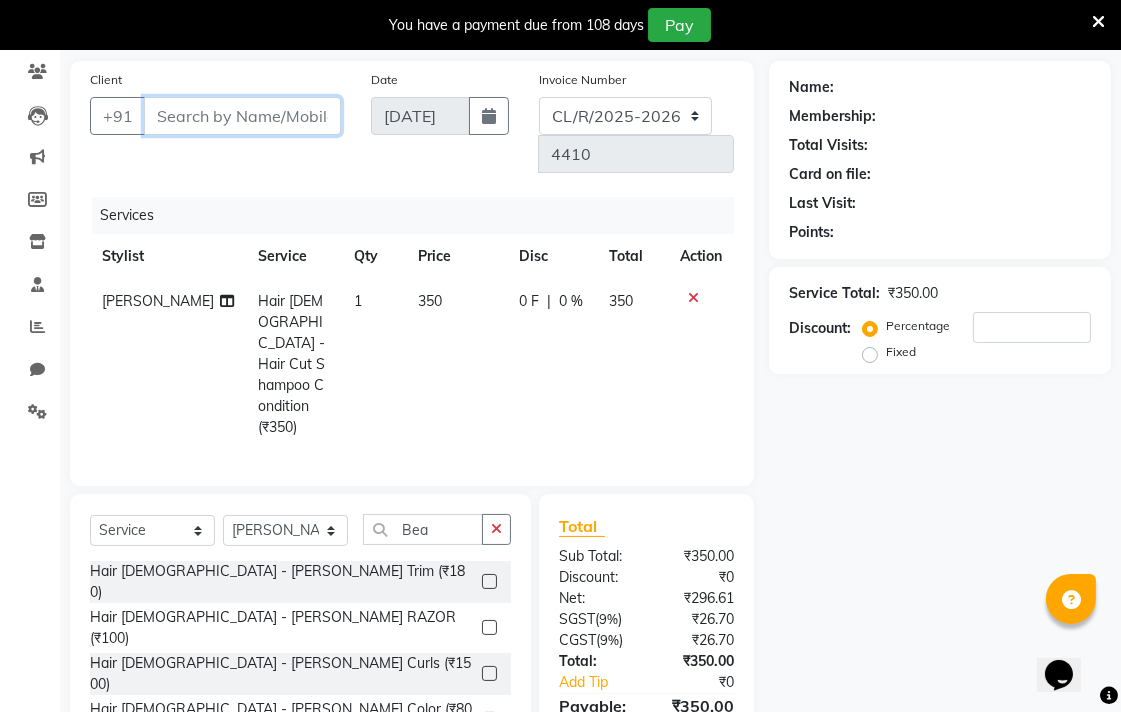 type on "8" 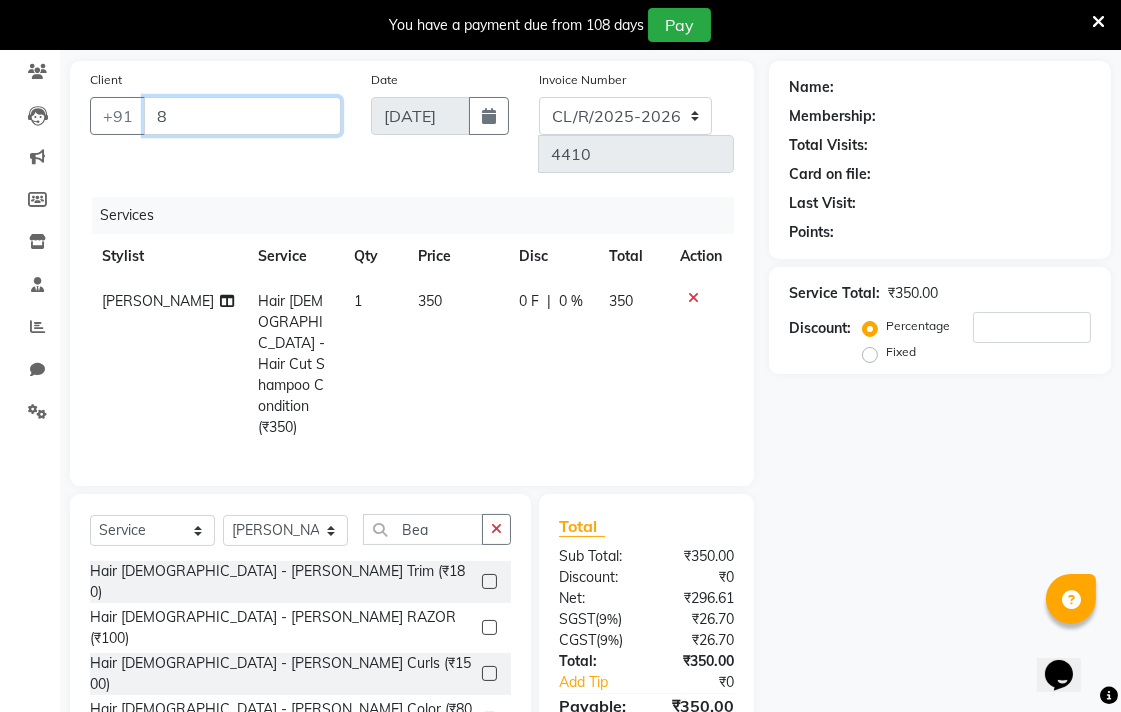 type on "0" 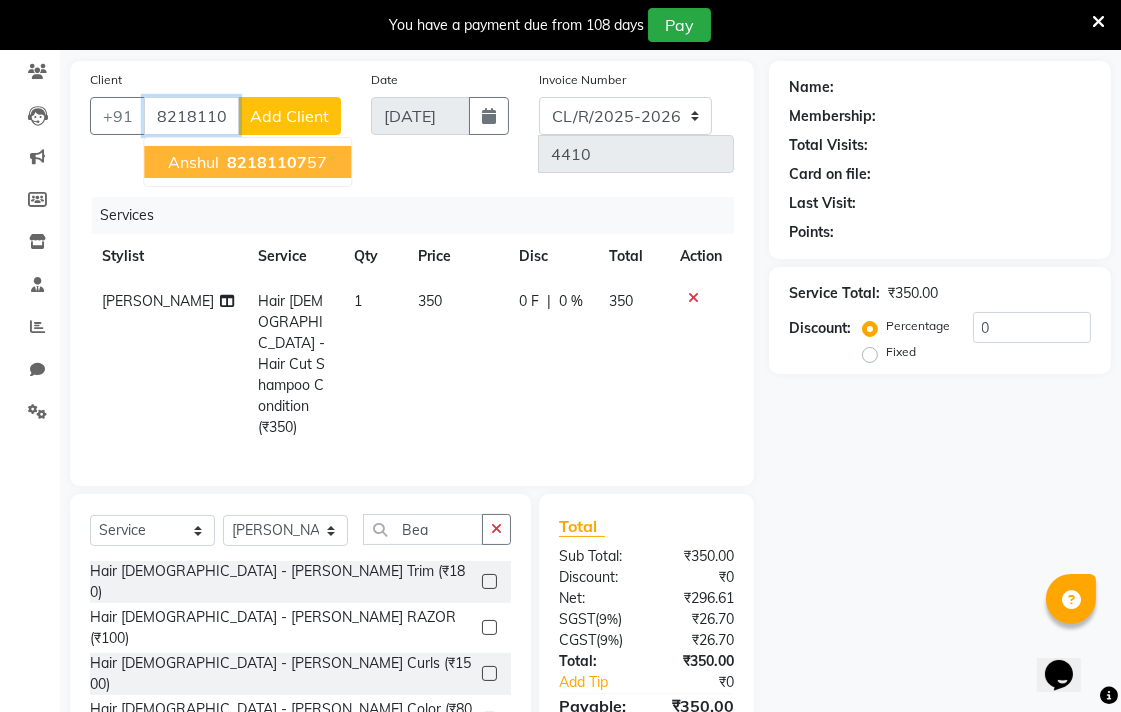 click on "82181107 57" at bounding box center [275, 162] 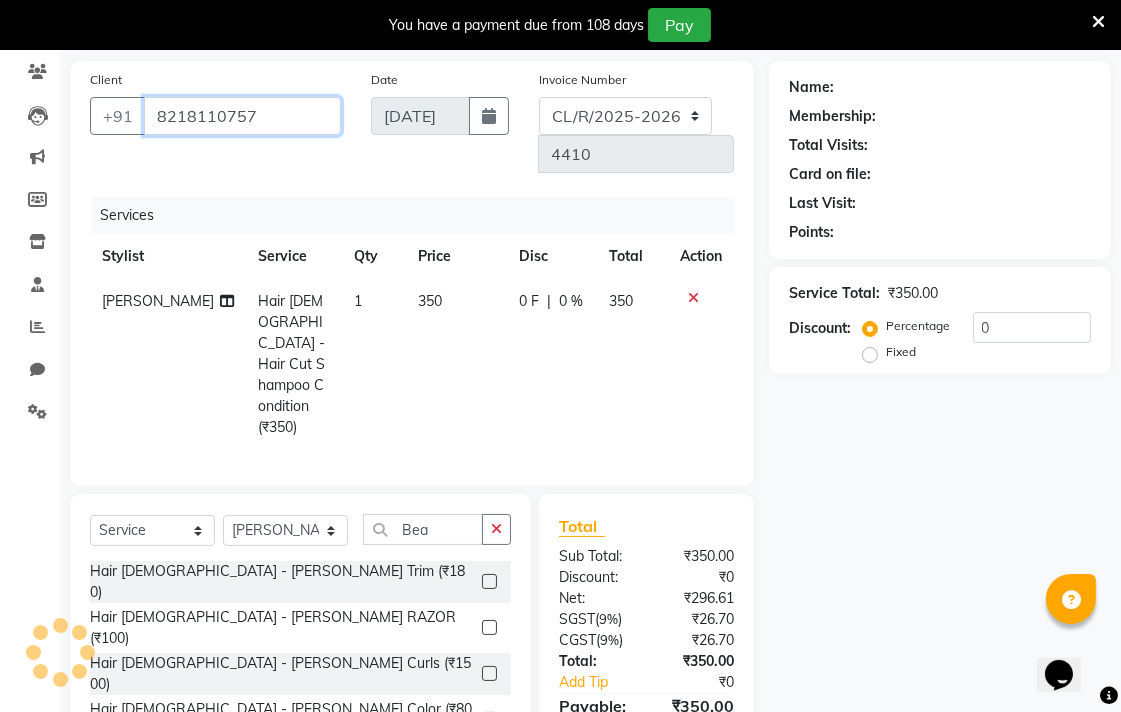 type on "8218110757" 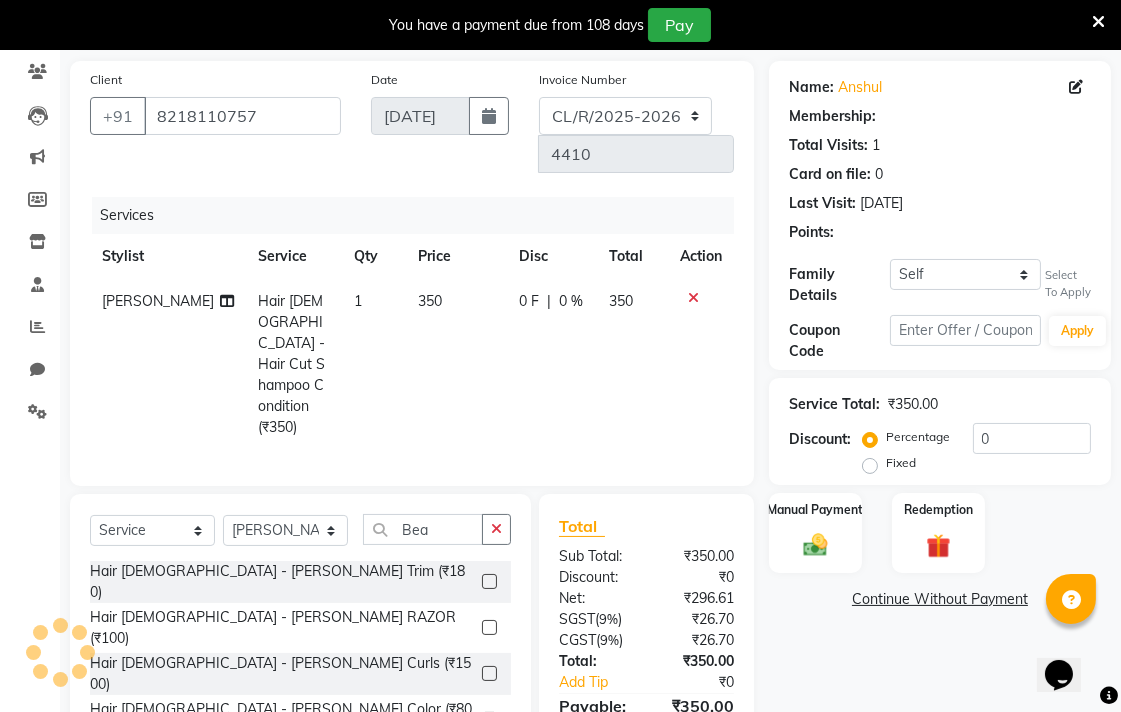 select on "1: Object" 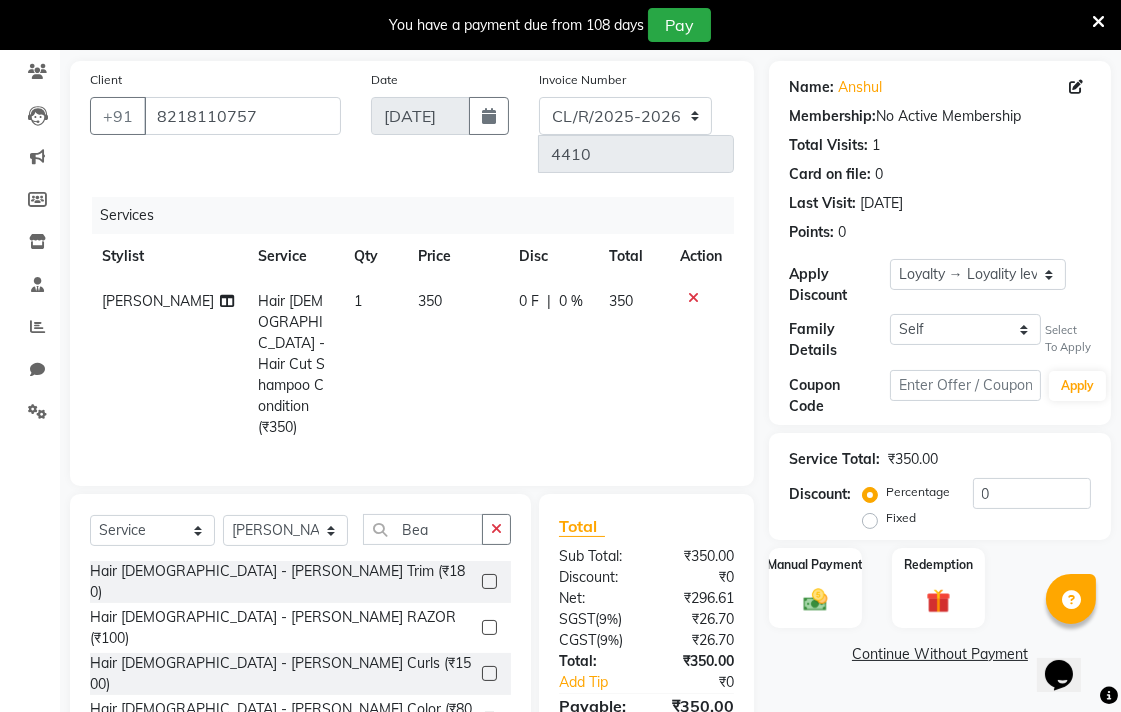 scroll, scrollTop: 208, scrollLeft: 0, axis: vertical 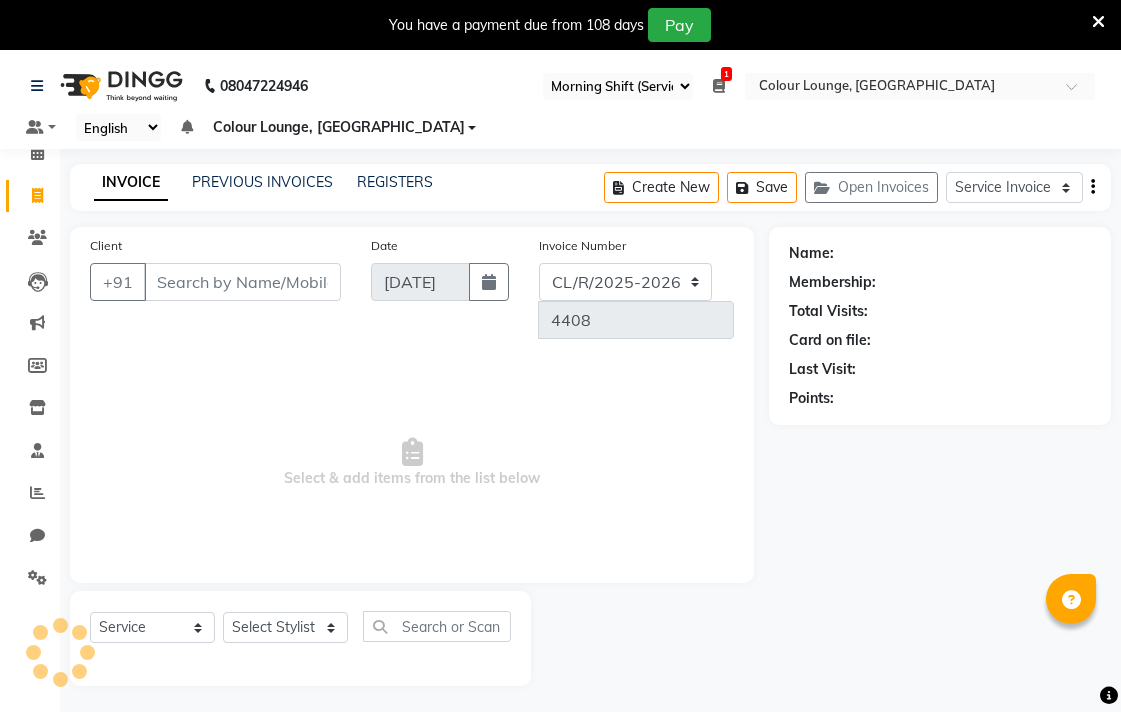select on "83" 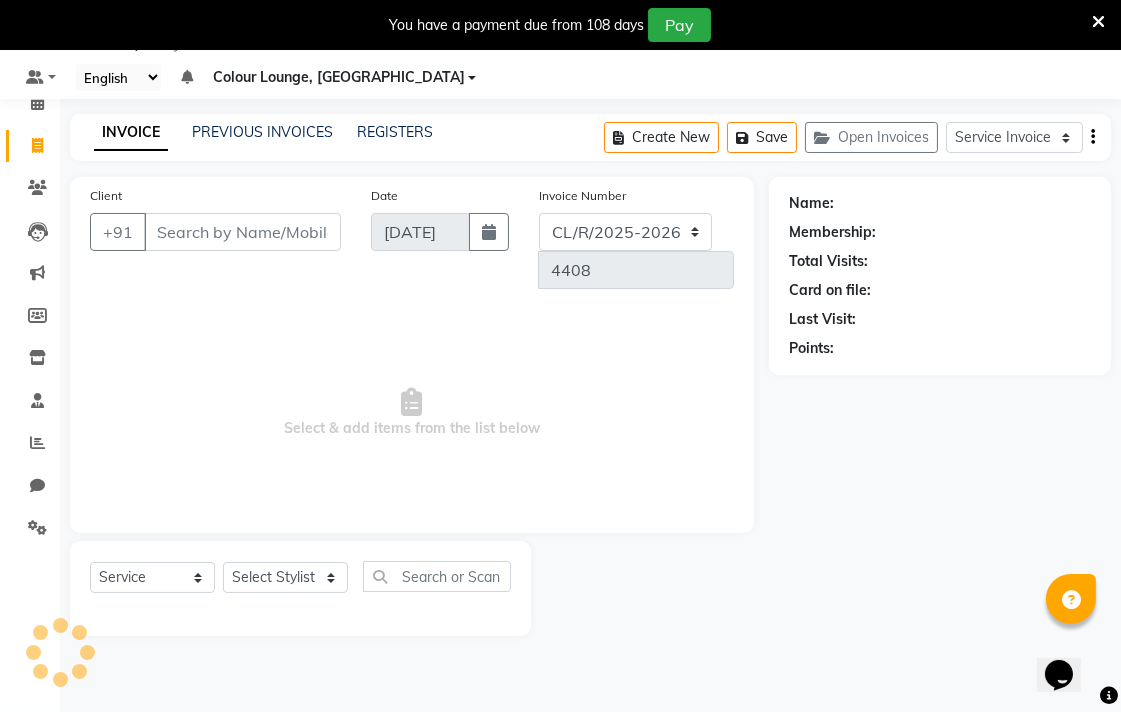 scroll, scrollTop: 0, scrollLeft: 0, axis: both 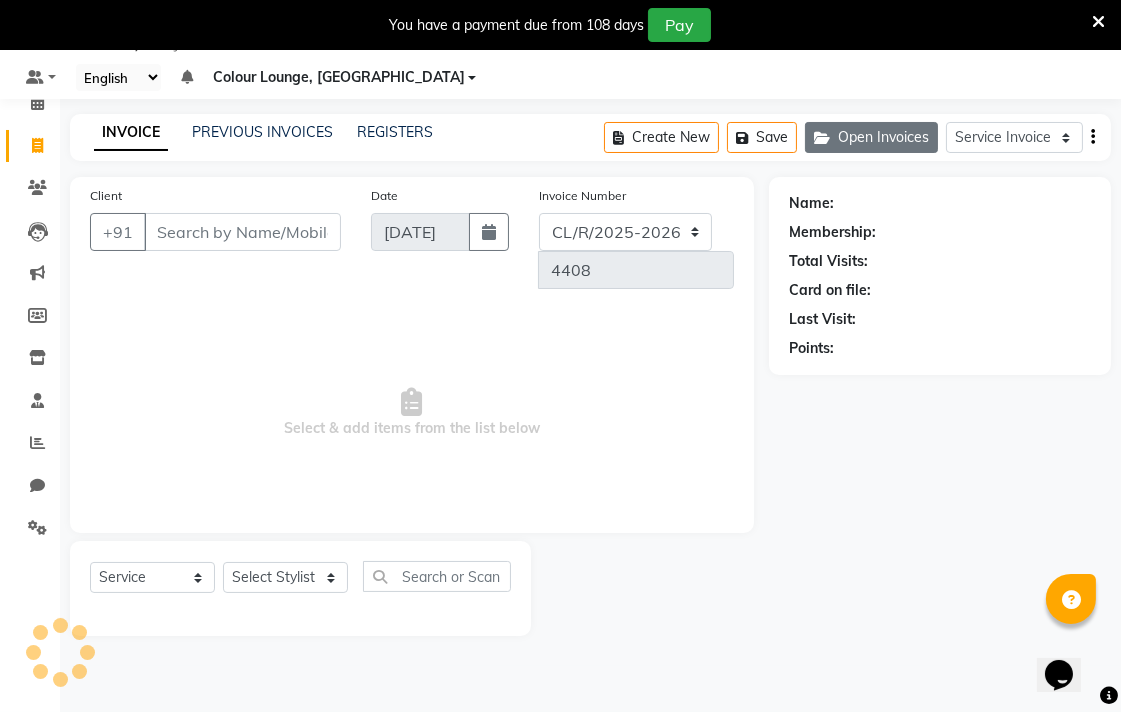 click on "Open Invoices" 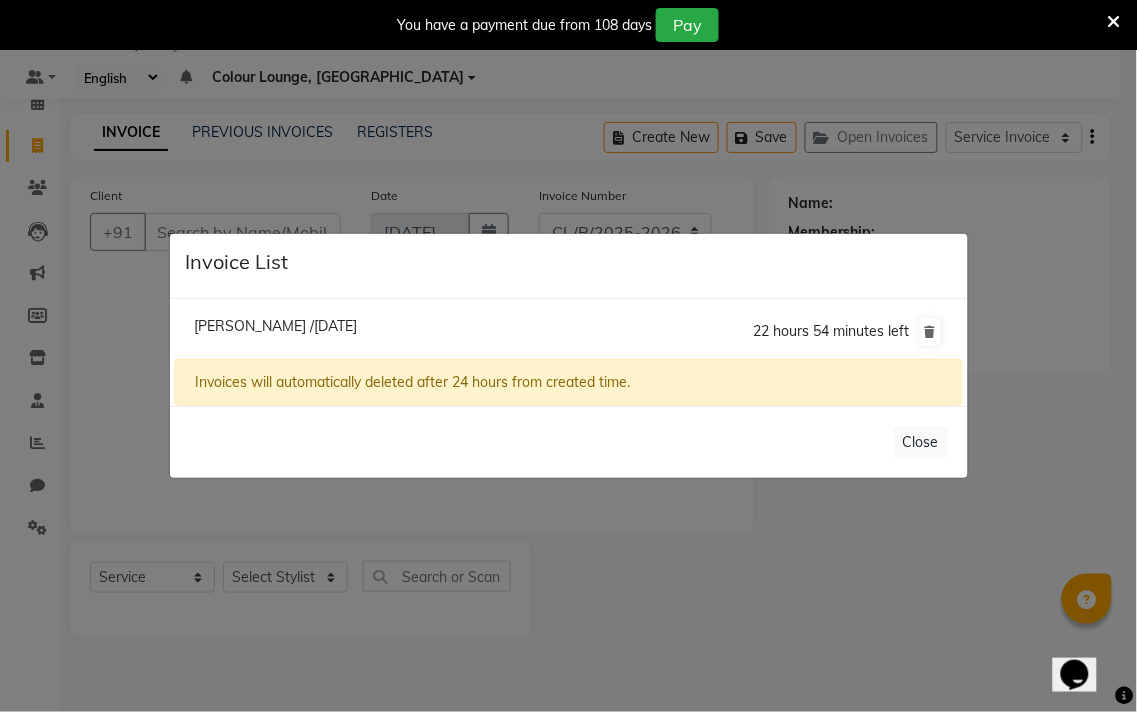 click on "Invoice List  Dharminder /13 July 2025  22 hours 54 minutes left  Invoices will automatically deleted after 24 hours from created time.   Close" 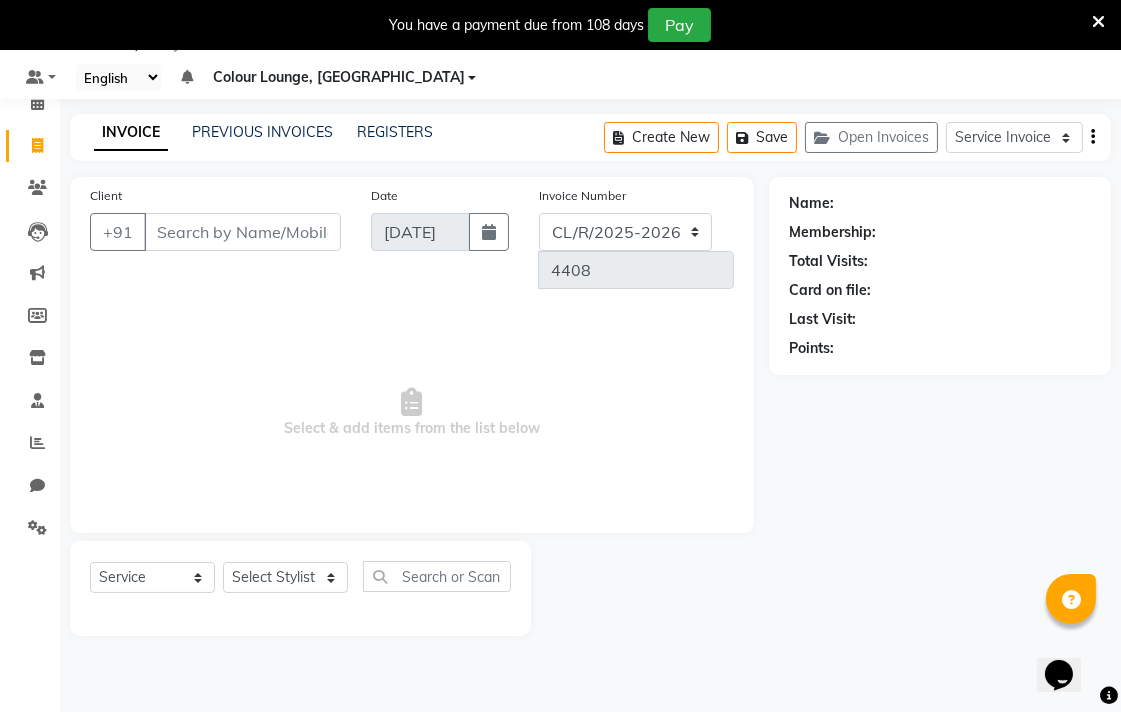 click 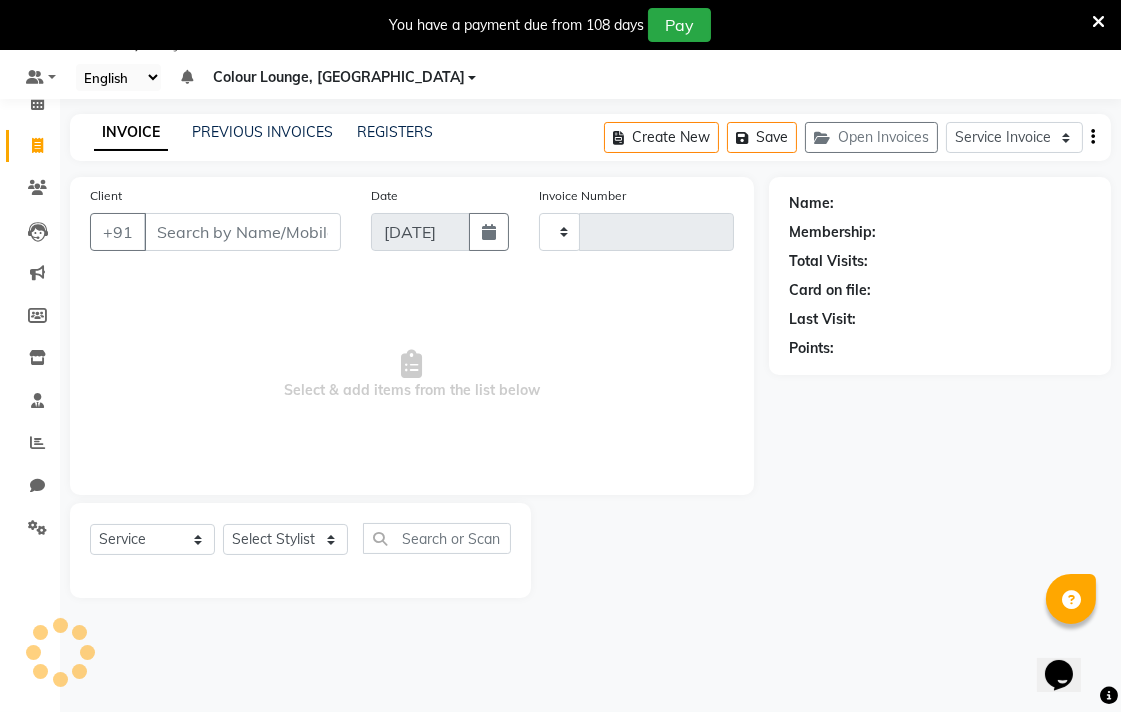 type on "4410" 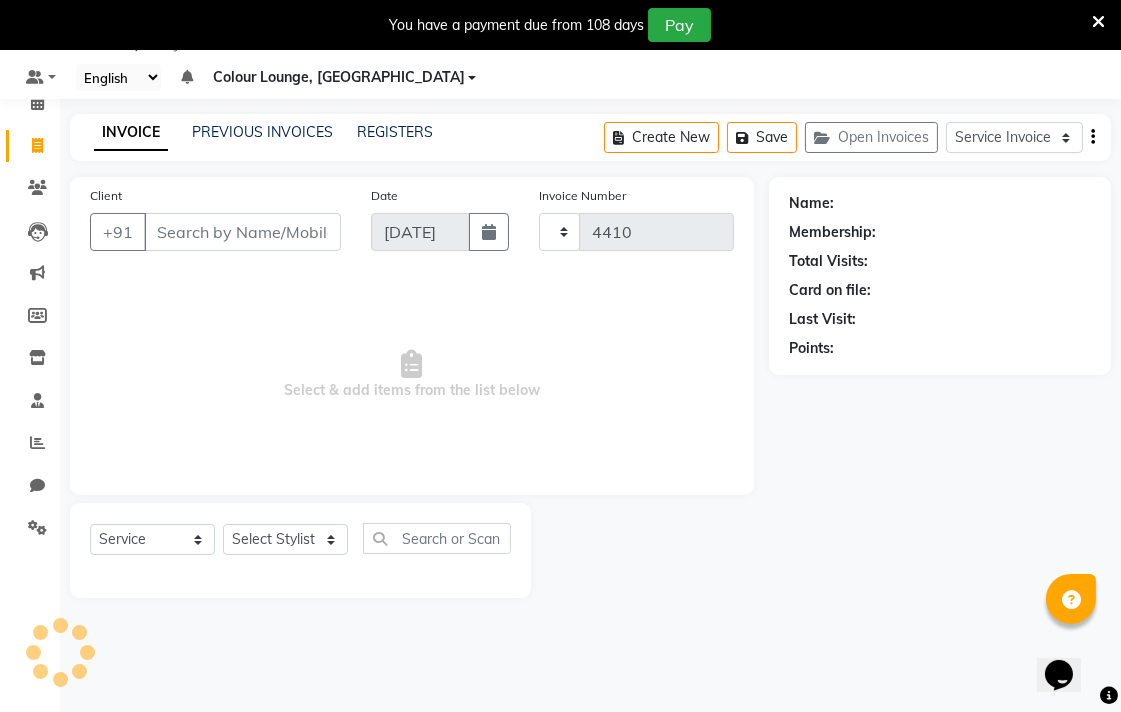 select on "8013" 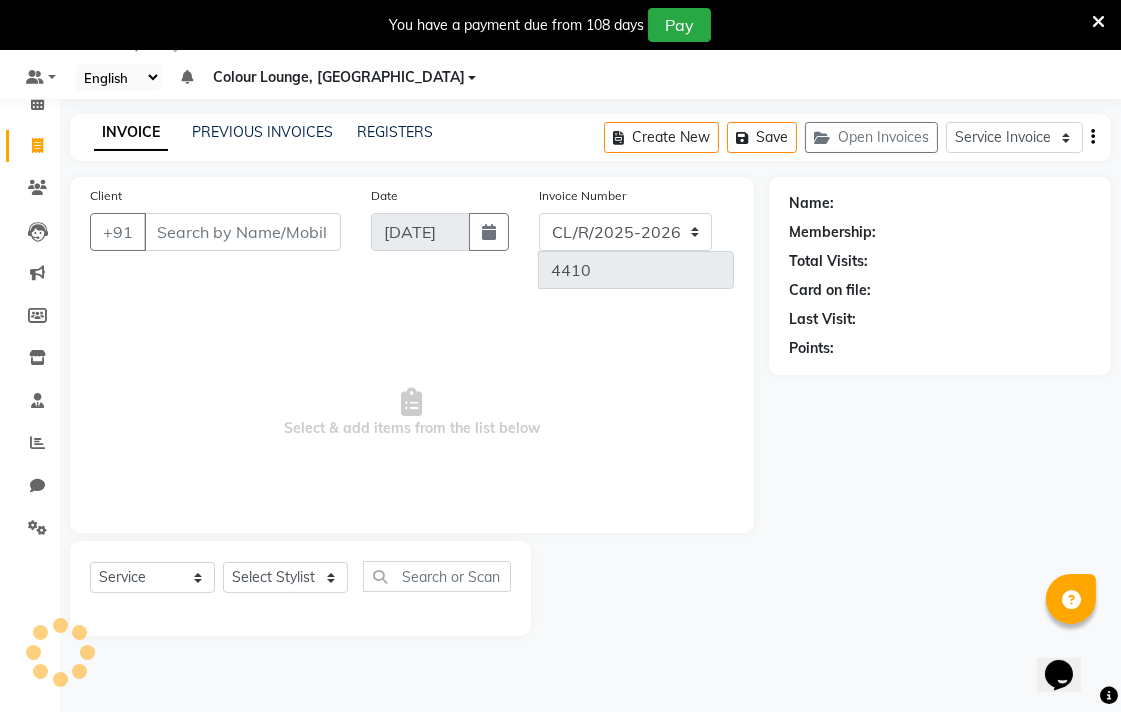 click on "Client" at bounding box center [242, 232] 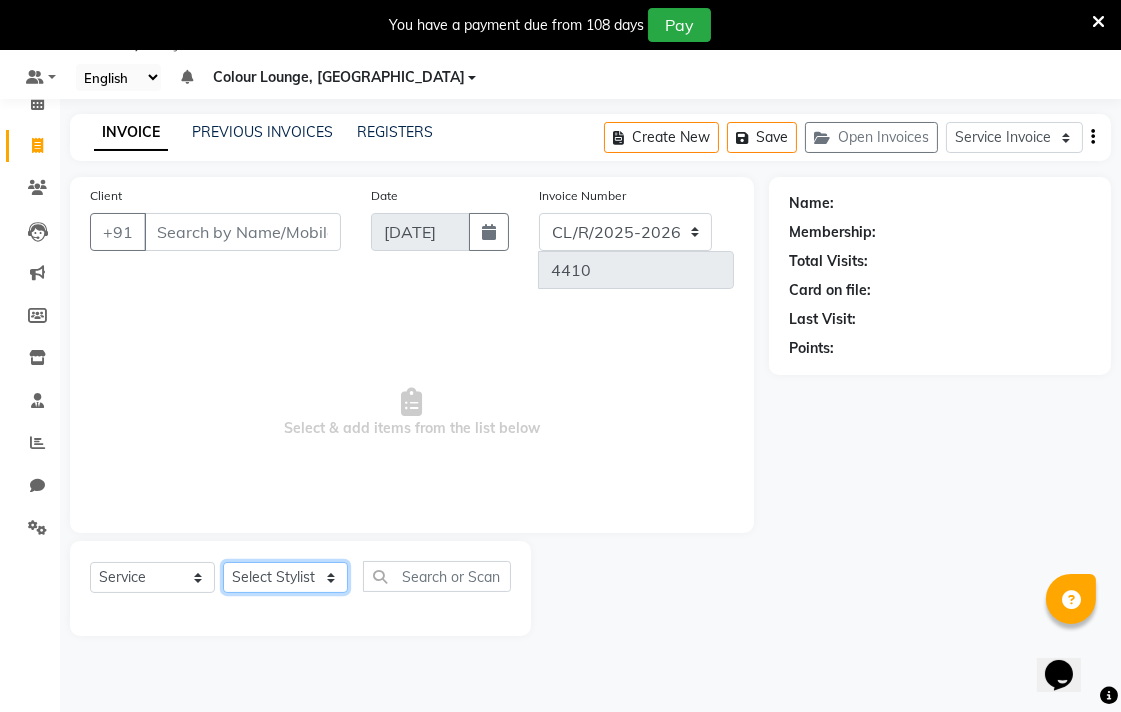 click on "Select Stylist Admin AMIT Birshika Colour Lounge, [GEOGRAPHIC_DATA] Colour Lounge, [GEOGRAPHIC_DATA] [PERSON_NAME] [PERSON_NAME] [PERSON_NAME] [PERSON_NAME] [PERSON_NAME] mam [PERSON_NAME] [PERSON_NAME] [PERSON_NAME] MOHIT [PERSON_NAME] POOJA [PERSON_NAME] [PERSON_NAME] [PERSON_NAME] guard [PERSON_NAME] [PERSON_NAME] [PERSON_NAME] [PERSON_NAME] SAMEER [PERSON_NAME] [PERSON_NAME] [PERSON_NAME] [PERSON_NAME] [PERSON_NAME] [PERSON_NAME] VISHAL [PERSON_NAME]" 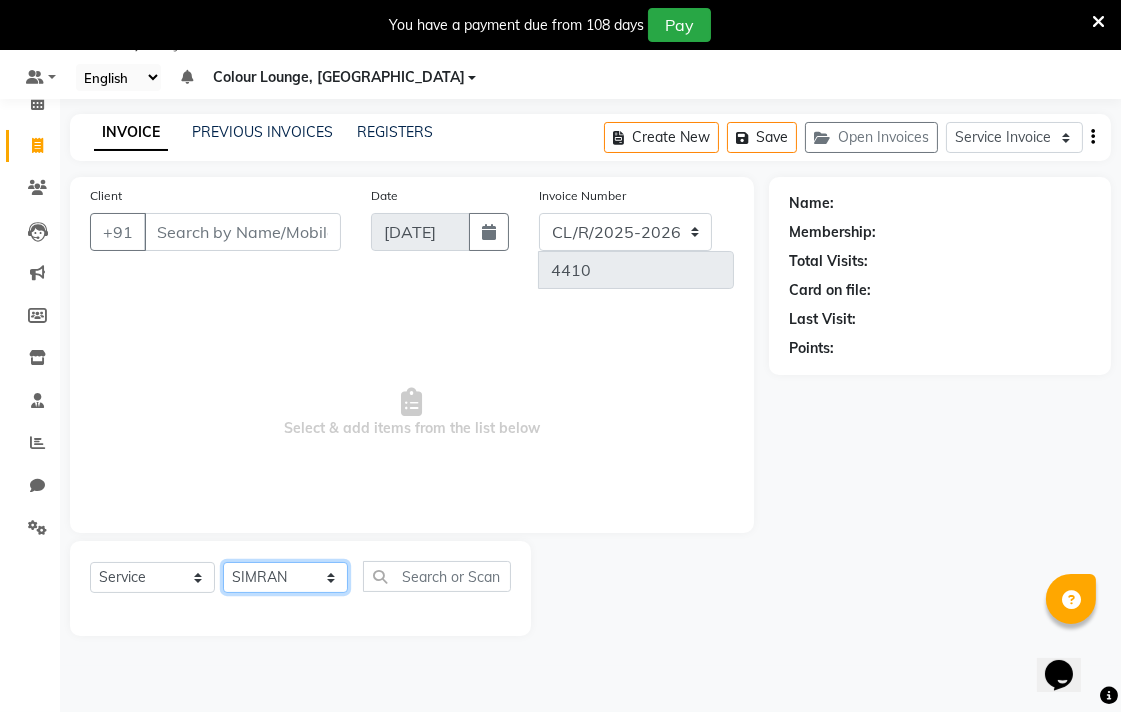 click on "Select Stylist Admin AMIT Birshika Colour Lounge, [GEOGRAPHIC_DATA] Colour Lounge, [GEOGRAPHIC_DATA] [PERSON_NAME] [PERSON_NAME] [PERSON_NAME] [PERSON_NAME] [PERSON_NAME] mam [PERSON_NAME] [PERSON_NAME] [PERSON_NAME] MOHIT [PERSON_NAME] POOJA [PERSON_NAME] [PERSON_NAME] [PERSON_NAME] guard [PERSON_NAME] [PERSON_NAME] [PERSON_NAME] [PERSON_NAME] SAMEER [PERSON_NAME] [PERSON_NAME] [PERSON_NAME] [PERSON_NAME] [PERSON_NAME] [PERSON_NAME] VISHAL [PERSON_NAME]" 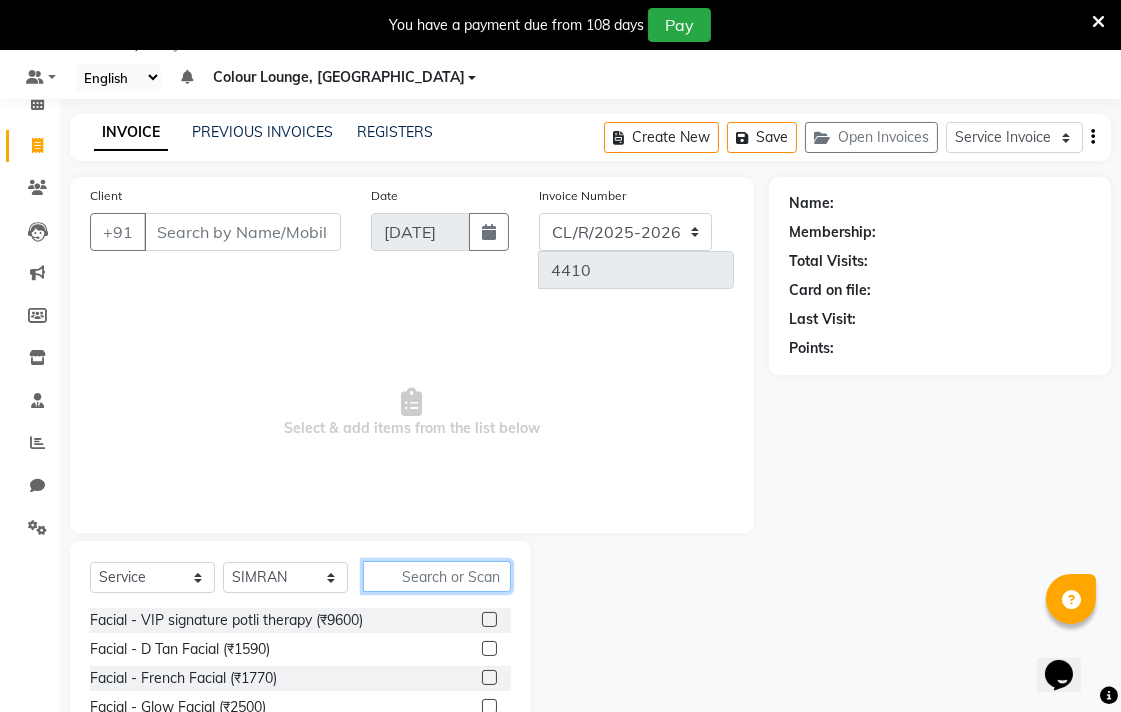 click 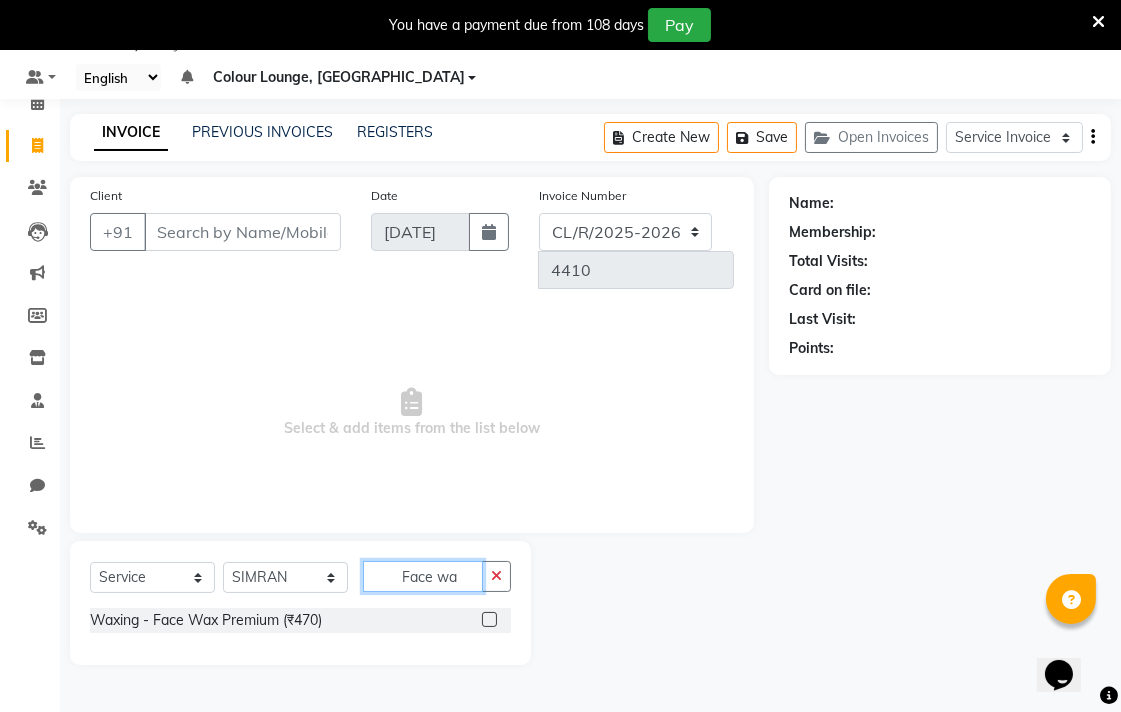 type on "Face wa" 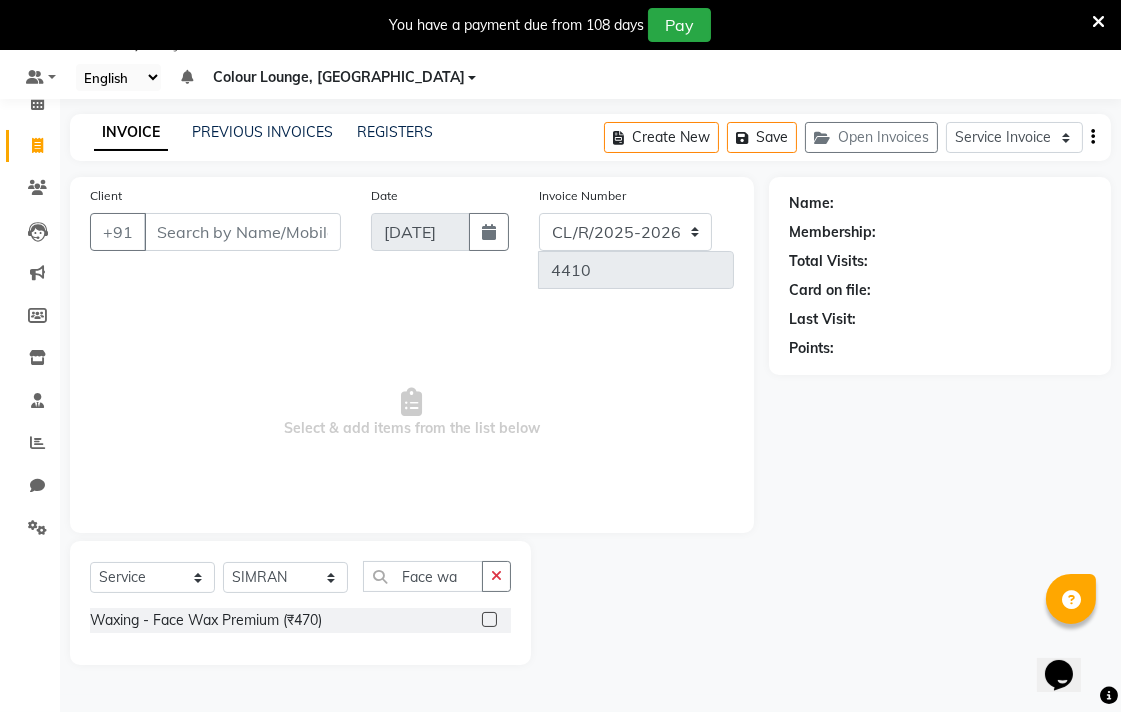 click 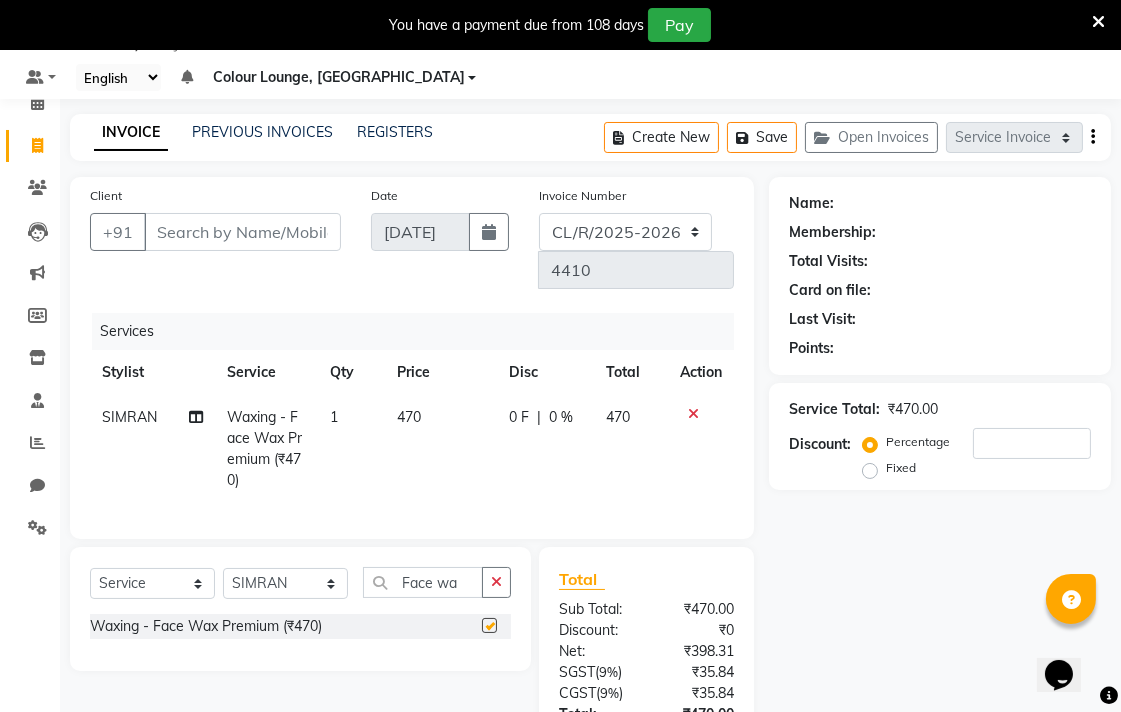 click on "470" 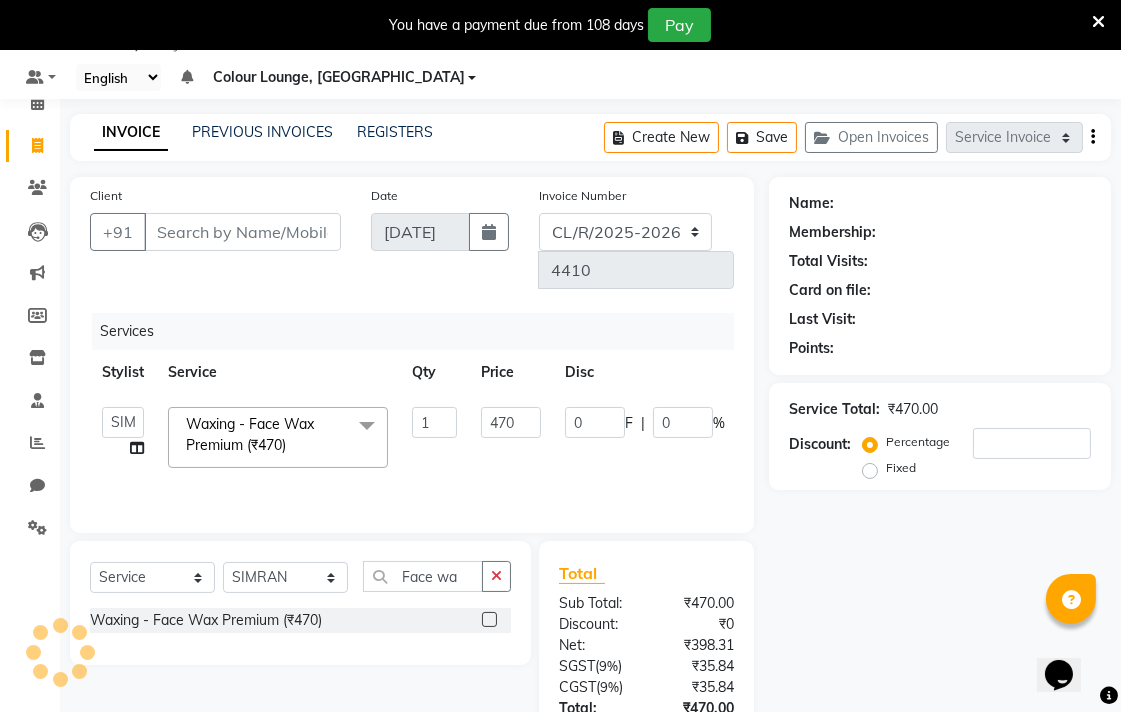 checkbox on "false" 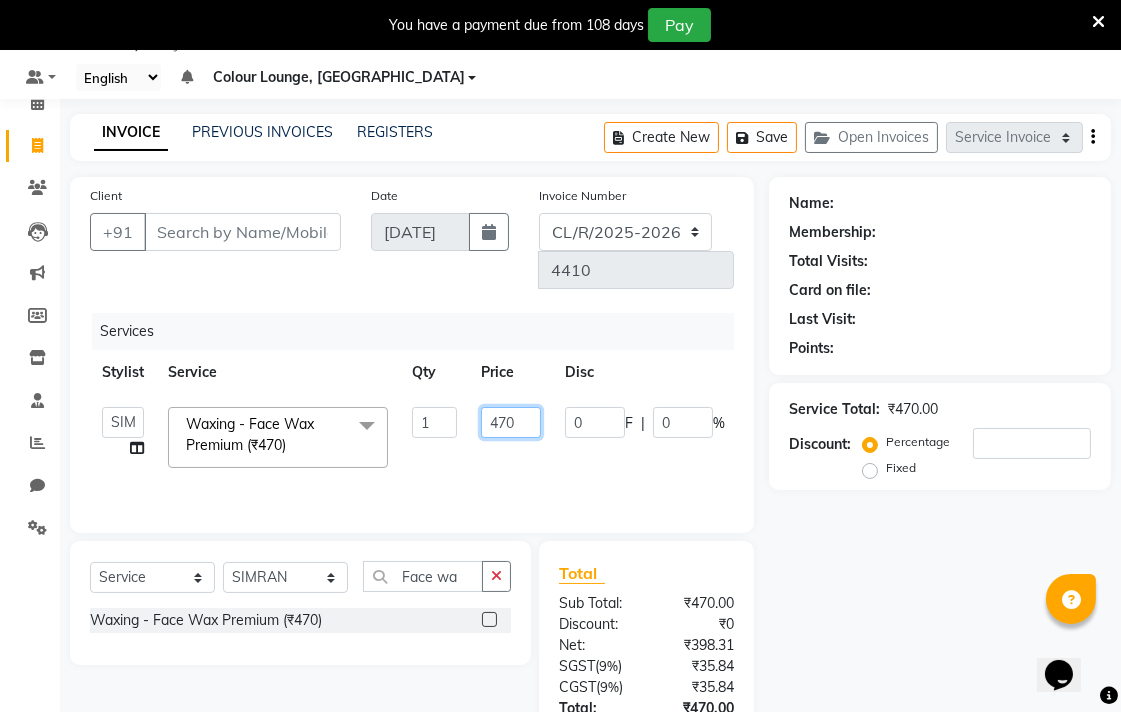 click on "470" 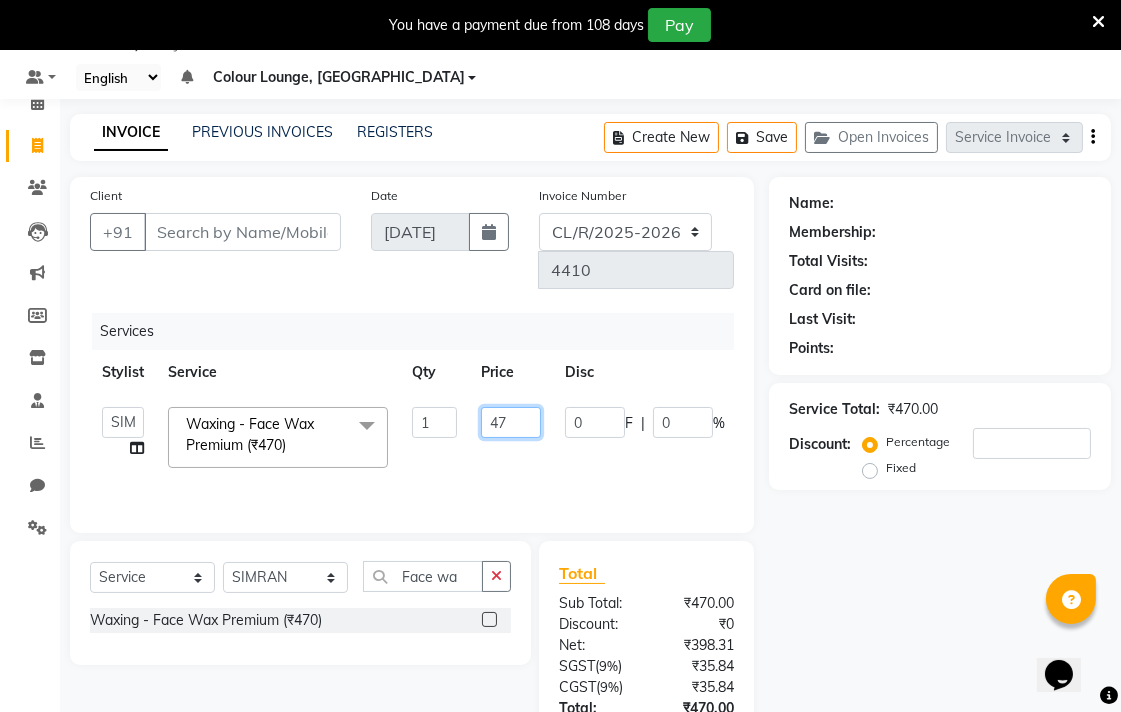 type on "4" 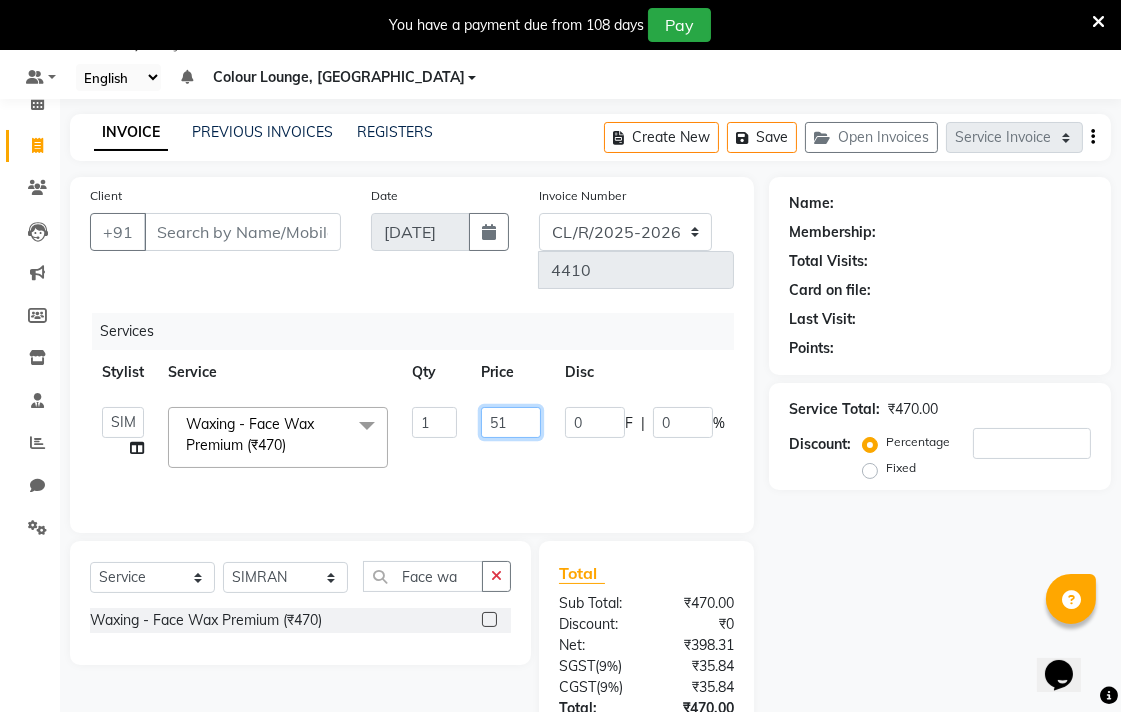 type on "510" 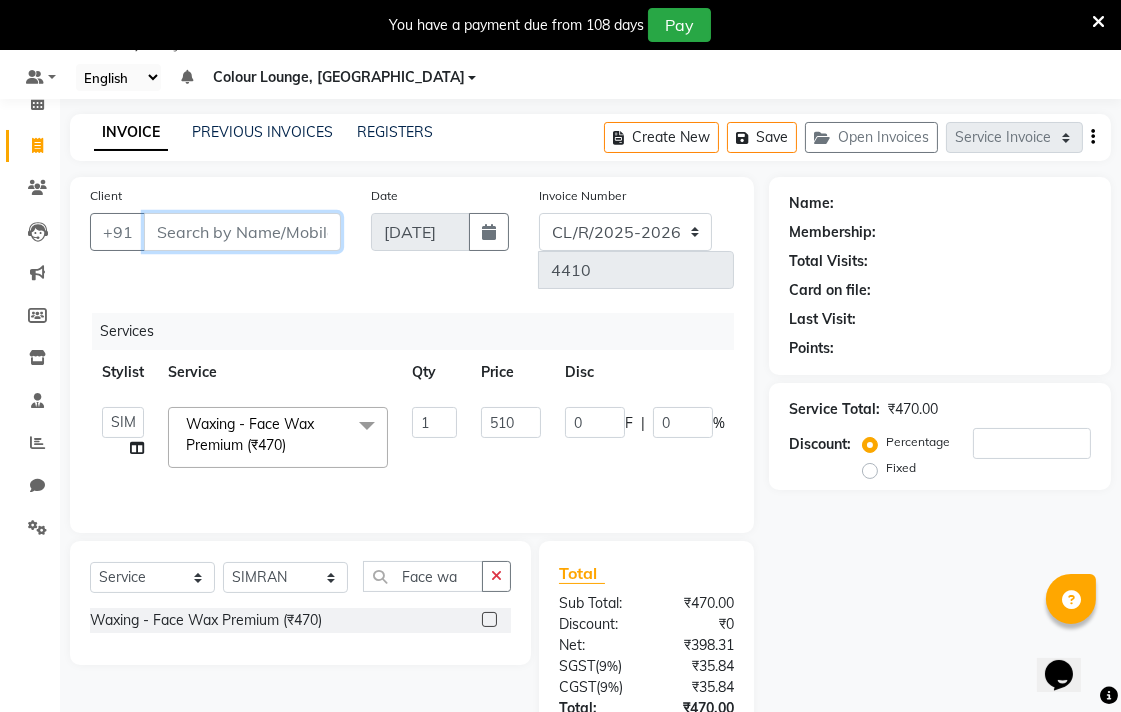 click on "Client" at bounding box center [242, 232] 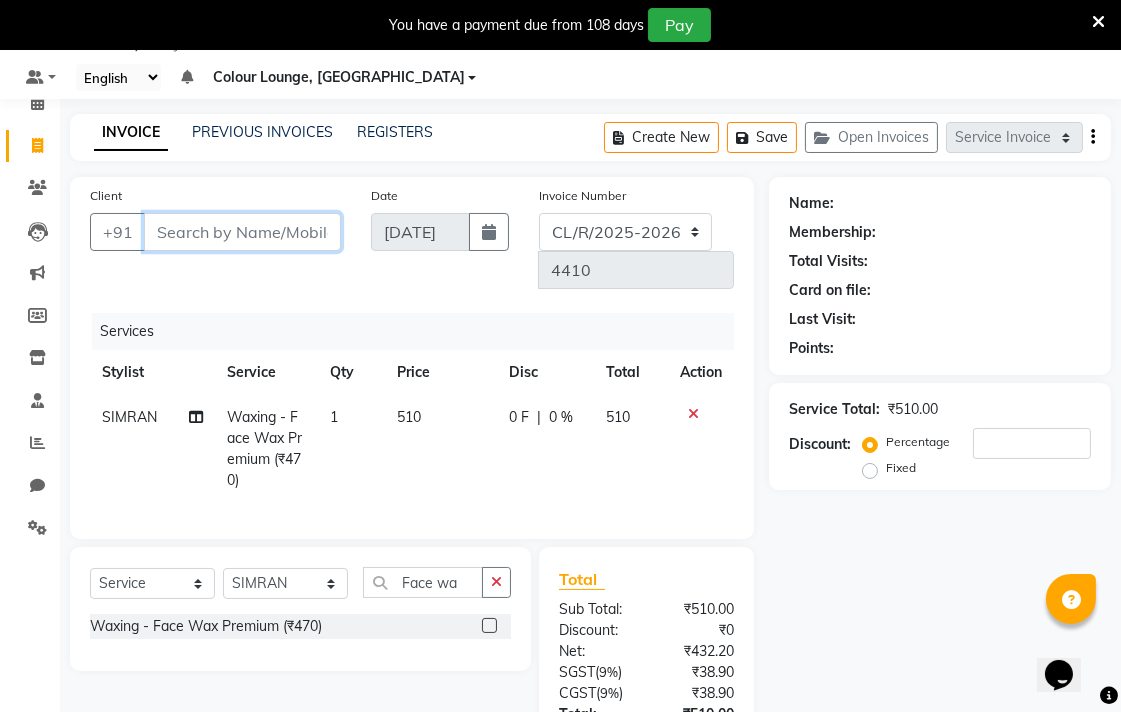 type on "7" 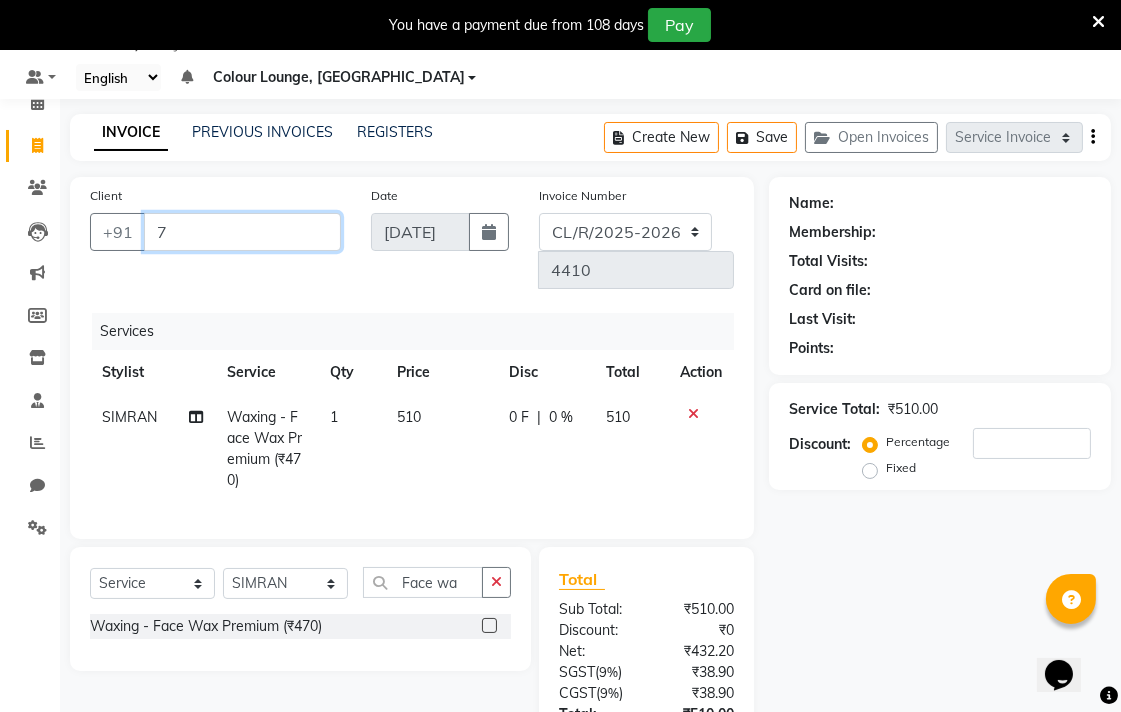type on "0" 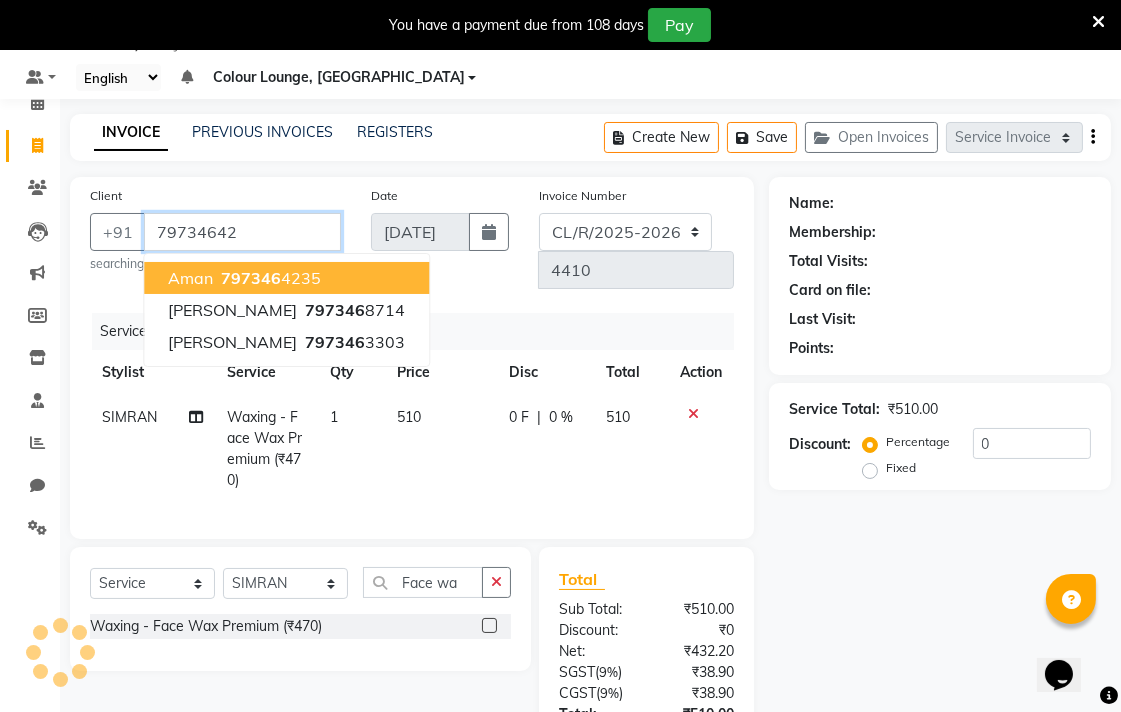 click on "aman   797346 4235" at bounding box center (286, 278) 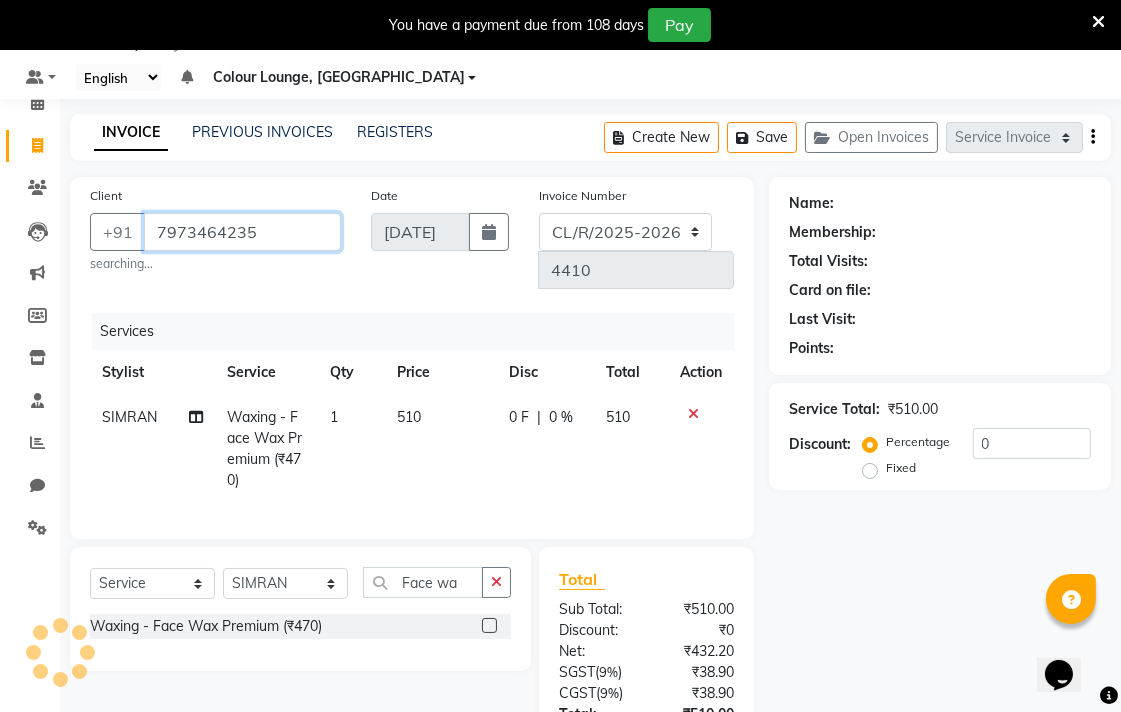 type on "7973464235" 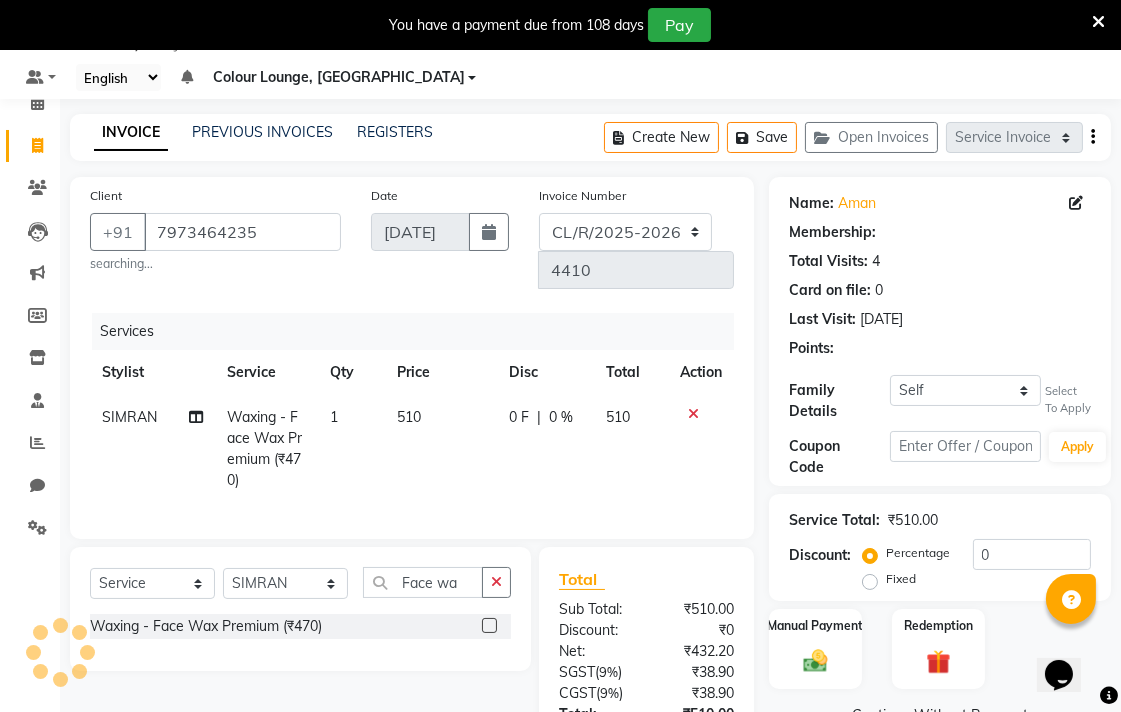 select on "1: Object" 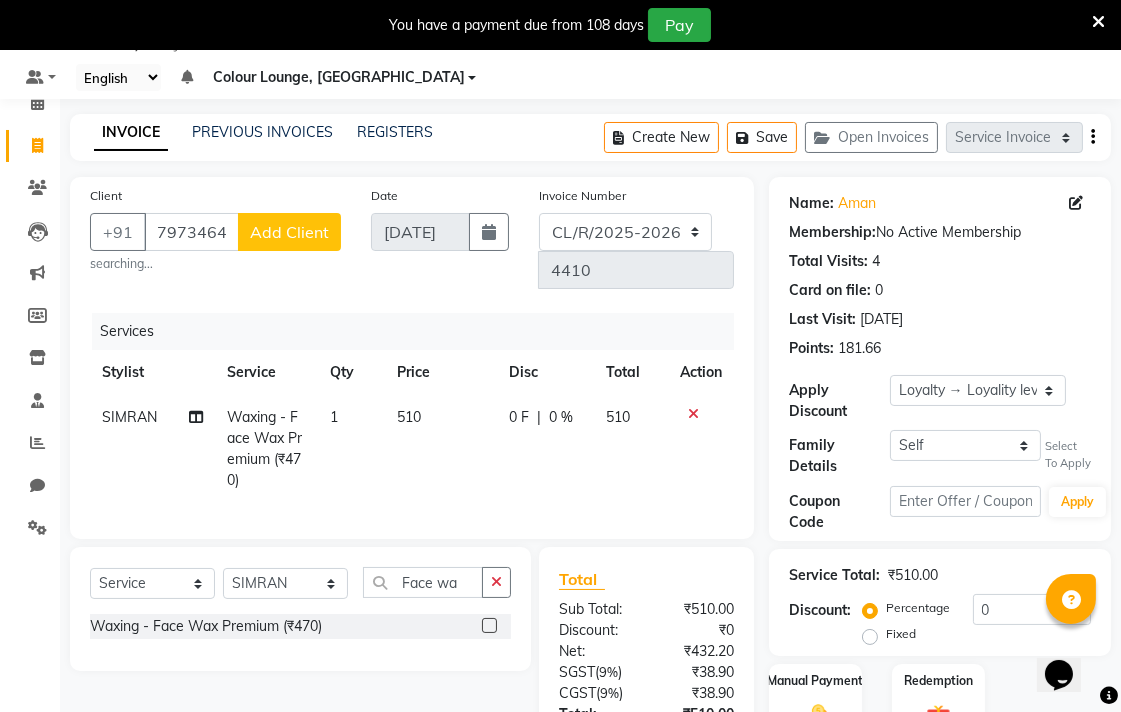 click on "510" 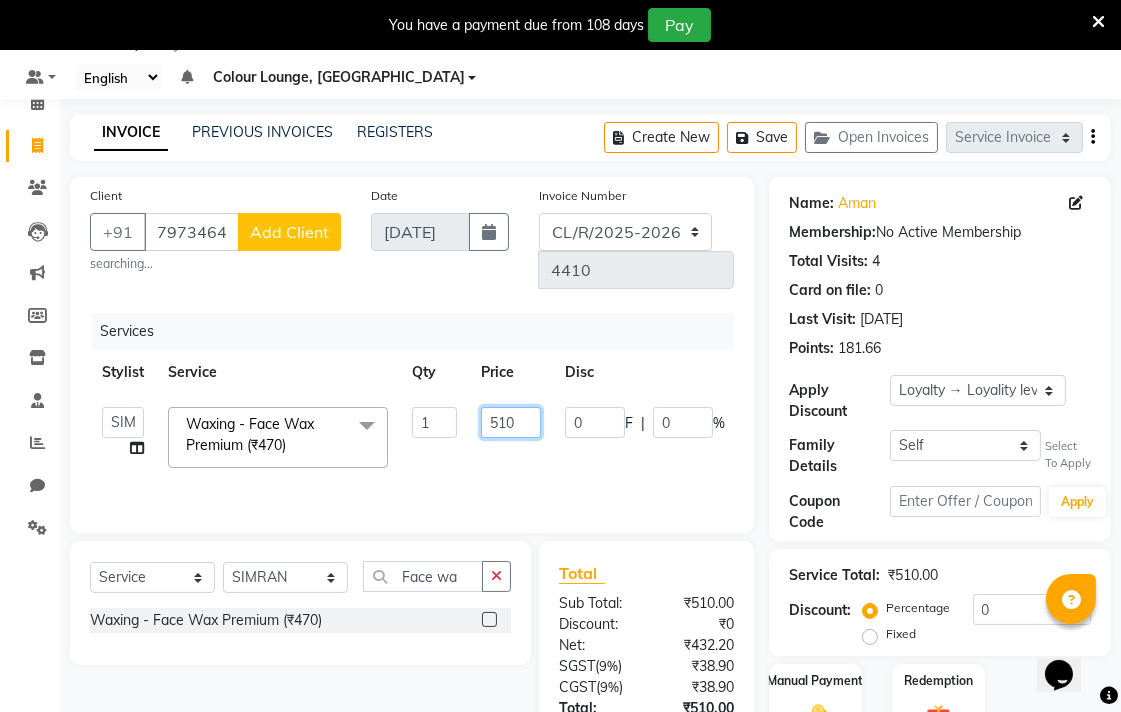 click on "510" 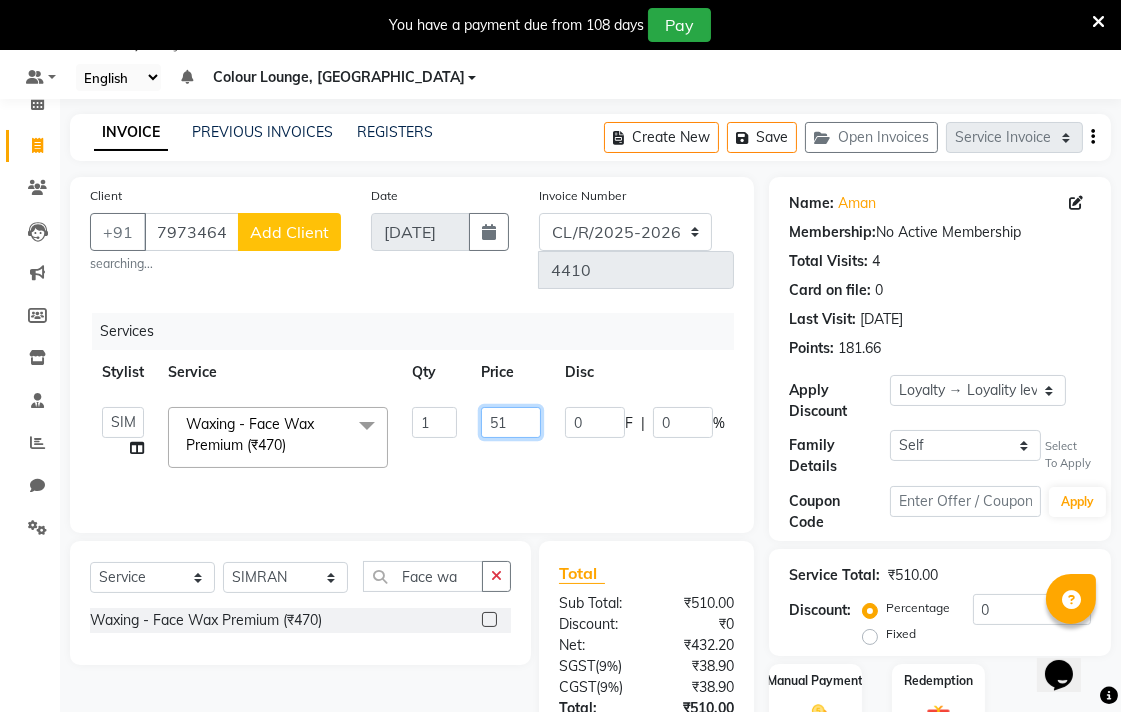 type on "5" 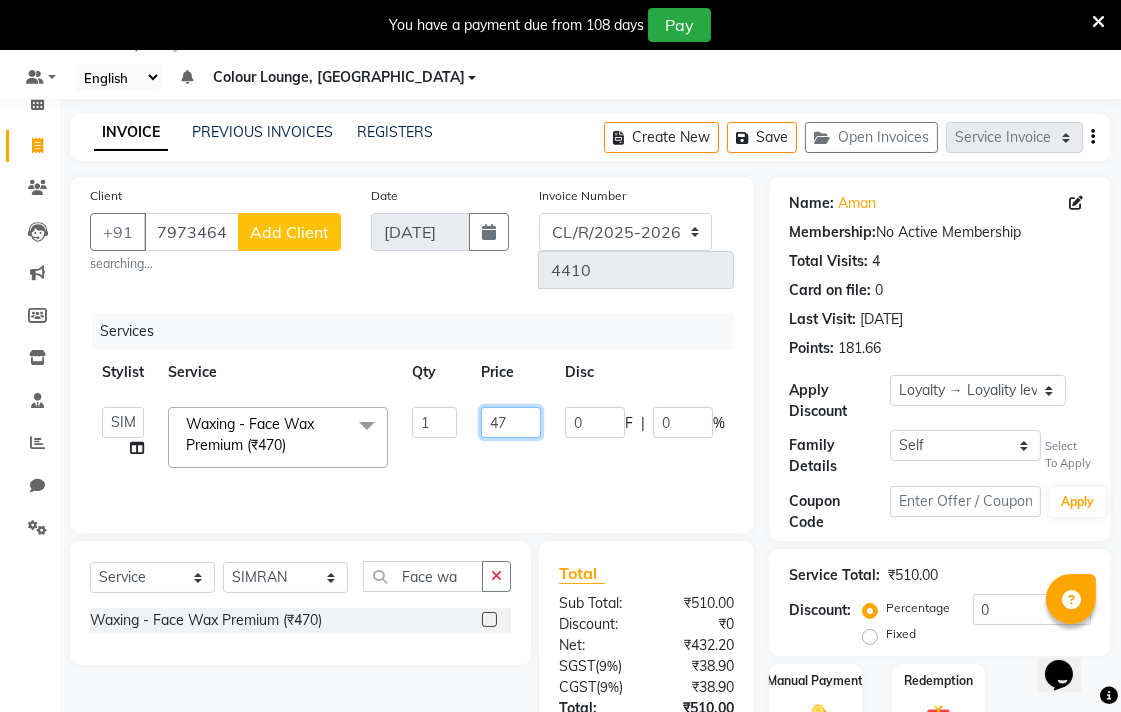 type on "470" 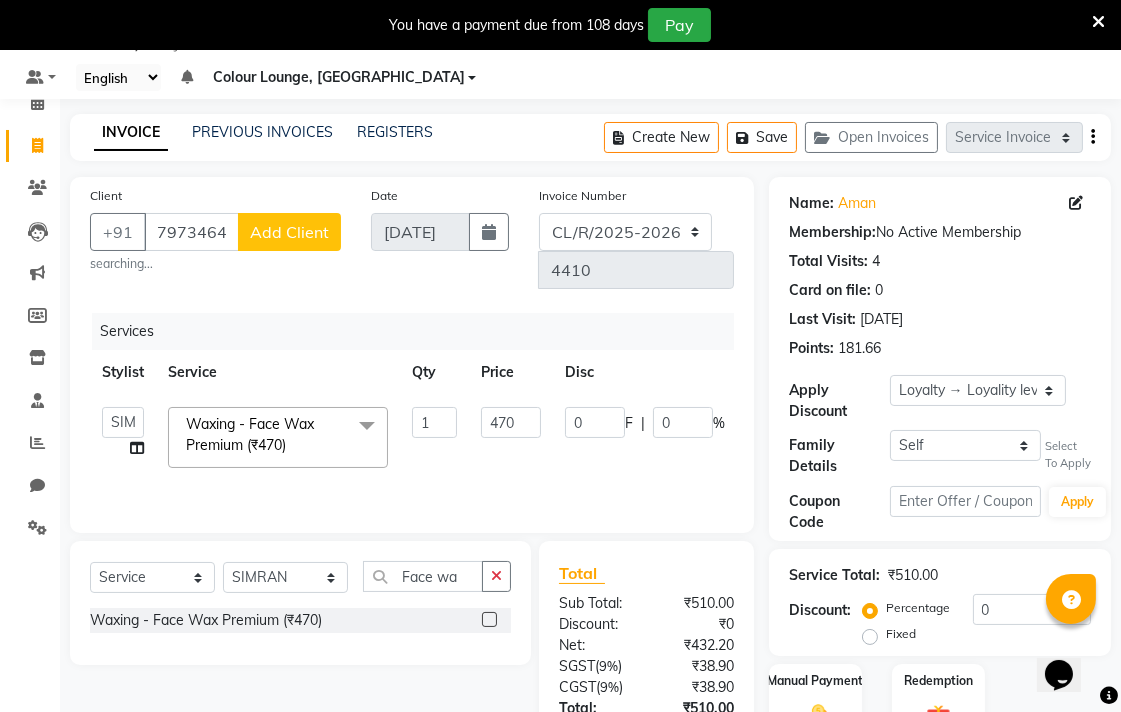 click on "Select  Service  Membership  Package Voucher Prepaid Gift Card  Select Stylist Admin AMIT Birshika Colour Lounge, Ranjit Avenue Colour Lounge, Ranjit Avenue Digvijay JAGPREET SINGH KARAN JAFFAL KARAN KUMAR Komal mam LOVEPREET MAIBAM SURJIT SINGH MANDEEP MOHIT Nandani PARAS POOJA DEVNATH Pooja Negi PREM KOHLI RADHIKA Rahul guard Reema mehra Riya Sahil SAJAN SAMEER SANIA SANJAY SIMRAN Sonia Sunita TANUJ VISHAL Vishal singh Face wa Waxing - Face Wax Premium (₹470)" 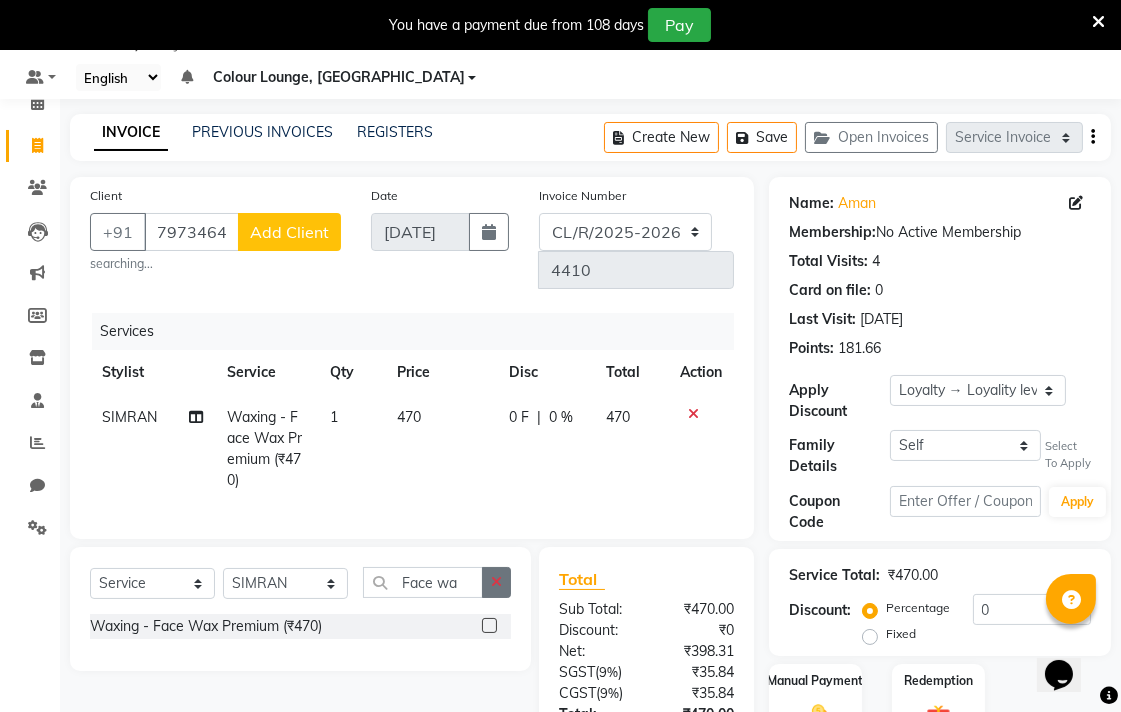 click 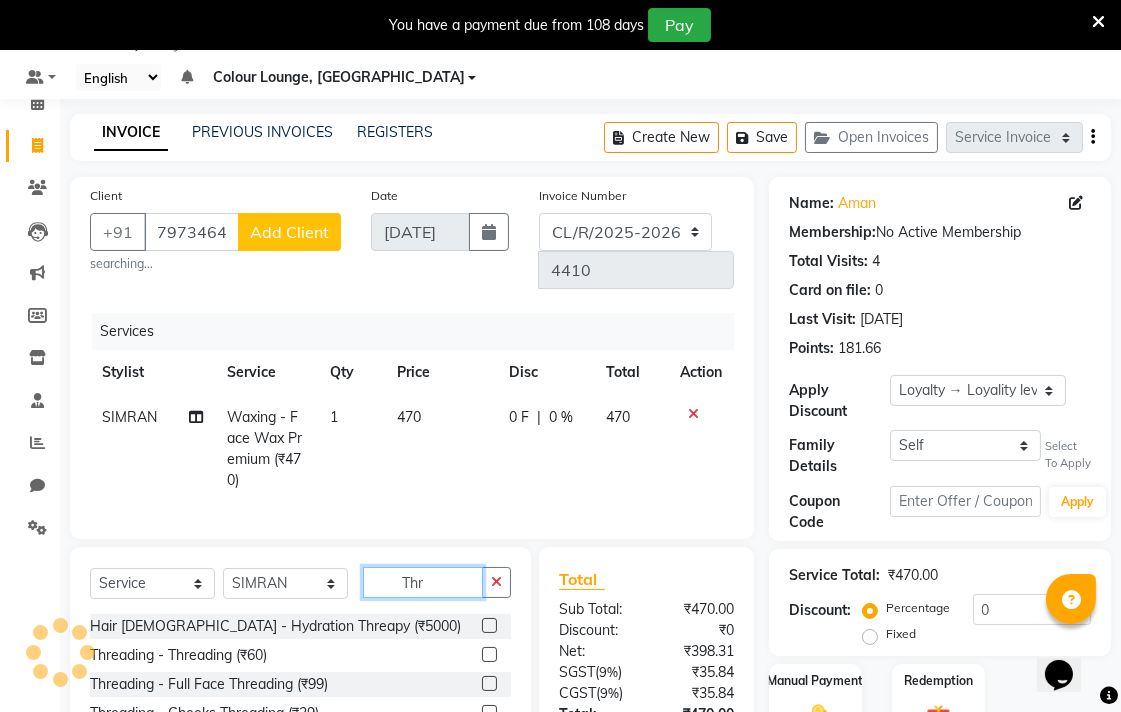type on "Thr" 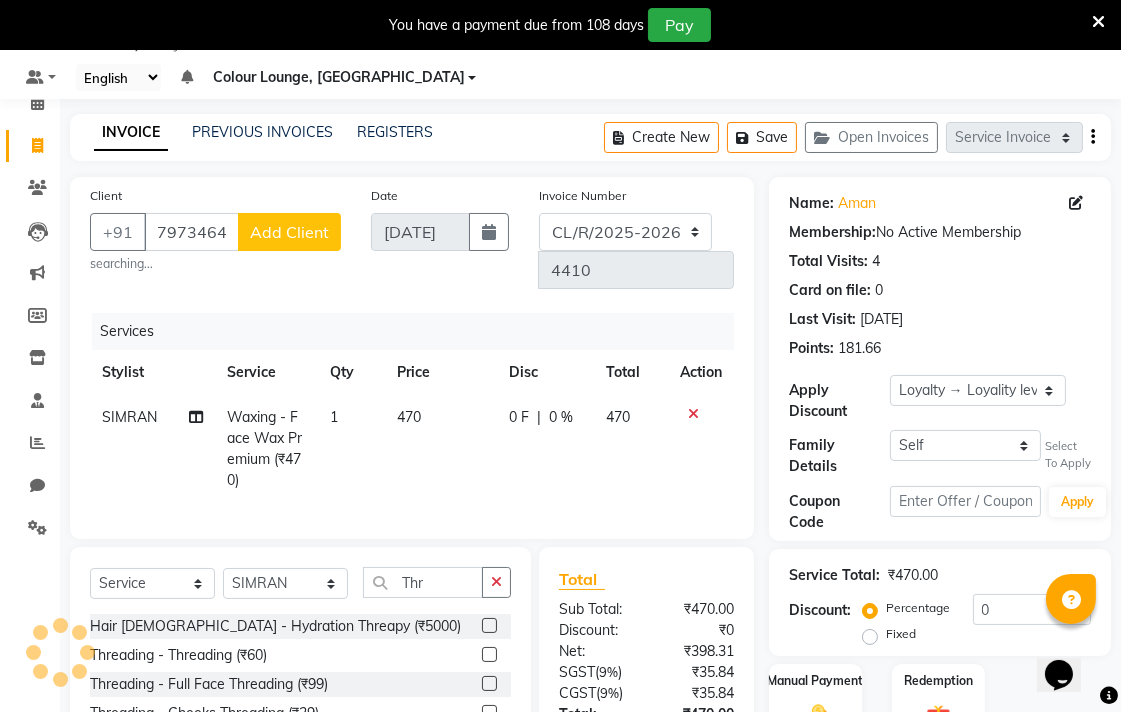 click 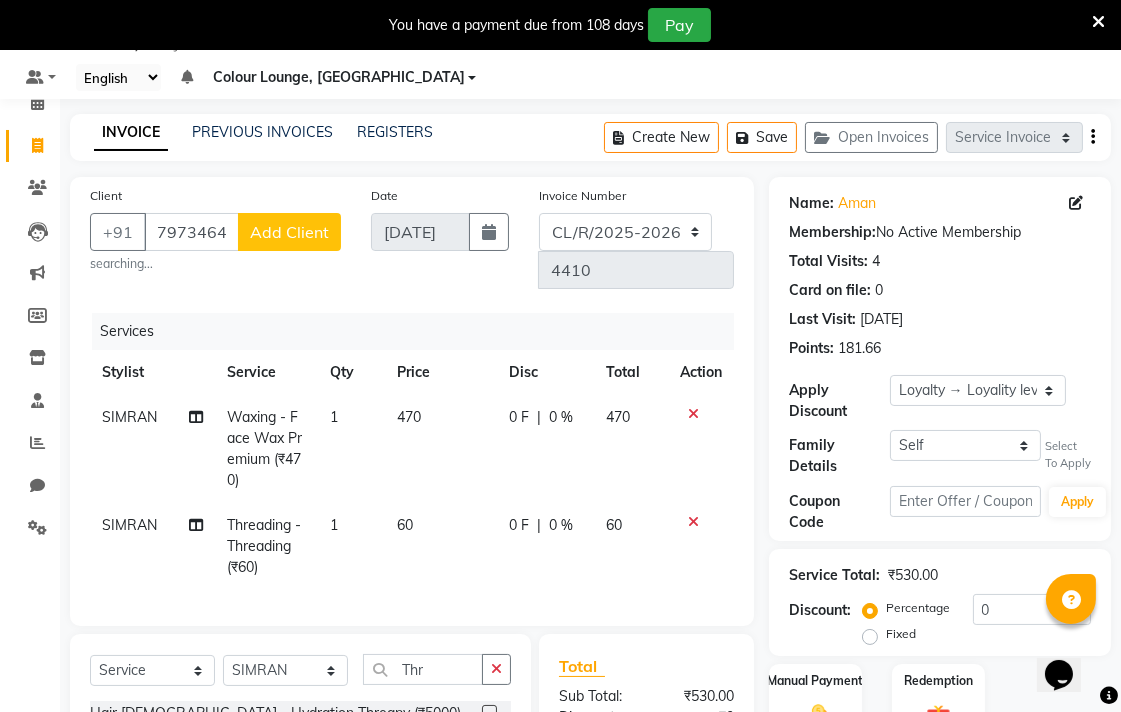checkbox on "false" 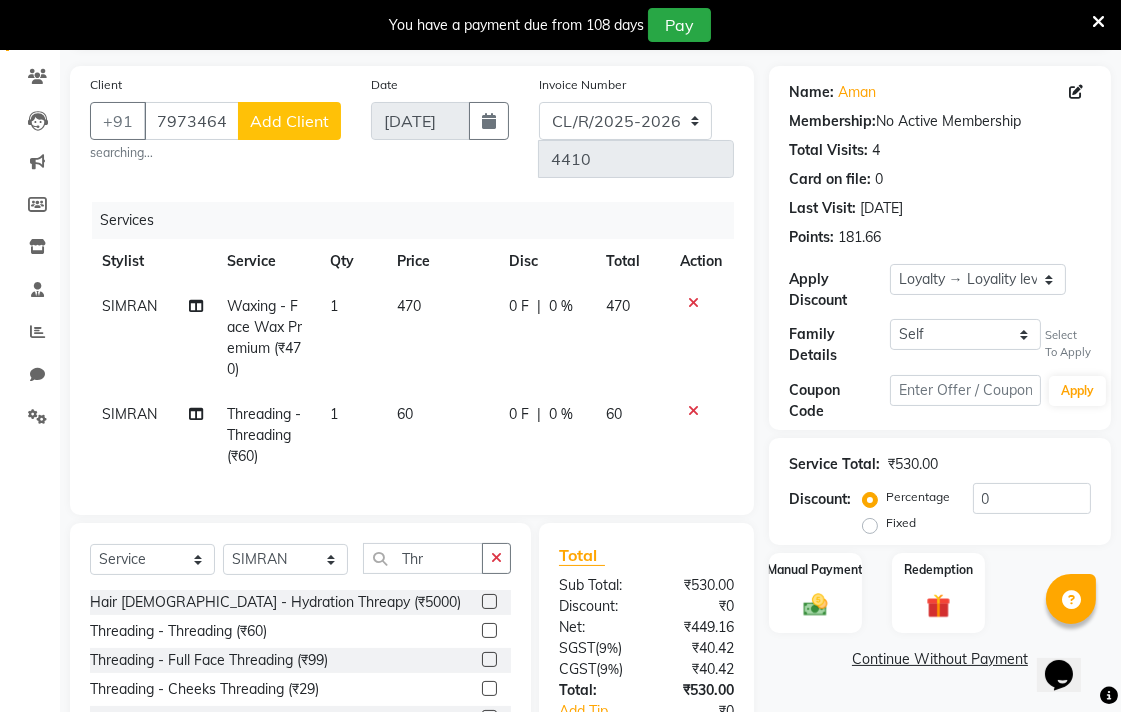 scroll, scrollTop: 282, scrollLeft: 0, axis: vertical 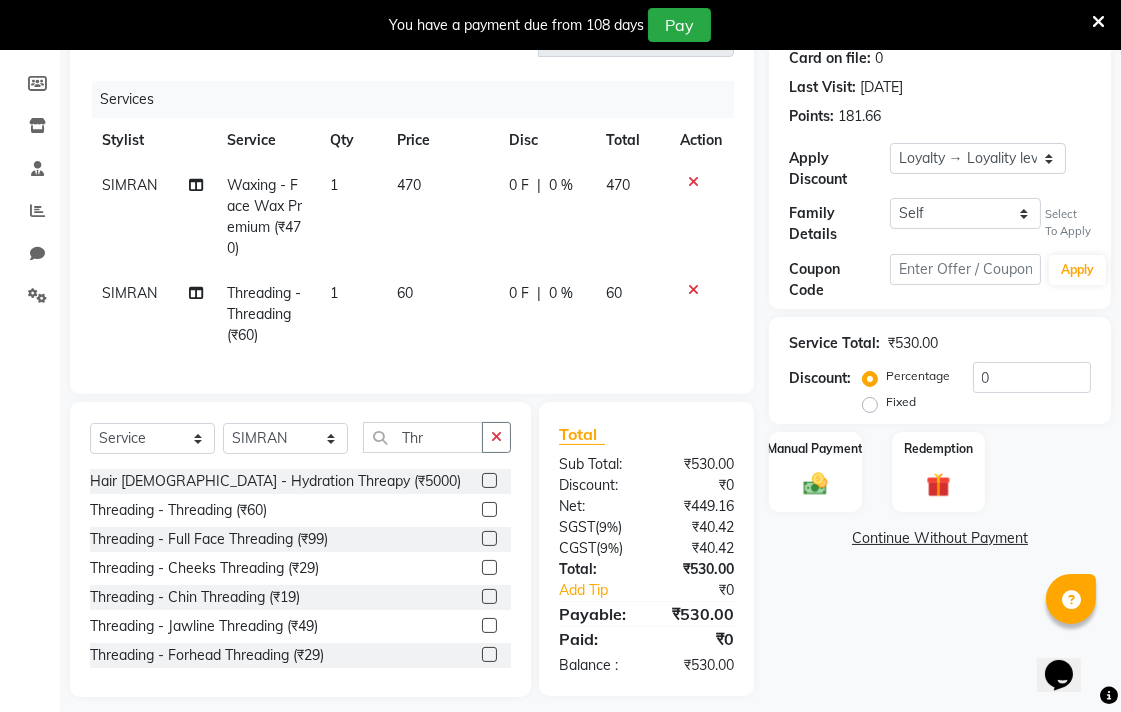 click on "60" 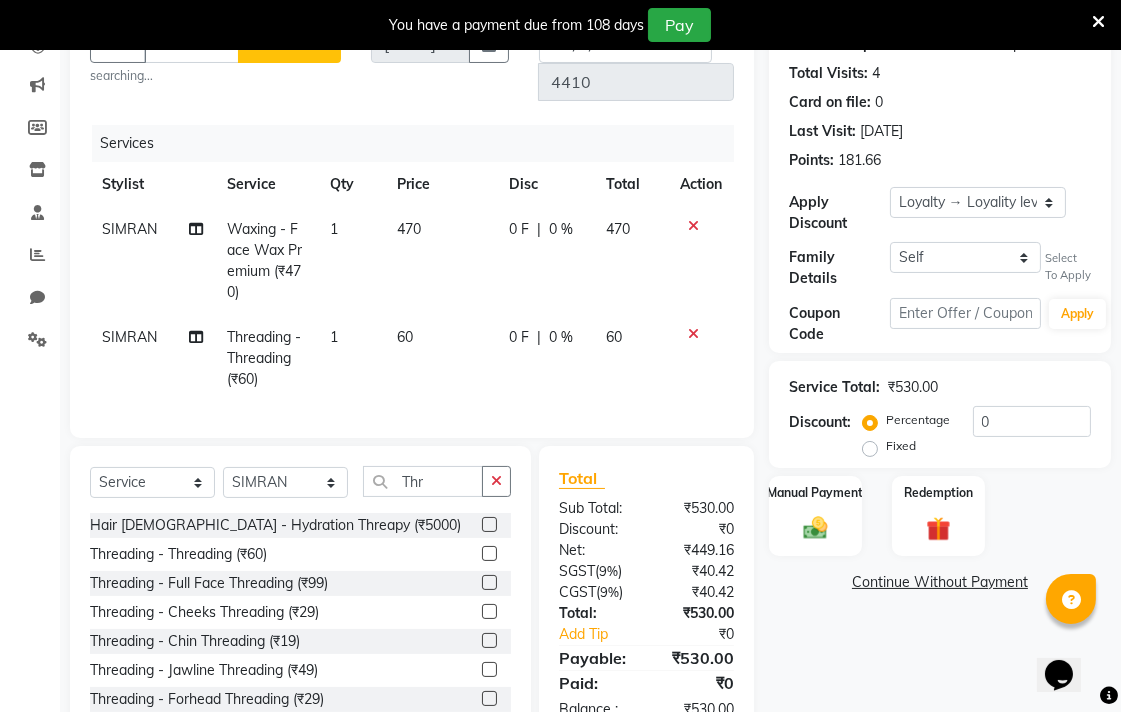 select on "70167" 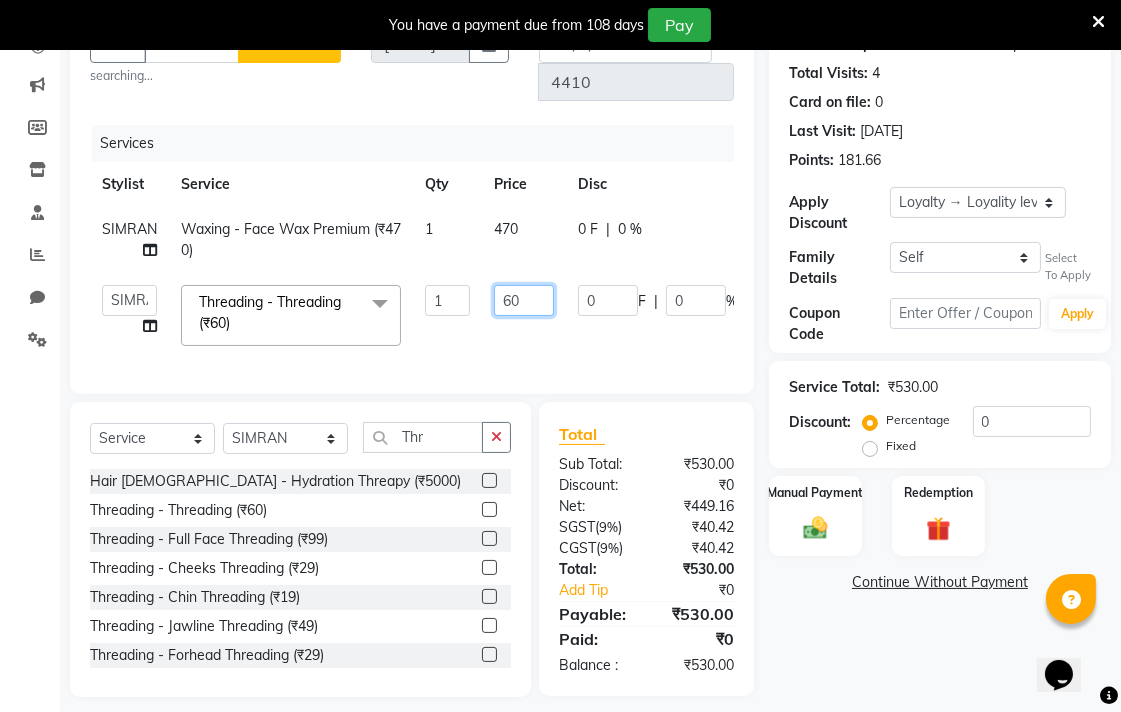 click on "60" 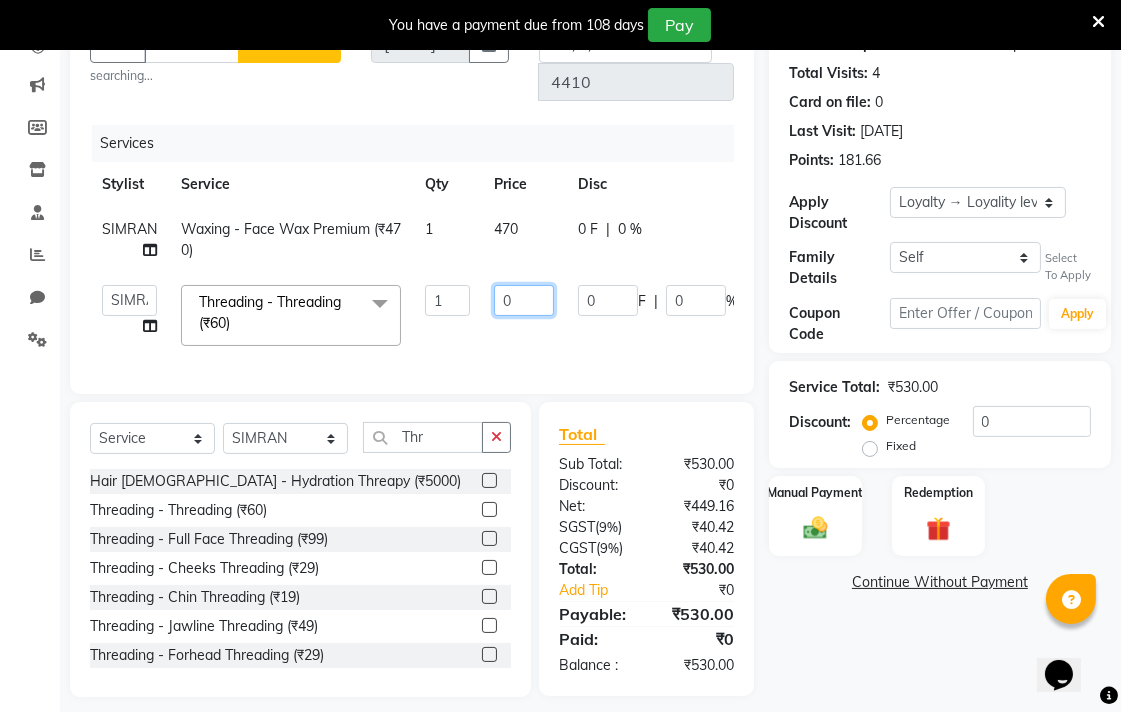 type on "40" 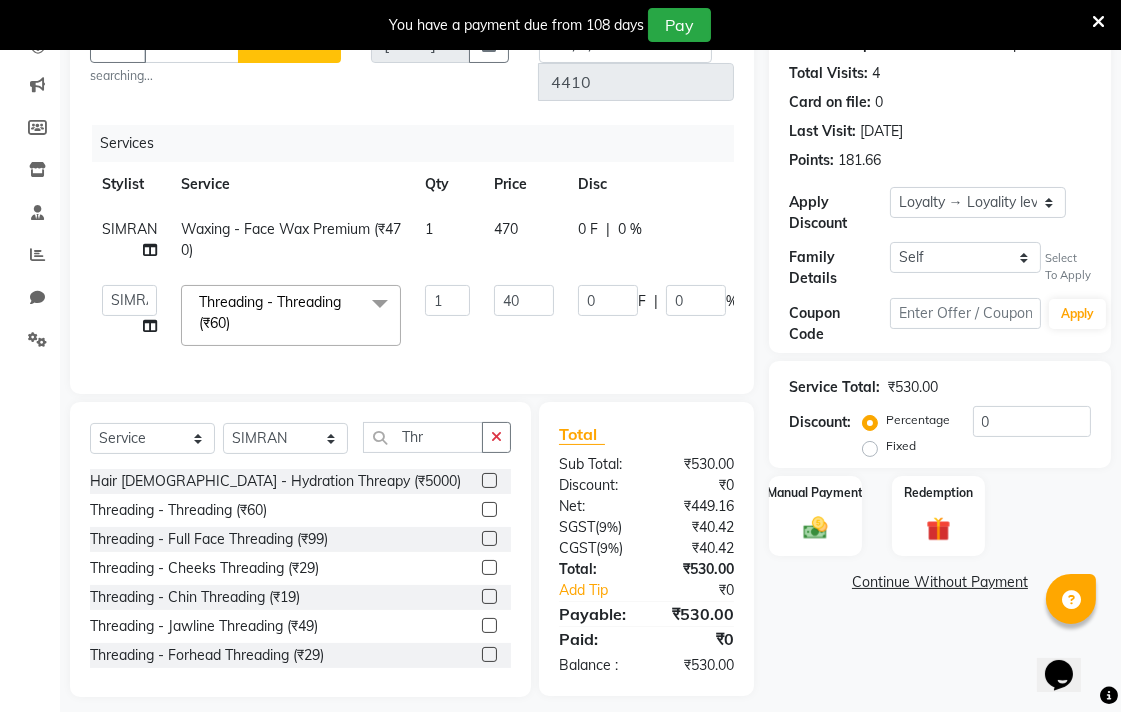 click on "Admin   AMIT   Birshika   Colour Lounge, Ranjit Avenue   Colour Lounge, Ranjit Avenue   Digvijay   JAGPREET SINGH   KARAN JAFFAL   KARAN KUMAR   Komal mam   LOVEPREET   MAIBAM SURJIT SINGH   MANDEEP   MOHIT   Nandani   PARAS   POOJA DEVNATH   Pooja Negi   PREM KOHLI   RADHIKA   Rahul guard   Reema mehra   Riya   Sahil   SAJAN   SAMEER   SANIA   SANJAY   SIMRAN   Sonia   Sunita   TANUJ   VISHAL   Vishal singh  Threading - Threading (₹60)  x Facial - VIP signature potli therapy (₹9600) Facial - D Tan Facial (₹1590) Facial - French Facial (₹1770) Facial - Glow Facial (₹2500) Facial - Dermasage Luxury Skin Treatment (₹8000) Facial - Algotherm Luxury Facial (₹10000) Facial - Vitamin C Retinol Facial (₹6000) Facial - Vip Signature Facial (₹7000) Facial - Organic Facial (₹2359) Facial - Vitamin C Whiteninig Brightening facial (₹5000) Facial - Nirvana Facial (₹2712) Facial - Bio Whitening Facial (₹2595) Facial - Organic Facial kp qu (₹2000) Facial - Organic Facial kp co (₹2000) 1 40 0" 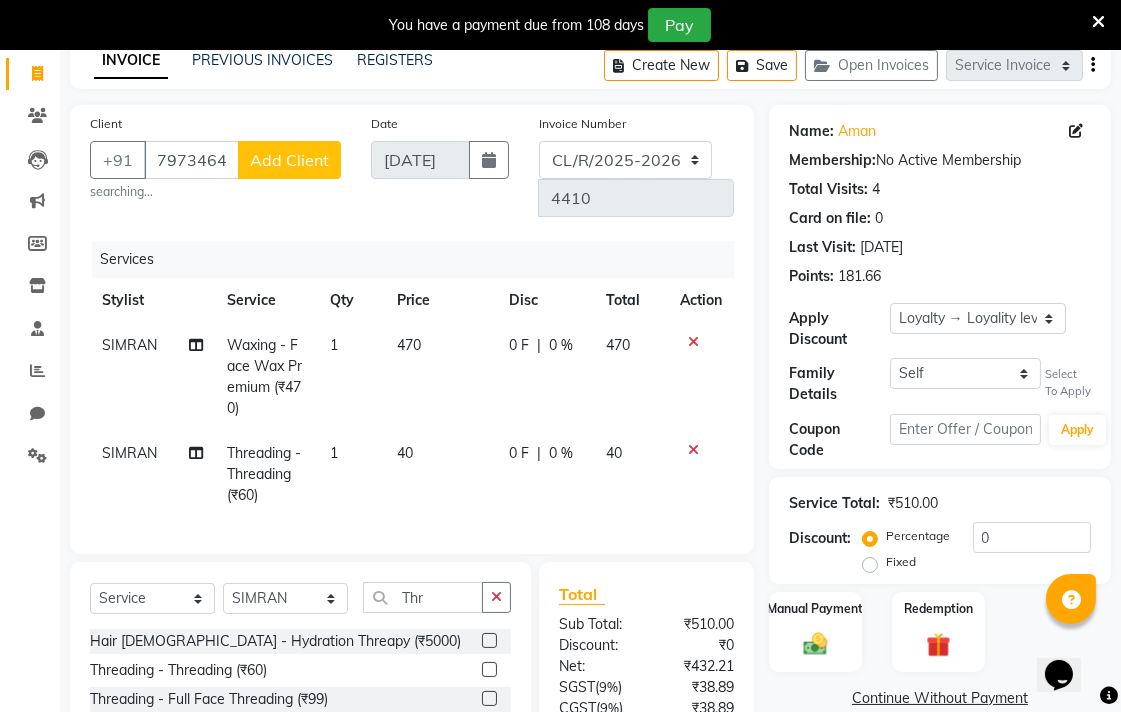 scroll, scrollTop: 0, scrollLeft: 0, axis: both 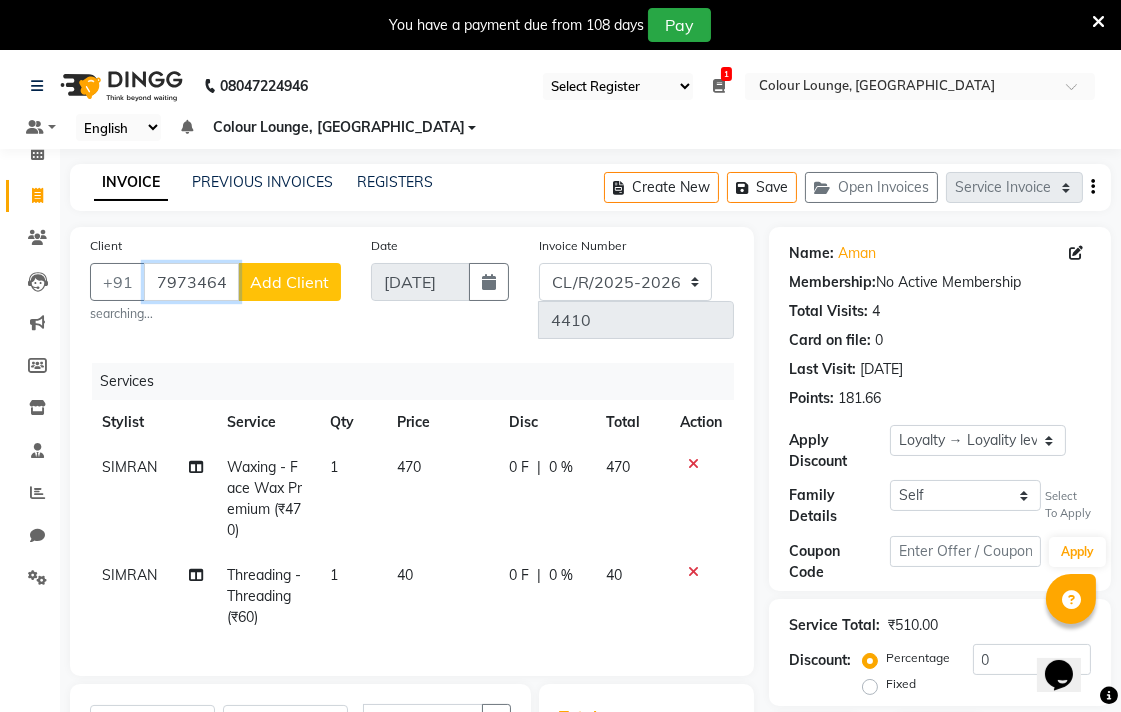 click on "7973464235" at bounding box center (191, 282) 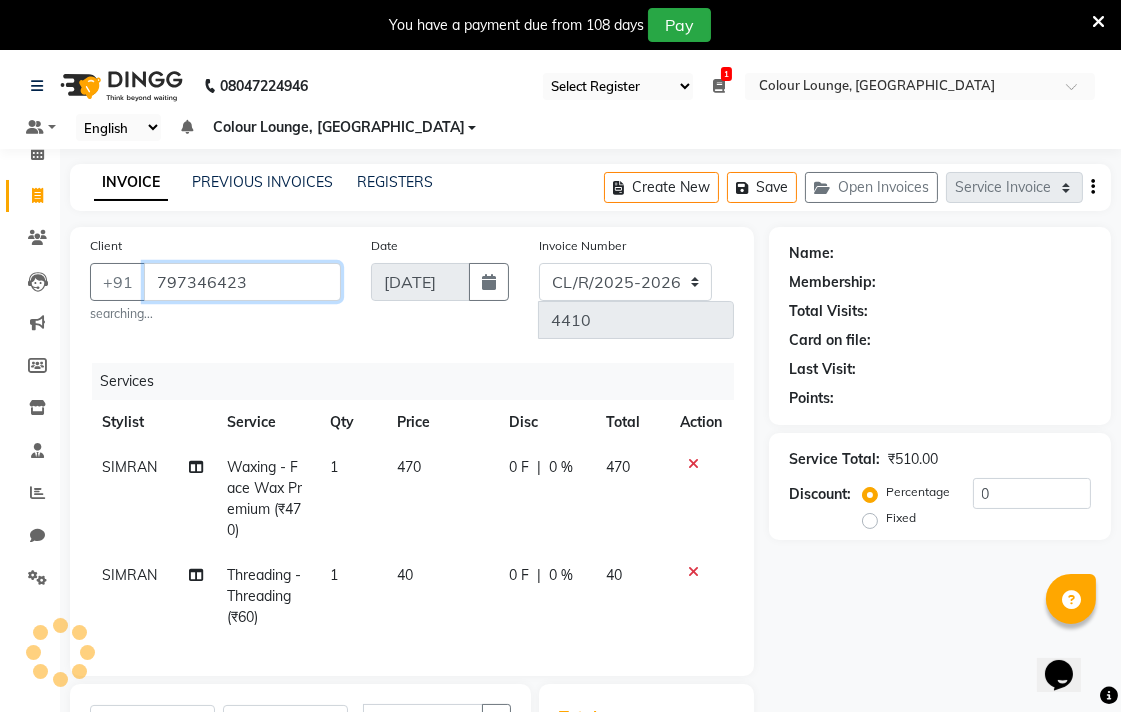 scroll, scrollTop: 0, scrollLeft: 0, axis: both 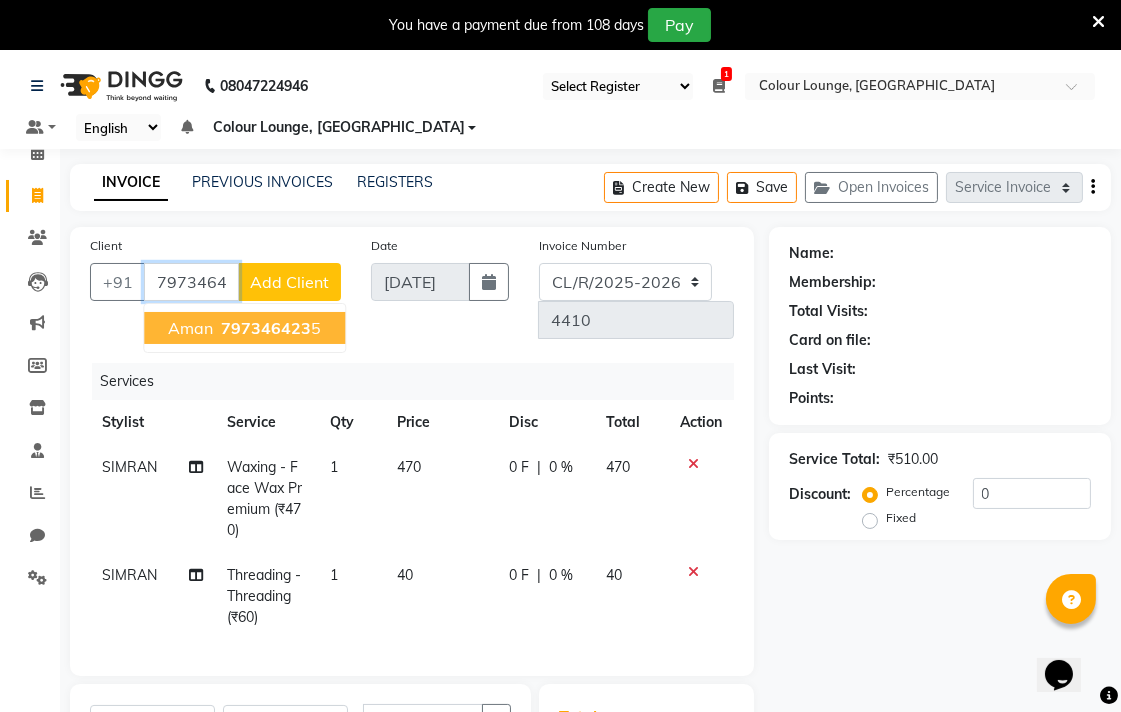click on "797346423 5" at bounding box center (269, 328) 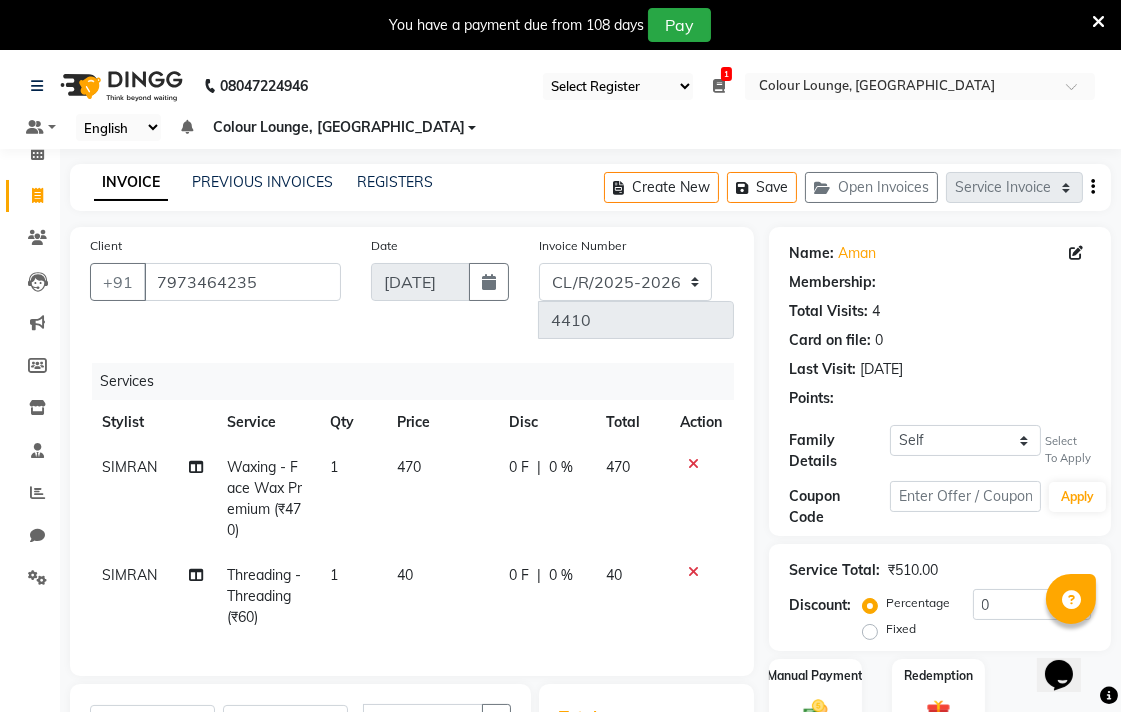 select on "1: Object" 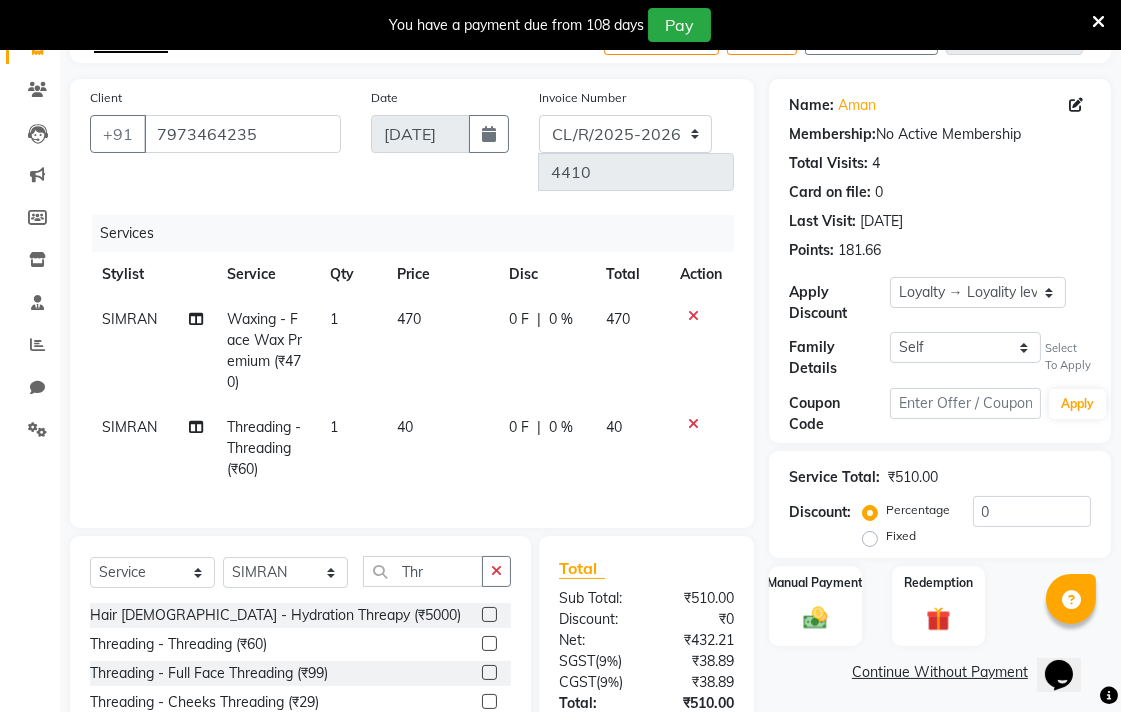 scroll, scrollTop: 275, scrollLeft: 0, axis: vertical 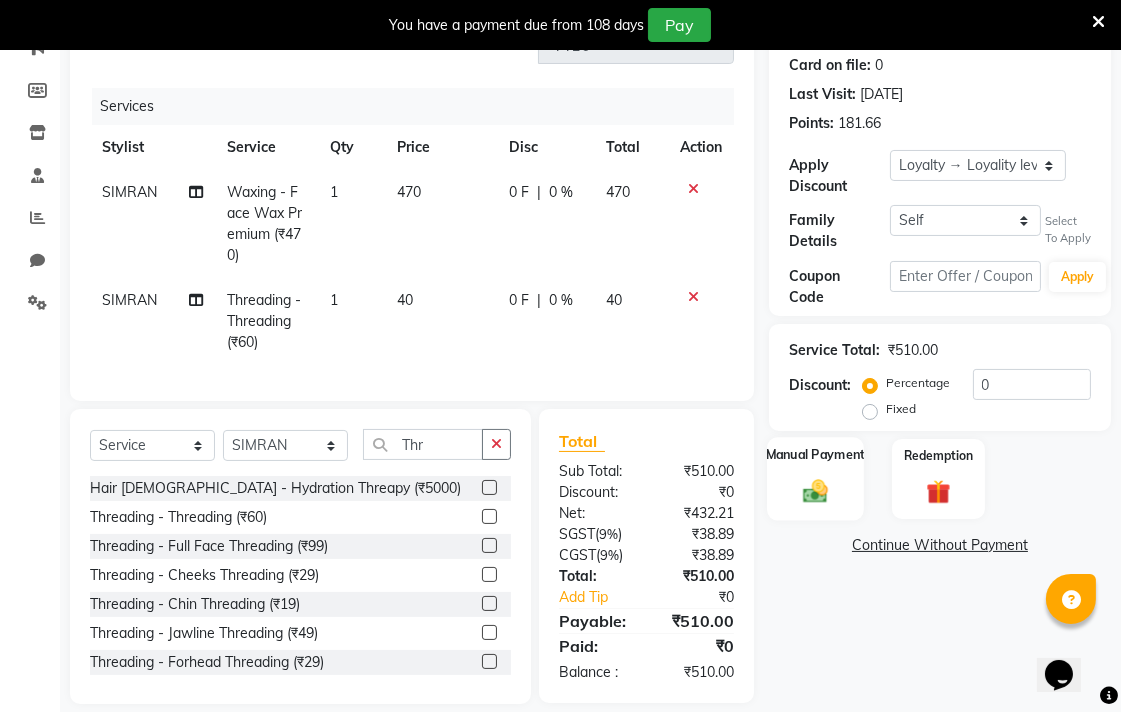 click 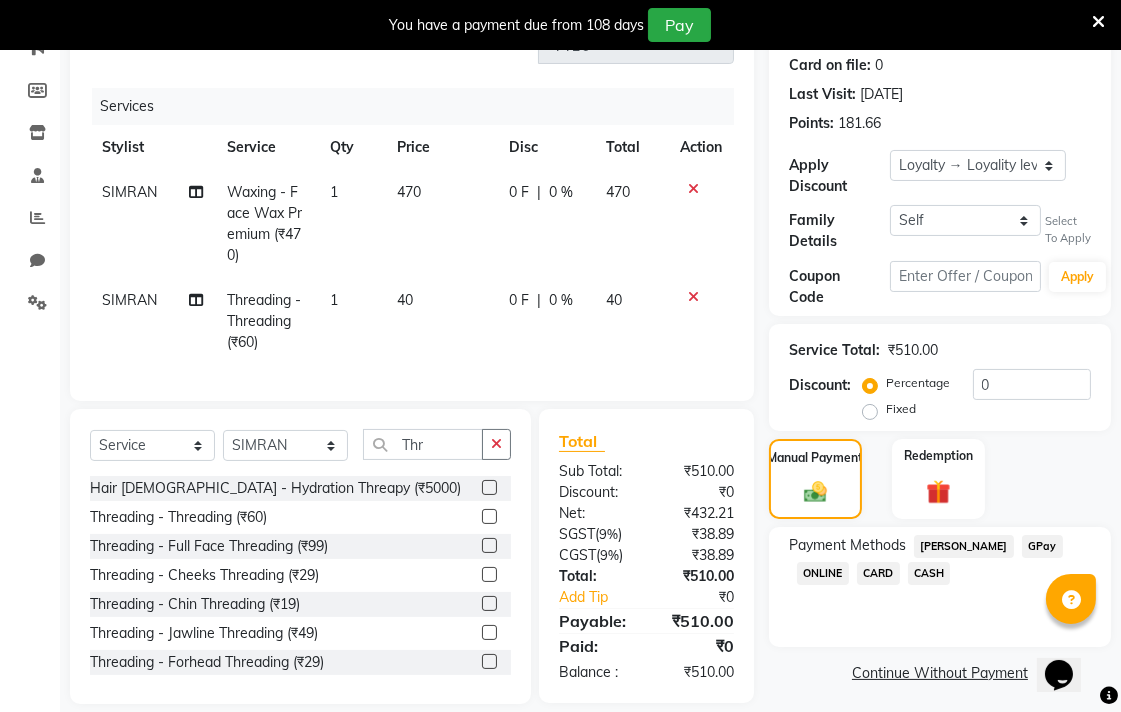 click on "GPay" 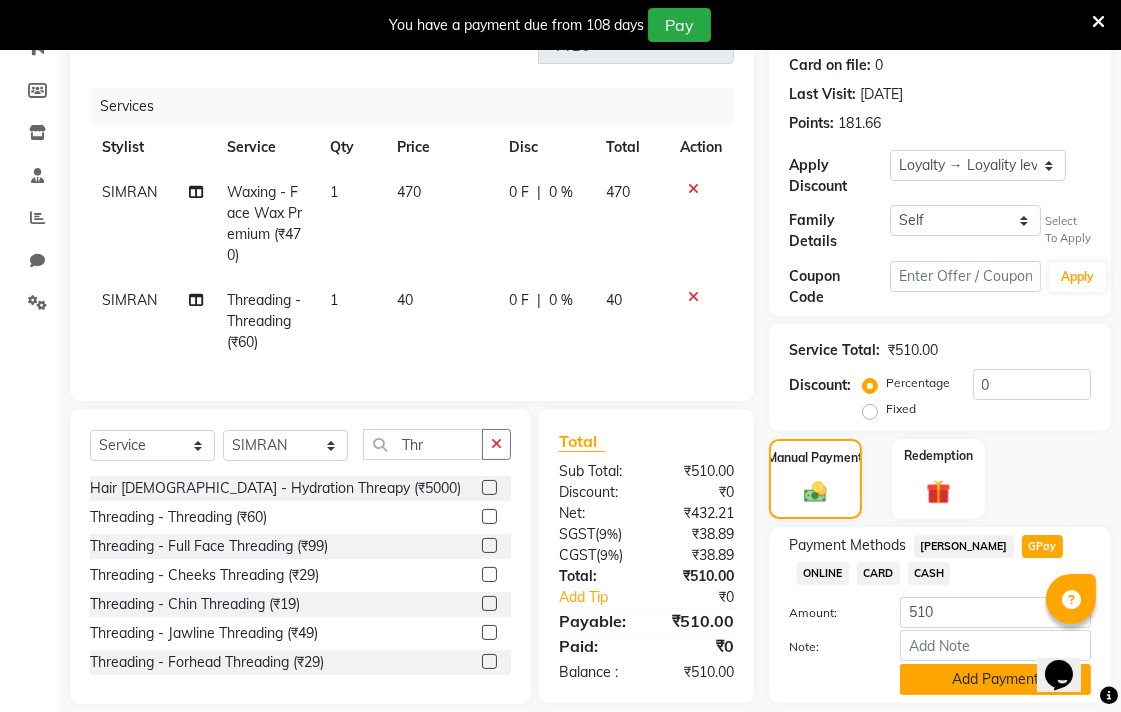 click on "Add Payment" 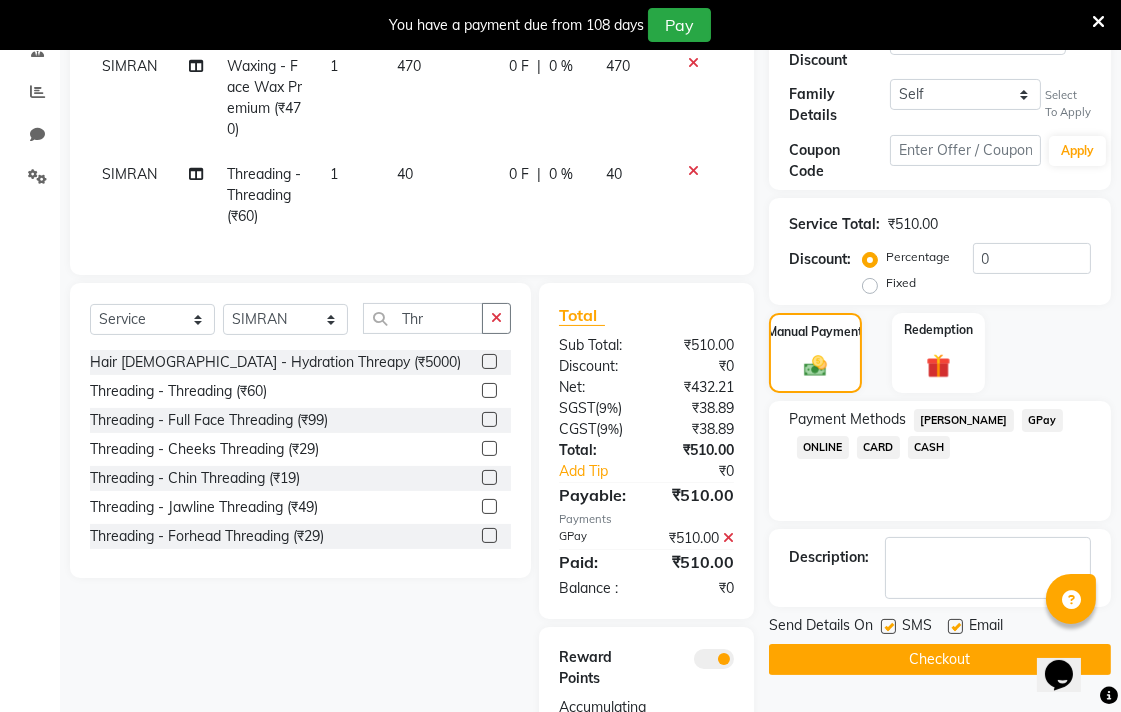 scroll, scrollTop: 477, scrollLeft: 0, axis: vertical 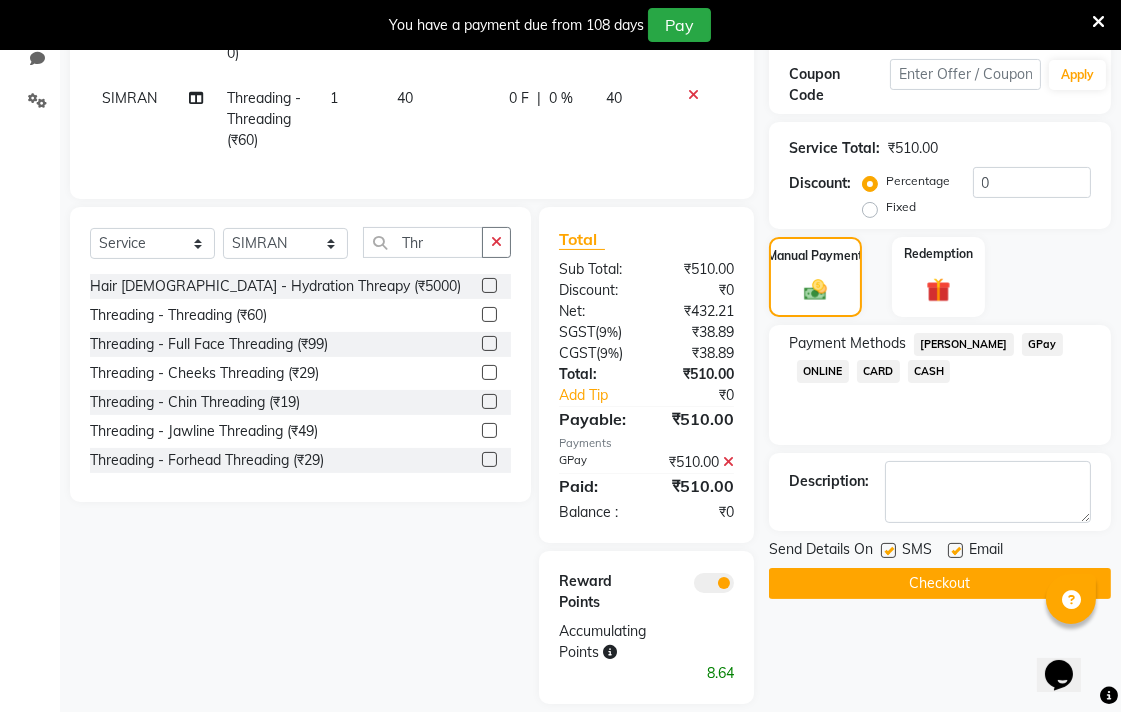 click on "Checkout" 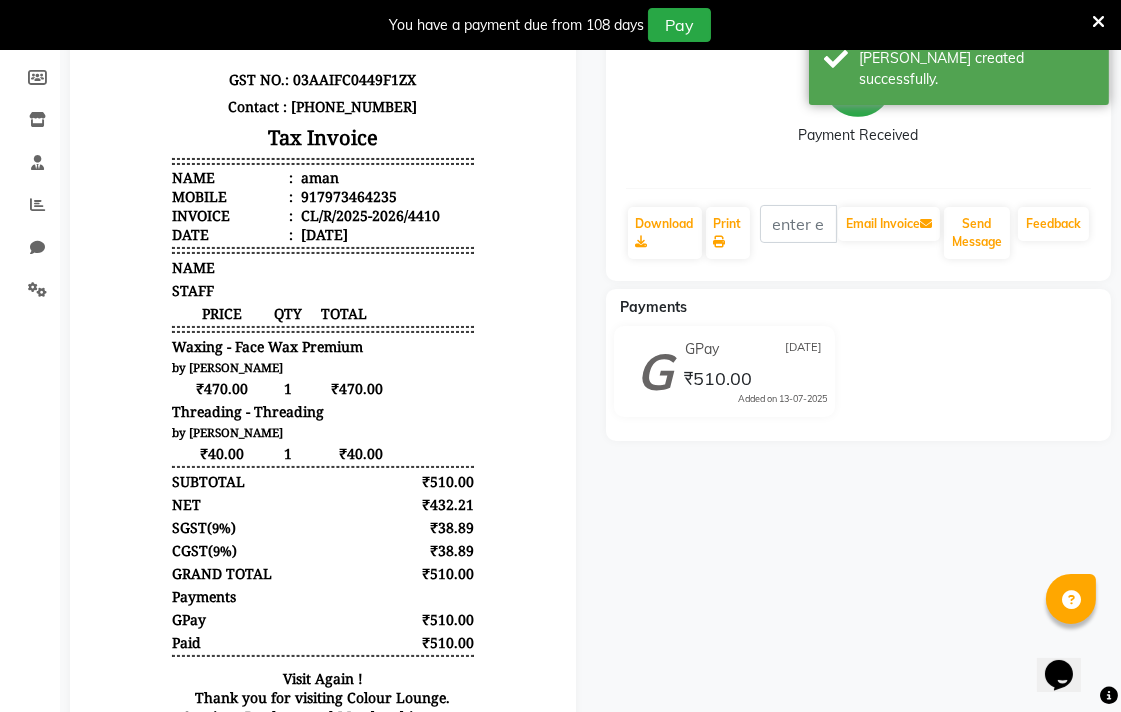 scroll, scrollTop: 284, scrollLeft: 0, axis: vertical 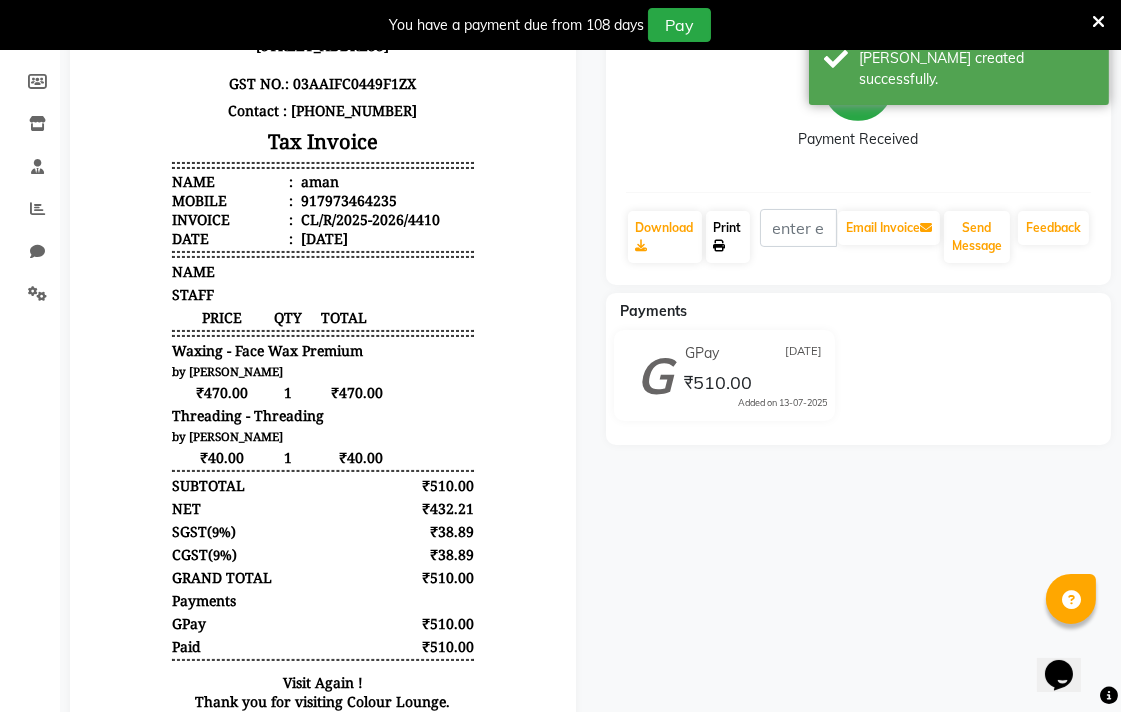 click 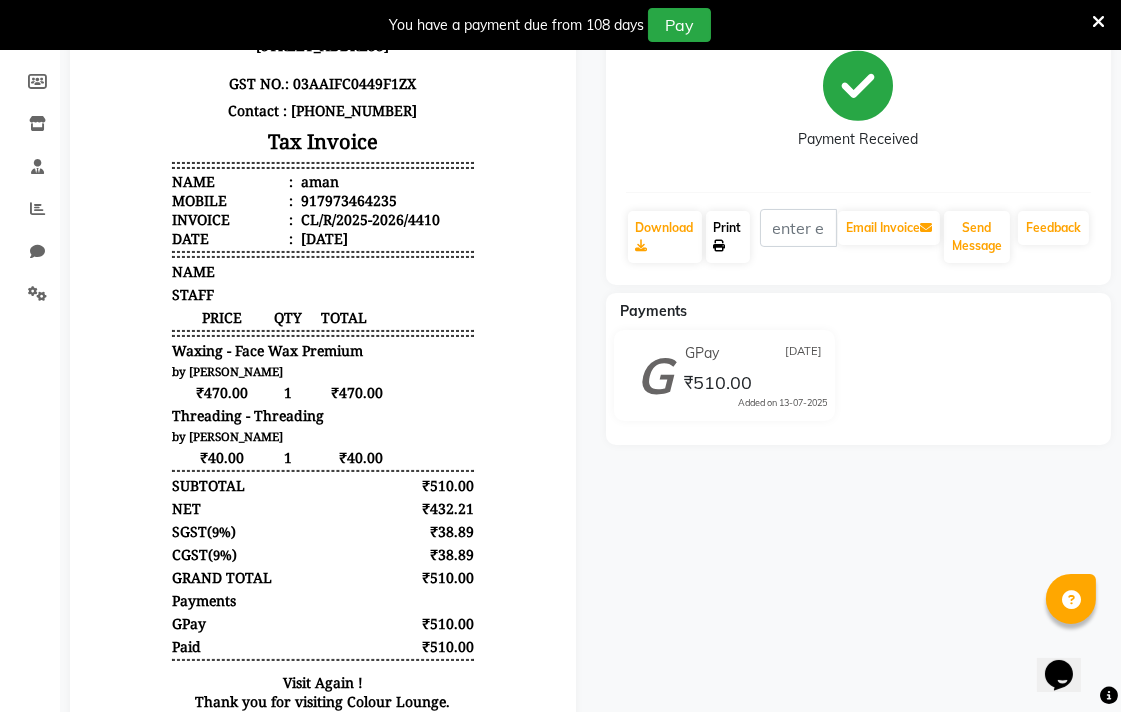 click on "Print" 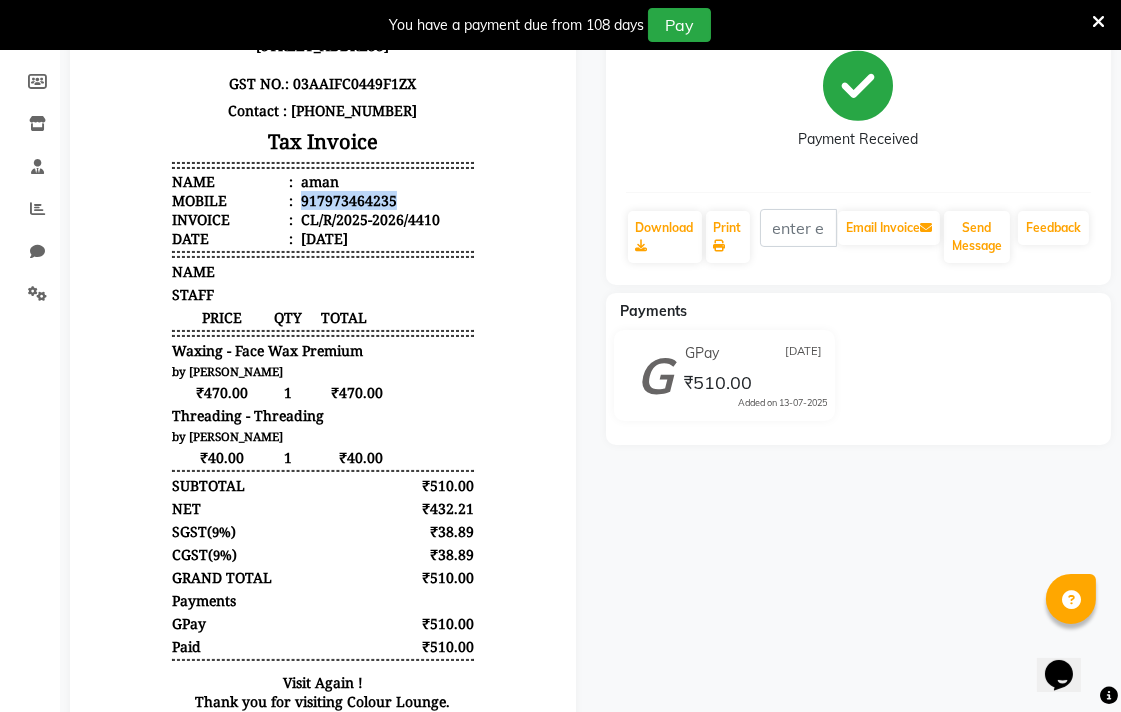scroll, scrollTop: 0, scrollLeft: 0, axis: both 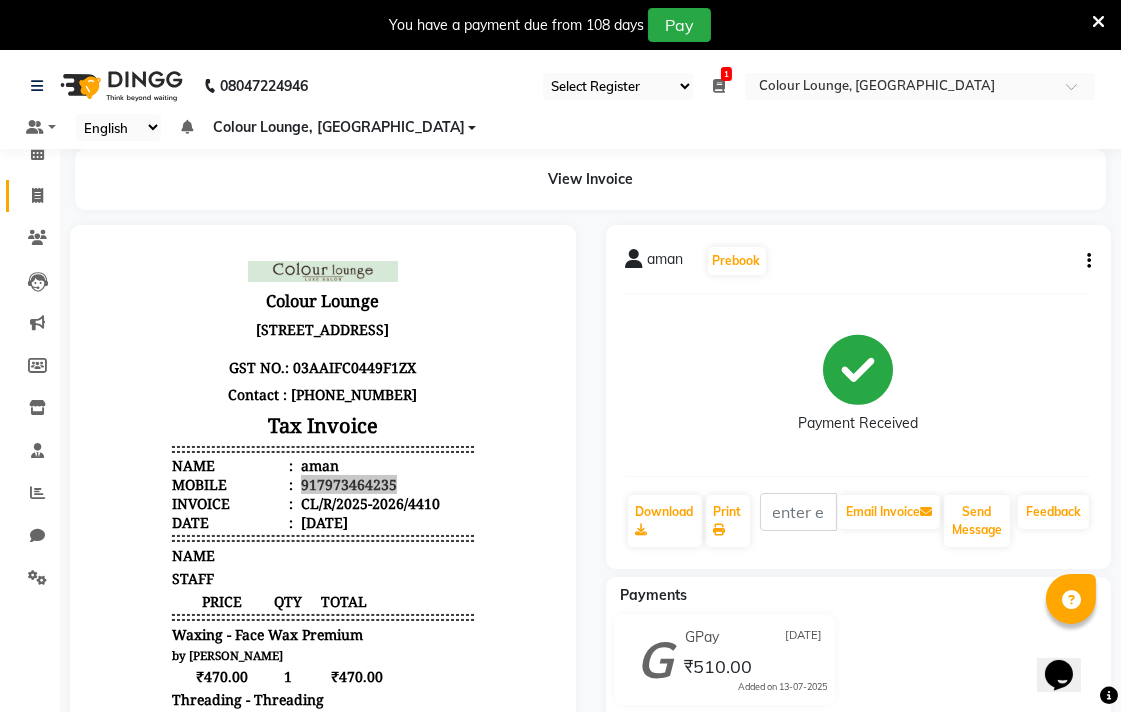 click 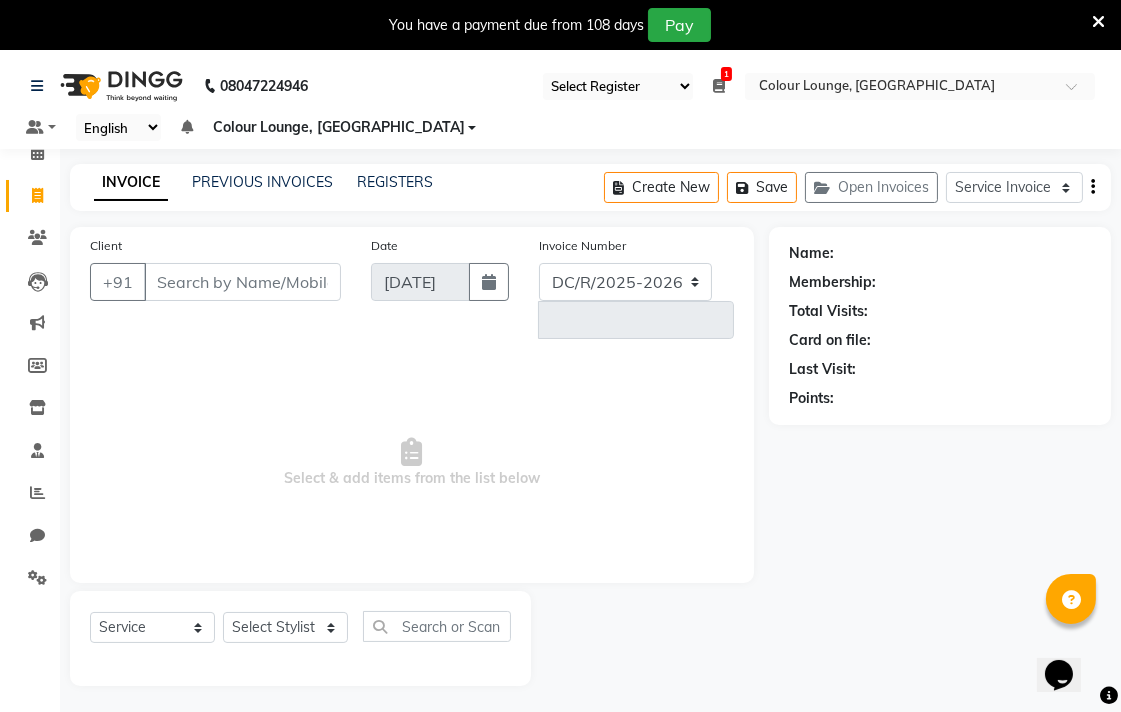 select on "8013" 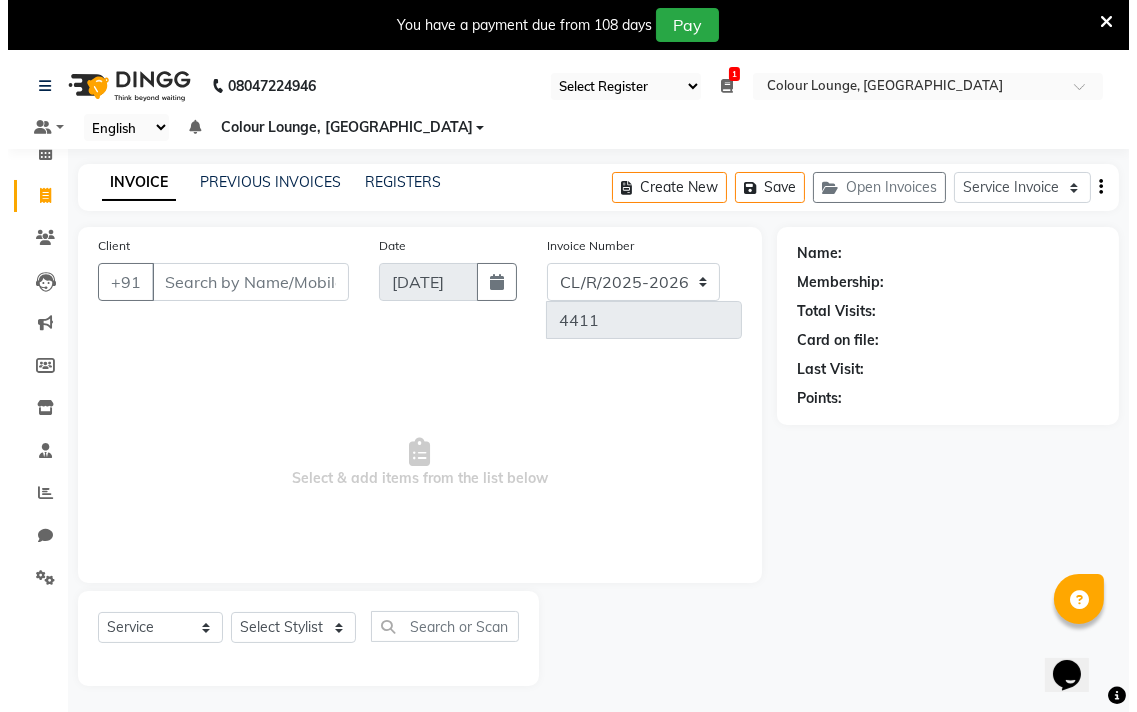 scroll, scrollTop: 50, scrollLeft: 0, axis: vertical 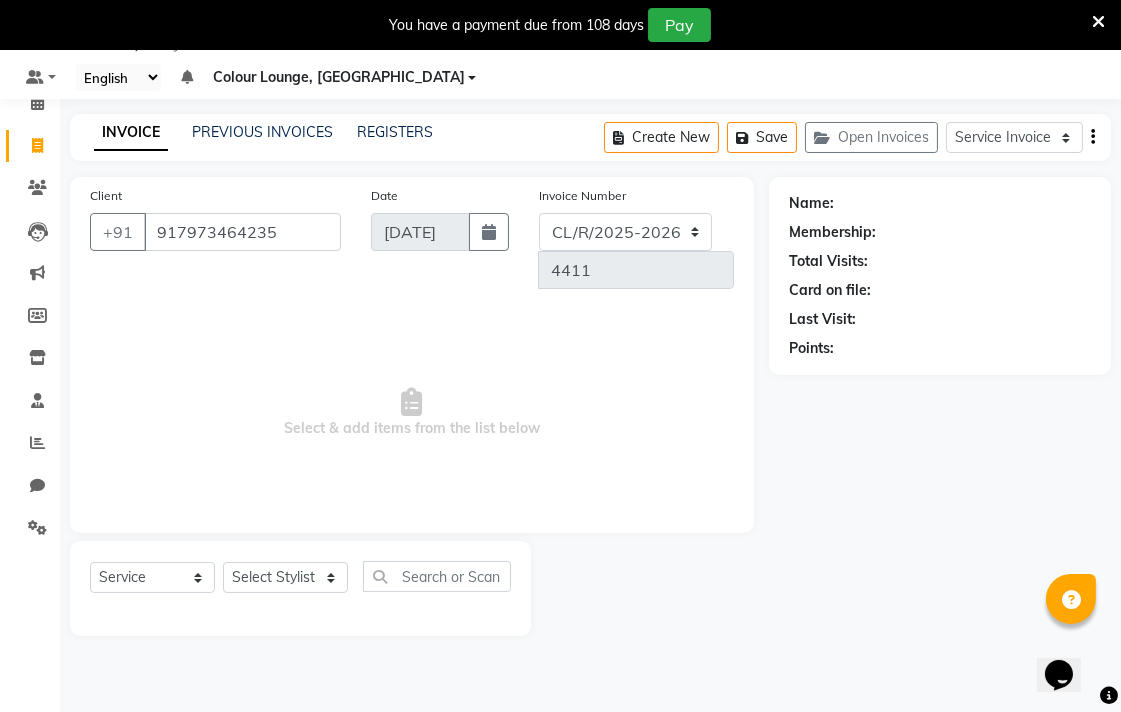 type on "917973464235" 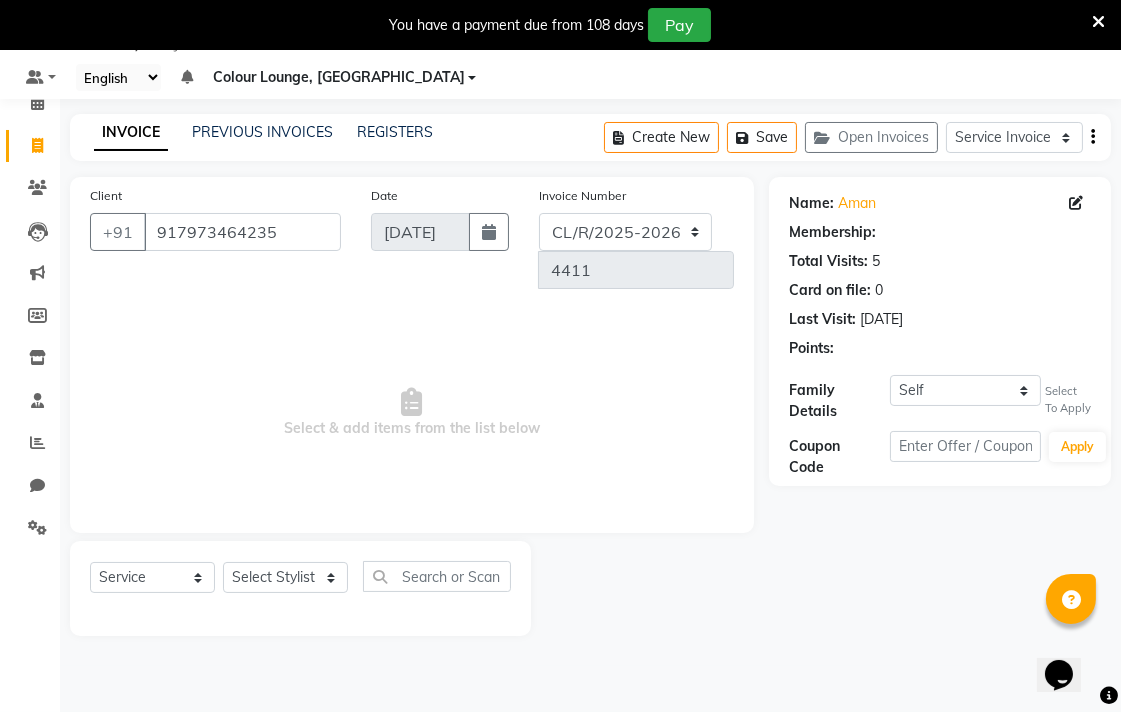 select on "1: Object" 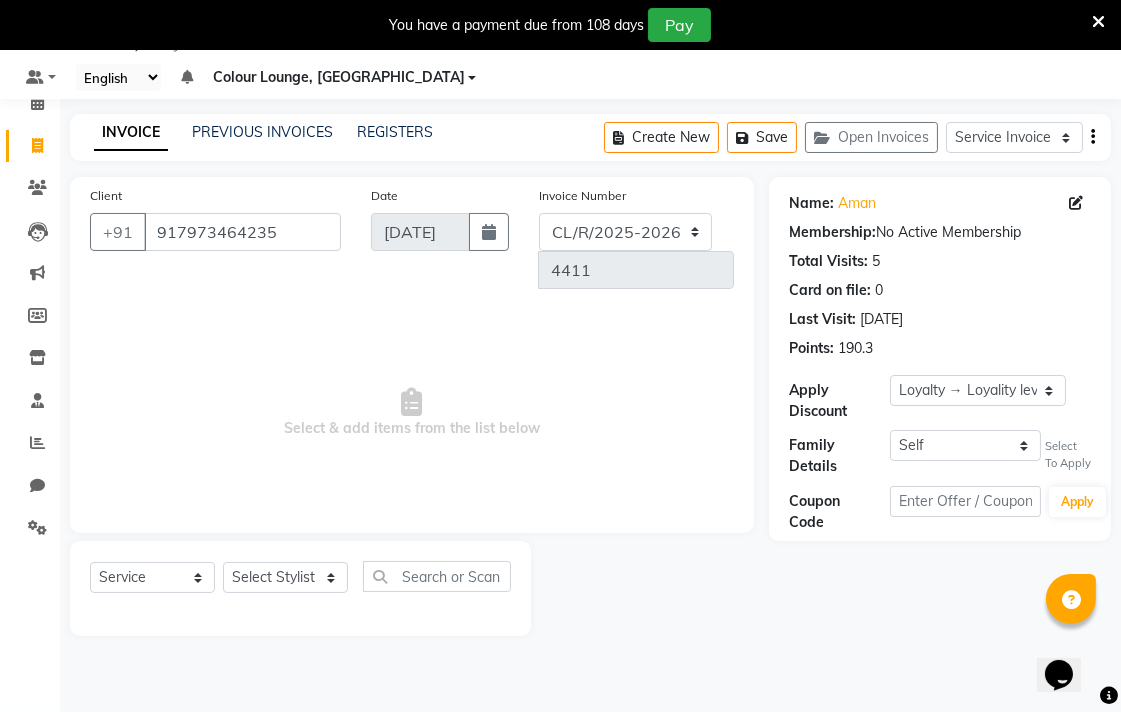 click 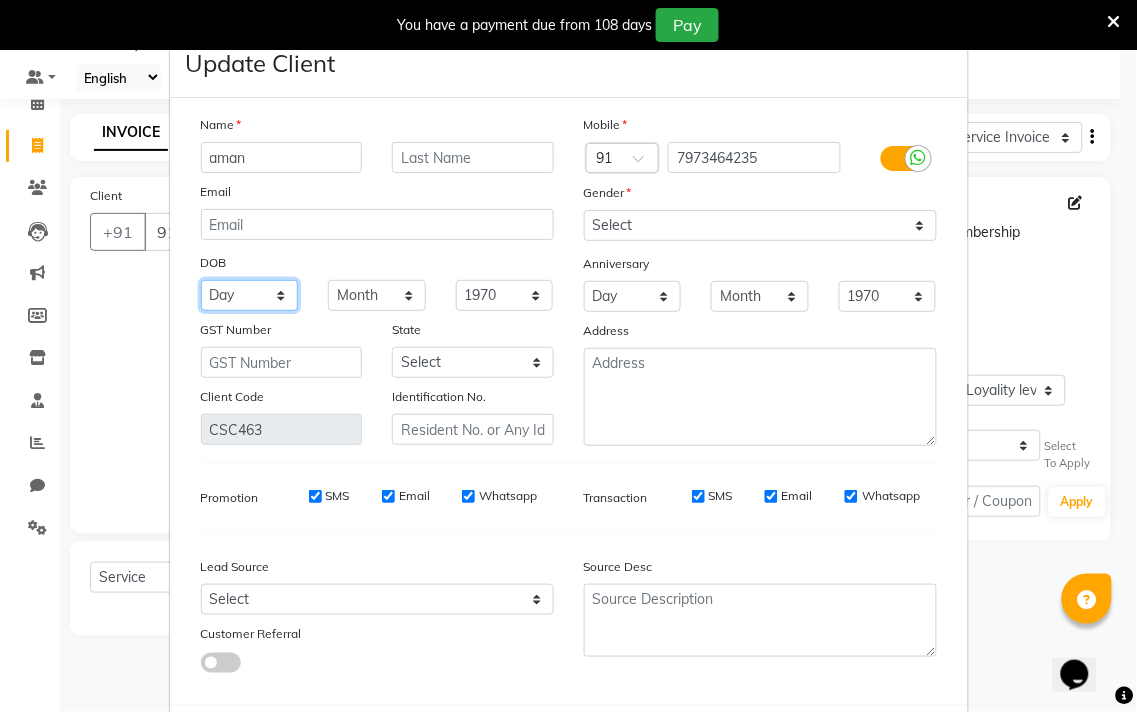 click on "Day 01 02 03 04 05 06 07 08 09 10 11 12 13 14 15 16 17 18 19 20 21 22 23 24 25 26 27 28 29 30 31" at bounding box center [250, 295] 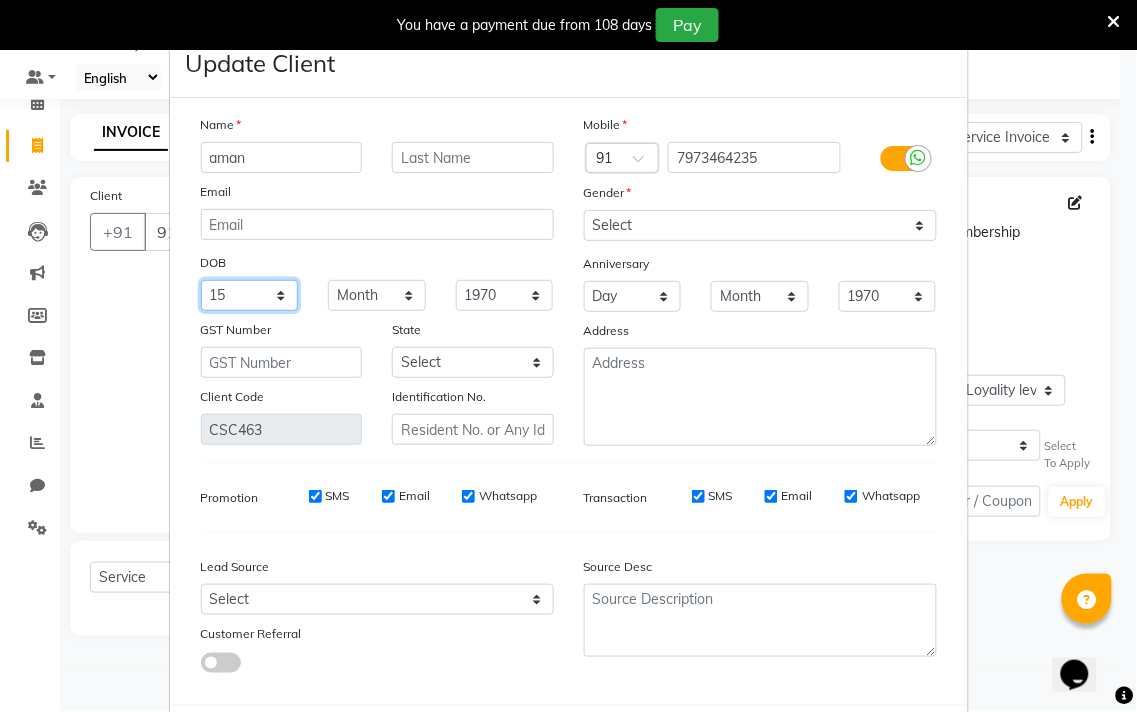 click on "Day 01 02 03 04 05 06 07 08 09 10 11 12 13 14 15 16 17 18 19 20 21 22 23 24 25 26 27 28 29 30 31" at bounding box center (250, 295) 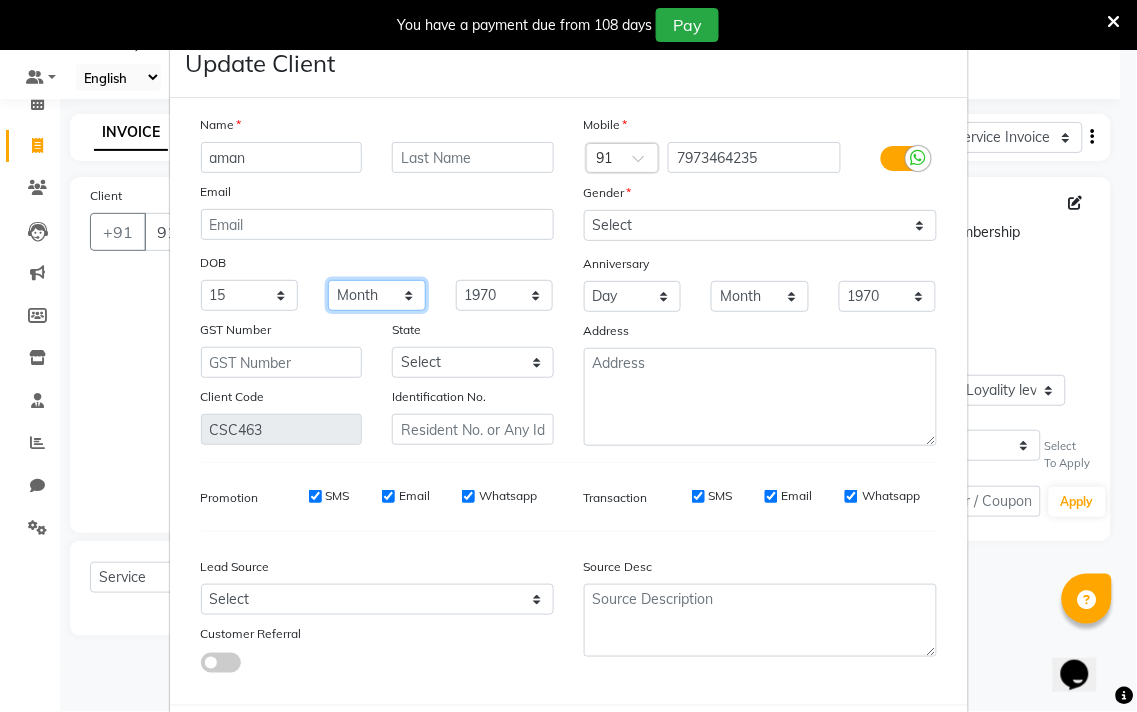 click on "Month January February March April May June July August September October November December" at bounding box center (377, 295) 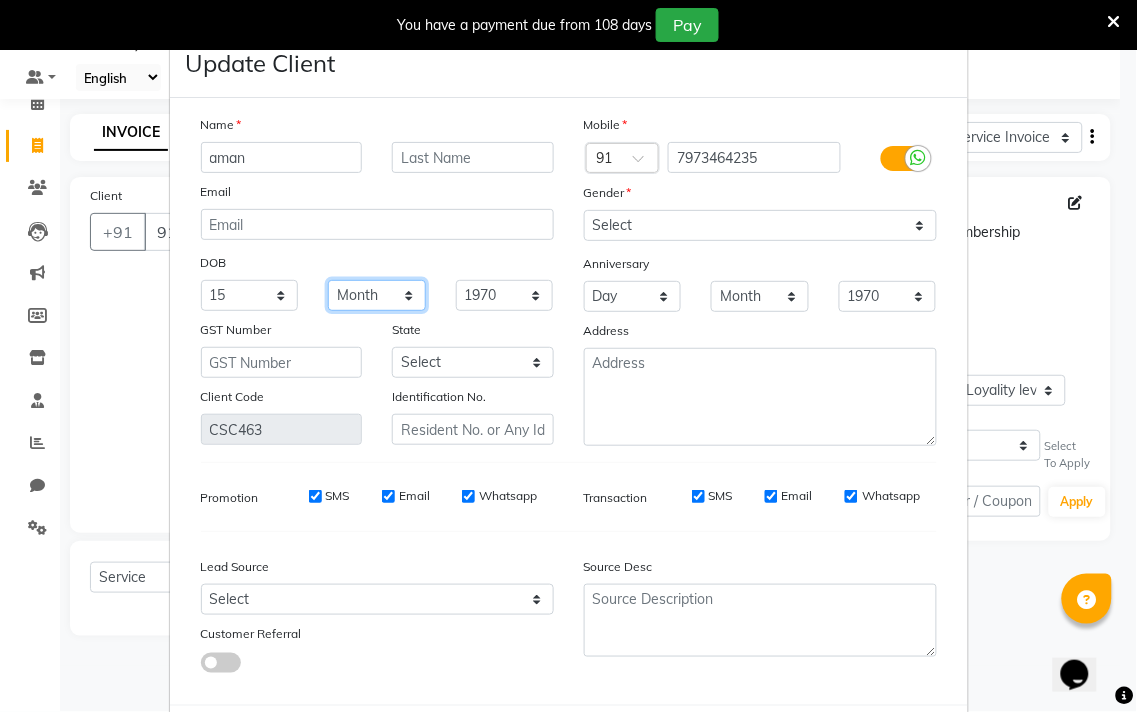select on "12" 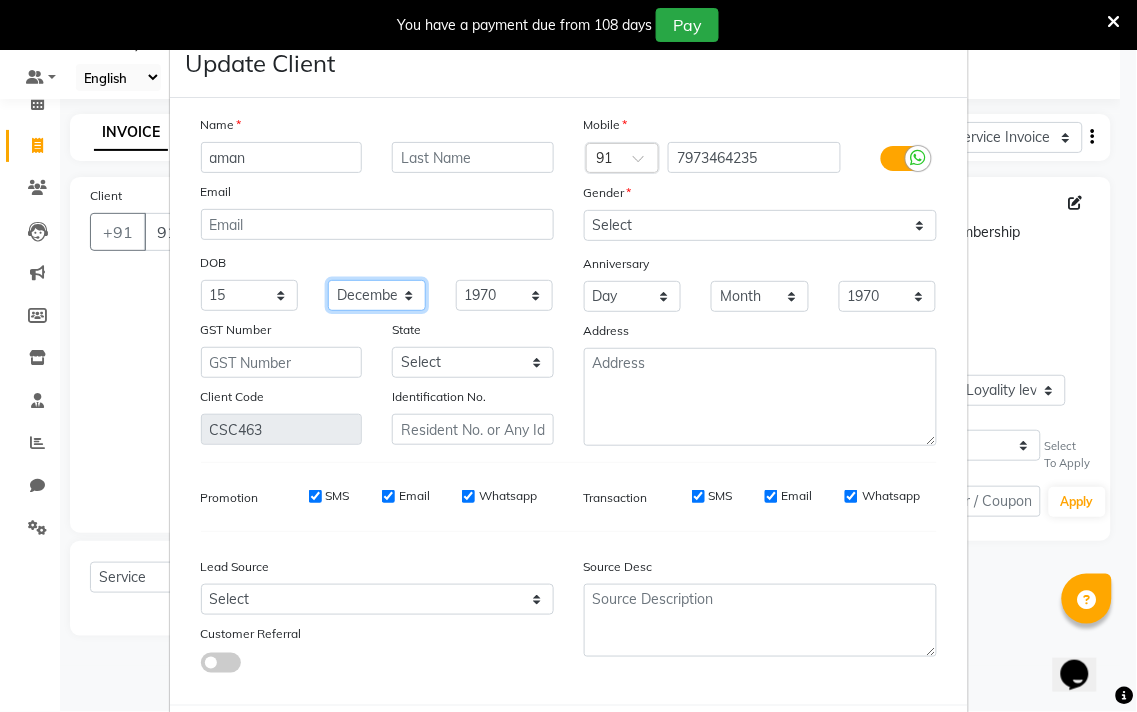 click on "Month January February March April May June July August September October November December" at bounding box center (377, 295) 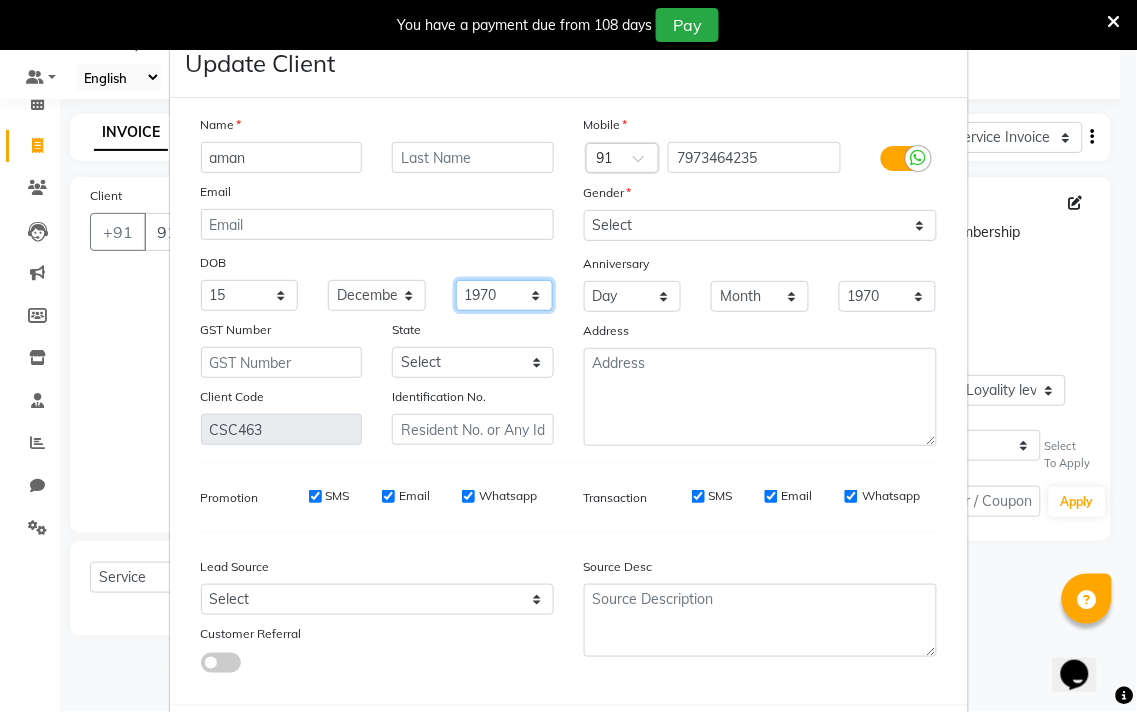 click on "1940 1941 1942 1943 1944 1945 1946 1947 1948 1949 1950 1951 1952 1953 1954 1955 1956 1957 1958 1959 1960 1961 1962 1963 1964 1965 1966 1967 1968 1969 1970 1971 1972 1973 1974 1975 1976 1977 1978 1979 1980 1981 1982 1983 1984 1985 1986 1987 1988 1989 1990 1991 1992 1993 1994 1995 1996 1997 1998 1999 2000 2001 2002 2003 2004 2005 2006 2007 2008 2009 2010 2011 2012 2013 2014 2015 2016 2017 2018 2019 2020 2021 2022 2023 2024" at bounding box center [505, 295] 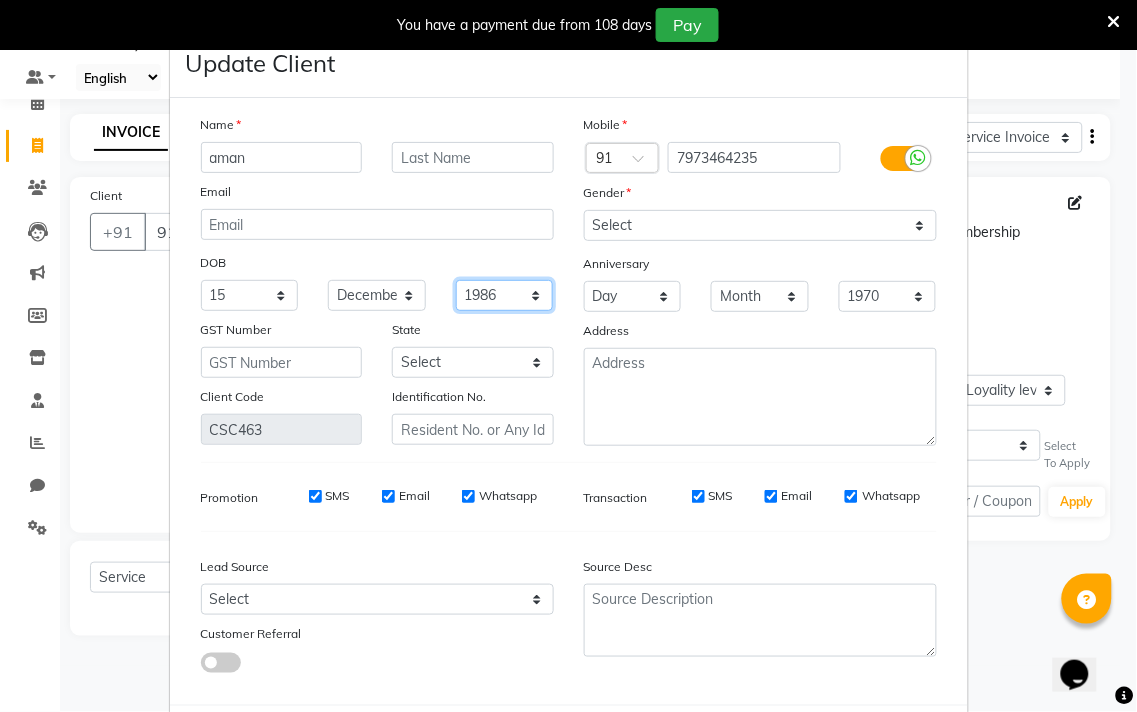click on "1940 1941 1942 1943 1944 1945 1946 1947 1948 1949 1950 1951 1952 1953 1954 1955 1956 1957 1958 1959 1960 1961 1962 1963 1964 1965 1966 1967 1968 1969 1970 1971 1972 1973 1974 1975 1976 1977 1978 1979 1980 1981 1982 1983 1984 1985 1986 1987 1988 1989 1990 1991 1992 1993 1994 1995 1996 1997 1998 1999 2000 2001 2002 2003 2004 2005 2006 2007 2008 2009 2010 2011 2012 2013 2014 2015 2016 2017 2018 2019 2020 2021 2022 2023 2024" at bounding box center (505, 295) 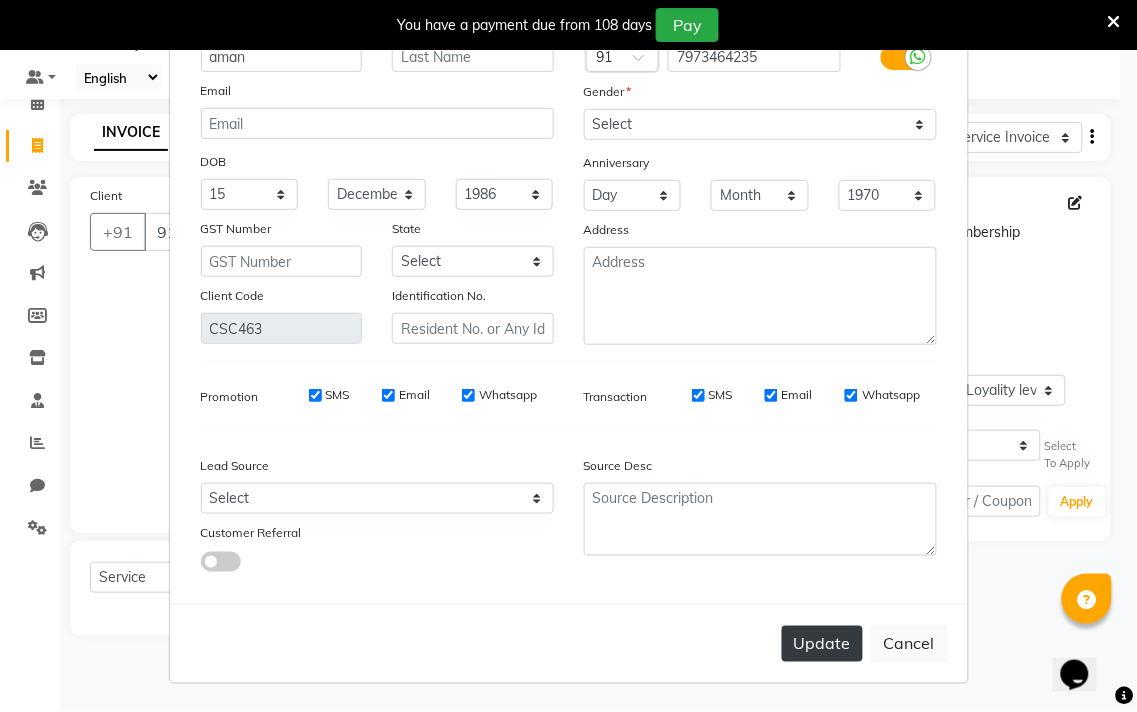 click on "Update" at bounding box center (822, 644) 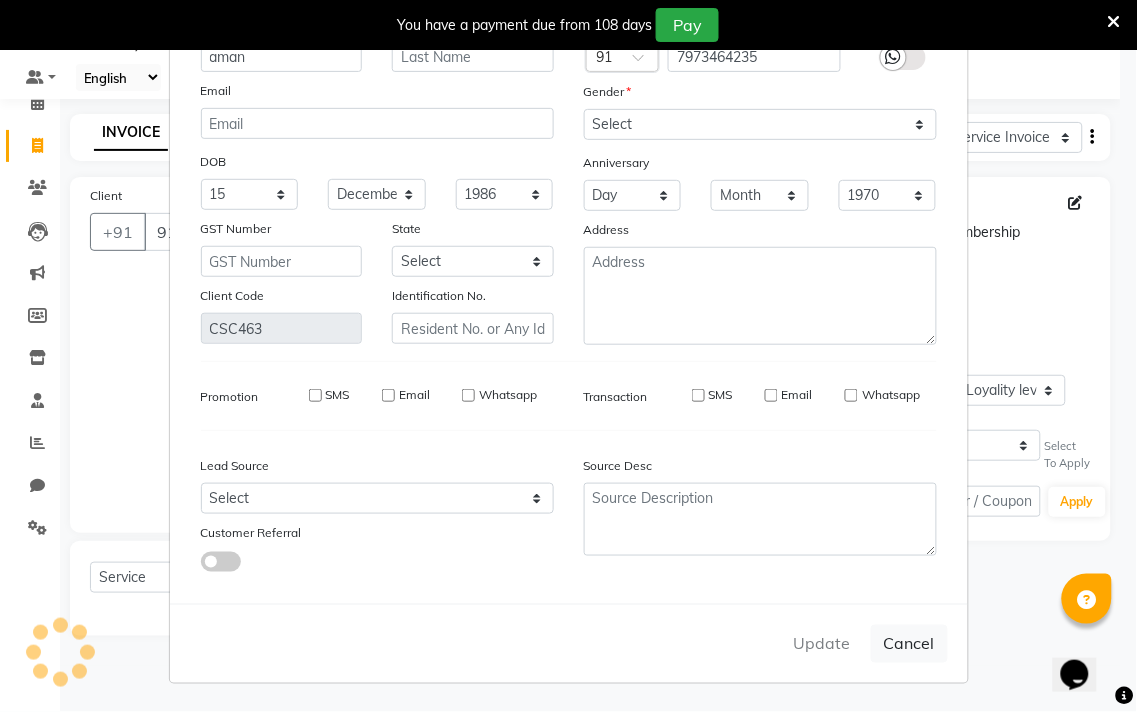 type on "7973464235" 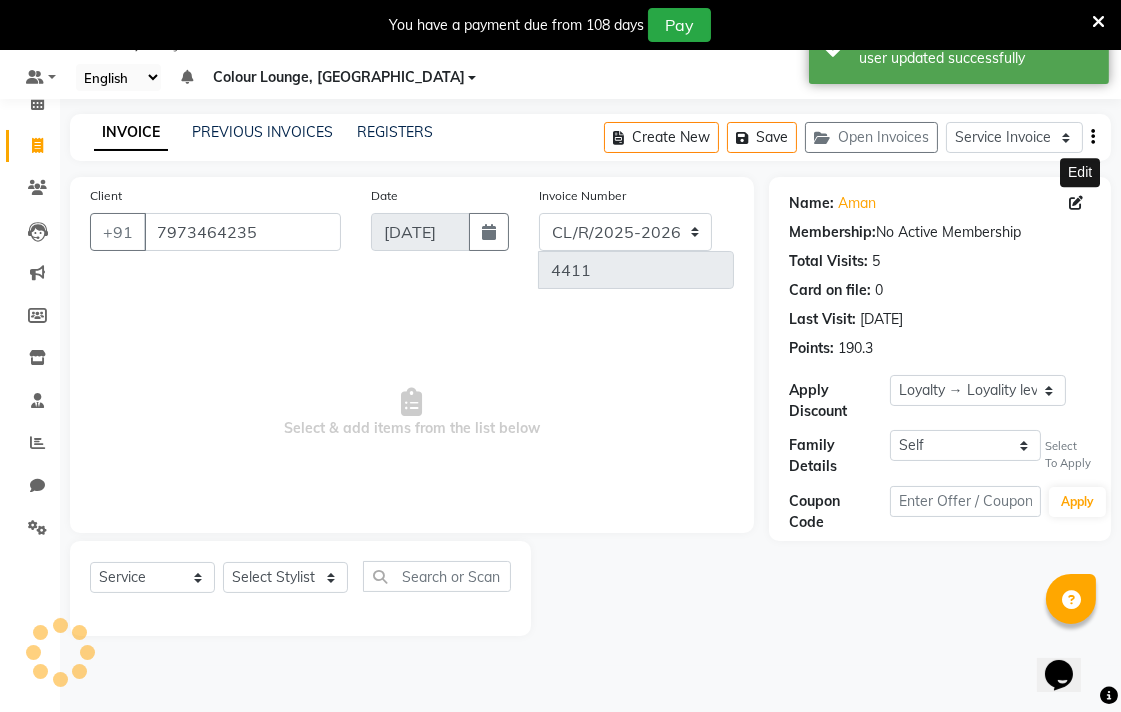 select on "1: Object" 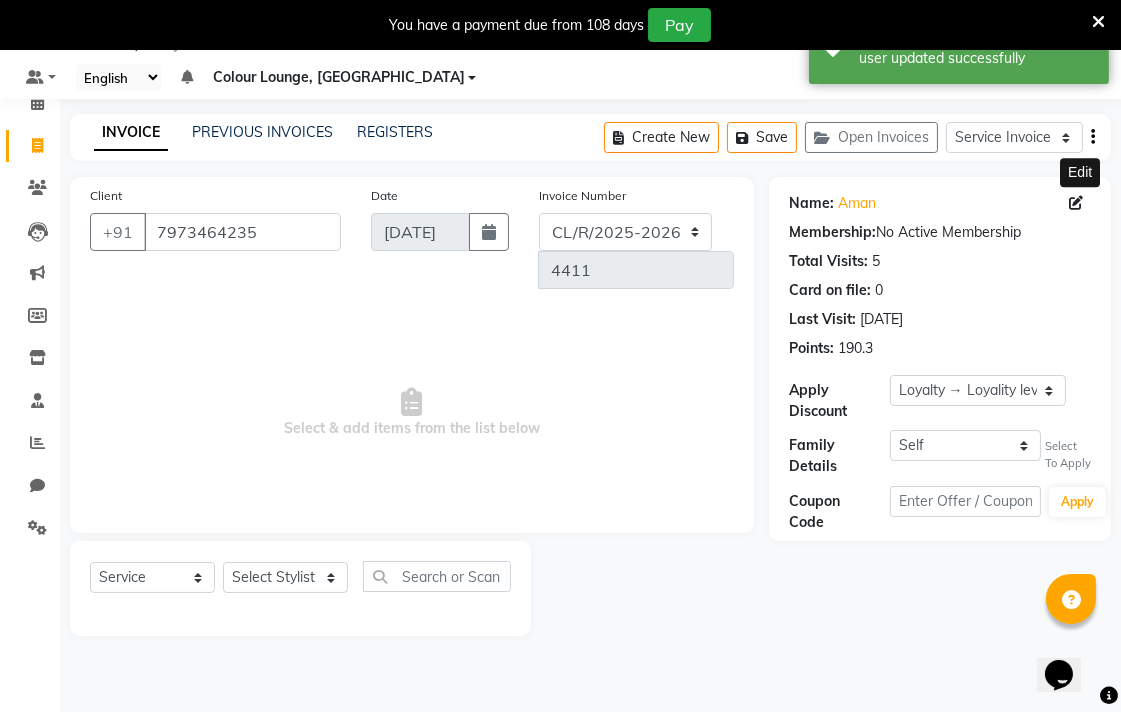 click 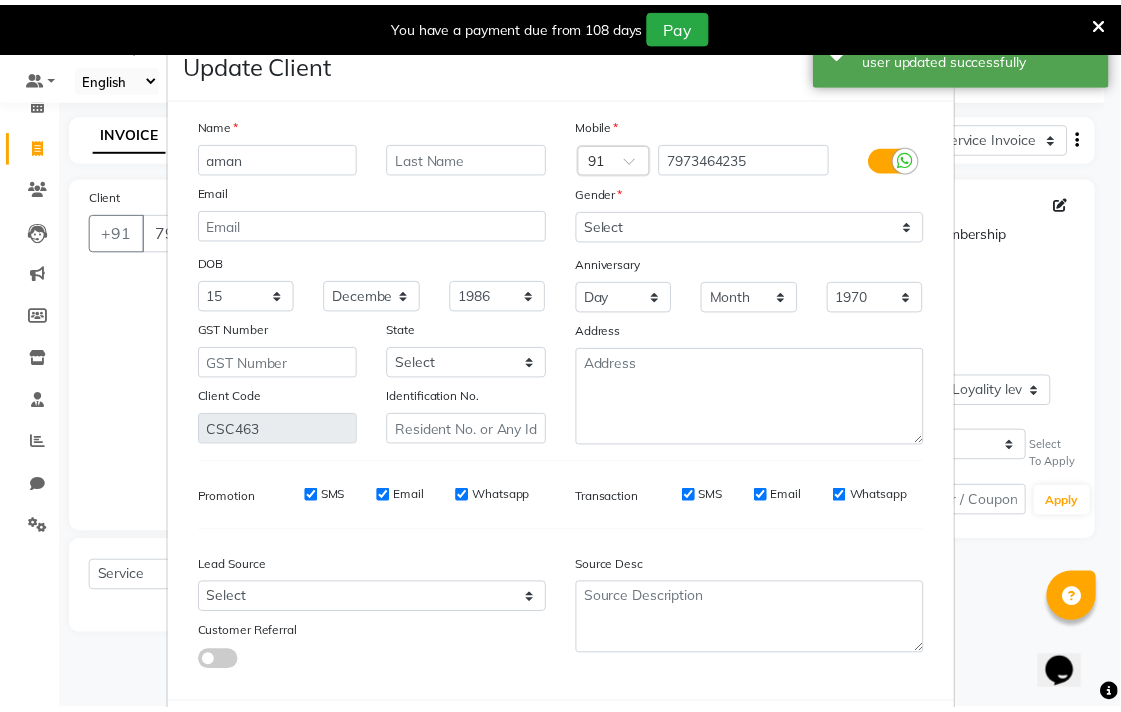 scroll, scrollTop: 103, scrollLeft: 0, axis: vertical 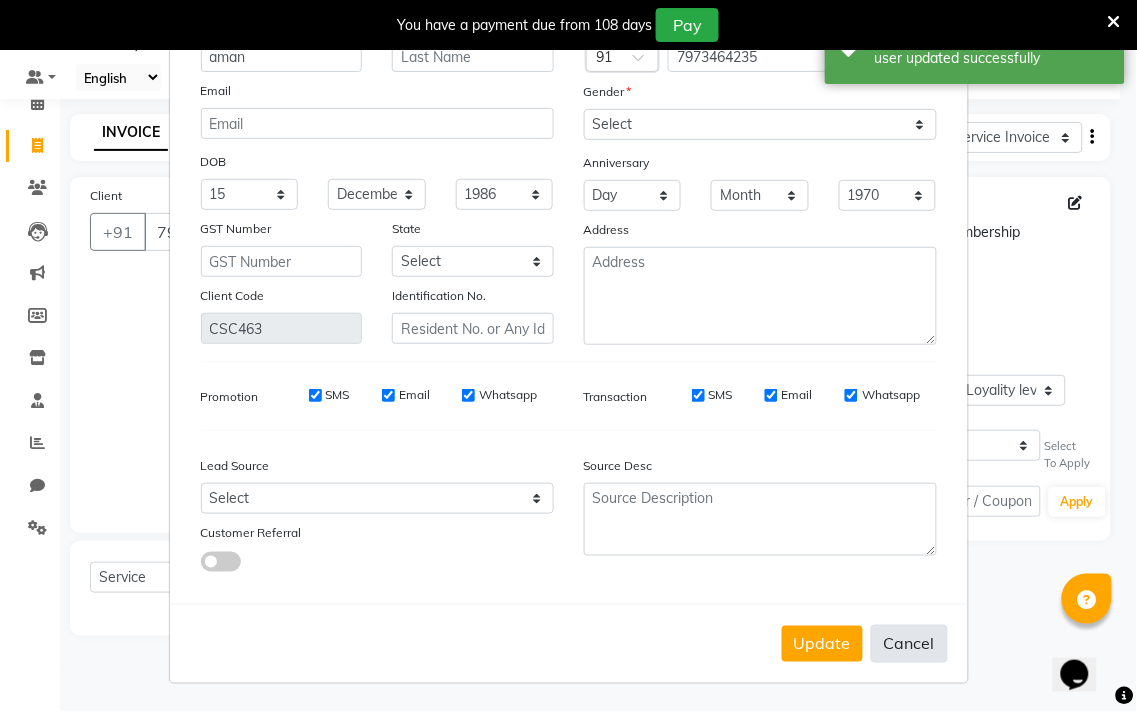 click on "Cancel" at bounding box center (909, 644) 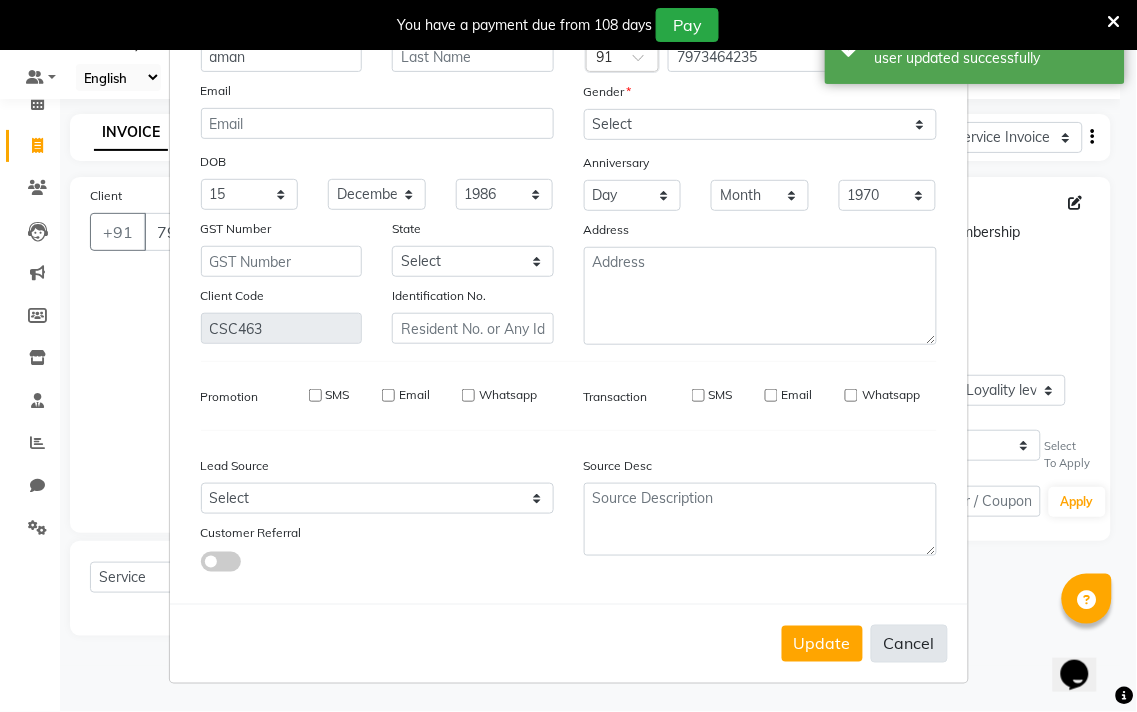 type 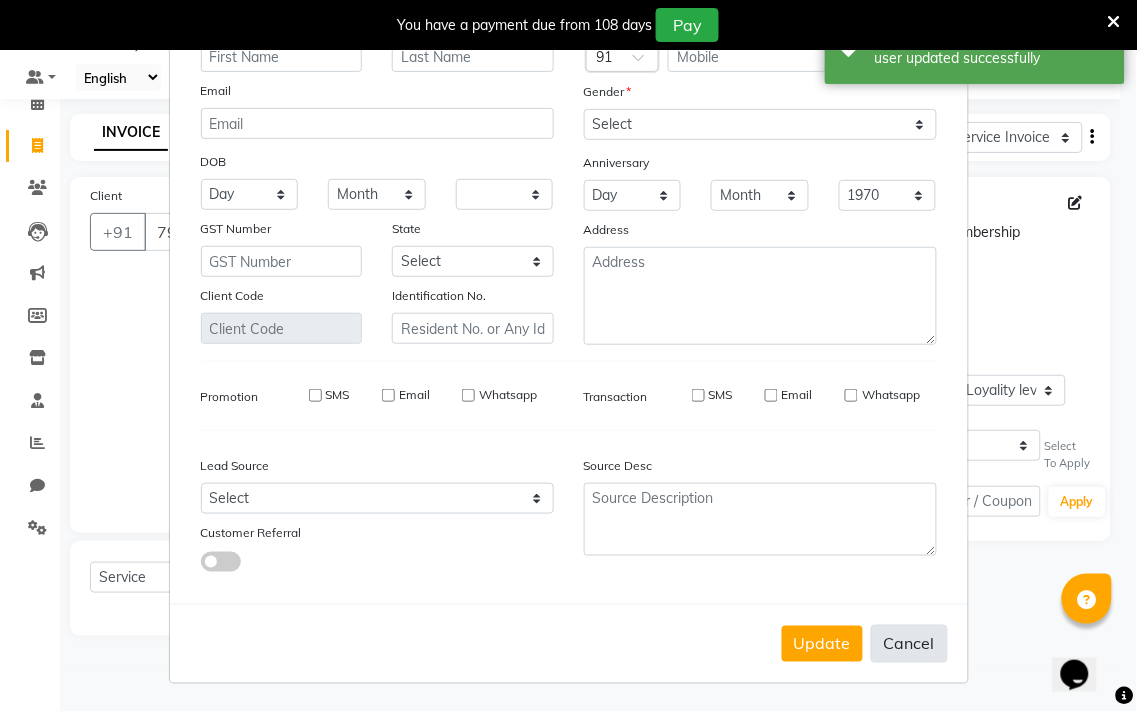 select 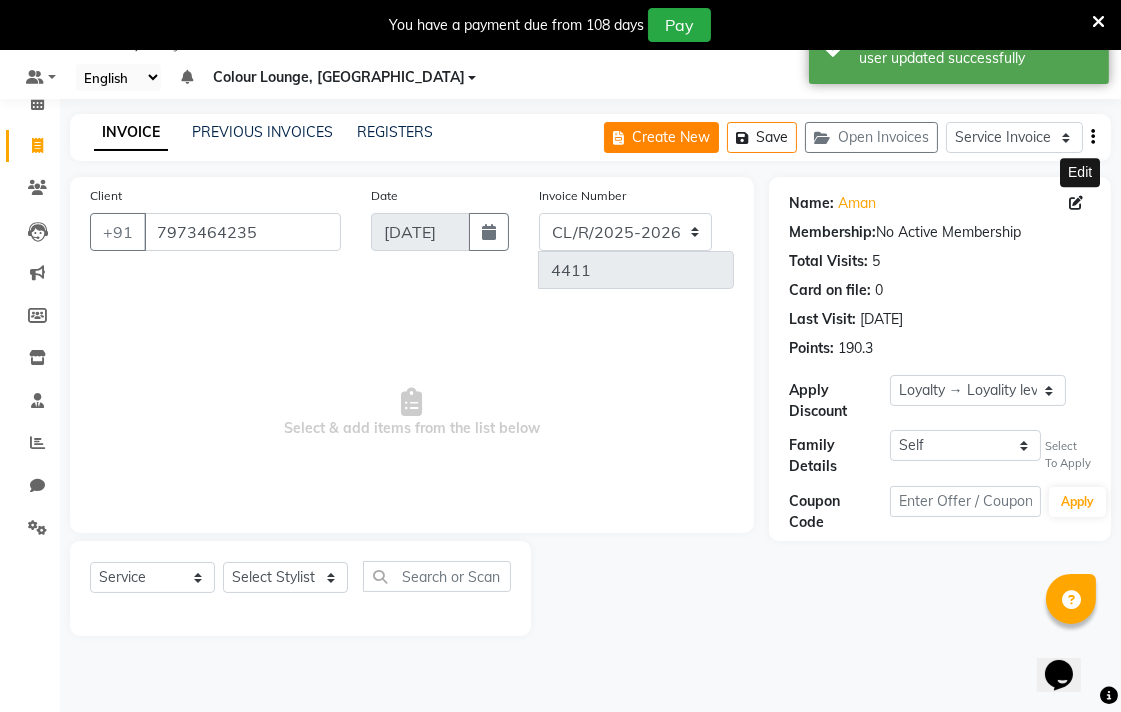 click on "Create New" 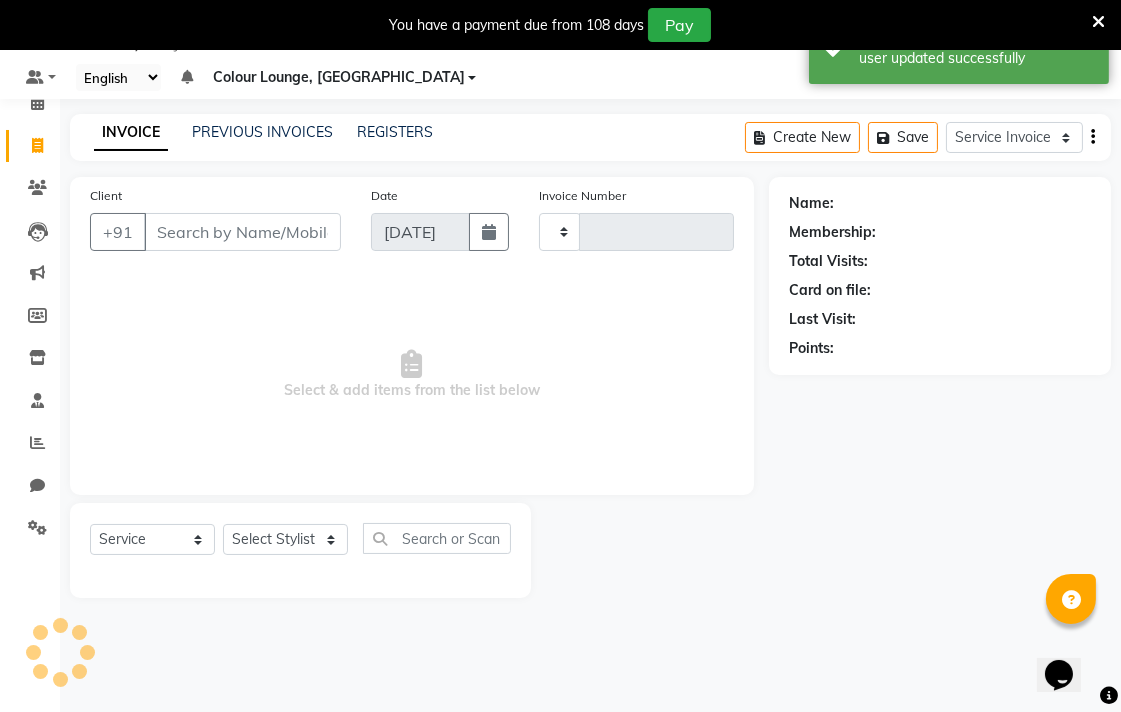 type on "4411" 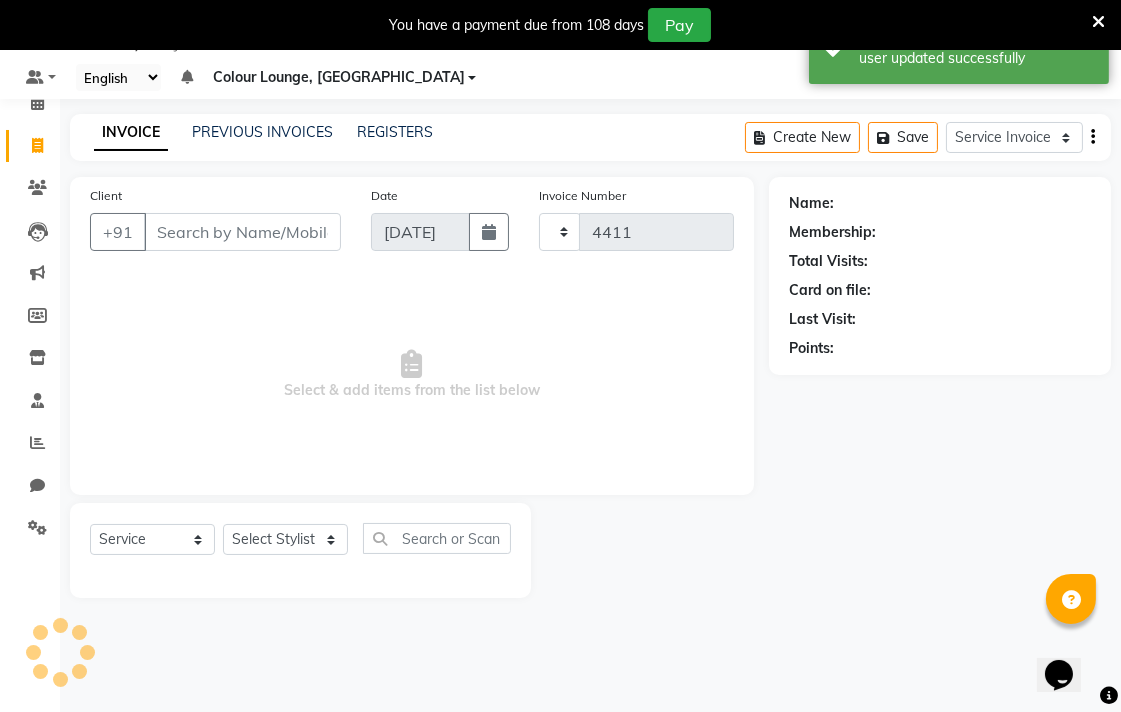 select on "8013" 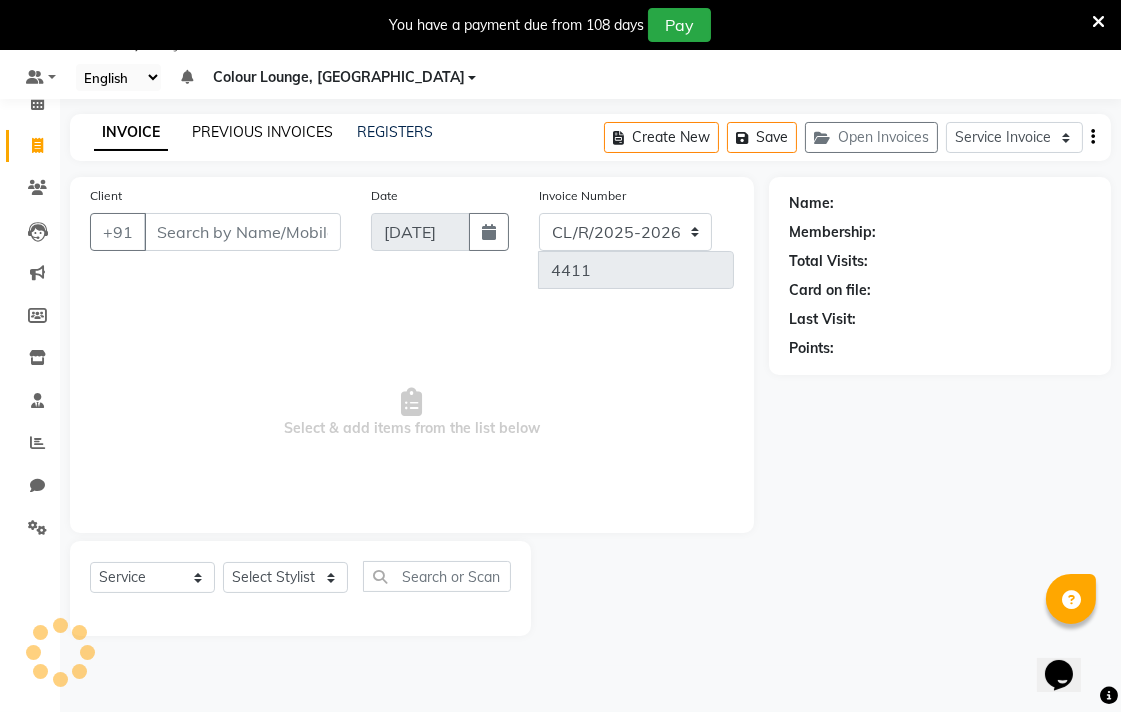 click on "PREVIOUS INVOICES" 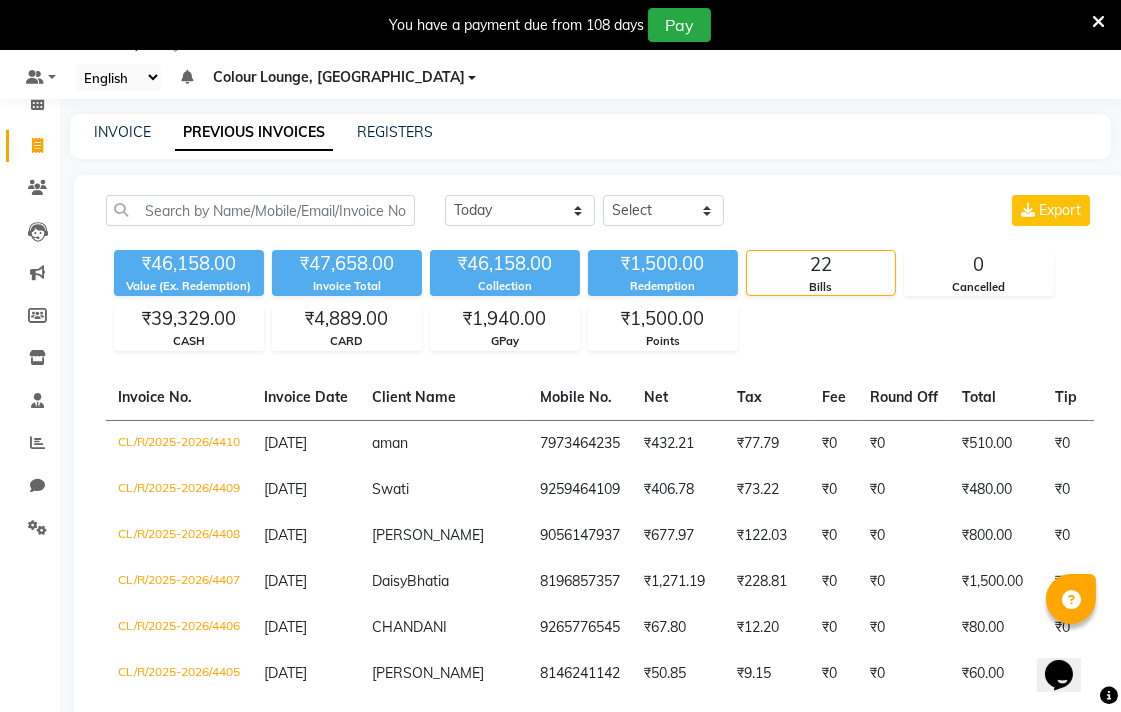 click 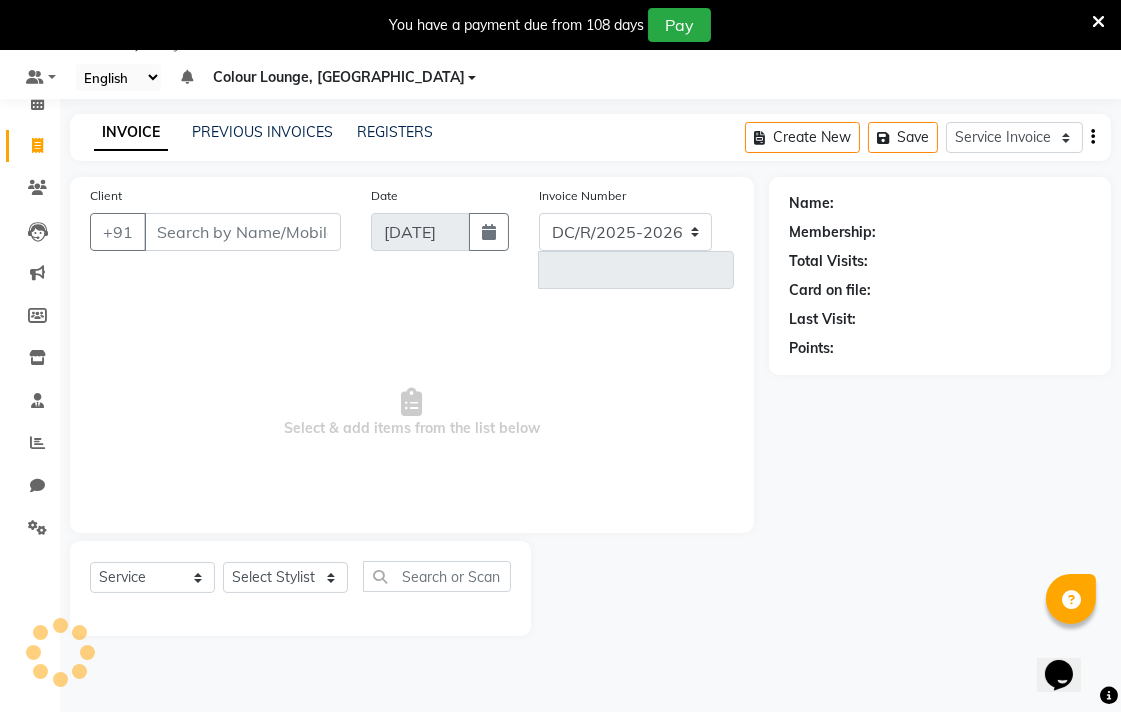 select on "8013" 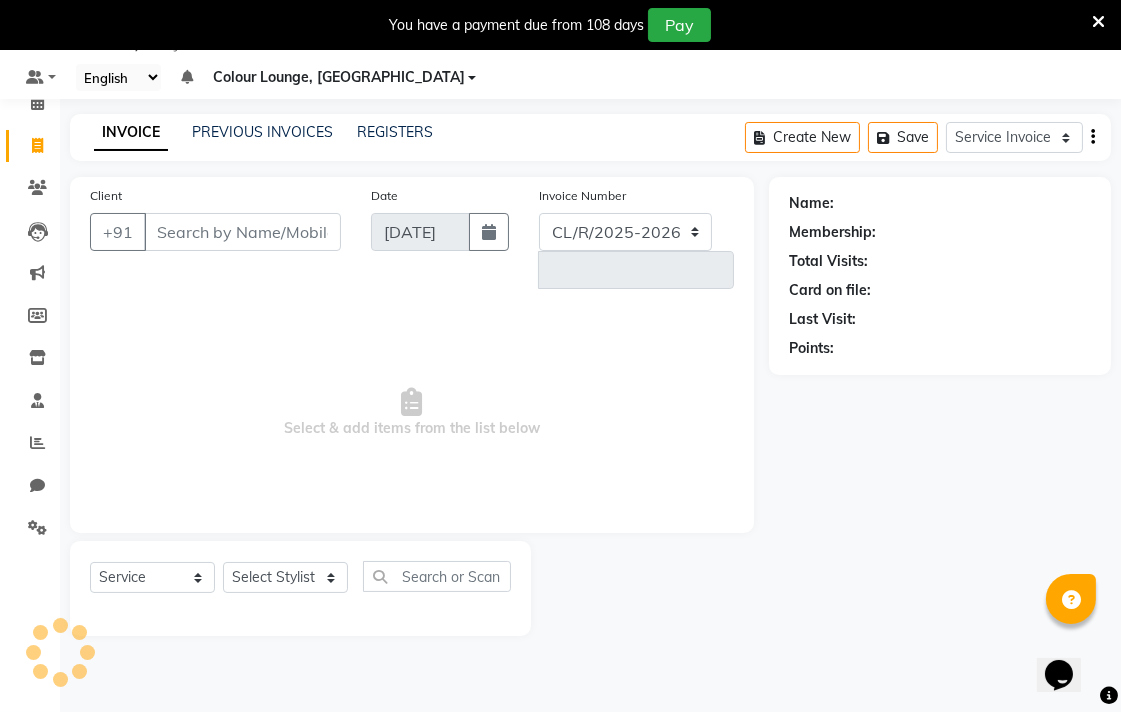 type on "4411" 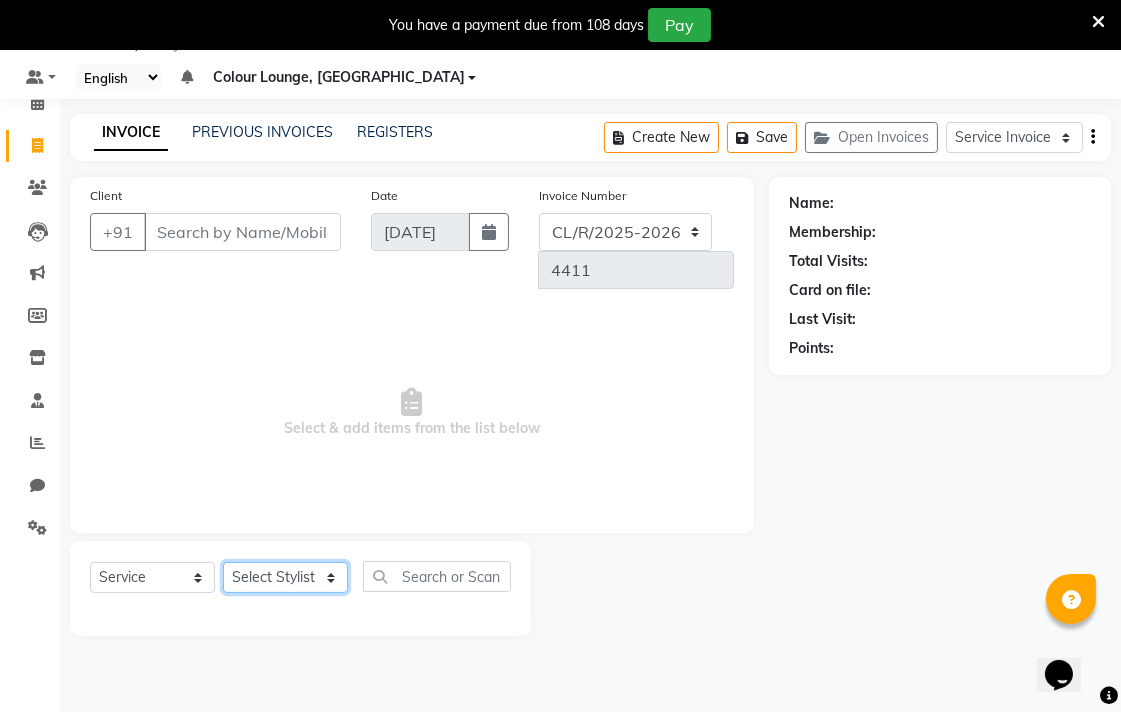 click on "Select Stylist Admin AMIT Birshika Colour Lounge, [GEOGRAPHIC_DATA] Colour Lounge, [GEOGRAPHIC_DATA] [PERSON_NAME] [PERSON_NAME] [PERSON_NAME] [PERSON_NAME] [PERSON_NAME] mam [PERSON_NAME] [PERSON_NAME] [PERSON_NAME] MOHIT [PERSON_NAME] POOJA [PERSON_NAME] [PERSON_NAME] [PERSON_NAME] guard [PERSON_NAME] [PERSON_NAME] [PERSON_NAME] [PERSON_NAME] SAMEER [PERSON_NAME] [PERSON_NAME] [PERSON_NAME] [PERSON_NAME] [PERSON_NAME] [PERSON_NAME] VISHAL [PERSON_NAME]" 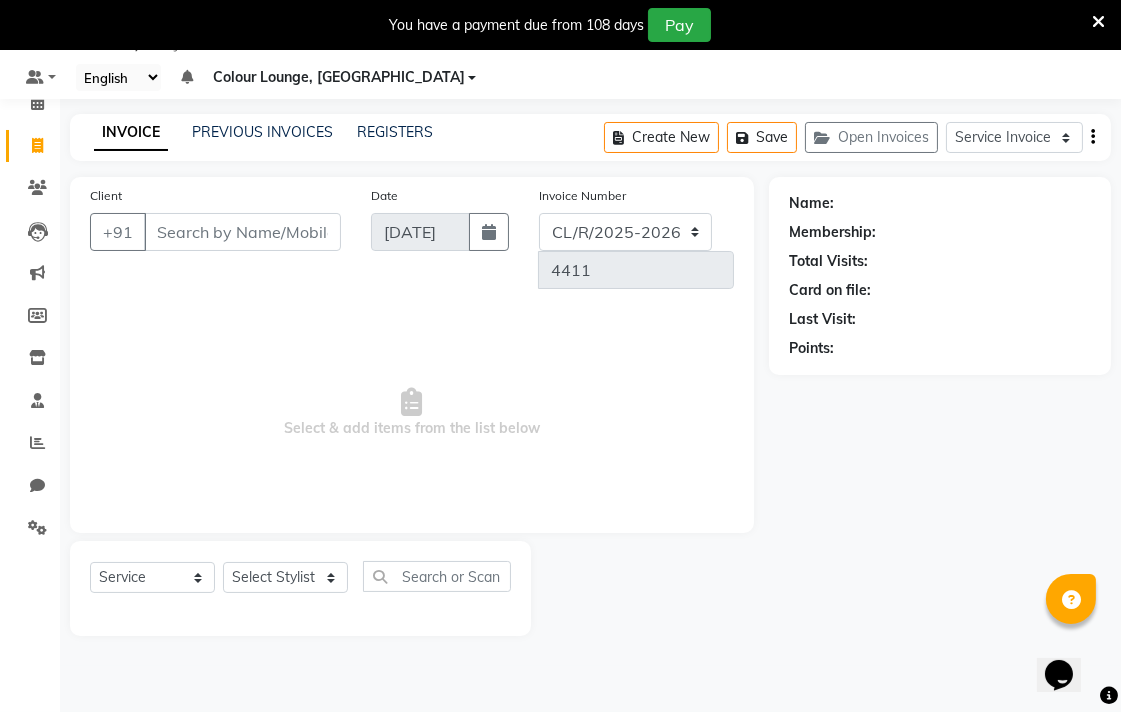 click on "Name: Membership: Total Visits: Card on file: Last Visit:  Points:" 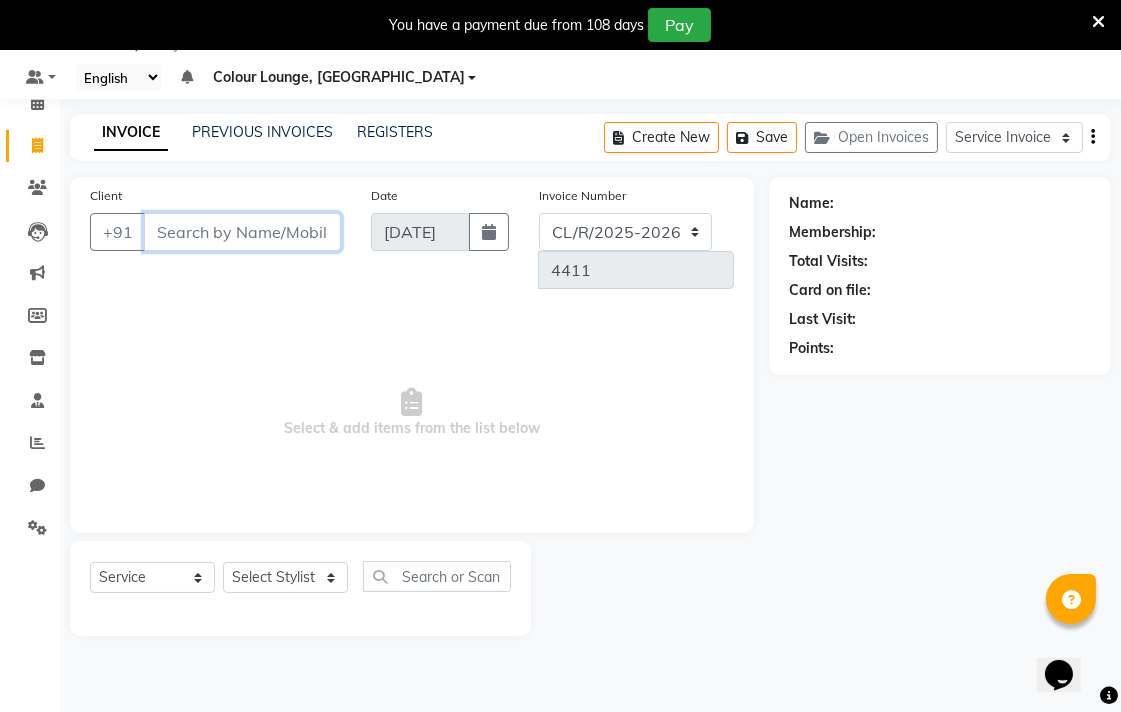 click on "Client" at bounding box center [242, 232] 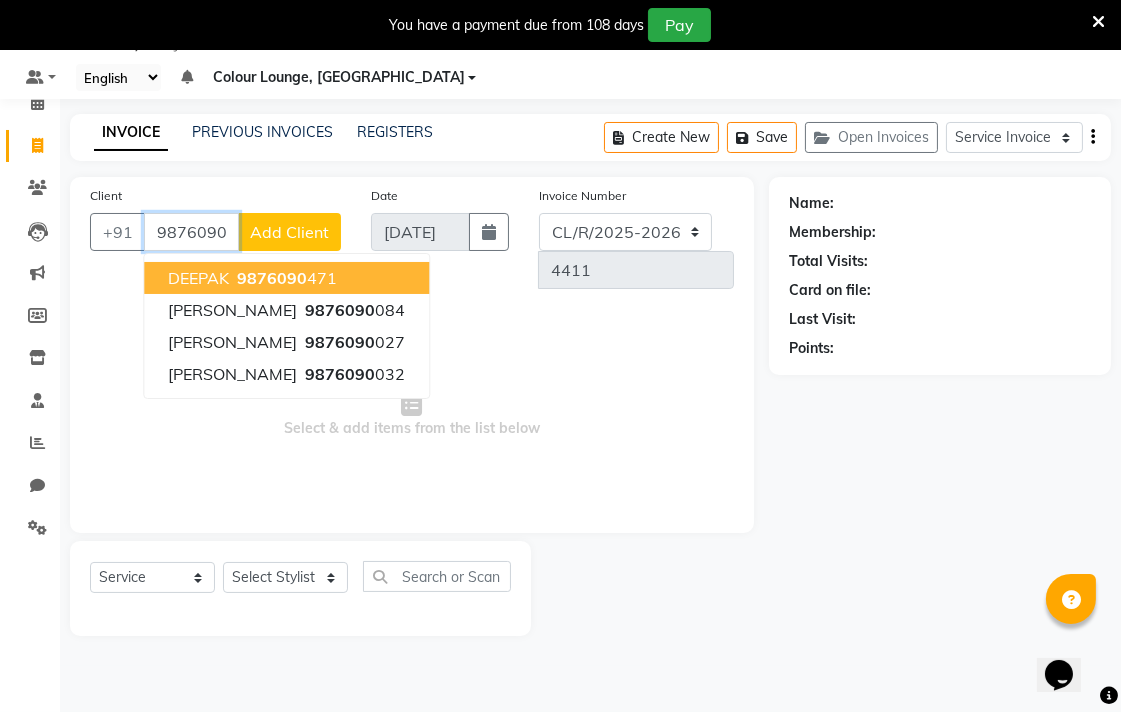 click on "DEEPAK   9876090 471" at bounding box center (286, 278) 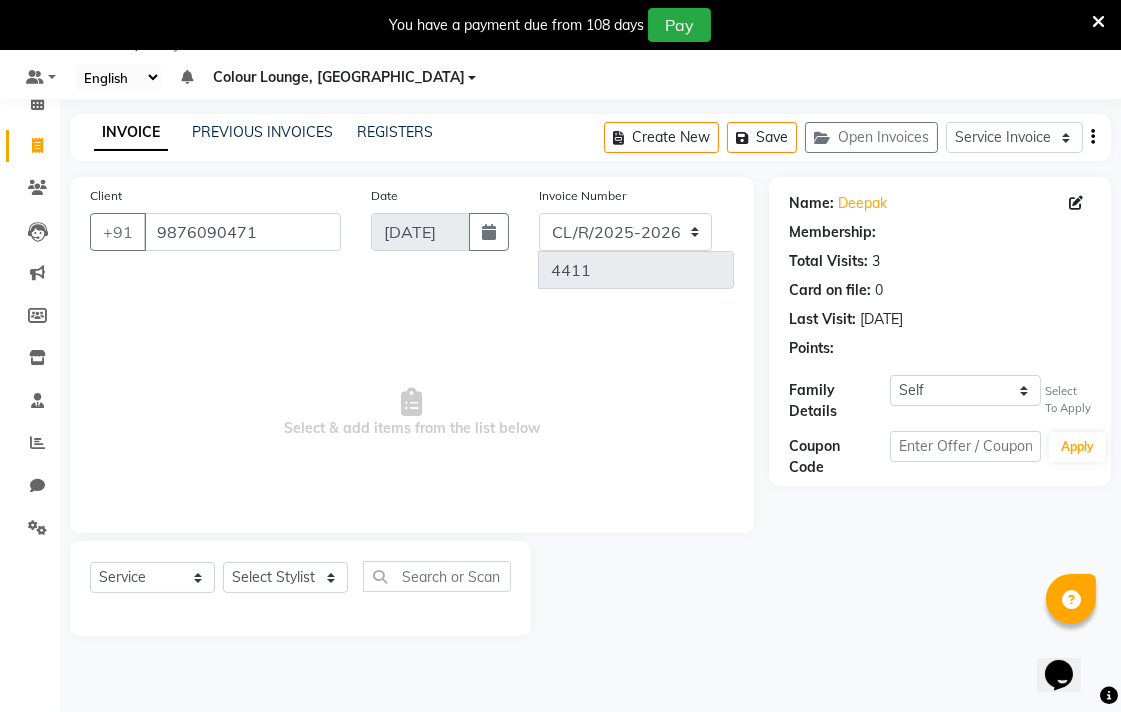 select on "1: Object" 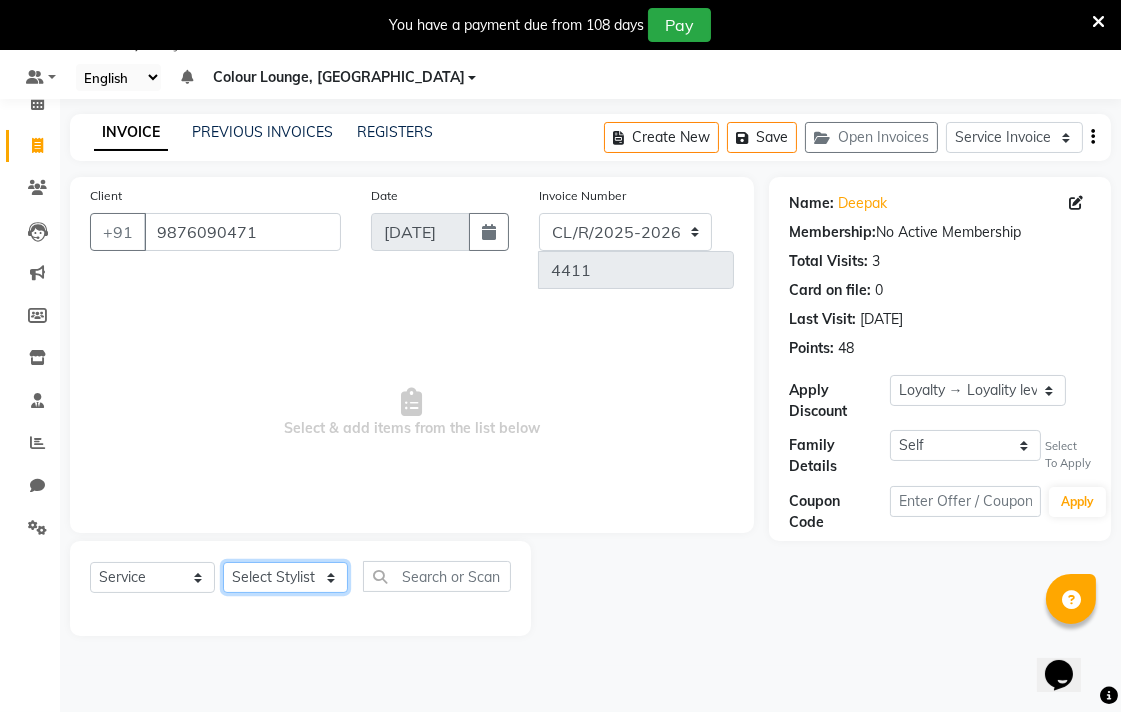 click on "Select Stylist Admin AMIT Birshika Colour Lounge, [GEOGRAPHIC_DATA] Colour Lounge, [GEOGRAPHIC_DATA] [PERSON_NAME] [PERSON_NAME] [PERSON_NAME] [PERSON_NAME] [PERSON_NAME] mam [PERSON_NAME] [PERSON_NAME] [PERSON_NAME] MOHIT [PERSON_NAME] POOJA [PERSON_NAME] [PERSON_NAME] [PERSON_NAME] guard [PERSON_NAME] [PERSON_NAME] [PERSON_NAME] [PERSON_NAME] SAMEER [PERSON_NAME] [PERSON_NAME] [PERSON_NAME] [PERSON_NAME] [PERSON_NAME] [PERSON_NAME] VISHAL [PERSON_NAME]" 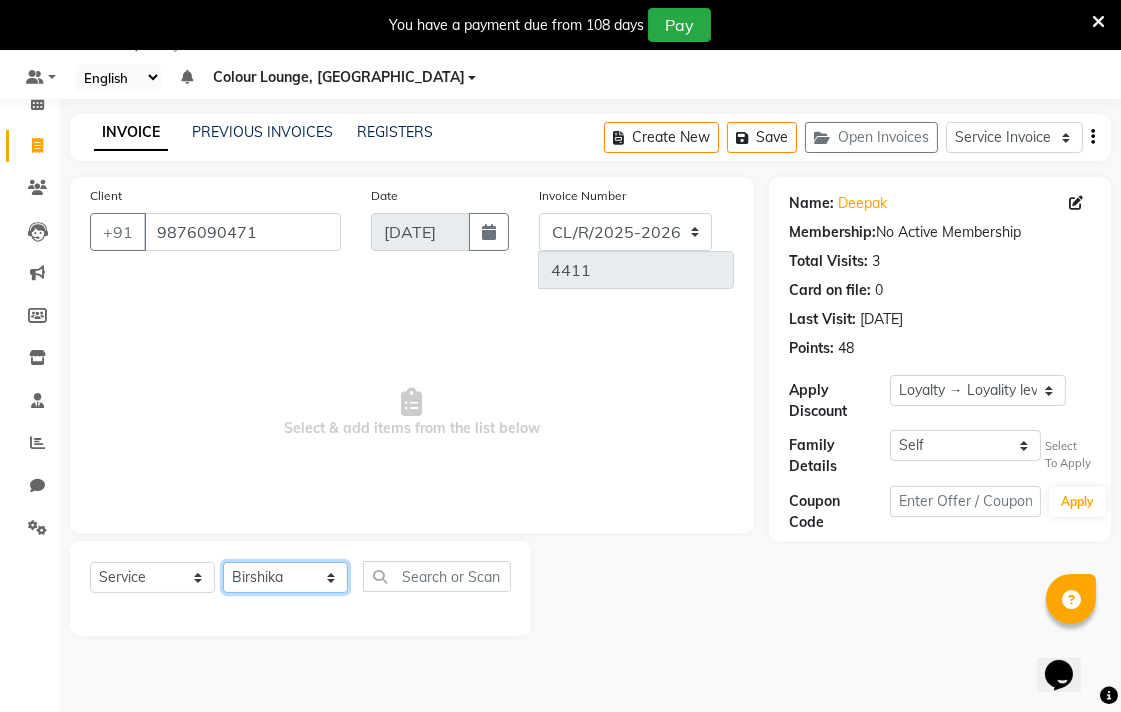 click on "Select Stylist Admin AMIT Birshika Colour Lounge, [GEOGRAPHIC_DATA] Colour Lounge, [GEOGRAPHIC_DATA] [PERSON_NAME] [PERSON_NAME] [PERSON_NAME] [PERSON_NAME] [PERSON_NAME] mam [PERSON_NAME] [PERSON_NAME] [PERSON_NAME] MOHIT [PERSON_NAME] POOJA [PERSON_NAME] [PERSON_NAME] [PERSON_NAME] guard [PERSON_NAME] [PERSON_NAME] [PERSON_NAME] [PERSON_NAME] SAMEER [PERSON_NAME] [PERSON_NAME] [PERSON_NAME] [PERSON_NAME] [PERSON_NAME] [PERSON_NAME] VISHAL [PERSON_NAME]" 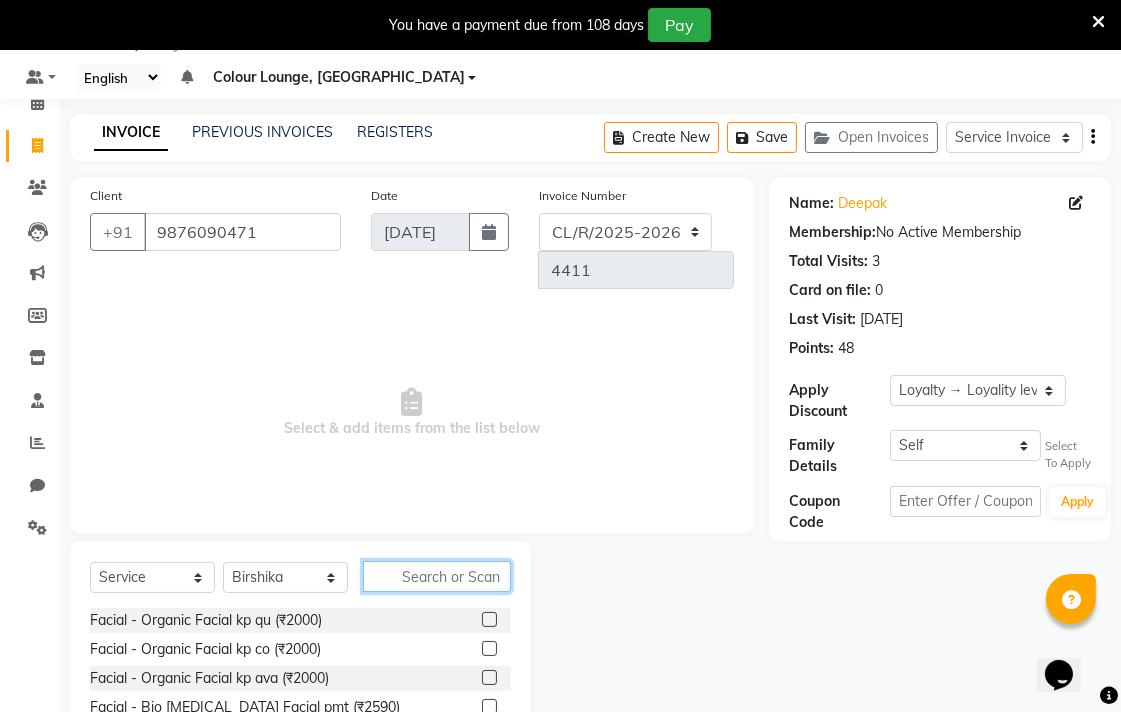 click 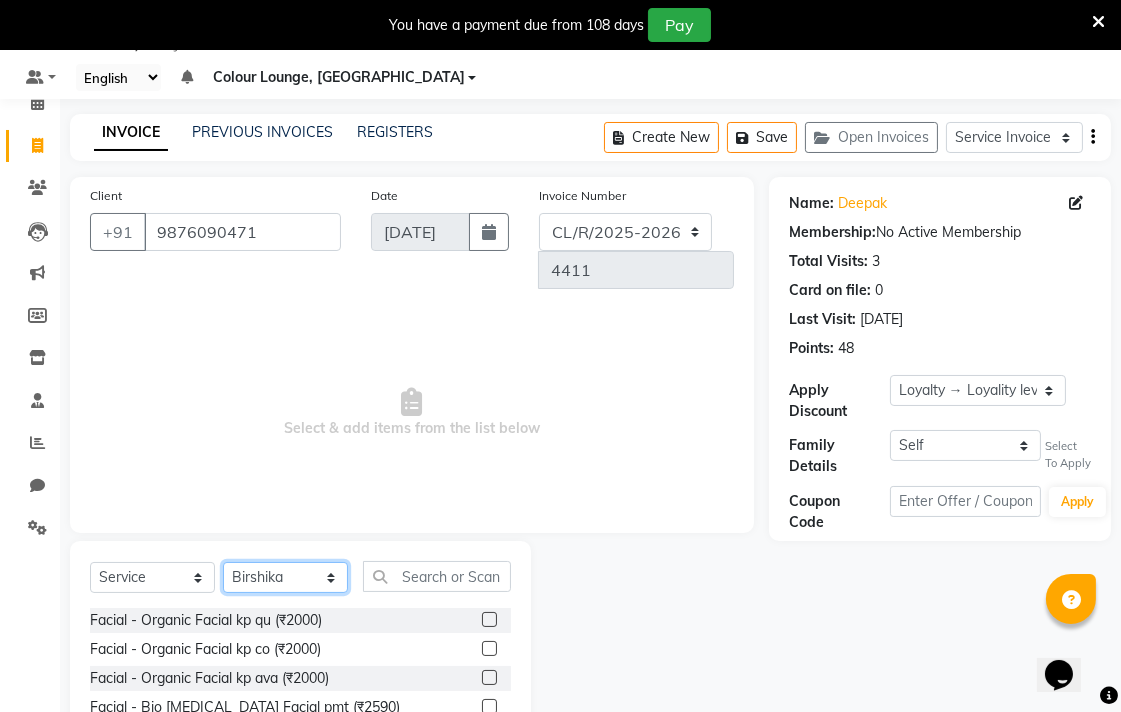click on "Select Stylist Admin AMIT Birshika Colour Lounge, [GEOGRAPHIC_DATA] Colour Lounge, [GEOGRAPHIC_DATA] [PERSON_NAME] [PERSON_NAME] [PERSON_NAME] [PERSON_NAME] [PERSON_NAME] mam [PERSON_NAME] [PERSON_NAME] [PERSON_NAME] MOHIT [PERSON_NAME] POOJA [PERSON_NAME] [PERSON_NAME] [PERSON_NAME] guard [PERSON_NAME] [PERSON_NAME] [PERSON_NAME] [PERSON_NAME] SAMEER [PERSON_NAME] [PERSON_NAME] [PERSON_NAME] [PERSON_NAME] [PERSON_NAME] [PERSON_NAME] VISHAL [PERSON_NAME]" 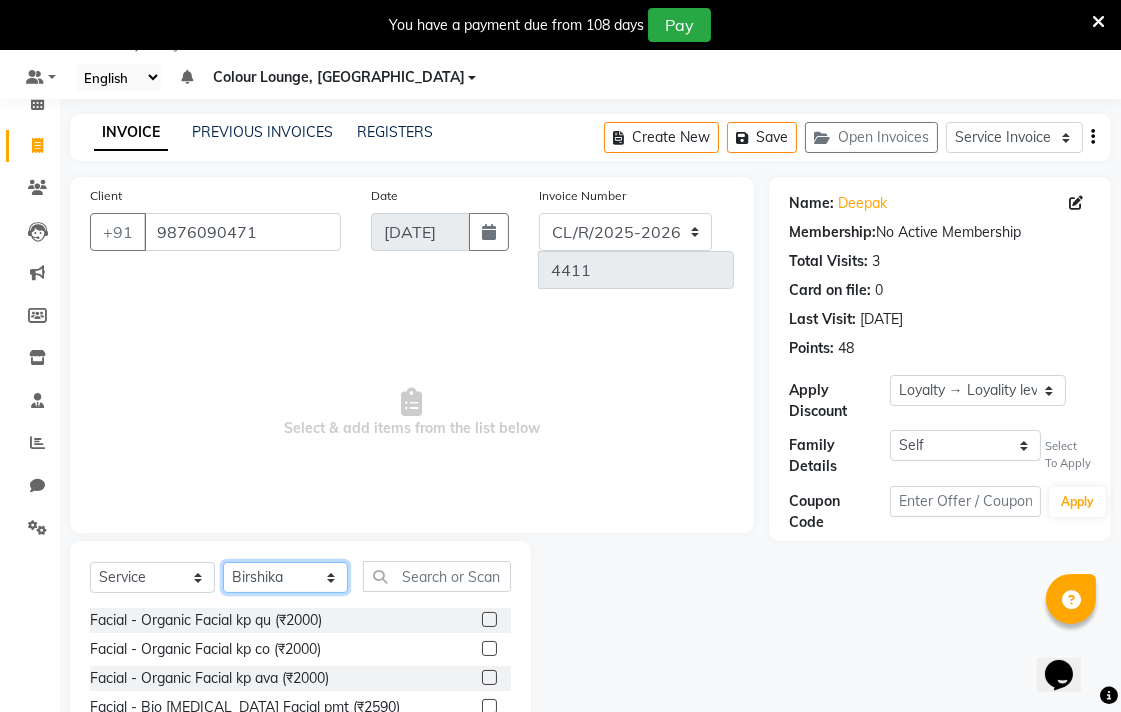 select on "70175" 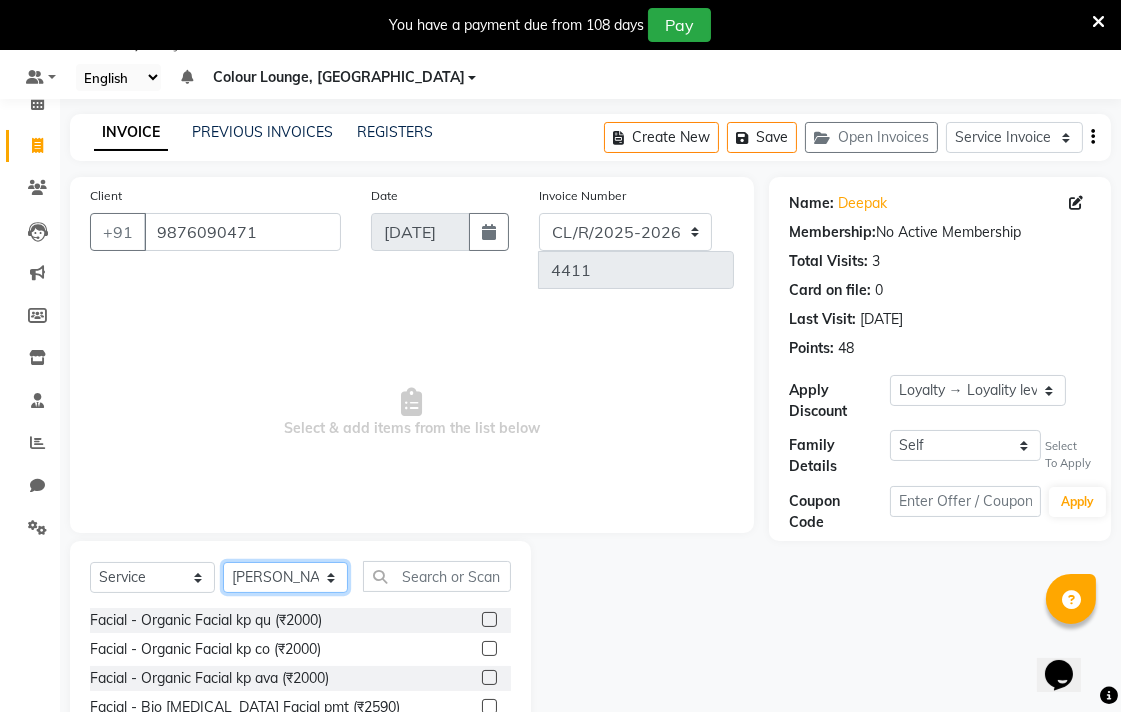 click on "Select Stylist Admin AMIT Birshika Colour Lounge, [GEOGRAPHIC_DATA] Colour Lounge, [GEOGRAPHIC_DATA] [PERSON_NAME] [PERSON_NAME] [PERSON_NAME] [PERSON_NAME] [PERSON_NAME] mam [PERSON_NAME] [PERSON_NAME] [PERSON_NAME] MOHIT [PERSON_NAME] POOJA [PERSON_NAME] [PERSON_NAME] [PERSON_NAME] guard [PERSON_NAME] [PERSON_NAME] [PERSON_NAME] [PERSON_NAME] SAMEER [PERSON_NAME] [PERSON_NAME] [PERSON_NAME] [PERSON_NAME] [PERSON_NAME] [PERSON_NAME] VISHAL [PERSON_NAME]" 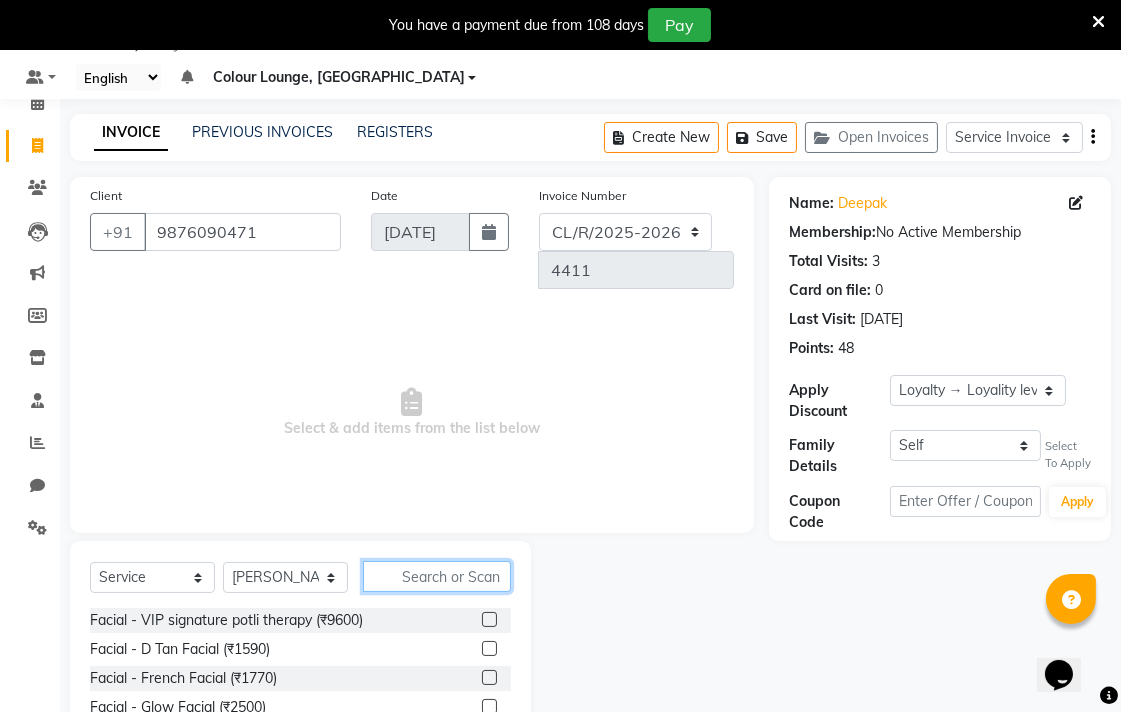click 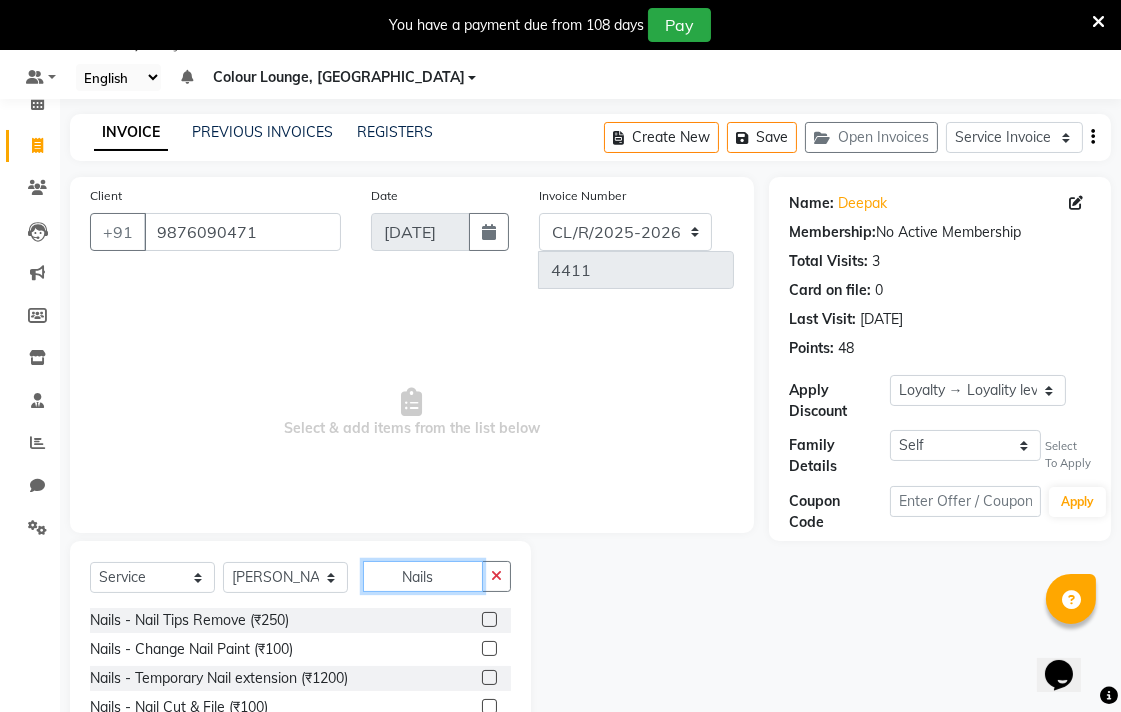 type on "Nails" 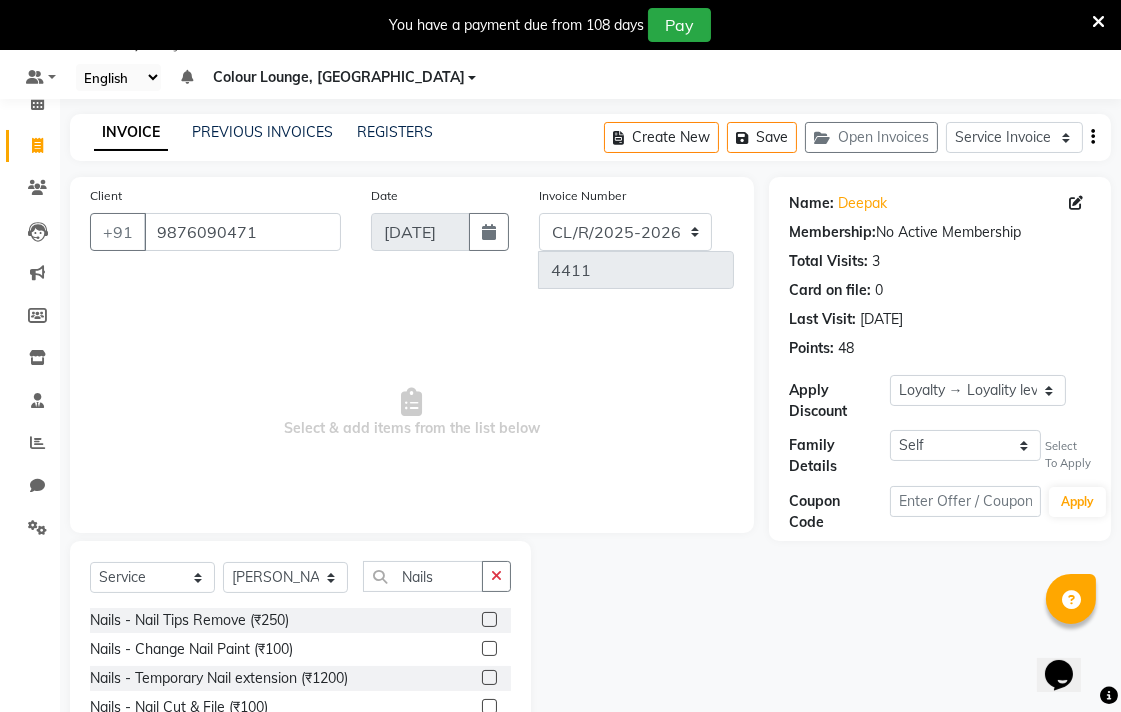 click 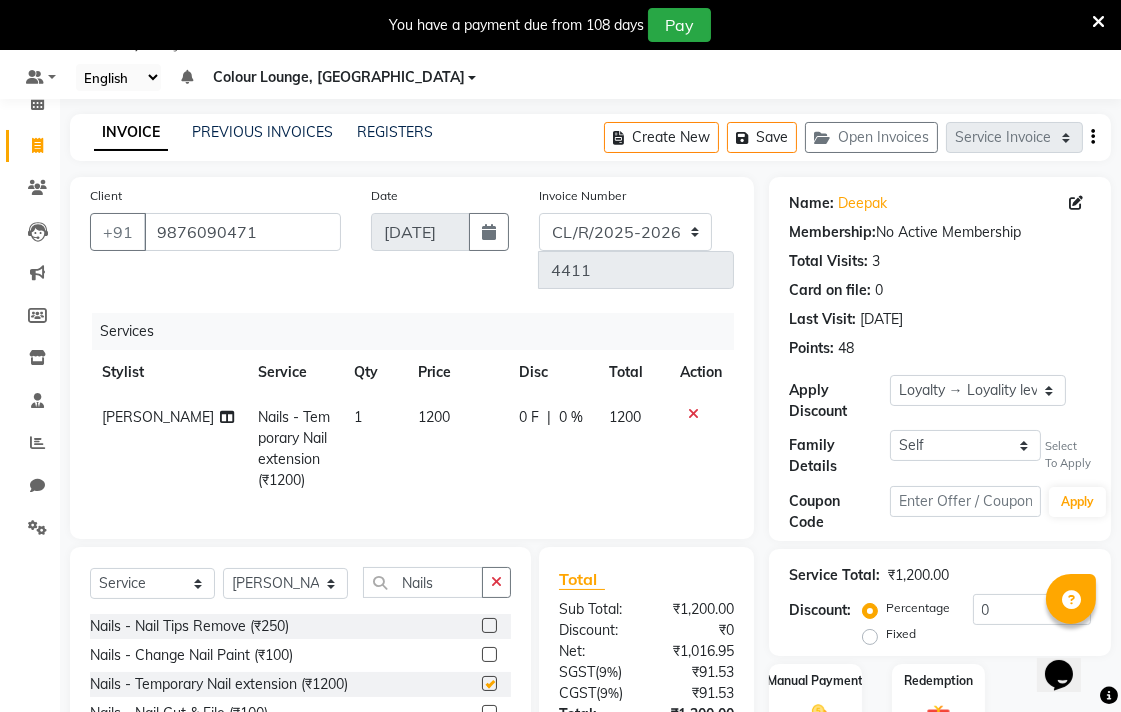 checkbox on "false" 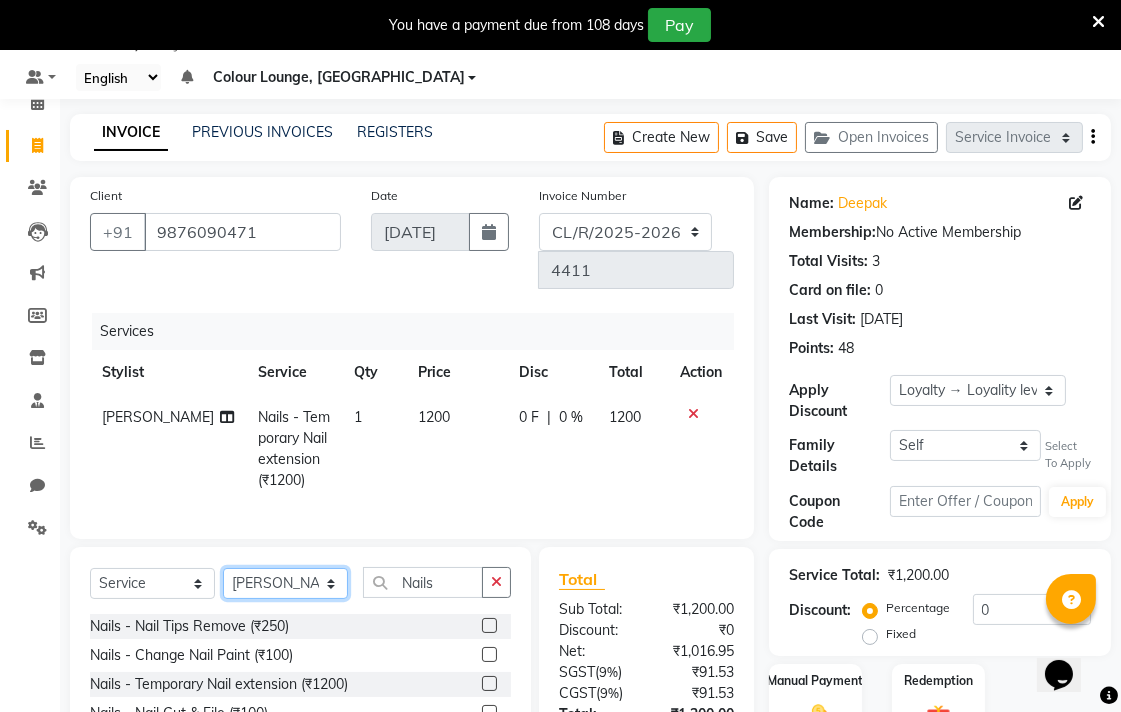 click on "Select Stylist Admin AMIT Birshika Colour Lounge, [GEOGRAPHIC_DATA] Colour Lounge, [GEOGRAPHIC_DATA] [PERSON_NAME] [PERSON_NAME] [PERSON_NAME] [PERSON_NAME] [PERSON_NAME] mam [PERSON_NAME] [PERSON_NAME] [PERSON_NAME] MOHIT [PERSON_NAME] POOJA [PERSON_NAME] [PERSON_NAME] [PERSON_NAME] guard [PERSON_NAME] [PERSON_NAME] [PERSON_NAME] [PERSON_NAME] SAMEER [PERSON_NAME] [PERSON_NAME] [PERSON_NAME] [PERSON_NAME] [PERSON_NAME] [PERSON_NAME] VISHAL [PERSON_NAME]" 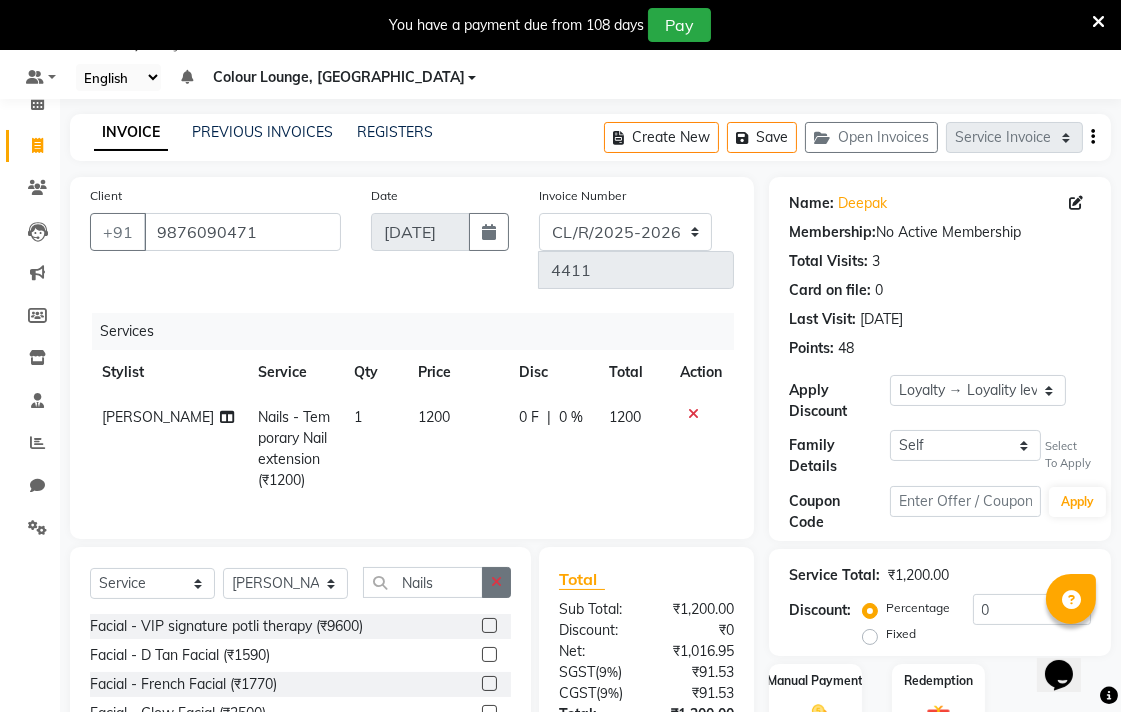 click 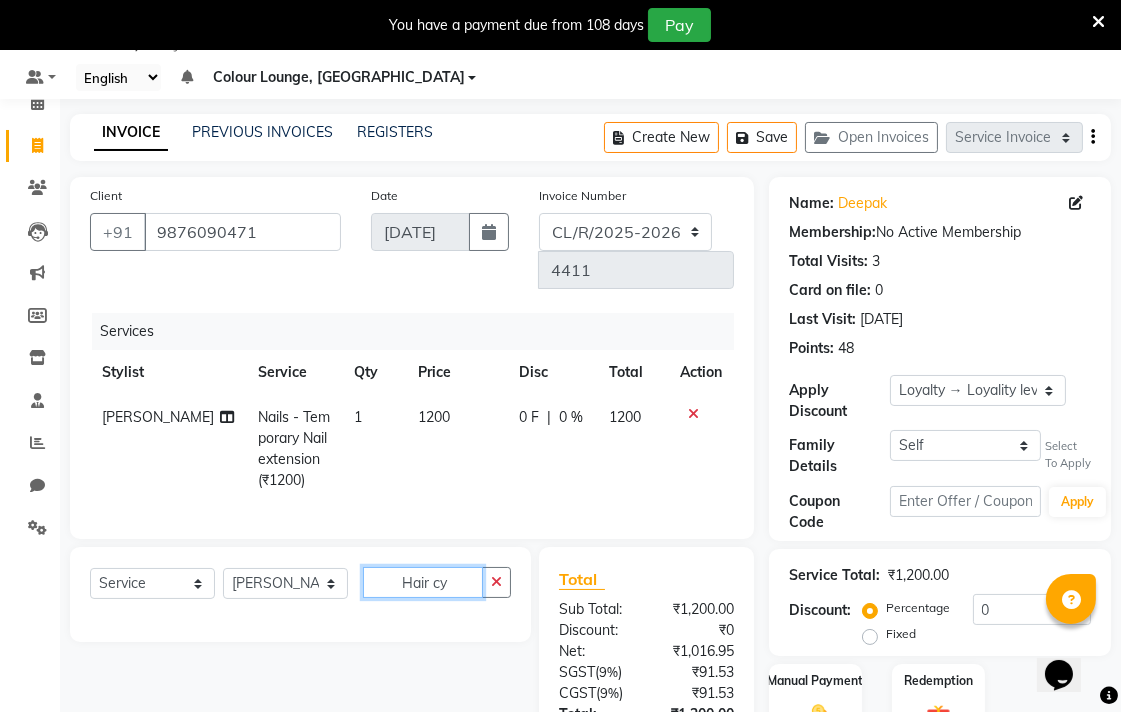 click on "Hair cy" 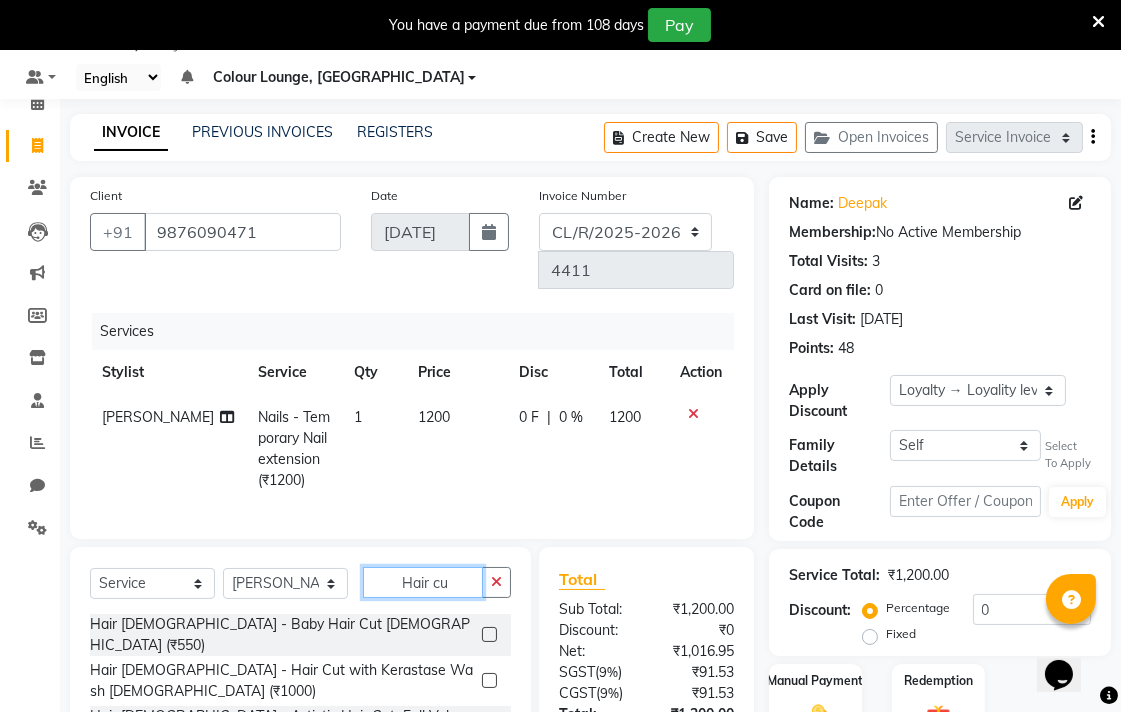 scroll, scrollTop: 94, scrollLeft: 0, axis: vertical 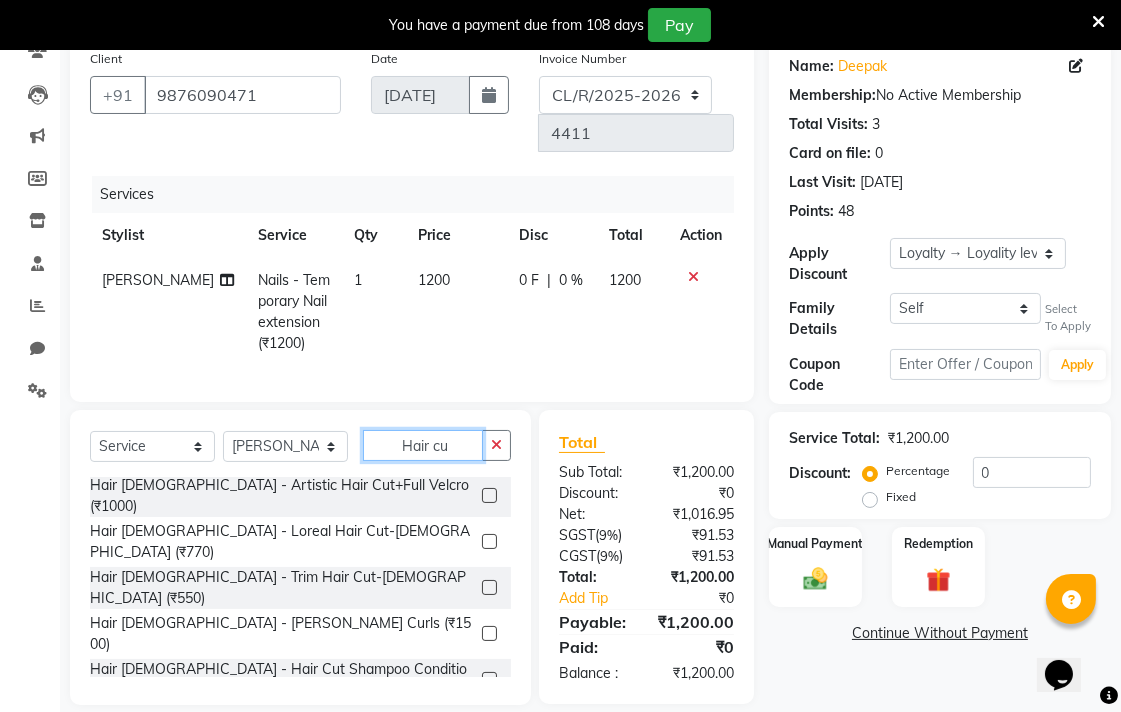 type on "Hair cu" 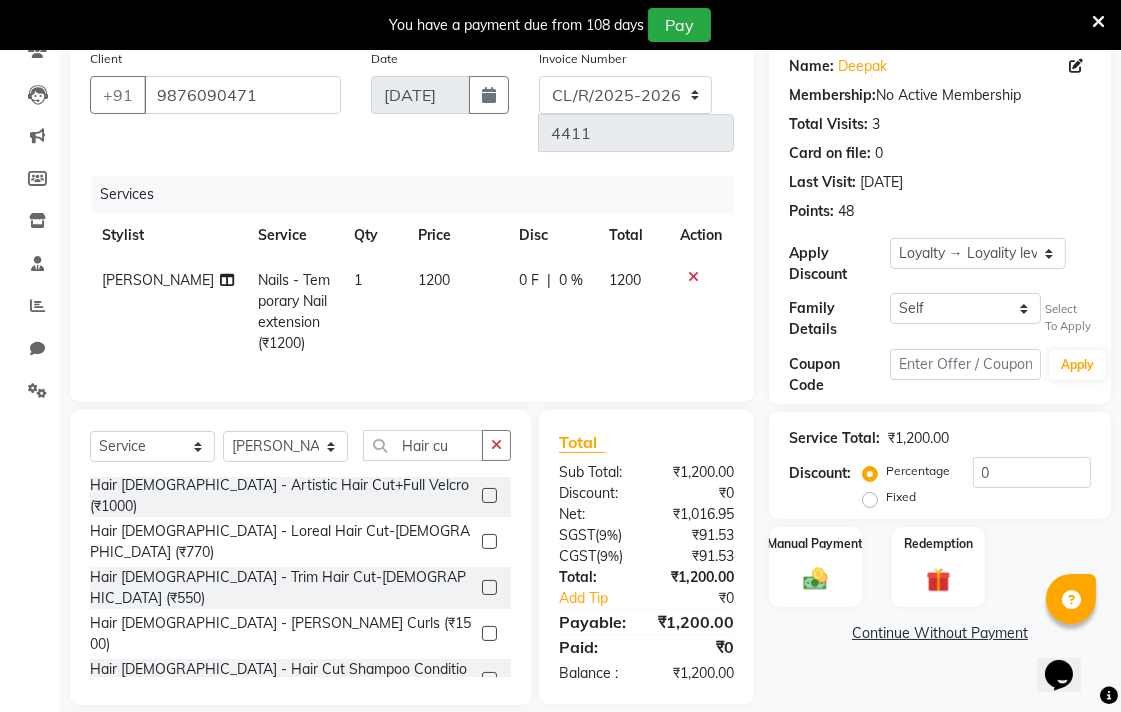 click 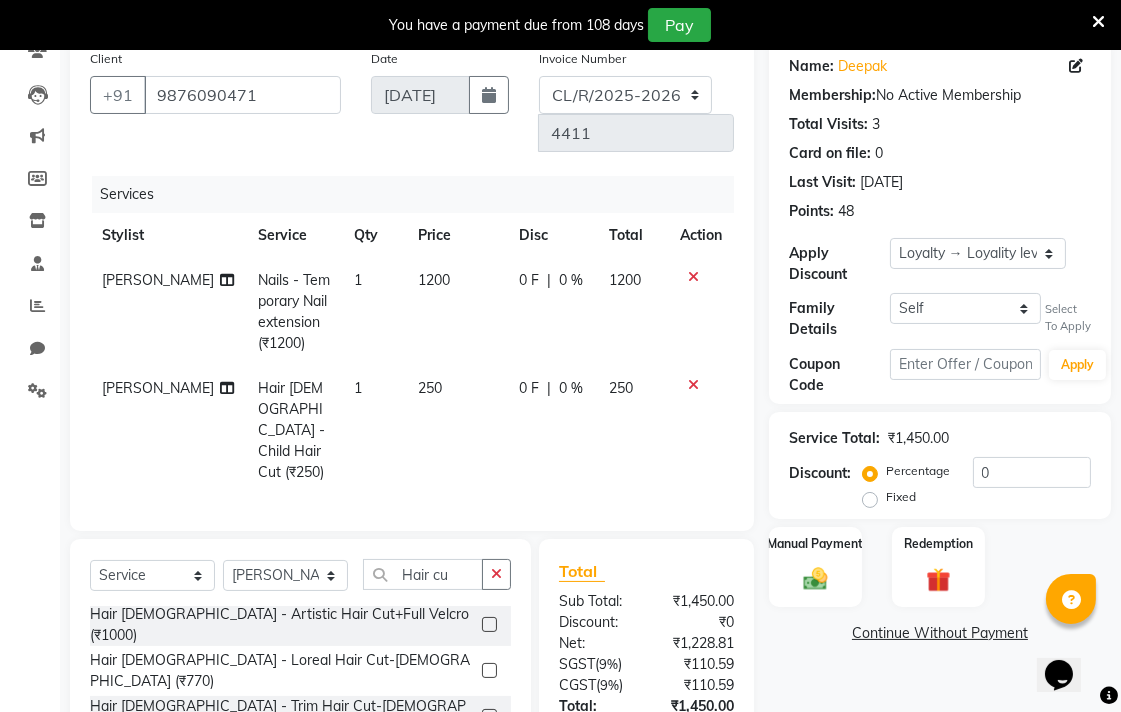 checkbox on "false" 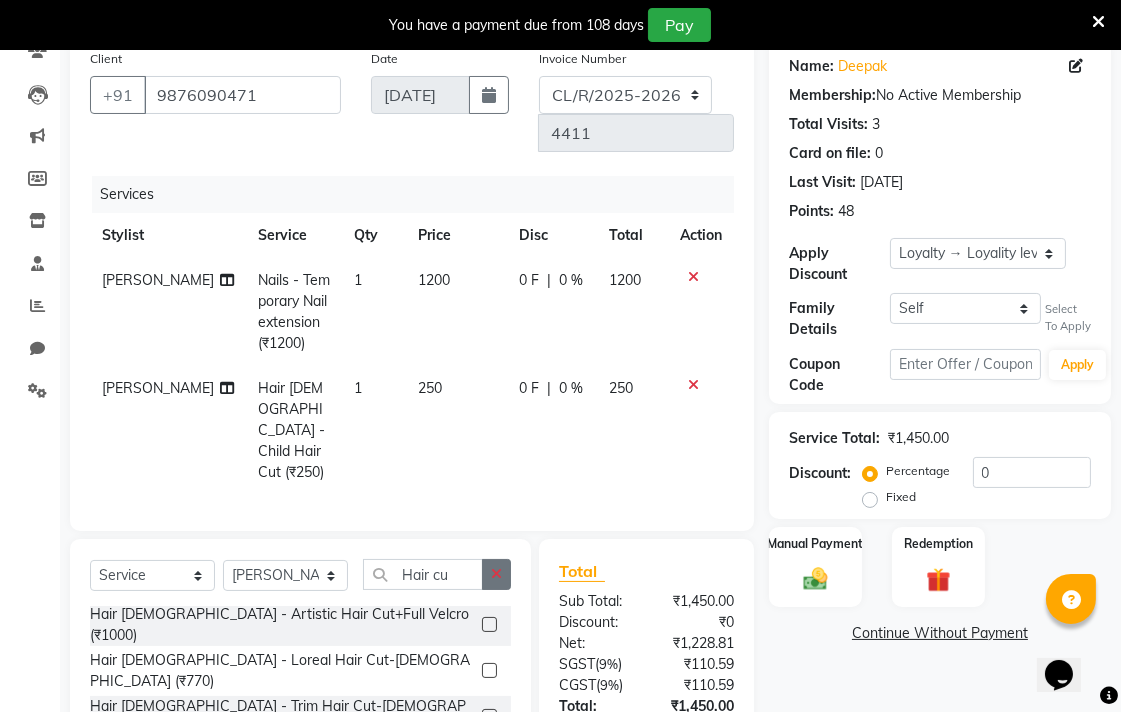 click 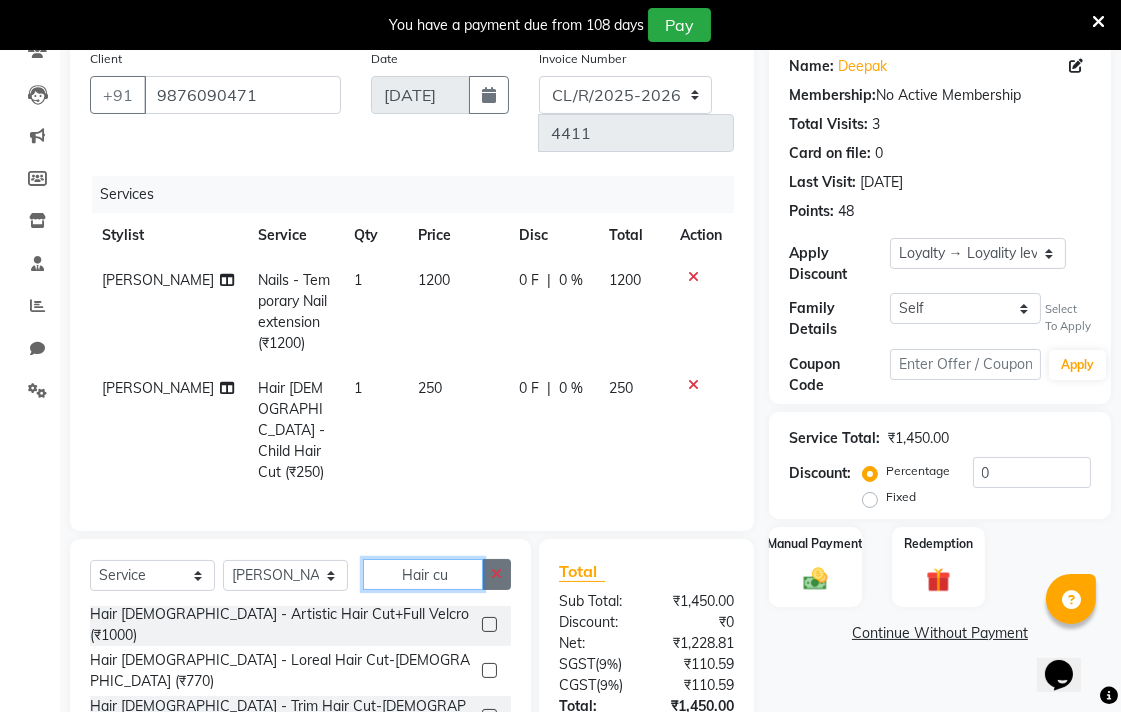 type 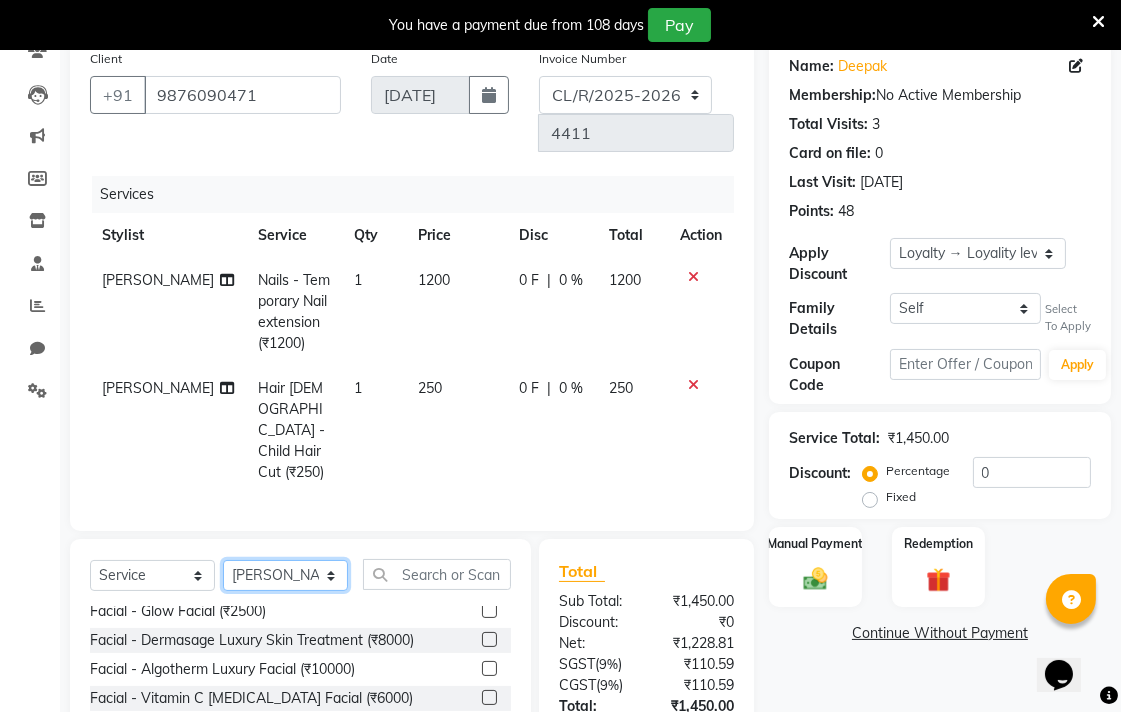 click on "Select Stylist Admin AMIT Birshika Colour Lounge, [GEOGRAPHIC_DATA] Colour Lounge, [GEOGRAPHIC_DATA] [PERSON_NAME] [PERSON_NAME] [PERSON_NAME] [PERSON_NAME] [PERSON_NAME] mam [PERSON_NAME] [PERSON_NAME] [PERSON_NAME] MOHIT [PERSON_NAME] POOJA [PERSON_NAME] [PERSON_NAME] [PERSON_NAME] guard [PERSON_NAME] [PERSON_NAME] [PERSON_NAME] [PERSON_NAME] SAMEER [PERSON_NAME] [PERSON_NAME] [PERSON_NAME] [PERSON_NAME] [PERSON_NAME] [PERSON_NAME] VISHAL [PERSON_NAME]" 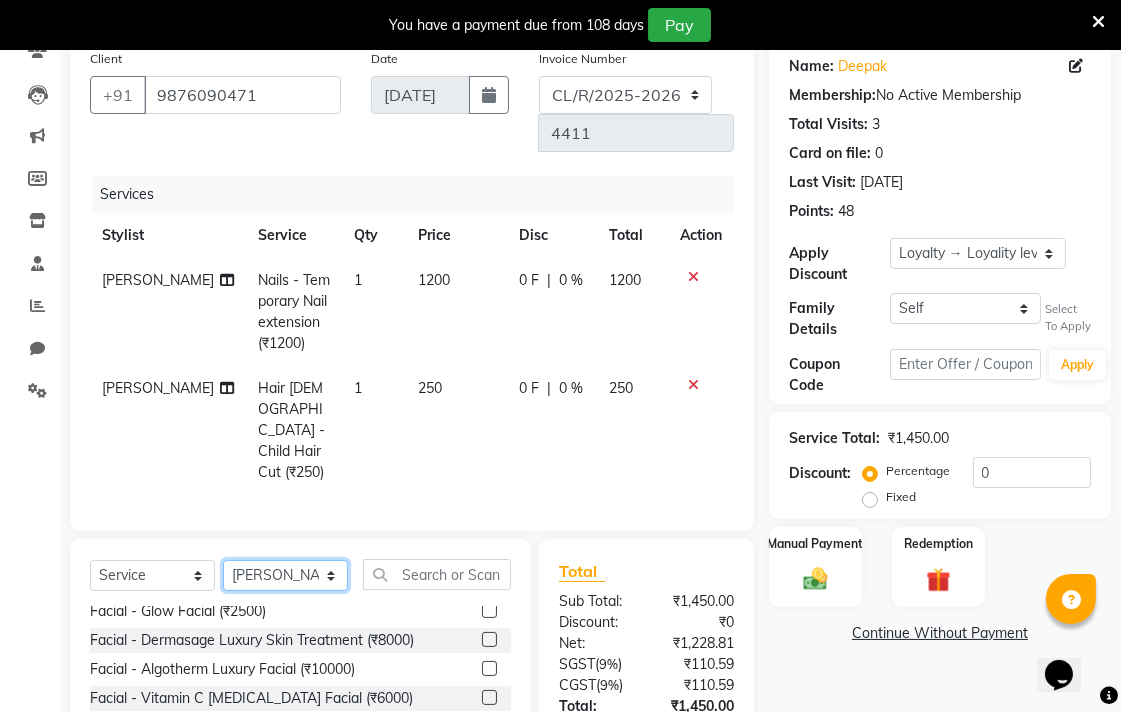 select on "70161" 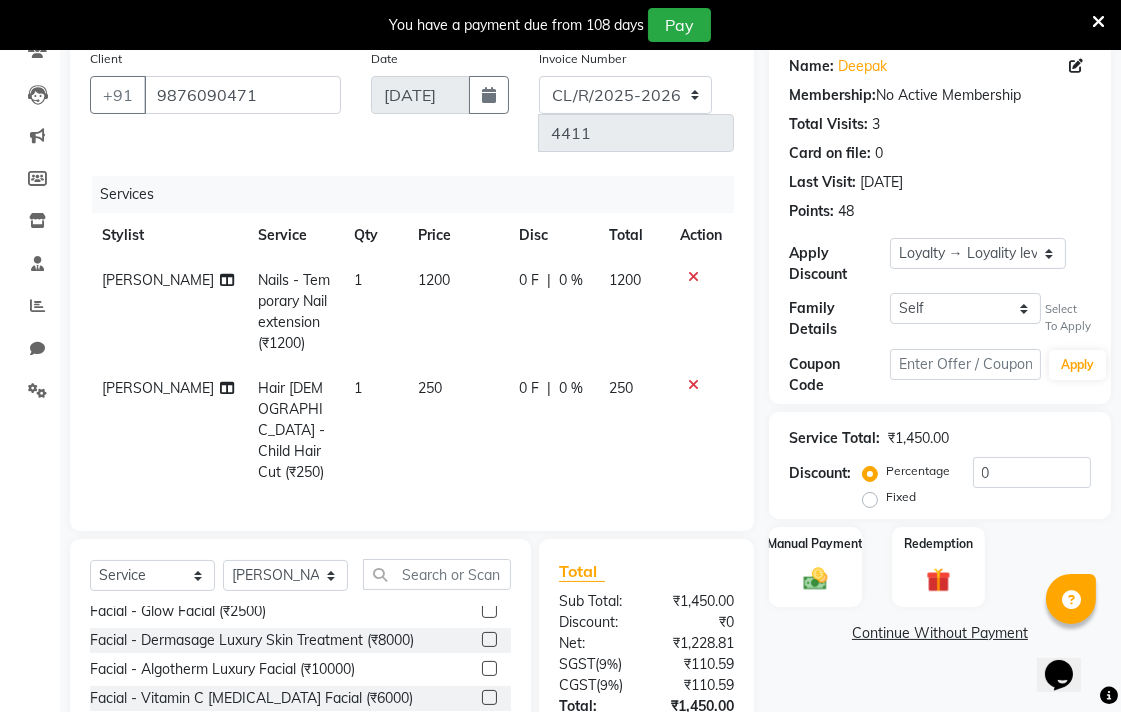click on "1200" 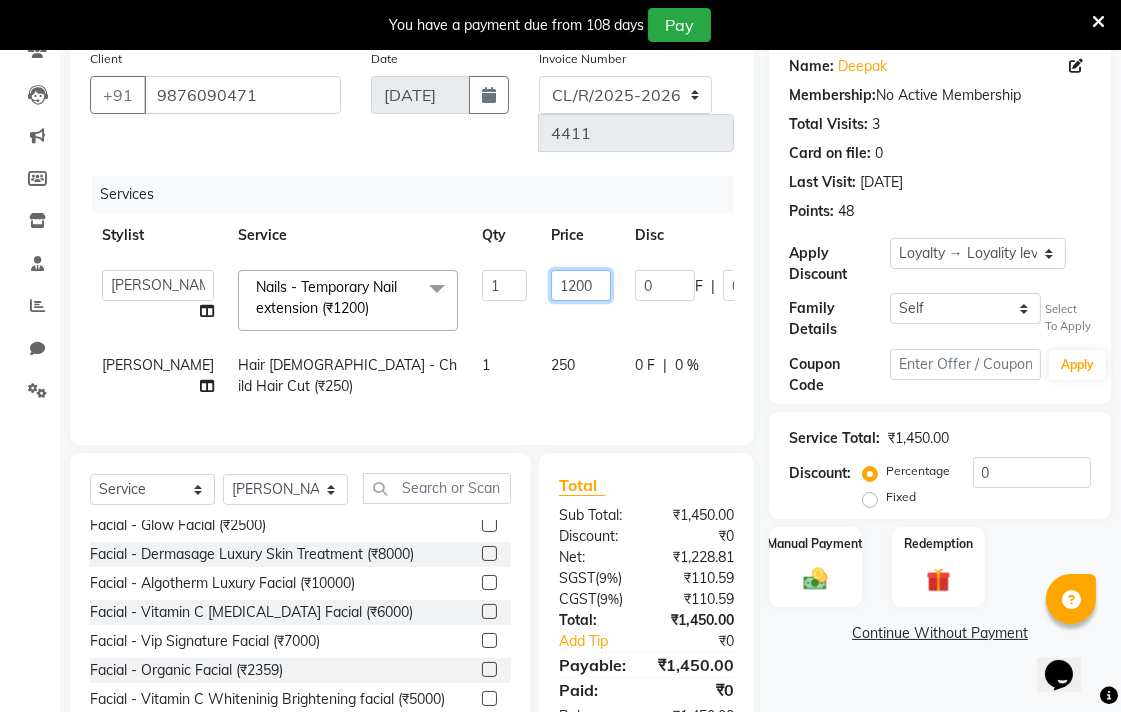 click on "1200" 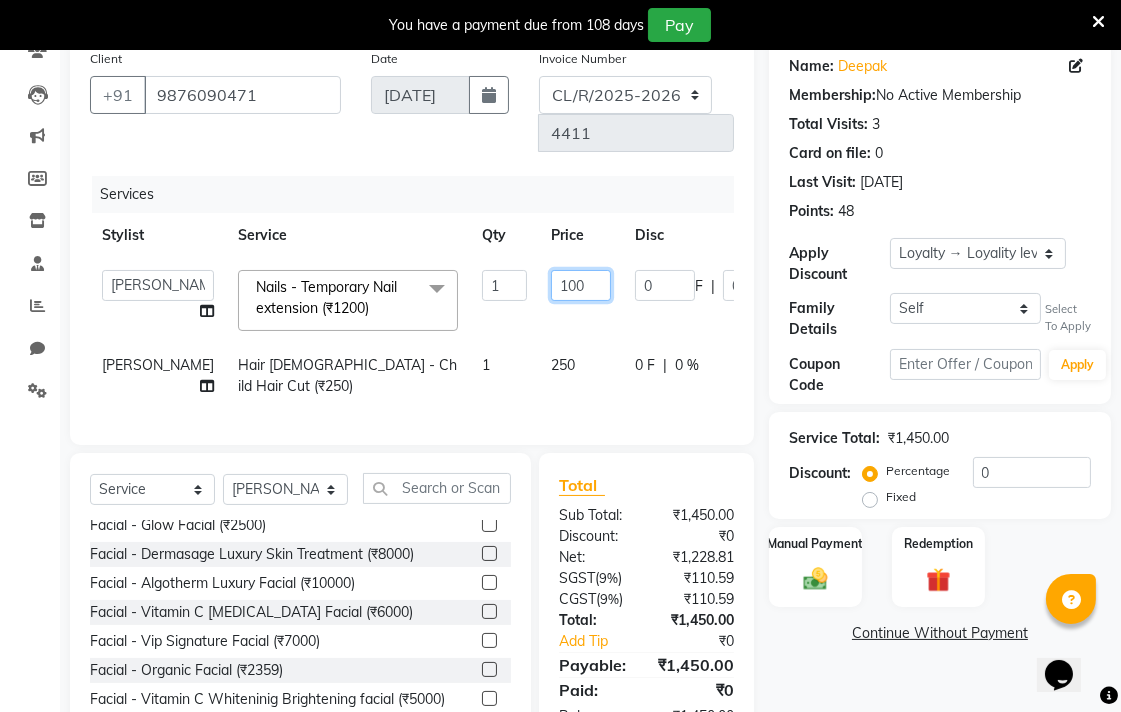 type on "1000" 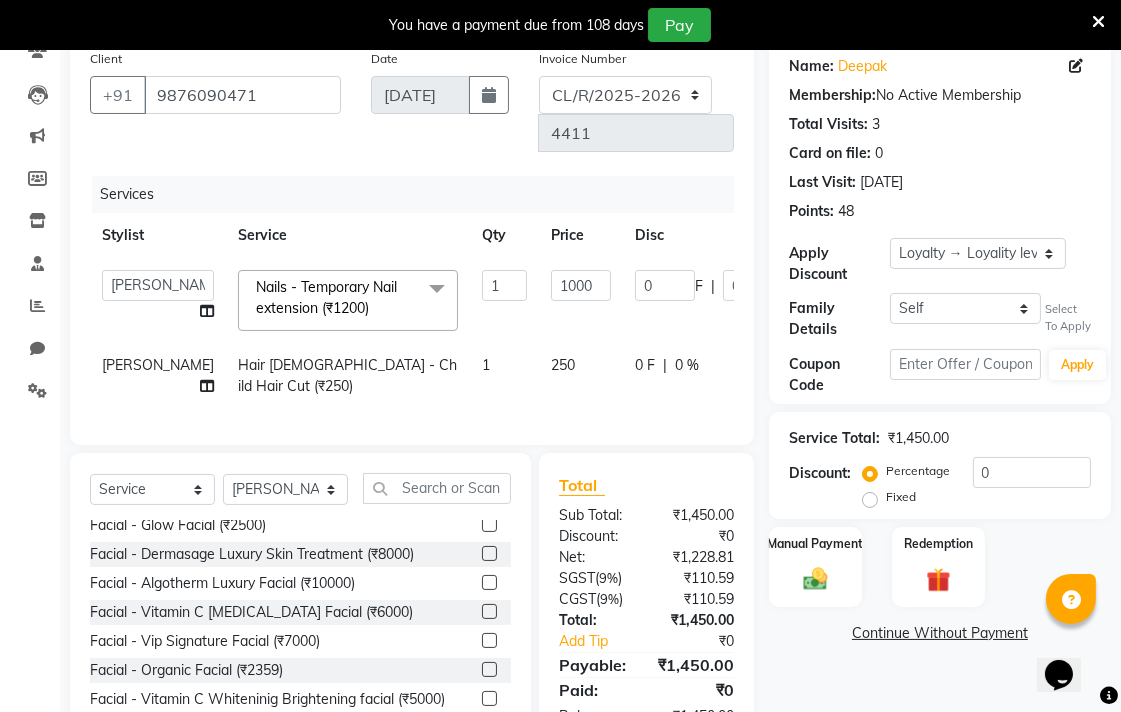 click on "Vishal singh Hair Male - Child Hair Cut (₹250) 1 250 0 F | 0 % 250" 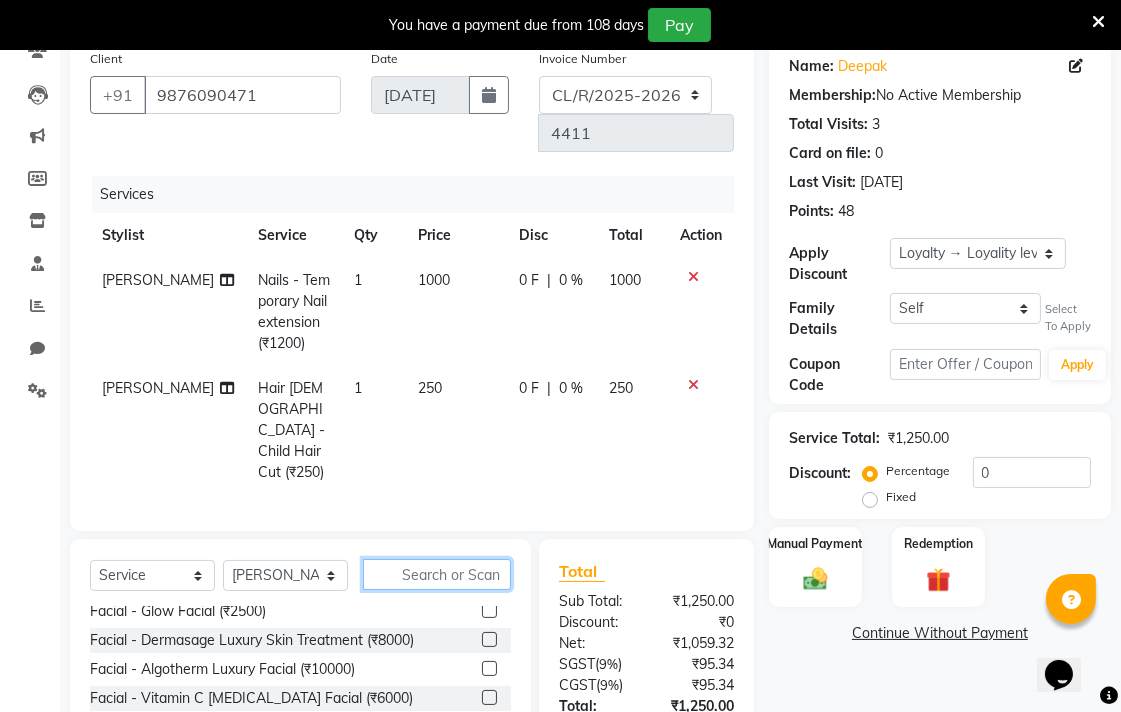click 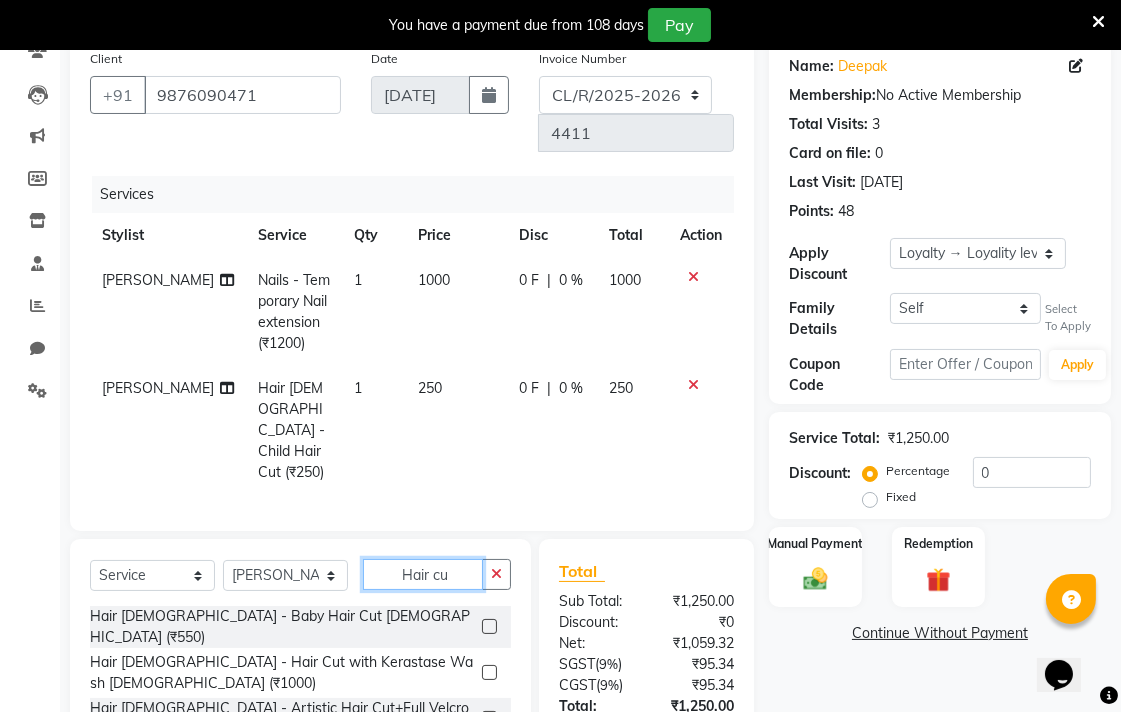scroll, scrollTop: 94, scrollLeft: 0, axis: vertical 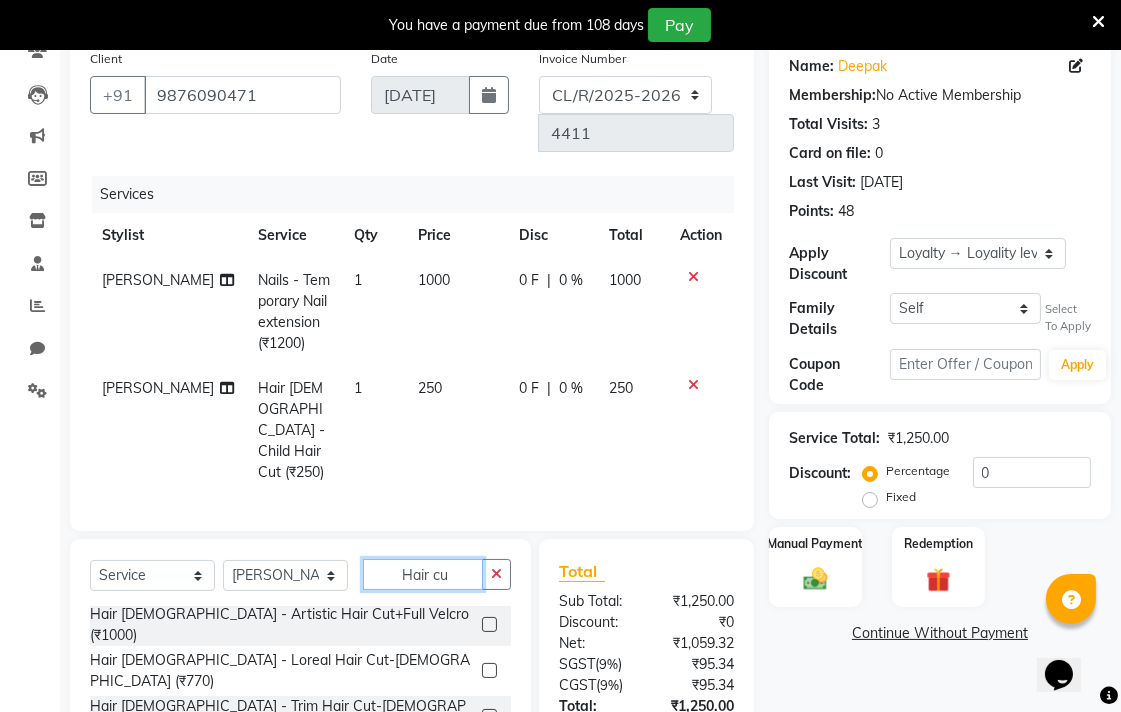 type on "Hair cu" 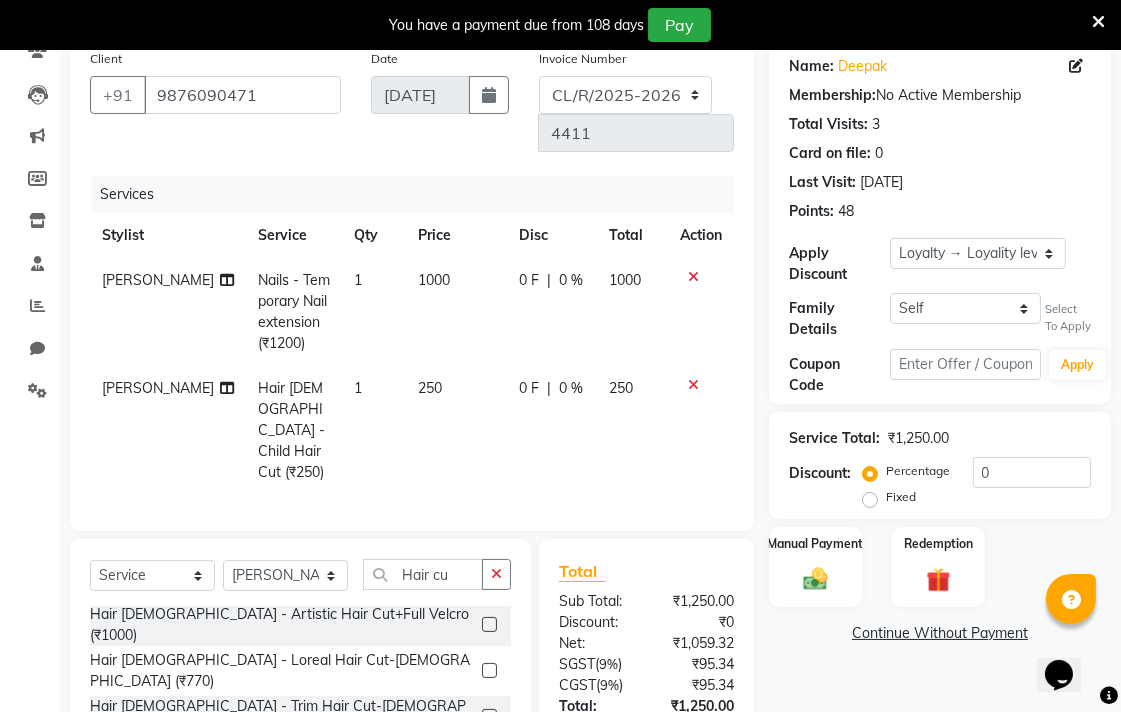 click 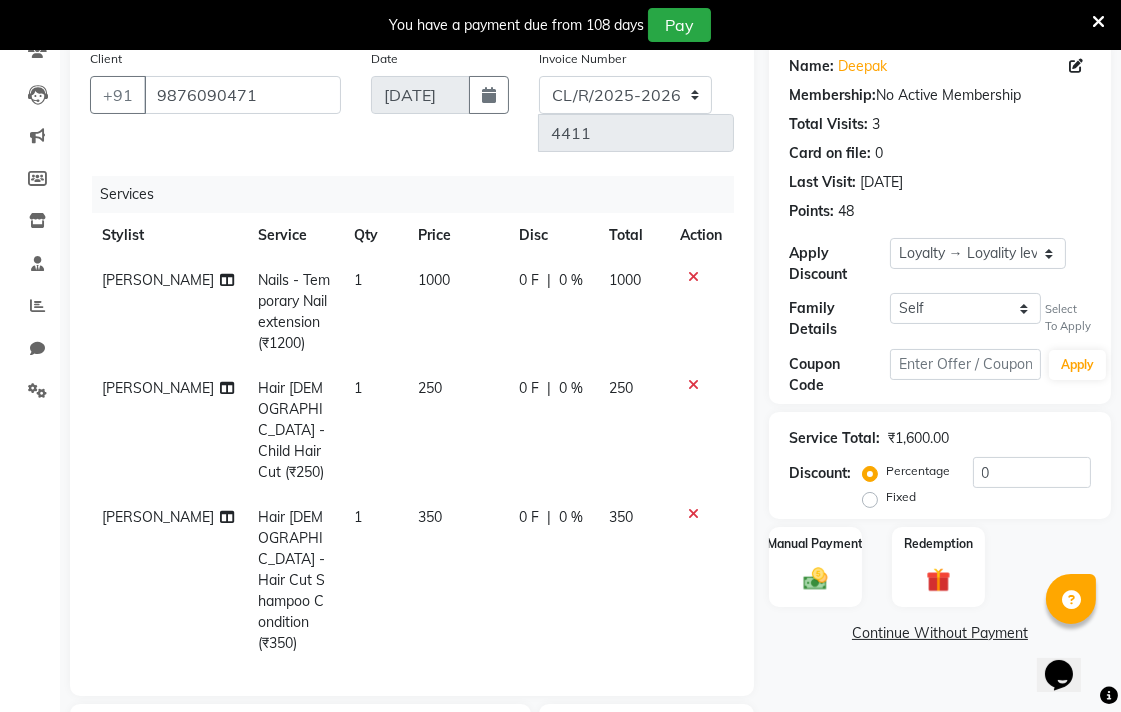 checkbox on "false" 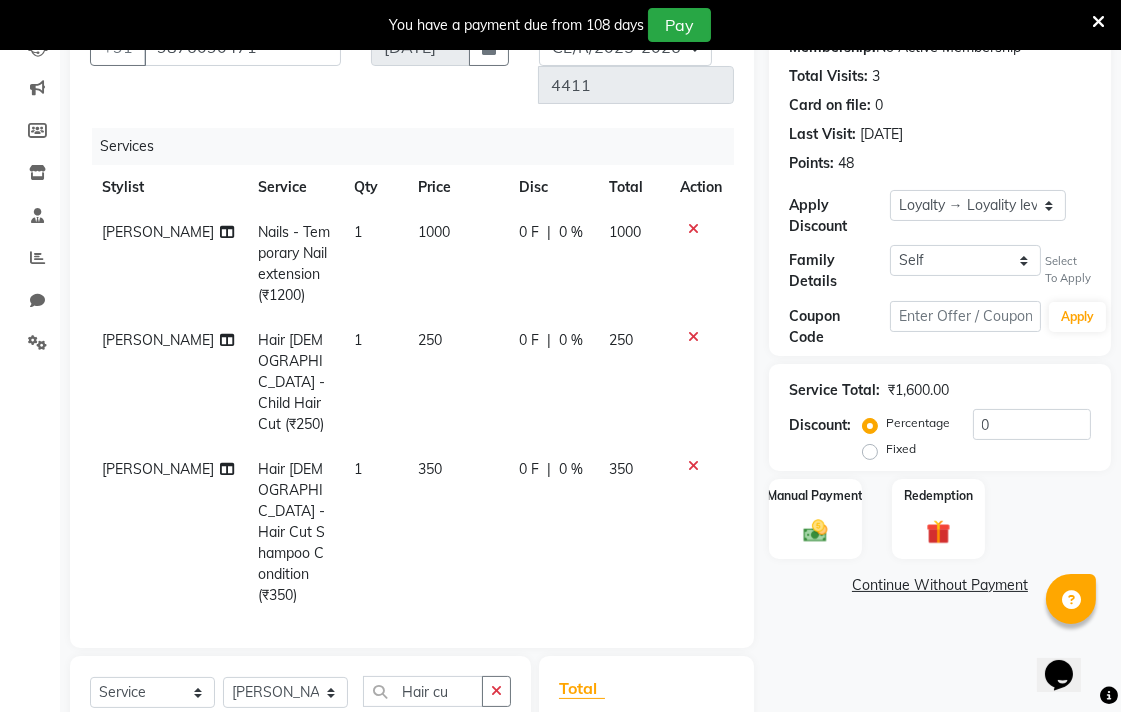scroll, scrollTop: 404, scrollLeft: 0, axis: vertical 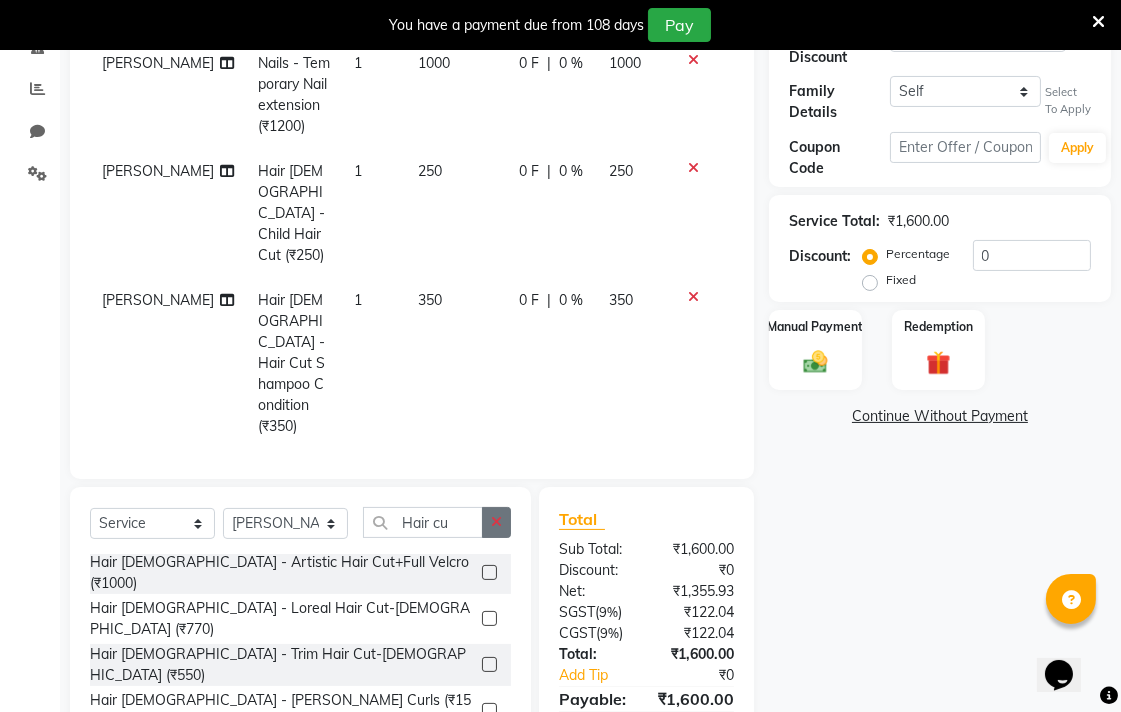 click 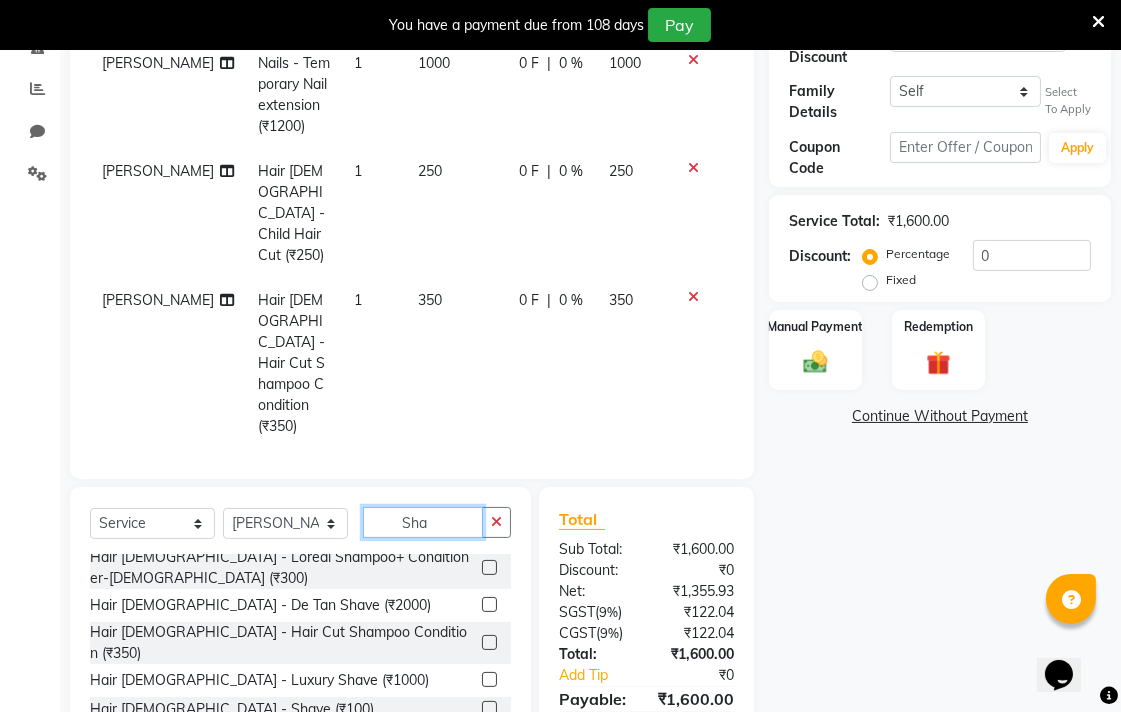 scroll, scrollTop: 0, scrollLeft: 0, axis: both 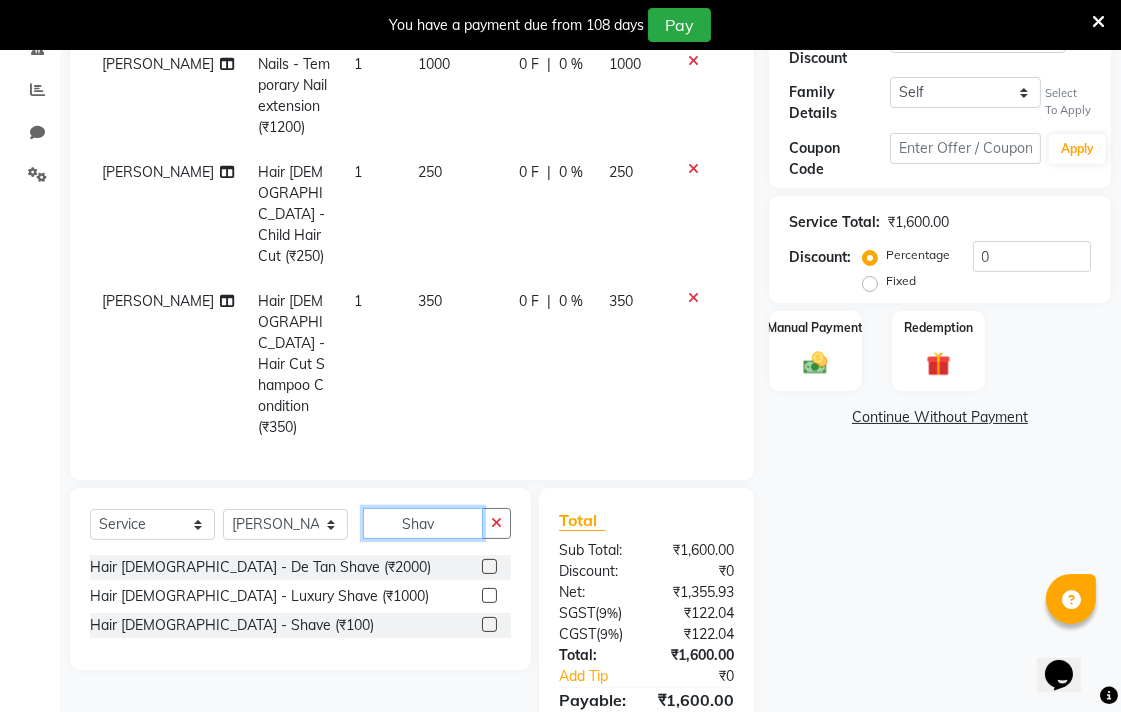 type on "Shav" 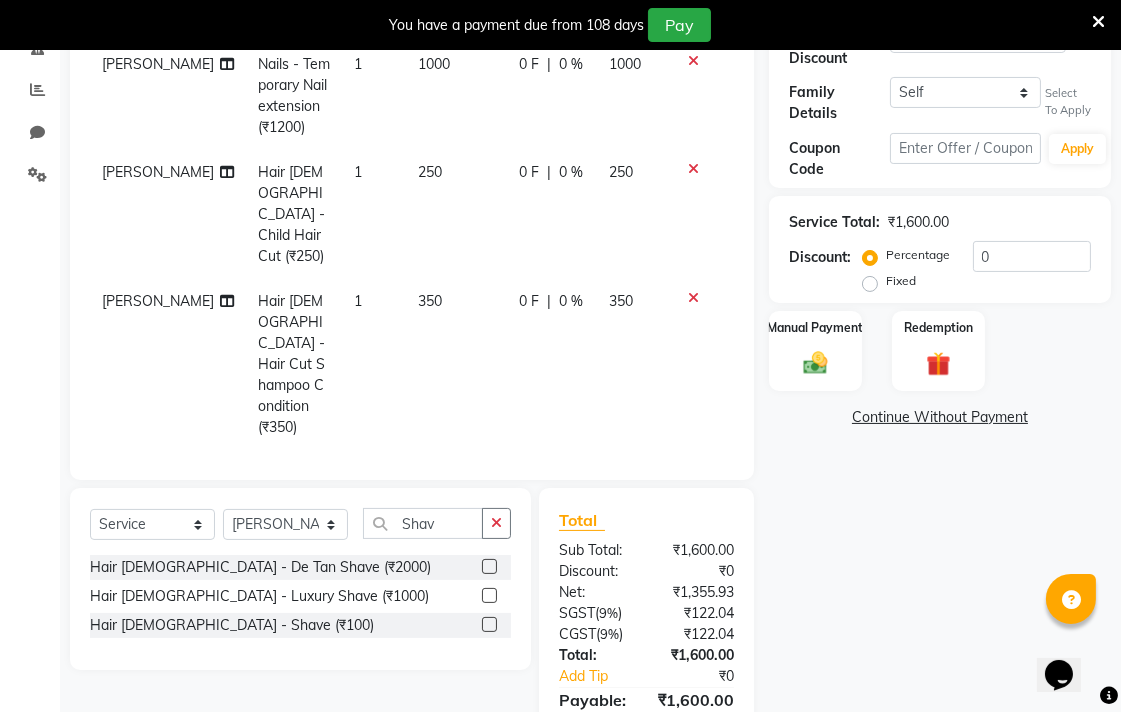 click 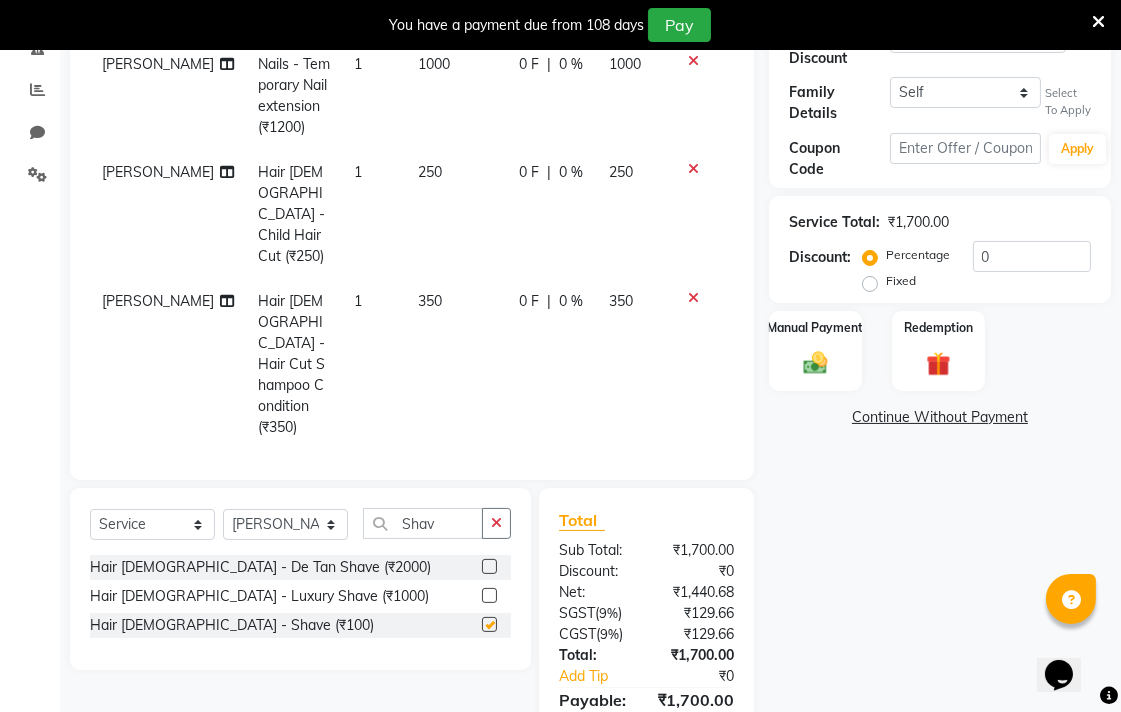 checkbox on "false" 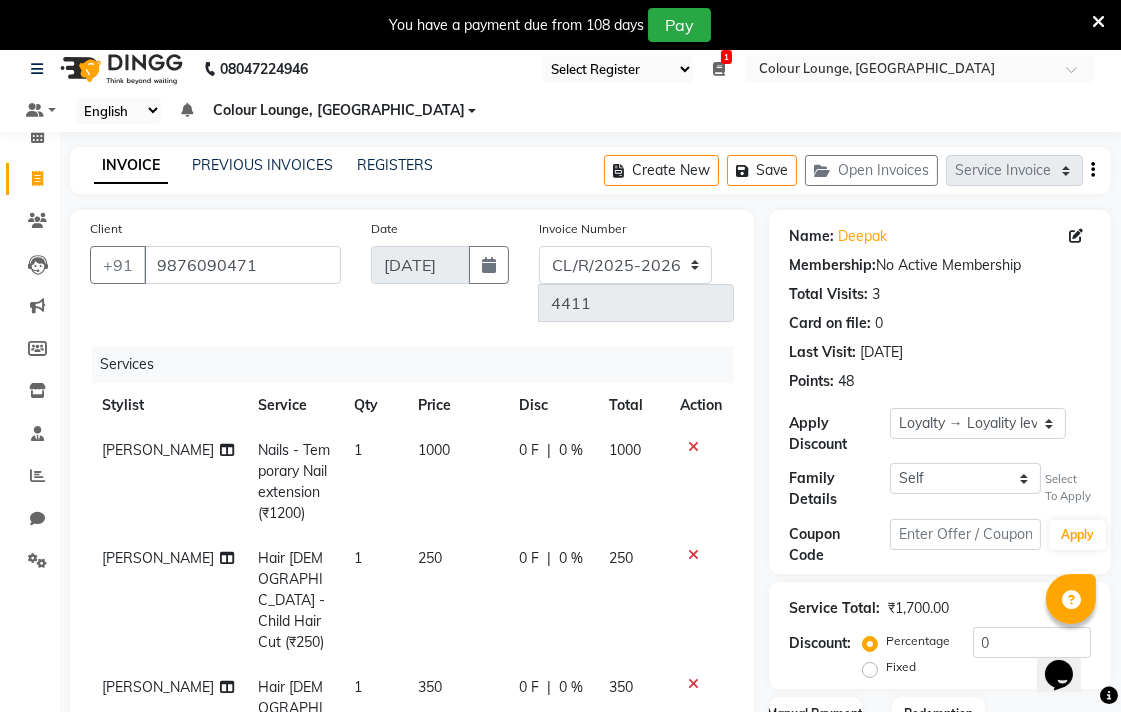 scroll, scrollTop: 18, scrollLeft: 0, axis: vertical 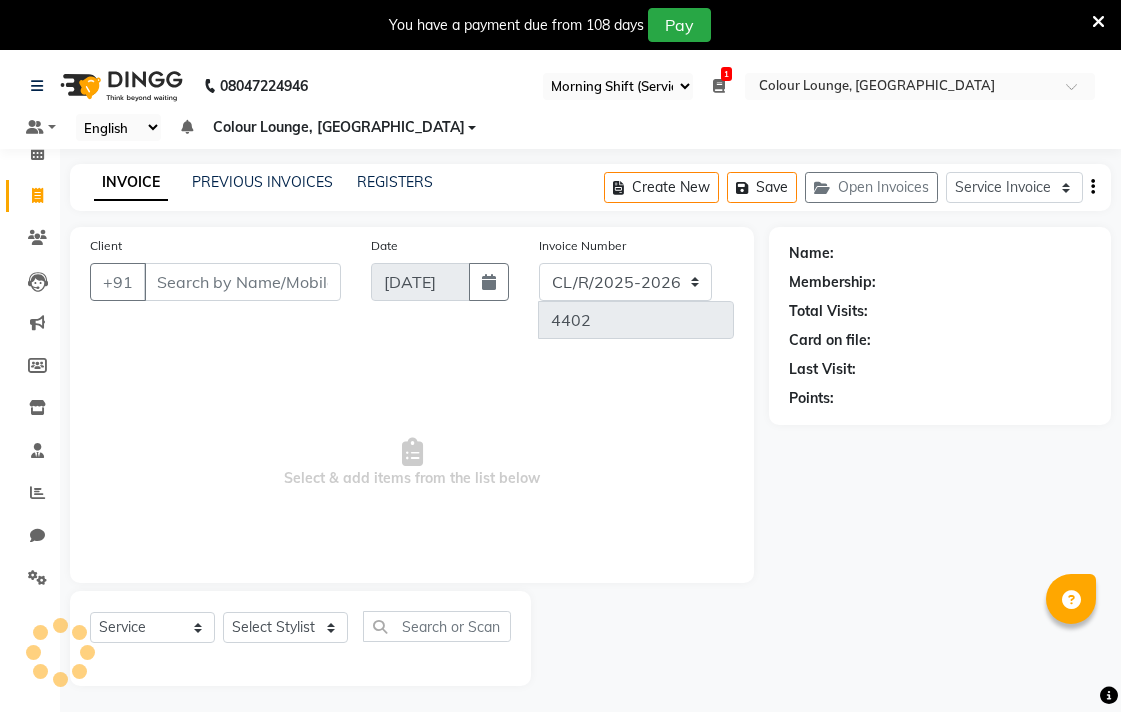 select on "83" 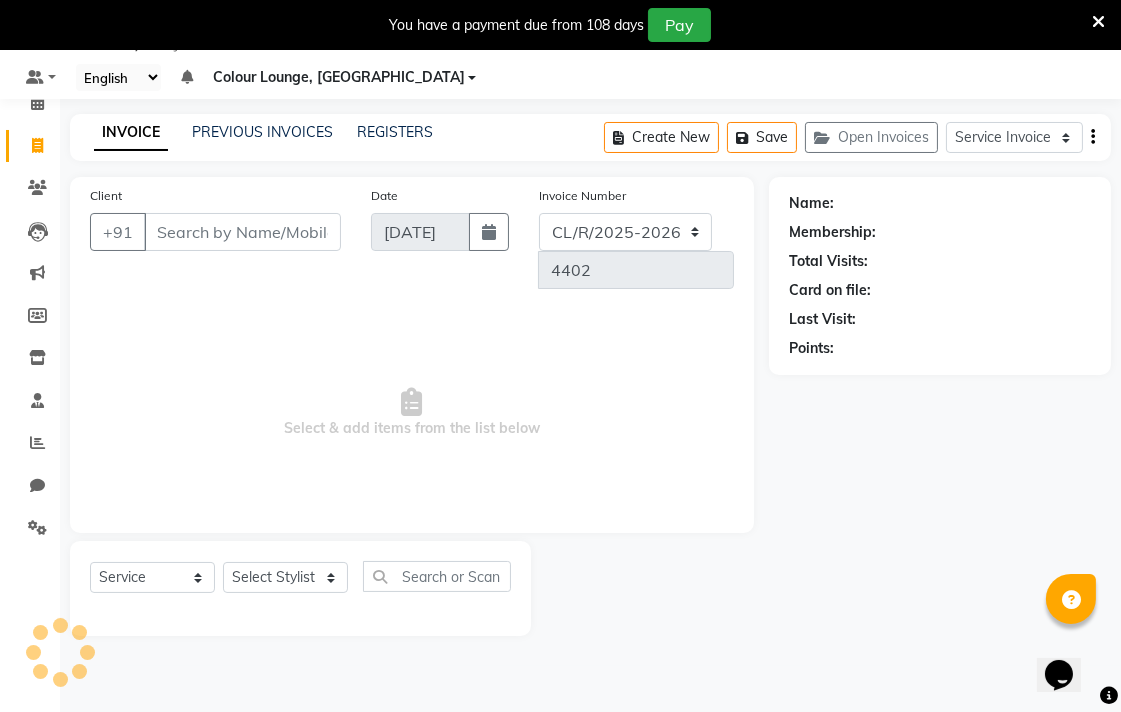 scroll, scrollTop: 0, scrollLeft: 0, axis: both 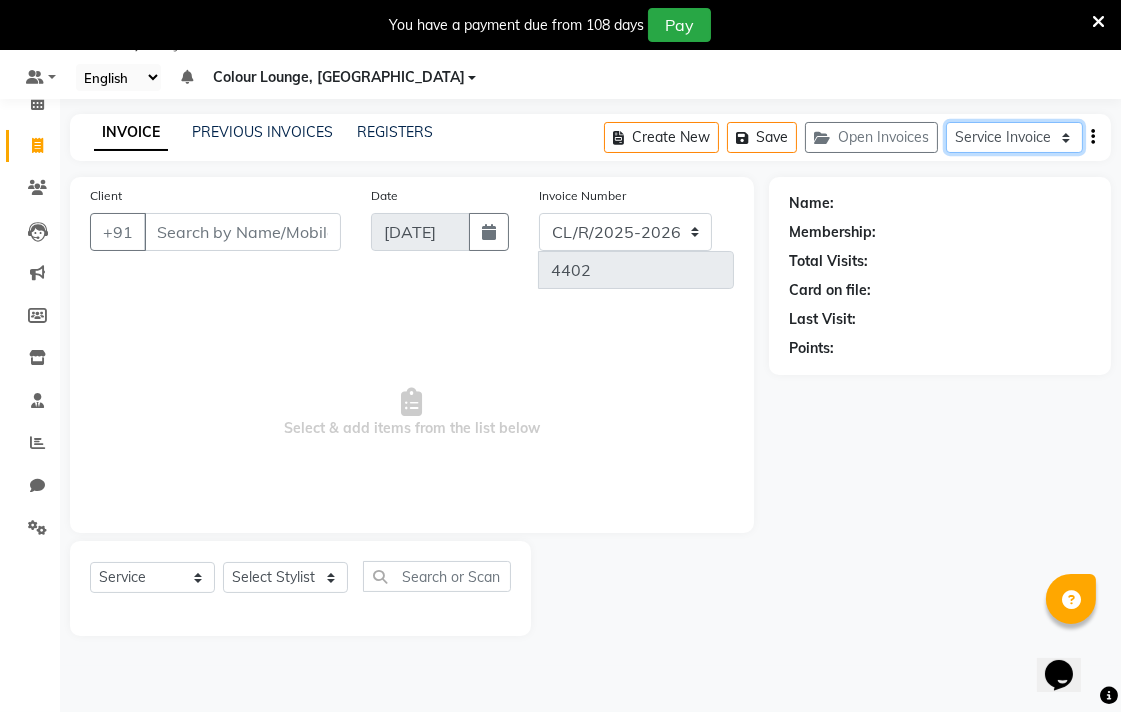 click on "Service Invoice Product Invoice" 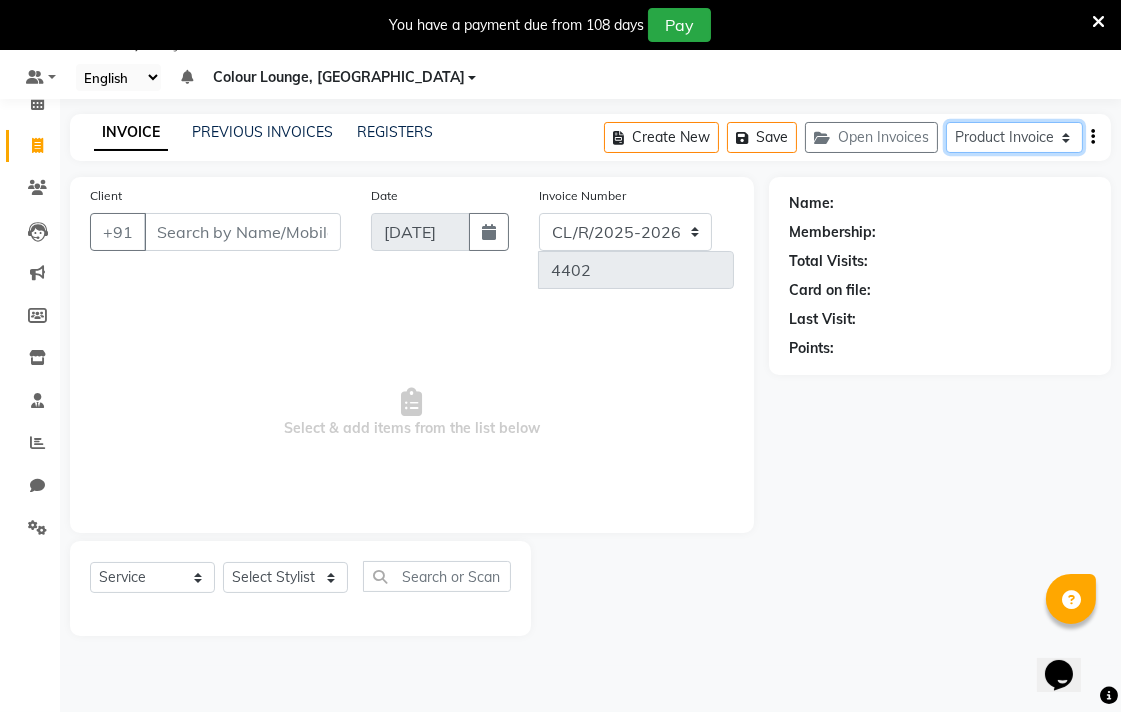 click on "Service Invoice Product Invoice" 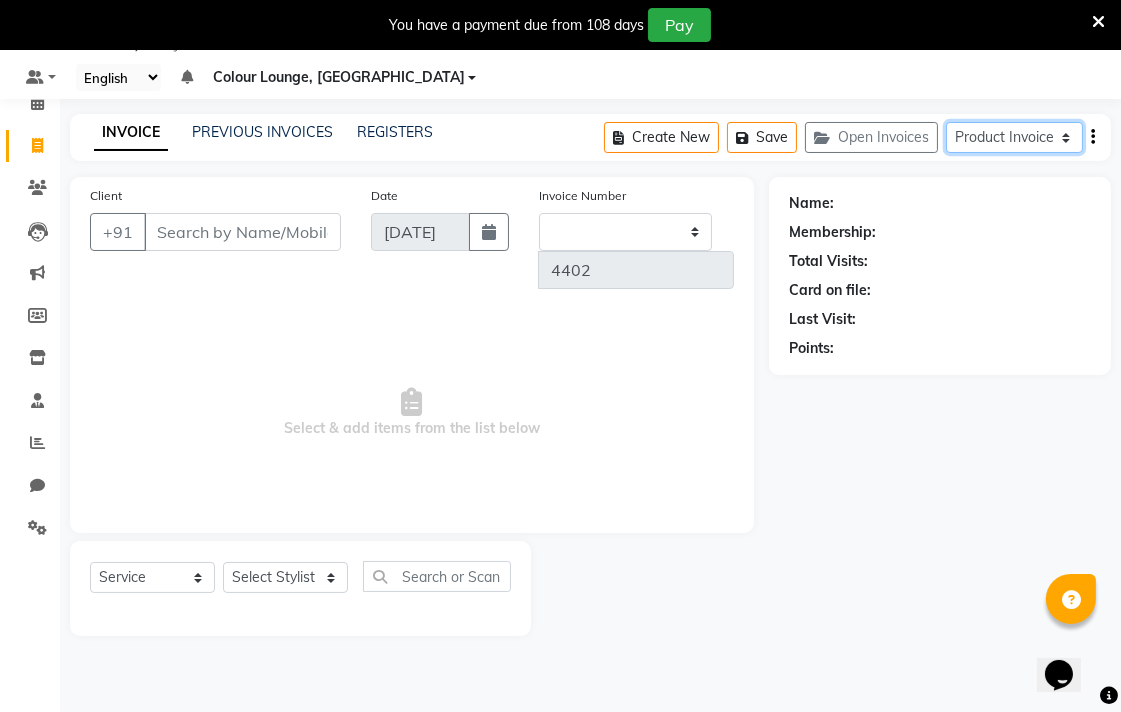 type on "0233" 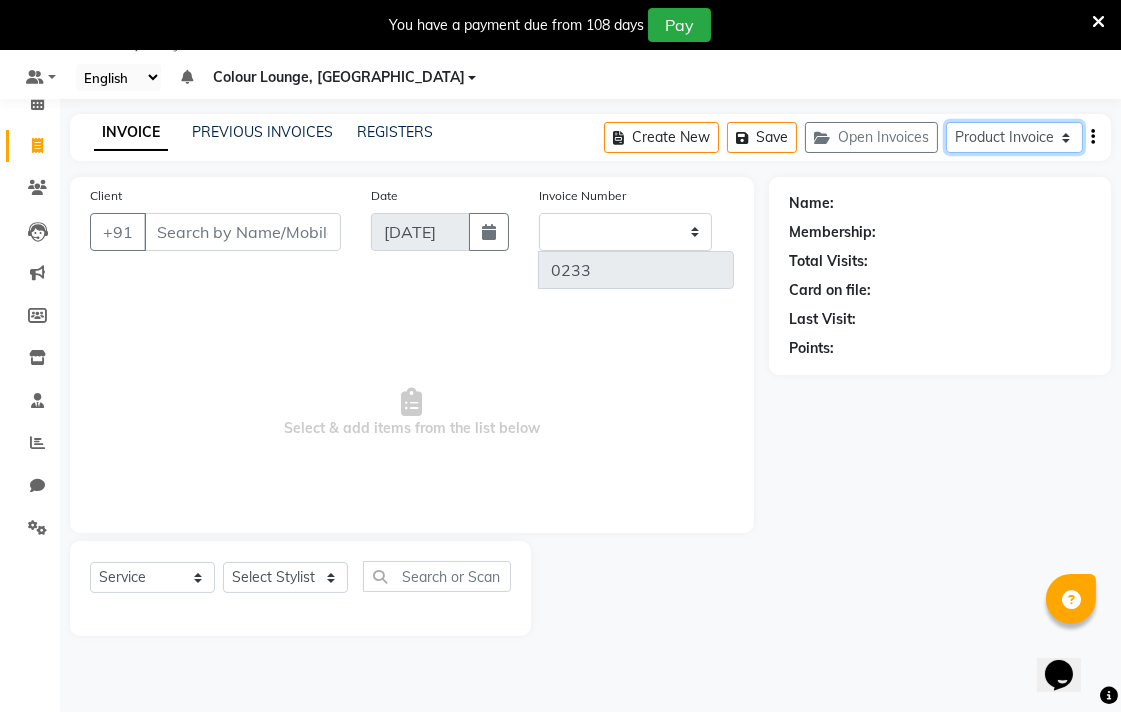select on "82" 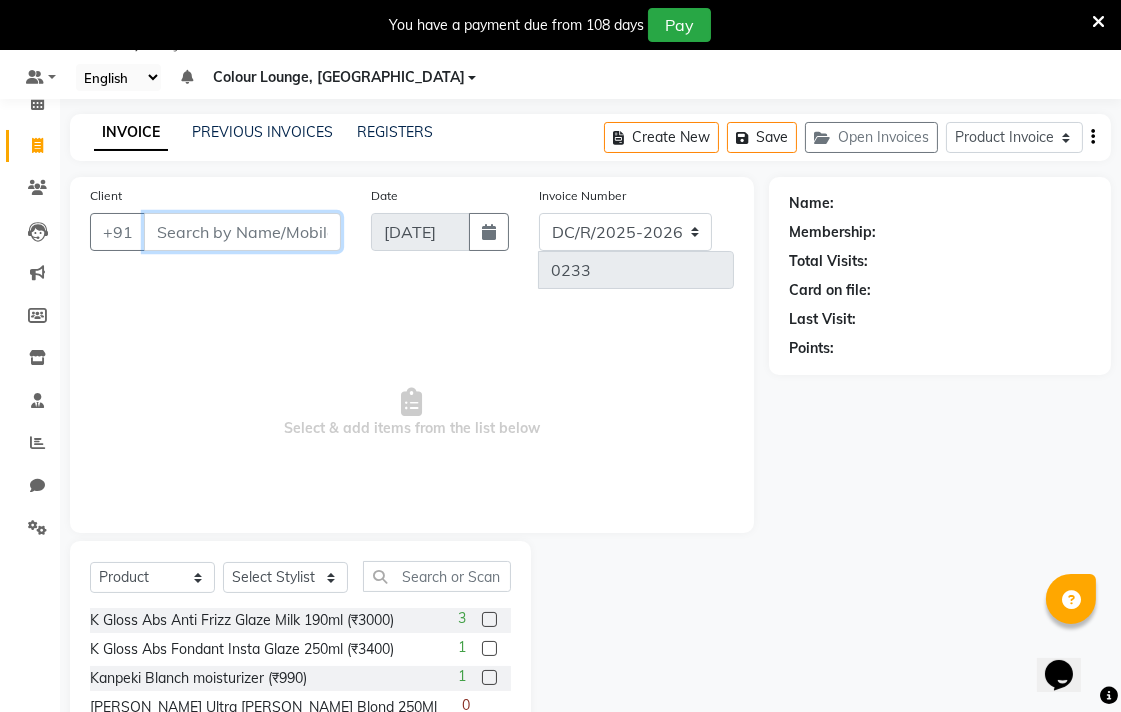 paste on "8218110757" 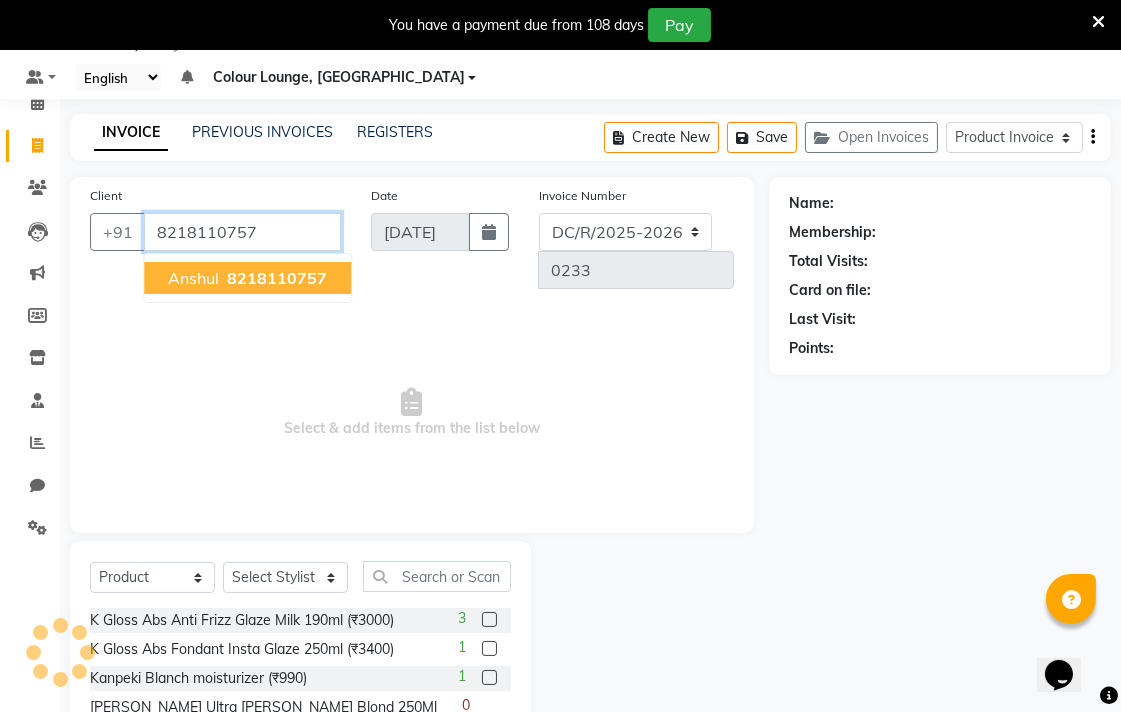 click on "8218110757" at bounding box center (277, 278) 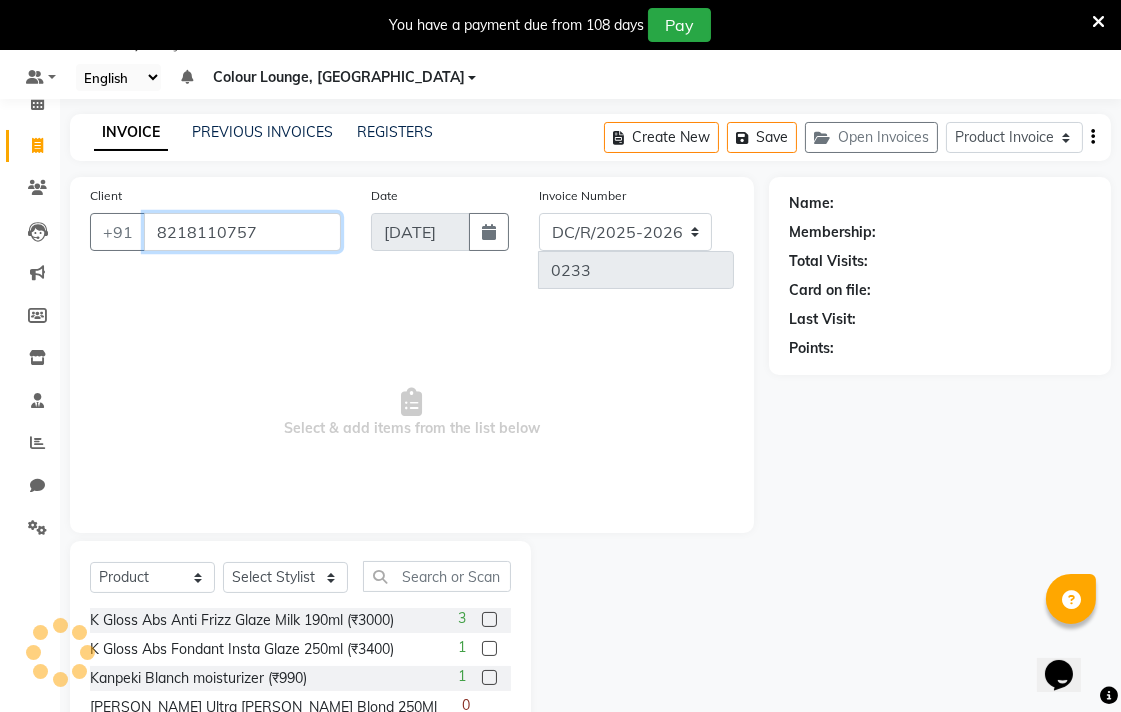 type on "8218110757" 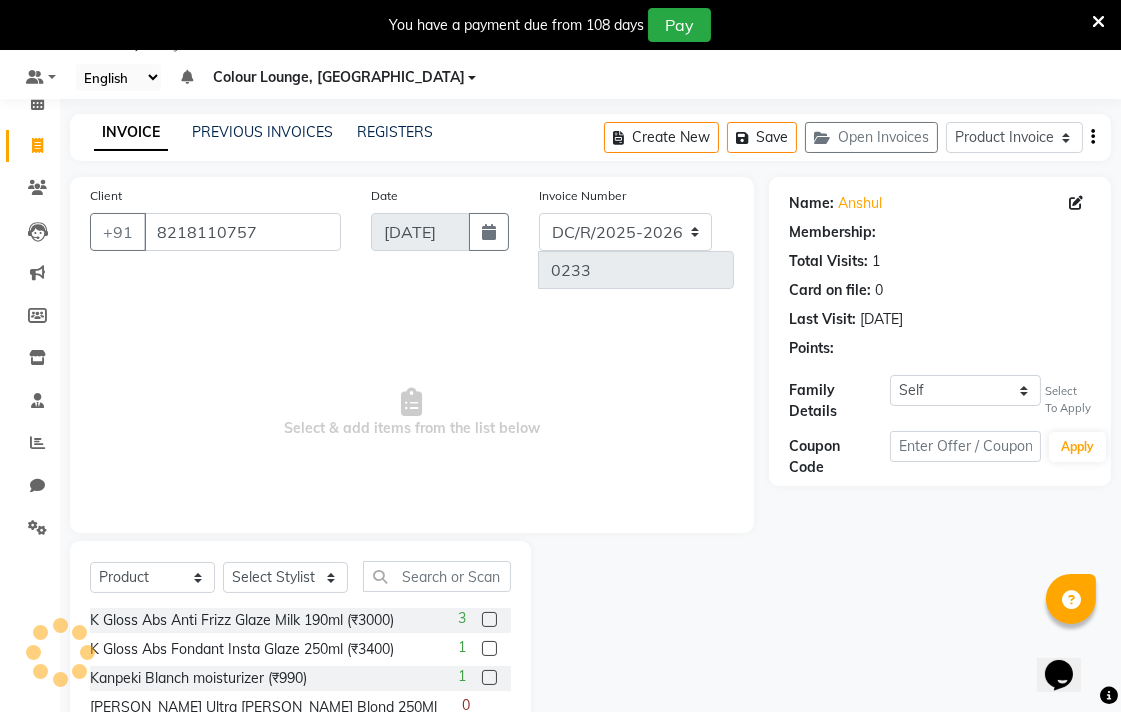 select on "1: Object" 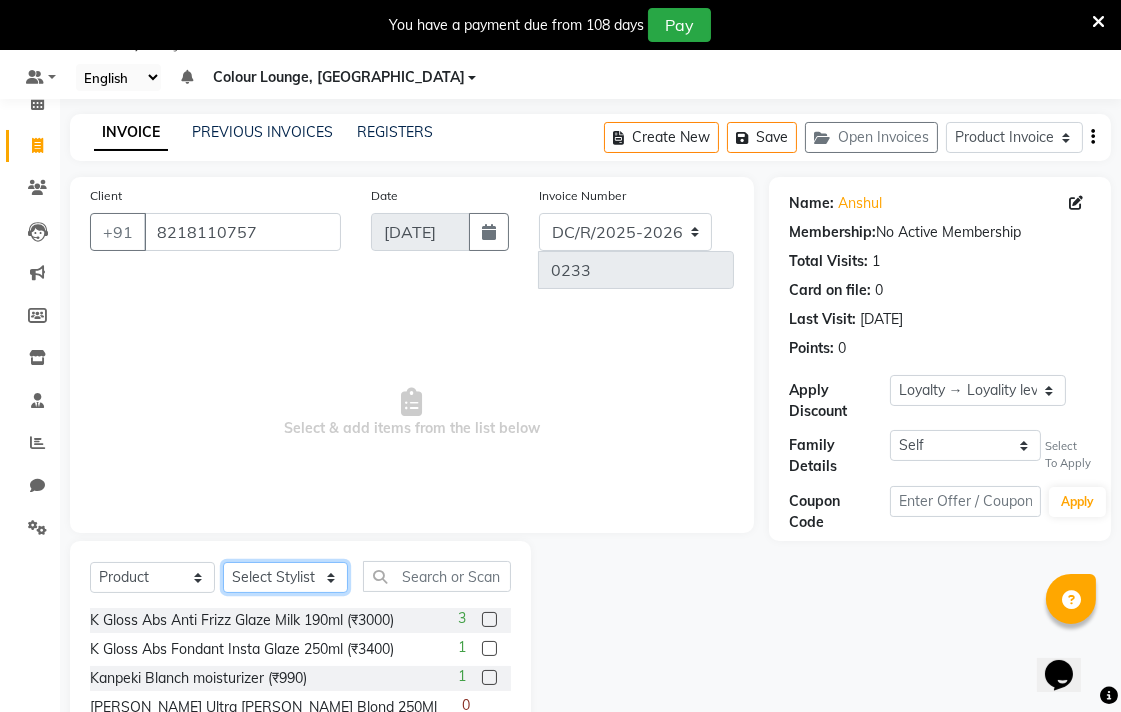 click on "Select Stylist Admin AMIT Birshika Colour Lounge, [GEOGRAPHIC_DATA] Colour Lounge, [GEOGRAPHIC_DATA] [PERSON_NAME] [PERSON_NAME] [PERSON_NAME] [PERSON_NAME] [PERSON_NAME] mam [PERSON_NAME] [PERSON_NAME] [PERSON_NAME] MOHIT [PERSON_NAME] POOJA [PERSON_NAME] [PERSON_NAME] [PERSON_NAME] guard [PERSON_NAME] [PERSON_NAME] [PERSON_NAME] [PERSON_NAME] SAMEER [PERSON_NAME] [PERSON_NAME] [PERSON_NAME] [PERSON_NAME] [PERSON_NAME] [PERSON_NAME] VISHAL [PERSON_NAME]" 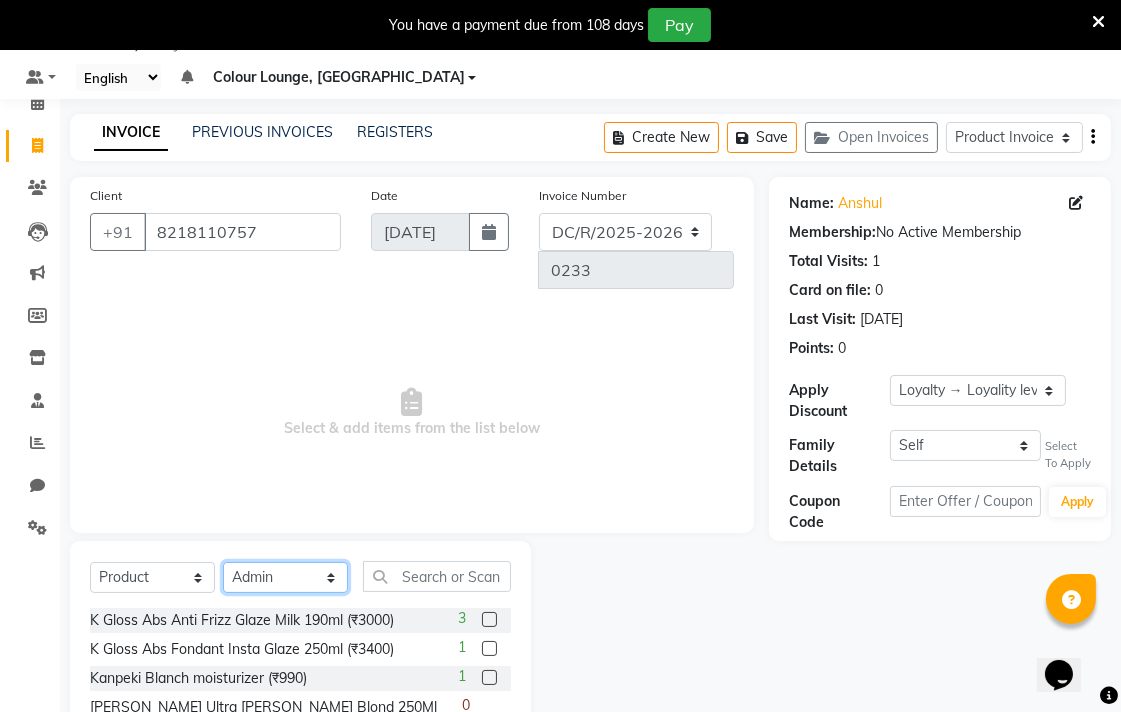 click on "Select Stylist Admin AMIT Birshika Colour Lounge, [GEOGRAPHIC_DATA] Colour Lounge, [GEOGRAPHIC_DATA] [PERSON_NAME] [PERSON_NAME] [PERSON_NAME] [PERSON_NAME] [PERSON_NAME] mam [PERSON_NAME] [PERSON_NAME] [PERSON_NAME] MOHIT [PERSON_NAME] POOJA [PERSON_NAME] [PERSON_NAME] [PERSON_NAME] guard [PERSON_NAME] [PERSON_NAME] [PERSON_NAME] [PERSON_NAME] SAMEER [PERSON_NAME] [PERSON_NAME] [PERSON_NAME] [PERSON_NAME] [PERSON_NAME] [PERSON_NAME] VISHAL [PERSON_NAME]" 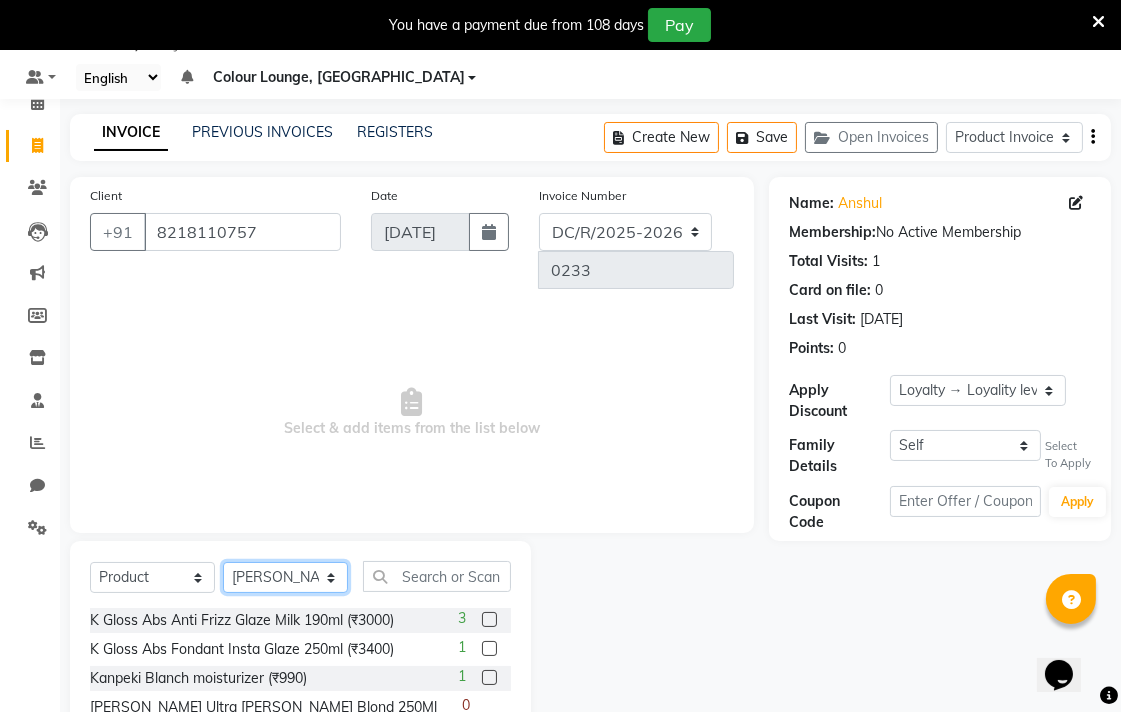 click on "Select Stylist Admin AMIT Birshika Colour Lounge, [GEOGRAPHIC_DATA] Colour Lounge, [GEOGRAPHIC_DATA] [PERSON_NAME] [PERSON_NAME] [PERSON_NAME] [PERSON_NAME] [PERSON_NAME] mam [PERSON_NAME] [PERSON_NAME] [PERSON_NAME] MOHIT [PERSON_NAME] POOJA [PERSON_NAME] [PERSON_NAME] [PERSON_NAME] guard [PERSON_NAME] [PERSON_NAME] [PERSON_NAME] [PERSON_NAME] SAMEER [PERSON_NAME] [PERSON_NAME] [PERSON_NAME] [PERSON_NAME] [PERSON_NAME] [PERSON_NAME] VISHAL [PERSON_NAME]" 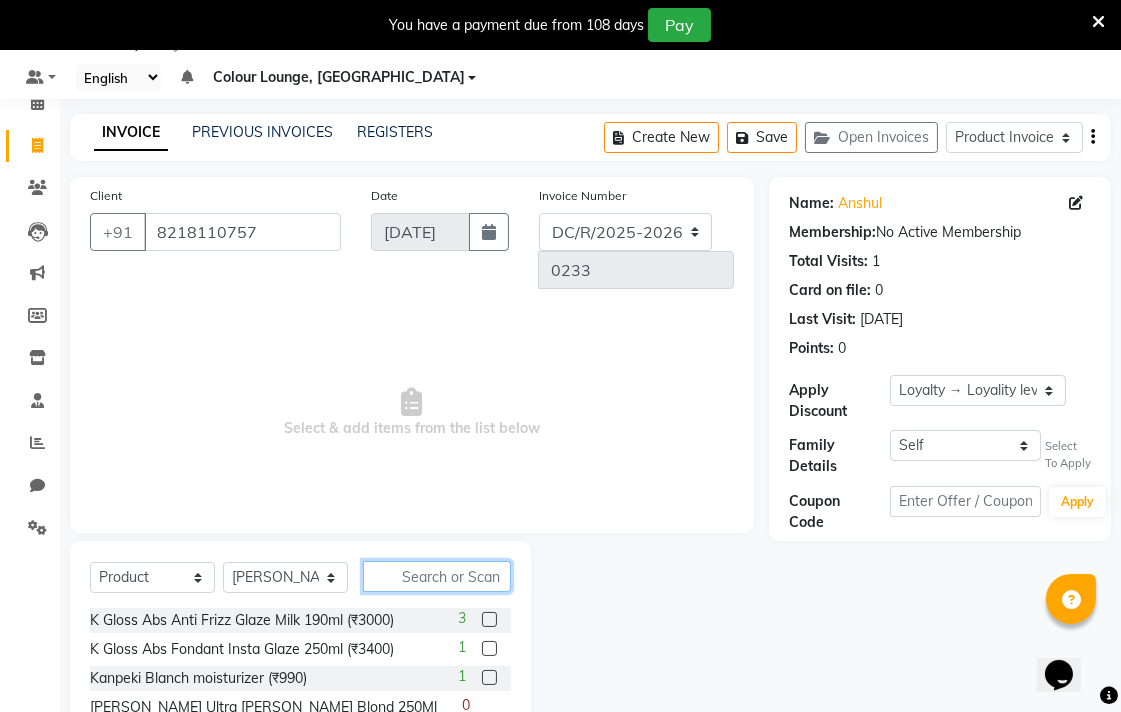 click 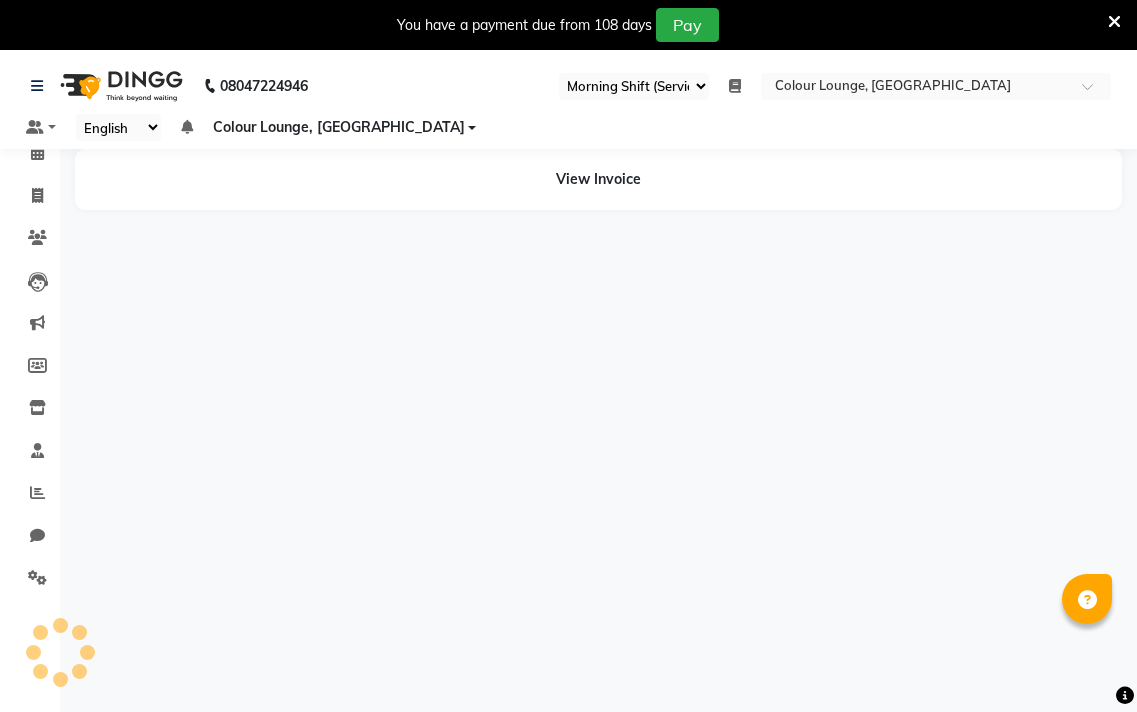 select on "83" 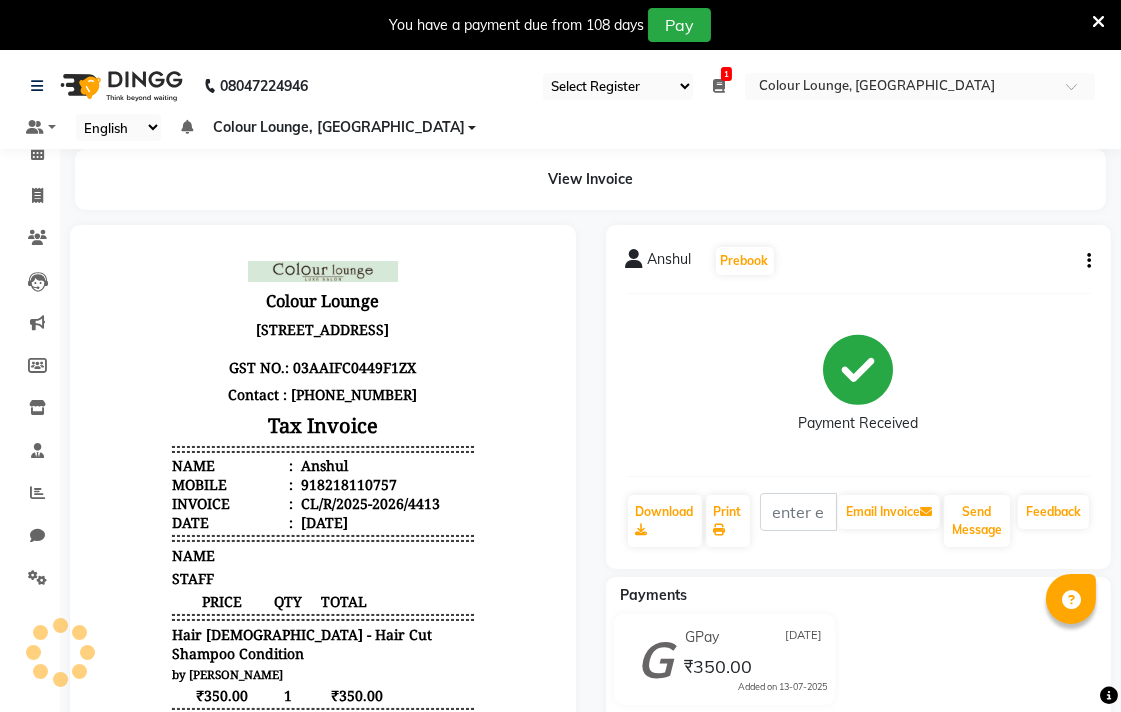 scroll, scrollTop: 0, scrollLeft: 0, axis: both 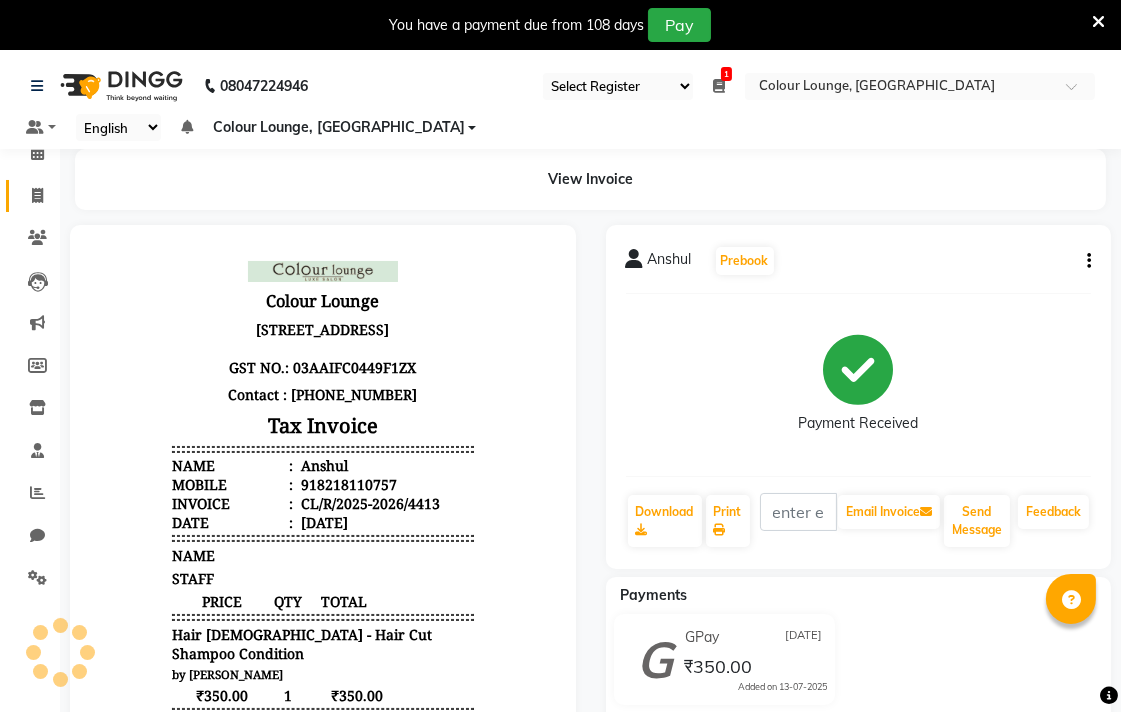 click 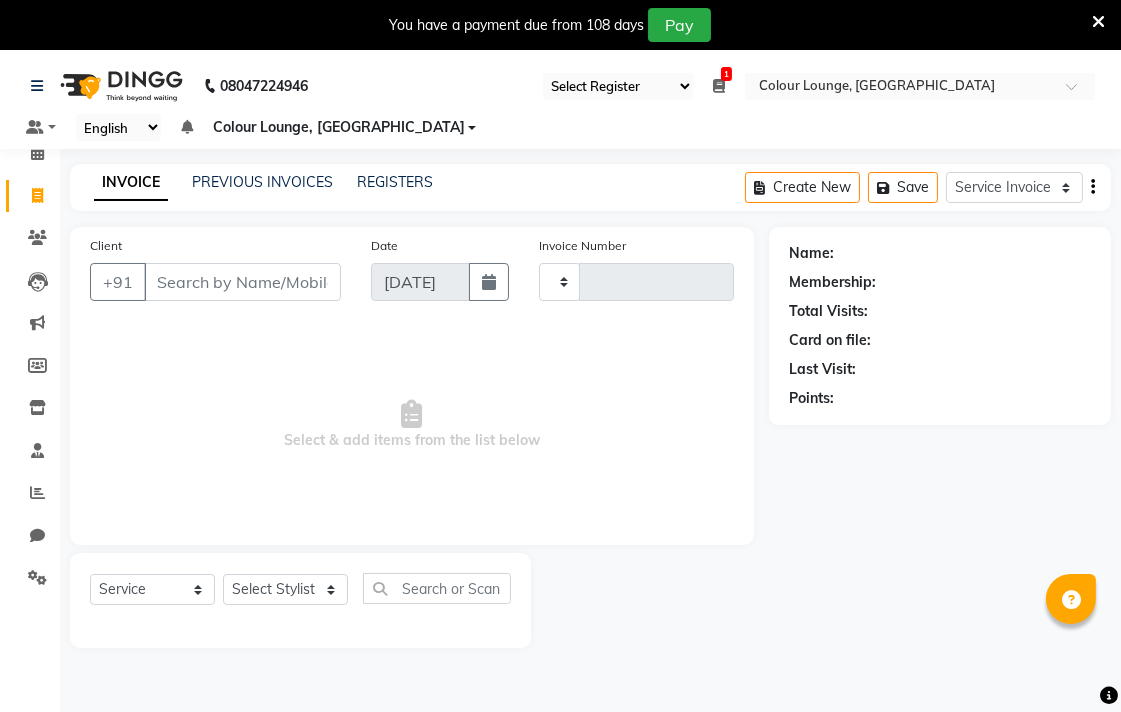 type on "4414" 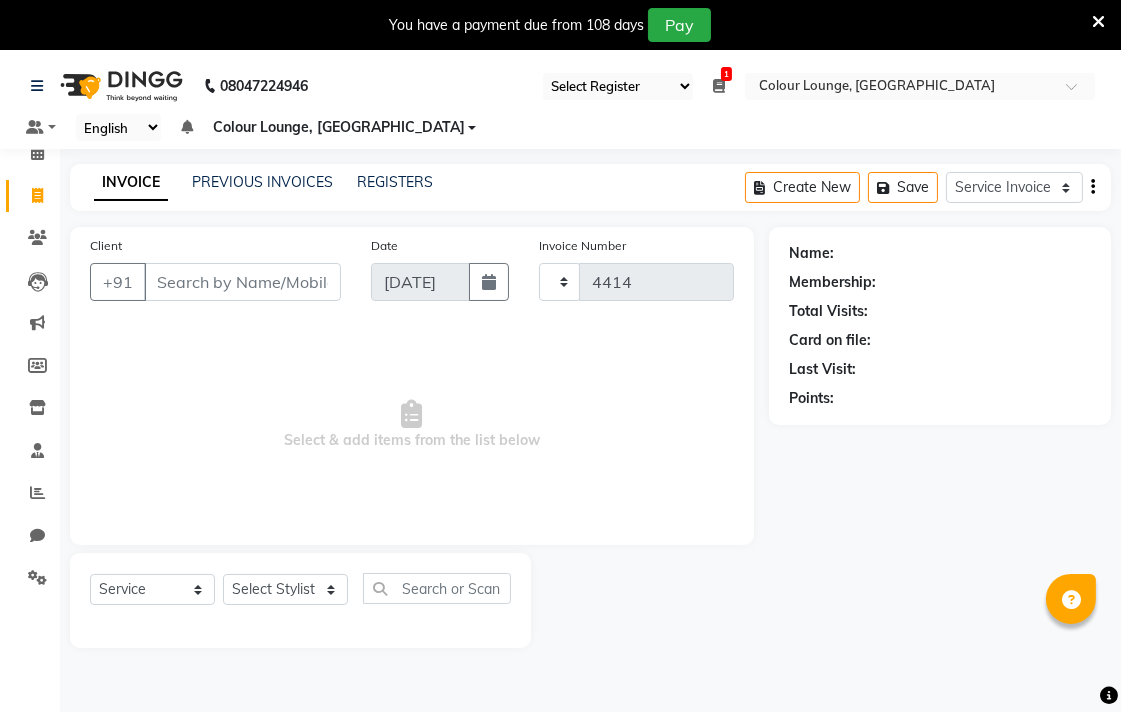 scroll, scrollTop: 50, scrollLeft: 0, axis: vertical 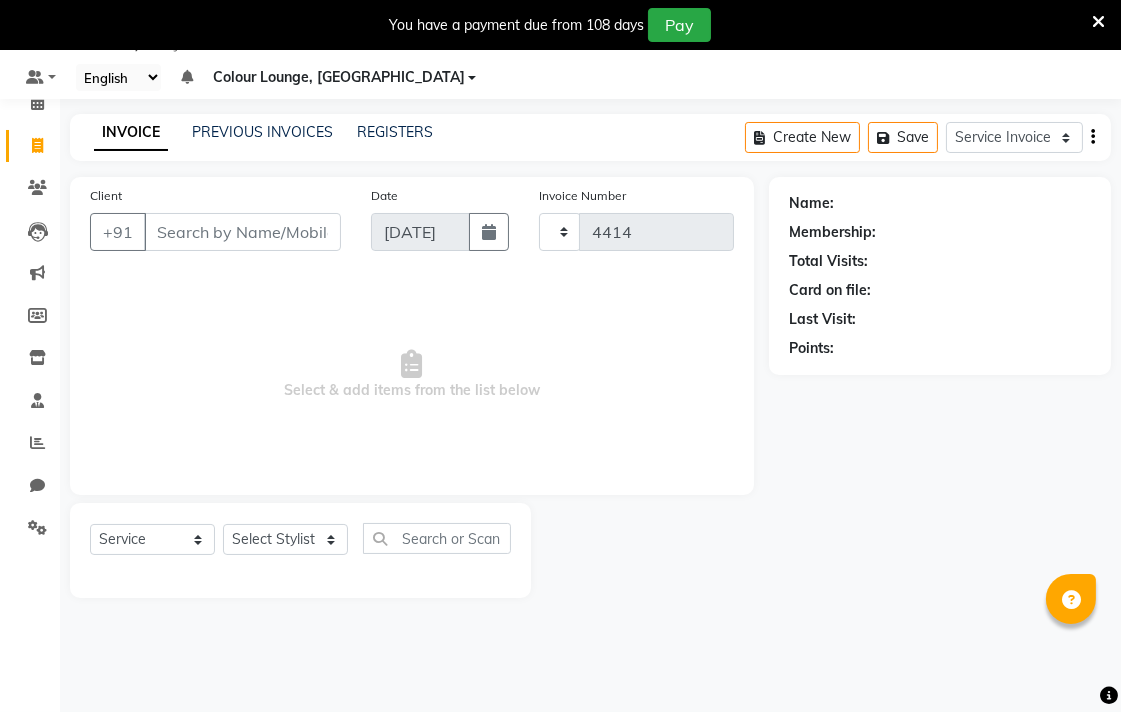 select on "8013" 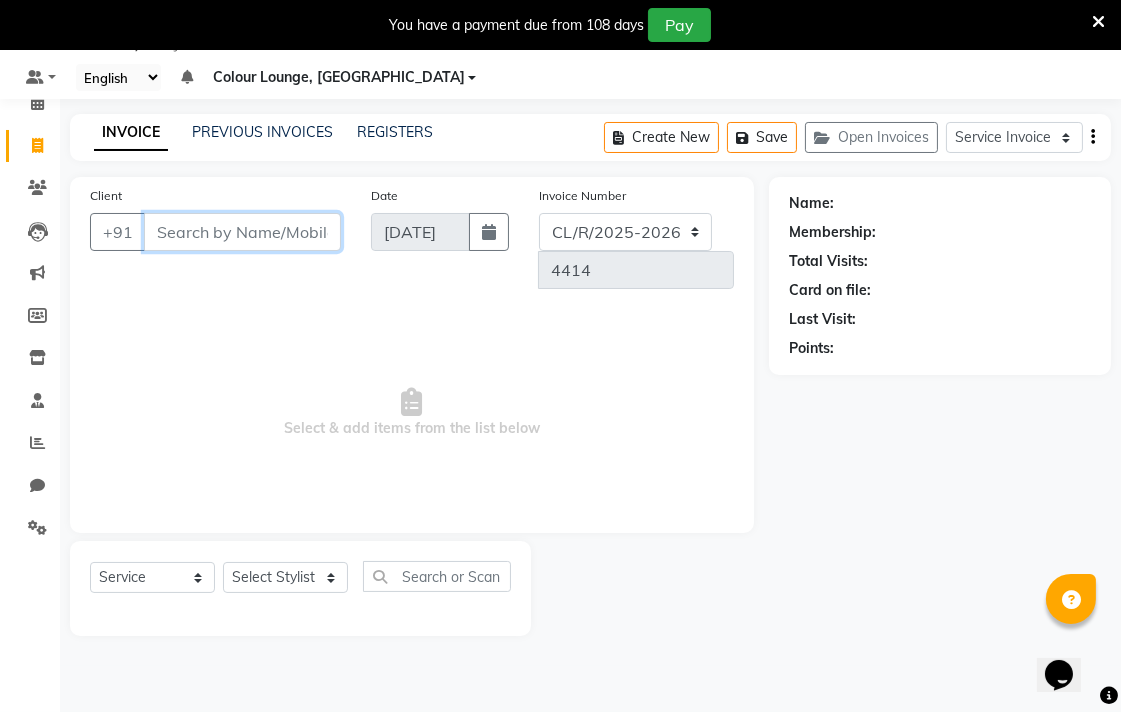 scroll, scrollTop: 0, scrollLeft: 0, axis: both 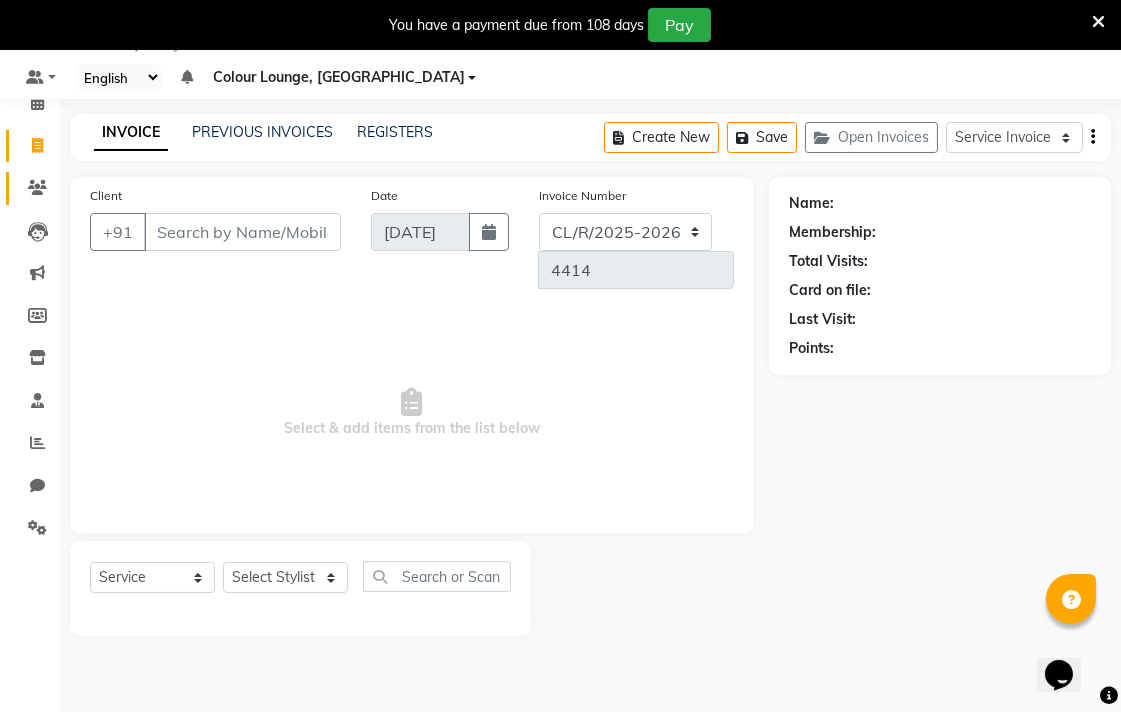 click 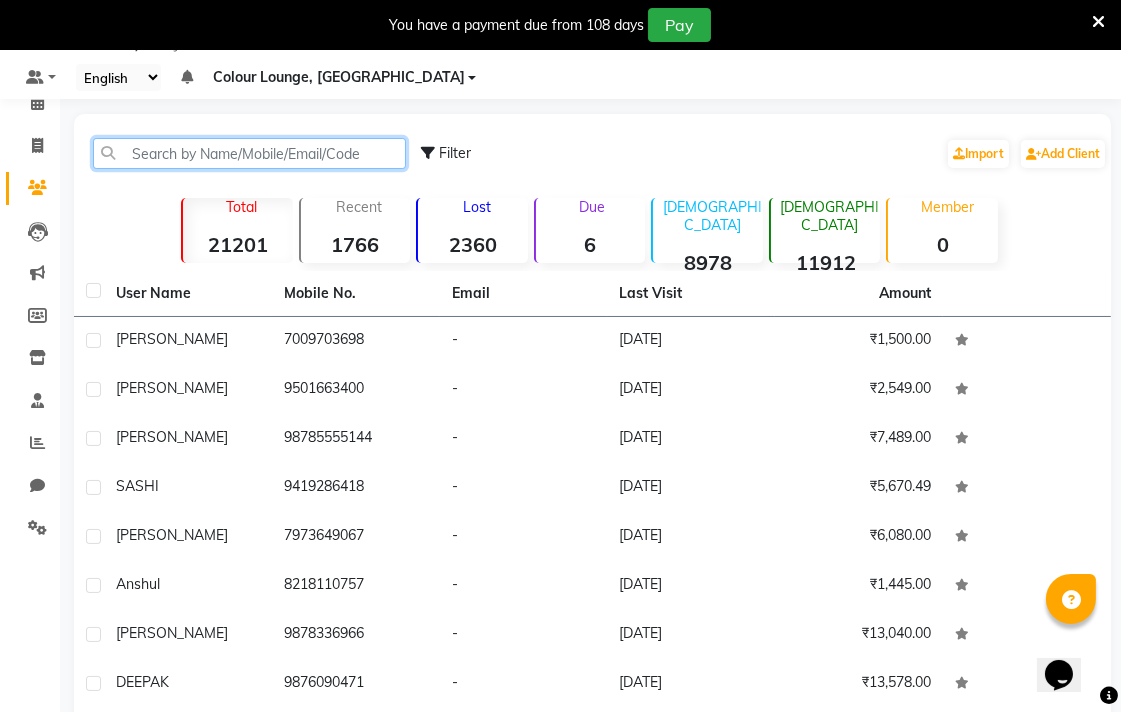 paste on "7986055746" 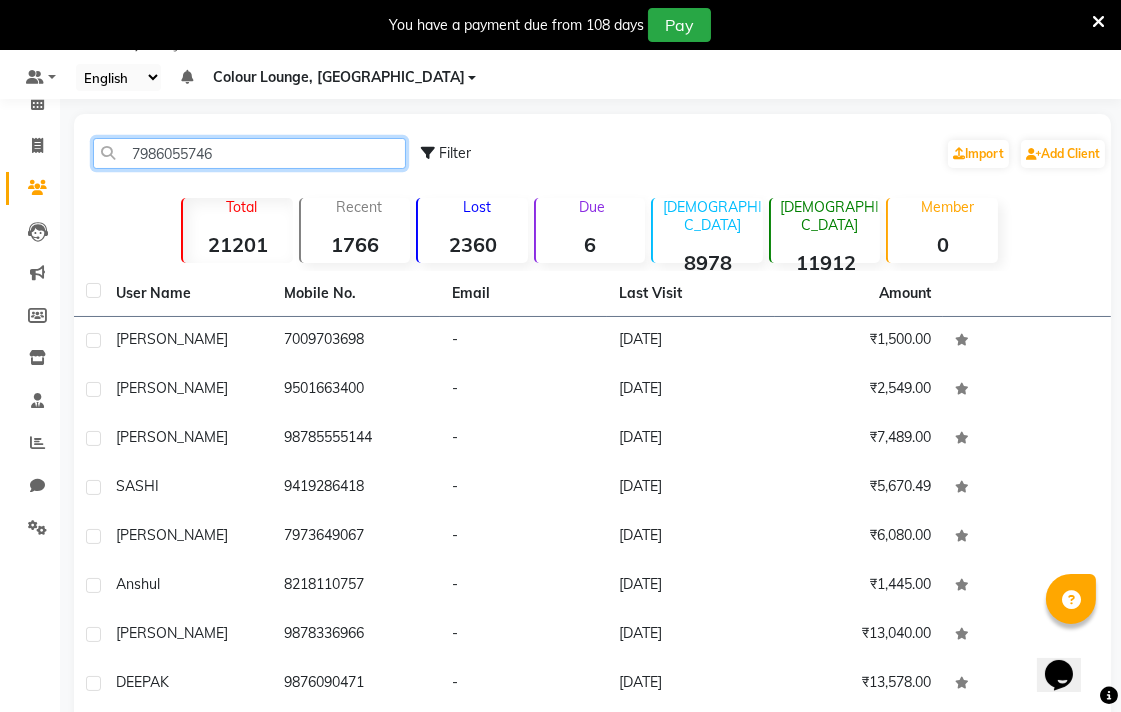 click on "7986055746" 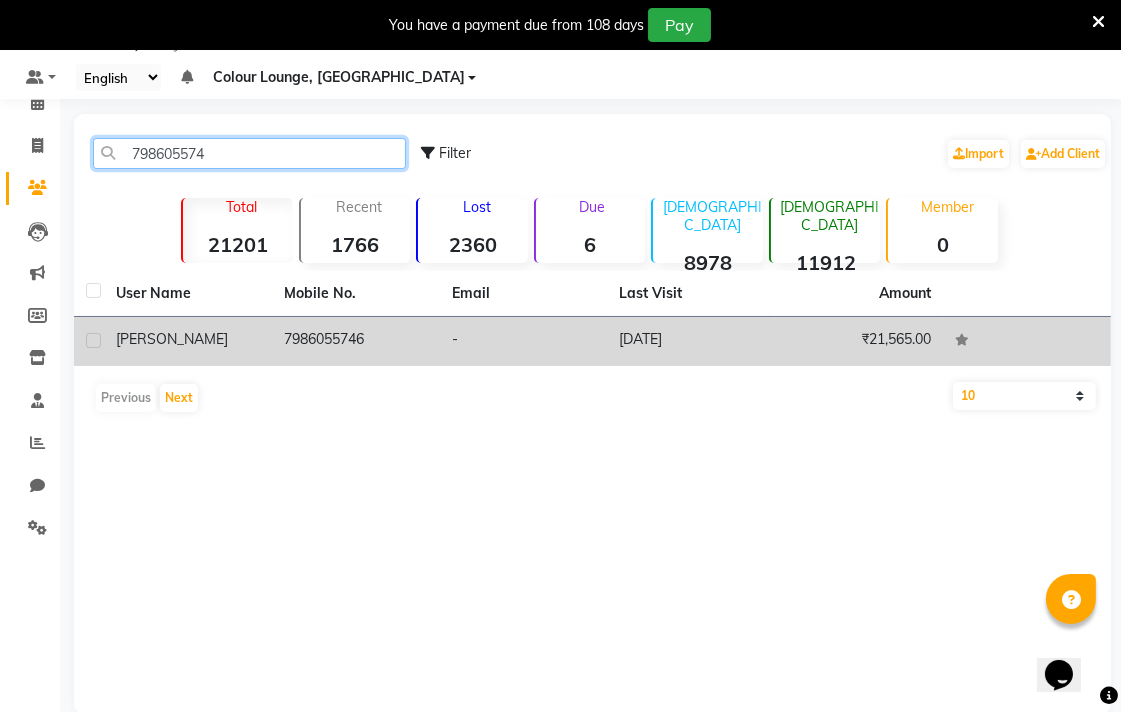 type on "798605574" 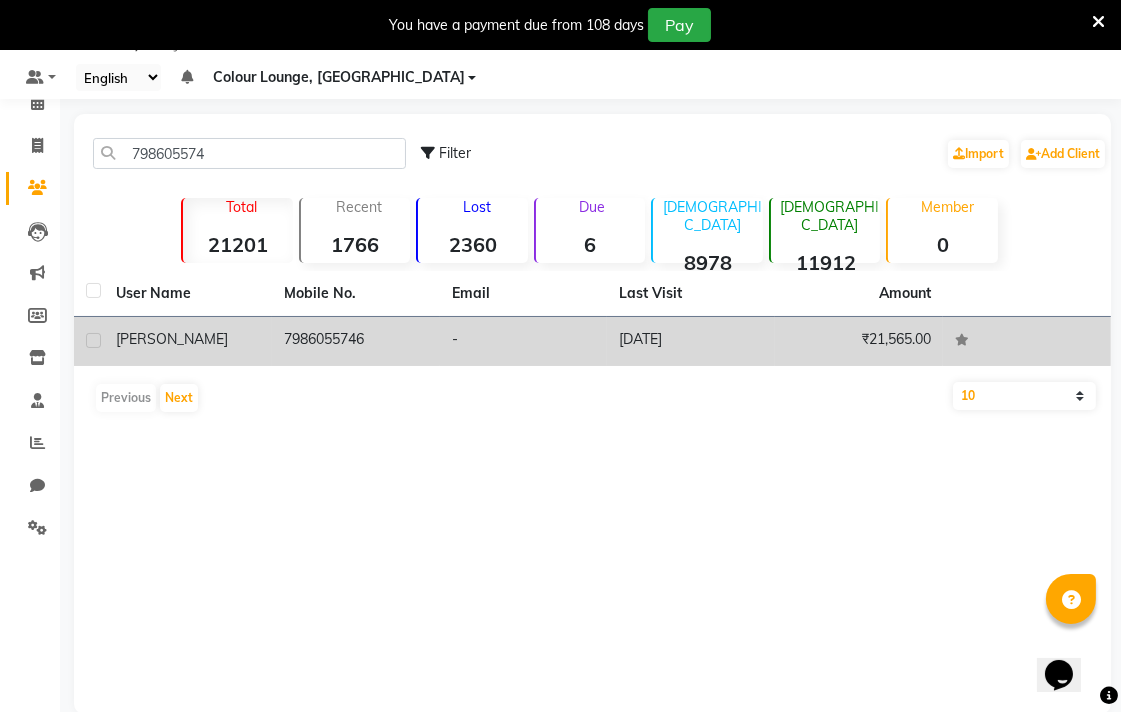 click on "-" 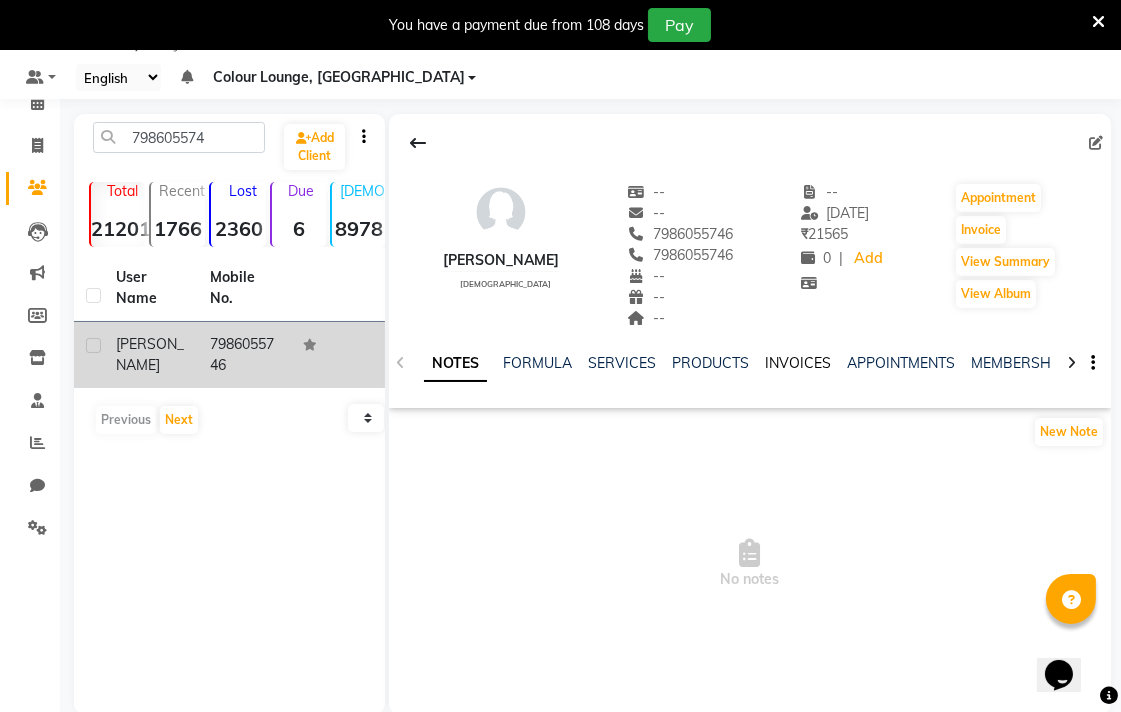 click on "INVOICES" 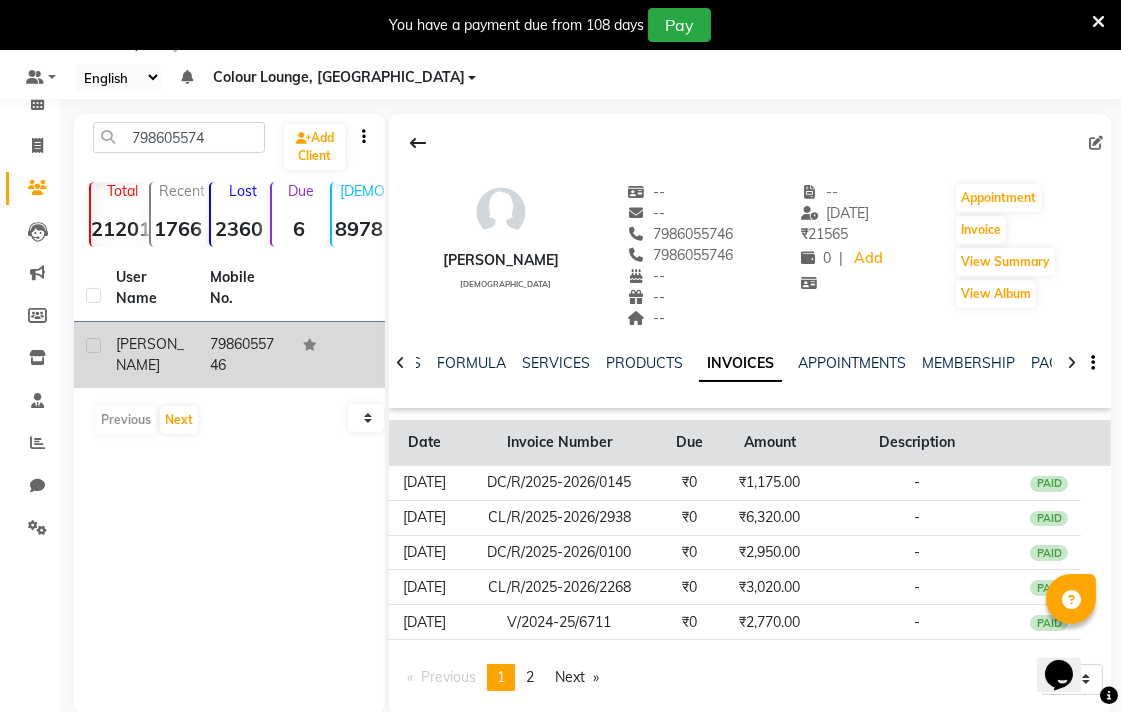 click on "Invoice Number" 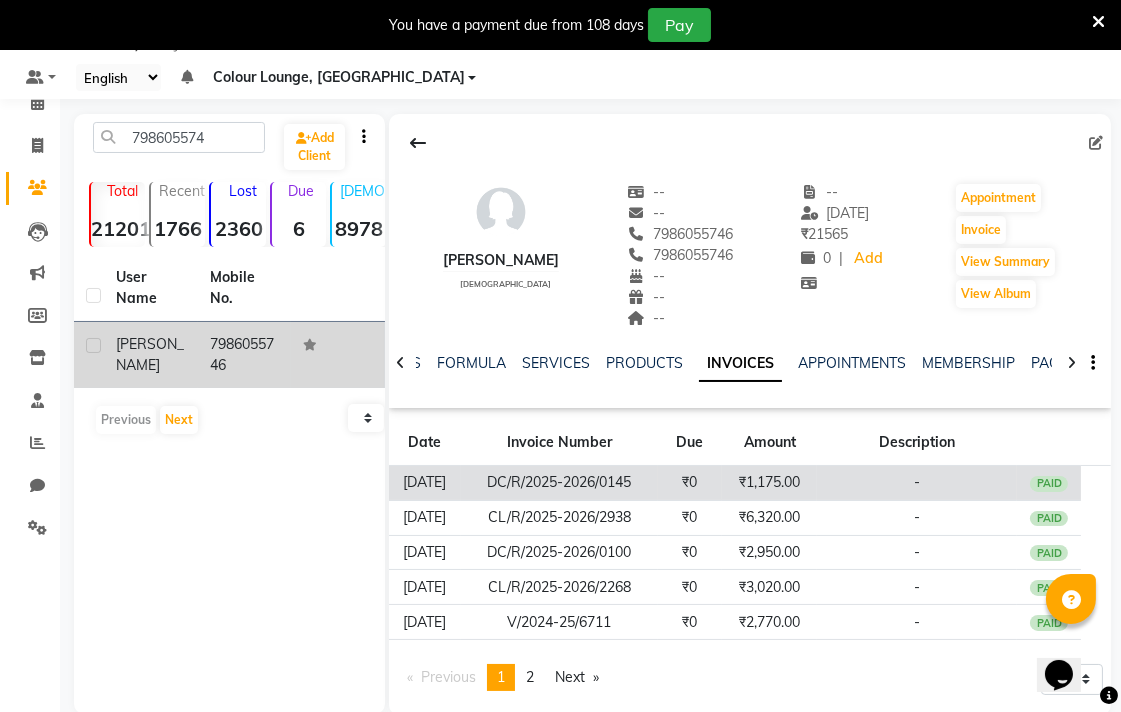 click on "DC/R/2025-2026/0145" 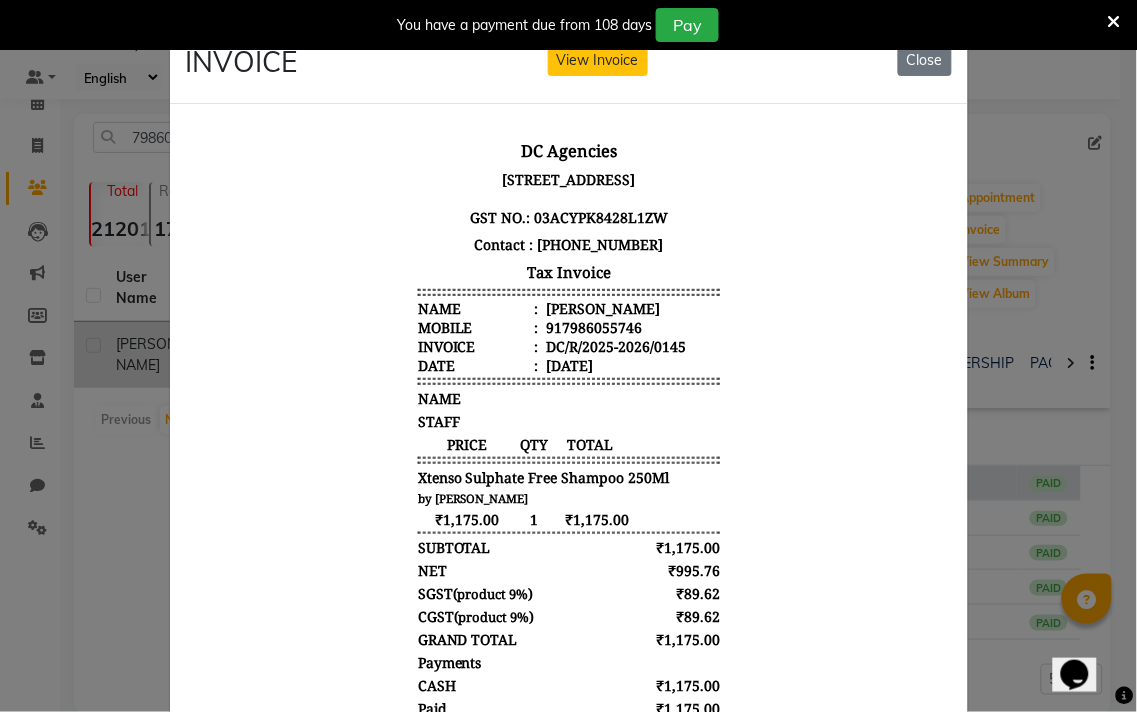 scroll, scrollTop: 5, scrollLeft: 0, axis: vertical 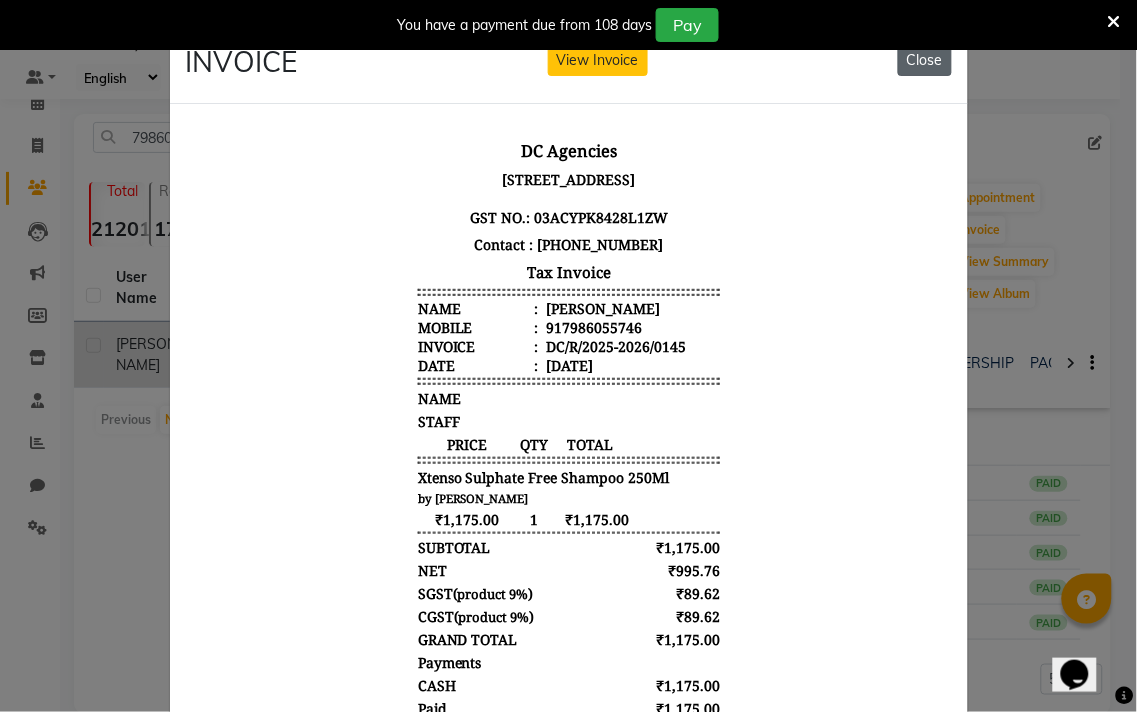 click on "Close" 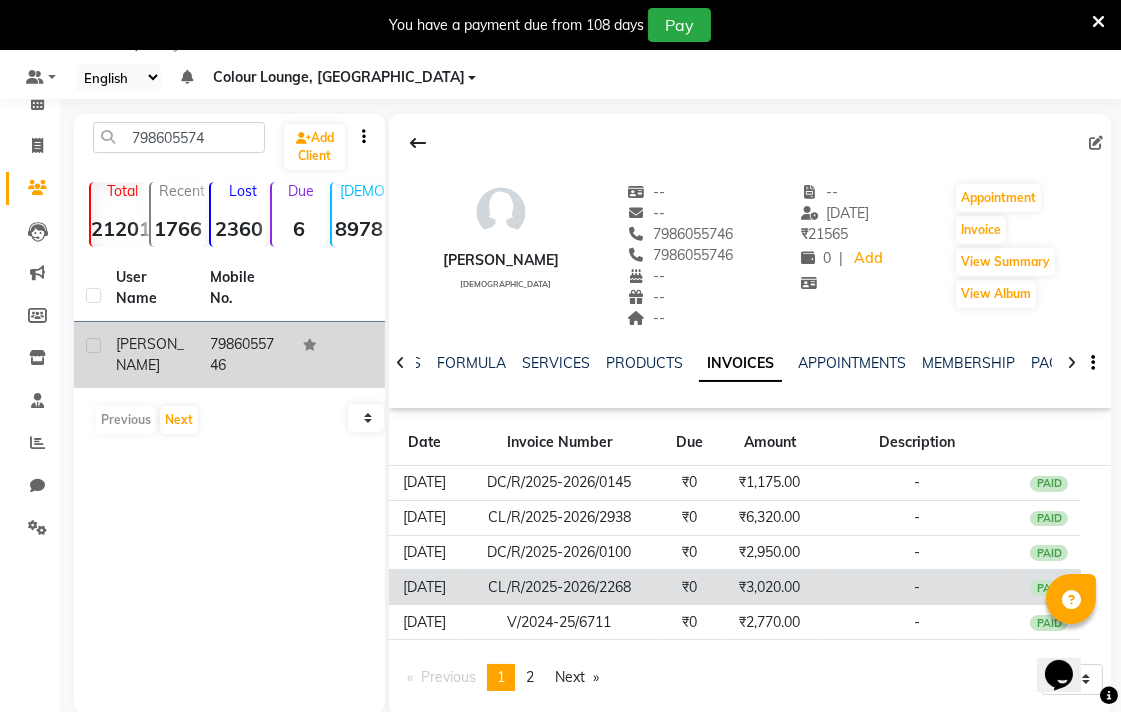 click on "CL/R/2025-2026/2268" 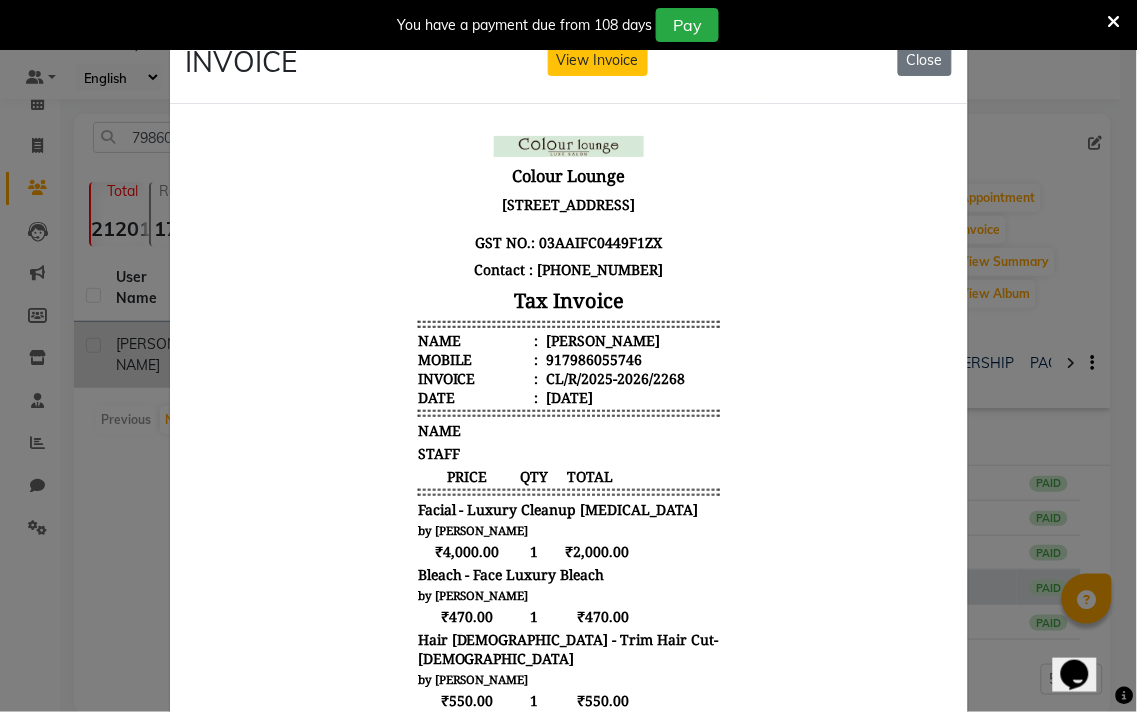scroll, scrollTop: 16, scrollLeft: 0, axis: vertical 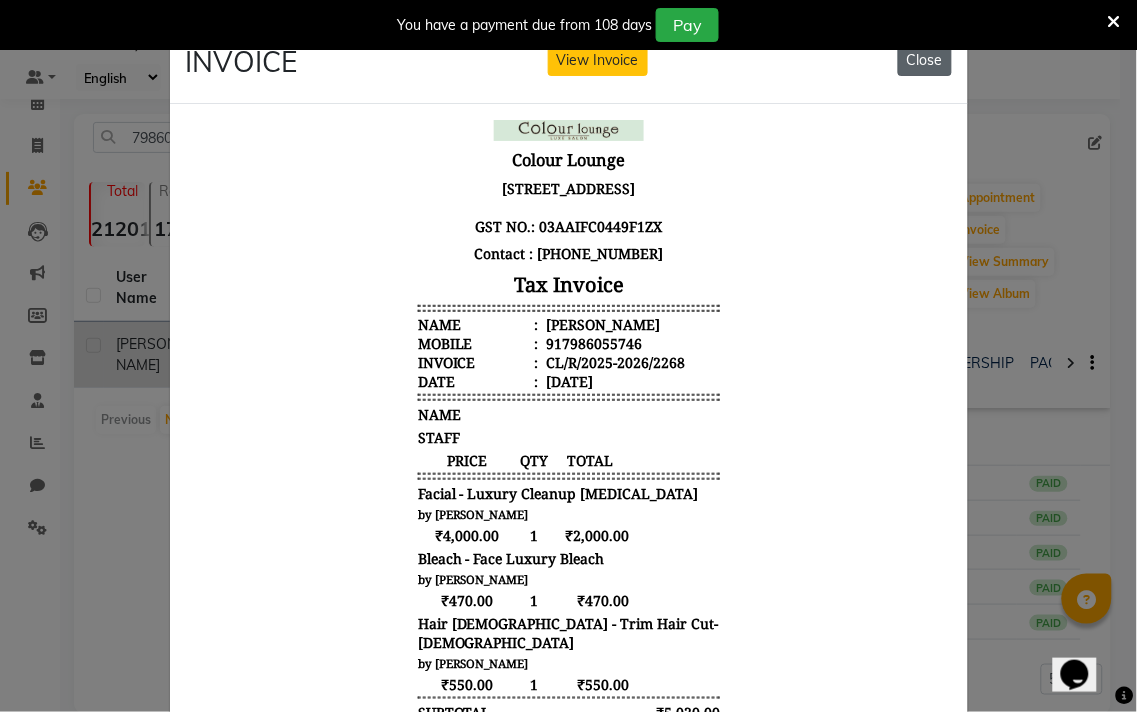 click on "Close" 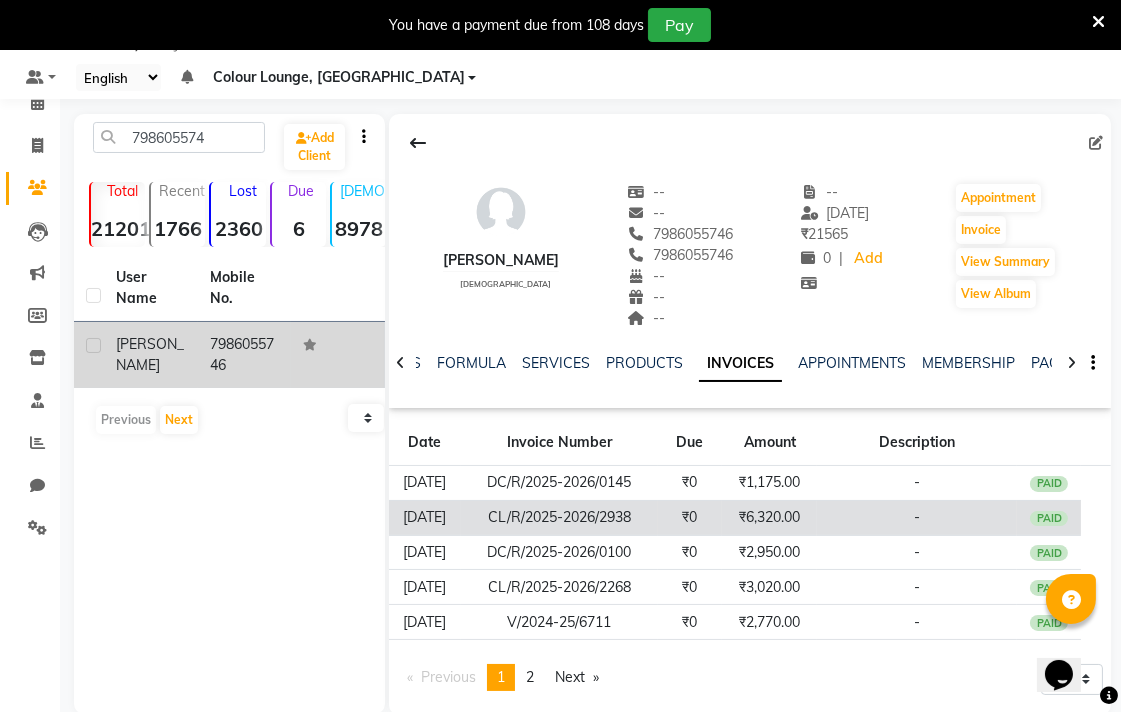click on "CL/R/2025-2026/2938" 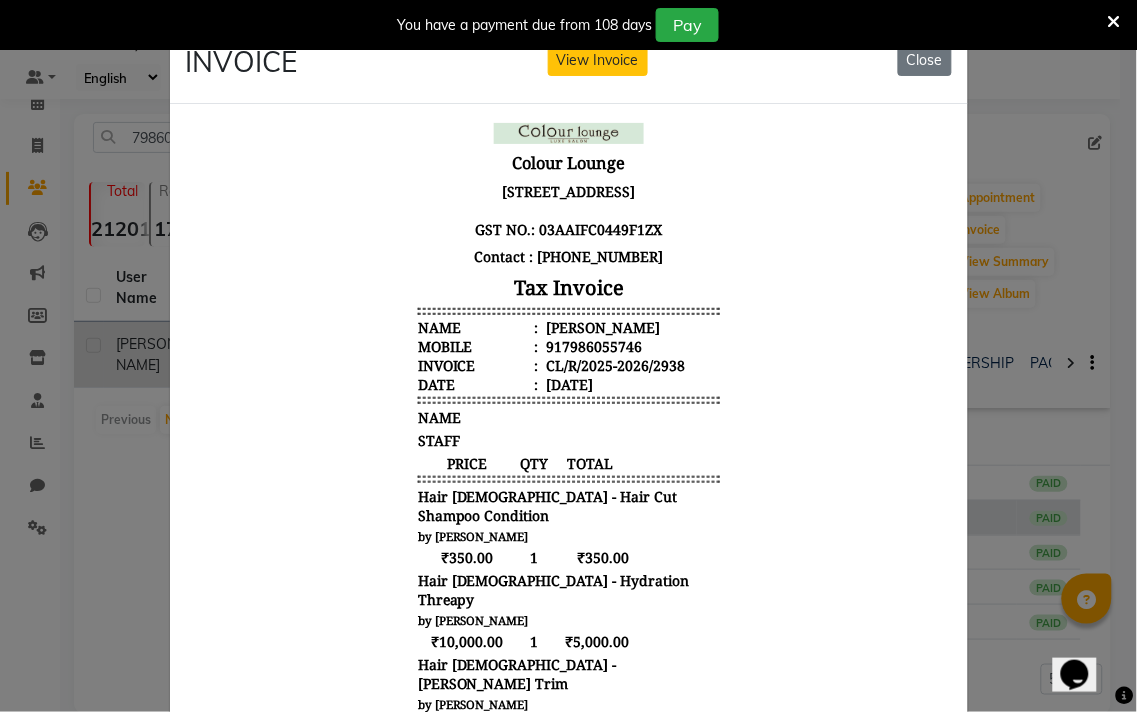 scroll, scrollTop: 15, scrollLeft: 0, axis: vertical 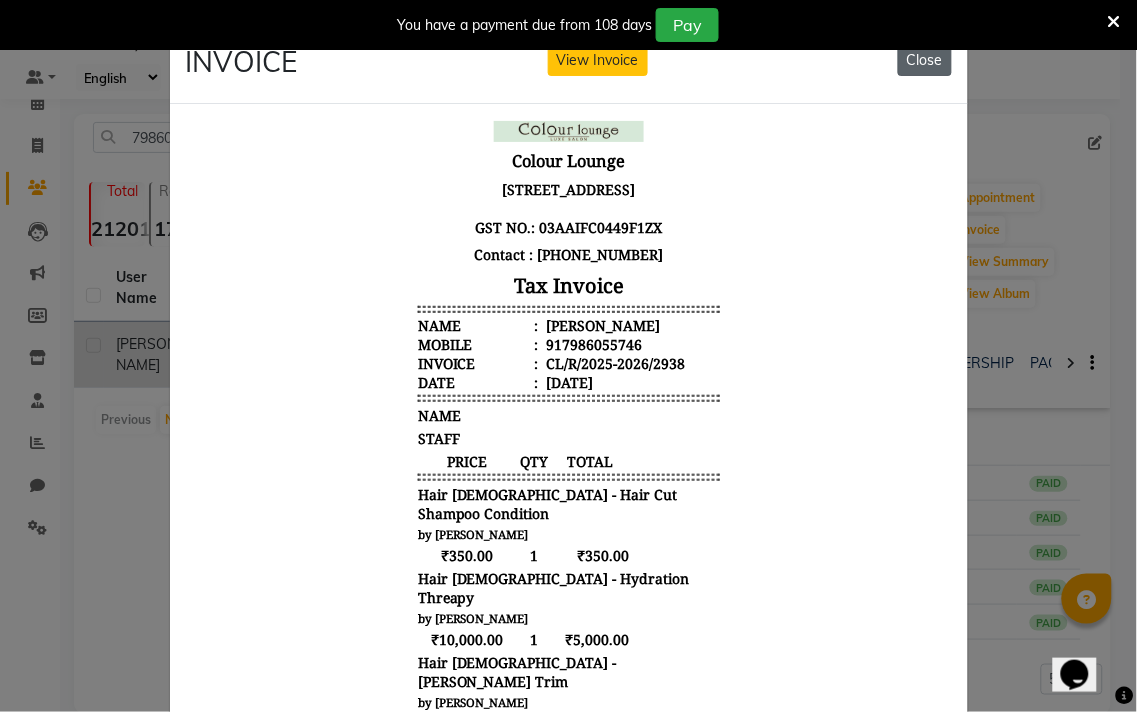 click on "Close" 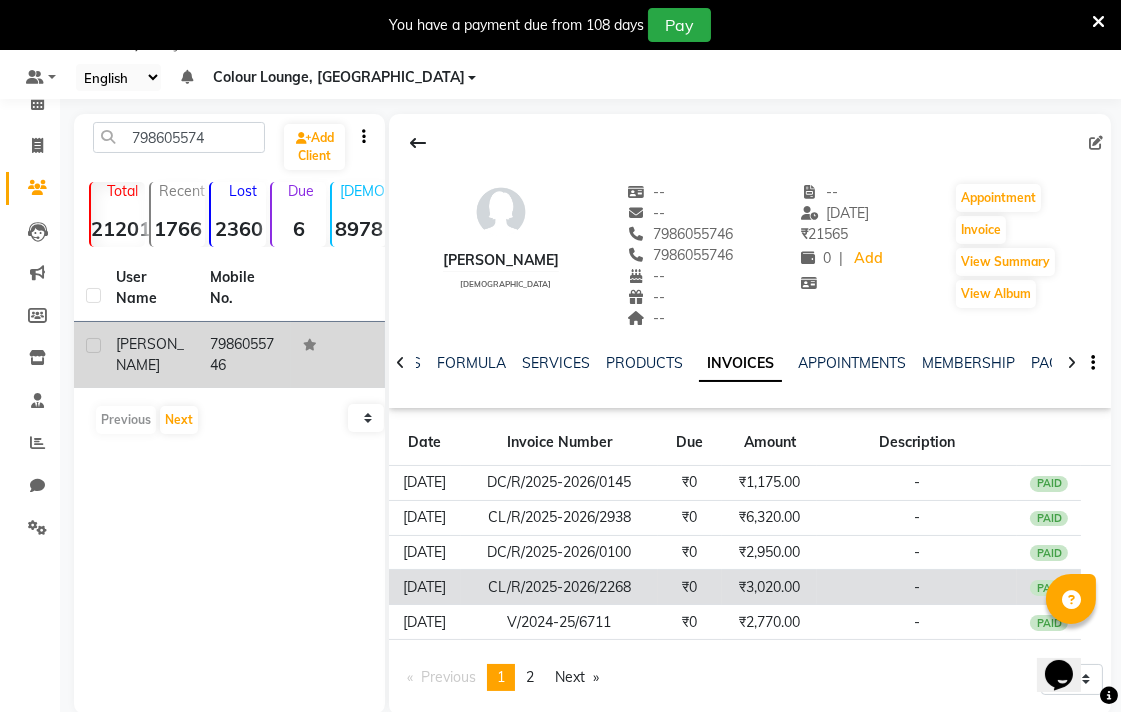 click on "CL/R/2025-2026/2268" 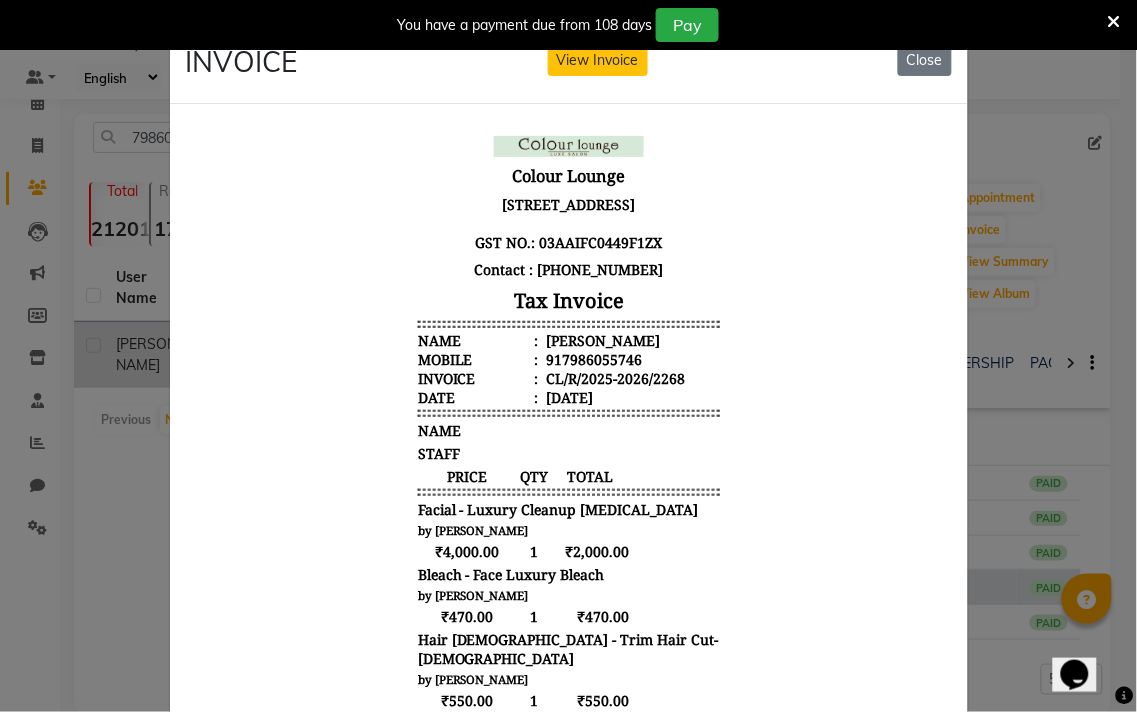scroll, scrollTop: 16, scrollLeft: 0, axis: vertical 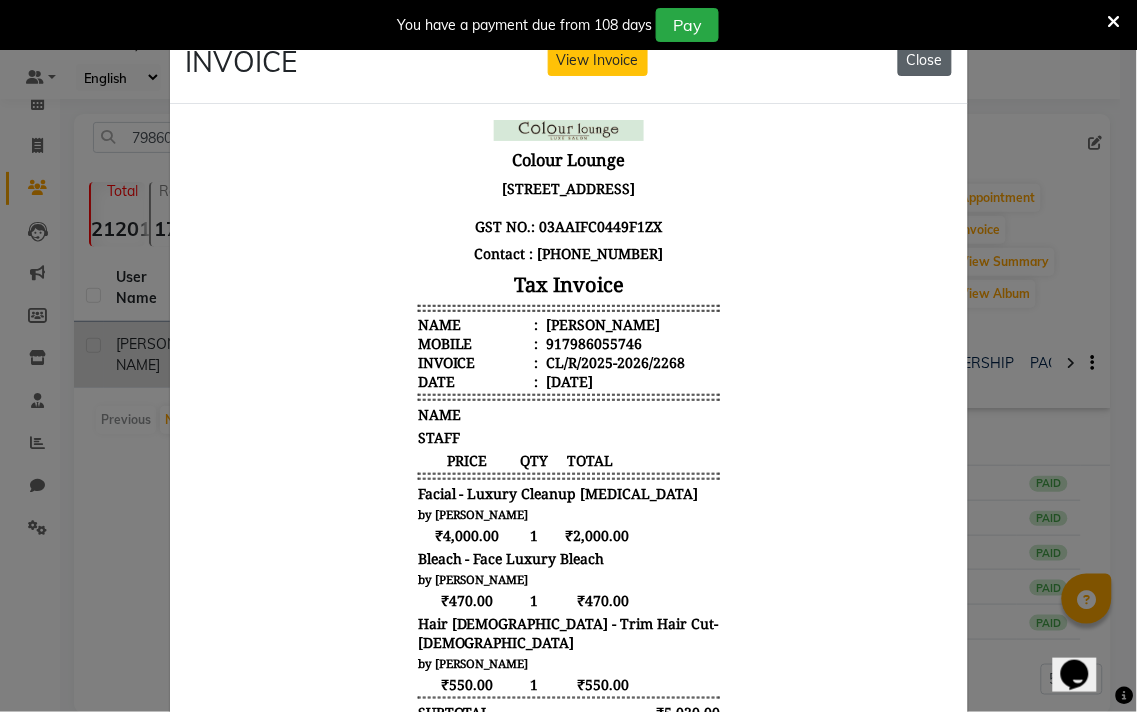click on "Close" 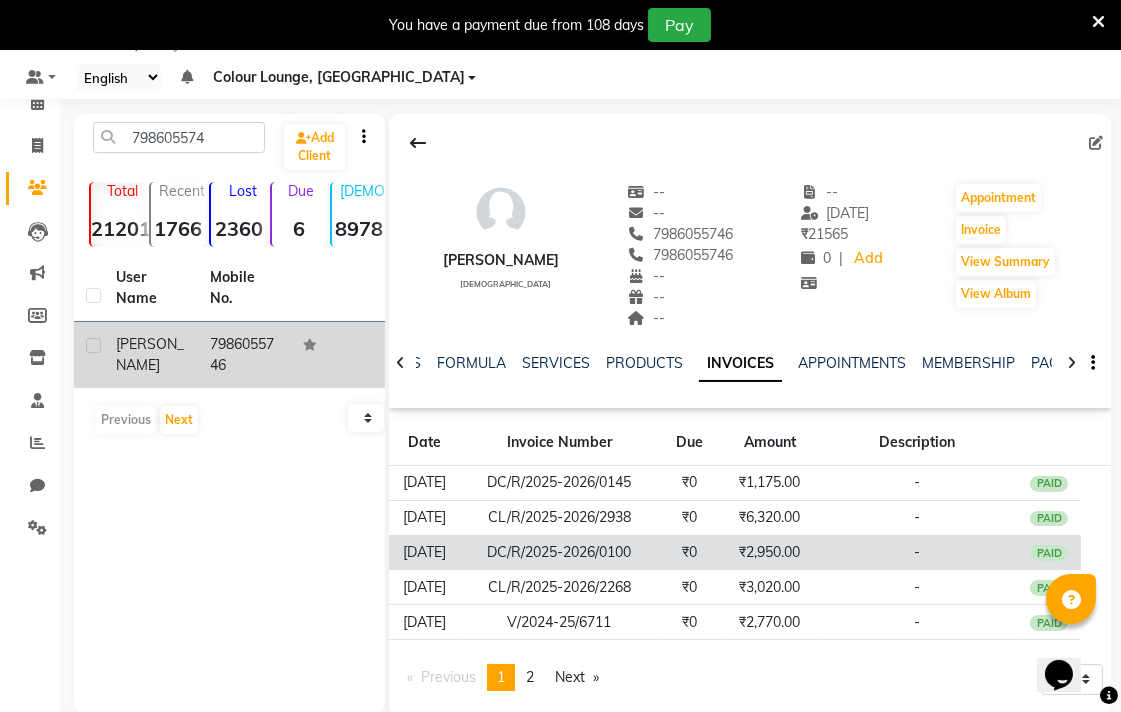 click on "-" 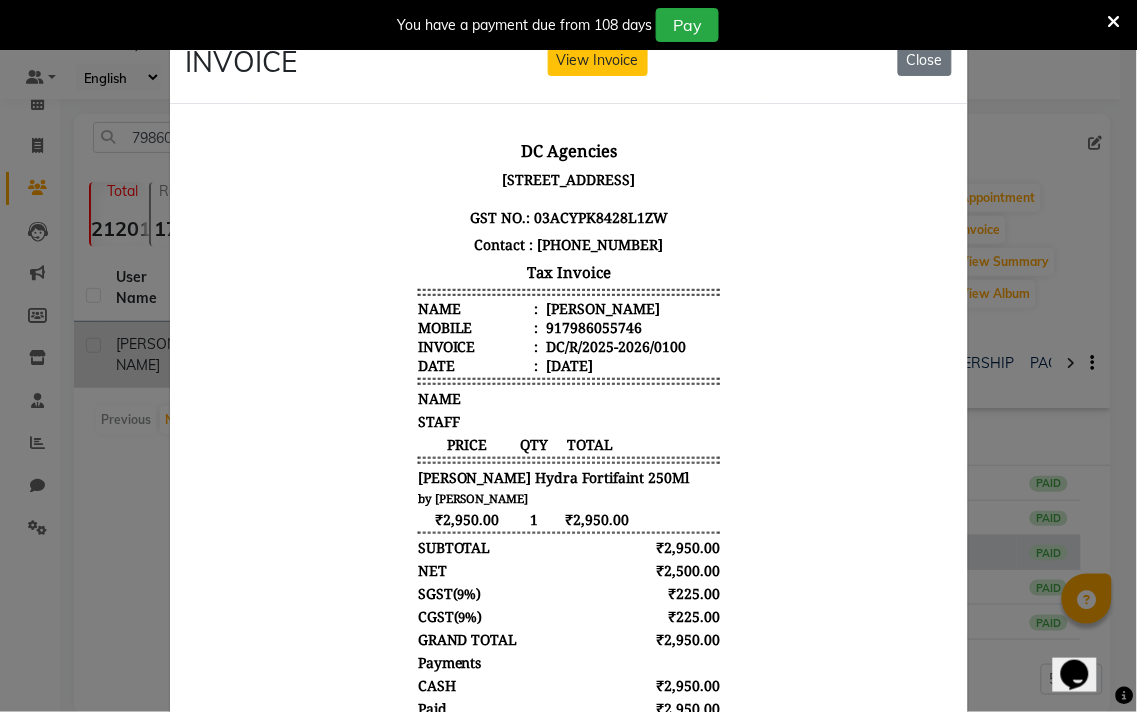scroll, scrollTop: 16, scrollLeft: 0, axis: vertical 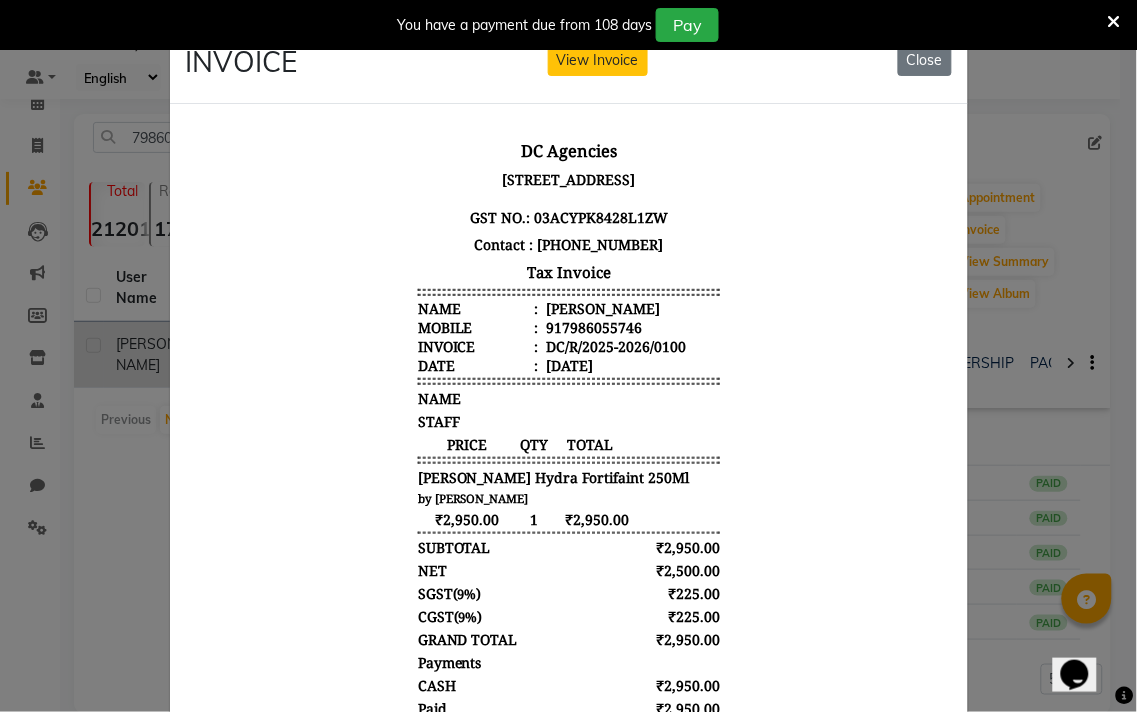 click on "You have a payment due from 108 days   Pay" at bounding box center [568, 25] 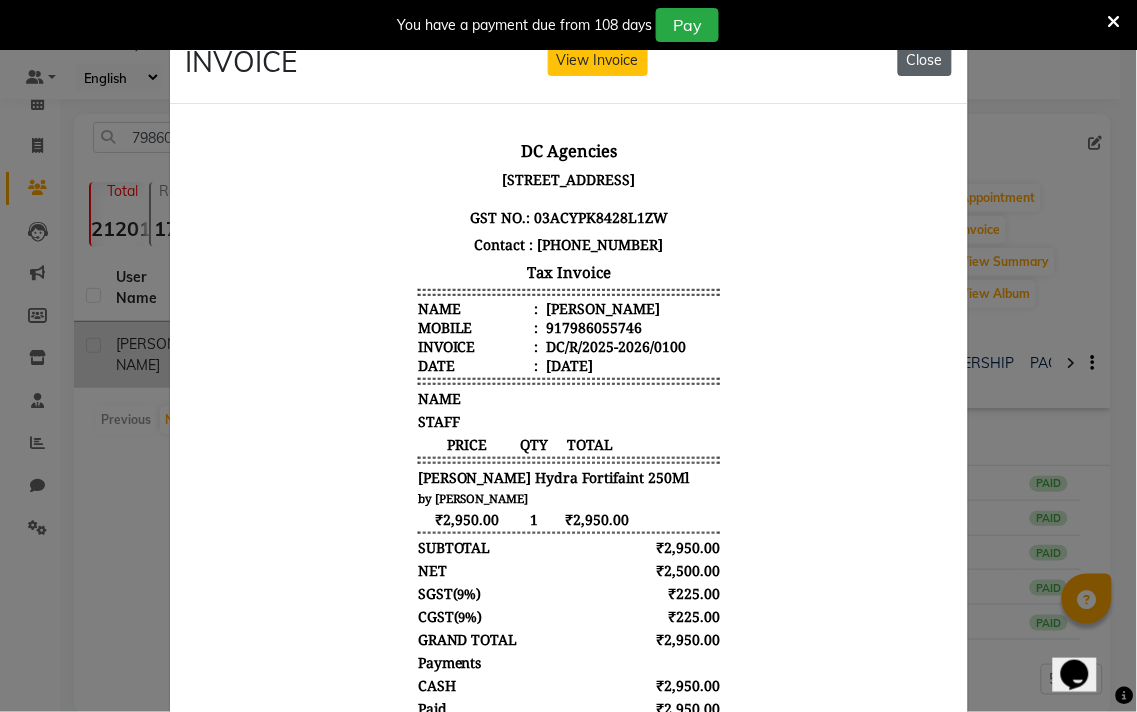 click on "Close" 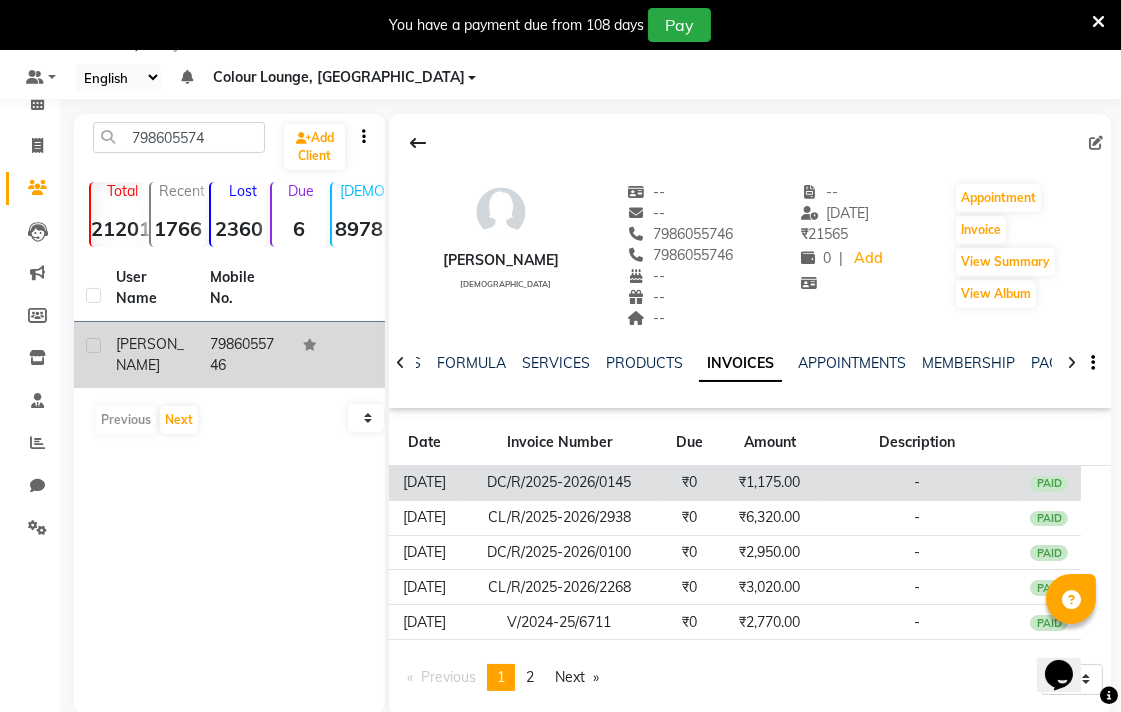 click on "DC/R/2025-2026/0145" 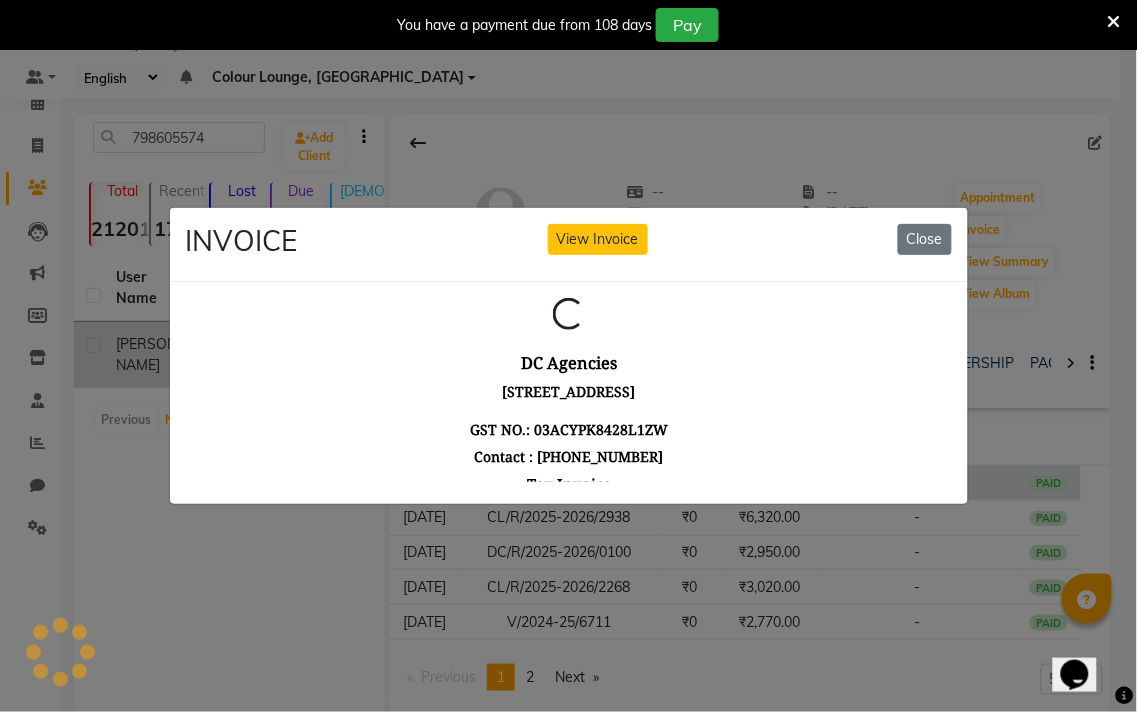 scroll, scrollTop: 0, scrollLeft: 0, axis: both 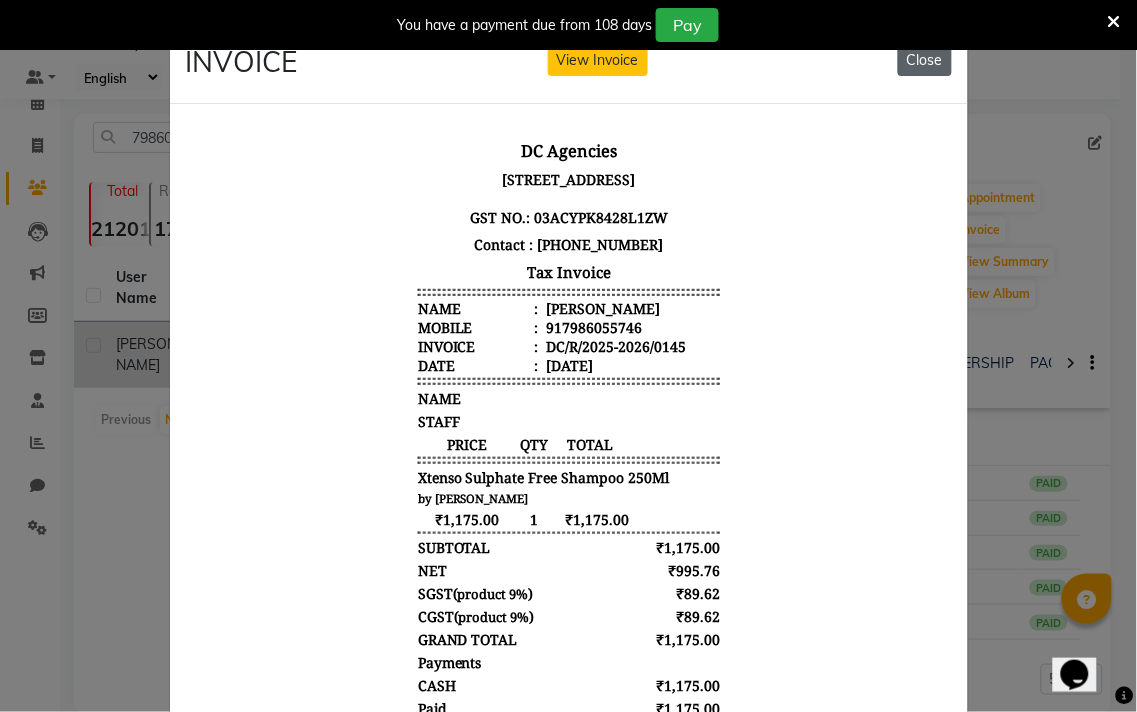 click on "Close" 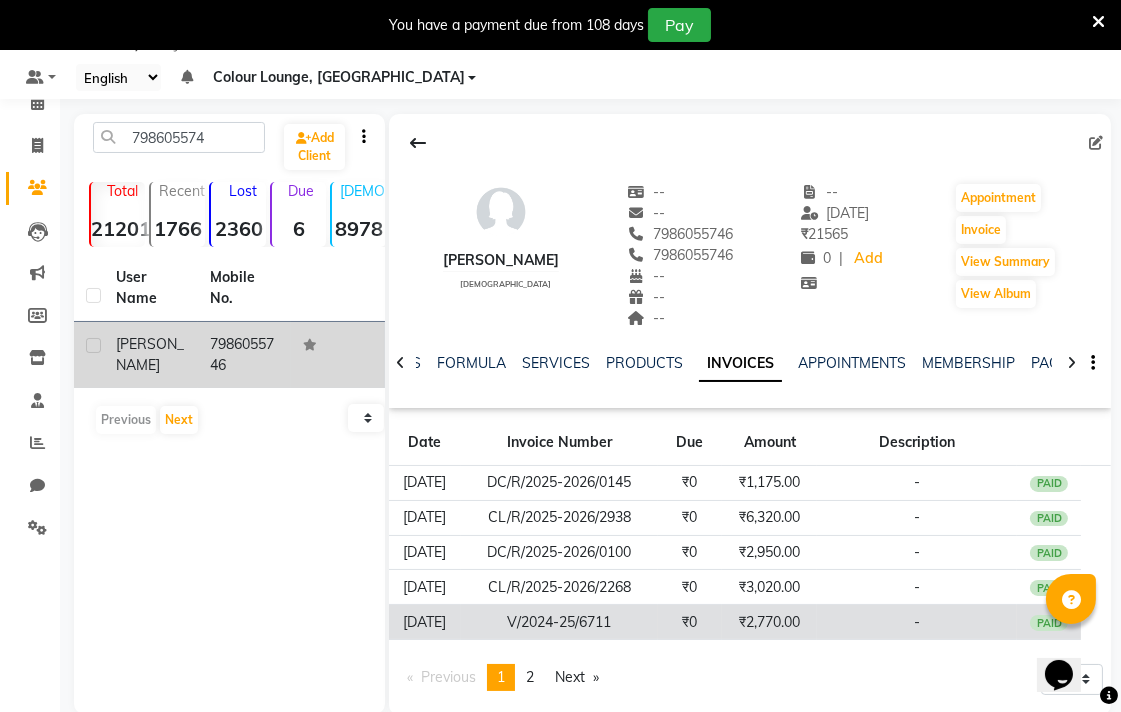 click on "V/2024-25/6711" 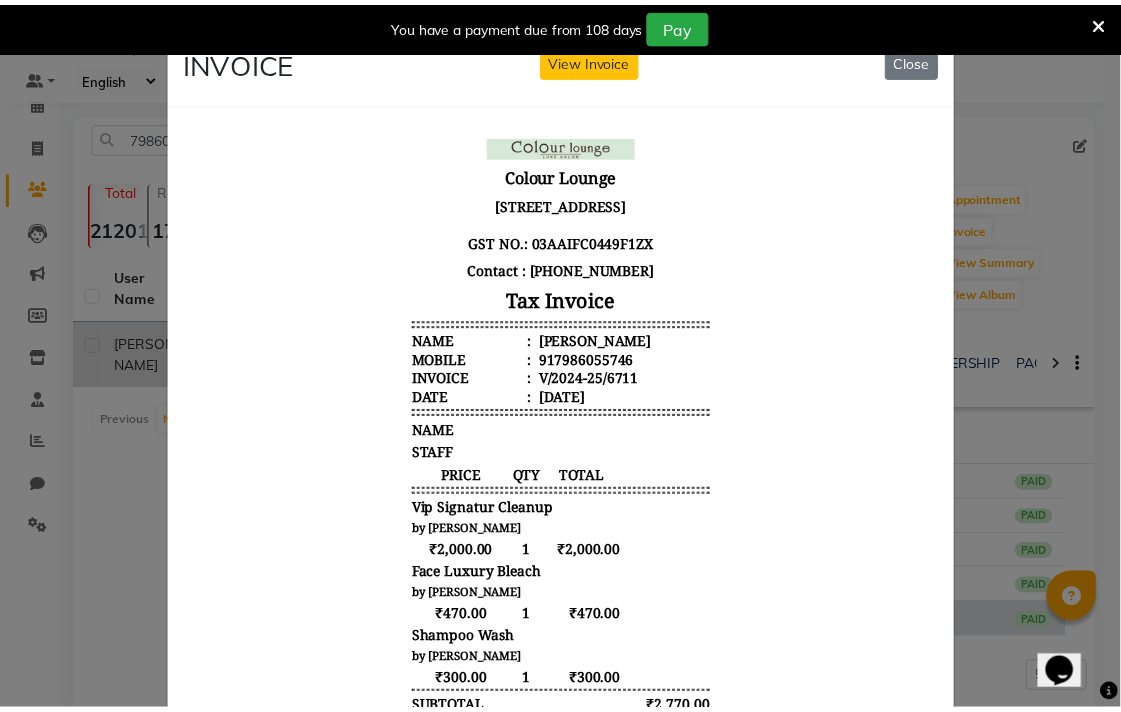 scroll, scrollTop: 15, scrollLeft: 0, axis: vertical 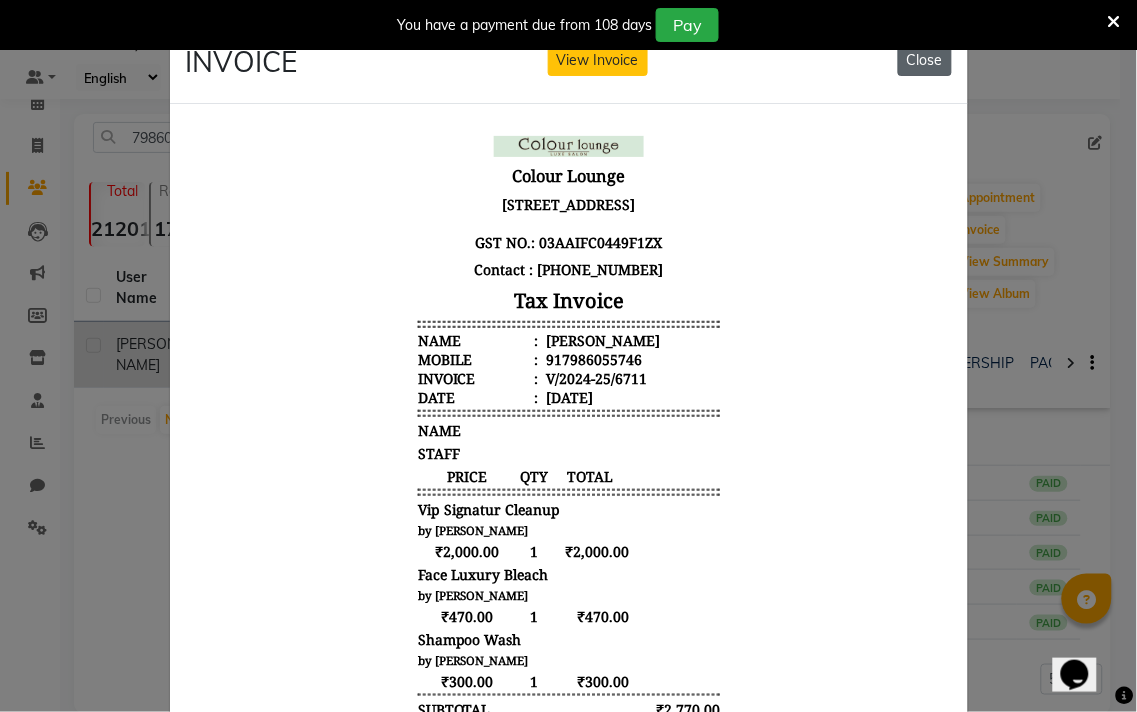 click on "Close" 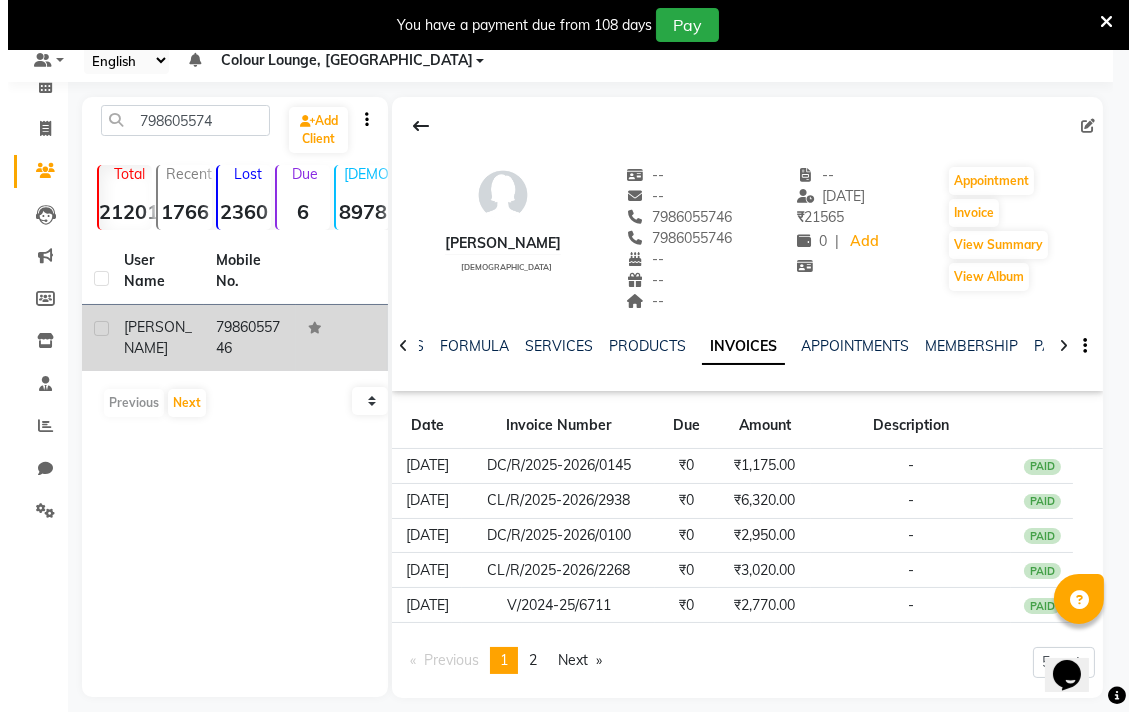 scroll, scrollTop: 83, scrollLeft: 0, axis: vertical 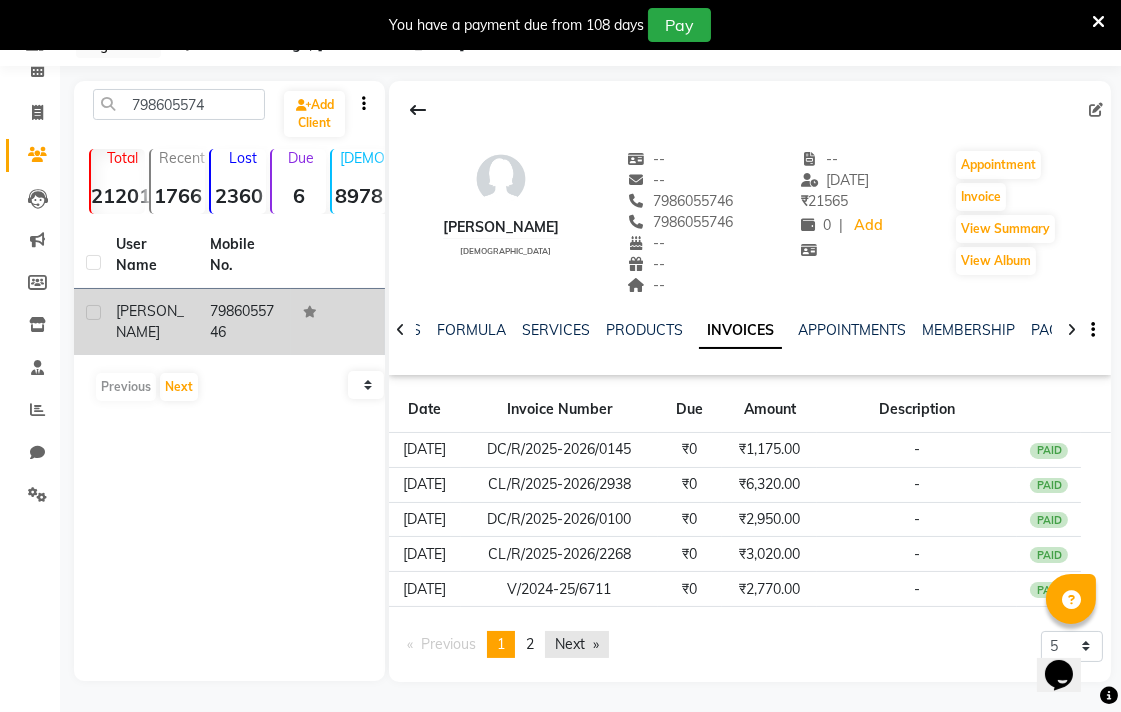 click on "Next  page" 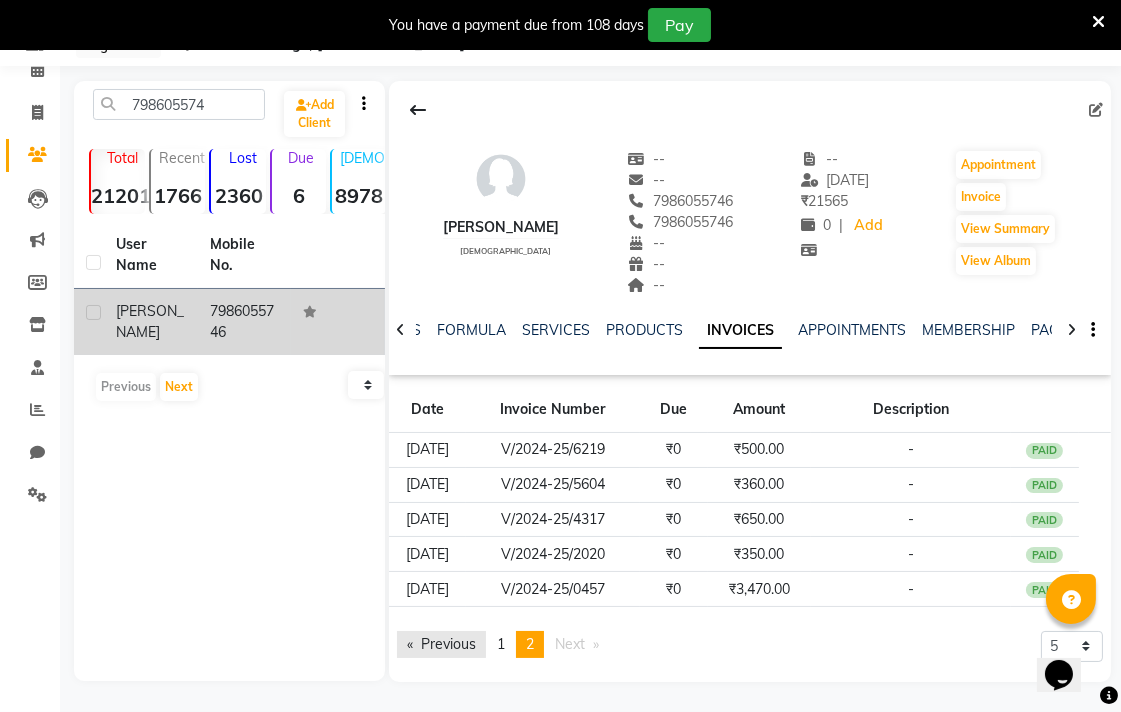 click on "Previous  page" 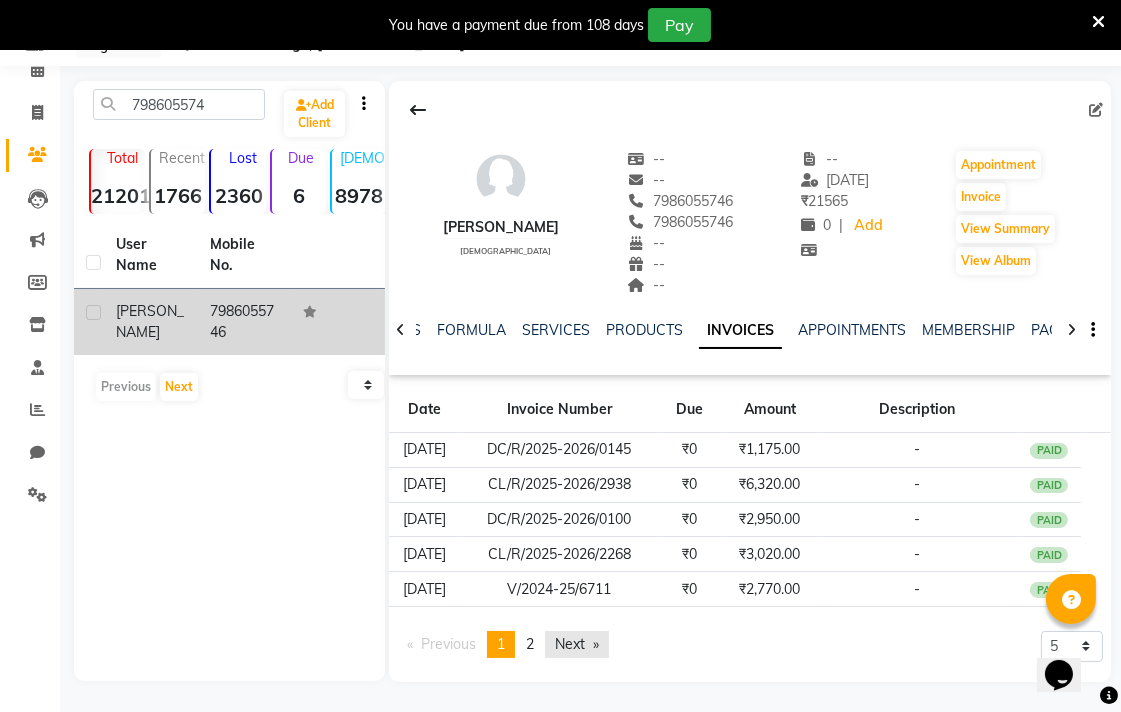 click on "Next  page" 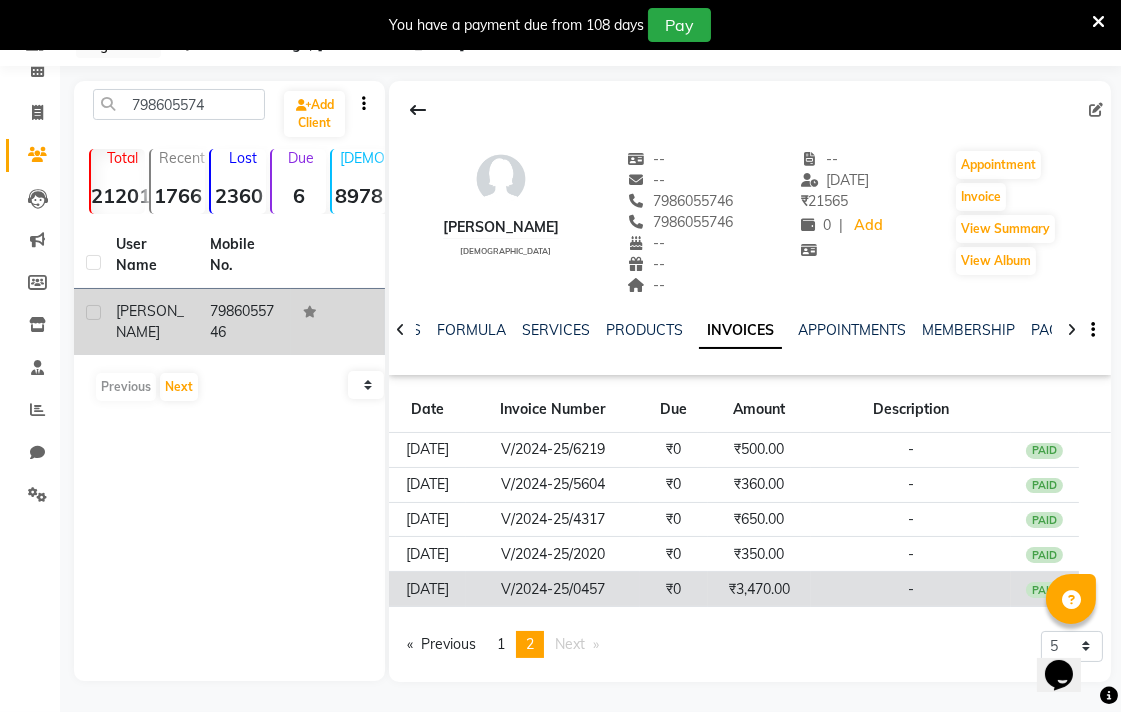 click on "V/2024-25/0457" 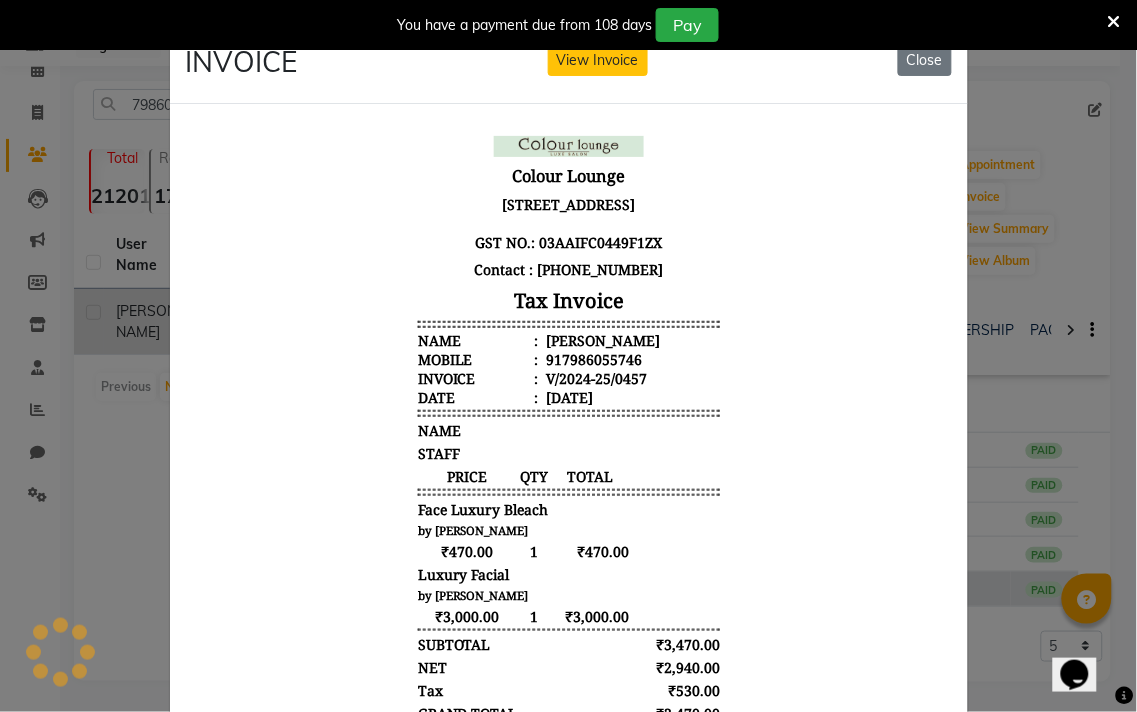 scroll, scrollTop: 0, scrollLeft: 0, axis: both 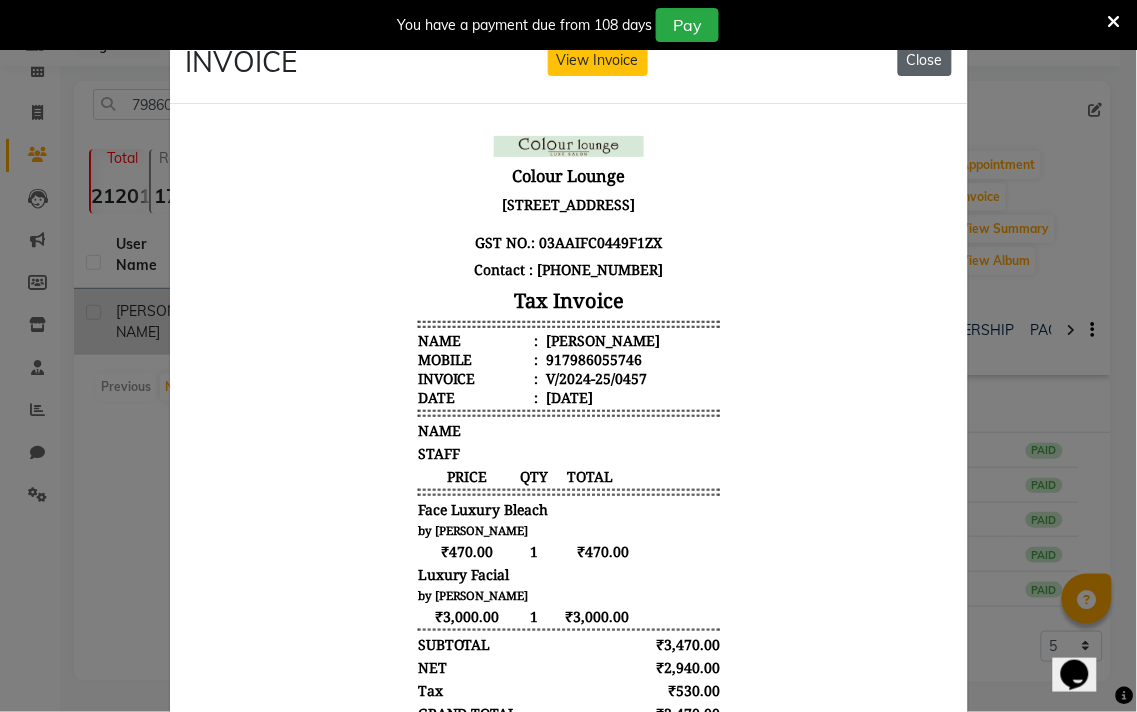 click on "Close" 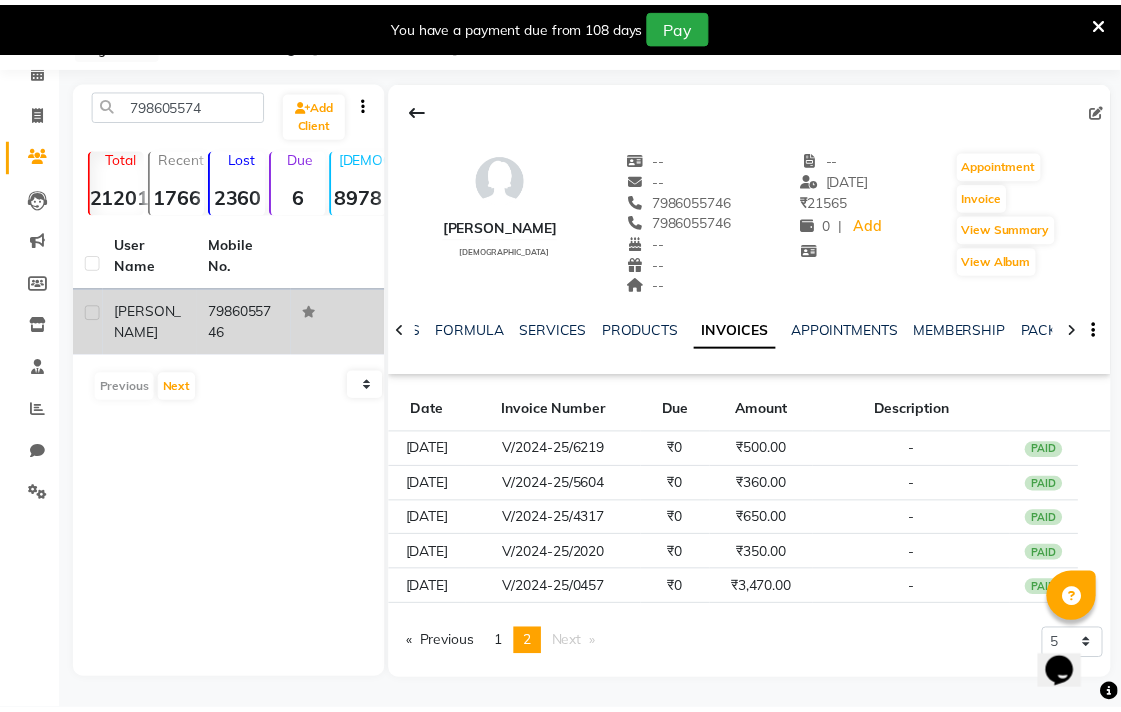 scroll, scrollTop: 0, scrollLeft: 0, axis: both 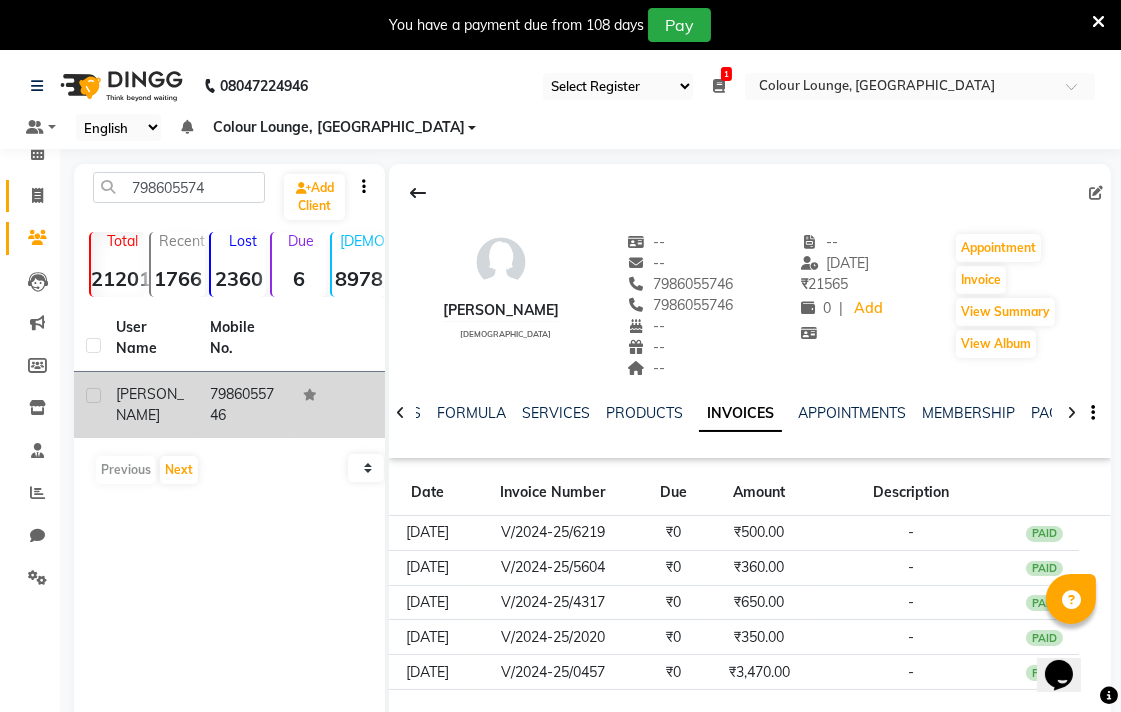 click 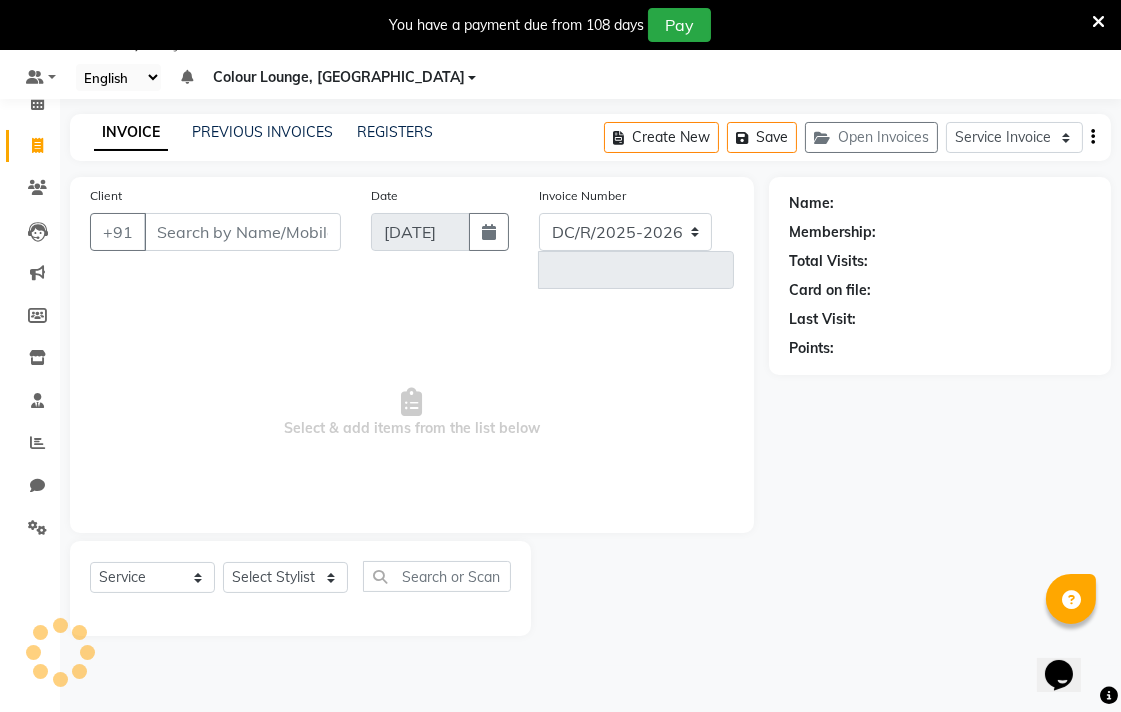 select on "8013" 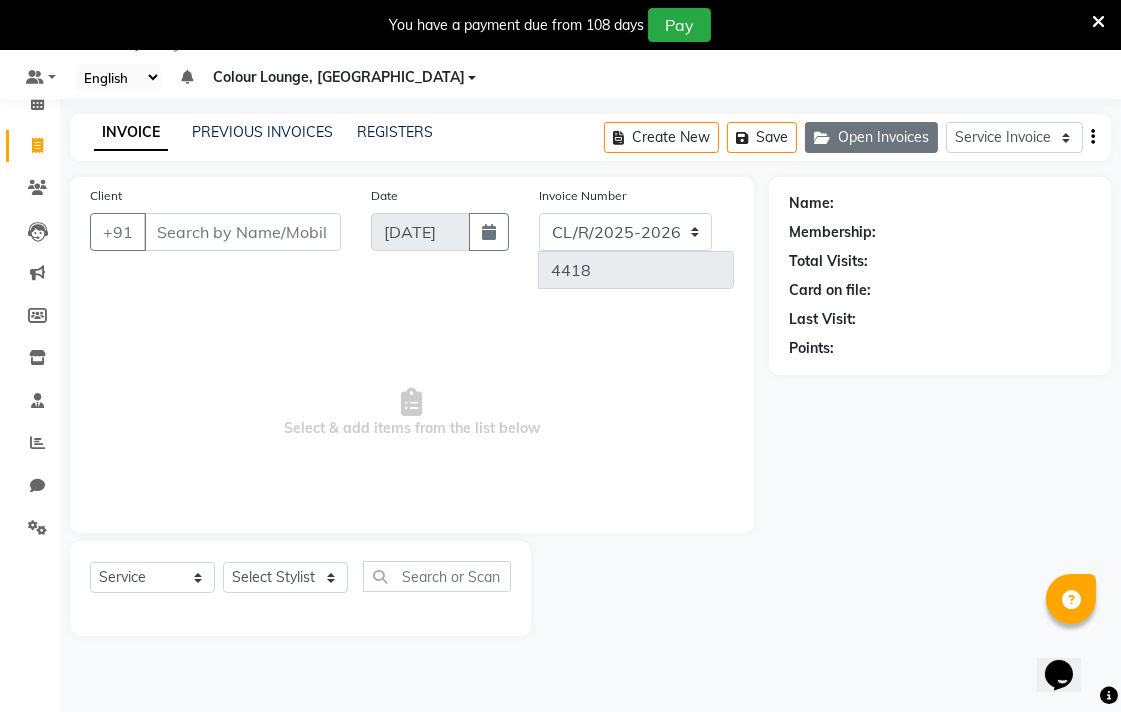 click on "Open Invoices" 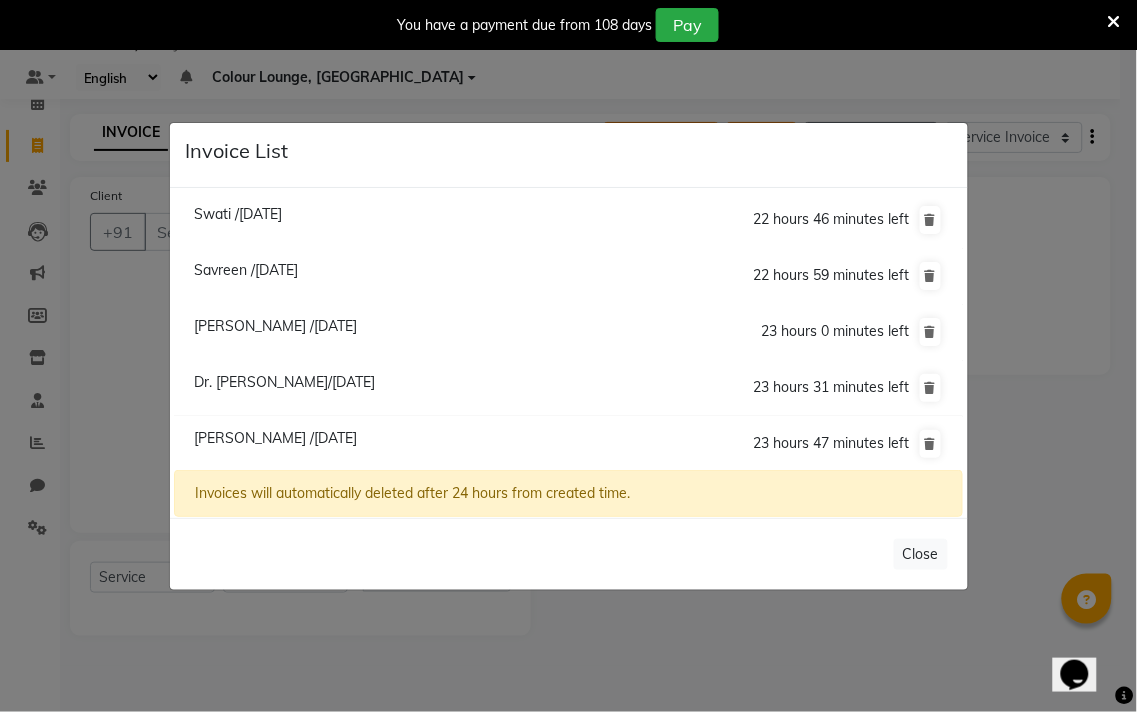 click on "Dr. Sumedha/13 July 2025" 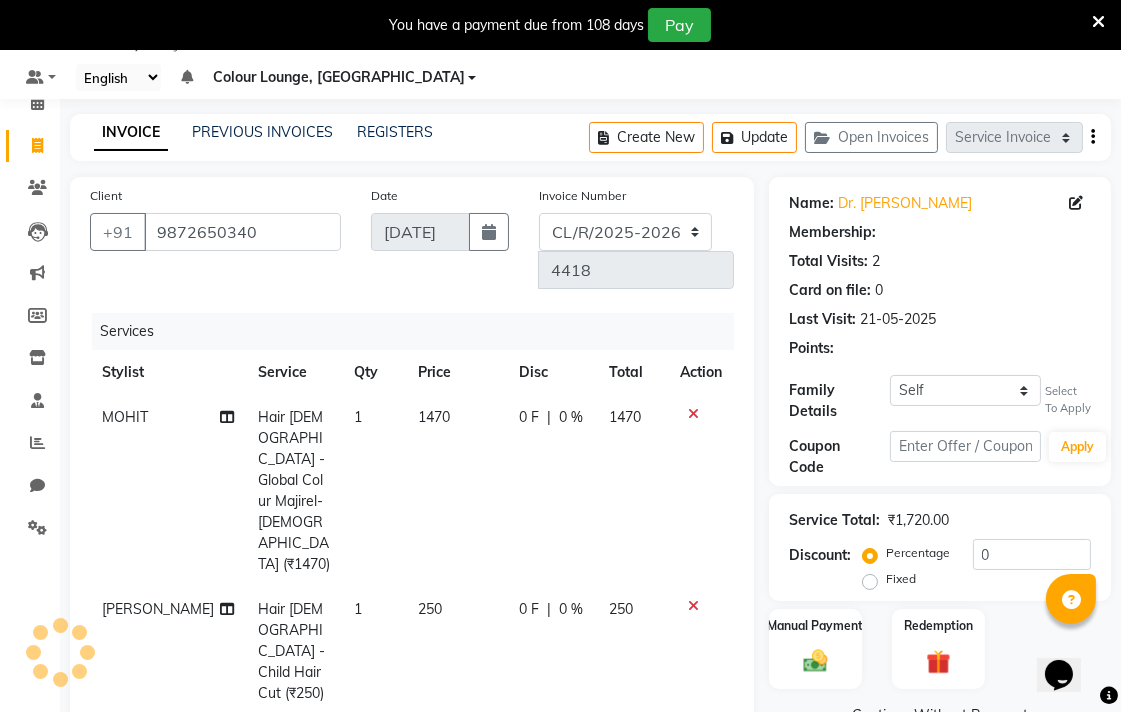 select on "1: Object" 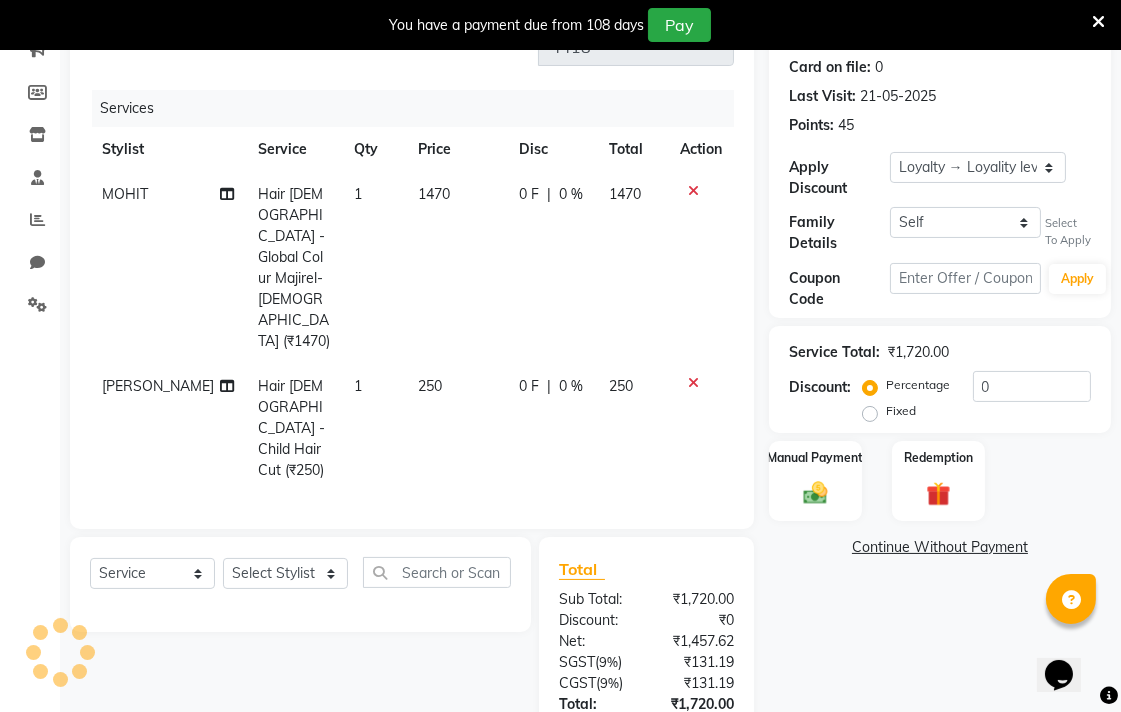 scroll, scrollTop: 274, scrollLeft: 0, axis: vertical 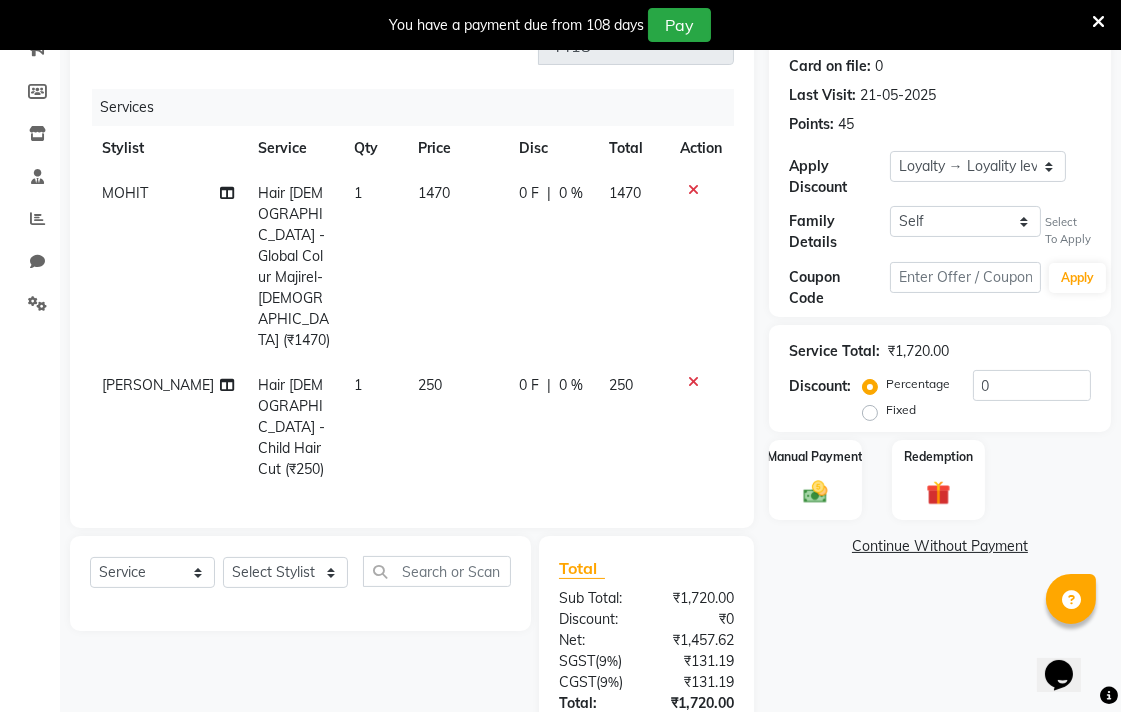 click on "0 F | 0 %" 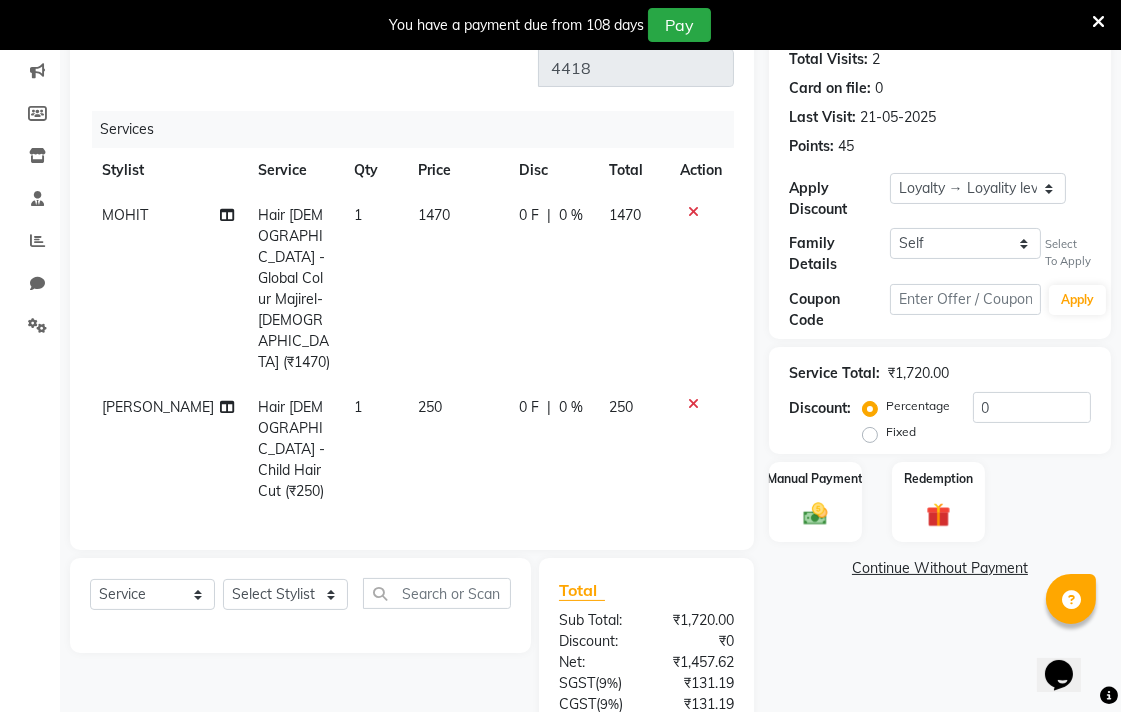 select on "70165" 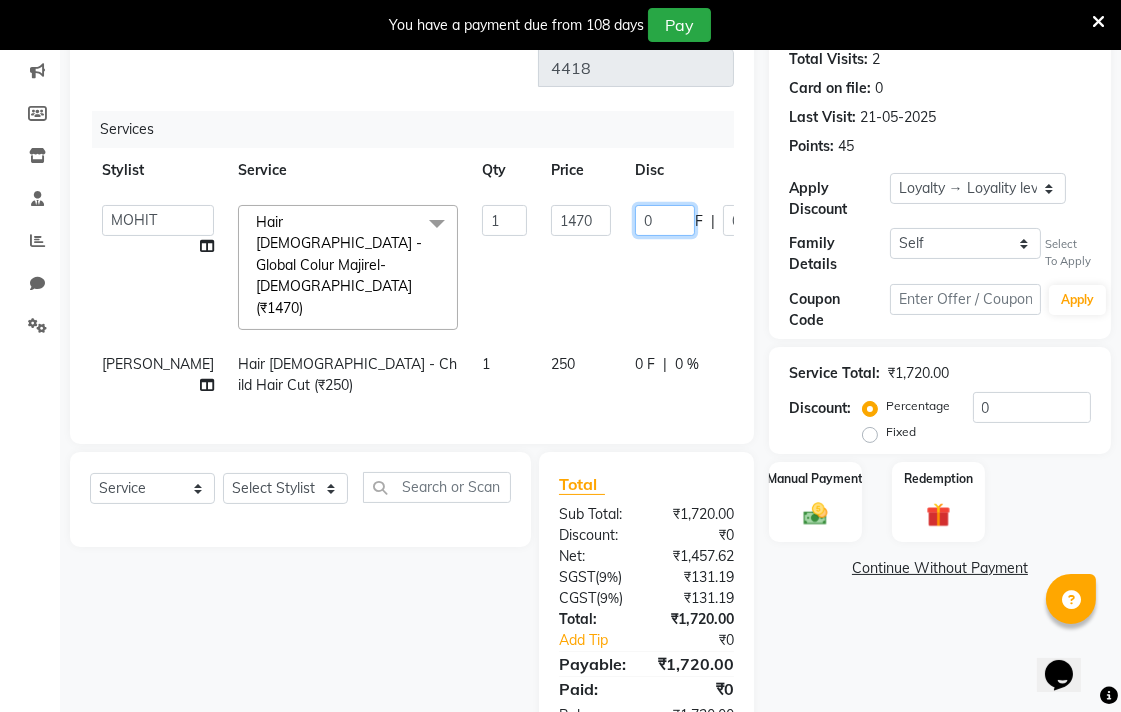 click on "0" 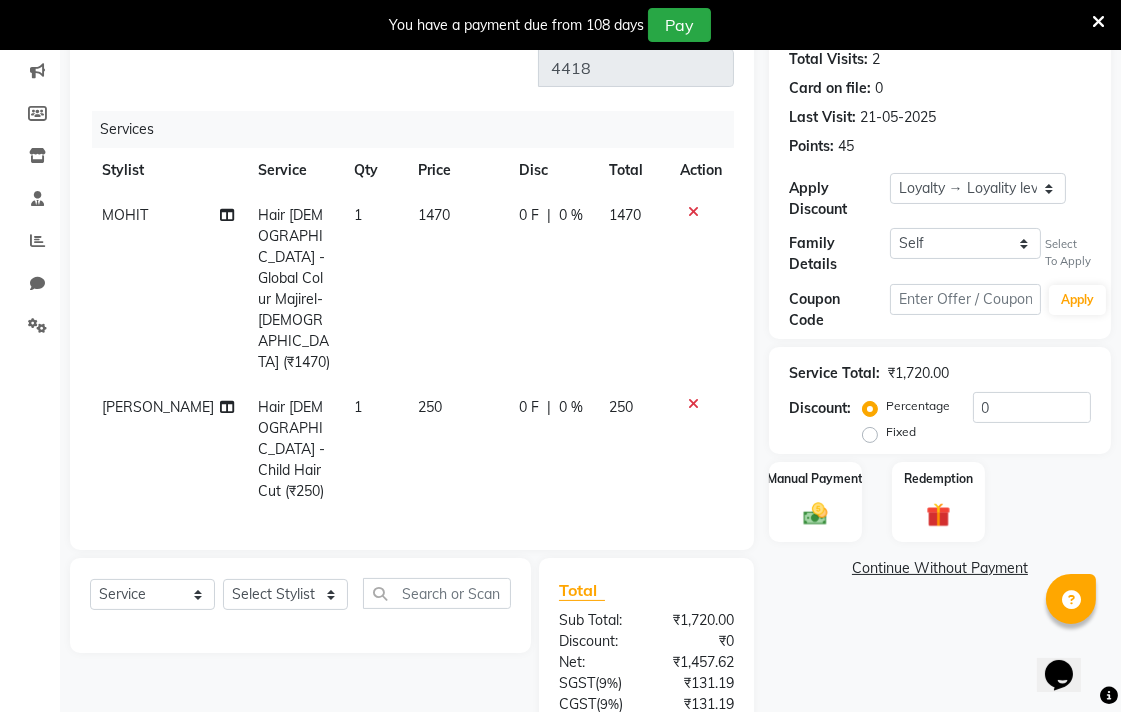 click on "1470" 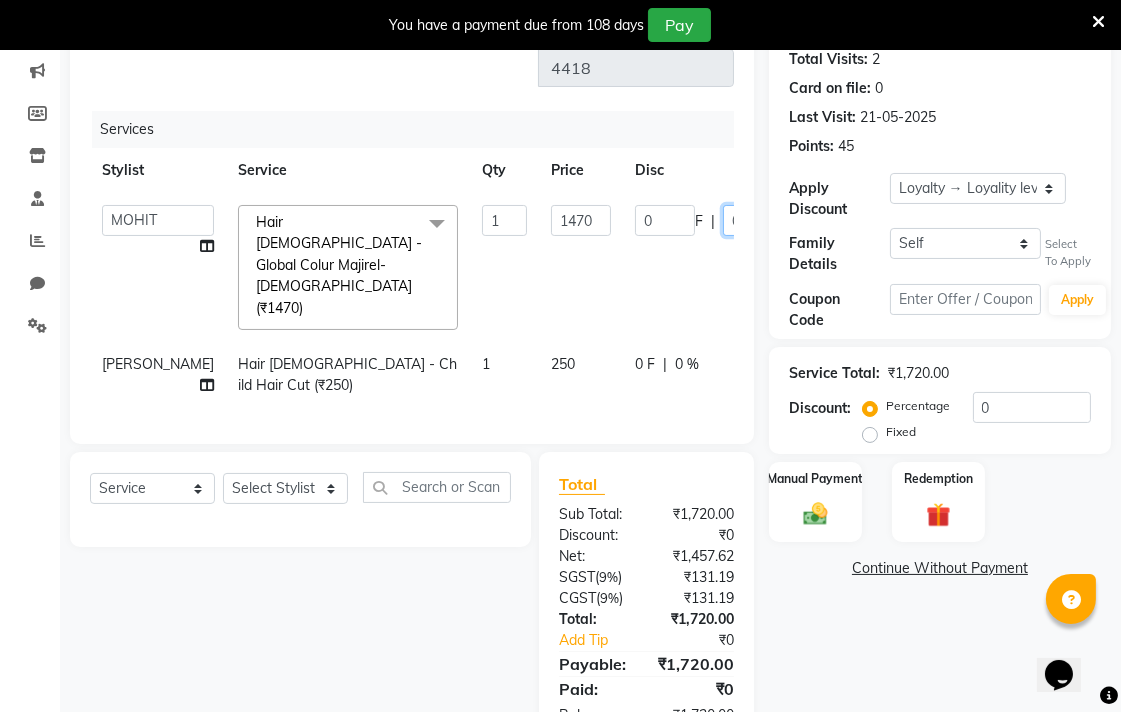 click on "0" 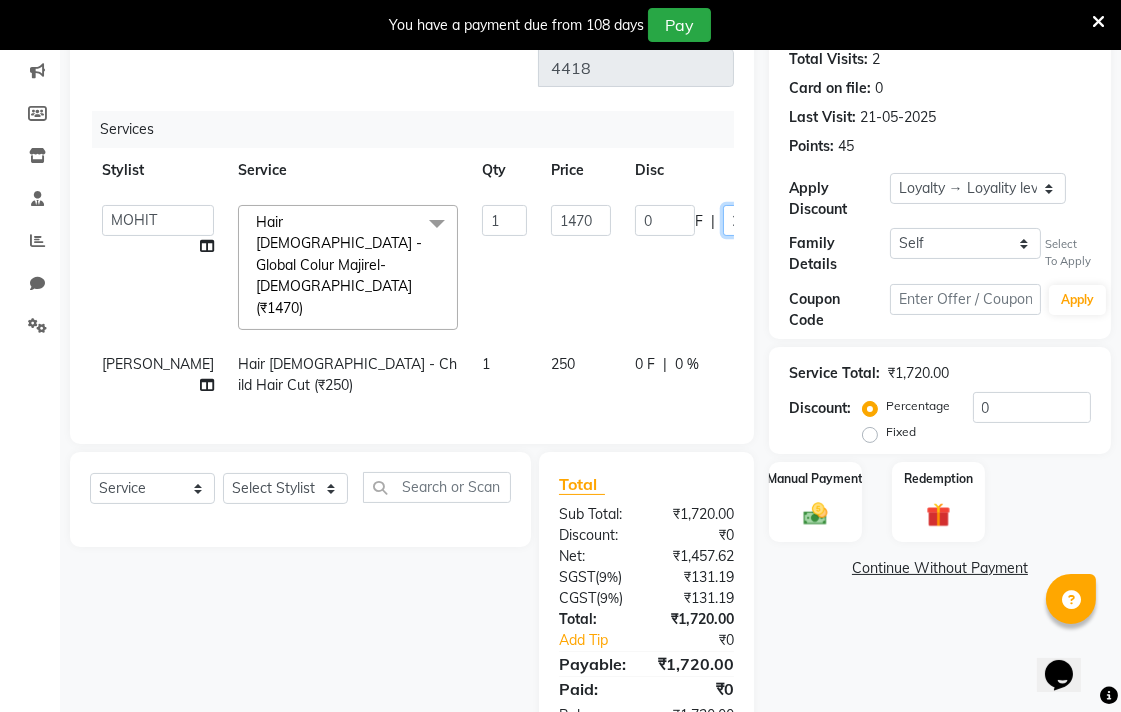 type on "20" 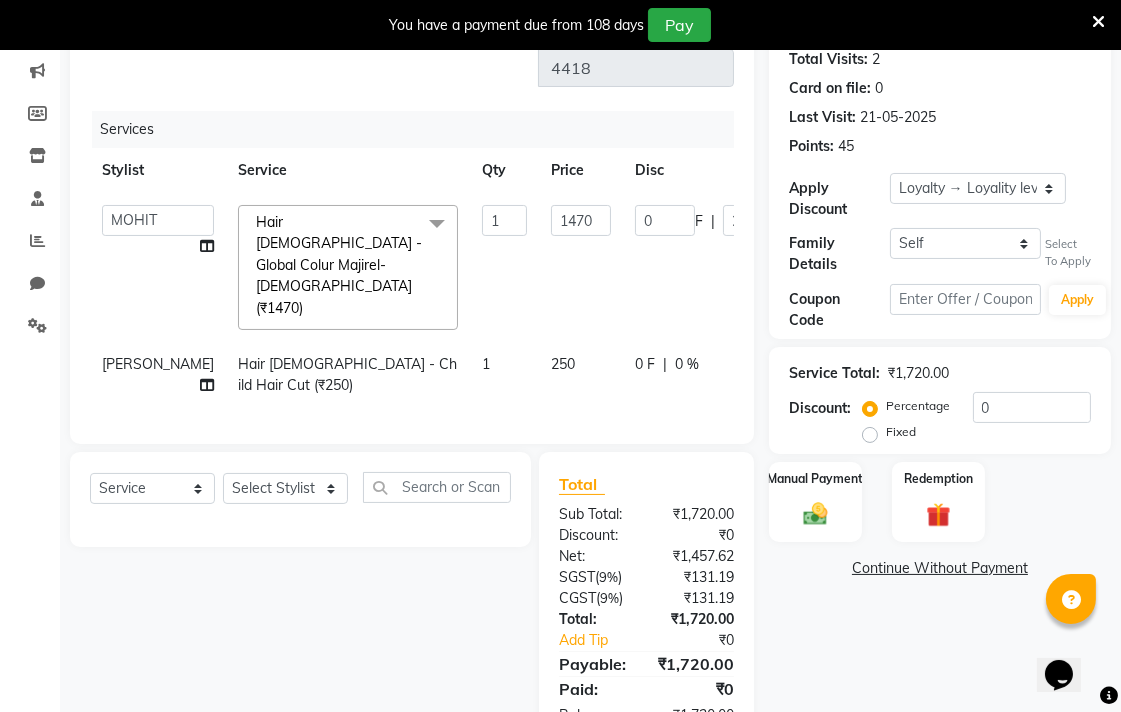 click on "Select  Service  Membership  Package Voucher Prepaid Gift Card  Select Stylist Admin AMIT Birshika Colour Lounge, Ranjit Avenue Colour Lounge, Ranjit Avenue Digvijay JAGPREET SINGH KARAN JAFFAL KARAN KUMAR Komal mam LOVEPREET MAIBAM SURJIT SINGH MANDEEP MOHIT Nandani PARAS POOJA DEVNATH Pooja Negi PREM KOHLI RADHIKA Rahul guard Reema mehra Riya Sahil SAJAN SAMEER SANIA SANJAY SIMRAN Sonia Sunita TANUJ VISHAL Vishal singh" 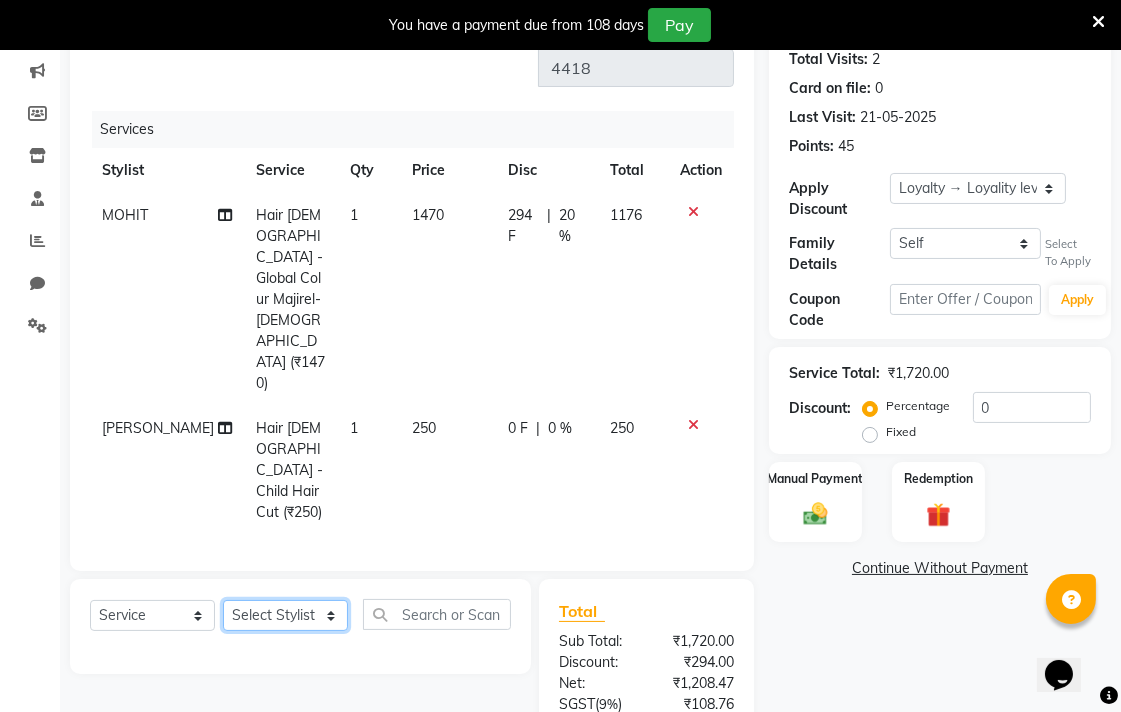 click on "Select Stylist Admin AMIT Birshika Colour Lounge, [GEOGRAPHIC_DATA] Colour Lounge, [GEOGRAPHIC_DATA] [PERSON_NAME] [PERSON_NAME] [PERSON_NAME] [PERSON_NAME] [PERSON_NAME] mam [PERSON_NAME] [PERSON_NAME] [PERSON_NAME] MOHIT [PERSON_NAME] POOJA [PERSON_NAME] [PERSON_NAME] [PERSON_NAME] guard [PERSON_NAME] [PERSON_NAME] [PERSON_NAME] [PERSON_NAME] SAMEER [PERSON_NAME] [PERSON_NAME] [PERSON_NAME] [PERSON_NAME] [PERSON_NAME] [PERSON_NAME] VISHAL [PERSON_NAME]" 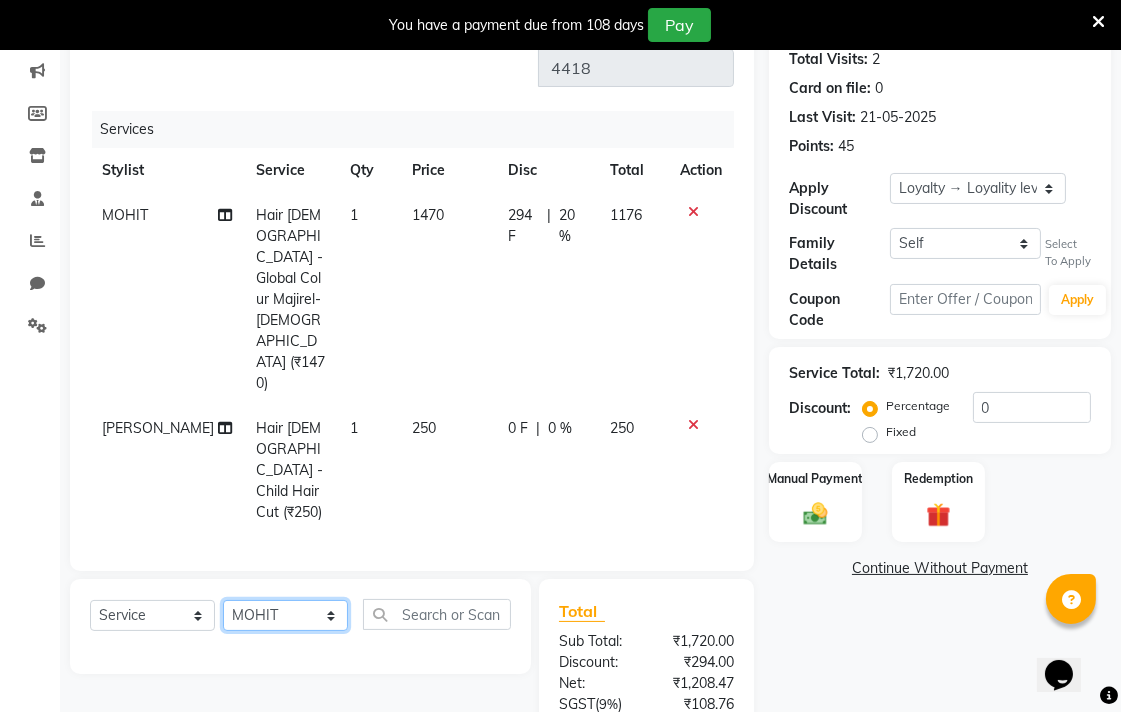 click on "Select Stylist Admin AMIT Birshika Colour Lounge, [GEOGRAPHIC_DATA] Colour Lounge, [GEOGRAPHIC_DATA] [PERSON_NAME] [PERSON_NAME] [PERSON_NAME] [PERSON_NAME] [PERSON_NAME] mam [PERSON_NAME] [PERSON_NAME] [PERSON_NAME] MOHIT [PERSON_NAME] POOJA [PERSON_NAME] [PERSON_NAME] [PERSON_NAME] guard [PERSON_NAME] [PERSON_NAME] [PERSON_NAME] [PERSON_NAME] SAMEER [PERSON_NAME] [PERSON_NAME] [PERSON_NAME] [PERSON_NAME] [PERSON_NAME] [PERSON_NAME] VISHAL [PERSON_NAME]" 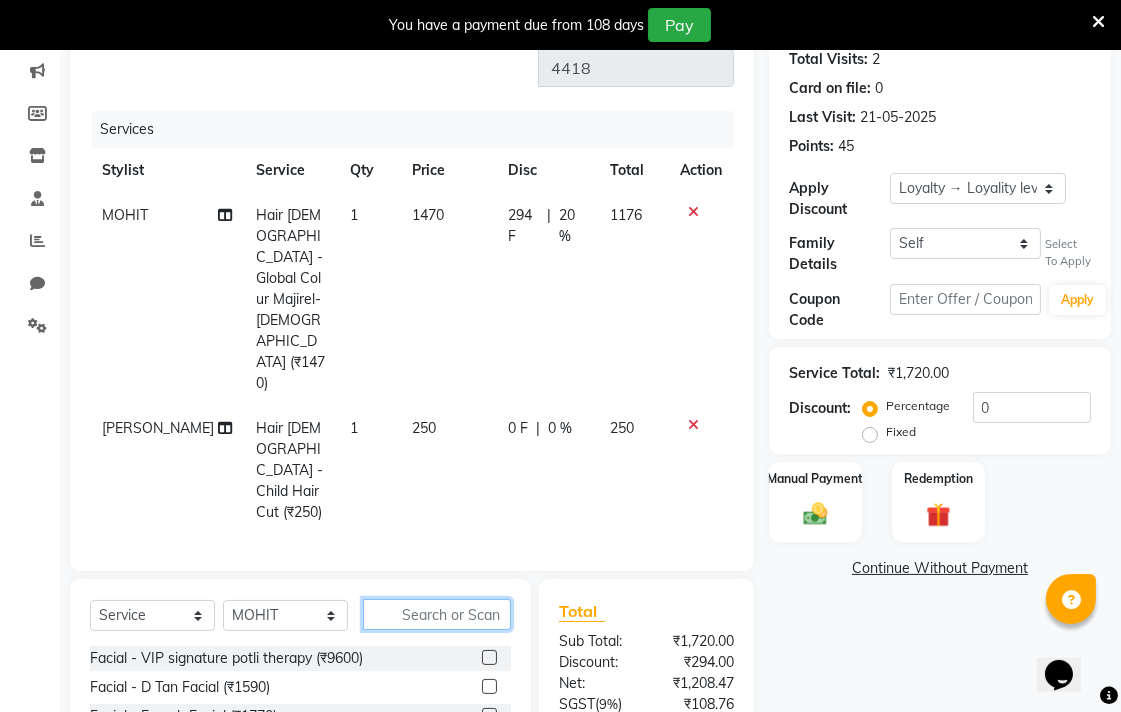 click 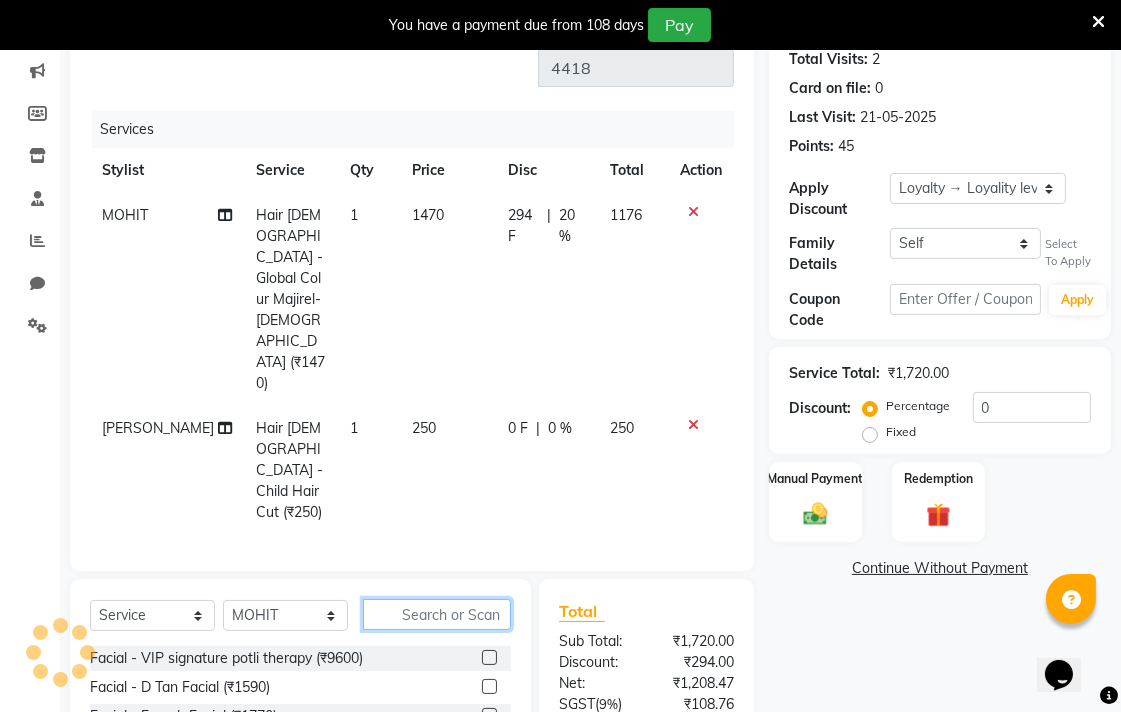 type on "E" 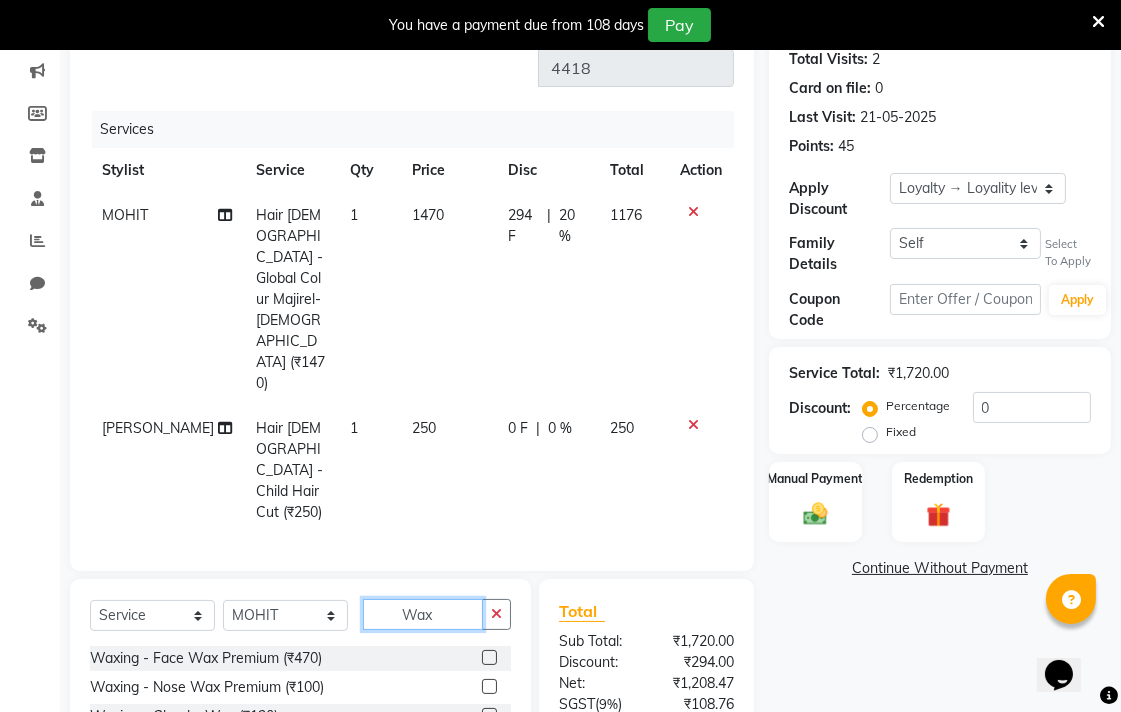 type on "Wax" 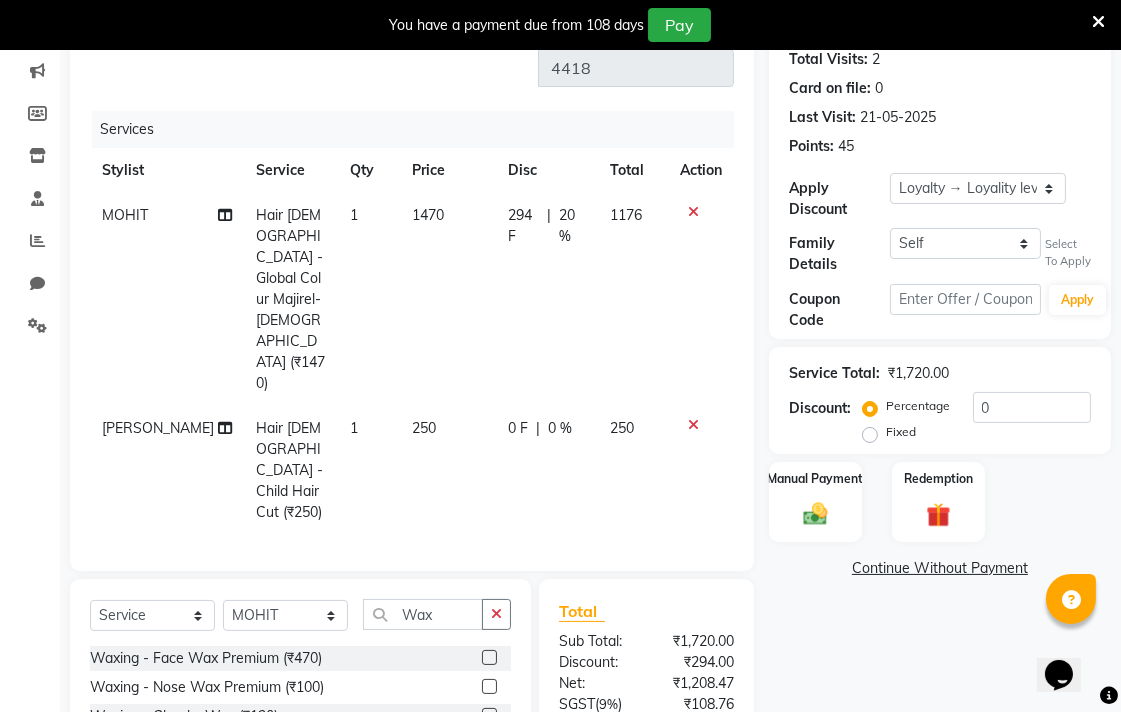 click 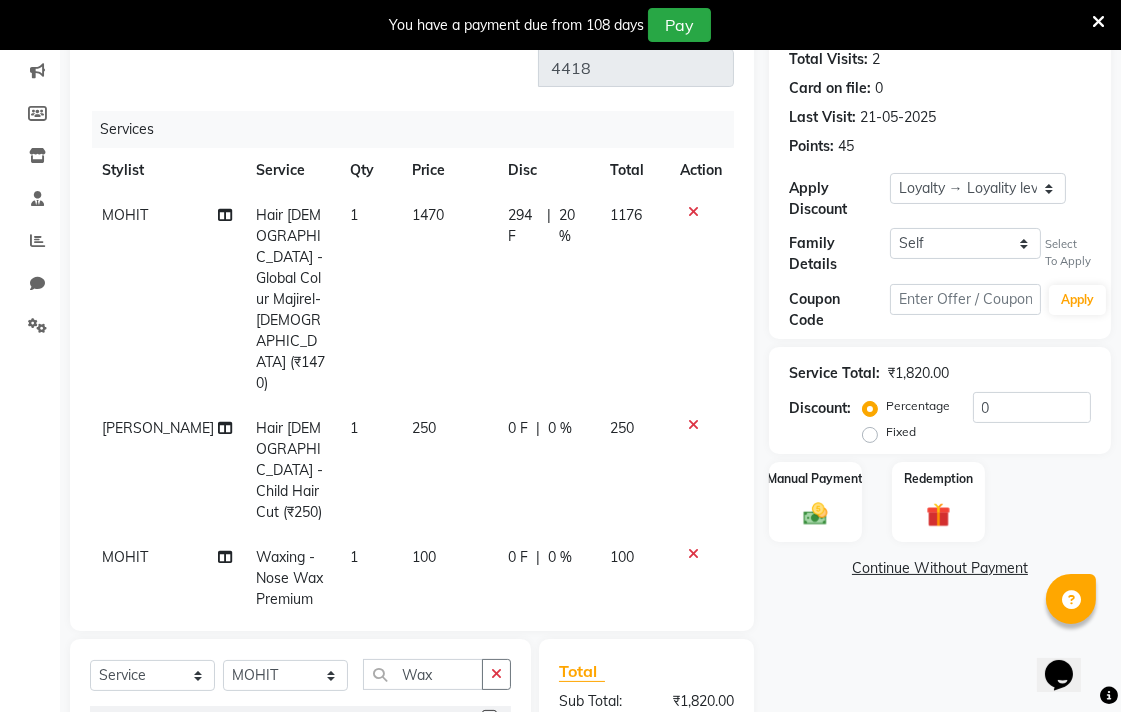 checkbox on "false" 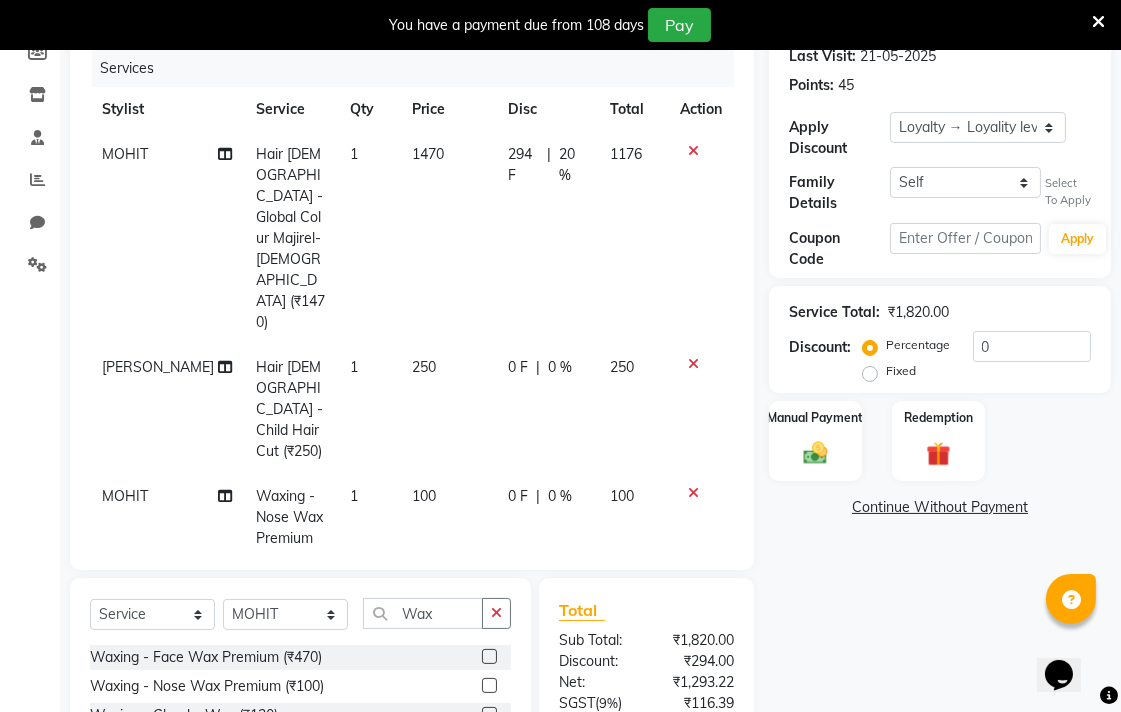 scroll, scrollTop: 382, scrollLeft: 0, axis: vertical 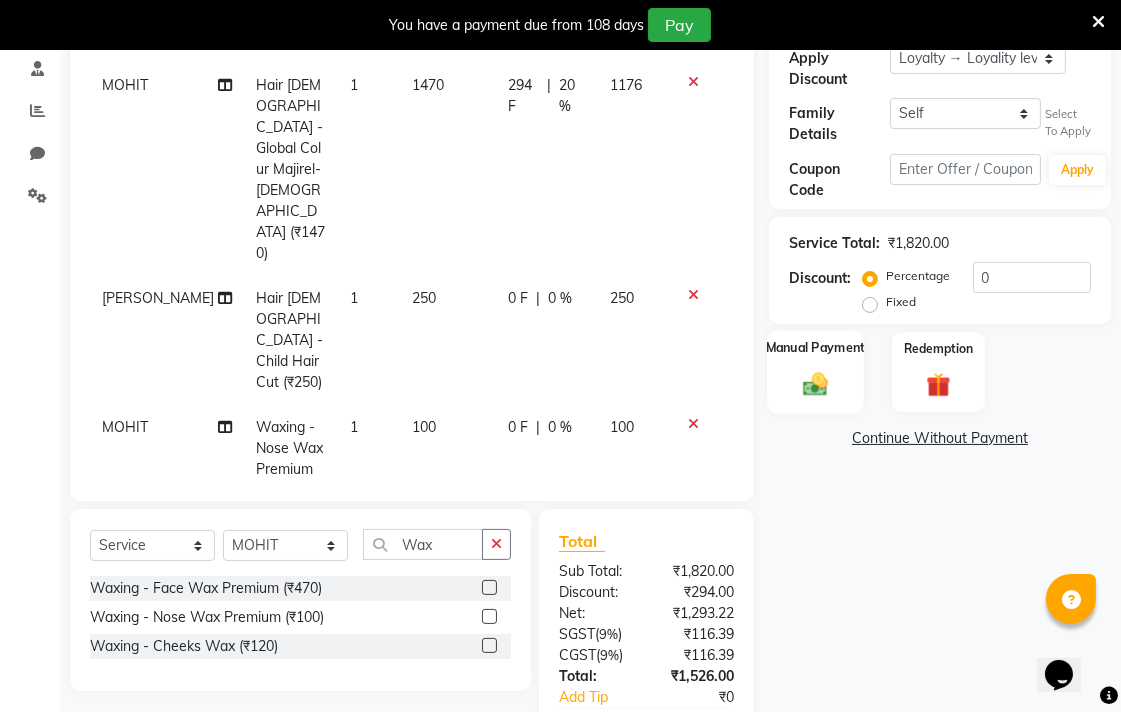 click on "Manual Payment" 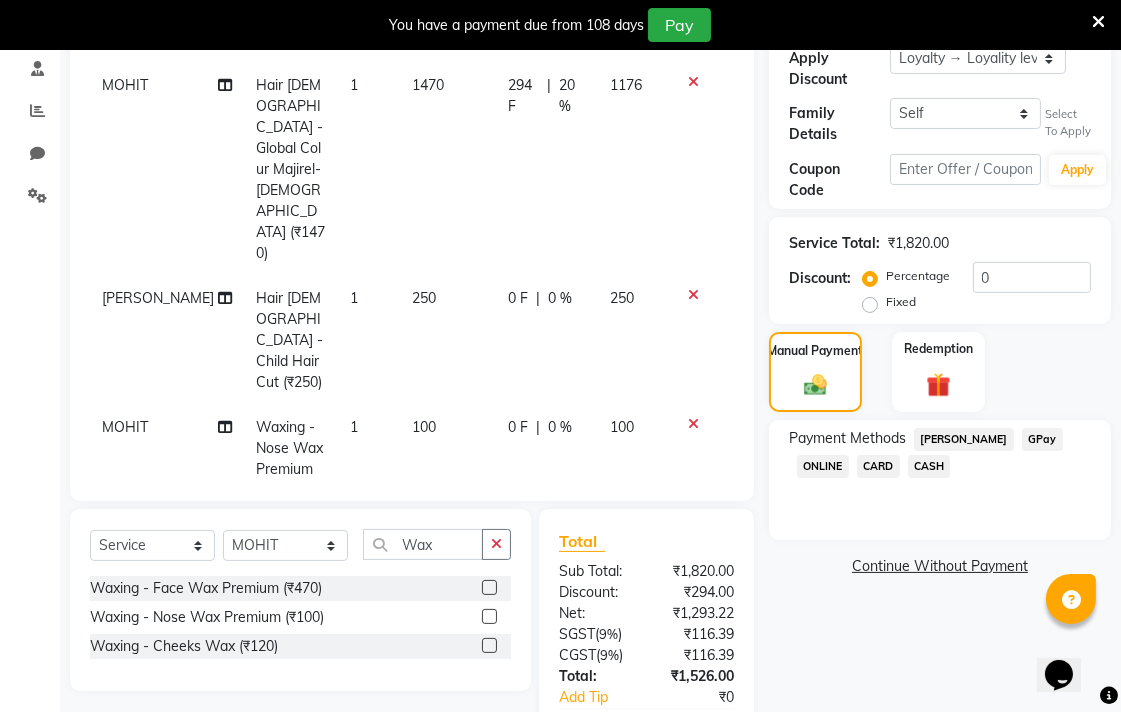click on "CASH" 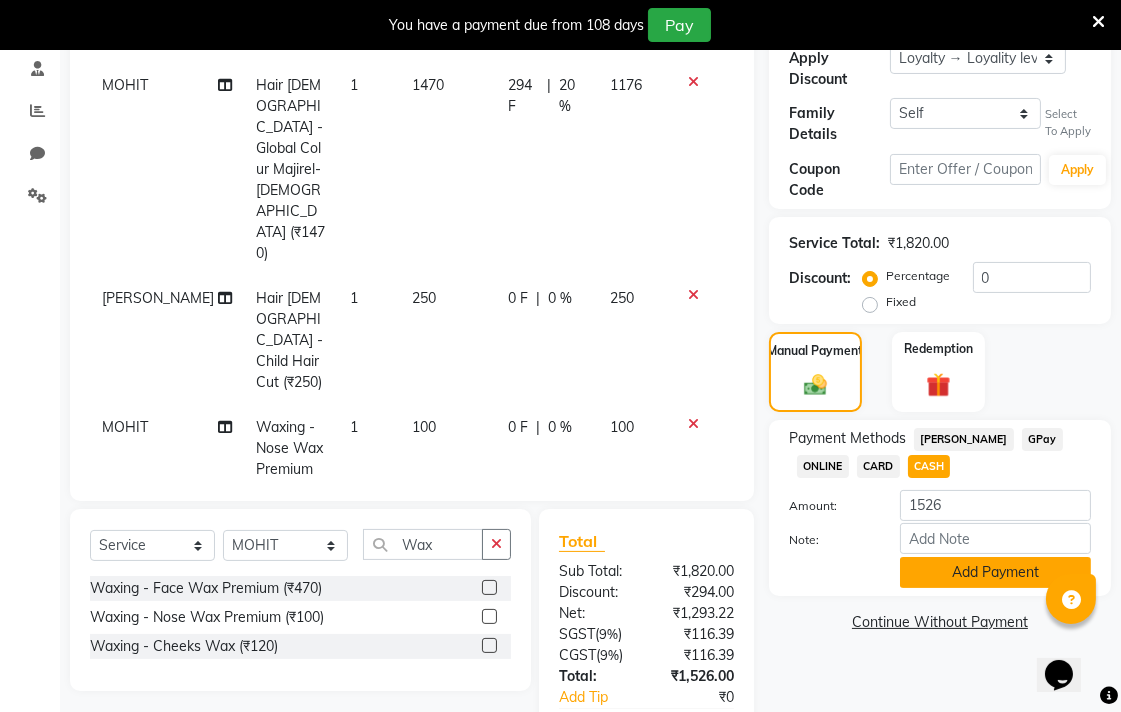 click on "Add Payment" 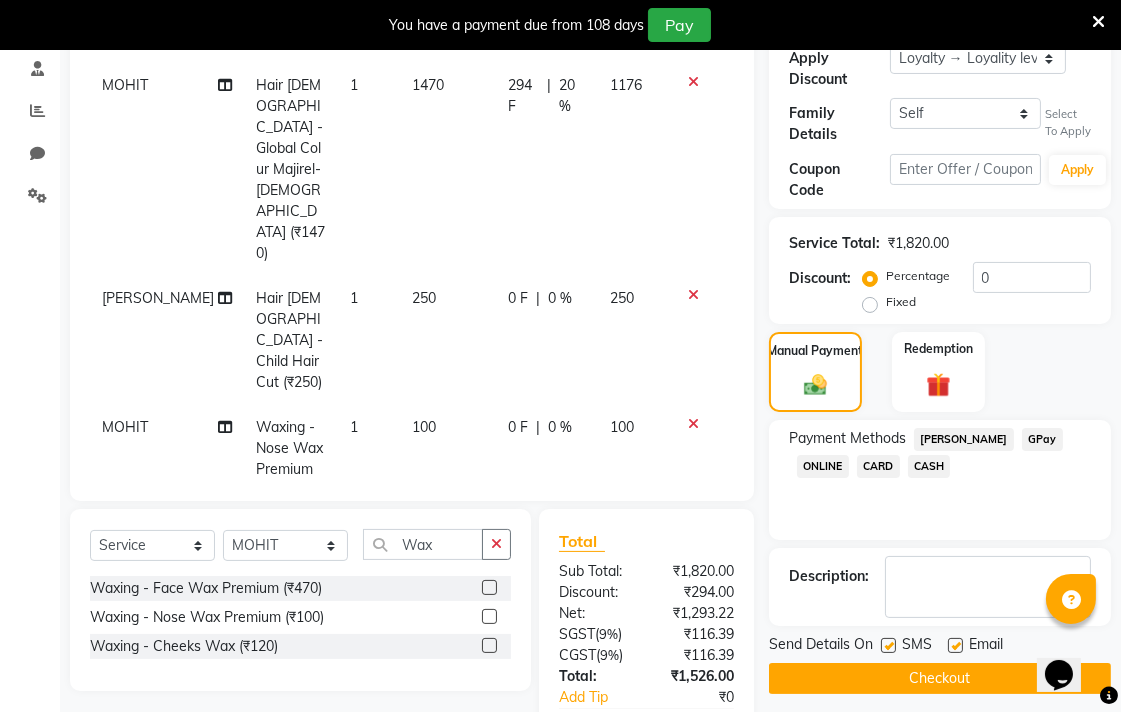 click on "Checkout" 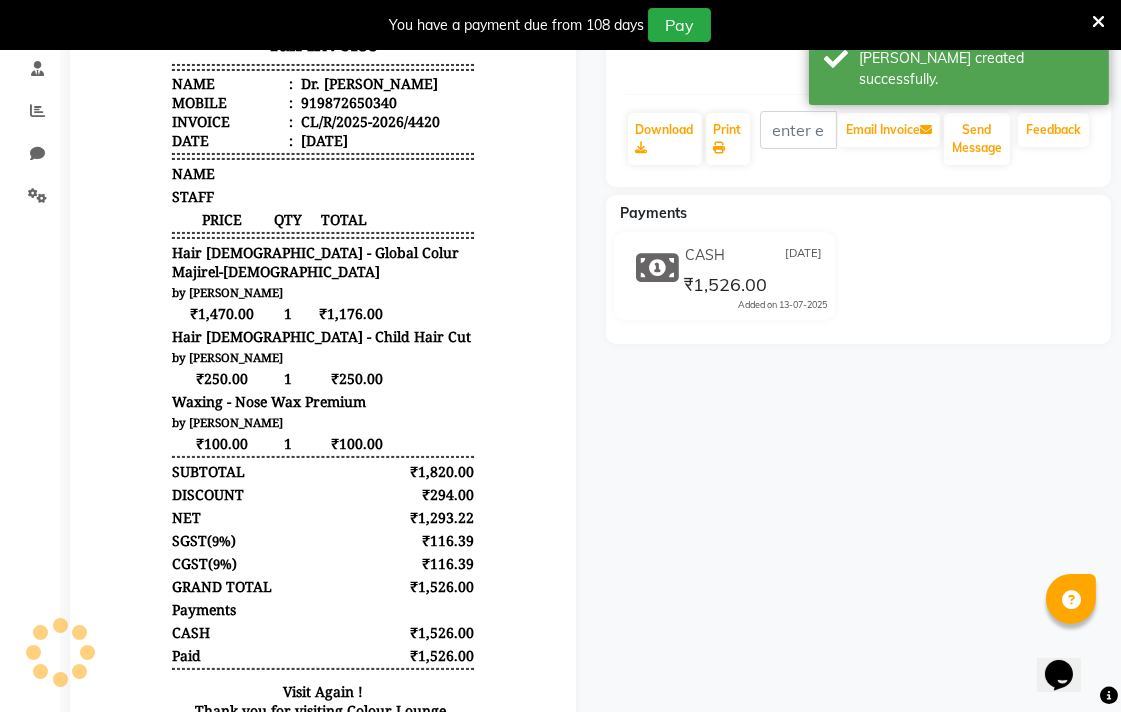 scroll, scrollTop: 0, scrollLeft: 0, axis: both 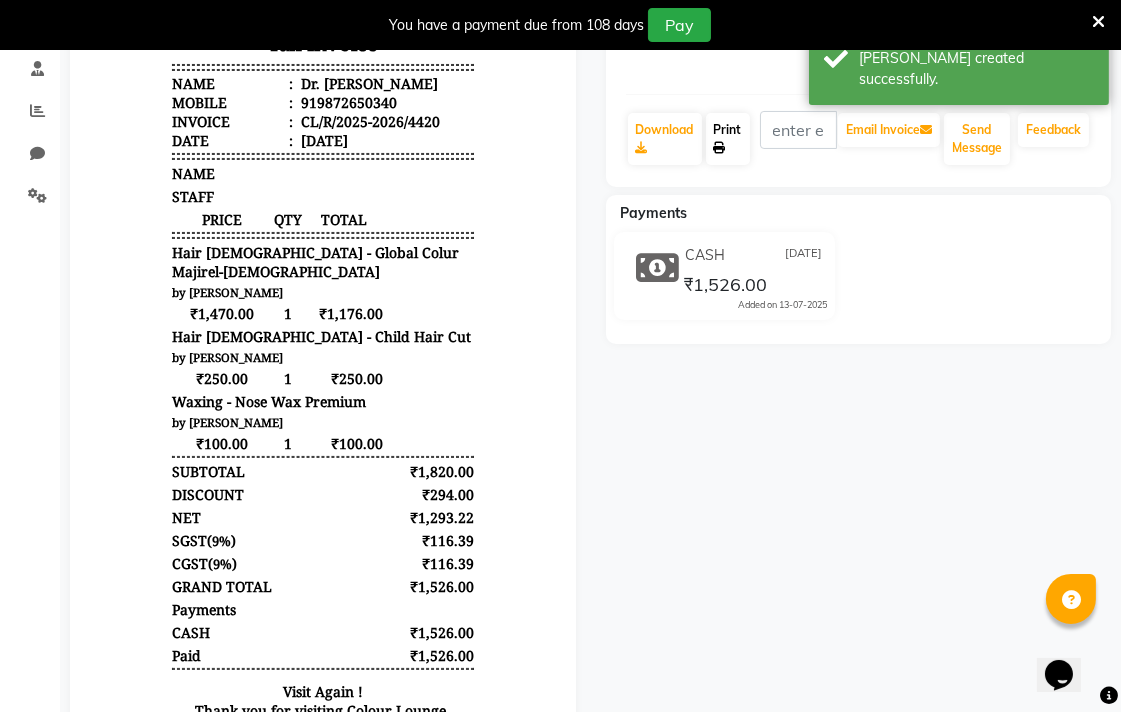 click on "Print" 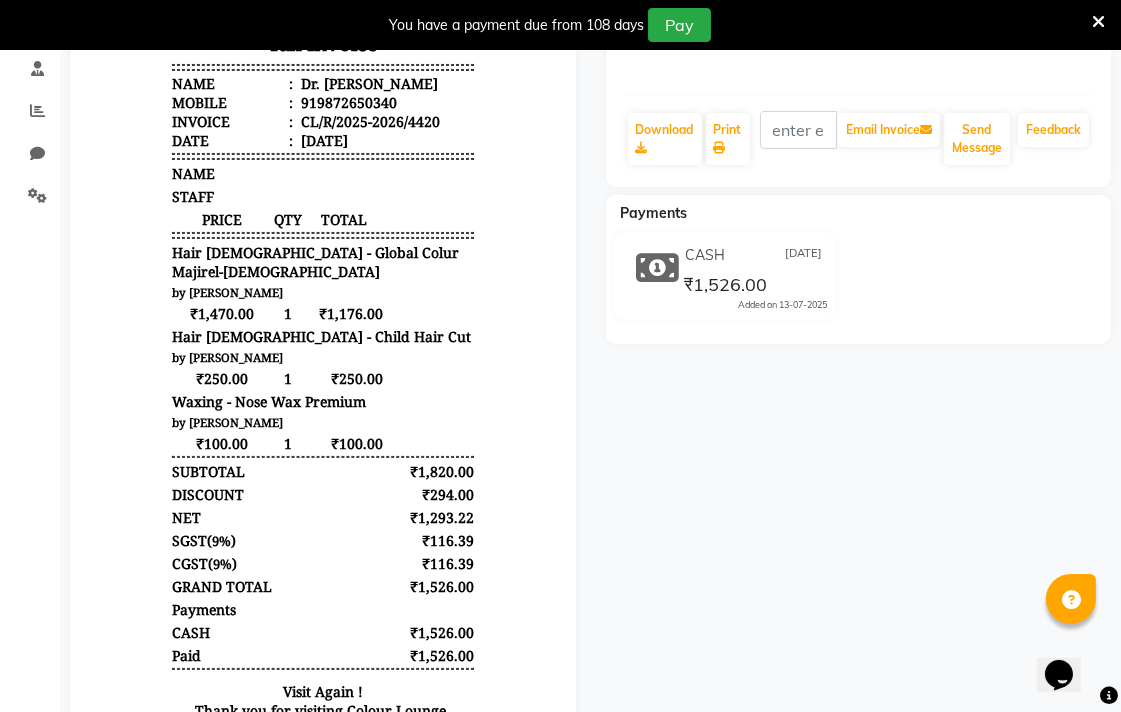 click 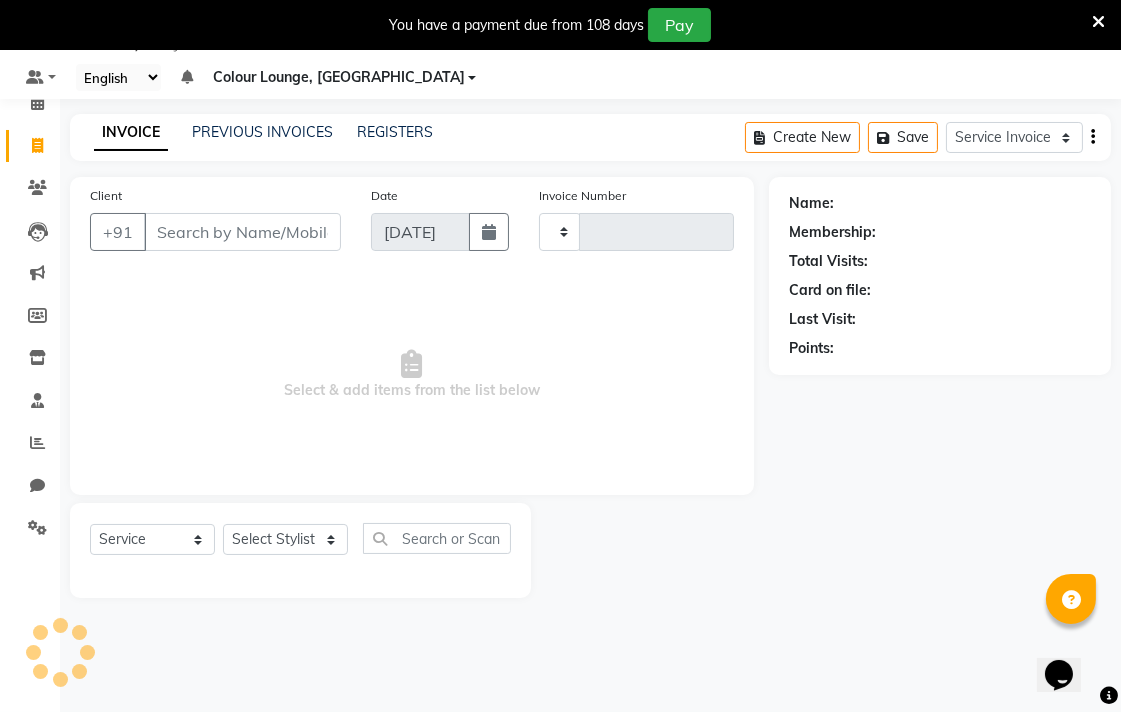 type on "4421" 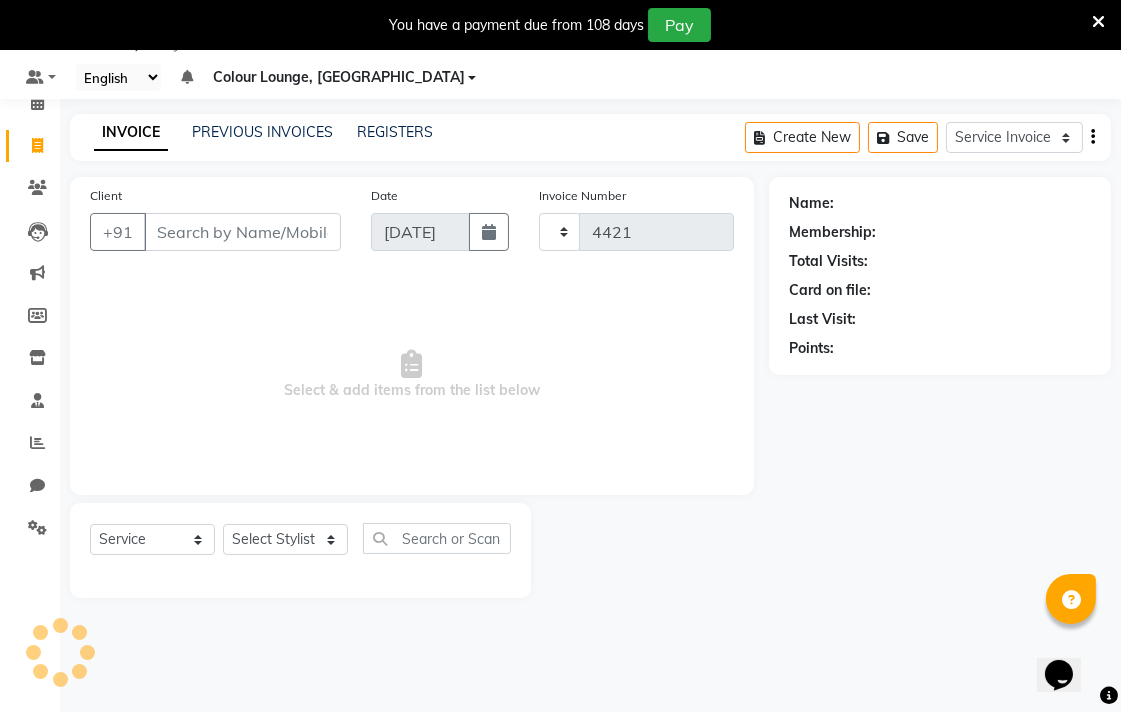 select on "8013" 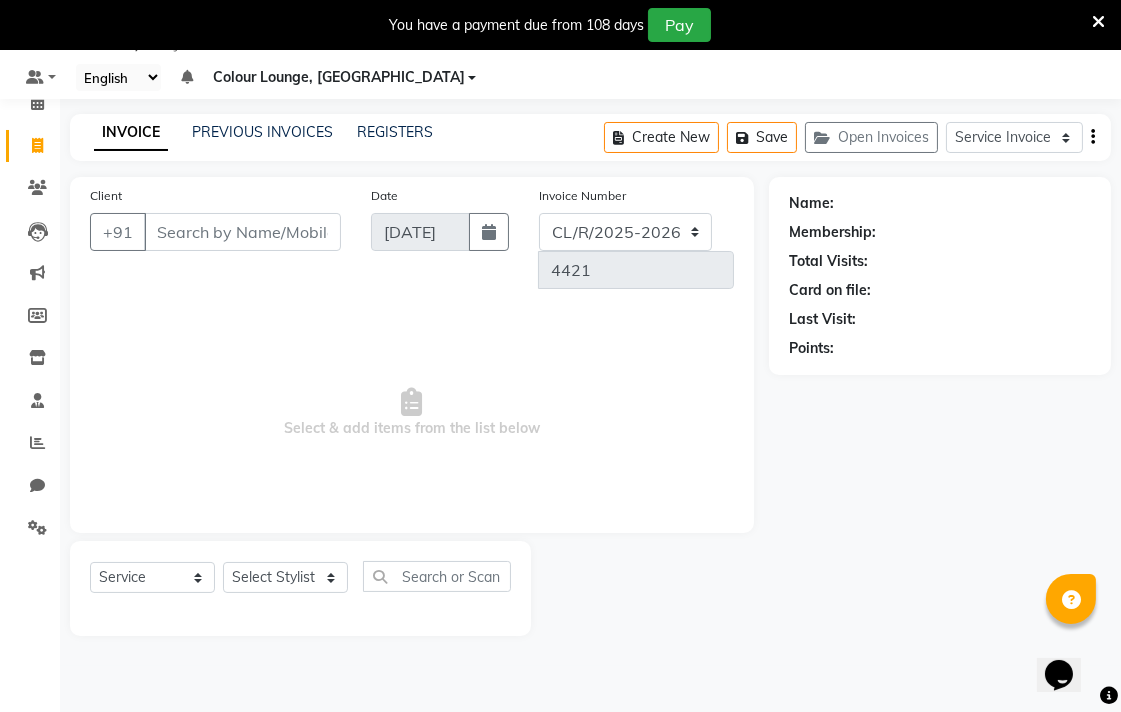 click on "Client +91" 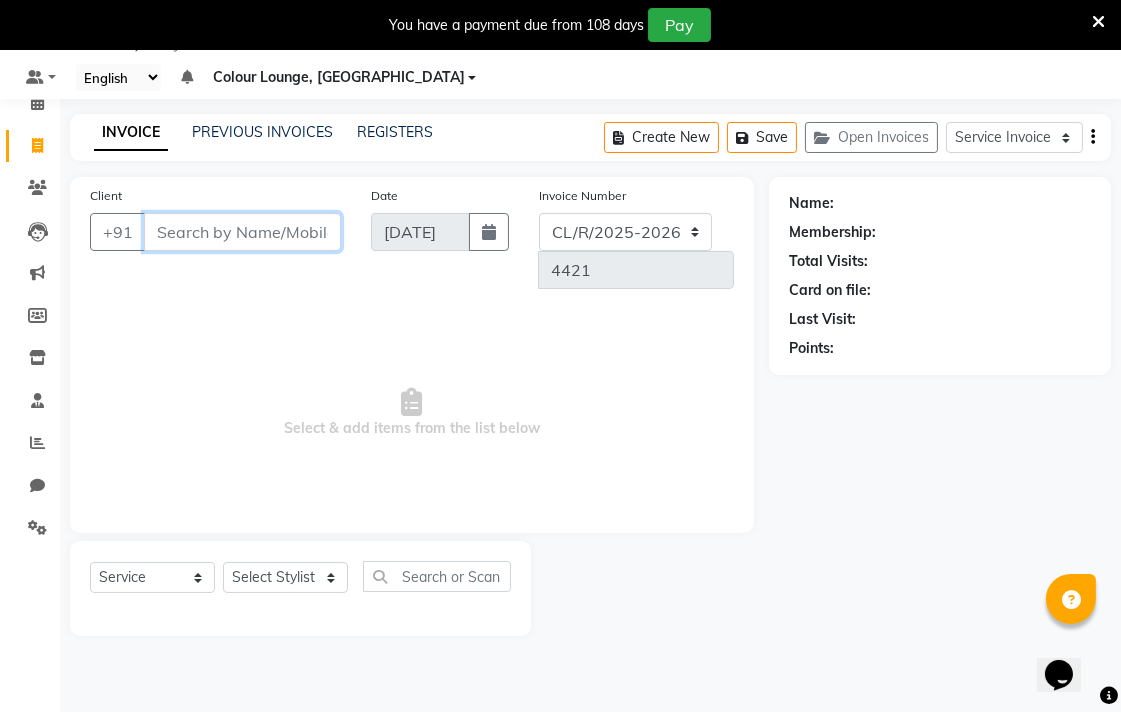click on "Client" at bounding box center (242, 232) 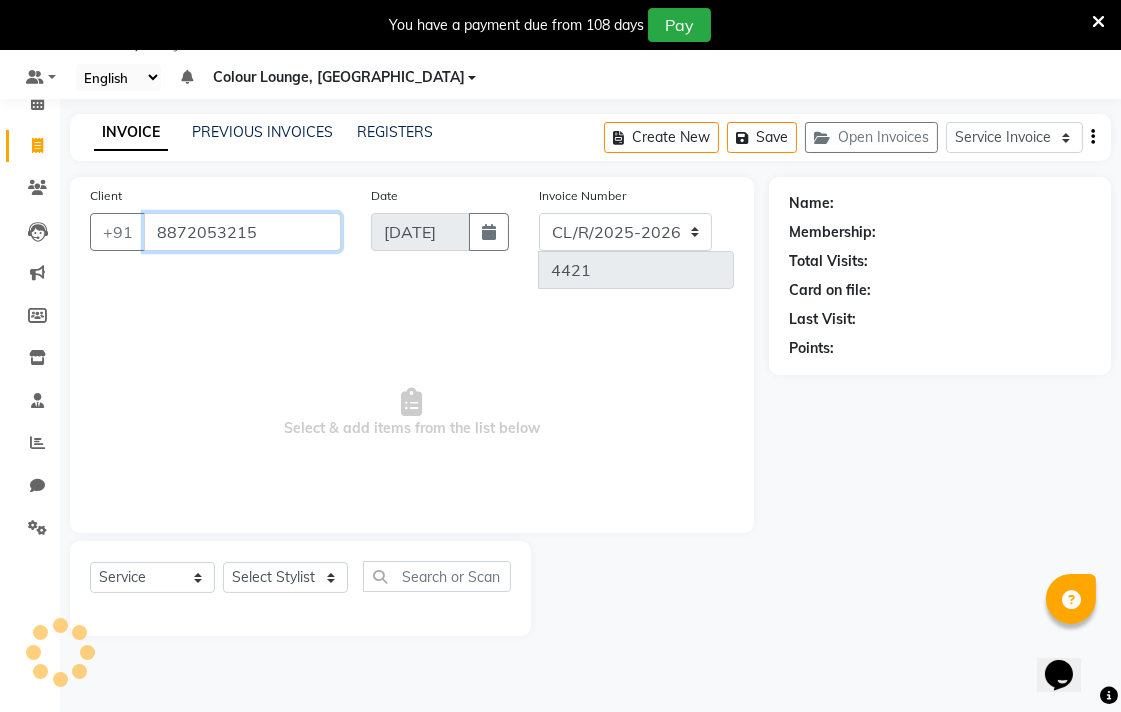 type on "8872053215" 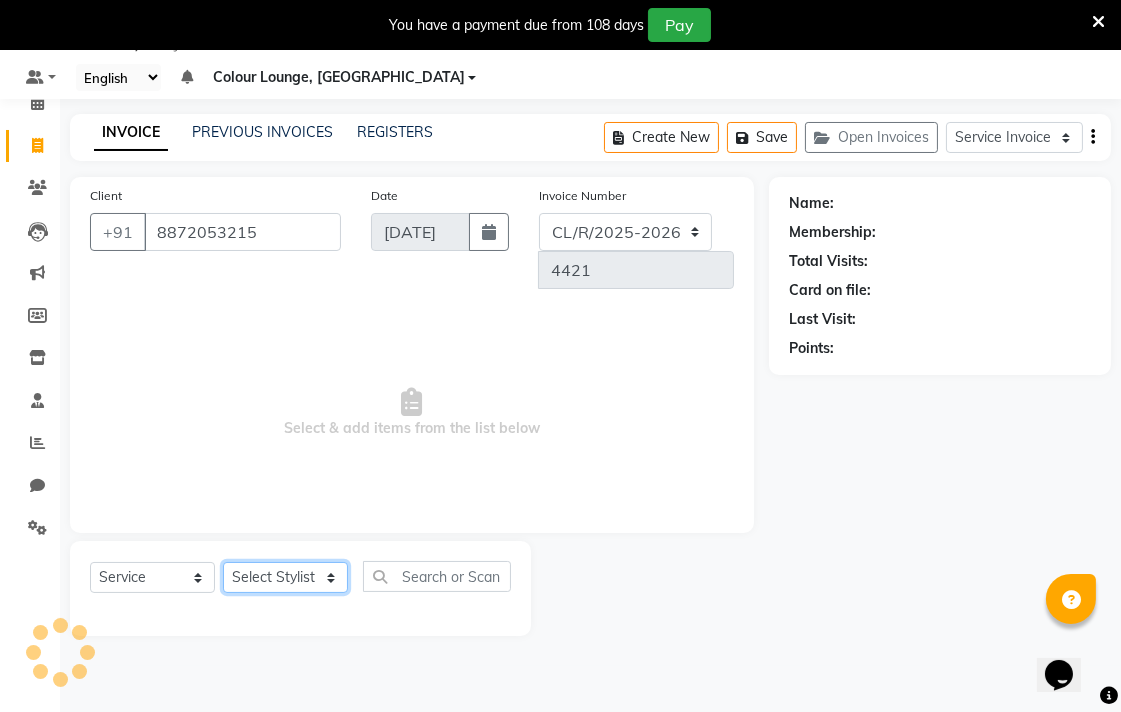 click on "Select Stylist Admin AMIT Birshika Colour Lounge, [GEOGRAPHIC_DATA] Colour Lounge, [GEOGRAPHIC_DATA] [PERSON_NAME] [PERSON_NAME] [PERSON_NAME] [PERSON_NAME] [PERSON_NAME] mam [PERSON_NAME] [PERSON_NAME] [PERSON_NAME] MOHIT [PERSON_NAME] POOJA [PERSON_NAME] [PERSON_NAME] [PERSON_NAME] guard [PERSON_NAME] [PERSON_NAME] [PERSON_NAME] [PERSON_NAME] SAMEER [PERSON_NAME] [PERSON_NAME] [PERSON_NAME] [PERSON_NAME] [PERSON_NAME] [PERSON_NAME] VISHAL [PERSON_NAME]" 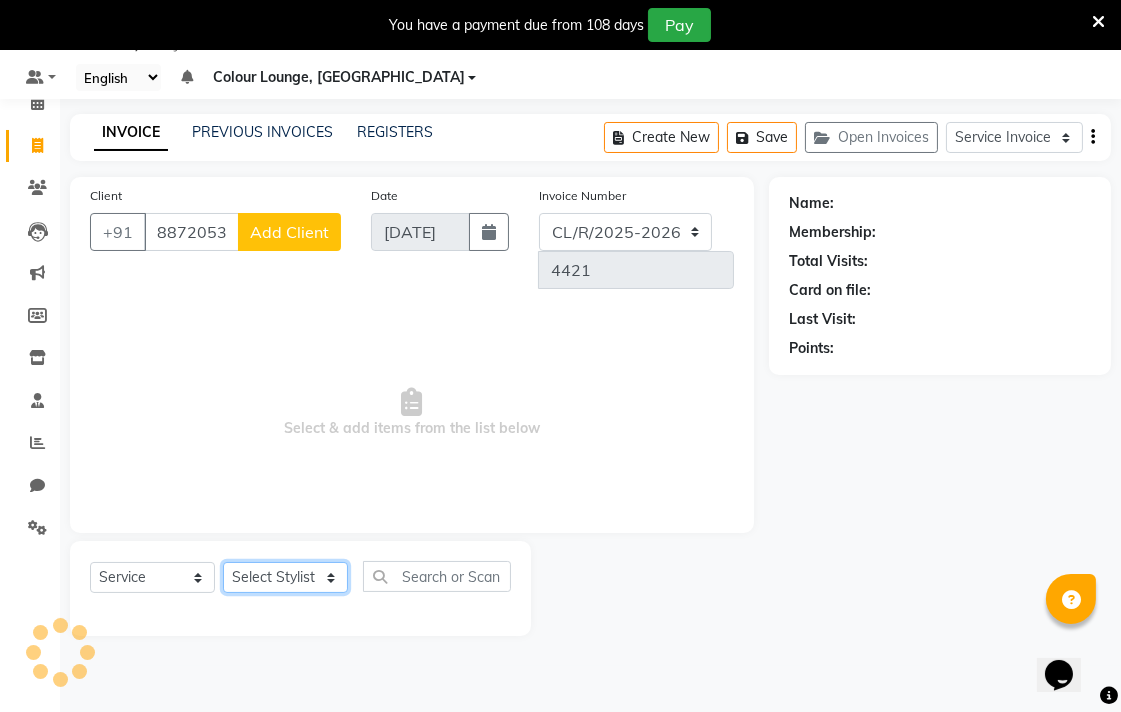 select on "1: Object" 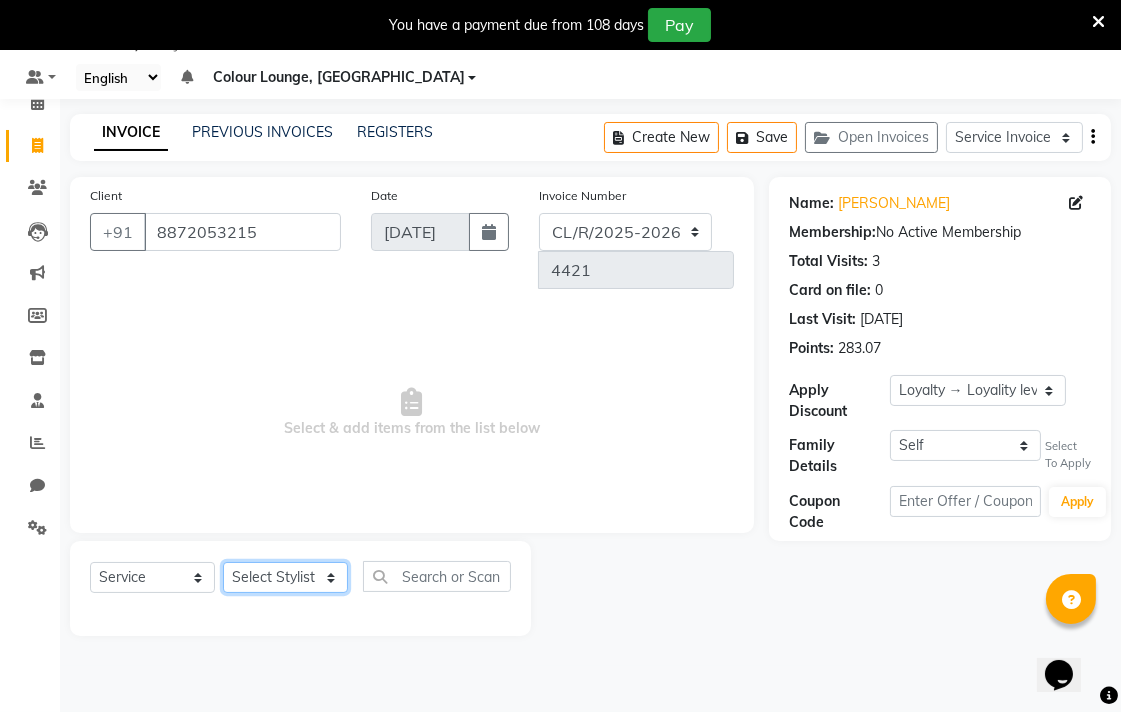 select on "70157" 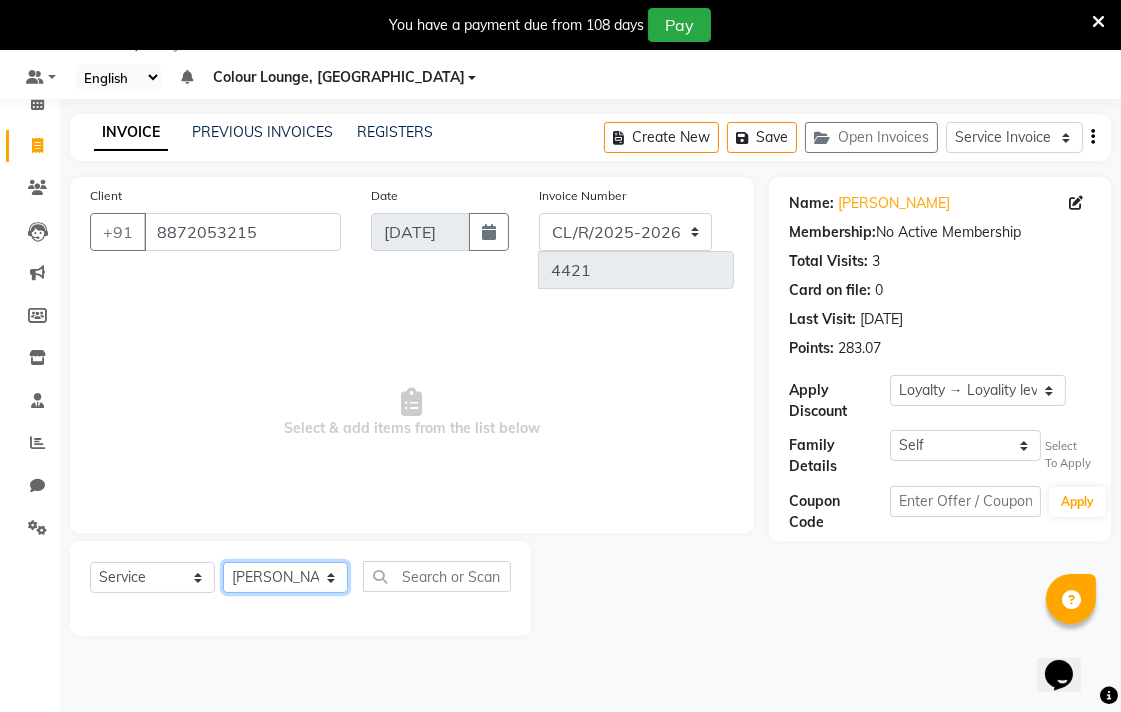 click on "Select Stylist Admin AMIT Birshika Colour Lounge, [GEOGRAPHIC_DATA] Colour Lounge, [GEOGRAPHIC_DATA] [PERSON_NAME] [PERSON_NAME] [PERSON_NAME] [PERSON_NAME] [PERSON_NAME] mam [PERSON_NAME] [PERSON_NAME] [PERSON_NAME] MOHIT [PERSON_NAME] POOJA [PERSON_NAME] [PERSON_NAME] [PERSON_NAME] guard [PERSON_NAME] [PERSON_NAME] [PERSON_NAME] [PERSON_NAME] SAMEER [PERSON_NAME] [PERSON_NAME] [PERSON_NAME] [PERSON_NAME] [PERSON_NAME] [PERSON_NAME] VISHAL [PERSON_NAME]" 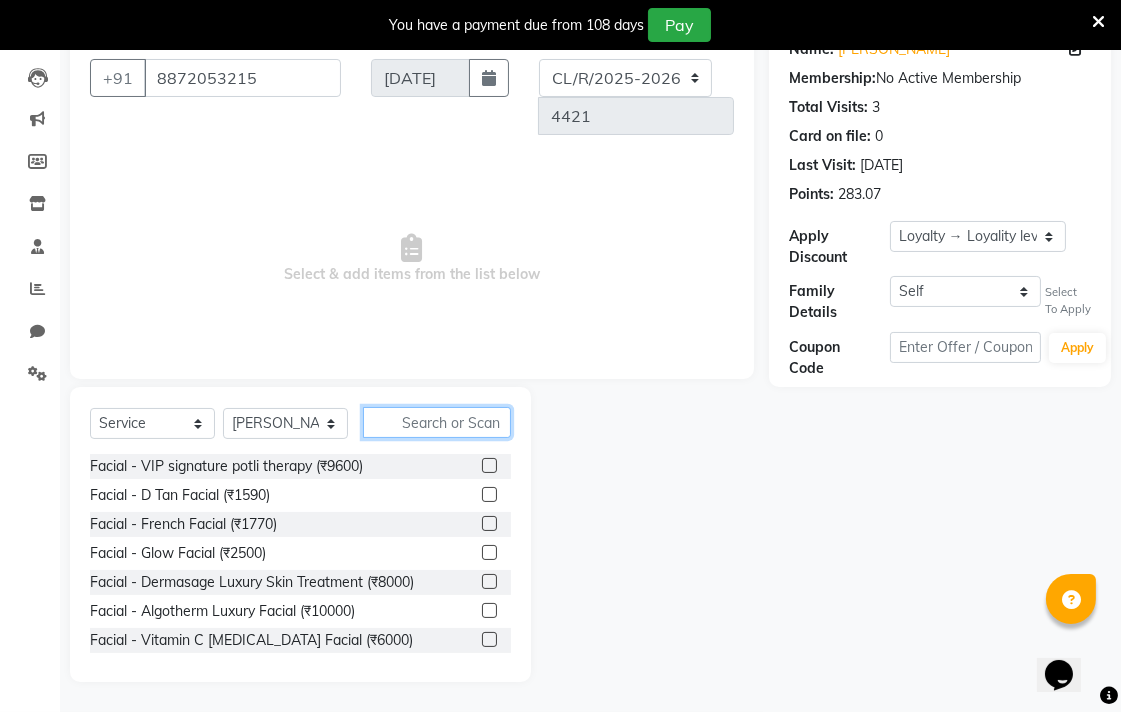 click 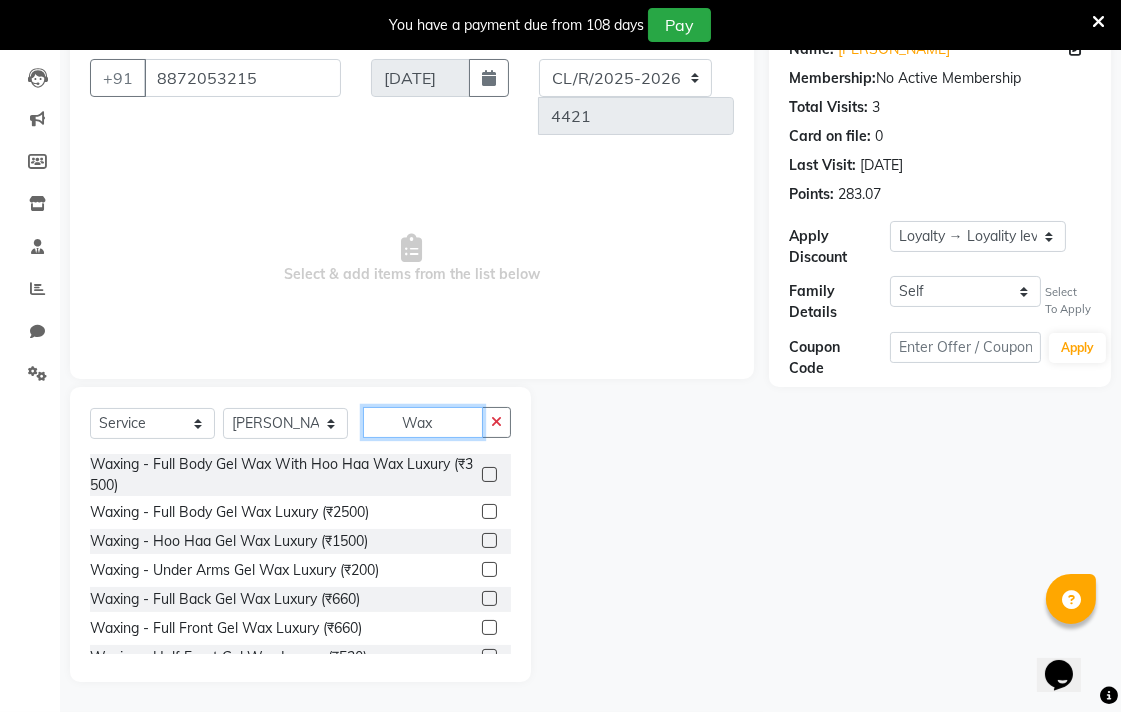 type on "Wax" 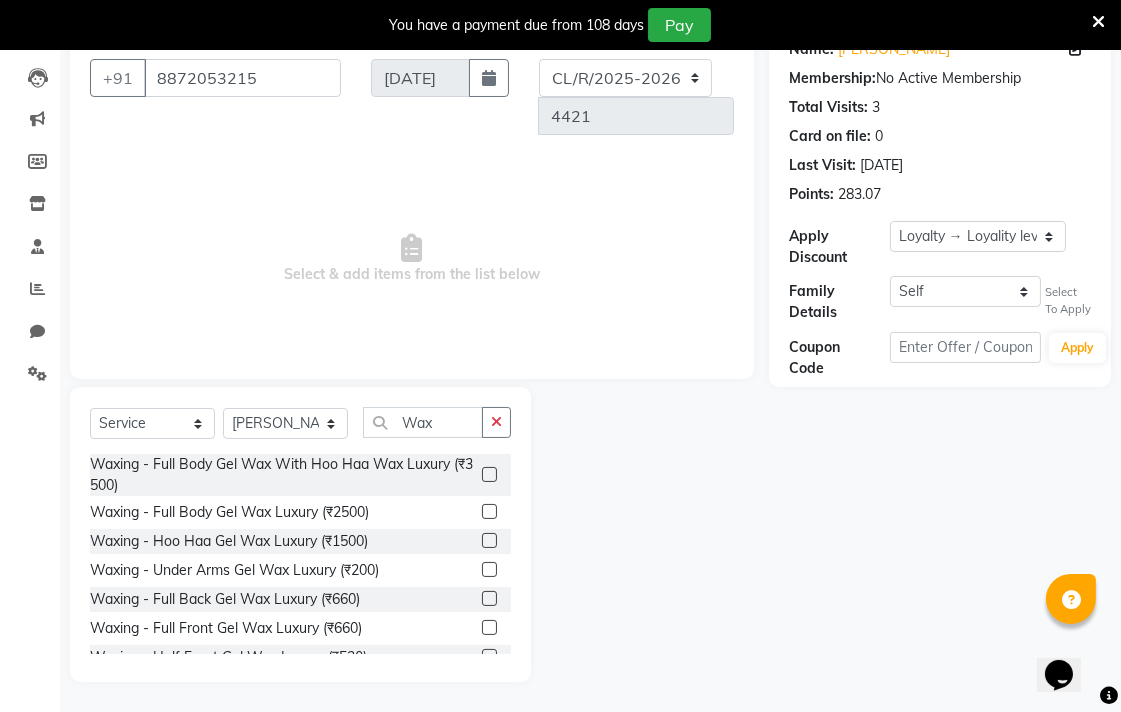 click 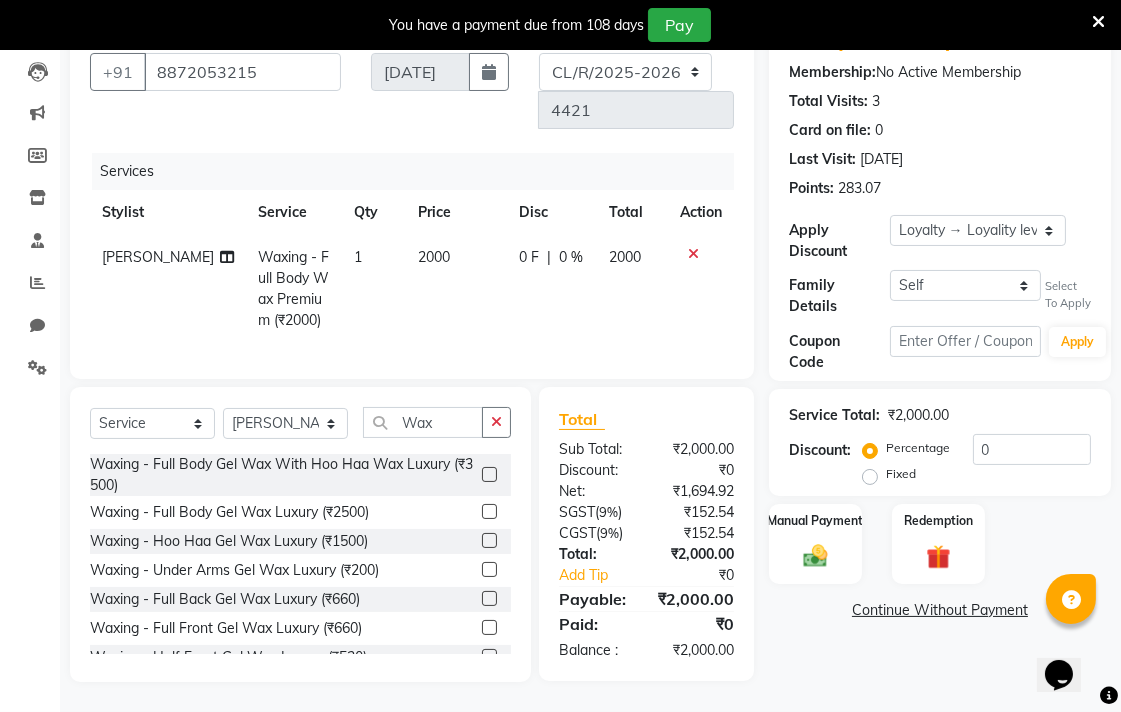 checkbox on "false" 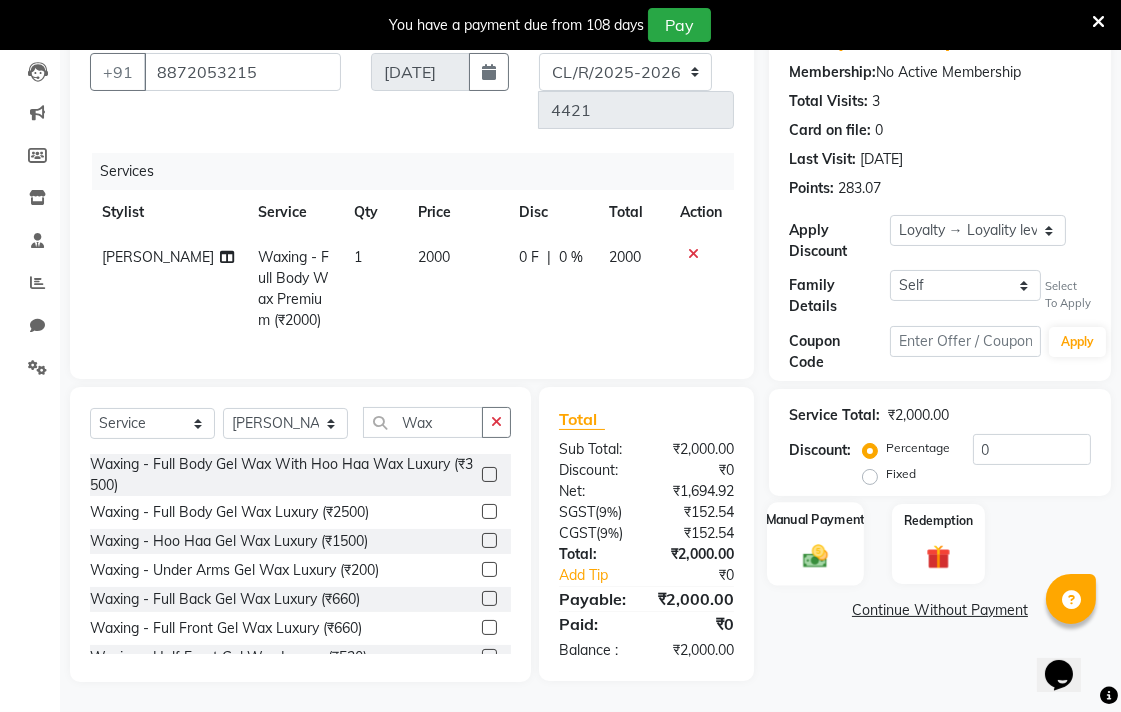 click on "Manual Payment" 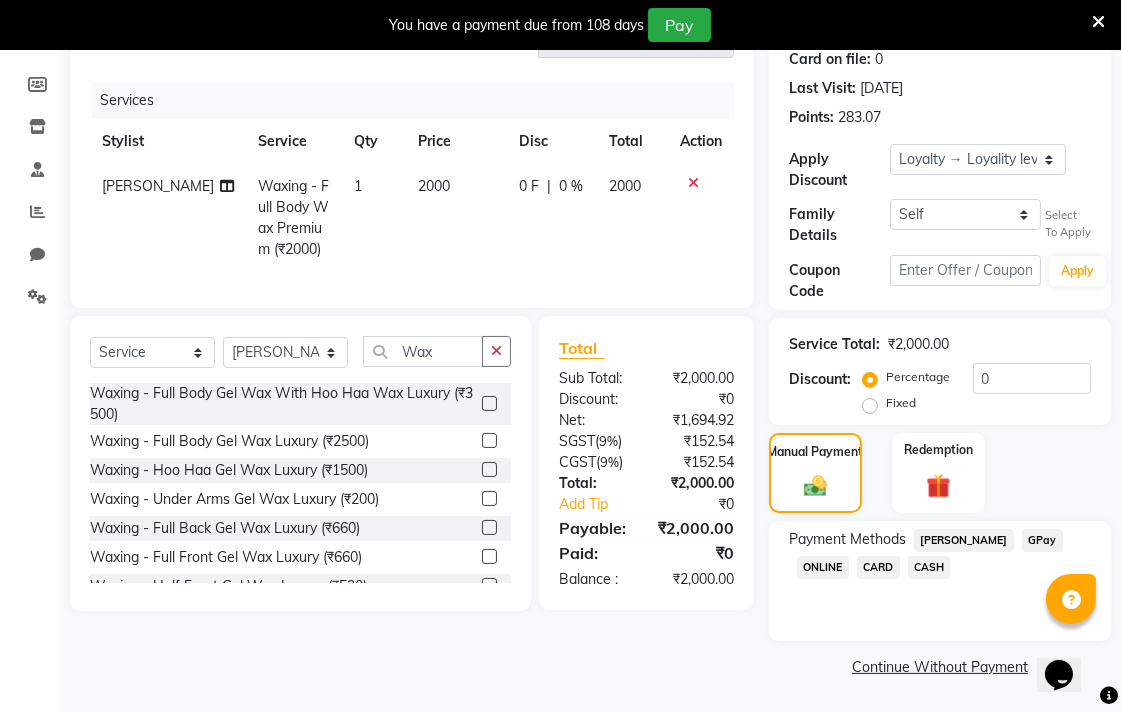 click on "CASH" 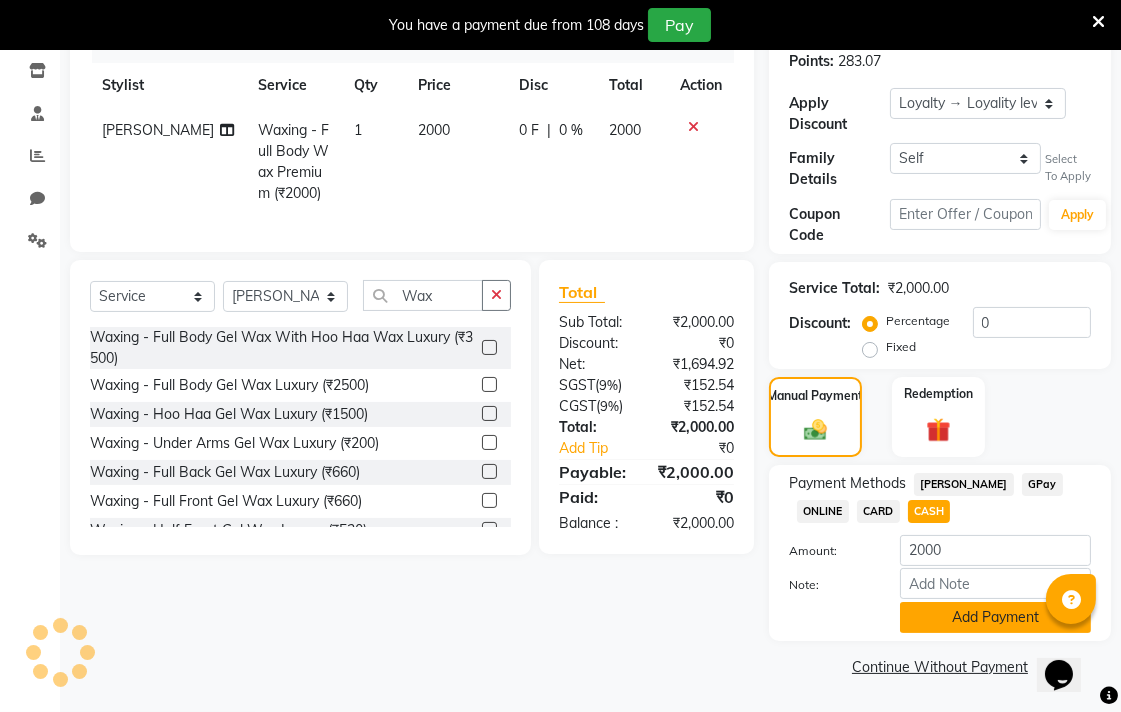 click on "Add Payment" 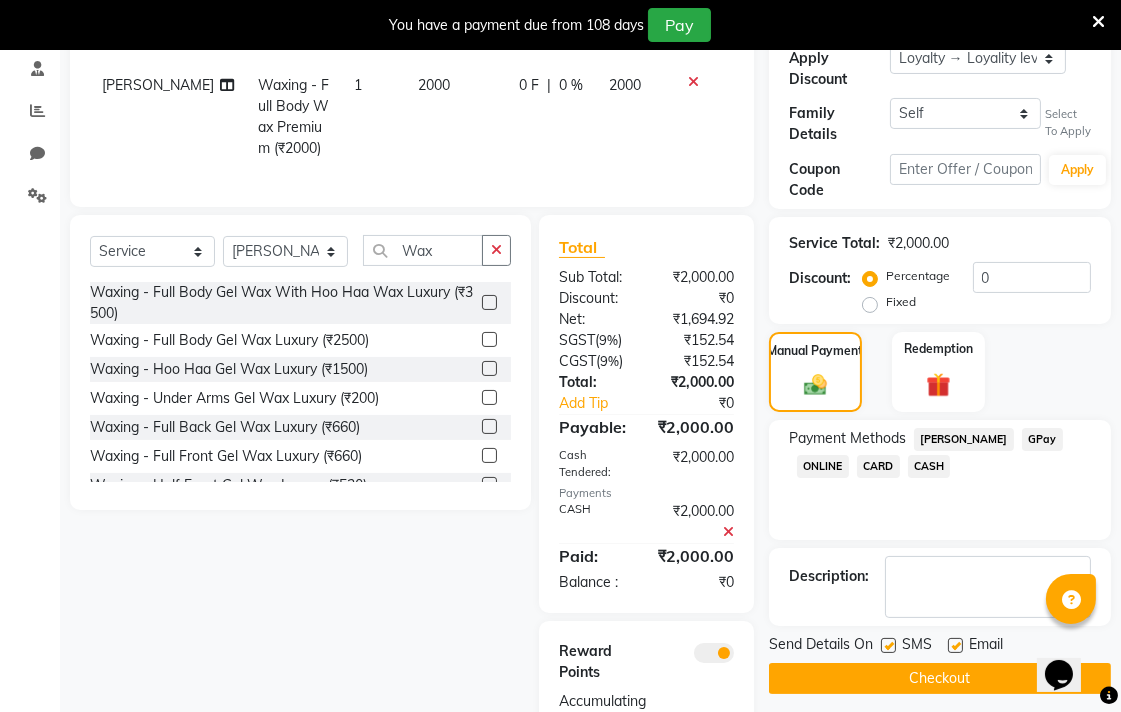 click on "Checkout" 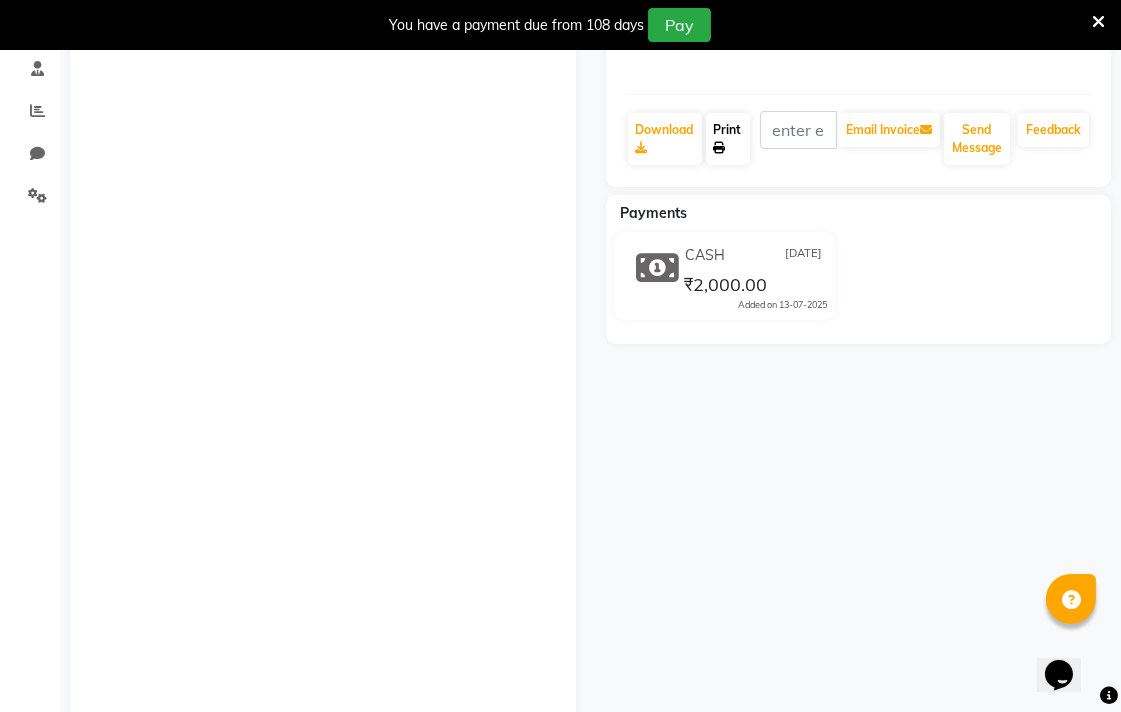 click on "Print" 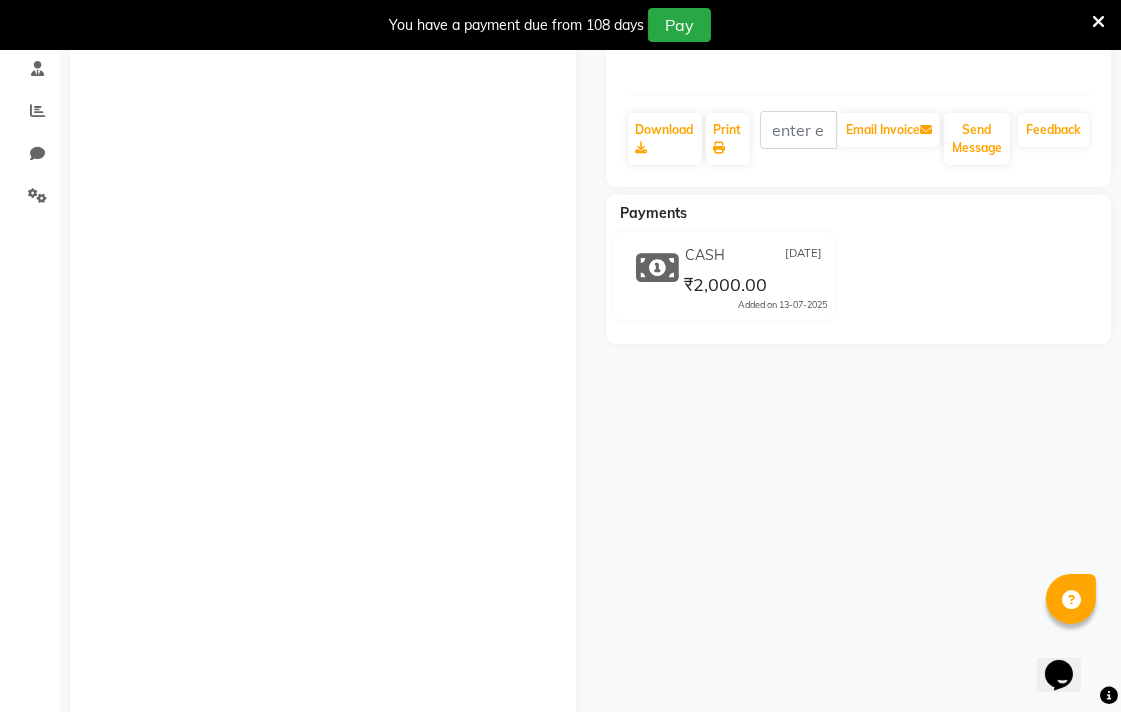 click 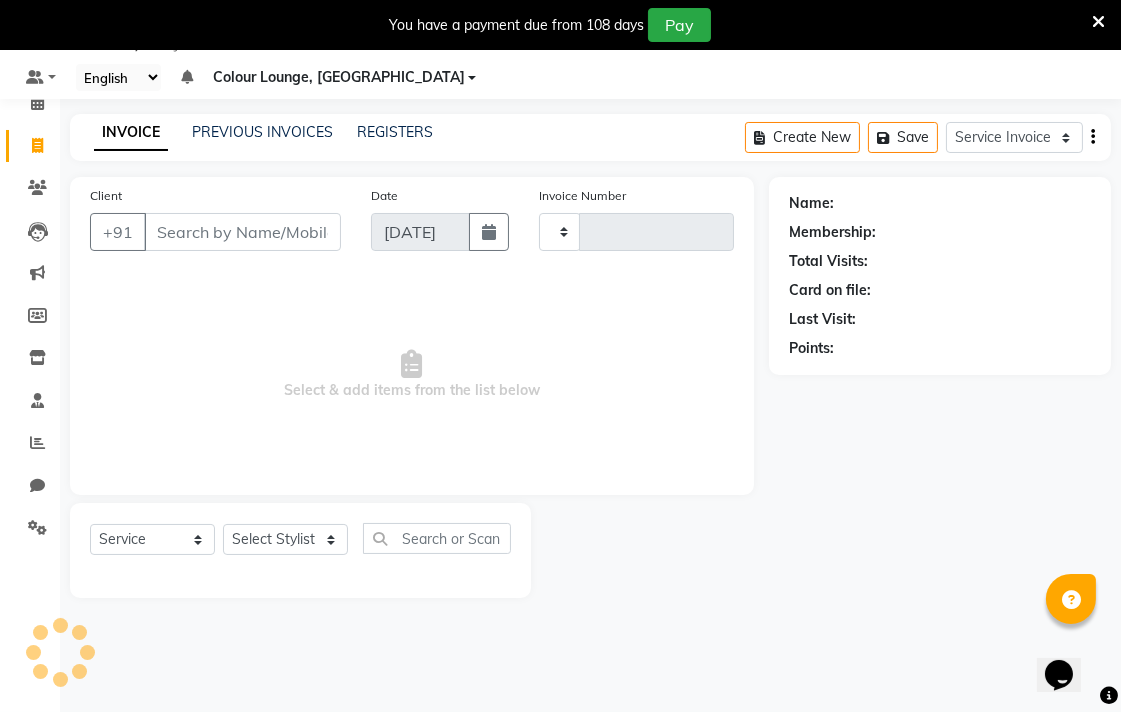 type on "4423" 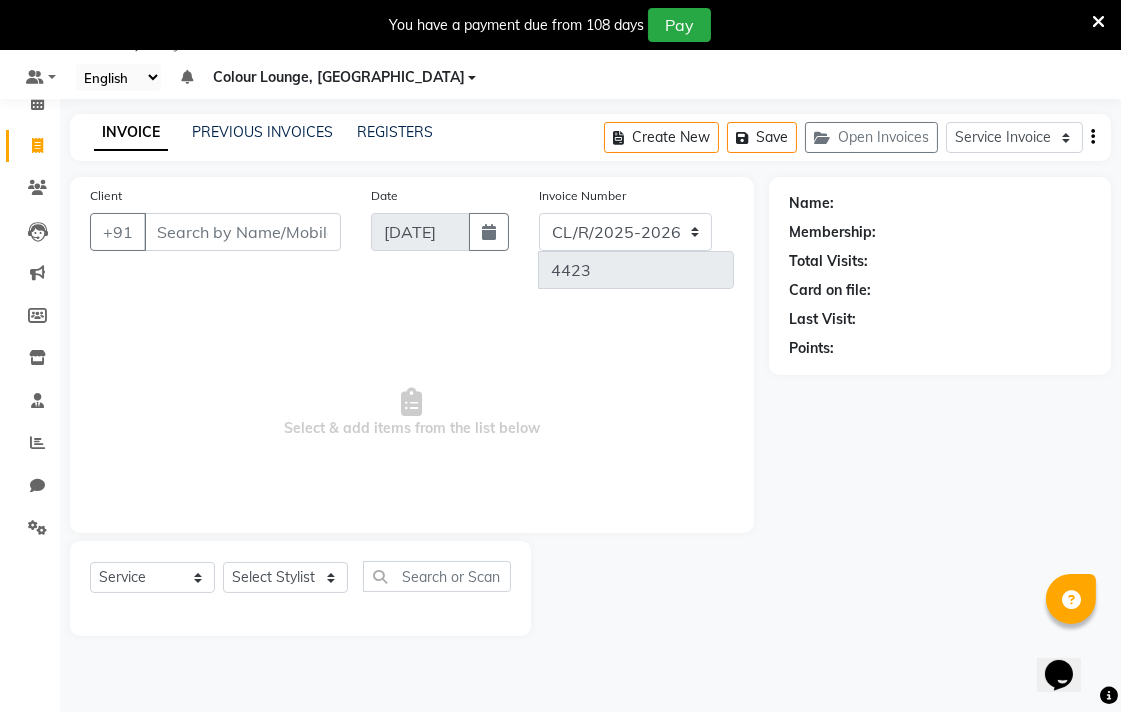 click on "08047224946 Select Register Morning Shift (Service)	 Evening Shift (Service) 1 Daily Open Registers nothing to show Select Location × Colour Lounge, Ranjit Avenue Default Panel My Panel English ENGLISH Español العربية मराठी हिंदी ગુજરાતી தமிழ் 中文 Notifications nothing to show Colour Lounge, Ranjit Avenue Manage Profile Change Password Sign out  Version:3.15.4" 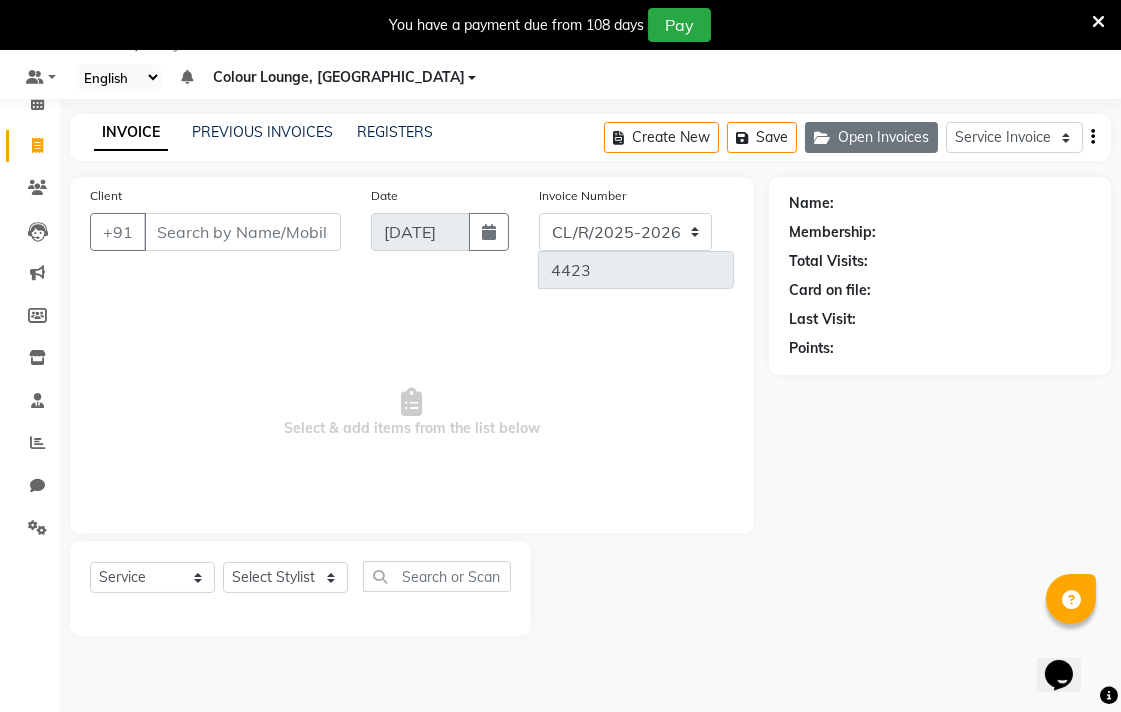 click on "Open Invoices" 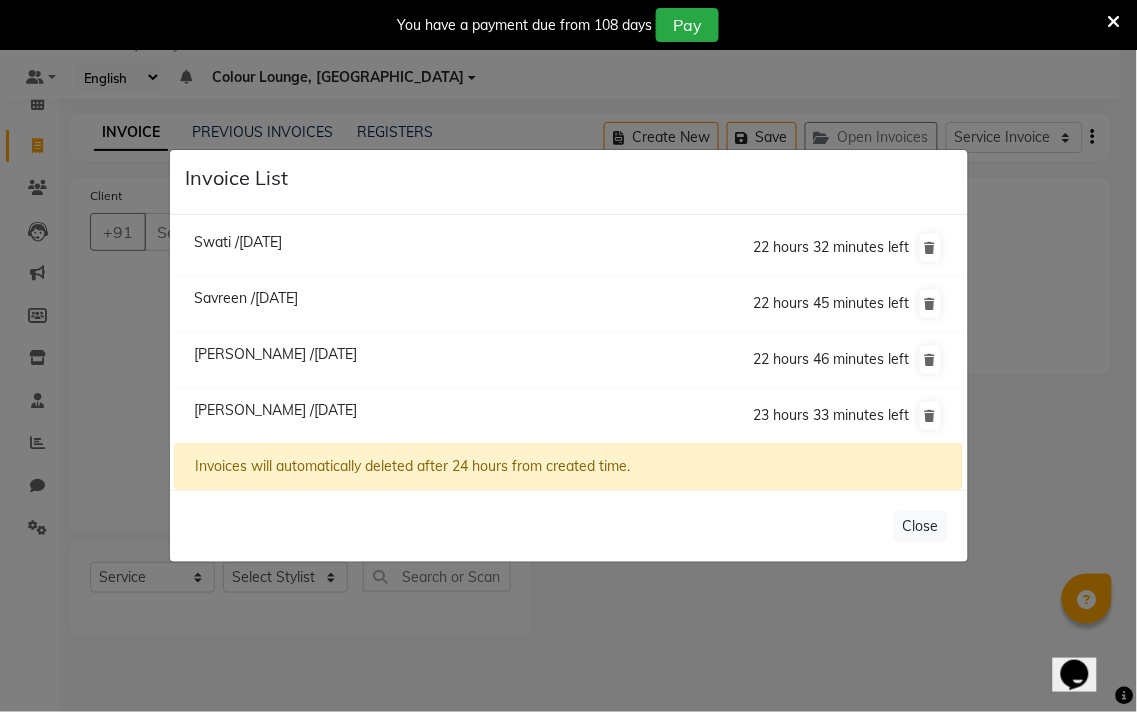 click on "Invoice List  Swati /13 July 2025  22 hours 32 minutes left  Savreen /13 July 2025  22 hours 45 minutes left  Navpreet /13 July 2025  22 hours 46 minutes left  Kritika /13 July 2025  23 hours 33 minutes left  Invoices will automatically deleted after 24 hours from created time.   Close" 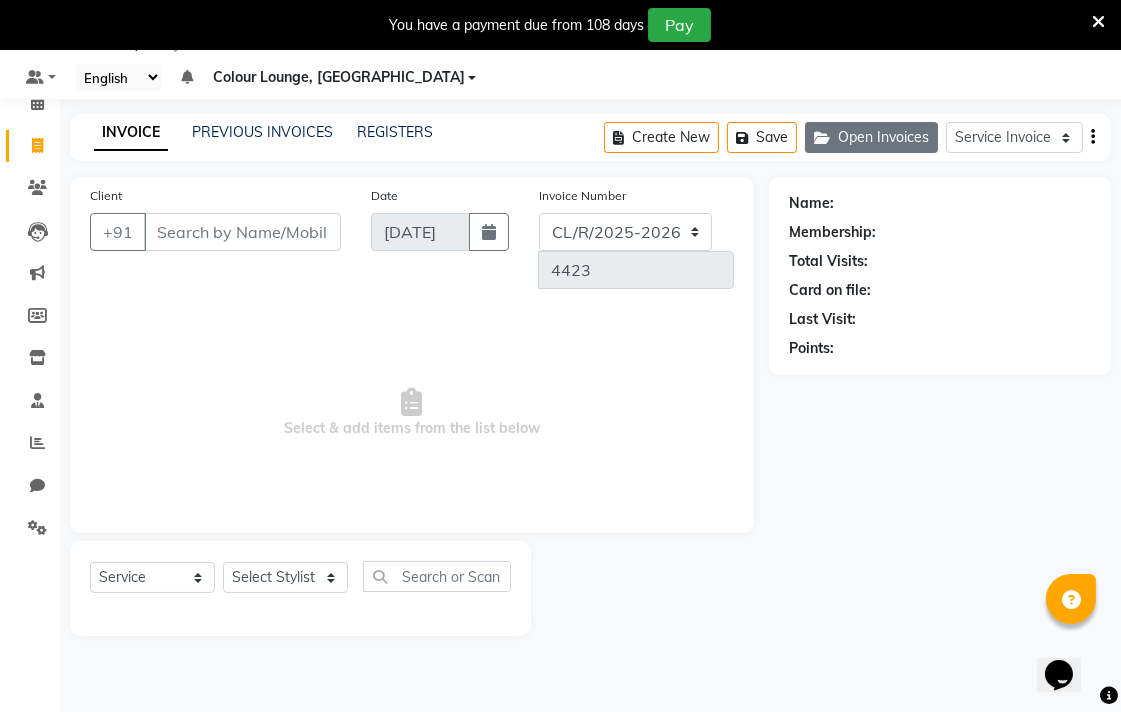 click on "Open Invoices" 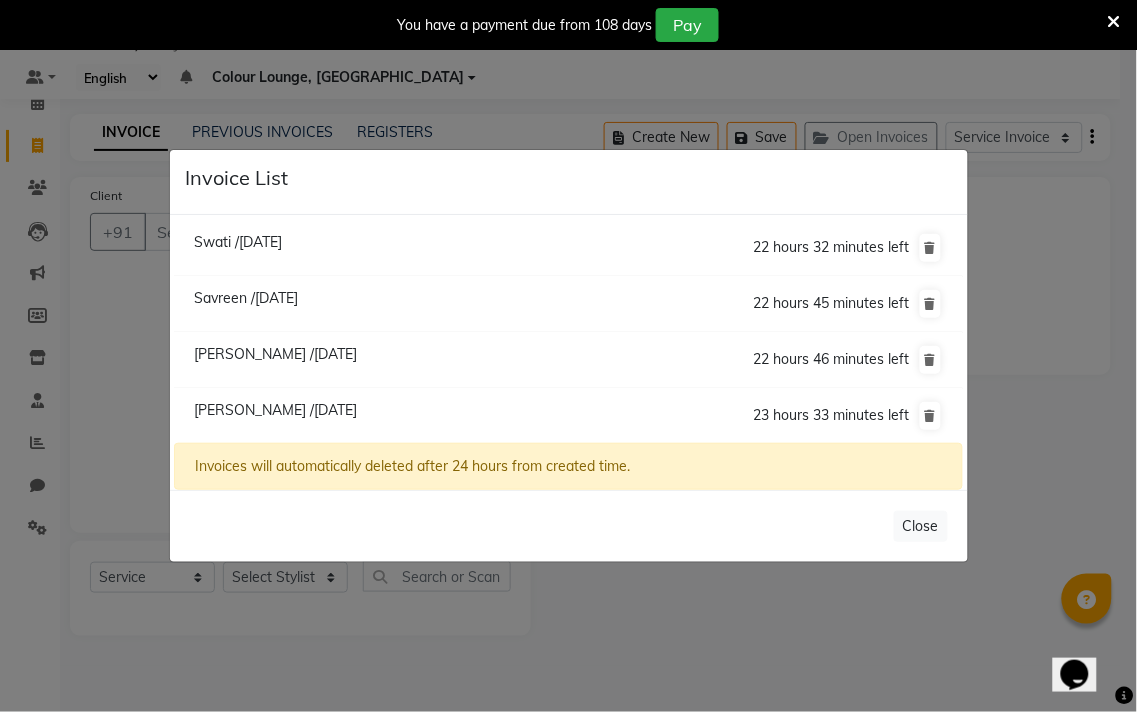 click on "Invoice List  Swati /13 July 2025  22 hours 32 minutes left  Savreen /13 July 2025  22 hours 45 minutes left  Navpreet /13 July 2025  22 hours 46 minutes left  Kritika /13 July 2025  23 hours 33 minutes left  Invoices will automatically deleted after 24 hours from created time.   Close" 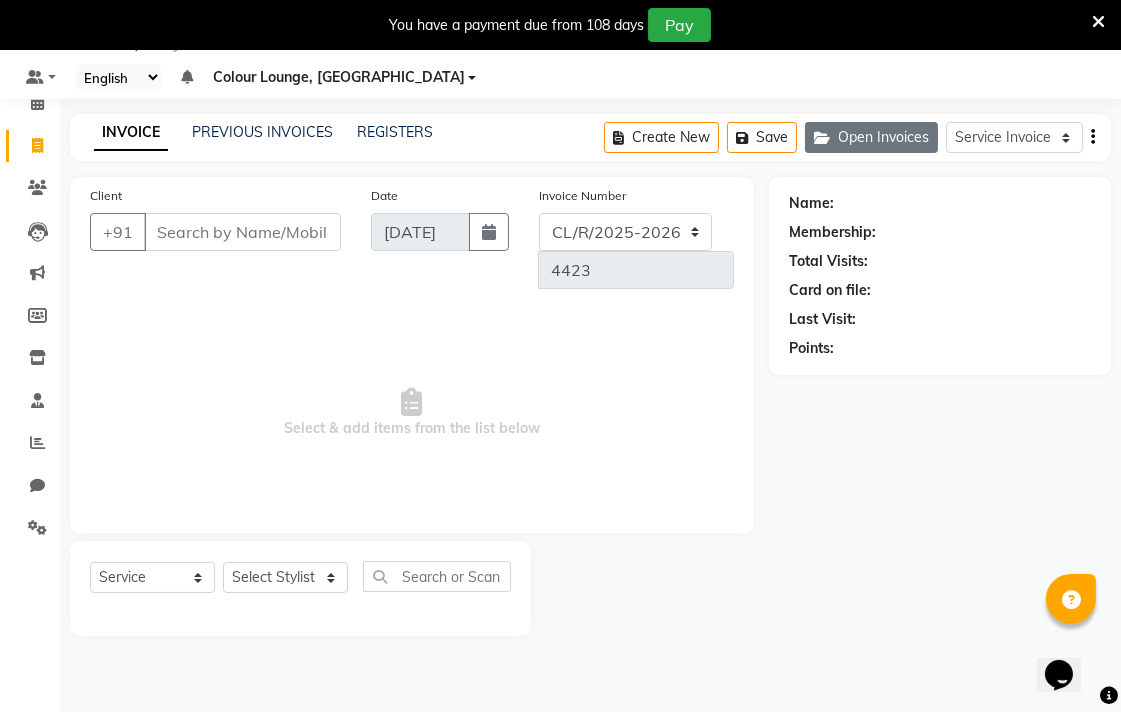 click on "Open Invoices" 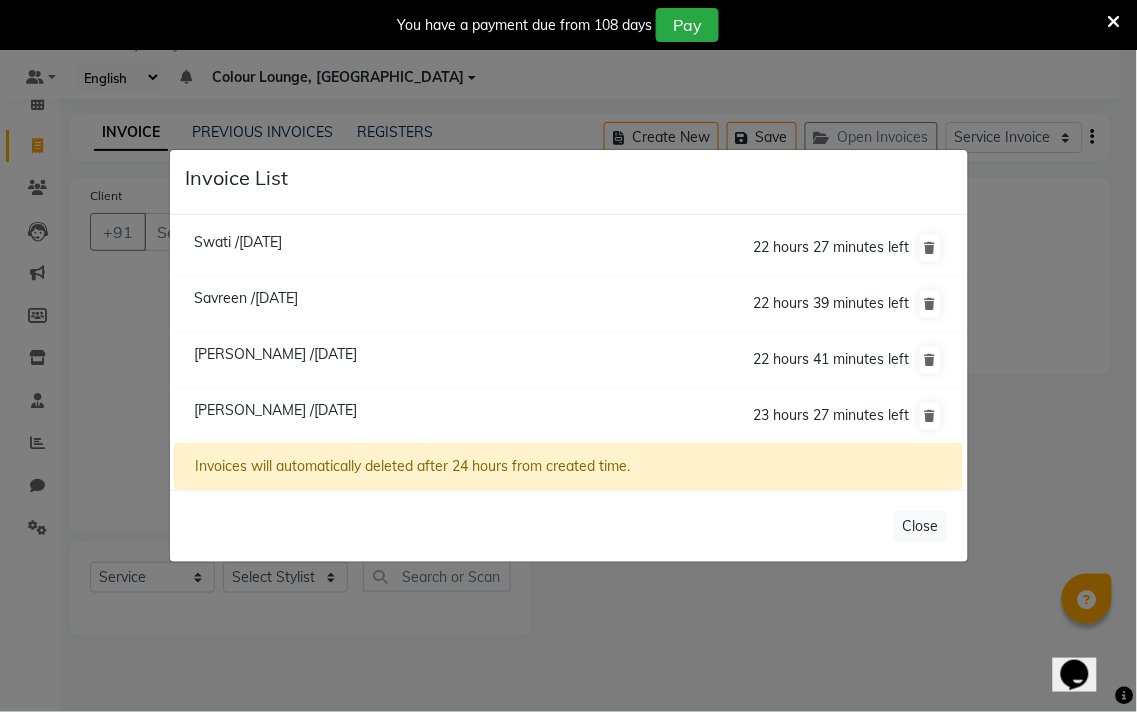 click on "Swati /13 July 2025" 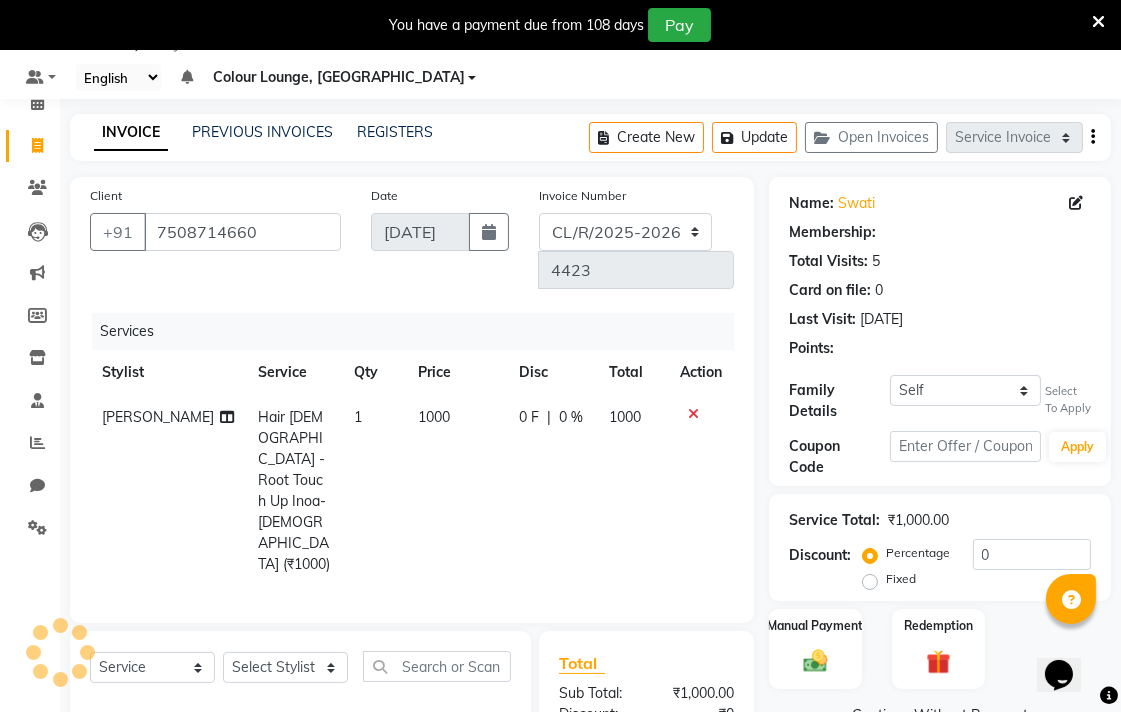 select on "1: Object" 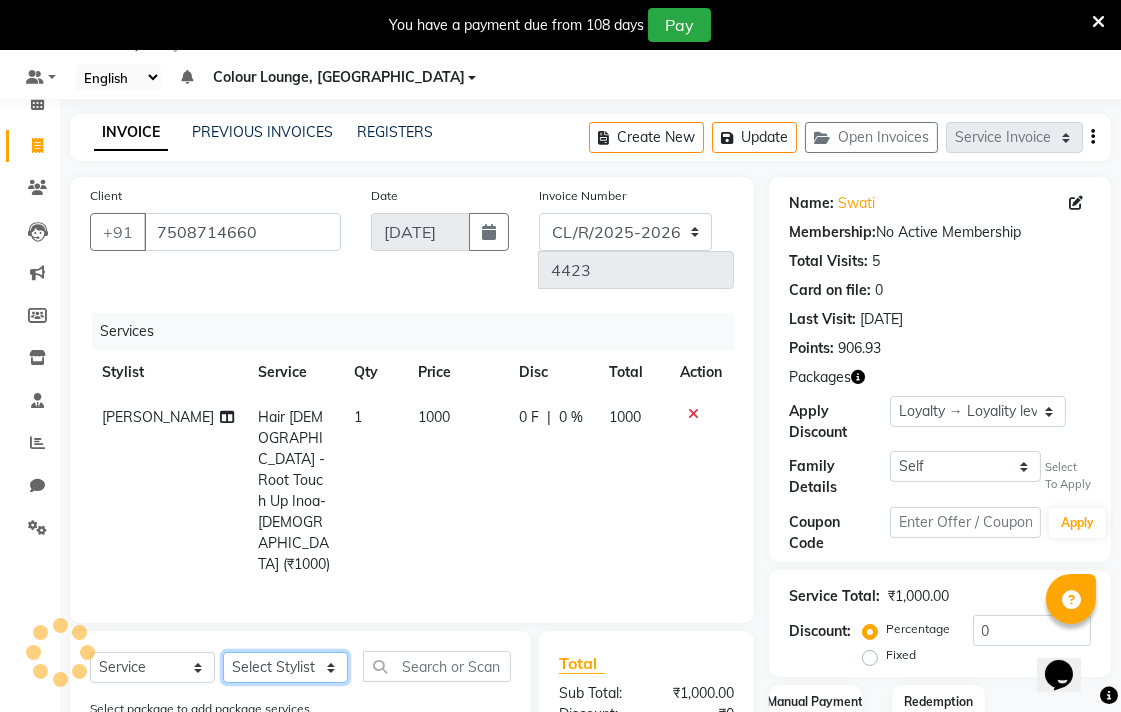click on "Select Stylist Admin AMIT Birshika Colour Lounge, [GEOGRAPHIC_DATA] Colour Lounge, [GEOGRAPHIC_DATA] [PERSON_NAME] [PERSON_NAME] [PERSON_NAME] [PERSON_NAME] [PERSON_NAME] mam [PERSON_NAME] [PERSON_NAME] [PERSON_NAME] MOHIT [PERSON_NAME] POOJA [PERSON_NAME] [PERSON_NAME] [PERSON_NAME] guard [PERSON_NAME] [PERSON_NAME] [PERSON_NAME] [PERSON_NAME] SAMEER [PERSON_NAME] [PERSON_NAME] [PERSON_NAME] [PERSON_NAME] [PERSON_NAME] [PERSON_NAME] VISHAL [PERSON_NAME]" 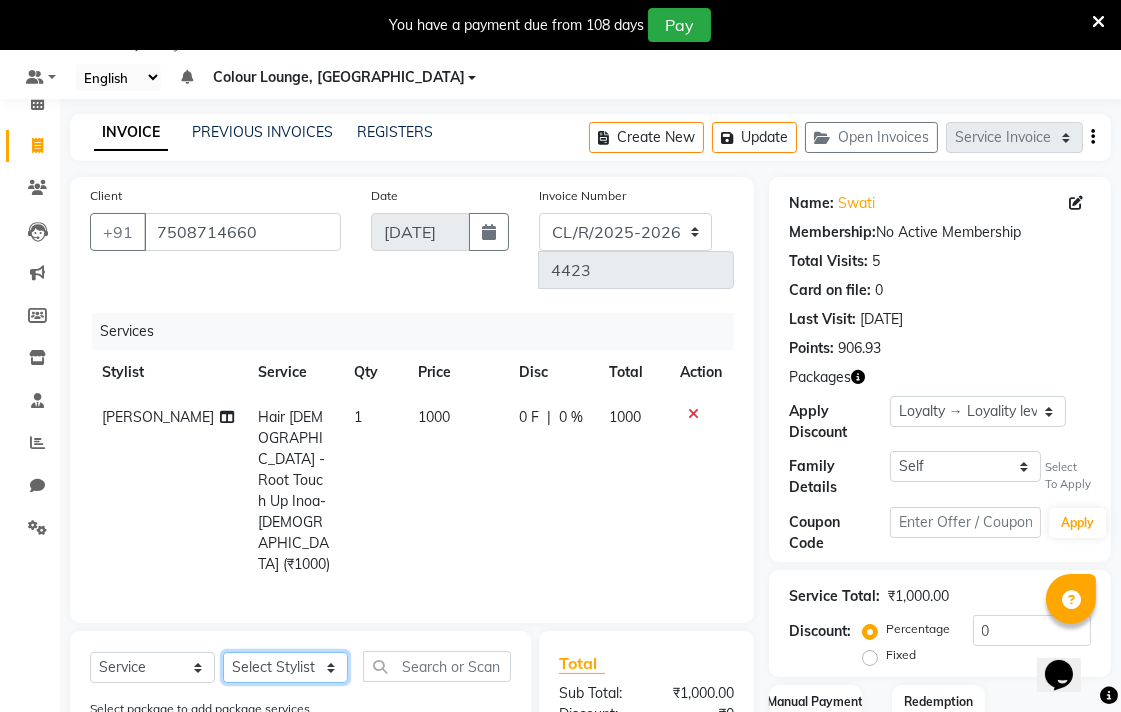 select on "70167" 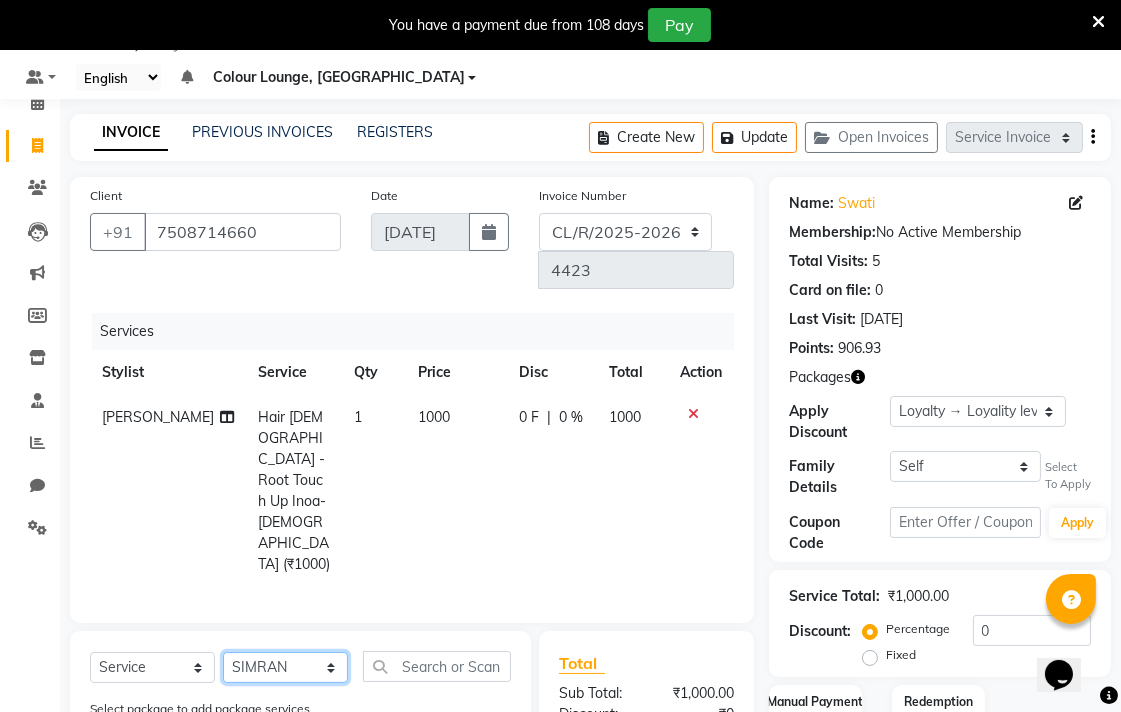click on "Select Stylist Admin AMIT Birshika Colour Lounge, [GEOGRAPHIC_DATA] Colour Lounge, [GEOGRAPHIC_DATA] [PERSON_NAME] [PERSON_NAME] [PERSON_NAME] [PERSON_NAME] [PERSON_NAME] mam [PERSON_NAME] [PERSON_NAME] [PERSON_NAME] MOHIT [PERSON_NAME] POOJA [PERSON_NAME] [PERSON_NAME] [PERSON_NAME] guard [PERSON_NAME] [PERSON_NAME] [PERSON_NAME] [PERSON_NAME] SAMEER [PERSON_NAME] [PERSON_NAME] [PERSON_NAME] [PERSON_NAME] [PERSON_NAME] [PERSON_NAME] VISHAL [PERSON_NAME]" 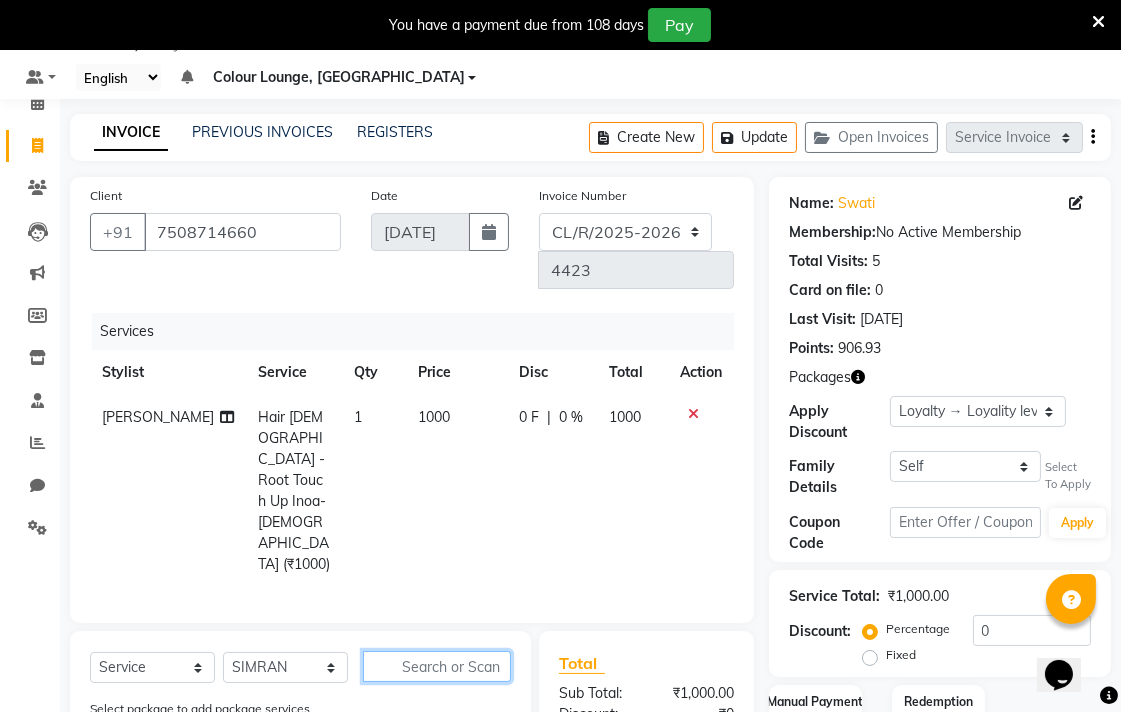 click 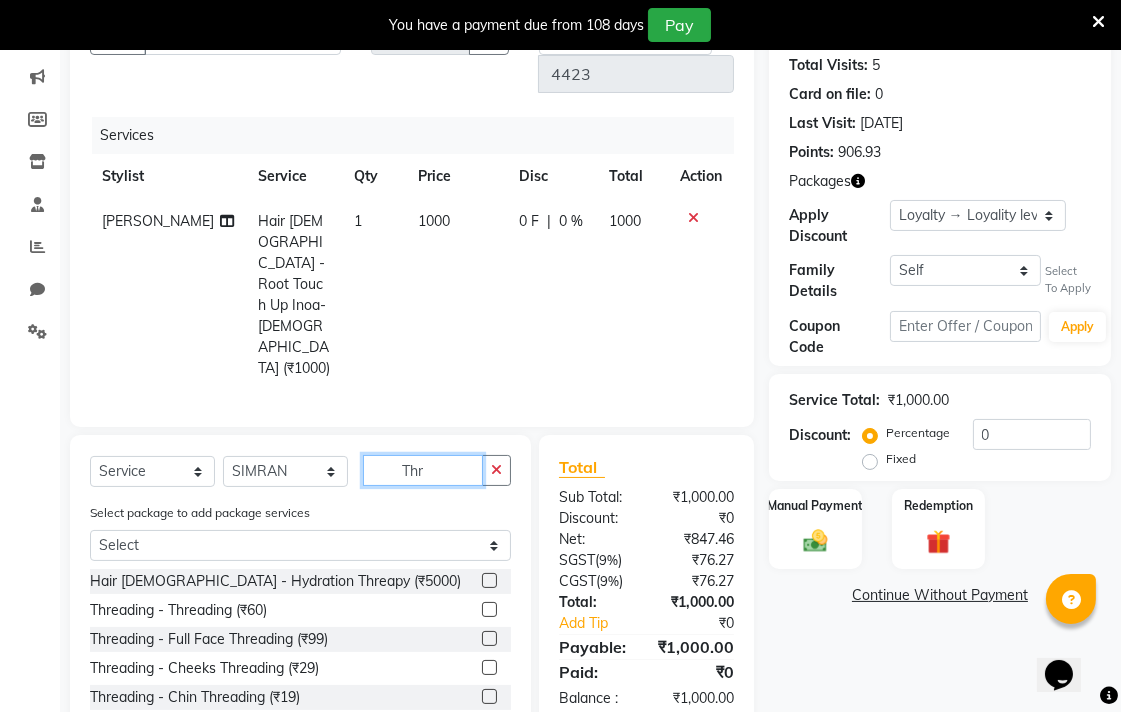 scroll, scrollTop: 276, scrollLeft: 0, axis: vertical 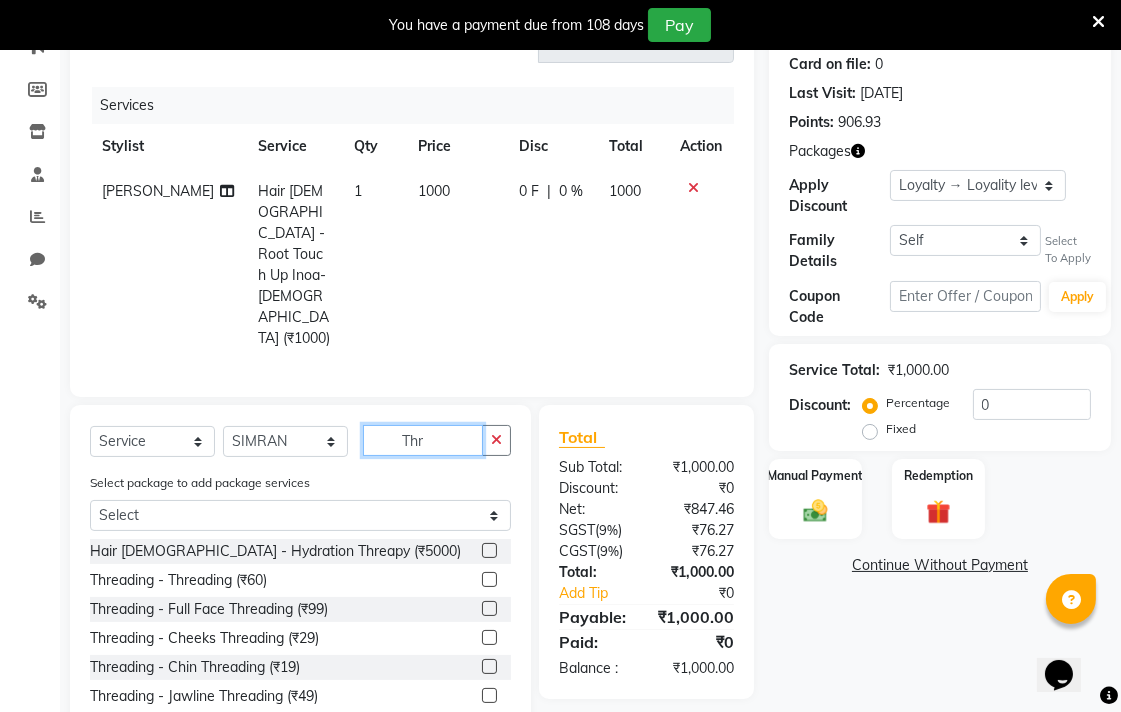 type on "Thr" 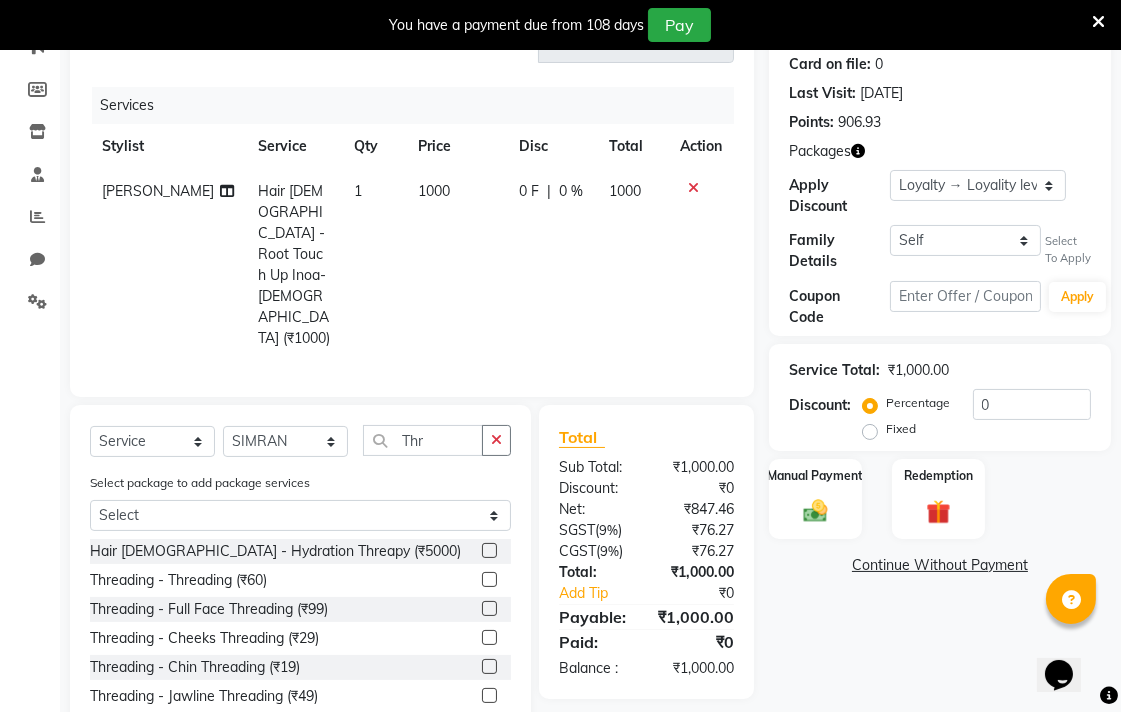 click 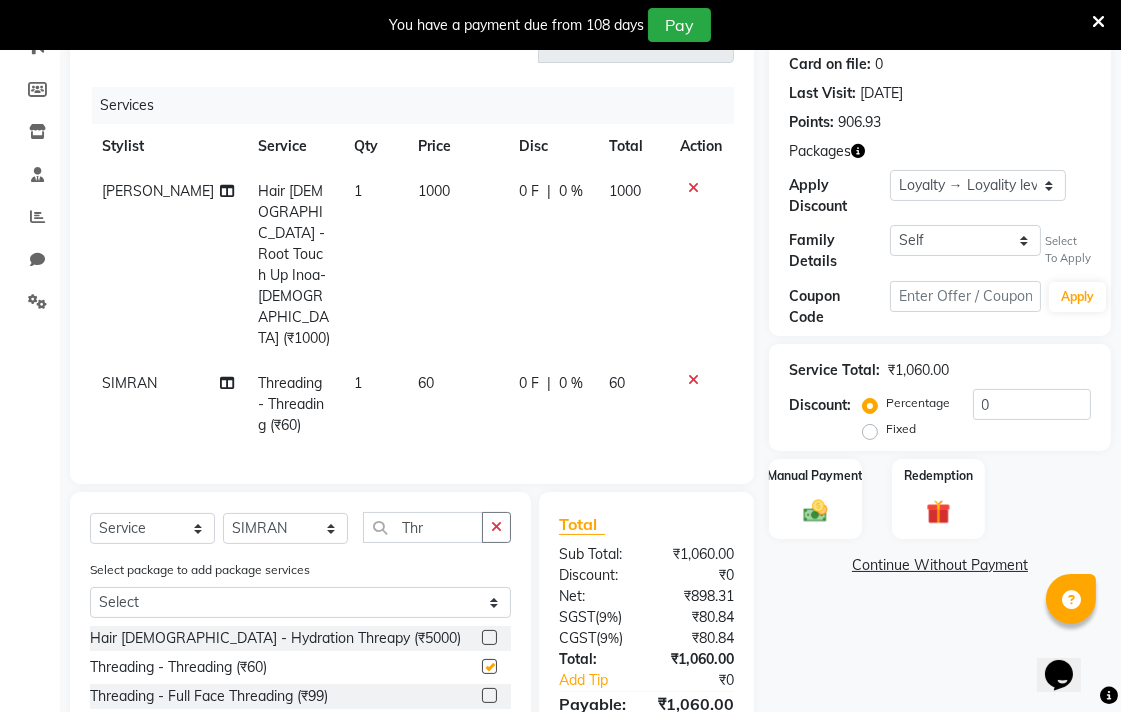 checkbox on "false" 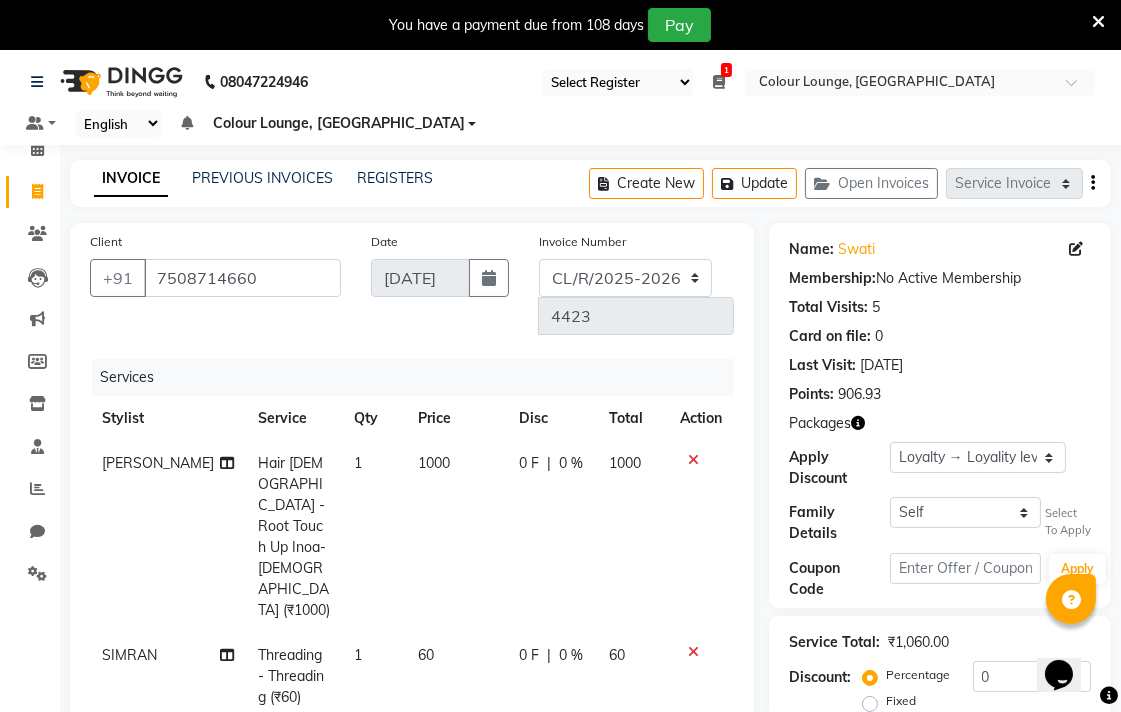 scroll, scrollTop: 0, scrollLeft: 0, axis: both 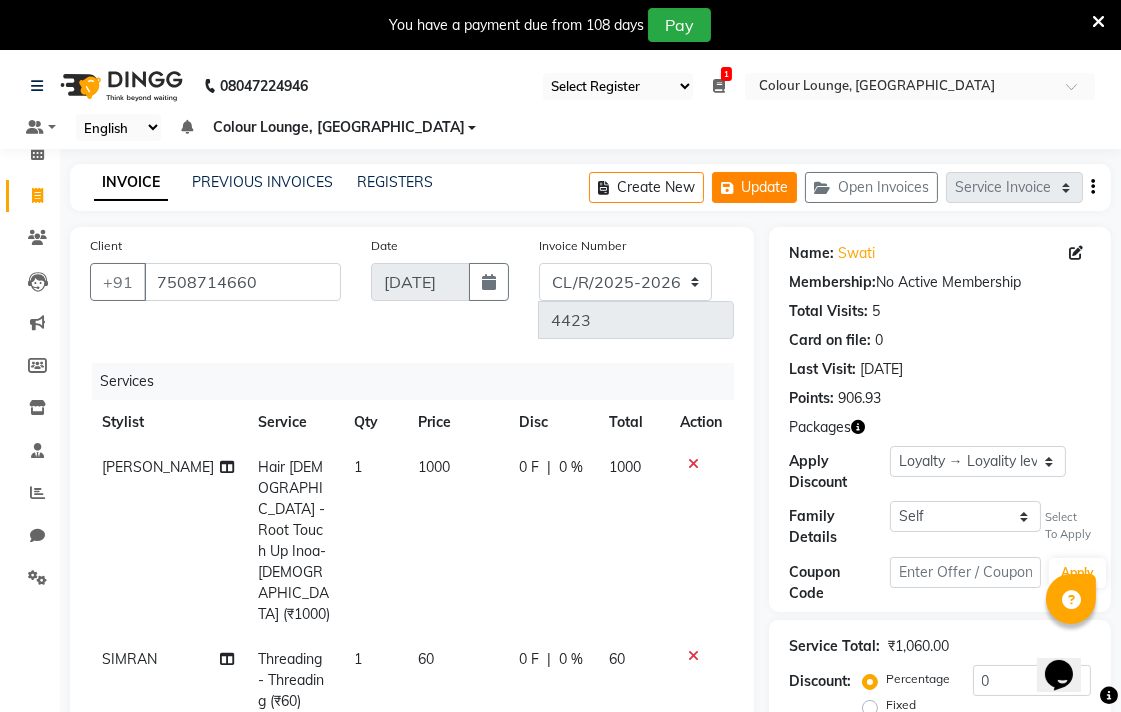 click on "Update" 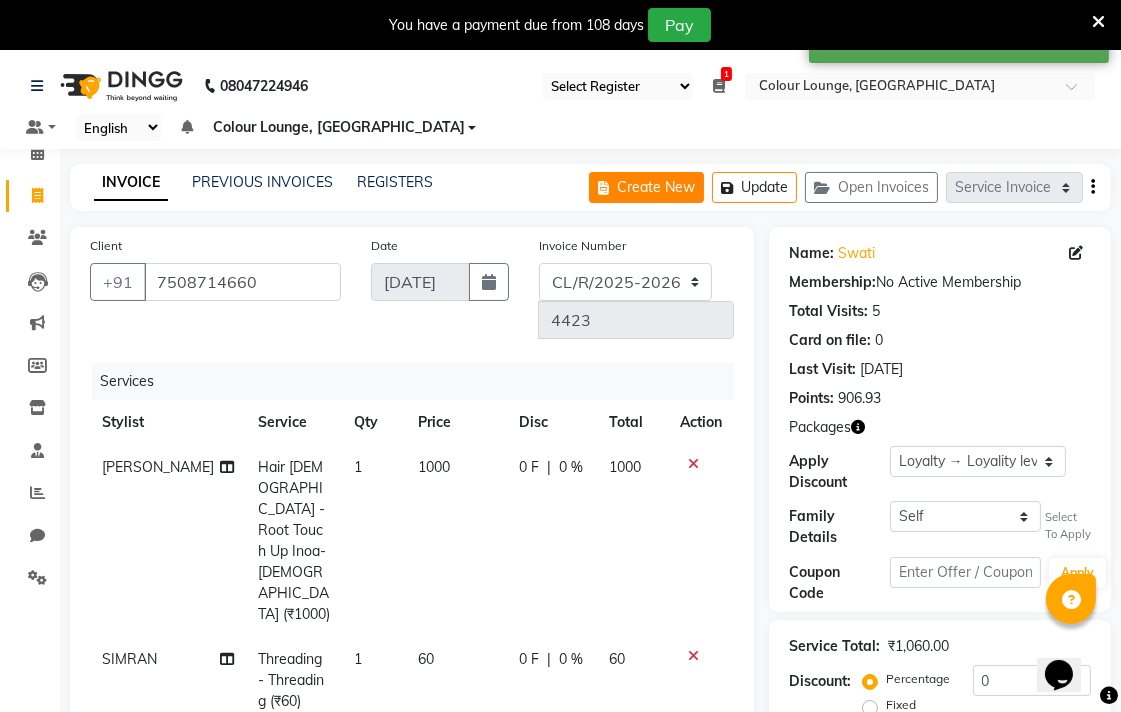 click on "Create New" 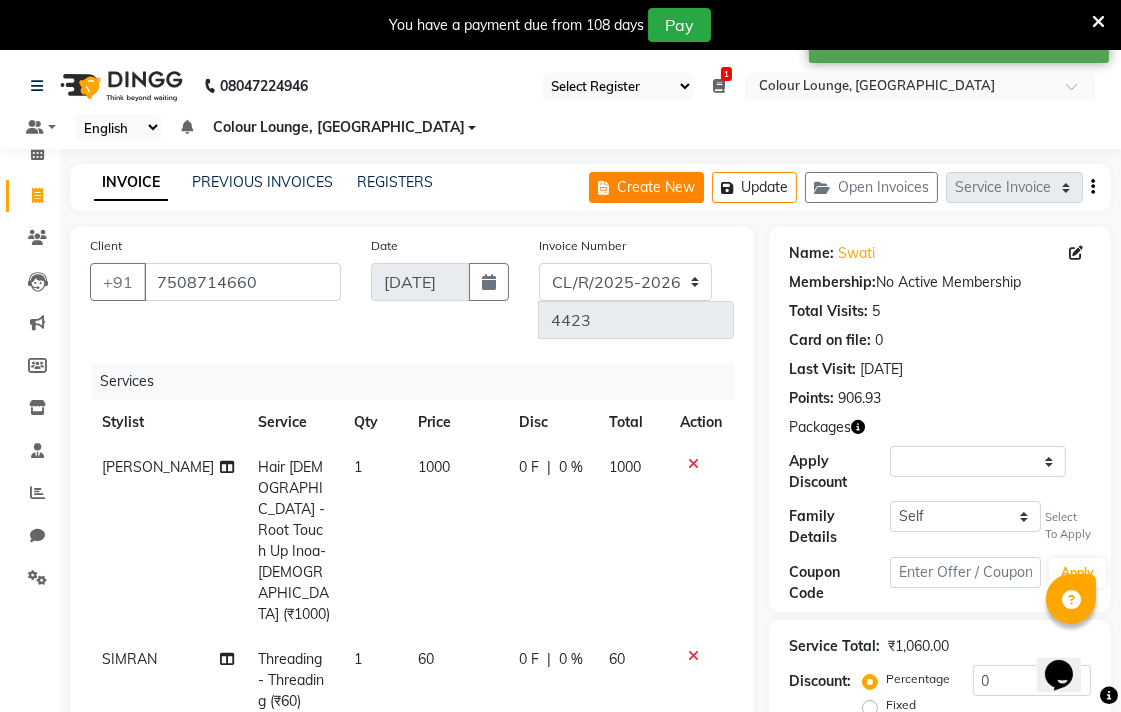 select on "service" 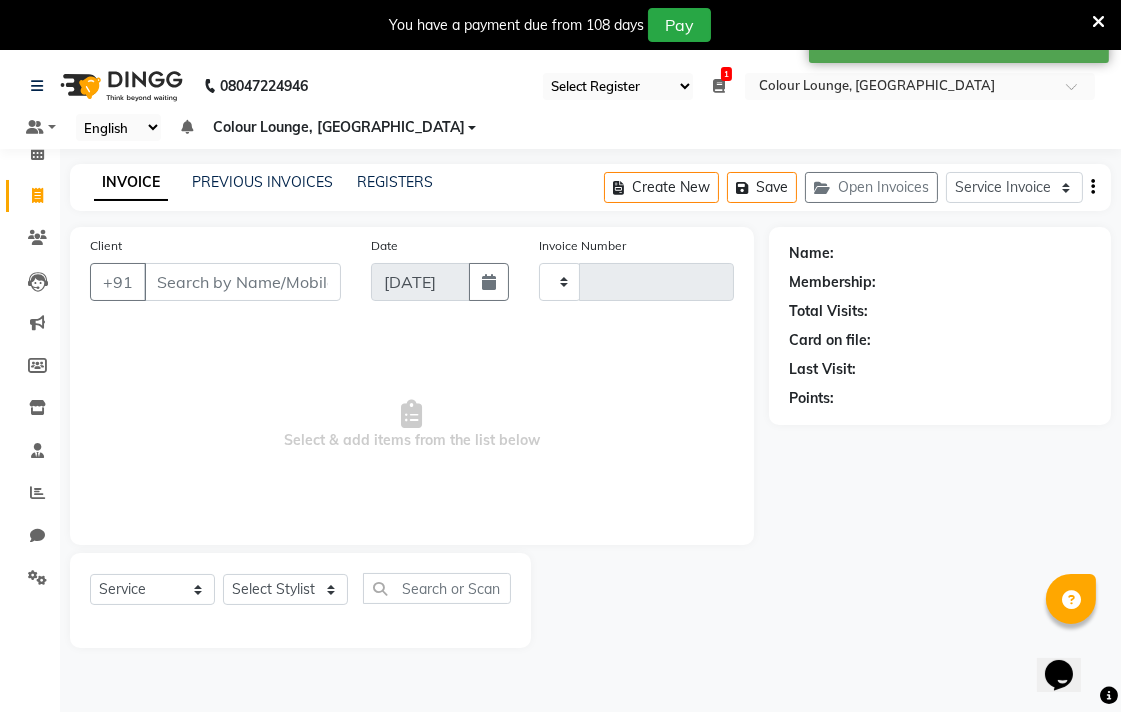 type on "4423" 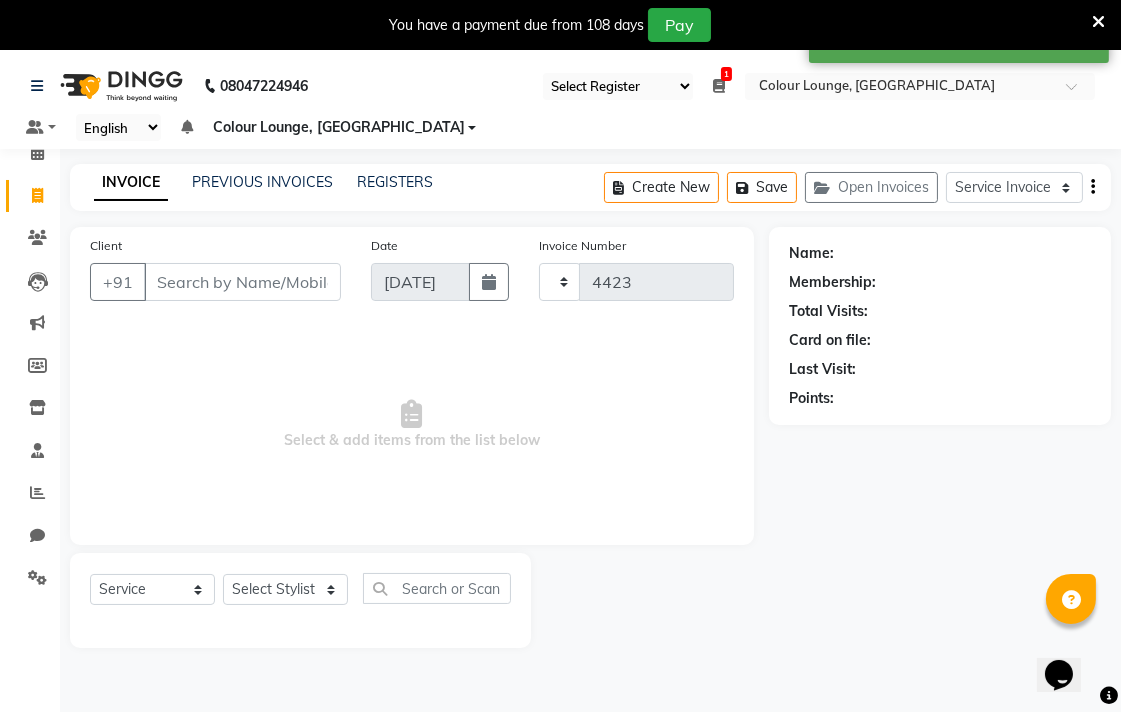 select on "8013" 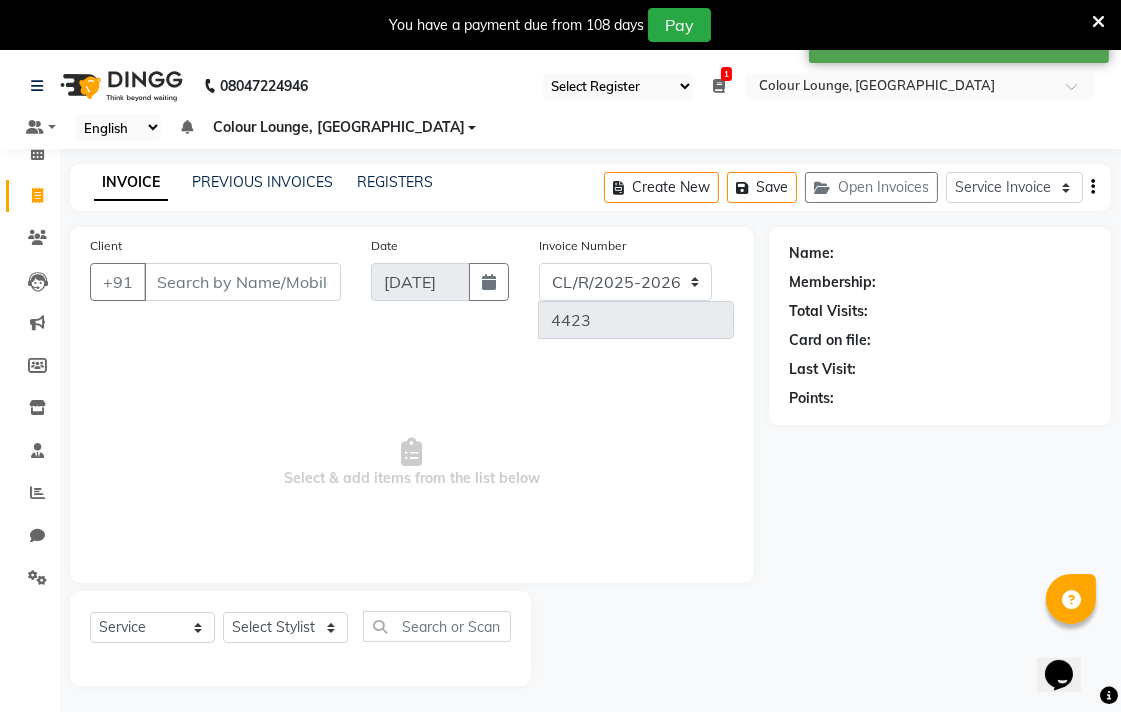 scroll, scrollTop: 50, scrollLeft: 0, axis: vertical 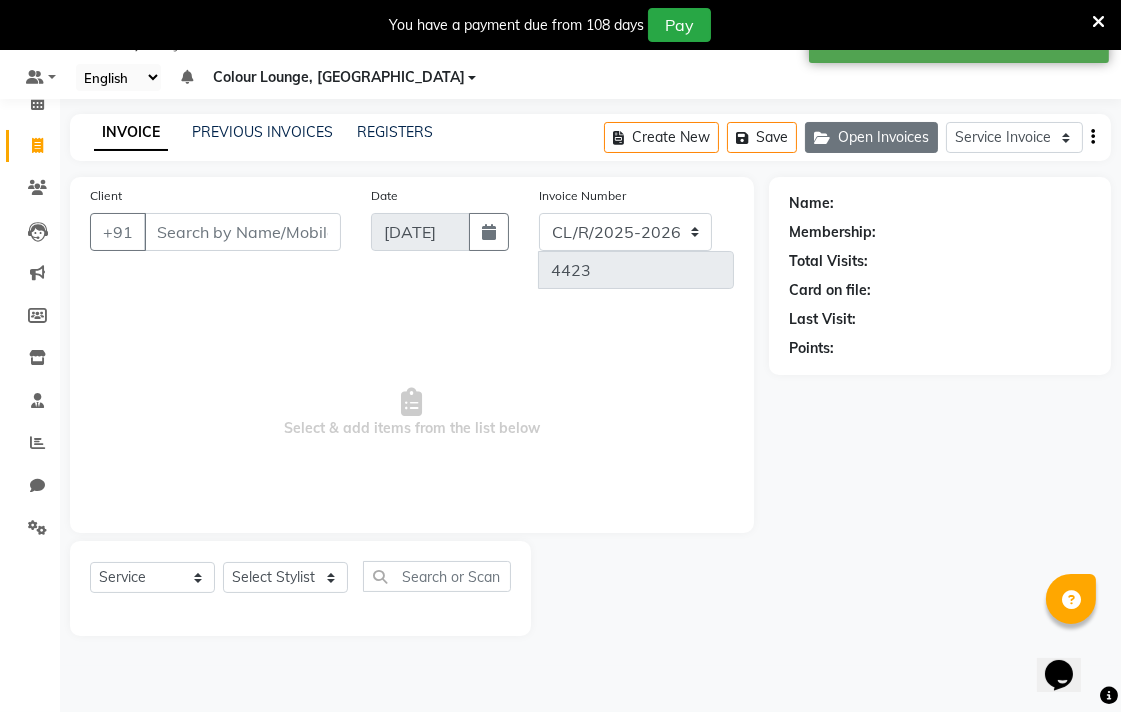 click on "Open Invoices" 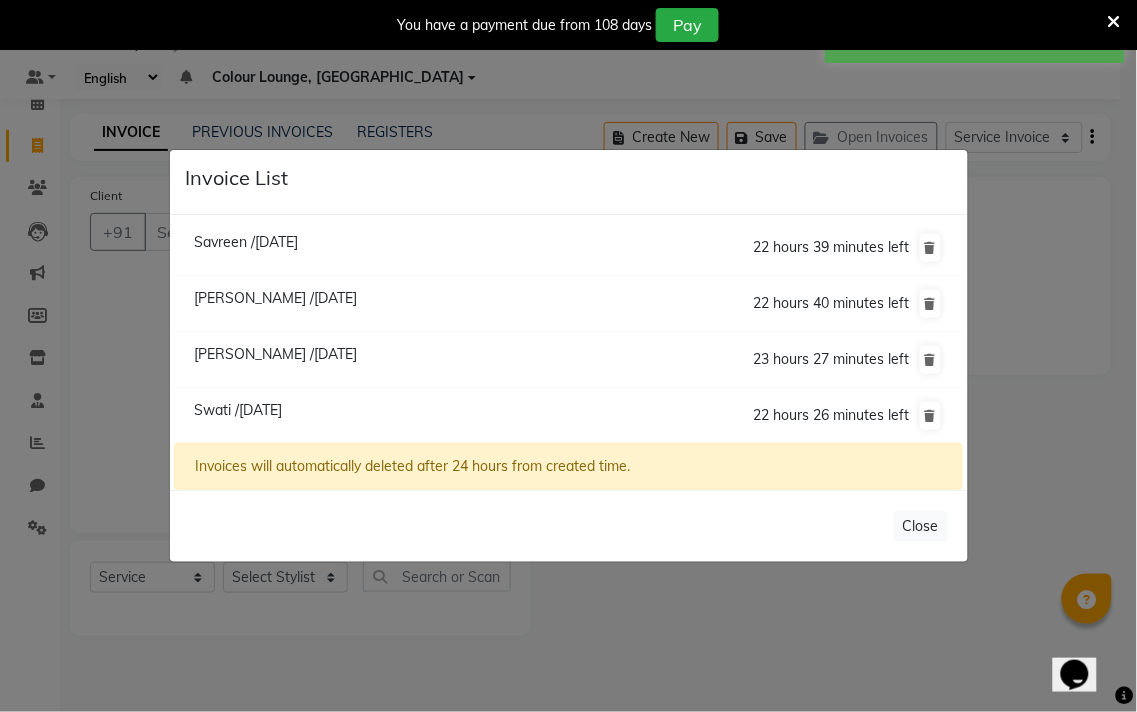 click on "Invoice List  Savreen /13 July 2025  22 hours 39 minutes left  Navpreet /13 July 2025  22 hours 40 minutes left  Kritika /13 July 2025  23 hours 27 minutes left  Swati /13 July 2025  22 hours 26 minutes left  Invoices will automatically deleted after 24 hours from created time.   Close" 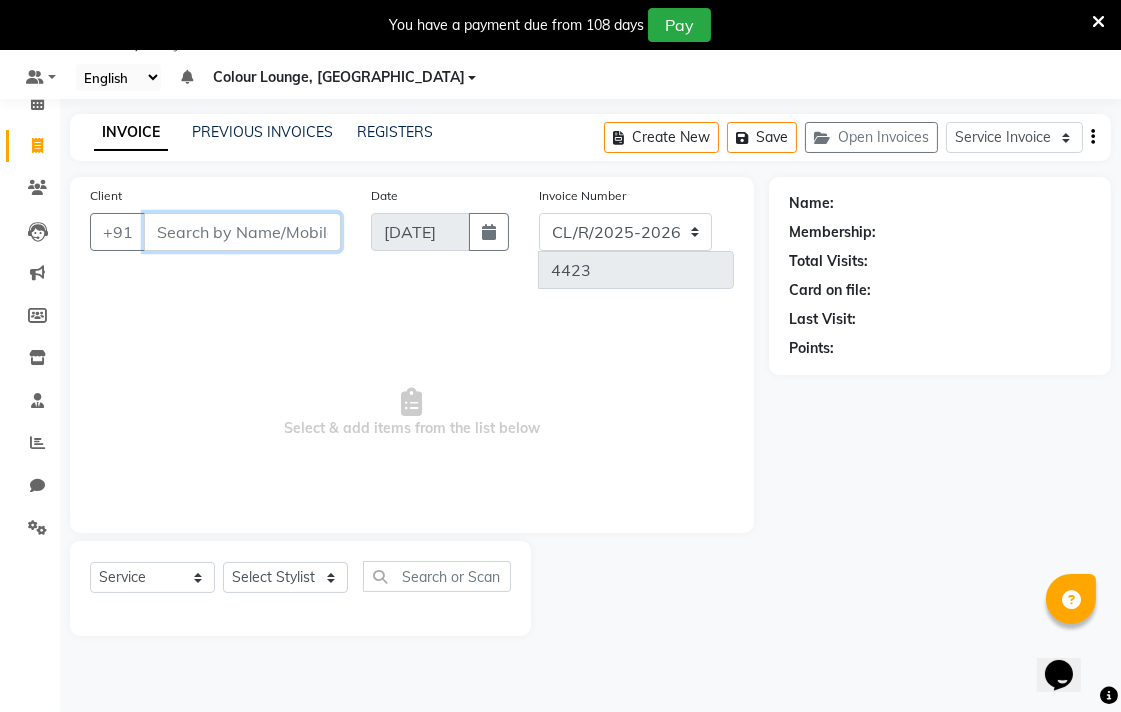 click on "Client" at bounding box center (242, 232) 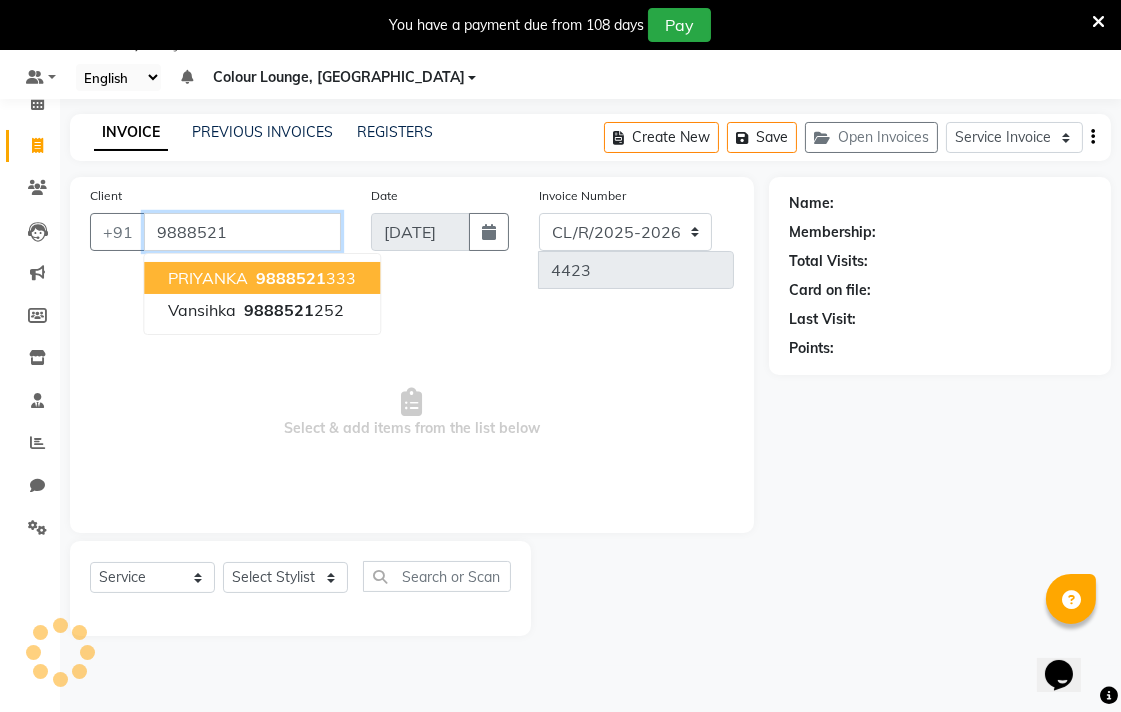 click on "PRIYANKA   9888521 333" at bounding box center [262, 278] 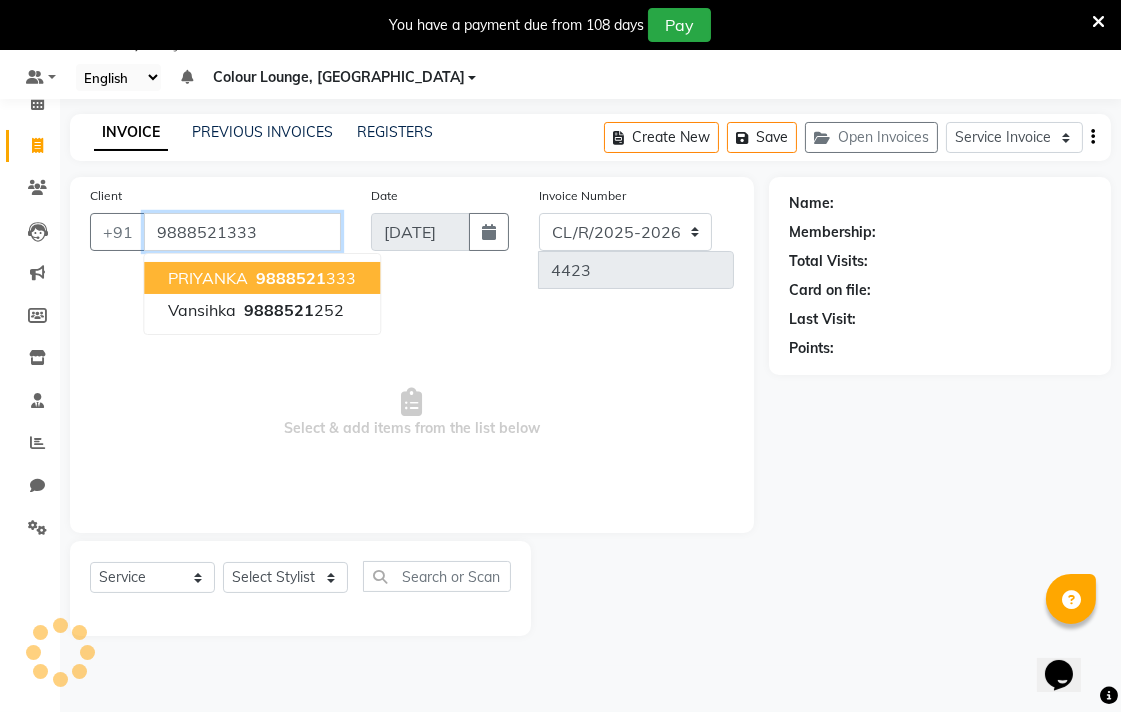type on "9888521333" 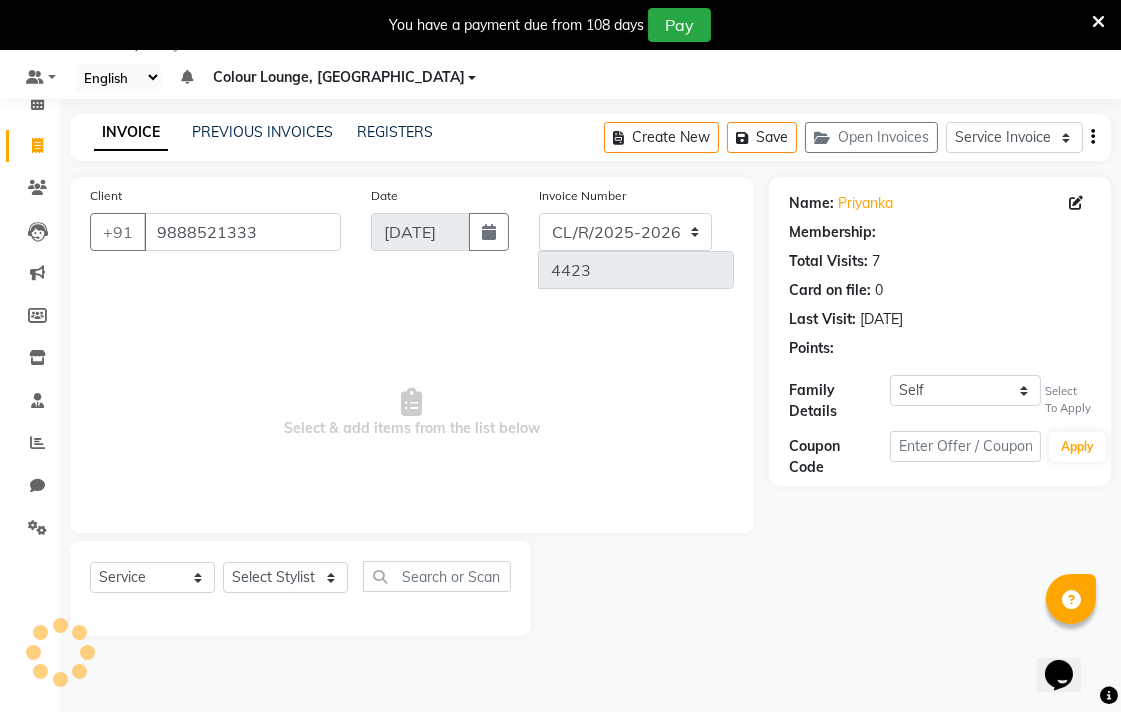 select on "1: Object" 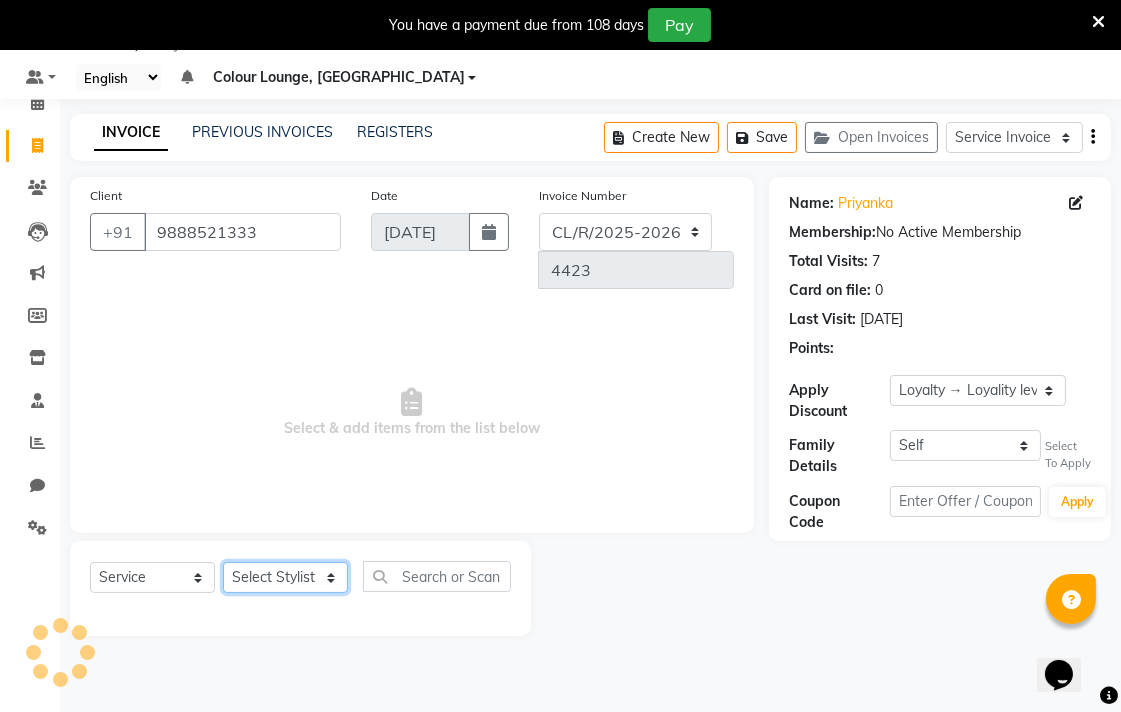 click on "Select Stylist Admin AMIT Birshika Colour Lounge, [GEOGRAPHIC_DATA] Colour Lounge, [GEOGRAPHIC_DATA] [PERSON_NAME] [PERSON_NAME] [PERSON_NAME] [PERSON_NAME] [PERSON_NAME] mam [PERSON_NAME] [PERSON_NAME] [PERSON_NAME] MOHIT [PERSON_NAME] POOJA [PERSON_NAME] [PERSON_NAME] [PERSON_NAME] guard [PERSON_NAME] [PERSON_NAME] [PERSON_NAME] [PERSON_NAME] SAMEER [PERSON_NAME] [PERSON_NAME] [PERSON_NAME] [PERSON_NAME] [PERSON_NAME] [PERSON_NAME] VISHAL [PERSON_NAME]" 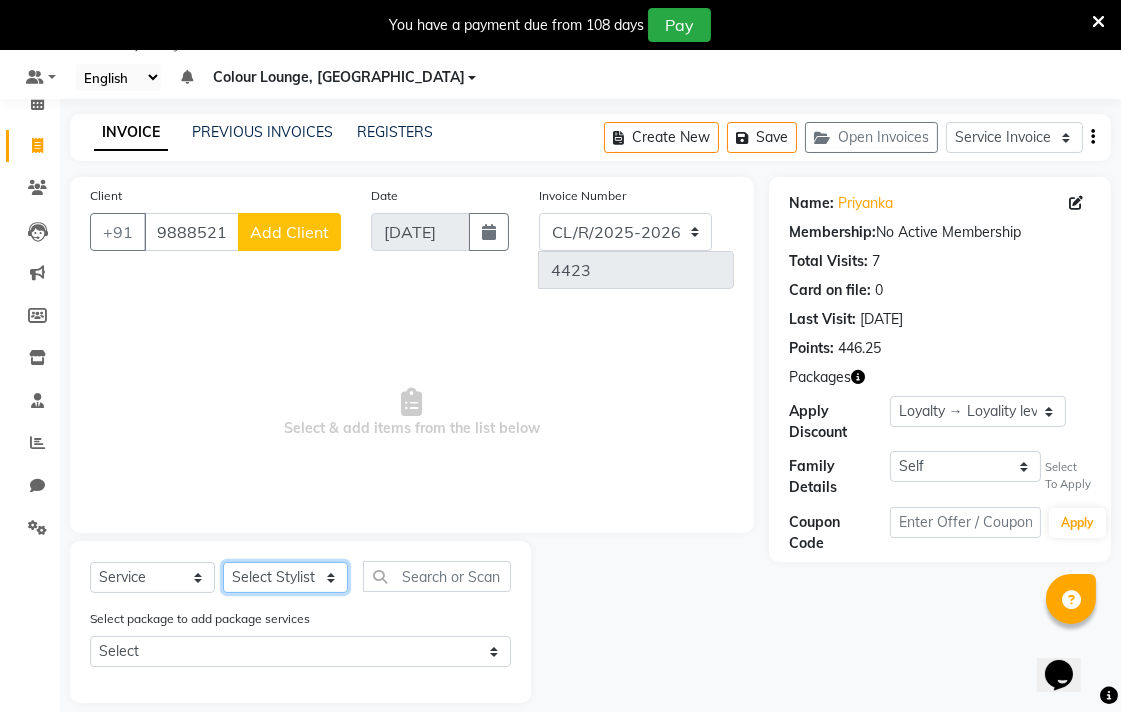 select on "70159" 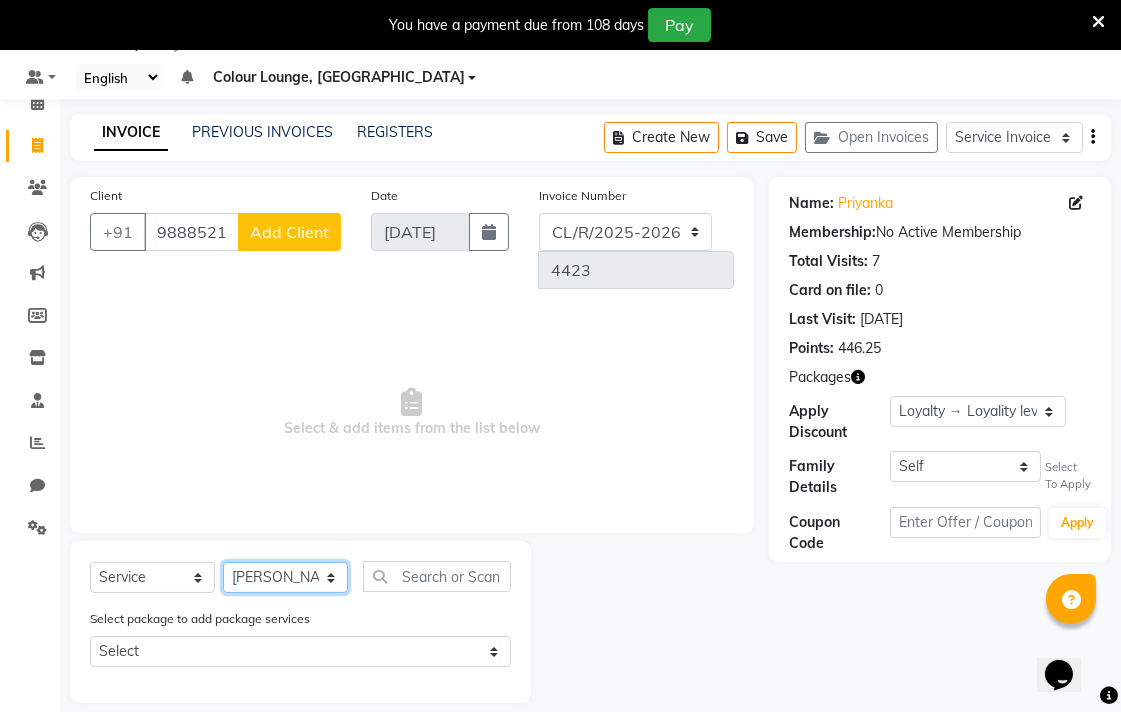click on "Select Stylist Admin AMIT Birshika Colour Lounge, [GEOGRAPHIC_DATA] Colour Lounge, [GEOGRAPHIC_DATA] [PERSON_NAME] [PERSON_NAME] [PERSON_NAME] [PERSON_NAME] [PERSON_NAME] mam [PERSON_NAME] [PERSON_NAME] [PERSON_NAME] MOHIT [PERSON_NAME] POOJA [PERSON_NAME] [PERSON_NAME] [PERSON_NAME] guard [PERSON_NAME] [PERSON_NAME] [PERSON_NAME] [PERSON_NAME] SAMEER [PERSON_NAME] [PERSON_NAME] [PERSON_NAME] [PERSON_NAME] [PERSON_NAME] [PERSON_NAME] VISHAL [PERSON_NAME]" 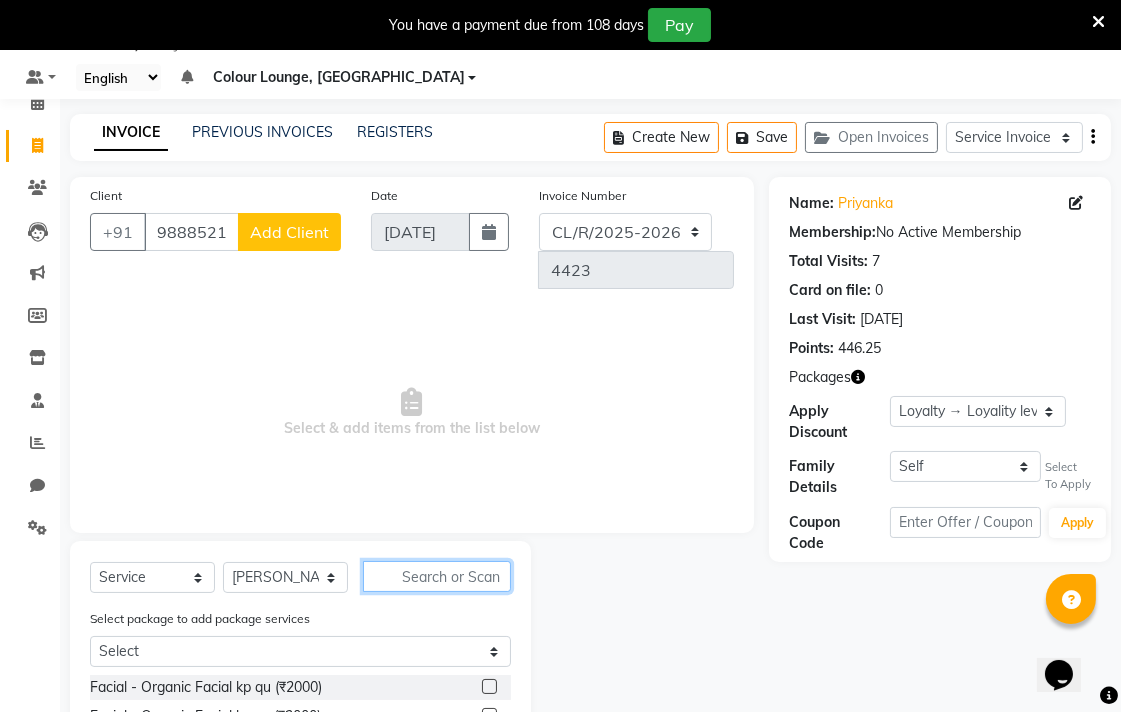 click 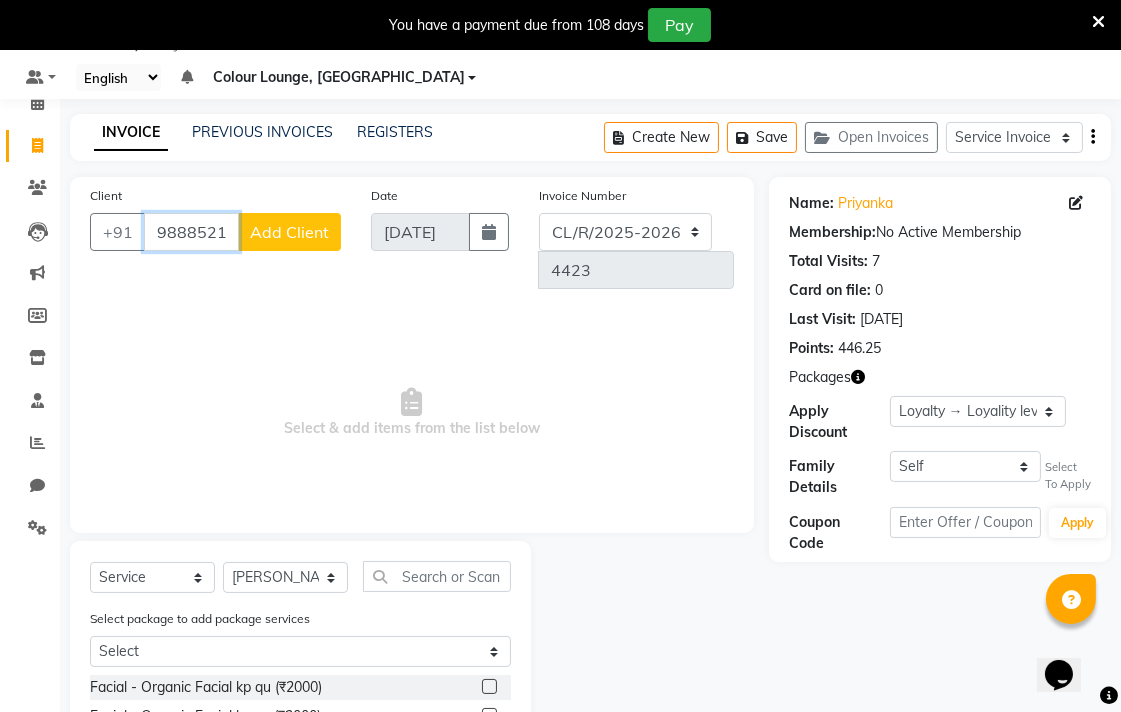 click on "9888521333" at bounding box center (191, 232) 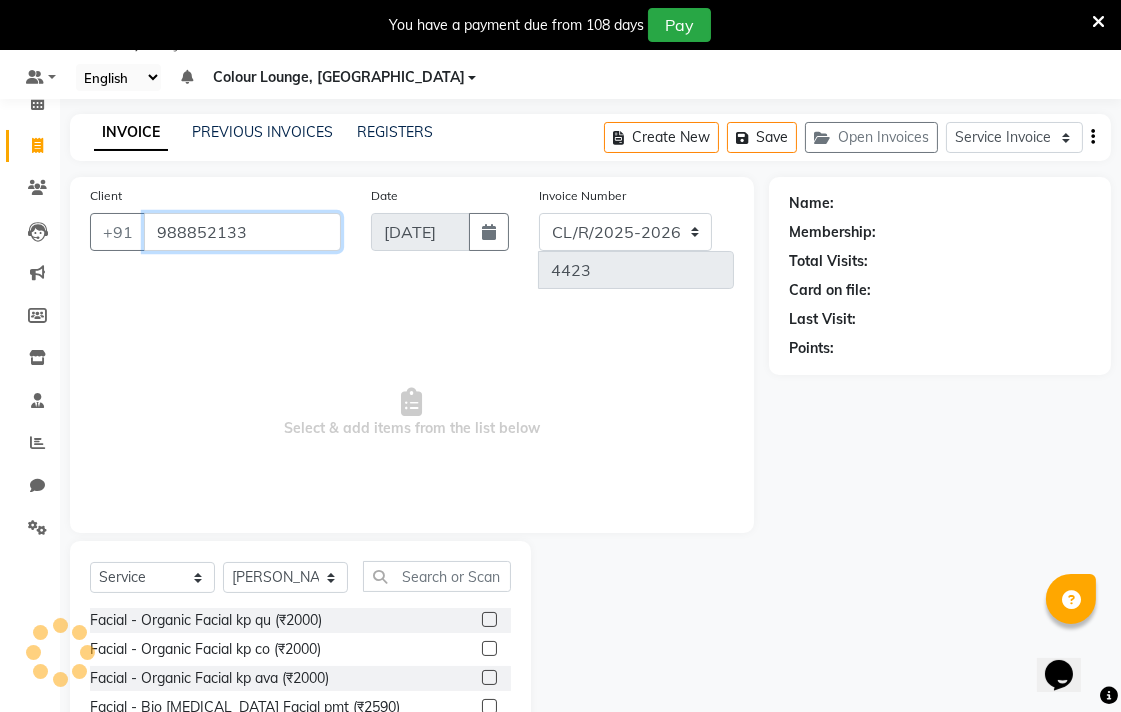 scroll, scrollTop: 0, scrollLeft: 0, axis: both 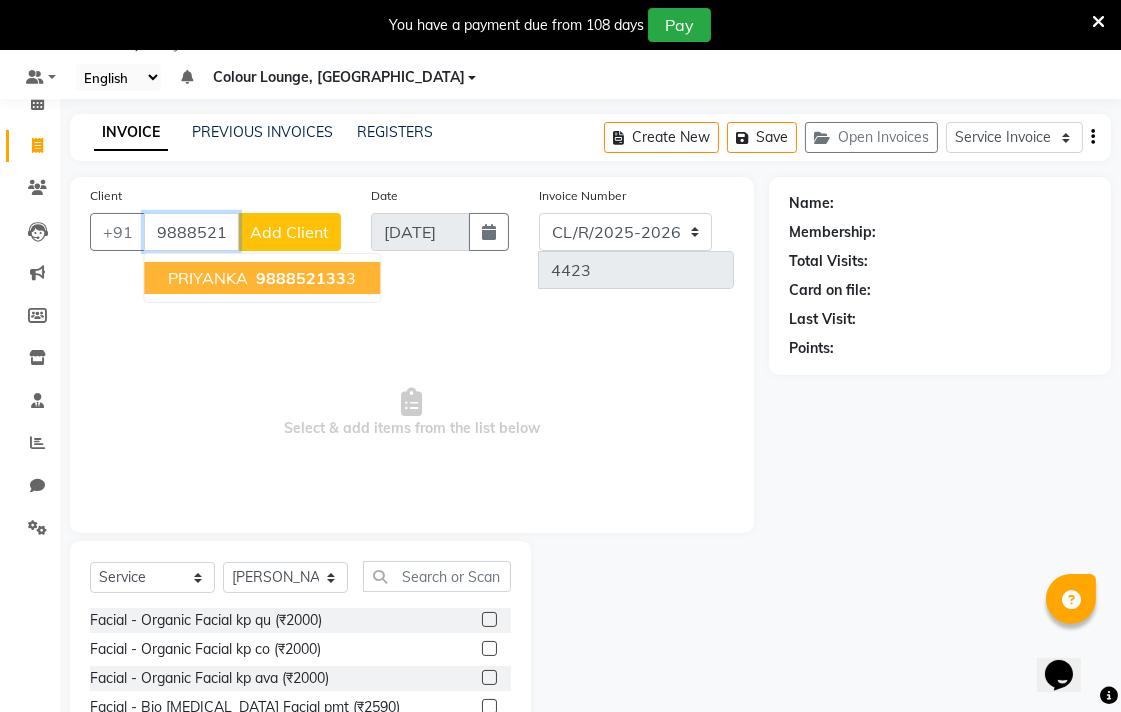 click on "988852133" at bounding box center (301, 278) 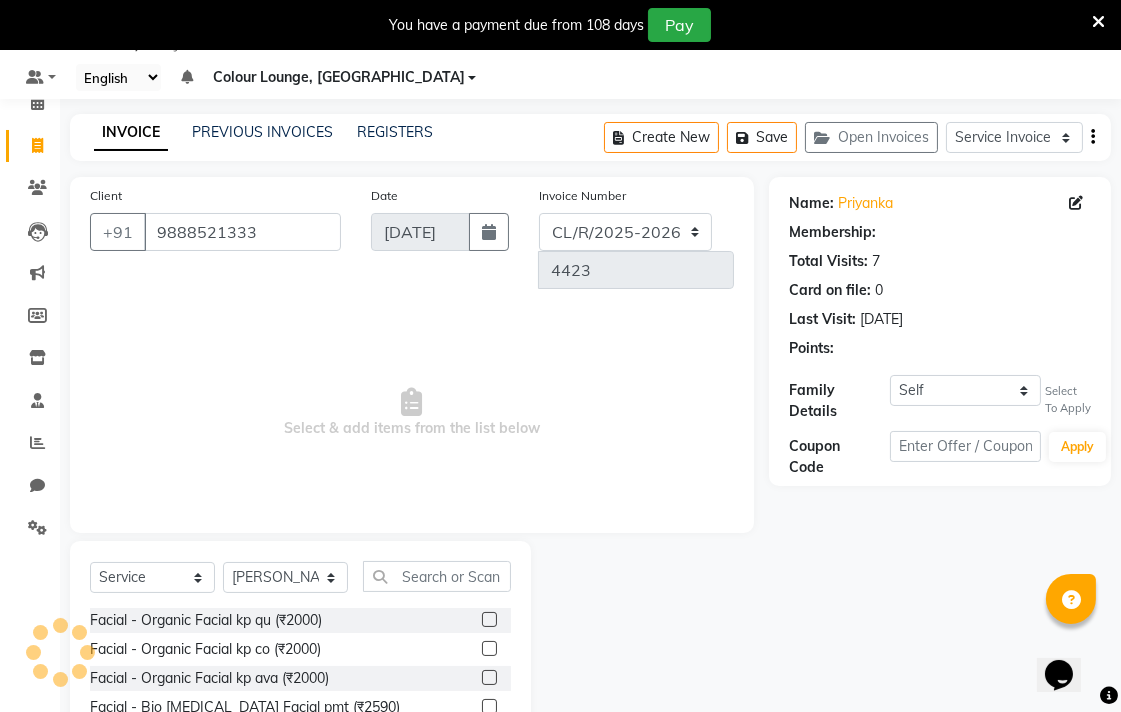 select on "1: Object" 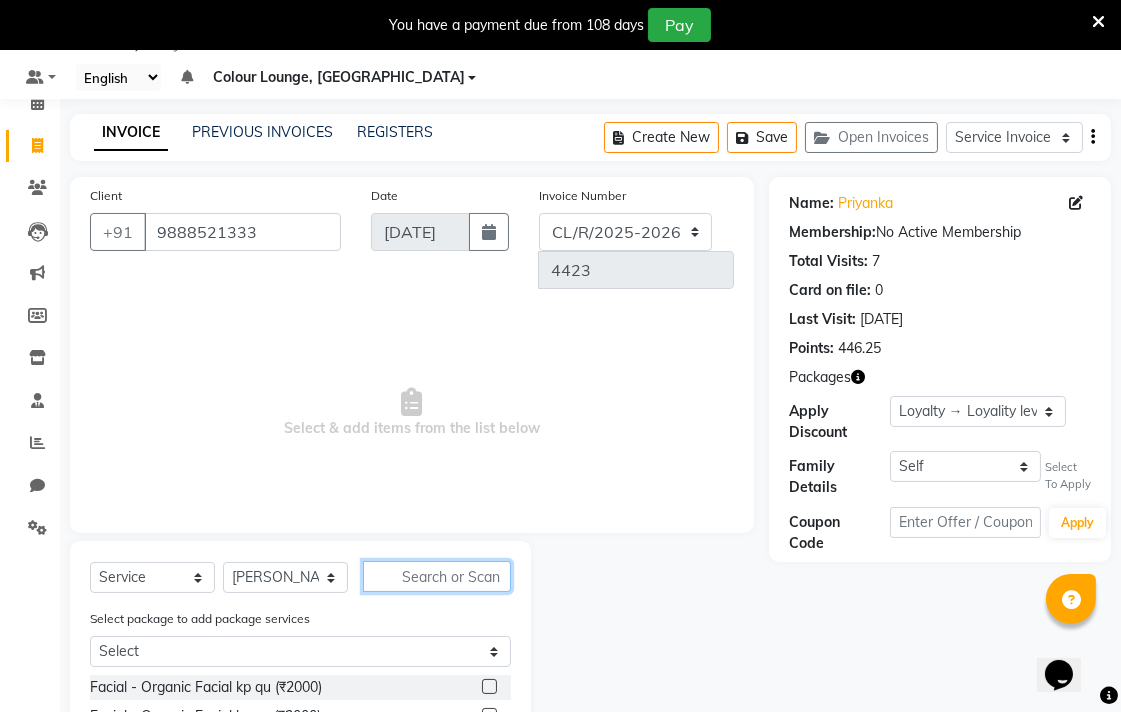 click 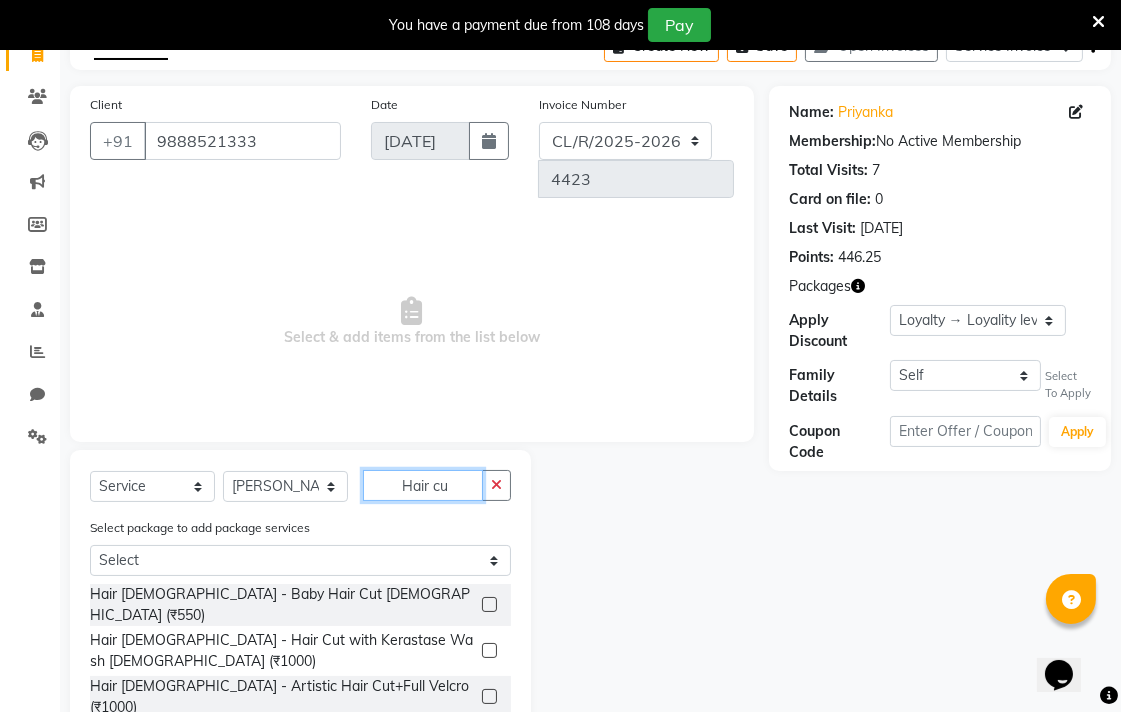 scroll, scrollTop: 195, scrollLeft: 0, axis: vertical 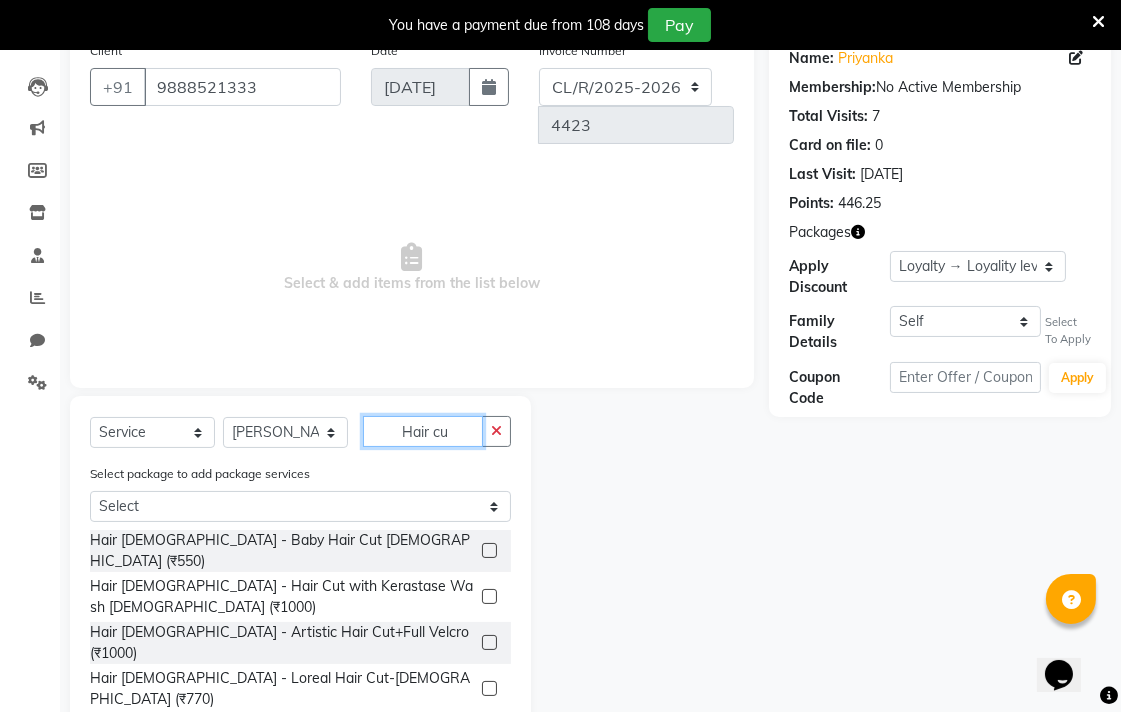 type on "Hair cu" 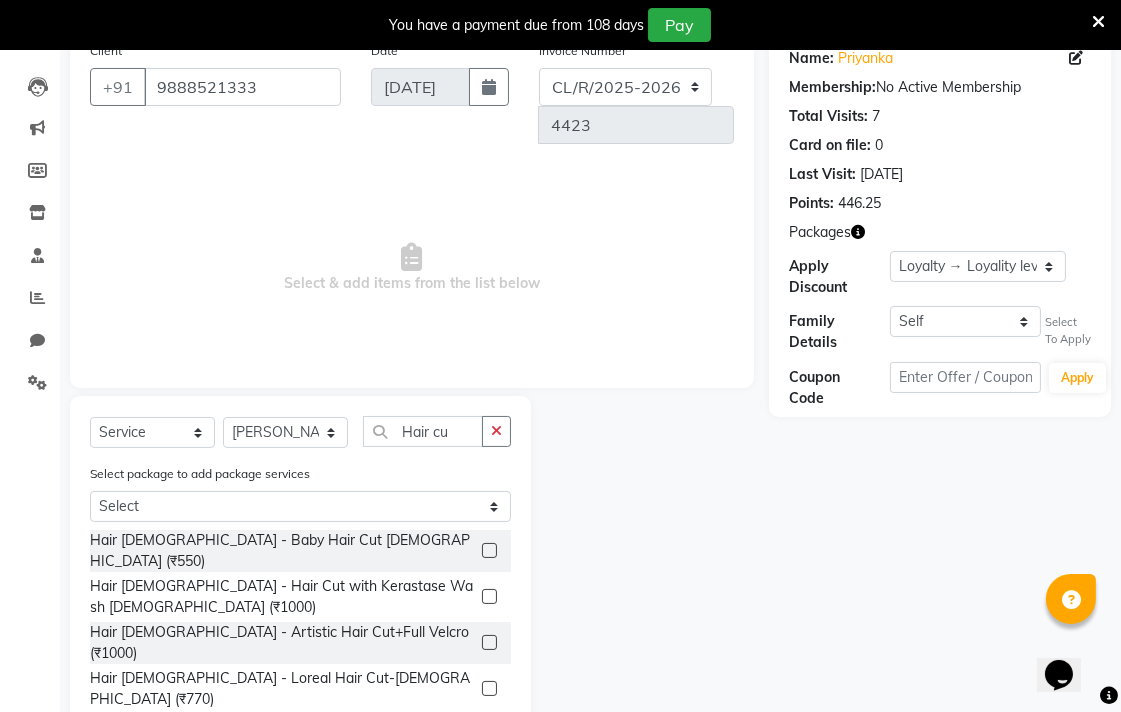 click 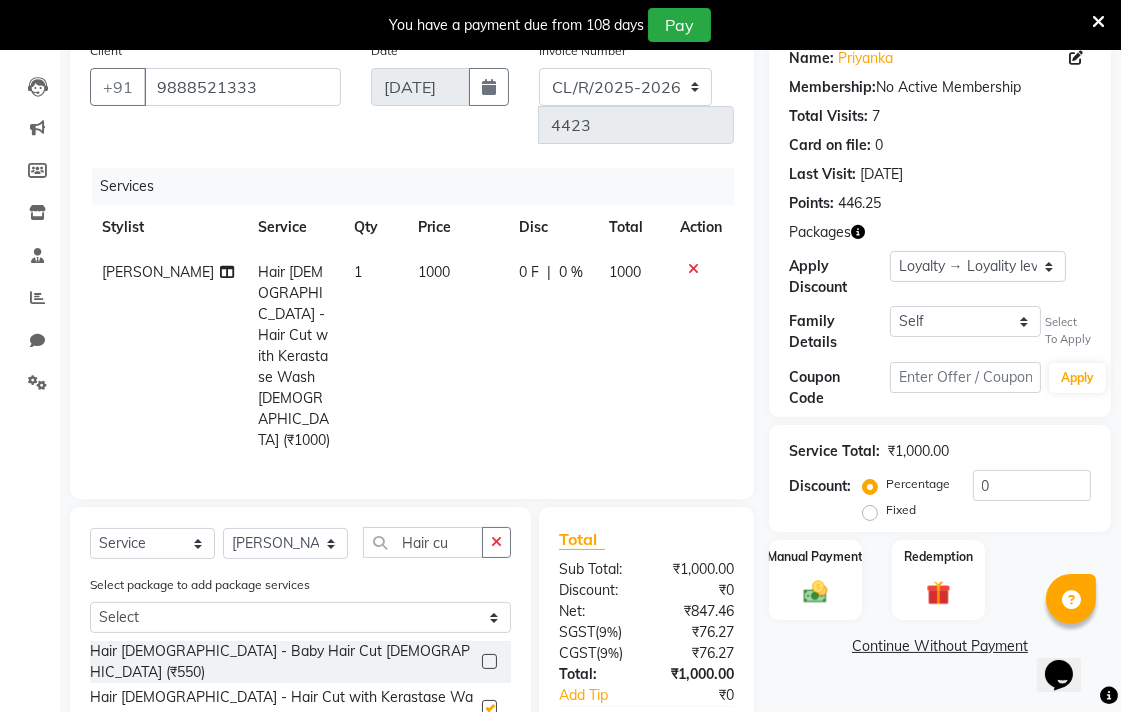 checkbox on "false" 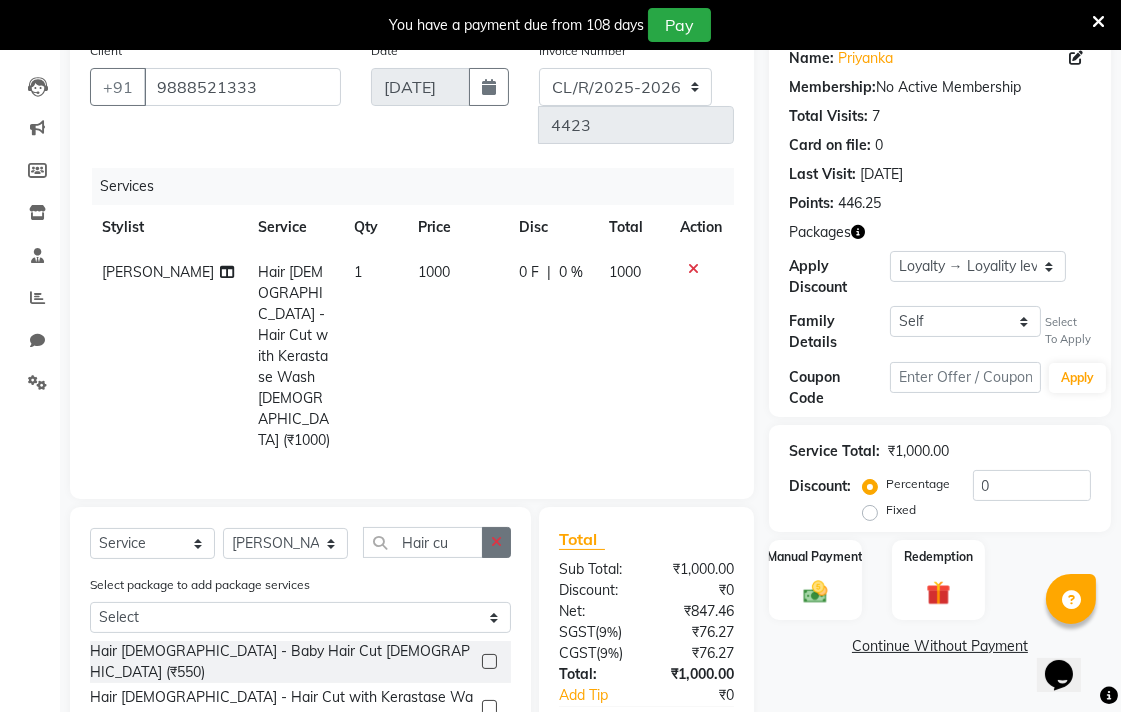 click 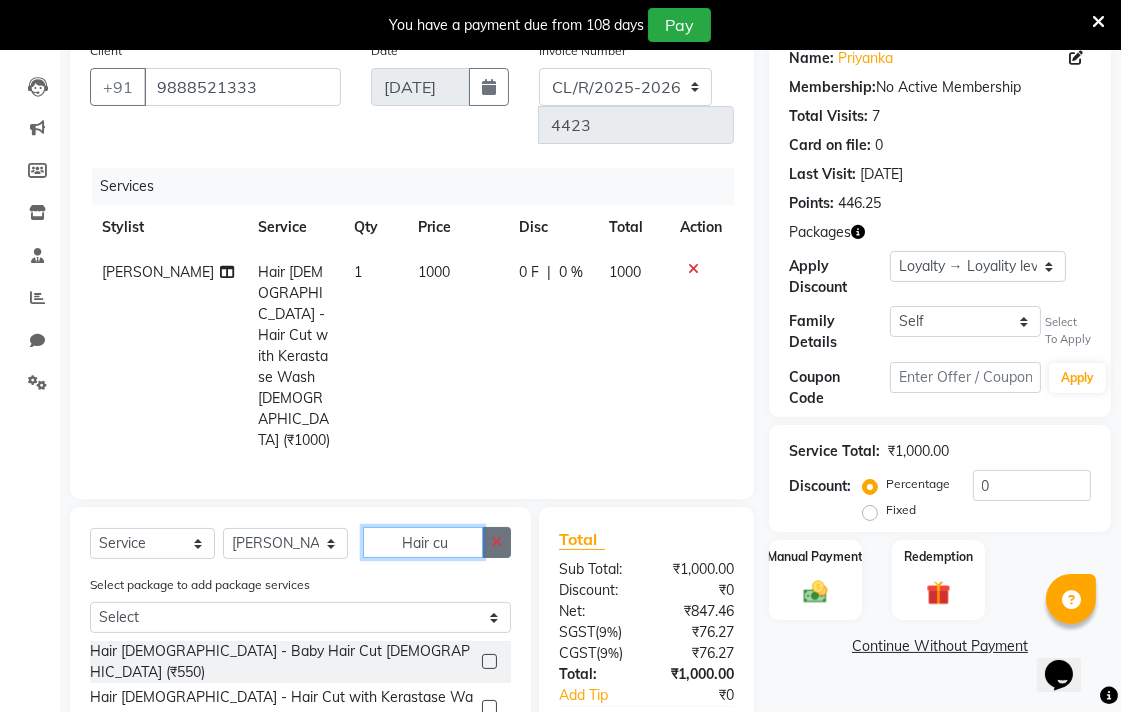 type 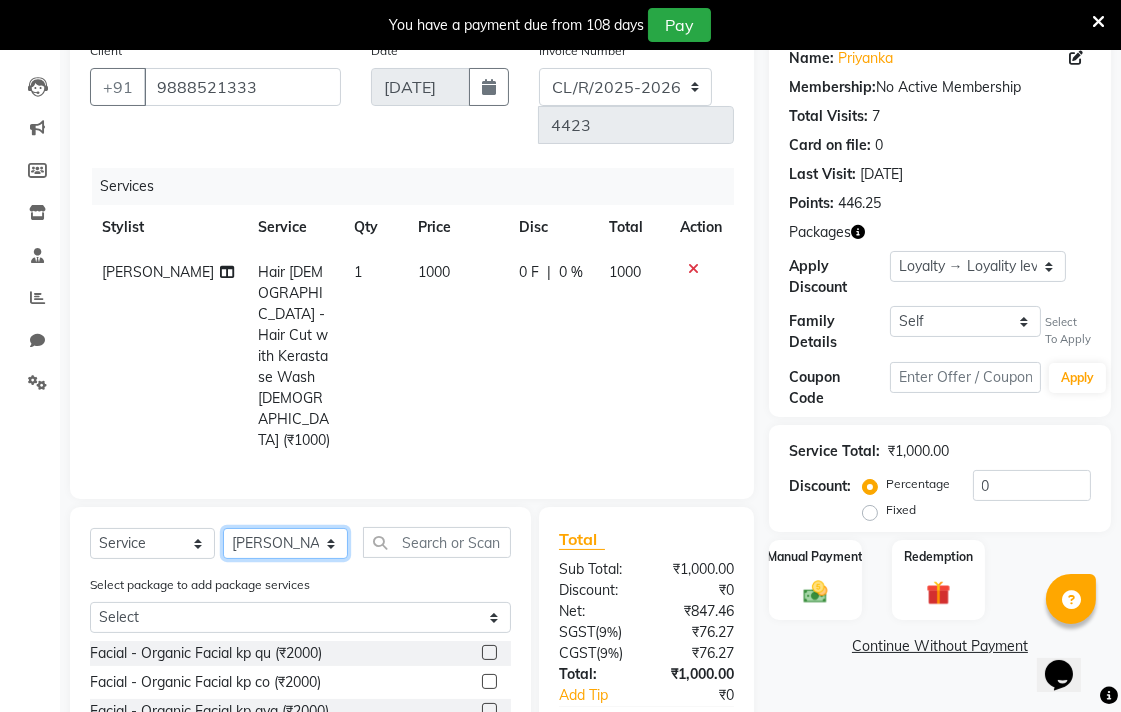 click on "Select Stylist Admin AMIT Birshika Colour Lounge, [GEOGRAPHIC_DATA] Colour Lounge, [GEOGRAPHIC_DATA] [PERSON_NAME] [PERSON_NAME] [PERSON_NAME] [PERSON_NAME] [PERSON_NAME] mam [PERSON_NAME] [PERSON_NAME] [PERSON_NAME] MOHIT [PERSON_NAME] POOJA [PERSON_NAME] [PERSON_NAME] [PERSON_NAME] guard [PERSON_NAME] [PERSON_NAME] [PERSON_NAME] [PERSON_NAME] SAMEER [PERSON_NAME] [PERSON_NAME] [PERSON_NAME] [PERSON_NAME] [PERSON_NAME] [PERSON_NAME] VISHAL [PERSON_NAME]" 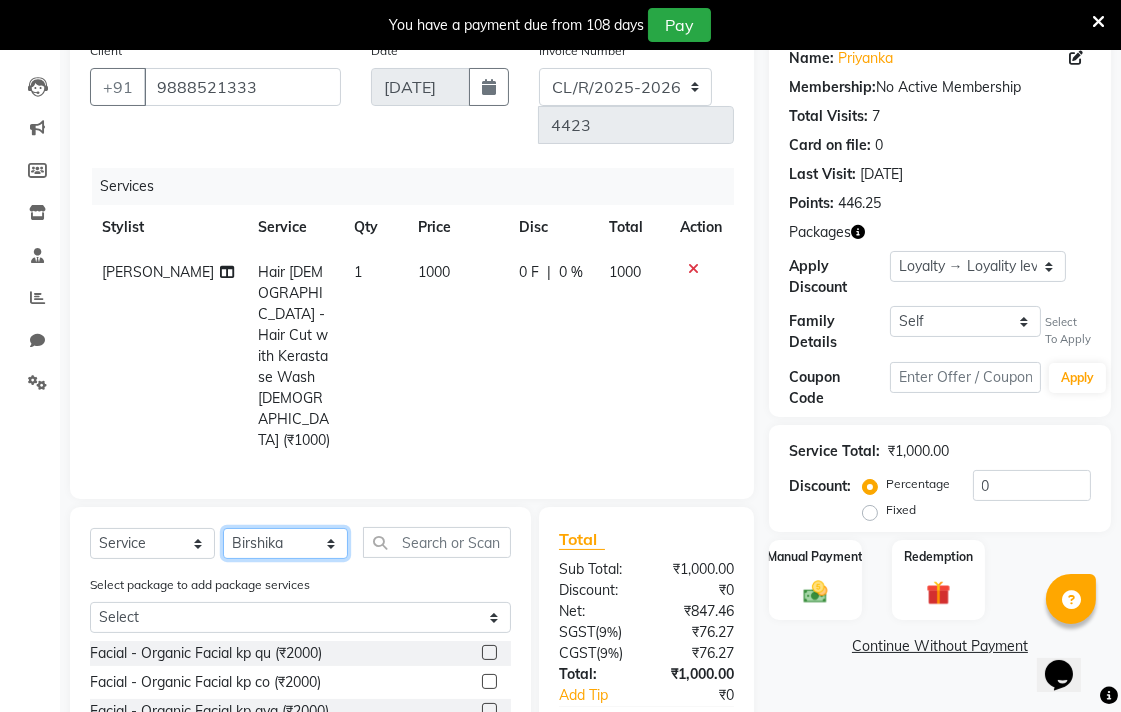 click on "Select Stylist Admin AMIT Birshika Colour Lounge, [GEOGRAPHIC_DATA] Colour Lounge, [GEOGRAPHIC_DATA] [PERSON_NAME] [PERSON_NAME] [PERSON_NAME] [PERSON_NAME] [PERSON_NAME] mam [PERSON_NAME] [PERSON_NAME] [PERSON_NAME] MOHIT [PERSON_NAME] POOJA [PERSON_NAME] [PERSON_NAME] [PERSON_NAME] guard [PERSON_NAME] [PERSON_NAME] [PERSON_NAME] [PERSON_NAME] SAMEER [PERSON_NAME] [PERSON_NAME] [PERSON_NAME] [PERSON_NAME] [PERSON_NAME] [PERSON_NAME] VISHAL [PERSON_NAME]" 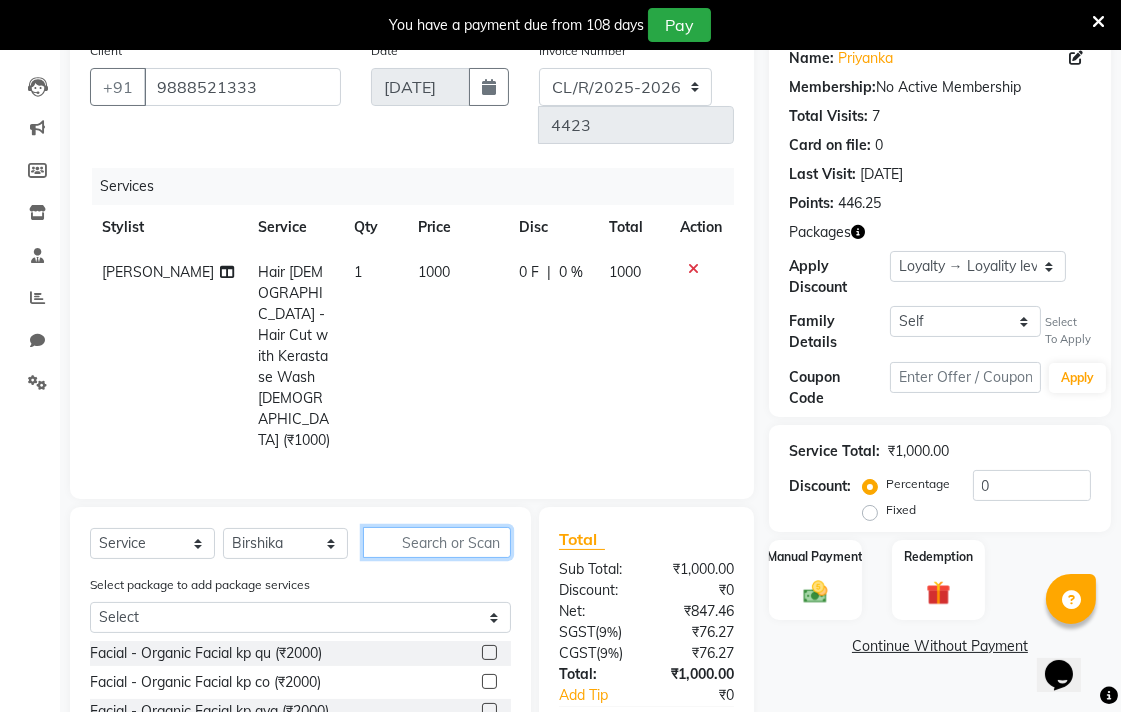 click 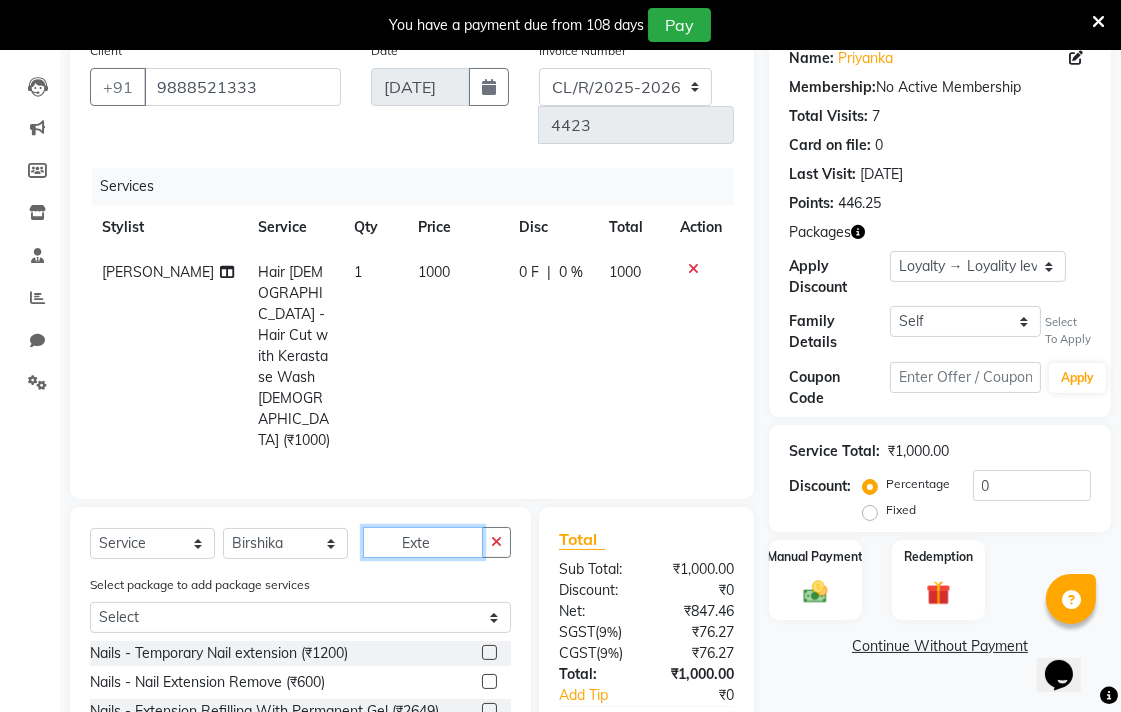 type on "Exte" 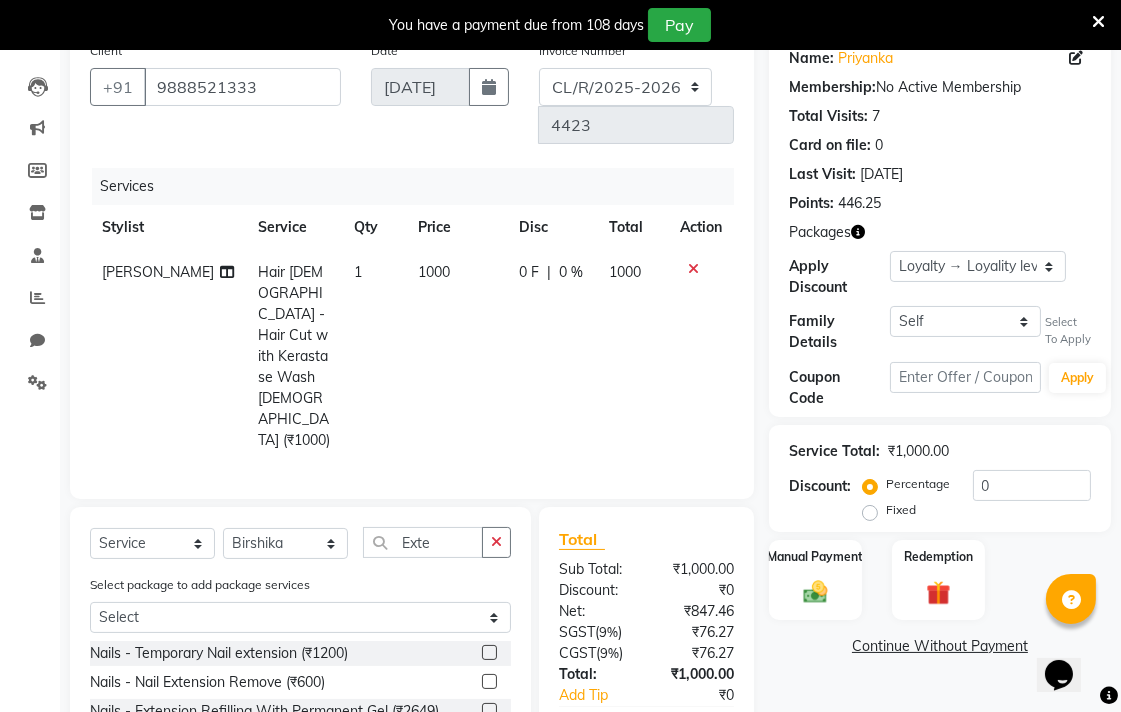 click 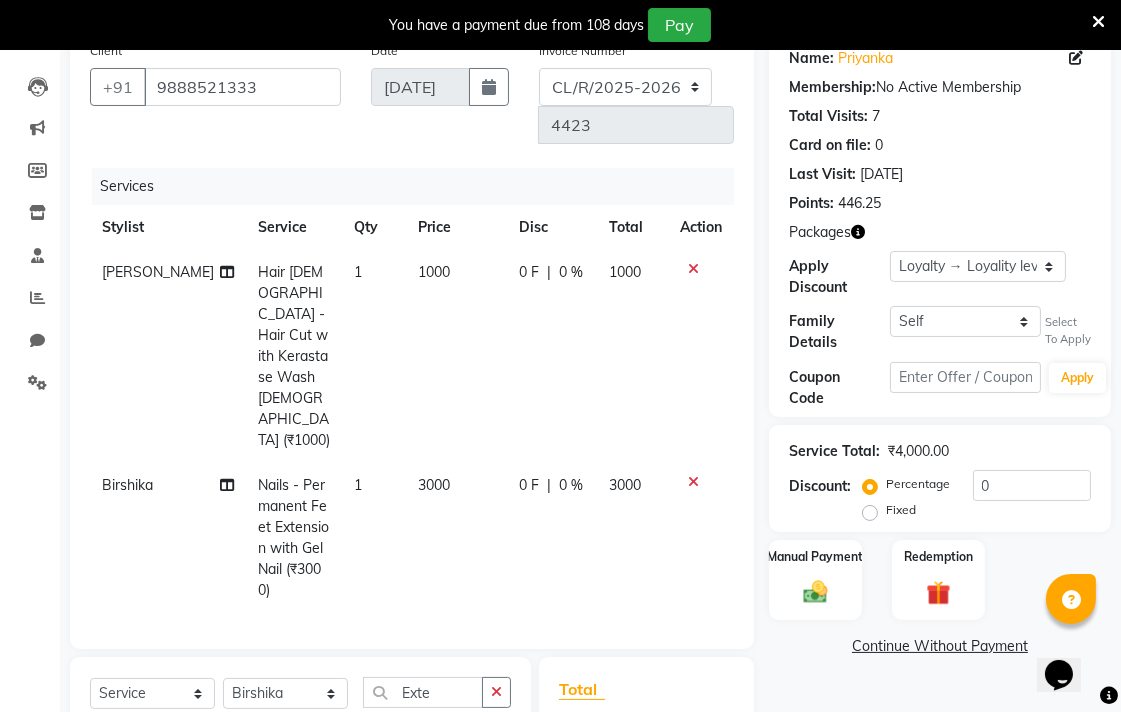 checkbox on "false" 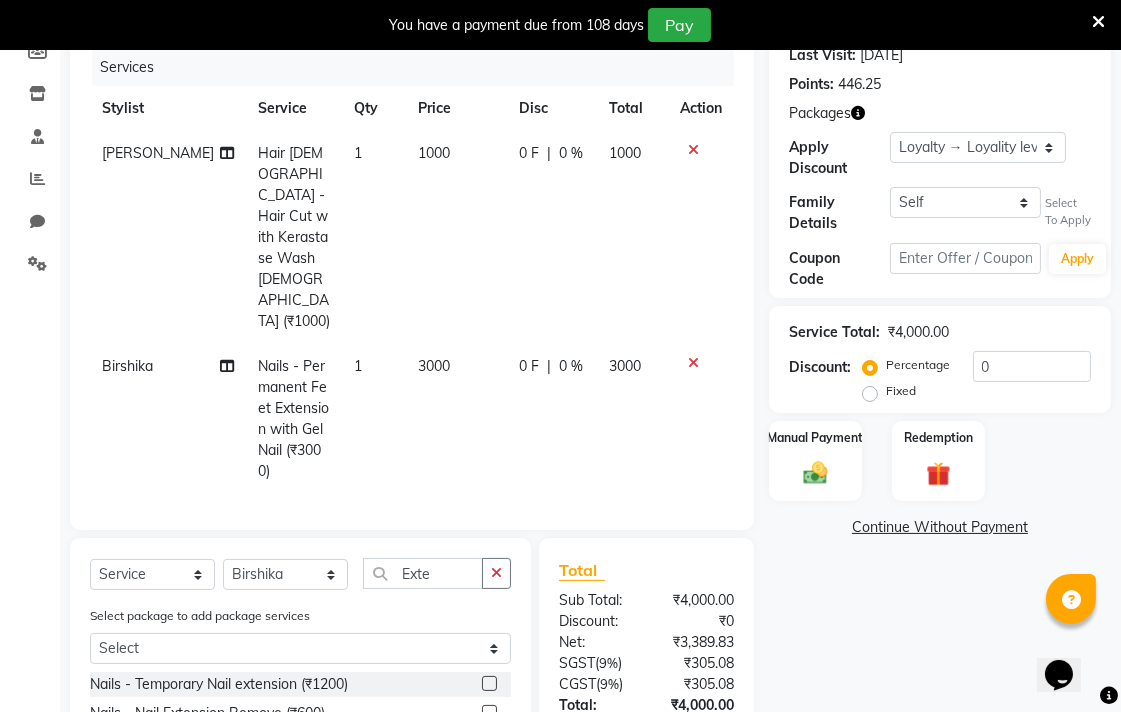 click on "3000" 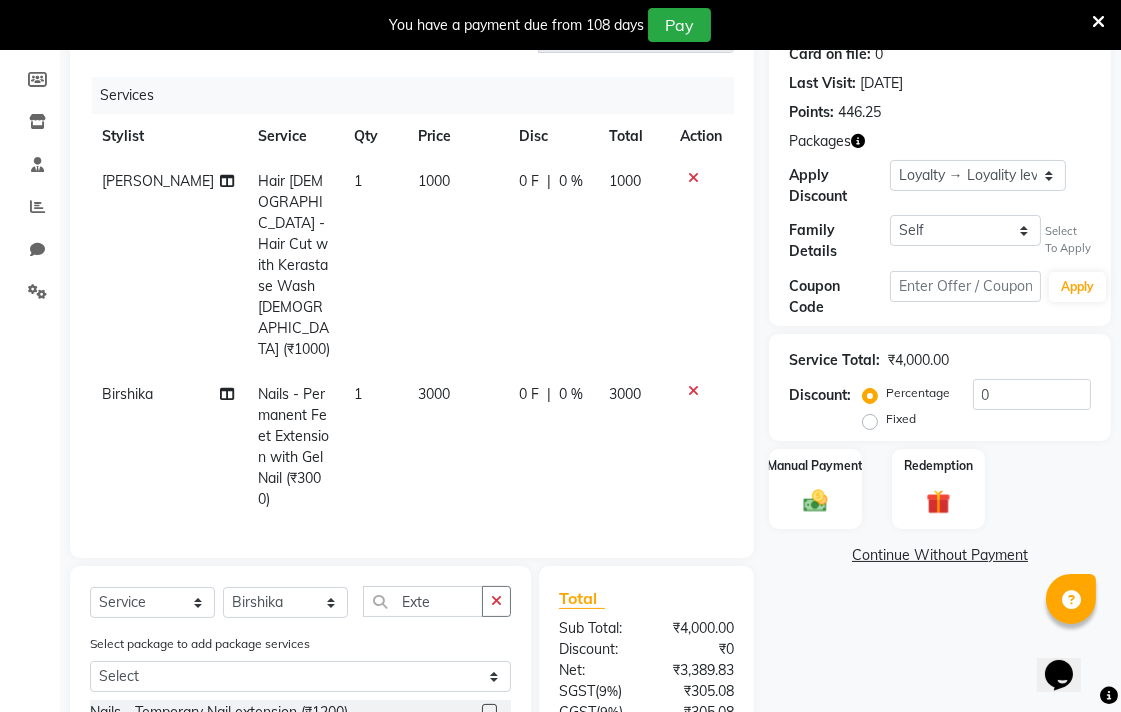 select on "70176" 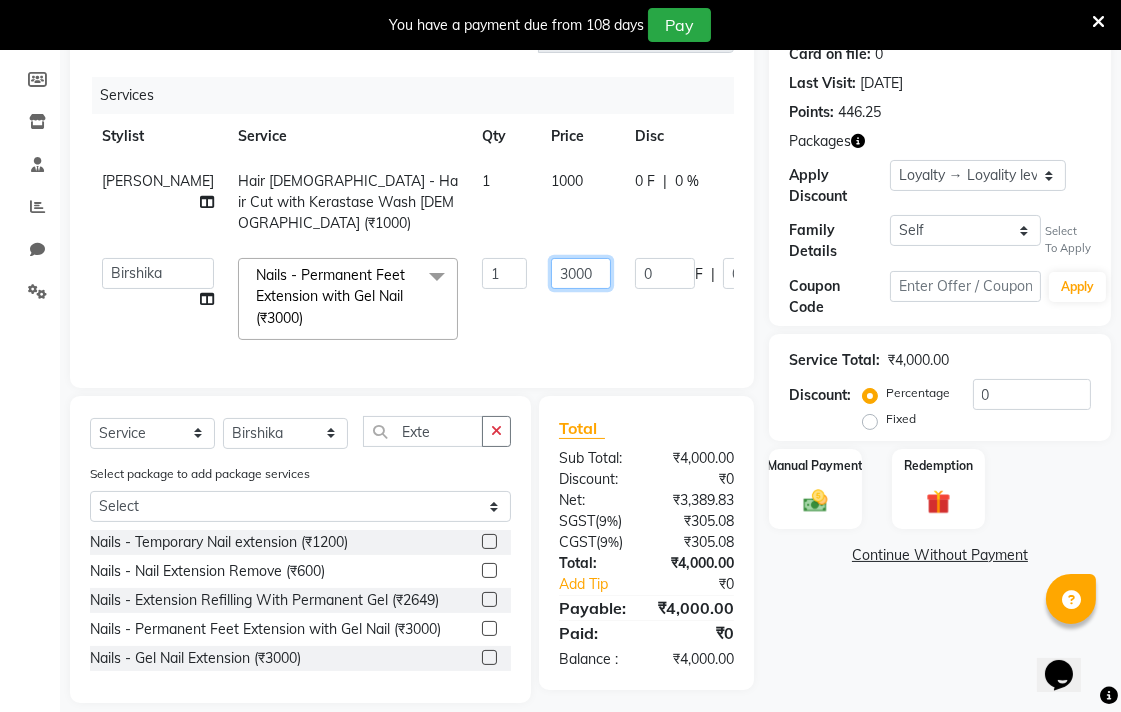 click on "3000" 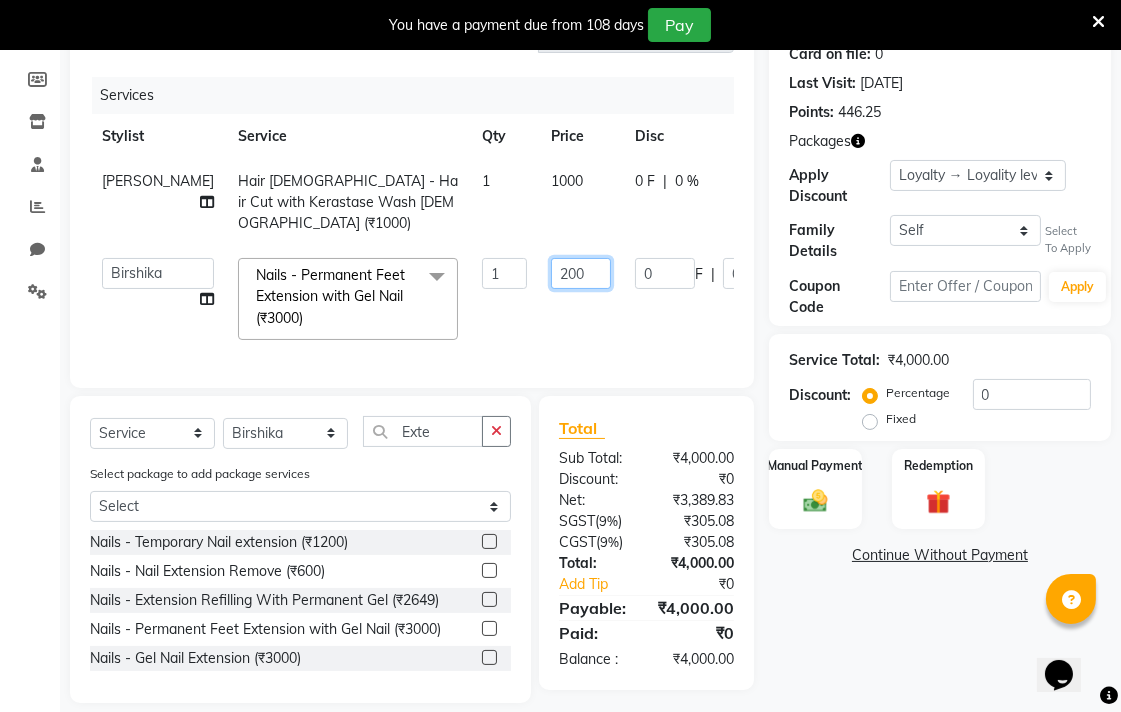 type on "2900" 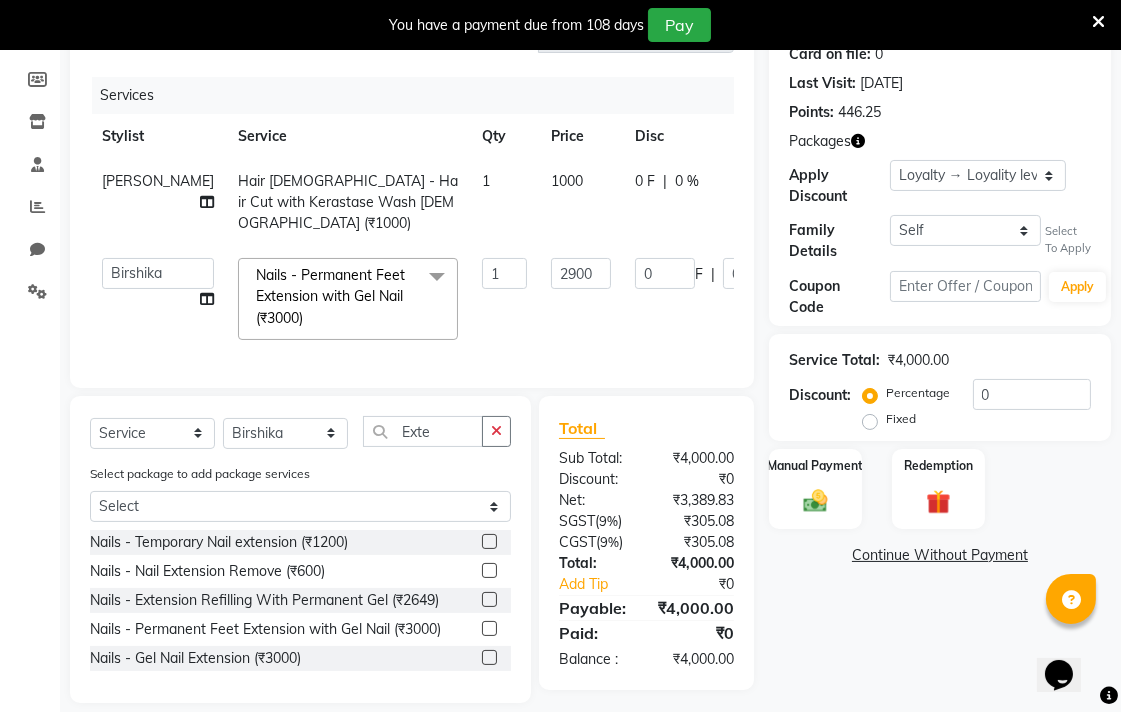 click on "Name: Priyanka  Membership:  No Active Membership  Total Visits:  7 Card on file:  0 Last Visit:   06-07-2025 Points:   446.25  Packages Apply Discount Select  Loyalty → Loyality level 1  Coupon → Sukriti Gift Voucher Coupon → Sukriti Gift Voucher Coupon → Sukriti Gift Voucher Coupon → Sukriti Gift Voucher Family Details Self PRIYANKA  Select To Apply Coupon Code Apply Service Total:  ₹4,000.00  Discount:  Percentage   Fixed  0 Manual Payment Redemption  Continue Without Payment" 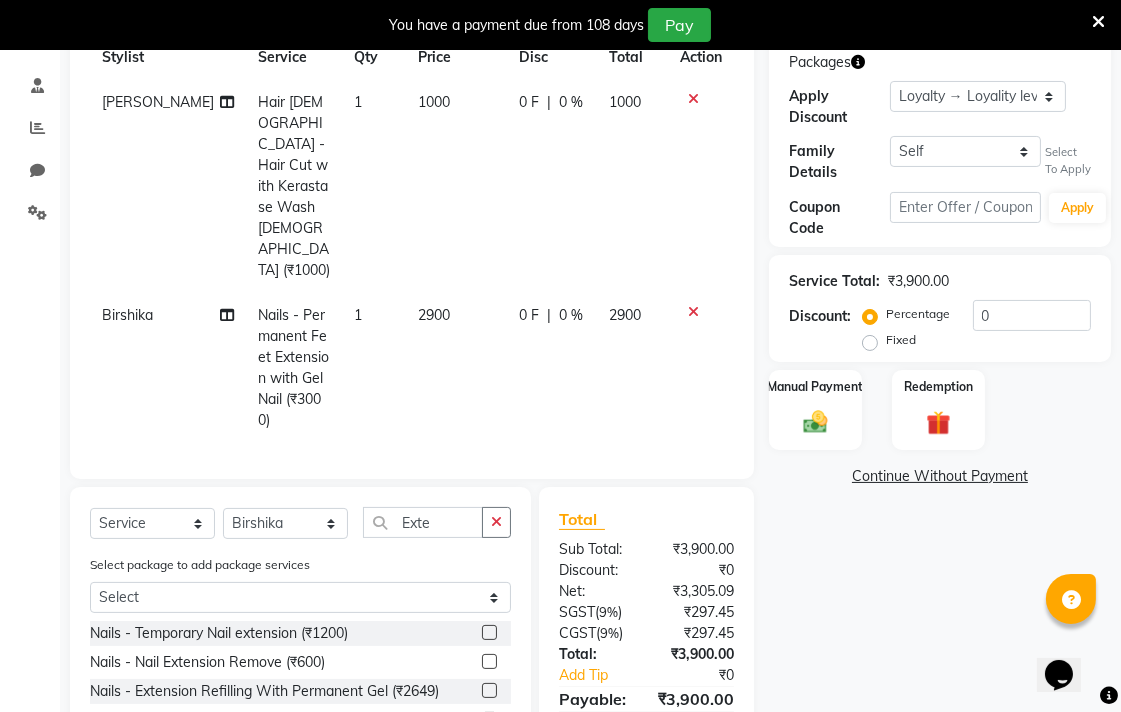 scroll, scrollTop: 372, scrollLeft: 0, axis: vertical 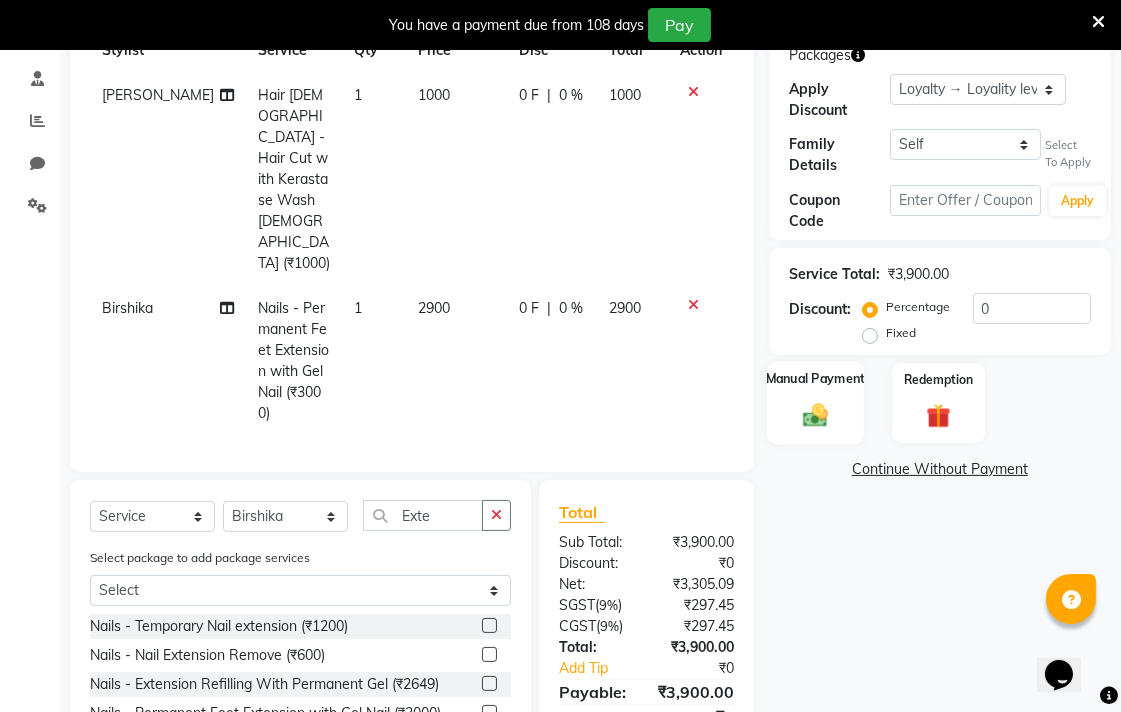 click on "Manual Payment" 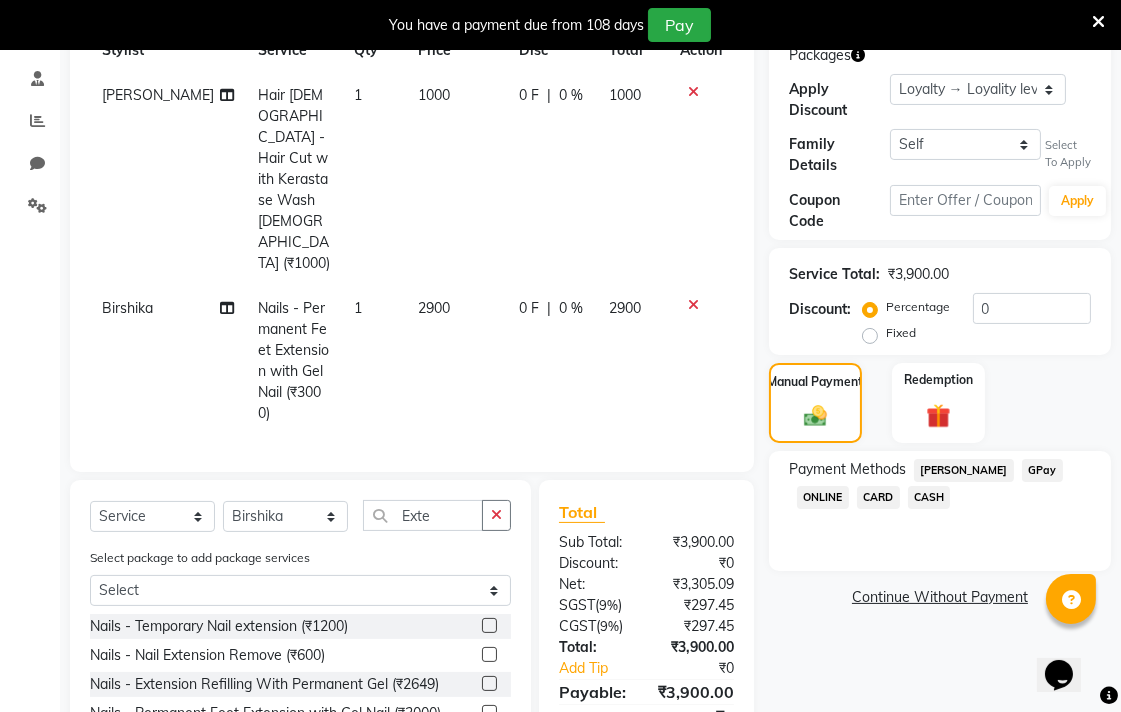 click on "CASH" 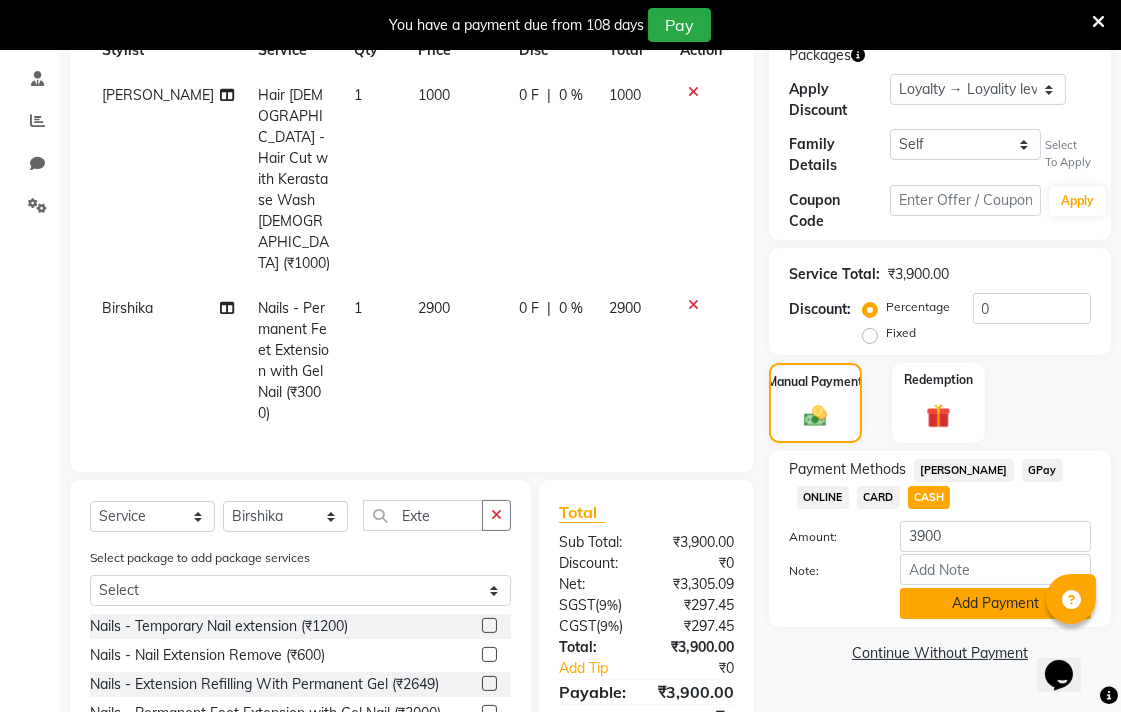 click on "Add Payment" 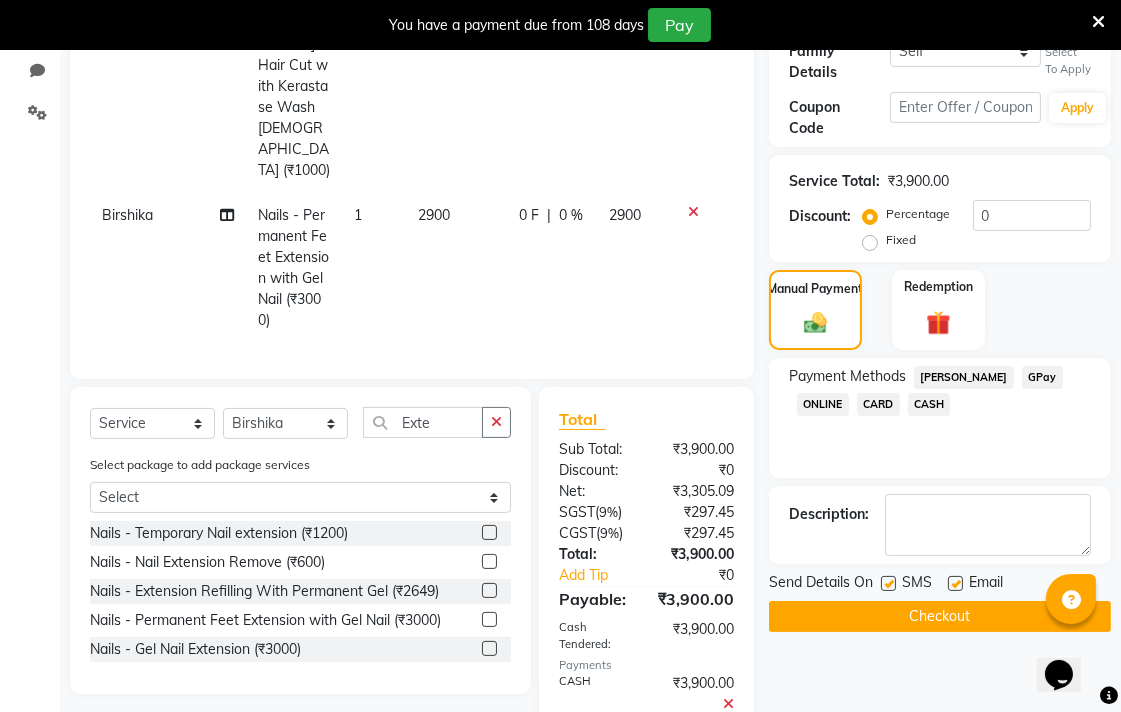 scroll, scrollTop: 624, scrollLeft: 0, axis: vertical 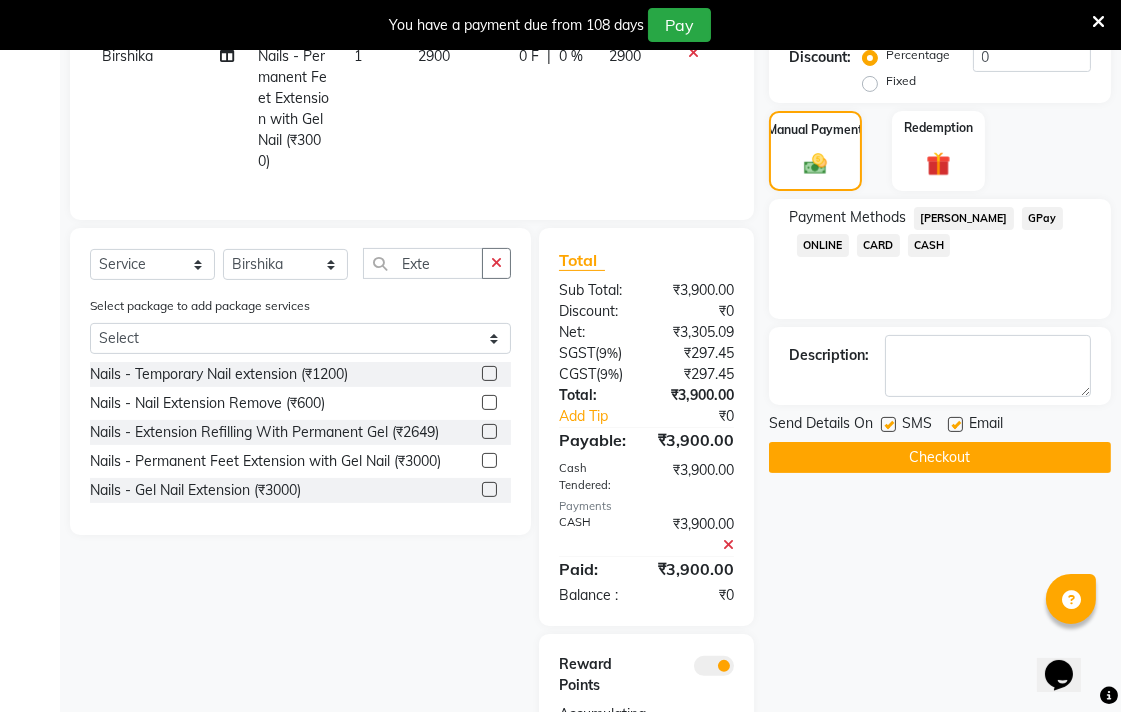click on "Checkout" 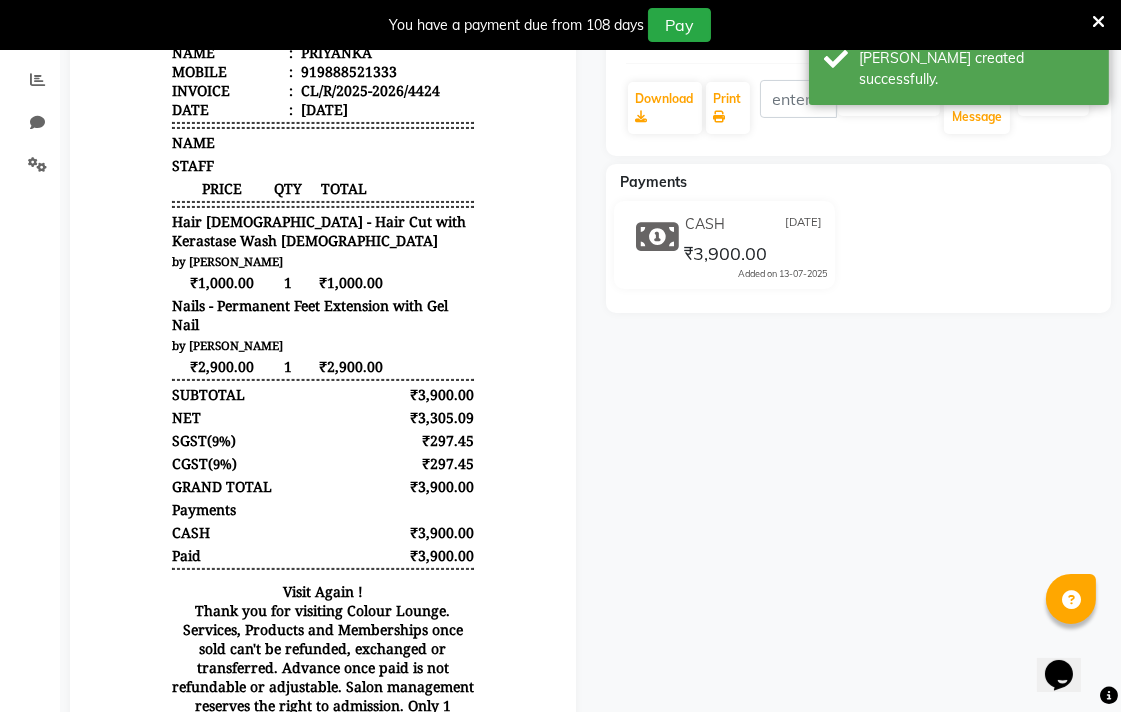 scroll, scrollTop: 281, scrollLeft: 0, axis: vertical 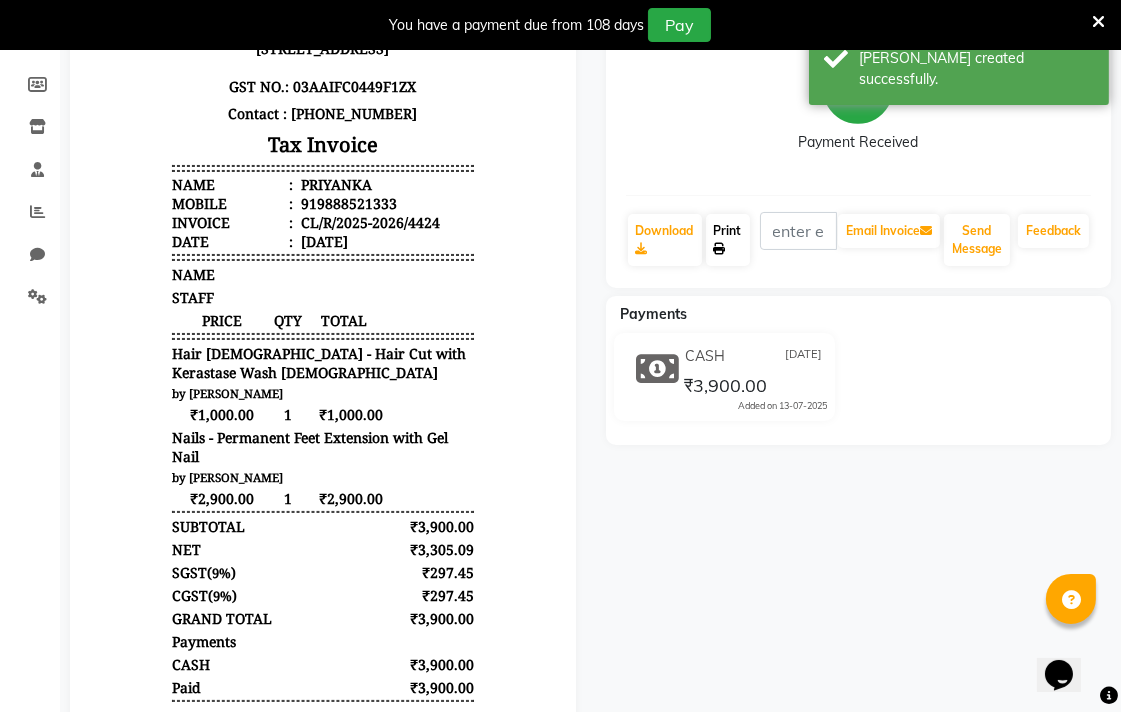 click on "Print" 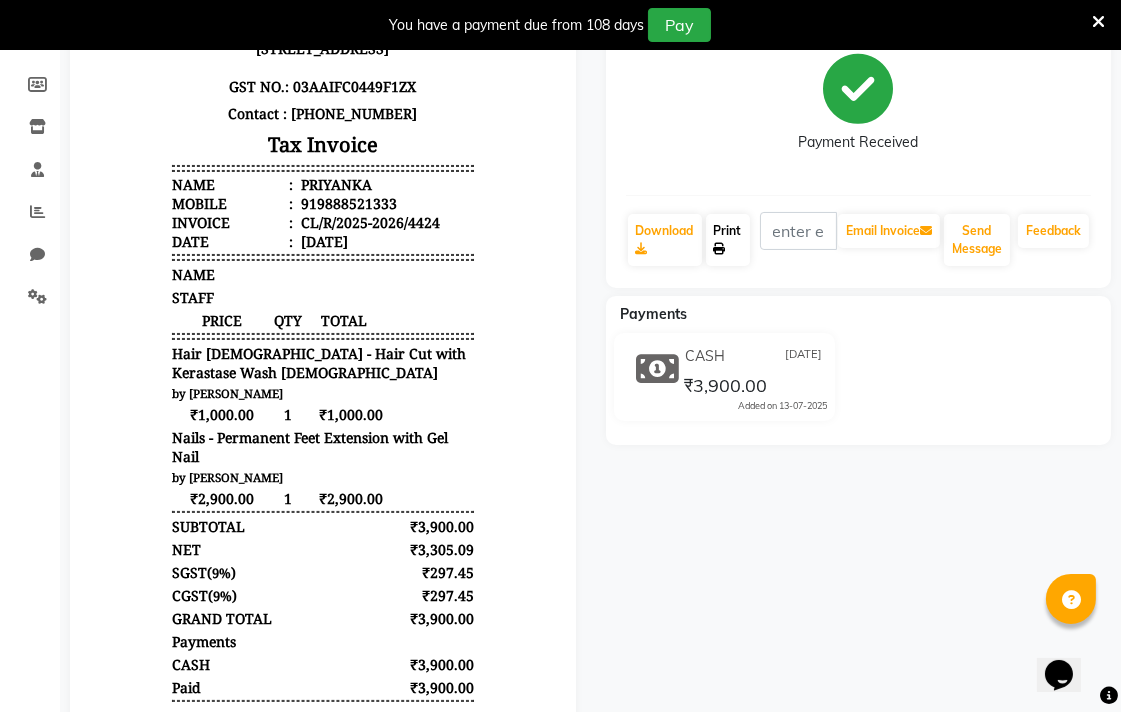scroll, scrollTop: 0, scrollLeft: 0, axis: both 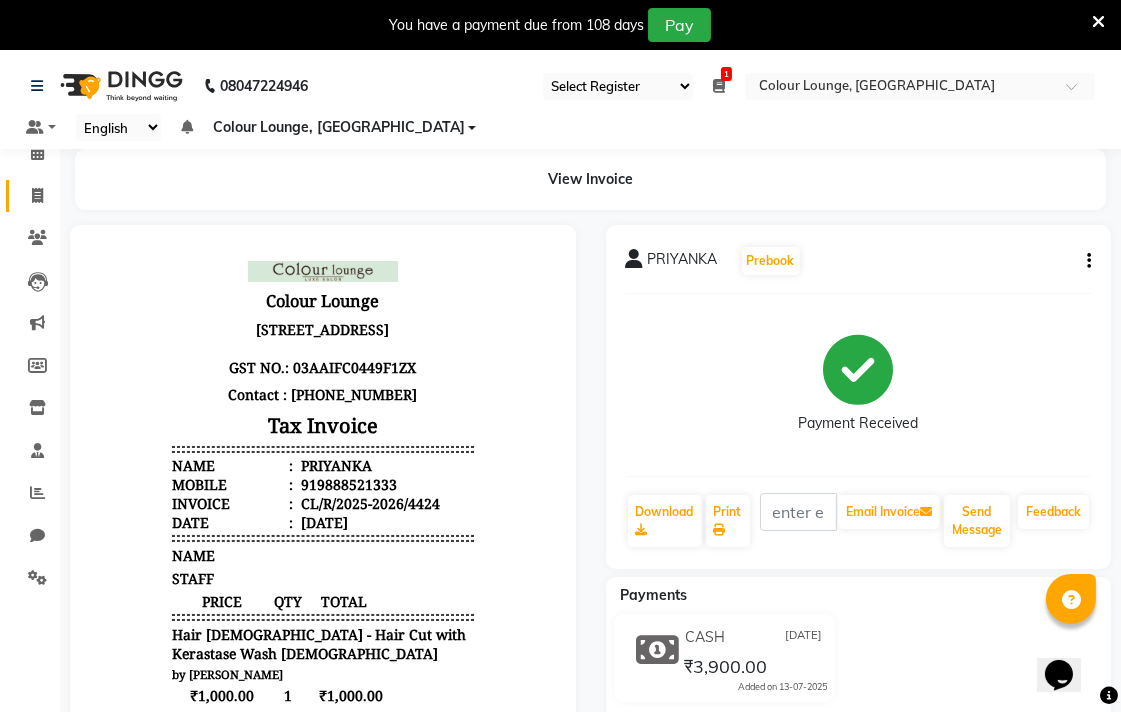click 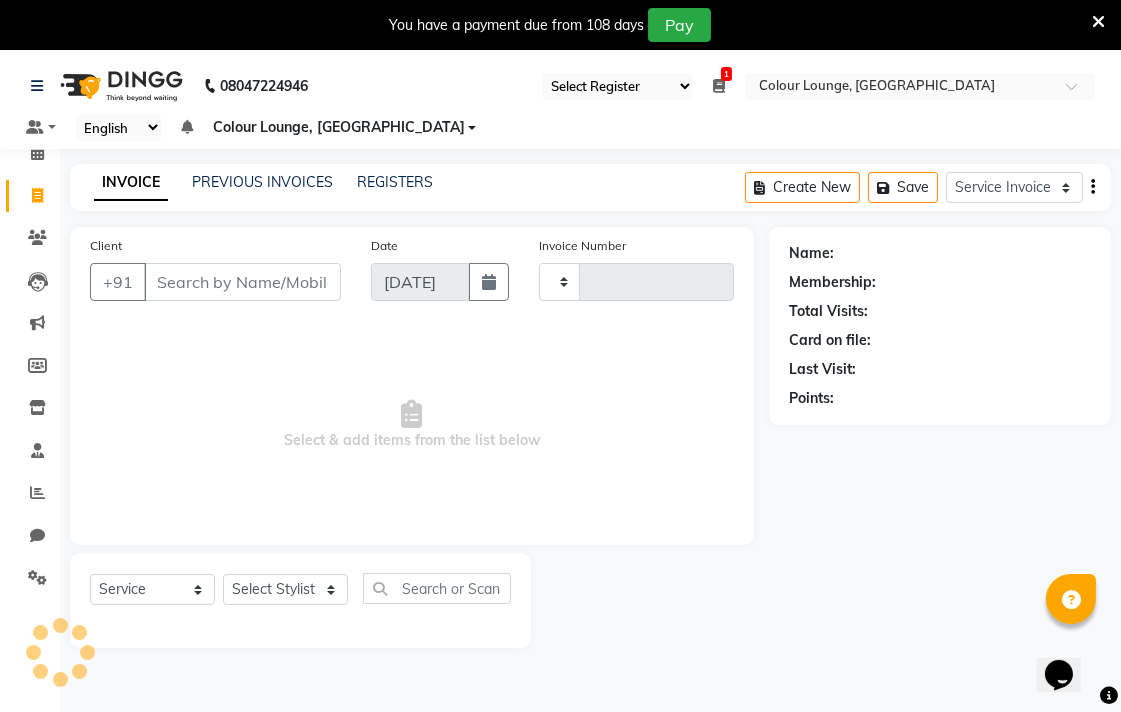 type on "4425" 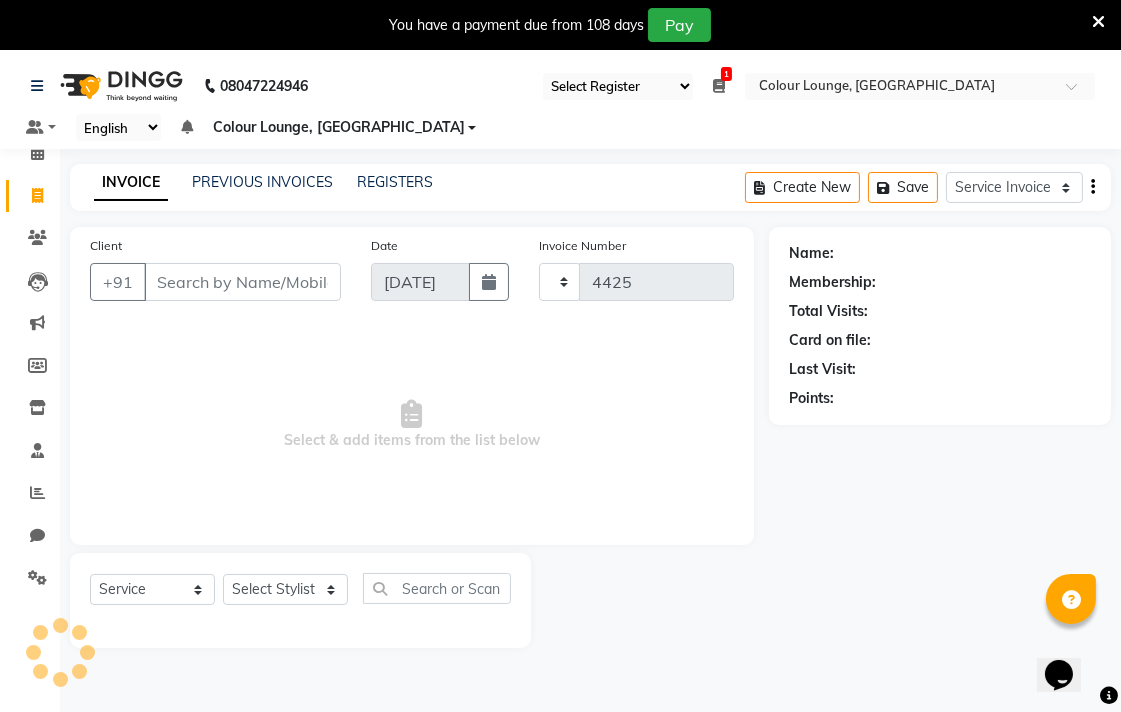 select on "8013" 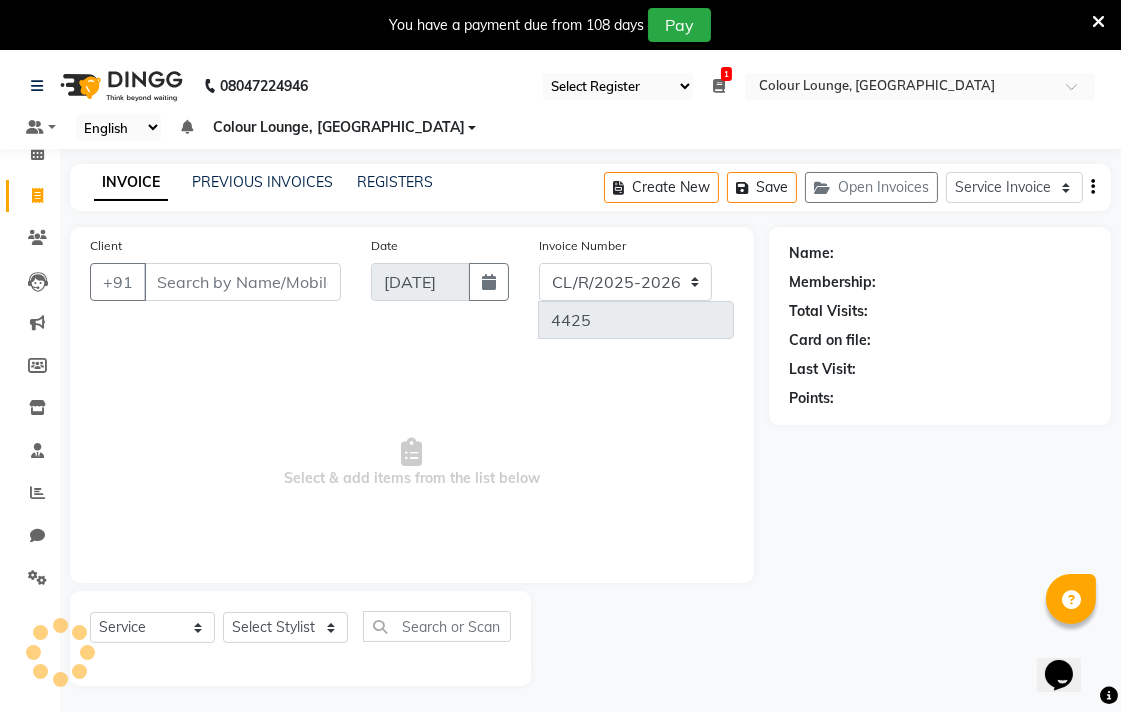 scroll, scrollTop: 50, scrollLeft: 0, axis: vertical 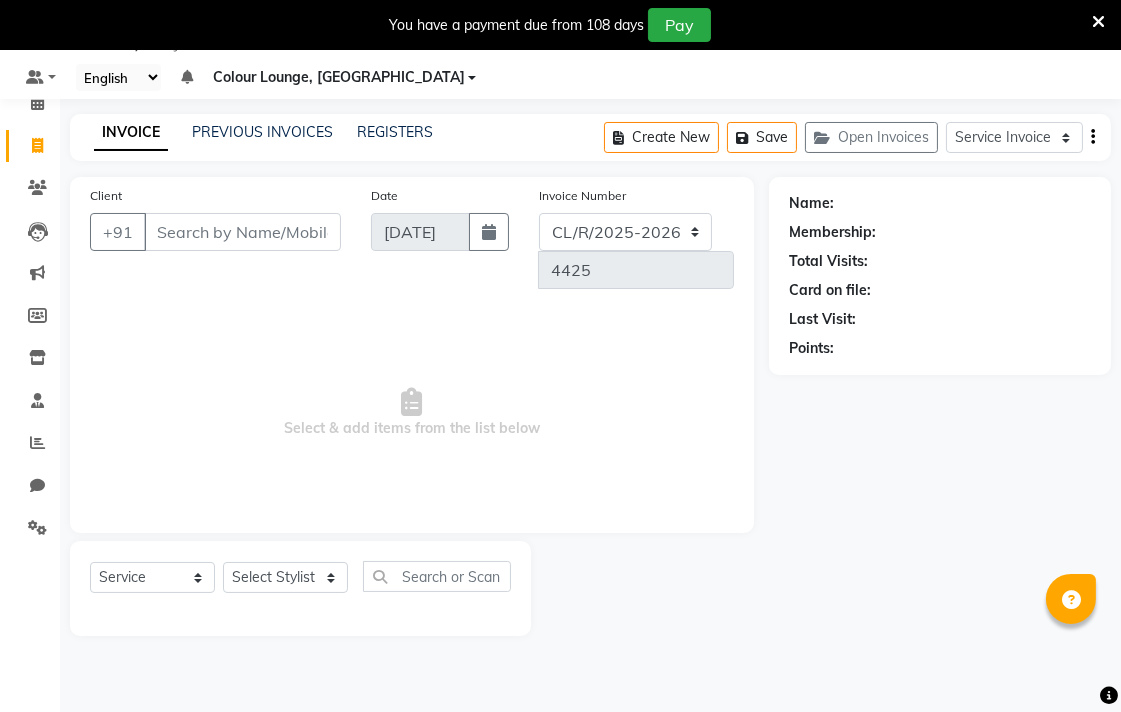 click on "Client" at bounding box center (242, 232) 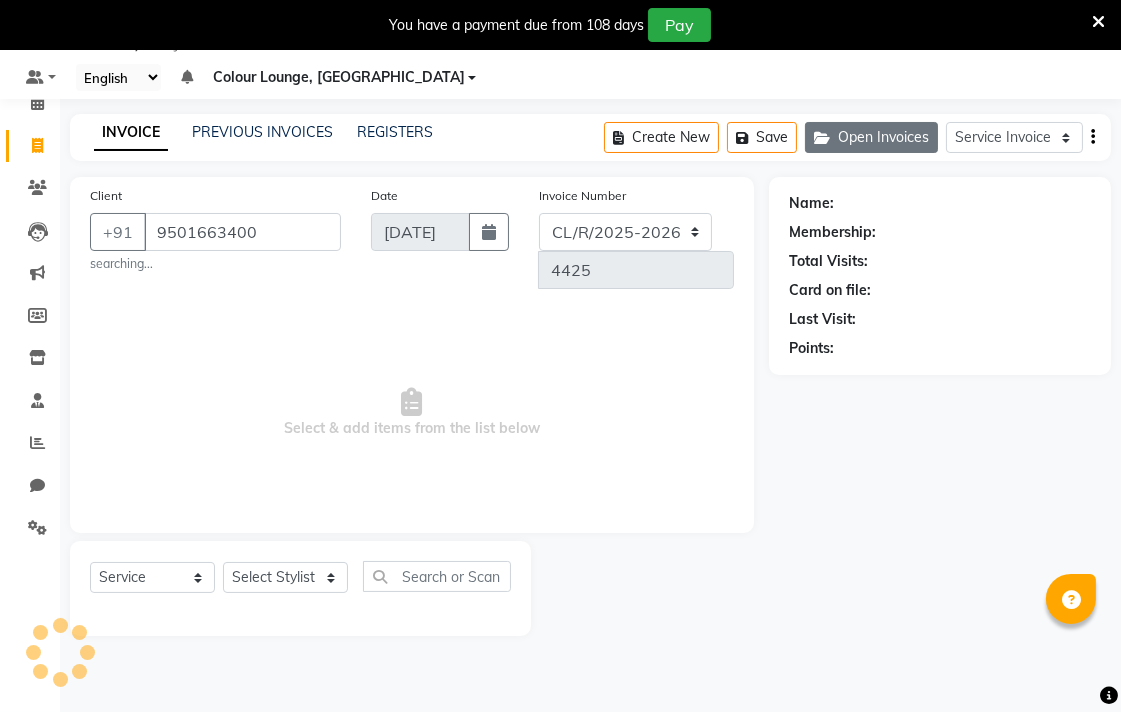 type on "9501663400" 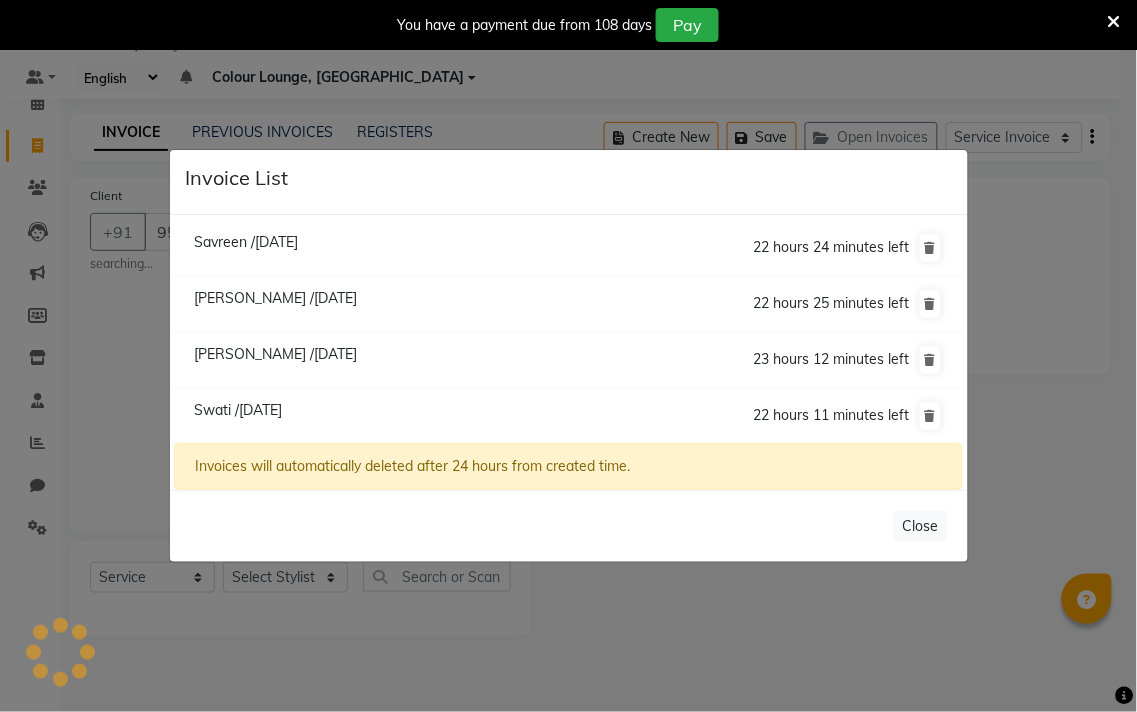 click on "Kritika /13 July 2025" 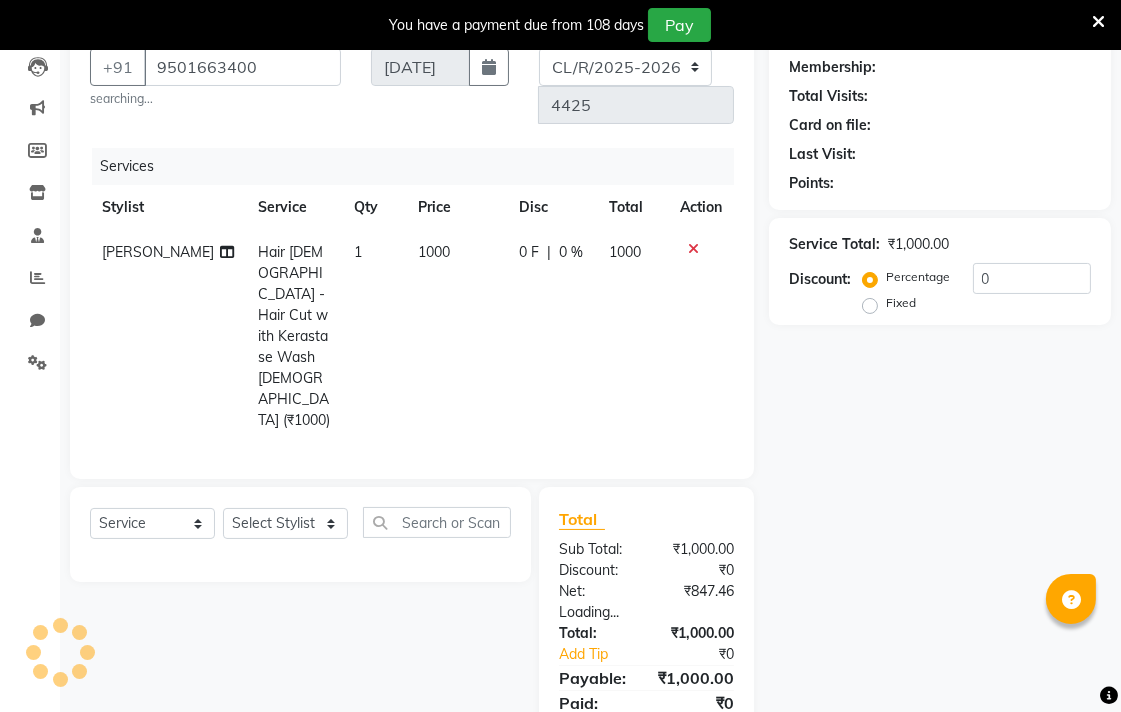 click 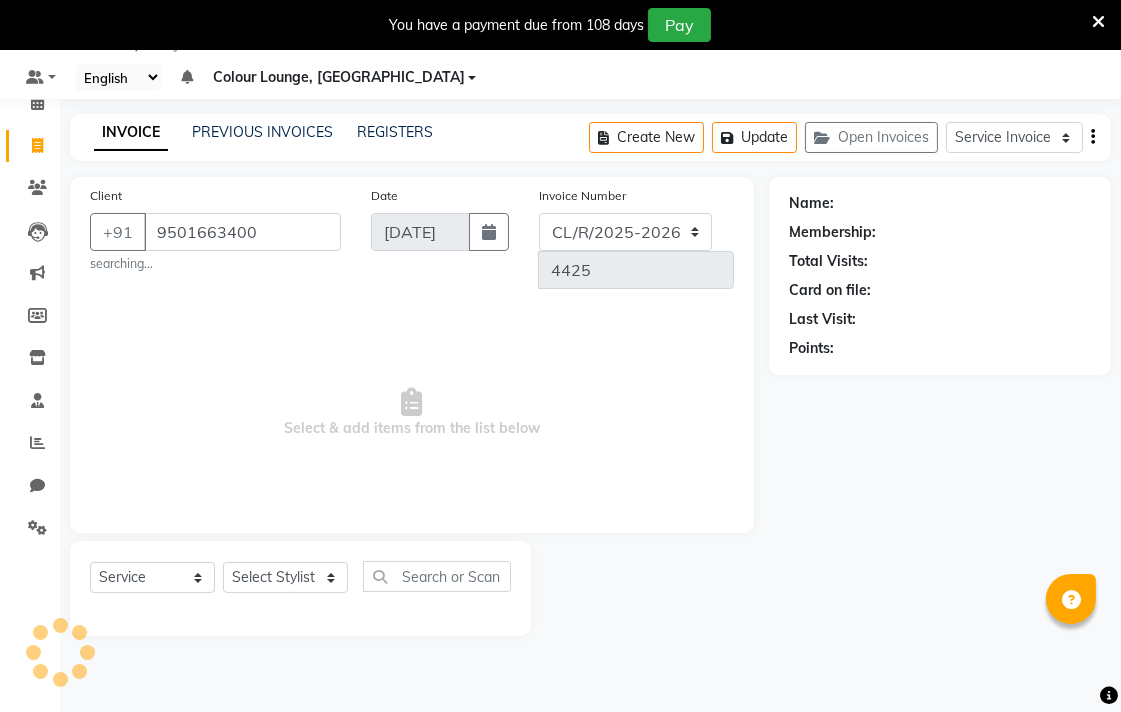 scroll, scrollTop: 50, scrollLeft: 0, axis: vertical 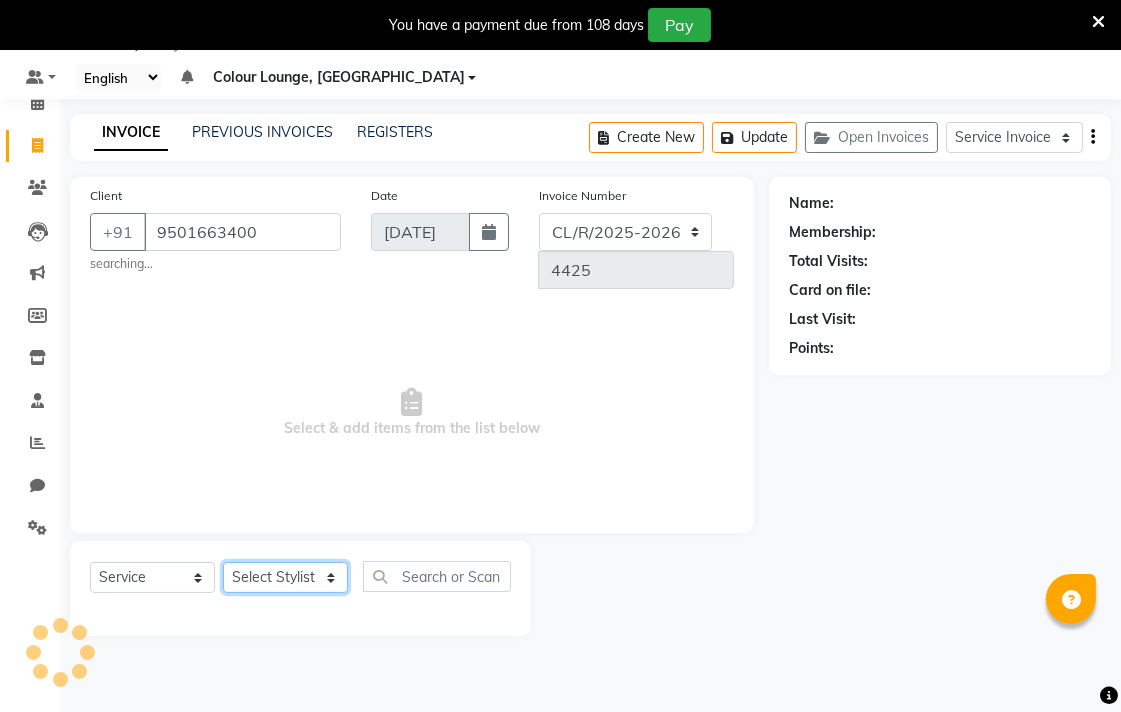 click on "Select Stylist Admin AMIT Birshika Colour Lounge, [GEOGRAPHIC_DATA] Colour Lounge, [GEOGRAPHIC_DATA] [PERSON_NAME] [PERSON_NAME] [PERSON_NAME] [PERSON_NAME] [PERSON_NAME] mam [PERSON_NAME] [PERSON_NAME] [PERSON_NAME] MOHIT [PERSON_NAME] POOJA [PERSON_NAME] [PERSON_NAME] [PERSON_NAME] guard [PERSON_NAME] [PERSON_NAME] [PERSON_NAME] [PERSON_NAME] SAMEER [PERSON_NAME] [PERSON_NAME] [PERSON_NAME] [PERSON_NAME] [PERSON_NAME] [PERSON_NAME] VISHAL [PERSON_NAME]" 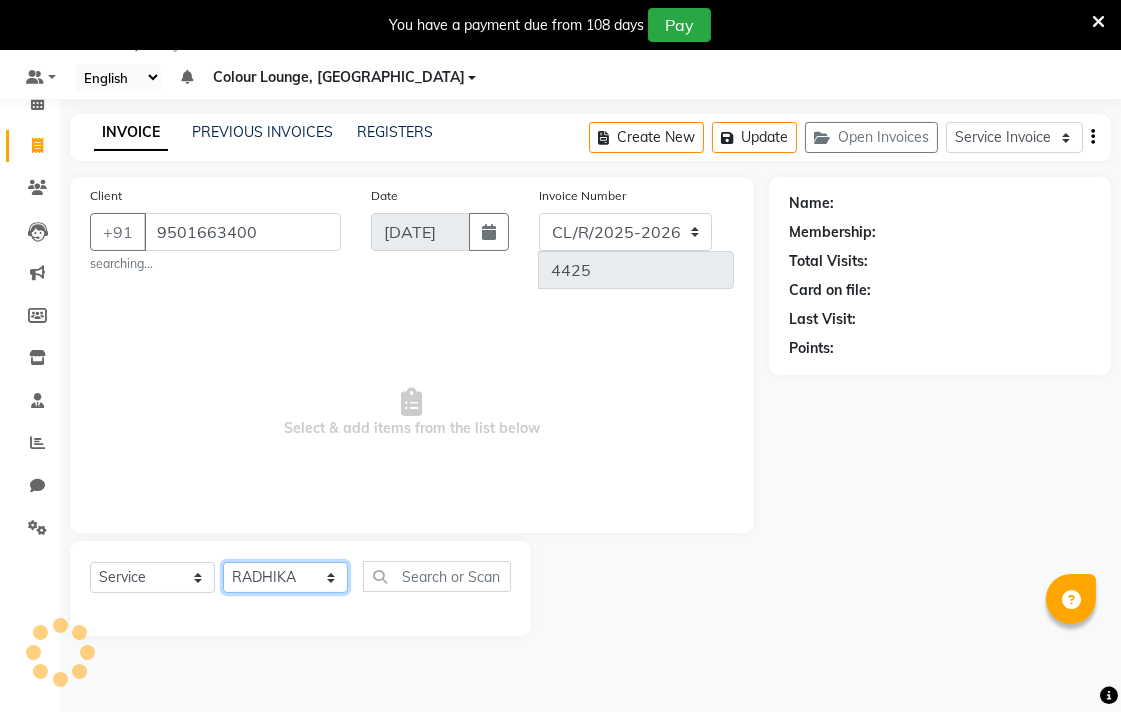 click on "Select Stylist Admin AMIT Birshika Colour Lounge, [GEOGRAPHIC_DATA] Colour Lounge, [GEOGRAPHIC_DATA] [PERSON_NAME] [PERSON_NAME] [PERSON_NAME] [PERSON_NAME] [PERSON_NAME] mam [PERSON_NAME] [PERSON_NAME] [PERSON_NAME] MOHIT [PERSON_NAME] POOJA [PERSON_NAME] [PERSON_NAME] [PERSON_NAME] guard [PERSON_NAME] [PERSON_NAME] [PERSON_NAME] [PERSON_NAME] SAMEER [PERSON_NAME] [PERSON_NAME] [PERSON_NAME] [PERSON_NAME] [PERSON_NAME] [PERSON_NAME] VISHAL [PERSON_NAME]" 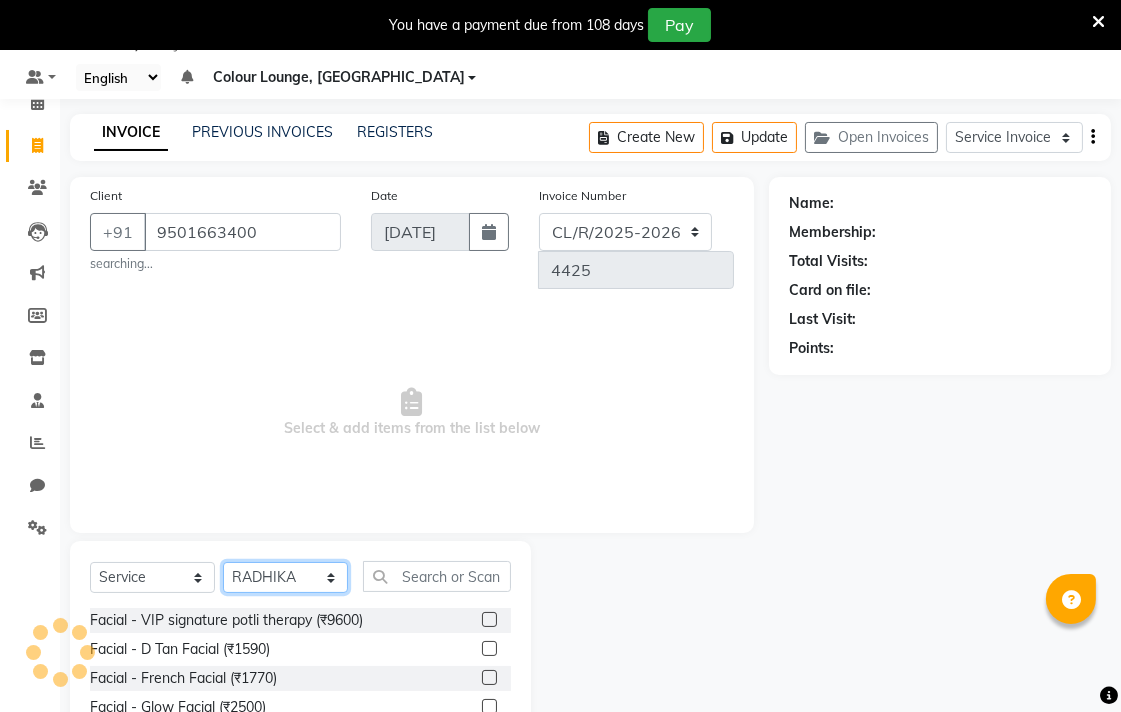 click on "Select Stylist Admin AMIT Birshika Colour Lounge, [GEOGRAPHIC_DATA] Colour Lounge, [GEOGRAPHIC_DATA] [PERSON_NAME] [PERSON_NAME] [PERSON_NAME] [PERSON_NAME] [PERSON_NAME] mam [PERSON_NAME] [PERSON_NAME] [PERSON_NAME] MOHIT [PERSON_NAME] POOJA [PERSON_NAME] [PERSON_NAME] [PERSON_NAME] guard [PERSON_NAME] [PERSON_NAME] [PERSON_NAME] [PERSON_NAME] SAMEER [PERSON_NAME] [PERSON_NAME] [PERSON_NAME] [PERSON_NAME] [PERSON_NAME] [PERSON_NAME] VISHAL [PERSON_NAME]" 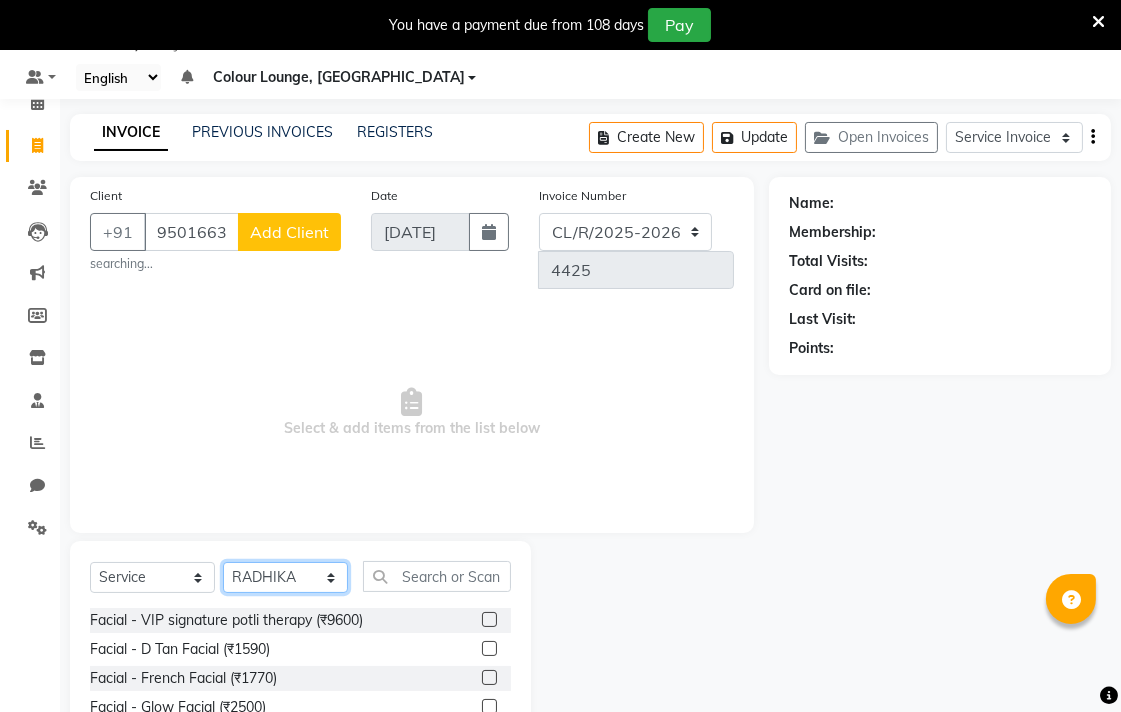 select on "70162" 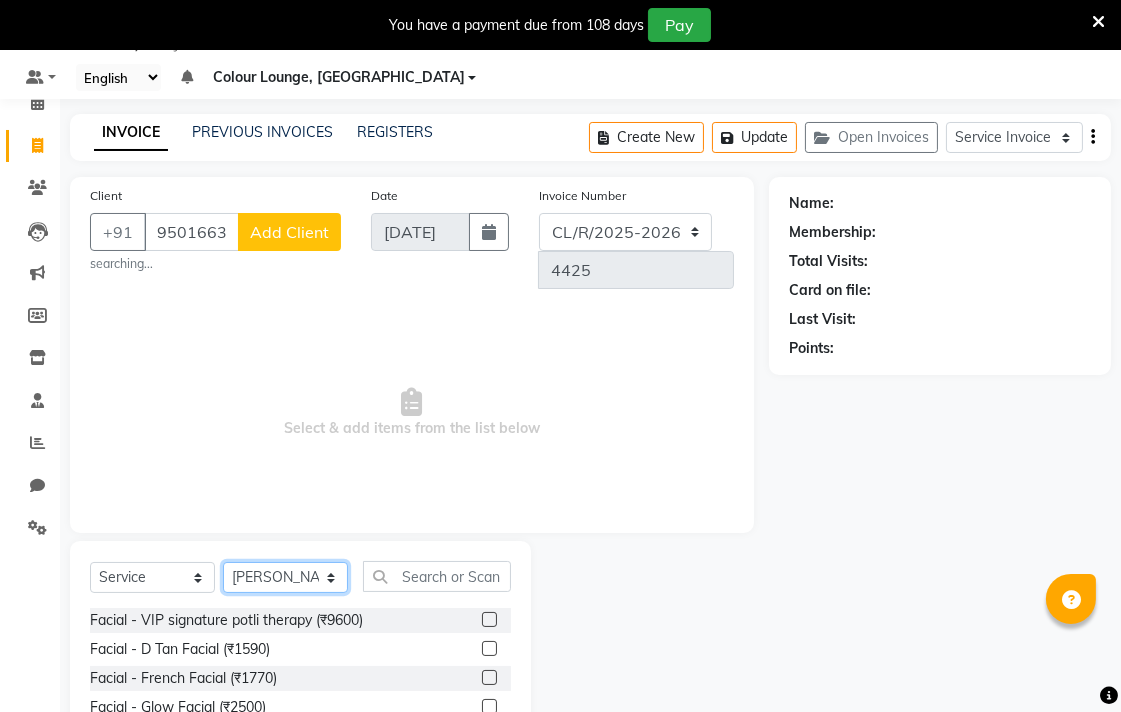 click on "Select Stylist Admin AMIT Birshika Colour Lounge, [GEOGRAPHIC_DATA] Colour Lounge, [GEOGRAPHIC_DATA] [PERSON_NAME] [PERSON_NAME] [PERSON_NAME] [PERSON_NAME] [PERSON_NAME] mam [PERSON_NAME] [PERSON_NAME] [PERSON_NAME] MOHIT [PERSON_NAME] POOJA [PERSON_NAME] [PERSON_NAME] [PERSON_NAME] guard [PERSON_NAME] [PERSON_NAME] [PERSON_NAME] [PERSON_NAME] SAMEER [PERSON_NAME] [PERSON_NAME] [PERSON_NAME] [PERSON_NAME] [PERSON_NAME] [PERSON_NAME] VISHAL [PERSON_NAME]" 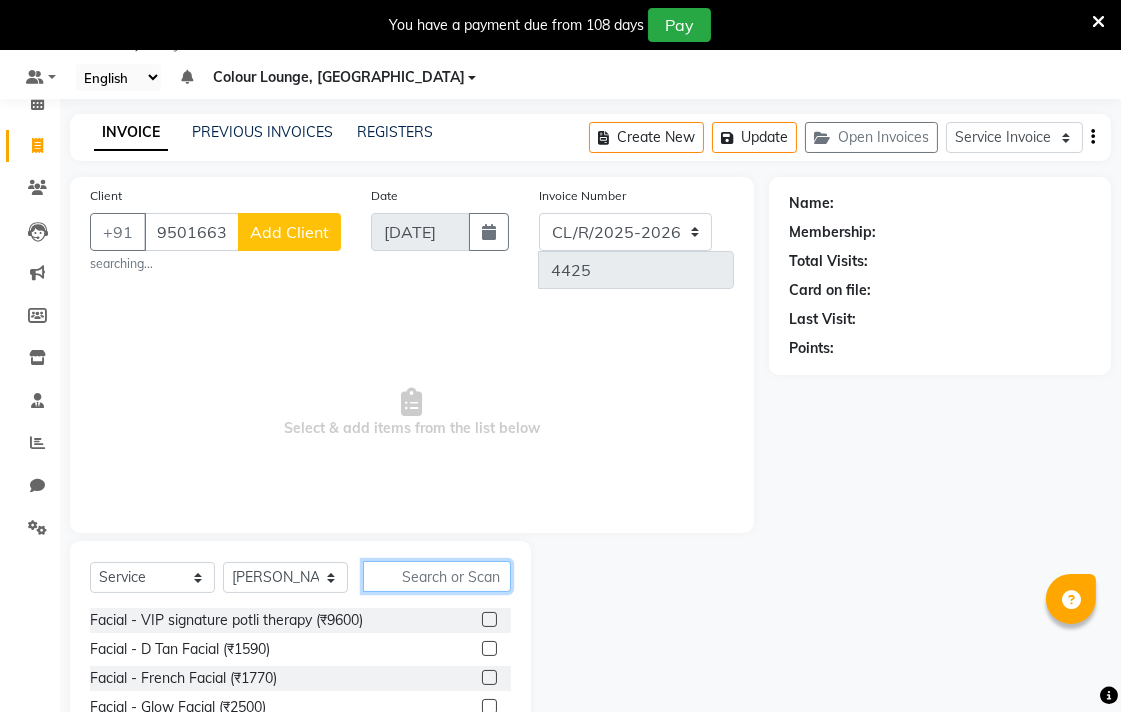 click 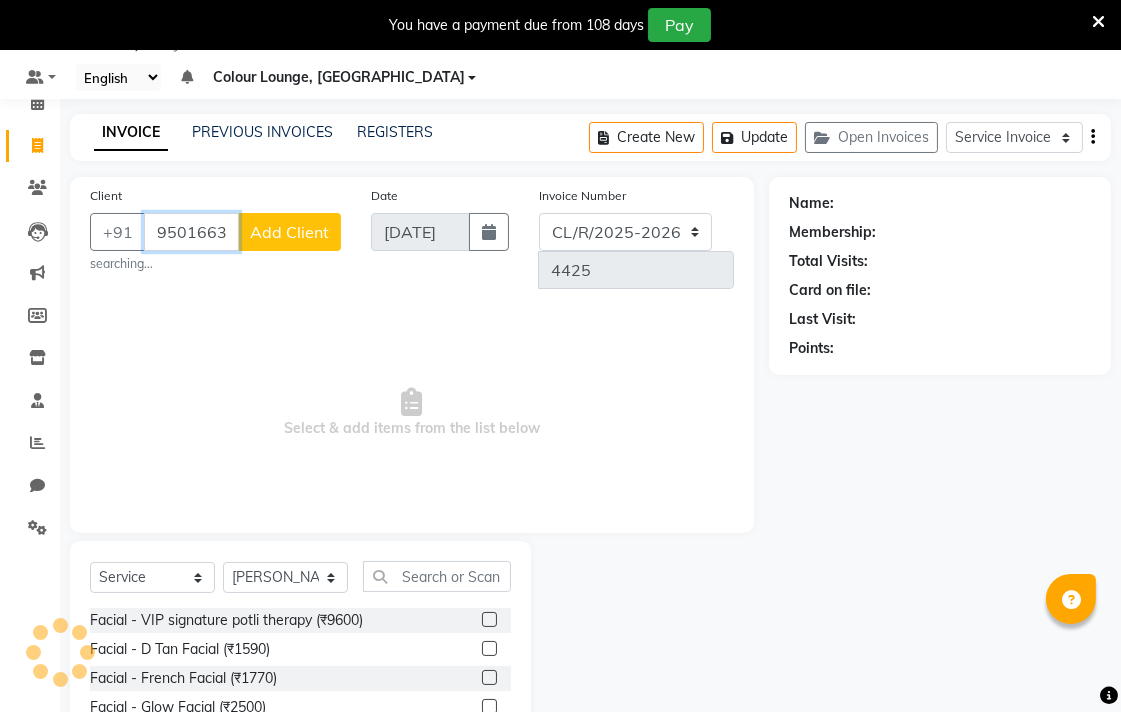 click on "9501663400" at bounding box center [191, 232] 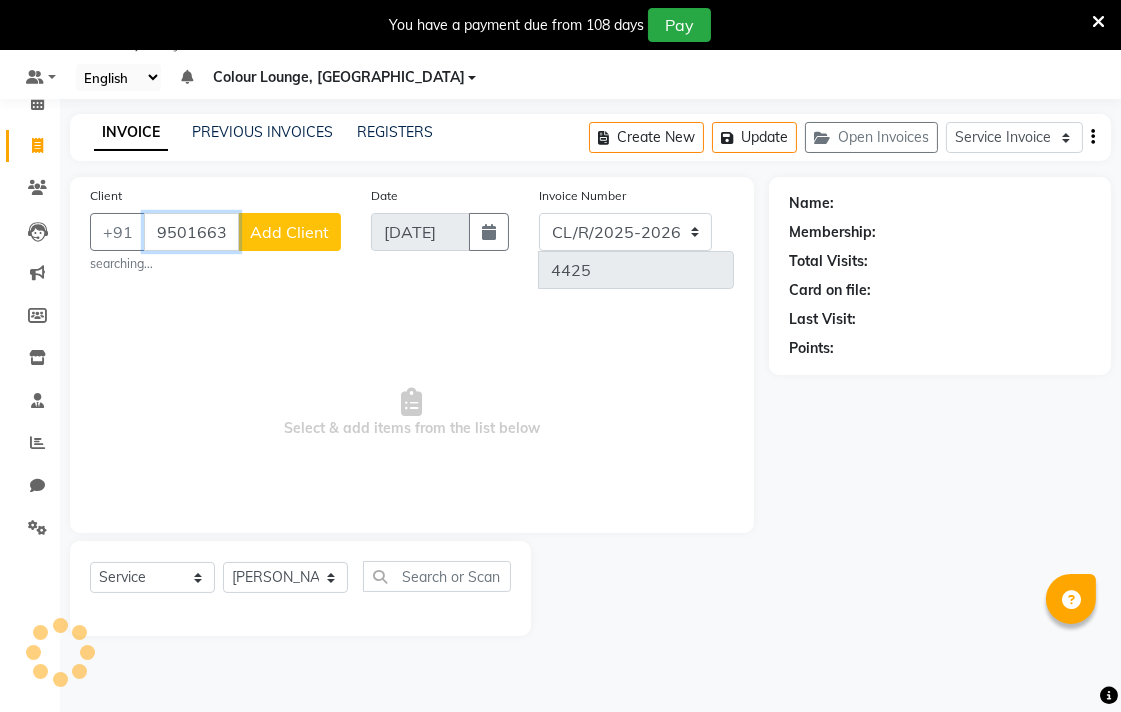 select 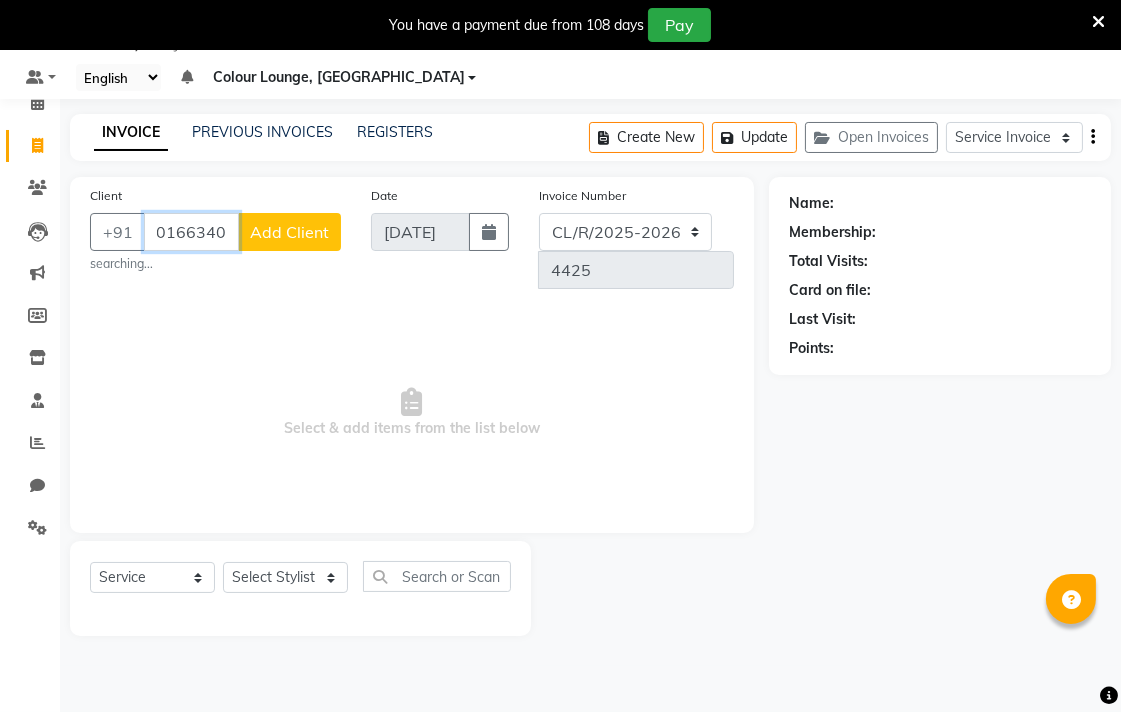 scroll, scrollTop: 0, scrollLeft: 0, axis: both 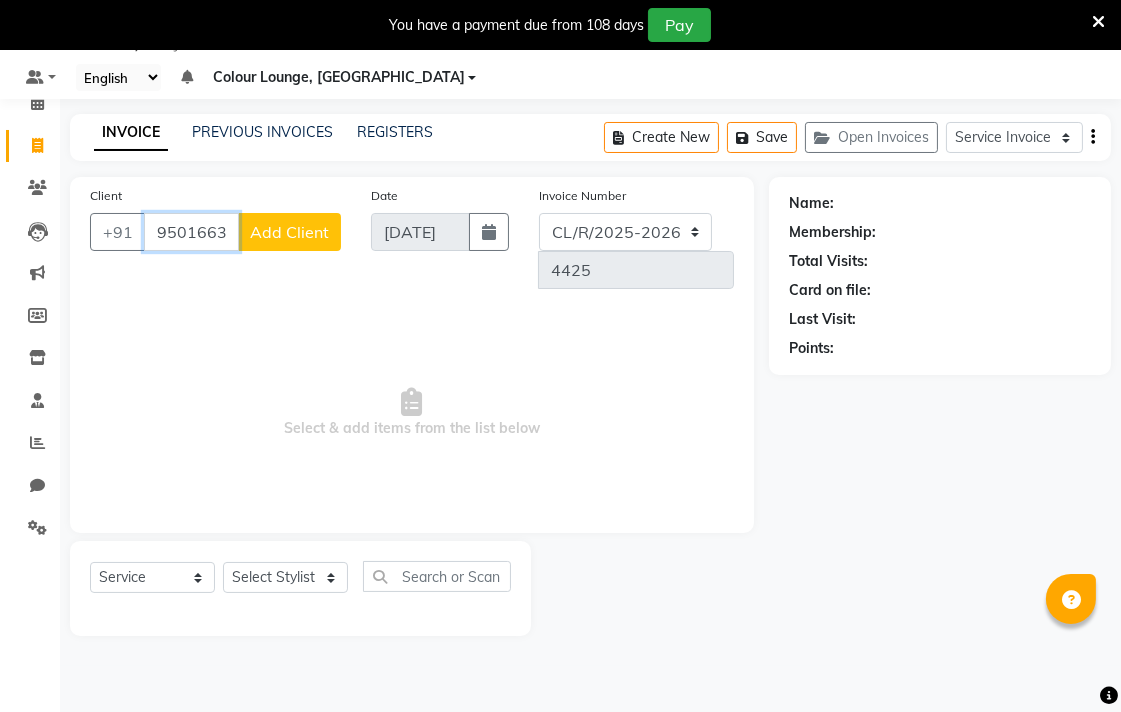 click on "950166340" at bounding box center (191, 232) 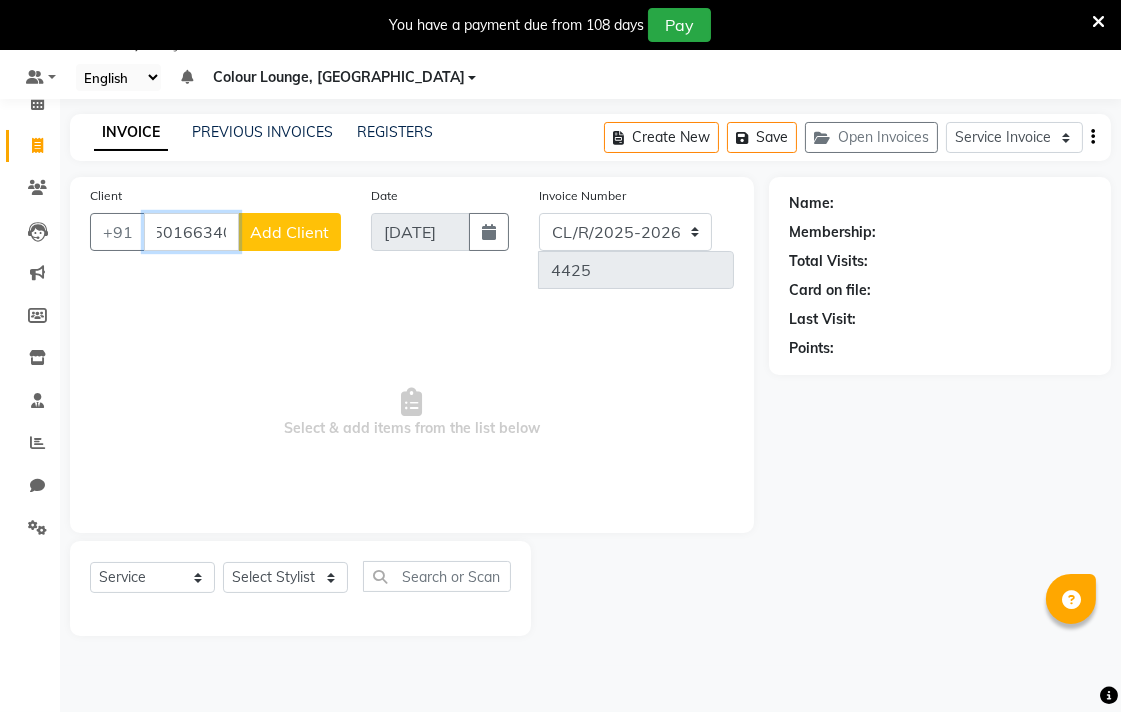 type on "9501663400" 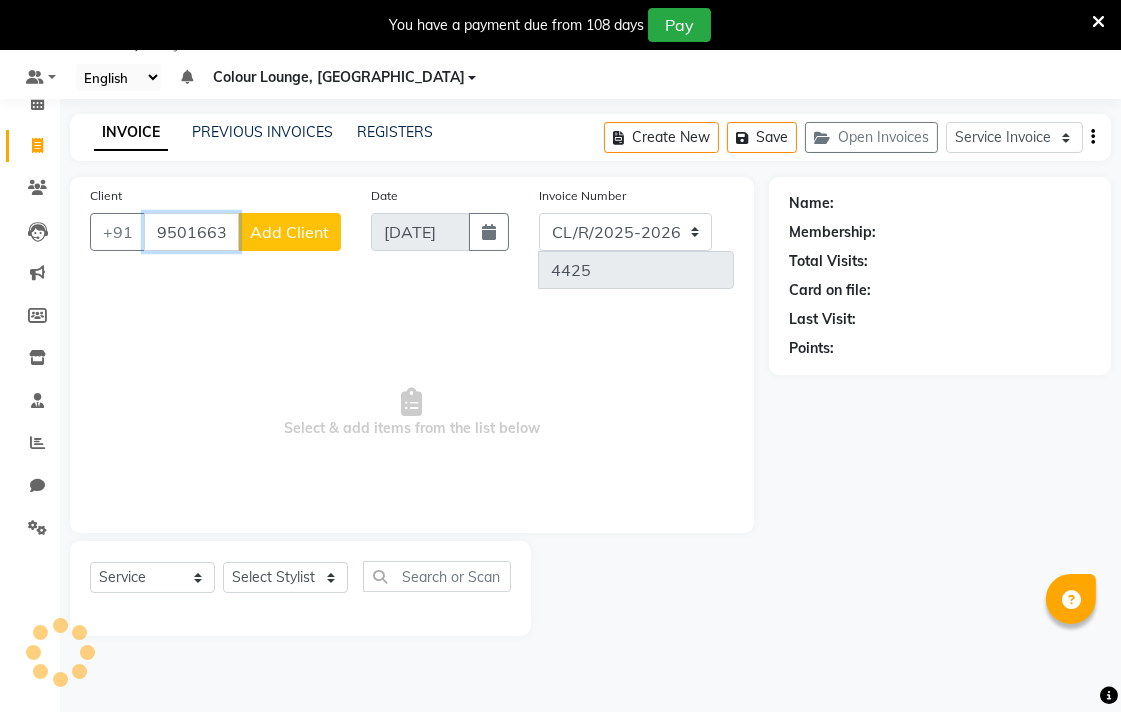 click on "9501663400" at bounding box center [191, 232] 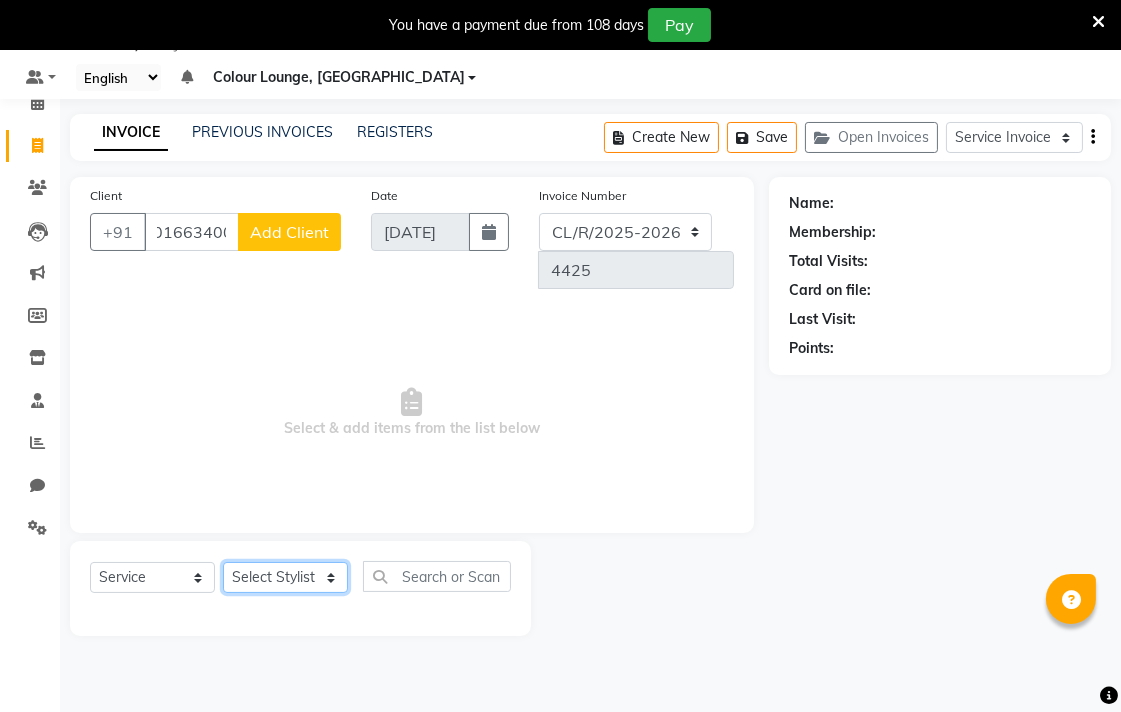 click on "Select Stylist Admin AMIT Birshika Colour Lounge, [GEOGRAPHIC_DATA] Colour Lounge, [GEOGRAPHIC_DATA] [PERSON_NAME] [PERSON_NAME] [PERSON_NAME] [PERSON_NAME] [PERSON_NAME] mam [PERSON_NAME] [PERSON_NAME] [PERSON_NAME] MOHIT [PERSON_NAME] POOJA [PERSON_NAME] [PERSON_NAME] [PERSON_NAME] guard [PERSON_NAME] [PERSON_NAME] [PERSON_NAME] [PERSON_NAME] SAMEER [PERSON_NAME] [PERSON_NAME] [PERSON_NAME] [PERSON_NAME] [PERSON_NAME] [PERSON_NAME] VISHAL [PERSON_NAME]" 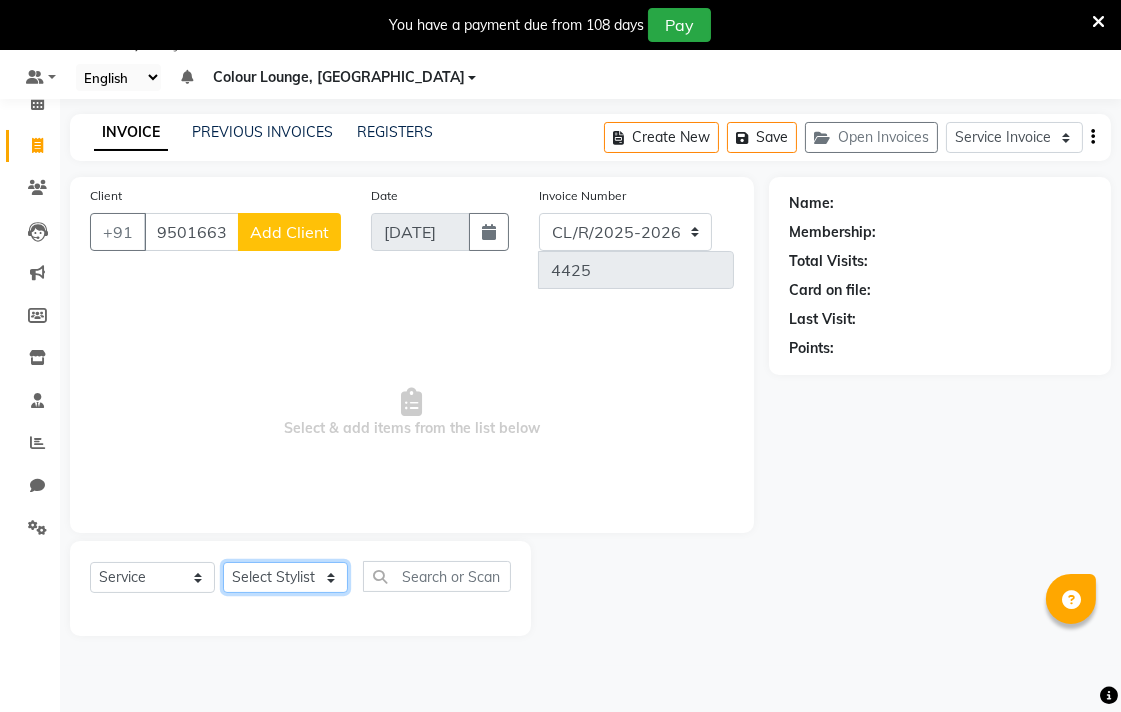 select on "70162" 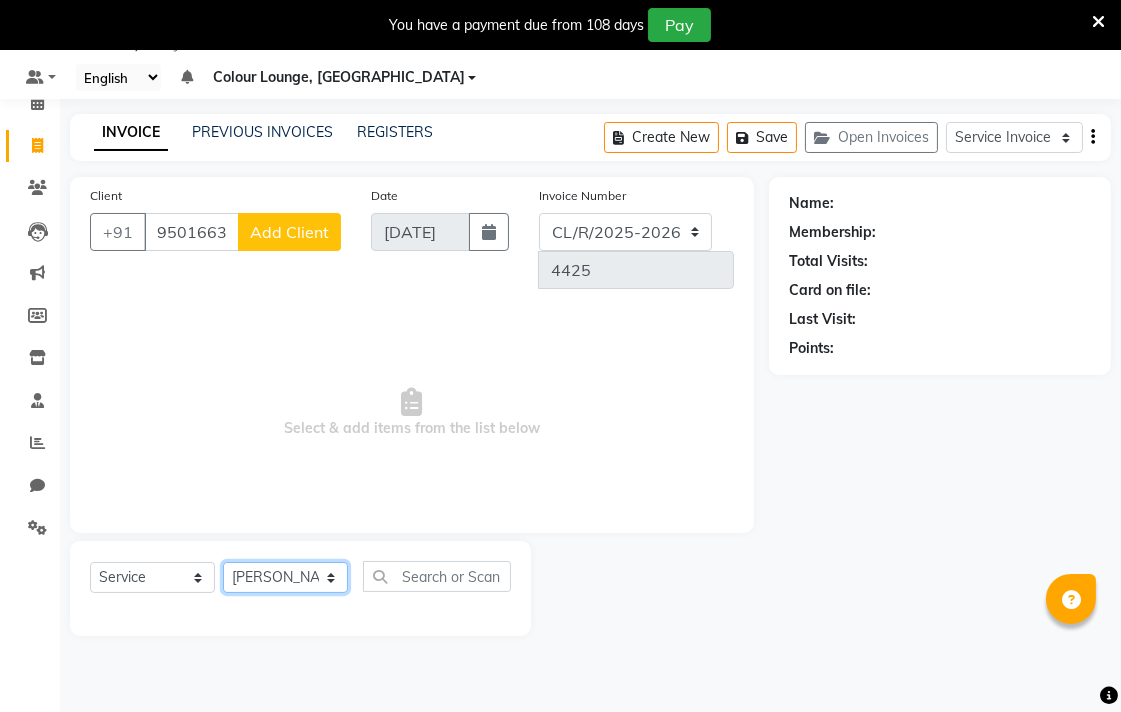 click on "Select Stylist Admin AMIT Birshika Colour Lounge, [GEOGRAPHIC_DATA] Colour Lounge, [GEOGRAPHIC_DATA] [PERSON_NAME] [PERSON_NAME] [PERSON_NAME] [PERSON_NAME] [PERSON_NAME] mam [PERSON_NAME] [PERSON_NAME] [PERSON_NAME] MOHIT [PERSON_NAME] POOJA [PERSON_NAME] [PERSON_NAME] [PERSON_NAME] guard [PERSON_NAME] [PERSON_NAME] [PERSON_NAME] [PERSON_NAME] SAMEER [PERSON_NAME] [PERSON_NAME] [PERSON_NAME] [PERSON_NAME] [PERSON_NAME] [PERSON_NAME] VISHAL [PERSON_NAME]" 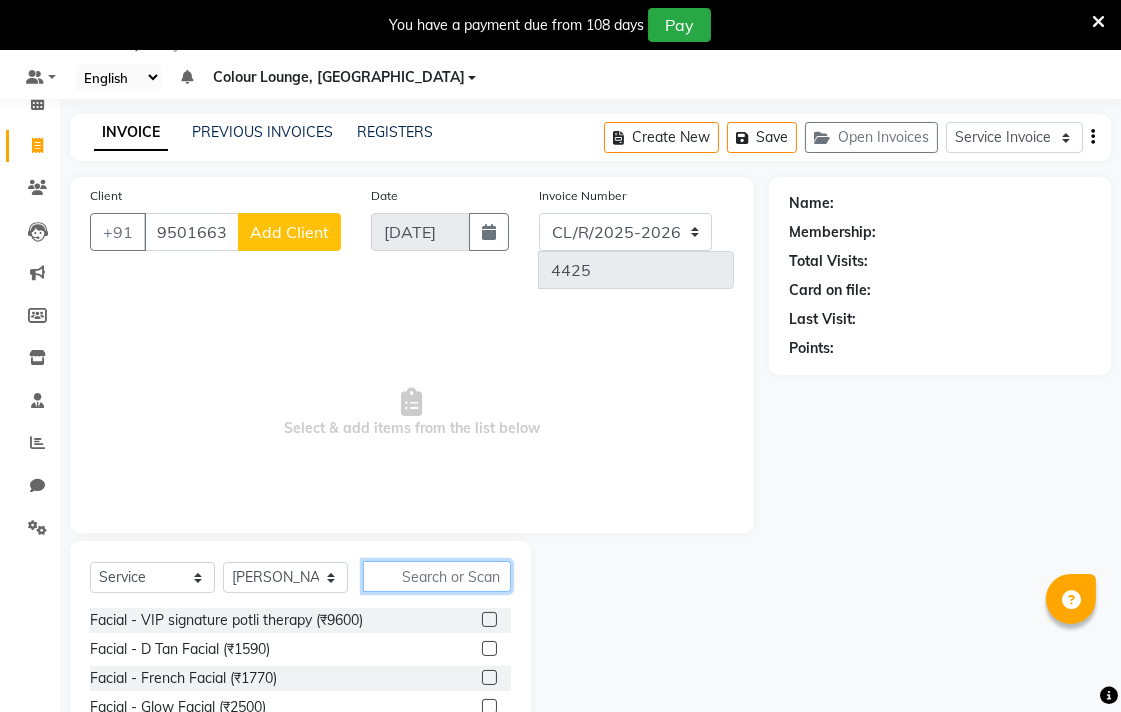 click 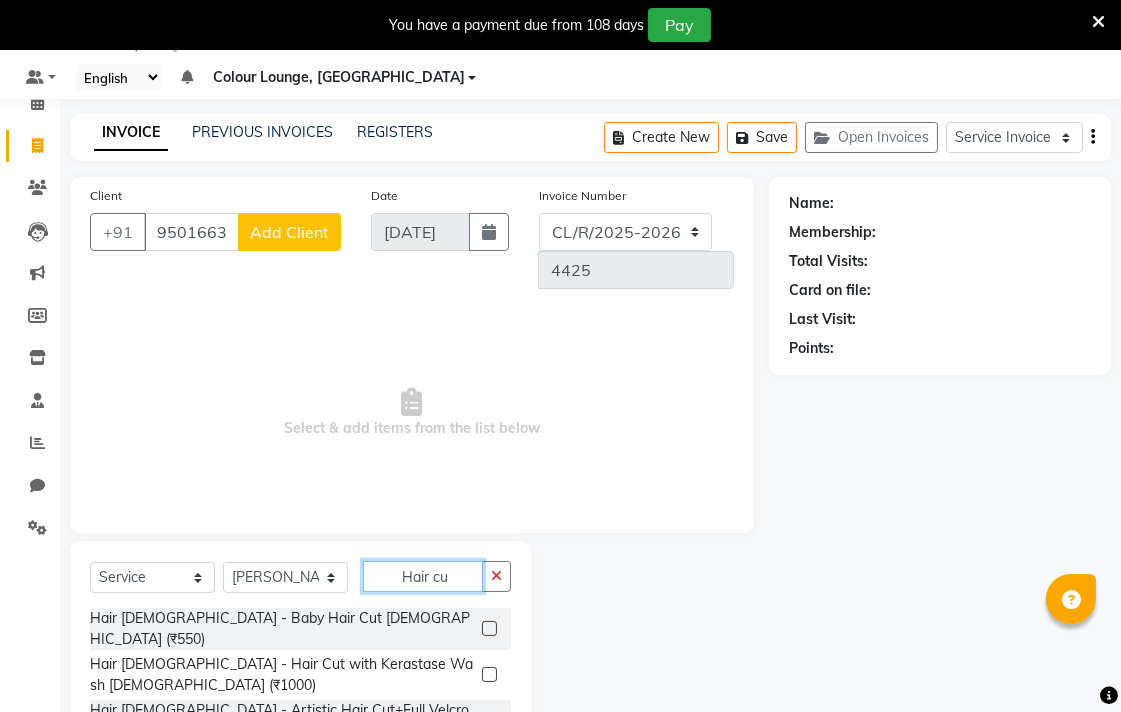 scroll, scrollTop: 94, scrollLeft: 0, axis: vertical 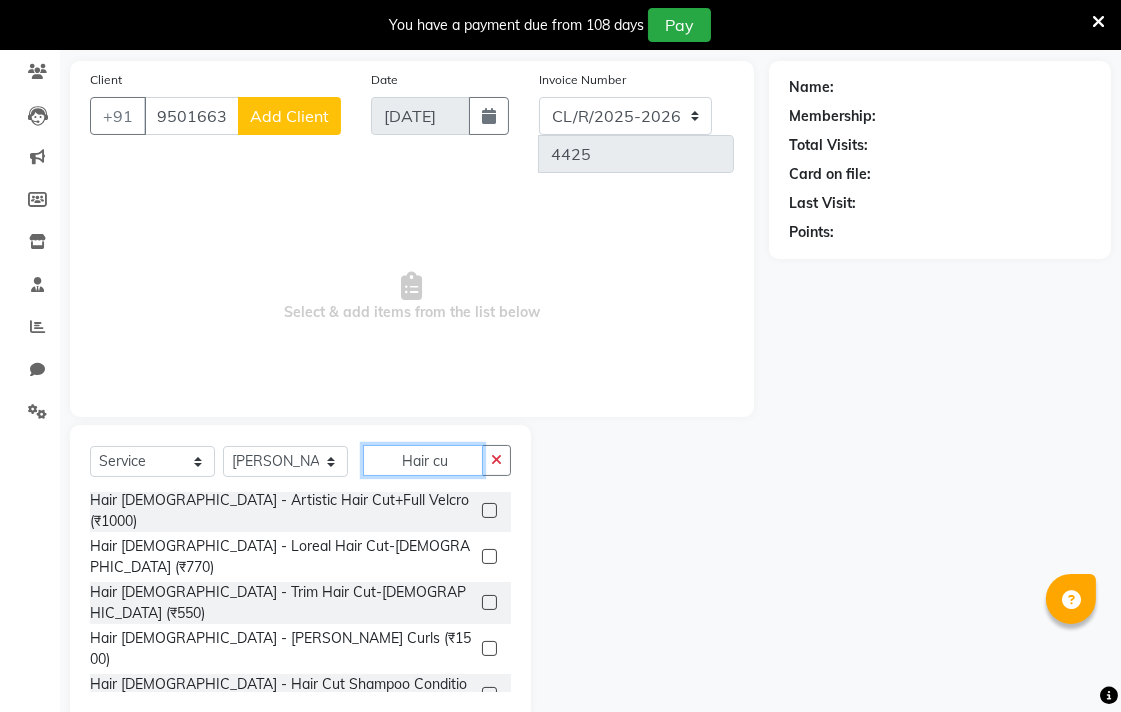 type on "Hair cu" 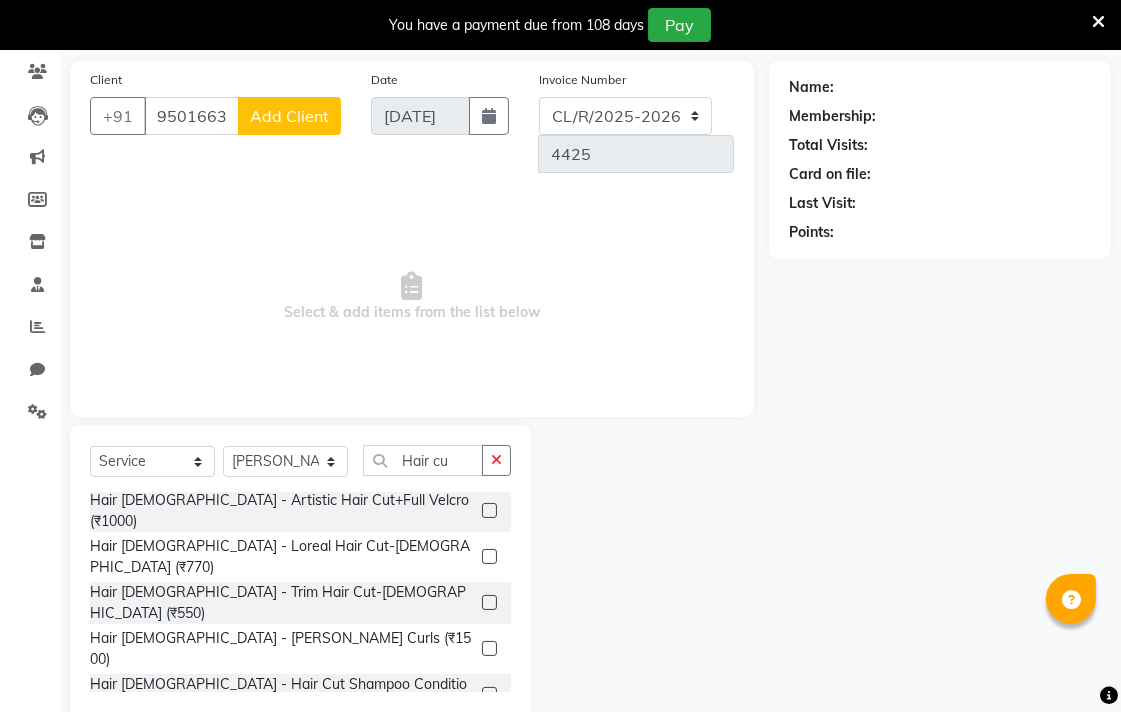 click 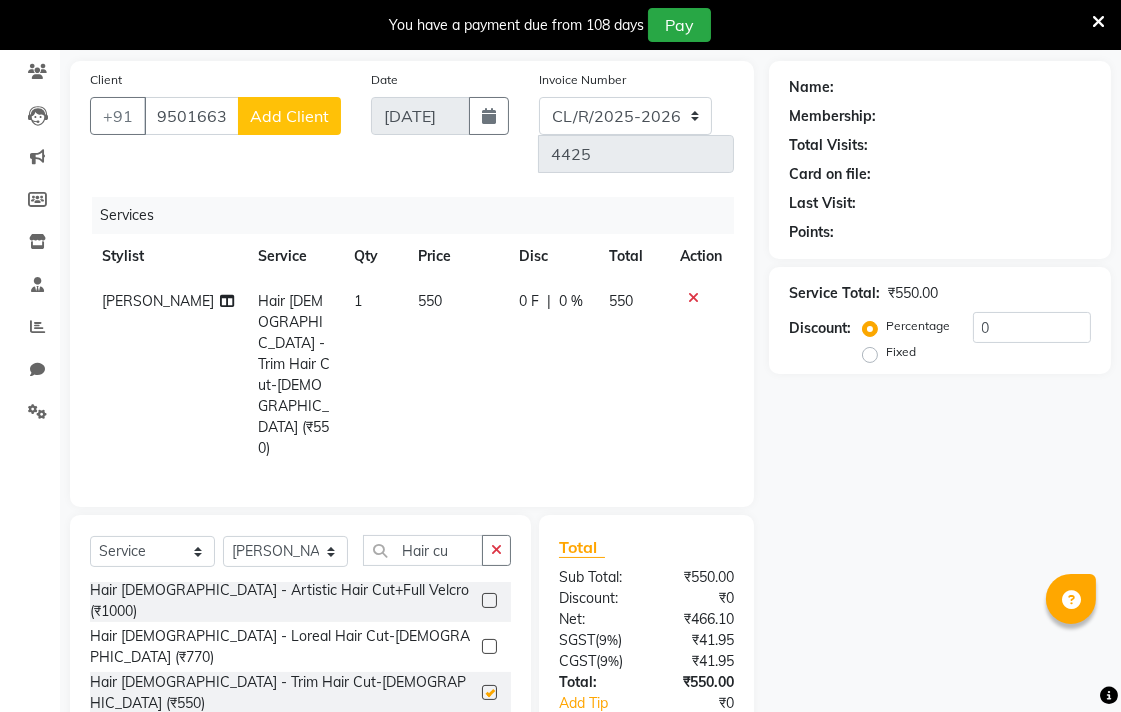 checkbox on "false" 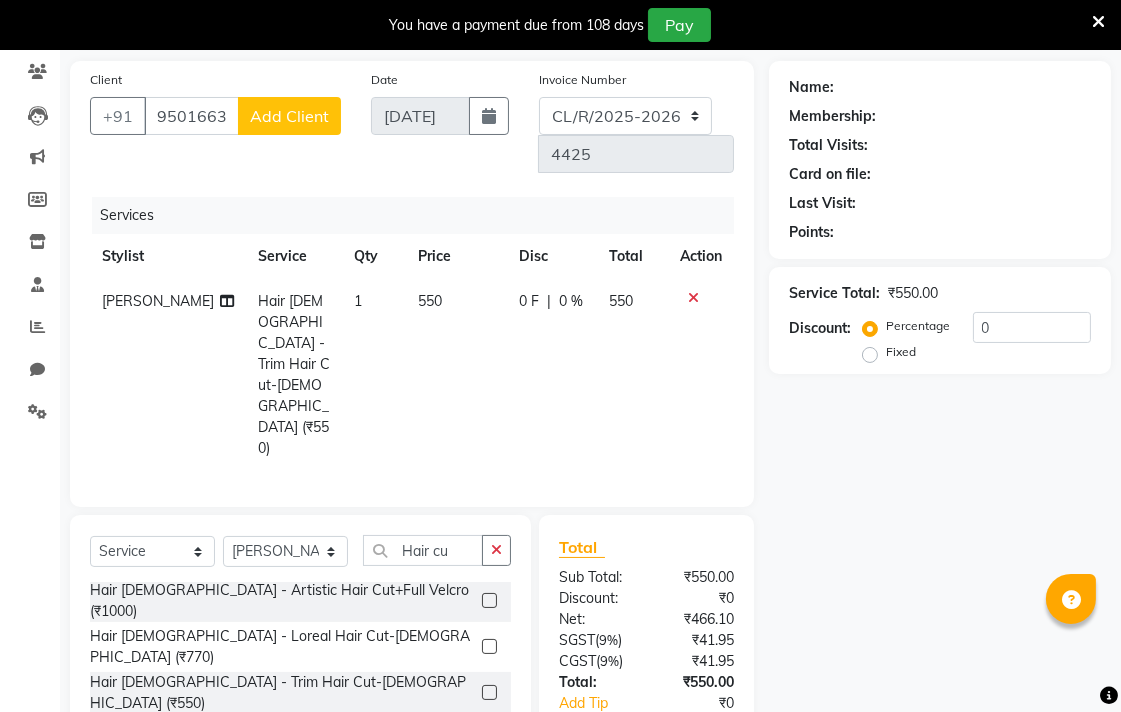 click on "550" 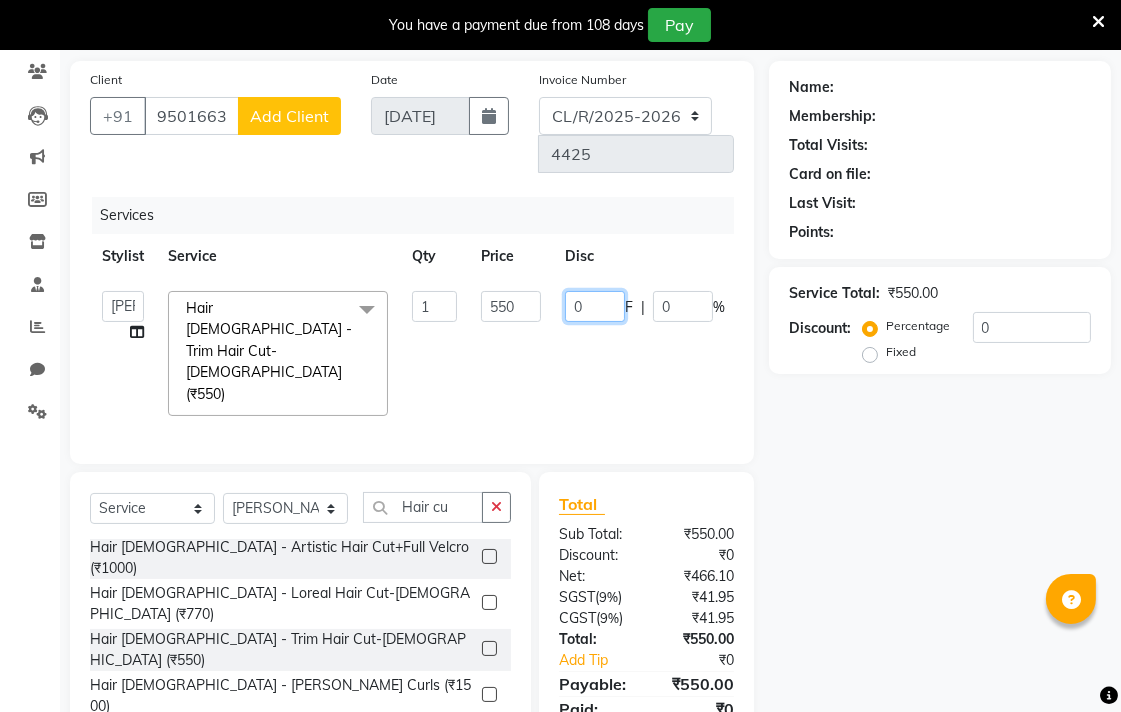 click on "0" 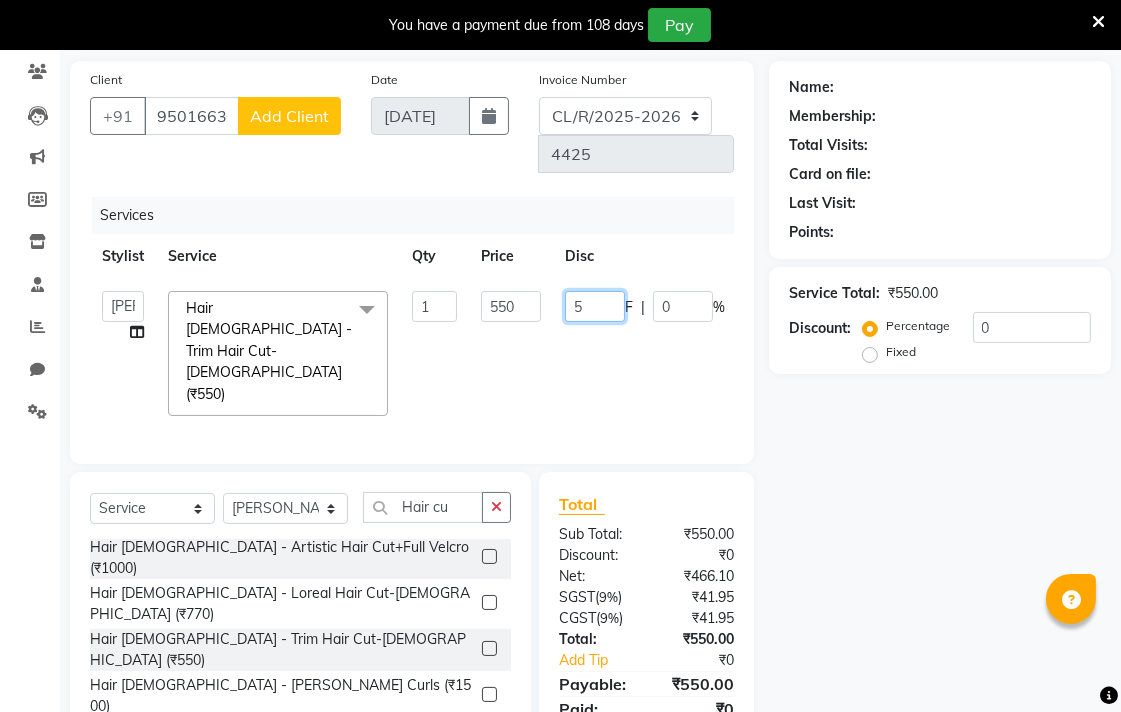 type on "50" 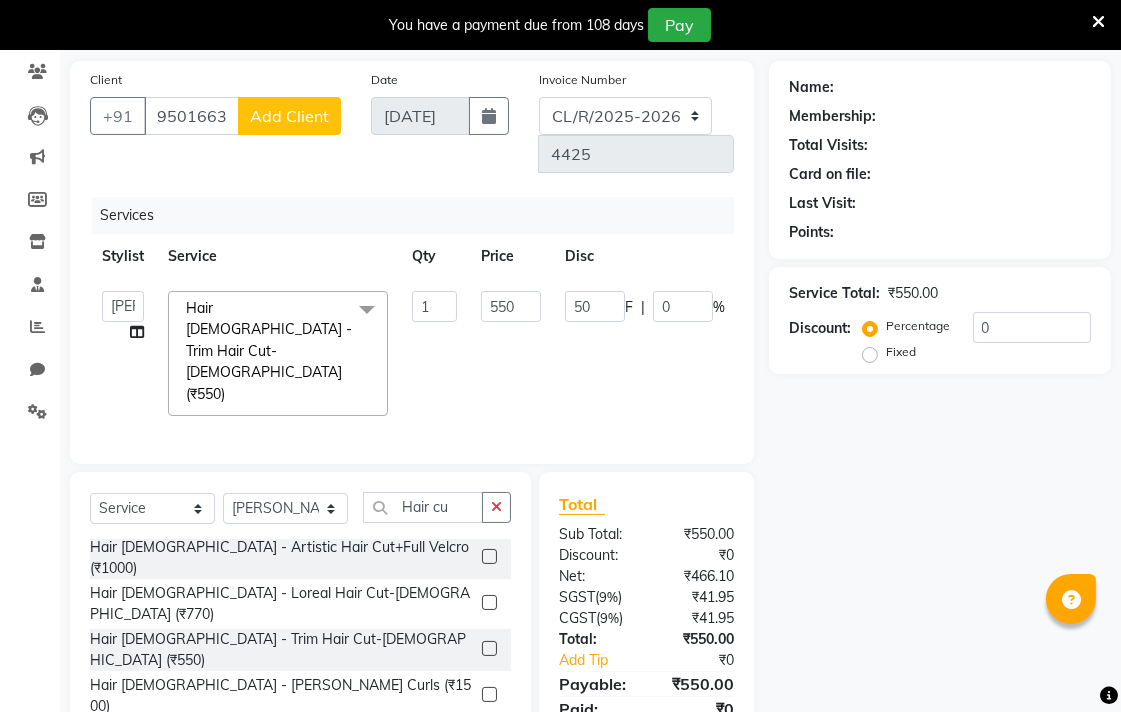 click on "Name: Membership: Total Visits: Card on file: Last Visit:  Points:  Service Total:  ₹550.00  Discount:  Percentage   Fixed  0" 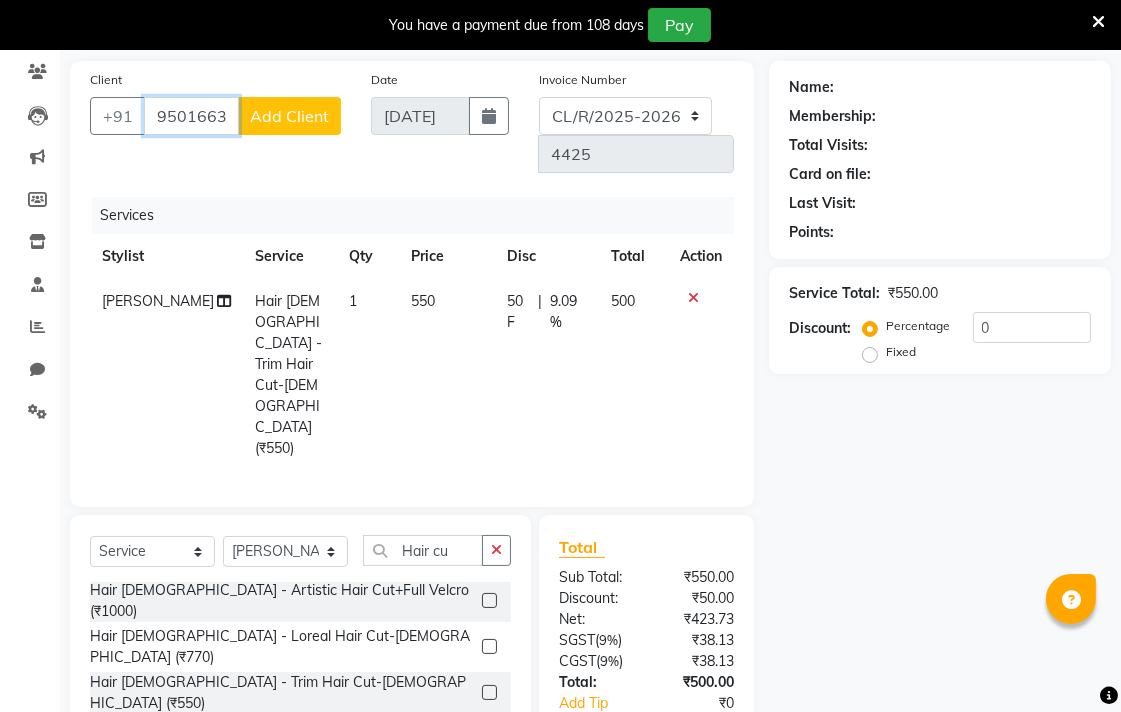 click on "9501663400" at bounding box center (191, 116) 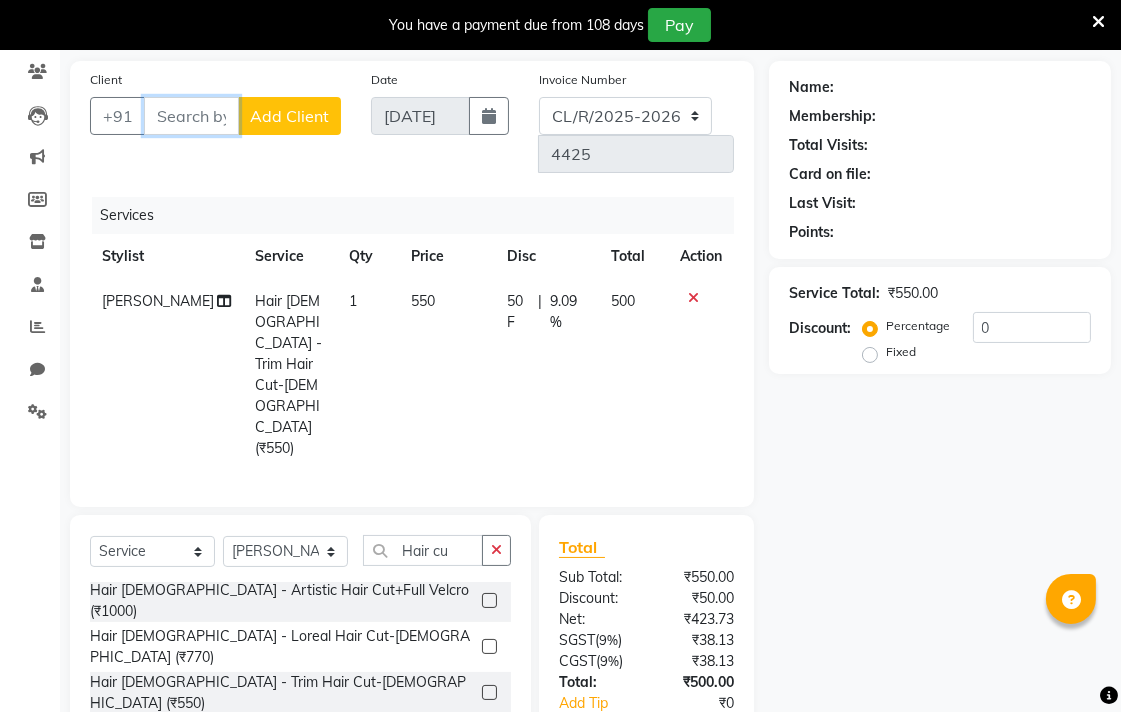 scroll, scrollTop: 0, scrollLeft: 0, axis: both 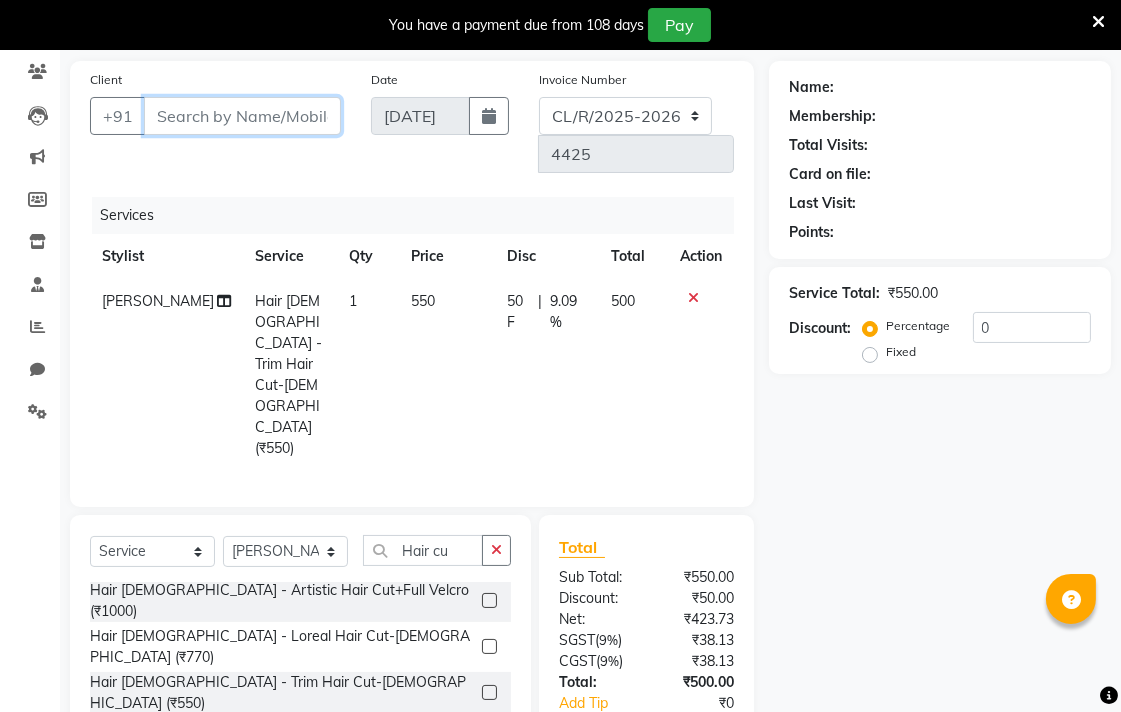 paste on "9501663400" 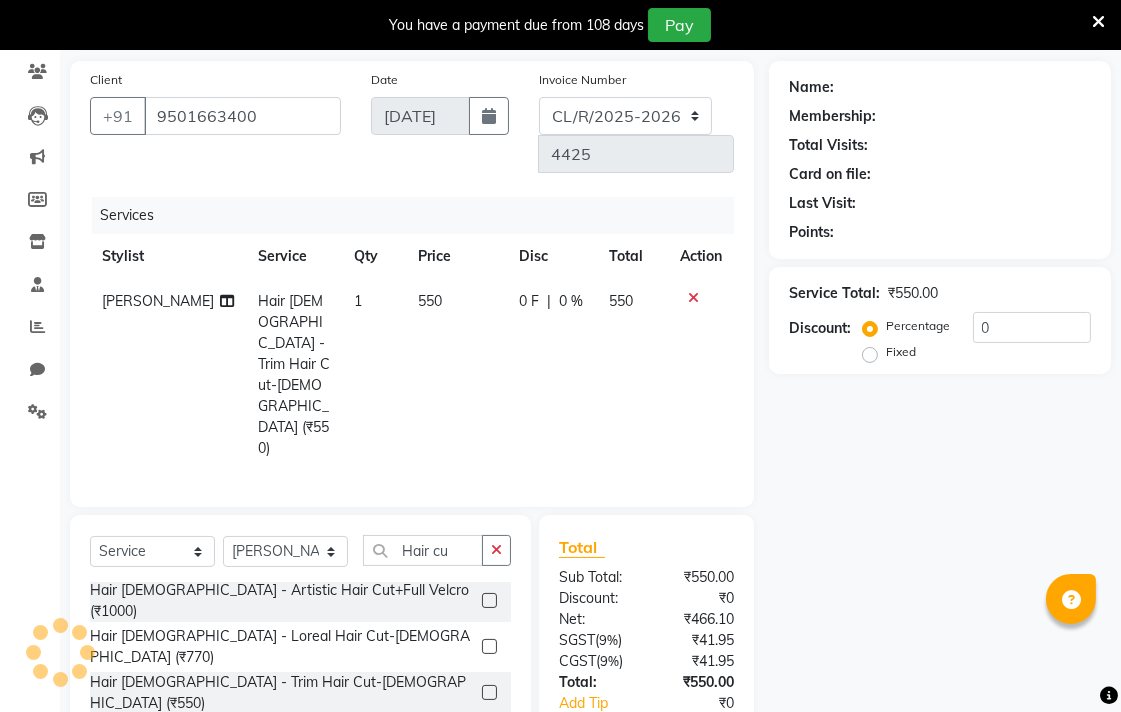 select on "1: Object" 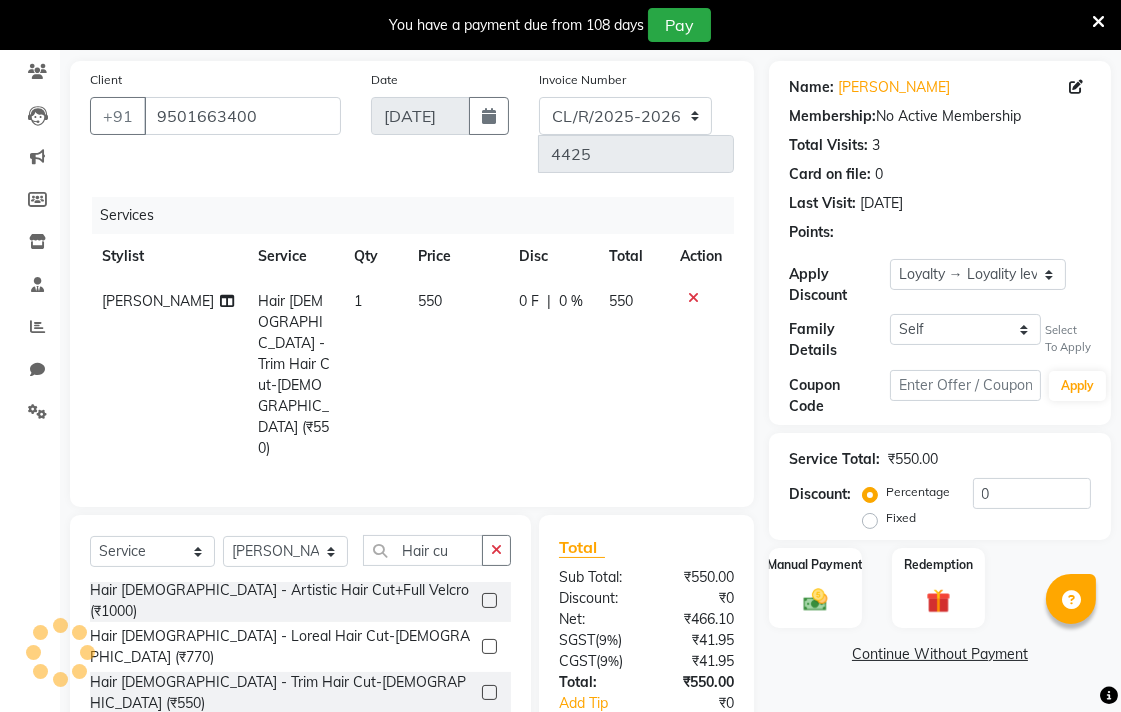 scroll, scrollTop: 188, scrollLeft: 0, axis: vertical 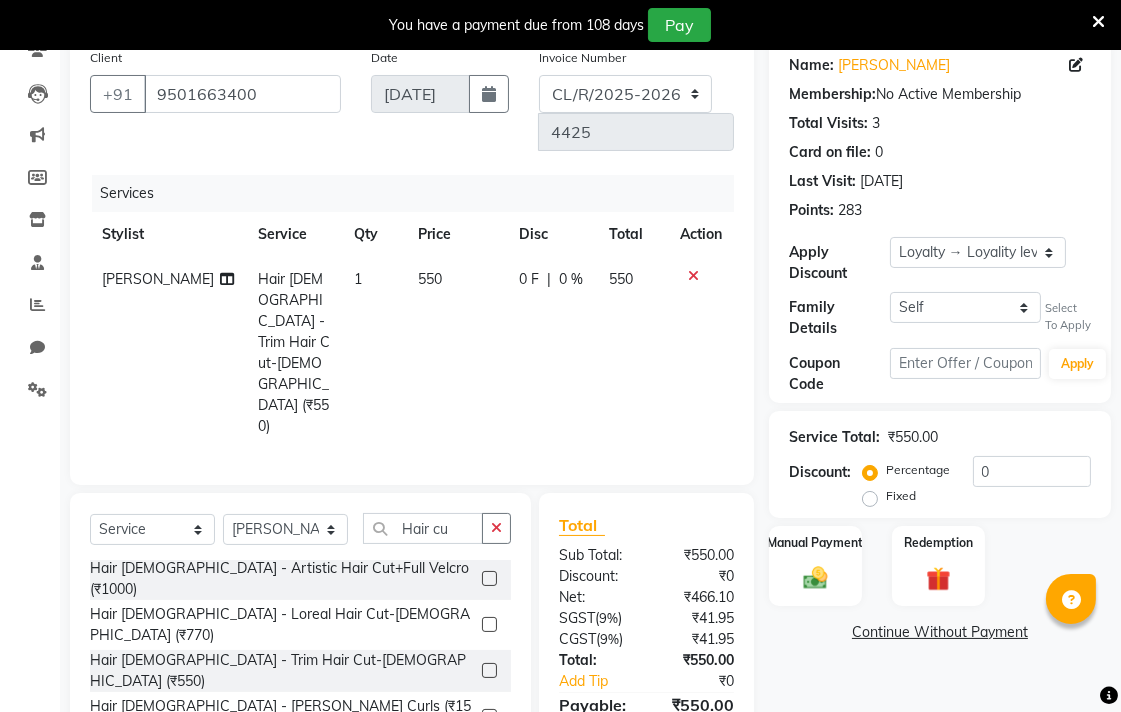 click on "0 F | 0 %" 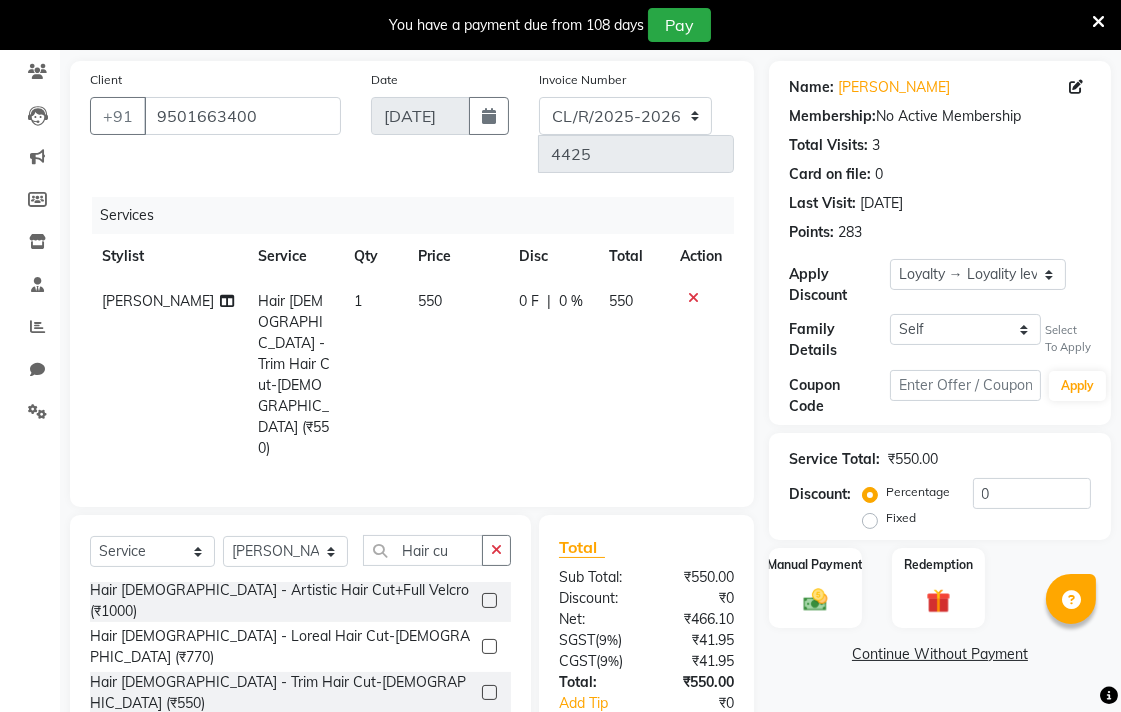 select on "70162" 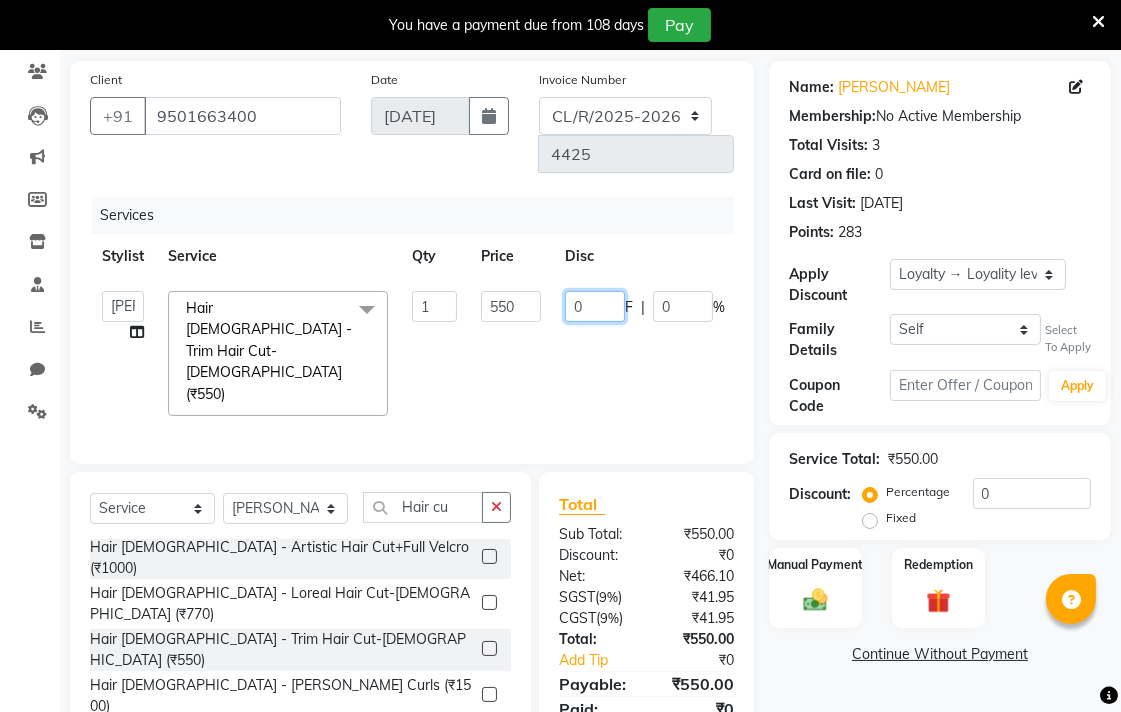 click on "0" 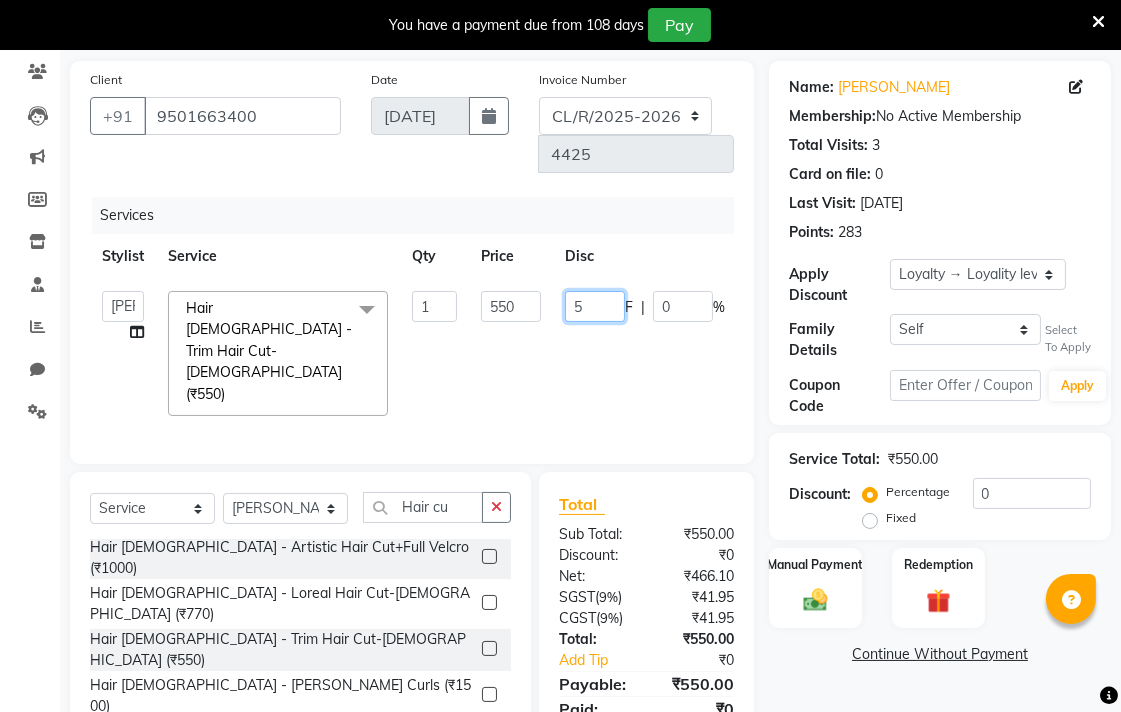 type on "50" 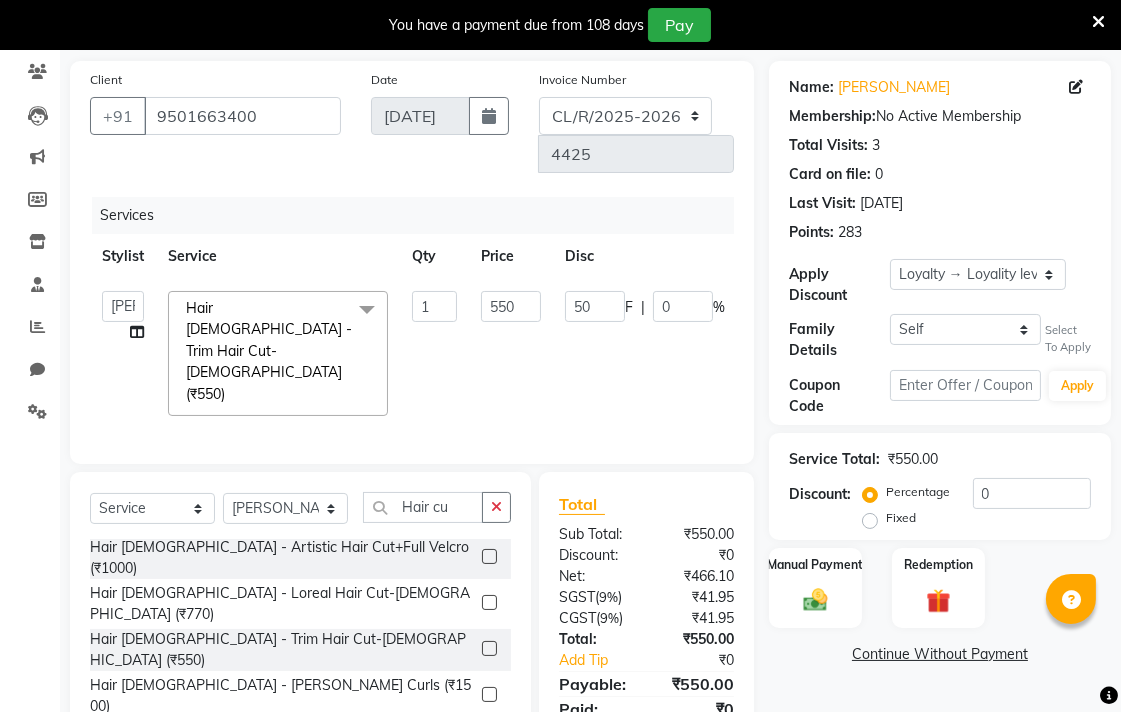 click on "Admin   AMIT   Birshika   Colour Lounge, Ranjit Avenue   Colour Lounge, Ranjit Avenue   Digvijay   JAGPREET SINGH   KARAN JAFFAL   KARAN KUMAR   Komal mam   LOVEPREET   MAIBAM SURJIT SINGH   MANDEEP   MOHIT   Nandani   PARAS   POOJA DEVNATH   Pooja Negi   PREM KOHLI   RADHIKA   Rahul guard   Reema mehra   Riya   Sahil   SAJAN   SAMEER   SANIA   SANJAY   SIMRAN   Sonia   Sunita   TANUJ   VISHAL   Vishal singh  Hair Female - Trim Hair Cut-Female (₹550)  x Facial - VIP signature potli therapy (₹9600) Facial - D Tan Facial (₹1590) Facial - French Facial (₹1770) Facial - Glow Facial (₹2500) Facial - Dermasage Luxury Skin Treatment (₹8000) Facial - Algotherm Luxury Facial (₹10000) Facial - Vitamin C Retinol Facial (₹6000) Facial - Vip Signature Facial (₹7000) Facial - Organic Facial (₹2359) Facial - Vitamin C Whiteninig Brightening facial (₹5000) Facial - Nirvana Facial (₹2712) Facial - Bio Whitening Facial (₹2595) Facial - Organic Facial kp qu (₹2000) Vip Signature Facial B (₹7000)" 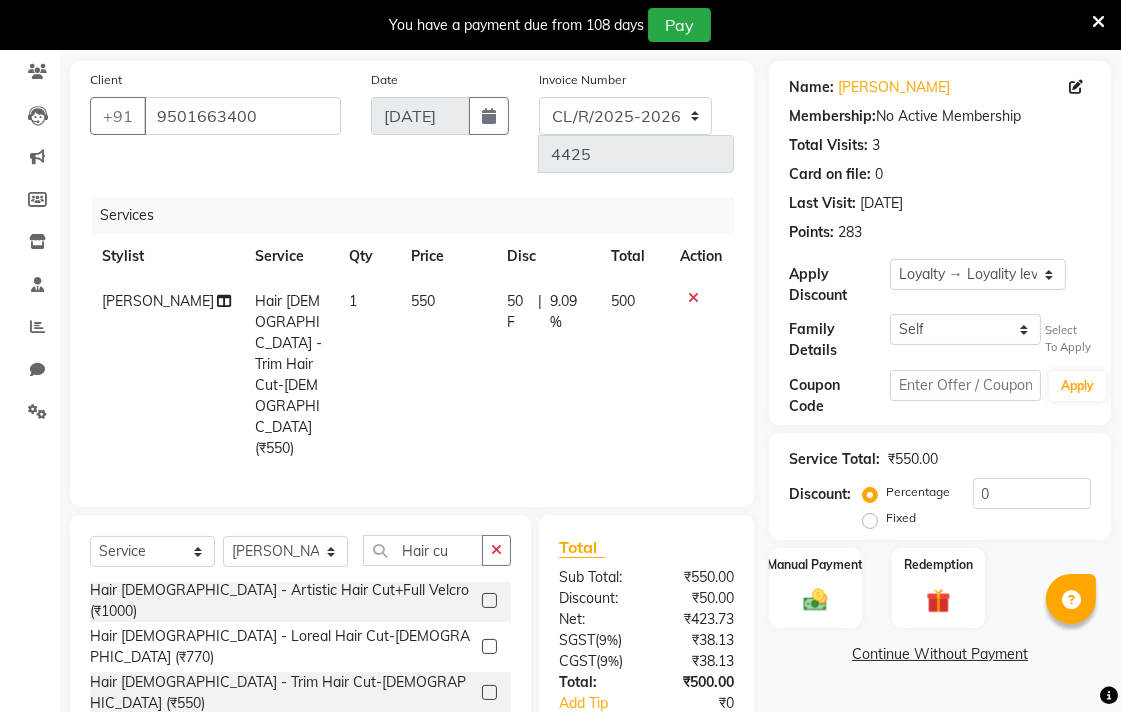 scroll, scrollTop: 188, scrollLeft: 0, axis: vertical 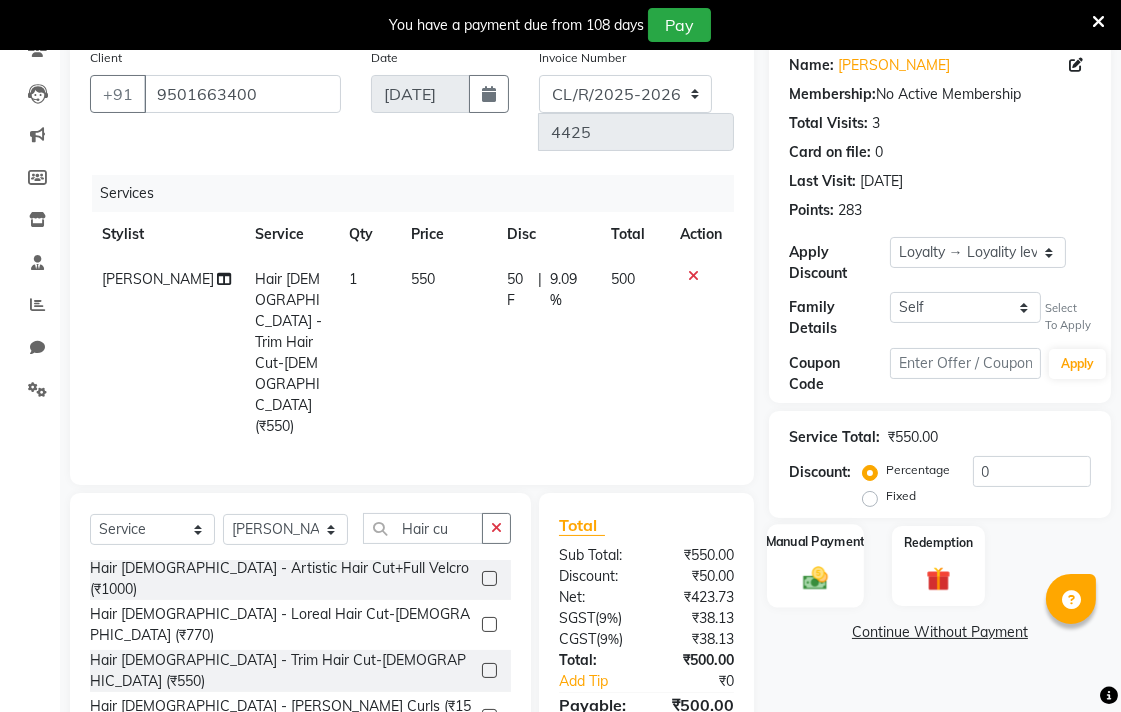click on "Manual Payment" 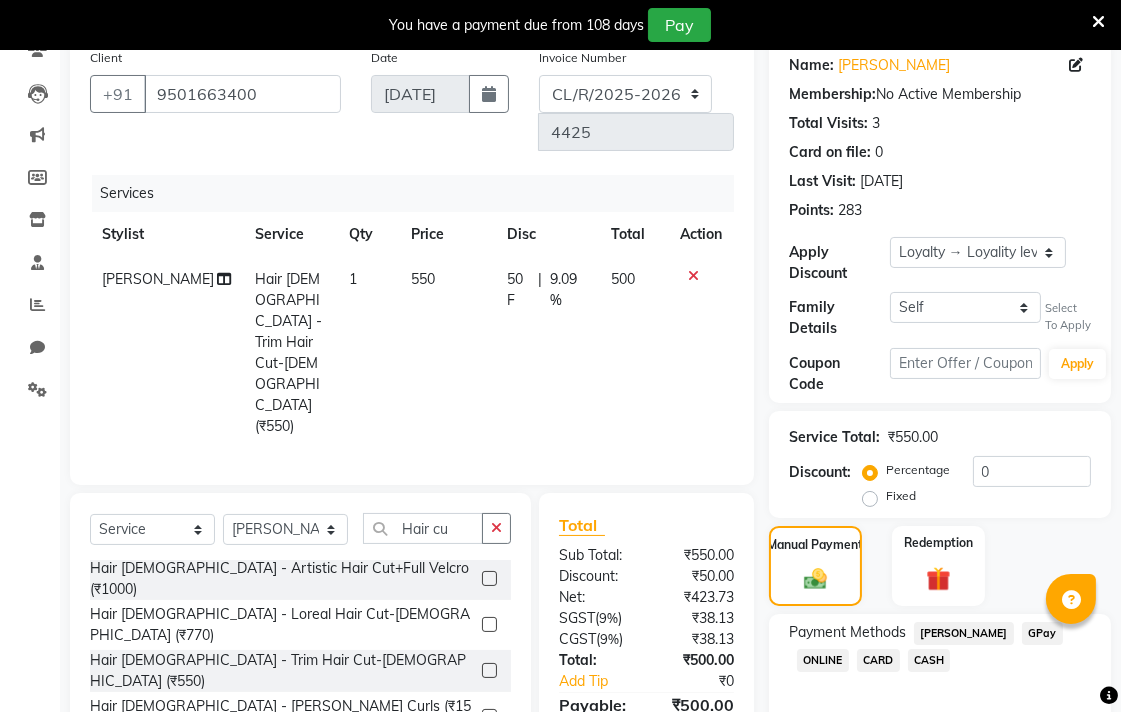 click on "CASH" 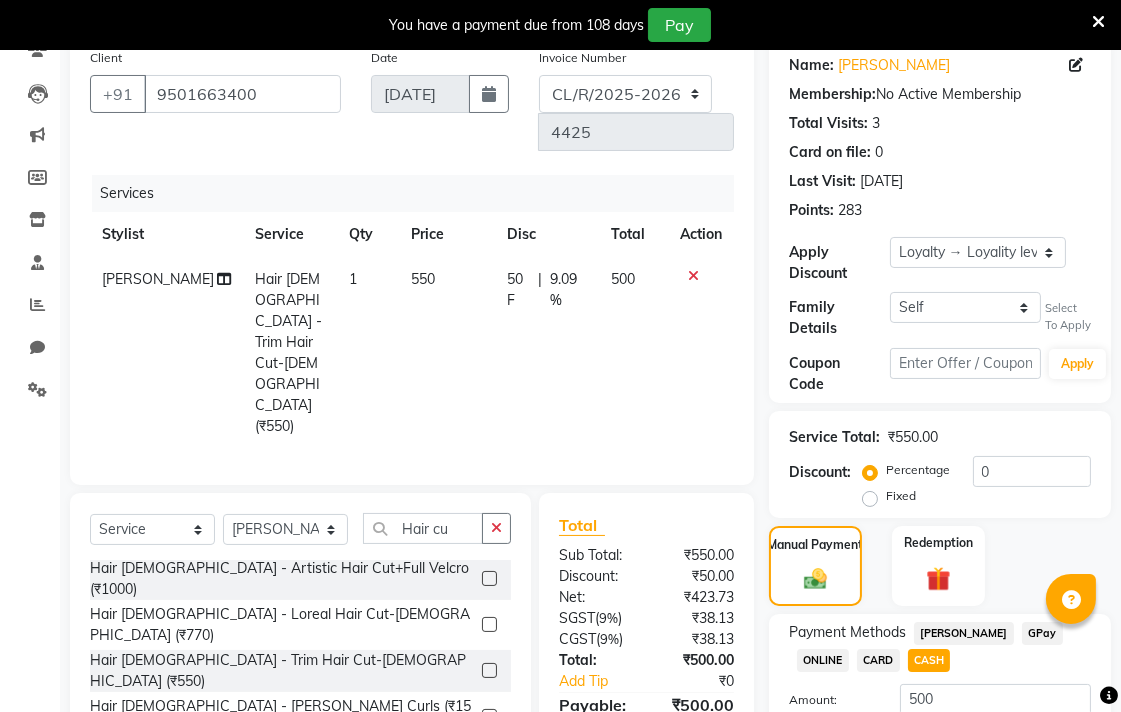 scroll, scrollTop: 337, scrollLeft: 0, axis: vertical 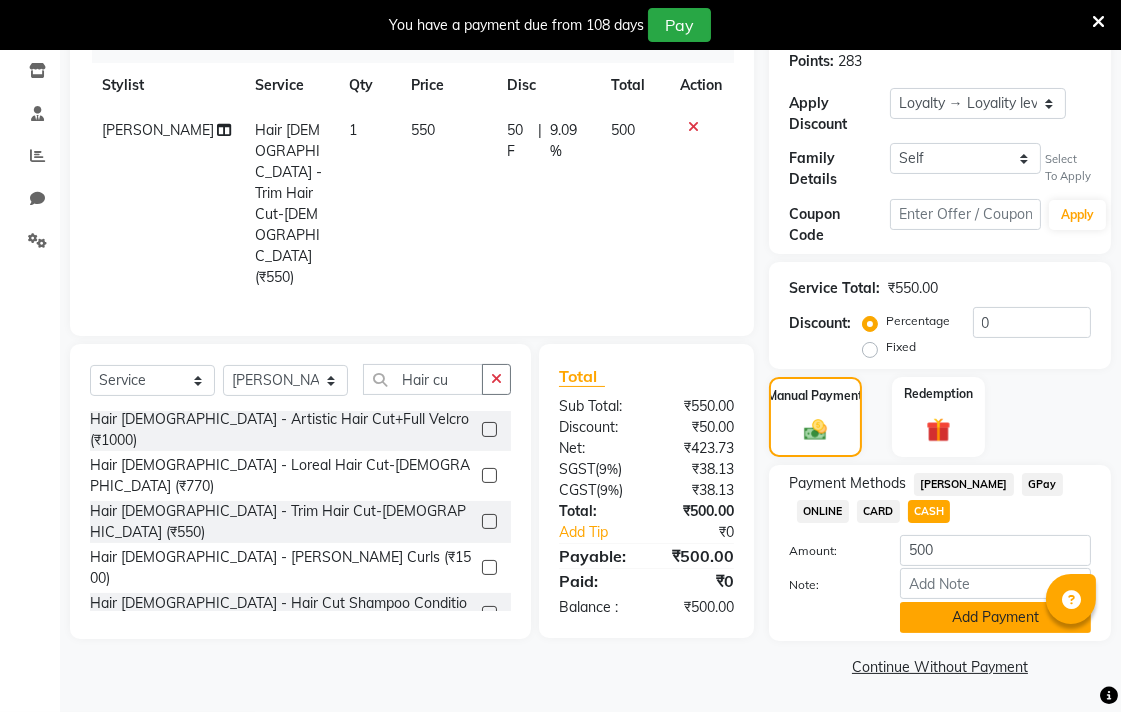 click on "Add Payment" 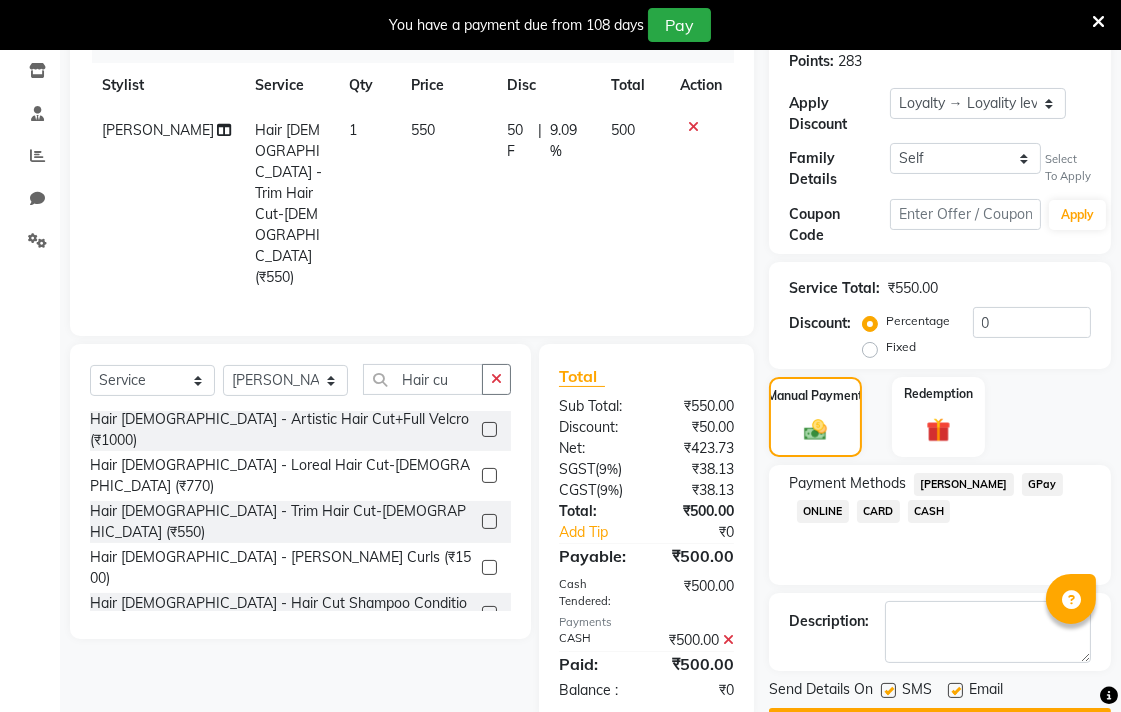 scroll, scrollTop: 432, scrollLeft: 0, axis: vertical 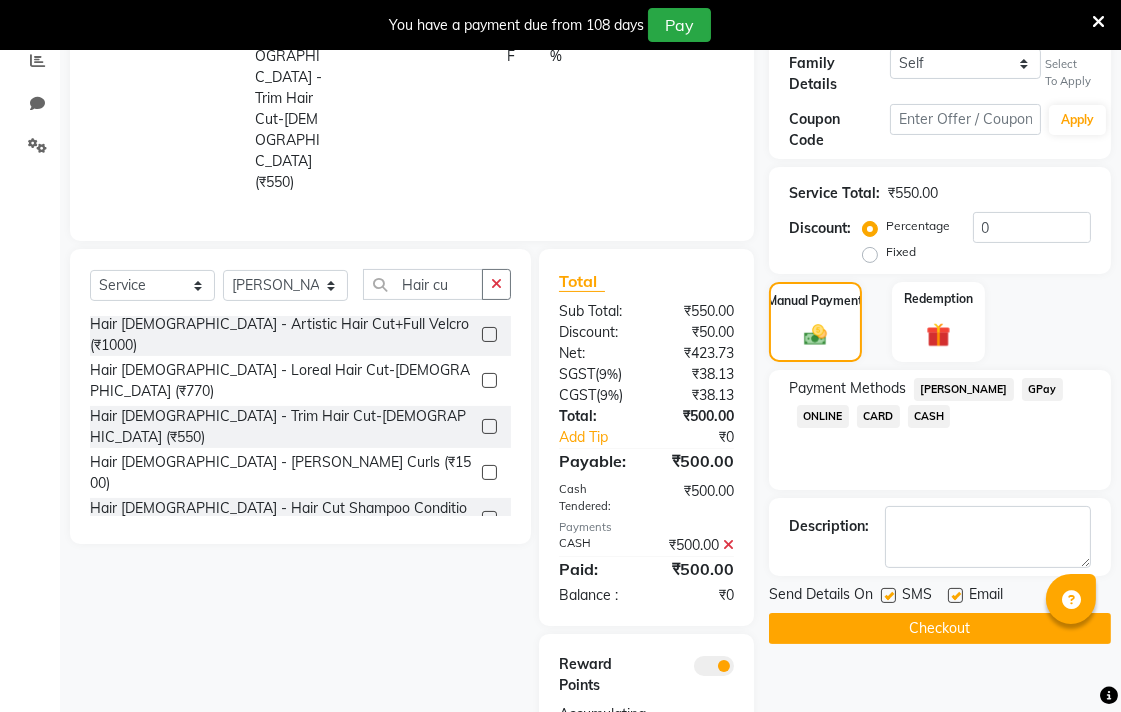 click on "Checkout" 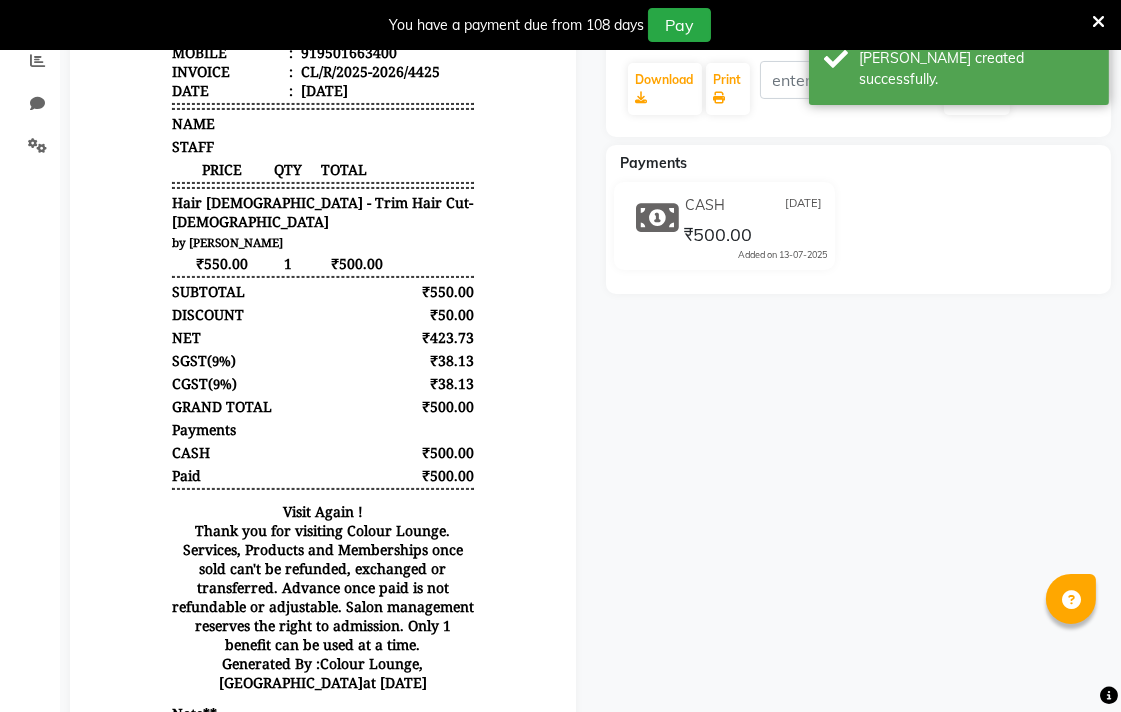 scroll, scrollTop: 0, scrollLeft: 0, axis: both 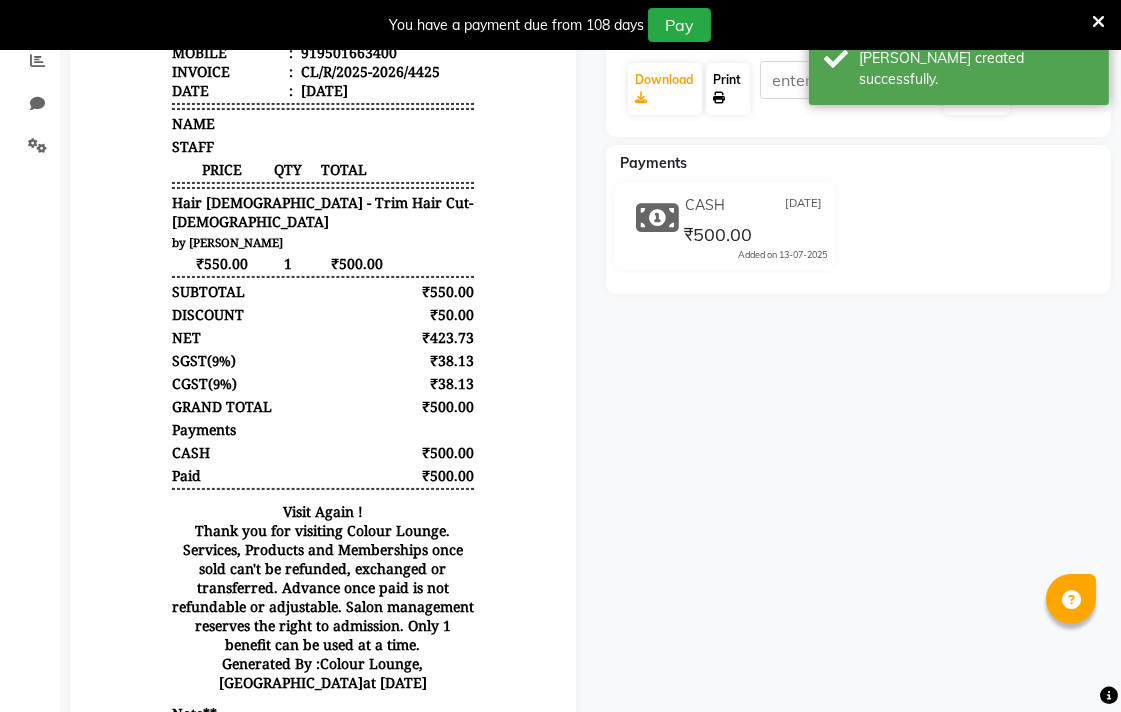 click on "Print" 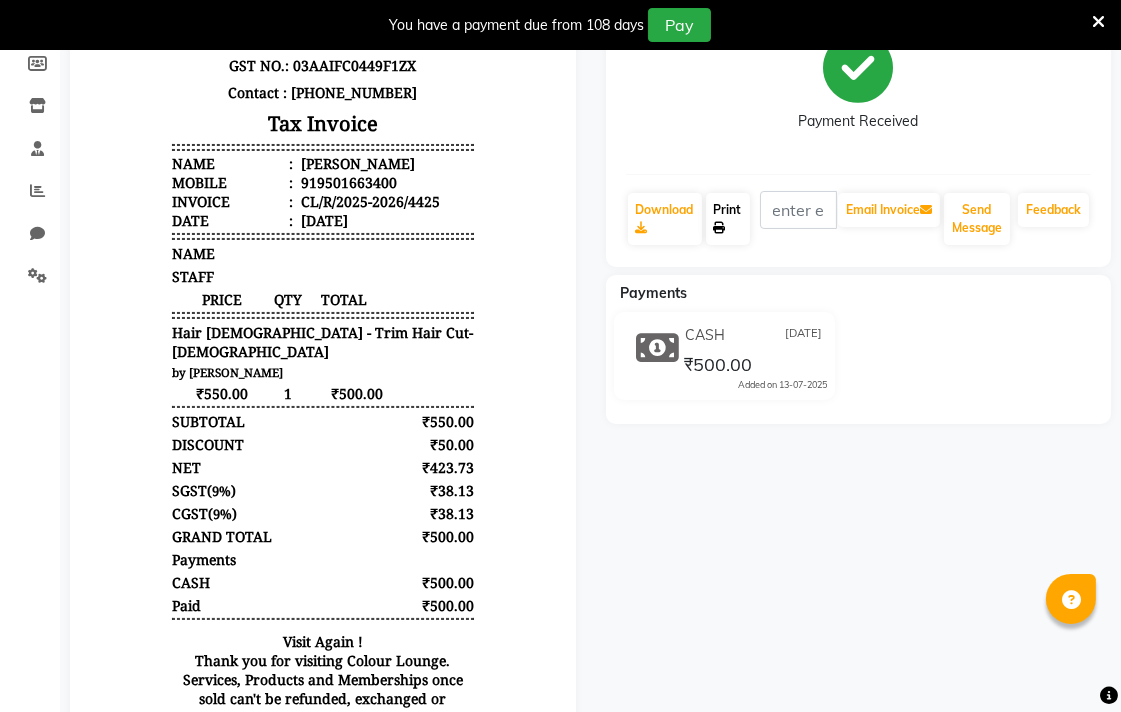 scroll, scrollTop: 0, scrollLeft: 0, axis: both 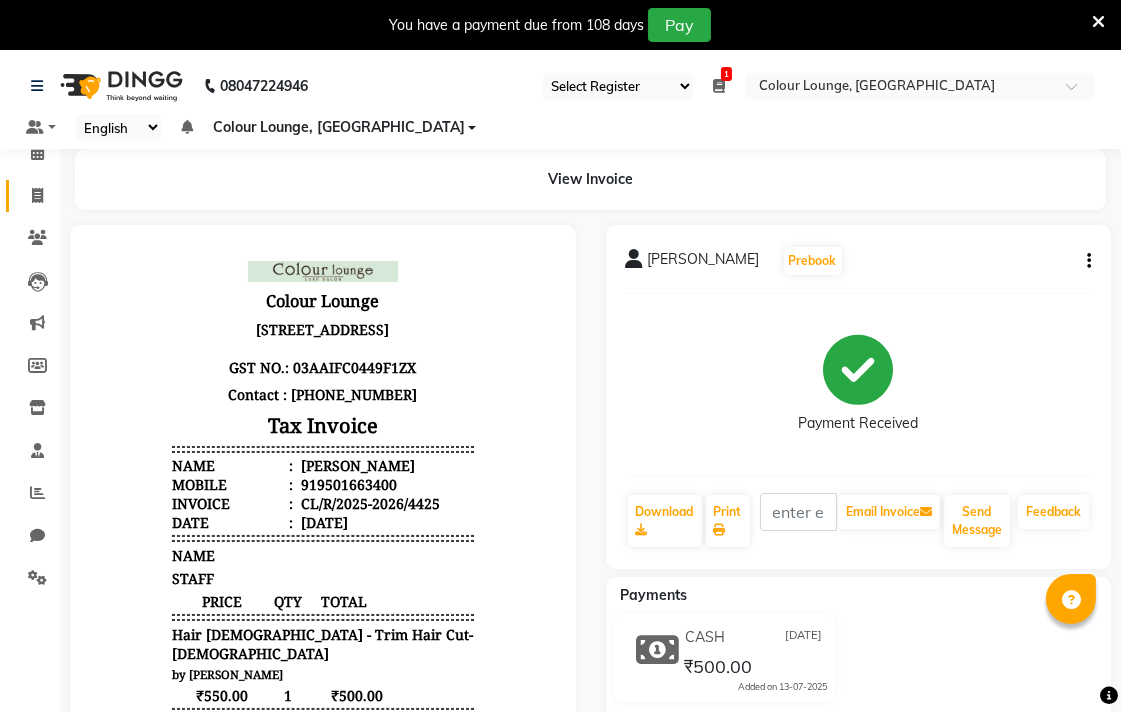 click 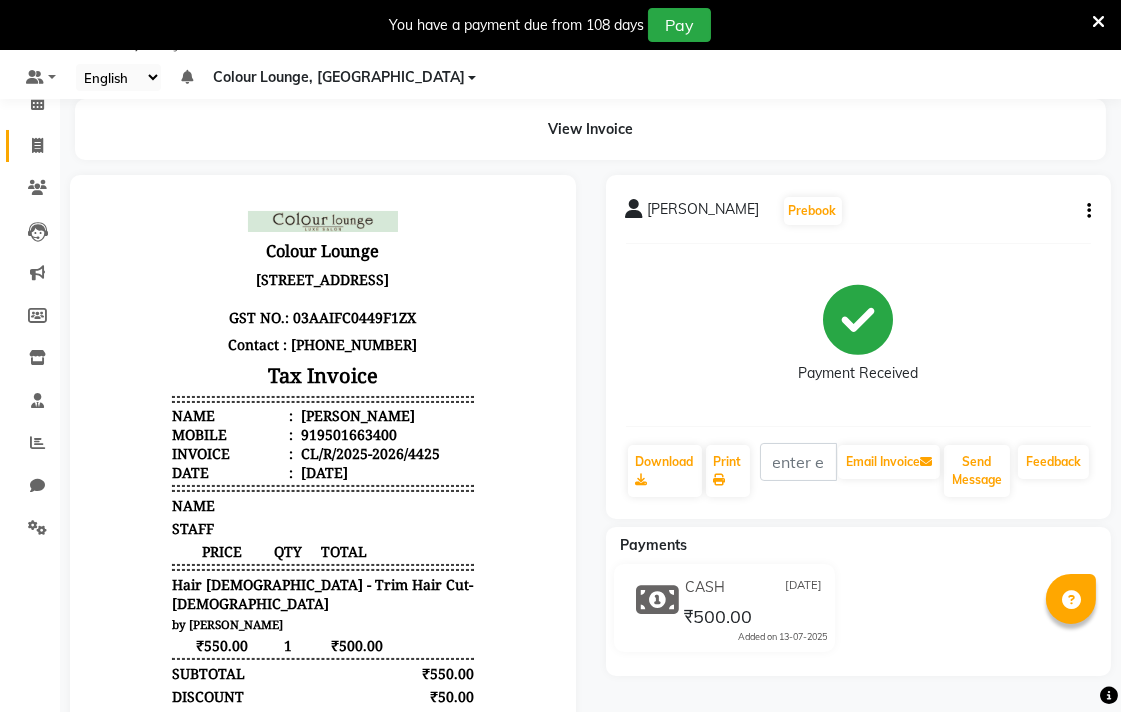 select on "service" 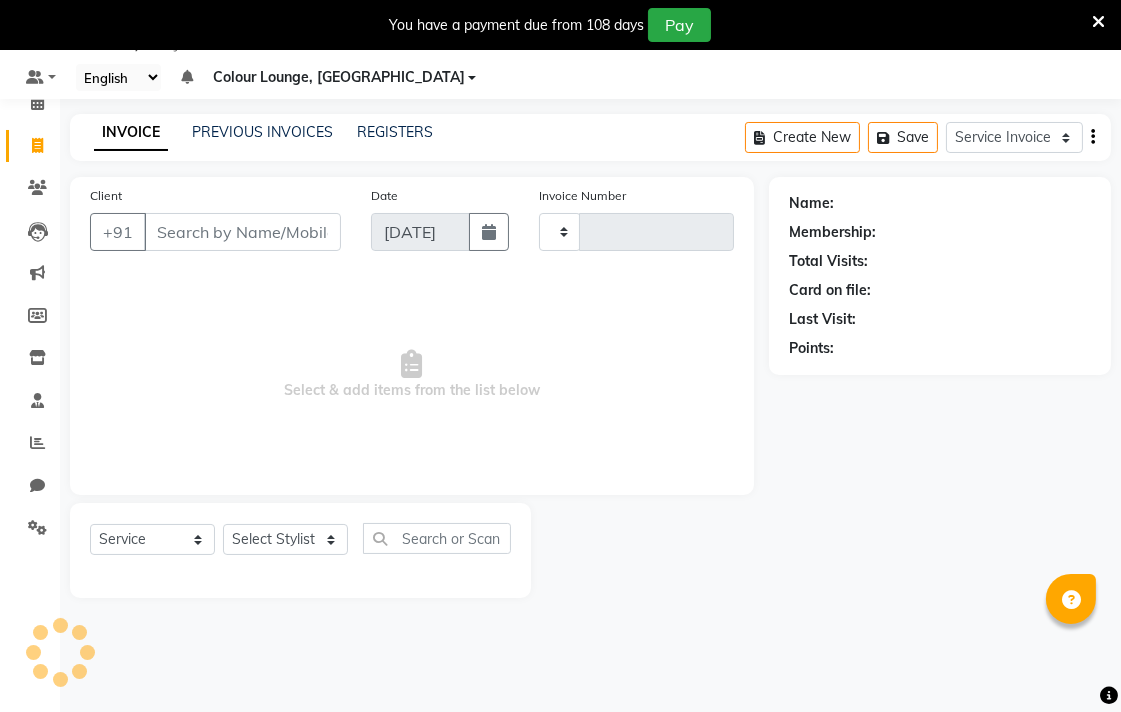 type on "4426" 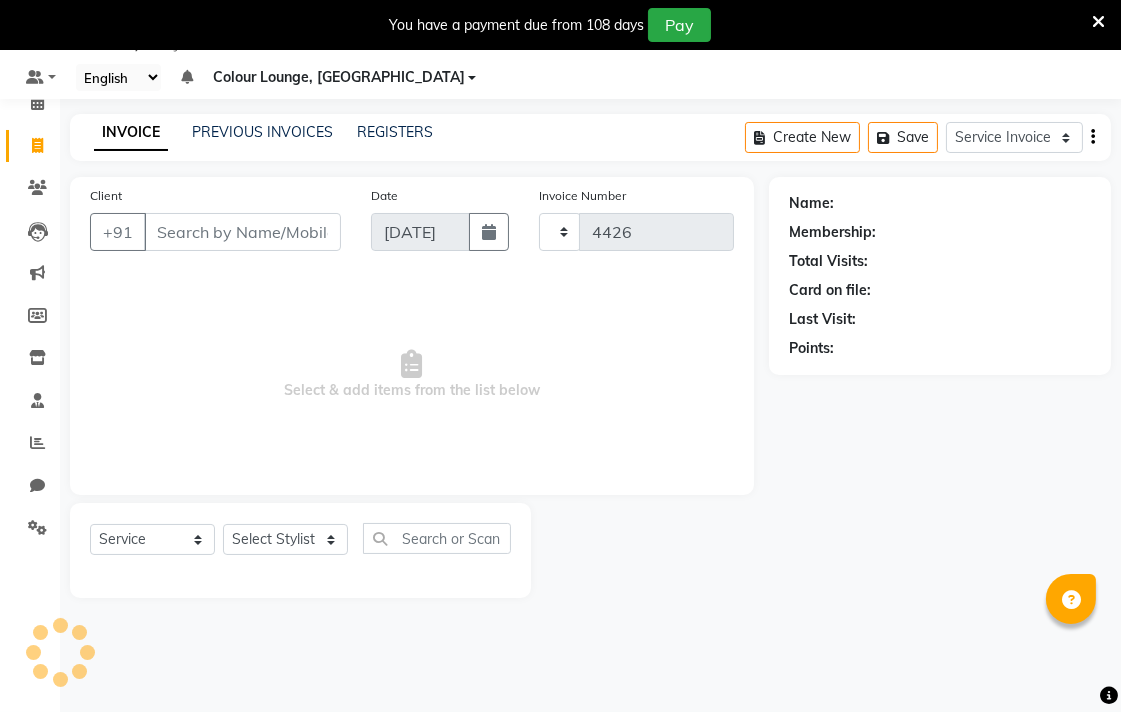 select on "8013" 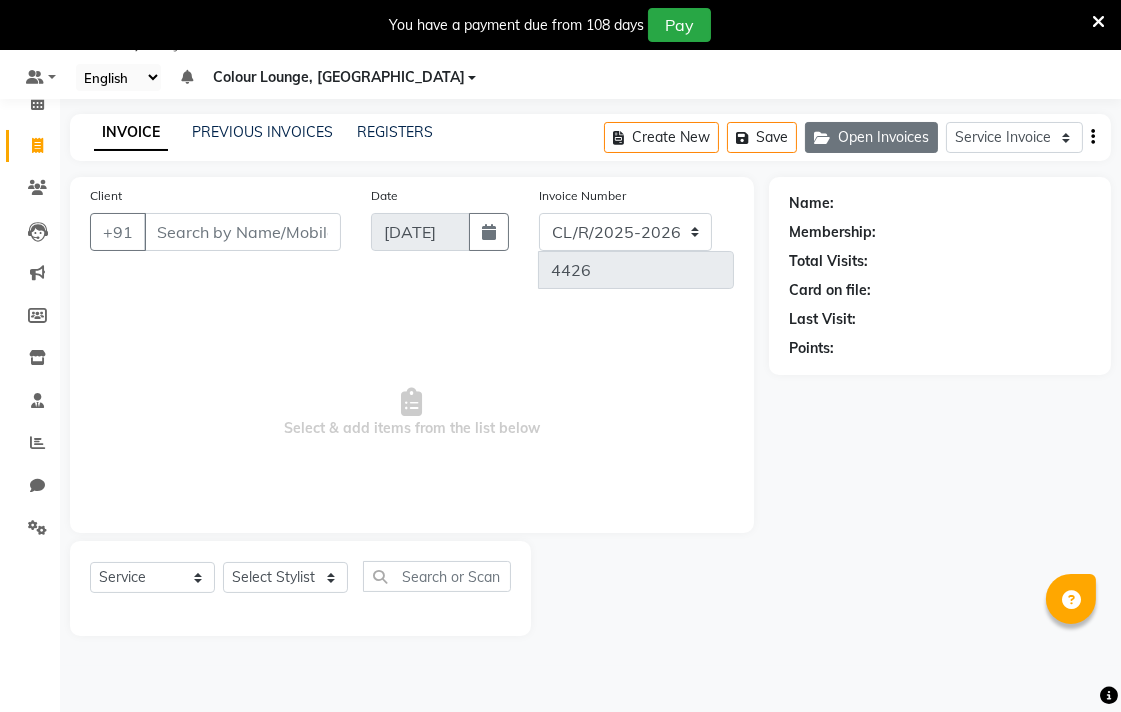 click on "Open Invoices" 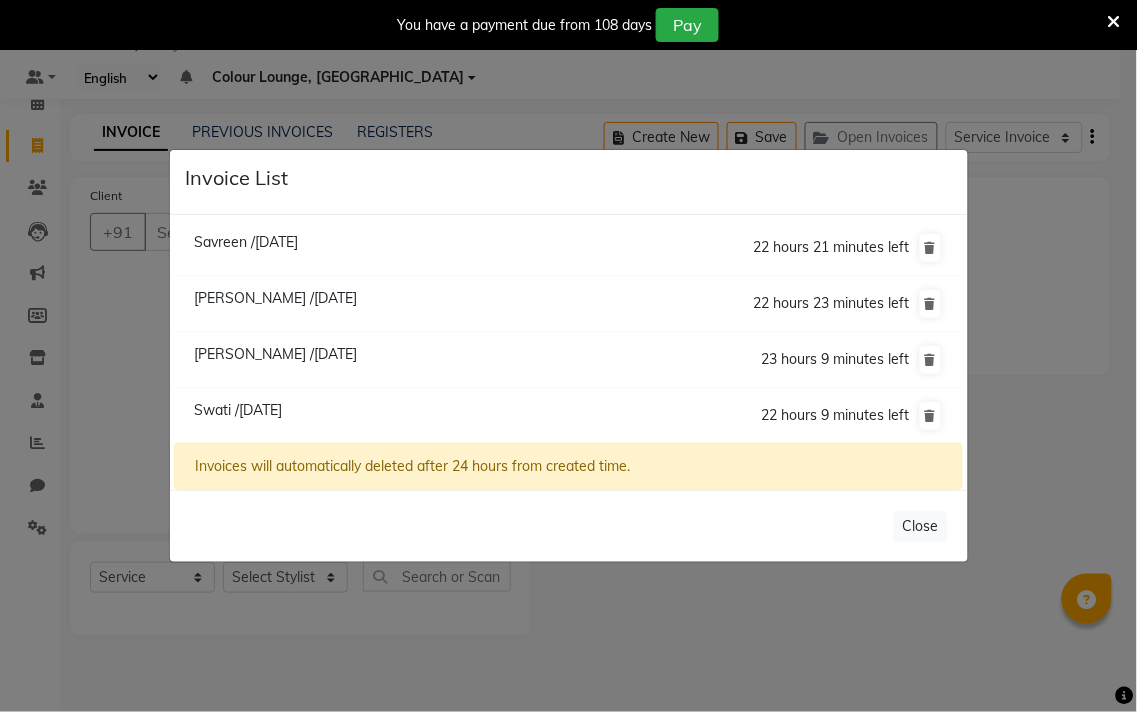 click on "Swati /13 July 2025" 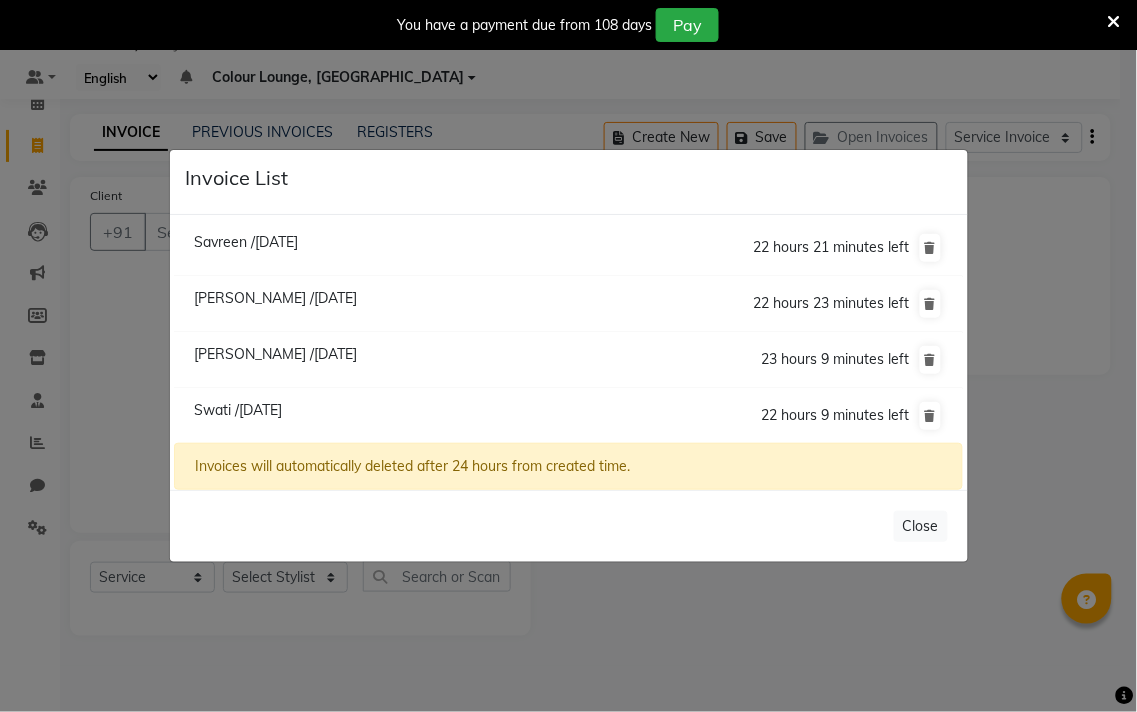 type on "7508714660" 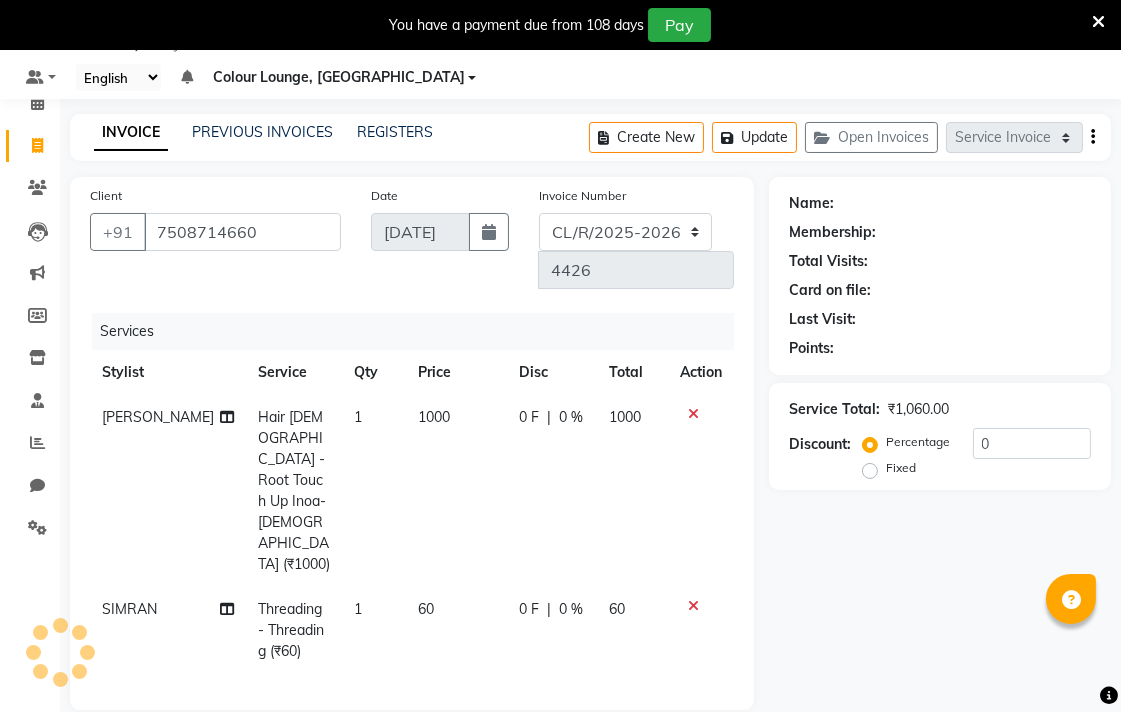 click 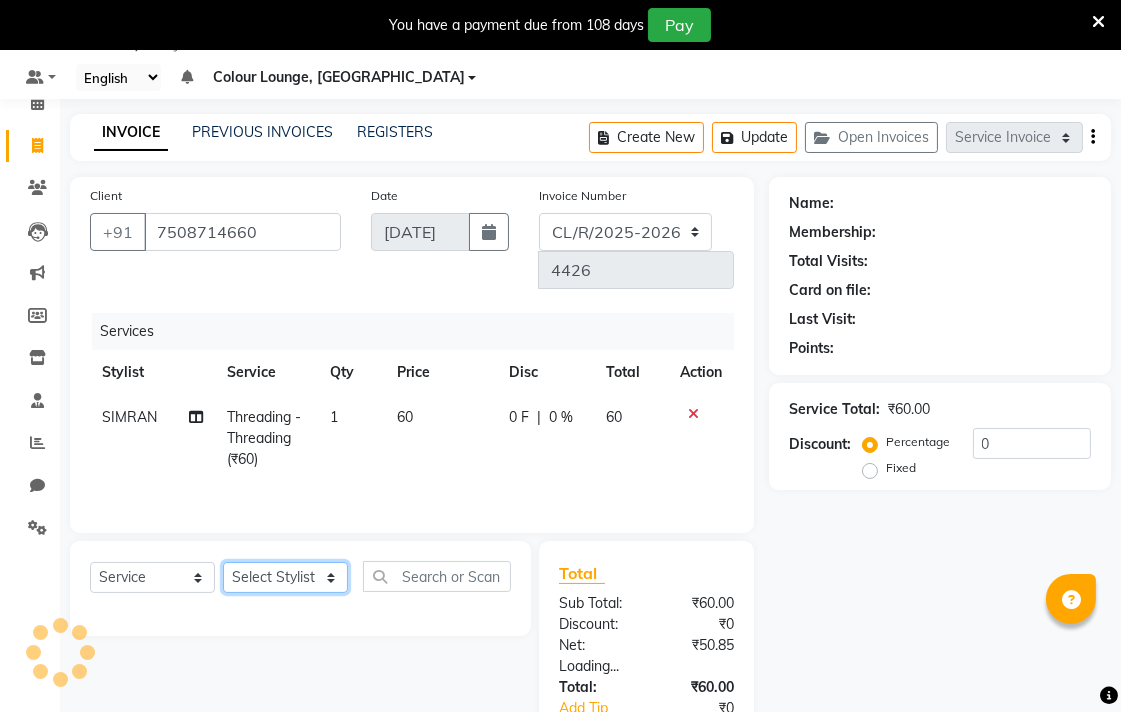 click on "Select Stylist Admin AMIT Birshika Colour Lounge, [GEOGRAPHIC_DATA] Colour Lounge, [GEOGRAPHIC_DATA] [PERSON_NAME] [PERSON_NAME] [PERSON_NAME] [PERSON_NAME] [PERSON_NAME] mam [PERSON_NAME] [PERSON_NAME] [PERSON_NAME] MOHIT [PERSON_NAME] POOJA [PERSON_NAME] [PERSON_NAME] [PERSON_NAME] guard [PERSON_NAME] [PERSON_NAME] [PERSON_NAME] [PERSON_NAME] SAMEER [PERSON_NAME] [PERSON_NAME] [PERSON_NAME] [PERSON_NAME] [PERSON_NAME] [PERSON_NAME] VISHAL [PERSON_NAME]" 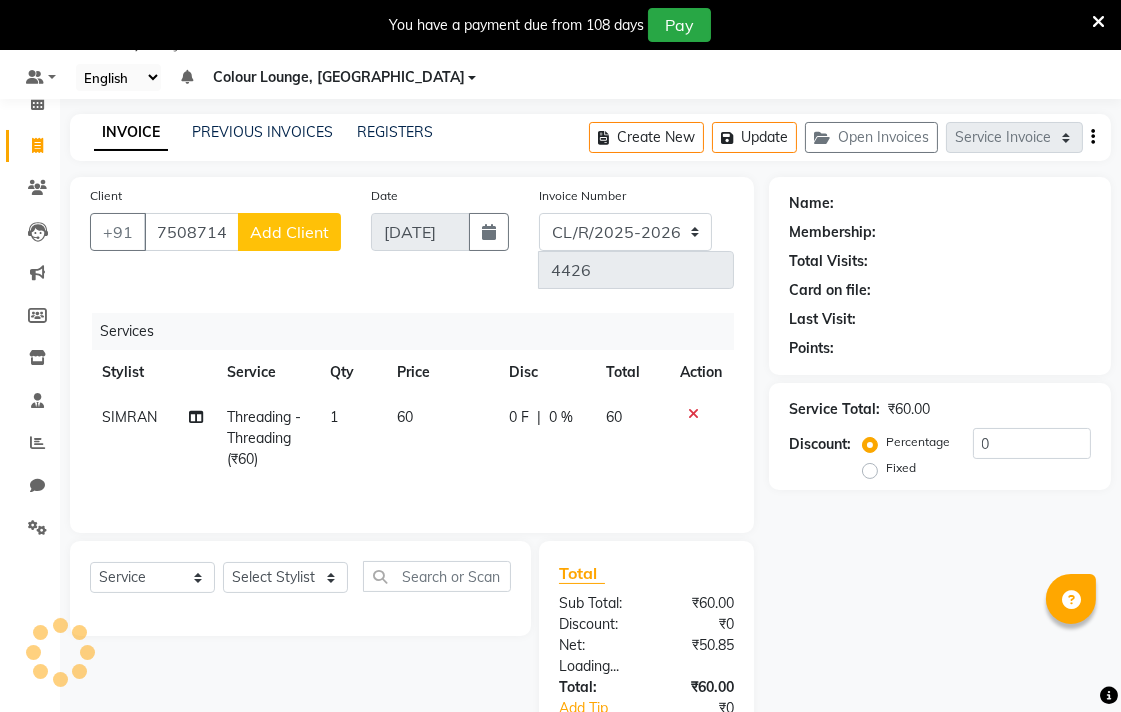 click on "Name: Membership: Total Visits: Card on file: Last Visit:  Points:  Service Total:  ₹60.00  Discount:  Percentage   Fixed  0" 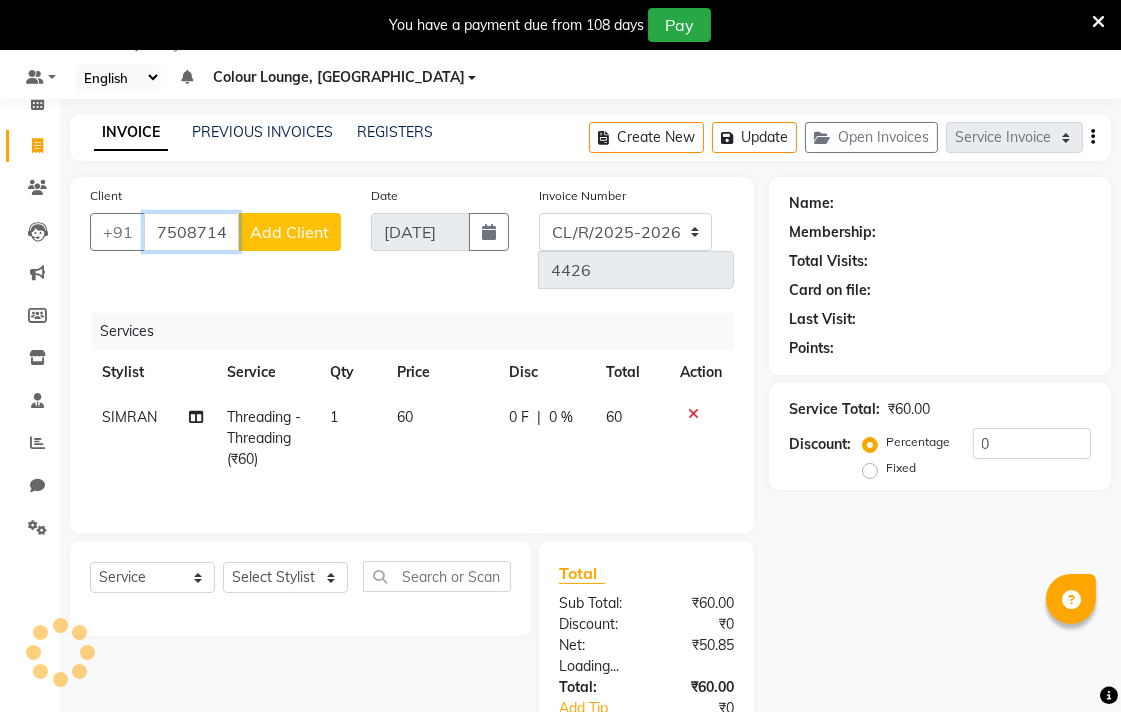 type 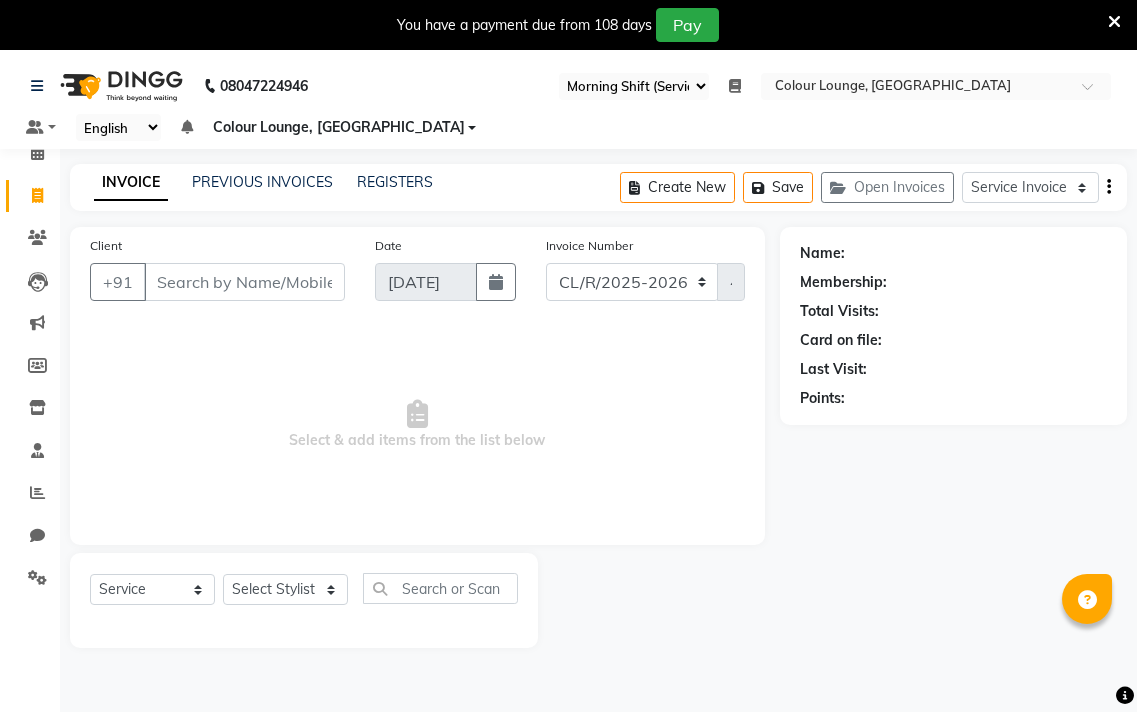 select on "83" 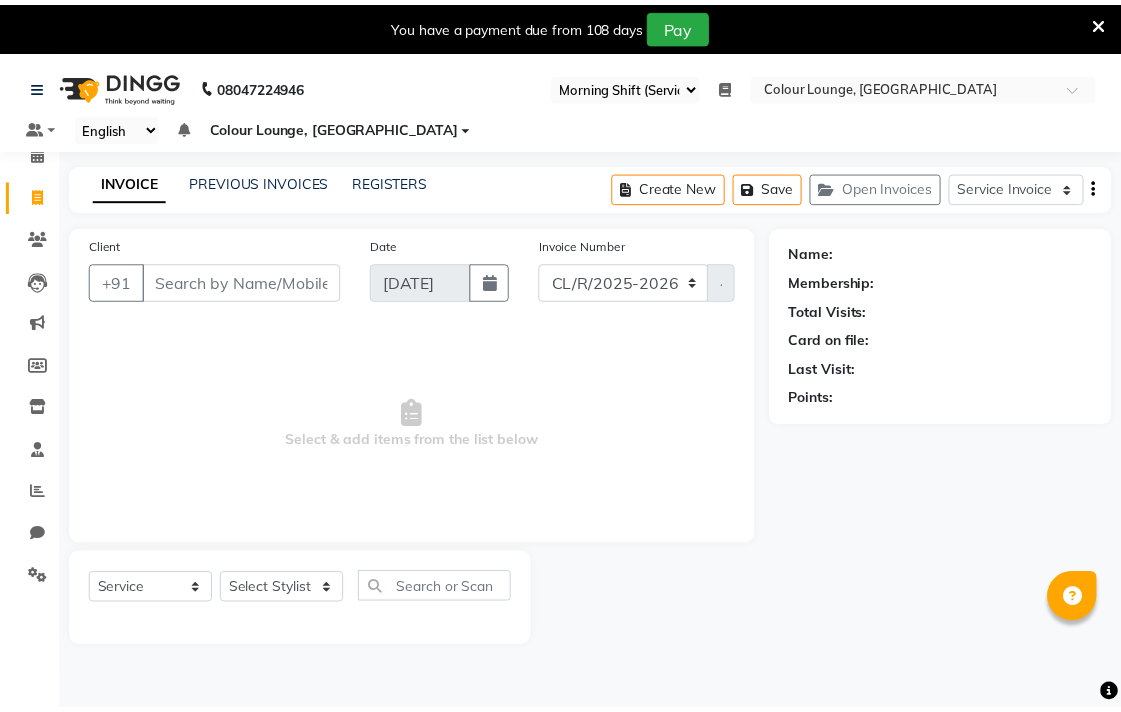 scroll, scrollTop: 0, scrollLeft: 0, axis: both 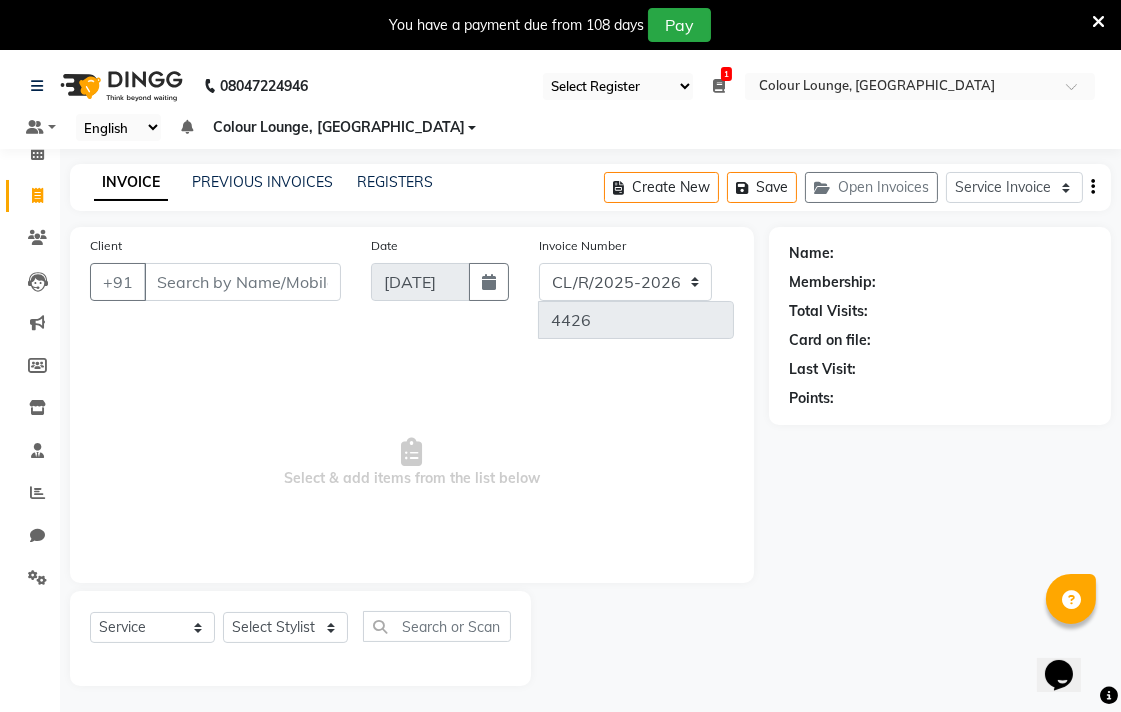 click on "Client" at bounding box center [242, 282] 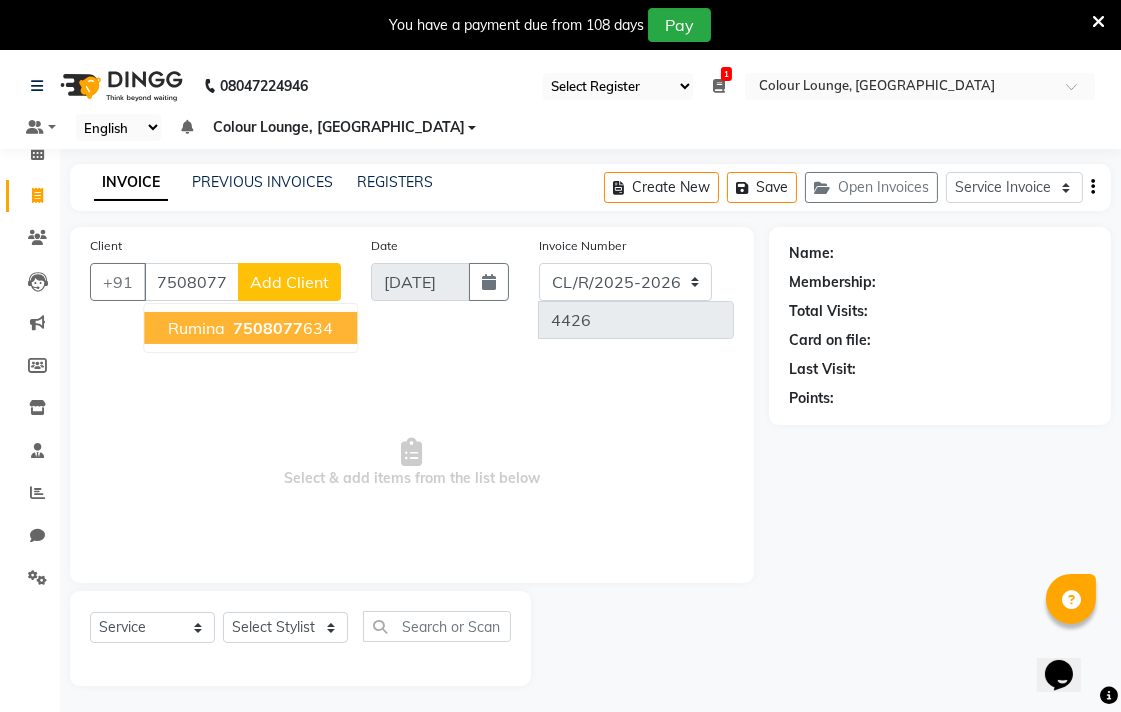 click on "7508077" at bounding box center [268, 328] 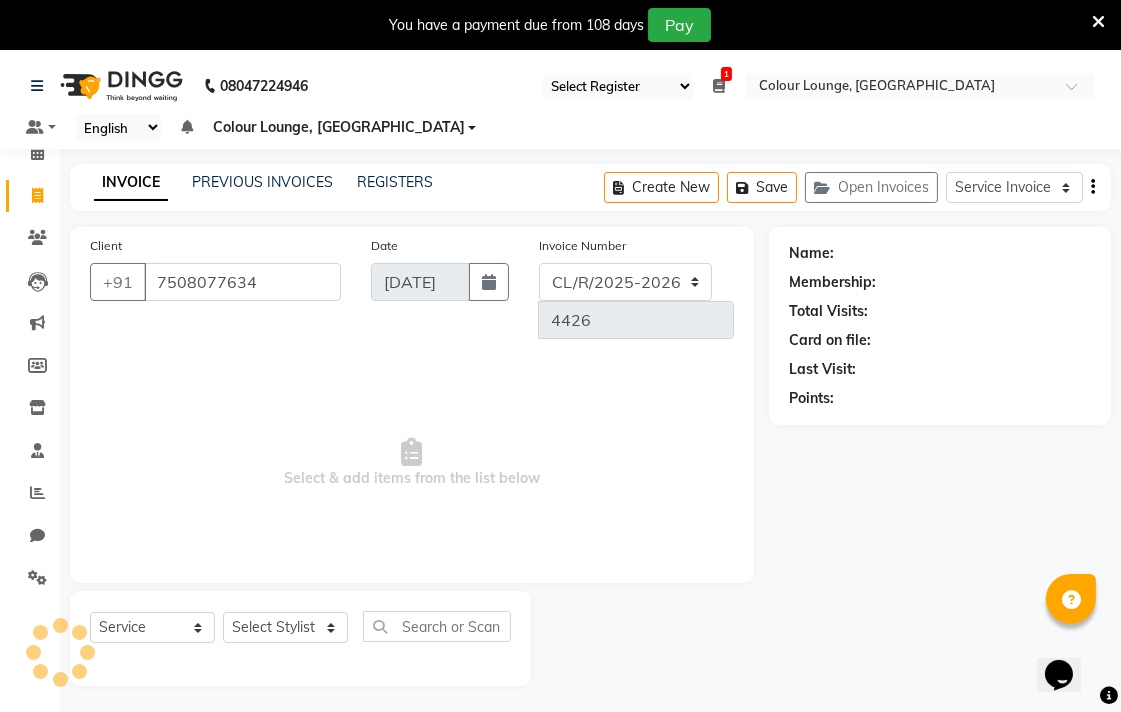 type on "7508077634" 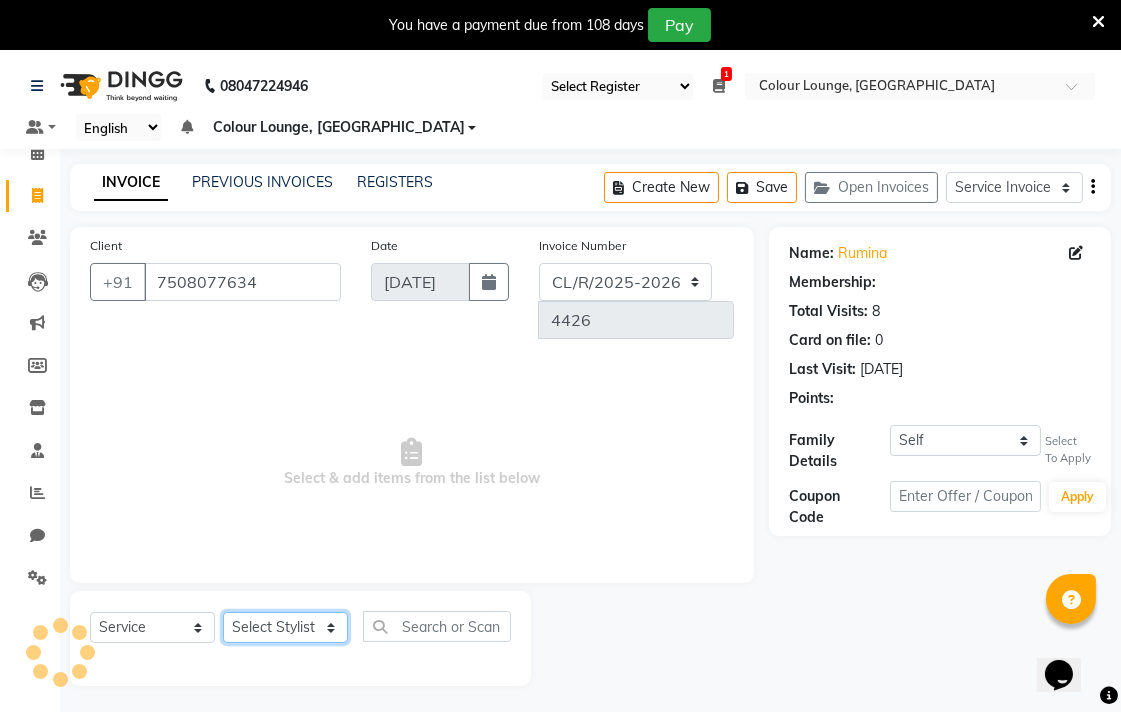 click on "Select Stylist Admin AMIT Birshika Colour Lounge, [GEOGRAPHIC_DATA] Colour Lounge, [GEOGRAPHIC_DATA] [PERSON_NAME] [PERSON_NAME] [PERSON_NAME] [PERSON_NAME] [PERSON_NAME] mam [PERSON_NAME] [PERSON_NAME] [PERSON_NAME] MOHIT [PERSON_NAME] POOJA [PERSON_NAME] [PERSON_NAME] [PERSON_NAME] guard [PERSON_NAME] [PERSON_NAME] [PERSON_NAME] [PERSON_NAME] SAMEER [PERSON_NAME] [PERSON_NAME] [PERSON_NAME] [PERSON_NAME] [PERSON_NAME] [PERSON_NAME] VISHAL [PERSON_NAME]" 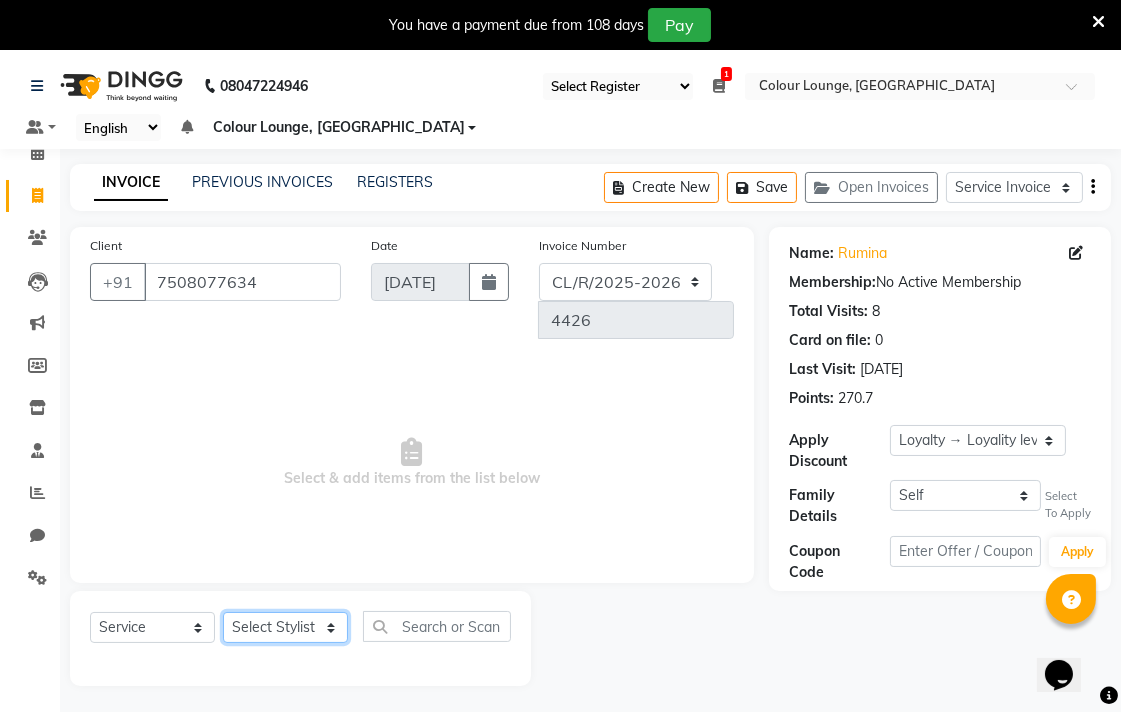 select on "70151" 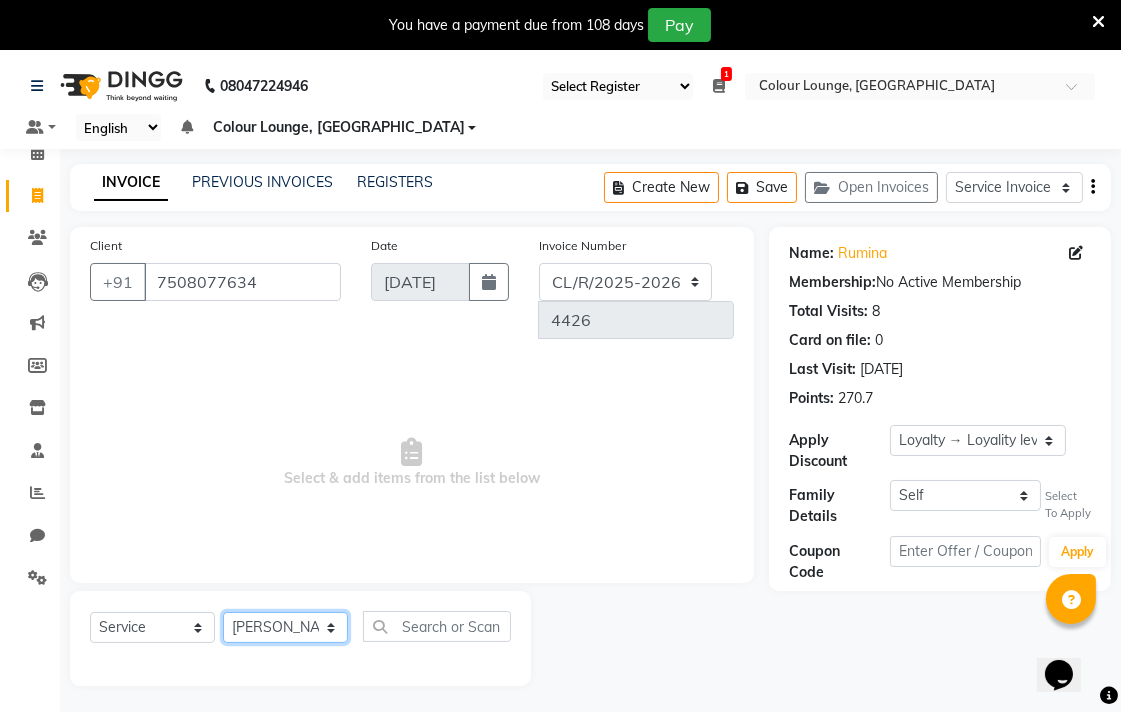 click on "Select Stylist Admin AMIT Birshika Colour Lounge, [GEOGRAPHIC_DATA] Colour Lounge, [GEOGRAPHIC_DATA] [PERSON_NAME] [PERSON_NAME] [PERSON_NAME] [PERSON_NAME] [PERSON_NAME] mam [PERSON_NAME] [PERSON_NAME] [PERSON_NAME] MOHIT [PERSON_NAME] POOJA [PERSON_NAME] [PERSON_NAME] [PERSON_NAME] guard [PERSON_NAME] [PERSON_NAME] [PERSON_NAME] [PERSON_NAME] SAMEER [PERSON_NAME] [PERSON_NAME] [PERSON_NAME] [PERSON_NAME] [PERSON_NAME] [PERSON_NAME] VISHAL [PERSON_NAME]" 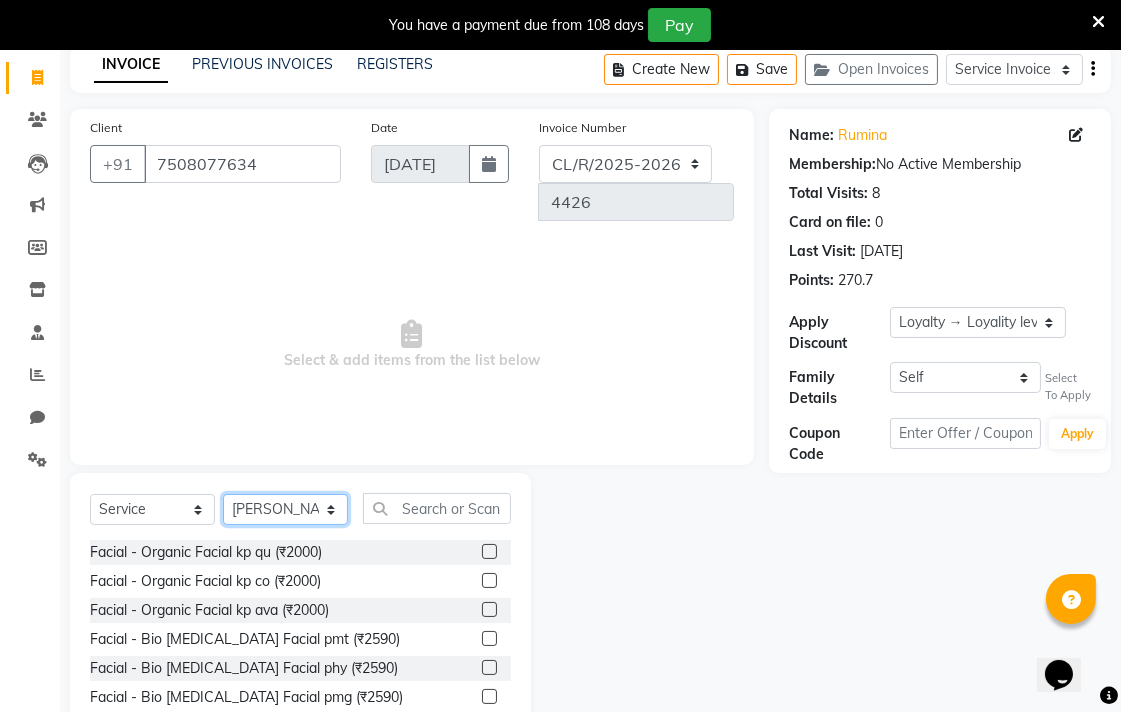 scroll, scrollTop: 165, scrollLeft: 0, axis: vertical 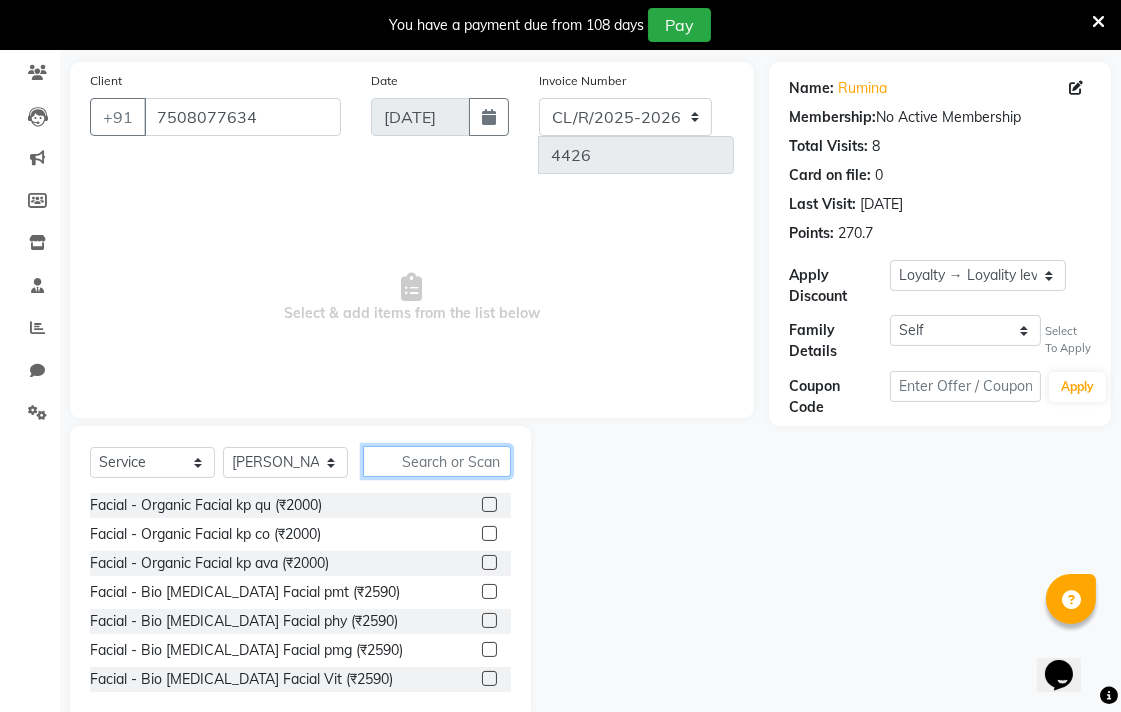 click 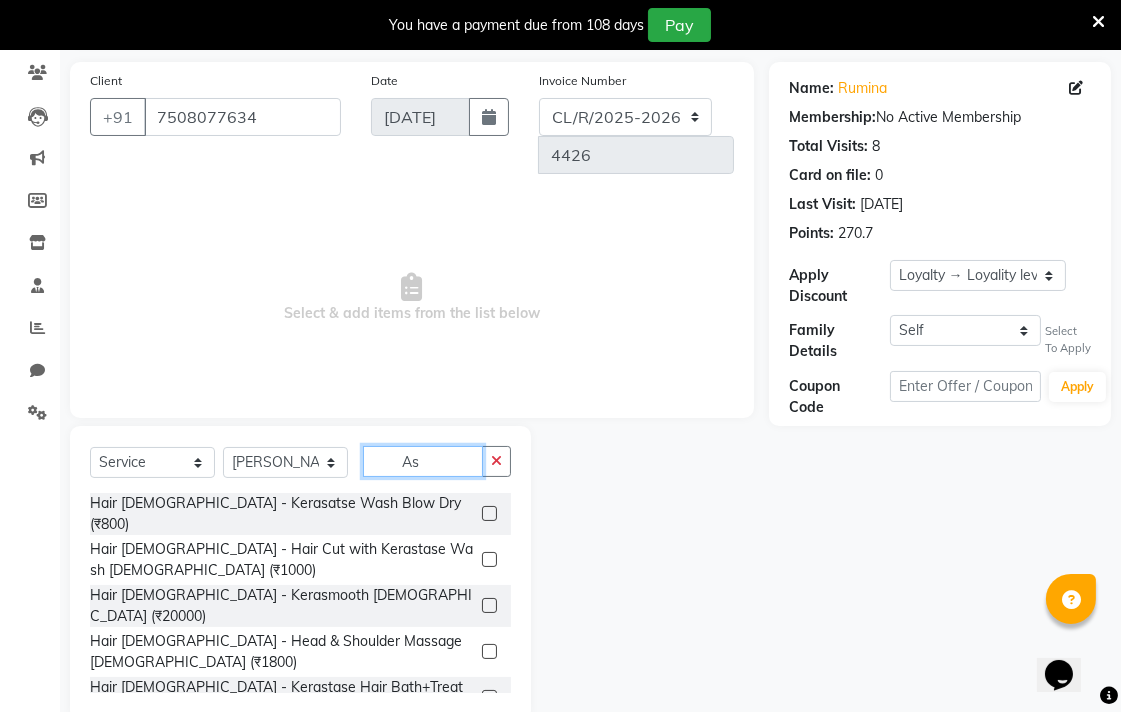 type on "A" 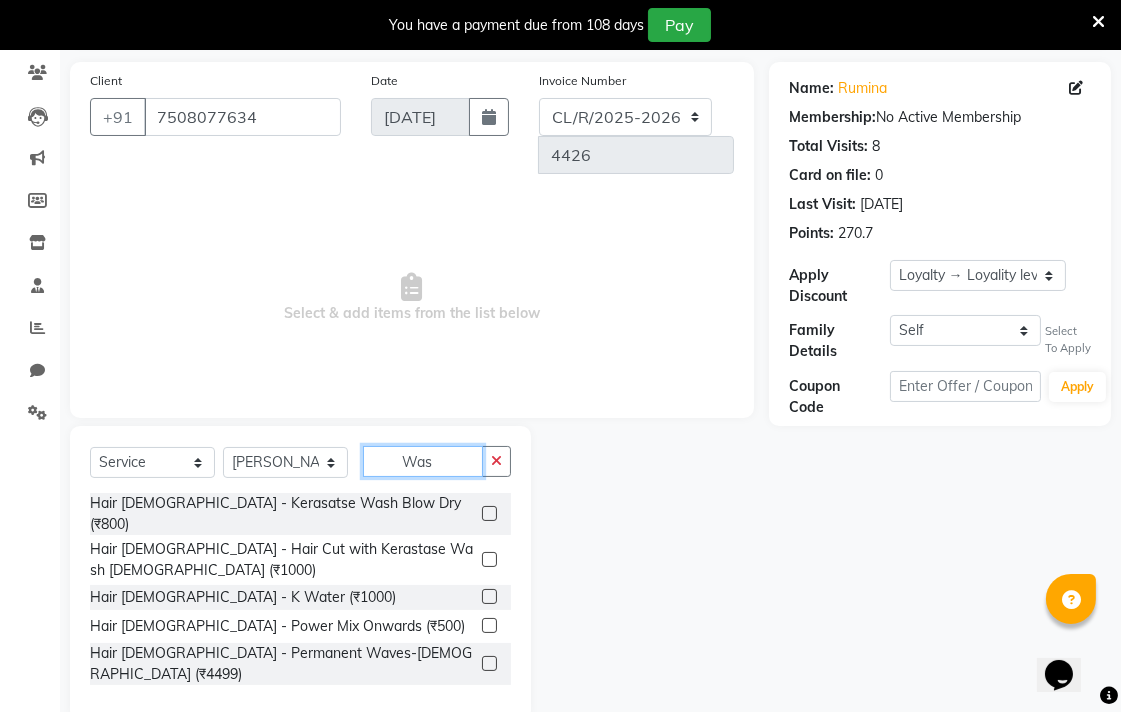 scroll, scrollTop: 162, scrollLeft: 0, axis: vertical 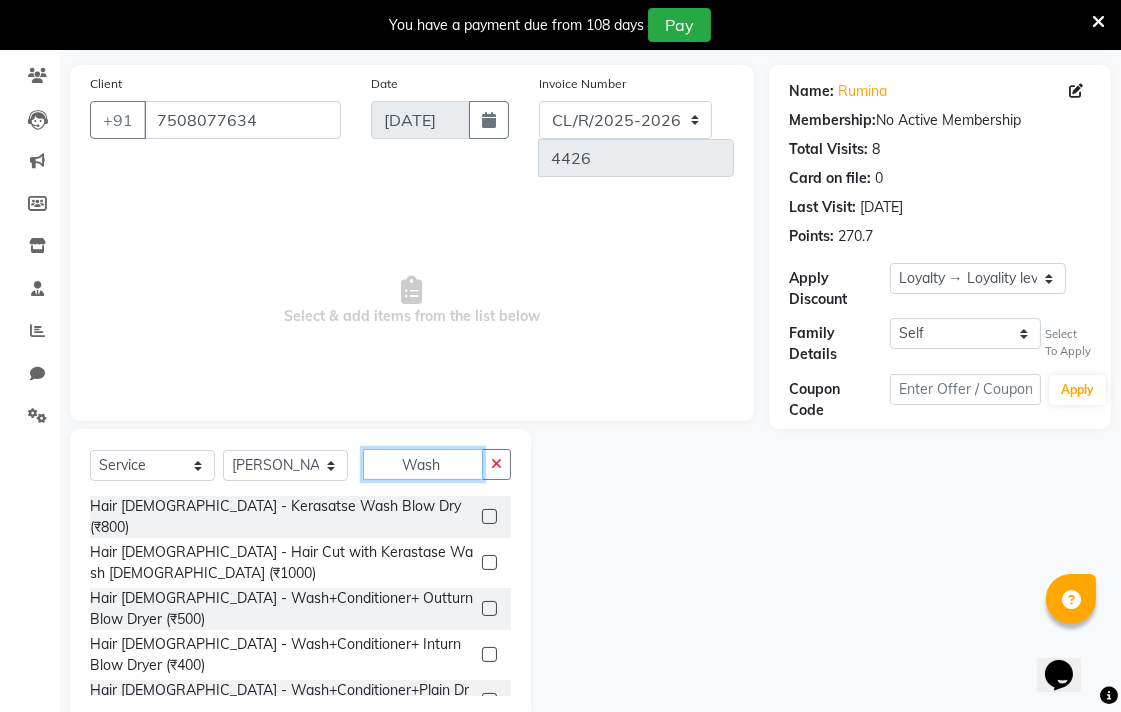 type on "Wash" 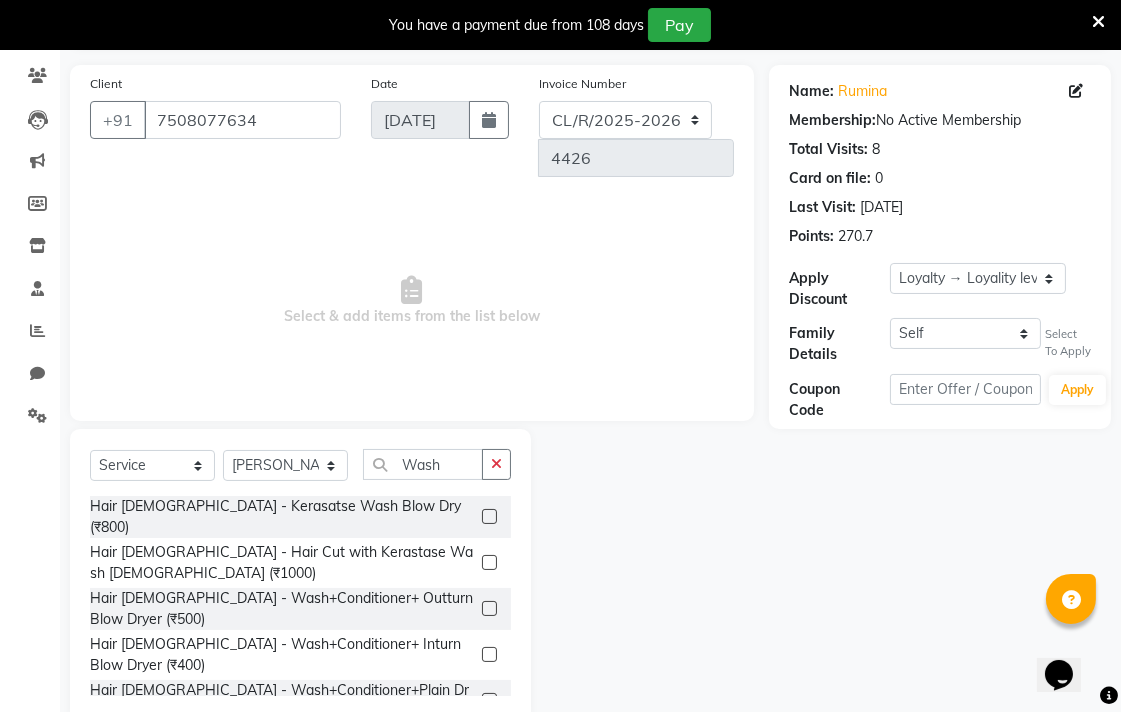 click 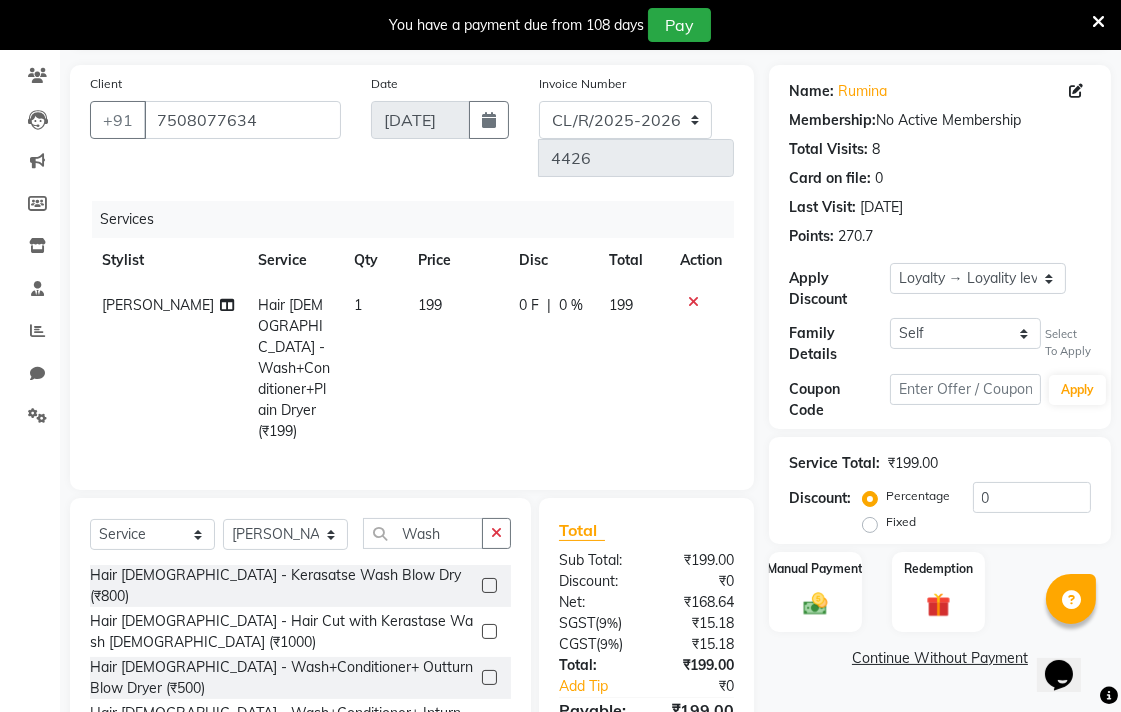 scroll, scrollTop: 208, scrollLeft: 0, axis: vertical 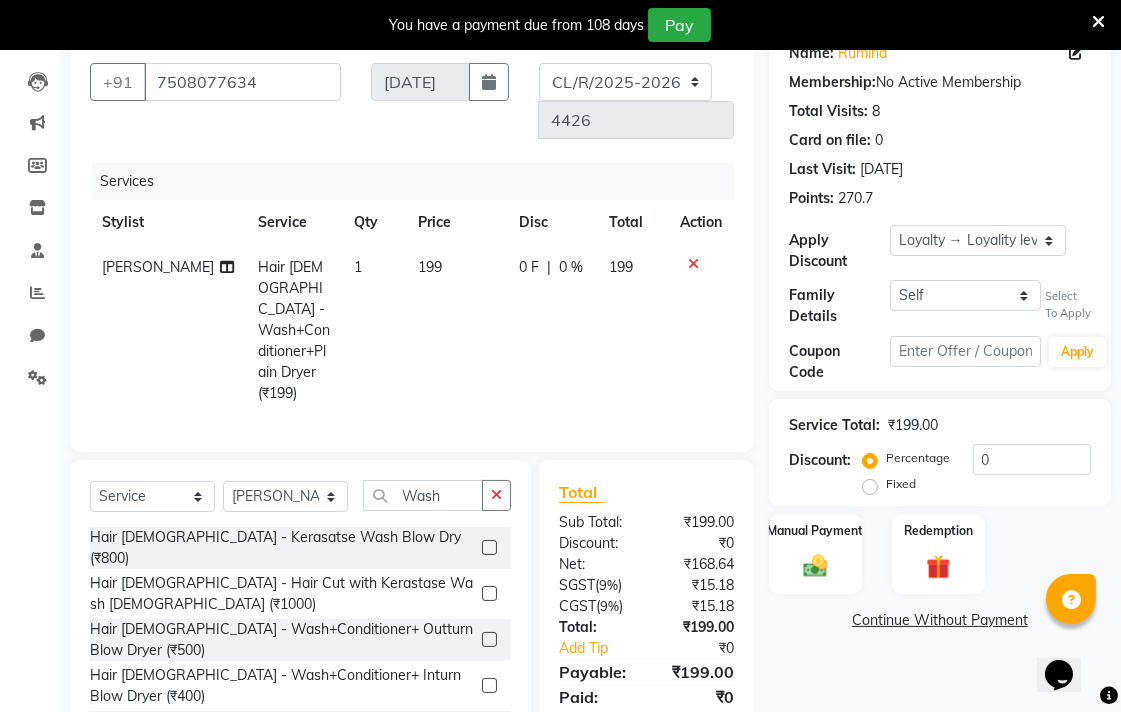 checkbox on "false" 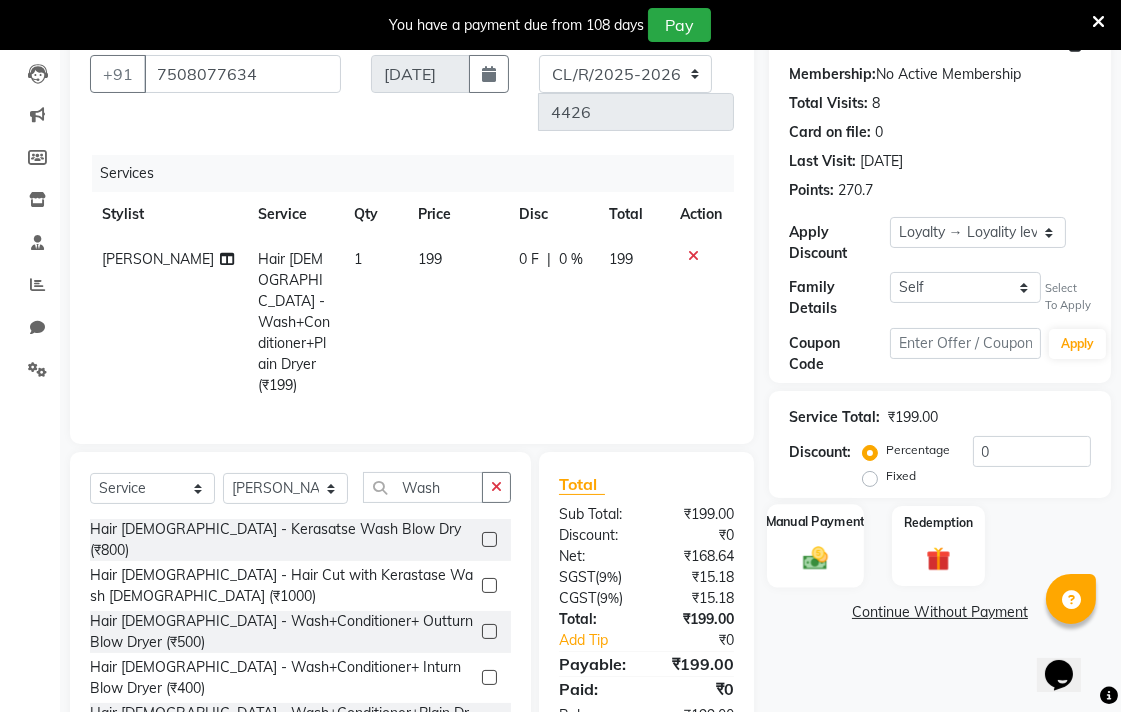 click 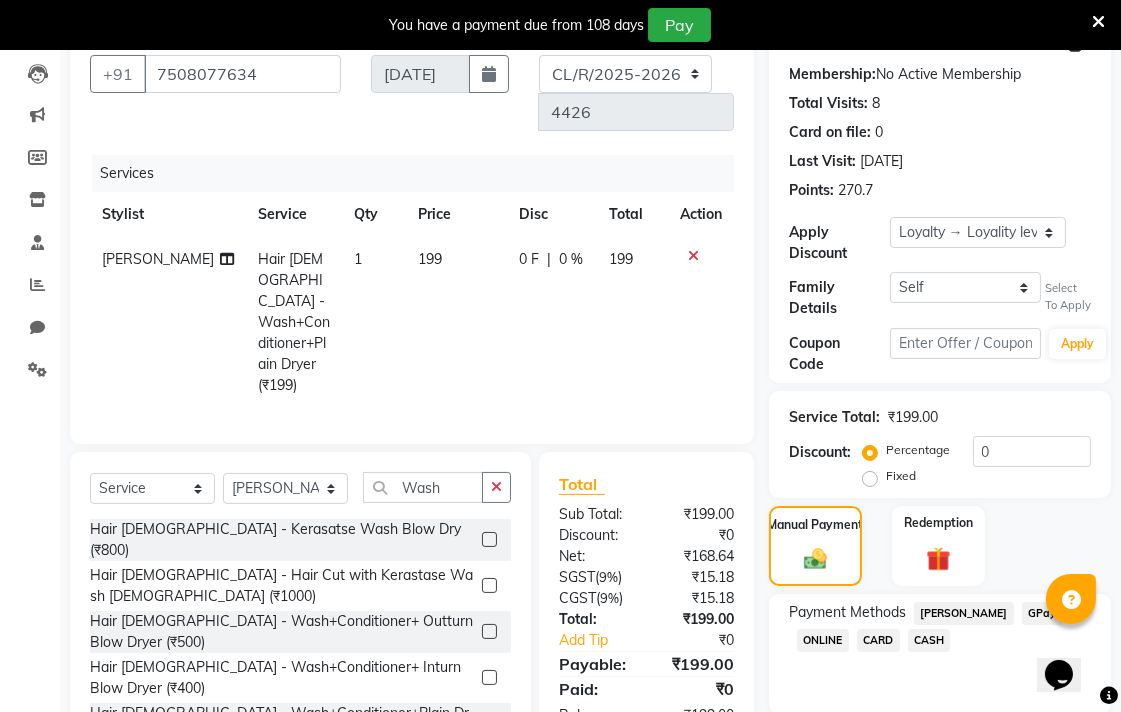 click on "GPay" 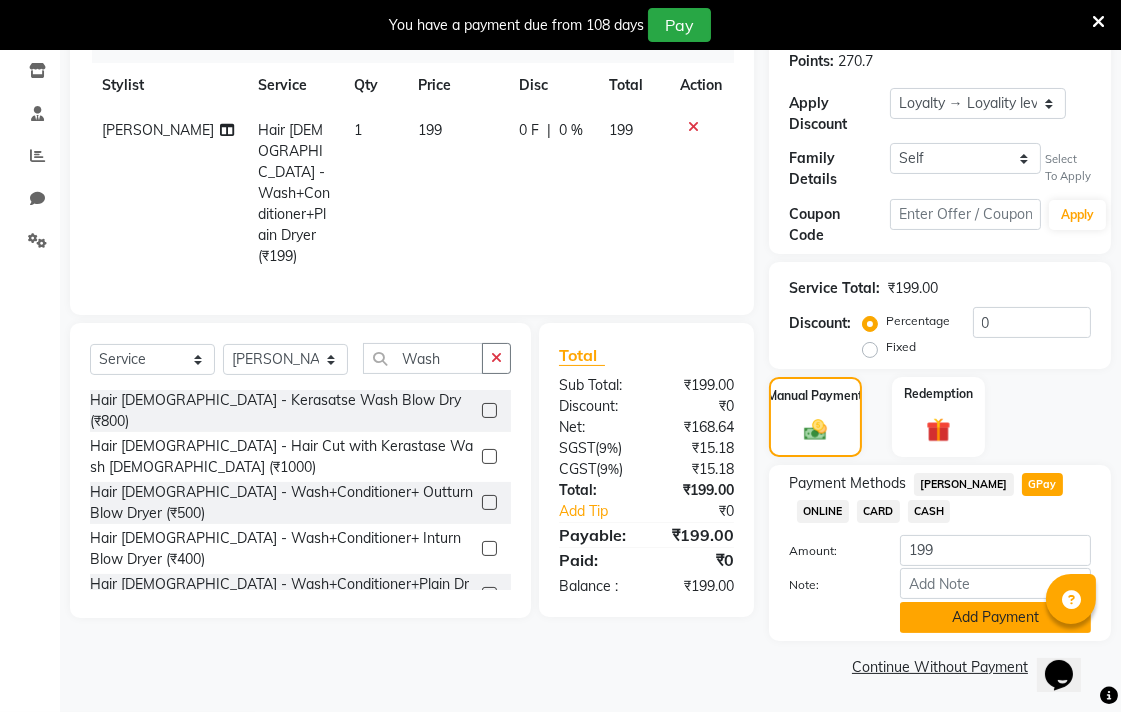 click on "Add Payment" 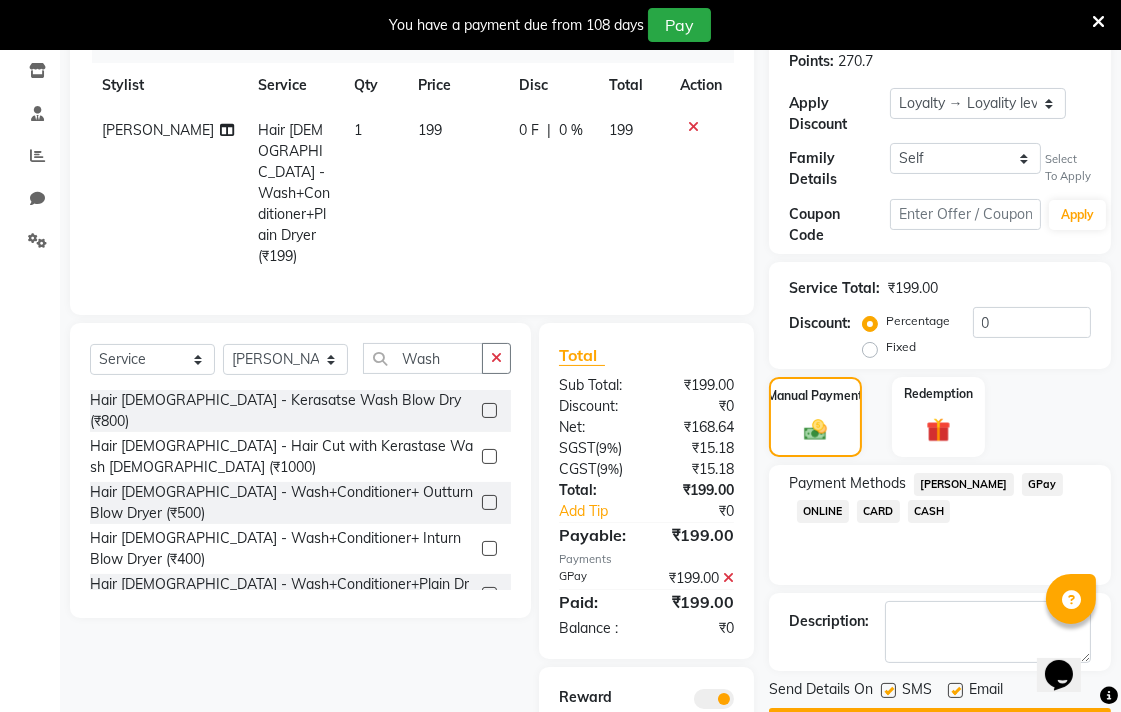 scroll, scrollTop: 411, scrollLeft: 0, axis: vertical 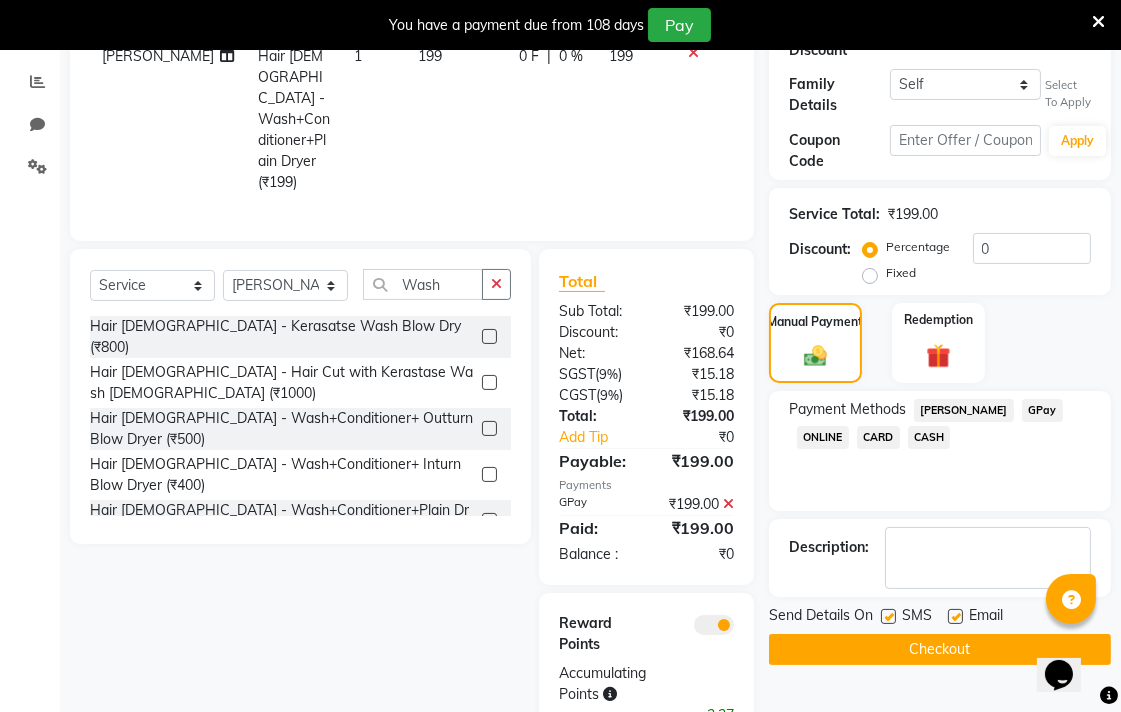 click on "Checkout" 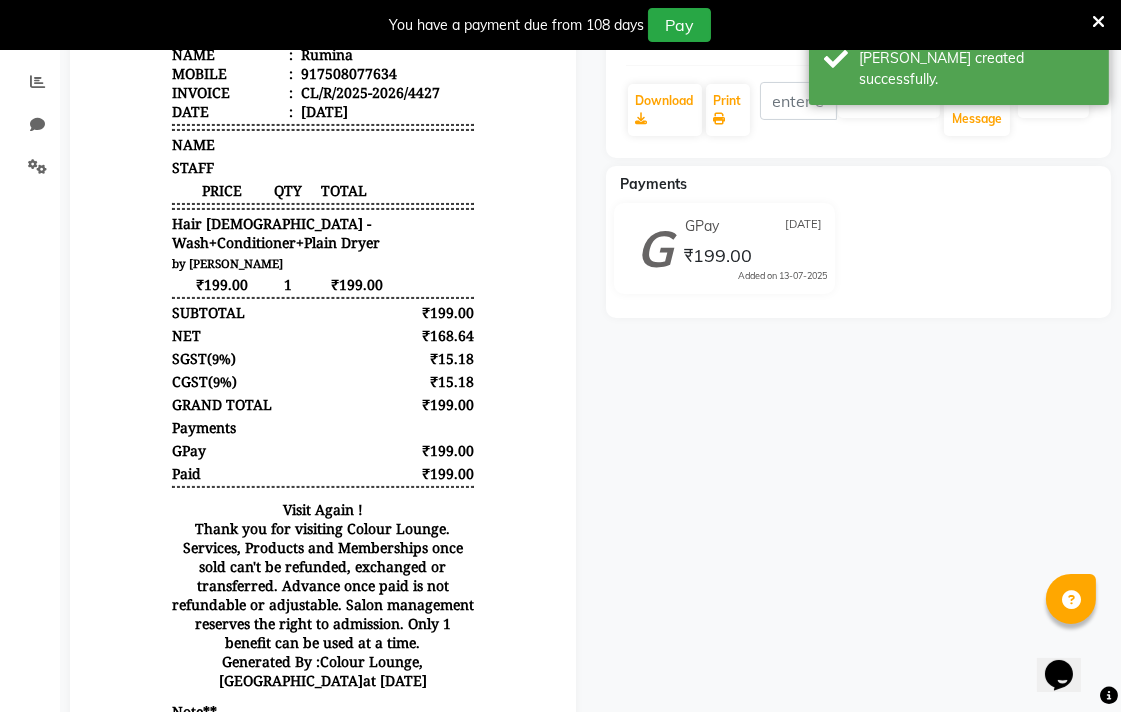 scroll, scrollTop: 0, scrollLeft: 0, axis: both 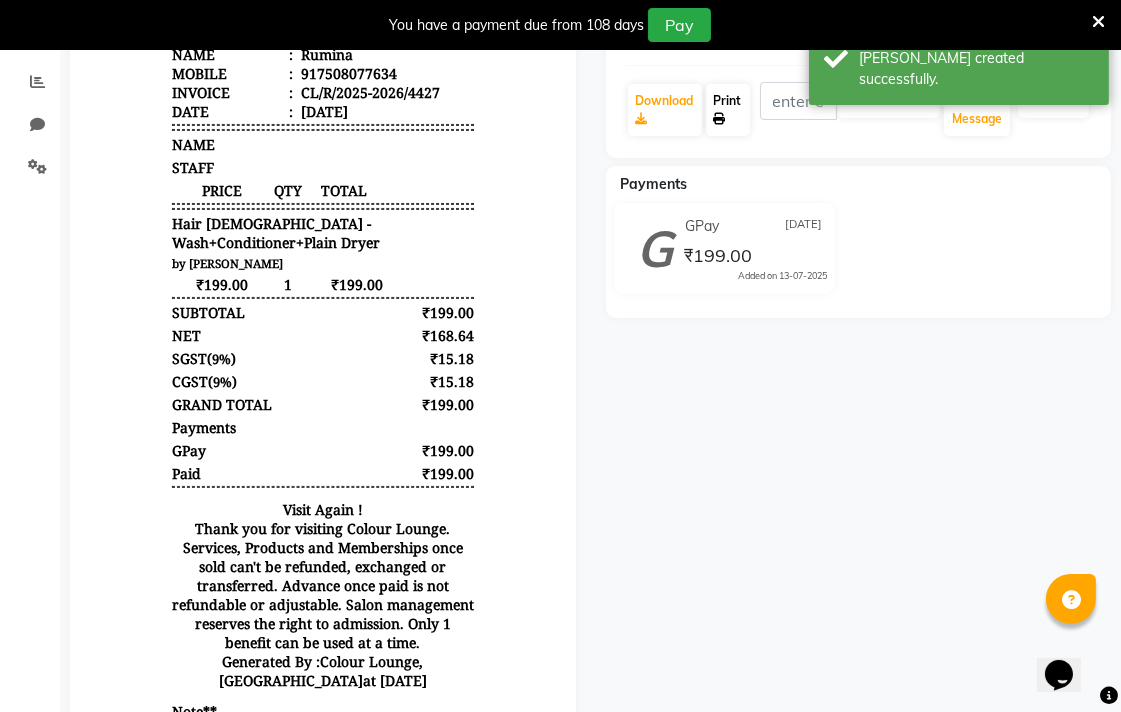 click on "Print" 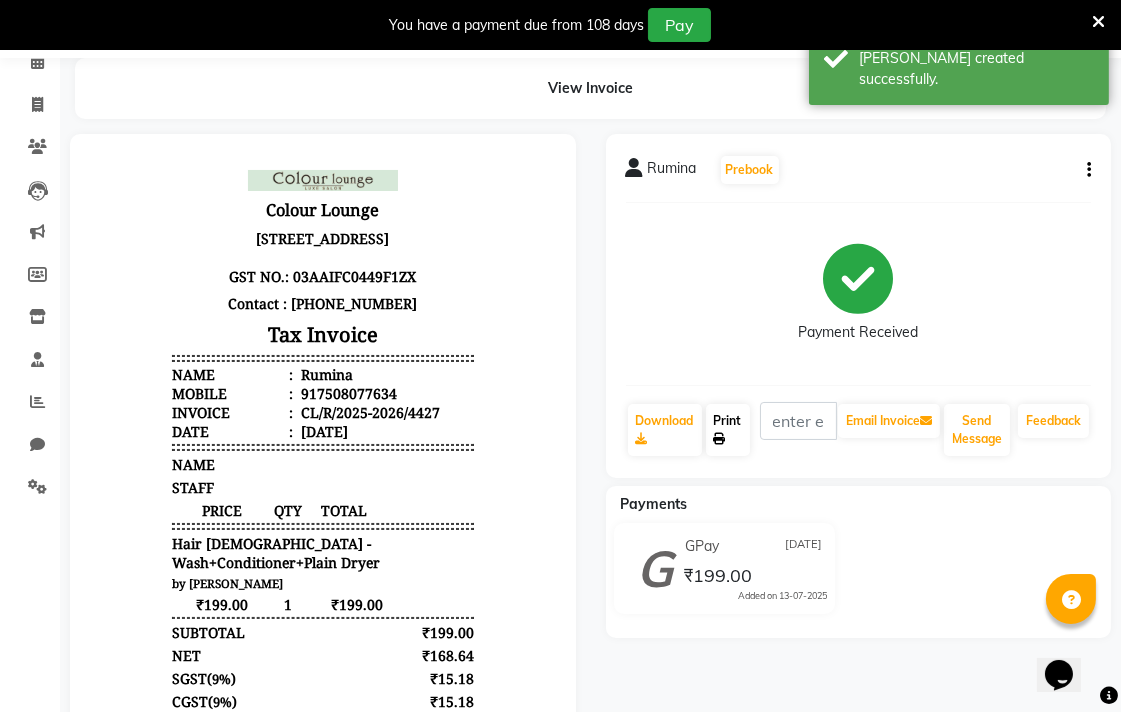 scroll, scrollTop: 0, scrollLeft: 0, axis: both 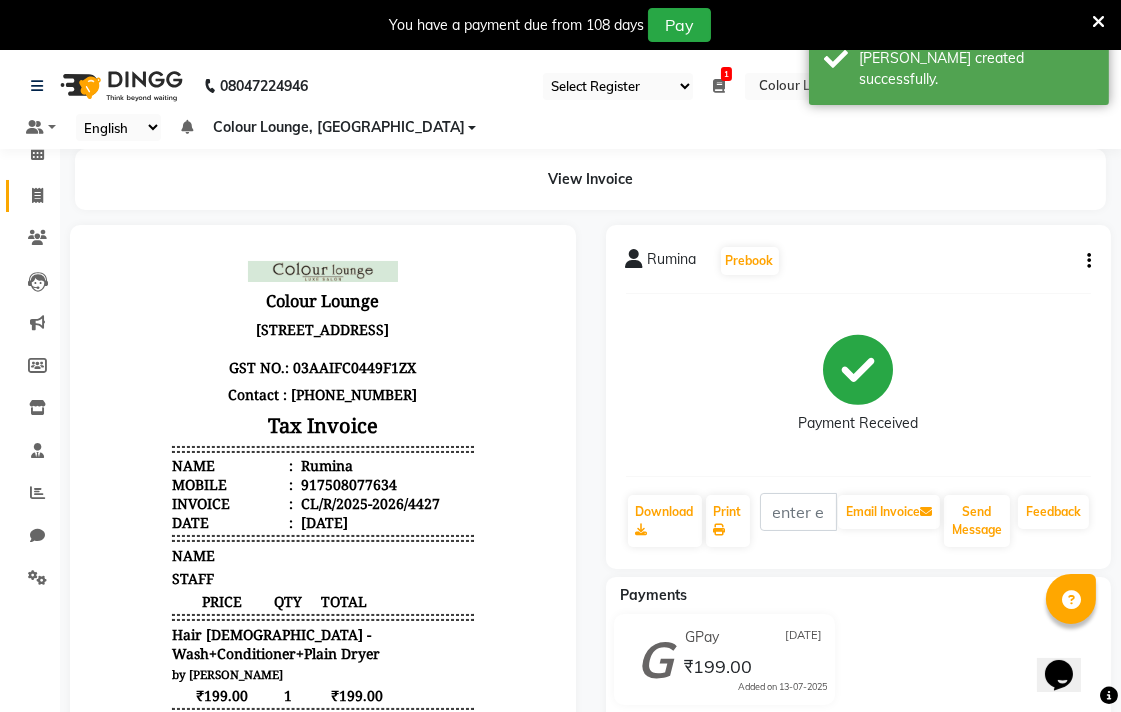 click 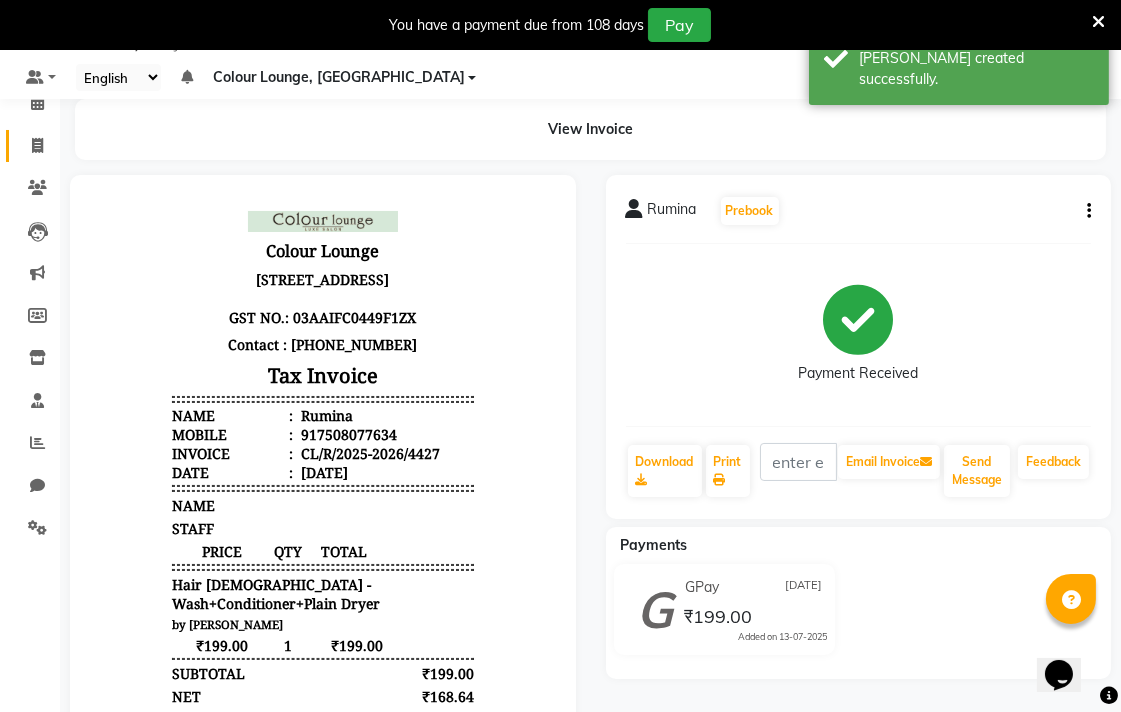 select on "8013" 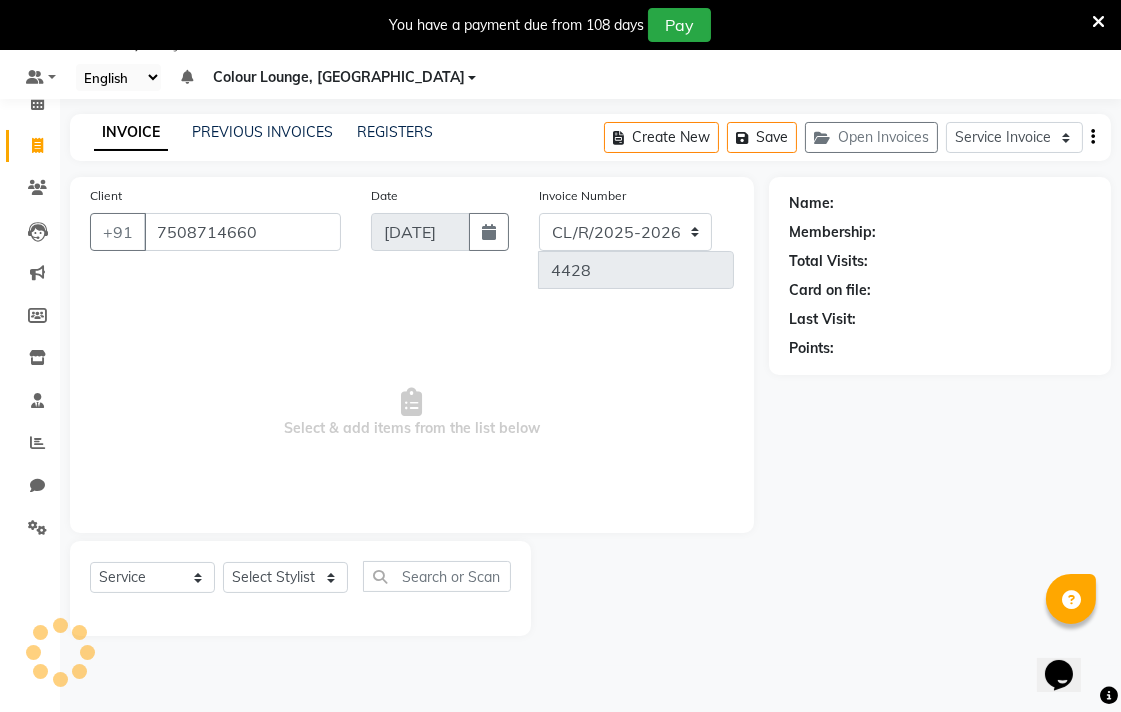 type on "7508714660" 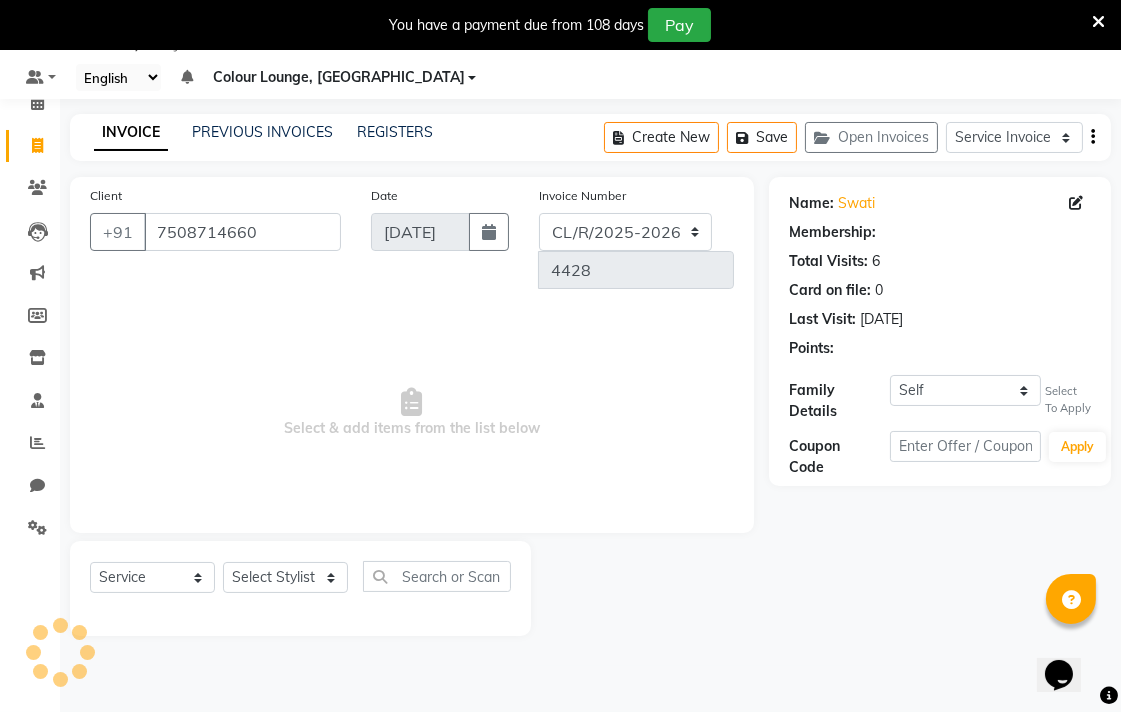 select on "1: Object" 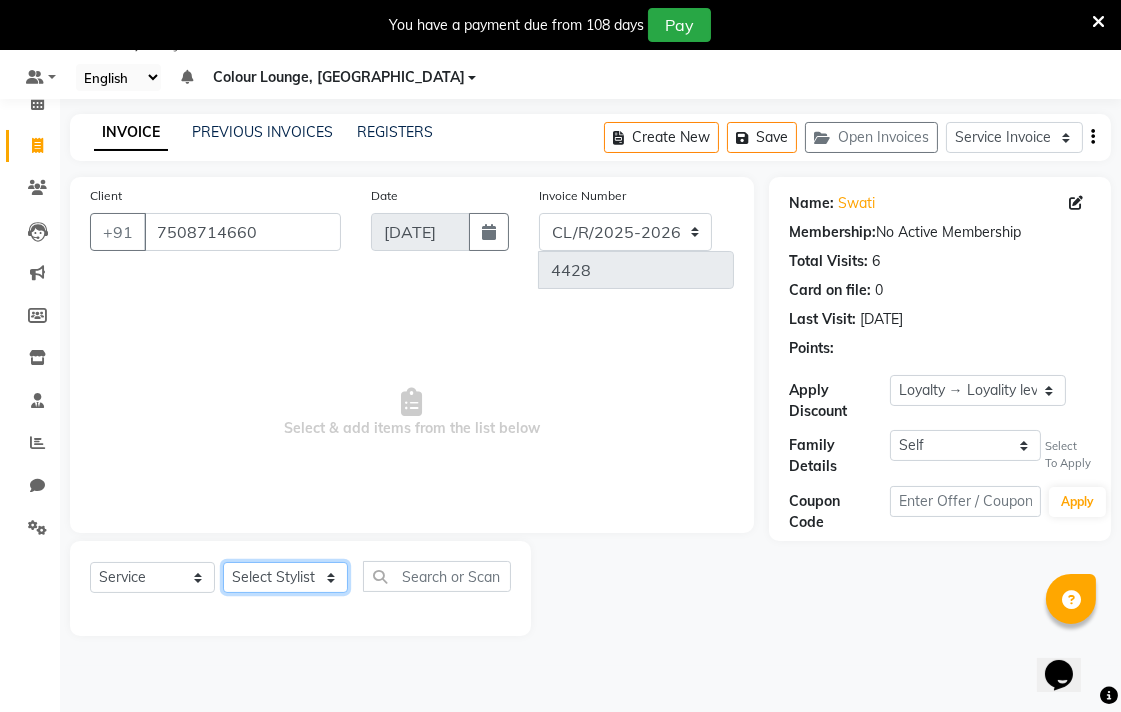click on "Select Stylist Admin AMIT Birshika Colour Lounge, [GEOGRAPHIC_DATA] Colour Lounge, [GEOGRAPHIC_DATA] [PERSON_NAME] [PERSON_NAME] [PERSON_NAME] [PERSON_NAME] [PERSON_NAME] mam [PERSON_NAME] [PERSON_NAME] [PERSON_NAME] MOHIT [PERSON_NAME] POOJA [PERSON_NAME] [PERSON_NAME] [PERSON_NAME] guard [PERSON_NAME] [PERSON_NAME] [PERSON_NAME] [PERSON_NAME] SAMEER [PERSON_NAME] [PERSON_NAME] [PERSON_NAME] [PERSON_NAME] [PERSON_NAME] [PERSON_NAME] VISHAL [PERSON_NAME]" 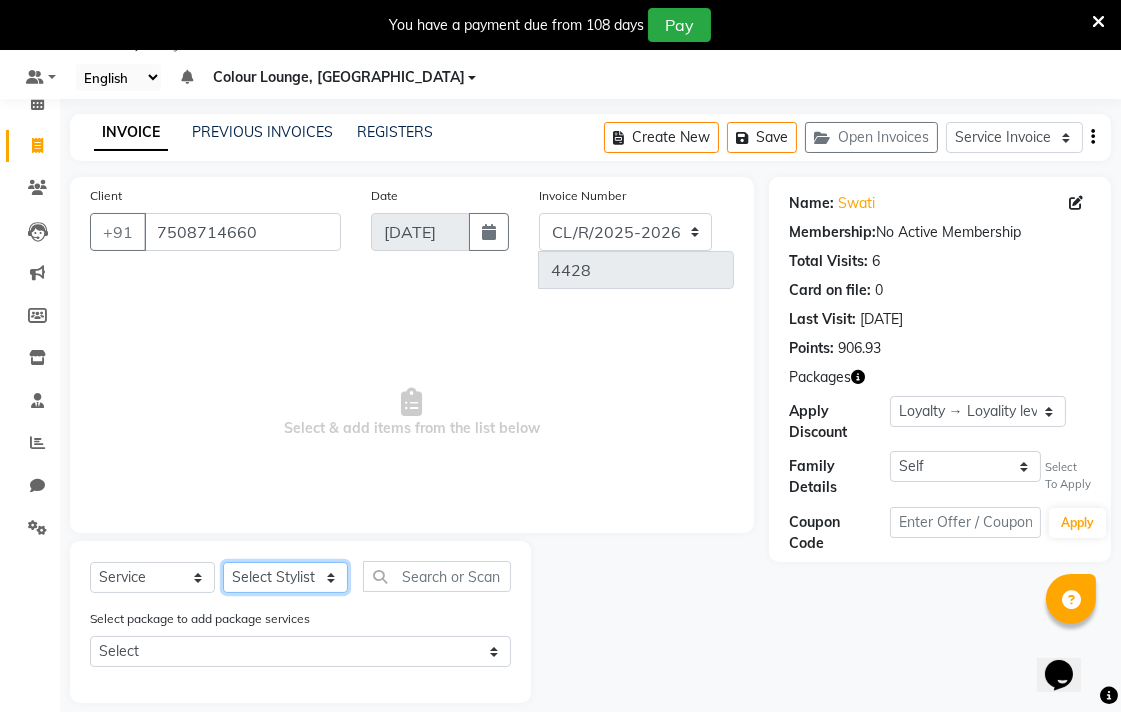 select on "70157" 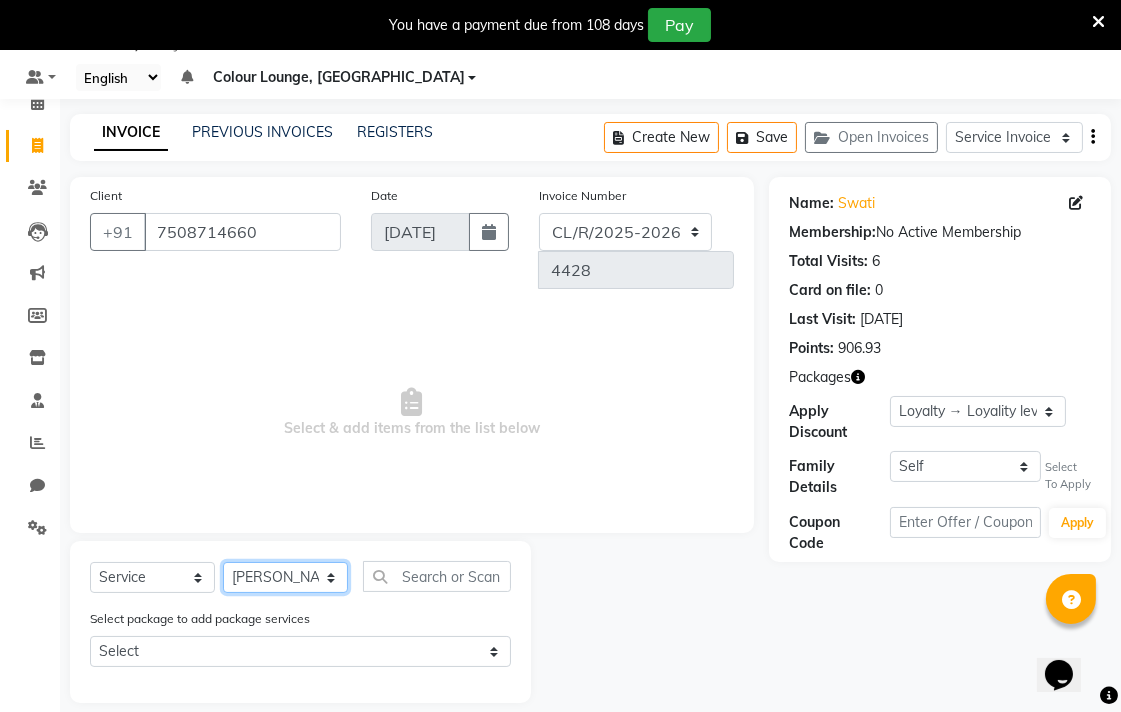 click on "Select Stylist Admin AMIT Birshika Colour Lounge, [GEOGRAPHIC_DATA] Colour Lounge, [GEOGRAPHIC_DATA] [PERSON_NAME] [PERSON_NAME] [PERSON_NAME] [PERSON_NAME] [PERSON_NAME] mam [PERSON_NAME] [PERSON_NAME] [PERSON_NAME] MOHIT [PERSON_NAME] POOJA [PERSON_NAME] [PERSON_NAME] [PERSON_NAME] guard [PERSON_NAME] [PERSON_NAME] [PERSON_NAME] [PERSON_NAME] SAMEER [PERSON_NAME] [PERSON_NAME] [PERSON_NAME] [PERSON_NAME] [PERSON_NAME] [PERSON_NAME] VISHAL [PERSON_NAME]" 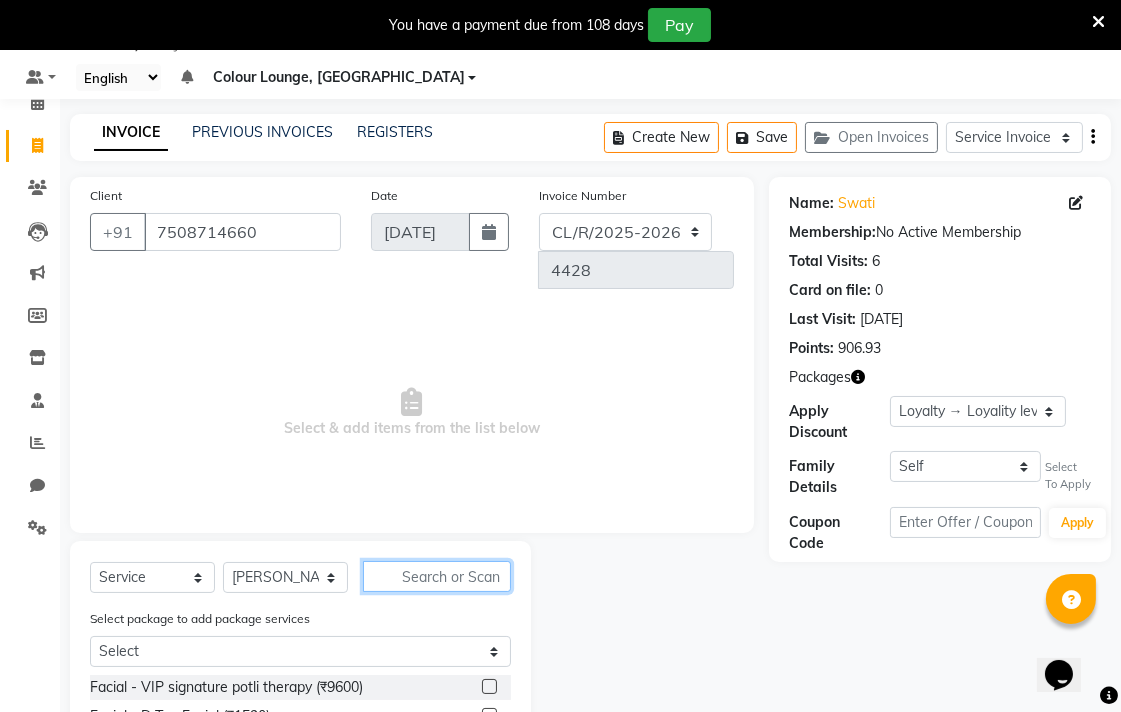 click 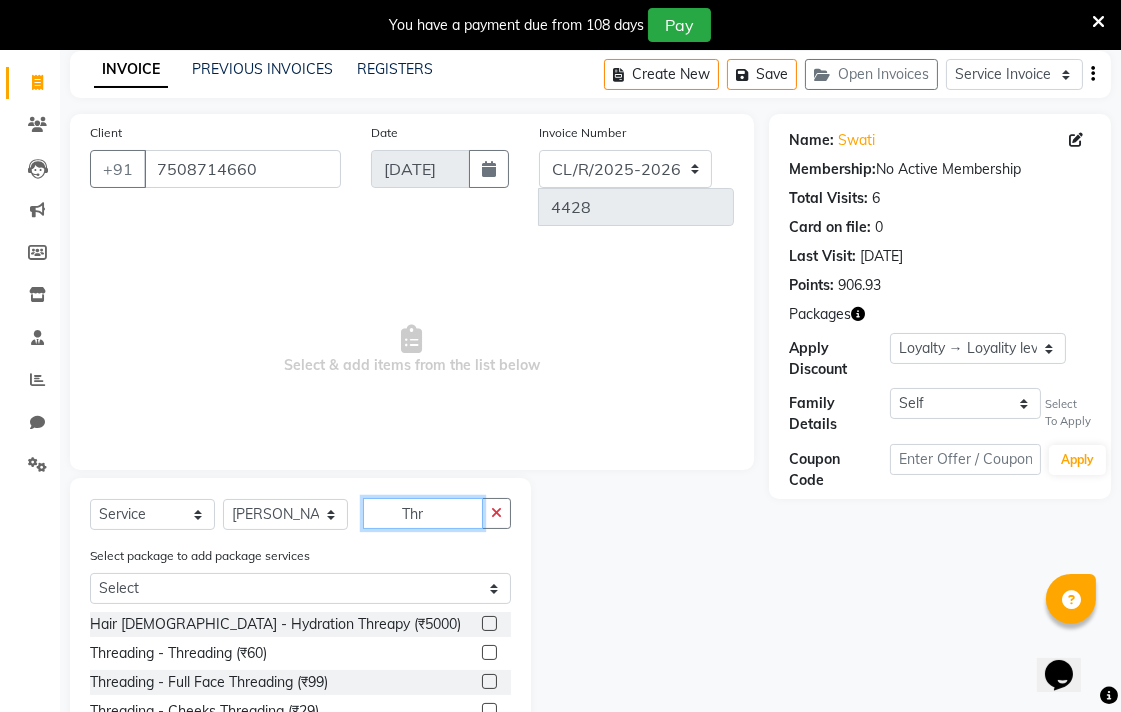 scroll, scrollTop: 194, scrollLeft: 0, axis: vertical 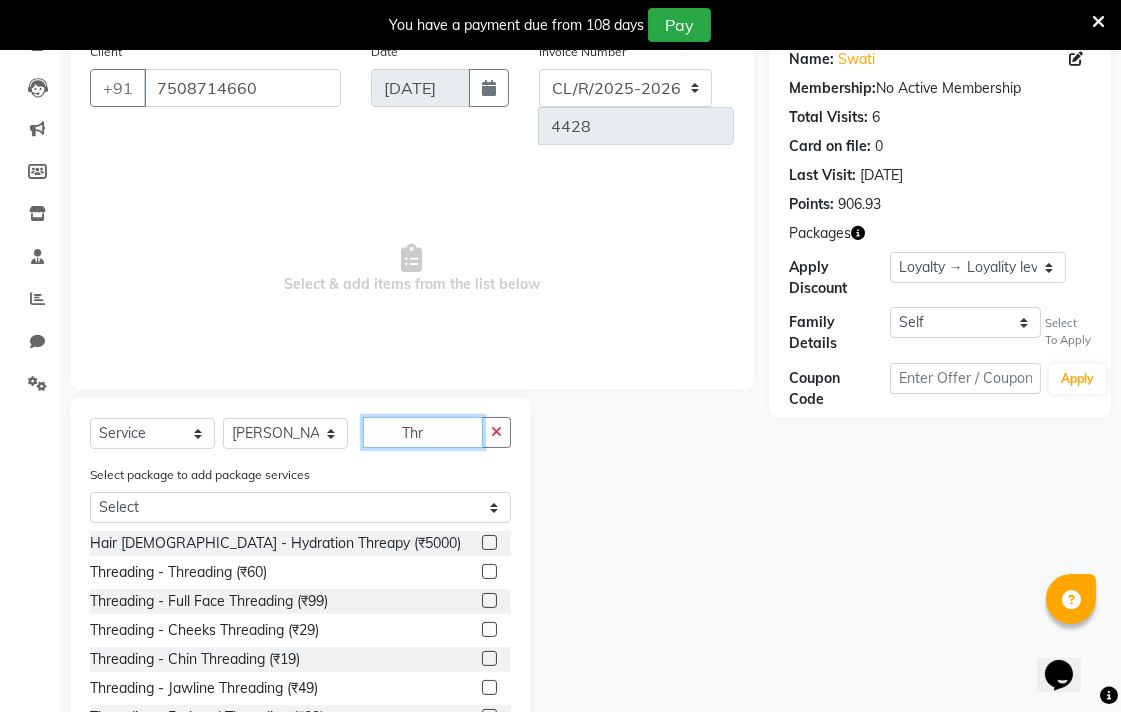 type on "Thr" 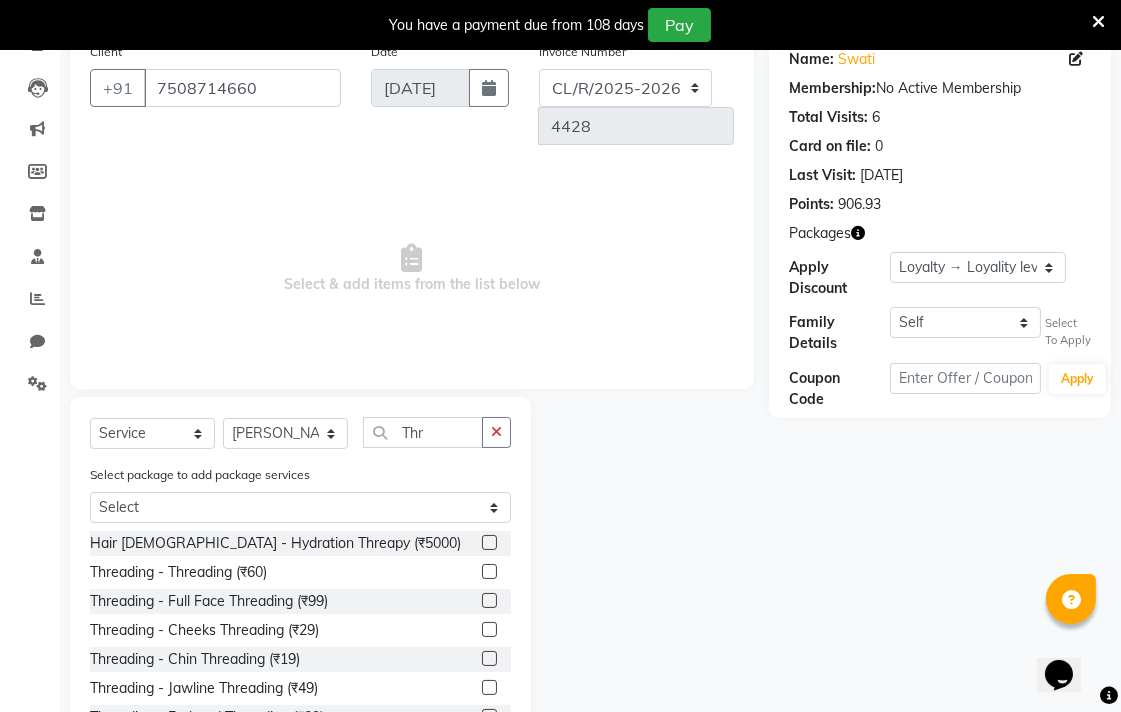 click 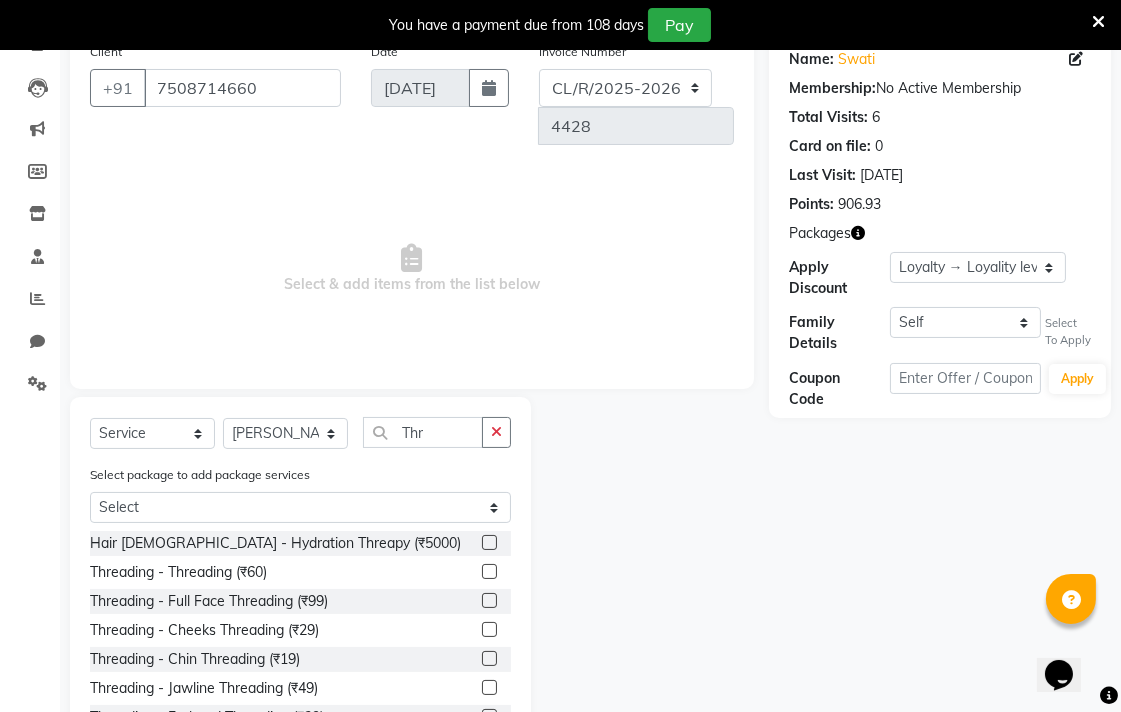 click 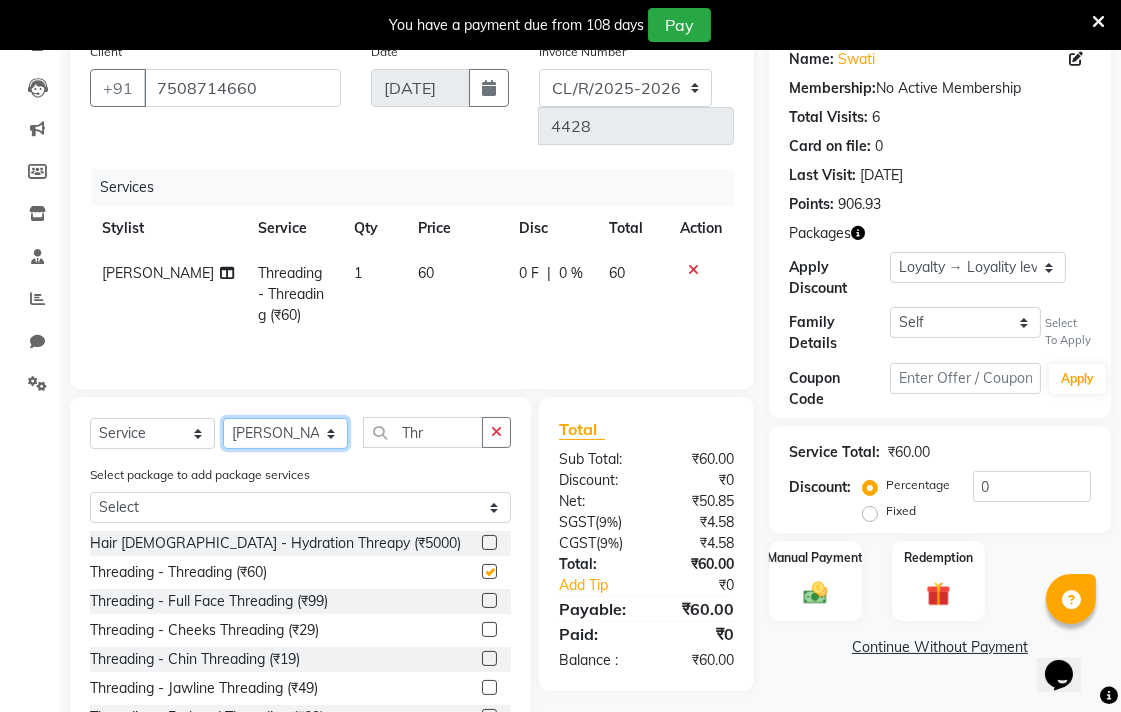 click on "Select Stylist Admin AMIT Birshika Colour Lounge, [GEOGRAPHIC_DATA] Colour Lounge, [GEOGRAPHIC_DATA] [PERSON_NAME] [PERSON_NAME] [PERSON_NAME] [PERSON_NAME] [PERSON_NAME] mam [PERSON_NAME] [PERSON_NAME] [PERSON_NAME] MOHIT [PERSON_NAME] POOJA [PERSON_NAME] [PERSON_NAME] [PERSON_NAME] guard [PERSON_NAME] [PERSON_NAME] [PERSON_NAME] [PERSON_NAME] SAMEER [PERSON_NAME] [PERSON_NAME] [PERSON_NAME] [PERSON_NAME] [PERSON_NAME] [PERSON_NAME] VISHAL [PERSON_NAME]" 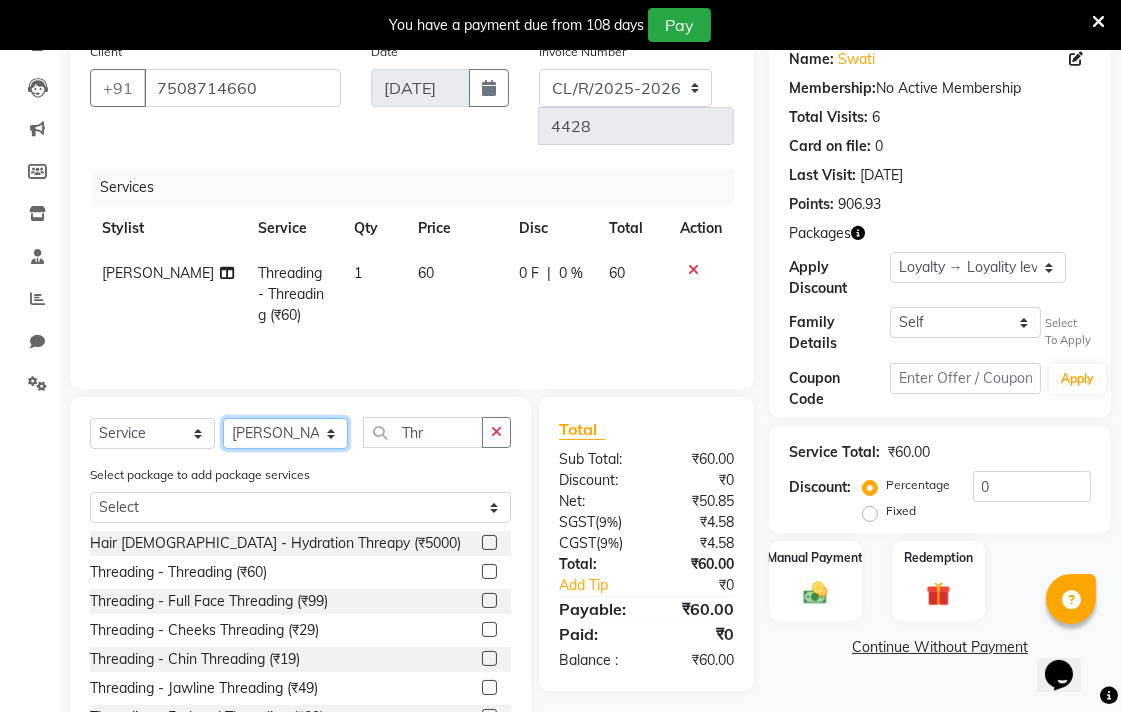 checkbox on "false" 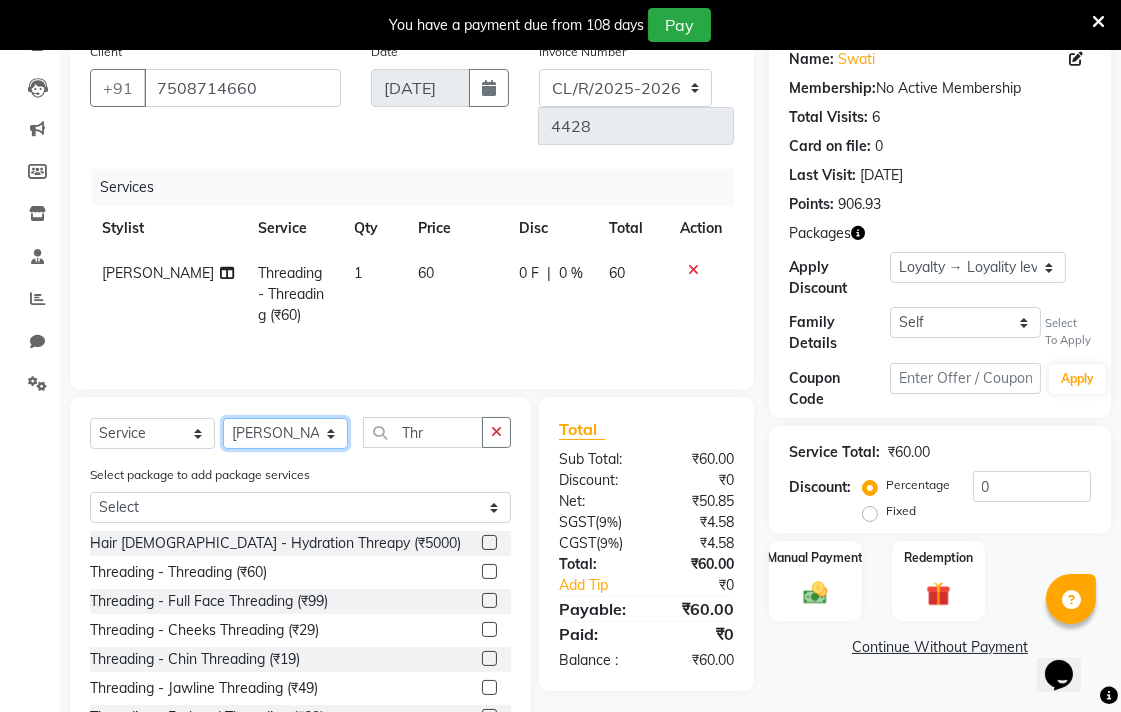 select on "70167" 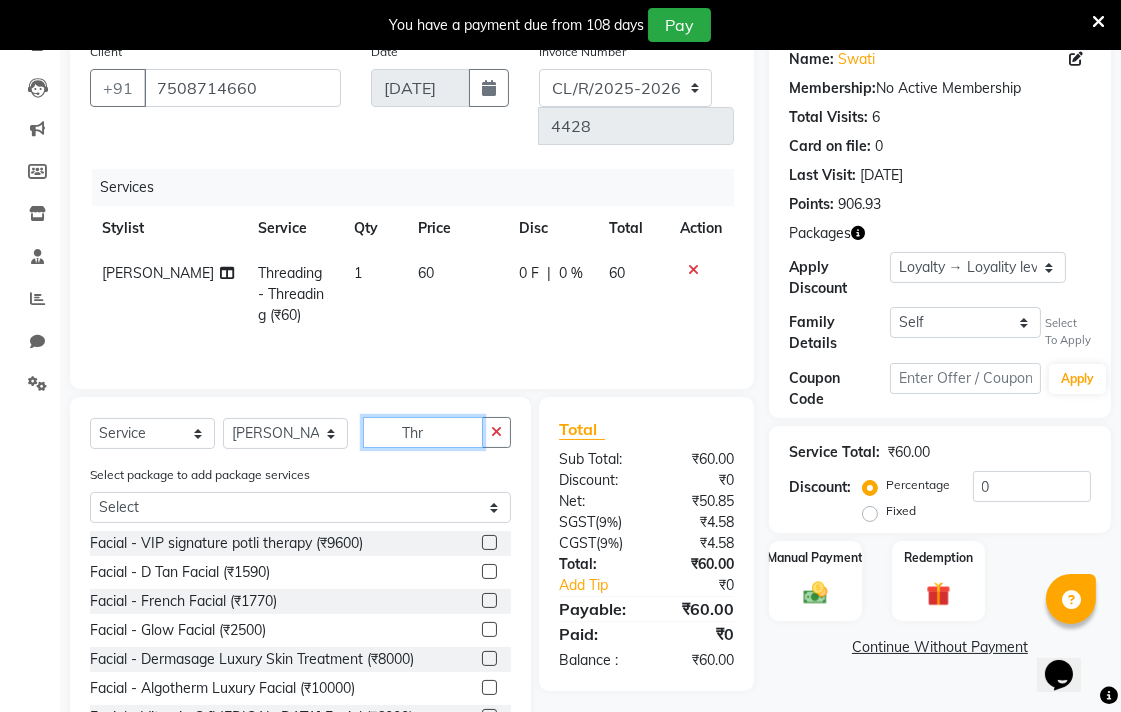 click on "Thr" 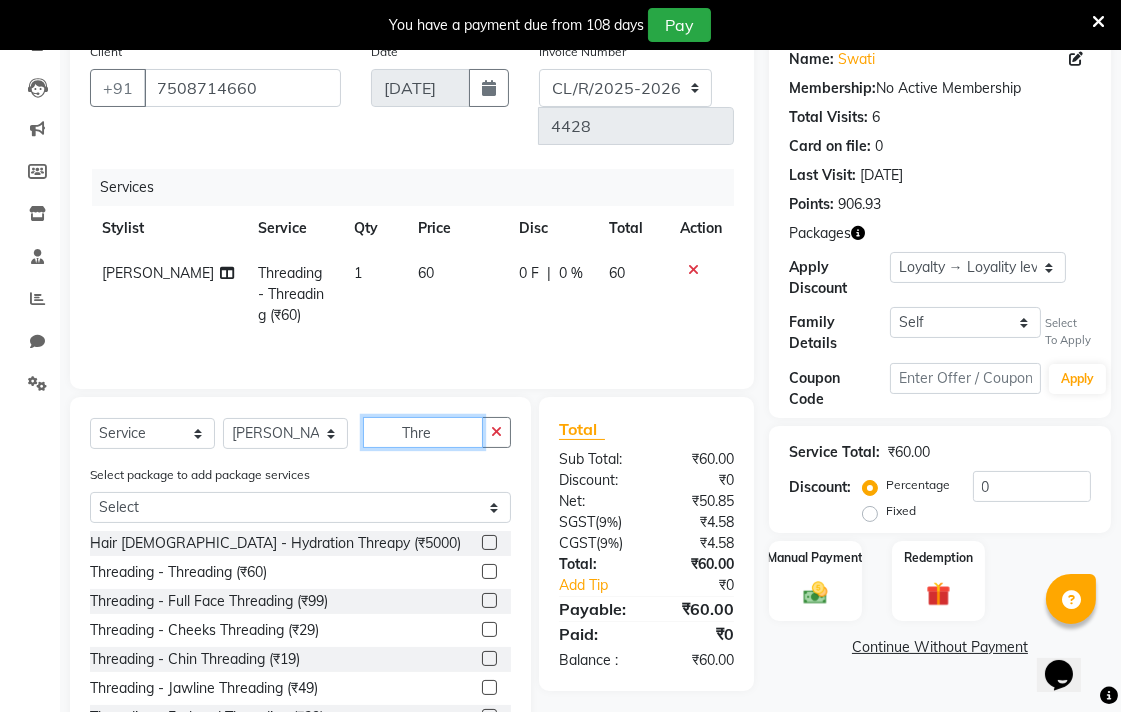 type on "Thre" 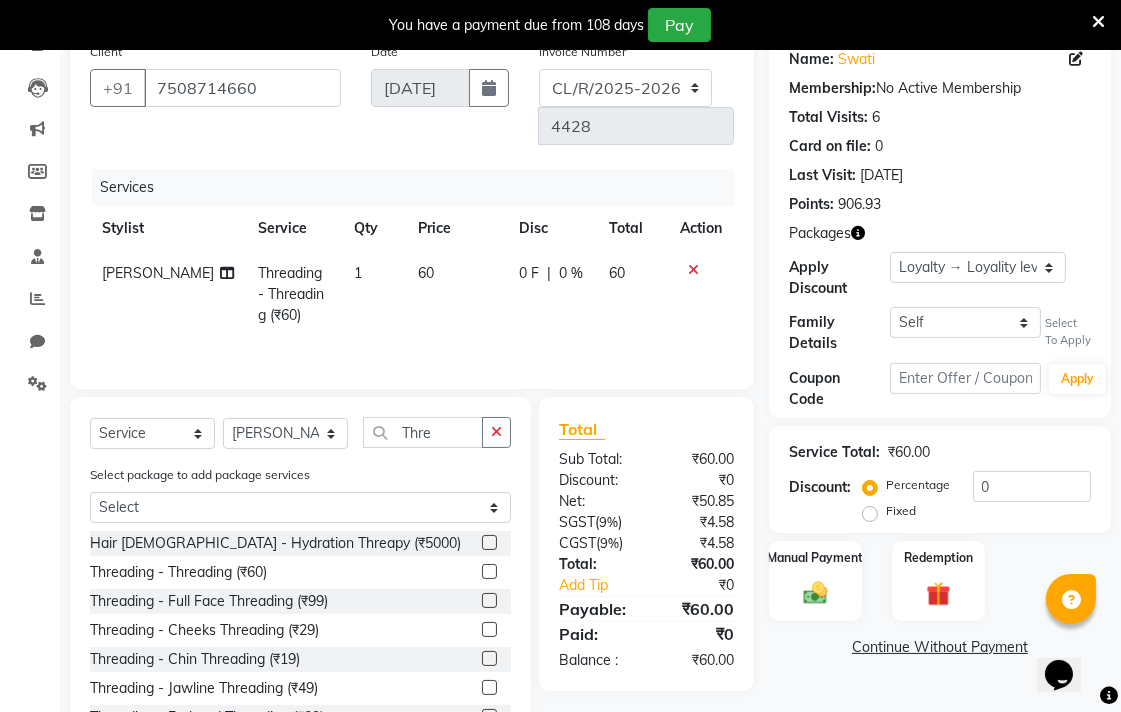 click 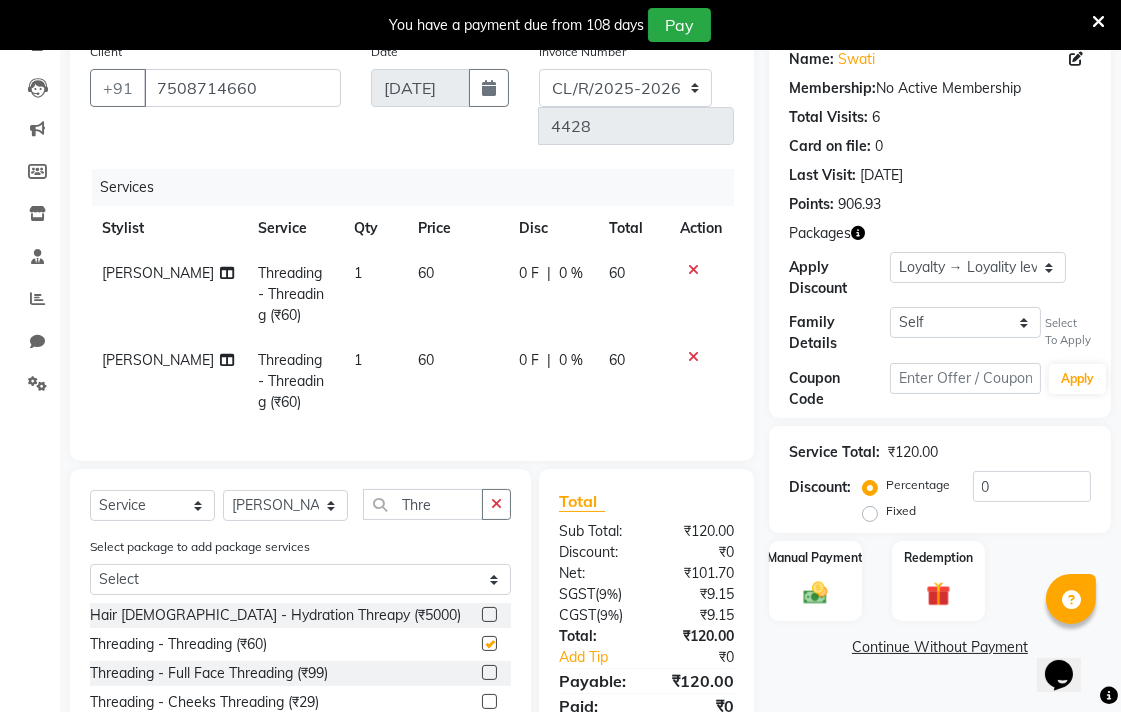 scroll, scrollTop: 322, scrollLeft: 0, axis: vertical 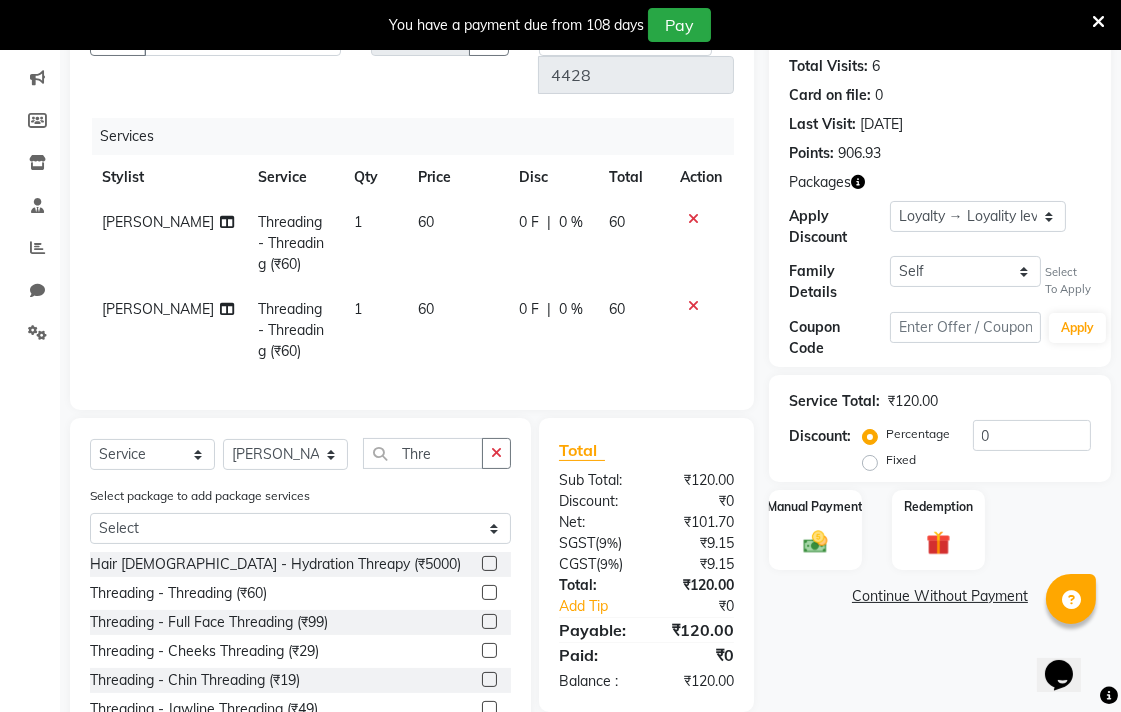 checkbox on "false" 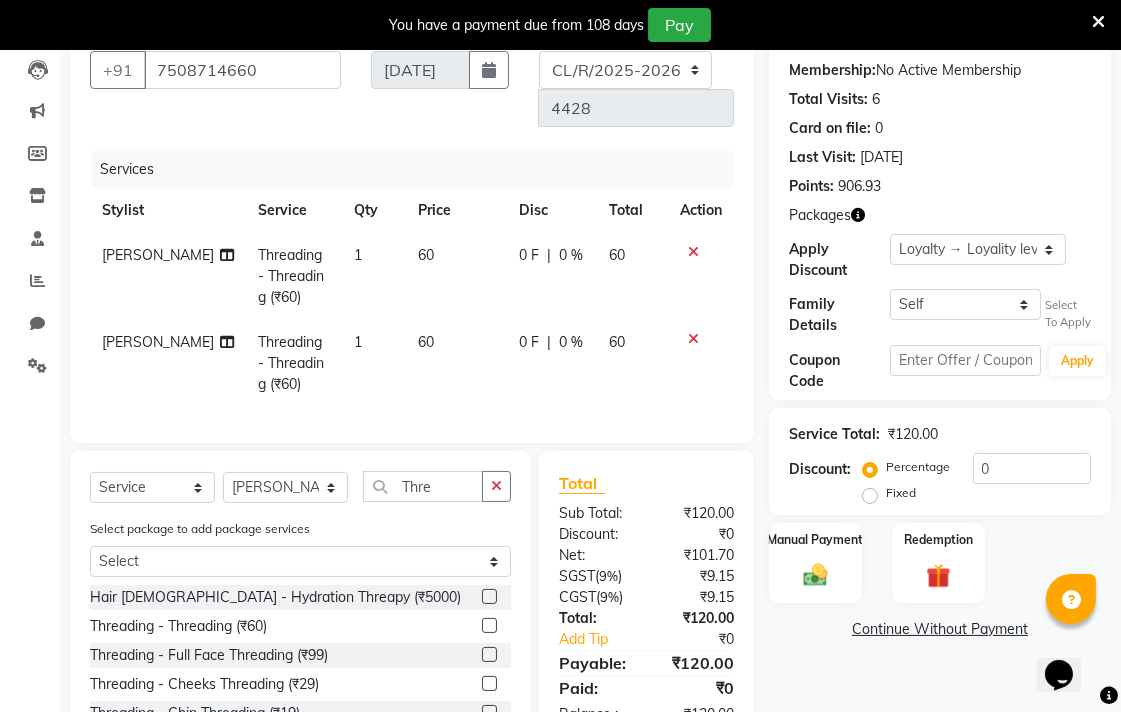scroll, scrollTop: 322, scrollLeft: 0, axis: vertical 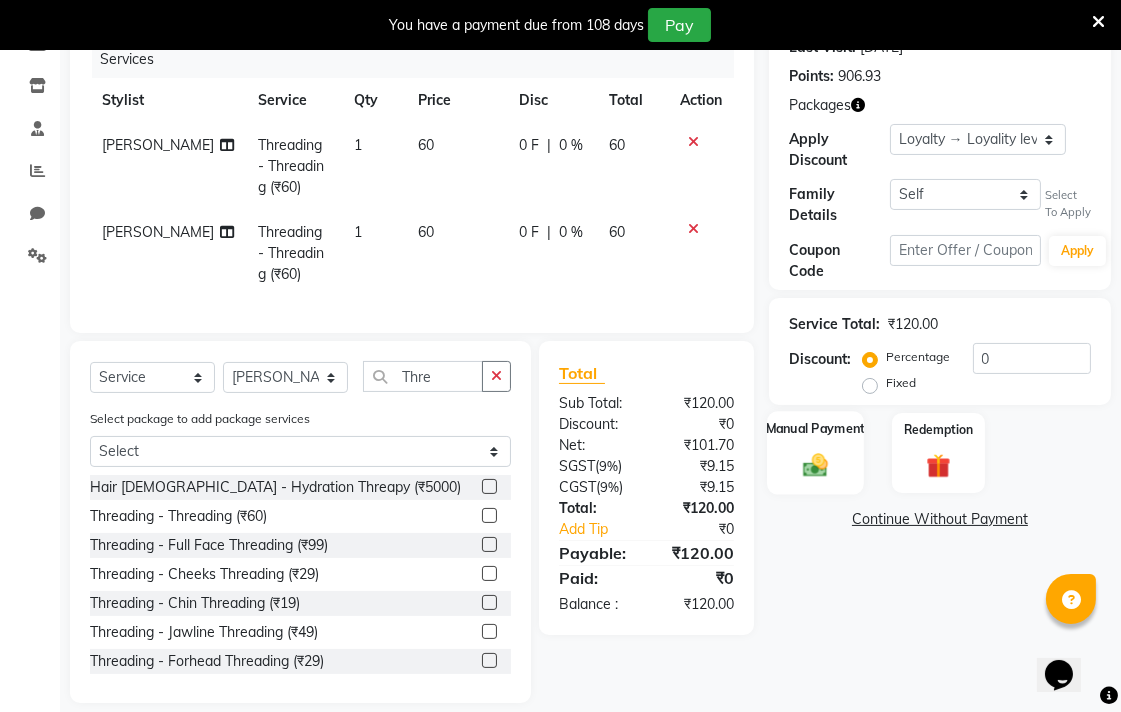 click on "Manual Payment" 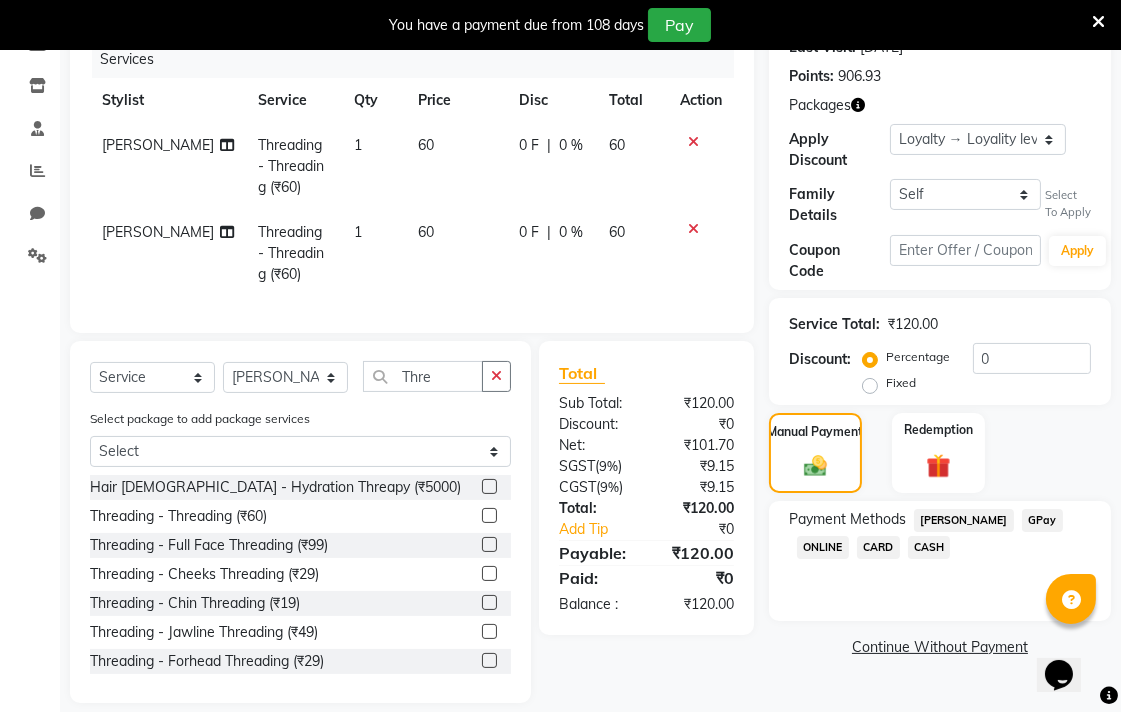 click on "GPay" 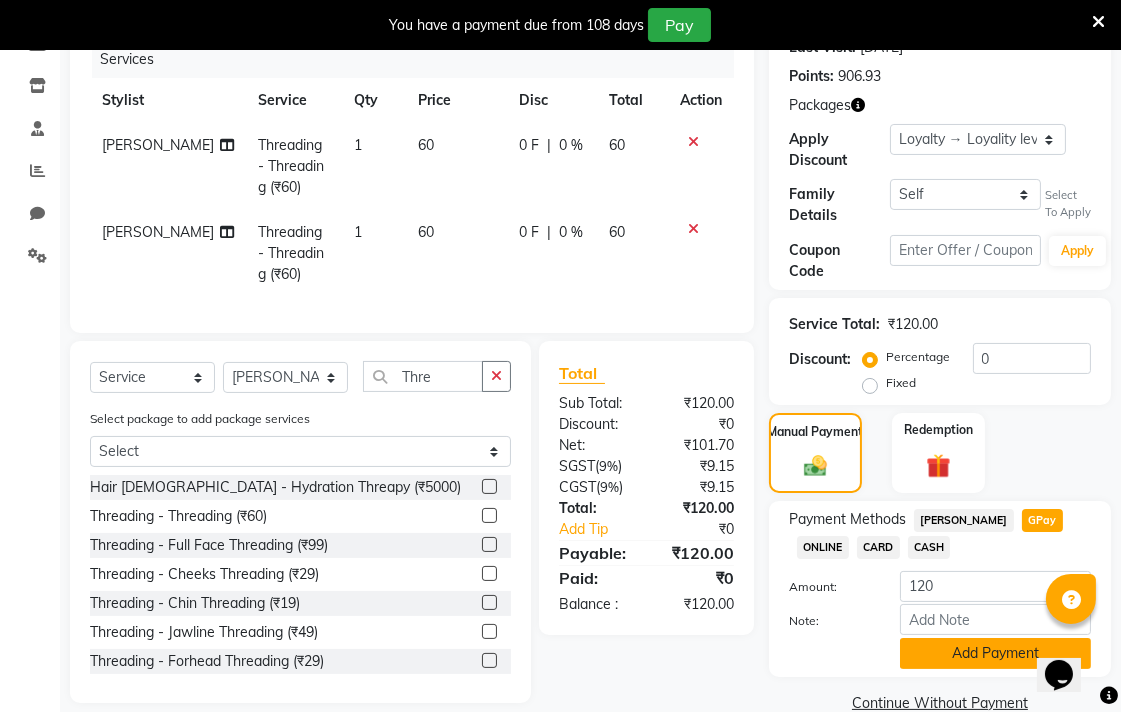 click on "Add Payment" 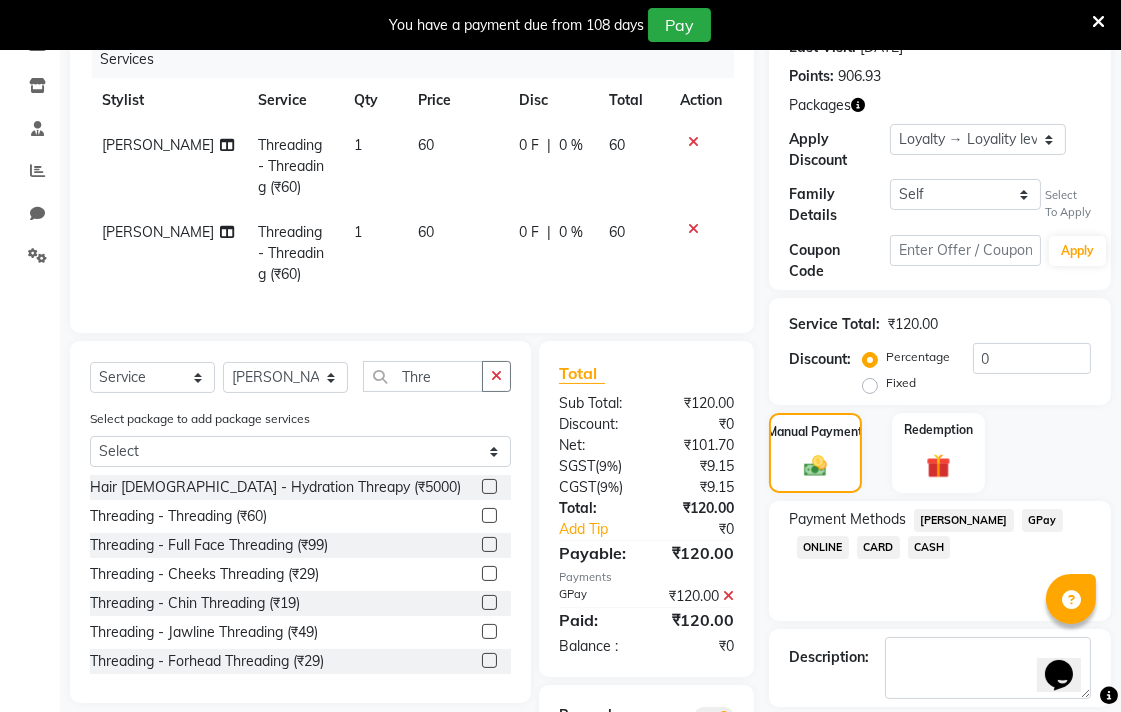 scroll, scrollTop: 456, scrollLeft: 0, axis: vertical 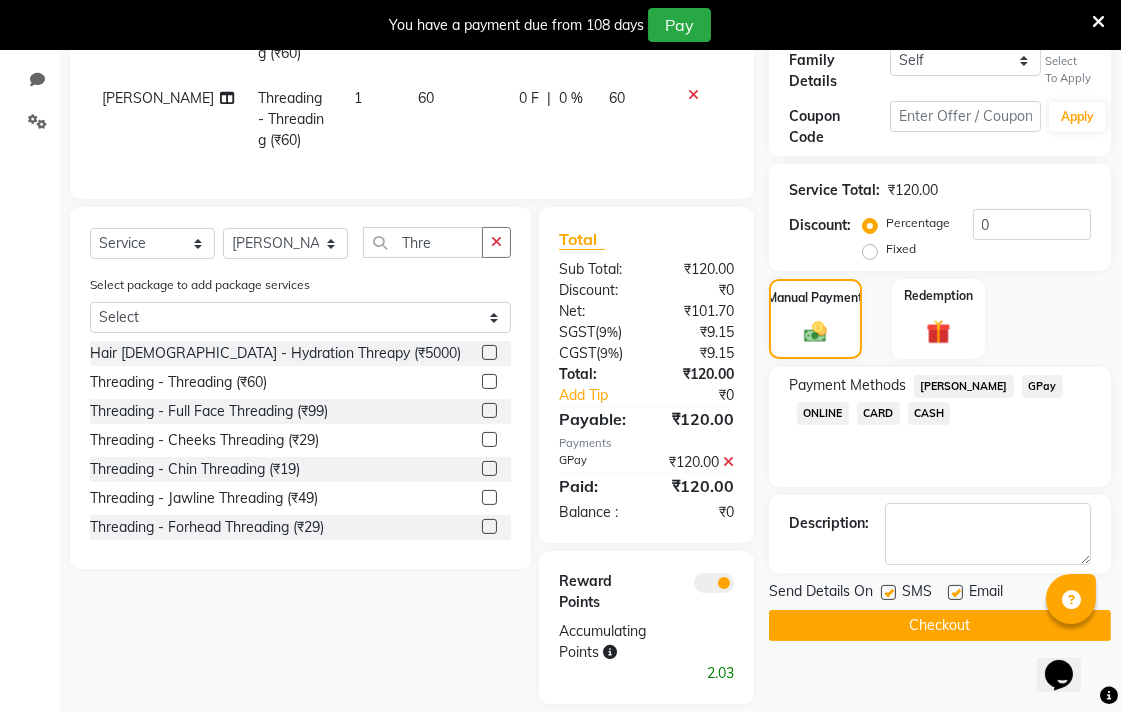 click on "Checkout" 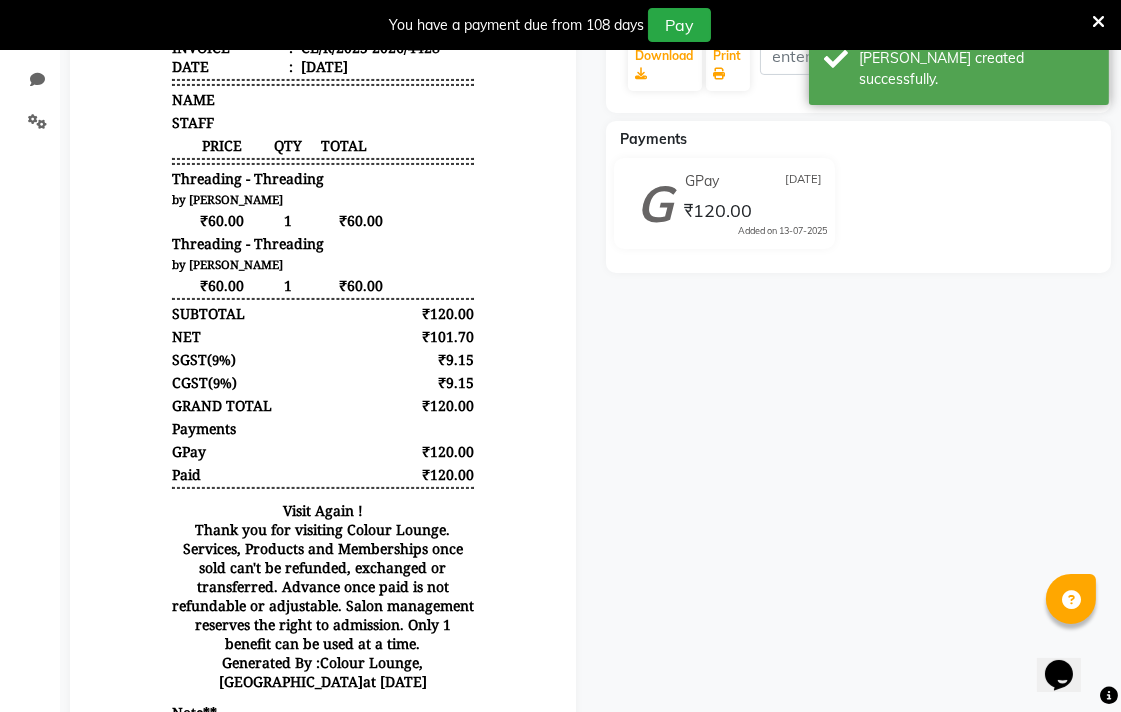 scroll, scrollTop: 0, scrollLeft: 0, axis: both 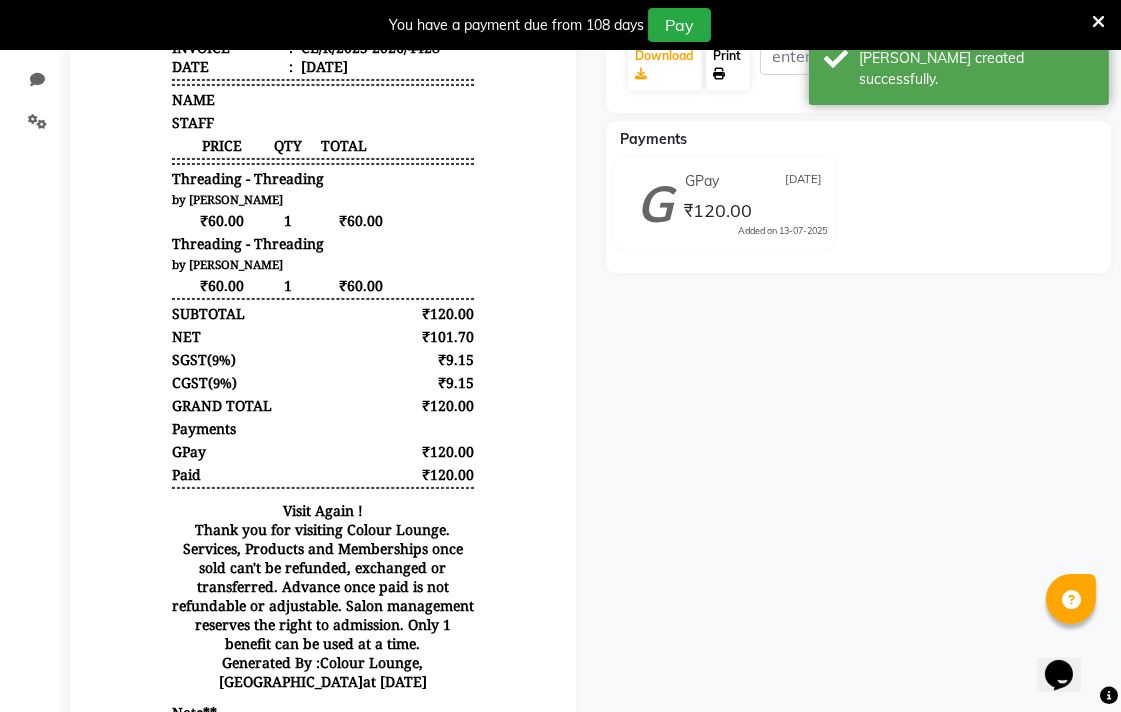 click on "Print" 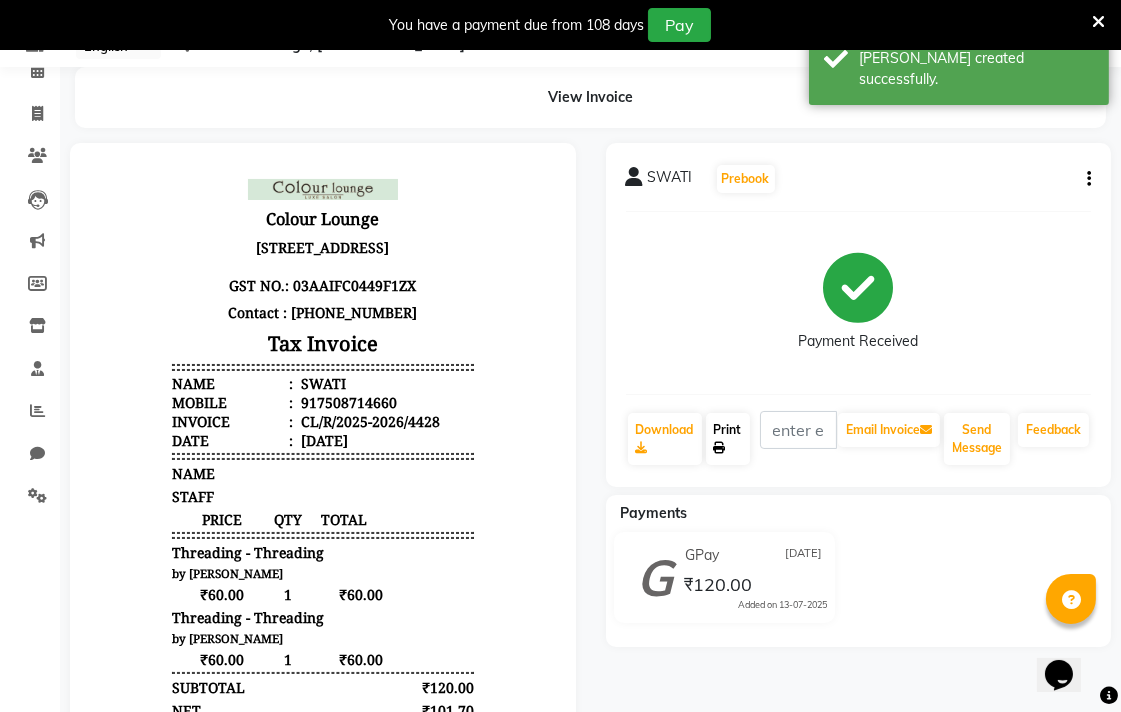 scroll, scrollTop: 0, scrollLeft: 0, axis: both 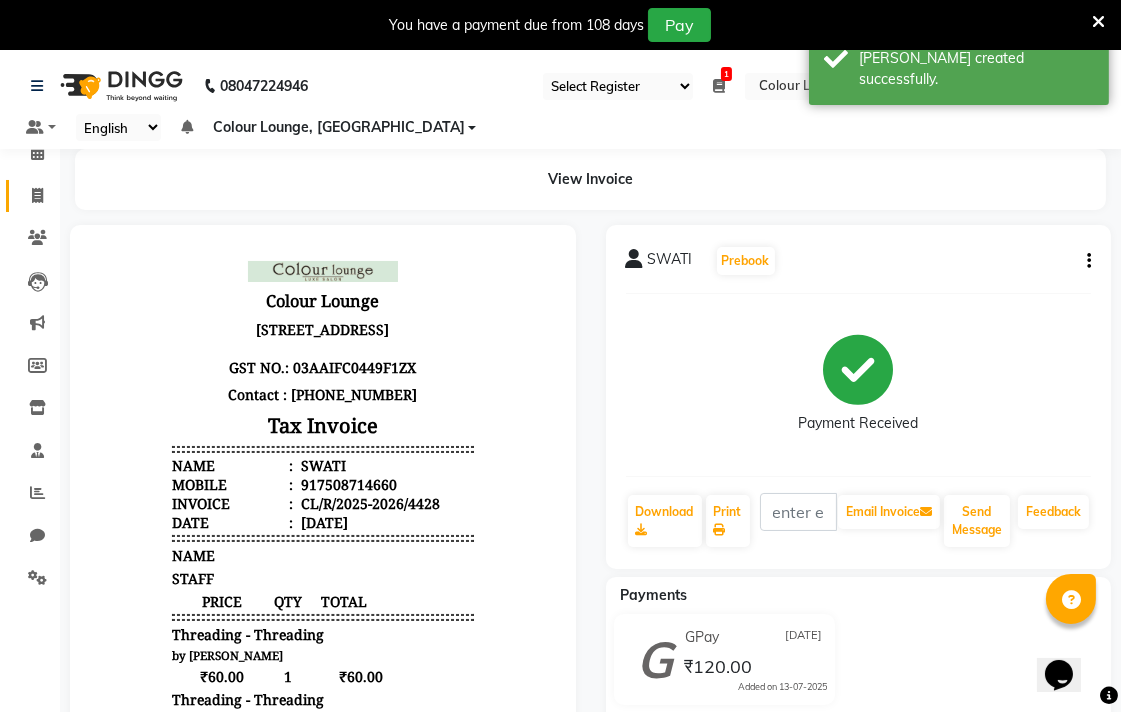 click 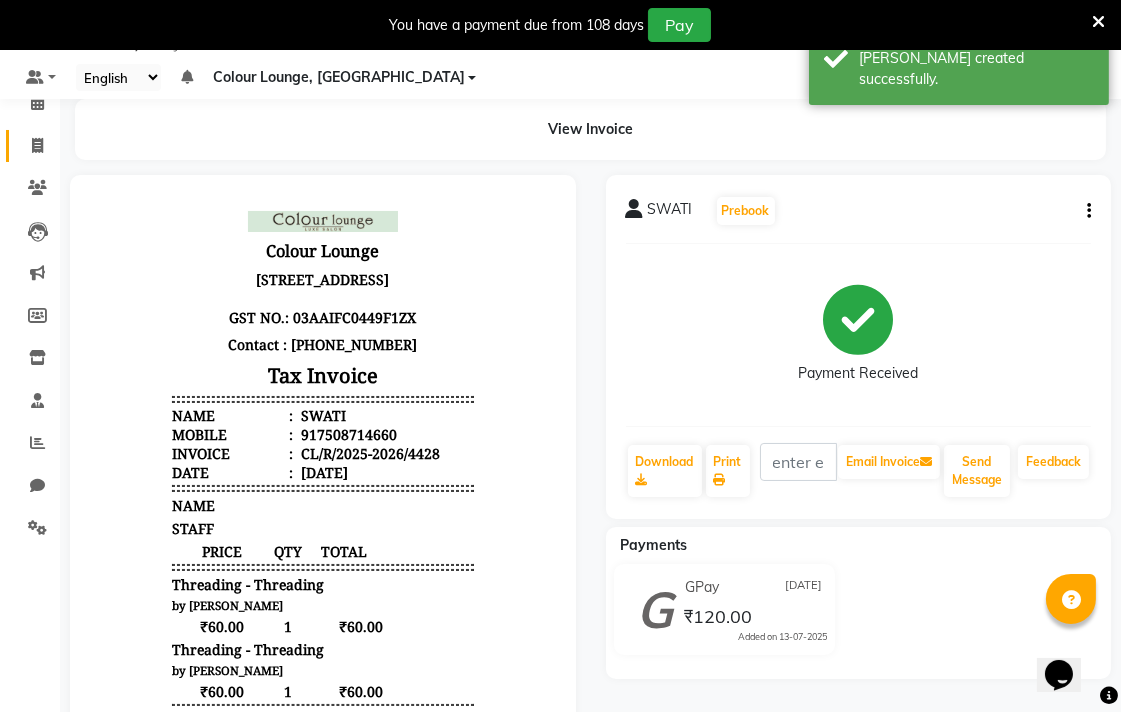 select on "service" 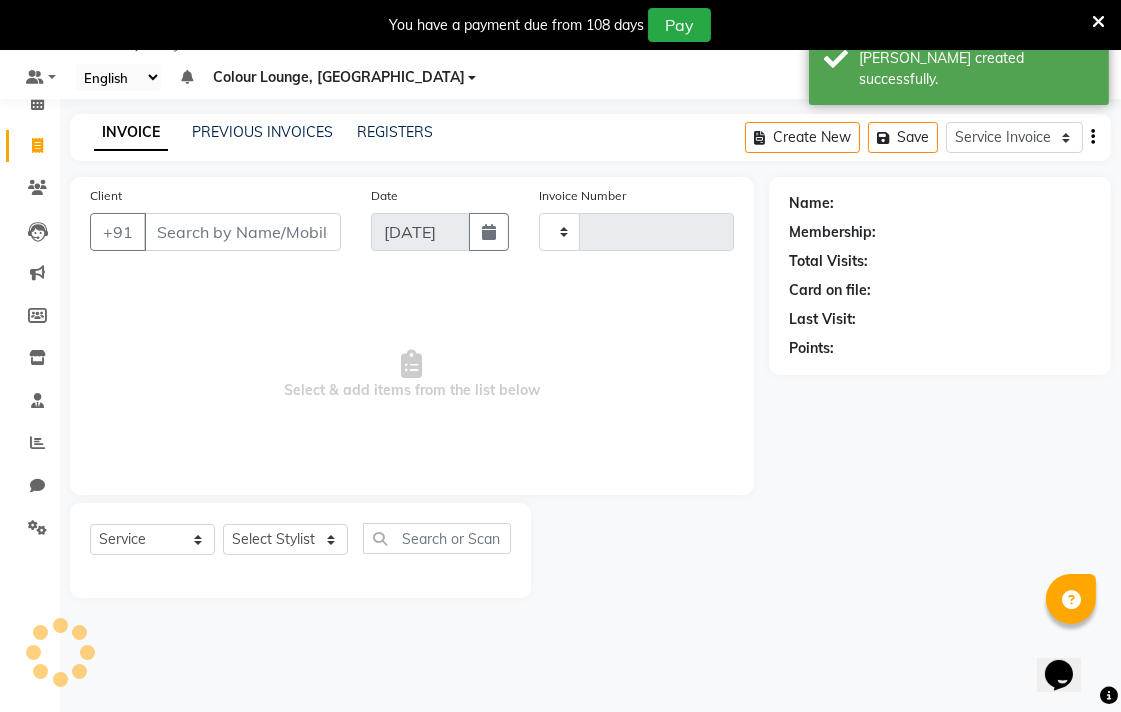 type on "4429" 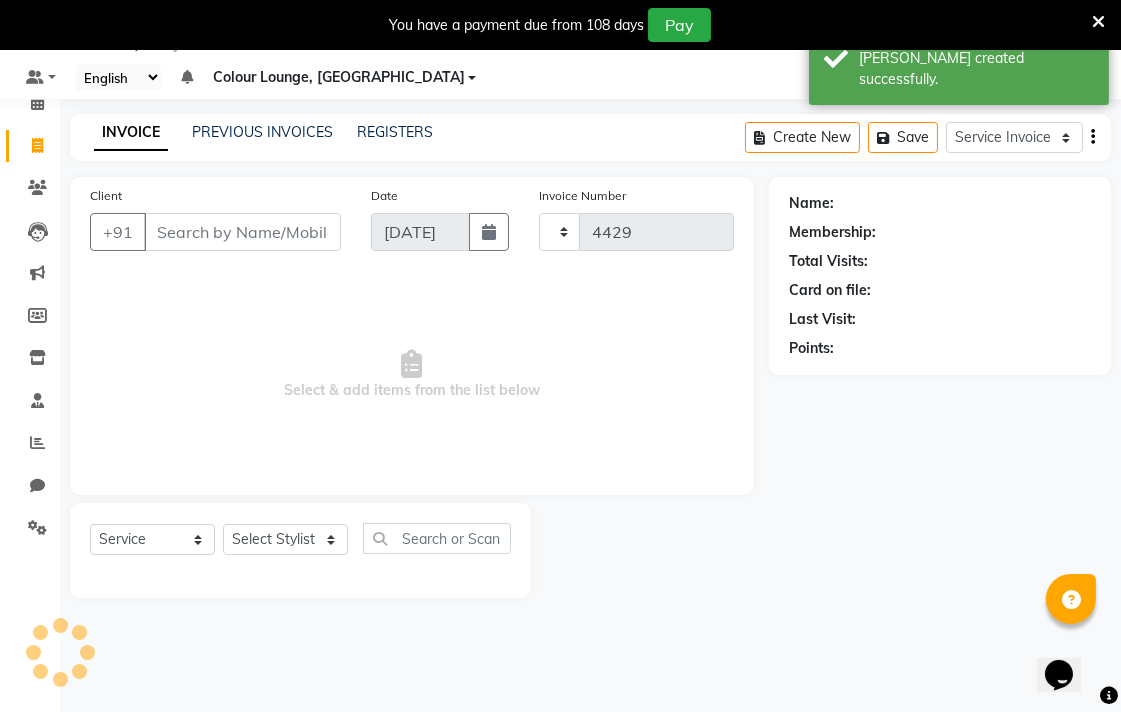 select on "8013" 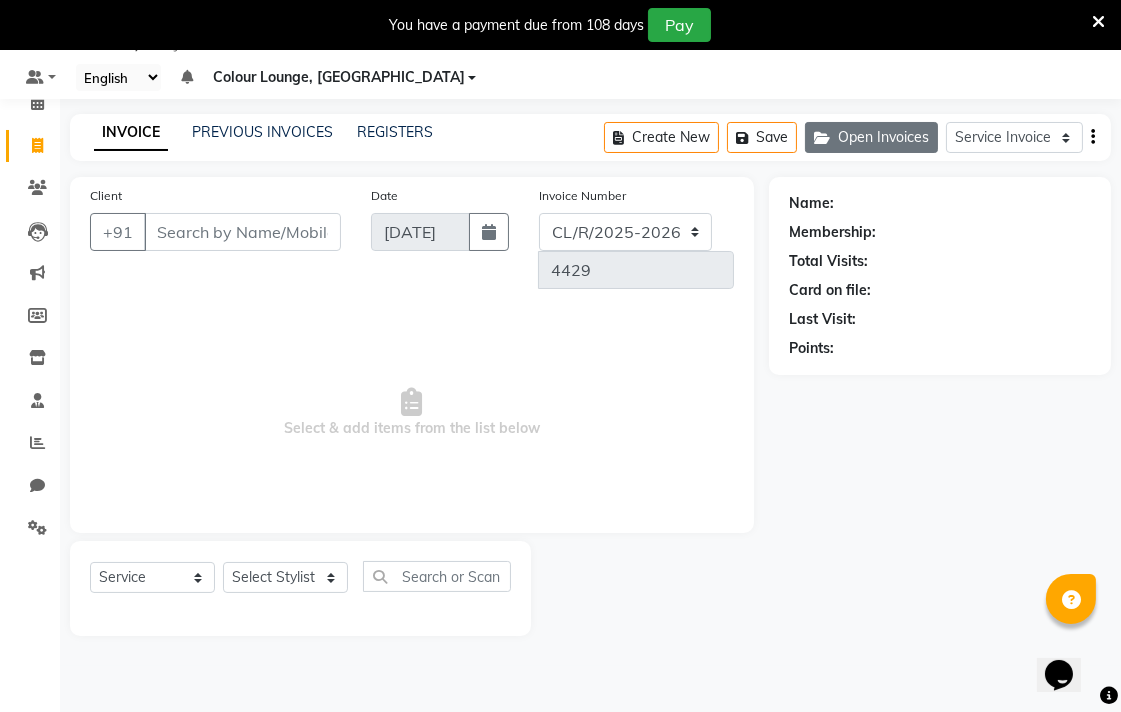 click on "Open Invoices" 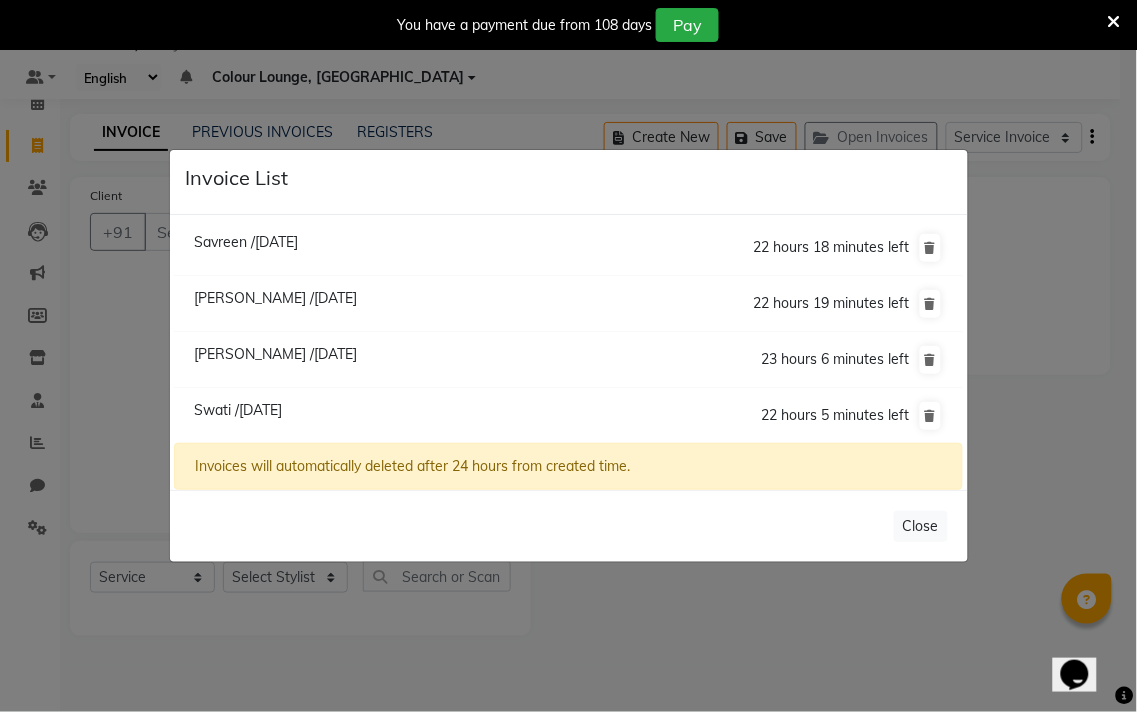 click on "Invoice List  Savreen /13 July 2025  22 hours 18 minutes left  Navpreet /13 July 2025  22 hours 19 minutes left  Kritika /13 July 2025  23 hours 6 minutes left  Swati /13 July 2025  22 hours 5 minutes left  Invoices will automatically deleted after 24 hours from created time.   Close" 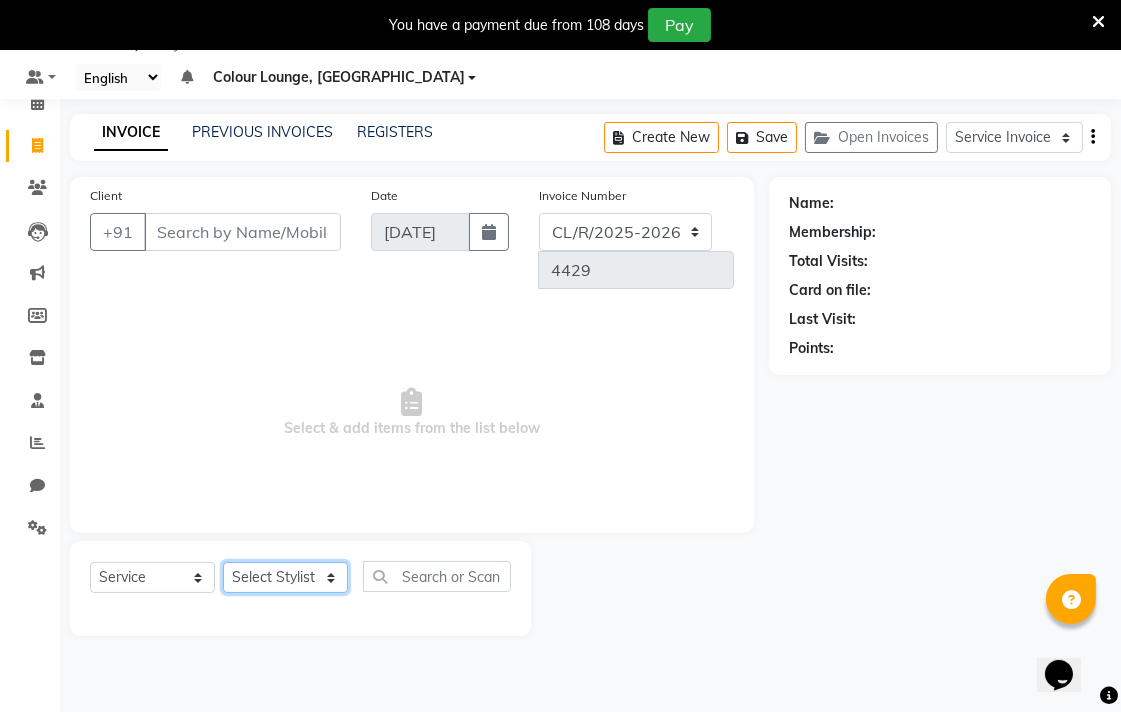 click on "Select Stylist Admin AMIT Birshika Colour Lounge, [GEOGRAPHIC_DATA] Colour Lounge, [GEOGRAPHIC_DATA] [PERSON_NAME] [PERSON_NAME] [PERSON_NAME] [PERSON_NAME] [PERSON_NAME] mam [PERSON_NAME] [PERSON_NAME] [PERSON_NAME] MOHIT [PERSON_NAME] POOJA [PERSON_NAME] [PERSON_NAME] [PERSON_NAME] guard [PERSON_NAME] [PERSON_NAME] [PERSON_NAME] [PERSON_NAME] SAMEER [PERSON_NAME] [PERSON_NAME] [PERSON_NAME] [PERSON_NAME] [PERSON_NAME] [PERSON_NAME] VISHAL [PERSON_NAME]" 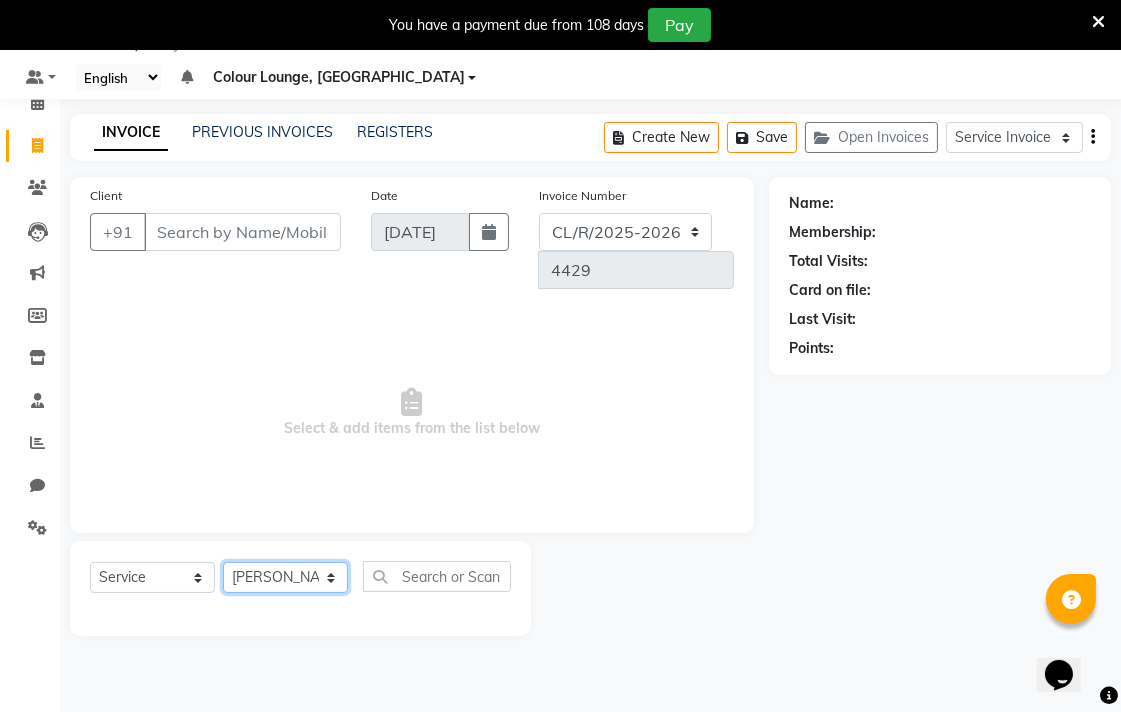 click on "Select Stylist Admin AMIT Birshika Colour Lounge, [GEOGRAPHIC_DATA] Colour Lounge, [GEOGRAPHIC_DATA] [PERSON_NAME] [PERSON_NAME] [PERSON_NAME] [PERSON_NAME] [PERSON_NAME] mam [PERSON_NAME] [PERSON_NAME] [PERSON_NAME] MOHIT [PERSON_NAME] POOJA [PERSON_NAME] [PERSON_NAME] [PERSON_NAME] guard [PERSON_NAME] [PERSON_NAME] [PERSON_NAME] [PERSON_NAME] SAMEER [PERSON_NAME] [PERSON_NAME] [PERSON_NAME] [PERSON_NAME] [PERSON_NAME] [PERSON_NAME] VISHAL [PERSON_NAME]" 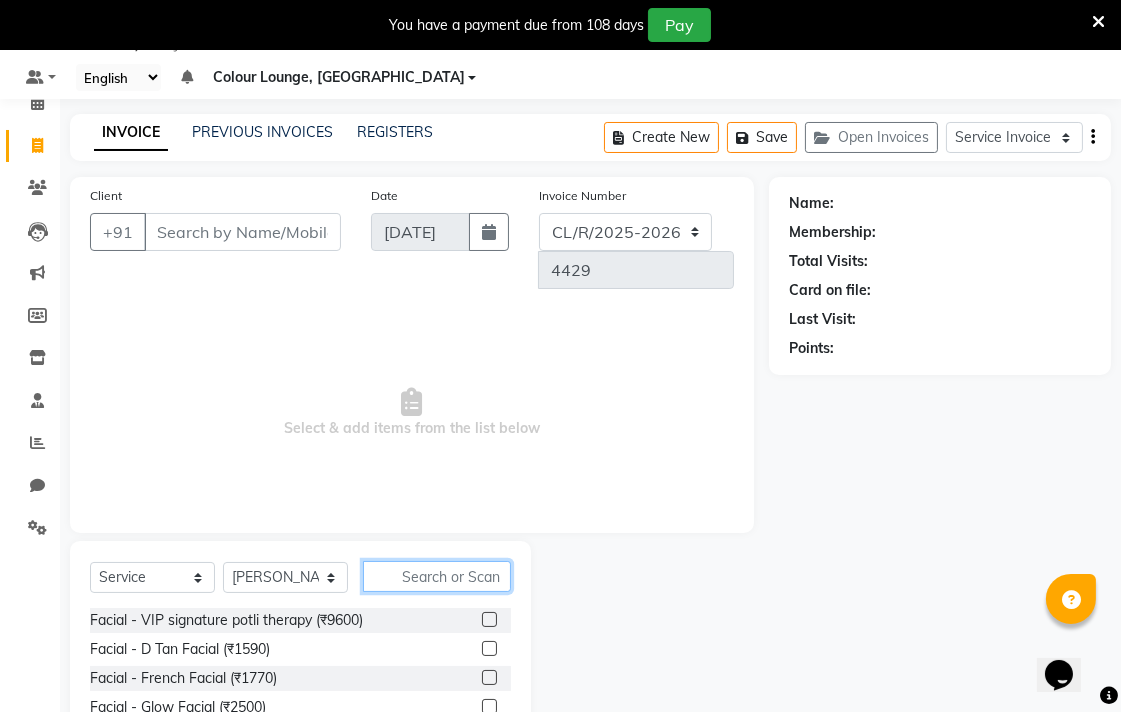 click 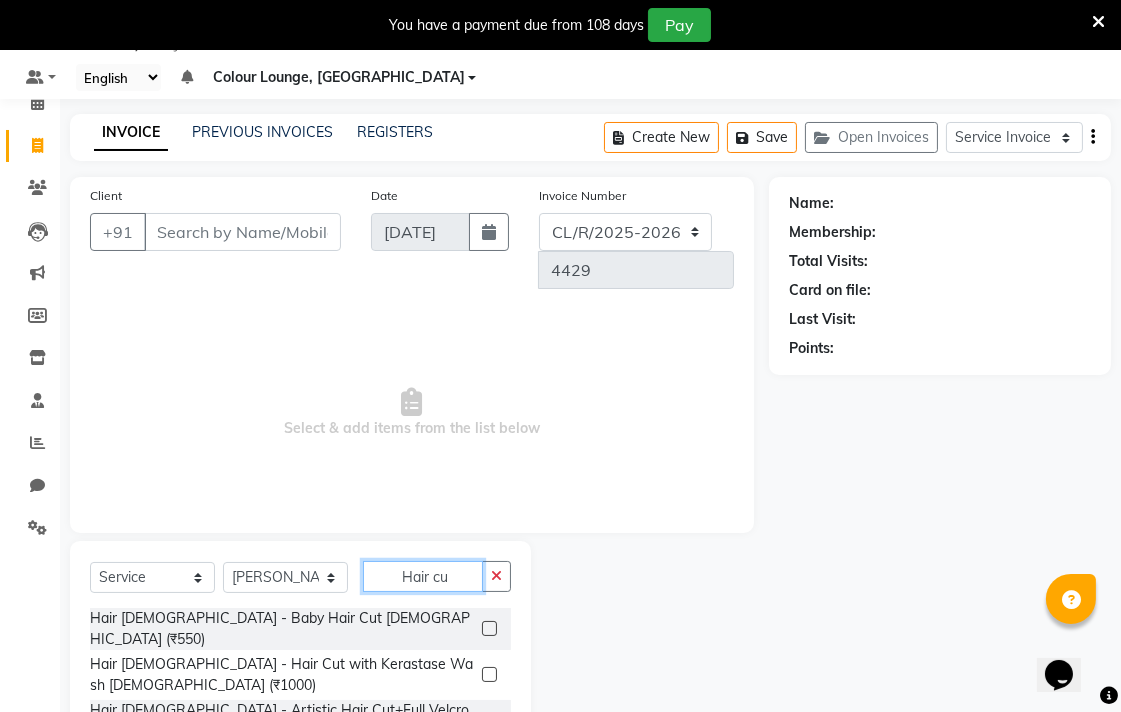 scroll, scrollTop: 166, scrollLeft: 0, axis: vertical 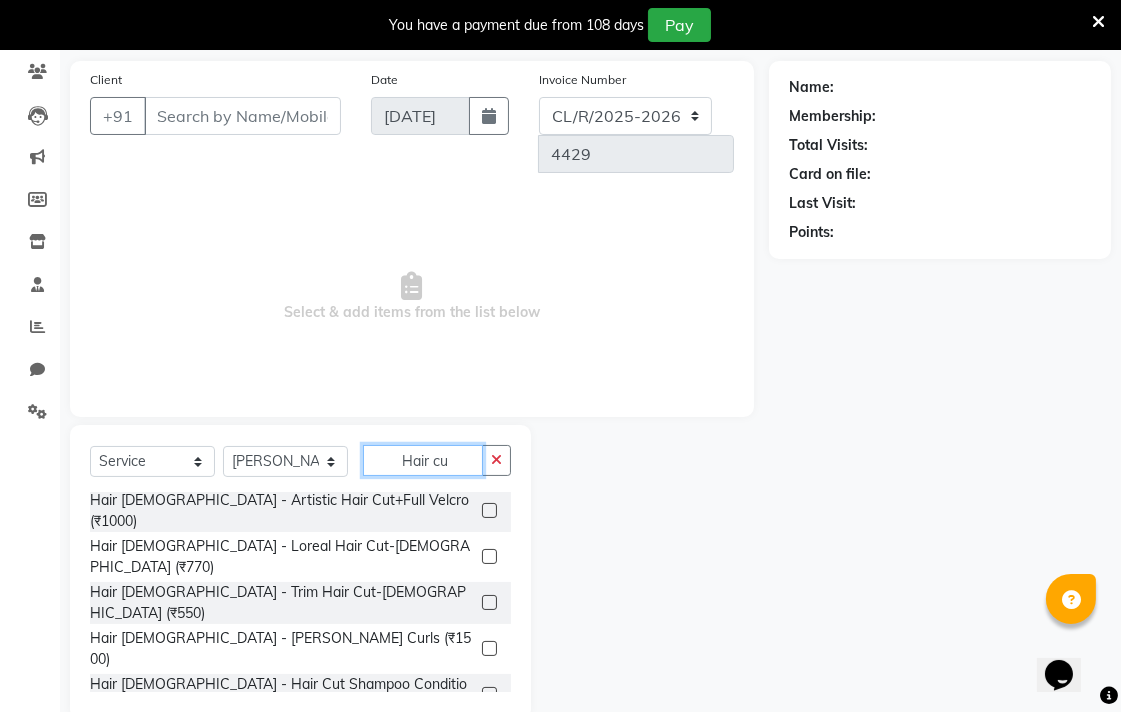 type on "Hair cu" 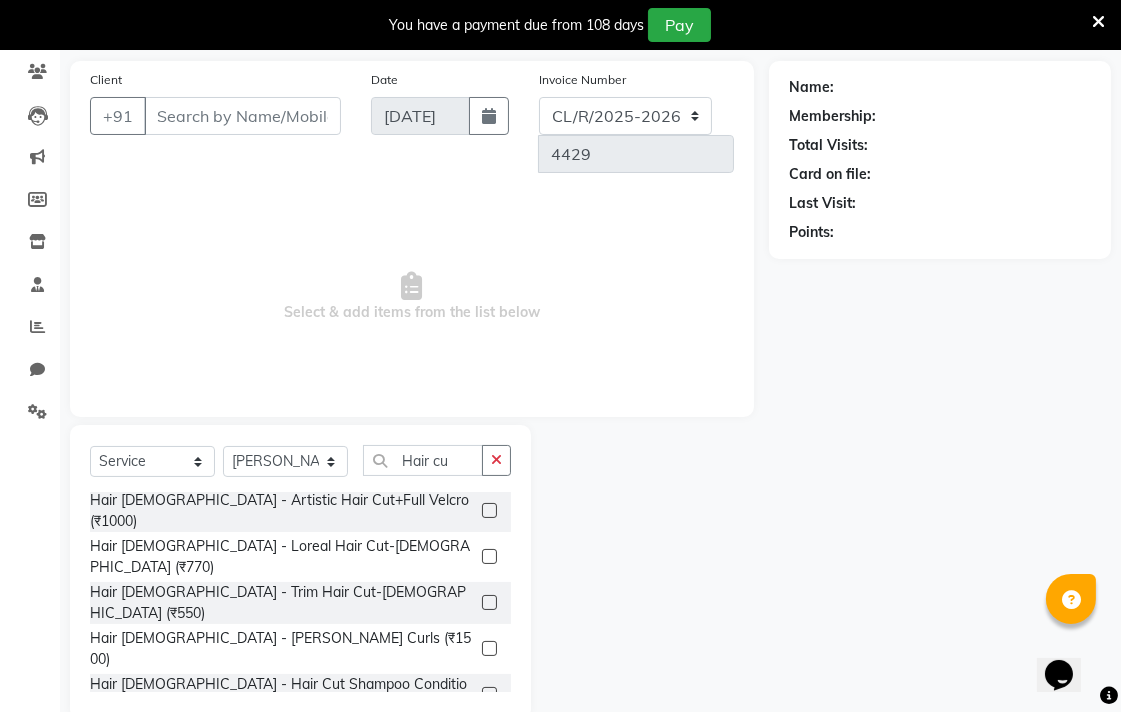click 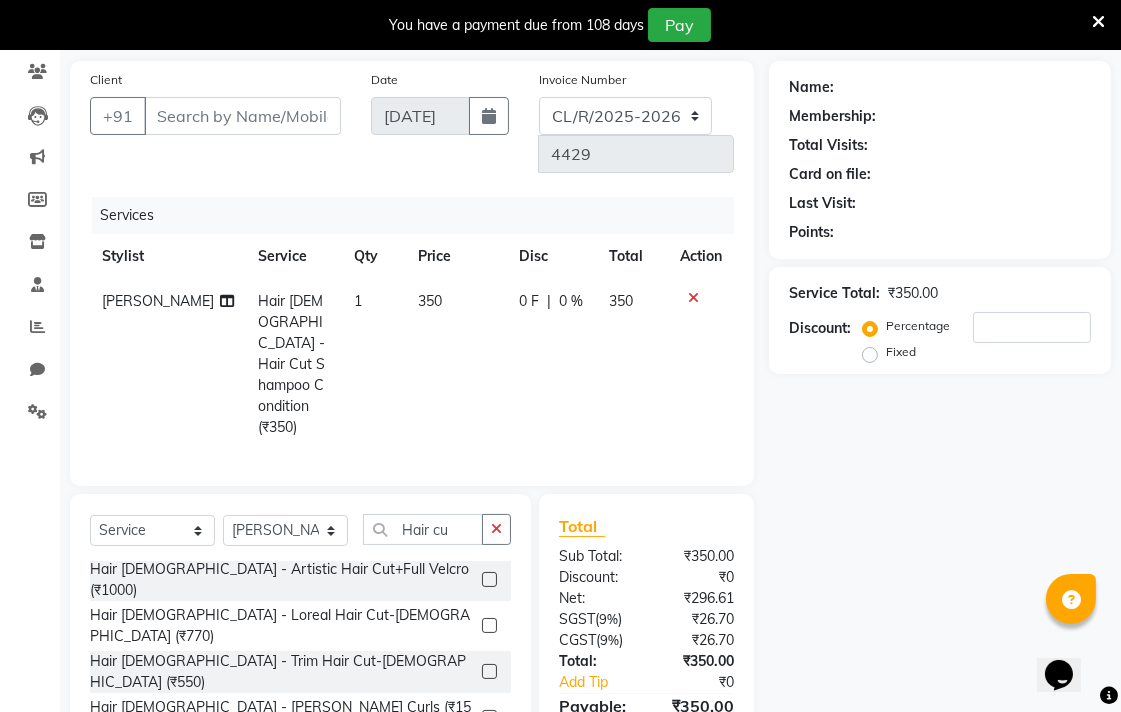 click on "Client +91 Date 13-07-2025 Invoice Number  DC/R/2025-2026  CL/R/2025-2026 4429 Services Stylist Service Qty Price Disc Total Action KARAN JAFFAL Hair Male - Hair Cut Shampoo Condition (₹350) 1 350 0 F | 0 % 350 Select  Service  Membership  Package Voucher Prepaid Gift Card  Select Stylist Admin AMIT Birshika Colour Lounge, Ranjit Avenue Colour Lounge, Ranjit Avenue Digvijay JAGPREET SINGH KARAN JAFFAL KARAN KUMAR Komal mam LOVEPREET MAIBAM SURJIT SINGH MANDEEP MOHIT Nandani PARAS POOJA DEVNATH Pooja Negi PREM KOHLI RADHIKA Rahul guard Reema mehra Riya Sahil SAJAN SAMEER SANIA SANJAY SIMRAN Sonia Sunita TANUJ VISHAL Vishal singh Hair cu Hair Female - Baby Hair Cut Female (₹550)  Hair Female - Hair Cut with Kerastase Wash Female (₹1000)  Hair Female - Artistic Hair Cut+Full Velcro (₹1000)  Hair Female - Loreal Hair Cut-Female (₹770)  Hair Female - Trim Hair Cut-Female (₹550)  Hair Male - Beard Curls (₹1500)  Hair Male - Hair Cut Shampoo Condition (₹350)  Hair Male - Child Hair Cut (₹250)  ₹0" 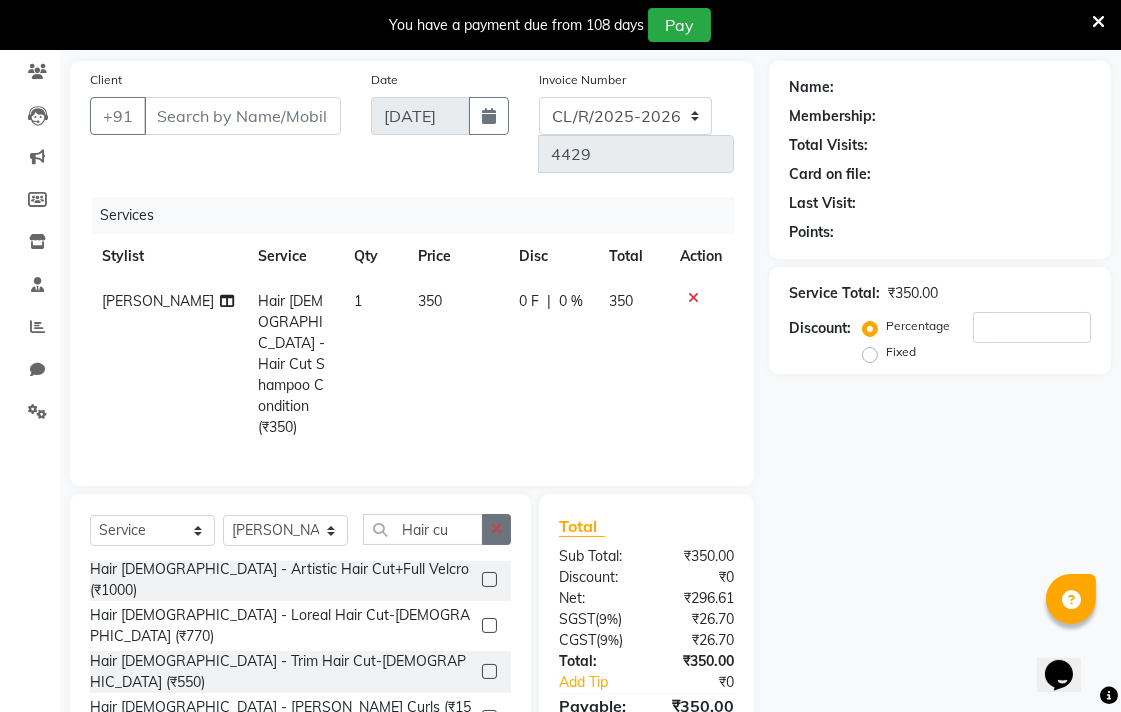 click 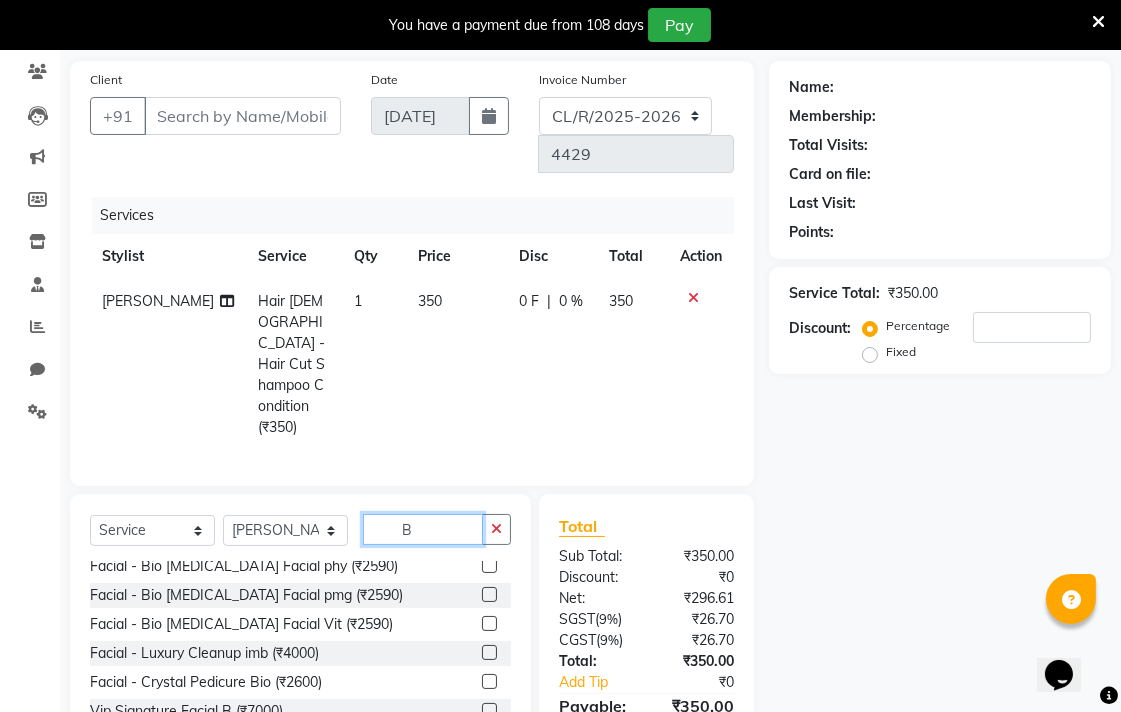 scroll, scrollTop: 0, scrollLeft: 0, axis: both 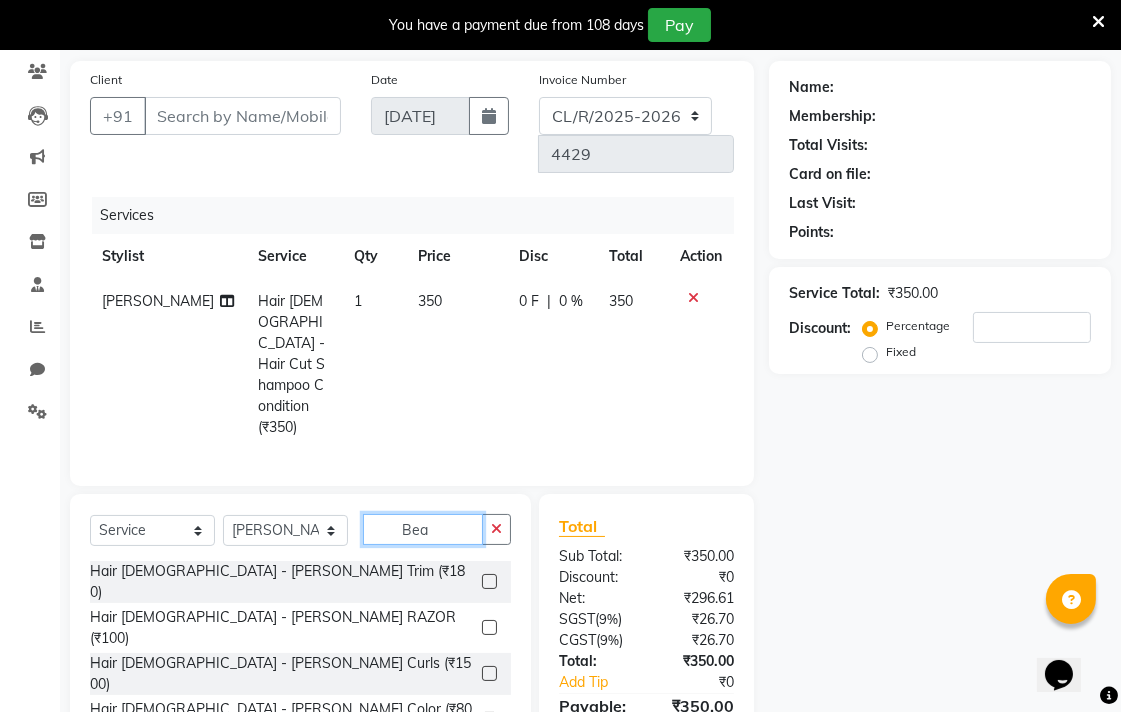 type on "Bea" 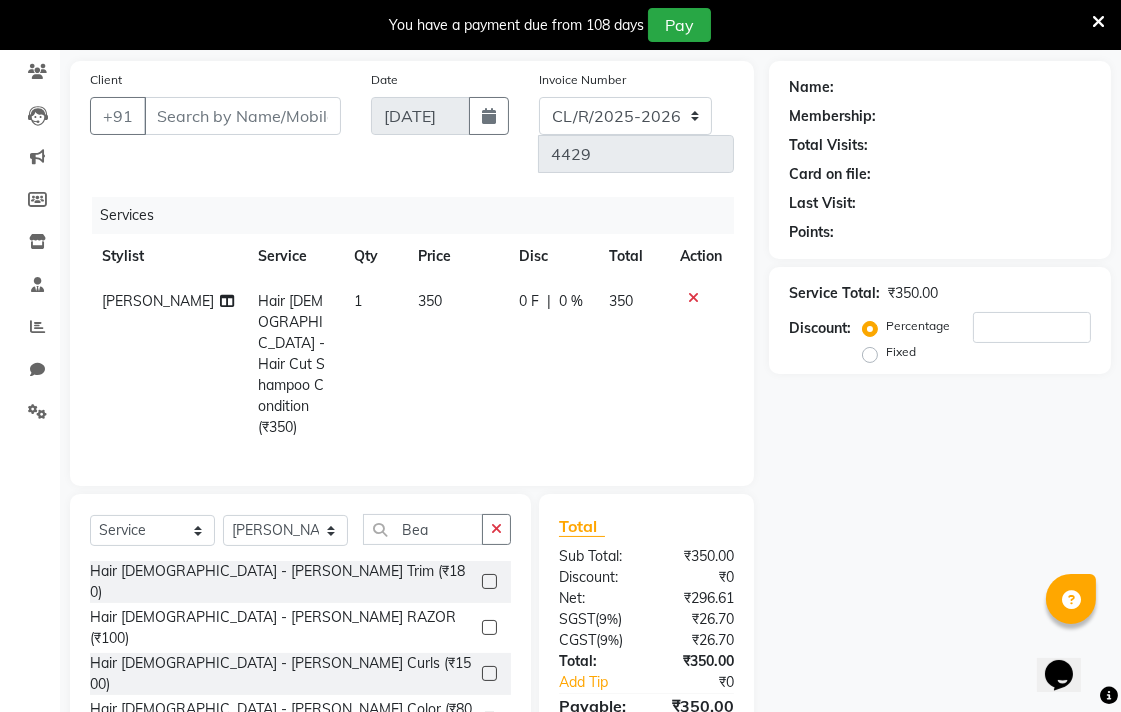 click 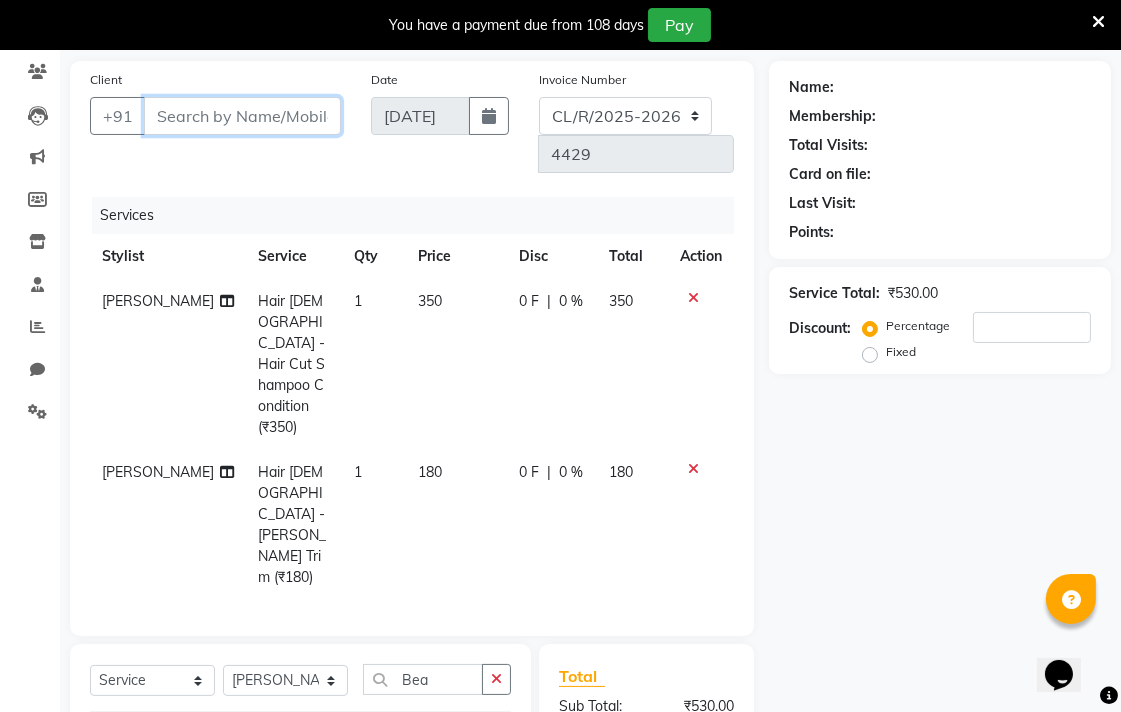 click on "Client" at bounding box center (242, 116) 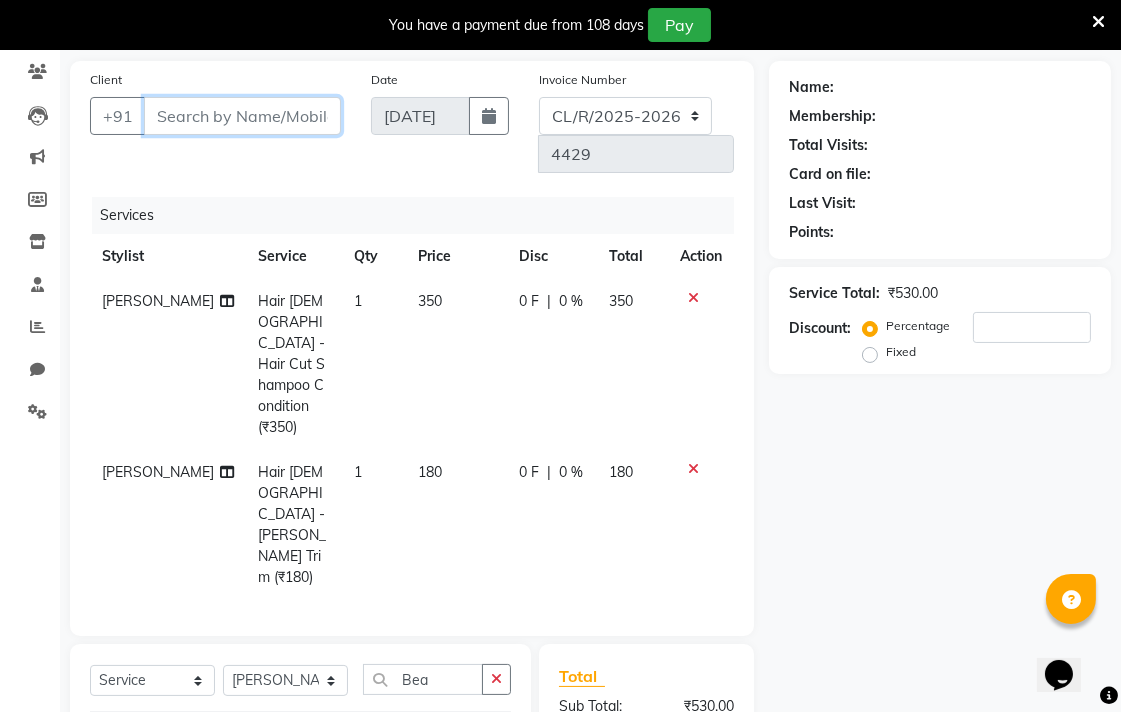 type on "9" 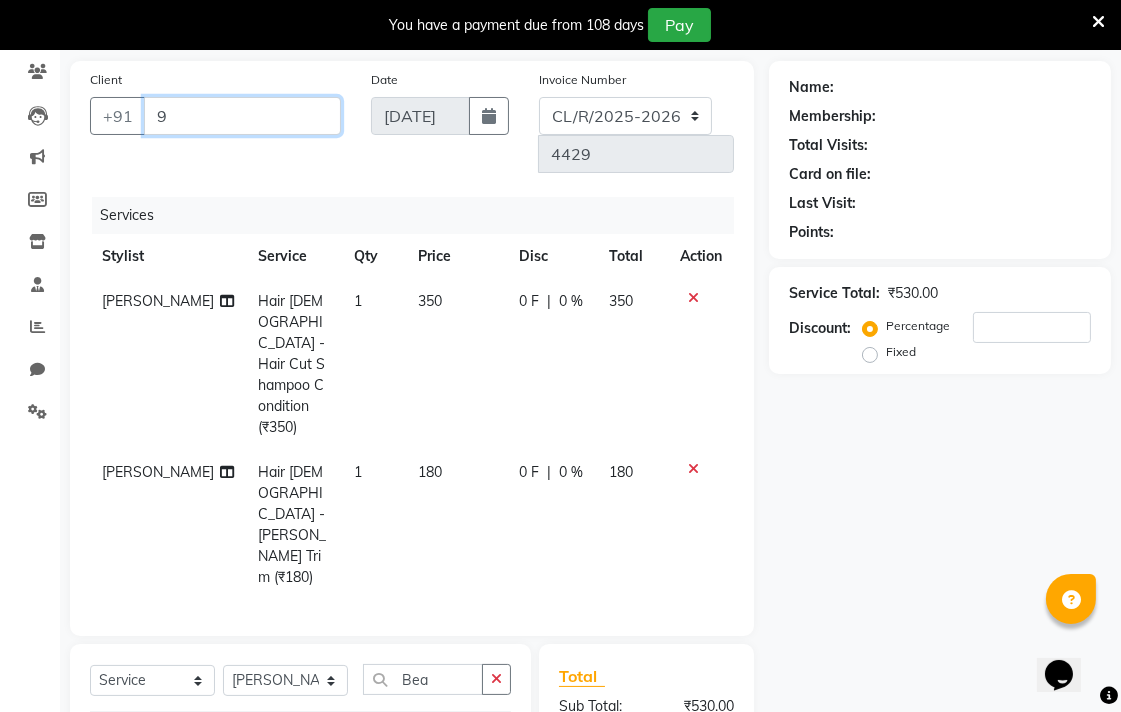 type on "0" 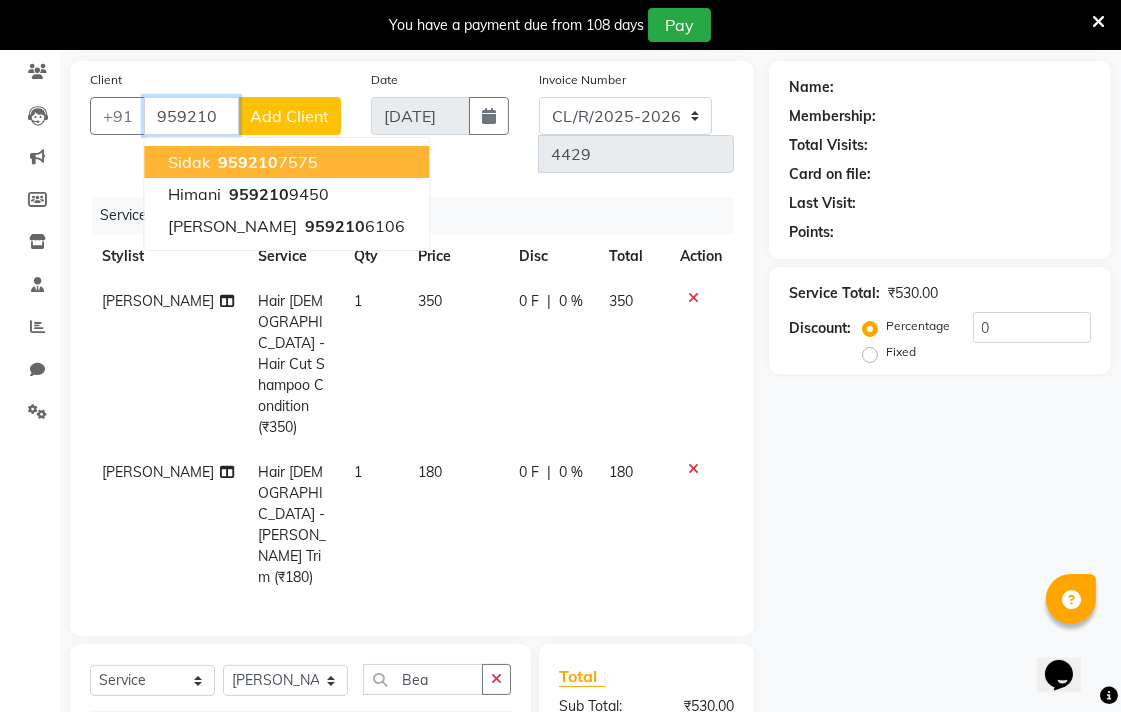 click on "Sidak   959210 7575" at bounding box center (286, 162) 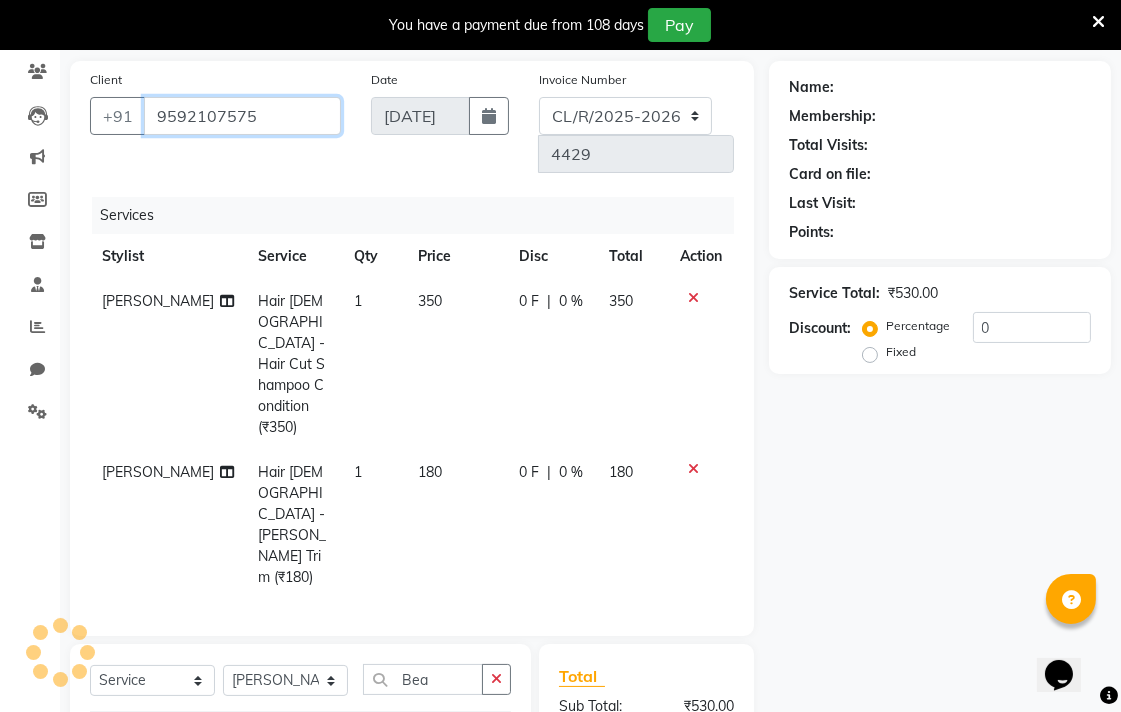 type on "9592107575" 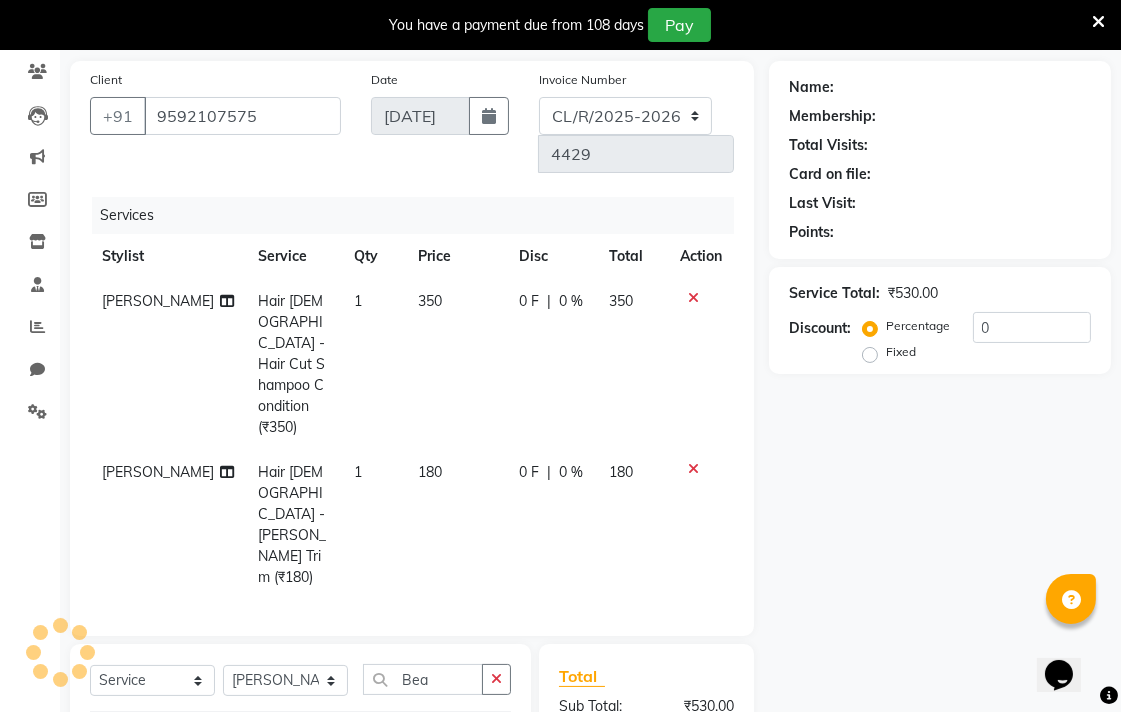 select on "1: Object" 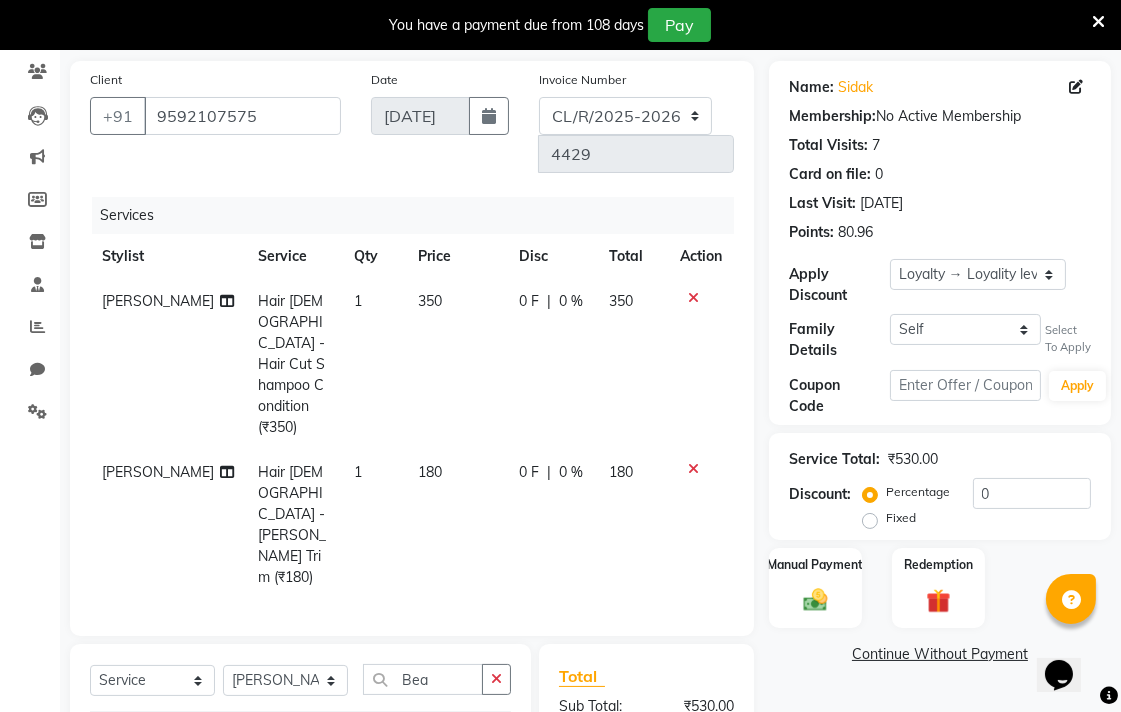scroll, scrollTop: 295, scrollLeft: 0, axis: vertical 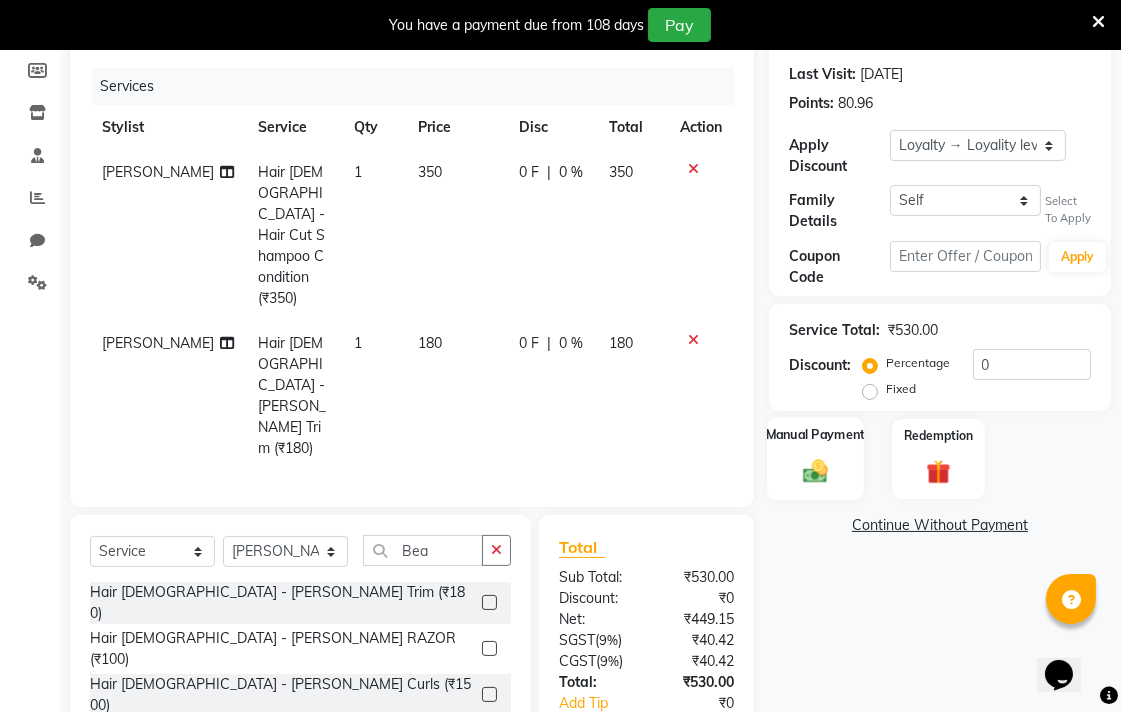 click 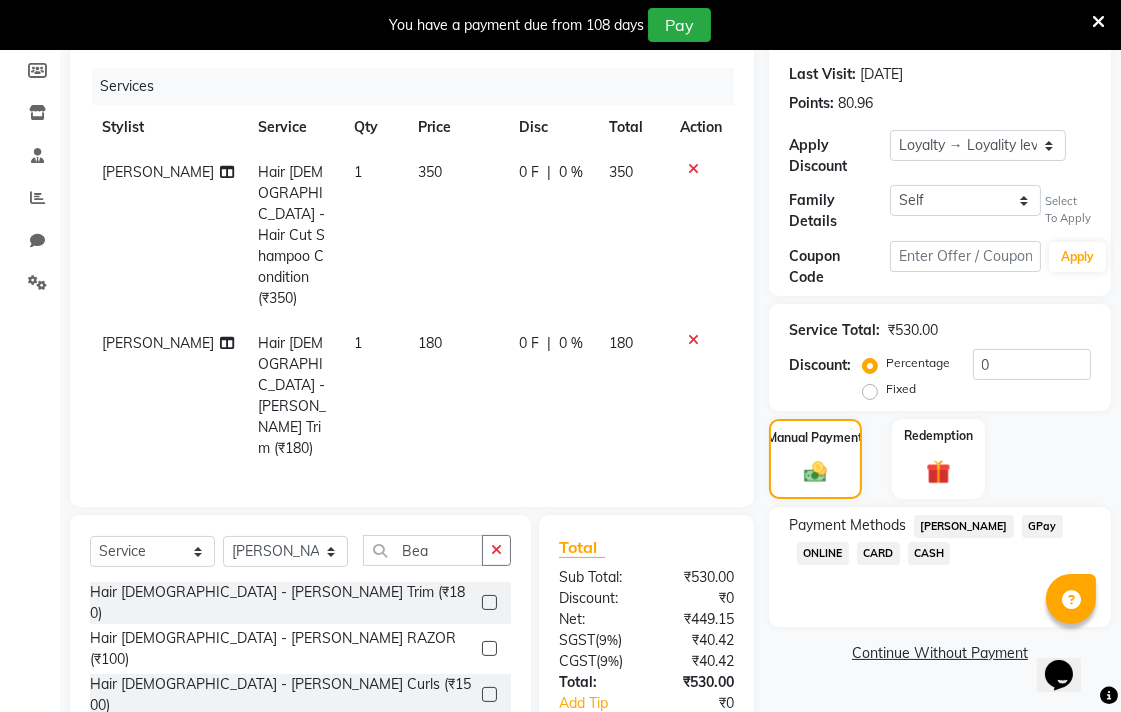 click on "CASH" 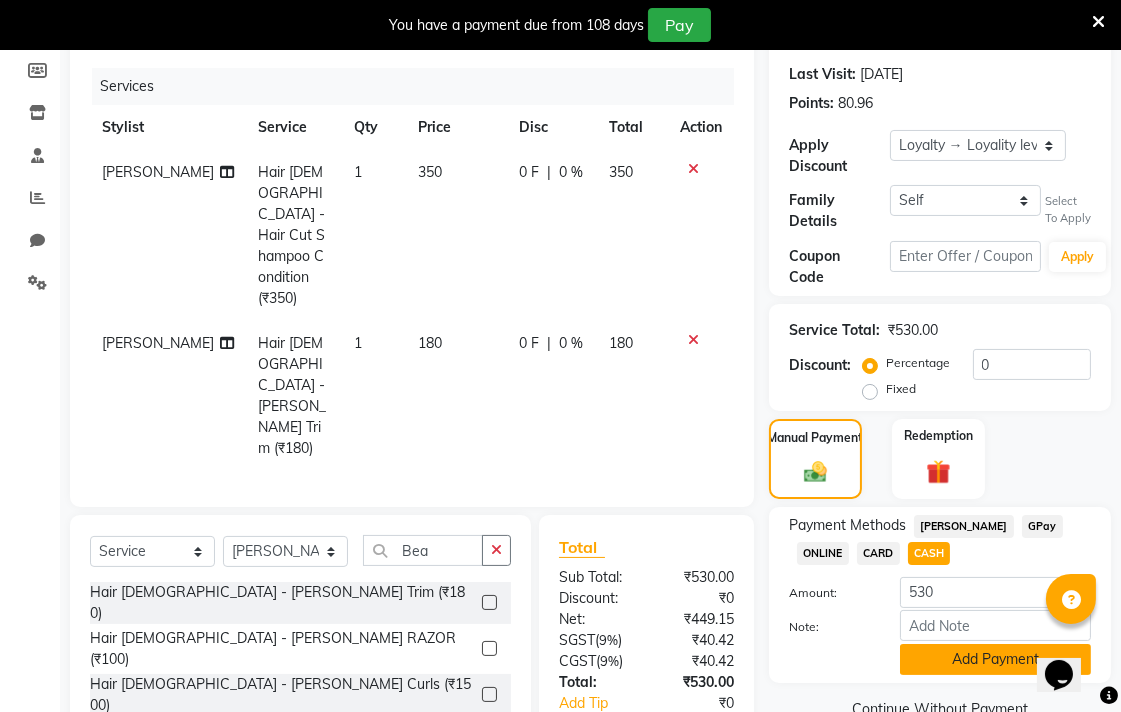 click on "Add Payment" 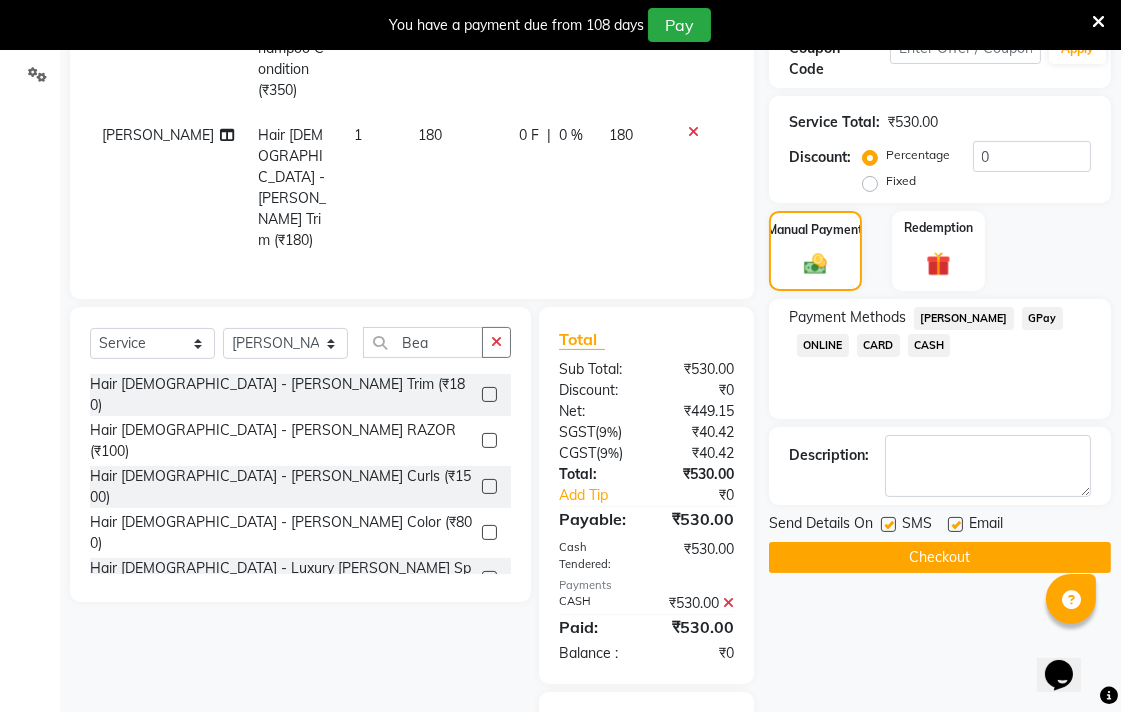 scroll, scrollTop: 540, scrollLeft: 0, axis: vertical 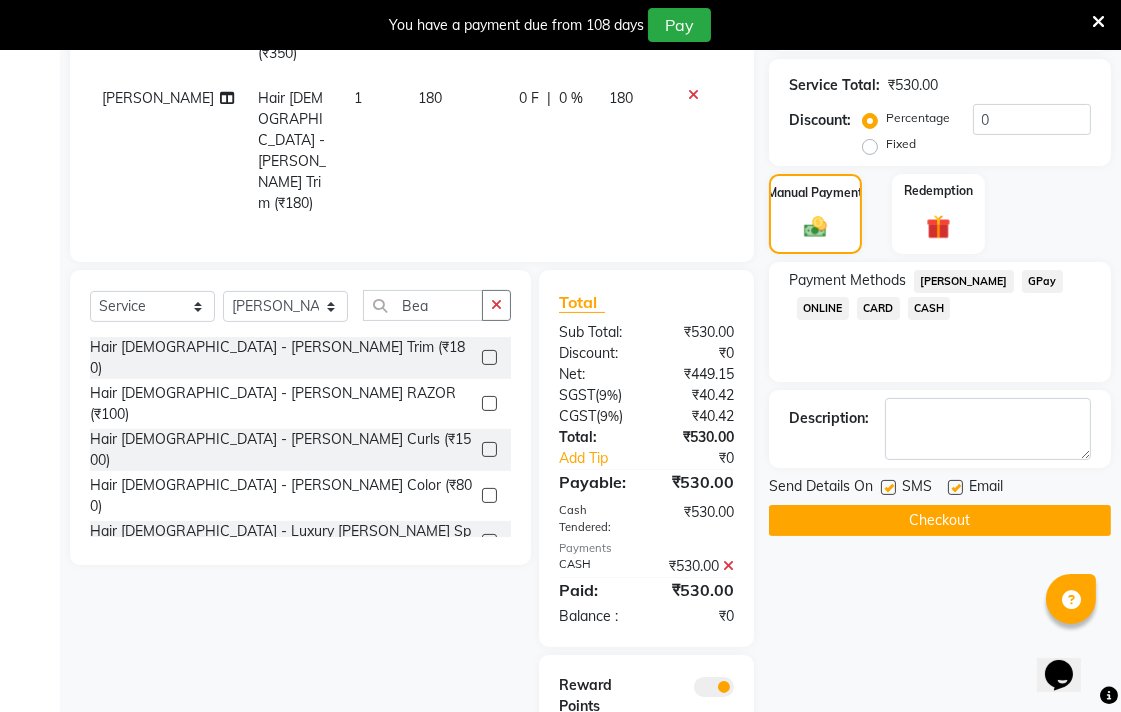 click on "Checkout" 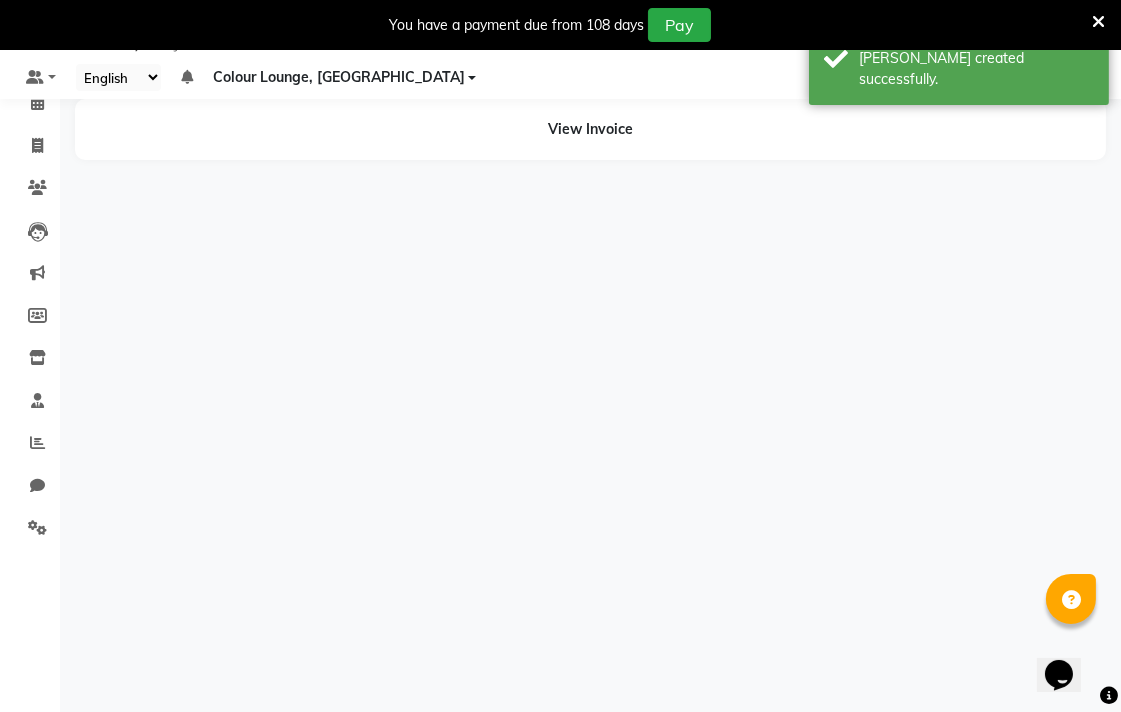 scroll, scrollTop: 50, scrollLeft: 0, axis: vertical 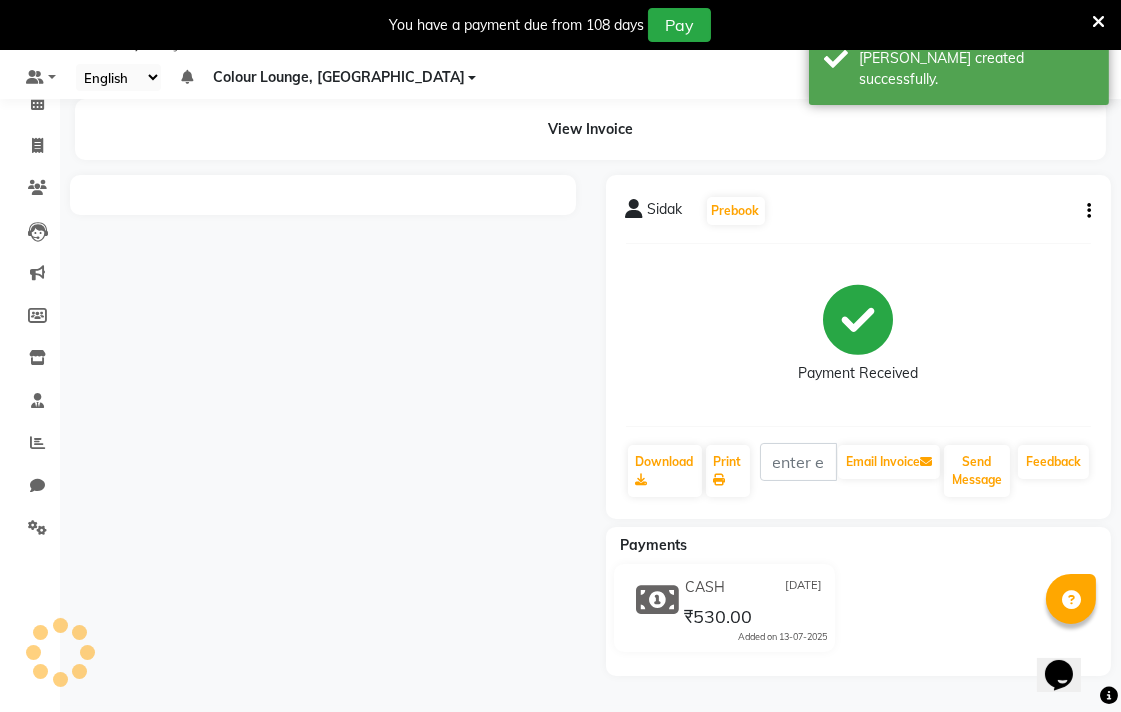 click on "Sidak   Prebook   Payment Received  Download  Print   Email Invoice   Send Message Feedback  Payments CASH 13-07-2025 ₹530.00  Added on 13-07-2025" 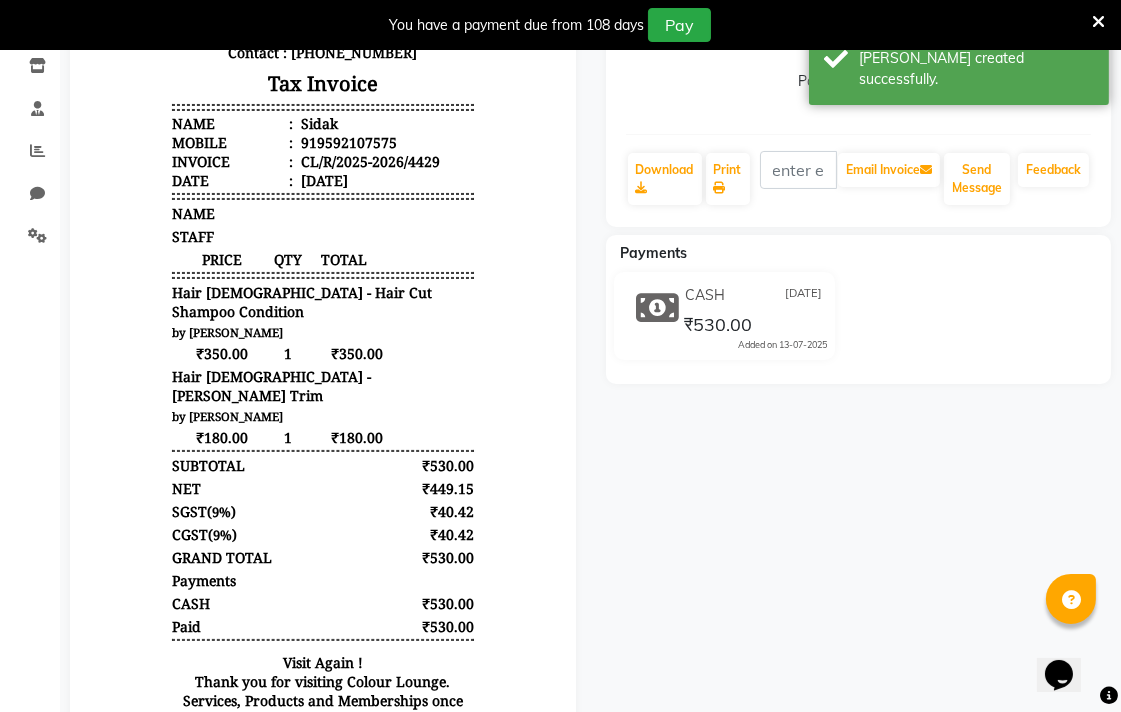 scroll, scrollTop: 305, scrollLeft: 0, axis: vertical 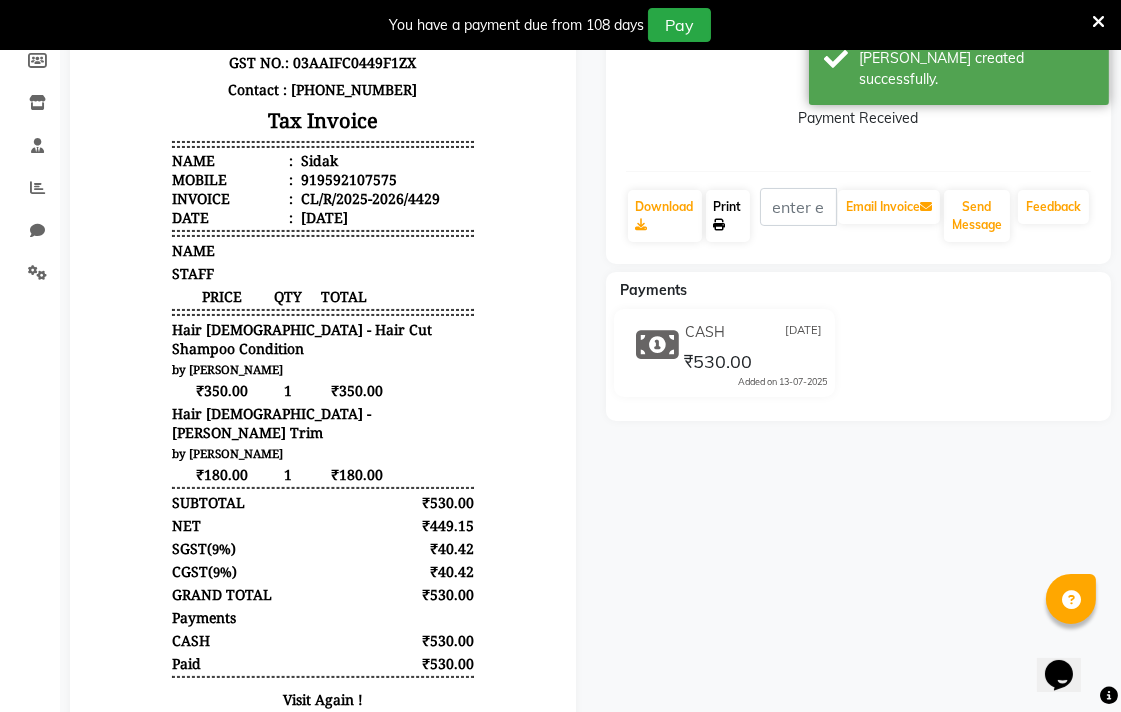 click on "Print" 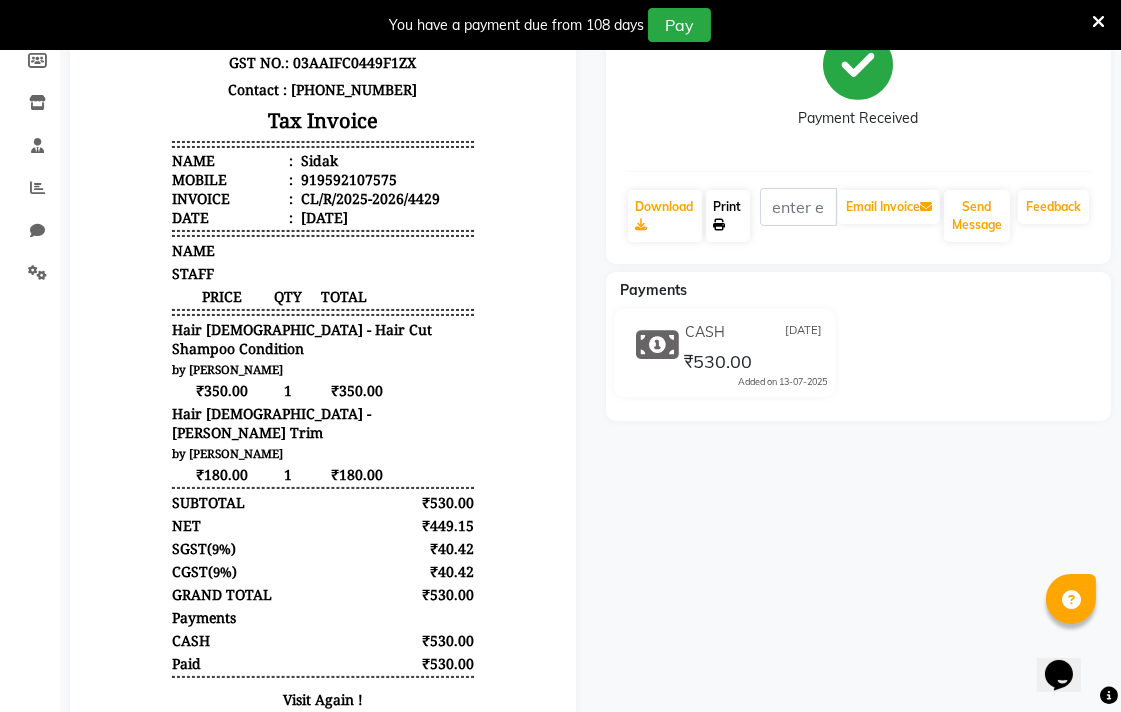 click on "Print" 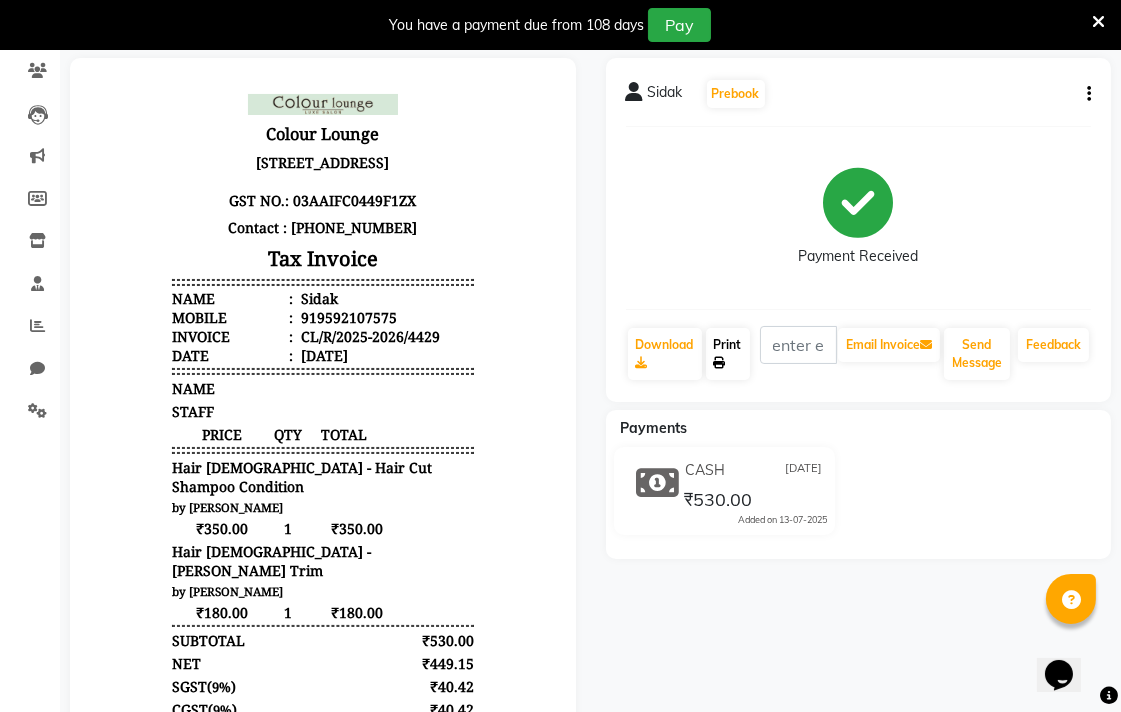 scroll, scrollTop: 0, scrollLeft: 0, axis: both 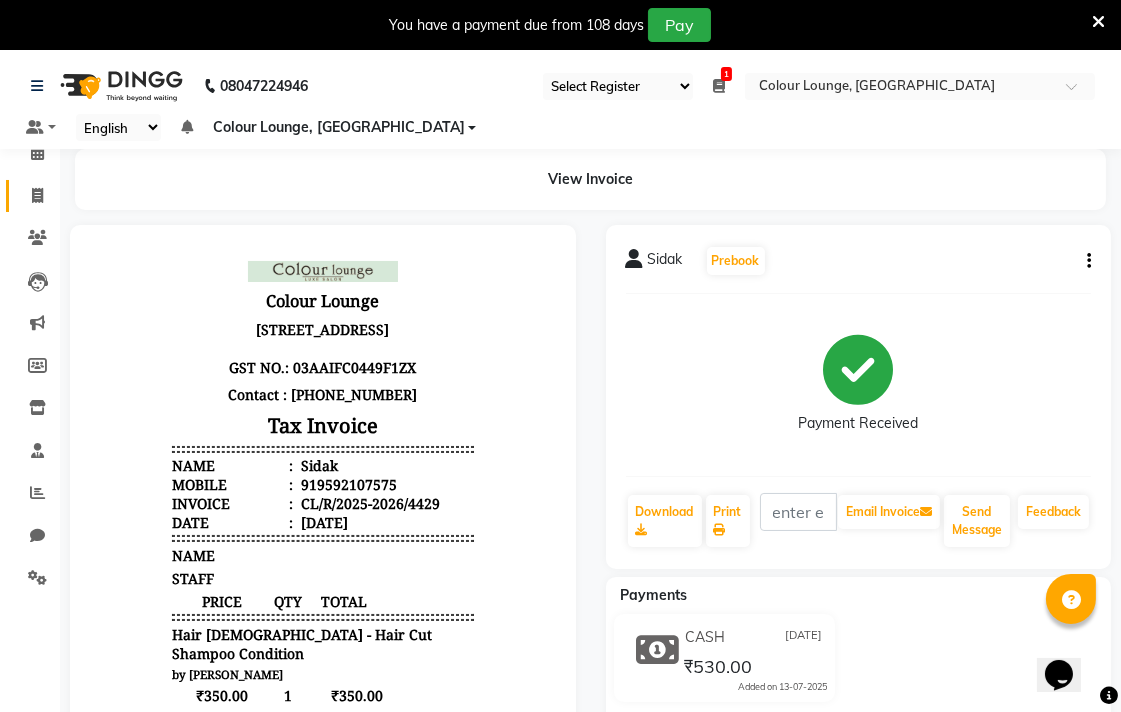 click 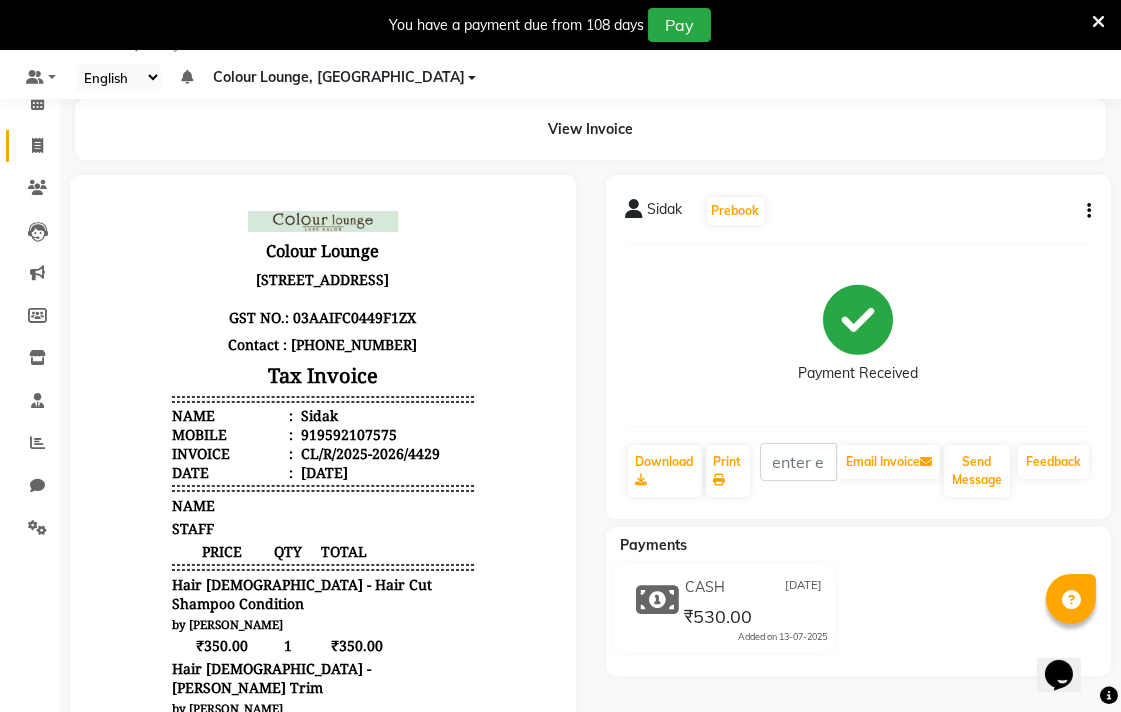 select on "service" 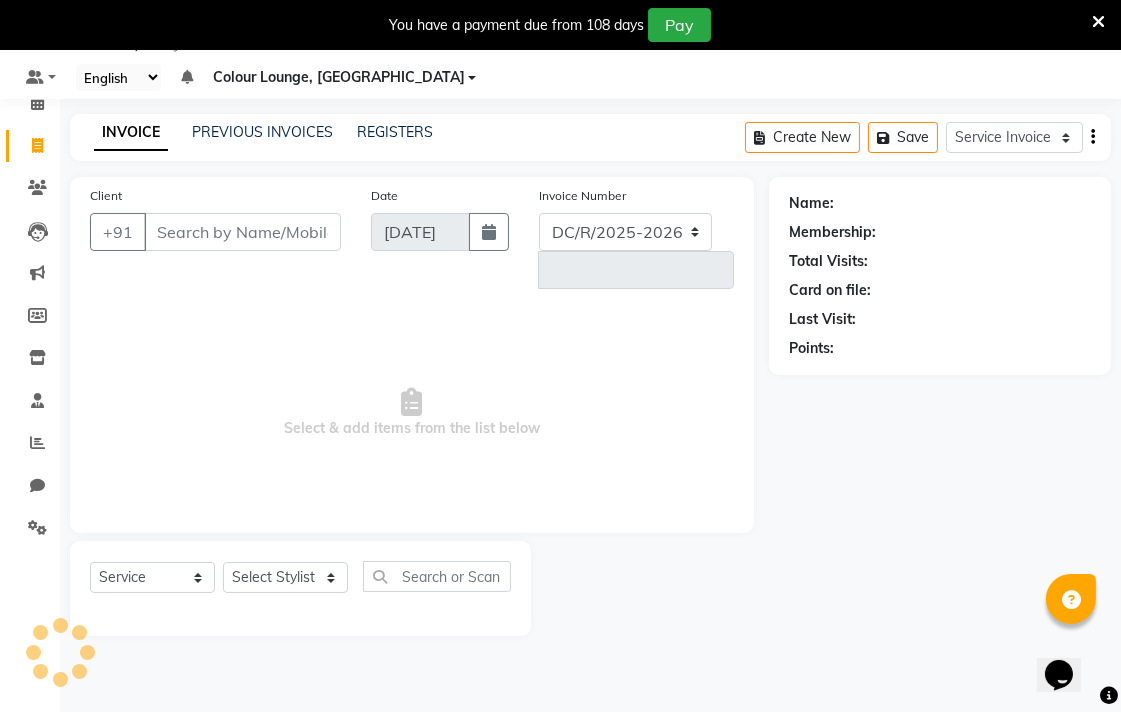 select on "8013" 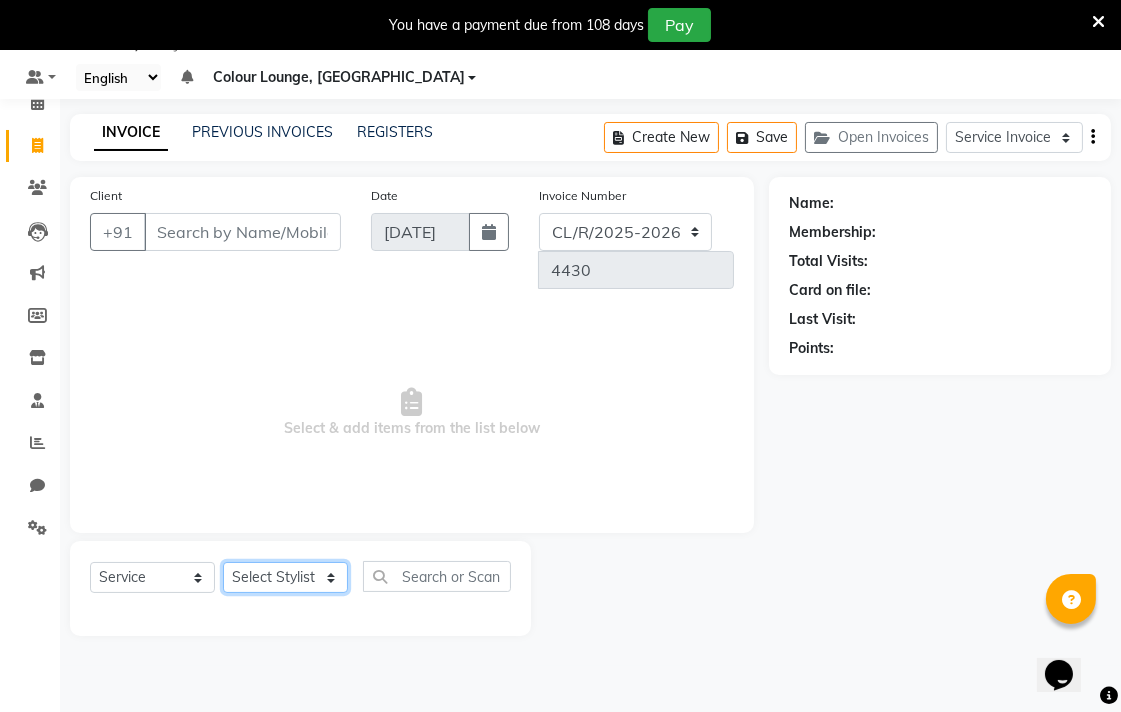 click on "Select Stylist Admin AMIT Birshika Colour Lounge, [GEOGRAPHIC_DATA] Colour Lounge, [GEOGRAPHIC_DATA] [PERSON_NAME] [PERSON_NAME] [PERSON_NAME] [PERSON_NAME] [PERSON_NAME] mam [PERSON_NAME] [PERSON_NAME] [PERSON_NAME] MOHIT [PERSON_NAME] POOJA [PERSON_NAME] [PERSON_NAME] [PERSON_NAME] guard [PERSON_NAME] [PERSON_NAME] [PERSON_NAME] [PERSON_NAME] SAMEER [PERSON_NAME] [PERSON_NAME] [PERSON_NAME] [PERSON_NAME] [PERSON_NAME] [PERSON_NAME] VISHAL [PERSON_NAME]" 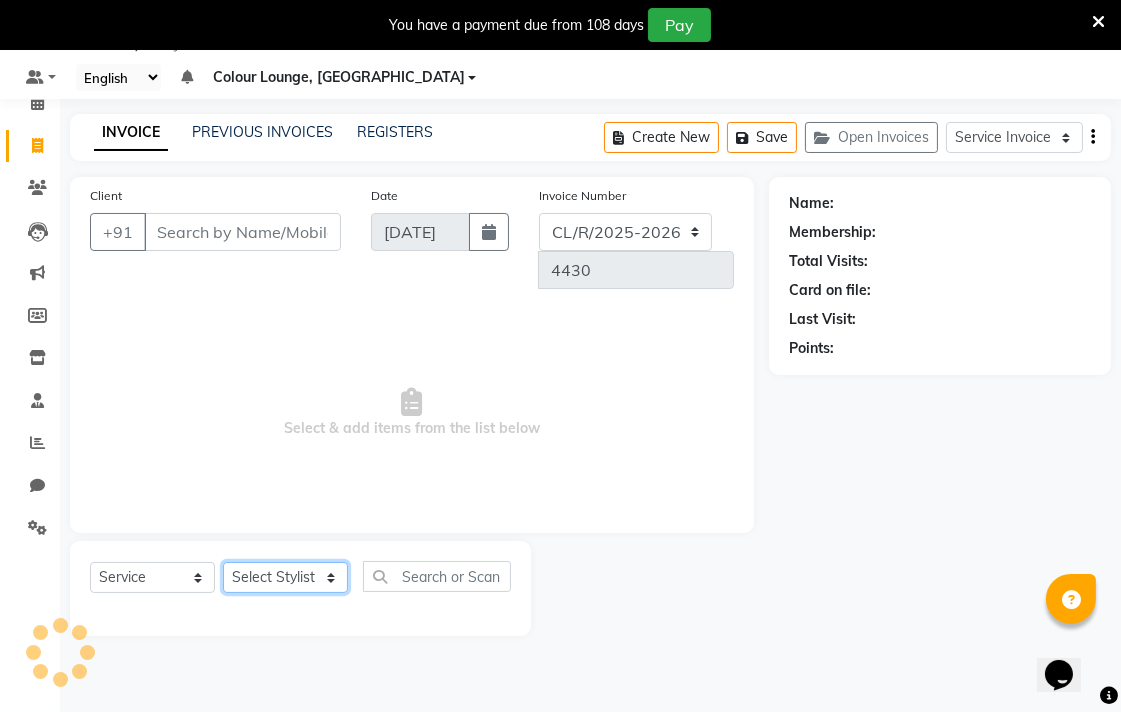 select on "83327" 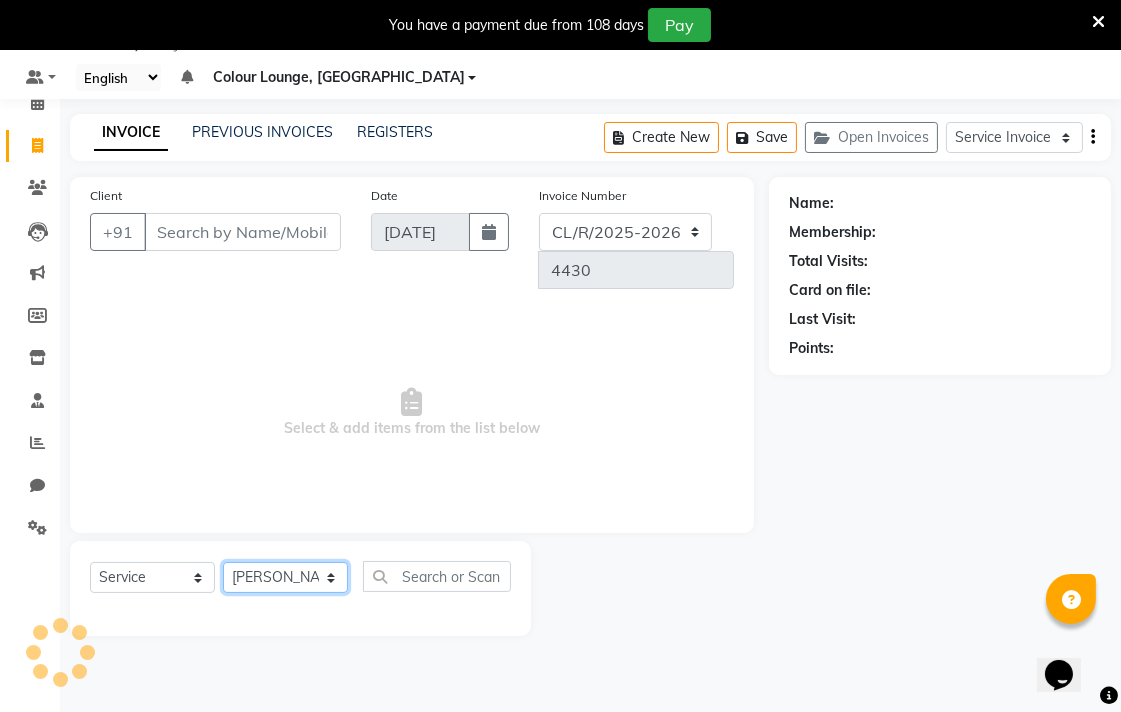 click on "Select Stylist Admin AMIT Birshika Colour Lounge, [GEOGRAPHIC_DATA] Colour Lounge, [GEOGRAPHIC_DATA] [PERSON_NAME] [PERSON_NAME] [PERSON_NAME] [PERSON_NAME] [PERSON_NAME] mam [PERSON_NAME] [PERSON_NAME] [PERSON_NAME] MOHIT [PERSON_NAME] POOJA [PERSON_NAME] [PERSON_NAME] [PERSON_NAME] guard [PERSON_NAME] [PERSON_NAME] [PERSON_NAME] [PERSON_NAME] SAMEER [PERSON_NAME] [PERSON_NAME] [PERSON_NAME] [PERSON_NAME] [PERSON_NAME] [PERSON_NAME] VISHAL [PERSON_NAME]" 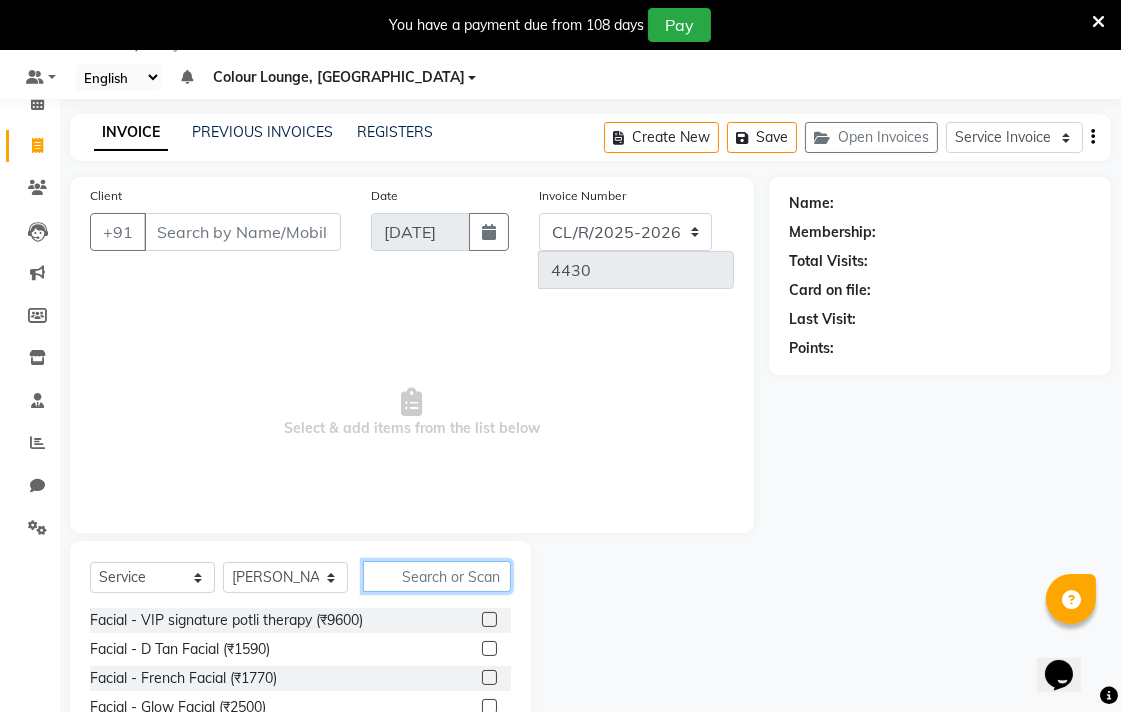 click 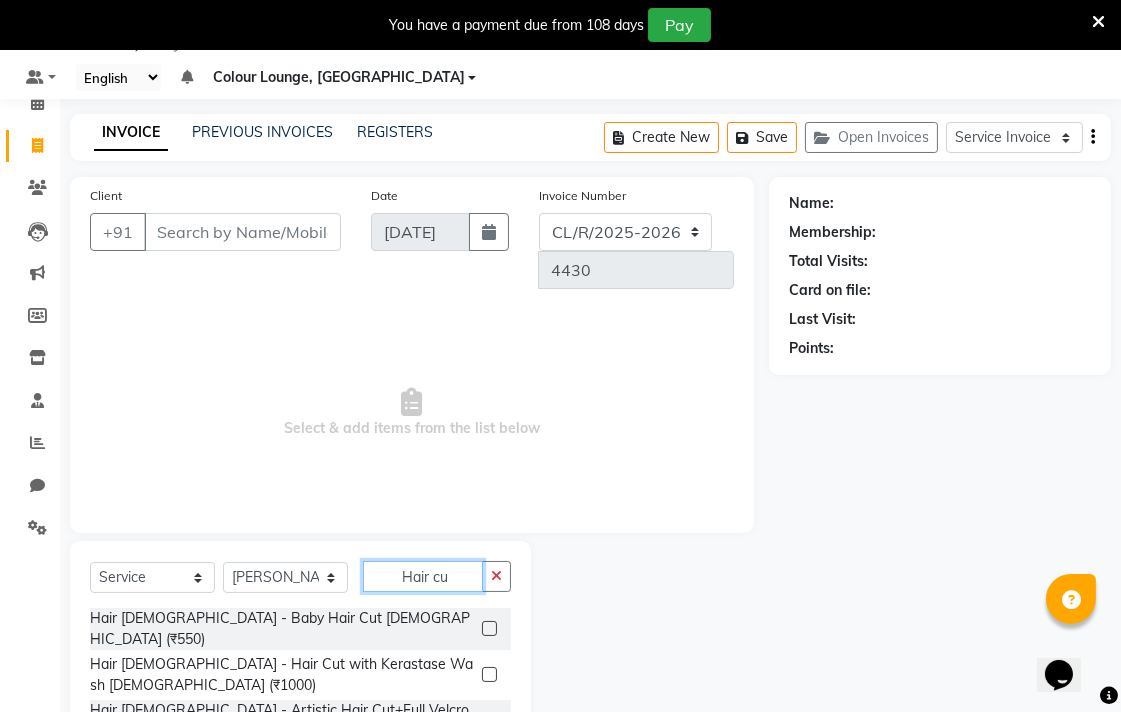 scroll, scrollTop: 166, scrollLeft: 0, axis: vertical 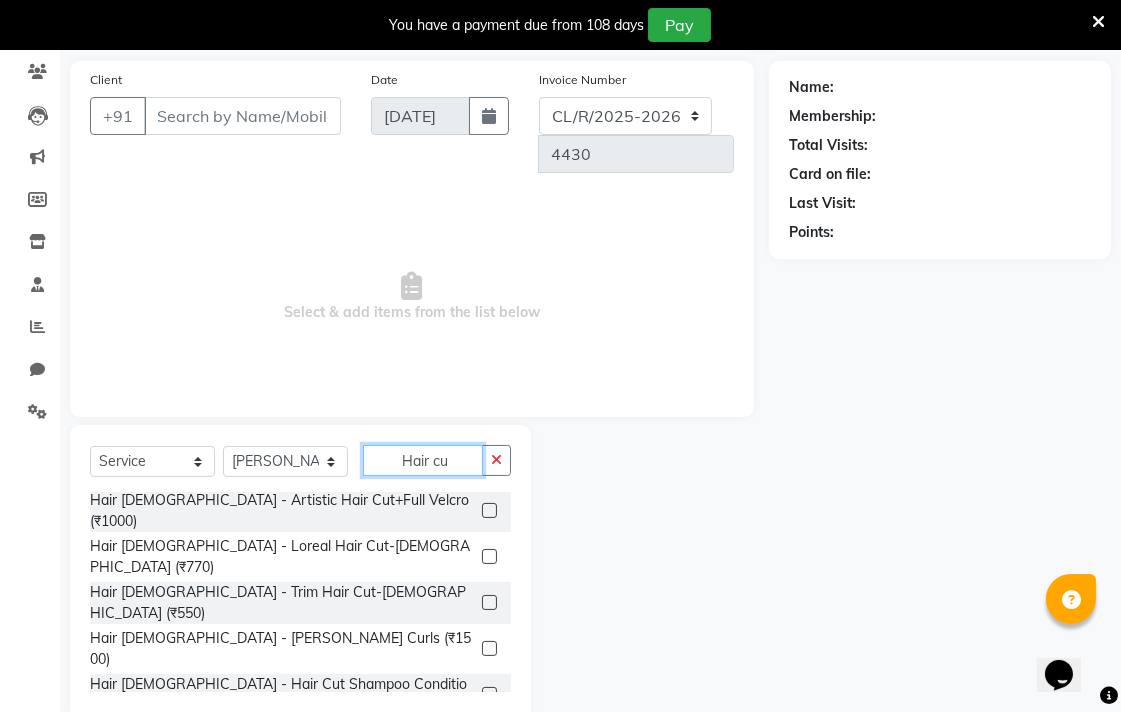 type on "Hair cu" 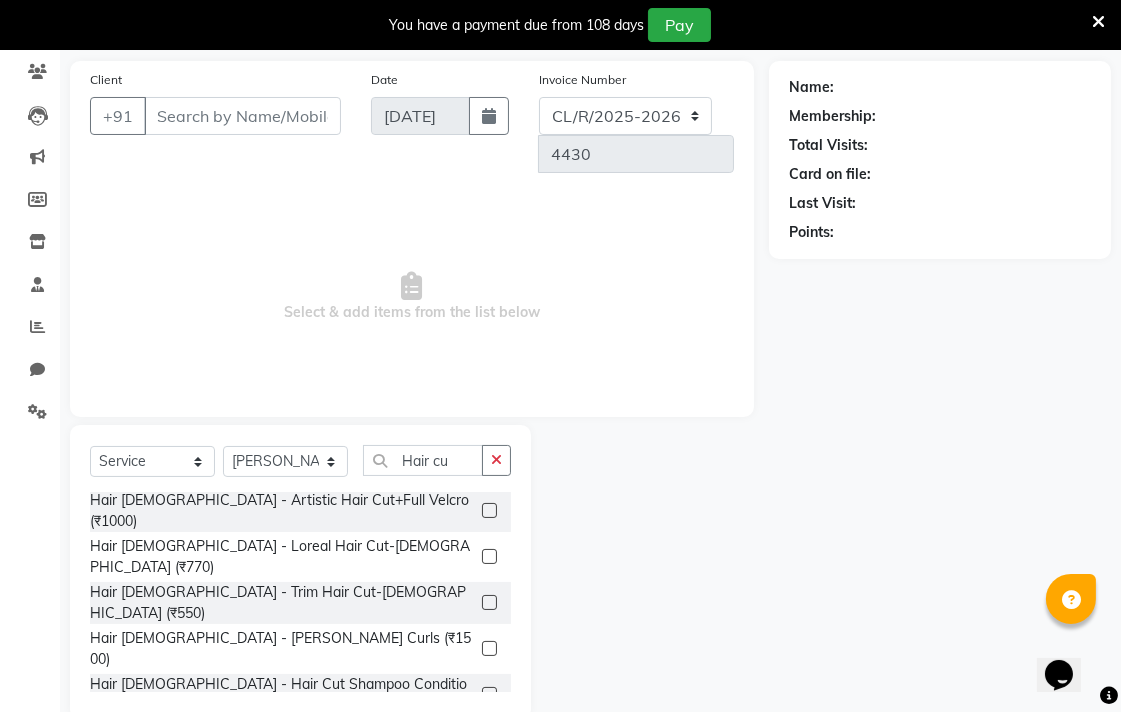 click 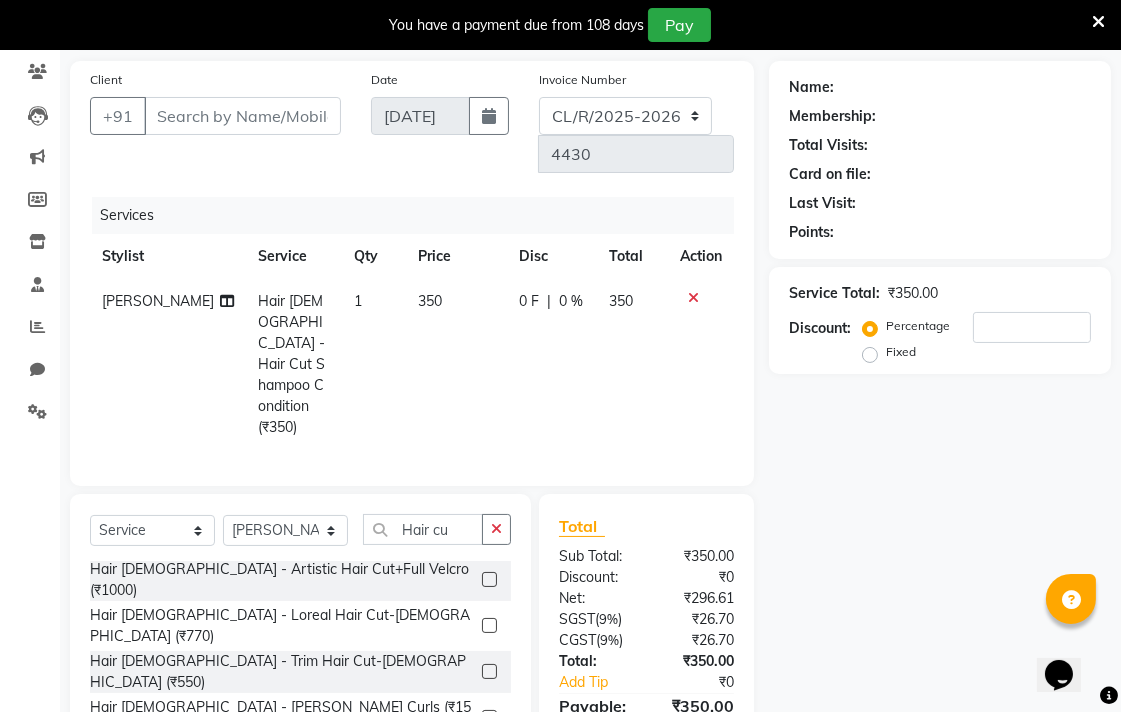 click on "Select  Service  Membership  Package Voucher Prepaid Gift Card  Select Stylist Admin AMIT Birshika Colour Lounge, Ranjit Avenue Colour Lounge, Ranjit Avenue Digvijay JAGPREET SINGH KARAN JAFFAL KARAN KUMAR Komal mam LOVEPREET MAIBAM SURJIT SINGH MANDEEP MOHIT Nandani PARAS POOJA DEVNATH Pooja Negi PREM KOHLI RADHIKA Rahul guard Reema mehra Riya Sahil SAJAN SAMEER SANIA SANJAY SIMRAN Sonia Sunita TANUJ VISHAL Vishal singh Hair cu Hair Female - Baby Hair Cut Female (₹550)  Hair Female - Hair Cut with Kerastase Wash Female (₹1000)  Hair Female - Artistic Hair Cut+Full Velcro (₹1000)  Hair Female - Loreal Hair Cut-Female (₹770)  Hair Female - Trim Hair Cut-Female (₹550)  Hair Male - Beard Curls (₹1500)  Hair Male - Hair Cut Shampoo Condition (₹350)  Hair Male - Child Hair Cut (₹250)  Hair Male - Advance Hair Cut+Kerastate Hair Bath-Male (₹449)" 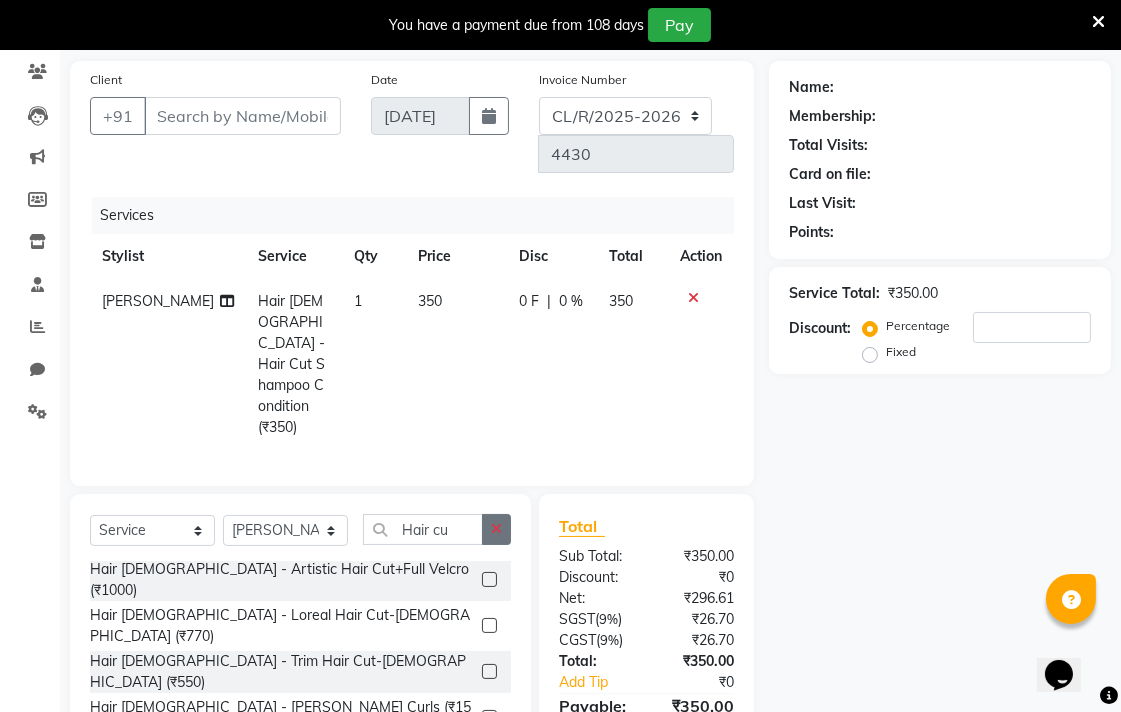click 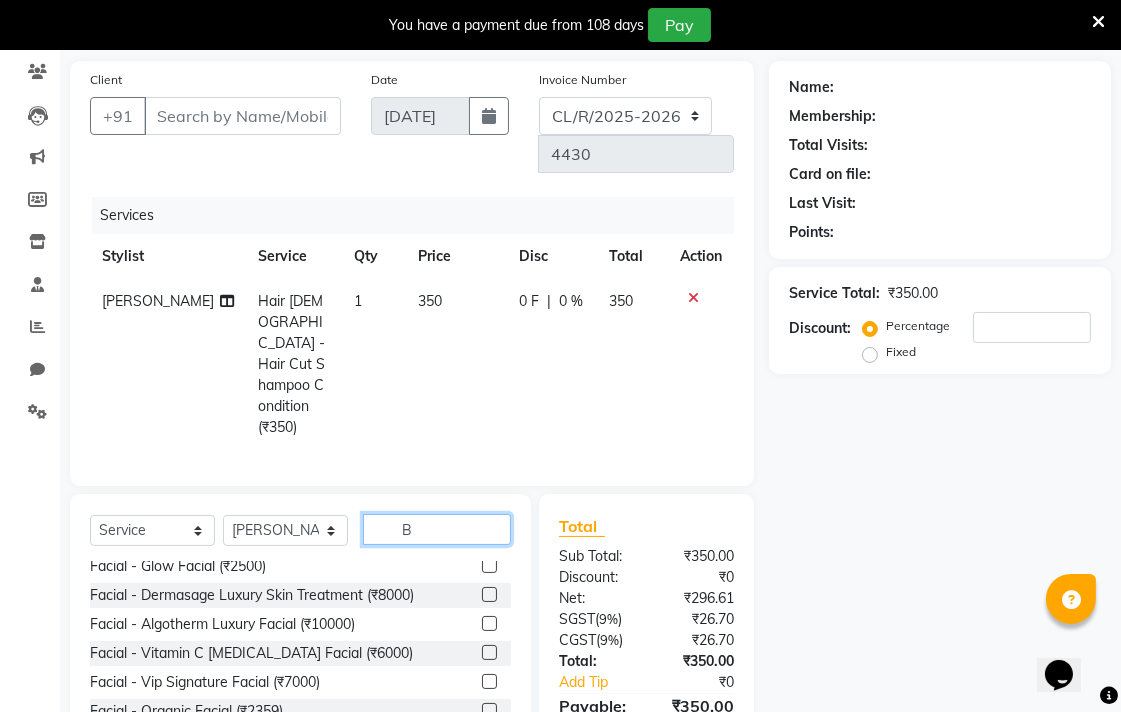 scroll, scrollTop: 0, scrollLeft: 0, axis: both 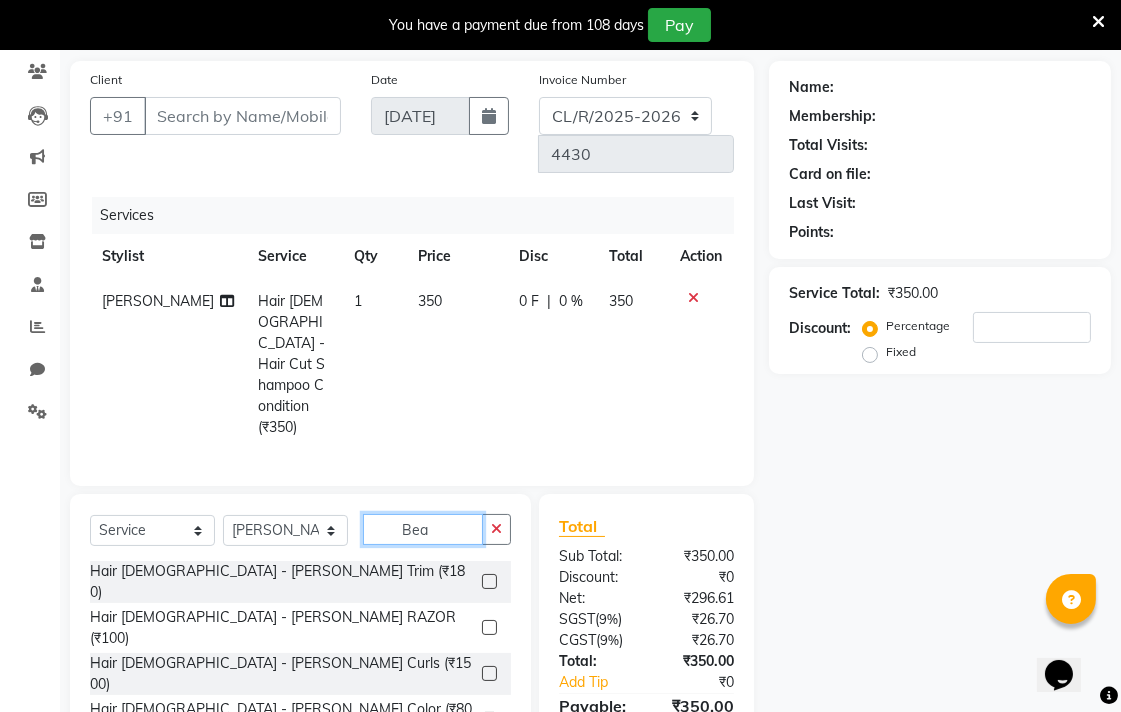type on "Bea" 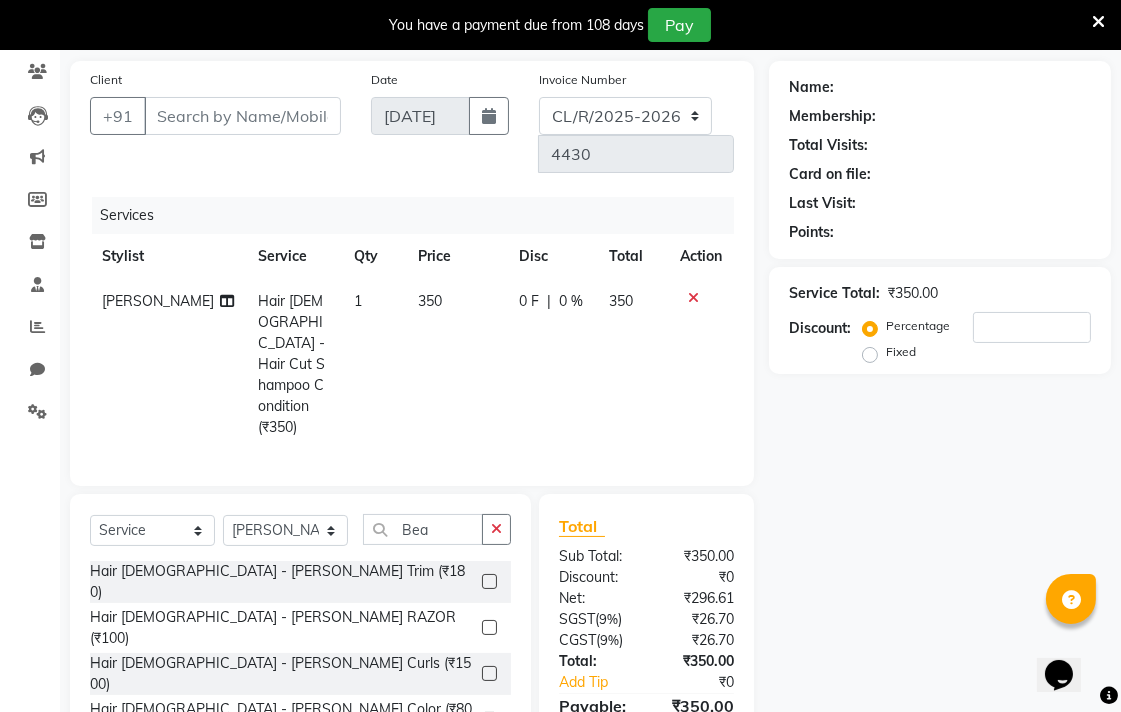 click 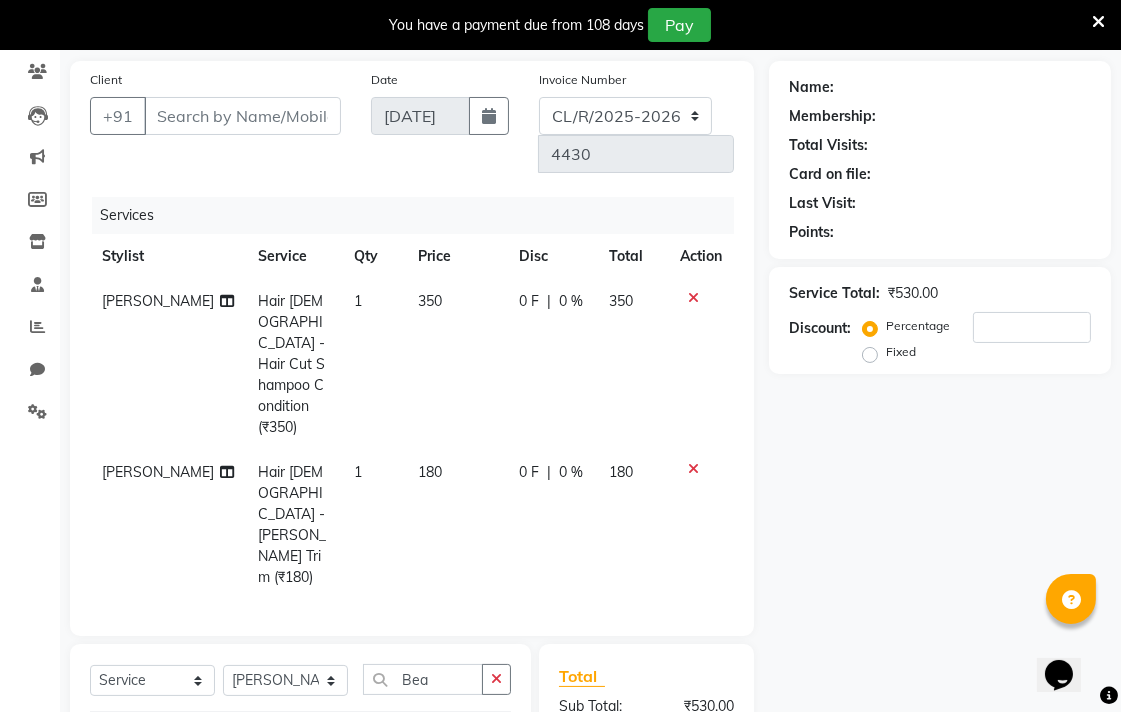 checkbox on "false" 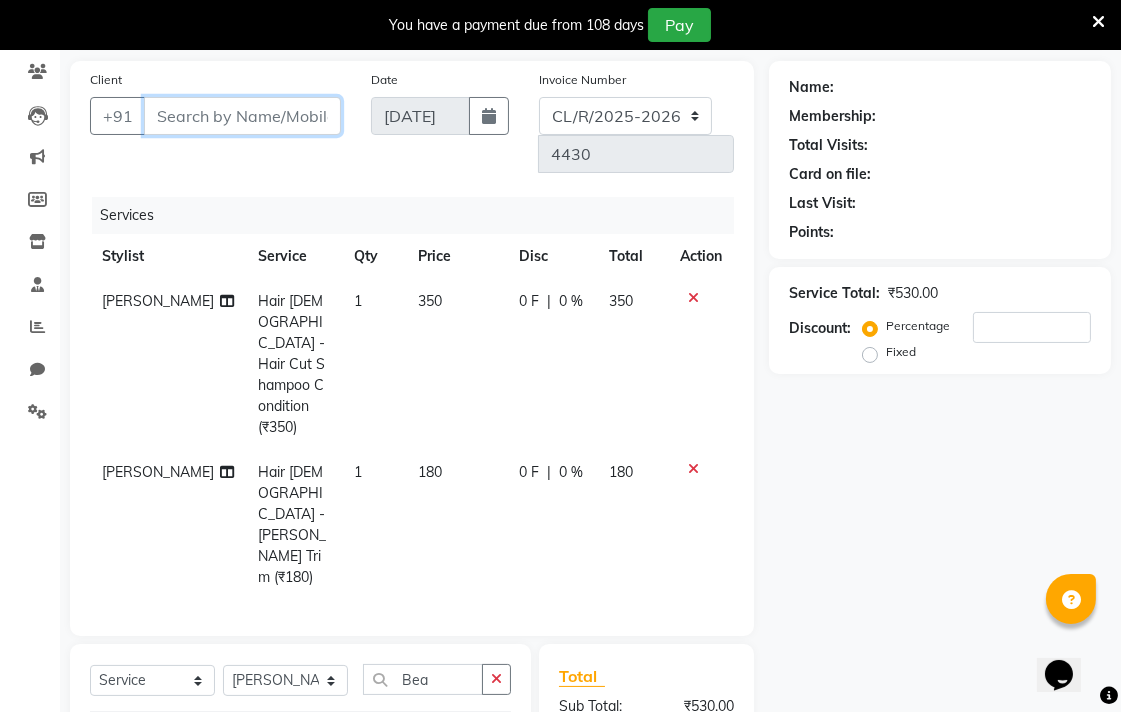 click on "Client" at bounding box center (242, 116) 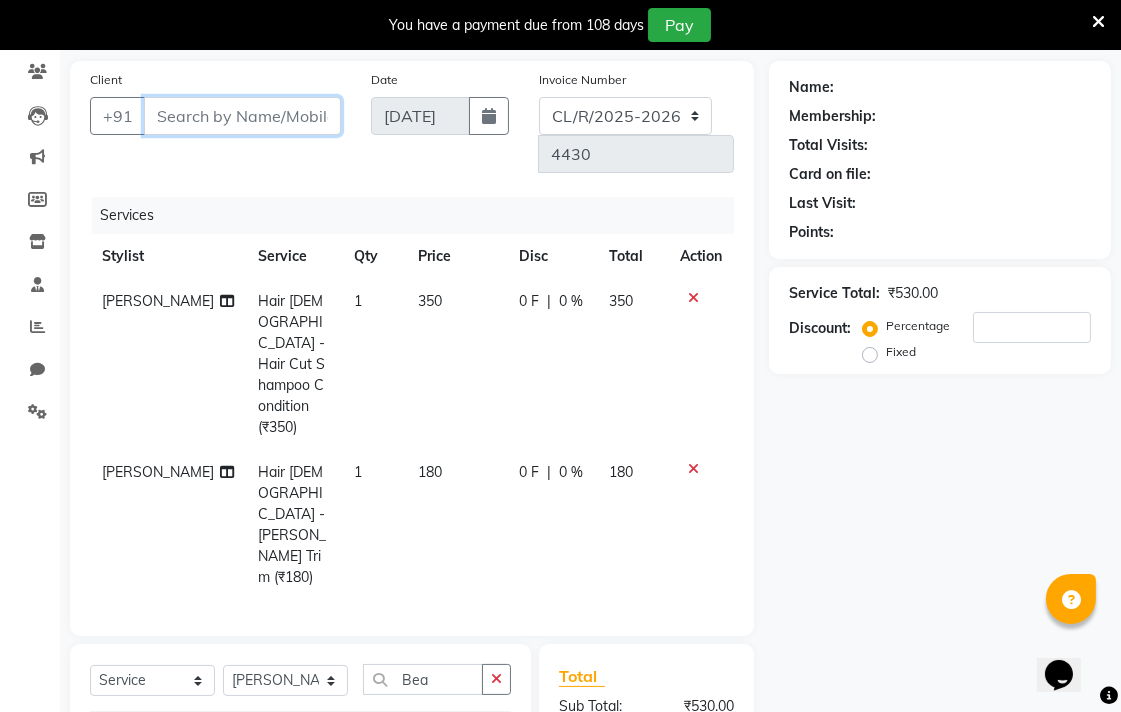 type on "7" 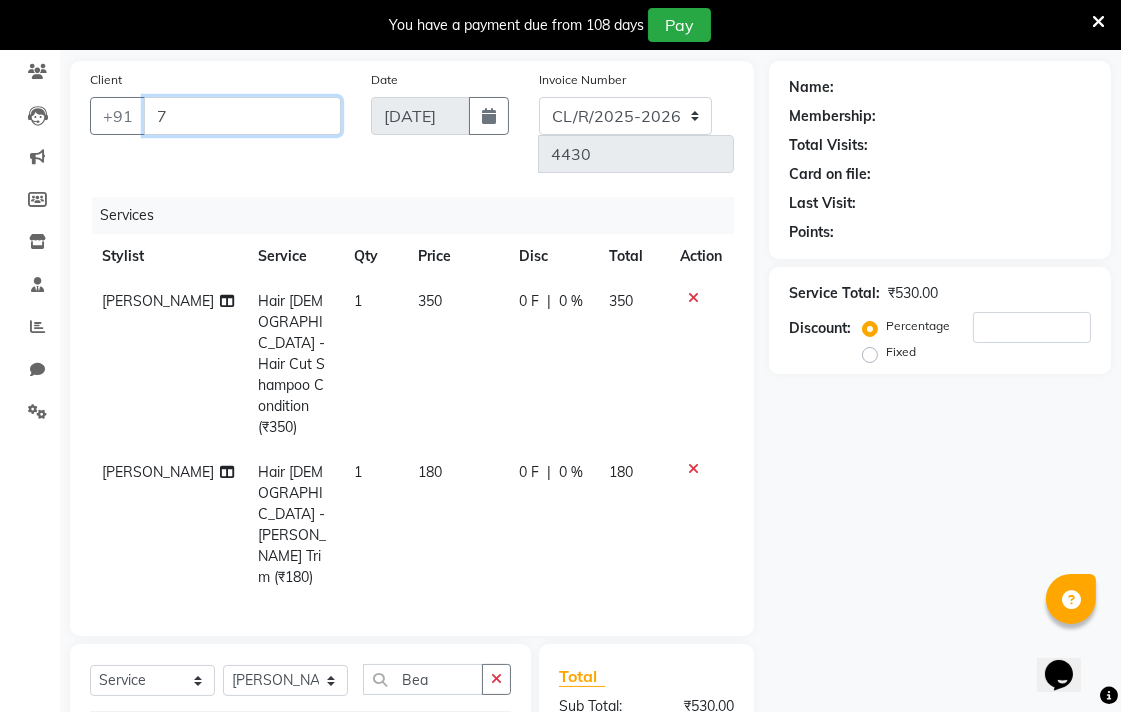 type on "0" 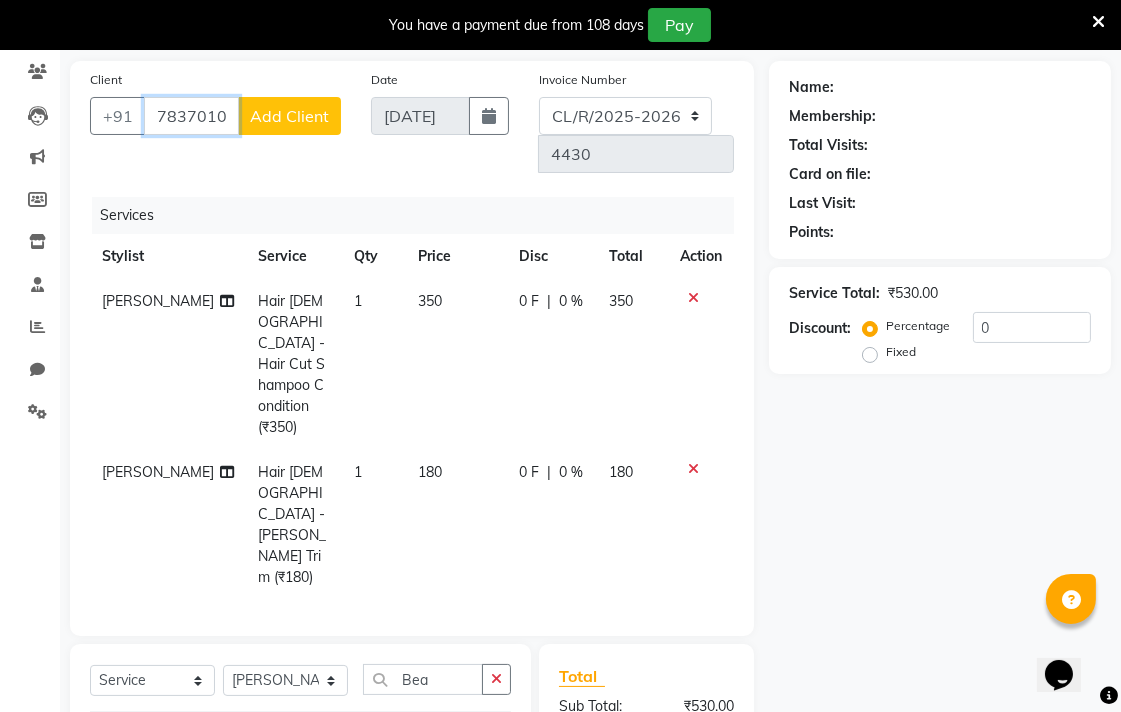 click on "783701000" at bounding box center [191, 116] 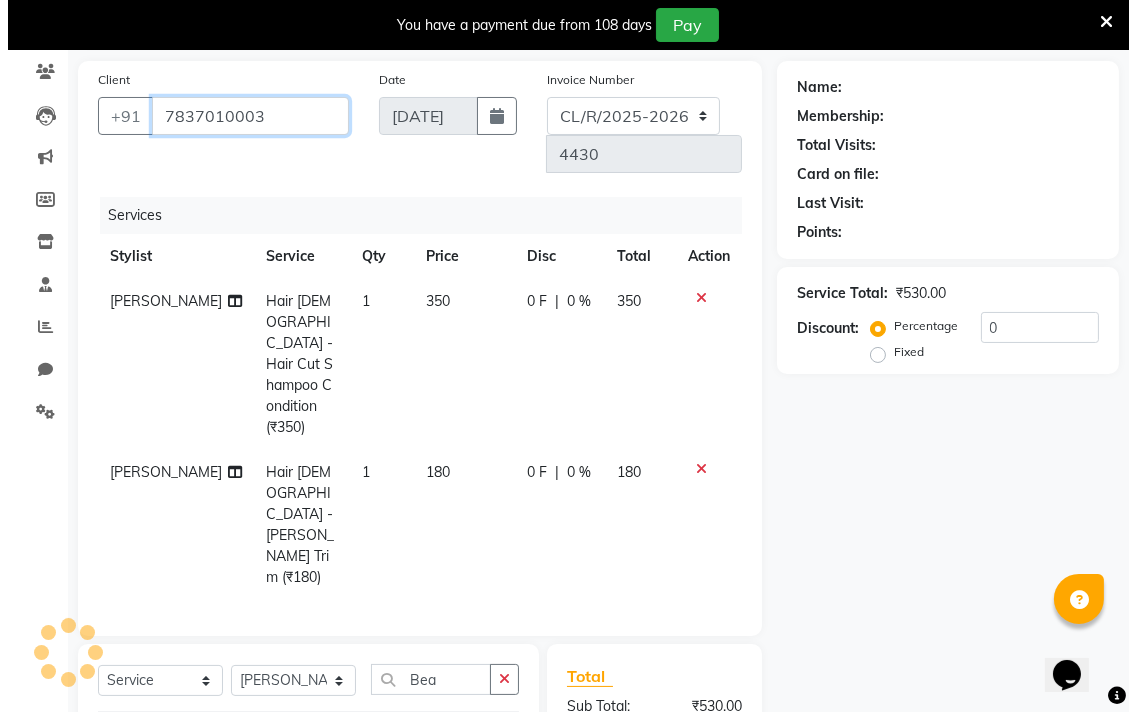 scroll, scrollTop: 0, scrollLeft: 0, axis: both 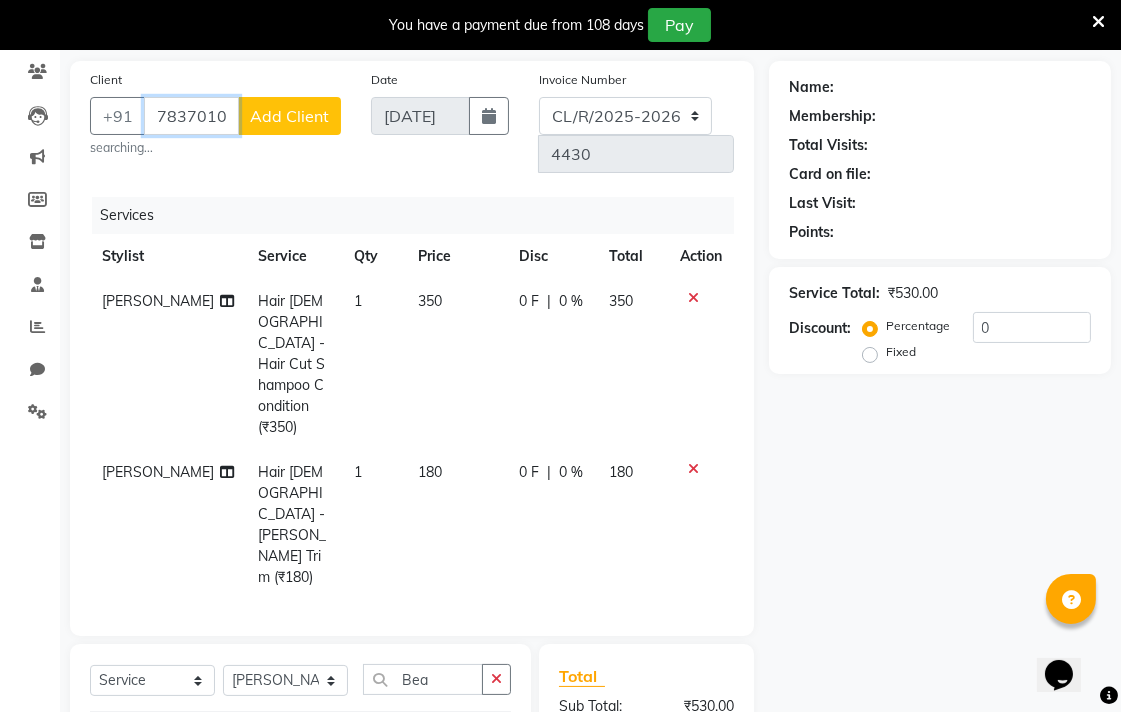 type on "7837010003" 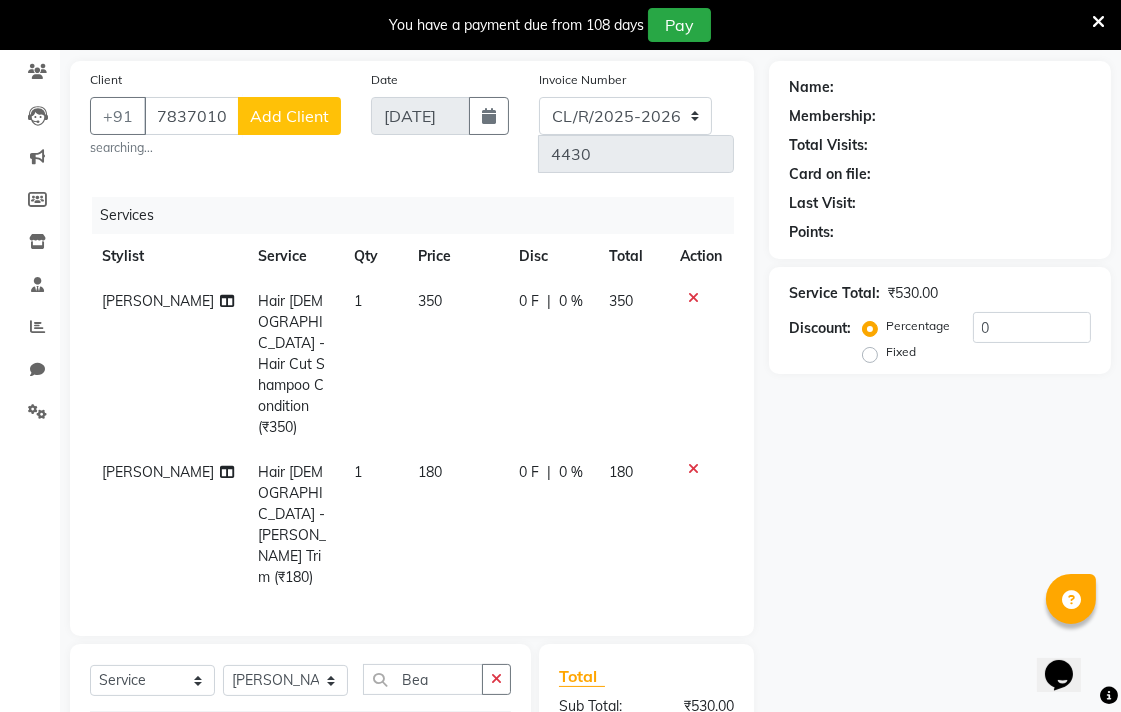 click on "Add Client" 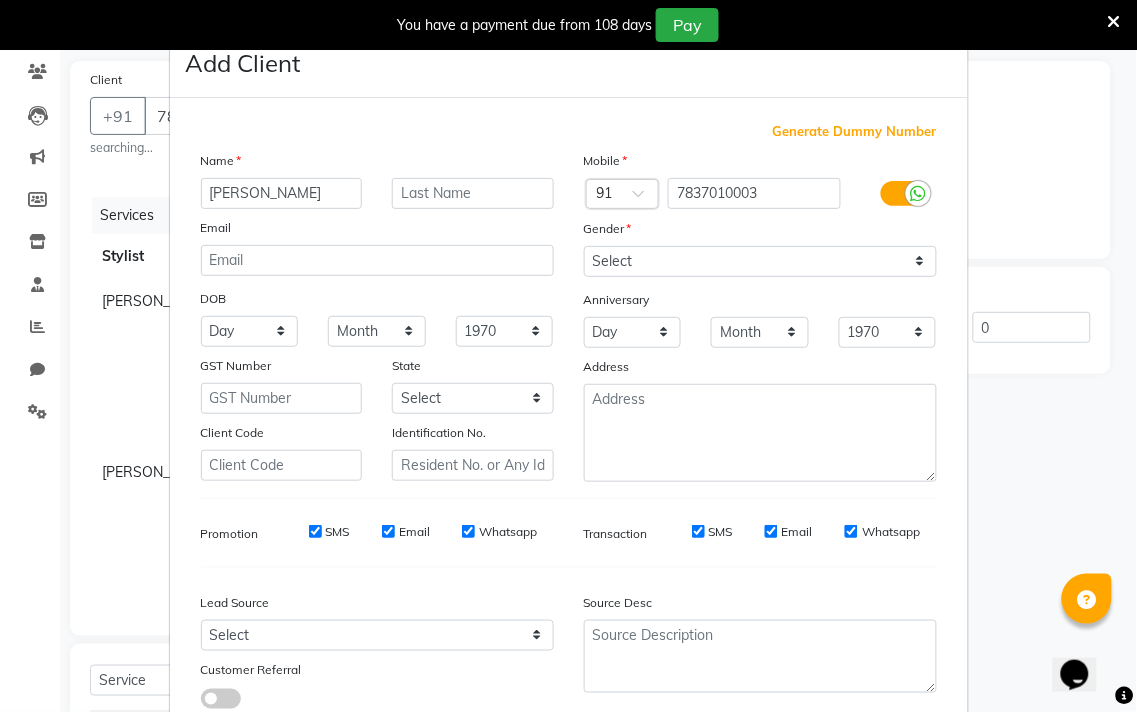 type on "[PERSON_NAME]" 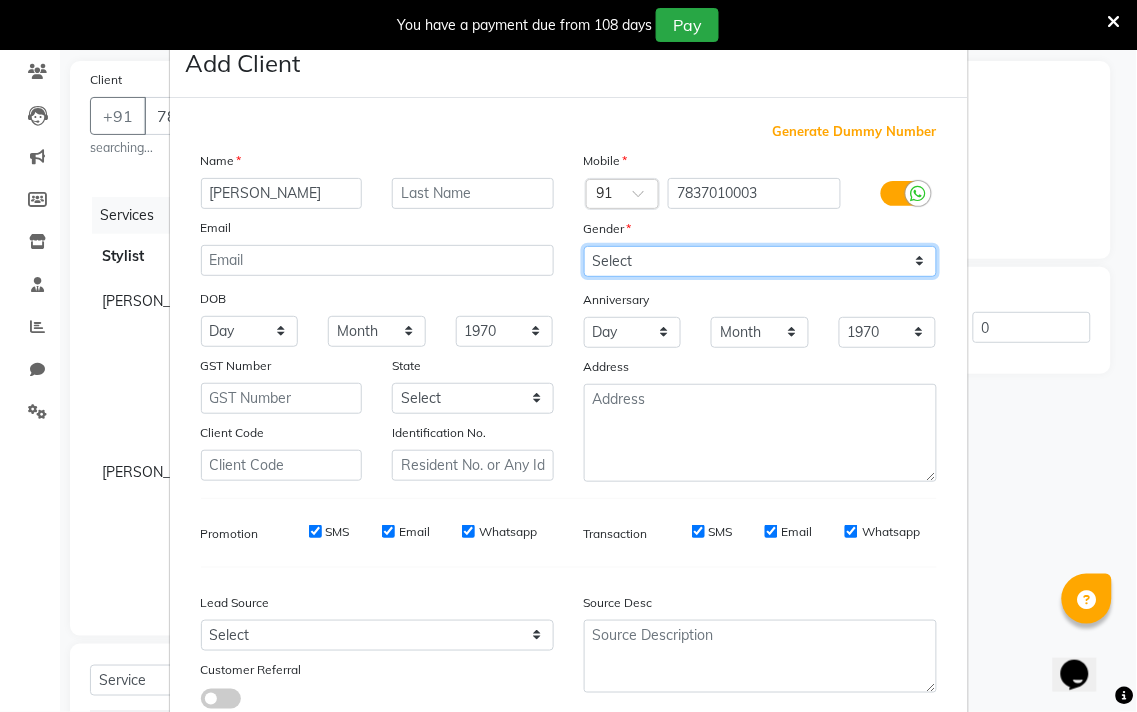 click on "Select Male Female Other Prefer Not To Say" at bounding box center [760, 261] 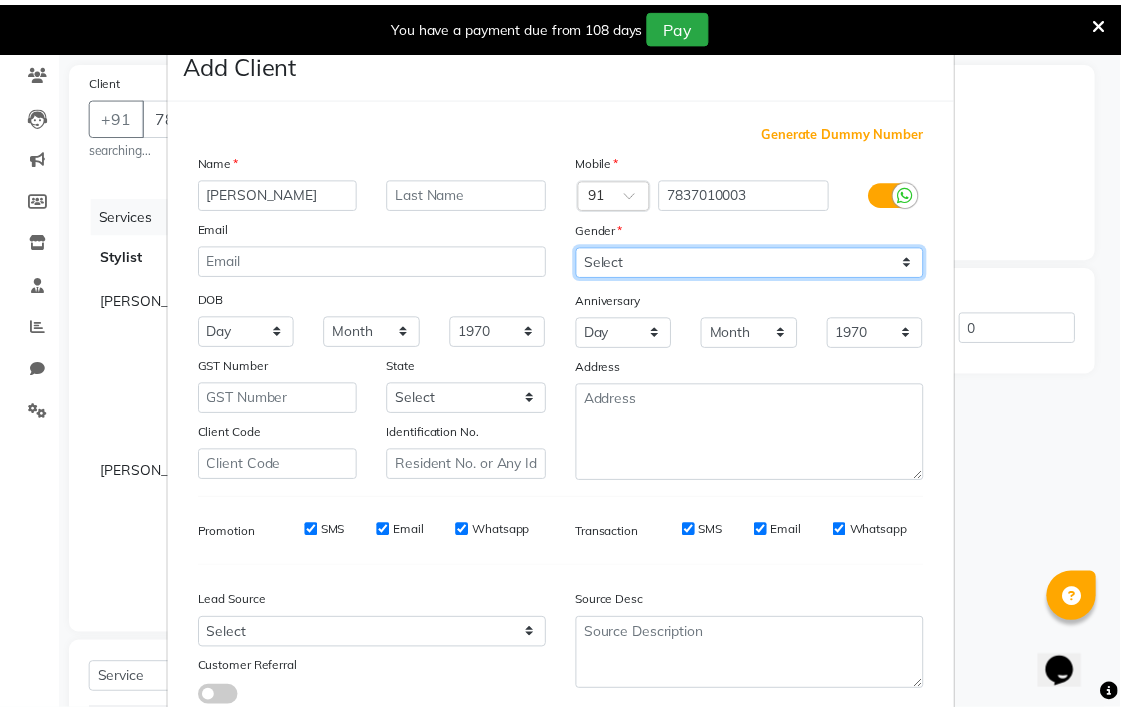 scroll, scrollTop: 138, scrollLeft: 0, axis: vertical 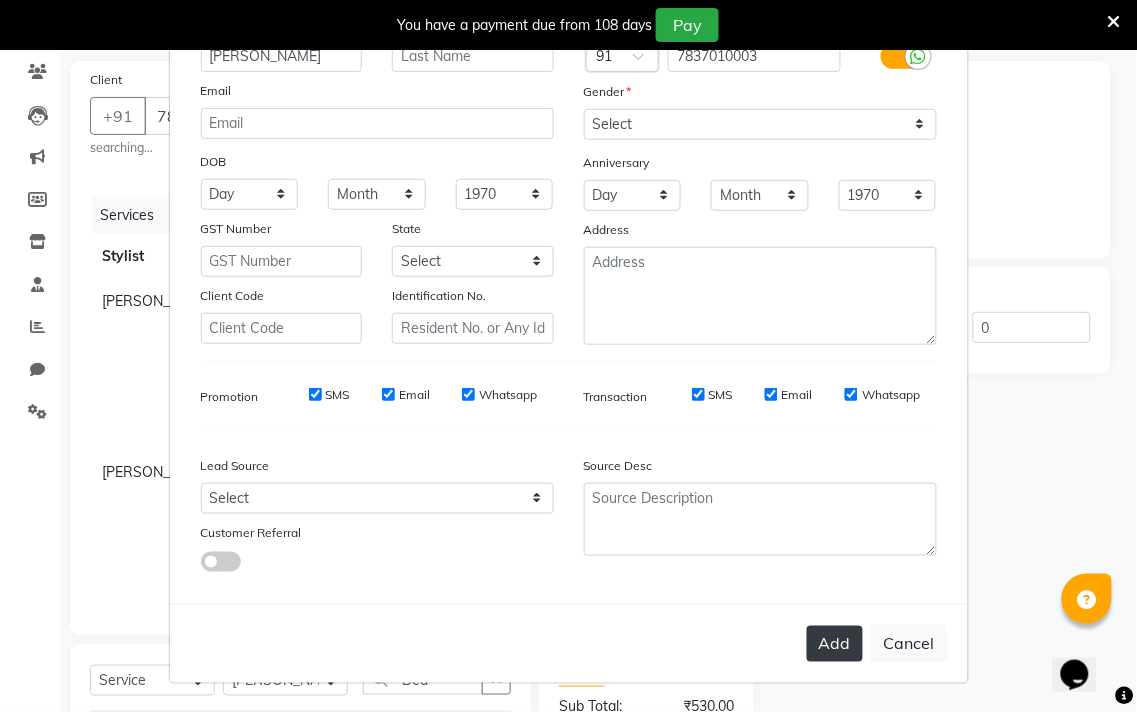 click on "Add" at bounding box center [835, 644] 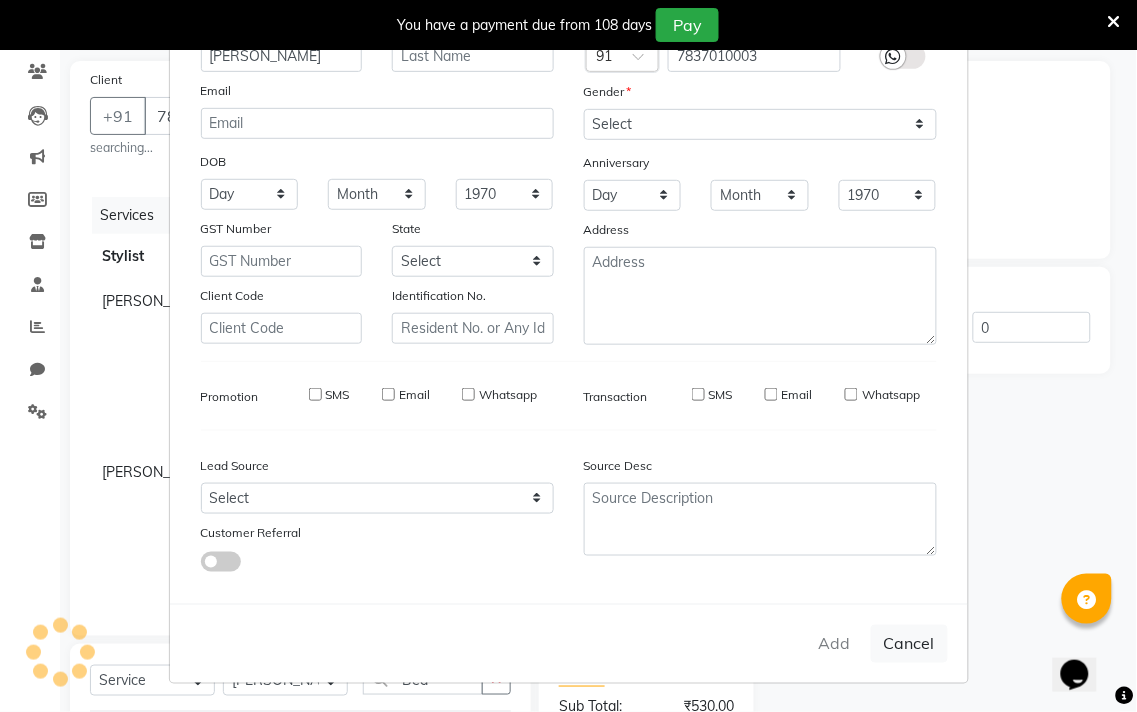 type 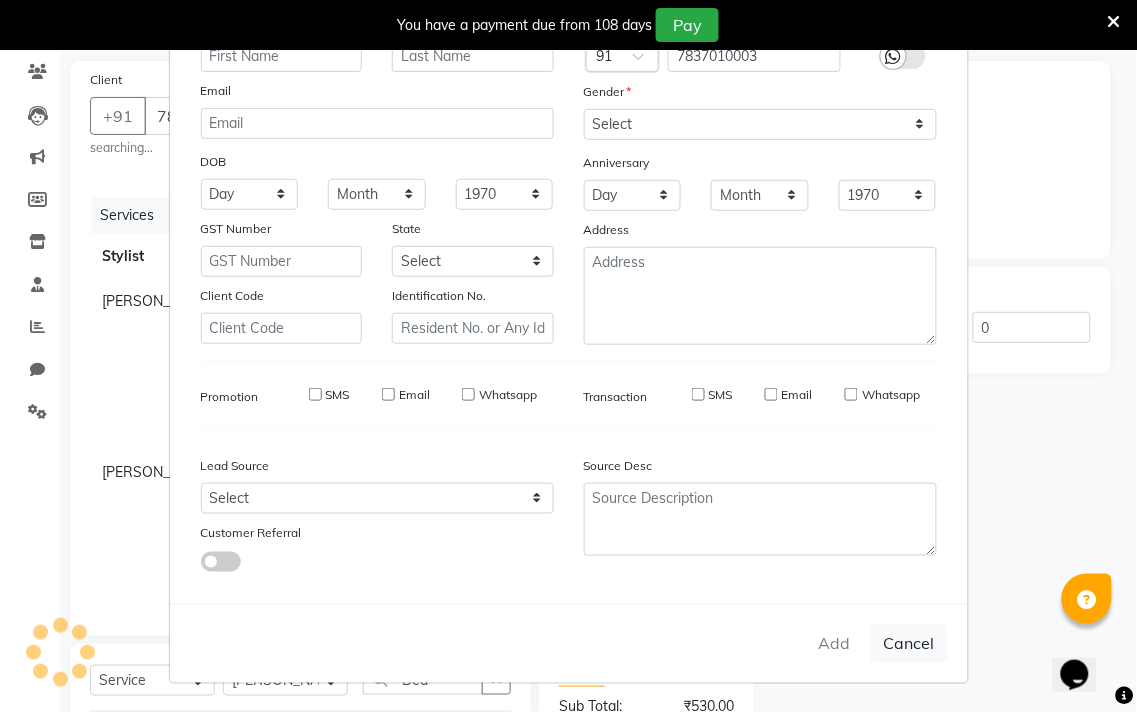 select 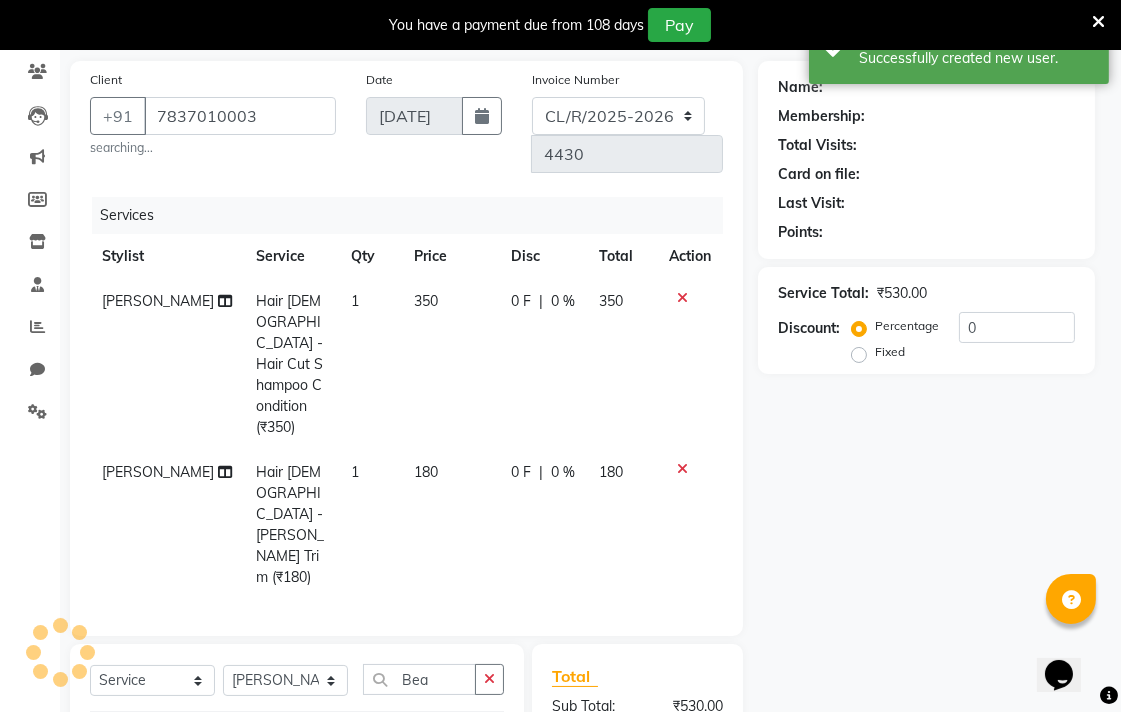 select on "1: Object" 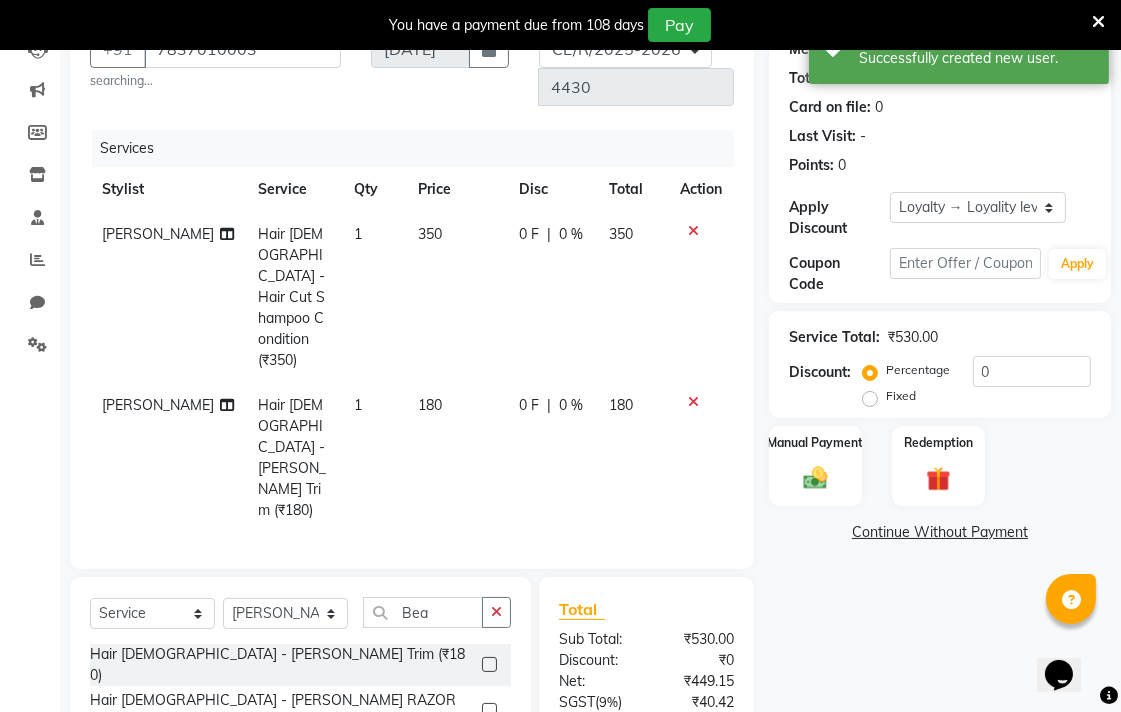 scroll, scrollTop: 302, scrollLeft: 0, axis: vertical 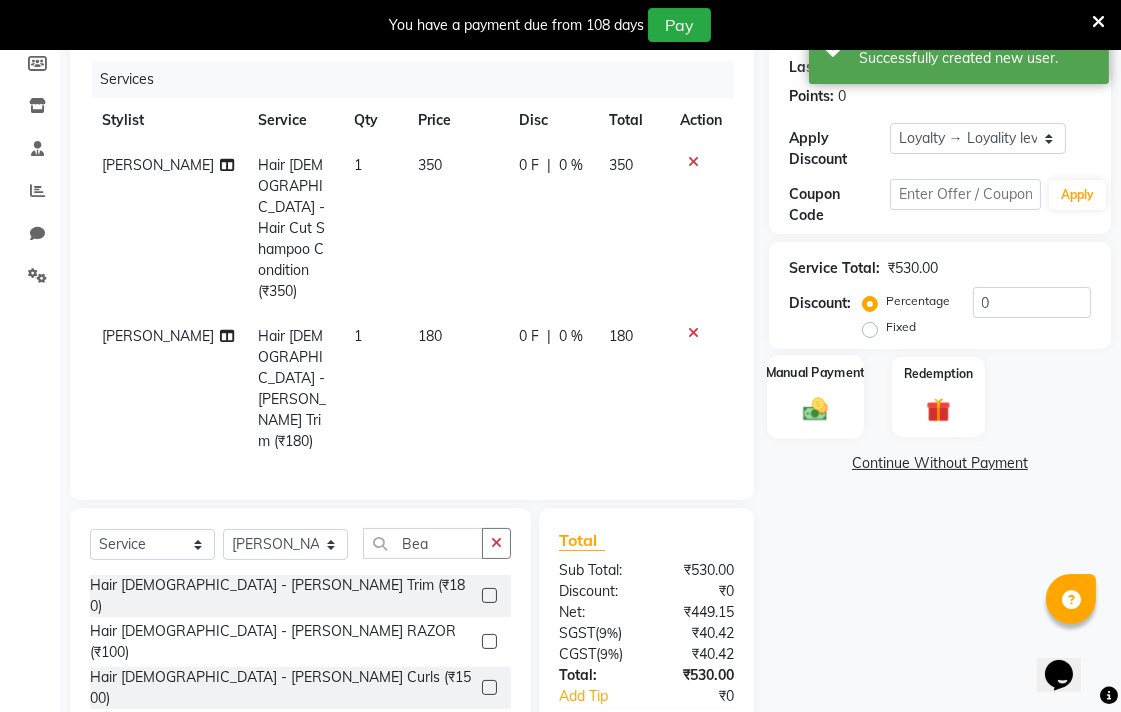 click 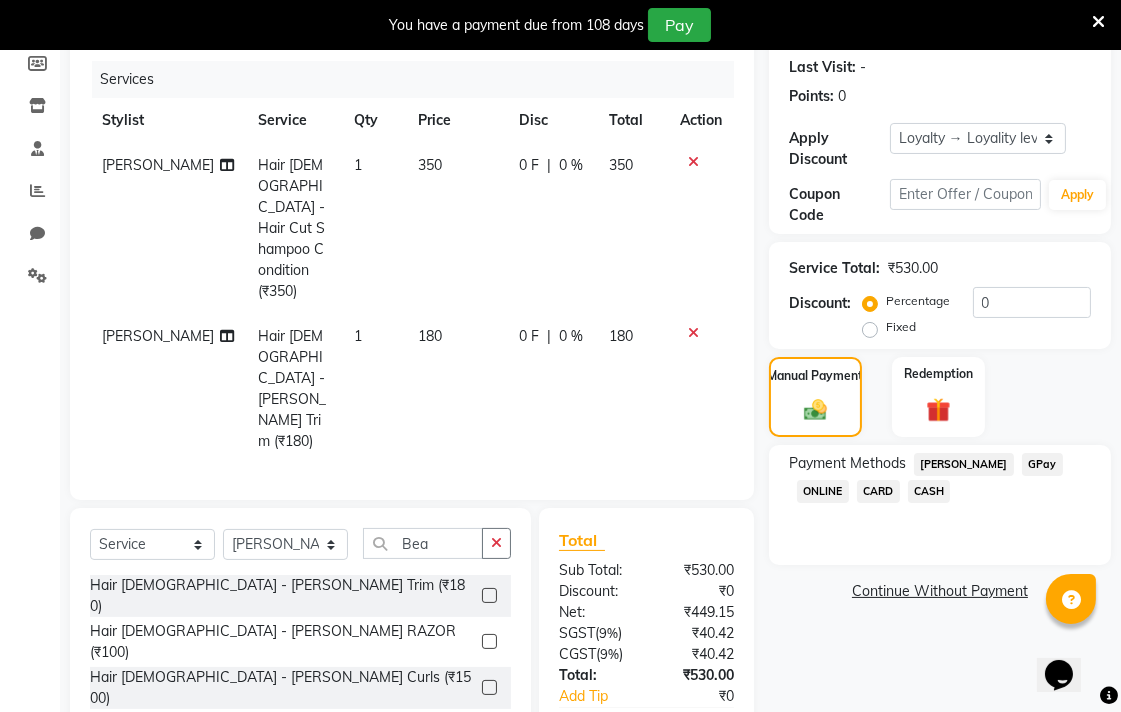 click on "CASH" 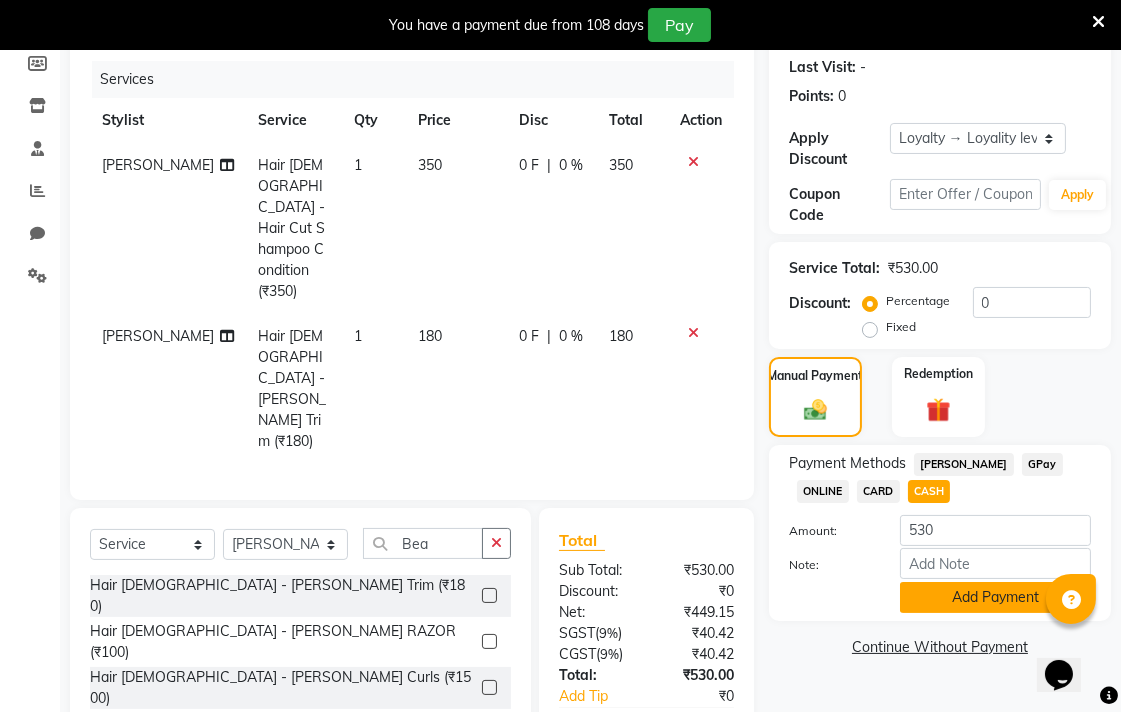 click on "Add Payment" 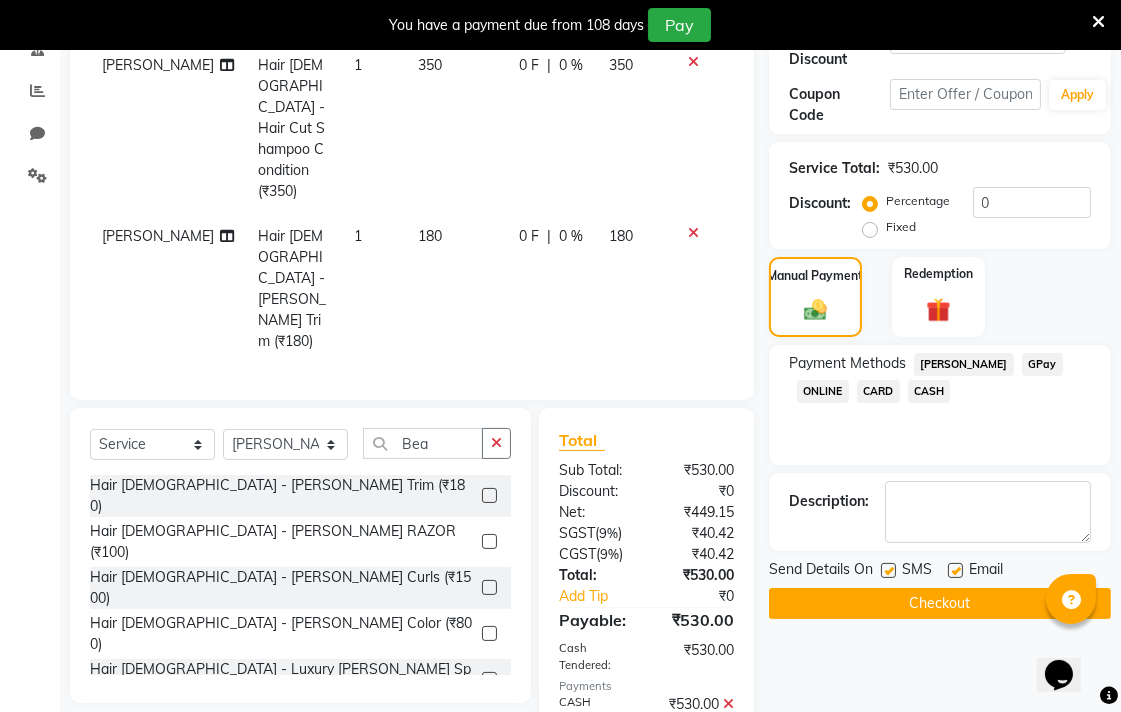 scroll, scrollTop: 546, scrollLeft: 0, axis: vertical 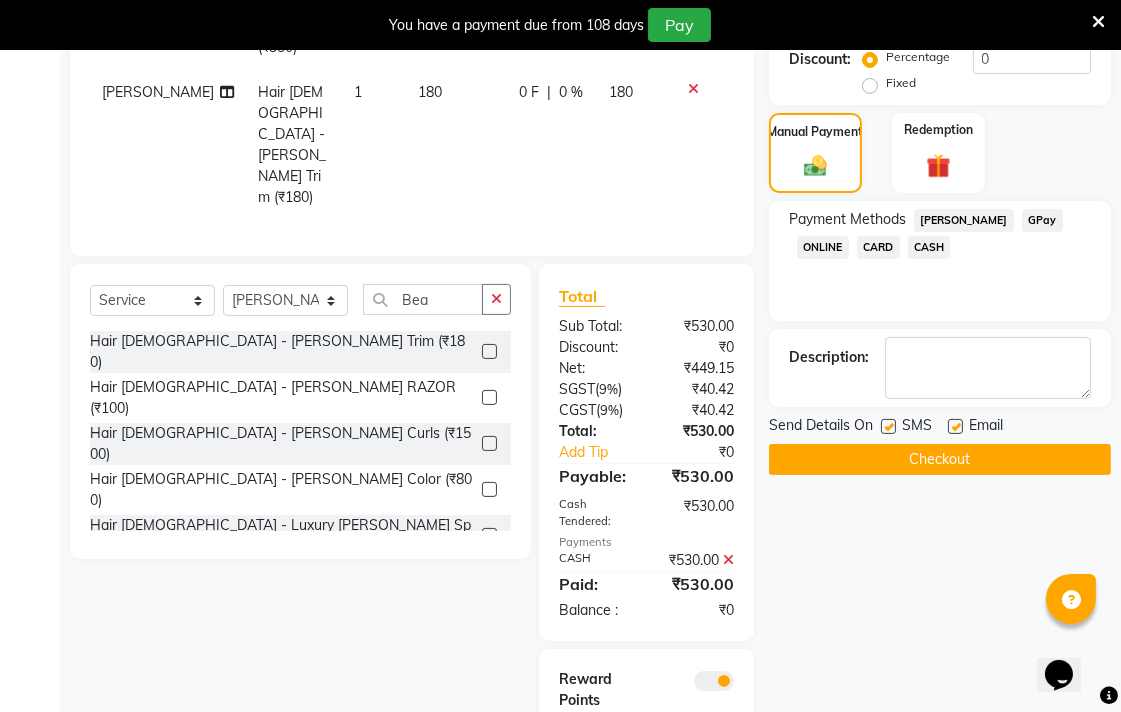 click on "Checkout" 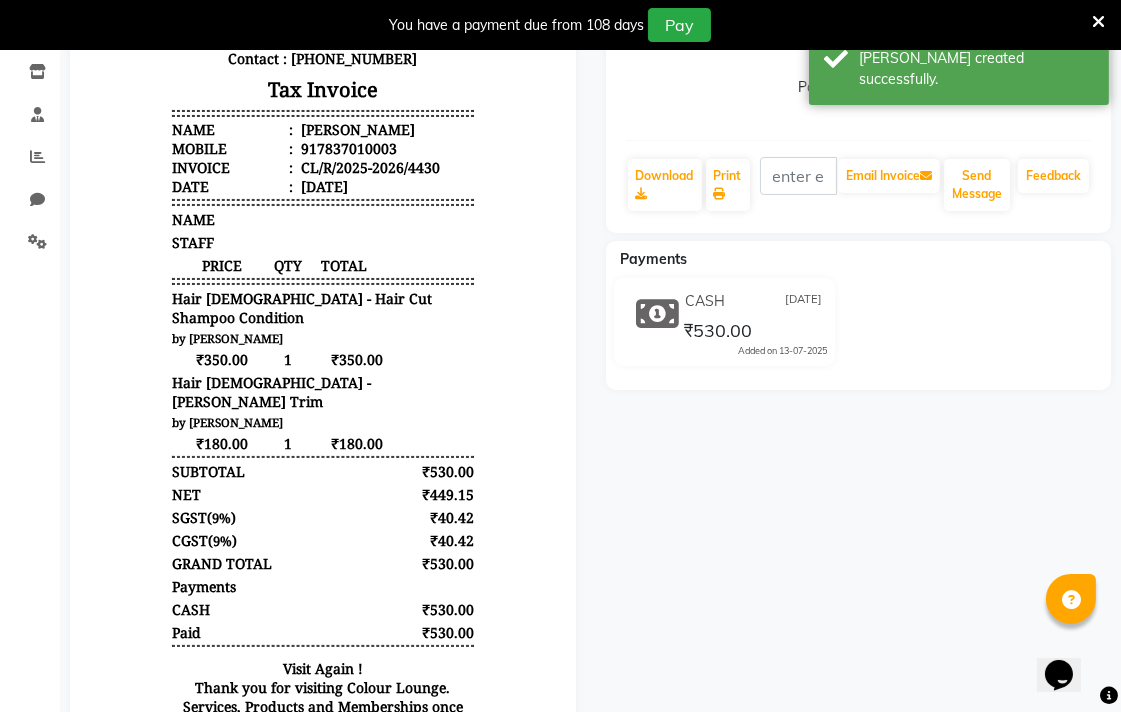 scroll, scrollTop: 330, scrollLeft: 0, axis: vertical 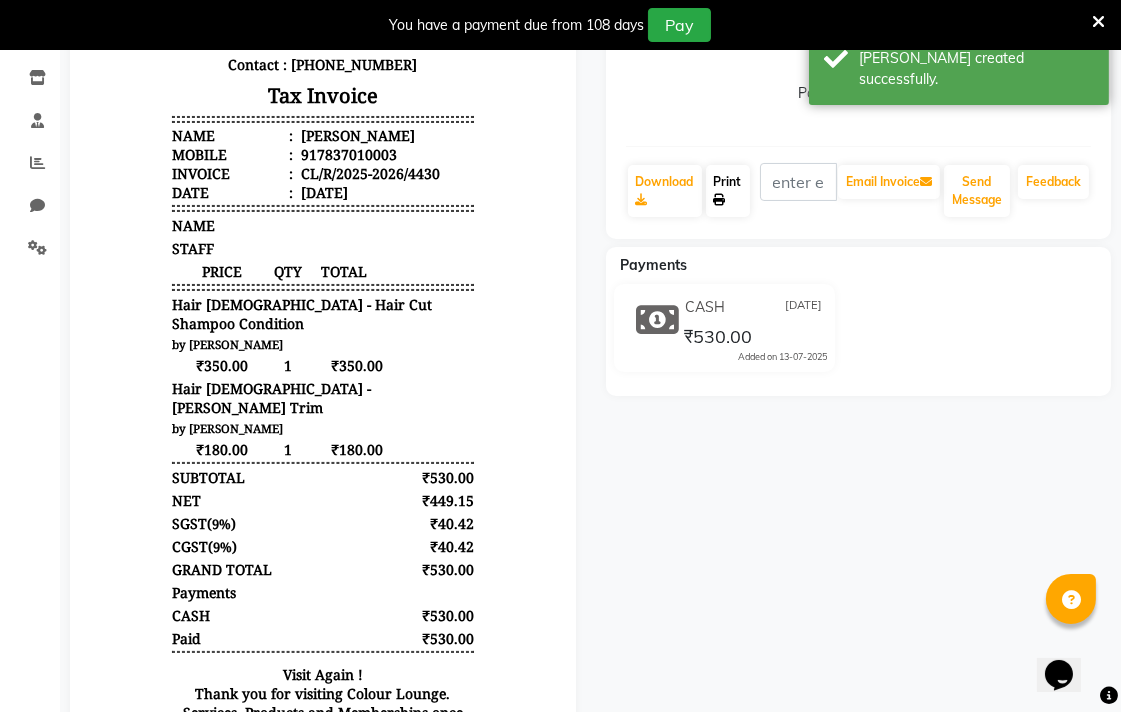click on "Print" 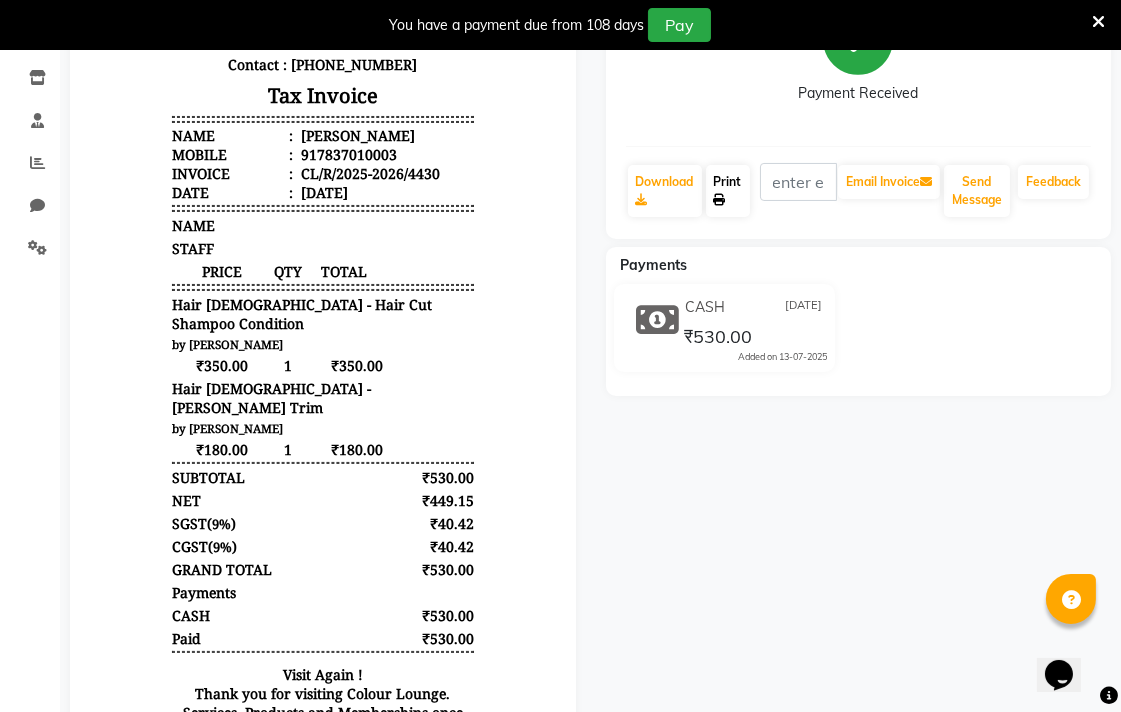 click on "Print" 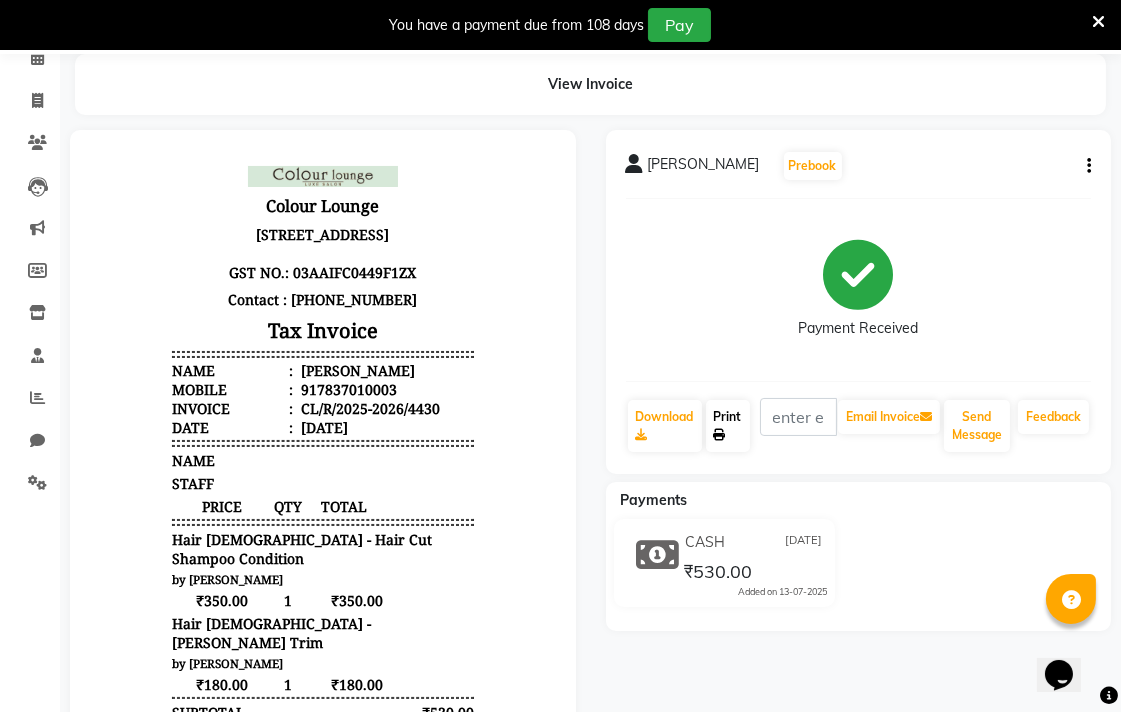 scroll, scrollTop: 0, scrollLeft: 0, axis: both 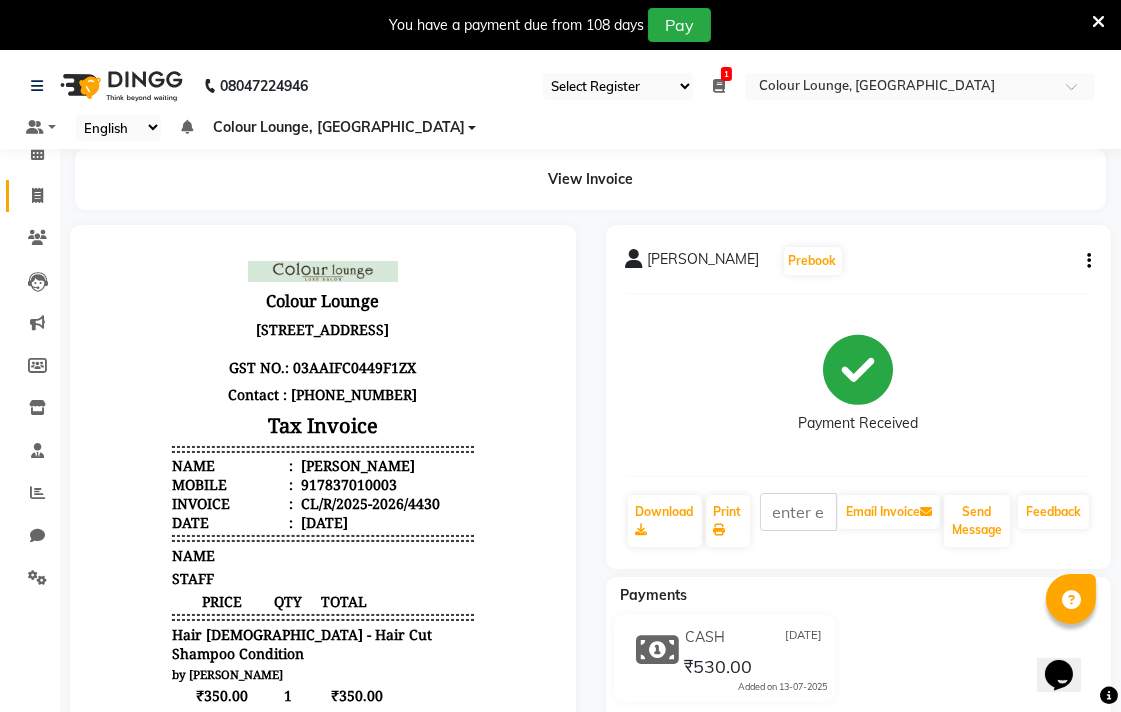 click 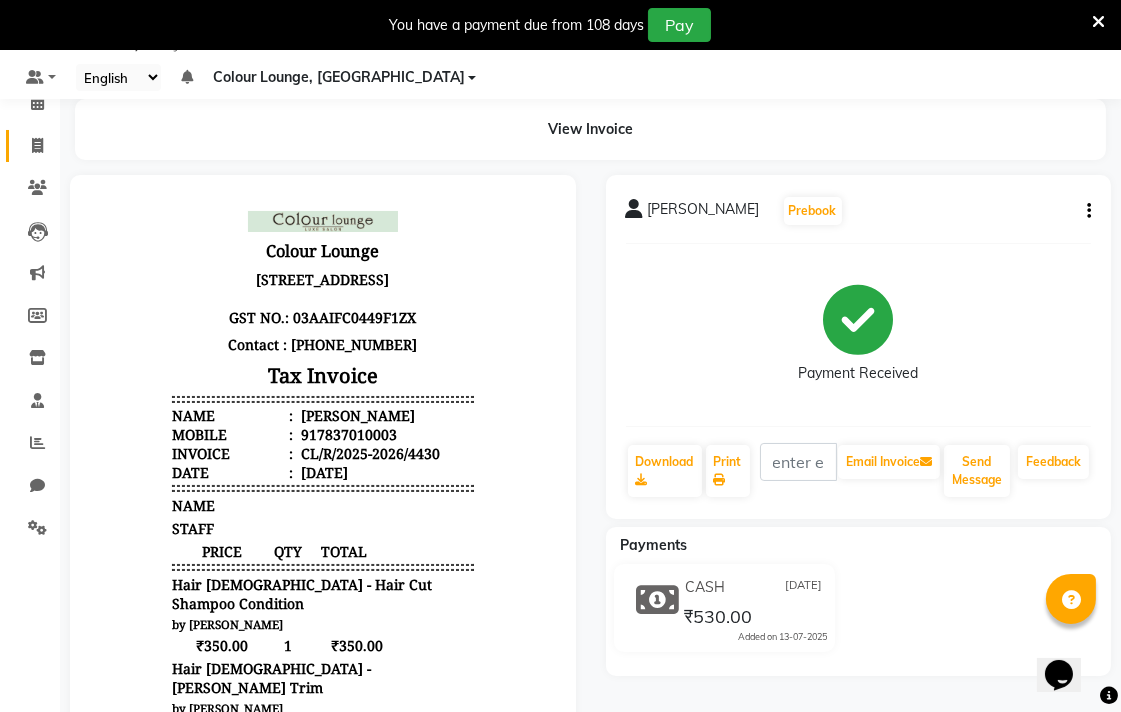 select on "service" 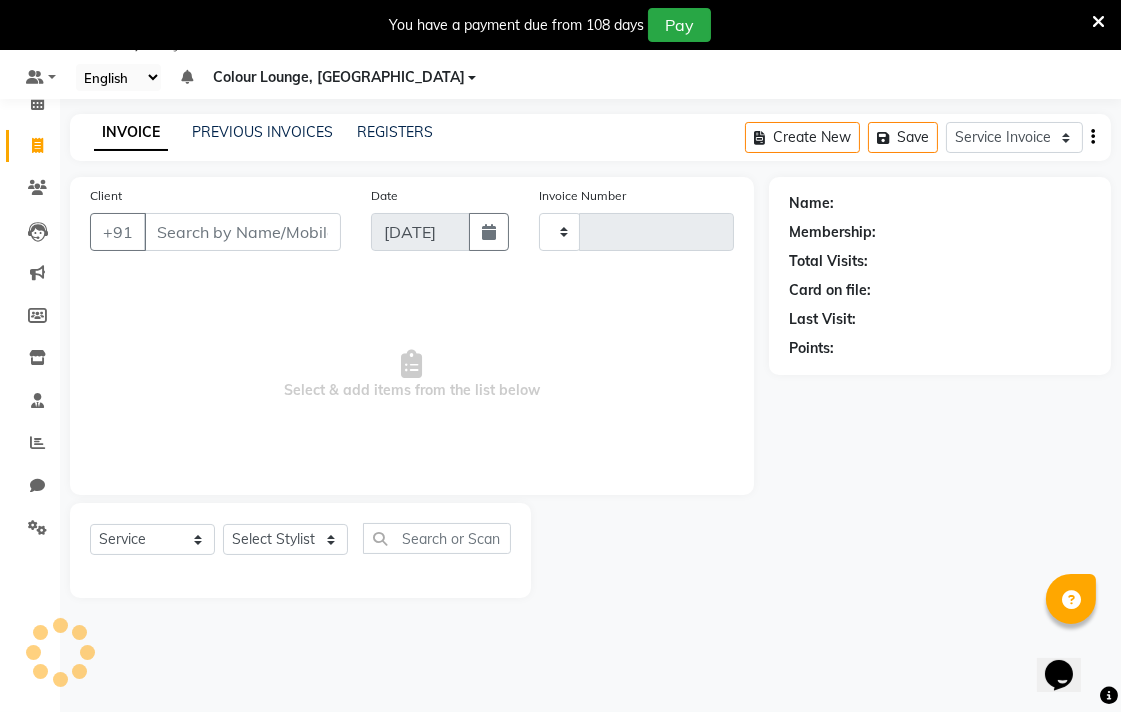 type on "4431" 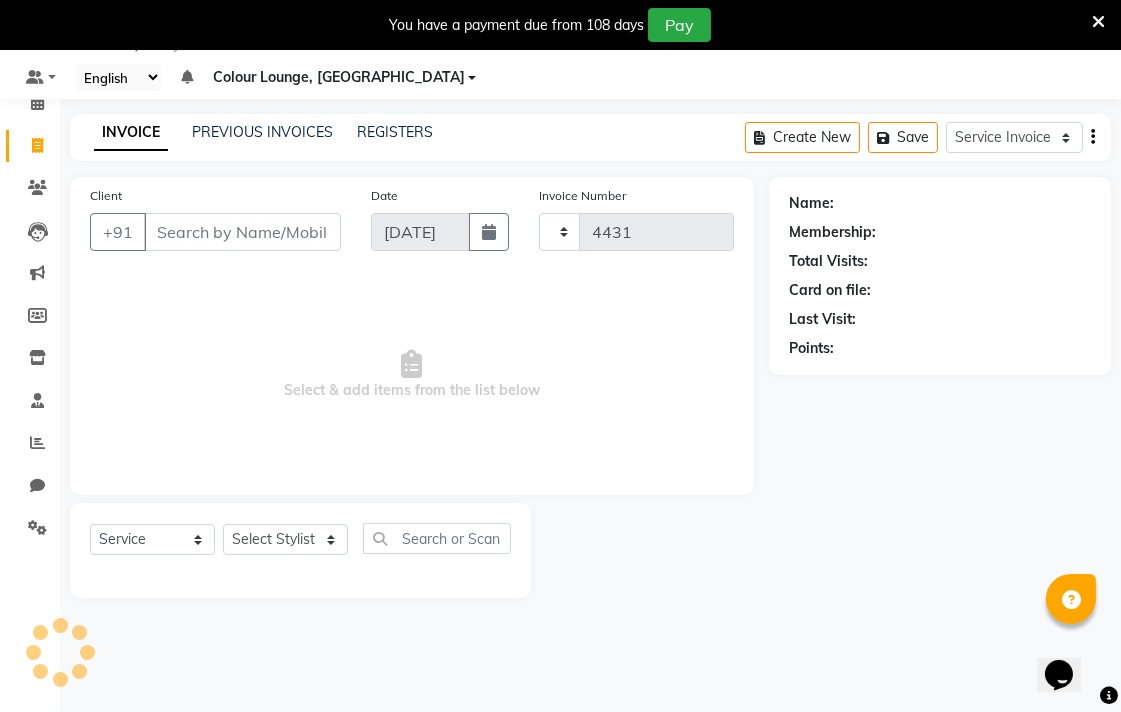 select on "8013" 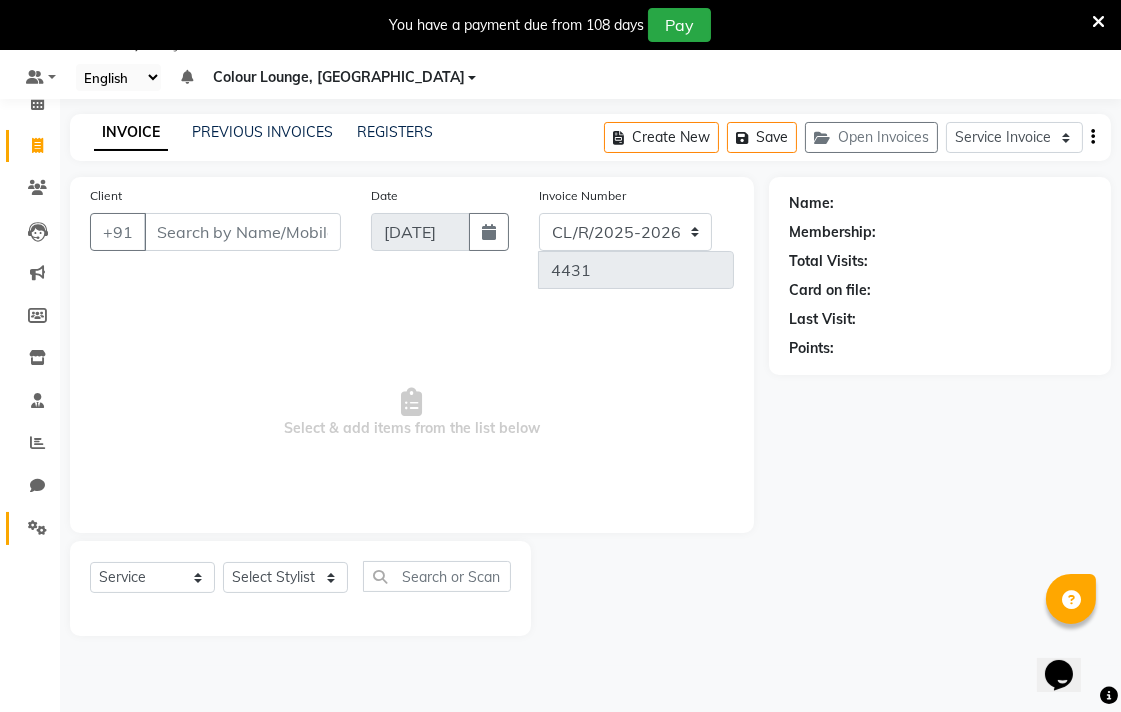 click 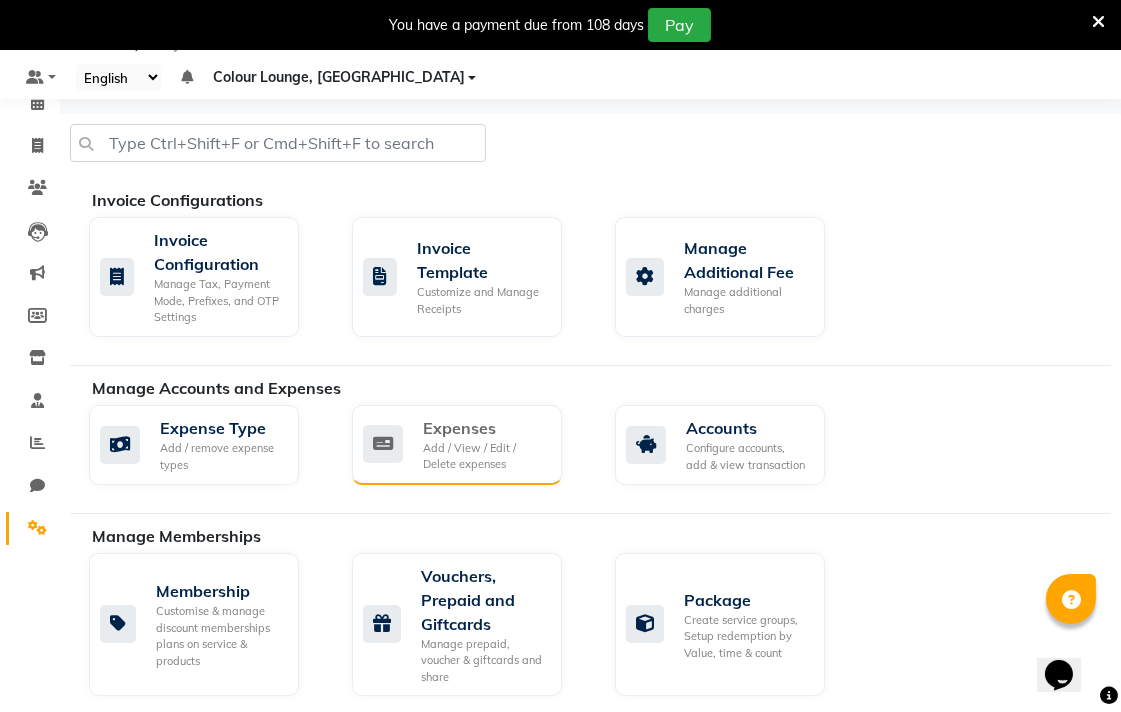 click on "Add / View / Edit / Delete expenses" 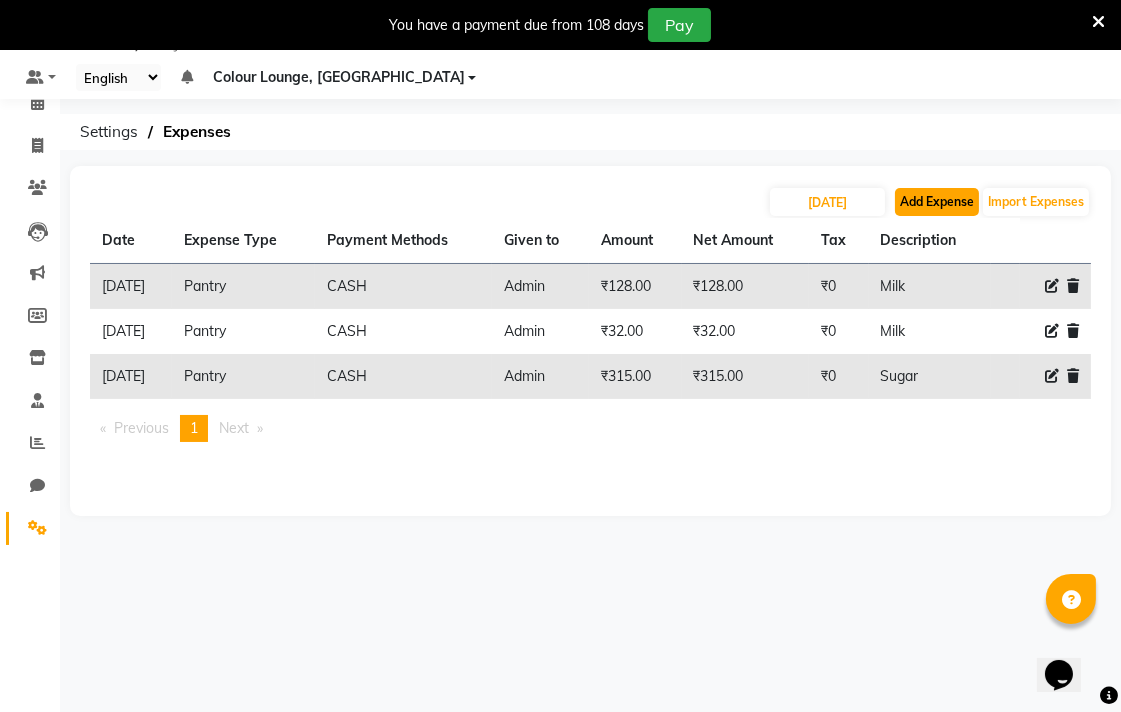 click on "Add Expense" 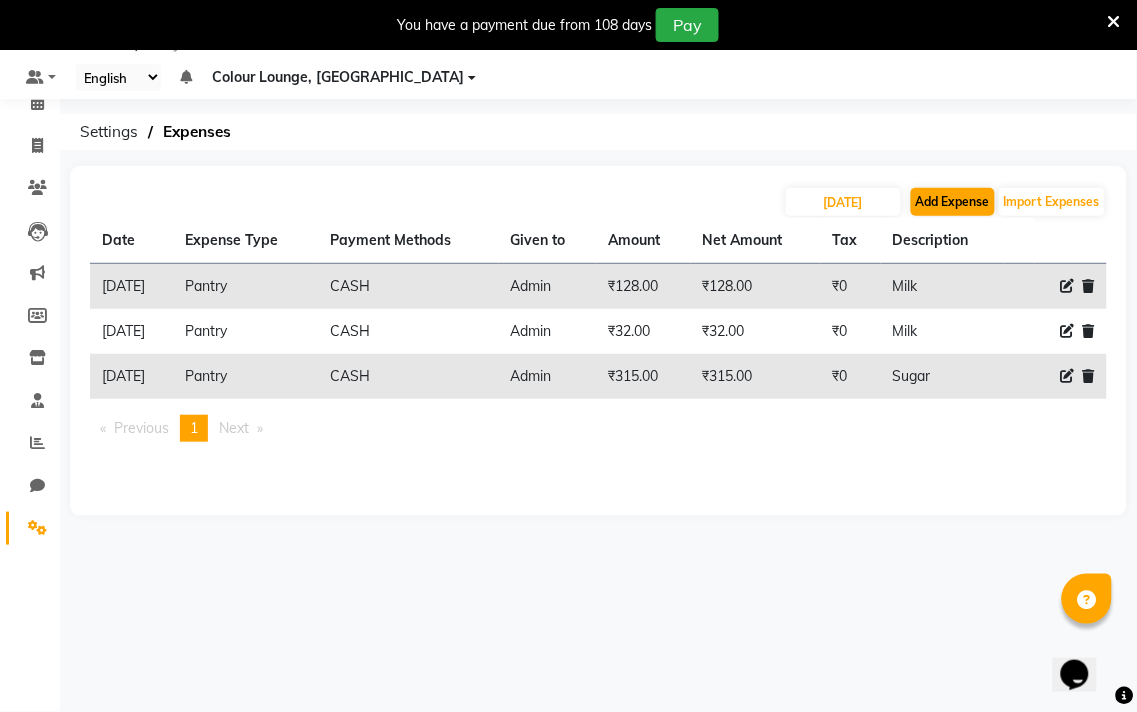 select on "1" 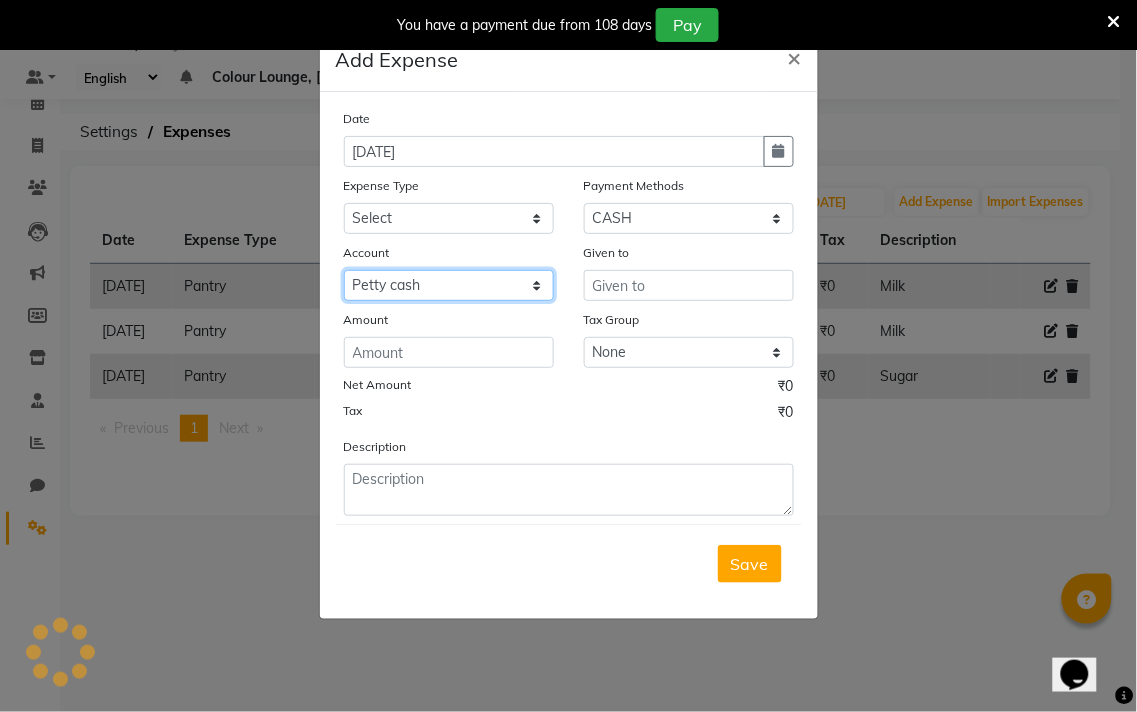 click on "Select Petty cash Default account Expense account" 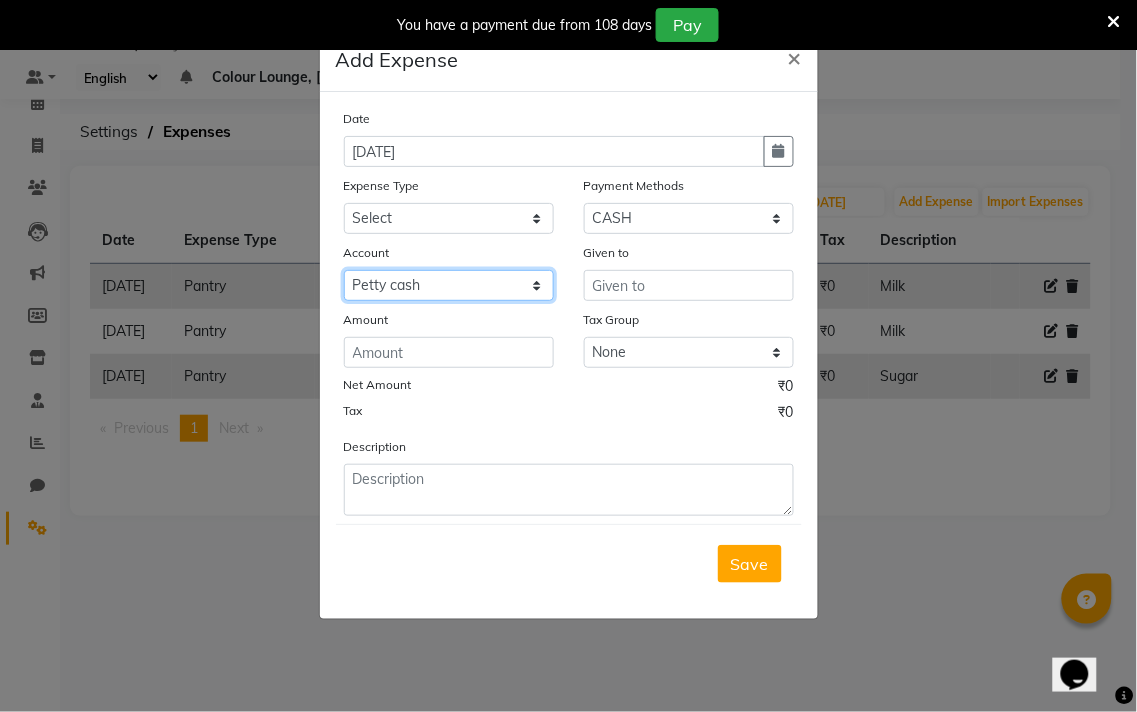 select on "7251" 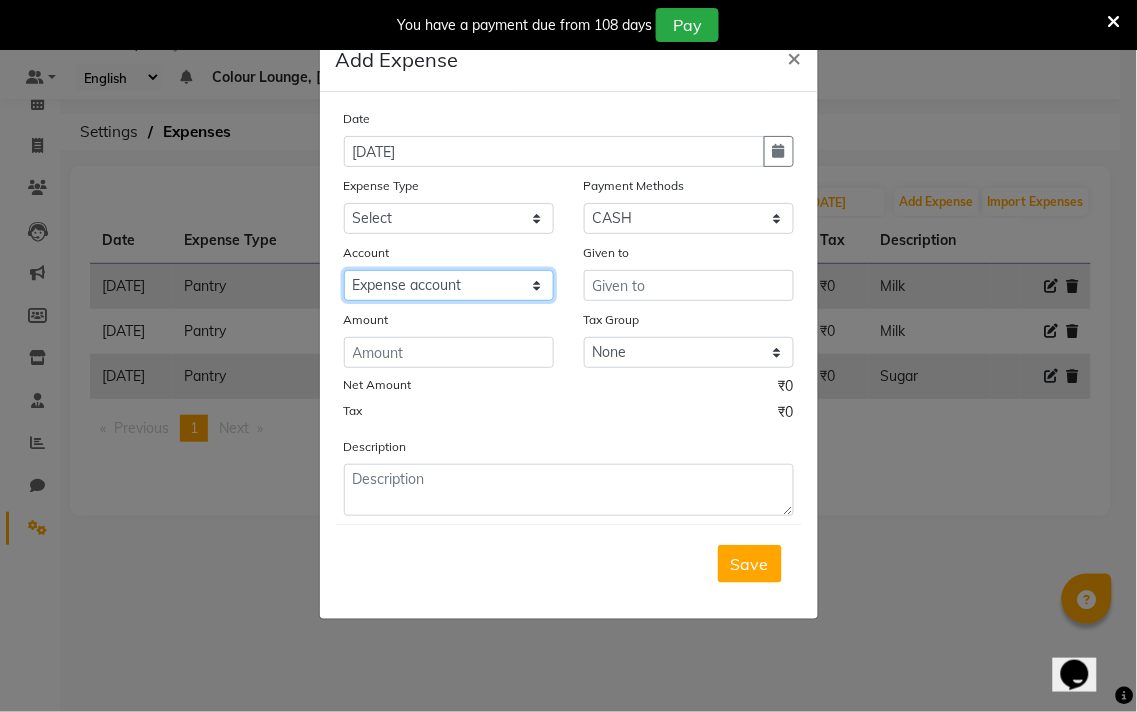 click on "Select Petty cash Default account Expense account" 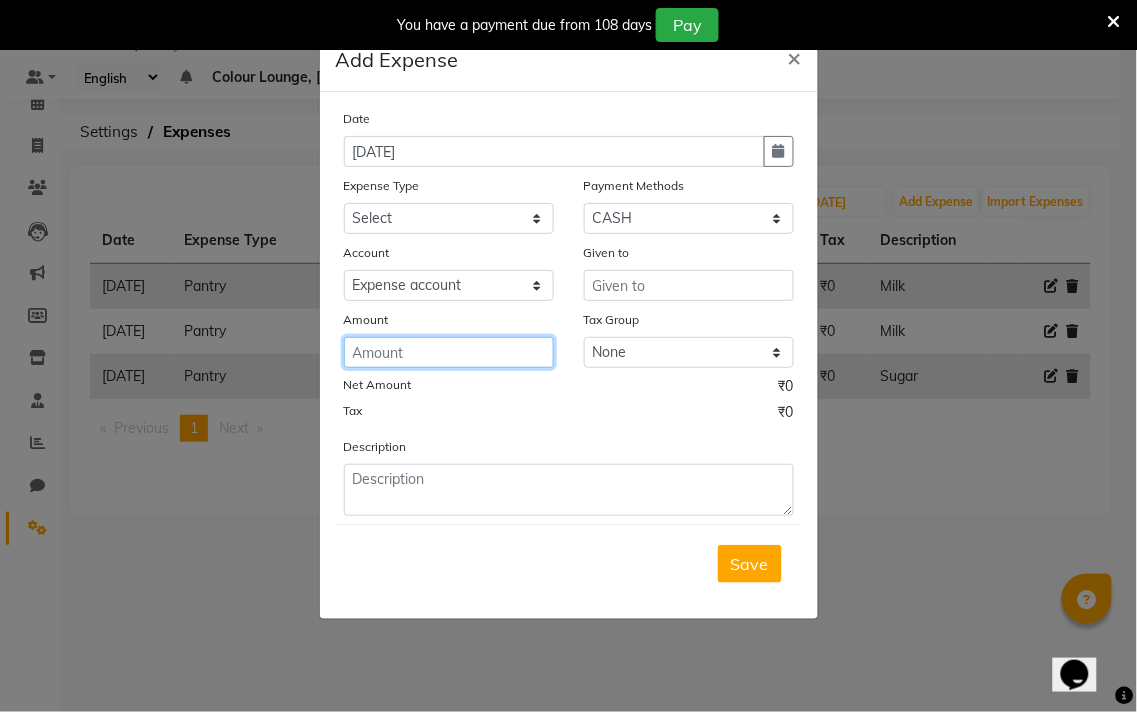 click 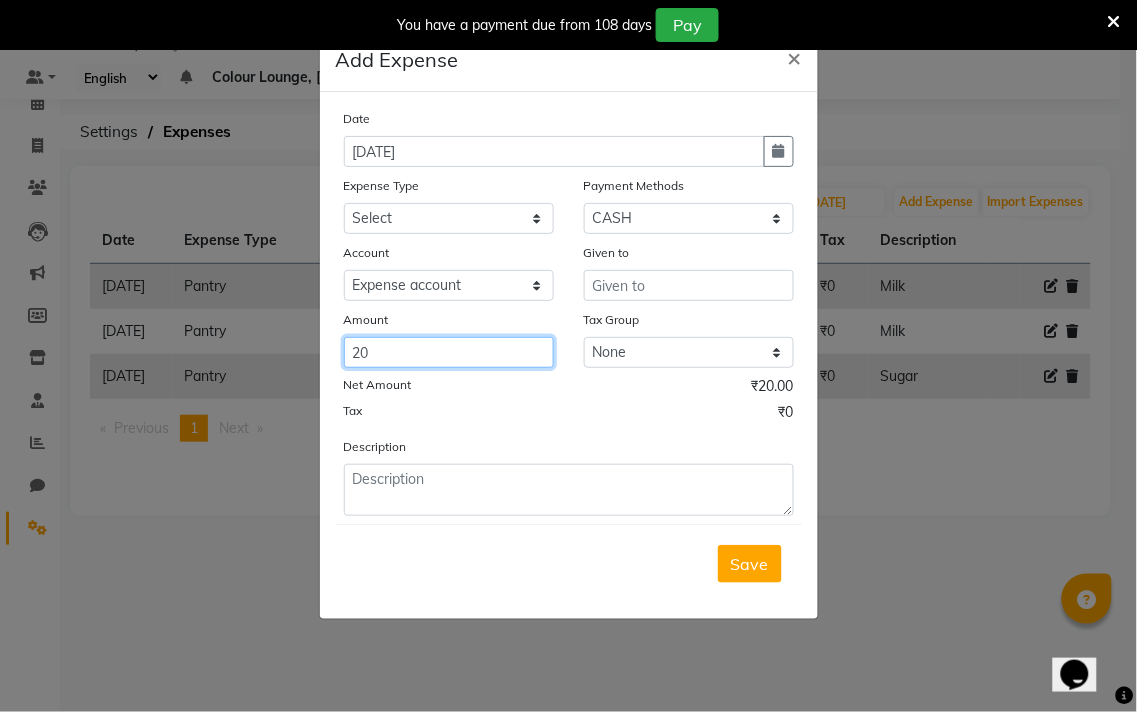 type on "20" 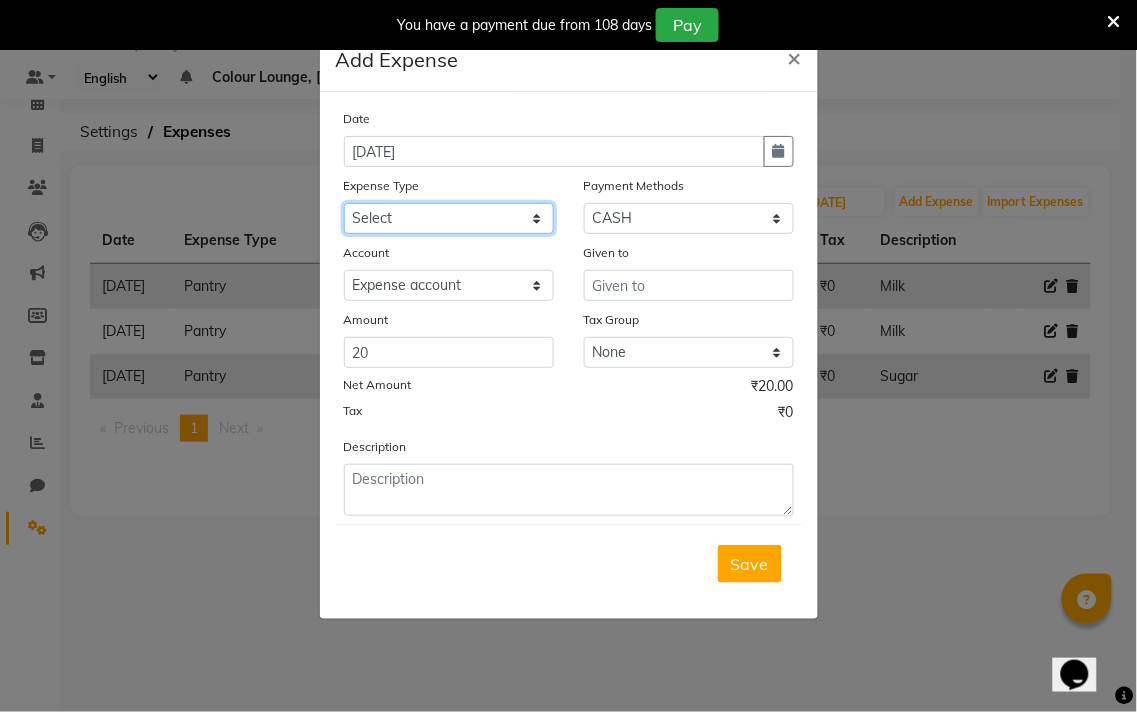 click on "Select Advance Salary Bank charges Car maintenance  Cash transfer to bank Cash transfer to hub Client Snacks Clinical charges Equipment Fuel Govt fee Incentive Insurance International purchase Loan Repayment Maintenance Marketing Miscellaneous MRA Other Pantry Product Rent Salary Staff Snacks Tax Tea & Refreshment Utilities" 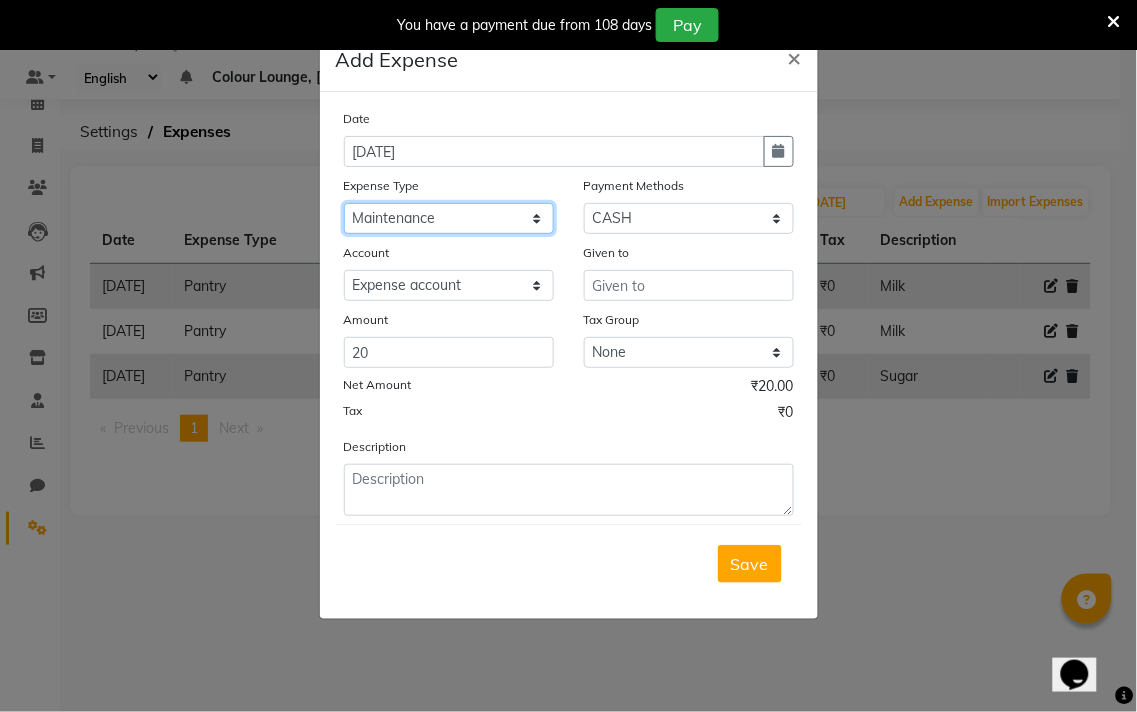 click on "Select Advance Salary Bank charges Car maintenance  Cash transfer to bank Cash transfer to hub Client Snacks Clinical charges Equipment Fuel Govt fee Incentive Insurance International purchase Loan Repayment Maintenance Marketing Miscellaneous MRA Other Pantry Product Rent Salary Staff Snacks Tax Tea & Refreshment Utilities" 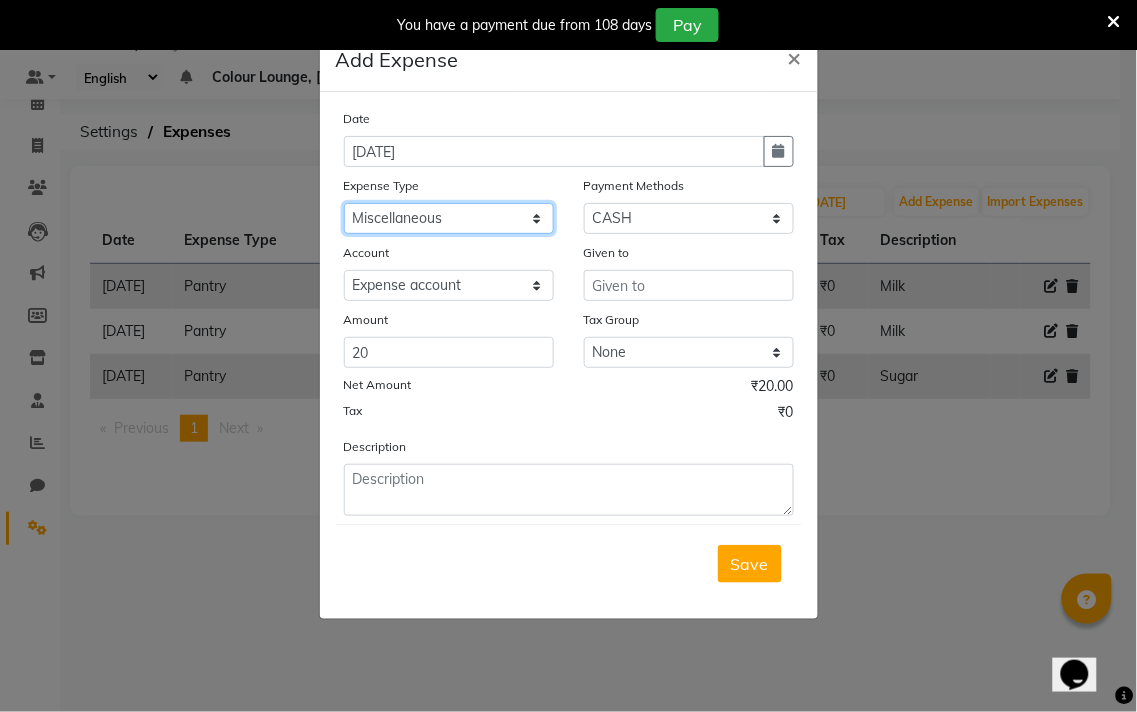 click on "Select Advance Salary Bank charges Car maintenance  Cash transfer to bank Cash transfer to hub Client Snacks Clinical charges Equipment Fuel Govt fee Incentive Insurance International purchase Loan Repayment Maintenance Marketing Miscellaneous MRA Other Pantry Product Rent Salary Staff Snacks Tax Tea & Refreshment Utilities" 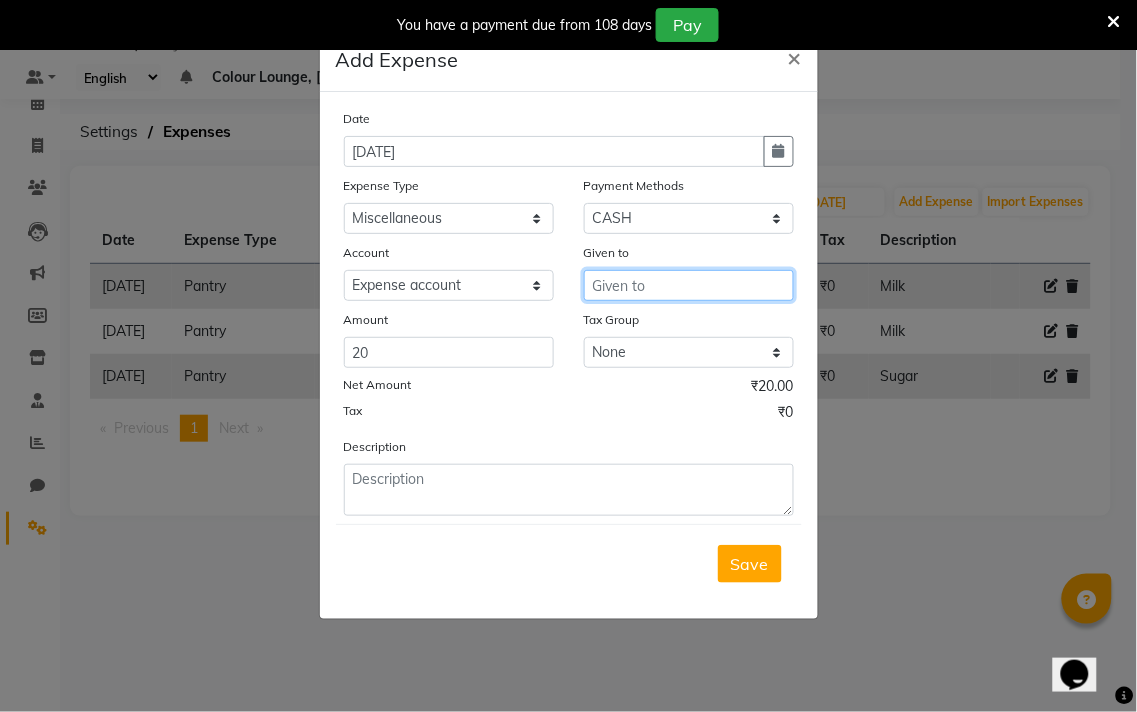 click at bounding box center (689, 285) 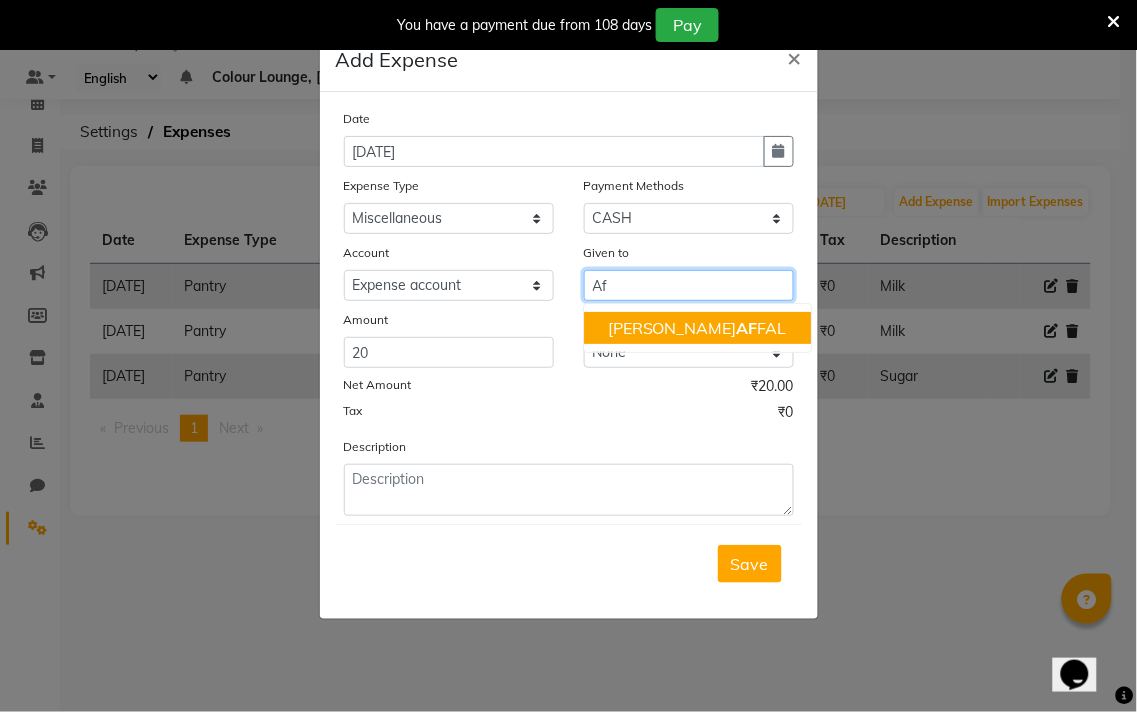 click on "KARAN J AF FAL" at bounding box center (697, 328) 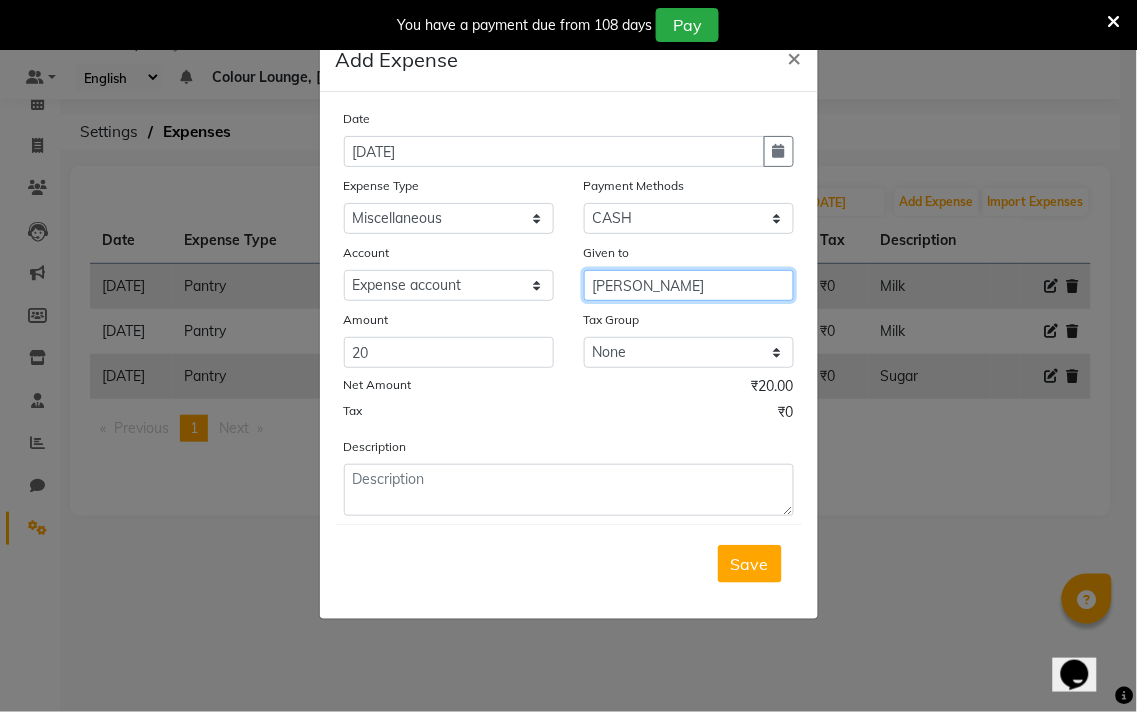click on "[PERSON_NAME]" at bounding box center [689, 285] 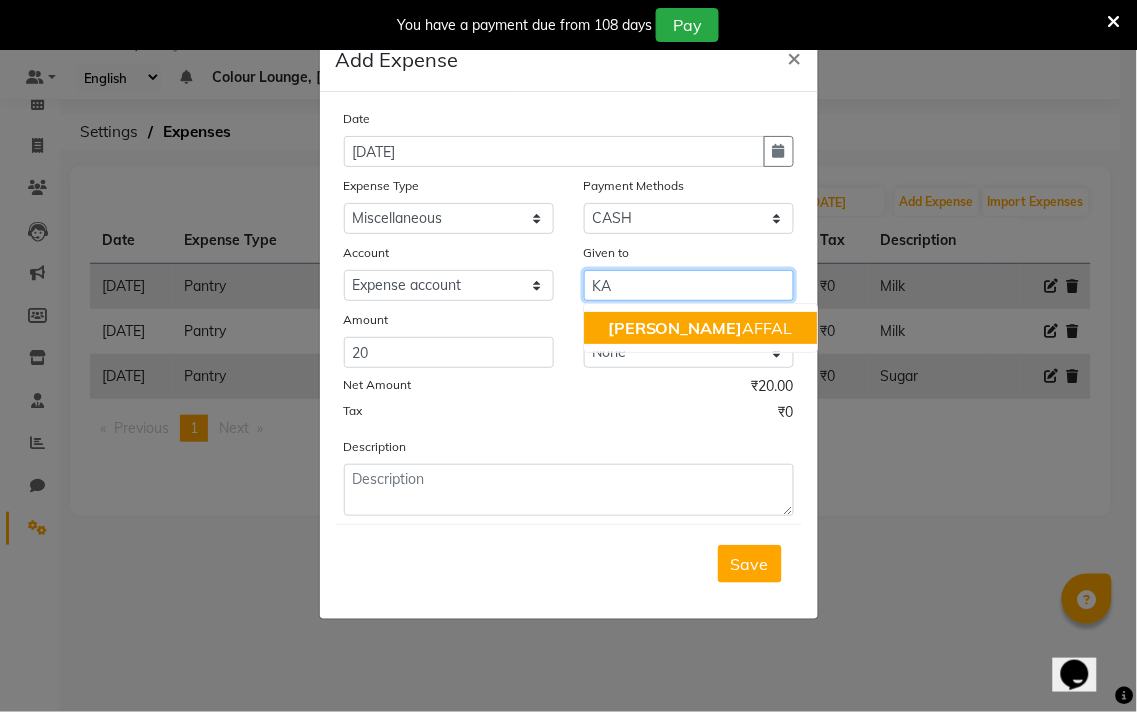 type on "K" 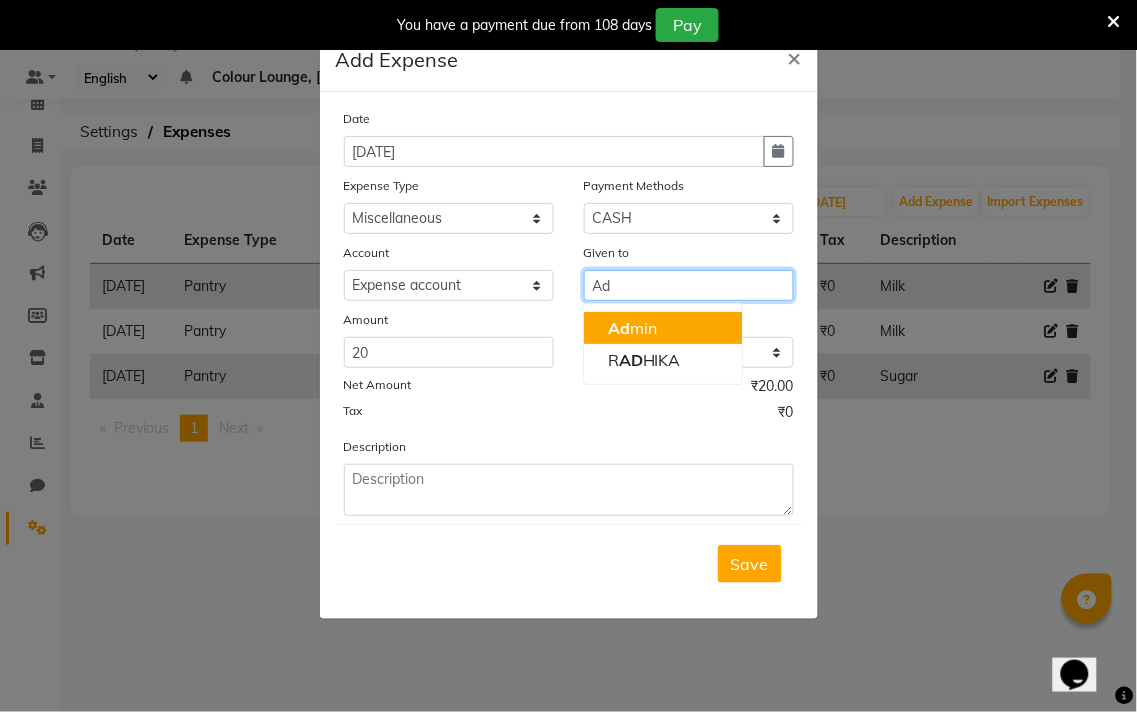 click on "Ad min" at bounding box center (663, 328) 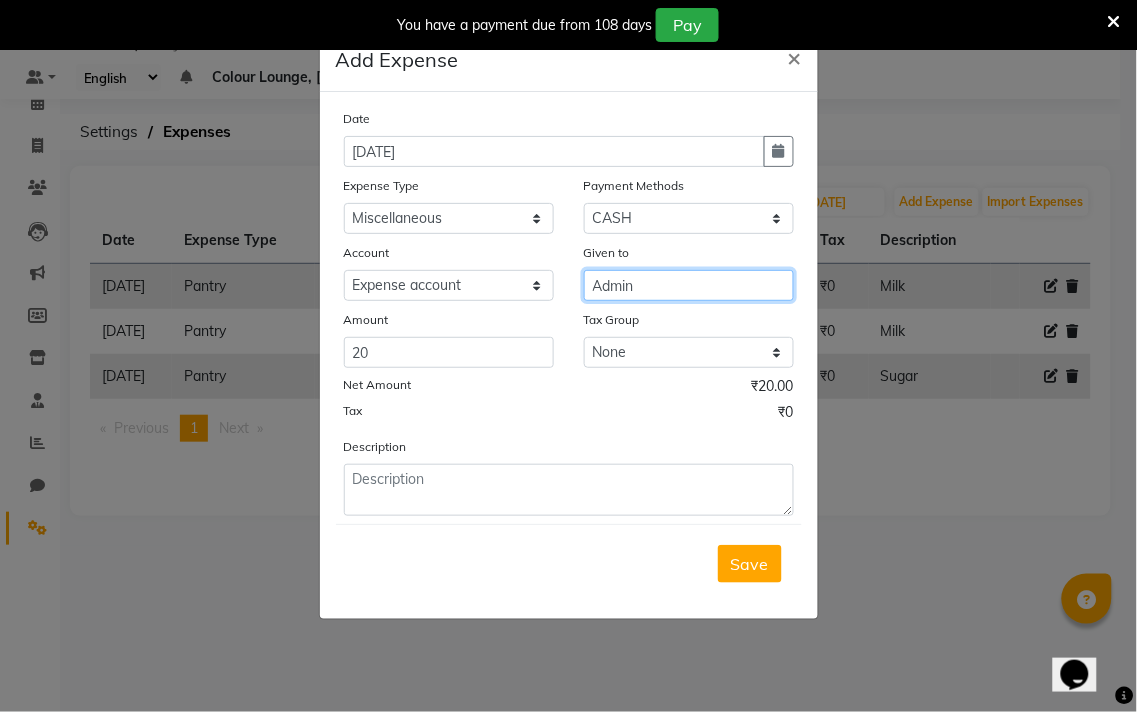type on "Admin" 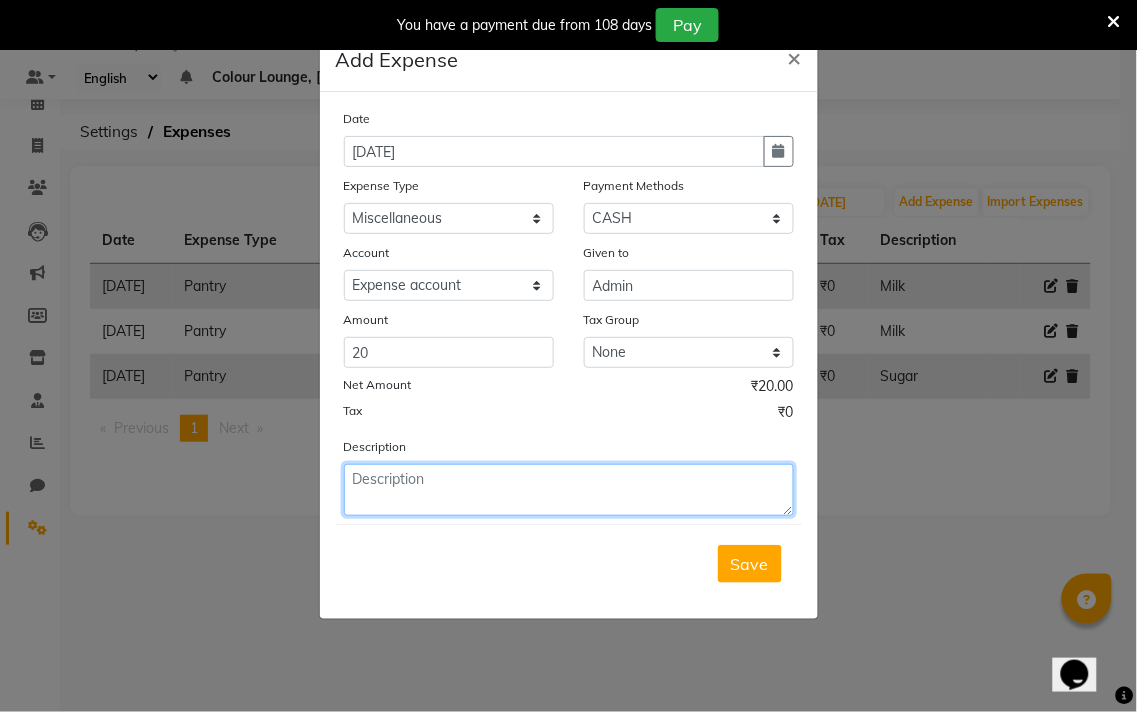 click 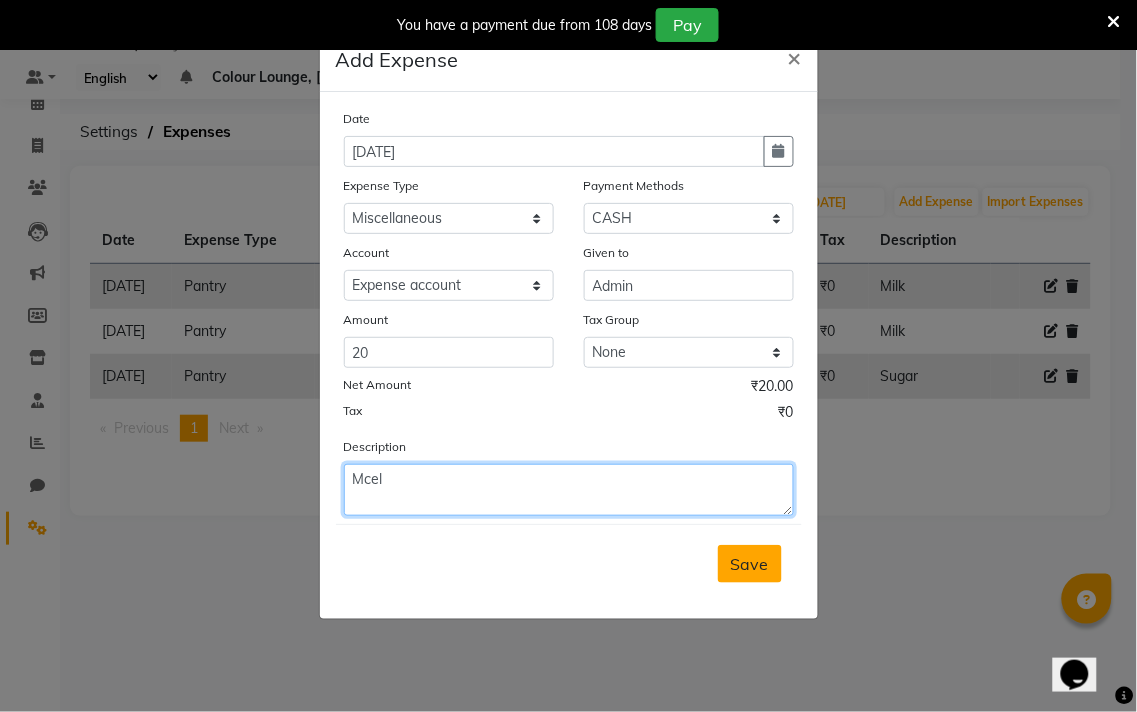 type on "Mcel" 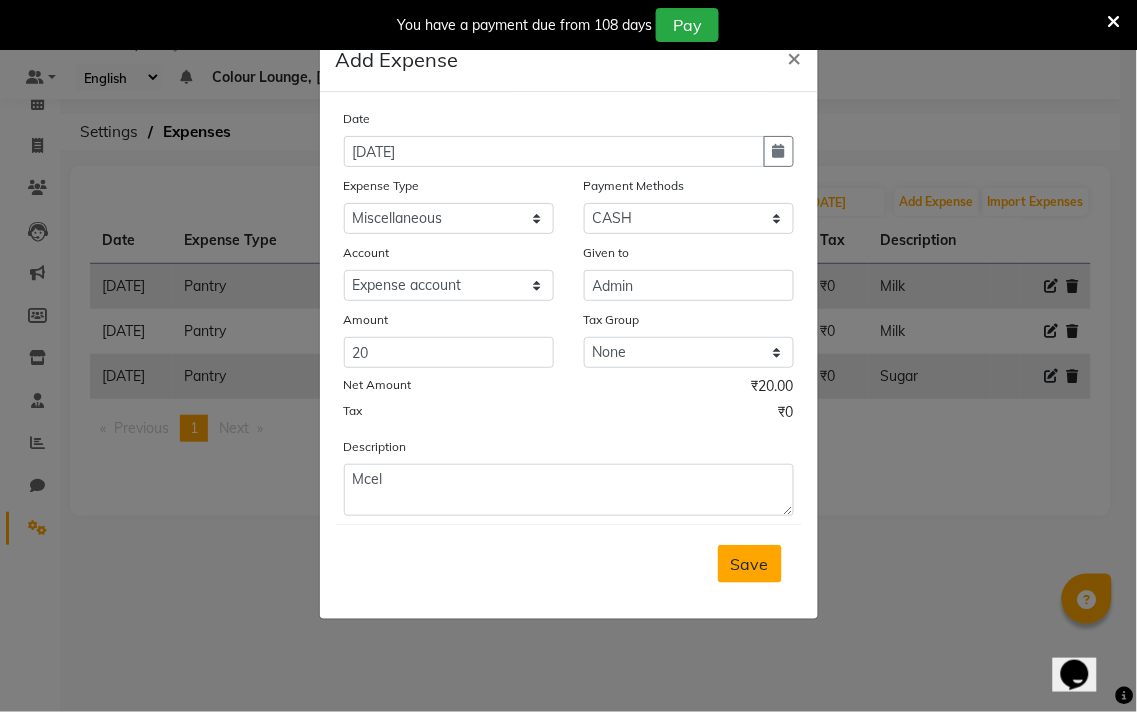 click on "Save" at bounding box center [750, 564] 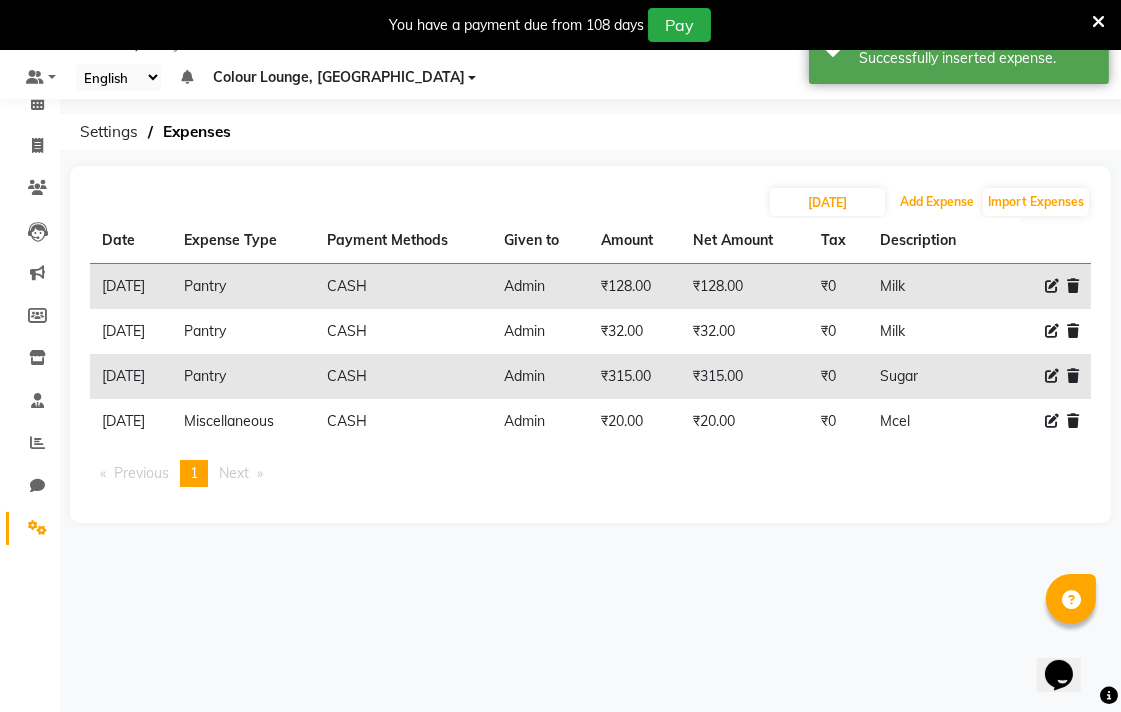 click on "Add Expense" 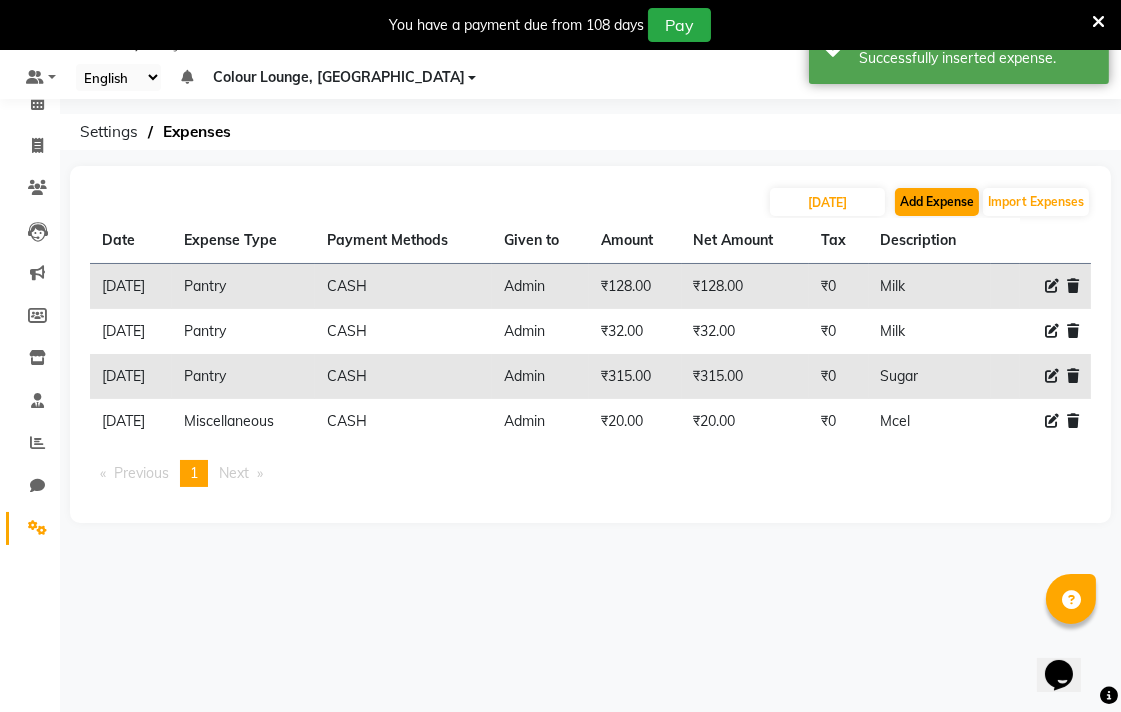 select on "1" 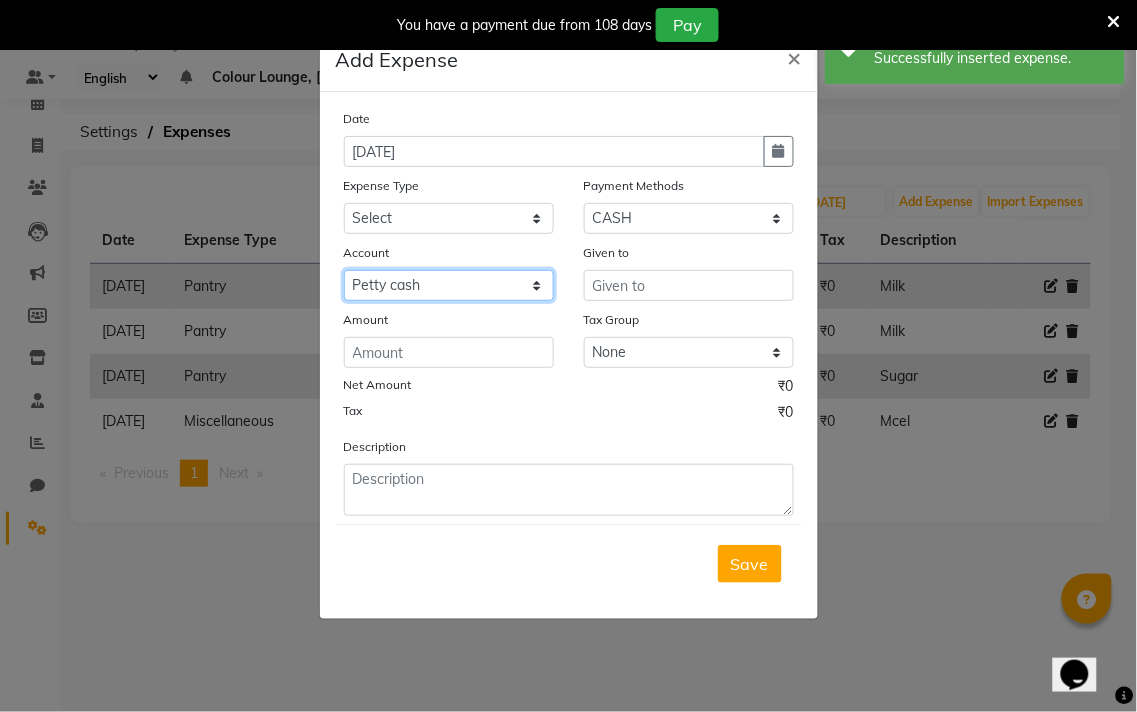 click on "Select Petty cash Default account Expense account" 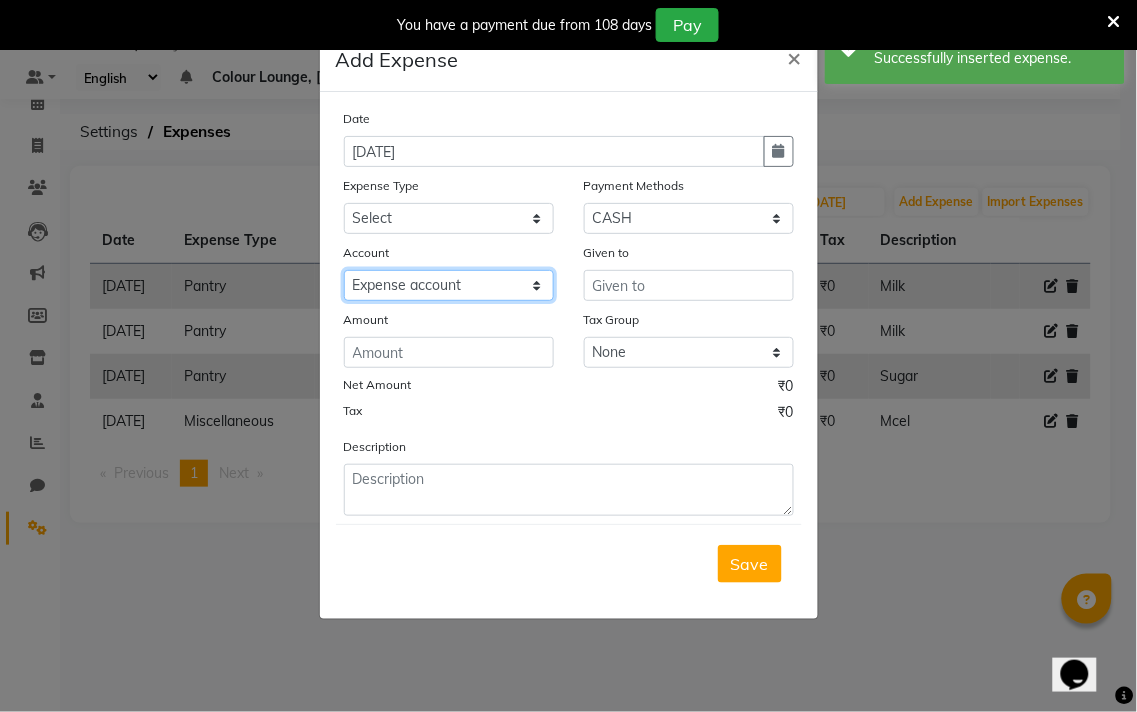 click on "Select Petty cash Default account Expense account" 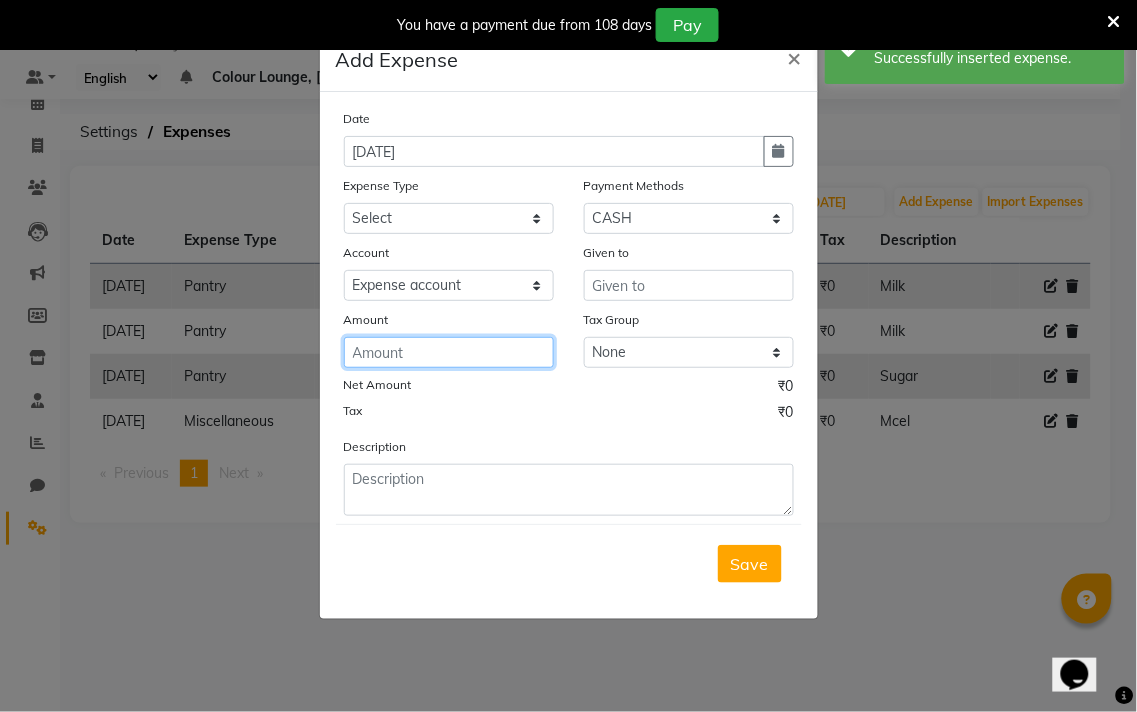 click 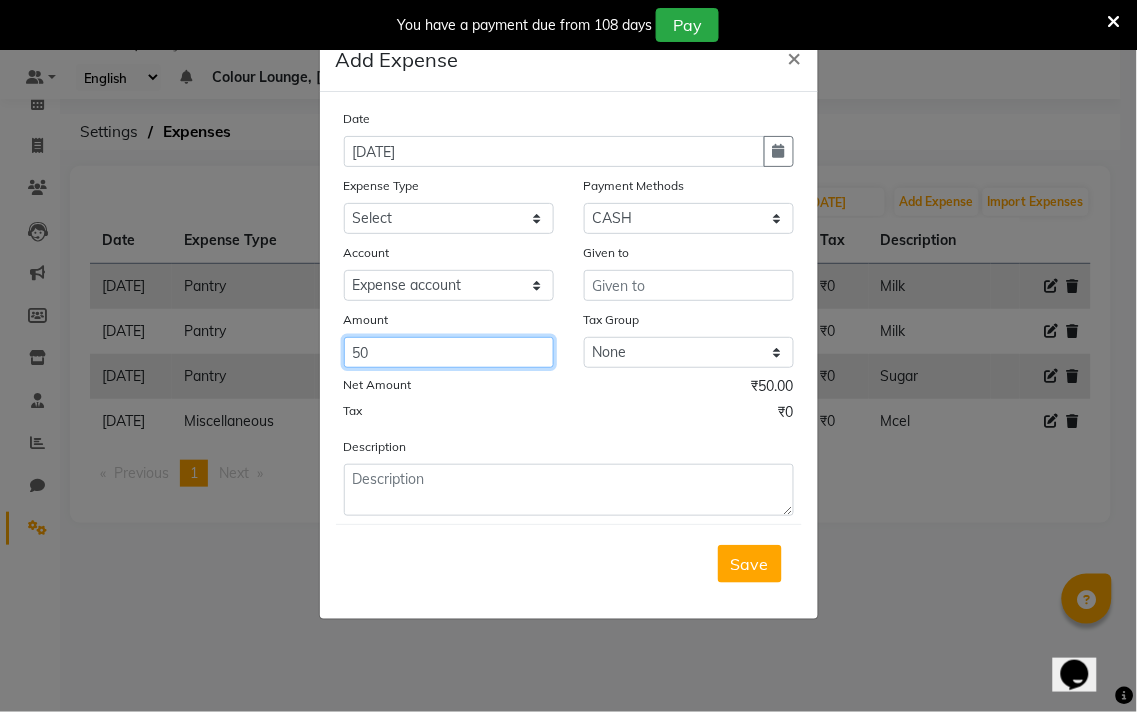 type on "50" 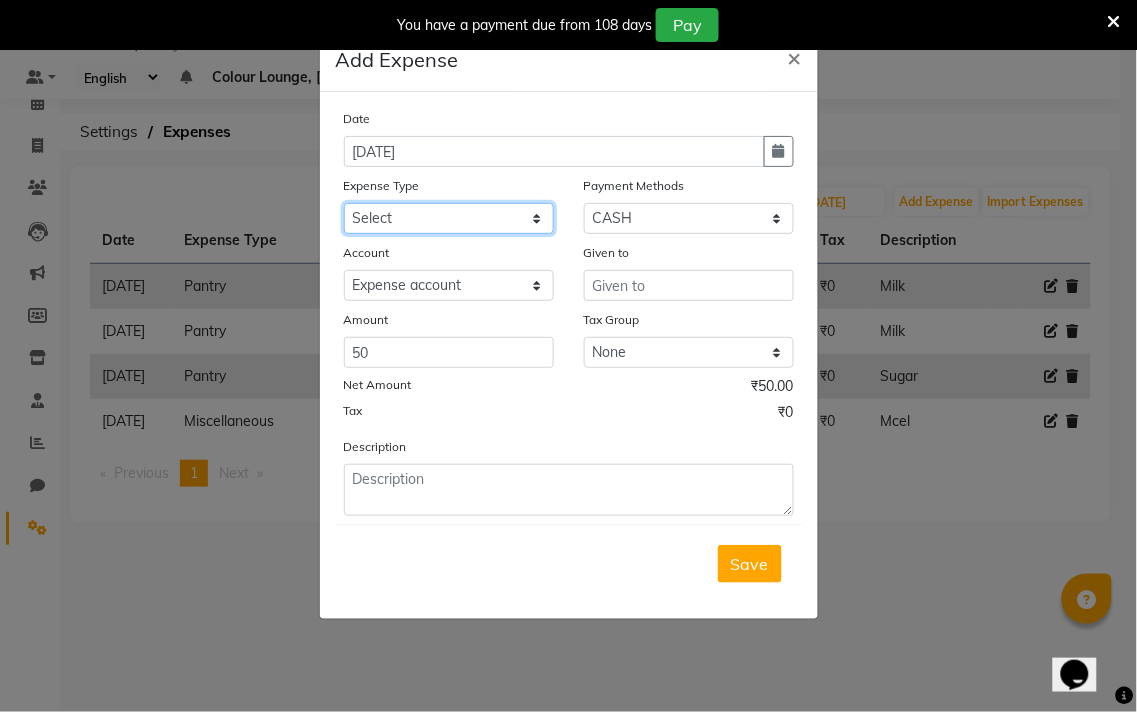 click on "Select Advance Salary Bank charges Car maintenance  Cash transfer to bank Cash transfer to hub Client Snacks Clinical charges Equipment Fuel Govt fee Incentive Insurance International purchase Loan Repayment Maintenance Marketing Miscellaneous MRA Other Pantry Product Rent Salary Staff Snacks Tax Tea & Refreshment Utilities" 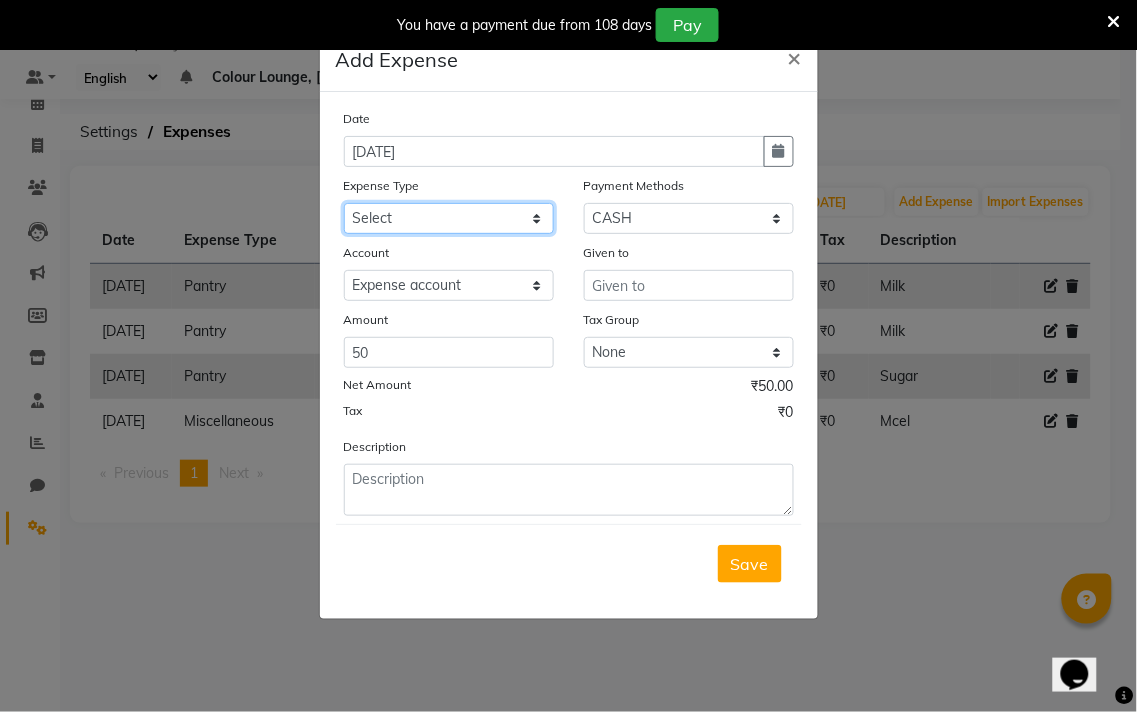 select on "1" 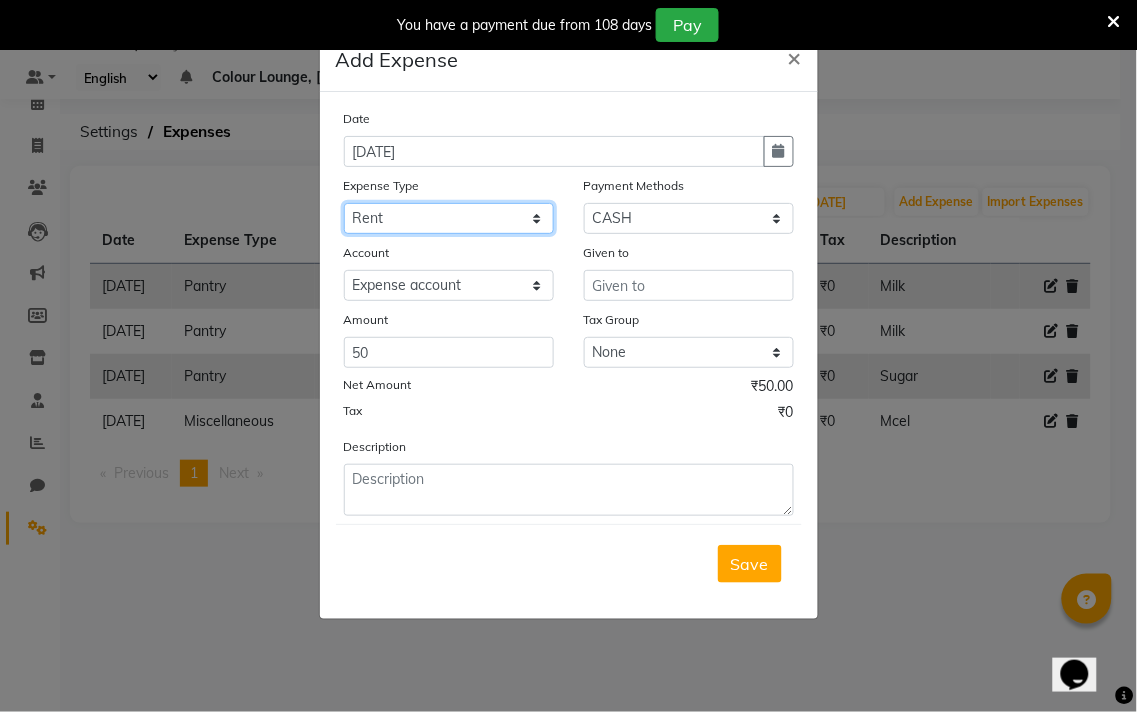 click on "Select Advance Salary Bank charges Car maintenance  Cash transfer to bank Cash transfer to hub Client Snacks Clinical charges Equipment Fuel Govt fee Incentive Insurance International purchase Loan Repayment Maintenance Marketing Miscellaneous MRA Other Pantry Product Rent Salary Staff Snacks Tax Tea & Refreshment Utilities" 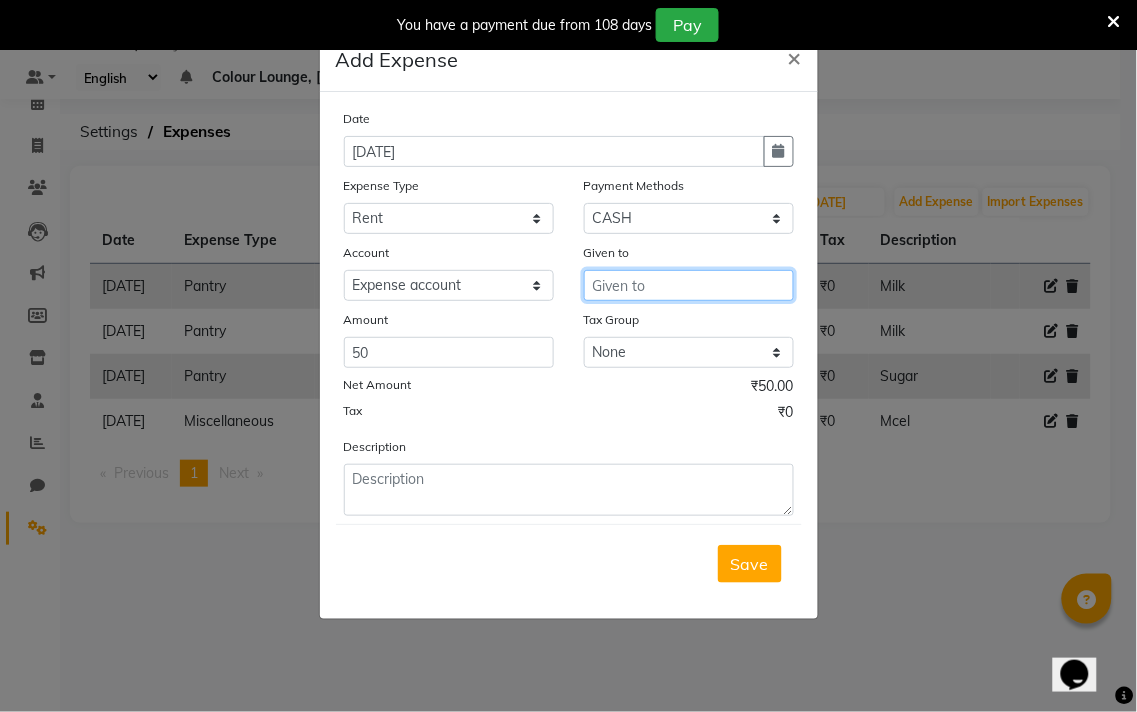click at bounding box center [689, 285] 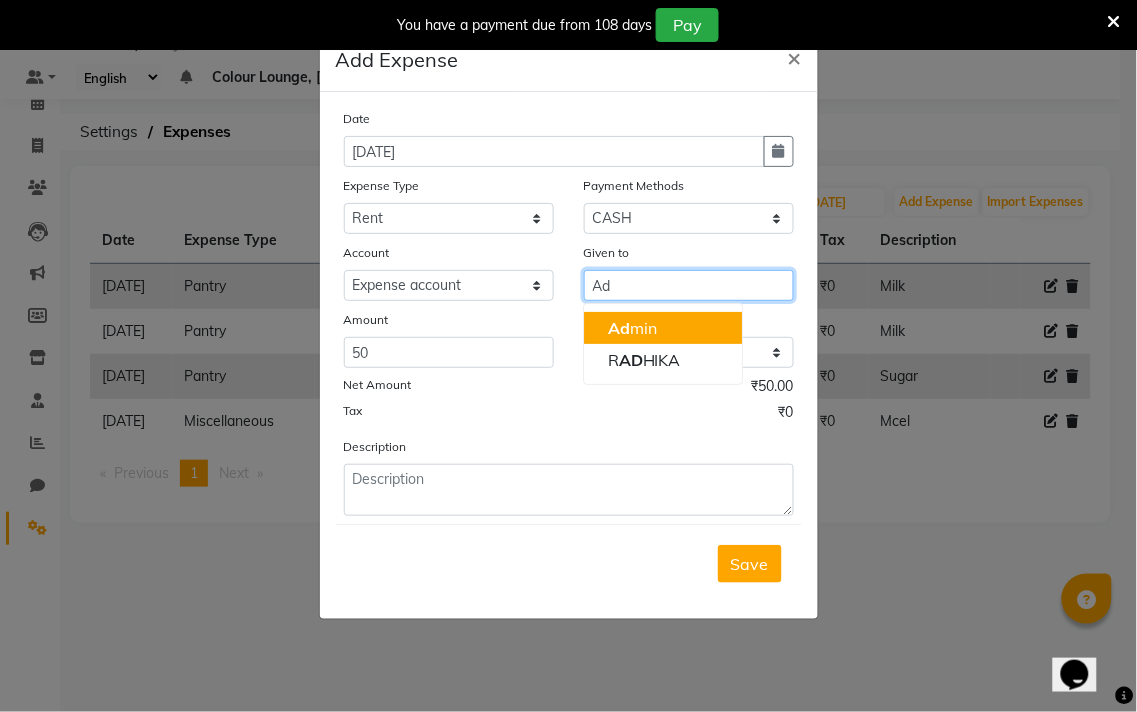 click on "Ad min" at bounding box center [663, 328] 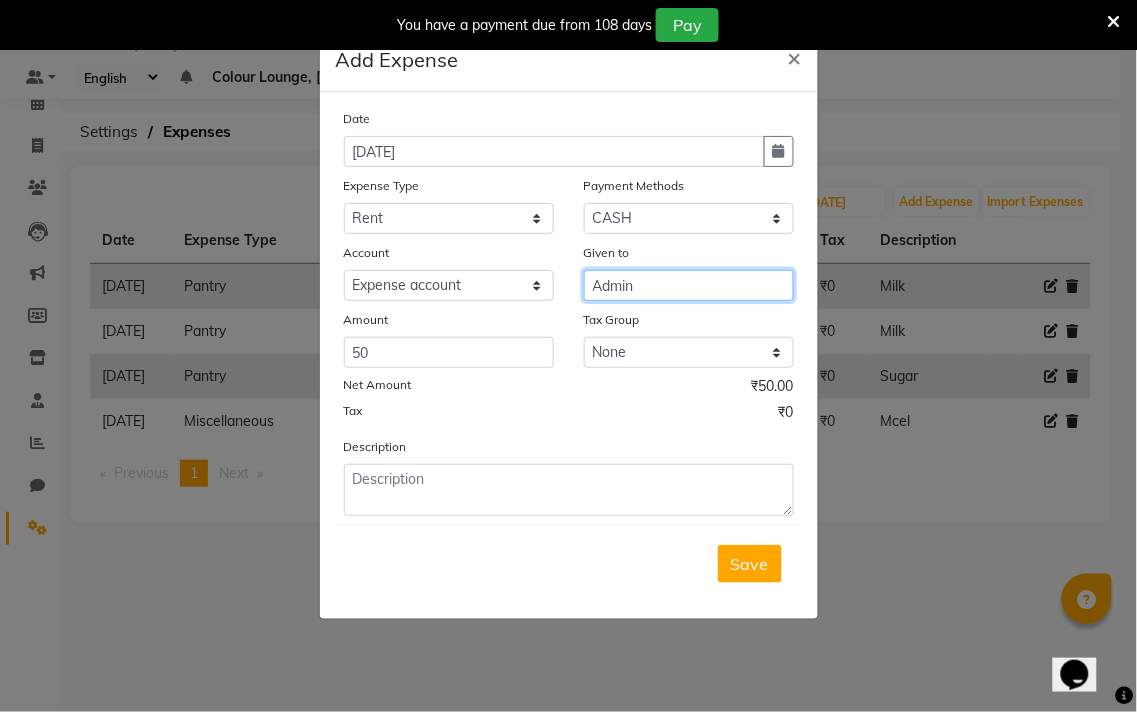 type on "Admin" 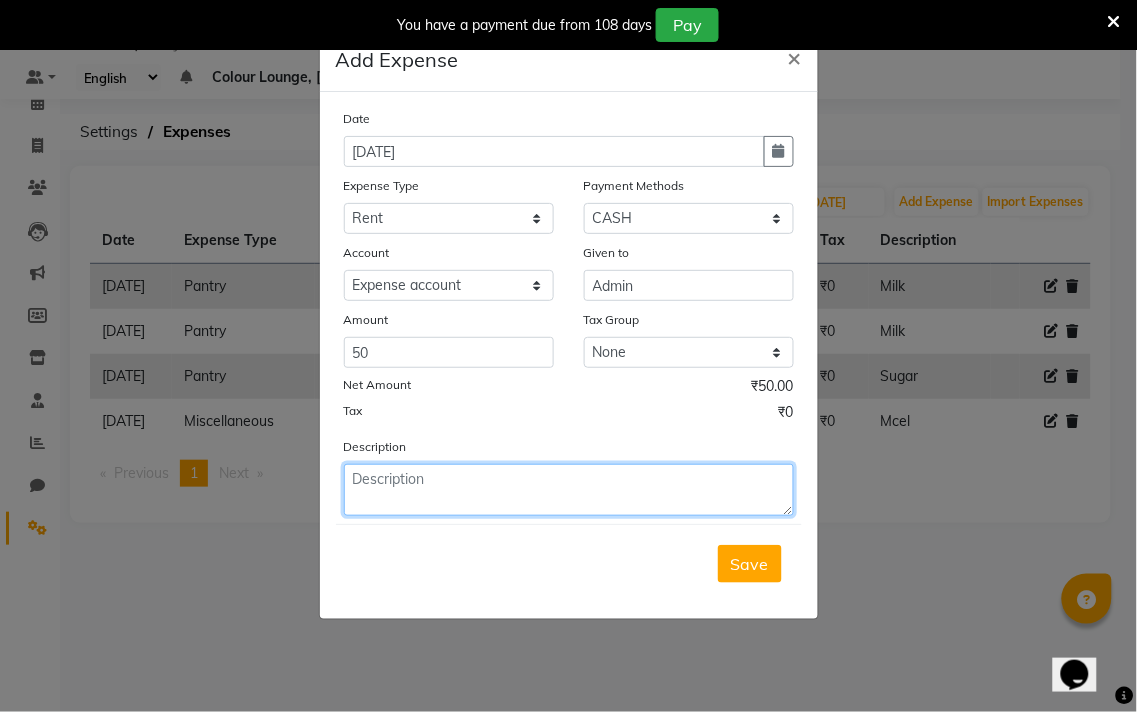 click 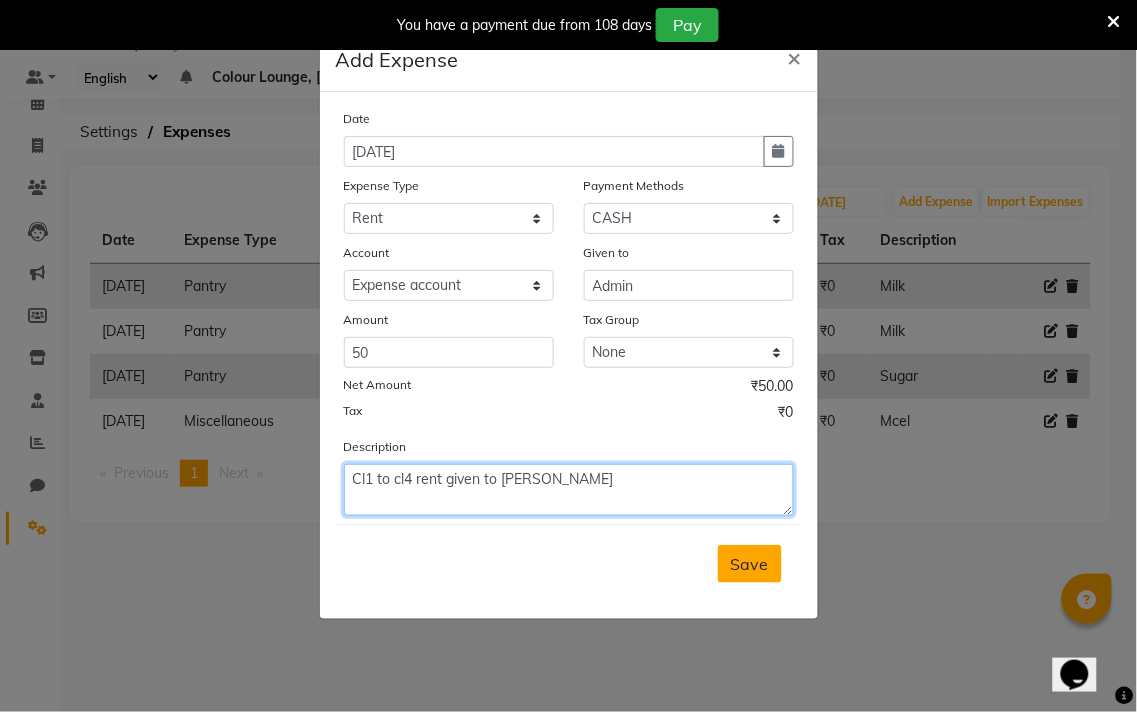 type on "Cl1 to cl4 rent given to [PERSON_NAME]" 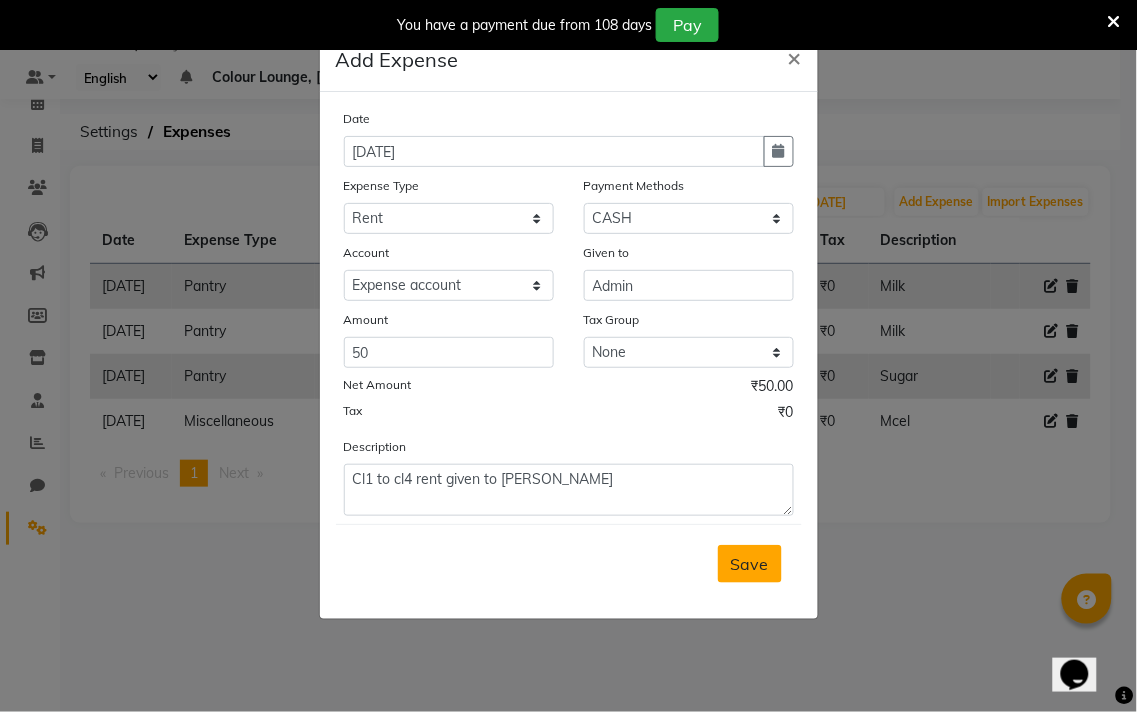 click on "Save" at bounding box center [750, 564] 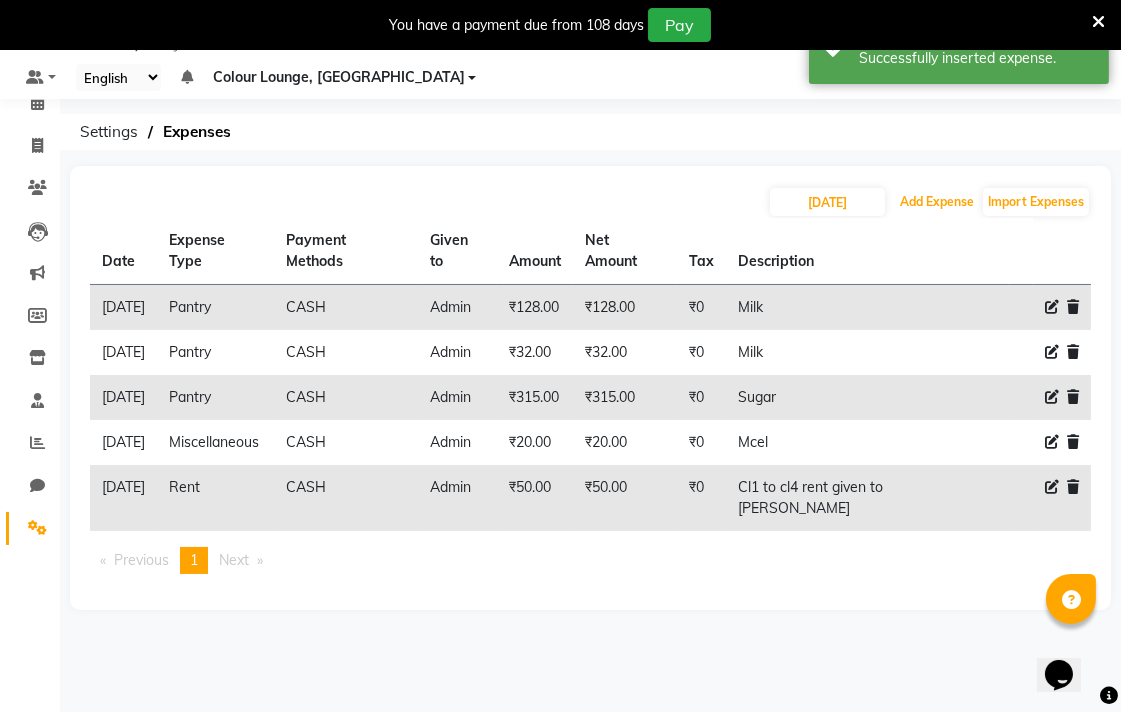 click on "Add Expense" 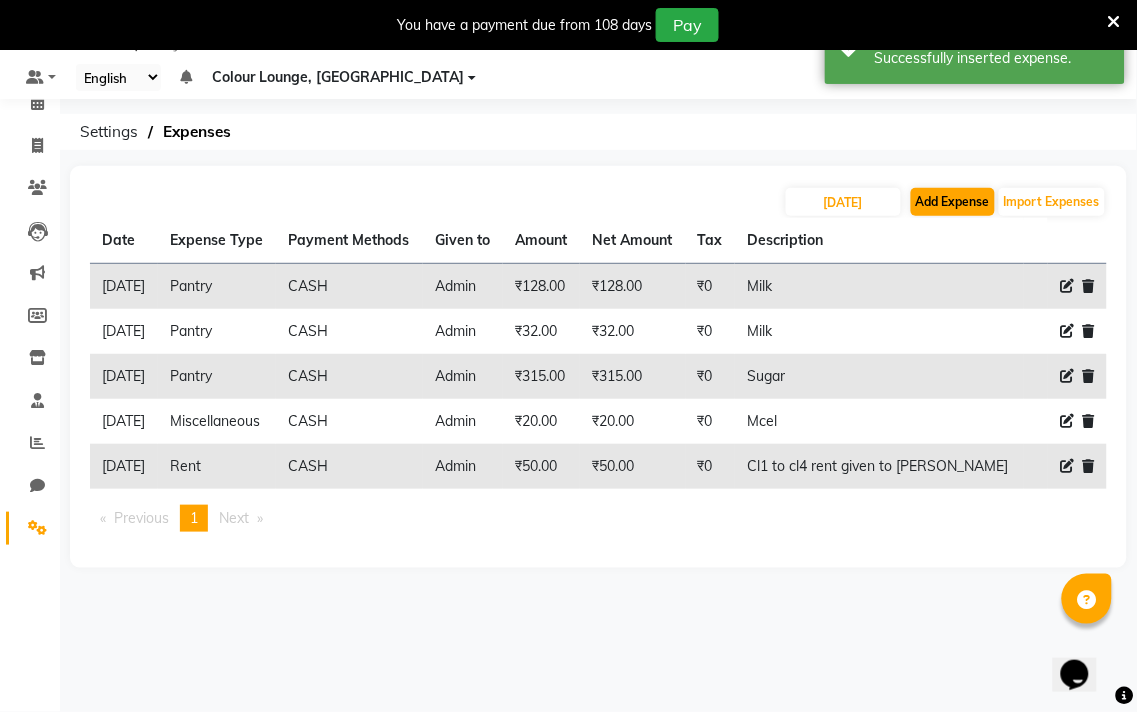 select on "1" 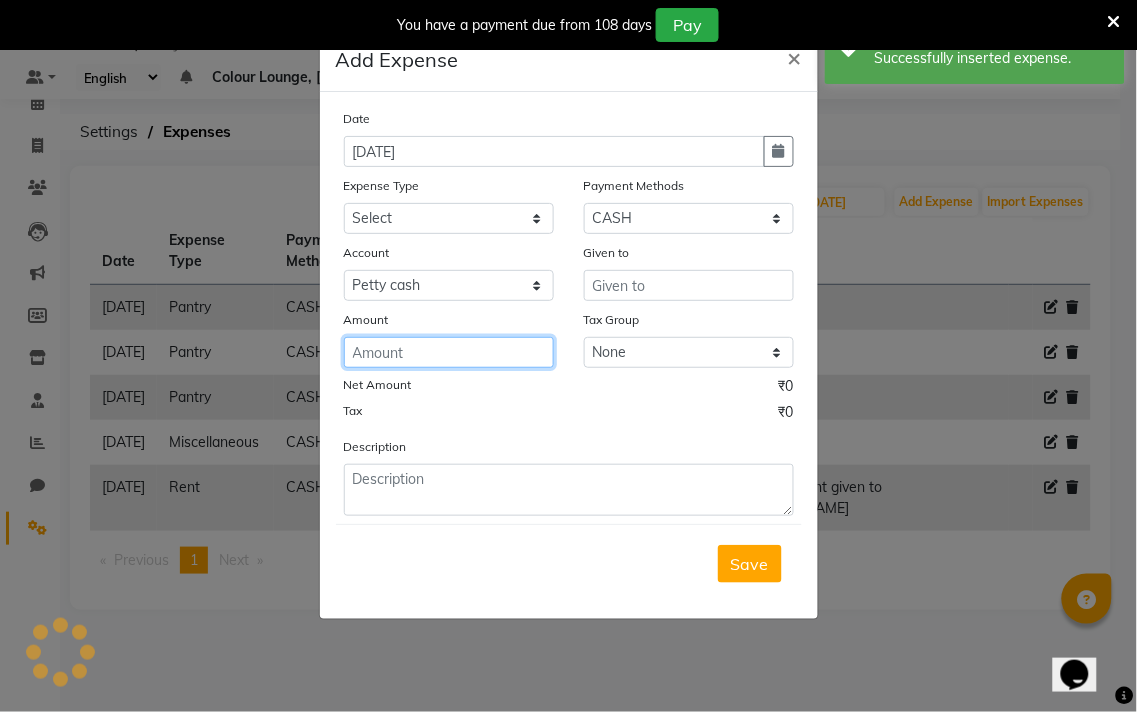 click 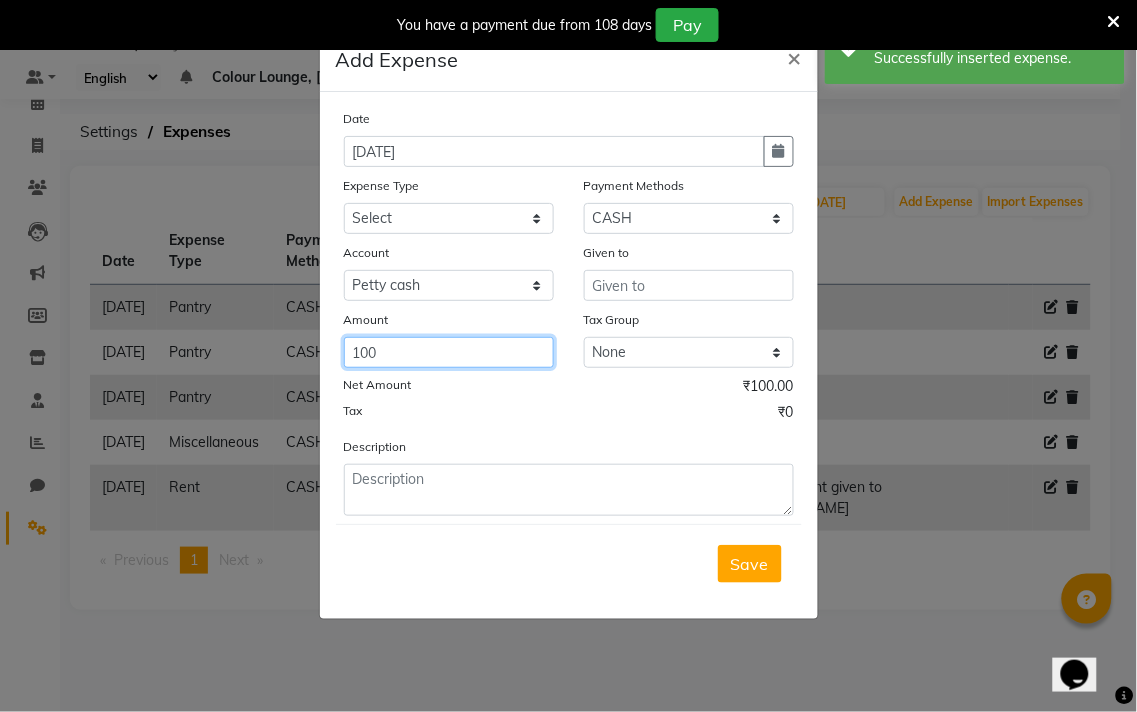 type on "100" 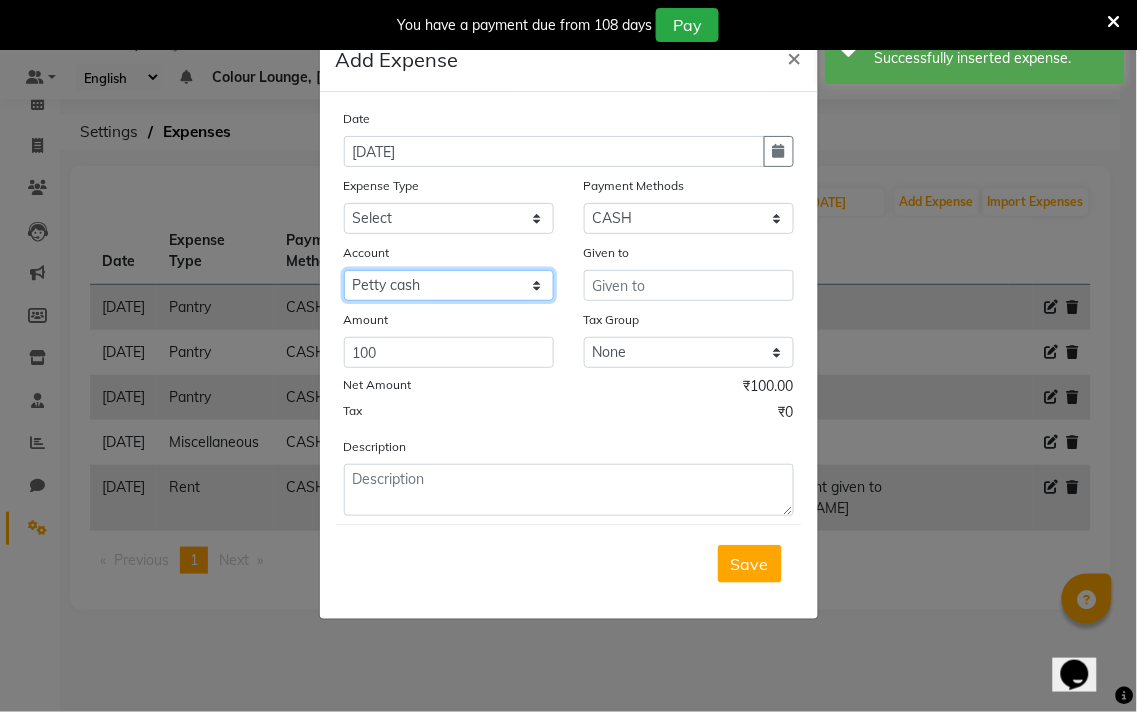 click on "Select Petty cash Default account Expense account" 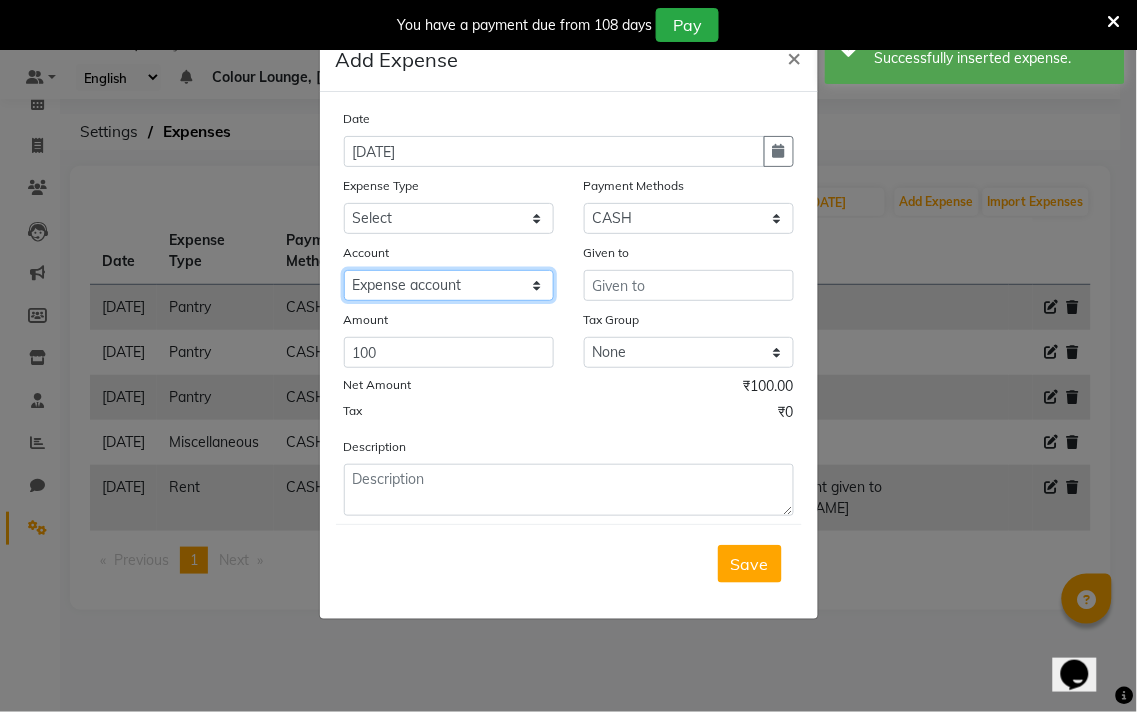 click on "Select Petty cash Default account Expense account" 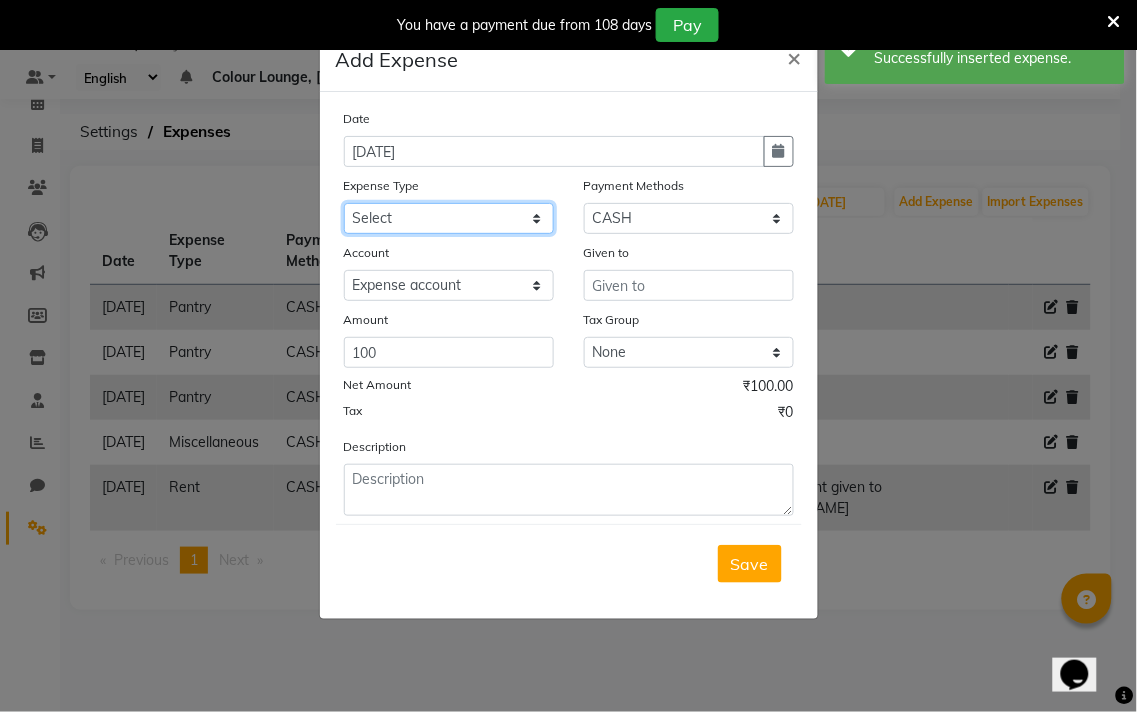 click on "Select Advance Salary Bank charges Car maintenance  Cash transfer to bank Cash transfer to hub Client Snacks Clinical charges Equipment Fuel Govt fee Incentive Insurance International purchase Loan Repayment Maintenance Marketing Miscellaneous MRA Other Pantry Product Rent Salary Staff Snacks Tax Tea & Refreshment Utilities" 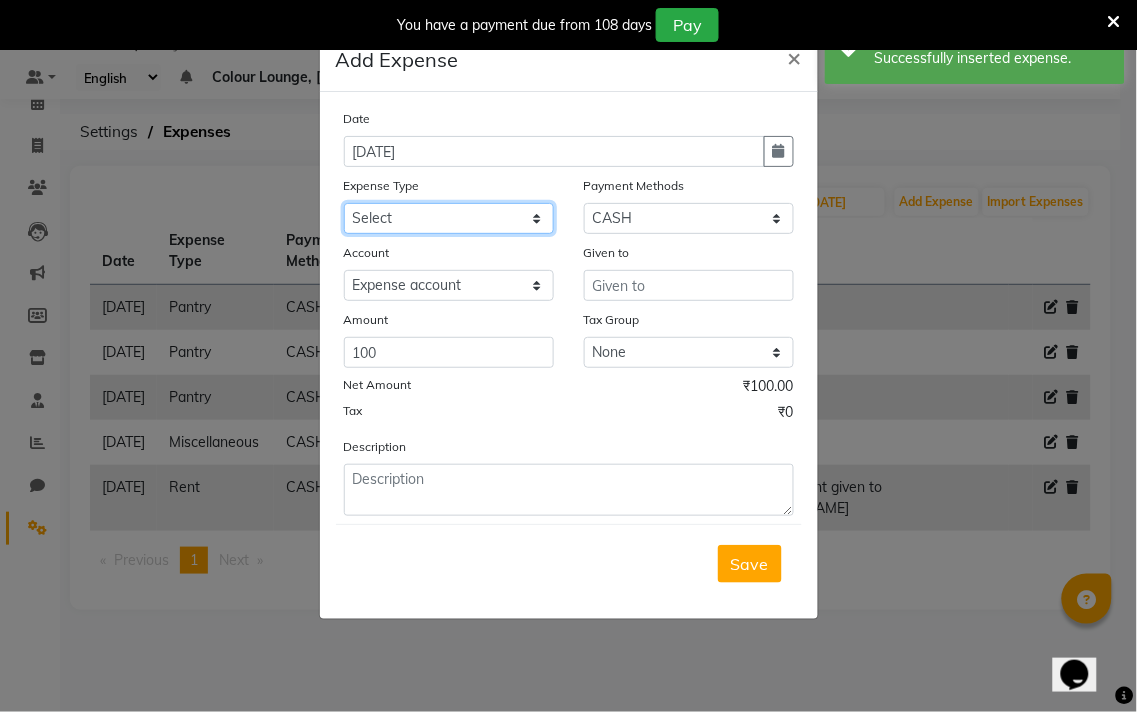 select on "18" 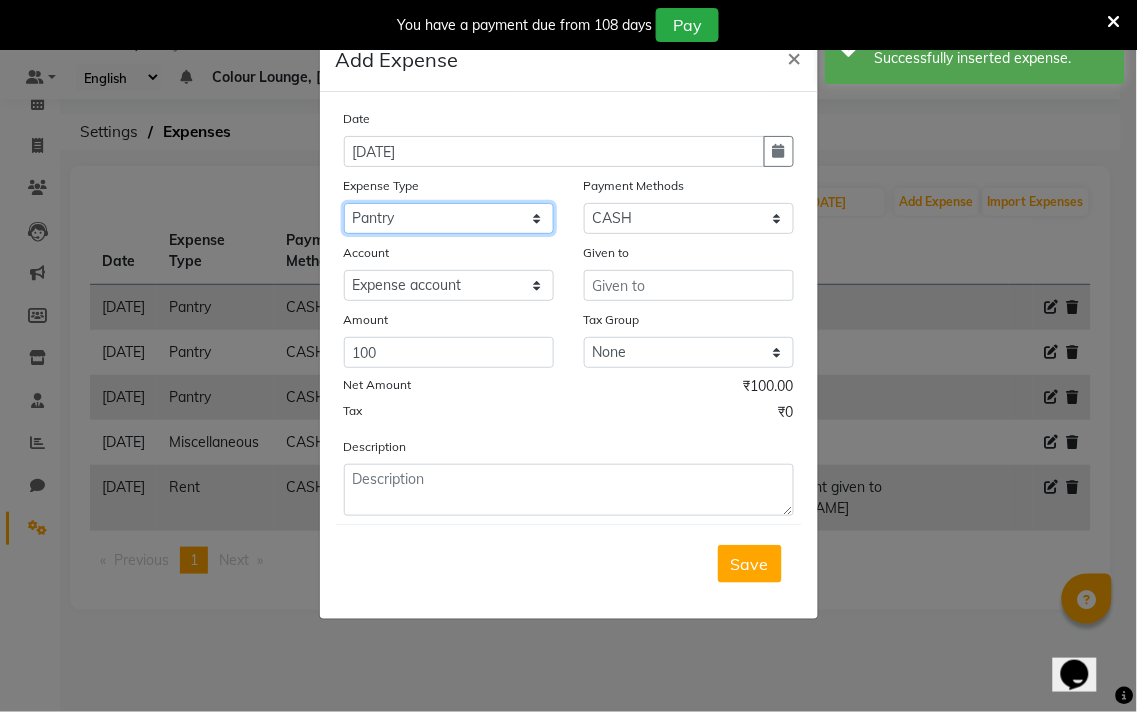 click on "Select Advance Salary Bank charges Car maintenance  Cash transfer to bank Cash transfer to hub Client Snacks Clinical charges Equipment Fuel Govt fee Incentive Insurance International purchase Loan Repayment Maintenance Marketing Miscellaneous MRA Other Pantry Product Rent Salary Staff Snacks Tax Tea & Refreshment Utilities" 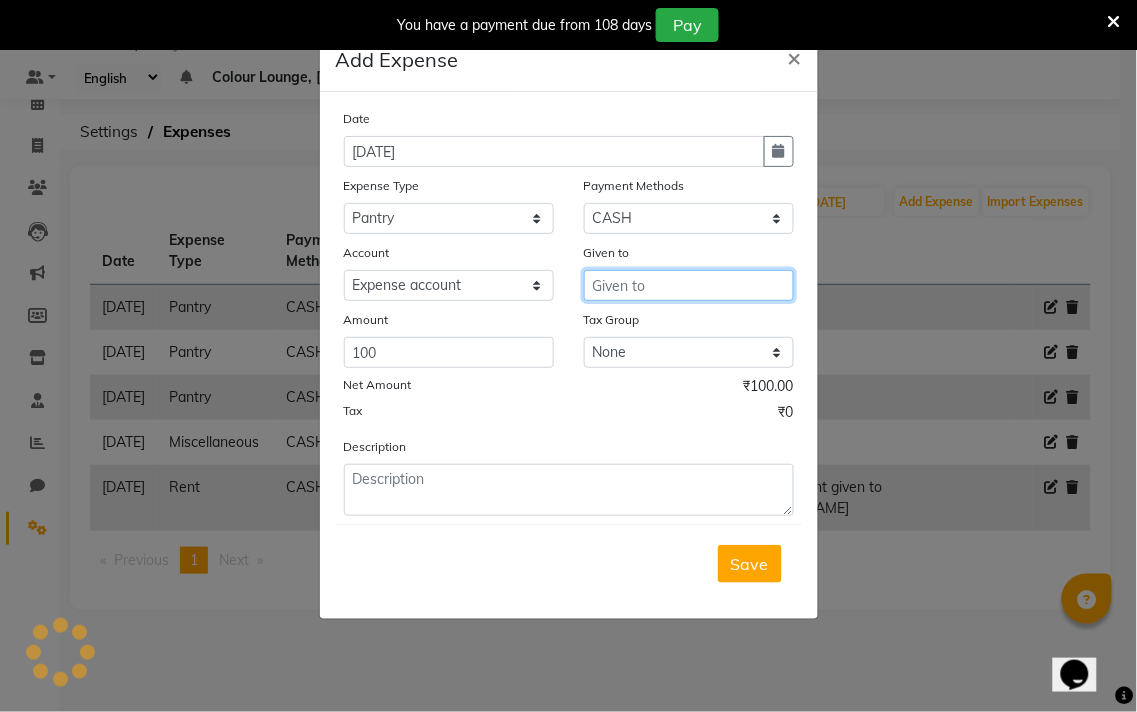 click at bounding box center [689, 285] 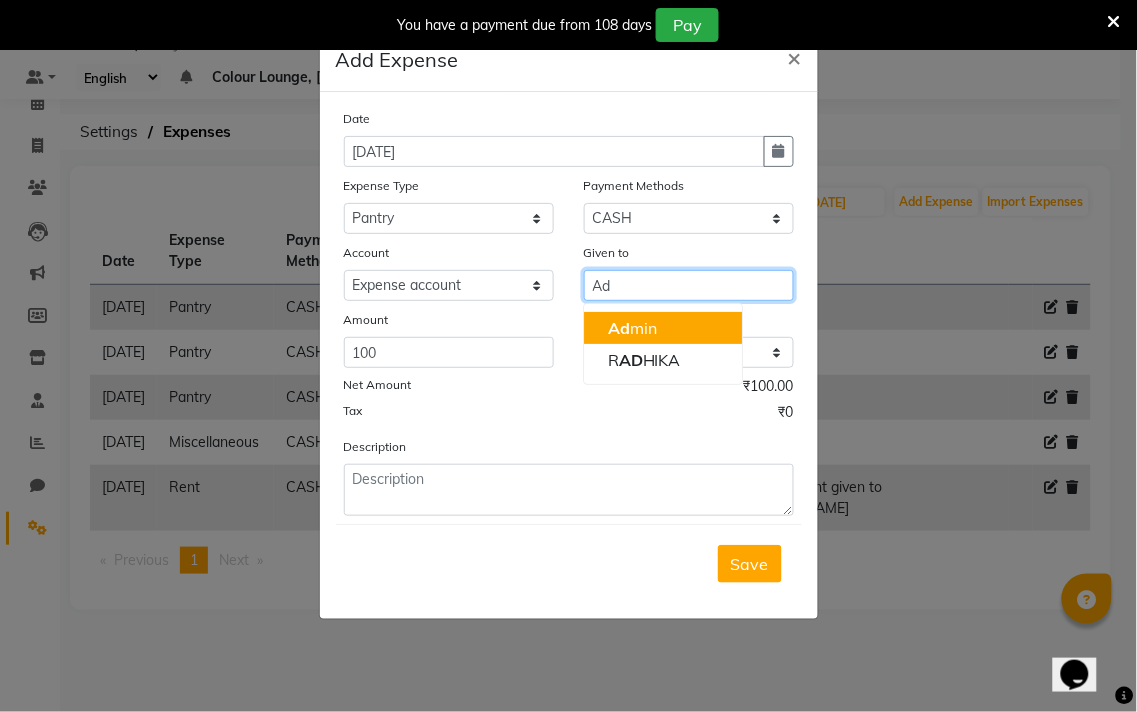 click on "Ad min" at bounding box center [663, 328] 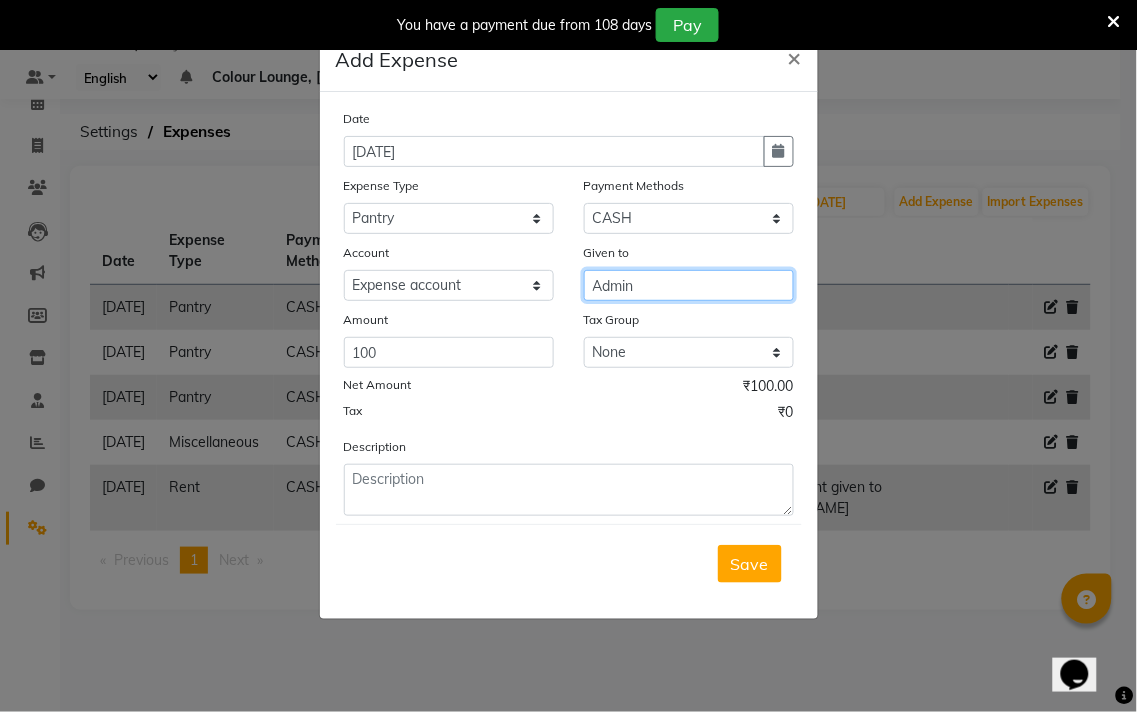 type on "Admin" 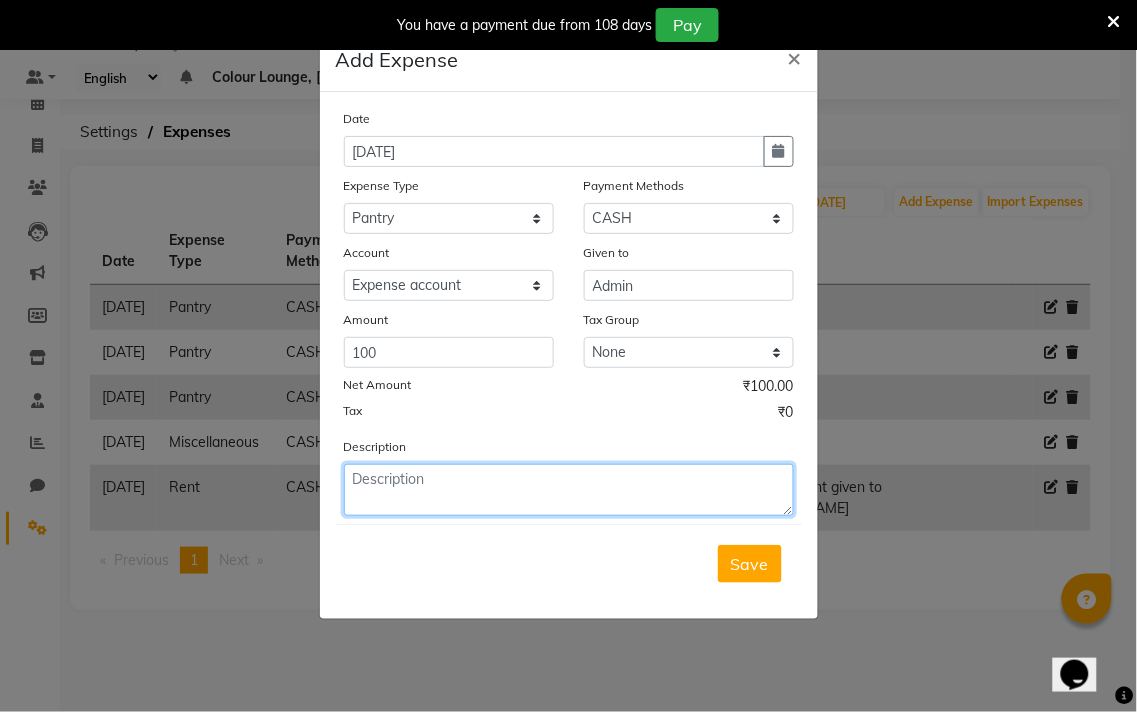 click 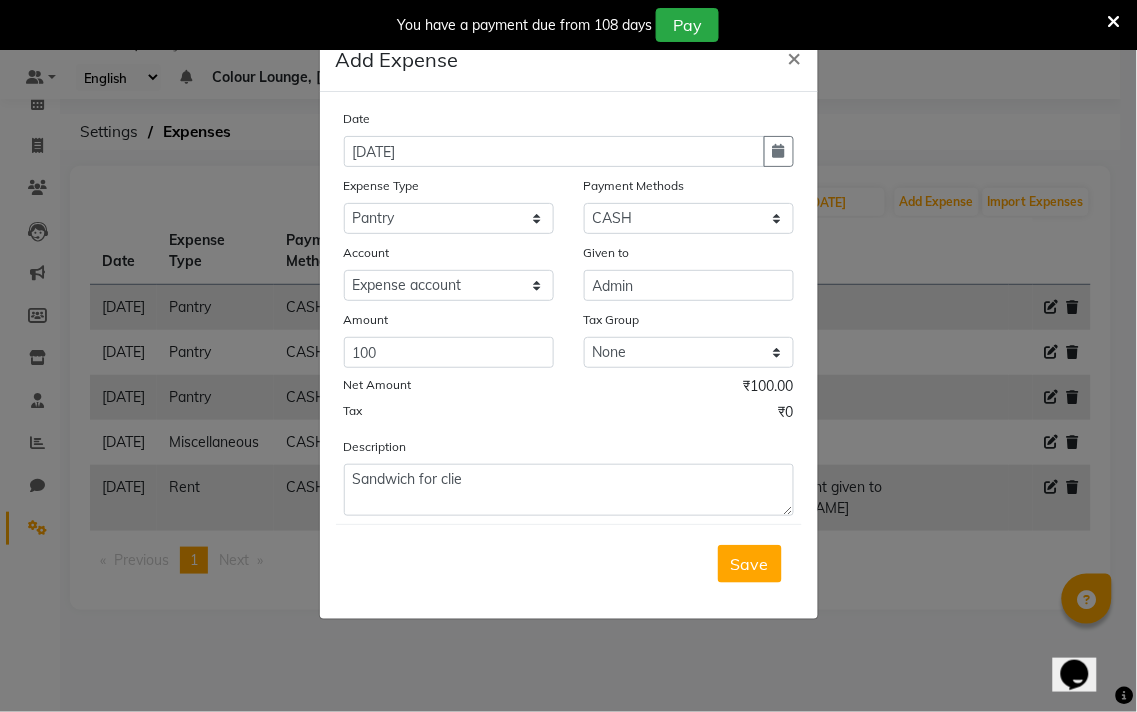 click on "Date 13-07-2025 Expense Type Select Advance Salary Bank charges Car maintenance  Cash transfer to bank Cash transfer to hub Client Snacks Clinical charges Equipment Fuel Govt fee Incentive Insurance International purchase Loan Repayment Maintenance Marketing Miscellaneous MRA Other Pantry Product Rent Salary Staff Snacks Tax Tea & Refreshment Utilities Payment Methods Select Bajaj Finserv GPay Wallet ONLINE CARD CASH Prepaid Package Voucher Points Account Select Petty cash Default account Expense account Given to Admin Amount 100 Tax Group None GST Net Amount ₹100.00 Tax ₹0 Description Sandwich for clie" 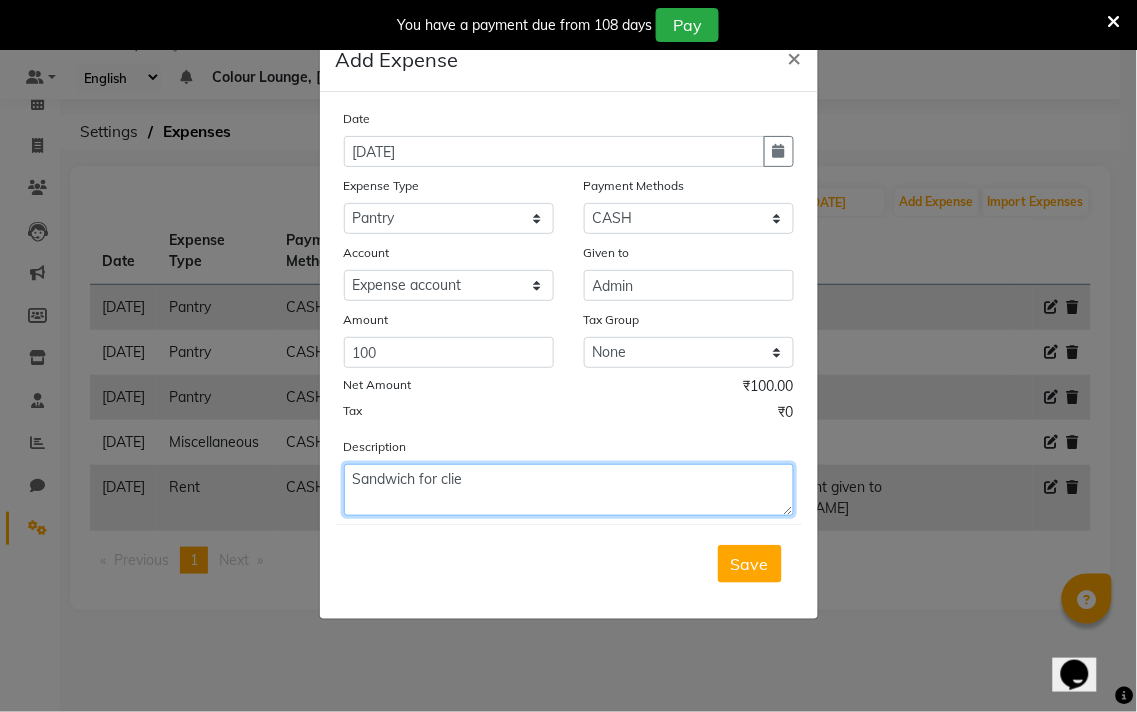 click on "Sandwich for clie" 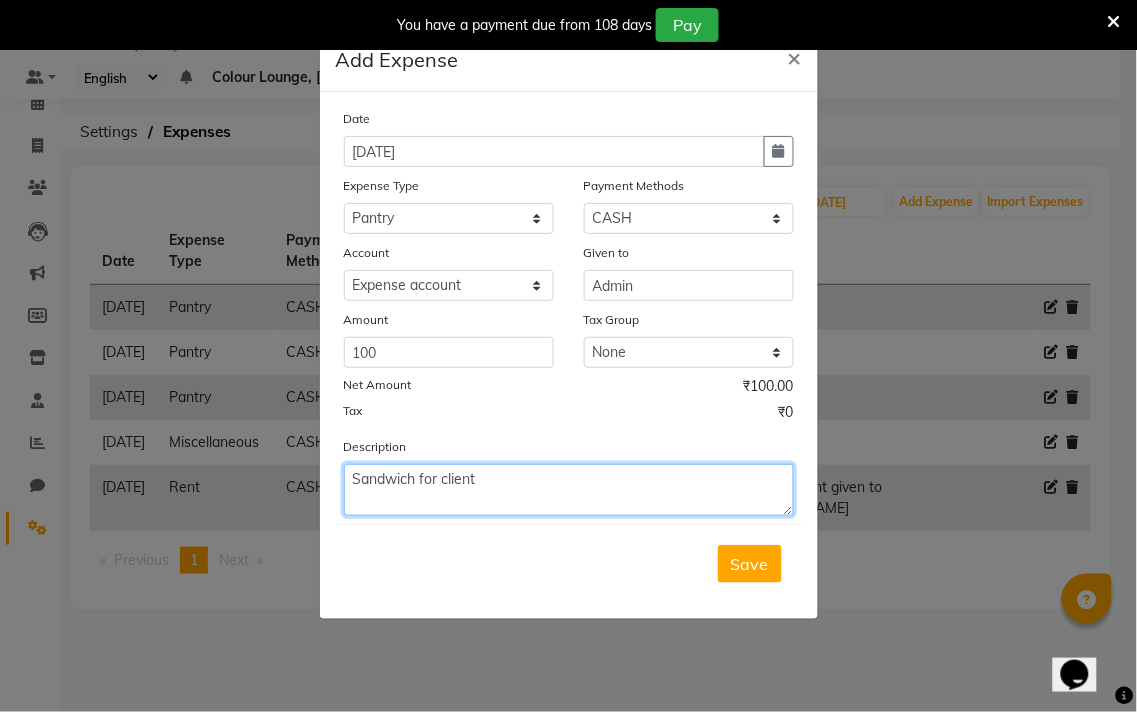 type on "Sandwich for client" 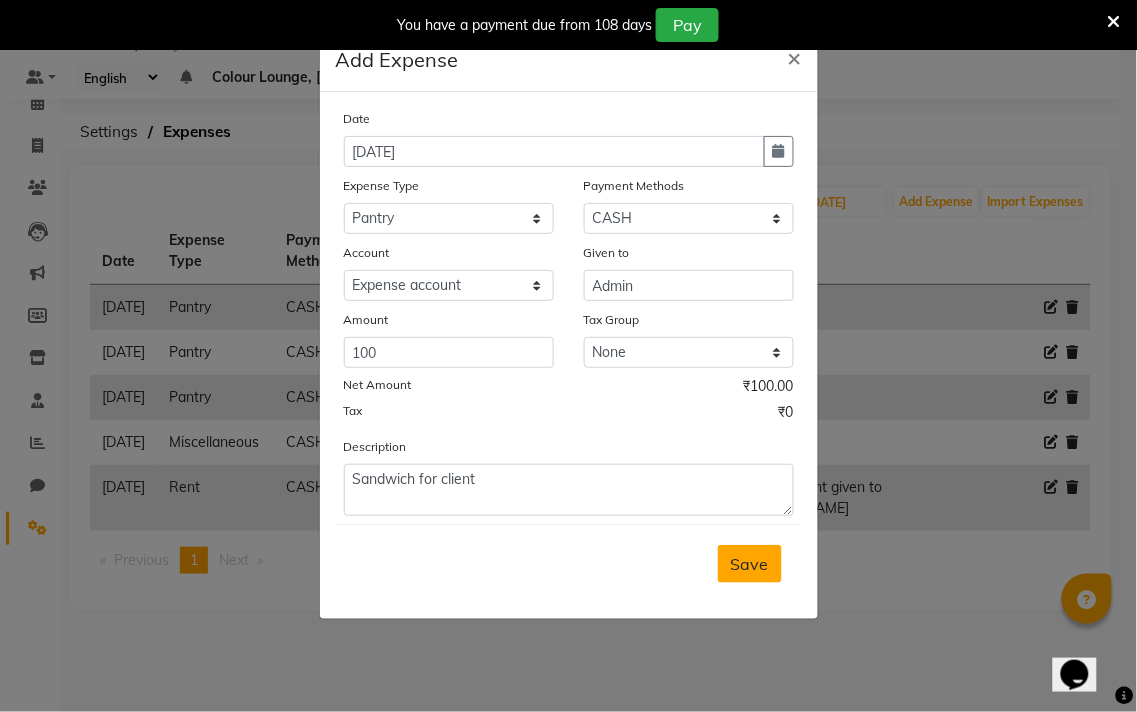 click on "Save" at bounding box center (750, 564) 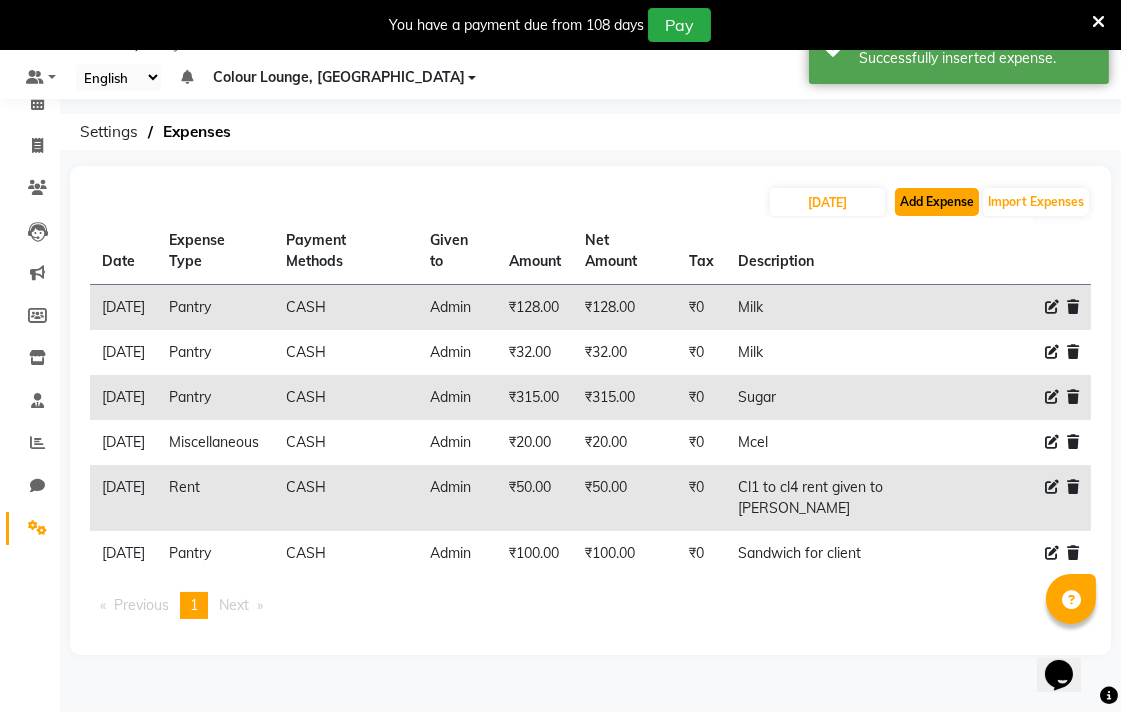 click on "Add Expense" 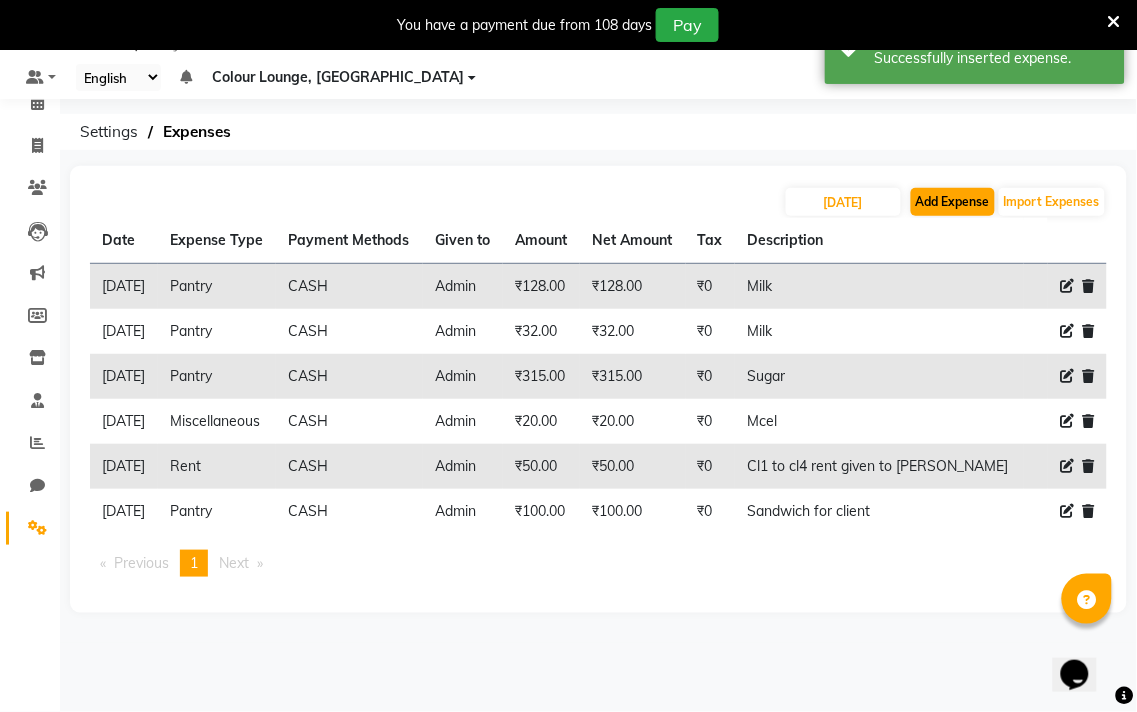 select on "1" 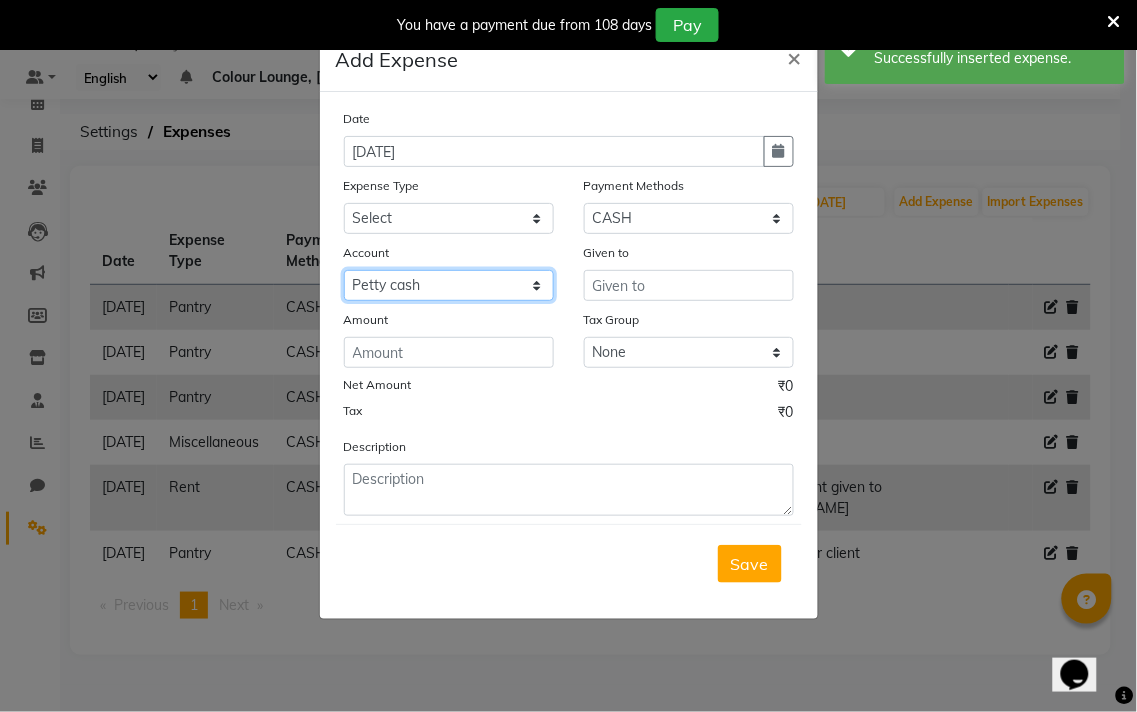 click on "Select Petty cash Default account Expense account" 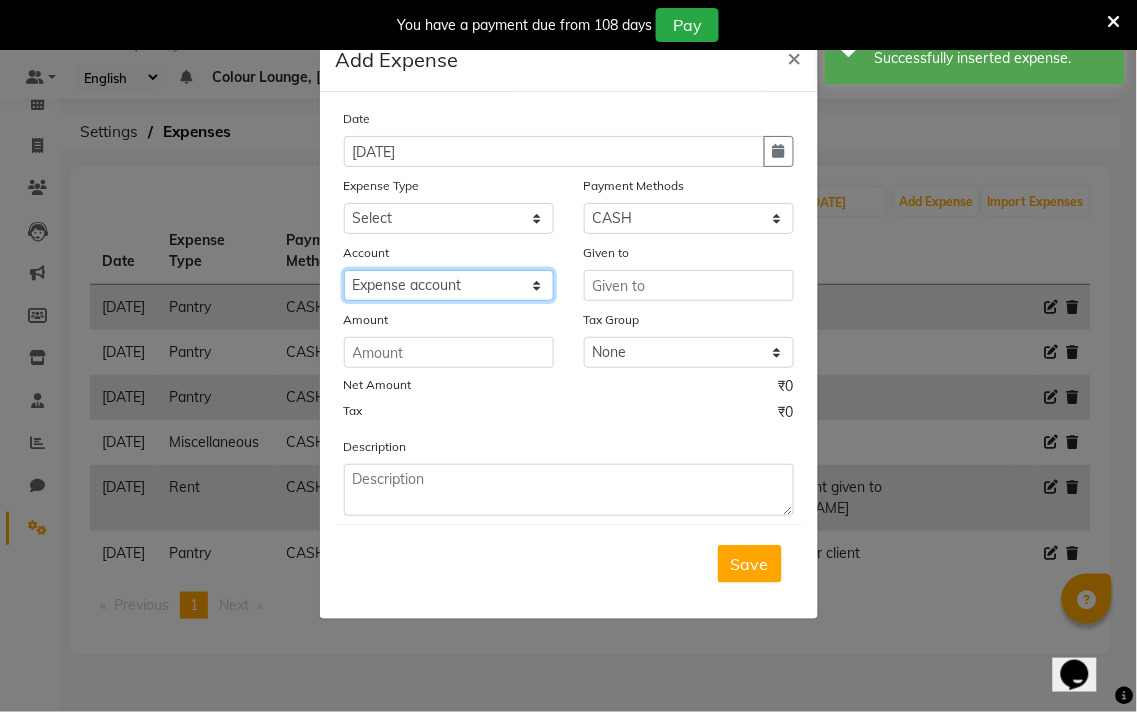 click on "Select Petty cash Default account Expense account" 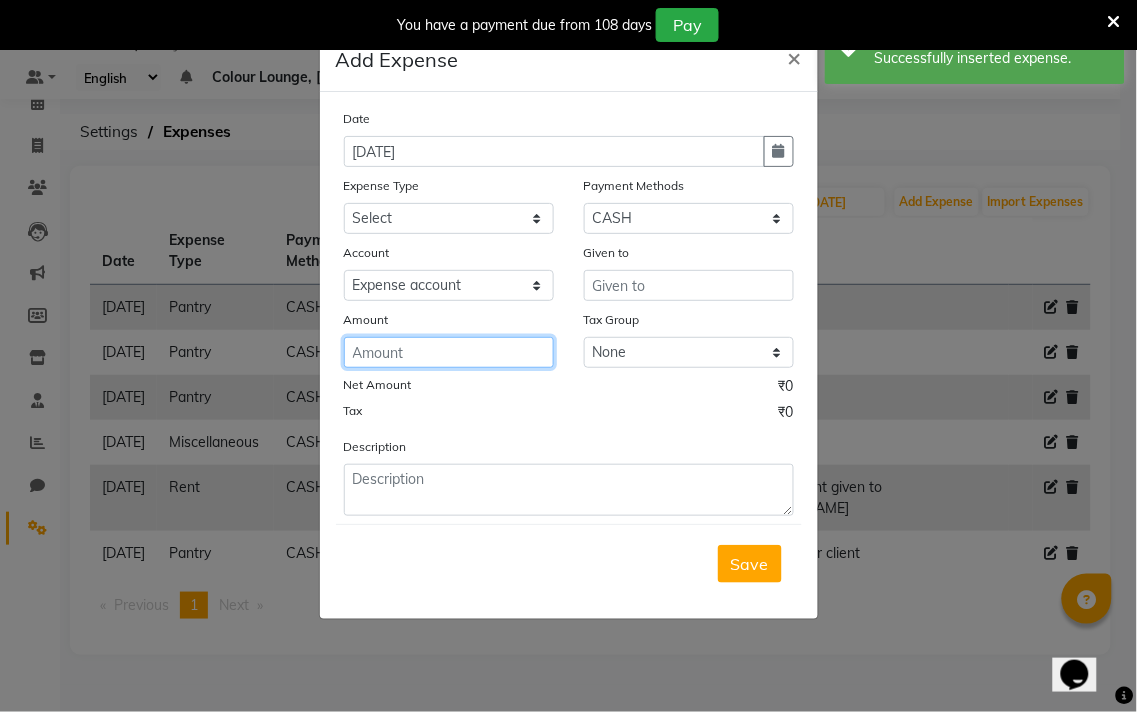 click 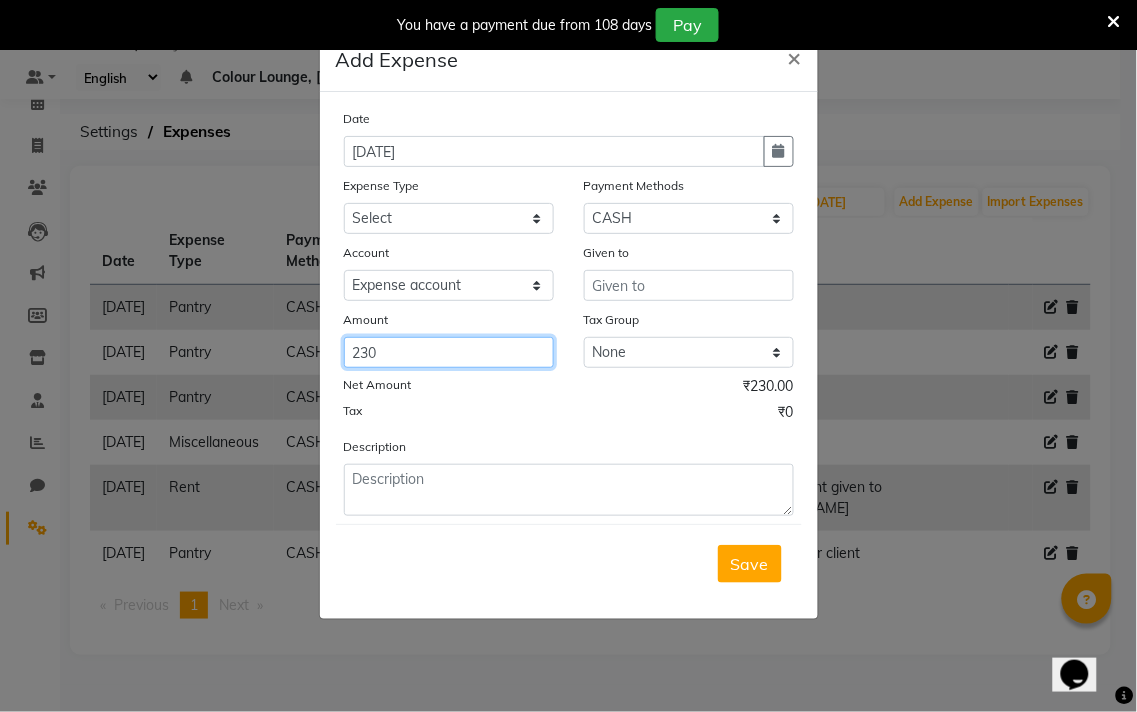 type on "230" 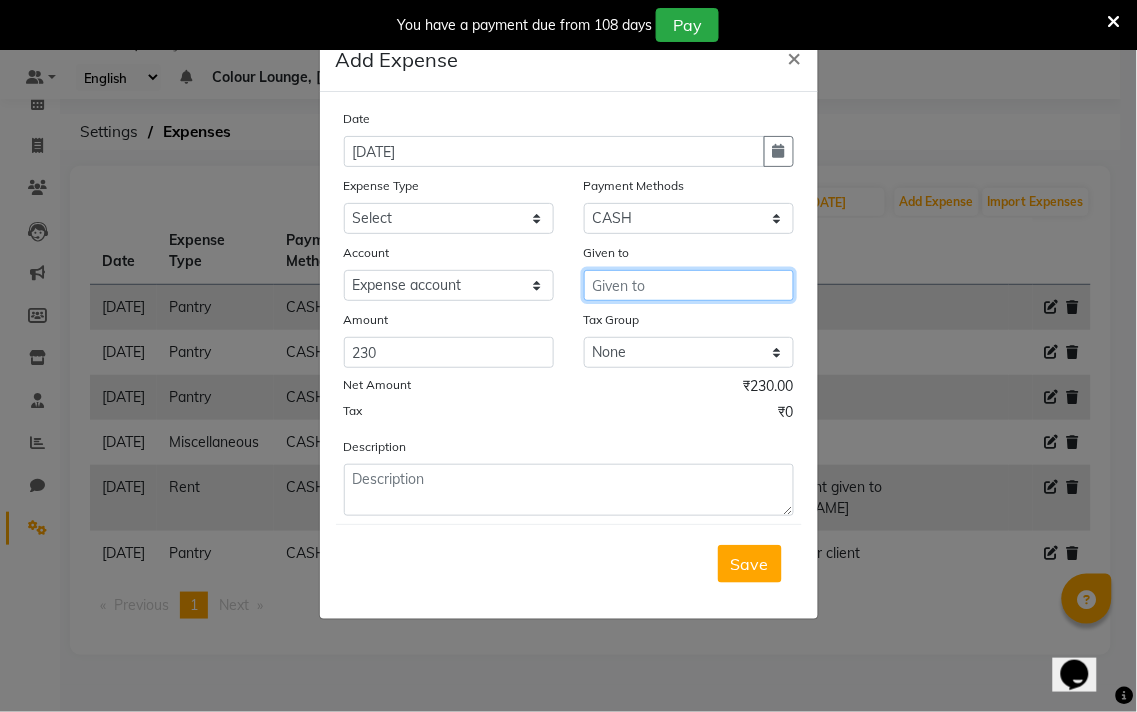 click at bounding box center (689, 285) 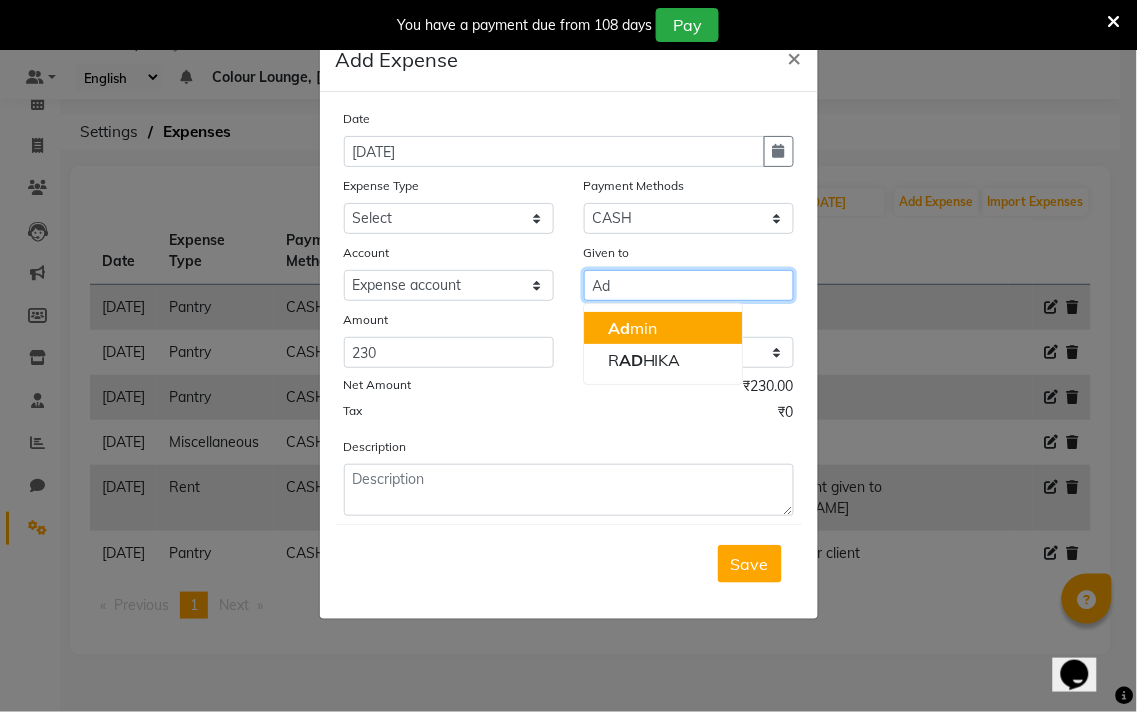 click on "Ad min" at bounding box center [663, 328] 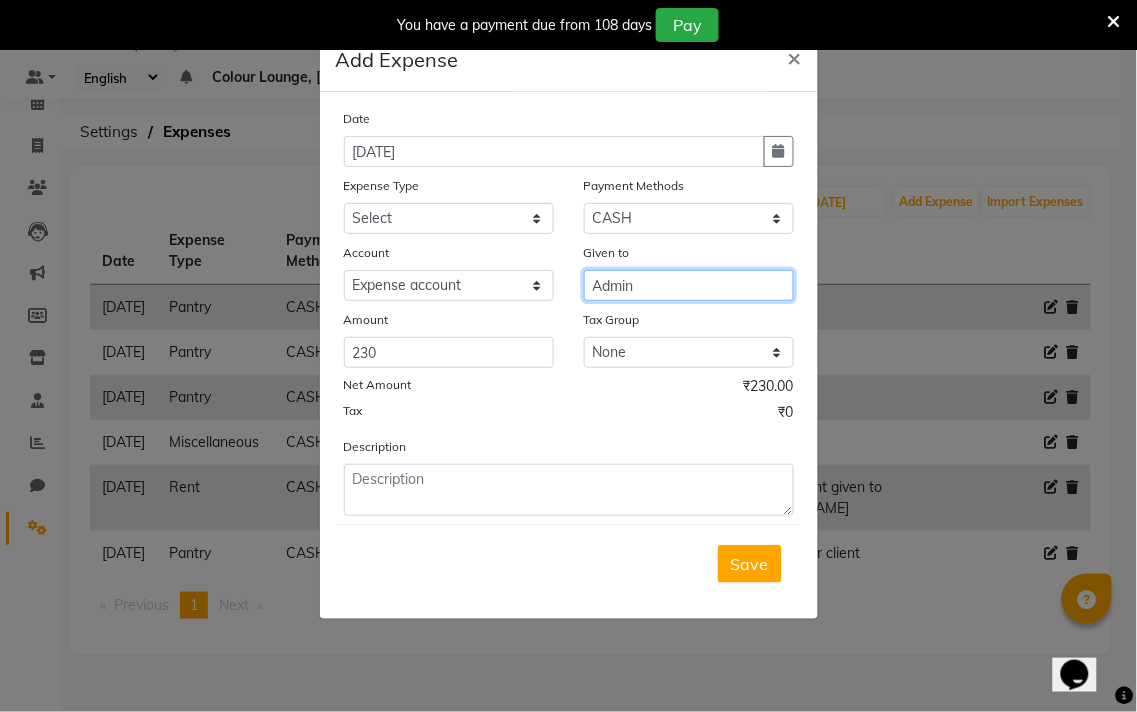 type on "Admin" 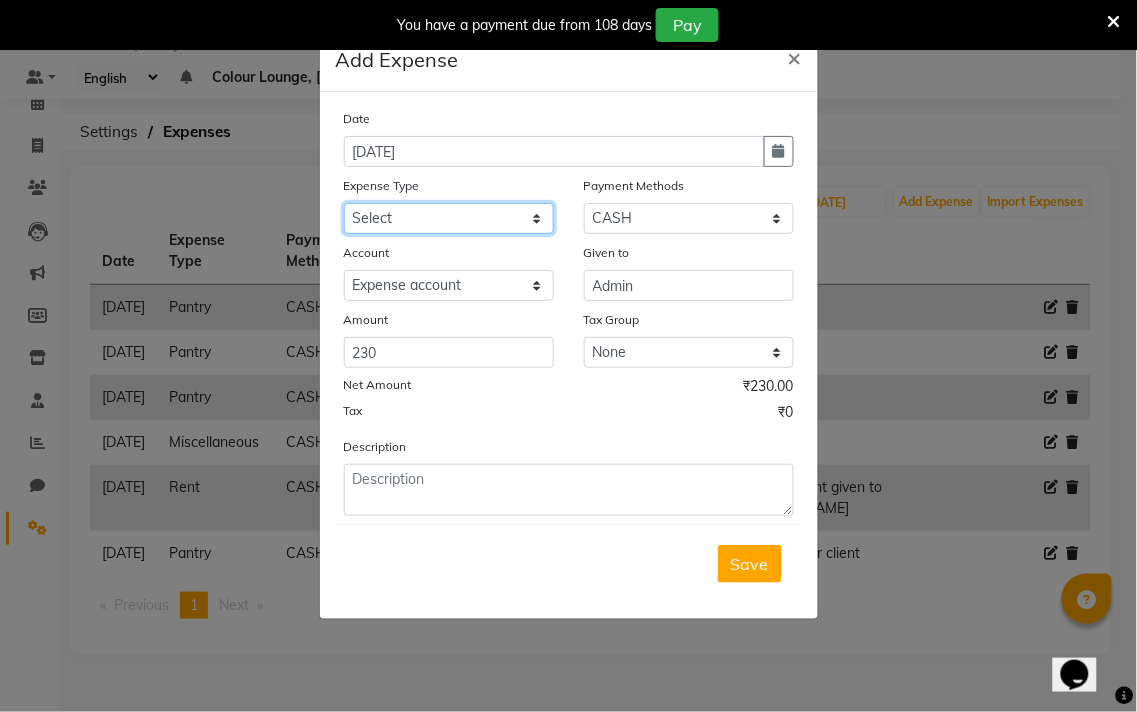 click on "Select Advance Salary Bank charges Car maintenance  Cash transfer to bank Cash transfer to hub Client Snacks Clinical charges Equipment Fuel Govt fee Incentive Insurance International purchase Loan Repayment Maintenance Marketing Miscellaneous MRA Other Pantry Product Rent Salary Staff Snacks Tax Tea & Refreshment Utilities" 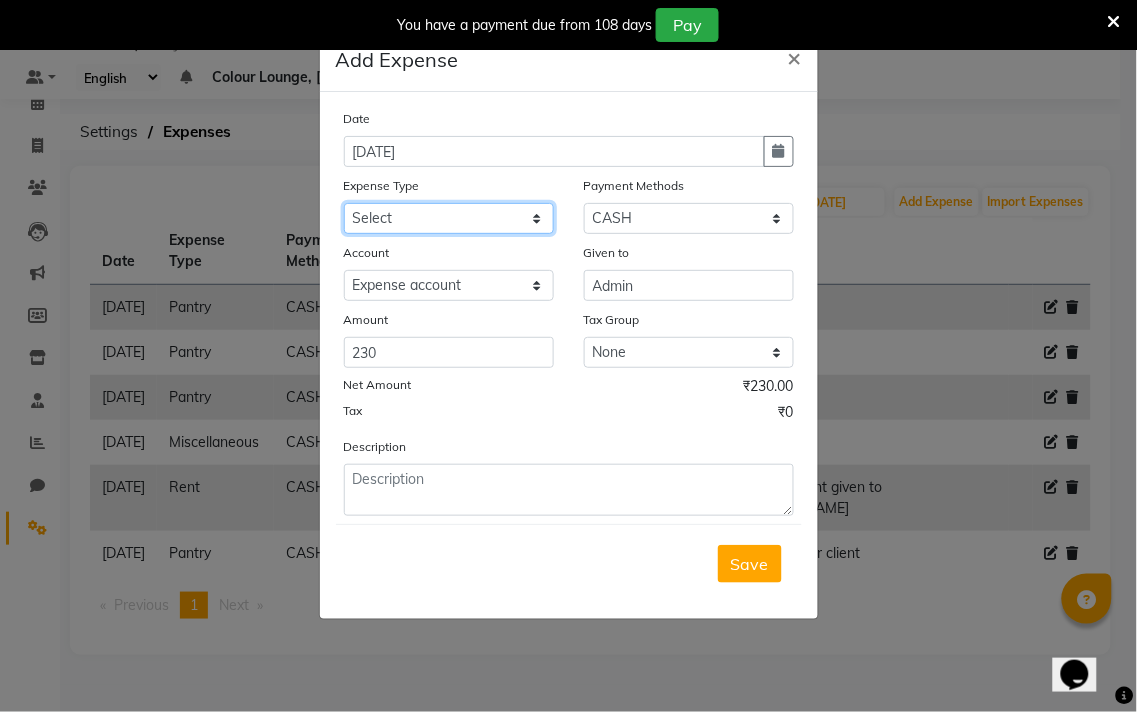 select on "18" 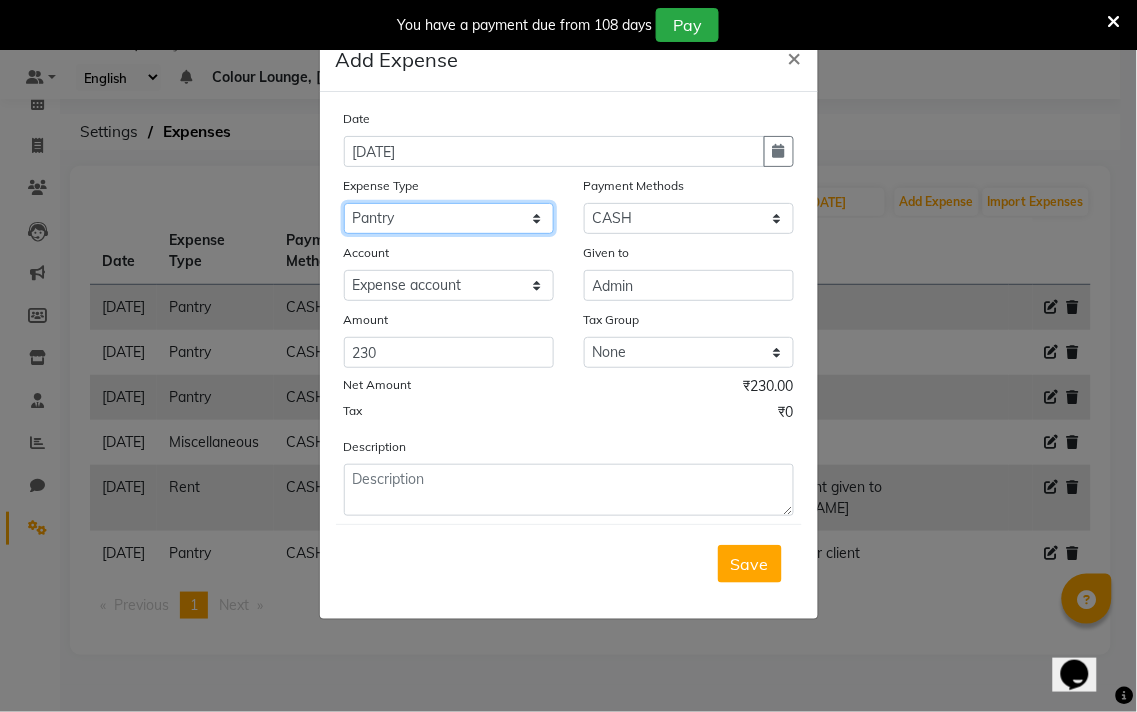 click on "Select Advance Salary Bank charges Car maintenance  Cash transfer to bank Cash transfer to hub Client Snacks Clinical charges Equipment Fuel Govt fee Incentive Insurance International purchase Loan Repayment Maintenance Marketing Miscellaneous MRA Other Pantry Product Rent Salary Staff Snacks Tax Tea & Refreshment Utilities" 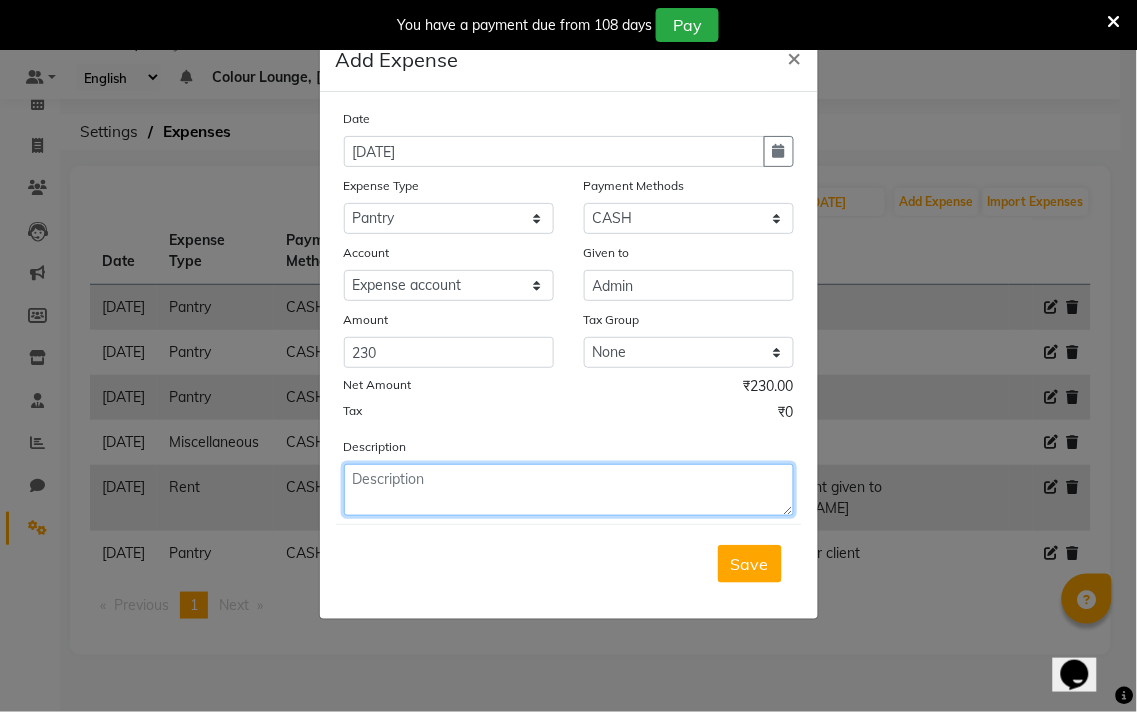 click 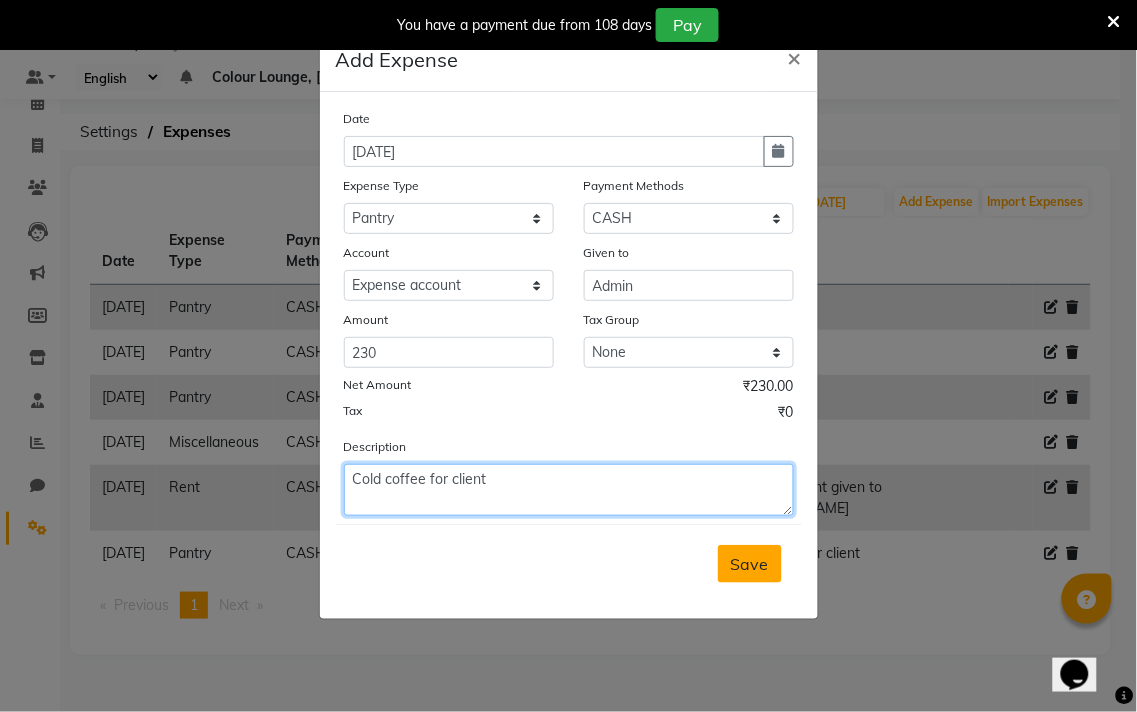 type on "Cold coffee for client" 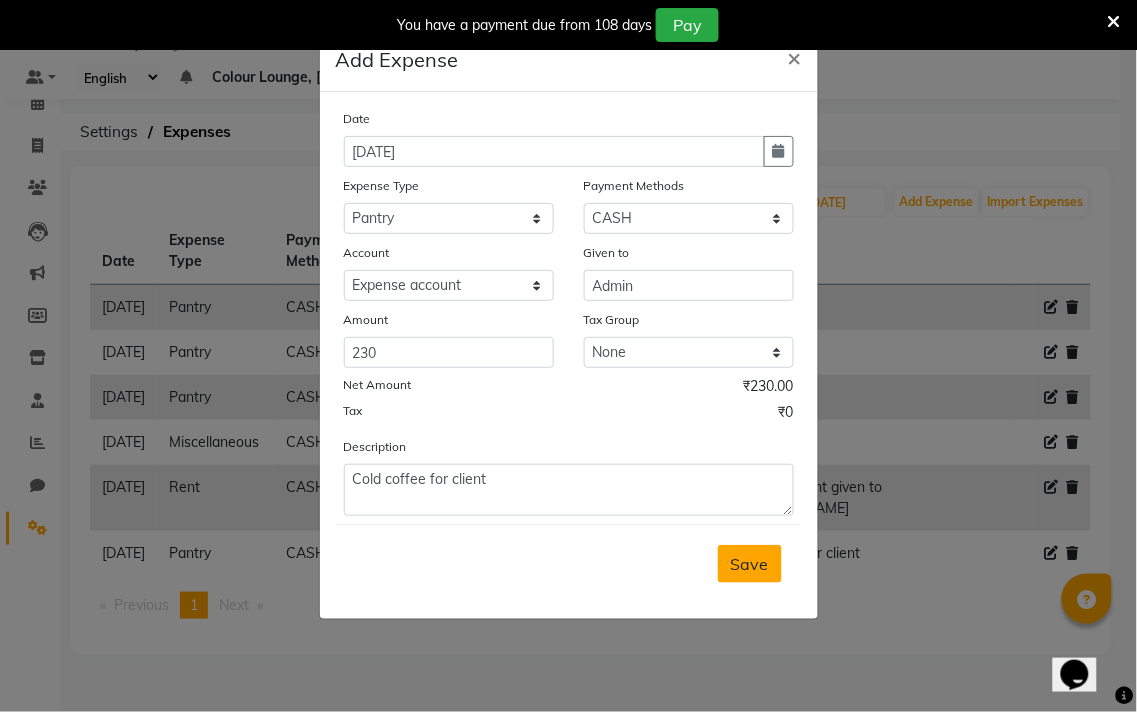 click on "Save" at bounding box center (750, 564) 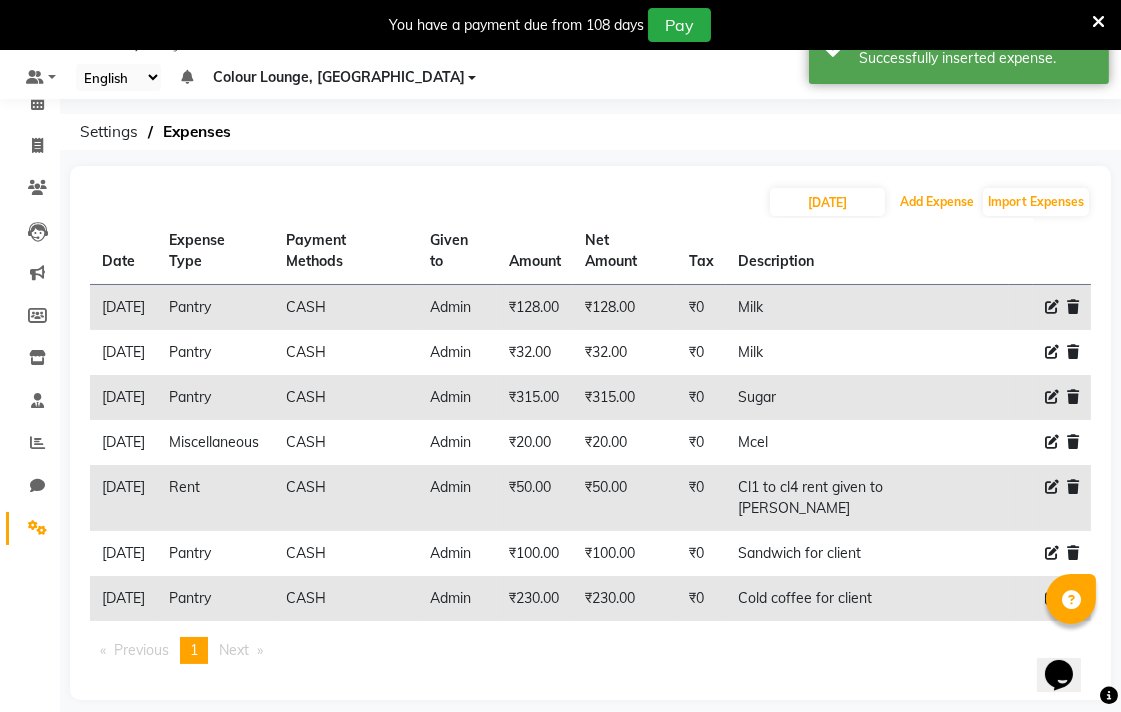 click on "Add Expense" 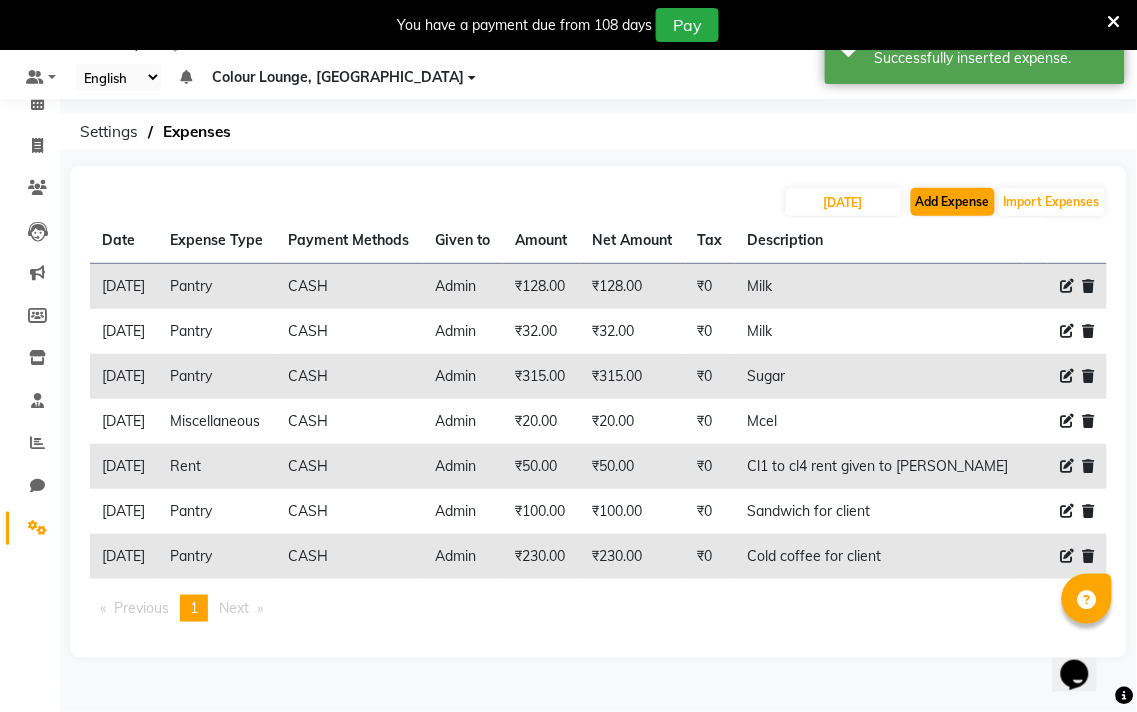 select on "1" 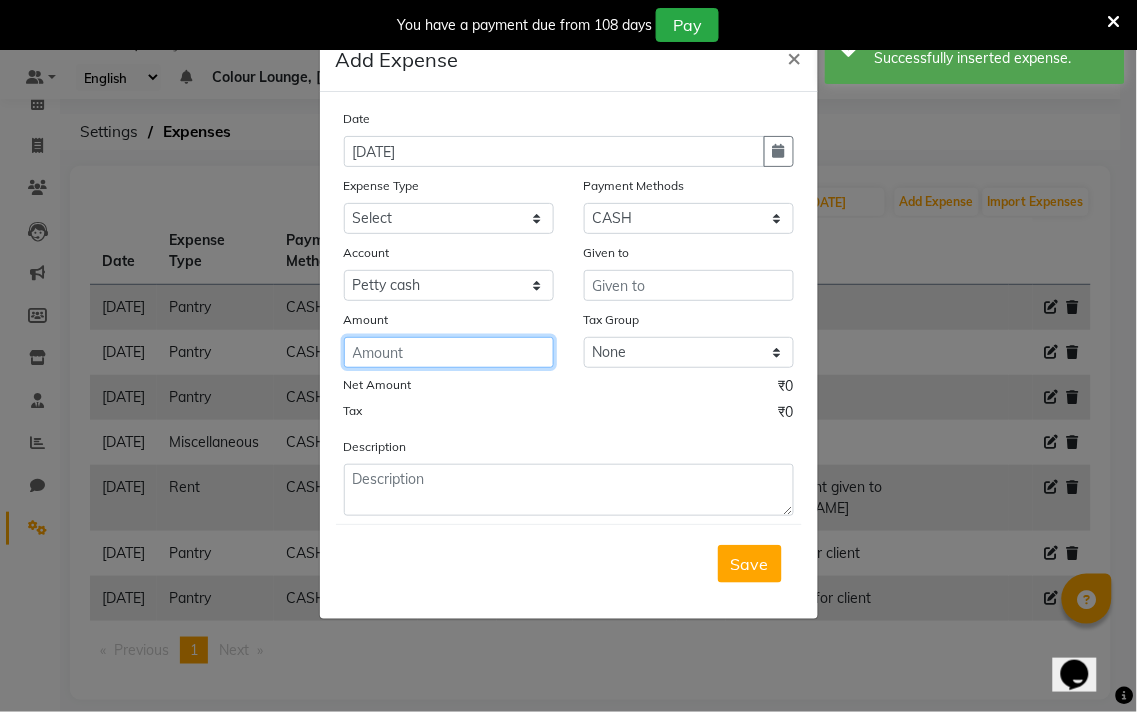 click 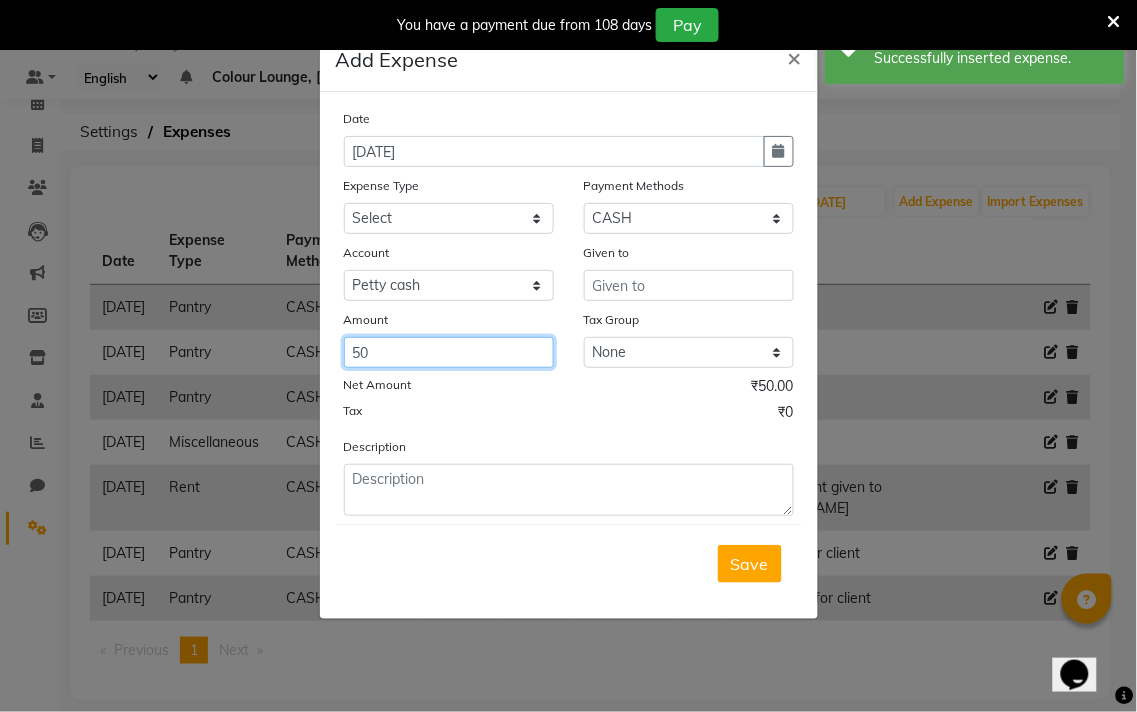 type on "50" 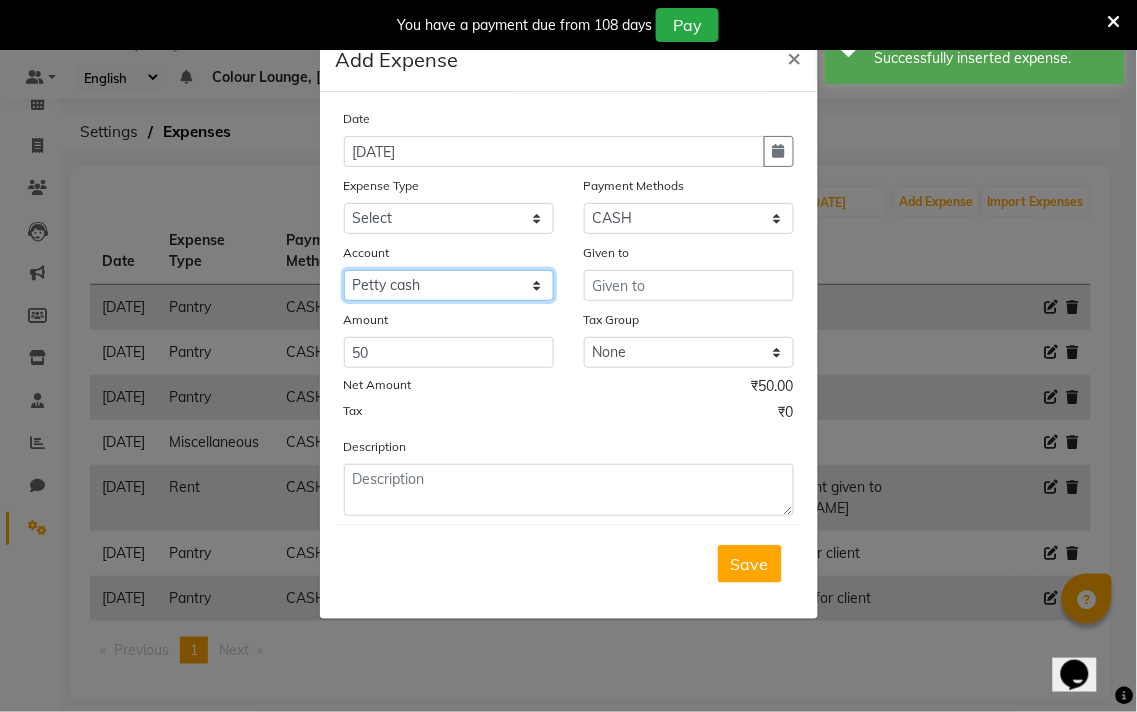 click on "Select Petty cash Default account Expense account" 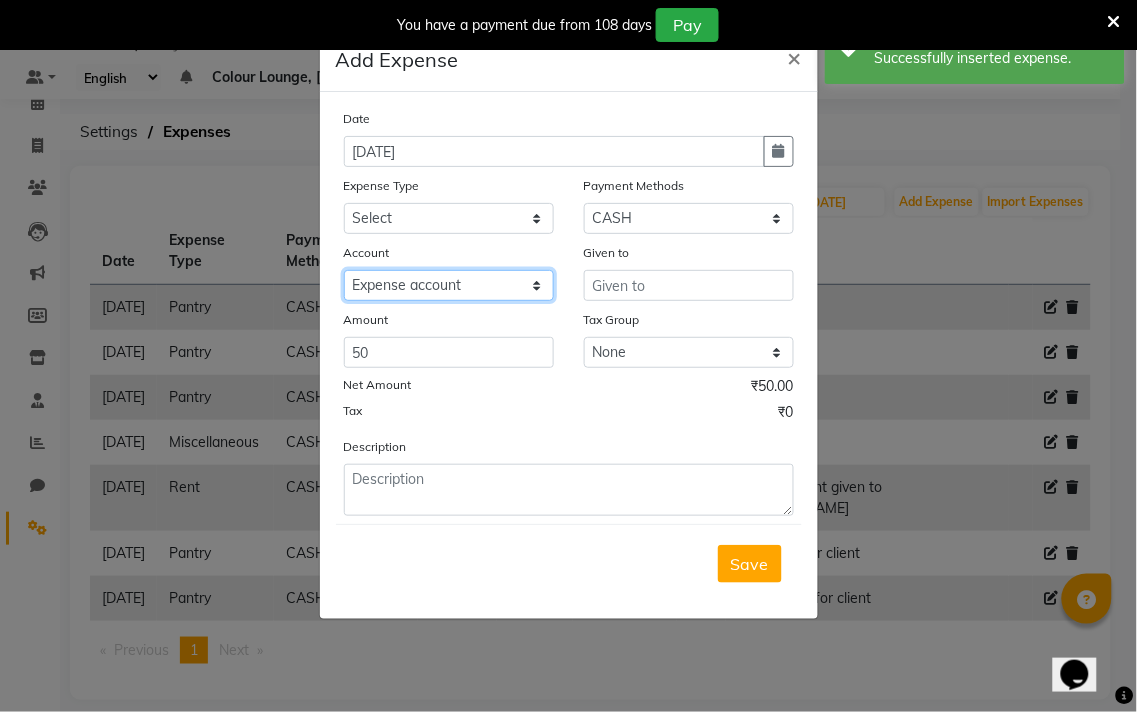 click on "Select Petty cash Default account Expense account" 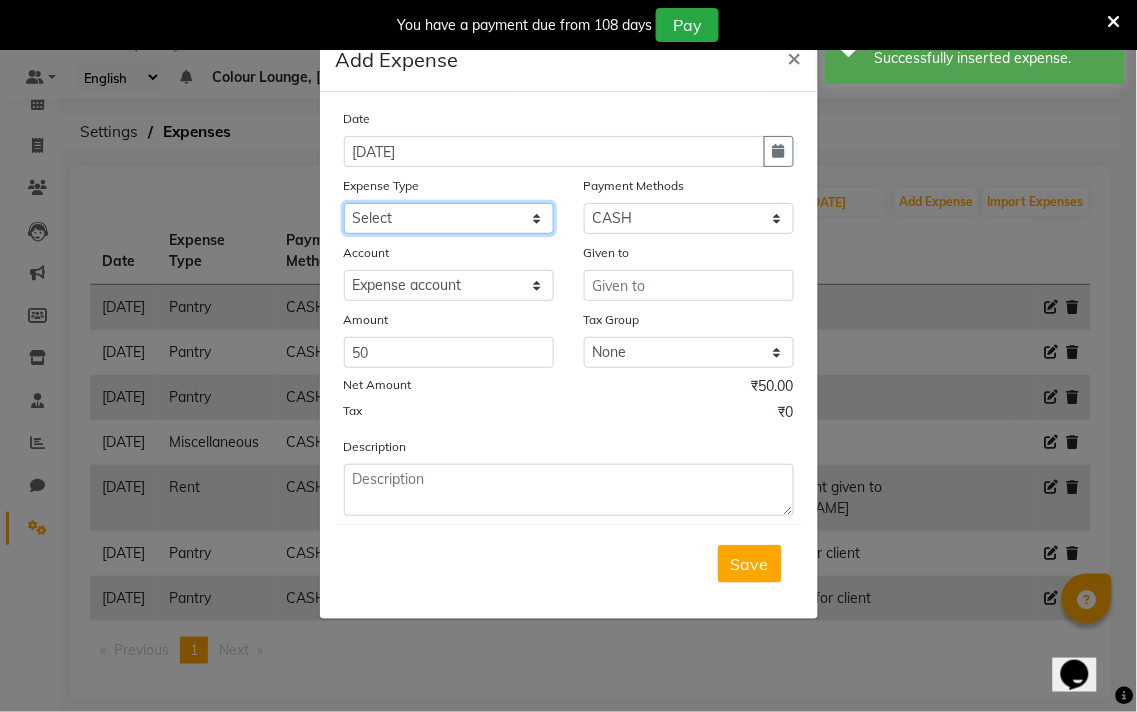 click on "Select Advance Salary Bank charges Car maintenance  Cash transfer to bank Cash transfer to hub Client Snacks Clinical charges Equipment Fuel Govt fee Incentive Insurance International purchase Loan Repayment Maintenance Marketing Miscellaneous MRA Other Pantry Product Rent Salary Staff Snacks Tax Tea & Refreshment Utilities" 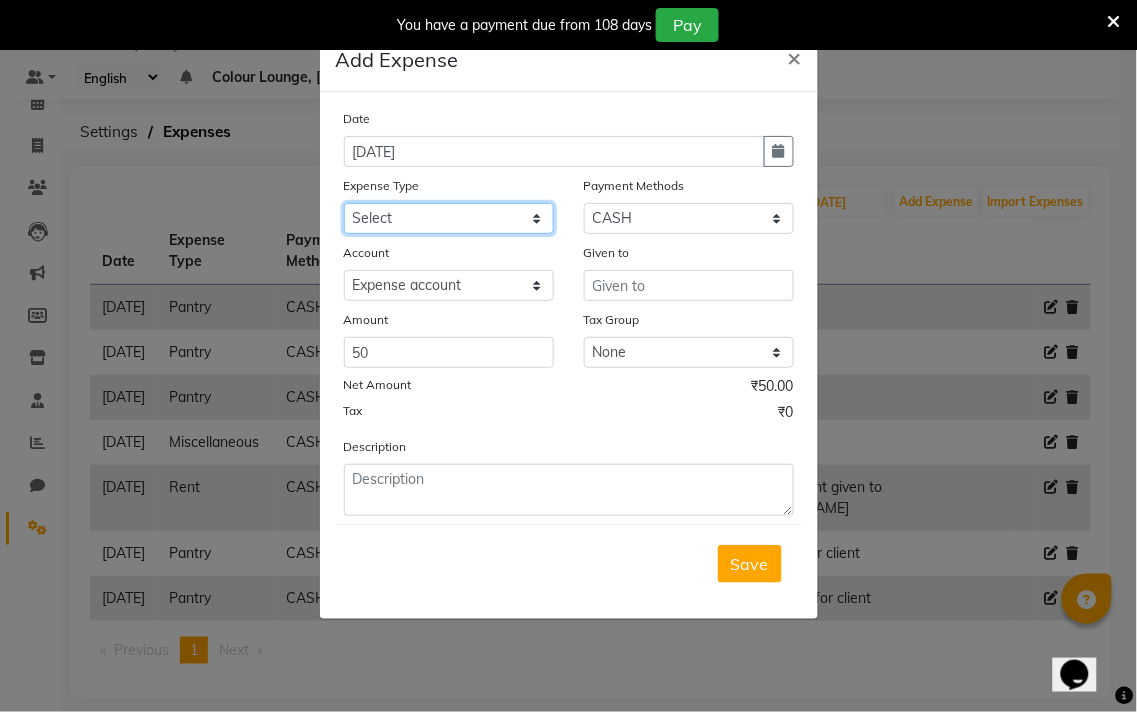 select on "9" 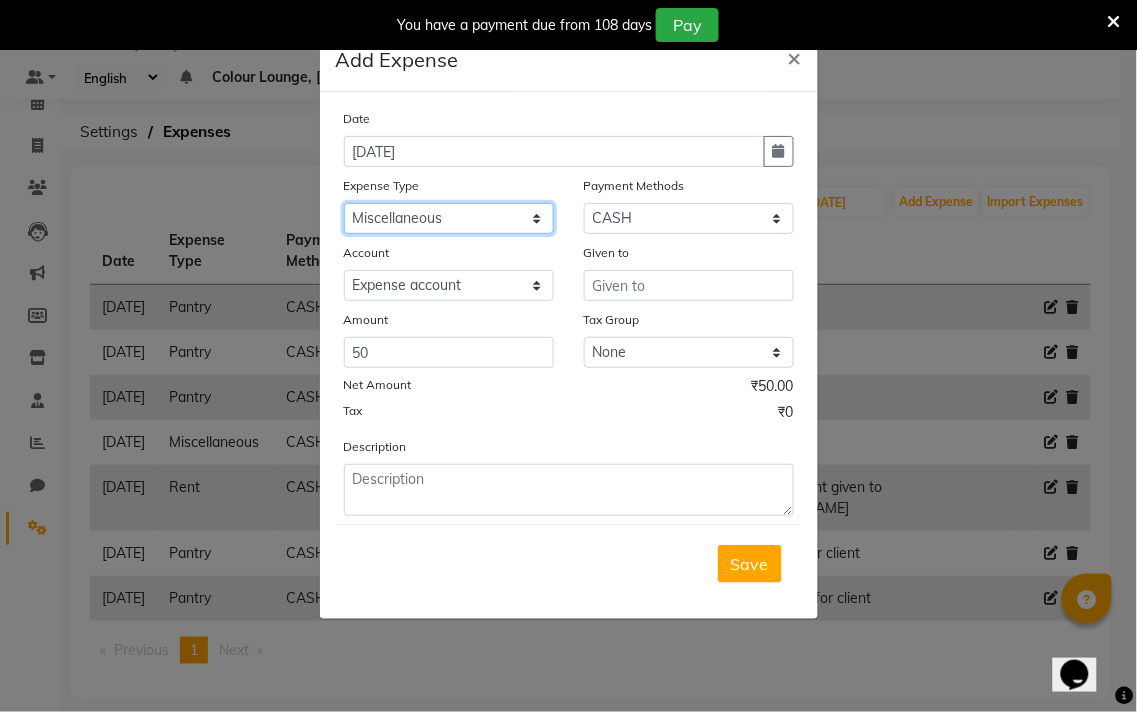 click on "Select Advance Salary Bank charges Car maintenance  Cash transfer to bank Cash transfer to hub Client Snacks Clinical charges Equipment Fuel Govt fee Incentive Insurance International purchase Loan Repayment Maintenance Marketing Miscellaneous MRA Other Pantry Product Rent Salary Staff Snacks Tax Tea & Refreshment Utilities" 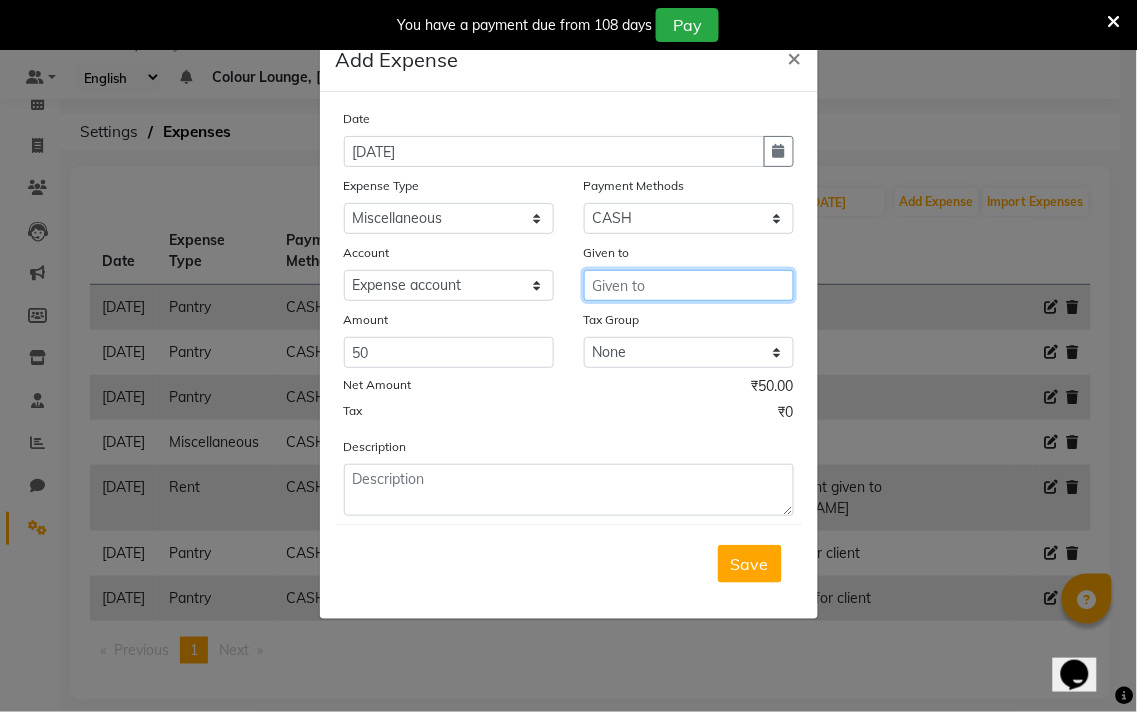 click at bounding box center [689, 285] 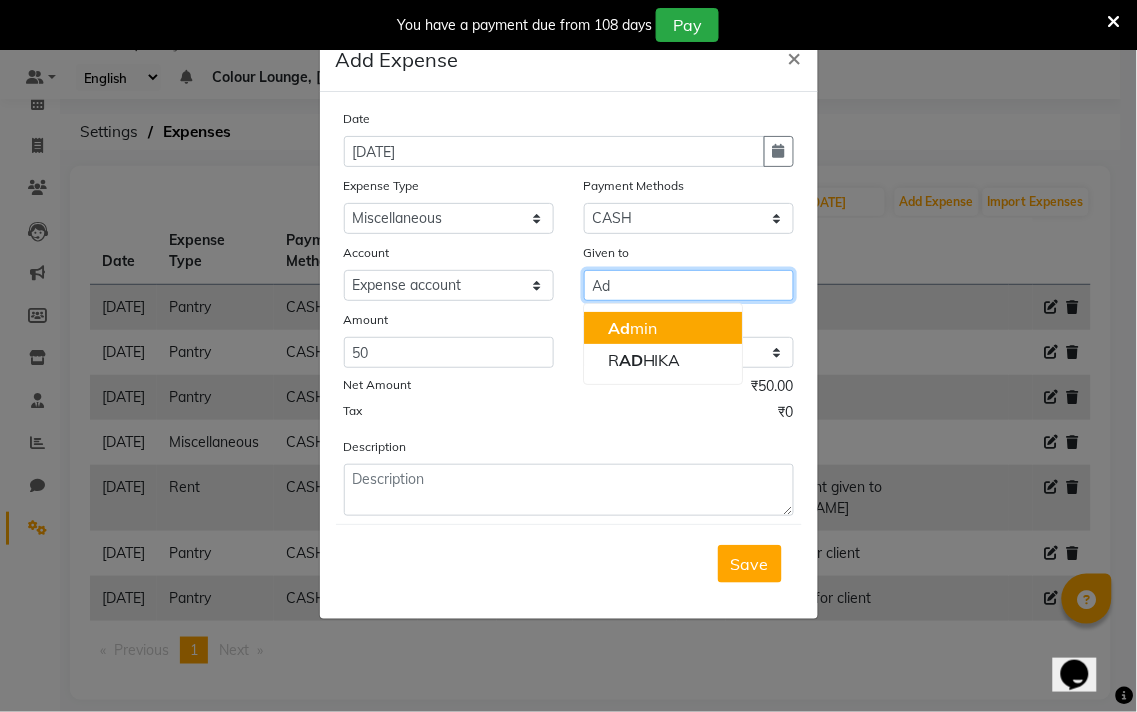 click on "Ad min" at bounding box center [632, 328] 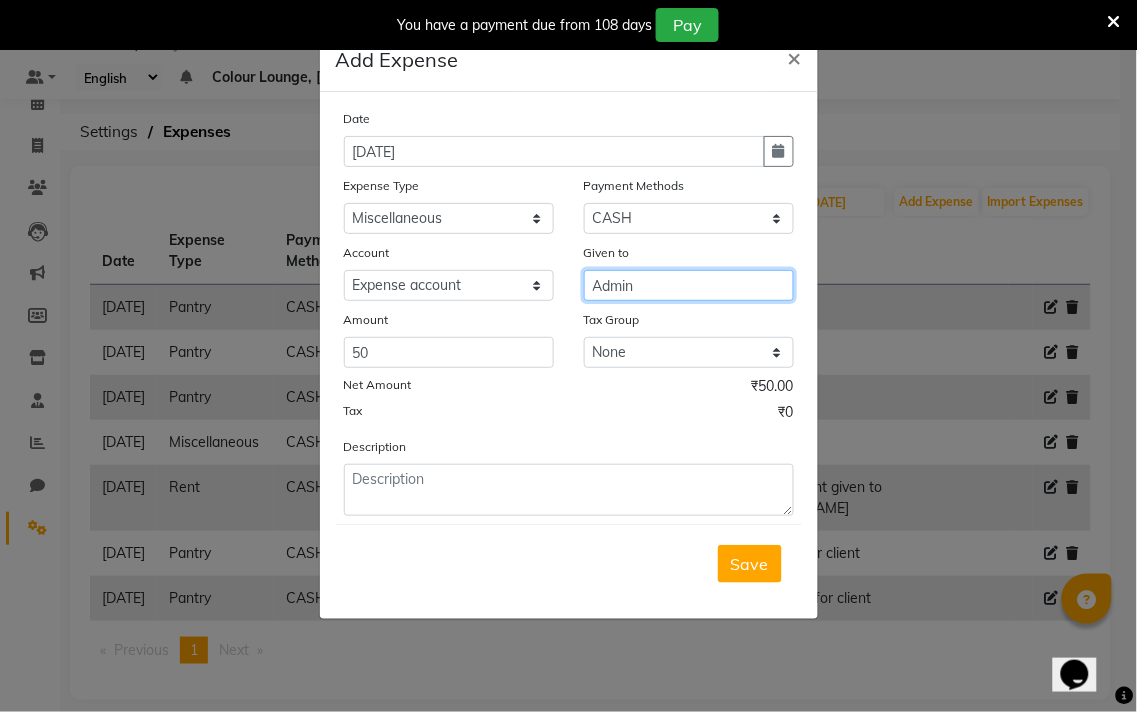 type on "Admin" 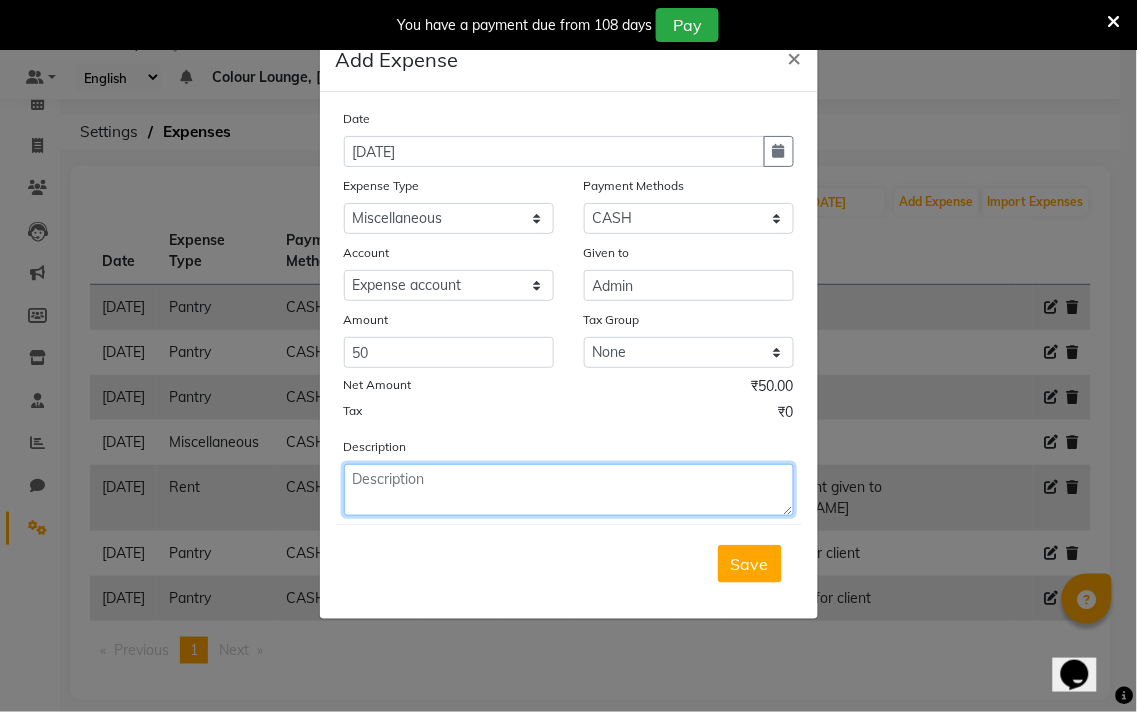 click 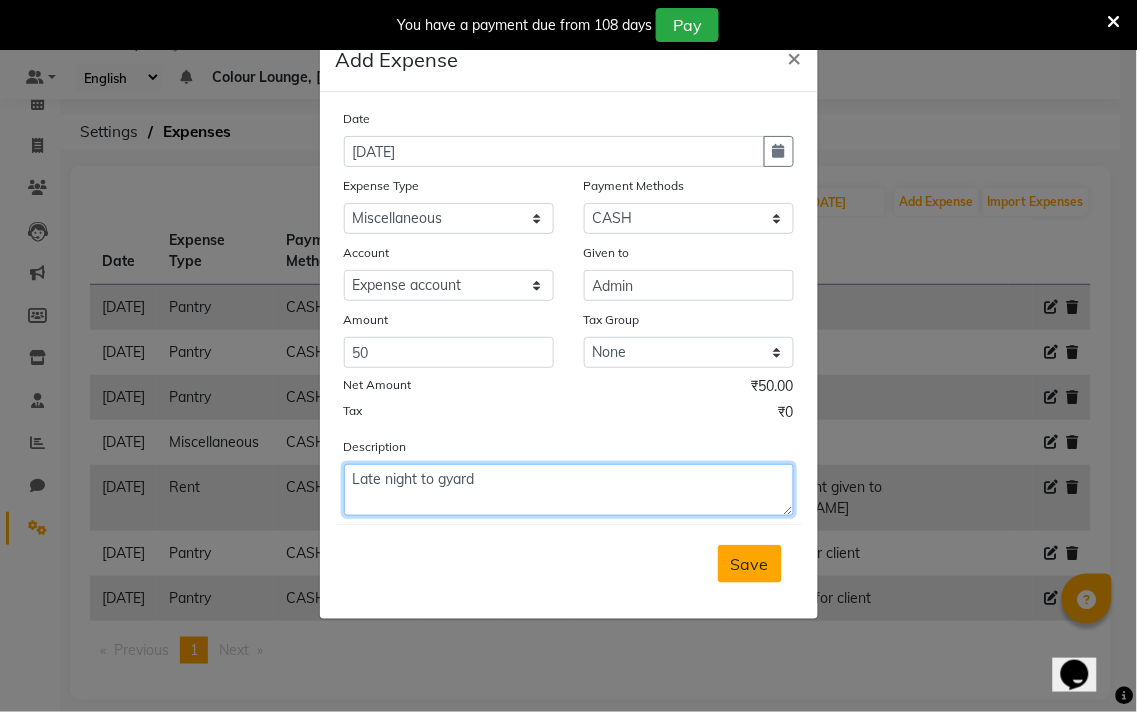 type on "Late night to gyard" 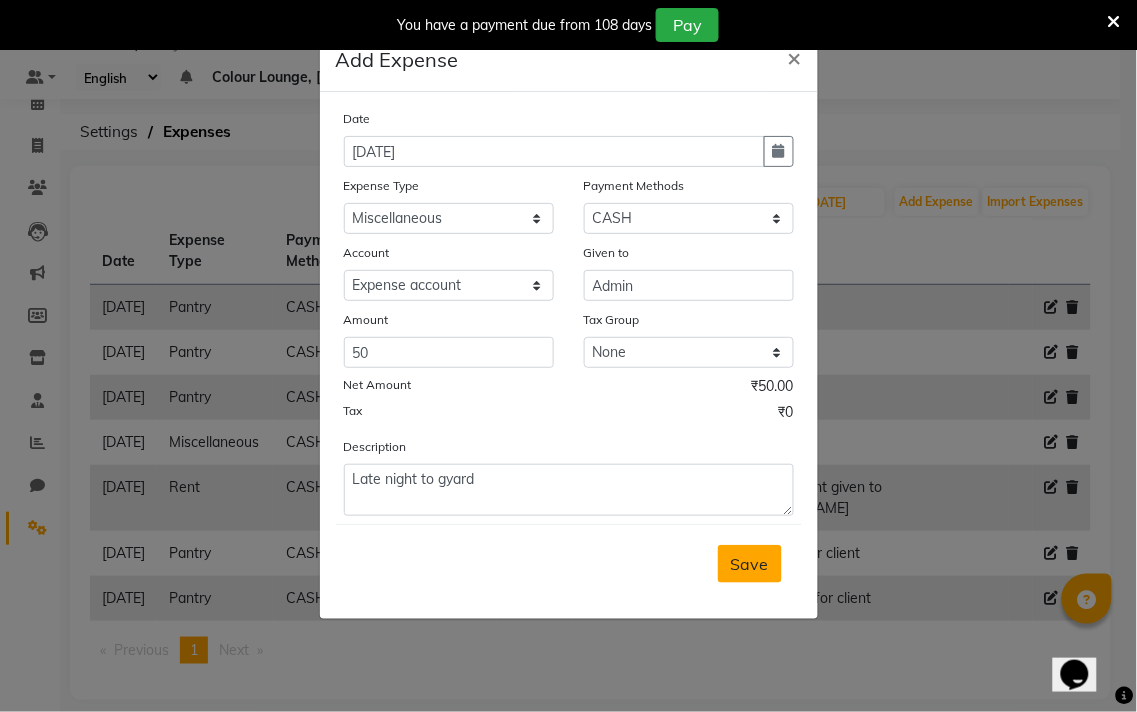 click on "Save" at bounding box center [750, 564] 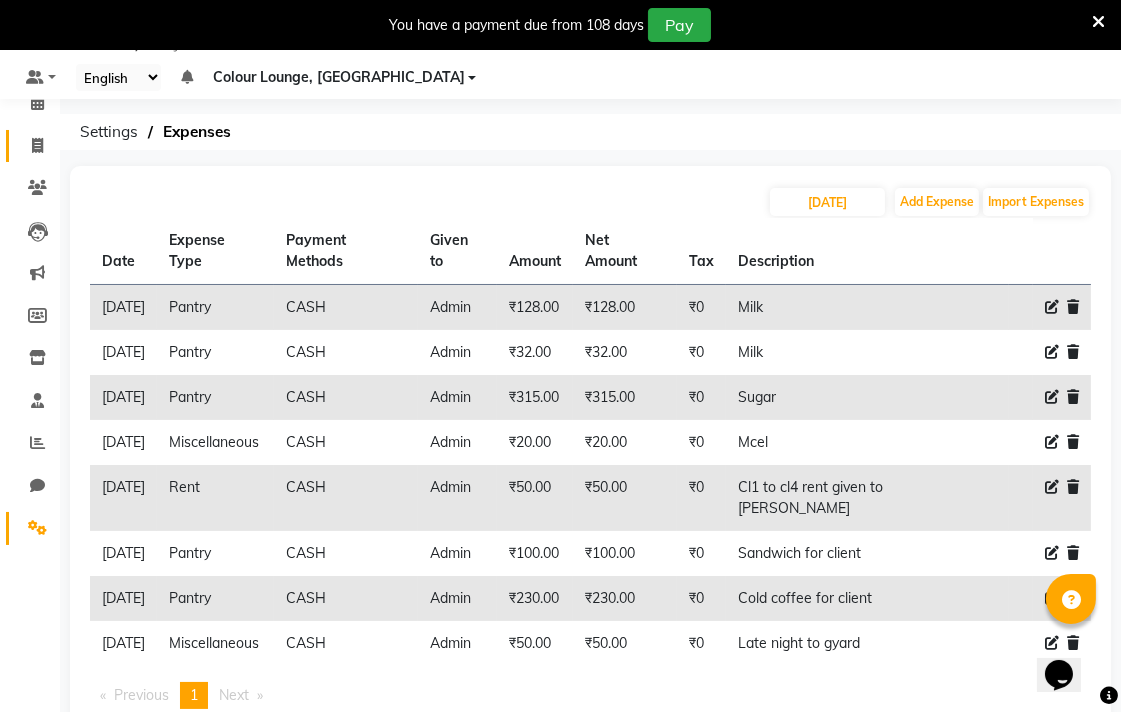 click 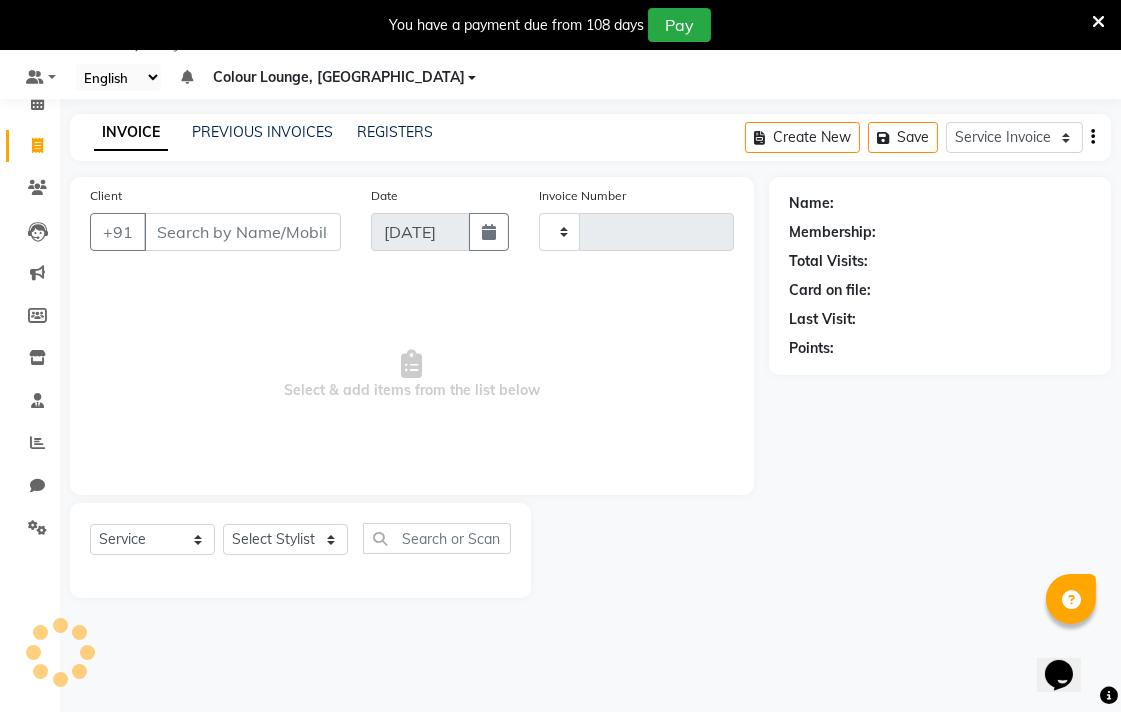 type on "4431" 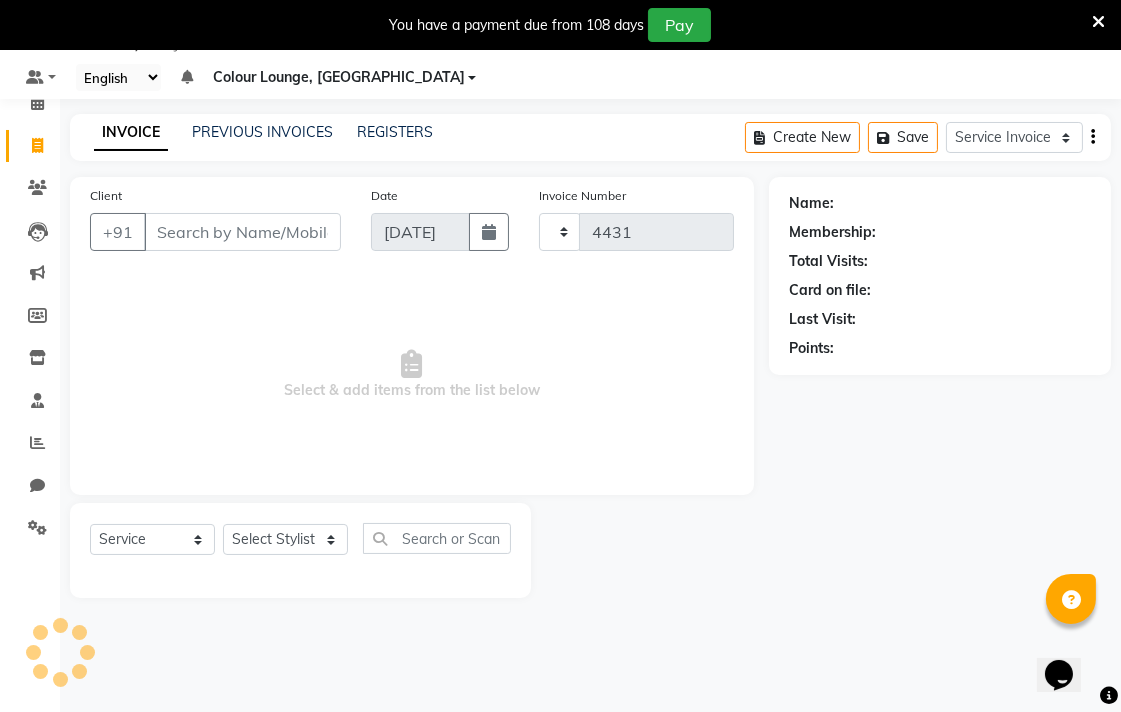 select on "8013" 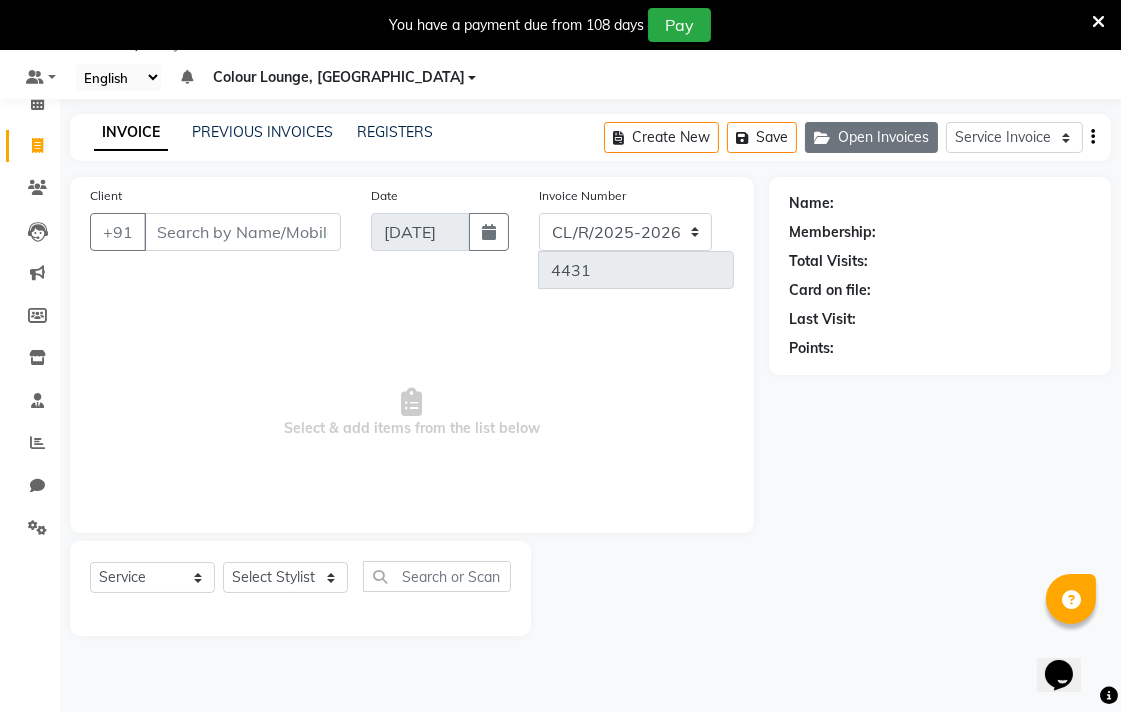 click on "Open Invoices" 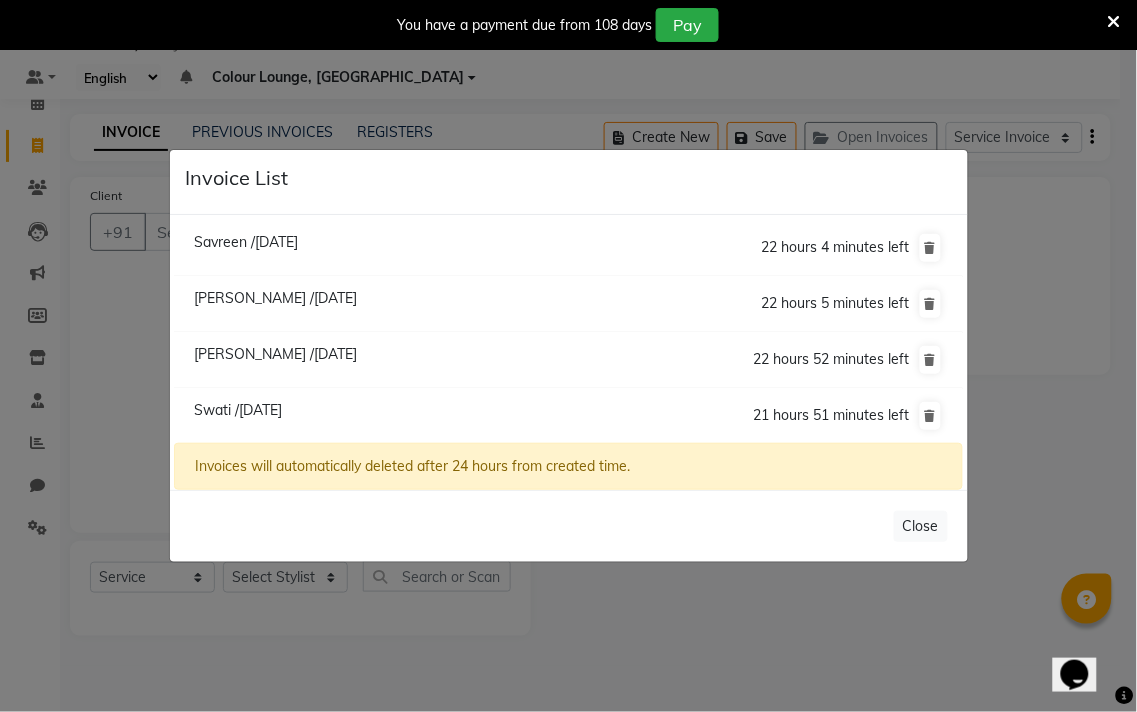 click on "Savreen /13 July 2025" 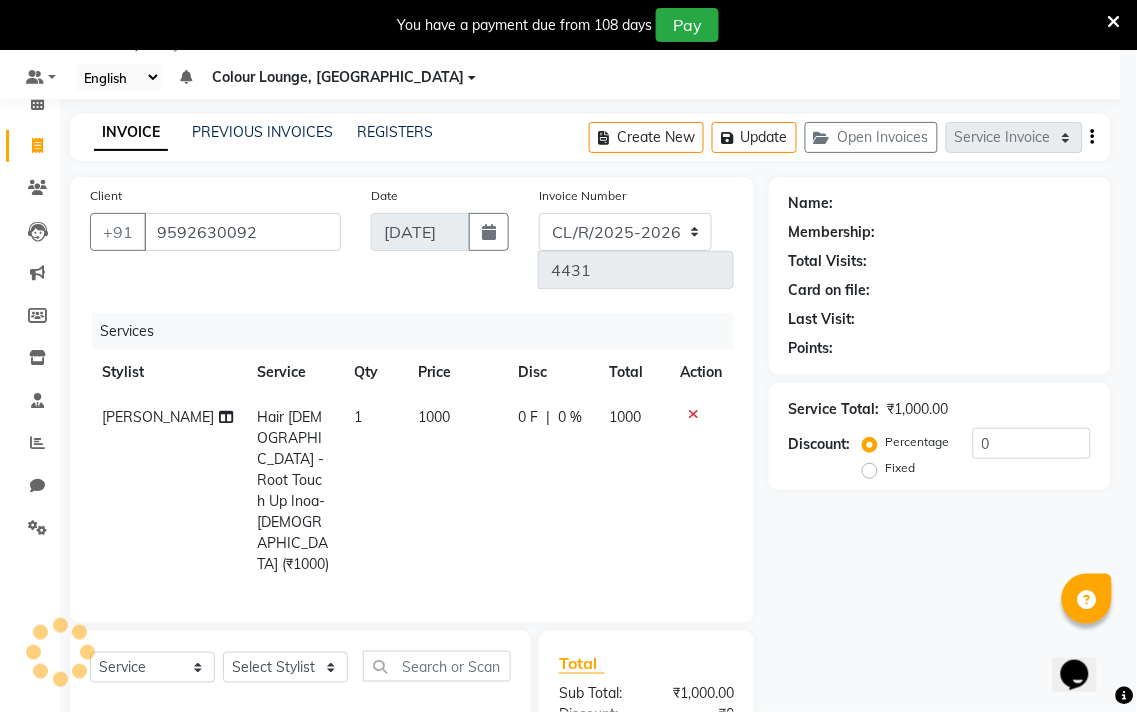 select on "1: Object" 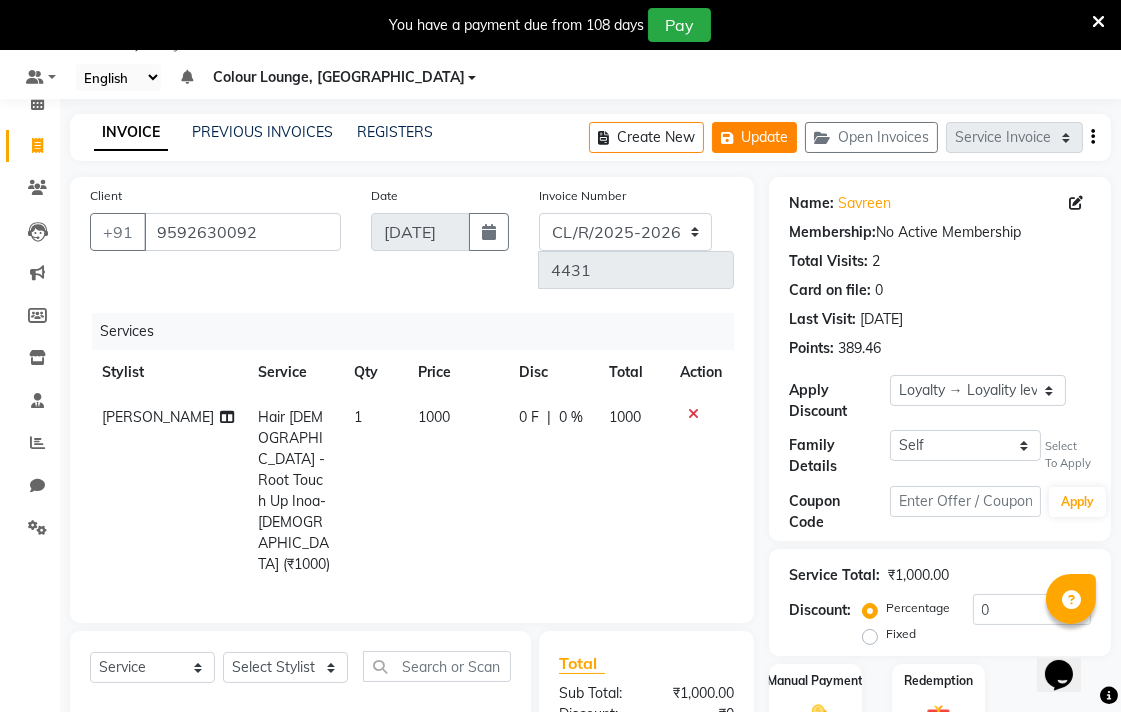 click on "Update" 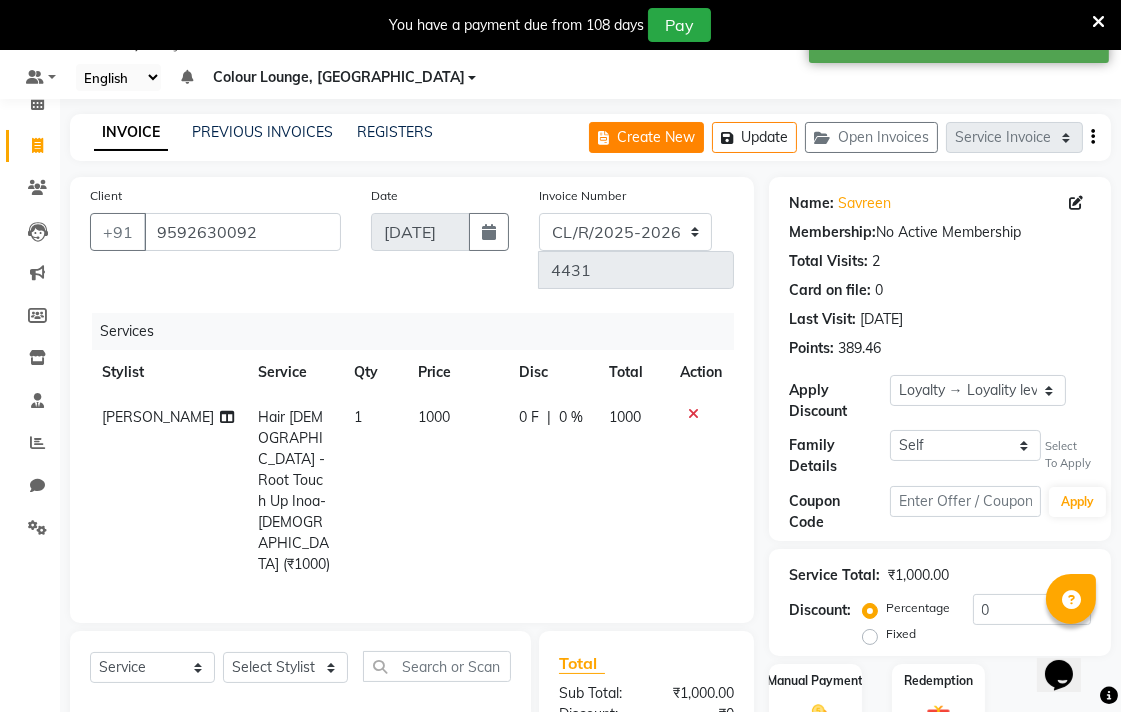 click on "Create New" 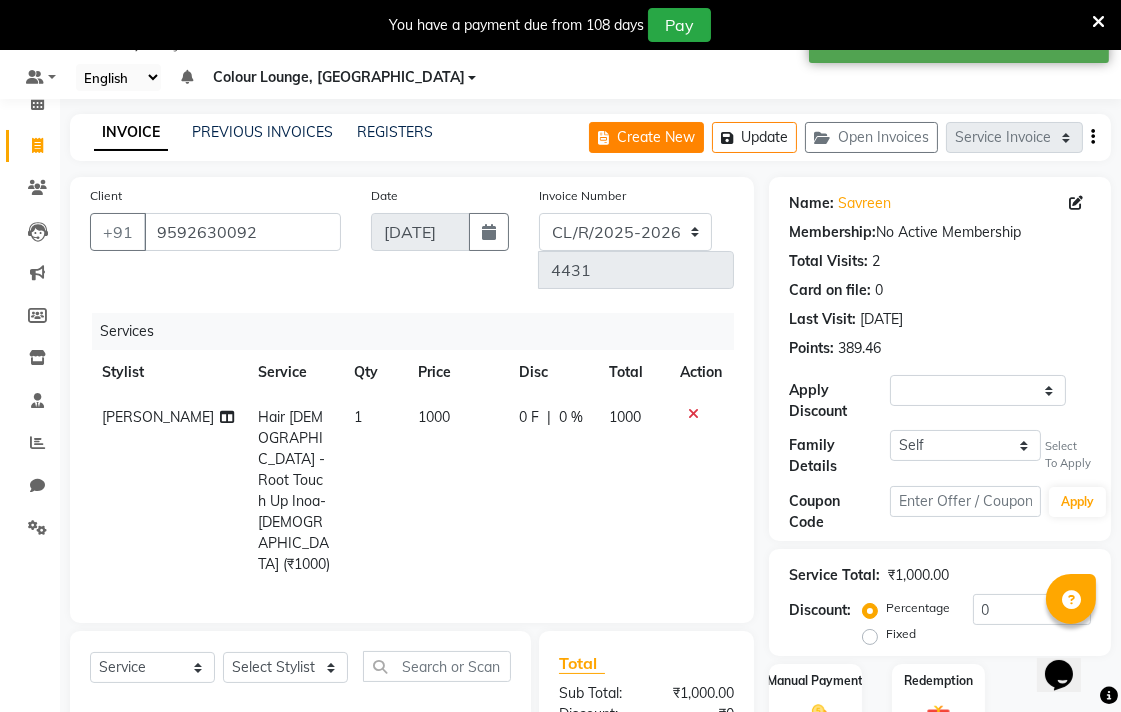 select on "service" 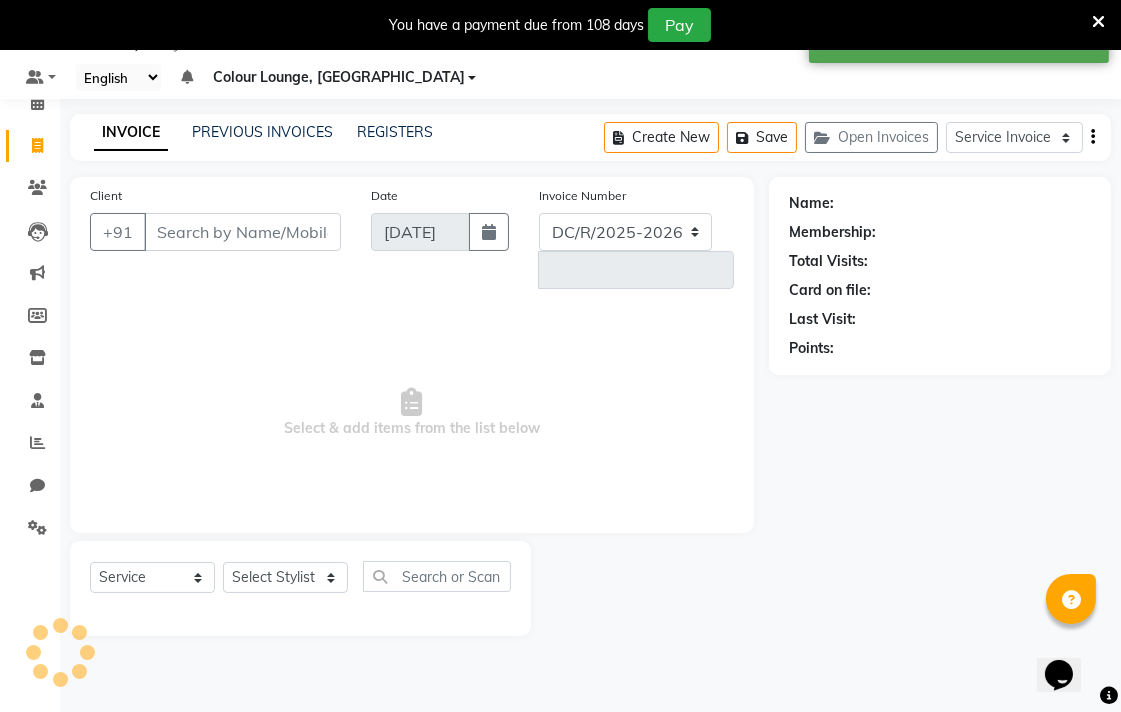 select on "8013" 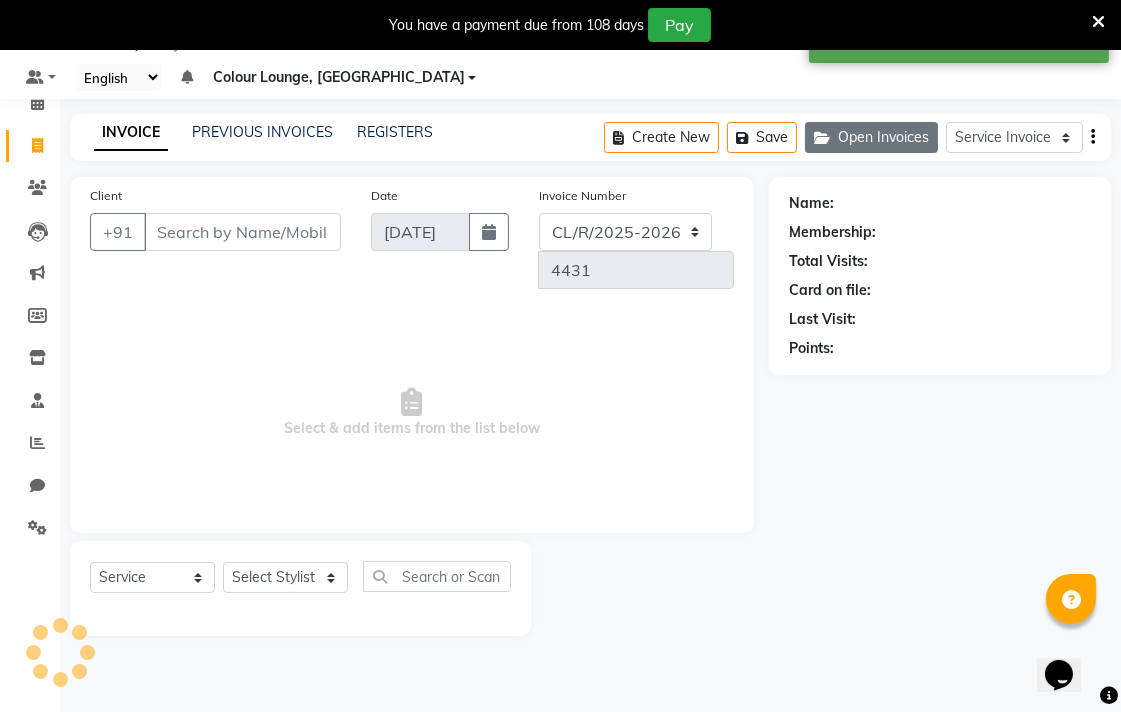 click on "Open Invoices" 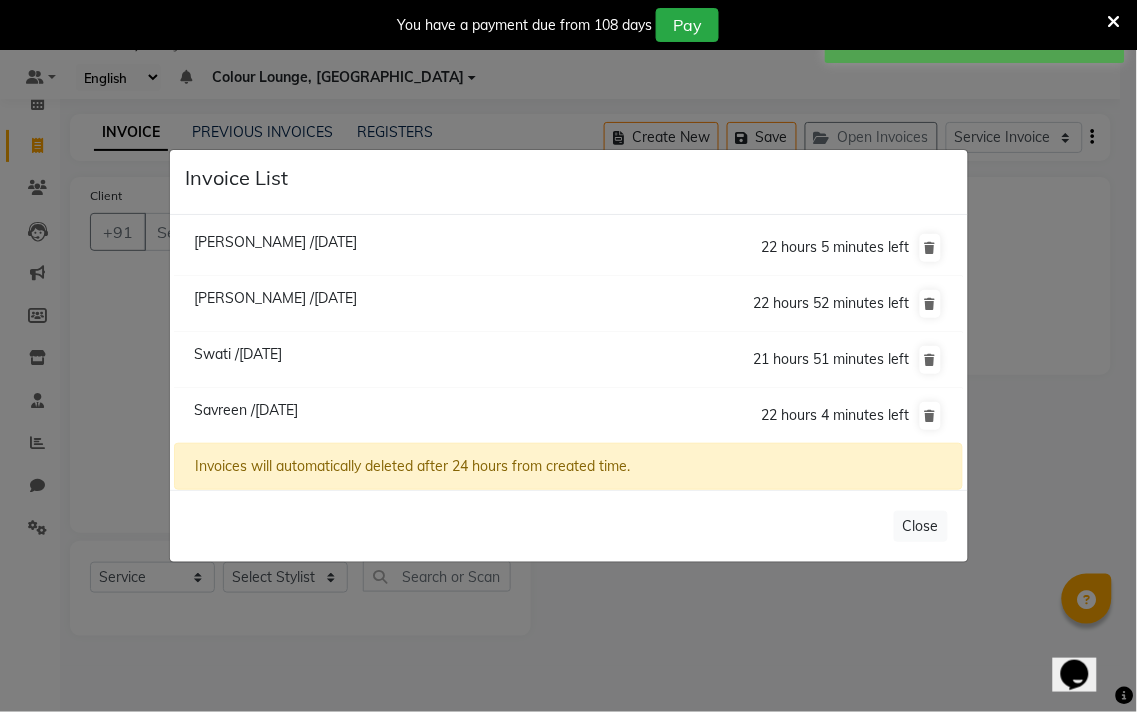 click on "Invoice List  Navpreet /13 July 2025  22 hours 5 minutes left  Kritika /13 July 2025  22 hours 52 minutes left  Swati /13 July 2025  21 hours 51 minutes left  Savreen /13 July 2025  22 hours 4 minutes left  Invoices will automatically deleted after 24 hours from created time.   Close" 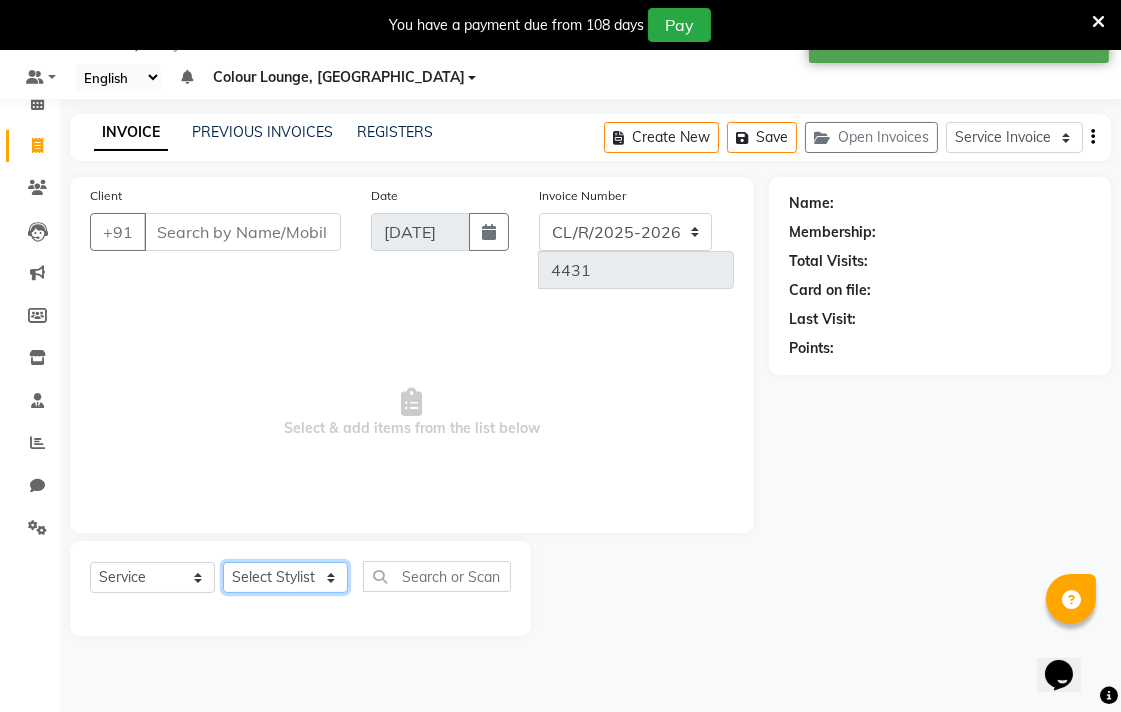 click on "Select Stylist Admin AMIT Birshika Colour Lounge, [GEOGRAPHIC_DATA] Colour Lounge, [GEOGRAPHIC_DATA] [PERSON_NAME] [PERSON_NAME] [PERSON_NAME] [PERSON_NAME] [PERSON_NAME] mam [PERSON_NAME] [PERSON_NAME] [PERSON_NAME] MOHIT [PERSON_NAME] POOJA [PERSON_NAME] [PERSON_NAME] [PERSON_NAME] guard [PERSON_NAME] [PERSON_NAME] [PERSON_NAME] [PERSON_NAME] SAMEER [PERSON_NAME] [PERSON_NAME] [PERSON_NAME] [PERSON_NAME] [PERSON_NAME] [PERSON_NAME] VISHAL [PERSON_NAME]" 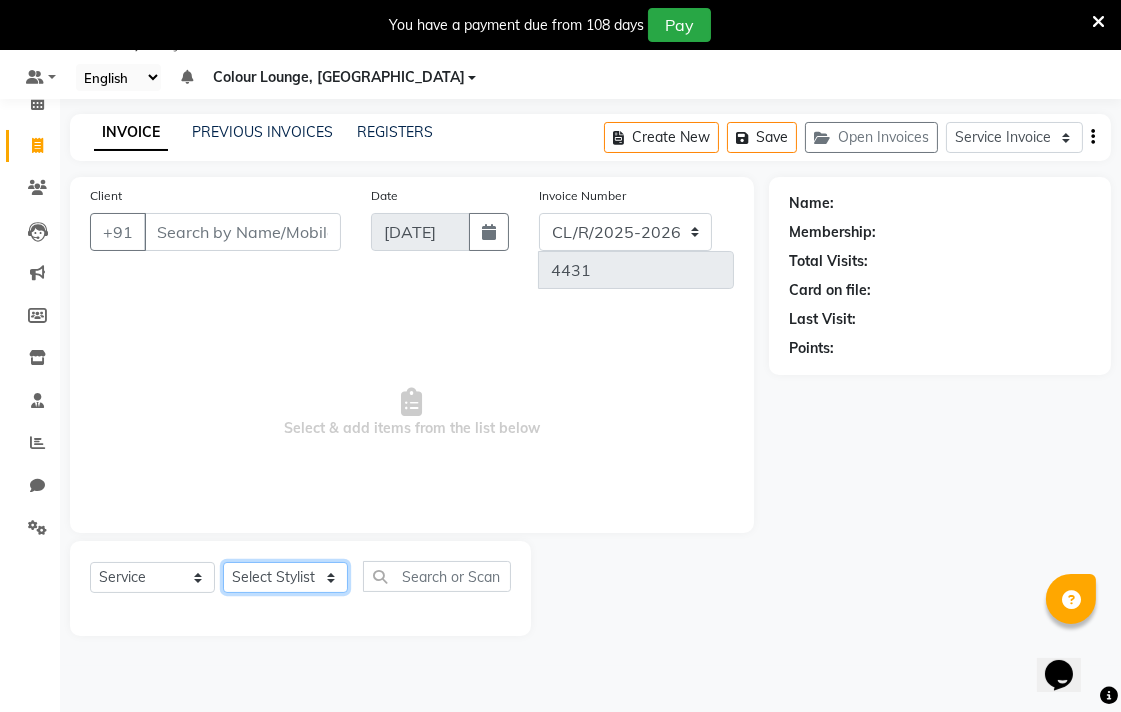 select on "70173" 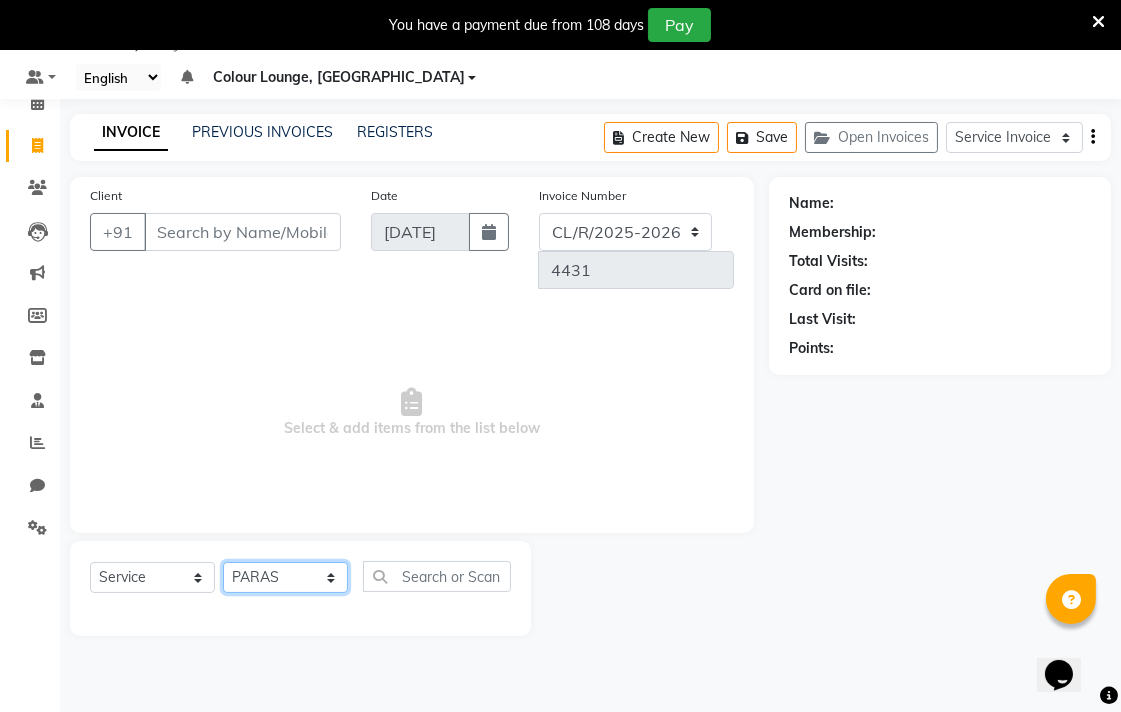 click on "Select Stylist Admin AMIT Birshika Colour Lounge, [GEOGRAPHIC_DATA] Colour Lounge, [GEOGRAPHIC_DATA] [PERSON_NAME] [PERSON_NAME] [PERSON_NAME] [PERSON_NAME] [PERSON_NAME] mam [PERSON_NAME] [PERSON_NAME] [PERSON_NAME] MOHIT [PERSON_NAME] POOJA [PERSON_NAME] [PERSON_NAME] [PERSON_NAME] guard [PERSON_NAME] [PERSON_NAME] [PERSON_NAME] [PERSON_NAME] SAMEER [PERSON_NAME] [PERSON_NAME] [PERSON_NAME] [PERSON_NAME] [PERSON_NAME] [PERSON_NAME] VISHAL [PERSON_NAME]" 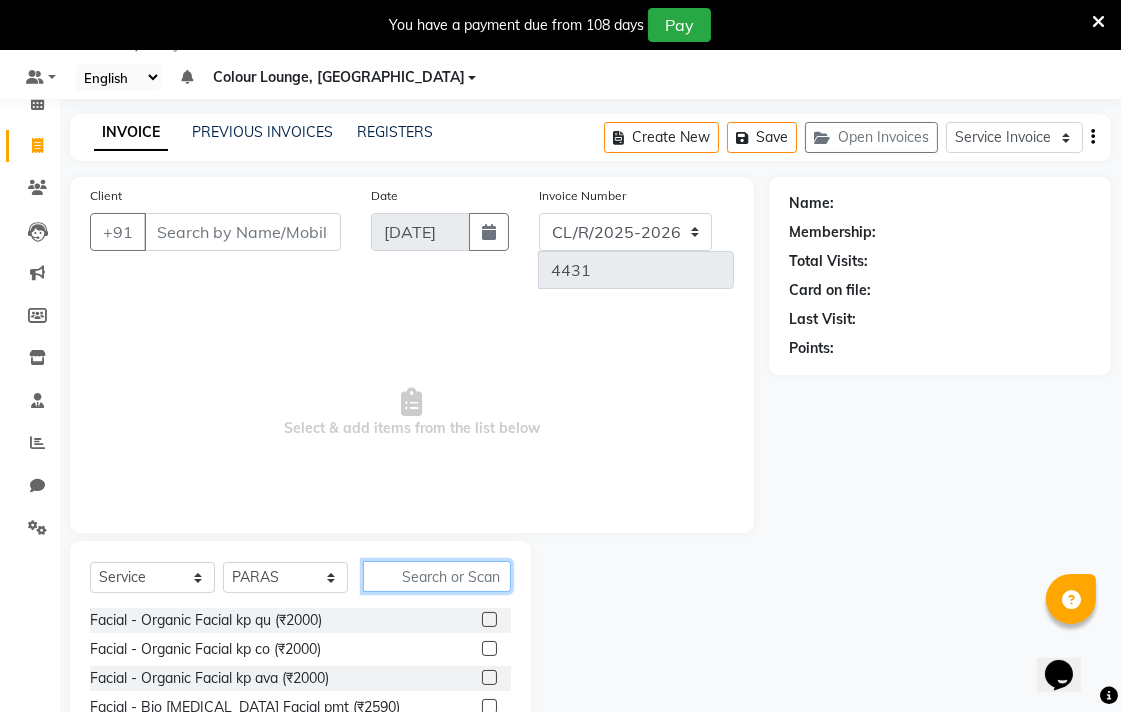click 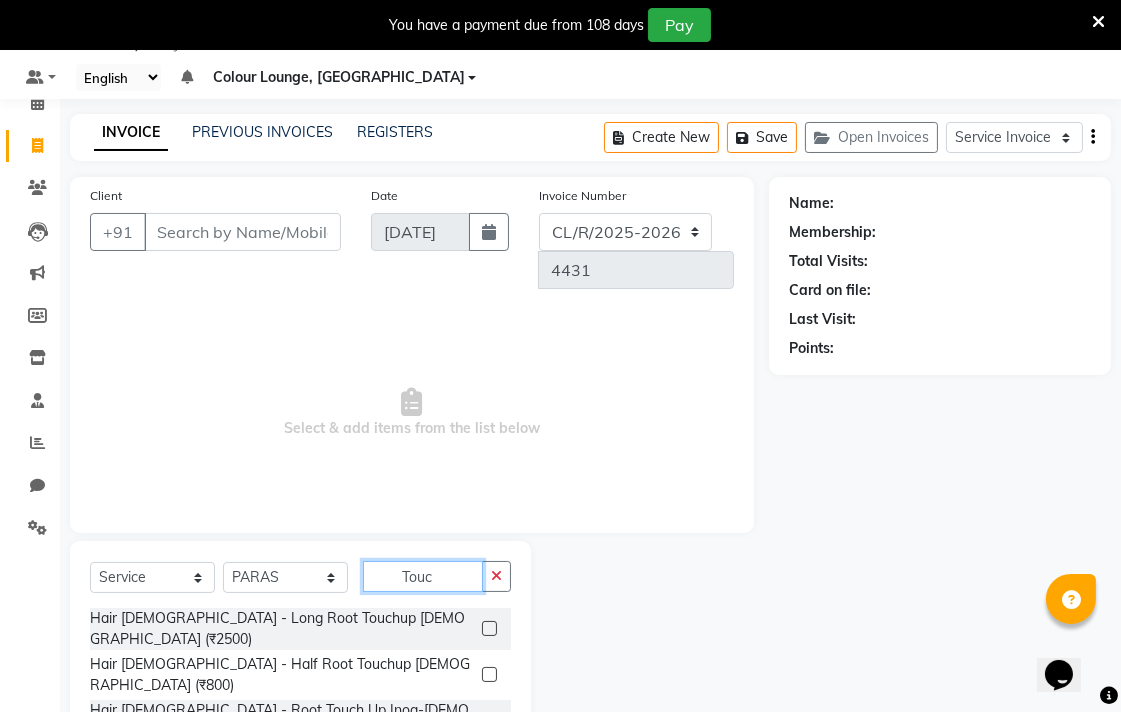 type on "Touc" 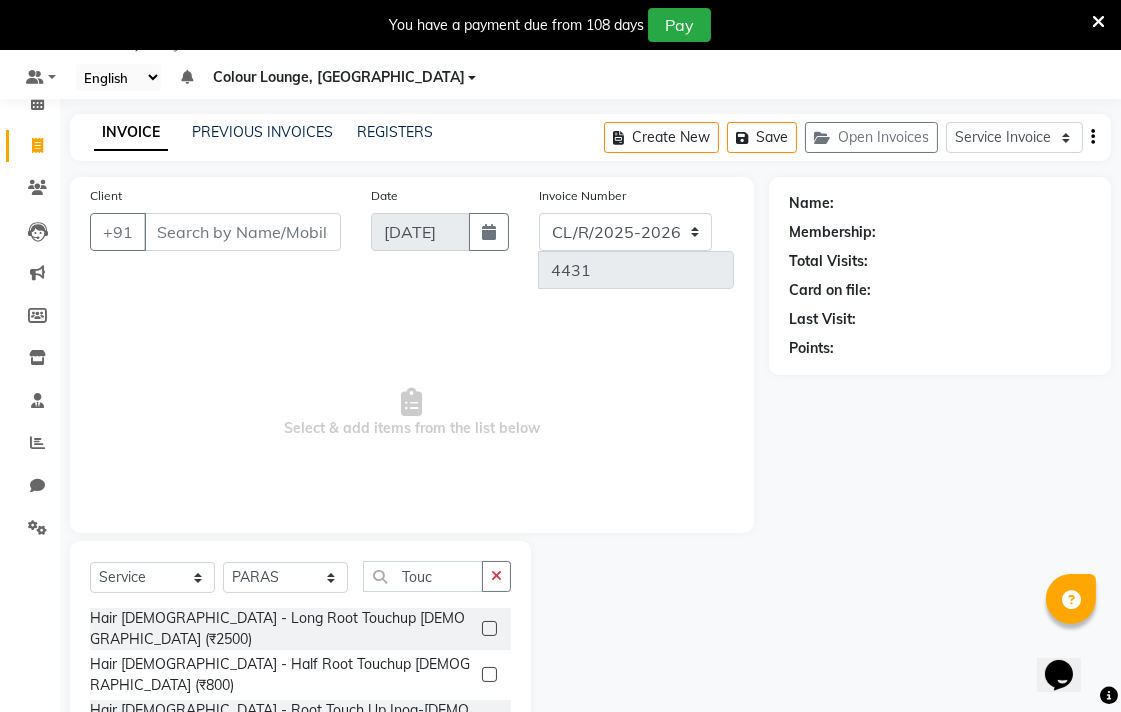 click 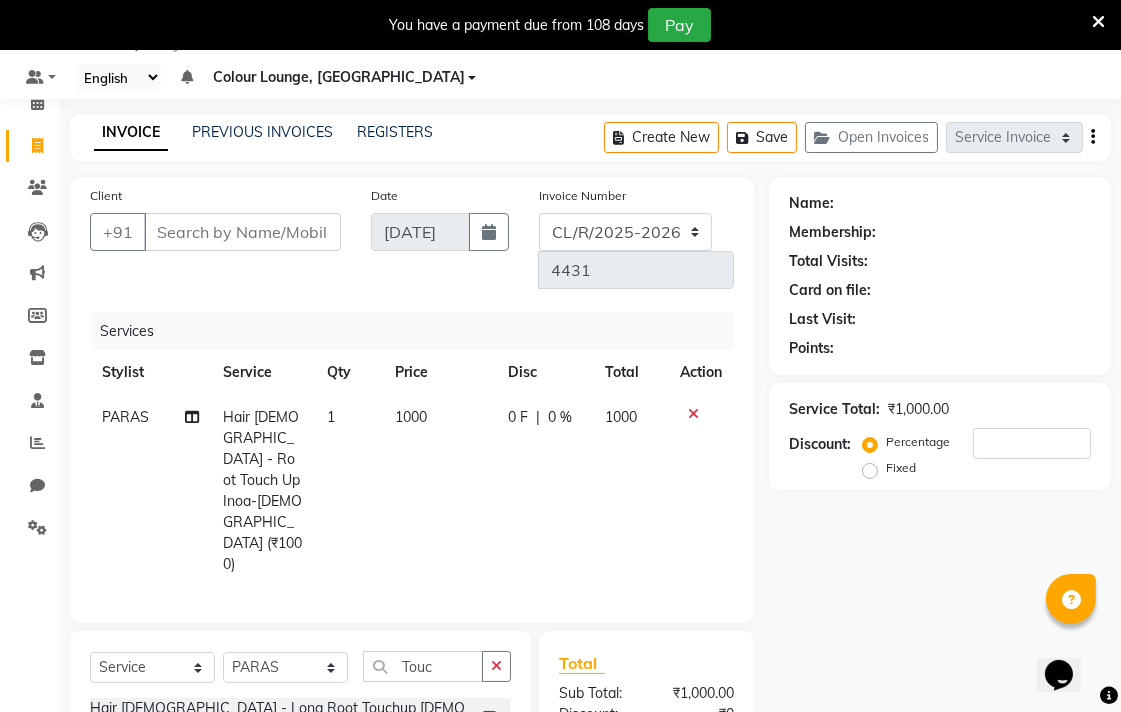 click on "1000" 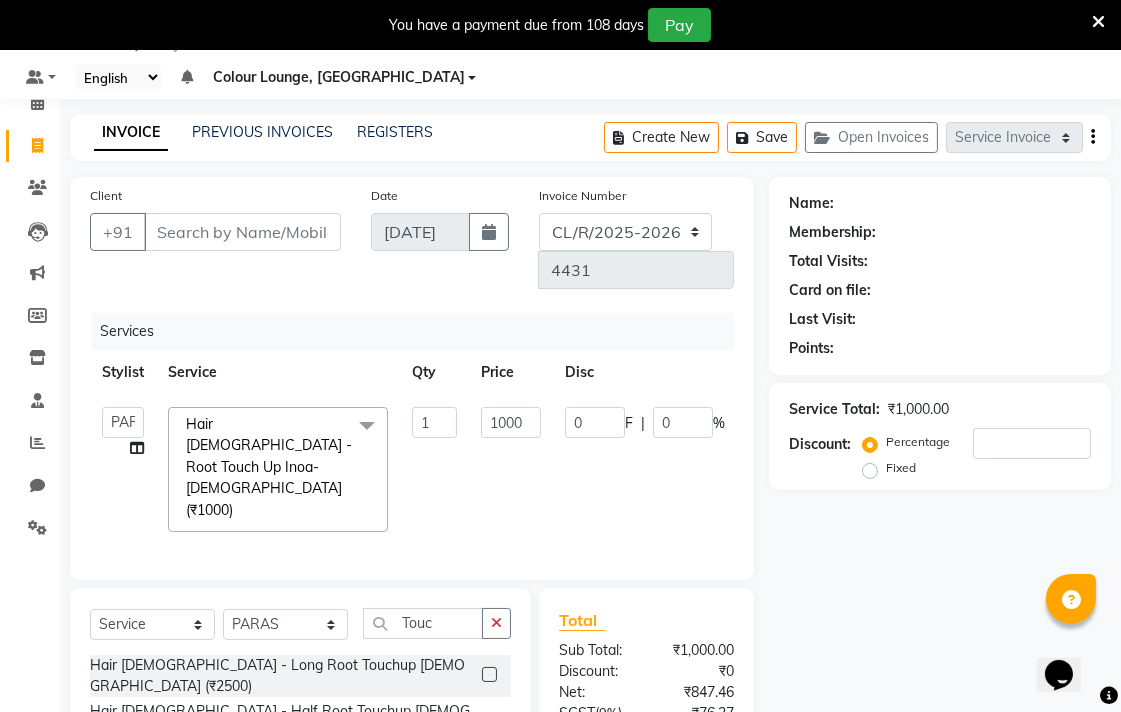 checkbox on "false" 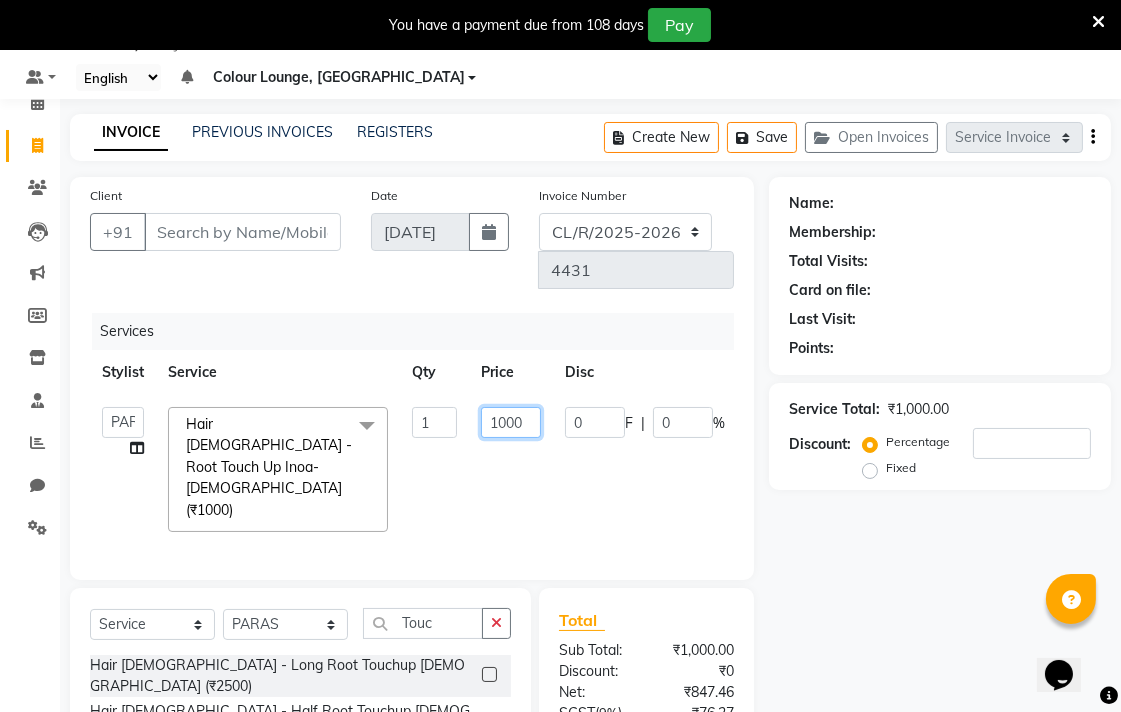 click on "1000" 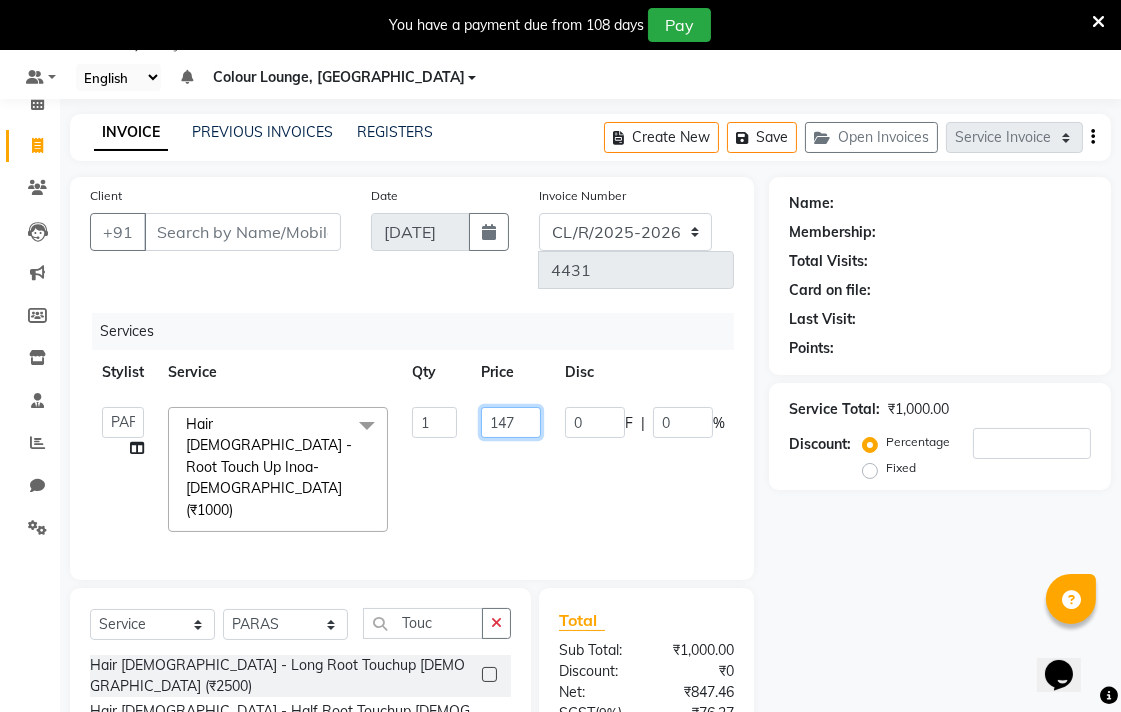 type on "1470" 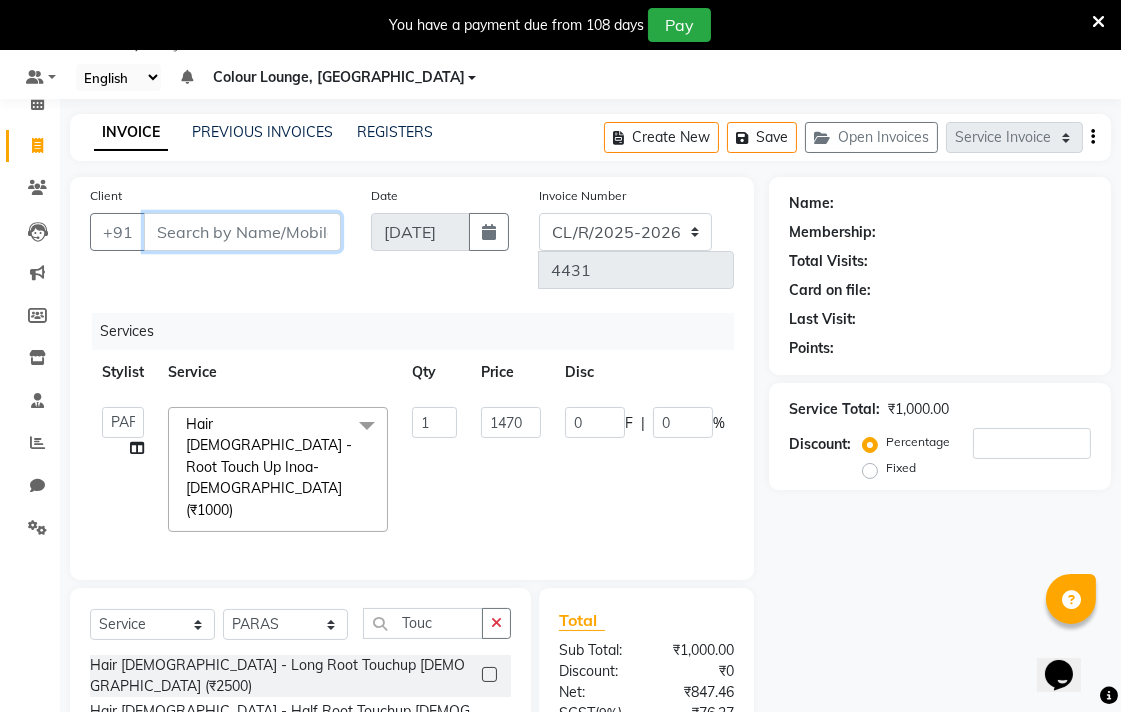 click on "Client" at bounding box center (242, 232) 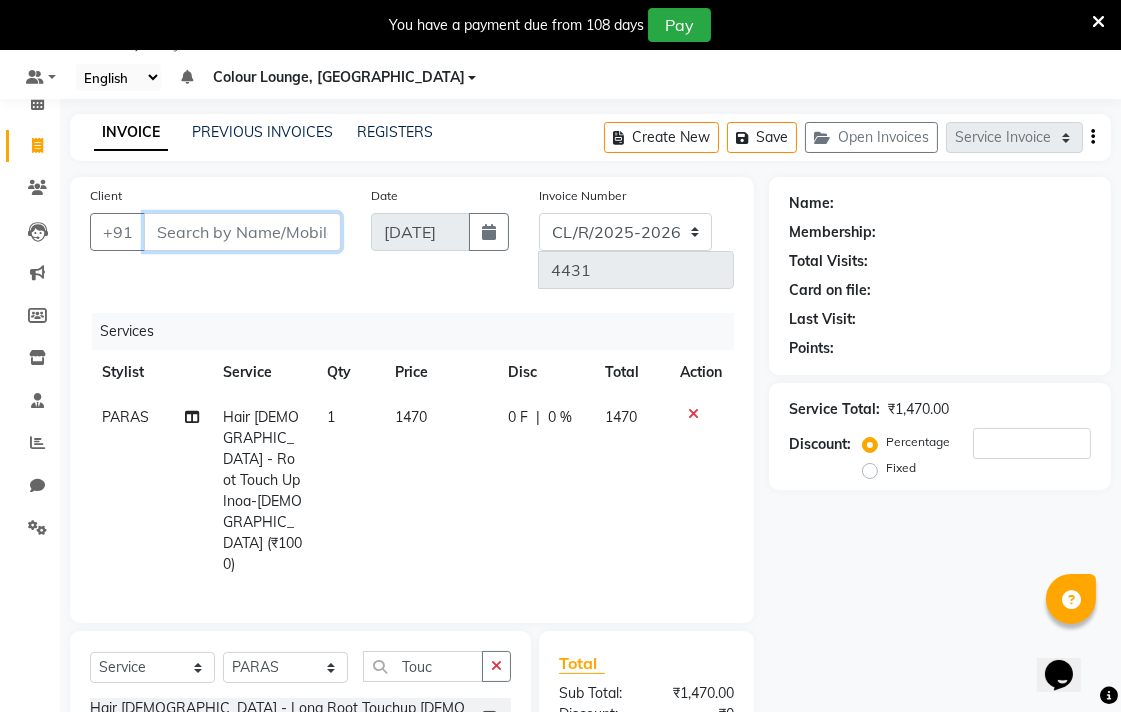 type on "9" 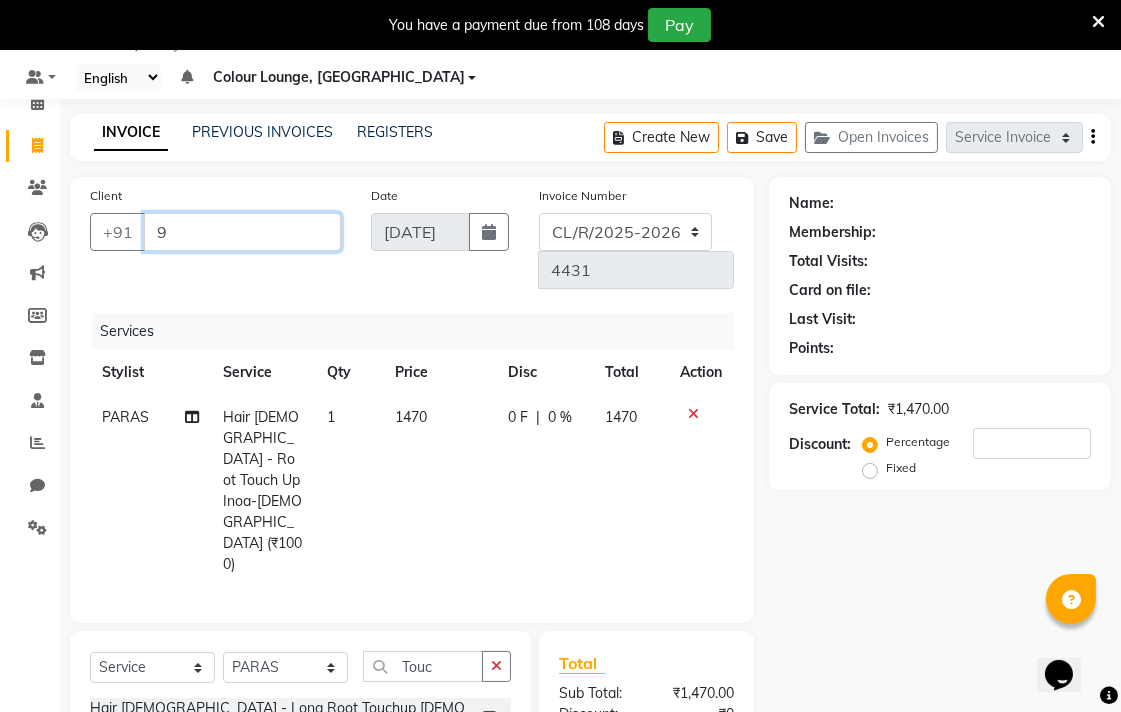 type on "0" 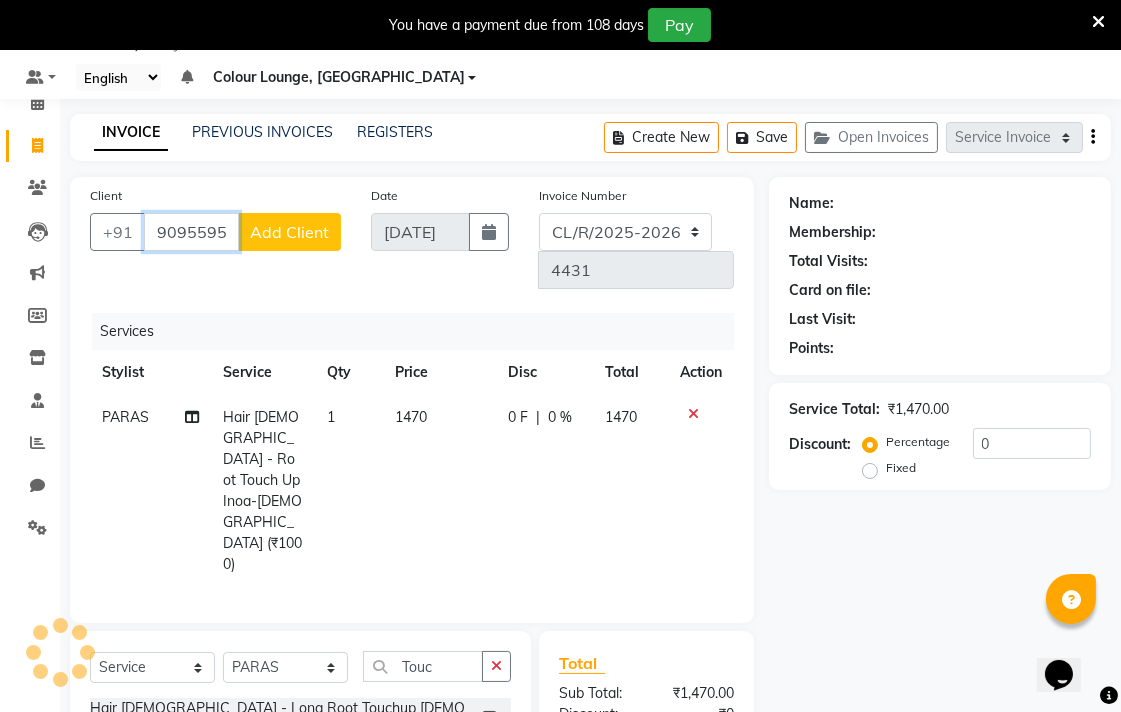 click on "909559544" at bounding box center [191, 232] 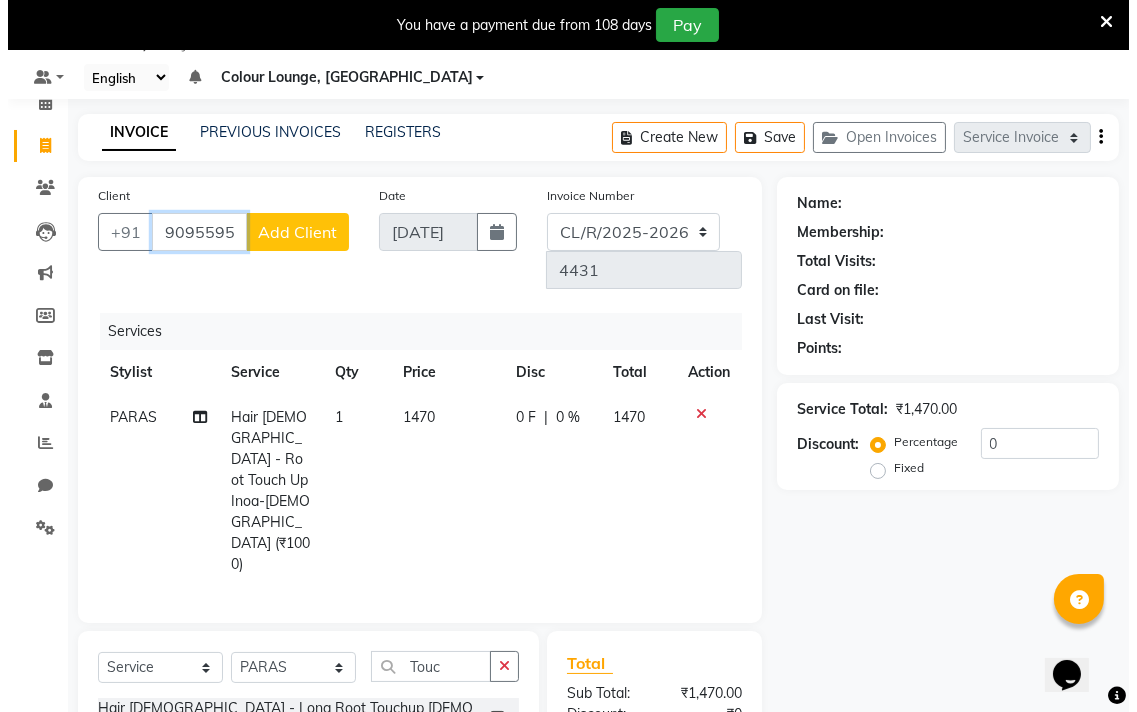 scroll, scrollTop: 0, scrollLeft: 14, axis: horizontal 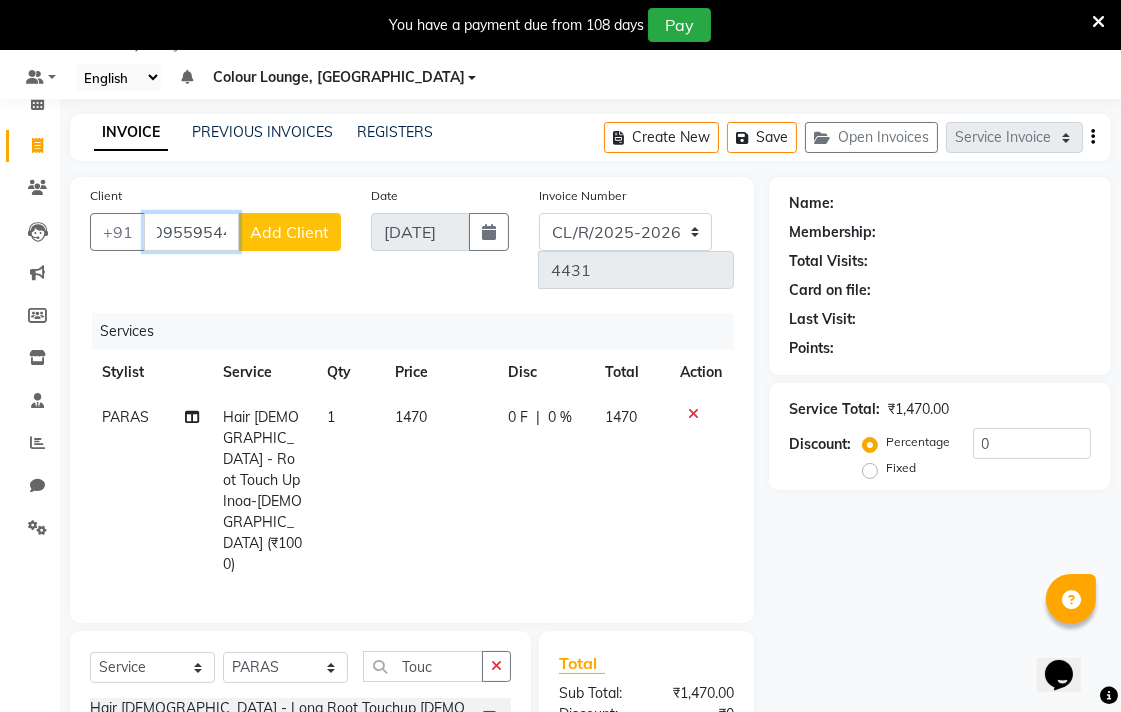 type on "909559544" 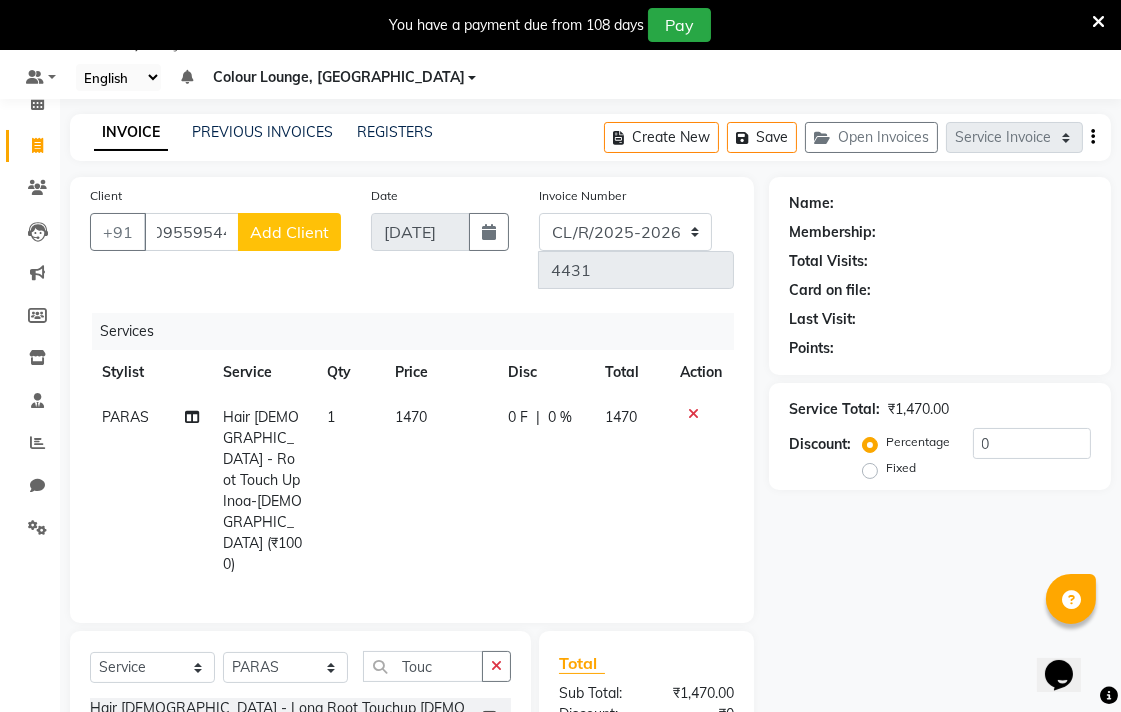 click on "Add Client" 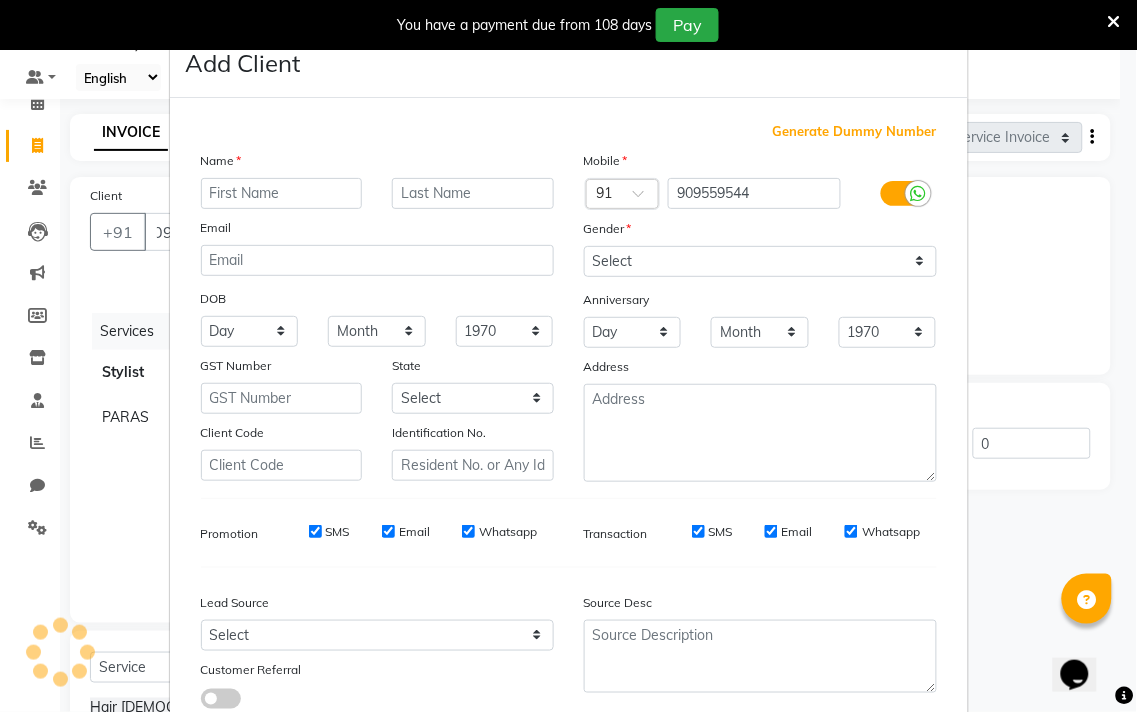 scroll, scrollTop: 0, scrollLeft: 0, axis: both 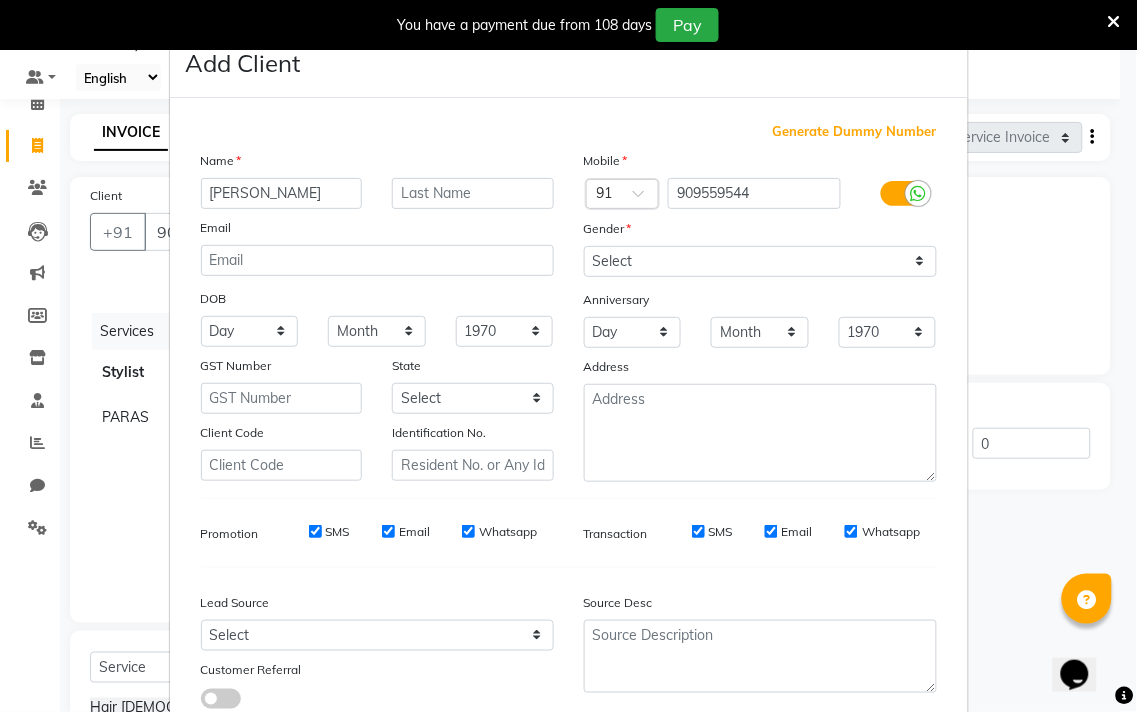 type on "[PERSON_NAME]" 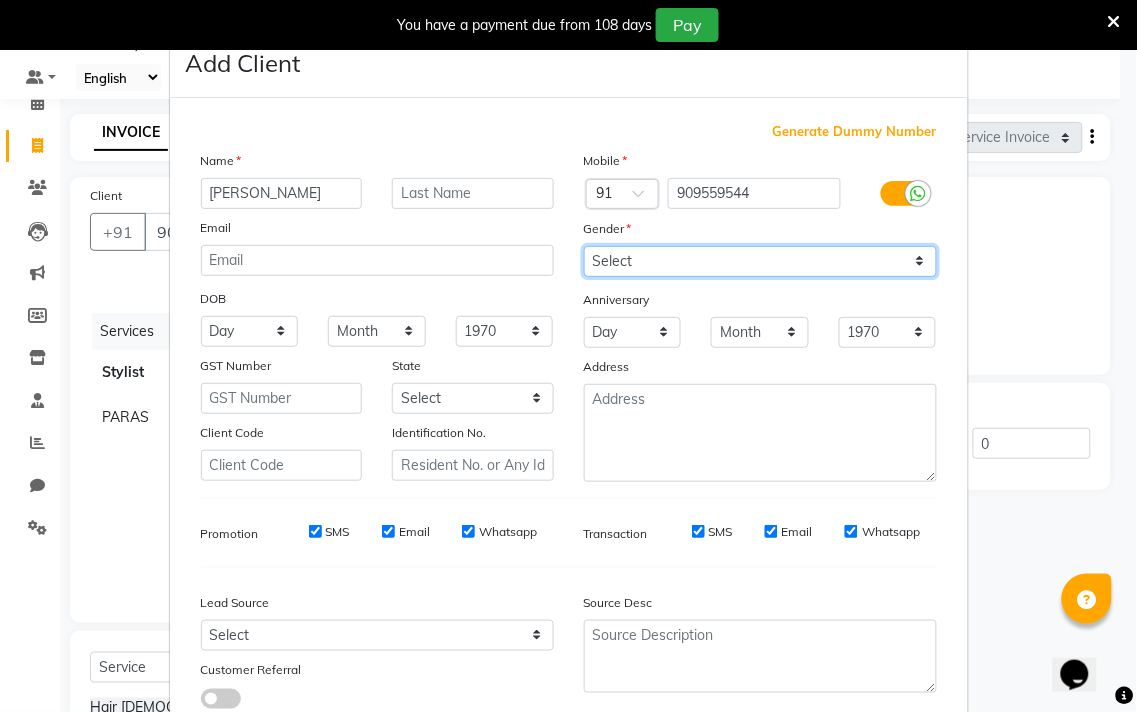 click on "Select Male Female Other Prefer Not To Say" at bounding box center [760, 261] 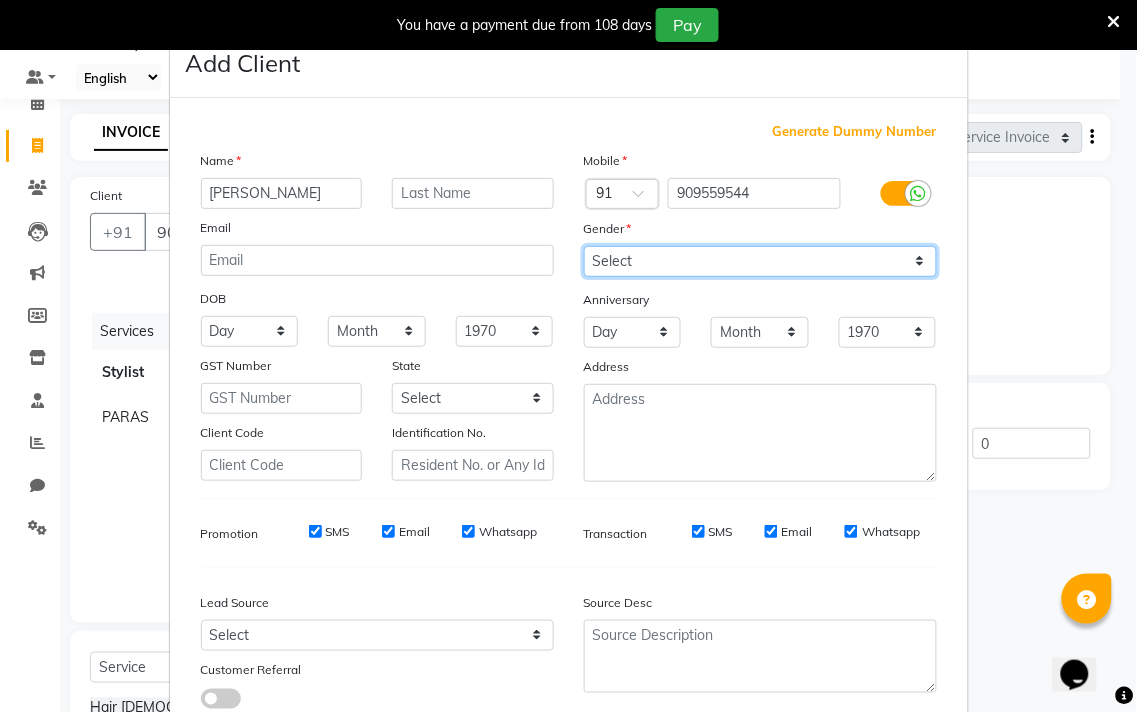 click on "Select Male Female Other Prefer Not To Say" at bounding box center (760, 261) 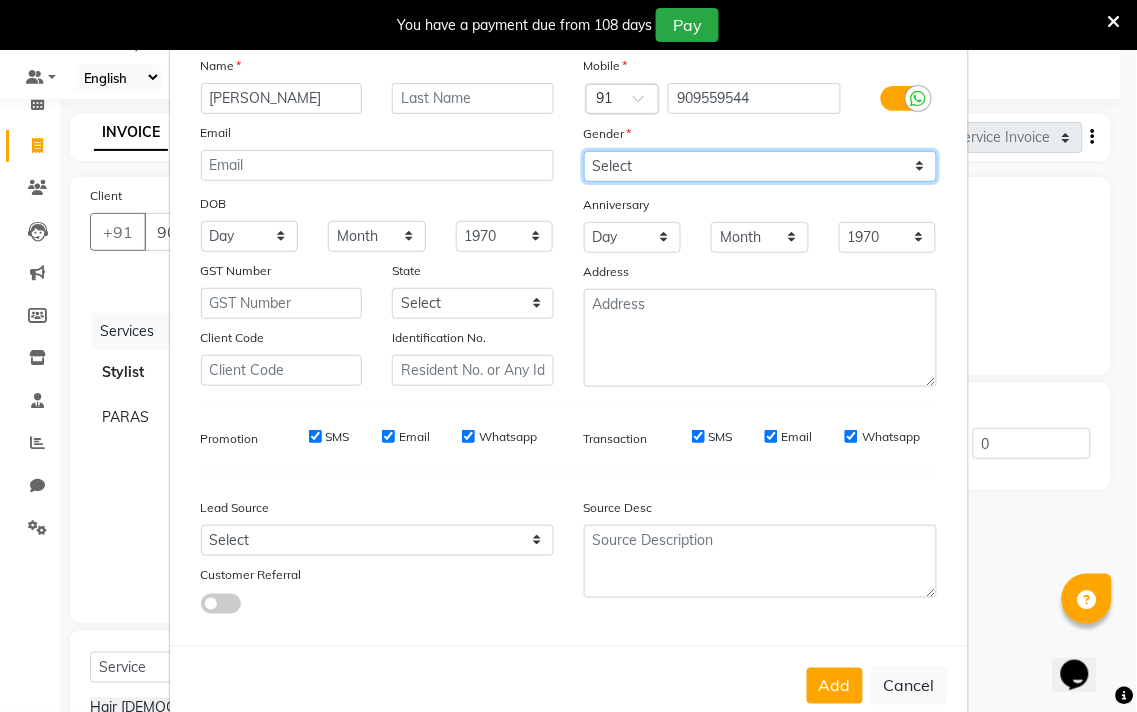 scroll, scrollTop: 138, scrollLeft: 0, axis: vertical 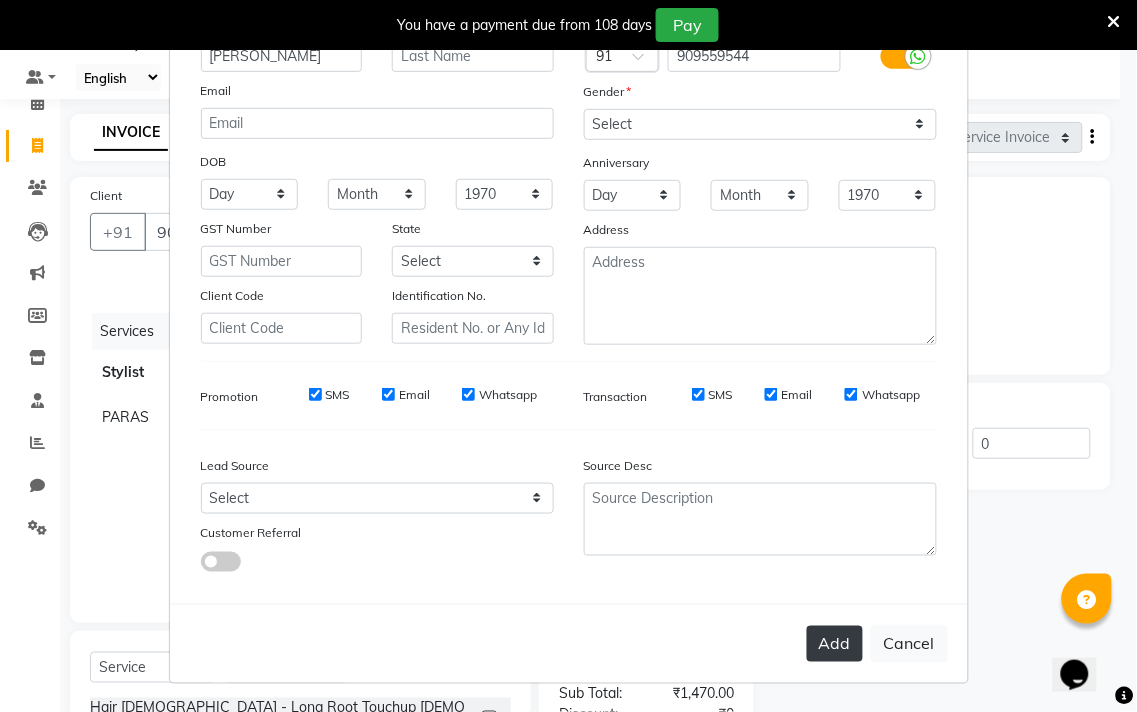 click on "Add" at bounding box center [835, 644] 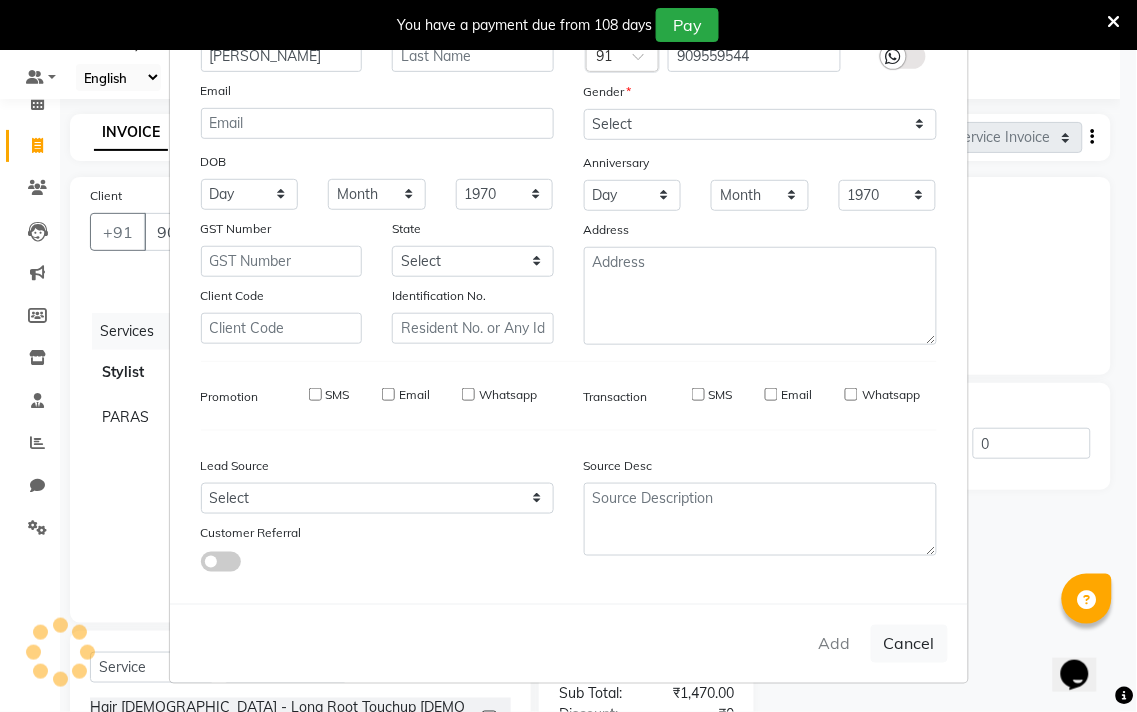 type 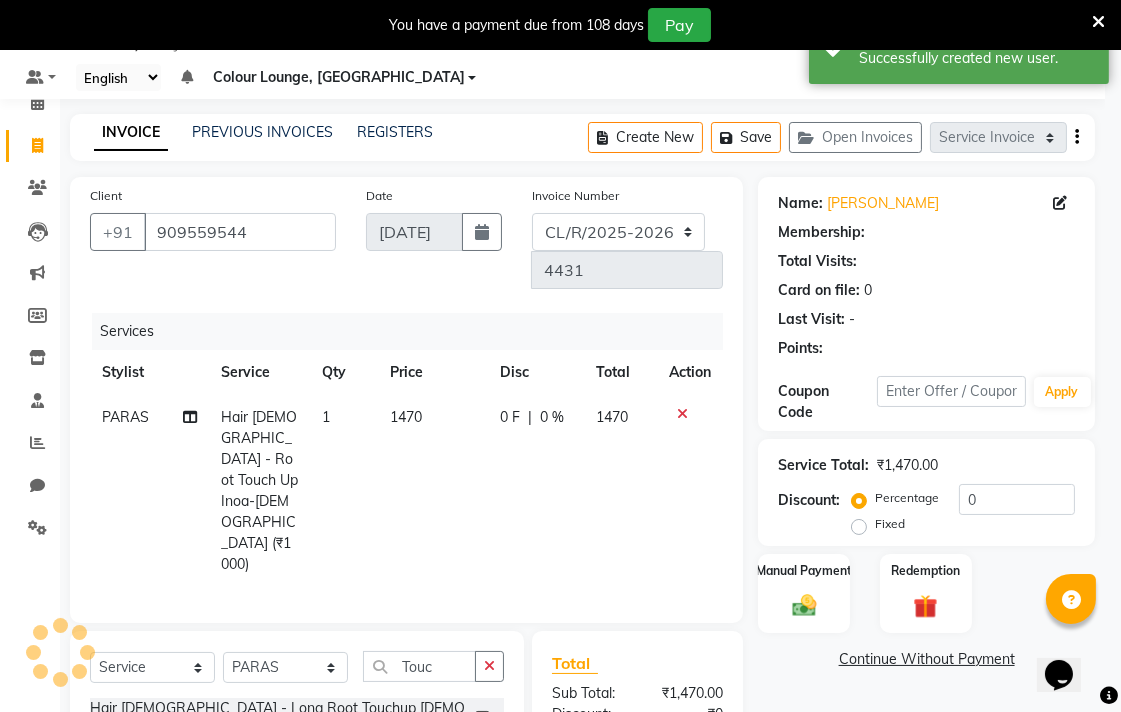 select on "1: Object" 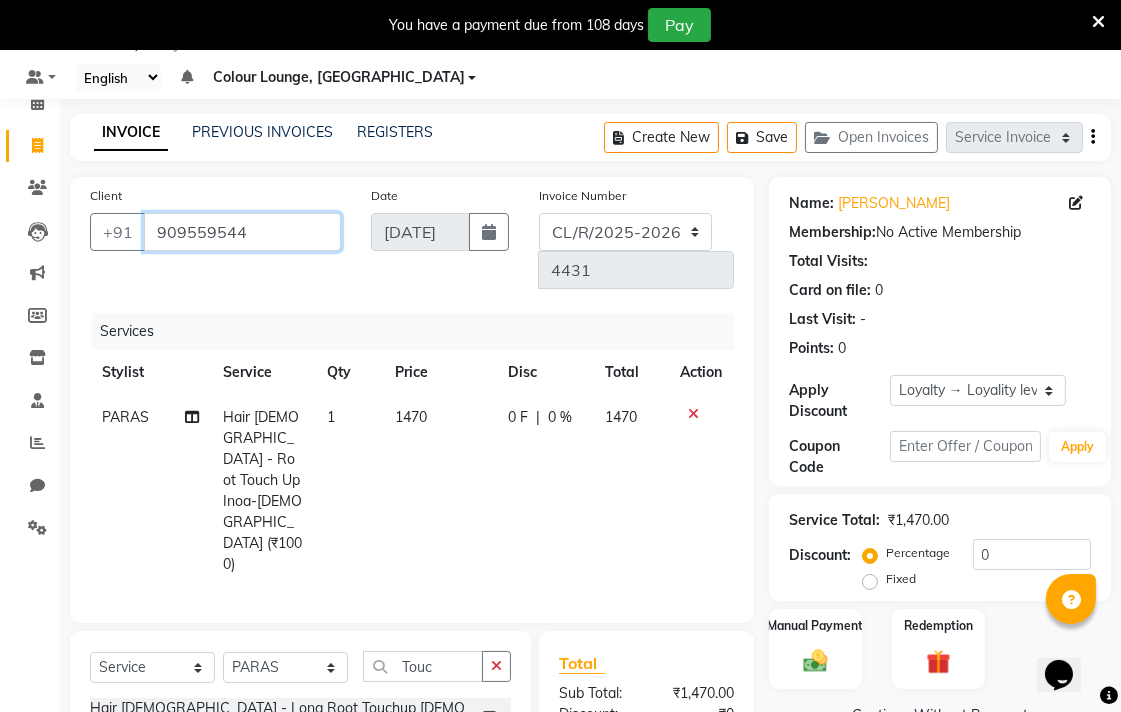 click on "909559544" at bounding box center (242, 232) 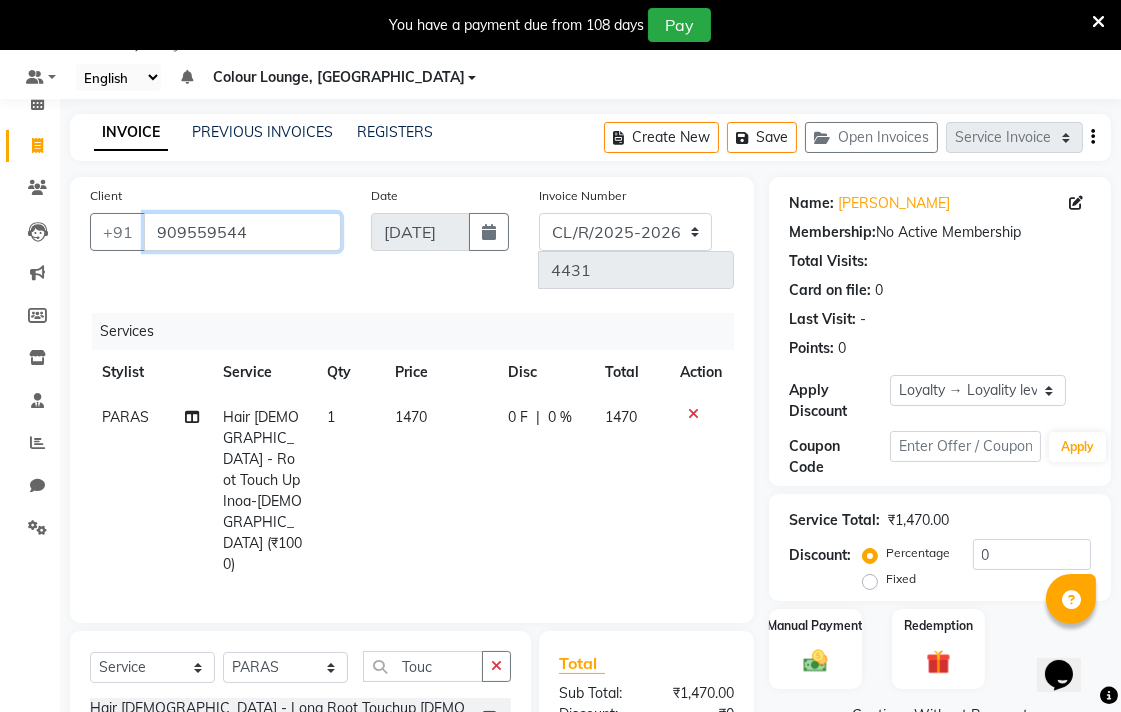 click on "909559544" at bounding box center [242, 232] 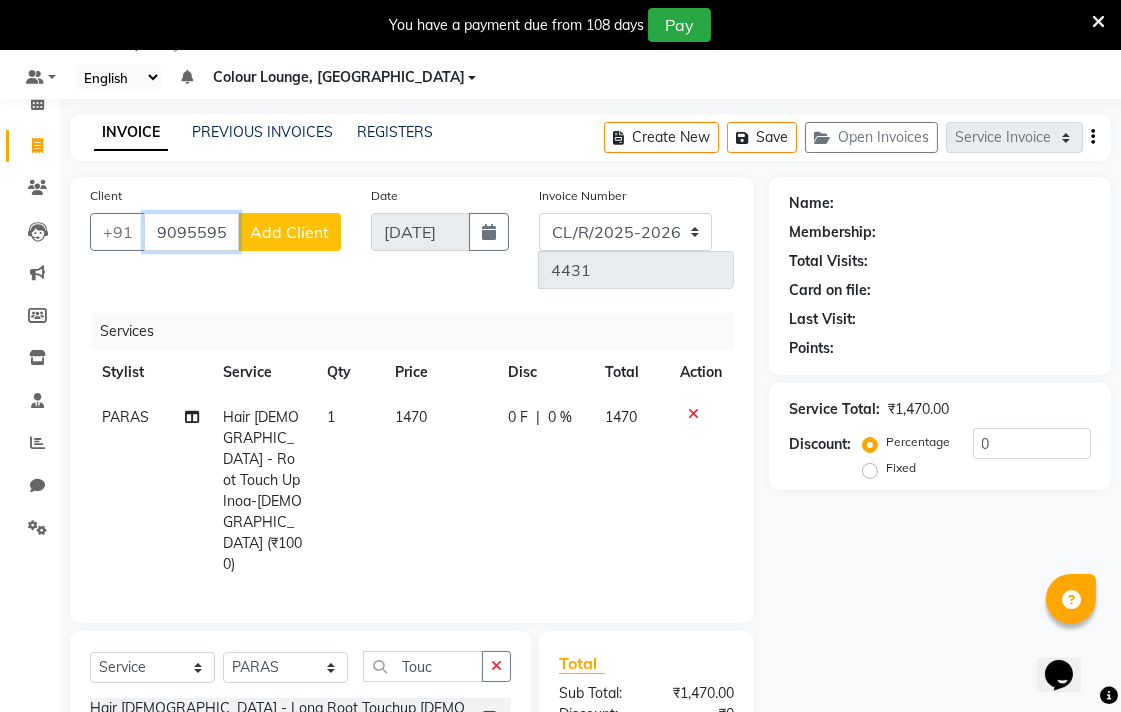 type on "9095595444" 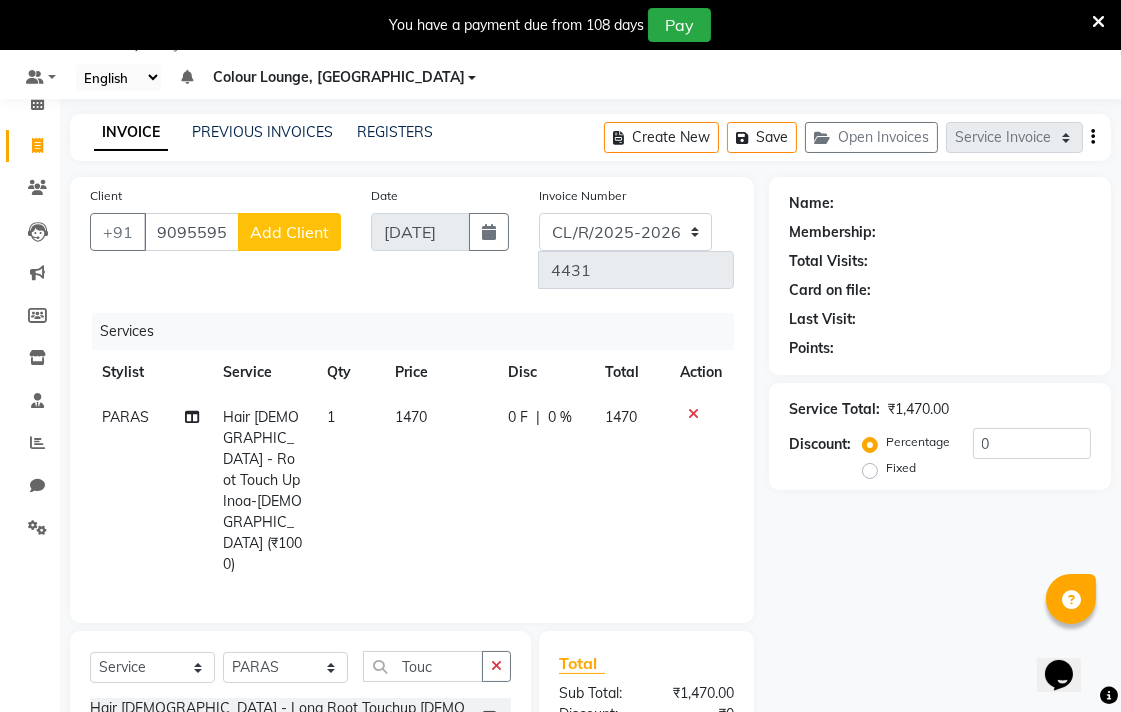 click on "Add Client" 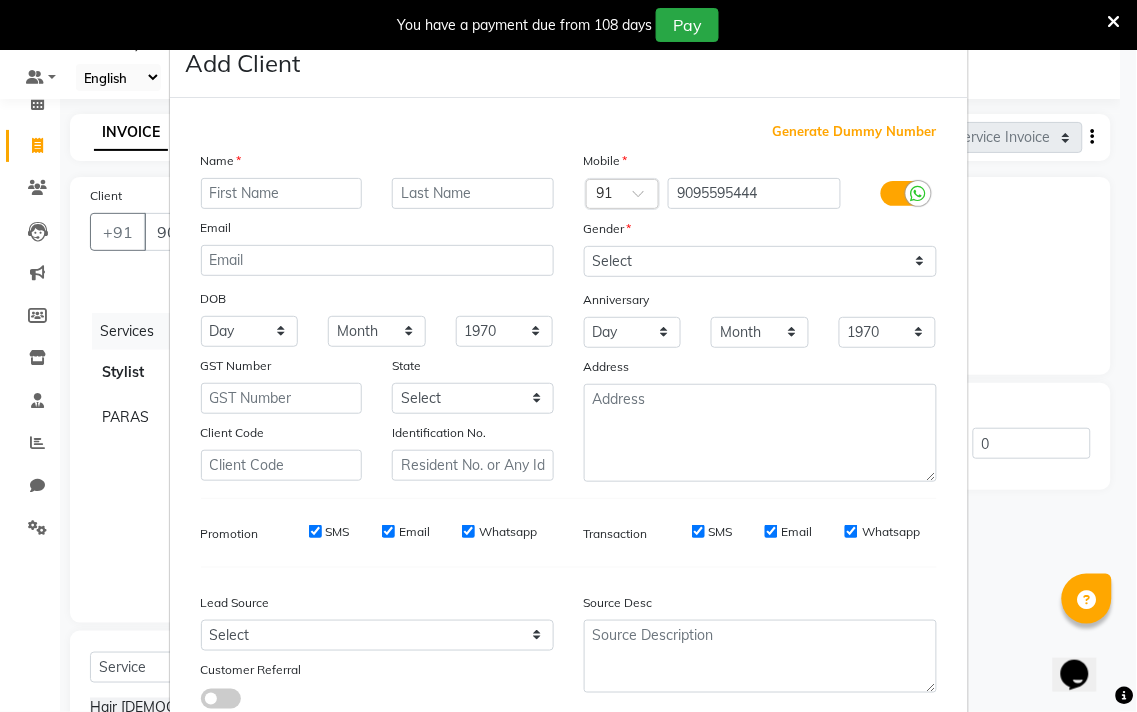 click at bounding box center (282, 193) 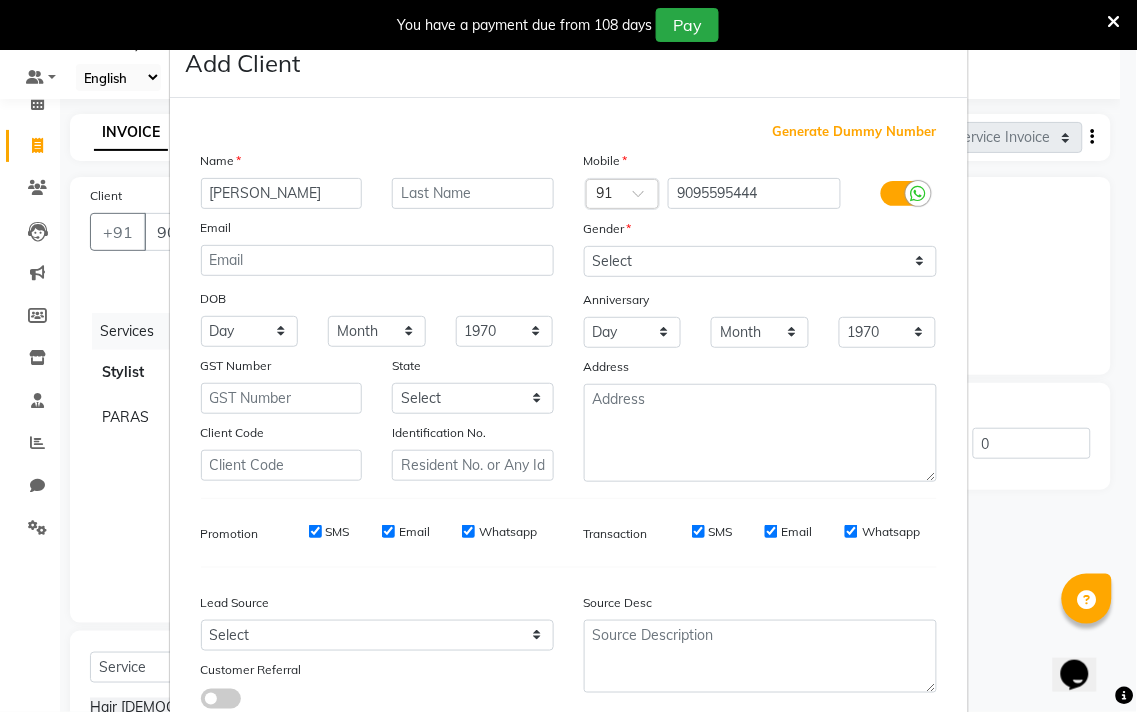 type on "[PERSON_NAME]" 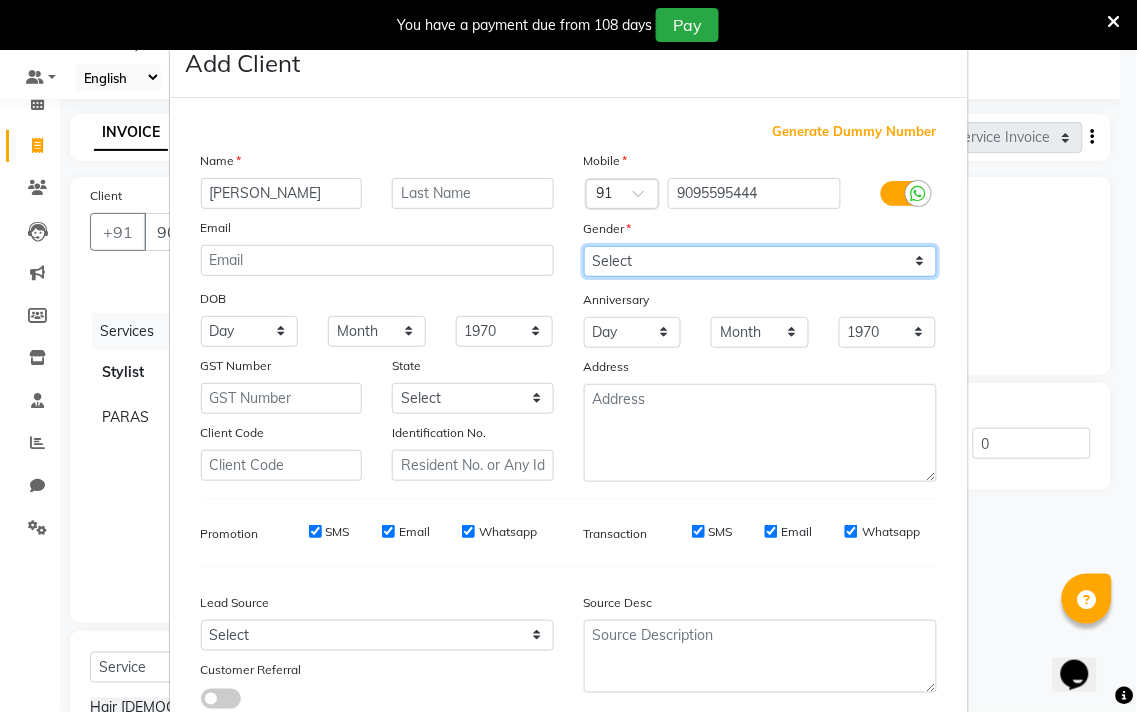 click on "Select Male Female Other Prefer Not To Say" at bounding box center (760, 261) 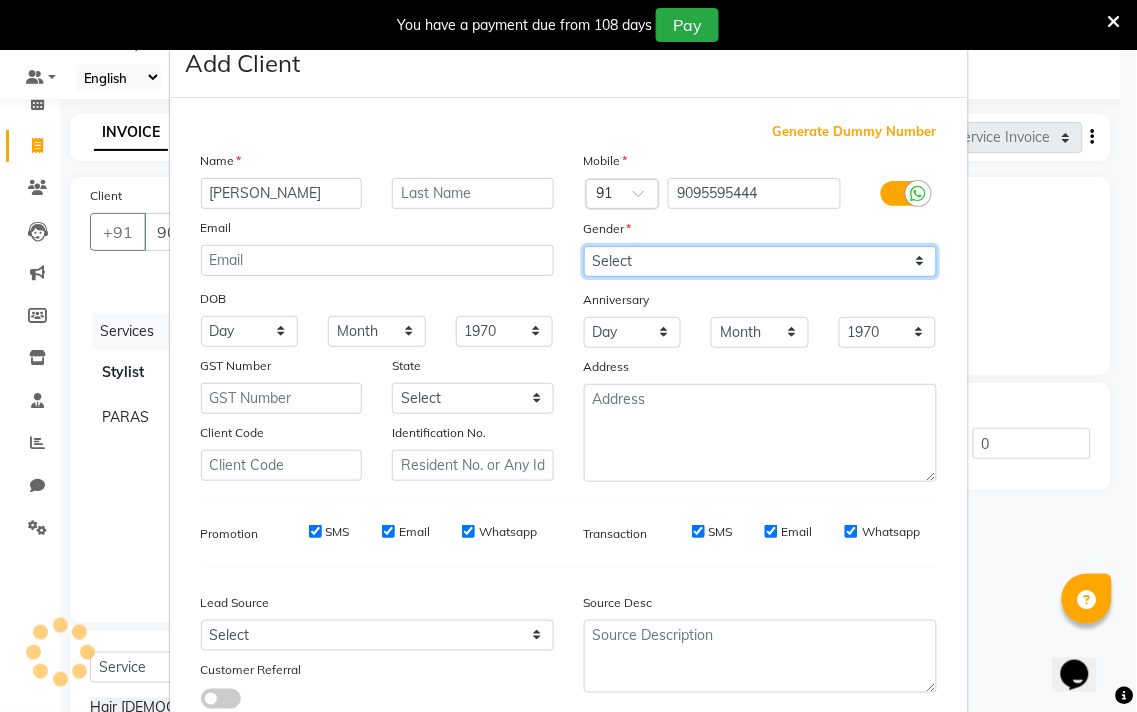 select on "female" 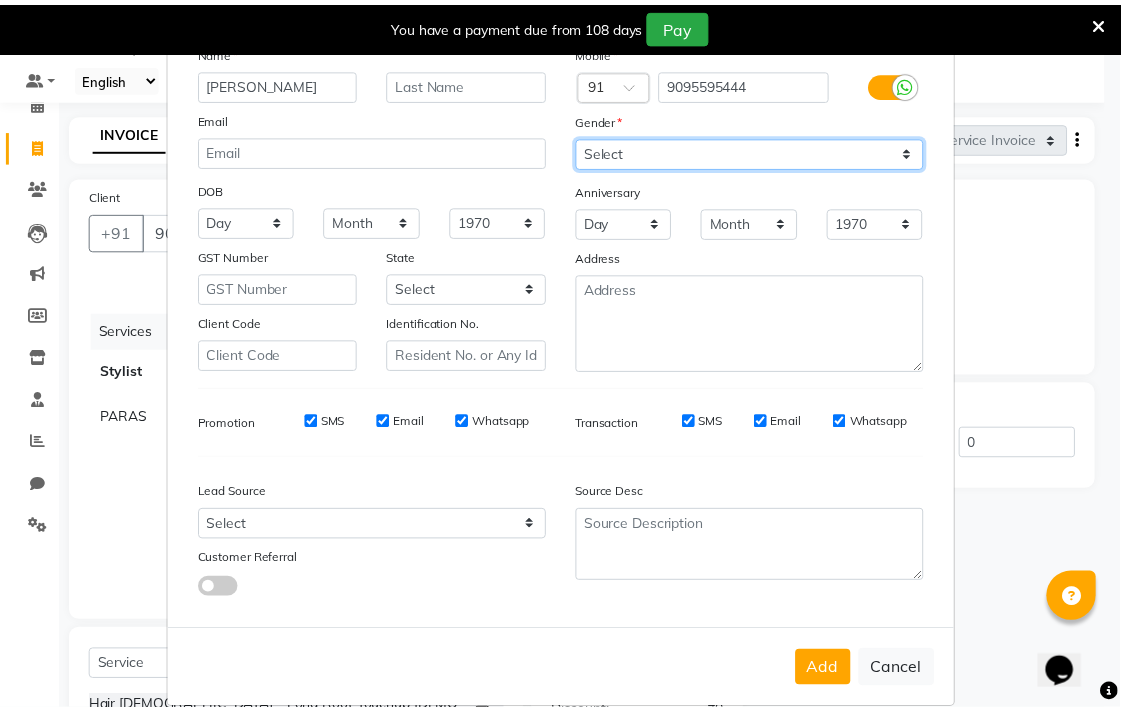 scroll, scrollTop: 138, scrollLeft: 0, axis: vertical 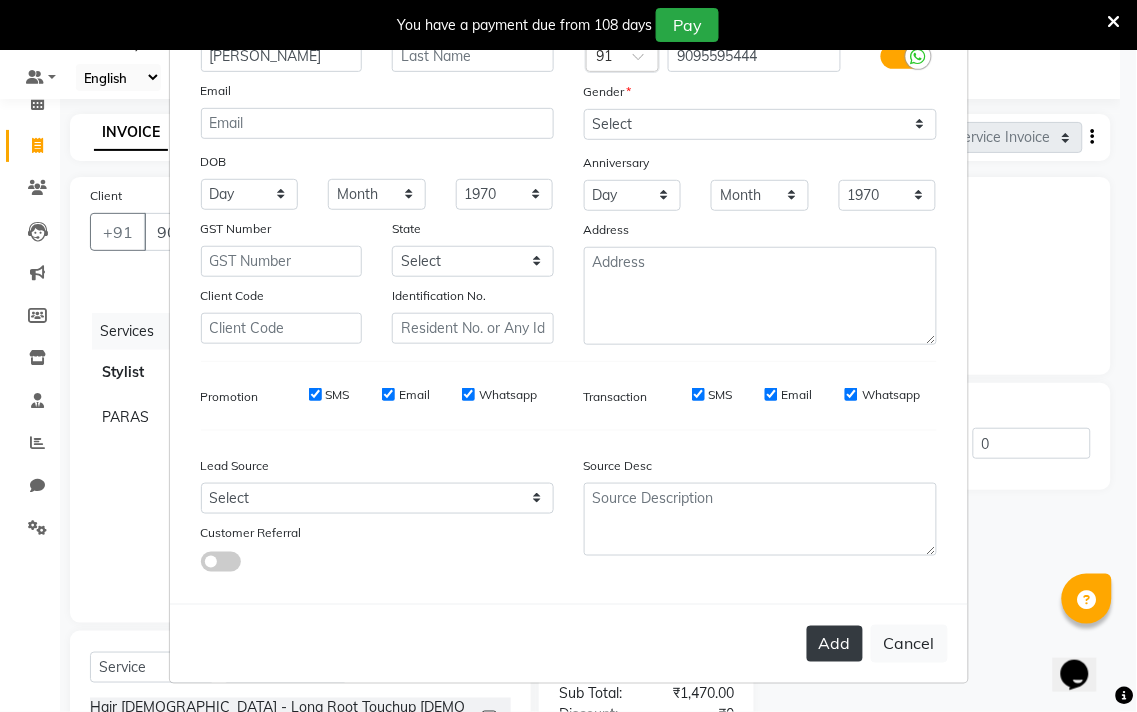 click on "Add" at bounding box center (835, 644) 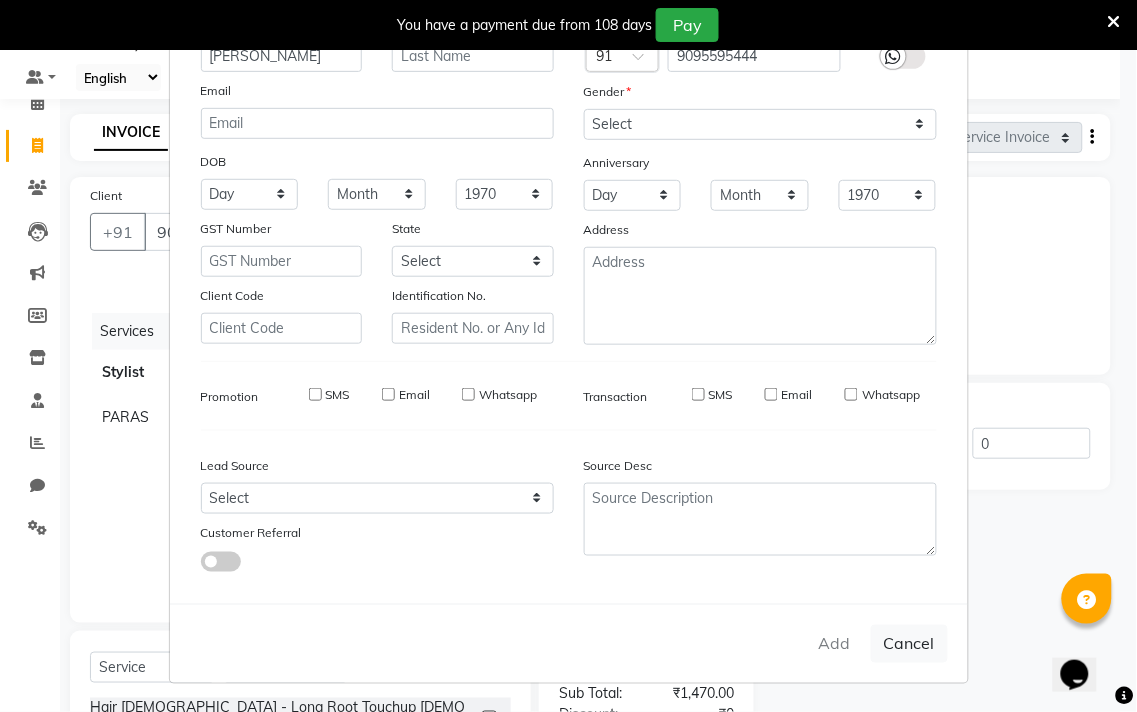 type 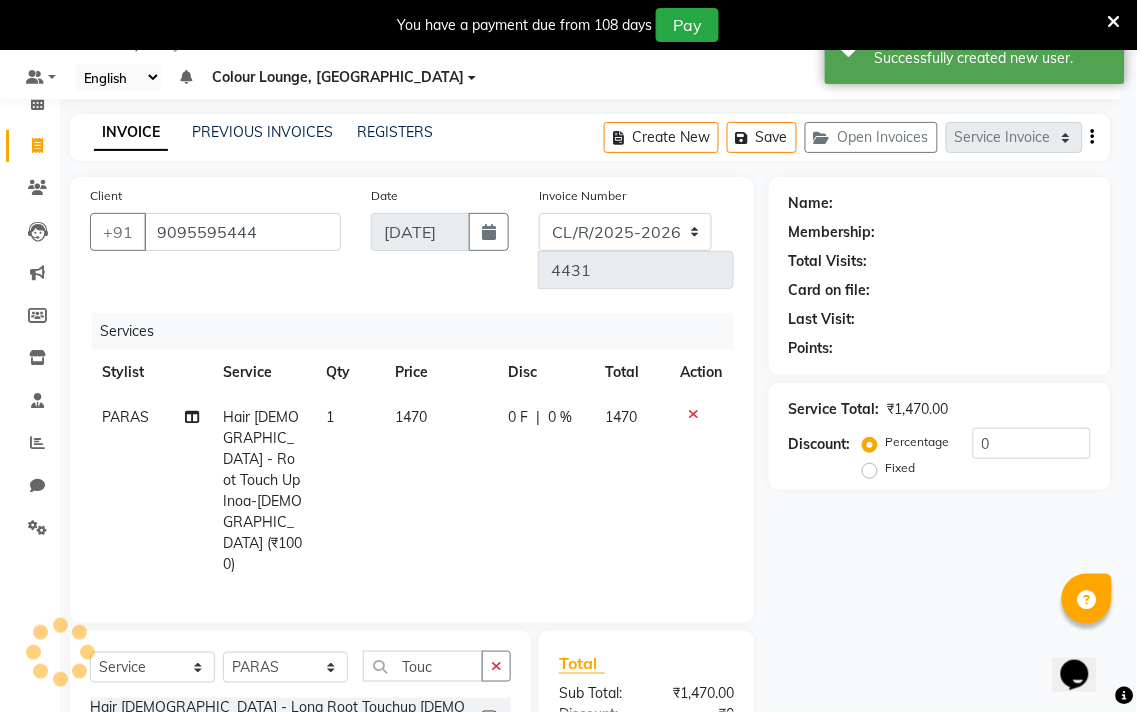 select on "1: Object" 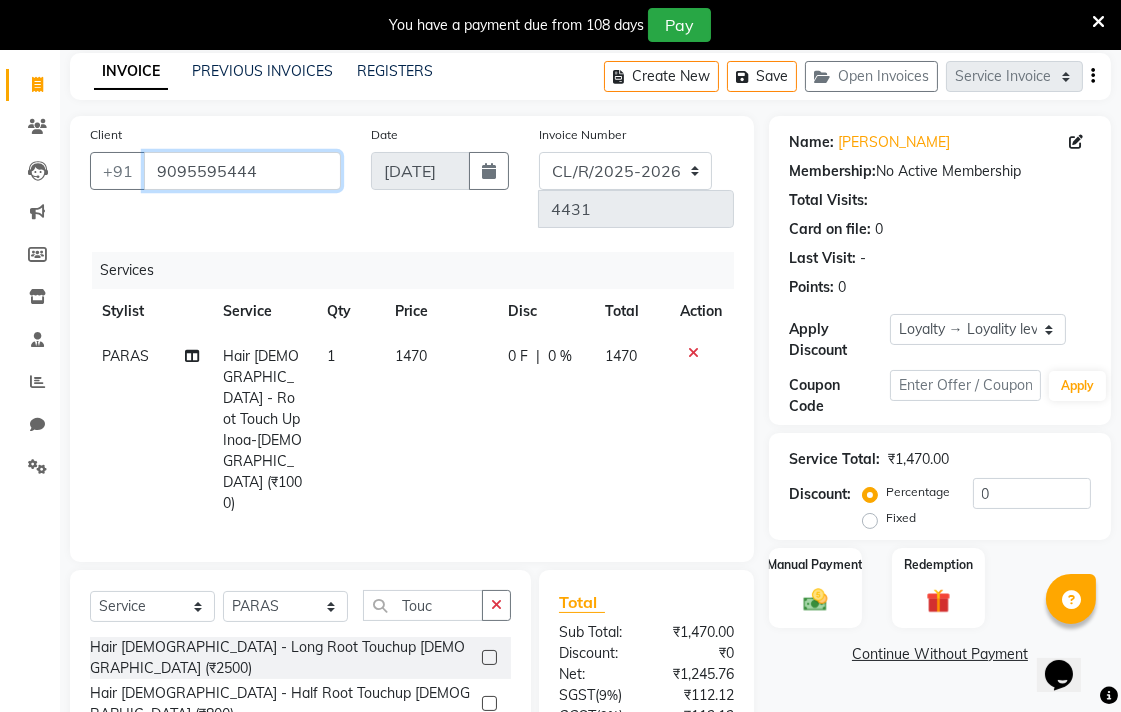 scroll, scrollTop: 208, scrollLeft: 0, axis: vertical 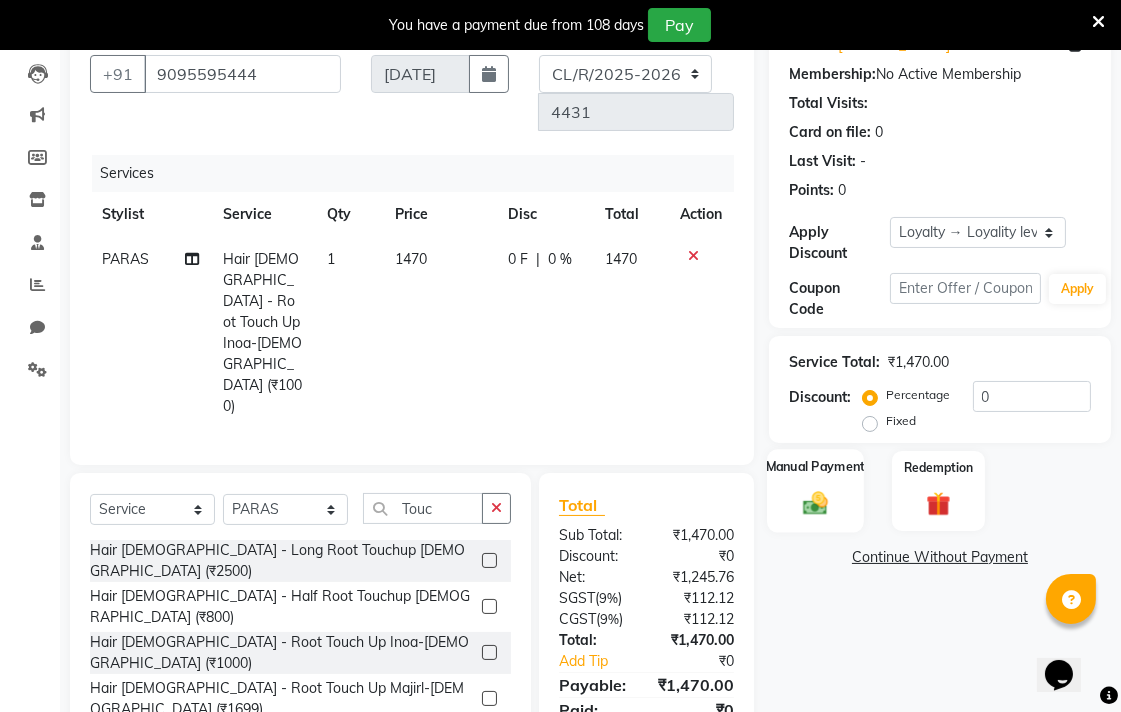click 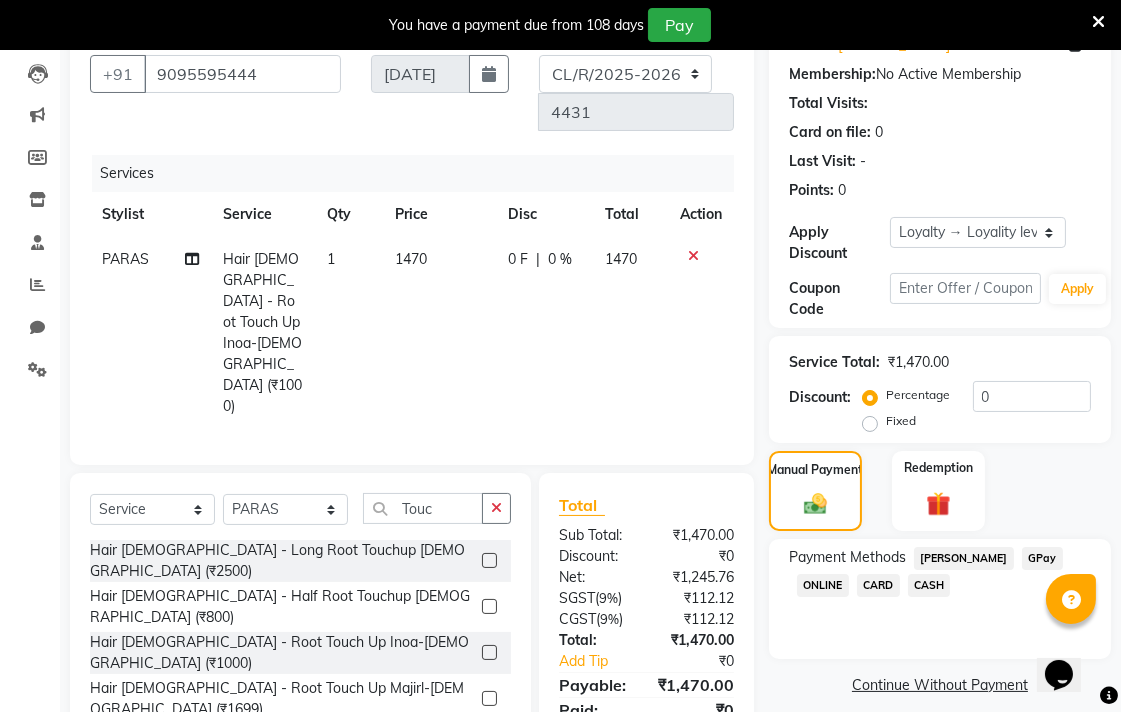 click on "CASH" 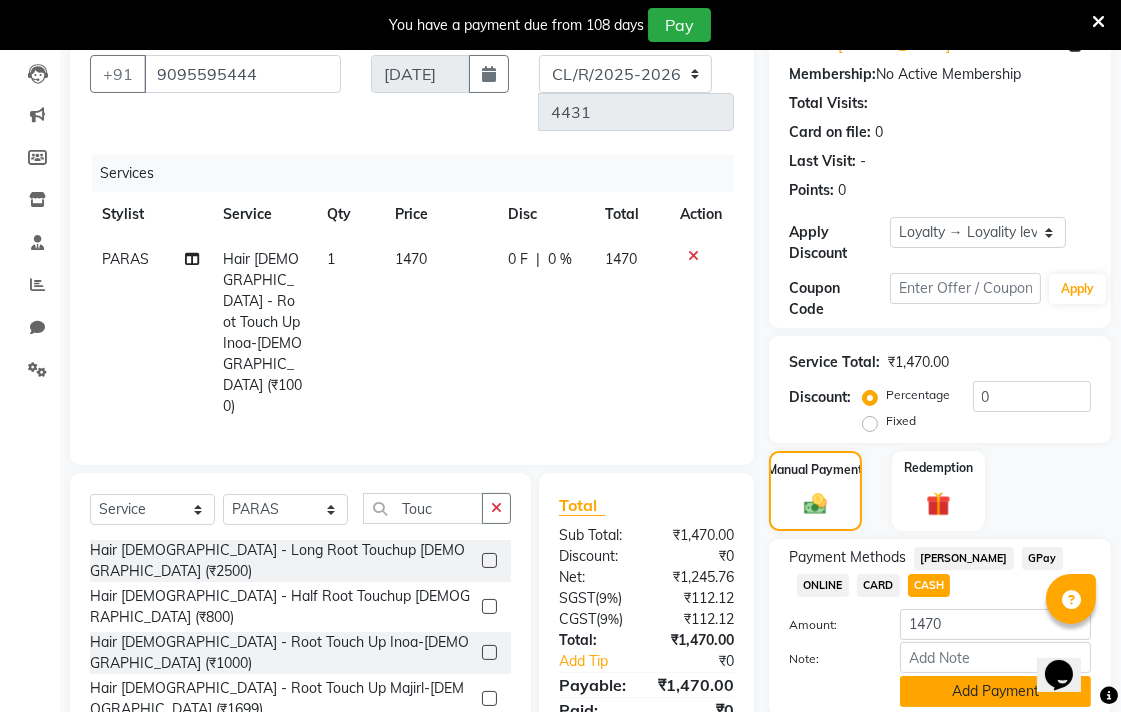 click on "Add Payment" 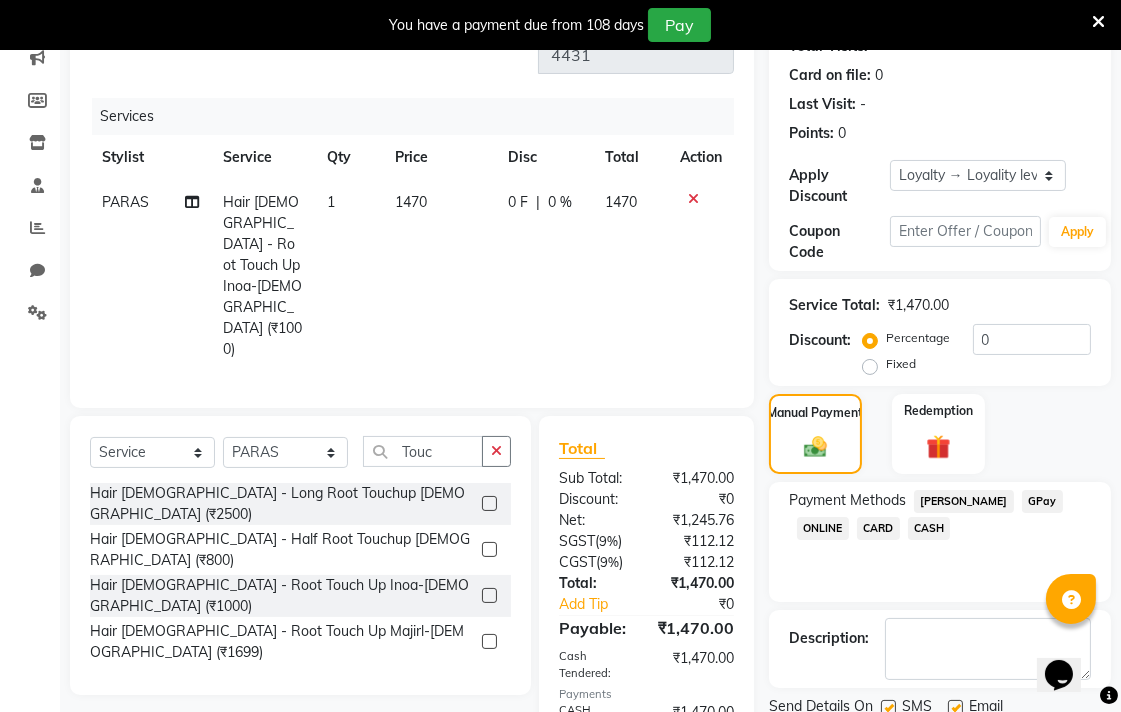 scroll, scrollTop: 474, scrollLeft: 0, axis: vertical 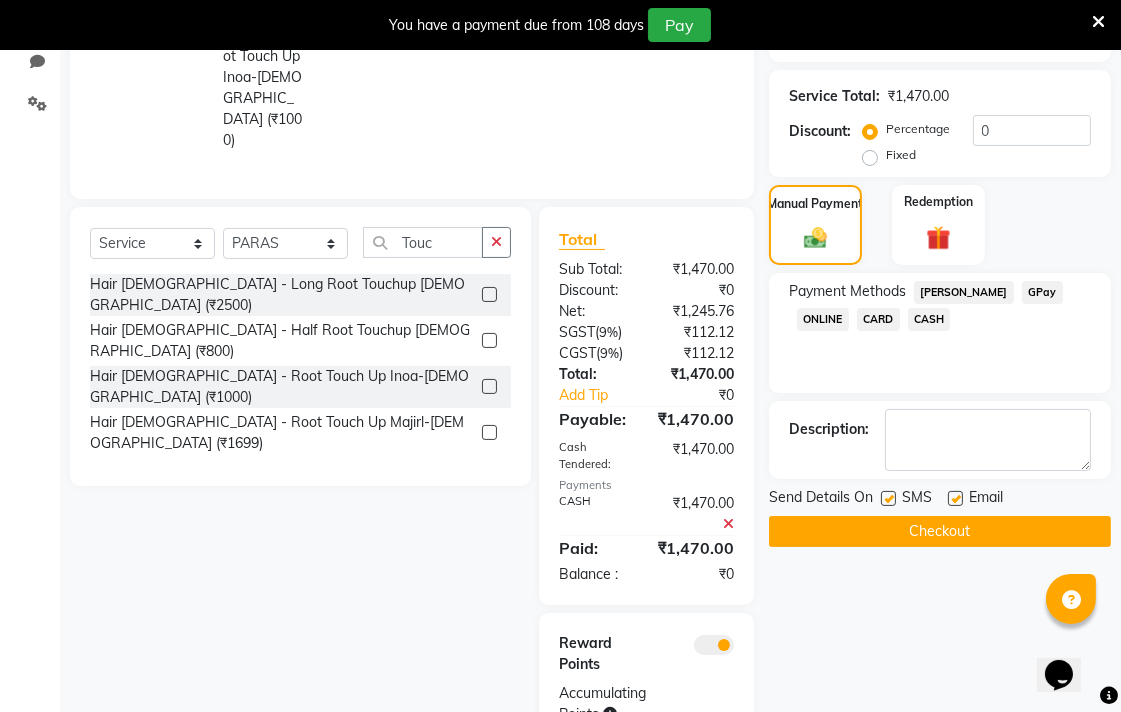 click on "Checkout" 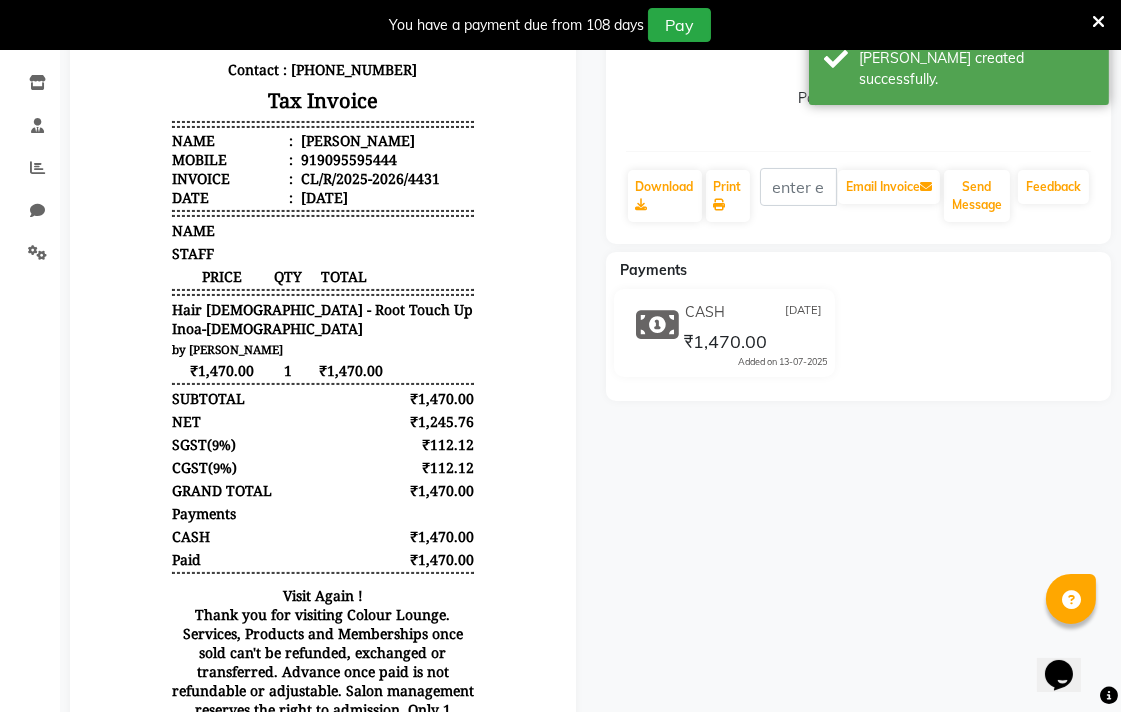 scroll, scrollTop: 318, scrollLeft: 0, axis: vertical 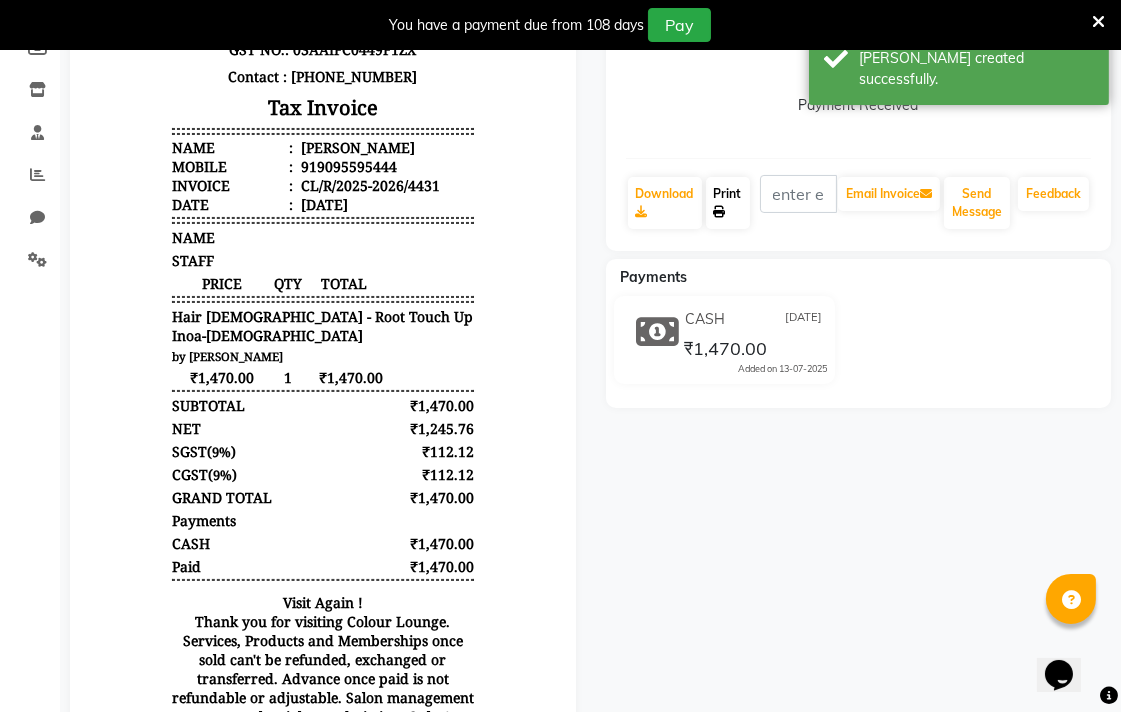 click on "Print" 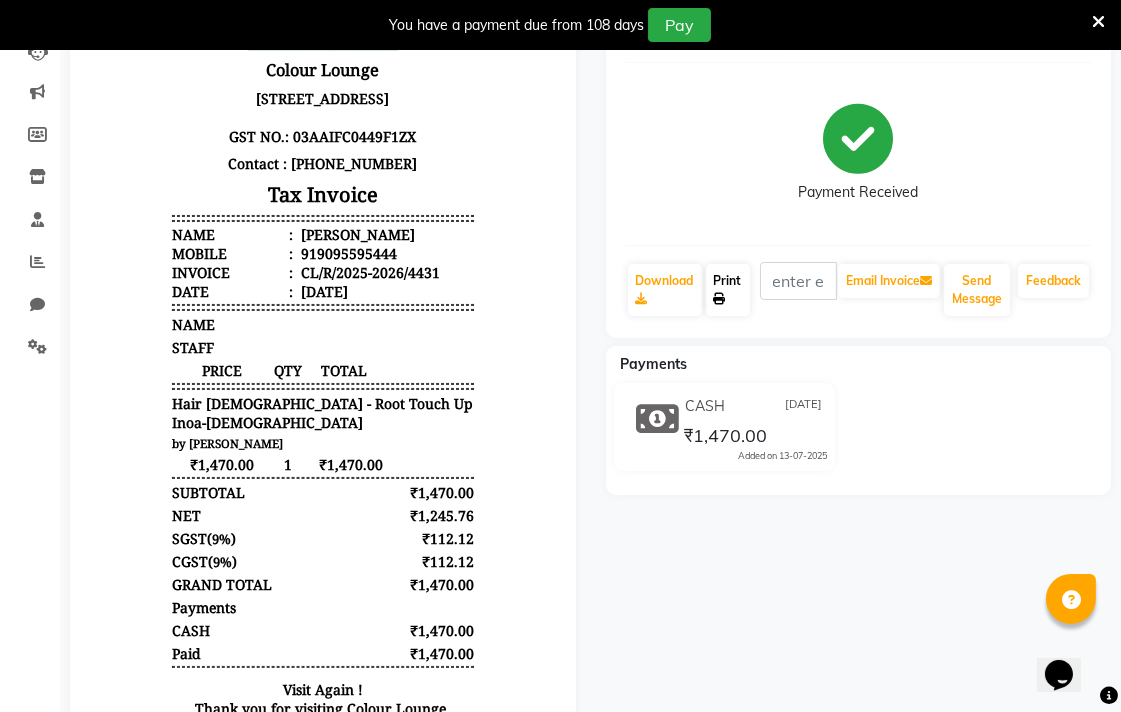 scroll, scrollTop: 0, scrollLeft: 0, axis: both 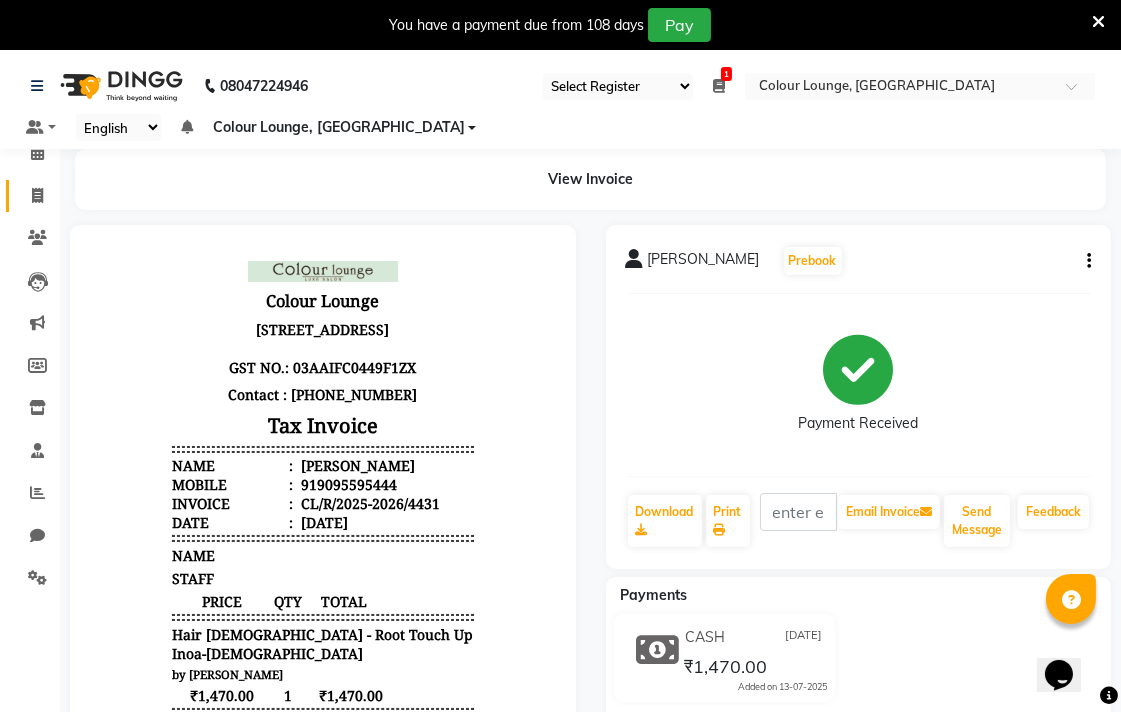 click 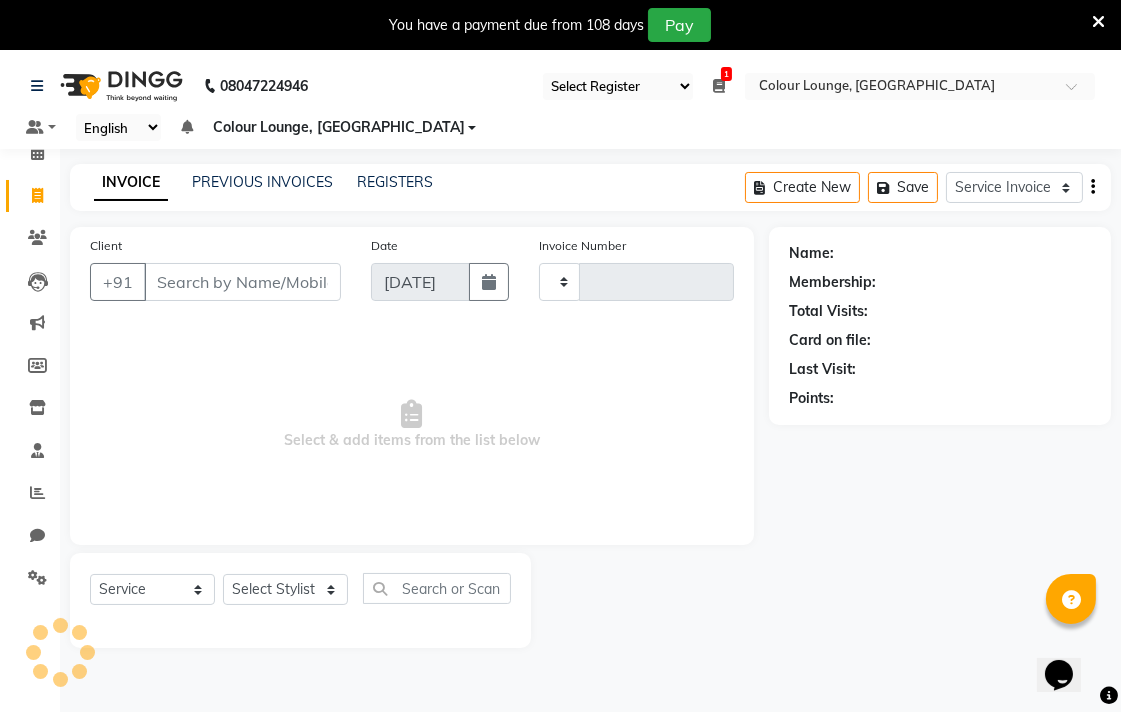 scroll, scrollTop: 50, scrollLeft: 0, axis: vertical 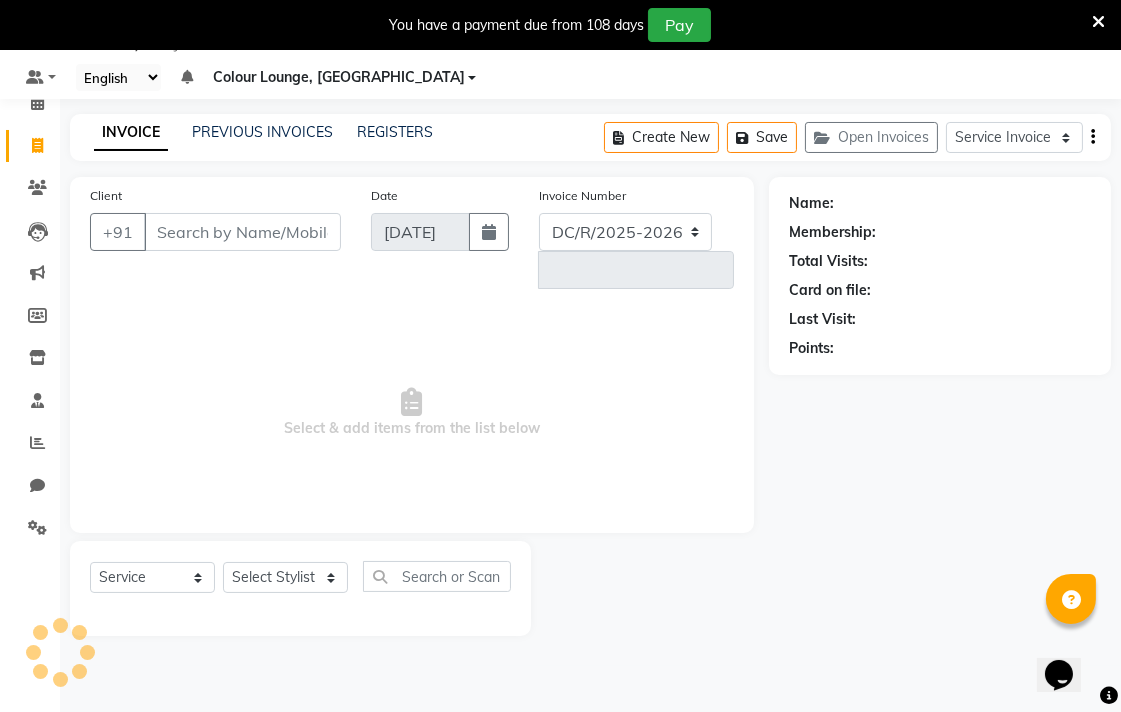 select on "8013" 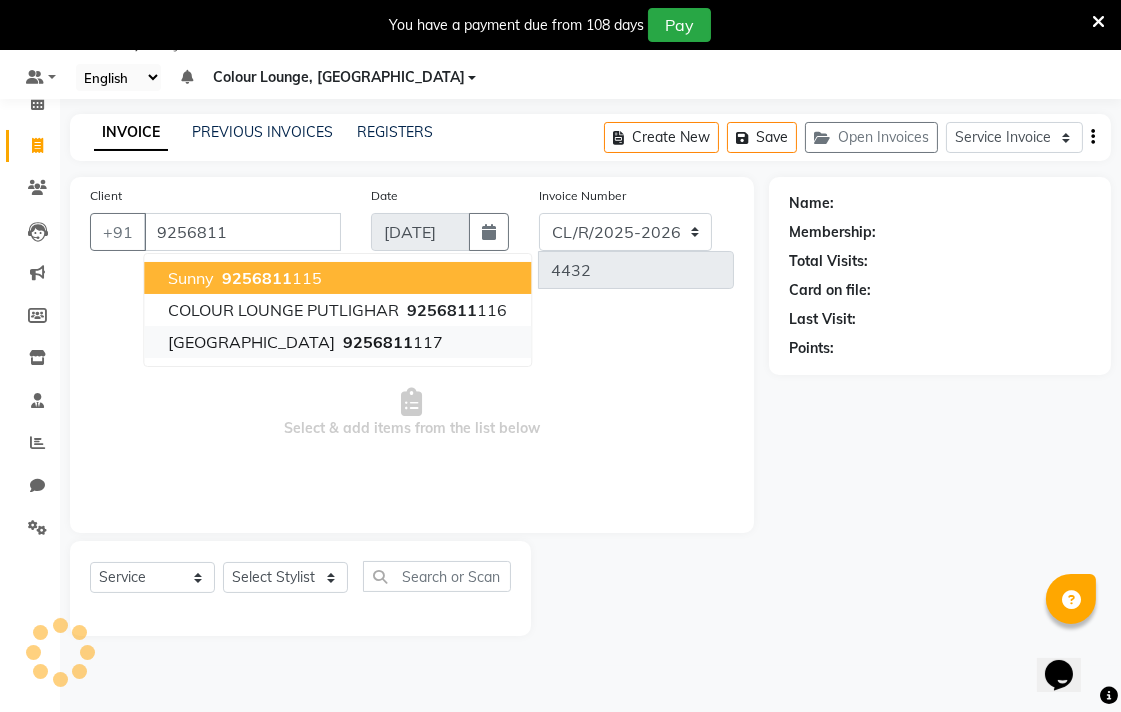 click on "Ranjit Avenue   9256811 117" at bounding box center [337, 342] 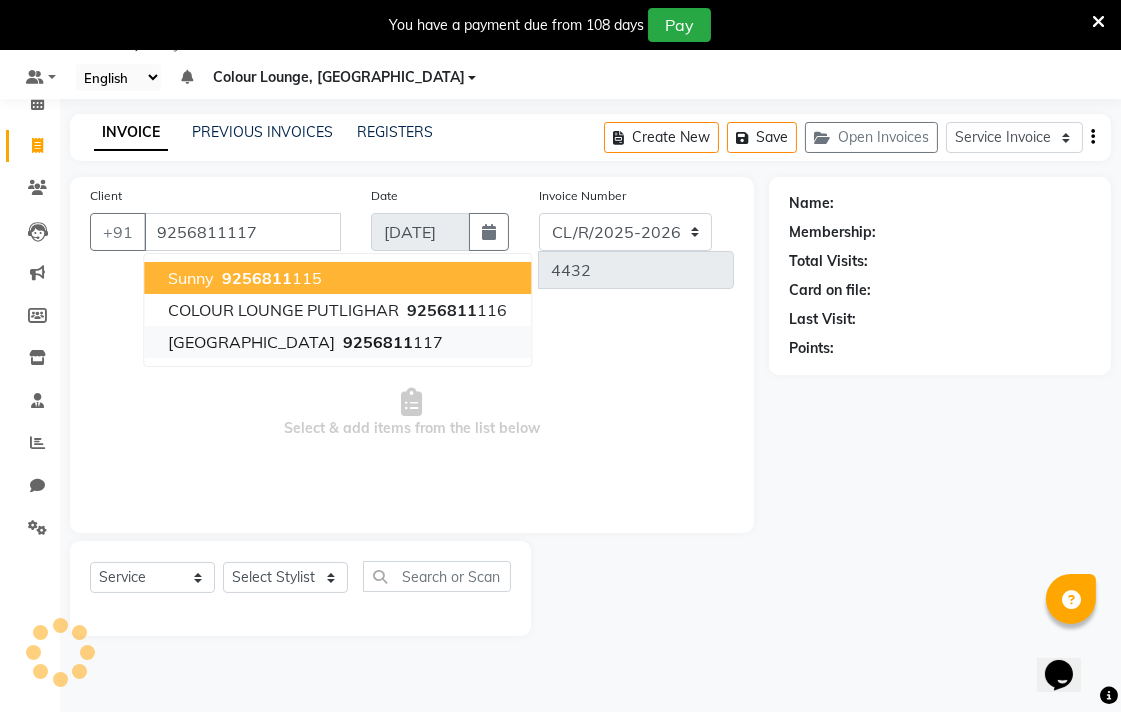 type on "9256811117" 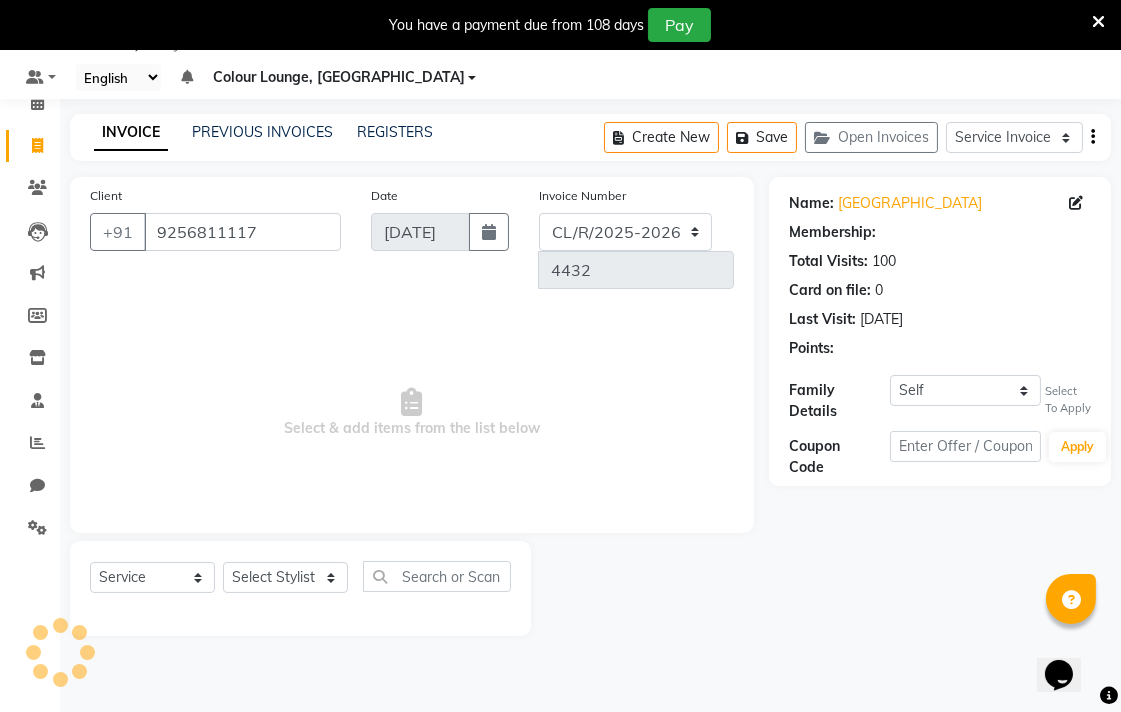 select on "1: Object" 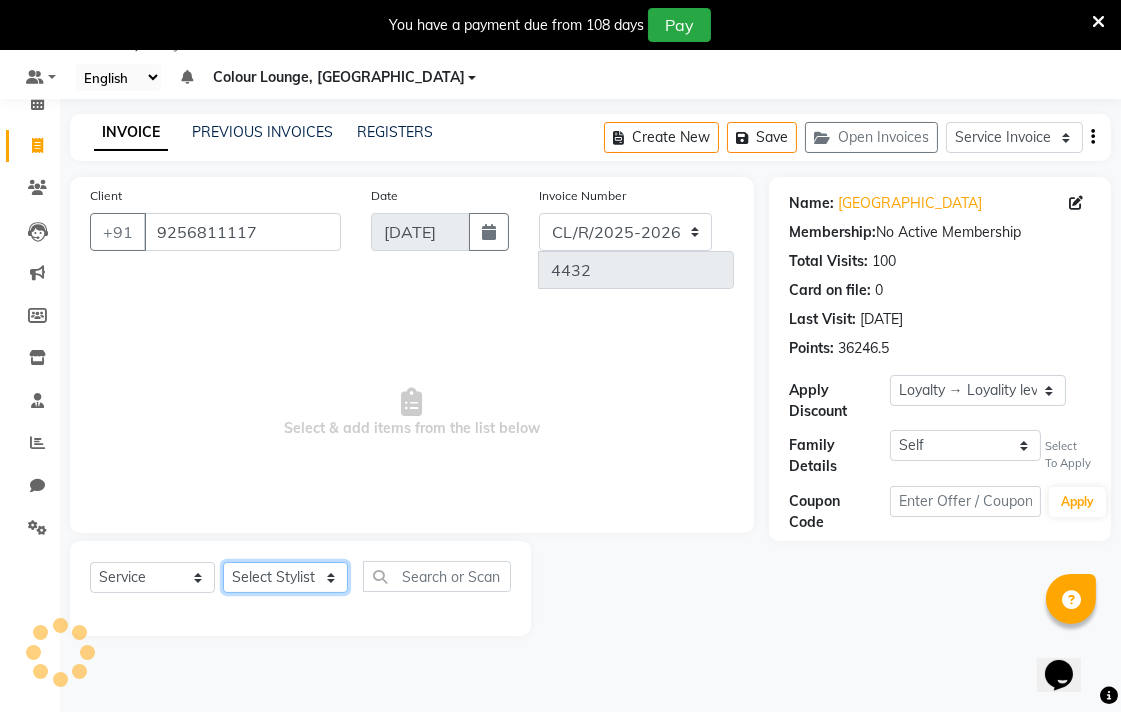 click on "Select Stylist Admin AMIT Birshika Colour Lounge, Ranjit Avenue Colour Lounge, Ranjit Avenue Digvijay JAGPREET SINGH KARAN JAFFAL KARAN KUMAR Komal mam LOVEPREET MAIBAM SURJIT SINGH MANDEEP MOHIT Nandani PARAS POOJA DEVNATH Pooja Negi PREM KOHLI RADHIKA Rahul guard Reema mehra Riya Sahil SAJAN SAMEER SANIA SANJAY SIMRAN Sonia Sunita TANUJ VISHAL Vishal singh" 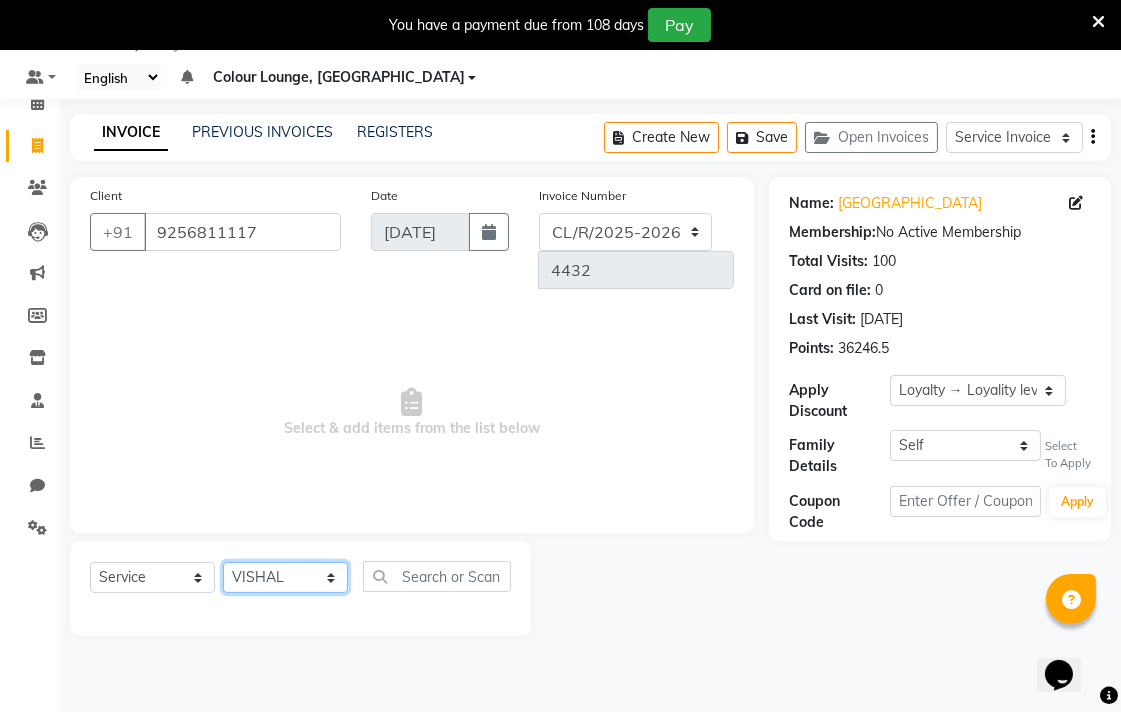 click on "Select Stylist Admin AMIT Birshika Colour Lounge, Ranjit Avenue Colour Lounge, Ranjit Avenue Digvijay JAGPREET SINGH KARAN JAFFAL KARAN KUMAR Komal mam LOVEPREET MAIBAM SURJIT SINGH MANDEEP MOHIT Nandani PARAS POOJA DEVNATH Pooja Negi PREM KOHLI RADHIKA Rahul guard Reema mehra Riya Sahil SAJAN SAMEER SANIA SANJAY SIMRAN Sonia Sunita TANUJ VISHAL Vishal singh" 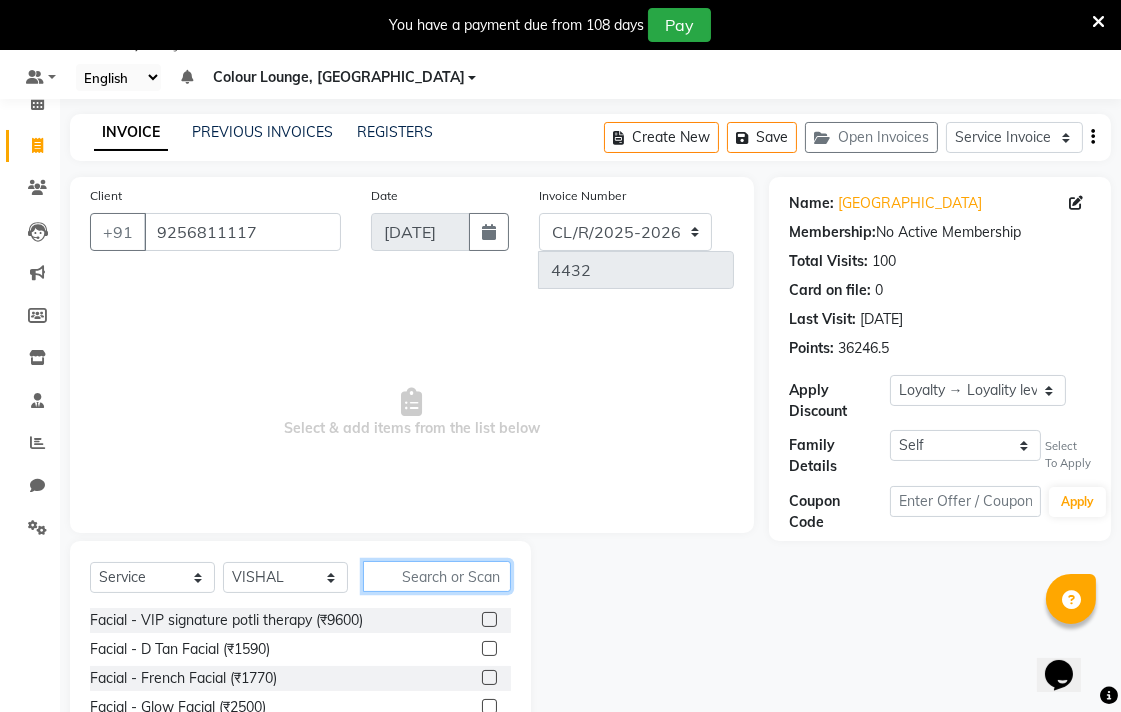 click 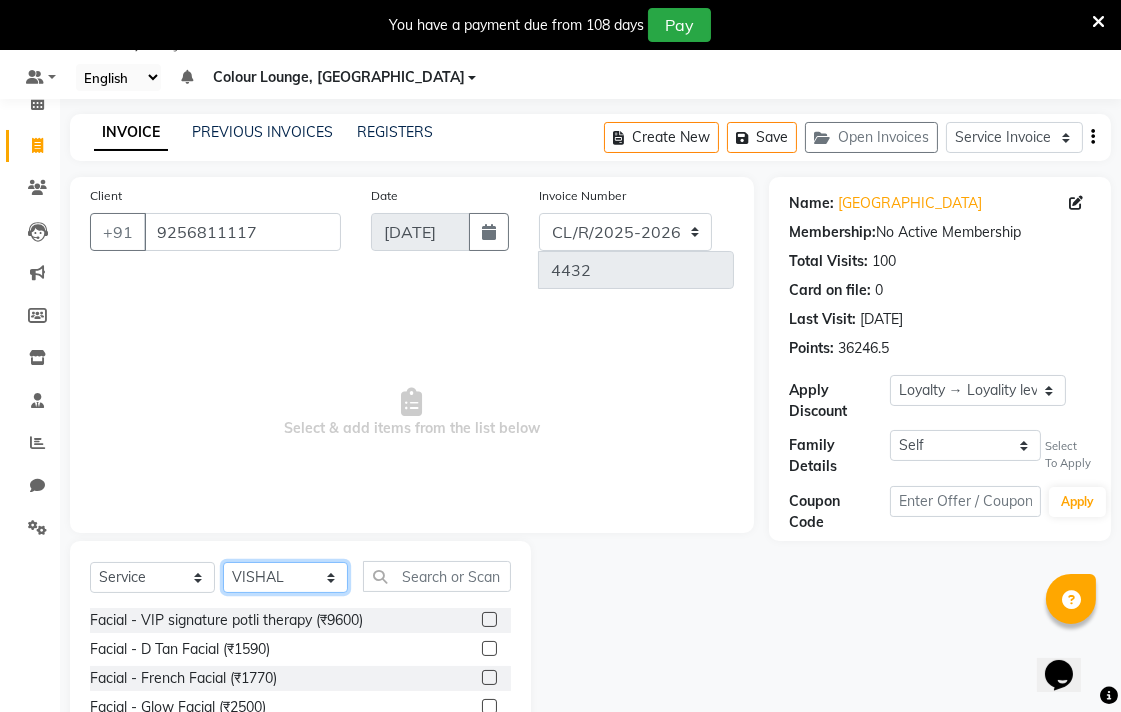 click on "Select Stylist Admin AMIT Birshika Colour Lounge, [GEOGRAPHIC_DATA] Colour Lounge, [GEOGRAPHIC_DATA] [PERSON_NAME] [PERSON_NAME] [PERSON_NAME] [PERSON_NAME] [PERSON_NAME] mam [PERSON_NAME] [PERSON_NAME] [PERSON_NAME] MOHIT [PERSON_NAME] POOJA [PERSON_NAME] [PERSON_NAME] [PERSON_NAME] guard [PERSON_NAME] [PERSON_NAME] [PERSON_NAME] [PERSON_NAME] SAMEER [PERSON_NAME] [PERSON_NAME] [PERSON_NAME] [PERSON_NAME] [PERSON_NAME] [PERSON_NAME] VISHAL [PERSON_NAME]" 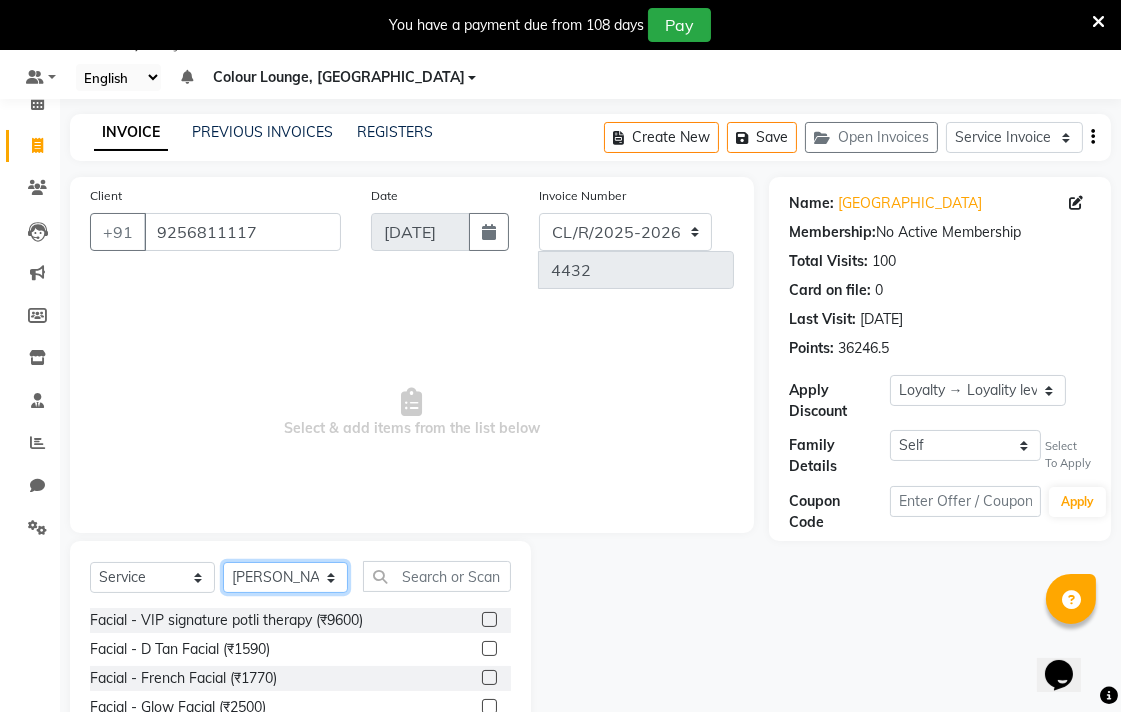 click on "Select Stylist Admin AMIT Birshika Colour Lounge, [GEOGRAPHIC_DATA] Colour Lounge, [GEOGRAPHIC_DATA] [PERSON_NAME] [PERSON_NAME] [PERSON_NAME] [PERSON_NAME] [PERSON_NAME] mam [PERSON_NAME] [PERSON_NAME] [PERSON_NAME] MOHIT [PERSON_NAME] POOJA [PERSON_NAME] [PERSON_NAME] [PERSON_NAME] guard [PERSON_NAME] [PERSON_NAME] [PERSON_NAME] [PERSON_NAME] SAMEER [PERSON_NAME] [PERSON_NAME] [PERSON_NAME] [PERSON_NAME] [PERSON_NAME] [PERSON_NAME] VISHAL [PERSON_NAME]" 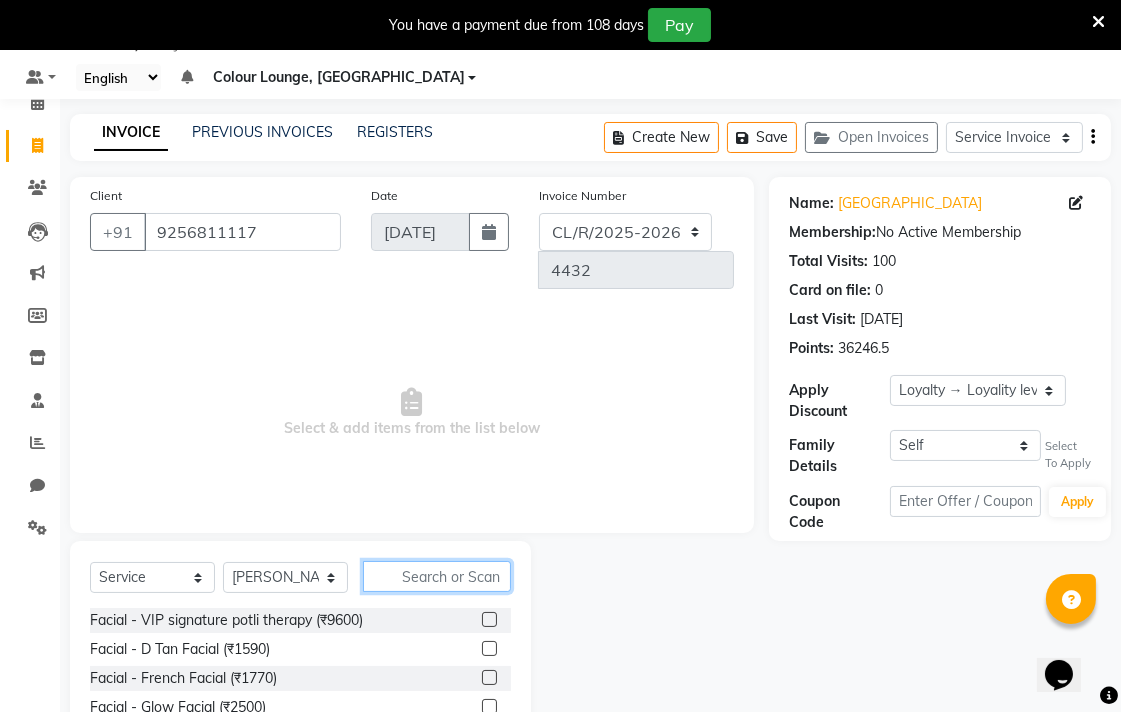 click 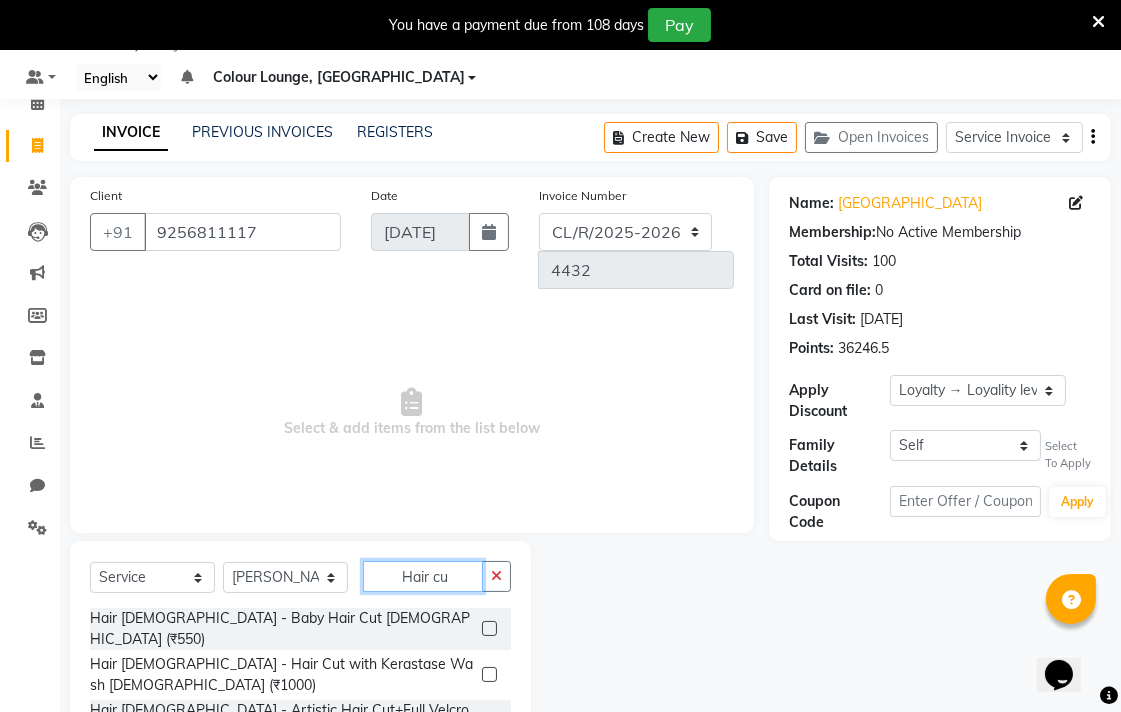 scroll, scrollTop: 94, scrollLeft: 0, axis: vertical 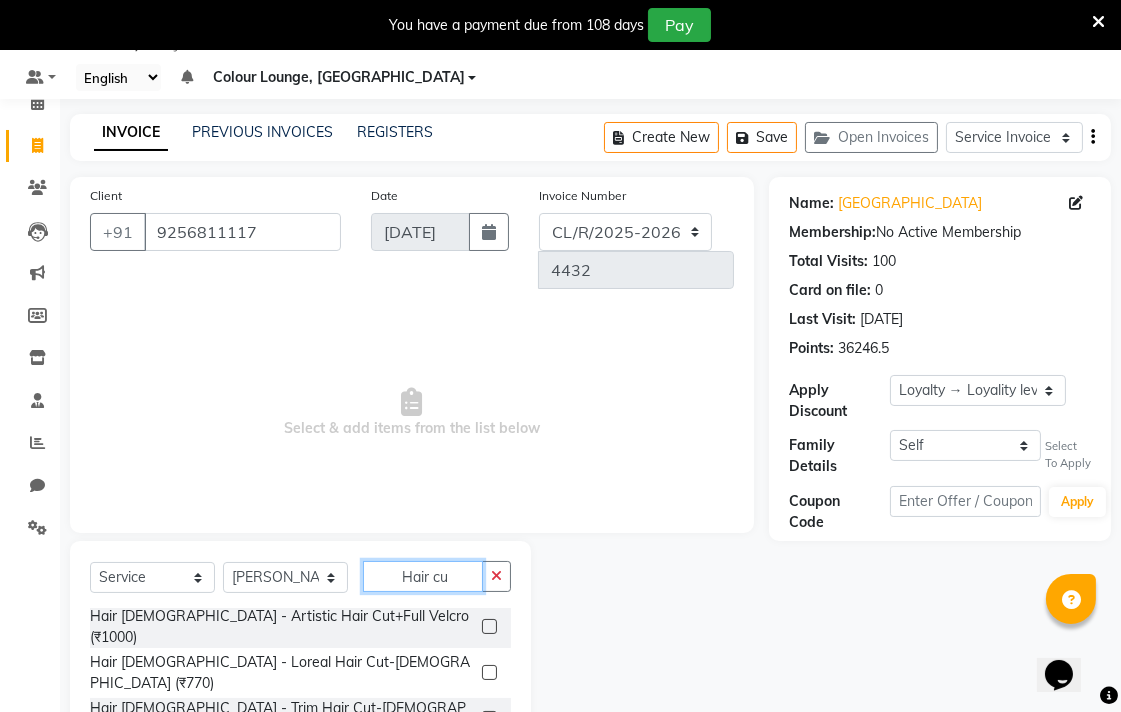 type on "Hair cu" 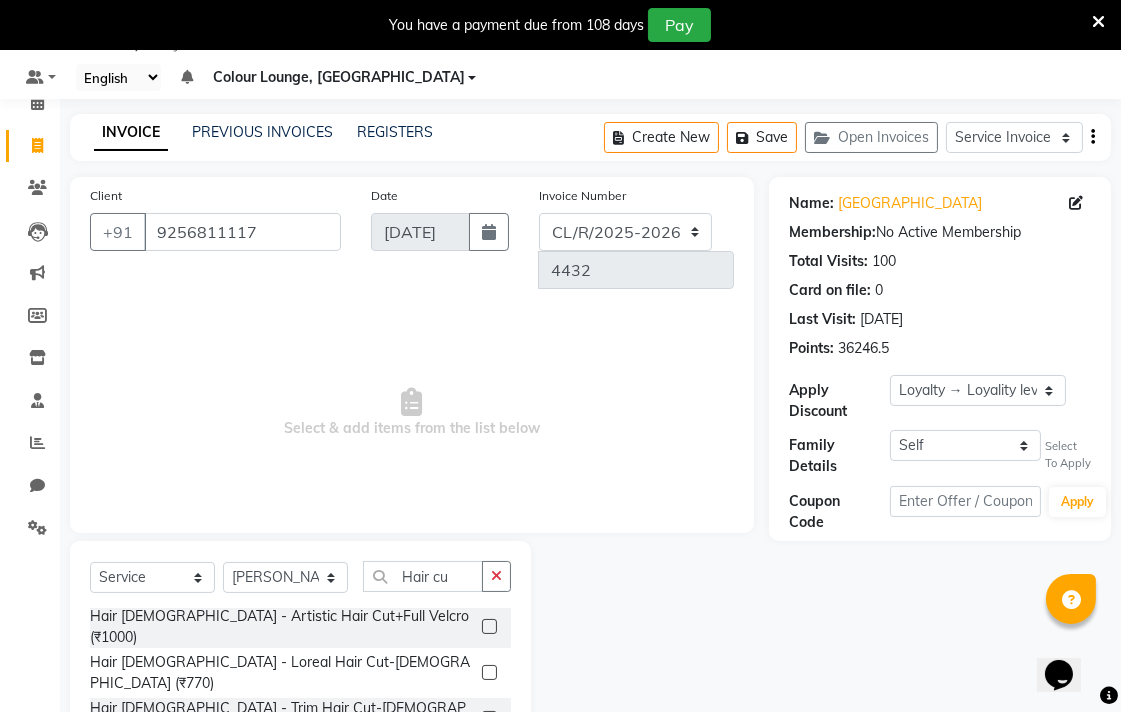 click 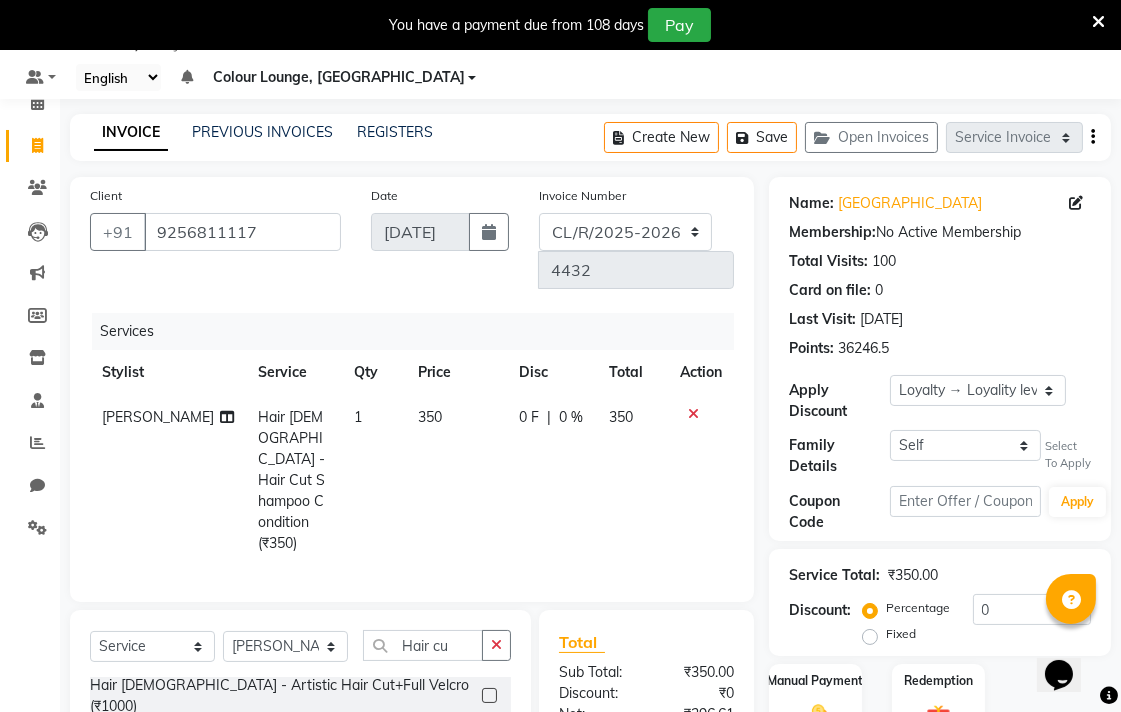 checkbox on "false" 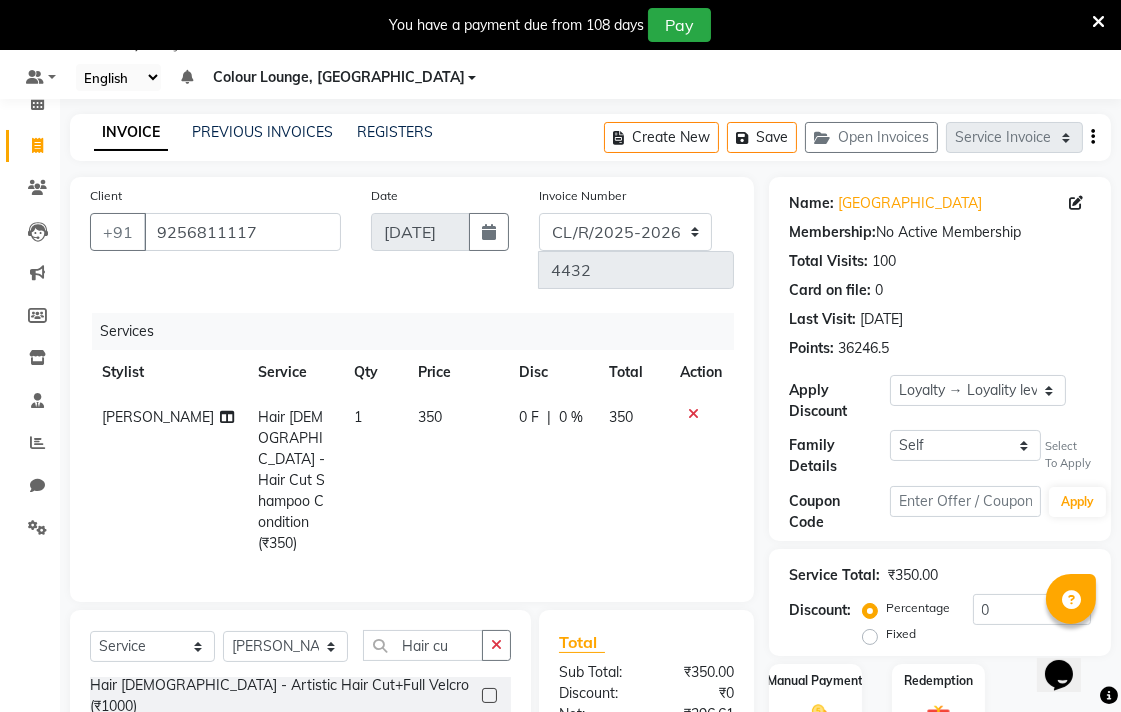 scroll, scrollTop: 210, scrollLeft: 0, axis: vertical 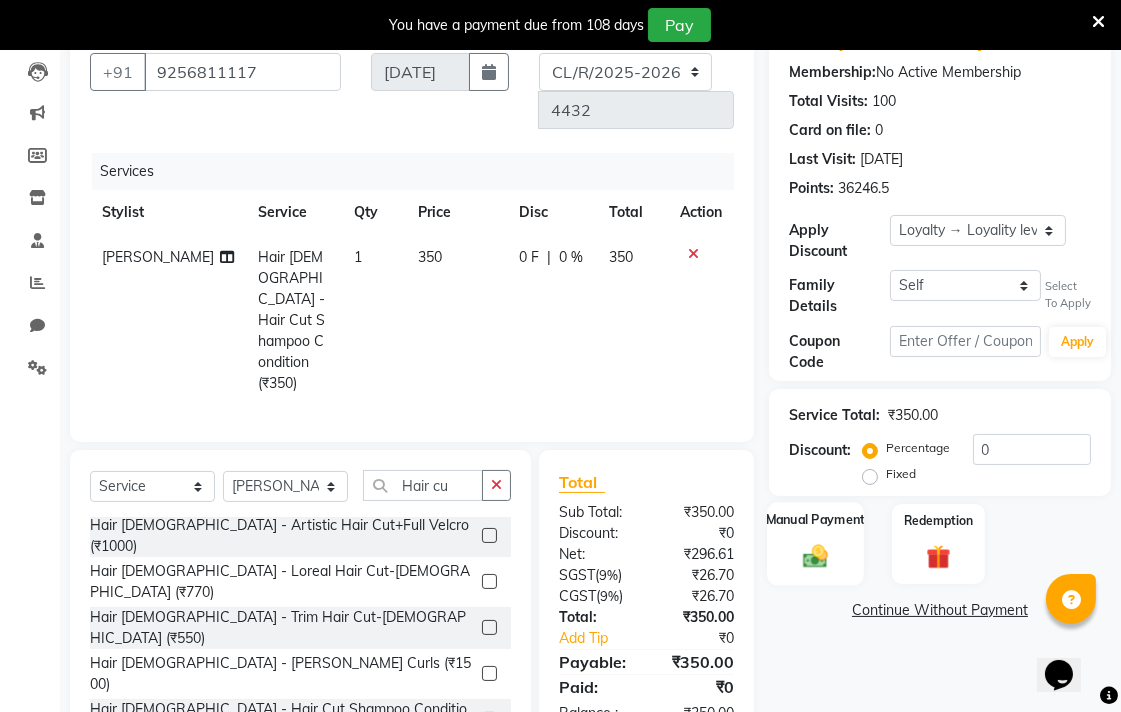 click 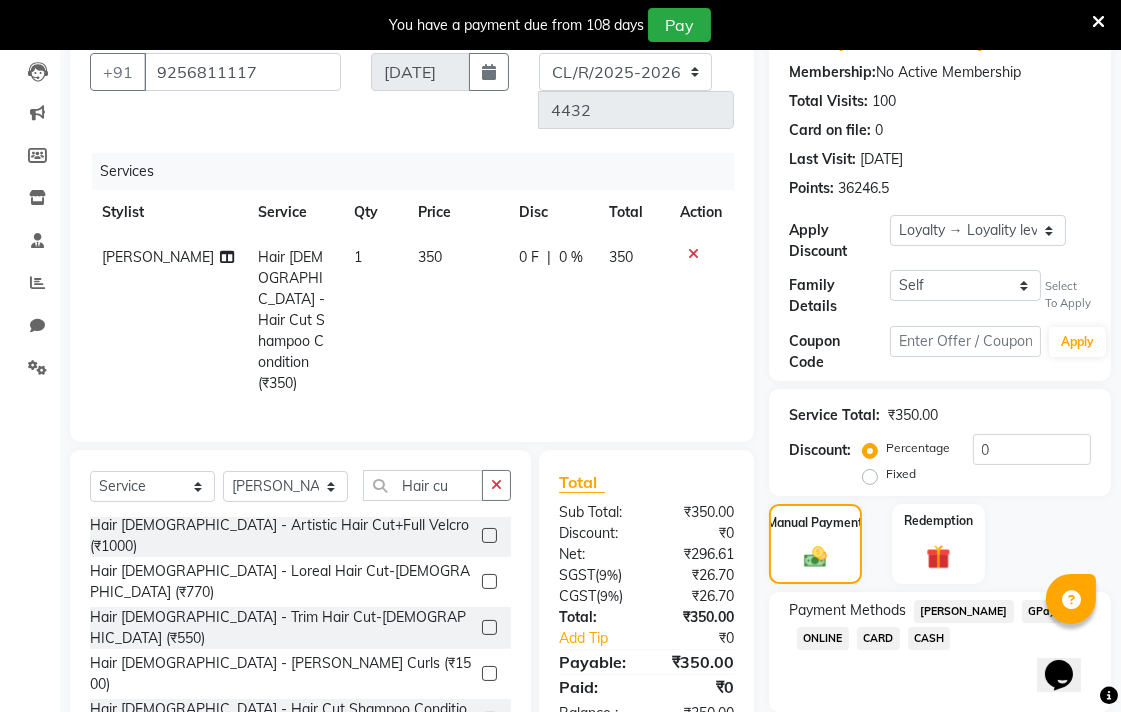 click on "CASH" 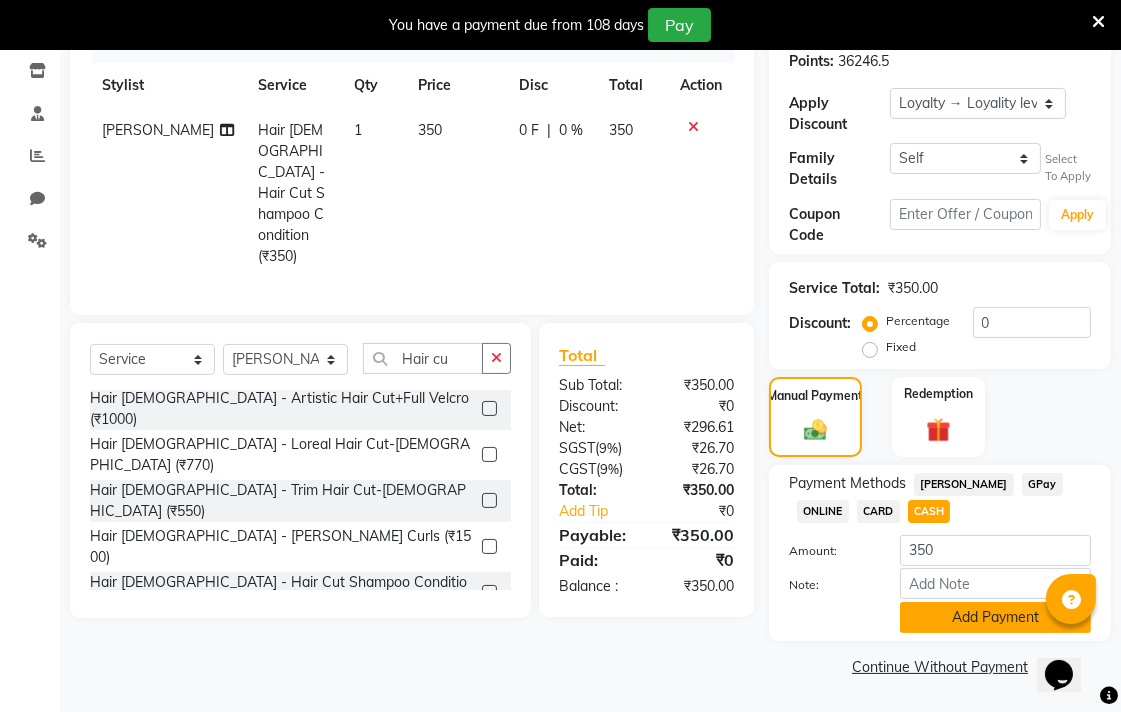 click on "Add Payment" 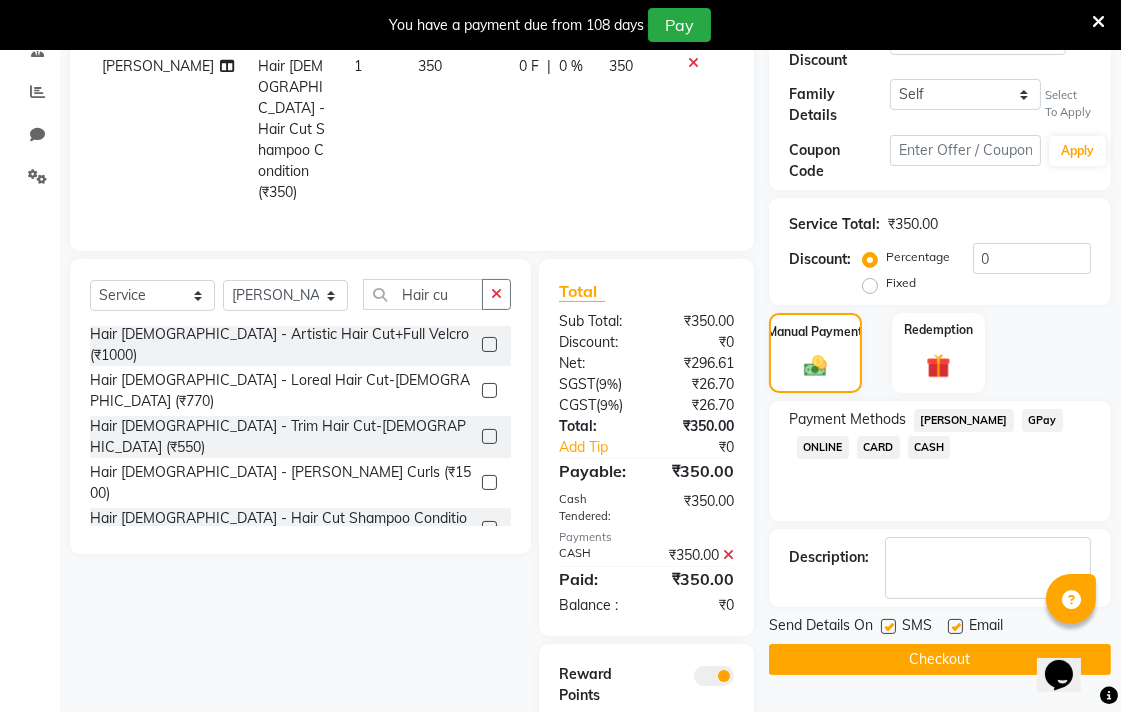 scroll, scrollTop: 453, scrollLeft: 0, axis: vertical 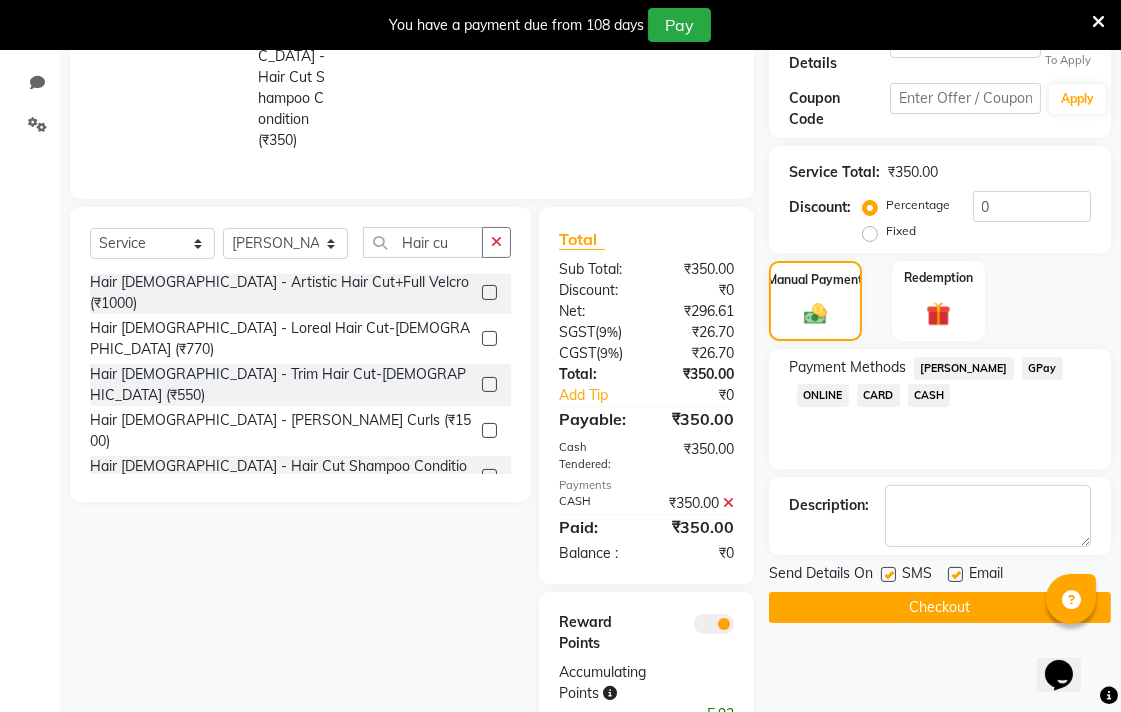 click on "Checkout" 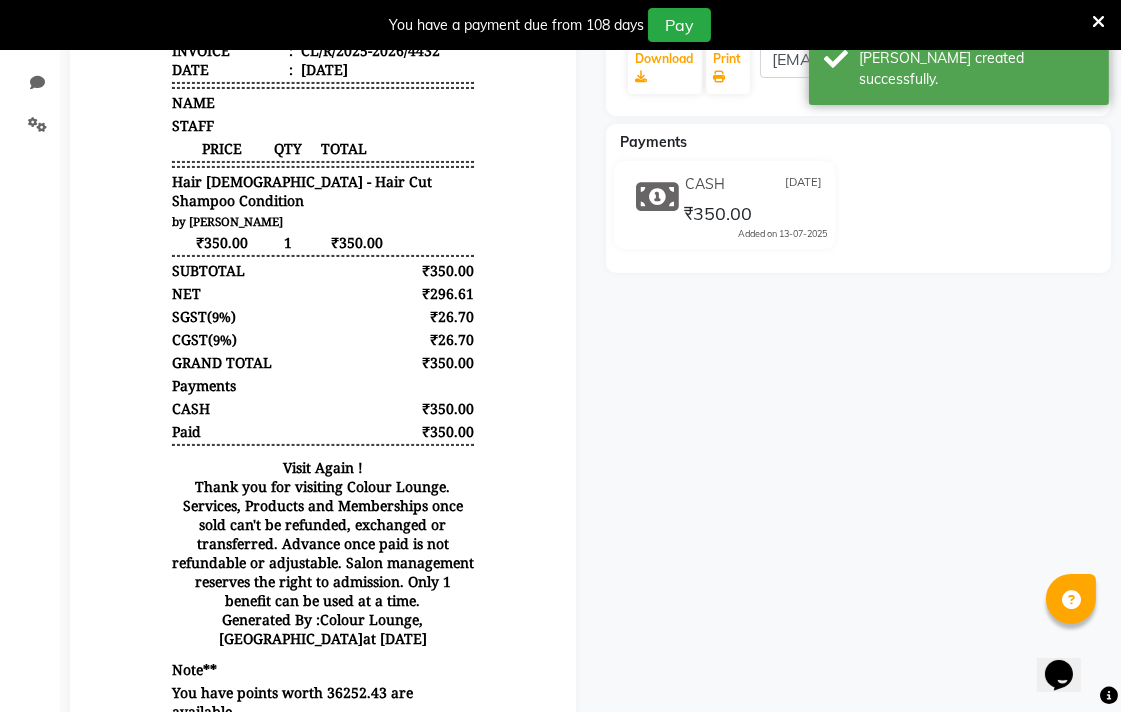 scroll, scrollTop: 0, scrollLeft: 0, axis: both 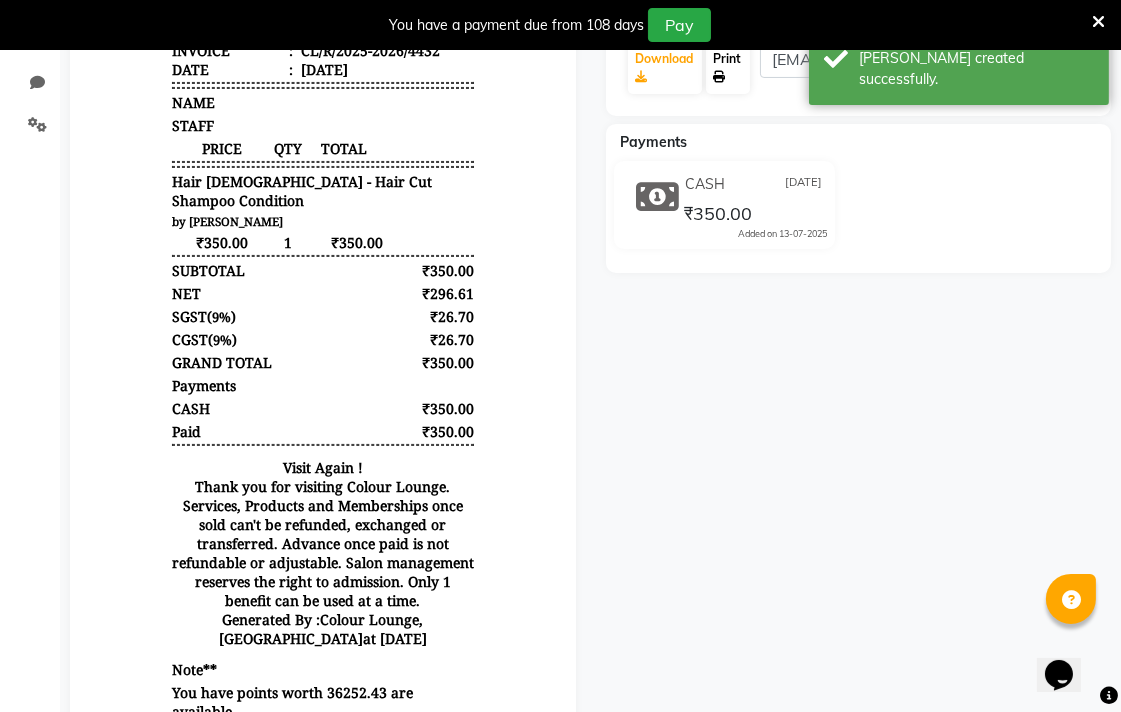 click on "Print" 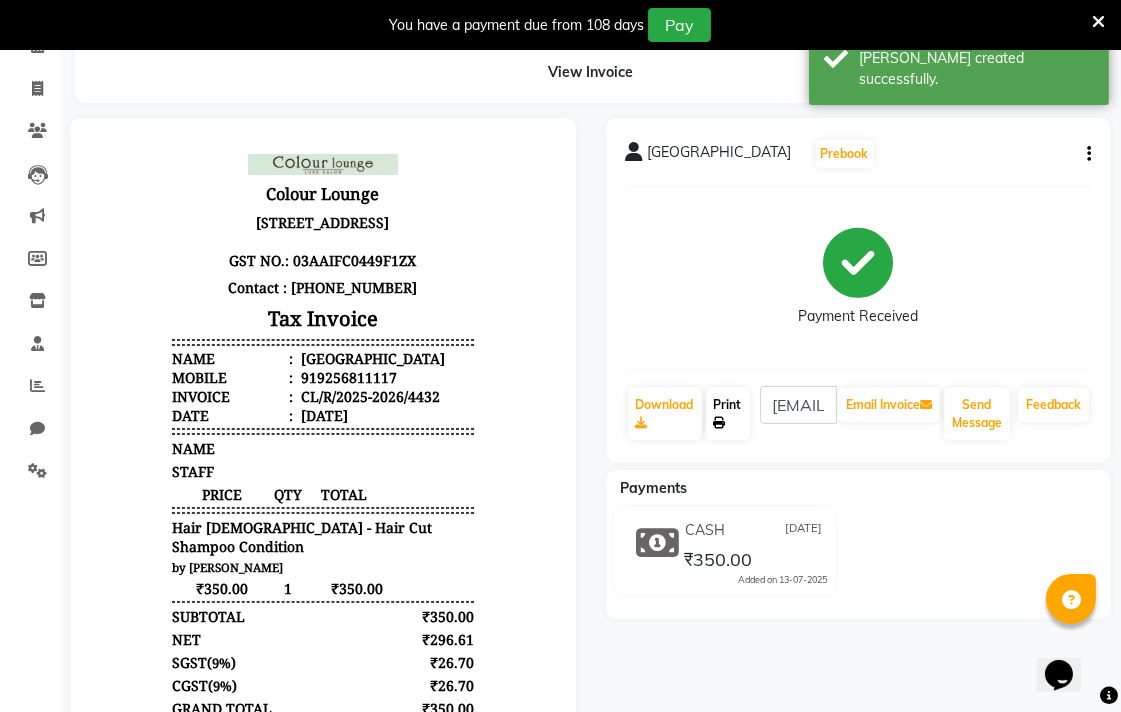 scroll, scrollTop: 0, scrollLeft: 0, axis: both 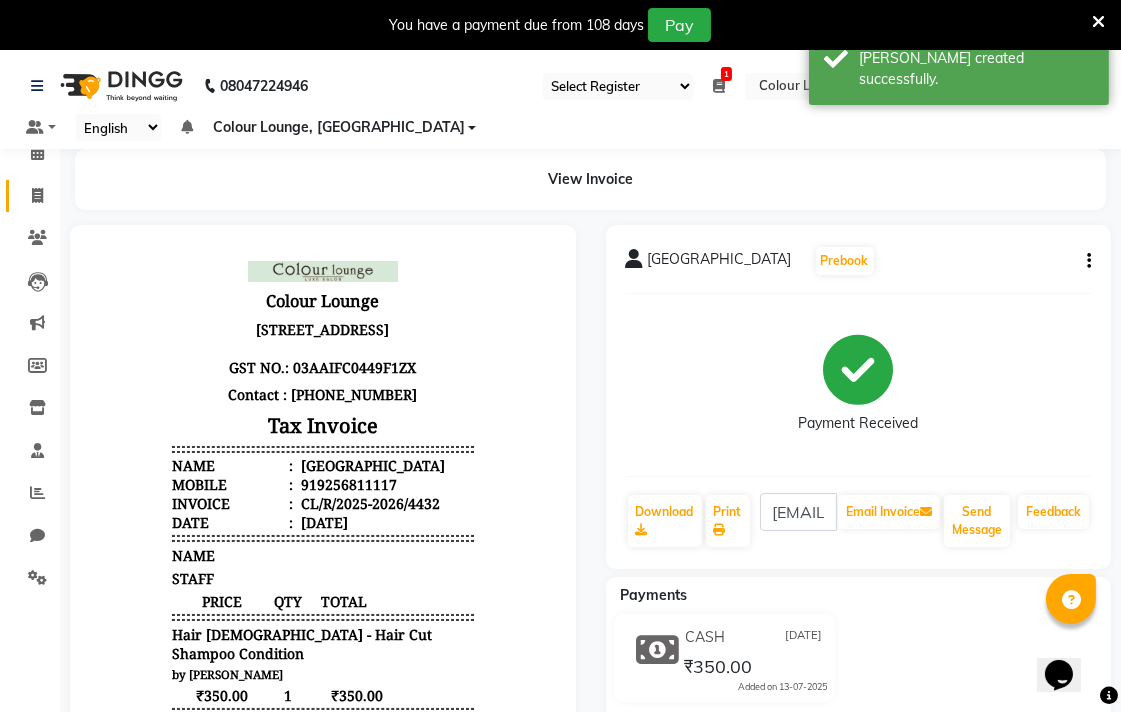 click 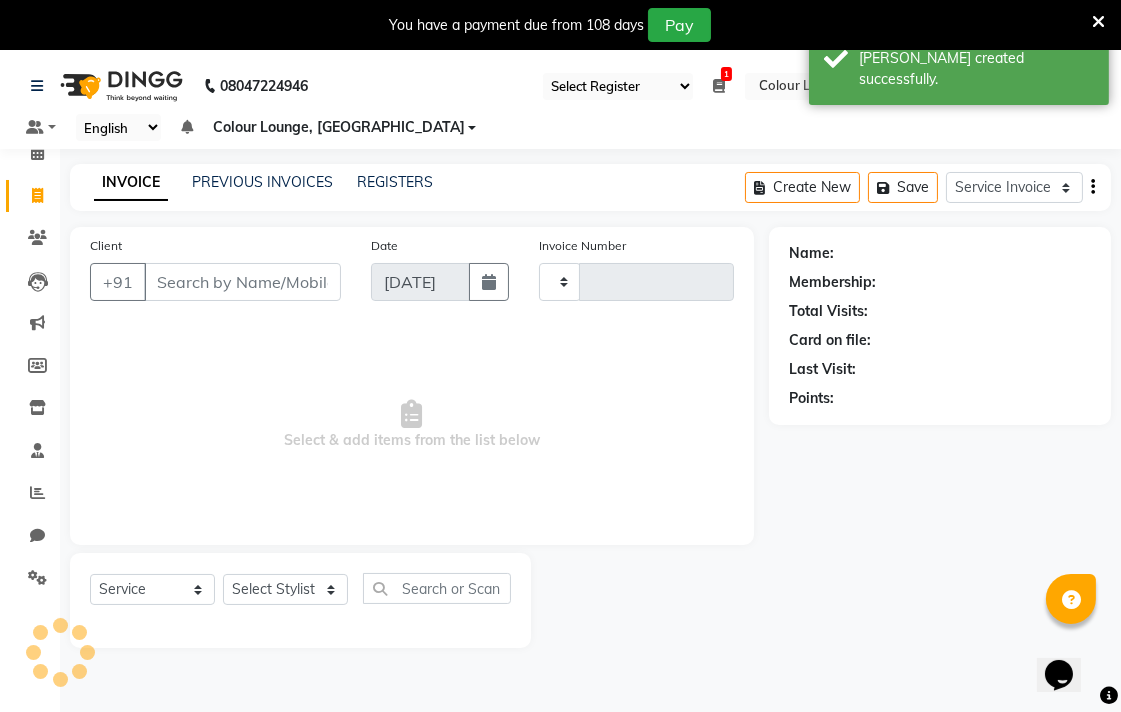 scroll, scrollTop: 50, scrollLeft: 0, axis: vertical 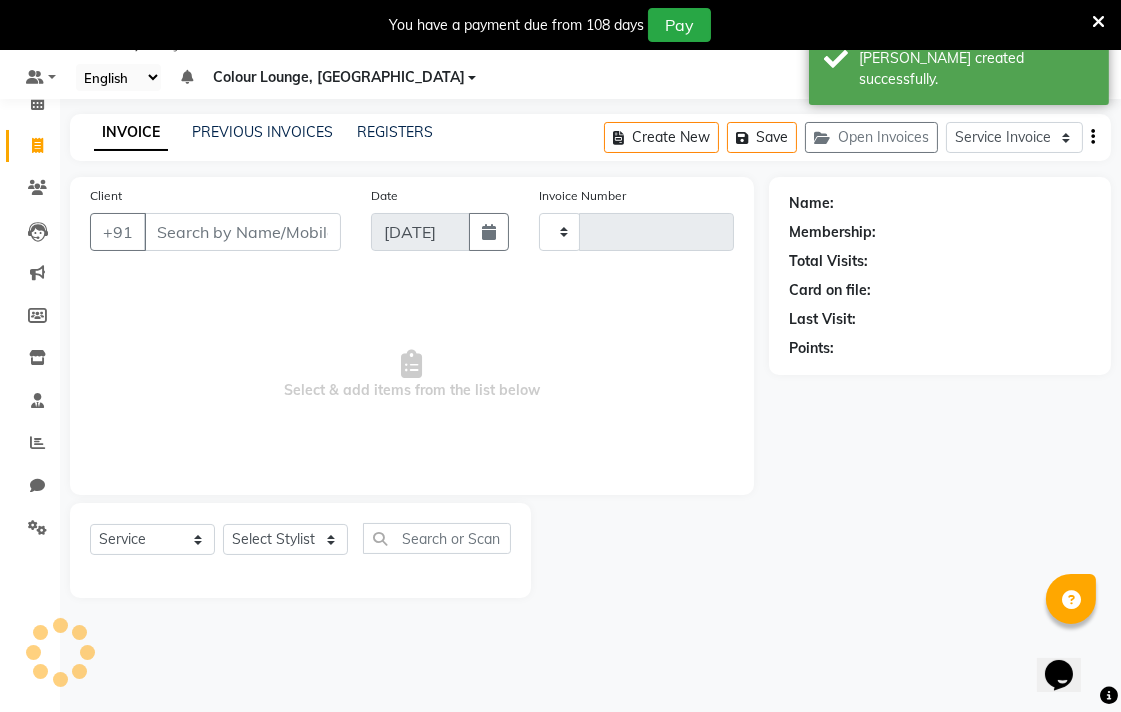 type on "4433" 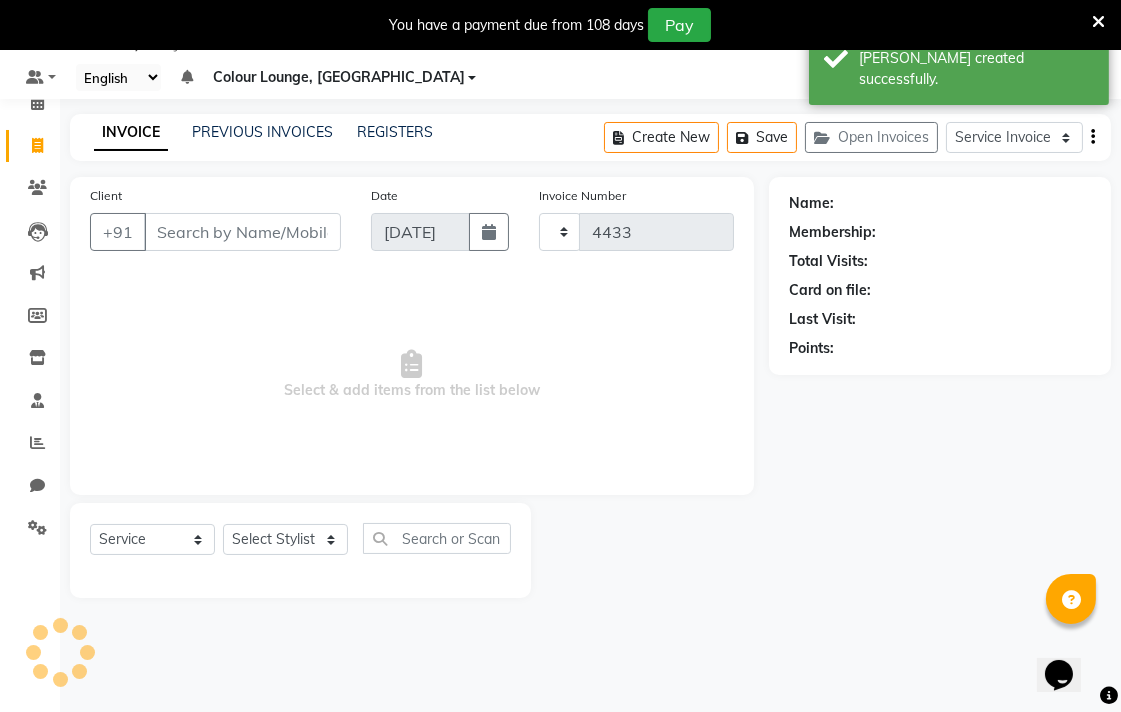 select on "8013" 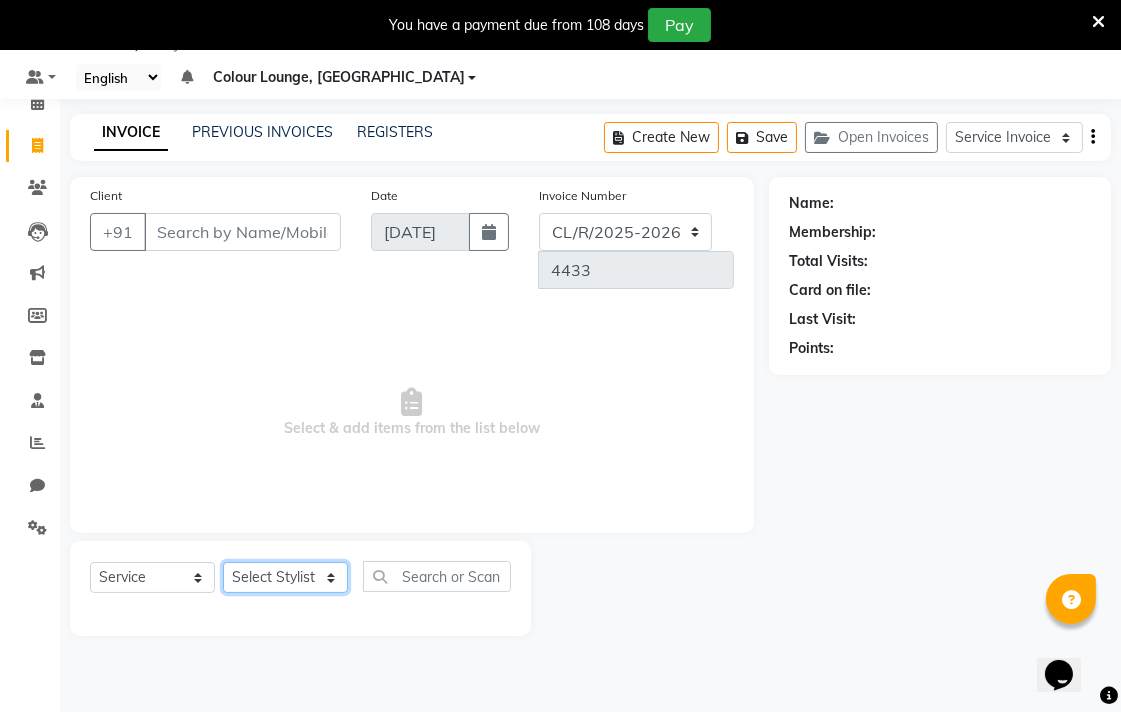 click on "Select Stylist Admin AMIT Birshika Colour Lounge, [GEOGRAPHIC_DATA] Colour Lounge, [GEOGRAPHIC_DATA] [PERSON_NAME] [PERSON_NAME] [PERSON_NAME] [PERSON_NAME] [PERSON_NAME] mam [PERSON_NAME] [PERSON_NAME] [PERSON_NAME] MOHIT [PERSON_NAME] POOJA [PERSON_NAME] [PERSON_NAME] [PERSON_NAME] guard [PERSON_NAME] [PERSON_NAME] [PERSON_NAME] [PERSON_NAME] SAMEER [PERSON_NAME] [PERSON_NAME] [PERSON_NAME] [PERSON_NAME] [PERSON_NAME] [PERSON_NAME] VISHAL [PERSON_NAME]" 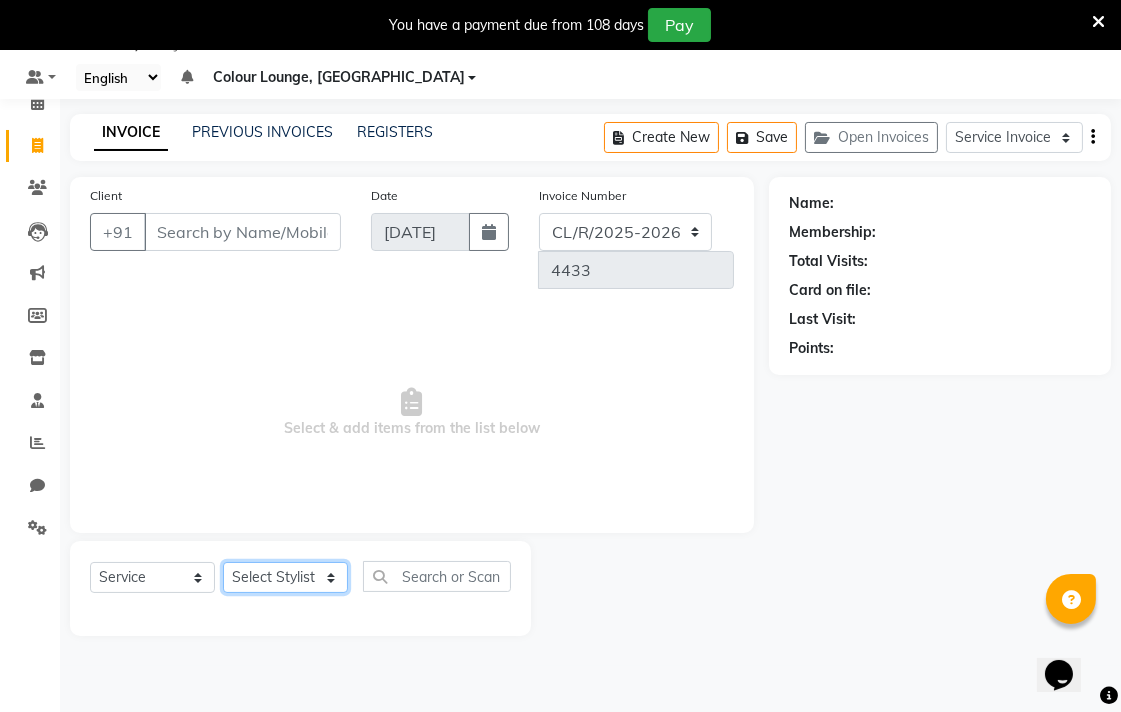 select on "70154" 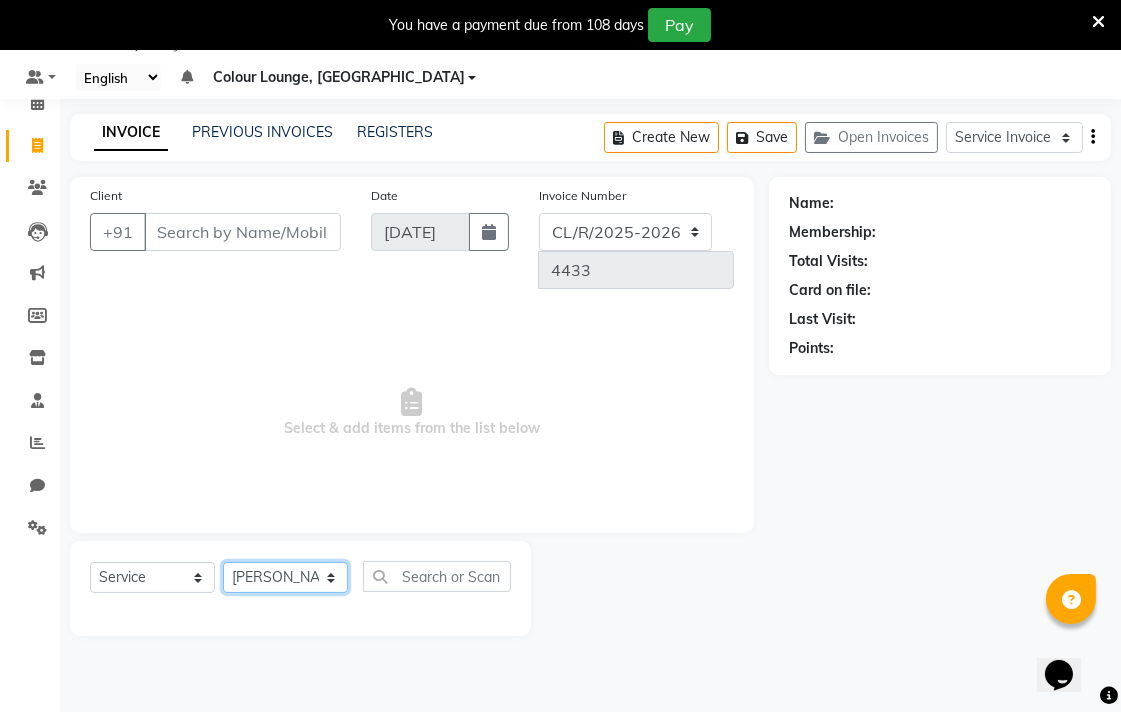click on "Select Stylist Admin AMIT Birshika Colour Lounge, [GEOGRAPHIC_DATA] Colour Lounge, [GEOGRAPHIC_DATA] [PERSON_NAME] [PERSON_NAME] [PERSON_NAME] [PERSON_NAME] [PERSON_NAME] mam [PERSON_NAME] [PERSON_NAME] [PERSON_NAME] MOHIT [PERSON_NAME] POOJA [PERSON_NAME] [PERSON_NAME] [PERSON_NAME] guard [PERSON_NAME] [PERSON_NAME] [PERSON_NAME] [PERSON_NAME] SAMEER [PERSON_NAME] [PERSON_NAME] [PERSON_NAME] [PERSON_NAME] [PERSON_NAME] [PERSON_NAME] VISHAL [PERSON_NAME]" 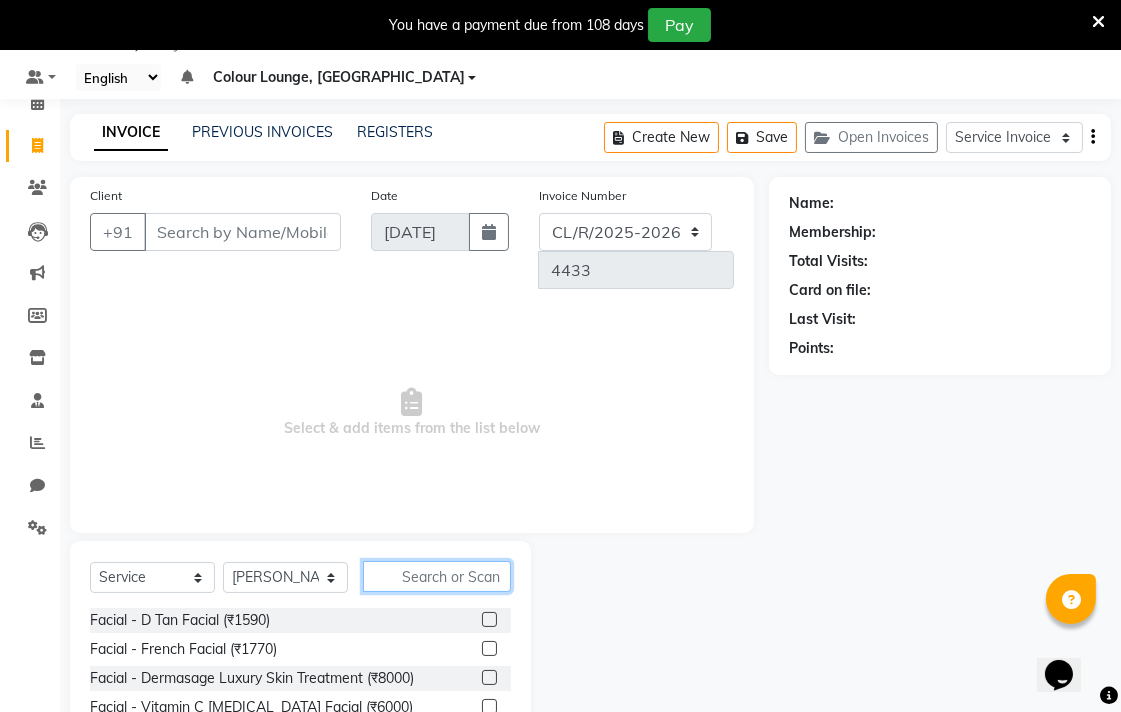 click 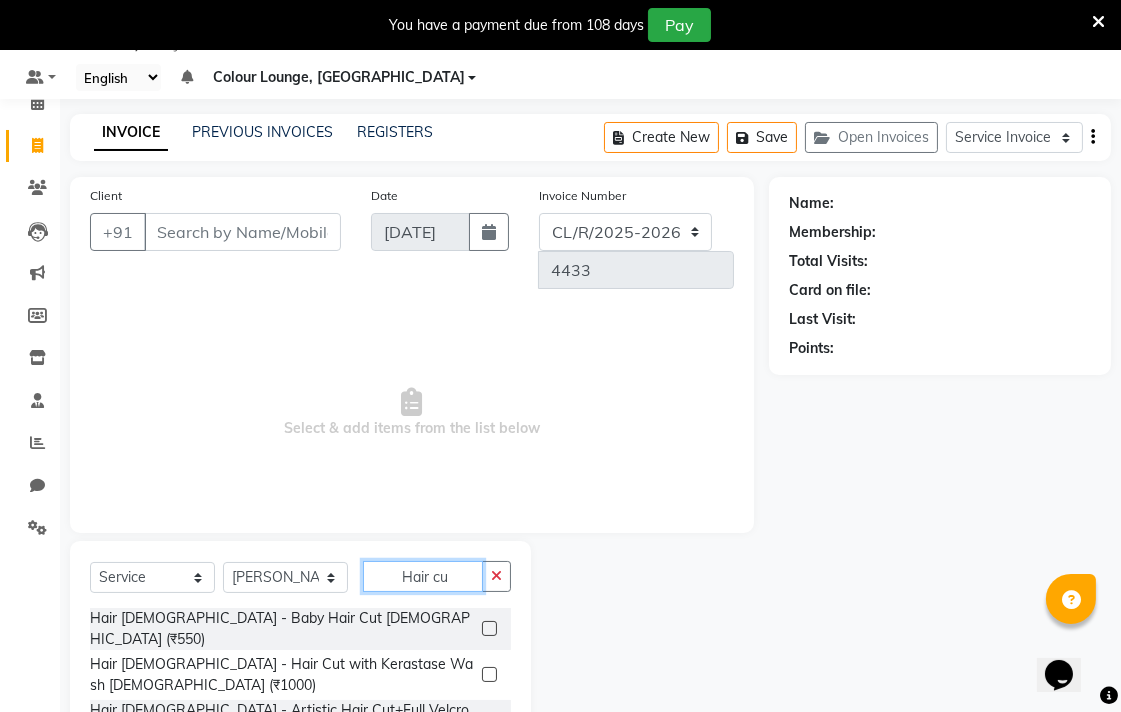 scroll, scrollTop: 94, scrollLeft: 0, axis: vertical 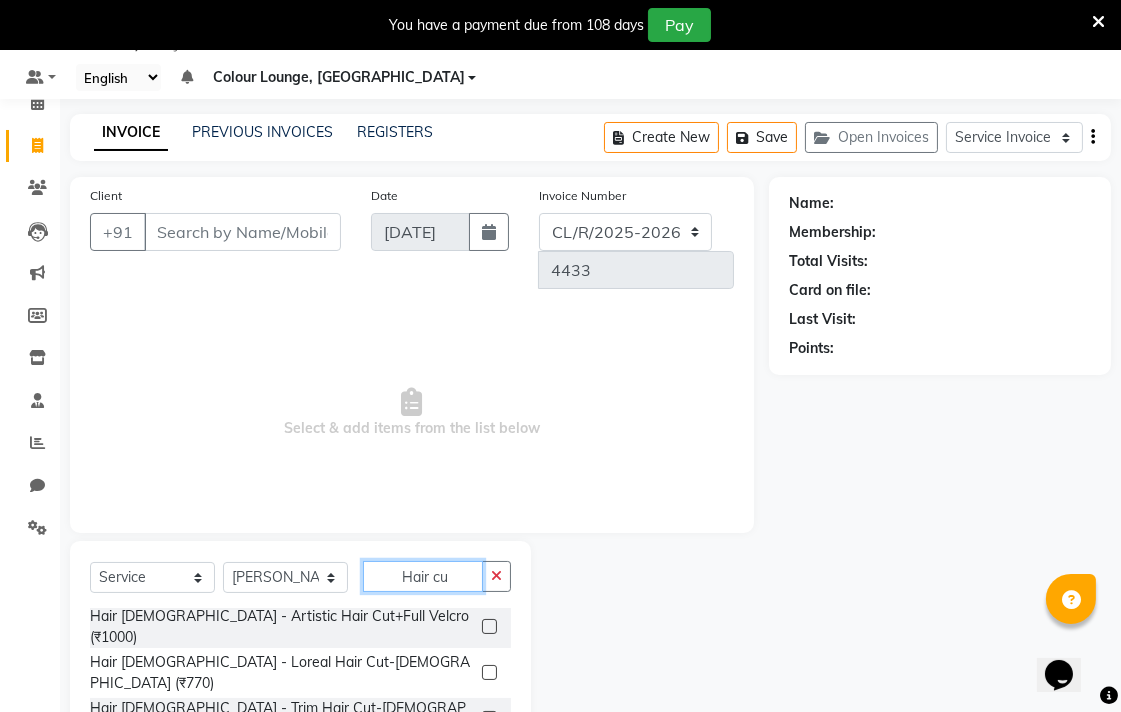 type on "Hair cu" 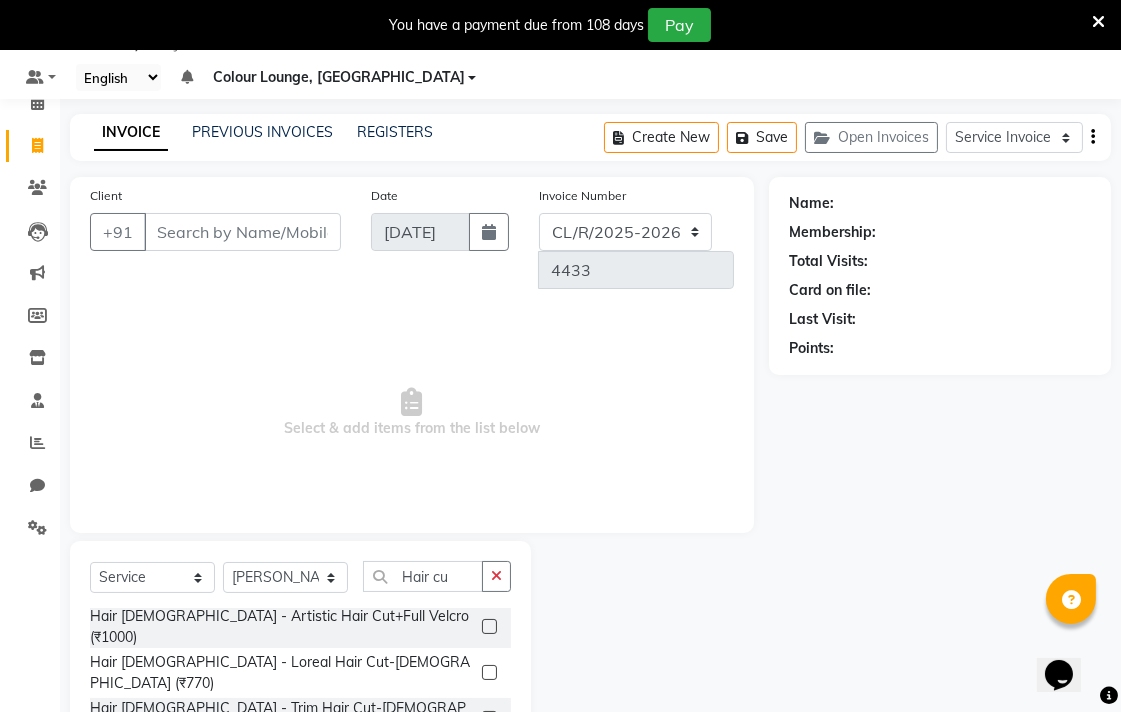click 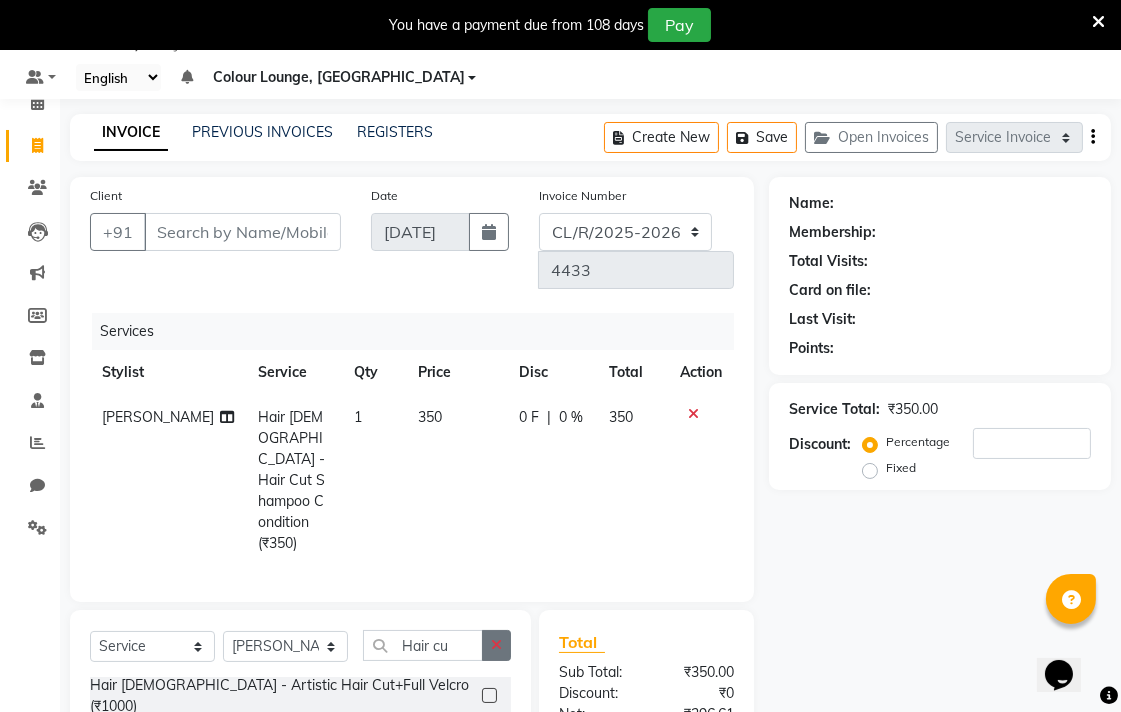 click 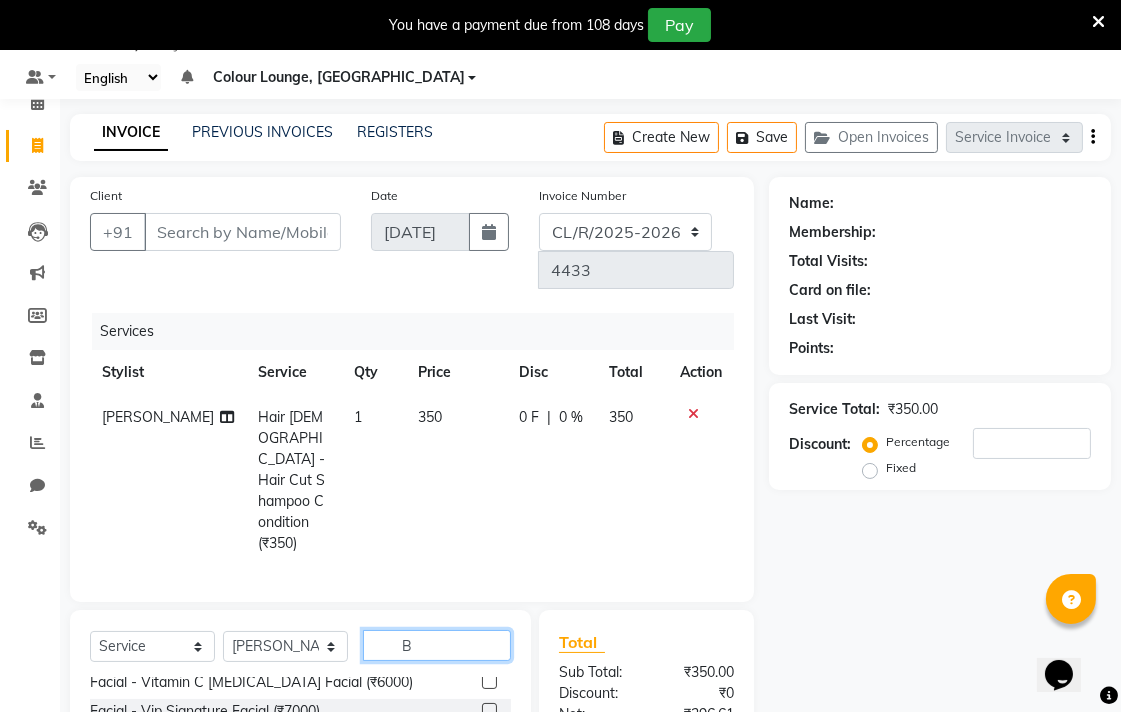 scroll, scrollTop: 0, scrollLeft: 0, axis: both 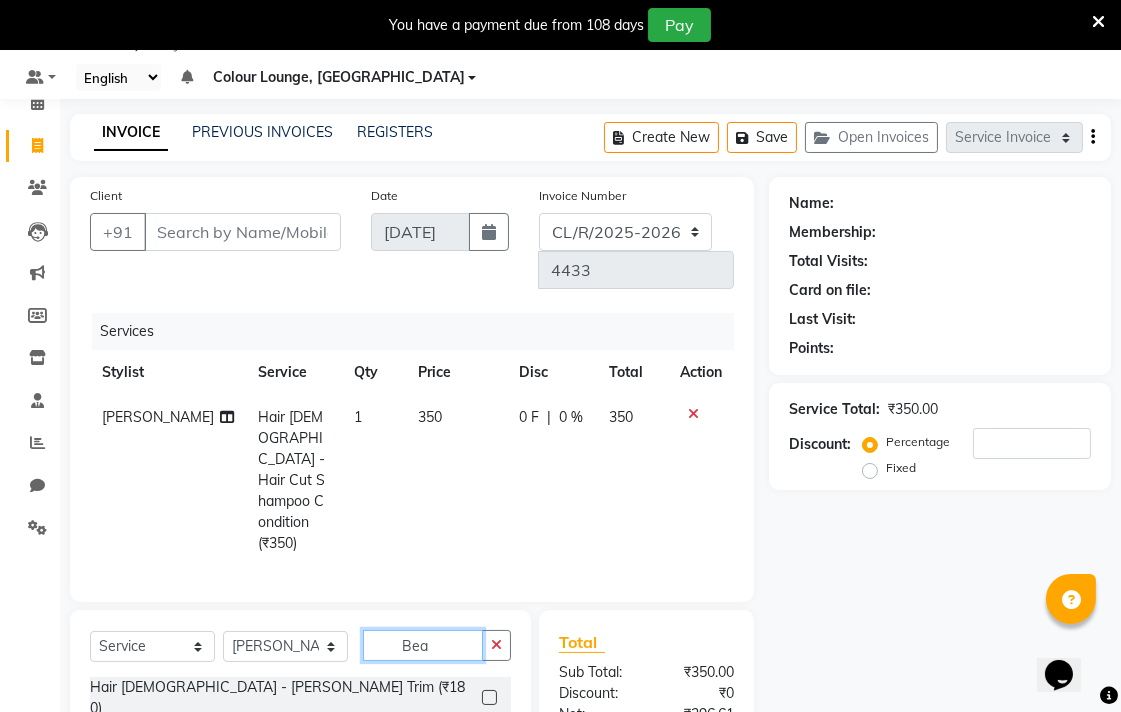 type on "Bea" 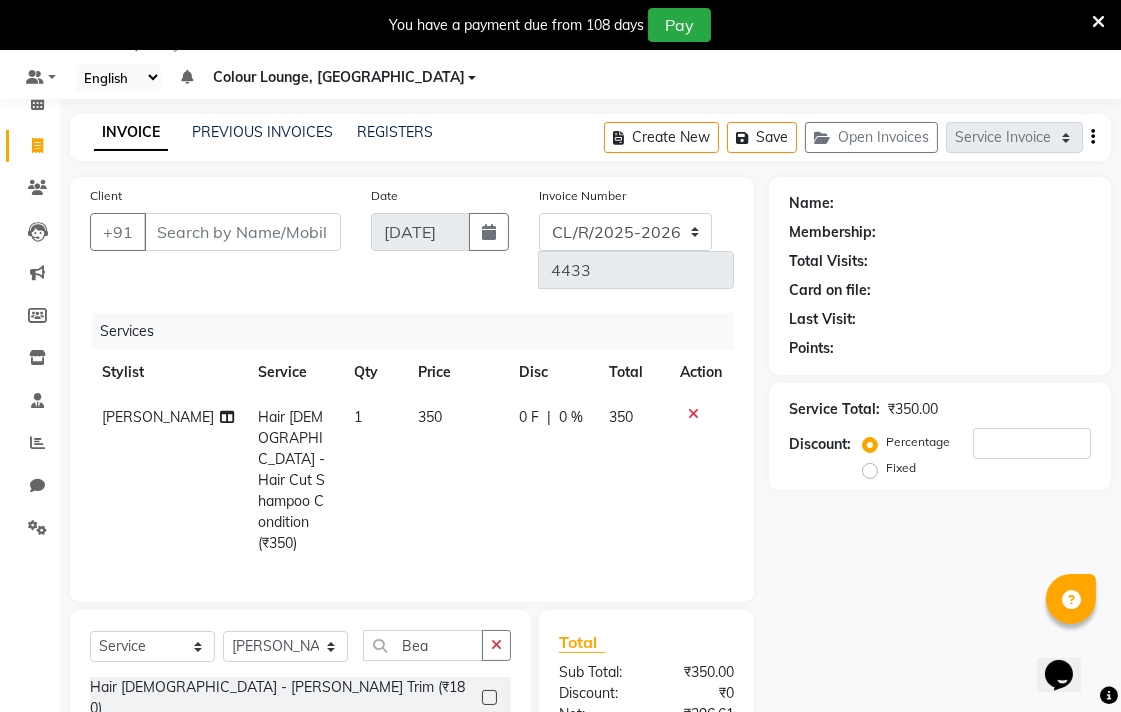 click 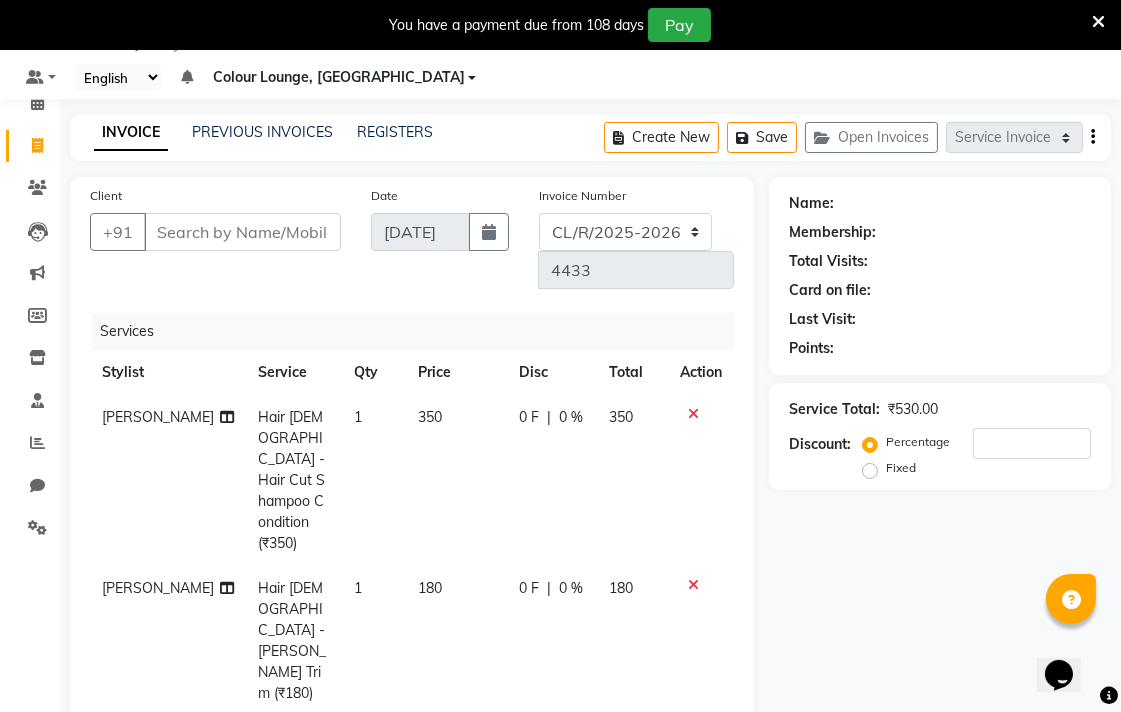 checkbox on "false" 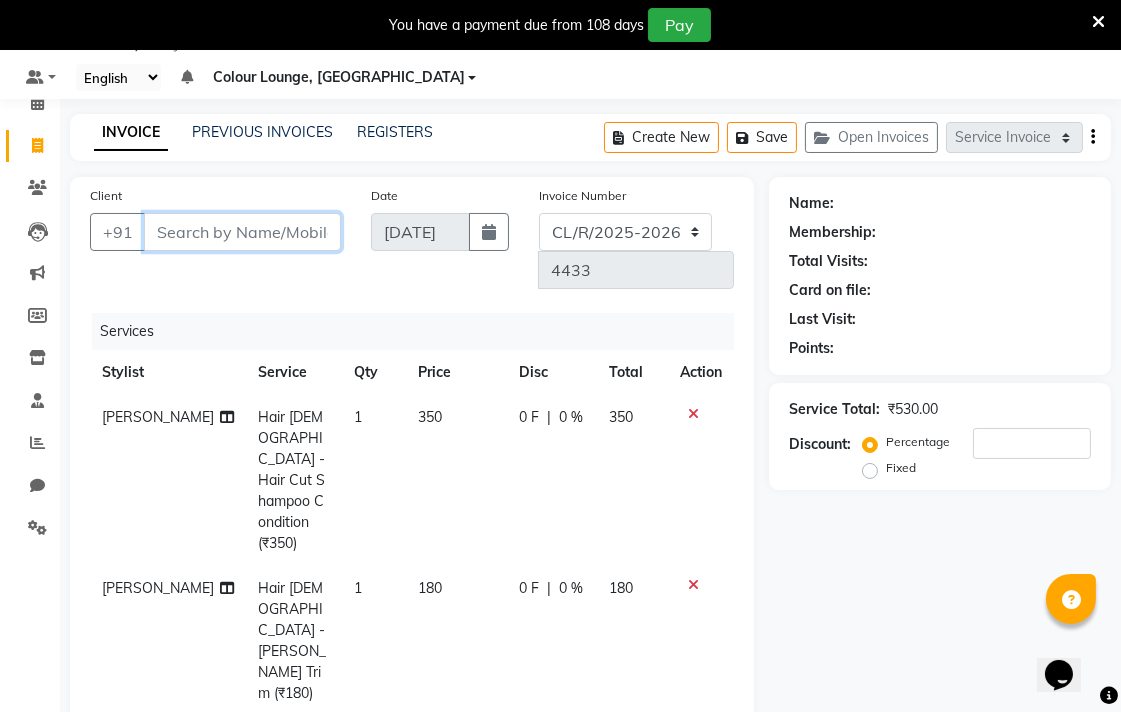 click on "Client" at bounding box center [242, 232] 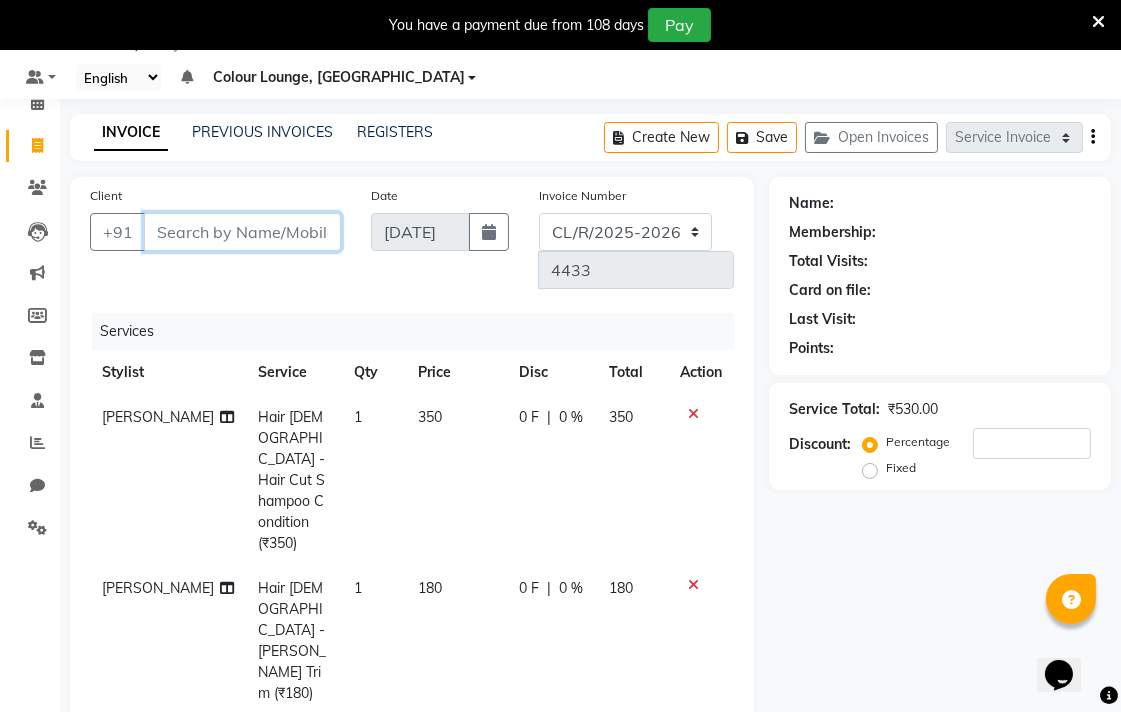 type on "9" 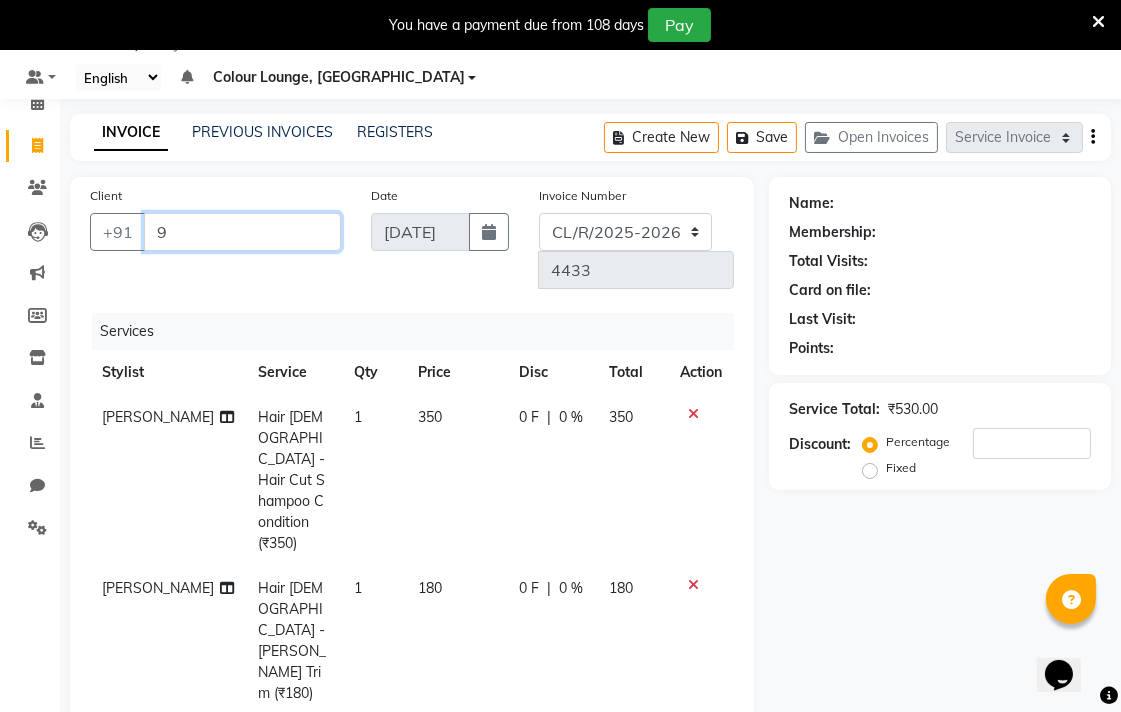 type on "0" 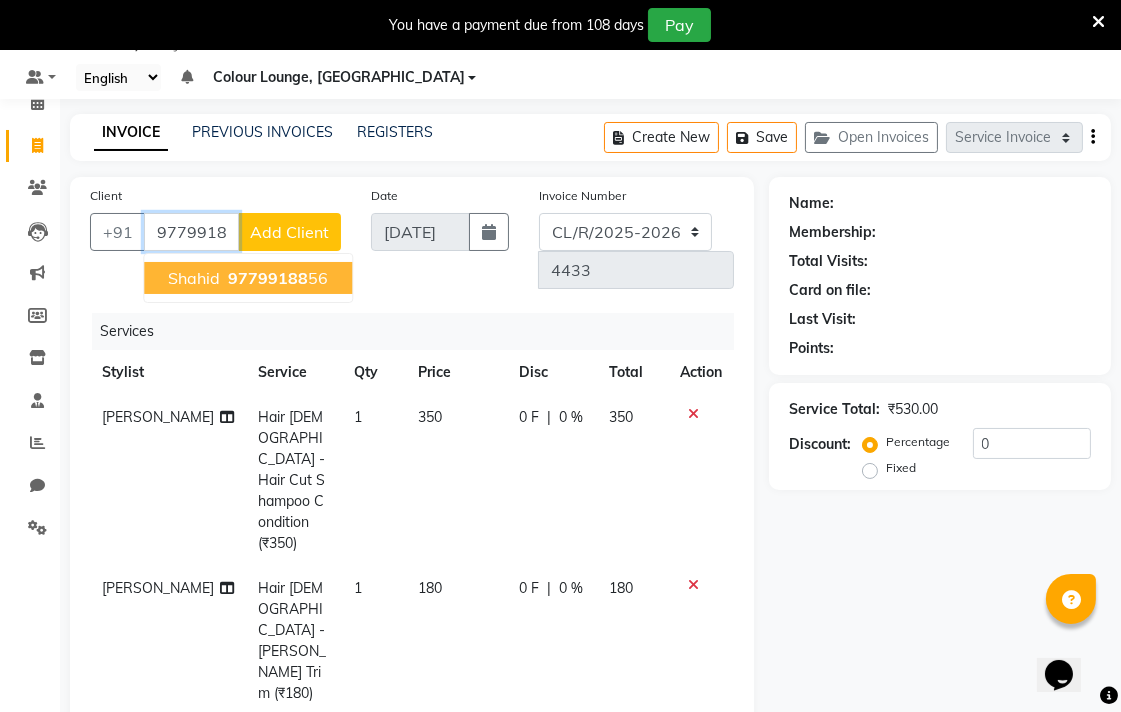 click on "Shahid   97799188 56" at bounding box center [248, 278] 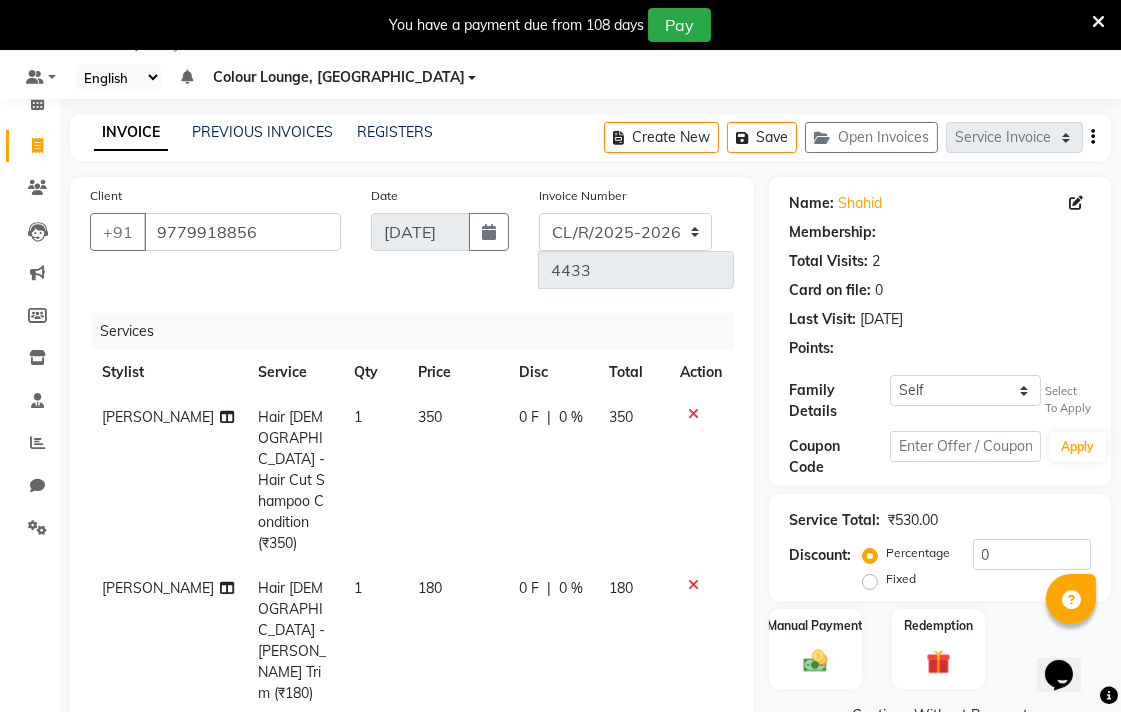 select on "1: Object" 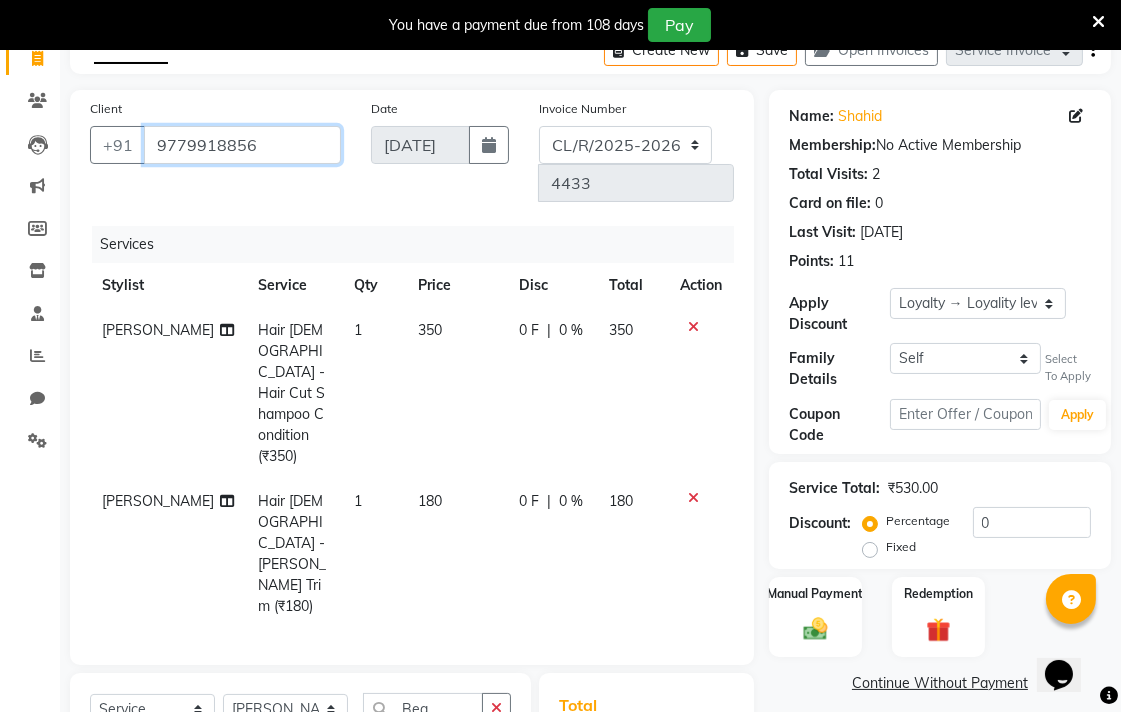 scroll, scrollTop: 295, scrollLeft: 0, axis: vertical 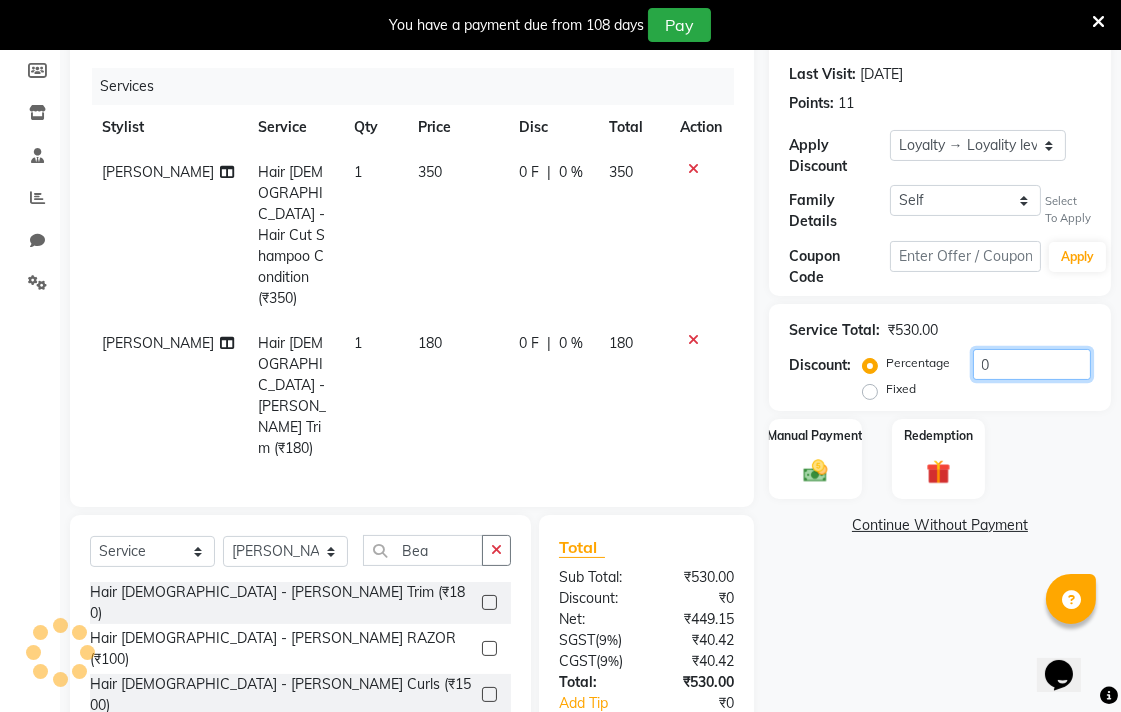 click on "0" 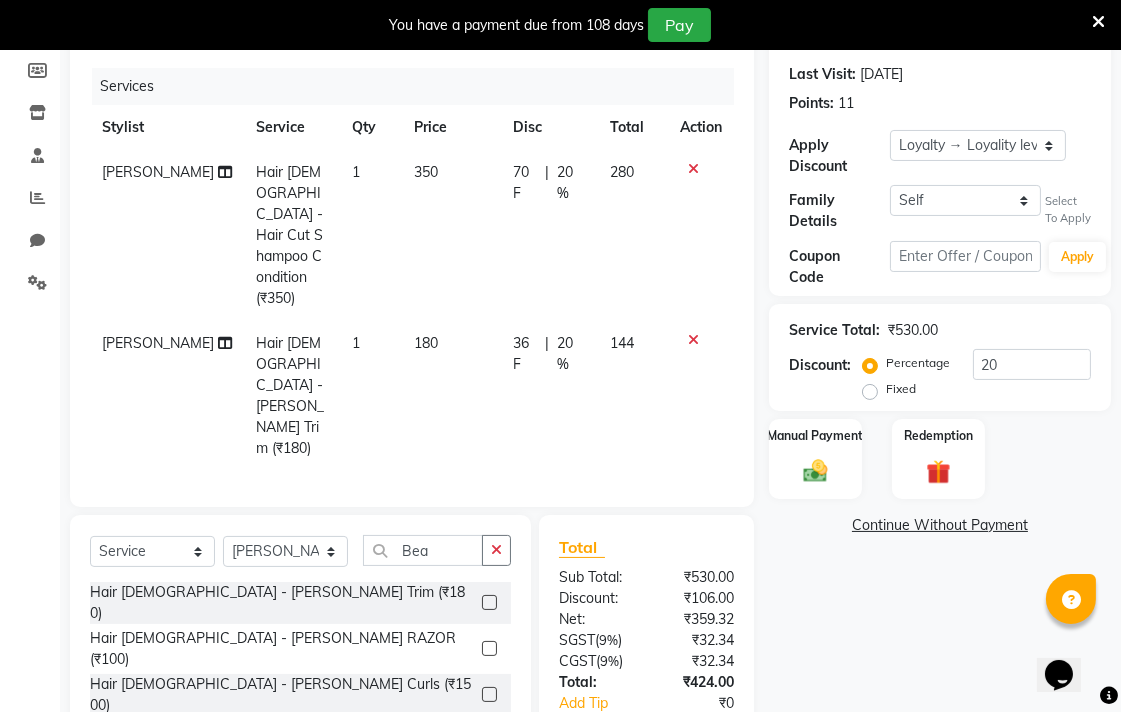 click on "Name: Shahid  Membership:  No Active Membership  Total Visits:  2 Card on file:  0 Last Visit:   23-06-2025 Points:   11  Apply Discount Select  Loyalty → Loyality level 1  Coupon → Sukriti Gift Voucher Coupon → Sukriti Gift Voucher Coupon → Sukriti Gift Voucher Coupon → Sukriti Gift Voucher Family Details Self Shahid  Select To Apply Coupon Code Apply Service Total:  ₹530.00  Discount:  Percentage   Fixed  20 Manual Payment Redemption  Continue Without Payment" 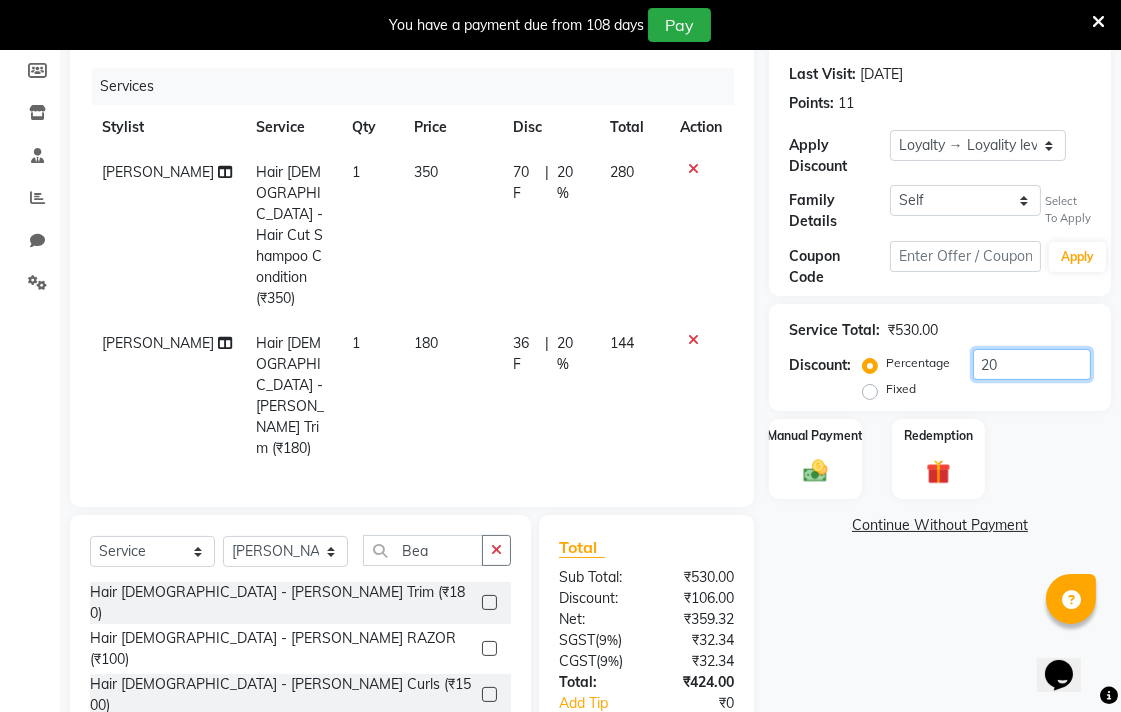 click on "20" 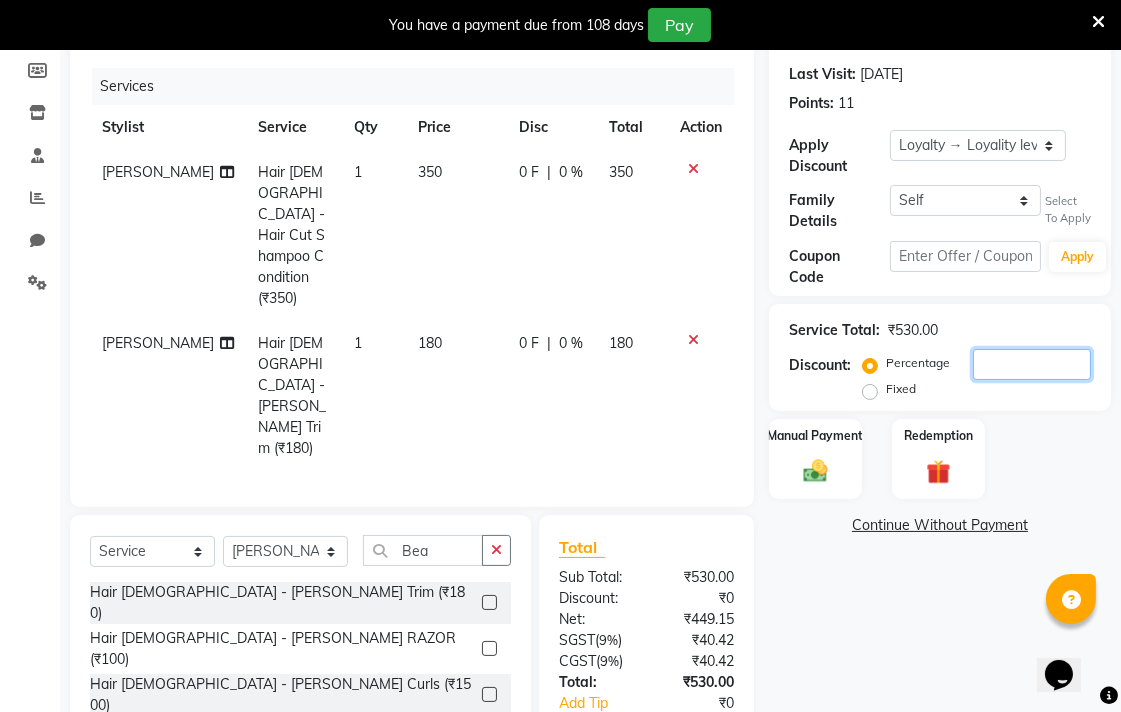 type 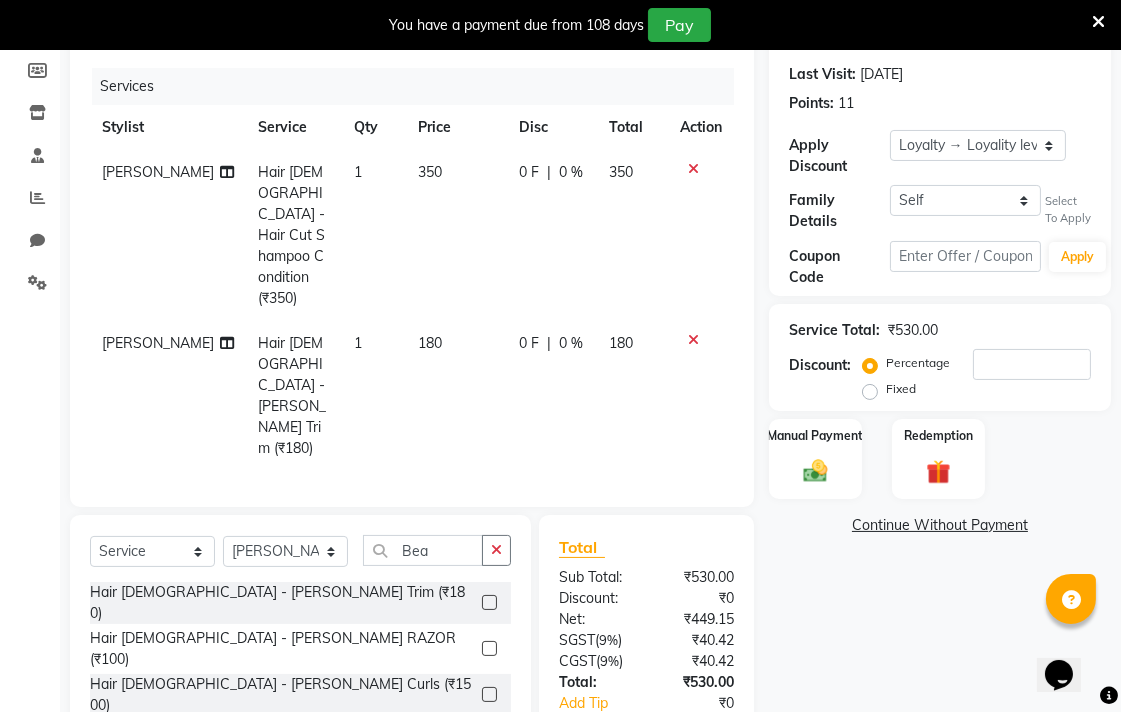 click on "0 F | 0 %" 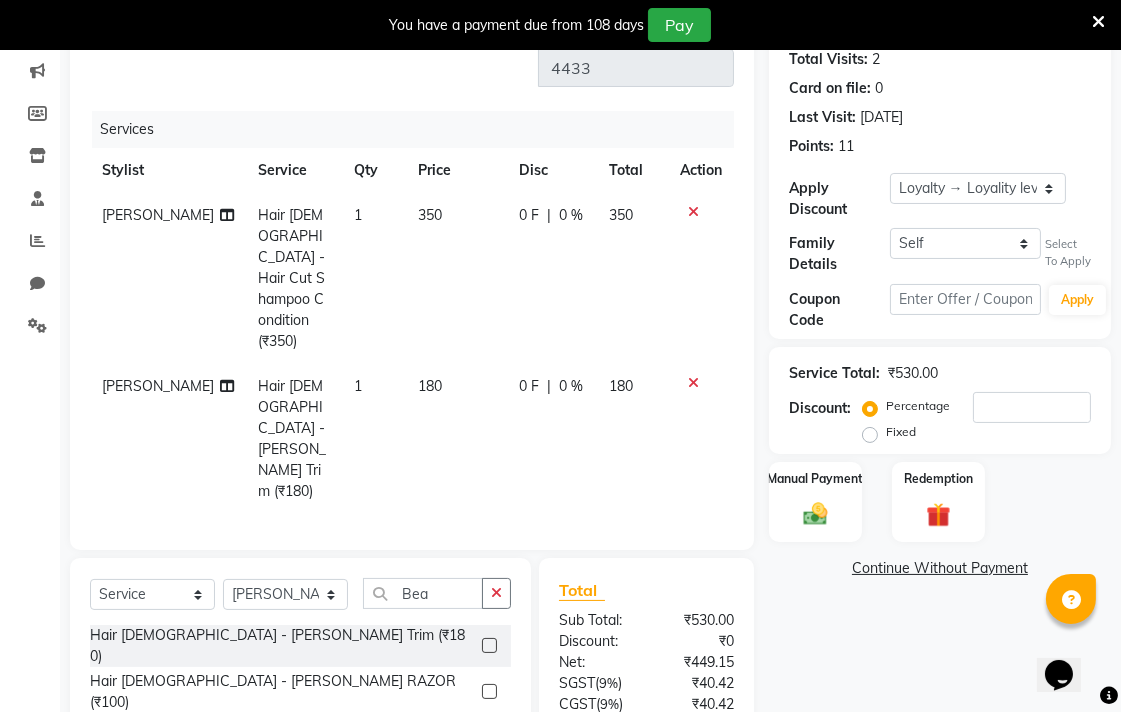 select on "70154" 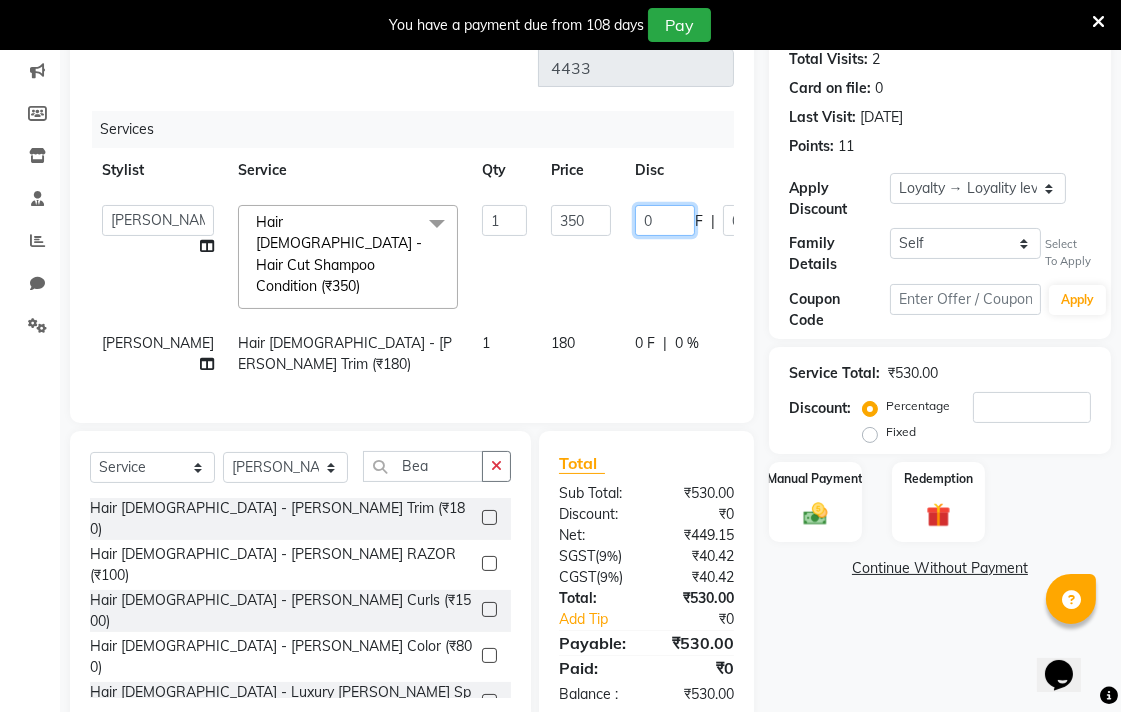 click on "0" 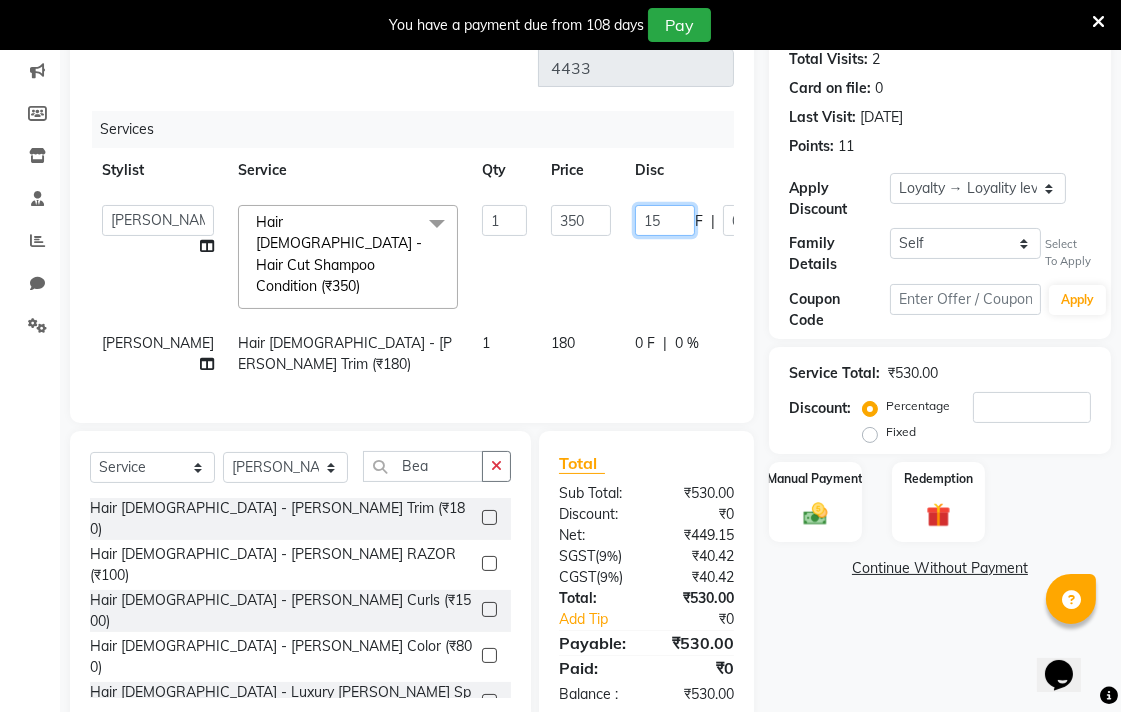 type on "150" 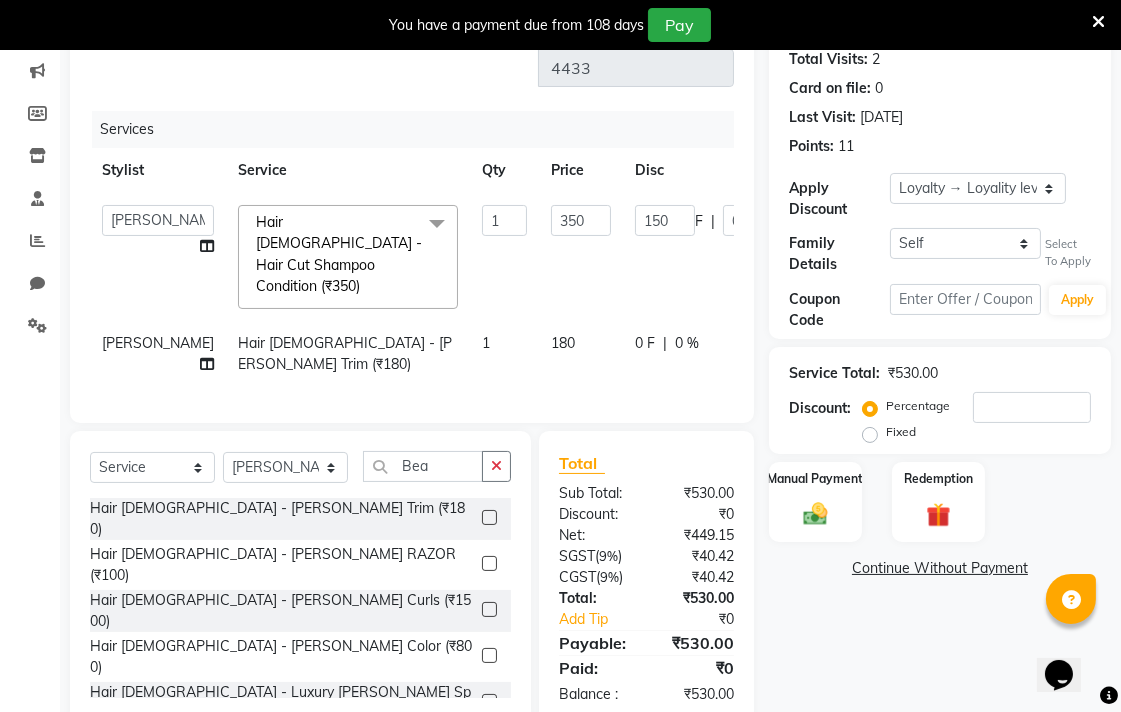 click on "Name: Shahid  Membership:  No Active Membership  Total Visits:  2 Card on file:  0 Last Visit:   23-06-2025 Points:   11  Apply Discount Select  Loyalty → Loyality level 1  Coupon → Sukriti Gift Voucher Coupon → Sukriti Gift Voucher Coupon → Sukriti Gift Voucher Coupon → Sukriti Gift Voucher Family Details Self Shahid  Select To Apply Coupon Code Apply Service Total:  ₹530.00  Discount:  Percentage   Fixed  Manual Payment Redemption  Continue Without Payment" 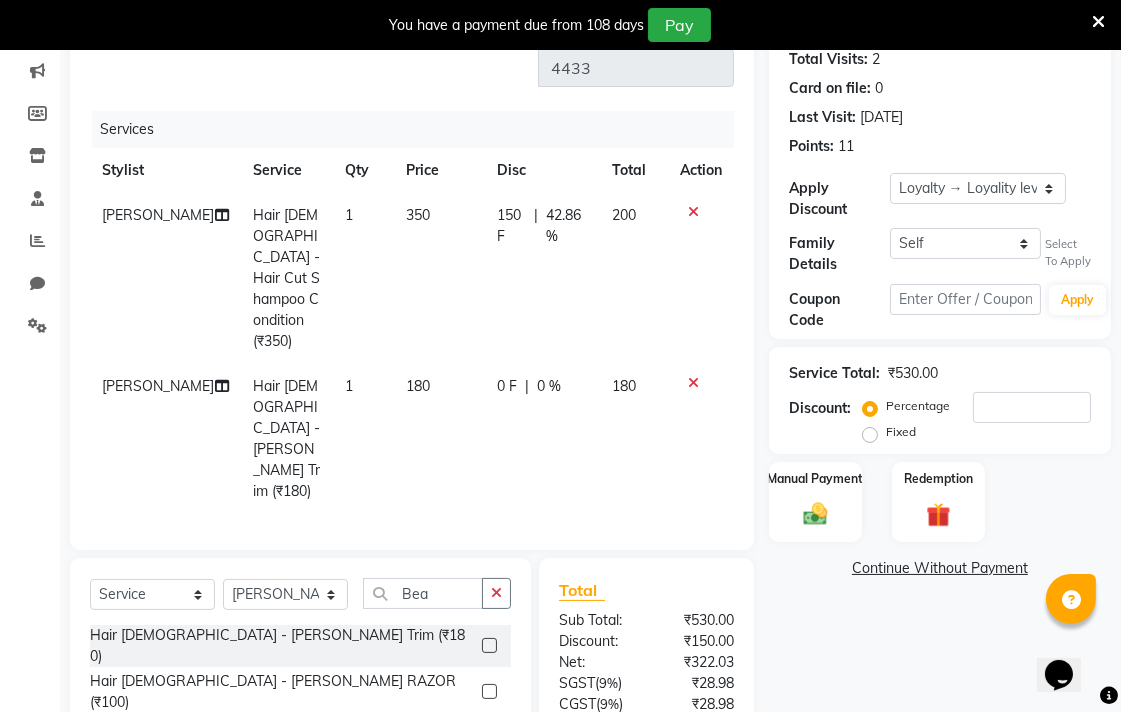 click on "0 F | 0 %" 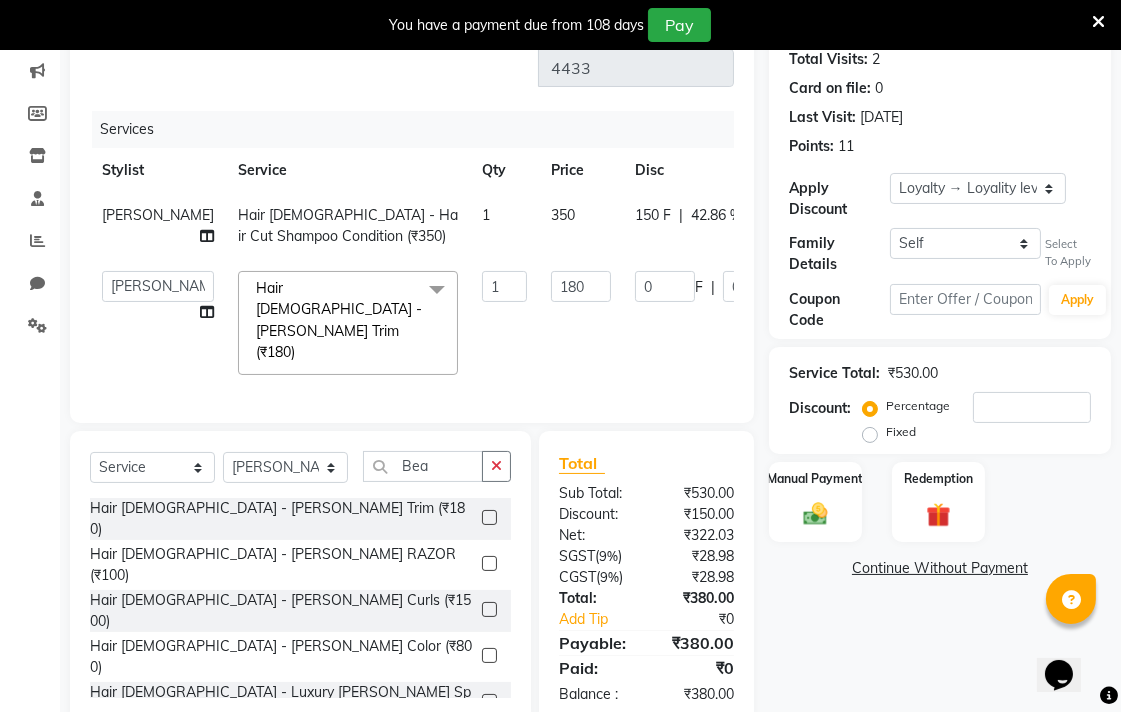 scroll, scrollTop: 231, scrollLeft: 0, axis: vertical 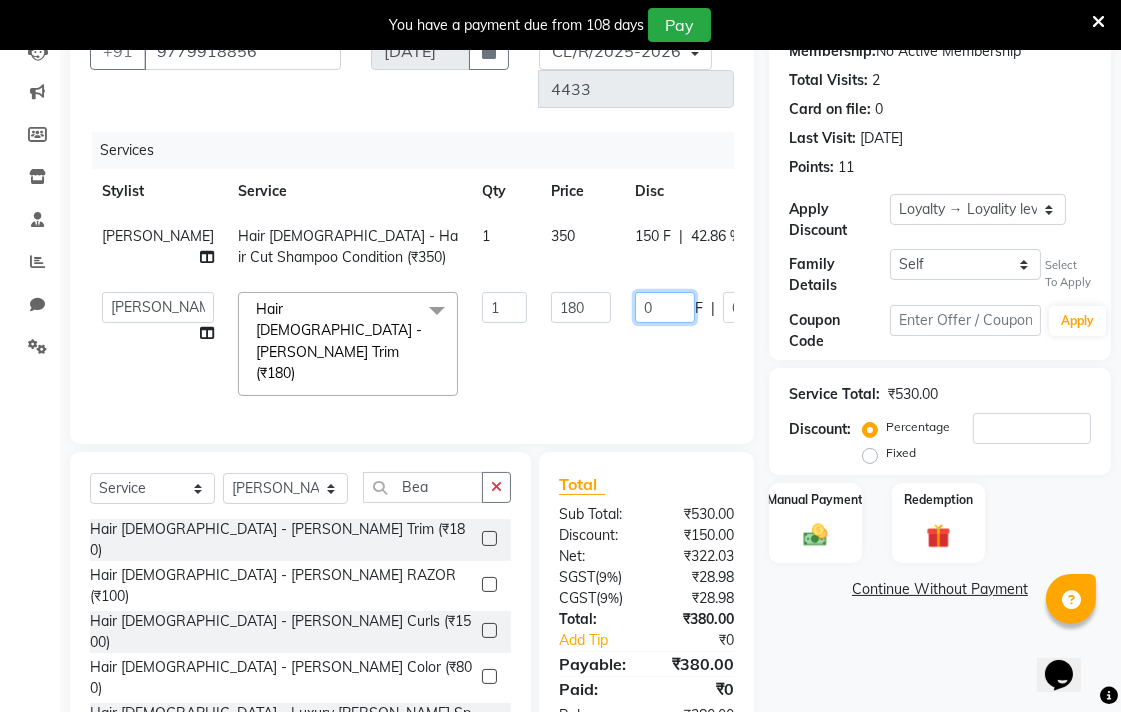 click on "0" 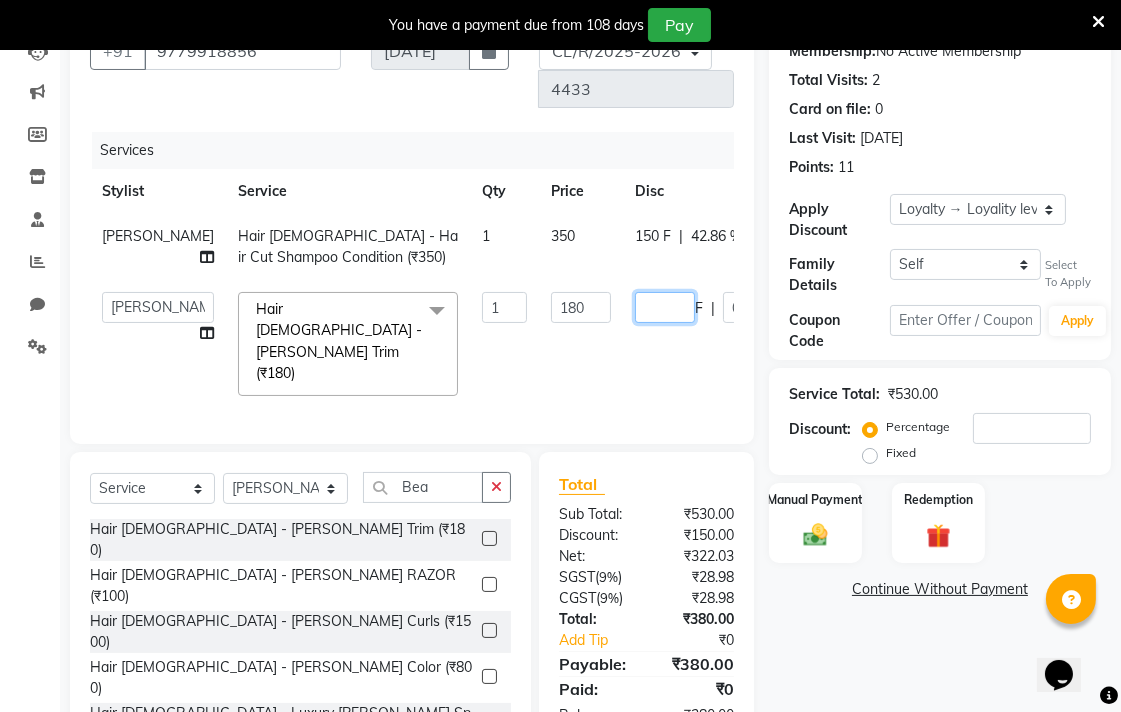 click 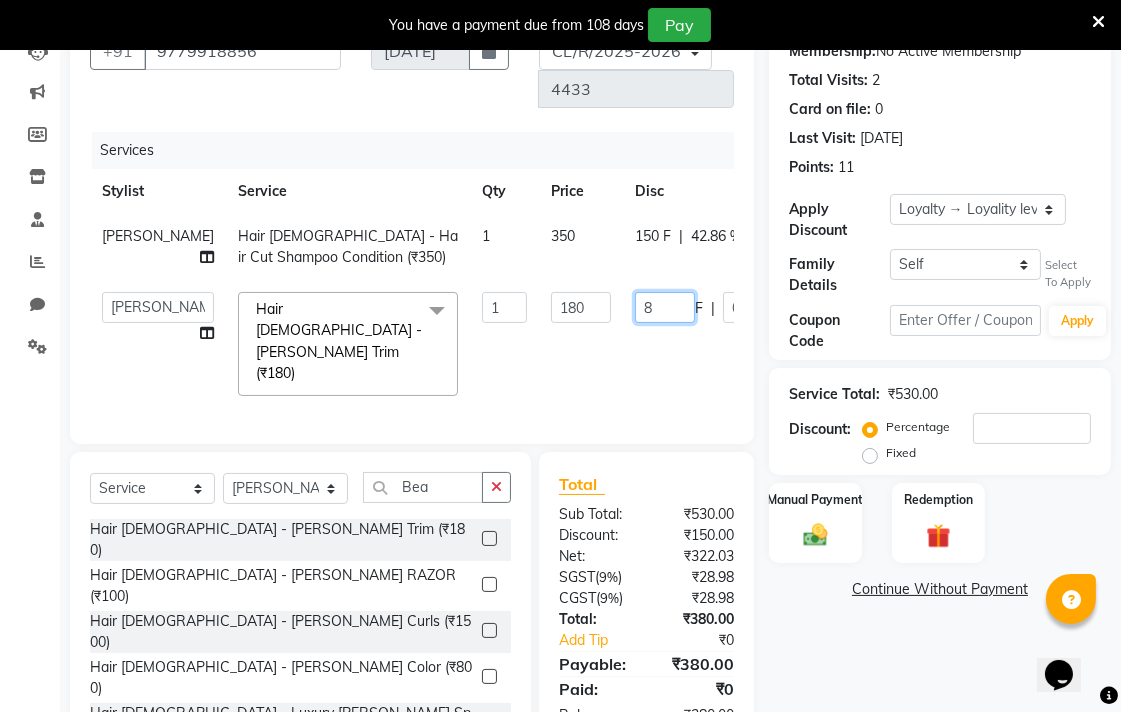 type on "80" 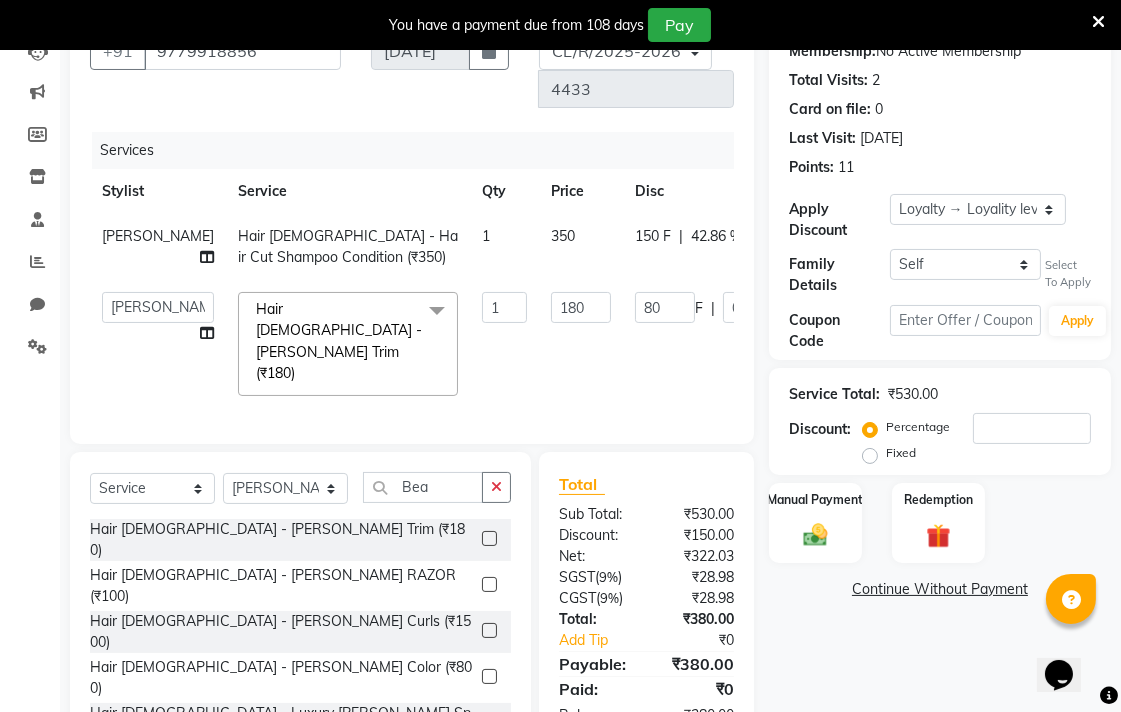 click on "Name: Shahid  Membership:  No Active Membership  Total Visits:  2 Card on file:  0 Last Visit:   23-06-2025 Points:   11  Apply Discount Select  Loyalty → Loyality level 1  Coupon → Sukriti Gift Voucher Coupon → Sukriti Gift Voucher Coupon → Sukriti Gift Voucher Coupon → Sukriti Gift Voucher Family Details Self Shahid  Select To Apply Coupon Code Apply Service Total:  ₹530.00  Discount:  Percentage   Fixed  Manual Payment Redemption  Continue Without Payment" 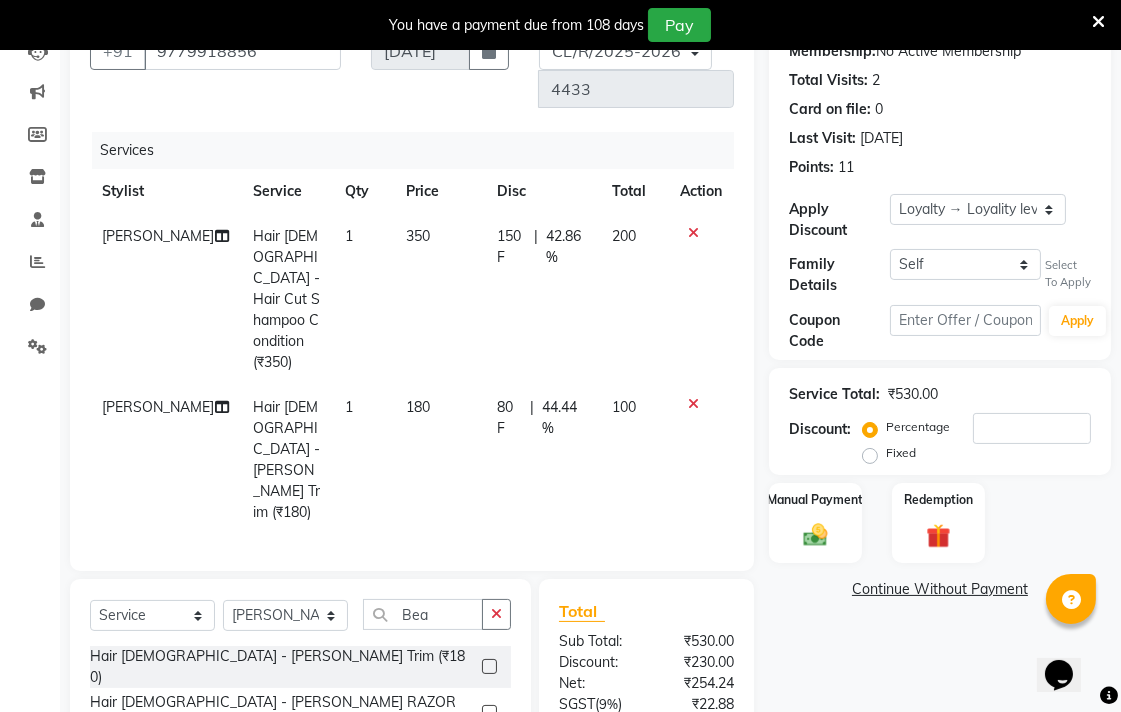 scroll, scrollTop: 295, scrollLeft: 0, axis: vertical 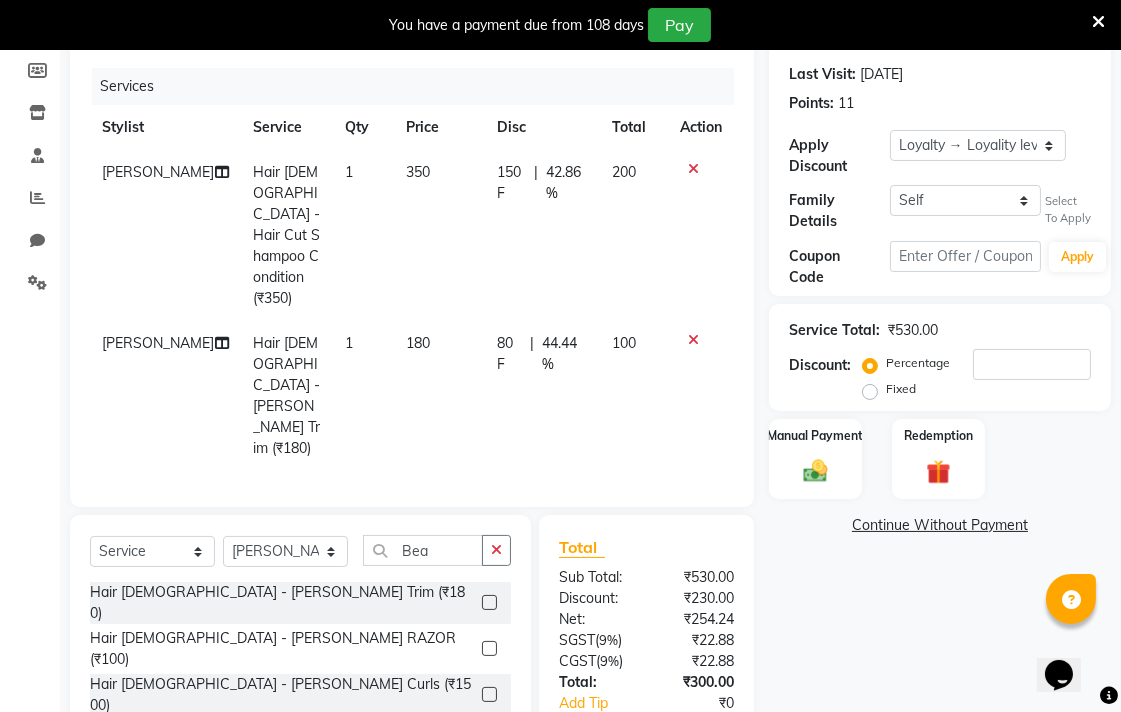 click on "150 F | 42.86 %" 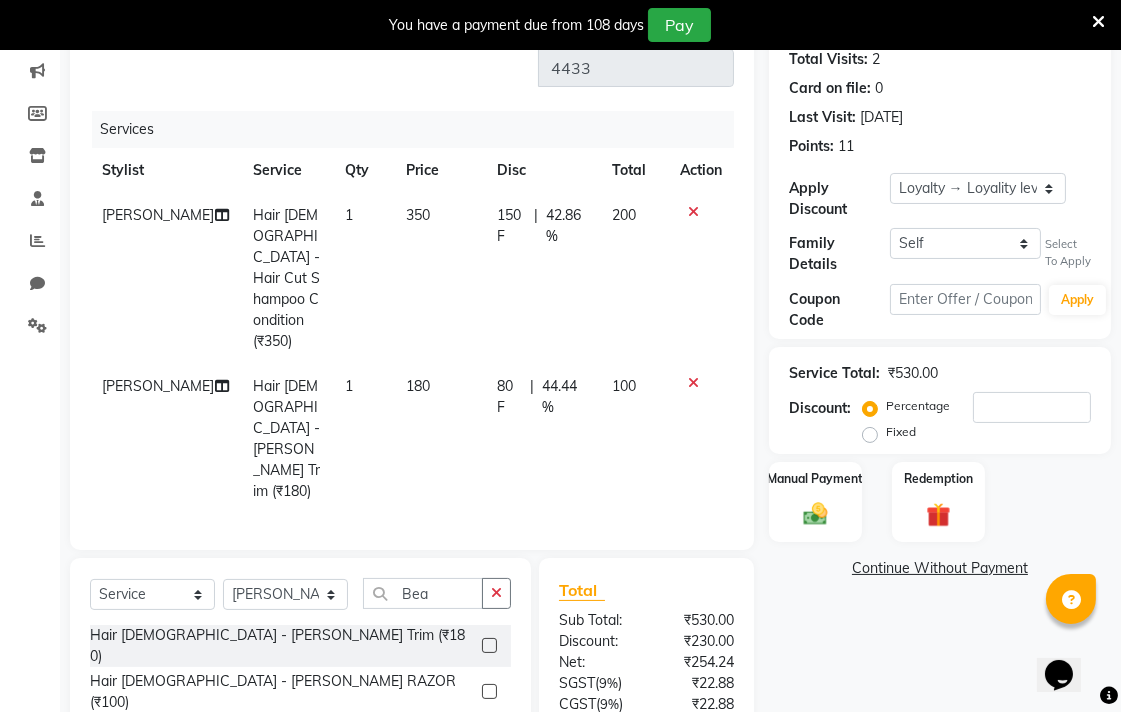 select on "70154" 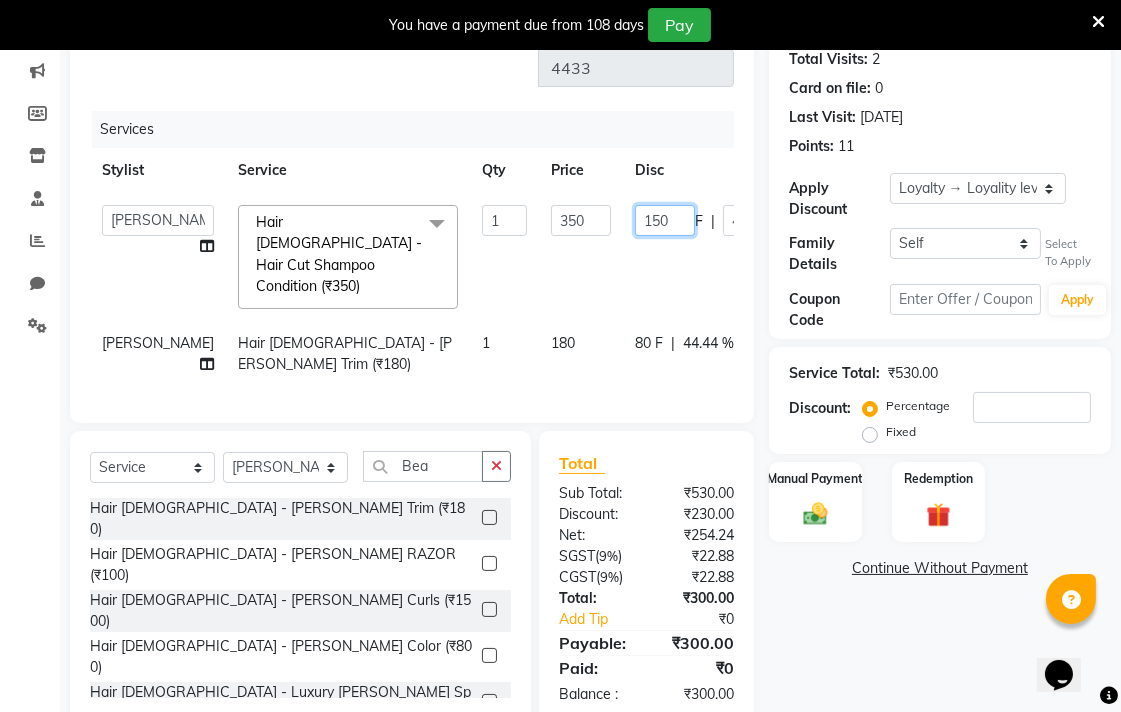 click on "150" 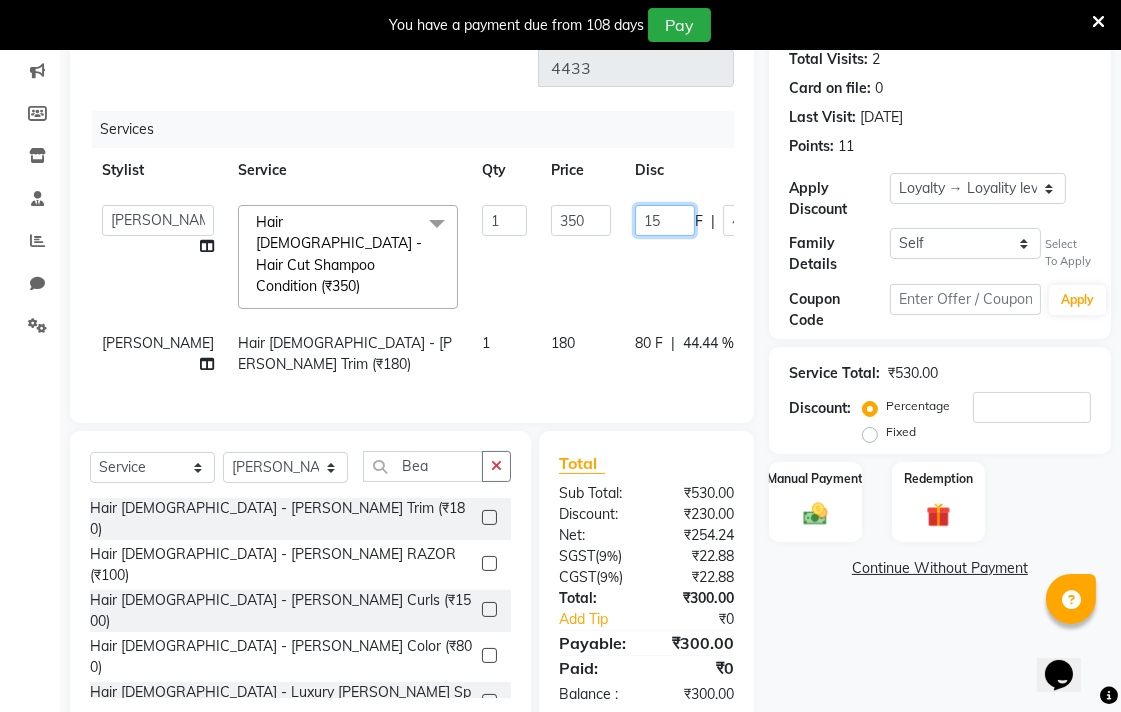 type on "1" 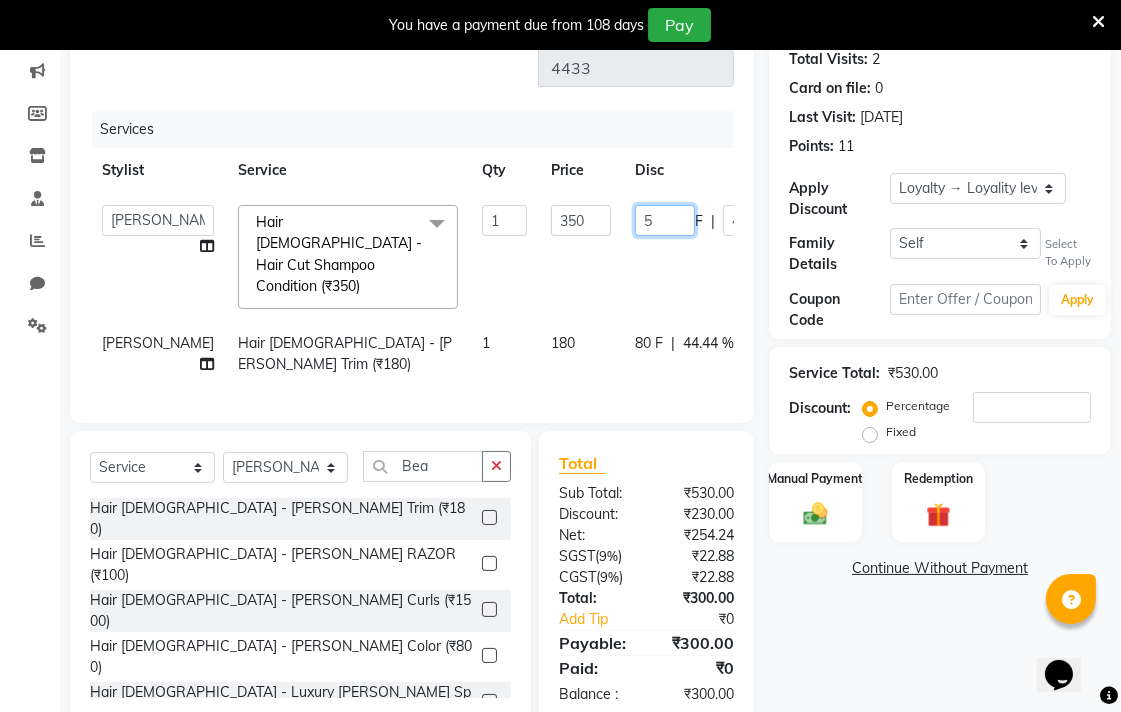 type on "50" 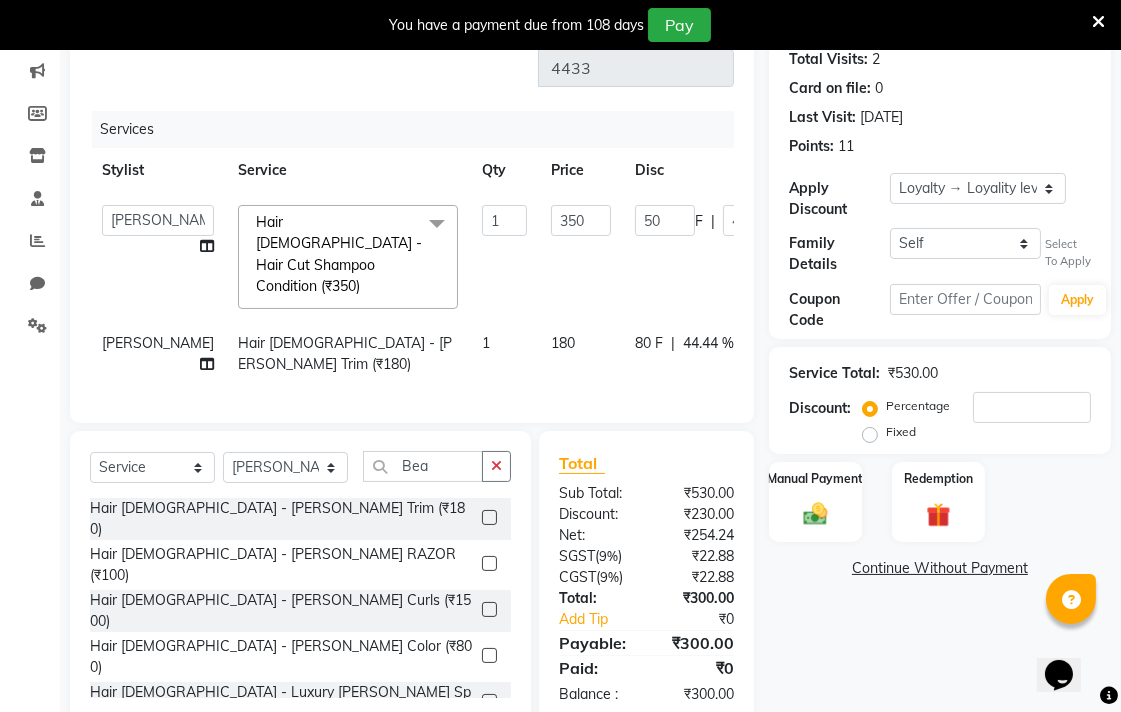 click on "Name: Shahid  Membership:  No Active Membership  Total Visits:  2 Card on file:  0 Last Visit:   23-06-2025 Points:   11  Apply Discount Select  Loyalty → Loyality level 1  Coupon → Sukriti Gift Voucher Coupon → Sukriti Gift Voucher Coupon → Sukriti Gift Voucher Coupon → Sukriti Gift Voucher Family Details Self Shahid  Select To Apply Coupon Code Apply Service Total:  ₹530.00  Discount:  Percentage   Fixed  Manual Payment Redemption  Continue Without Payment" 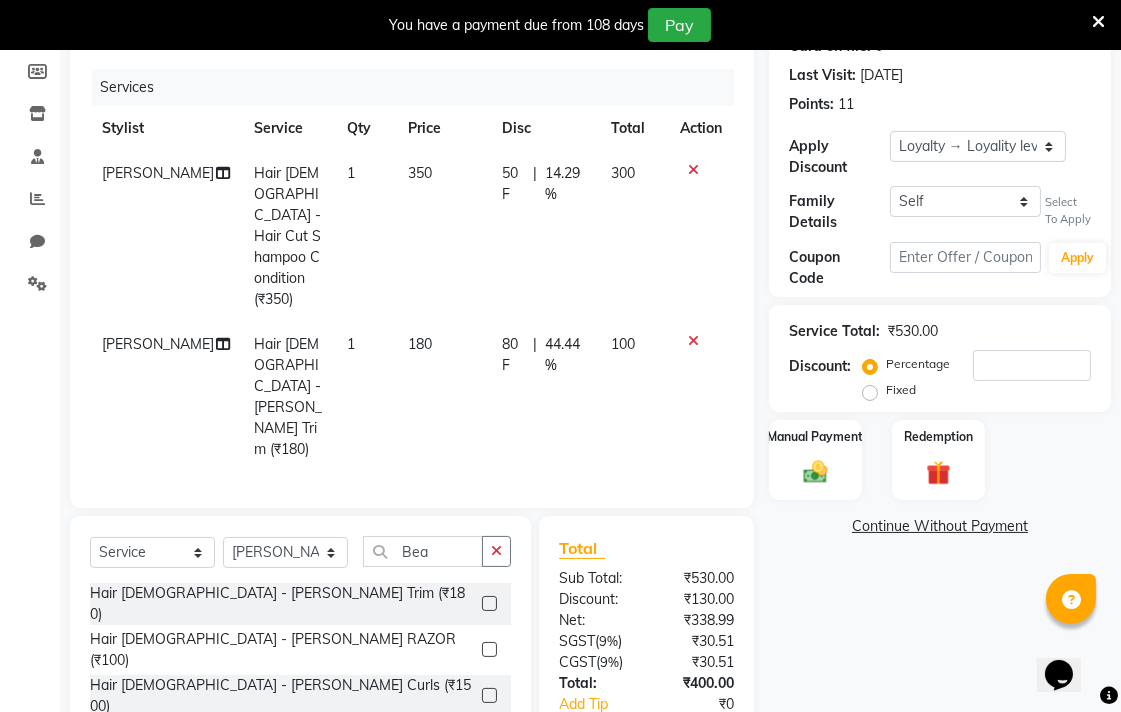 scroll, scrollTop: 295, scrollLeft: 0, axis: vertical 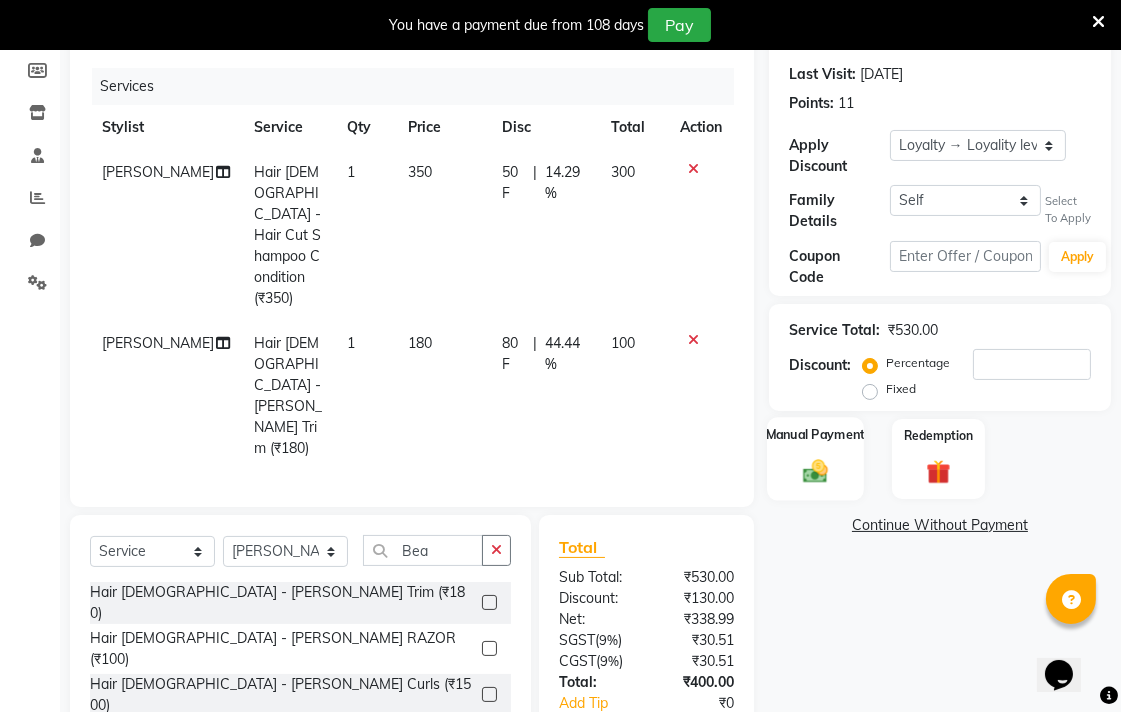click 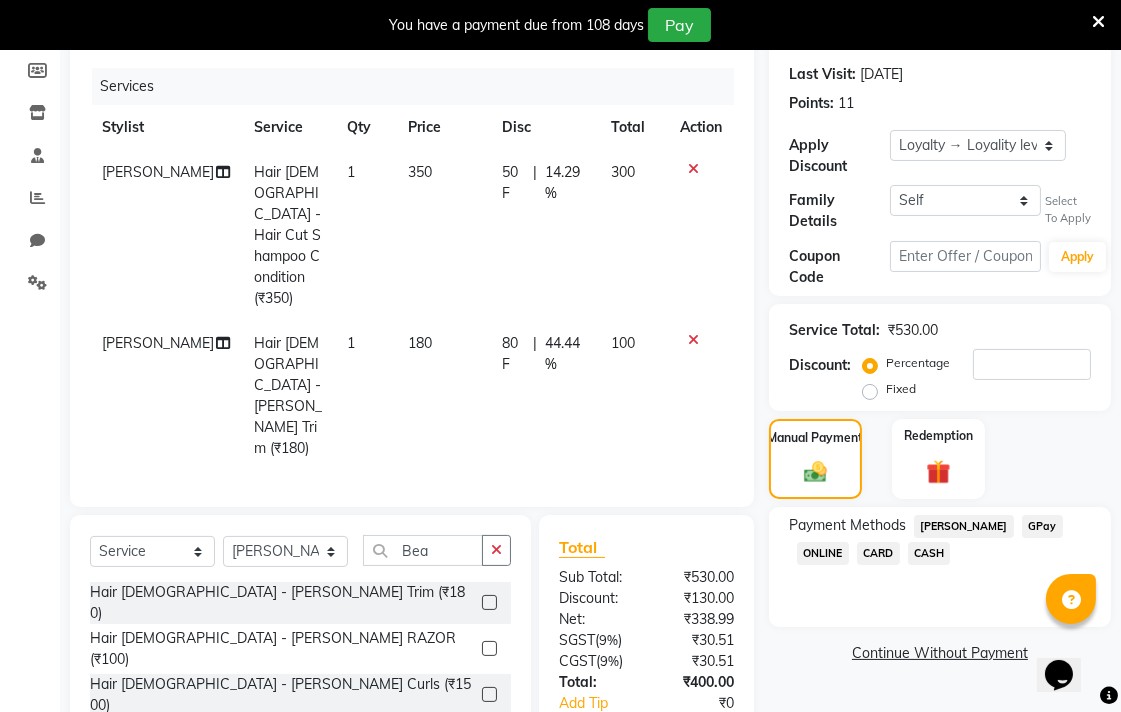 click on "CASH" 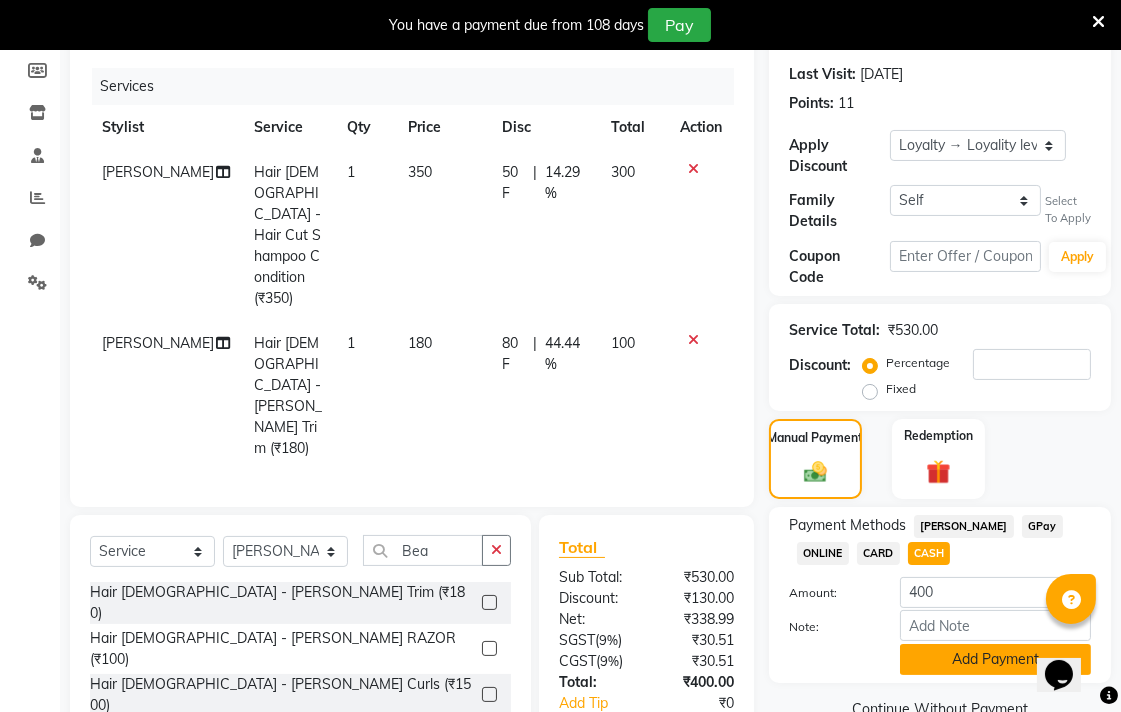 click on "Add Payment" 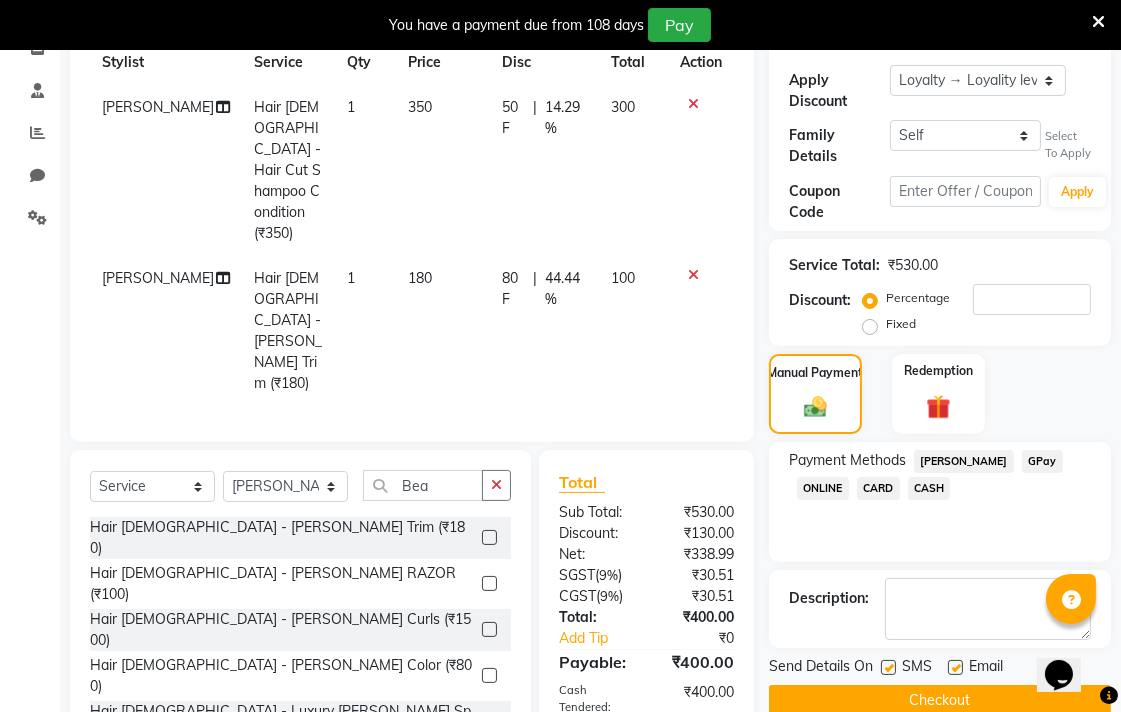 scroll, scrollTop: 540, scrollLeft: 0, axis: vertical 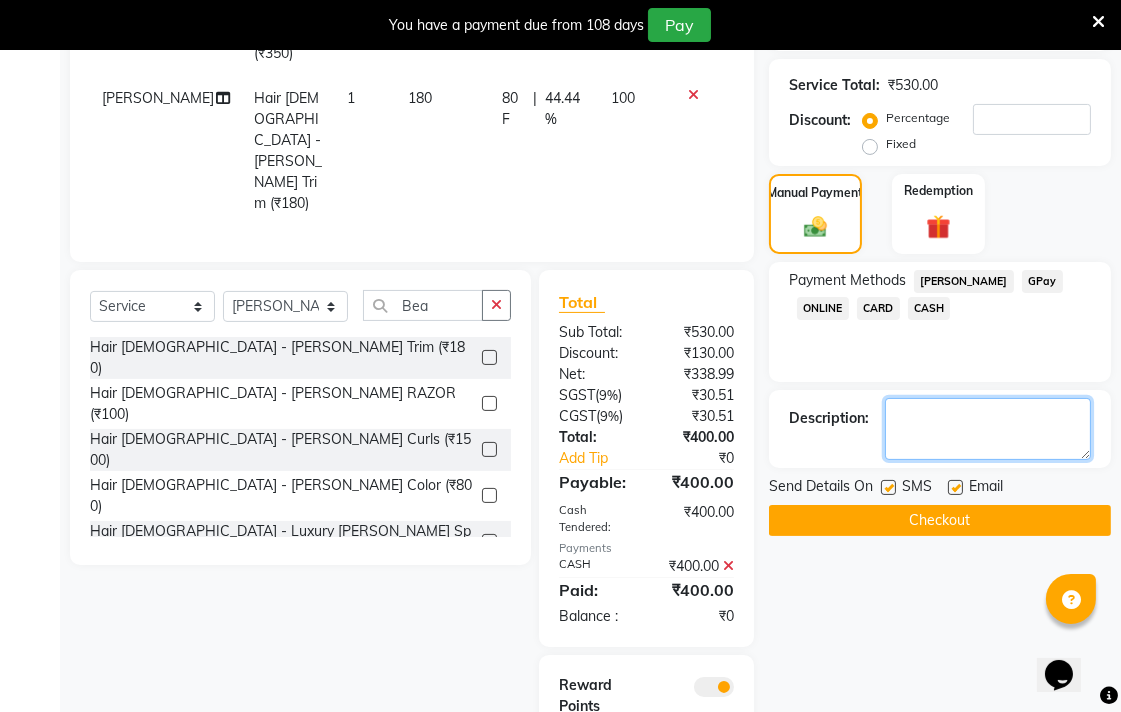 click 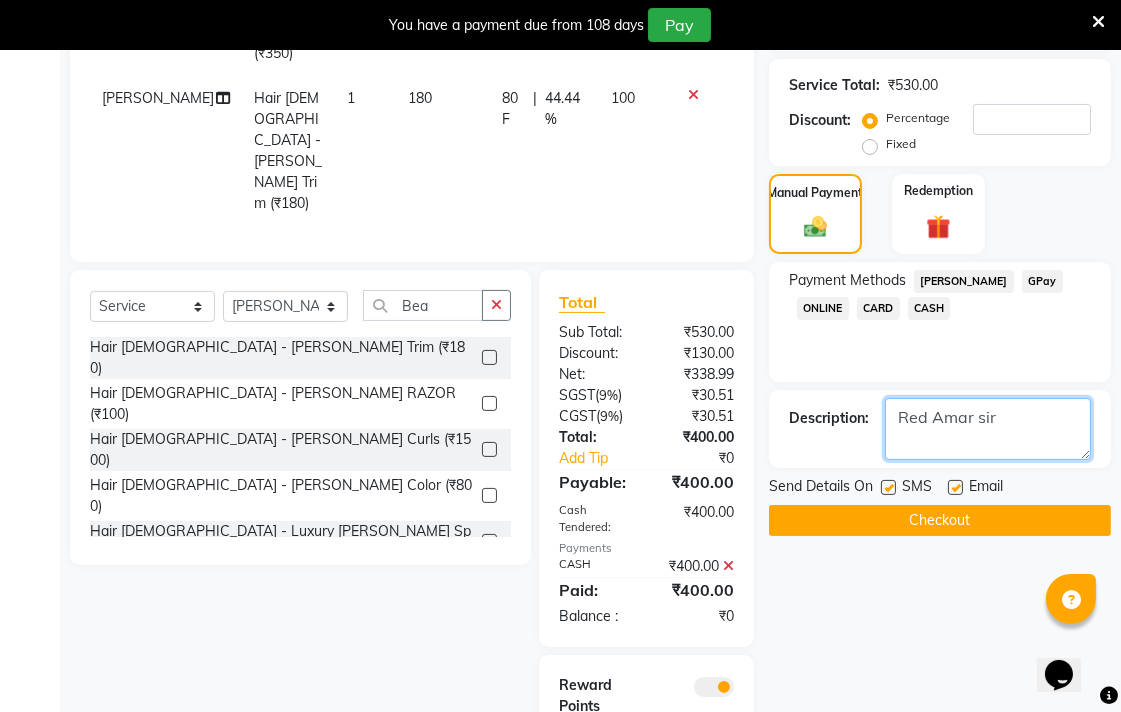 type on "Red Amar sir" 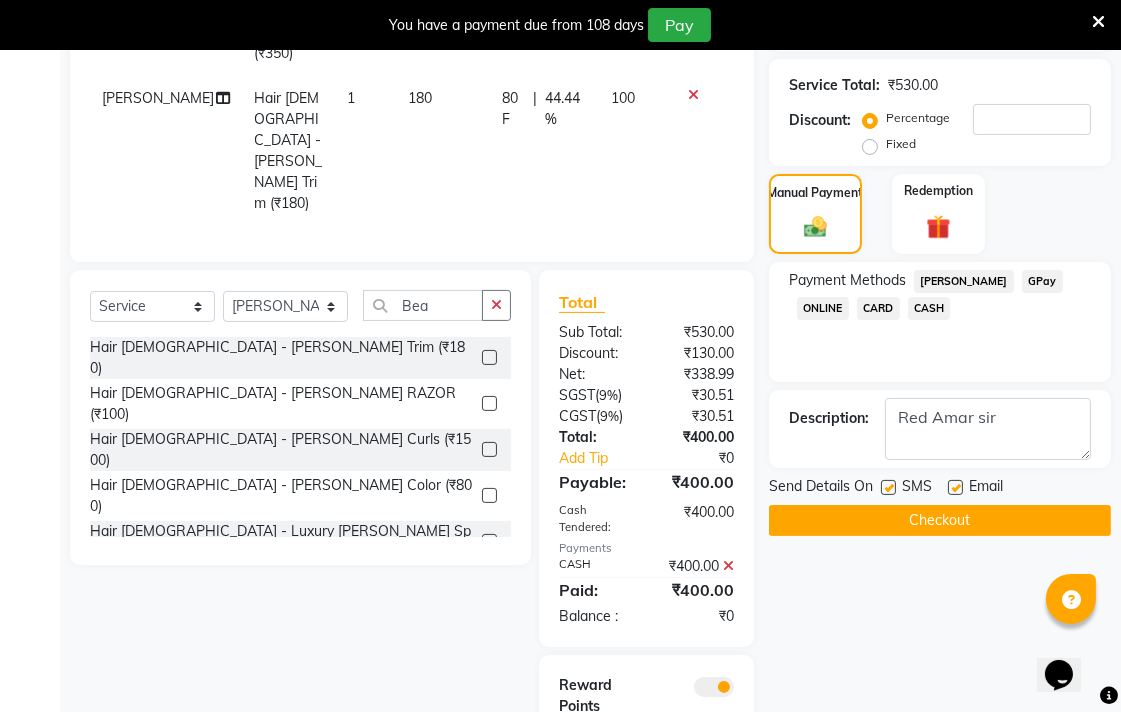 click on "Checkout" 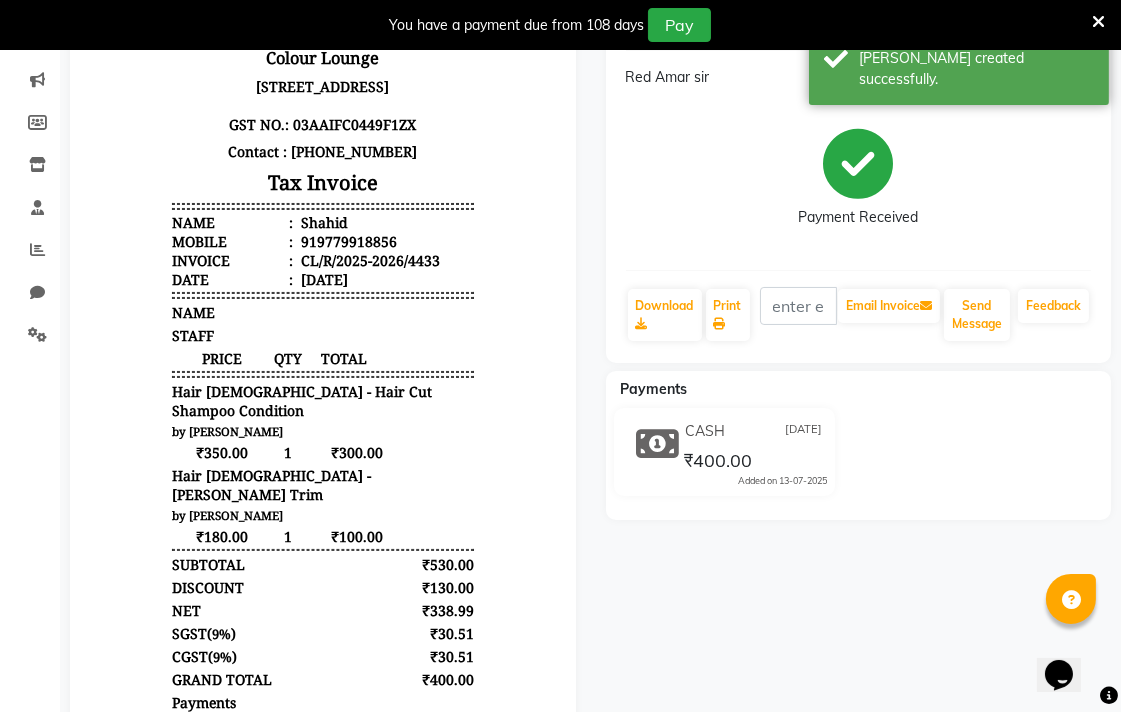 scroll, scrollTop: 220, scrollLeft: 0, axis: vertical 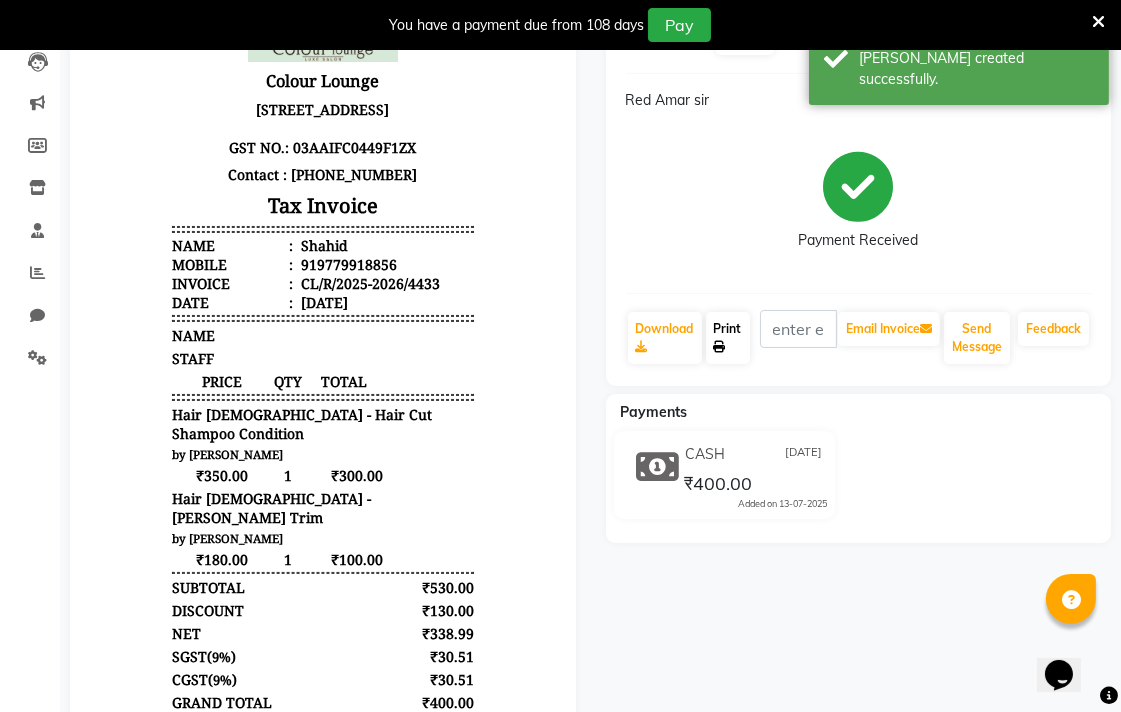 click on "Print" 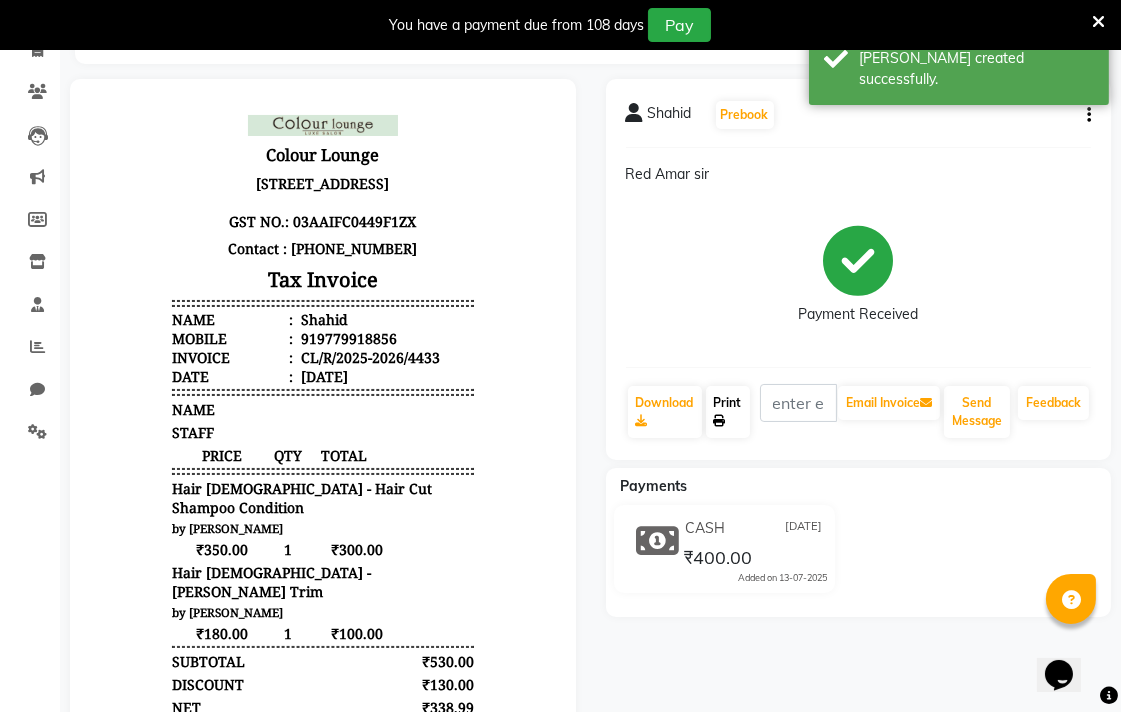 scroll, scrollTop: 0, scrollLeft: 0, axis: both 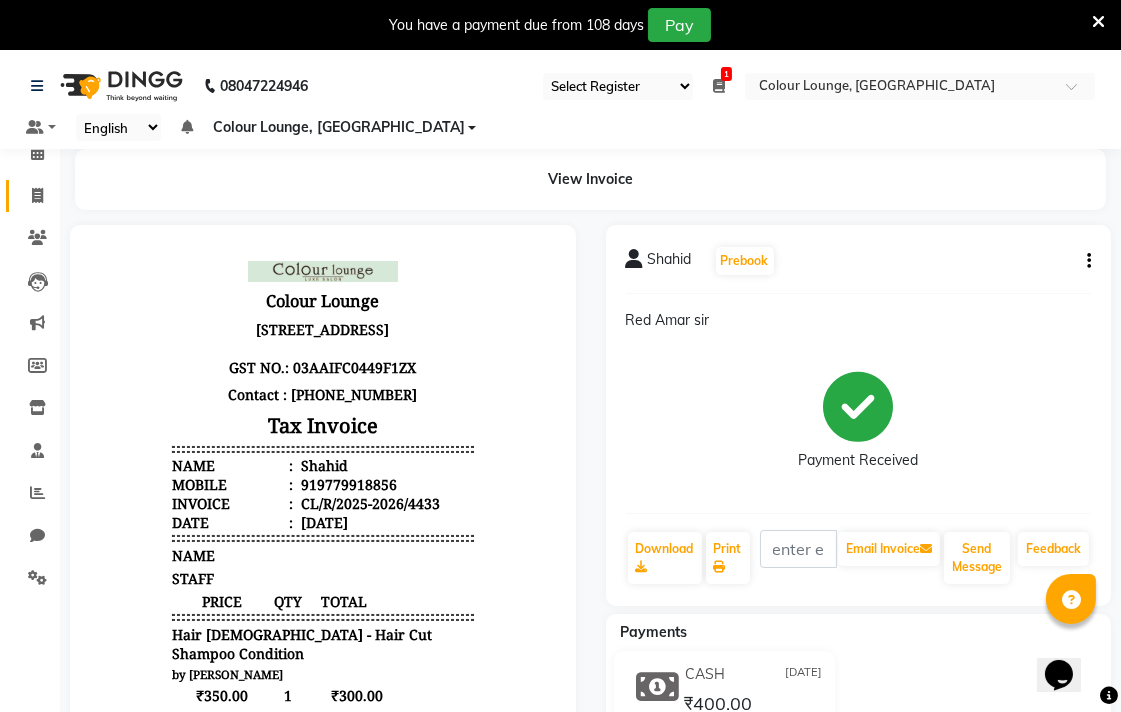 click 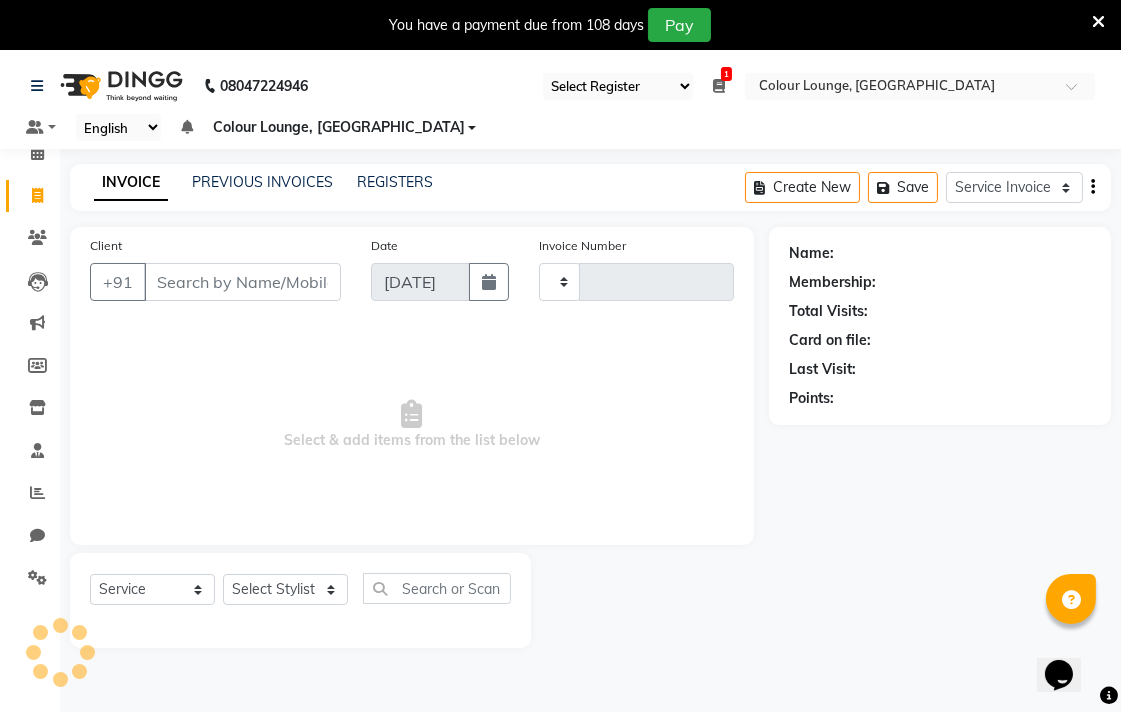 scroll, scrollTop: 50, scrollLeft: 0, axis: vertical 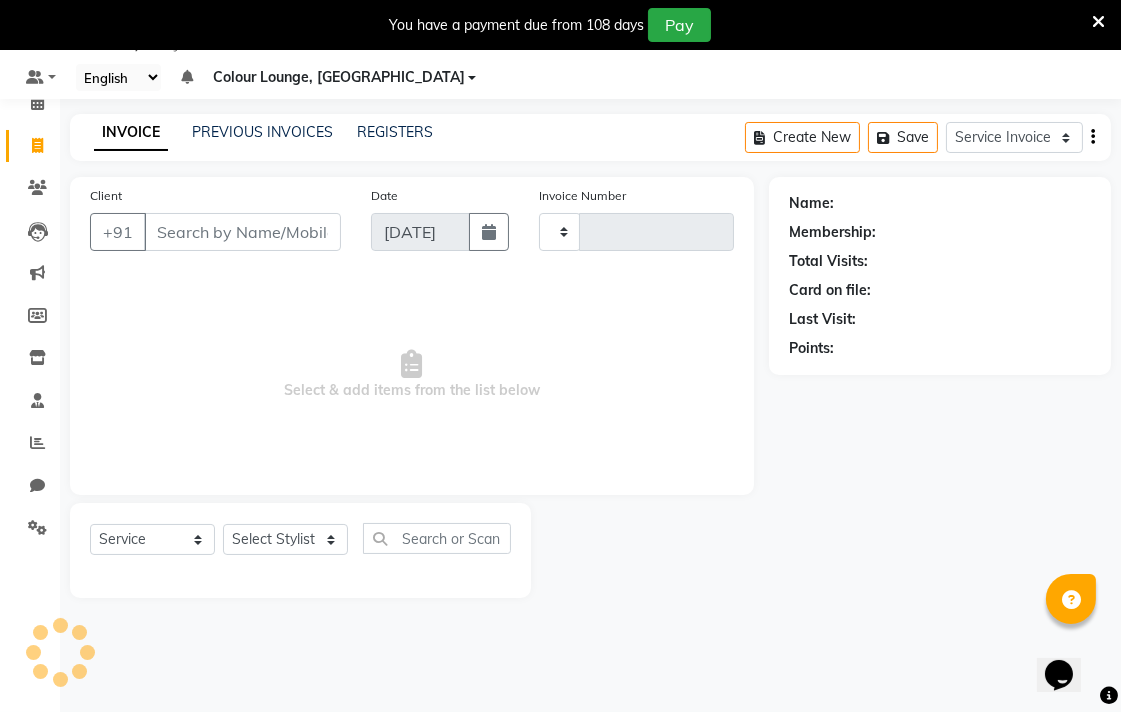 type on "4434" 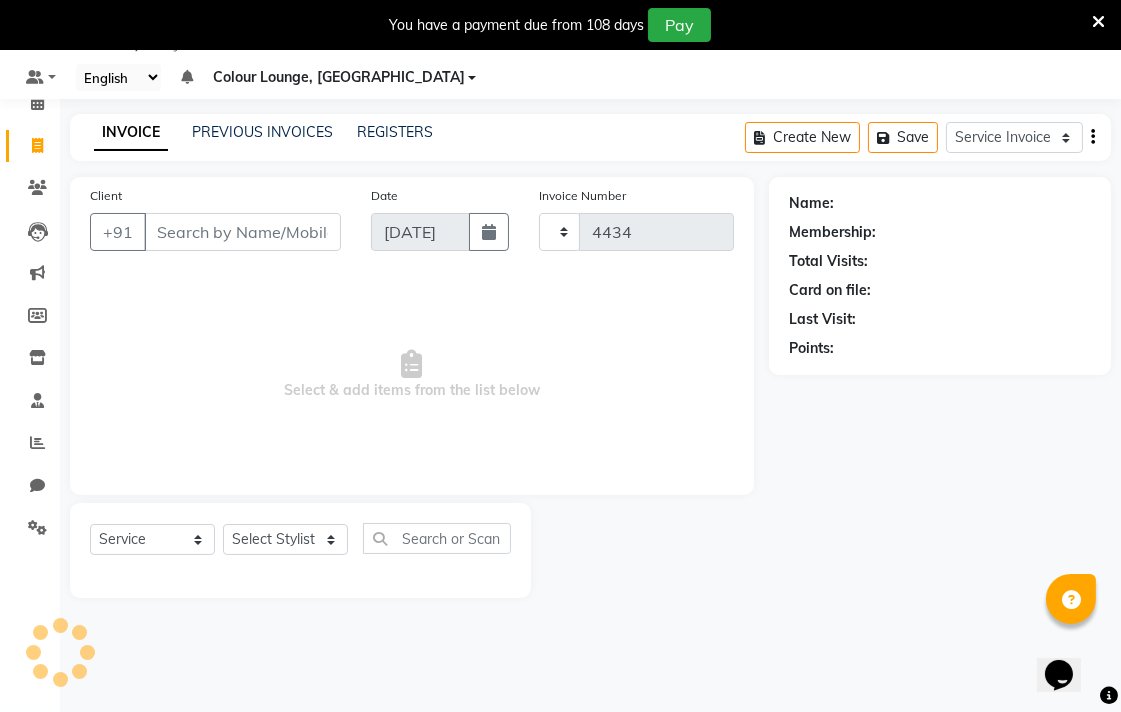 select on "8013" 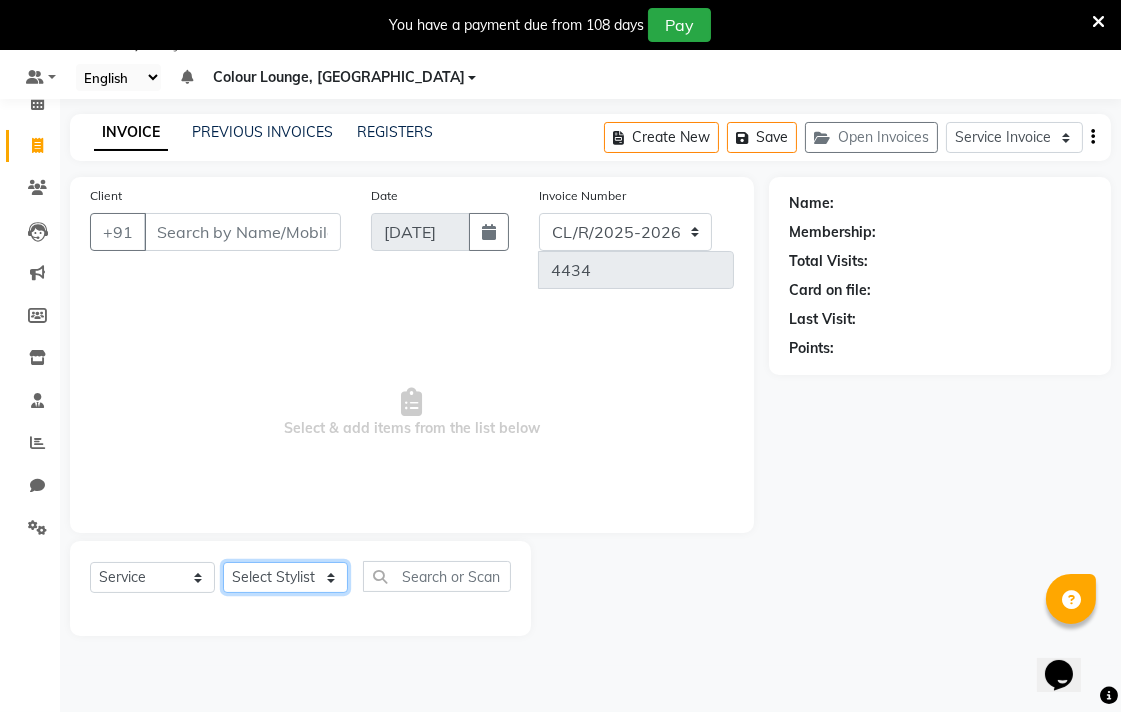 click on "Select Stylist Admin AMIT Birshika Colour Lounge, Ranjit Avenue Colour Lounge, Ranjit Avenue Digvijay JAGPREET SINGH KARAN JAFFAL KARAN KUMAR Komal mam LOVEPREET MAIBAM SURJIT SINGH MANDEEP MOHIT Nandani PARAS POOJA DEVNATH Pooja Negi PREM KOHLI RADHIKA Rahul guard Reema mehra Riya Sahil SAJAN SAMEER SANIA SANJAY SIMRAN Sonia Sunita TANUJ VISHAL Vishal singh" 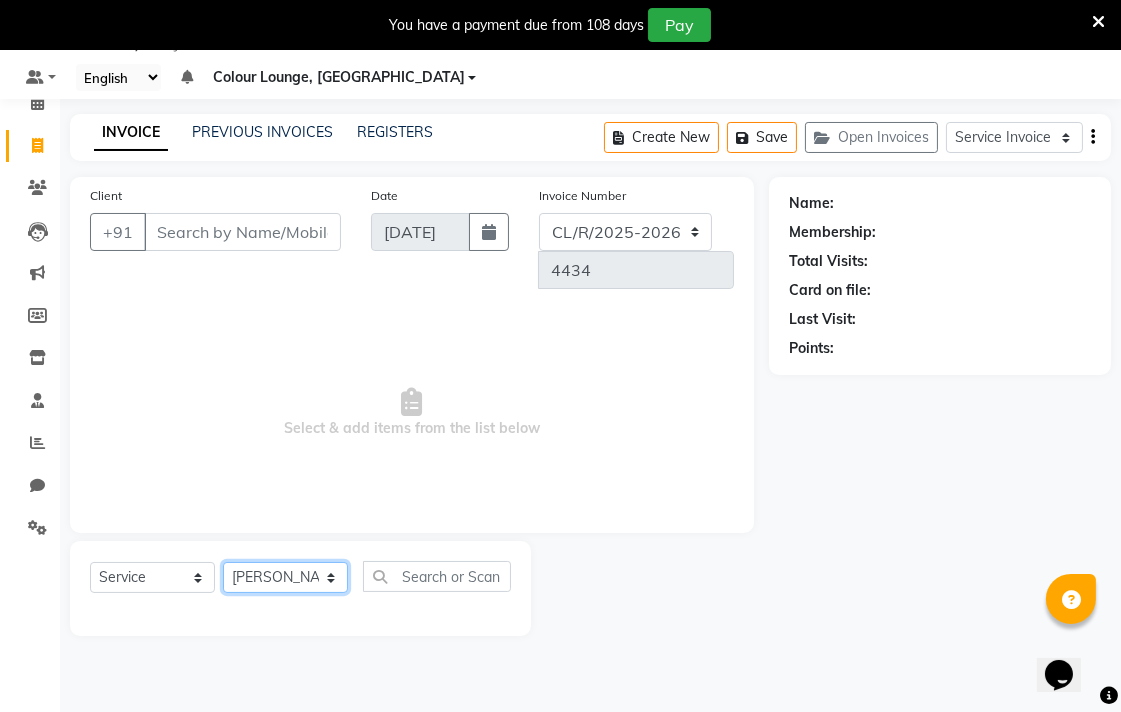 click on "Select Stylist Admin AMIT Birshika Colour Lounge, Ranjit Avenue Colour Lounge, Ranjit Avenue Digvijay JAGPREET SINGH KARAN JAFFAL KARAN KUMAR Komal mam LOVEPREET MAIBAM SURJIT SINGH MANDEEP MOHIT Nandani PARAS POOJA DEVNATH Pooja Negi PREM KOHLI RADHIKA Rahul guard Reema mehra Riya Sahil SAJAN SAMEER SANIA SANJAY SIMRAN Sonia Sunita TANUJ VISHAL Vishal singh" 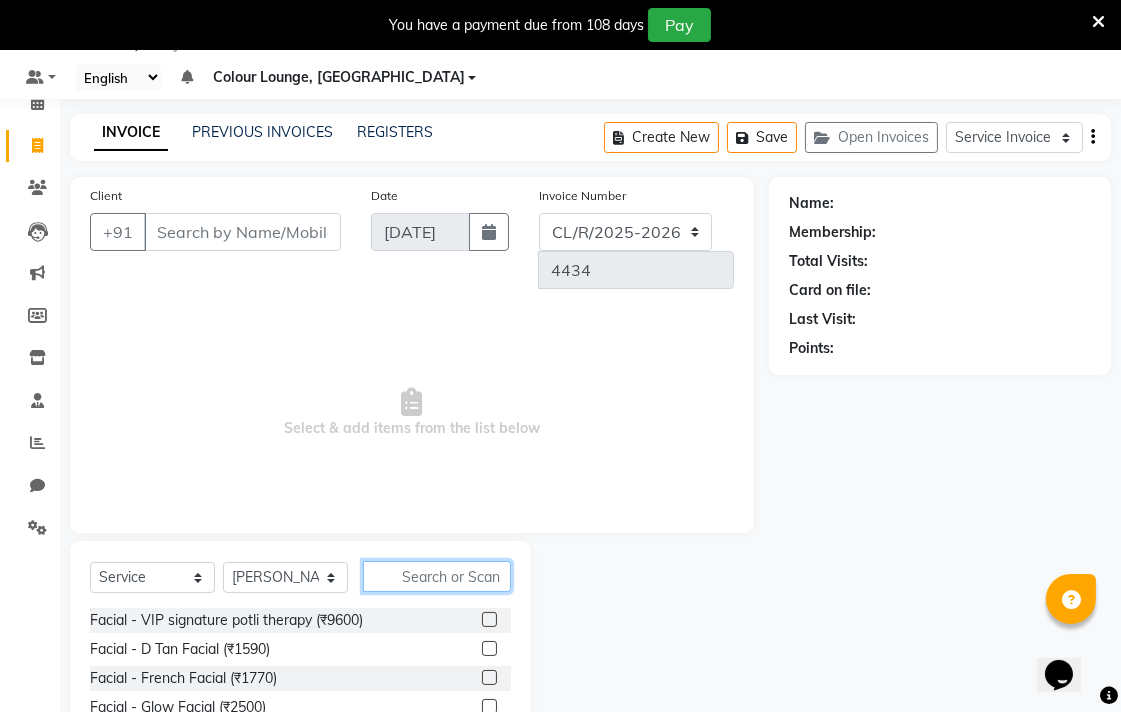 click 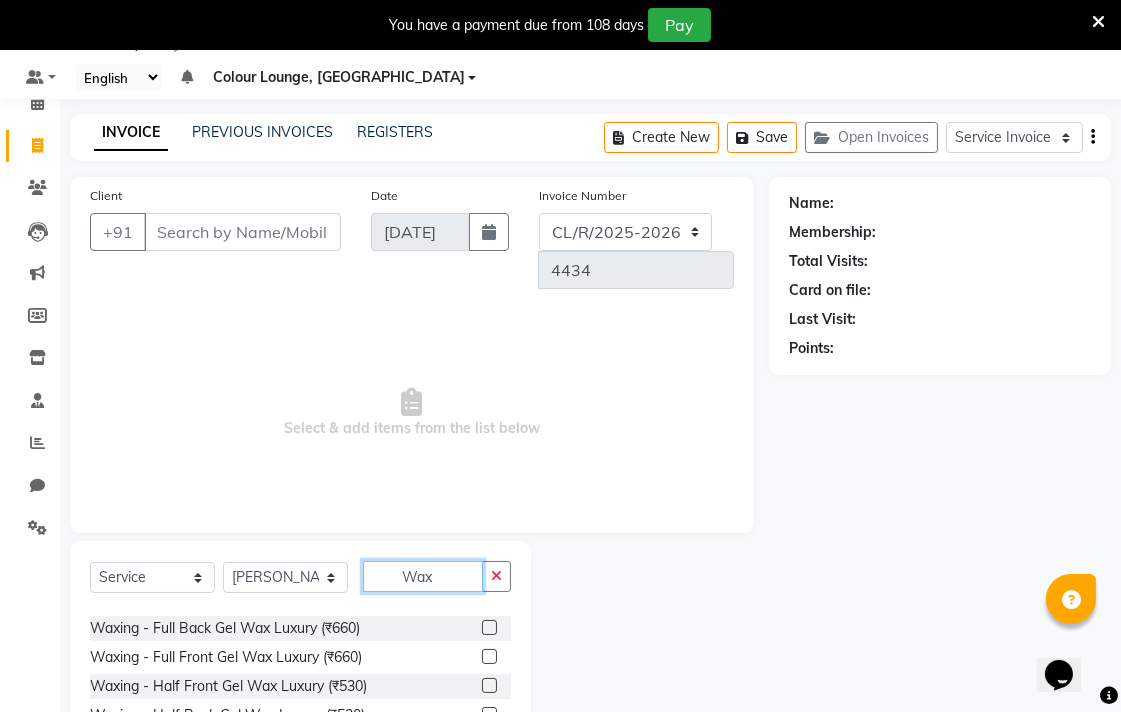 scroll, scrollTop: 150, scrollLeft: 0, axis: vertical 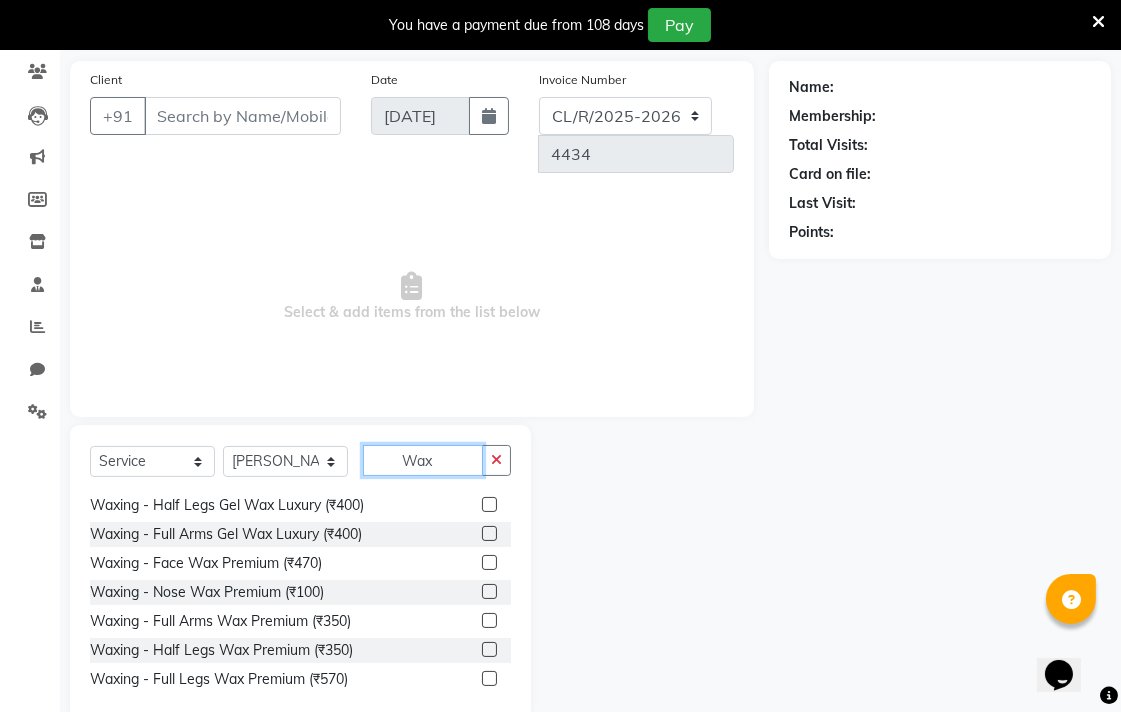type on "Wax" 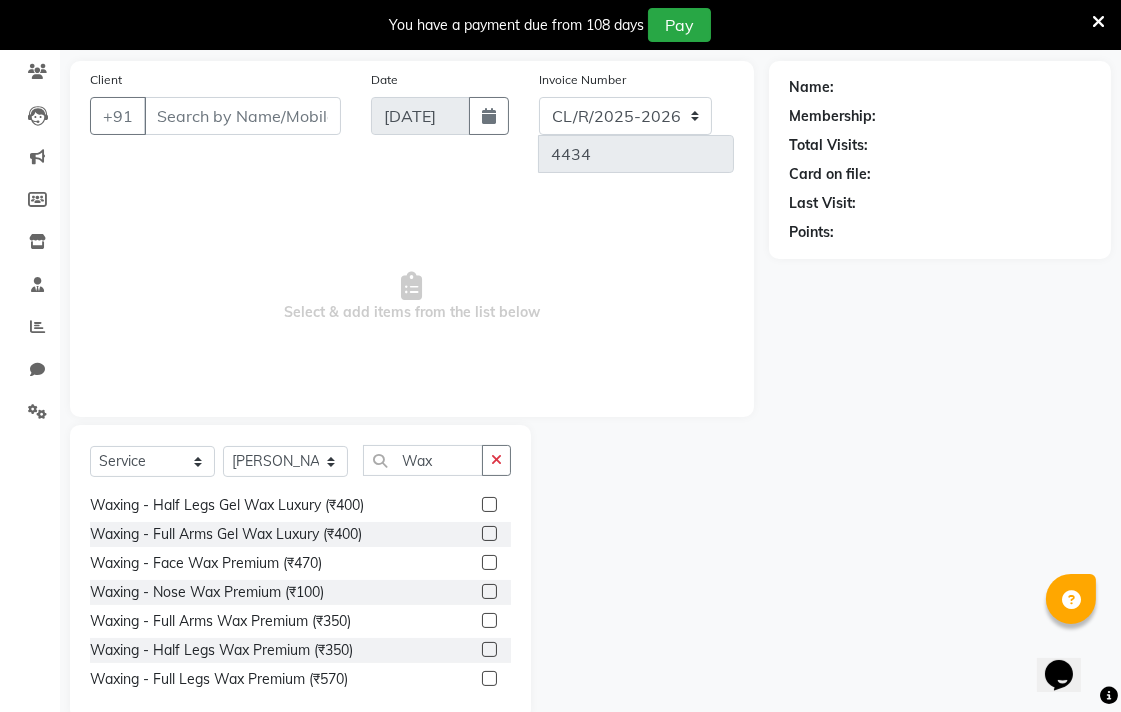click 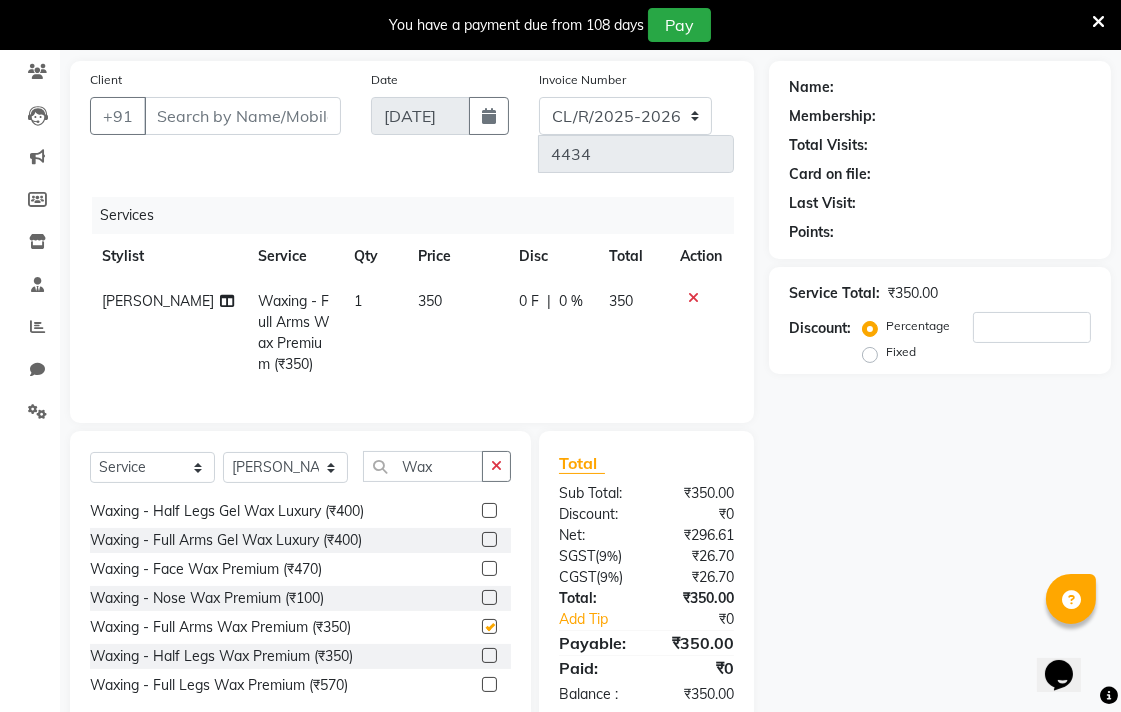 checkbox on "false" 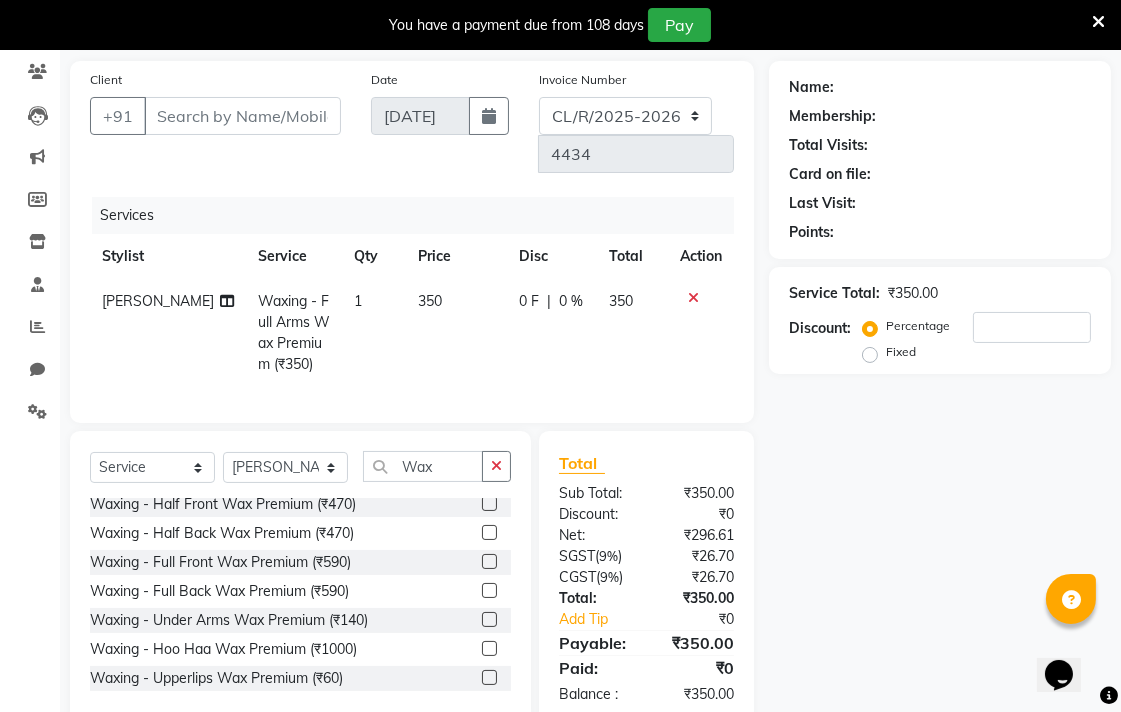 scroll, scrollTop: 514, scrollLeft: 0, axis: vertical 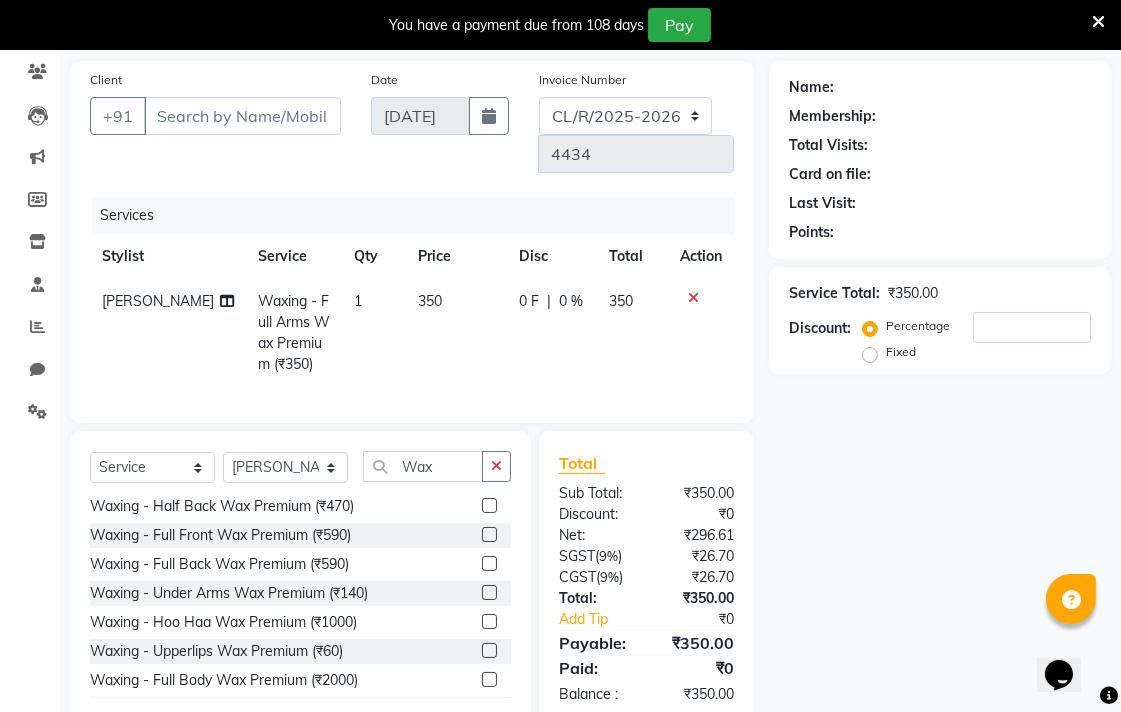 click 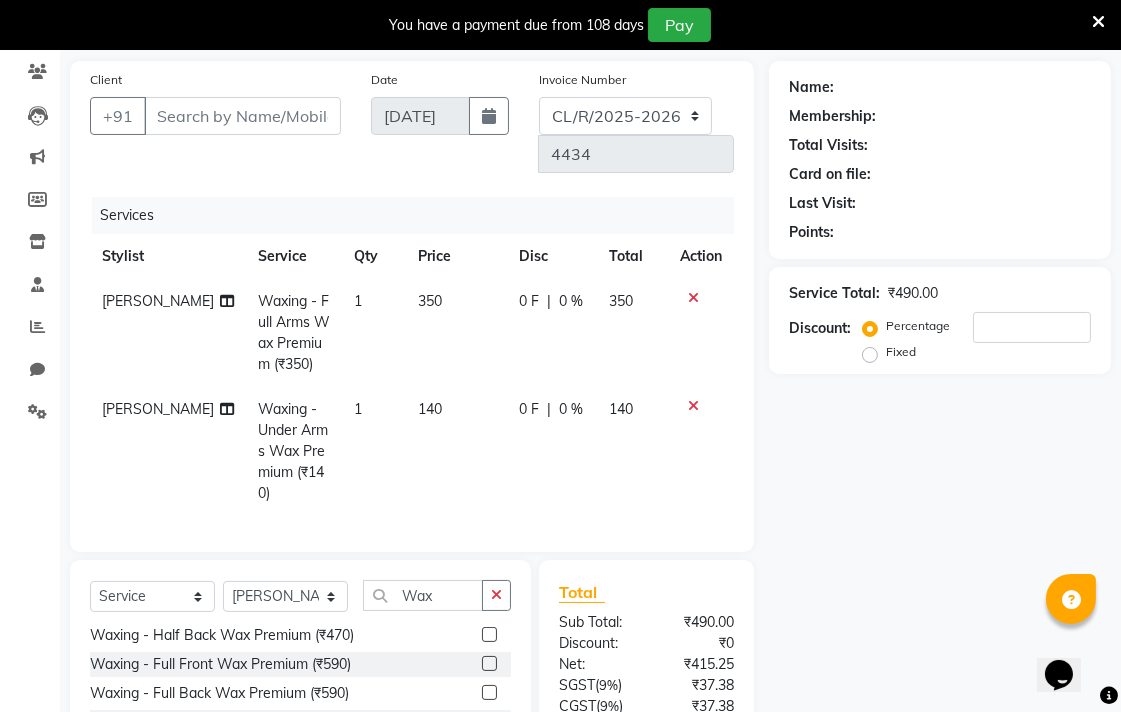 checkbox on "false" 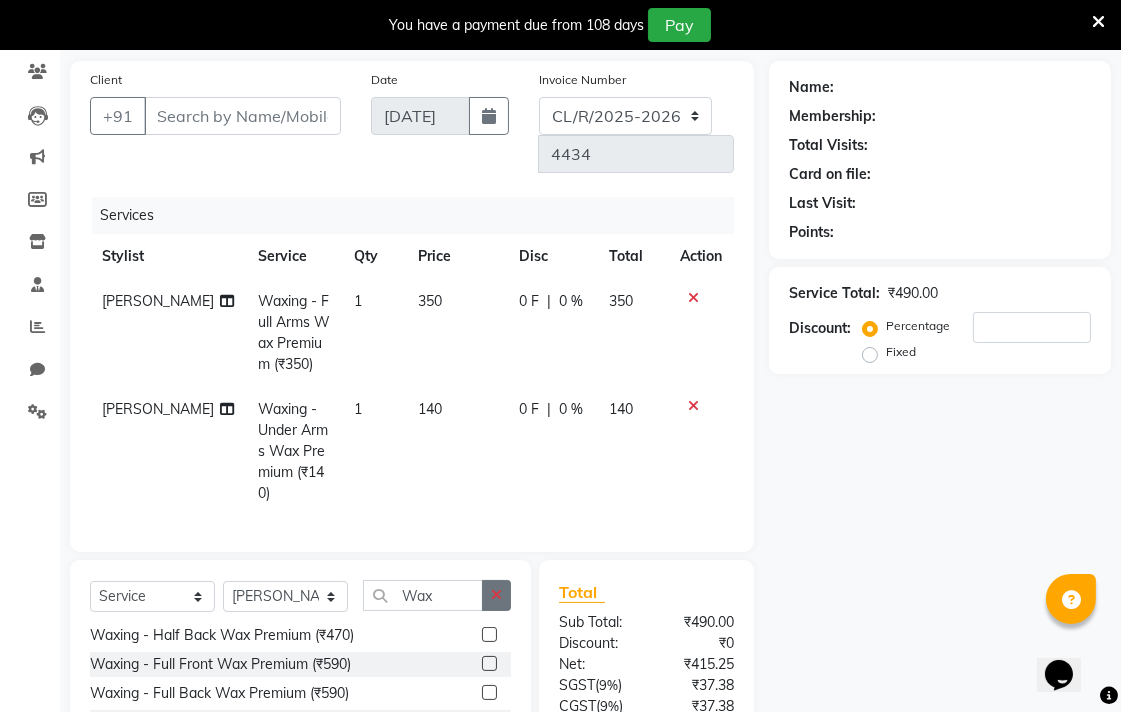 click 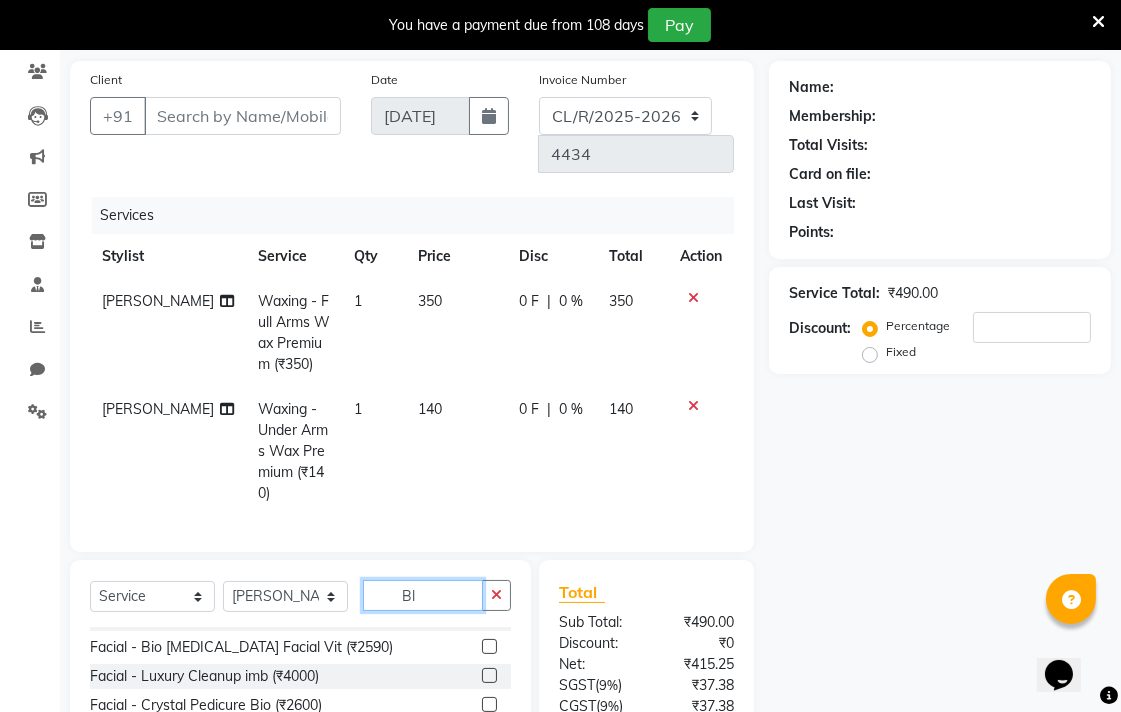 scroll, scrollTop: 0, scrollLeft: 0, axis: both 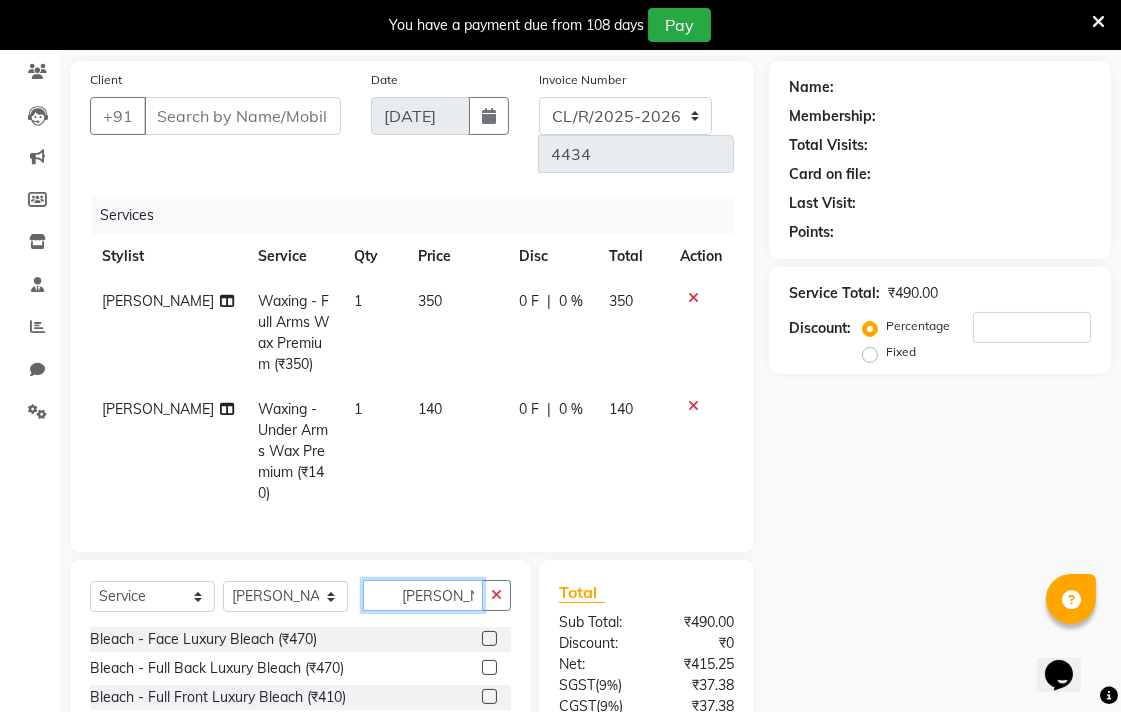 type on "Blea" 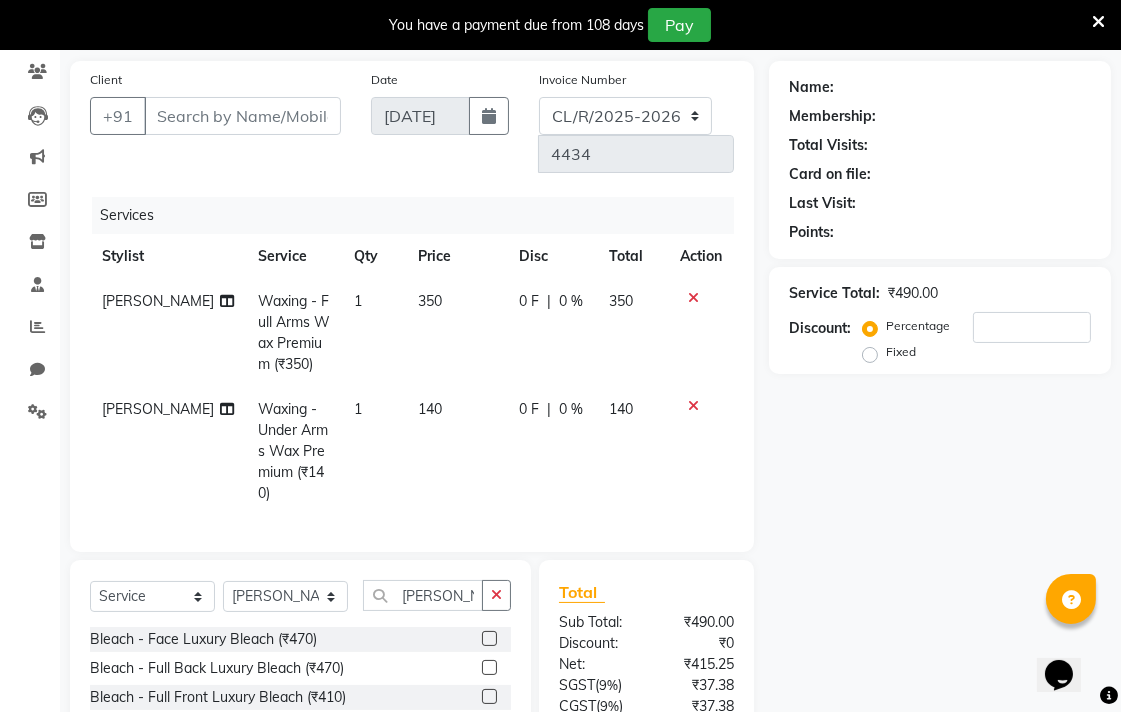 click 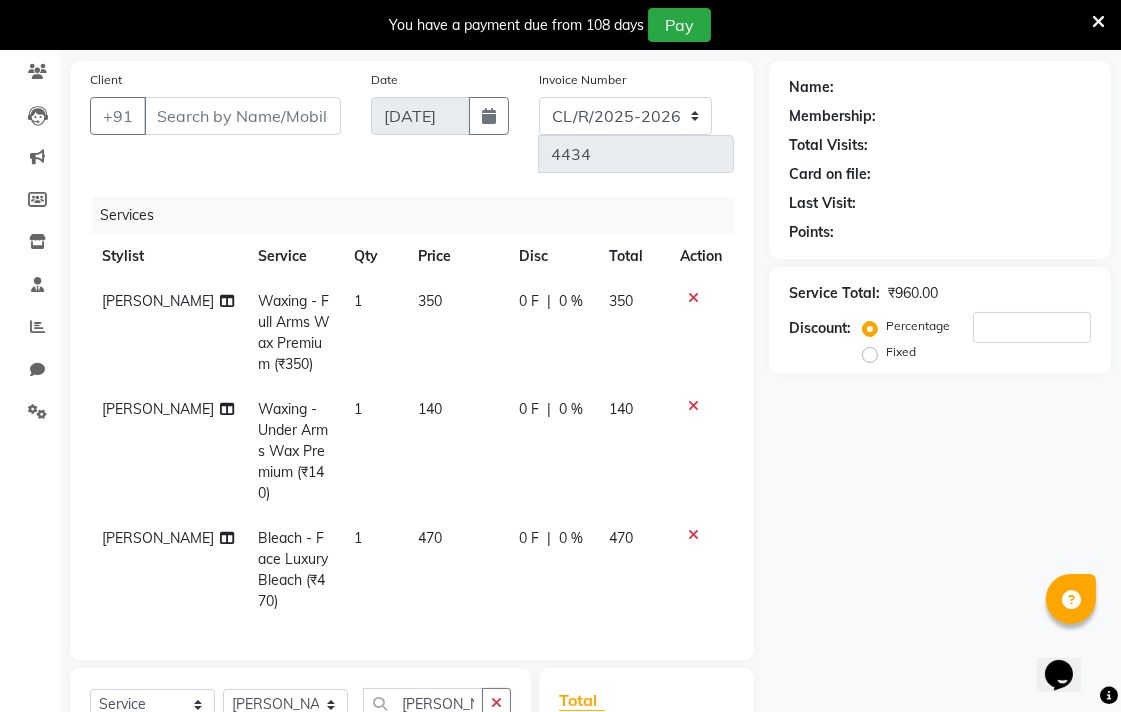 click on "0 F | 0 %" 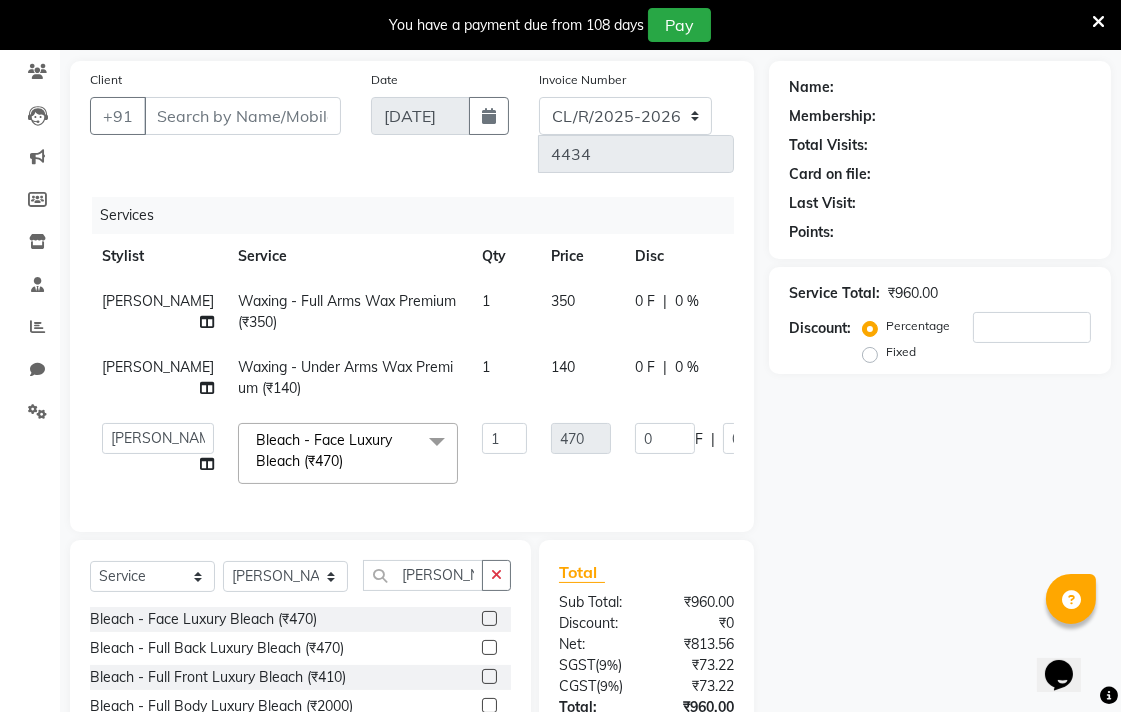 checkbox on "false" 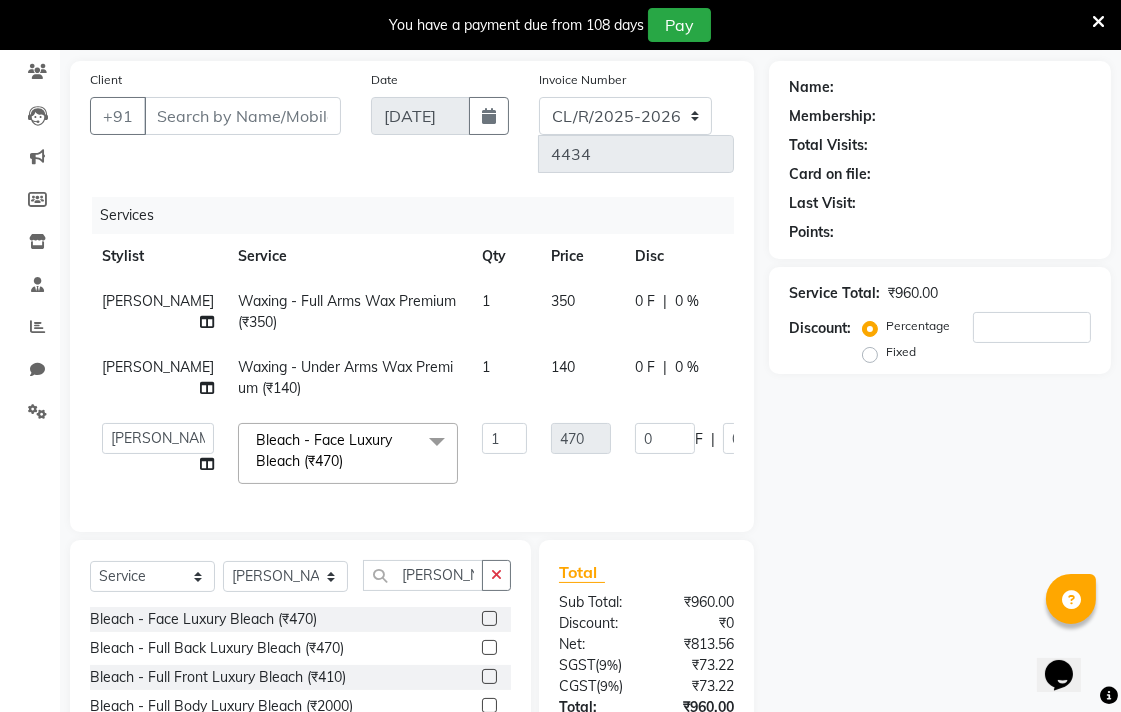 scroll, scrollTop: 174, scrollLeft: 0, axis: vertical 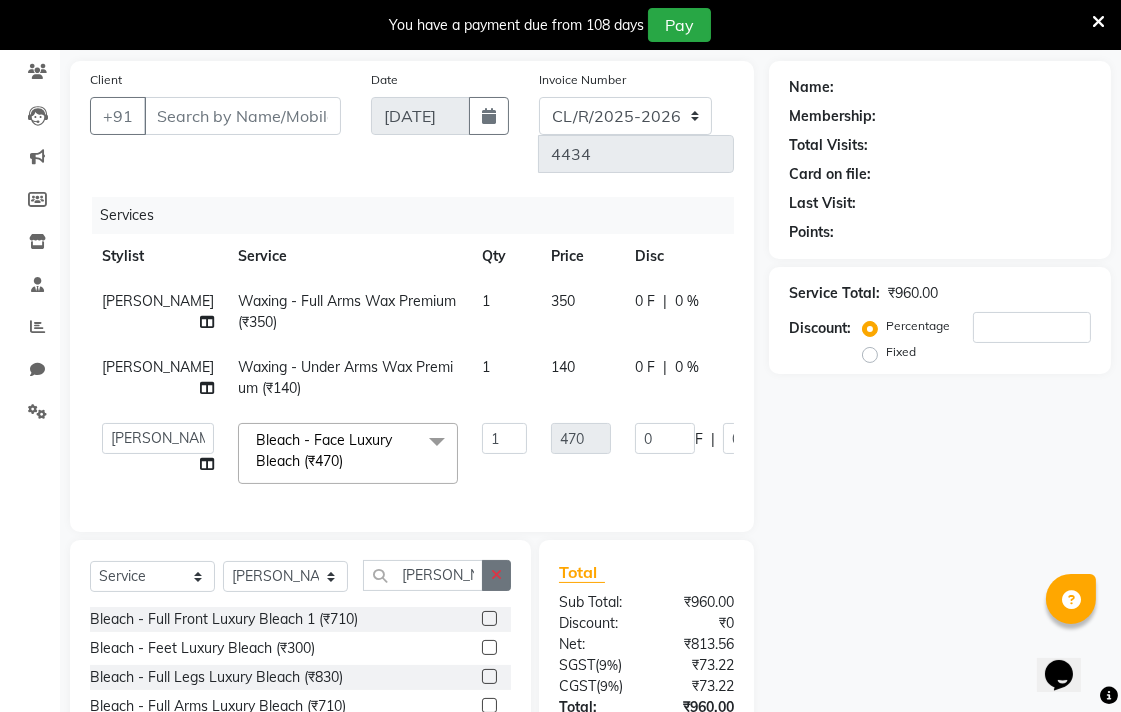 click 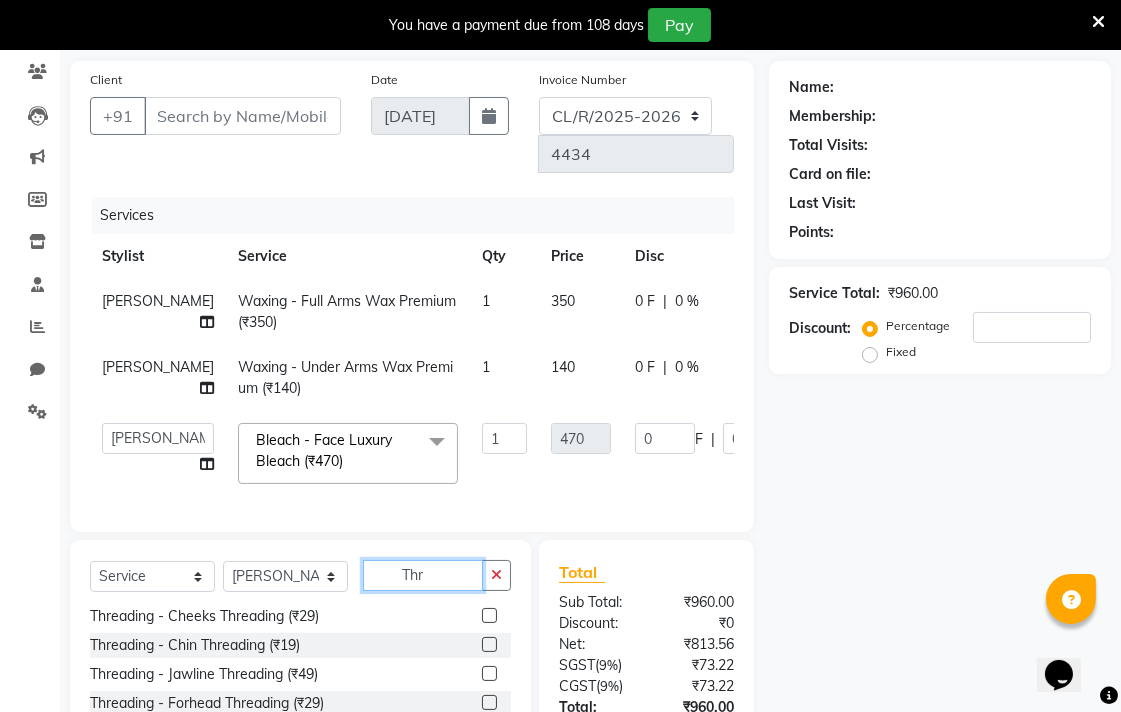 scroll, scrollTop: 0, scrollLeft: 0, axis: both 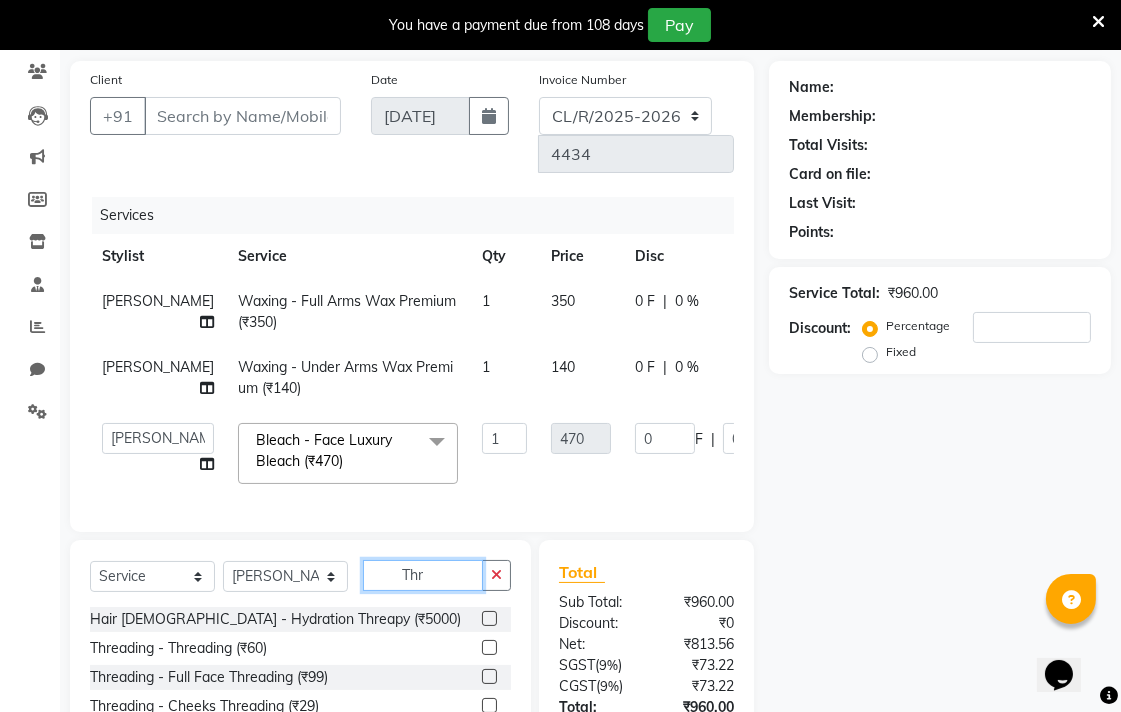 type on "Thr" 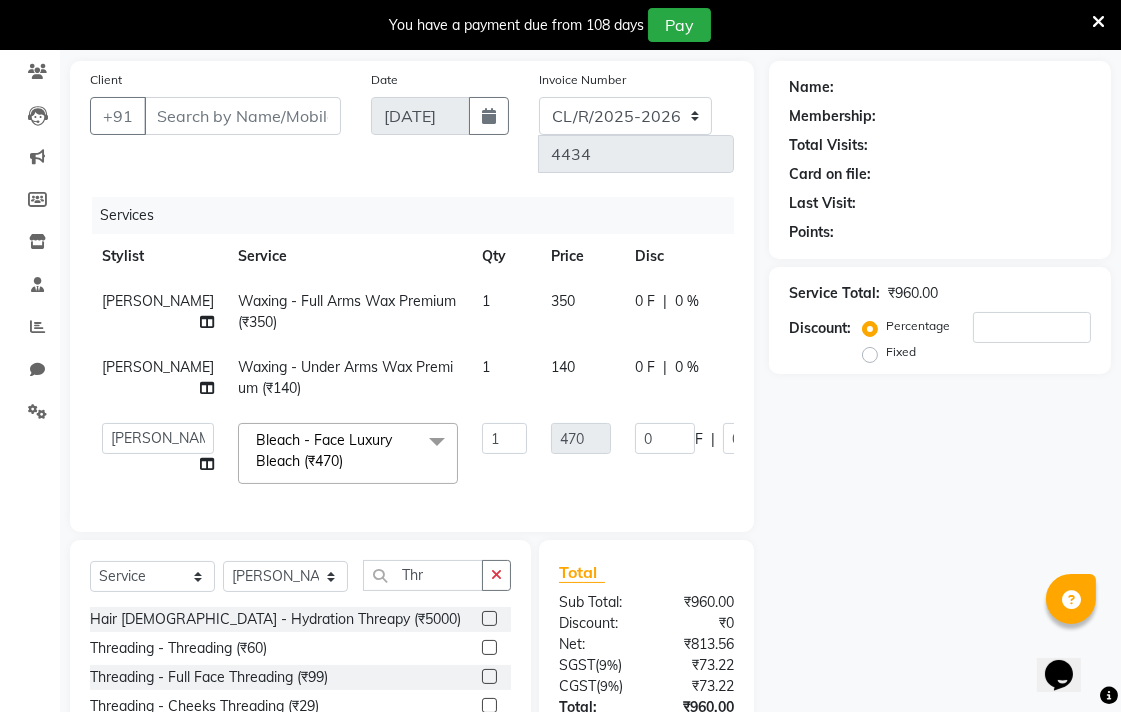 click 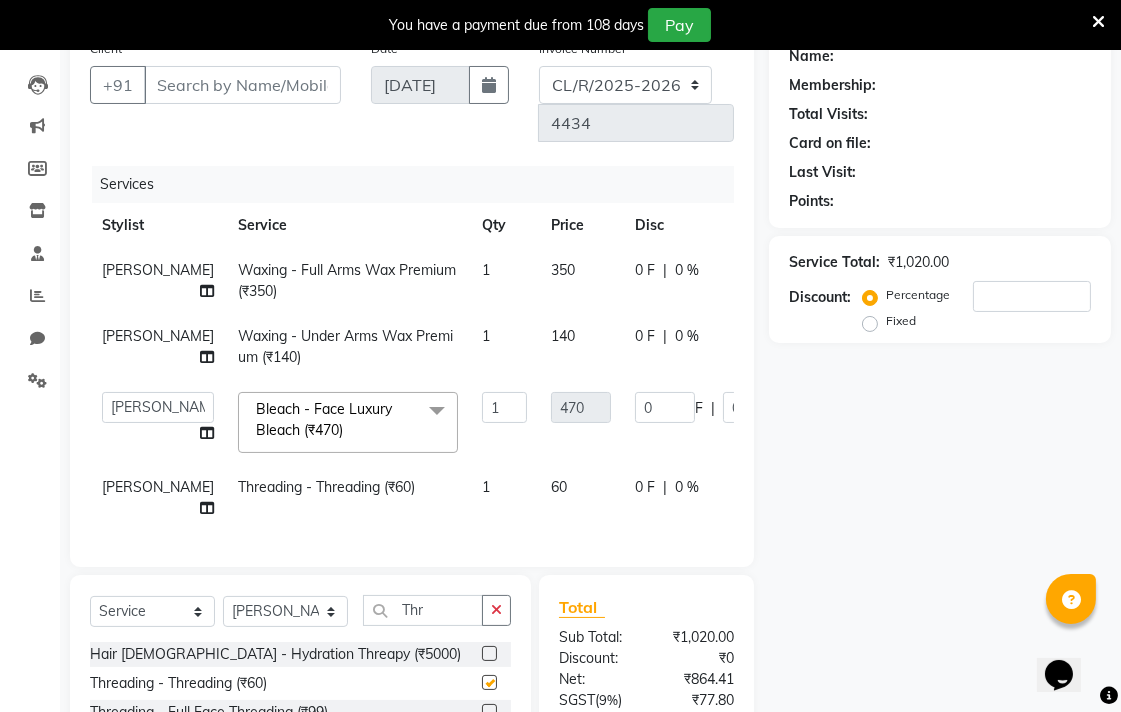 scroll, scrollTop: 363, scrollLeft: 0, axis: vertical 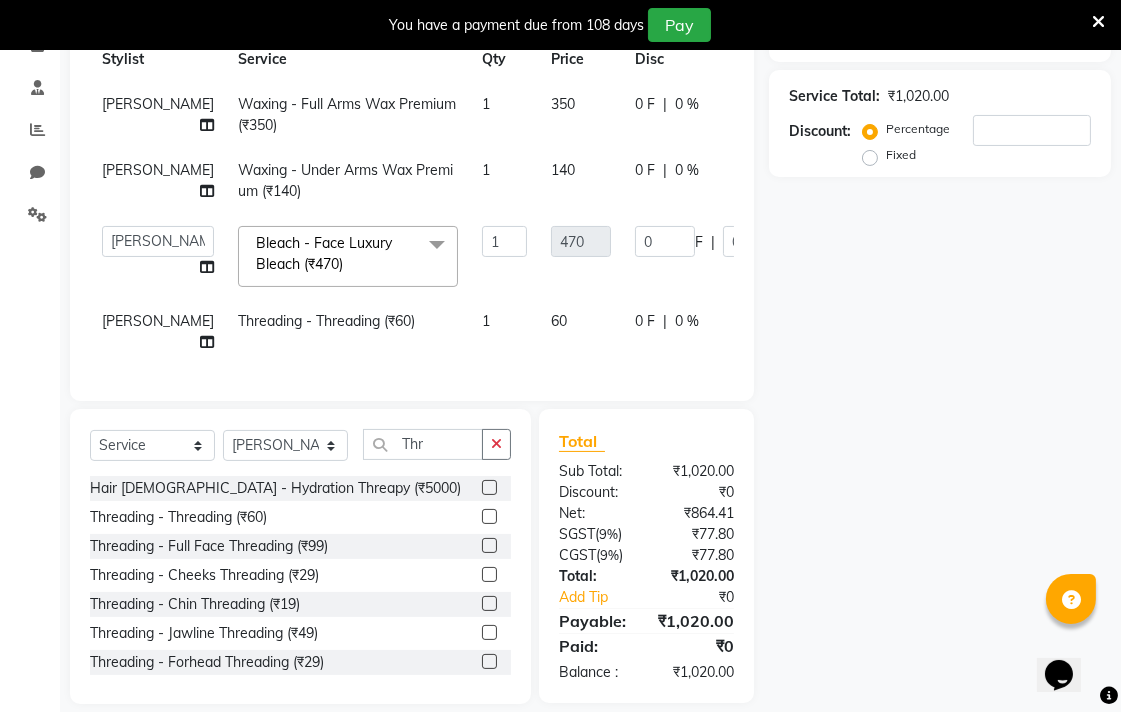 checkbox on "false" 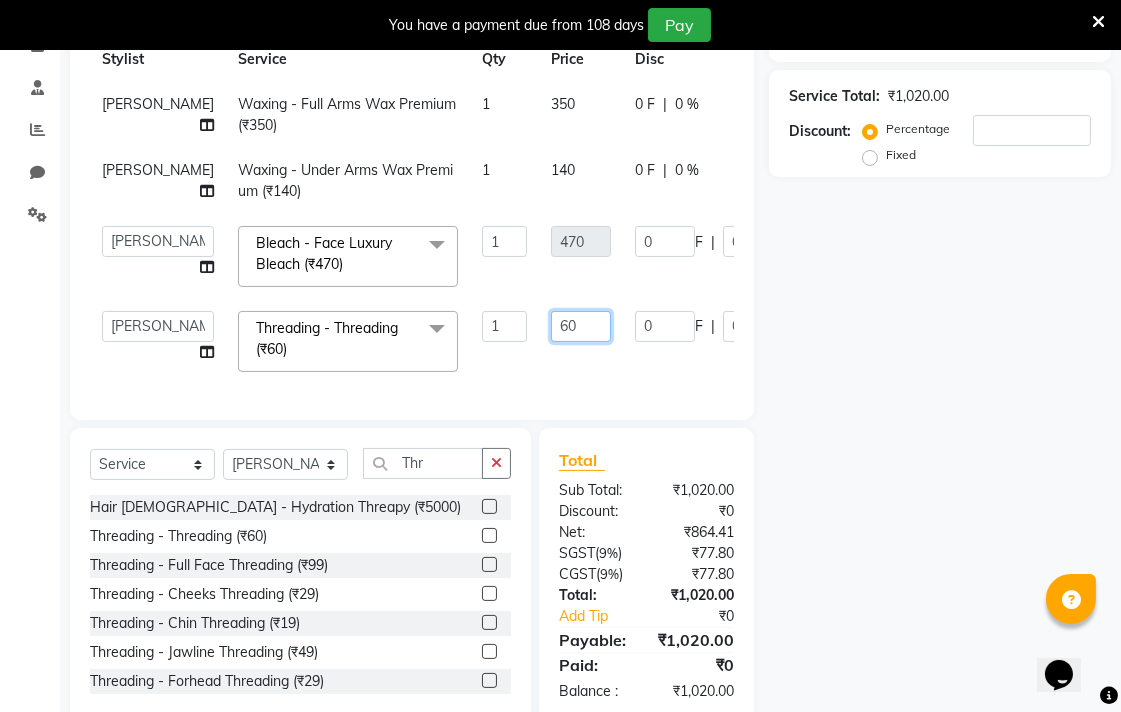 click on "60" 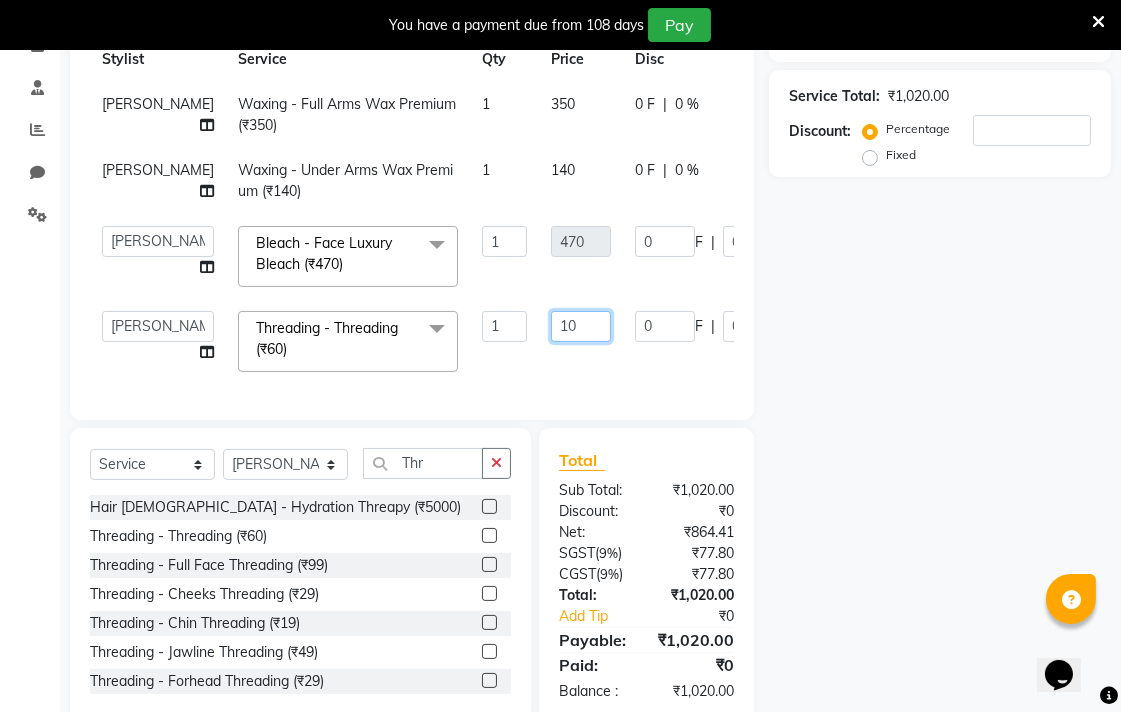 type on "100" 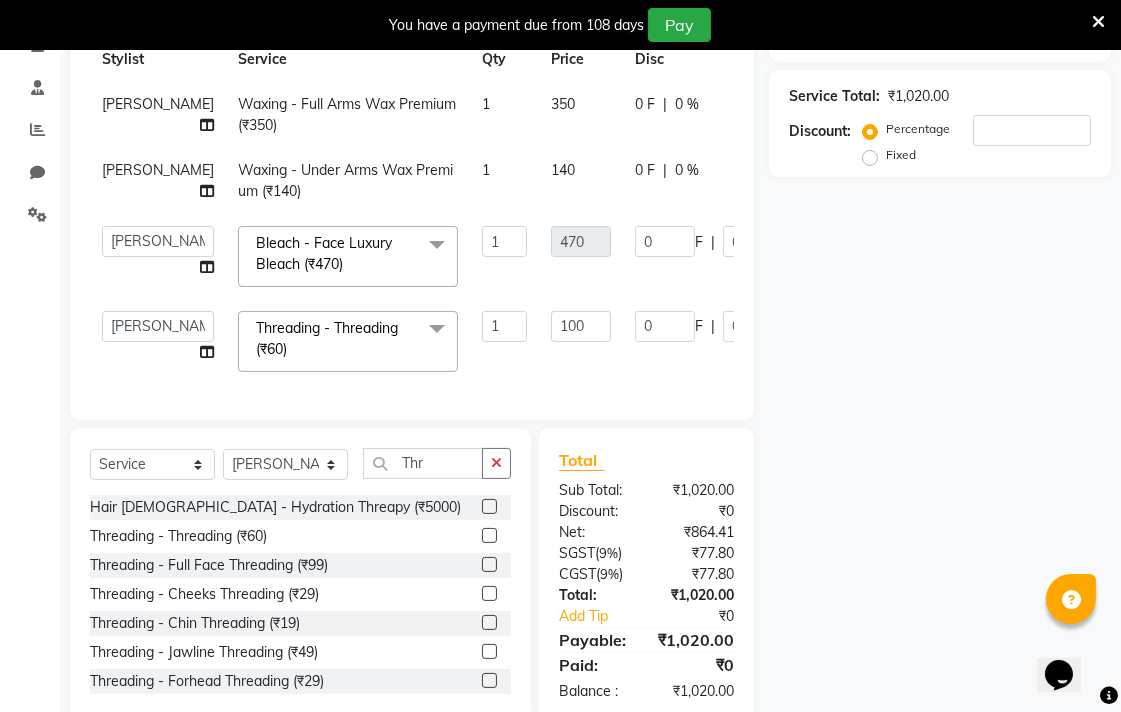 click on "Name: Membership: Total Visits: Card on file: Last Visit:  Points:  Service Total:  ₹1,020.00  Discount:  Percentage   Fixed" 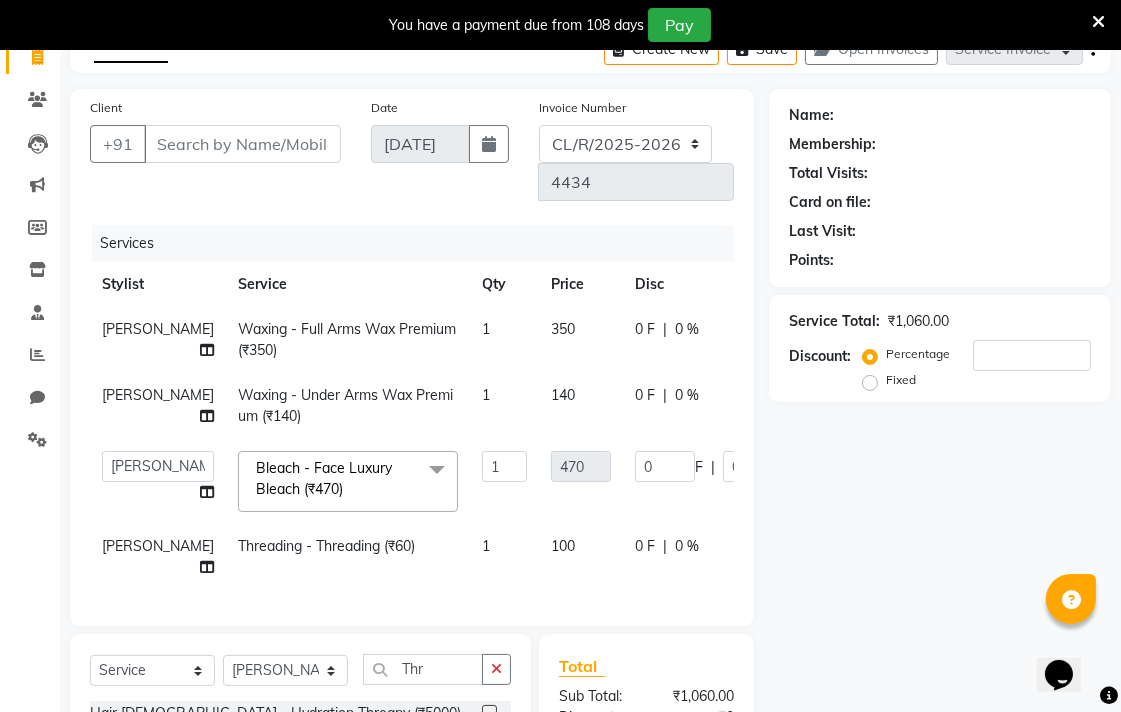 scroll, scrollTop: 97, scrollLeft: 0, axis: vertical 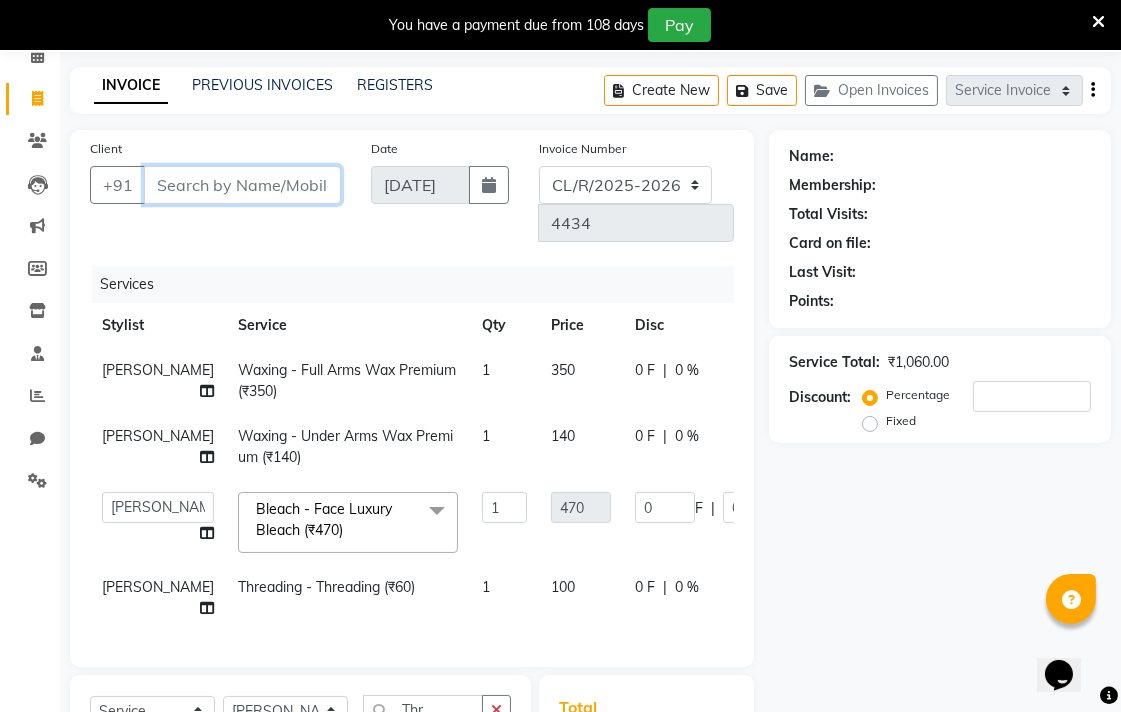 click on "Client" at bounding box center [242, 185] 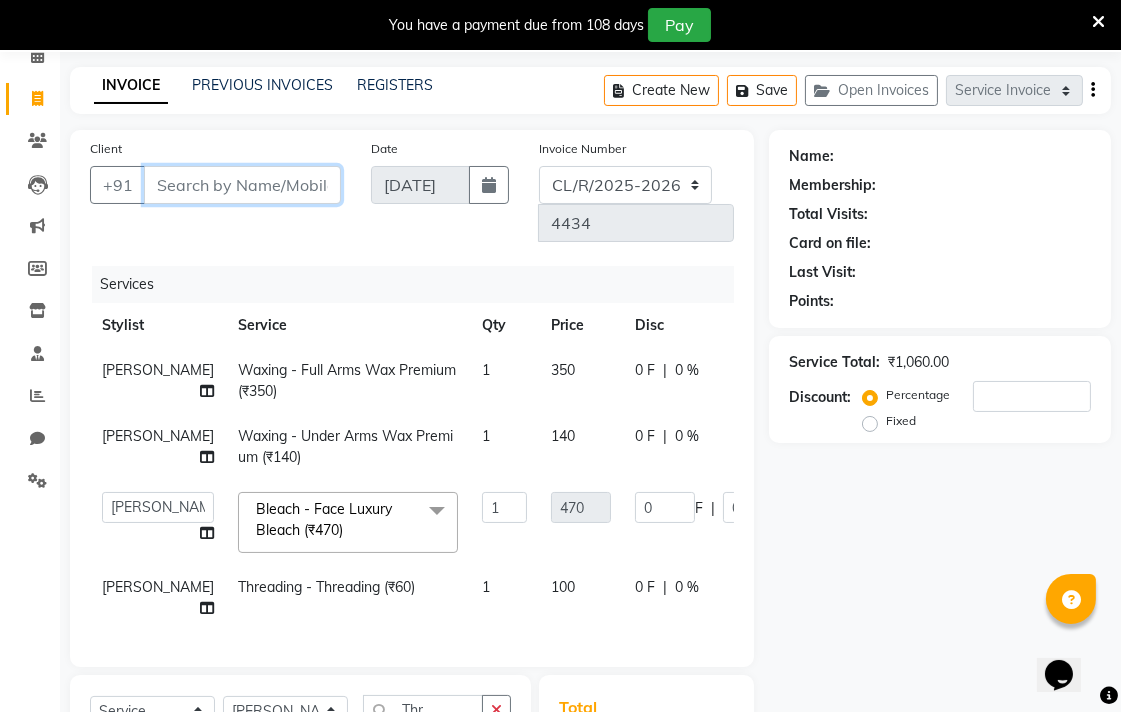type on "9" 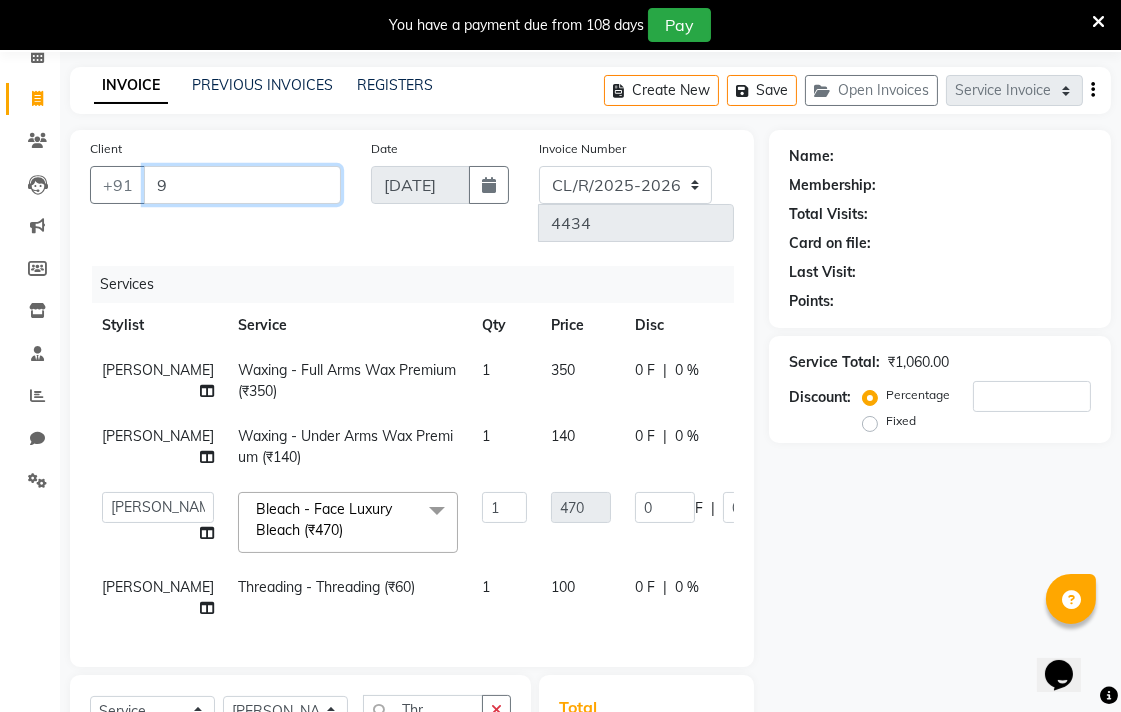 type on "0" 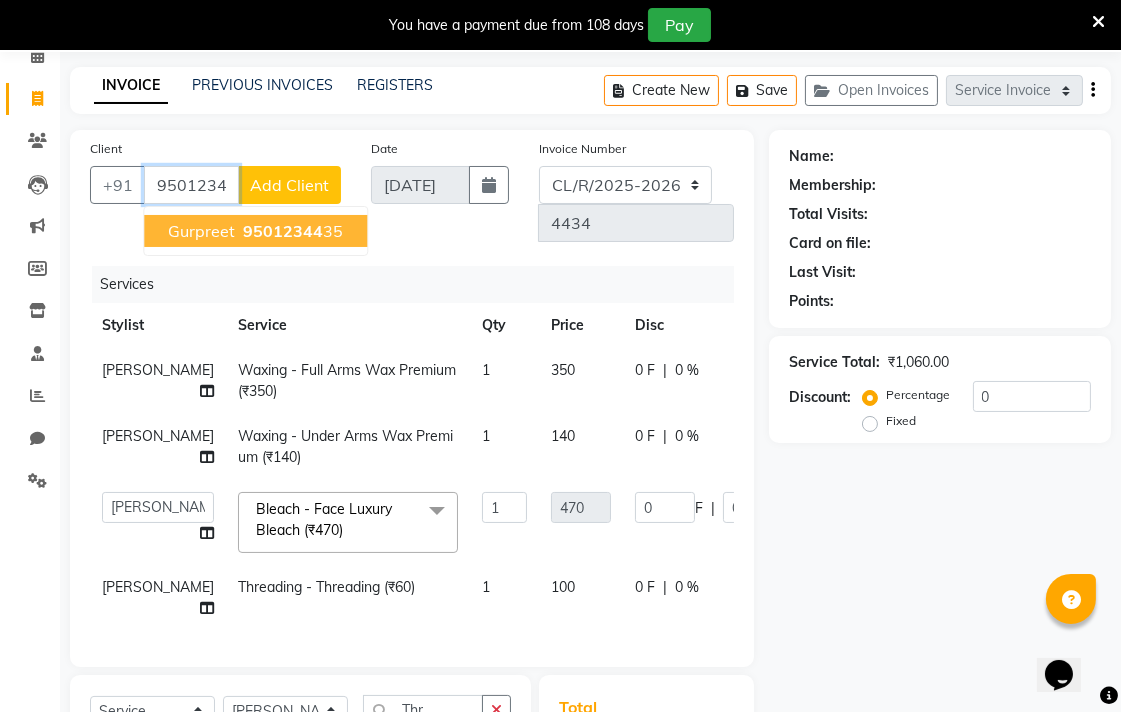 click on "Gurpreet   95012344 35" at bounding box center [255, 231] 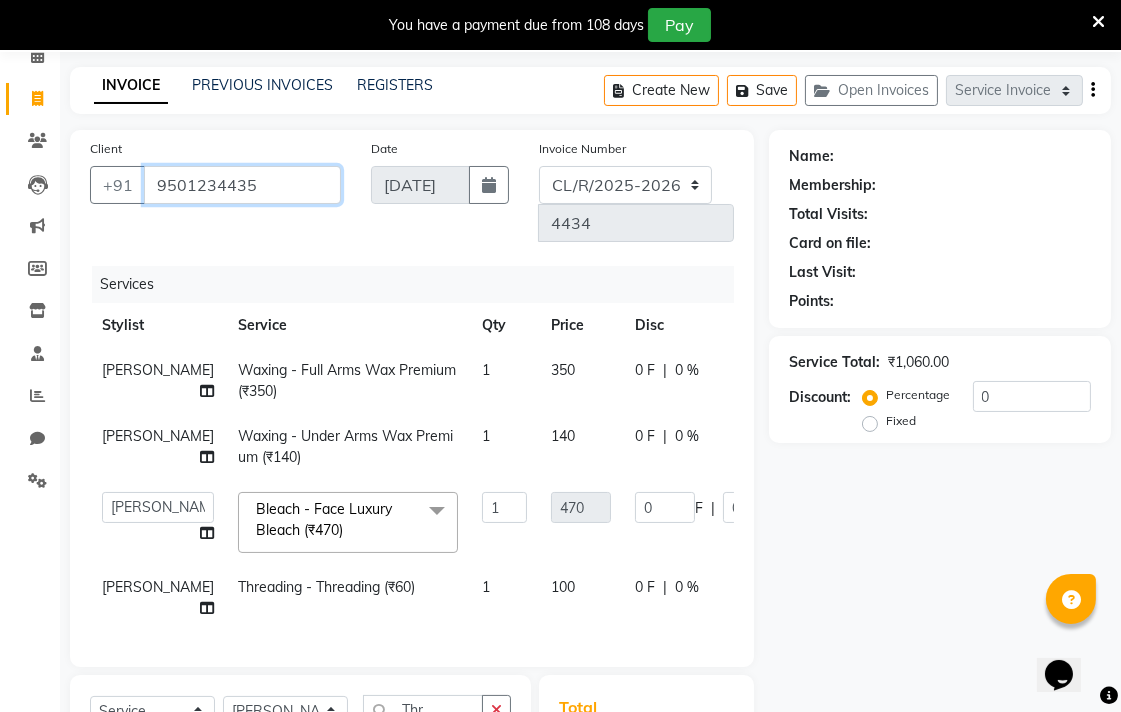 type on "9501234435" 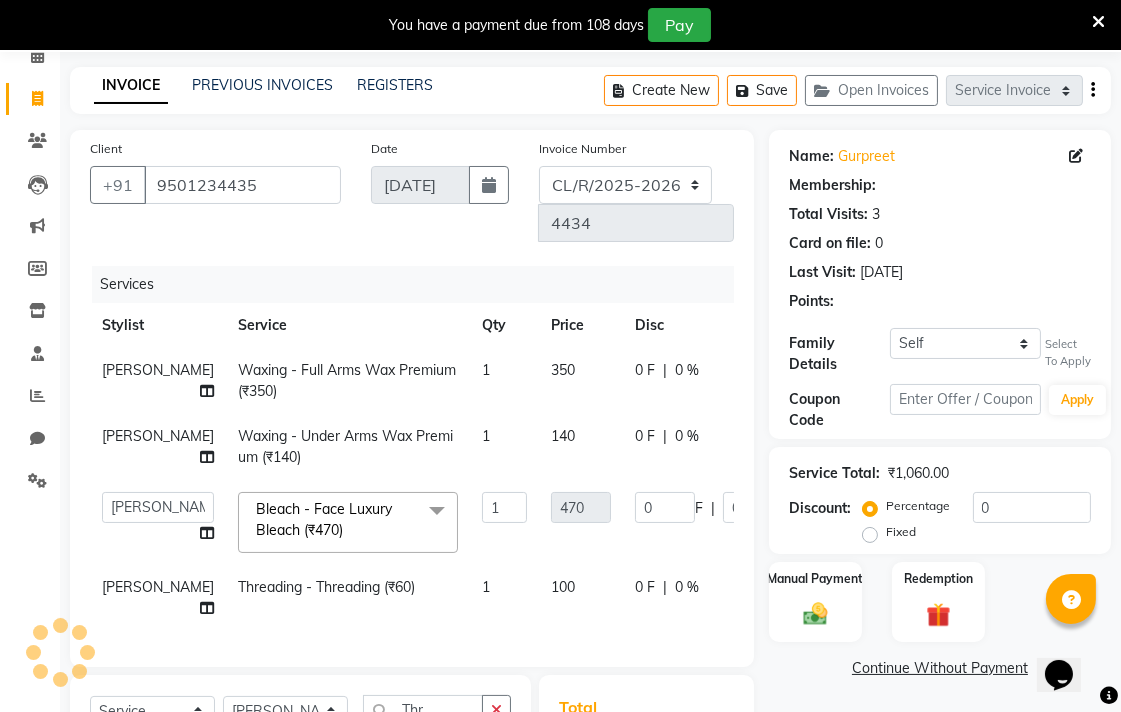select on "1: Object" 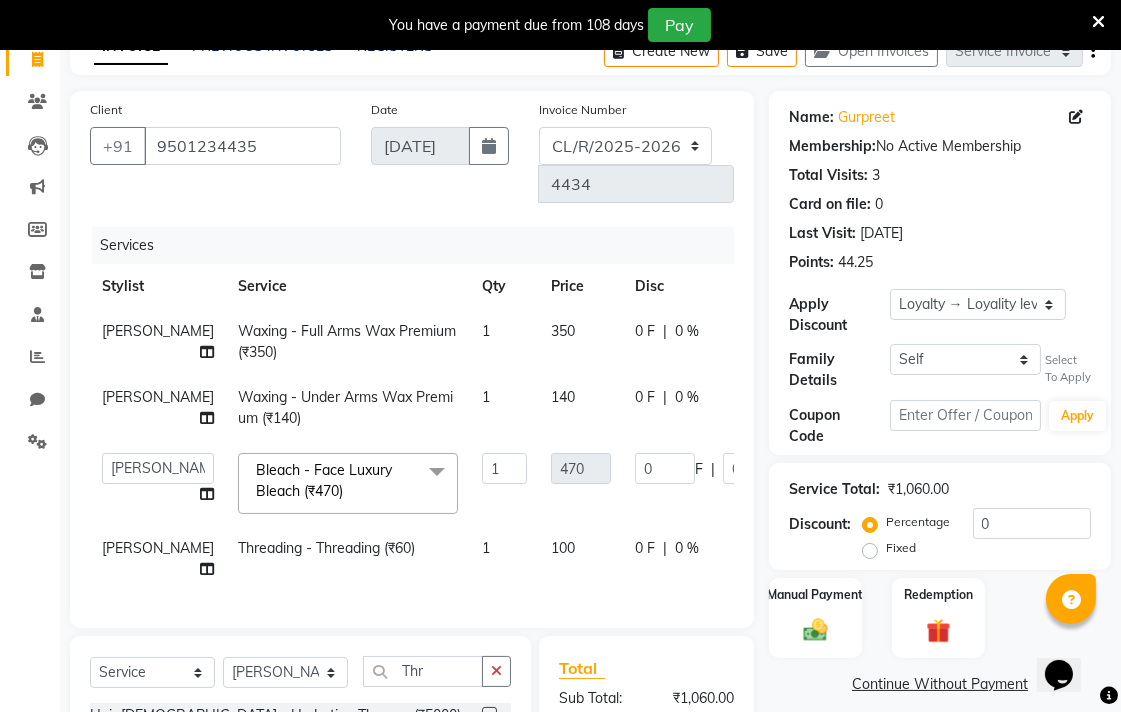 scroll, scrollTop: 363, scrollLeft: 0, axis: vertical 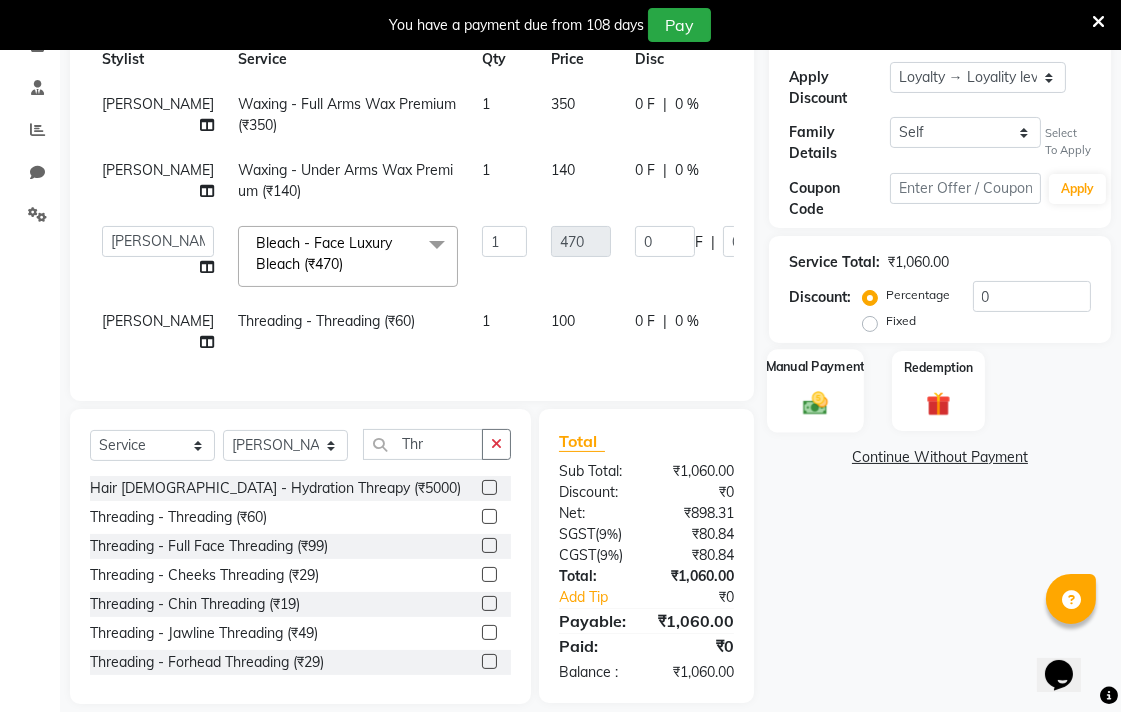 click 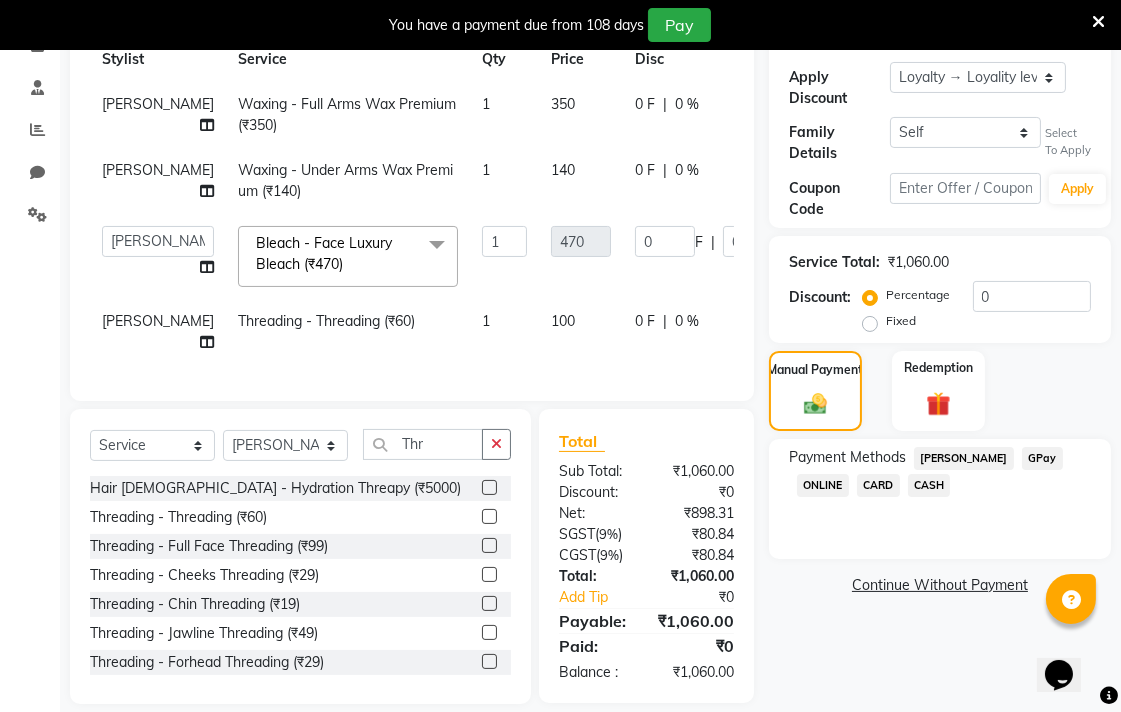 click on "GPay" 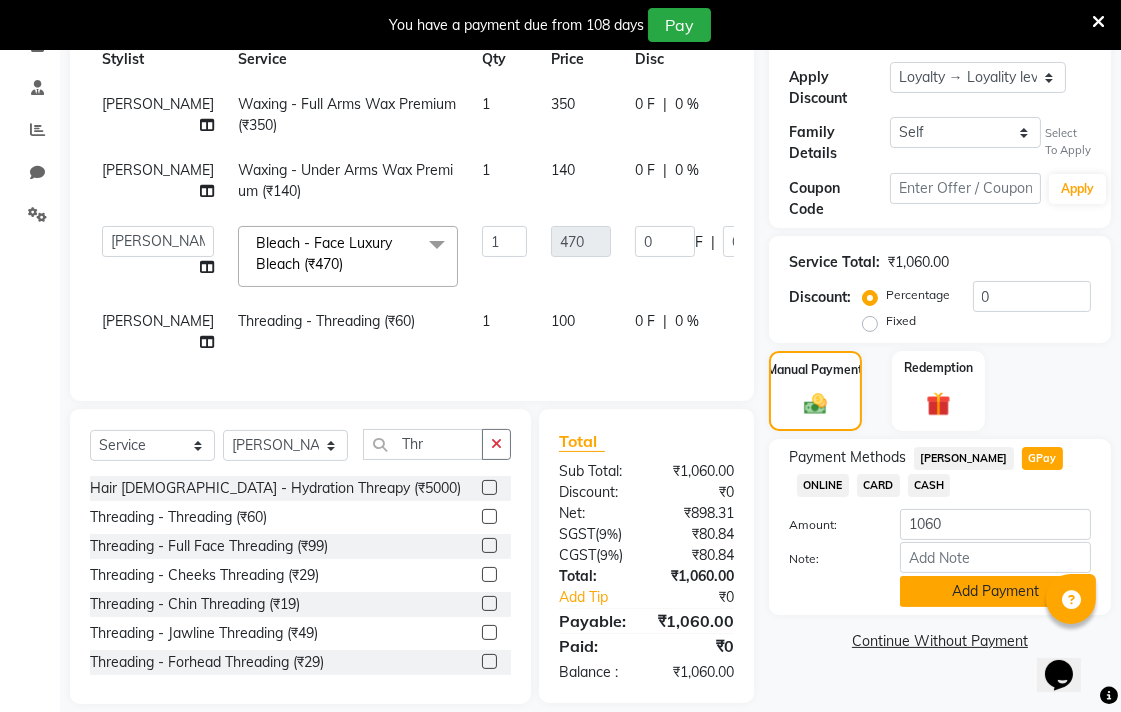 click on "Add Payment" 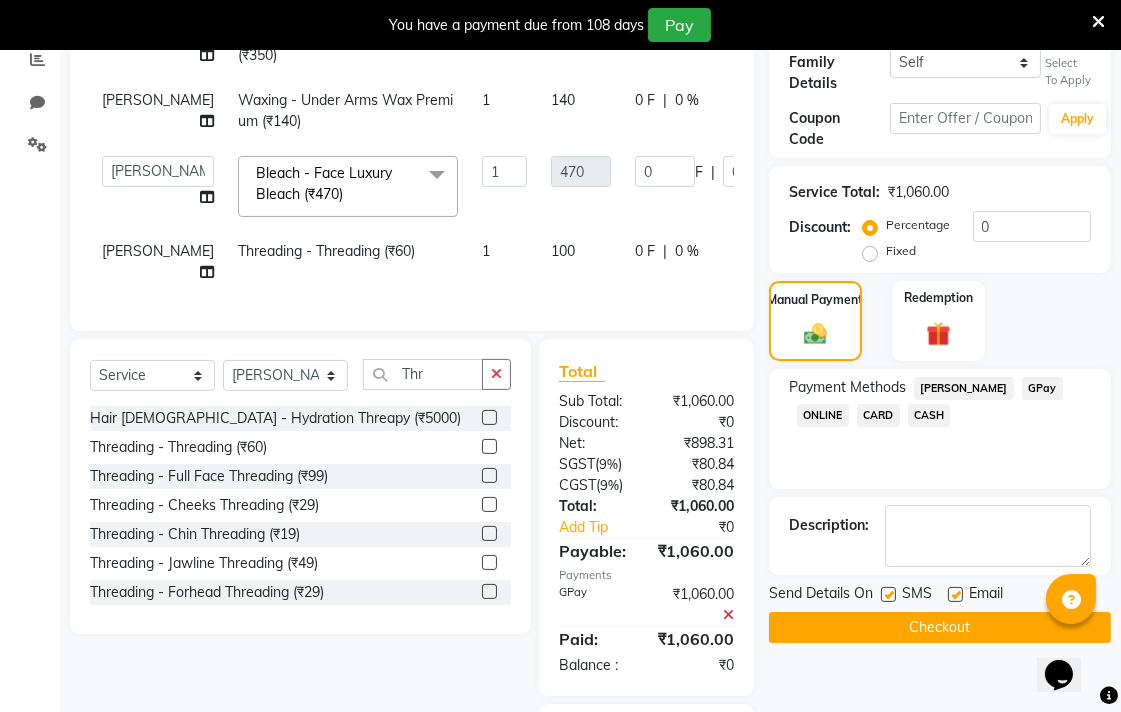 scroll, scrollTop: 586, scrollLeft: 0, axis: vertical 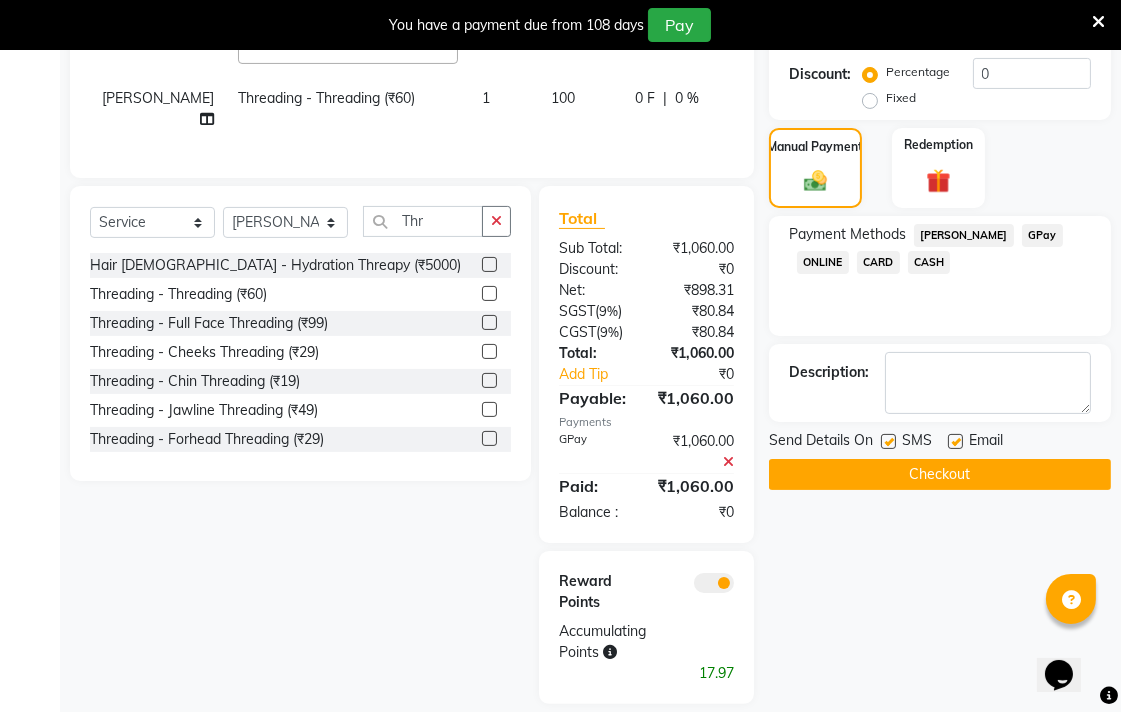 click on "Checkout" 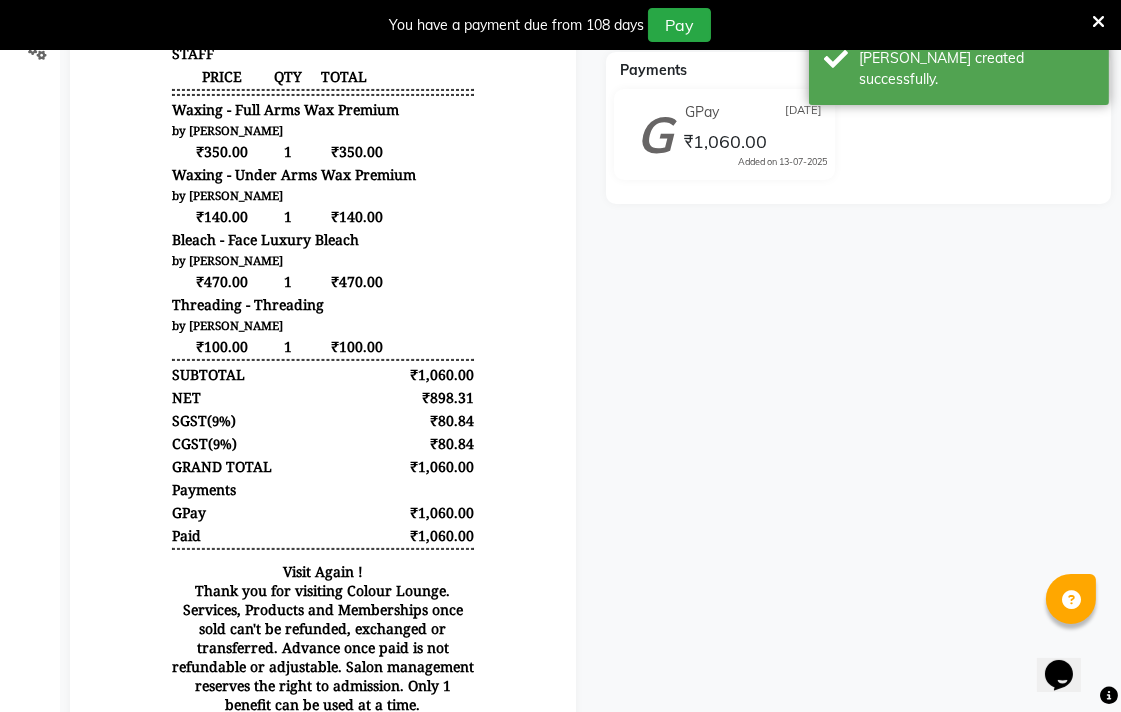 scroll, scrollTop: 333, scrollLeft: 0, axis: vertical 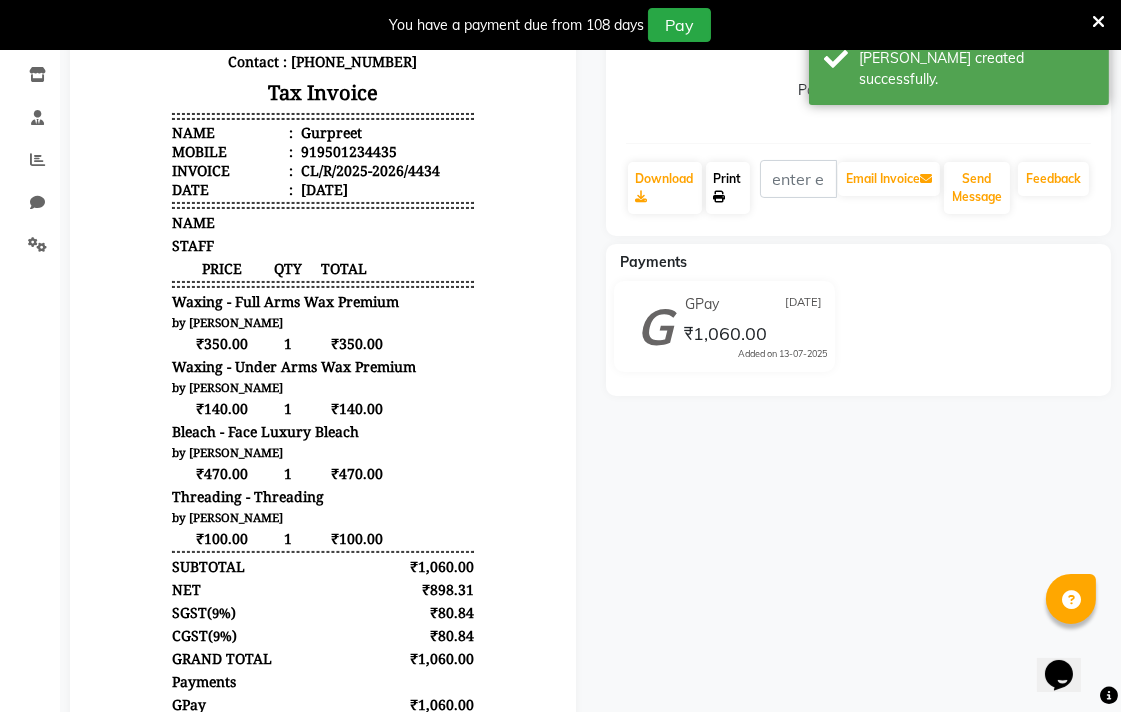 click on "Print" 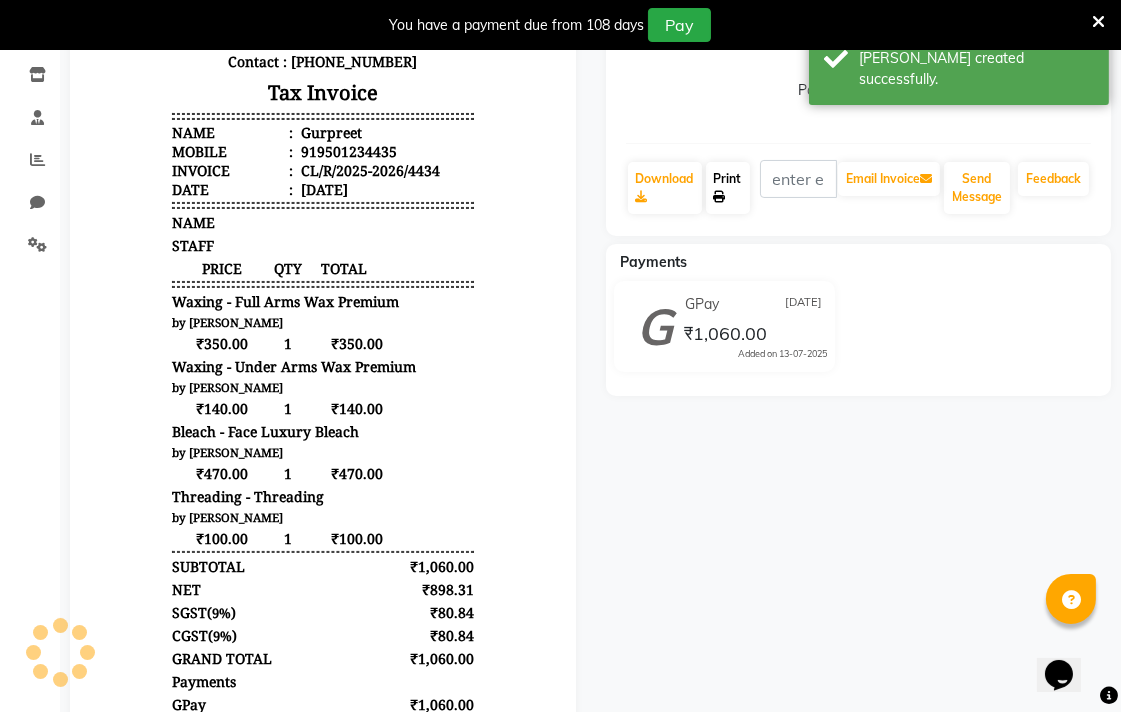 click on "Print" 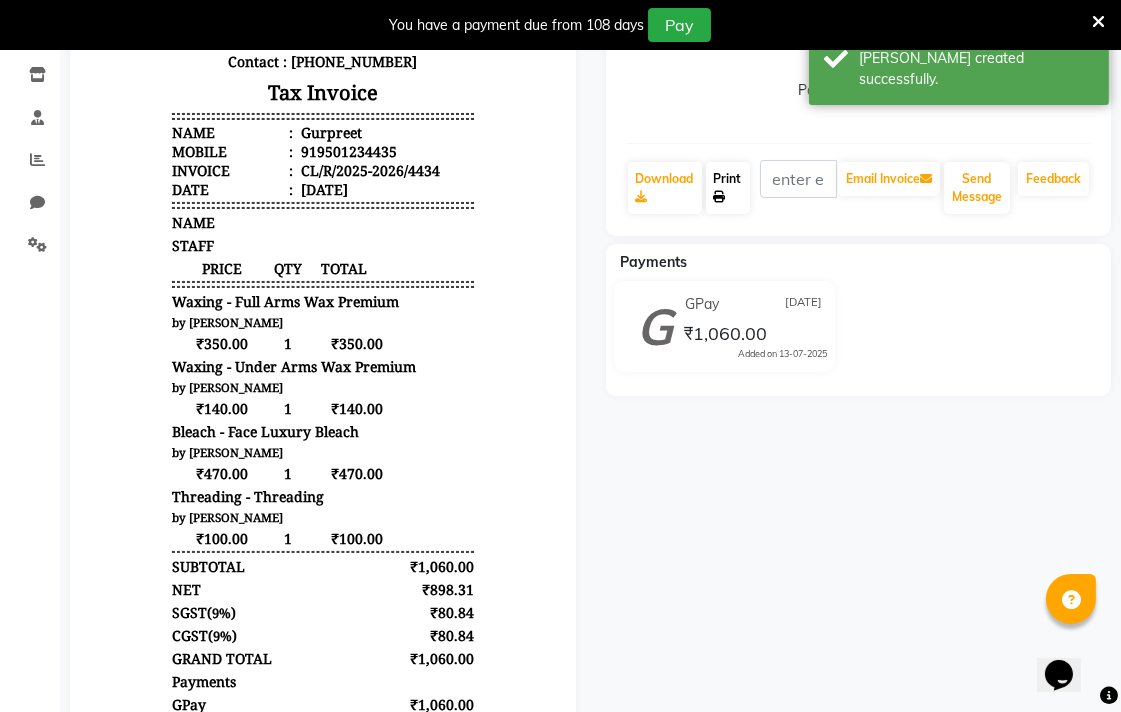 click on "Print" 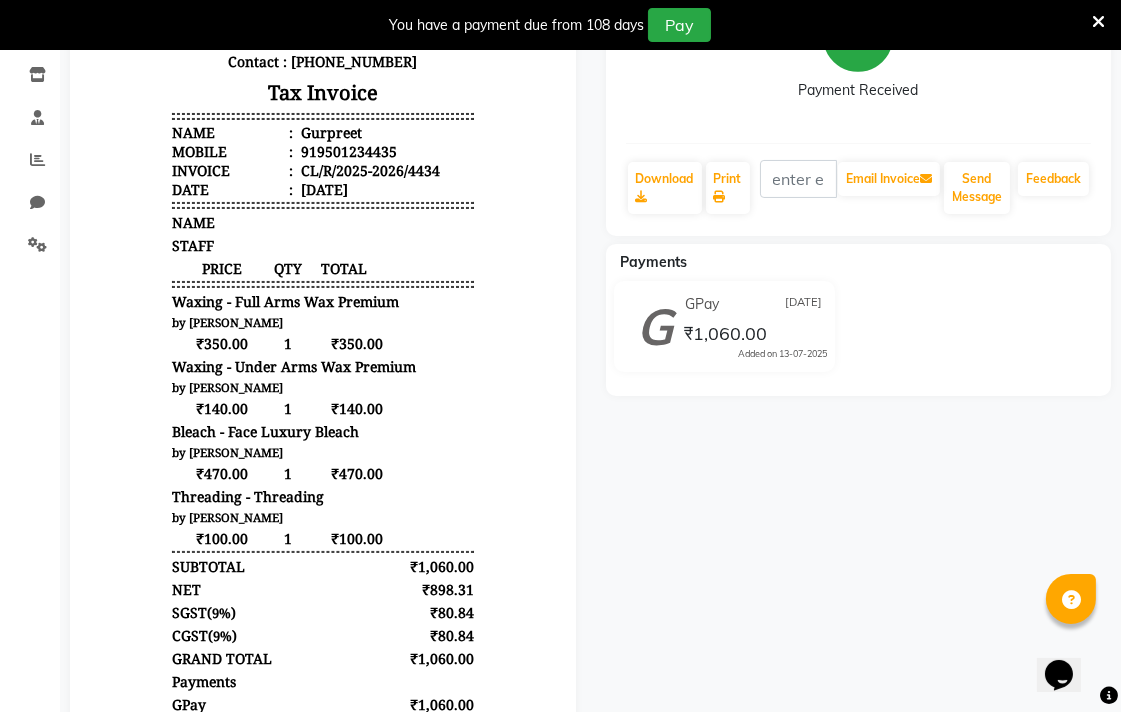 click on "Gurpreet   Prebook   Payment Received  Download  Print   Email Invoice   Send Message Feedback  Payments GPay 13-07-2025 ₹1,060.00  Added on 13-07-2025" 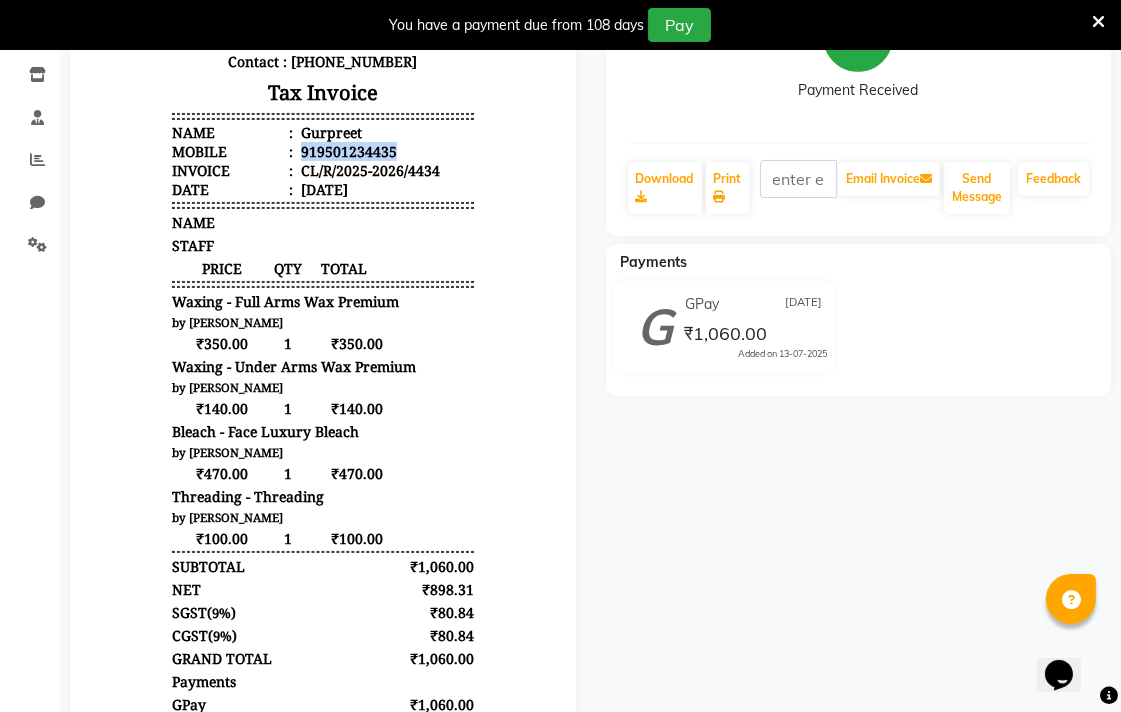 copy on "919501234435" 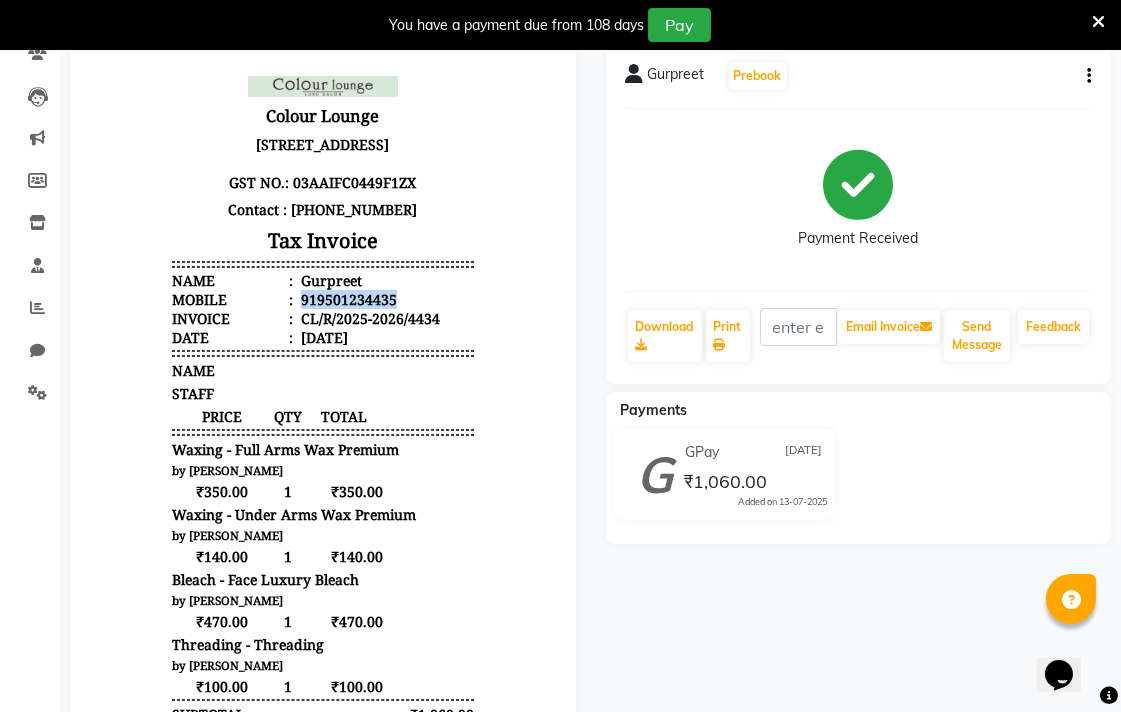 scroll, scrollTop: 0, scrollLeft: 0, axis: both 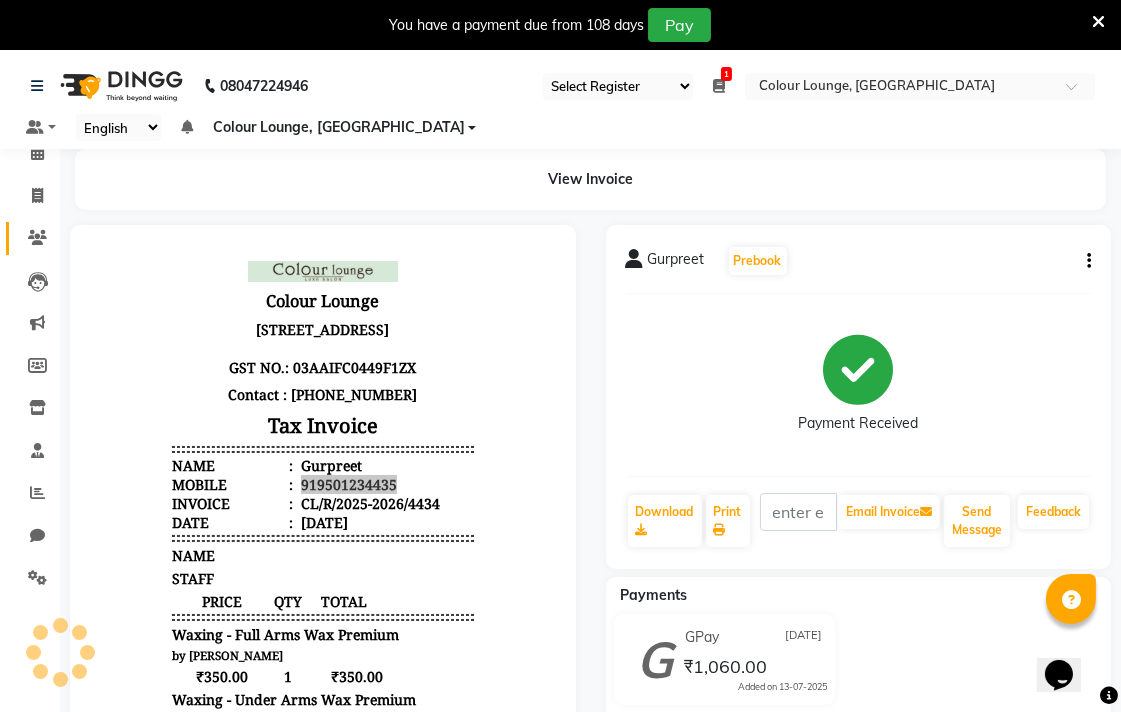 click on "Clients" 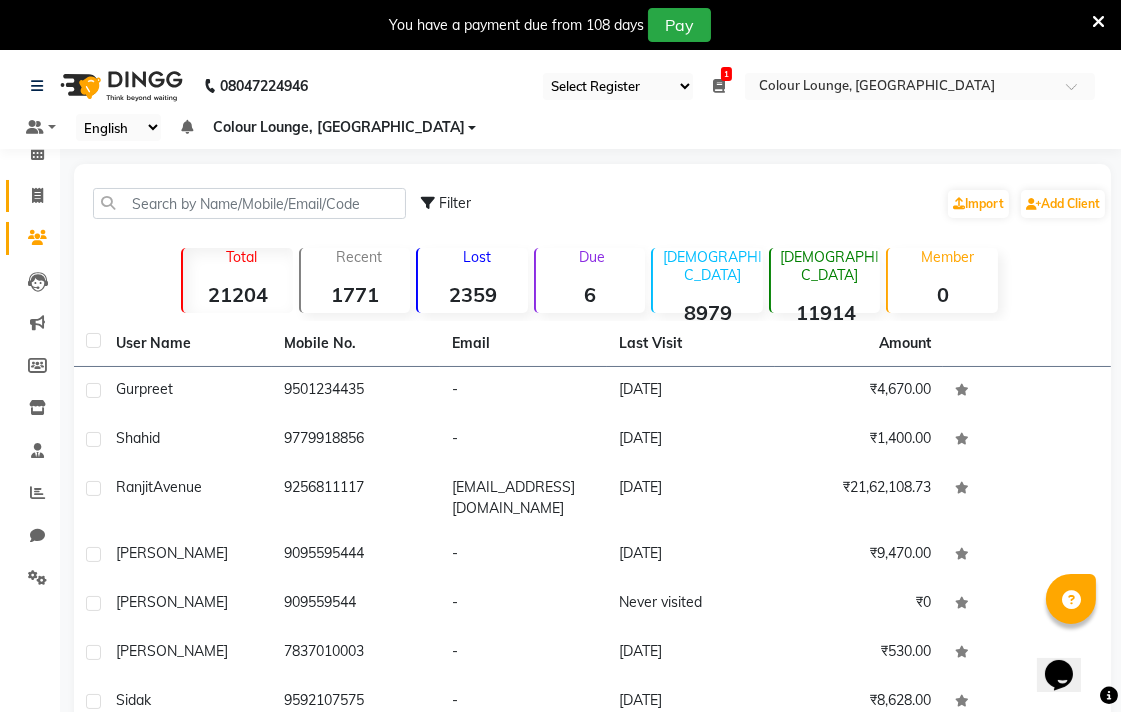click 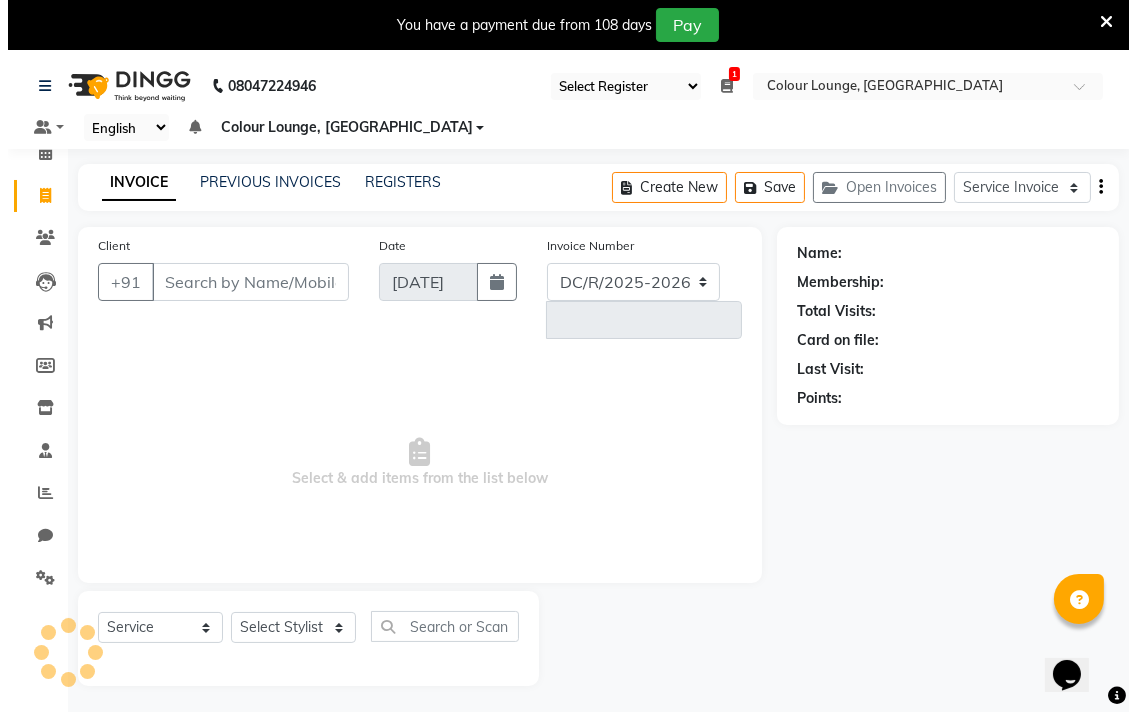 scroll, scrollTop: 50, scrollLeft: 0, axis: vertical 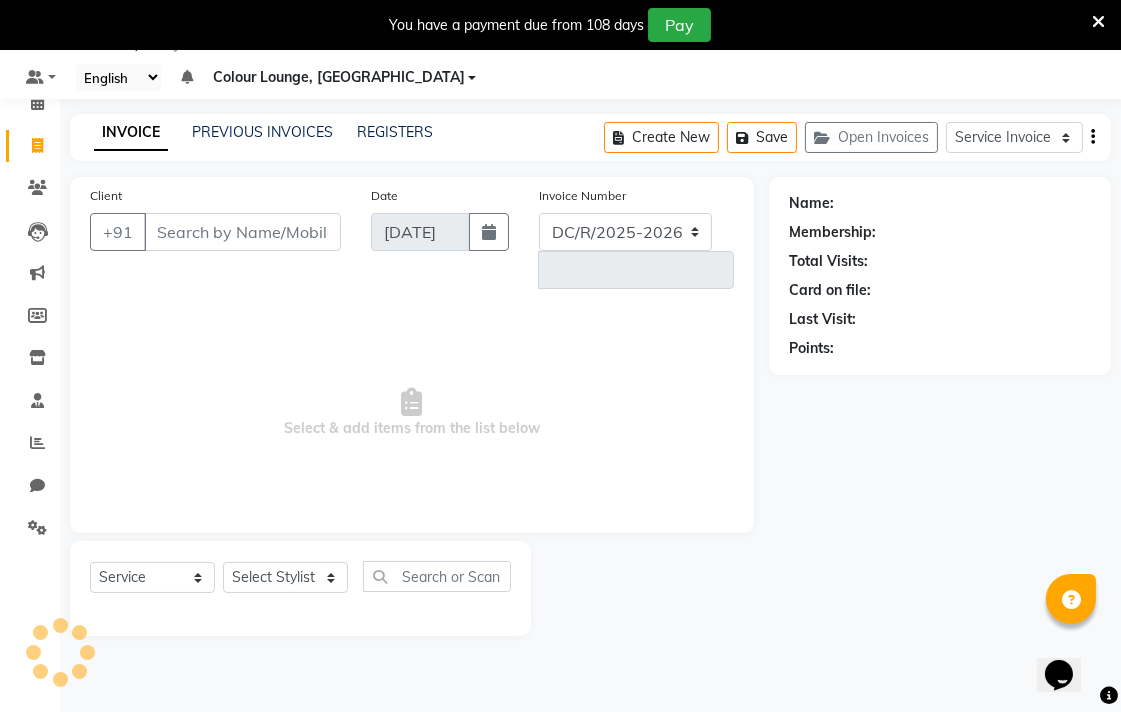 select on "8013" 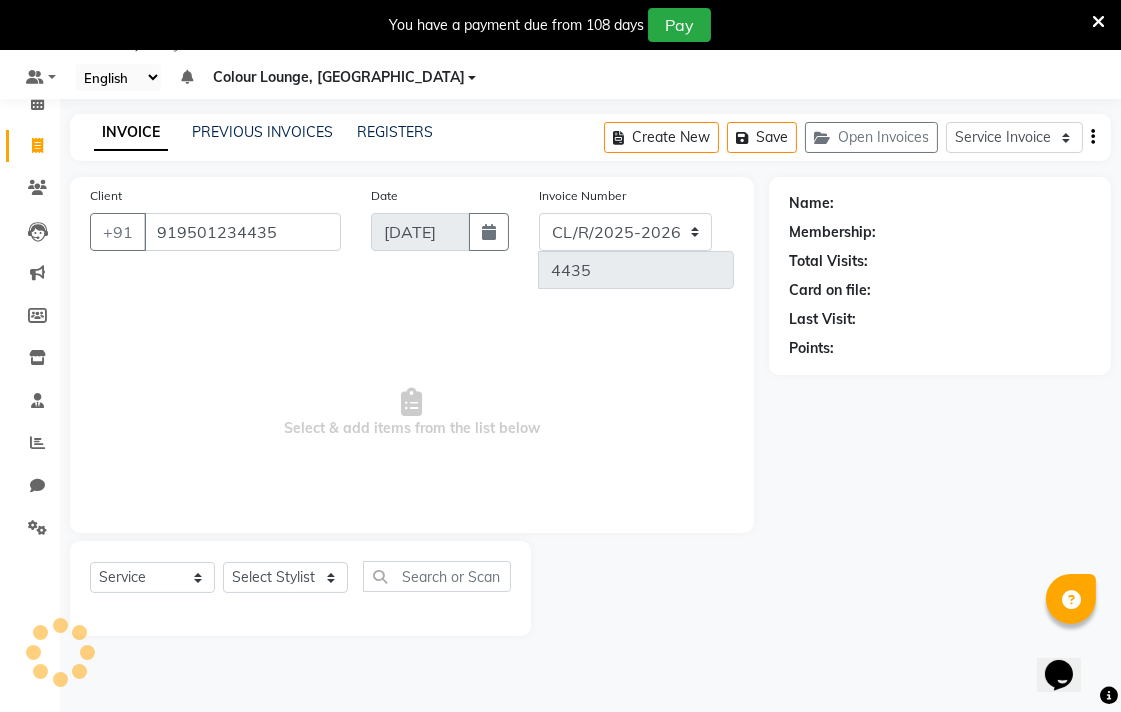 type on "919501234435" 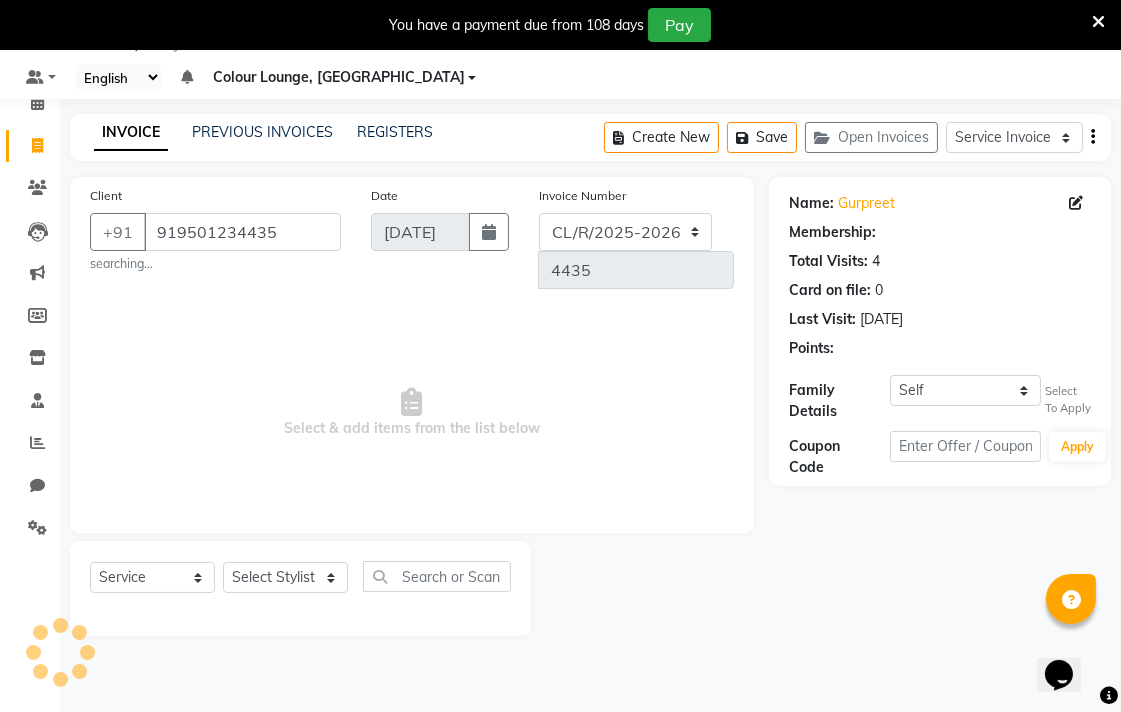 select on "1: Object" 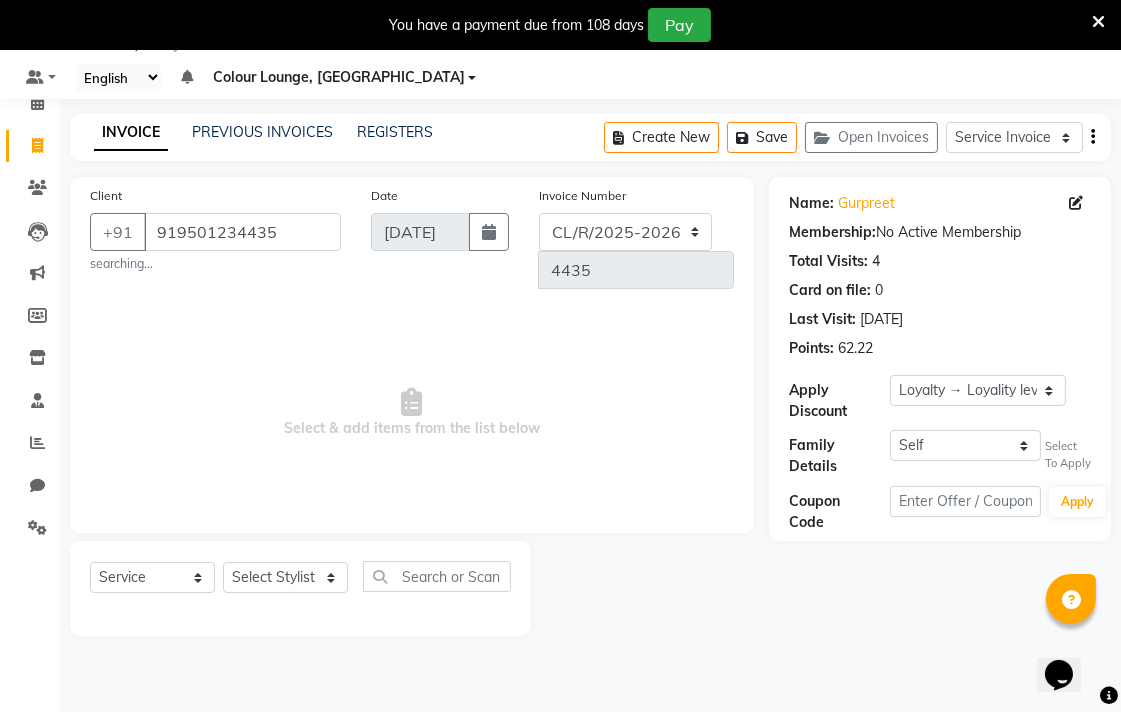 click 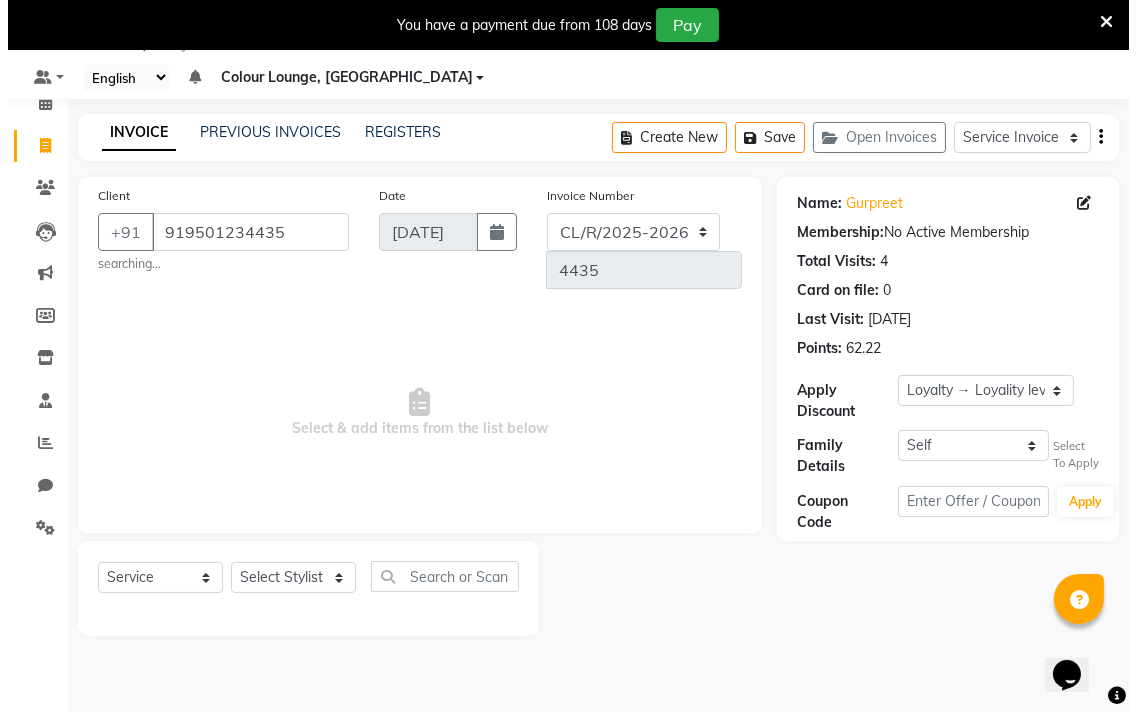 type 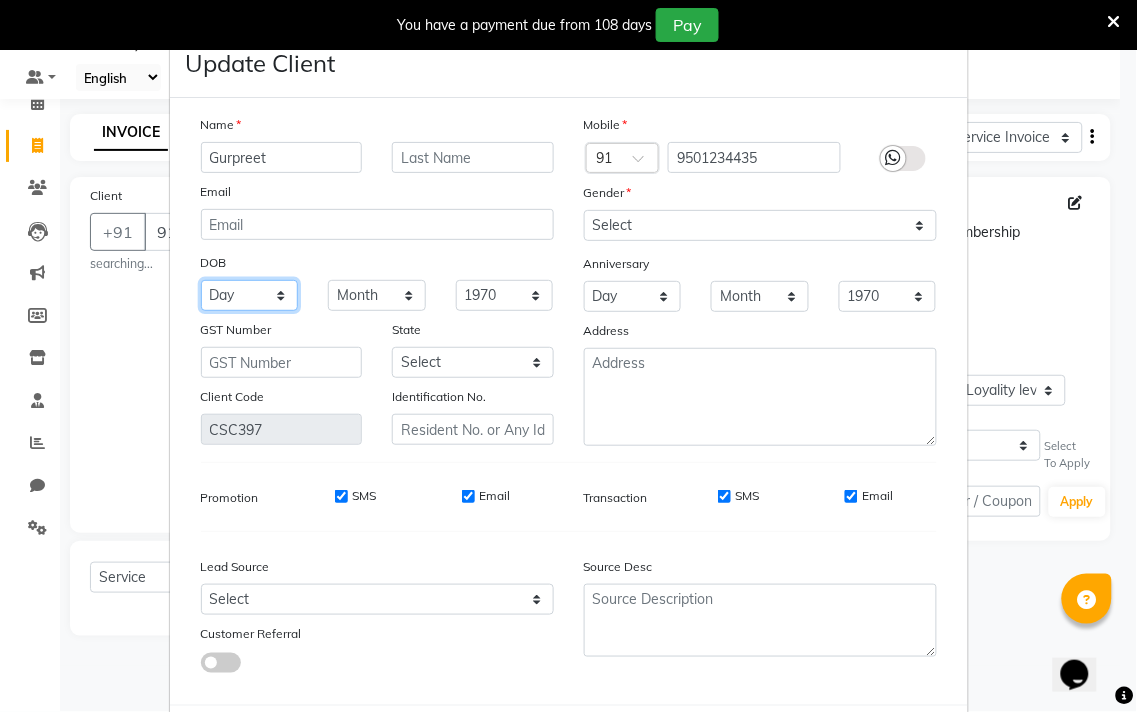 click on "Day 01 02 03 04 05 06 07 08 09 10 11 12 13 14 15 16 17 18 19 20 21 22 23 24 25 26 27 28 29 30 31" at bounding box center (250, 295) 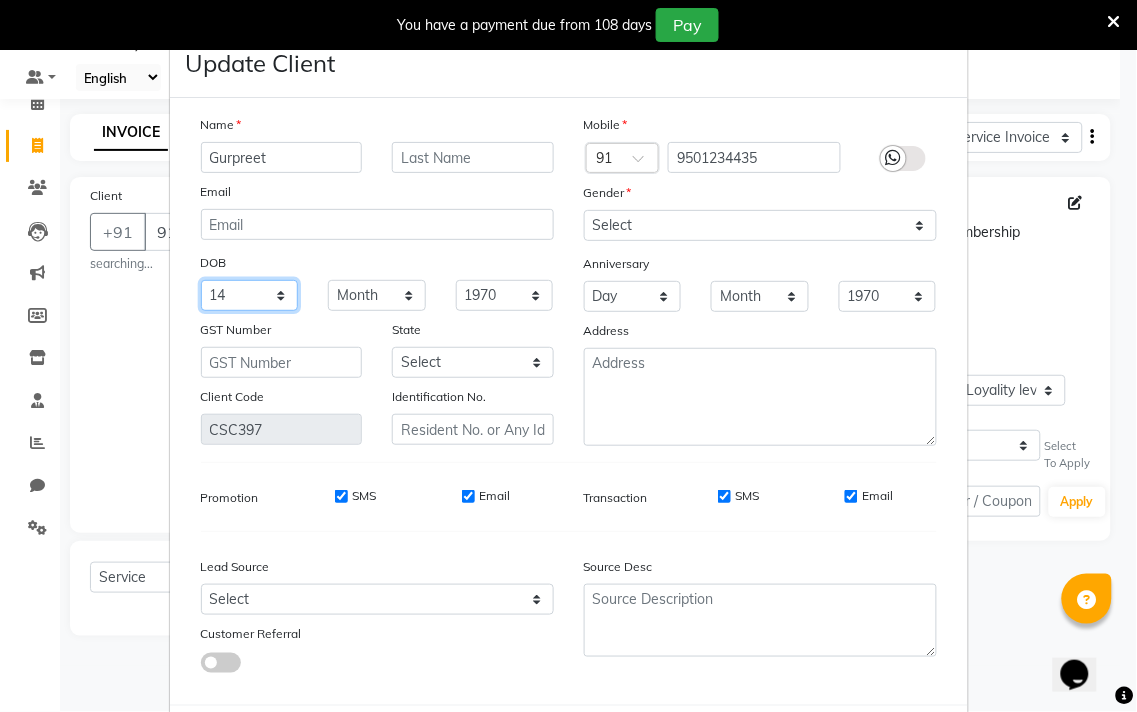 click on "Day 01 02 03 04 05 06 07 08 09 10 11 12 13 14 15 16 17 18 19 20 21 22 23 24 25 26 27 28 29 30 31" at bounding box center (250, 295) 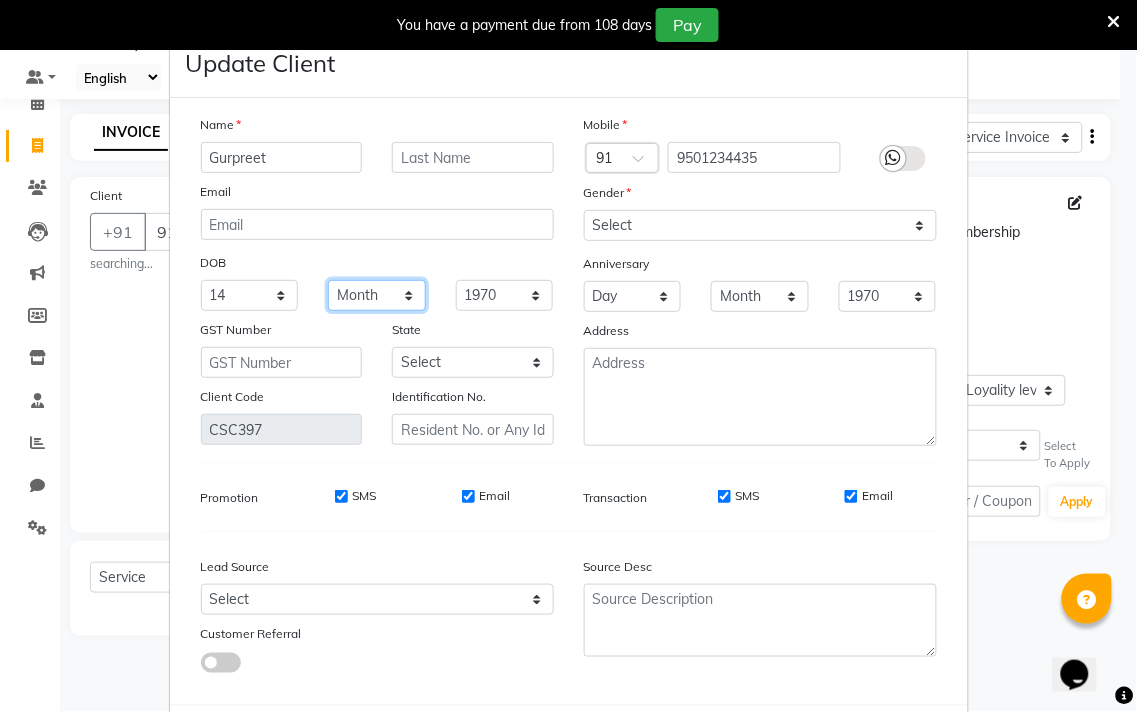 click on "Month January February March April May June July August September October November December" at bounding box center (377, 295) 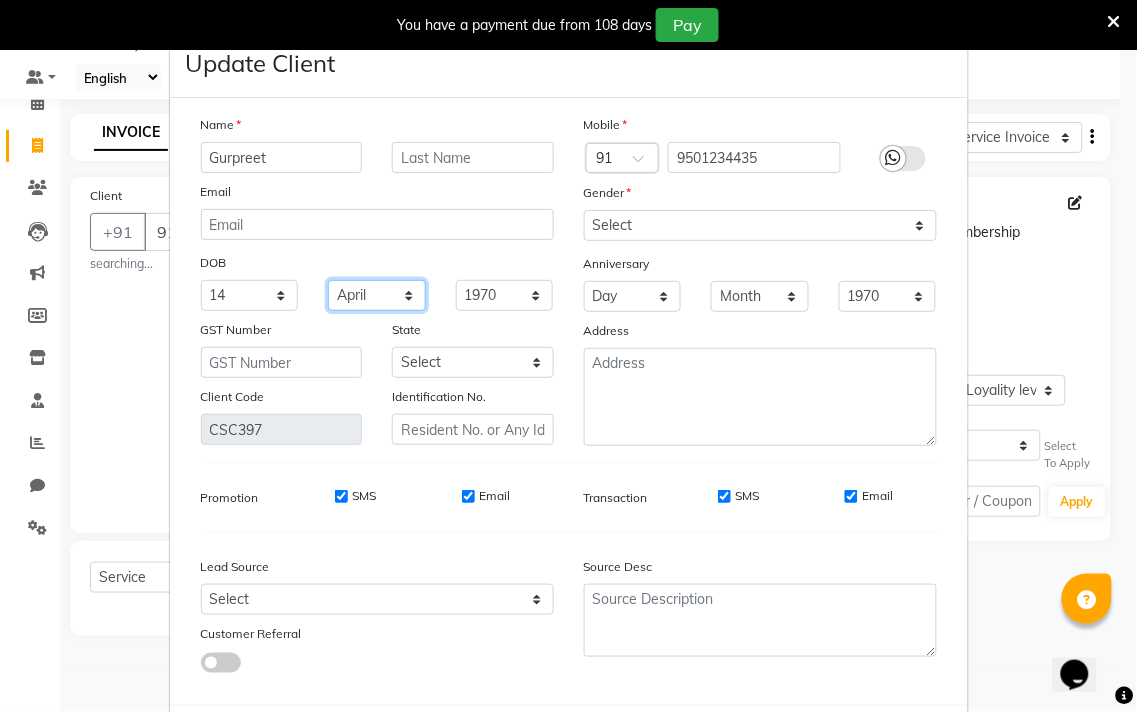 click on "Month January February March April May June July August September October November December" at bounding box center (377, 295) 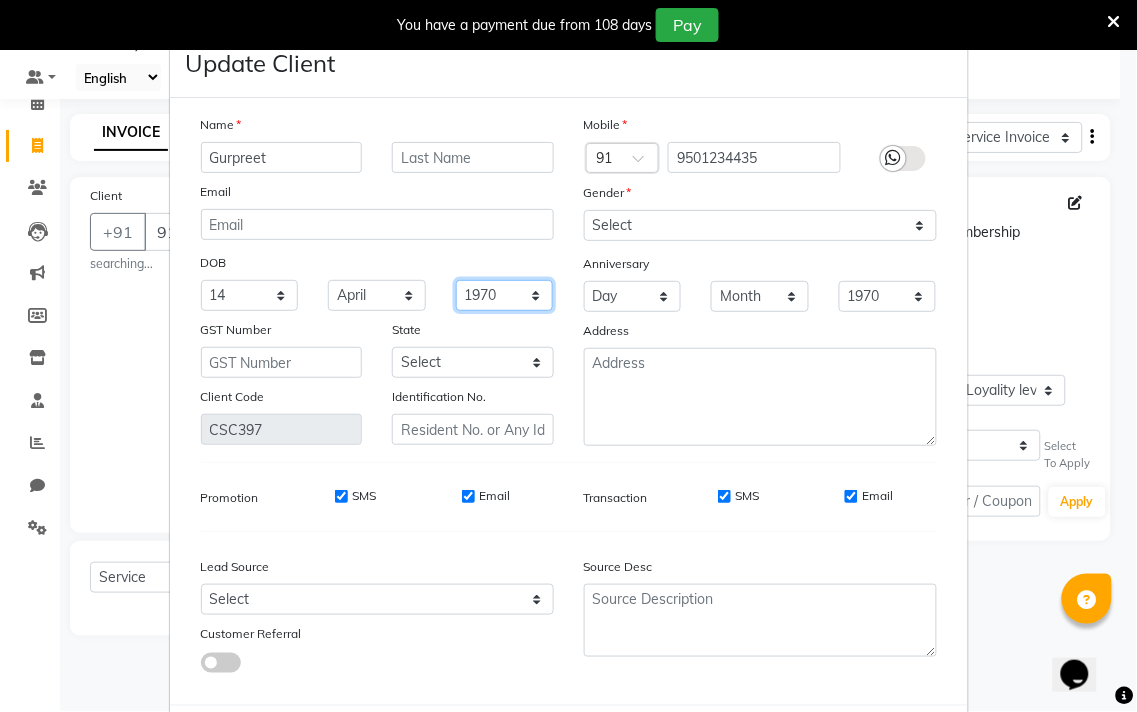 click on "1940 1941 1942 1943 1944 1945 1946 1947 1948 1949 1950 1951 1952 1953 1954 1955 1956 1957 1958 1959 1960 1961 1962 1963 1964 1965 1966 1967 1968 1969 1970 1971 1972 1973 1974 1975 1976 1977 1978 1979 1980 1981 1982 1983 1984 1985 1986 1987 1988 1989 1990 1991 1992 1993 1994 1995 1996 1997 1998 1999 2000 2001 2002 2003 2004 2005 2006 2007 2008 2009 2010 2011 2012 2013 2014 2015 2016 2017 2018 2019 2020 2021 2022 2023 2024" at bounding box center [505, 295] 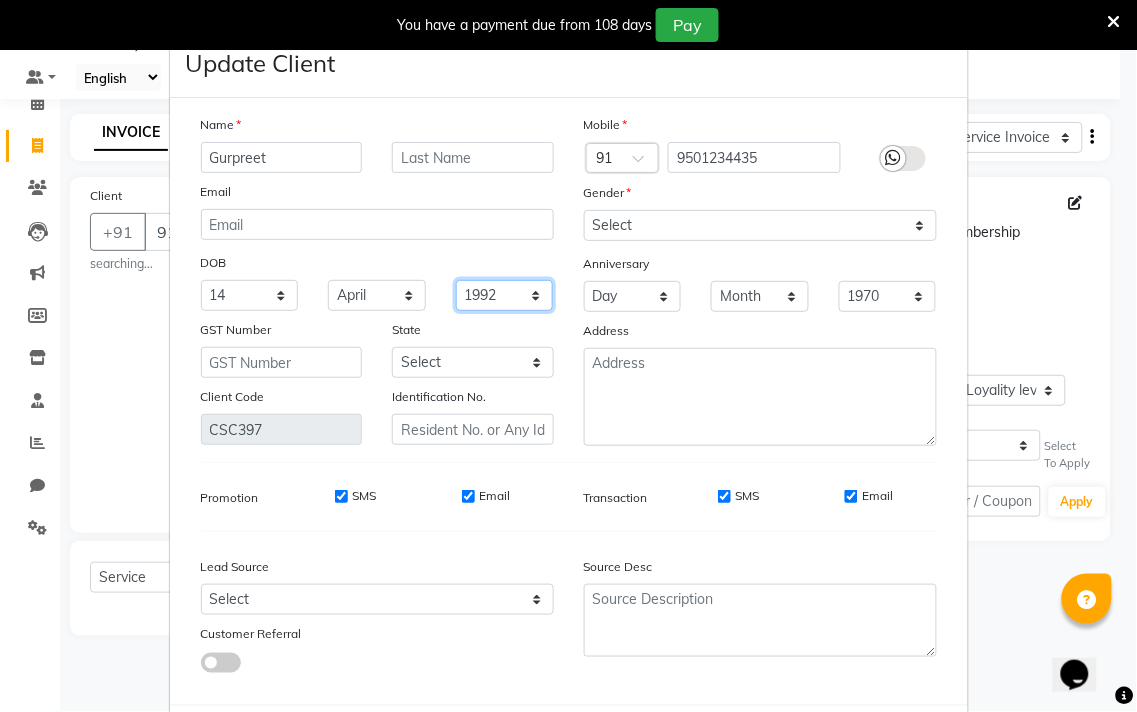 click on "1940 1941 1942 1943 1944 1945 1946 1947 1948 1949 1950 1951 1952 1953 1954 1955 1956 1957 1958 1959 1960 1961 1962 1963 1964 1965 1966 1967 1968 1969 1970 1971 1972 1973 1974 1975 1976 1977 1978 1979 1980 1981 1982 1983 1984 1985 1986 1987 1988 1989 1990 1991 1992 1993 1994 1995 1996 1997 1998 1999 2000 2001 2002 2003 2004 2005 2006 2007 2008 2009 2010 2011 2012 2013 2014 2015 2016 2017 2018 2019 2020 2021 2022 2023 2024" at bounding box center [505, 295] 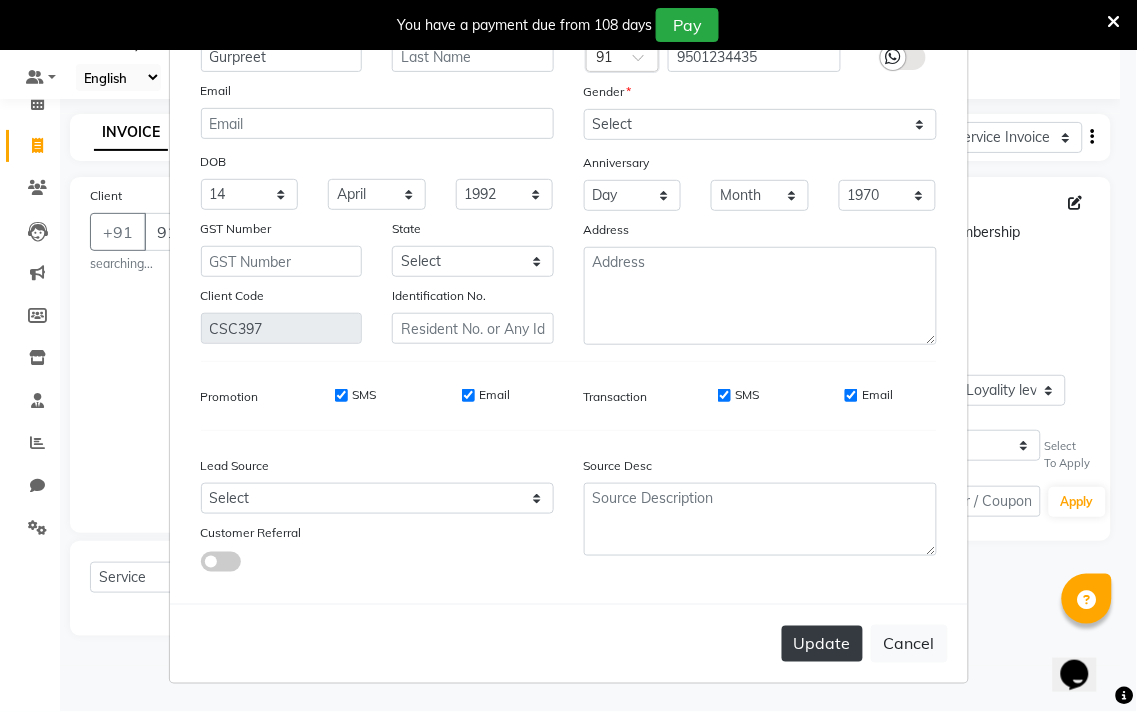 click on "Update" at bounding box center [822, 644] 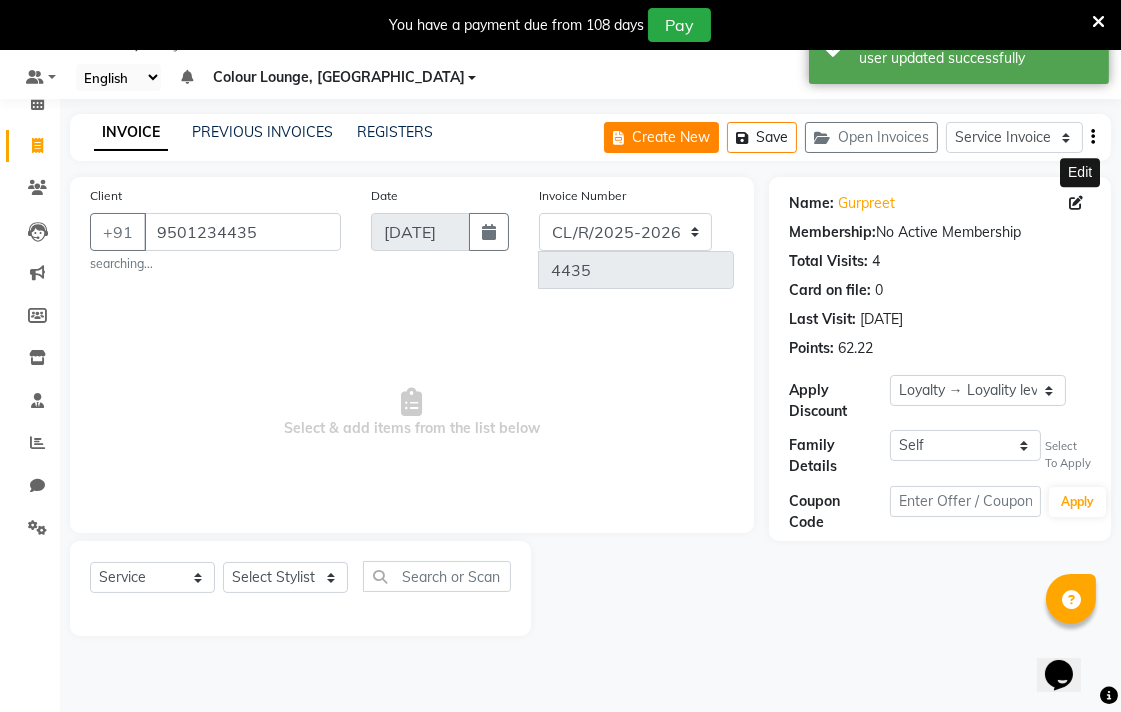 click on "Create New" 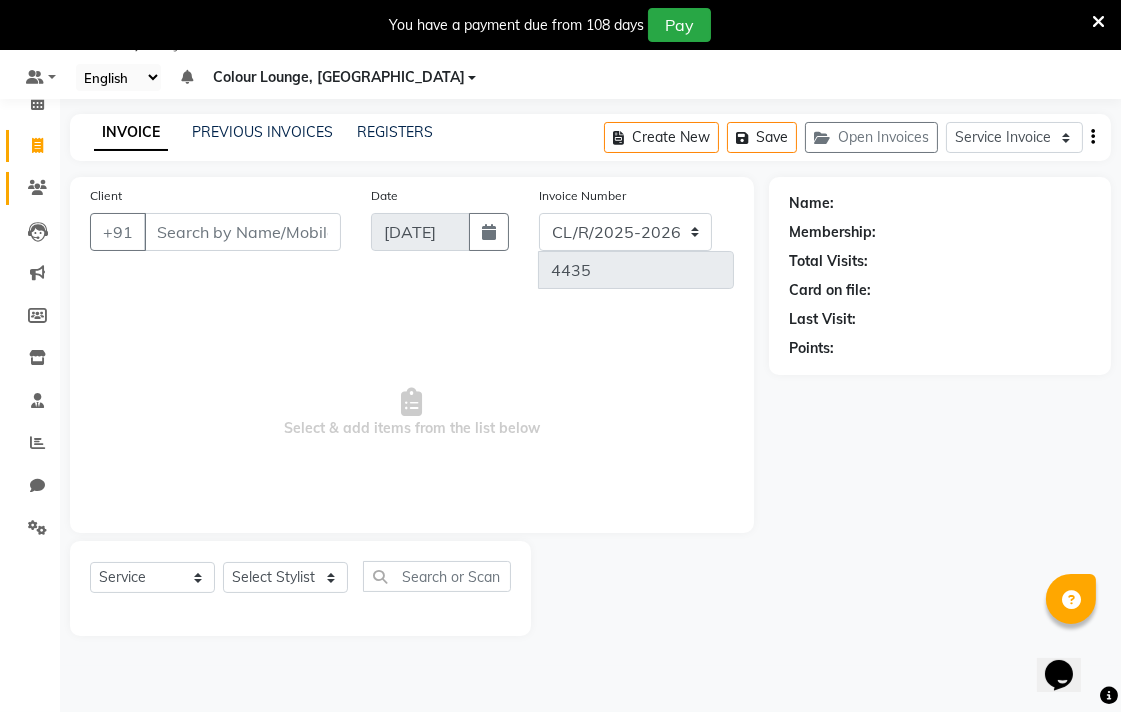 click 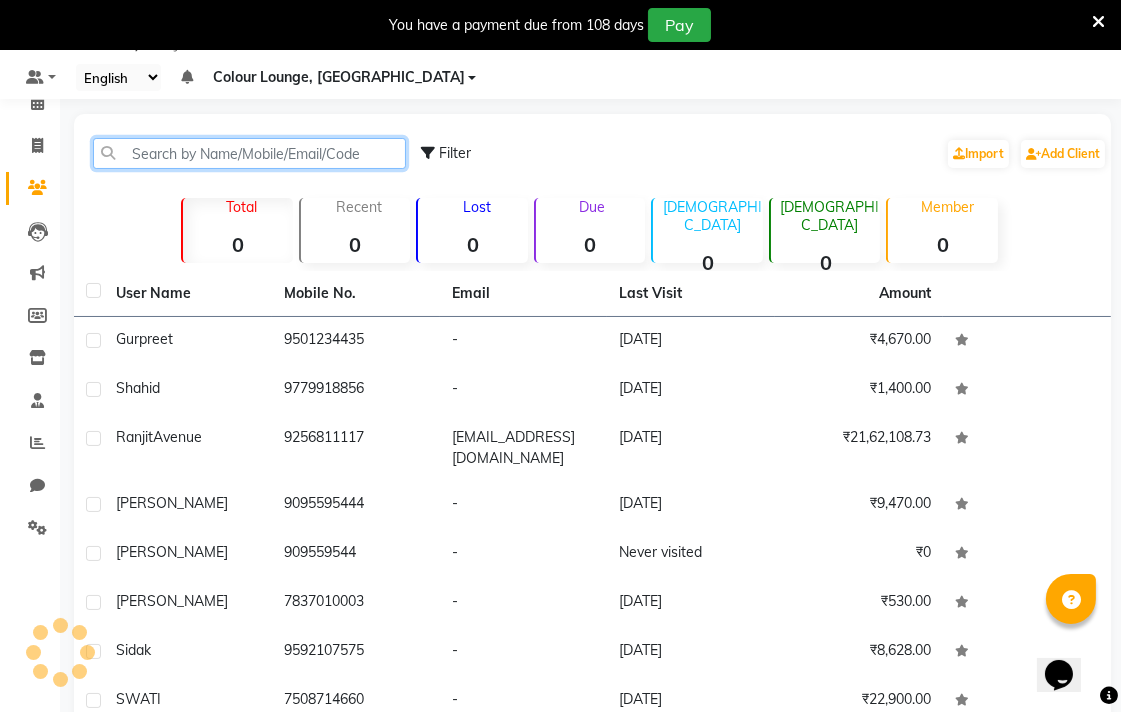 click 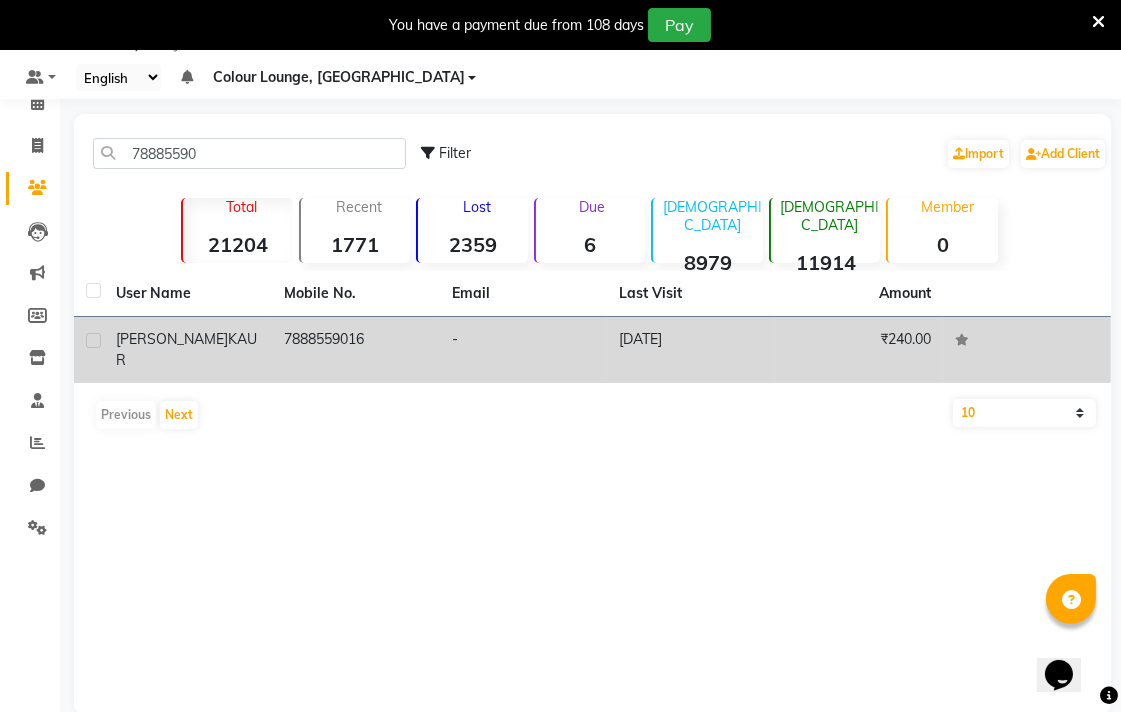click on "7888559016" 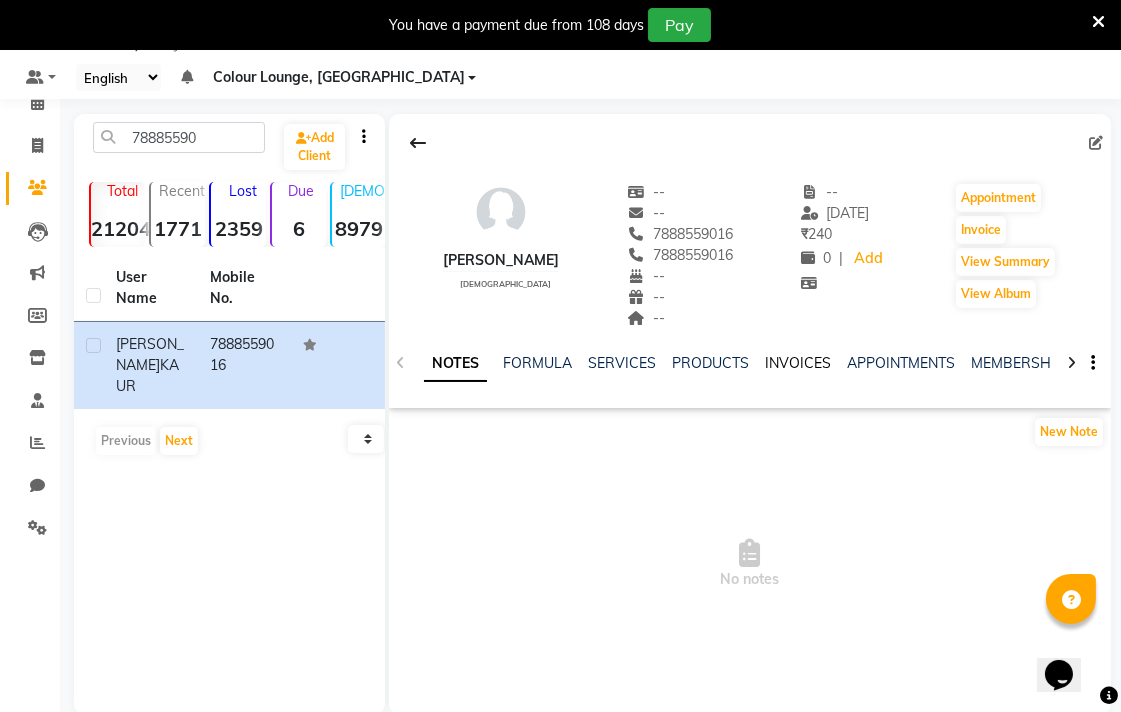 click on "INVOICES" 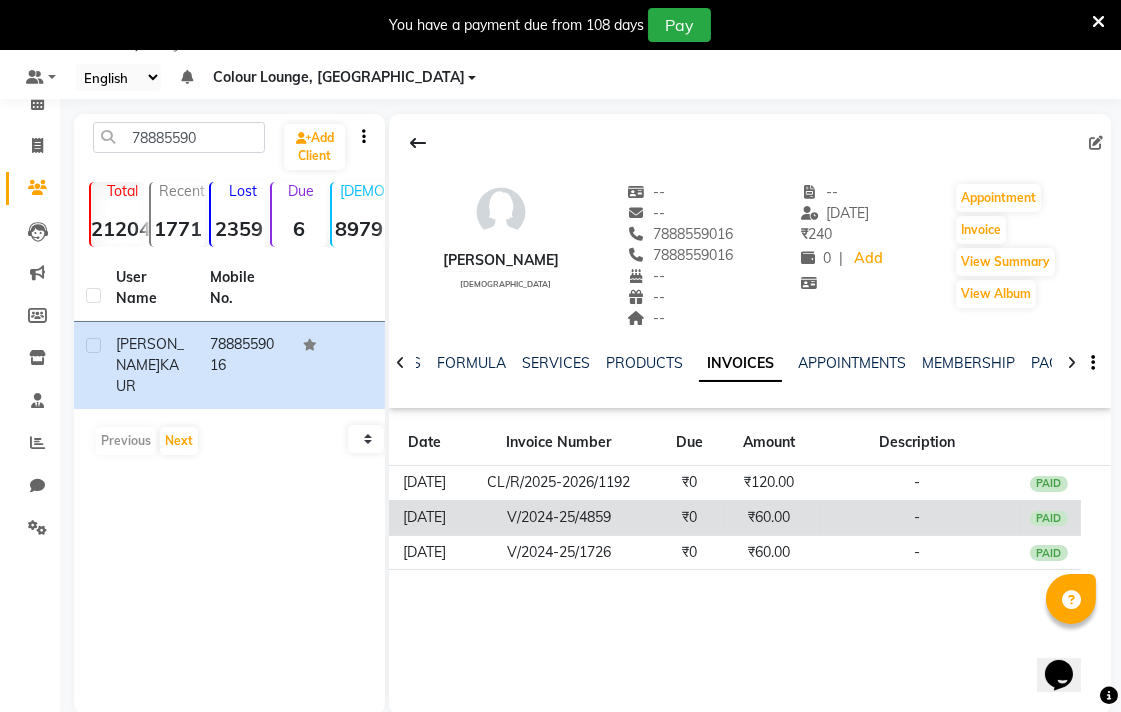 click on "V/2024-25/4859" 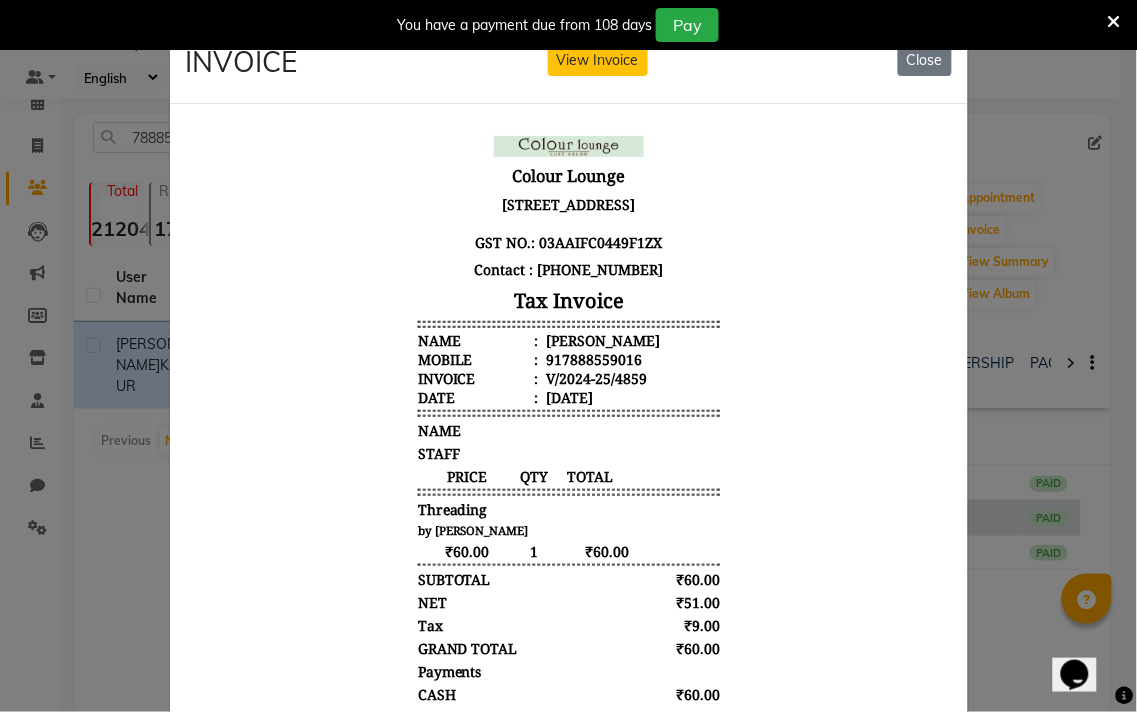 scroll, scrollTop: 0, scrollLeft: 0, axis: both 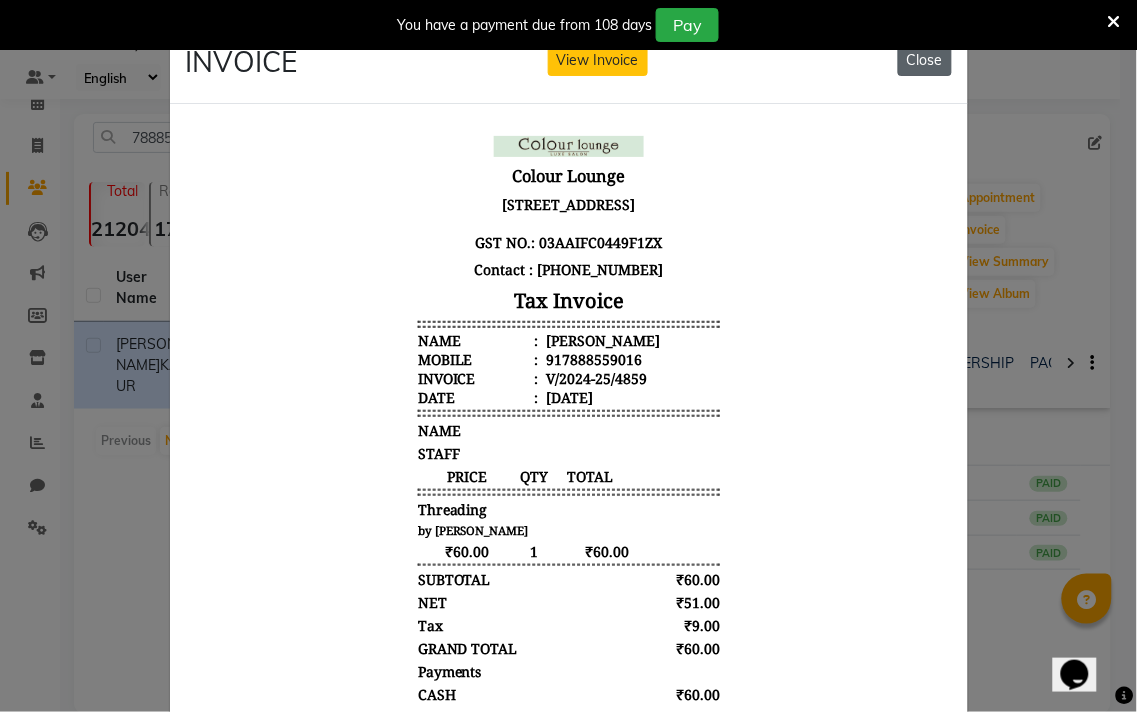 click on "Close" 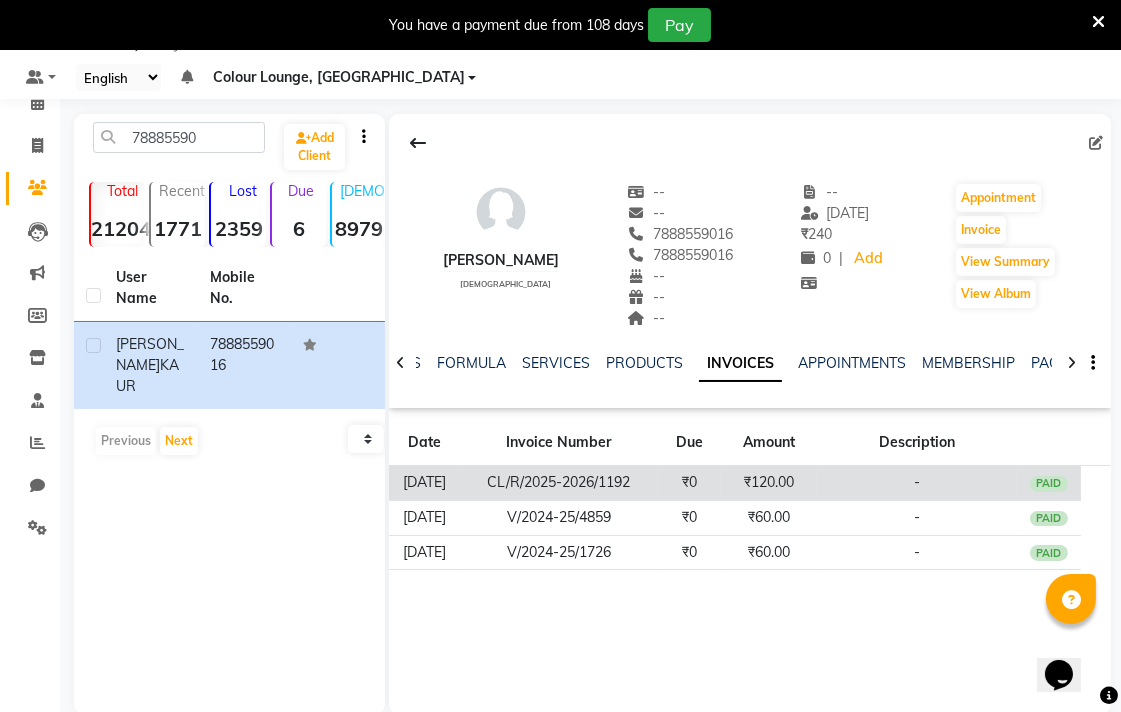 click on "₹120.00" 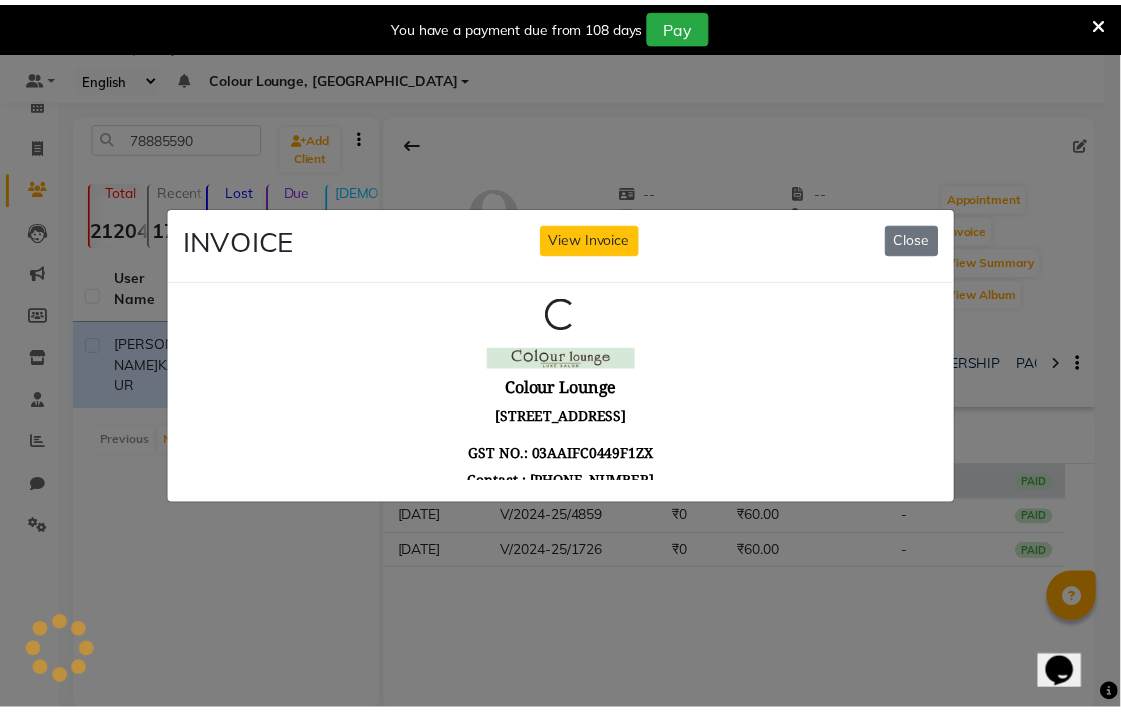 scroll, scrollTop: 0, scrollLeft: 0, axis: both 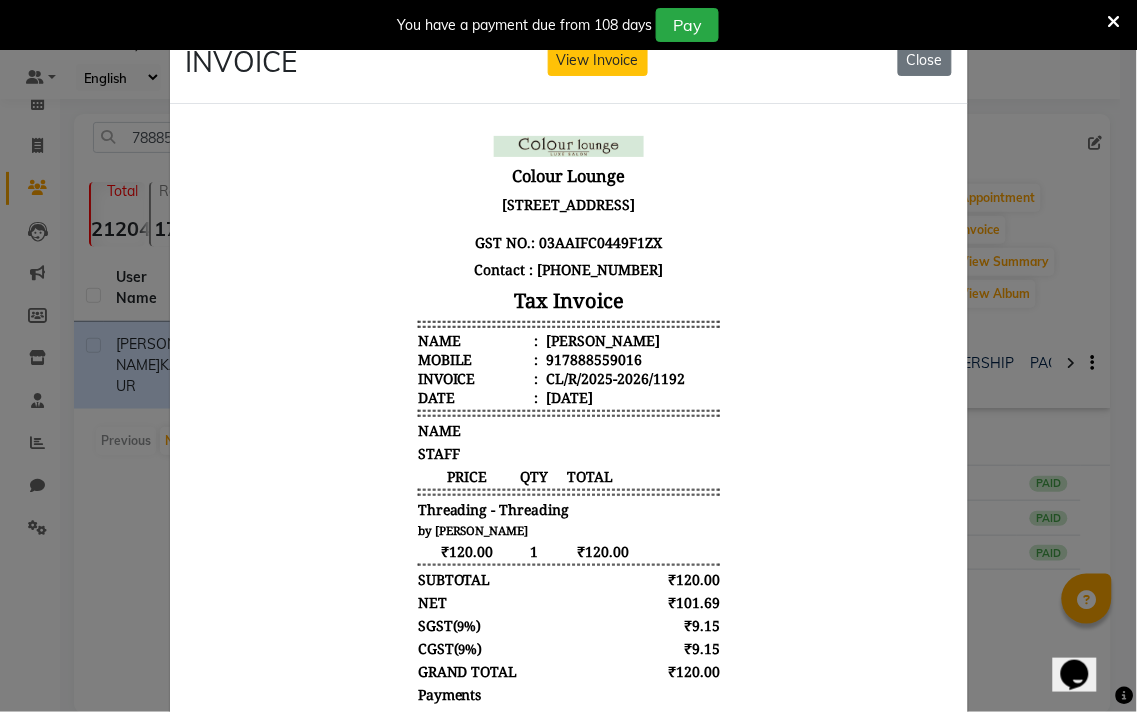 click on "You have a payment due from 108 days   Pay" at bounding box center (568, 25) 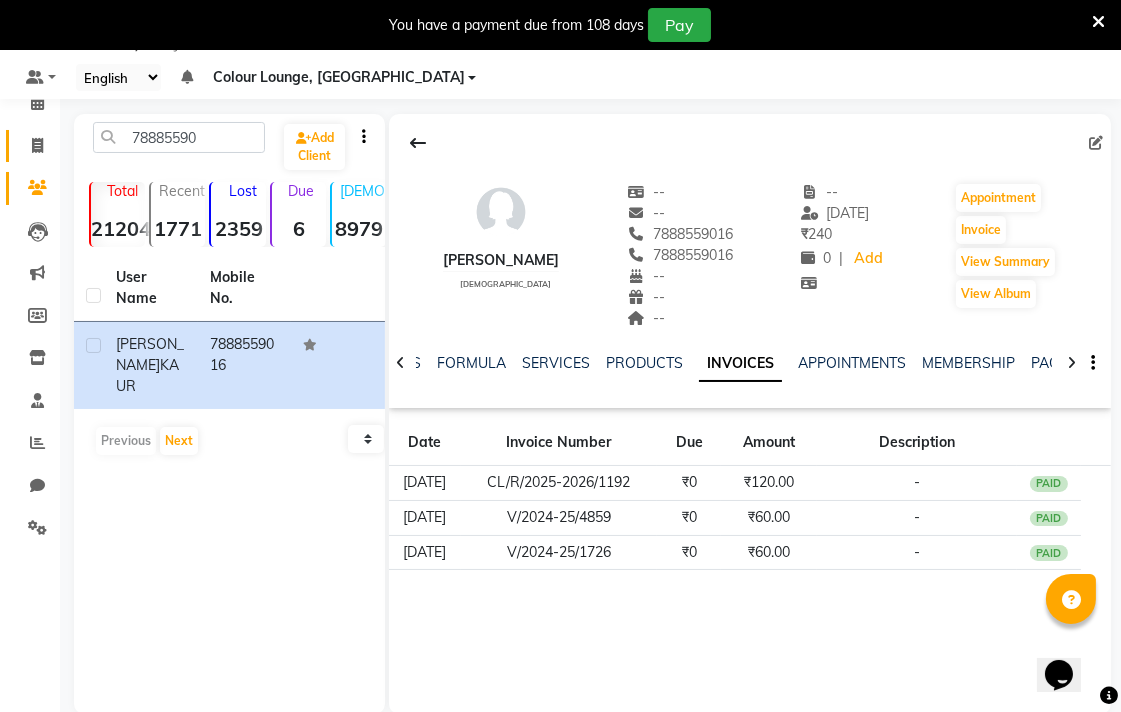 click 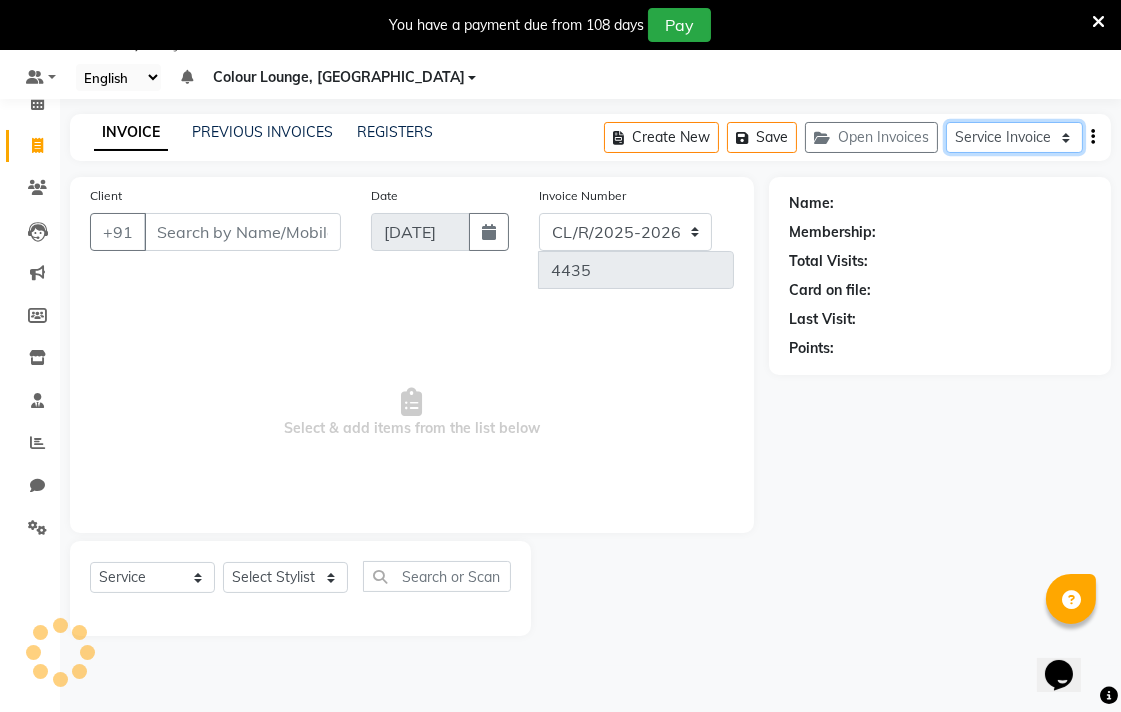 click on "Service Invoice Product Invoice" 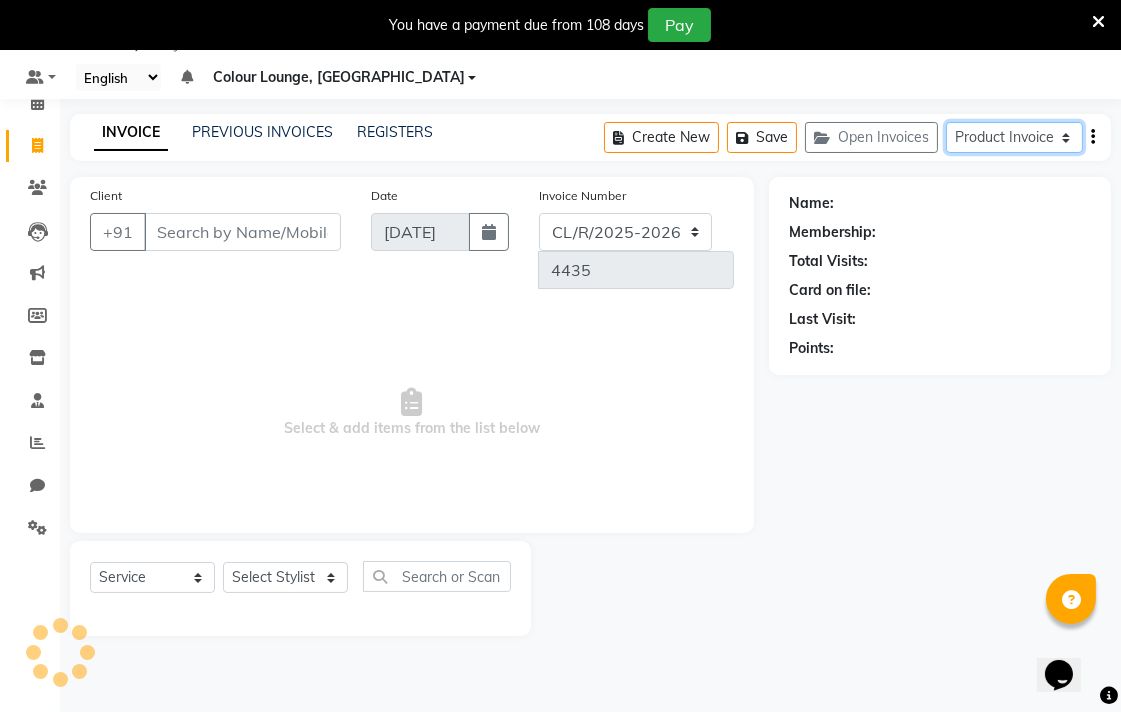 click on "Service Invoice Product Invoice" 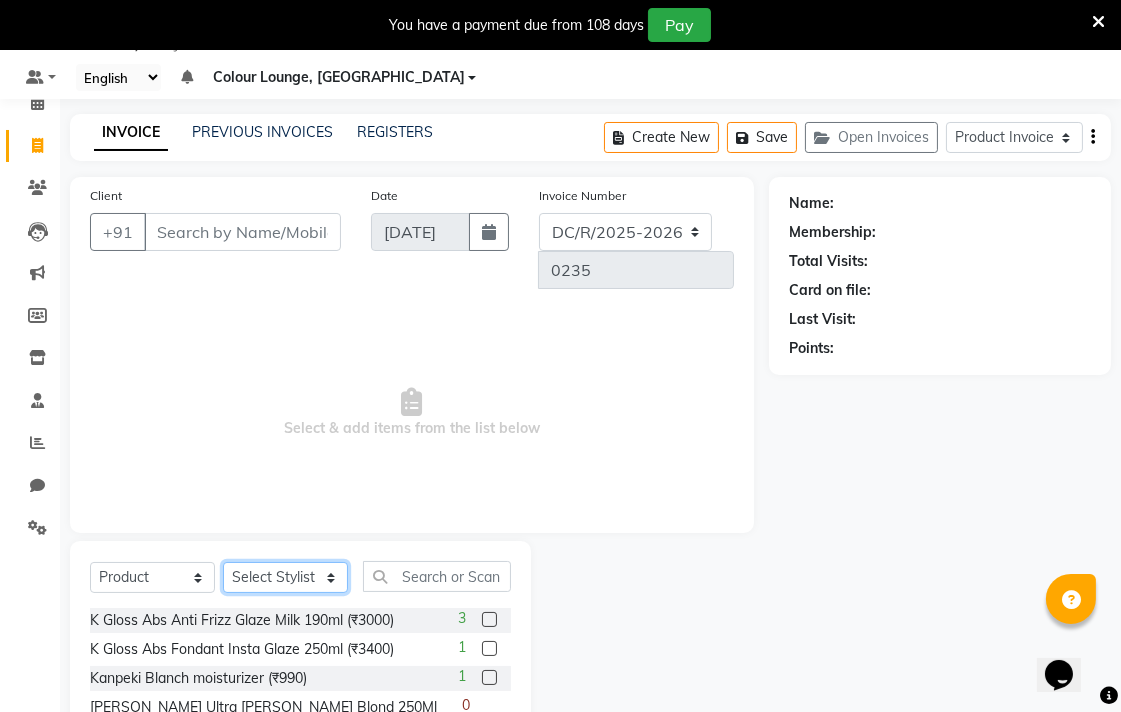 click on "Select Stylist" 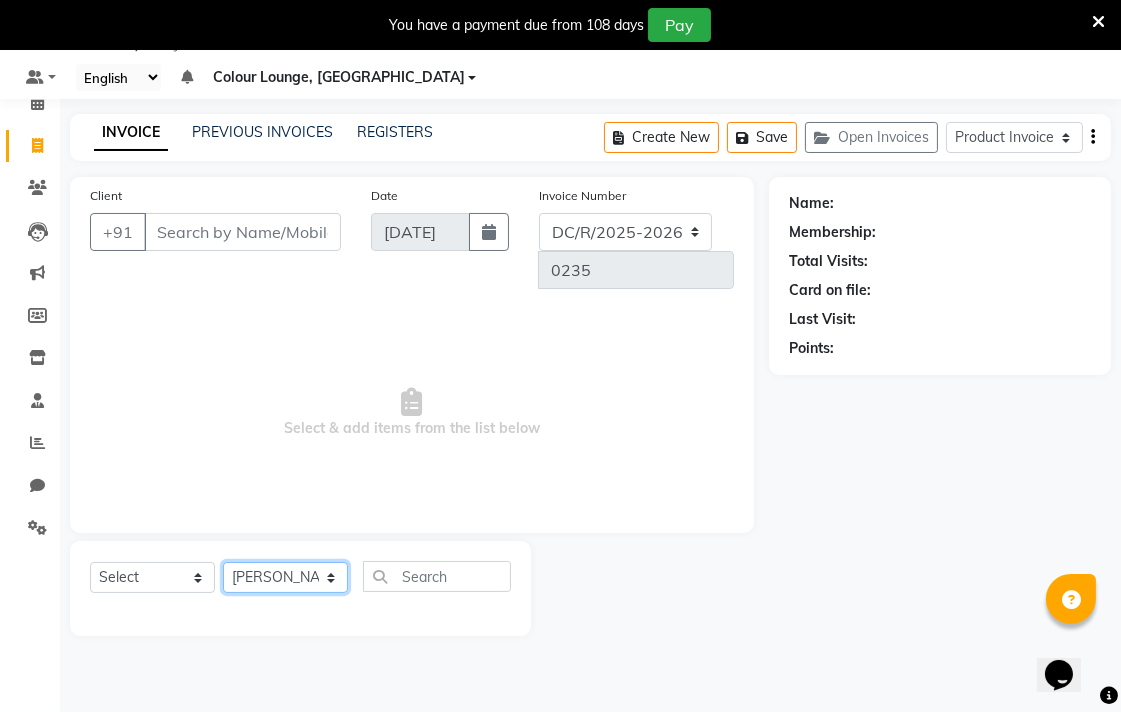 click on "Select Stylist Admin AMIT Birshika Colour Lounge, Ranjit Avenue Colour Lounge, Ranjit Avenue Digvijay JAGPREET SINGH KARAN JAFFAL KARAN KUMAR Komal mam LOVEPREET MAIBAM SURJIT SINGH MANDEEP MOHIT Nandani PARAS POOJA DEVNATH Pooja Negi PREM KOHLI RADHIKA Rahul guard Reema mehra Riya Sahil SAJAN SAMEER SANIA SANJAY SIMRAN Sonia Sunita TANUJ VISHAL Vishal singh" 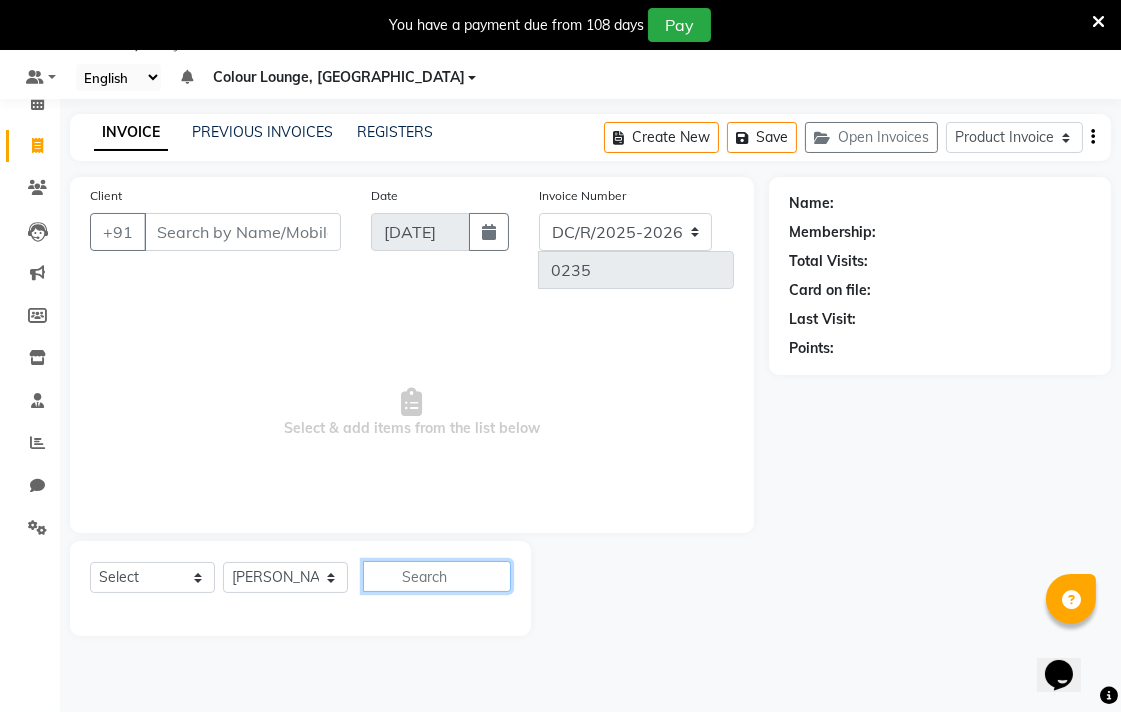 click 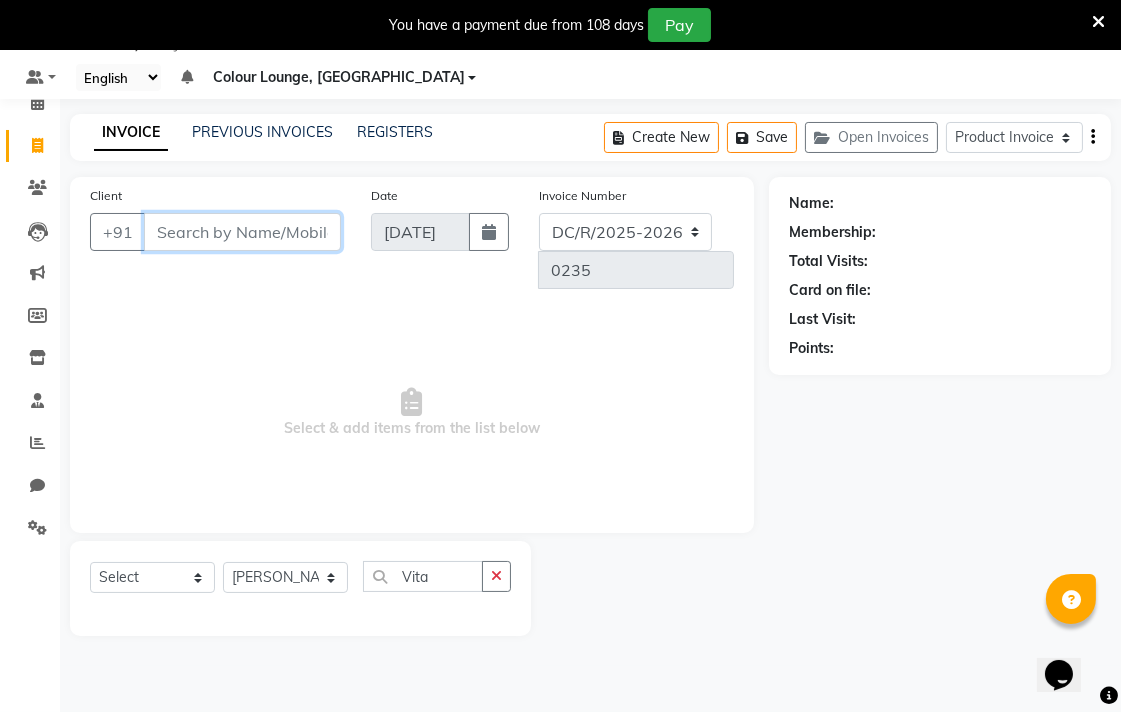 click on "Client" at bounding box center [242, 232] 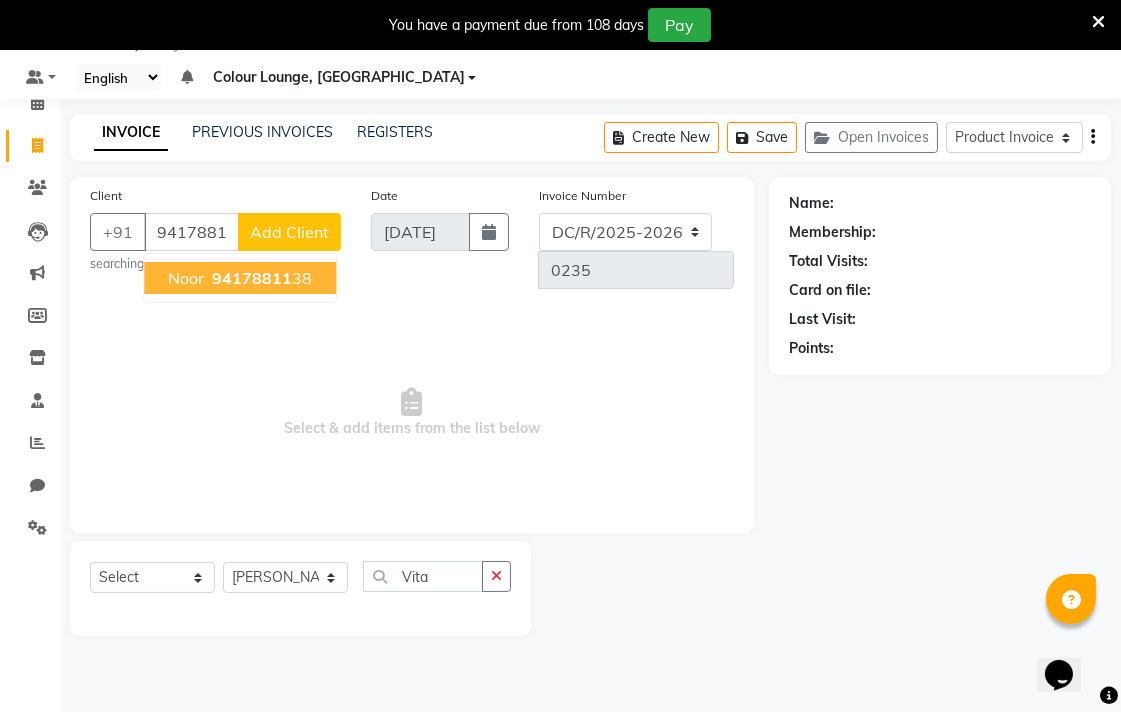 click on "Select & add items from the list below" at bounding box center (412, 413) 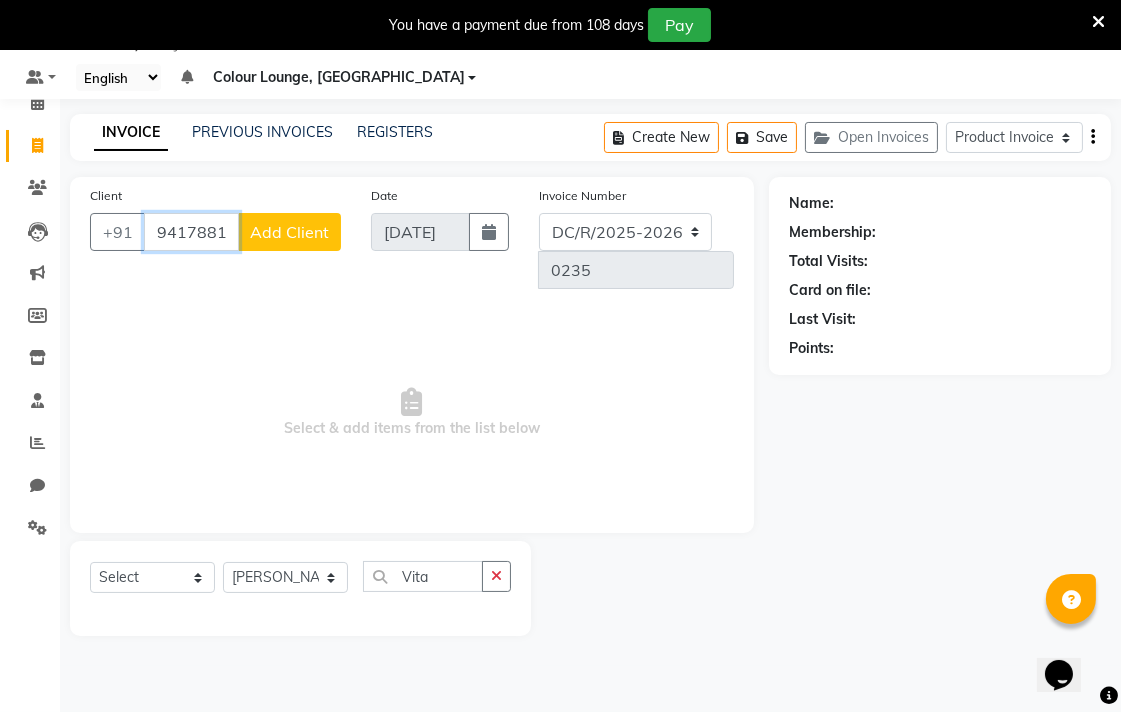 click on "941788118" at bounding box center [191, 232] 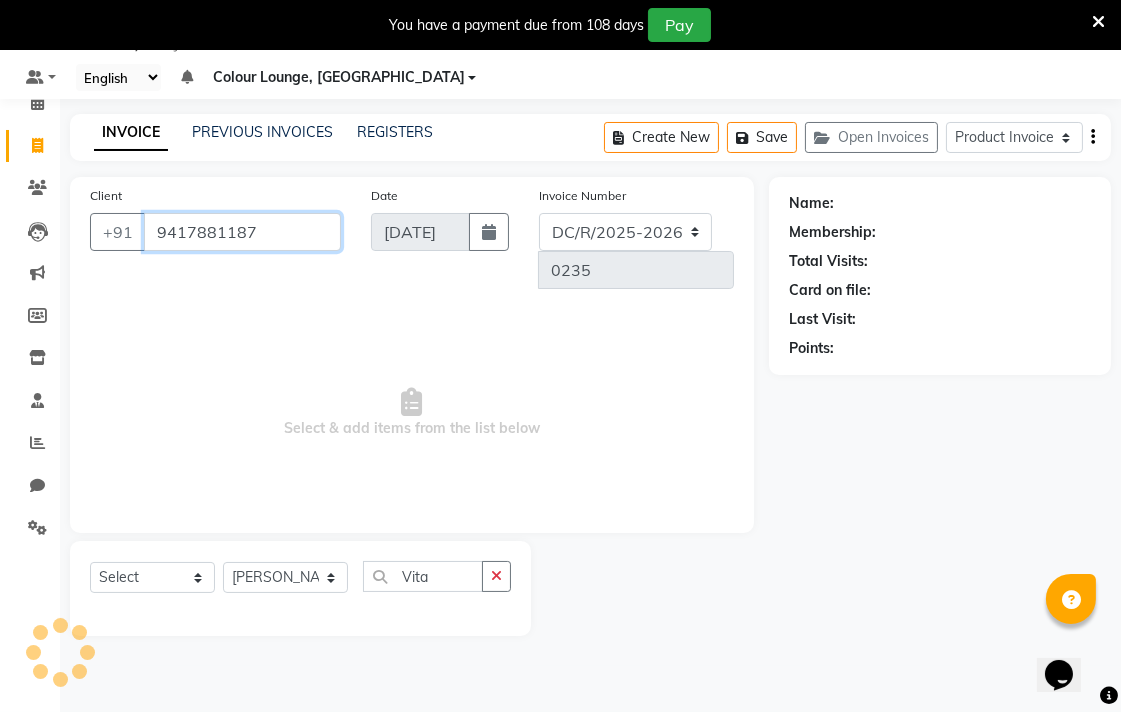 scroll, scrollTop: 0, scrollLeft: 0, axis: both 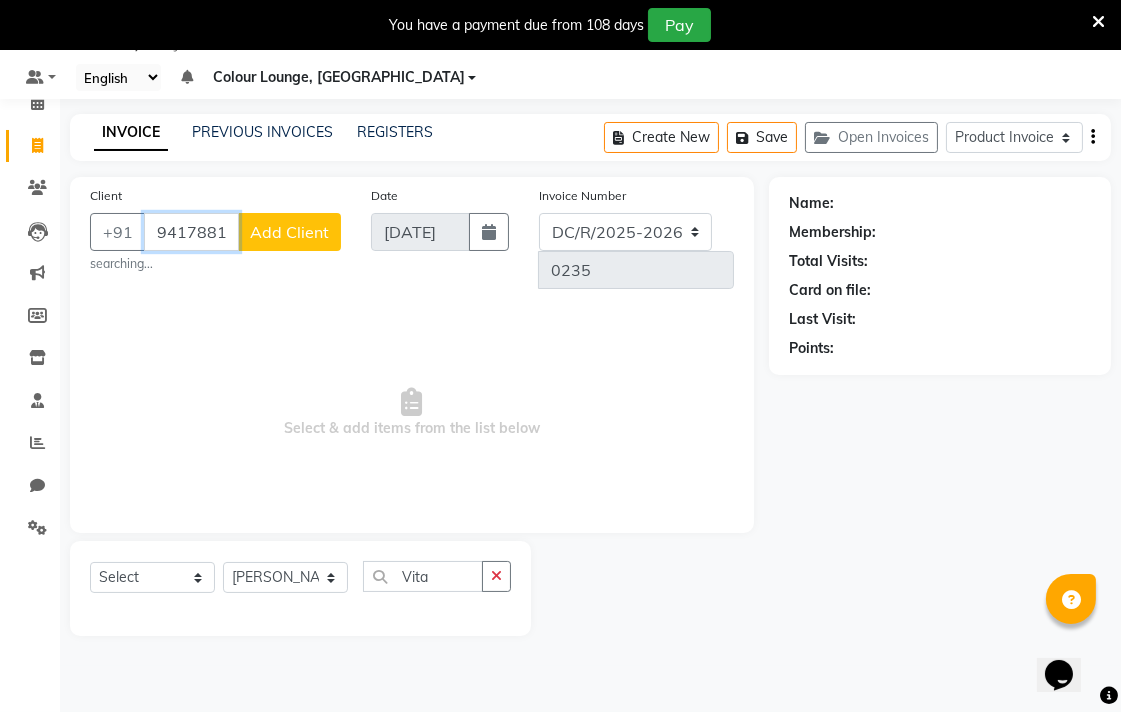 click on "9417881187" at bounding box center (191, 232) 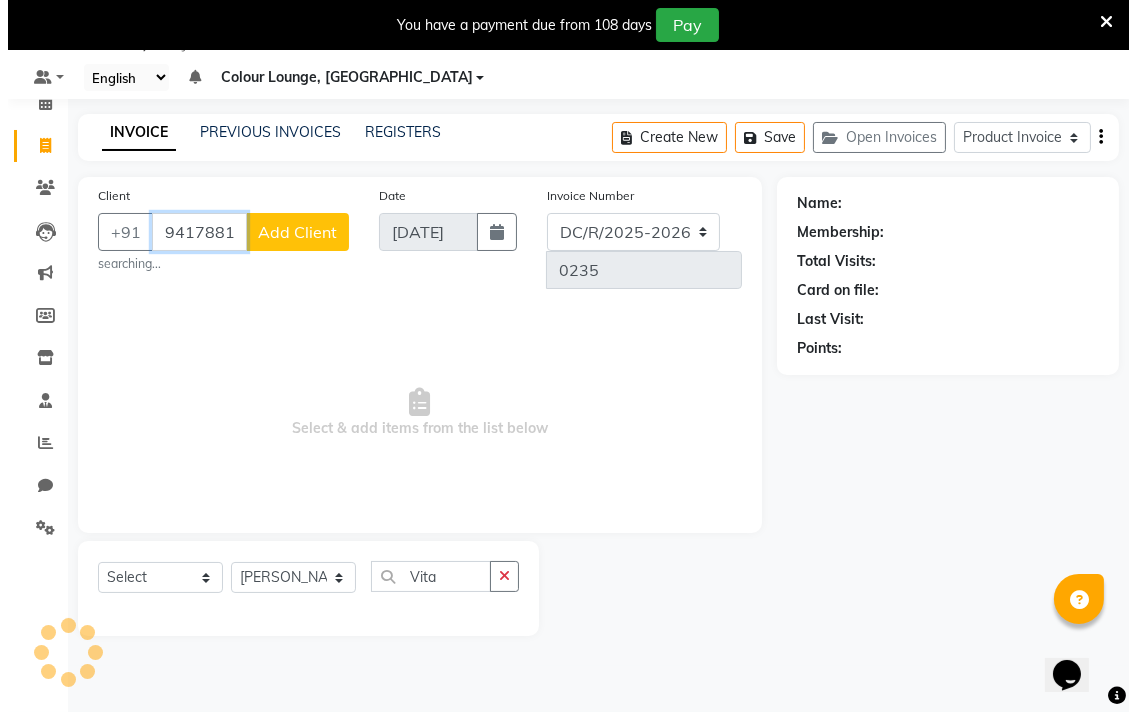 scroll, scrollTop: 0, scrollLeft: 24, axis: horizontal 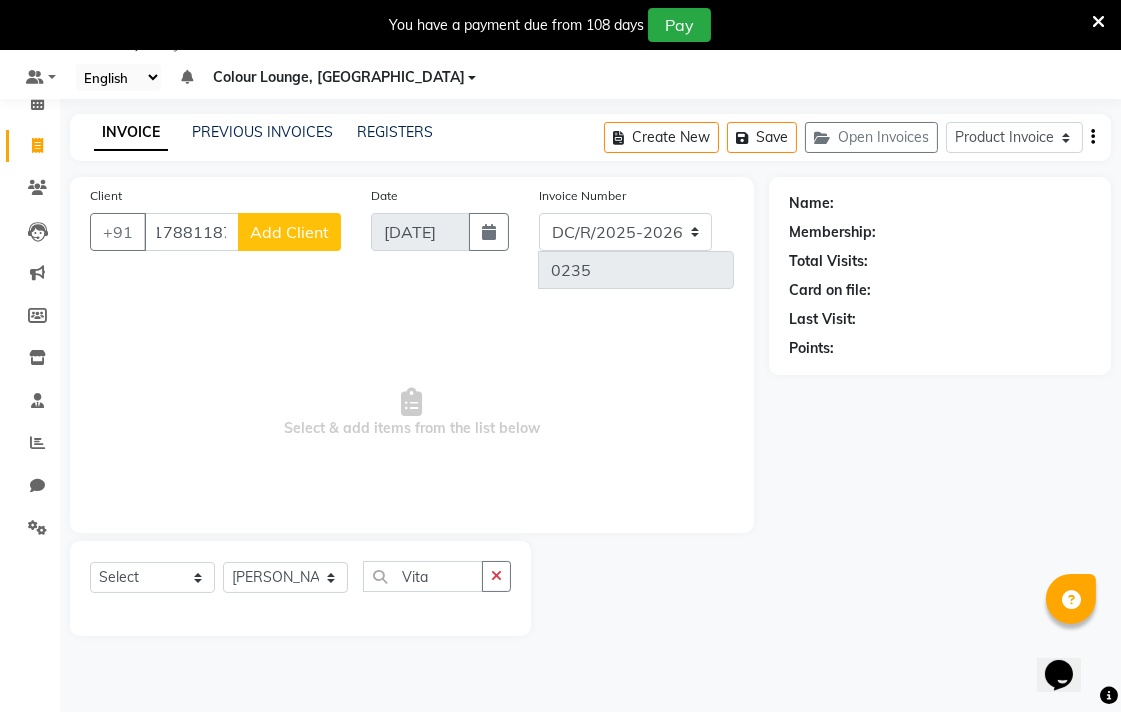 click on "Add Client" 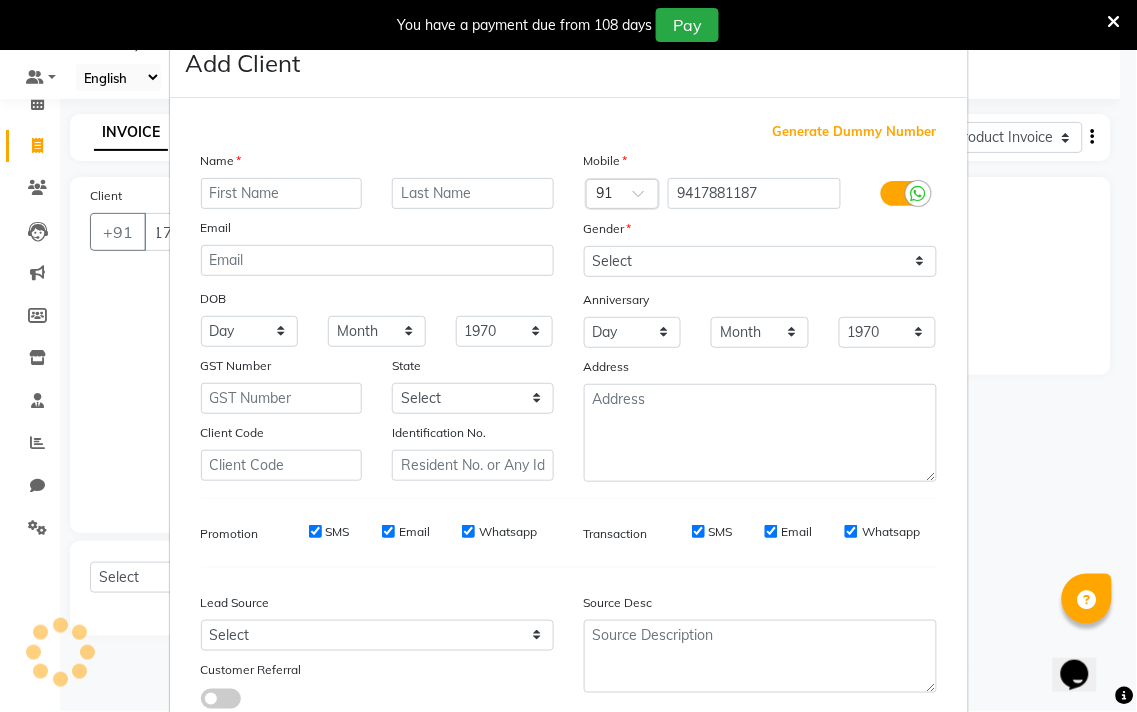 scroll, scrollTop: 0, scrollLeft: 0, axis: both 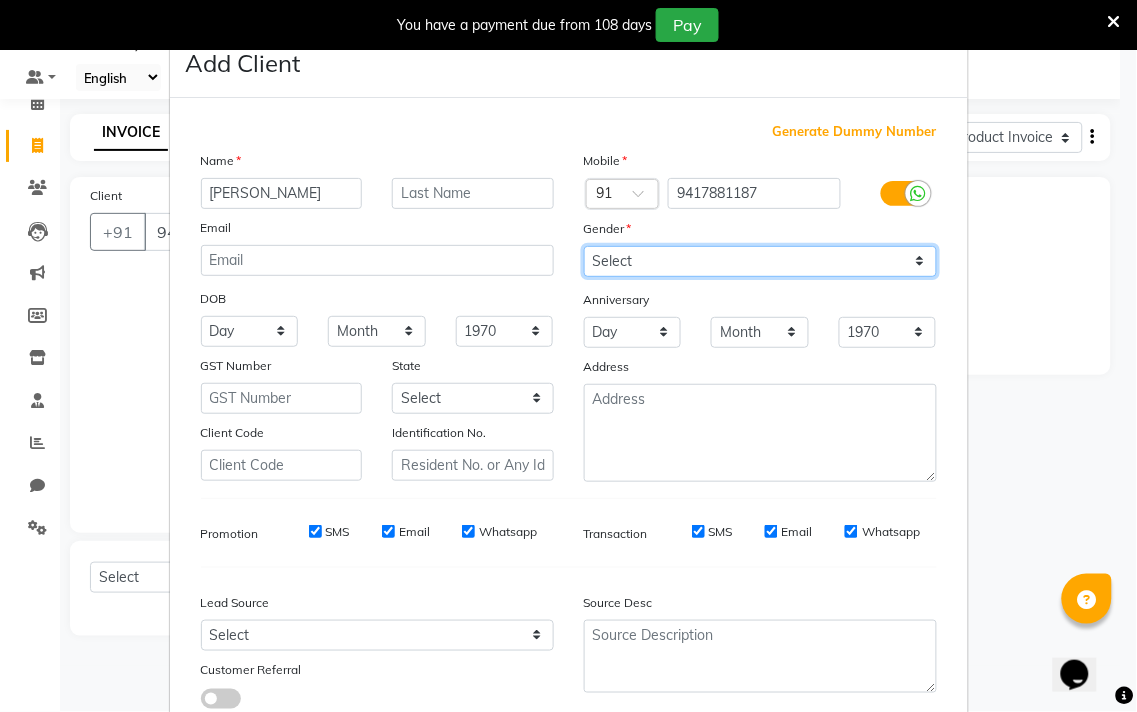 click on "Select Male Female Other Prefer Not To Say" at bounding box center (760, 261) 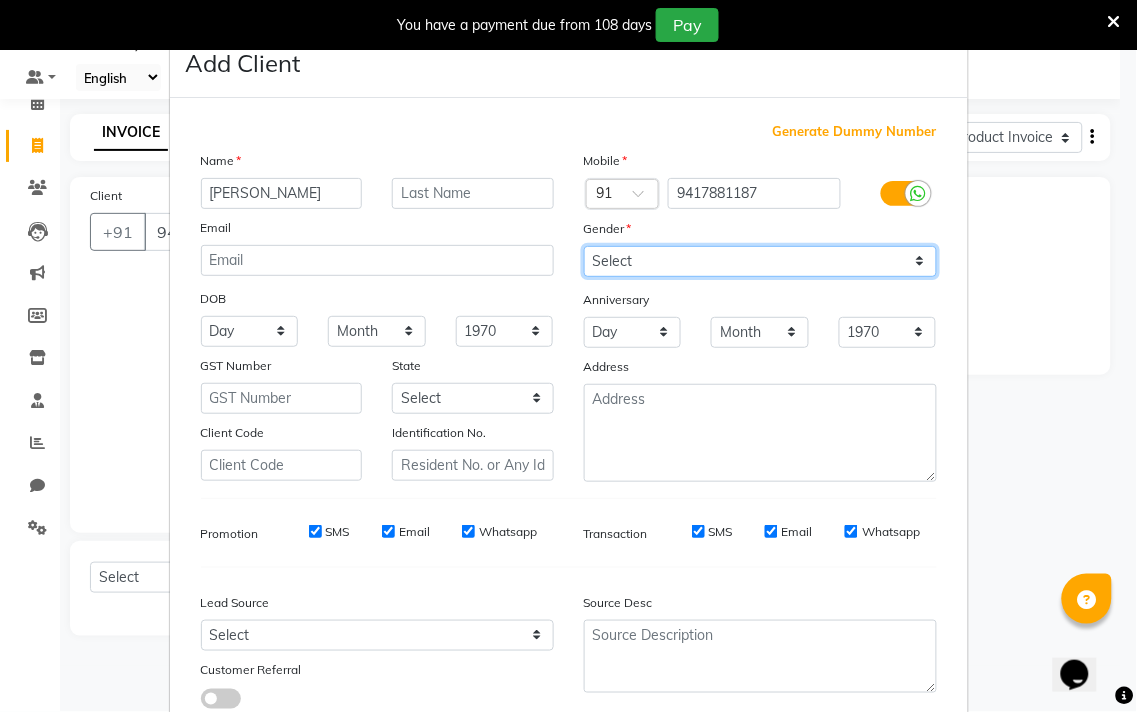 click on "Select Male Female Other Prefer Not To Say" at bounding box center [760, 261] 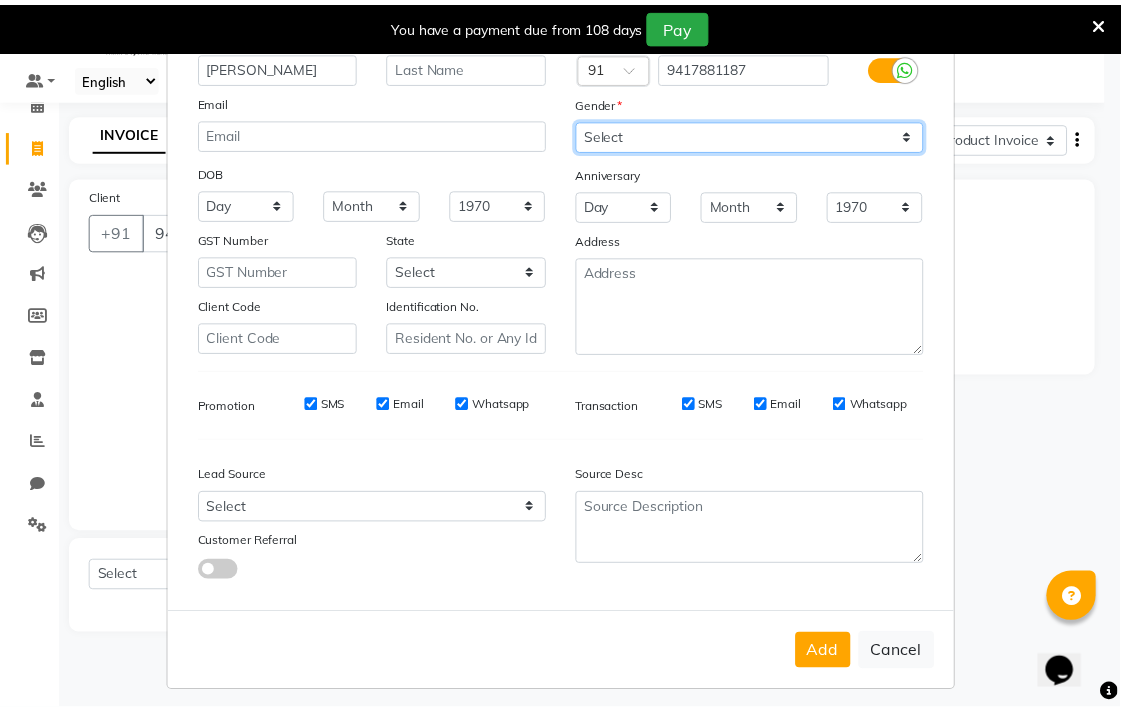 scroll, scrollTop: 138, scrollLeft: 0, axis: vertical 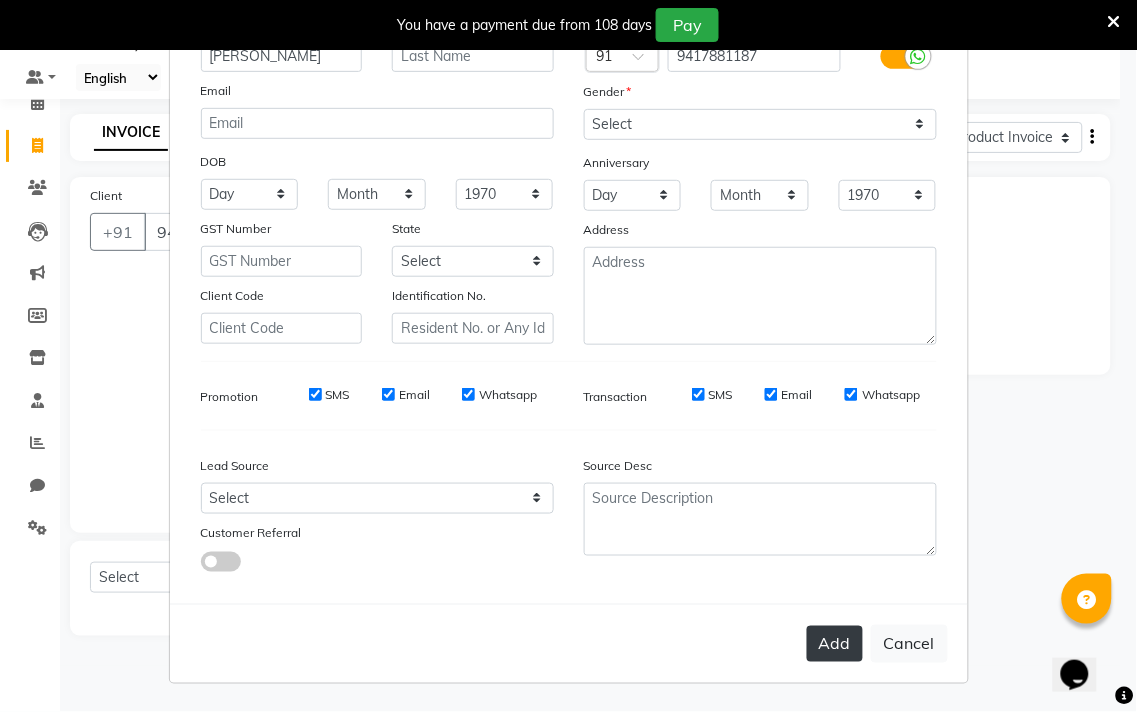 click on "Add" at bounding box center [835, 644] 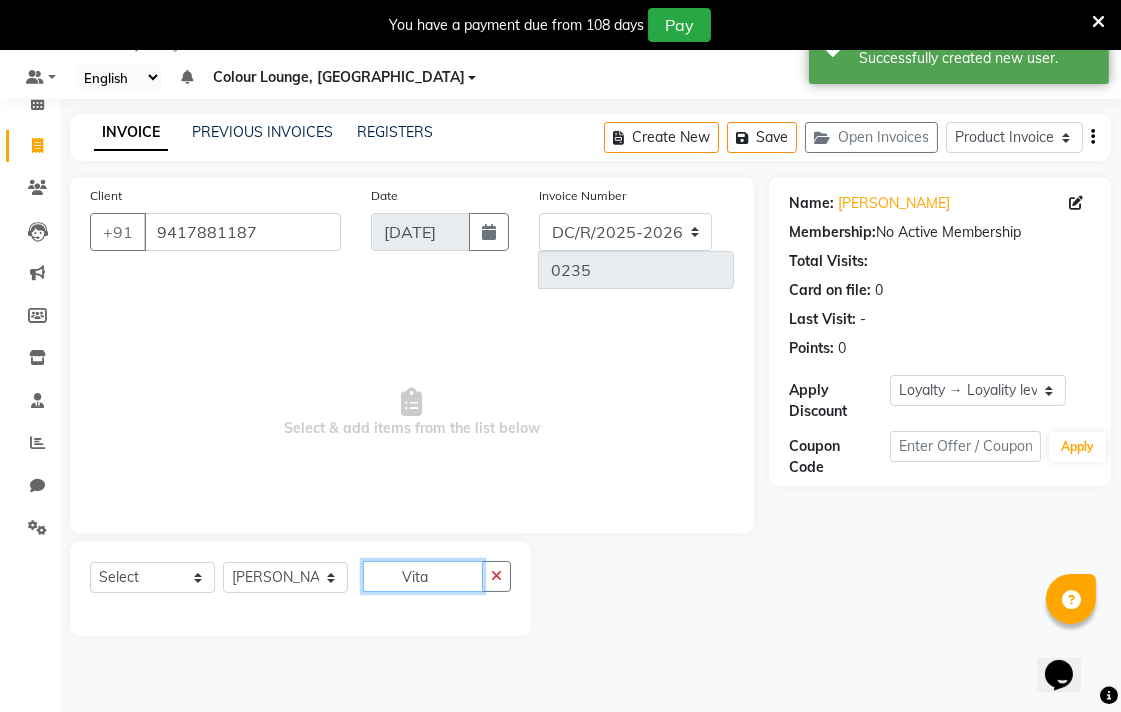 click on "Vita" 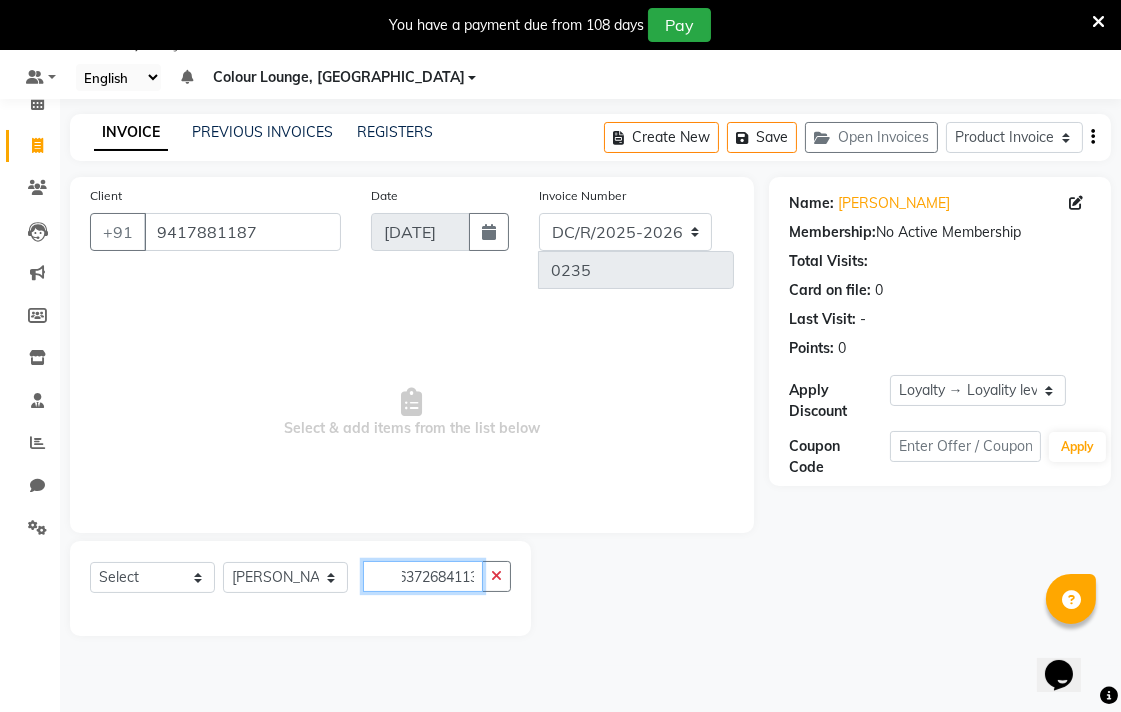 scroll, scrollTop: 0, scrollLeft: 145, axis: horizontal 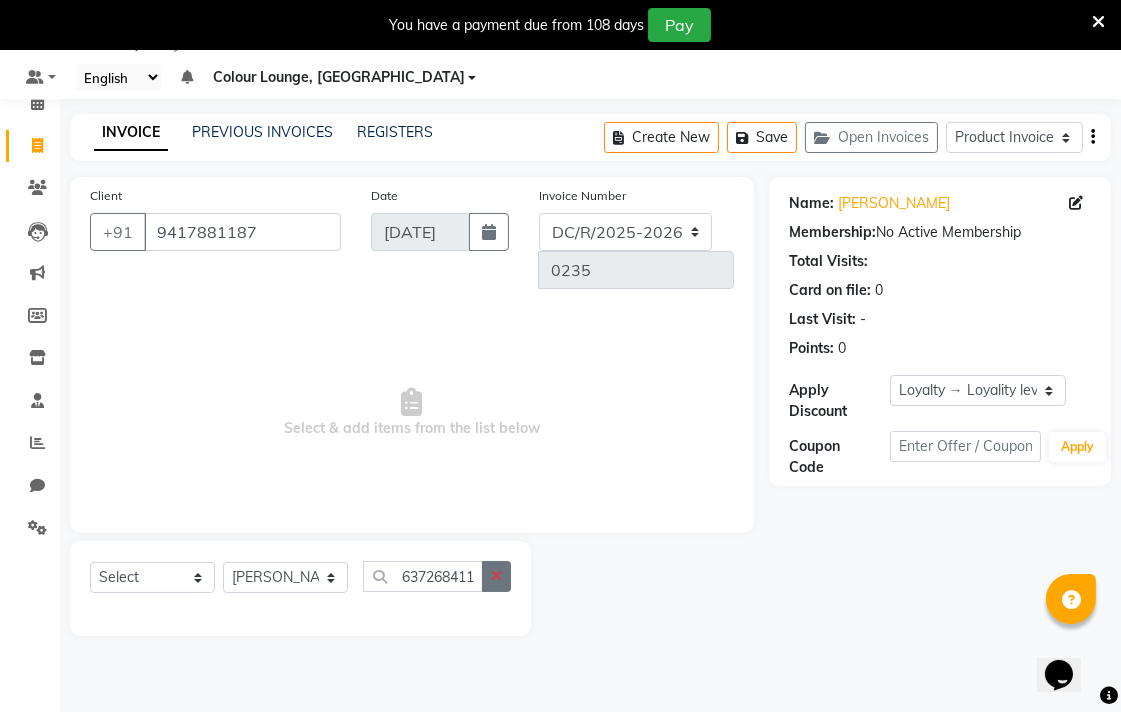 click 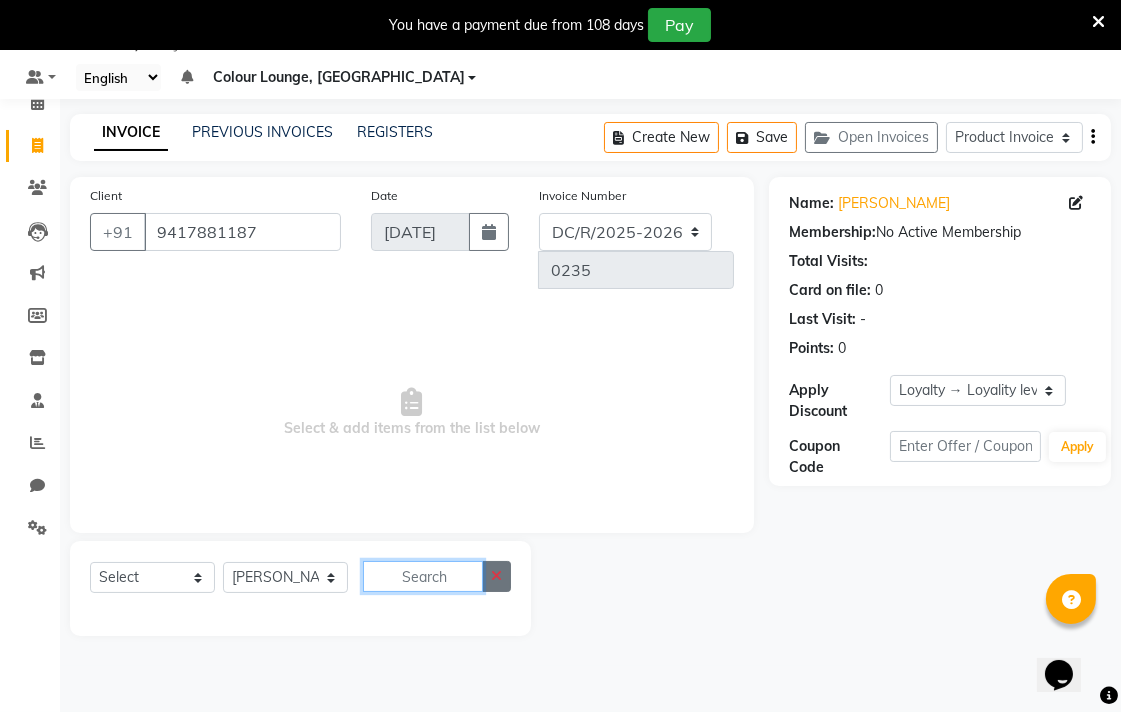scroll, scrollTop: 0, scrollLeft: 0, axis: both 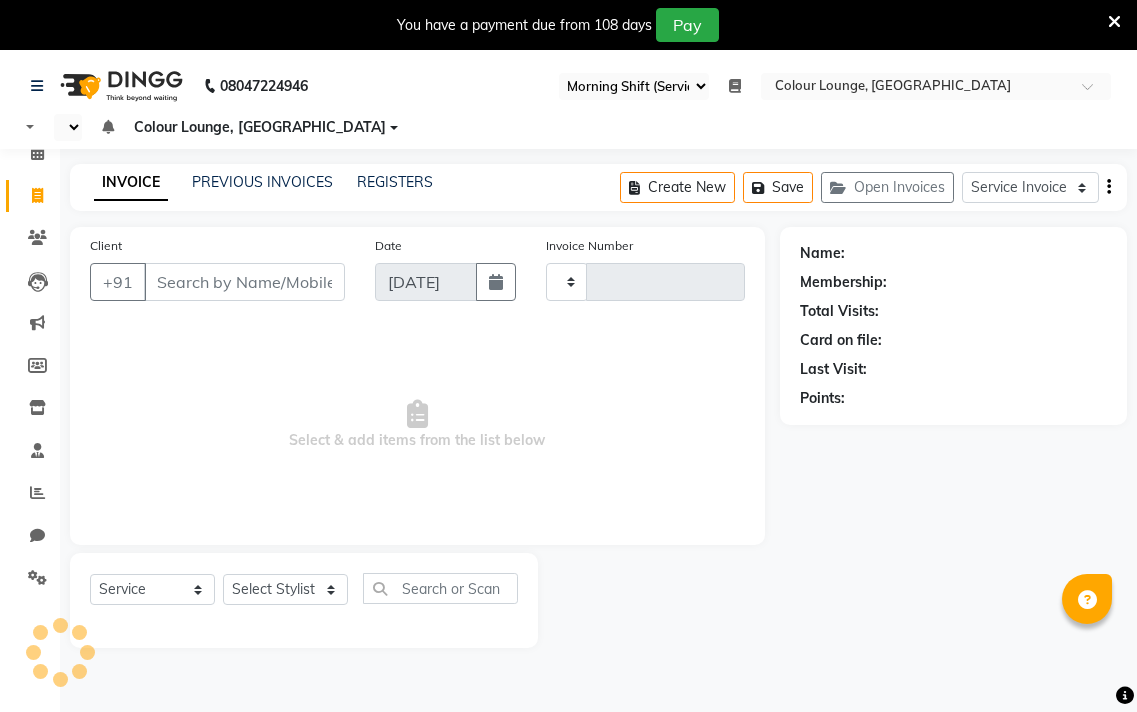 select on "83" 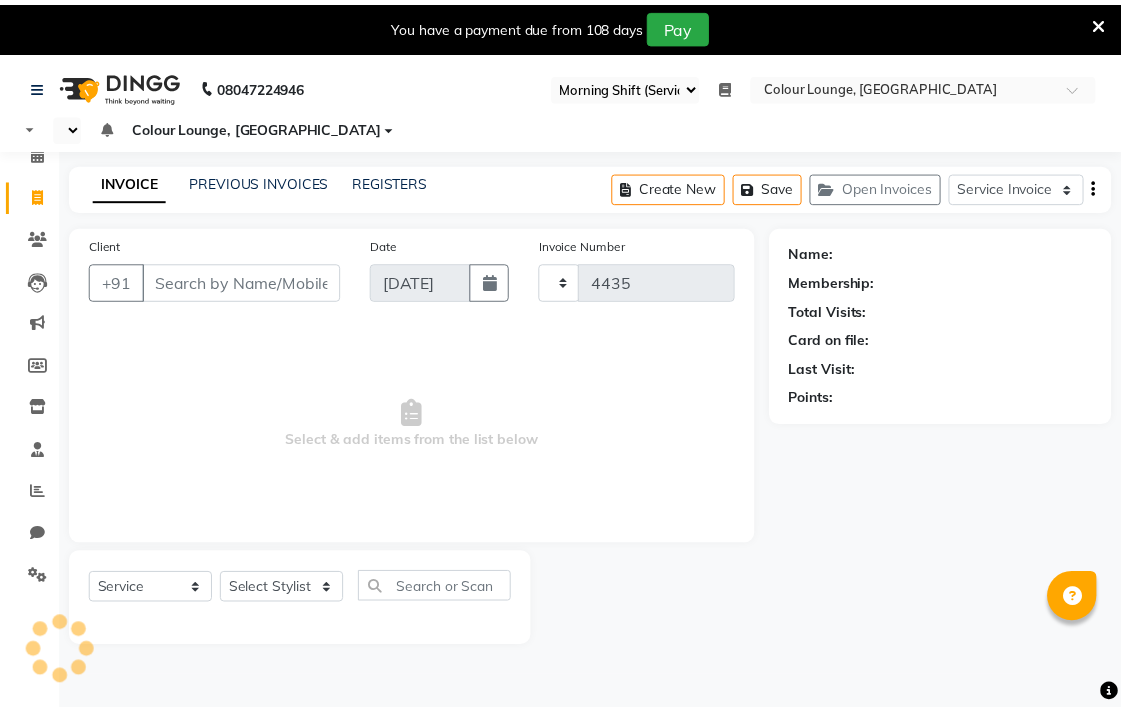 scroll, scrollTop: 0, scrollLeft: 0, axis: both 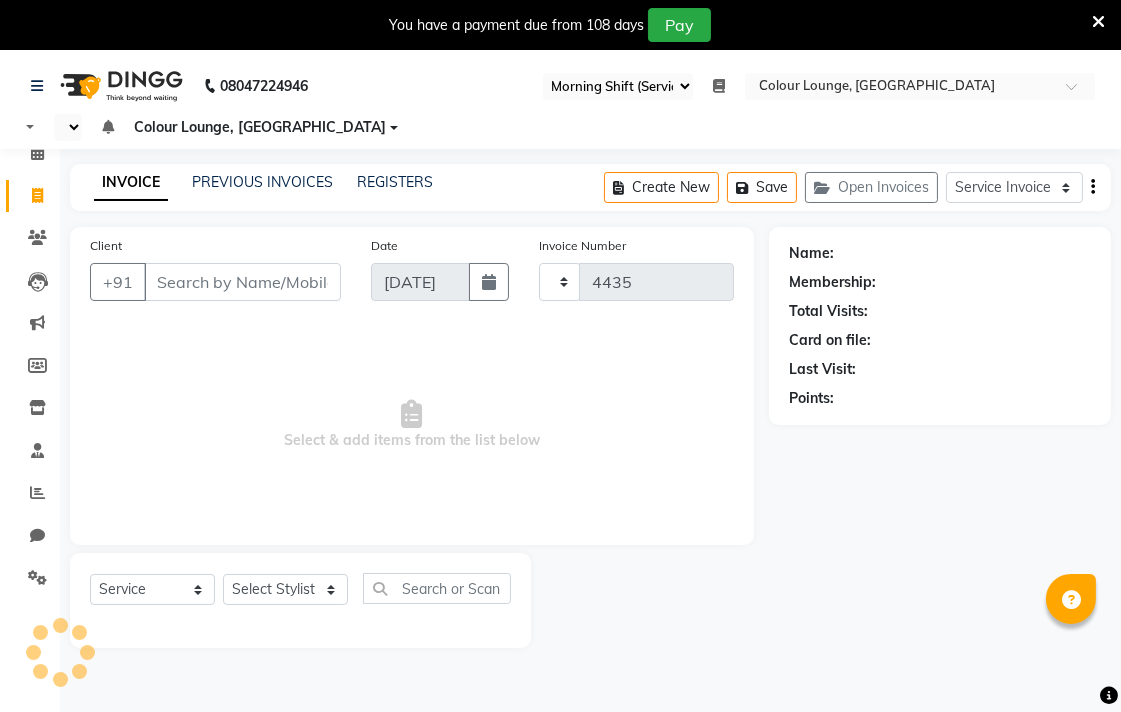 select on "en" 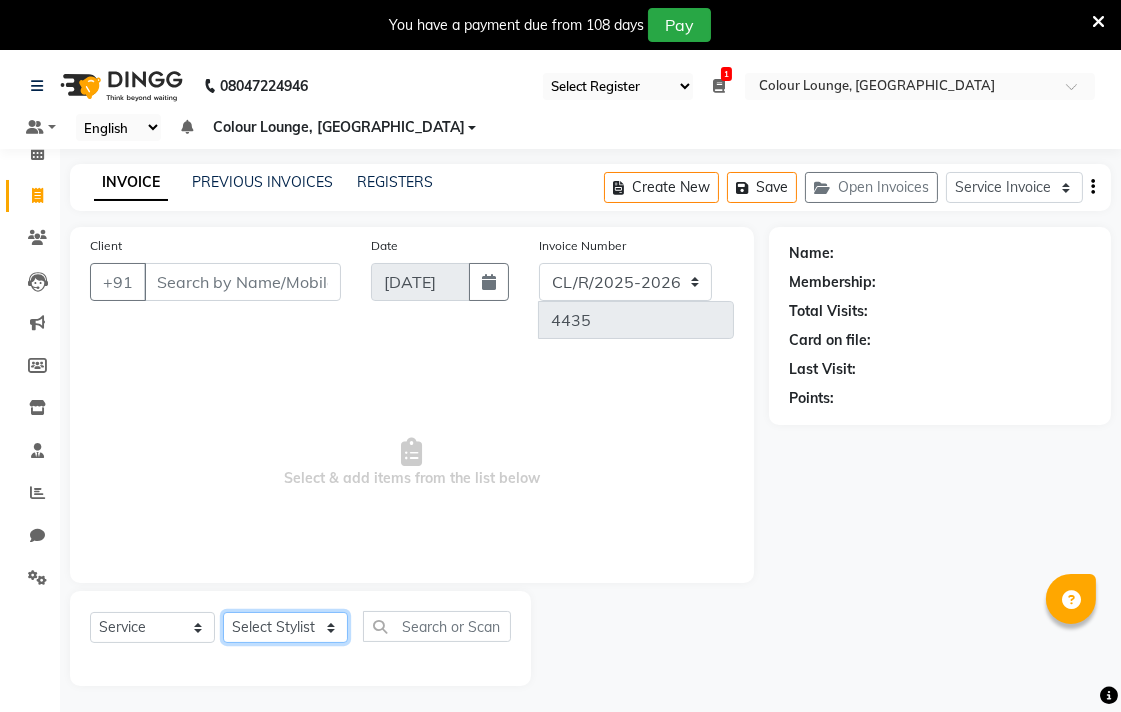 click on "Select Stylist" 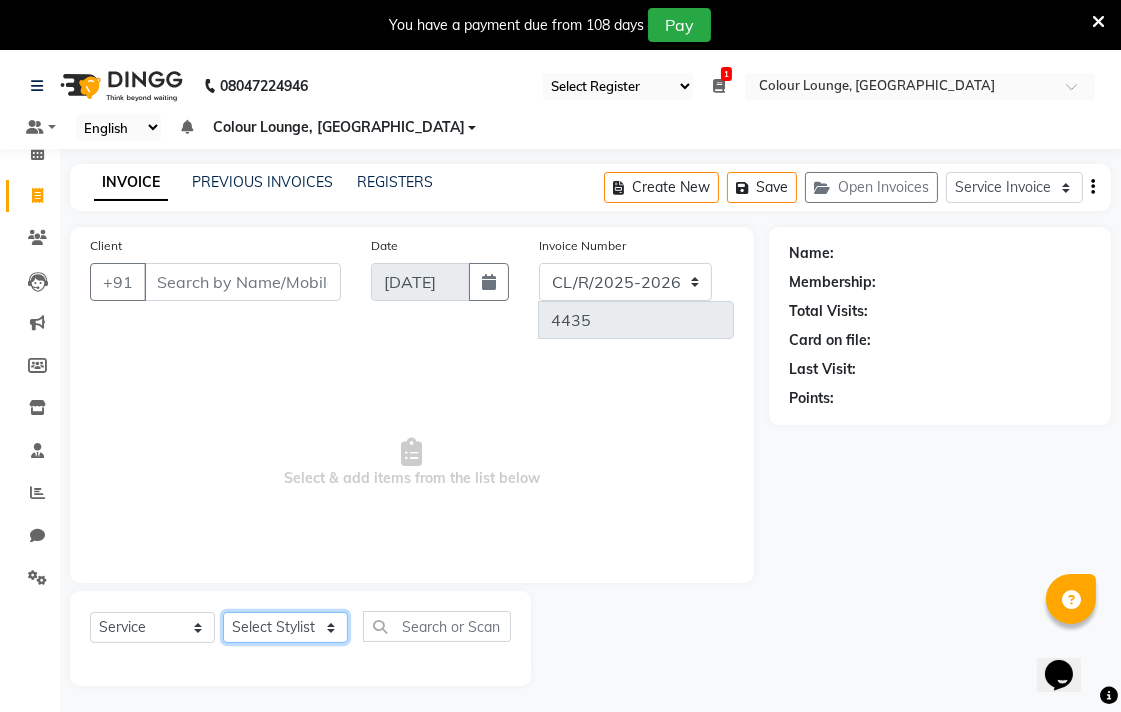 scroll, scrollTop: 0, scrollLeft: 0, axis: both 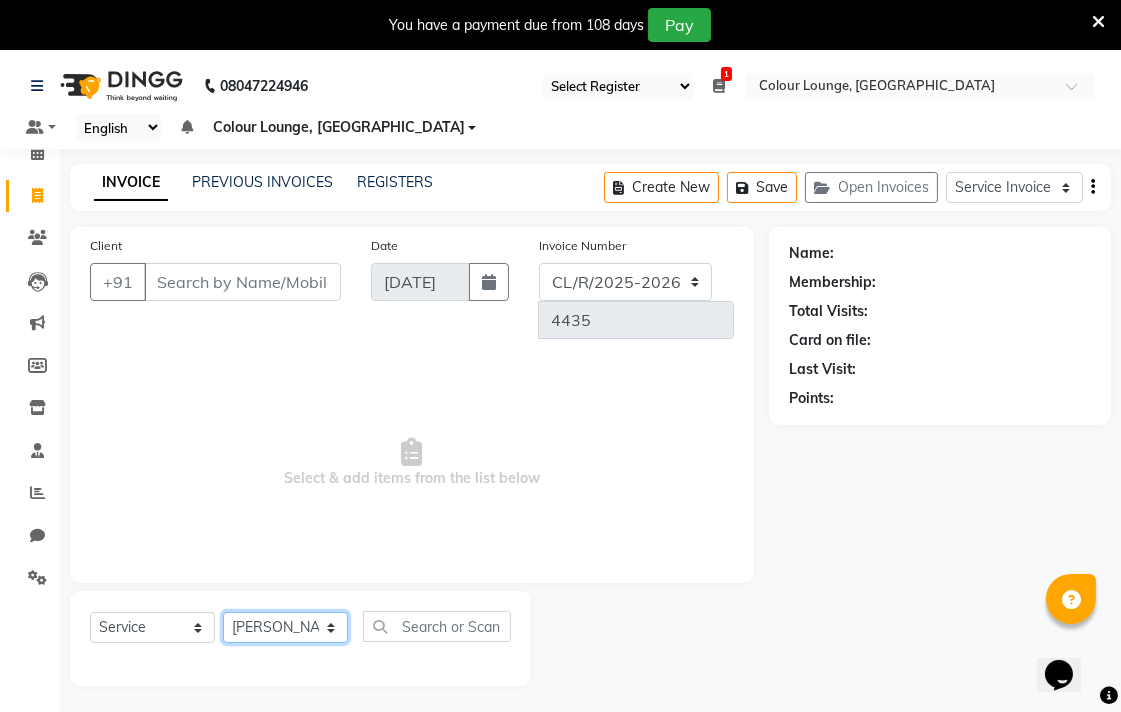 click on "Select Stylist Admin AMIT Birshika Colour Lounge, [GEOGRAPHIC_DATA] Colour Lounge, [GEOGRAPHIC_DATA] [PERSON_NAME] [PERSON_NAME] [PERSON_NAME] [PERSON_NAME] [PERSON_NAME] mam [PERSON_NAME] [PERSON_NAME] [PERSON_NAME] MOHIT [PERSON_NAME] POOJA [PERSON_NAME] [PERSON_NAME] [PERSON_NAME] guard [PERSON_NAME] [PERSON_NAME] [PERSON_NAME] [PERSON_NAME] SAMEER [PERSON_NAME] [PERSON_NAME] [PERSON_NAME] [PERSON_NAME] [PERSON_NAME] [PERSON_NAME] VISHAL [PERSON_NAME]" 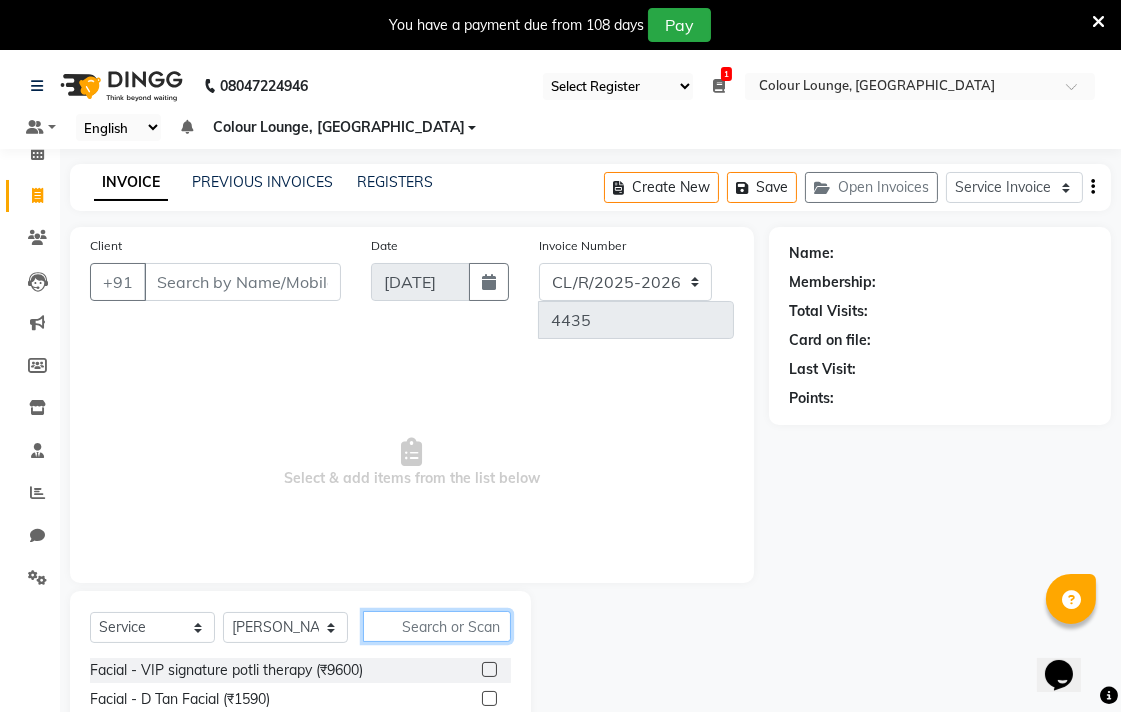 click 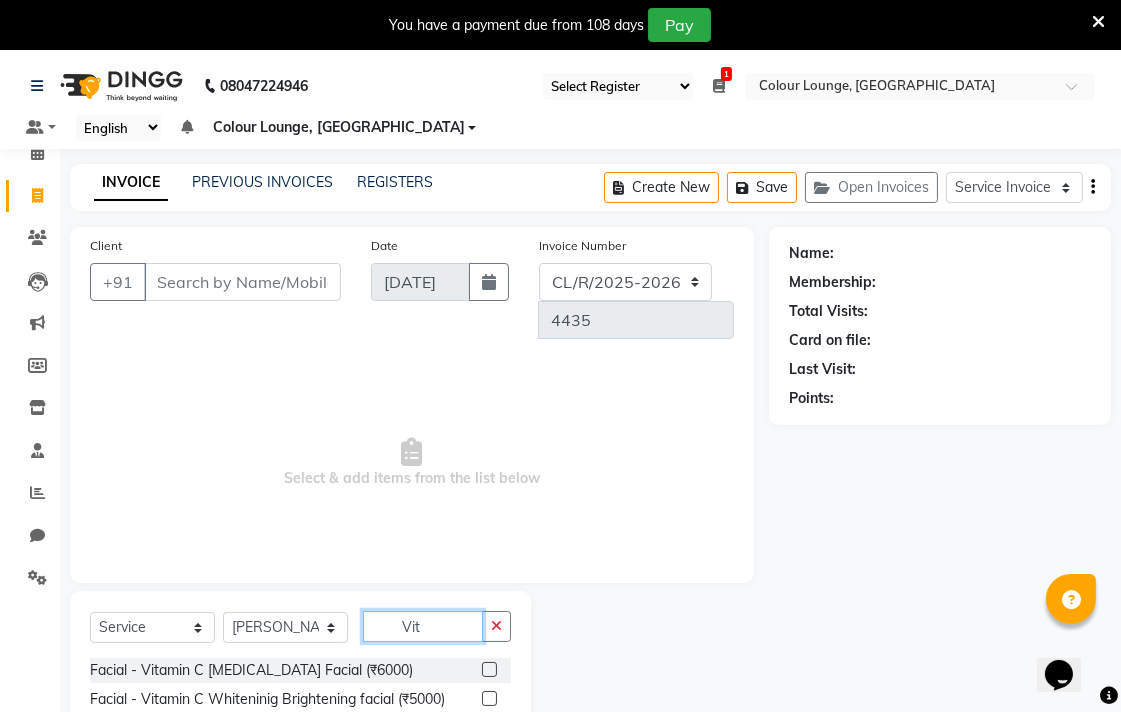 type on "Vit" 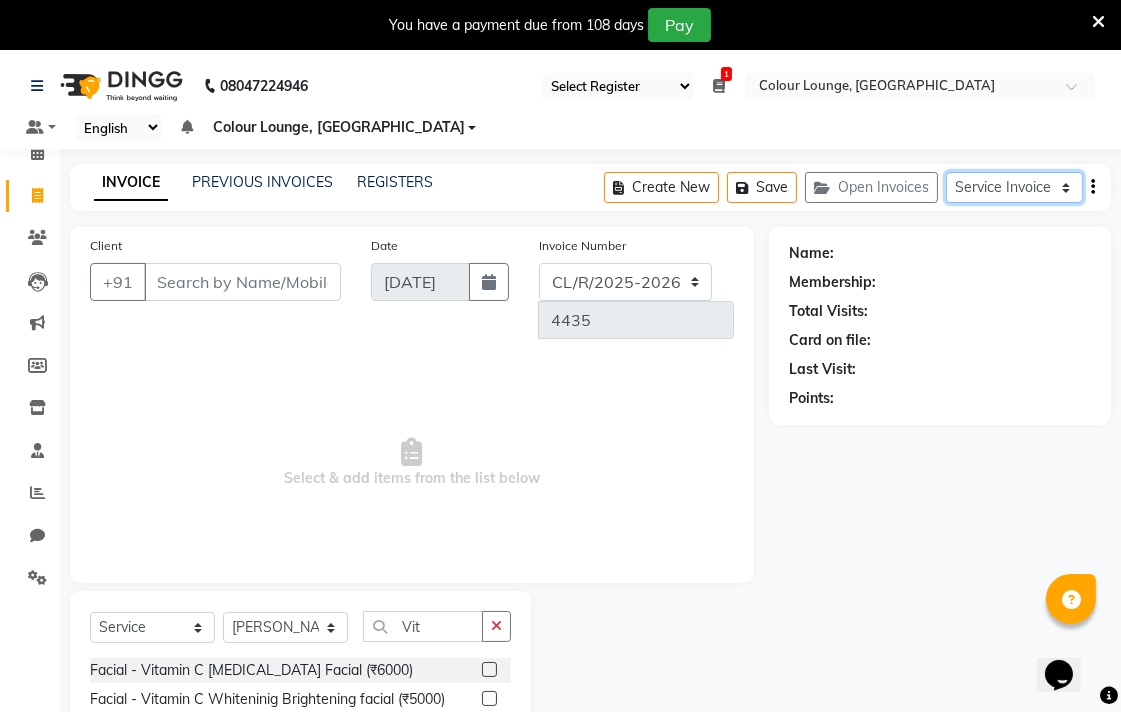 click on "Service Invoice Product Invoice" 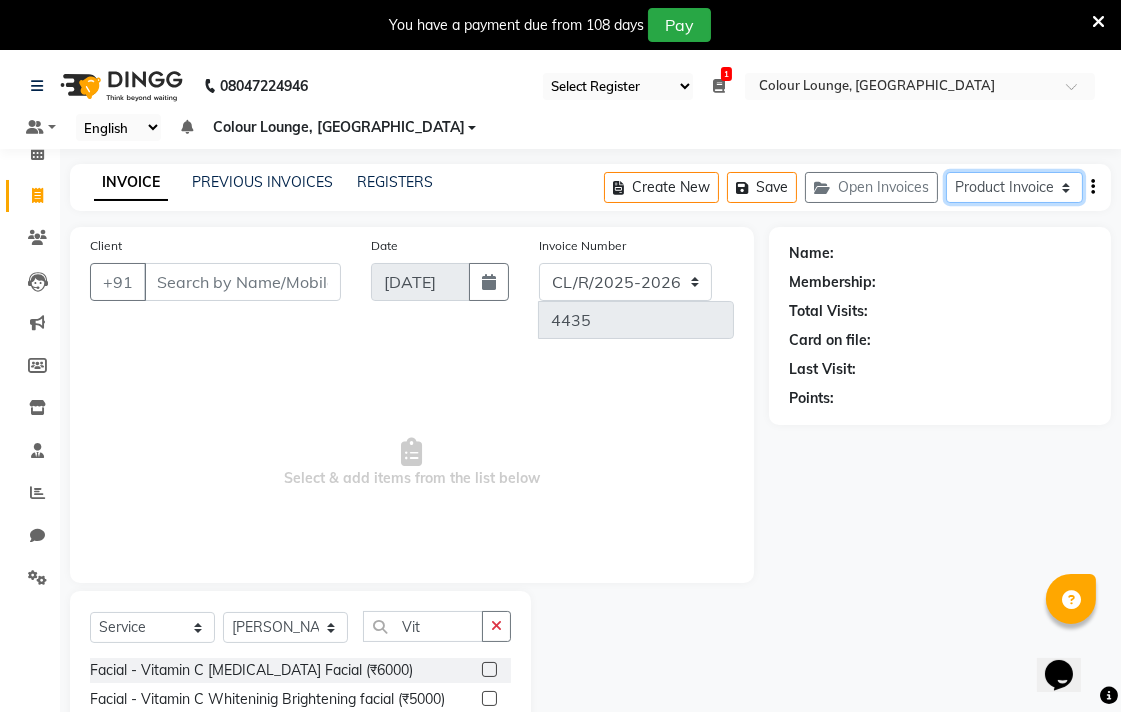 click on "Service Invoice Product Invoice" 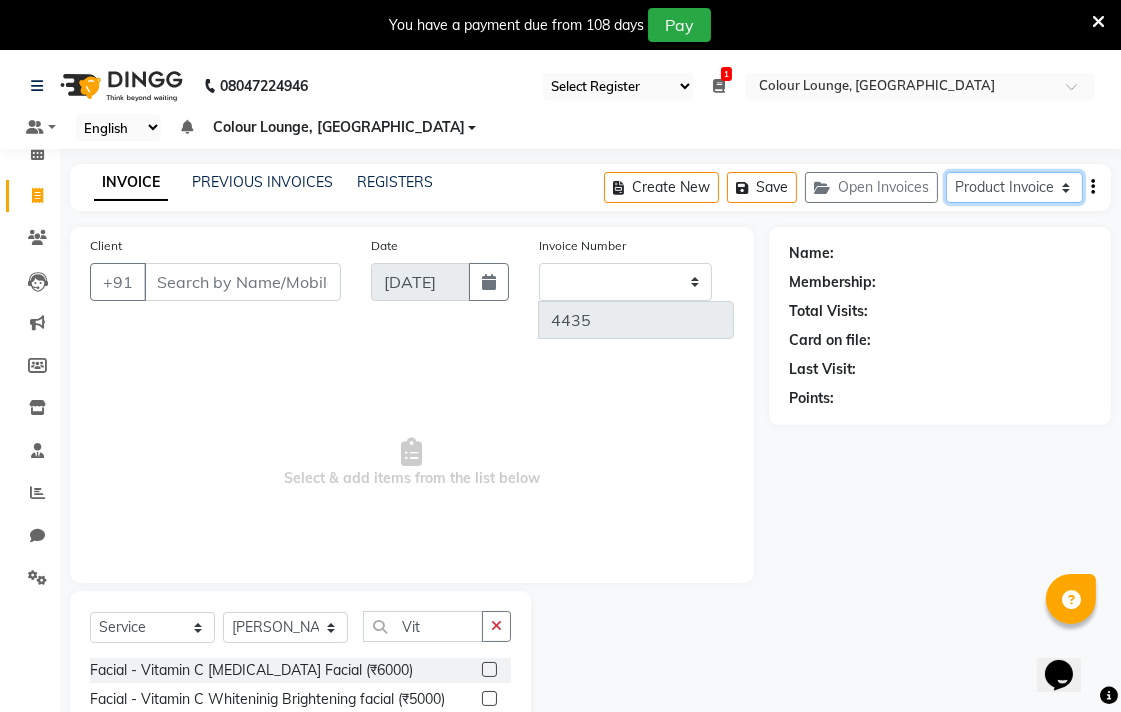 select on "82" 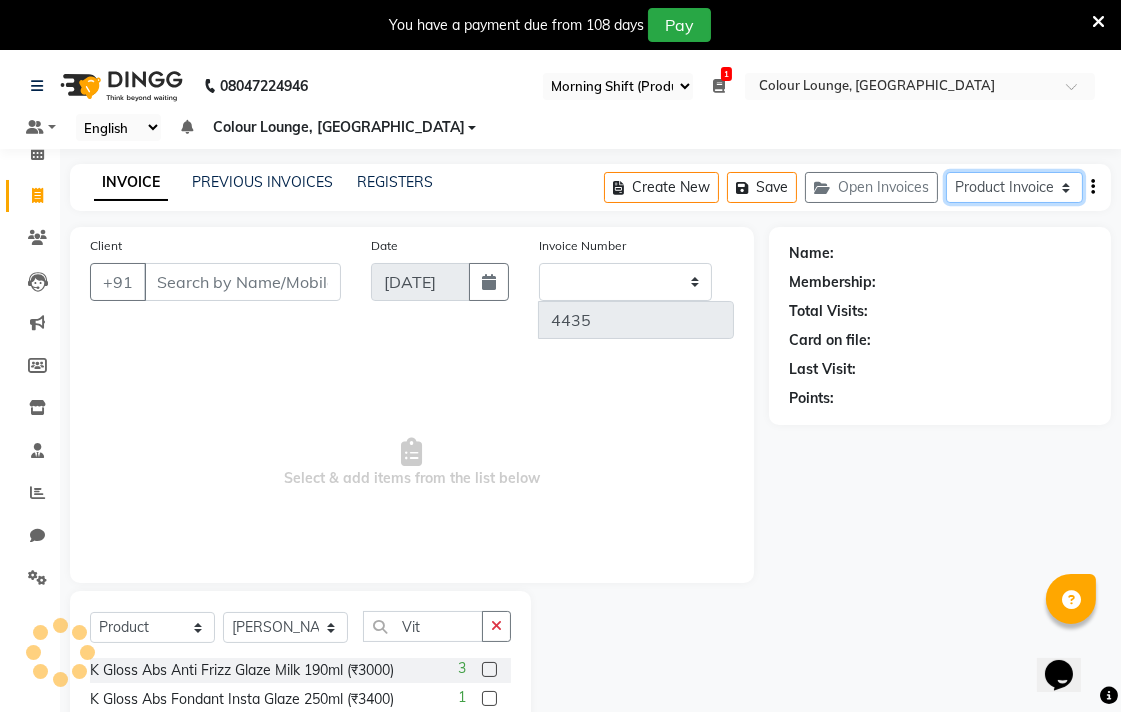 type on "0235" 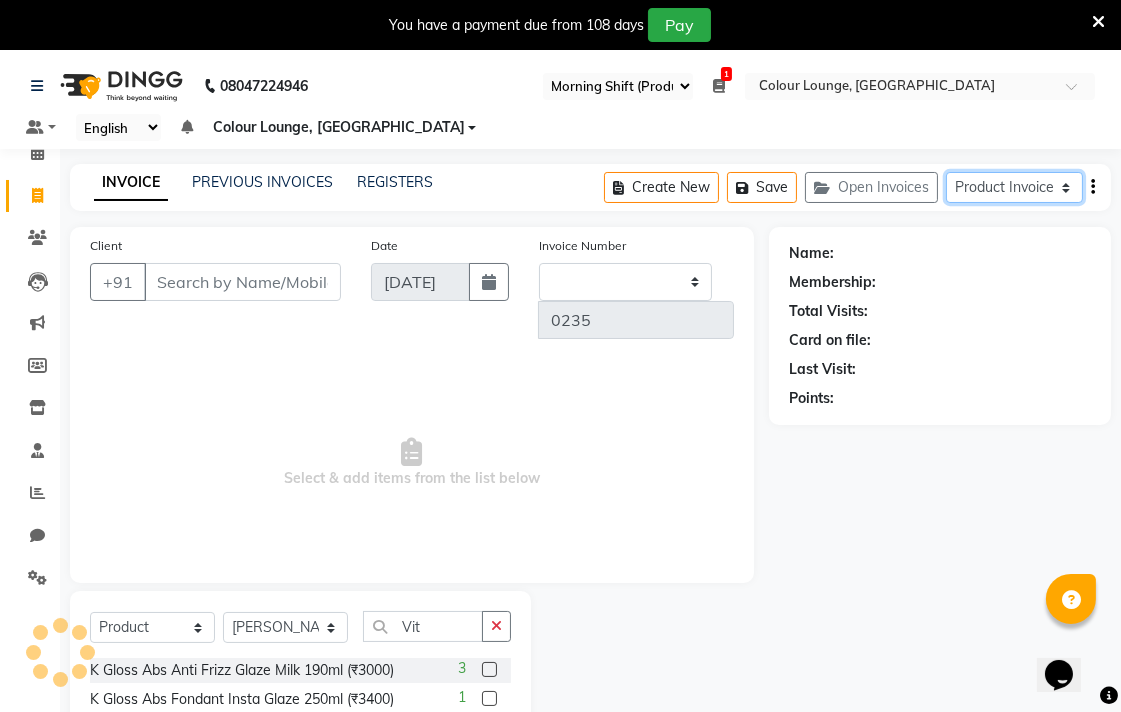 select on "8014" 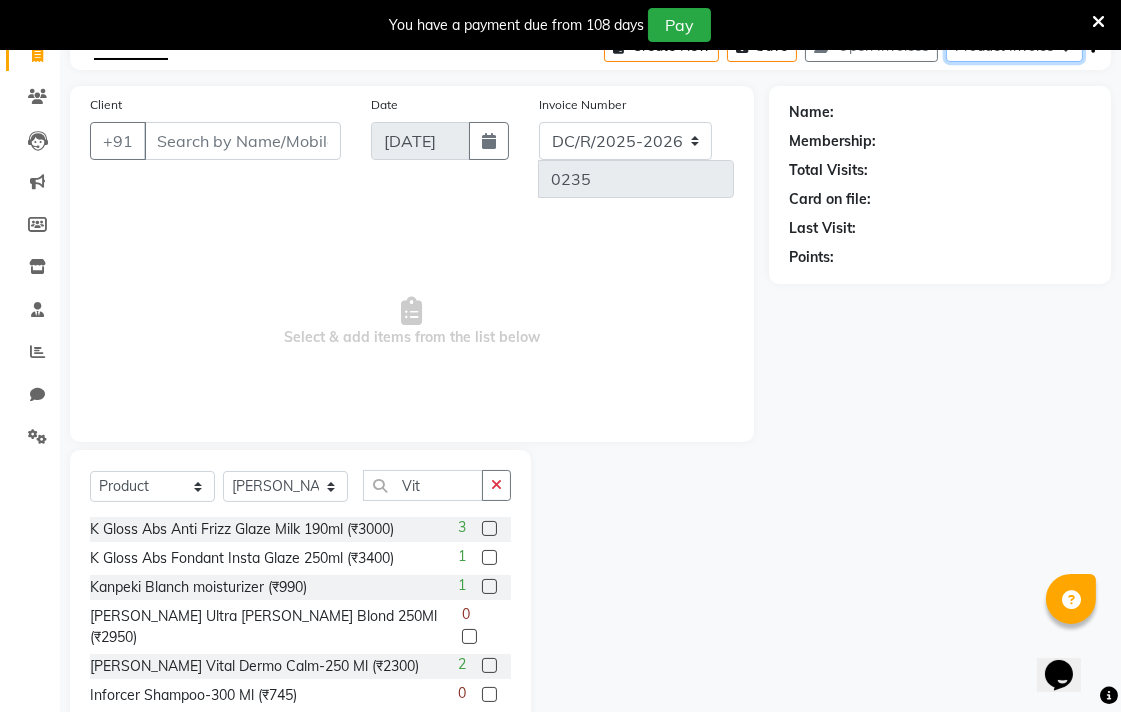 scroll, scrollTop: 166, scrollLeft: 0, axis: vertical 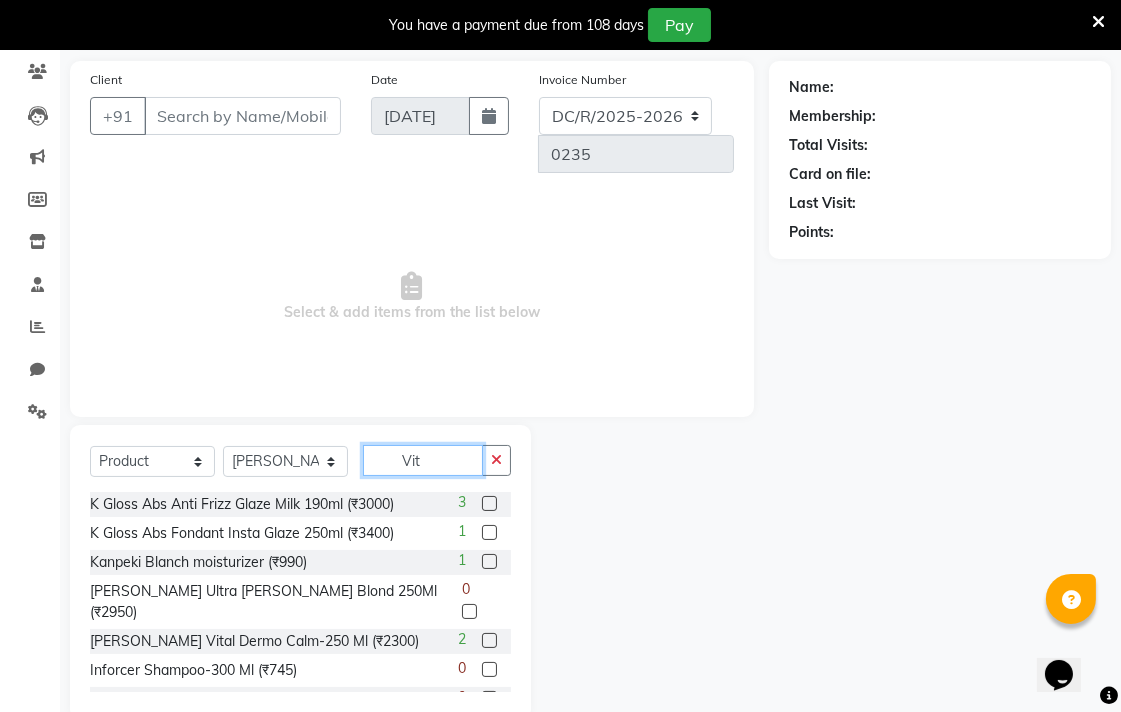 click on "Vit" 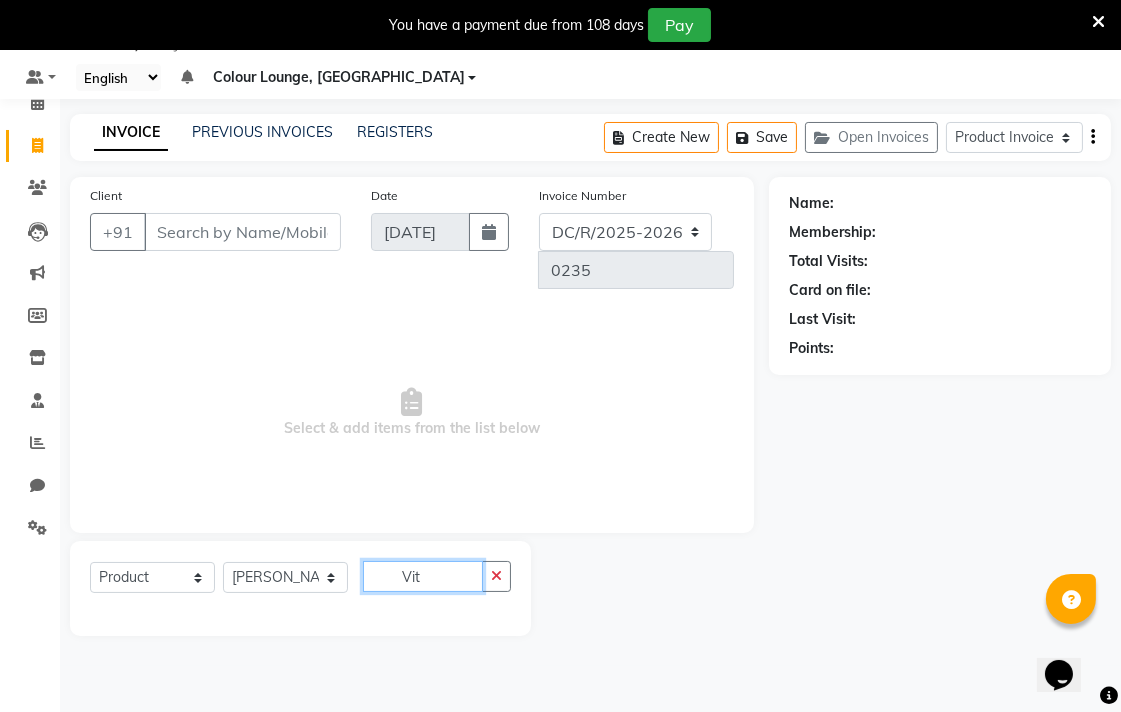 scroll, scrollTop: 166, scrollLeft: 0, axis: vertical 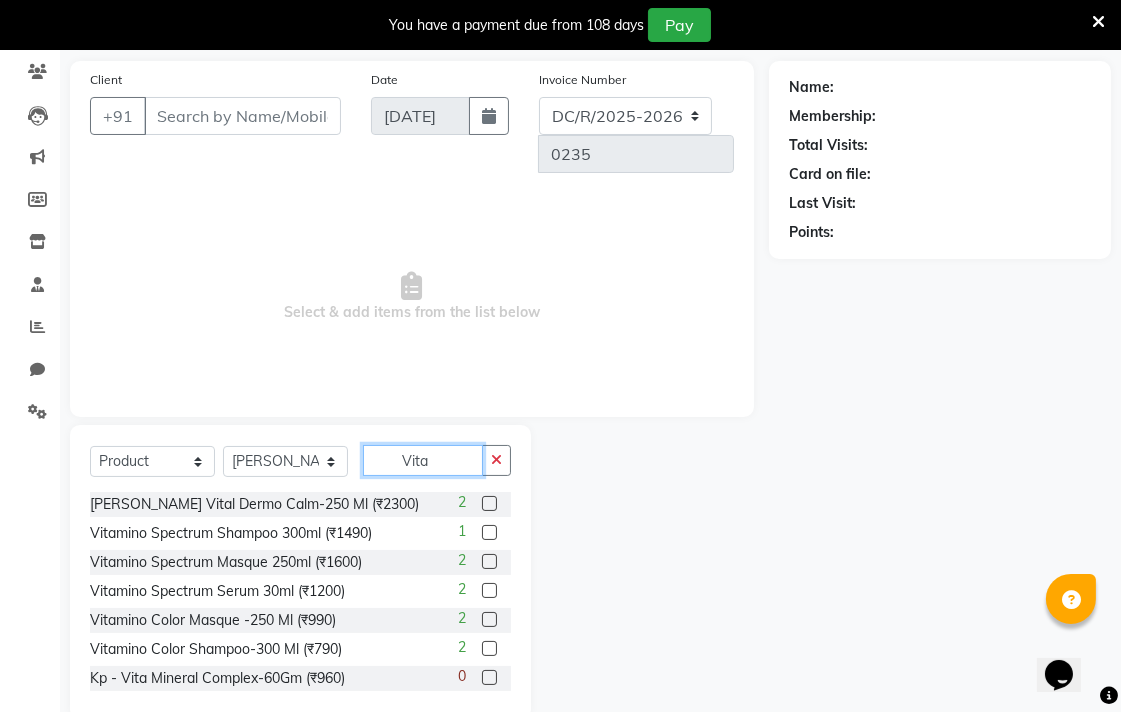 type on "Vita" 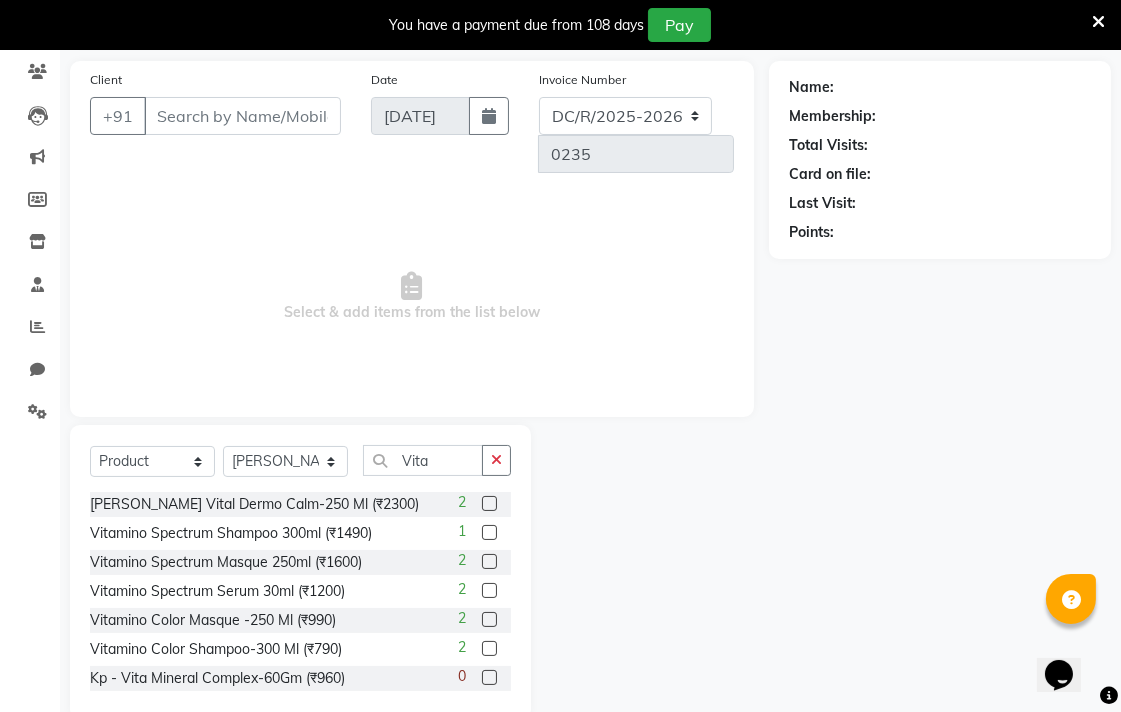 click 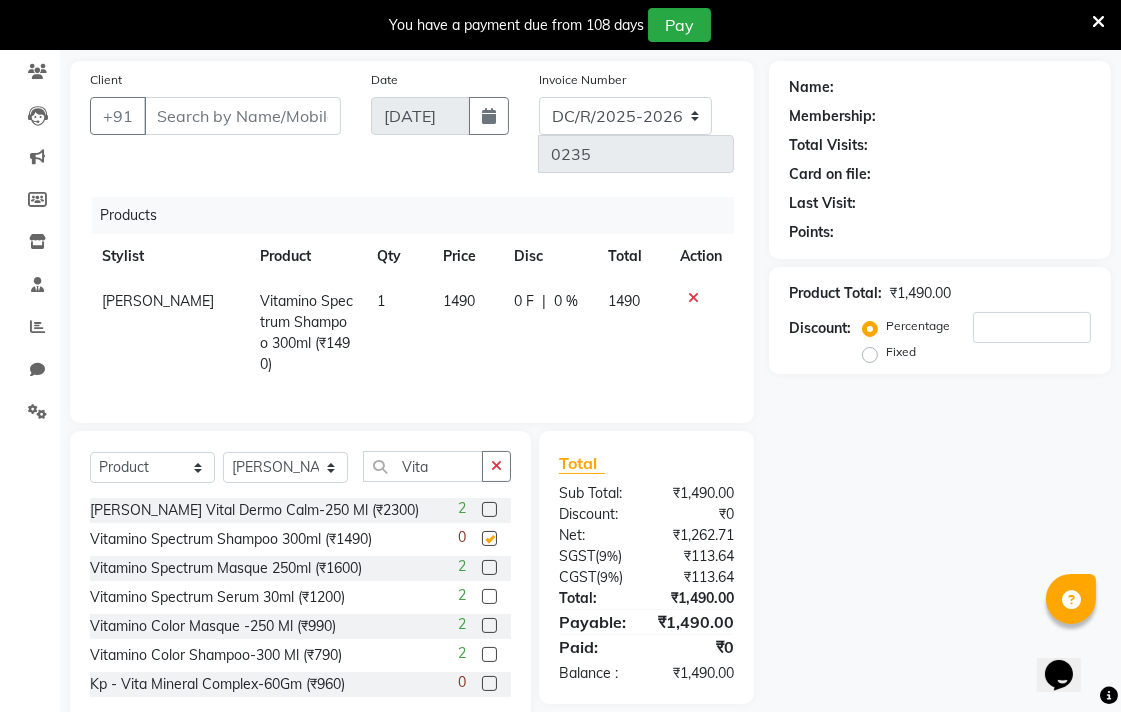 checkbox on "false" 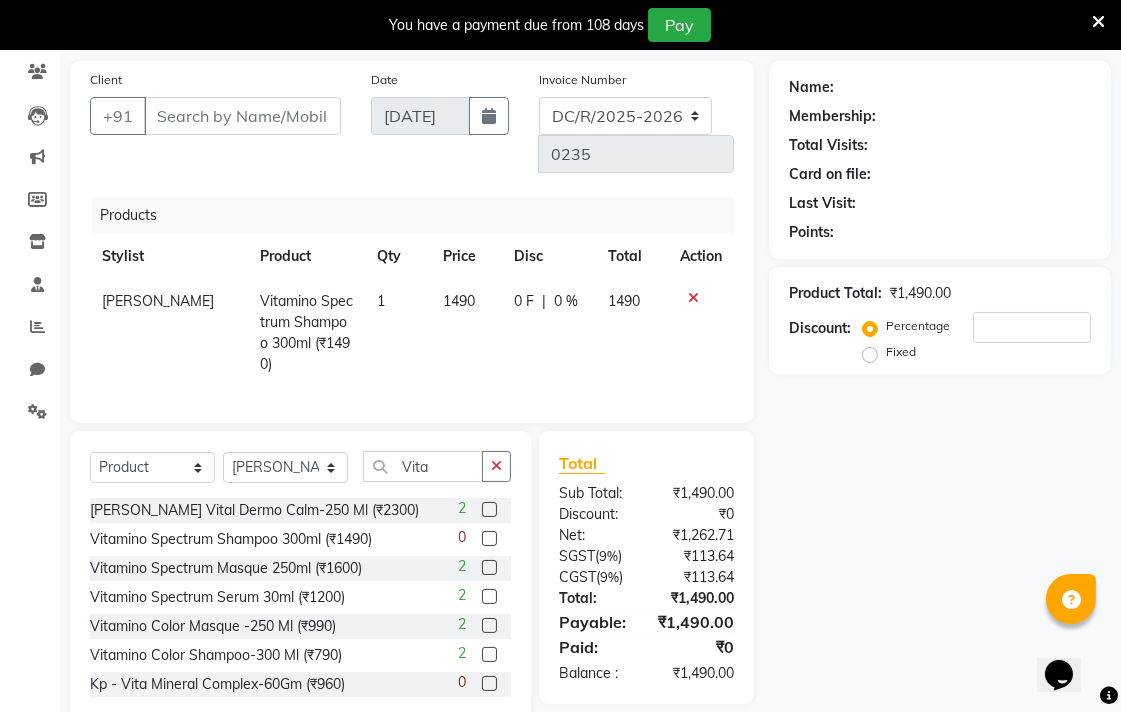 click 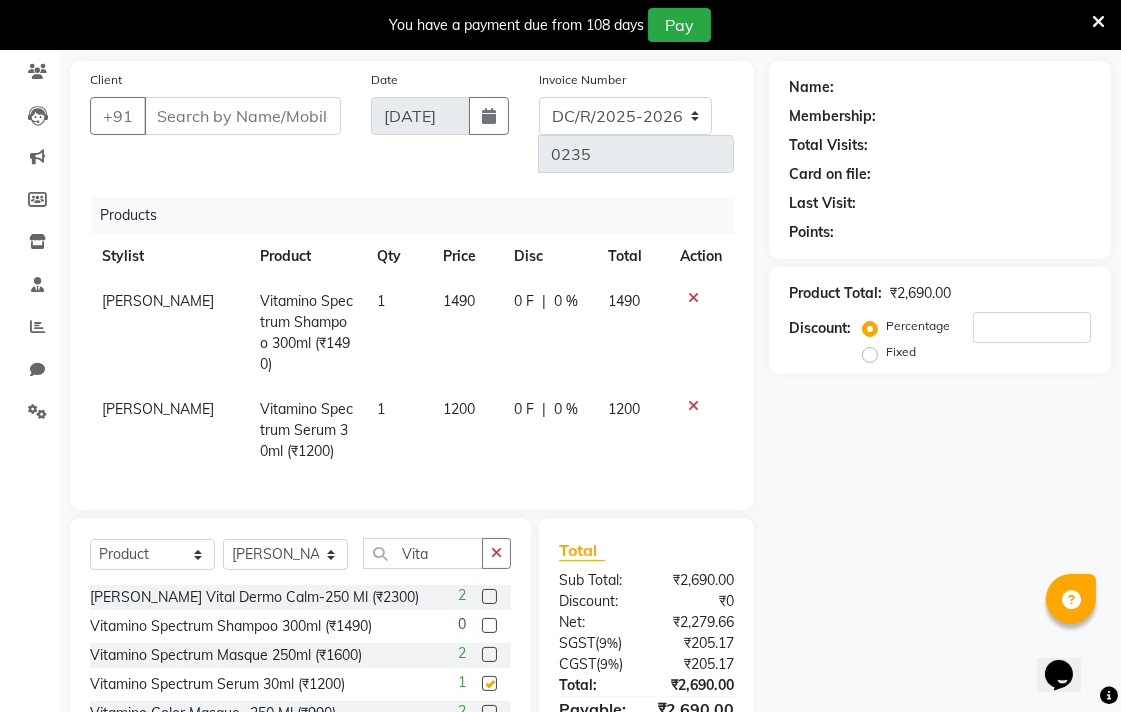 checkbox on "false" 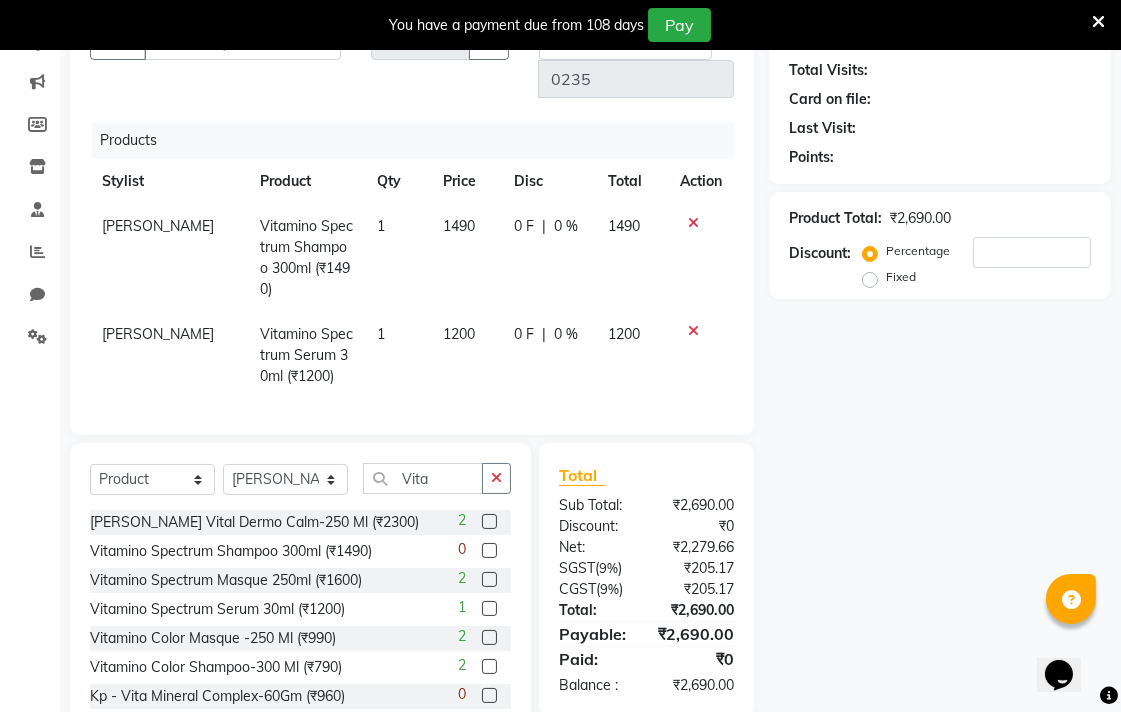 scroll, scrollTop: 254, scrollLeft: 0, axis: vertical 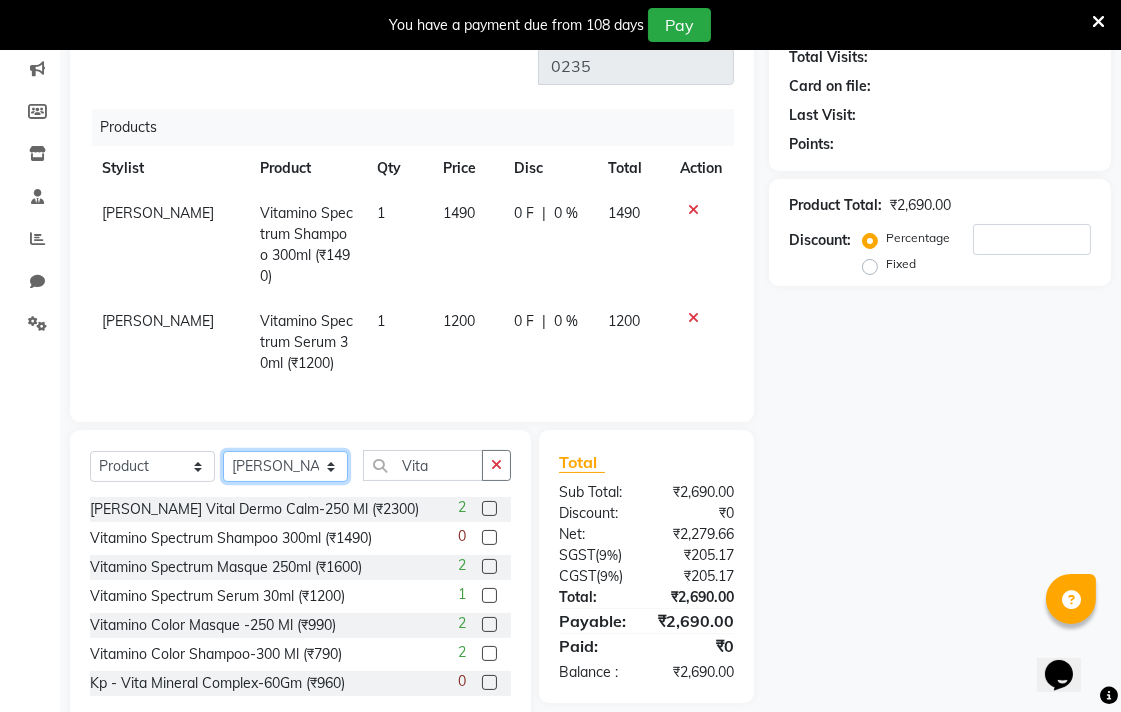 click on "Select Stylist Admin AMIT Birshika Colour Lounge, [GEOGRAPHIC_DATA] Colour Lounge, [GEOGRAPHIC_DATA] [PERSON_NAME] [PERSON_NAME] [PERSON_NAME] [PERSON_NAME] [PERSON_NAME] mam [PERSON_NAME] [PERSON_NAME] [PERSON_NAME] MOHIT [PERSON_NAME] POOJA [PERSON_NAME] [PERSON_NAME] [PERSON_NAME] guard [PERSON_NAME] [PERSON_NAME] [PERSON_NAME] [PERSON_NAME] SAMEER [PERSON_NAME] [PERSON_NAME] [PERSON_NAME] [PERSON_NAME] [PERSON_NAME] [PERSON_NAME] VISHAL [PERSON_NAME]" 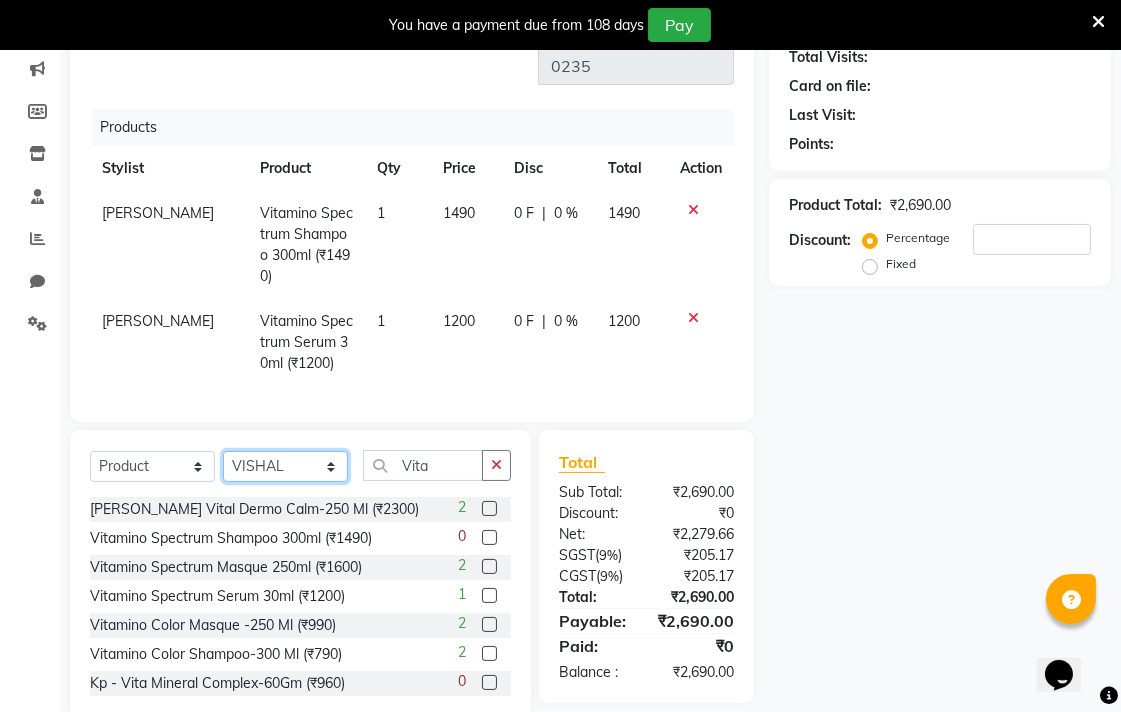 click on "Select Stylist Admin AMIT Birshika Colour Lounge, [GEOGRAPHIC_DATA] Colour Lounge, [GEOGRAPHIC_DATA] [PERSON_NAME] [PERSON_NAME] [PERSON_NAME] [PERSON_NAME] [PERSON_NAME] mam [PERSON_NAME] [PERSON_NAME] [PERSON_NAME] MOHIT [PERSON_NAME] POOJA [PERSON_NAME] [PERSON_NAME] [PERSON_NAME] guard [PERSON_NAME] [PERSON_NAME] [PERSON_NAME] [PERSON_NAME] SAMEER [PERSON_NAME] [PERSON_NAME] [PERSON_NAME] [PERSON_NAME] [PERSON_NAME] [PERSON_NAME] VISHAL [PERSON_NAME]" 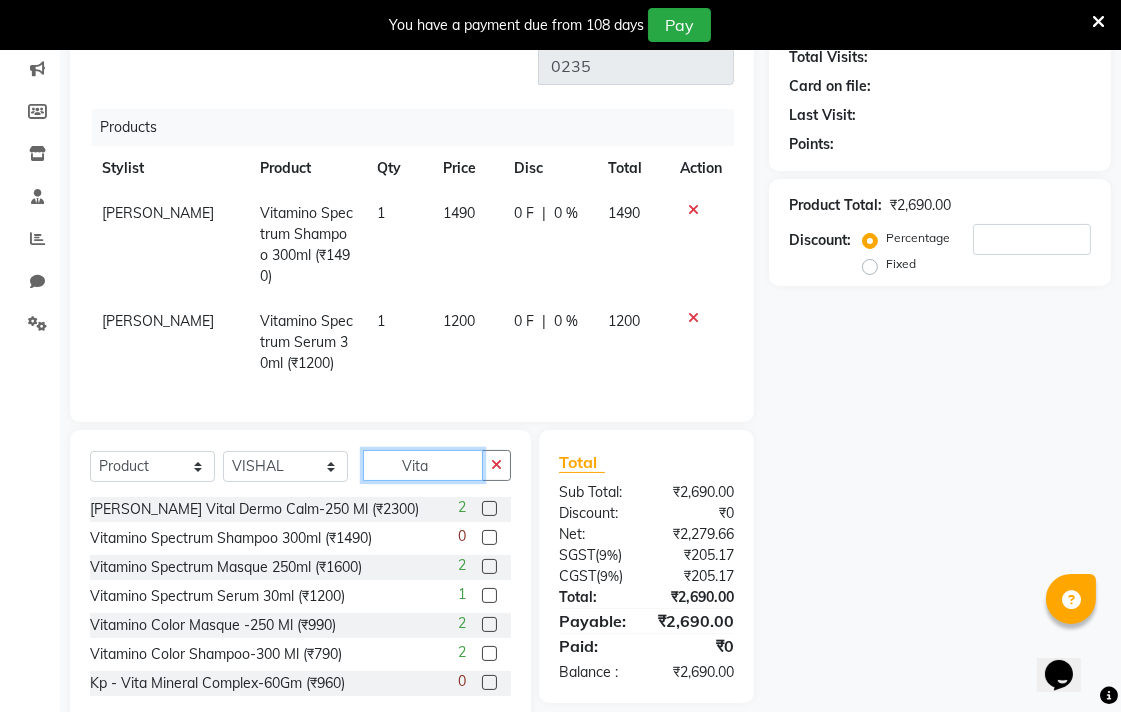 click on "Vita" 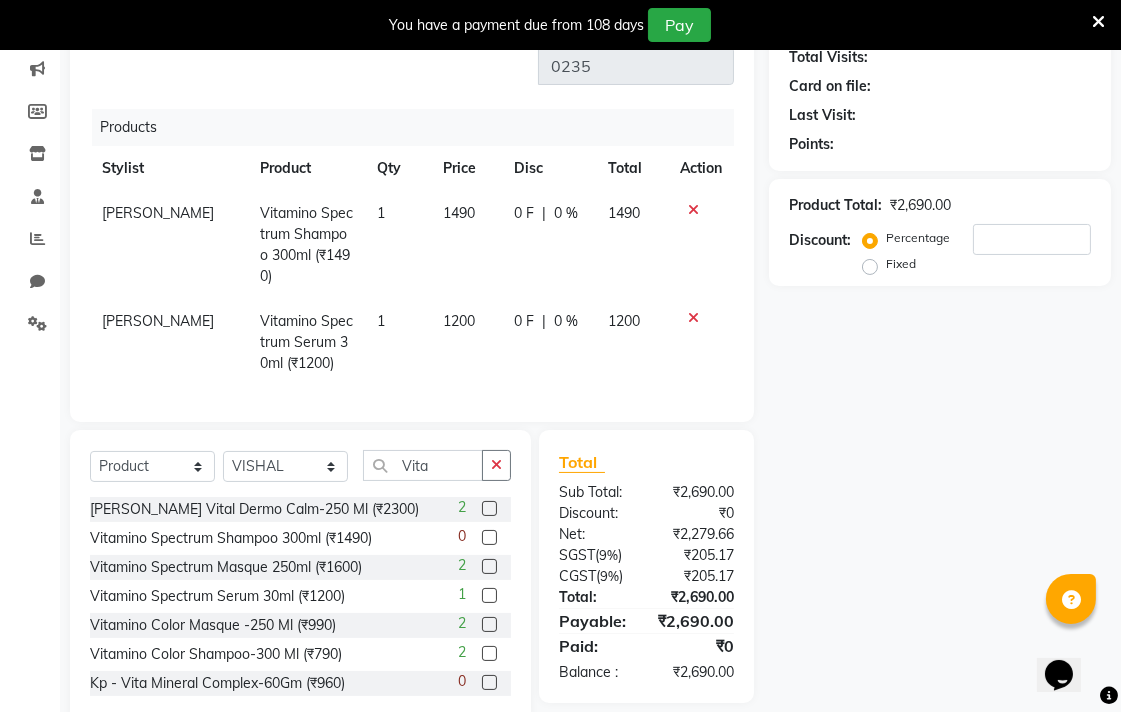 click 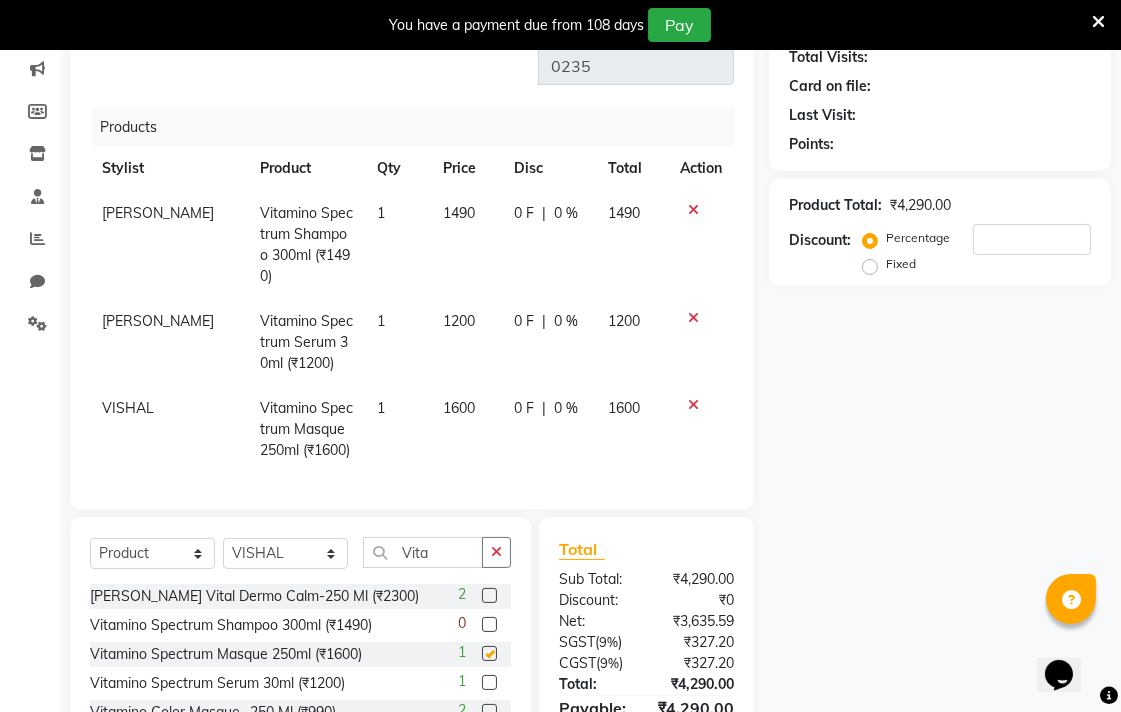 checkbox on "false" 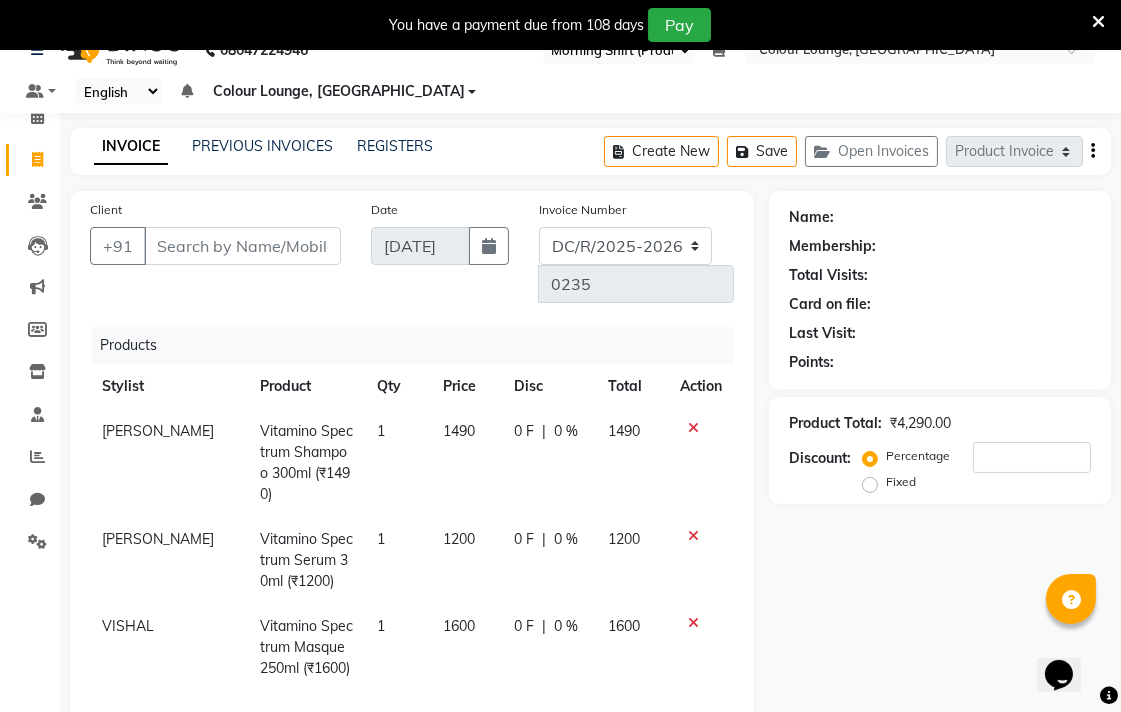 scroll, scrollTop: 37, scrollLeft: 0, axis: vertical 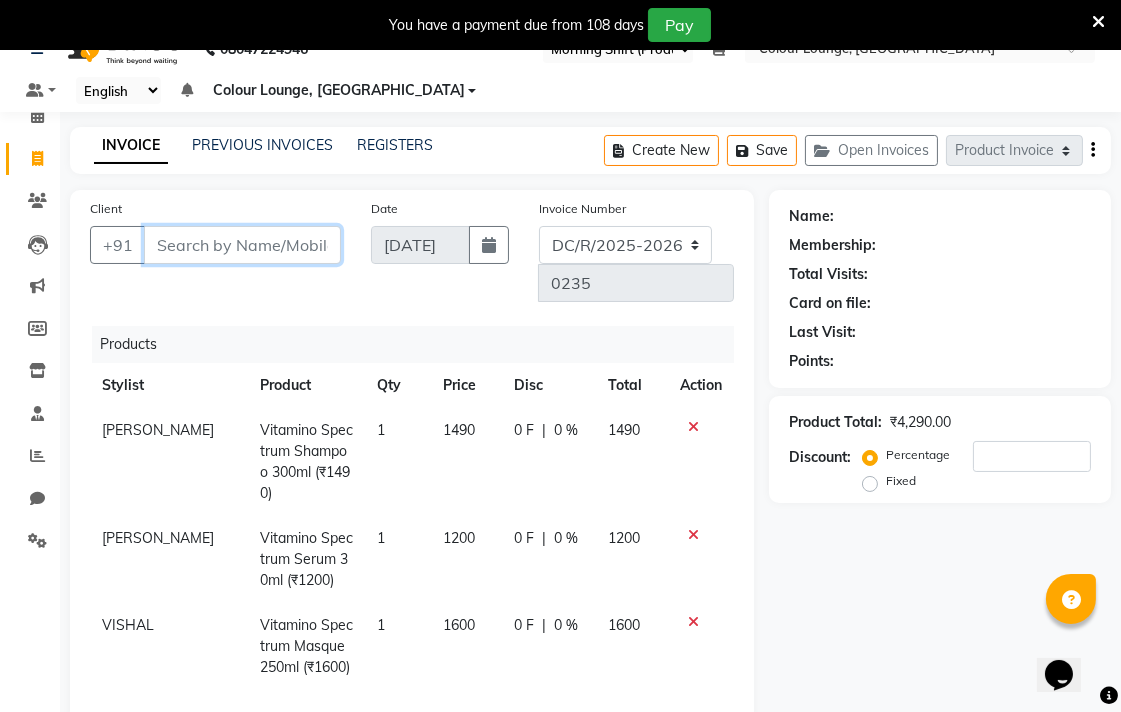 click on "Client" at bounding box center (242, 245) 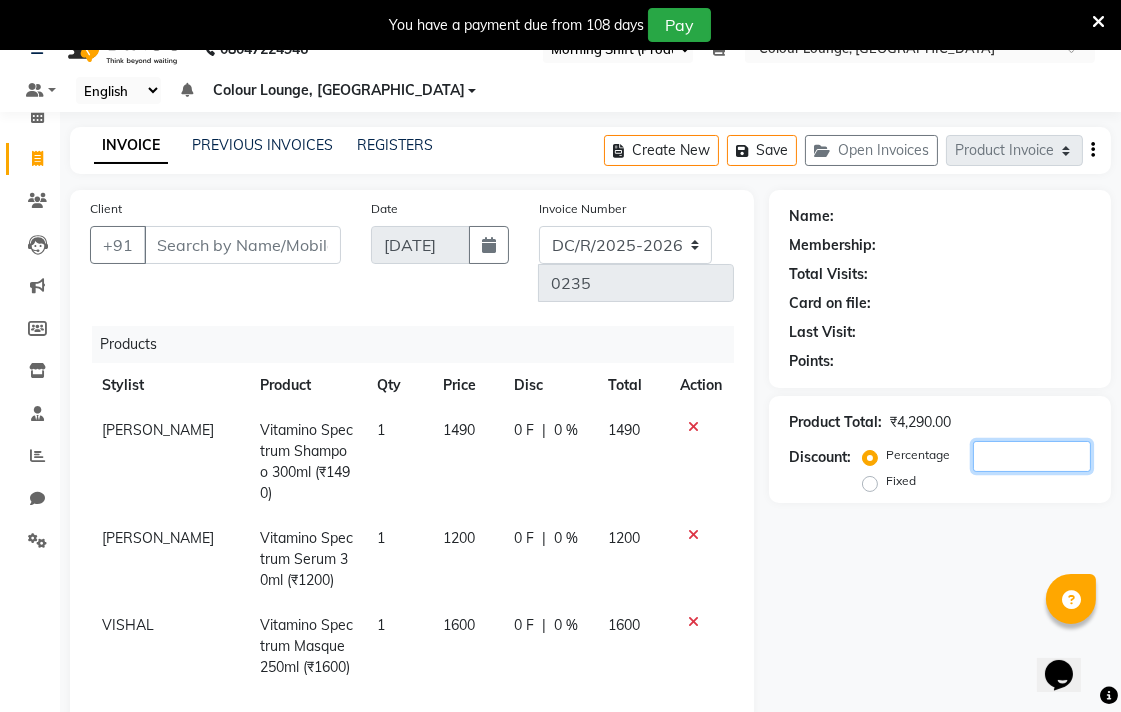 click 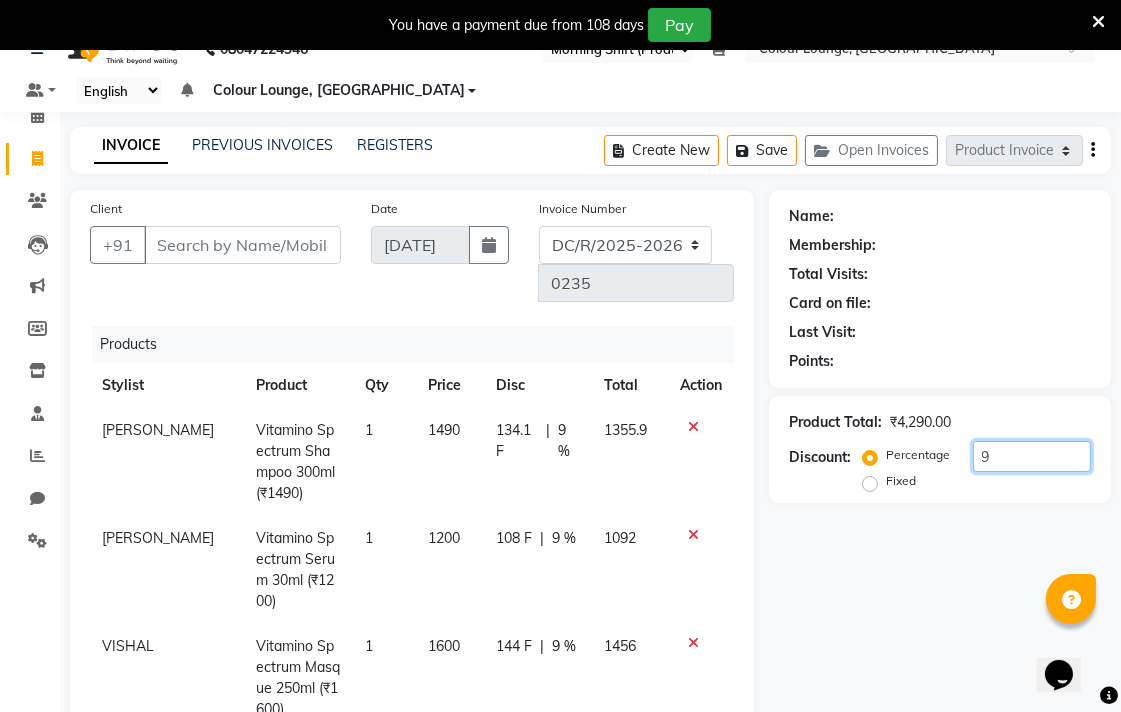 type on "9" 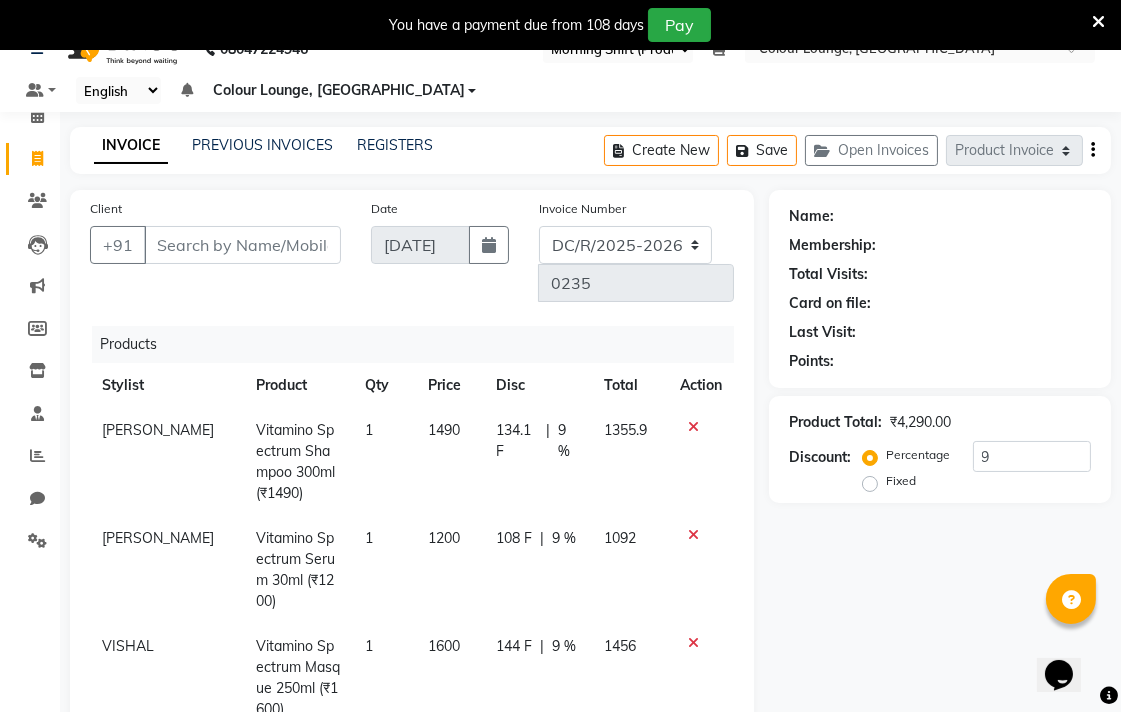 click on "Name: Membership: Total Visits: Card on file: Last Visit:  Points:  Product Total:  ₹4,290.00  Discount:  Percentage   Fixed  9" 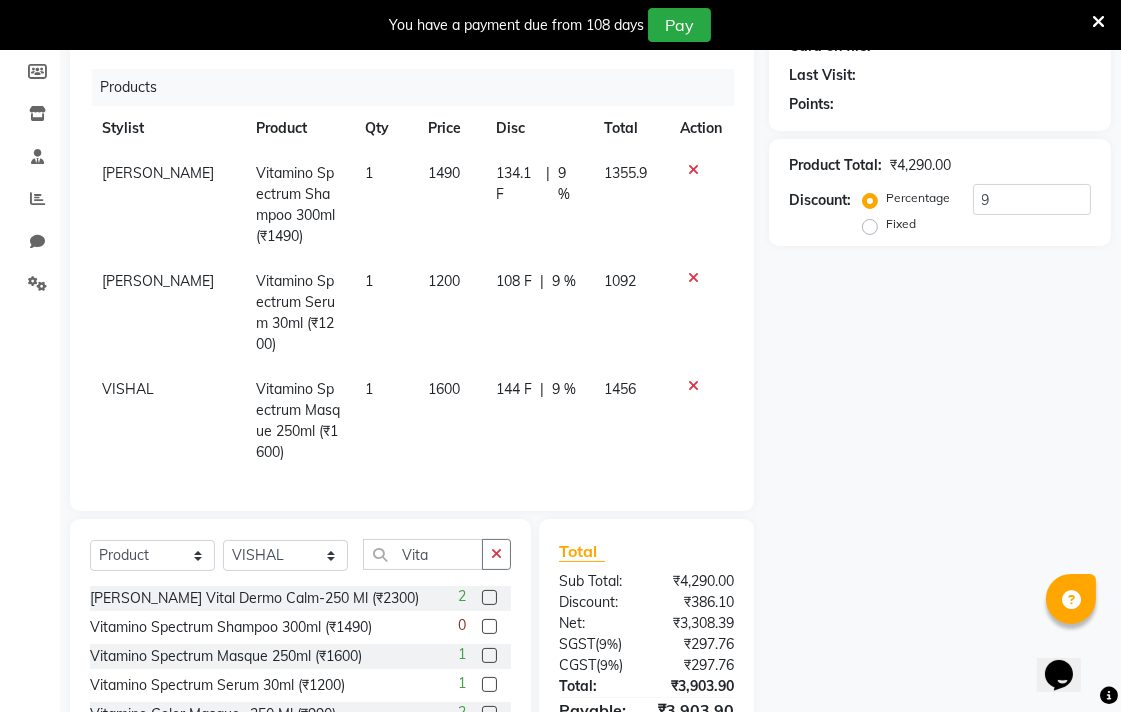scroll, scrollTop: 140, scrollLeft: 0, axis: vertical 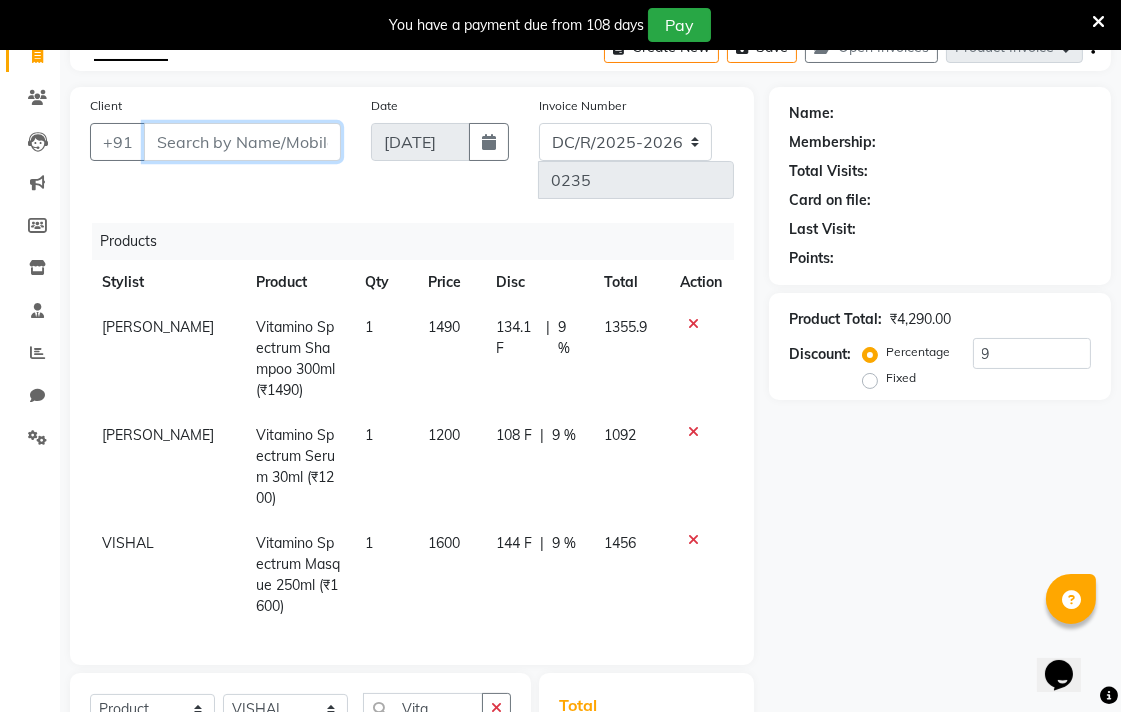 click on "Client" at bounding box center [242, 142] 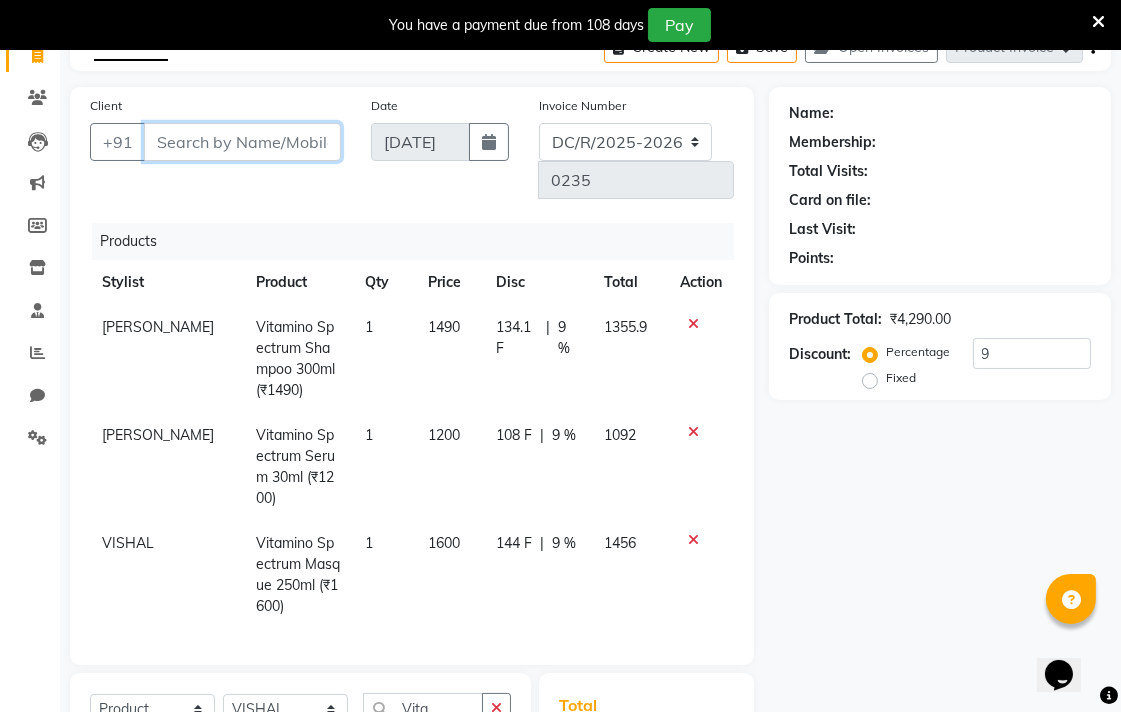 type on "9" 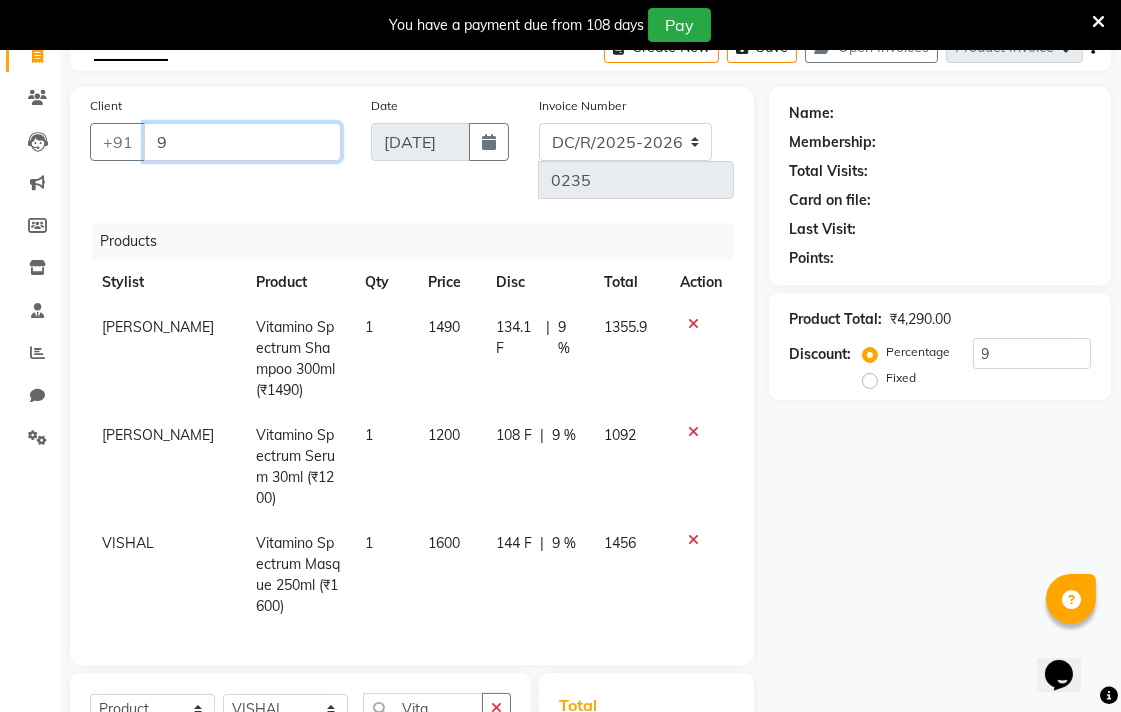 type on "0" 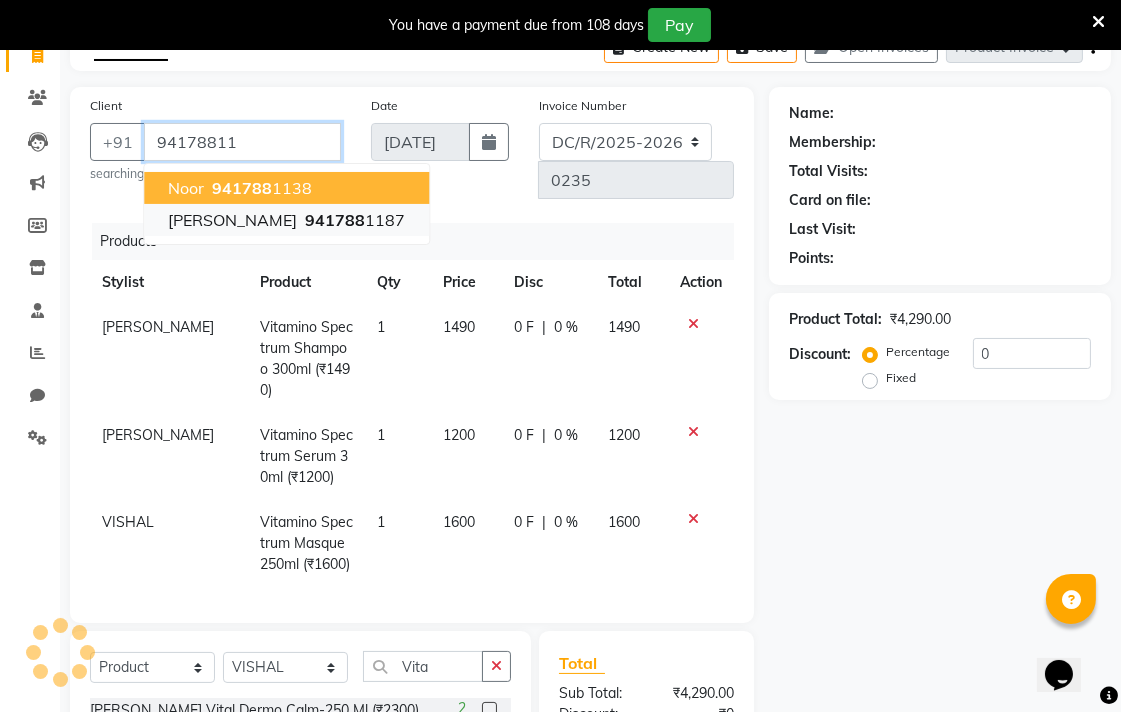click on "941788 1187" at bounding box center [353, 220] 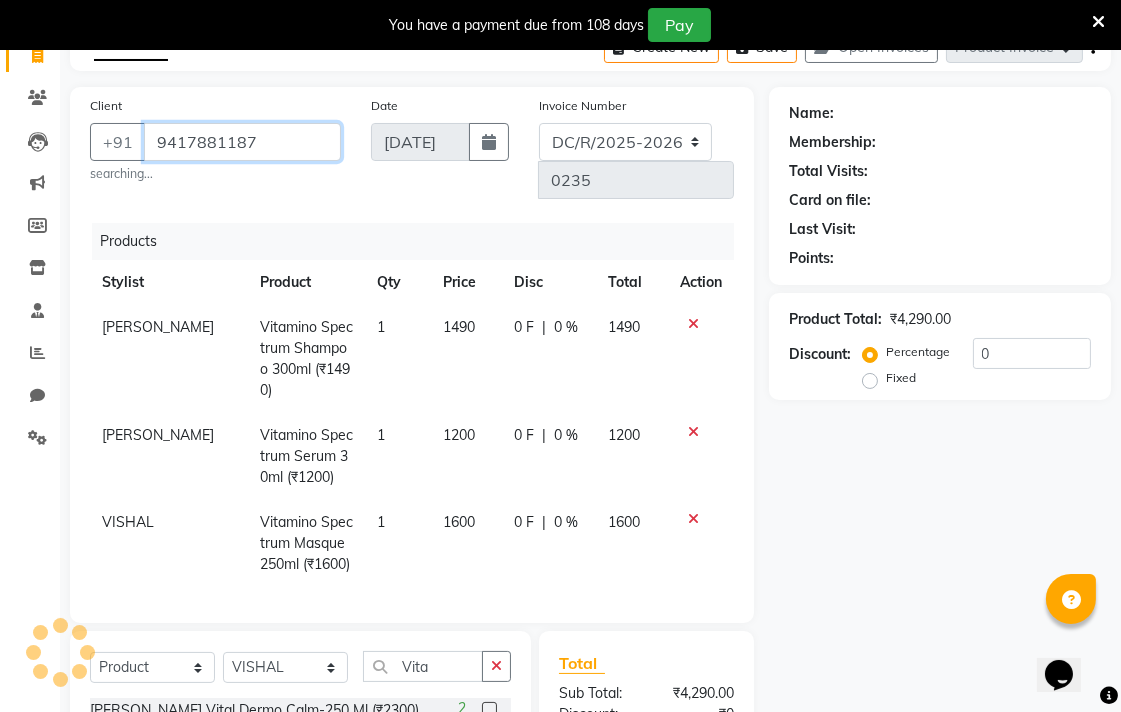 type on "9417881187" 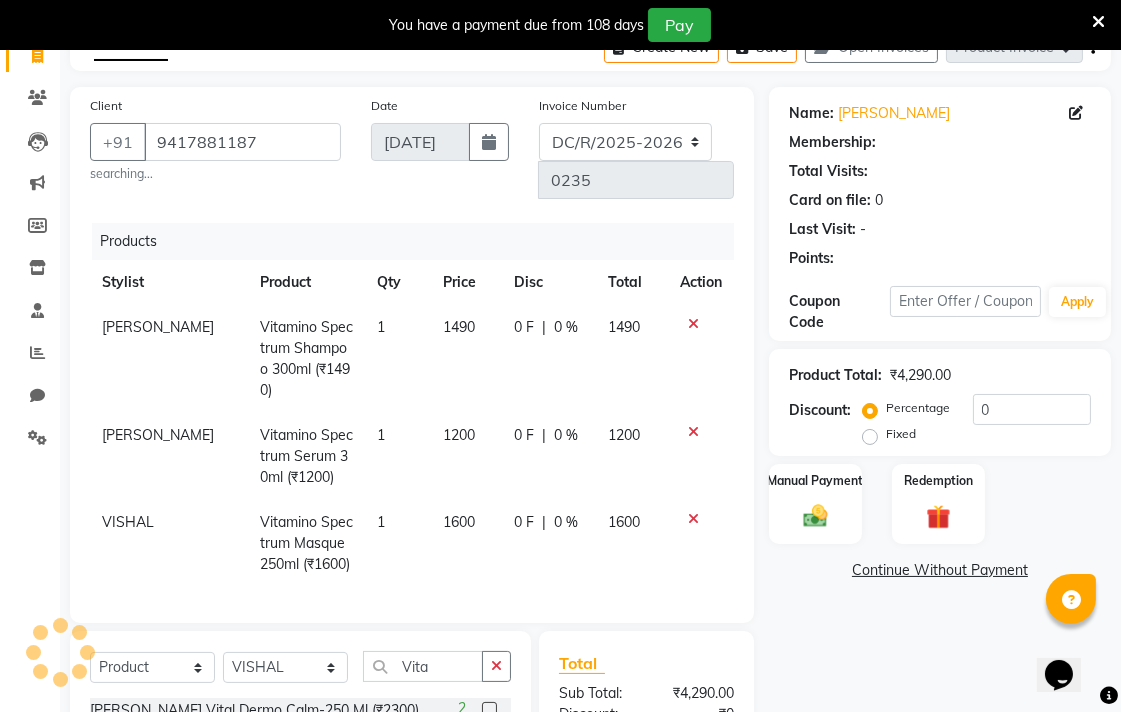 select on "1: Object" 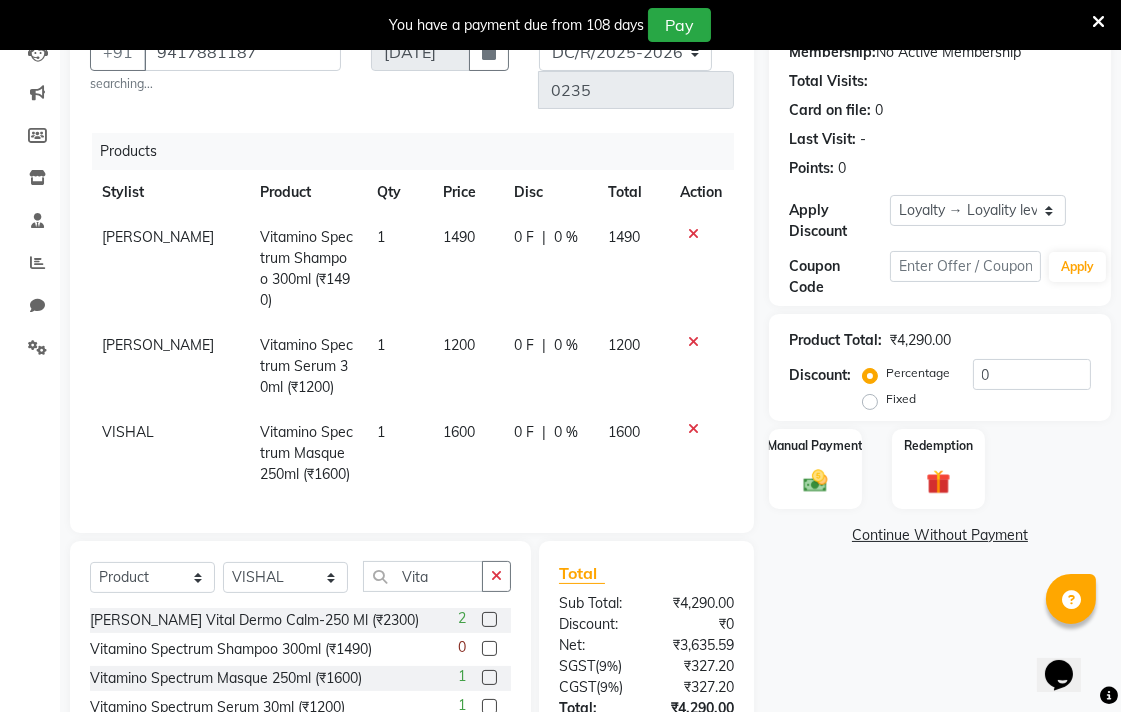 scroll, scrollTop: 347, scrollLeft: 0, axis: vertical 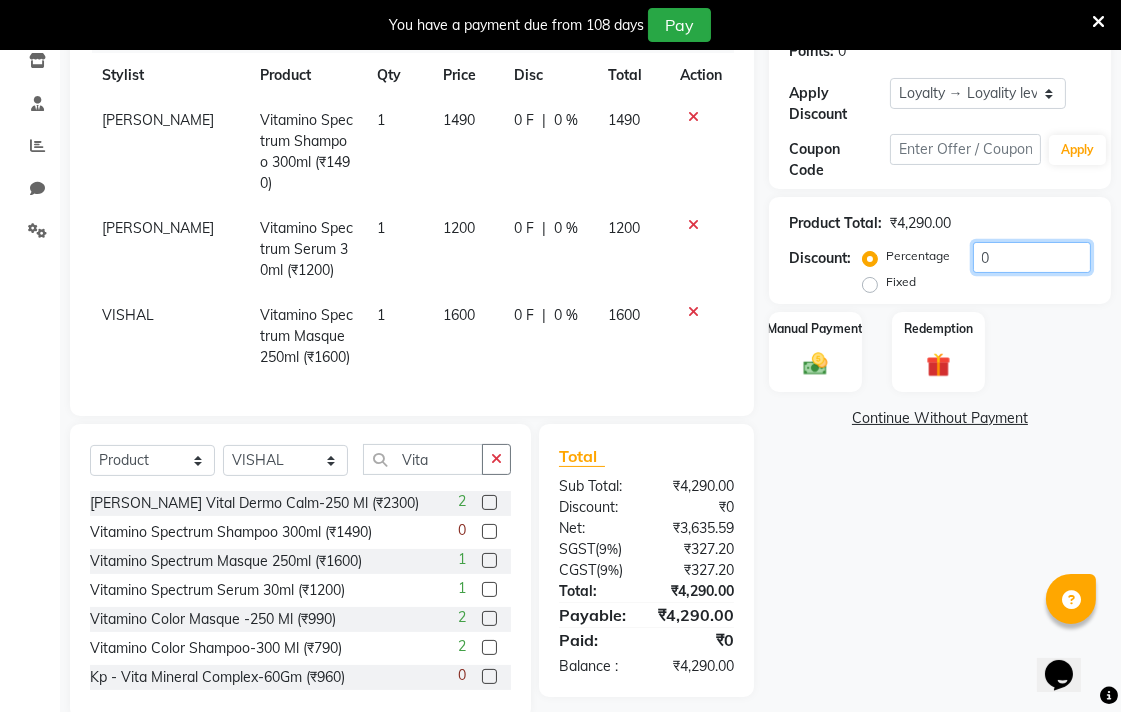 click on "0" 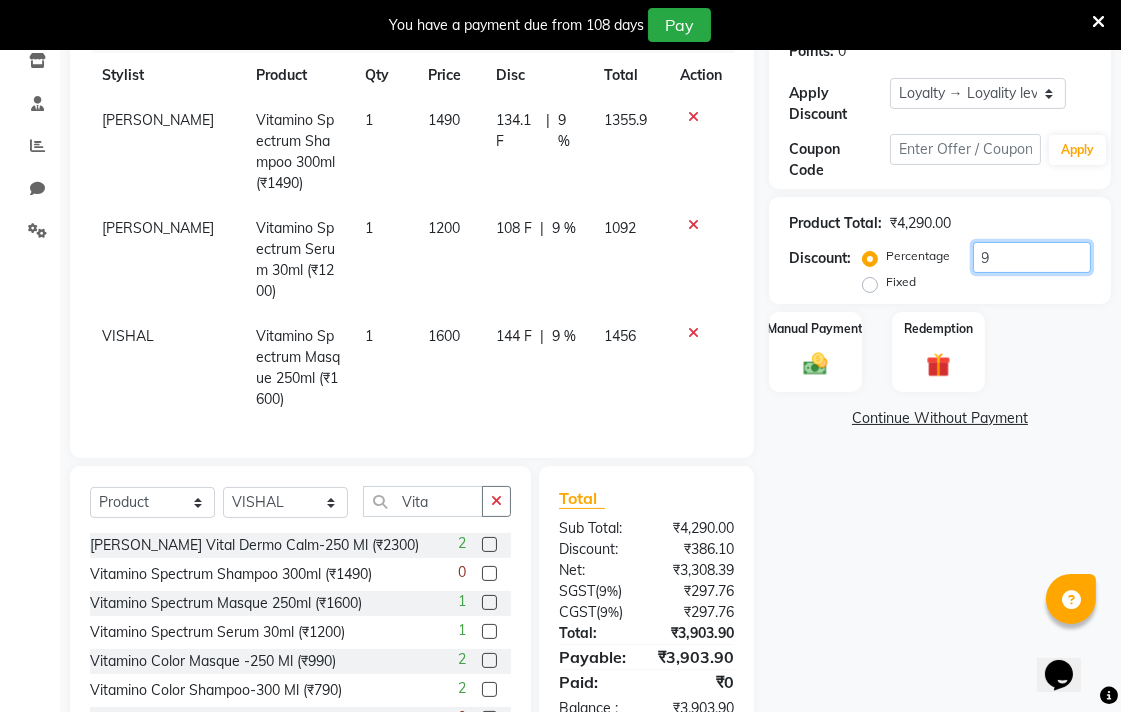 type on "9" 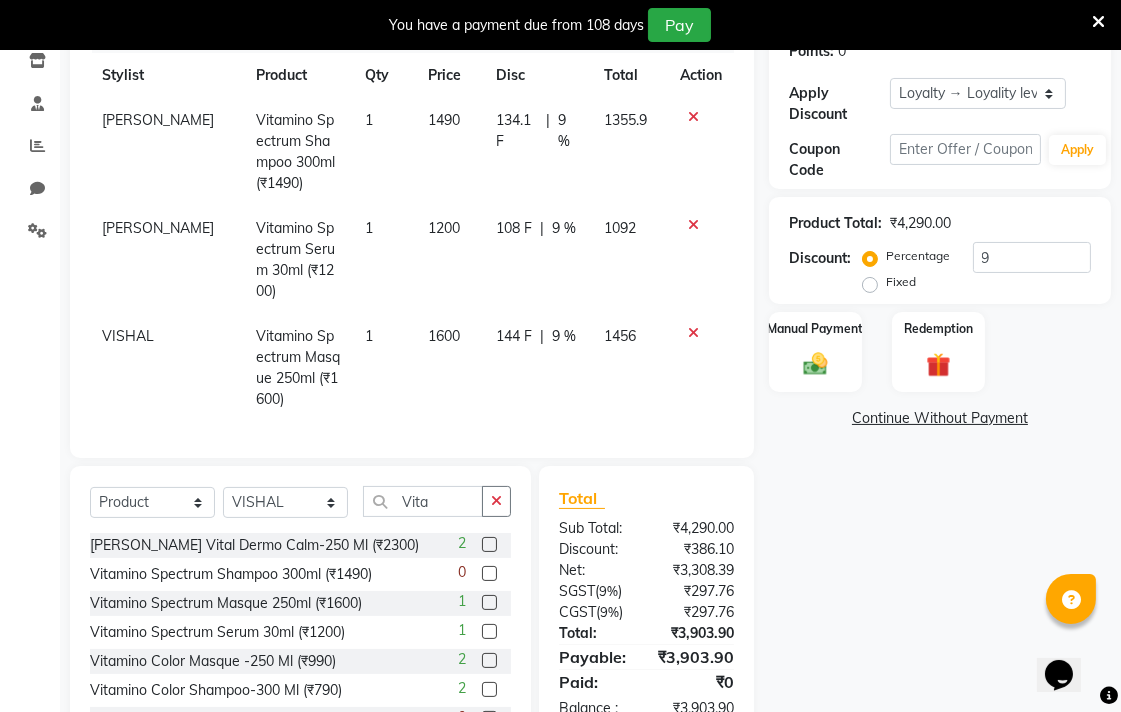 click on "Name: [PERSON_NAME]  Membership:  No Active Membership  Total Visits:   Card on file:  0 Last Visit:   - Points:   0  Apply Discount Select  Loyalty → Loyality level 1  Coupon → [PERSON_NAME] Gift Voucher Coupon → [PERSON_NAME] Gift Voucher Coupon → [PERSON_NAME] Gift Voucher Coupon → [PERSON_NAME] Gift Voucher Coupon Code Apply Product Total:  ₹4,290.00  Discount:  Percentage   Fixed  9 Manual Payment Redemption  Continue Without Payment" 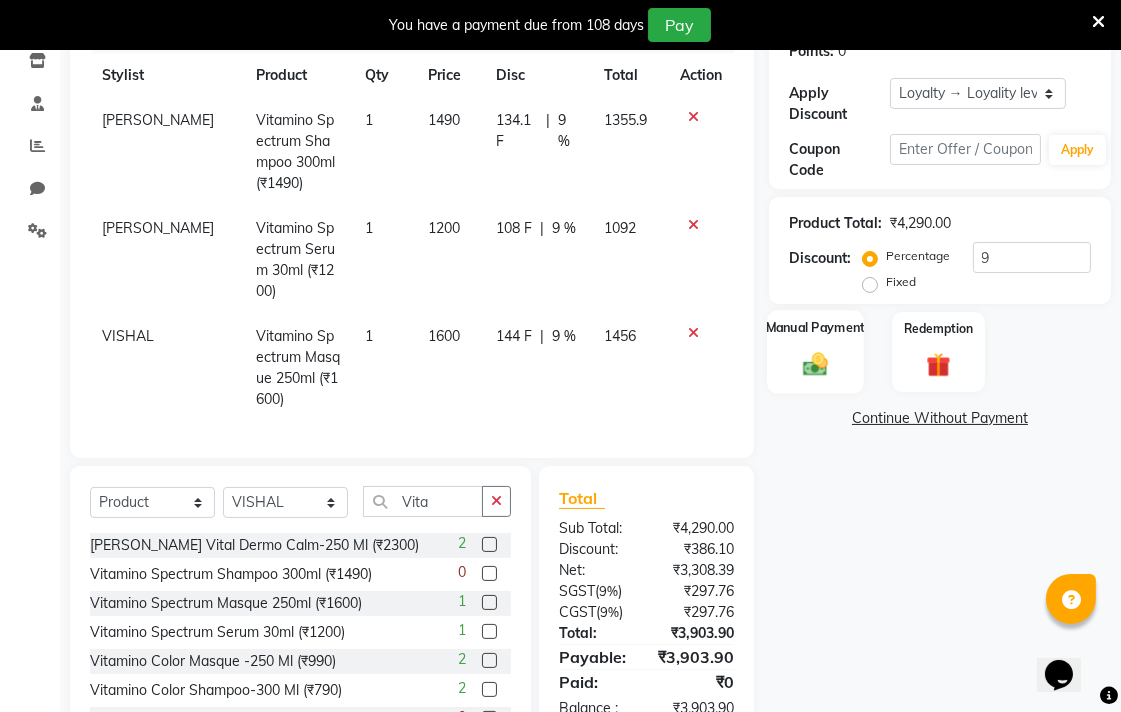click on "Manual Payment" 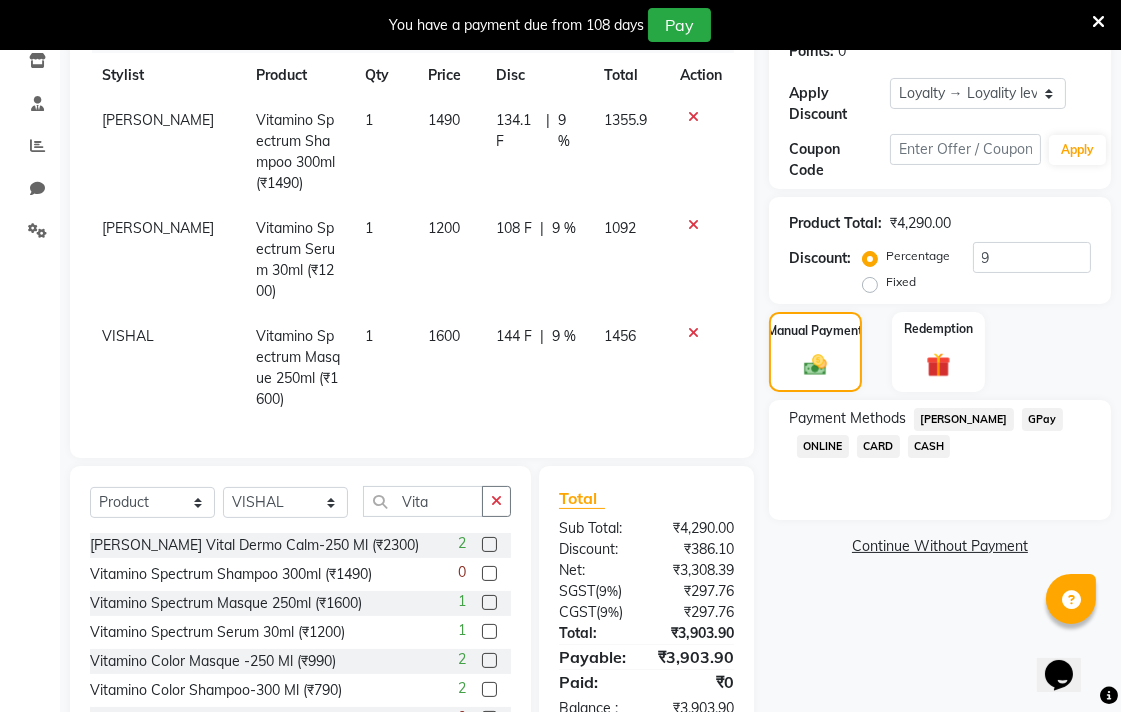 click on "CARD" 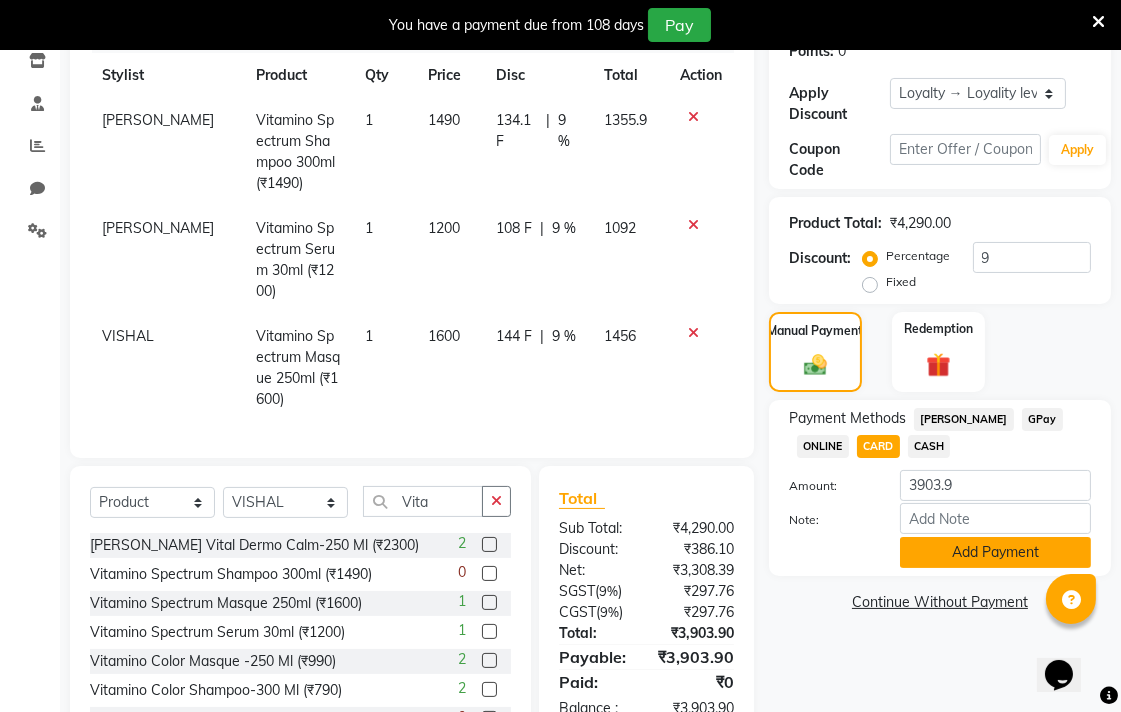 click on "Add Payment" 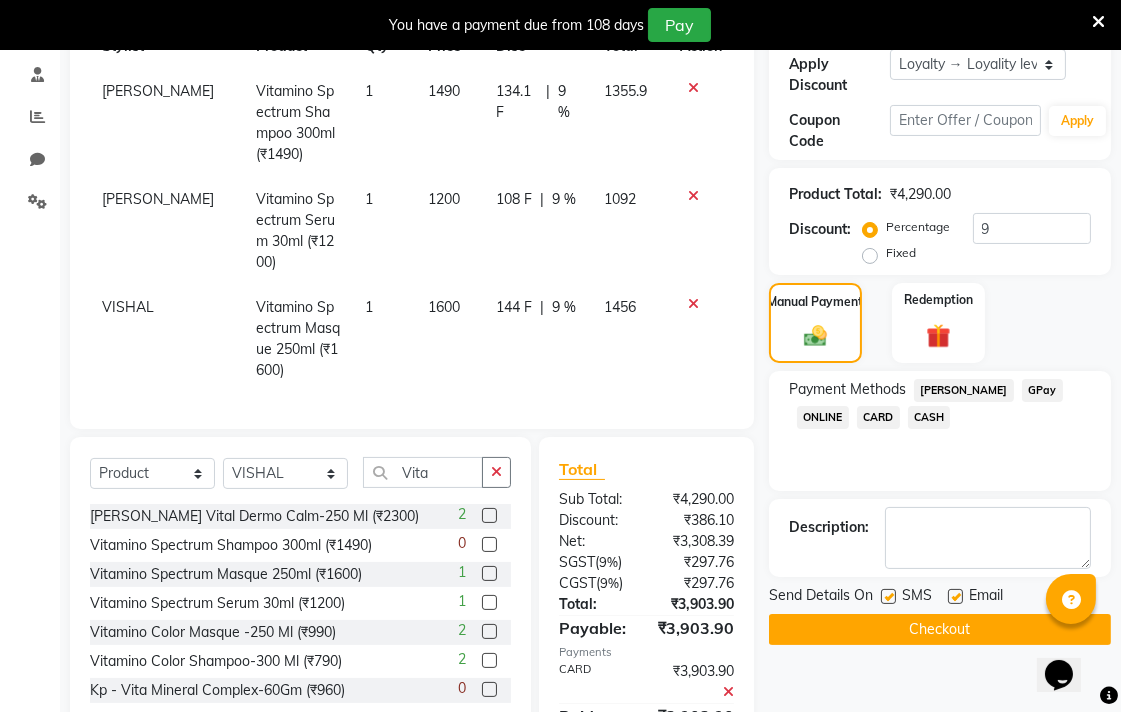 scroll, scrollTop: 528, scrollLeft: 0, axis: vertical 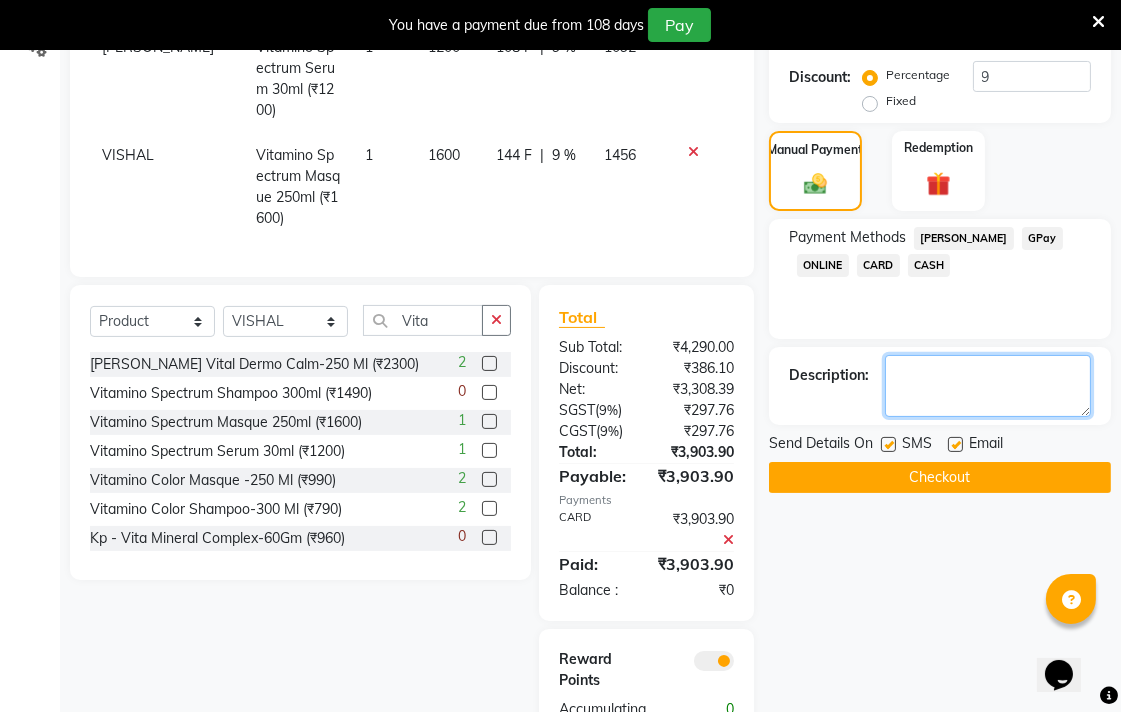 click 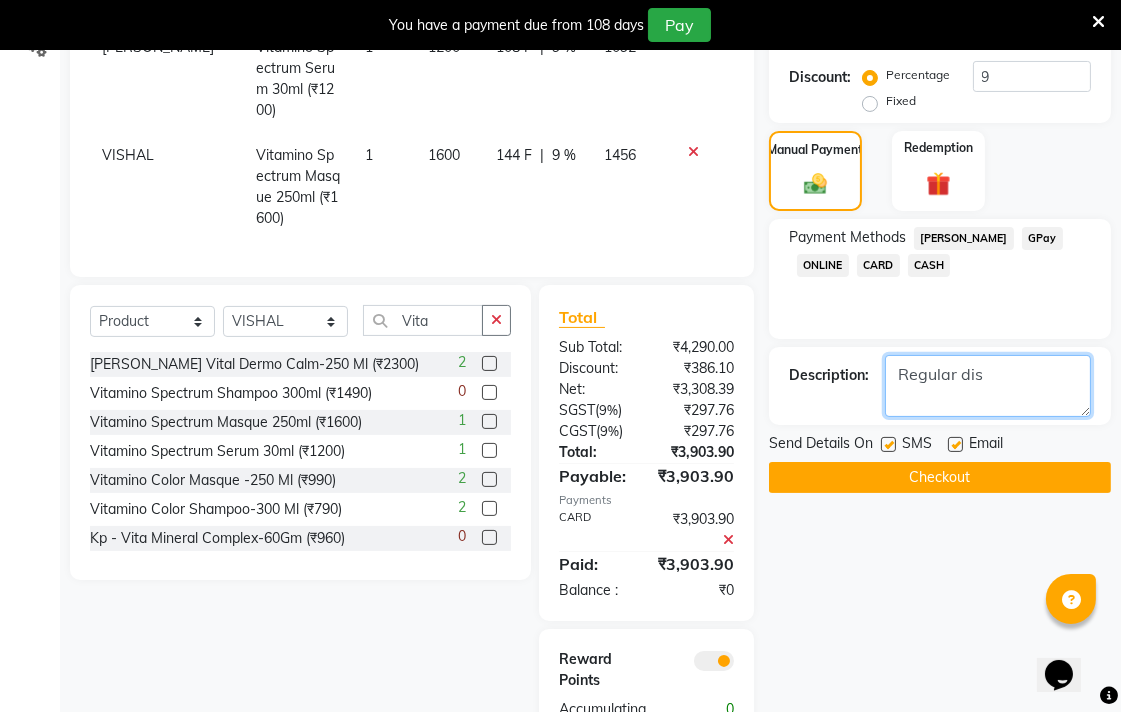 type on "Regular dis" 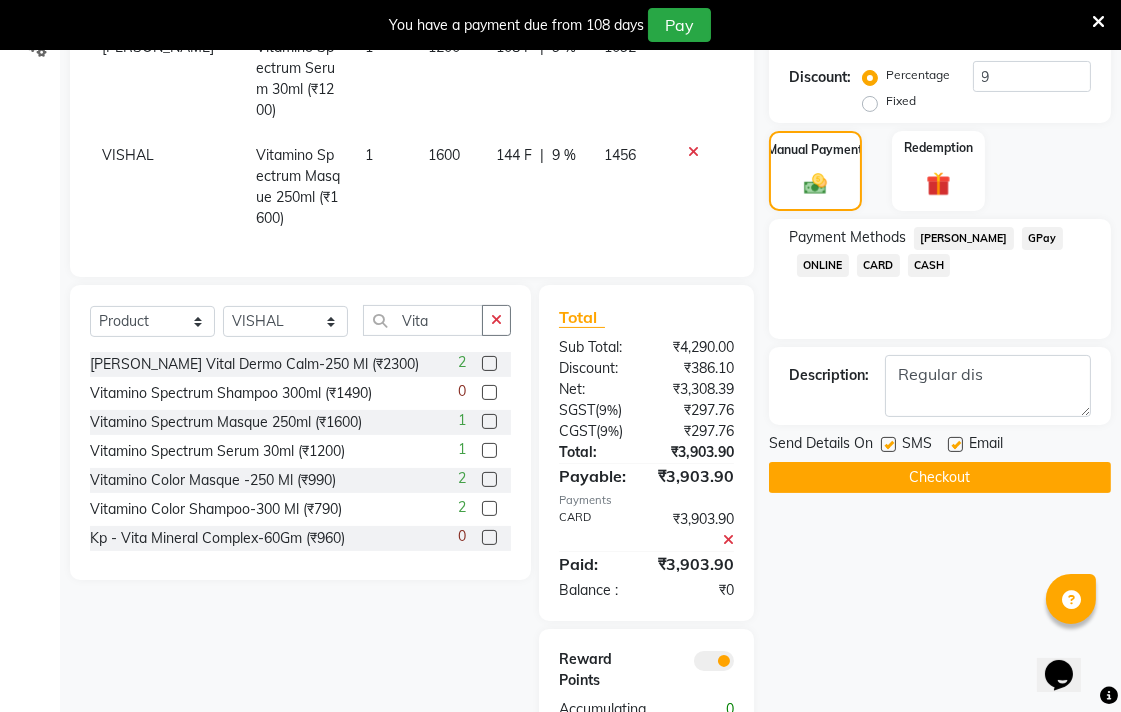 click on "Checkout" 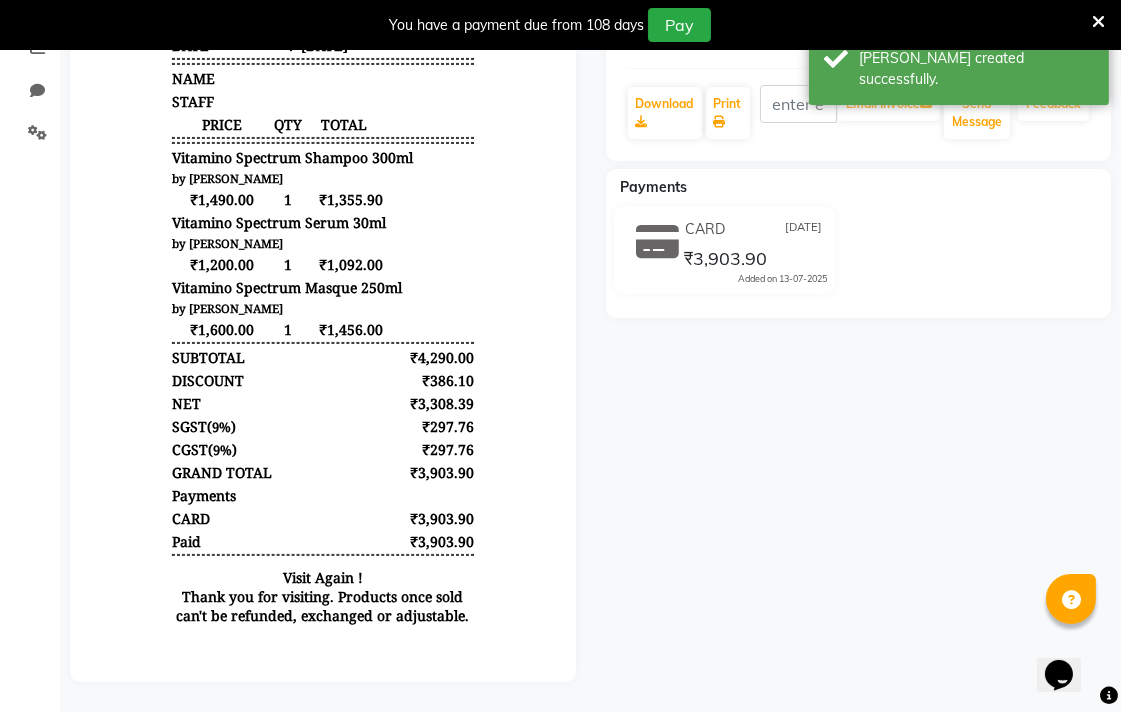 scroll, scrollTop: 0, scrollLeft: 0, axis: both 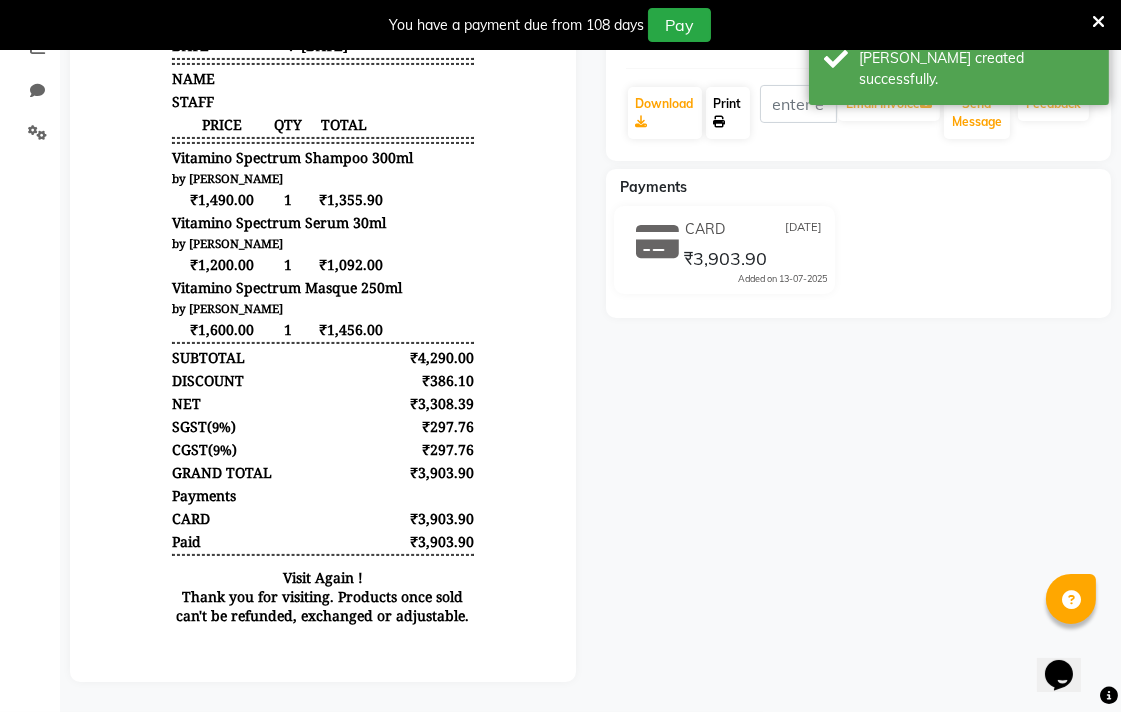 click on "Print" 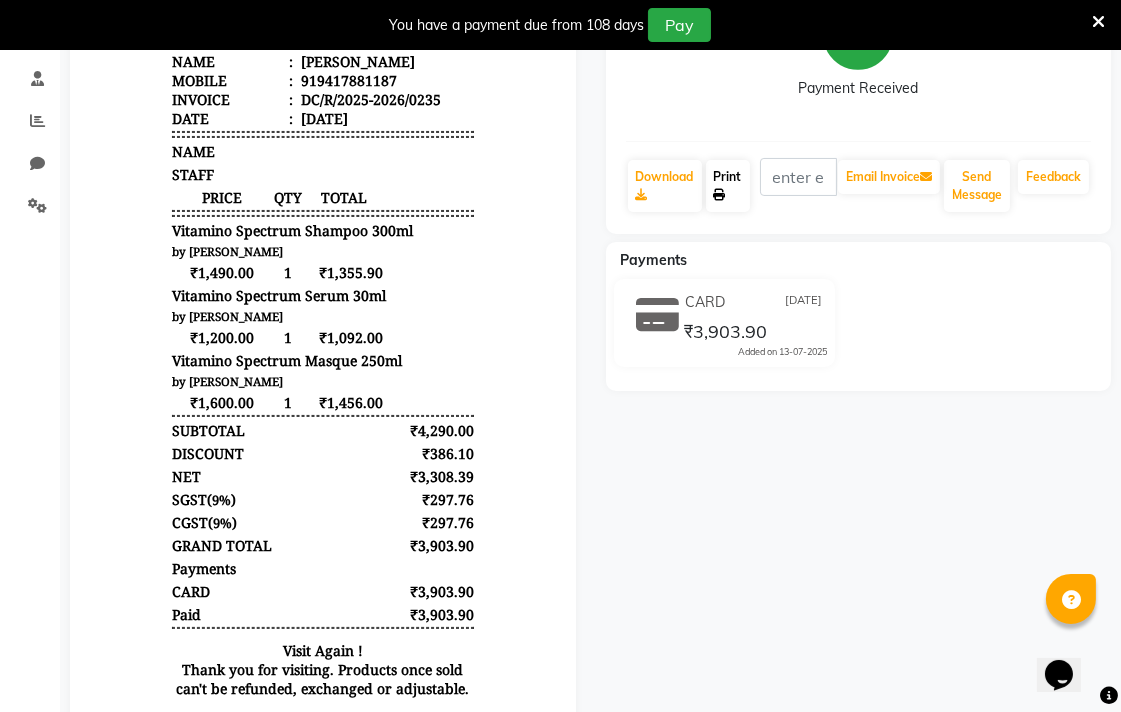 scroll, scrollTop: 0, scrollLeft: 0, axis: both 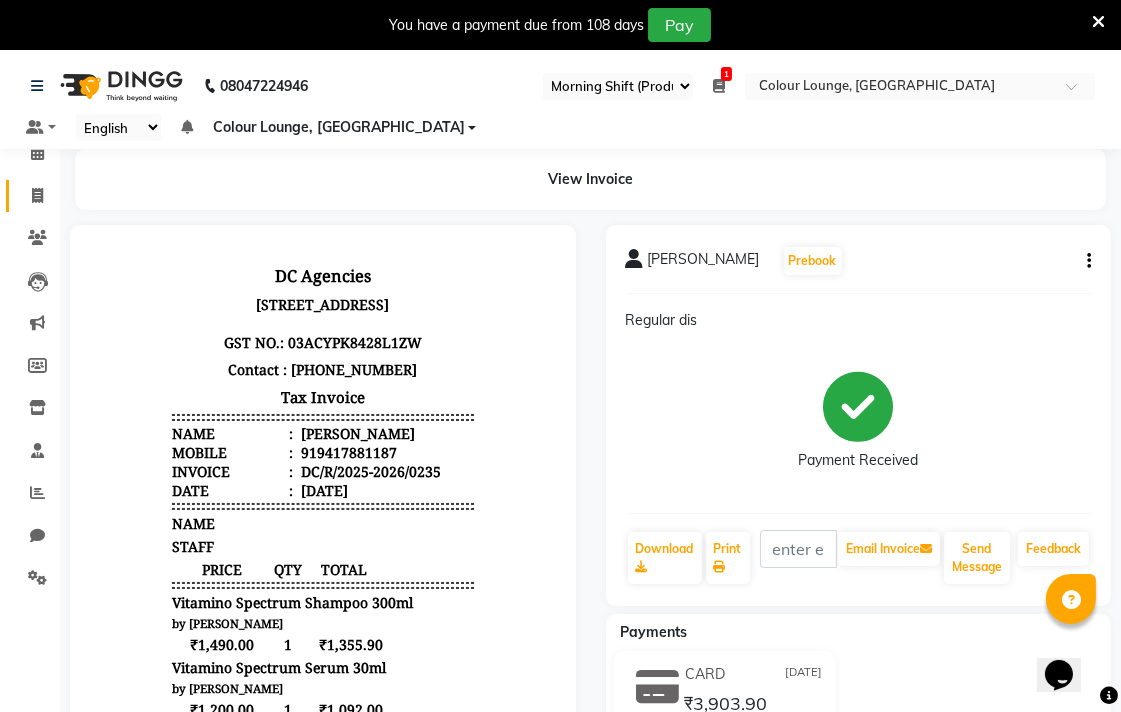 click 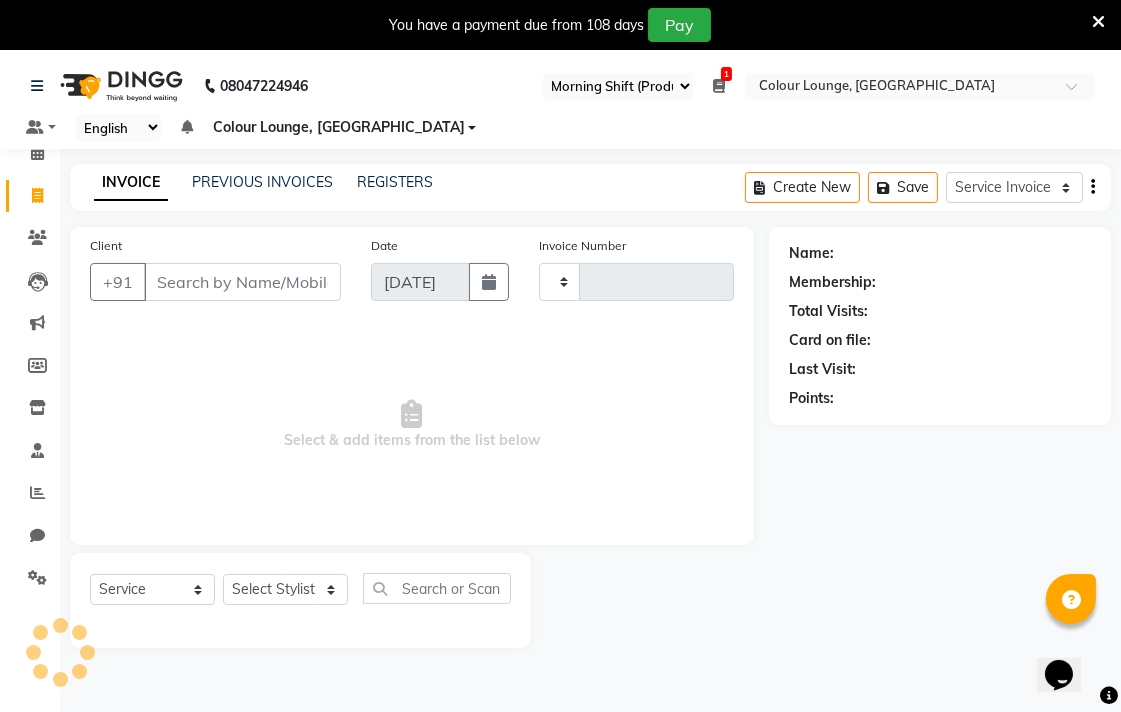 scroll, scrollTop: 50, scrollLeft: 0, axis: vertical 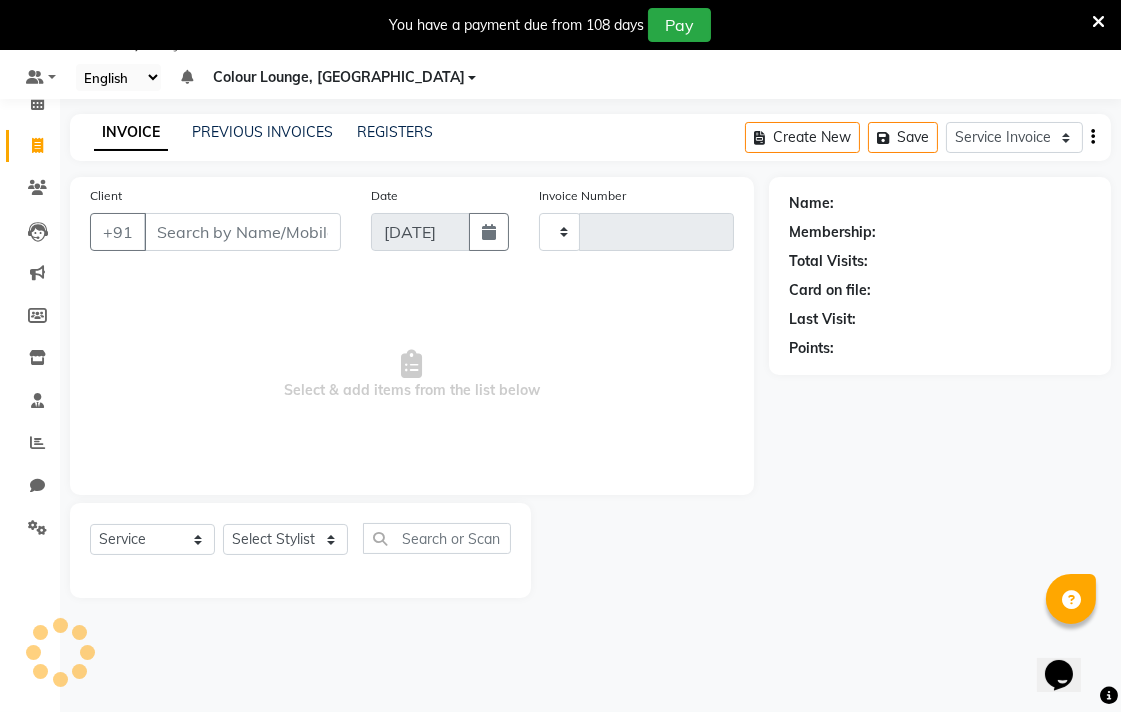 type on "4435" 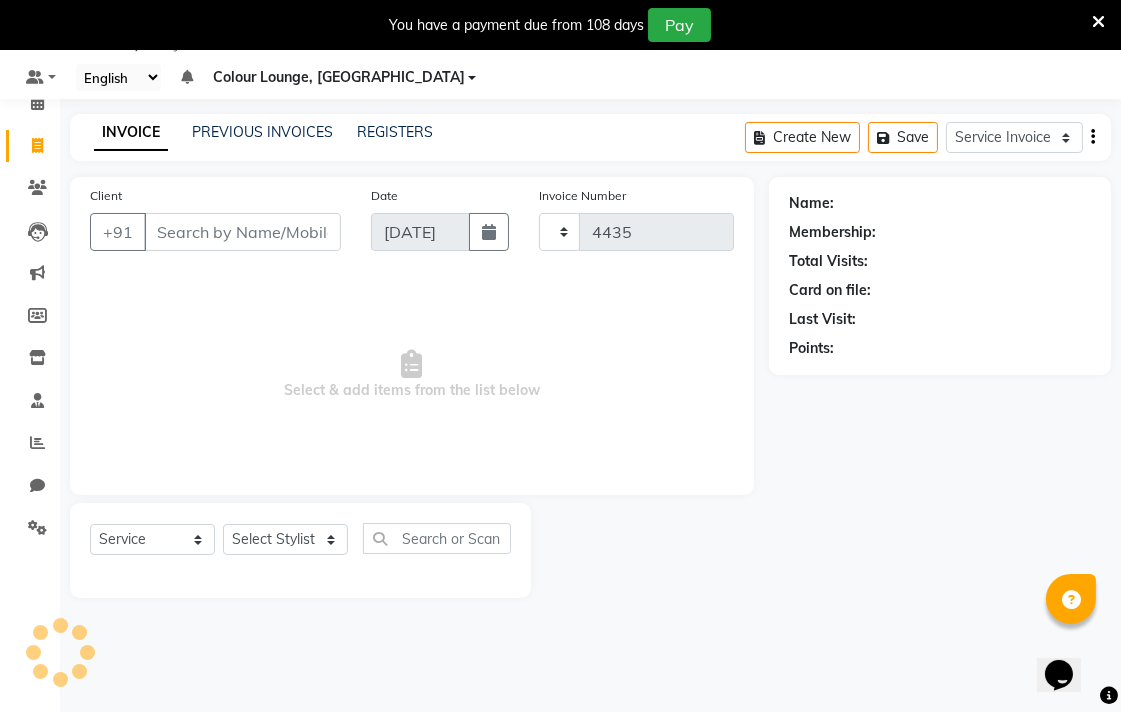 select on "8013" 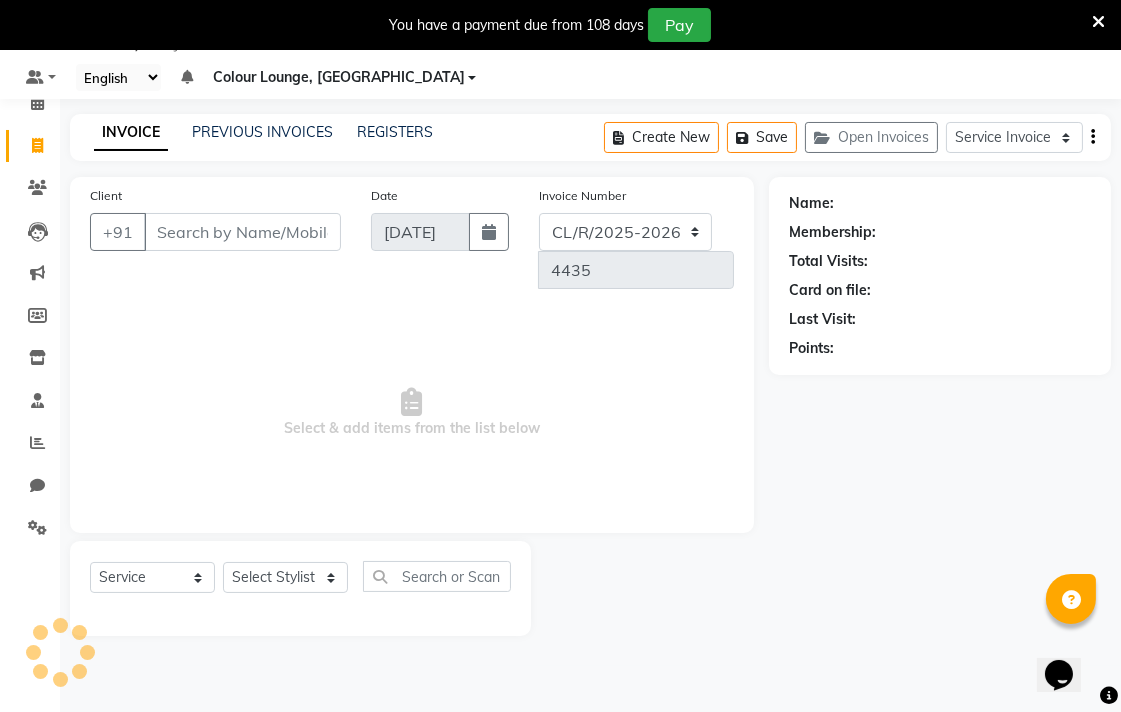 select on "83" 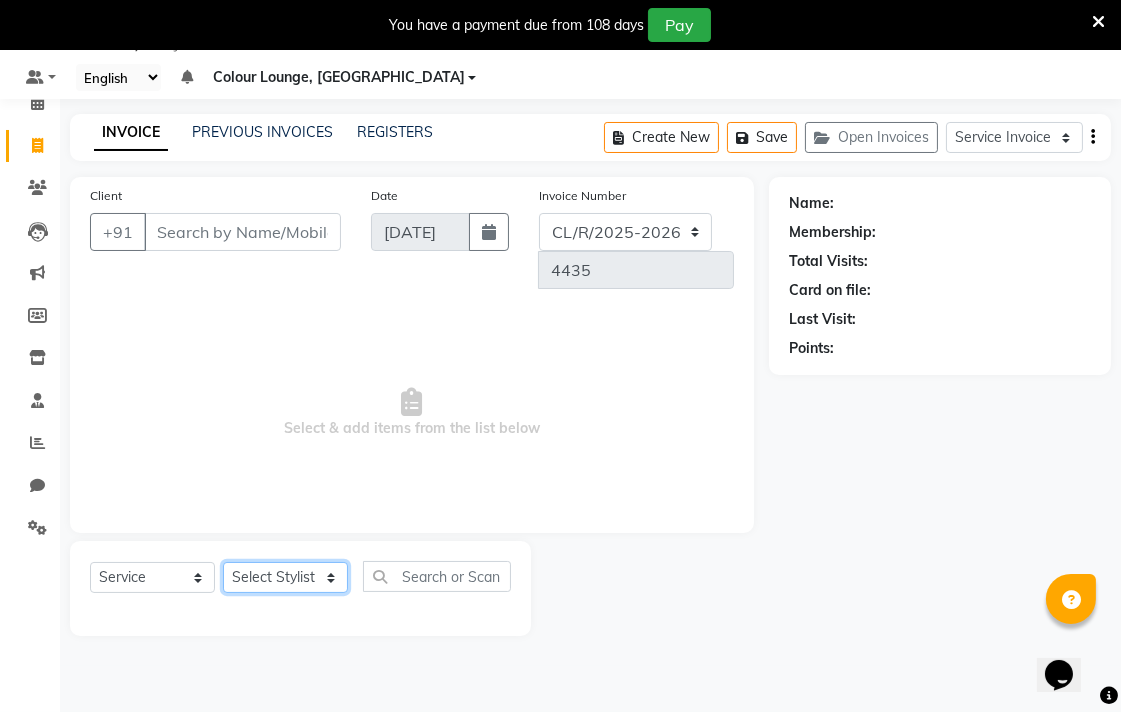 click on "Select Stylist Admin AMIT Birshika Colour Lounge, [GEOGRAPHIC_DATA] Colour Lounge, [GEOGRAPHIC_DATA] [PERSON_NAME] [PERSON_NAME] [PERSON_NAME] [PERSON_NAME] [PERSON_NAME] mam [PERSON_NAME] [PERSON_NAME] [PERSON_NAME] MOHIT [PERSON_NAME] POOJA [PERSON_NAME] [PERSON_NAME] [PERSON_NAME] guard [PERSON_NAME] [PERSON_NAME] [PERSON_NAME] [PERSON_NAME] SAMEER [PERSON_NAME] [PERSON_NAME] [PERSON_NAME] [PERSON_NAME] [PERSON_NAME] [PERSON_NAME] VISHAL [PERSON_NAME]" 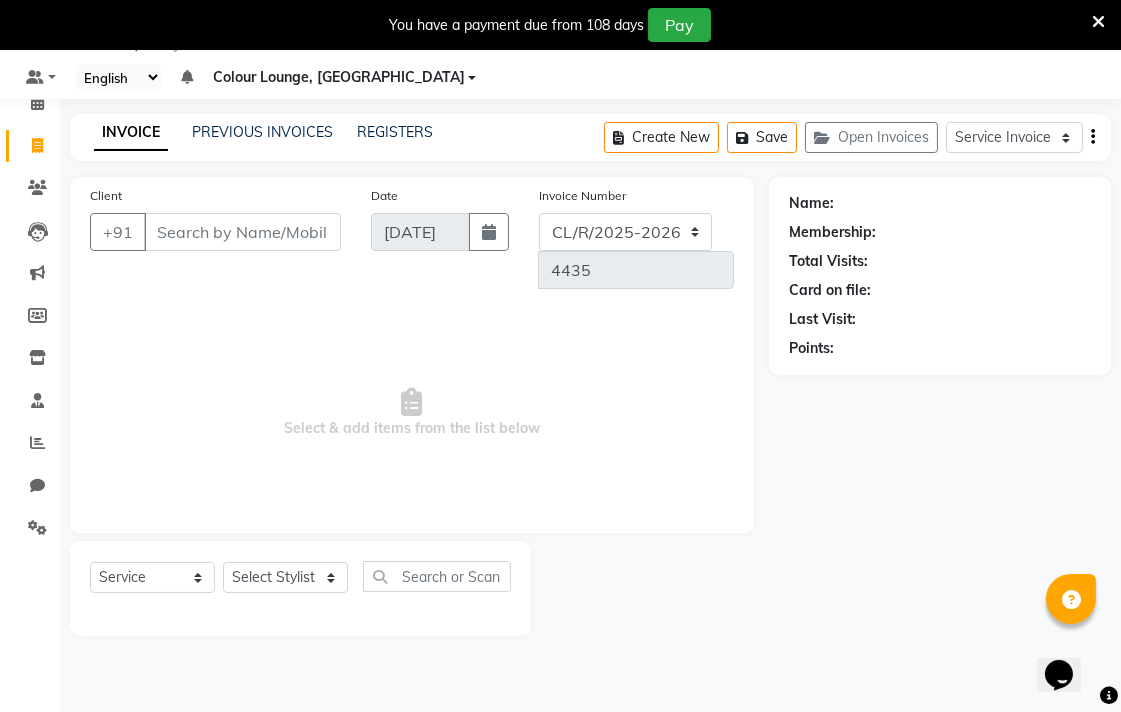 click on "Name: Membership: Total Visits: Card on file: Last Visit:  Points:" 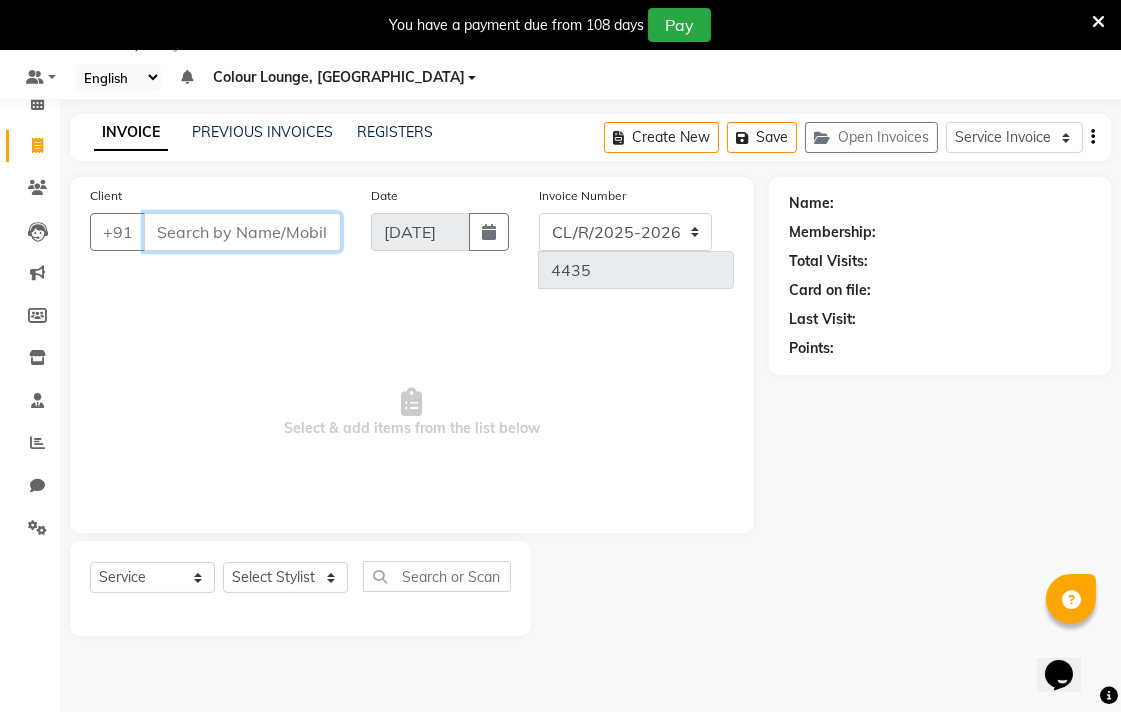 click on "Client" at bounding box center (242, 232) 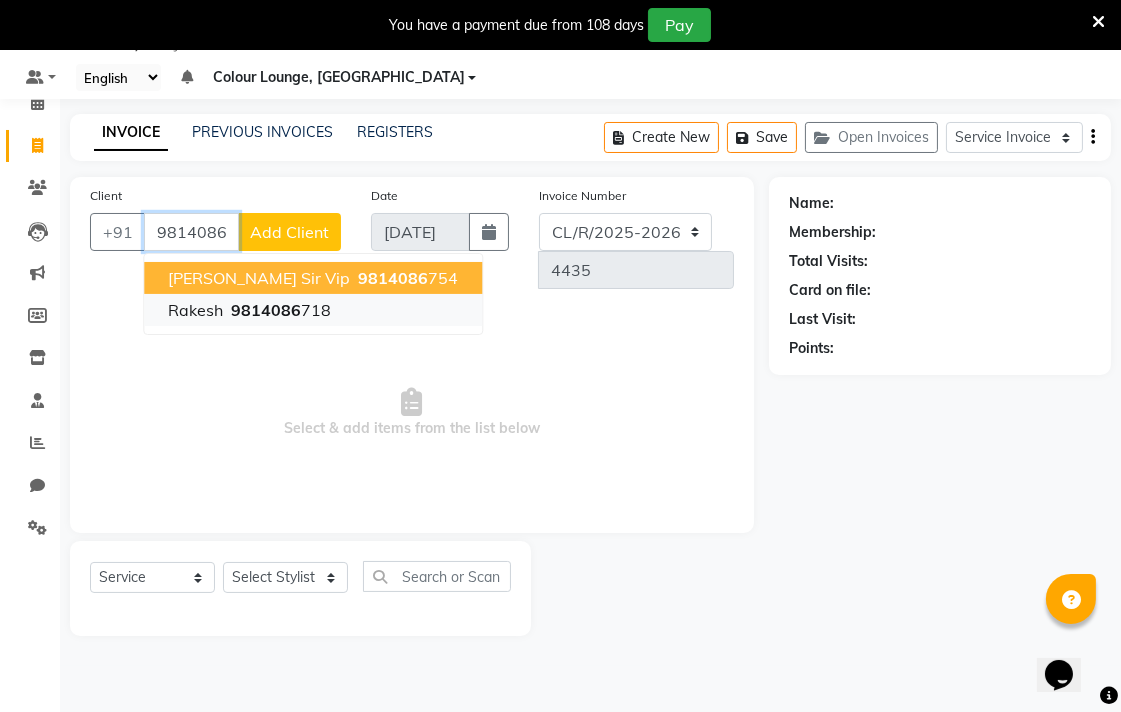 click on "Rakesh   9814086 718" at bounding box center (313, 310) 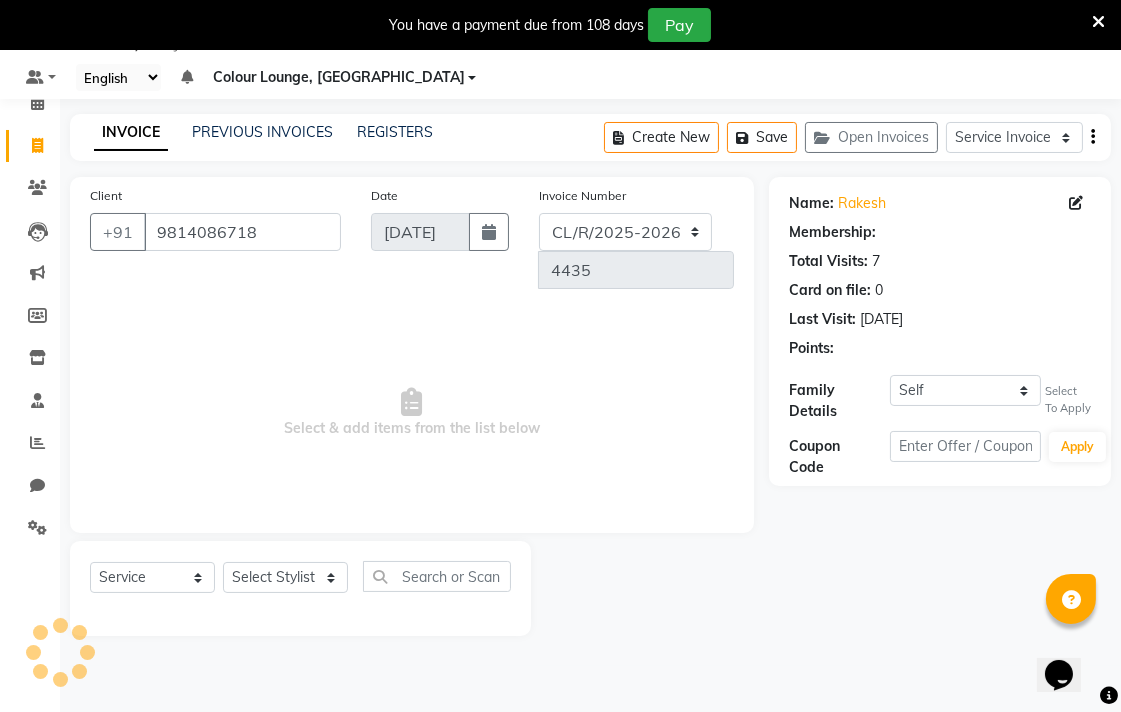 select on "1: Object" 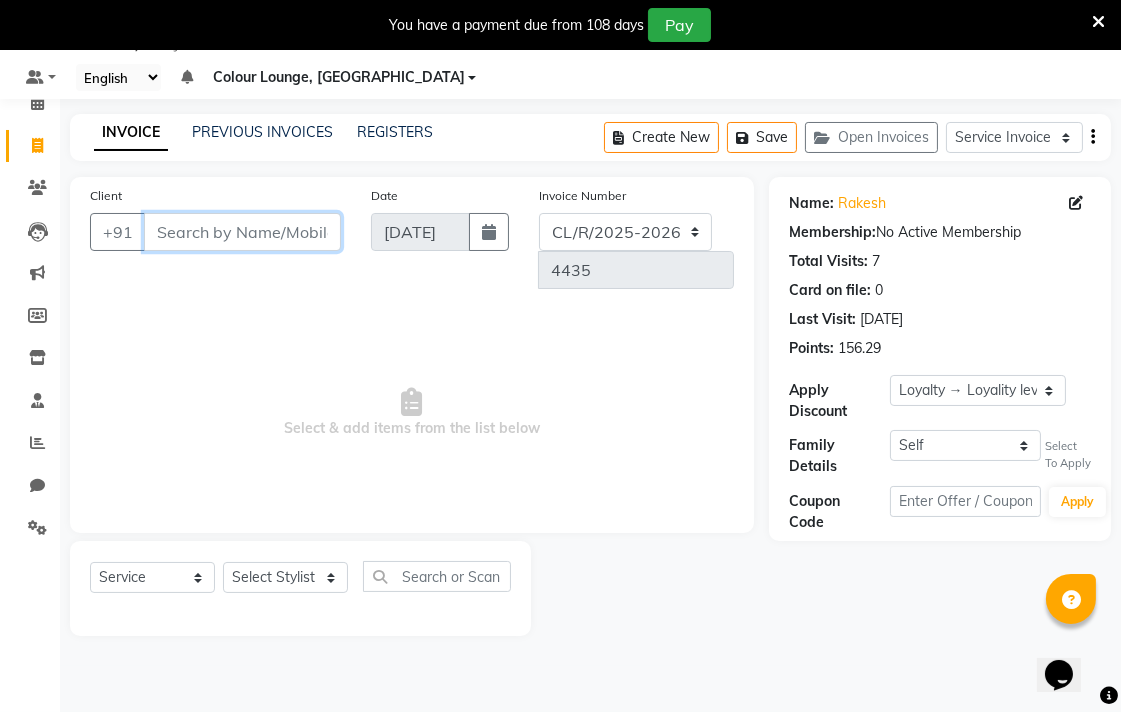 type 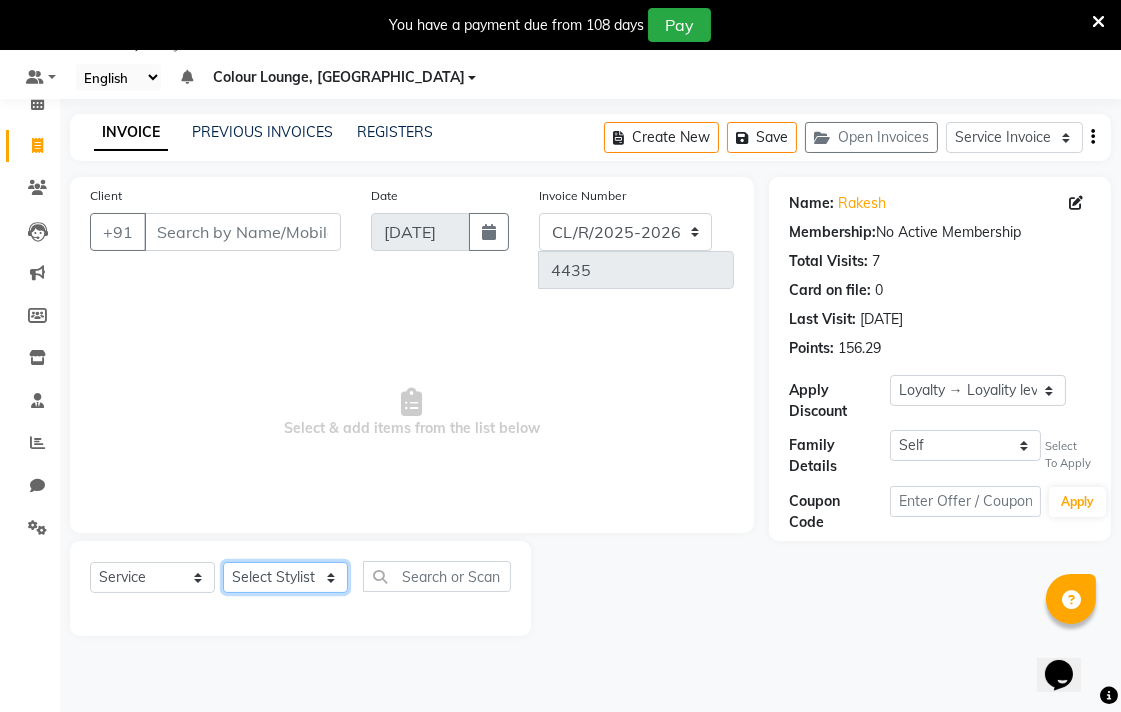 click on "Select Stylist Admin AMIT Birshika Colour Lounge, [GEOGRAPHIC_DATA] Colour Lounge, [GEOGRAPHIC_DATA] [PERSON_NAME] [PERSON_NAME] [PERSON_NAME] [PERSON_NAME] [PERSON_NAME] mam [PERSON_NAME] [PERSON_NAME] [PERSON_NAME] MOHIT [PERSON_NAME] POOJA [PERSON_NAME] [PERSON_NAME] [PERSON_NAME] guard [PERSON_NAME] [PERSON_NAME] [PERSON_NAME] [PERSON_NAME] SAMEER [PERSON_NAME] [PERSON_NAME] [PERSON_NAME] [PERSON_NAME] [PERSON_NAME] [PERSON_NAME] VISHAL [PERSON_NAME]" 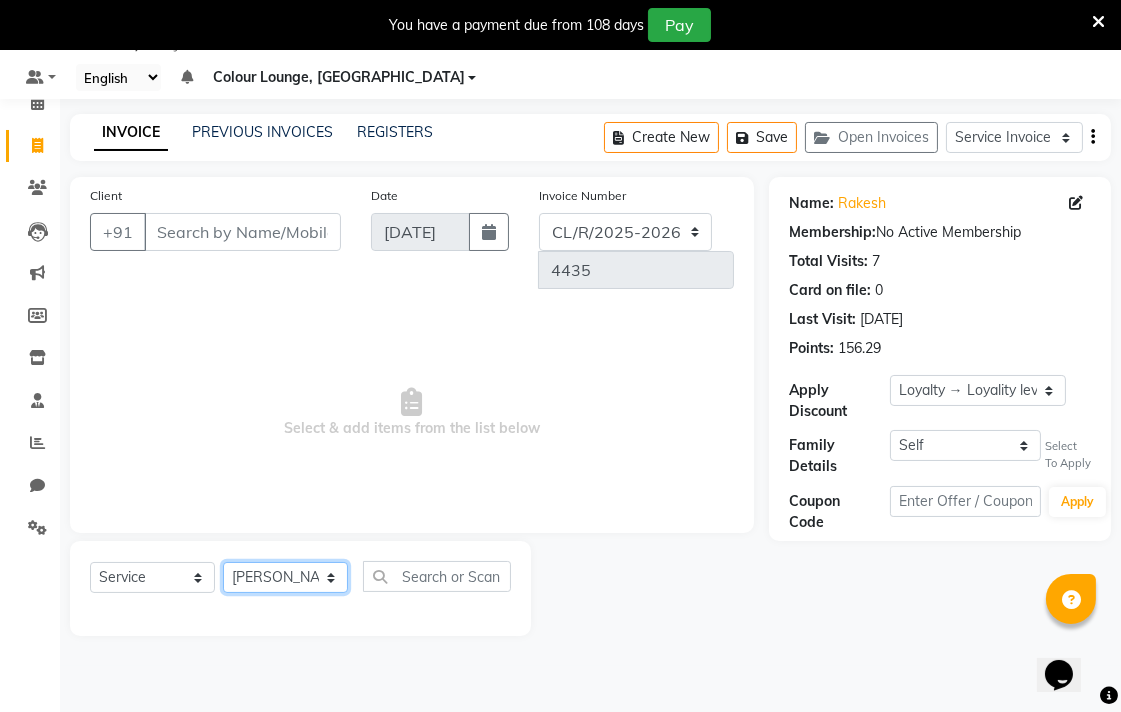 click on "Select Stylist Admin AMIT Birshika Colour Lounge, [GEOGRAPHIC_DATA] Colour Lounge, [GEOGRAPHIC_DATA] [PERSON_NAME] [PERSON_NAME] [PERSON_NAME] [PERSON_NAME] [PERSON_NAME] mam [PERSON_NAME] [PERSON_NAME] [PERSON_NAME] MOHIT [PERSON_NAME] POOJA [PERSON_NAME] [PERSON_NAME] [PERSON_NAME] guard [PERSON_NAME] [PERSON_NAME] [PERSON_NAME] [PERSON_NAME] SAMEER [PERSON_NAME] [PERSON_NAME] [PERSON_NAME] [PERSON_NAME] [PERSON_NAME] [PERSON_NAME] VISHAL [PERSON_NAME]" 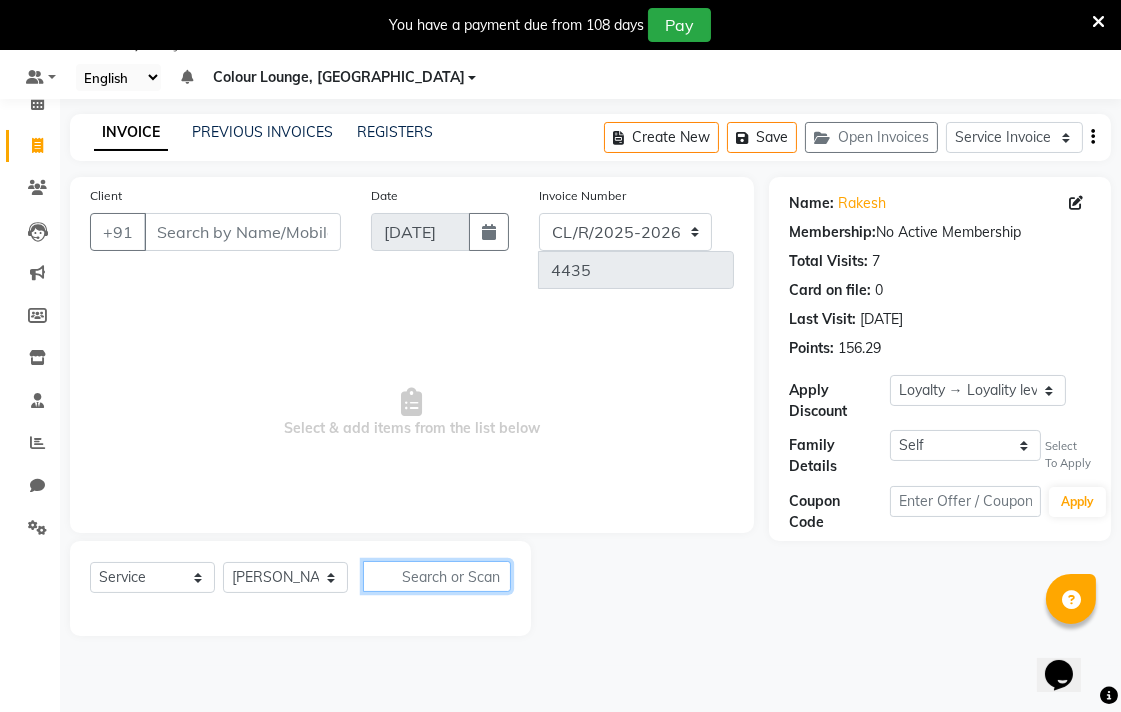 click 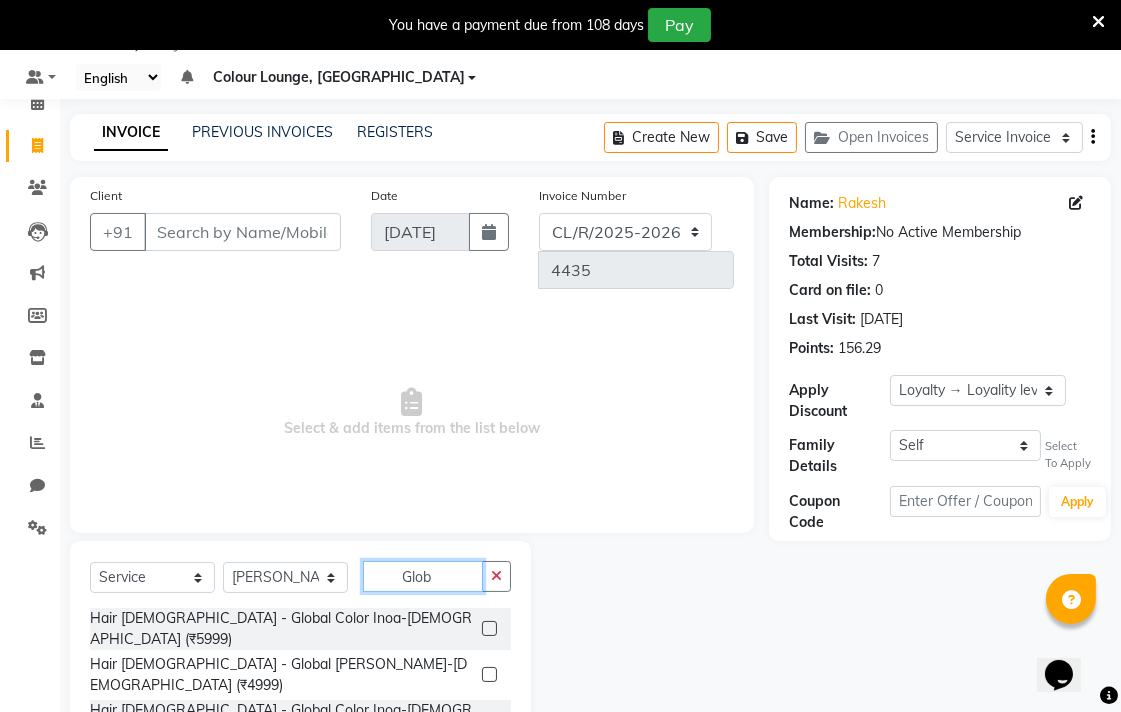 type on "Glob" 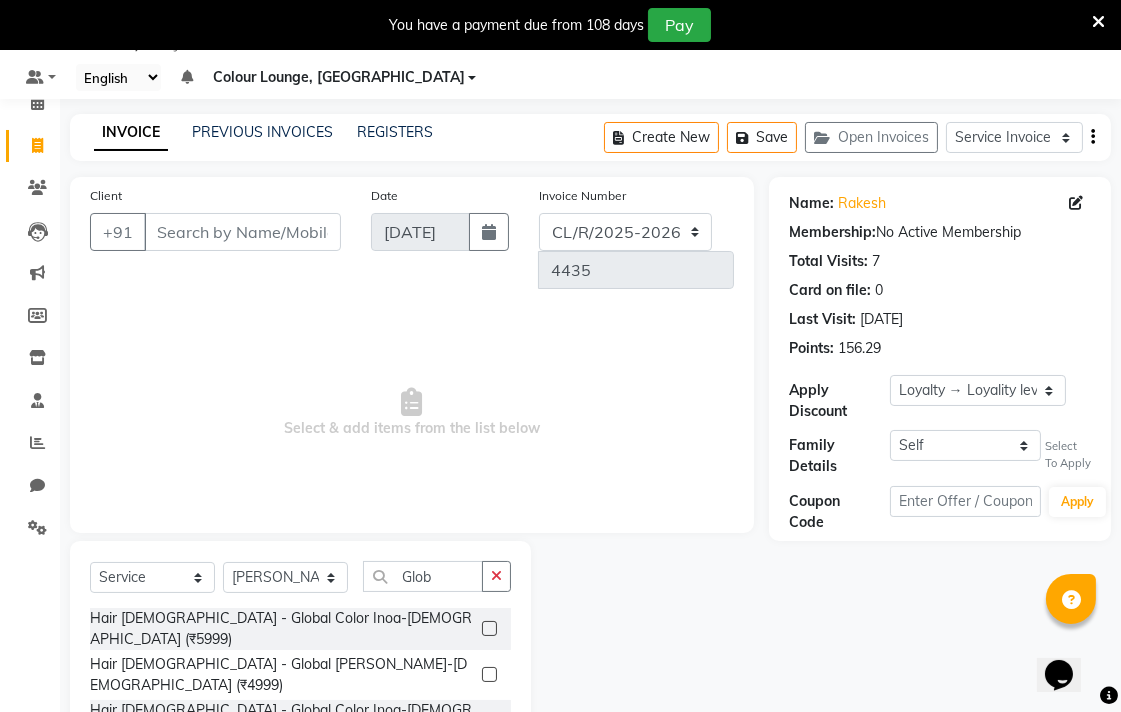 click 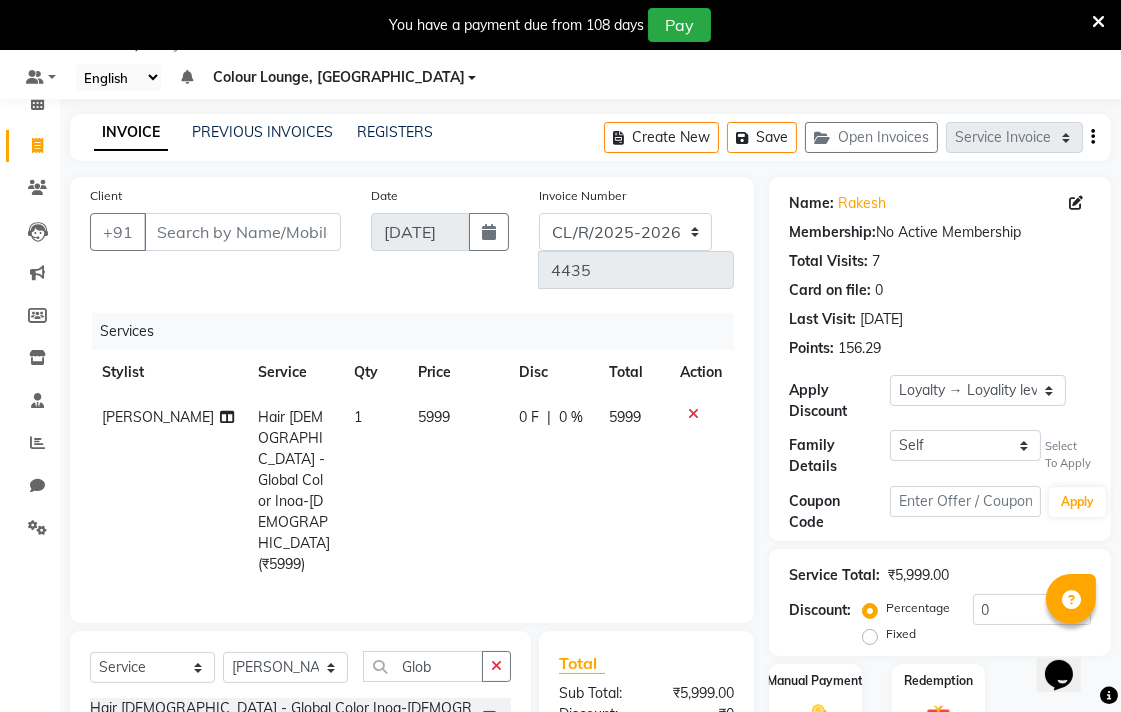 checkbox on "false" 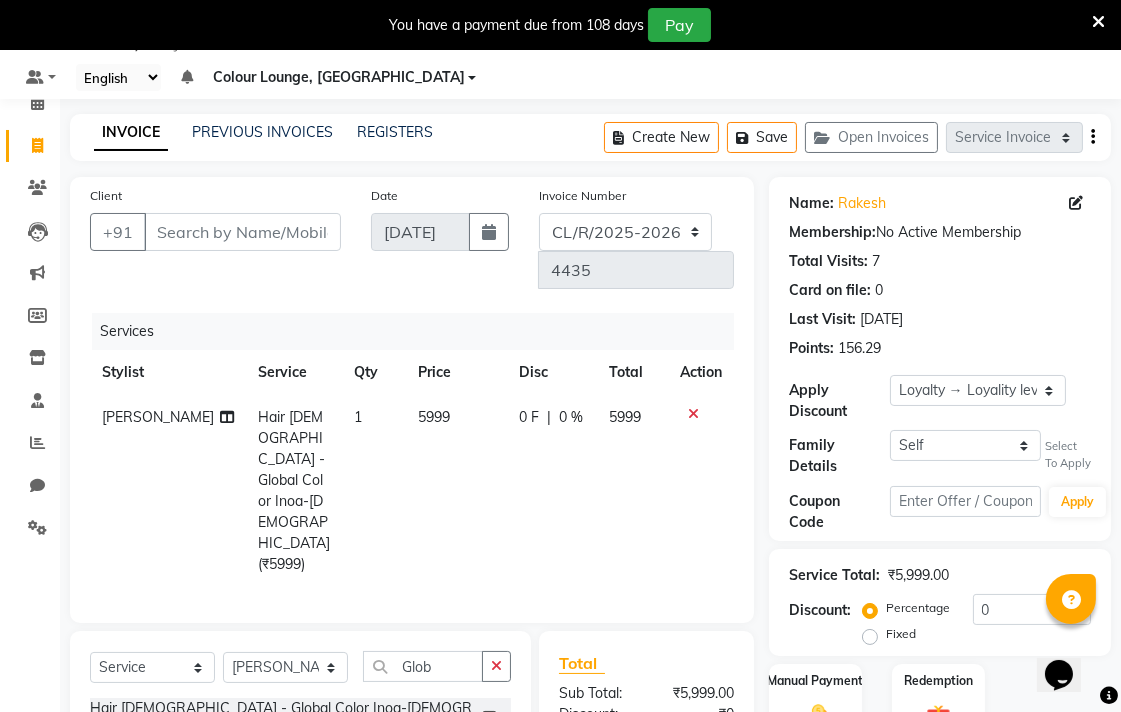click on "5999" 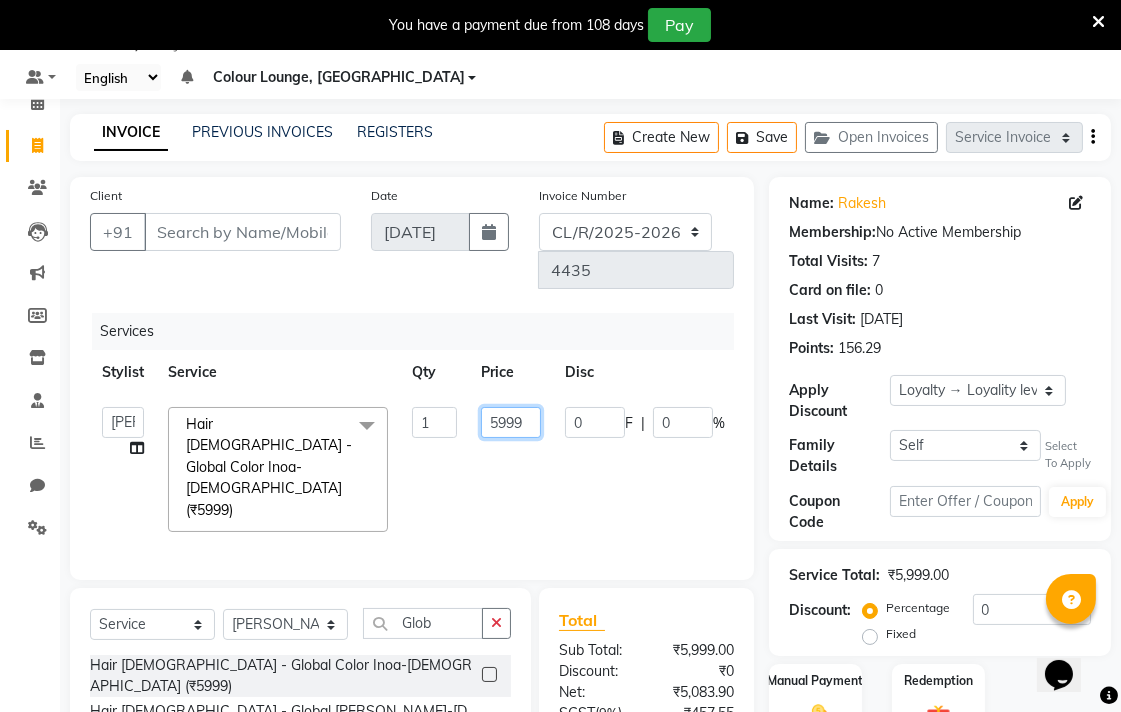 click on "5999" 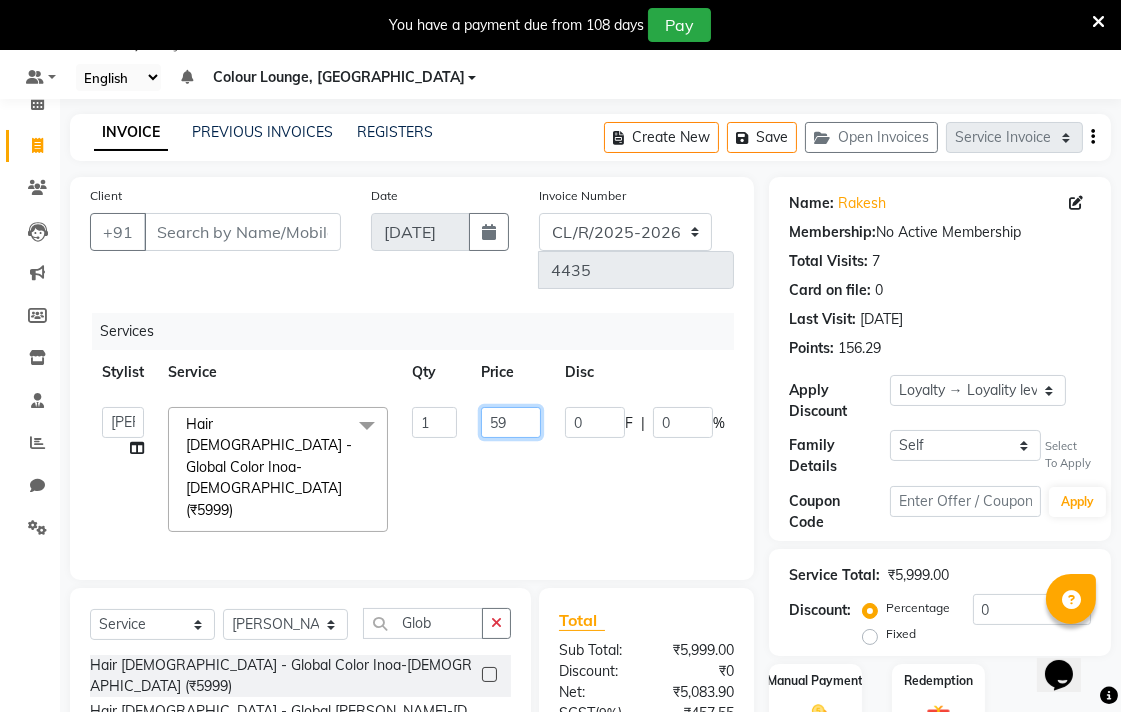 type on "5" 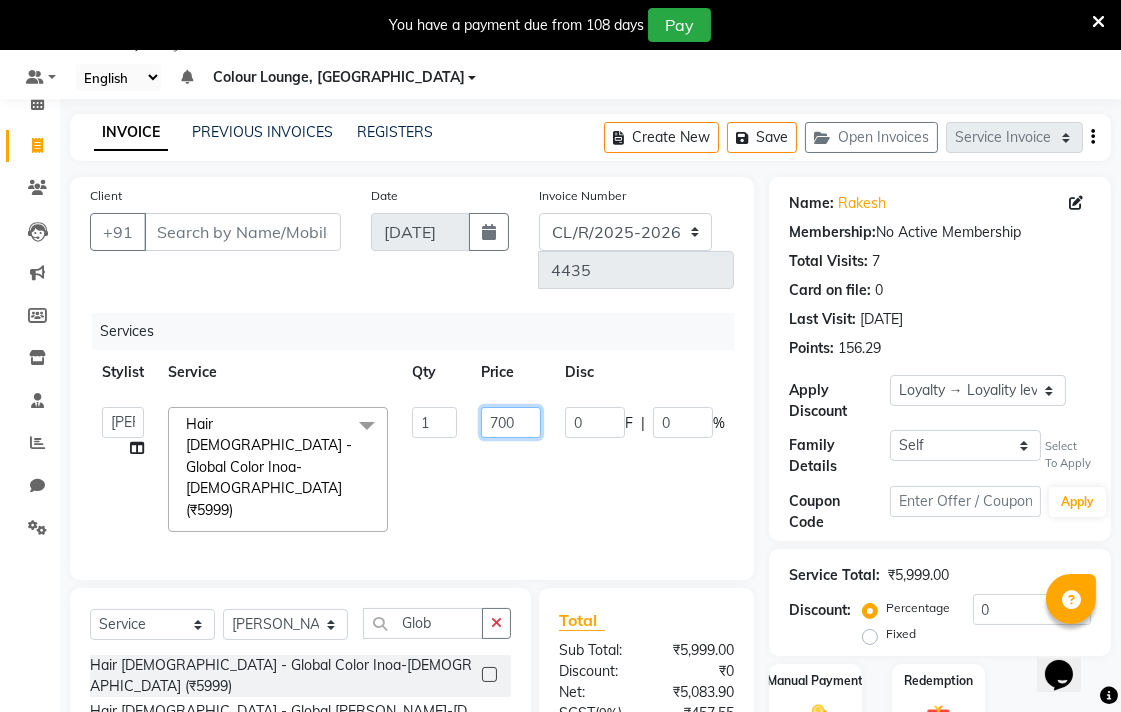type on "7000" 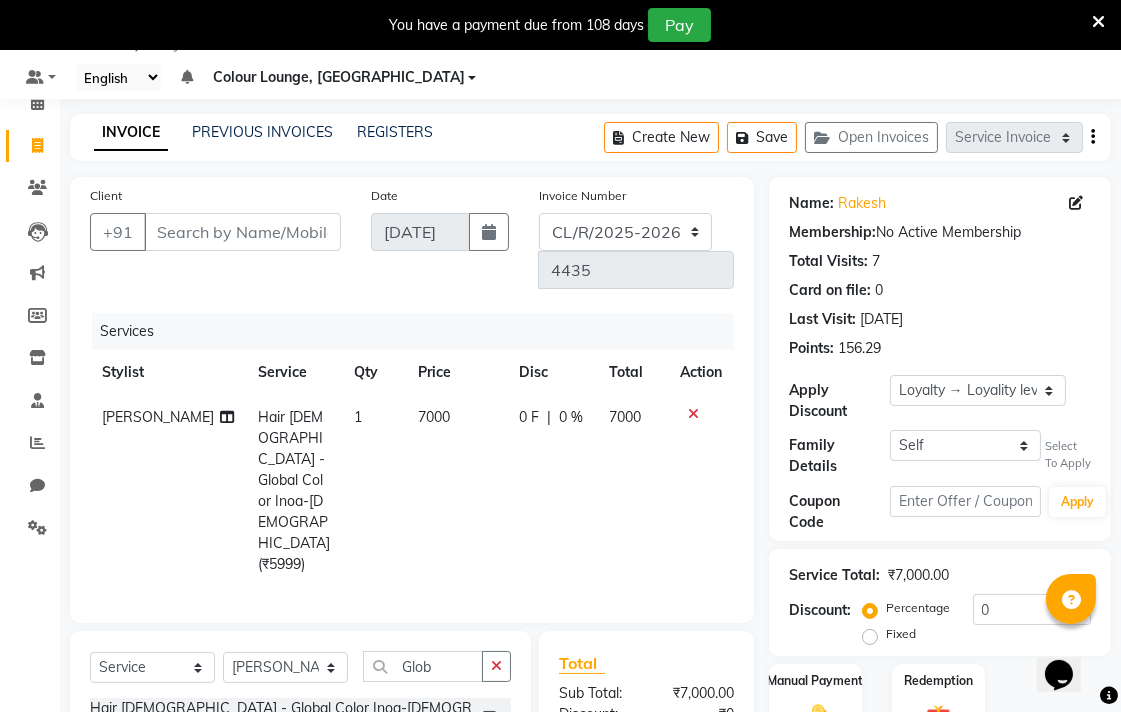 click on "7000" 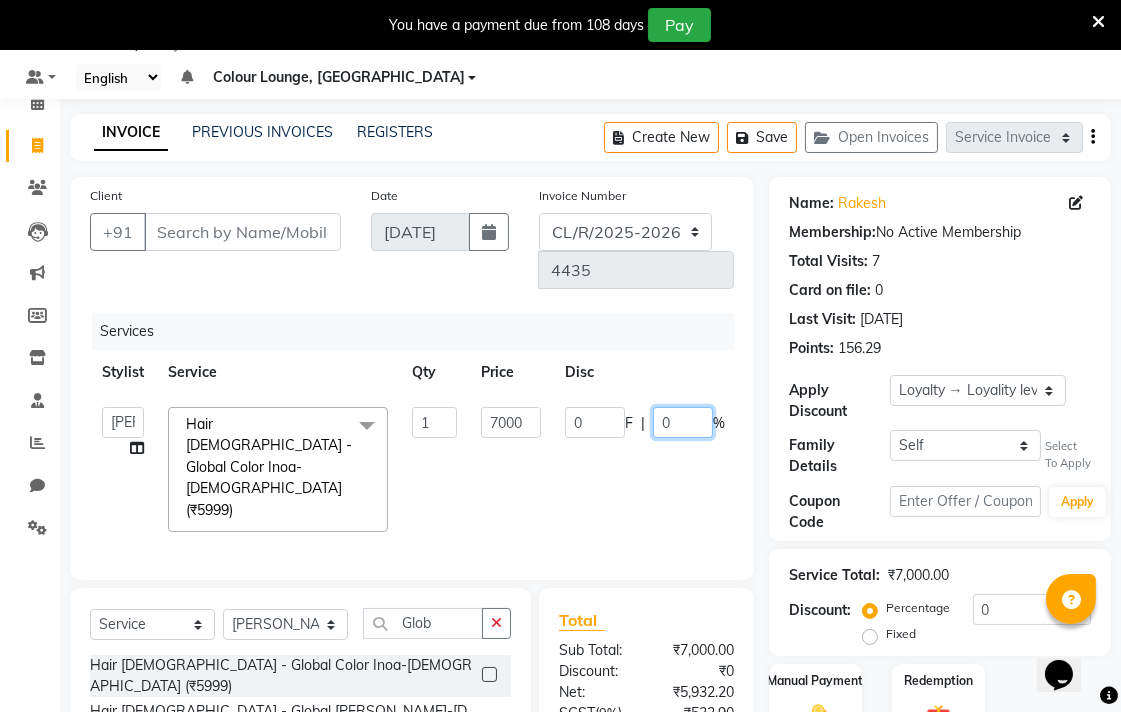 click on "0" 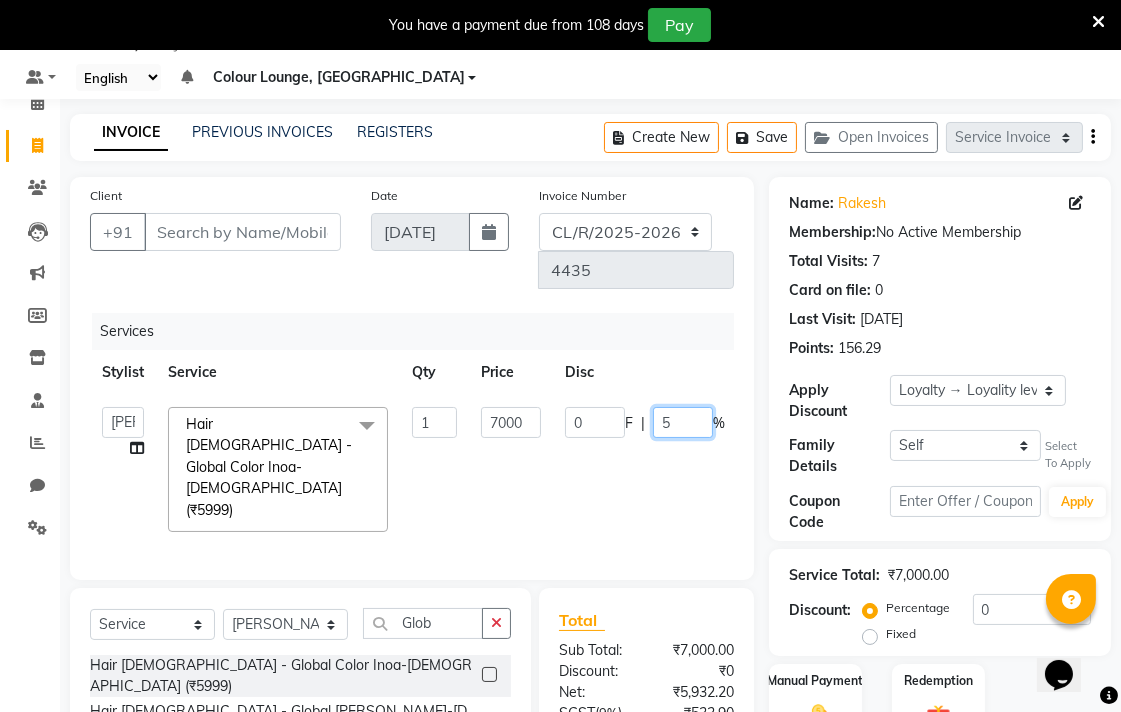 type on "50" 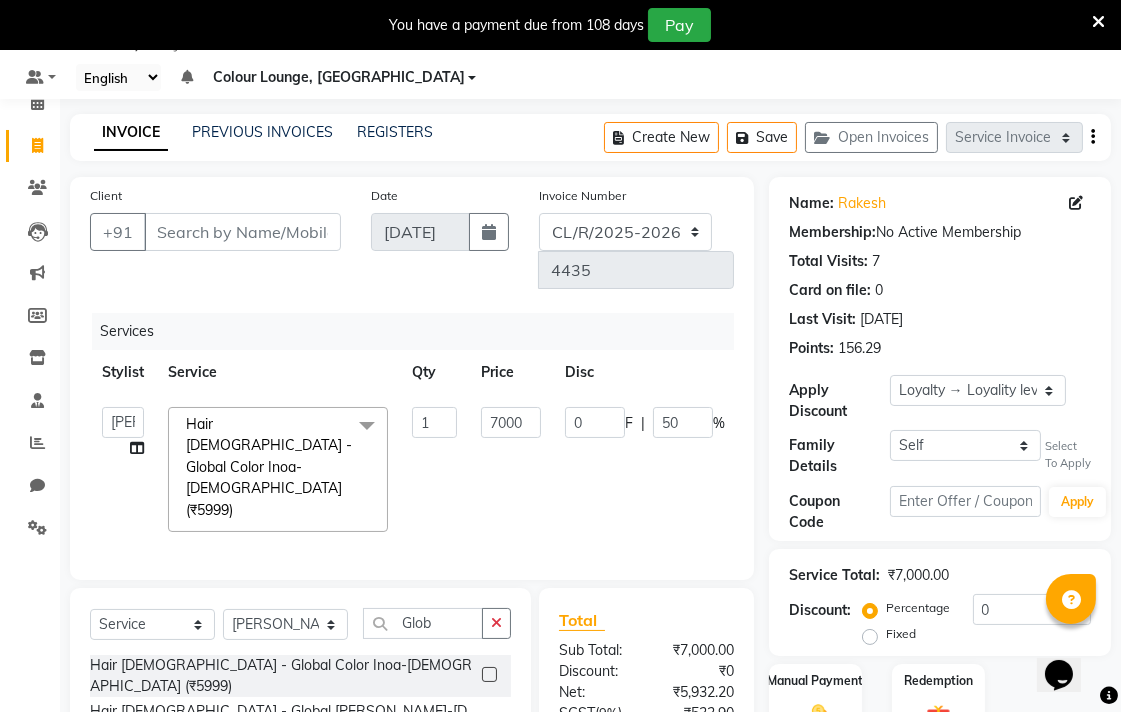 click on "Admin   AMIT   Birshika   Colour Lounge, Ranjit Avenue   Colour Lounge, Ranjit Avenue   Digvijay   JAGPREET SINGH   KARAN JAFFAL   KARAN KUMAR   Komal mam   LOVEPREET   MAIBAM SURJIT SINGH   MANDEEP   MOHIT   Nandani   PARAS   POOJA DEVNATH   Pooja Negi   PREM KOHLI   RADHIKA   Rahul guard   Reema mehra   Riya   Sahil   SAJAN   SAMEER   SANIA   SANJAY   SIMRAN   Sonia   Sunita   TANUJ   VISHAL   Vishal singh  Hair Female - Global Color Inoa-Female (₹5999)  x Facial - VIP signature potli therapy (₹9600) Facial - D Tan Facial (₹1590) Facial - French Facial (₹1770) Facial - Glow Facial (₹2500) Facial - Dermasage Luxury Skin Treatment (₹8000) Facial - Algotherm Luxury Facial (₹10000) Facial - Vitamin C Retinol Facial (₹6000) Facial - Vip Signature Facial (₹7000) Facial - Organic Facial (₹2359) Facial - Vitamin C Whiteninig Brightening facial (₹5000) Facial - Nirvana Facial (₹2712) Facial - Bio Whitening Facial (₹2595) Facial - Organic Facial kp qu (₹2000) Clinic - Iv Drip (₹5000) 1" 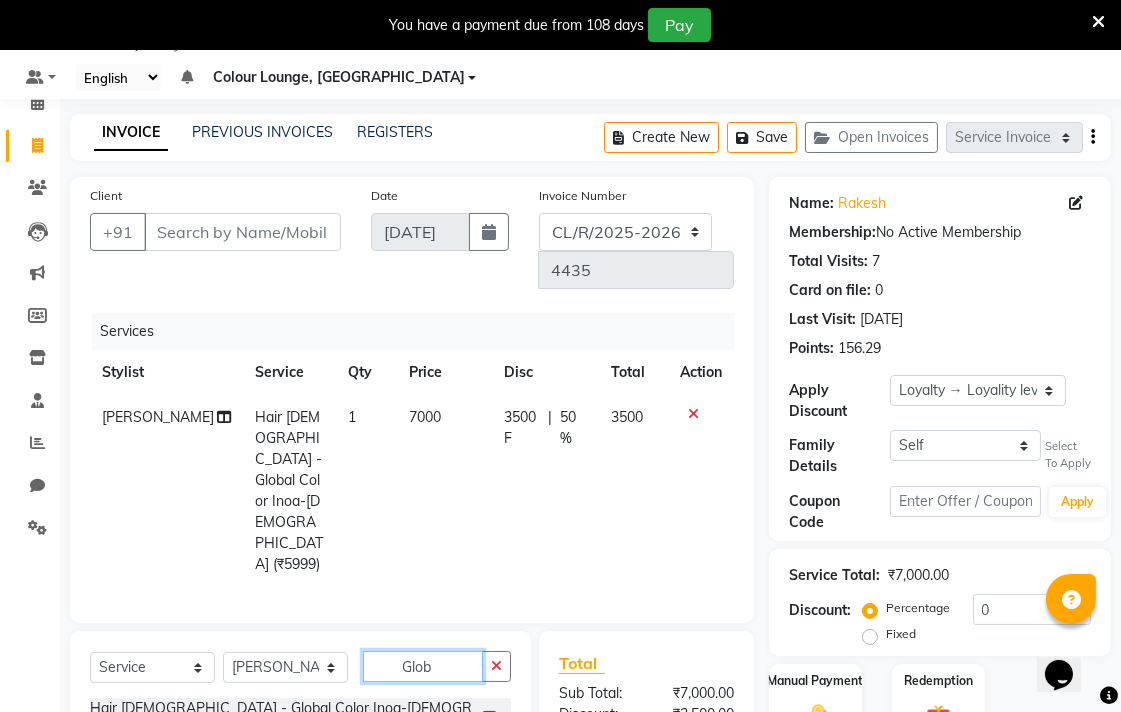 click on "Glob" 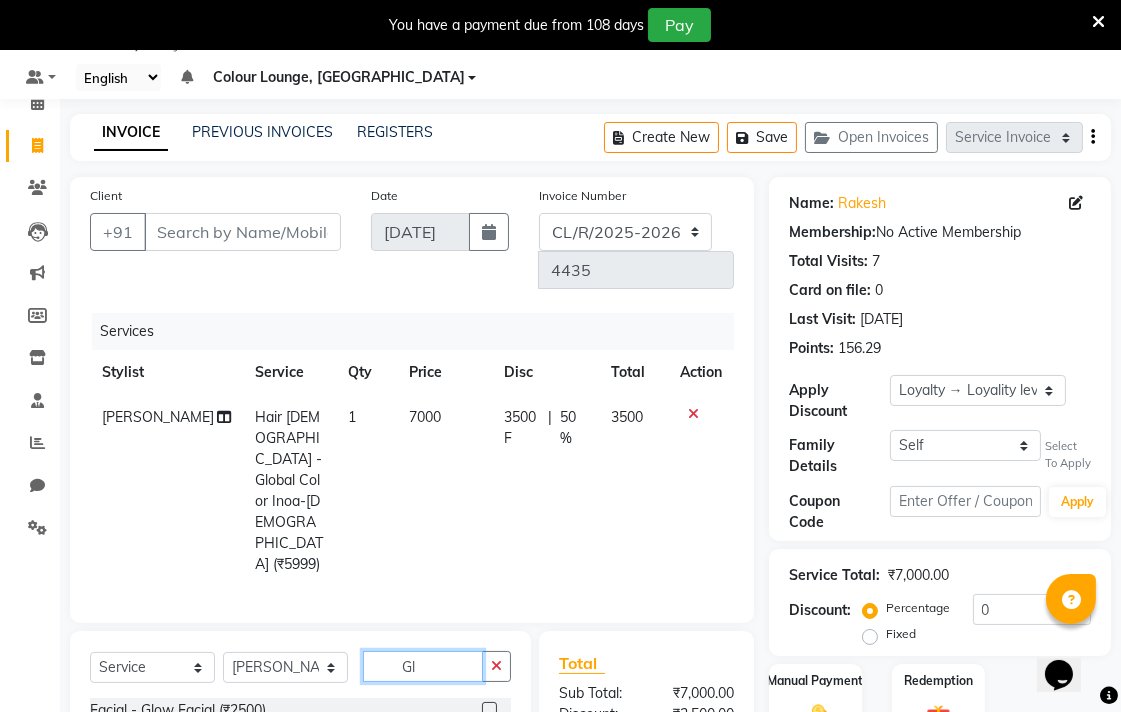 type on "G" 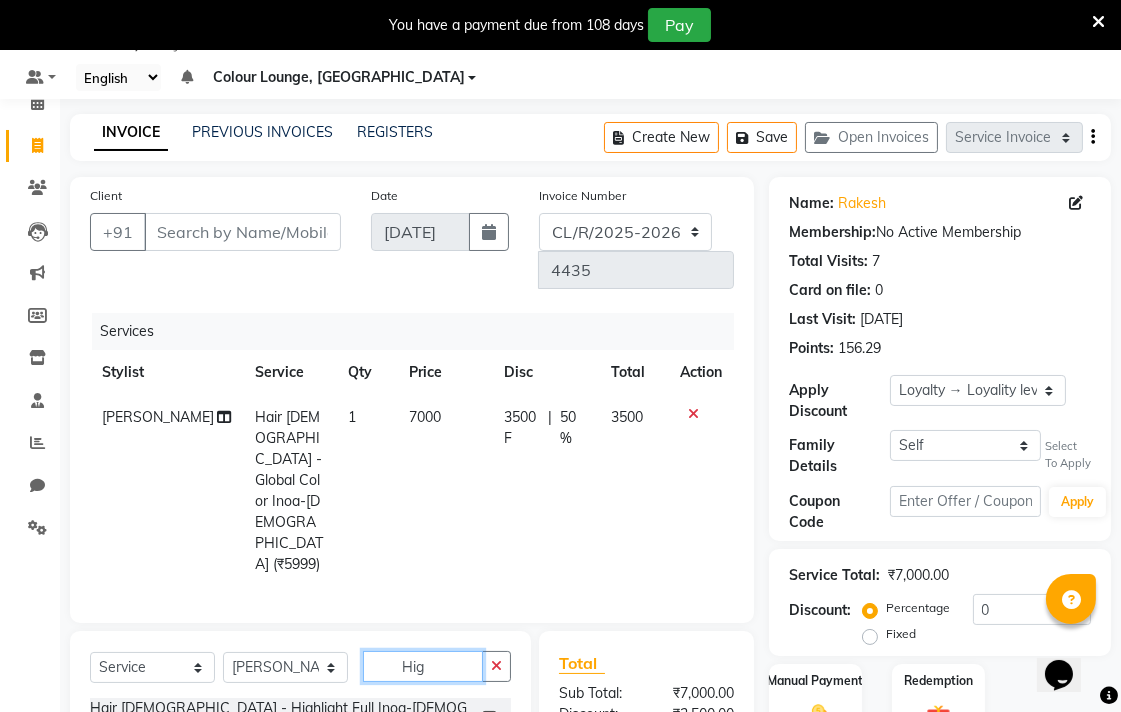 type on "Hig" 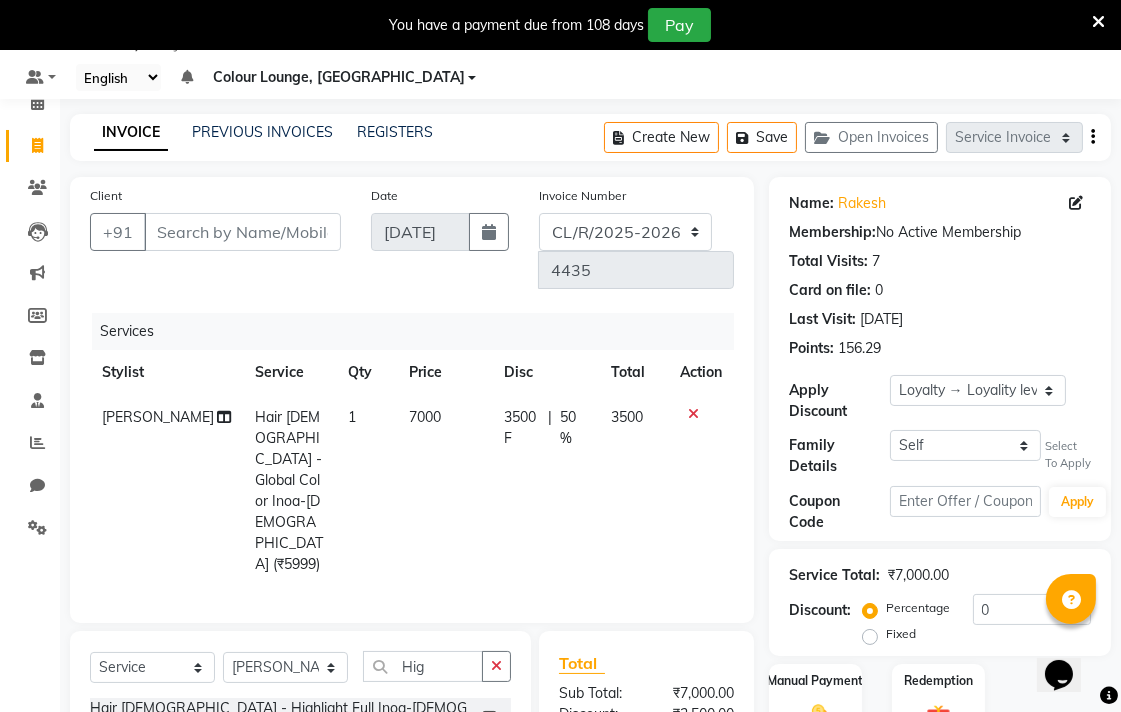 click 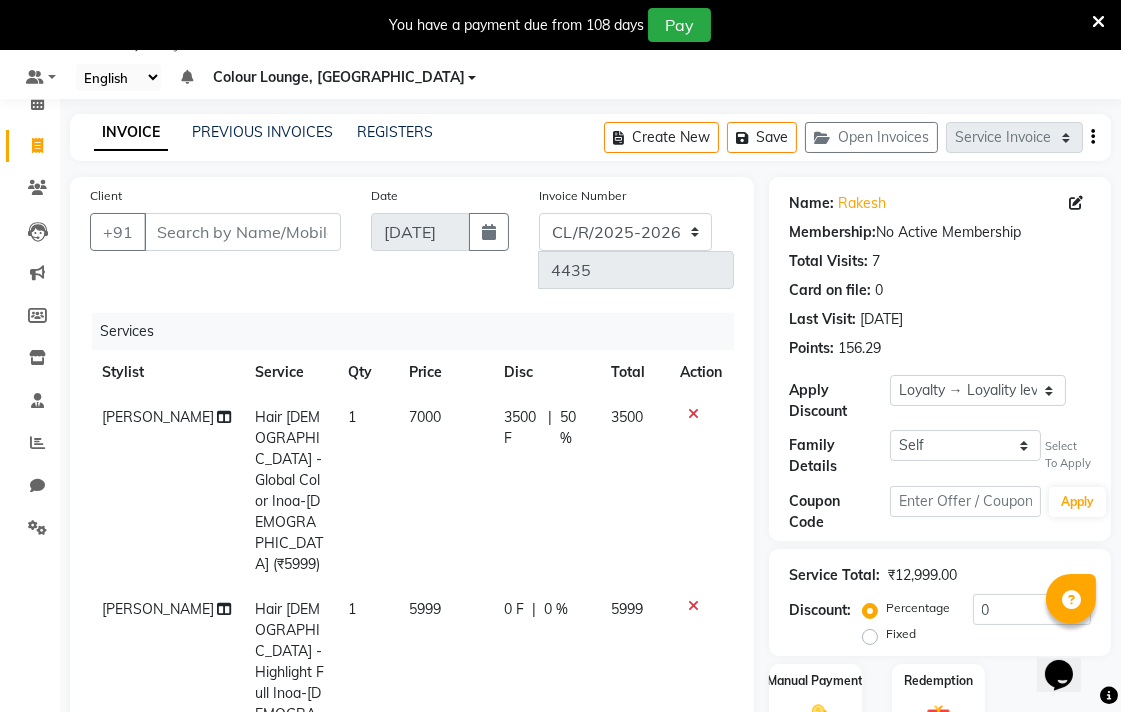 checkbox on "false" 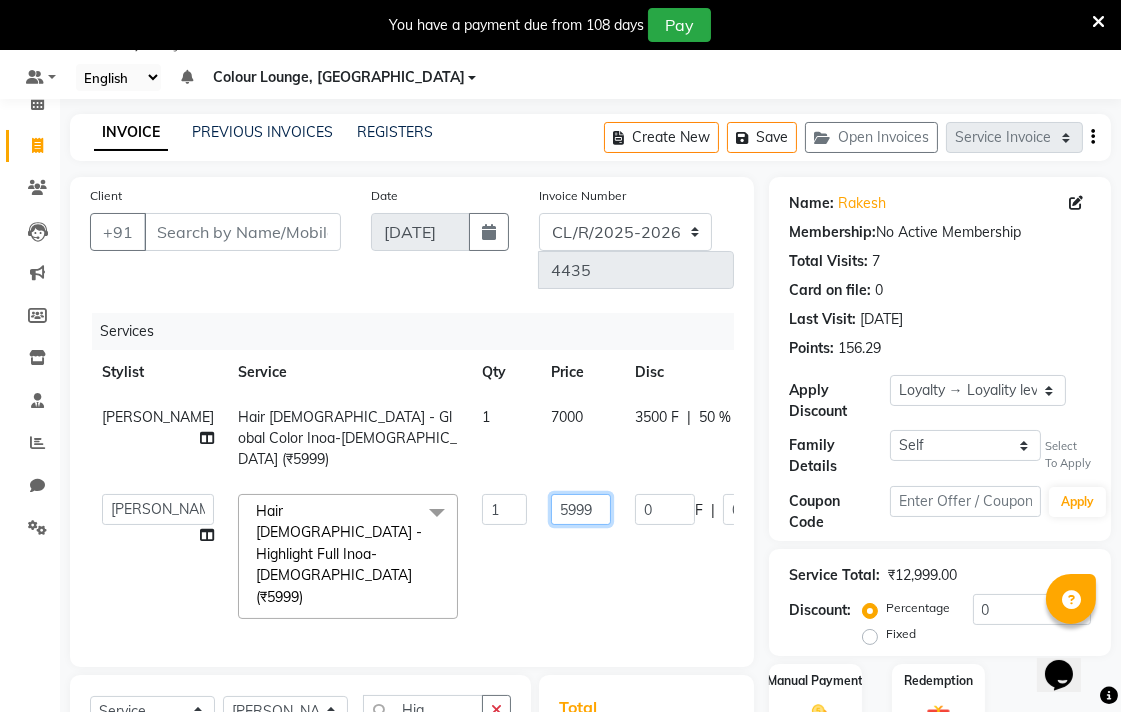 click on "5999" 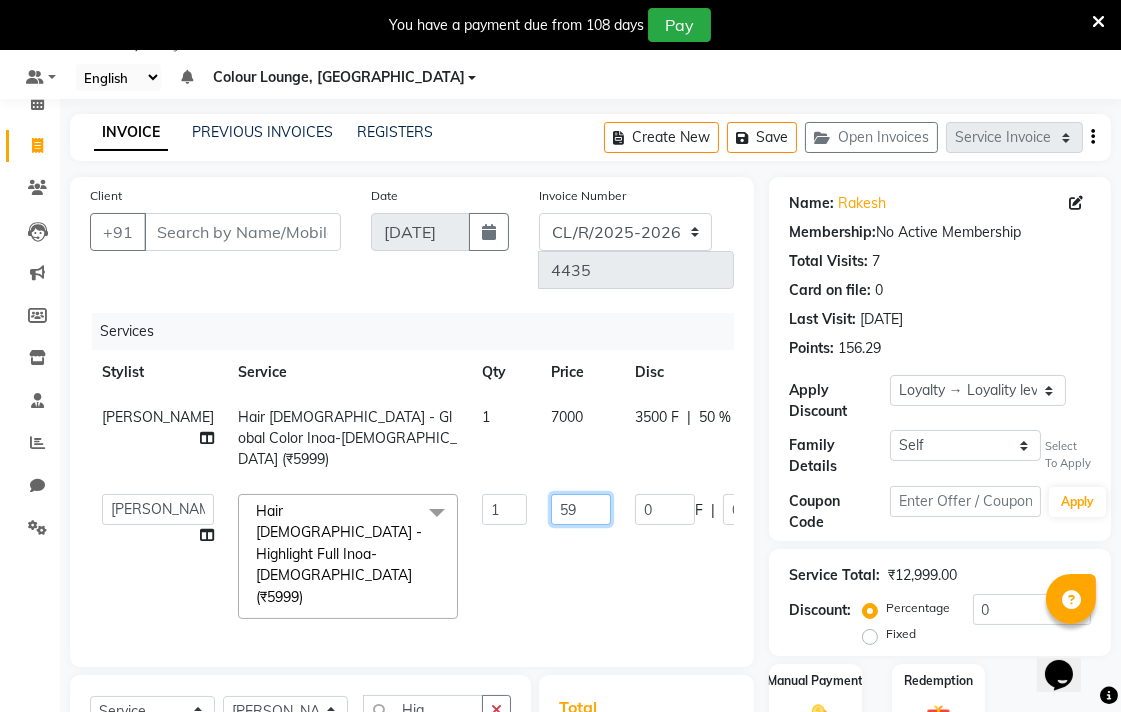 type on "5" 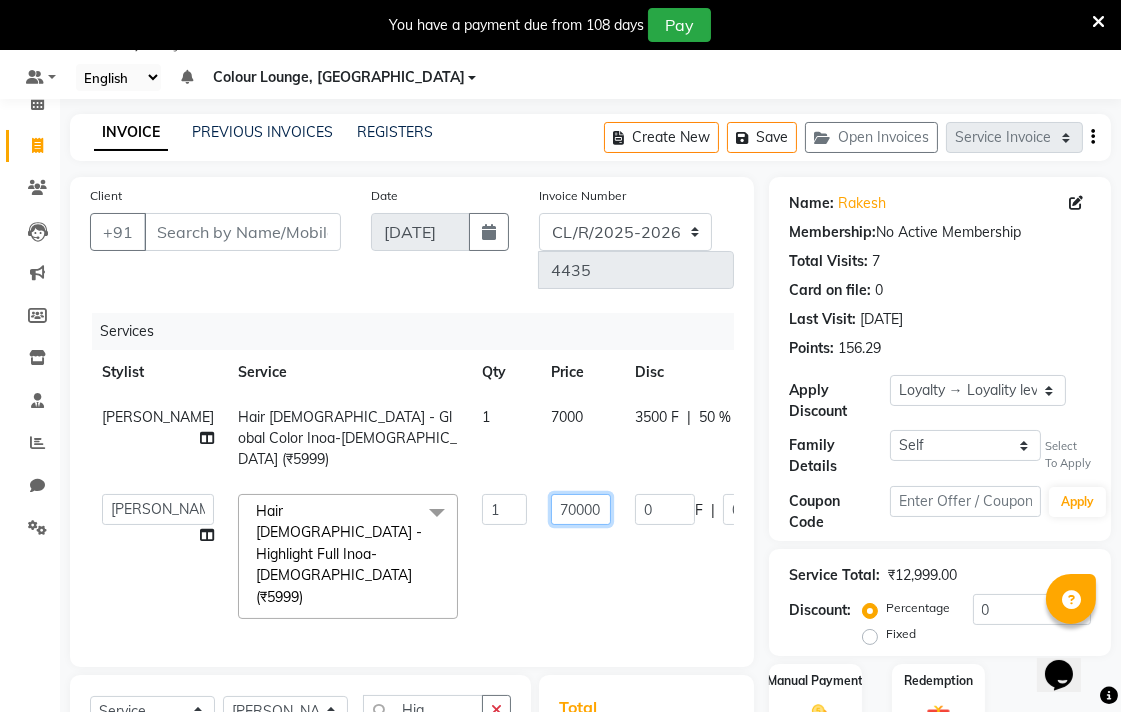 type on "7000" 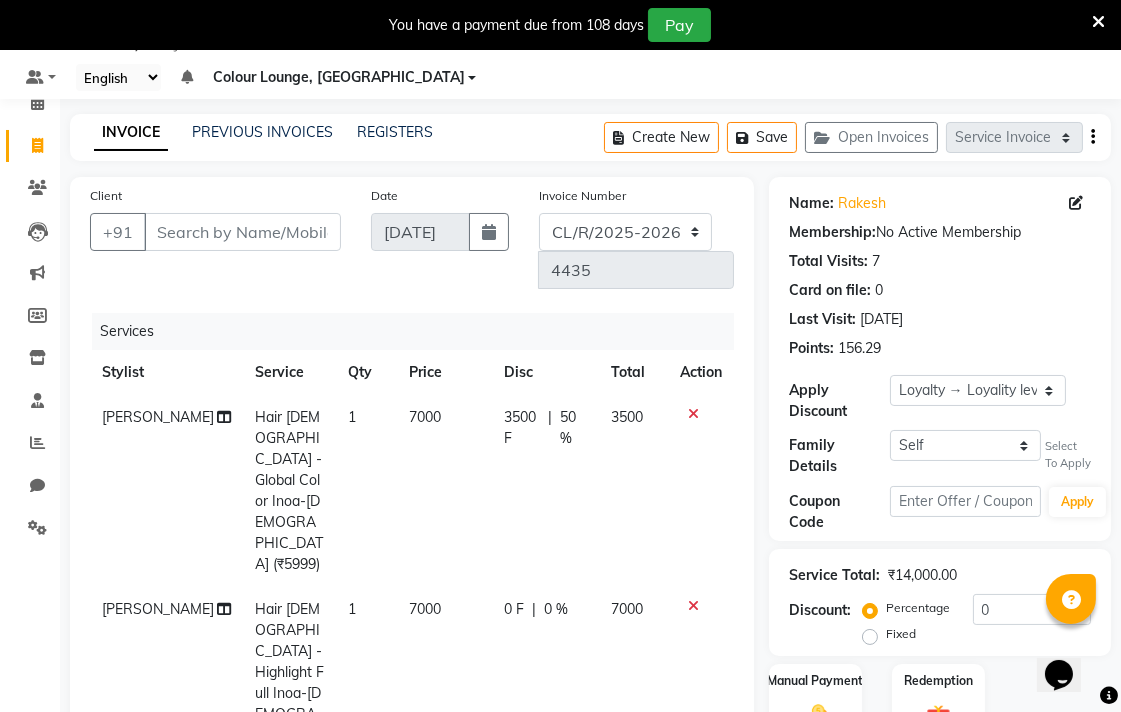 click on "7000" 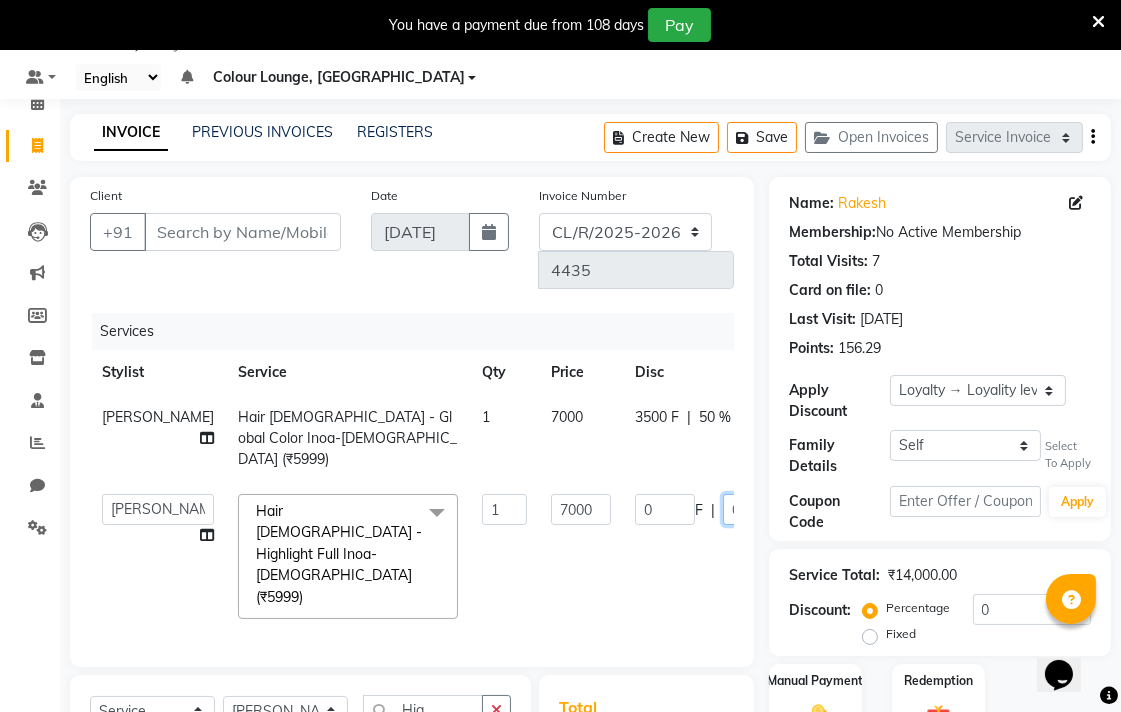 click on "0" 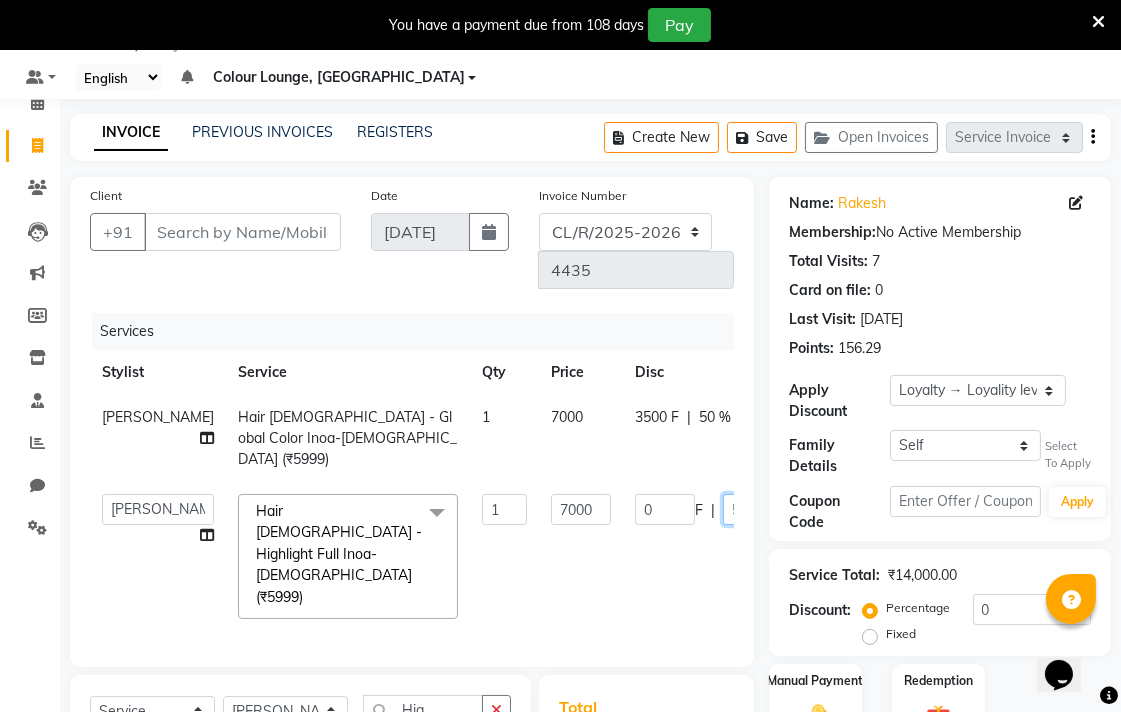 type on "50" 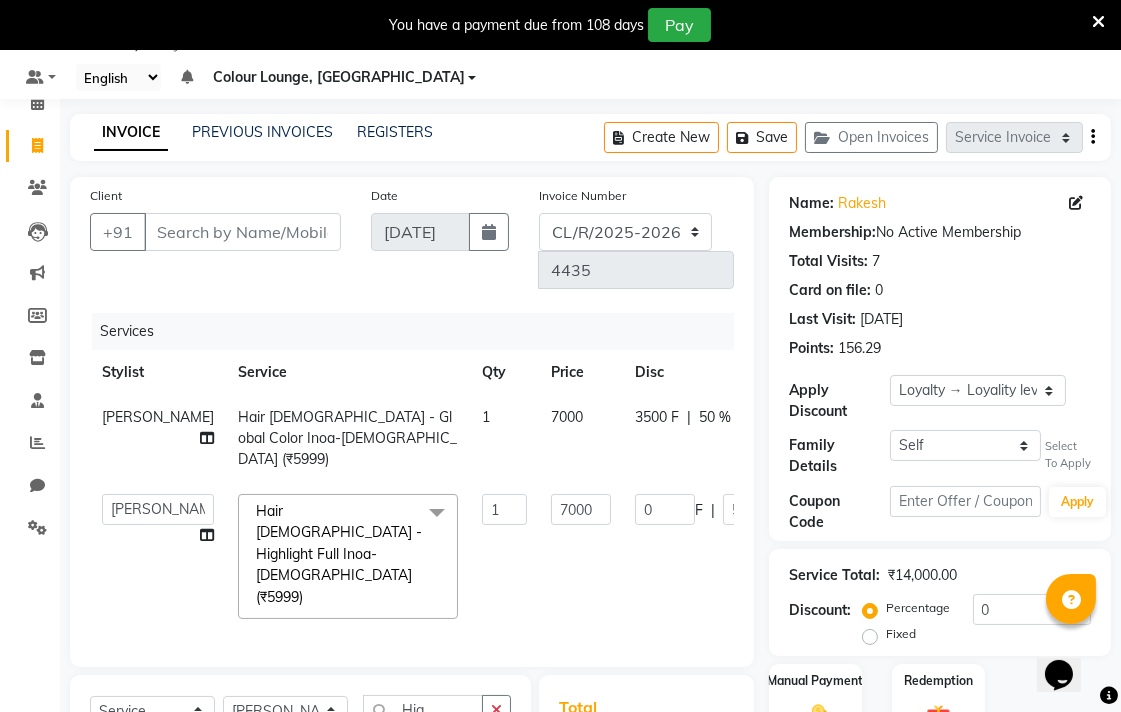 click on "Admin   AMIT   Birshika   Colour Lounge, Ranjit Avenue   Colour Lounge, Ranjit Avenue   Digvijay   JAGPREET SINGH   KARAN JAFFAL   KARAN KUMAR   Komal mam   LOVEPREET   MAIBAM SURJIT SINGH   MANDEEP   MOHIT   Nandani   PARAS   POOJA DEVNATH   Pooja Negi   PREM KOHLI   RADHIKA   Rahul guard   Reema mehra   Riya   Sahil   SAJAN   SAMEER   SANIA   SANJAY   SIMRAN   Sonia   Sunita   TANUJ   VISHAL   Vishal singh  Hair Female - Highlight Full Inoa-Female (₹5999)  x Facial - VIP signature potli therapy (₹9600) Facial - D Tan Facial (₹1590) Facial - French Facial (₹1770) Facial - Glow Facial (₹2500) Facial - Dermasage Luxury Skin Treatment (₹8000) Facial - Algotherm Luxury Facial (₹10000) Facial - Vitamin C Retinol Facial (₹6000) Facial - Vip Signature Facial (₹7000) Facial - Organic Facial (₹2359) Facial - Vitamin C Whiteninig Brightening facial (₹5000) Facial - Nirvana Facial (₹2712) Facial - Bio Whitening Facial (₹2595) Facial - Organic Facial kp qu (₹2000) Clinic - Iv Drip (₹5000)" 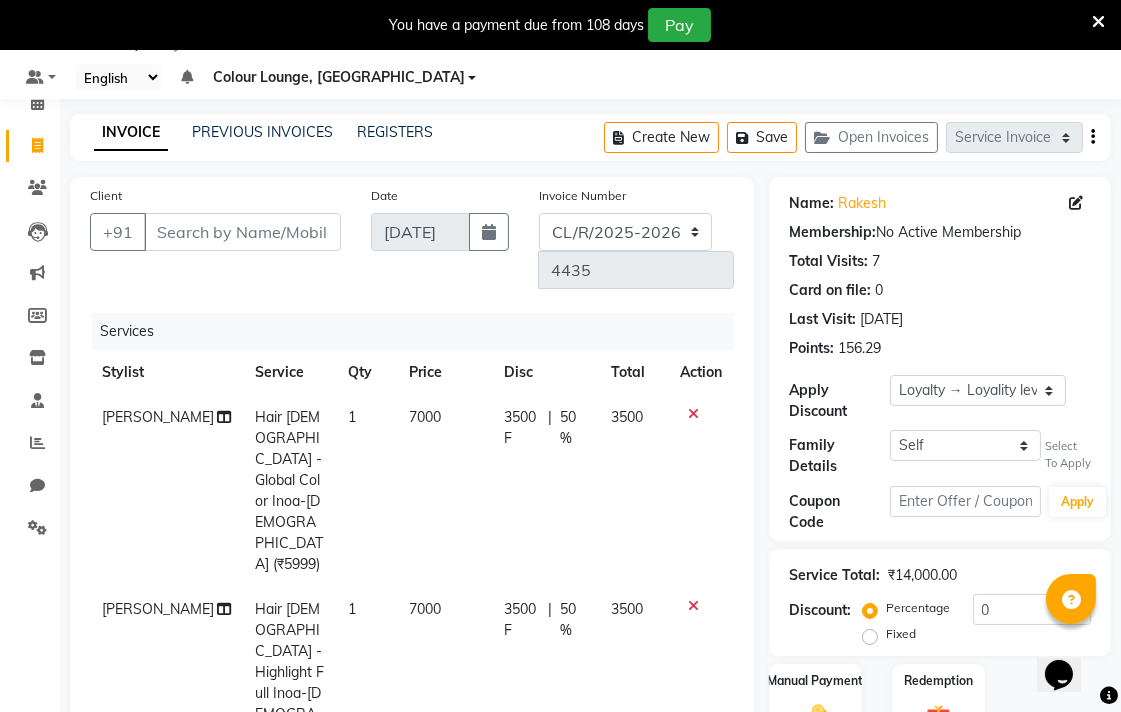 scroll, scrollTop: 0, scrollLeft: 12, axis: horizontal 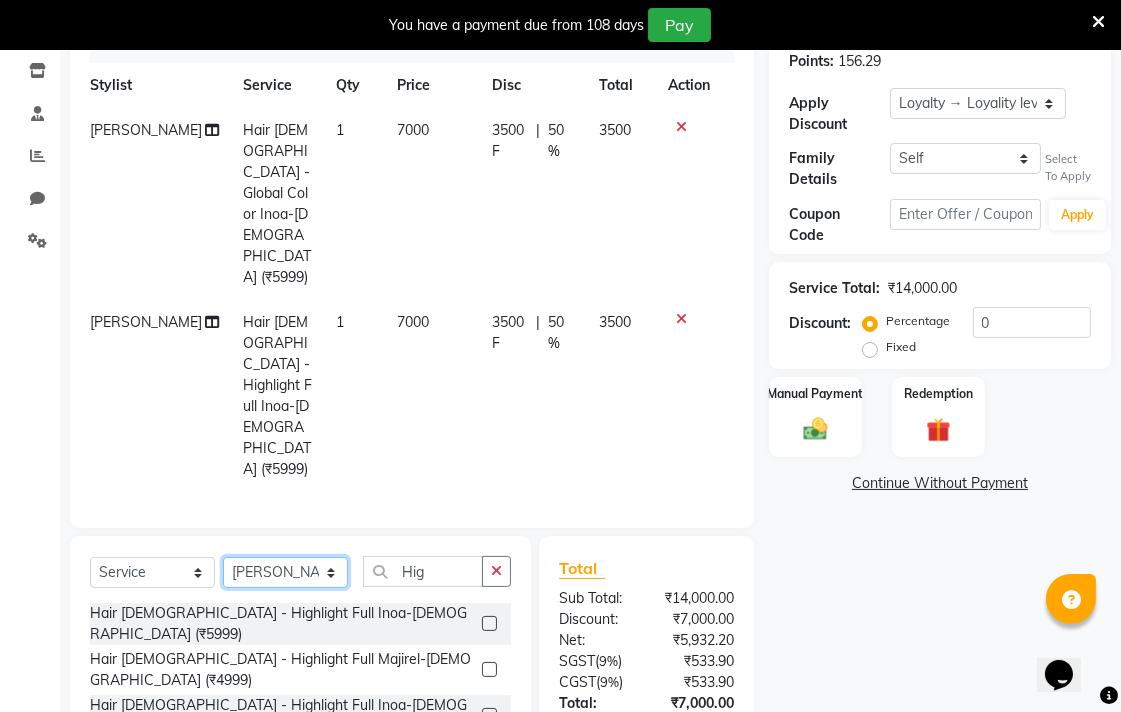 click on "Select Stylist Admin AMIT Birshika Colour Lounge, [GEOGRAPHIC_DATA] Colour Lounge, [GEOGRAPHIC_DATA] [PERSON_NAME] [PERSON_NAME] [PERSON_NAME] [PERSON_NAME] [PERSON_NAME] mam [PERSON_NAME] [PERSON_NAME] [PERSON_NAME] MOHIT [PERSON_NAME] POOJA [PERSON_NAME] [PERSON_NAME] [PERSON_NAME] guard [PERSON_NAME] [PERSON_NAME] [PERSON_NAME] [PERSON_NAME] SAMEER [PERSON_NAME] [PERSON_NAME] [PERSON_NAME] [PERSON_NAME] [PERSON_NAME] [PERSON_NAME] VISHAL [PERSON_NAME]" 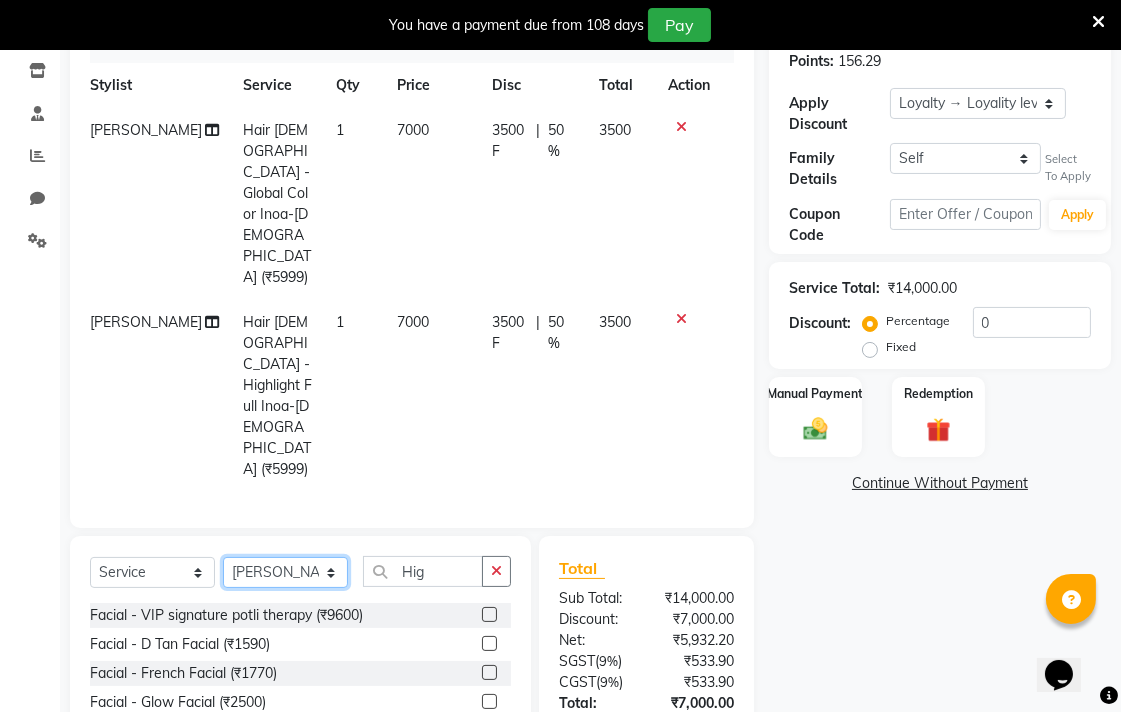 click on "Select Stylist Admin AMIT Birshika Colour Lounge, [GEOGRAPHIC_DATA] Colour Lounge, [GEOGRAPHIC_DATA] [PERSON_NAME] [PERSON_NAME] [PERSON_NAME] [PERSON_NAME] [PERSON_NAME] mam [PERSON_NAME] [PERSON_NAME] [PERSON_NAME] MOHIT [PERSON_NAME] POOJA [PERSON_NAME] [PERSON_NAME] [PERSON_NAME] guard [PERSON_NAME] [PERSON_NAME] [PERSON_NAME] [PERSON_NAME] SAMEER [PERSON_NAME] [PERSON_NAME] [PERSON_NAME] [PERSON_NAME] [PERSON_NAME] [PERSON_NAME] VISHAL [PERSON_NAME]" 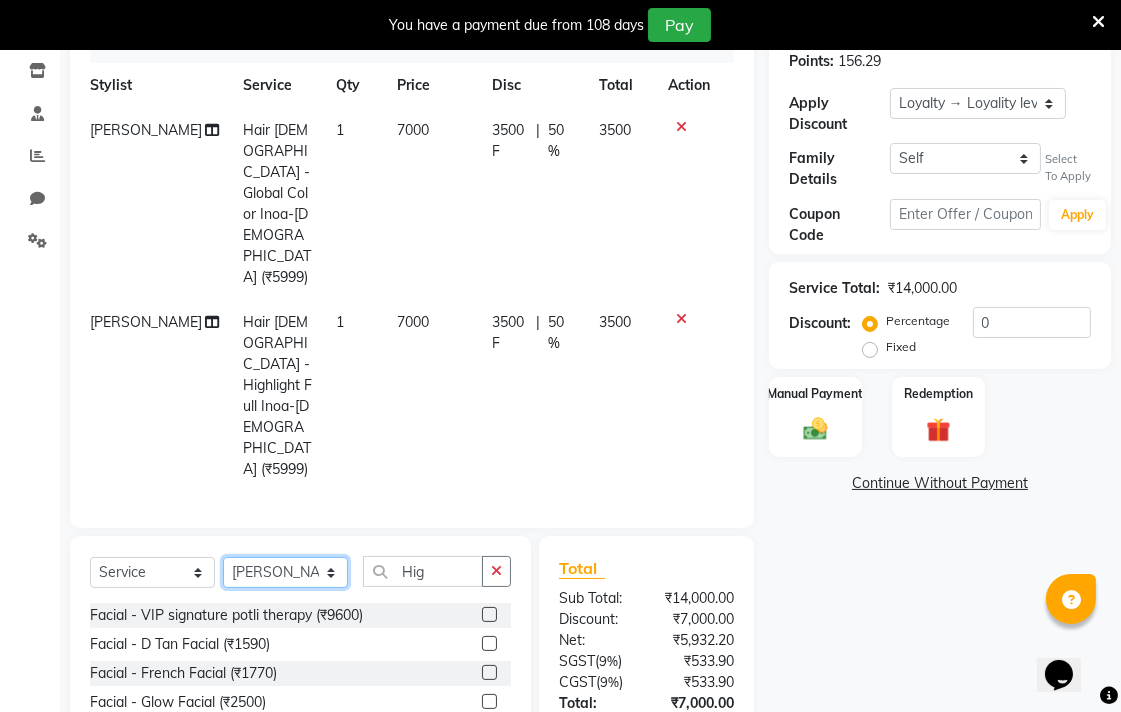 click on "Select Stylist Admin AMIT Birshika Colour Lounge, [GEOGRAPHIC_DATA] Colour Lounge, [GEOGRAPHIC_DATA] [PERSON_NAME] [PERSON_NAME] [PERSON_NAME] [PERSON_NAME] [PERSON_NAME] mam [PERSON_NAME] [PERSON_NAME] [PERSON_NAME] MOHIT [PERSON_NAME] POOJA [PERSON_NAME] [PERSON_NAME] [PERSON_NAME] guard [PERSON_NAME] [PERSON_NAME] [PERSON_NAME] [PERSON_NAME] SAMEER [PERSON_NAME] [PERSON_NAME] [PERSON_NAME] [PERSON_NAME] [PERSON_NAME] [PERSON_NAME] VISHAL [PERSON_NAME]" 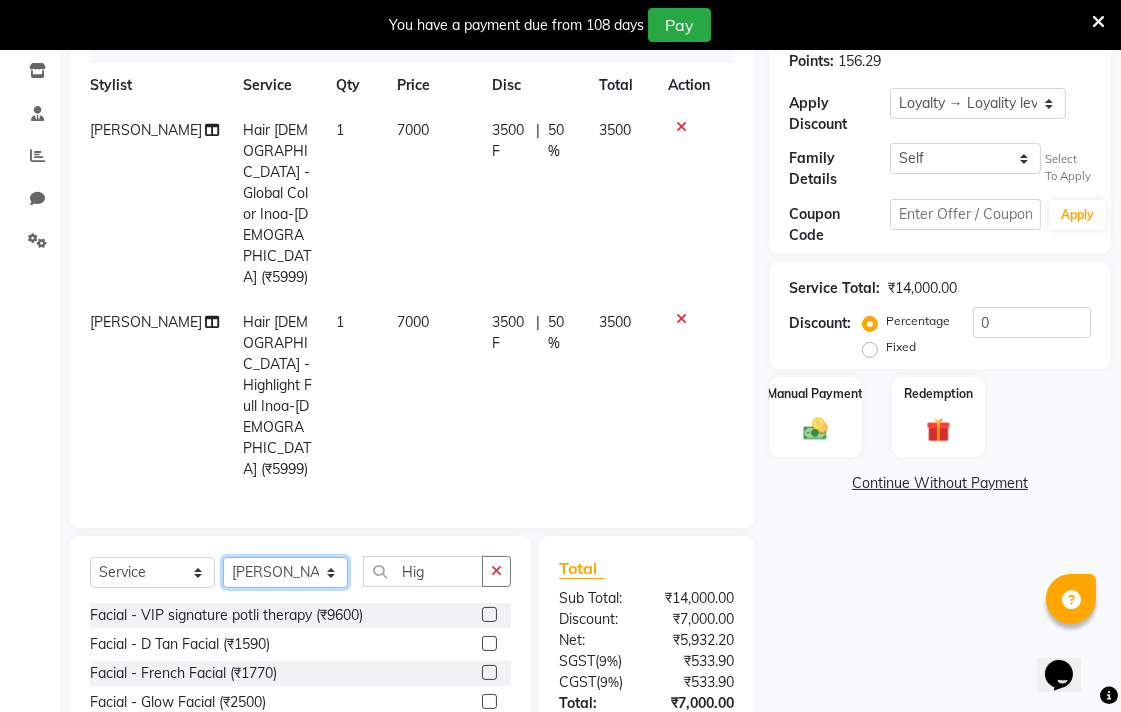 select on "70168" 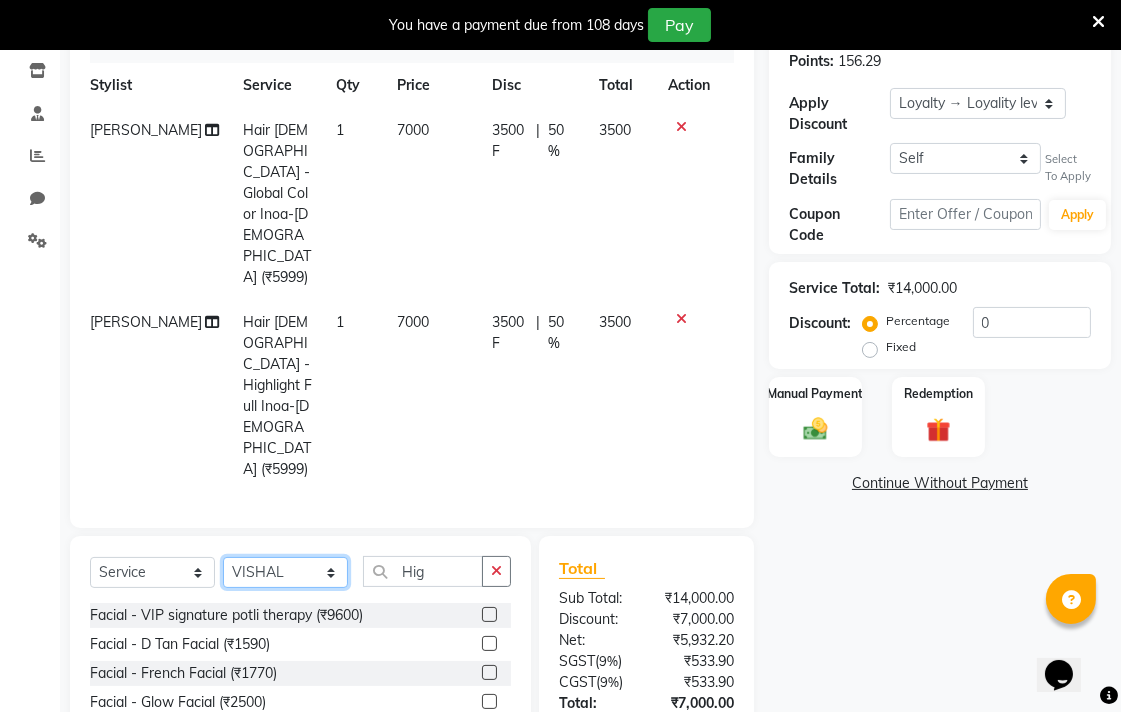 click on "Select Stylist Admin AMIT Birshika Colour Lounge, [GEOGRAPHIC_DATA] Colour Lounge, [GEOGRAPHIC_DATA] [PERSON_NAME] [PERSON_NAME] [PERSON_NAME] [PERSON_NAME] [PERSON_NAME] mam [PERSON_NAME] [PERSON_NAME] [PERSON_NAME] MOHIT [PERSON_NAME] POOJA [PERSON_NAME] [PERSON_NAME] [PERSON_NAME] guard [PERSON_NAME] [PERSON_NAME] [PERSON_NAME] [PERSON_NAME] SAMEER [PERSON_NAME] [PERSON_NAME] [PERSON_NAME] [PERSON_NAME] [PERSON_NAME] [PERSON_NAME] VISHAL [PERSON_NAME]" 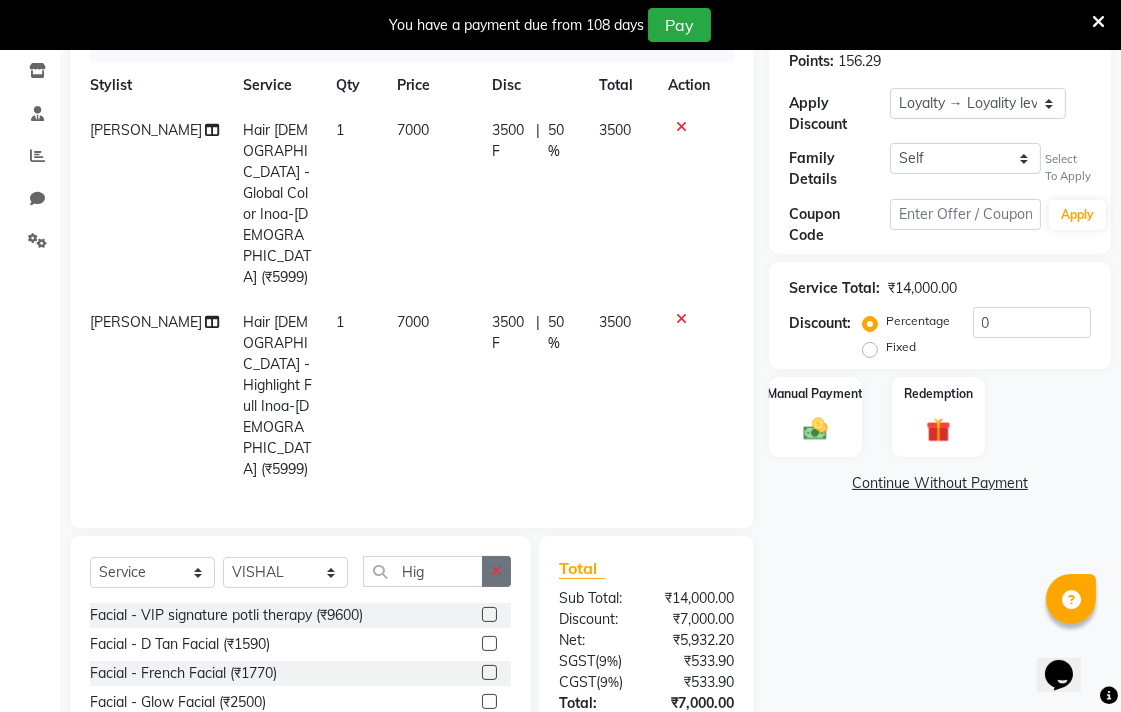 click 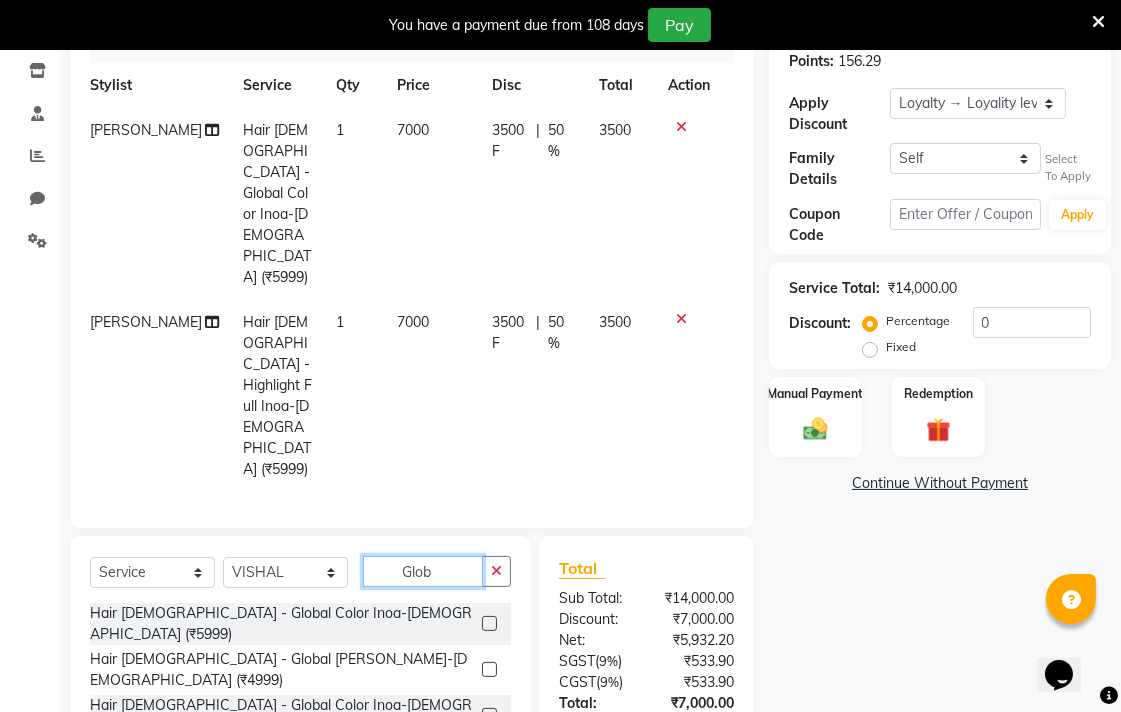 type on "Glob" 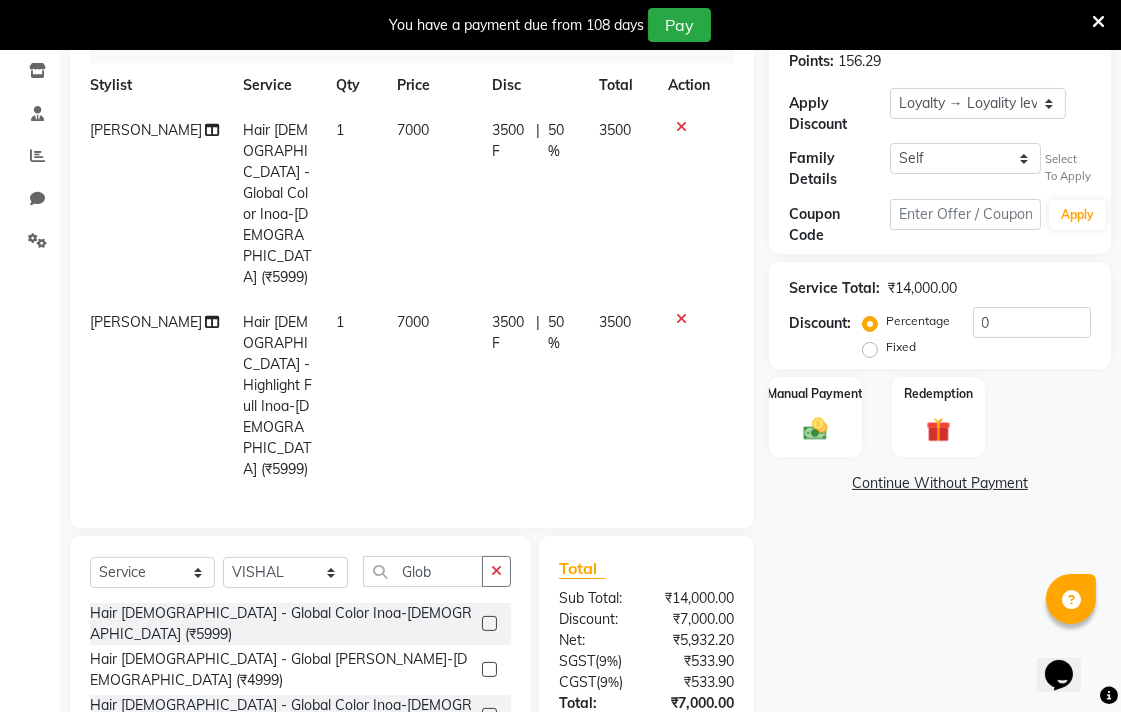 click 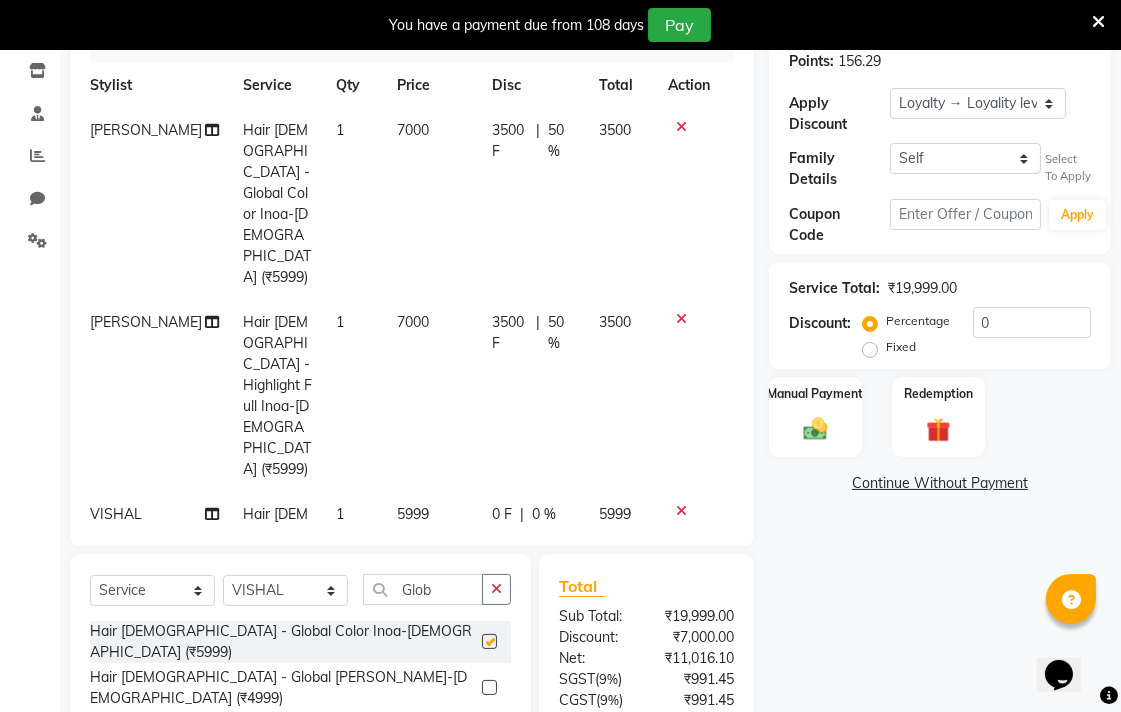 checkbox on "false" 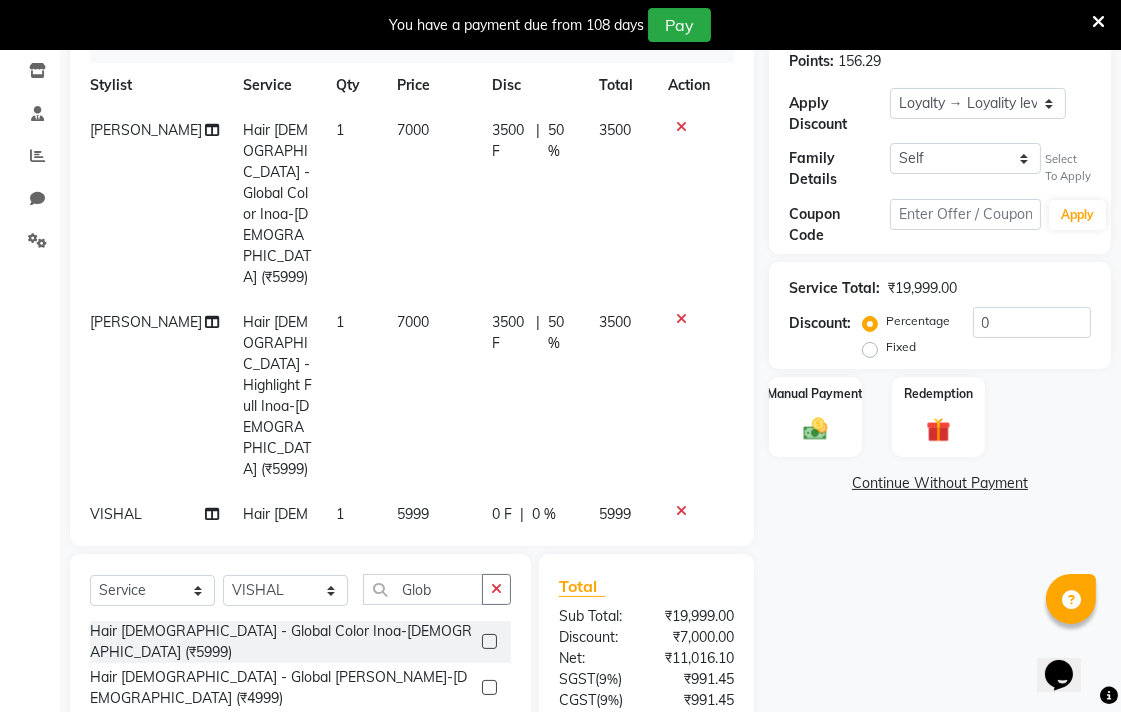 click on "5999" 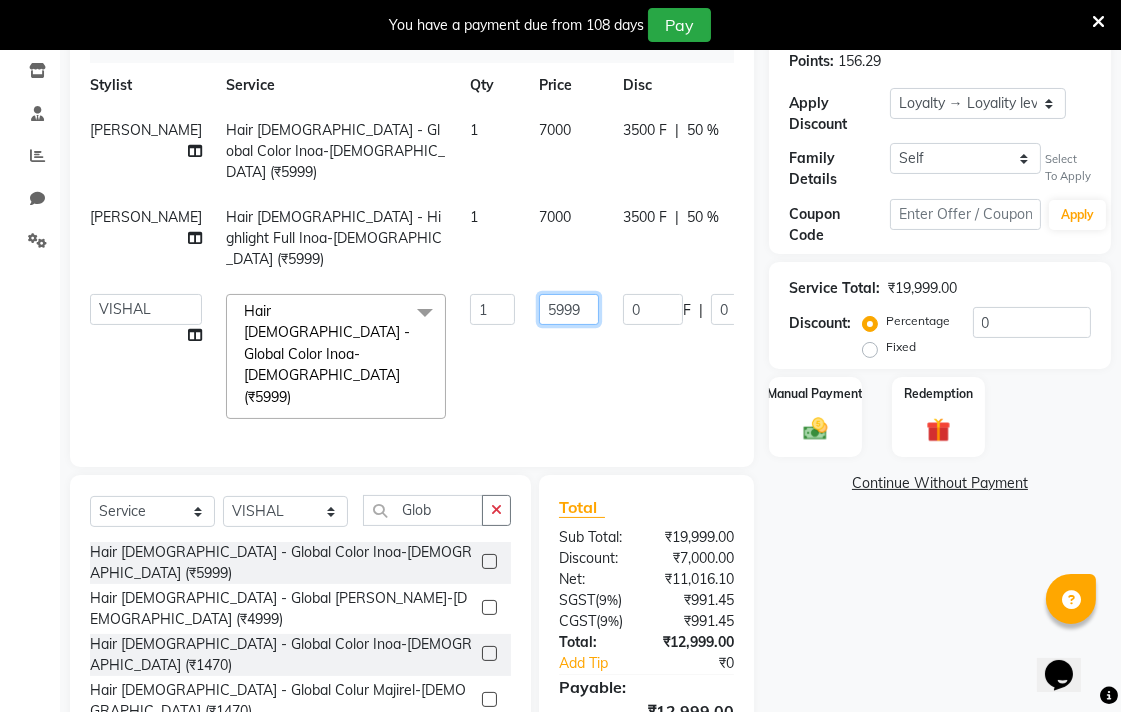 click on "5999" 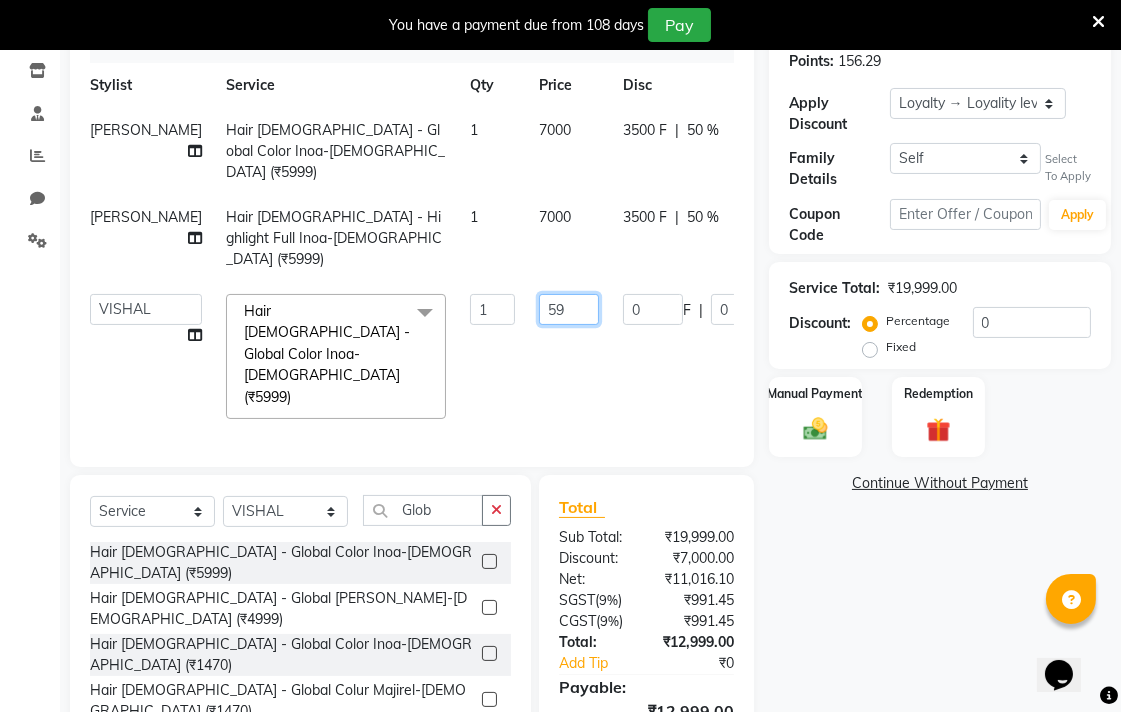 type on "5" 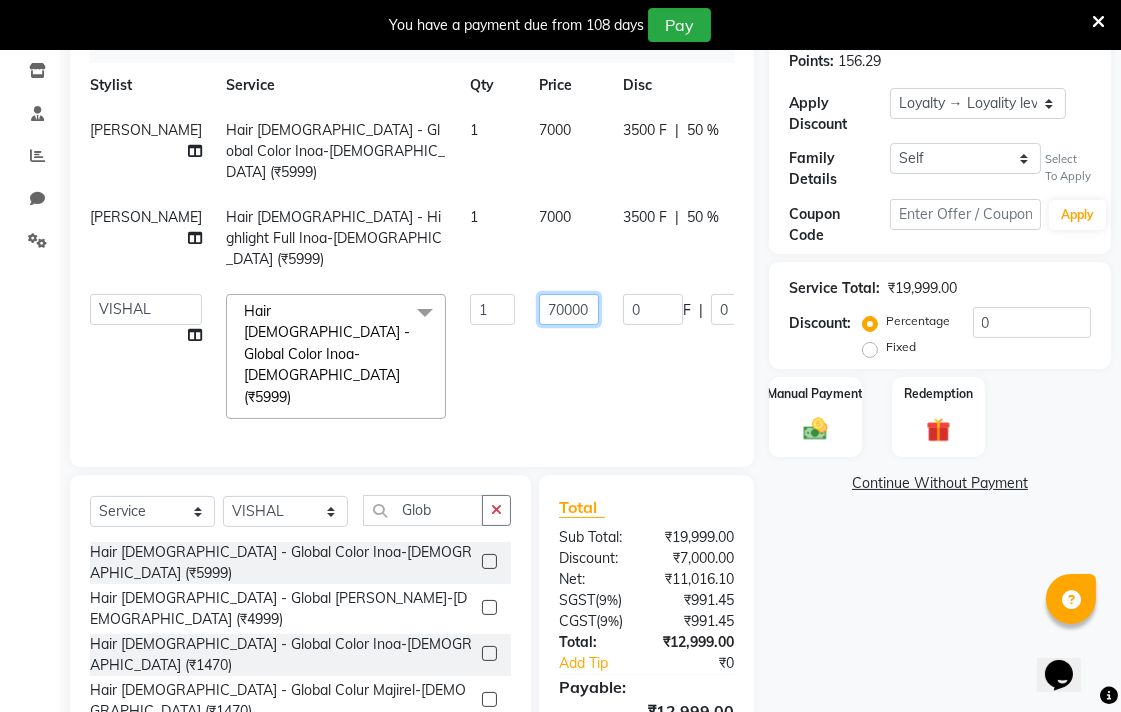 type on "7000" 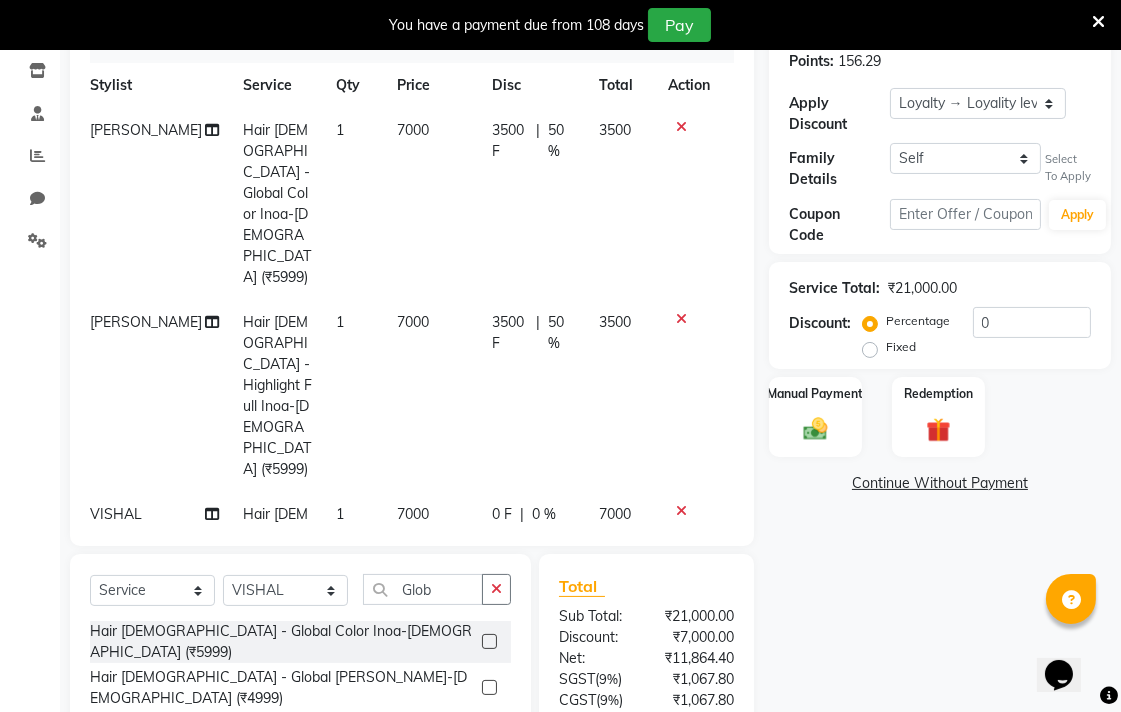 click on "0 F | 0 %" 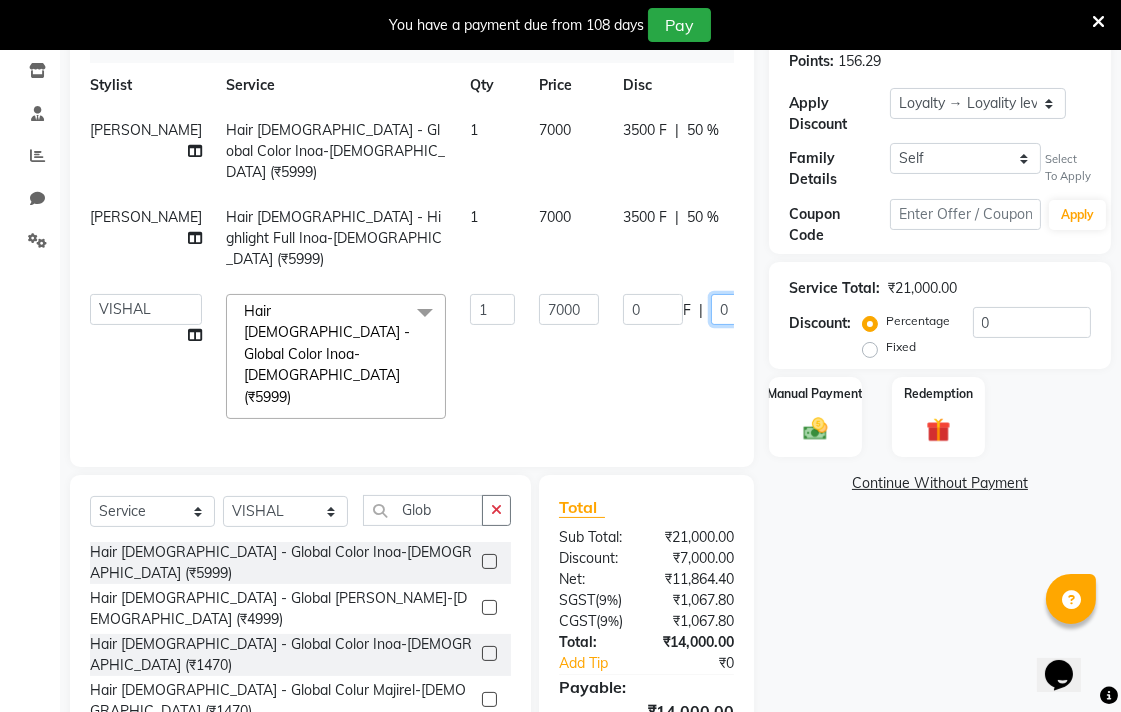 click on "0" 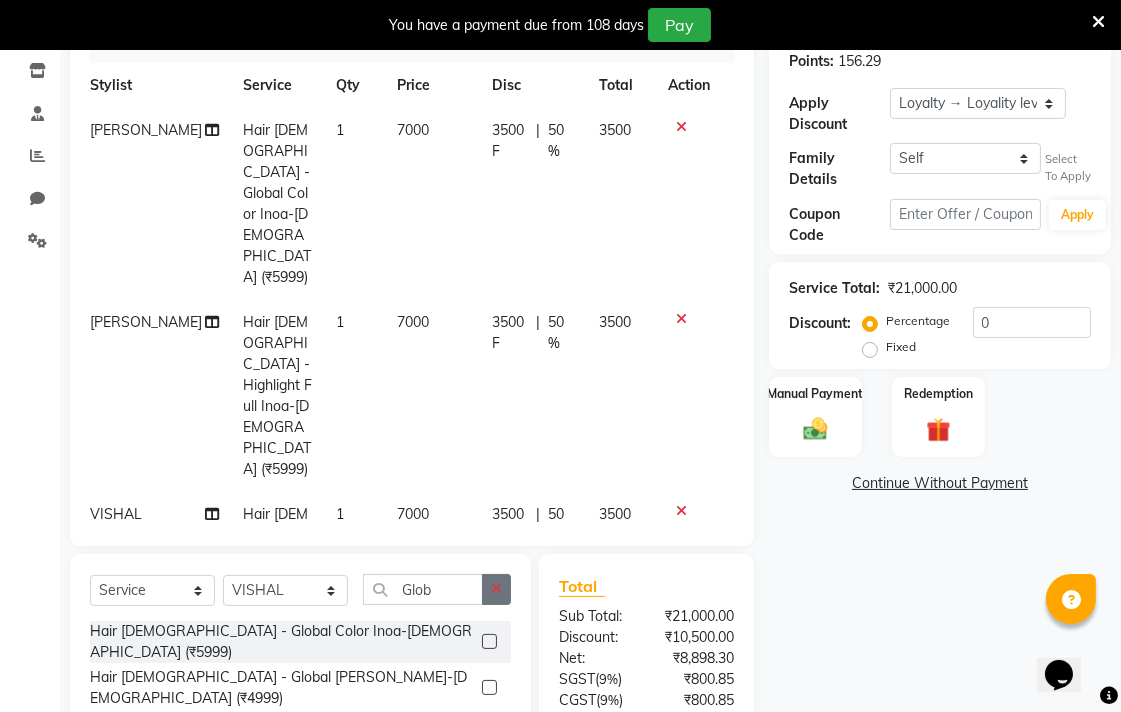click 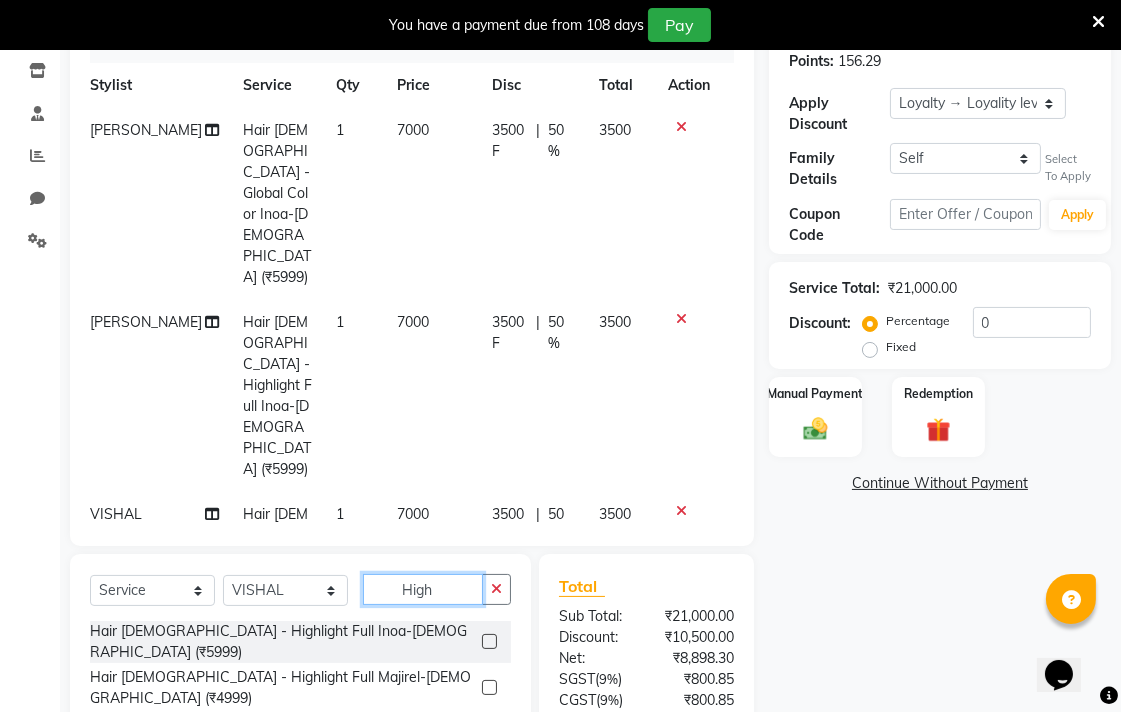 type on "High" 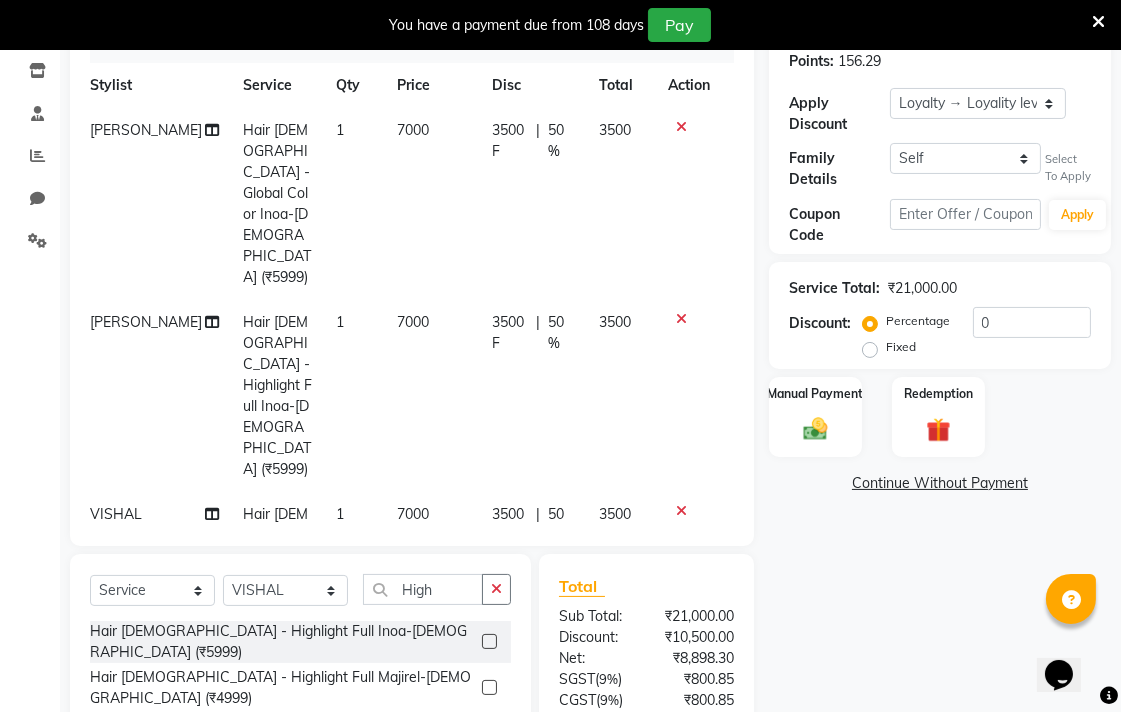 click 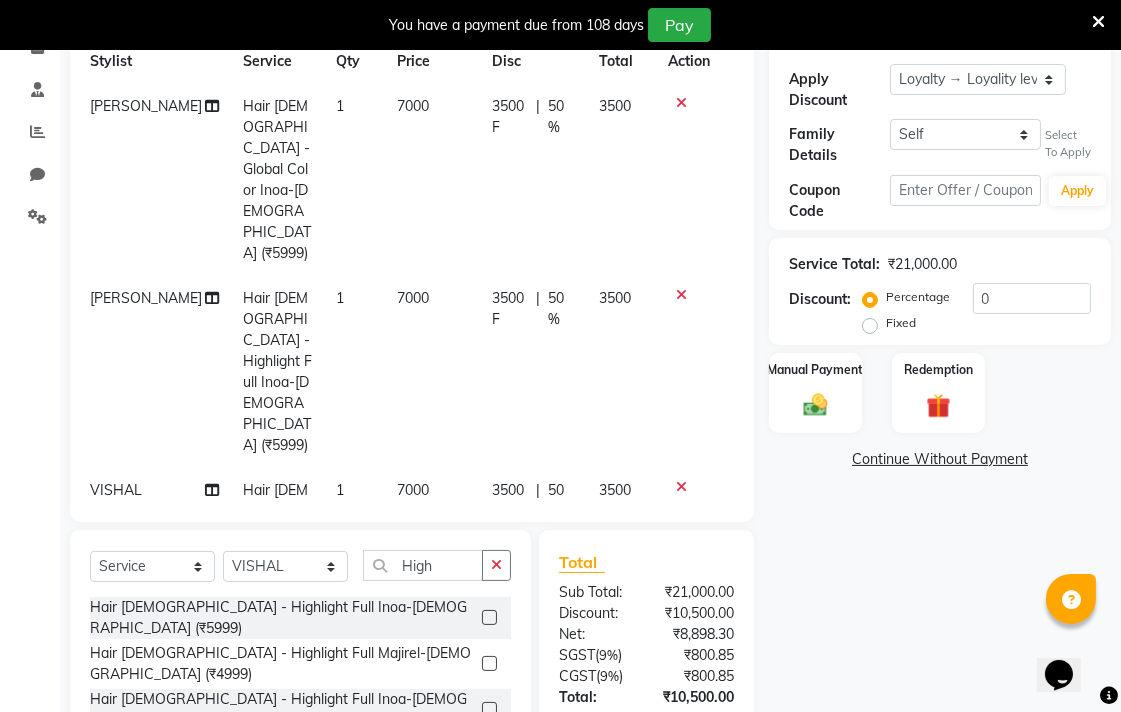 scroll, scrollTop: 343, scrollLeft: 0, axis: vertical 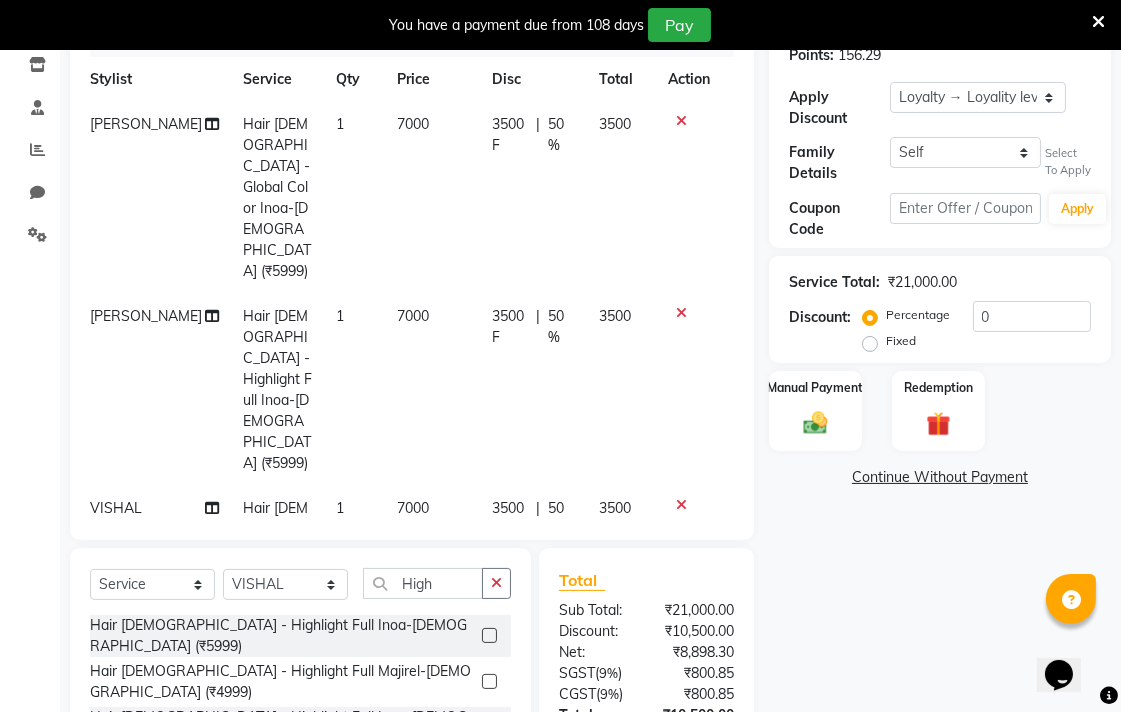 click 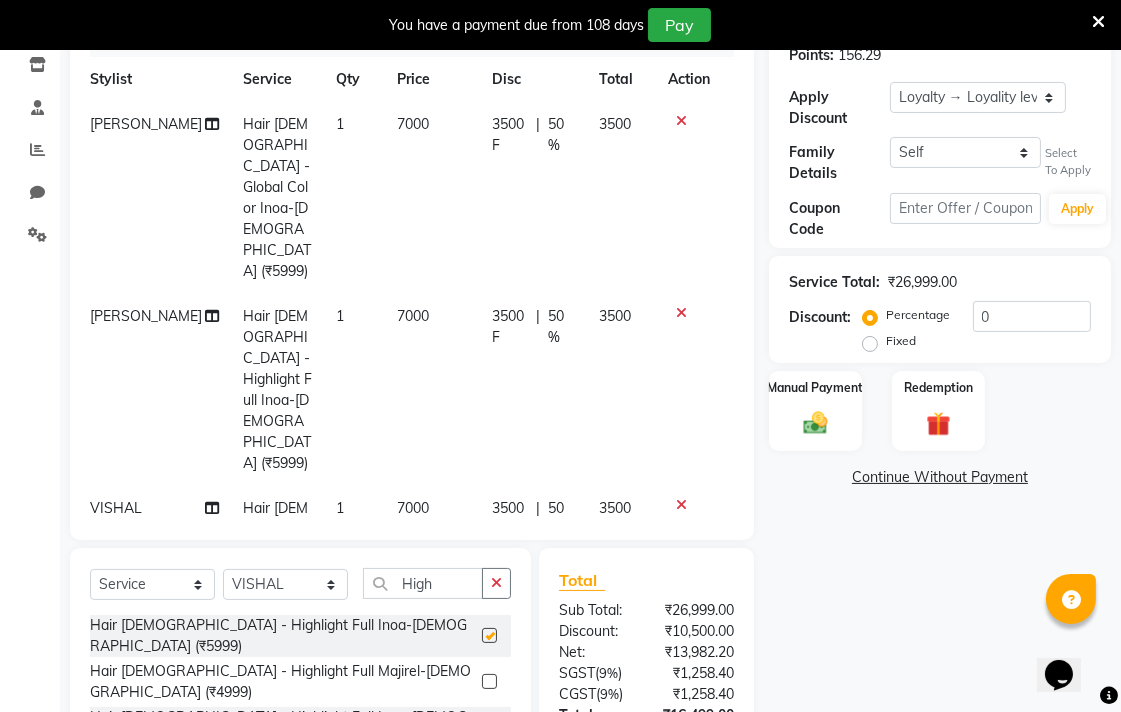 checkbox on "false" 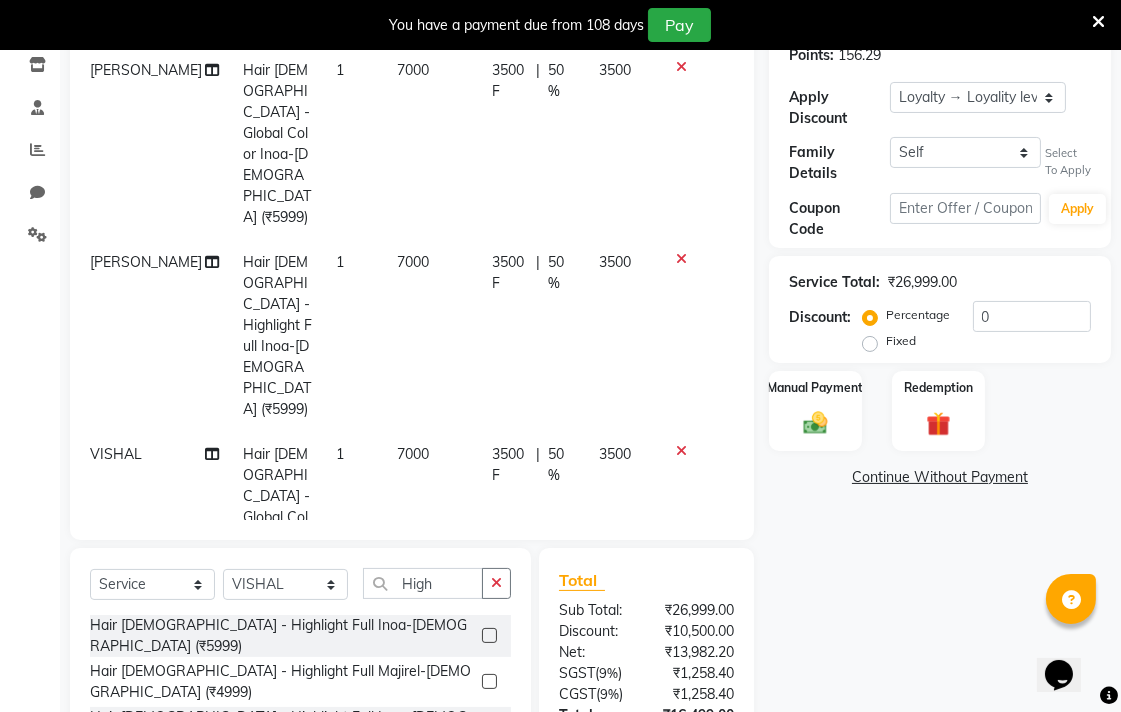 scroll, scrollTop: 130, scrollLeft: 12, axis: both 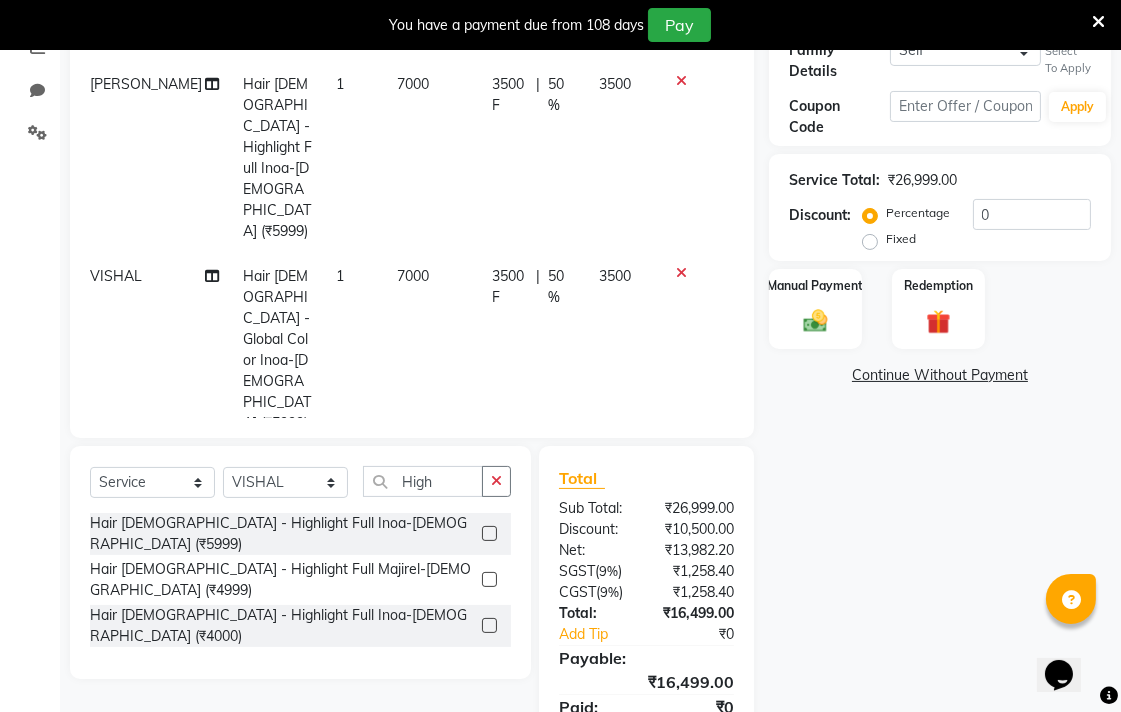 click on "5999" 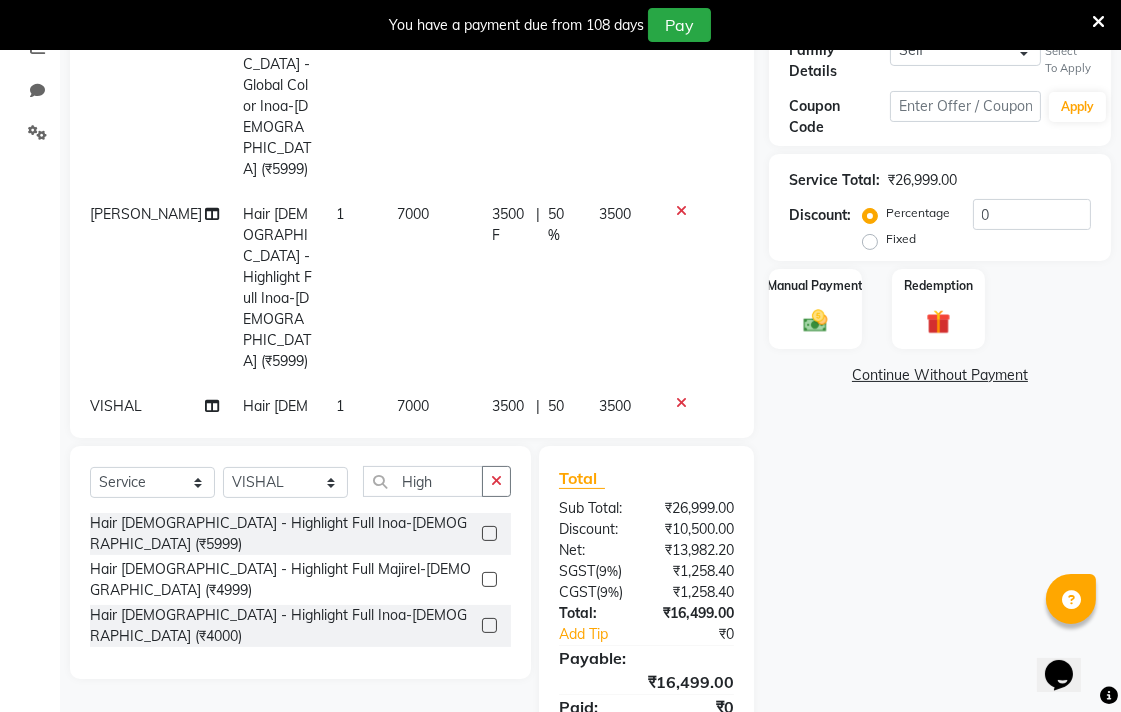 select on "70168" 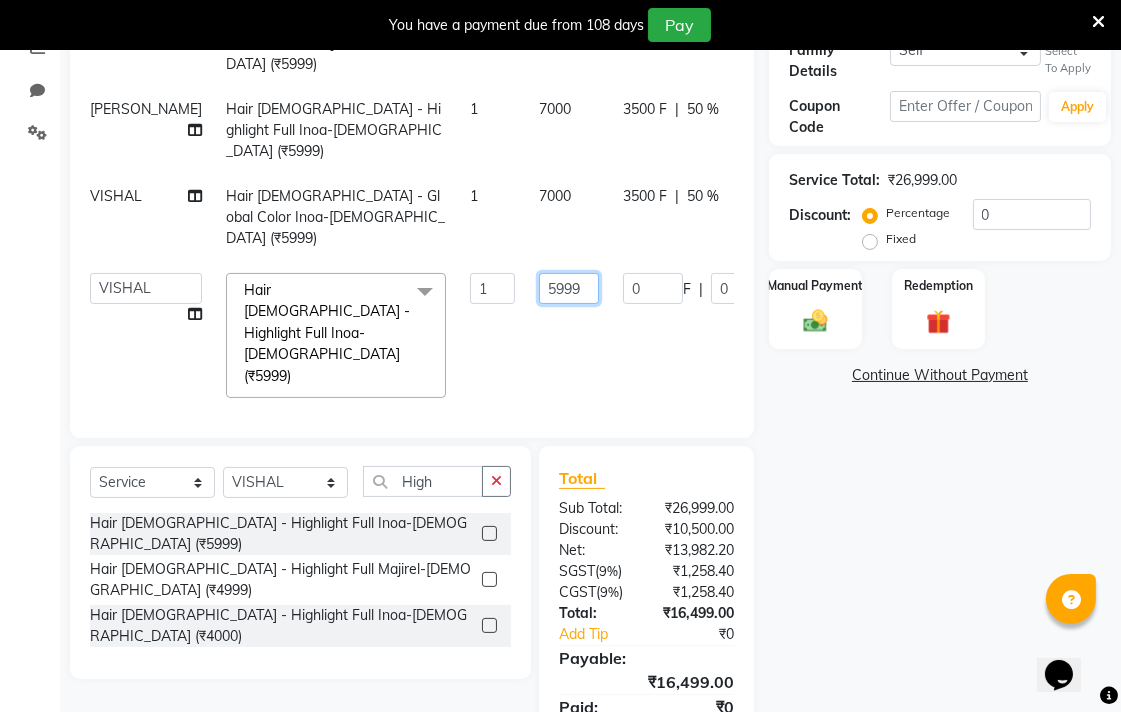 click on "5999" 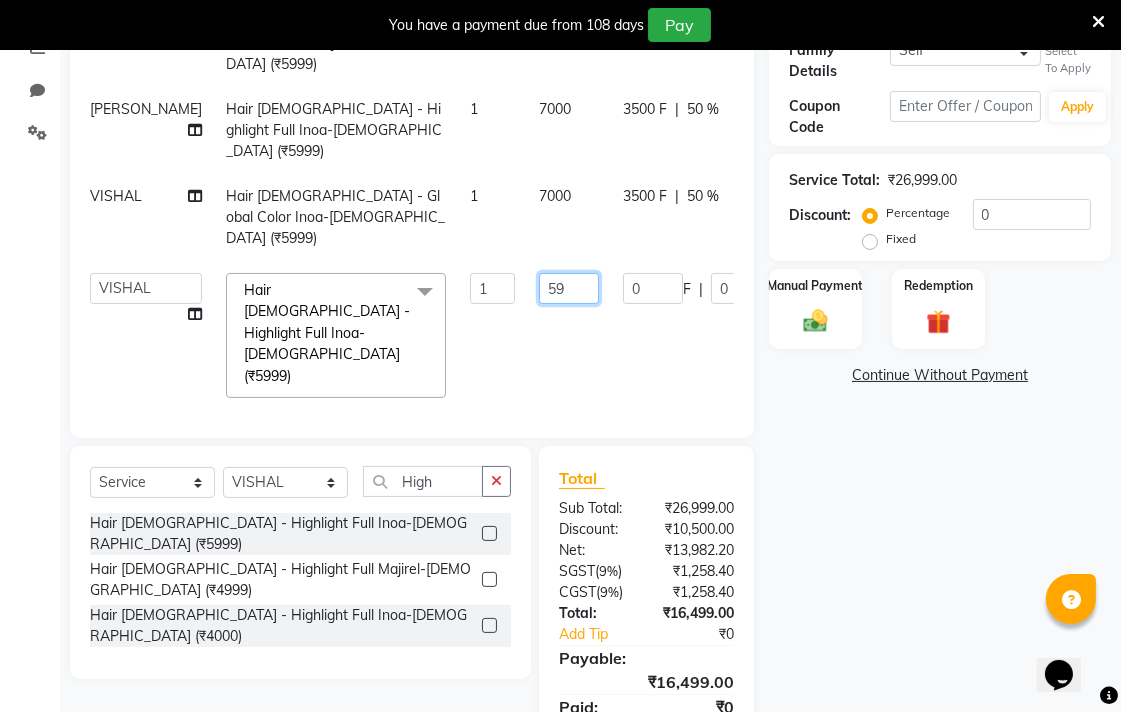 type on "5" 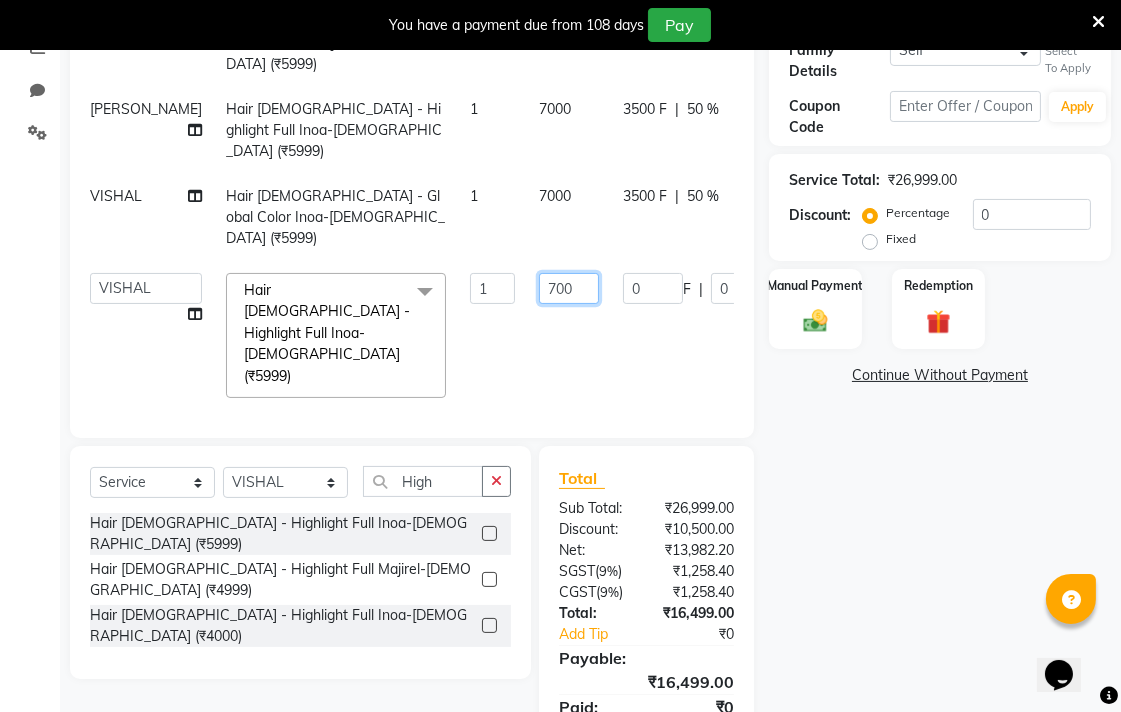 type on "7000" 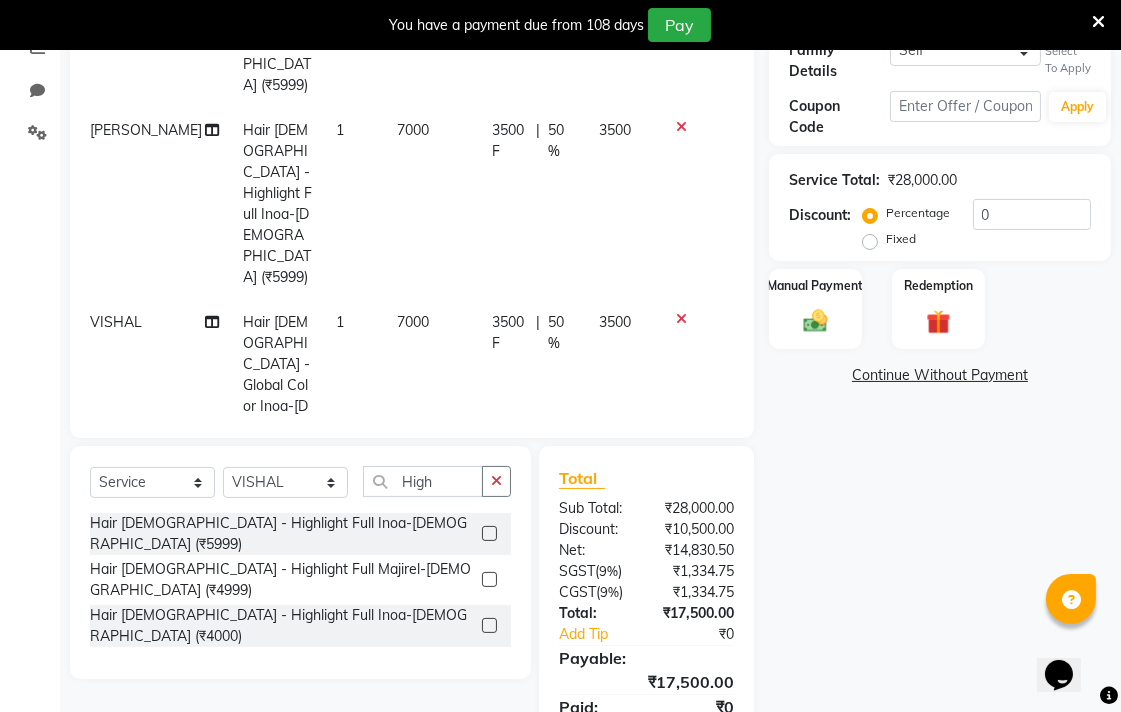 scroll, scrollTop: 130, scrollLeft: 12, axis: both 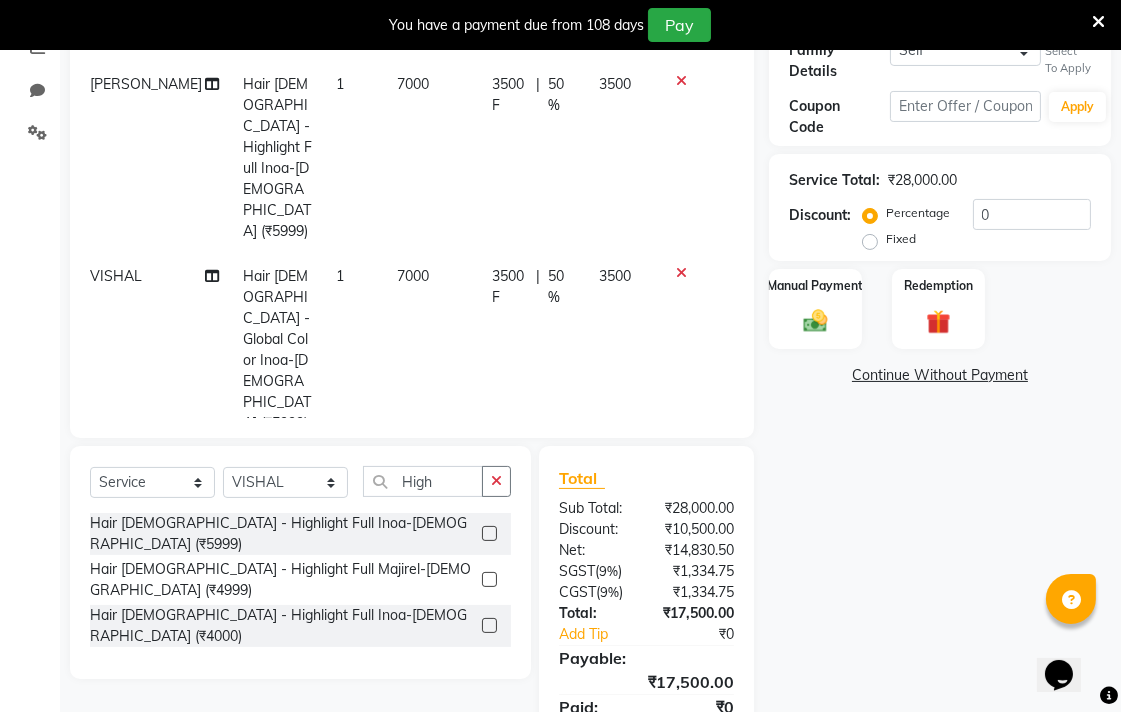 click on "7000" 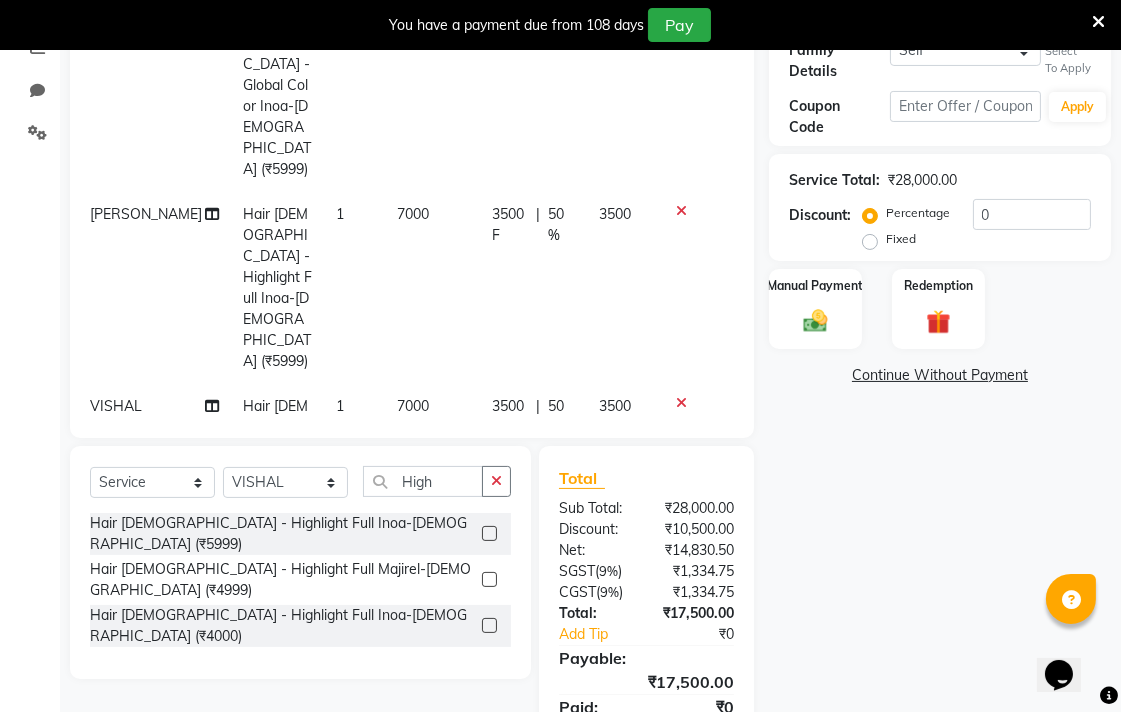 select on "70168" 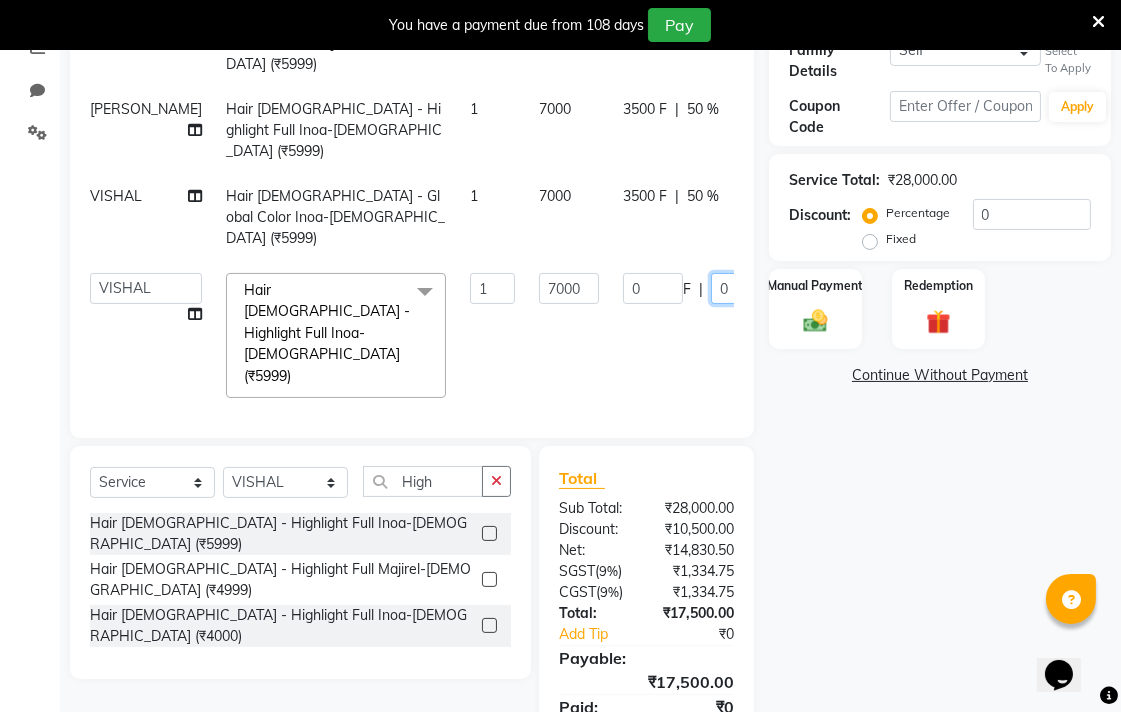 click on "0" 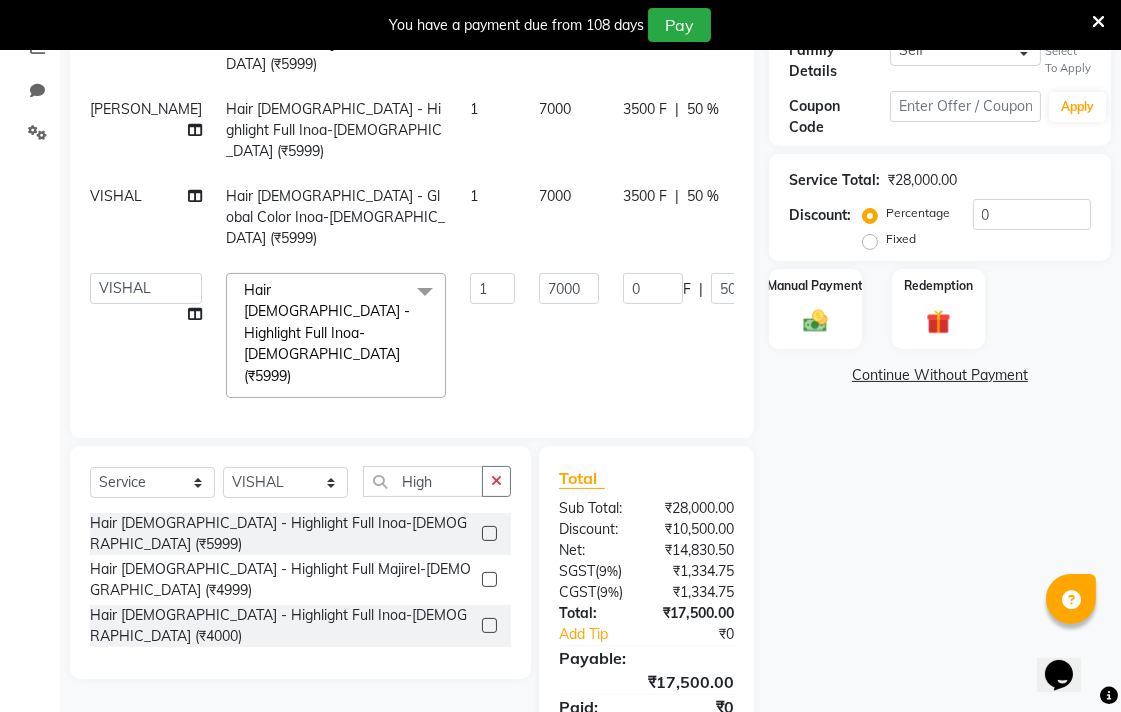 click on "Name: Rakesh  Membership:  No Active Membership  Total Visits:  7 Card on file:  0 Last Visit:   08-07-2025 Points:   156.29  Apply Discount Select  Loyalty → Loyality level 1  Coupon → Sukriti Gift Voucher Coupon → Sukriti Gift Voucher Coupon → Sukriti Gift Voucher Coupon → Sukriti Gift Voucher Family Details Self Rakesh  Select To Apply Coupon Code Apply Service Total:  ₹28,000.00  Discount:  Percentage   Fixed  0 Manual Payment Redemption  Continue Without Payment" 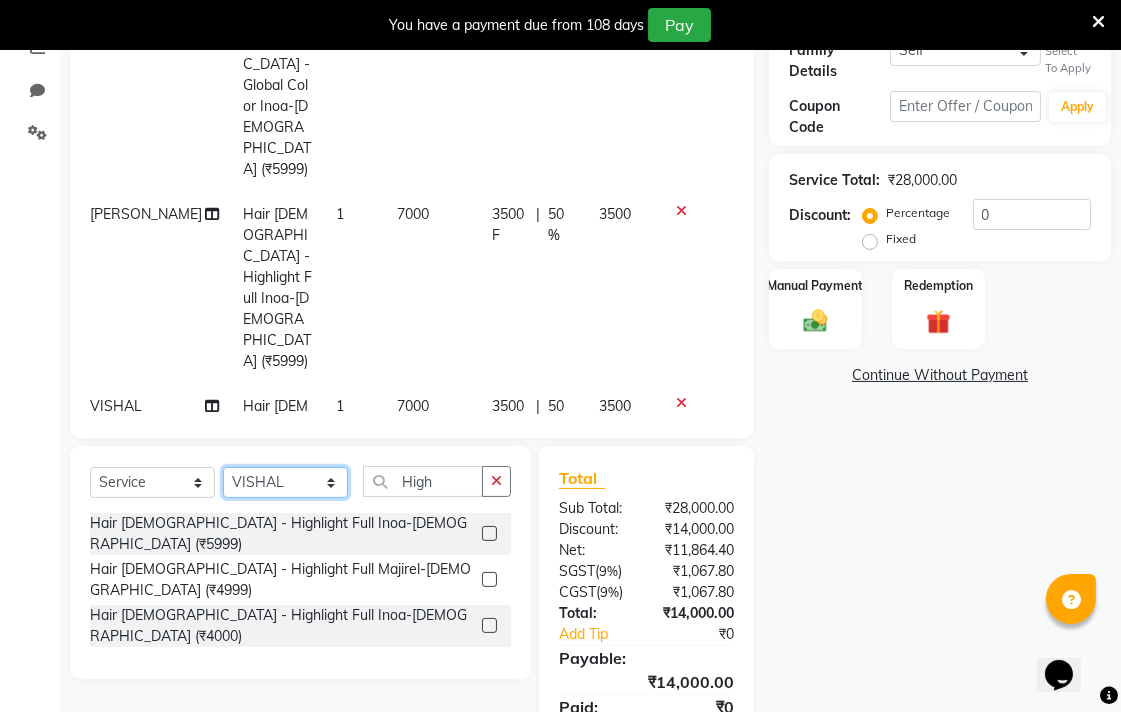 click on "Select Stylist Admin AMIT Birshika Colour Lounge, [GEOGRAPHIC_DATA] Colour Lounge, [GEOGRAPHIC_DATA] [PERSON_NAME] [PERSON_NAME] [PERSON_NAME] [PERSON_NAME] [PERSON_NAME] mam [PERSON_NAME] [PERSON_NAME] [PERSON_NAME] MOHIT [PERSON_NAME] POOJA [PERSON_NAME] [PERSON_NAME] [PERSON_NAME] guard [PERSON_NAME] [PERSON_NAME] [PERSON_NAME] [PERSON_NAME] SAMEER [PERSON_NAME] [PERSON_NAME] [PERSON_NAME] [PERSON_NAME] [PERSON_NAME] [PERSON_NAME] VISHAL [PERSON_NAME]" 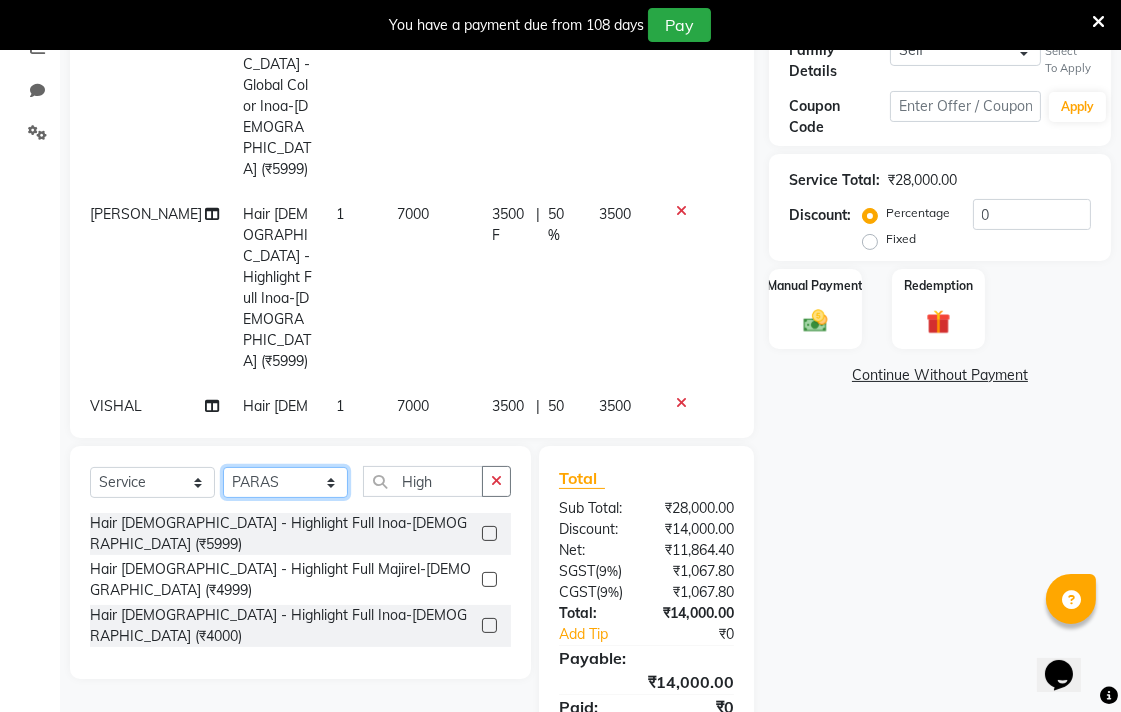 click on "Select Stylist Admin AMIT Birshika Colour Lounge, [GEOGRAPHIC_DATA] Colour Lounge, [GEOGRAPHIC_DATA] [PERSON_NAME] [PERSON_NAME] [PERSON_NAME] [PERSON_NAME] [PERSON_NAME] mam [PERSON_NAME] [PERSON_NAME] [PERSON_NAME] MOHIT [PERSON_NAME] POOJA [PERSON_NAME] [PERSON_NAME] [PERSON_NAME] guard [PERSON_NAME] [PERSON_NAME] [PERSON_NAME] [PERSON_NAME] SAMEER [PERSON_NAME] [PERSON_NAME] [PERSON_NAME] [PERSON_NAME] [PERSON_NAME] [PERSON_NAME] VISHAL [PERSON_NAME]" 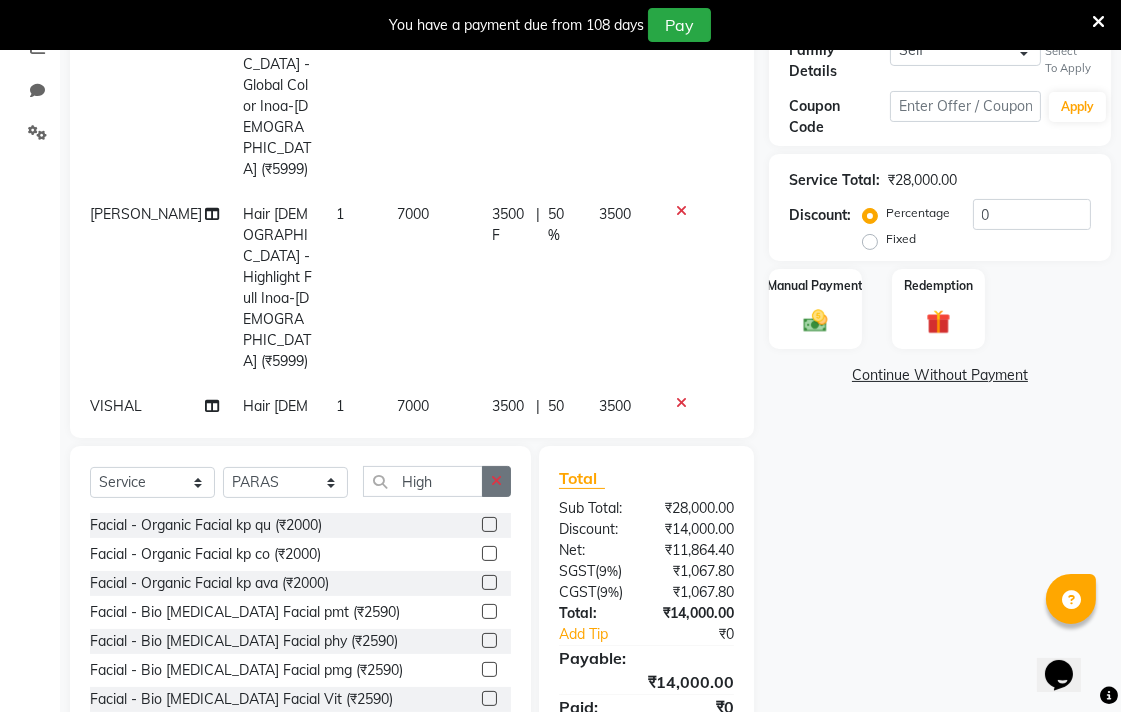 click 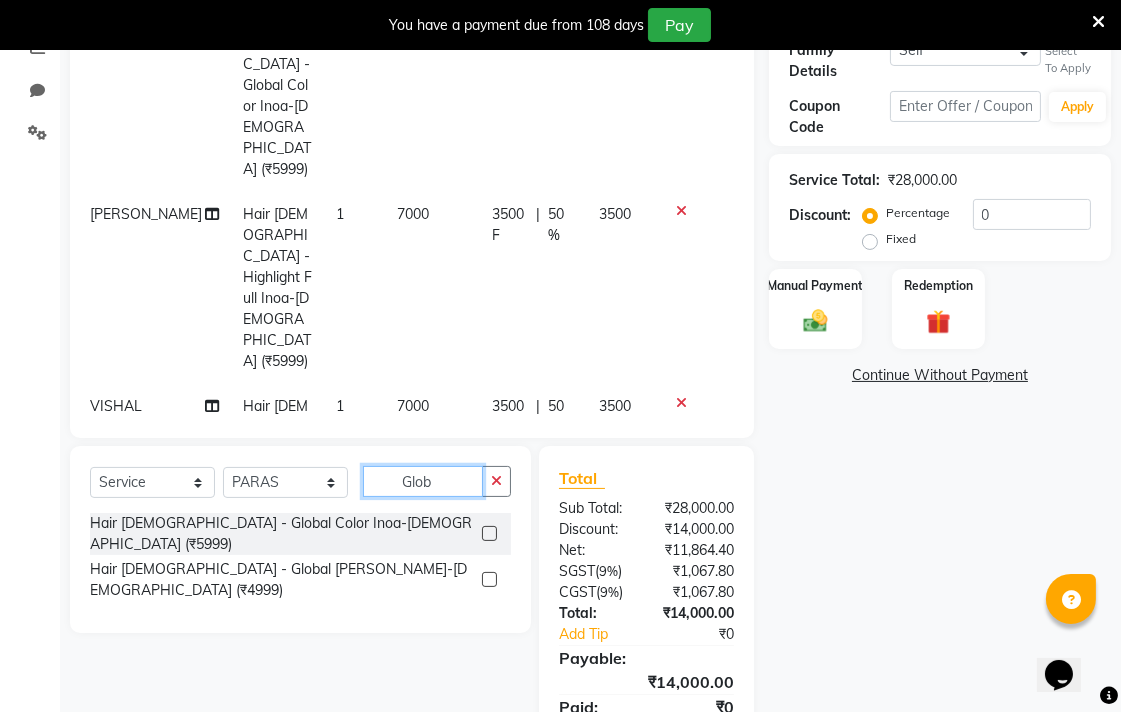type on "Glob" 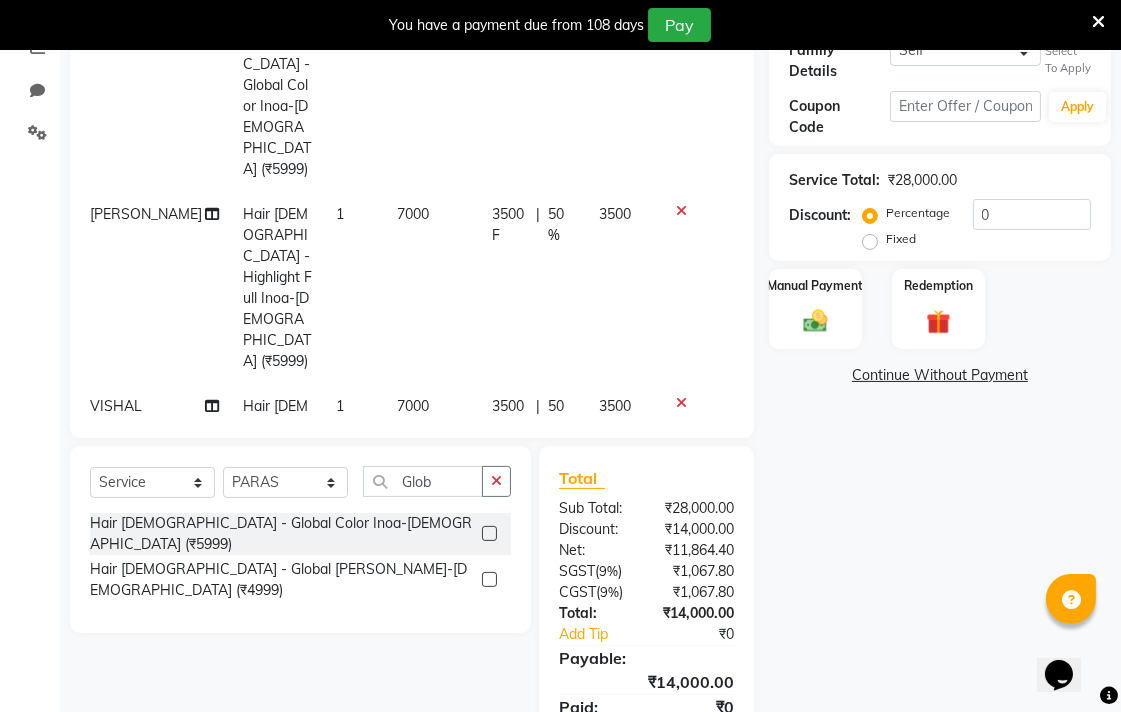 click 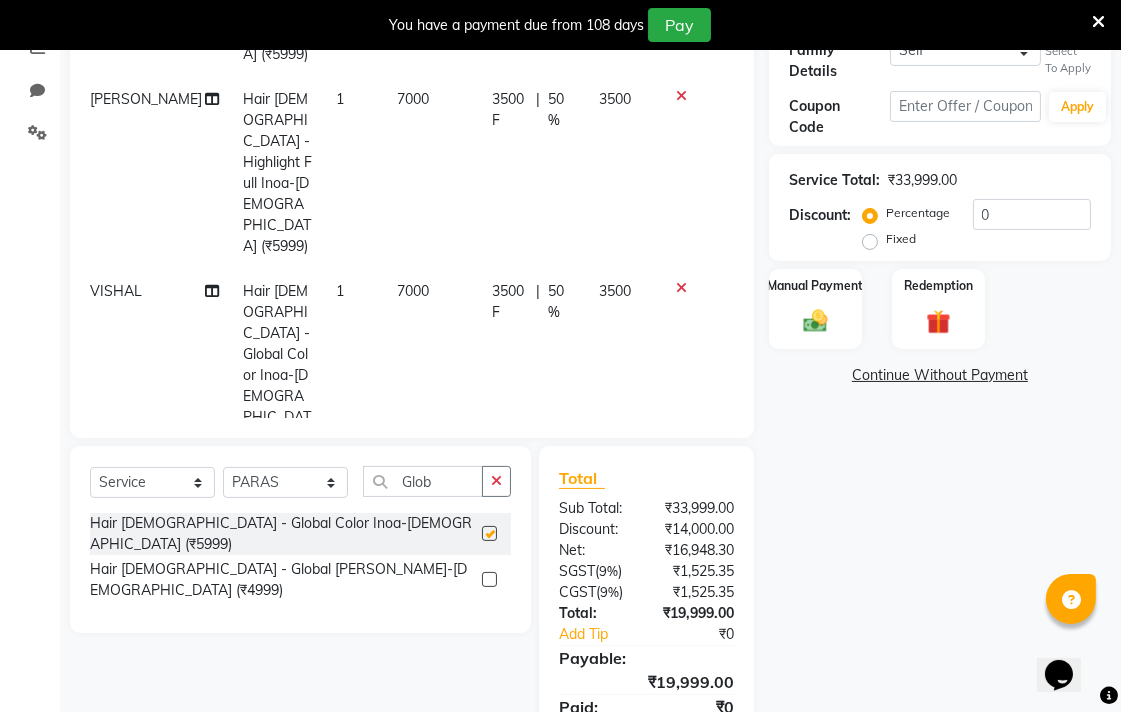 checkbox on "false" 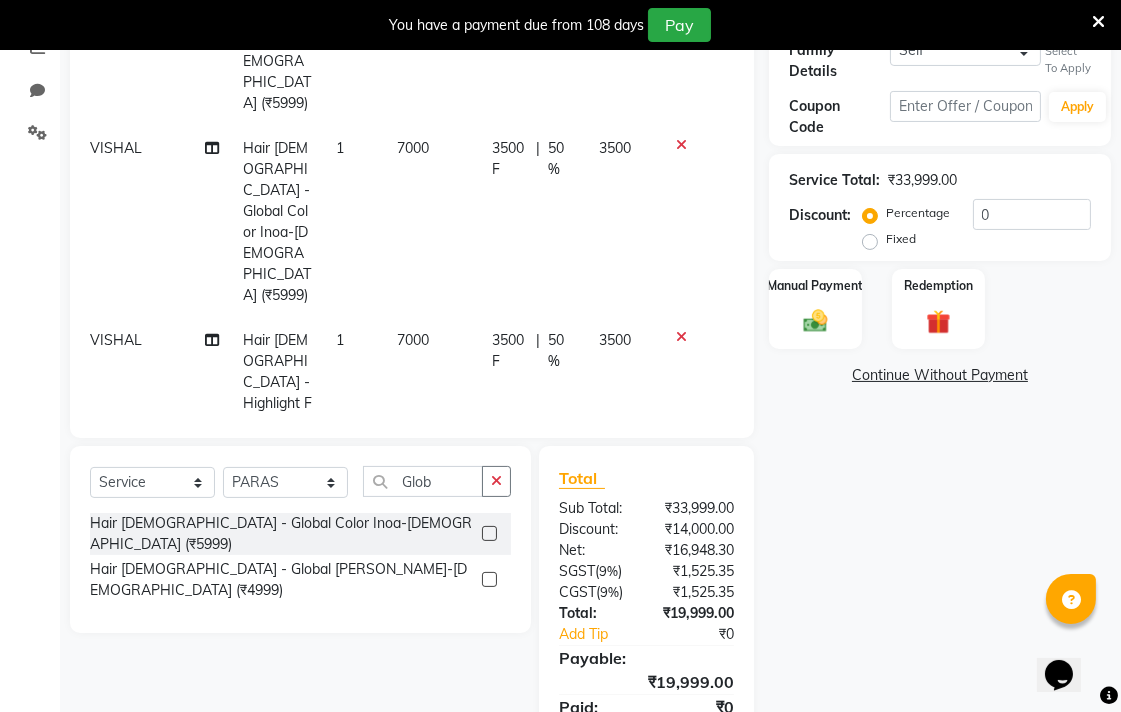 click on "5999" 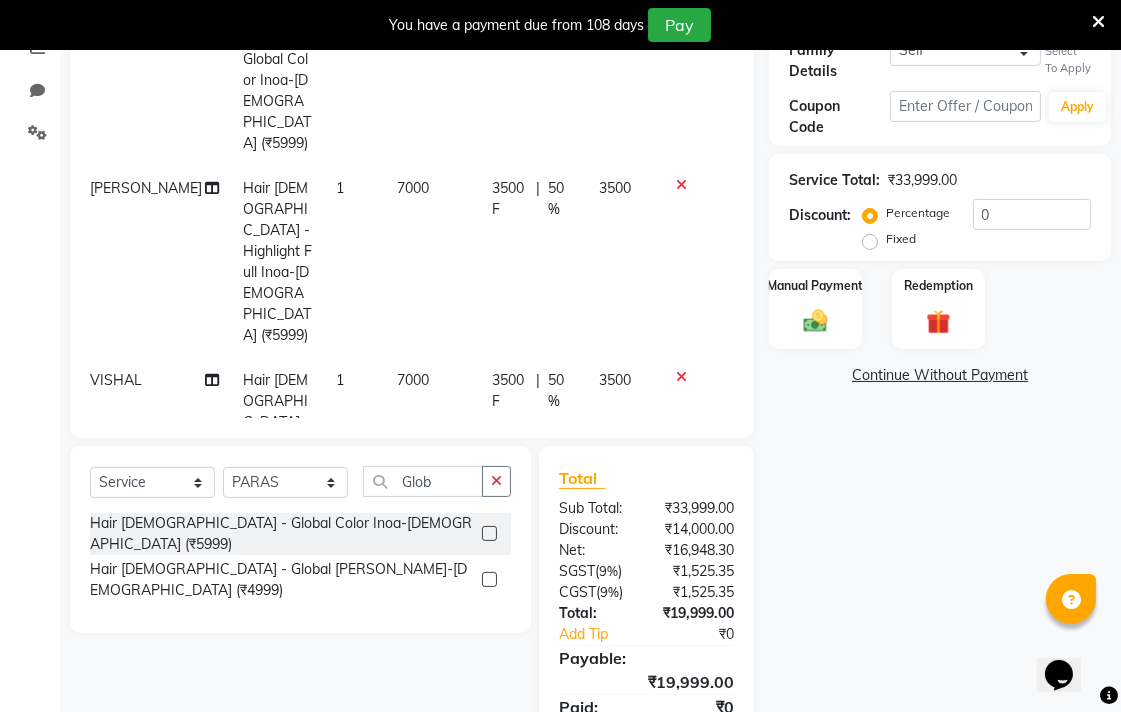 select on "70173" 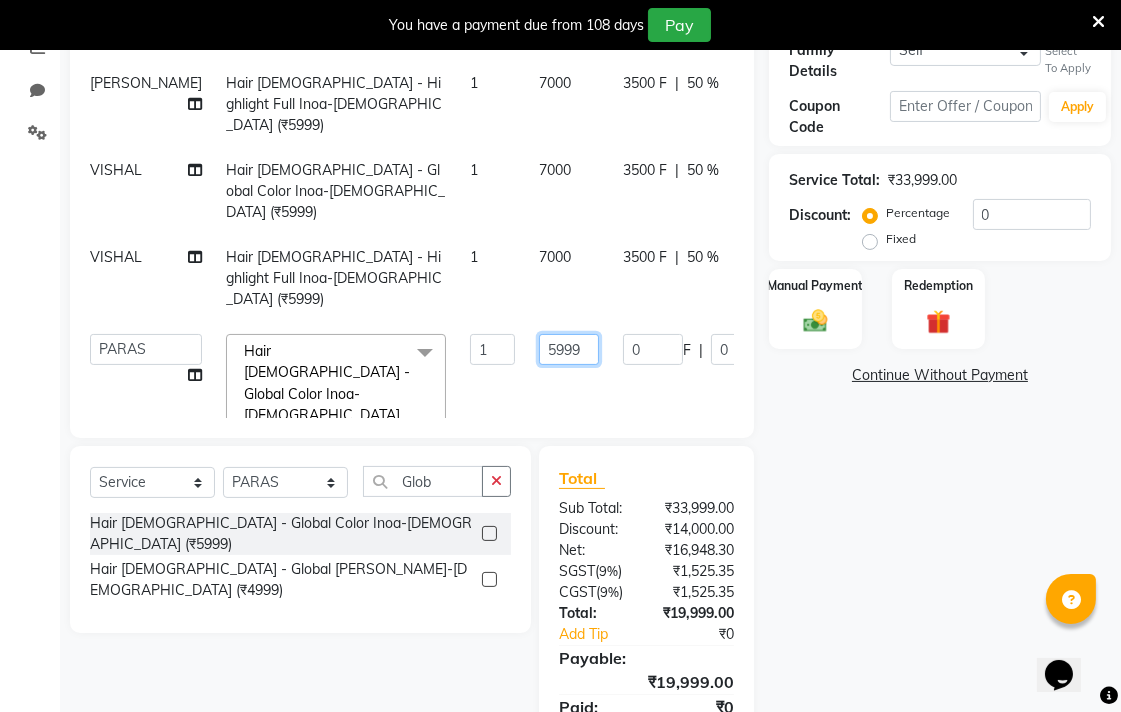 click on "5999" 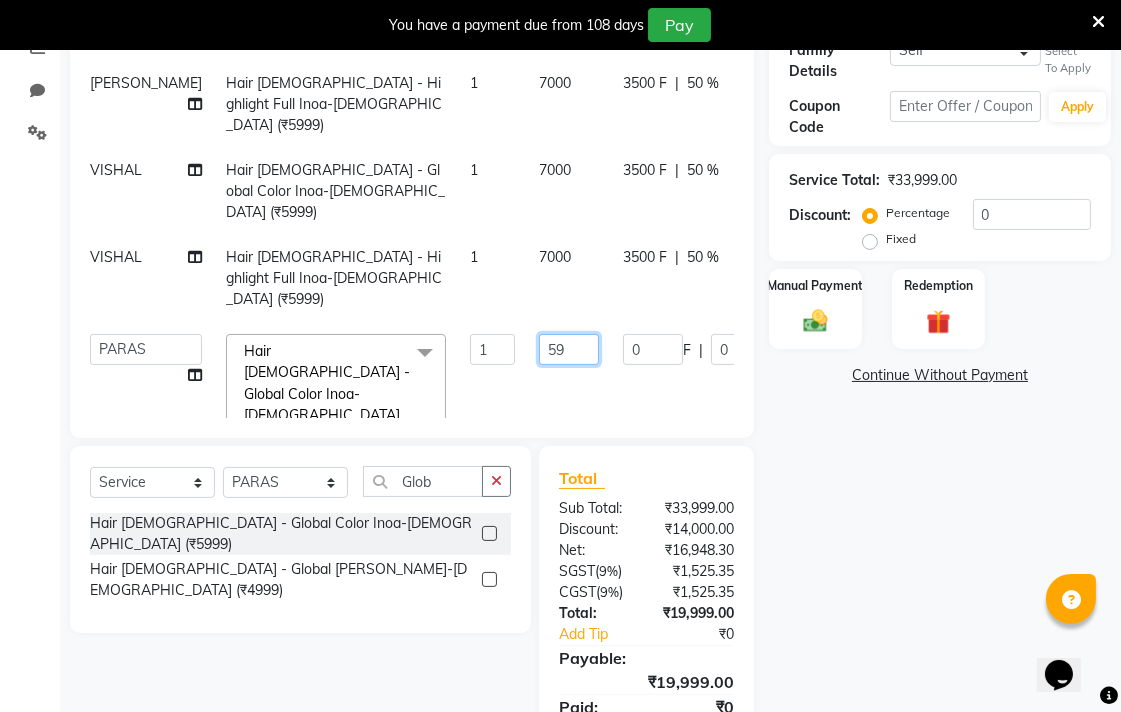 type on "5" 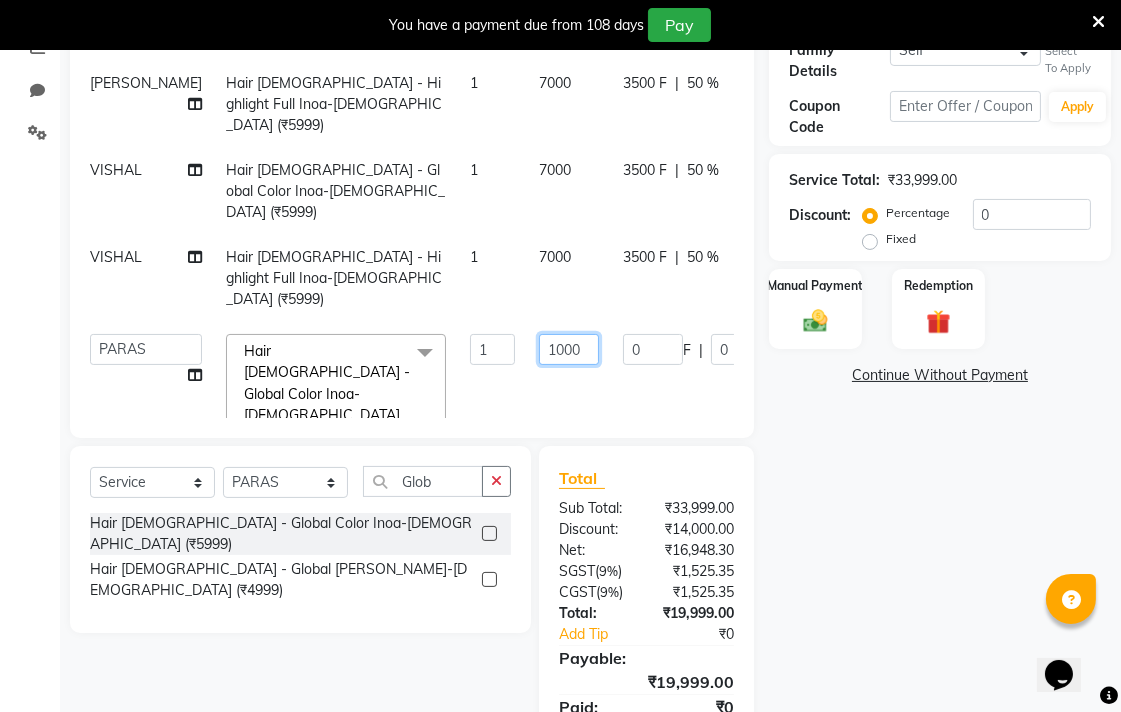 type on "10000" 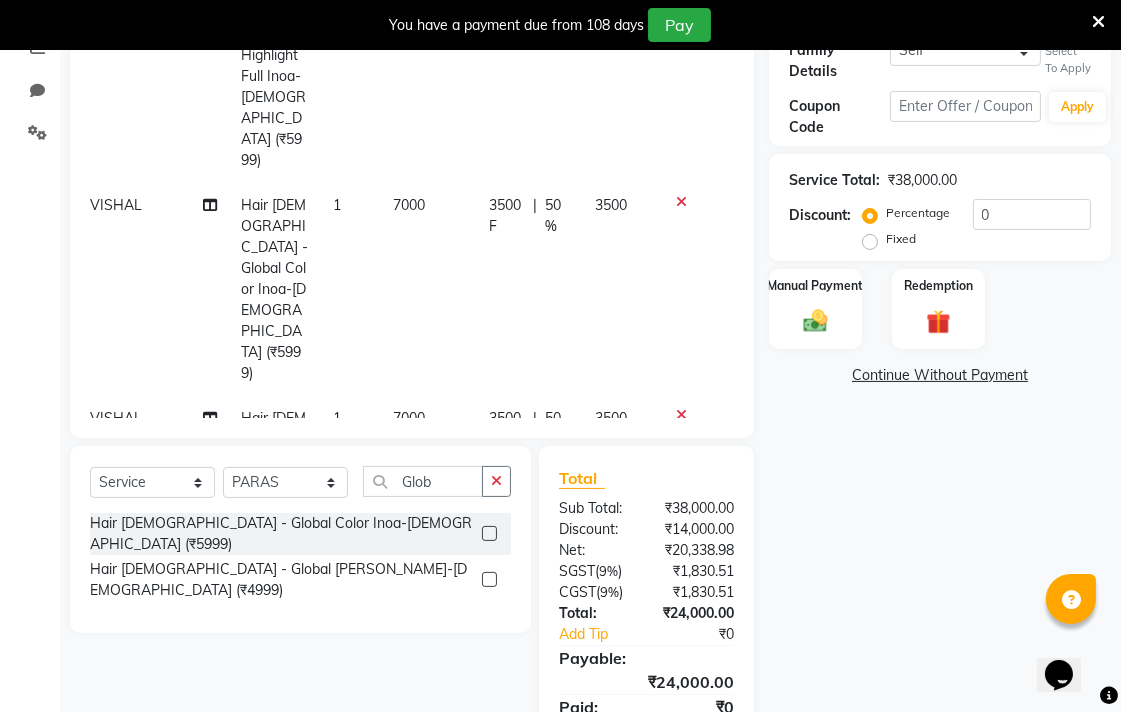 click on "10000" 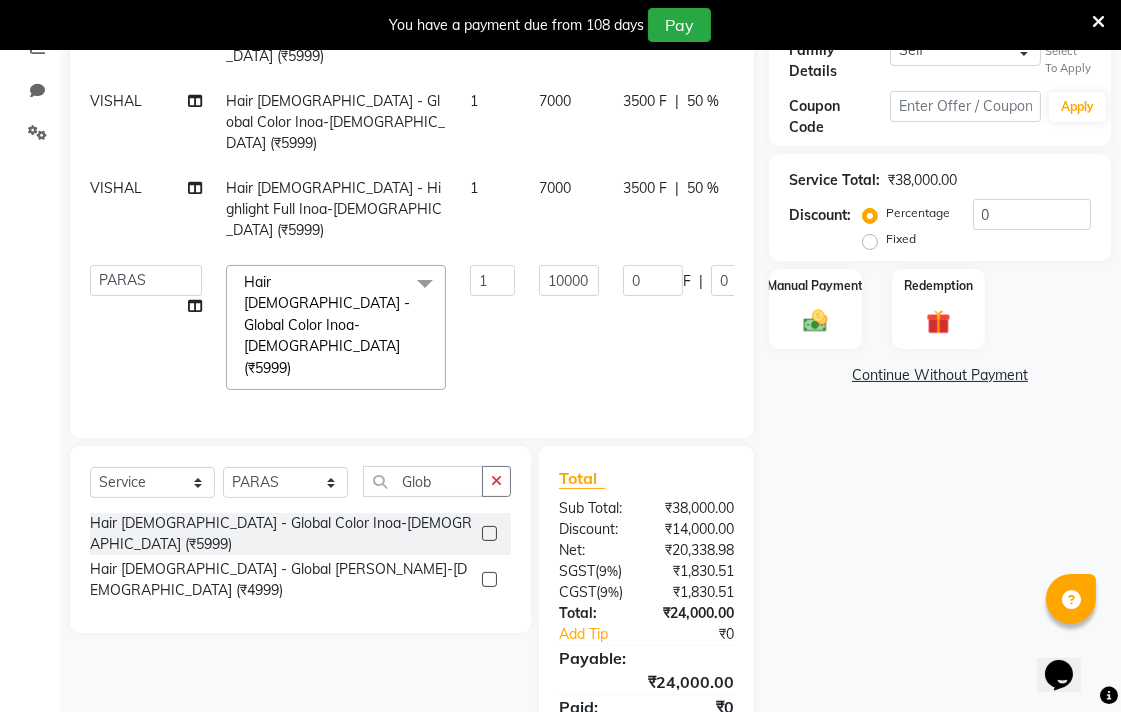 scroll, scrollTop: 26, scrollLeft: 12, axis: both 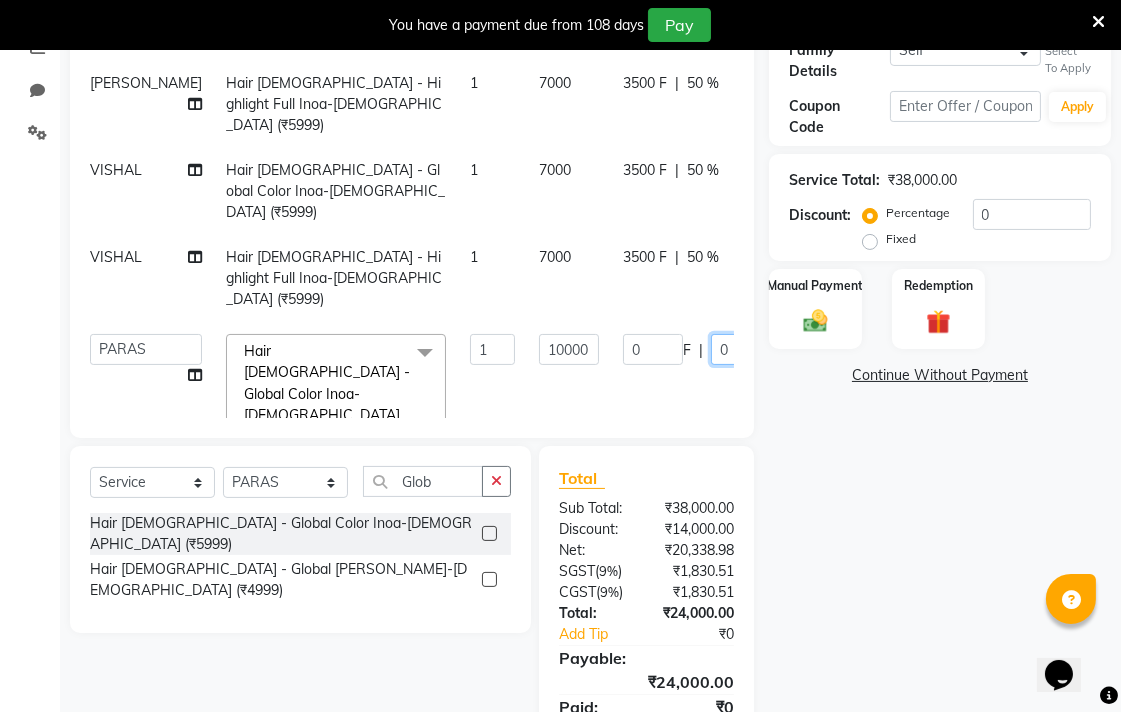 click on "0" 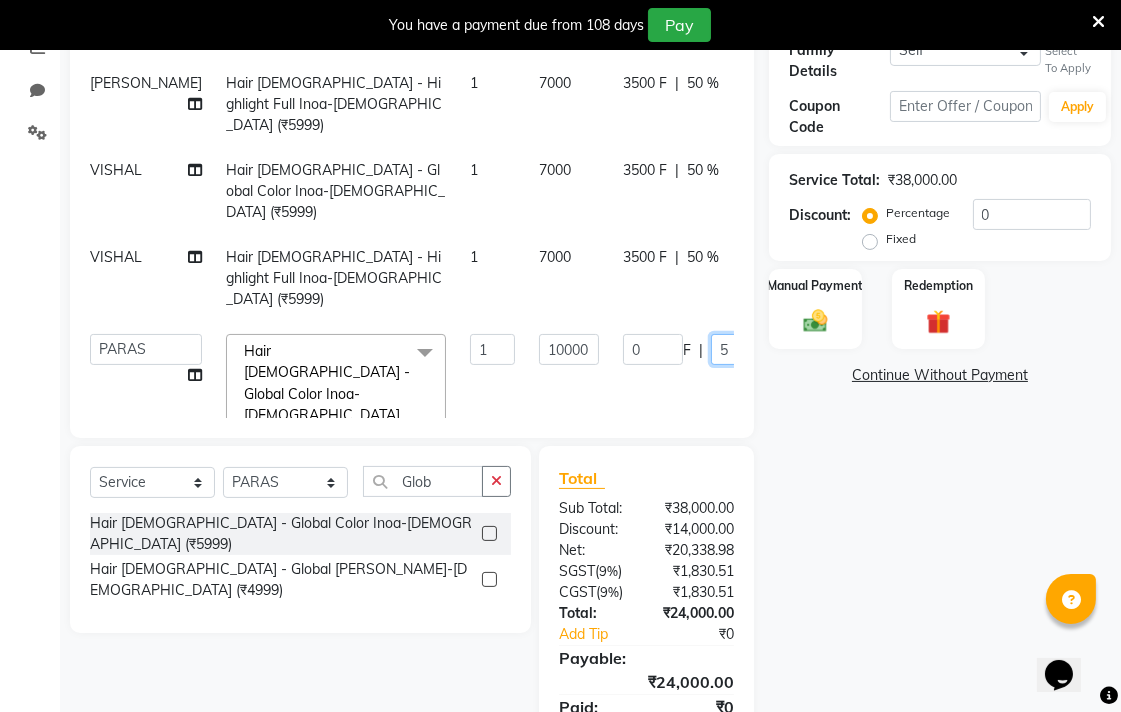 type on "50" 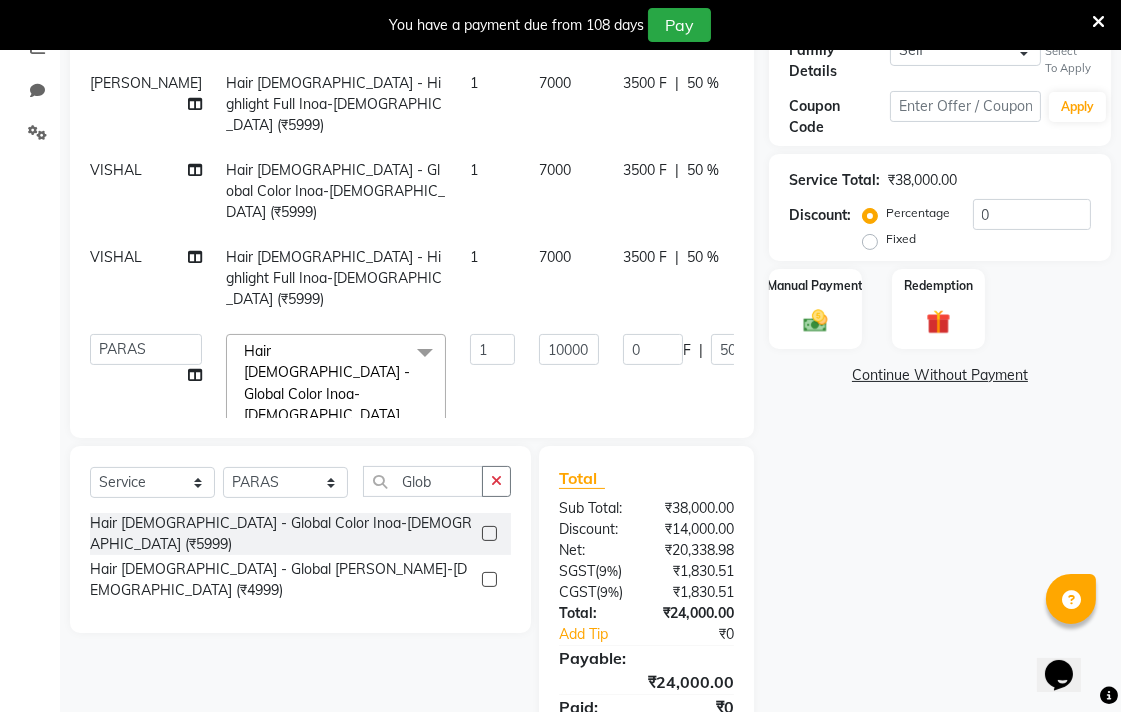 click on "Name: Rakesh  Membership:  No Active Membership  Total Visits:  7 Card on file:  0 Last Visit:   08-07-2025 Points:   156.29  Apply Discount Select  Loyalty → Loyality level 1  Coupon → Sukriti Gift Voucher Coupon → Sukriti Gift Voucher Coupon → Sukriti Gift Voucher Coupon → Sukriti Gift Voucher Family Details Self Rakesh  Select To Apply Coupon Code Apply Service Total:  ₹38,000.00  Discount:  Percentage   Fixed  0 Manual Payment Redemption  Continue Without Payment" 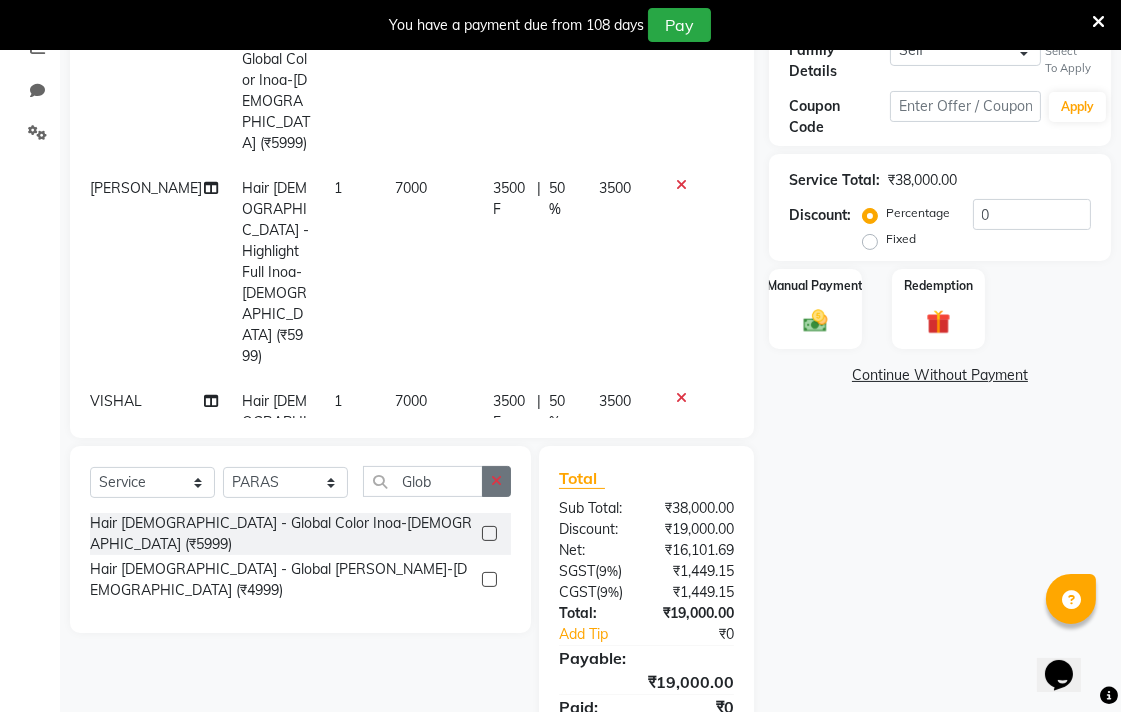 click 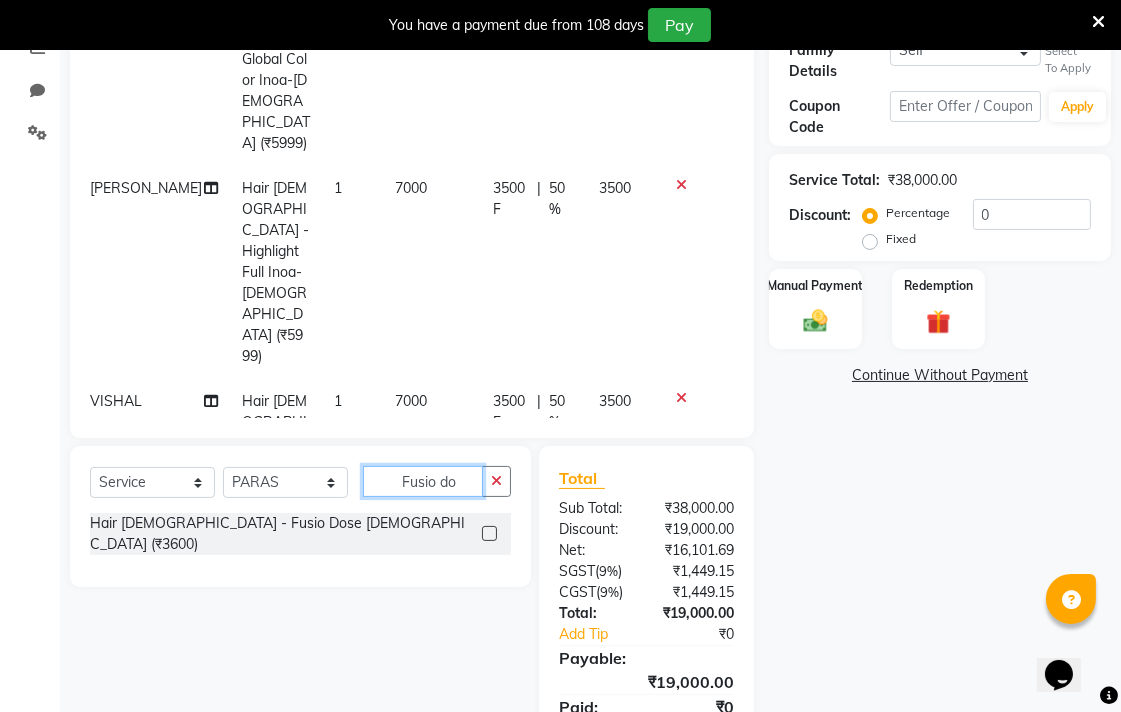 type on "Fusio do" 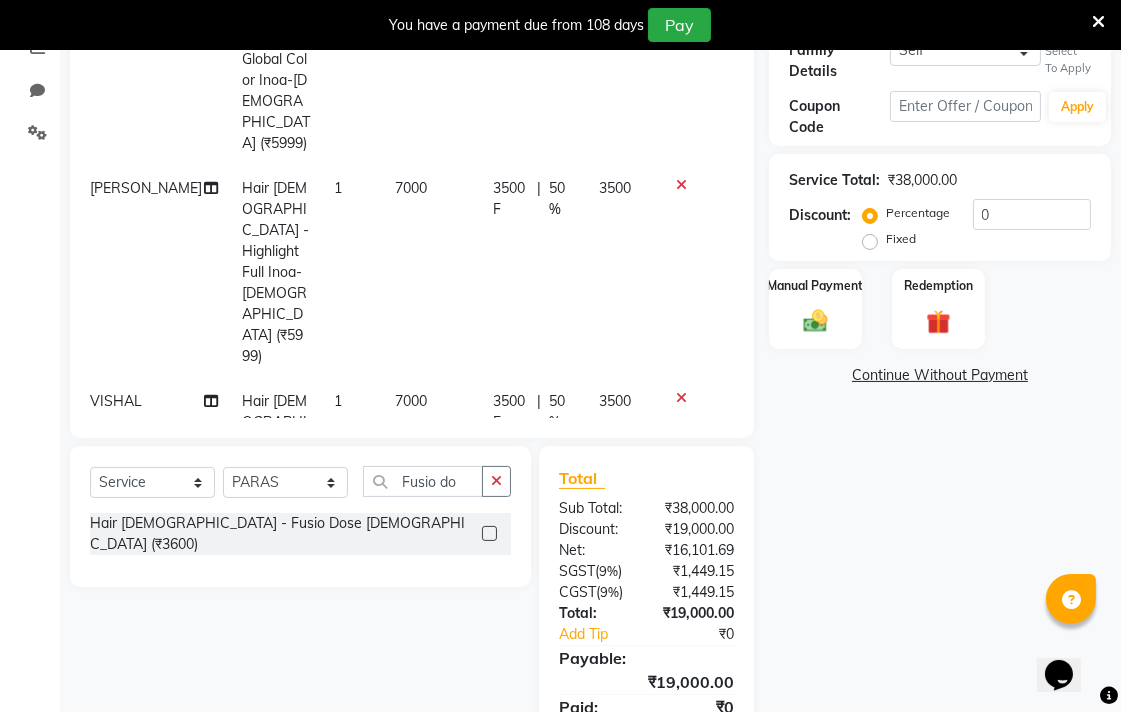 click 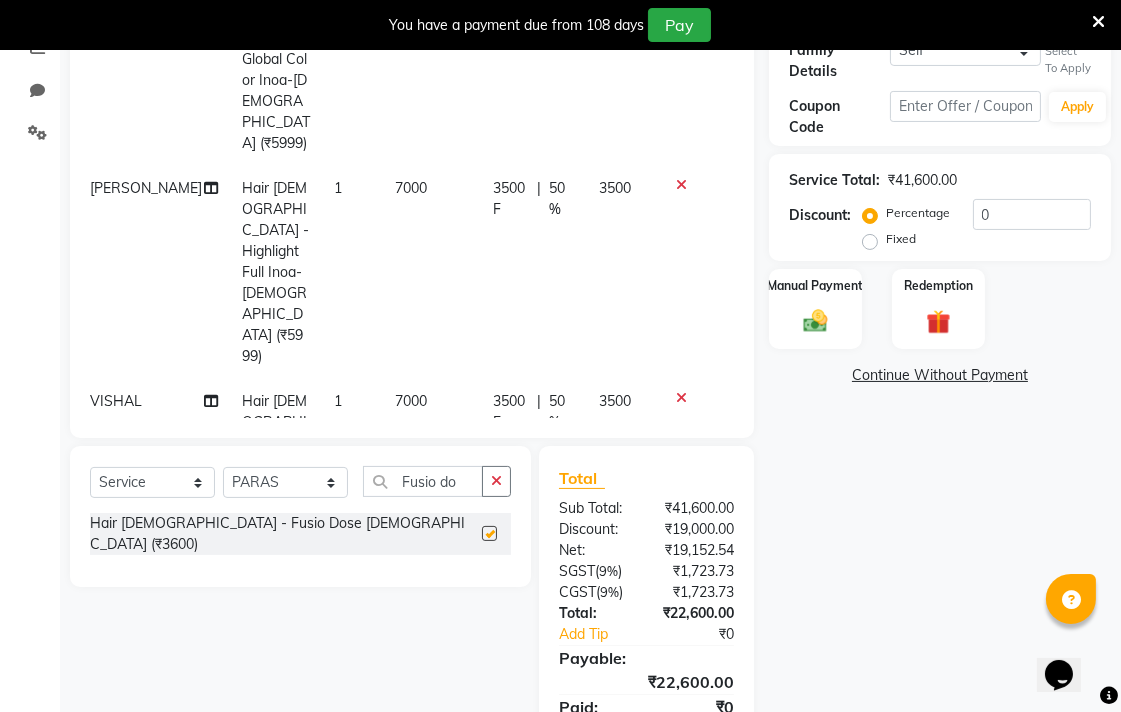 checkbox on "false" 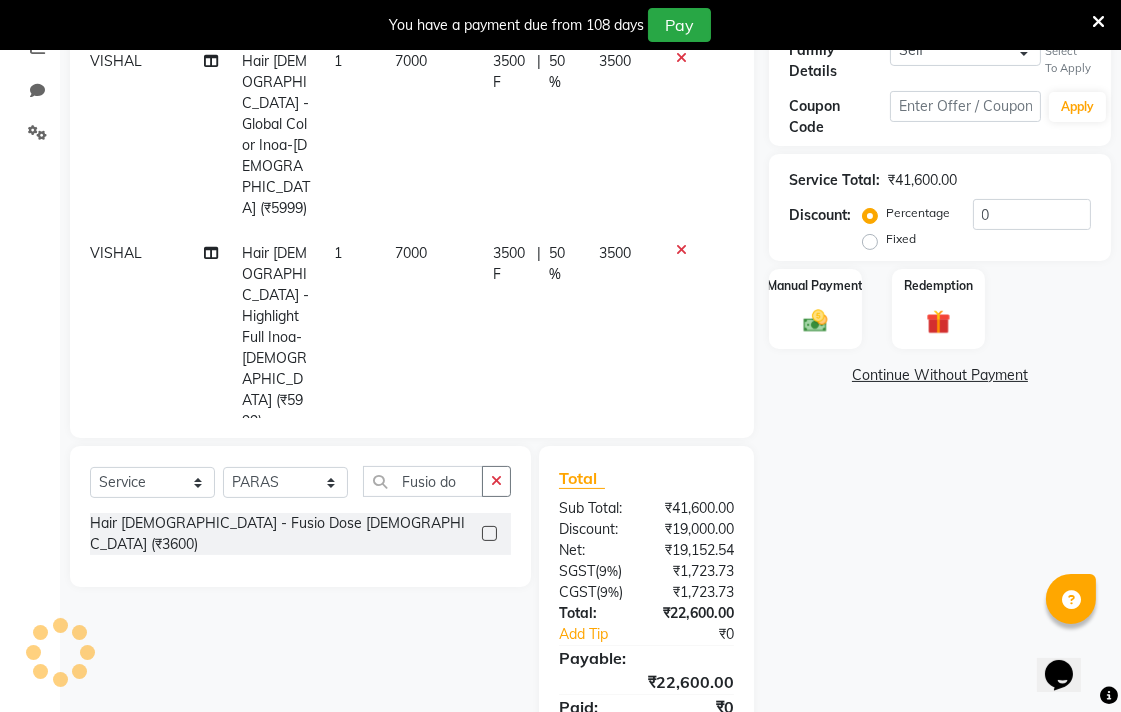 click on "3600" 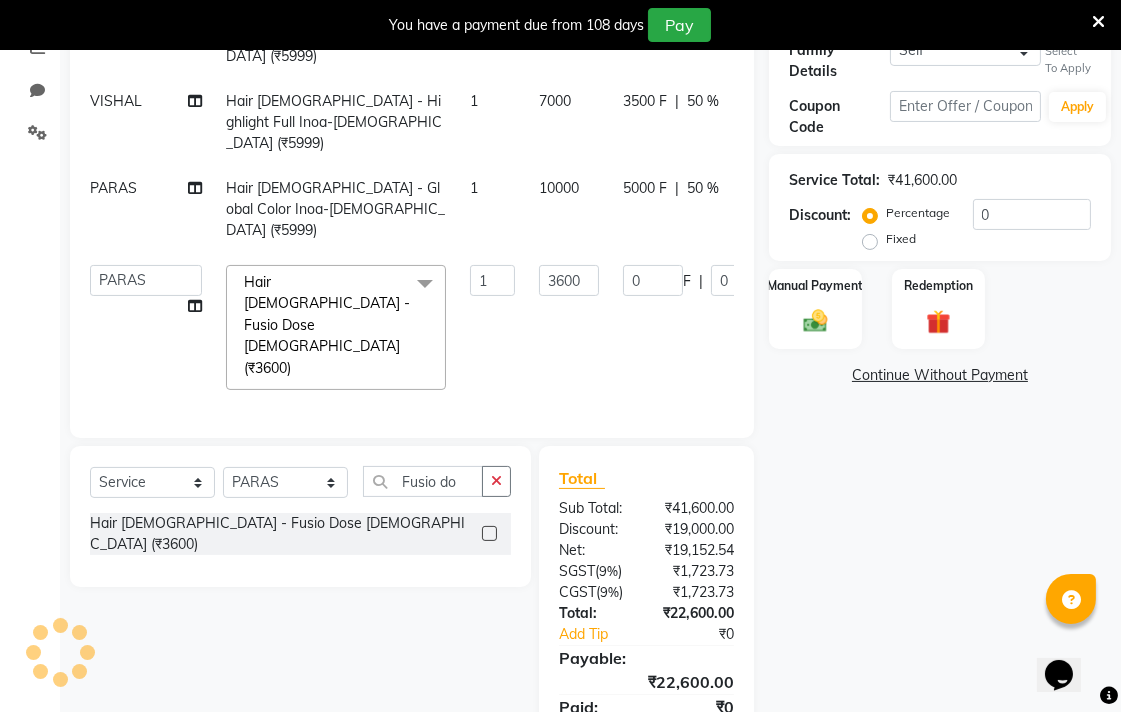 scroll, scrollTop: 71, scrollLeft: 12, axis: both 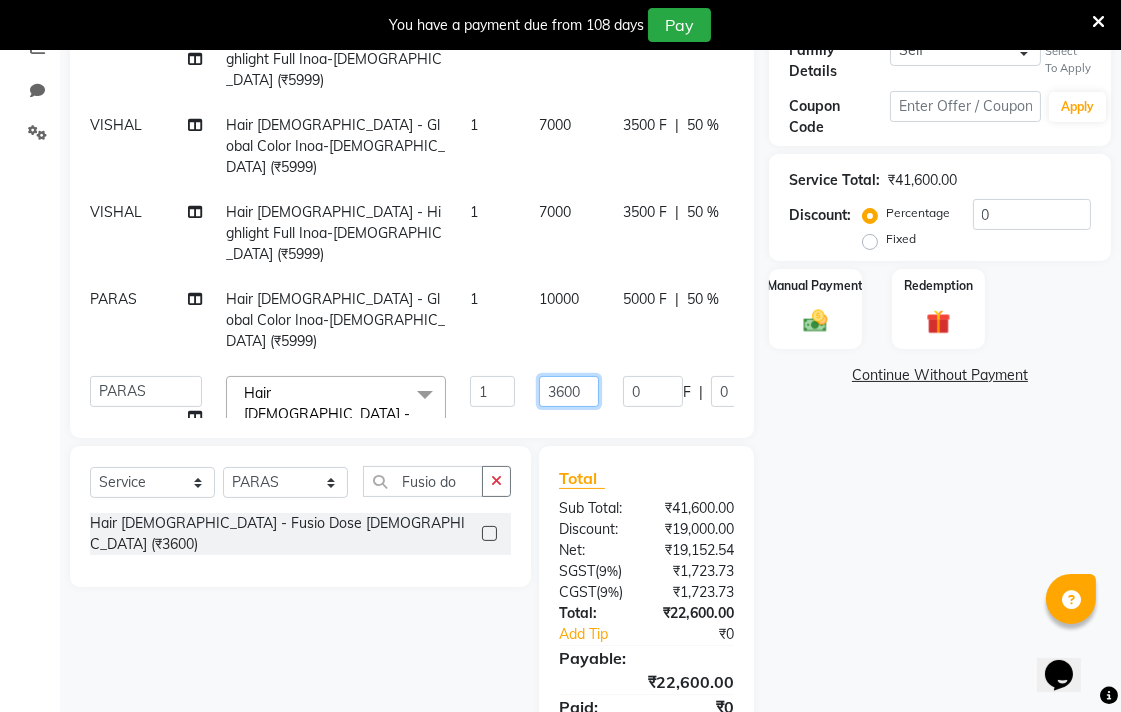 click on "3600" 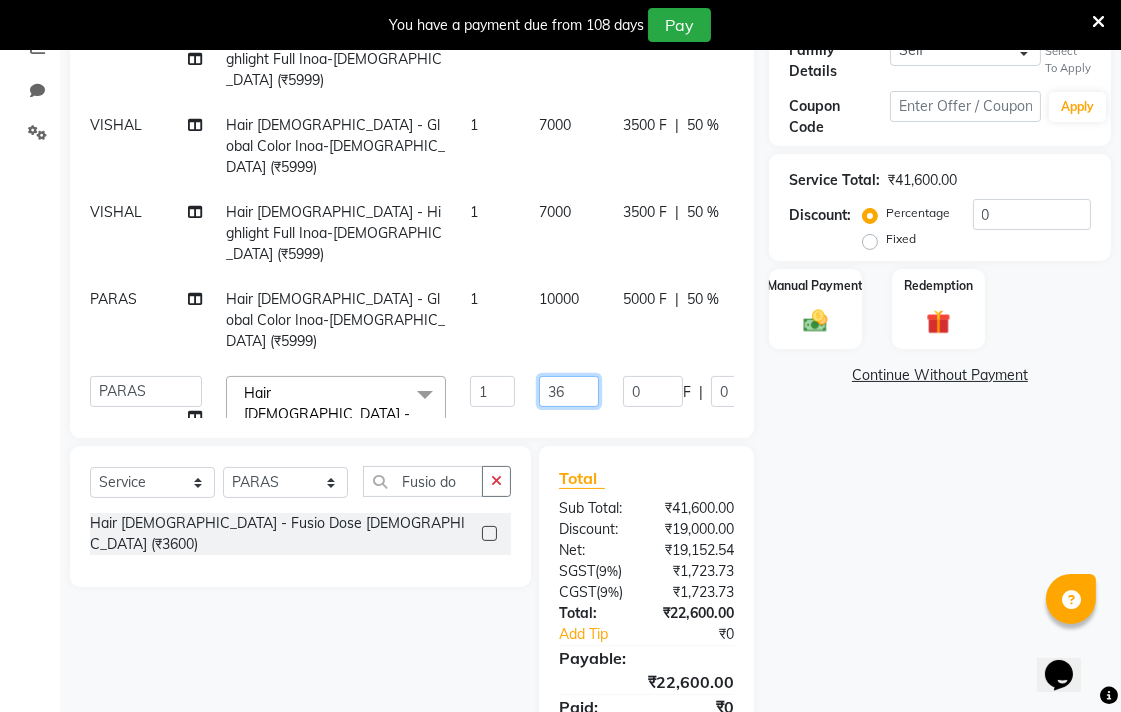 type on "3" 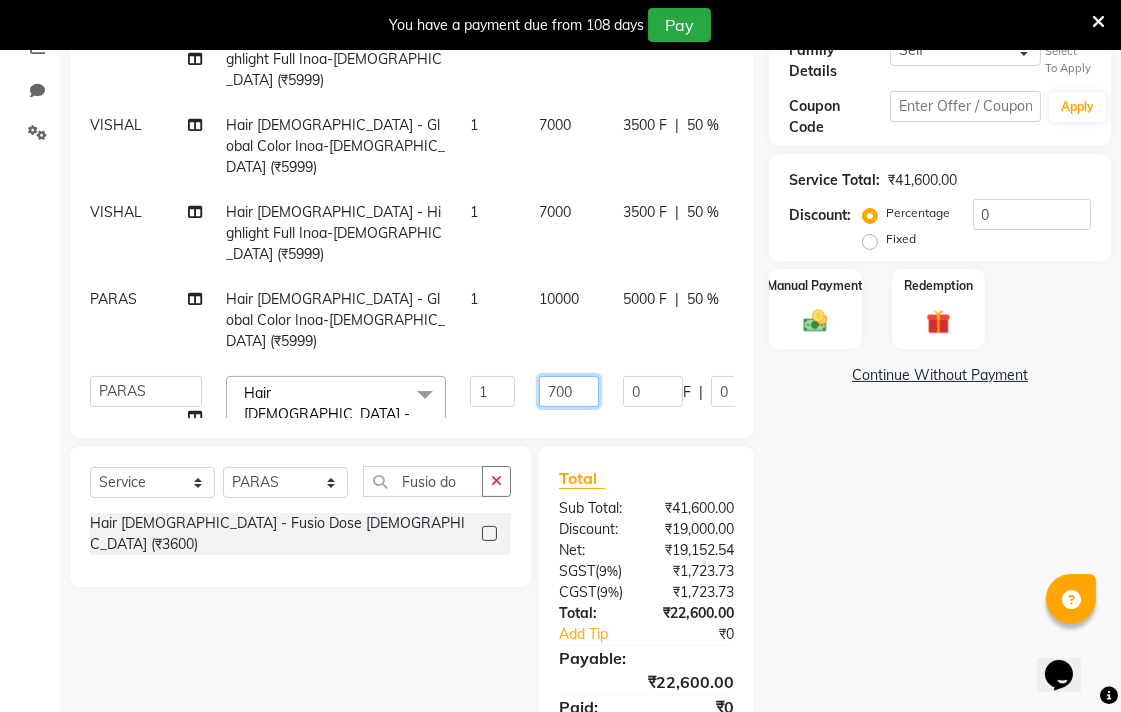 type on "7000" 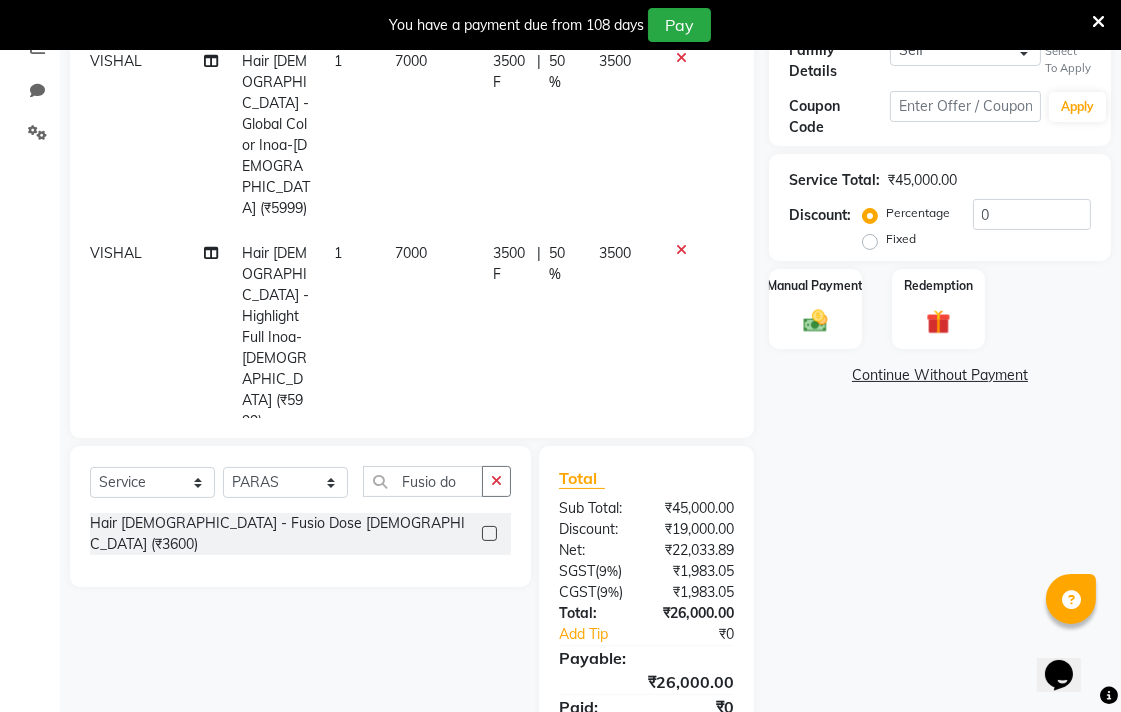 click on "7000" 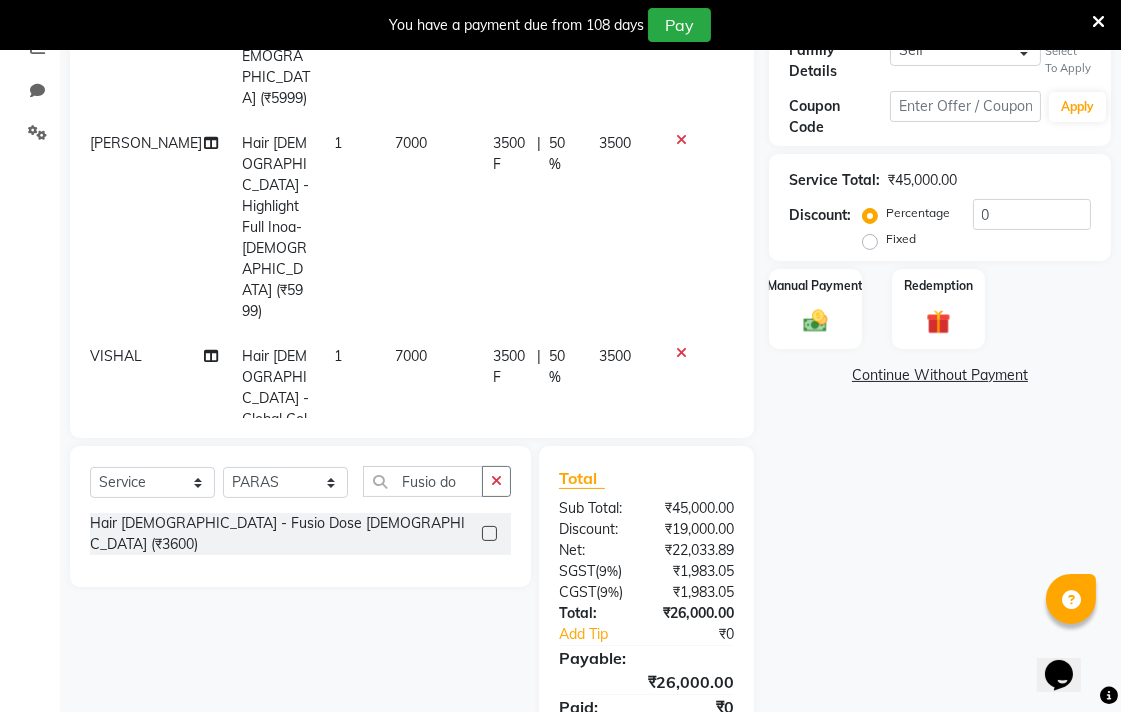 select on "70173" 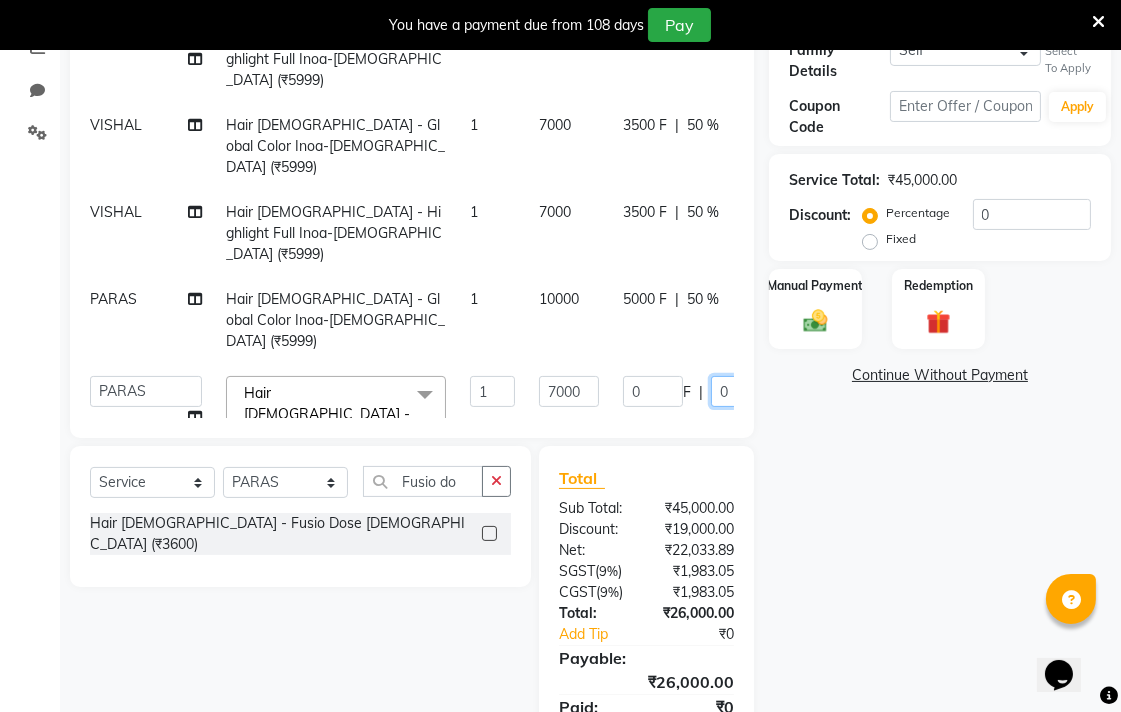 click on "0" 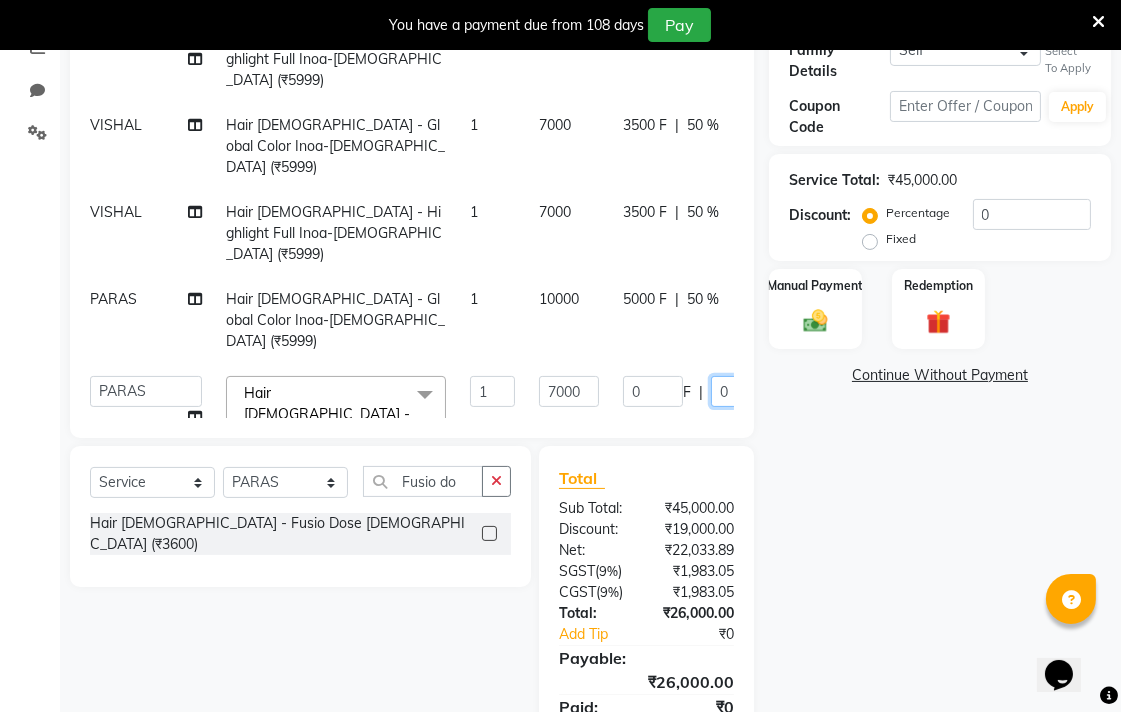 type on "50" 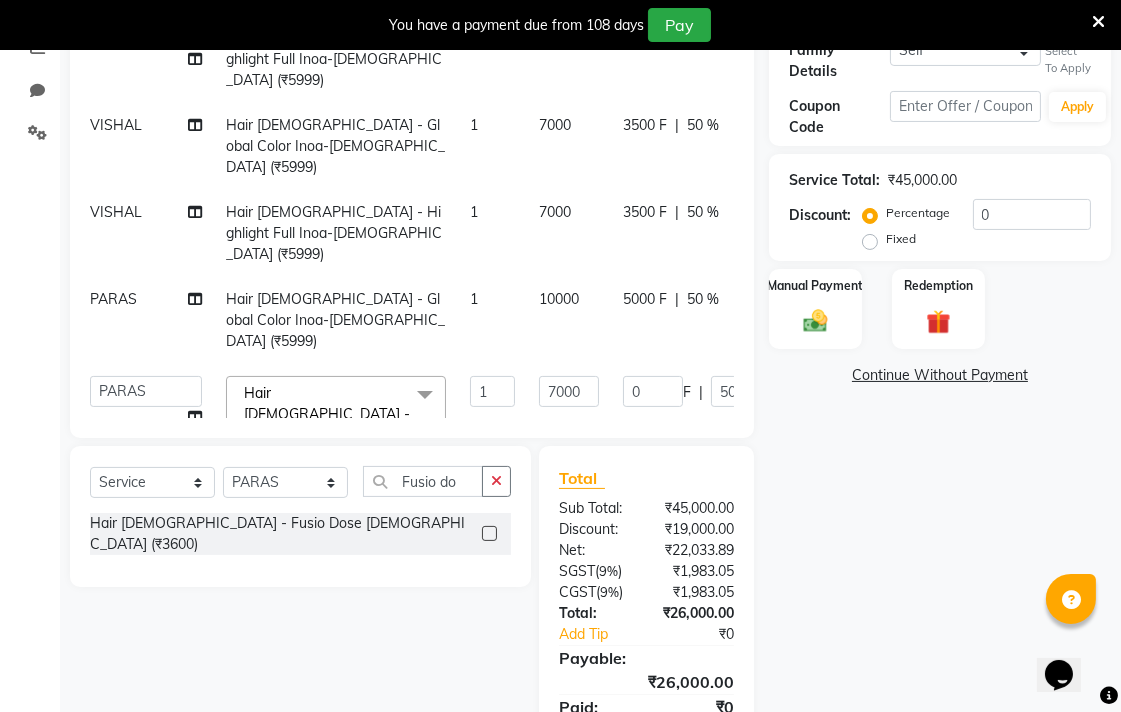 click on "Name: Rakesh  Membership:  No Active Membership  Total Visits:  7 Card on file:  0 Last Visit:   08-07-2025 Points:   156.29  Apply Discount Select  Loyalty → Loyality level 1  Coupon → Sukriti Gift Voucher Coupon → Sukriti Gift Voucher Coupon → Sukriti Gift Voucher Coupon → Sukriti Gift Voucher Family Details Self Rakesh  Select To Apply Coupon Code Apply Service Total:  ₹45,000.00  Discount:  Percentage   Fixed  0 Manual Payment Redemption  Continue Without Payment" 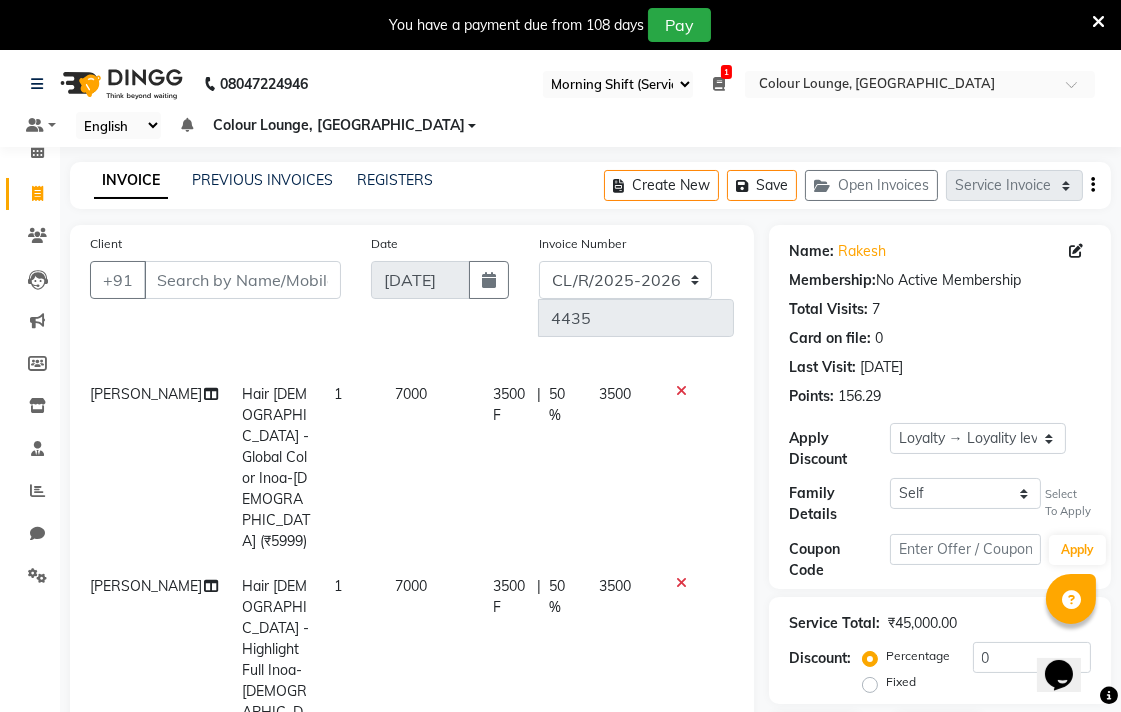 scroll, scrollTop: 0, scrollLeft: 0, axis: both 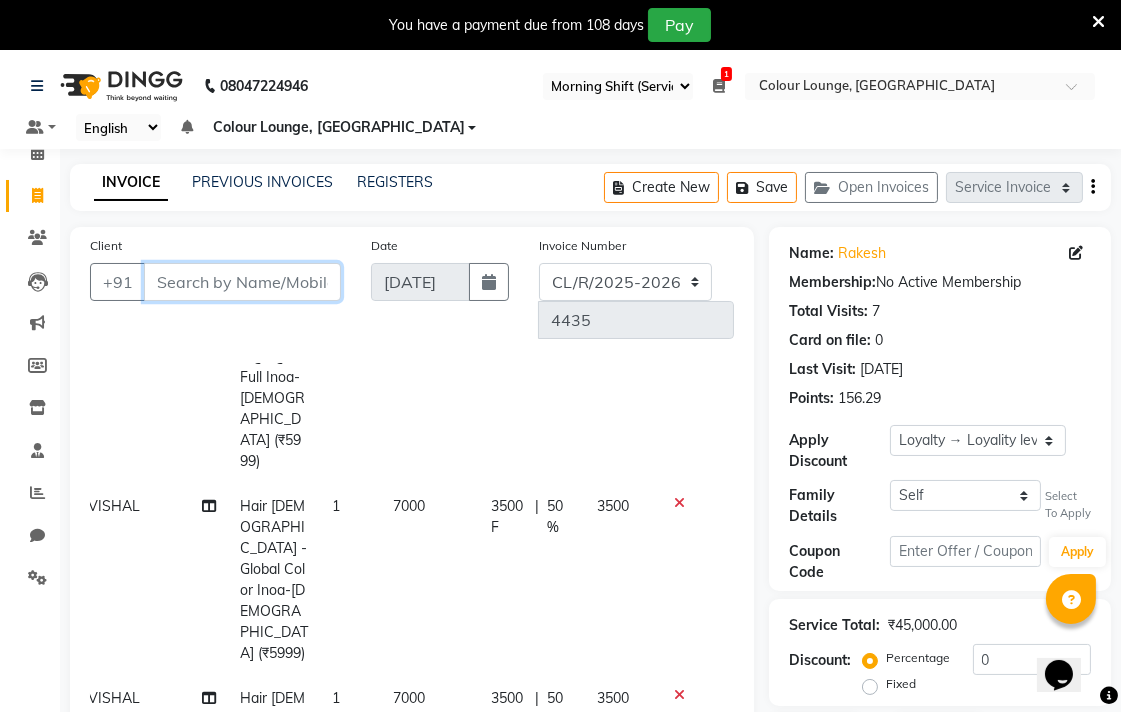 click on "Client" at bounding box center [242, 282] 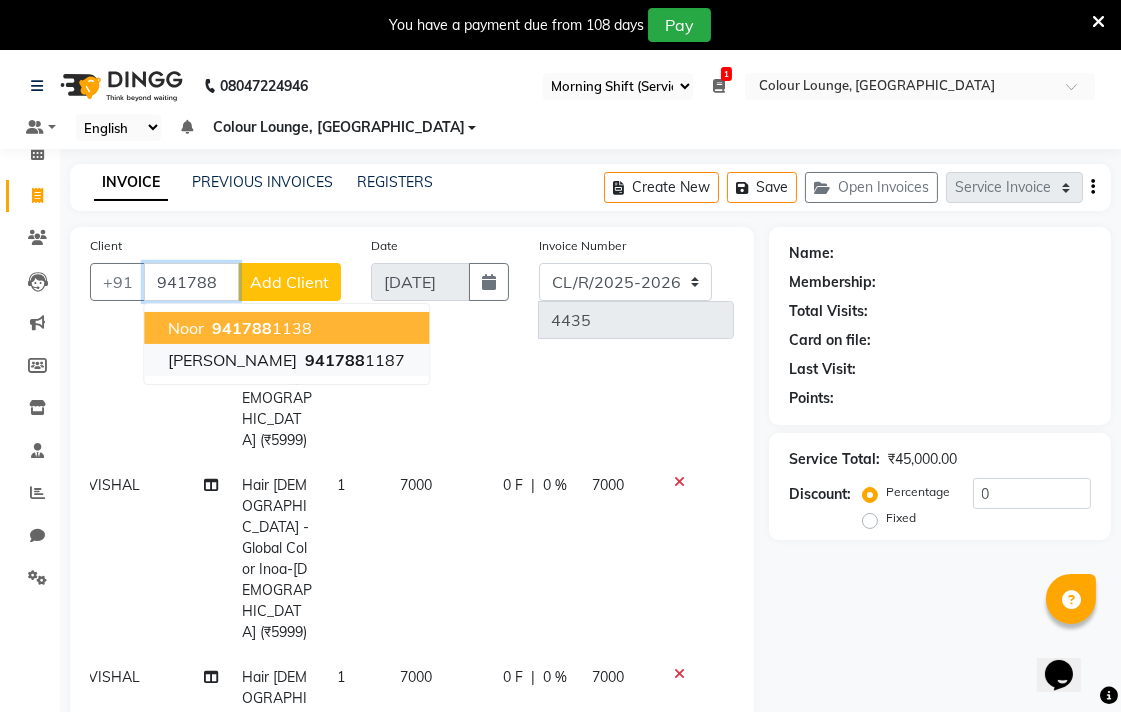 click on "Payal   941788 1187" at bounding box center [286, 360] 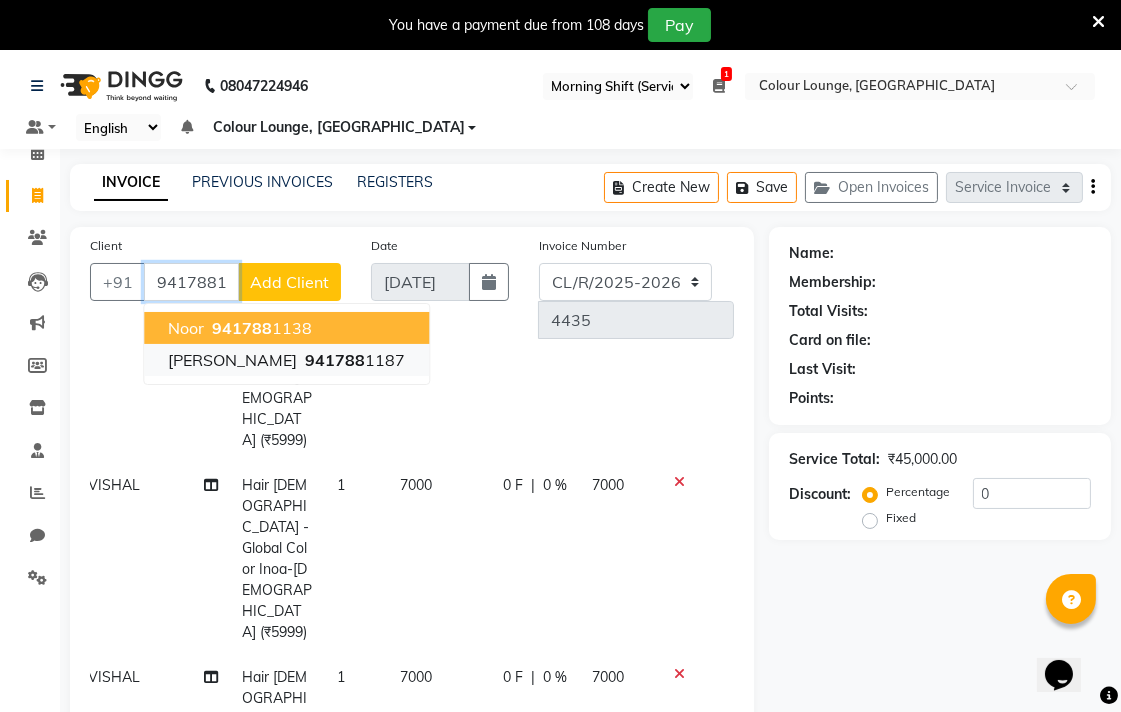 type on "9417881187" 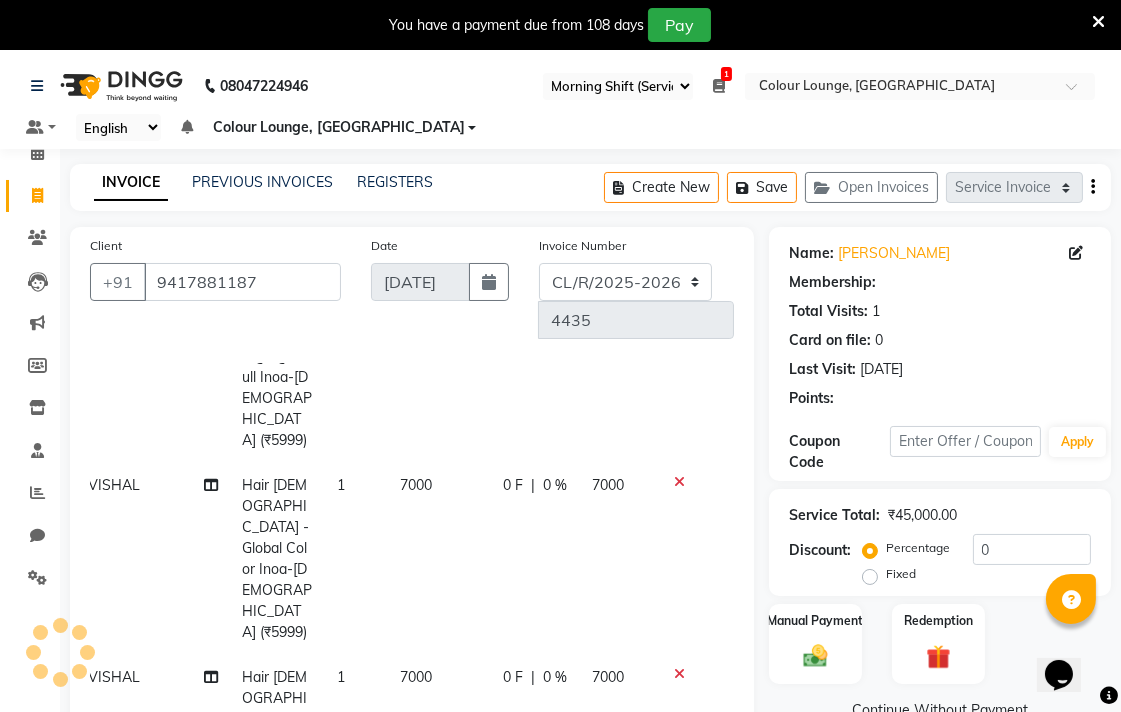 select on "1: Object" 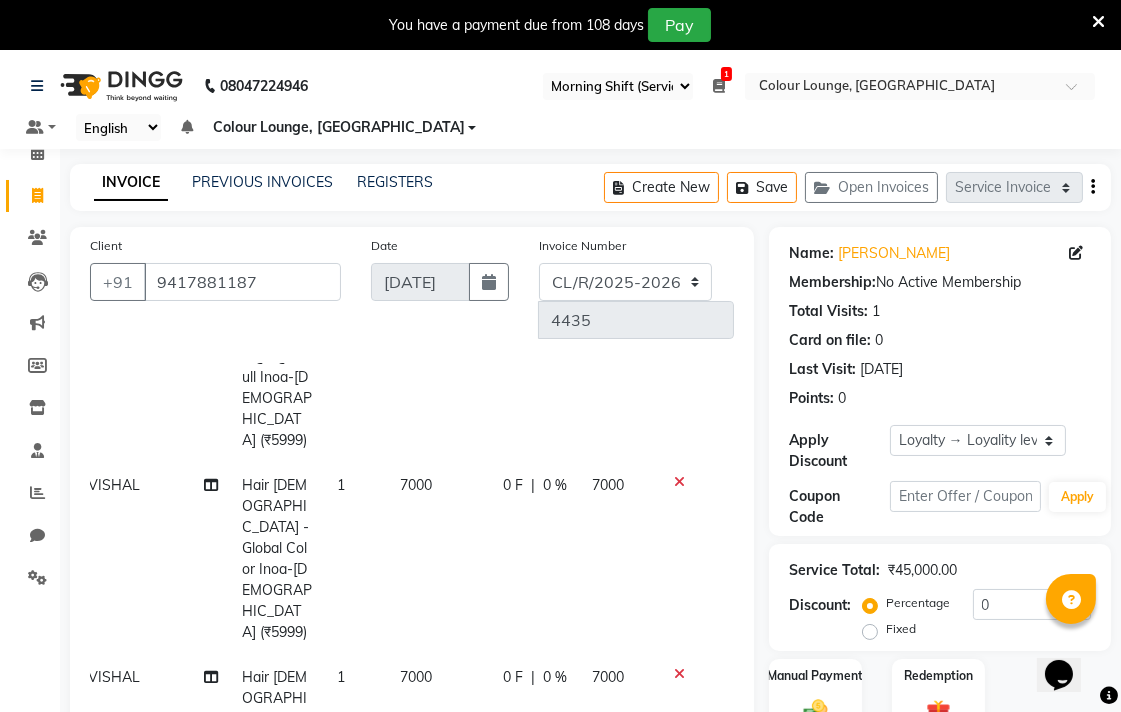 click on "7000" 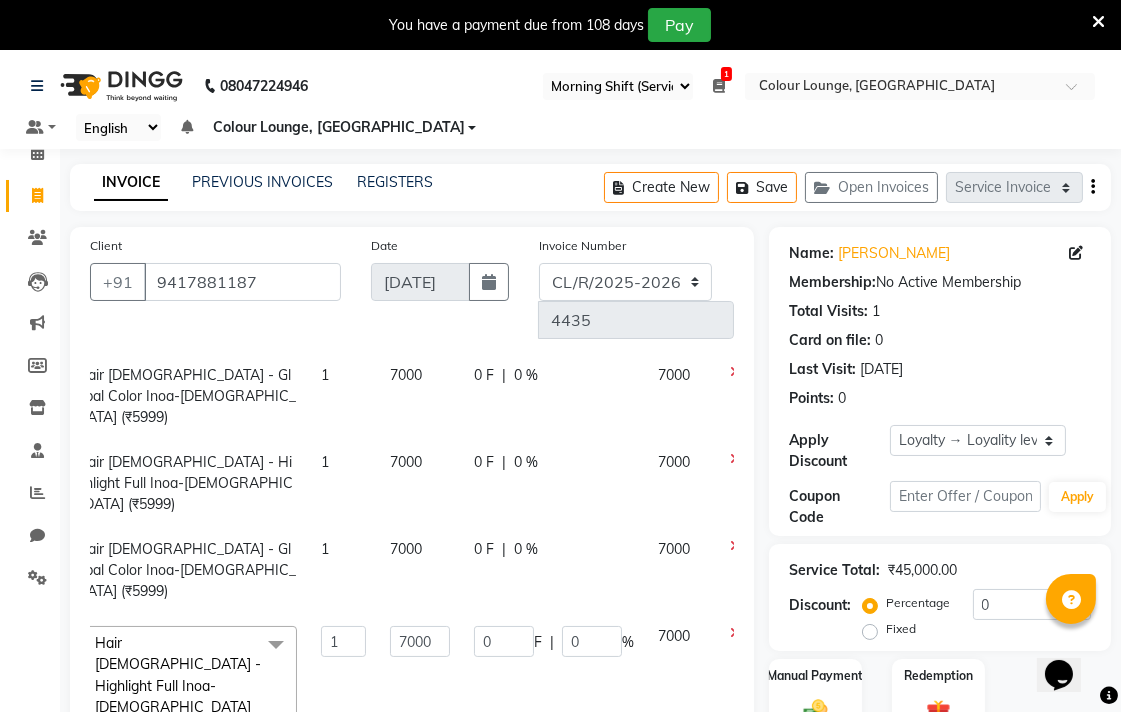 scroll, scrollTop: 92, scrollLeft: 30, axis: both 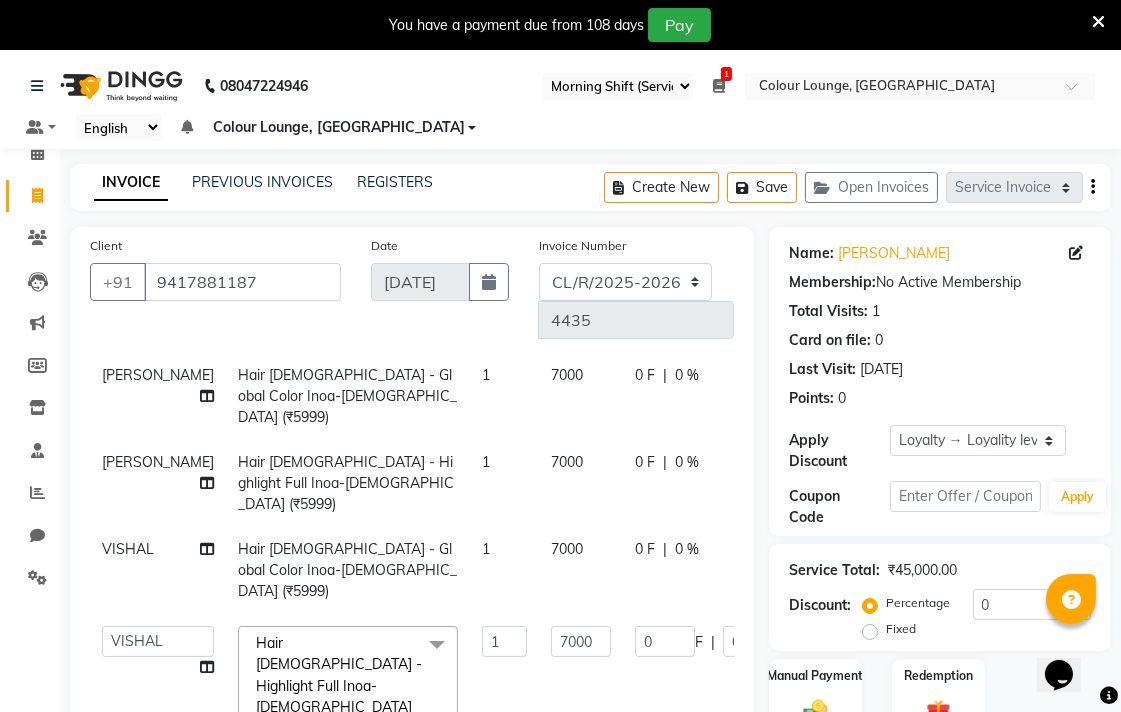 click on "0 F | 0 %" 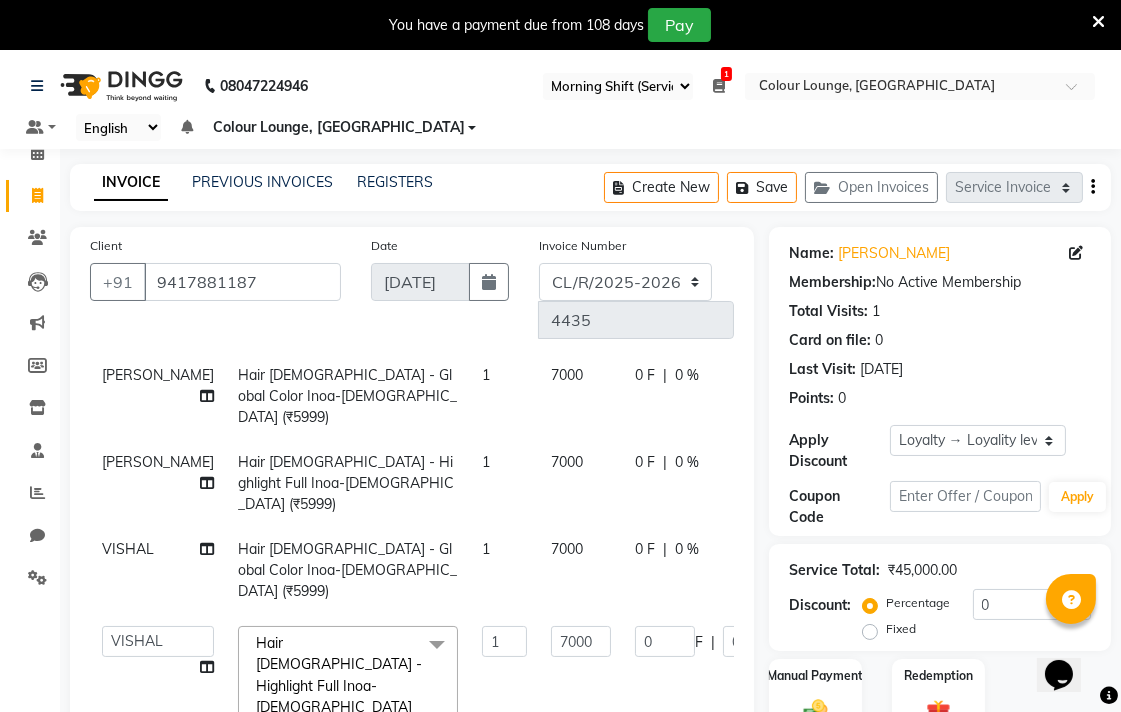 select on "70162" 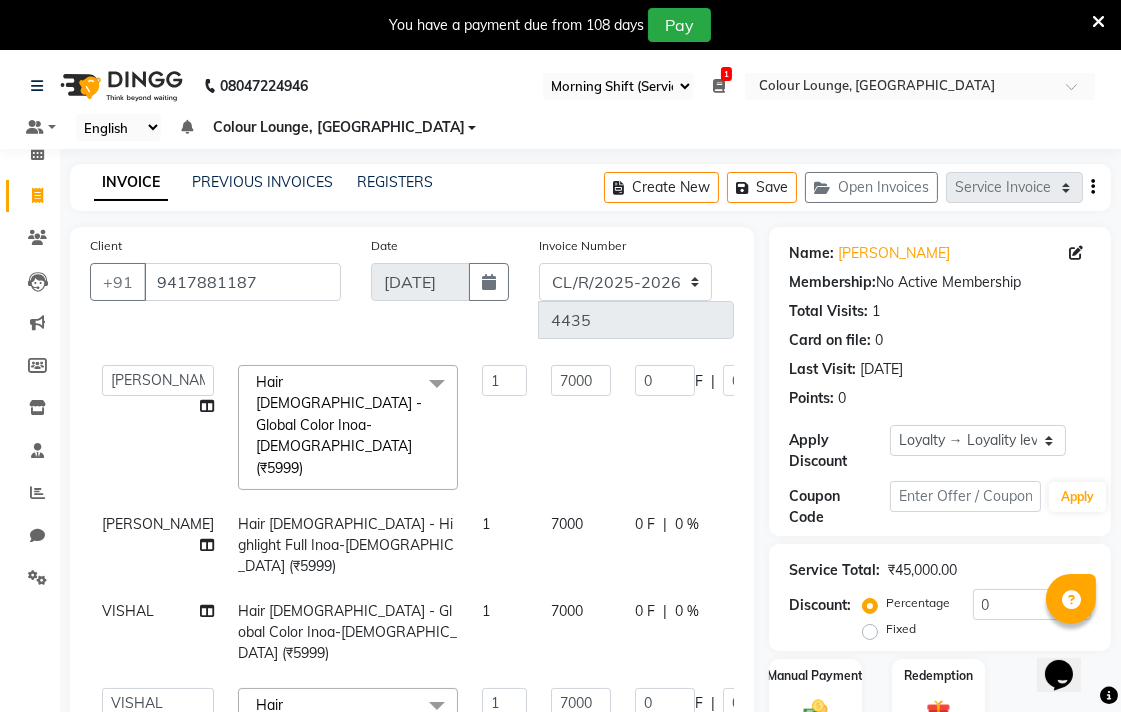 scroll, scrollTop: 81, scrollLeft: 0, axis: vertical 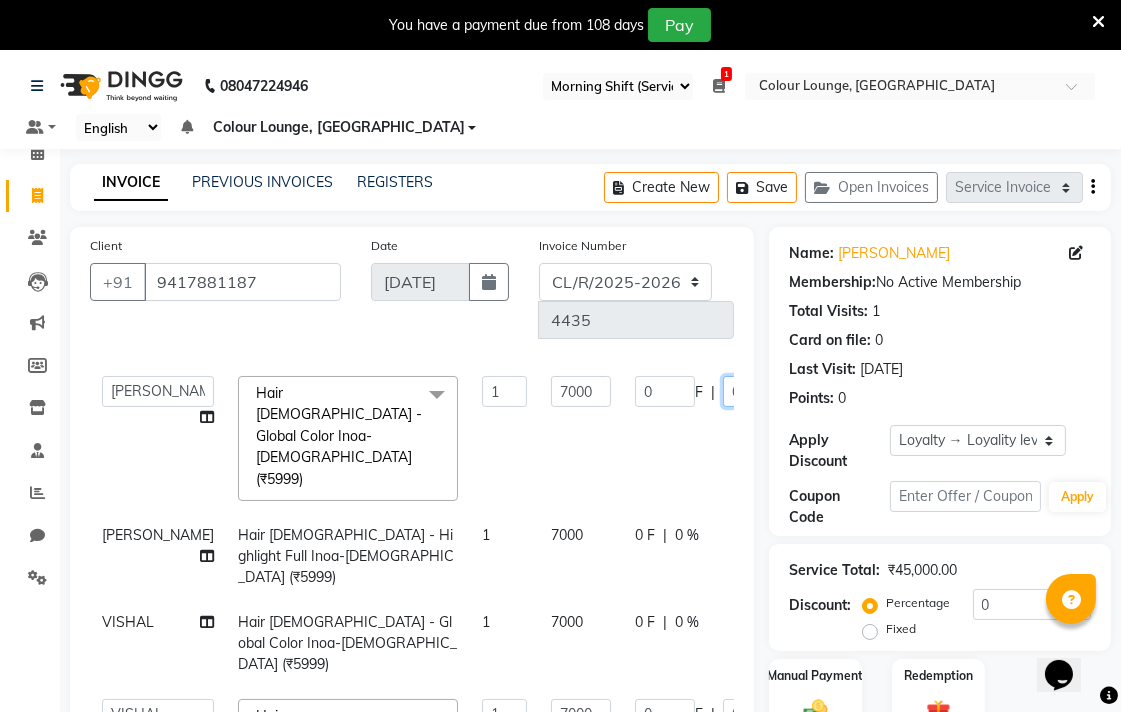 click on "0" 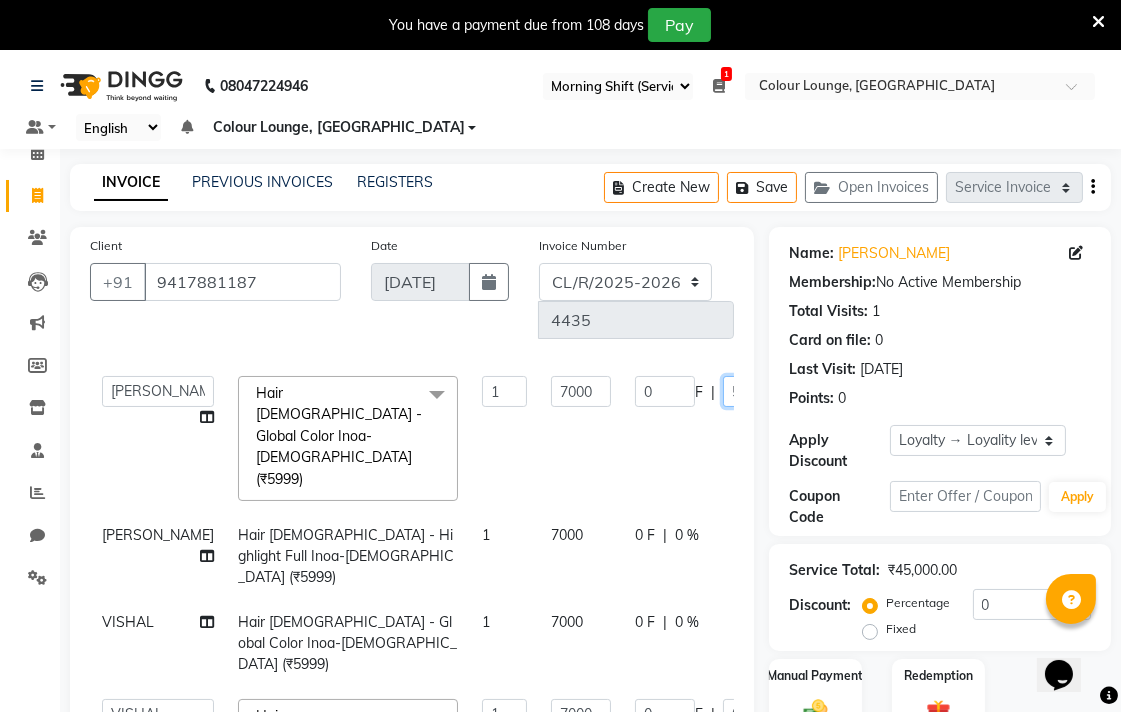 type on "50" 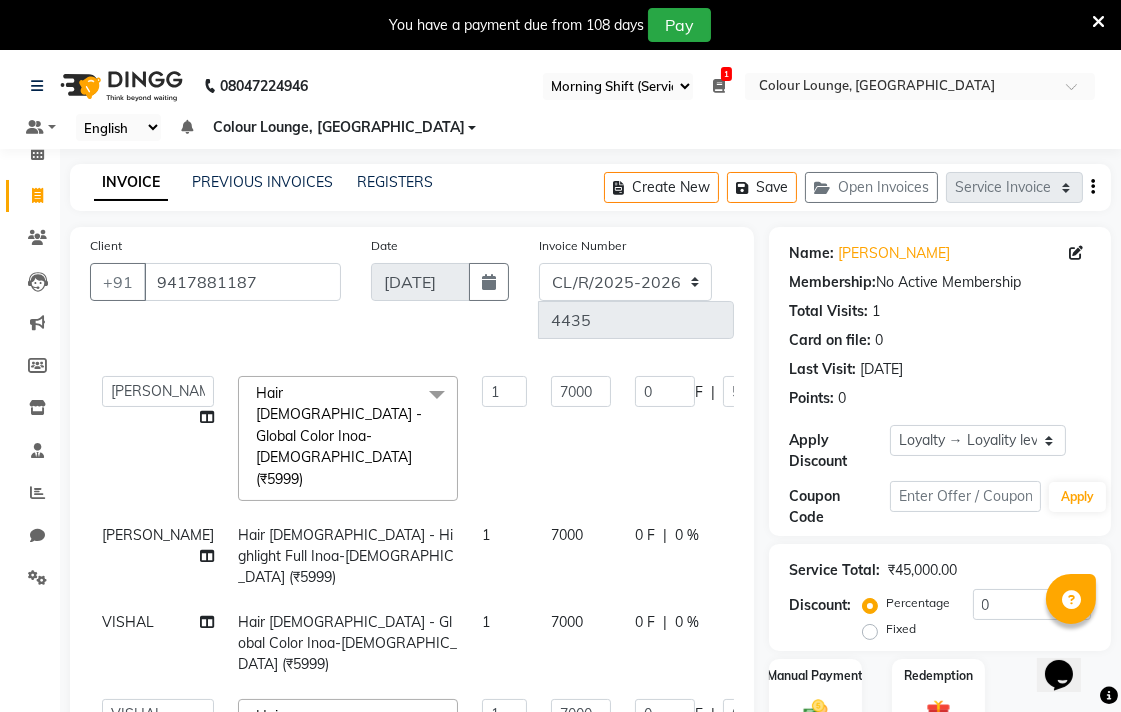 click on "0 F | 0 %" 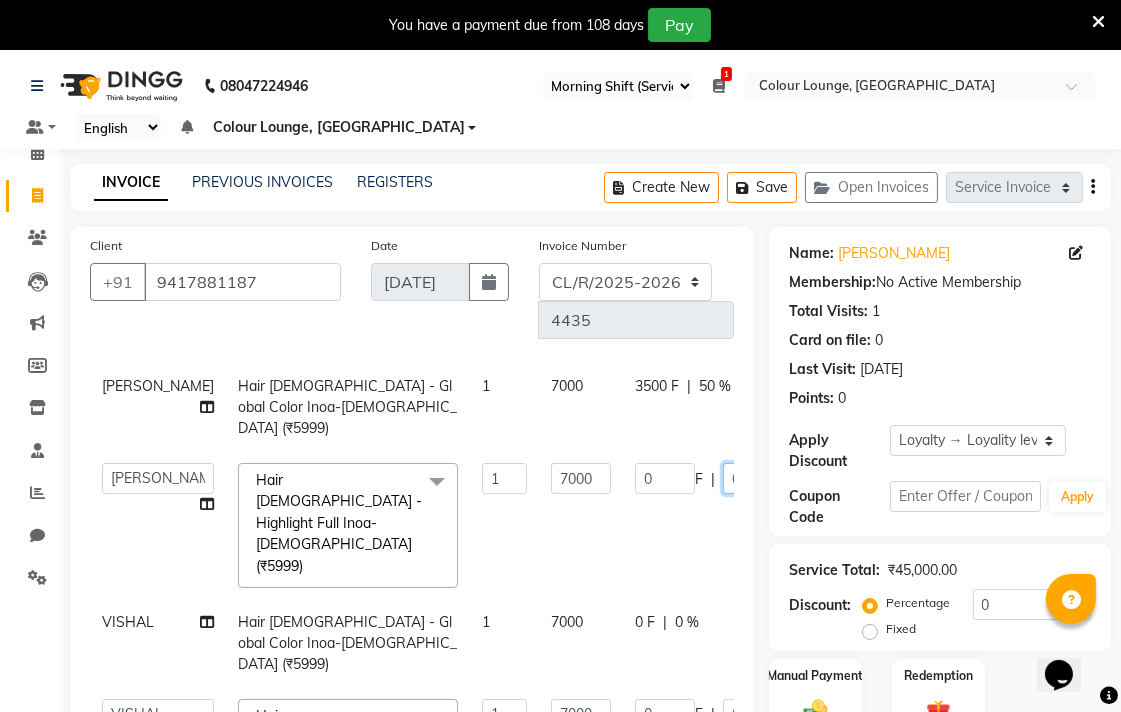 click on "0" 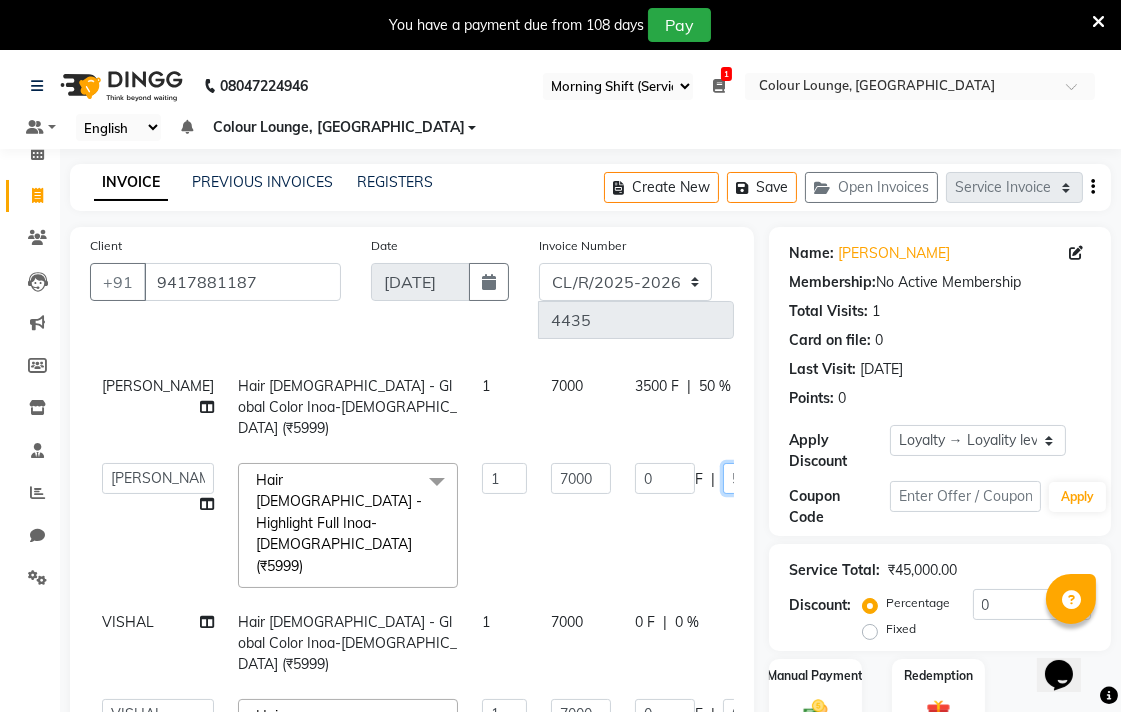 type on "50" 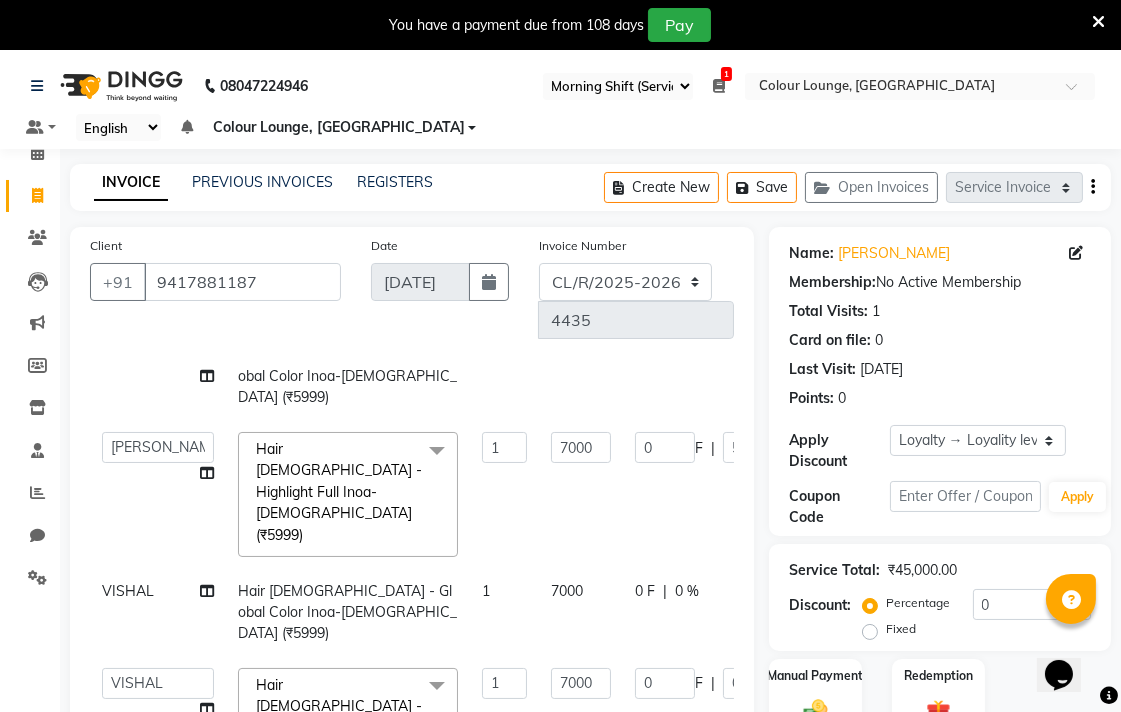 click on "0 F" 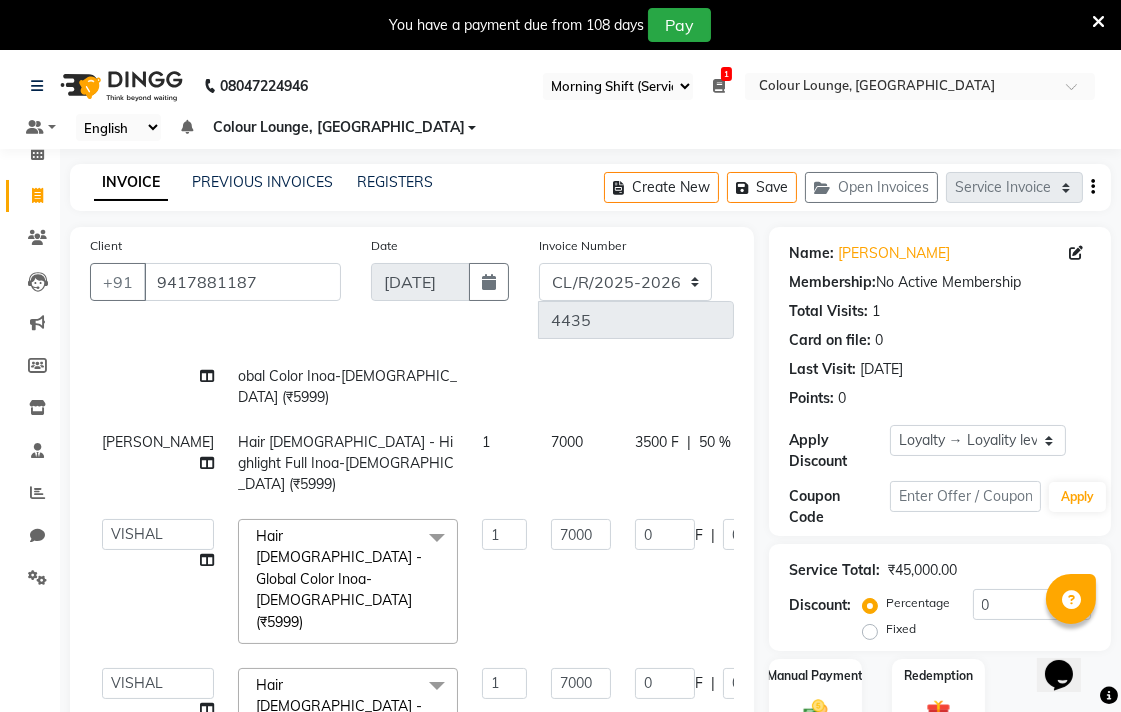 scroll, scrollTop: 112, scrollLeft: 0, axis: vertical 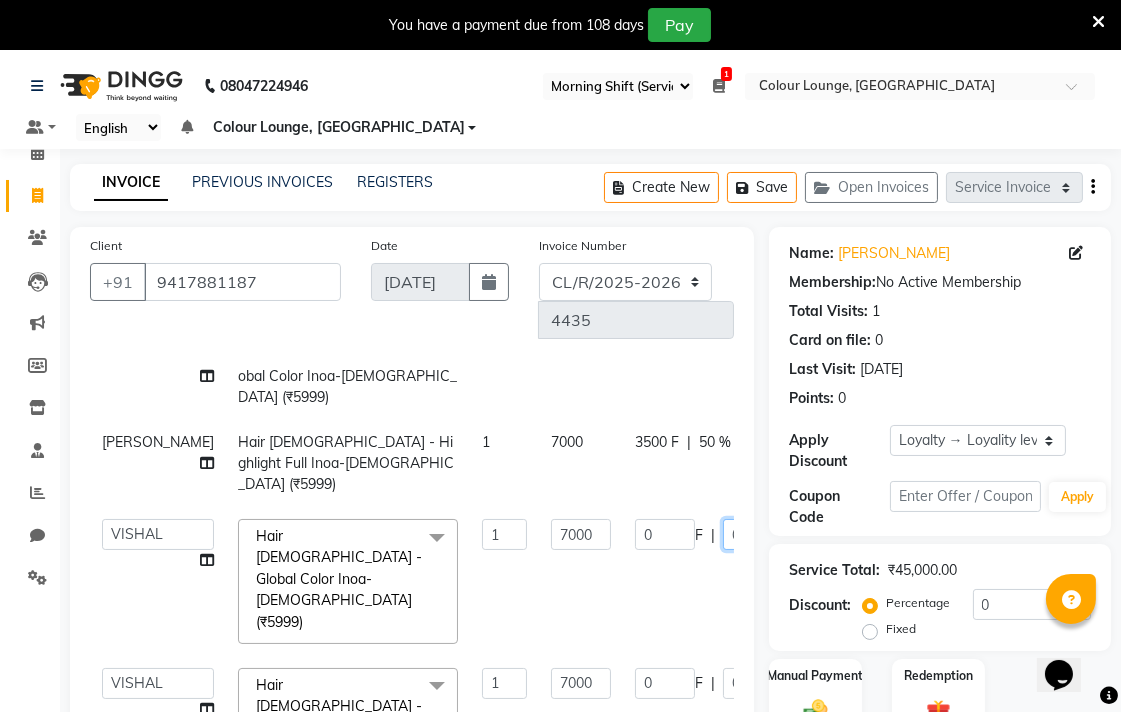 click on "0" 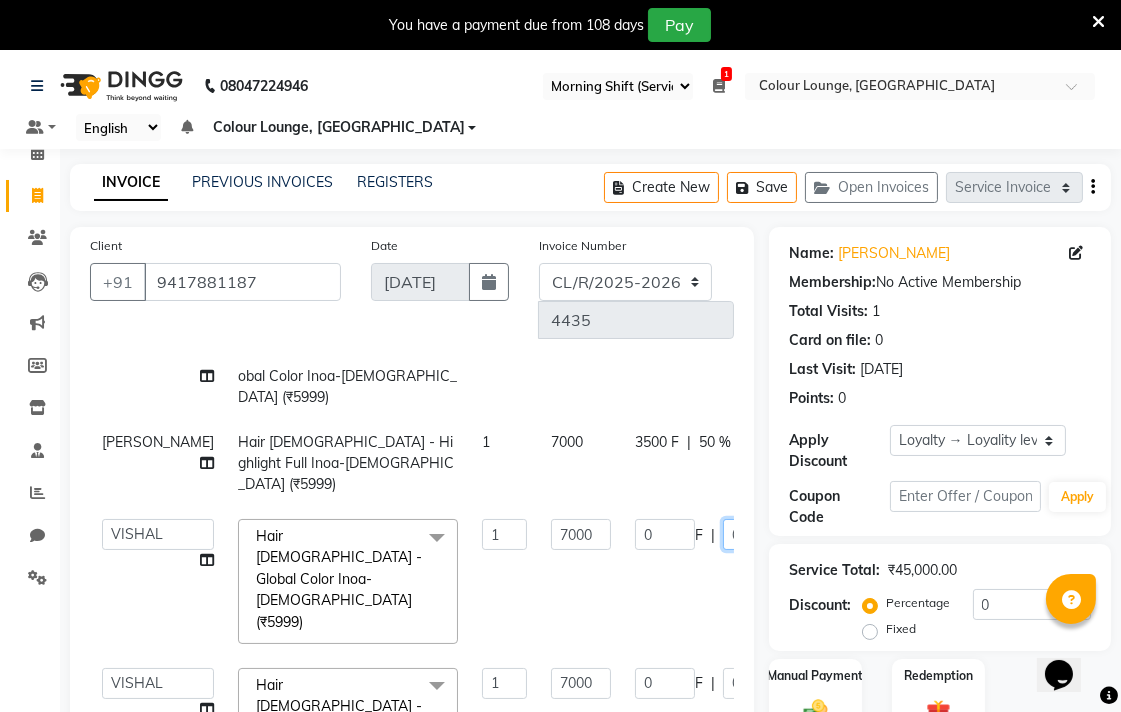 type on "50" 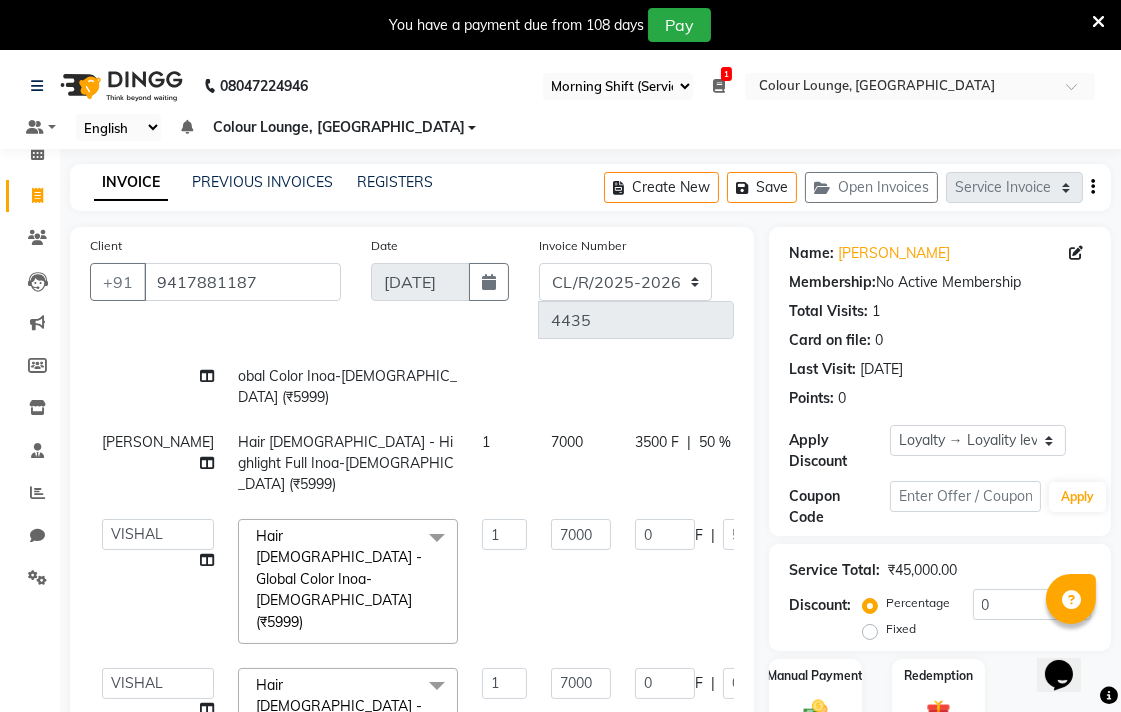 click on "3500 F | 50 %" 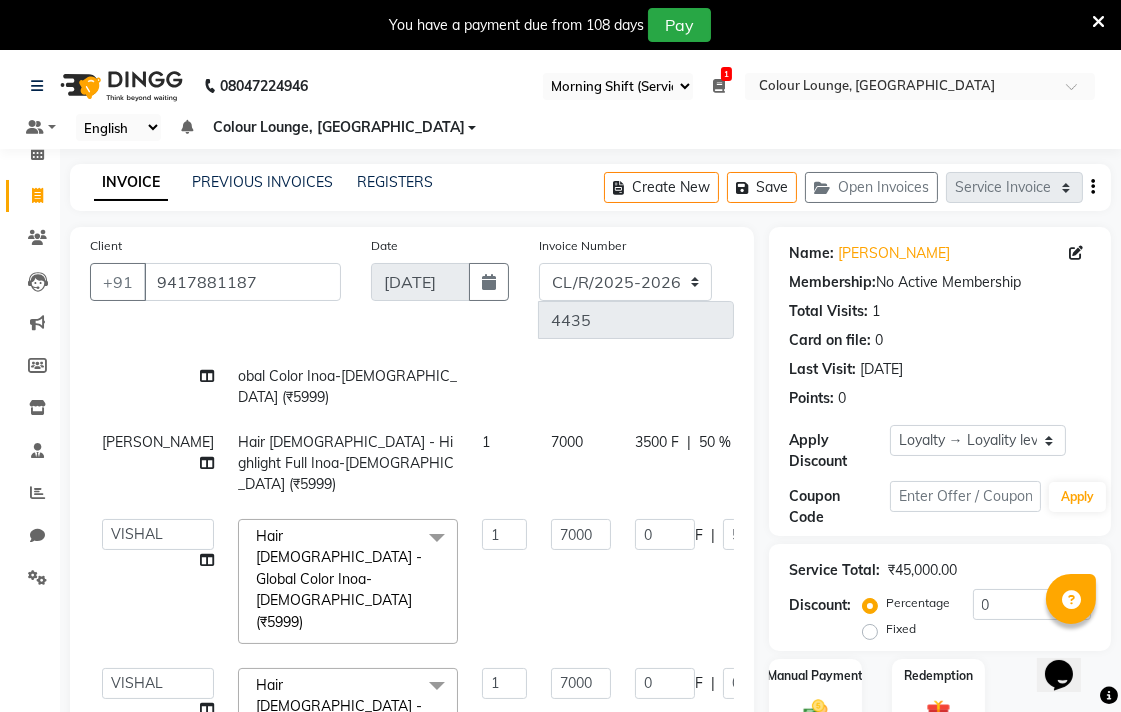 select on "70162" 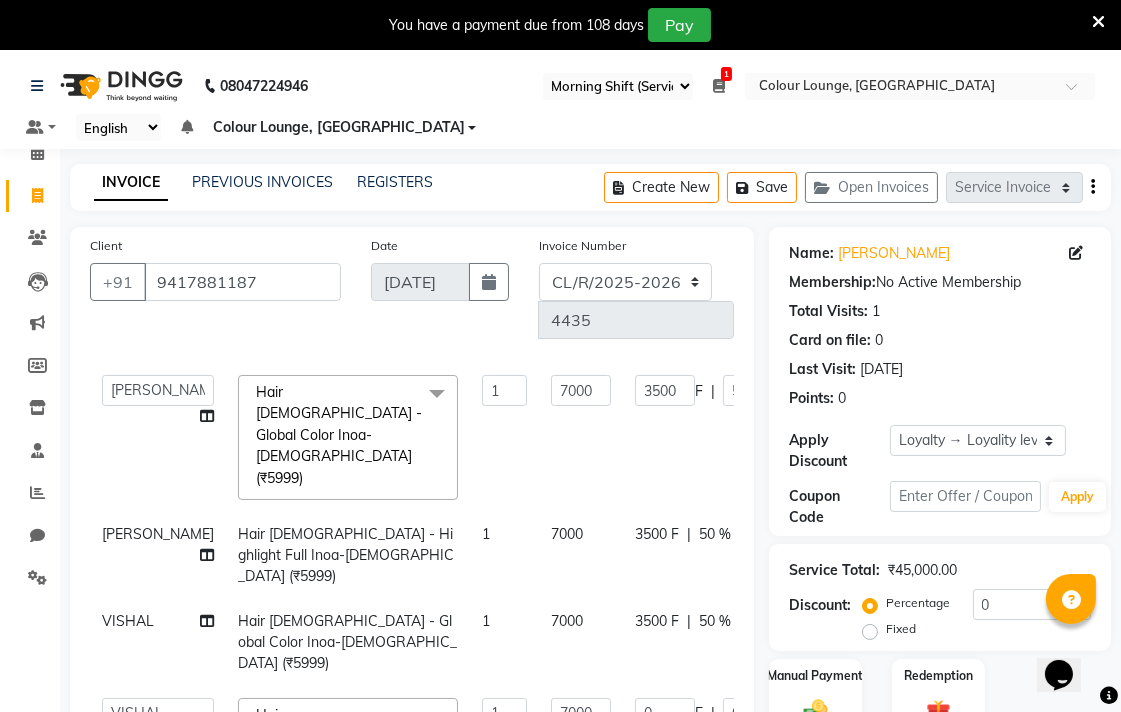 scroll, scrollTop: 112, scrollLeft: 0, axis: vertical 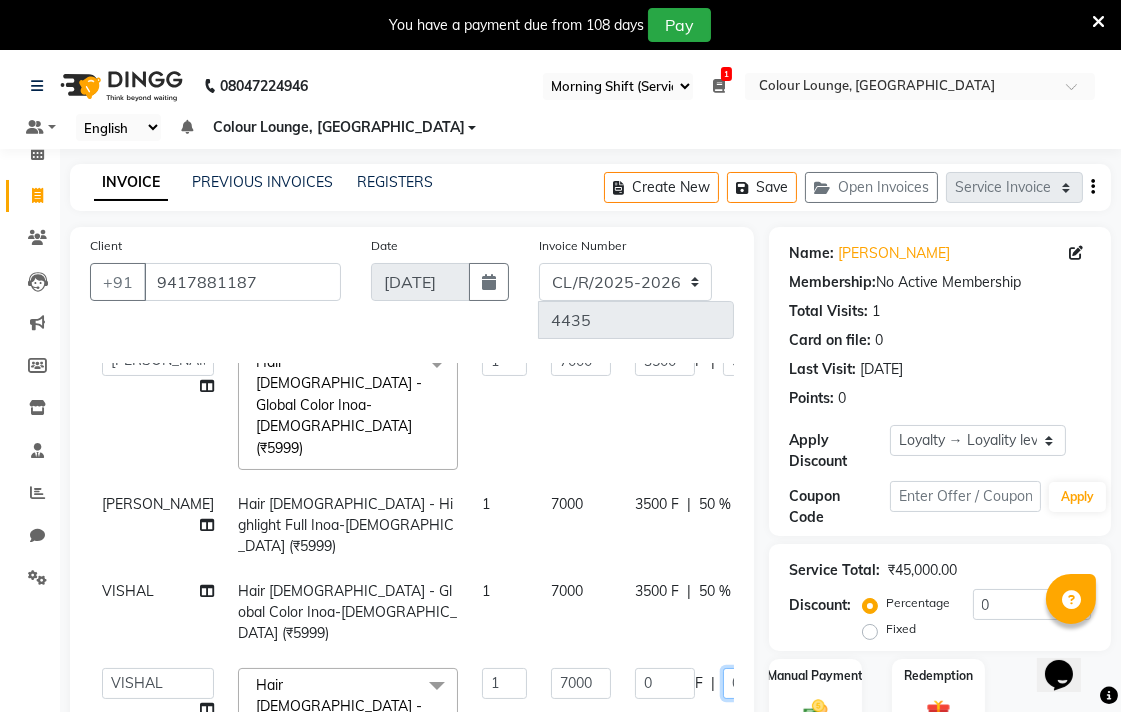 click on "0" 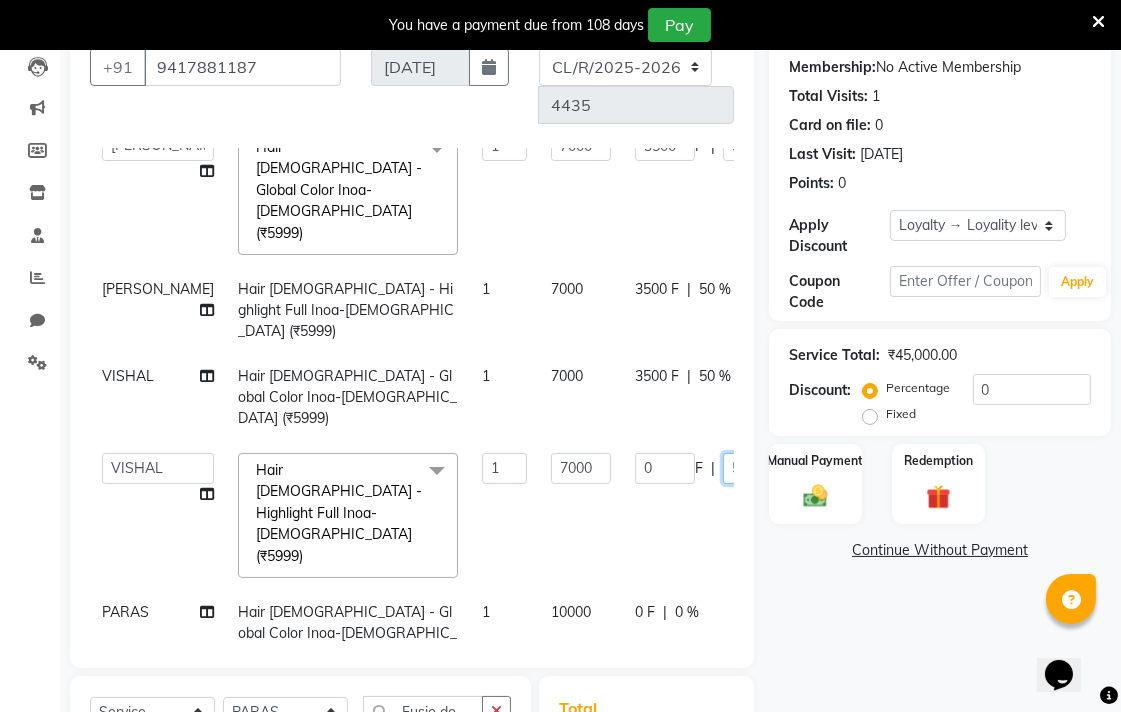 scroll, scrollTop: 271, scrollLeft: 0, axis: vertical 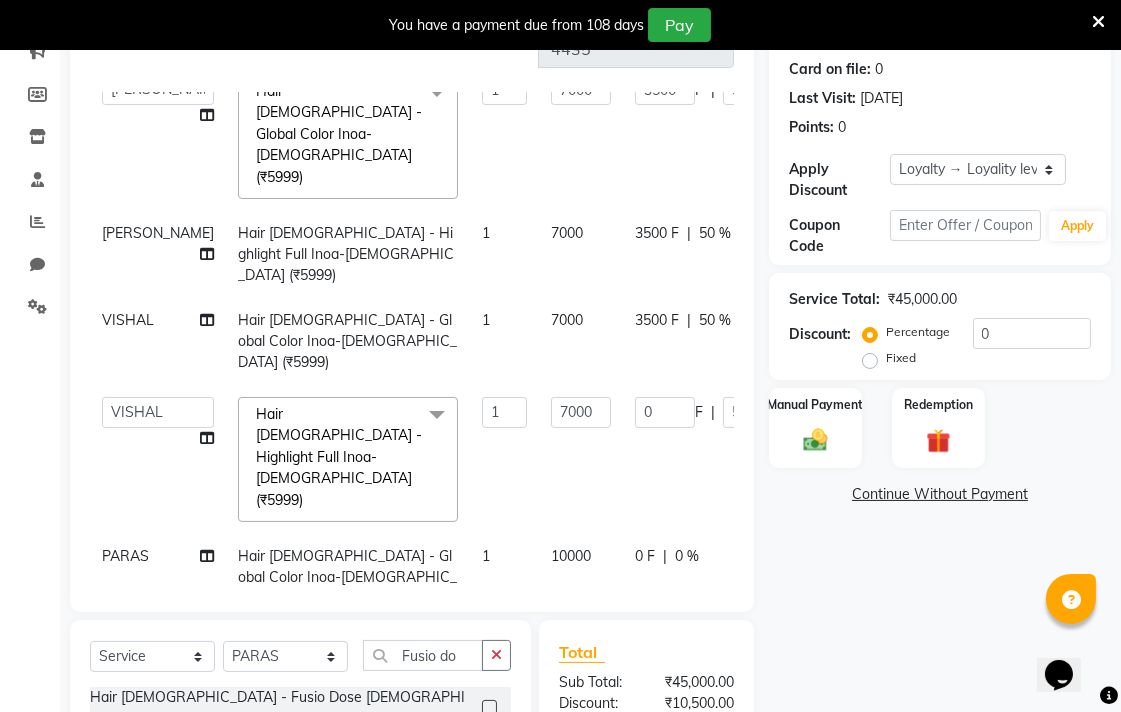 click on "0 %" 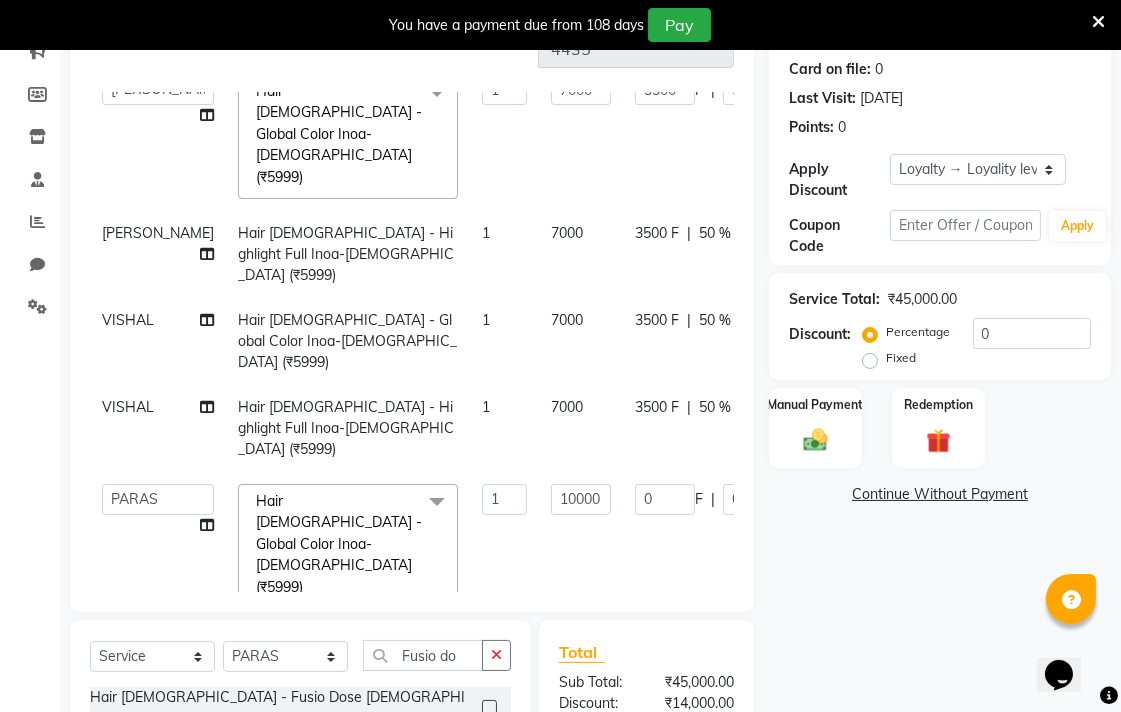 scroll, scrollTop: 112, scrollLeft: 0, axis: vertical 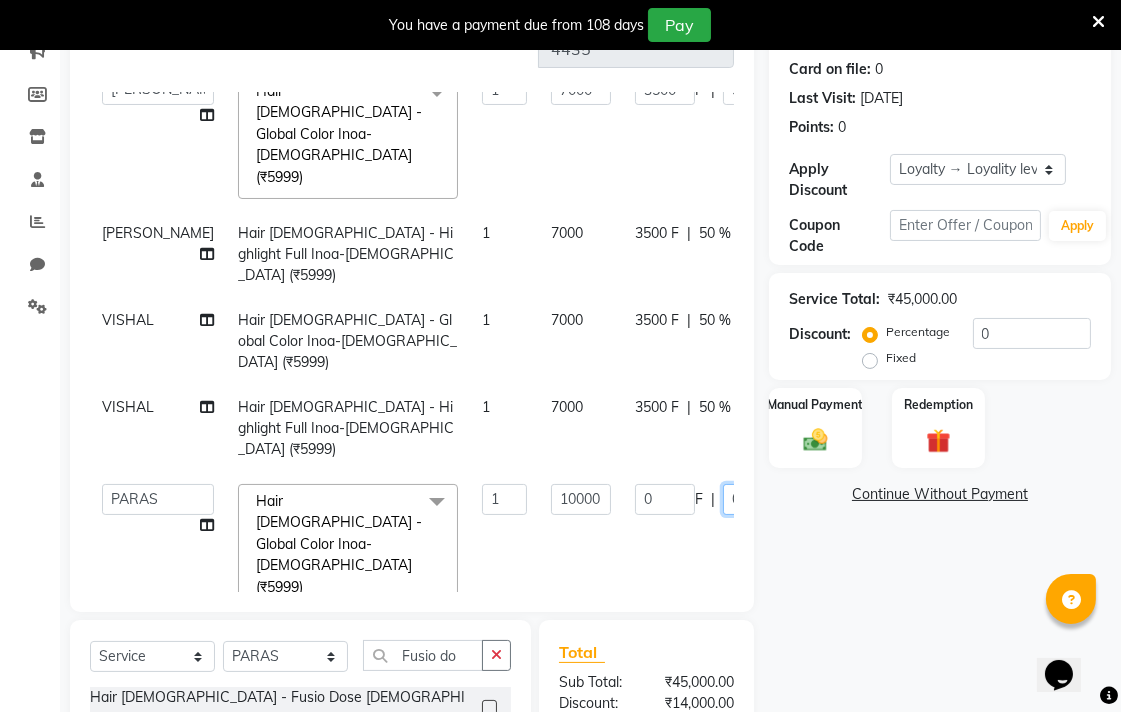 click on "0" 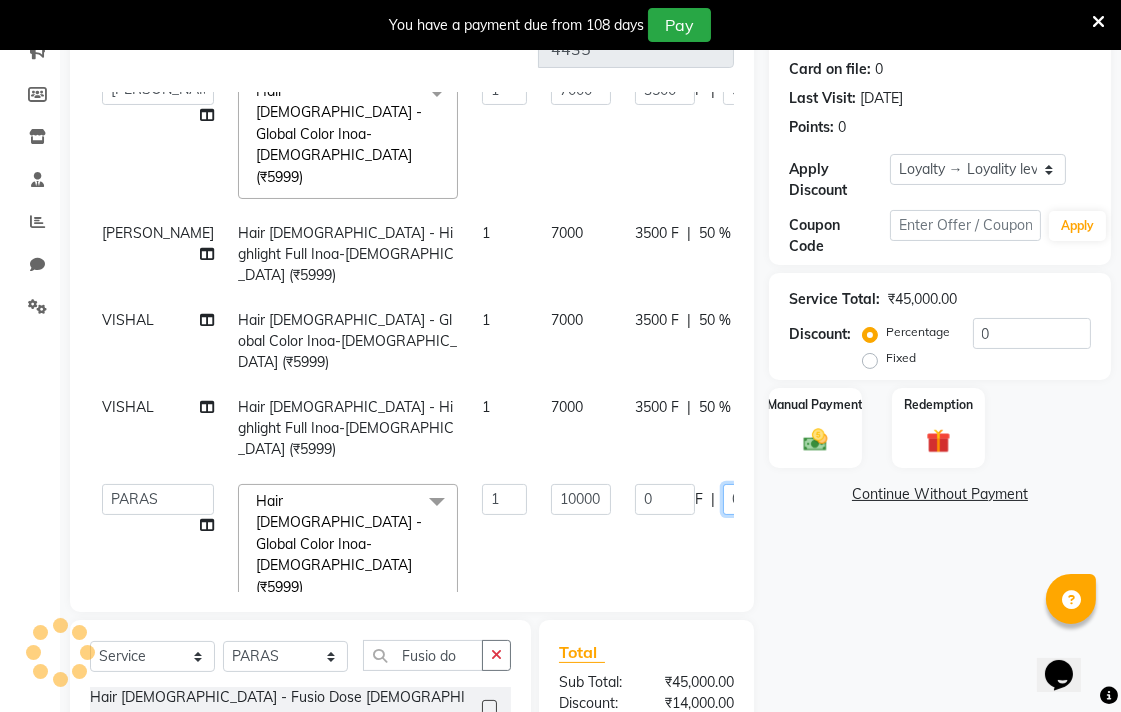 type on "50" 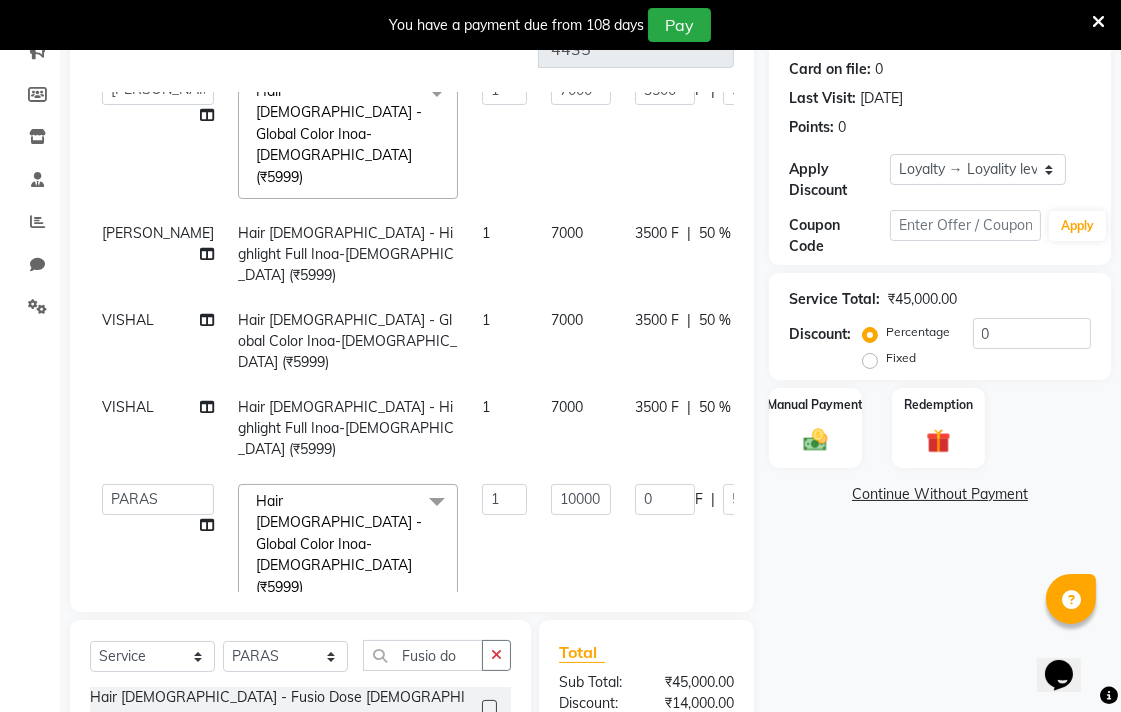 click on "0 F | 0 %" 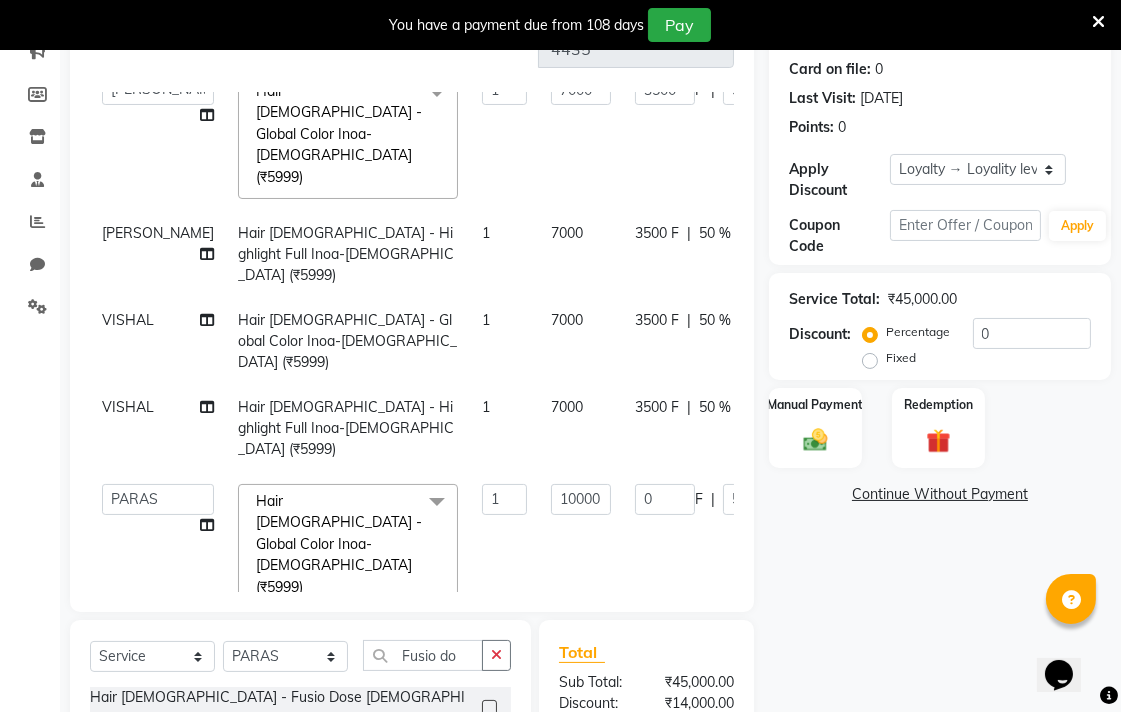 scroll, scrollTop: 91, scrollLeft: 0, axis: vertical 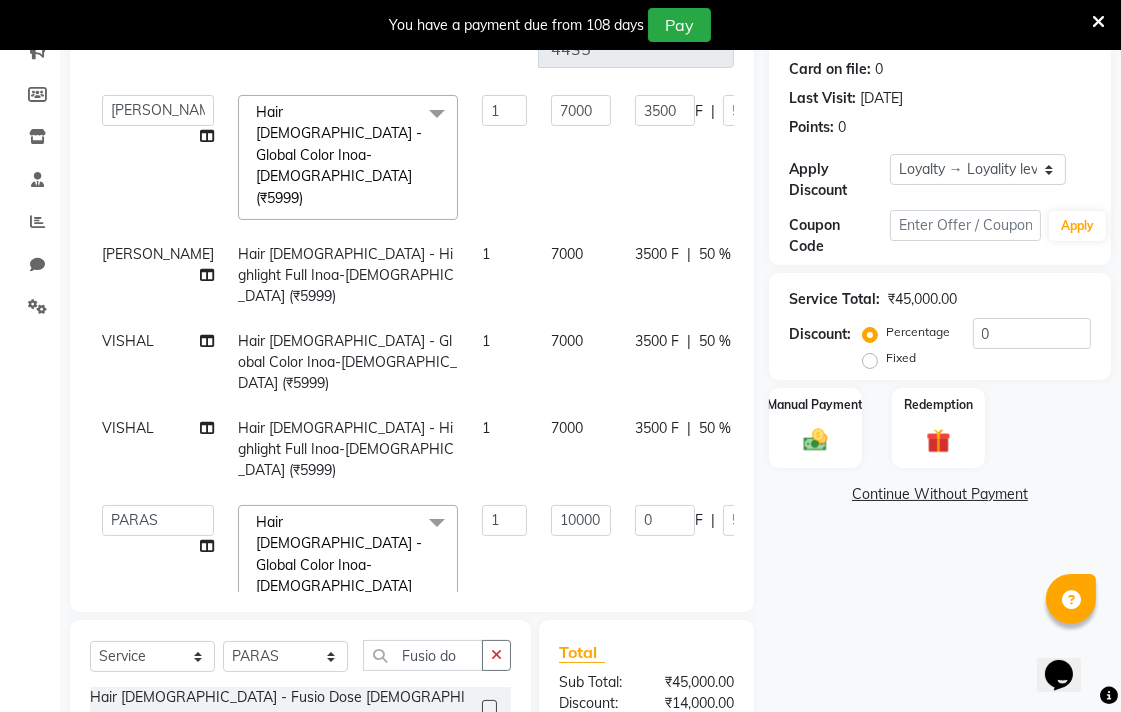 select on "70173" 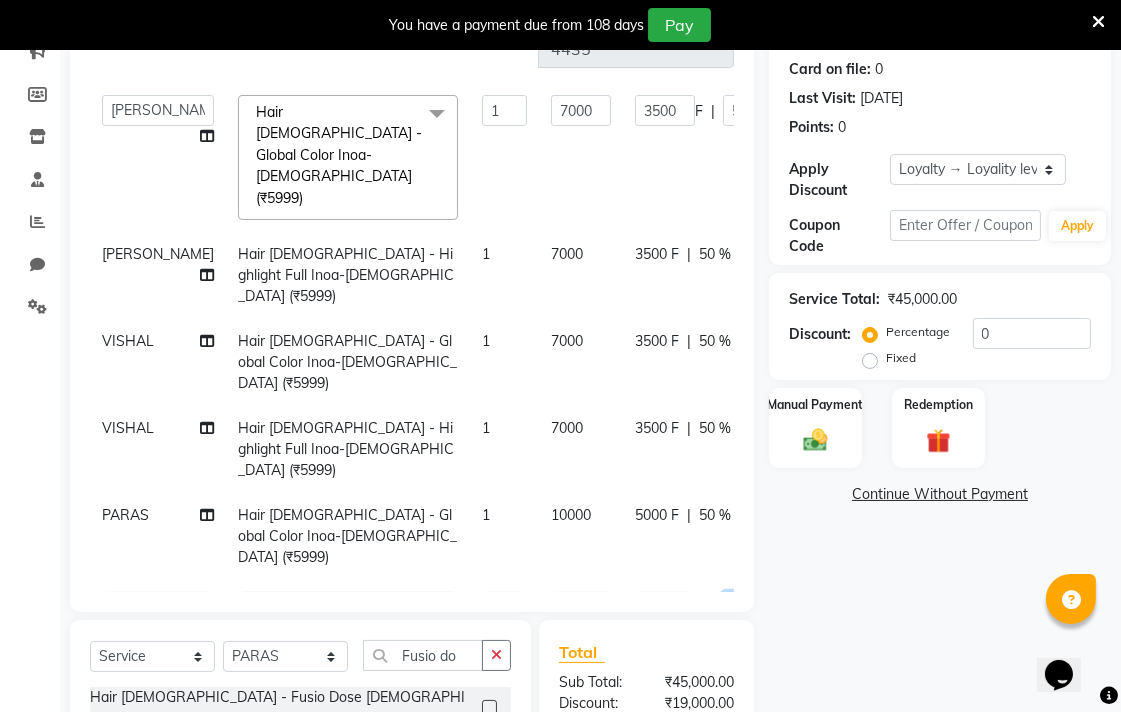 click on "0" 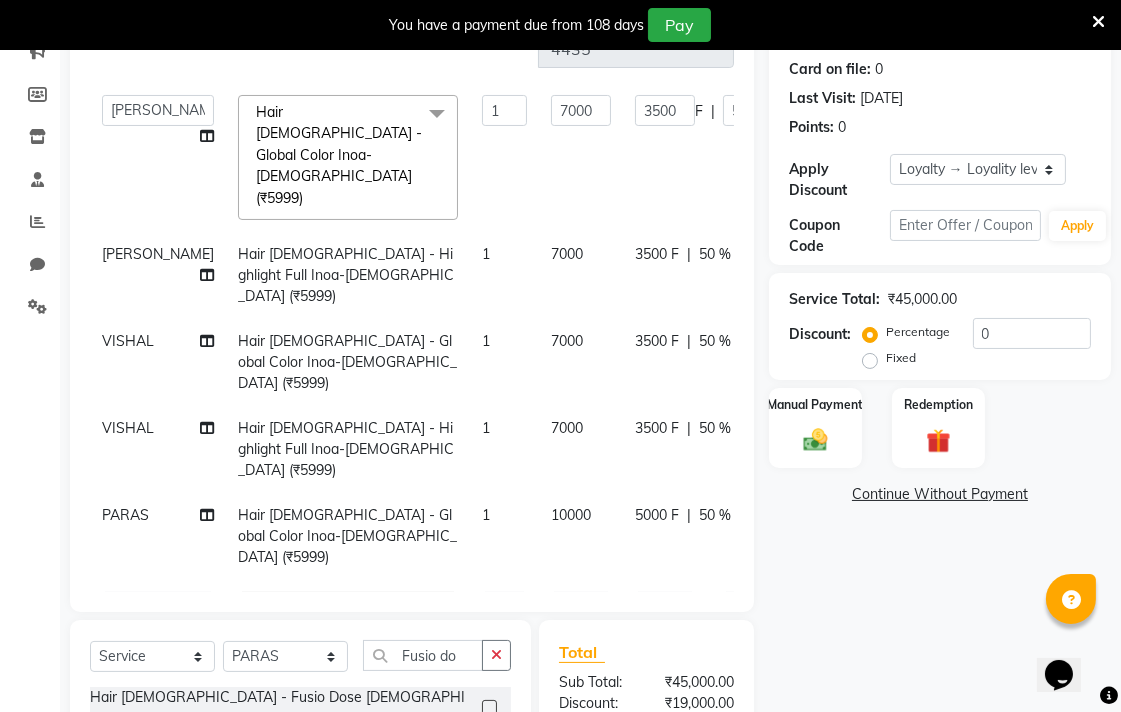 click on "Name: Payal  Membership:  No Active Membership  Total Visits:  1 Card on file:  0 Last Visit:   13-07-2025 Points:   0  Apply Discount Select  Loyalty → Loyality level 1  Coupon → Sukriti Gift Voucher Coupon → Sukriti Gift Voucher Coupon → Sukriti Gift Voucher Coupon → Sukriti Gift Voucher Coupon Code Apply Service Total:  ₹45,000.00  Discount:  Percentage   Fixed  0 Manual Payment Redemption  Continue Without Payment" 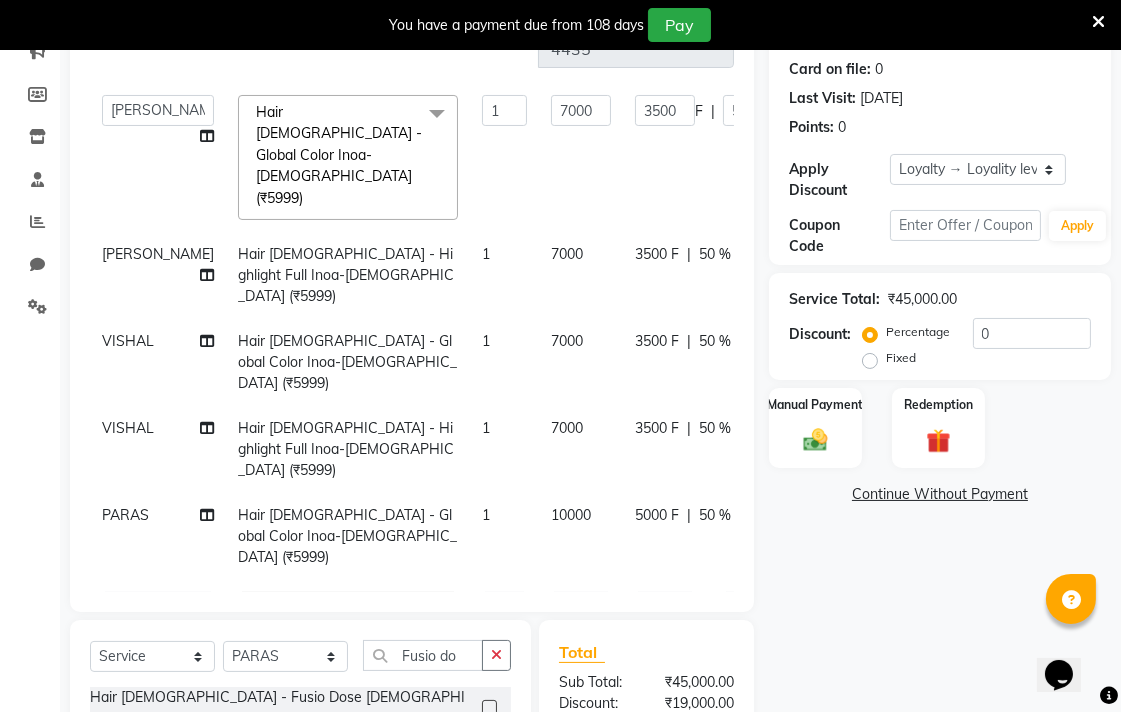 scroll, scrollTop: 72, scrollLeft: 0, axis: vertical 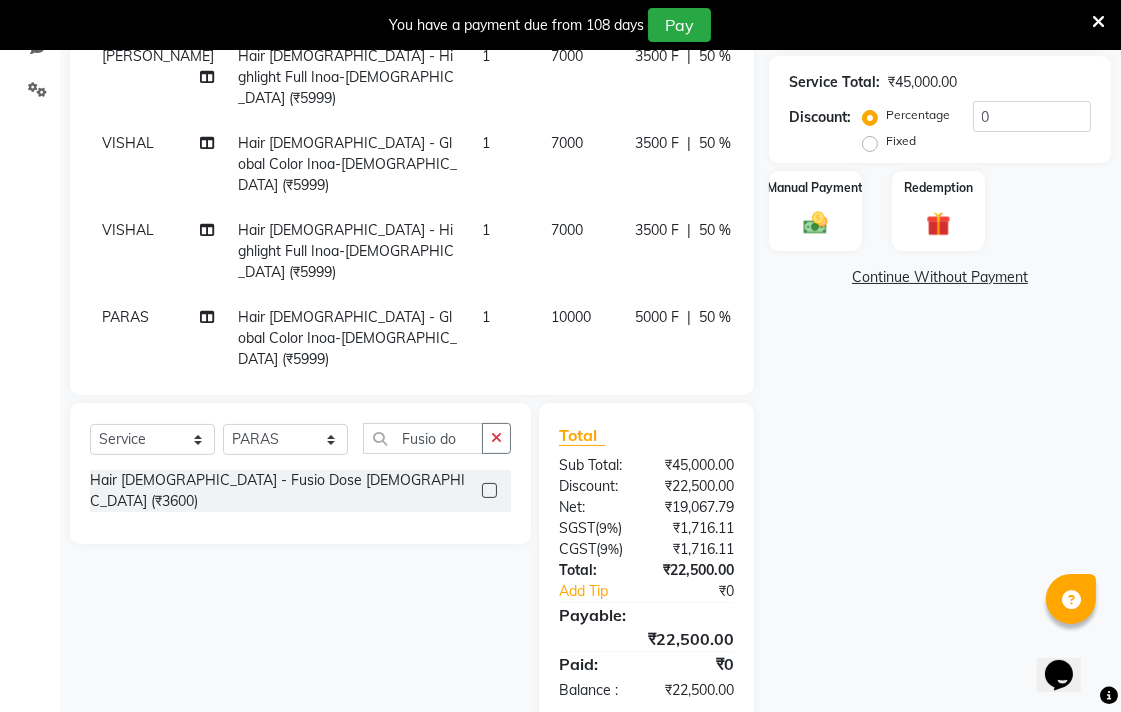 click on "Continue Without Payment" 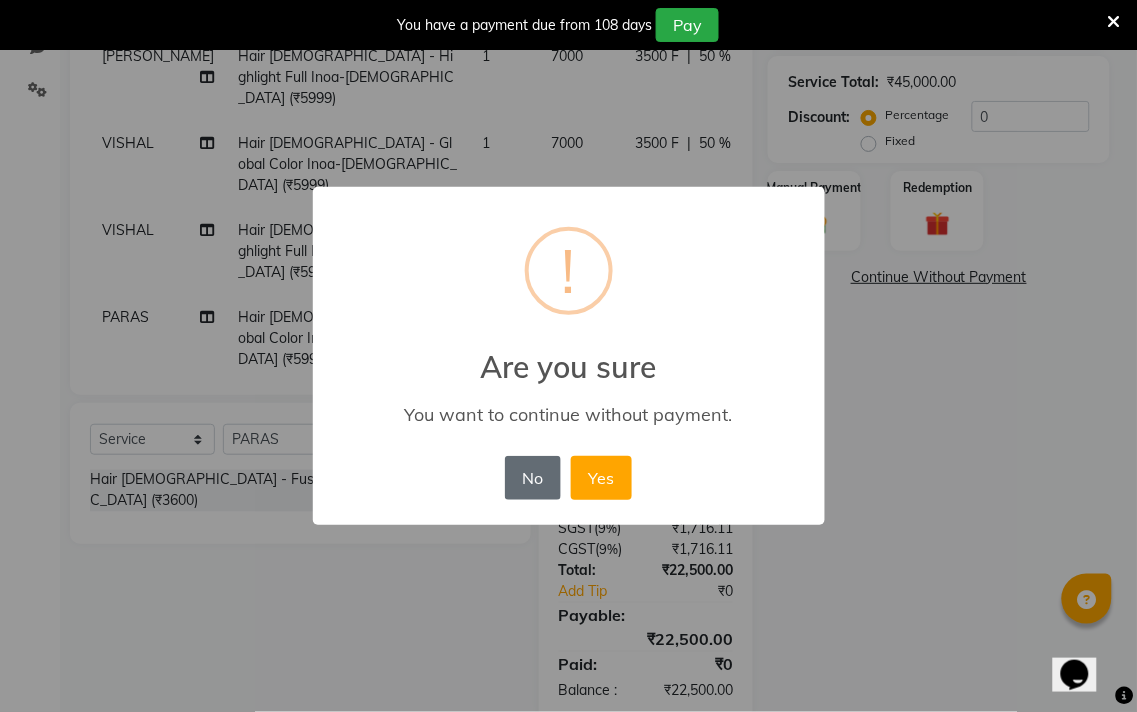 click on "No" at bounding box center (533, 478) 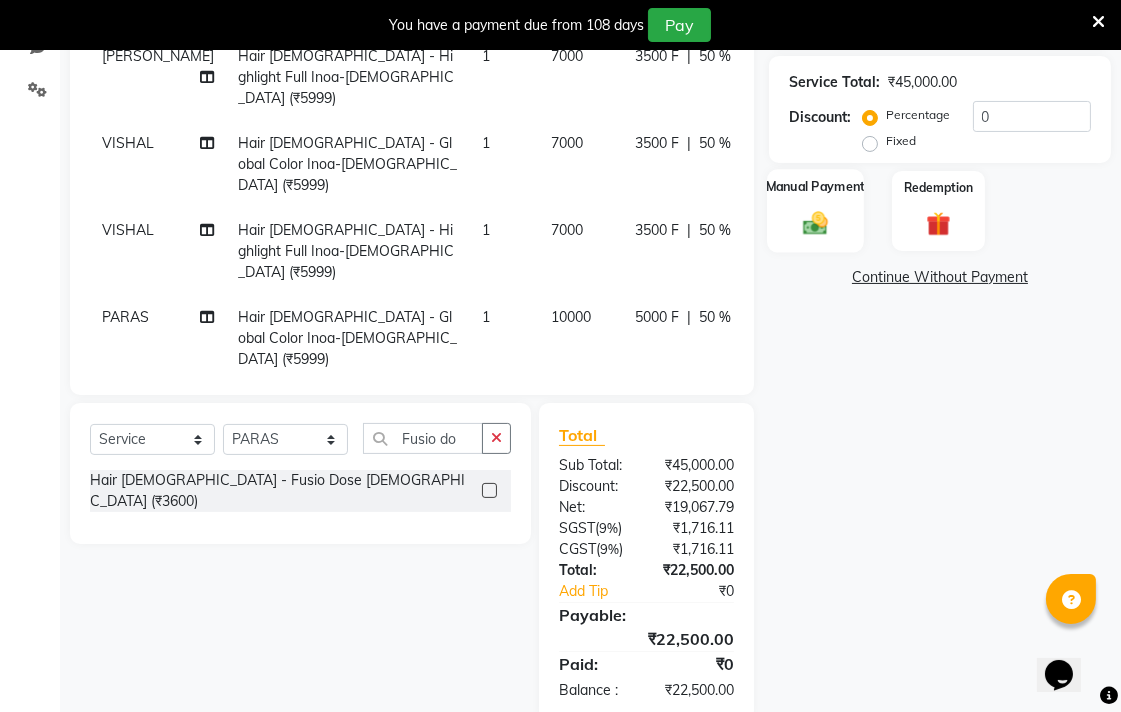 click on "Manual Payment" 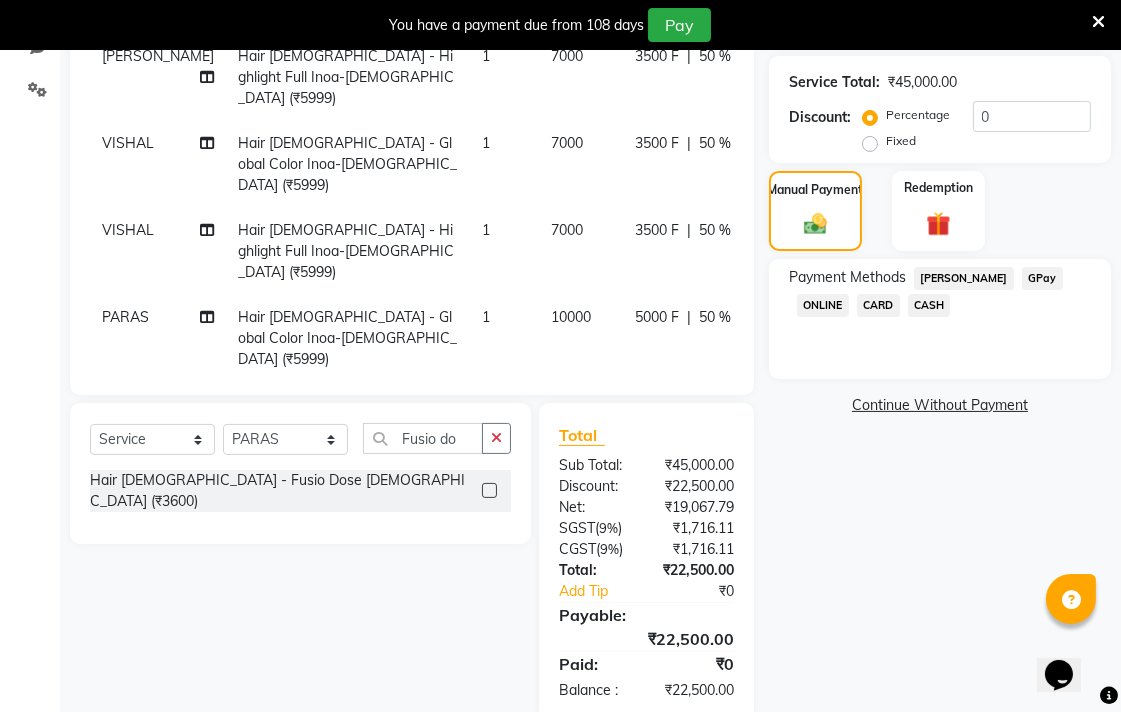 click on "CARD" 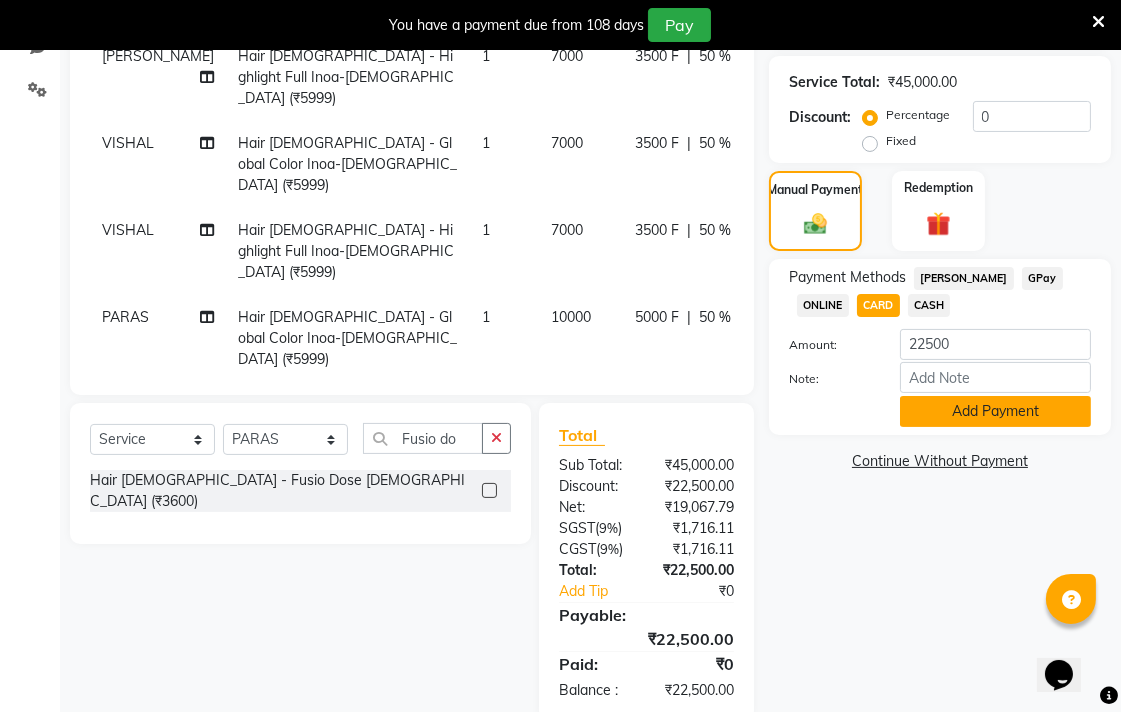 click on "Add Payment" 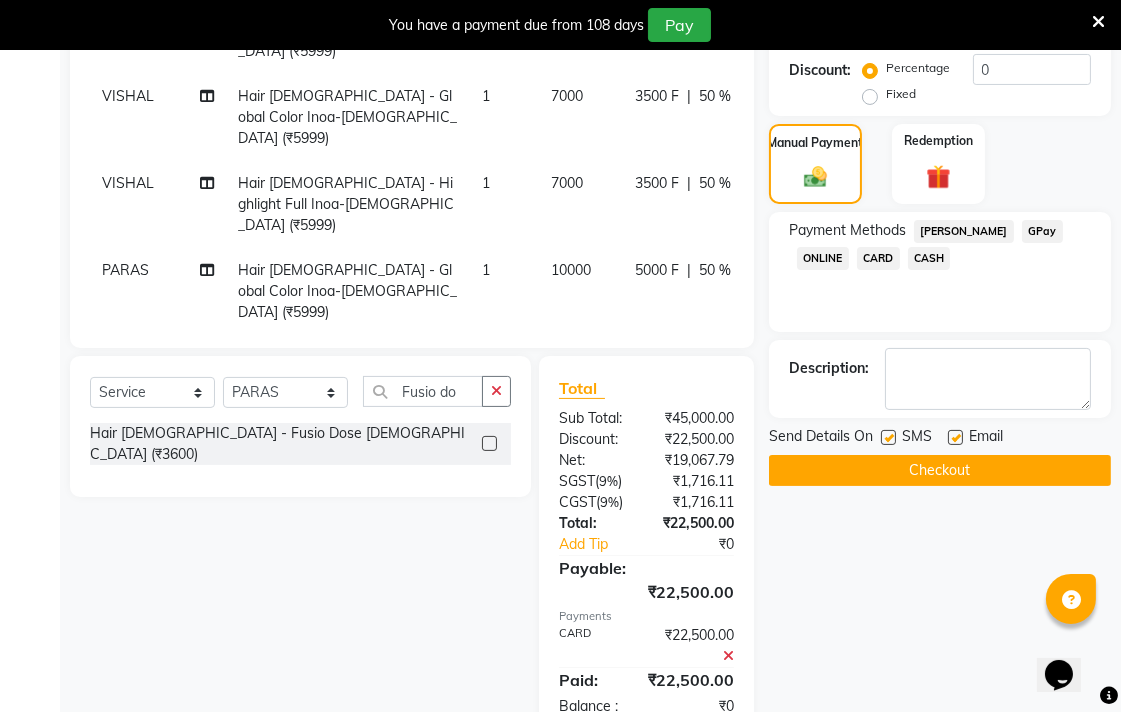 scroll, scrollTop: 536, scrollLeft: 0, axis: vertical 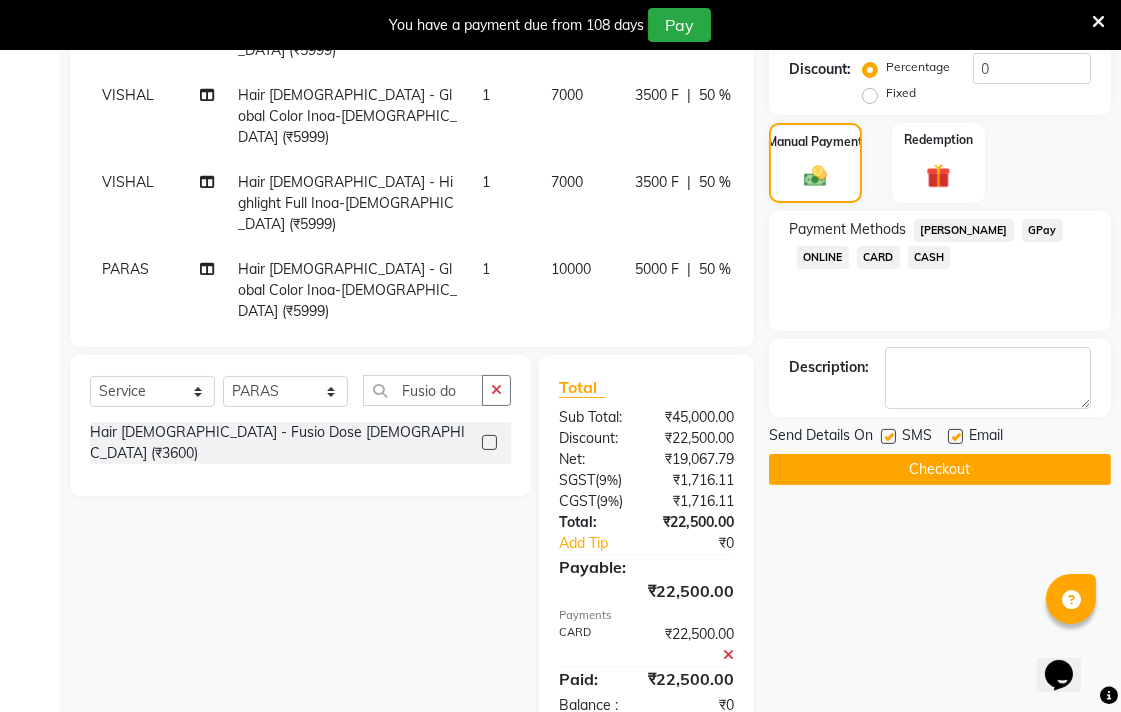 click on "Checkout" 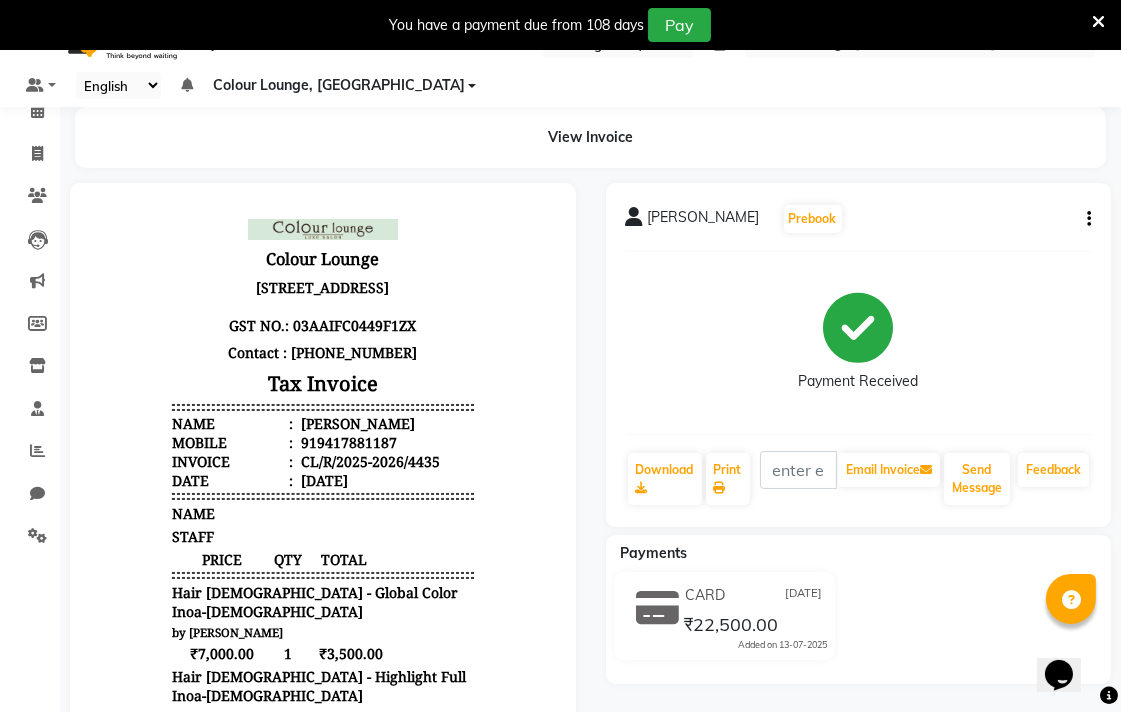 scroll, scrollTop: 0, scrollLeft: 0, axis: both 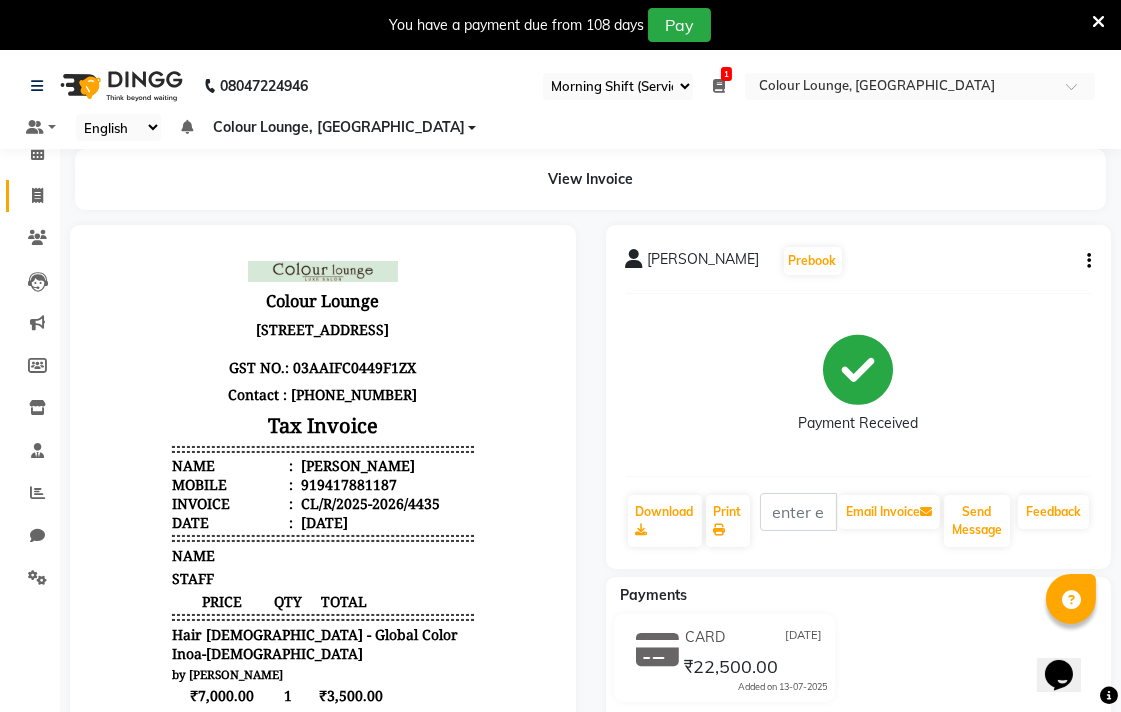 click 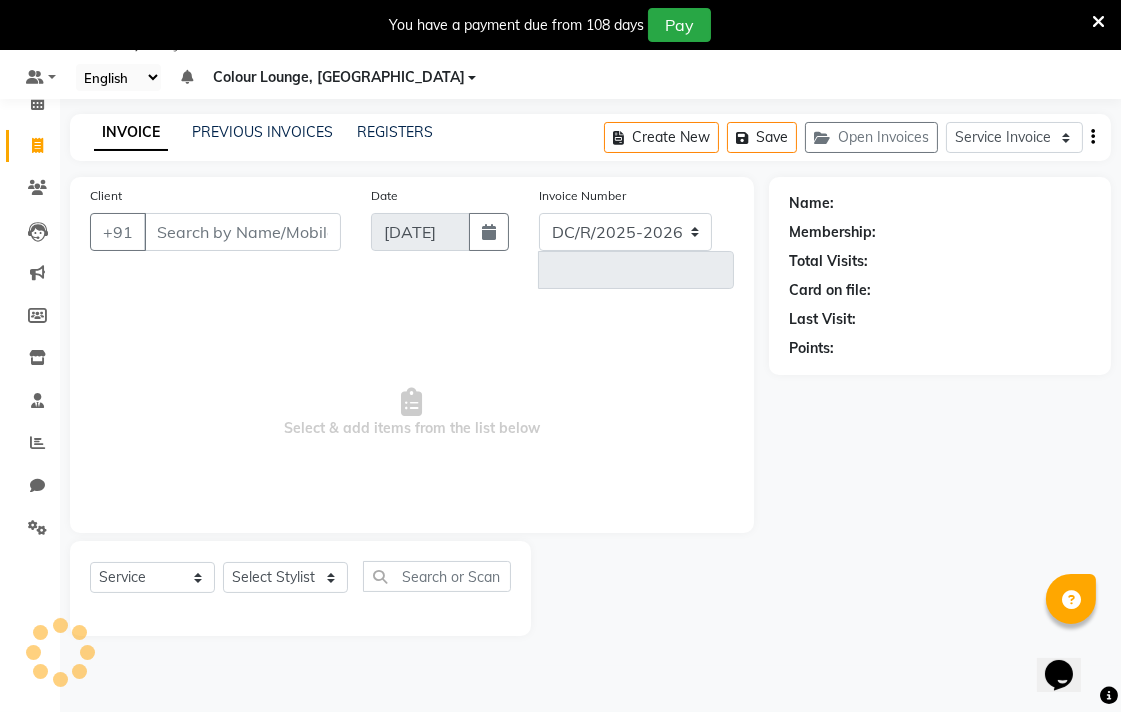 select on "8013" 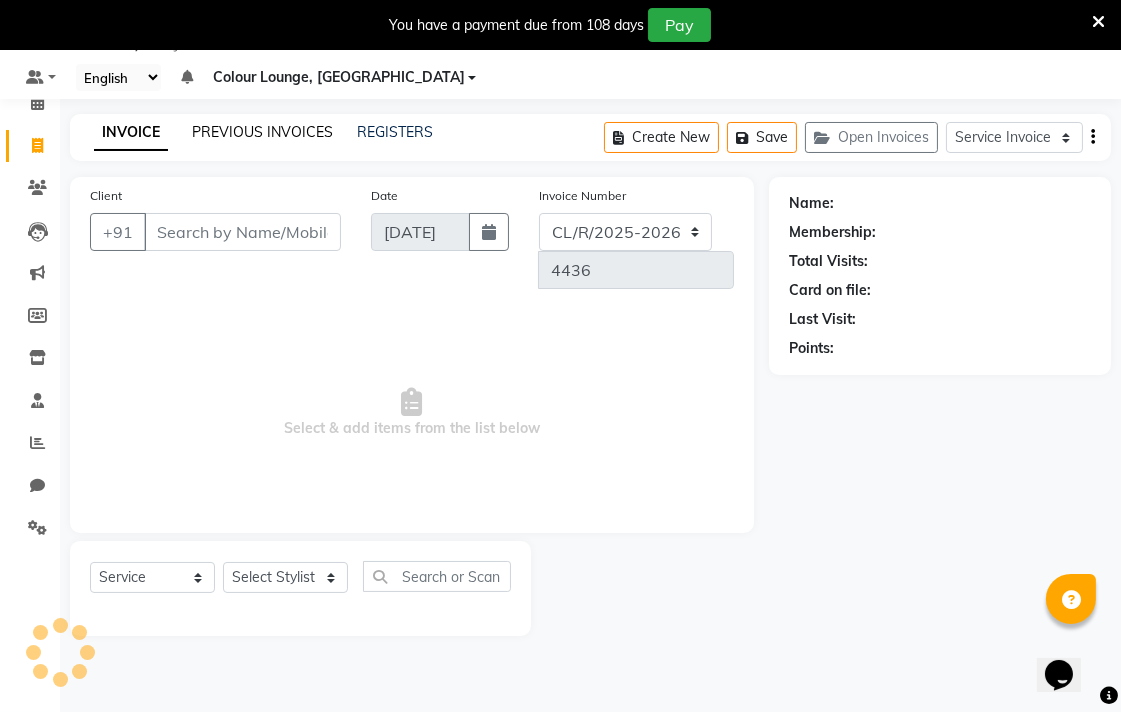 click on "PREVIOUS INVOICES" 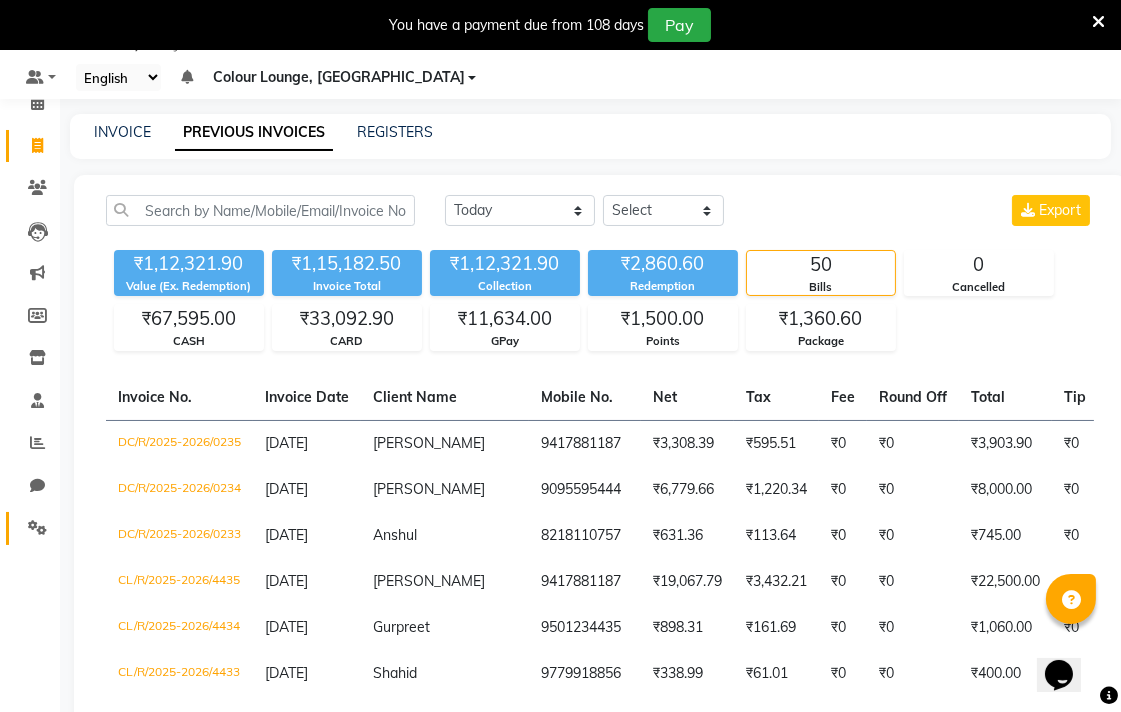 click 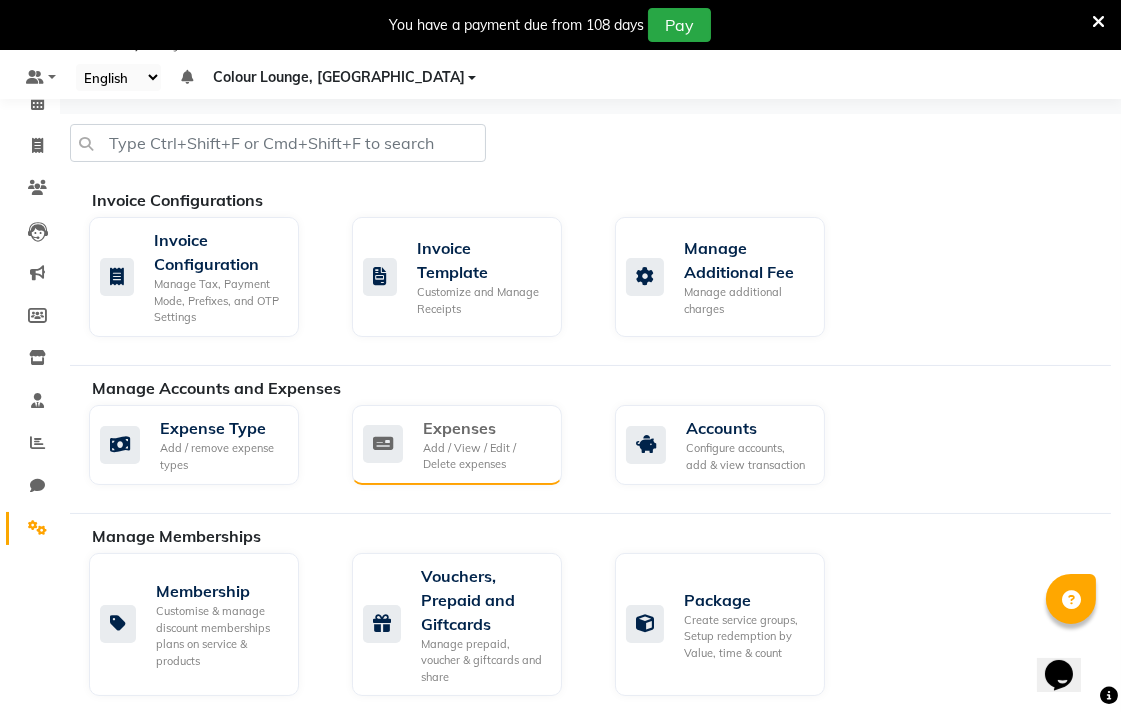 click on "Add / View / Edit / Delete expenses" 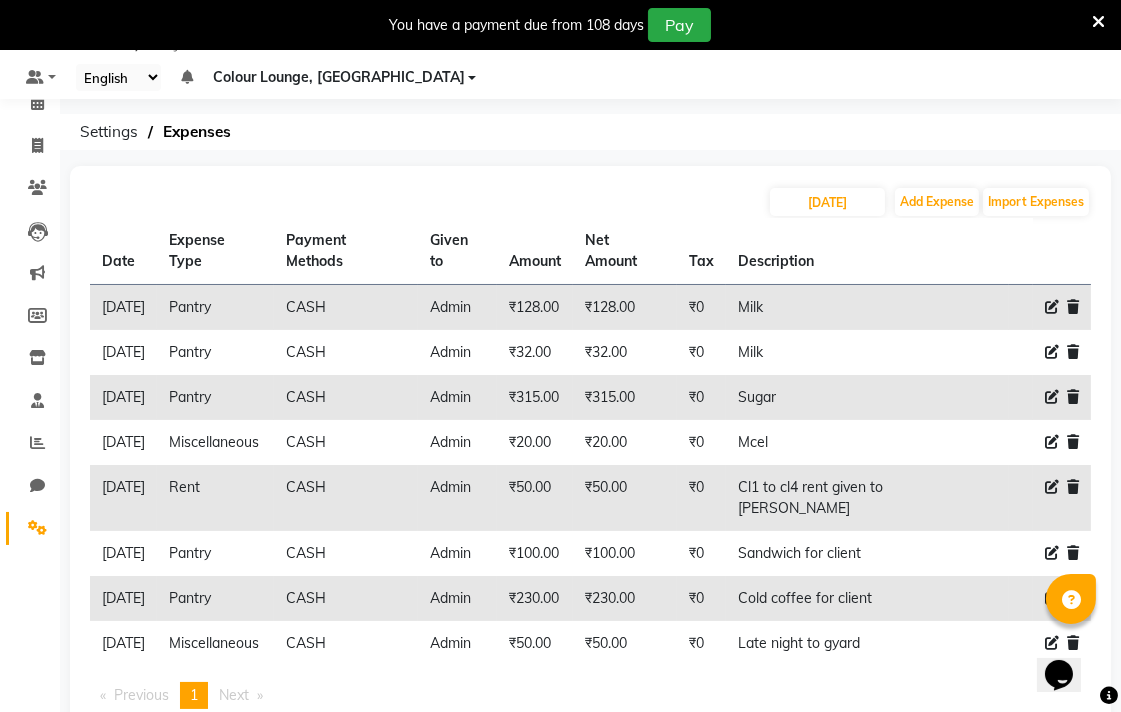 click 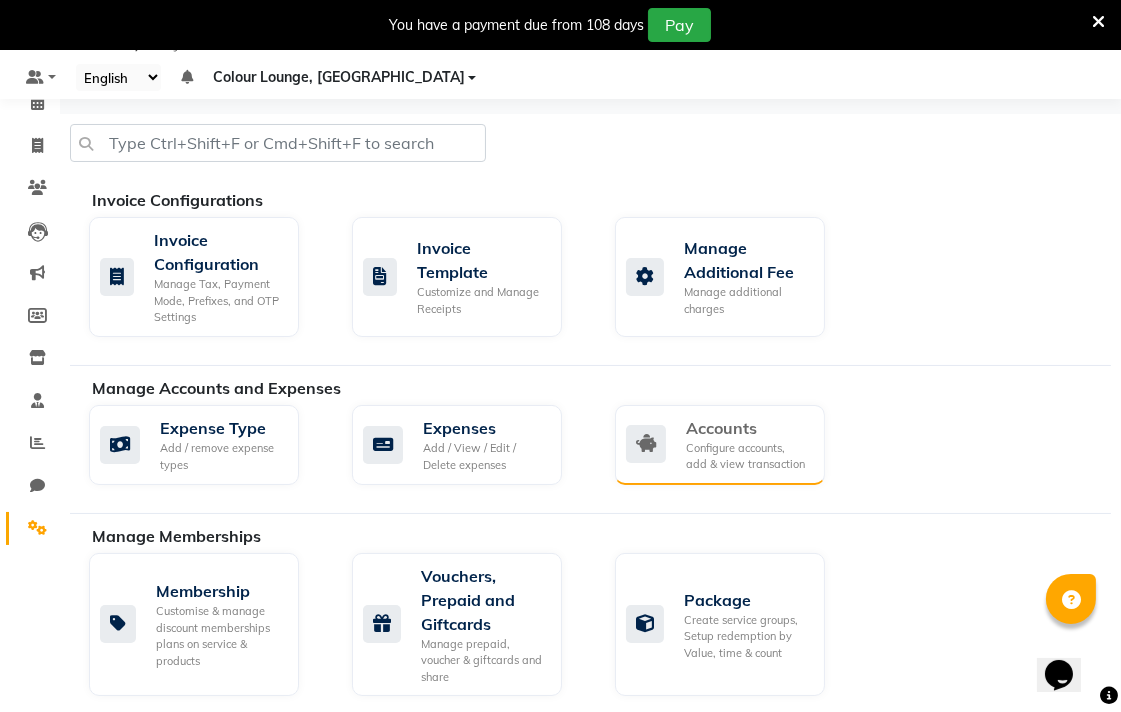 click on "Configure accounts, add & view transaction" 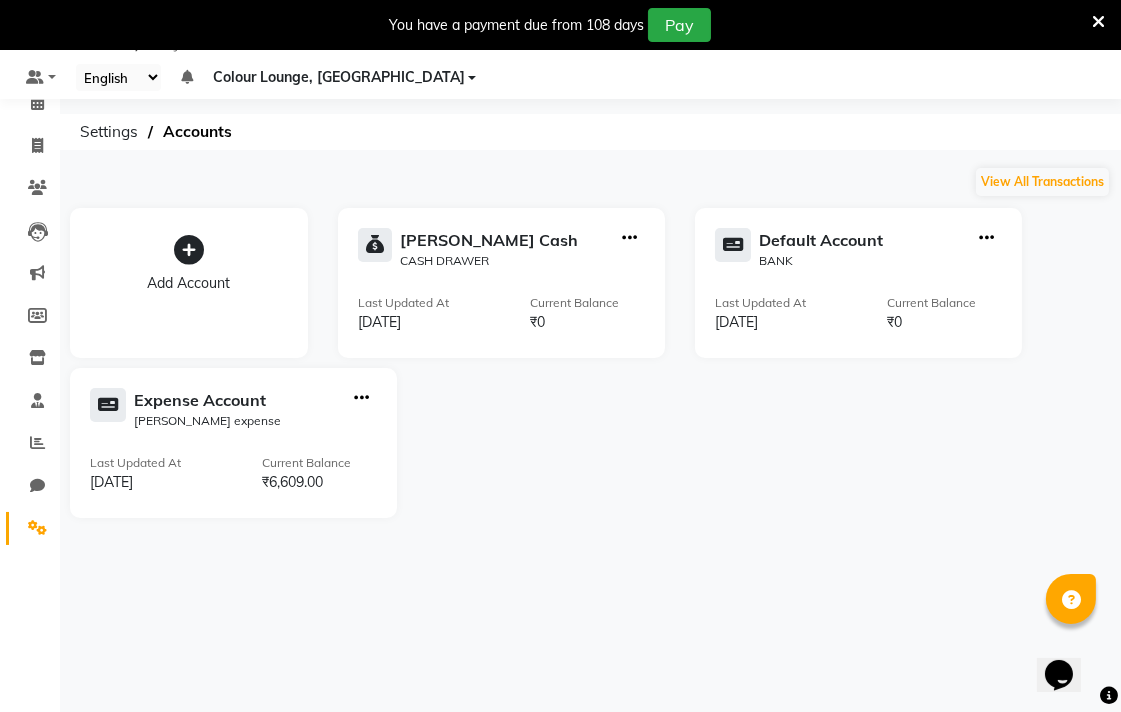 click 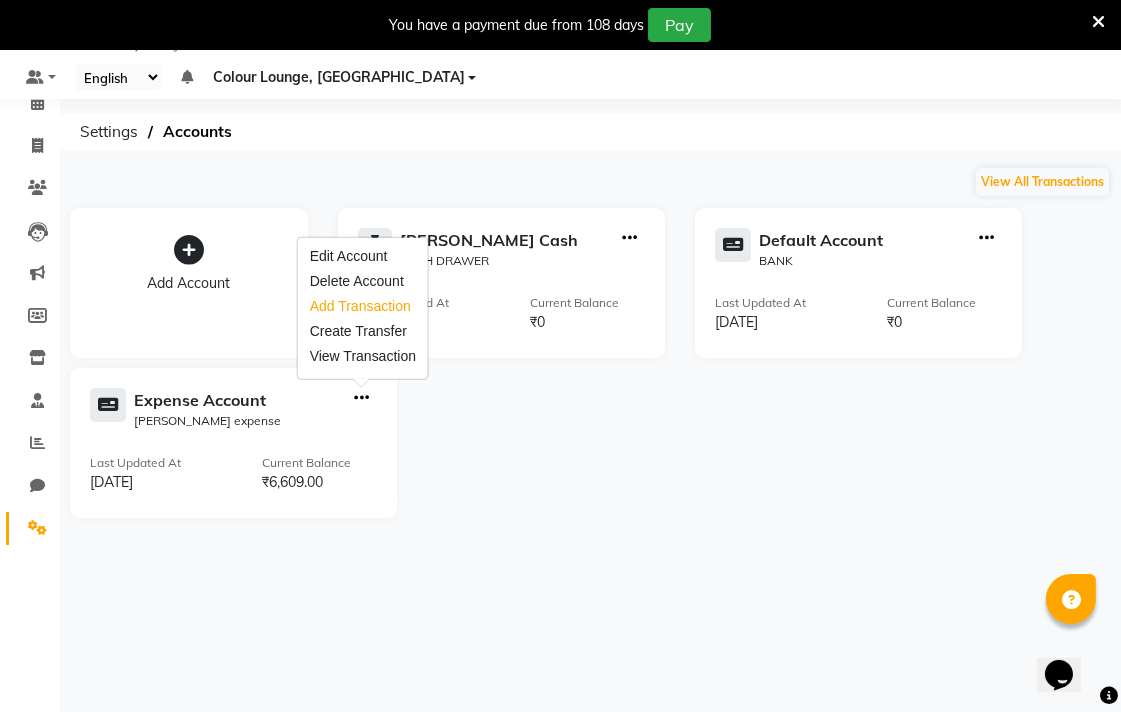 click on "Add Transaction" at bounding box center (363, 306) 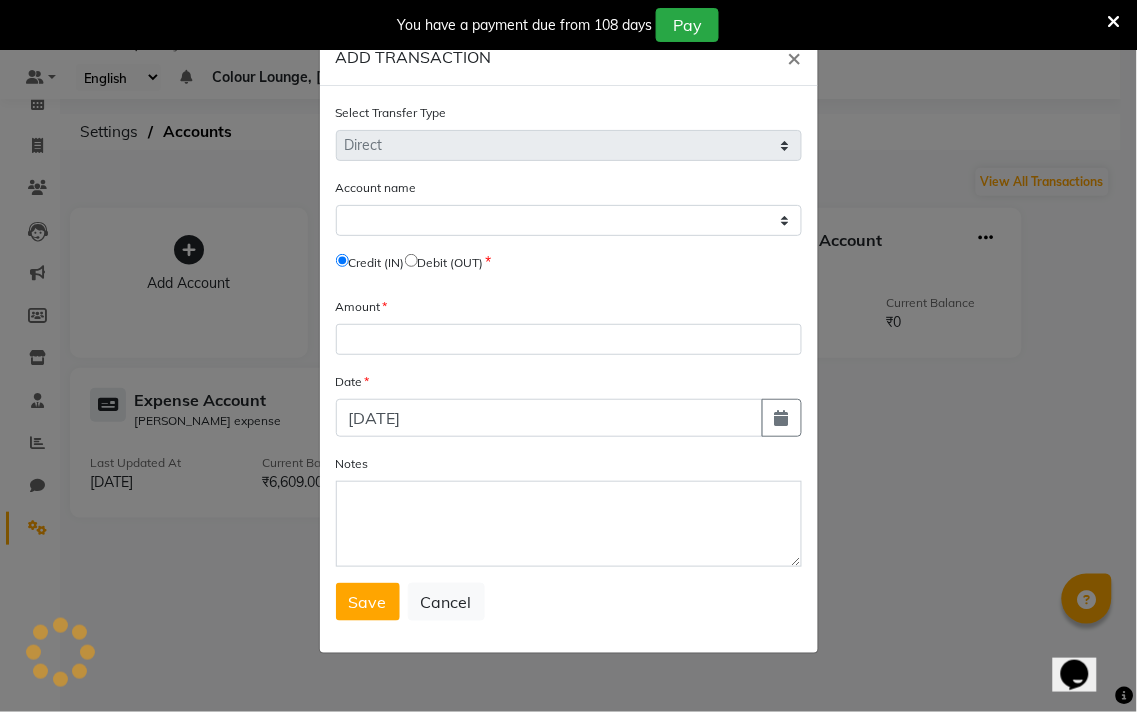 select on "7251" 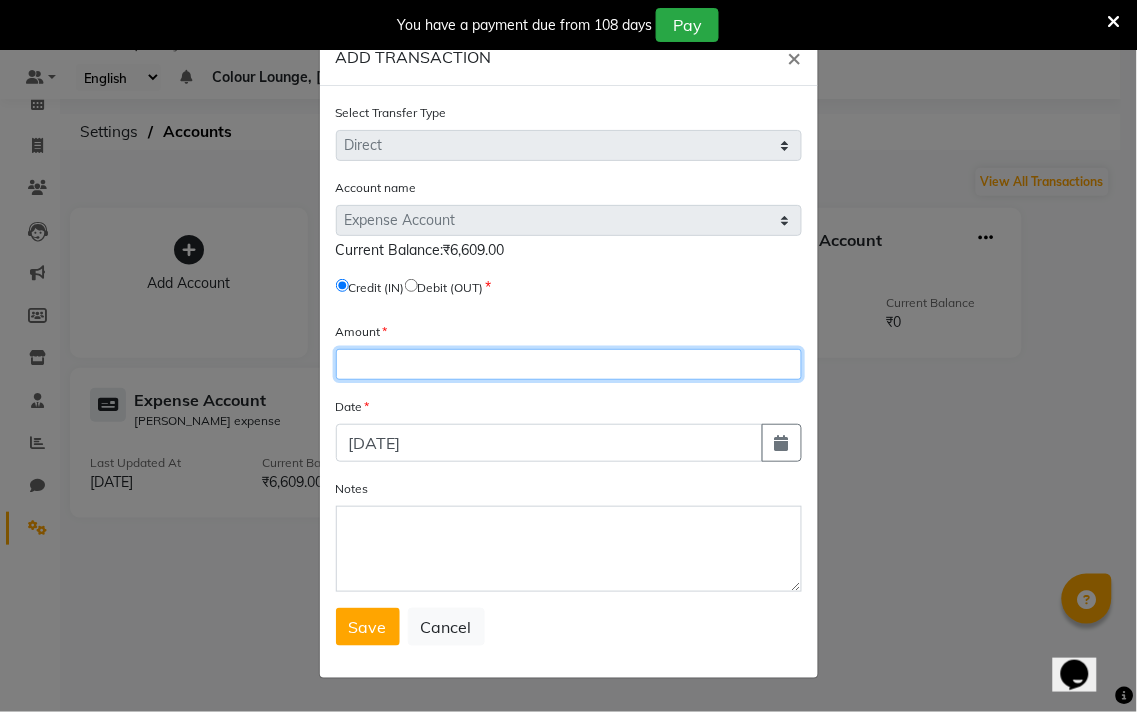 click 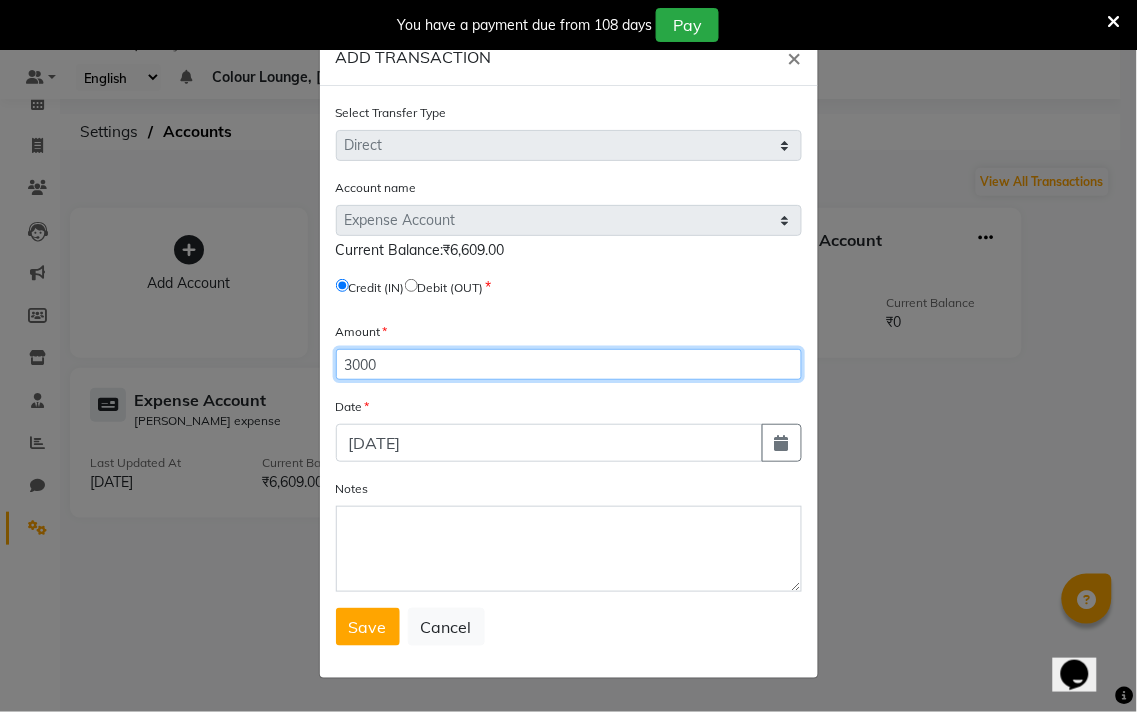 type on "3000" 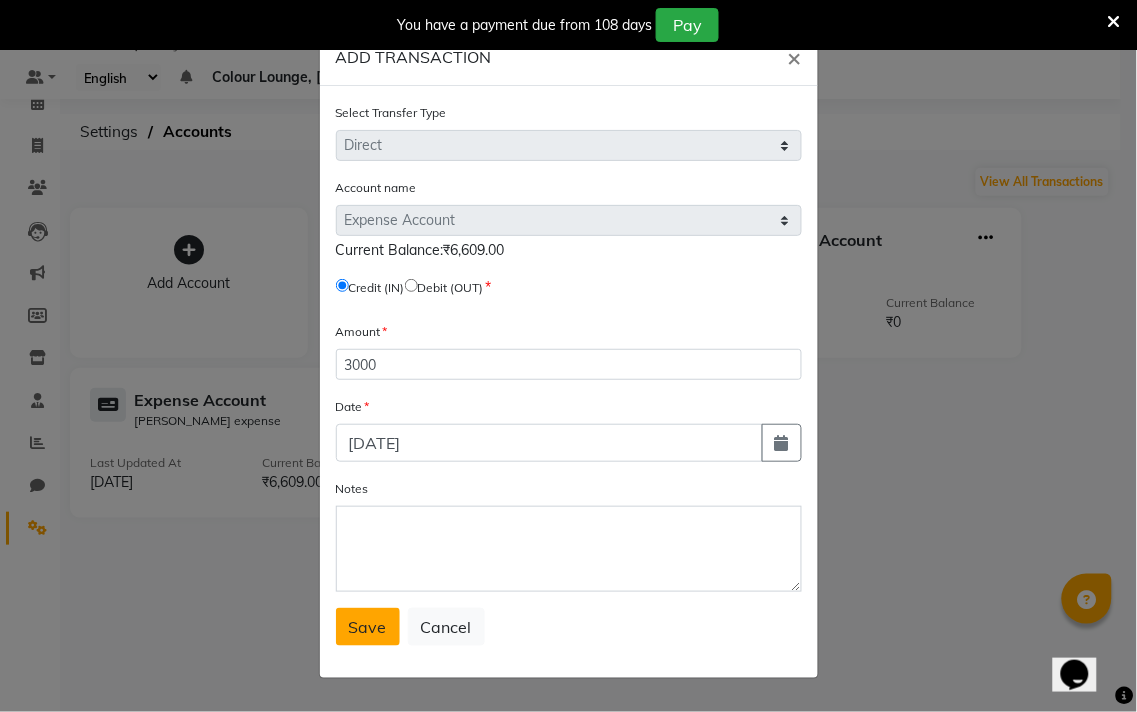 click on "Save" at bounding box center [368, 627] 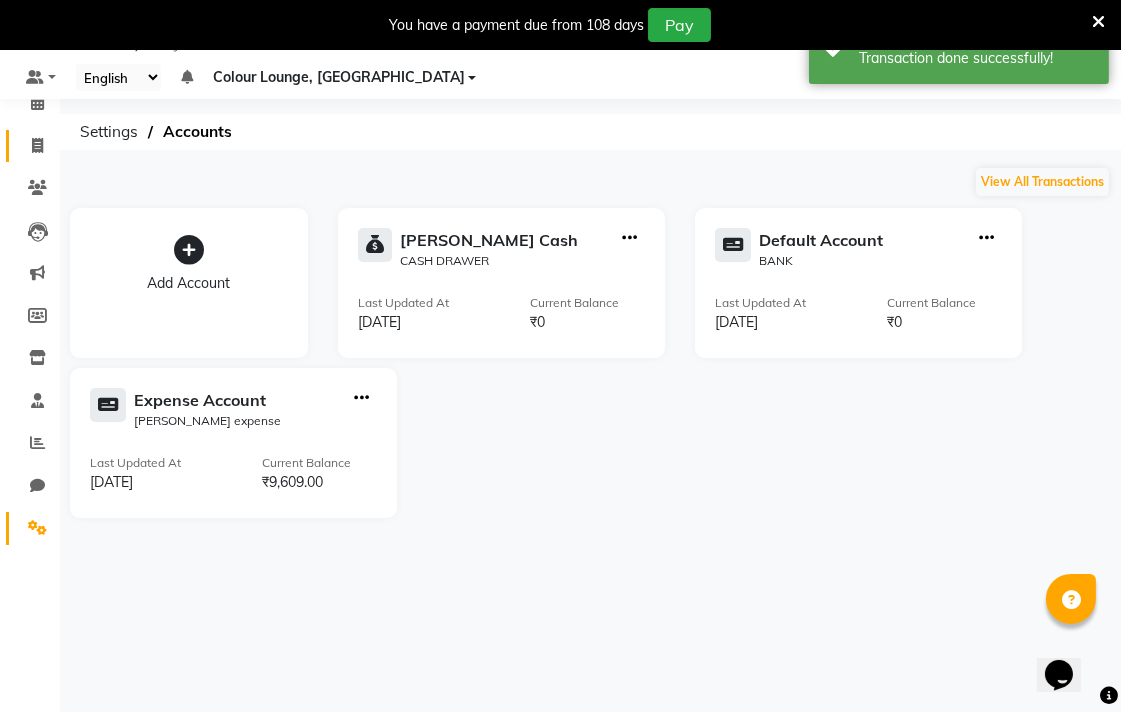 click 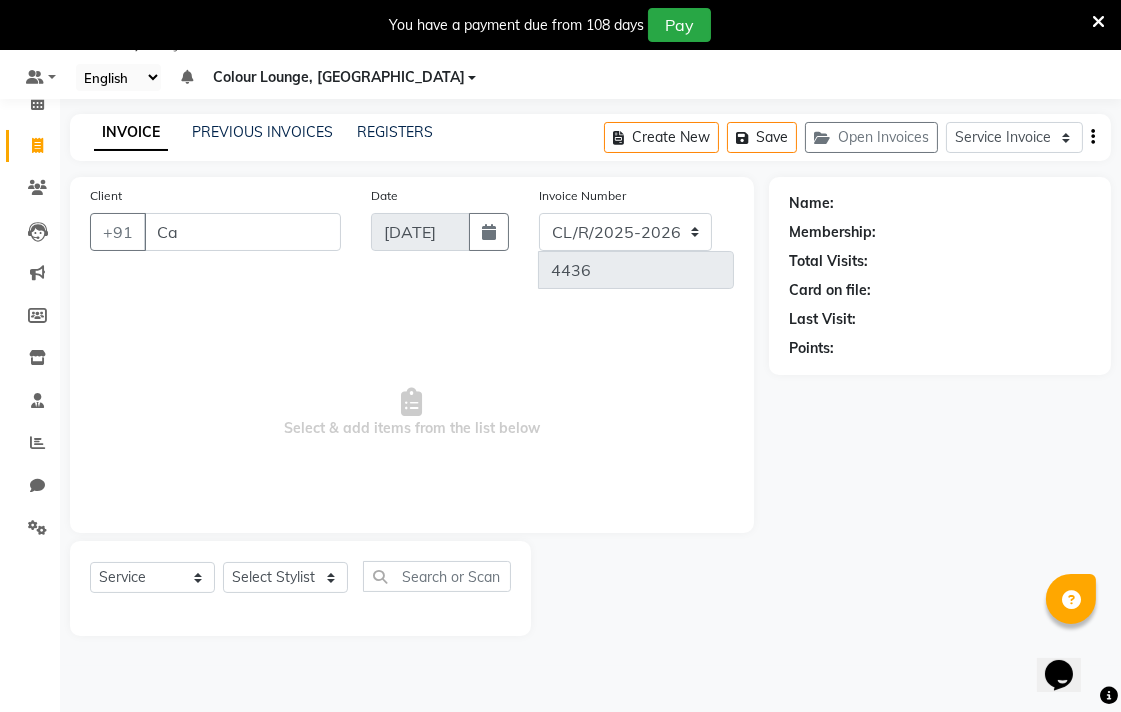 type on "C" 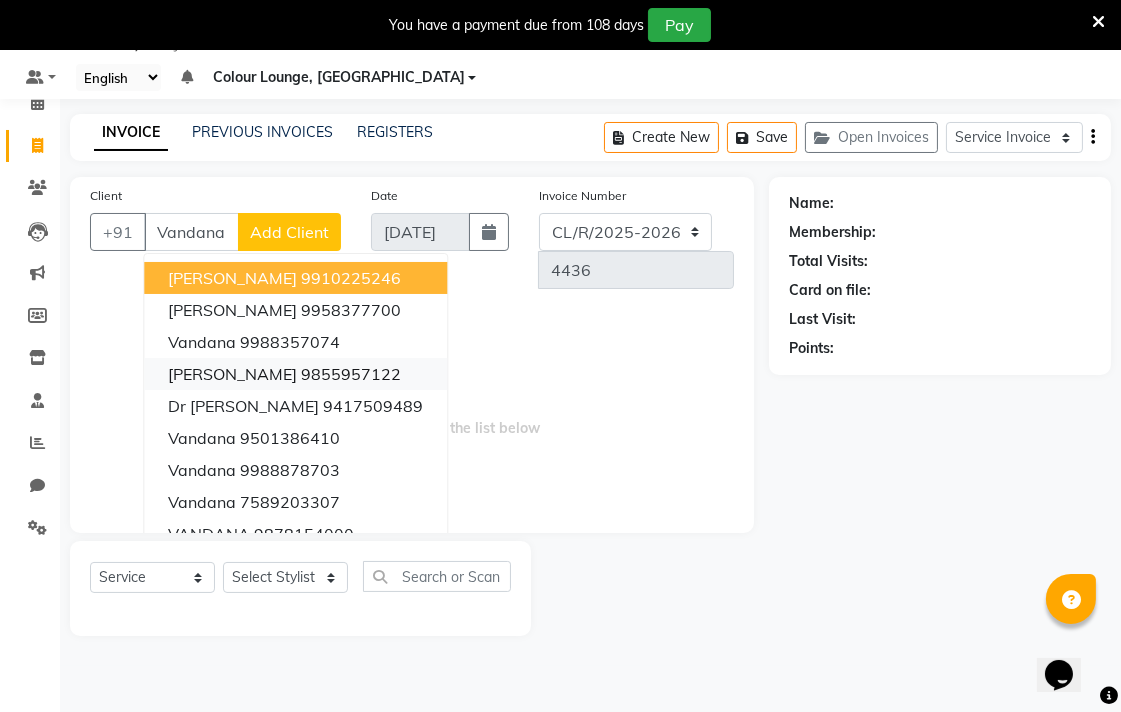 click on "Vandana Singh  9855957122" at bounding box center (295, 374) 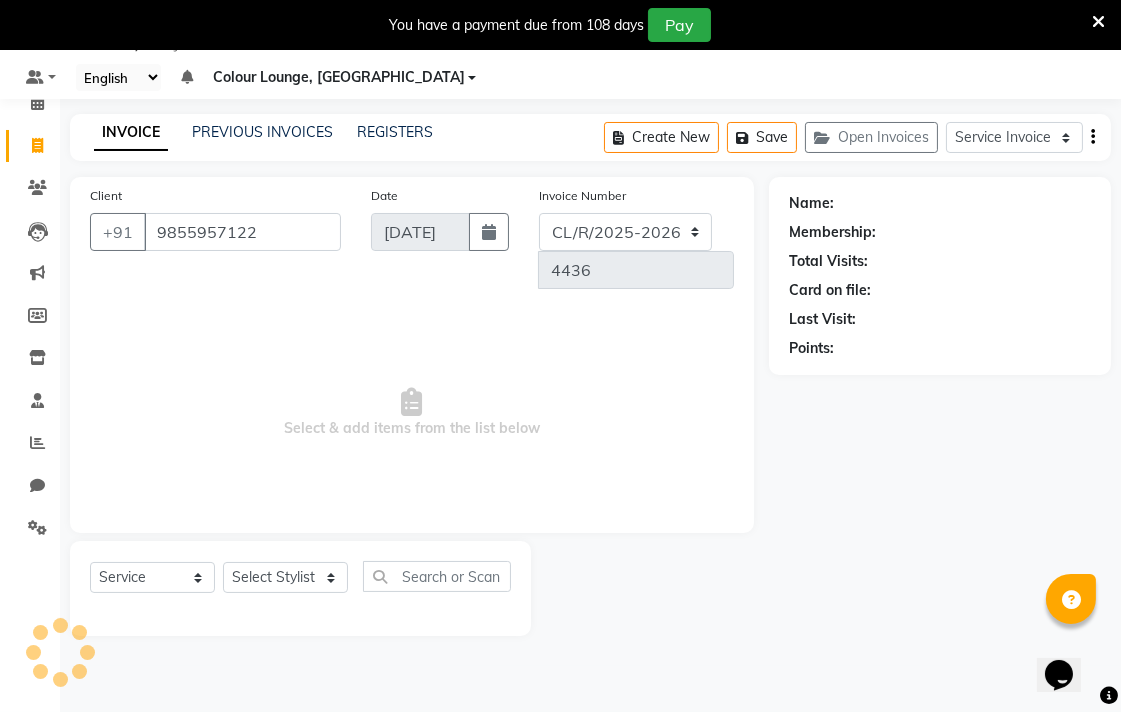 type on "9855957122" 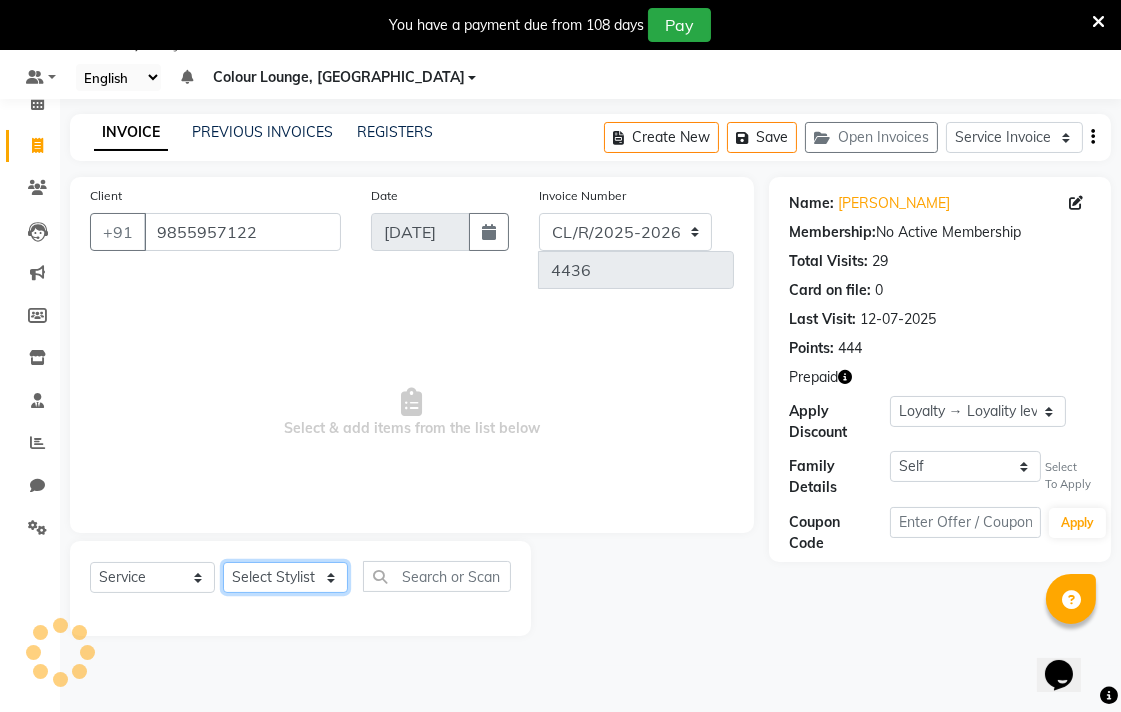 click on "Select Stylist Admin AMIT Birshika Colour Lounge, [GEOGRAPHIC_DATA] Colour Lounge, [GEOGRAPHIC_DATA] [PERSON_NAME] [PERSON_NAME] [PERSON_NAME] [PERSON_NAME] [PERSON_NAME] mam [PERSON_NAME] [PERSON_NAME] [PERSON_NAME] MOHIT [PERSON_NAME] POOJA [PERSON_NAME] [PERSON_NAME] [PERSON_NAME] guard [PERSON_NAME] [PERSON_NAME] [PERSON_NAME] [PERSON_NAME] SAMEER [PERSON_NAME] [PERSON_NAME] [PERSON_NAME] [PERSON_NAME] [PERSON_NAME] [PERSON_NAME] VISHAL [PERSON_NAME]" 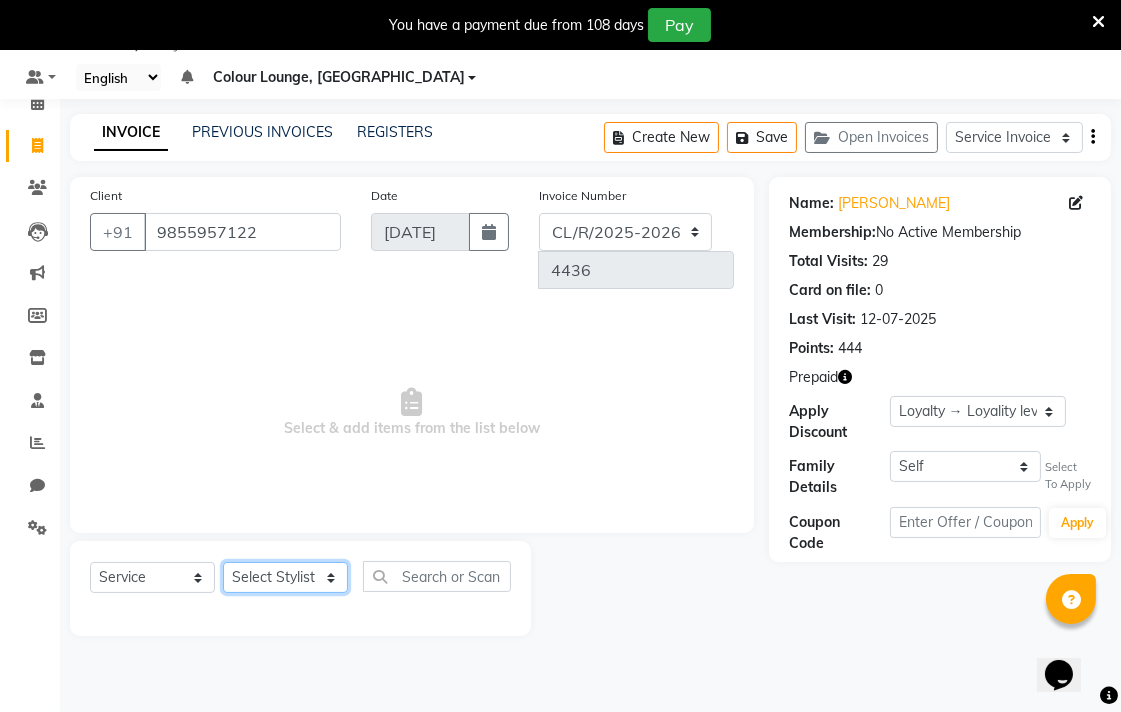 select on "70156" 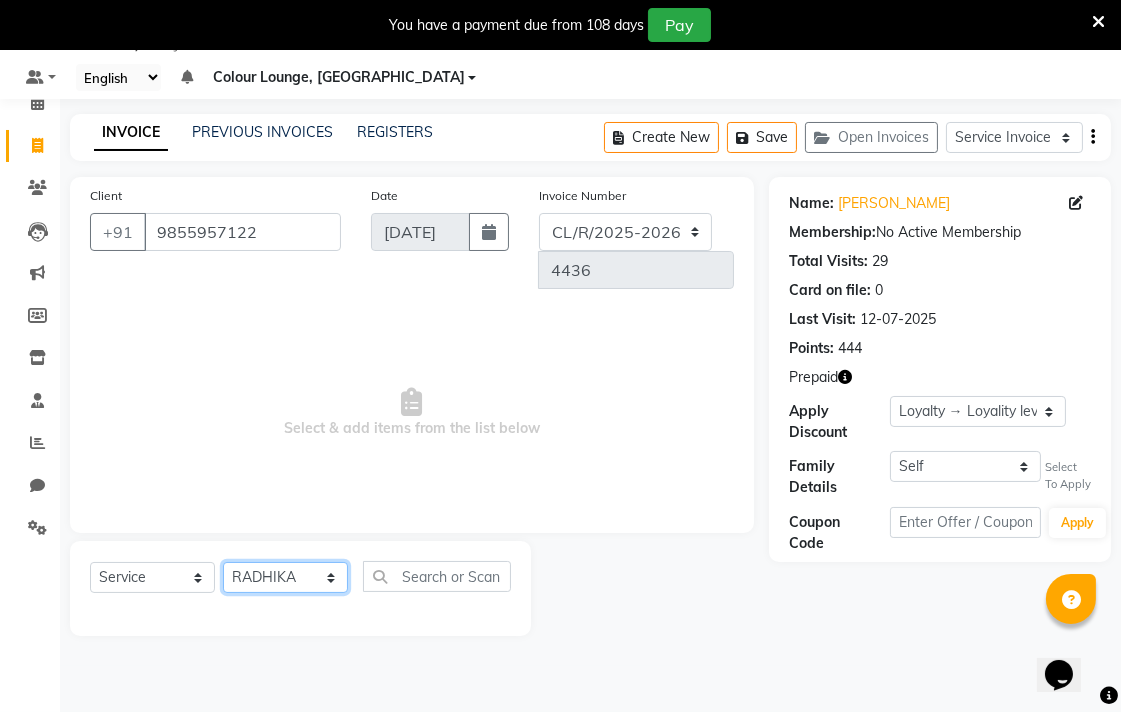 click on "Select Stylist Admin AMIT Birshika Colour Lounge, [GEOGRAPHIC_DATA] Colour Lounge, [GEOGRAPHIC_DATA] [PERSON_NAME] [PERSON_NAME] [PERSON_NAME] [PERSON_NAME] [PERSON_NAME] mam [PERSON_NAME] [PERSON_NAME] [PERSON_NAME] MOHIT [PERSON_NAME] POOJA [PERSON_NAME] [PERSON_NAME] [PERSON_NAME] guard [PERSON_NAME] [PERSON_NAME] [PERSON_NAME] [PERSON_NAME] SAMEER [PERSON_NAME] [PERSON_NAME] [PERSON_NAME] [PERSON_NAME] [PERSON_NAME] [PERSON_NAME] VISHAL [PERSON_NAME]" 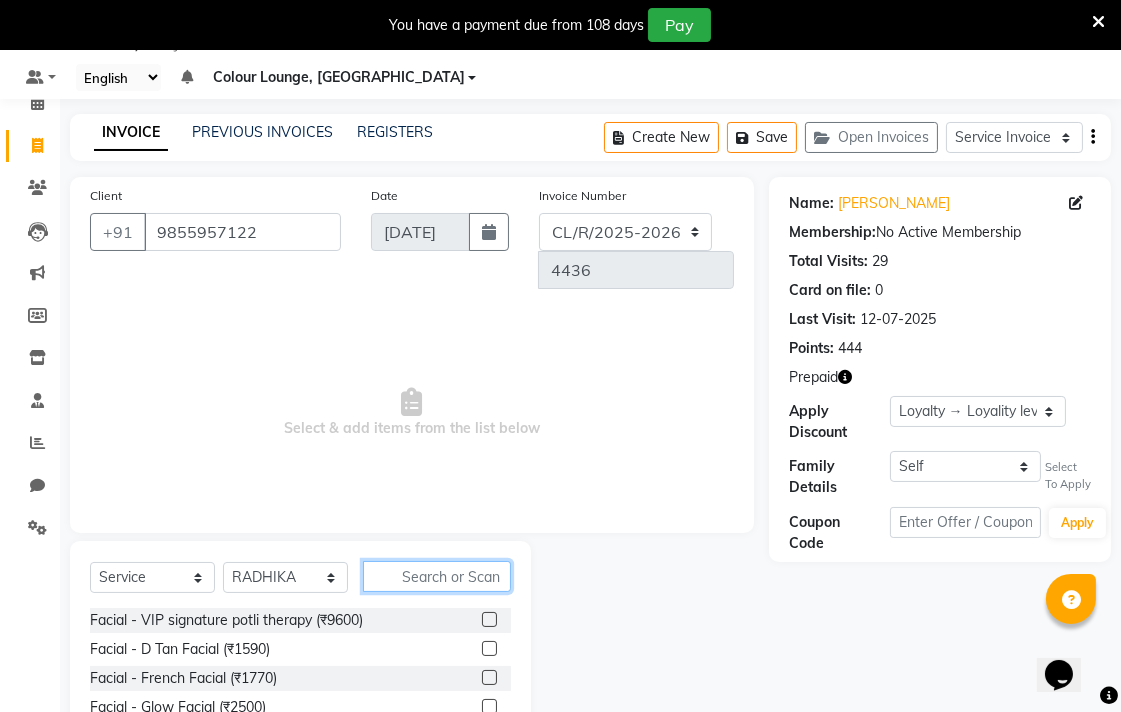 click 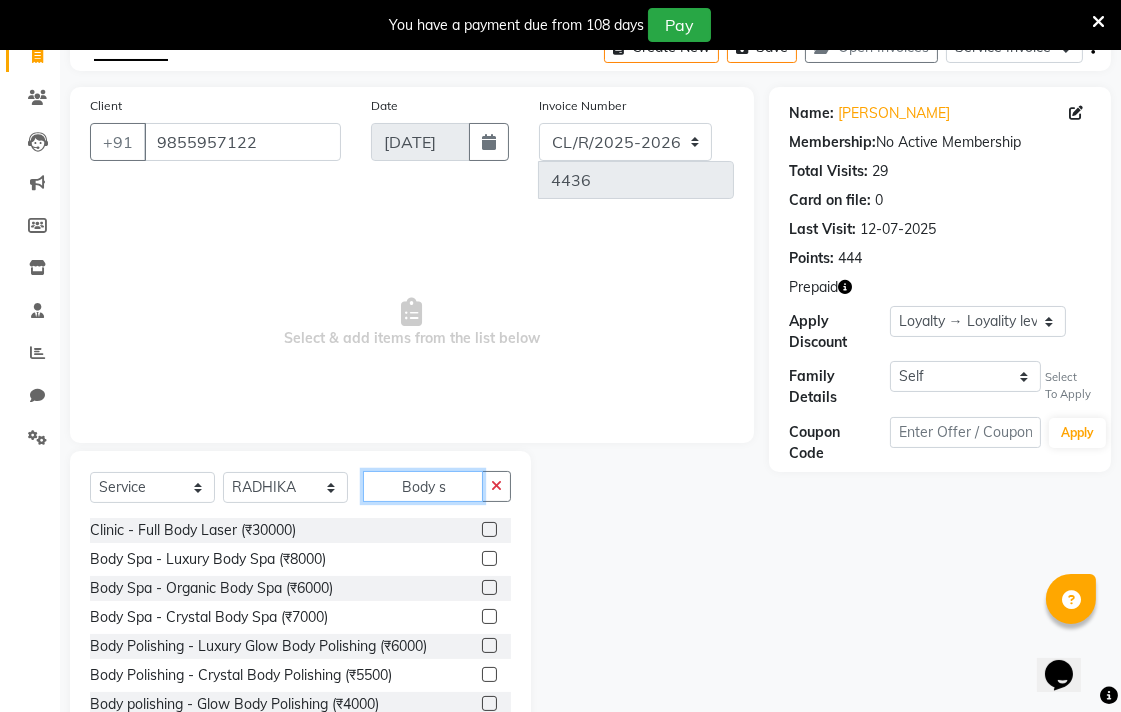 scroll, scrollTop: 150, scrollLeft: 0, axis: vertical 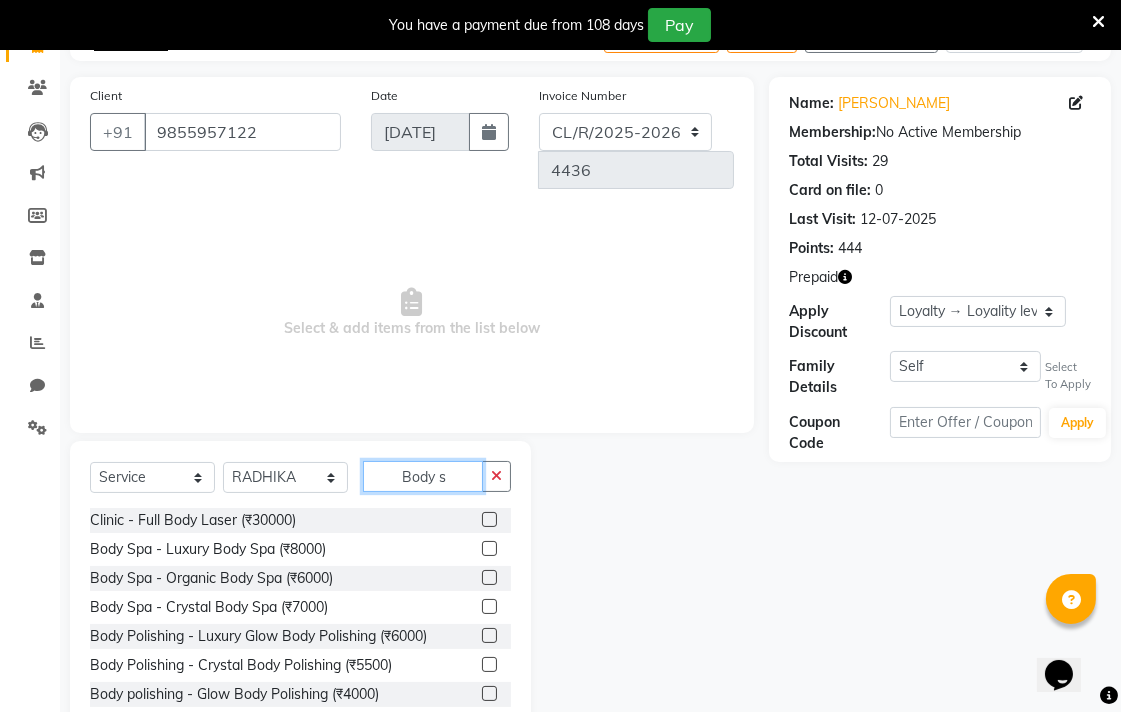 type on "Body s" 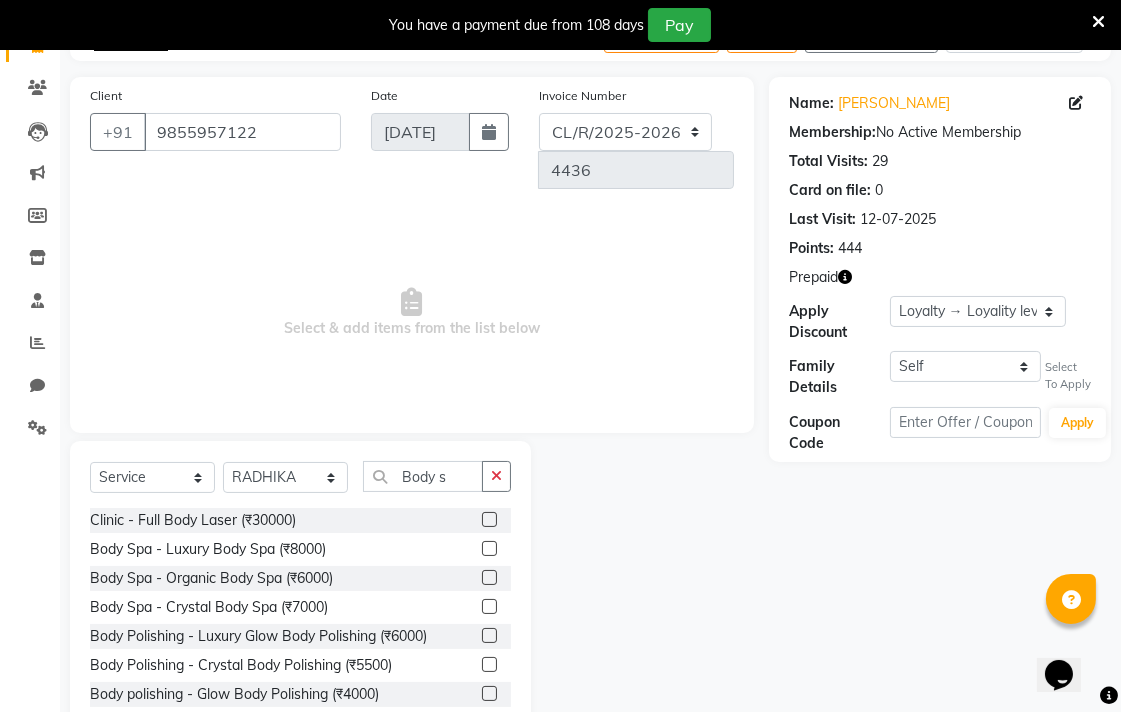 click 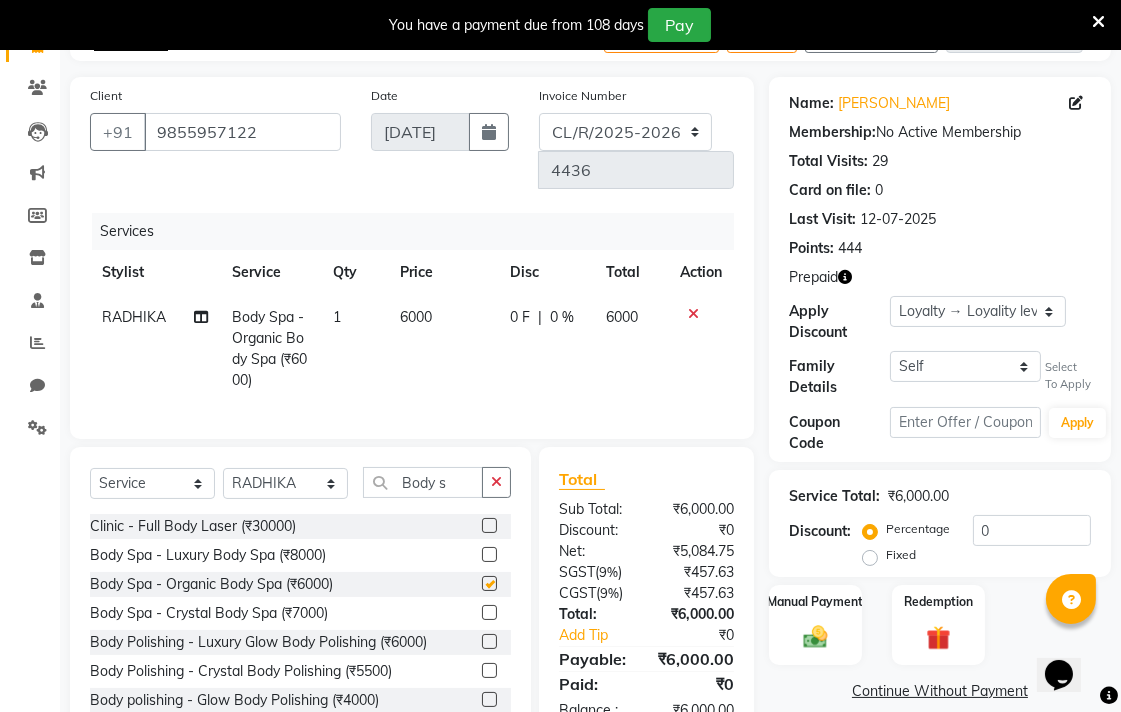 checkbox on "false" 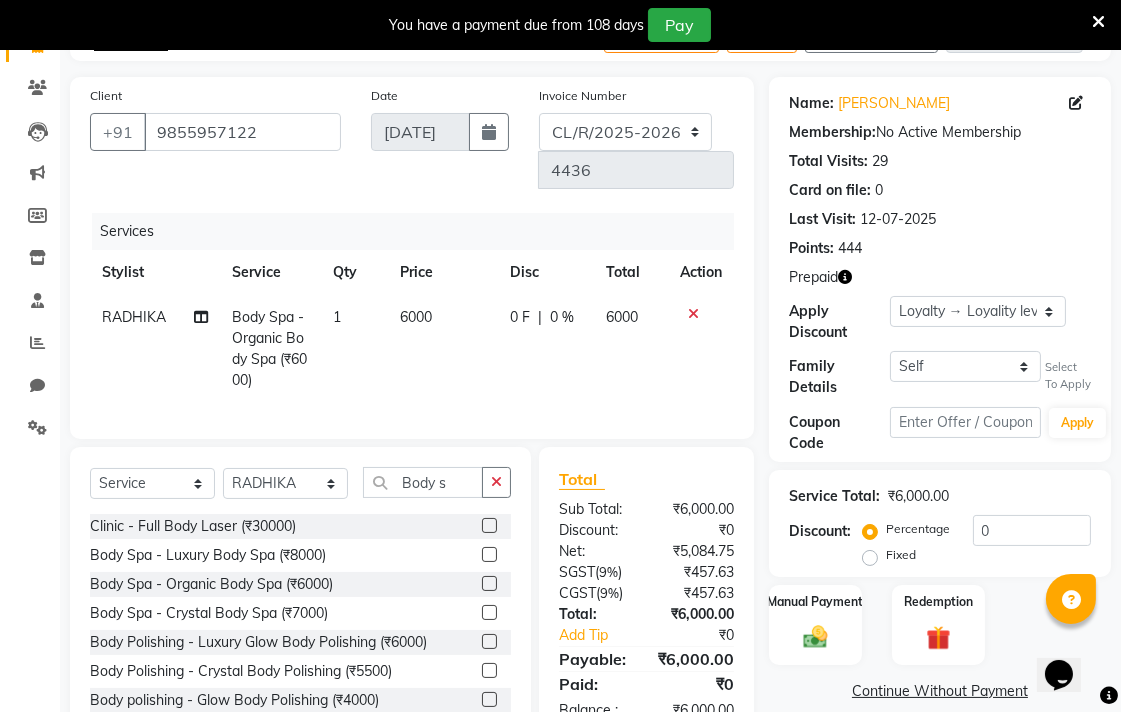 click on "0 F | 0 %" 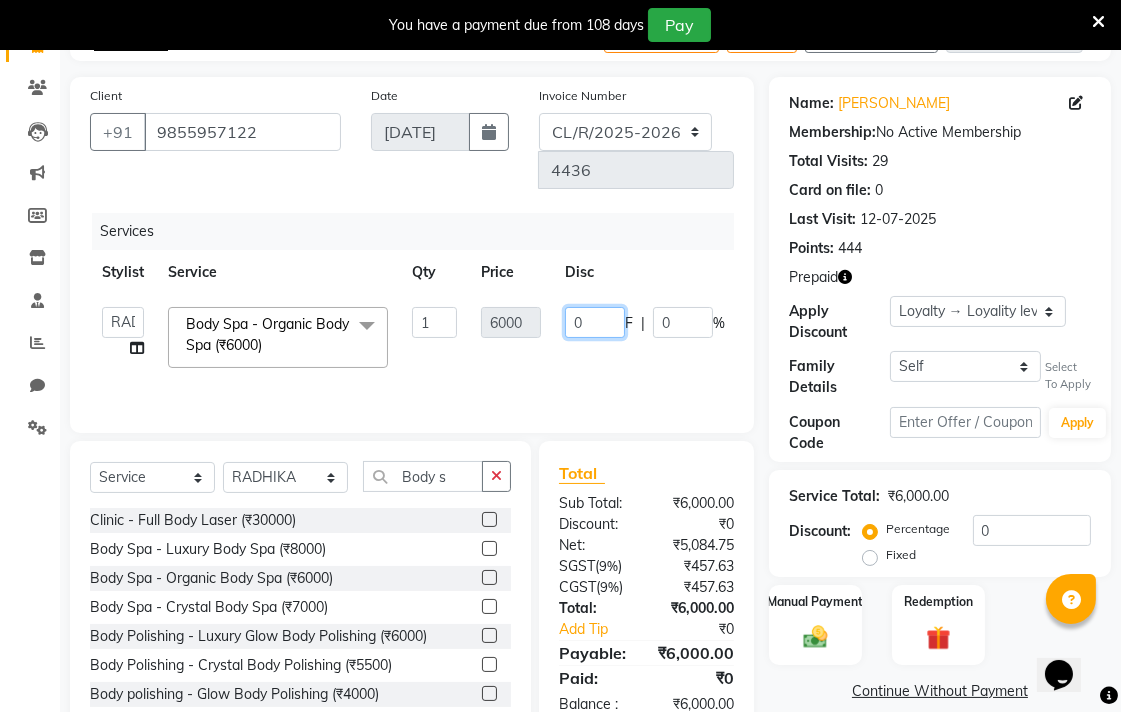 click on "0" 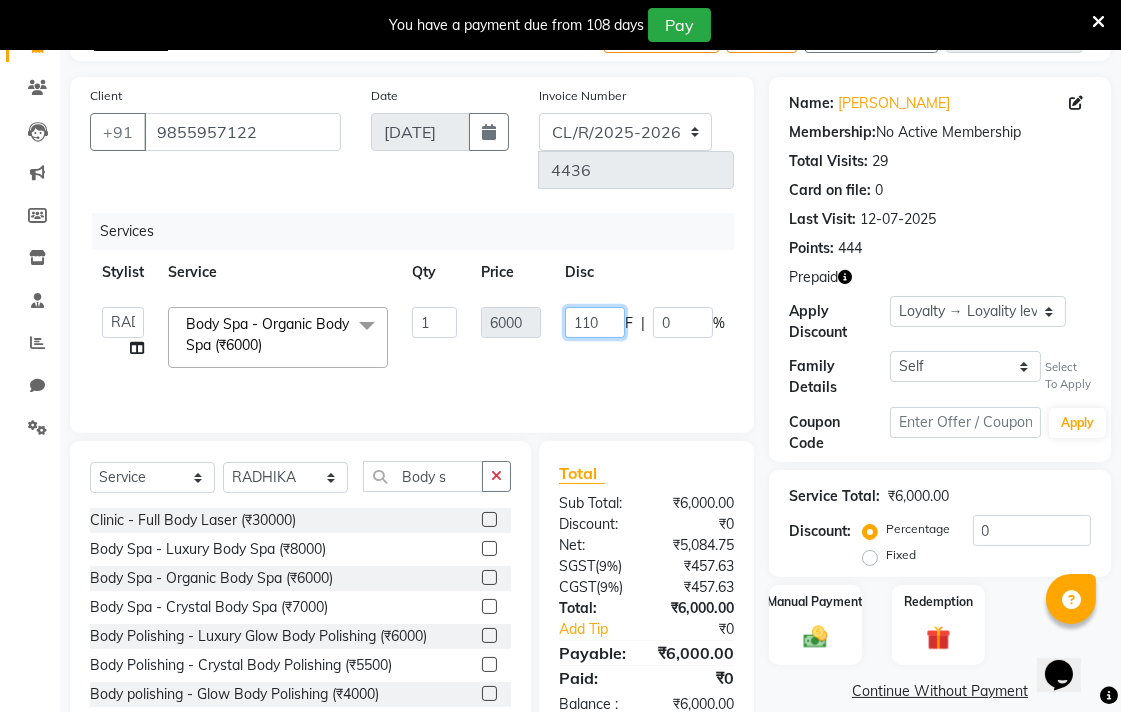 type on "1100" 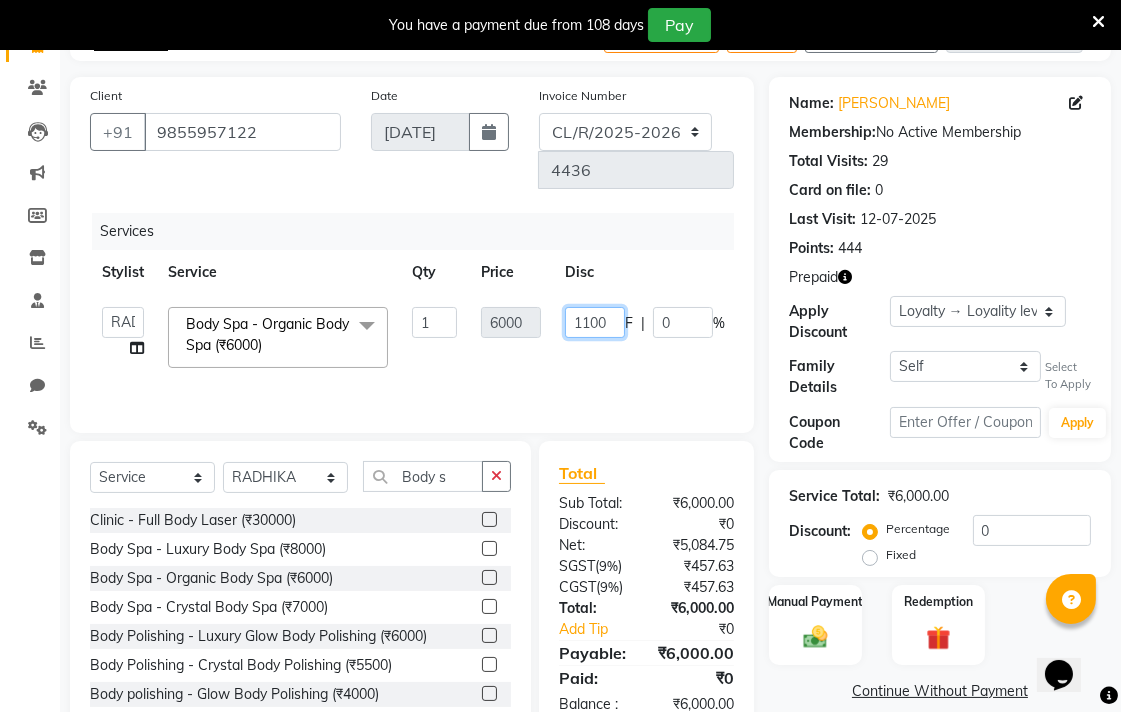 scroll, scrollTop: 0, scrollLeft: 126, axis: horizontal 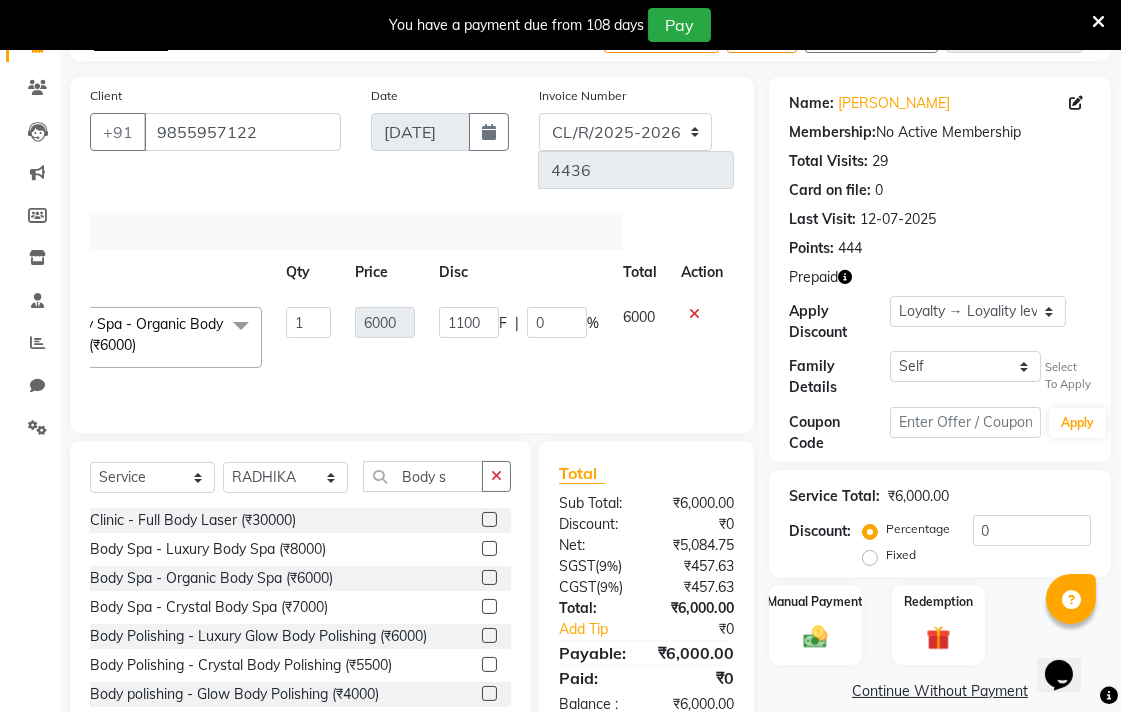 click on "6000" 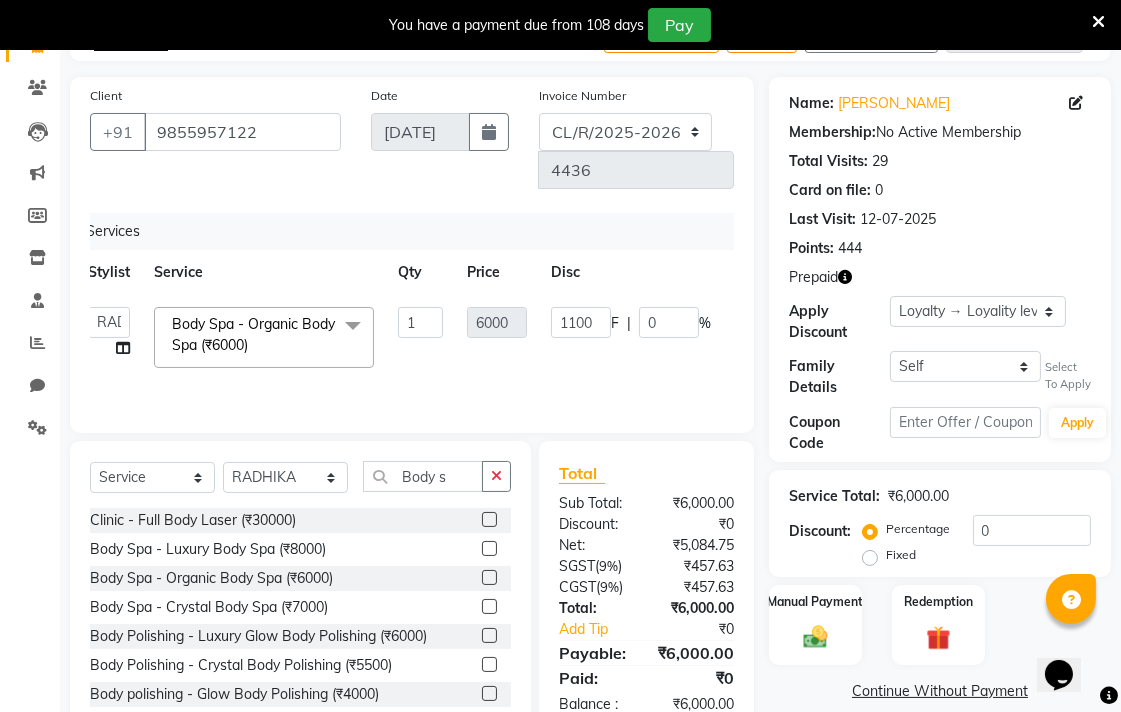 select on "70156" 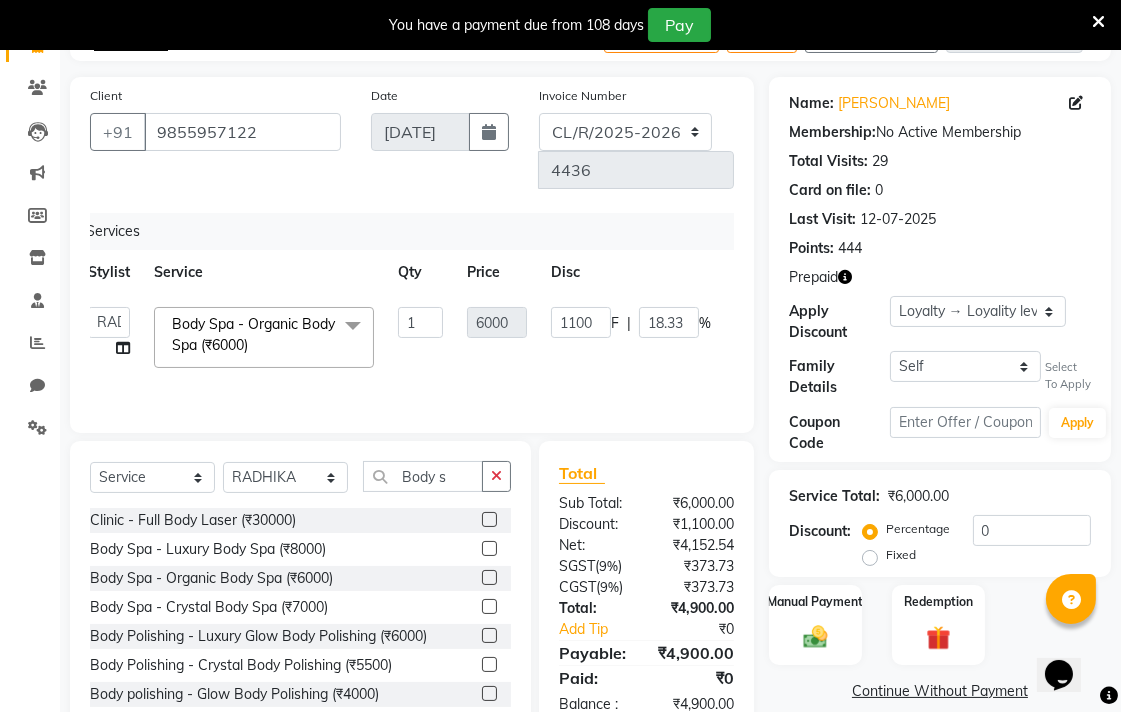 scroll, scrollTop: 173, scrollLeft: 0, axis: vertical 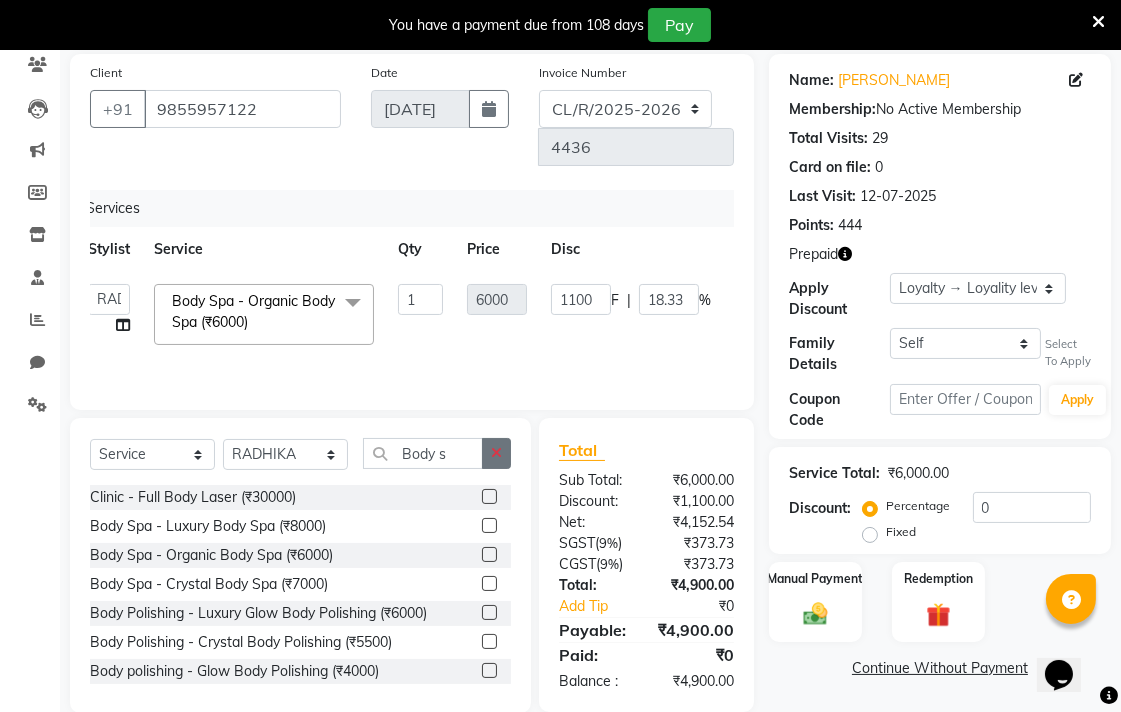 click 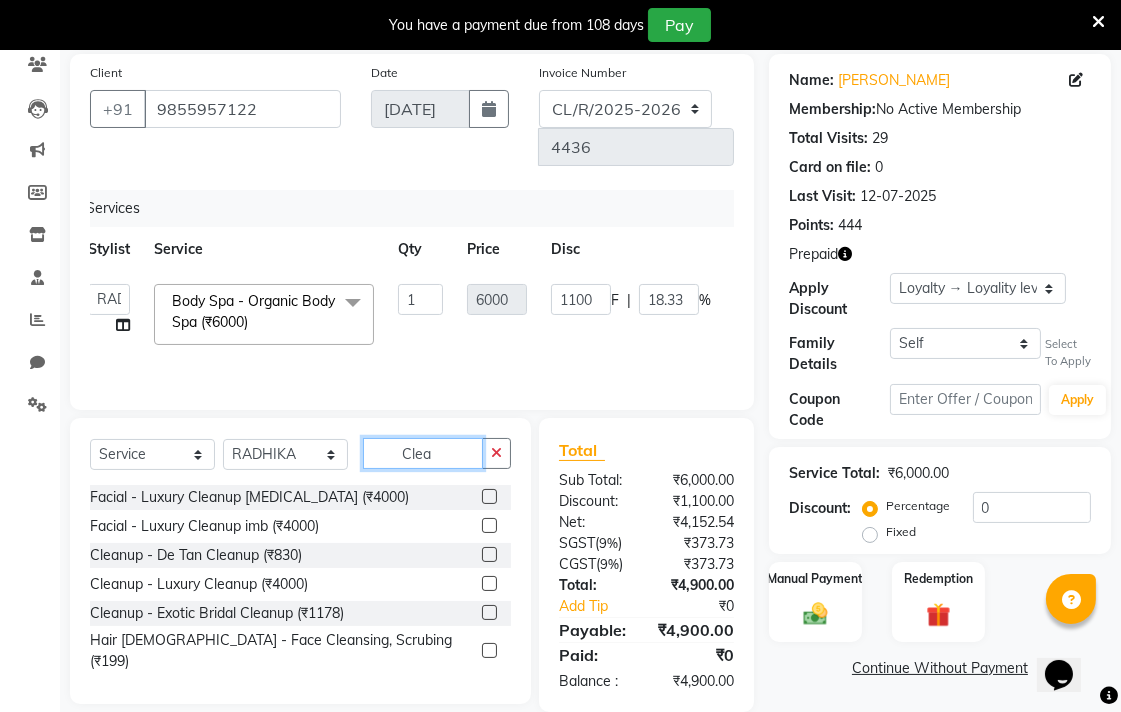 type on "Clea" 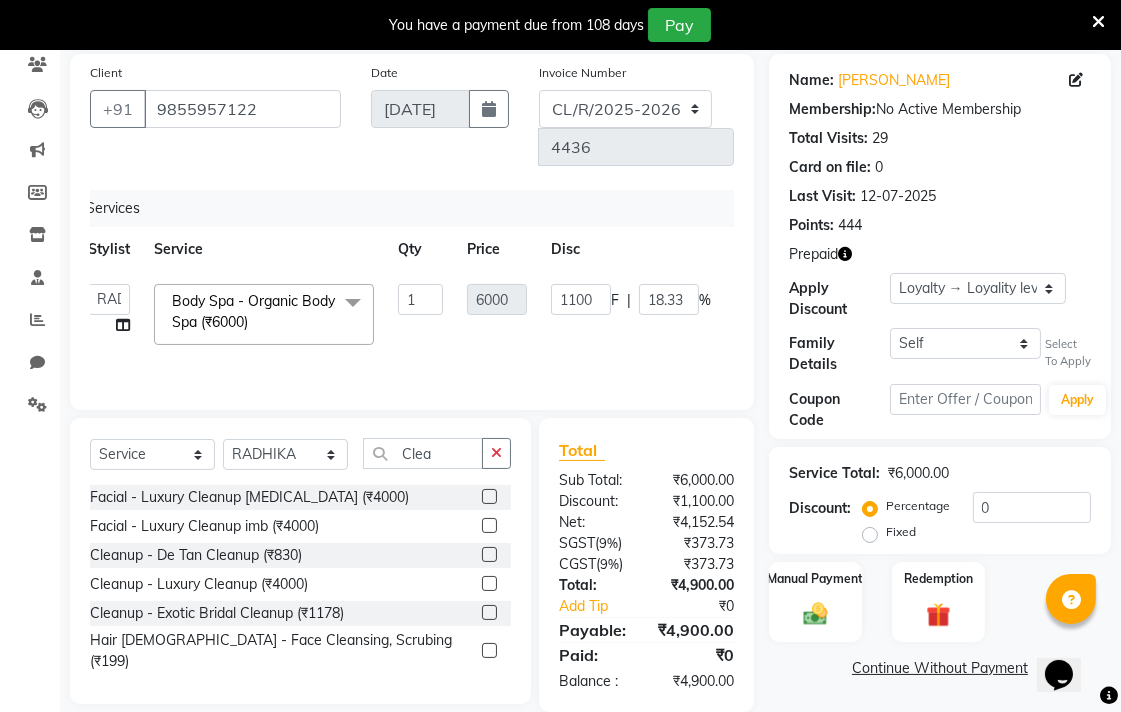 click 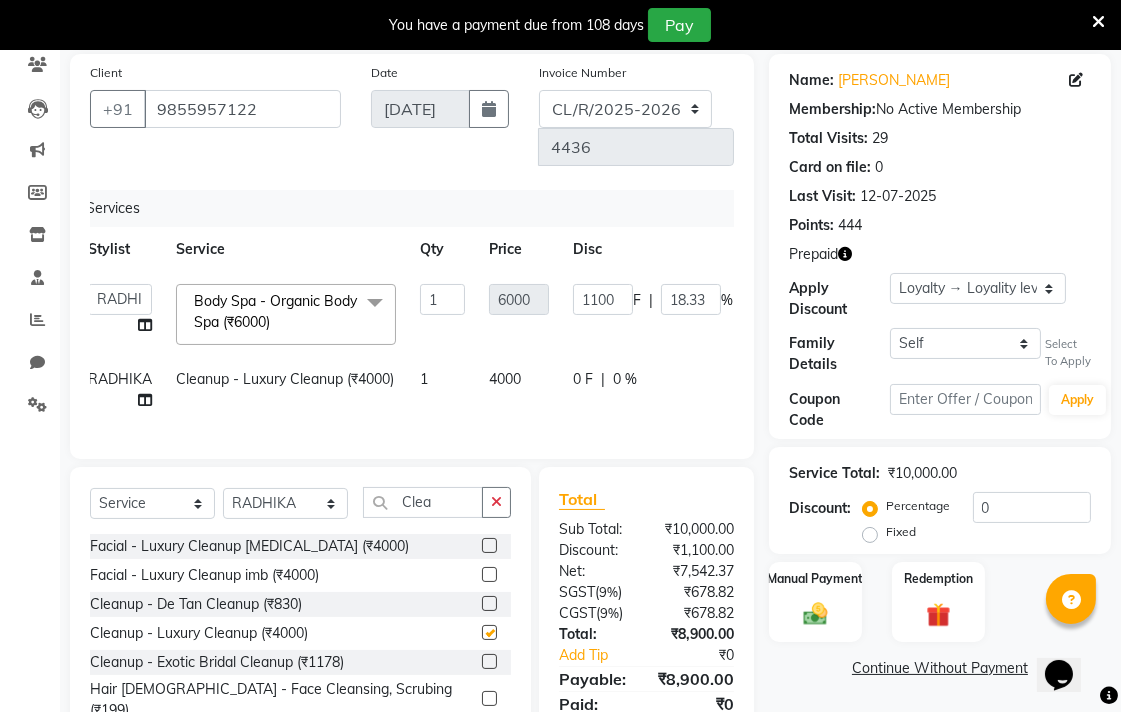 checkbox on "false" 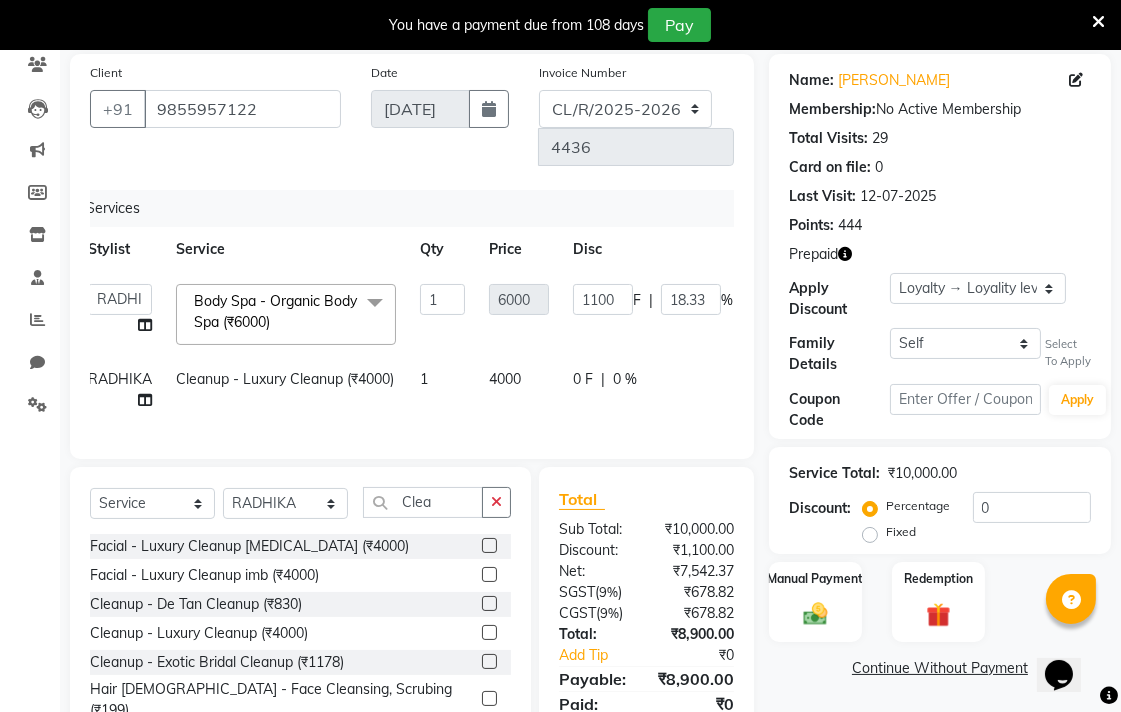 click on "0 F | 0 %" 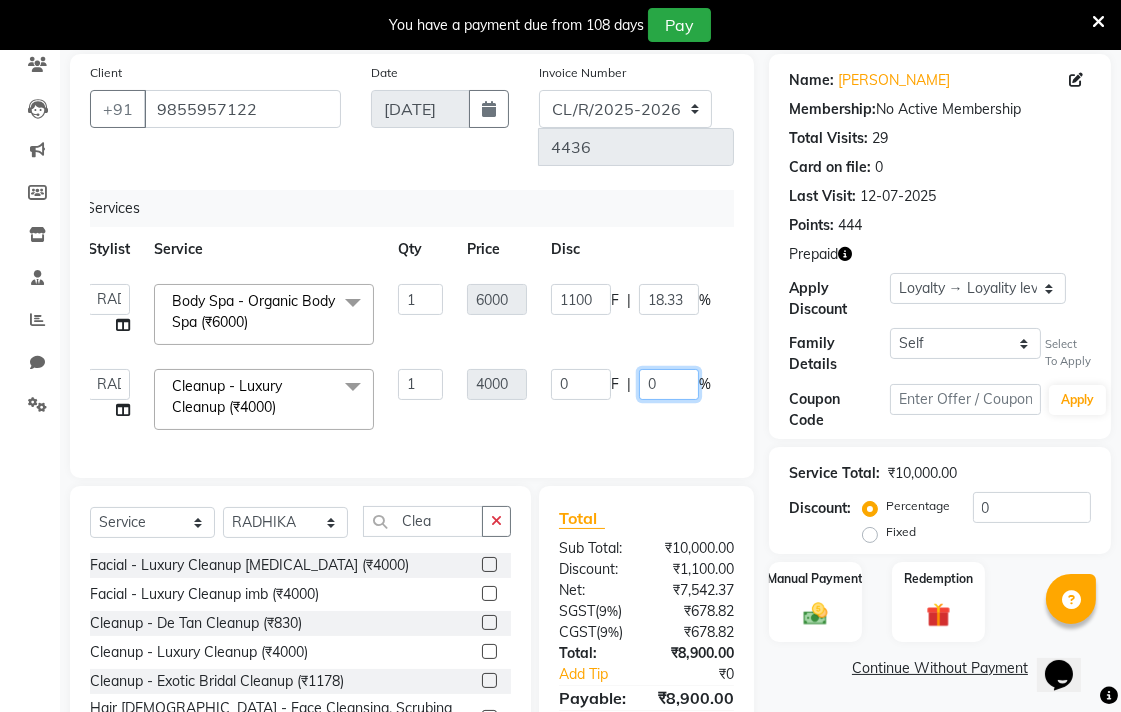 click on "0" 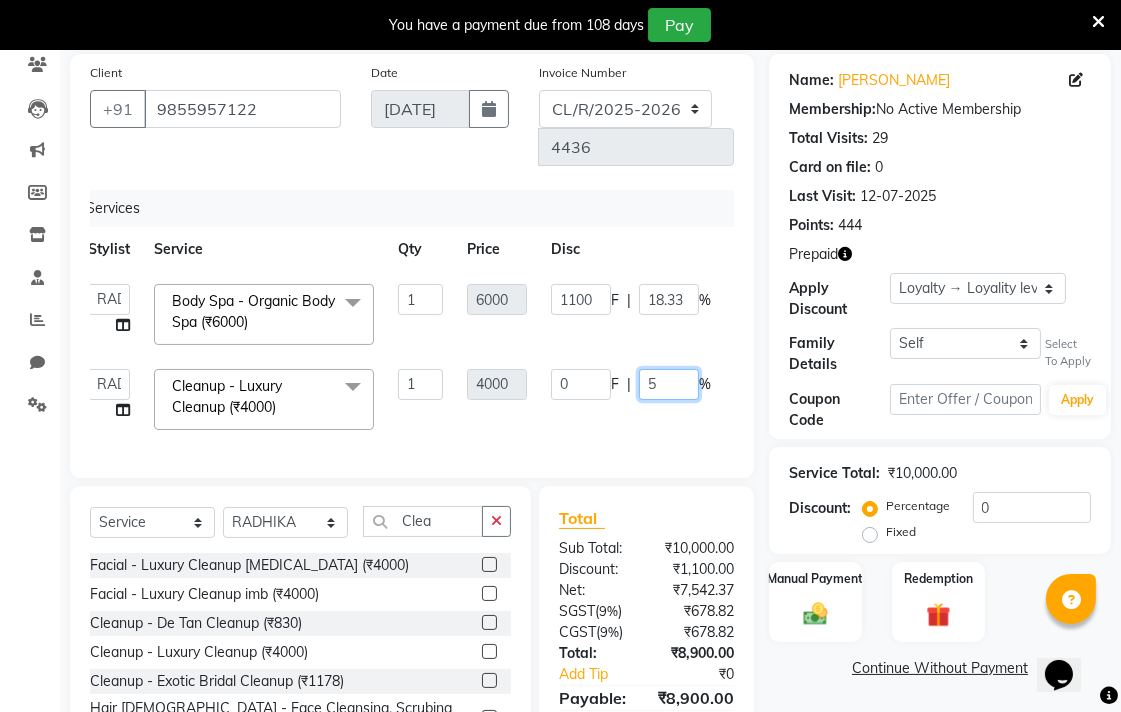 type on "50" 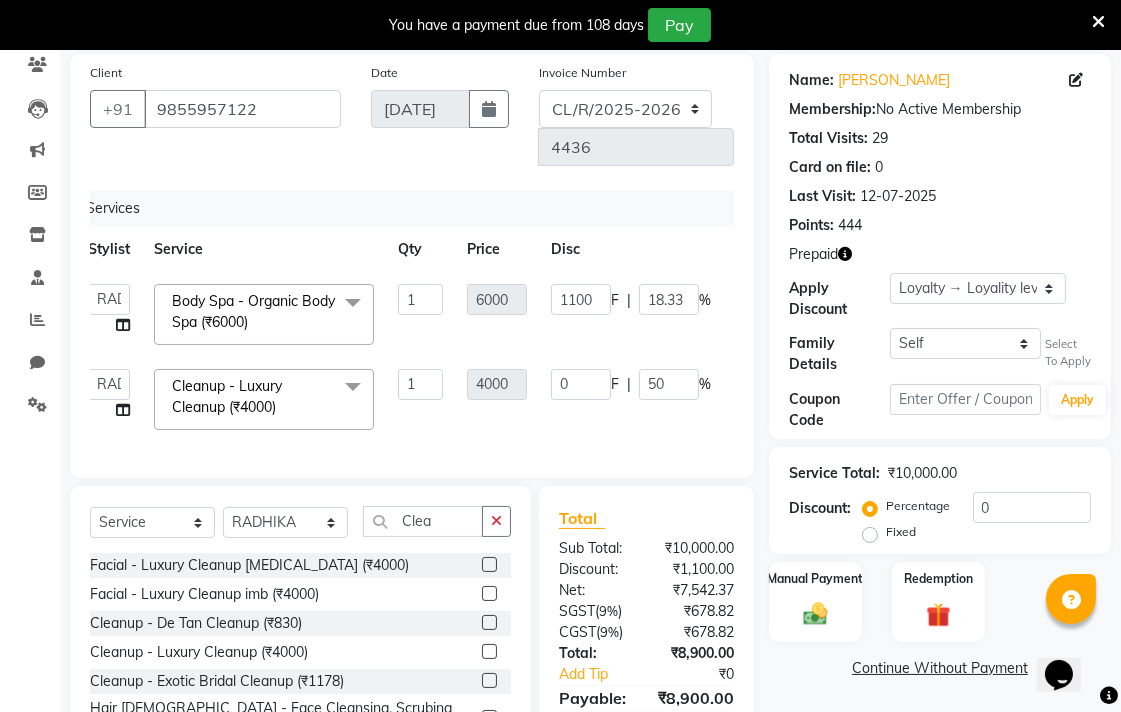 click on "Services Stylist Service Qty Price Disc Total Action  Admin   AMIT   Birshika   Colour Lounge, Ranjit Avenue   Colour Lounge, Ranjit Avenue   Digvijay   JAGPREET SINGH   KARAN JAFFAL   KARAN KUMAR   Komal mam   LOVEPREET   MAIBAM SURJIT SINGH   MANDEEP   MOHIT   Nandani   PARAS   POOJA DEVNATH   Pooja Negi   PREM KOHLI   RADHIKA   Rahul guard   Reema mehra   Riya   Sahil   SAJAN   SAMEER   SANIA   SANJAY   SIMRAN   Sonia   Sunita   TANUJ   VISHAL   Vishal singh  Body Spa - Organic  Body Spa (₹6000)  x Facial - VIP signature potli therapy (₹9600) Facial - D Tan Facial (₹1590) Facial - French Facial (₹1770) Facial - Glow Facial (₹2500) Facial - Dermasage Luxury Skin Treatment (₹8000) Facial - Algotherm Luxury Facial (₹10000) Facial - Vitamin C Retinol Facial (₹6000) Facial - Vip Signature Facial (₹7000) Facial - Organic Facial (₹2359) Facial - Vitamin C Whiteninig Brightening facial (₹5000) Facial - Nirvana Facial (₹2712) Facial - Bio Whitening Facial (₹2595) Clinic - Prp (₹5000) 1" 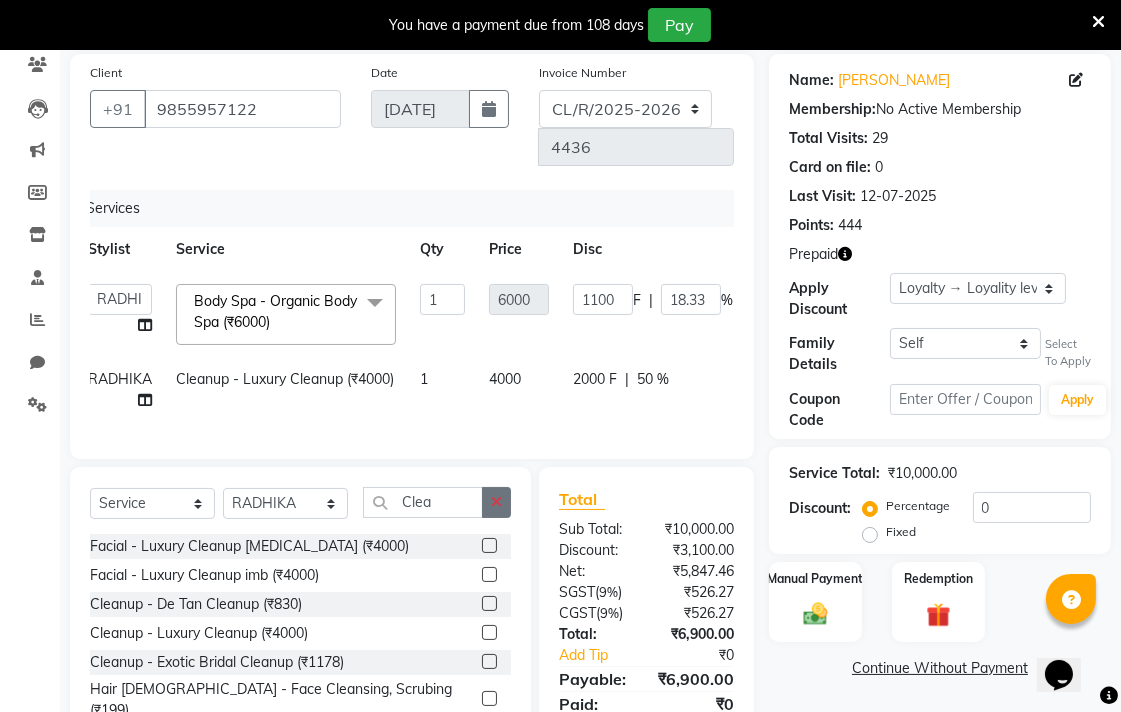 click 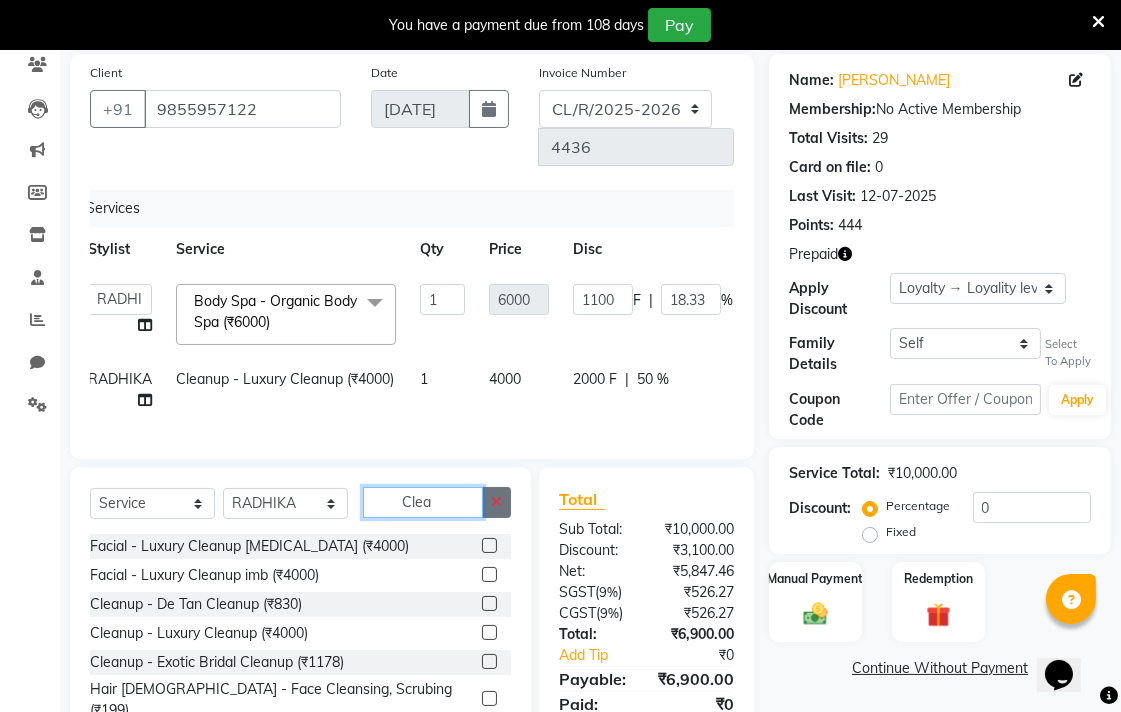 type 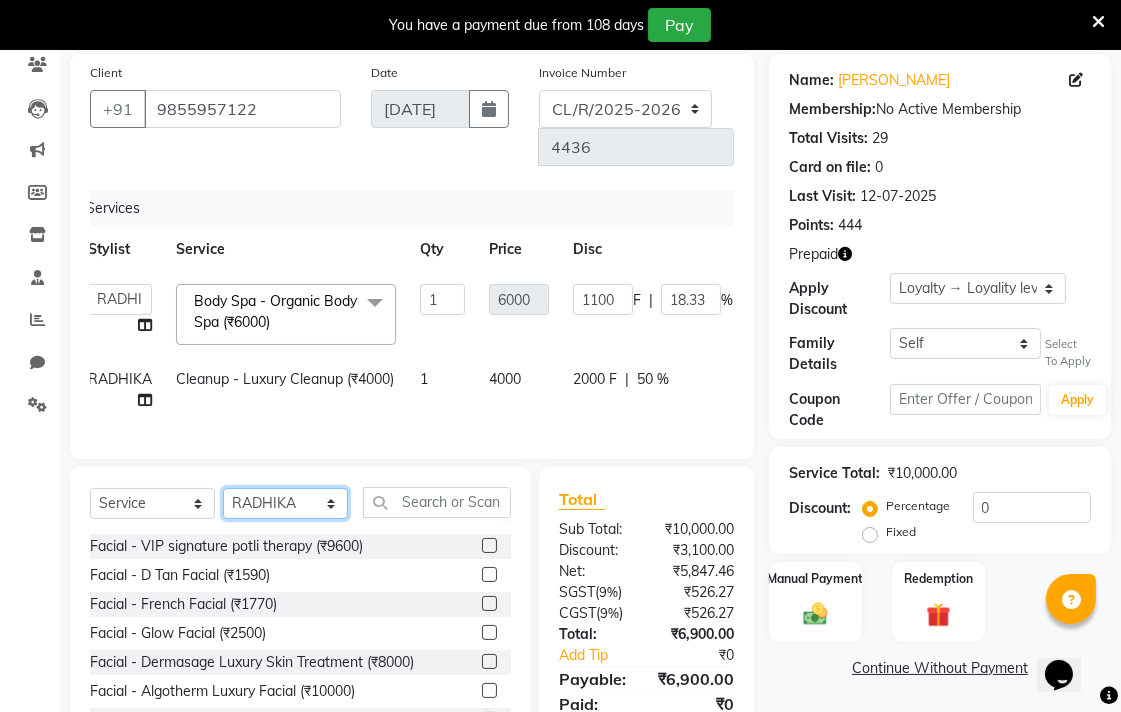 click on "Select Stylist Admin AMIT Birshika Colour Lounge, [GEOGRAPHIC_DATA] Colour Lounge, [GEOGRAPHIC_DATA] [PERSON_NAME] [PERSON_NAME] [PERSON_NAME] [PERSON_NAME] [PERSON_NAME] mam [PERSON_NAME] [PERSON_NAME] [PERSON_NAME] MOHIT [PERSON_NAME] POOJA [PERSON_NAME] [PERSON_NAME] [PERSON_NAME] guard [PERSON_NAME] [PERSON_NAME] [PERSON_NAME] [PERSON_NAME] SAMEER [PERSON_NAME] [PERSON_NAME] [PERSON_NAME] [PERSON_NAME] [PERSON_NAME] [PERSON_NAME] VISHAL [PERSON_NAME]" 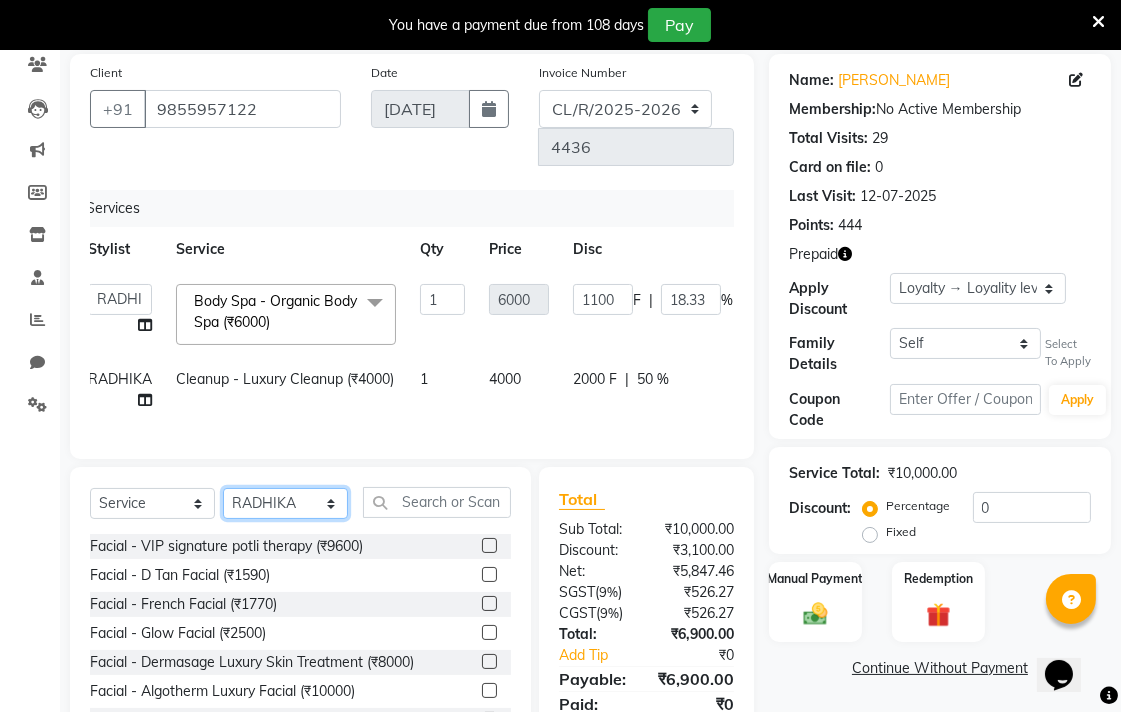 select on "70159" 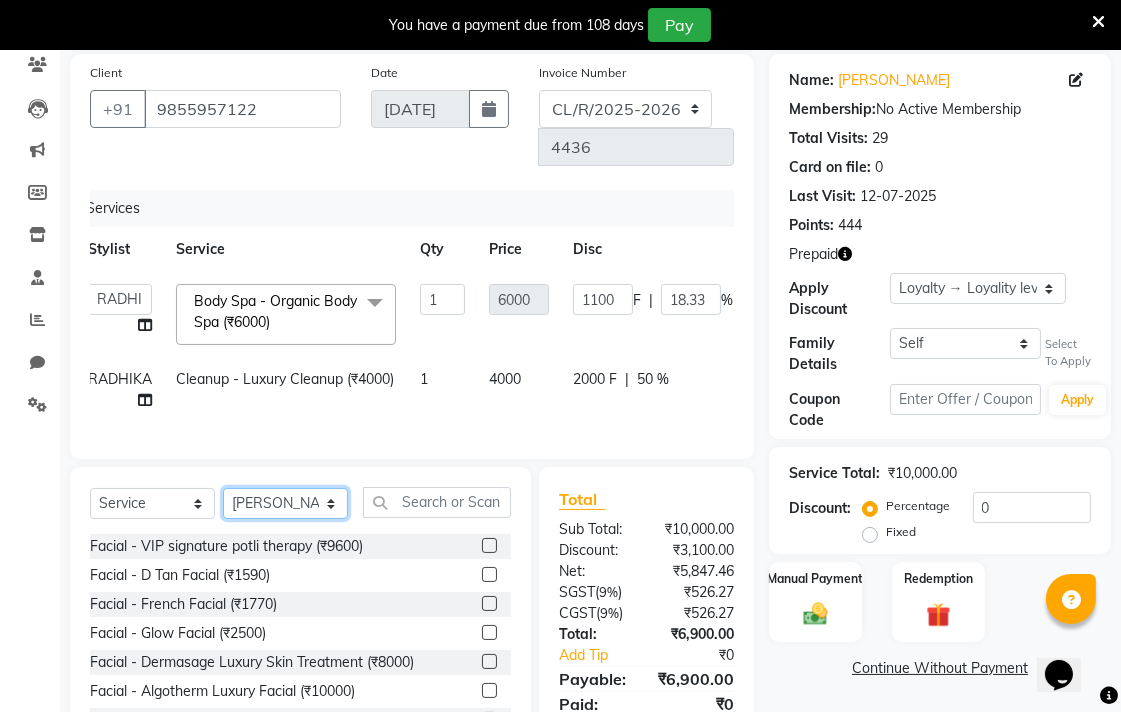 click on "Select Stylist Admin AMIT Birshika Colour Lounge, Ranjit Avenue Colour Lounge, Ranjit Avenue Digvijay JAGPREET SINGH KARAN JAFFAL KARAN KUMAR Komal mam LOVEPREET MAIBAM SURJIT SINGH MANDEEP MOHIT Nandani PARAS POOJA DEVNATH Pooja Negi PREM KOHLI RADHIKA Rahul guard Reema mehra Riya Sahil SAJAN SAMEER SANIA SANJAY SIMRAN Sonia Sunita TANUJ VISHAL Vishal singh" 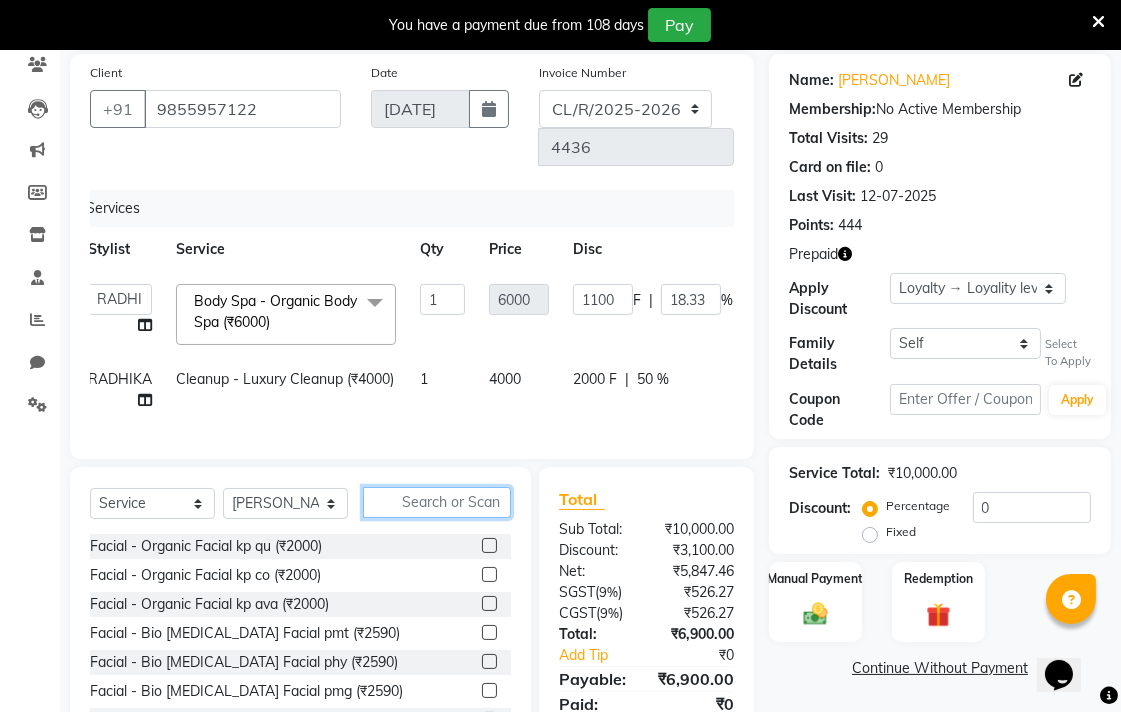 click 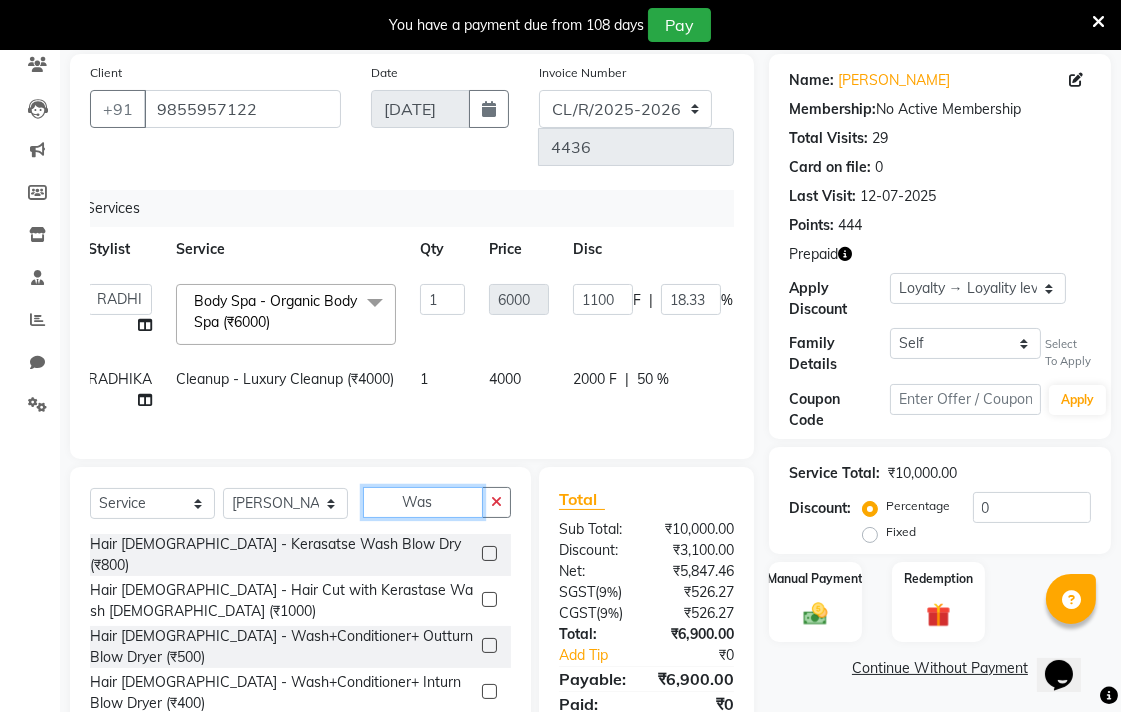 type on "Was" 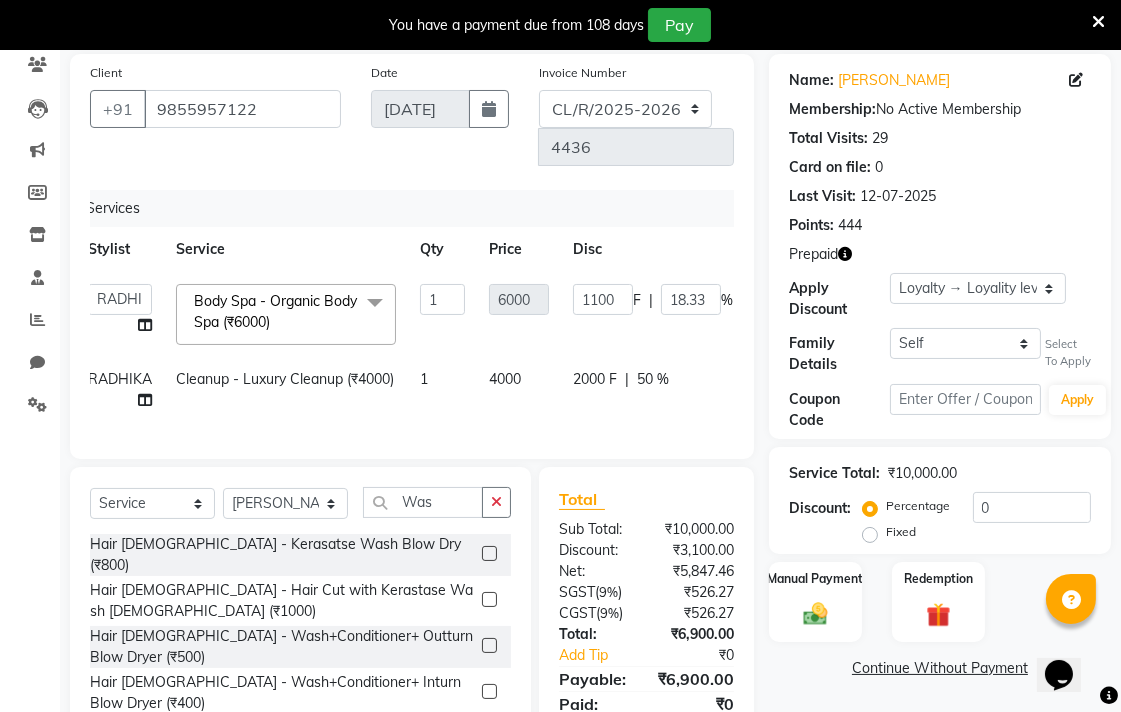 click 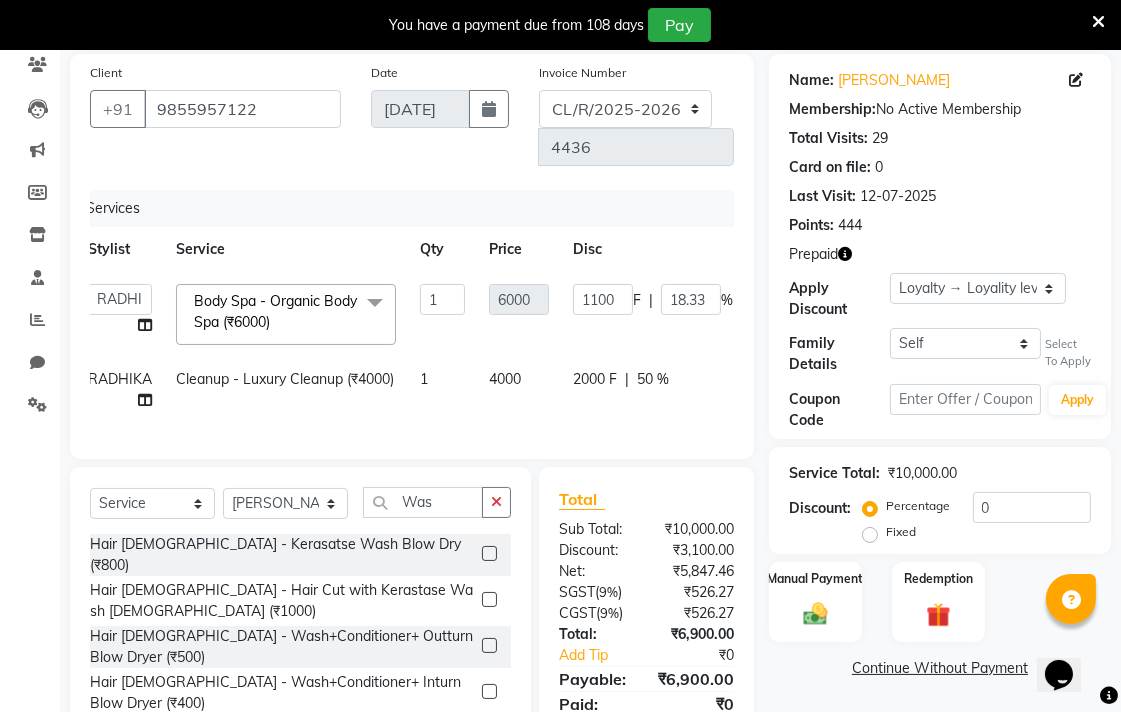 click at bounding box center (488, 646) 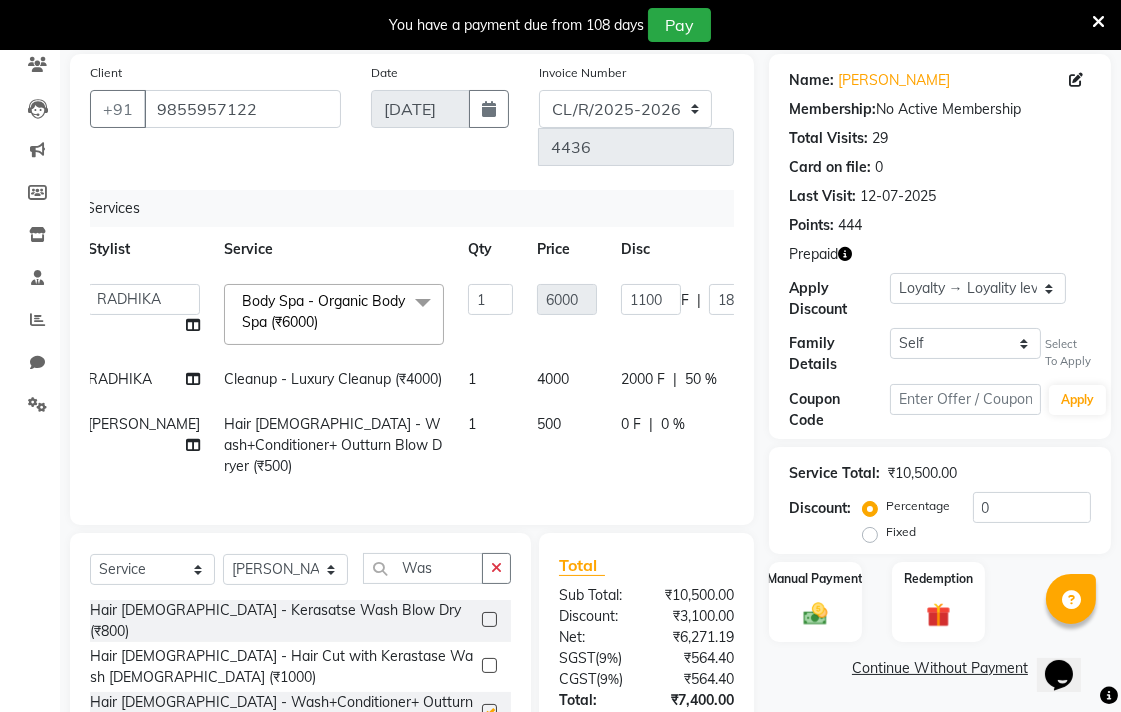checkbox on "false" 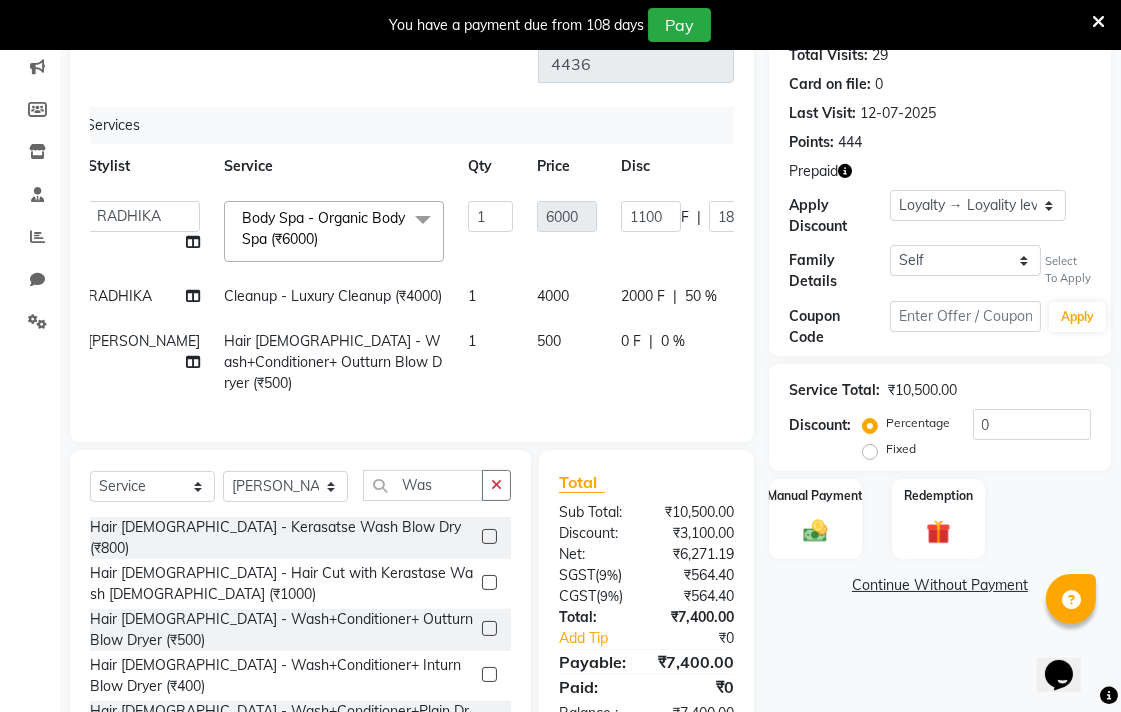 scroll, scrollTop: 317, scrollLeft: 0, axis: vertical 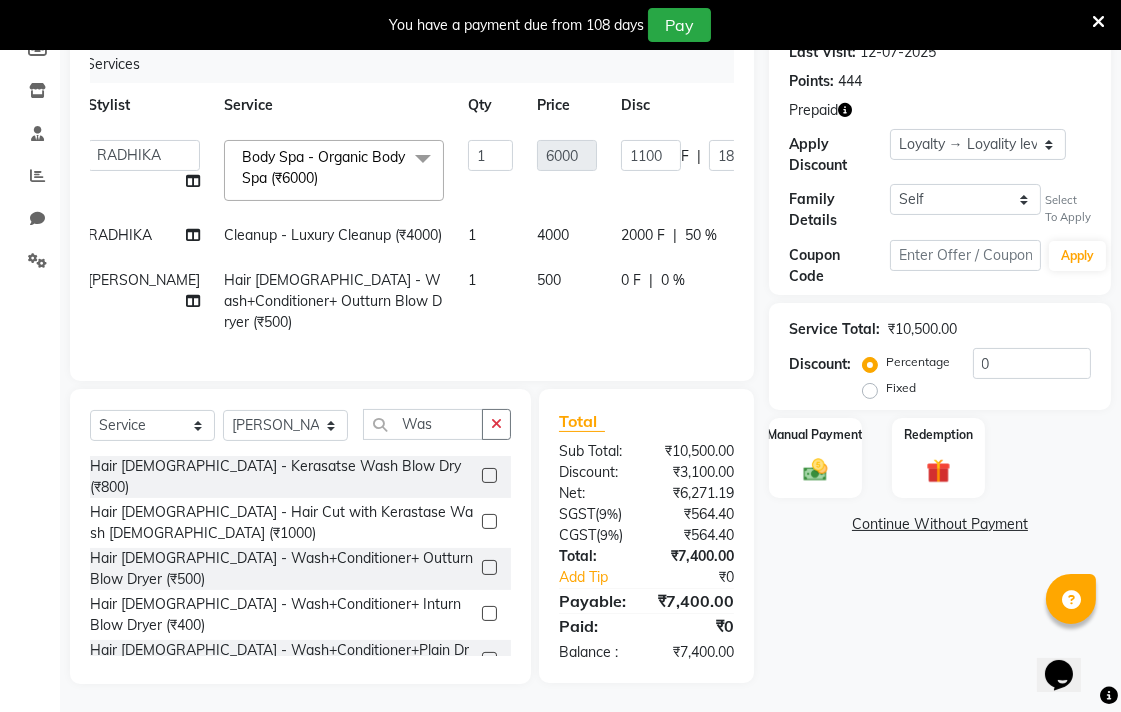 click on "Name: Vandana Singh Membership:  No Active Membership  Total Visits:  29 Card on file:  0 Last Visit:   12-07-2025 Points:   444  Prepaid Apply Discount Select  Loyalty → Loyality level 1  Coupon → Sukriti Gift Voucher Coupon → Sukriti Gift Voucher Coupon → Sukriti Gift Voucher Coupon → Sukriti Gift Voucher Family Details Self Vandana Singh Select To Apply Coupon Code Apply Service Total:  ₹10,500.00  Discount:  Percentage   Fixed  0 Manual Payment Redemption  Continue Without Payment" 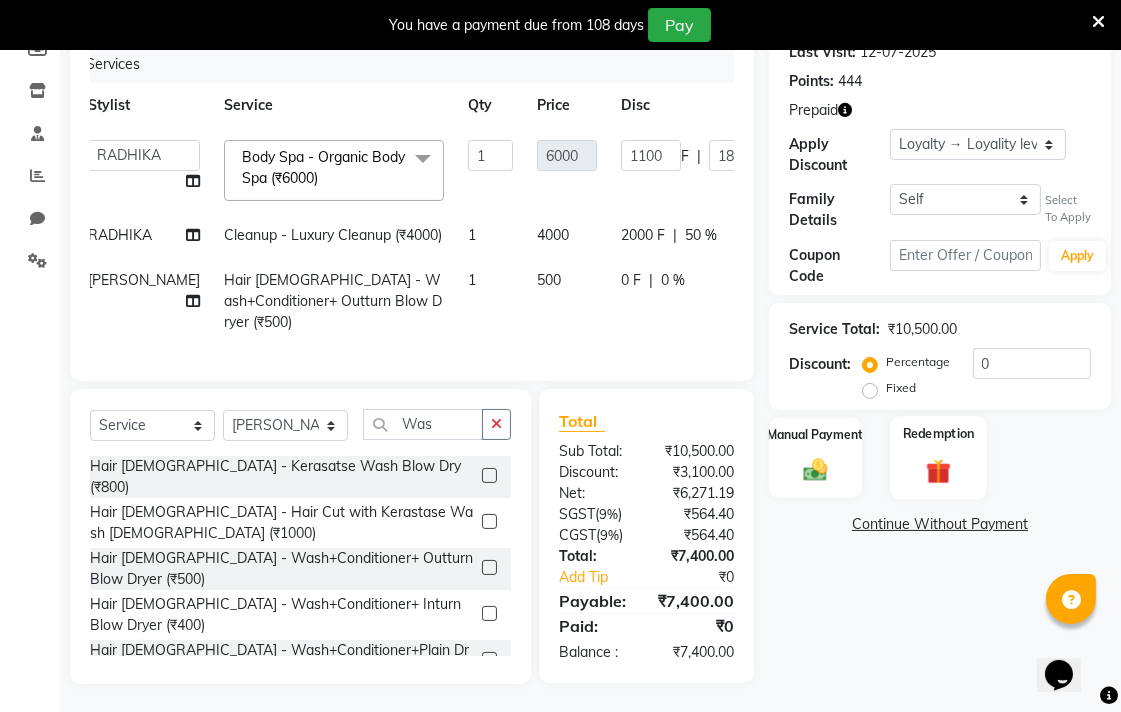 click 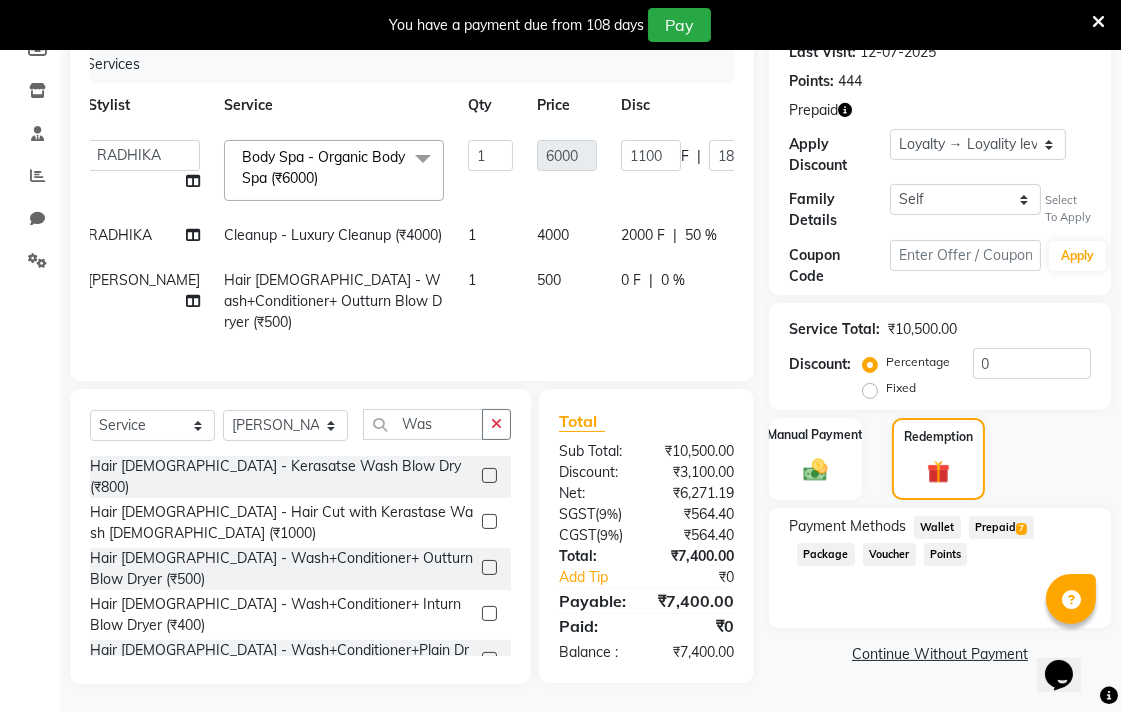 click on "Prepaid  7" 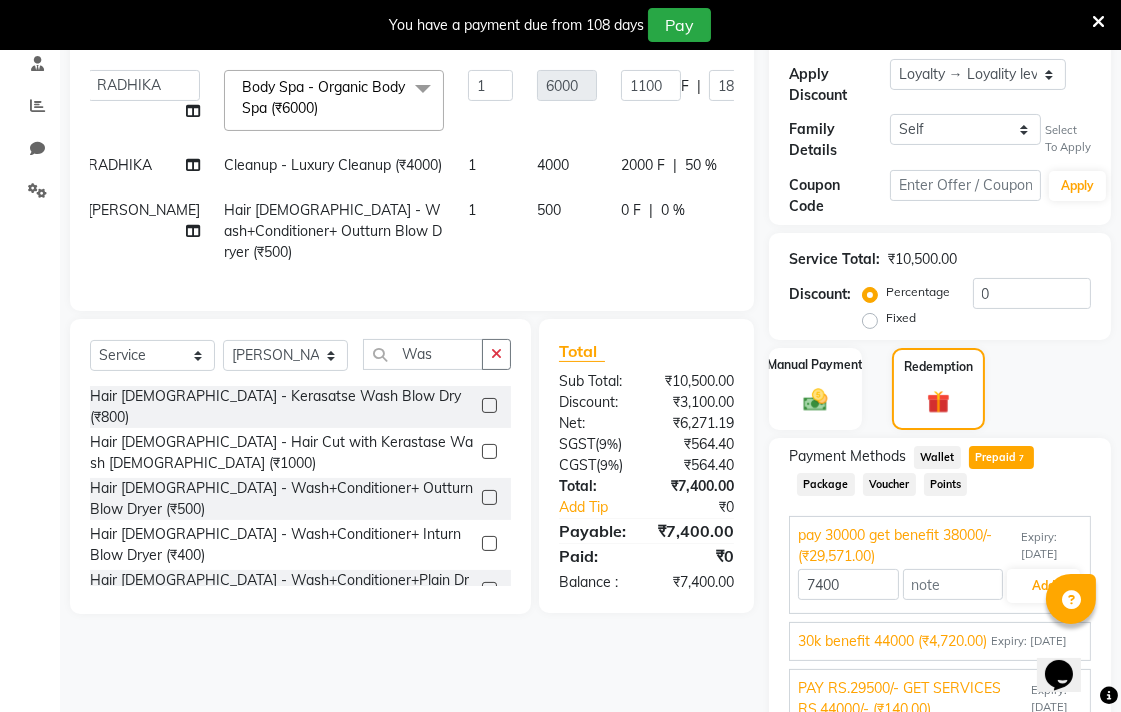 scroll, scrollTop: 491, scrollLeft: 0, axis: vertical 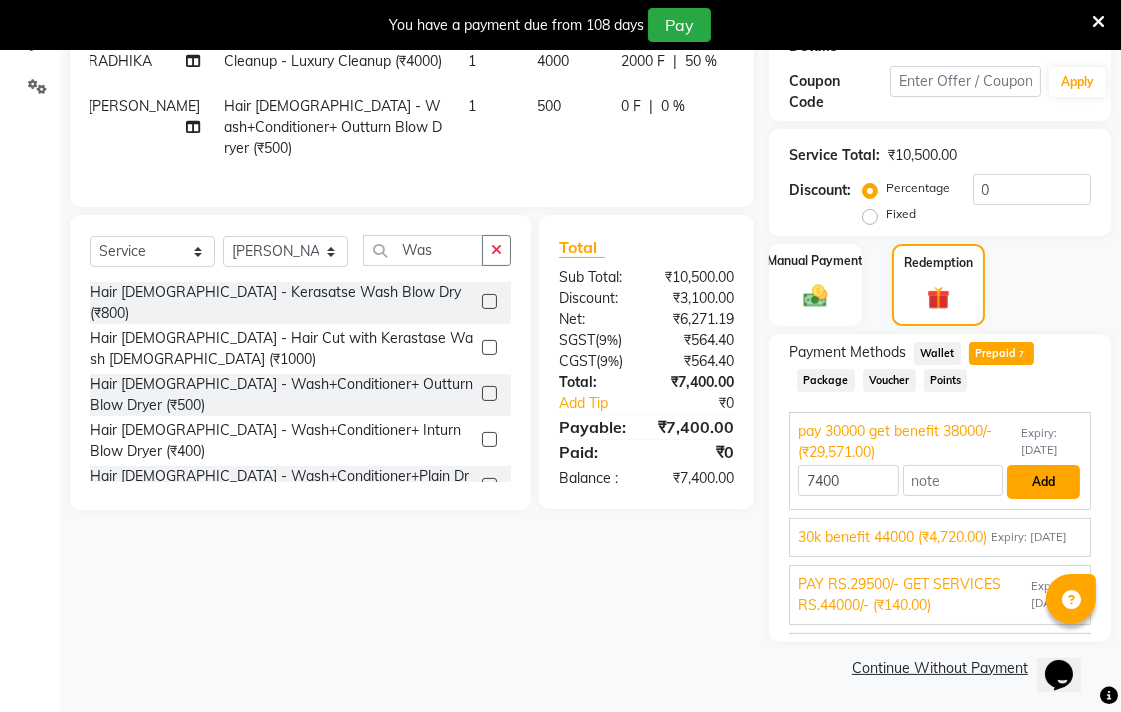 click on "Add" at bounding box center [1043, 482] 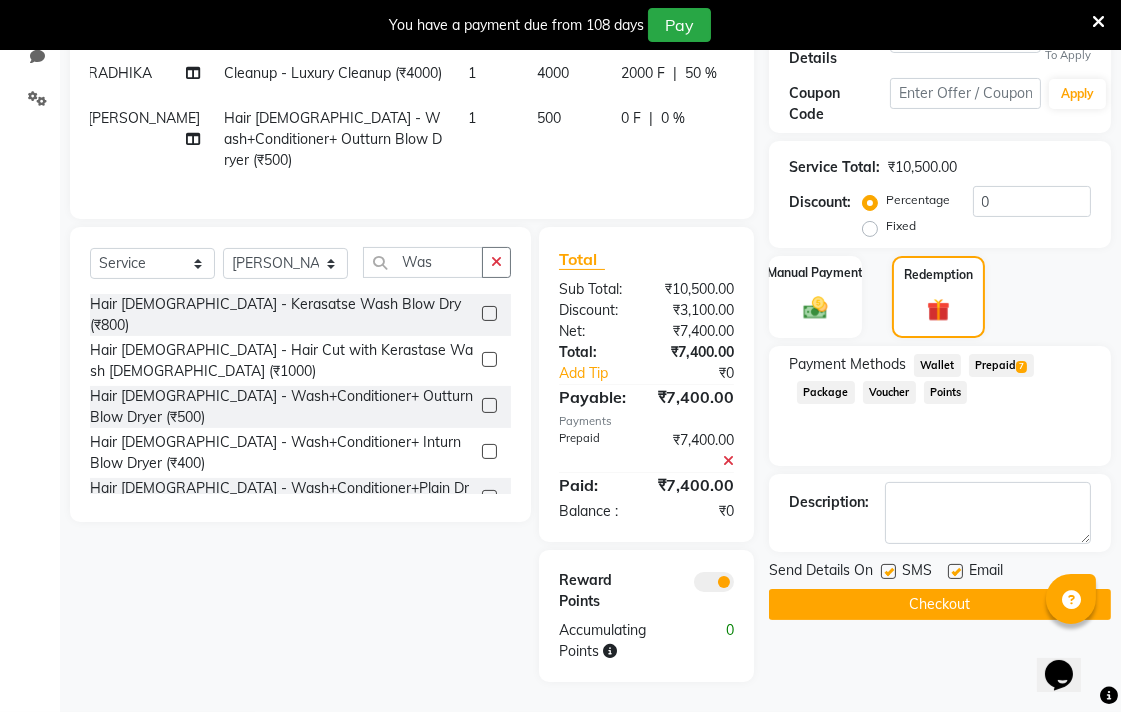 scroll, scrollTop: 478, scrollLeft: 0, axis: vertical 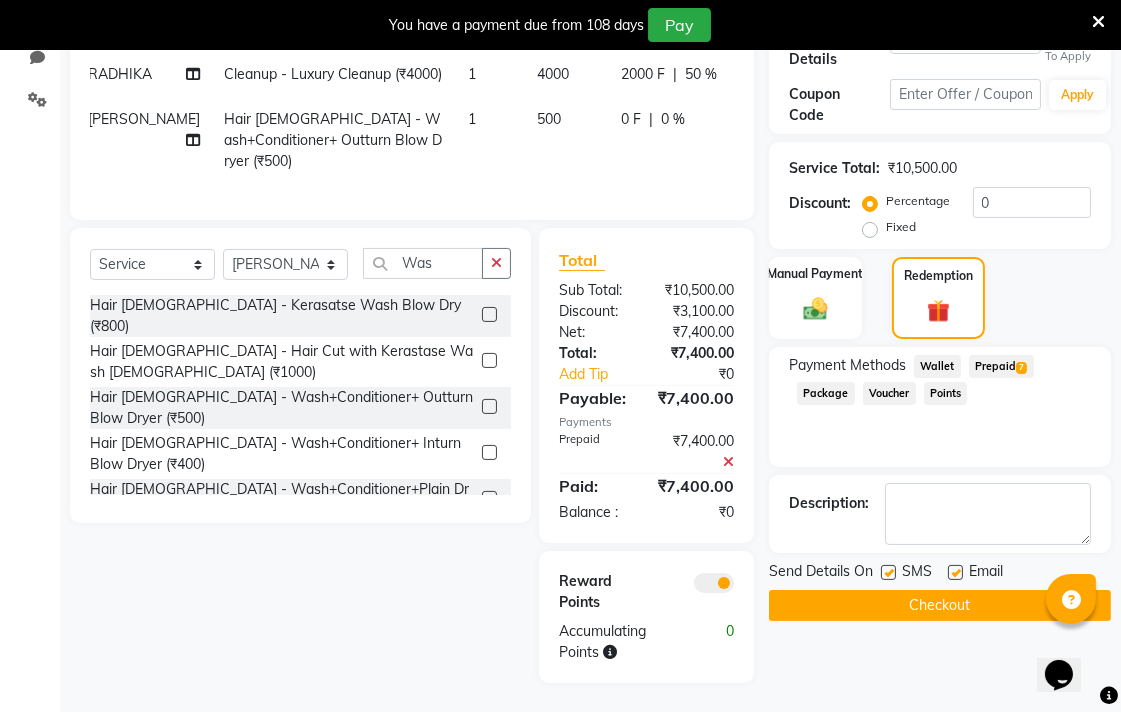 click on "Checkout" 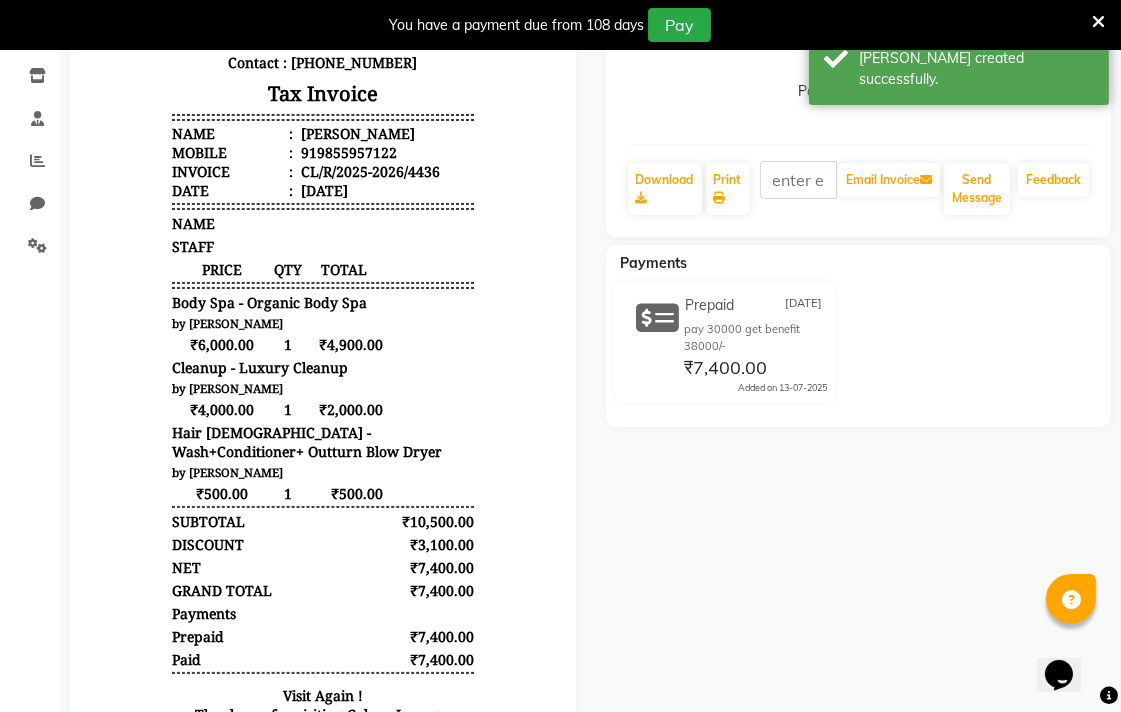 scroll, scrollTop: 321, scrollLeft: 0, axis: vertical 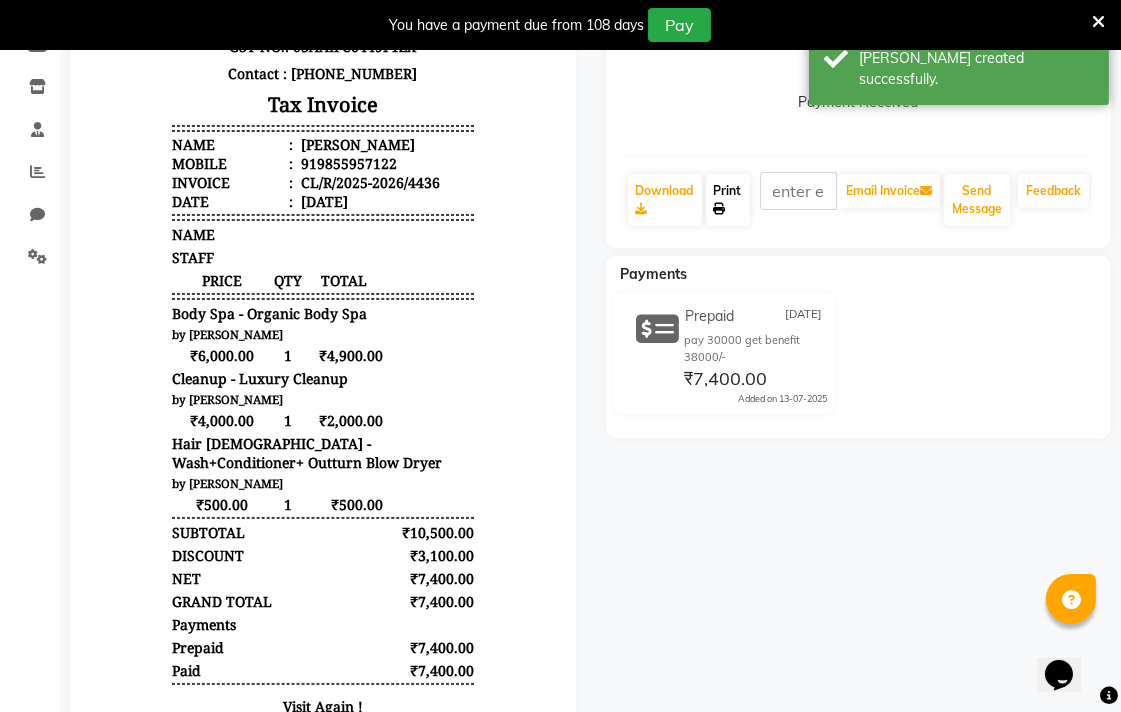click on "Print" 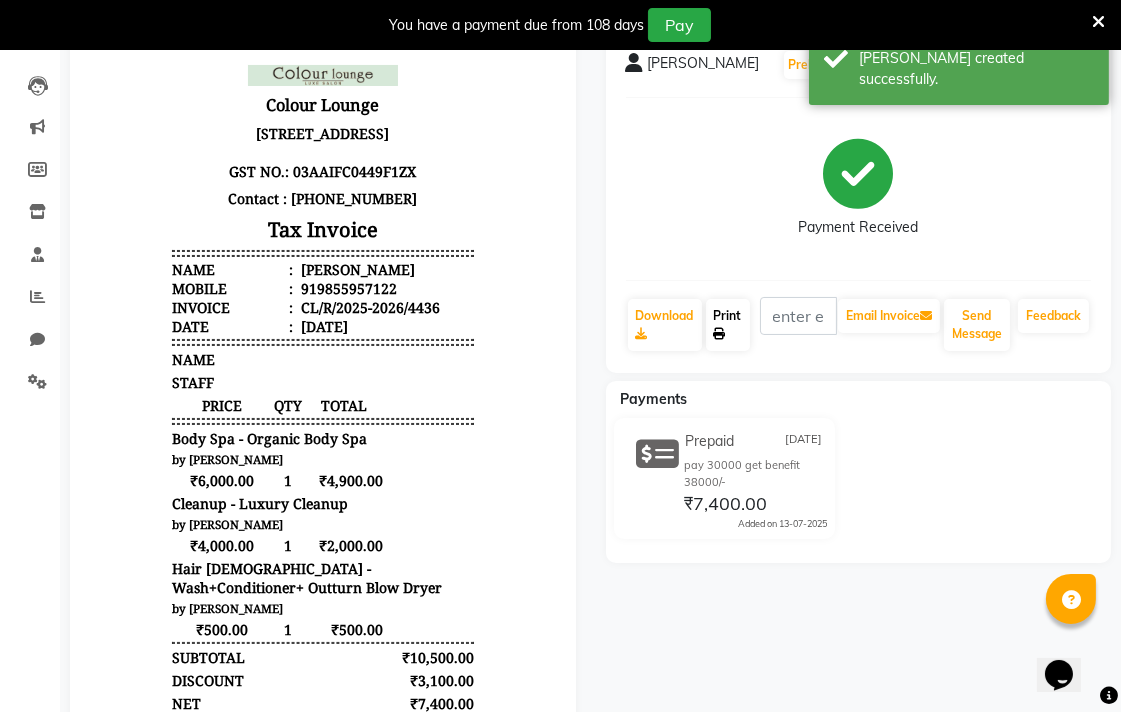 scroll, scrollTop: 0, scrollLeft: 0, axis: both 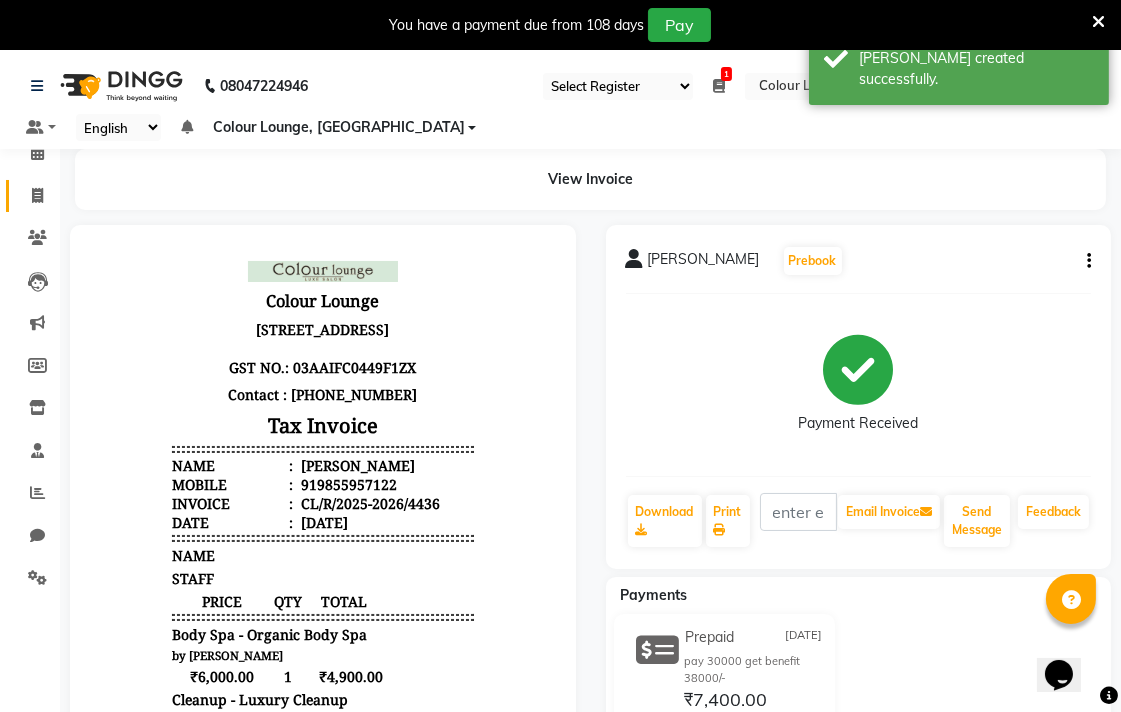 click 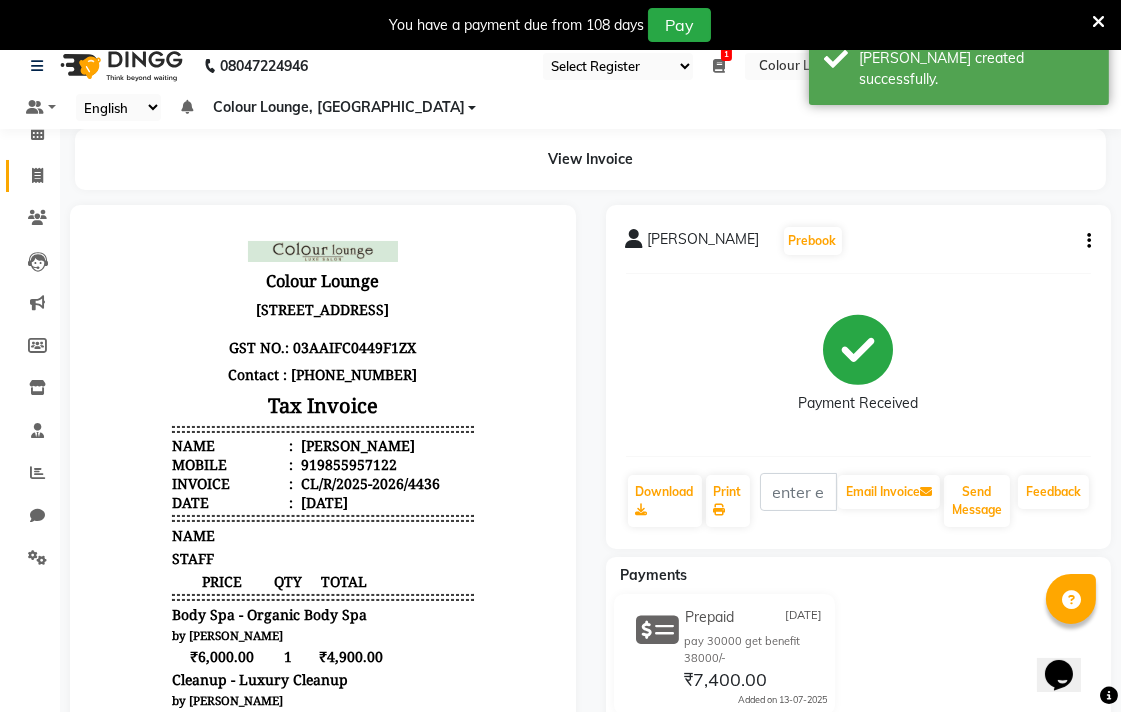 select on "service" 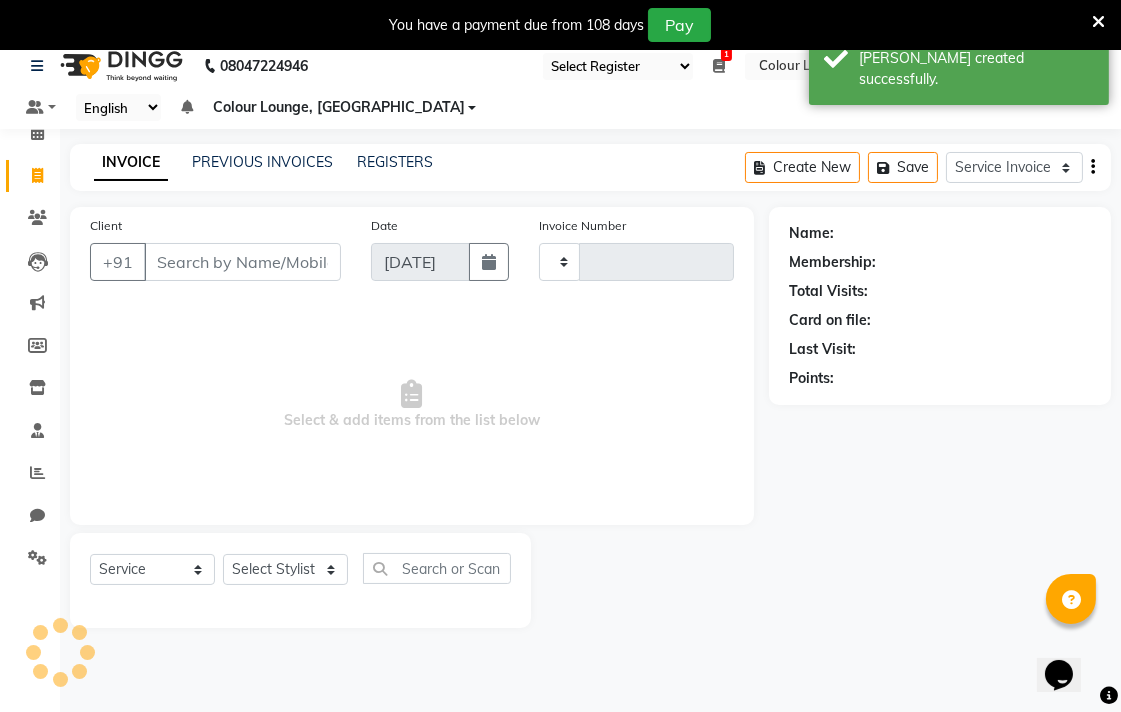 scroll, scrollTop: 50, scrollLeft: 0, axis: vertical 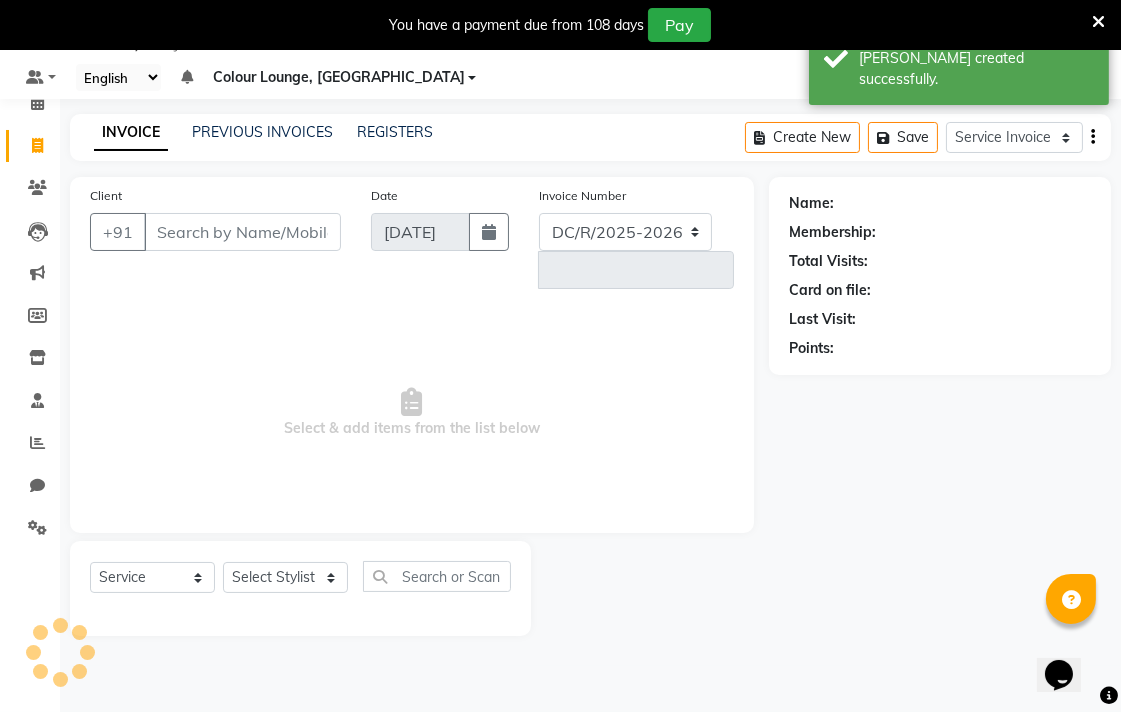 select on "8013" 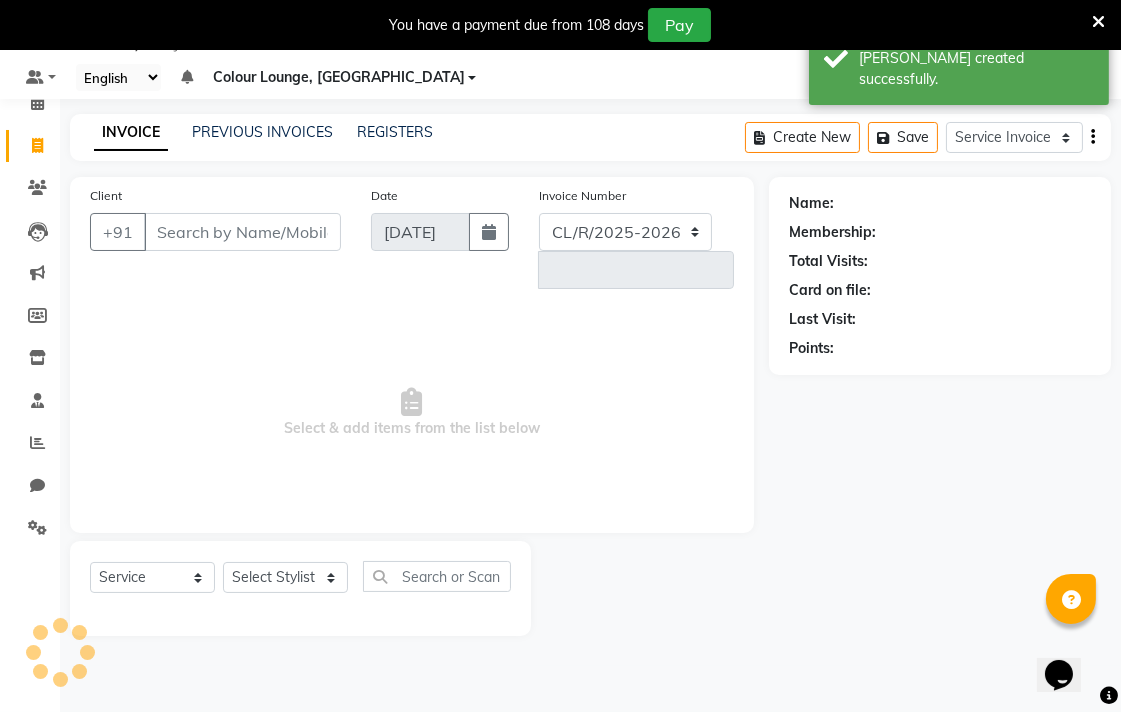 type on "4437" 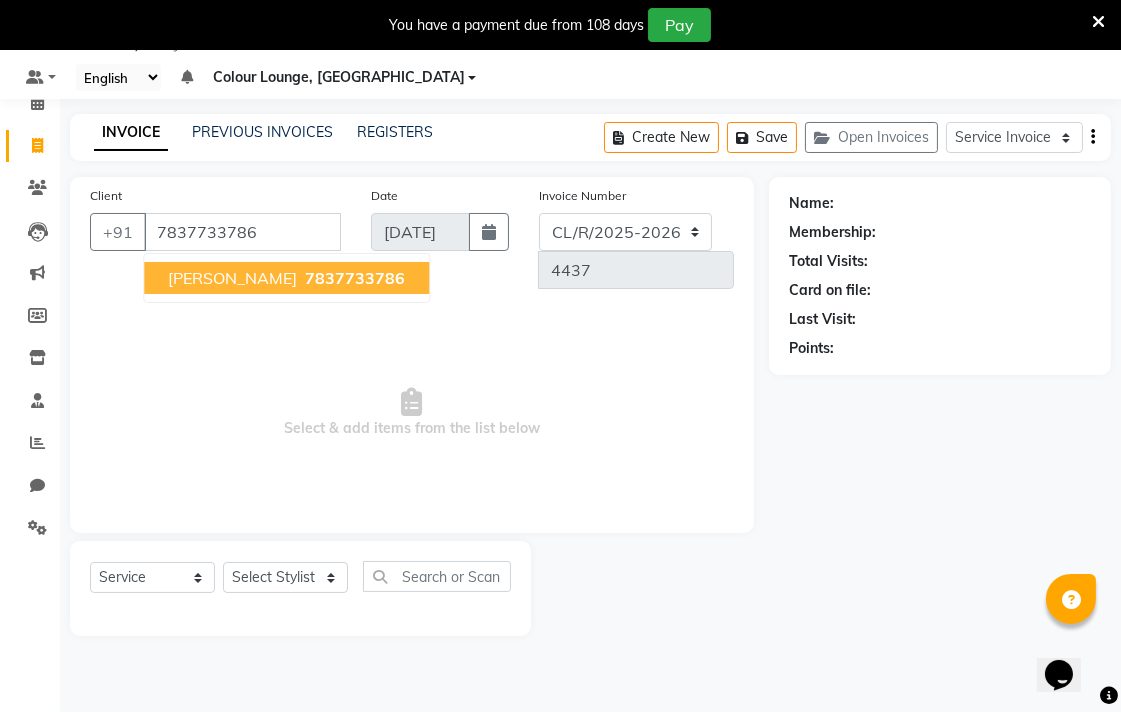type on "7837733786" 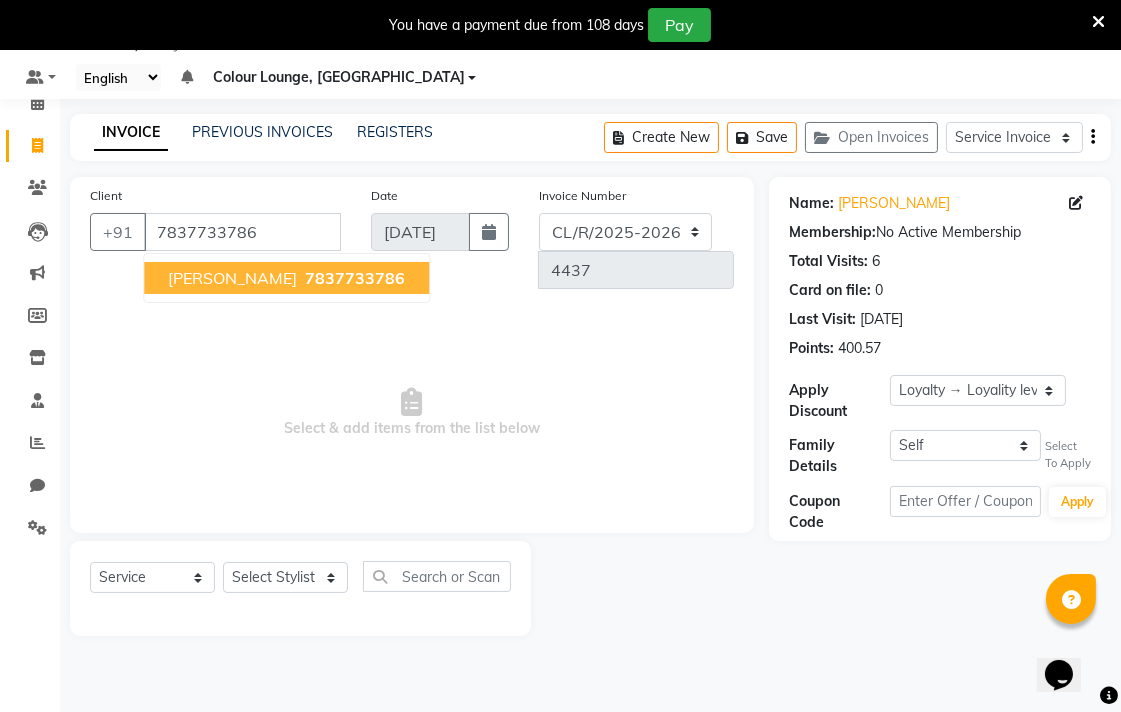 click on "7837733786" at bounding box center [355, 278] 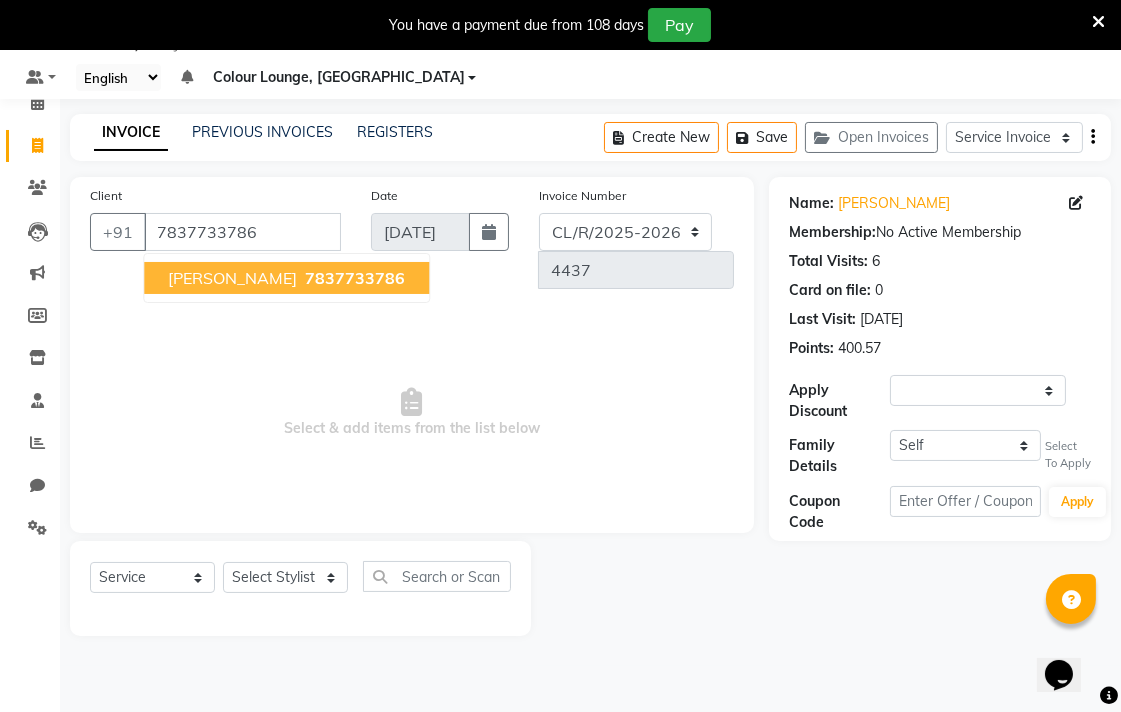 select on "1: Object" 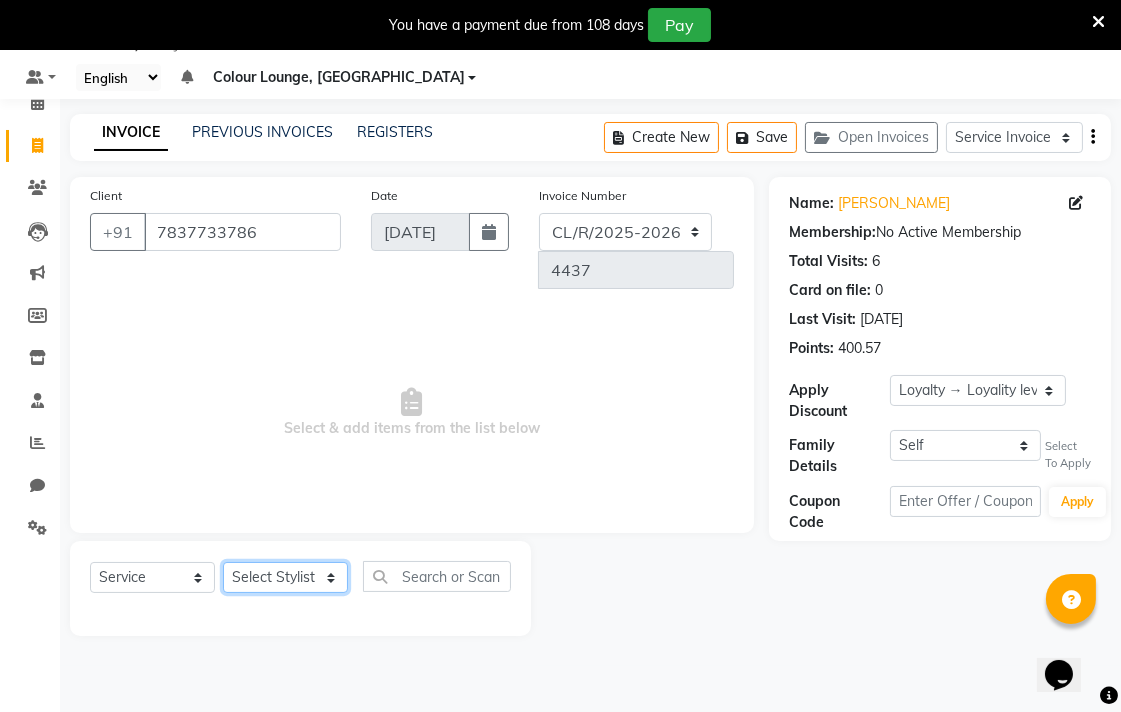 click on "Select Stylist Admin AMIT Birshika Colour Lounge, Ranjit Avenue Colour Lounge, Ranjit Avenue Digvijay JAGPREET SINGH KARAN JAFFAL KARAN KUMAR Komal mam LOVEPREET MAIBAM SURJIT SINGH MANDEEP MOHIT Nandani PARAS POOJA DEVNATH Pooja Negi PREM KOHLI RADHIKA Rahul guard Reema mehra Riya Sahil SAJAN SAMEER SANIA SANJAY SIMRAN Sonia Sunita TANUJ VISHAL Vishal singh" 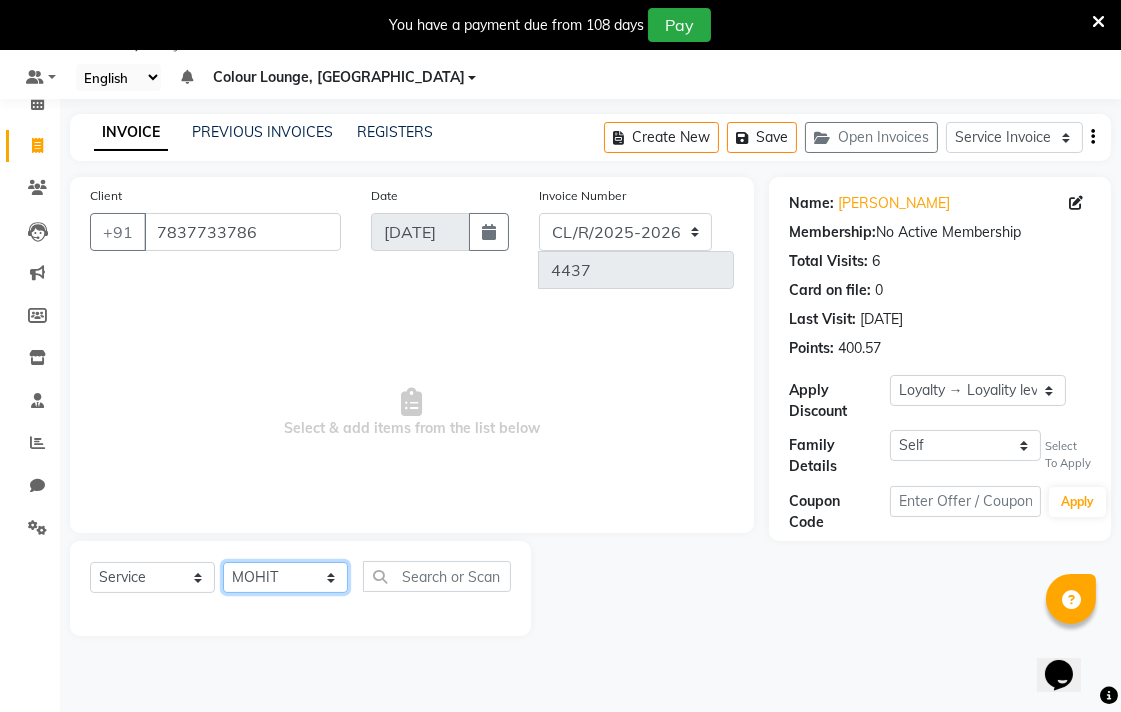 click on "Select Stylist Admin AMIT Birshika Colour Lounge, [GEOGRAPHIC_DATA] Colour Lounge, [GEOGRAPHIC_DATA] [PERSON_NAME] [PERSON_NAME] [PERSON_NAME] [PERSON_NAME] [PERSON_NAME] mam [PERSON_NAME] [PERSON_NAME] [PERSON_NAME] MOHIT [PERSON_NAME] POOJA [PERSON_NAME] [PERSON_NAME] [PERSON_NAME] guard [PERSON_NAME] [PERSON_NAME] [PERSON_NAME] [PERSON_NAME] SAMEER [PERSON_NAME] [PERSON_NAME] [PERSON_NAME] [PERSON_NAME] [PERSON_NAME] [PERSON_NAME] VISHAL [PERSON_NAME]" 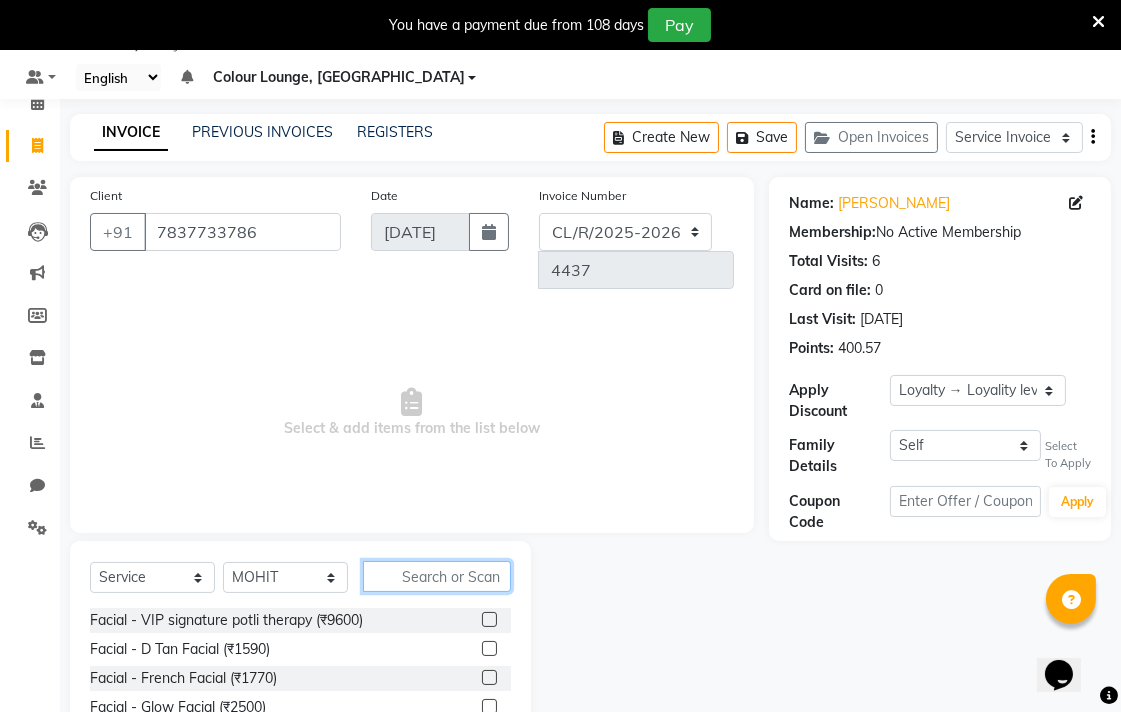 click 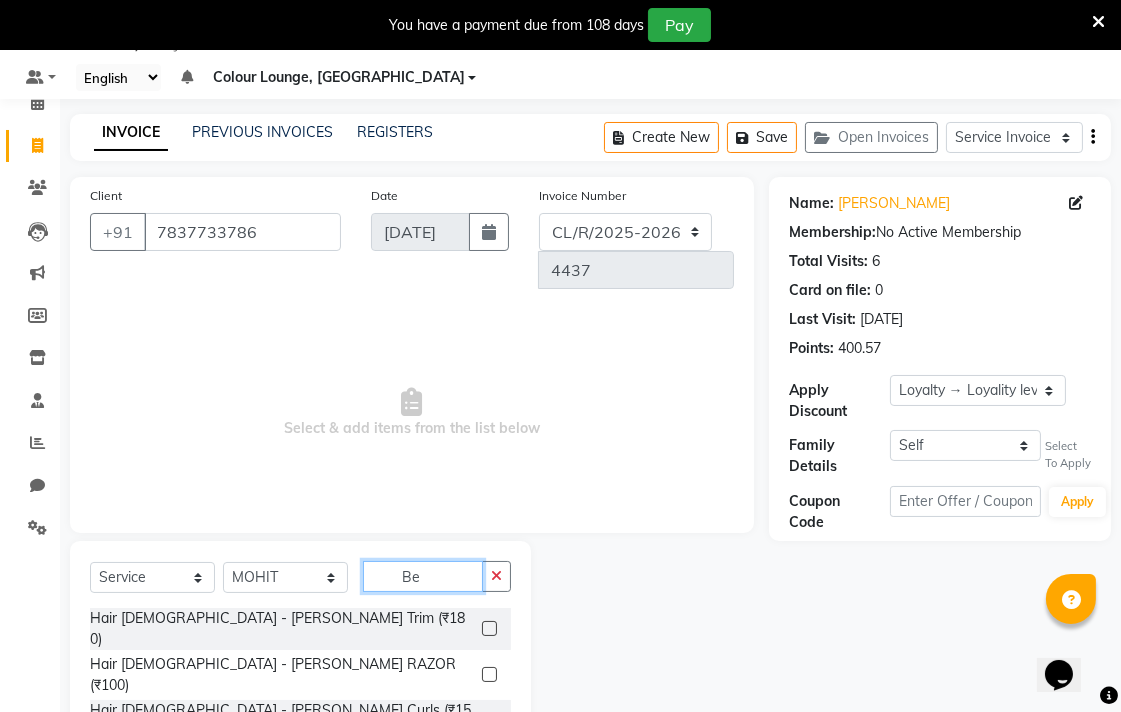 type on "Be" 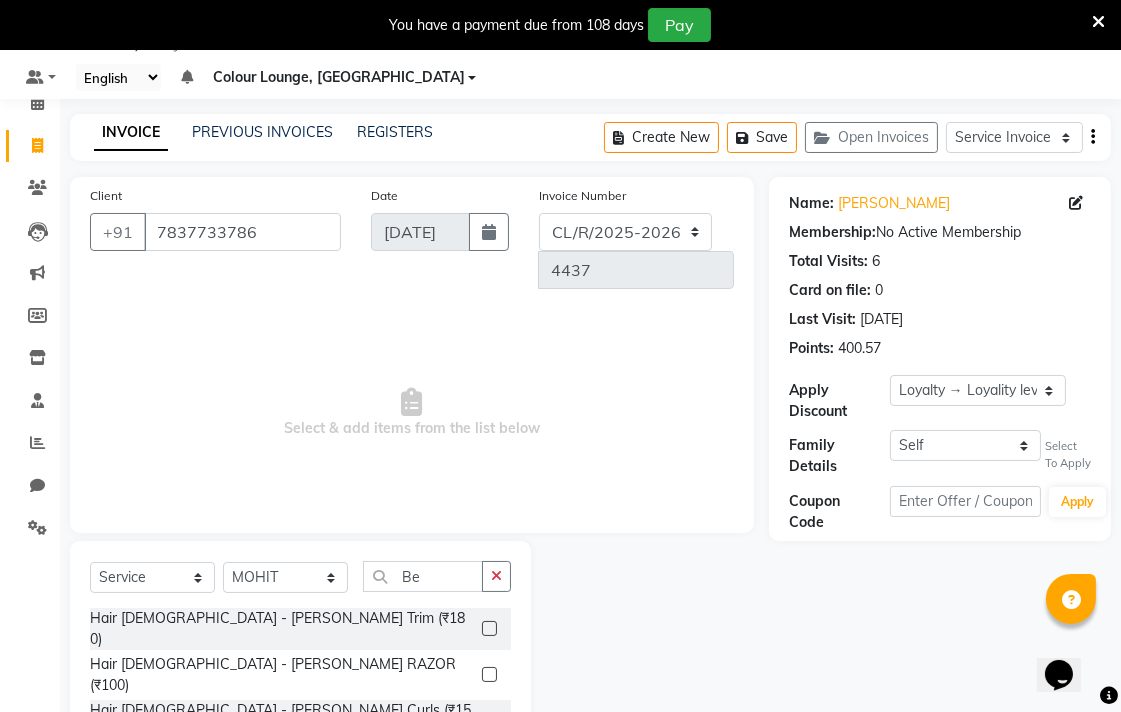 click 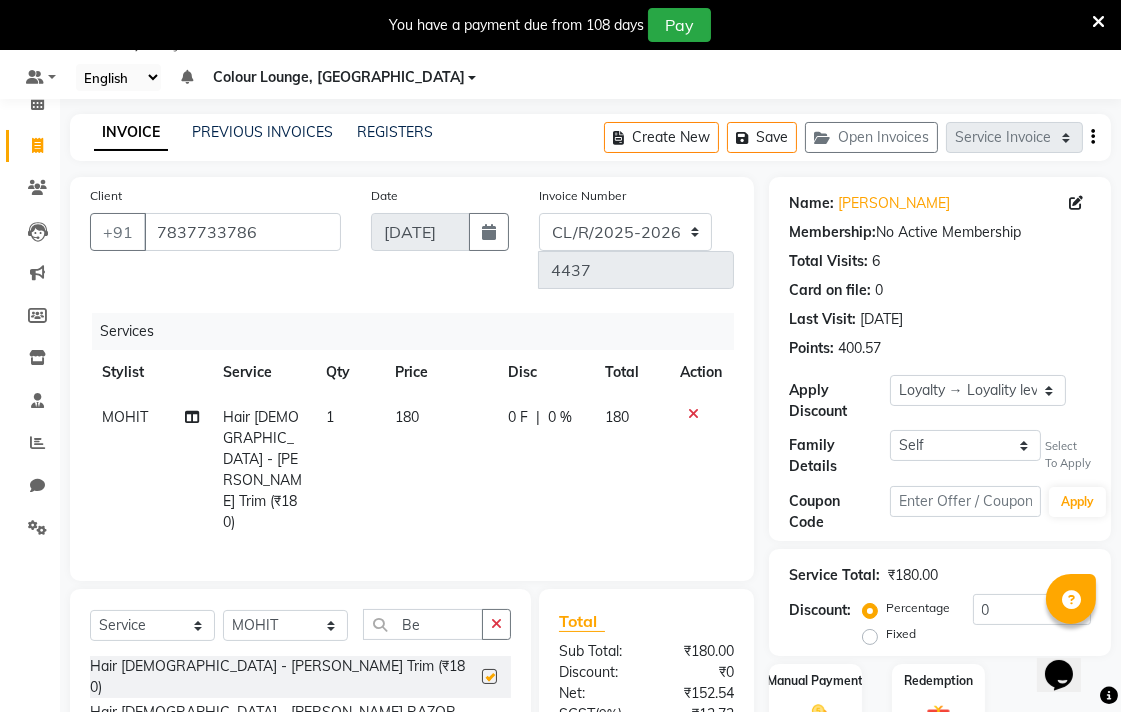 checkbox on "false" 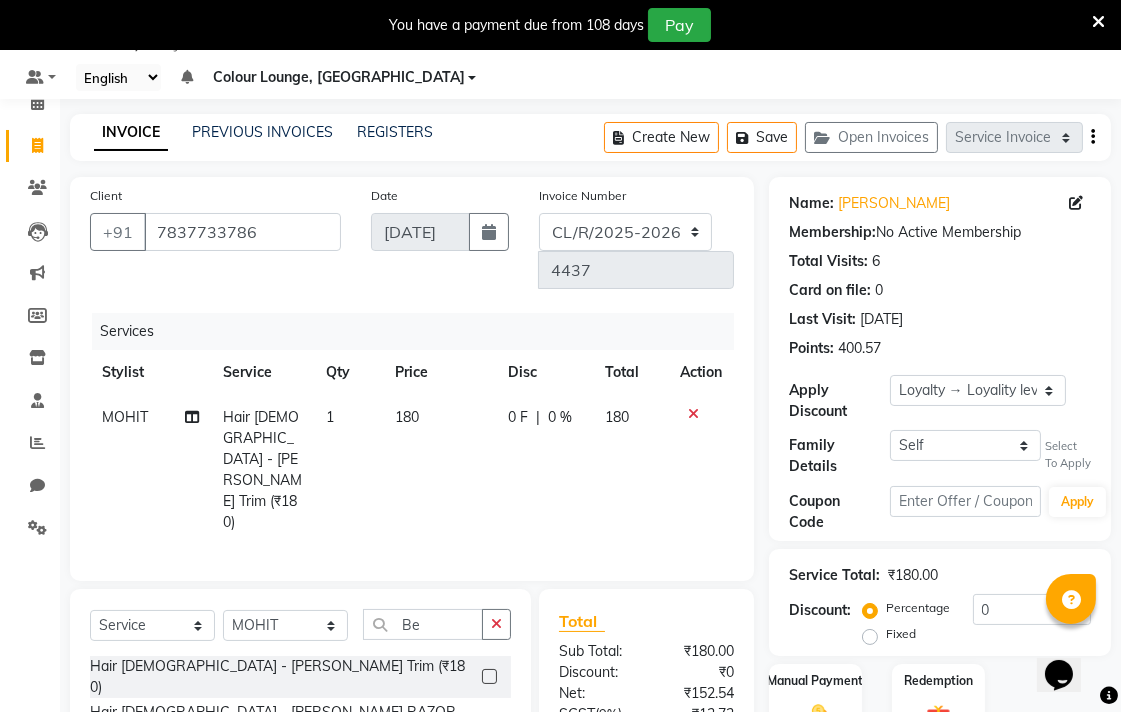 click 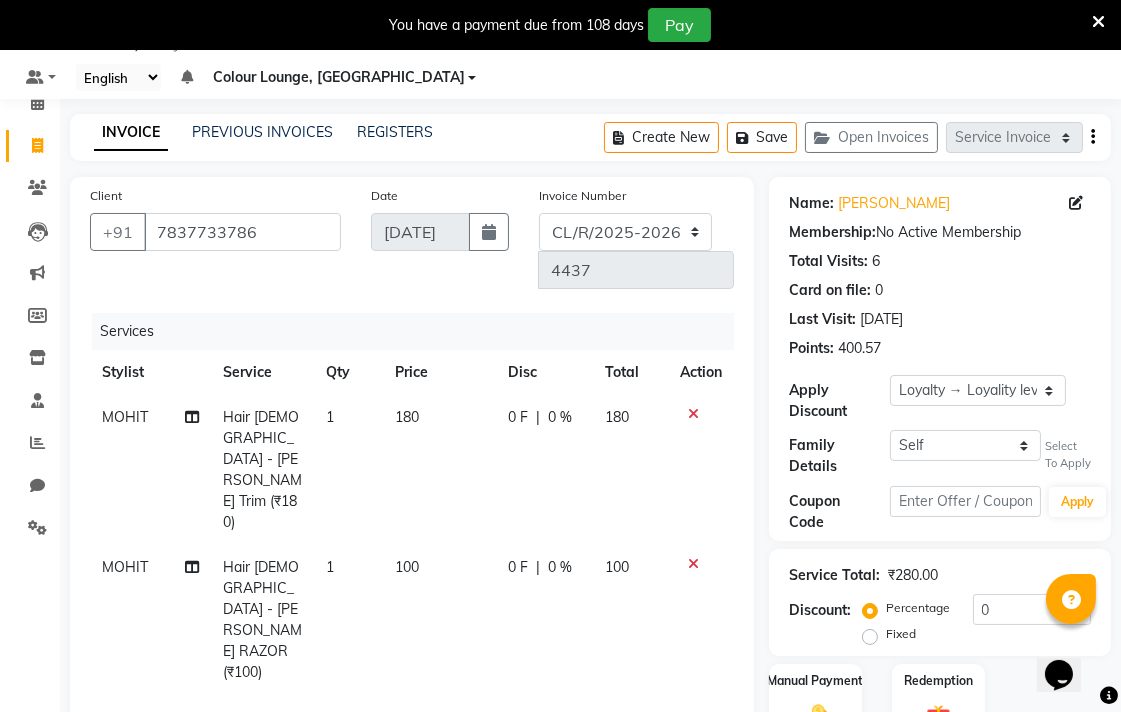 checkbox on "false" 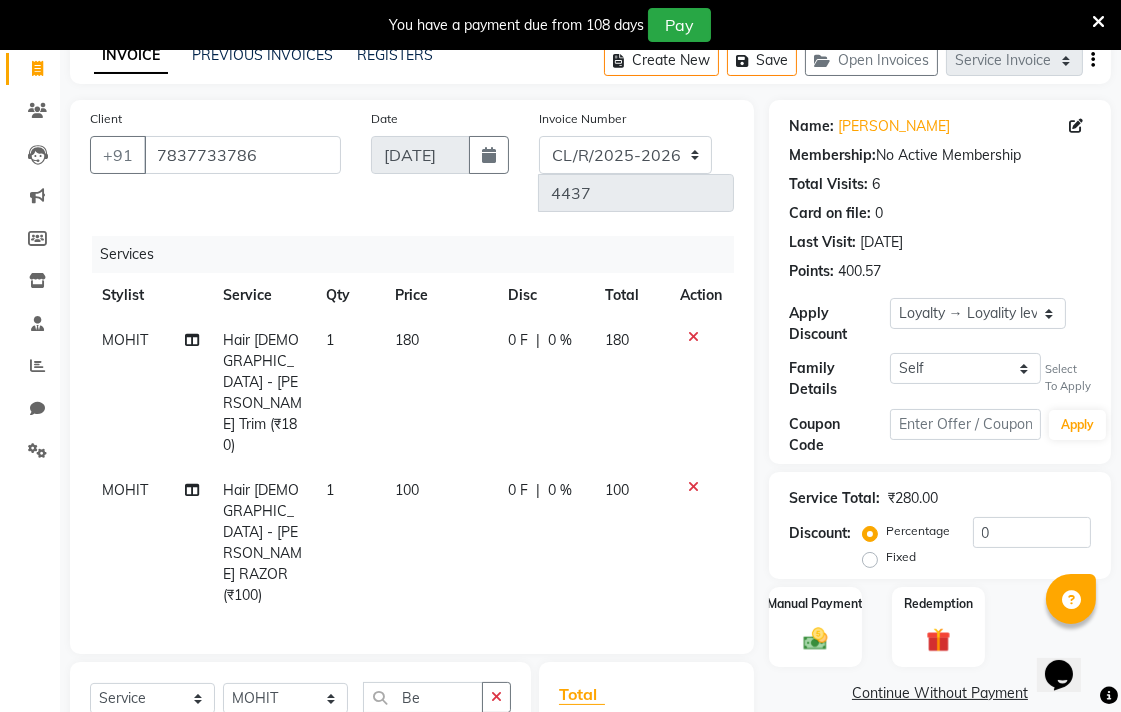 scroll, scrollTop: 128, scrollLeft: 0, axis: vertical 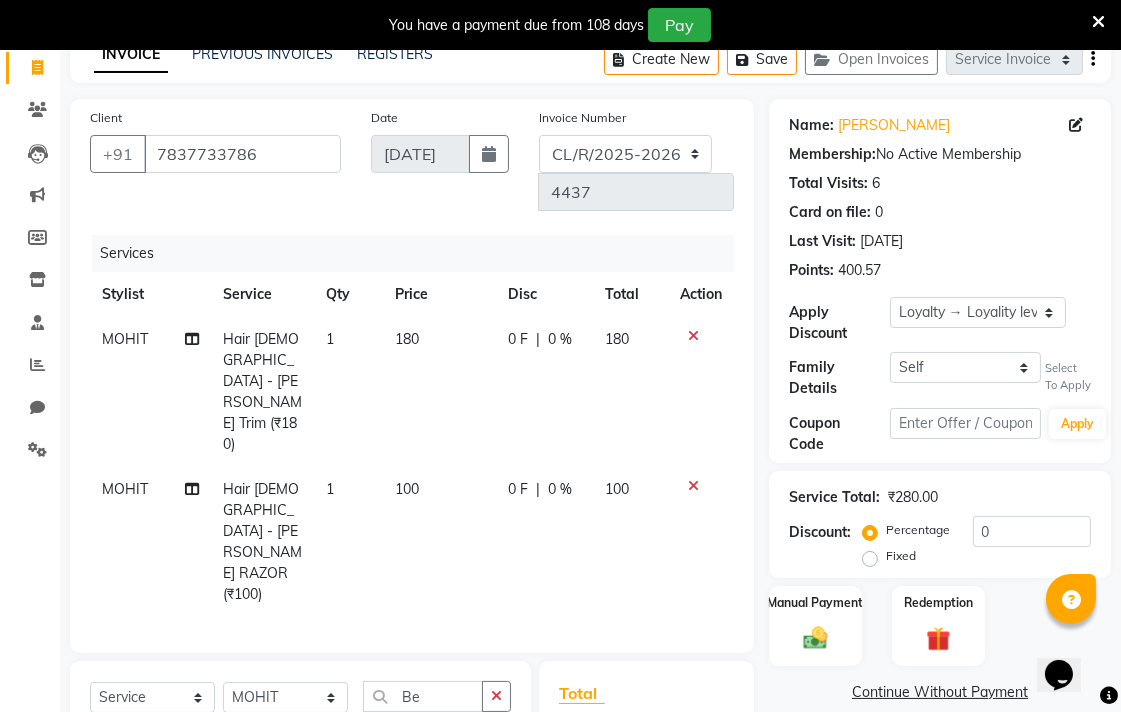 click 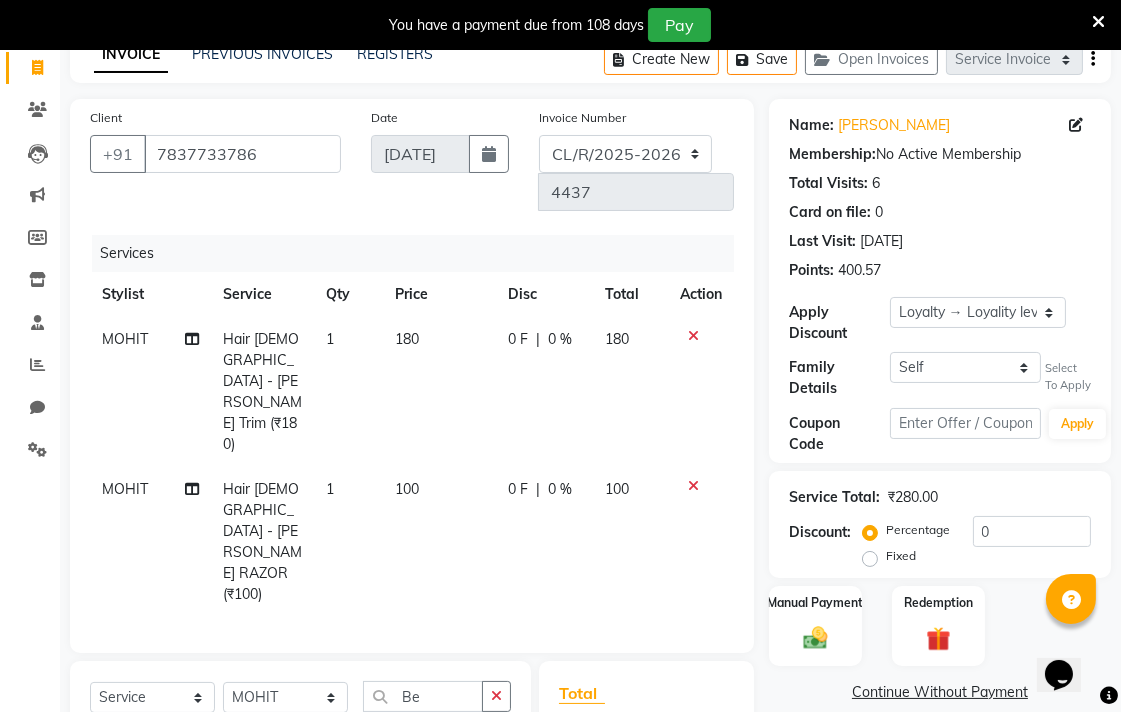 click on "Action" 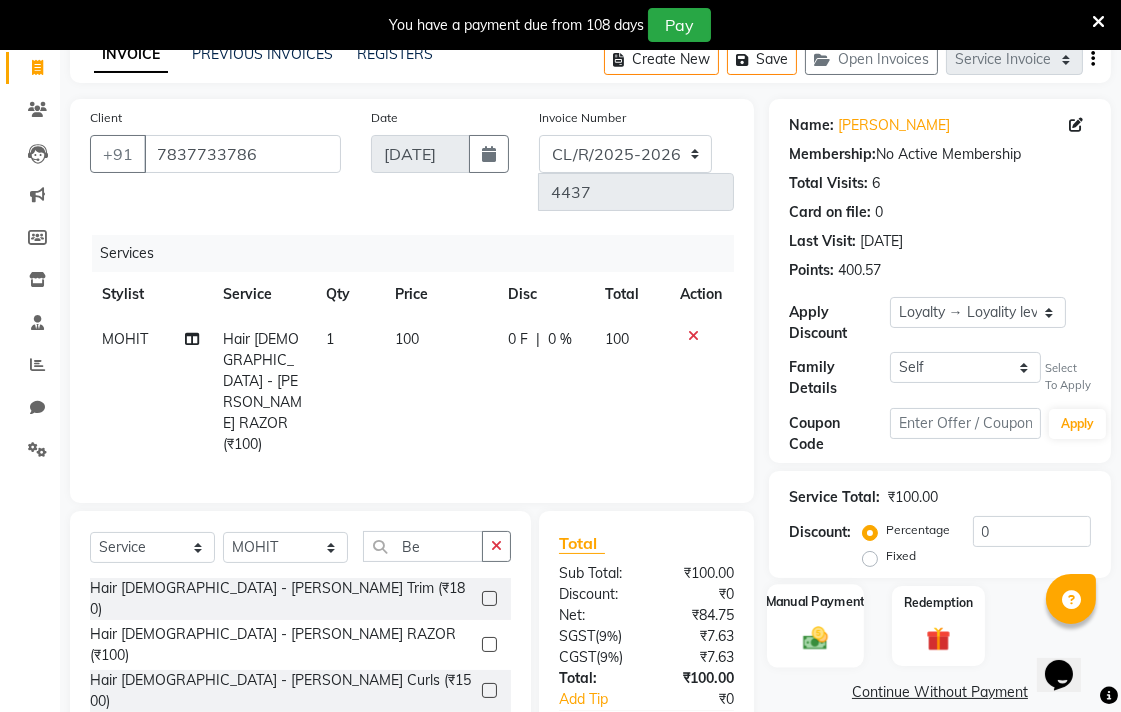click on "Manual Payment" 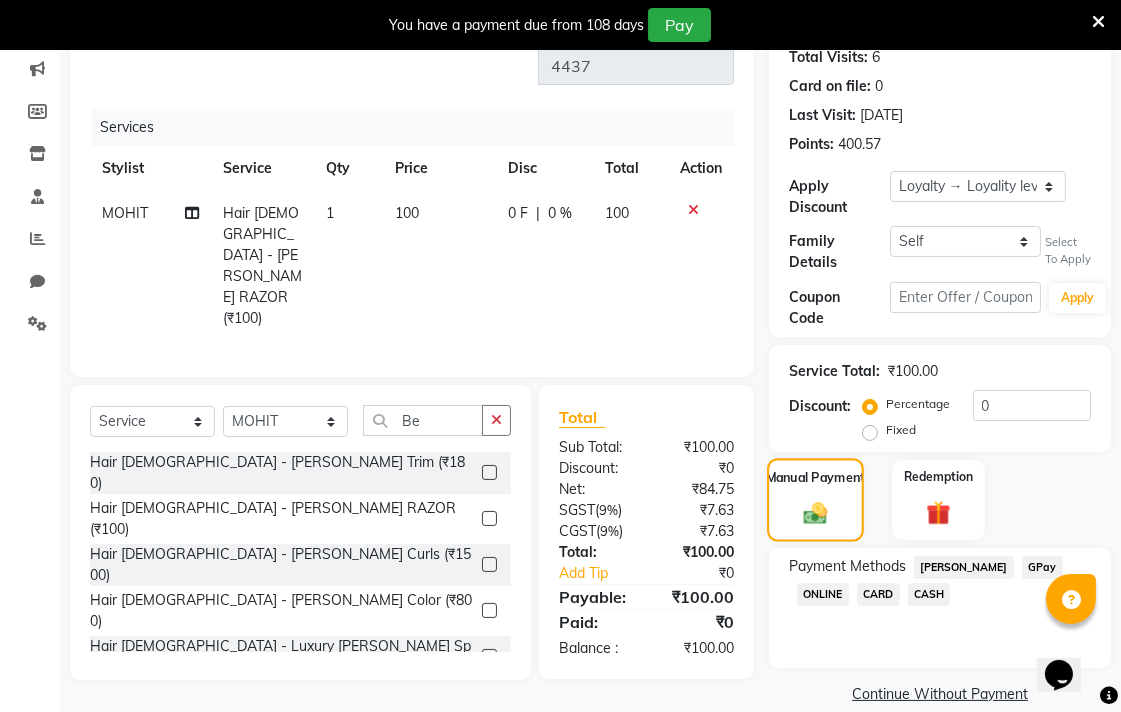 scroll, scrollTop: 281, scrollLeft: 0, axis: vertical 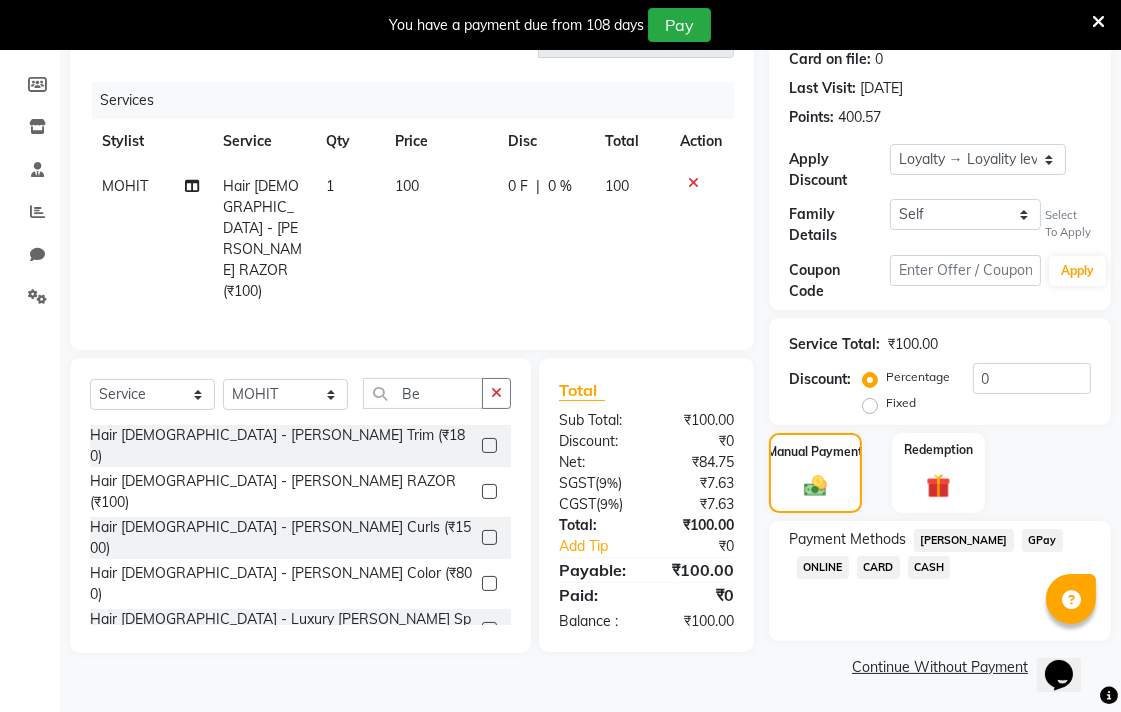 click on "[PERSON_NAME]" 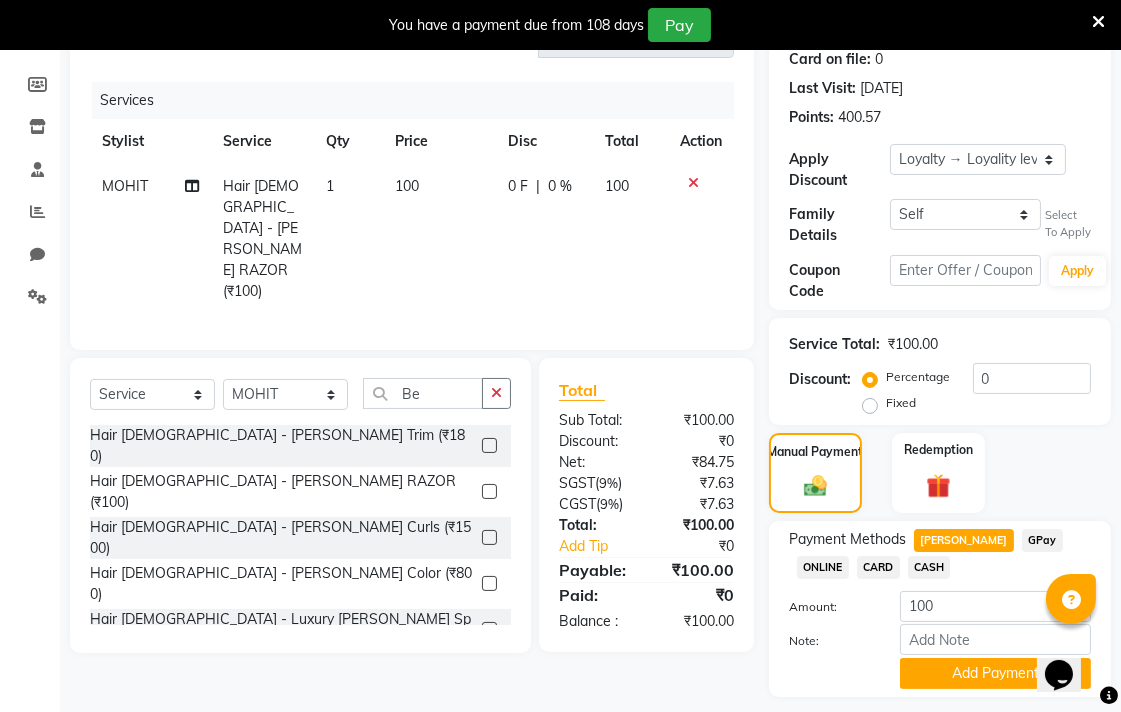 click on "CASH" 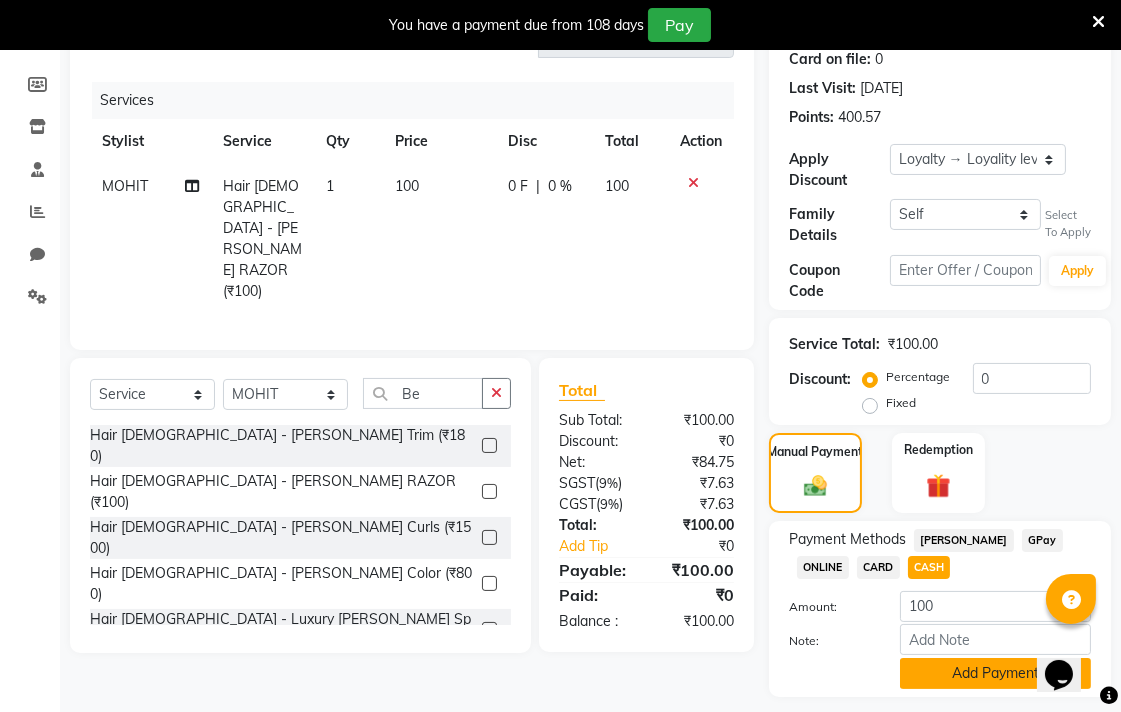 click on "Add Payment" 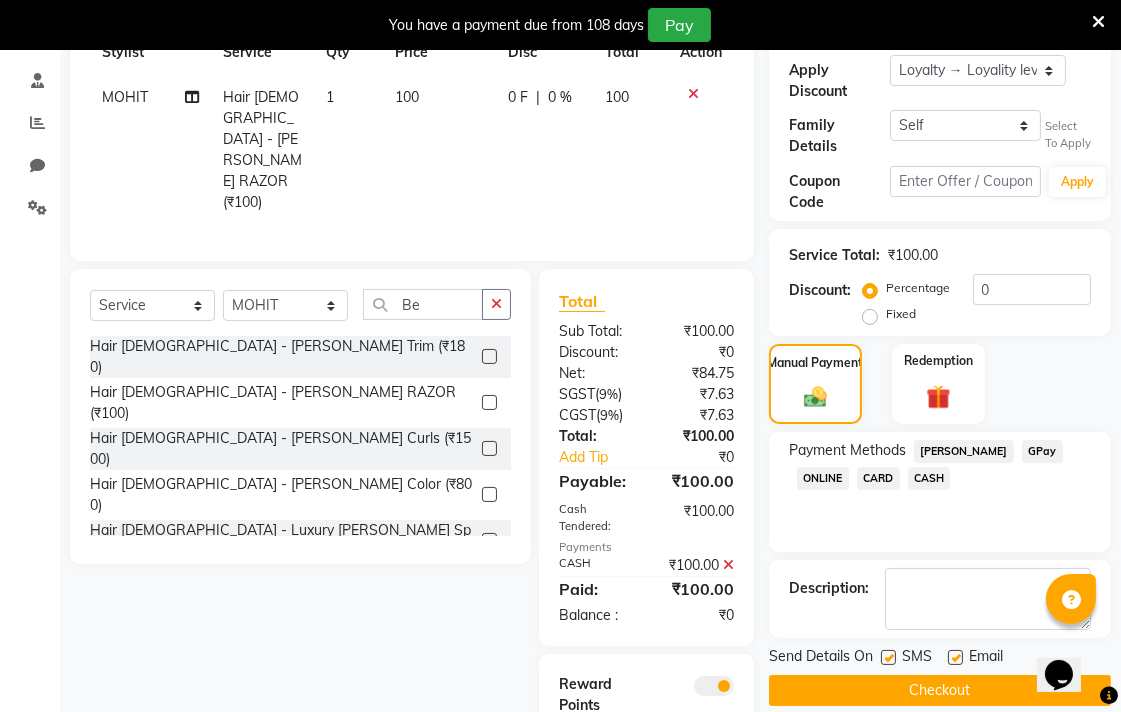 scroll, scrollTop: 394, scrollLeft: 0, axis: vertical 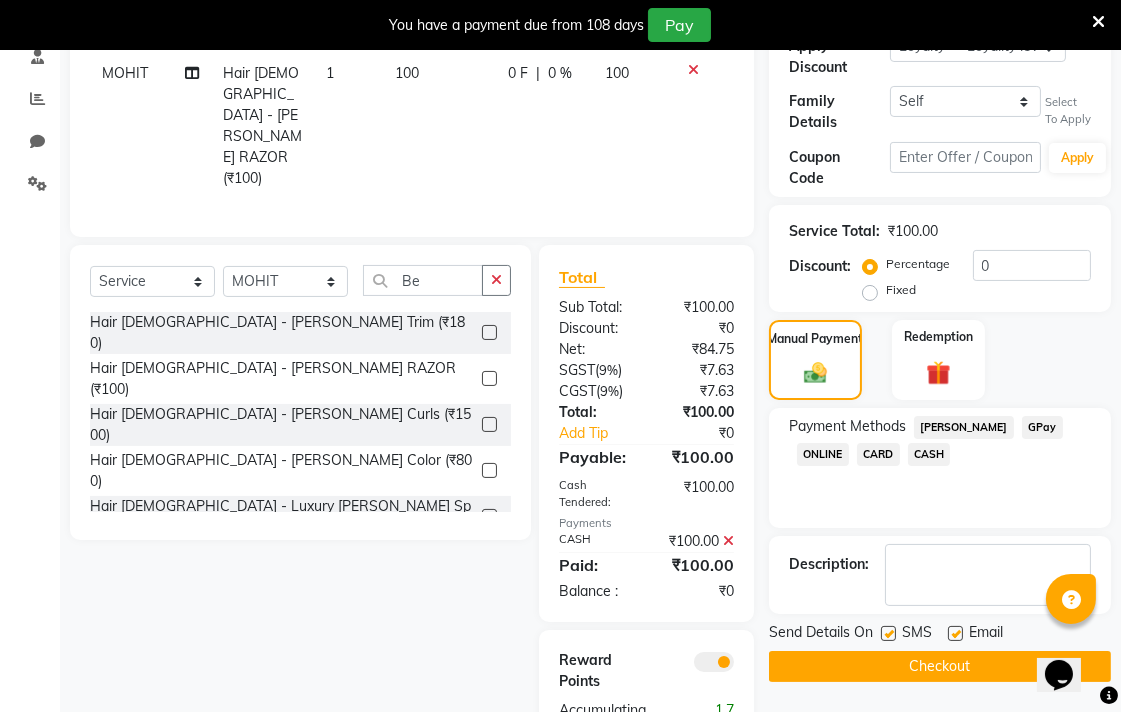 click on "Checkout" 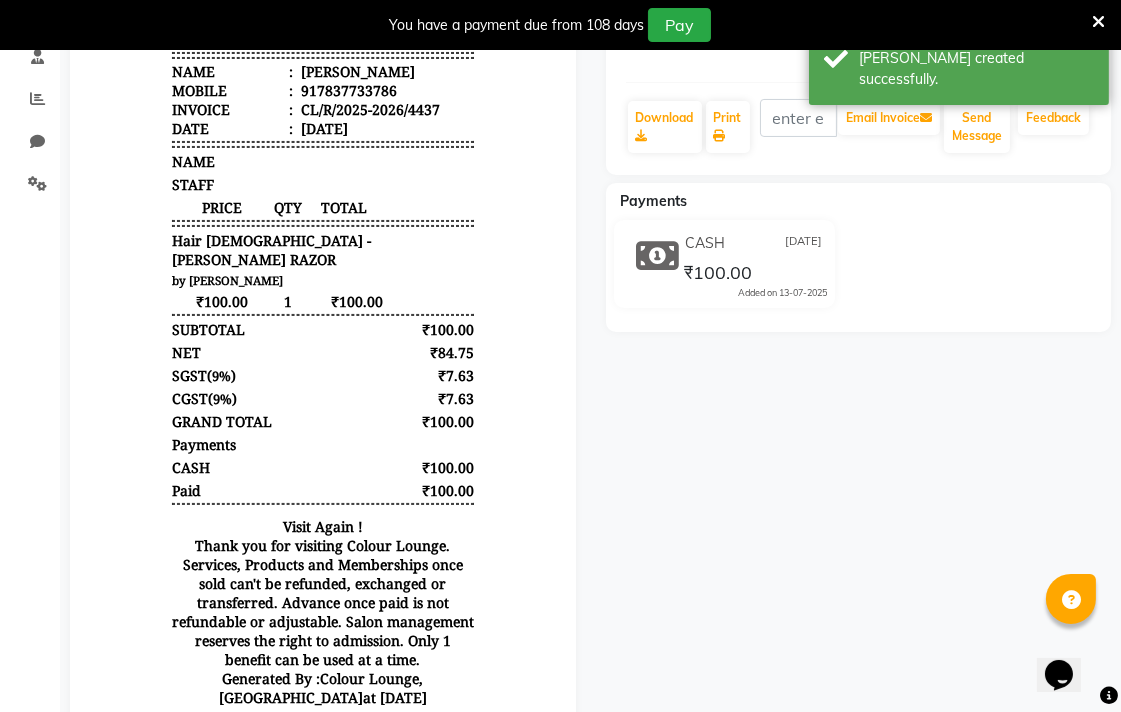 scroll, scrollTop: 0, scrollLeft: 0, axis: both 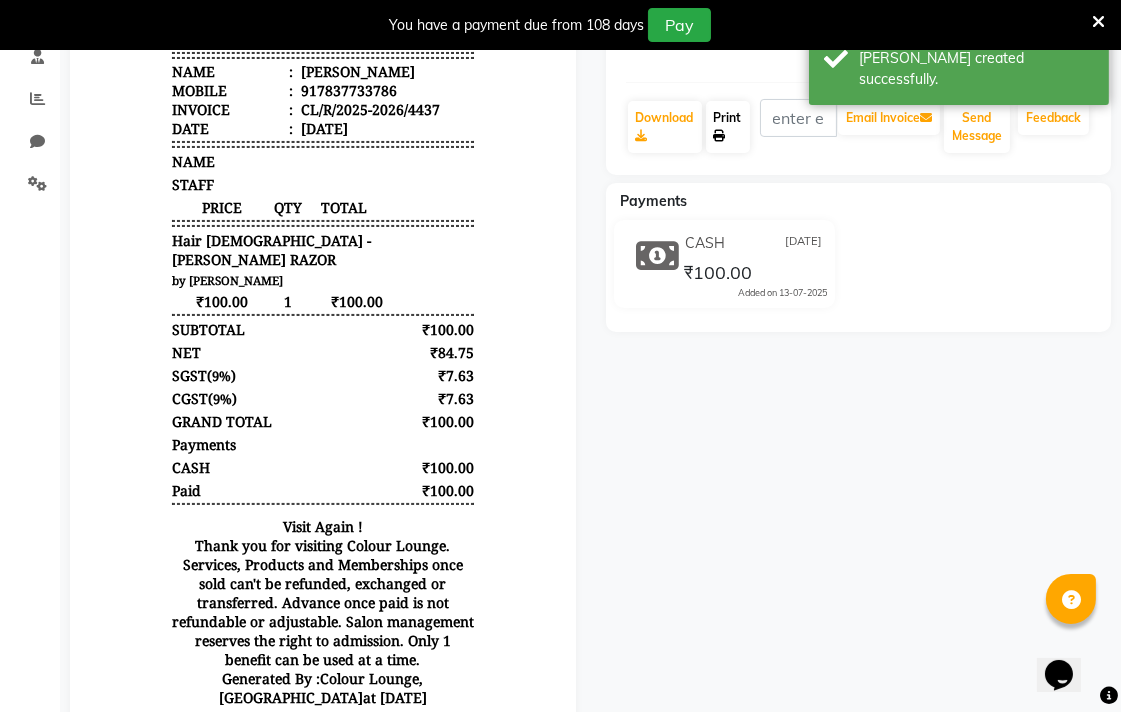 click on "Print" 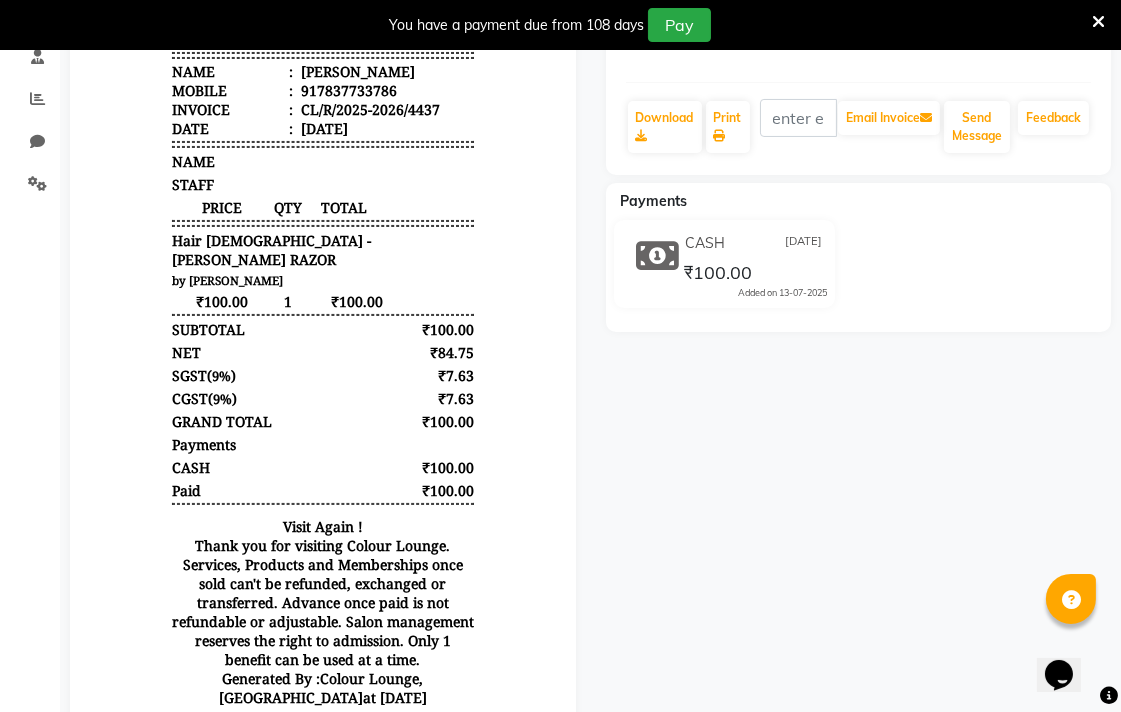 click at bounding box center [1098, 22] 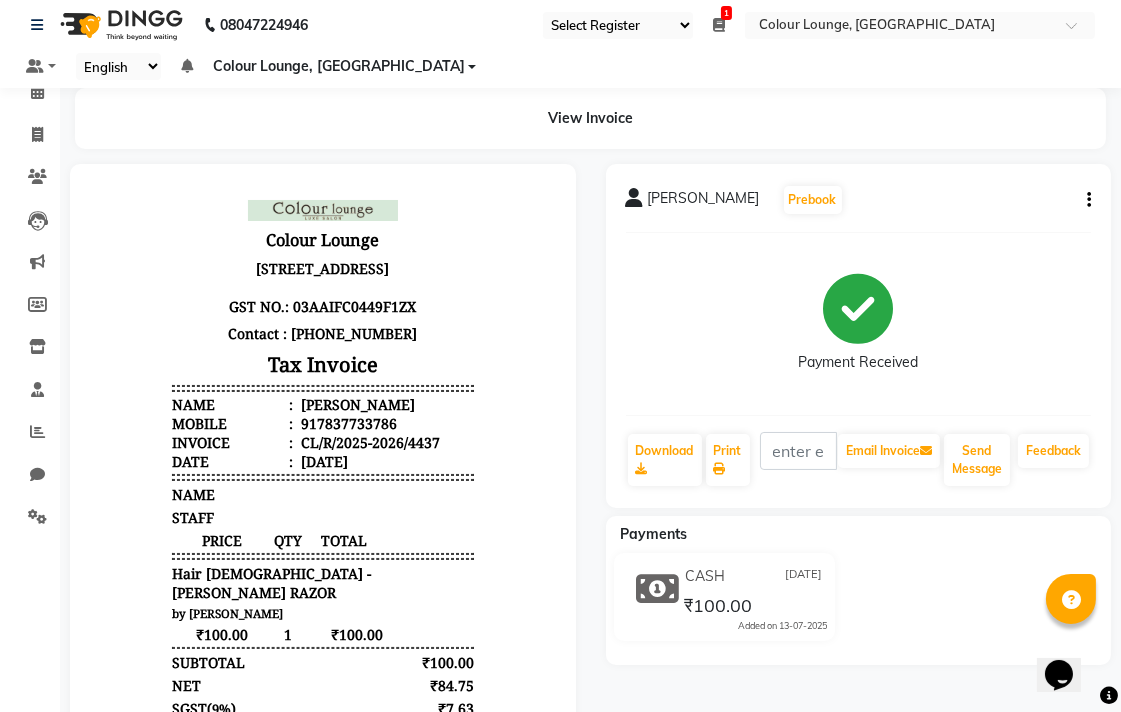 scroll, scrollTop: 23, scrollLeft: 0, axis: vertical 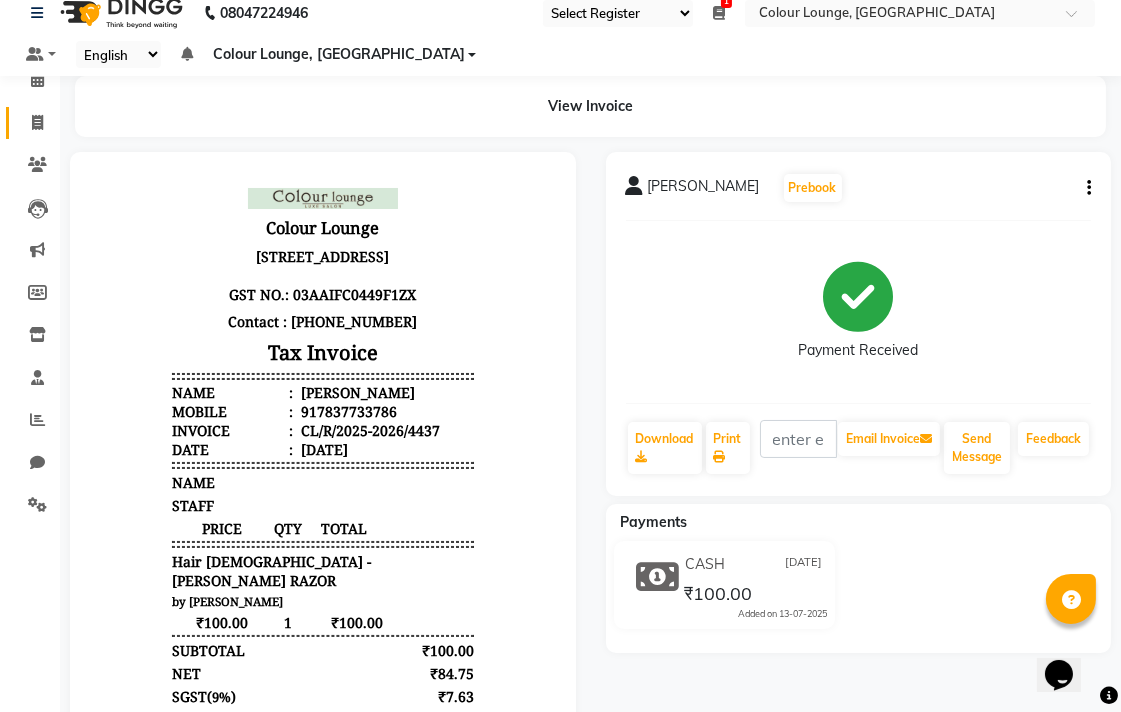 click 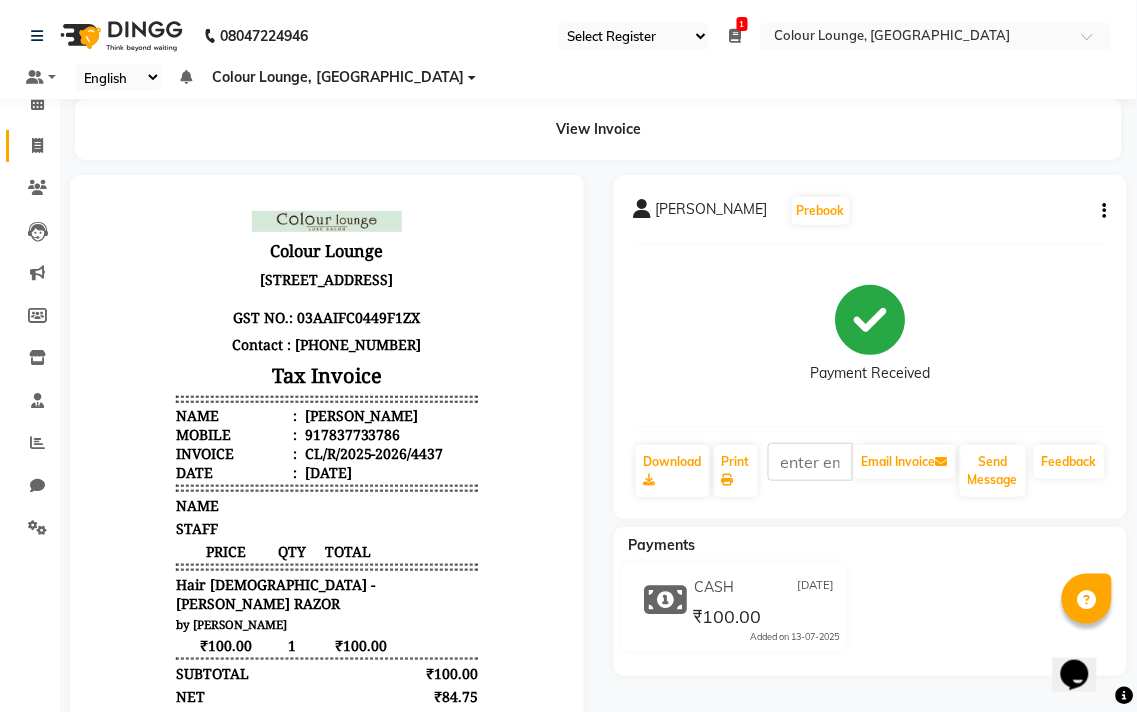 select on "service" 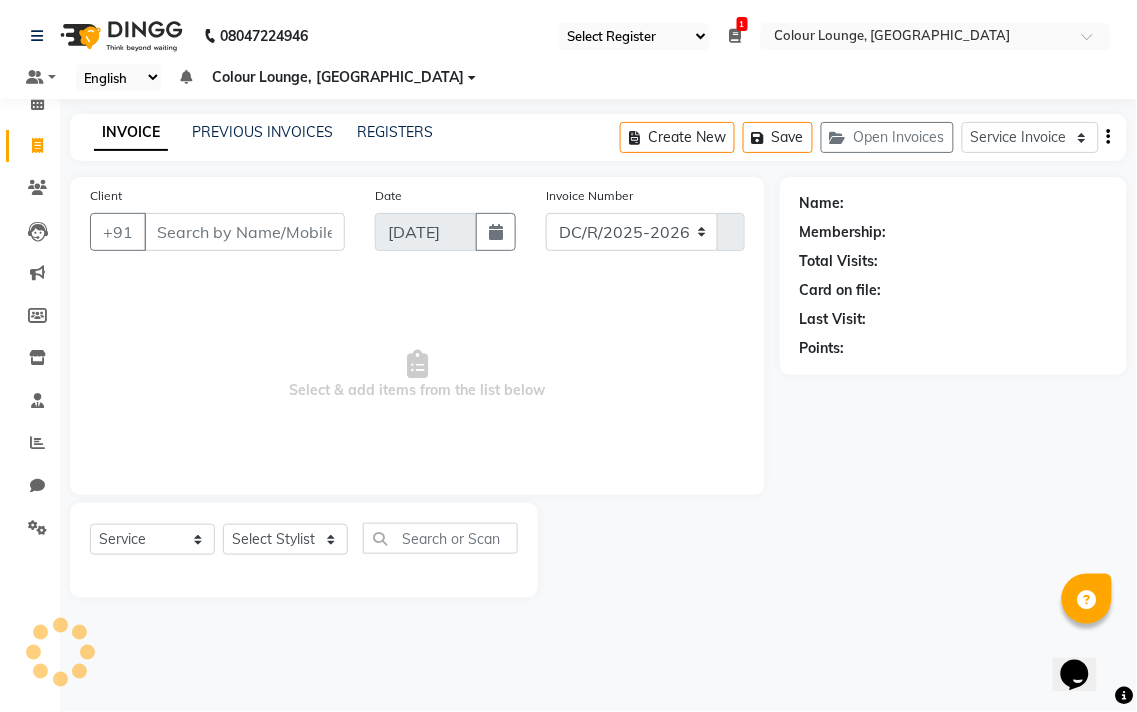 select on "8013" 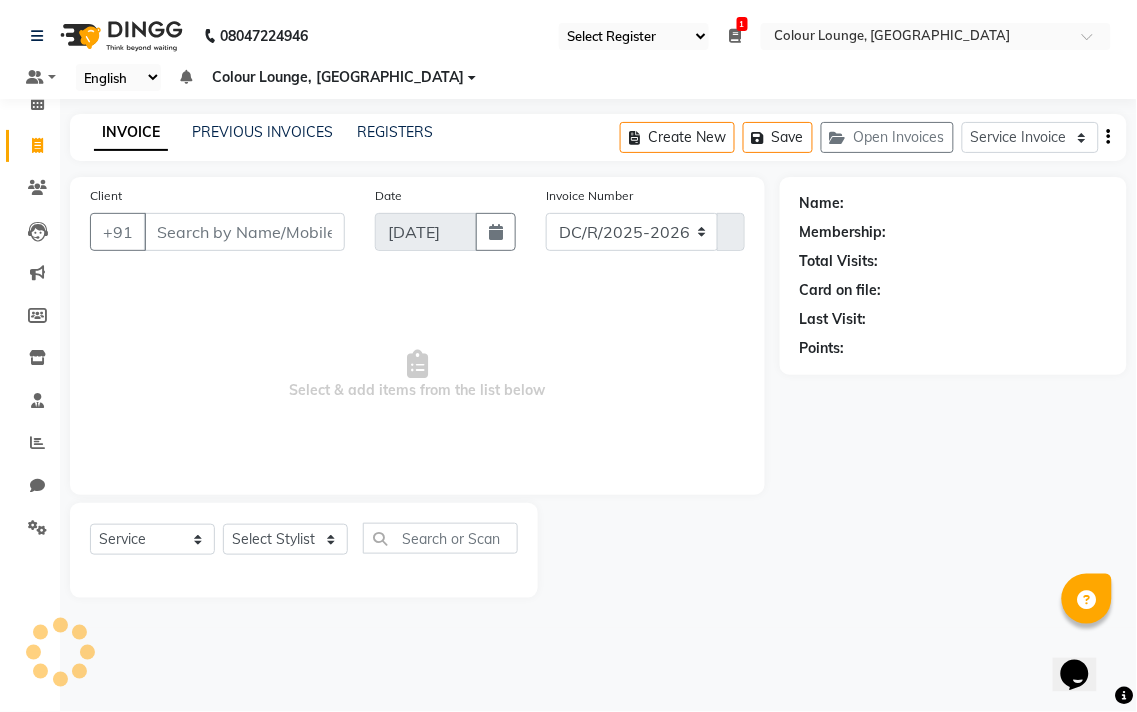 type on "4438" 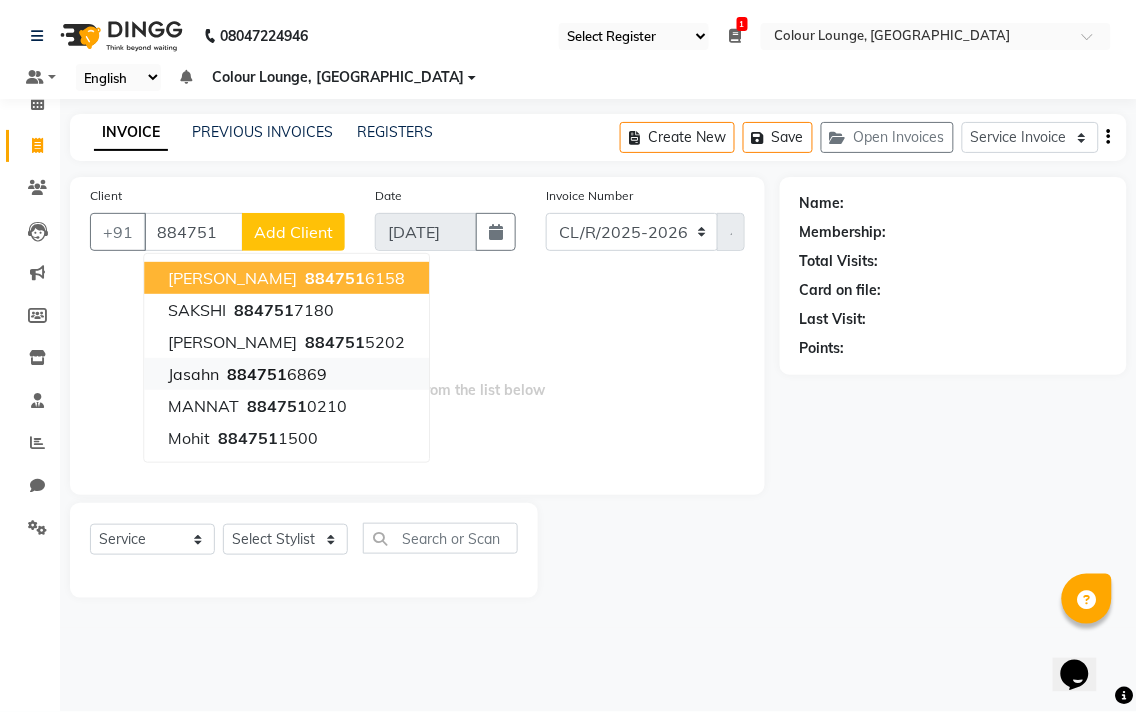 click on "Jasahn   884751 6869" at bounding box center [286, 374] 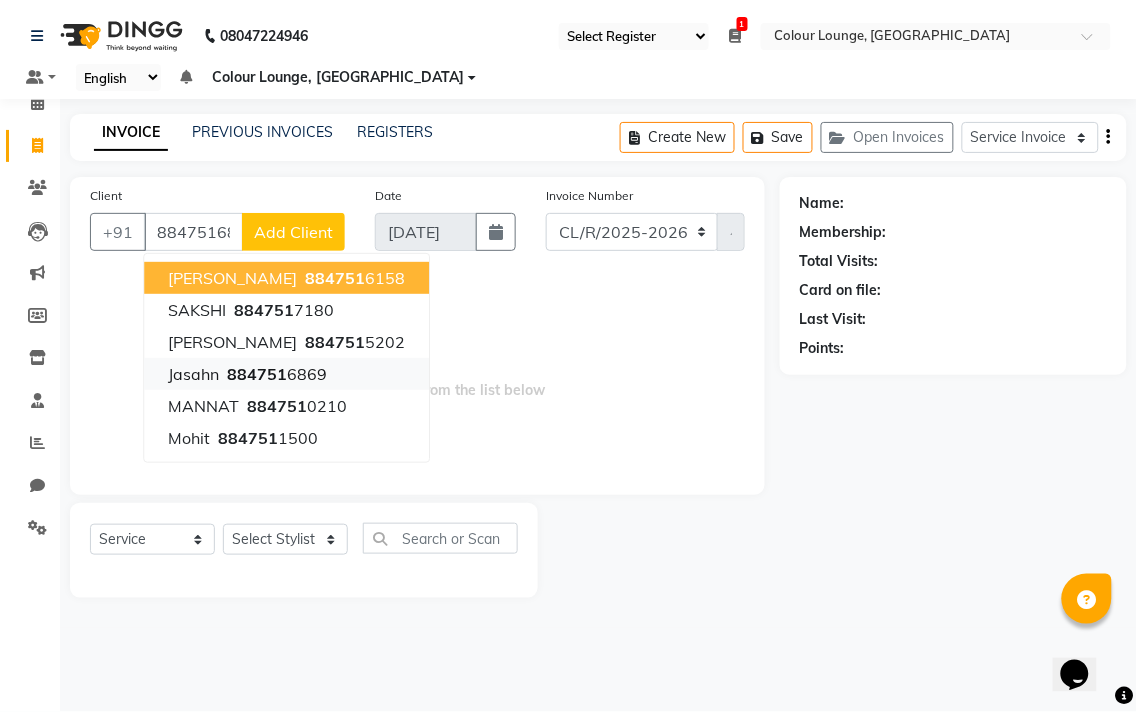 type on "8847516869" 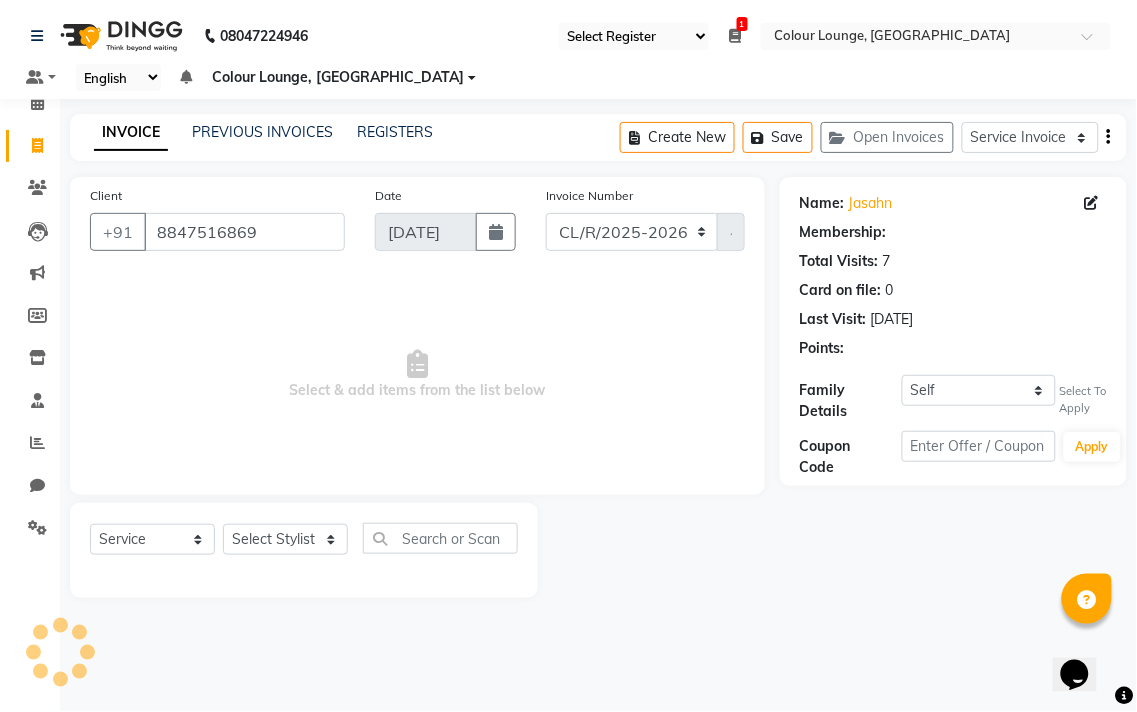 select on "1: Object" 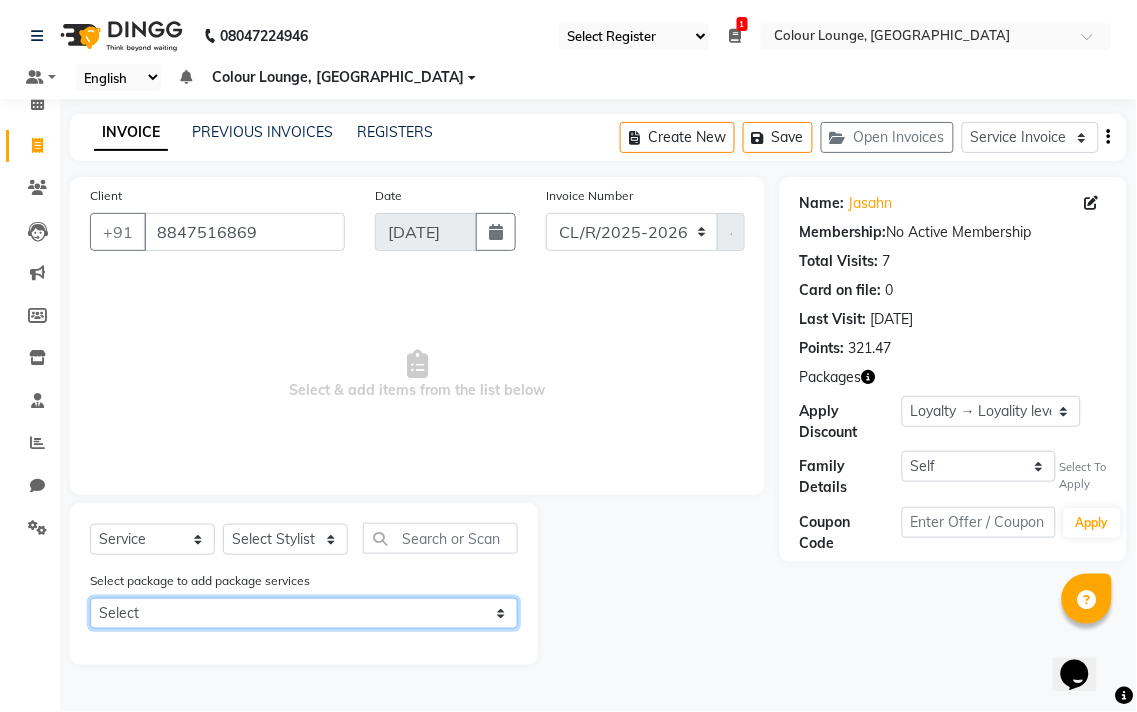 click on "Select 12Hair cut& 12b.trim" 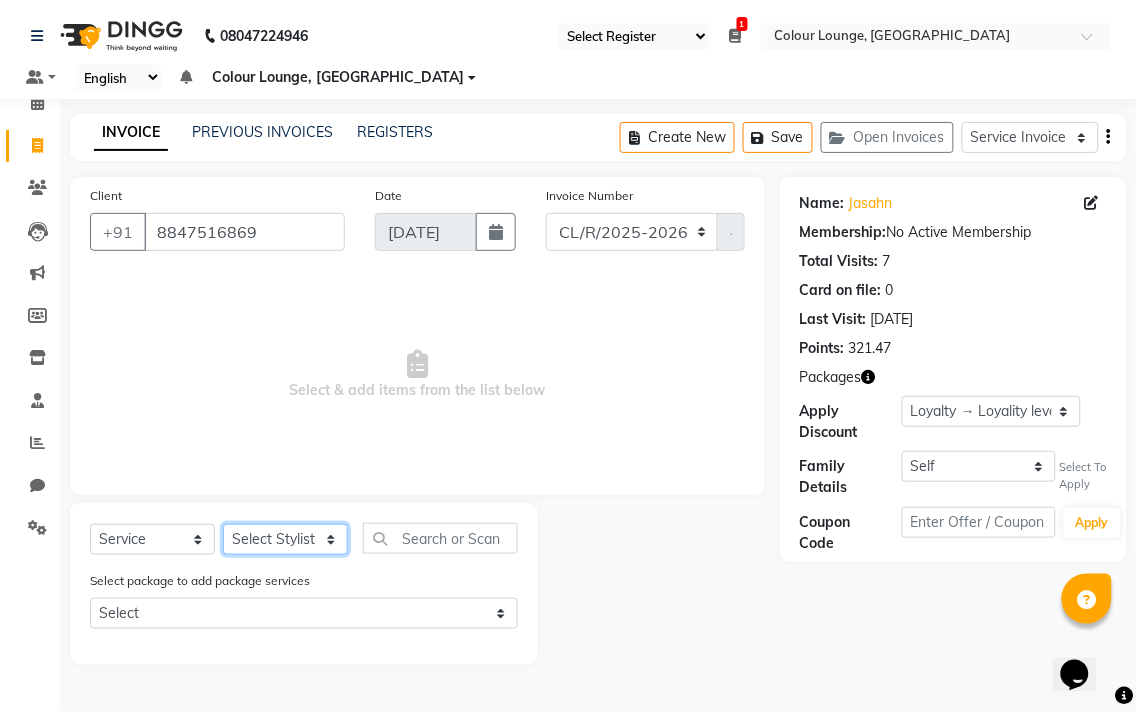 click on "Select Stylist Admin AMIT Birshika Colour Lounge, [GEOGRAPHIC_DATA] Colour Lounge, [GEOGRAPHIC_DATA] [PERSON_NAME] [PERSON_NAME] [PERSON_NAME] [PERSON_NAME] [PERSON_NAME] mam [PERSON_NAME] [PERSON_NAME] [PERSON_NAME] MOHIT [PERSON_NAME] POOJA [PERSON_NAME] [PERSON_NAME] [PERSON_NAME] guard [PERSON_NAME] [PERSON_NAME] [PERSON_NAME] [PERSON_NAME] SAMEER [PERSON_NAME] [PERSON_NAME] [PERSON_NAME] [PERSON_NAME] [PERSON_NAME] [PERSON_NAME] VISHAL [PERSON_NAME]" 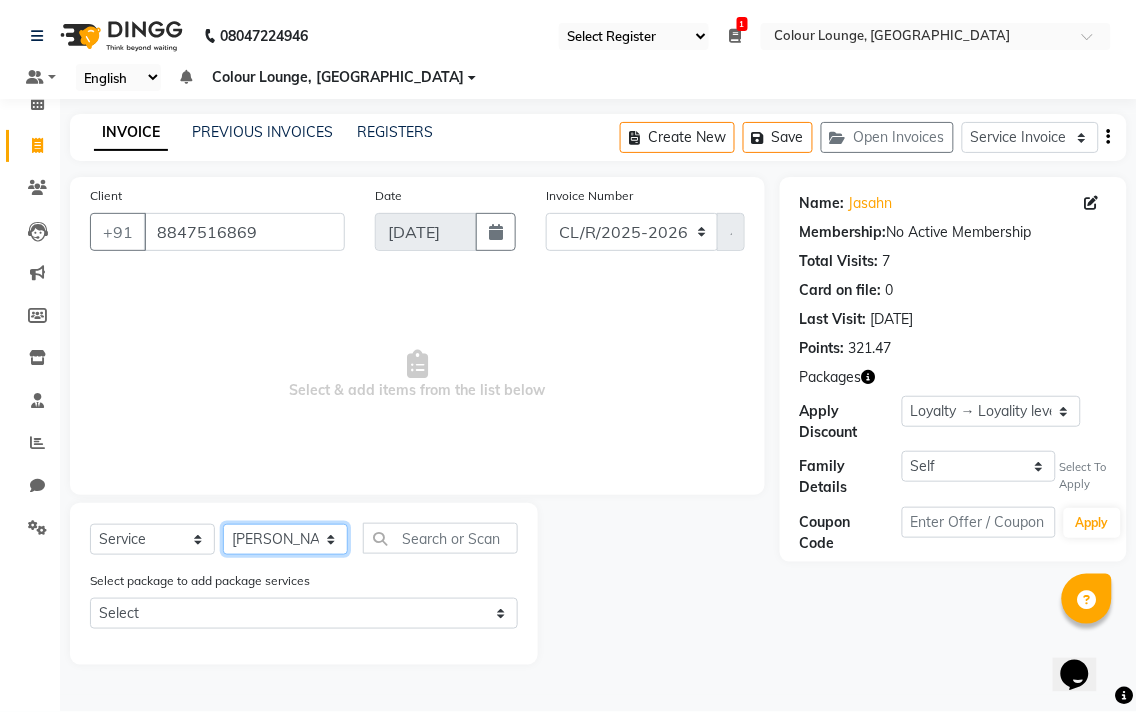 click on "Select Stylist Admin AMIT Birshika Colour Lounge, [GEOGRAPHIC_DATA] Colour Lounge, [GEOGRAPHIC_DATA] [PERSON_NAME] [PERSON_NAME] [PERSON_NAME] [PERSON_NAME] [PERSON_NAME] mam [PERSON_NAME] [PERSON_NAME] [PERSON_NAME] MOHIT [PERSON_NAME] POOJA [PERSON_NAME] [PERSON_NAME] [PERSON_NAME] guard [PERSON_NAME] [PERSON_NAME] [PERSON_NAME] [PERSON_NAME] SAMEER [PERSON_NAME] [PERSON_NAME] [PERSON_NAME] [PERSON_NAME] [PERSON_NAME] [PERSON_NAME] VISHAL [PERSON_NAME]" 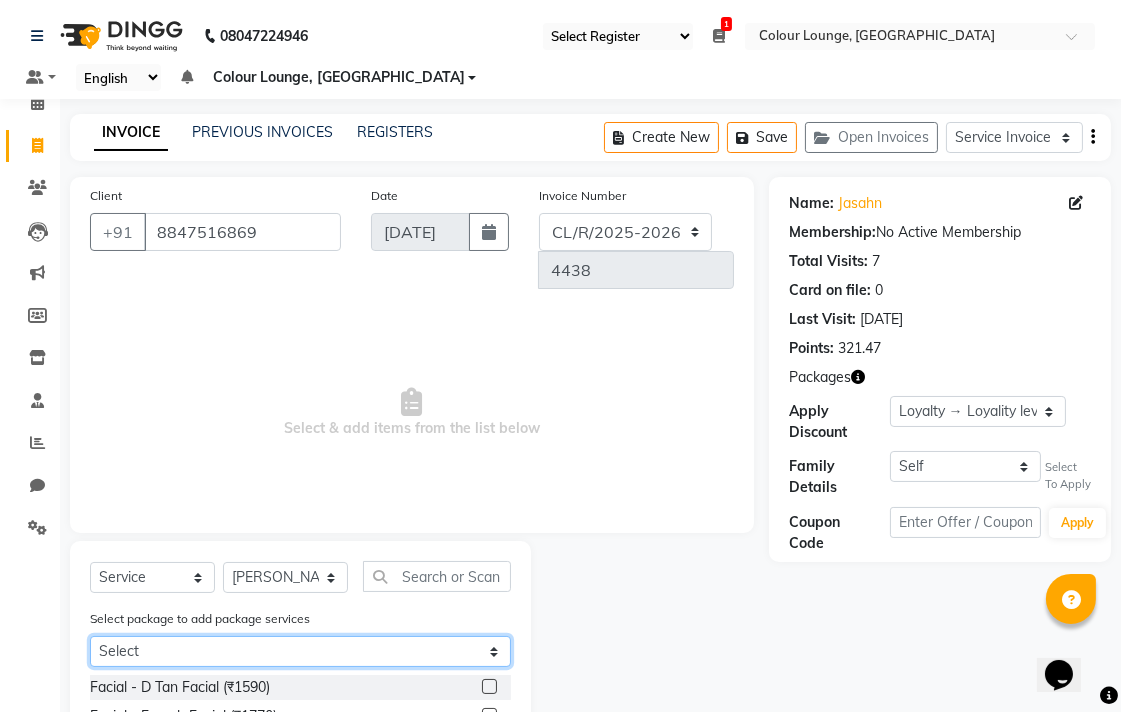 click on "Select 12Hair cut& 12b.trim" 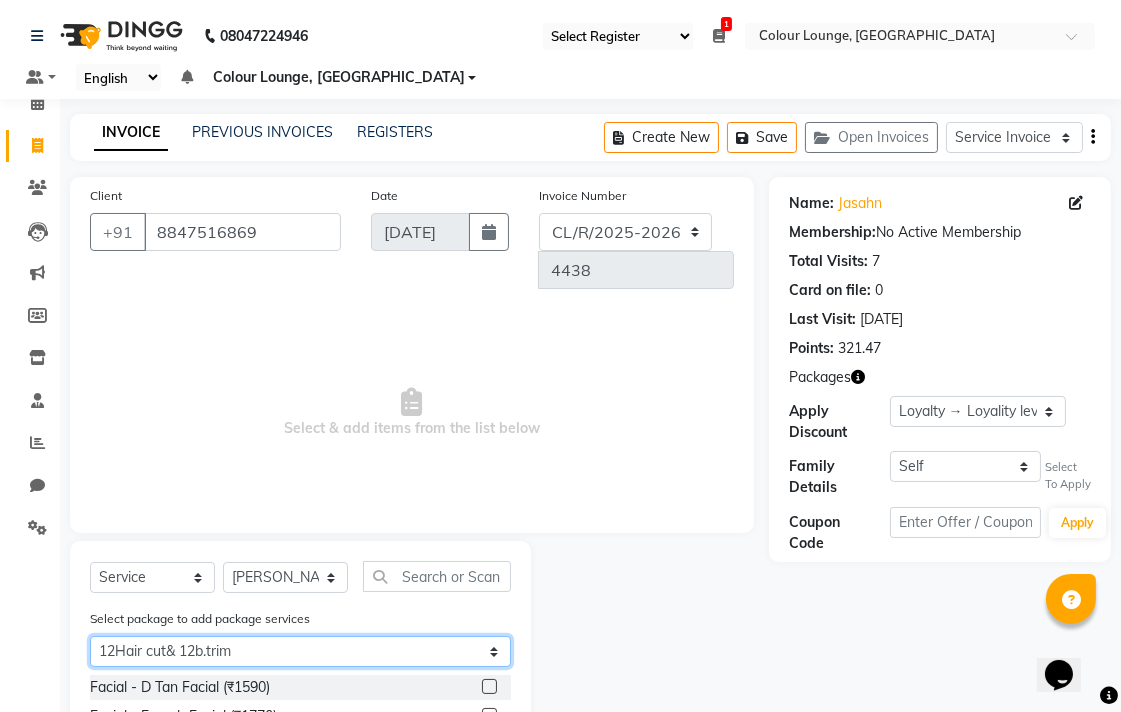 click on "Select 12Hair cut& 12b.trim" 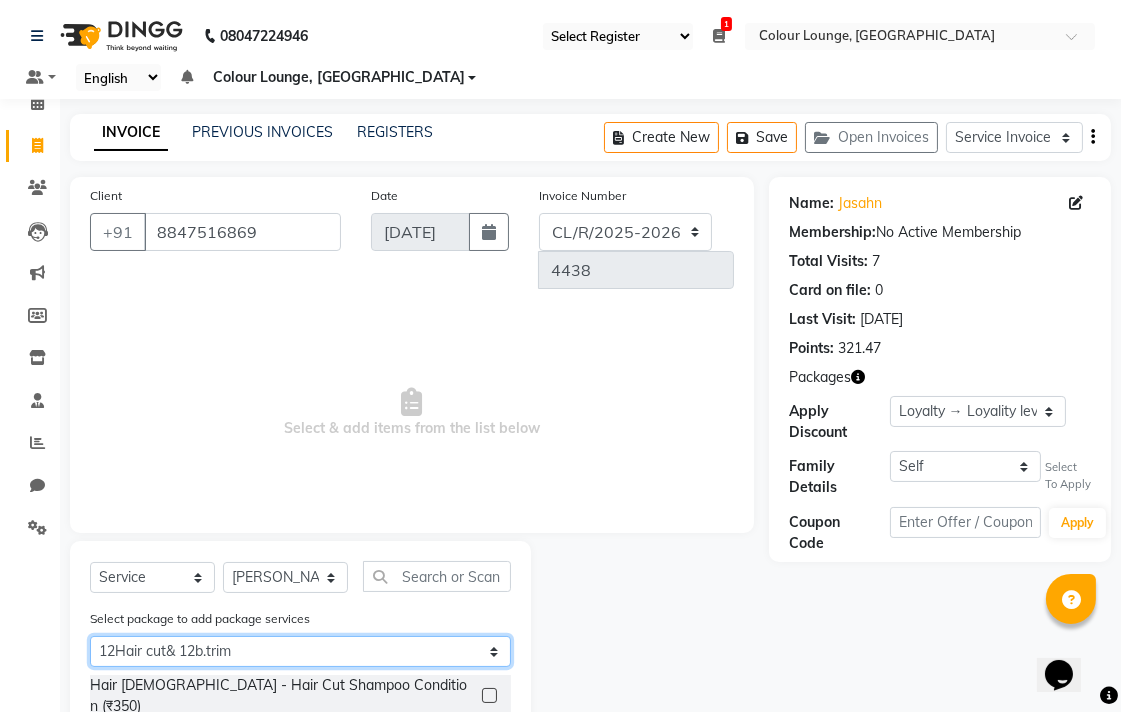 scroll, scrollTop: 41, scrollLeft: 0, axis: vertical 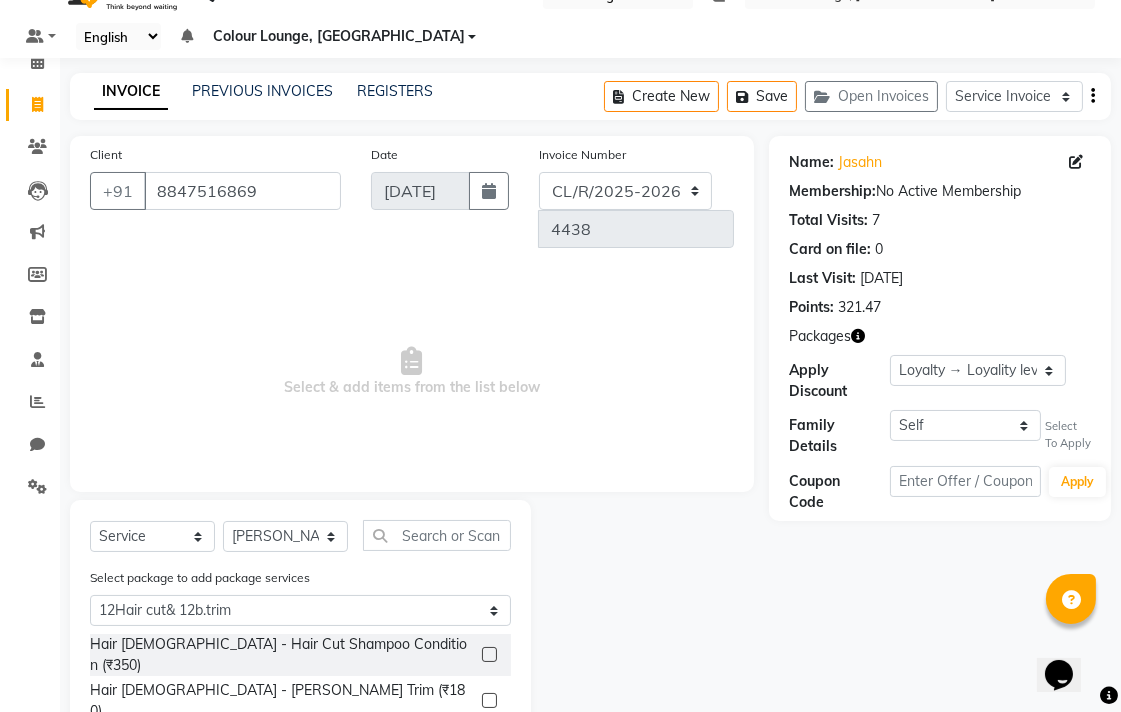click 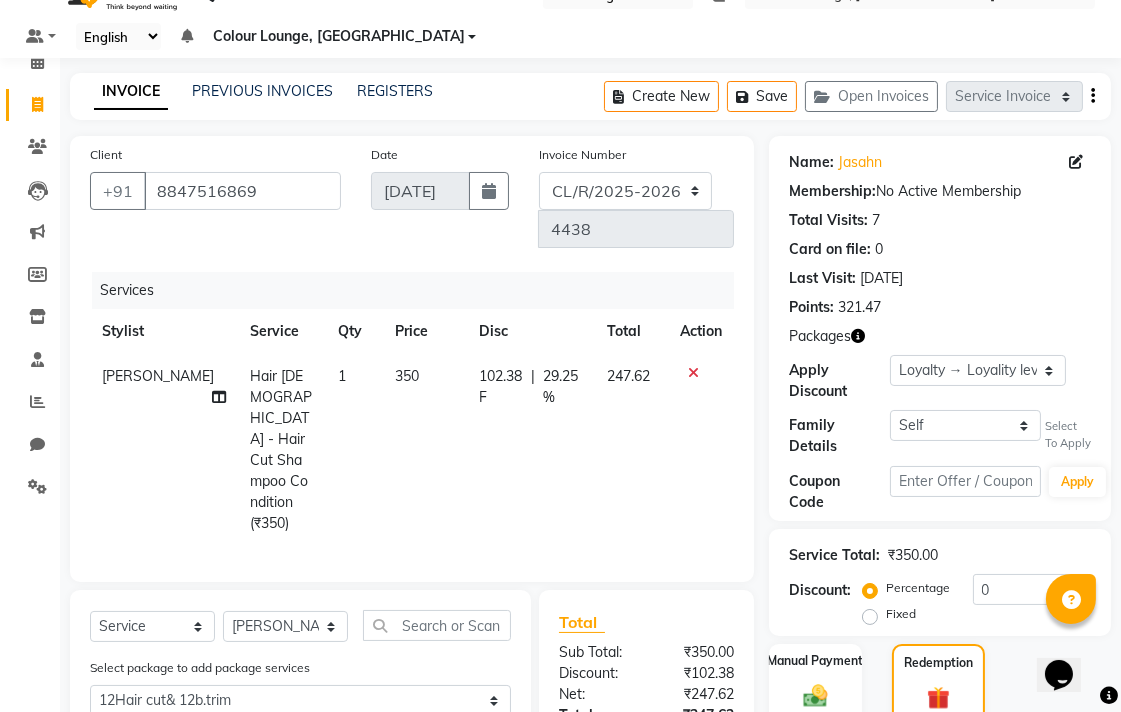 checkbox on "false" 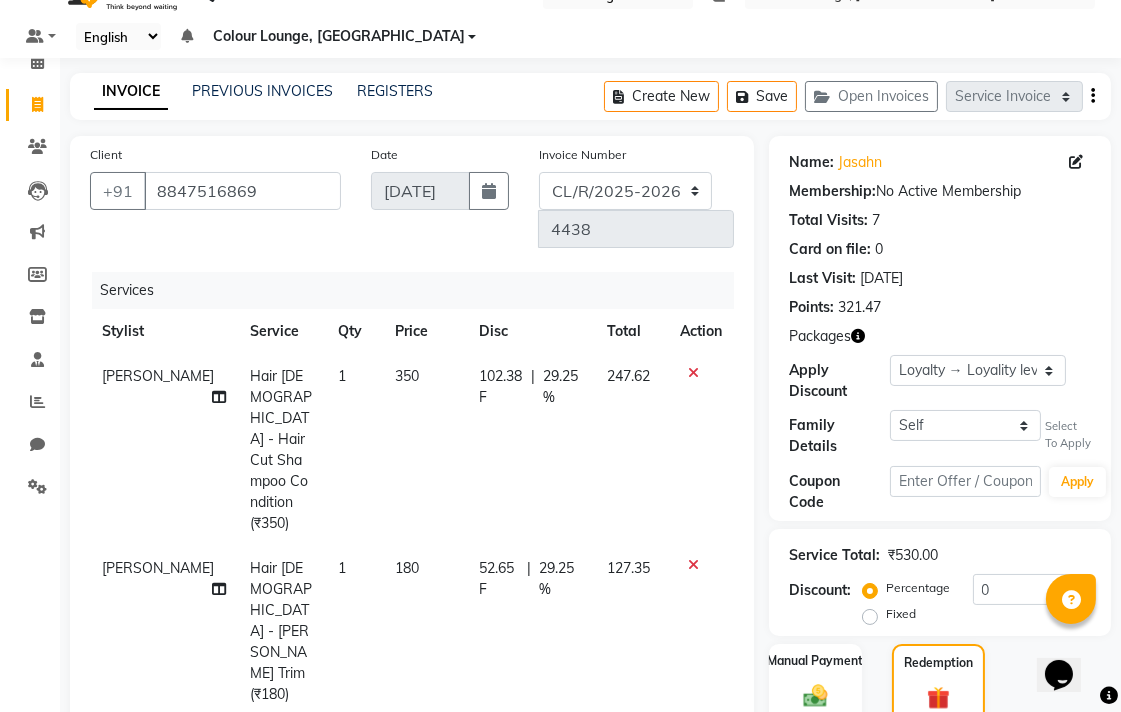 checkbox on "false" 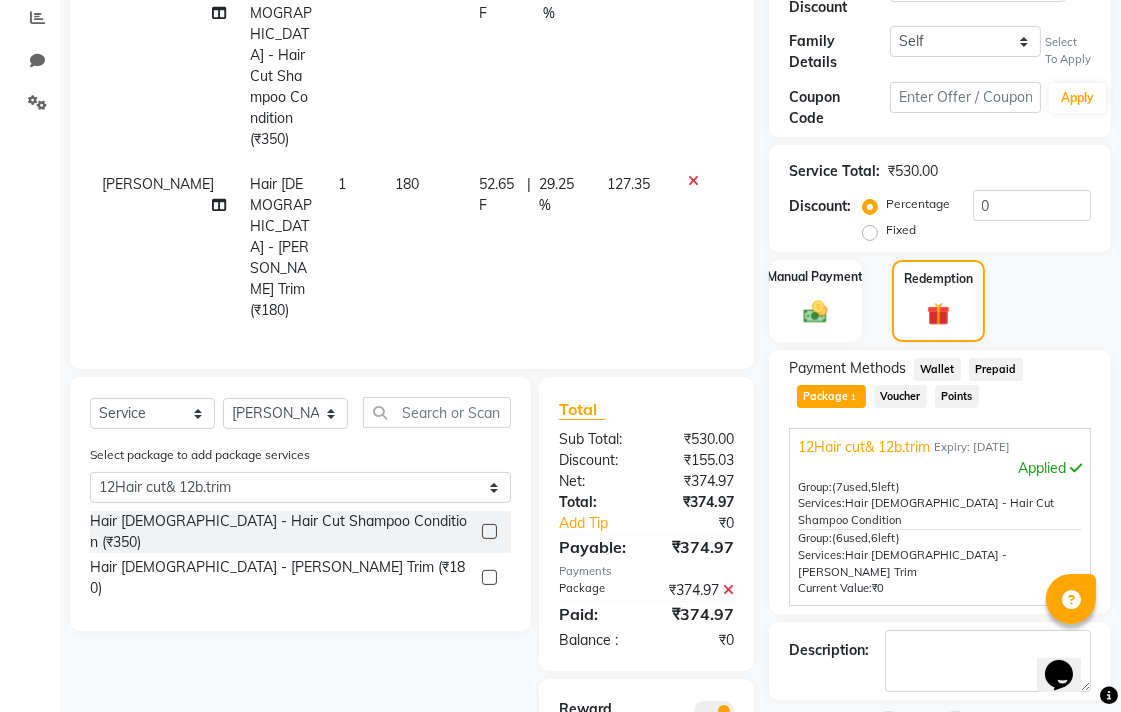 scroll, scrollTop: 477, scrollLeft: 0, axis: vertical 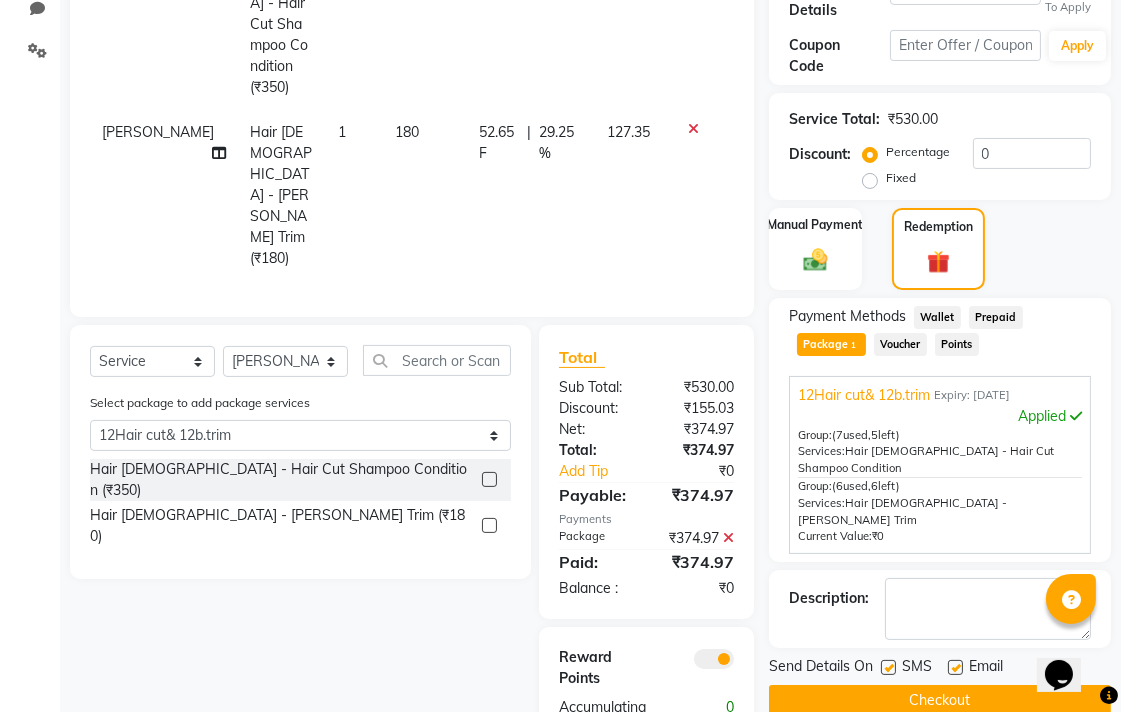 click on "Checkout" 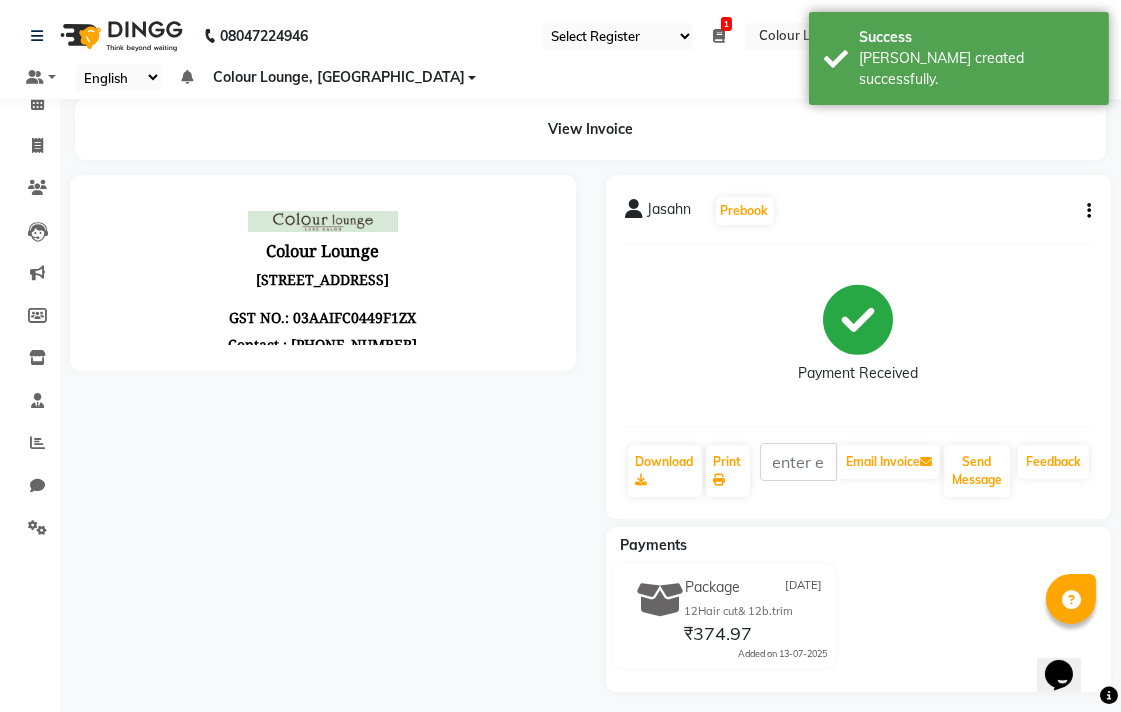 scroll, scrollTop: 0, scrollLeft: 0, axis: both 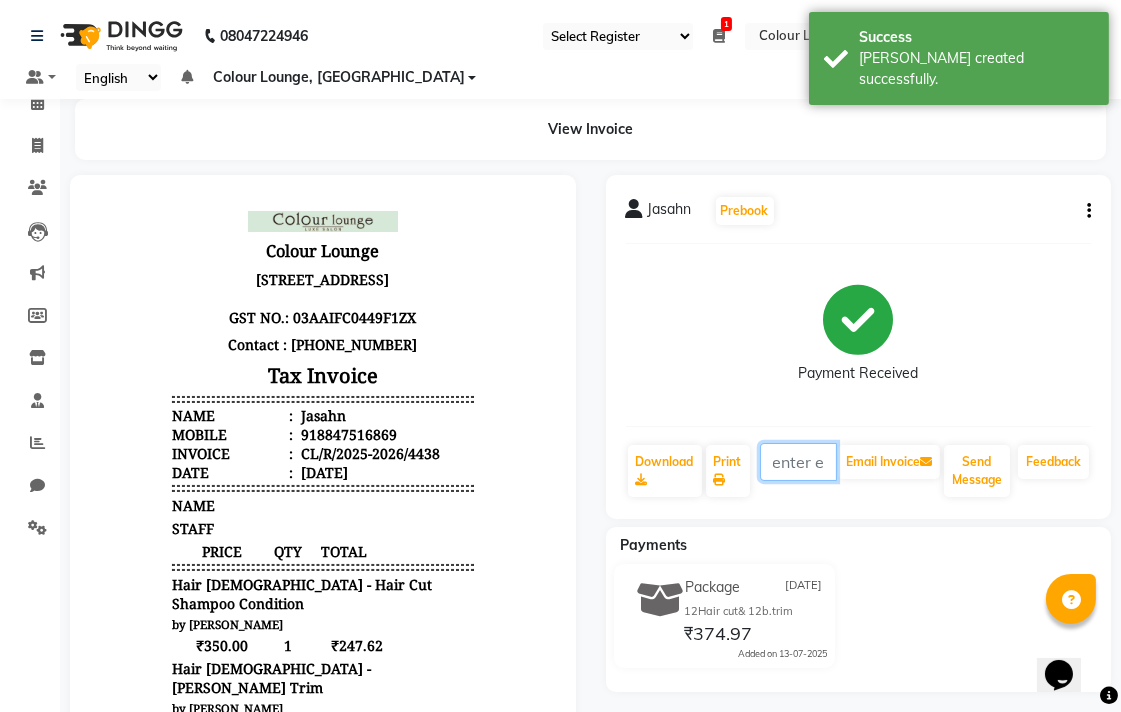 click 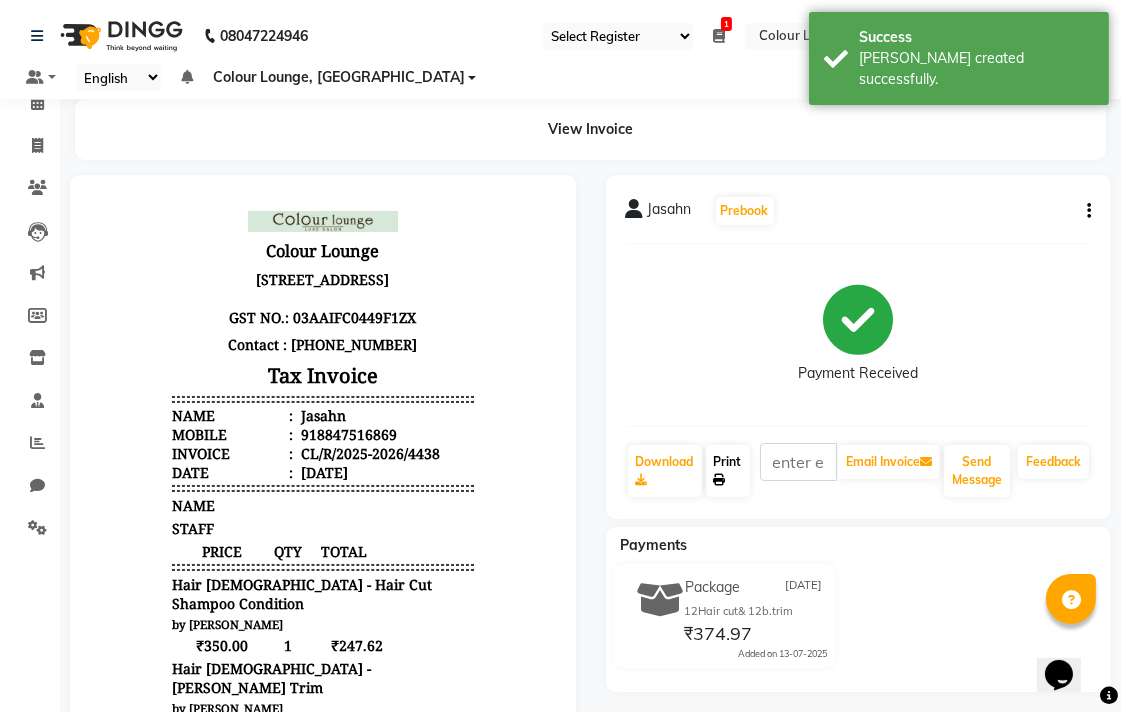 click on "Print" 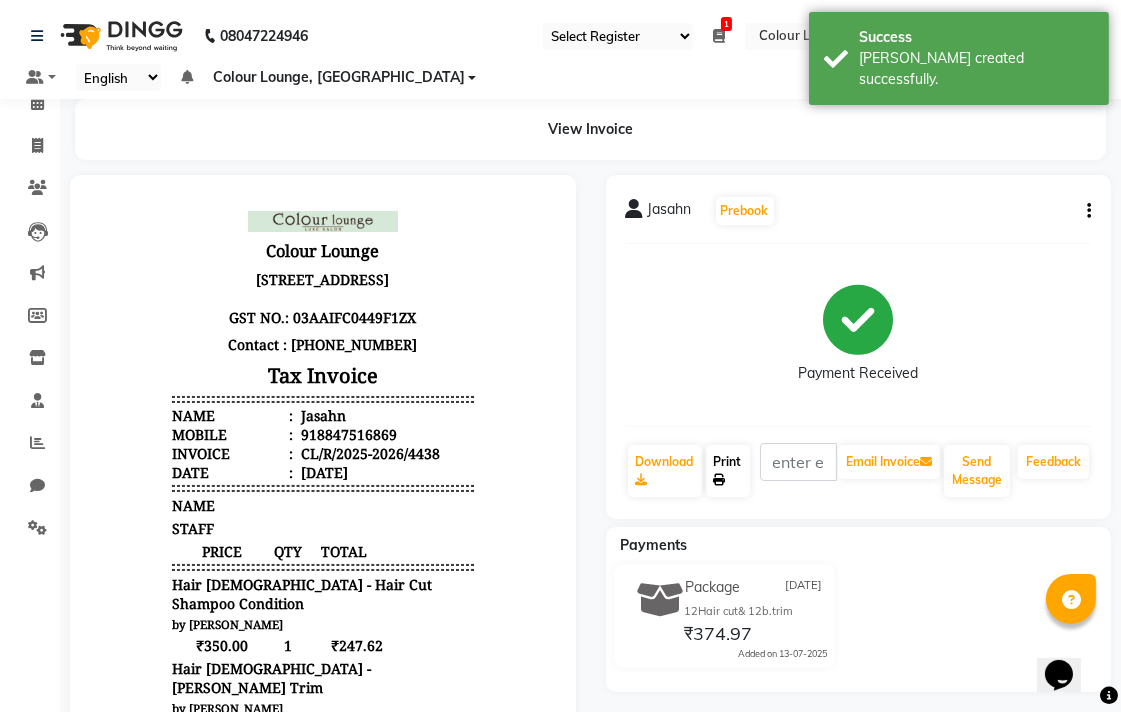 click on "Print" 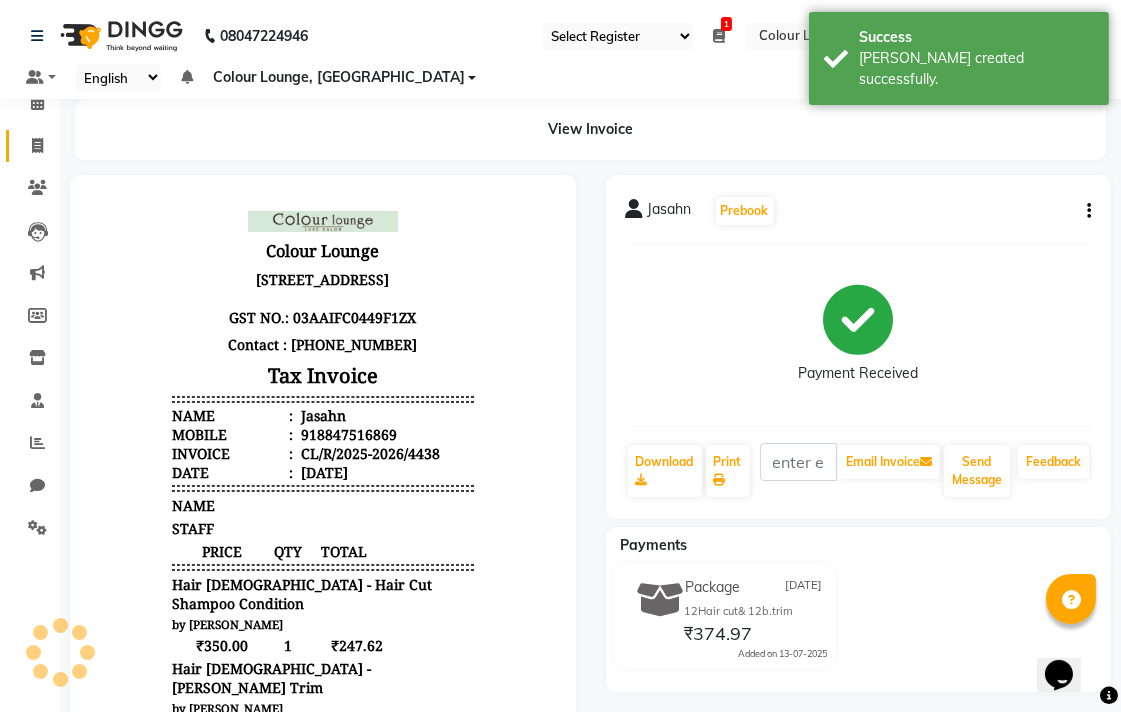 click 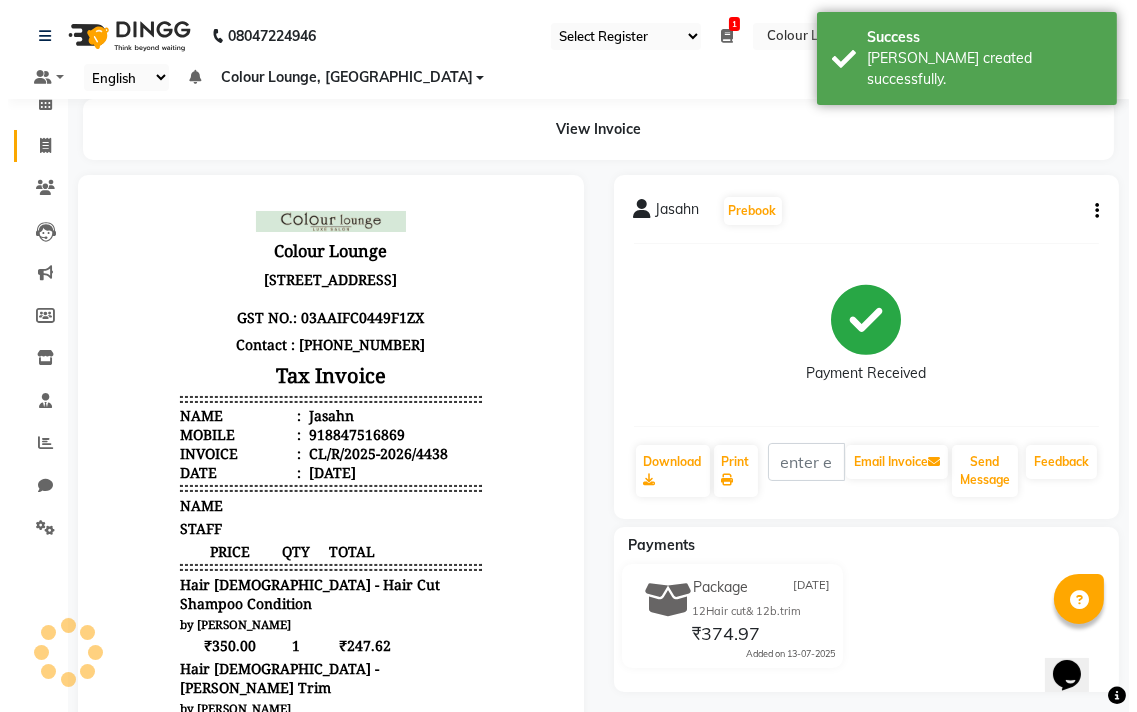 select on "service" 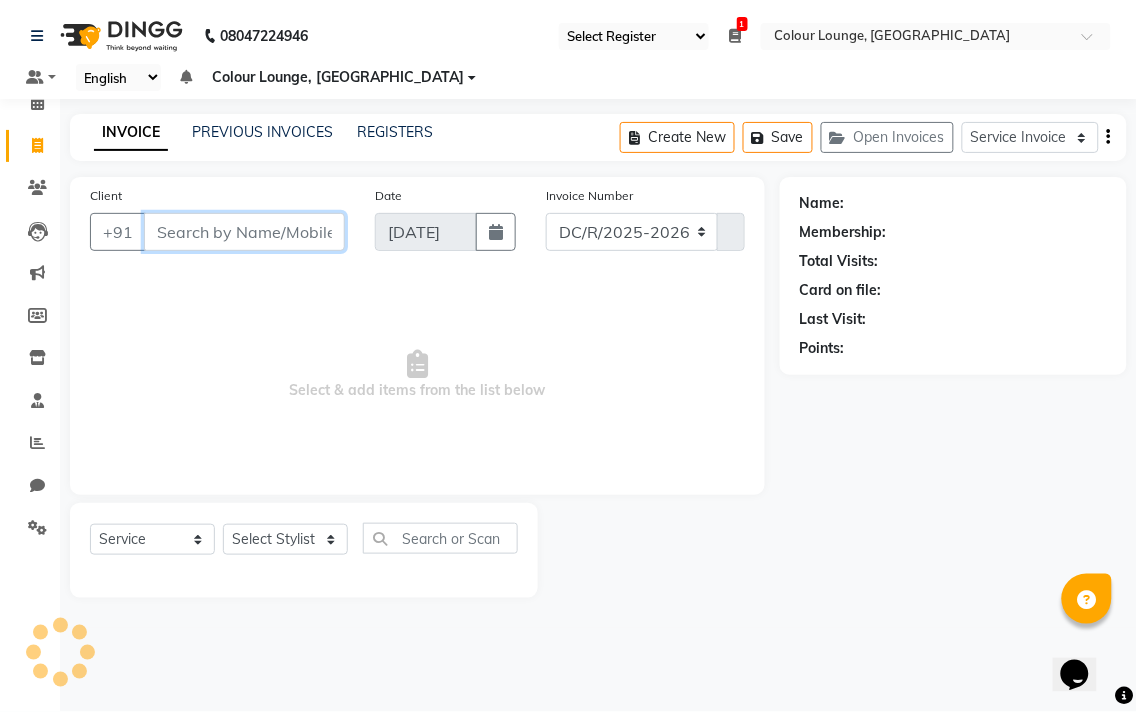 select on "8013" 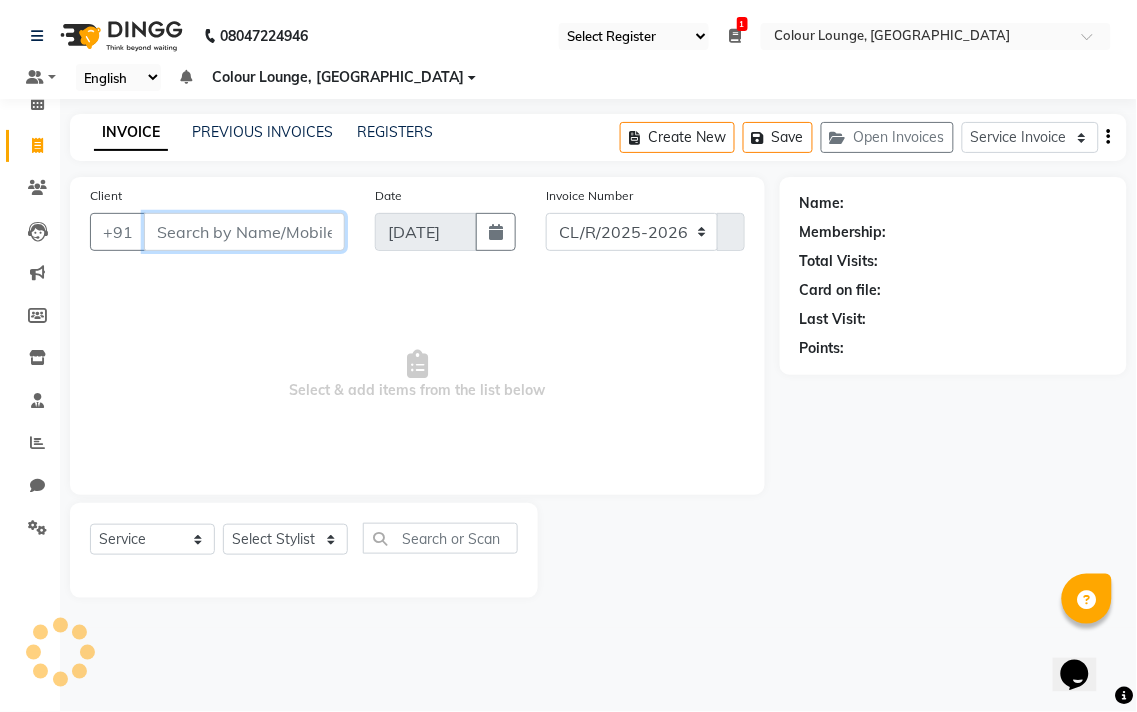 type on "4439" 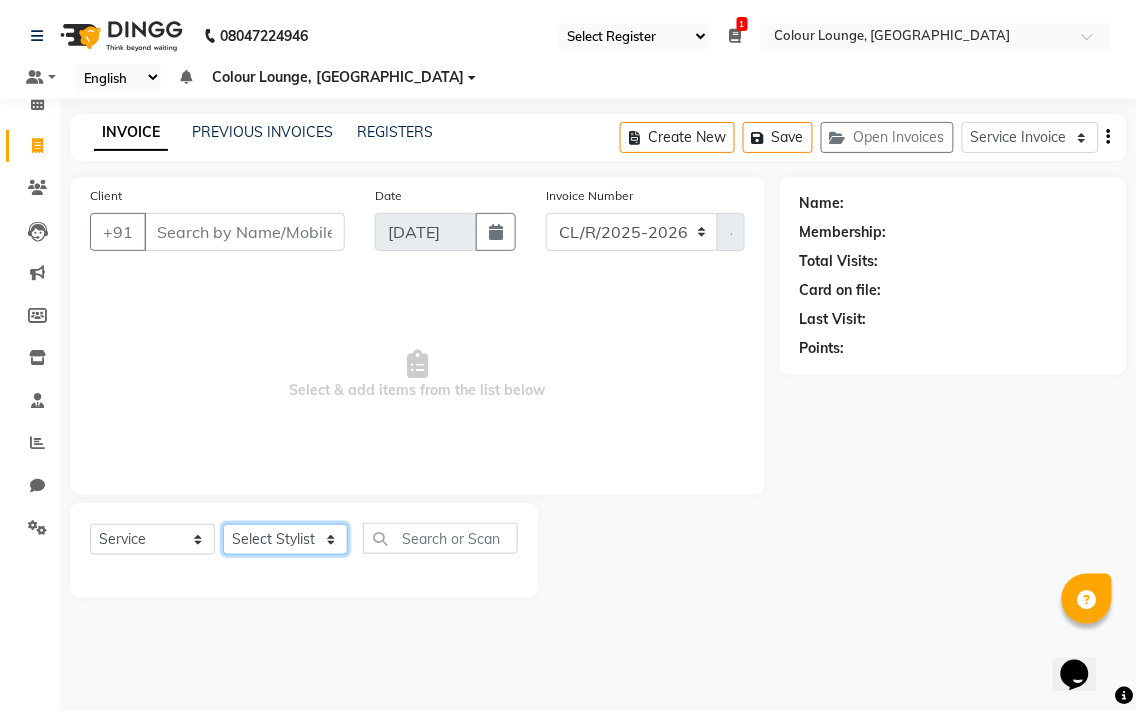 click on "Select Stylist Admin AMIT Birshika Colour Lounge, Ranjit Avenue Colour Lounge, Ranjit Avenue Digvijay JAGPREET SINGH KARAN JAFFAL KARAN KUMAR Komal mam LOVEPREET MAIBAM SURJIT SINGH MANDEEP MOHIT Nandani PARAS POOJA DEVNATH Pooja Negi PREM KOHLI RADHIKA Rahul guard Reema mehra Riya Sahil SAJAN SAMEER SANIA SANJAY SIMRAN Sonia Sunita TANUJ VISHAL Vishal singh" 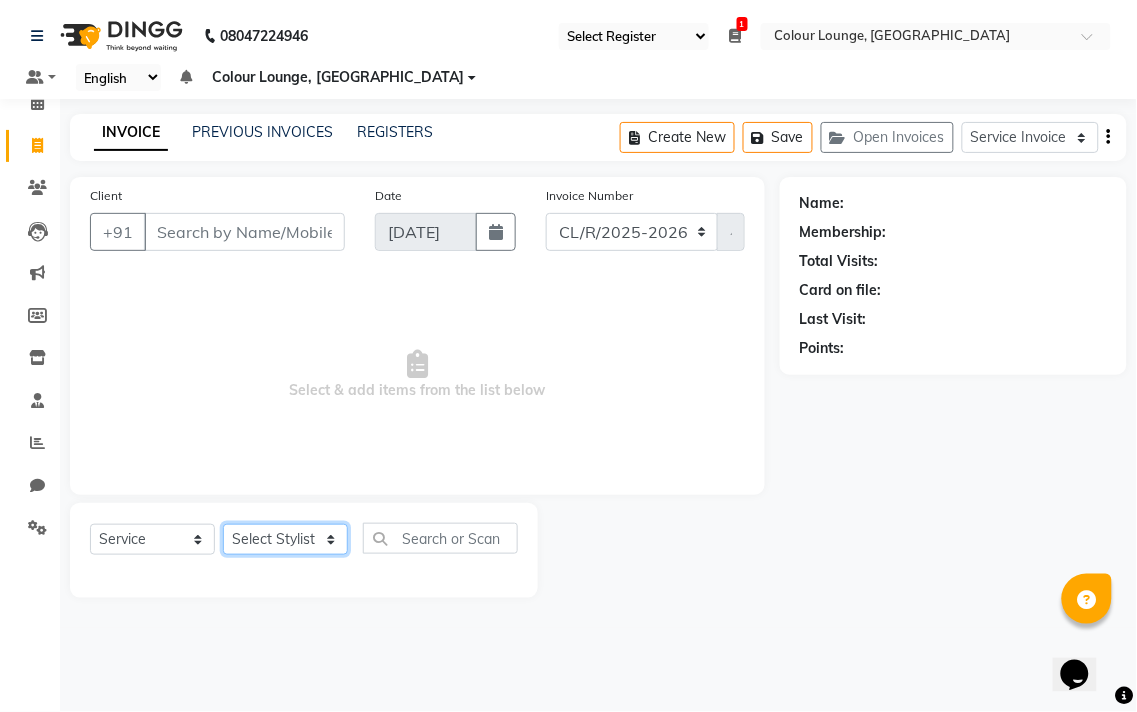 select on "70164" 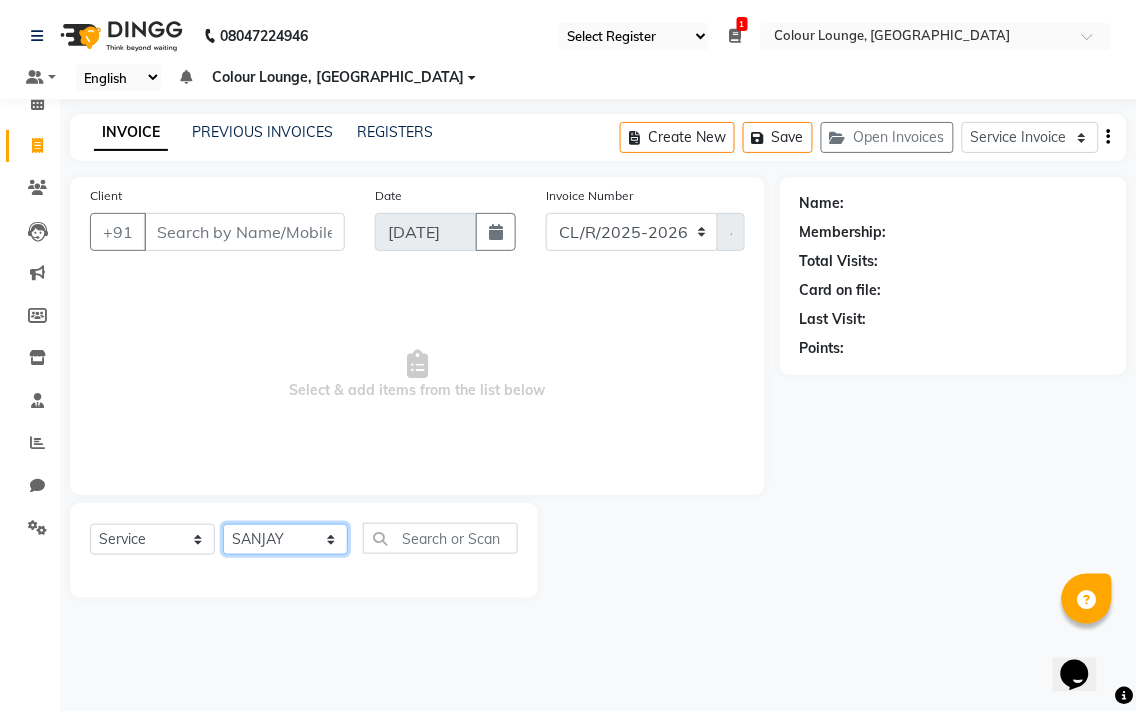 click on "Select Stylist Admin AMIT Birshika Colour Lounge, Ranjit Avenue Colour Lounge, Ranjit Avenue Digvijay JAGPREET SINGH KARAN JAFFAL KARAN KUMAR Komal mam LOVEPREET MAIBAM SURJIT SINGH MANDEEP MOHIT Nandani PARAS POOJA DEVNATH Pooja Negi PREM KOHLI RADHIKA Rahul guard Reema mehra Riya Sahil SAJAN SAMEER SANIA SANJAY SIMRAN Sonia Sunita TANUJ VISHAL Vishal singh" 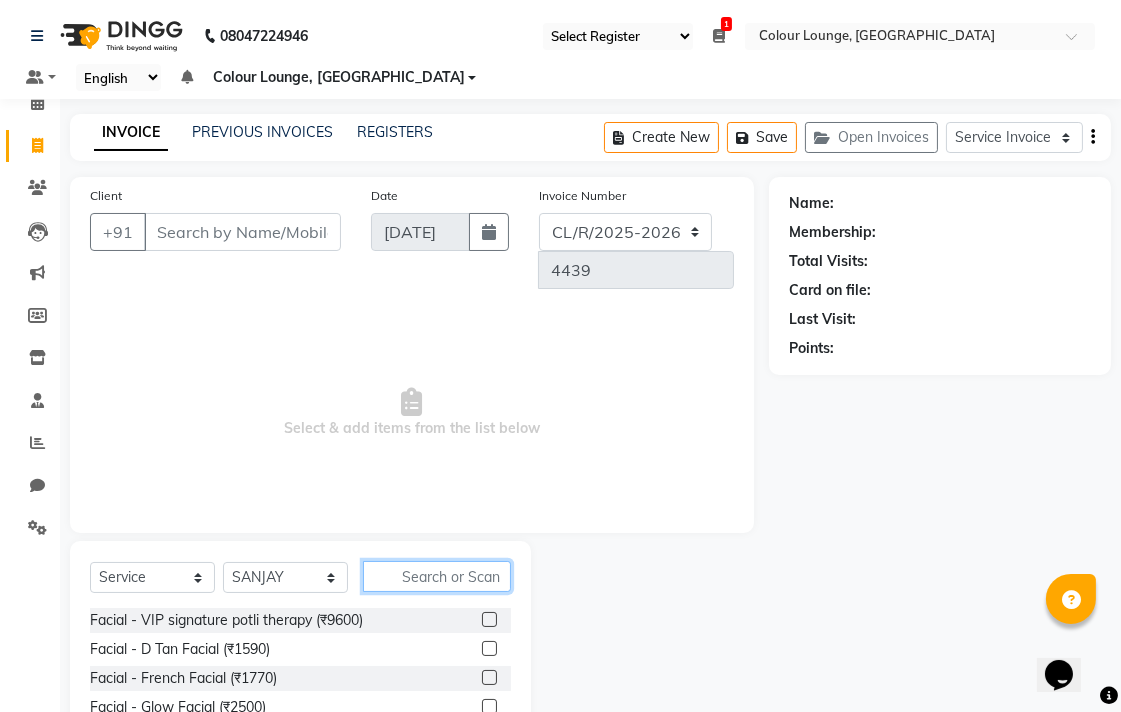 click 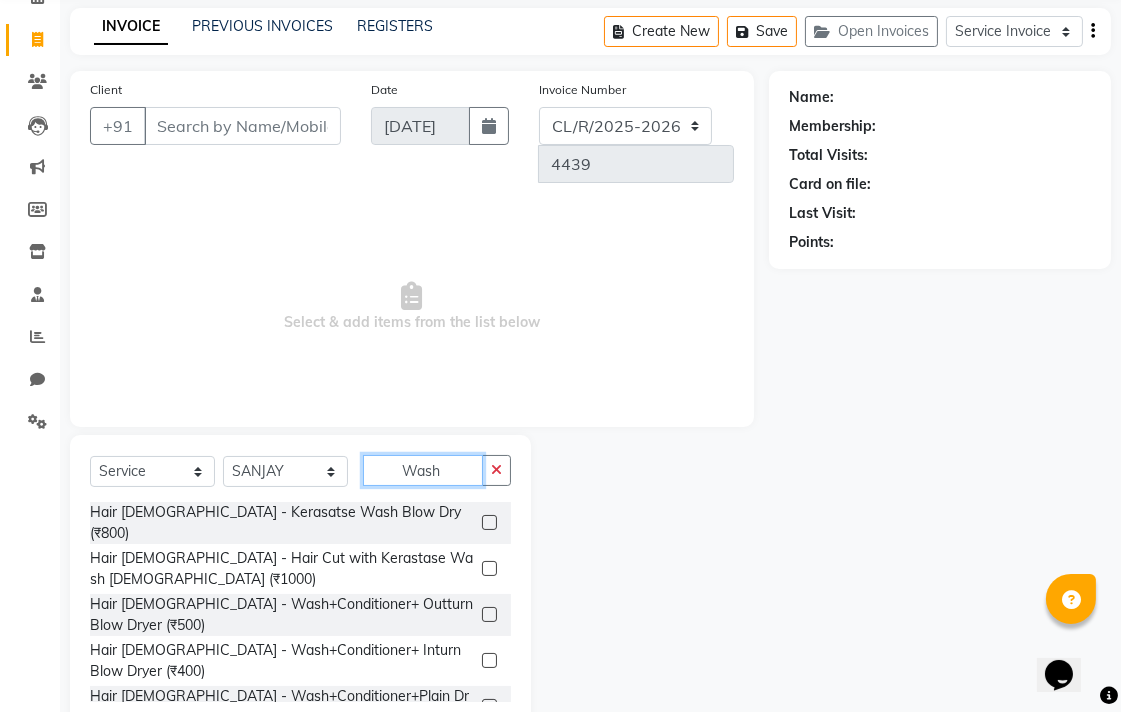scroll, scrollTop: 108, scrollLeft: 0, axis: vertical 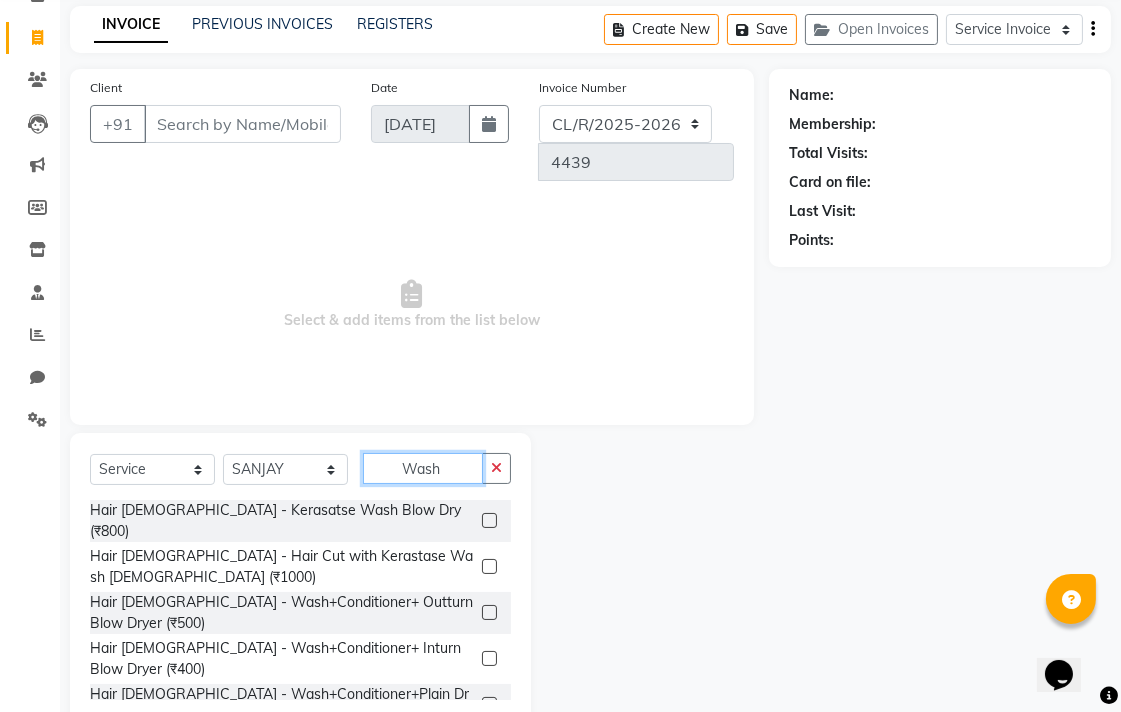 type on "Wash" 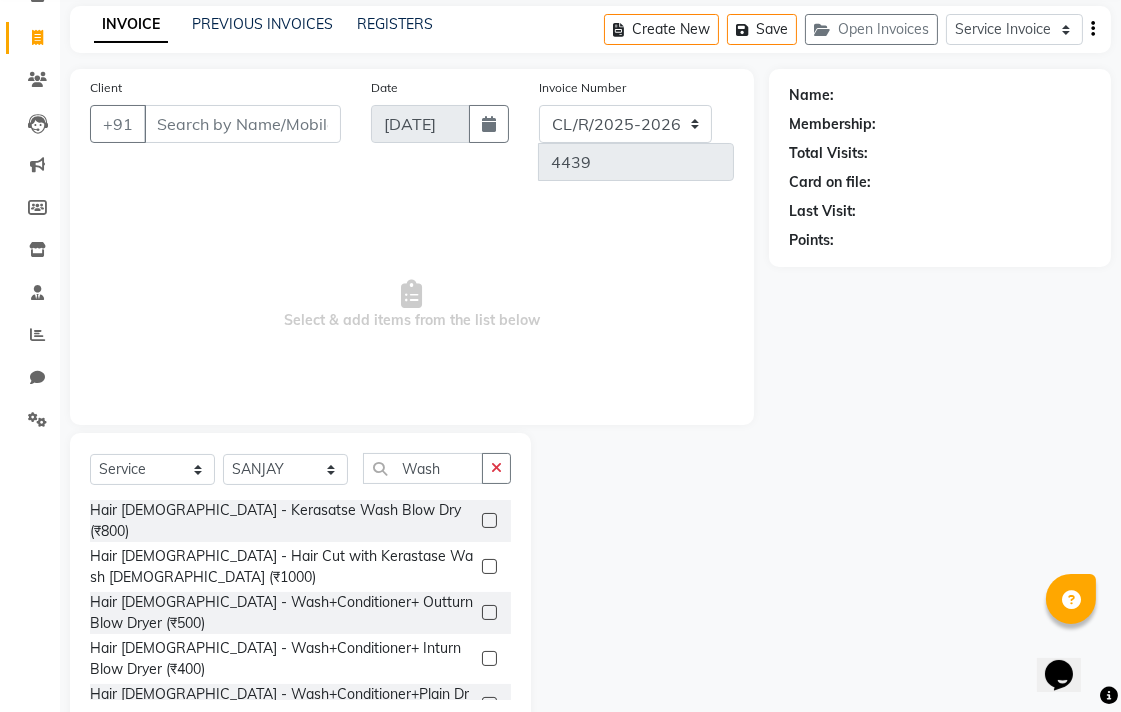click 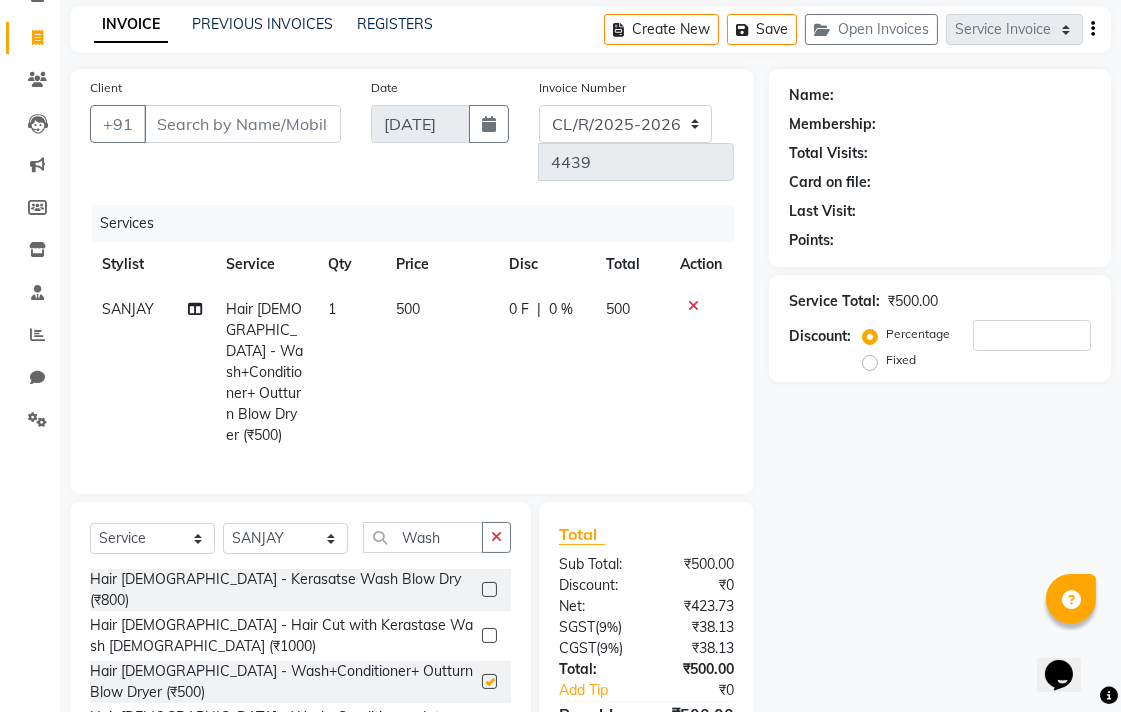 checkbox on "false" 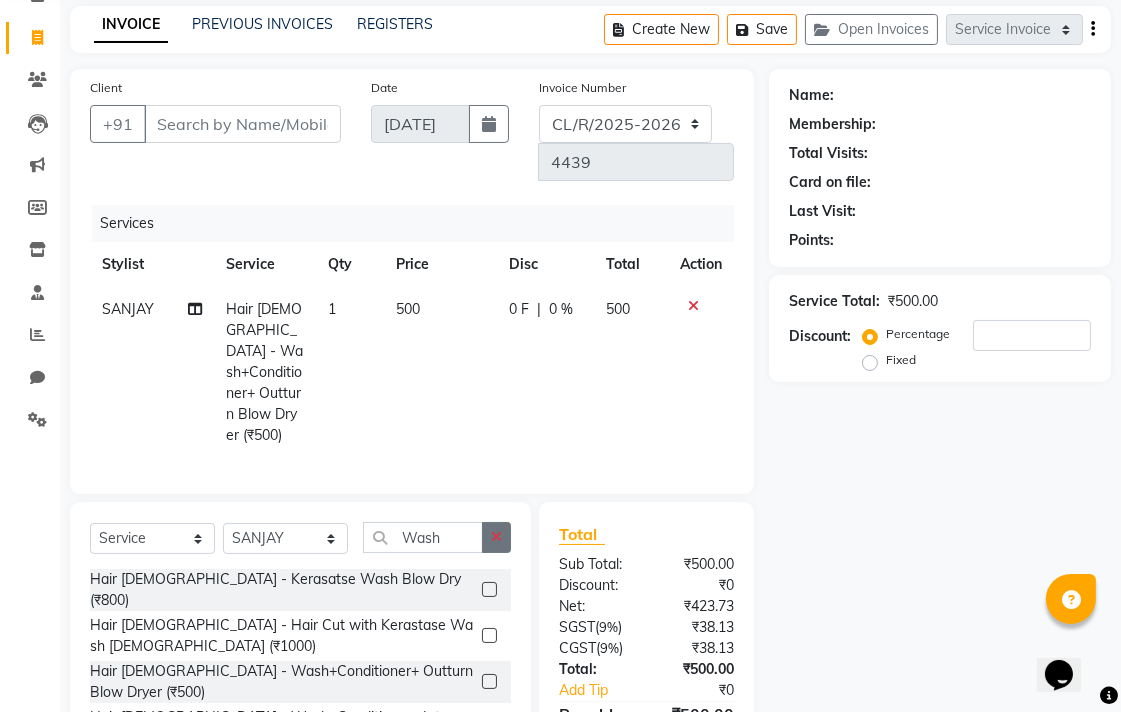 click 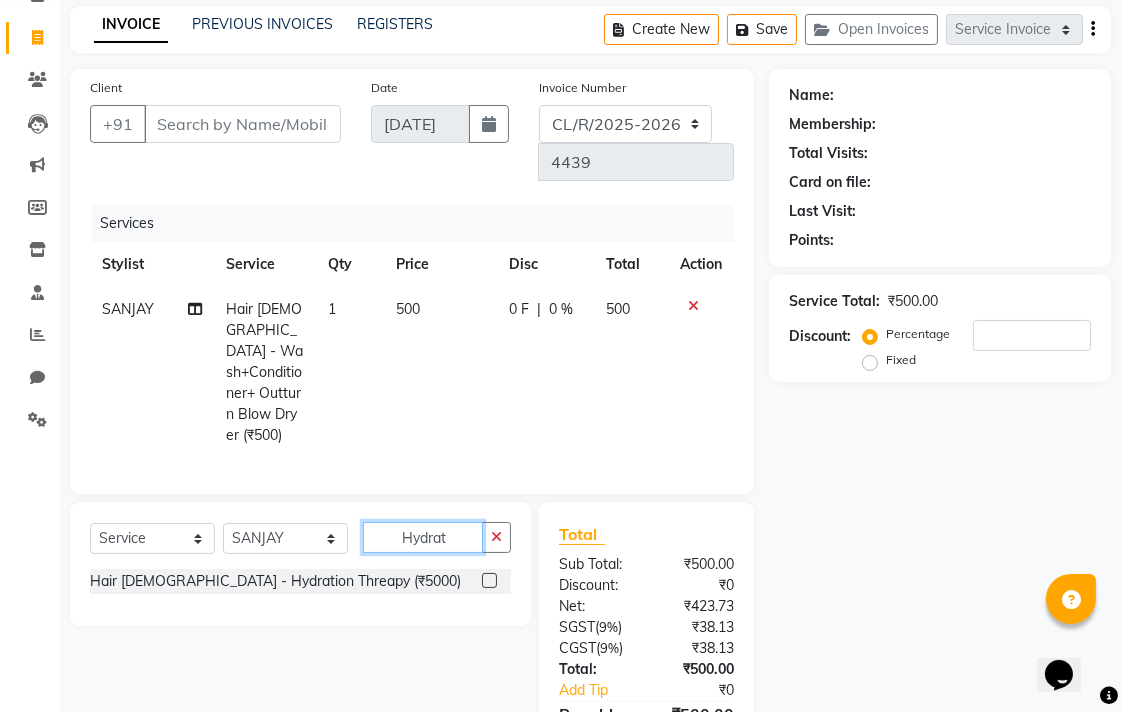 type on "Hydrat" 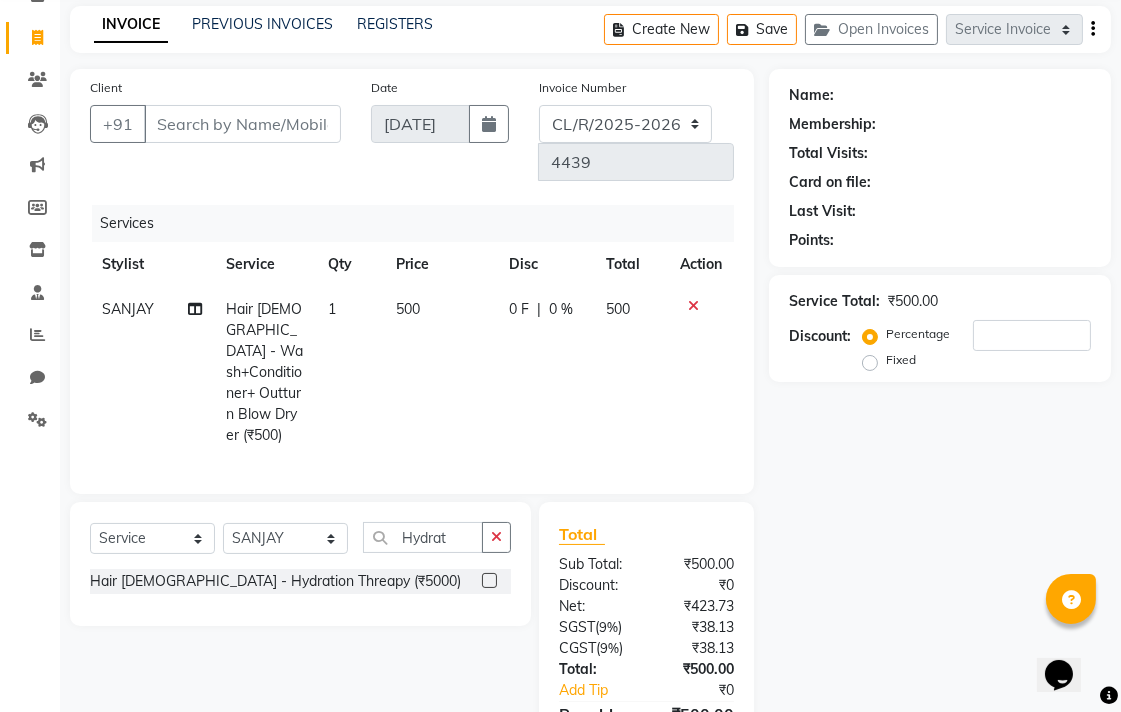 click on "Hair Female - Hydration Threapy (₹5000)" 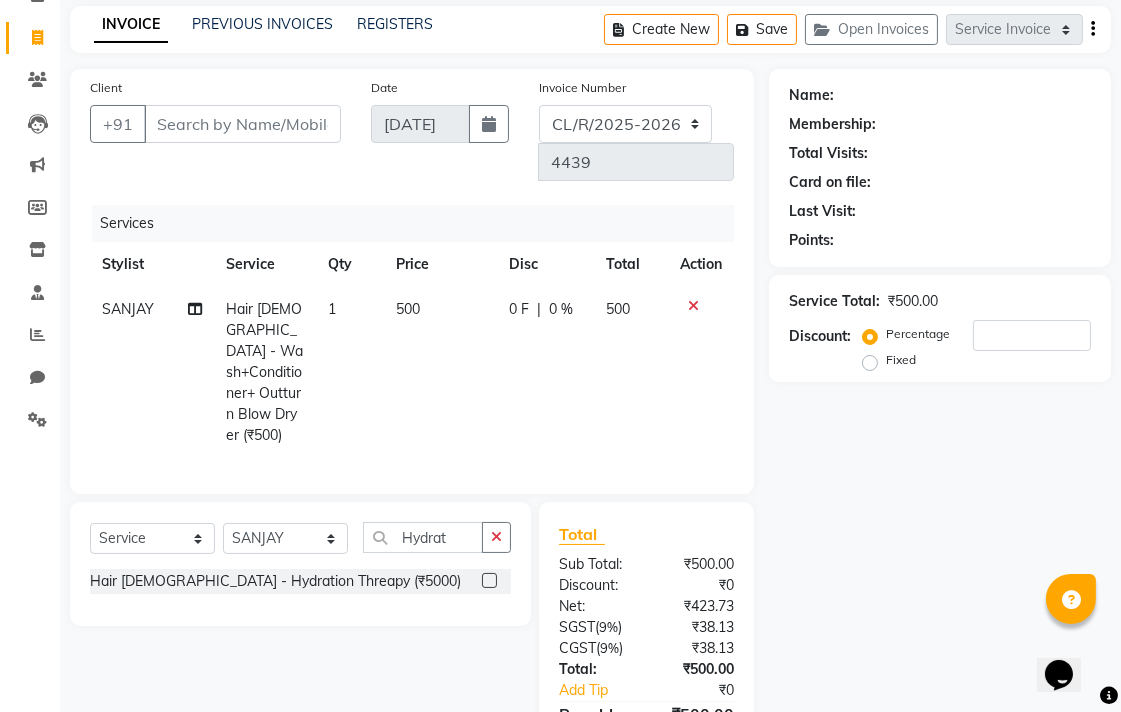 click 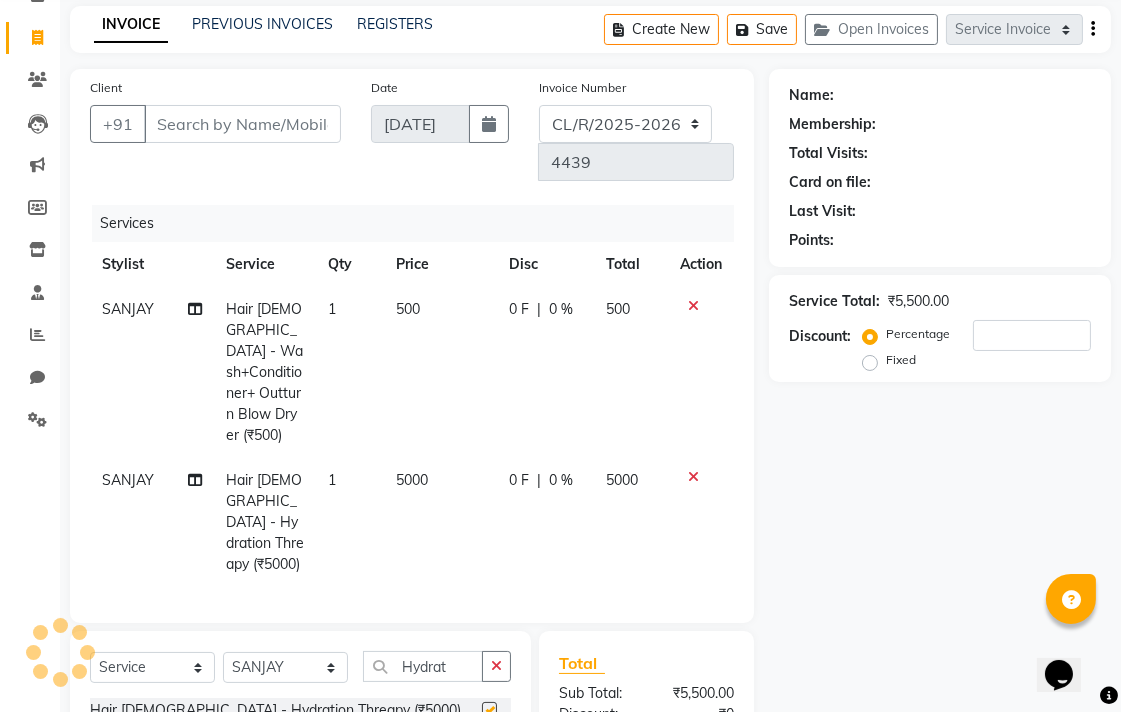 checkbox on "false" 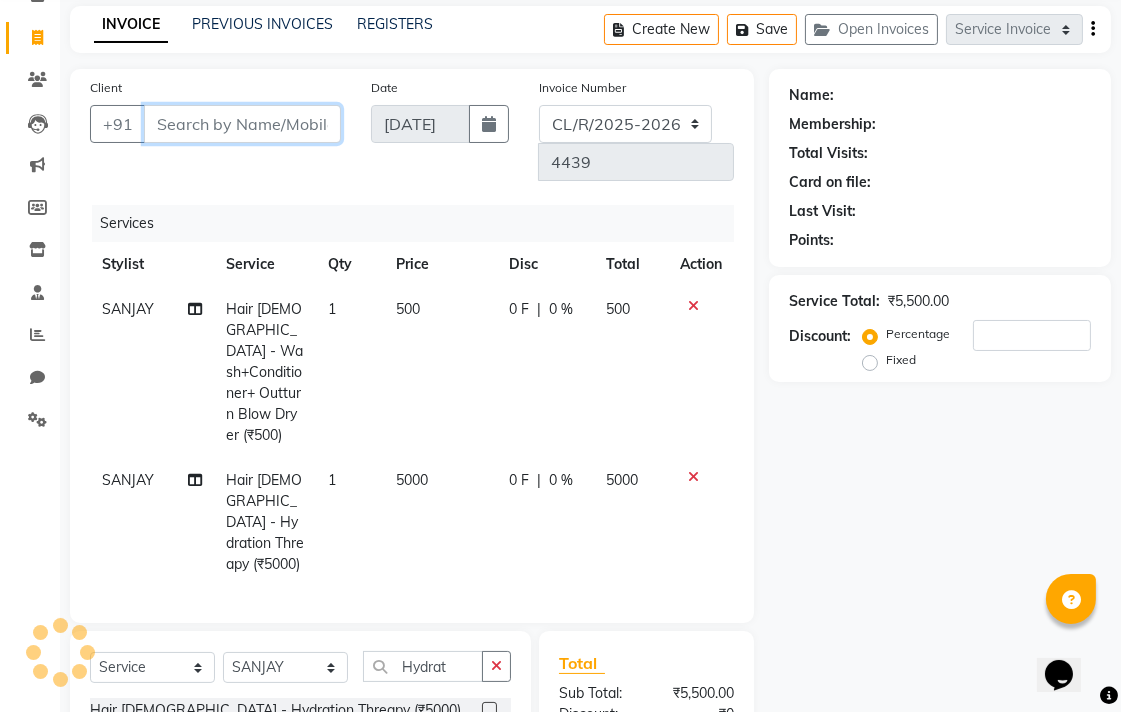 click on "Client" at bounding box center (242, 124) 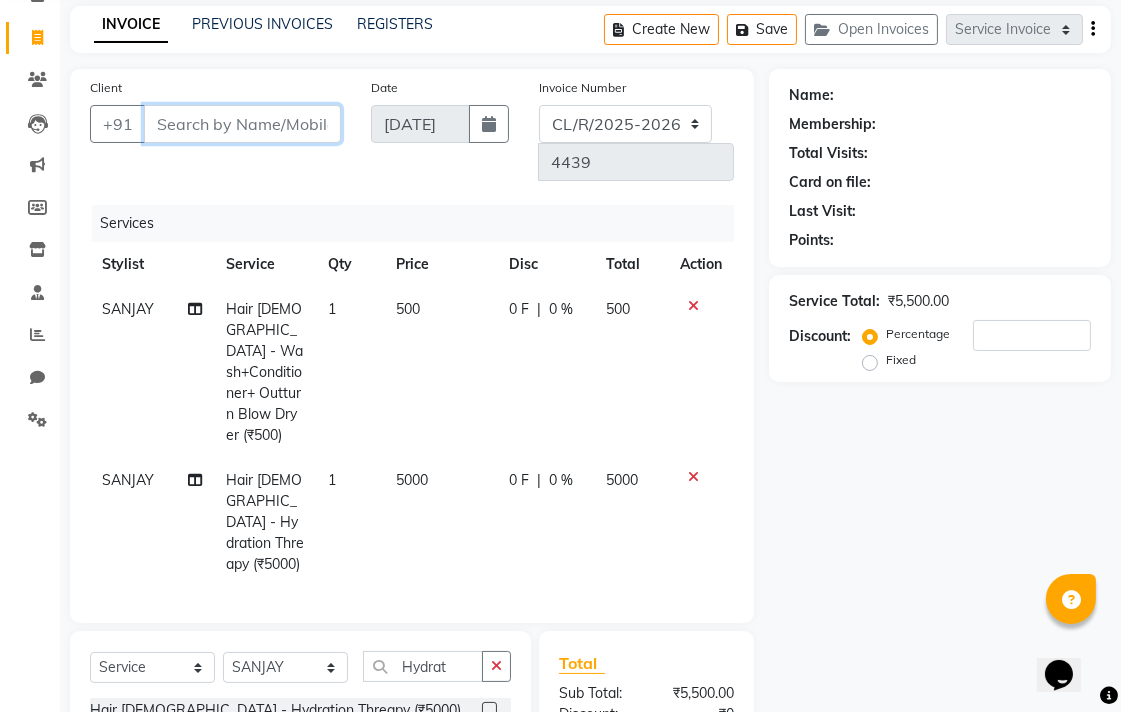 type on "9" 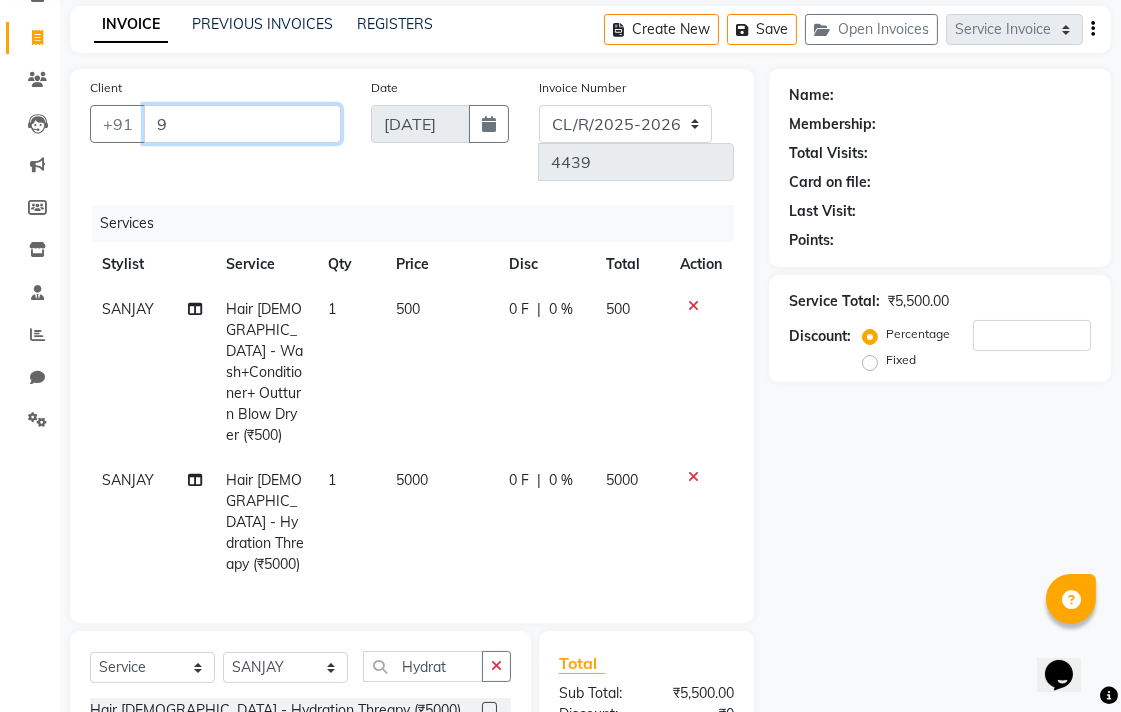 type on "0" 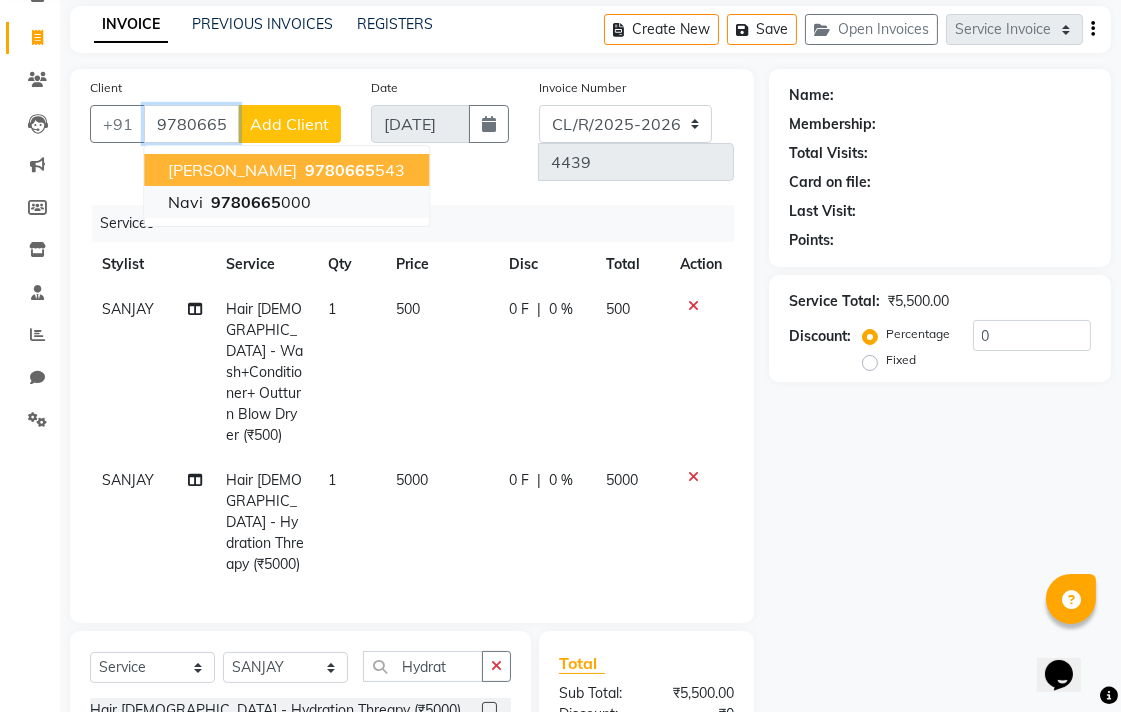 click on "9780665" at bounding box center [246, 202] 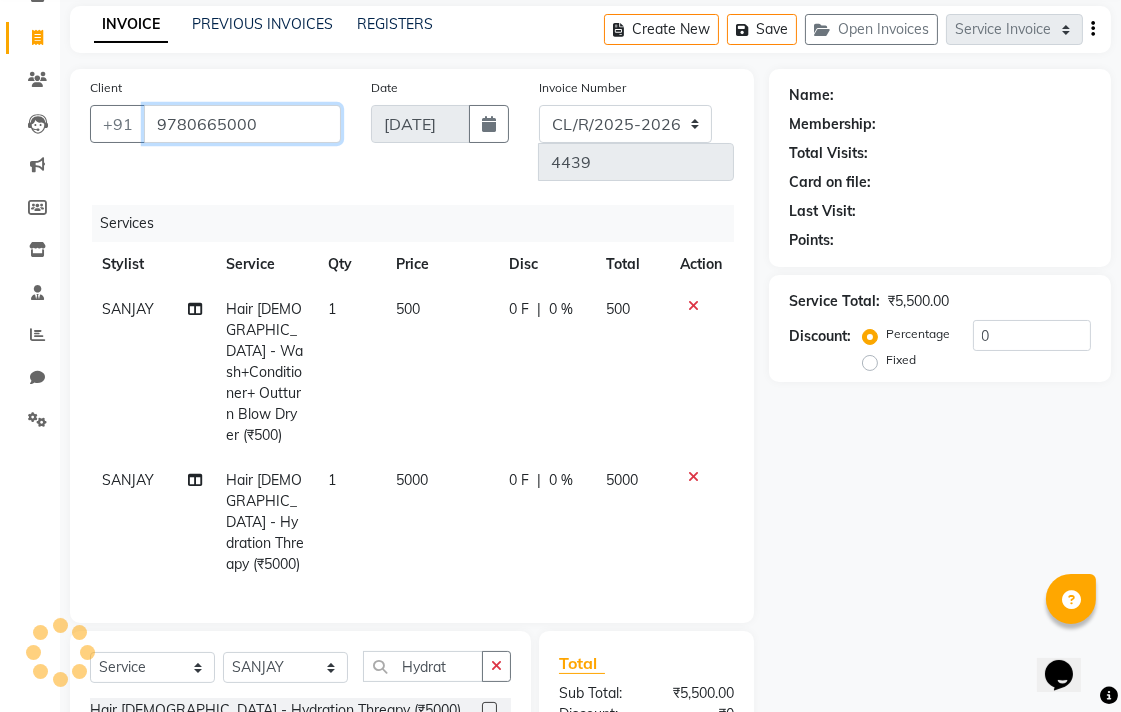 type on "9780665000" 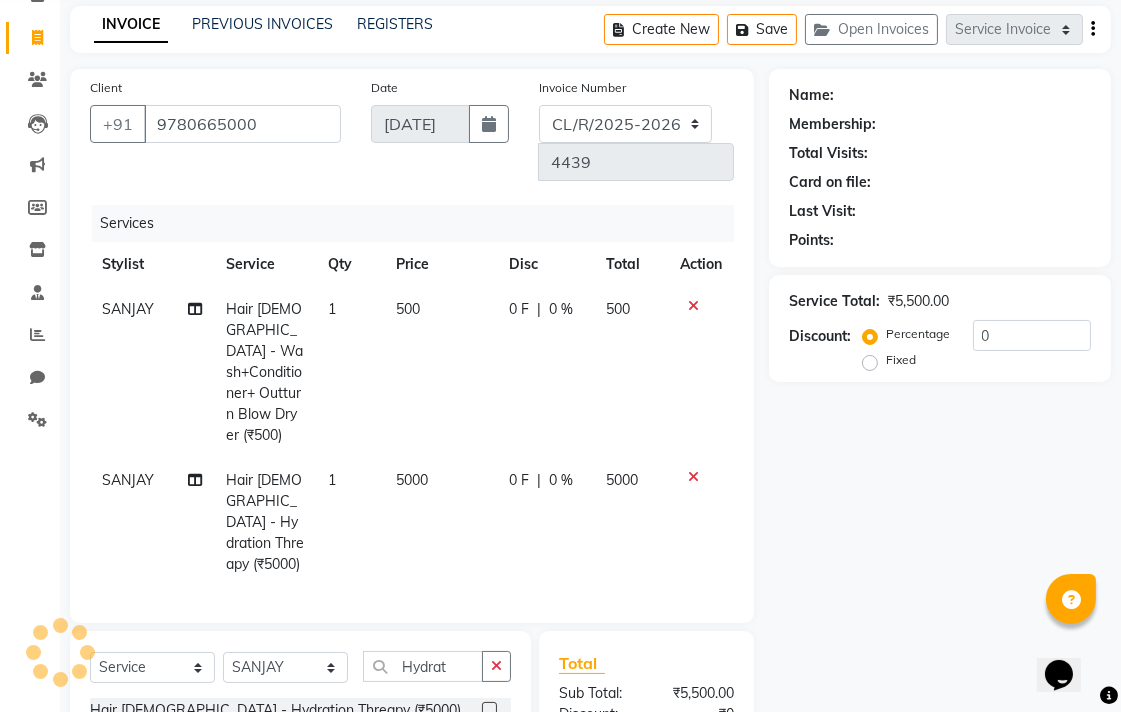 select on "1: Object" 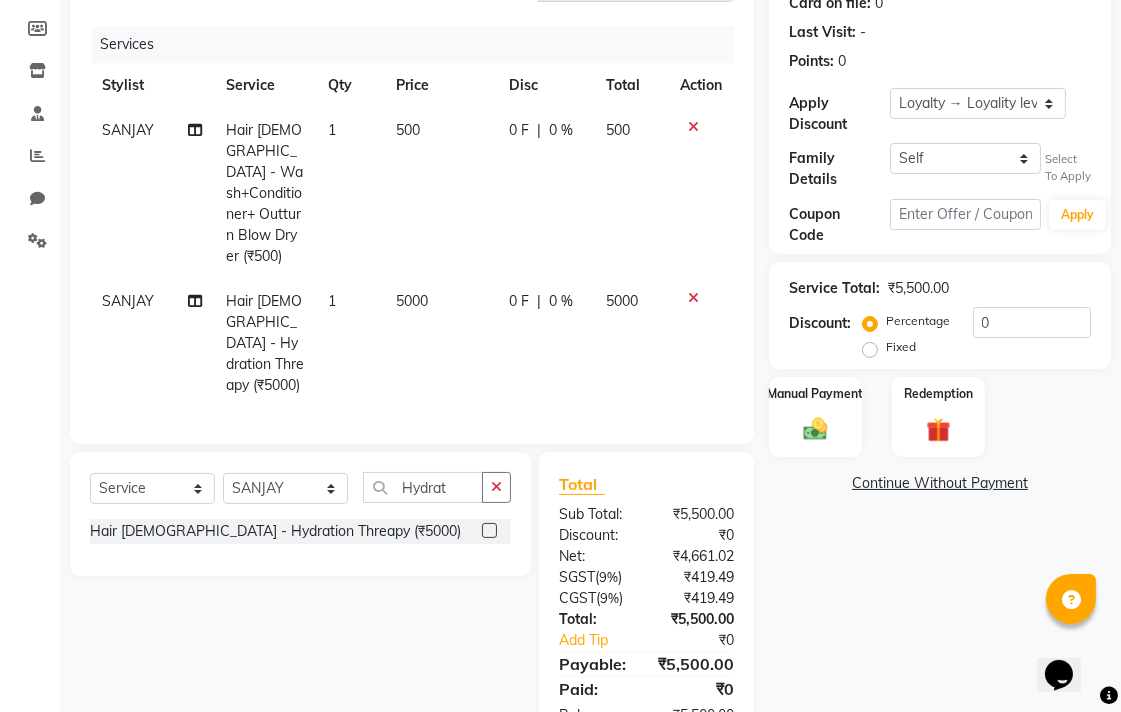 click on "5000" 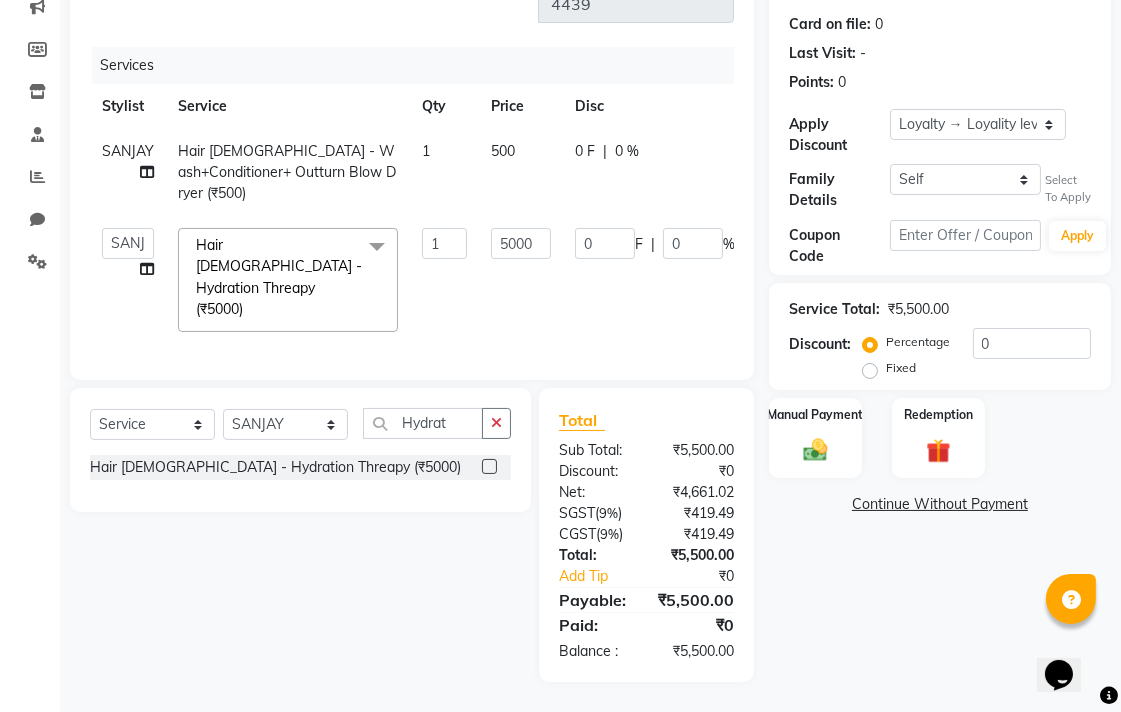 scroll, scrollTop: 181, scrollLeft: 0, axis: vertical 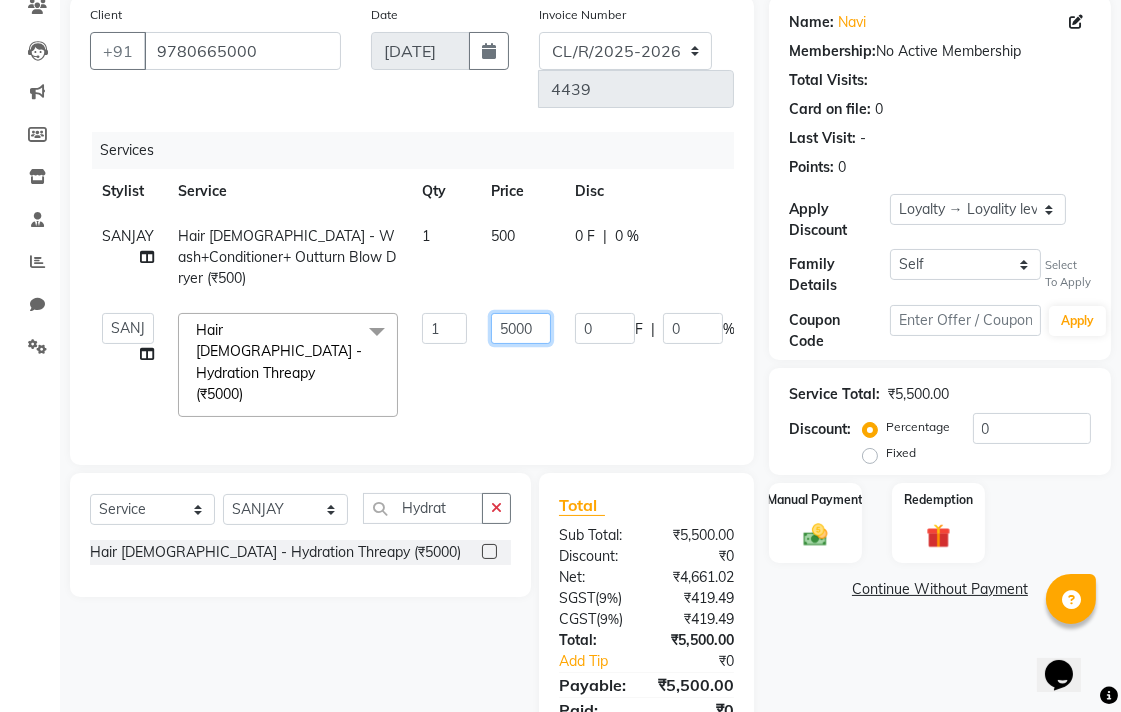 click on "5000" 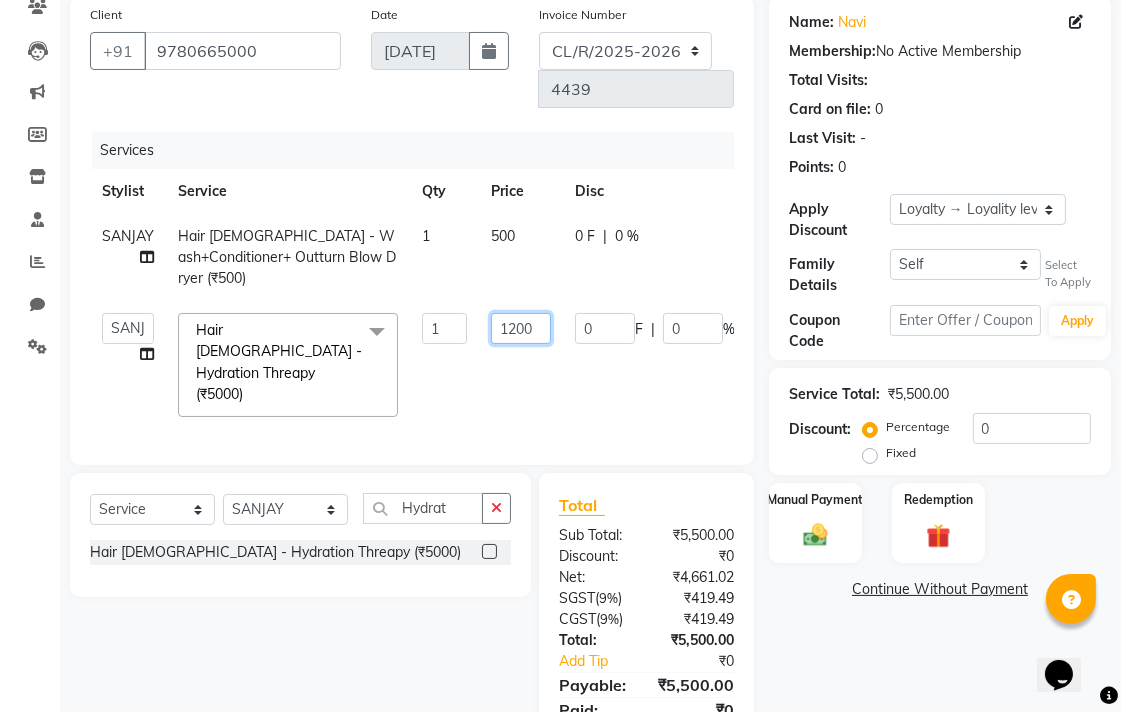 type on "12000" 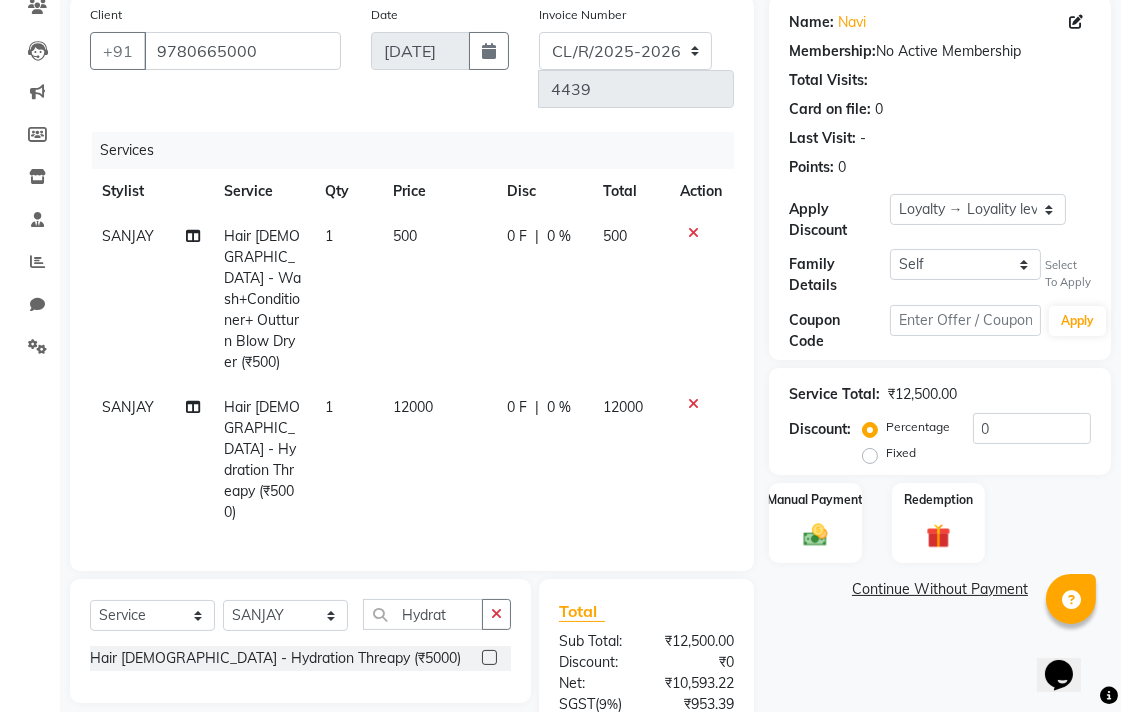 click on "12000" 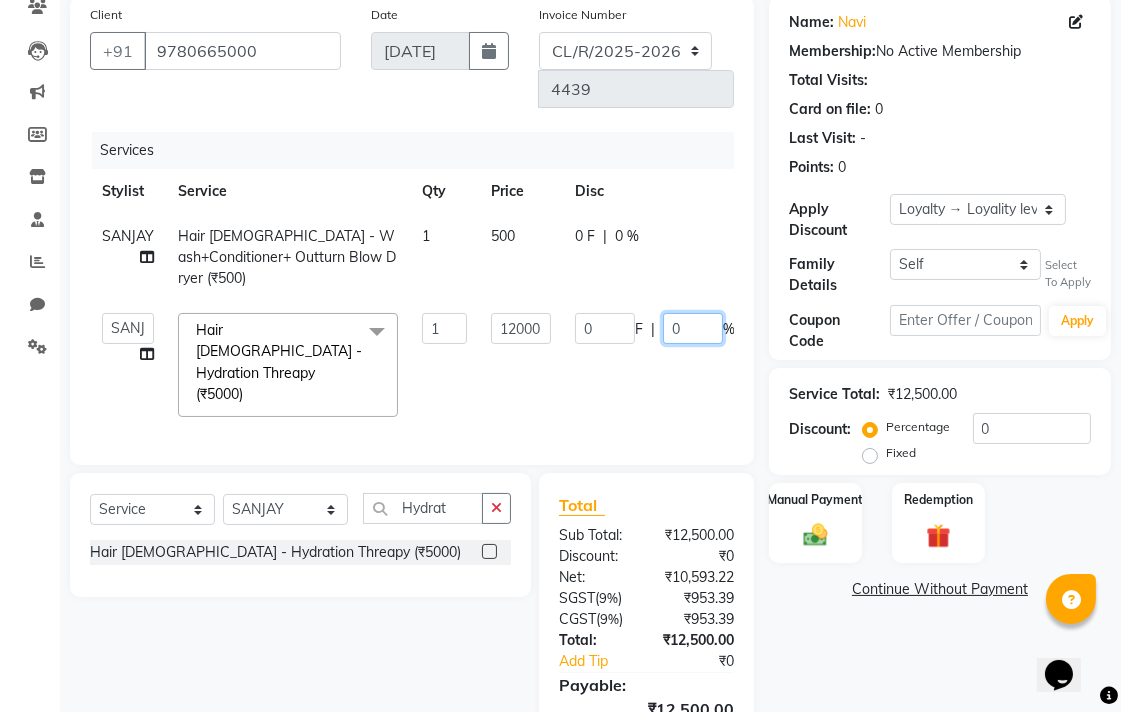 click on "0" 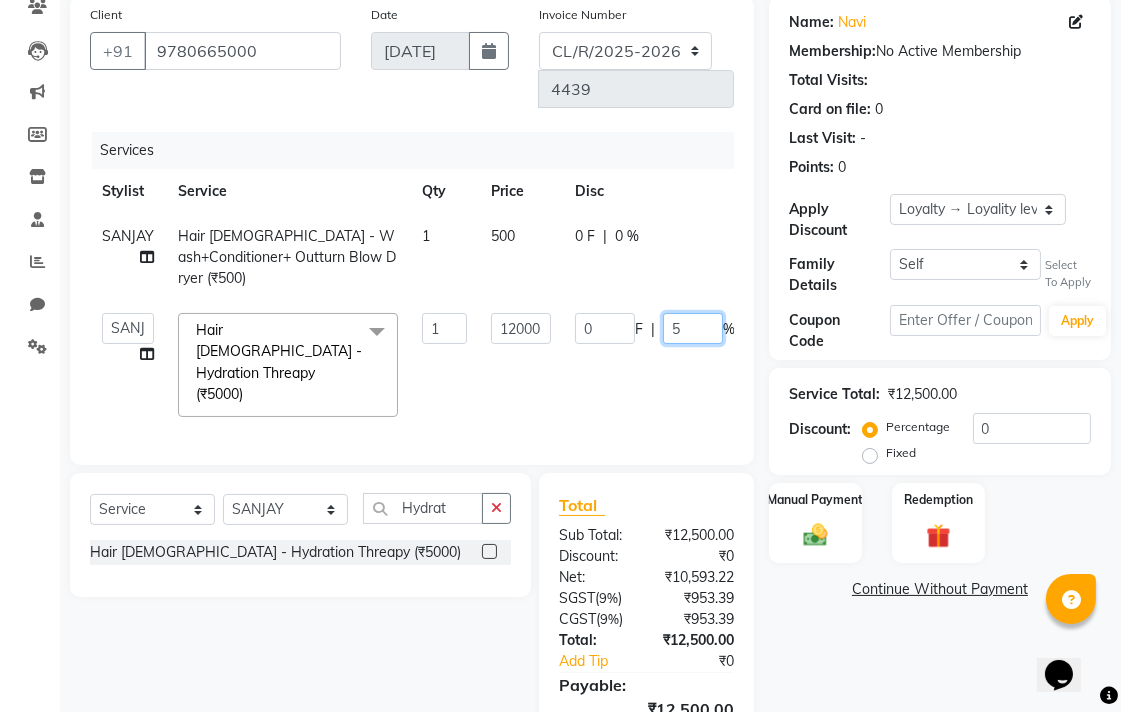 type on "50" 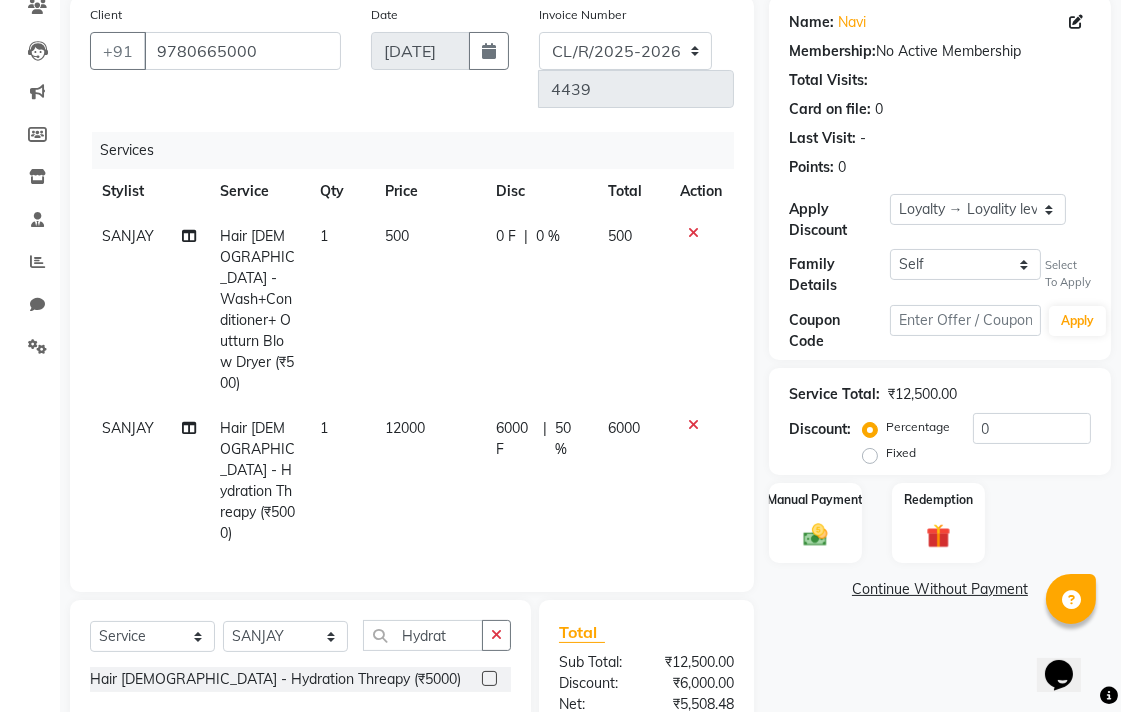 click on "SANJAY" 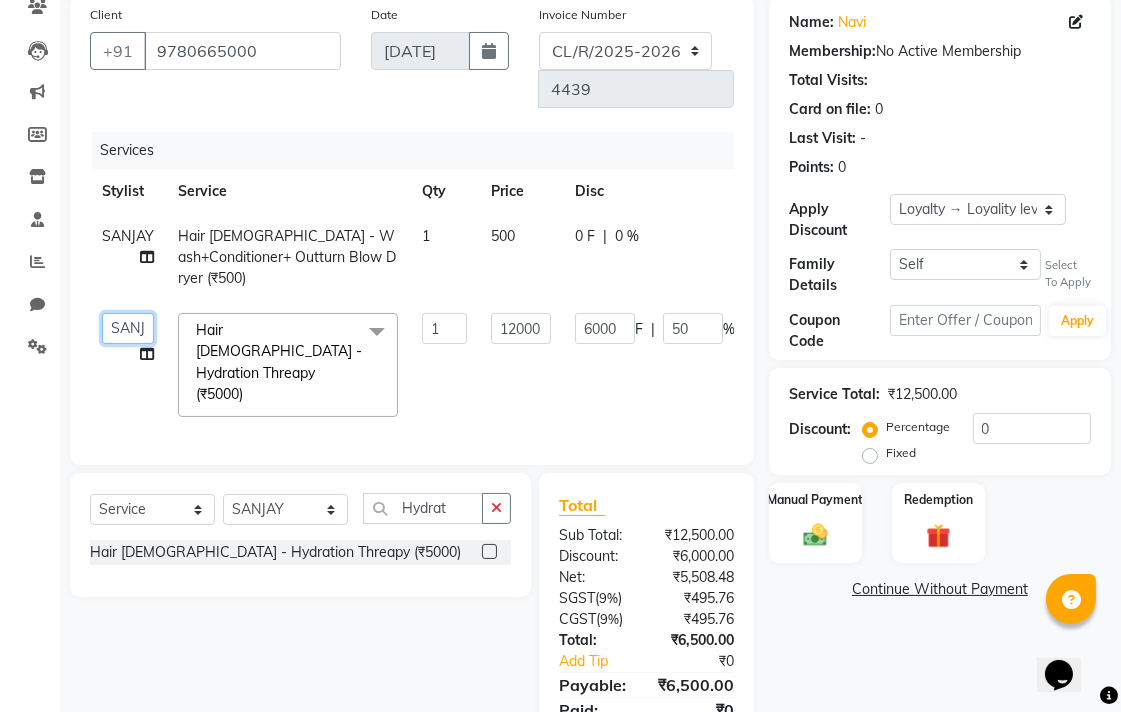 click on "Admin   AMIT   Birshika   Colour Lounge, Ranjit Avenue   Colour Lounge, Ranjit Avenue   Digvijay   JAGPREET SINGH   KARAN JAFFAL   KARAN KUMAR   Komal mam   LOVEPREET   MAIBAM SURJIT SINGH   MANDEEP   MOHIT   Nandani   PARAS   POOJA DEVNATH   Pooja Negi   PREM KOHLI   RADHIKA   Rahul guard   Reema mehra   Riya   Sahil   SAJAN   SAMEER   SANIA   SANJAY   SIMRAN   Sonia   Sunita   TANUJ   VISHAL   Vishal singh" 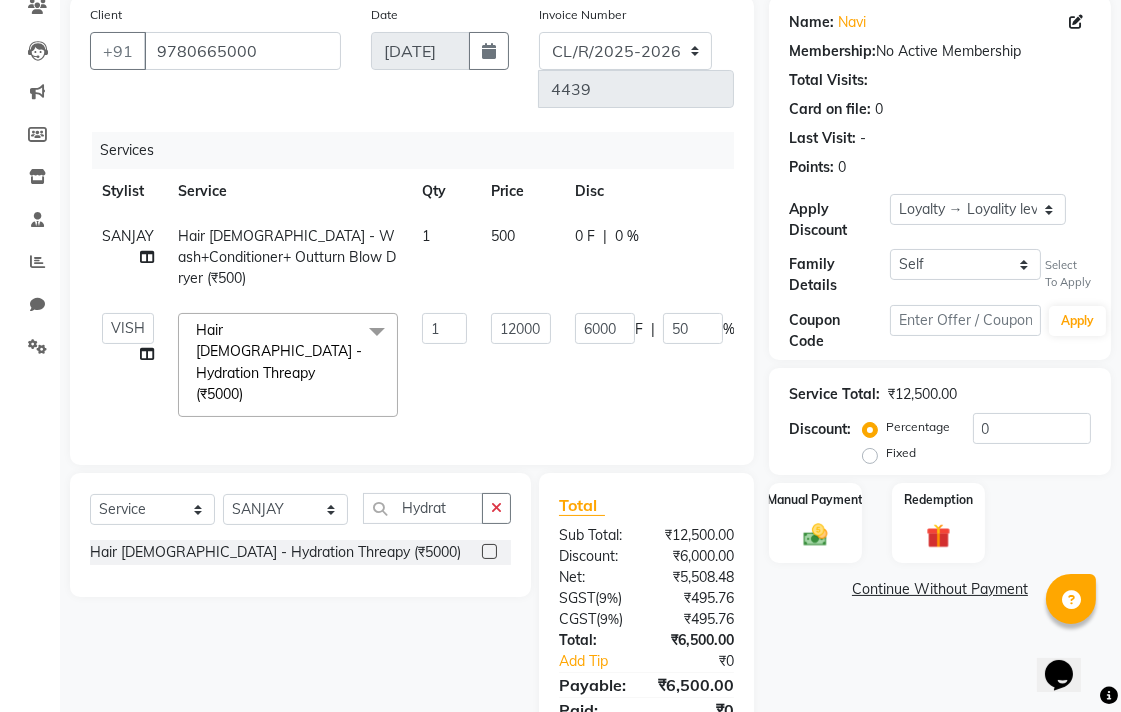 select on "70168" 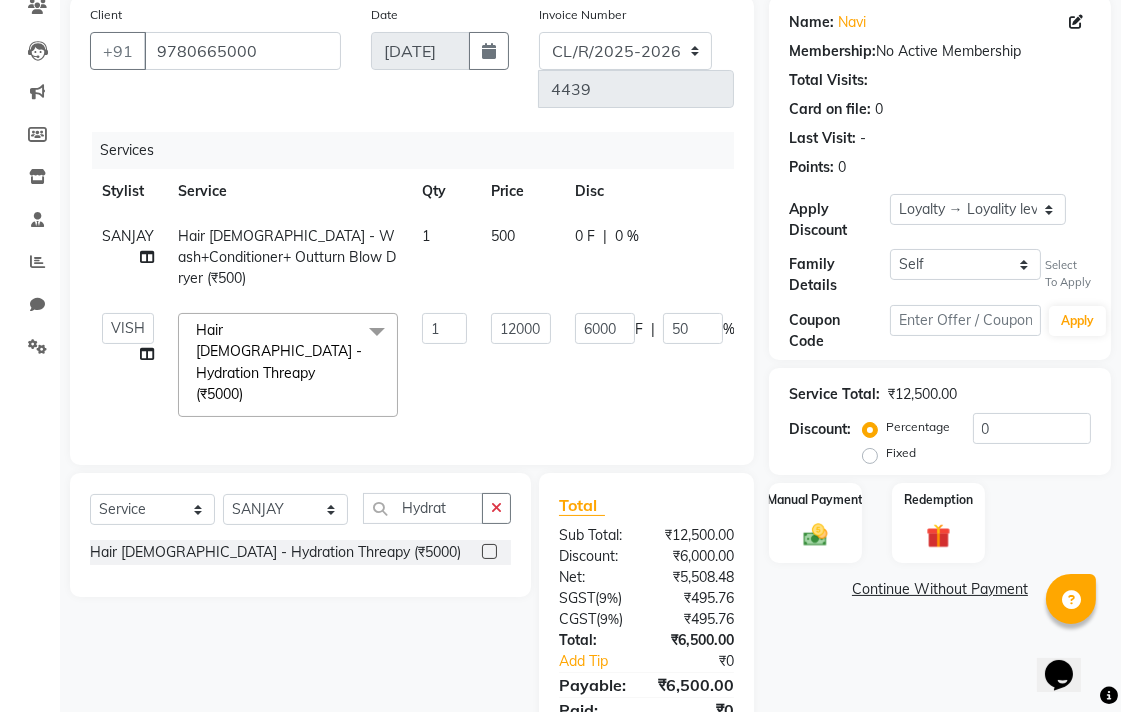 click 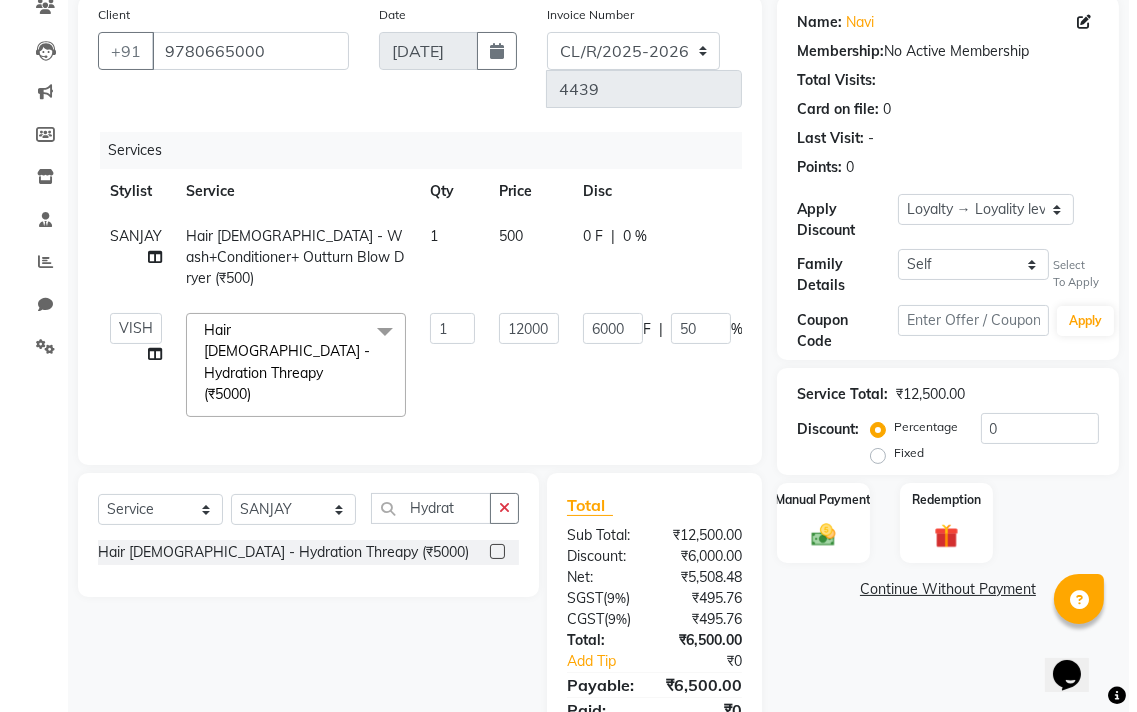 select on "70168" 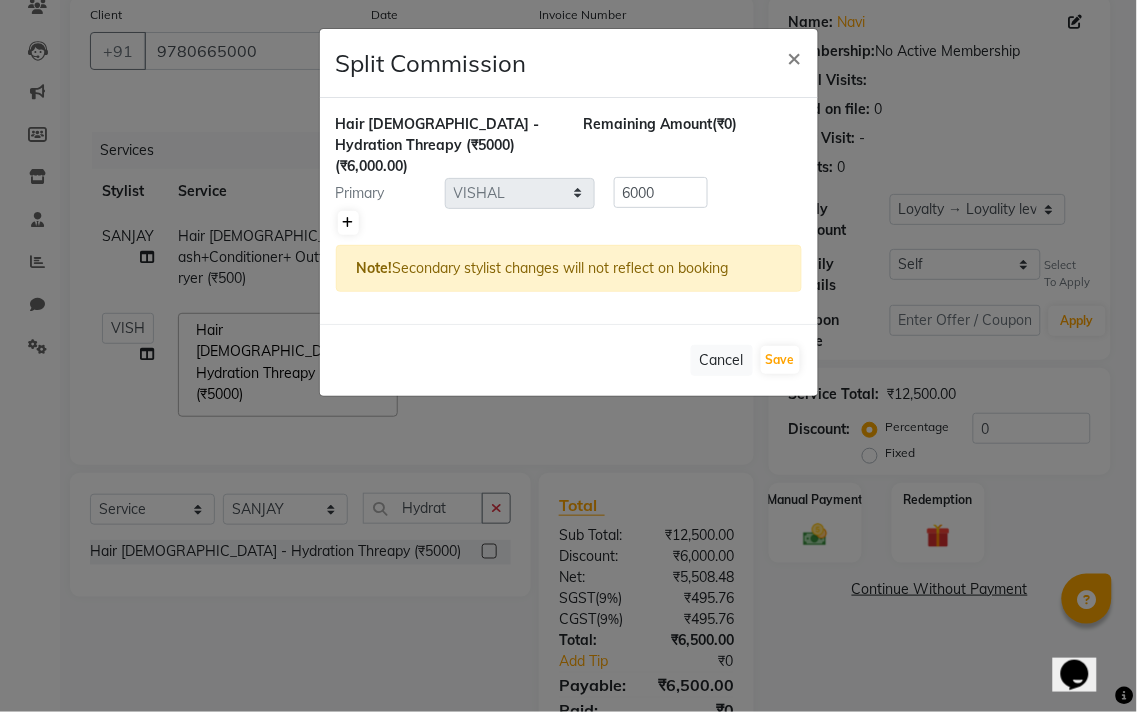 click 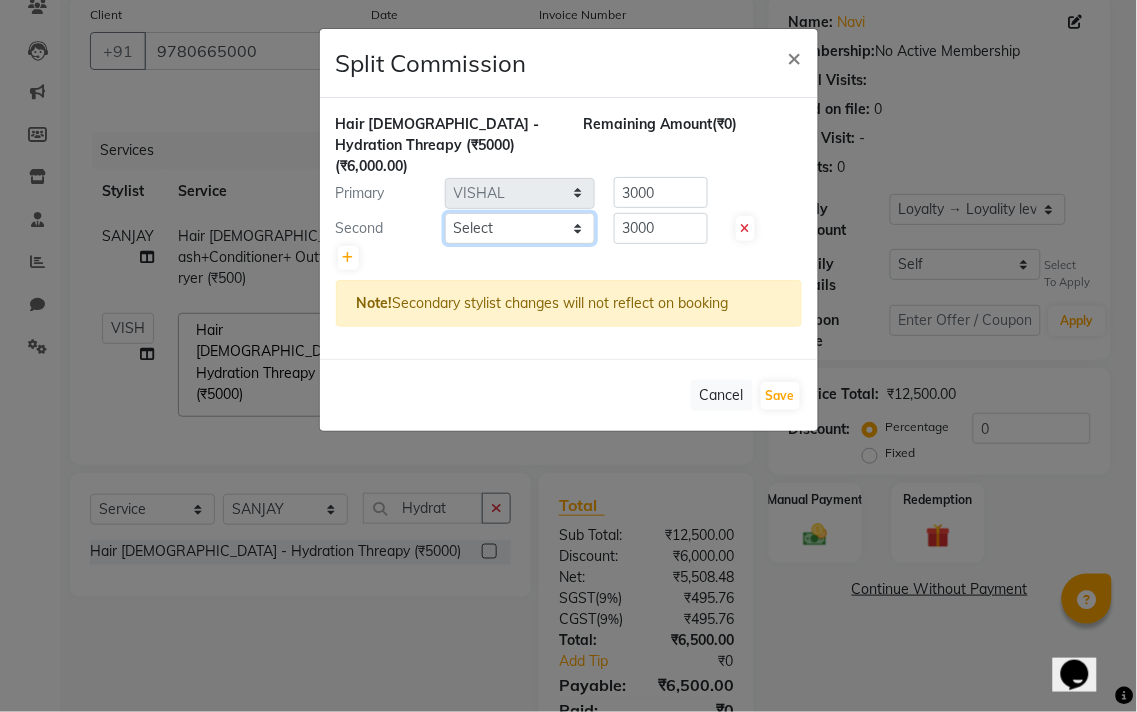 click on "Select  Admin   AMIT   Birshika   Colour Lounge, Ranjit Avenue   Colour Lounge, Ranjit Avenue   Digvijay   JAGPREET SINGH   KARAN JAFFAL   KARAN KUMAR   Komal mam   LOVEPREET   MAIBAM SURJIT SINGH   MANDEEP   MOHIT   Nandani   PARAS   POOJA DEVNATH   Pooja Negi   PREM KOHLI   RADHIKA   Rahul guard   Reema mehra   Riya   Sahil   SAJAN   SAMEER   SANIA   SANJAY   SIMRAN   Sonia   Sunita   TANUJ   VISHAL   Vishal singh" 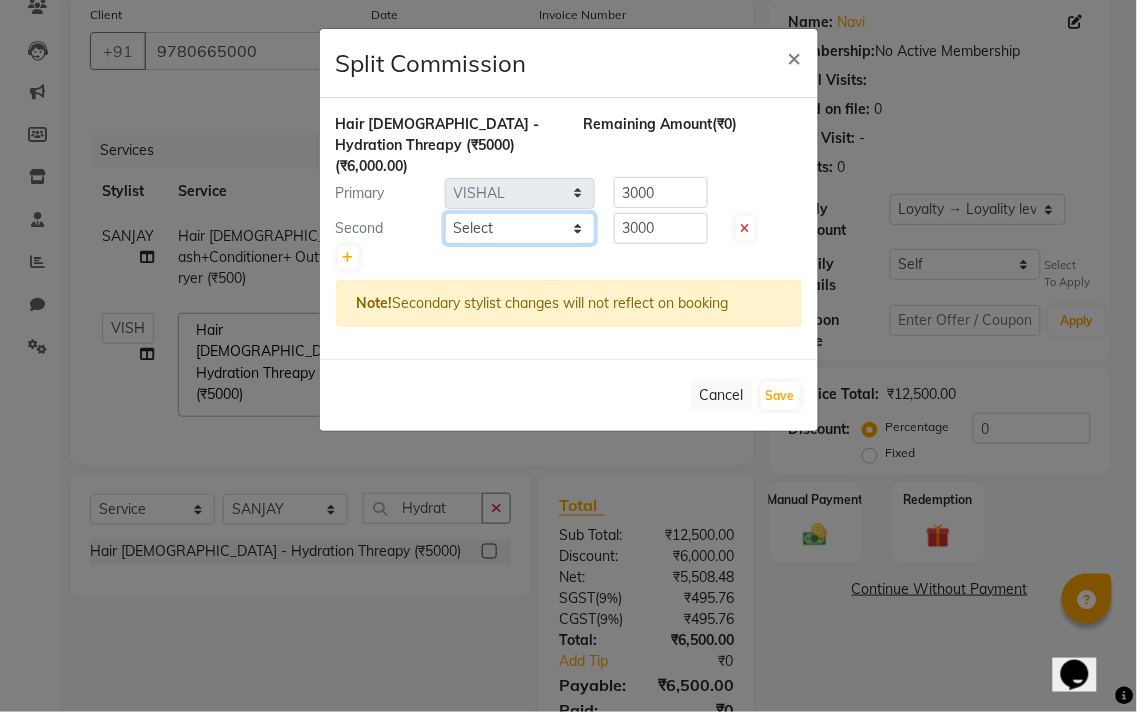 select on "70173" 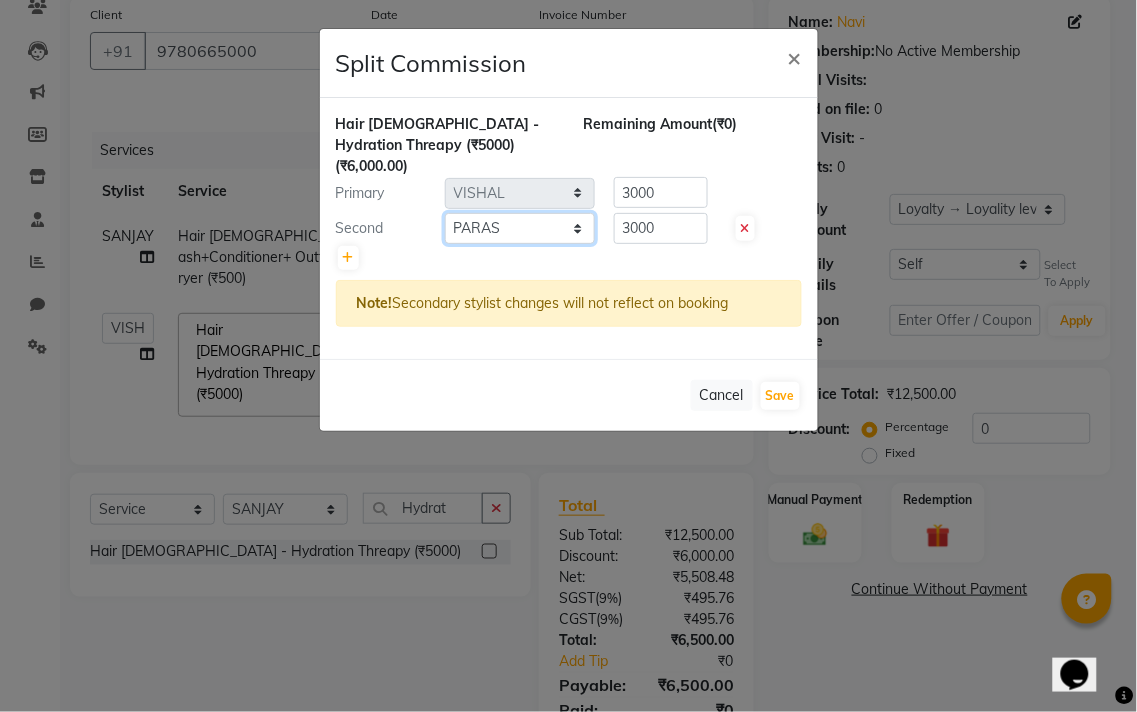 click on "Select  Admin   AMIT   Birshika   Colour Lounge, Ranjit Avenue   Colour Lounge, Ranjit Avenue   Digvijay   JAGPREET SINGH   KARAN JAFFAL   KARAN KUMAR   Komal mam   LOVEPREET   MAIBAM SURJIT SINGH   MANDEEP   MOHIT   Nandani   PARAS   POOJA DEVNATH   Pooja Negi   PREM KOHLI   RADHIKA   Rahul guard   Reema mehra   Riya   Sahil   SAJAN   SAMEER   SANIA   SANJAY   SIMRAN   Sonia   Sunita   TANUJ   VISHAL   Vishal singh" 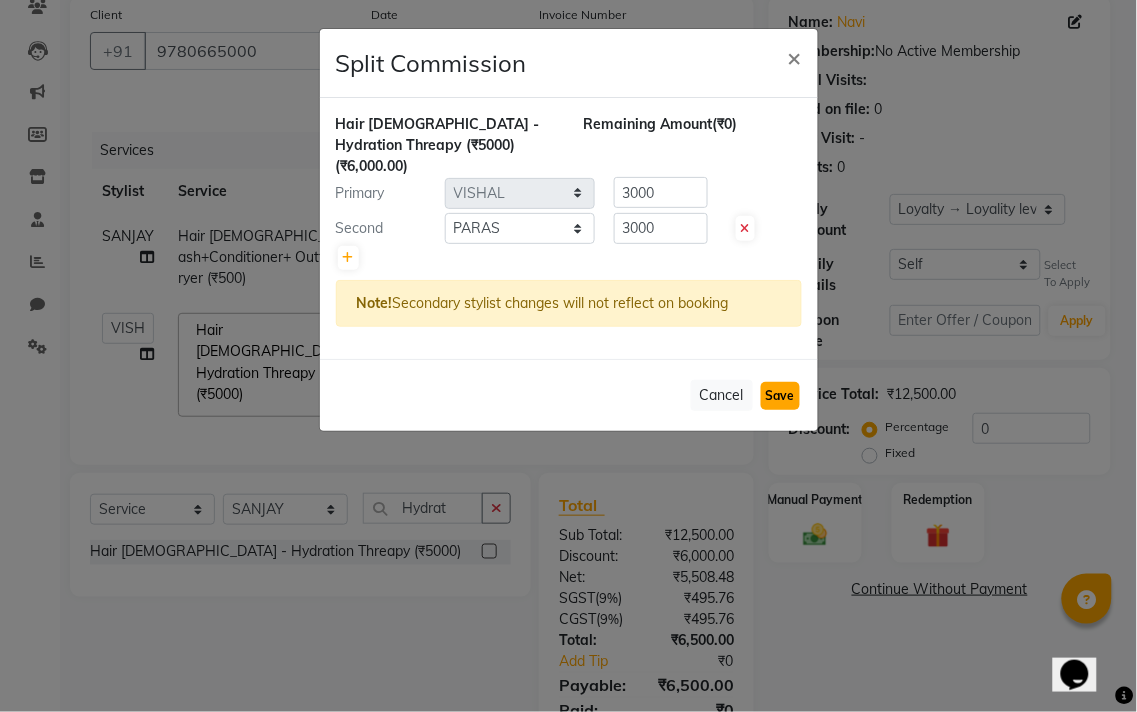 click on "Save" 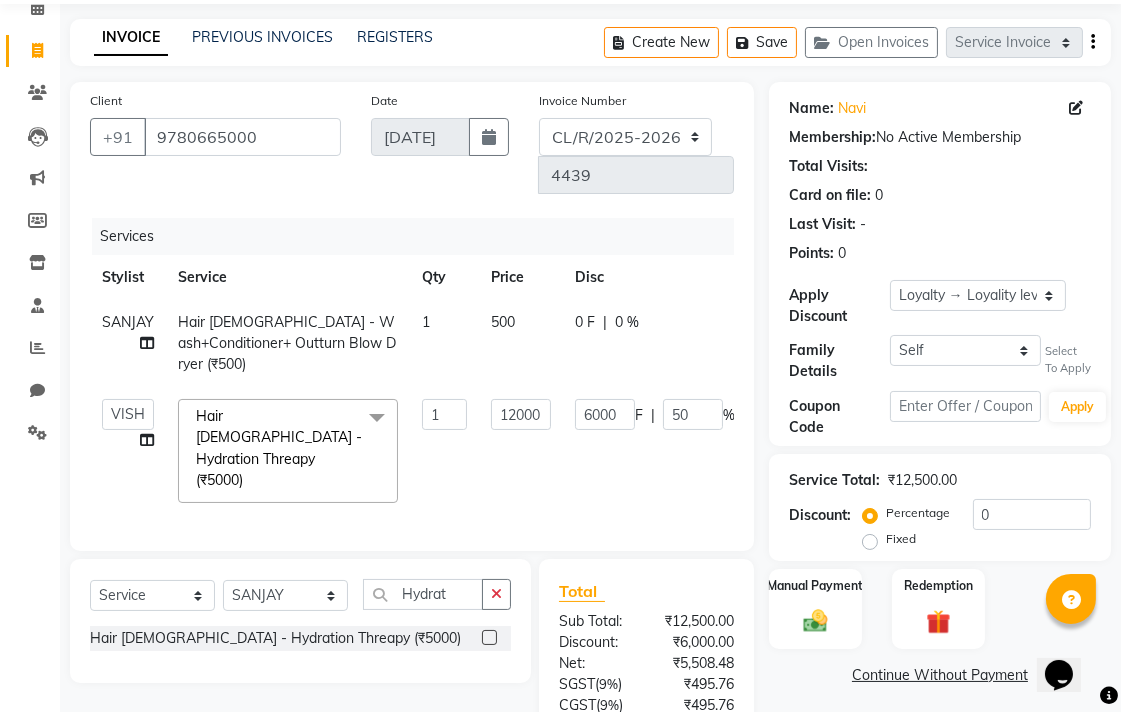 scroll, scrollTop: 181, scrollLeft: 0, axis: vertical 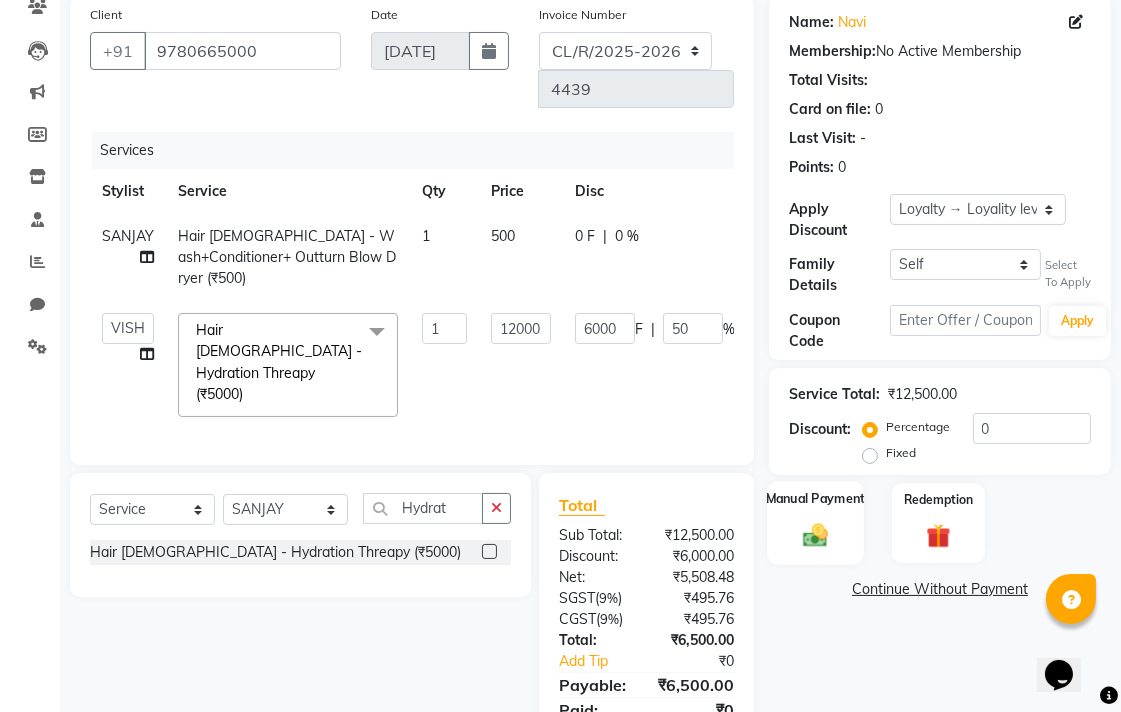 click 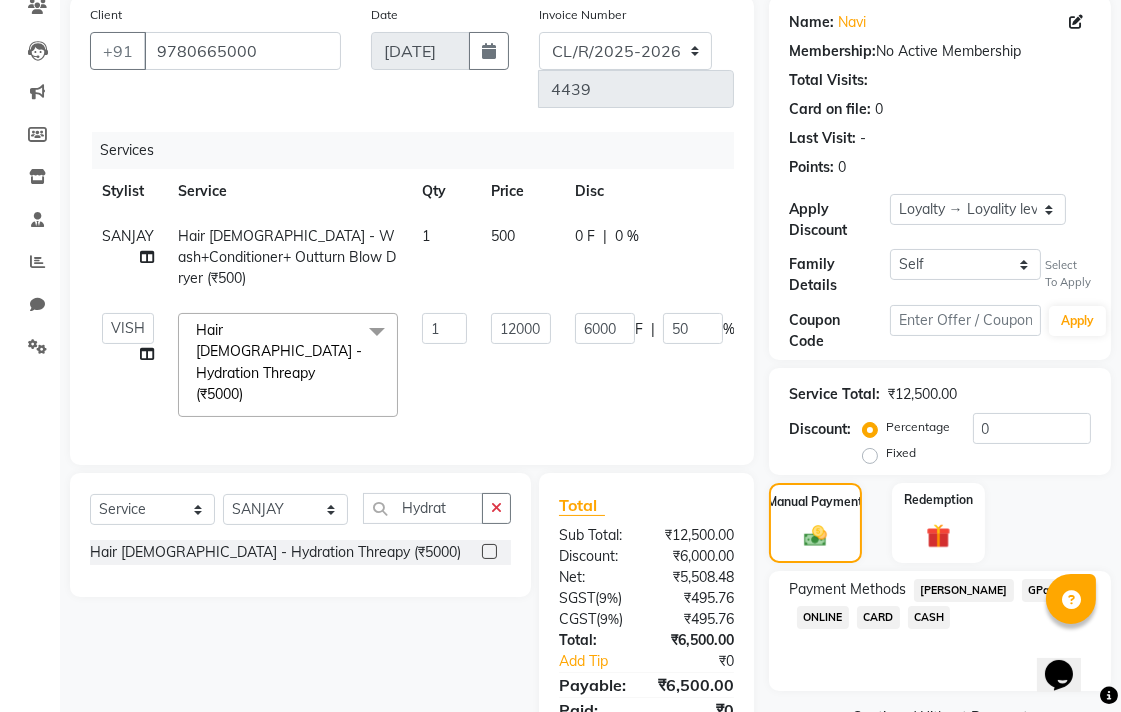 click on "GPay" 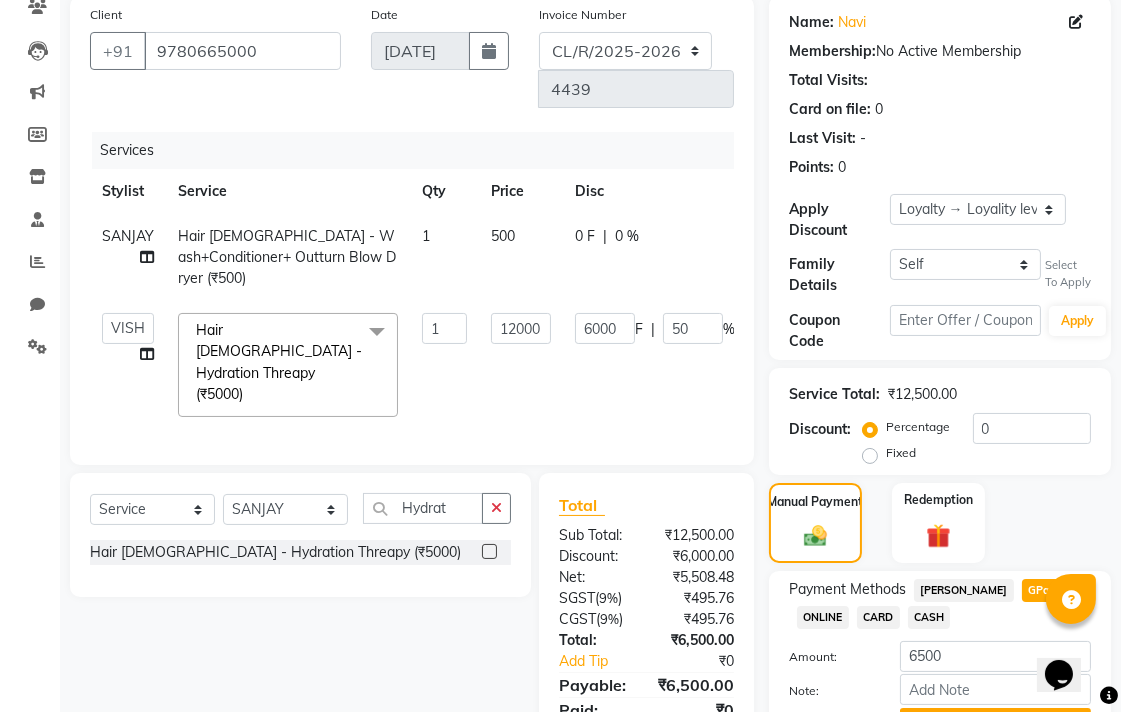 scroll, scrollTop: 287, scrollLeft: 0, axis: vertical 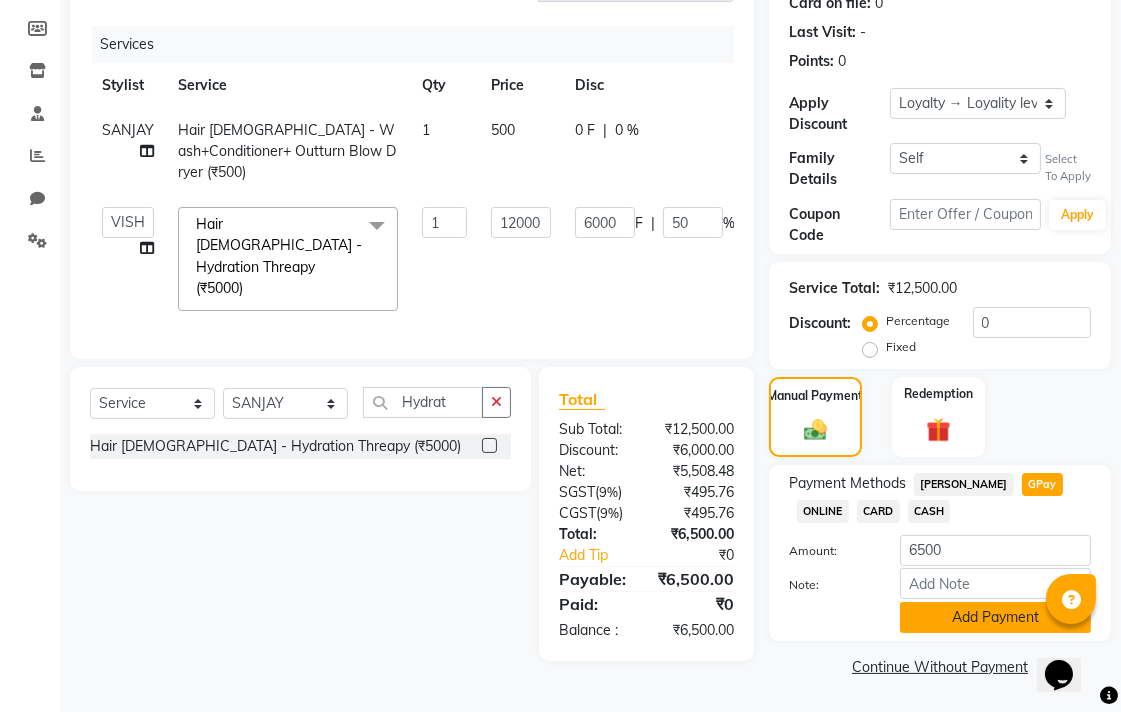 click on "Add Payment" 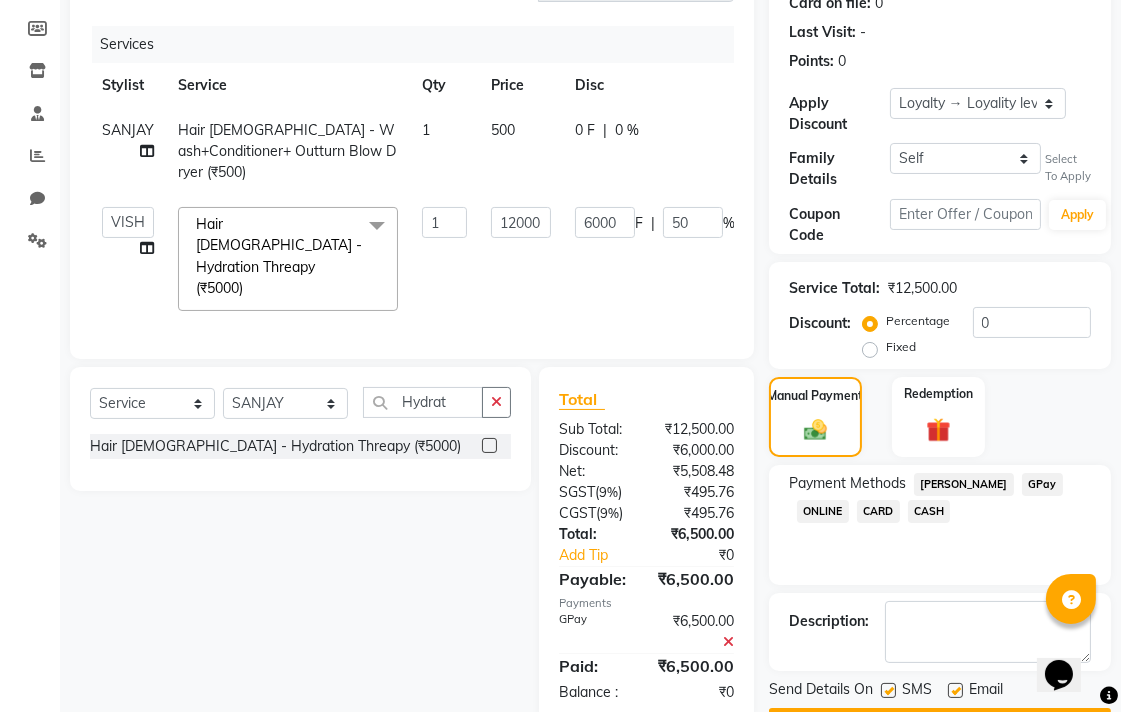 scroll, scrollTop: 404, scrollLeft: 0, axis: vertical 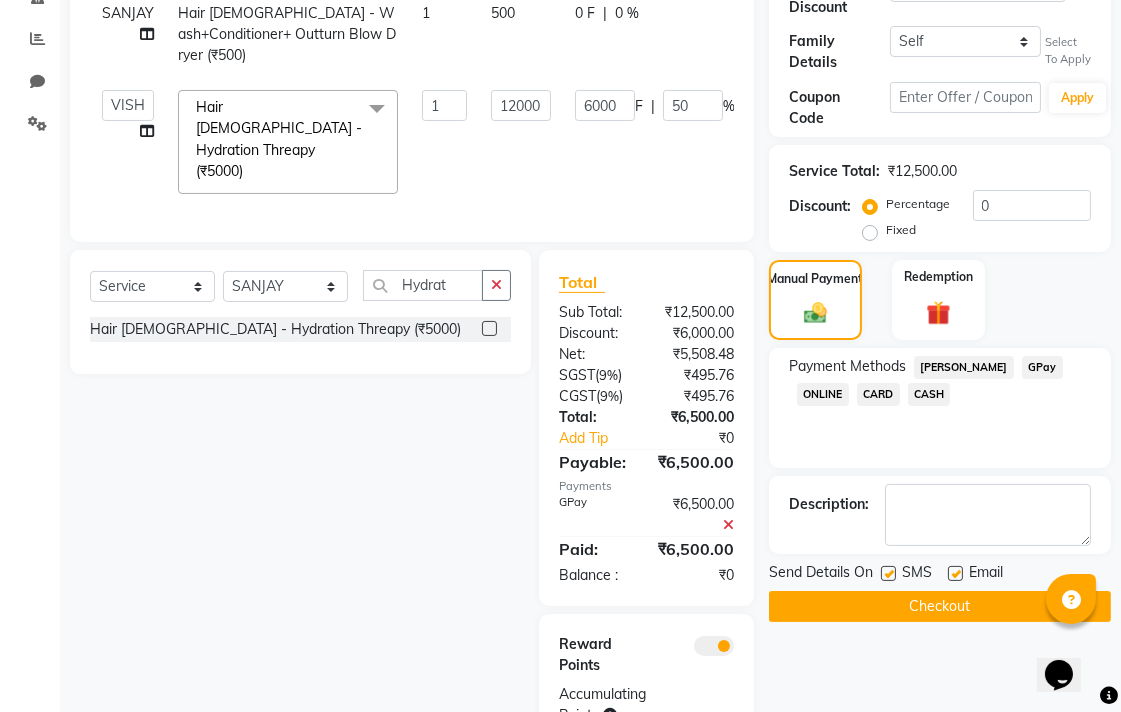 click 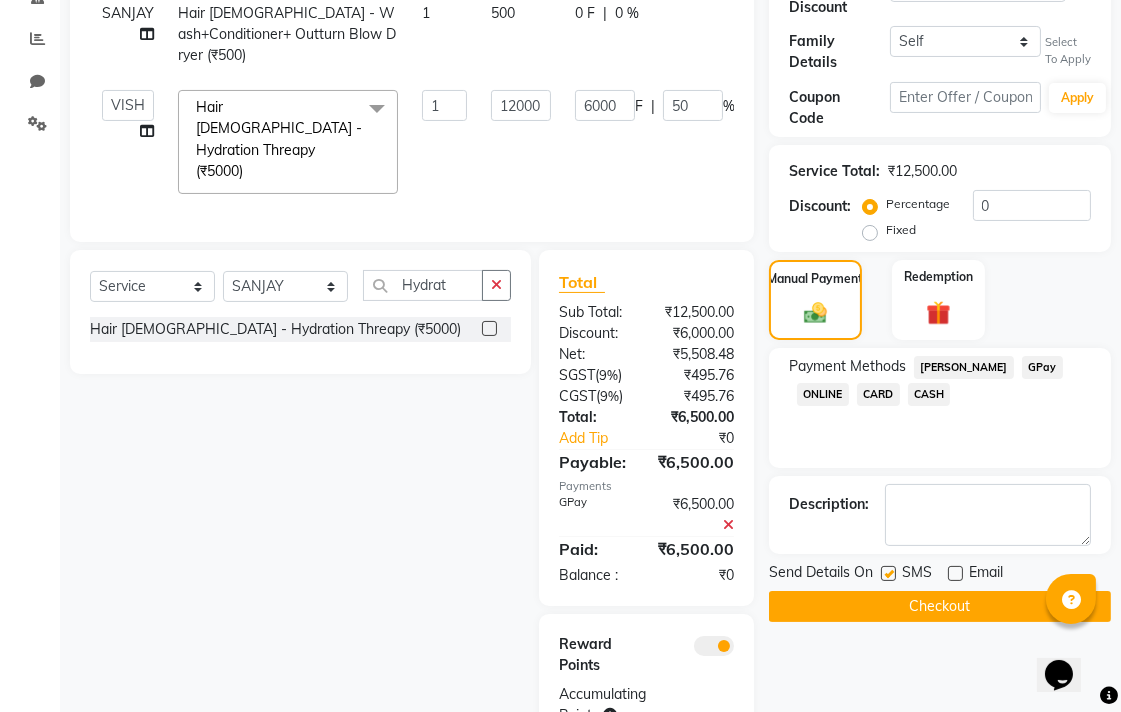 click on "Checkout" 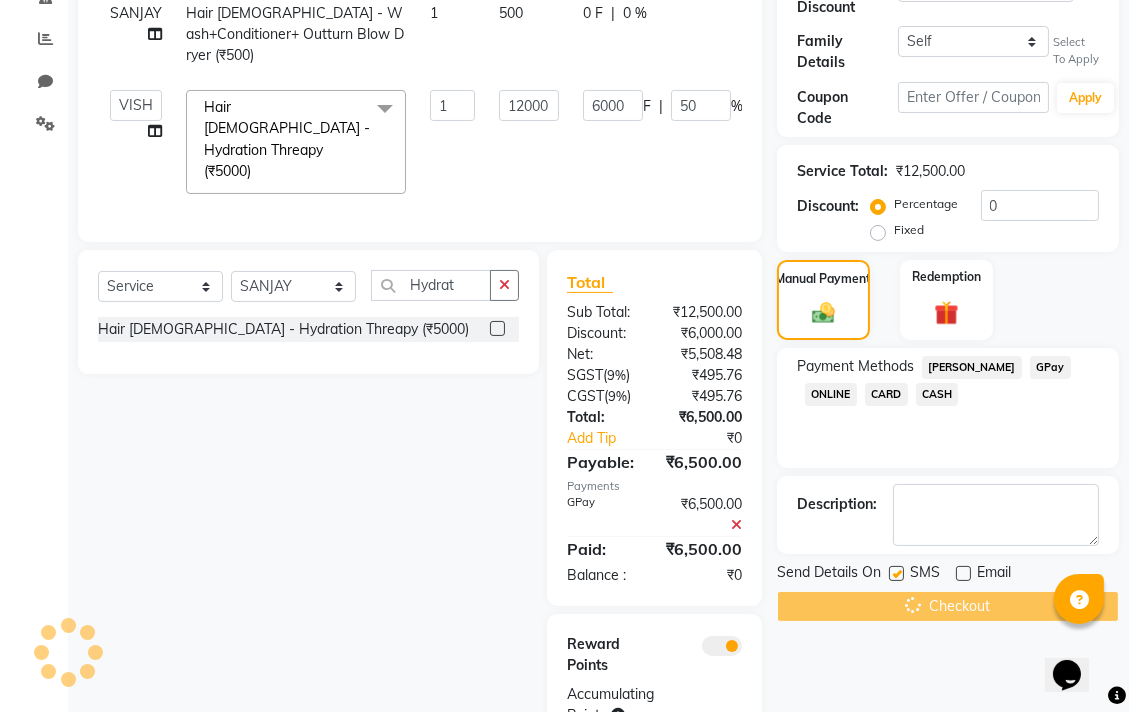 scroll, scrollTop: 0, scrollLeft: 0, axis: both 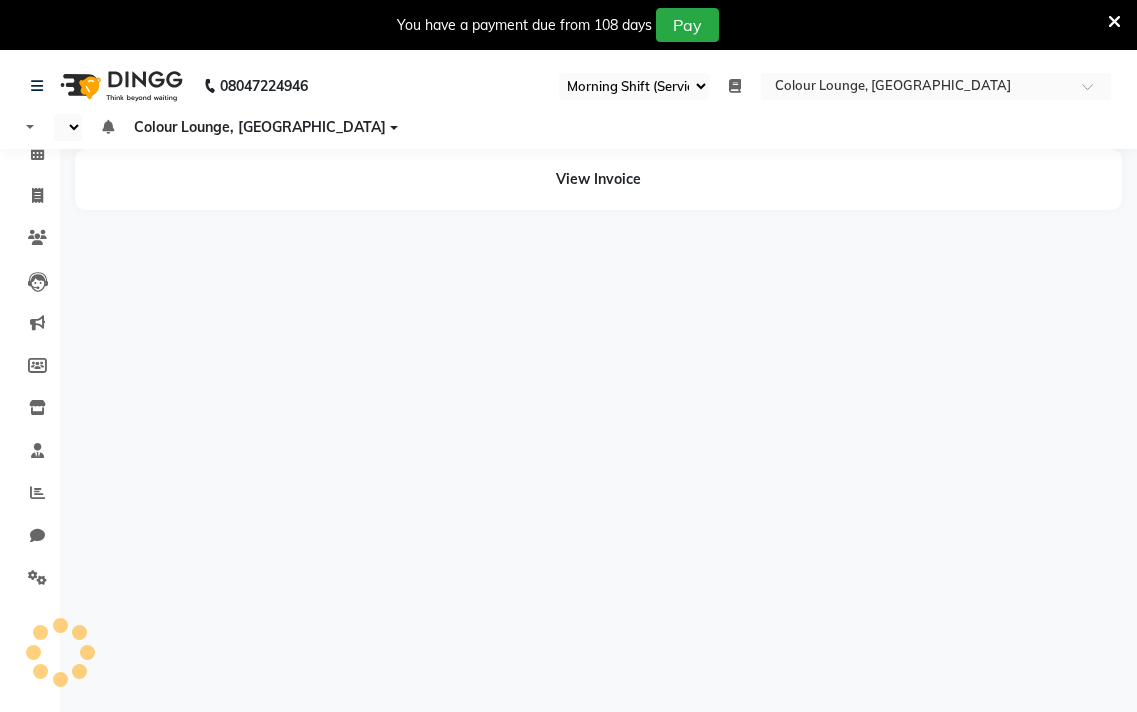 select on "83" 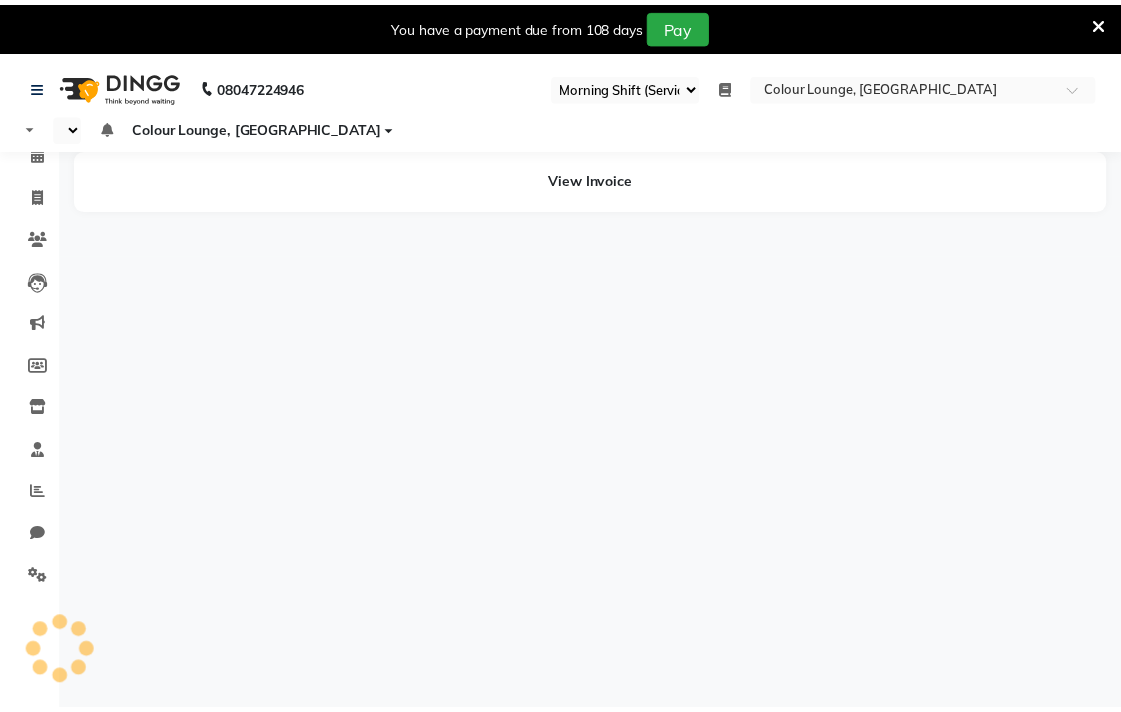 scroll, scrollTop: 0, scrollLeft: 0, axis: both 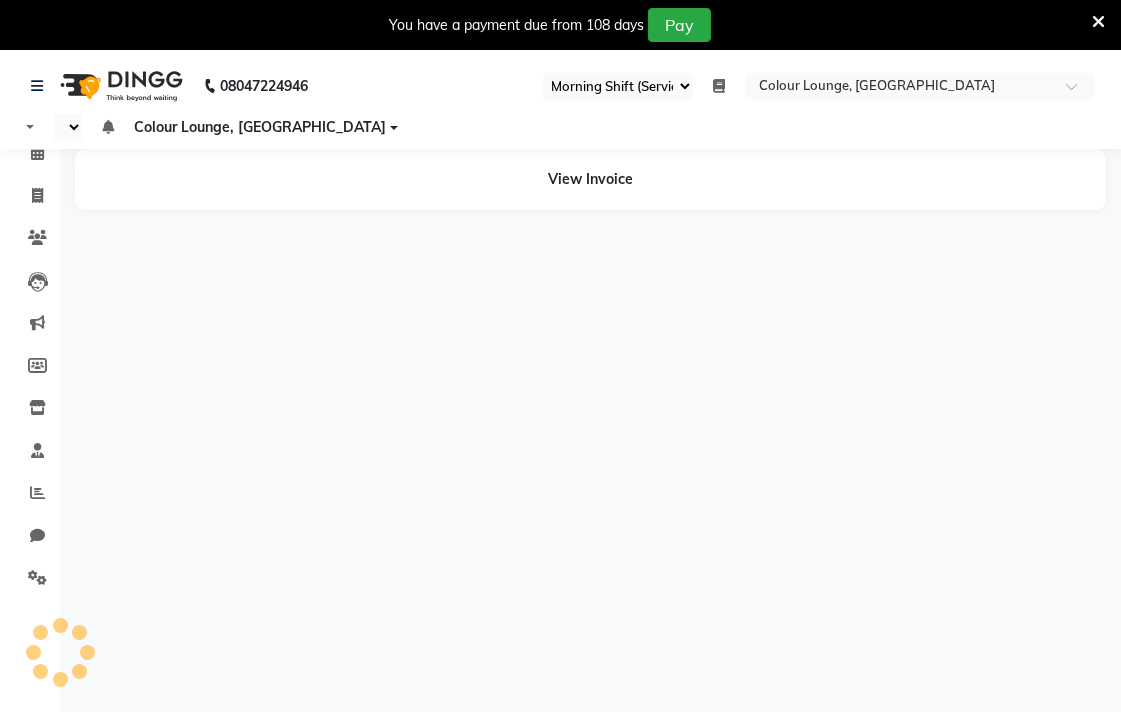 select on "en" 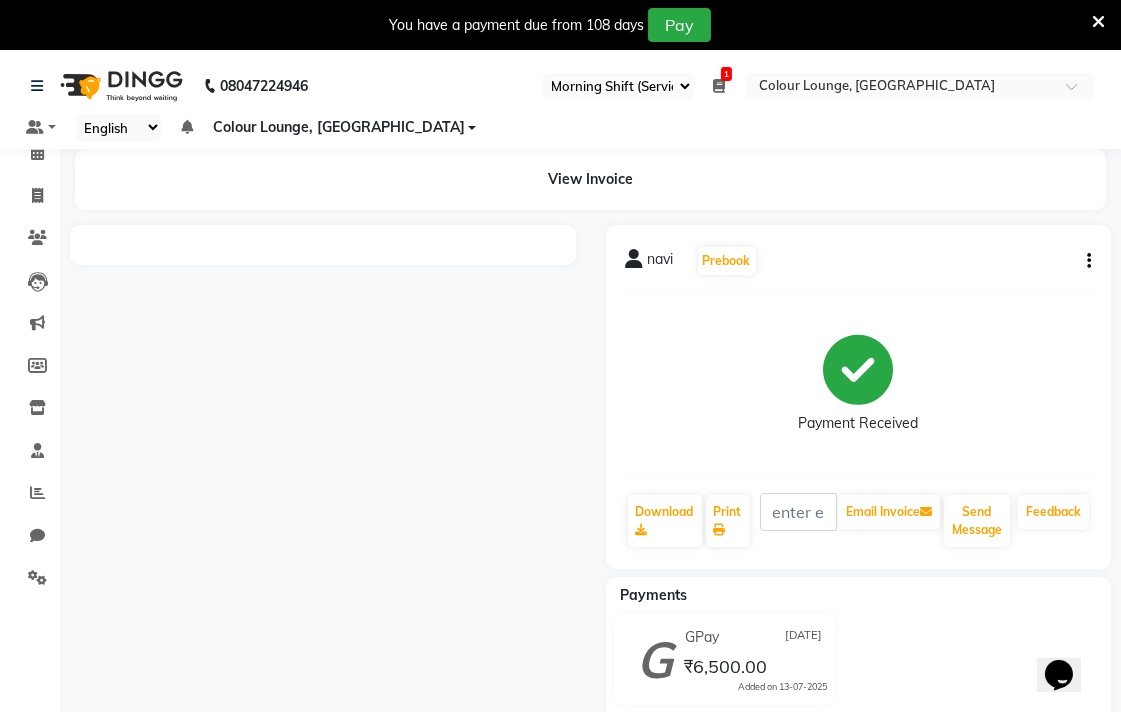 scroll, scrollTop: 0, scrollLeft: 0, axis: both 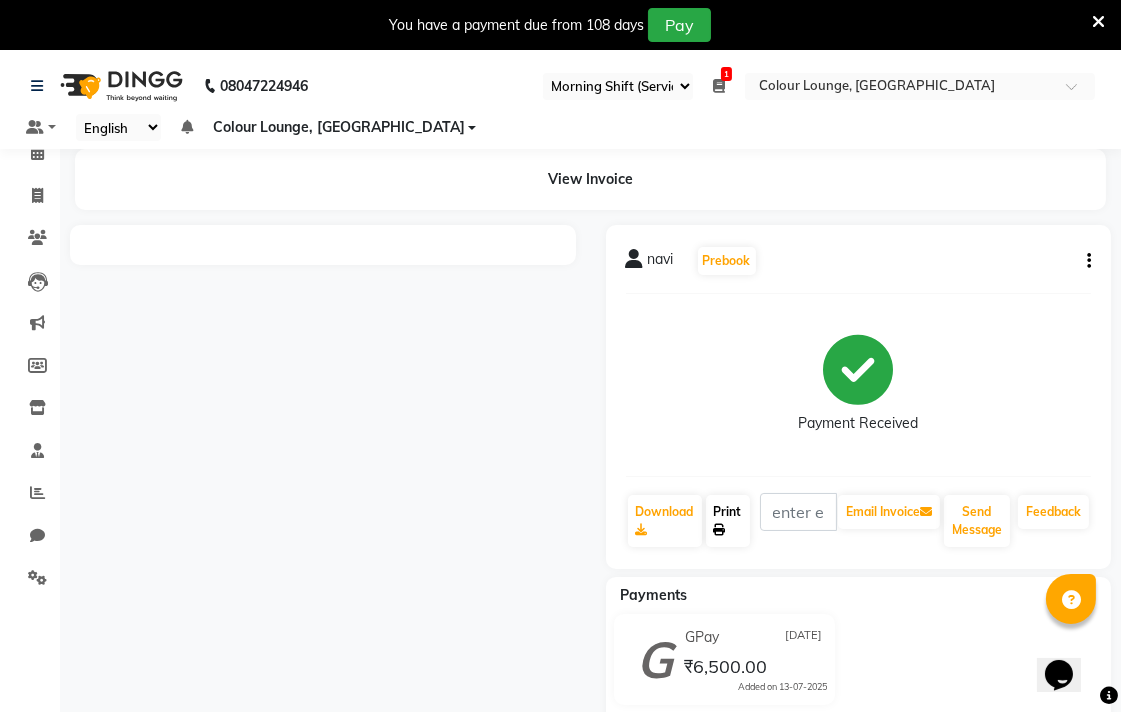 click on "Print" 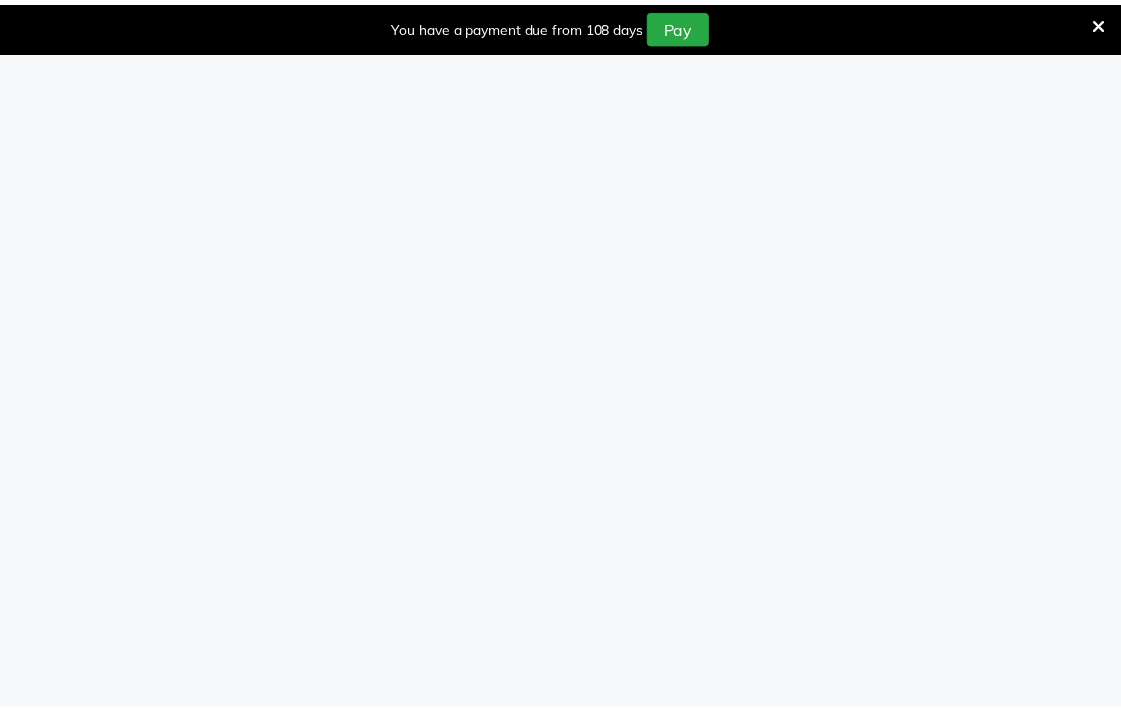scroll, scrollTop: 0, scrollLeft: 0, axis: both 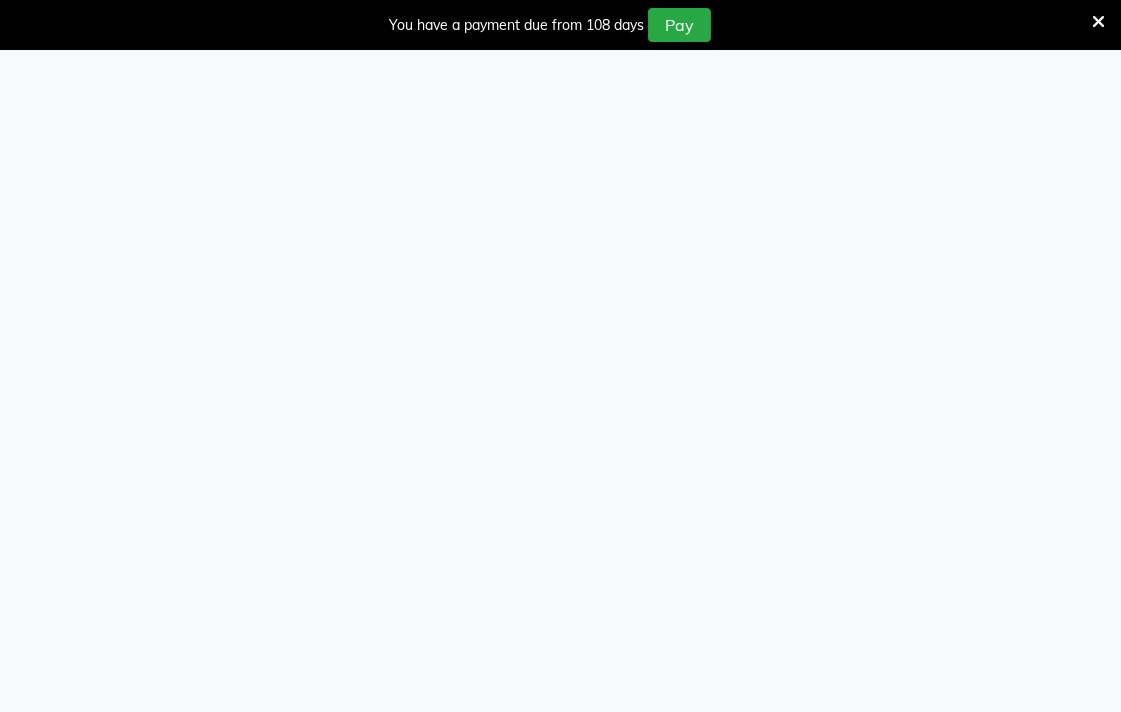 select on "83" 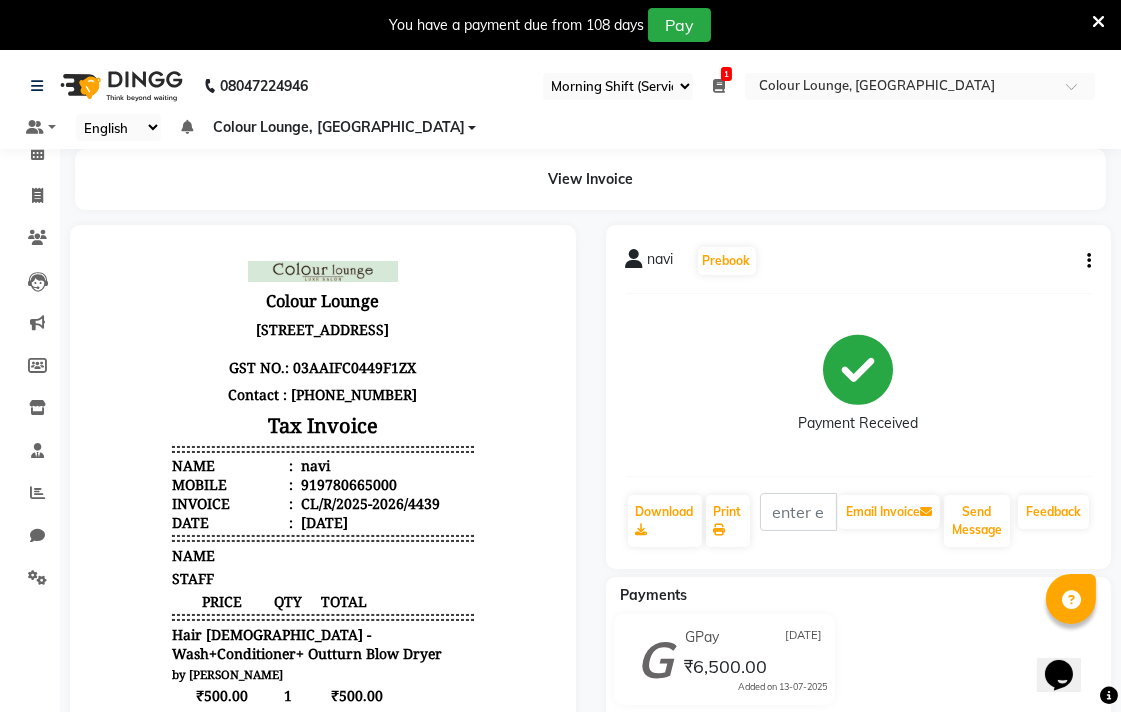 scroll, scrollTop: 0, scrollLeft: 0, axis: both 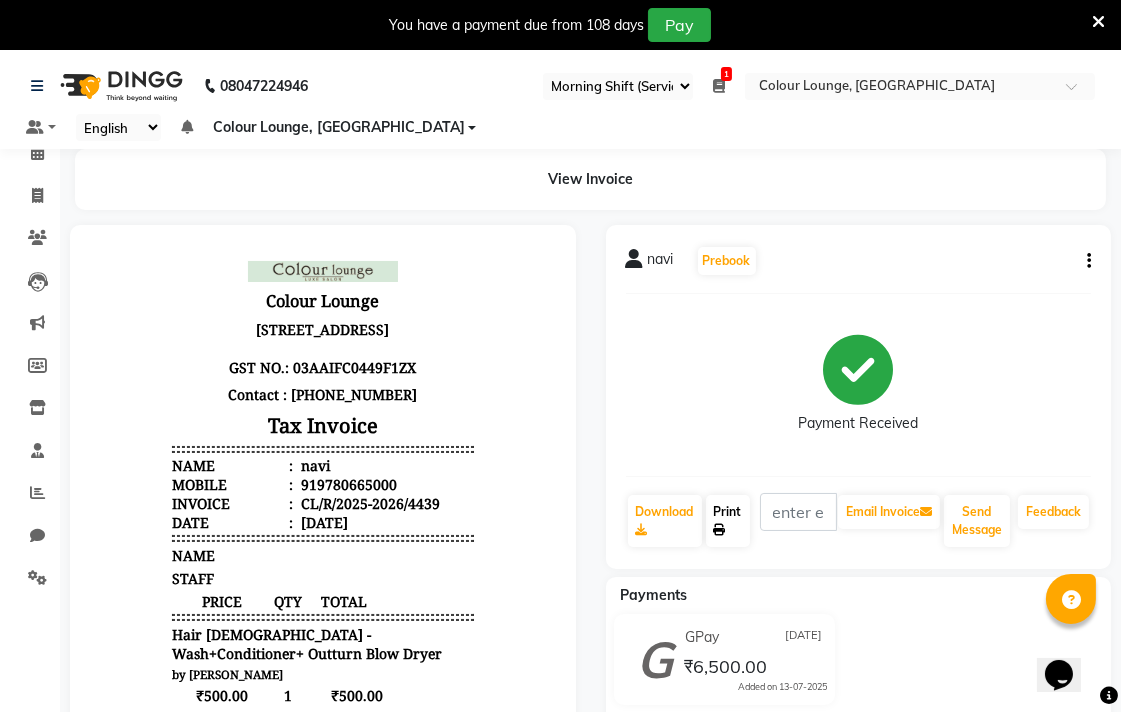 click 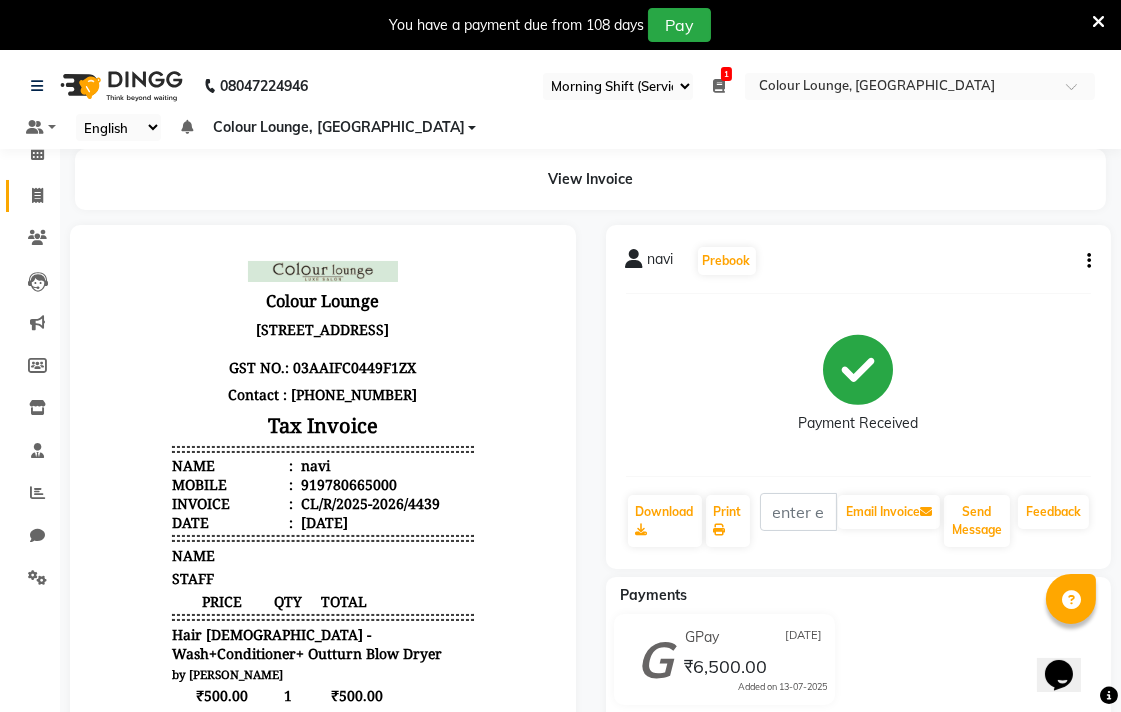 click 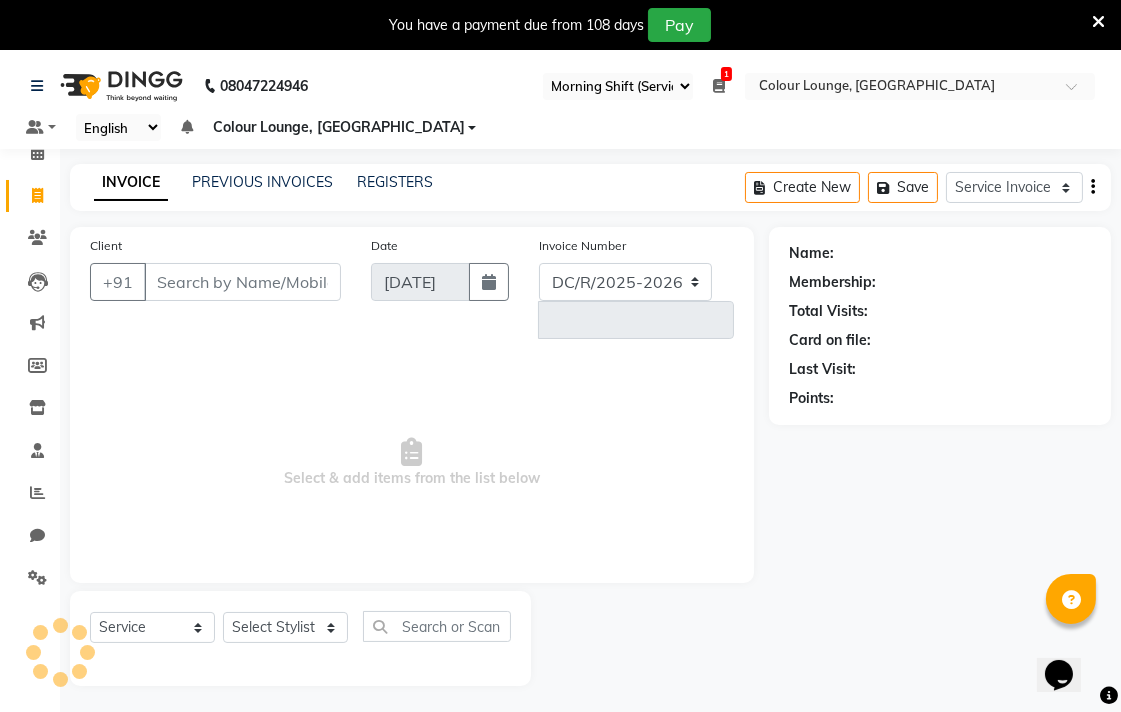 select on "8013" 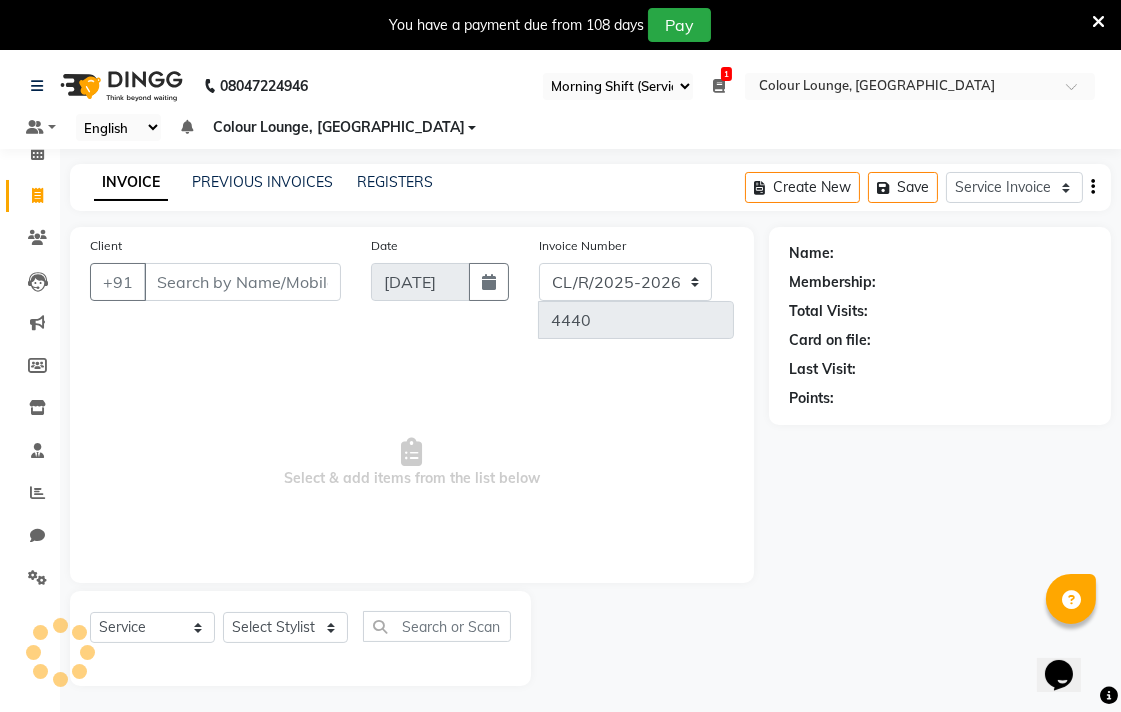 scroll, scrollTop: 50, scrollLeft: 0, axis: vertical 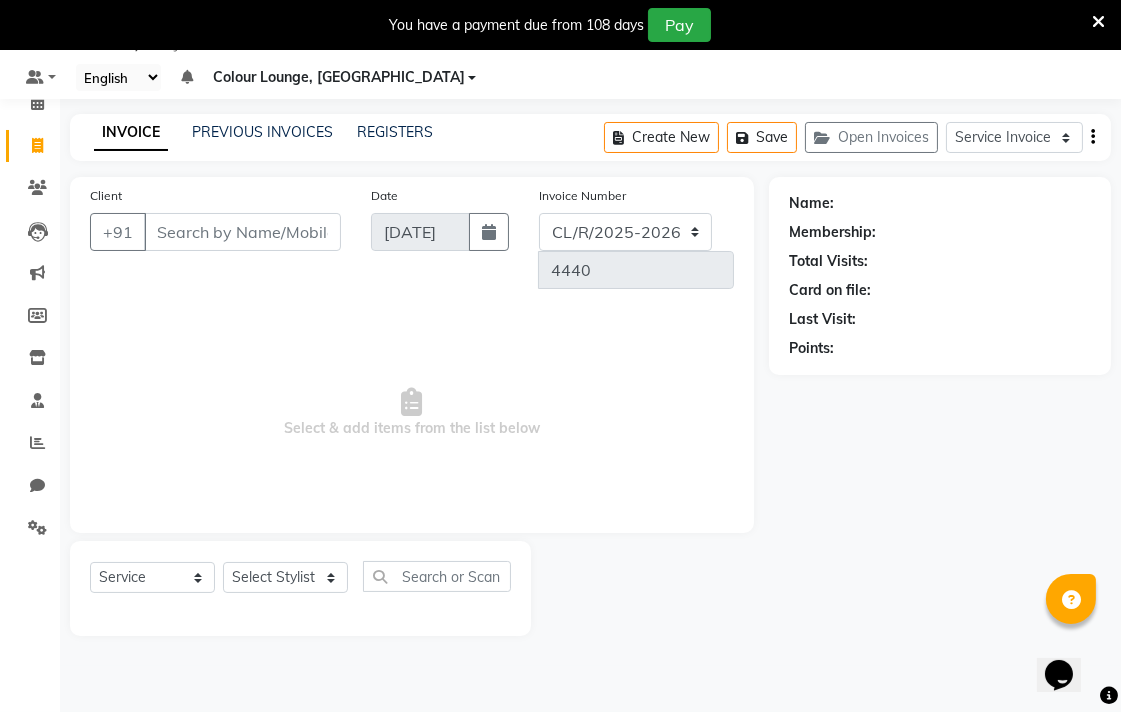 click on "Select & add items from the list below" at bounding box center (412, 413) 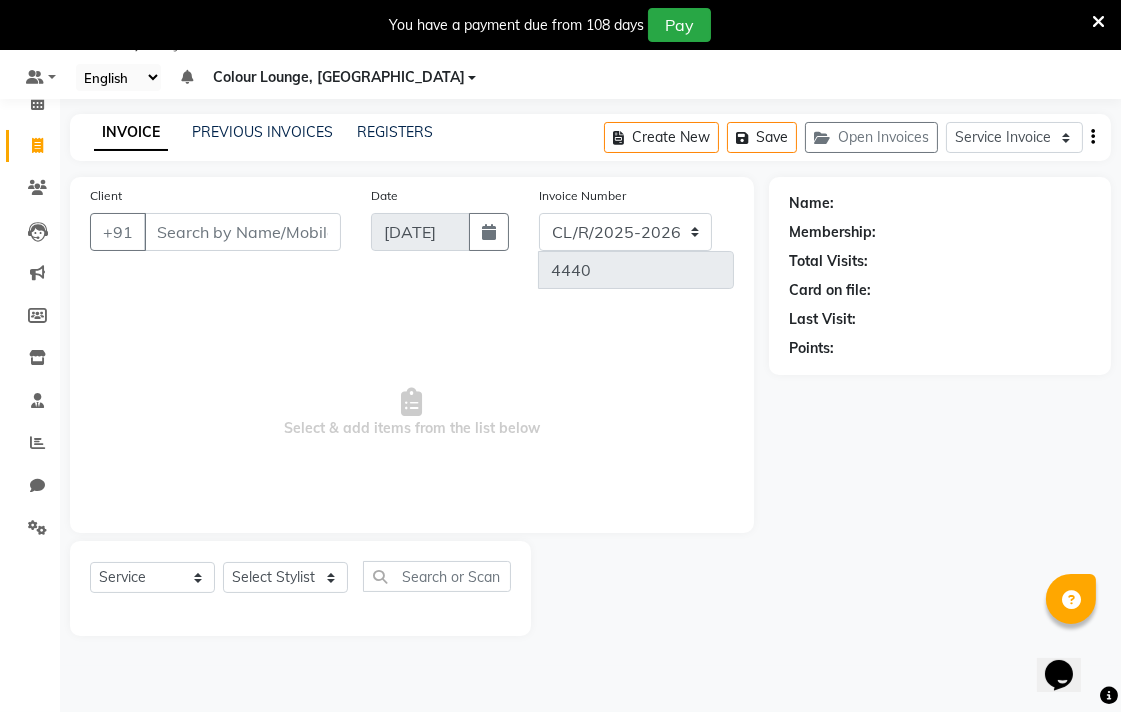 click on "08047224946 Select Register Morning Shift (Service)	 Evening Shift (Service) 1 Daily Open Registers nothing to show Select Location × Colour Lounge, Ranjit Avenue Default Panel My Panel English ENGLISH Español العربية मराठी हिंदी ગુજરાતી தமிழ் 中文 Notifications nothing to show Colour Lounge, Ranjit Avenue Manage Profile Change Password Sign out  Version:3.15.4  ☀ Colour Lounge, Ranjit Avenue  Calendar  Invoice  Clients  Leads   Marketing  Members  Inventory  Staff  Reports  Chat  Settings Completed InProgress Upcoming Dropped Tentative Check-In Confirm Bookings Generate Report Segments Page Builder INVOICE PREVIOUS INVOICES REGISTERS Create New   Save   Open Invoices  Service Invoice Product Invoice Client +91 Date [DATE] Invoice Number  DC/R/2025-2026  CL/R/2025-2026 4440  Select & add items from the list below  Select  Service  Membership  Package Voucher Prepaid Gift Card  Select Stylist Admin AMIT Birshika Colour Lounge, Ranjit Avenue" at bounding box center [560, 356] 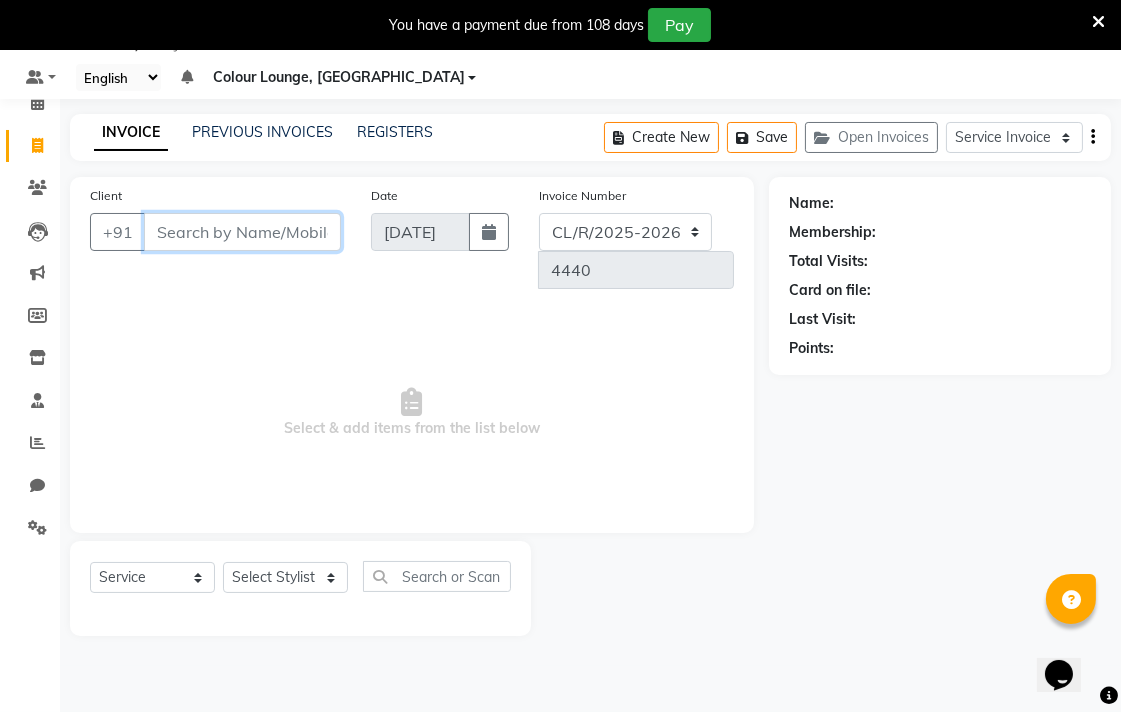 click on "Client" at bounding box center (242, 232) 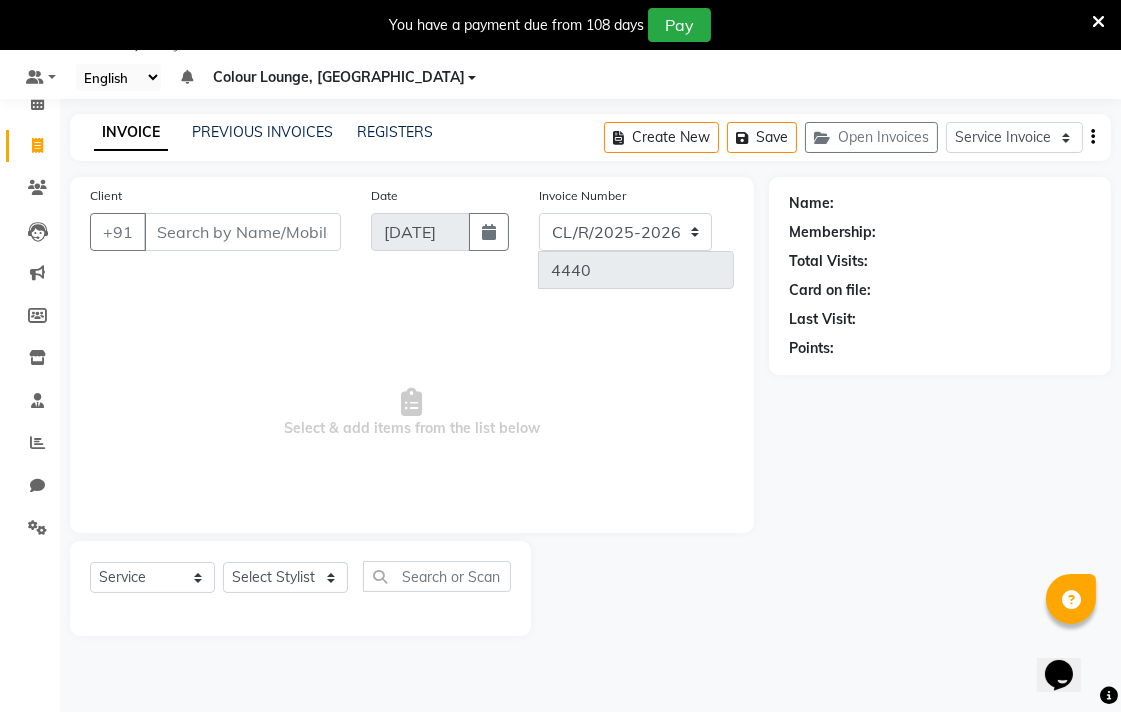 click at bounding box center [412, 402] 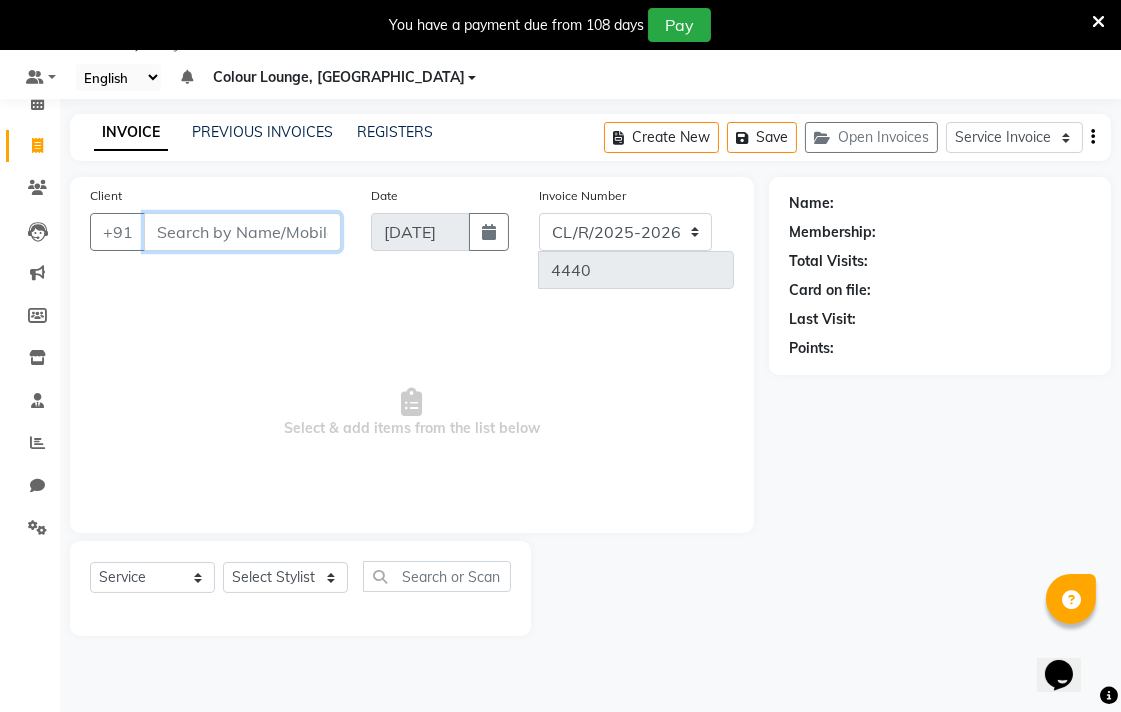 click on "Client" at bounding box center (242, 232) 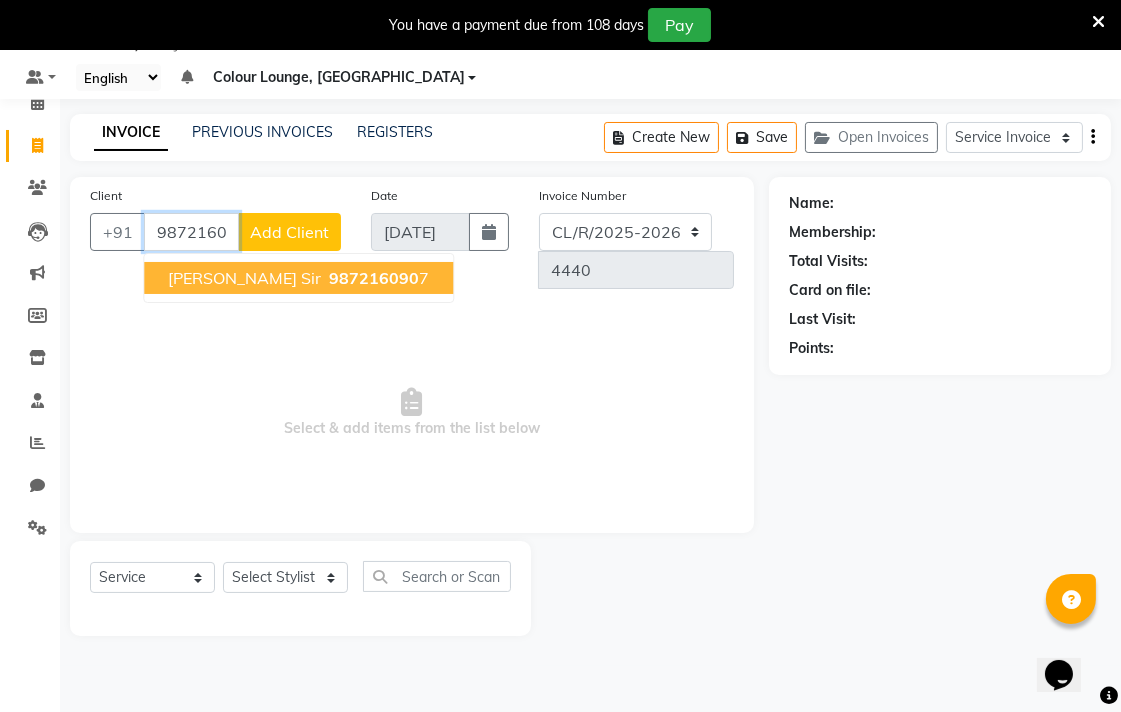 click on "987216090" at bounding box center [374, 278] 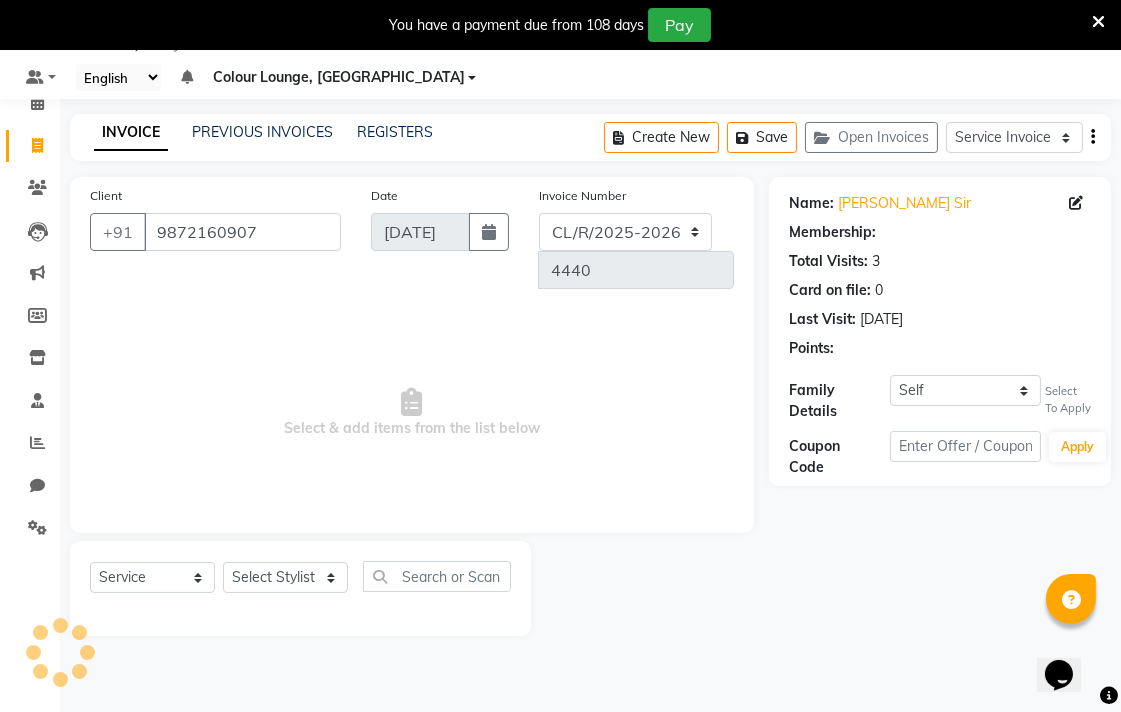 select on "1: Object" 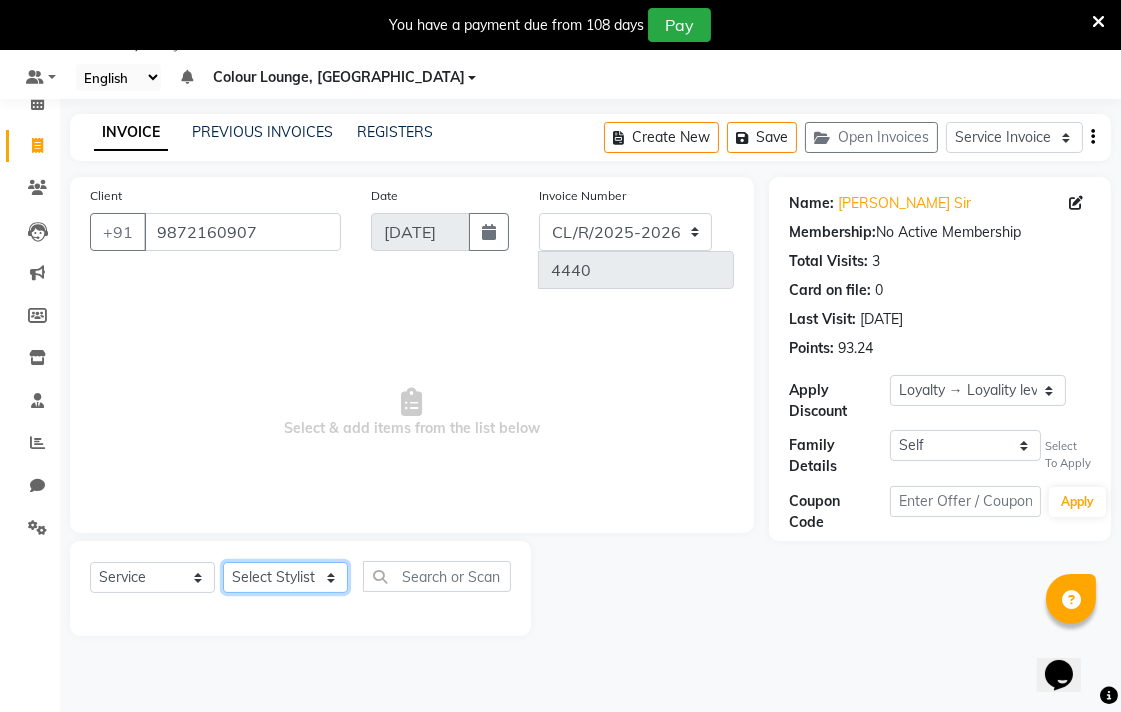 click on "Select Stylist Admin AMIT Birshika Colour Lounge, [GEOGRAPHIC_DATA] Colour Lounge, [GEOGRAPHIC_DATA] [PERSON_NAME] [PERSON_NAME] [PERSON_NAME] [PERSON_NAME] [PERSON_NAME] mam [PERSON_NAME] [PERSON_NAME] [PERSON_NAME] MOHIT [PERSON_NAME] POOJA [PERSON_NAME] [PERSON_NAME] [PERSON_NAME] guard [PERSON_NAME] [PERSON_NAME] [PERSON_NAME] [PERSON_NAME] SAMEER [PERSON_NAME] [PERSON_NAME] [PERSON_NAME] [PERSON_NAME] [PERSON_NAME] [PERSON_NAME] VISHAL [PERSON_NAME]" 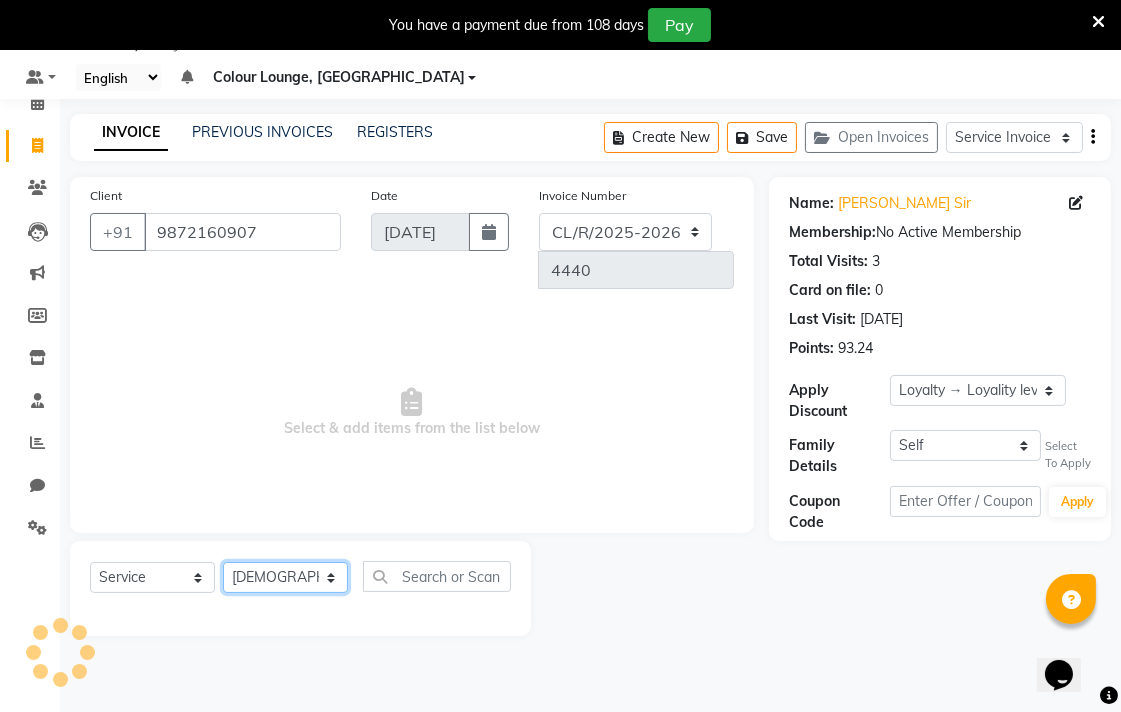 click on "Select Stylist Admin AMIT Birshika Colour Lounge, [GEOGRAPHIC_DATA] Colour Lounge, [GEOGRAPHIC_DATA] [PERSON_NAME] [PERSON_NAME] [PERSON_NAME] [PERSON_NAME] [PERSON_NAME] mam [PERSON_NAME] [PERSON_NAME] [PERSON_NAME] MOHIT [PERSON_NAME] POOJA [PERSON_NAME] [PERSON_NAME] [PERSON_NAME] guard [PERSON_NAME] [PERSON_NAME] [PERSON_NAME] [PERSON_NAME] SAMEER [PERSON_NAME] [PERSON_NAME] [PERSON_NAME] [PERSON_NAME] [PERSON_NAME] [PERSON_NAME] VISHAL [PERSON_NAME]" 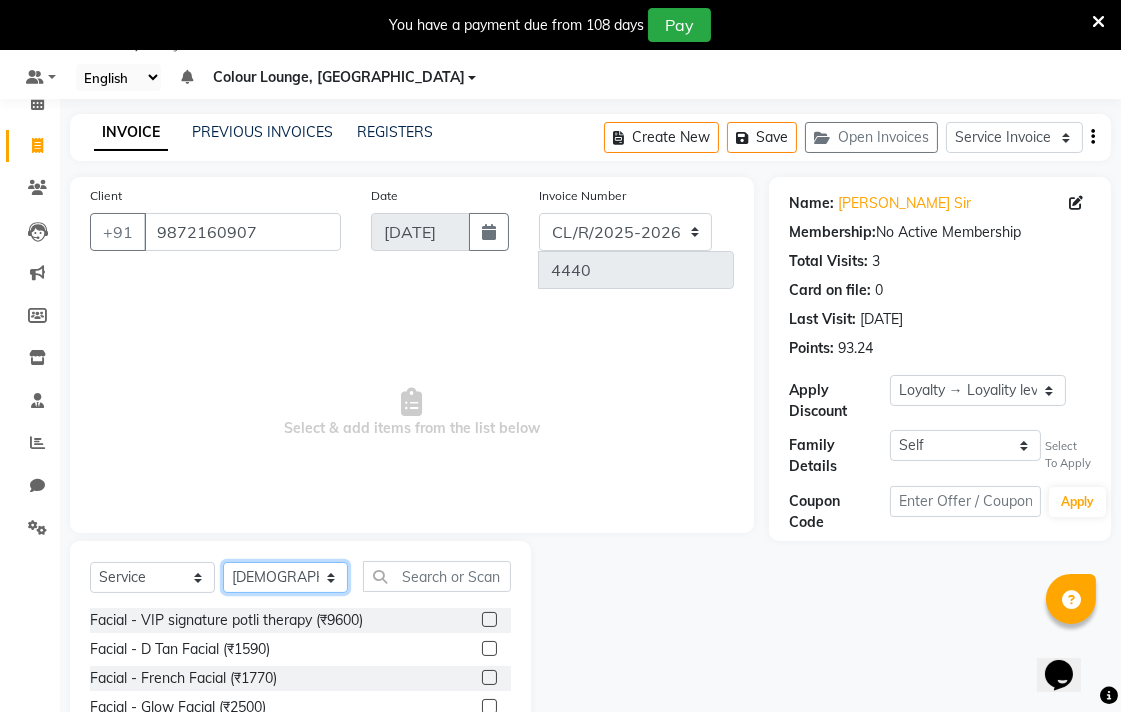 click on "Select Stylist Admin AMIT Birshika Colour Lounge, [GEOGRAPHIC_DATA] Colour Lounge, [GEOGRAPHIC_DATA] [PERSON_NAME] [PERSON_NAME] [PERSON_NAME] [PERSON_NAME] [PERSON_NAME] mam [PERSON_NAME] [PERSON_NAME] [PERSON_NAME] MOHIT [PERSON_NAME] POOJA [PERSON_NAME] [PERSON_NAME] [PERSON_NAME] guard [PERSON_NAME] [PERSON_NAME] [PERSON_NAME] [PERSON_NAME] SAMEER [PERSON_NAME] [PERSON_NAME] [PERSON_NAME] [PERSON_NAME] [PERSON_NAME] [PERSON_NAME] VISHAL [PERSON_NAME]" 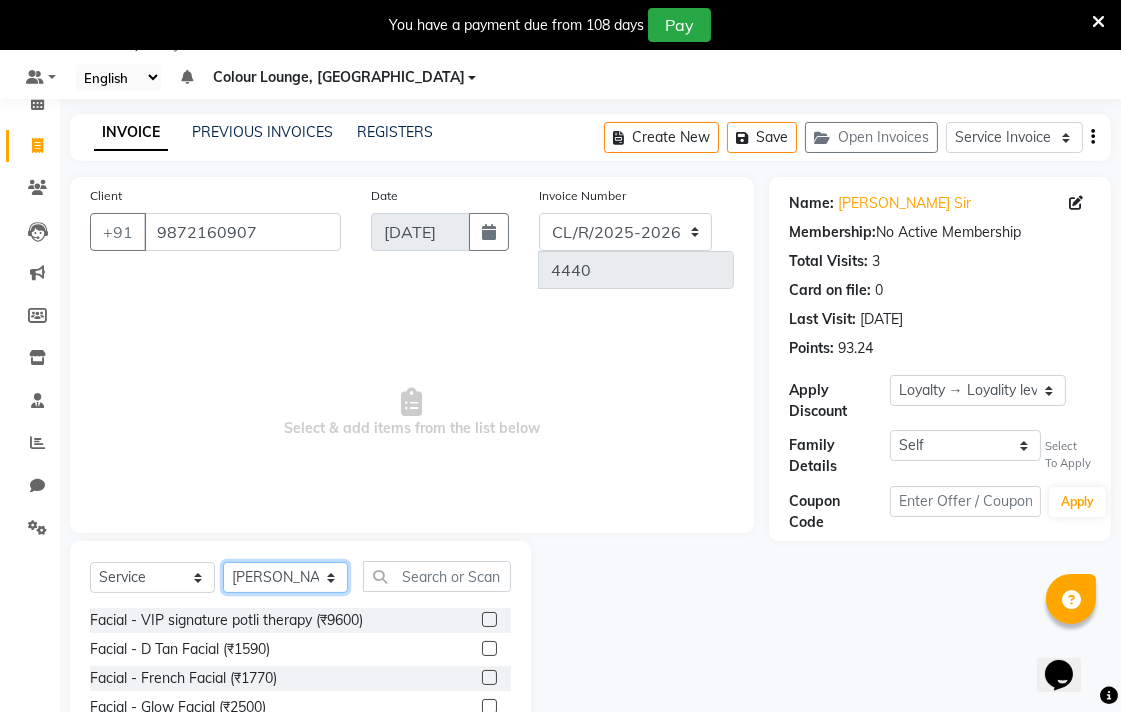 click on "Select Stylist Admin AMIT Birshika Colour Lounge, [GEOGRAPHIC_DATA] Colour Lounge, [GEOGRAPHIC_DATA] [PERSON_NAME] [PERSON_NAME] [PERSON_NAME] [PERSON_NAME] [PERSON_NAME] mam [PERSON_NAME] [PERSON_NAME] [PERSON_NAME] MOHIT [PERSON_NAME] POOJA [PERSON_NAME] [PERSON_NAME] [PERSON_NAME] guard [PERSON_NAME] [PERSON_NAME] [PERSON_NAME] [PERSON_NAME] SAMEER [PERSON_NAME] [PERSON_NAME] [PERSON_NAME] [PERSON_NAME] [PERSON_NAME] [PERSON_NAME] VISHAL [PERSON_NAME]" 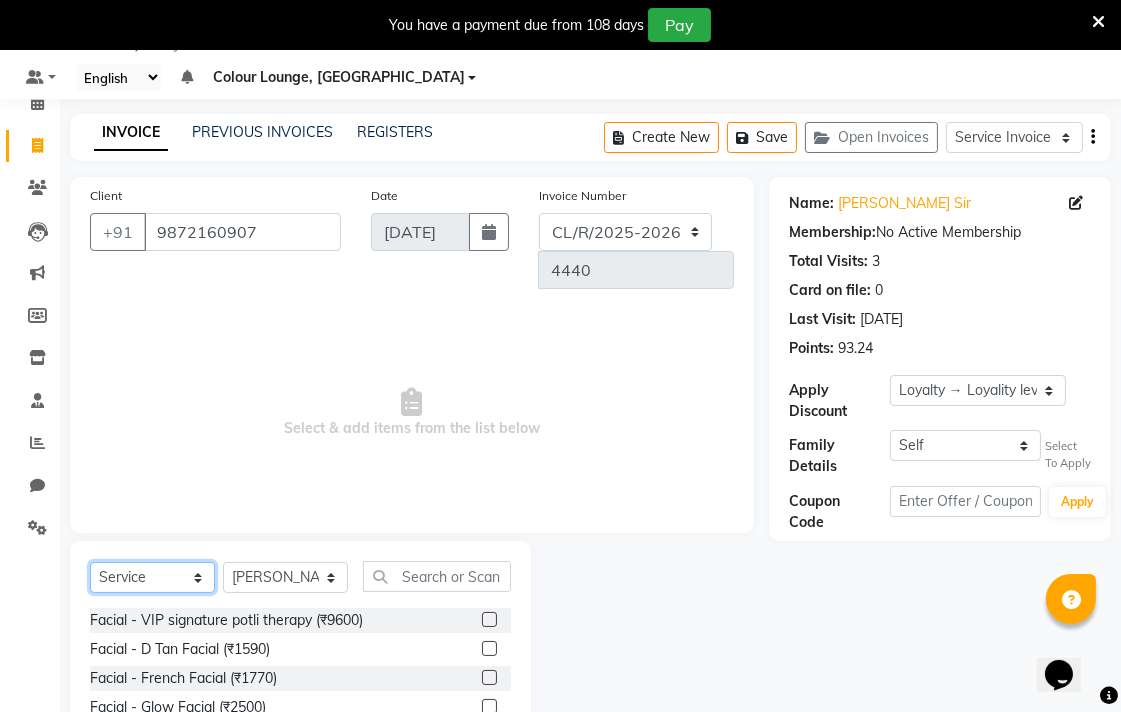 click on "Select  Service  Membership  Package Voucher Prepaid Gift Card" 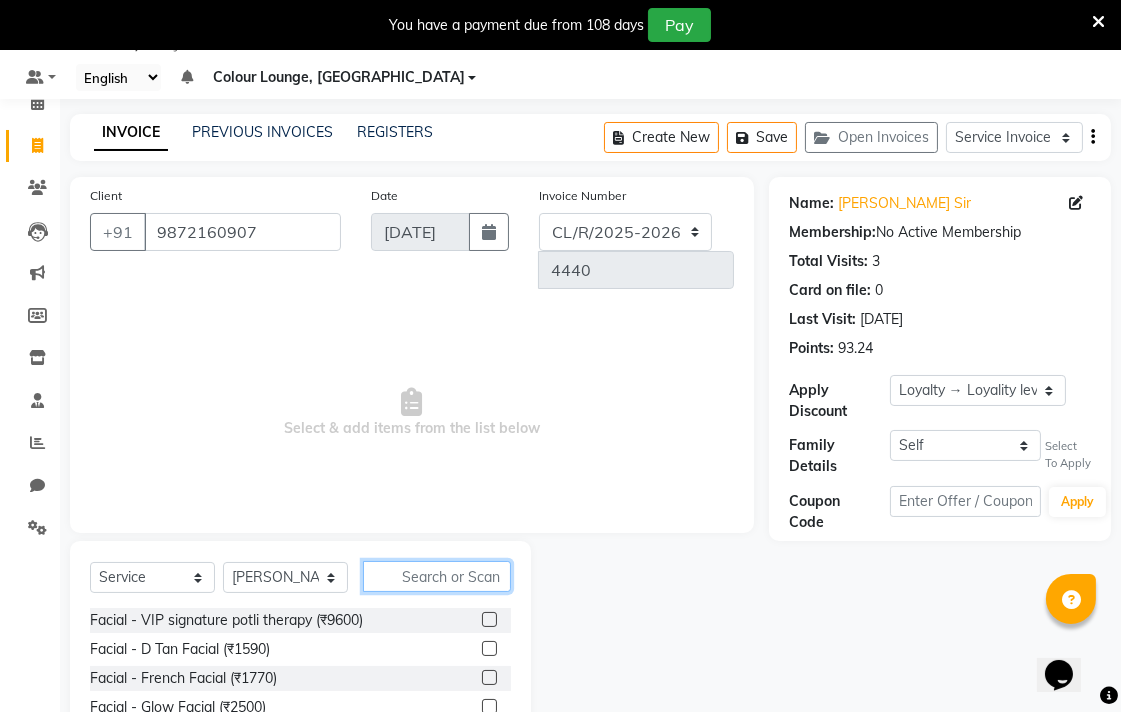 click 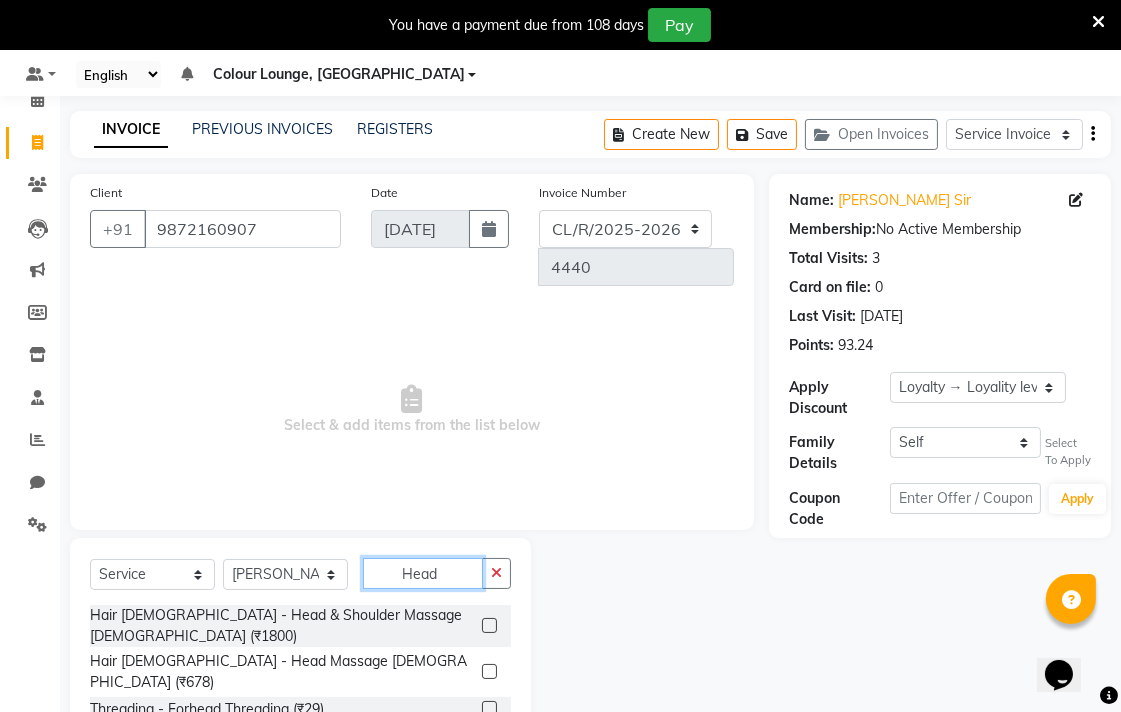 scroll, scrollTop: 50, scrollLeft: 0, axis: vertical 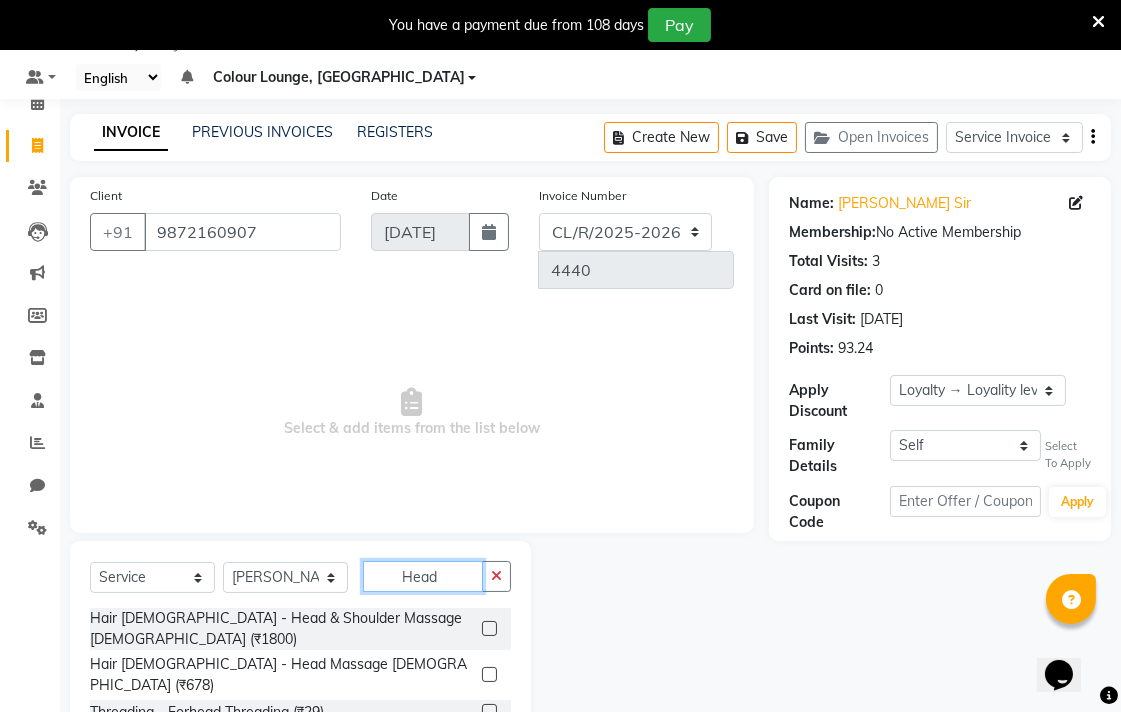 type on "Head" 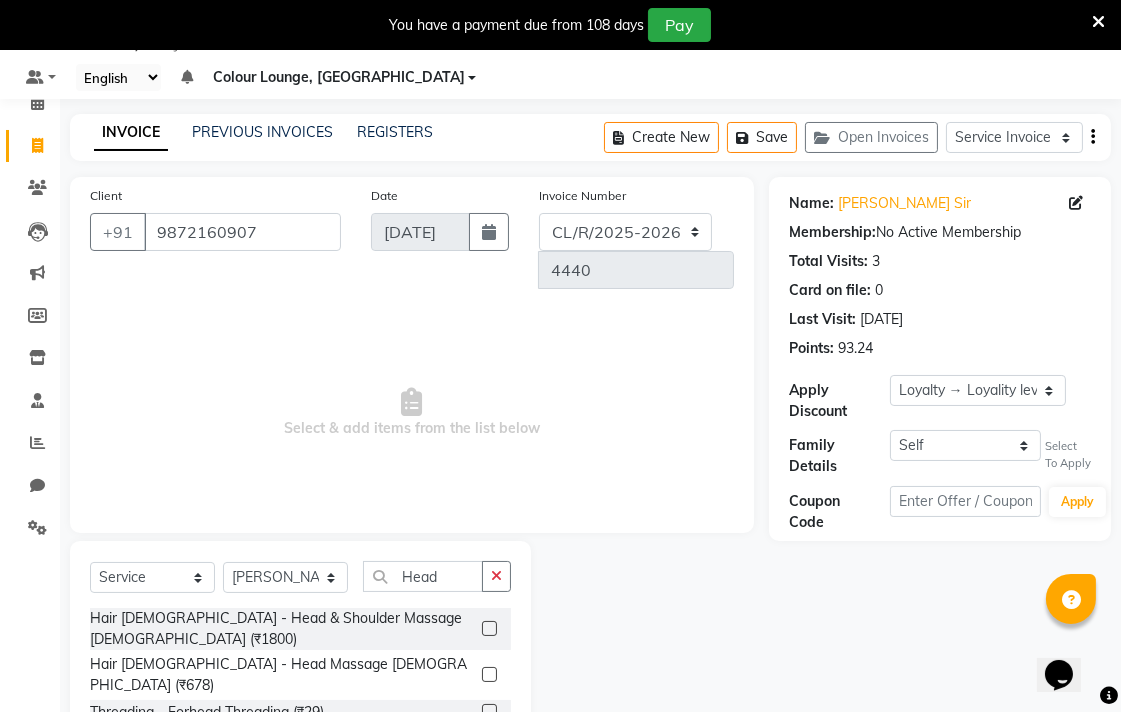 click 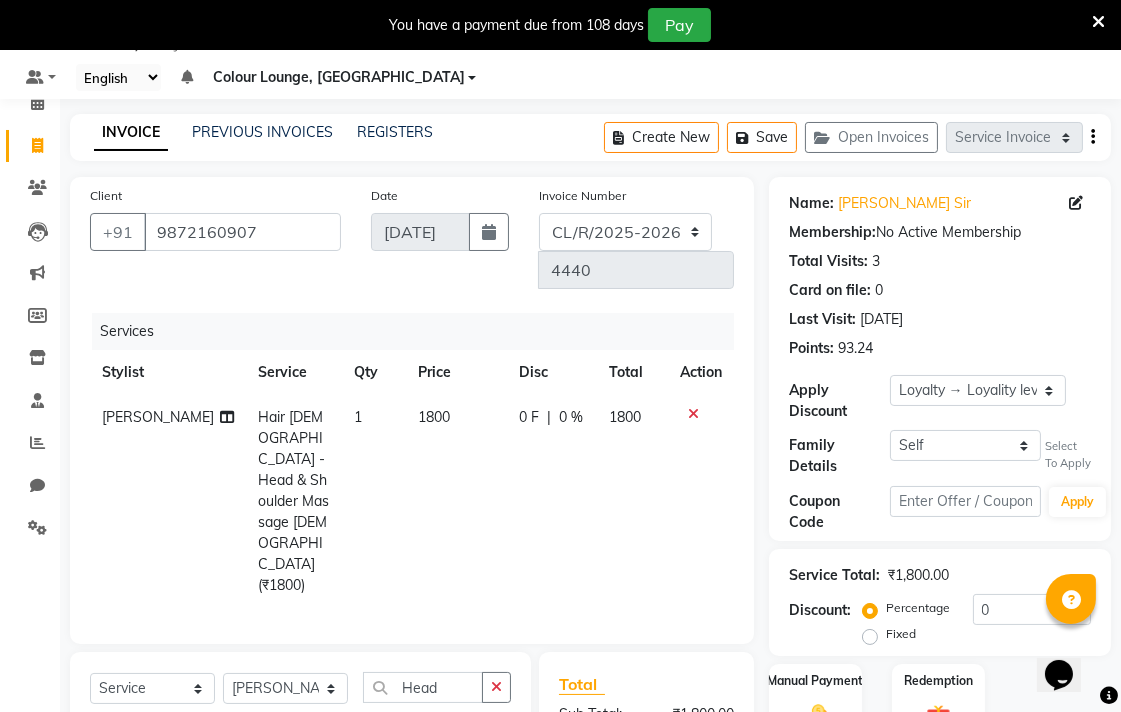 checkbox on "false" 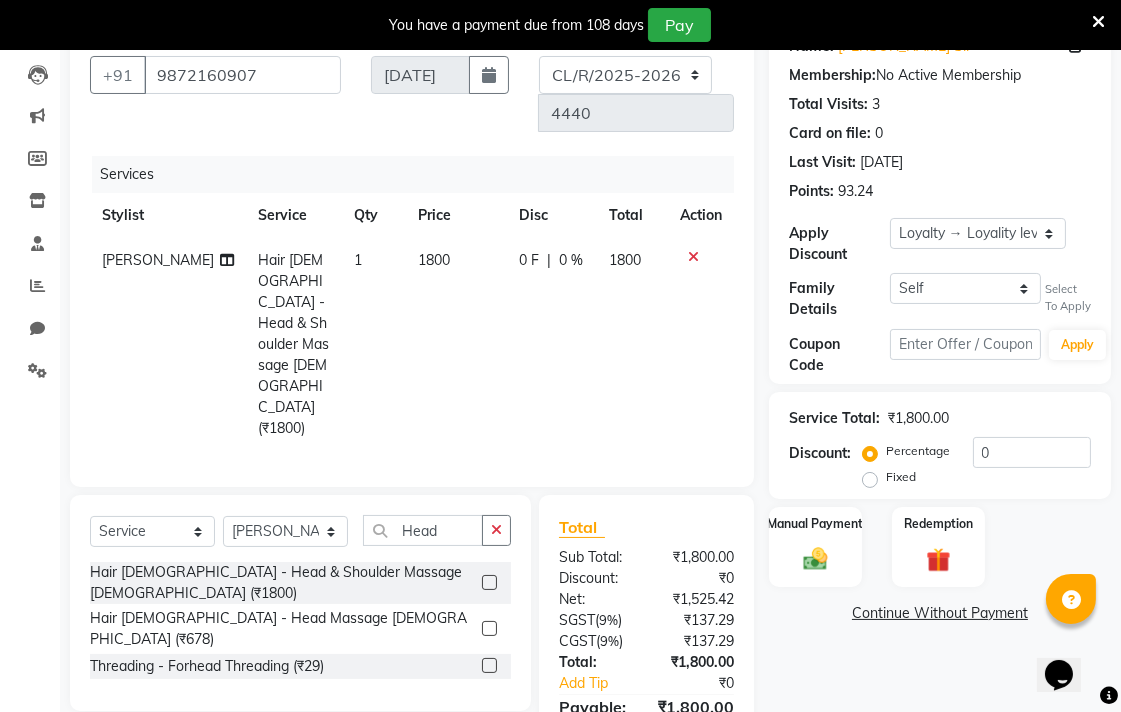 scroll, scrollTop: 208, scrollLeft: 0, axis: vertical 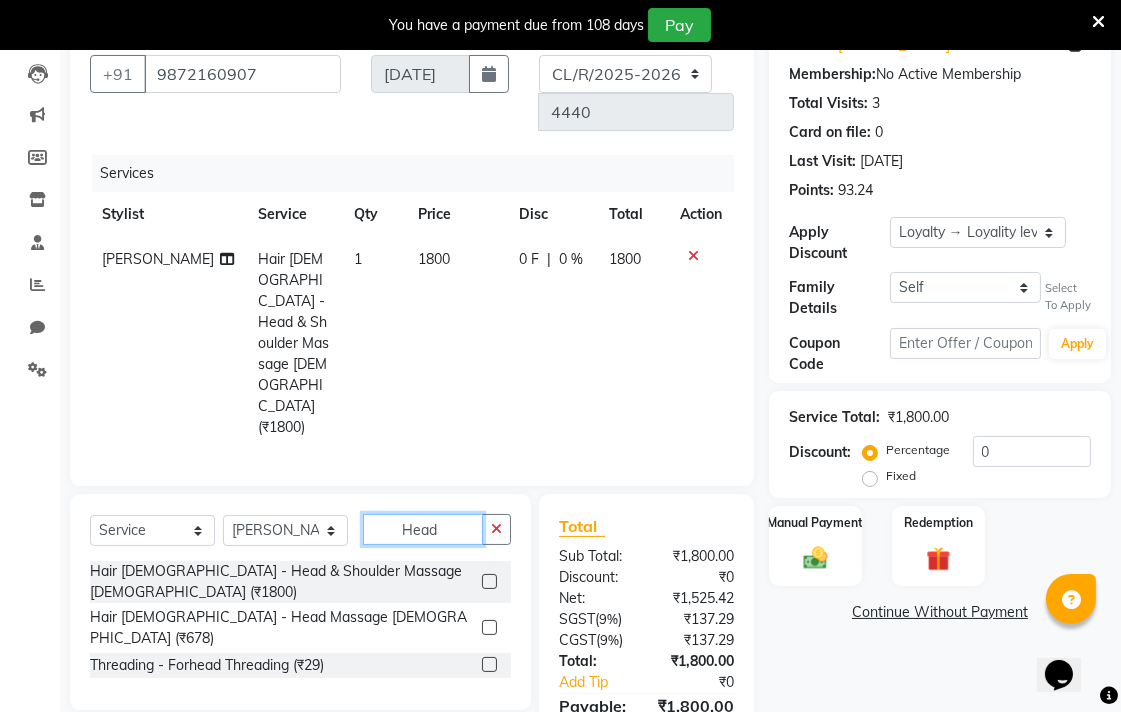 click on "Head" 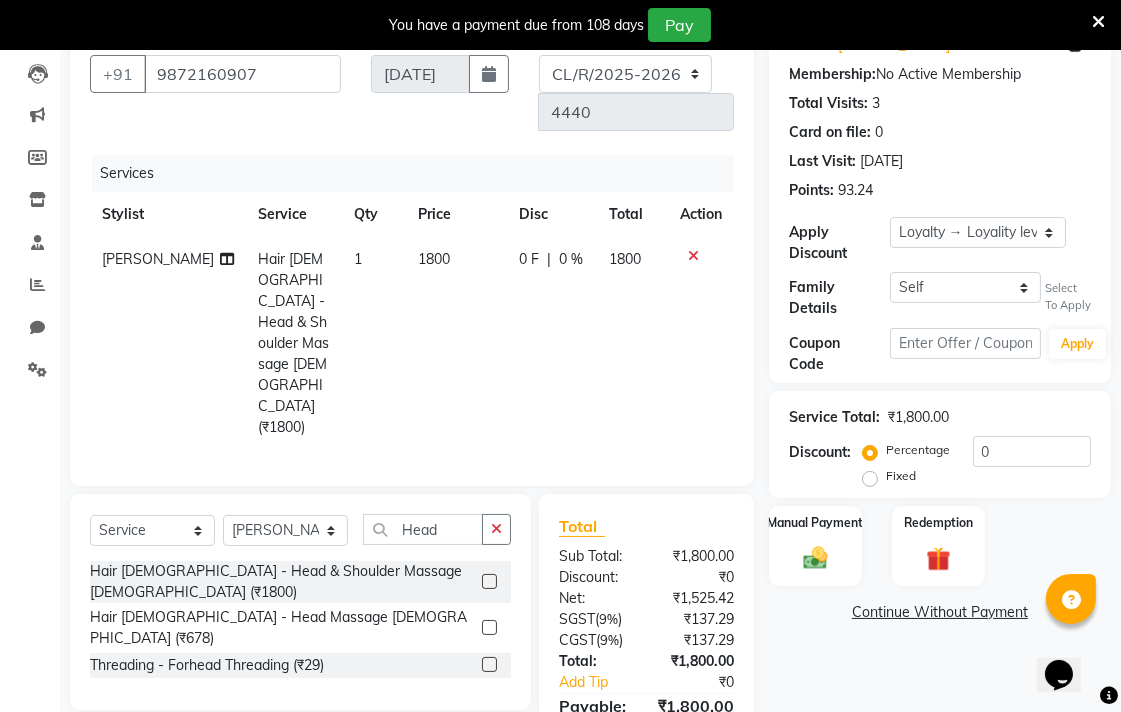 click 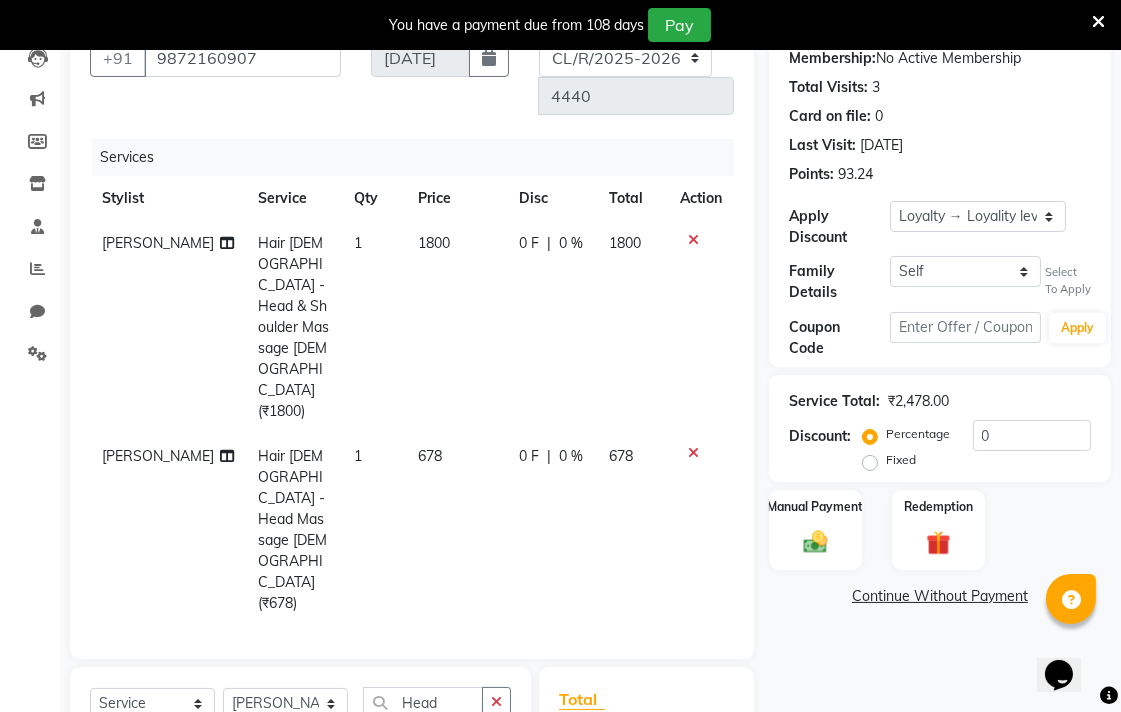 scroll, scrollTop: 304, scrollLeft: 0, axis: vertical 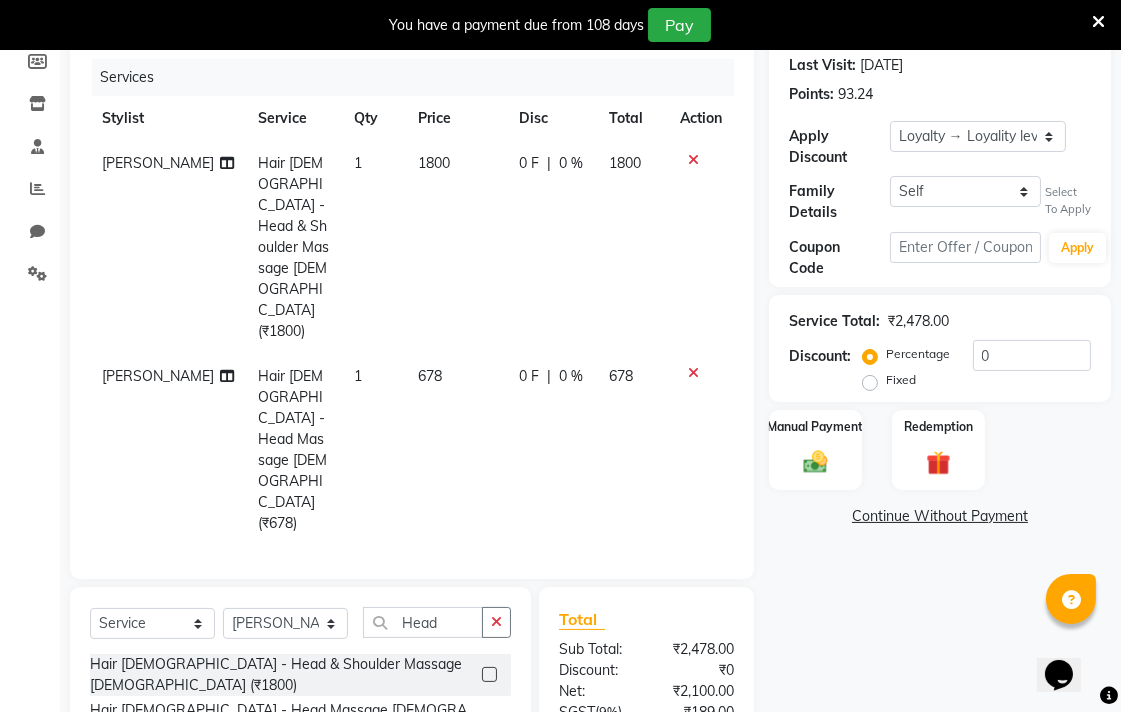 click 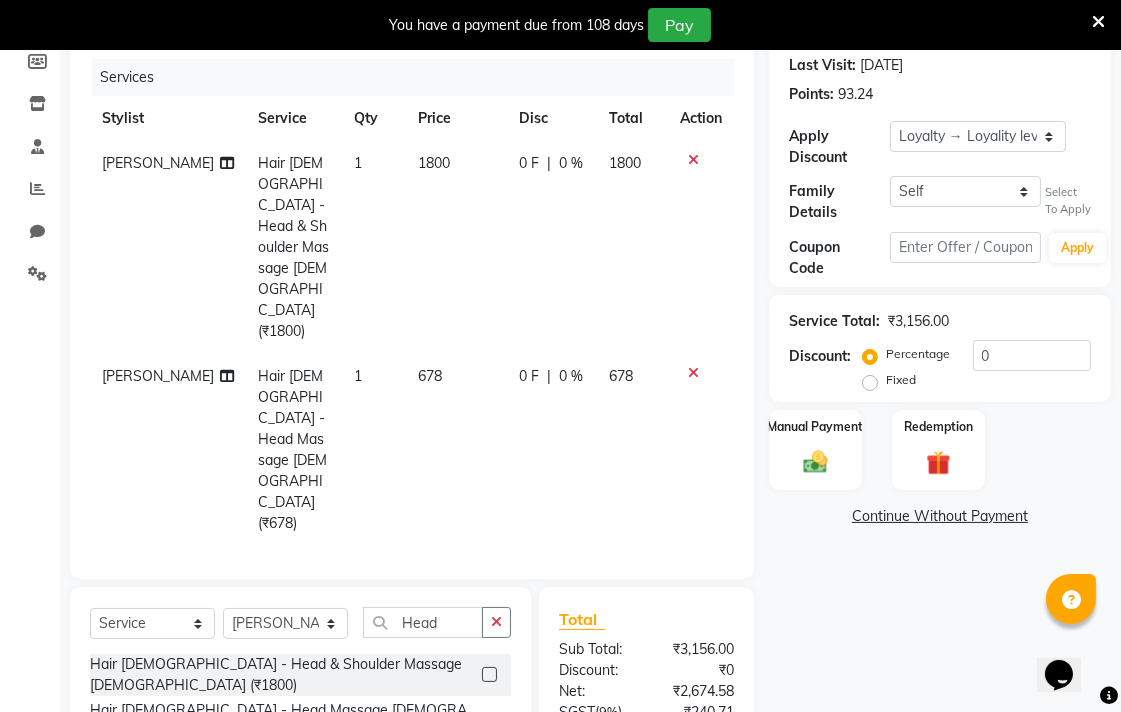 click 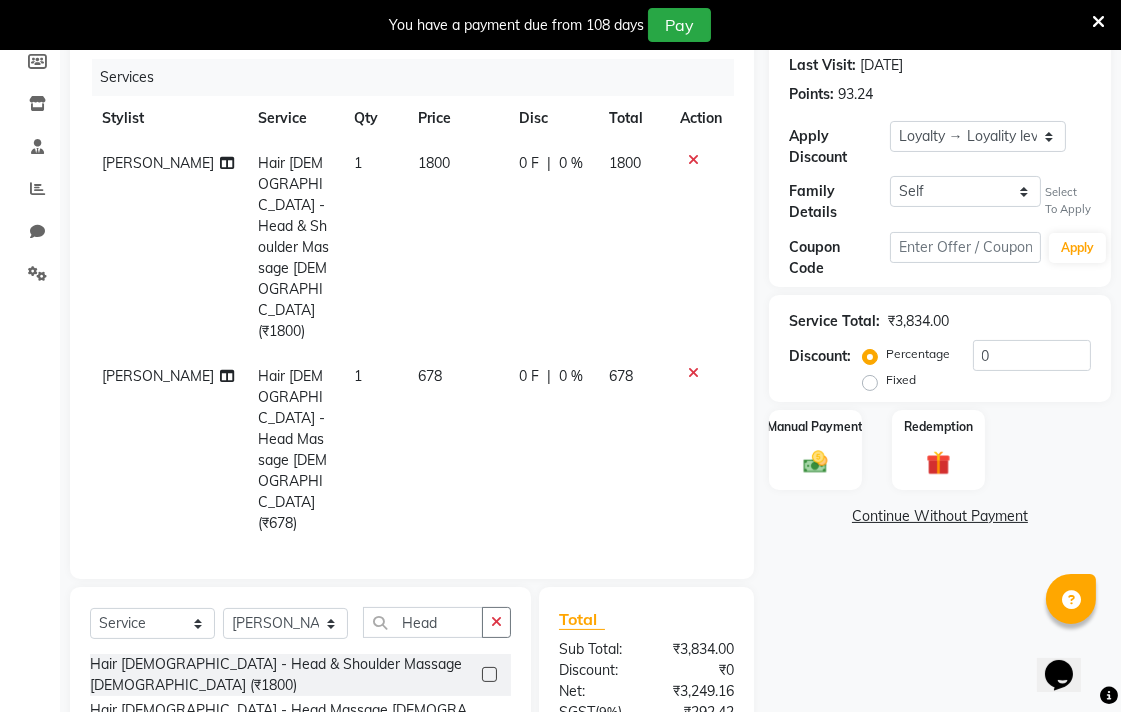 checkbox on "false" 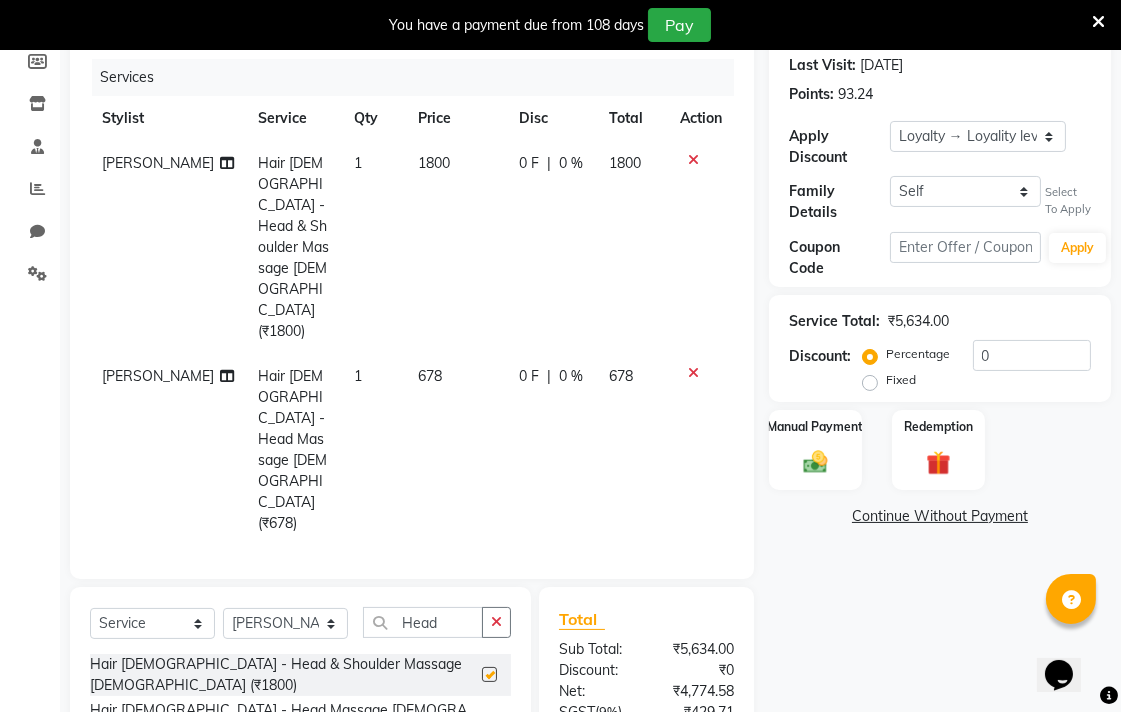 checkbox on "false" 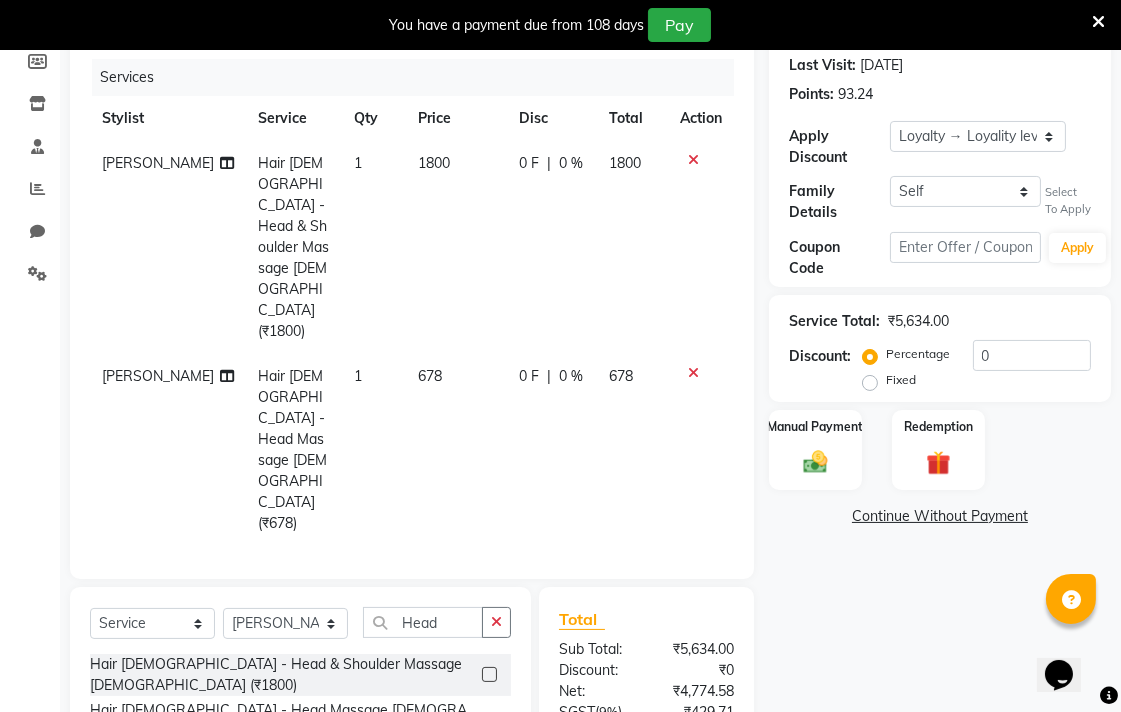 click 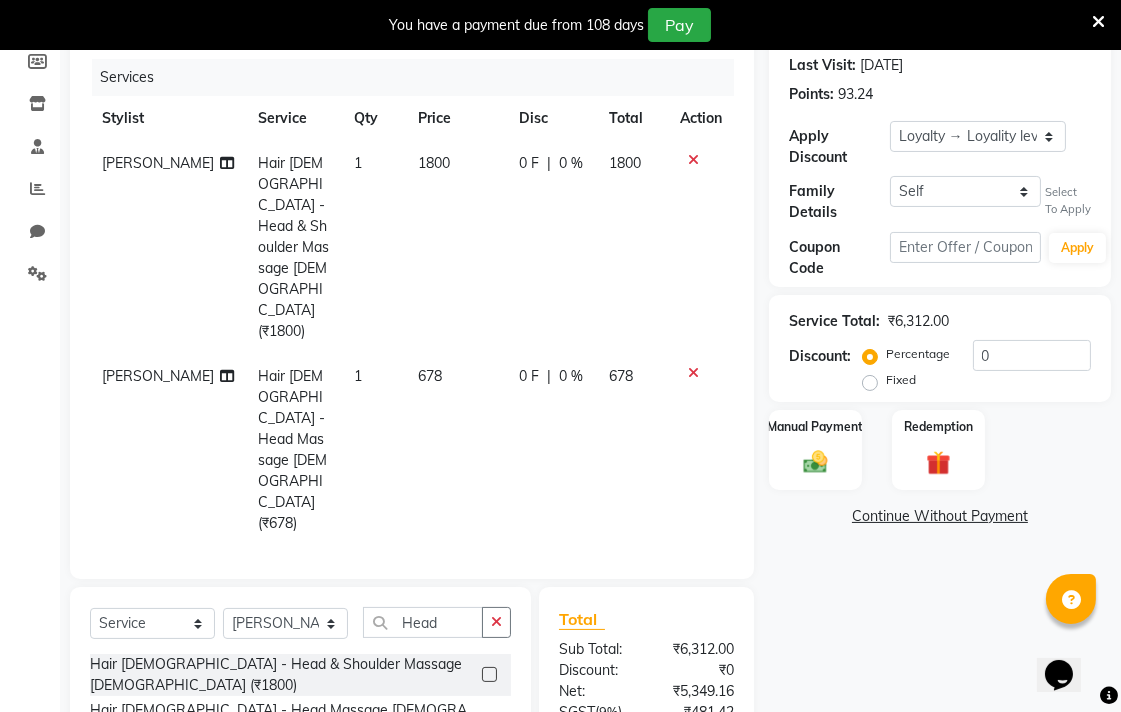 checkbox on "false" 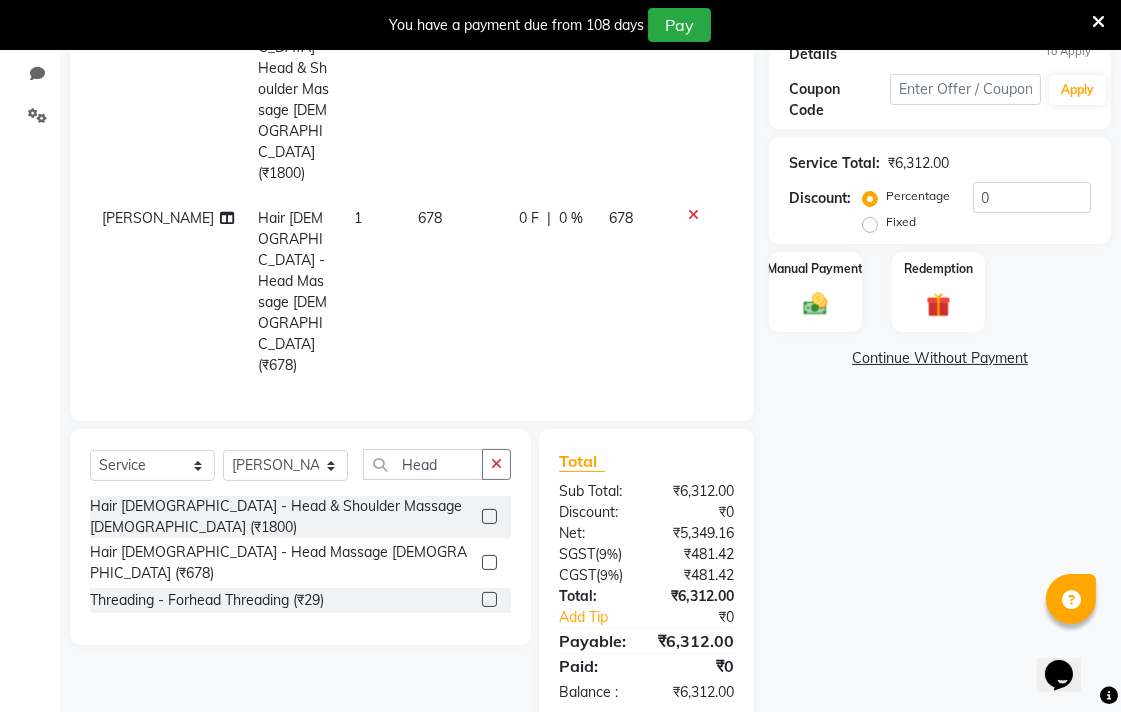 scroll, scrollTop: 465, scrollLeft: 0, axis: vertical 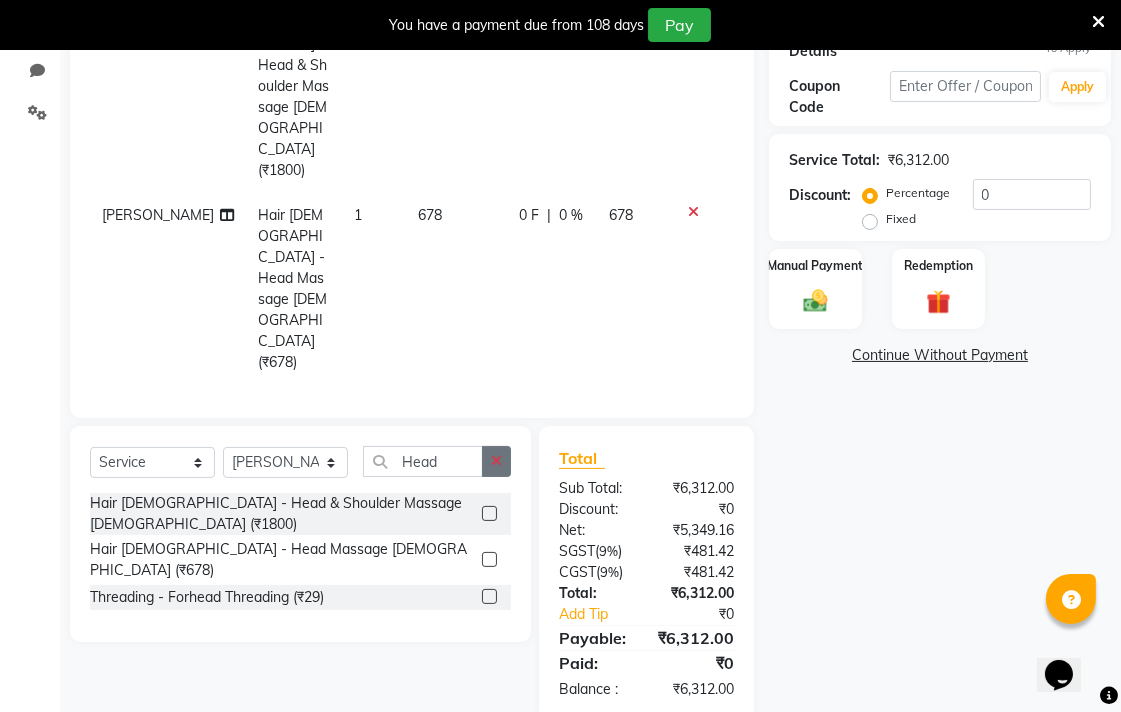 click 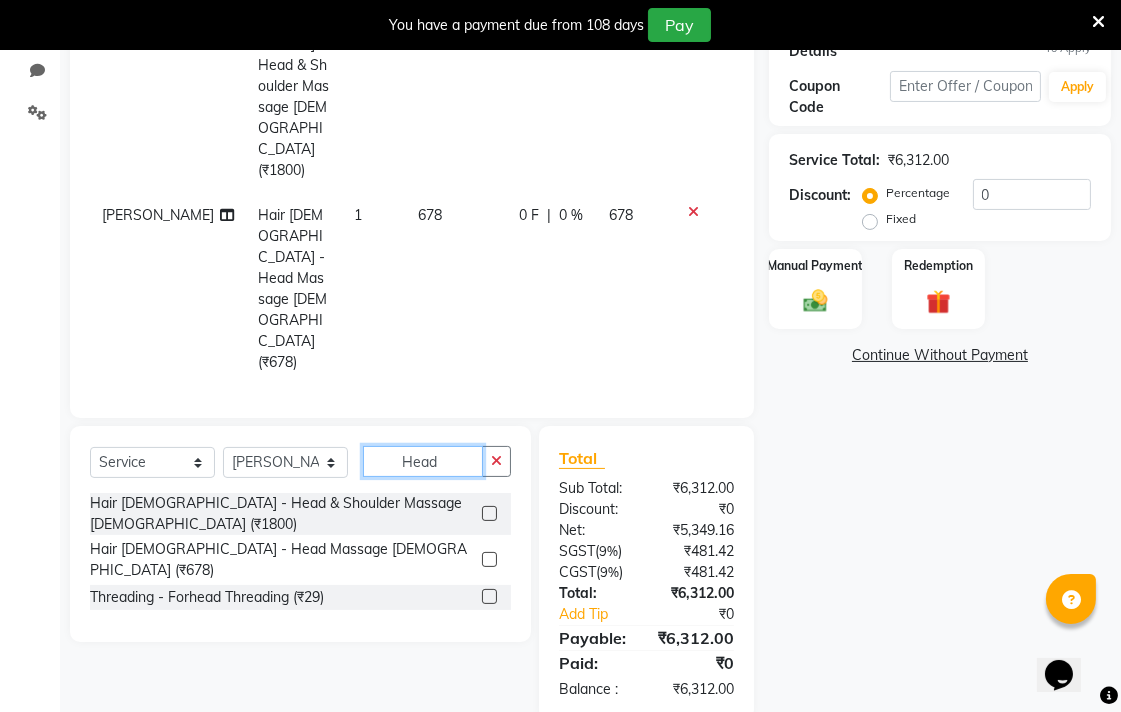 type on "Head" 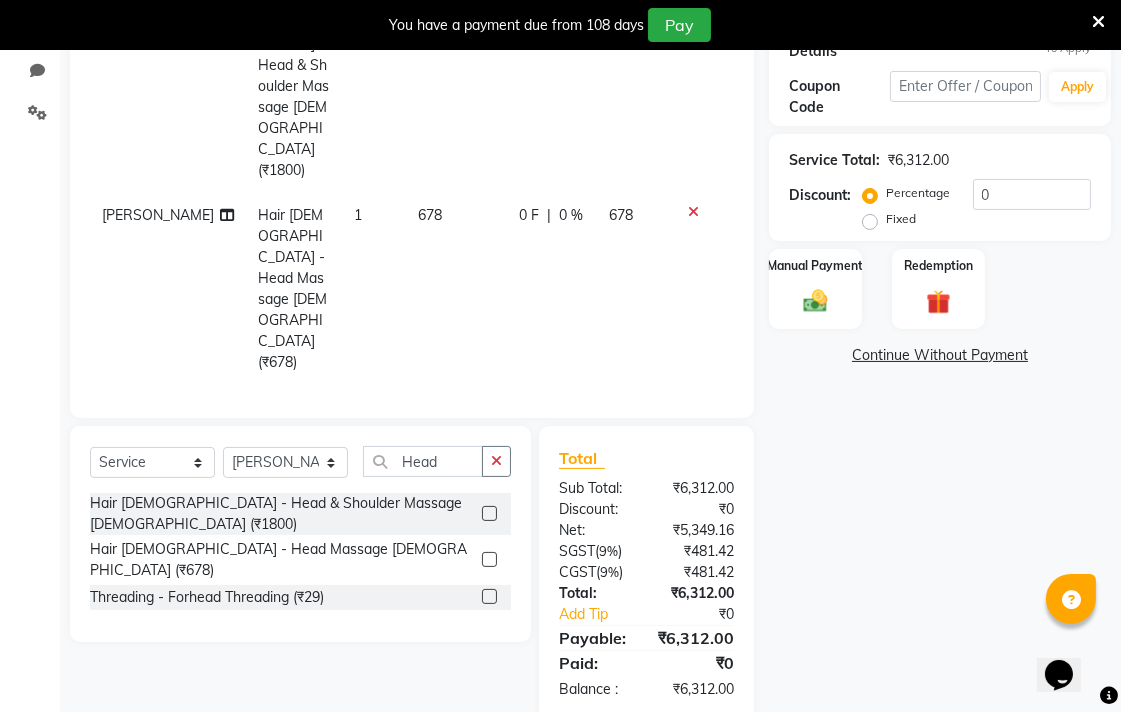 click 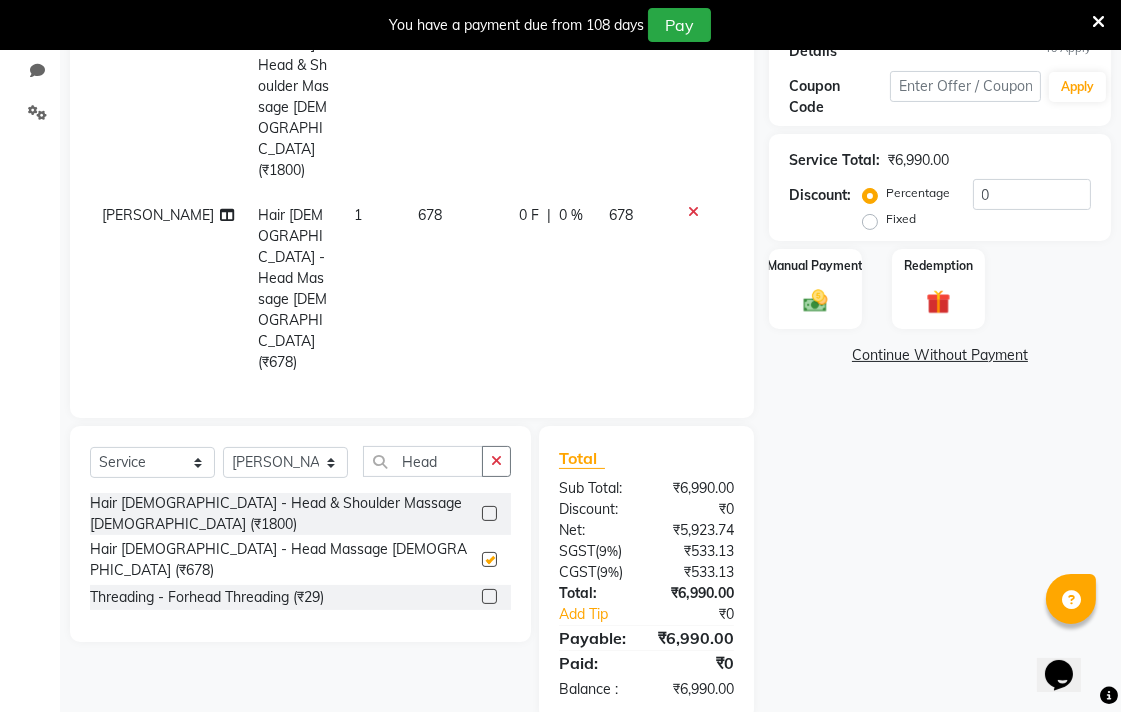 checkbox on "false" 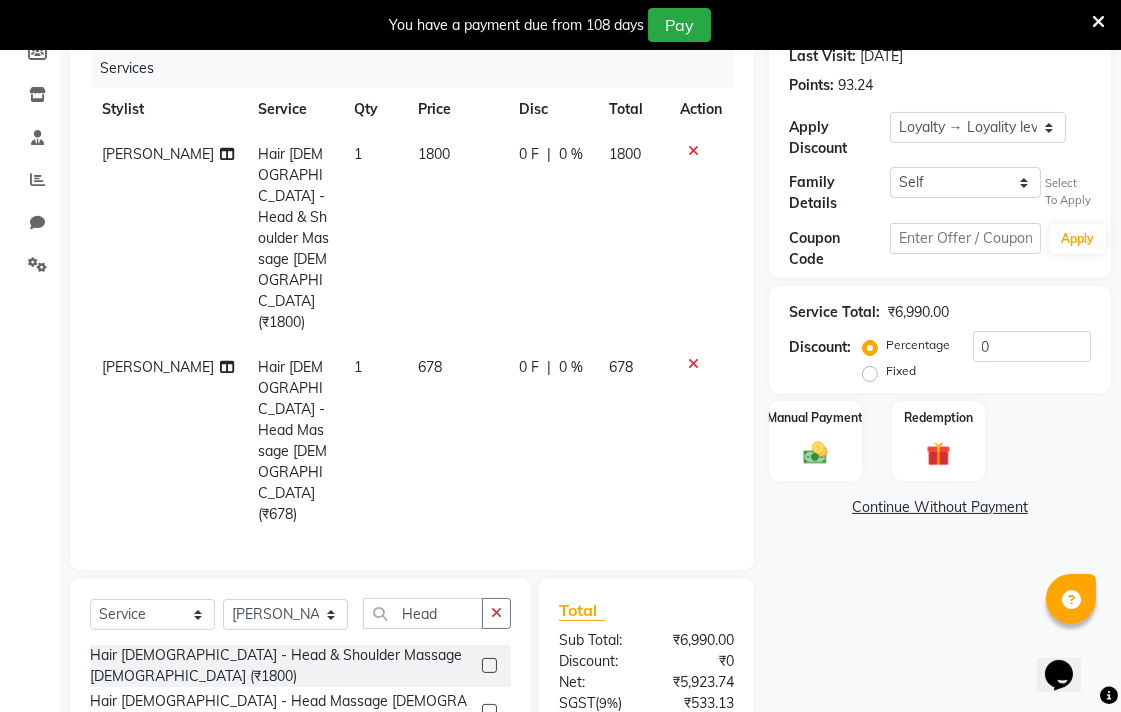 scroll, scrollTop: 307, scrollLeft: 0, axis: vertical 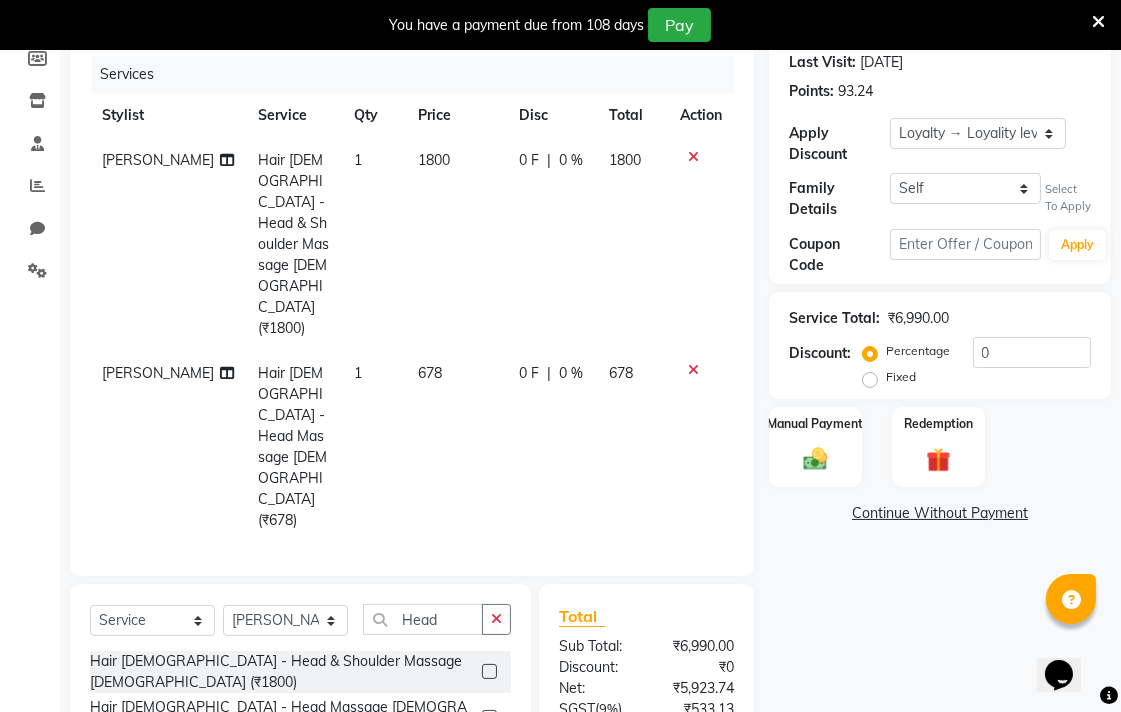 click 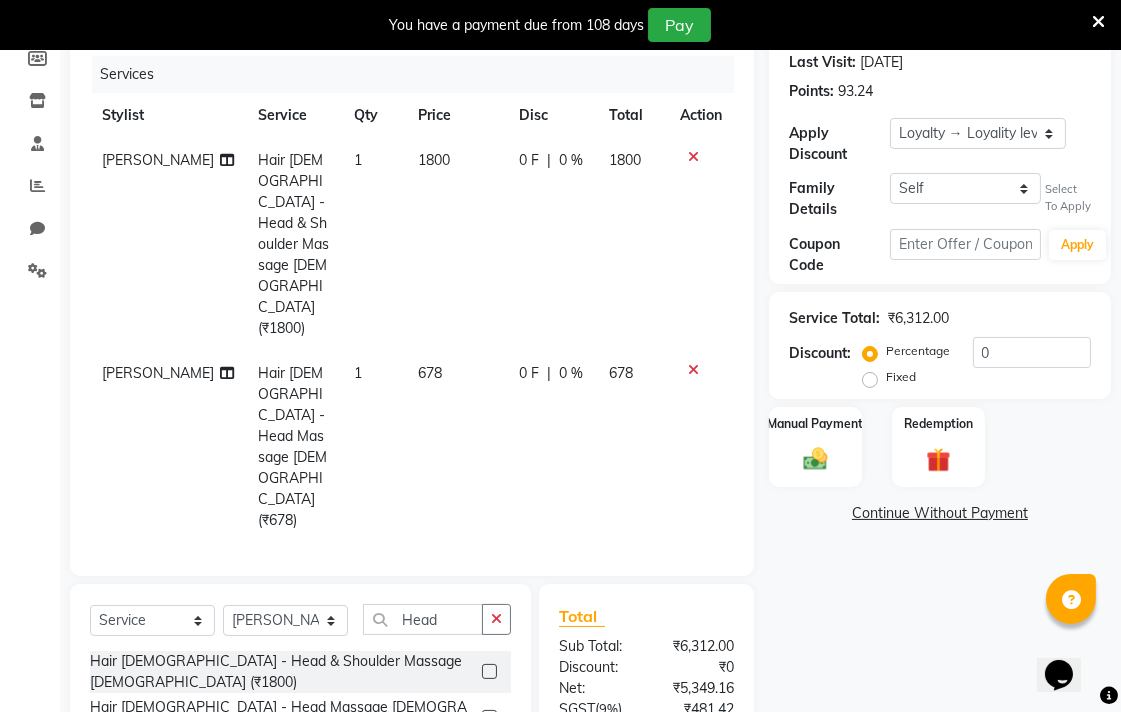 click 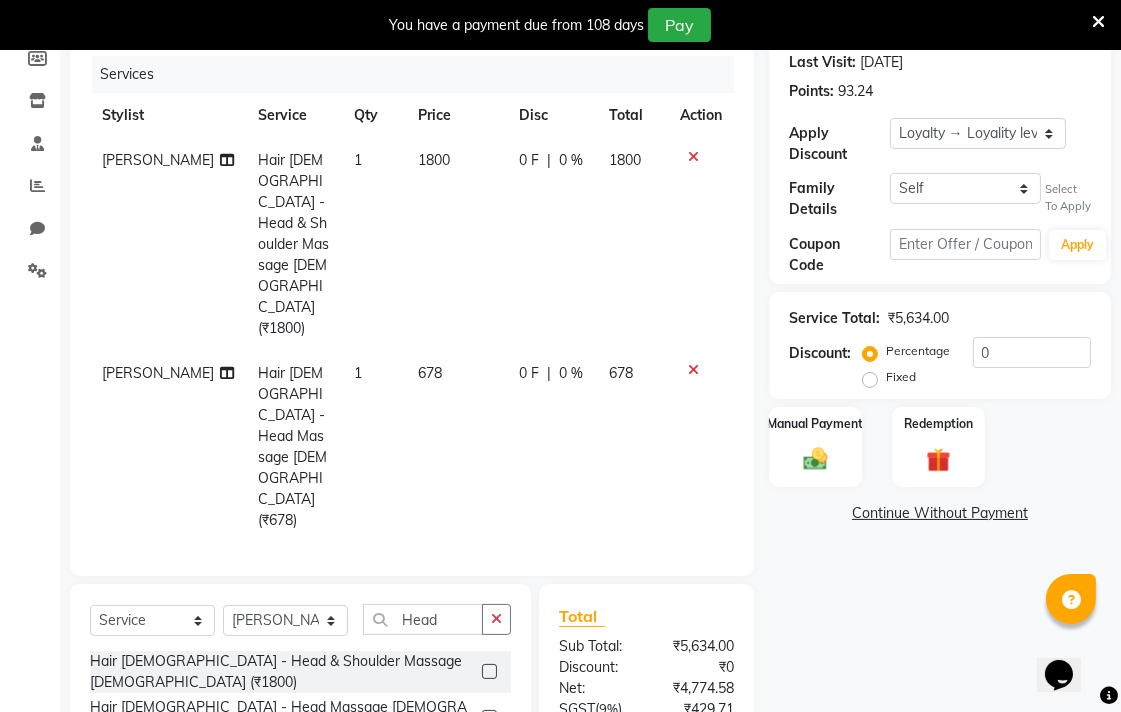 click 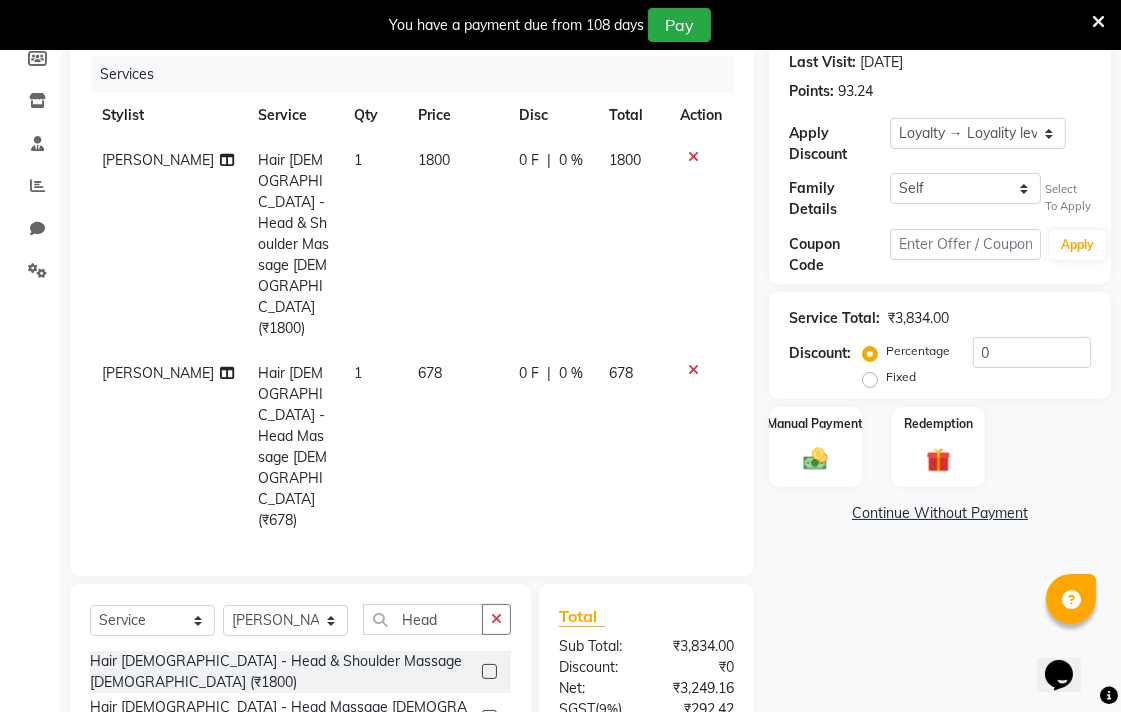 click 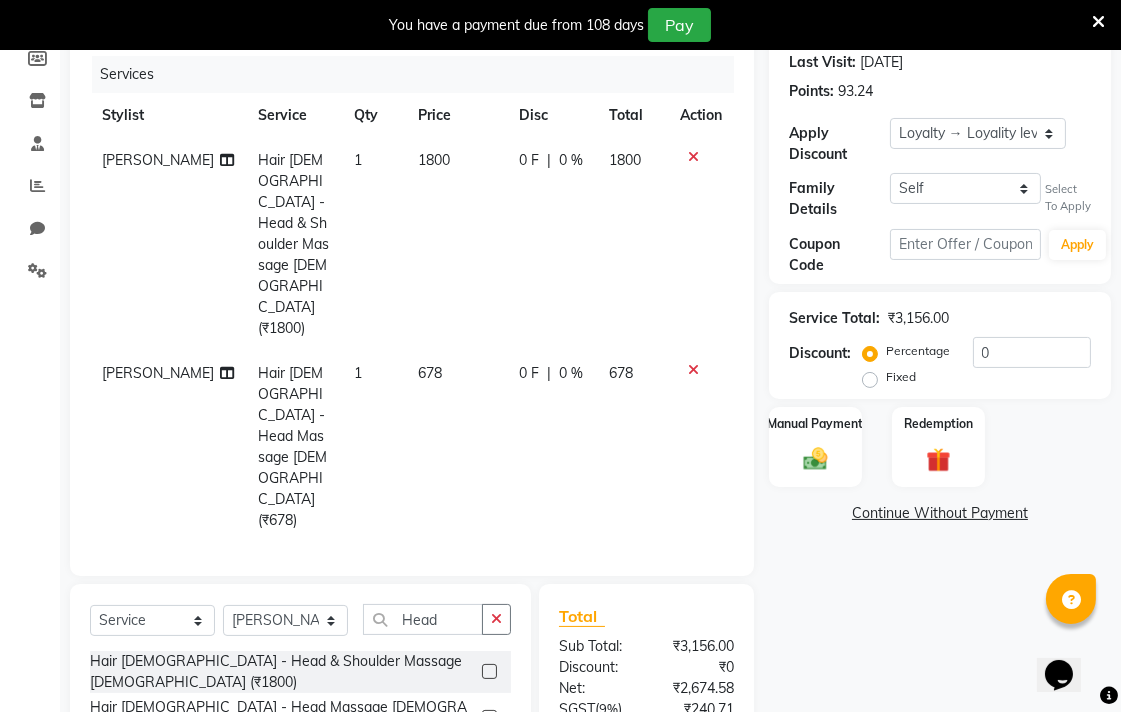 click 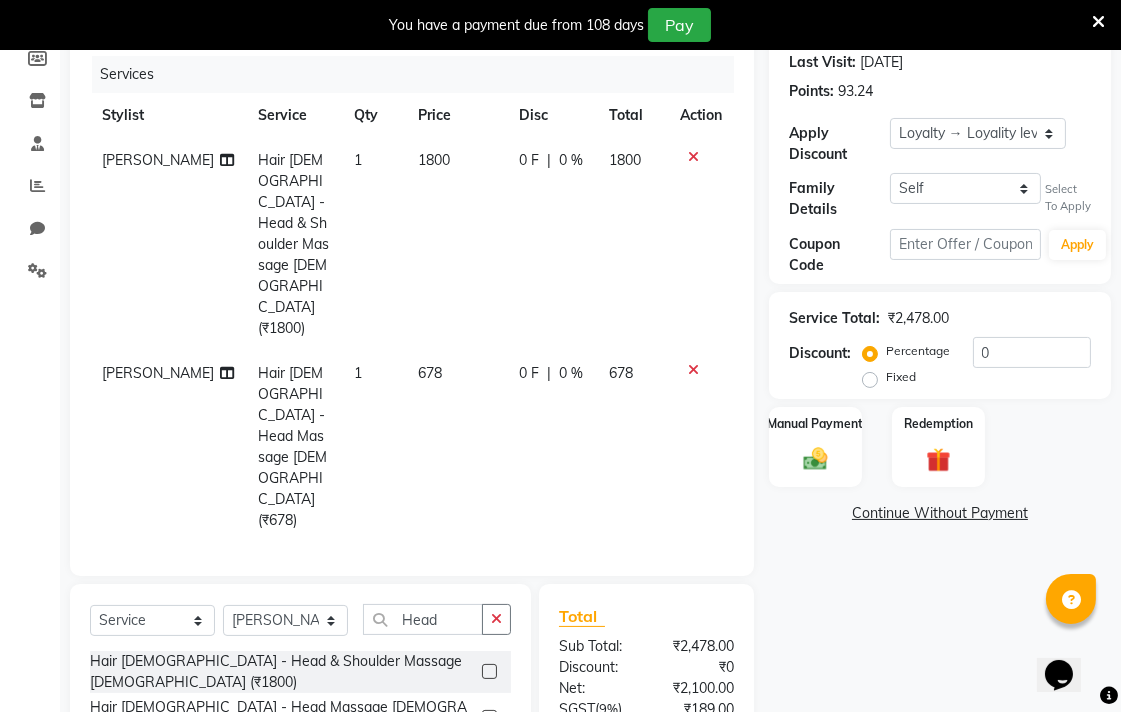 click 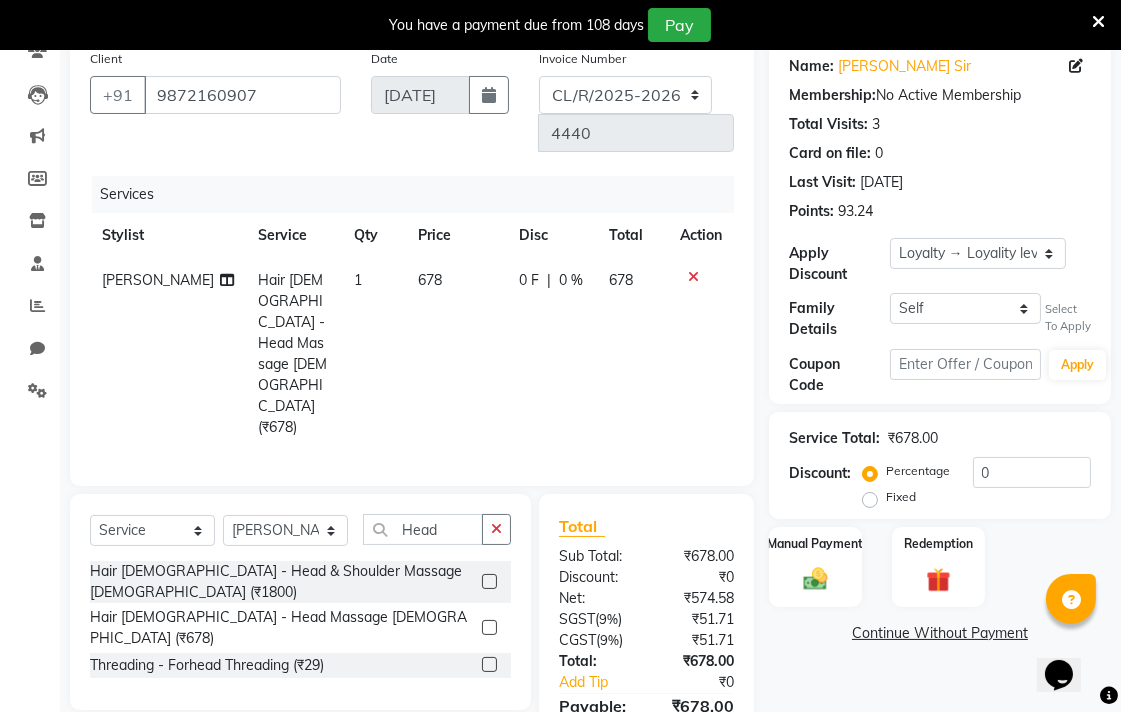 click on "Name: [PERSON_NAME] Sir Membership:  No Active Membership  Total Visits:  3 Card on file:  0 Last Visit:   [DATE] Points:   93.24  Apply Discount Select  Loyalty → Loyality level 1  Coupon → [PERSON_NAME] Gift Voucher Coupon → [PERSON_NAME] Gift Voucher Coupon → [PERSON_NAME] Gift Voucher Coupon → [PERSON_NAME] Gift Voucher Family Details Self [PERSON_NAME] sir Select To Apply Coupon Code Apply Service Total:  ₹678.00  Discount:  Percentage   Fixed  0 Manual Payment Redemption  Continue Without Payment" 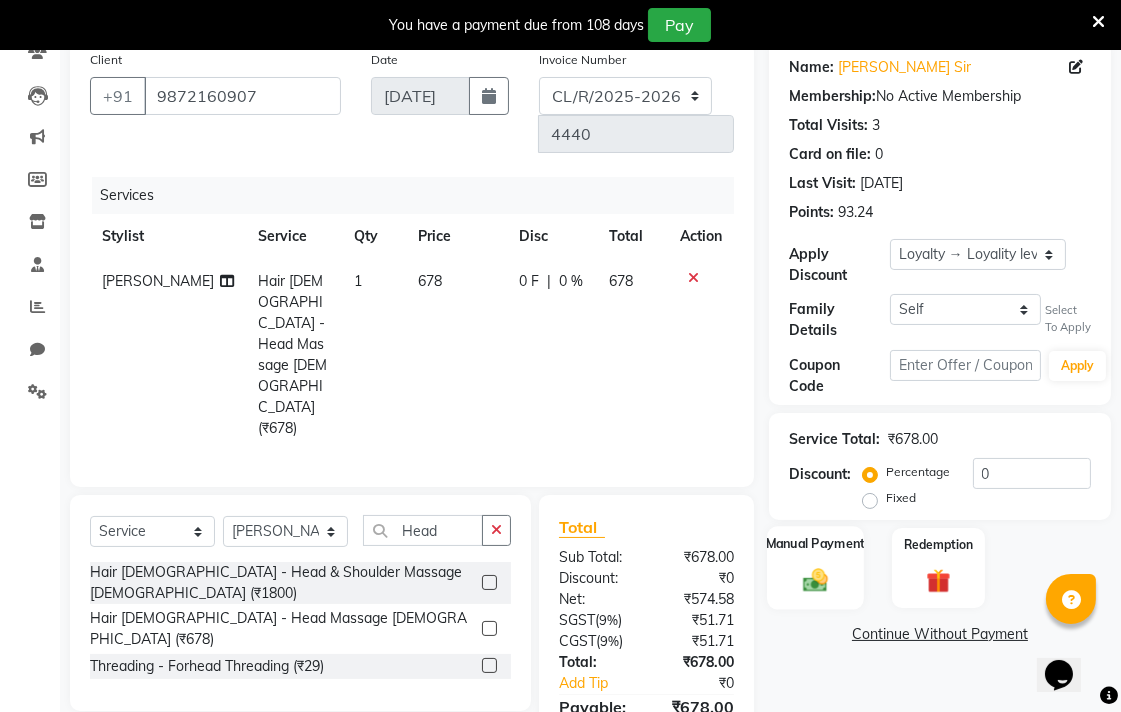 click on "Manual Payment" 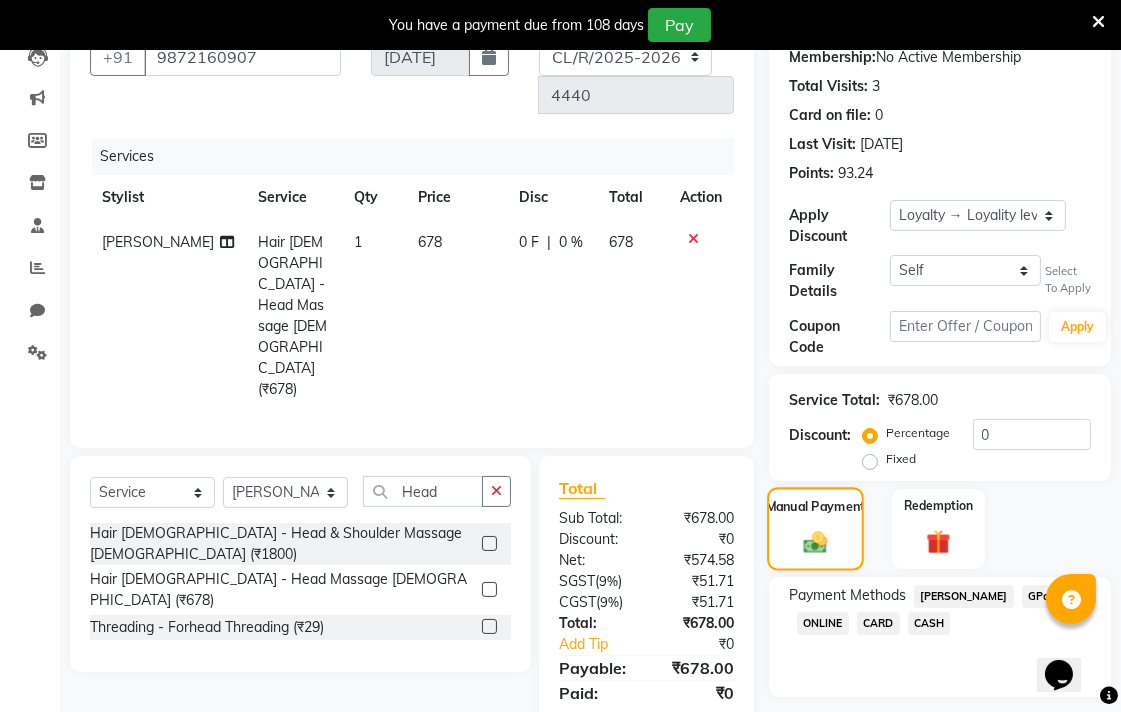 scroll, scrollTop: 232, scrollLeft: 0, axis: vertical 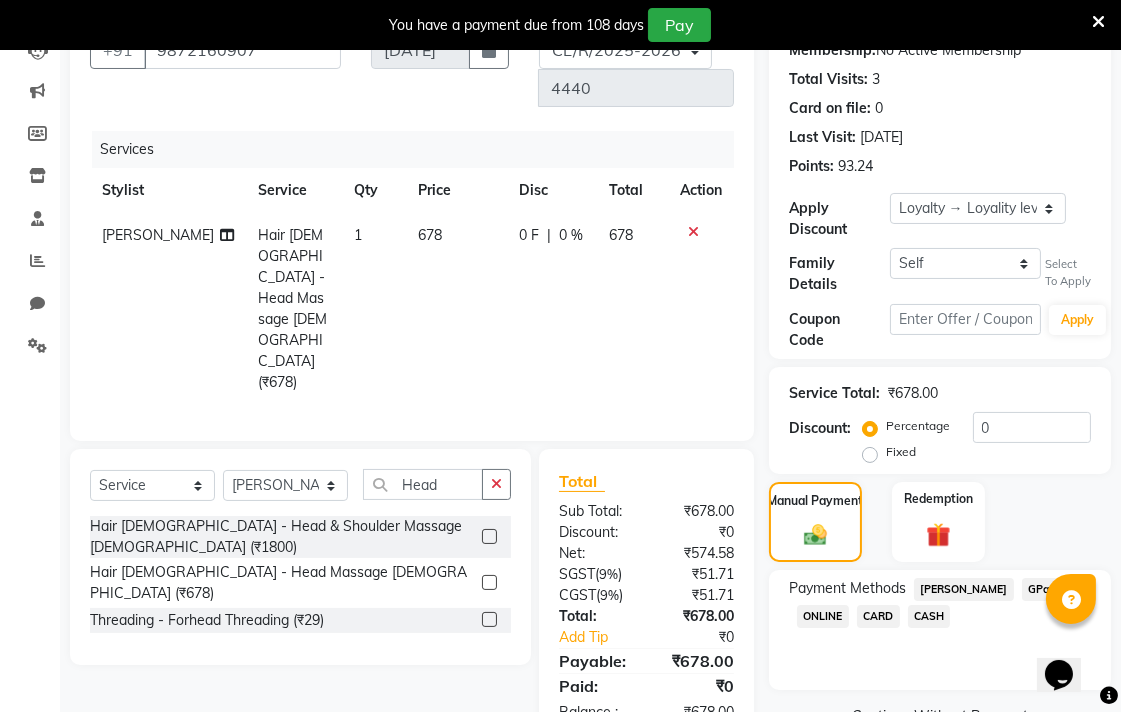 click on "[PERSON_NAME]" 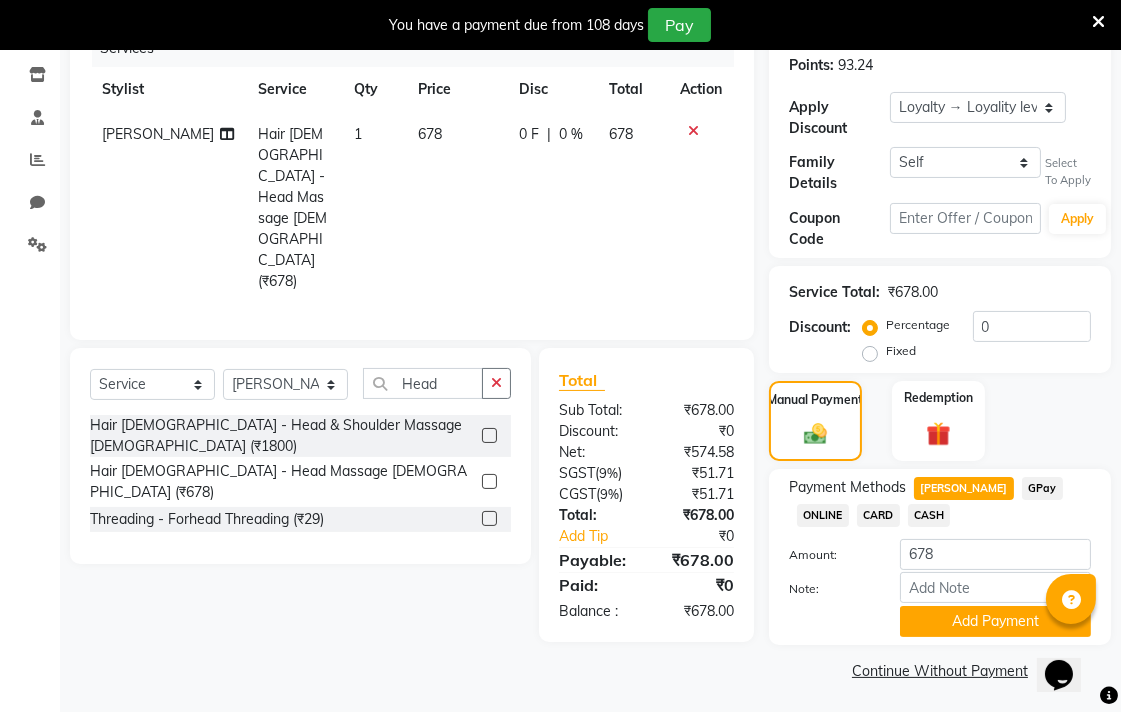 scroll, scrollTop: 337, scrollLeft: 0, axis: vertical 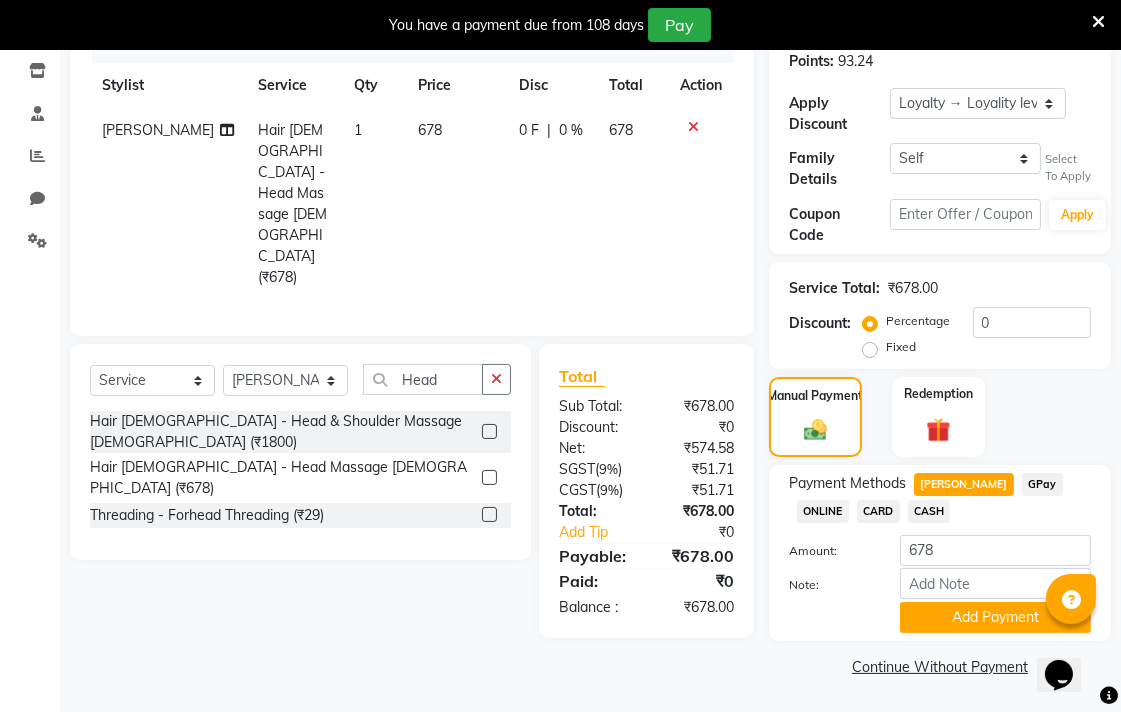 click on "678" 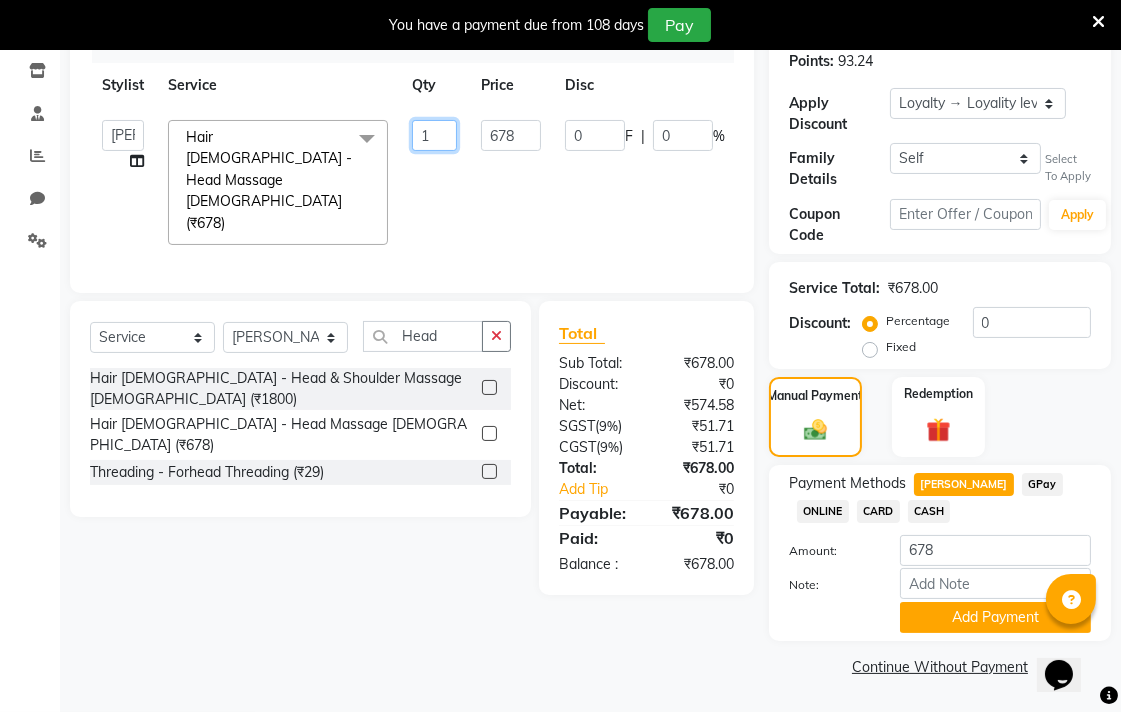 click on "1" 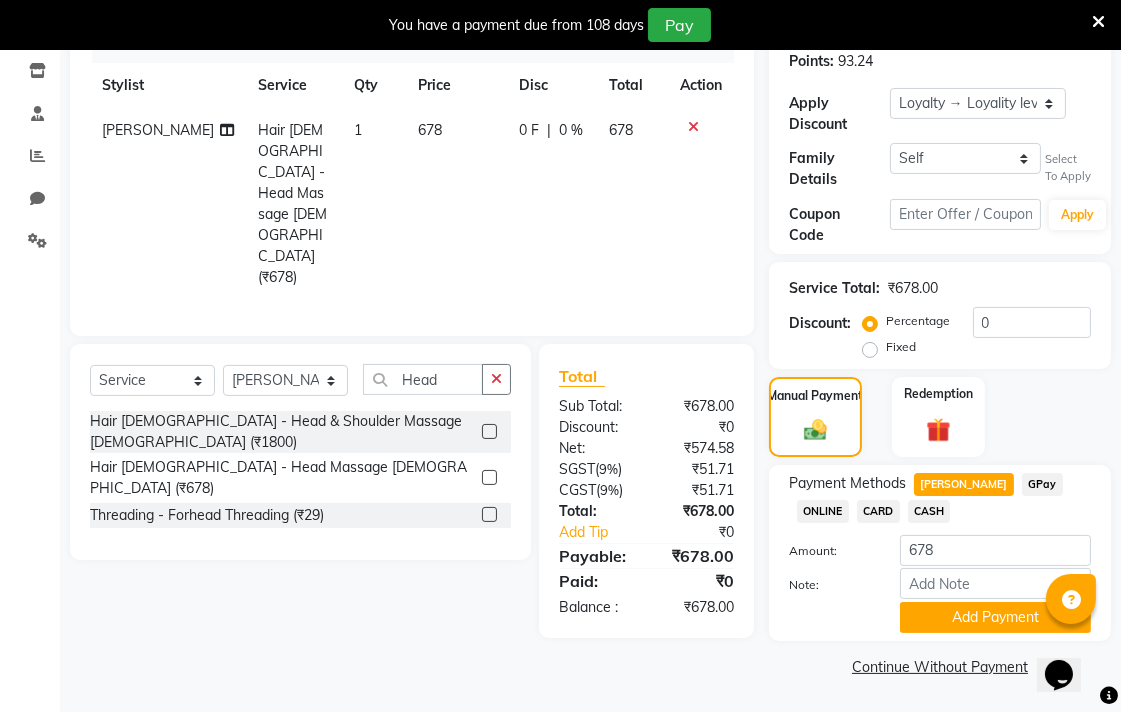 click on "678" 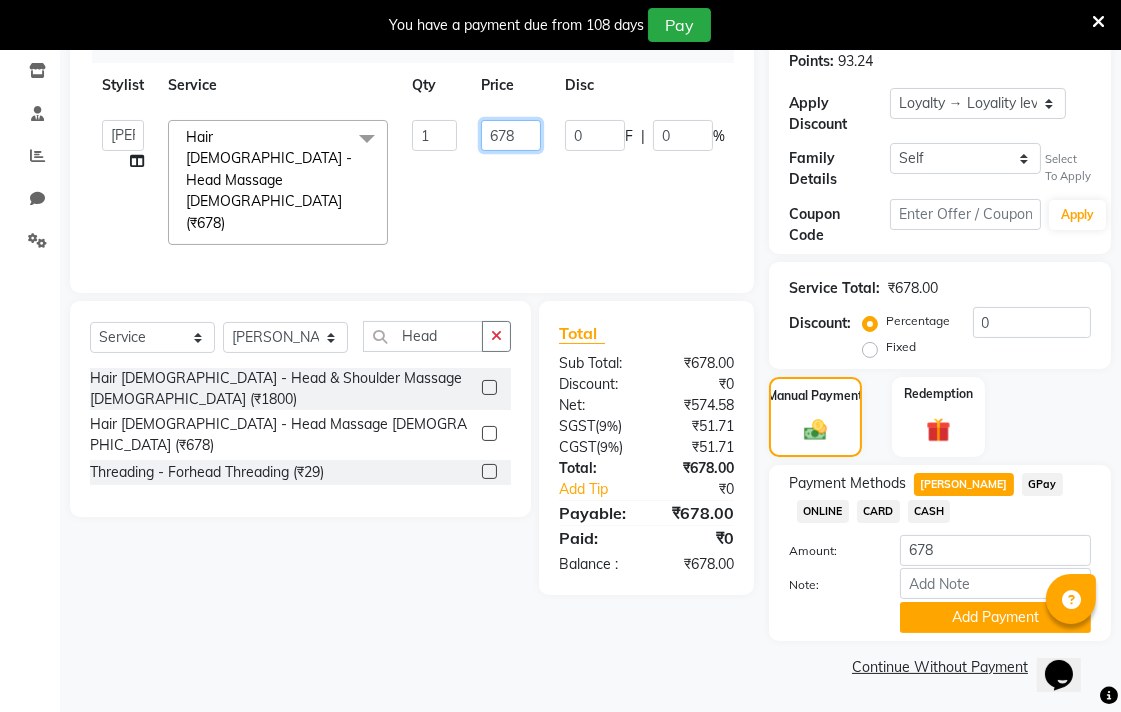 click on "678" 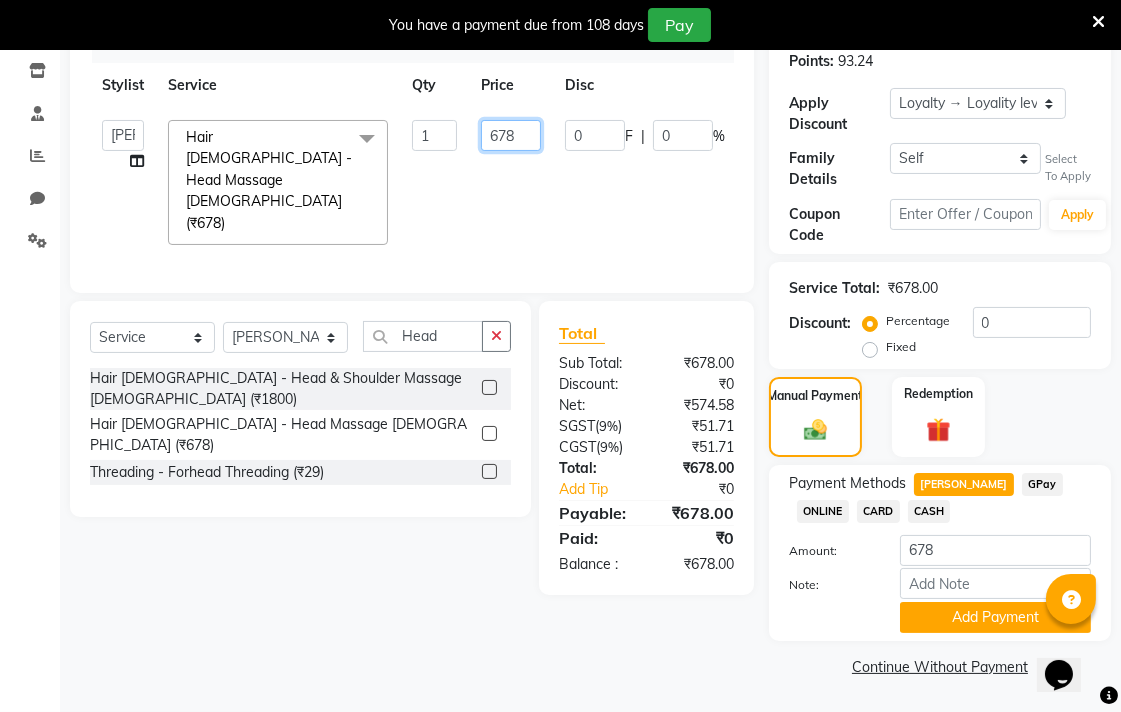 click on "678" 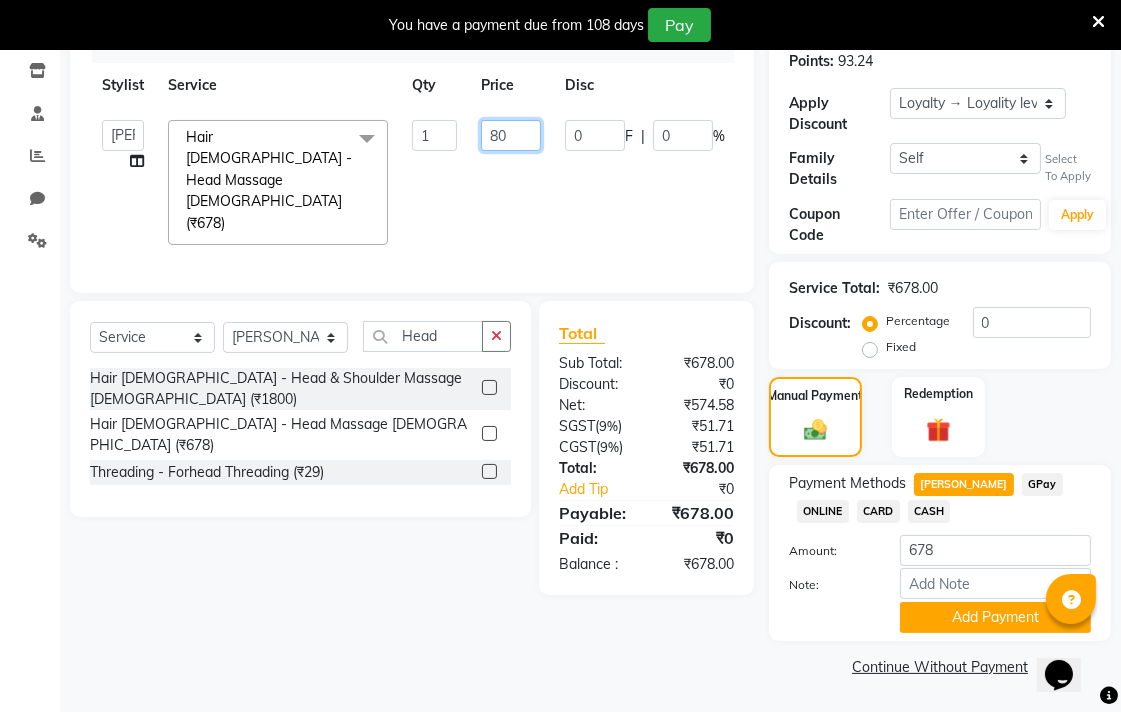 type on "800" 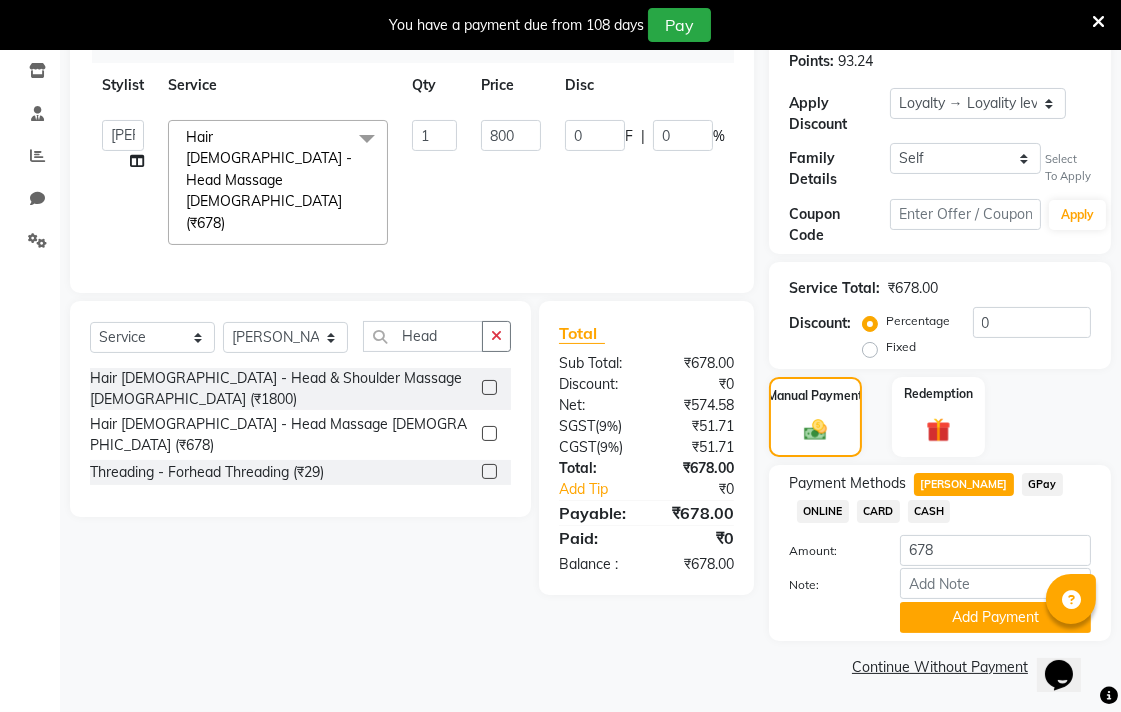 click on "Select  Service  Membership  Package Voucher Prepaid Gift Card  Select Stylist Admin [PERSON_NAME] Colour Lounge, [GEOGRAPHIC_DATA] Colour Lounge, [GEOGRAPHIC_DATA] [PERSON_NAME] [PERSON_NAME] [PERSON_NAME] [PERSON_NAME] [PERSON_NAME] mam [PERSON_NAME] [PERSON_NAME] [PERSON_NAME] MOHIT [PERSON_NAME] POOJA [PERSON_NAME] Pooja [PERSON_NAME] [PERSON_NAME] Rahul guard [PERSON_NAME] [PERSON_NAME] [PERSON_NAME] [PERSON_NAME] SAMEER [PERSON_NAME] [PERSON_NAME] [PERSON_NAME] [PERSON_NAME] [PERSON_NAME] [PERSON_NAME] VISHAL [PERSON_NAME] Head Hair [DEMOGRAPHIC_DATA] - Head & Shoulder Massage [DEMOGRAPHIC_DATA] (₹1800)  Hair [DEMOGRAPHIC_DATA] - Head Massage [DEMOGRAPHIC_DATA] (₹678)  Threading - Forhead Threading (₹29)" 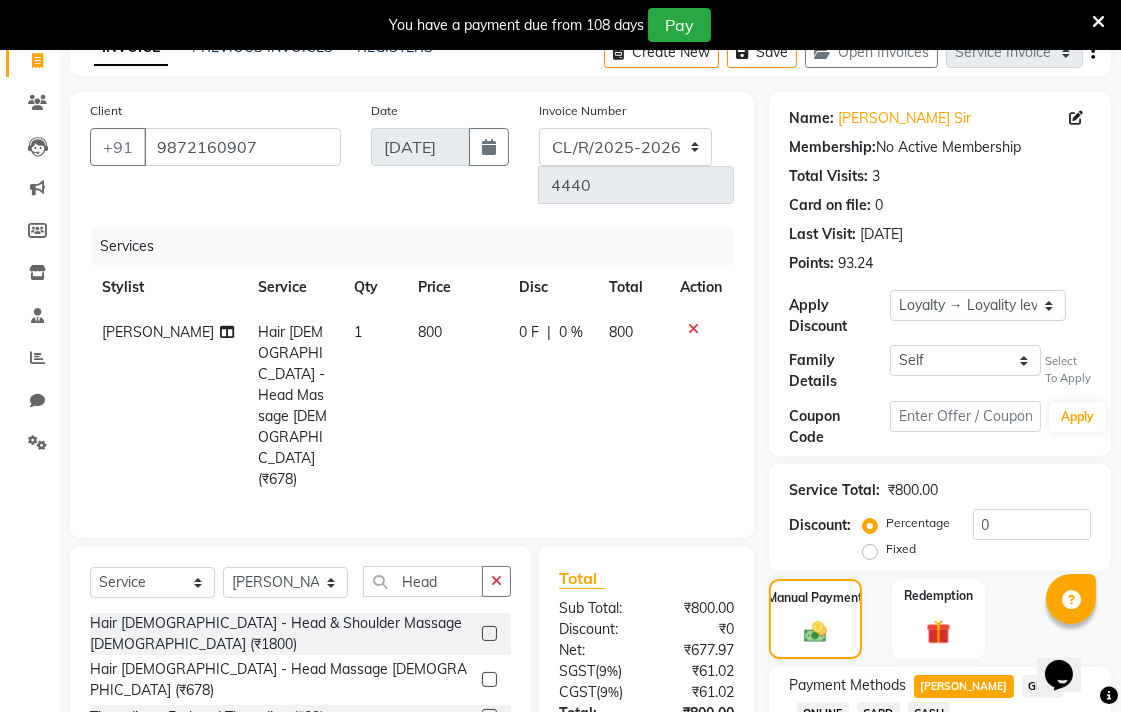 scroll, scrollTop: 337, scrollLeft: 0, axis: vertical 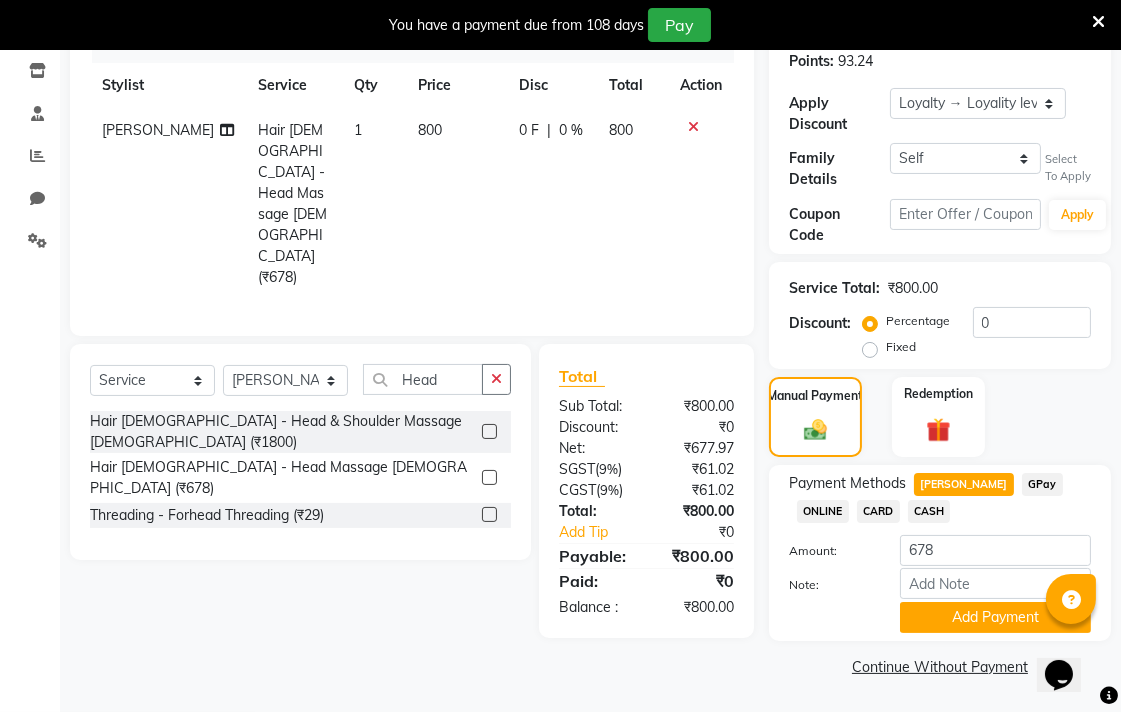 click on "800" 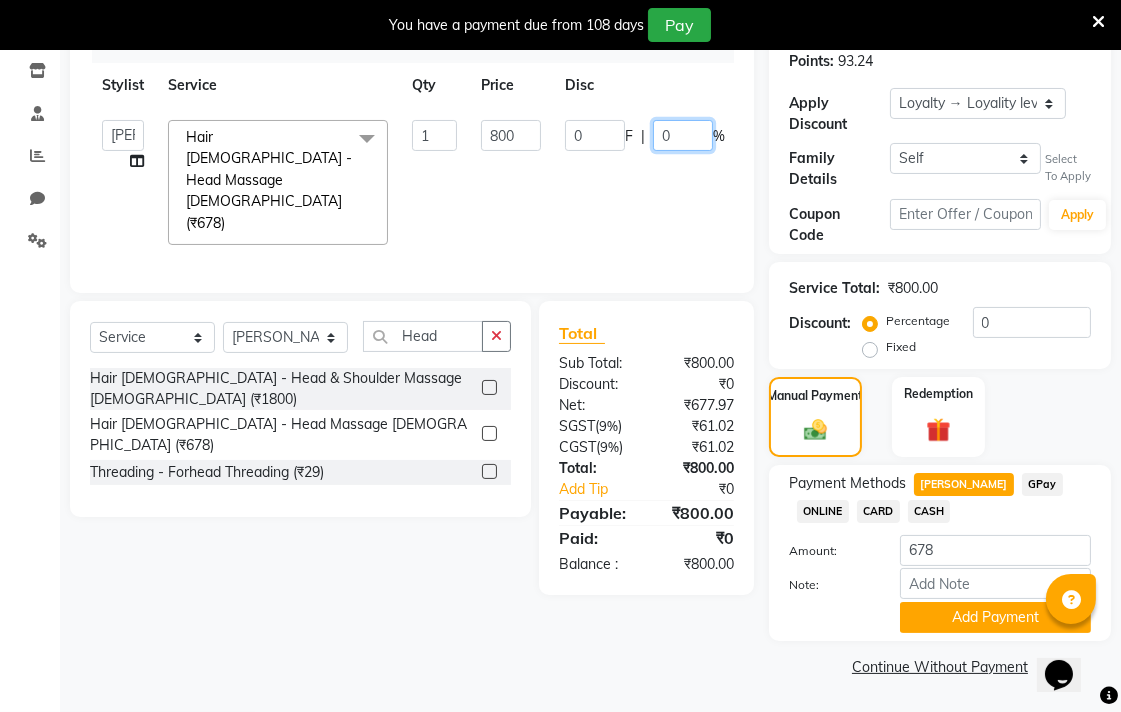 click on "0" 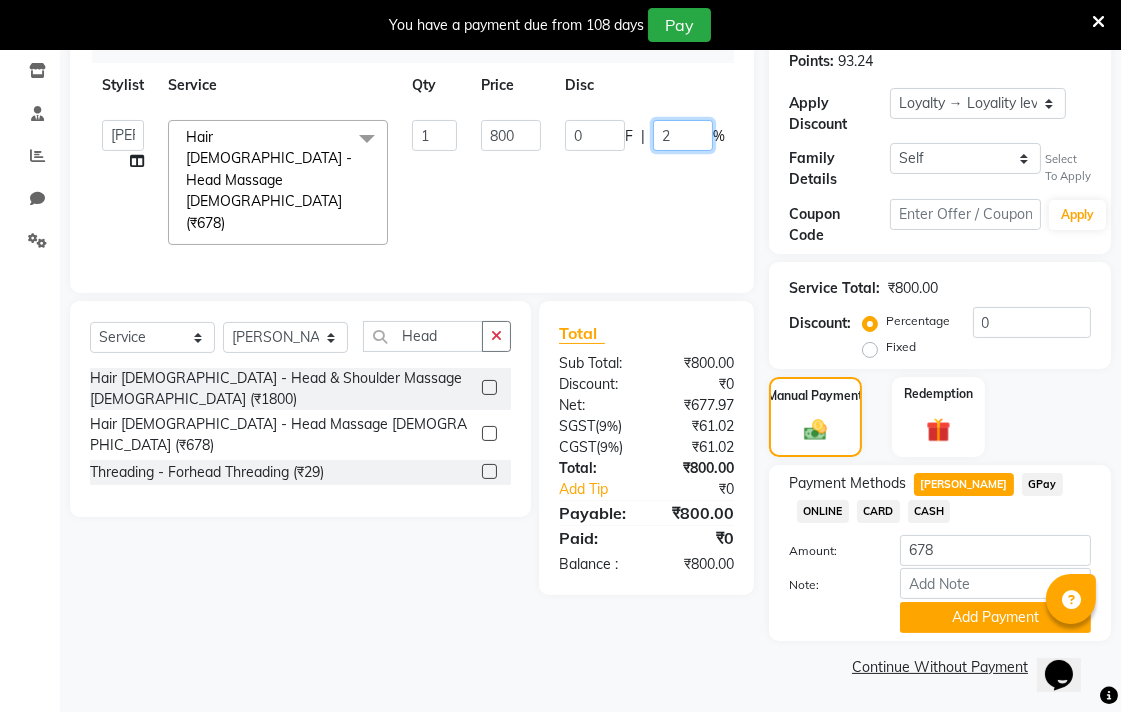 type on "25" 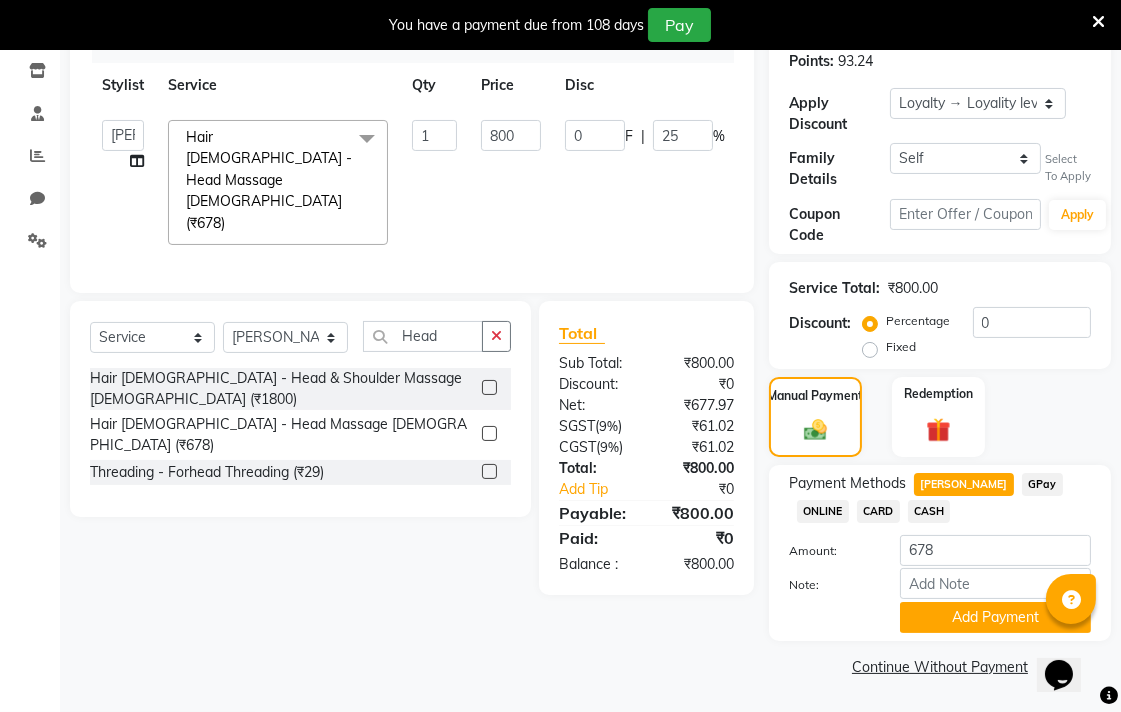 click on "Client [PHONE_NUMBER] Date [DATE] Invoice Number  DC/R/2025-2026  CL/R/2025-2026 4440 Services Stylist Service Qty Price Disc Total Action  Admin   AMIT   Birshika   Colour Lounge, [GEOGRAPHIC_DATA], [GEOGRAPHIC_DATA]   [PERSON_NAME]   [PERSON_NAME]   [PERSON_NAME]   [PERSON_NAME]   [PERSON_NAME] mam   [PERSON_NAME] [PERSON_NAME]   [PERSON_NAME]   MOHIT   [PERSON_NAME]   POOJA [PERSON_NAME]   Pooja [PERSON_NAME] [PERSON_NAME]   Rahul guard   [PERSON_NAME]   [PERSON_NAME]   [PERSON_NAME]   [PERSON_NAME]   SAMEER   [PERSON_NAME]   [PERSON_NAME]   [PERSON_NAME]   [PERSON_NAME]   [PERSON_NAME]   [PERSON_NAME]   VISHAL   [PERSON_NAME]  Hair [DEMOGRAPHIC_DATA] - Head Massage [DEMOGRAPHIC_DATA] (₹678)  x Facial - VIP signature potli therapy (₹9600) Facial - D Tan Facial (₹1590) Facial - French Facial (₹1770) Facial - Glow Facial (₹2500) Facial - Dermasage Luxury Skin Treatment (₹8000) Facial - Algotherm Luxury Facial (₹10000) Facial - Vitamin C [MEDICAL_DATA] Facial (₹6000) Facial - Vip Signature Facial (₹7000) Facial - Organic Facial (₹2359) Facial - Vitamin C Whiteninig Brightening facial (₹5000) 1 800 0 F" 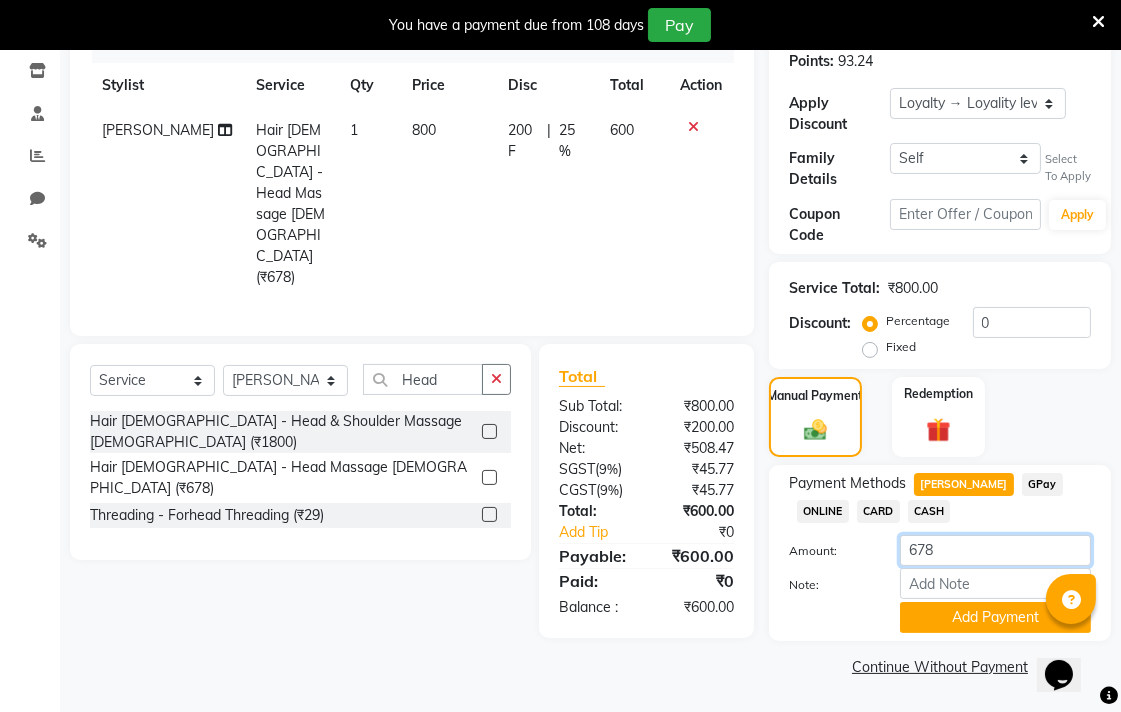 click on "678" 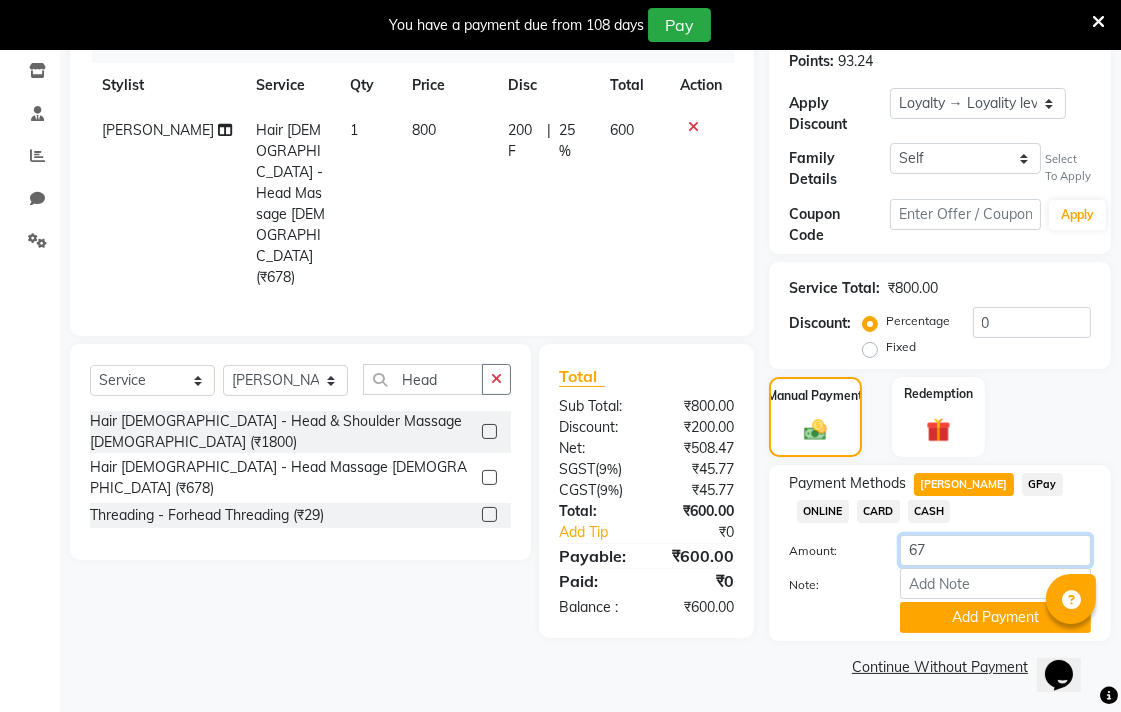 type on "6" 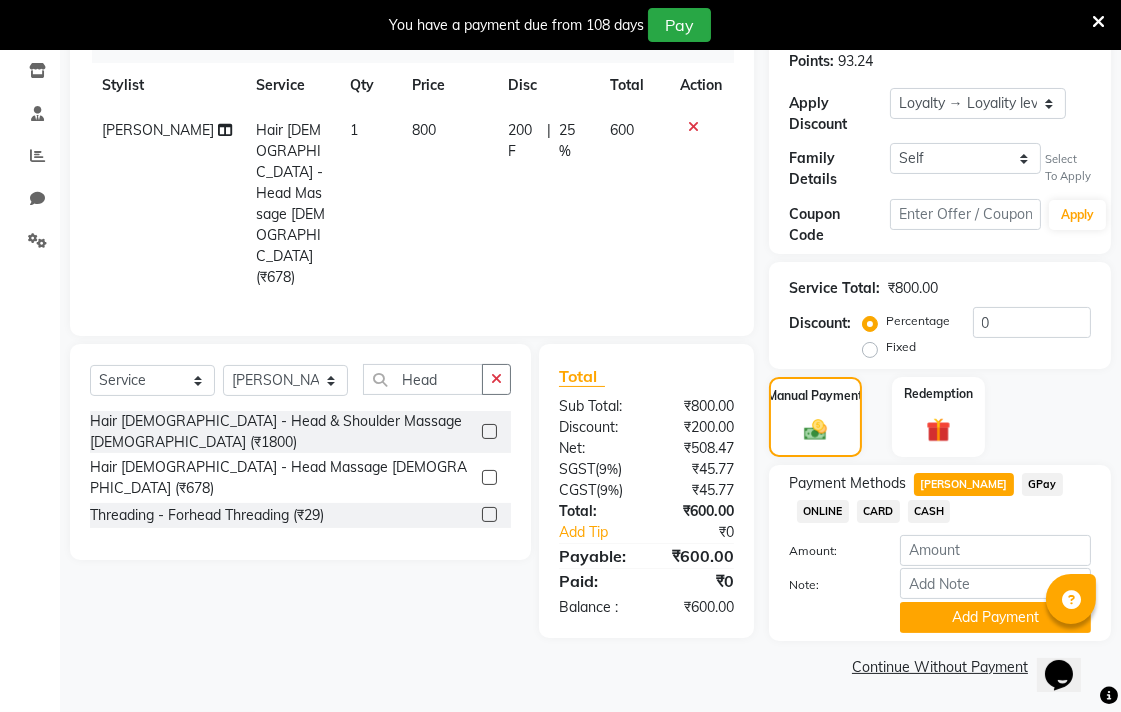 click on "Client [PHONE_NUMBER] Date [DATE] Invoice Number  DC/R/2025-2026  CL/R/2025-2026 4440 Services Stylist Service Qty Price Disc Total Action [PERSON_NAME] Hair [DEMOGRAPHIC_DATA] - Head Massage [DEMOGRAPHIC_DATA] (₹678) 1 800 200 F | 25 % 600 Select  Service  Membership  Package Voucher Prepaid Gift Card  Select Stylist Admin AMIT Birshika Colour Lounge, [GEOGRAPHIC_DATA] Colour Lounge, [GEOGRAPHIC_DATA] [PERSON_NAME] [PERSON_NAME] [PERSON_NAME] [PERSON_NAME] [PERSON_NAME] mam [PERSON_NAME] [PERSON_NAME] [PERSON_NAME] [PERSON_NAME] POOJA [PERSON_NAME] Pooja [PERSON_NAME] [PERSON_NAME] guard [PERSON_NAME] [PERSON_NAME] [PERSON_NAME] [PERSON_NAME] SAMEER [PERSON_NAME] [PERSON_NAME] [PERSON_NAME] [PERSON_NAME] [PERSON_NAME] [PERSON_NAME] VISHAL [PERSON_NAME] Head Hair [DEMOGRAPHIC_DATA] - Head & Shoulder Massage [DEMOGRAPHIC_DATA] (₹1800)  Hair [DEMOGRAPHIC_DATA] - Head Massage [DEMOGRAPHIC_DATA] (₹678)  Threading - Forhead Threading (₹29)  Total Sub Total: ₹800.00 Discount: ₹200.00 Net: ₹508.47 SGST  ( 9% ) ₹45.77 CGST  ( 9% ) ₹45.77 Total: ₹600.00 Add Tip ₹0 Payable: ₹600.00 Paid: ₹0 Balance   : ₹600.00" 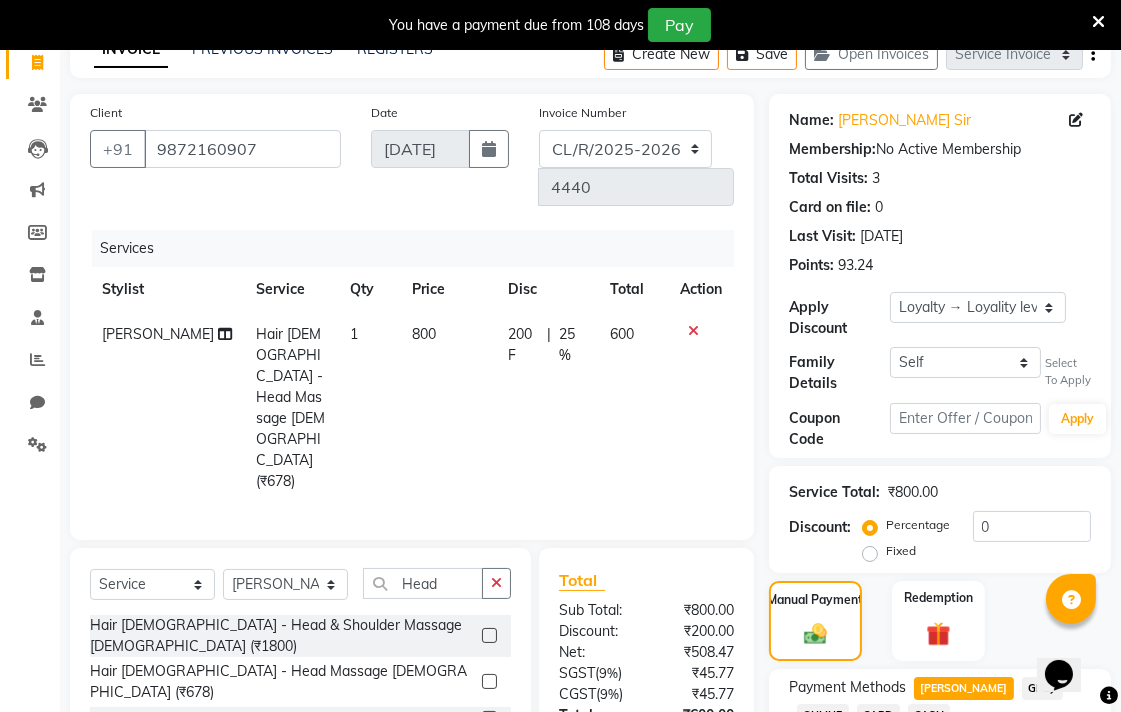 scroll, scrollTop: 337, scrollLeft: 0, axis: vertical 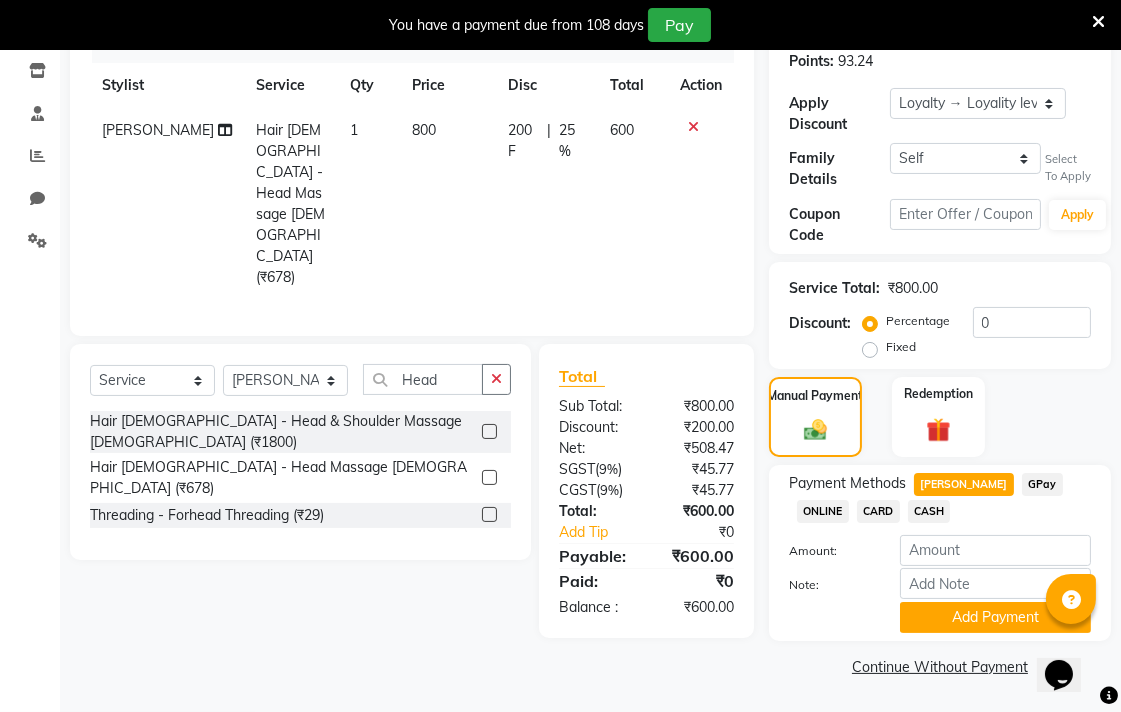 click on "CASH" 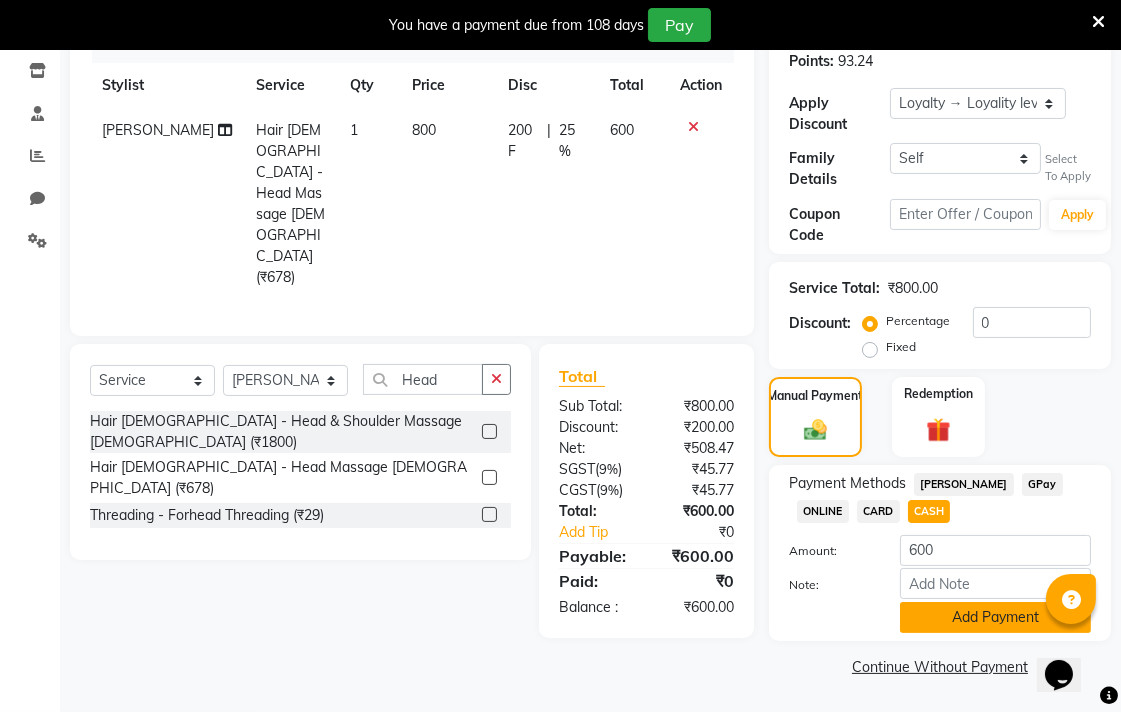 click on "Add Payment" 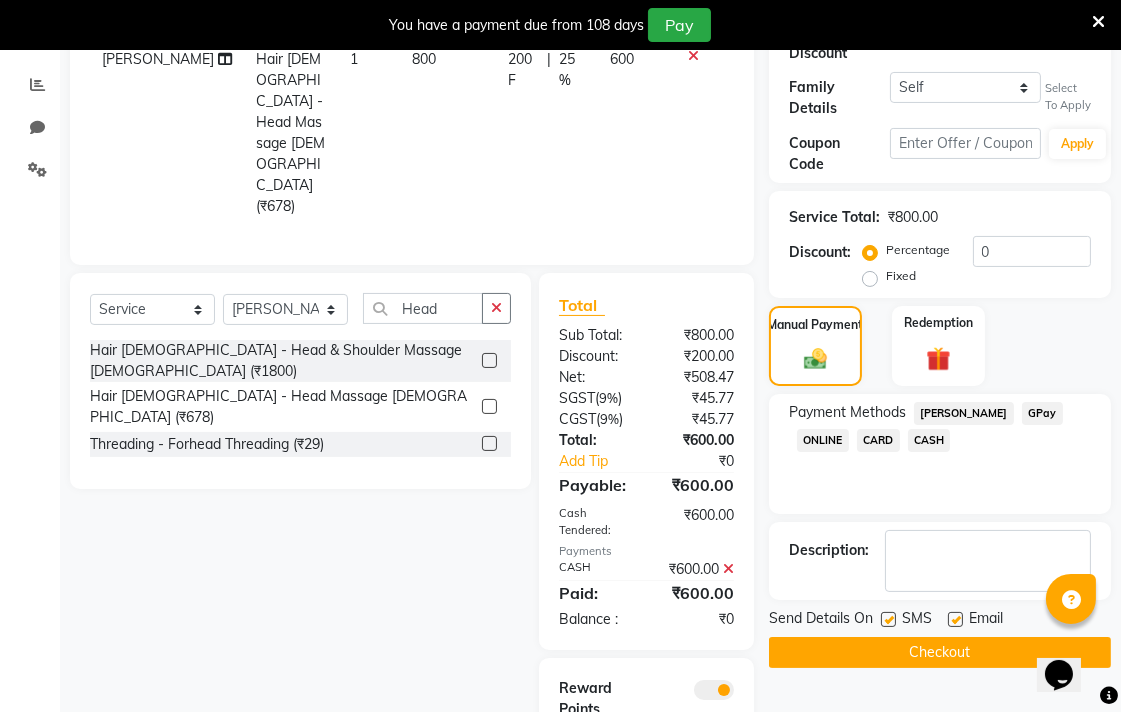 scroll, scrollTop: 432, scrollLeft: 0, axis: vertical 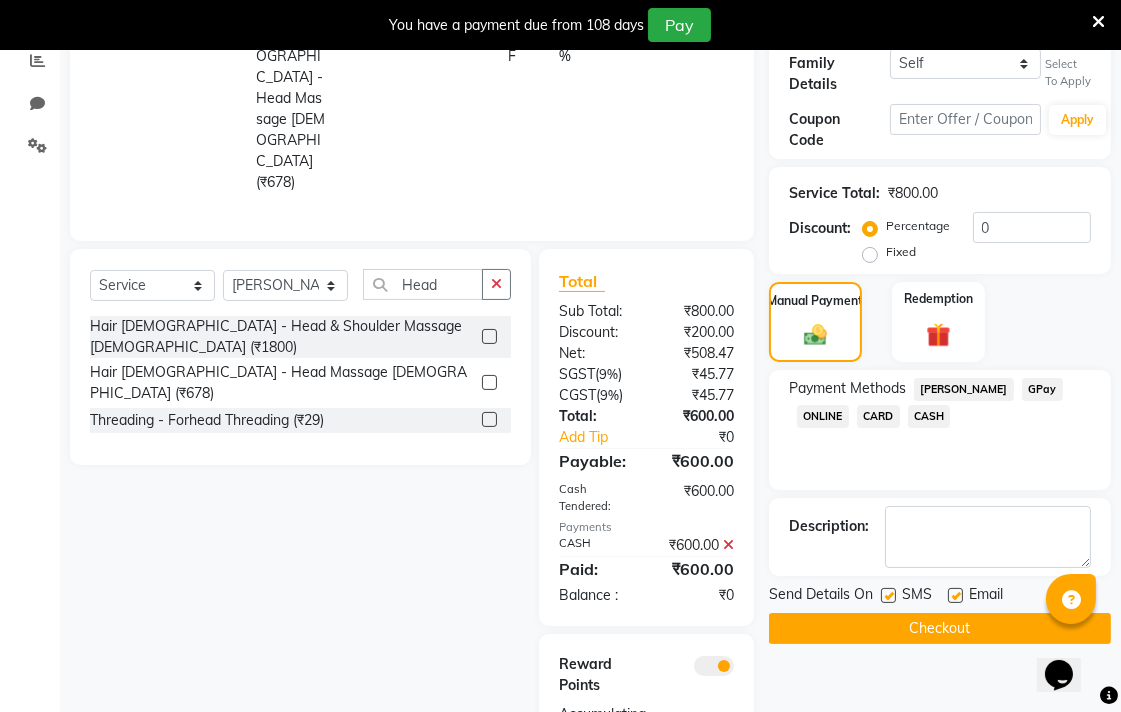 click 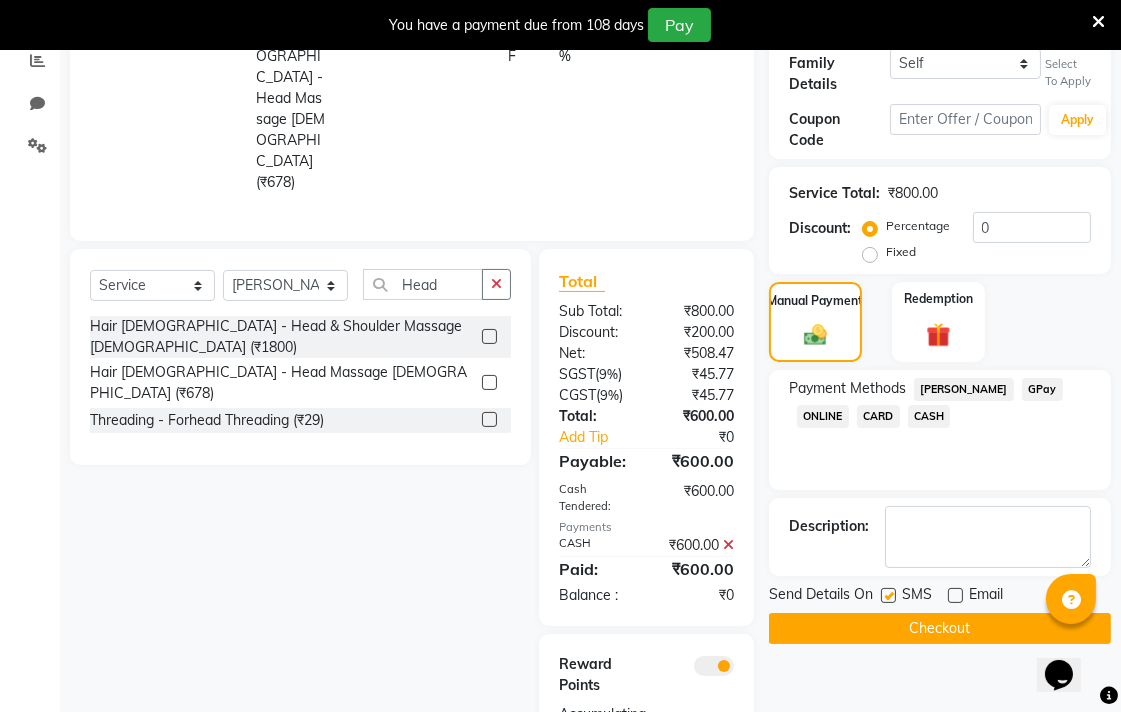 click 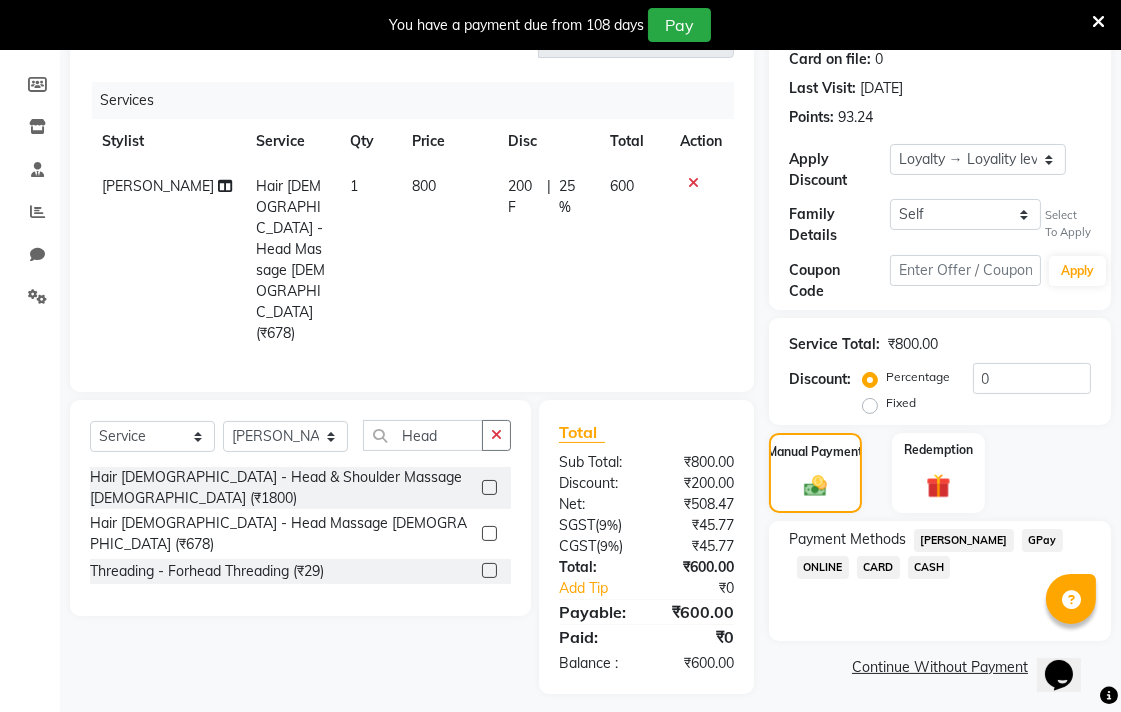 click on "CARD" 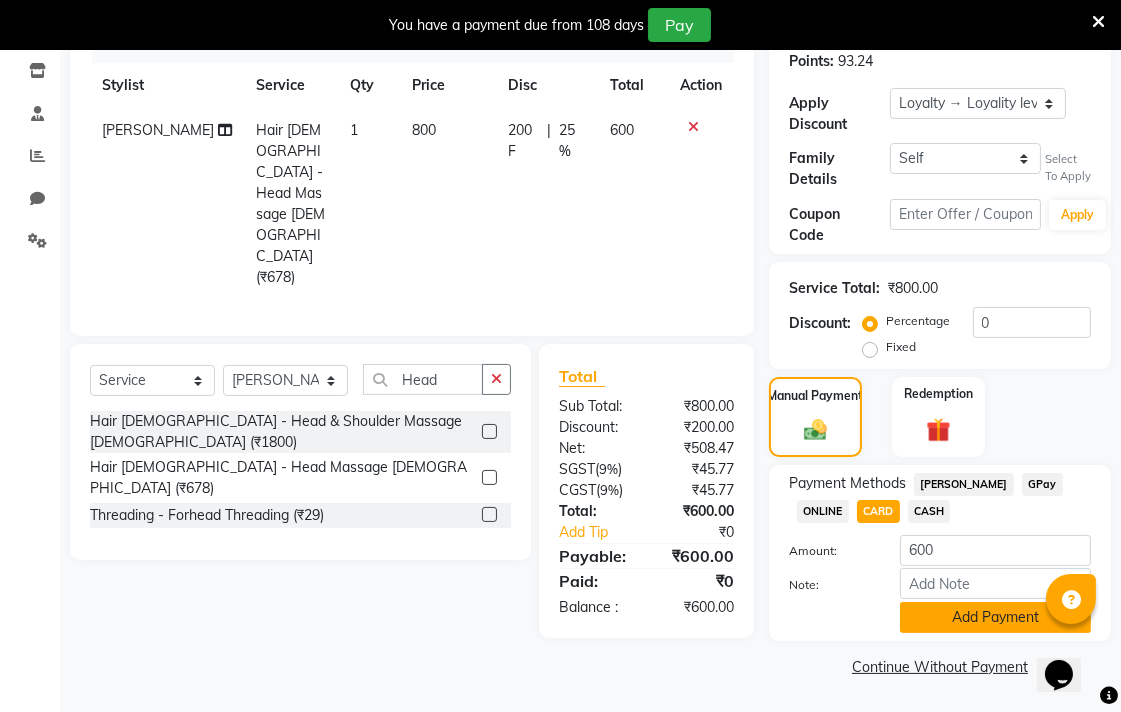 click on "Add Payment" 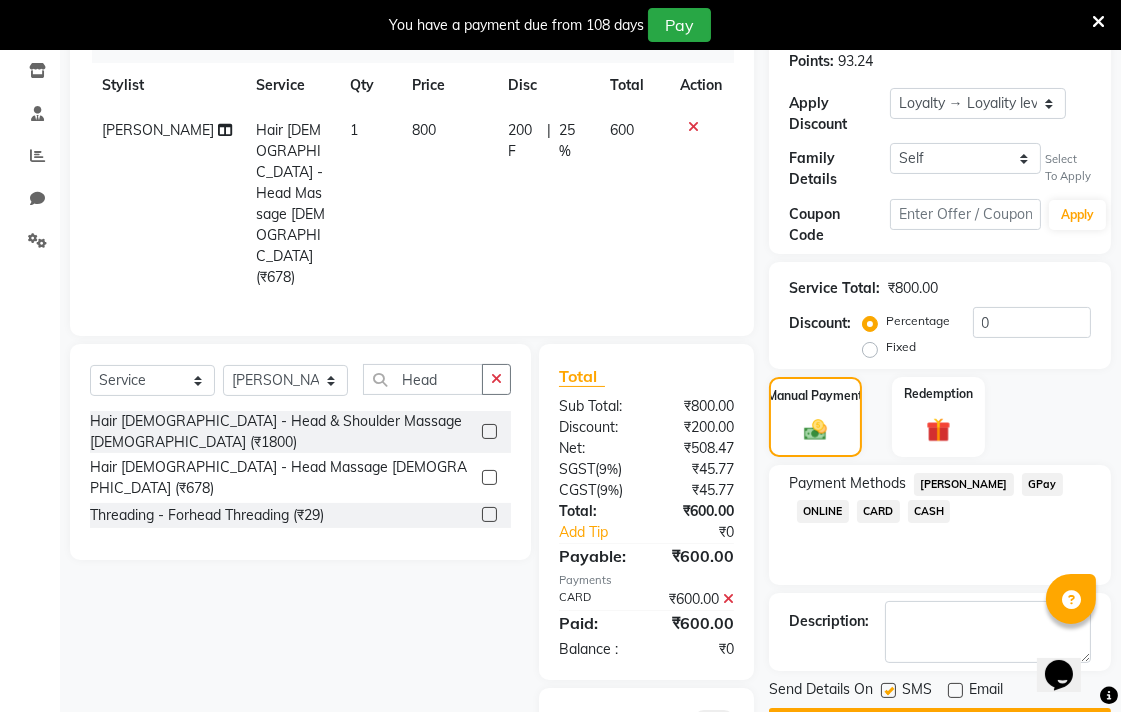 scroll, scrollTop: 394, scrollLeft: 0, axis: vertical 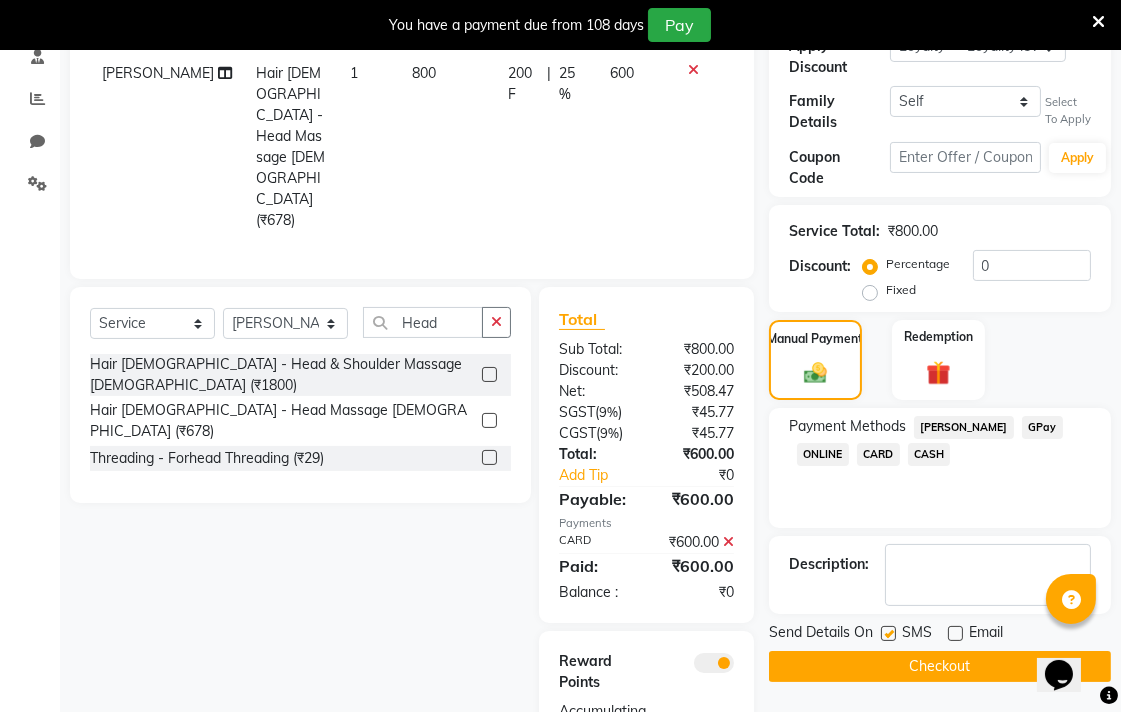 click on "Checkout" 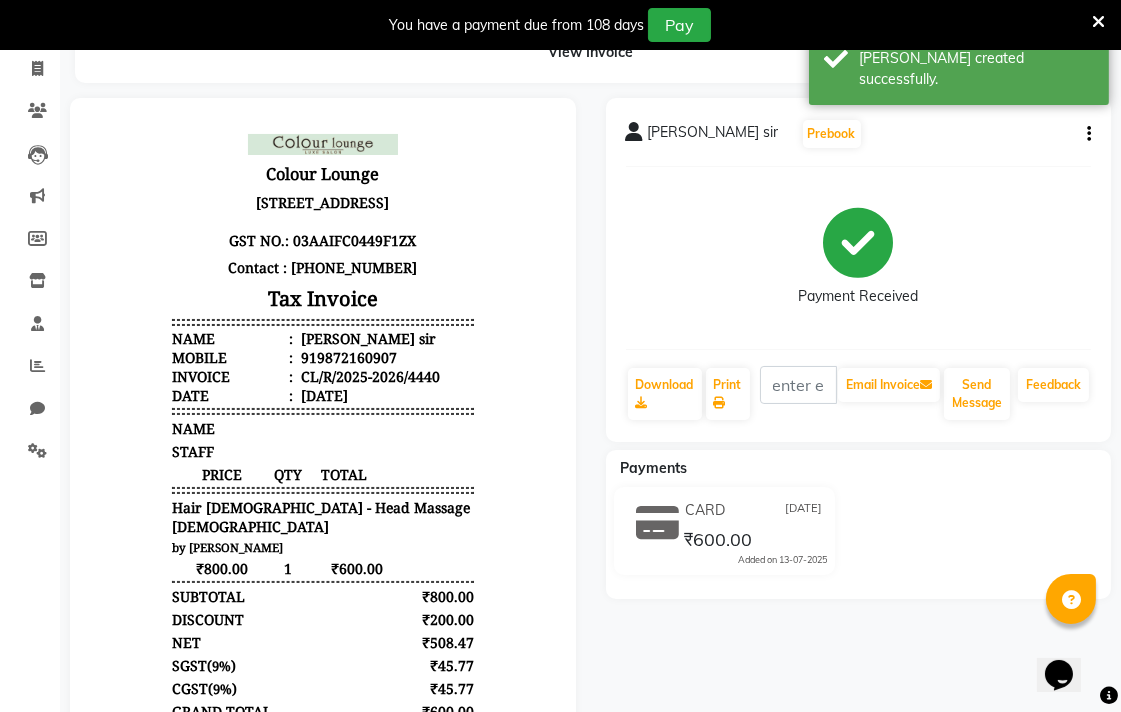 scroll, scrollTop: 135, scrollLeft: 0, axis: vertical 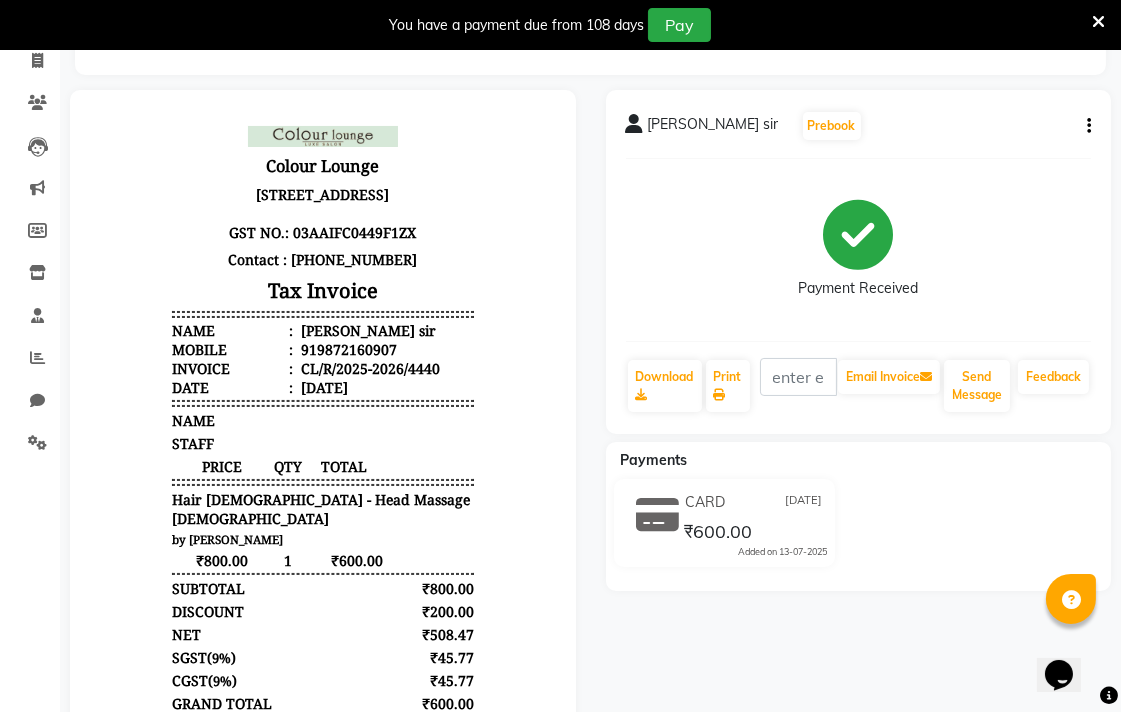 click 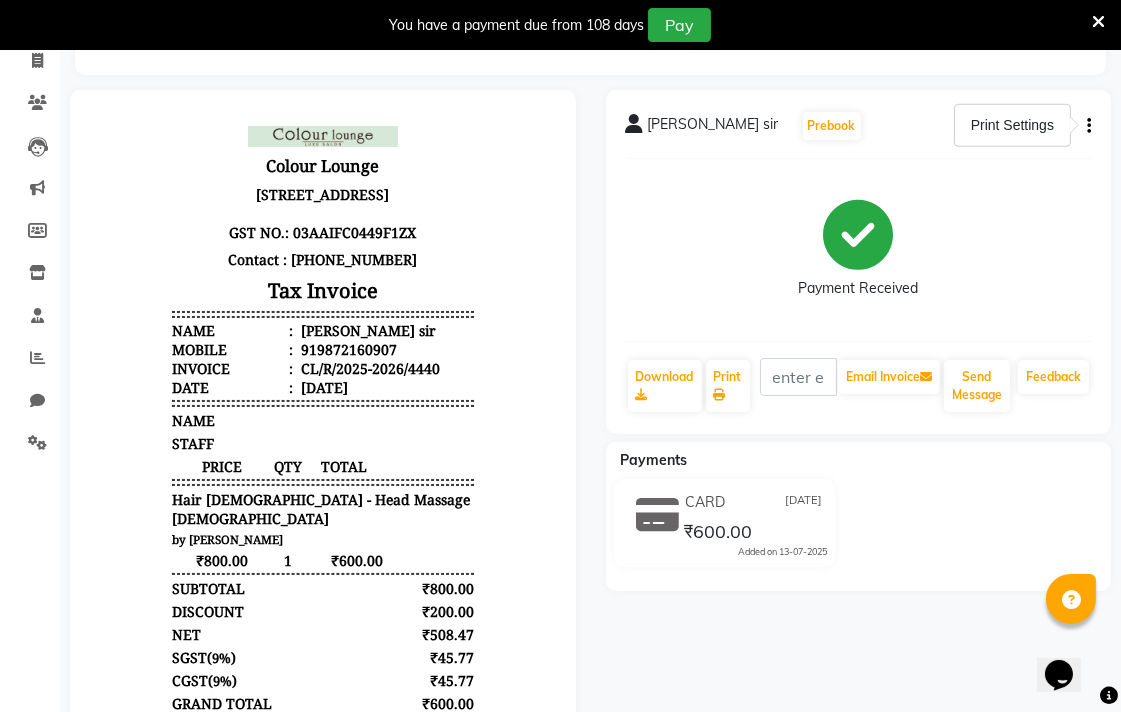 click on "Payment Received" 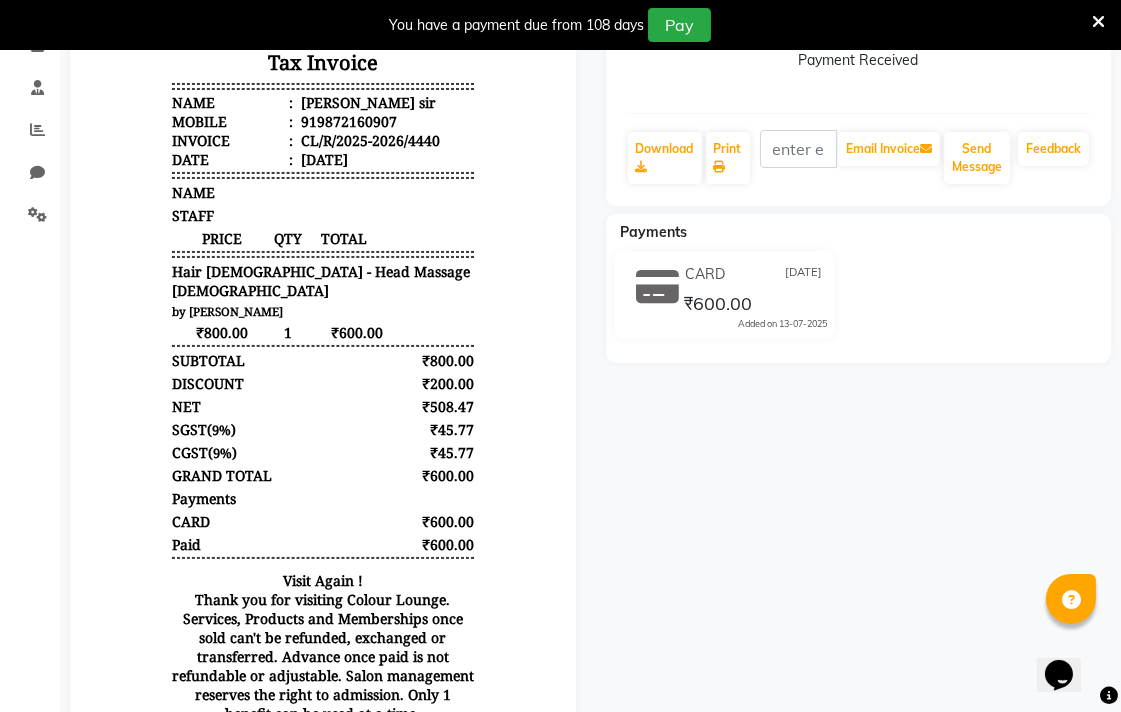 scroll, scrollTop: 540, scrollLeft: 0, axis: vertical 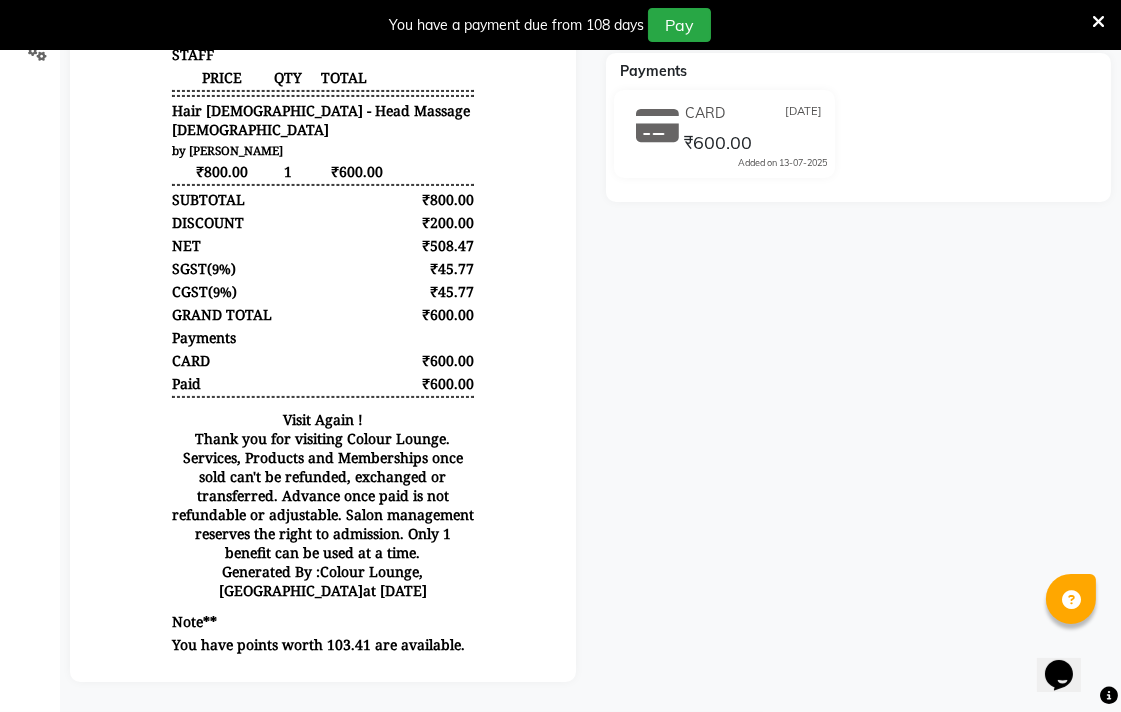 click on "[PERSON_NAME] sir  Prebook   Payment Received  Download  Print   Email Invoice   Send Message Feedback  Payments CARD [DATE] ₹600.00  Added on [DATE]" 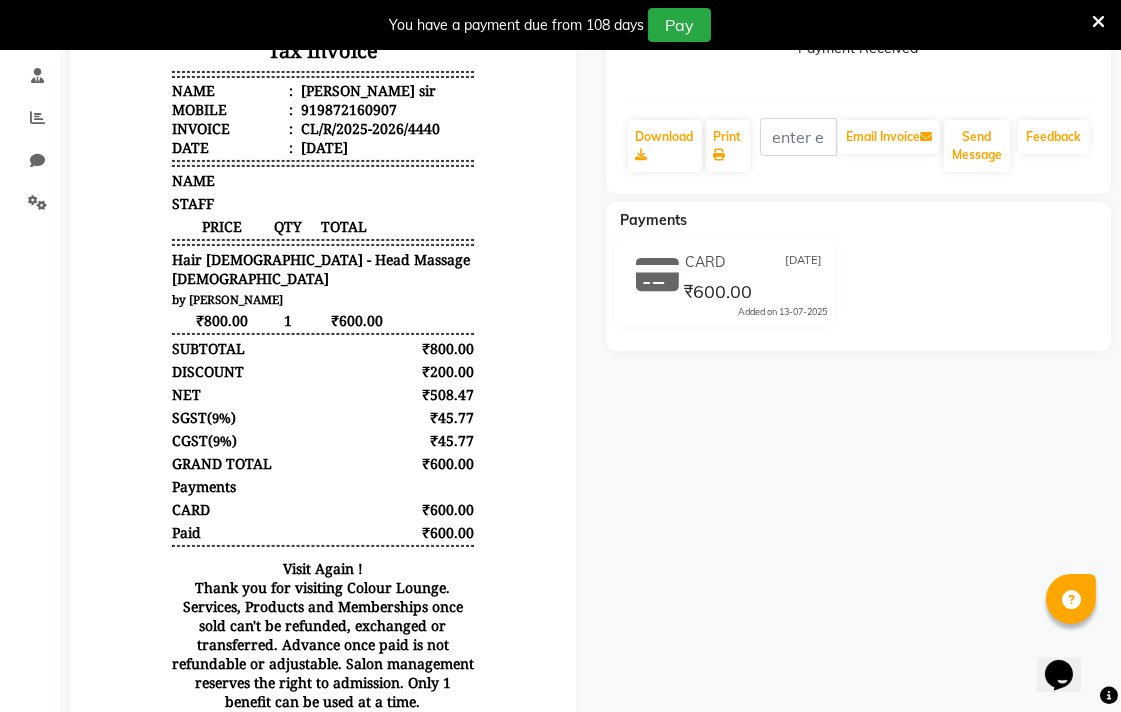 scroll, scrollTop: 380, scrollLeft: 0, axis: vertical 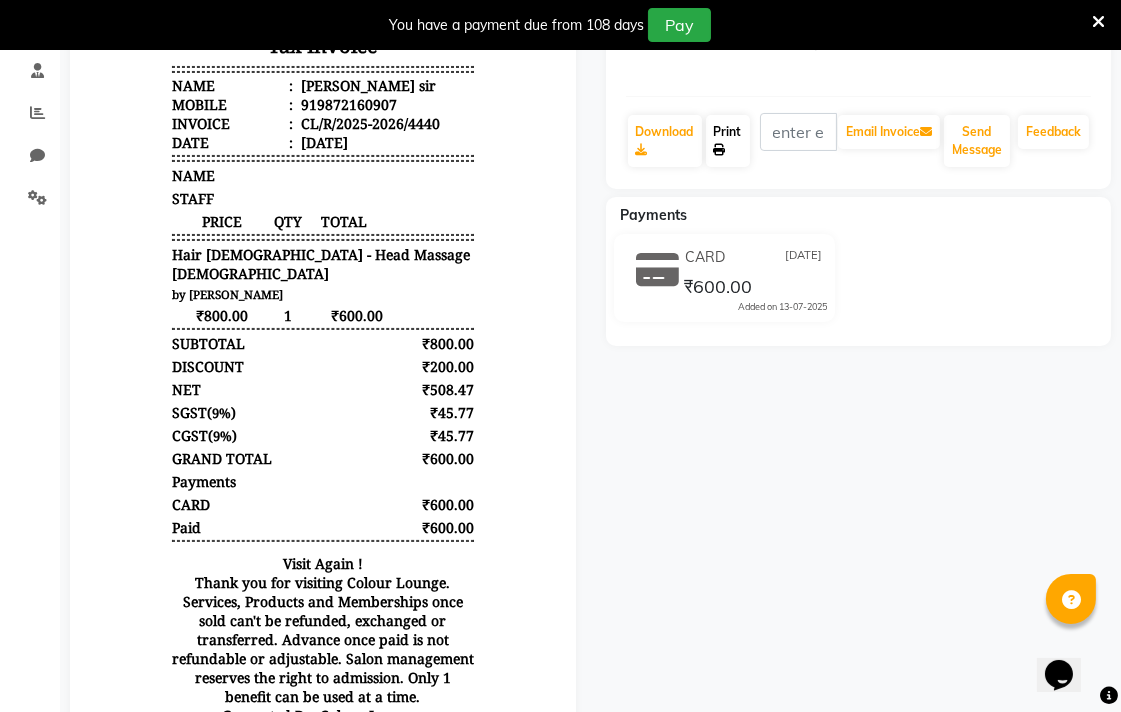 click on "Print" 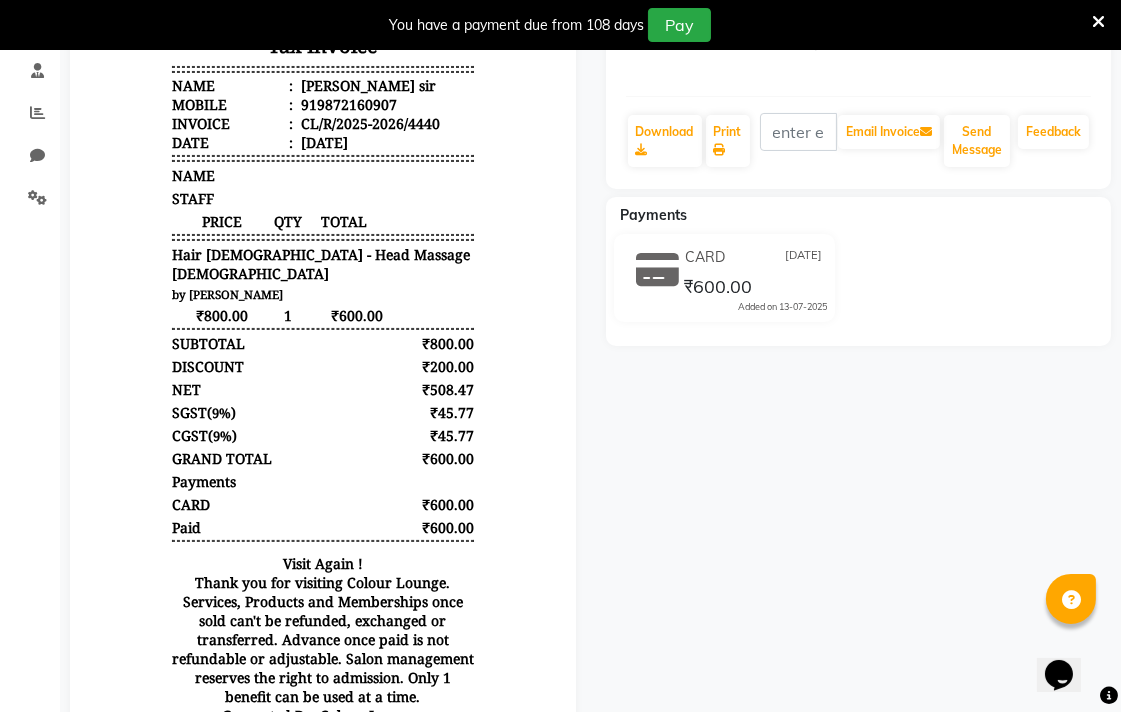 click at bounding box center (1098, 22) 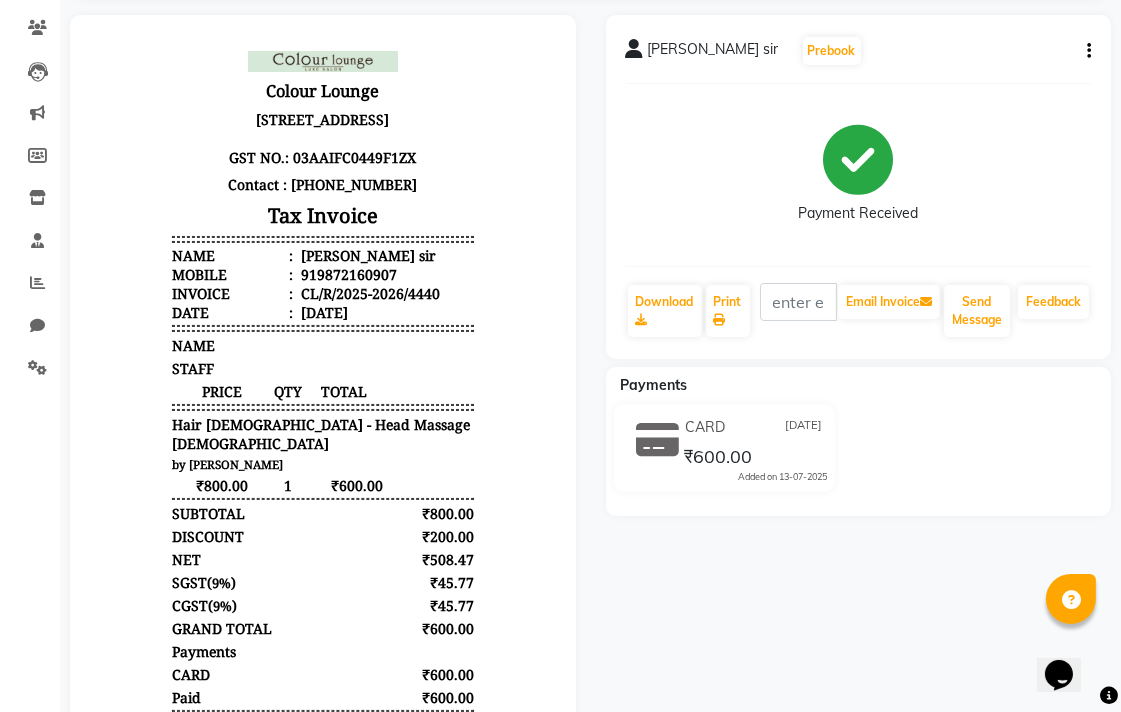 scroll, scrollTop: 0, scrollLeft: 0, axis: both 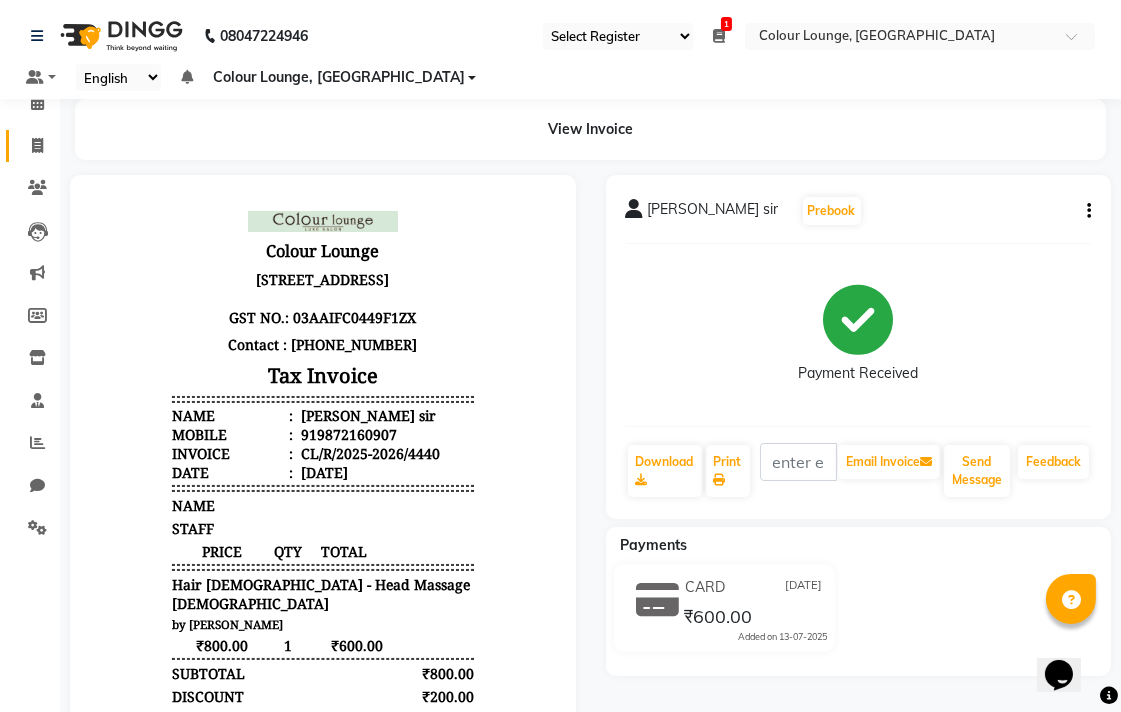 click 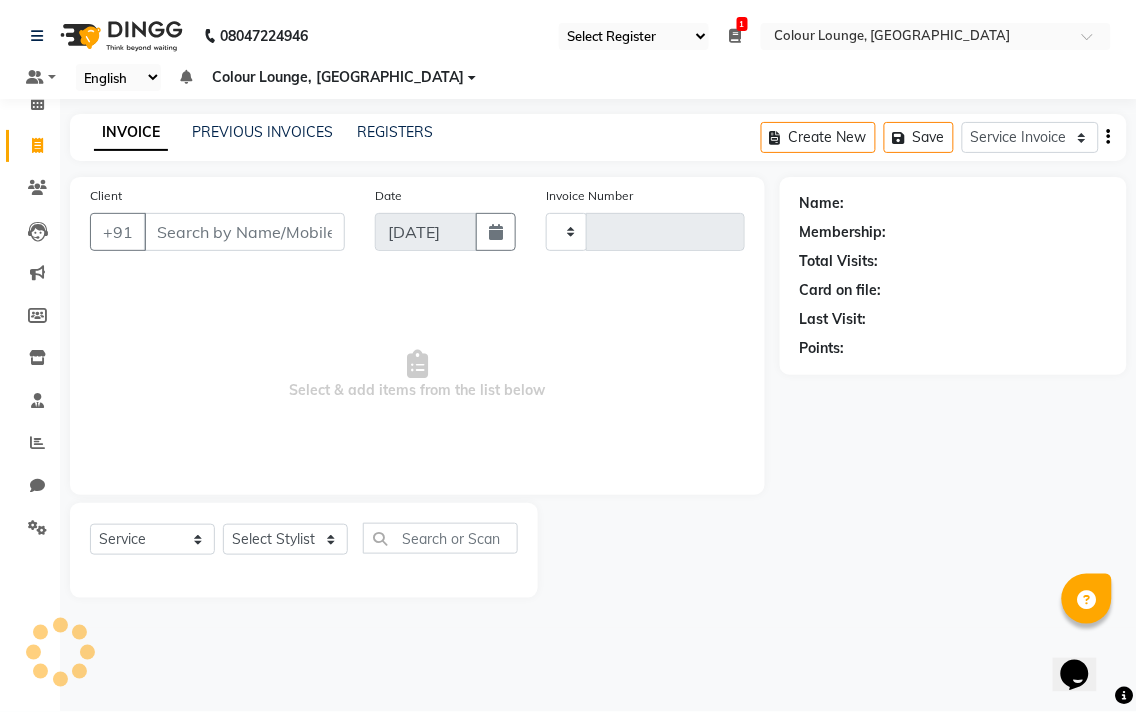 type on "4441" 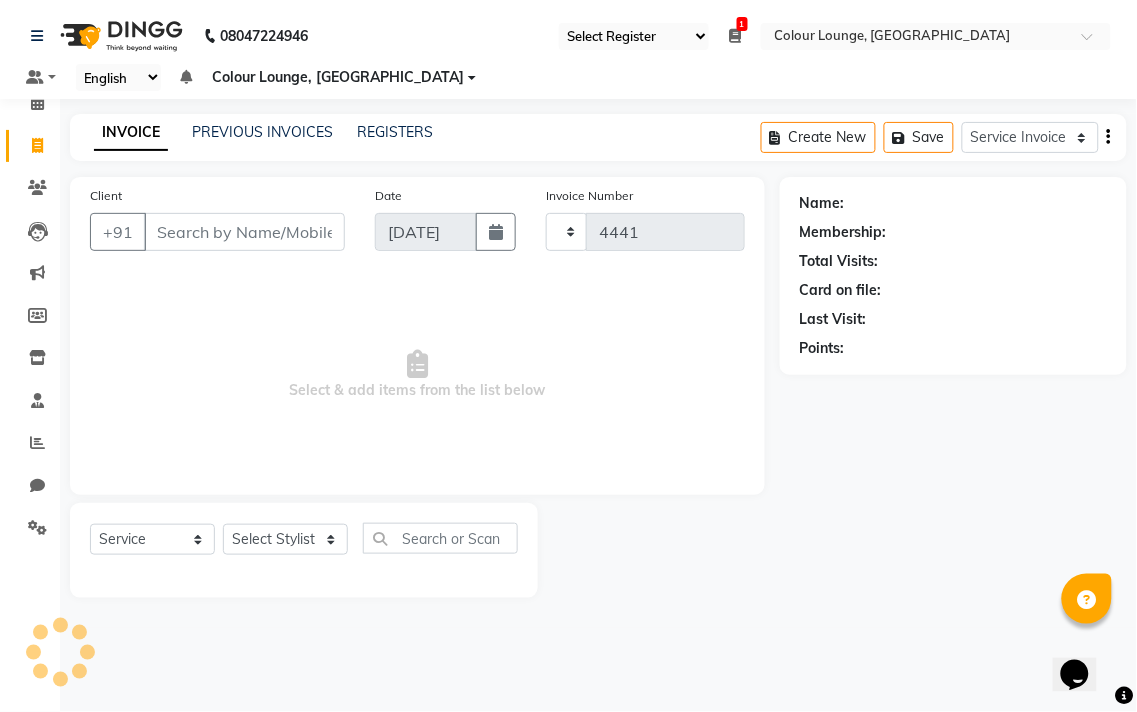 select on "8013" 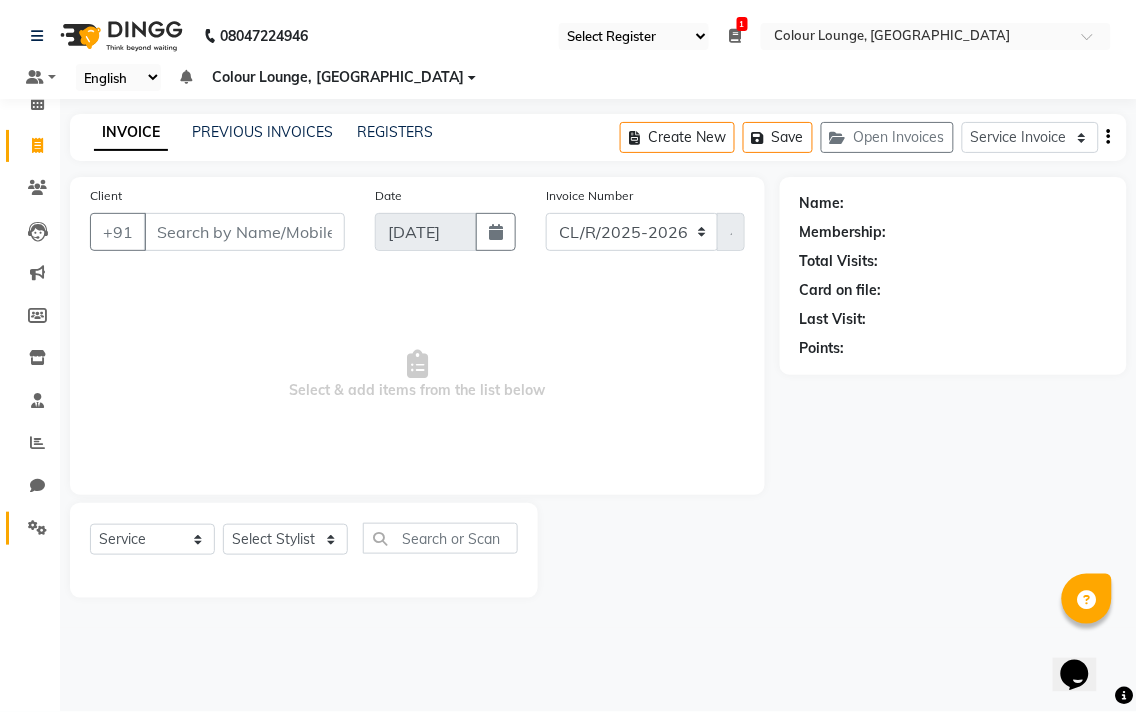 click 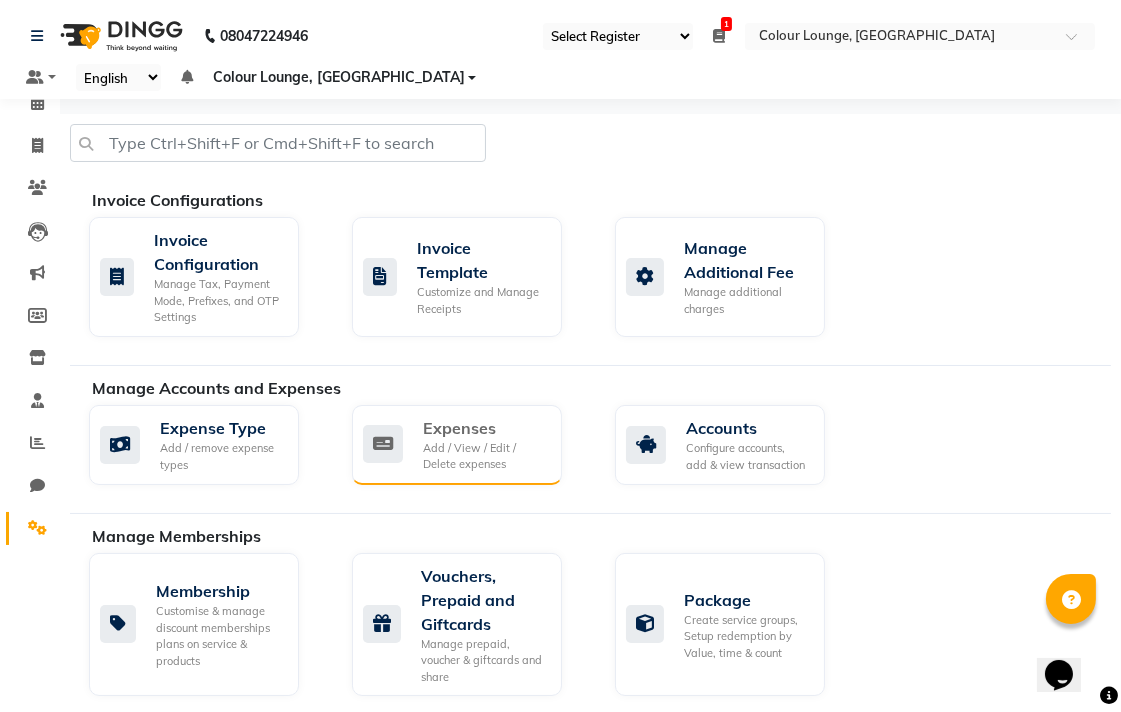 click on "Add / View / Edit / Delete expenses" 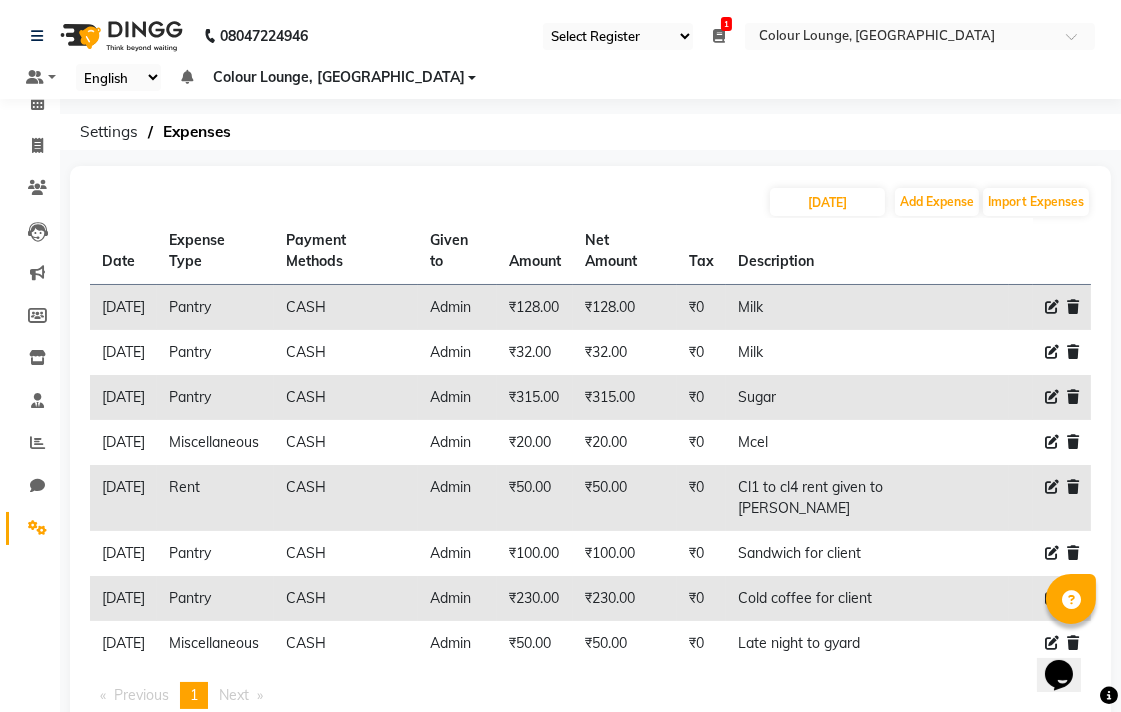 click 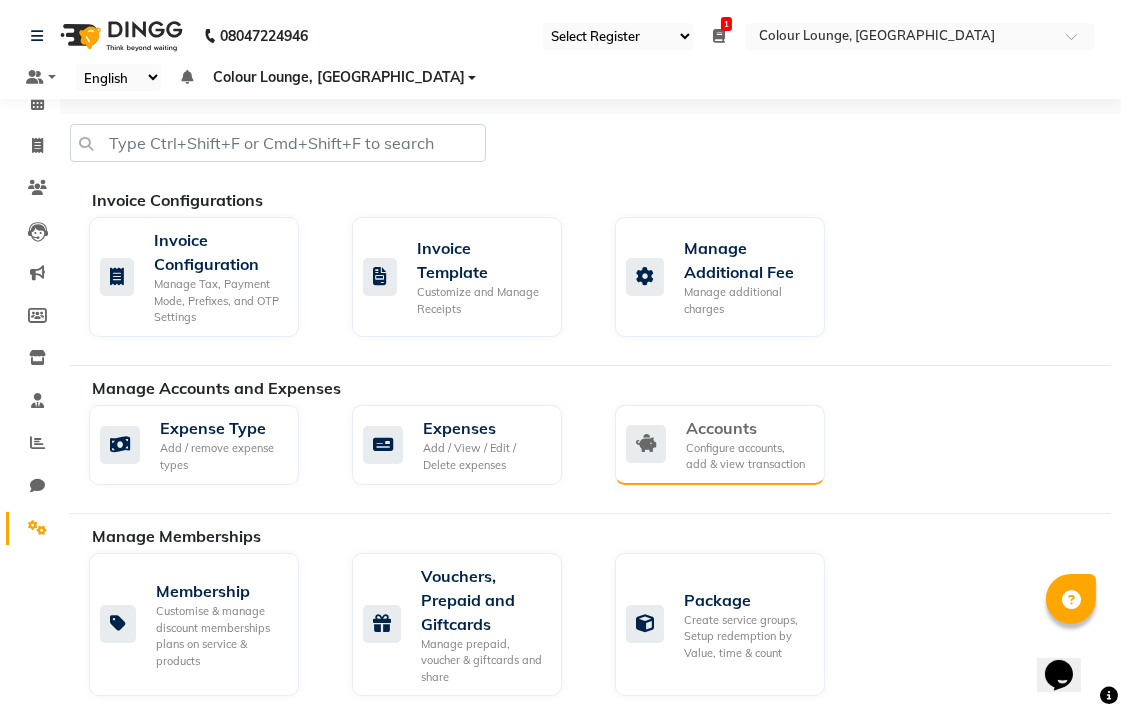 click on "Configure accounts, add & view transaction" 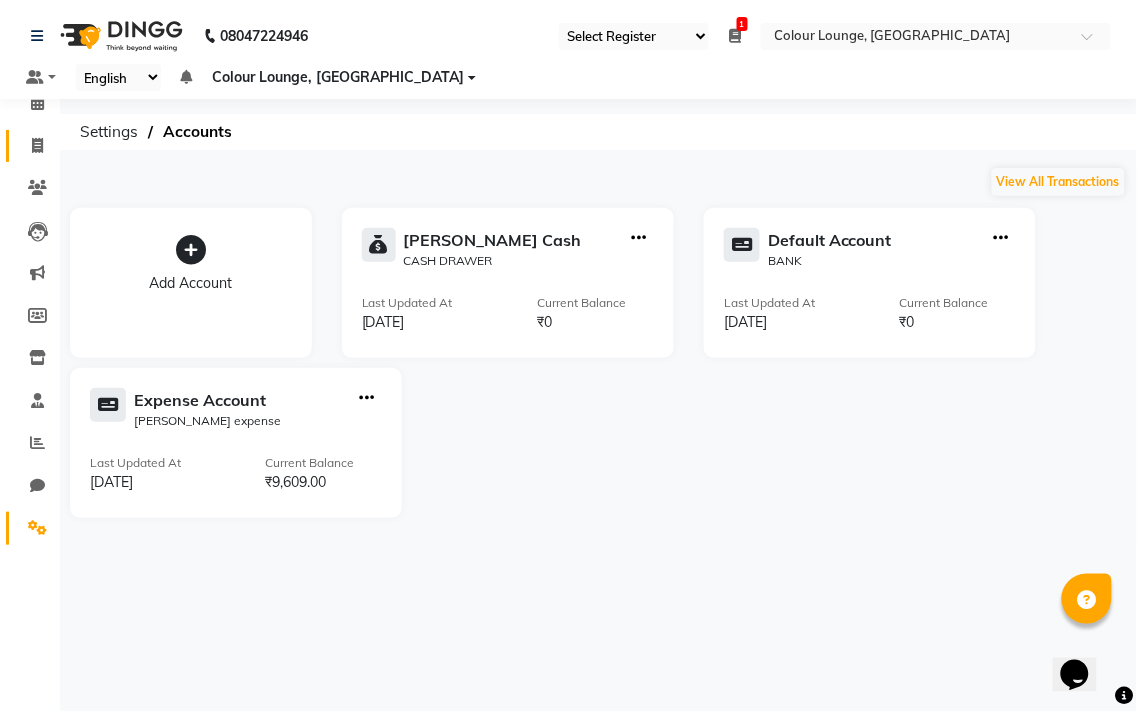 click 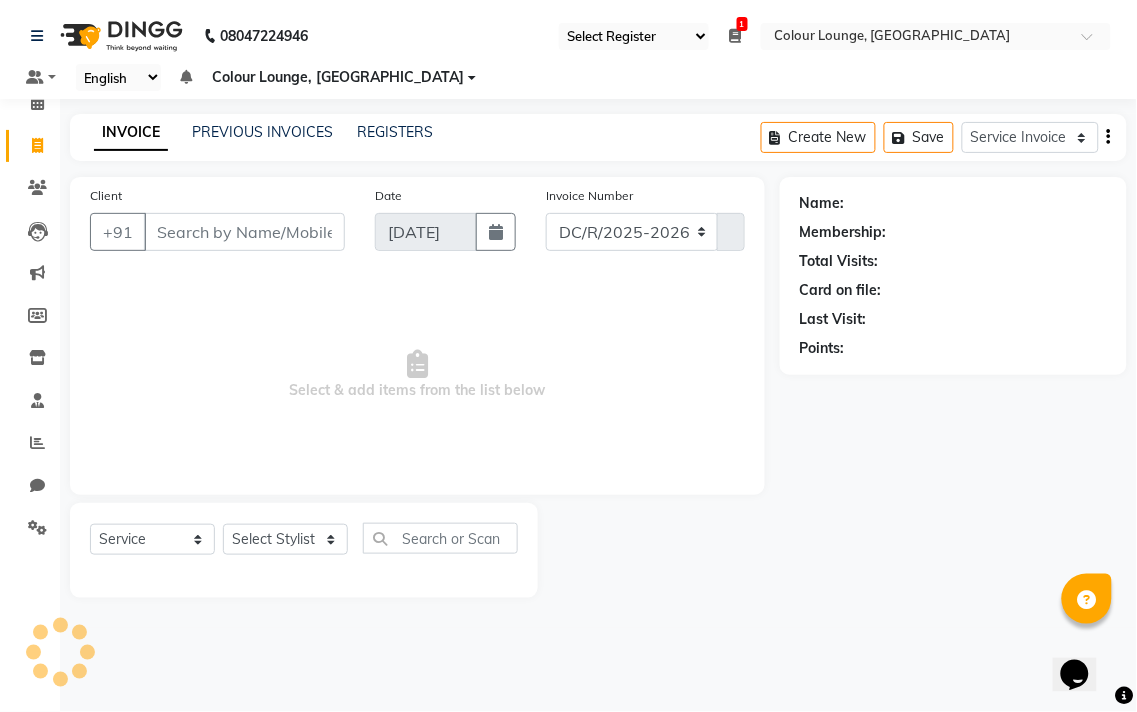 select on "8013" 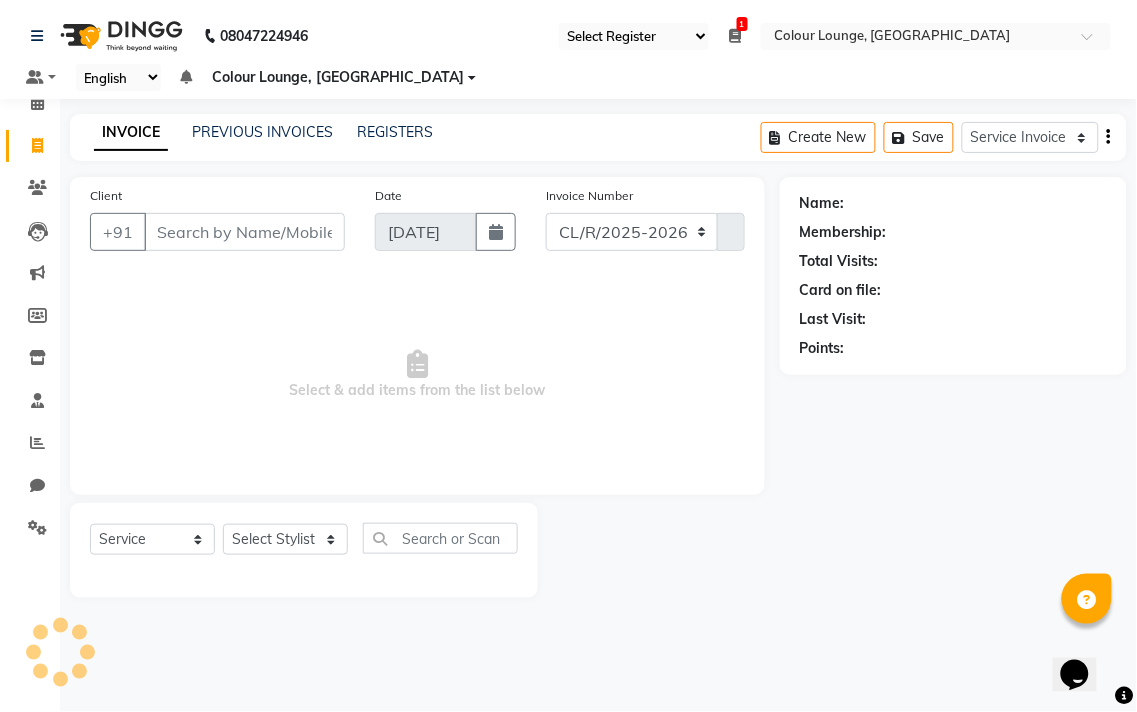 type on "4441" 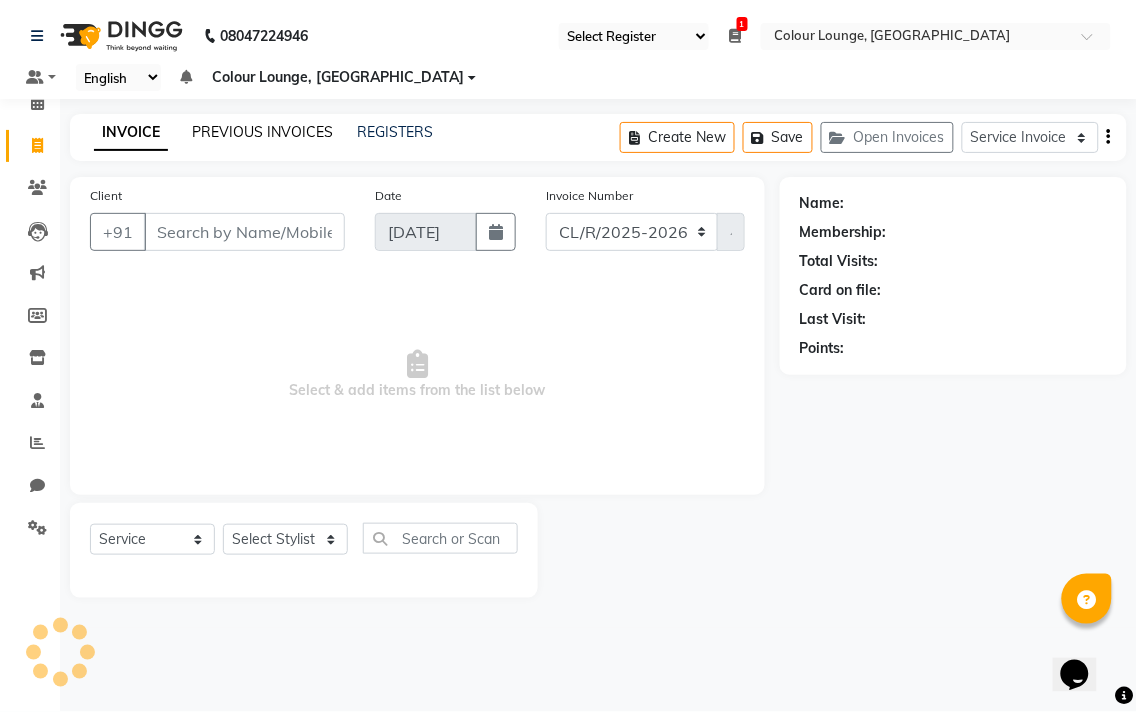 click on "PREVIOUS INVOICES" 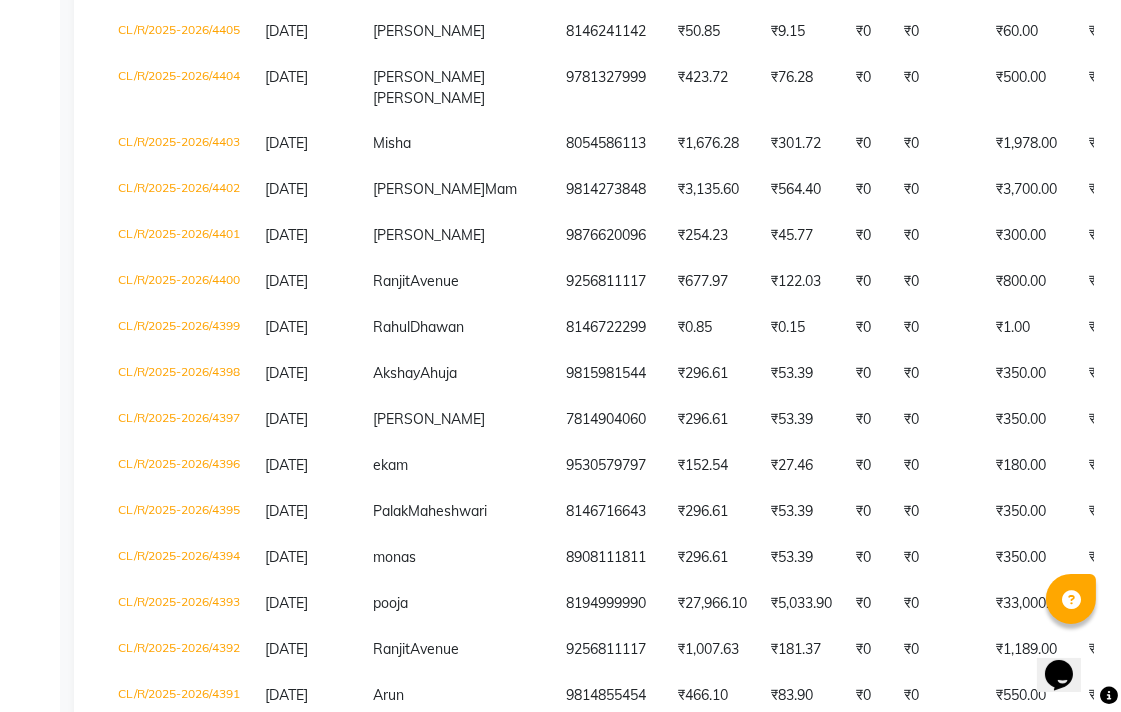 scroll, scrollTop: 2590, scrollLeft: 0, axis: vertical 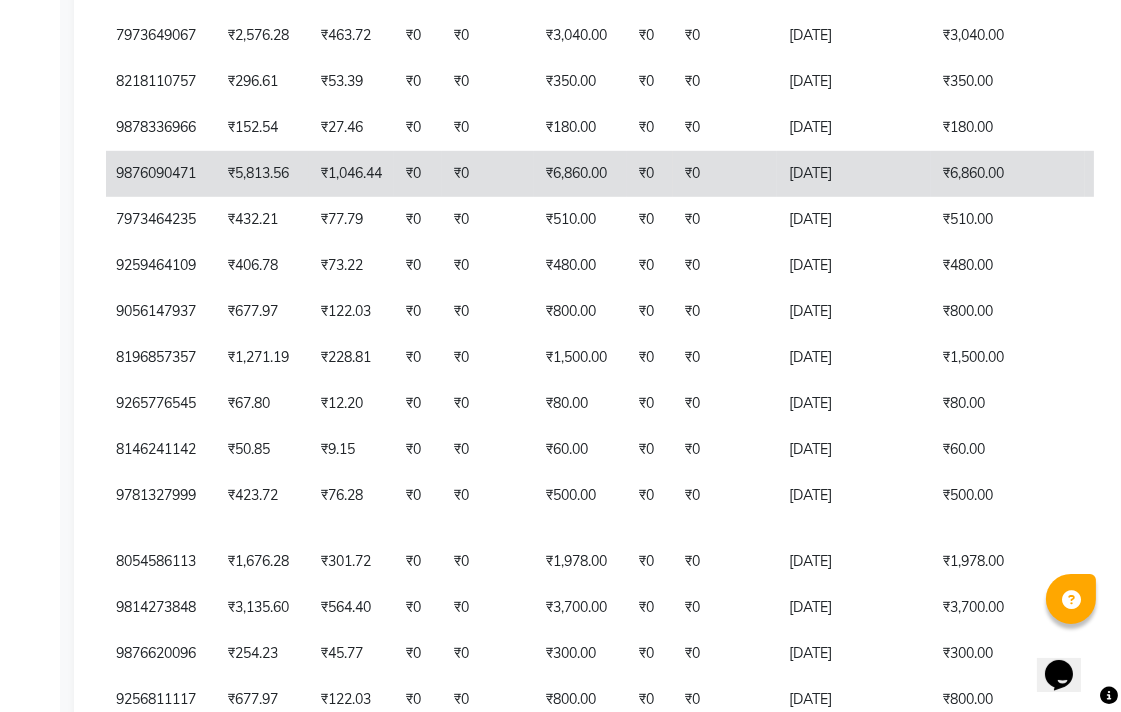 click on "₹6,860.00" 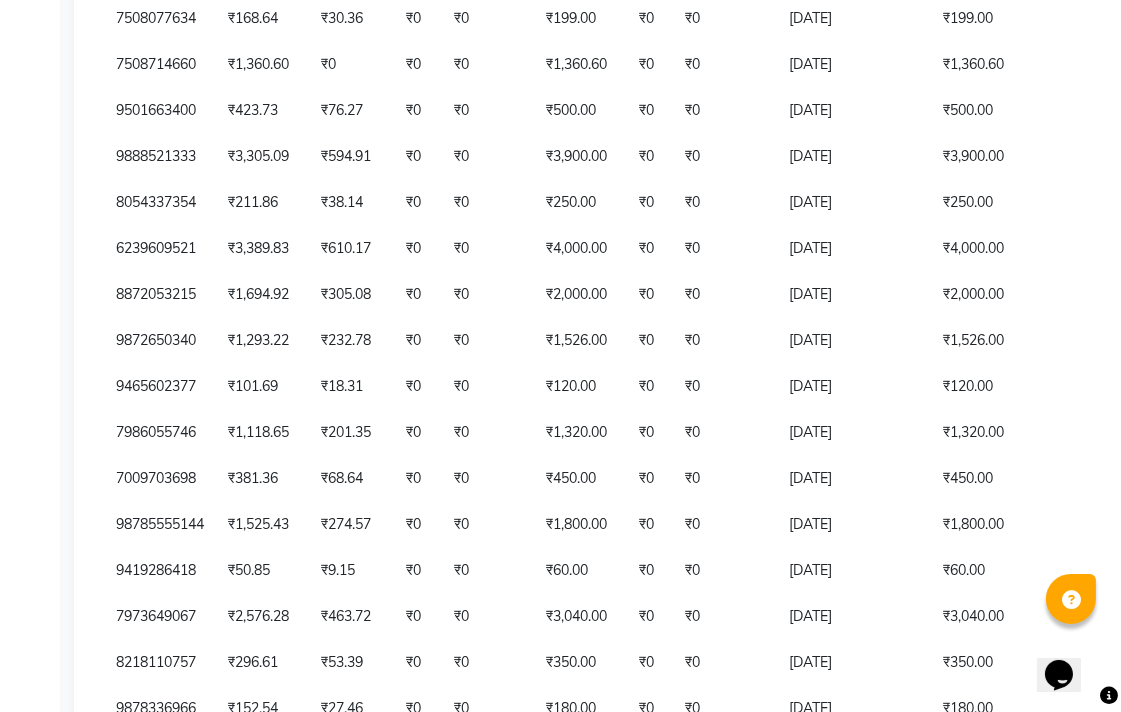 scroll, scrollTop: 1102, scrollLeft: 0, axis: vertical 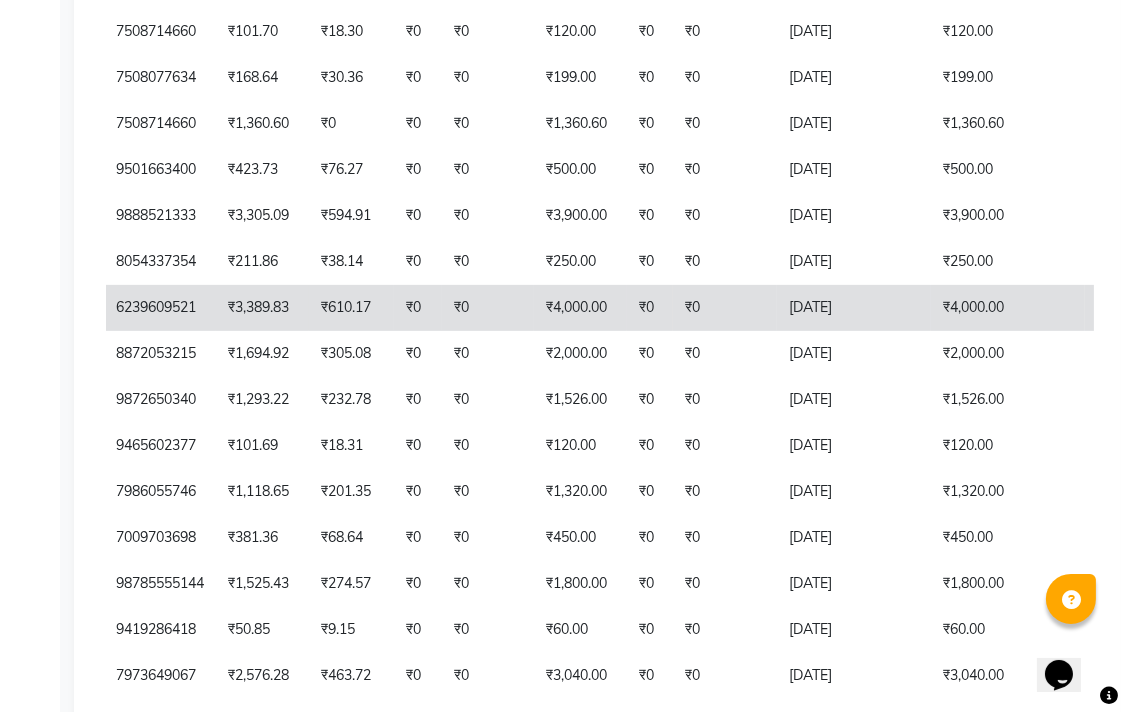 click on "₹4,000.00" 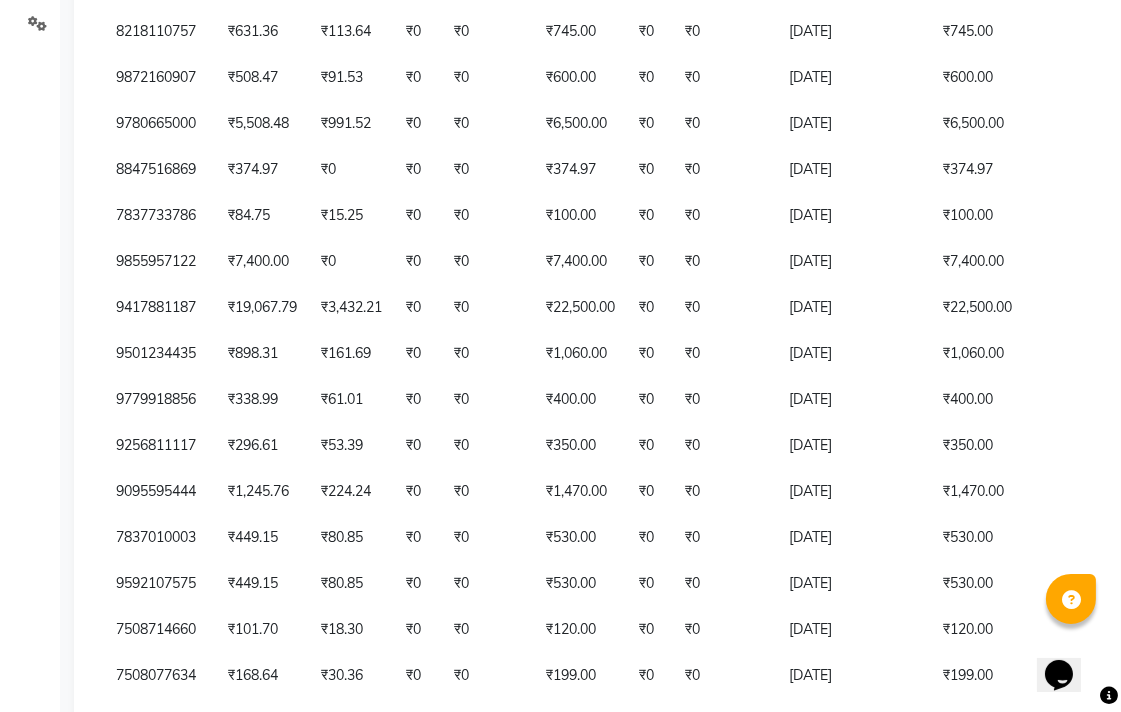 scroll, scrollTop: 492, scrollLeft: 0, axis: vertical 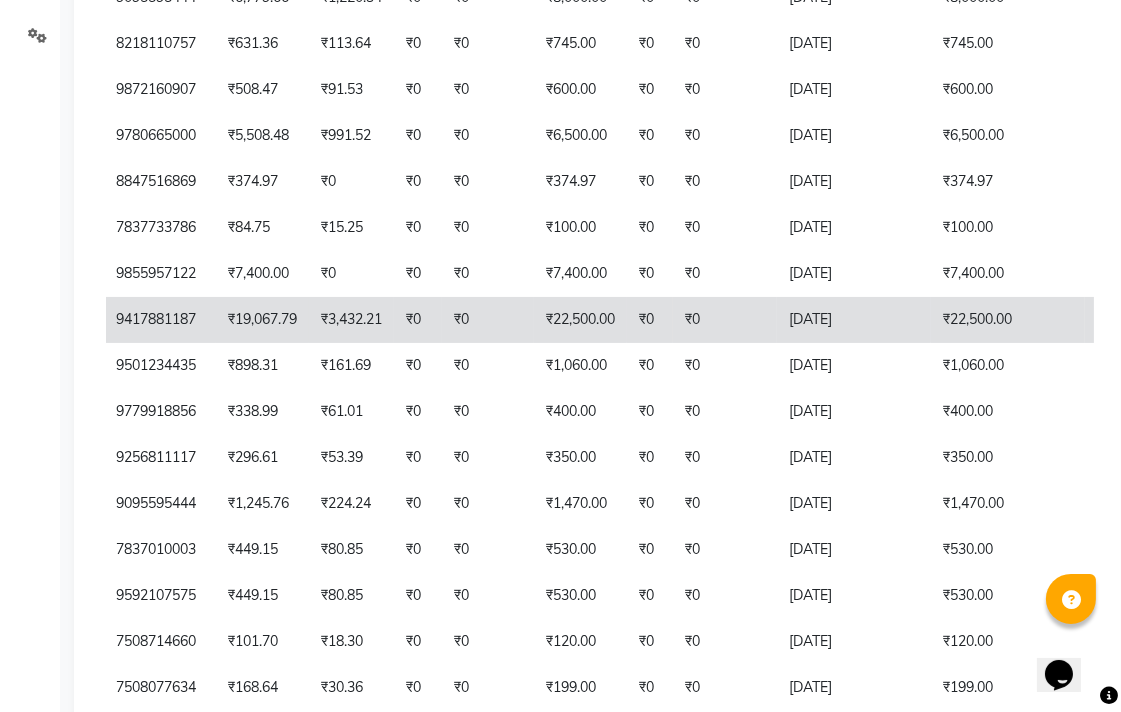 click on "₹22,500.00" 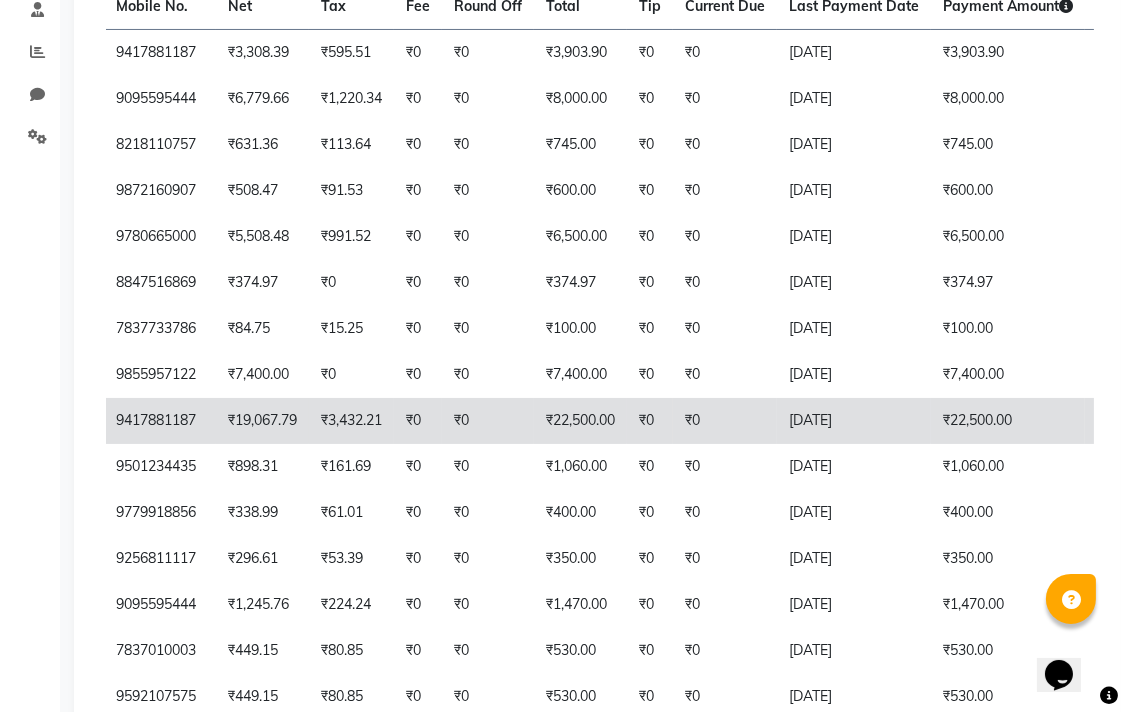 scroll, scrollTop: 385, scrollLeft: 0, axis: vertical 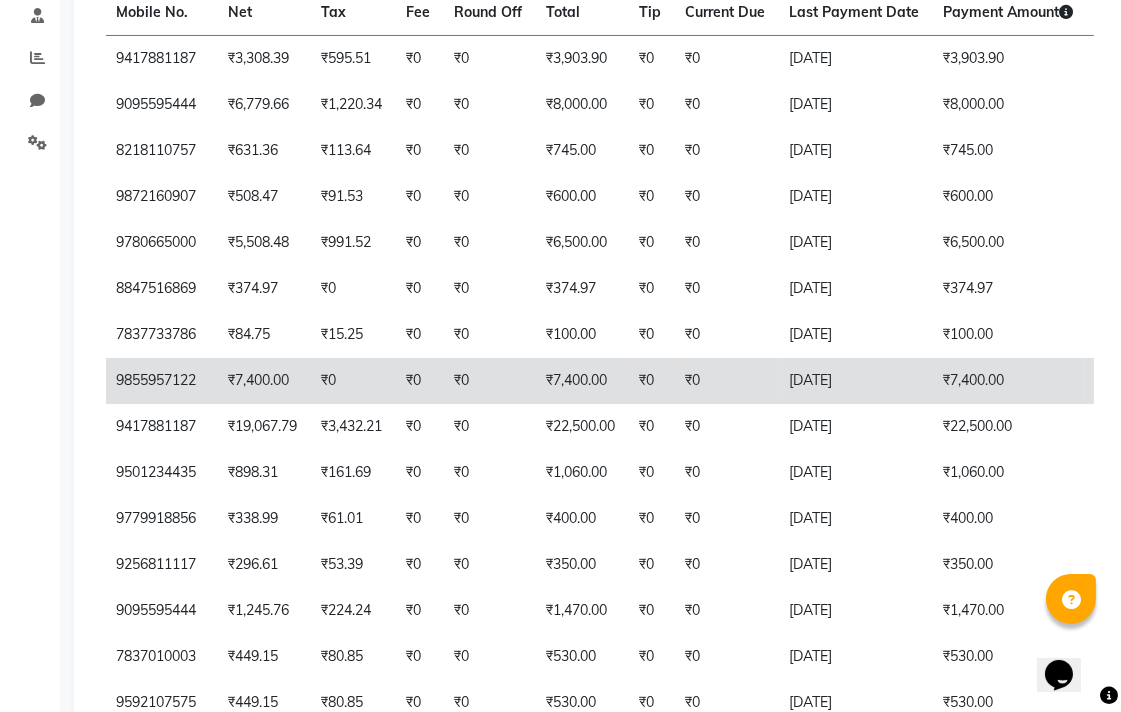 click on "₹7,400.00" 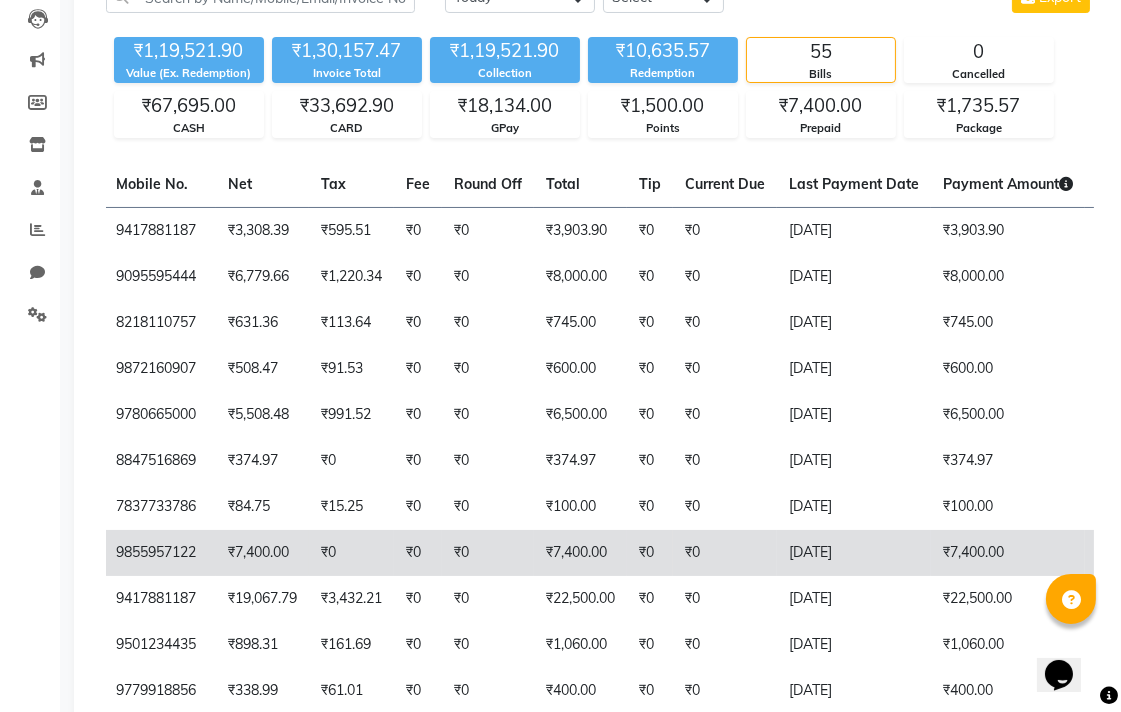 scroll, scrollTop: 205, scrollLeft: 0, axis: vertical 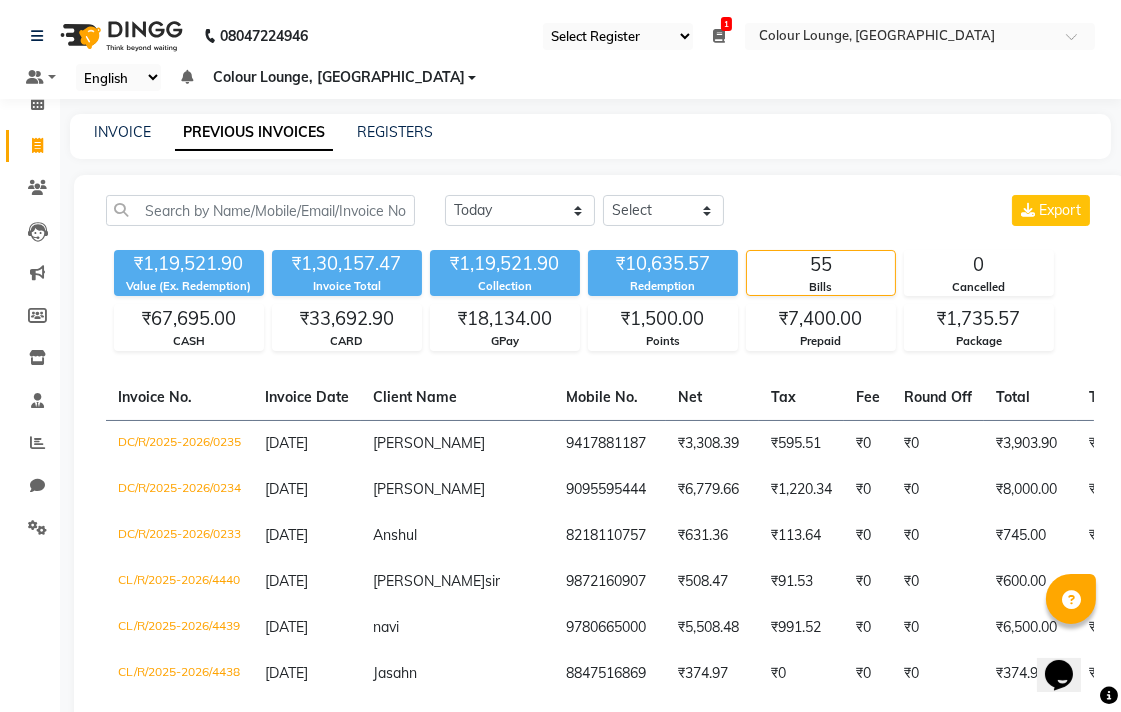 click 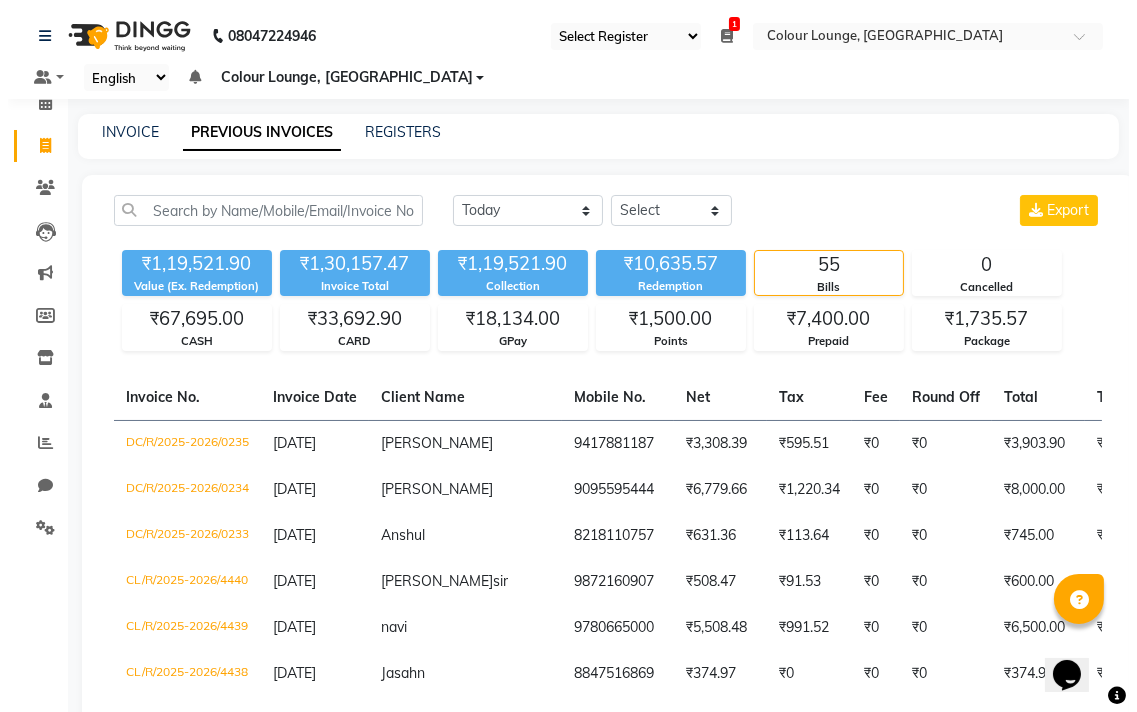 select on "service" 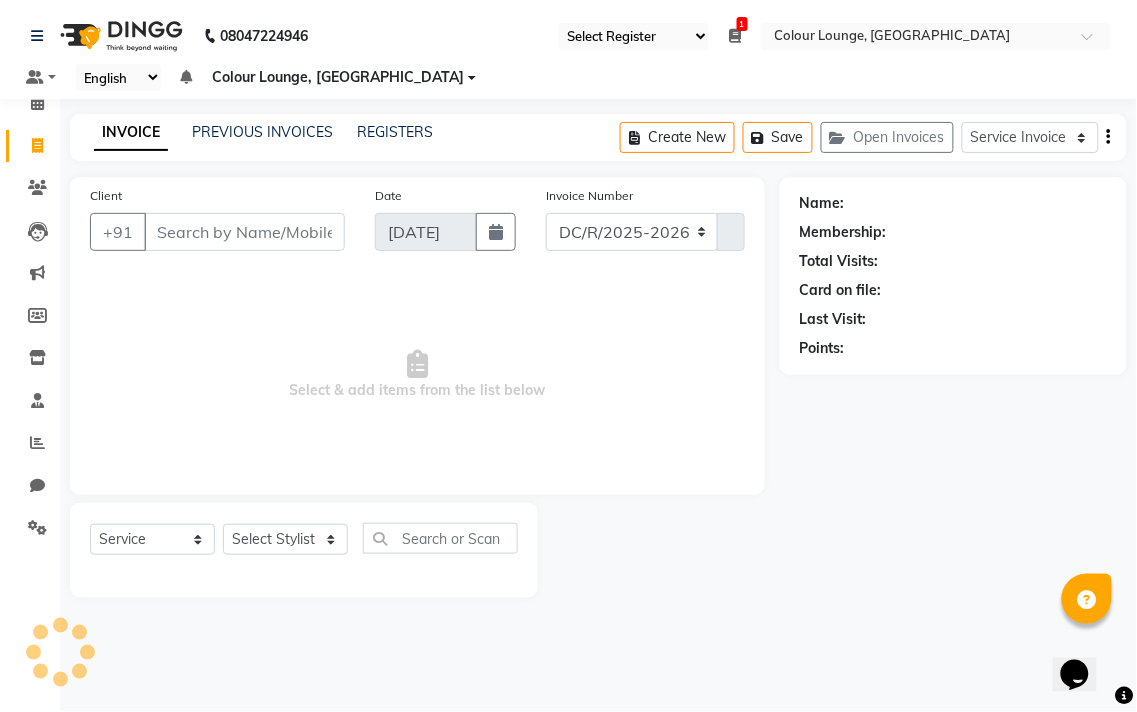 select on "8013" 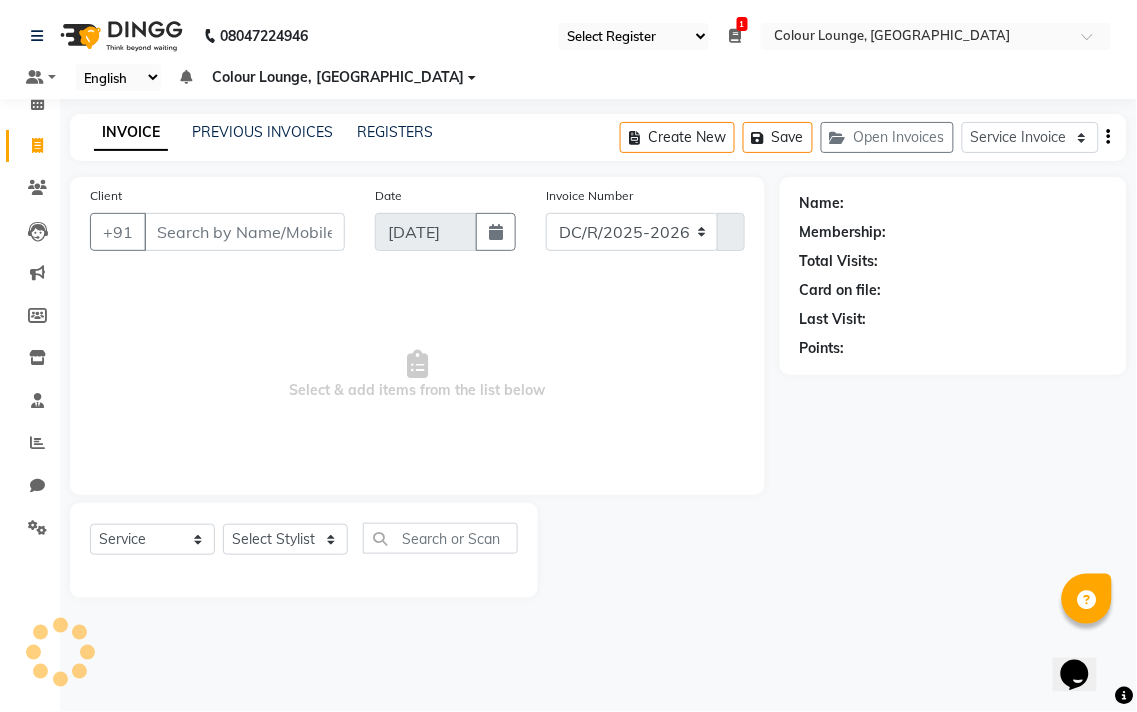 type on "4441" 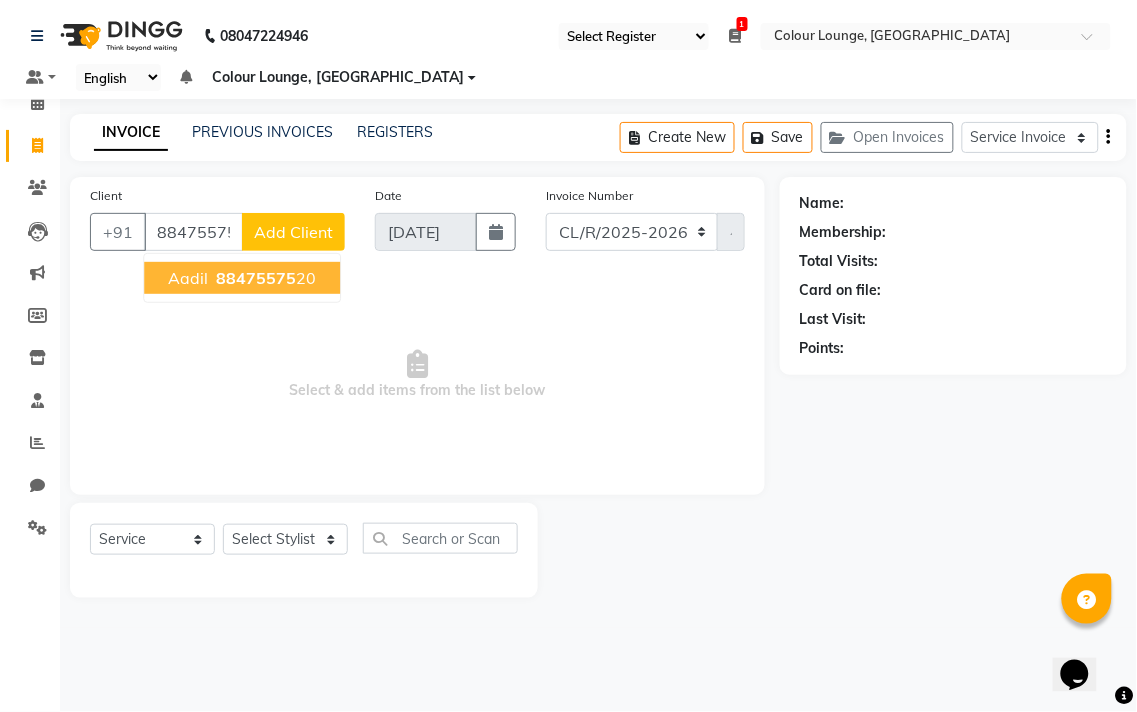 click on "88475575 20" at bounding box center [264, 278] 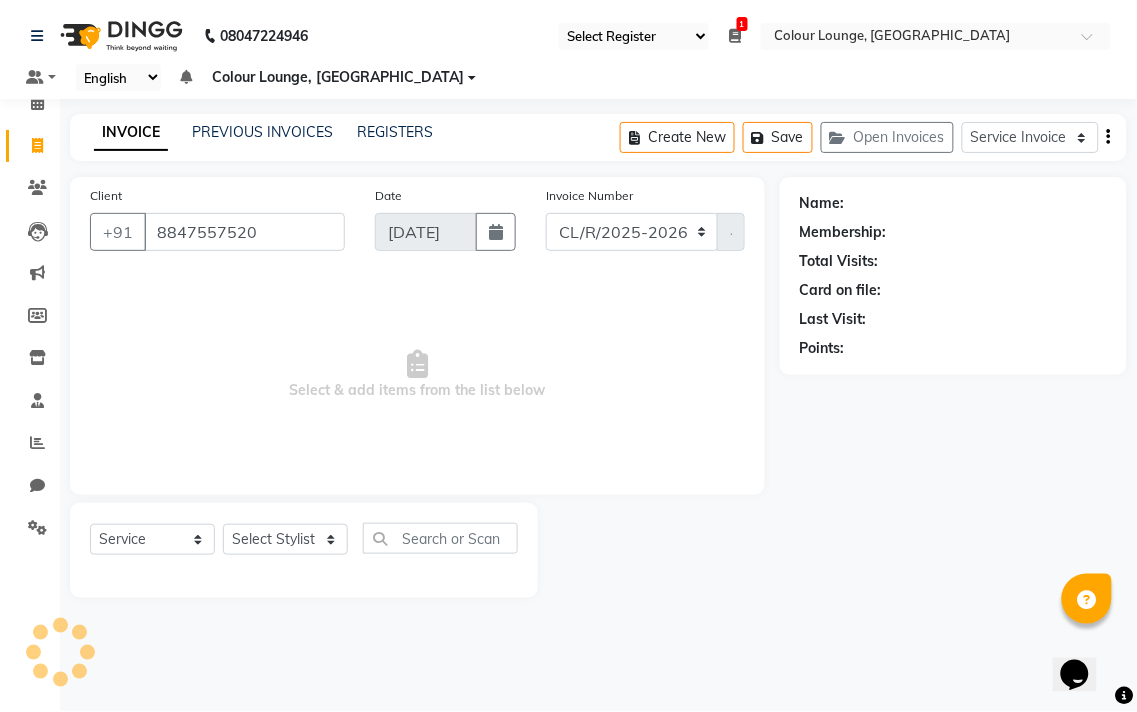 type on "8847557520" 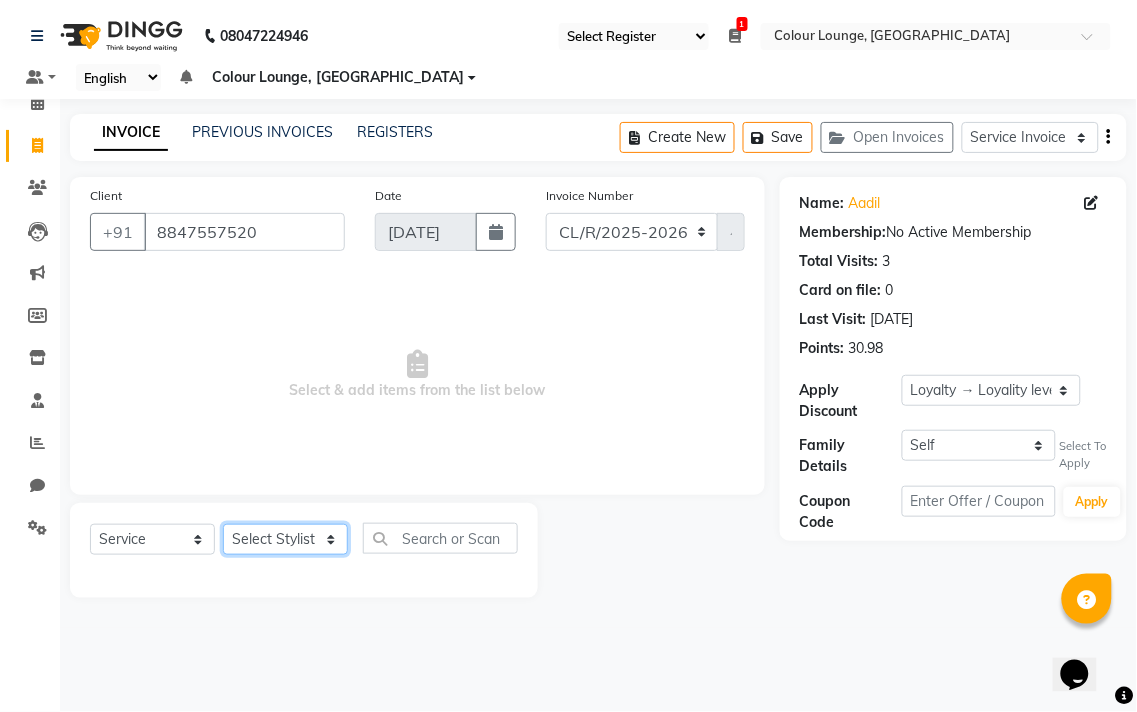 click on "Select Stylist Admin AMIT Birshika Colour Lounge, [GEOGRAPHIC_DATA] Colour Lounge, [GEOGRAPHIC_DATA] [PERSON_NAME] [PERSON_NAME] [PERSON_NAME] [PERSON_NAME] [PERSON_NAME] mam [PERSON_NAME] [PERSON_NAME] [PERSON_NAME] MOHIT [PERSON_NAME] POOJA [PERSON_NAME] [PERSON_NAME] [PERSON_NAME] guard [PERSON_NAME] [PERSON_NAME] [PERSON_NAME] [PERSON_NAME] SAMEER [PERSON_NAME] [PERSON_NAME] [PERSON_NAME] [PERSON_NAME] [PERSON_NAME] [PERSON_NAME] VISHAL [PERSON_NAME]" 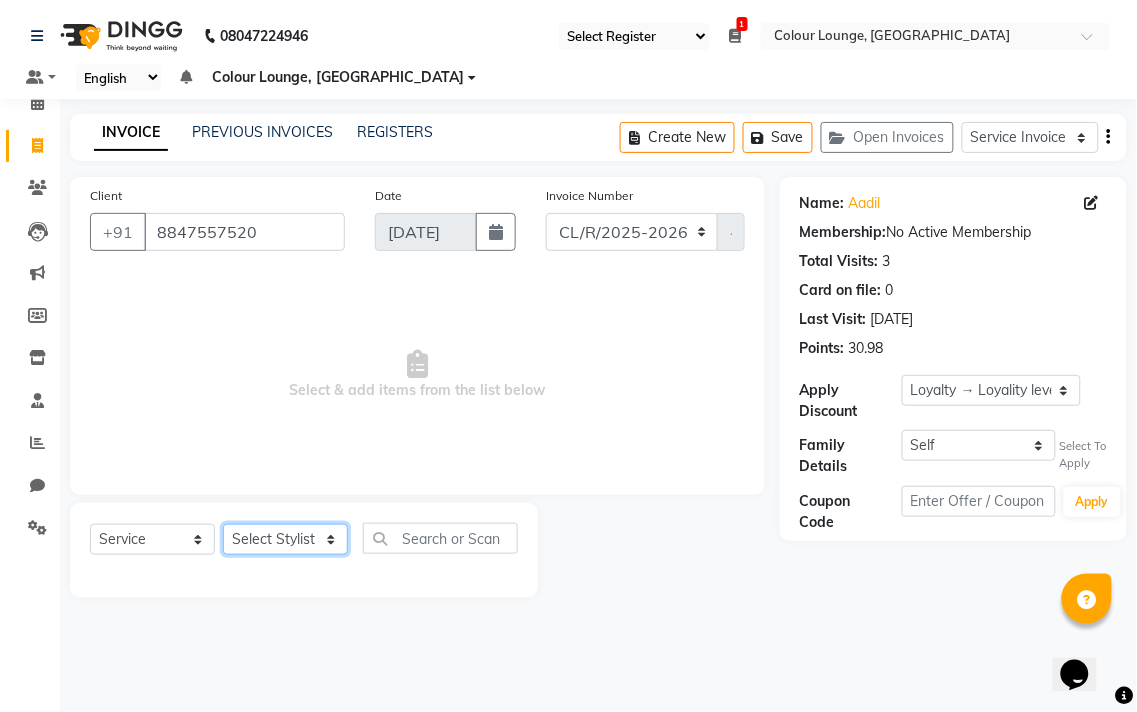 select on "83327" 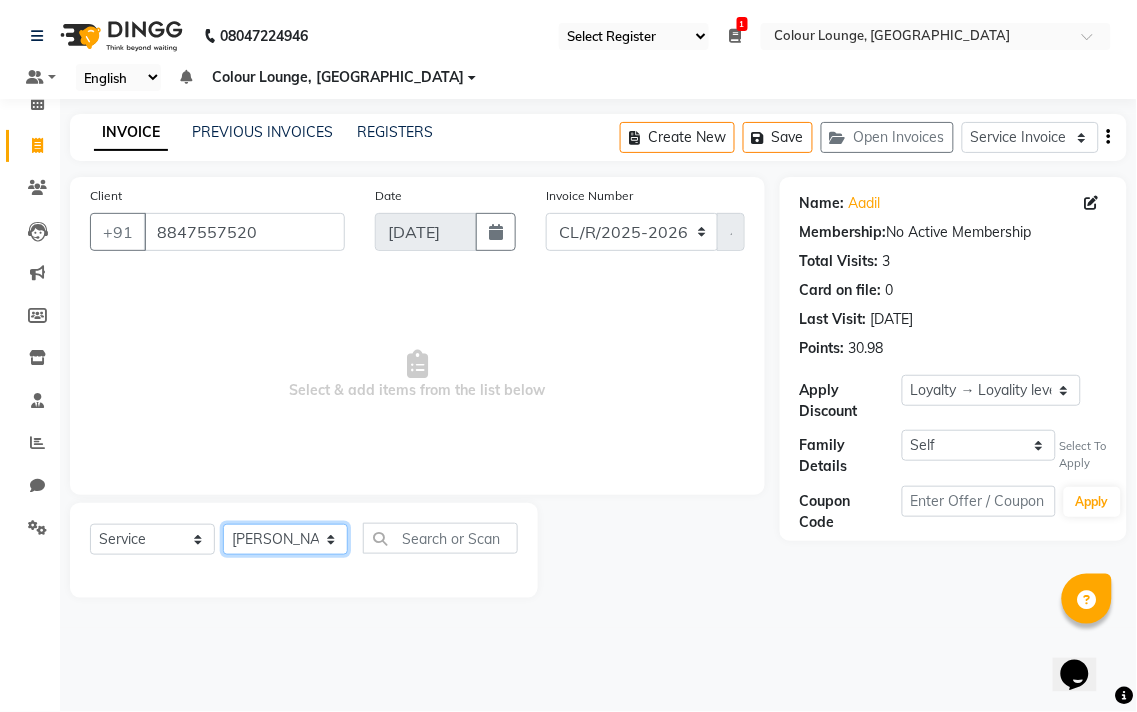 click on "Select Stylist Admin AMIT Birshika Colour Lounge, [GEOGRAPHIC_DATA] Colour Lounge, [GEOGRAPHIC_DATA] [PERSON_NAME] [PERSON_NAME] [PERSON_NAME] [PERSON_NAME] [PERSON_NAME] mam [PERSON_NAME] [PERSON_NAME] [PERSON_NAME] MOHIT [PERSON_NAME] POOJA [PERSON_NAME] [PERSON_NAME] [PERSON_NAME] guard [PERSON_NAME] [PERSON_NAME] [PERSON_NAME] [PERSON_NAME] SAMEER [PERSON_NAME] [PERSON_NAME] [PERSON_NAME] [PERSON_NAME] [PERSON_NAME] [PERSON_NAME] VISHAL [PERSON_NAME]" 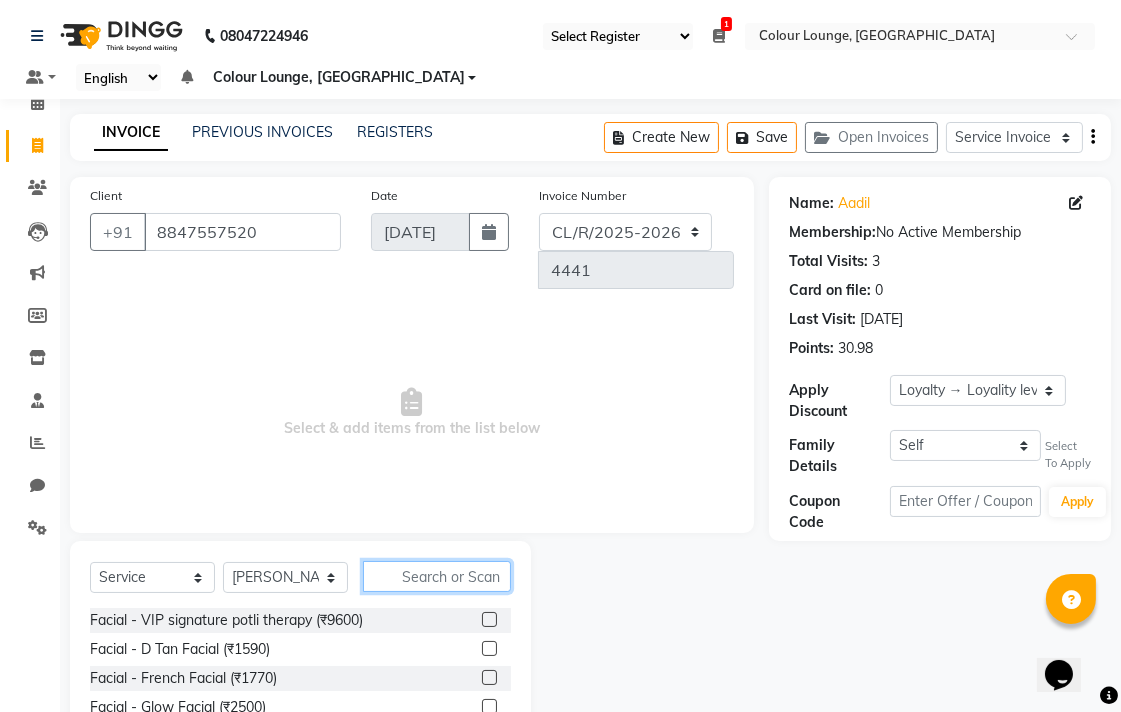 click 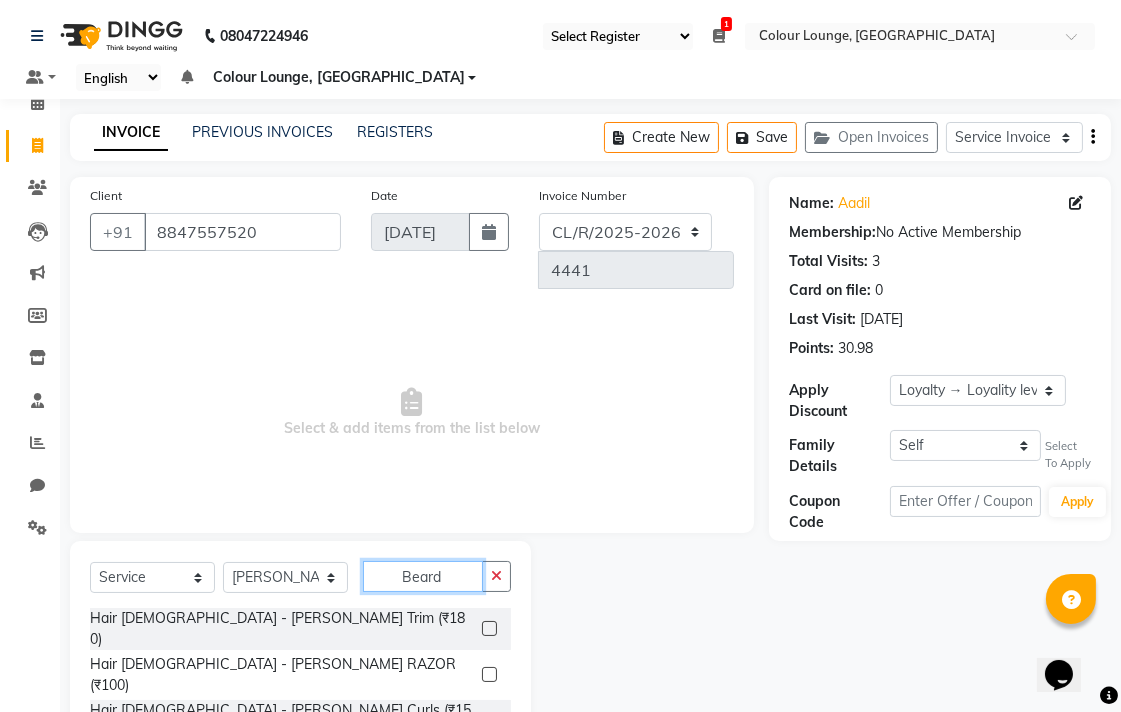 type on "Beard" 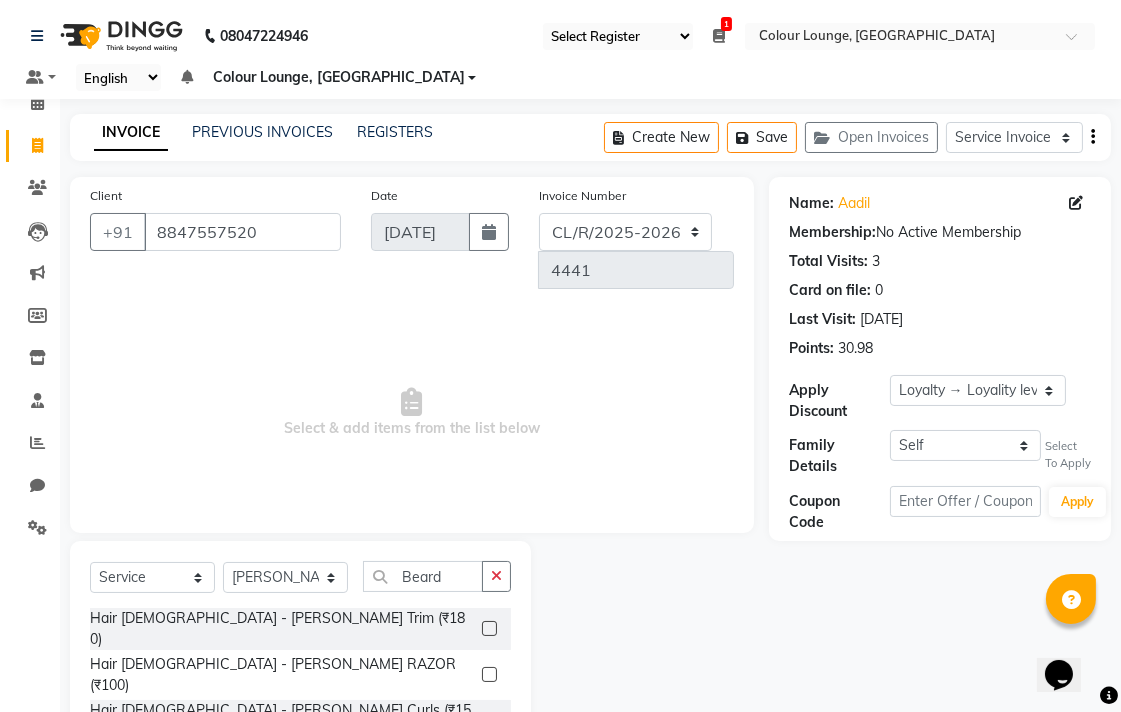 click 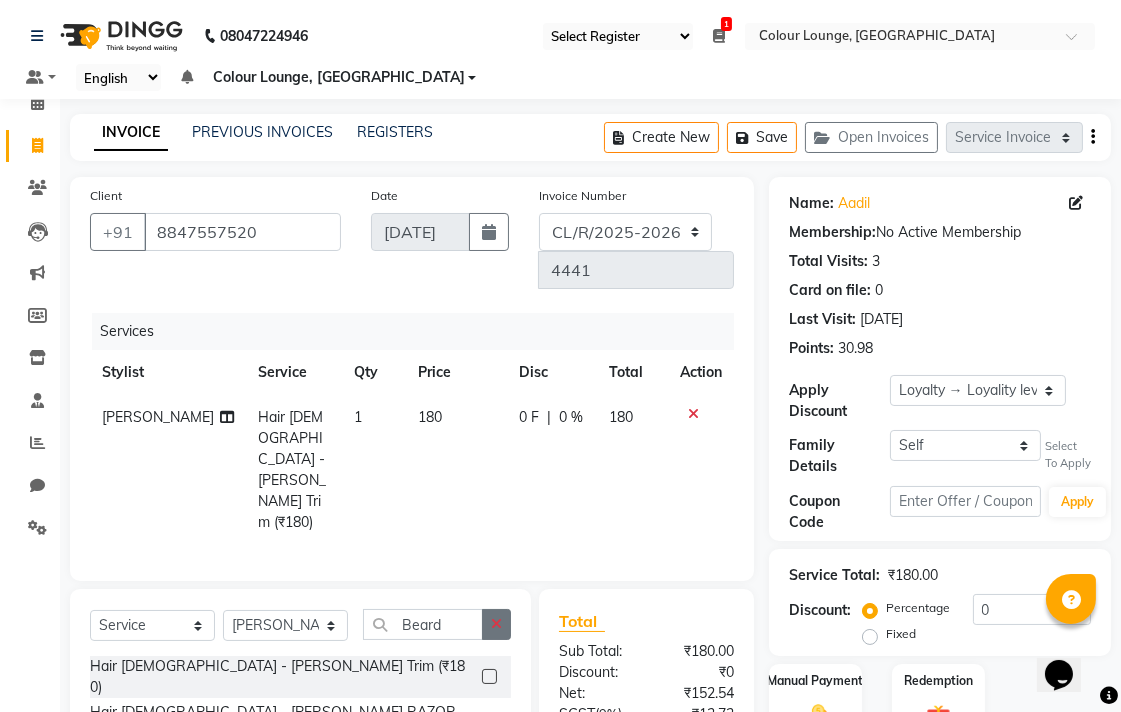 click 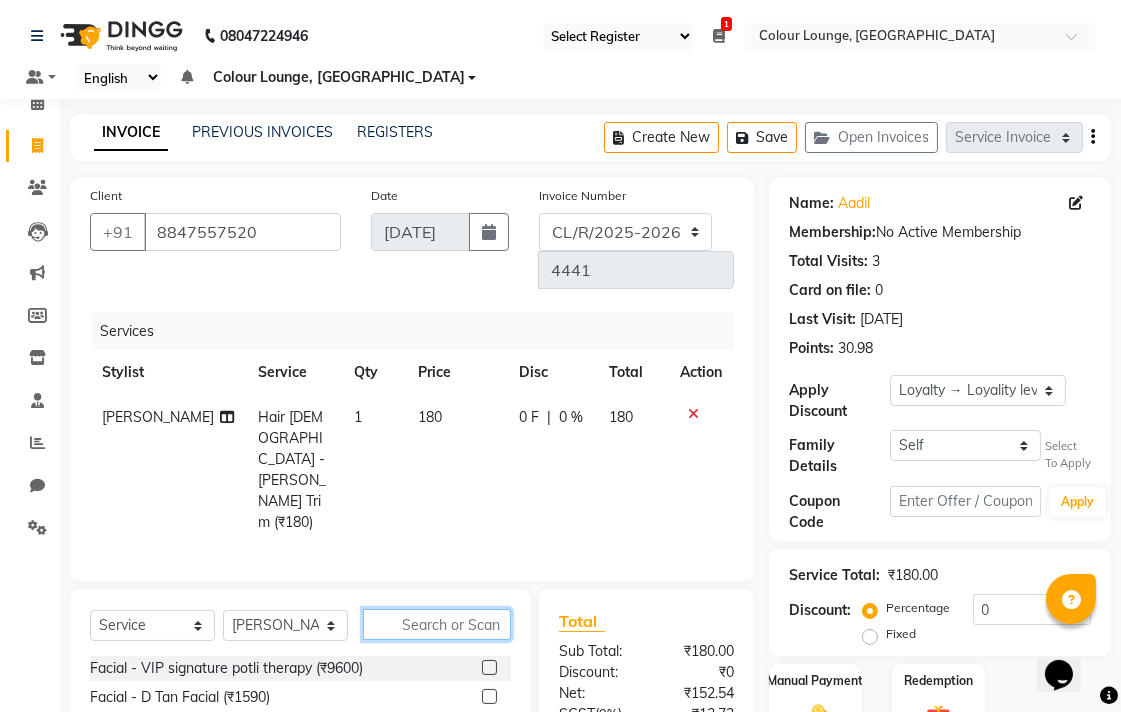type on "A" 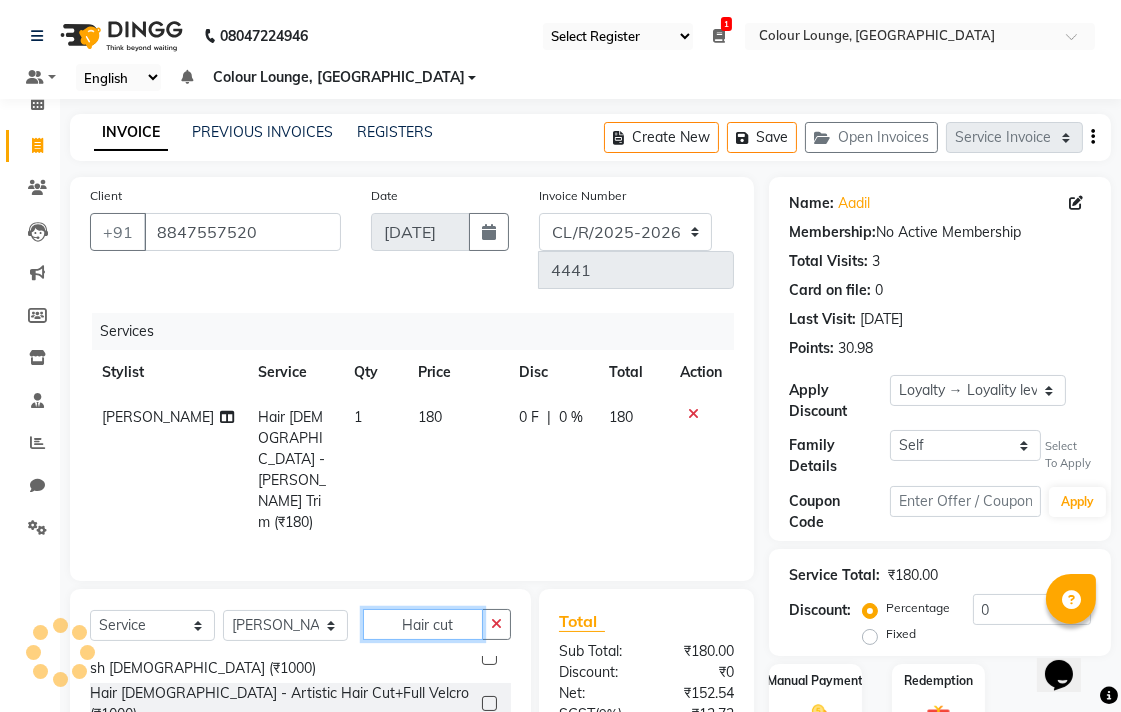 scroll, scrollTop: 64, scrollLeft: 0, axis: vertical 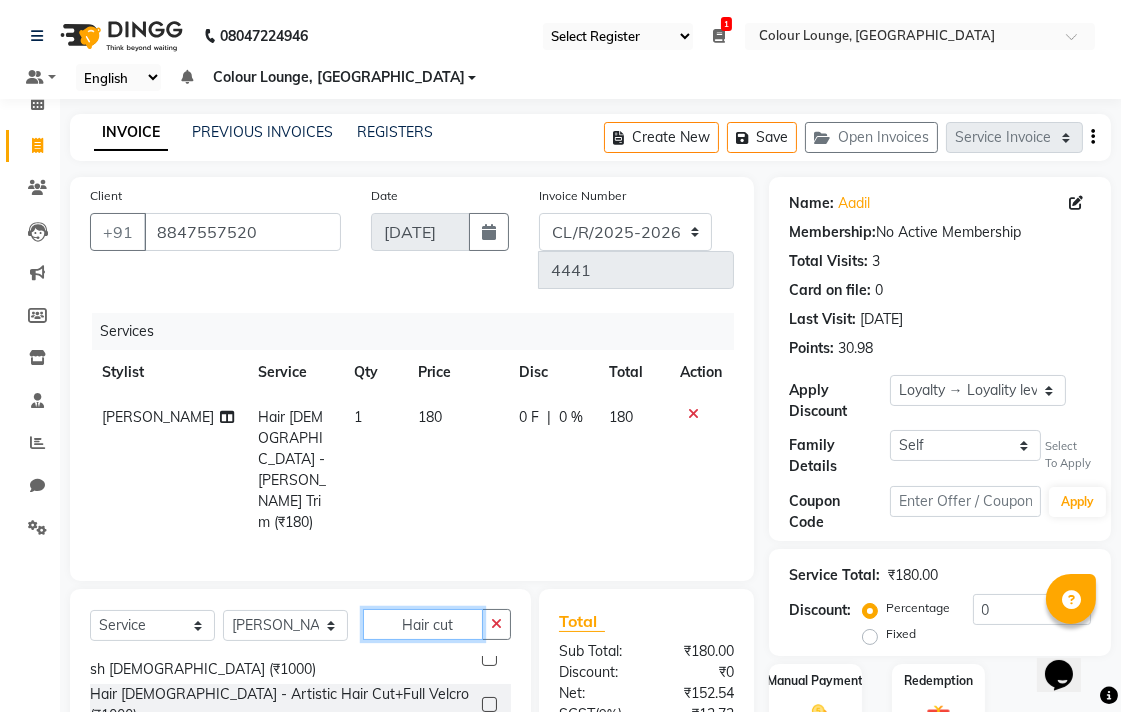 type on "Hair cut" 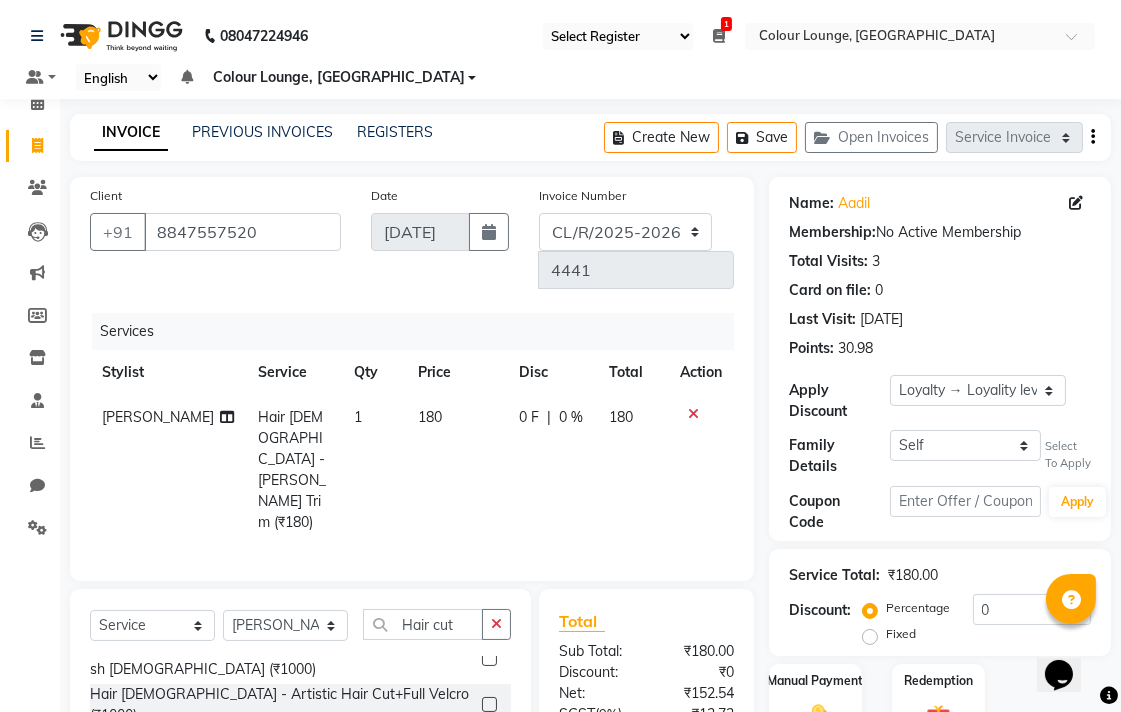 click 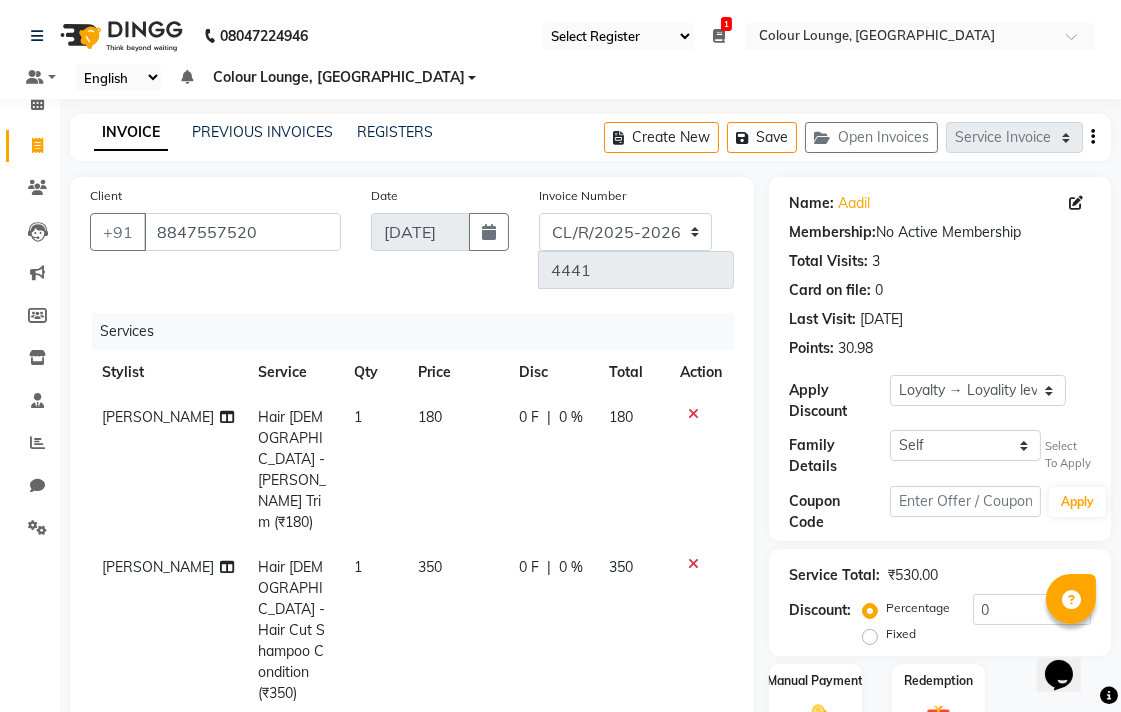 checkbox on "false" 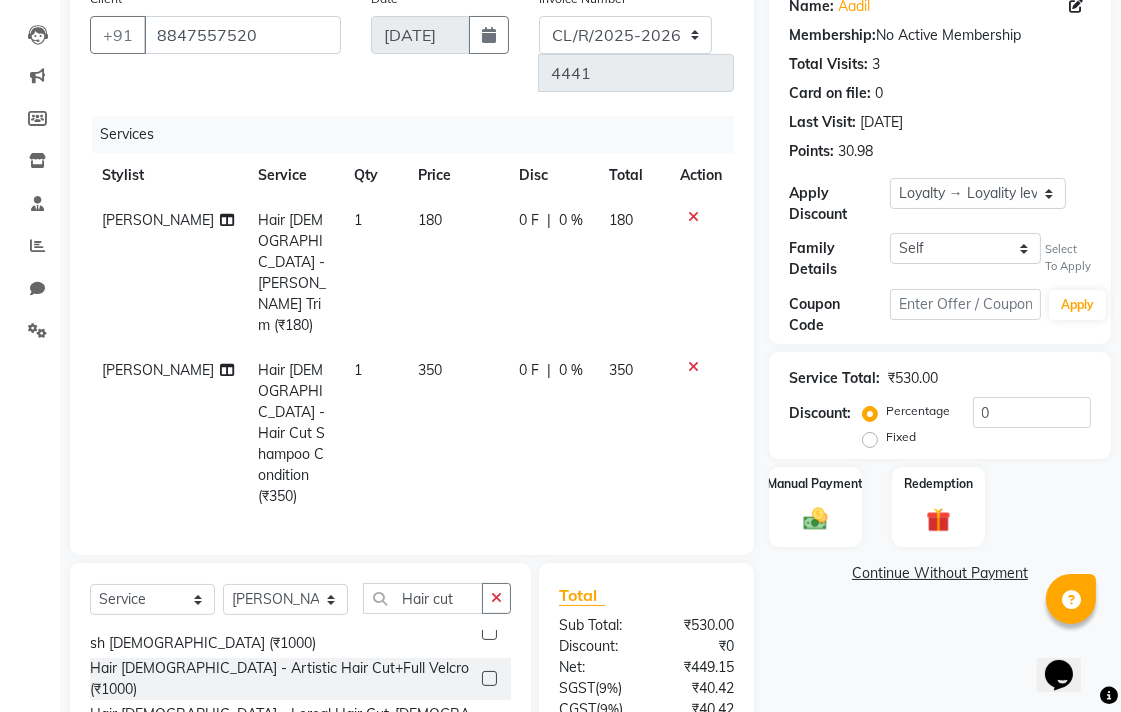 scroll, scrollTop: 246, scrollLeft: 0, axis: vertical 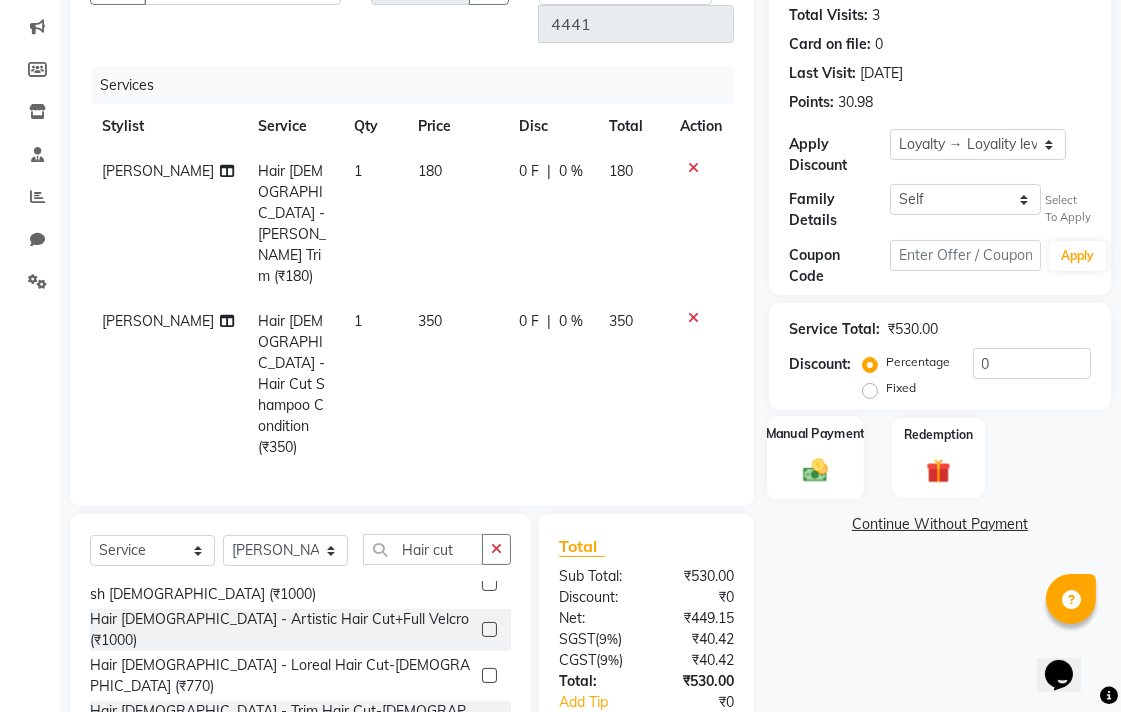 click on "Manual Payment" 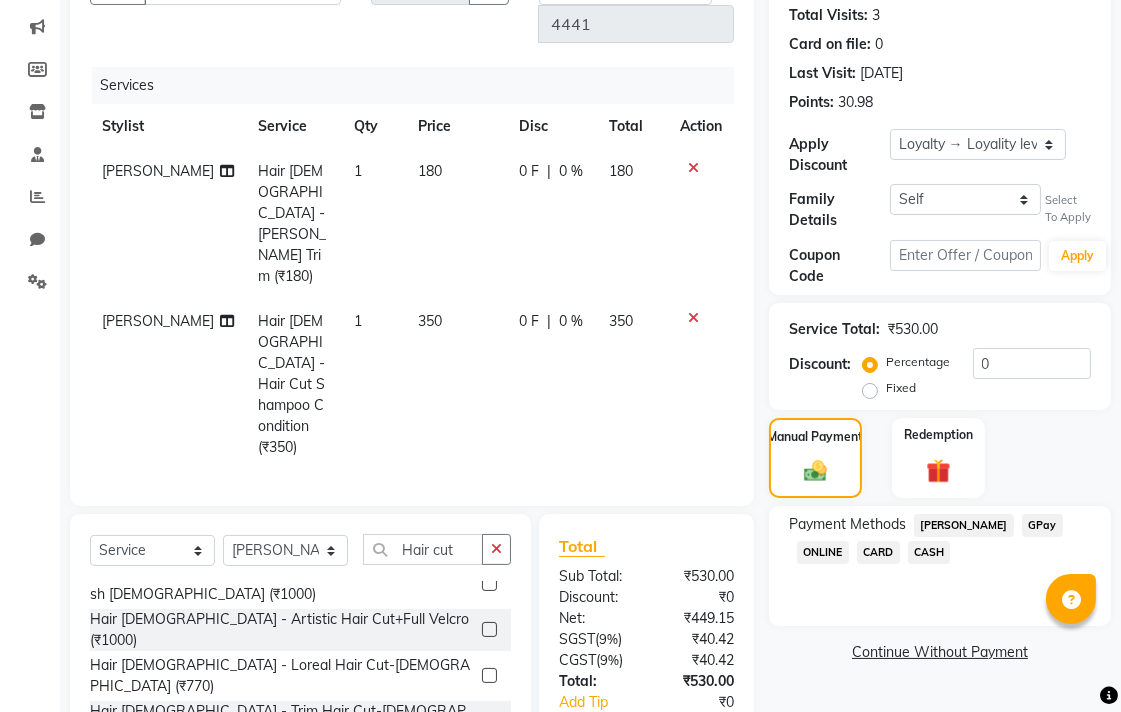 click on "CASH" 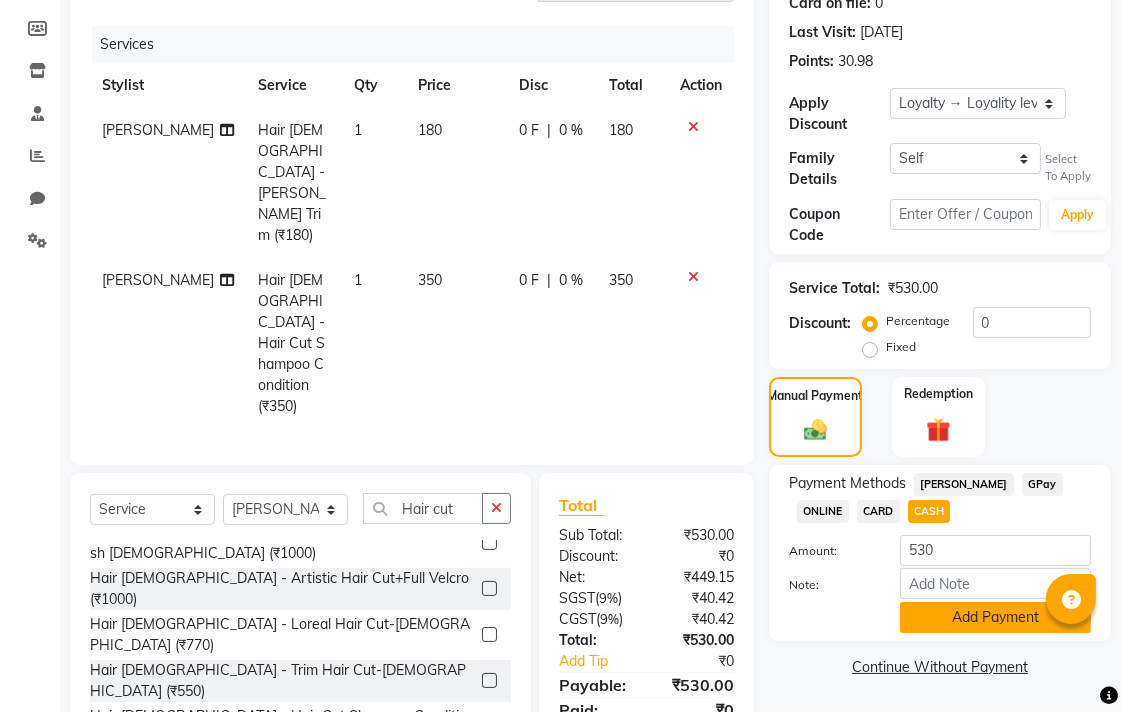 click on "Add Payment" 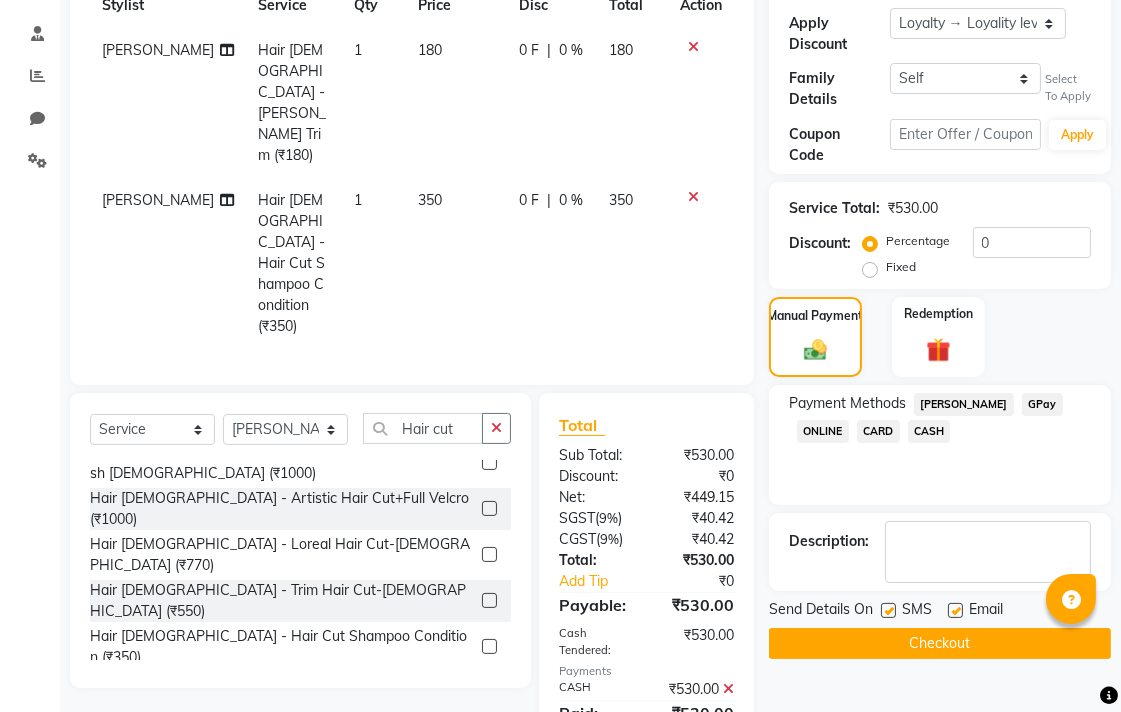 scroll, scrollTop: 490, scrollLeft: 0, axis: vertical 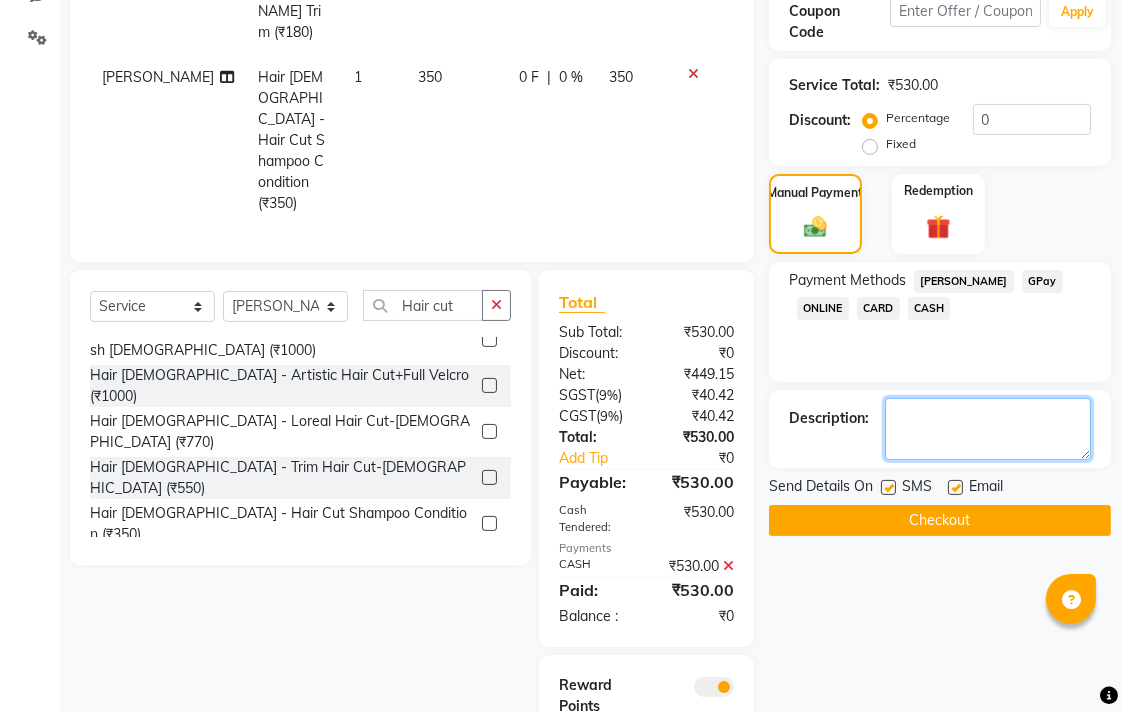 click 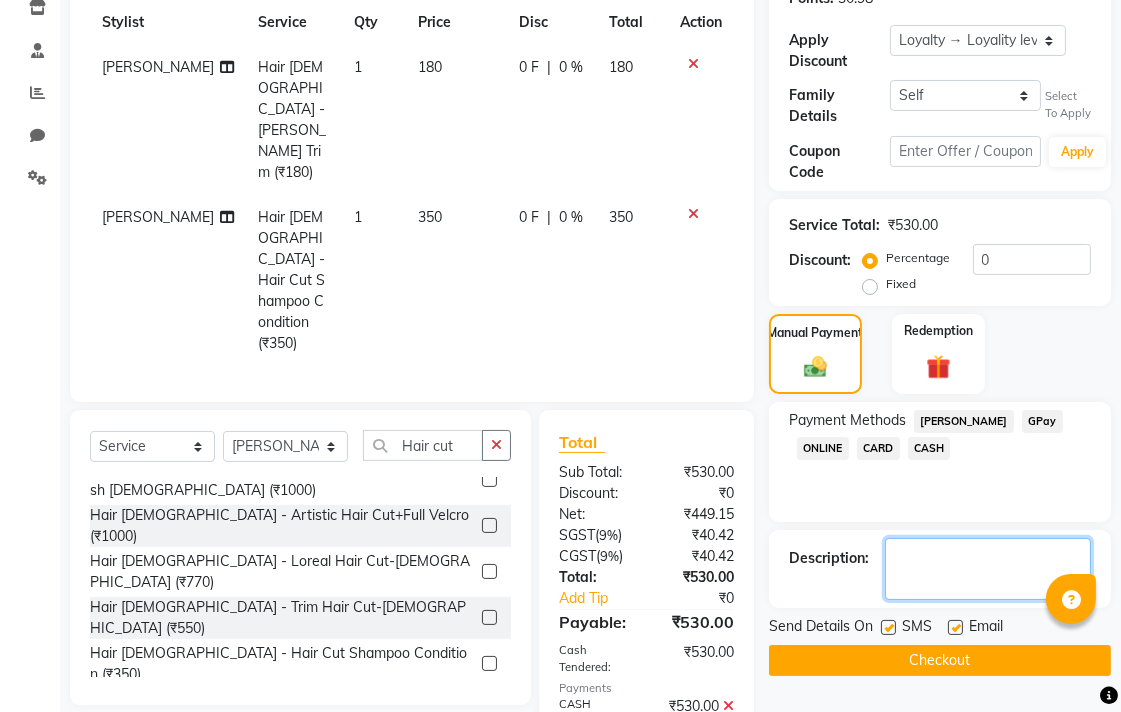 scroll, scrollTop: 490, scrollLeft: 0, axis: vertical 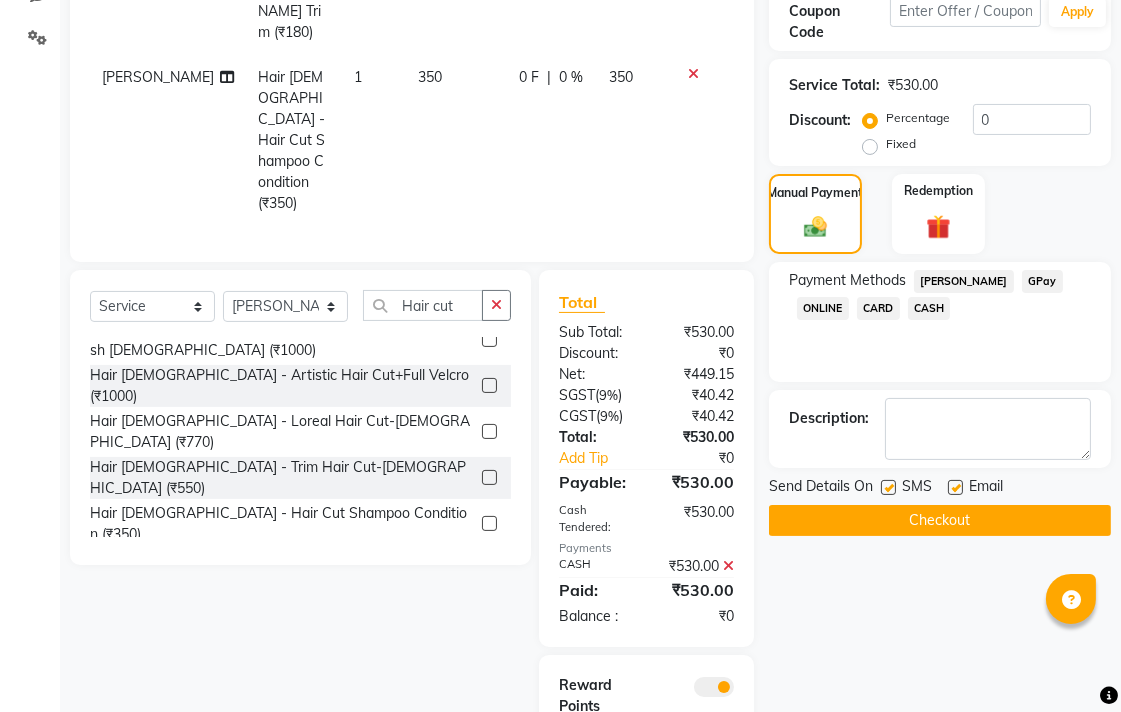 click 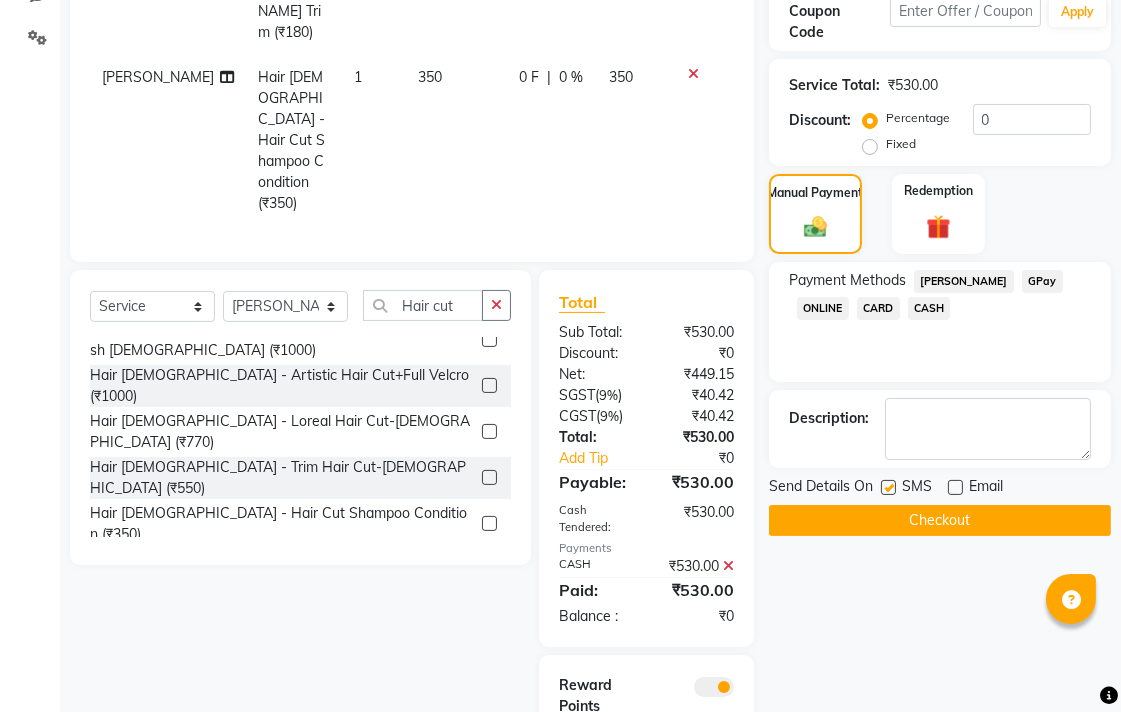 click on "Checkout" 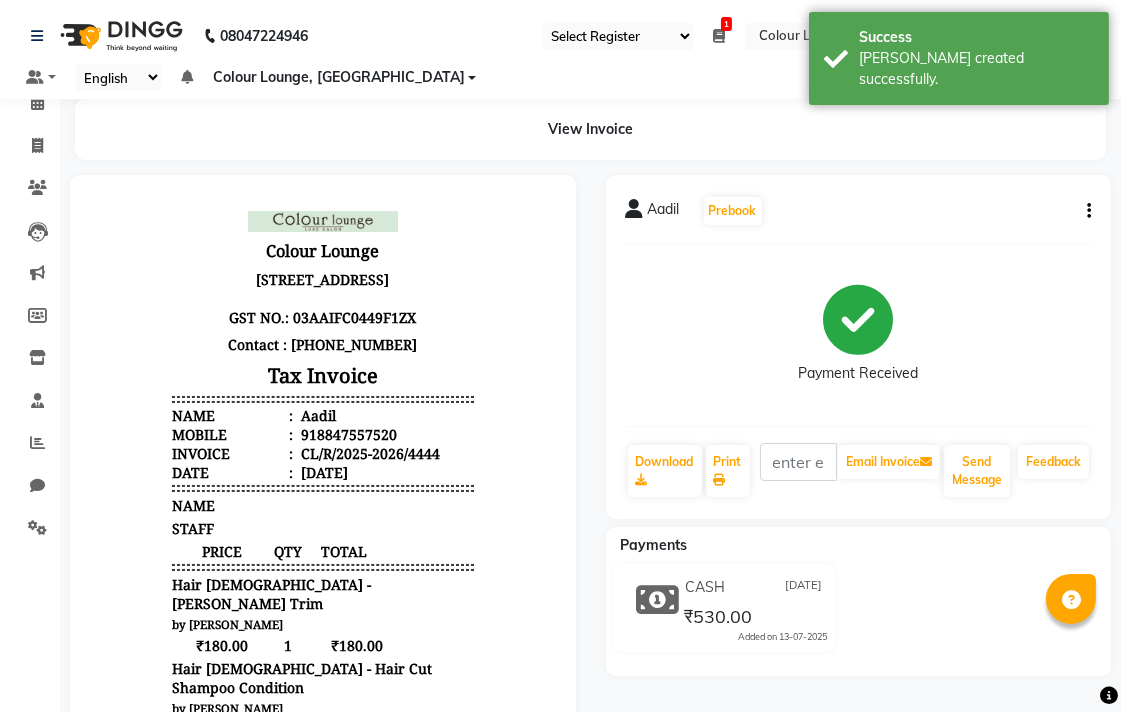 scroll, scrollTop: 0, scrollLeft: 0, axis: both 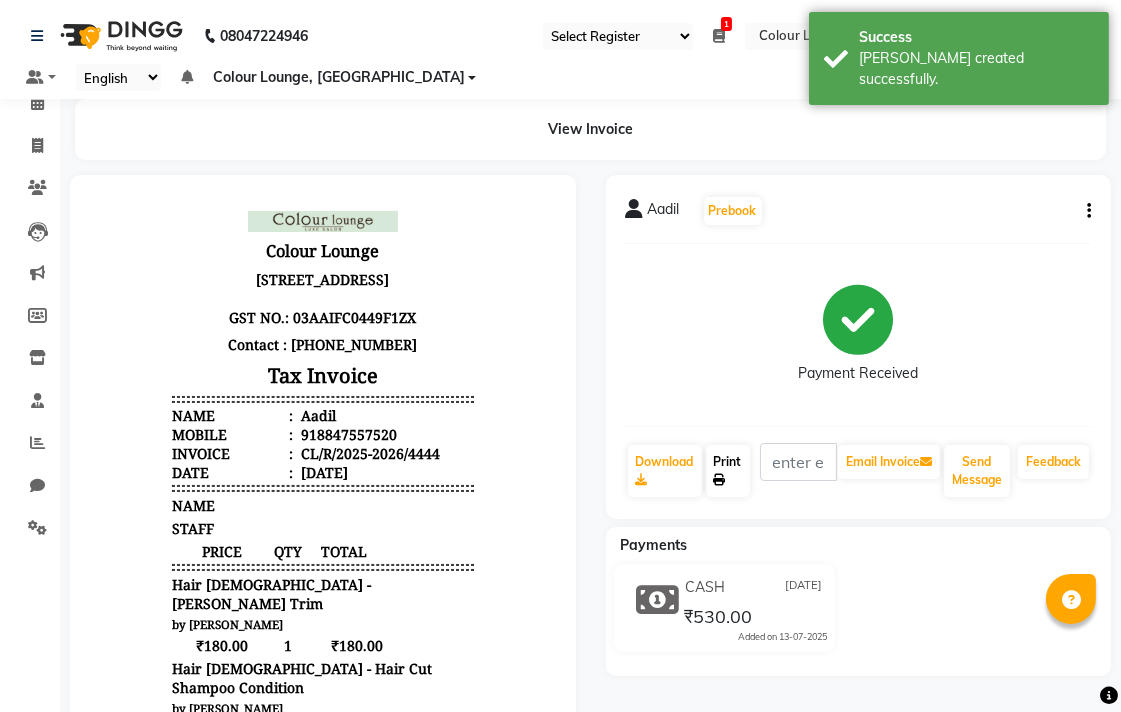 click on "Print" 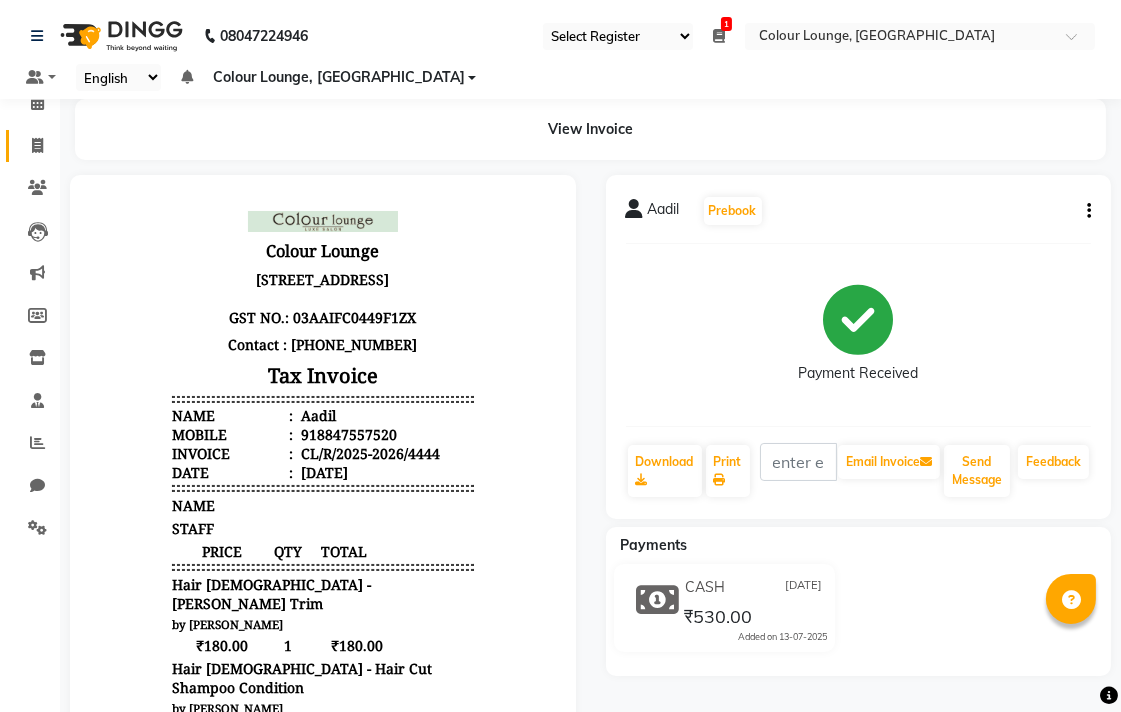 click 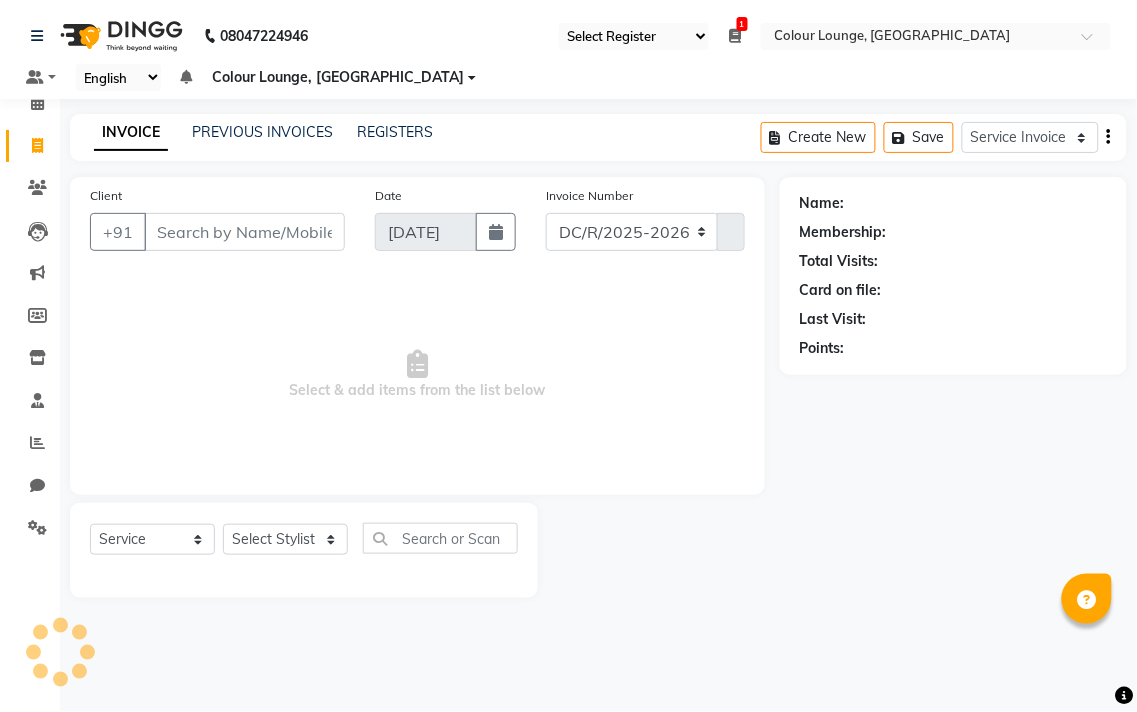 select on "8013" 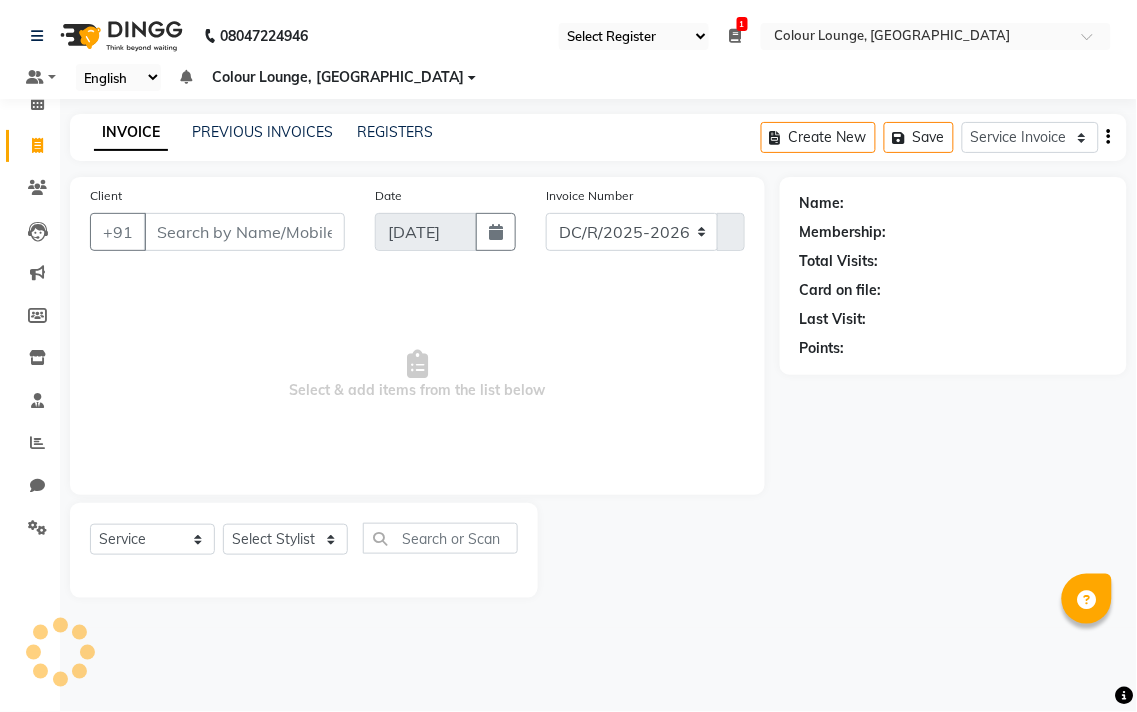 type on "4445" 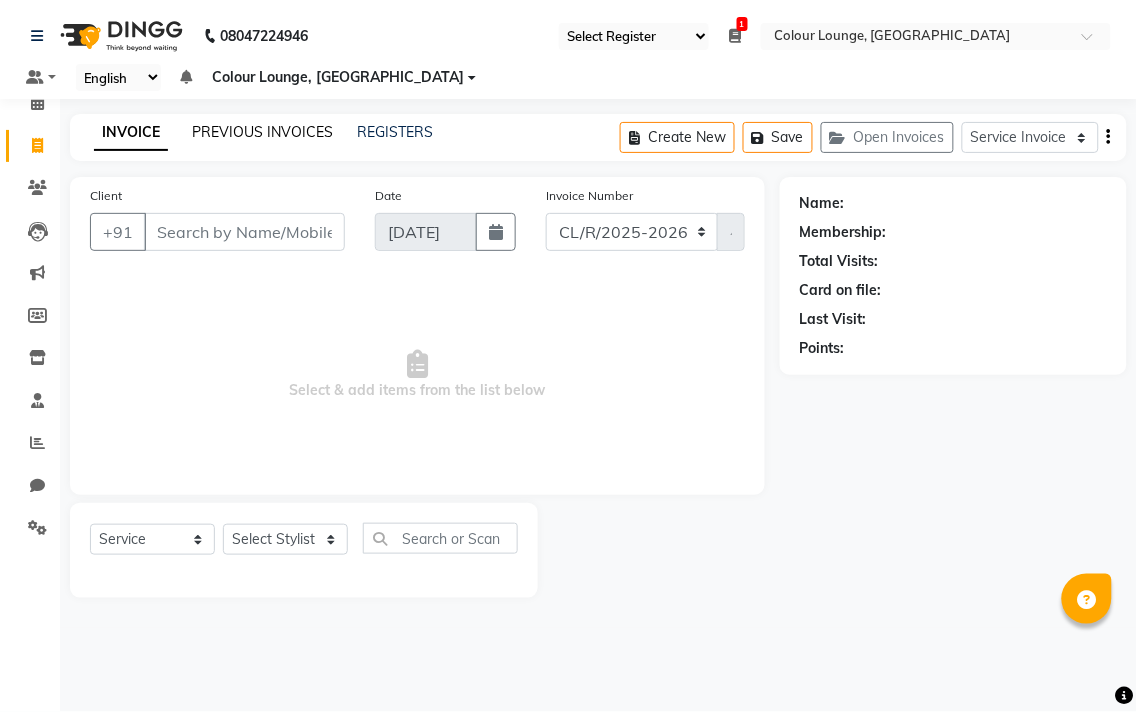 click on "PREVIOUS INVOICES" 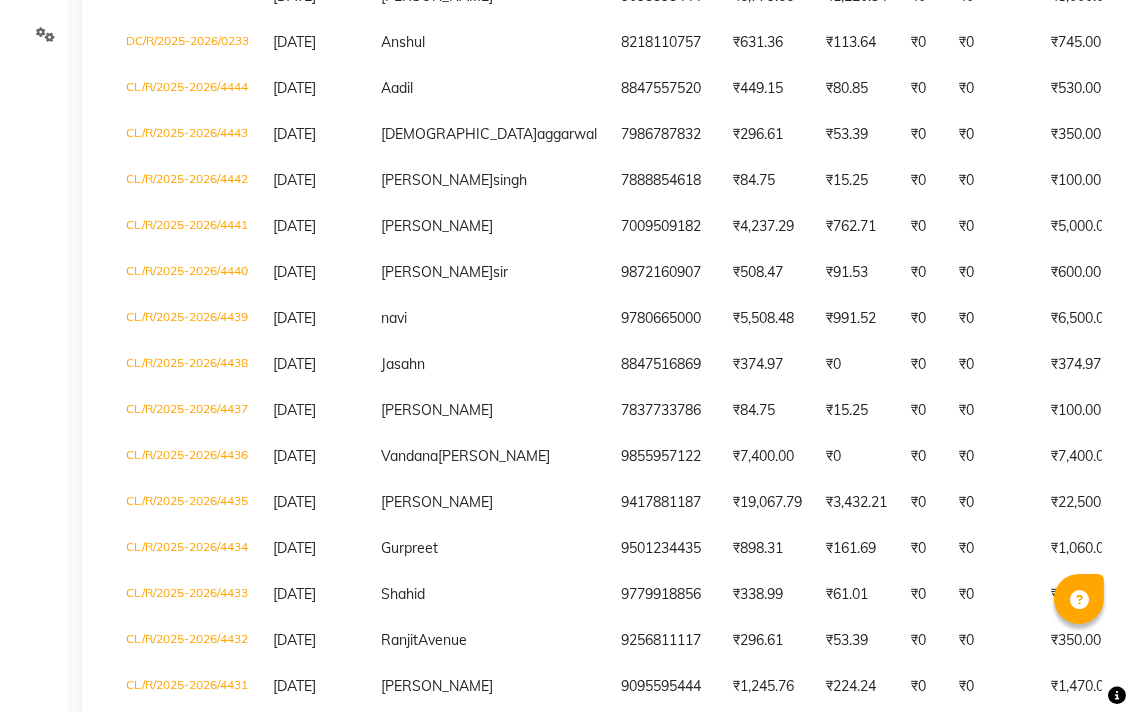 scroll, scrollTop: 0, scrollLeft: 0, axis: both 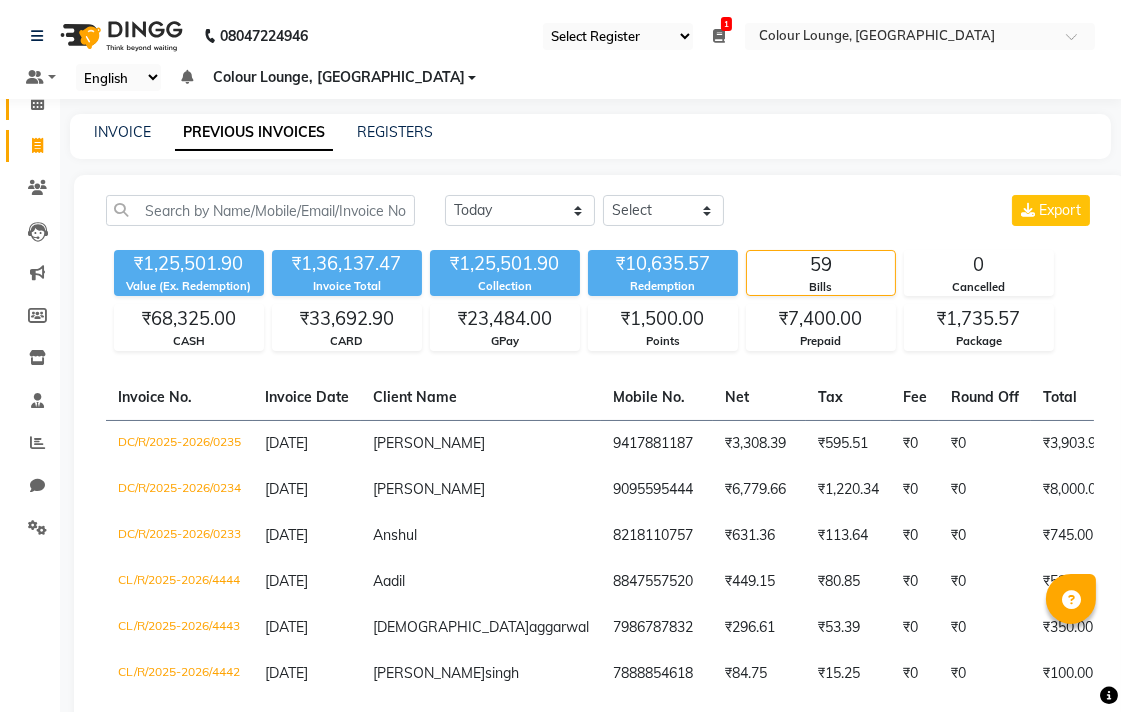 click 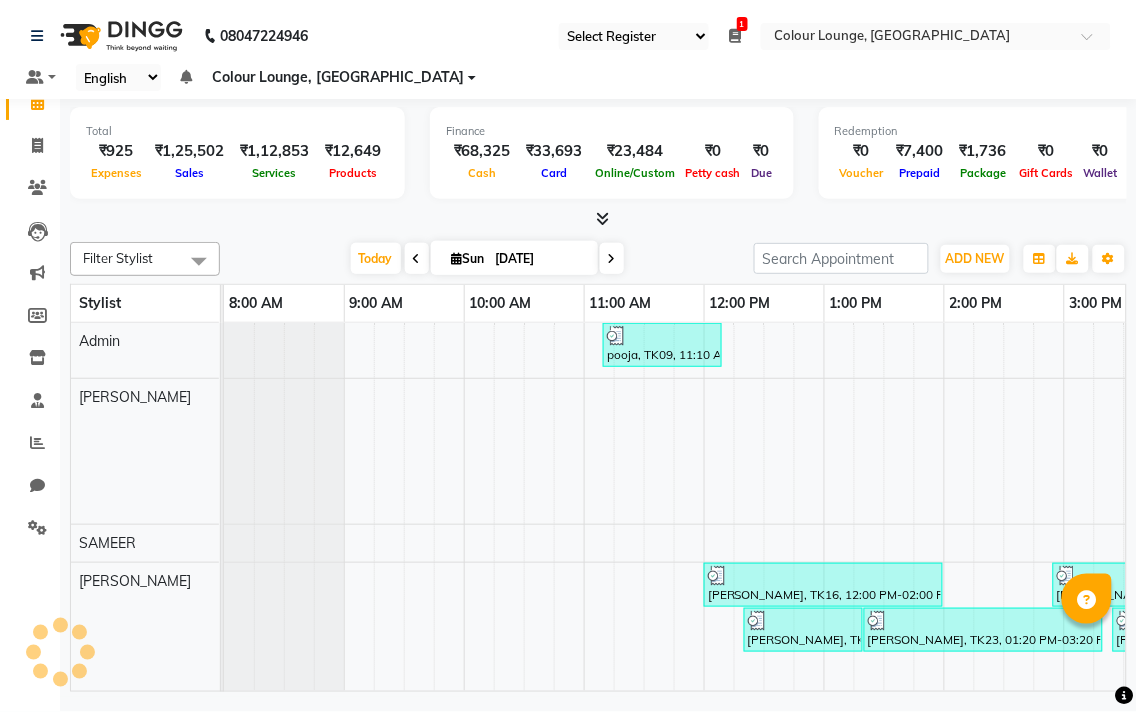 scroll, scrollTop: 0, scrollLeft: 657, axis: horizontal 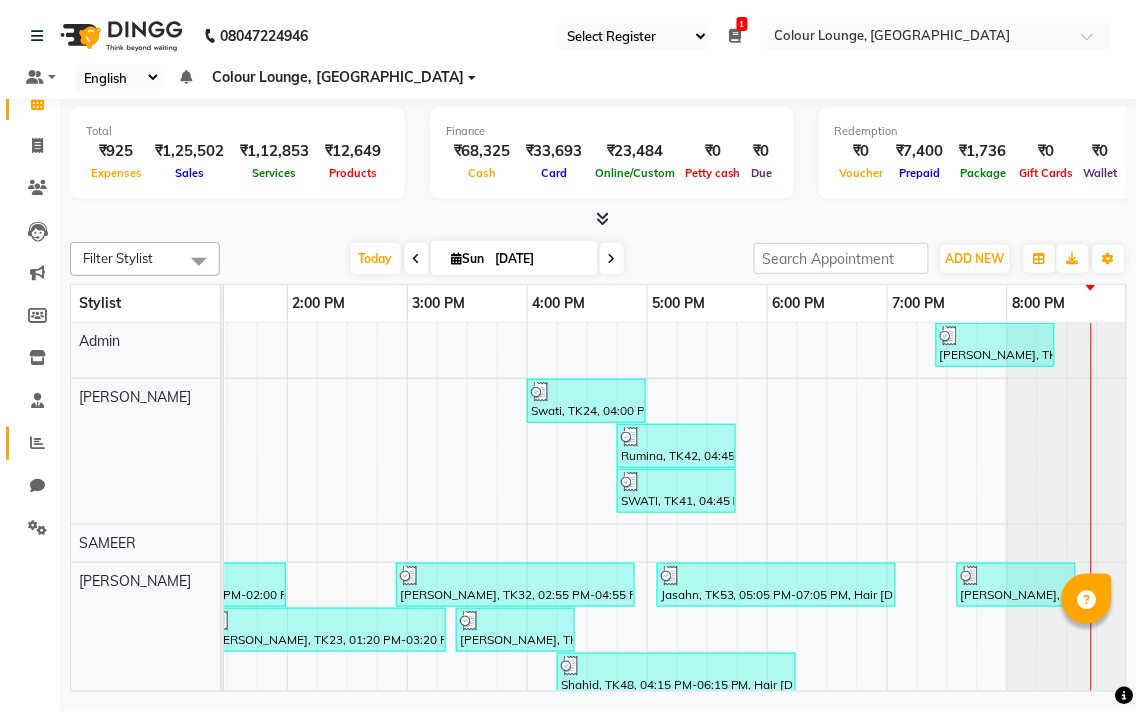 click 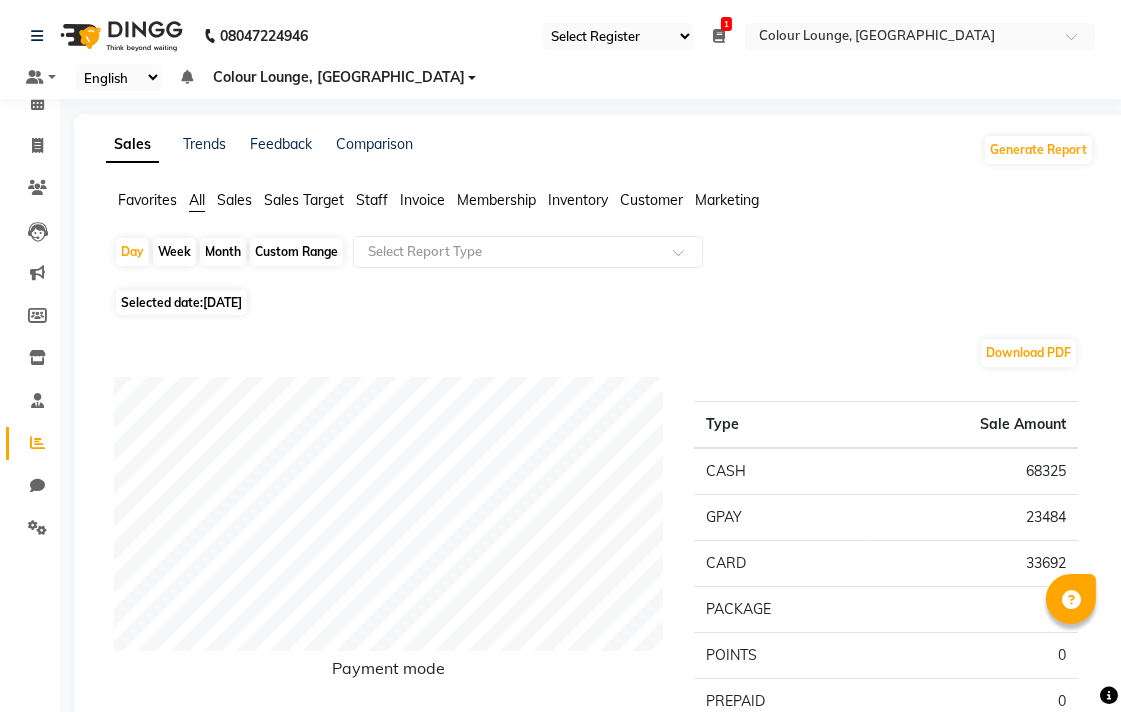 click on "Staff" 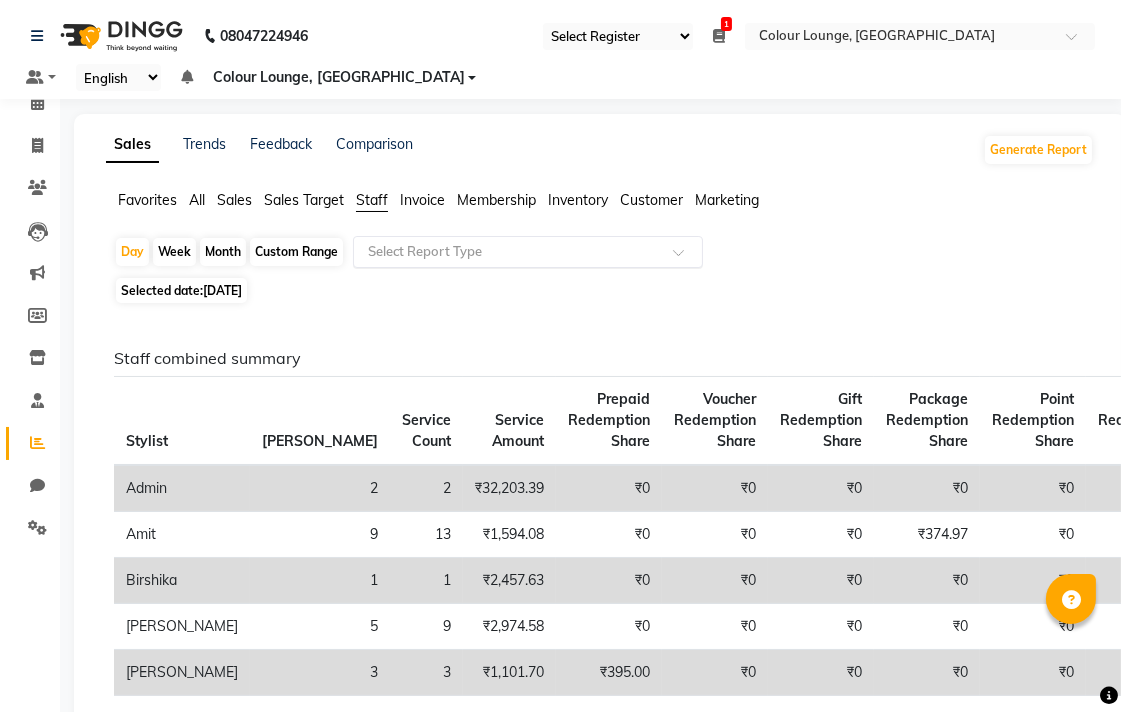 click 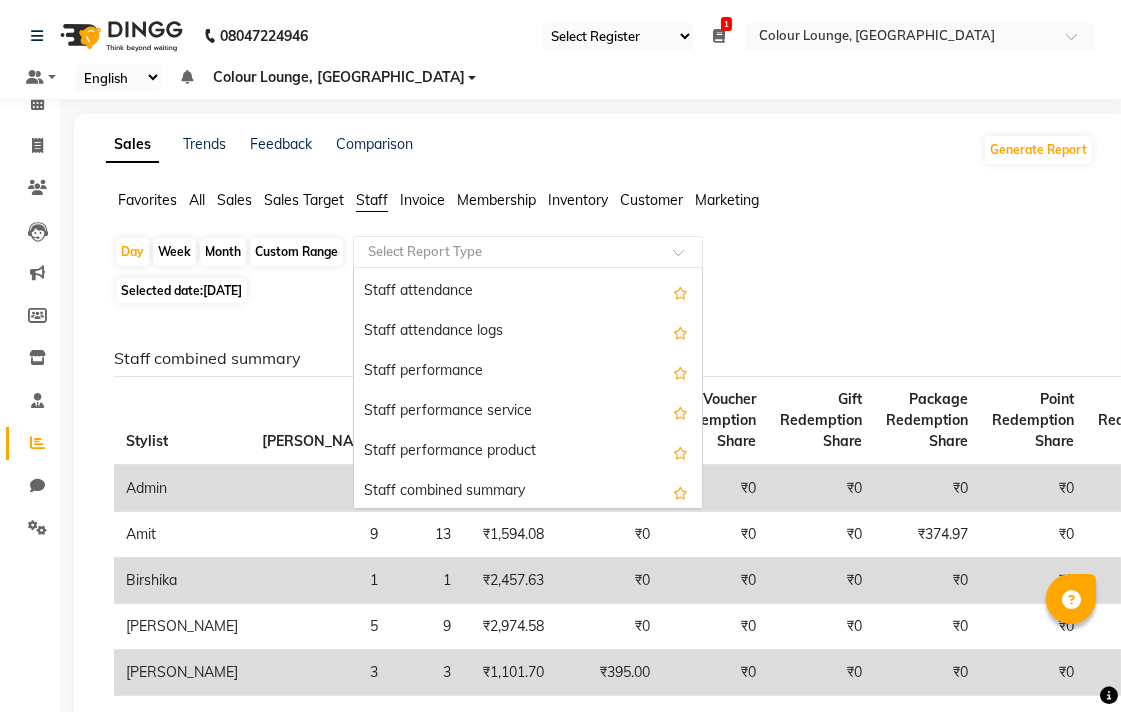 scroll, scrollTop: 160, scrollLeft: 0, axis: vertical 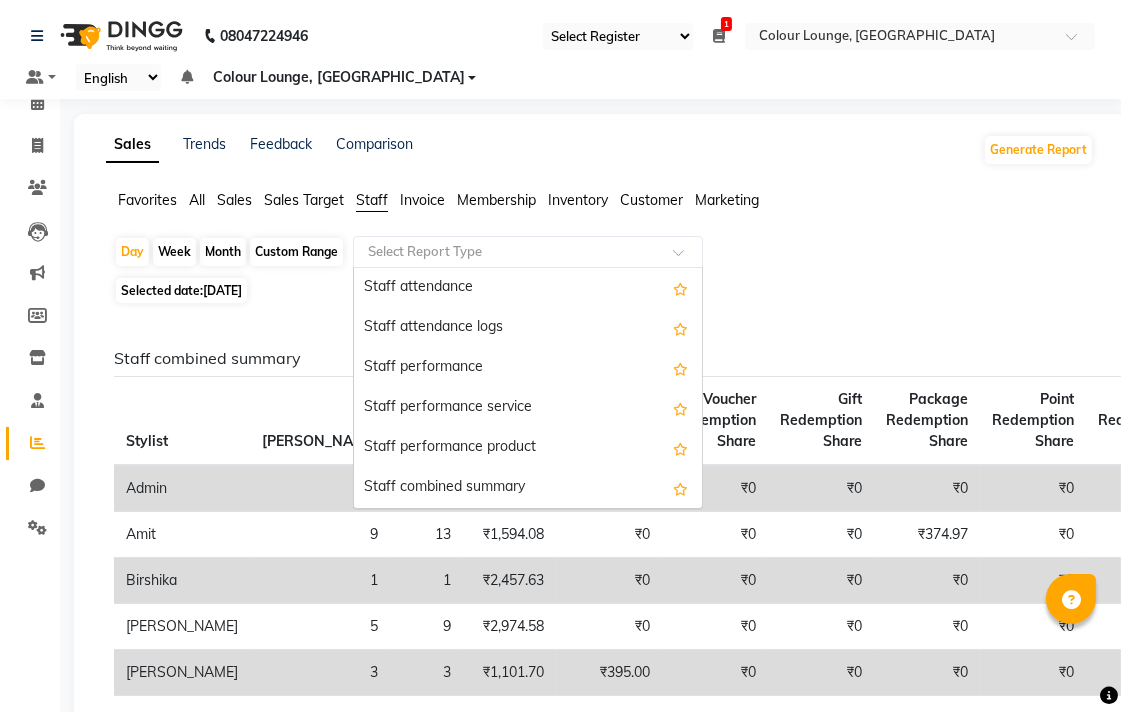 click on "Staff combined summary" at bounding box center [528, 488] 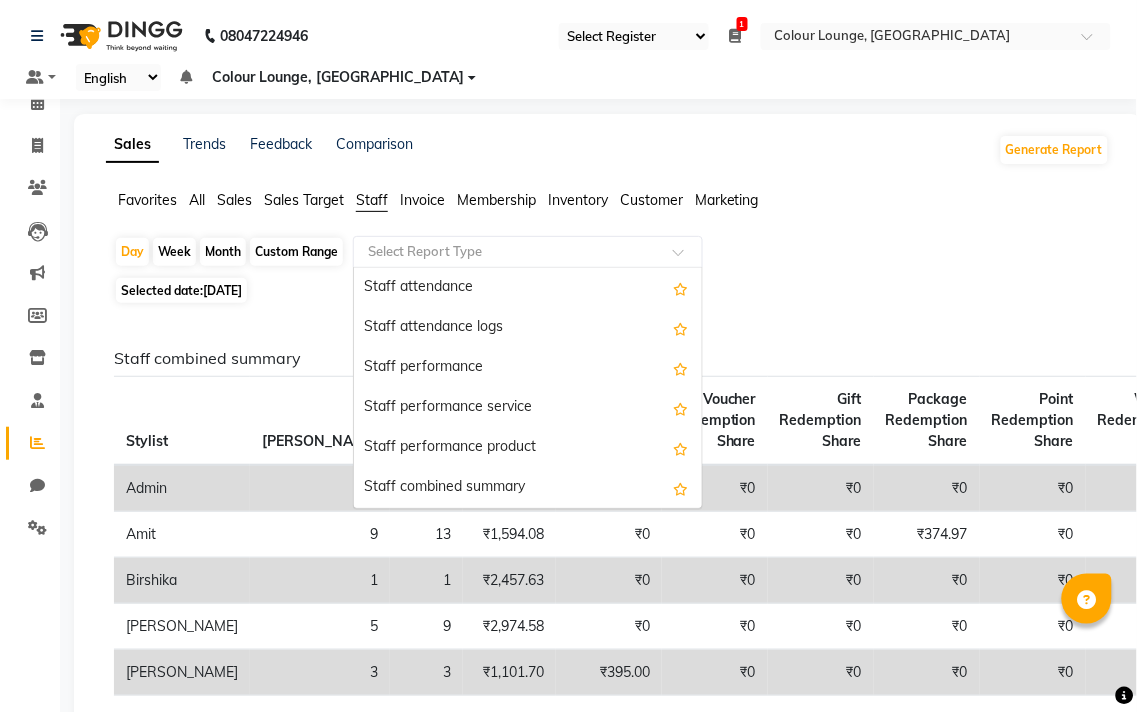 select on "filtered_report" 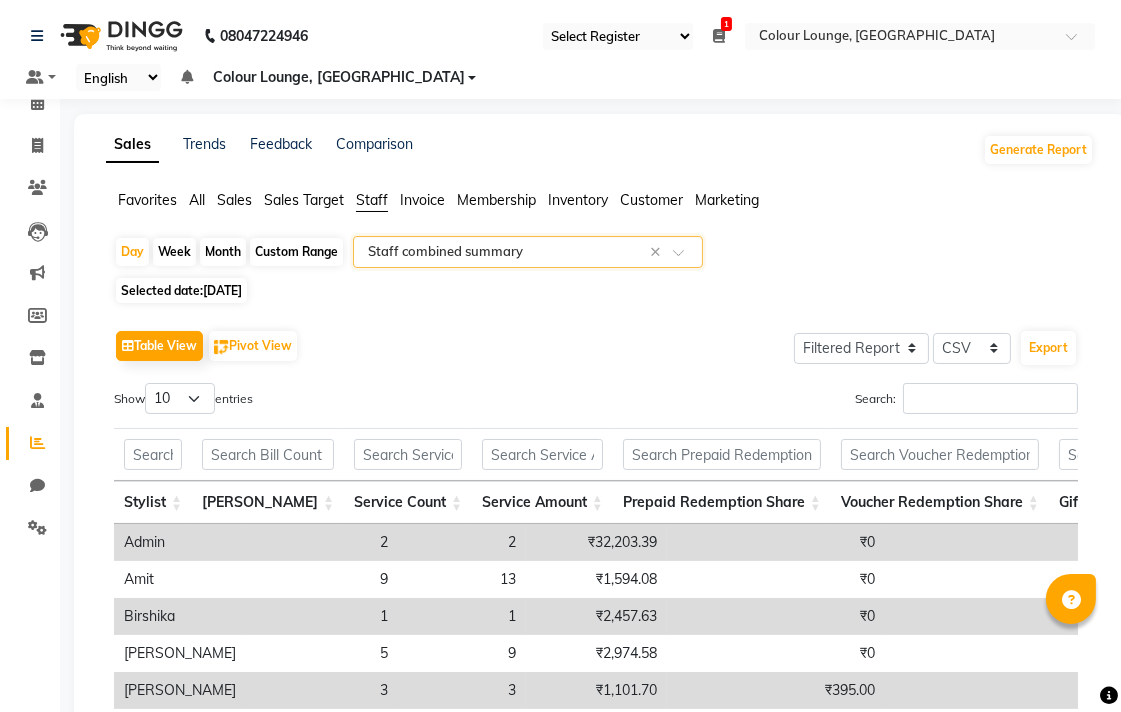 click on "Custom Range" 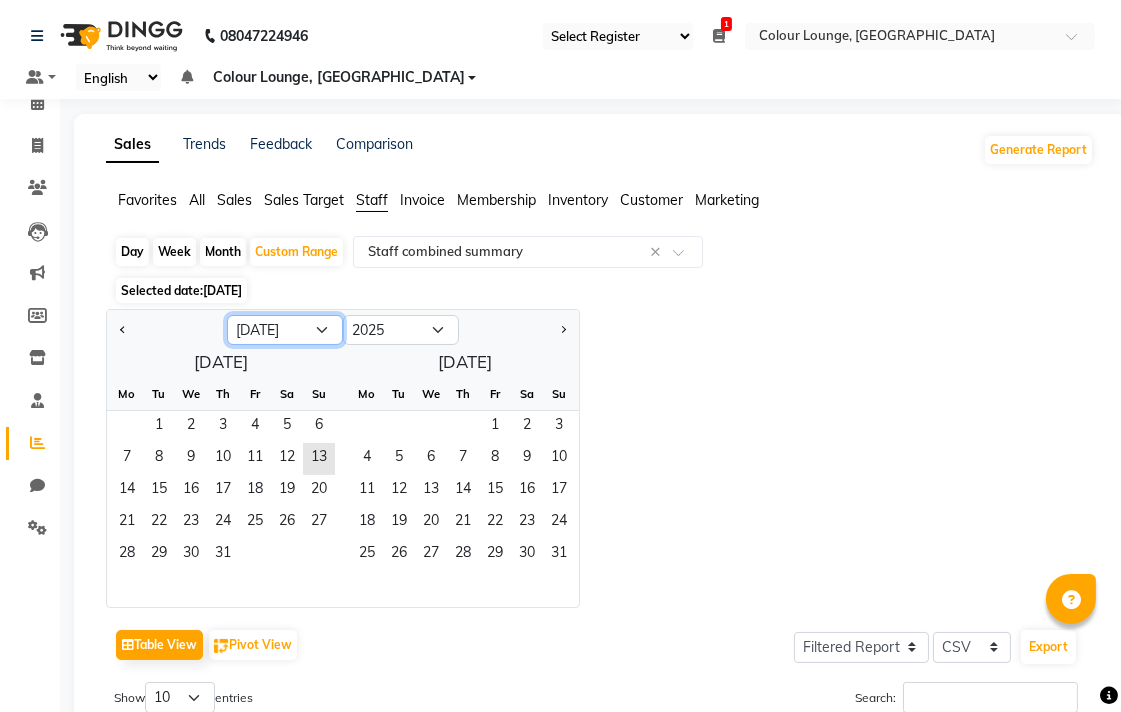 click on "Jan Feb Mar Apr May Jun [DATE] Aug Sep Oct Nov Dec" 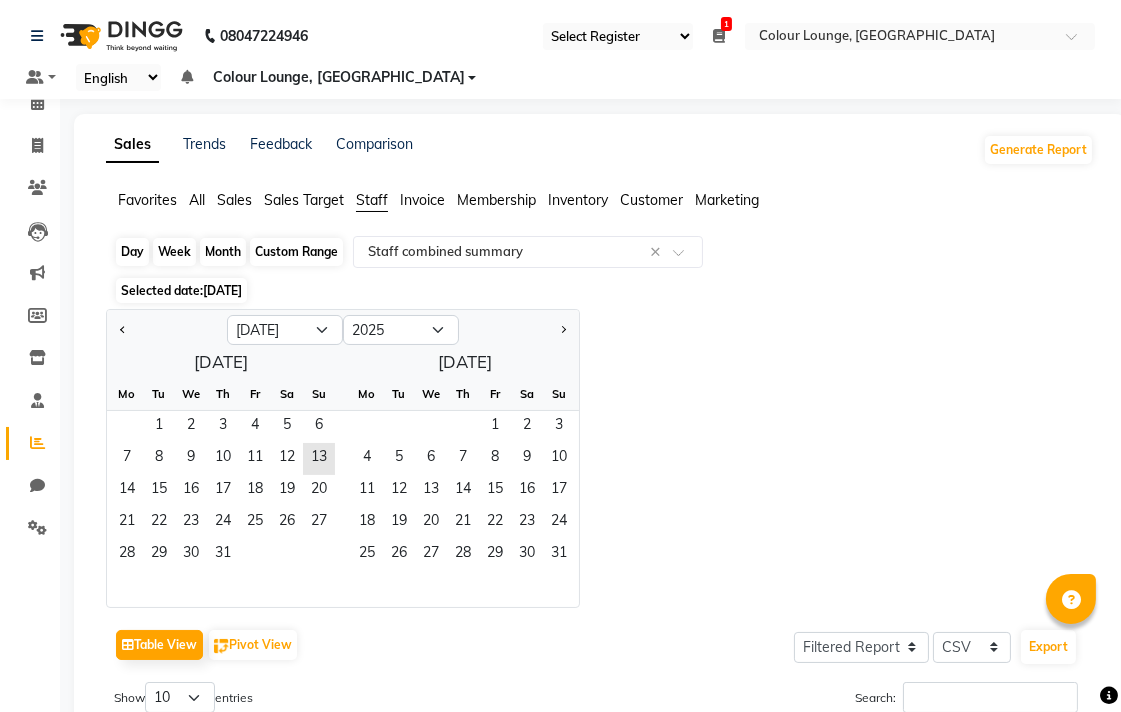 click on "Custom Range" 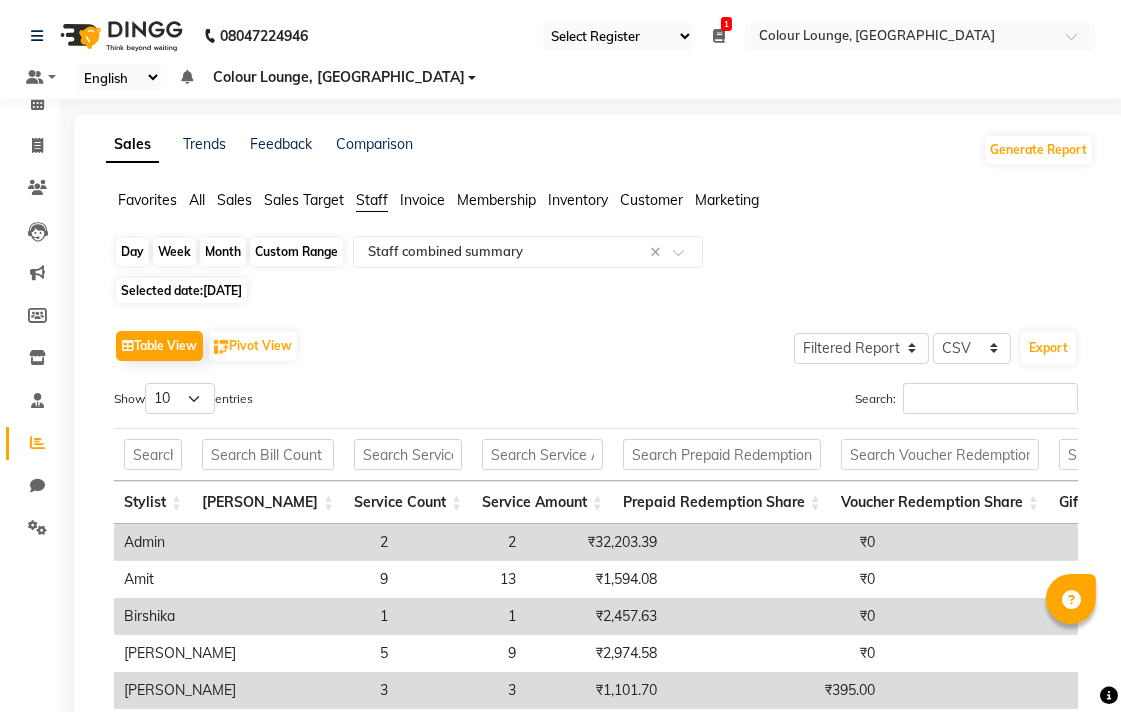 click on "Custom Range" 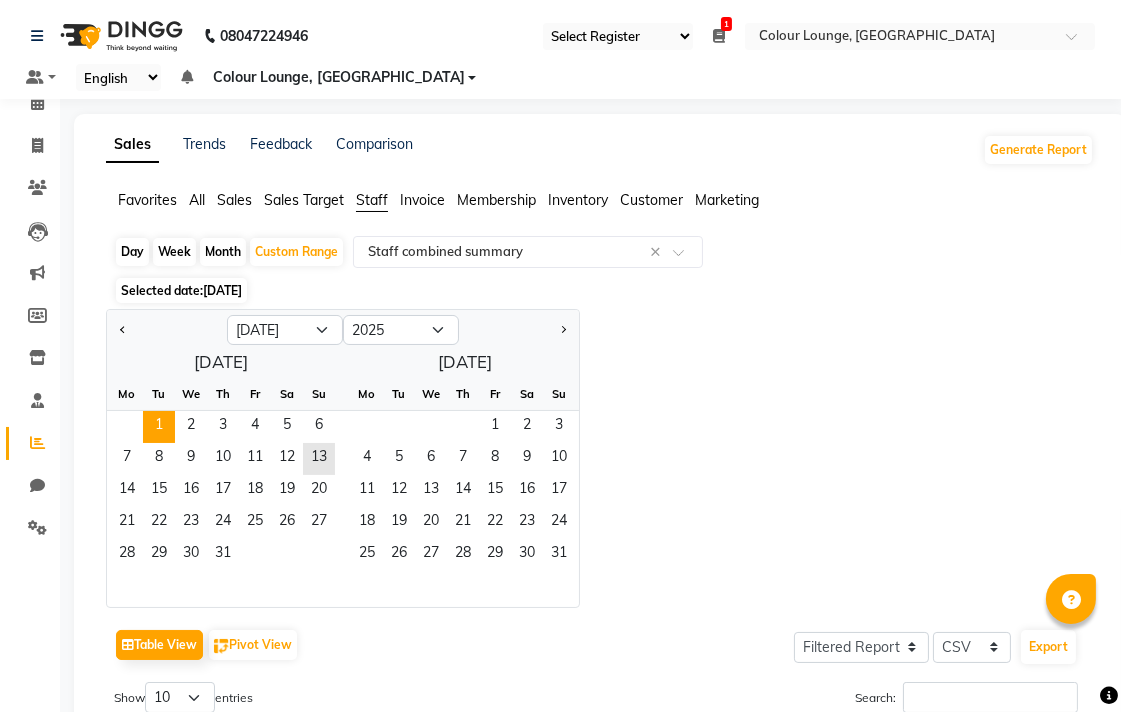 click on "1" 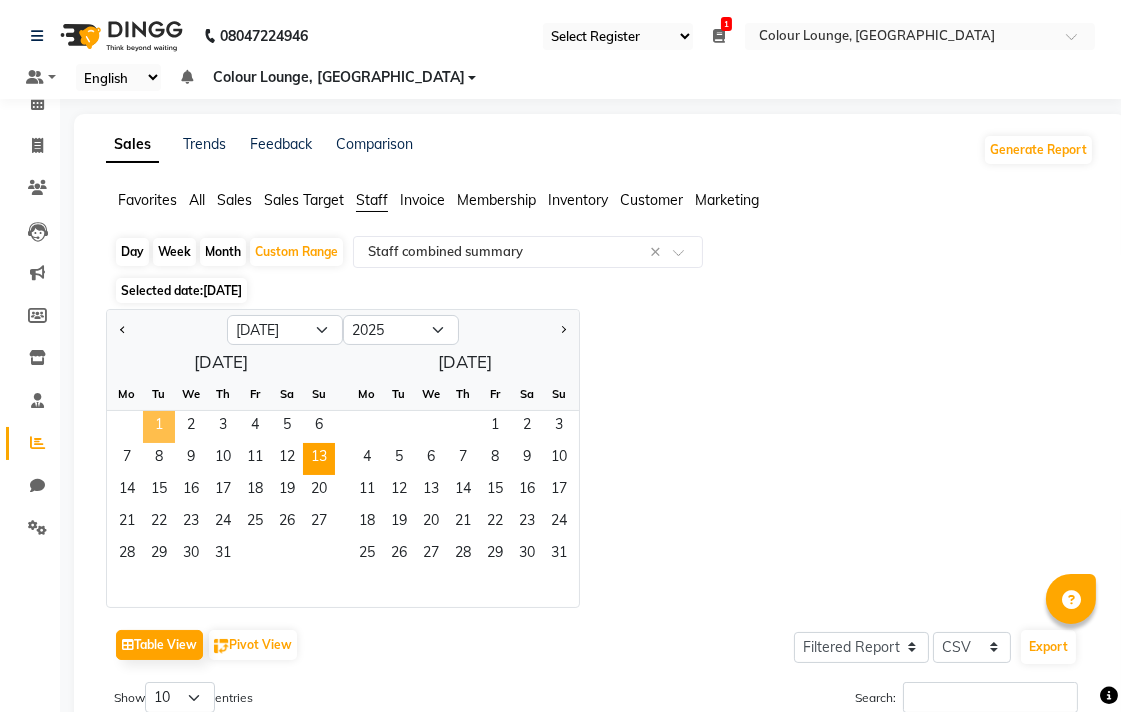 click on "13" 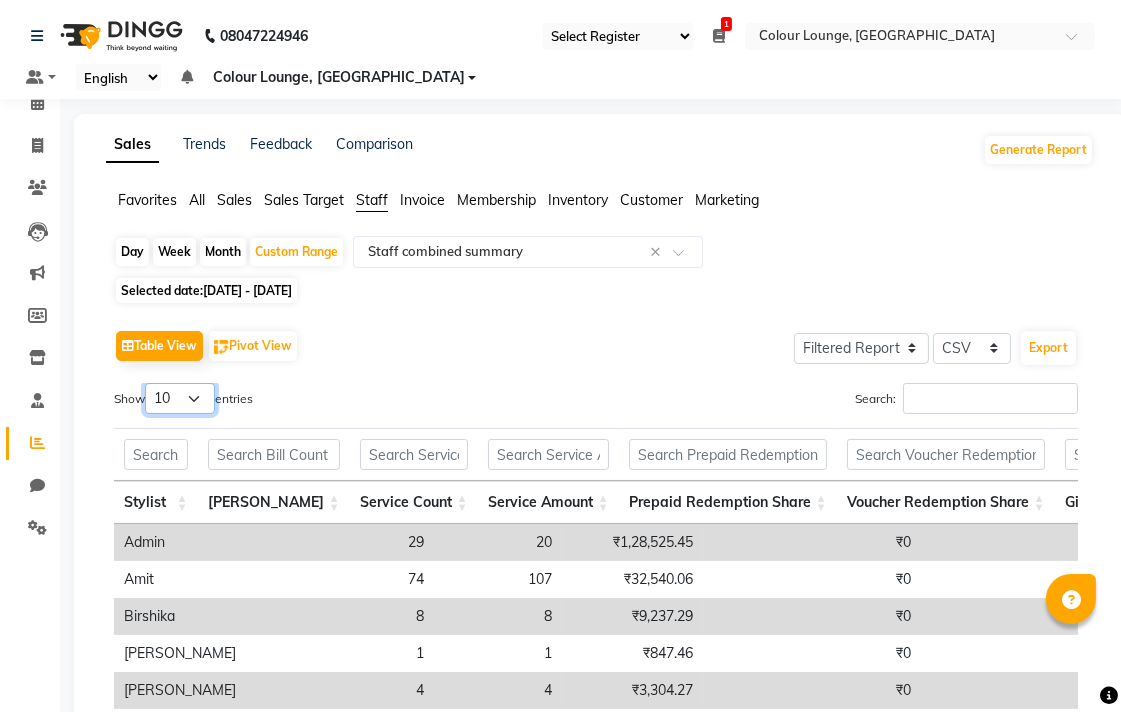 click on "10 25 50 100" at bounding box center (180, 398) 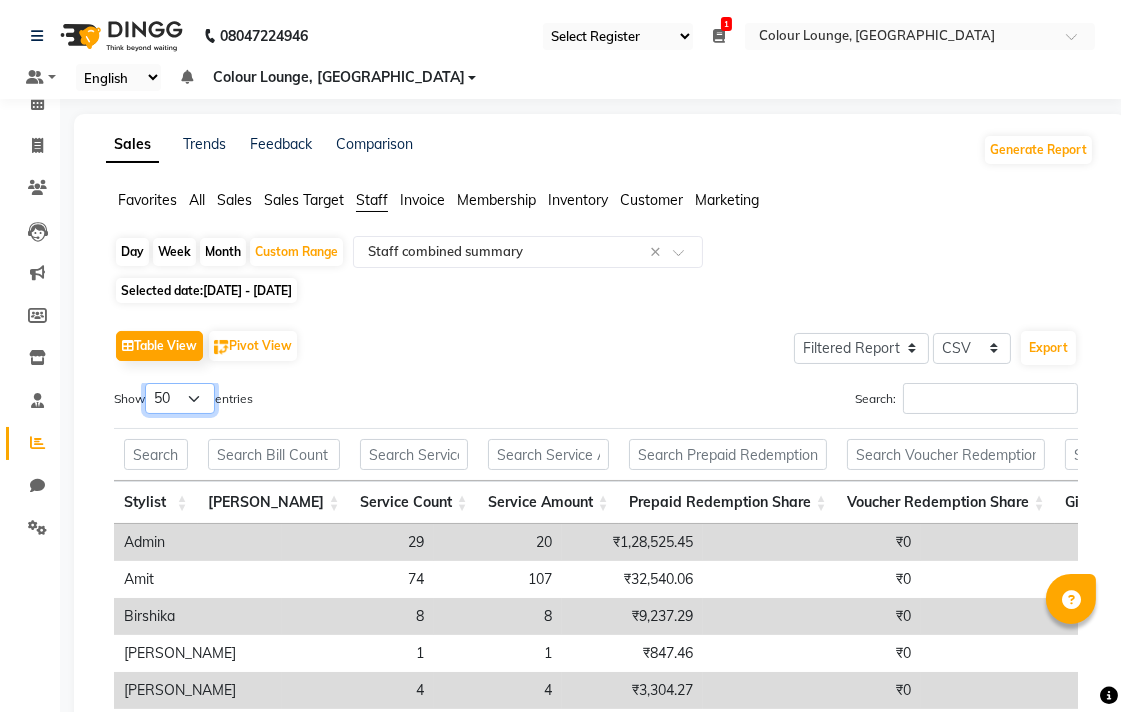 click on "10 25 50 100" at bounding box center [180, 398] 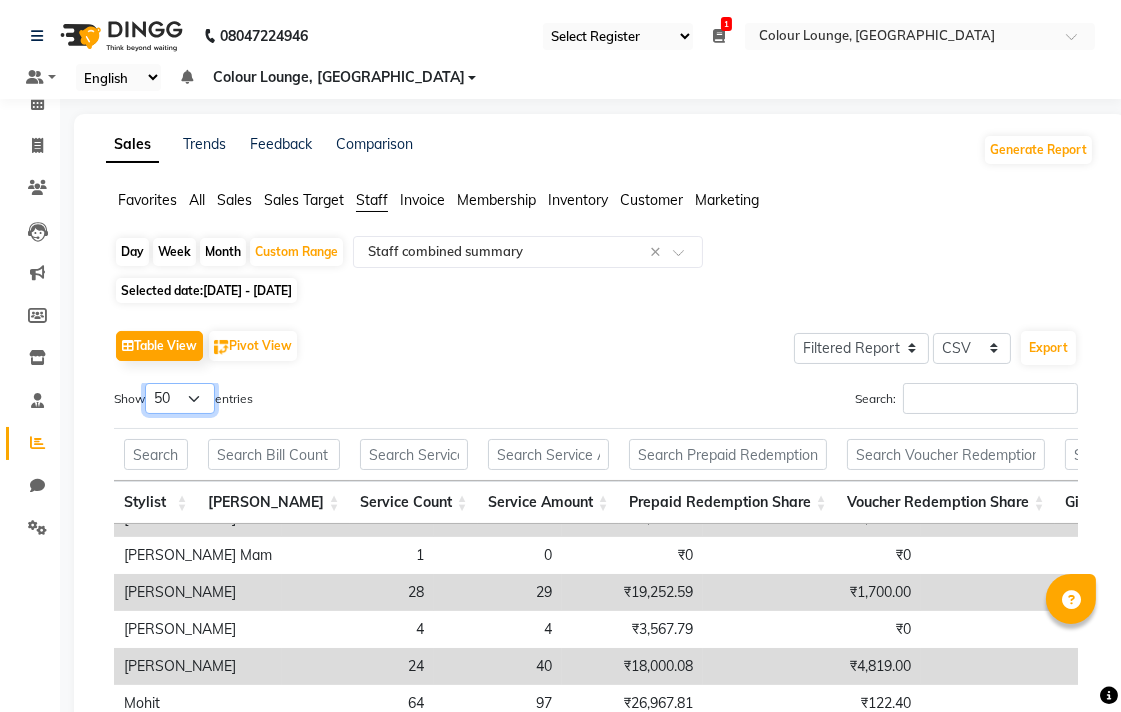 scroll, scrollTop: 614, scrollLeft: 0, axis: vertical 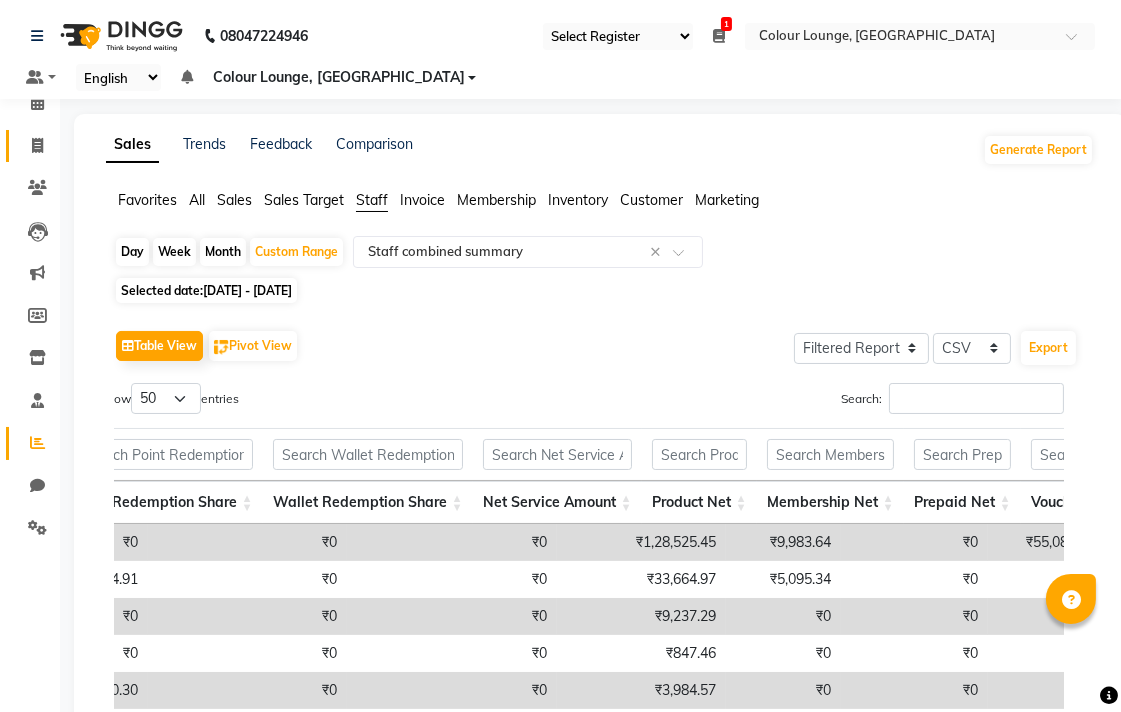 click 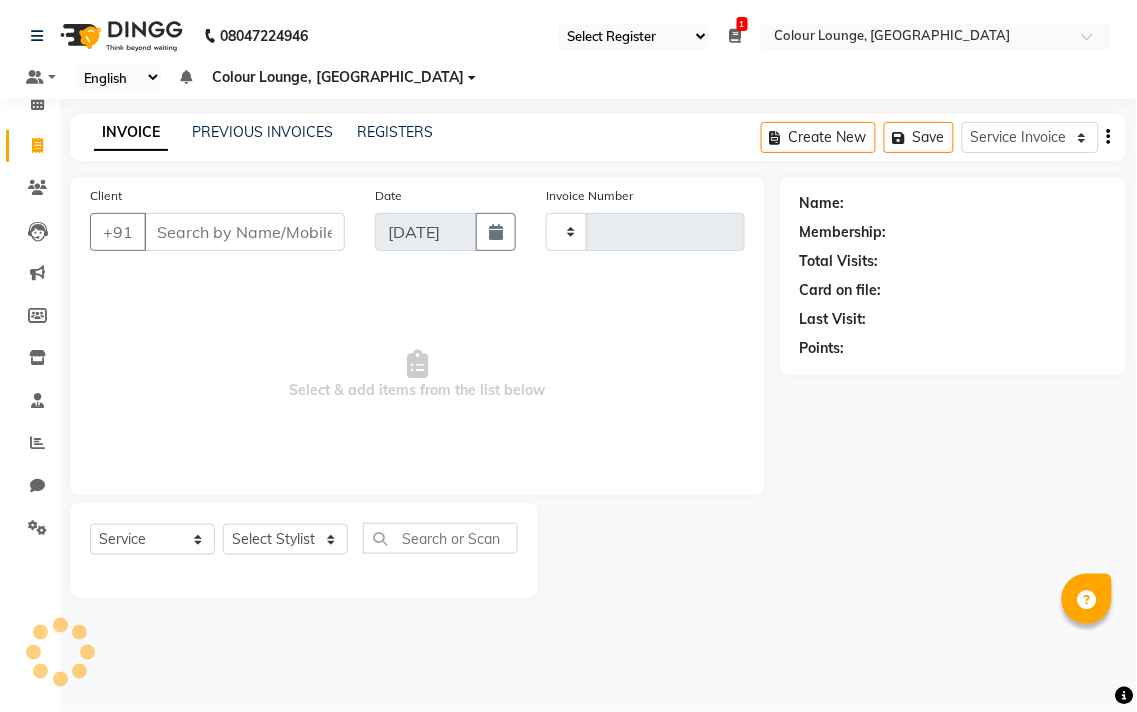 type on "4445" 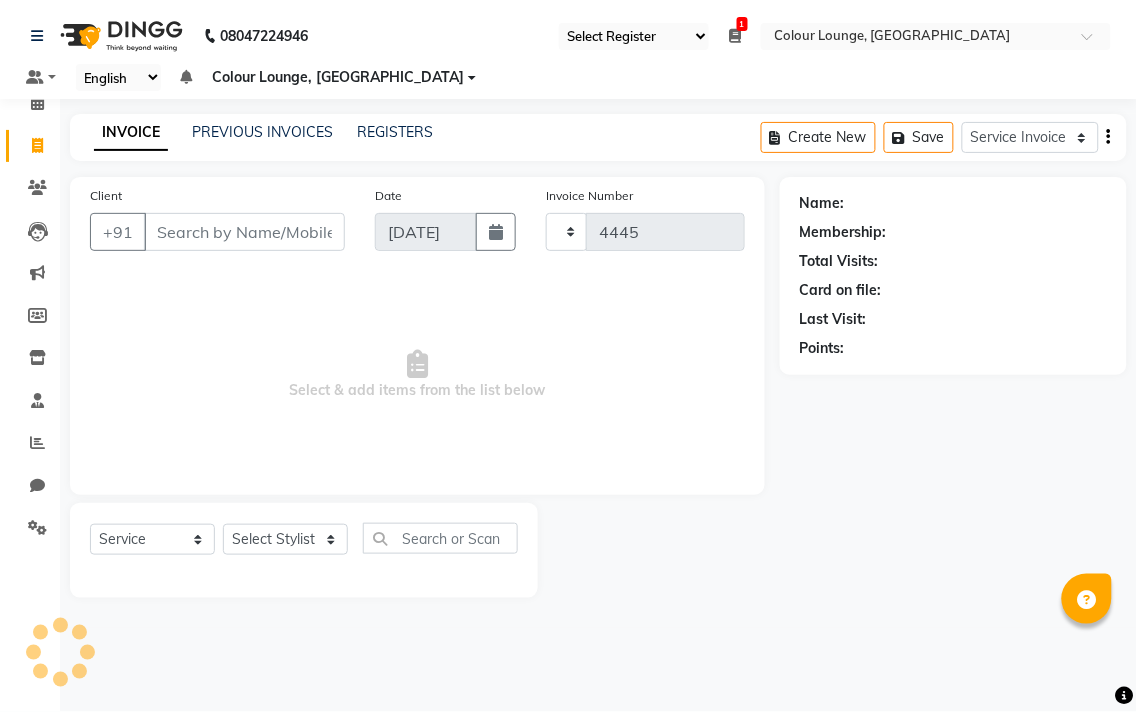 select on "8013" 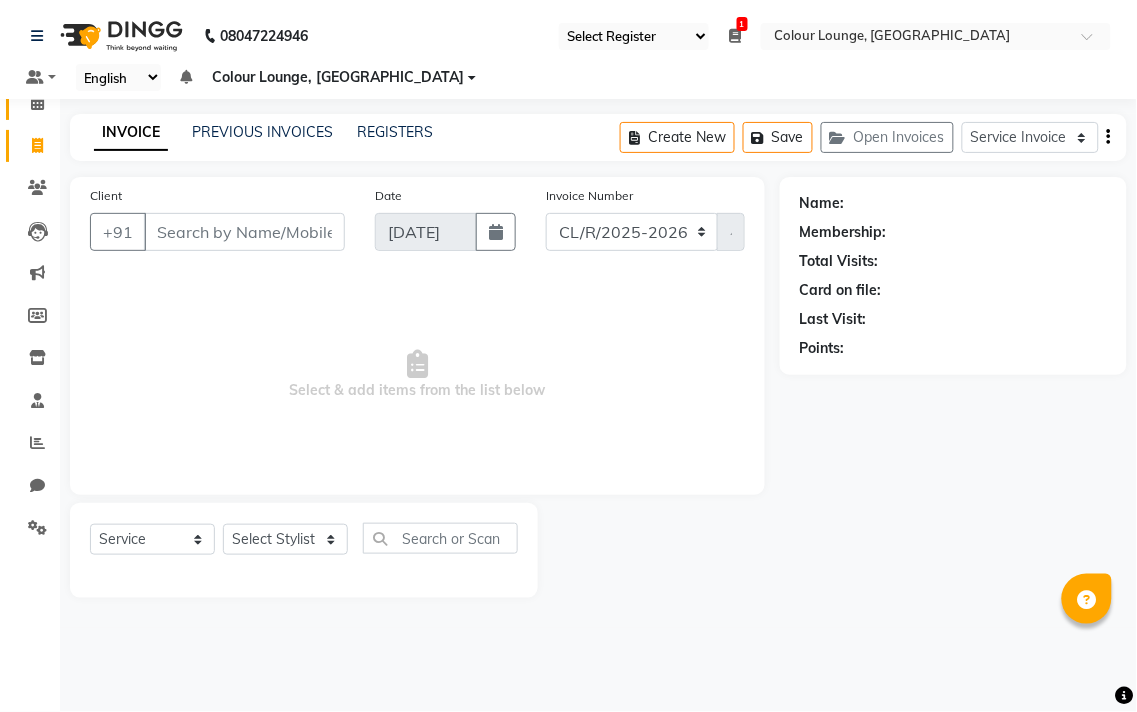 click 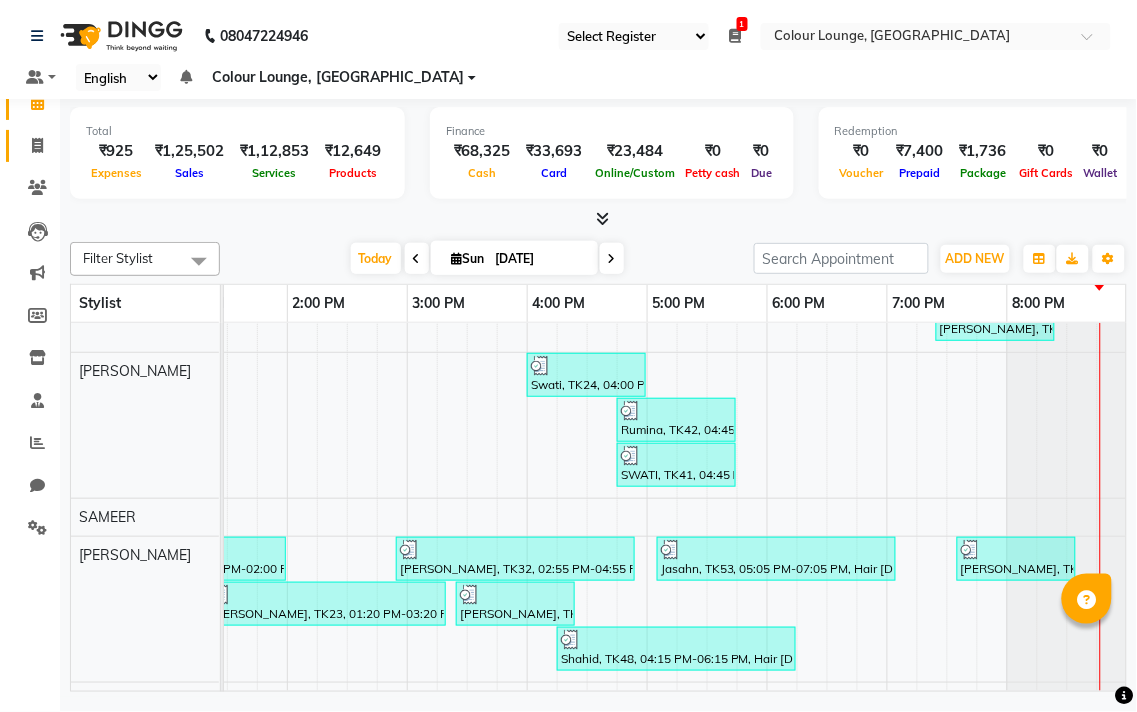 click 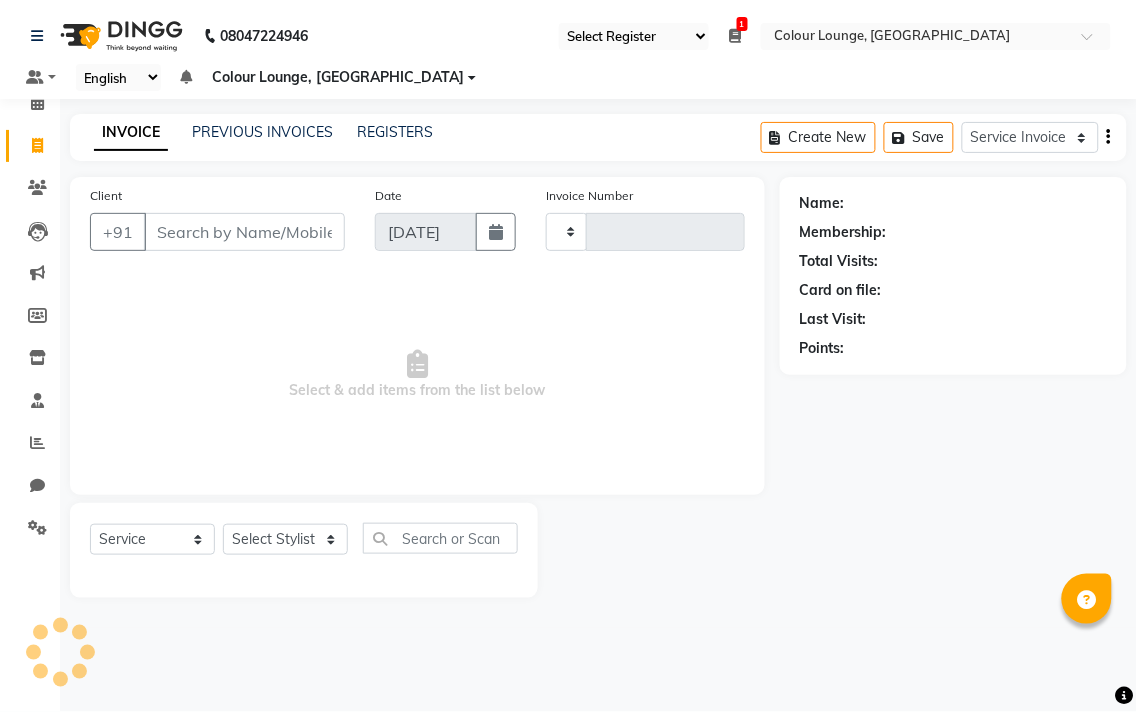 type on "4445" 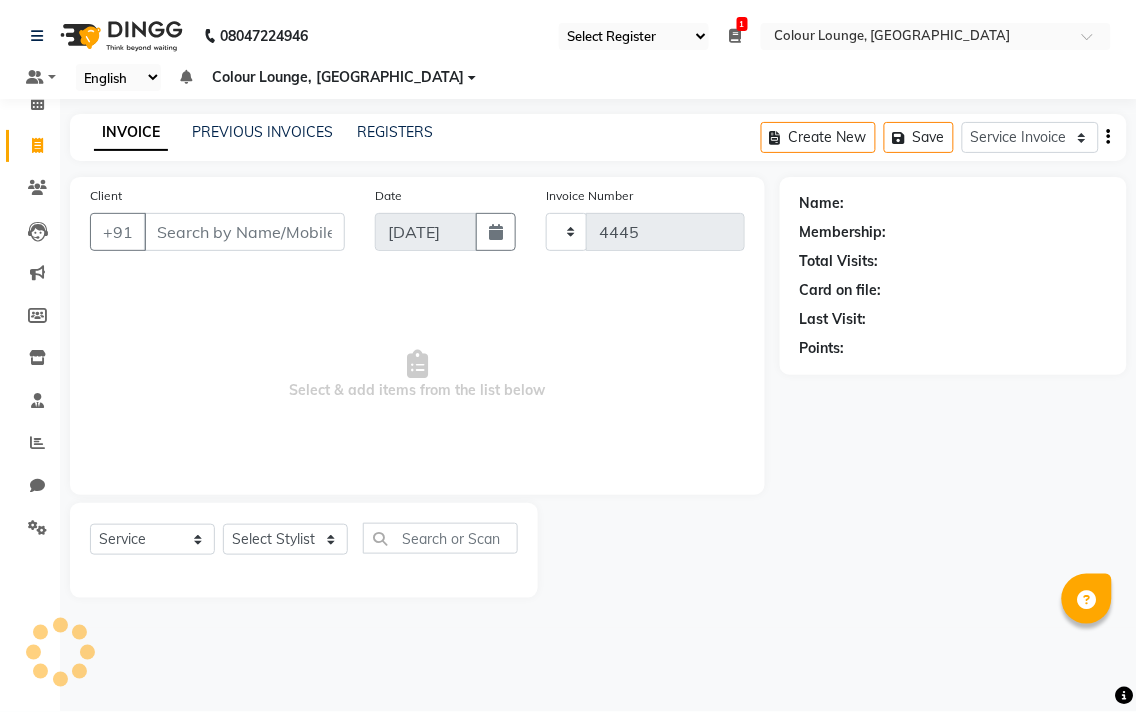 select on "8013" 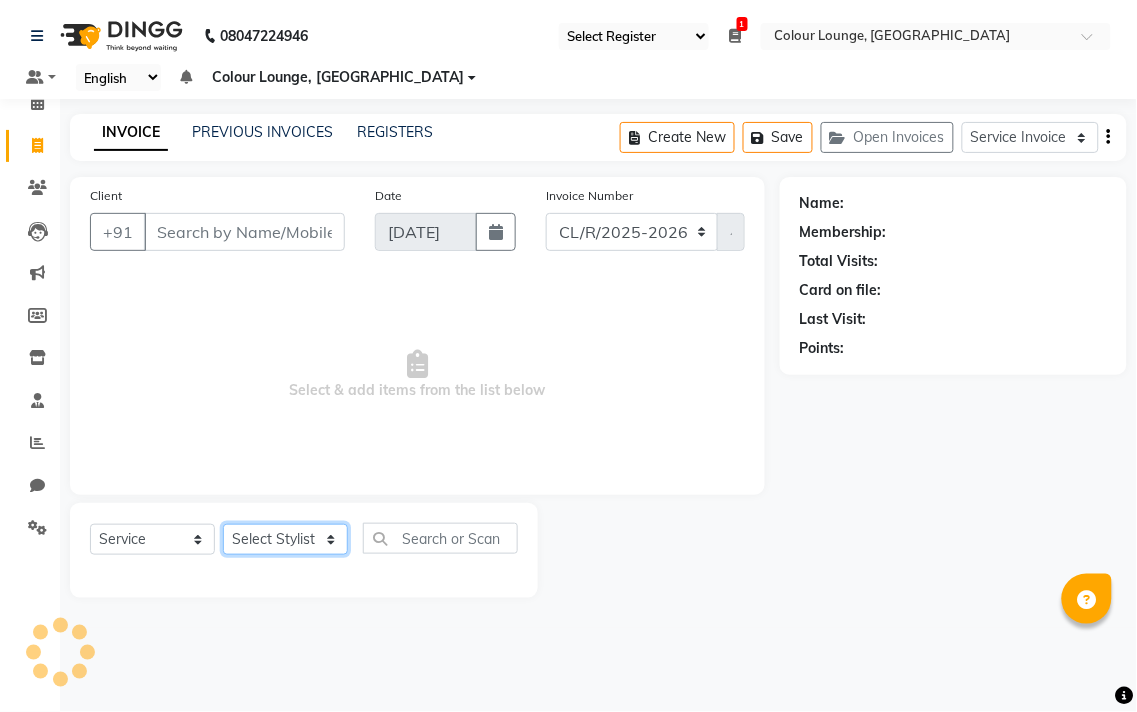 click on "Select Stylist" 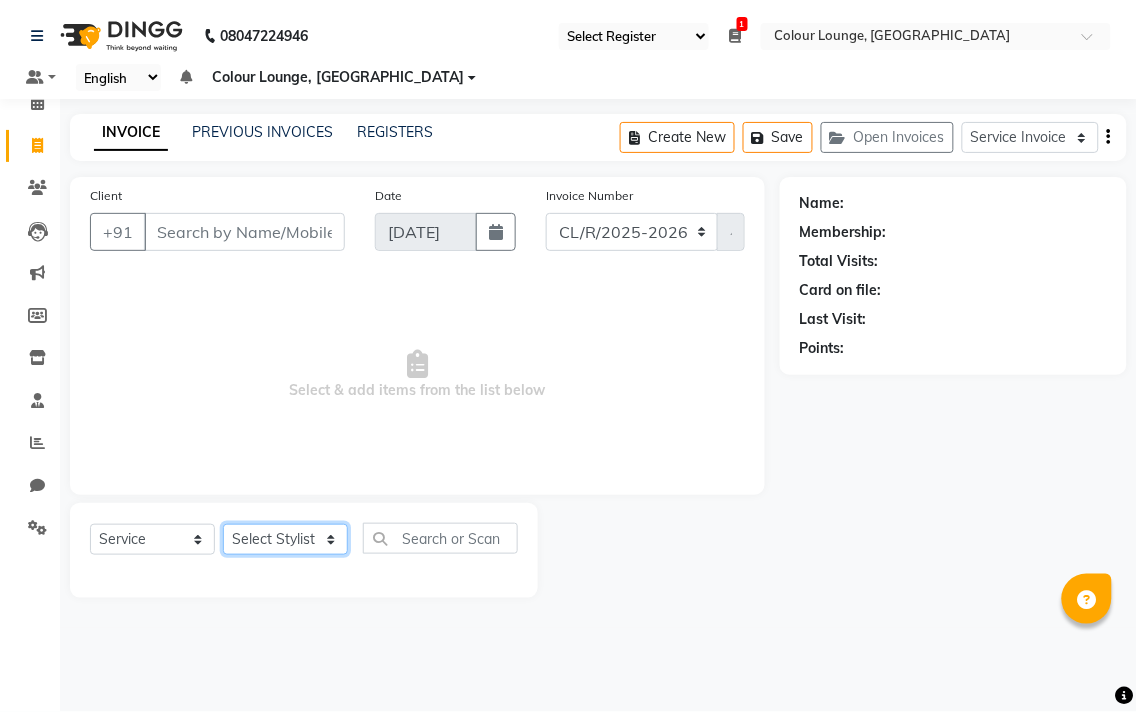 select on "70165" 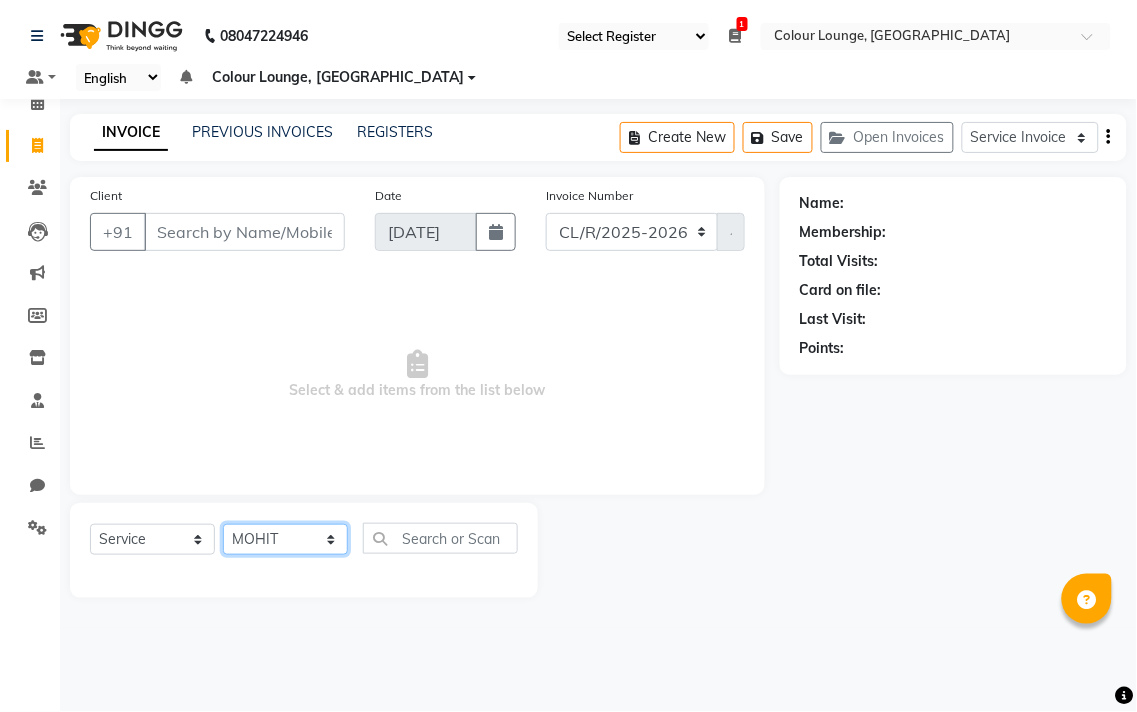 click on "Select Stylist Admin AMIT Birshika Colour Lounge, [GEOGRAPHIC_DATA] Colour Lounge, [GEOGRAPHIC_DATA] [PERSON_NAME] [PERSON_NAME] [PERSON_NAME] [PERSON_NAME] [PERSON_NAME] mam [PERSON_NAME] [PERSON_NAME] [PERSON_NAME] MOHIT [PERSON_NAME] POOJA [PERSON_NAME] [PERSON_NAME] [PERSON_NAME] guard [PERSON_NAME] [PERSON_NAME] [PERSON_NAME] [PERSON_NAME] SAMEER [PERSON_NAME] [PERSON_NAME] [PERSON_NAME] [PERSON_NAME] [PERSON_NAME] [PERSON_NAME] VISHAL [PERSON_NAME]" 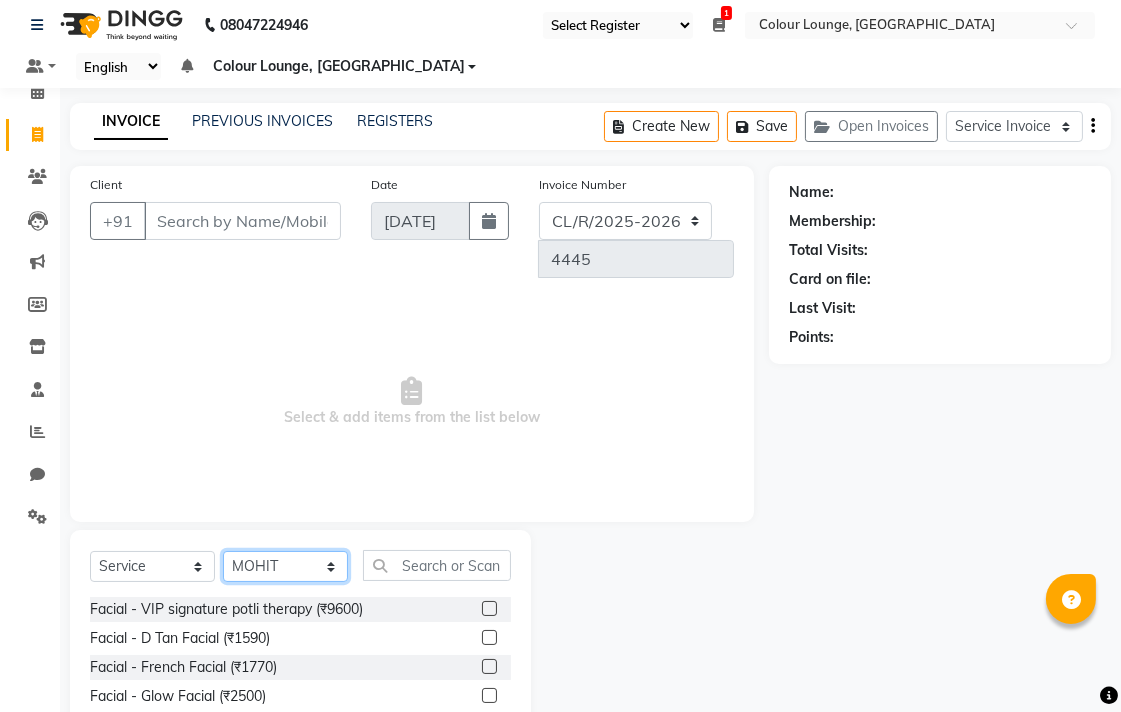 scroll, scrollTop: 25, scrollLeft: 0, axis: vertical 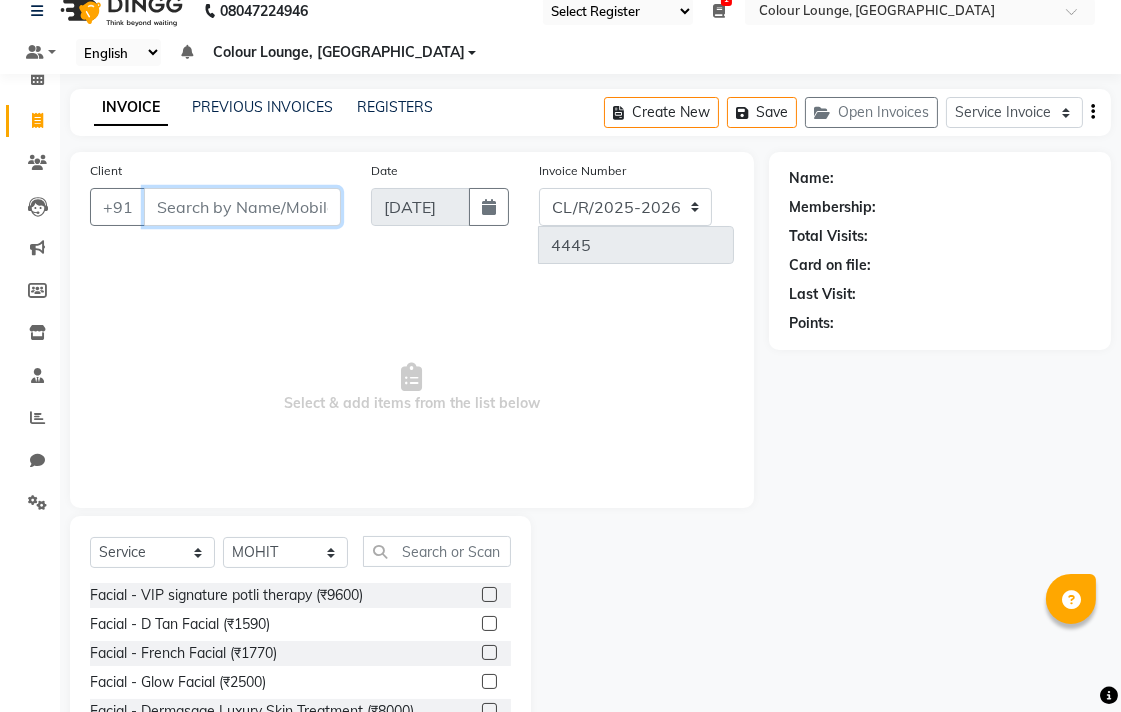 click on "Client" at bounding box center (242, 207) 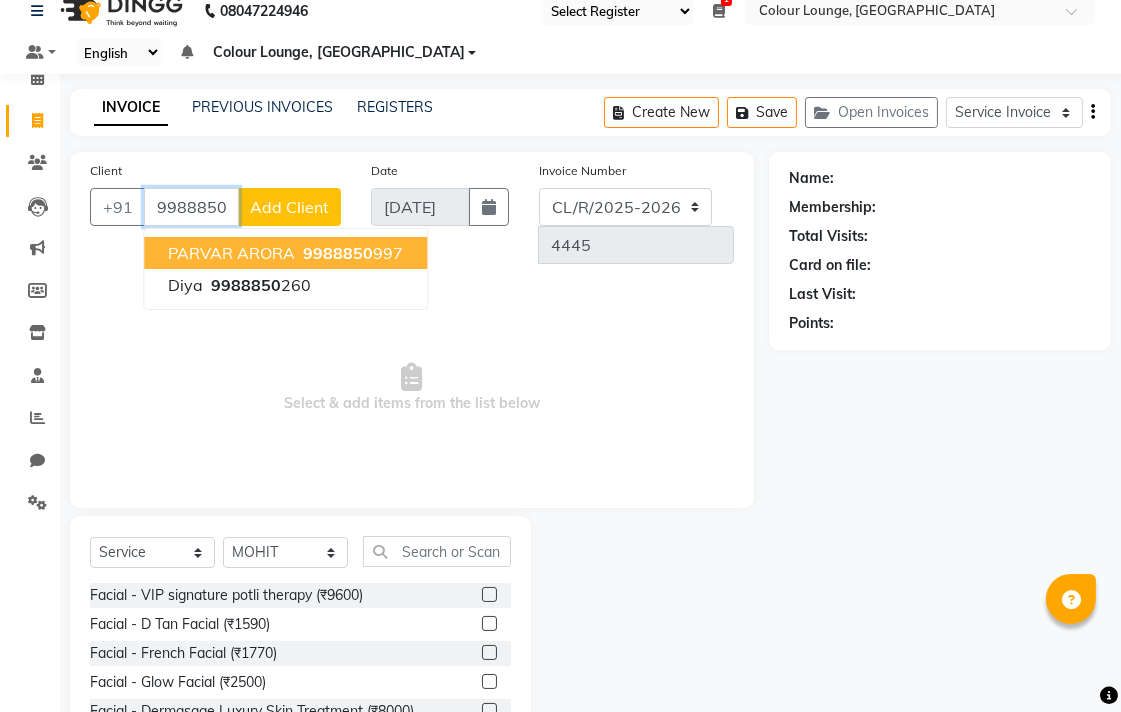 click on "9988850 997" at bounding box center [351, 253] 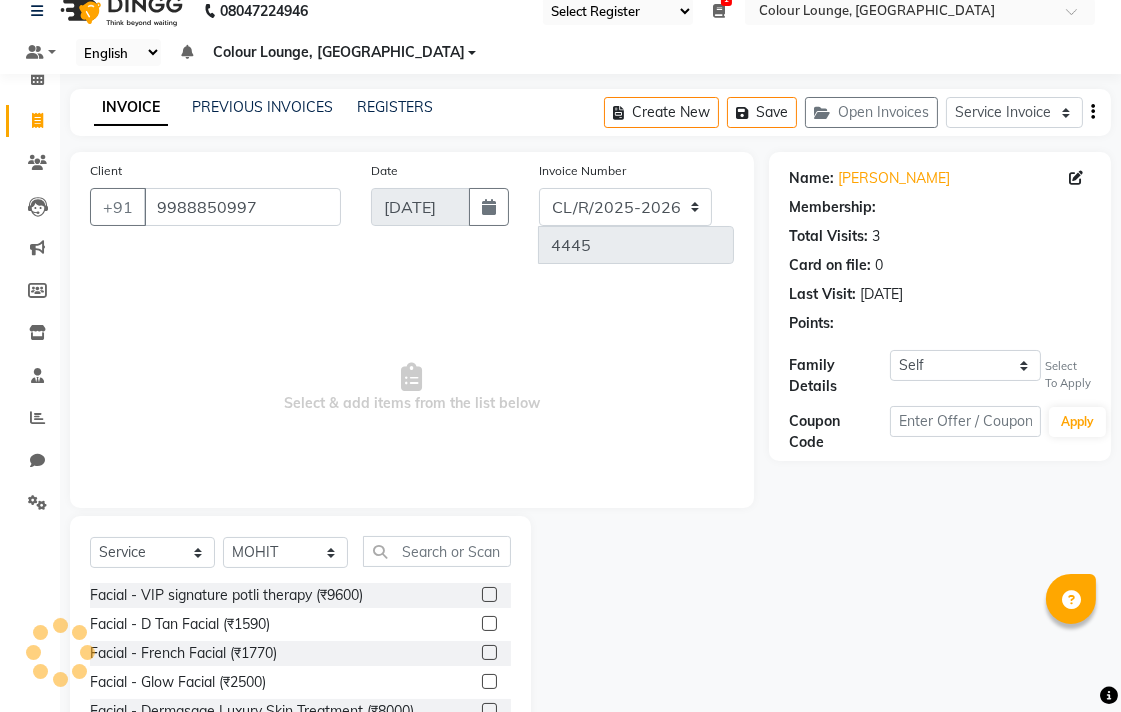 select on "1: Object" 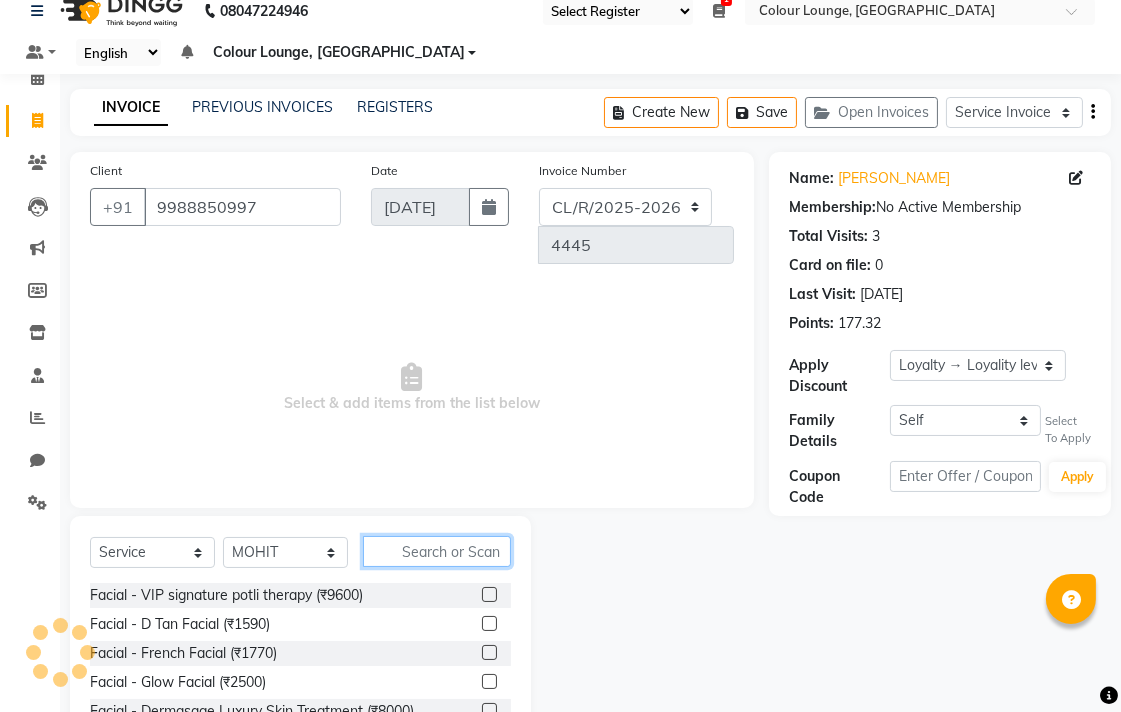 click 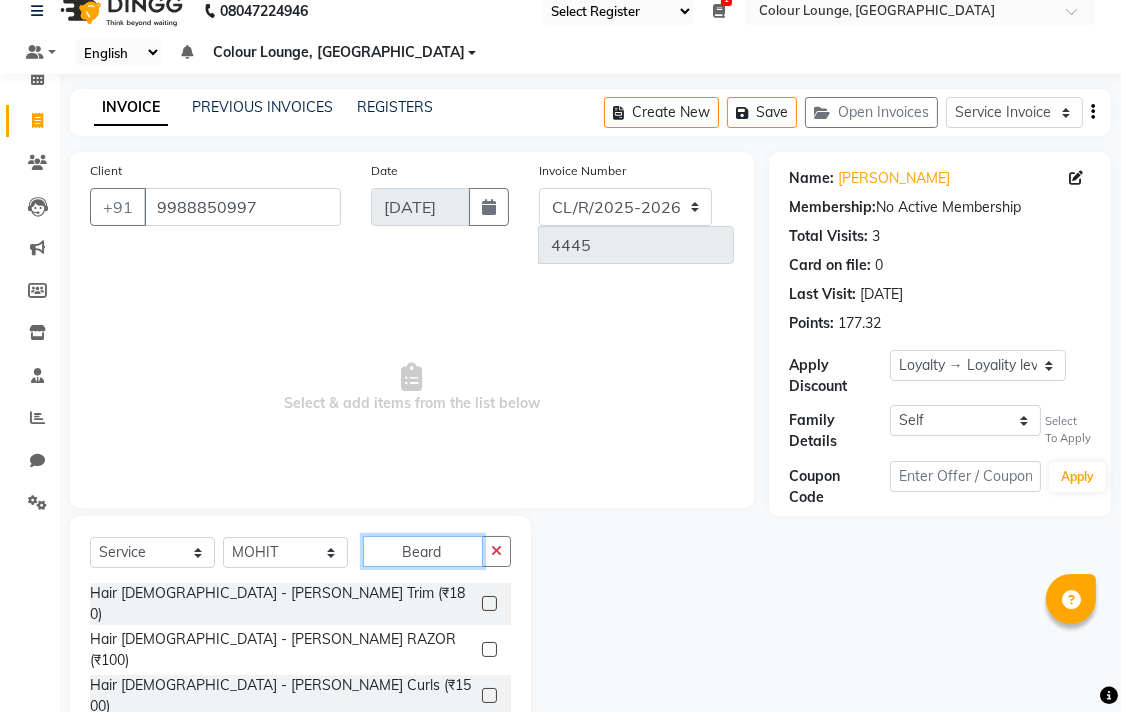 scroll, scrollTop: 61, scrollLeft: 0, axis: vertical 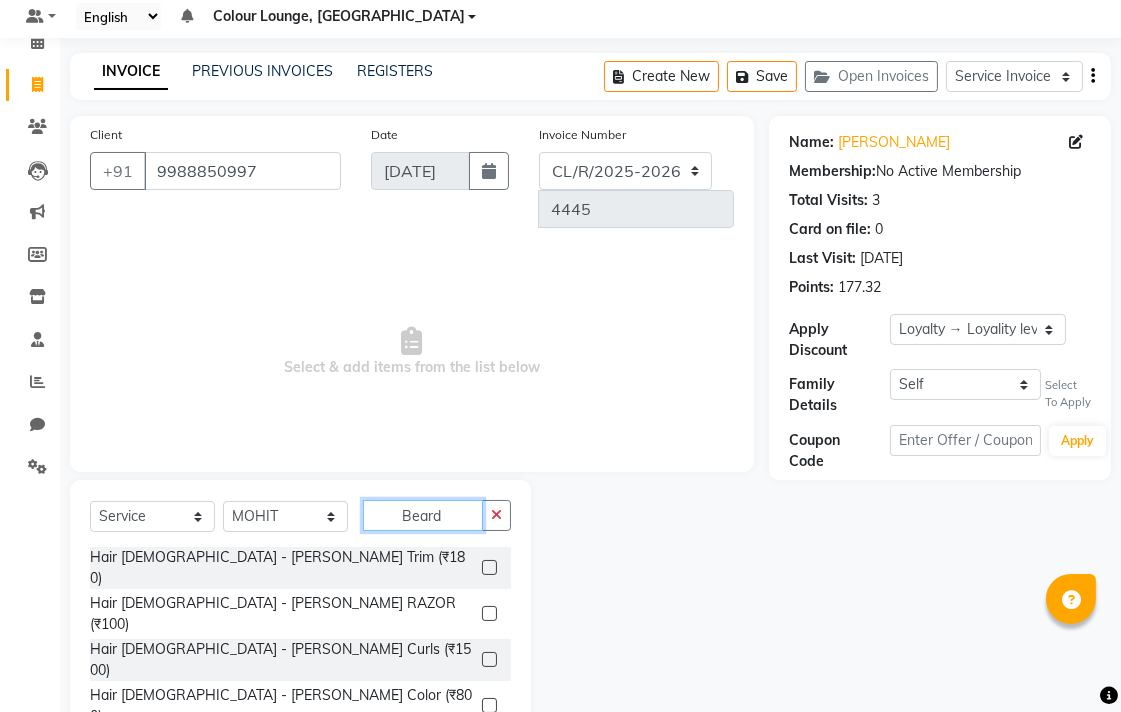 type on "Beard" 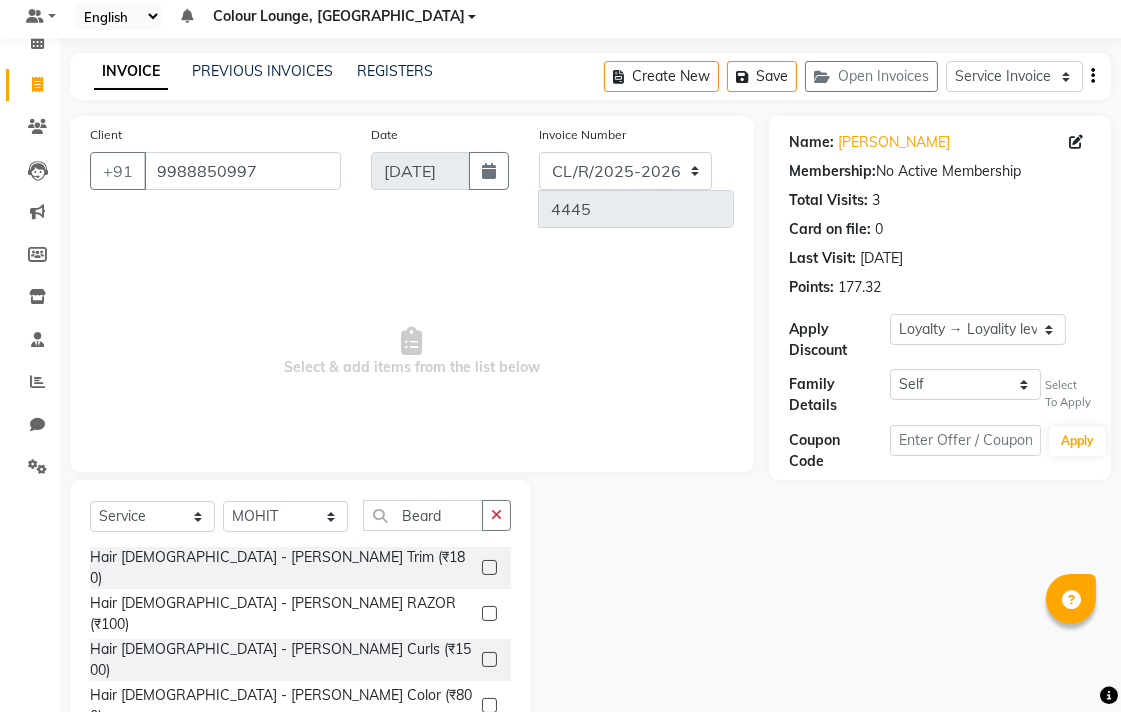 click 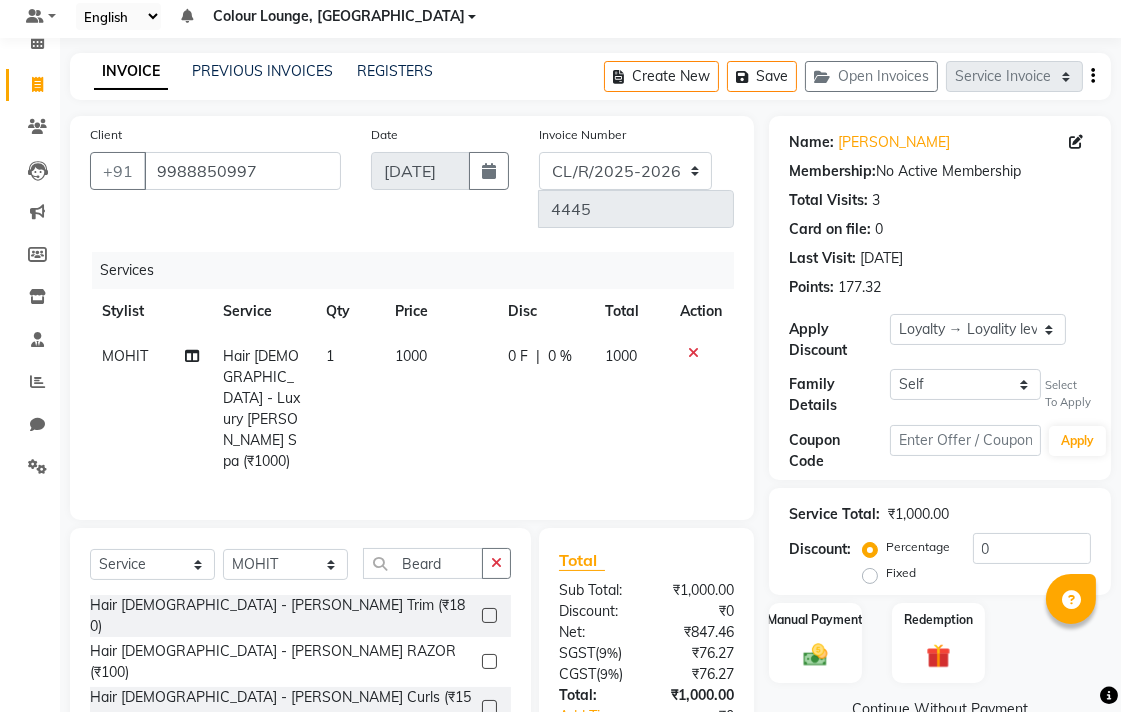 checkbox on "false" 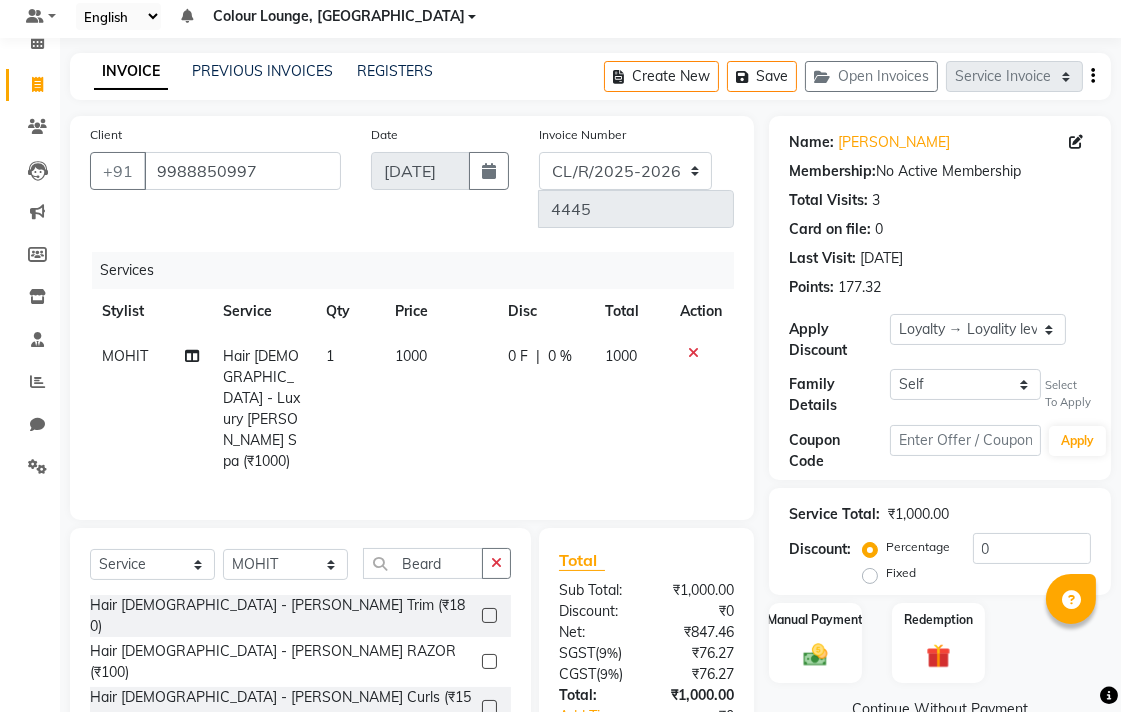click on "1000" 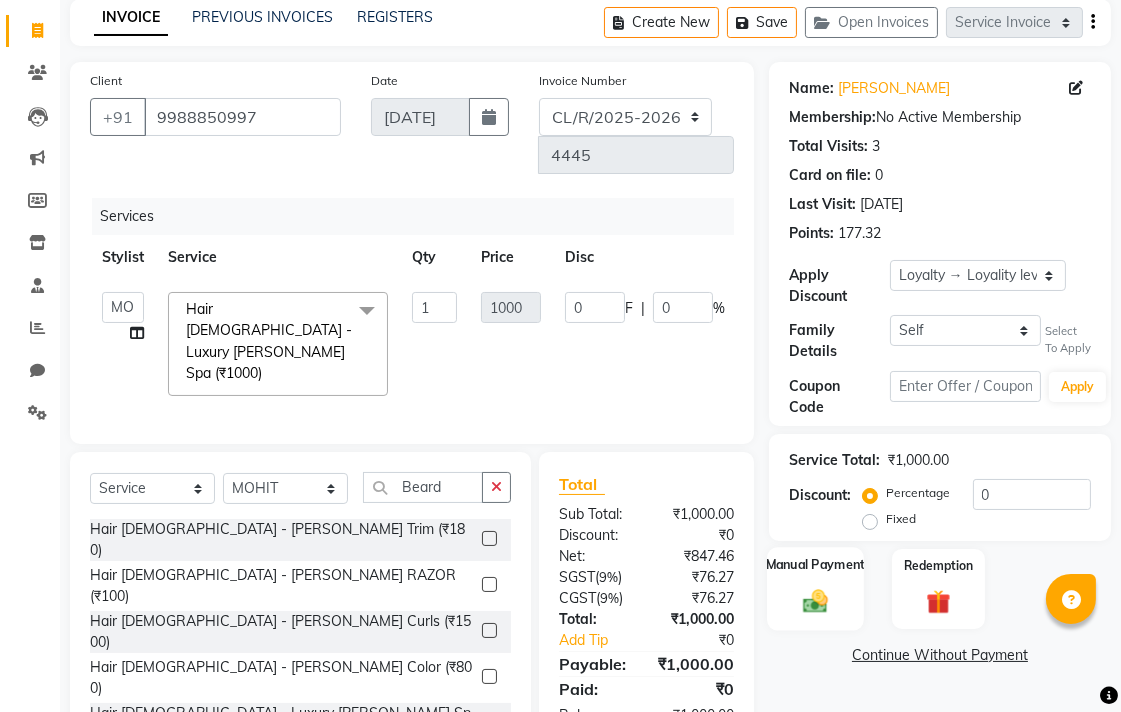 click 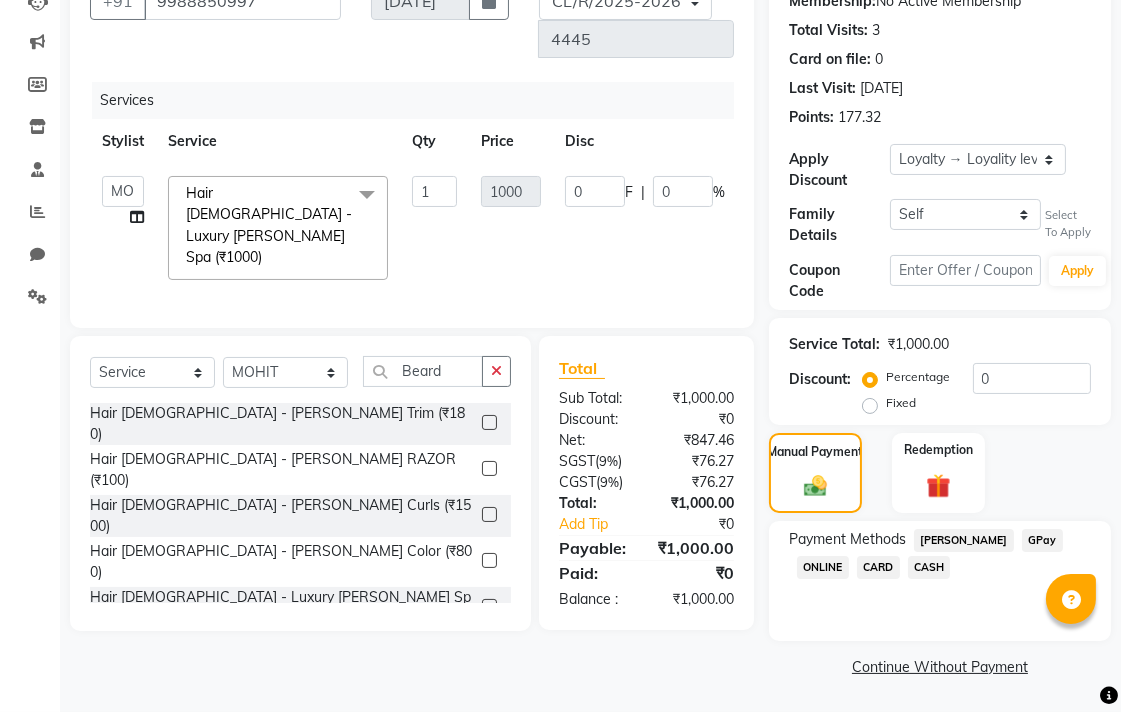 click on "CARD" 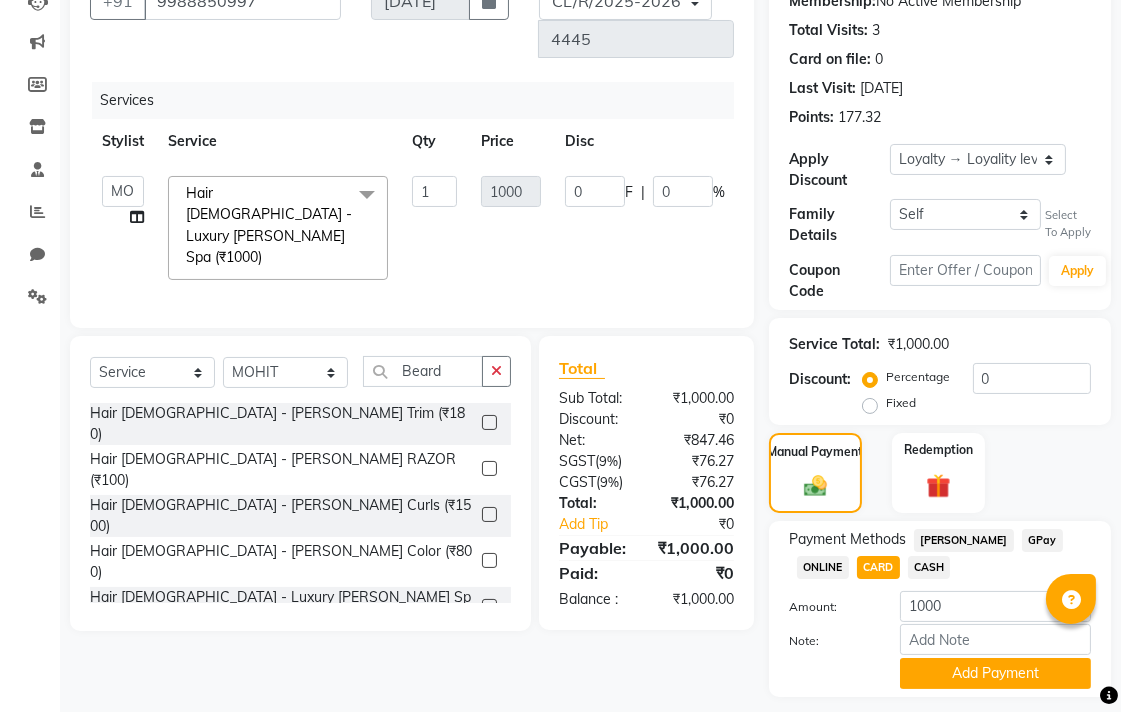 scroll, scrollTop: 287, scrollLeft: 0, axis: vertical 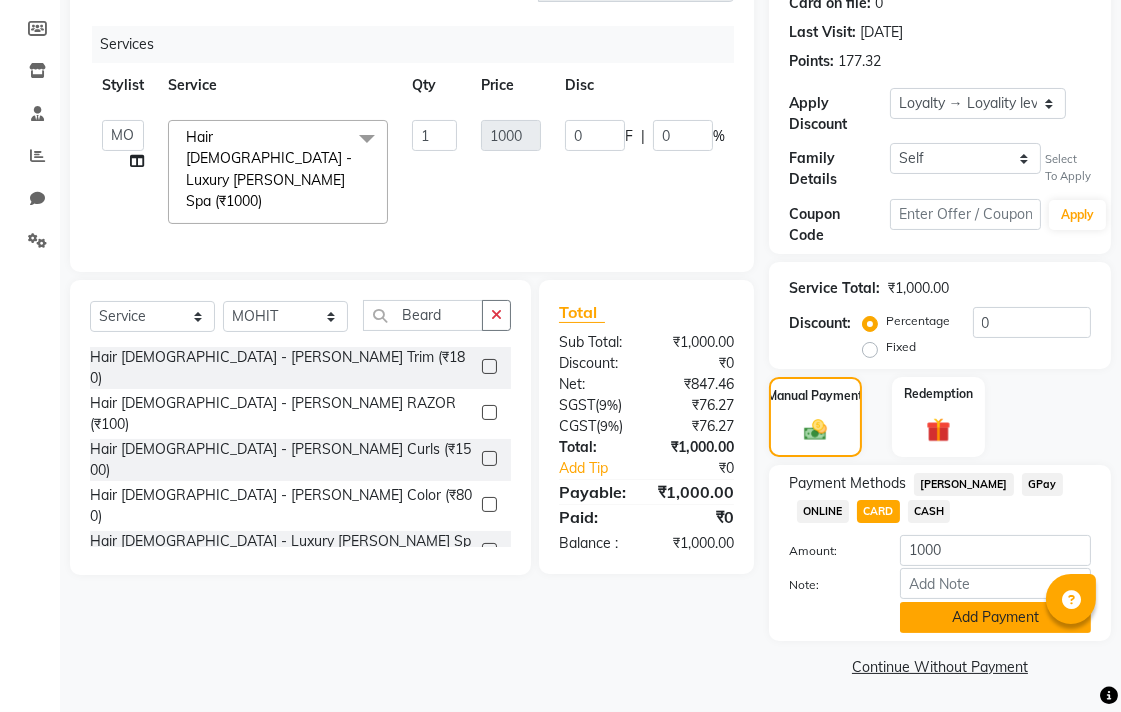 click on "Add Payment" 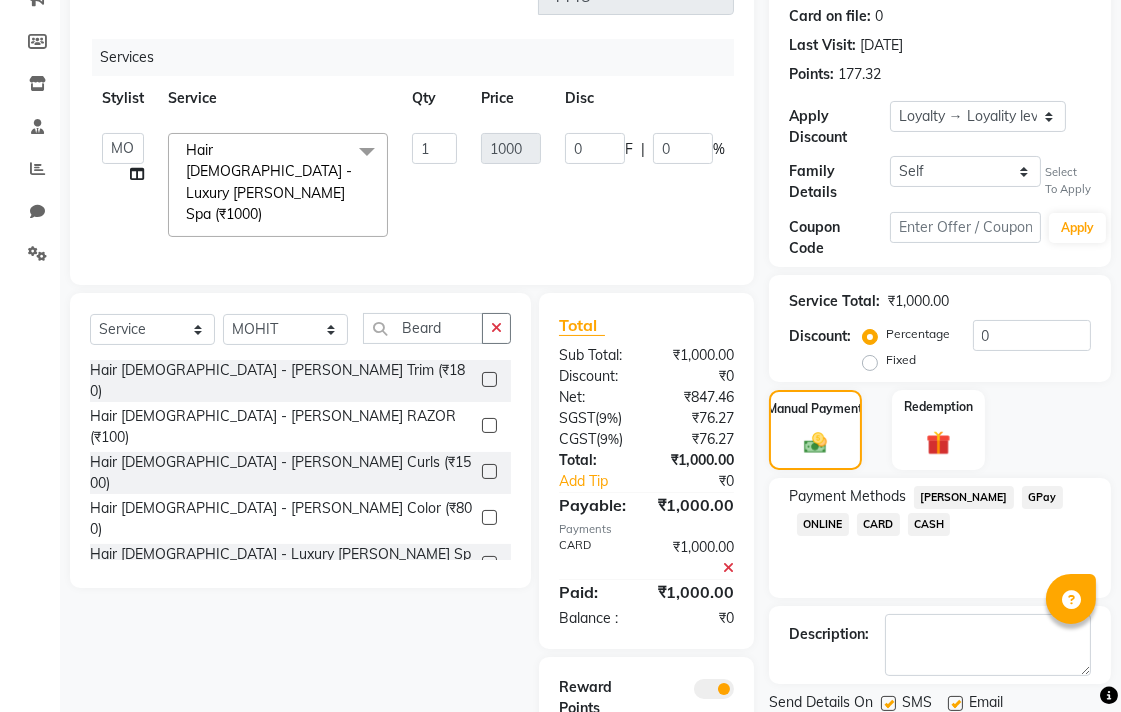 scroll, scrollTop: 344, scrollLeft: 0, axis: vertical 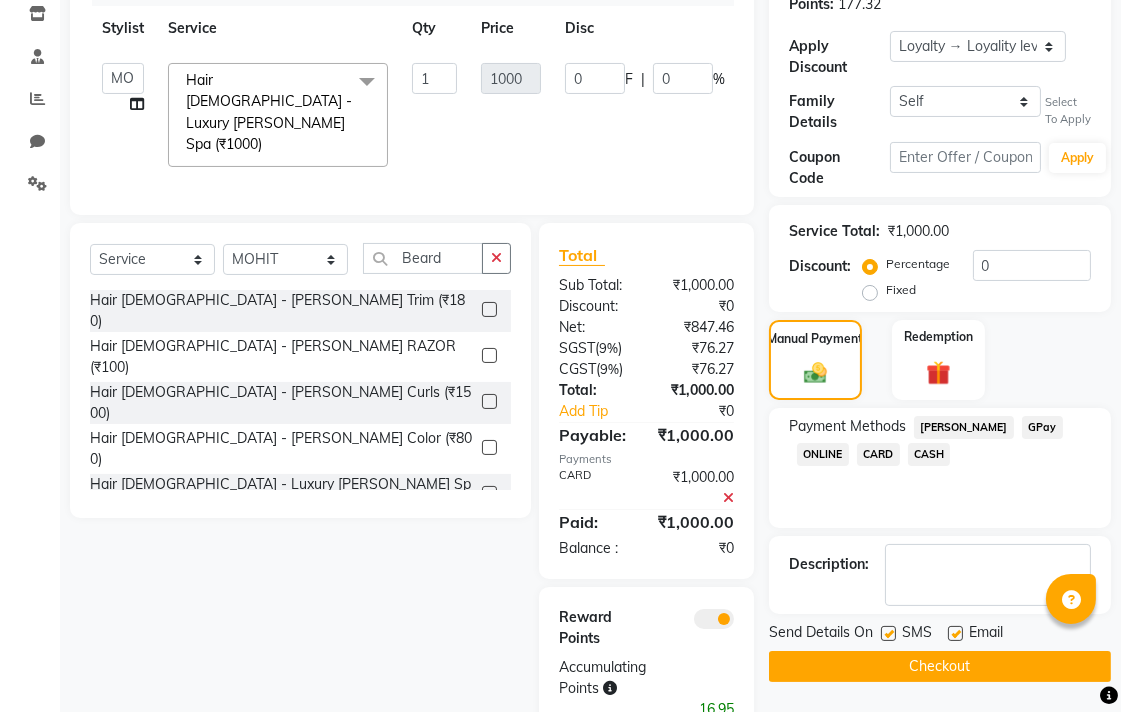 click 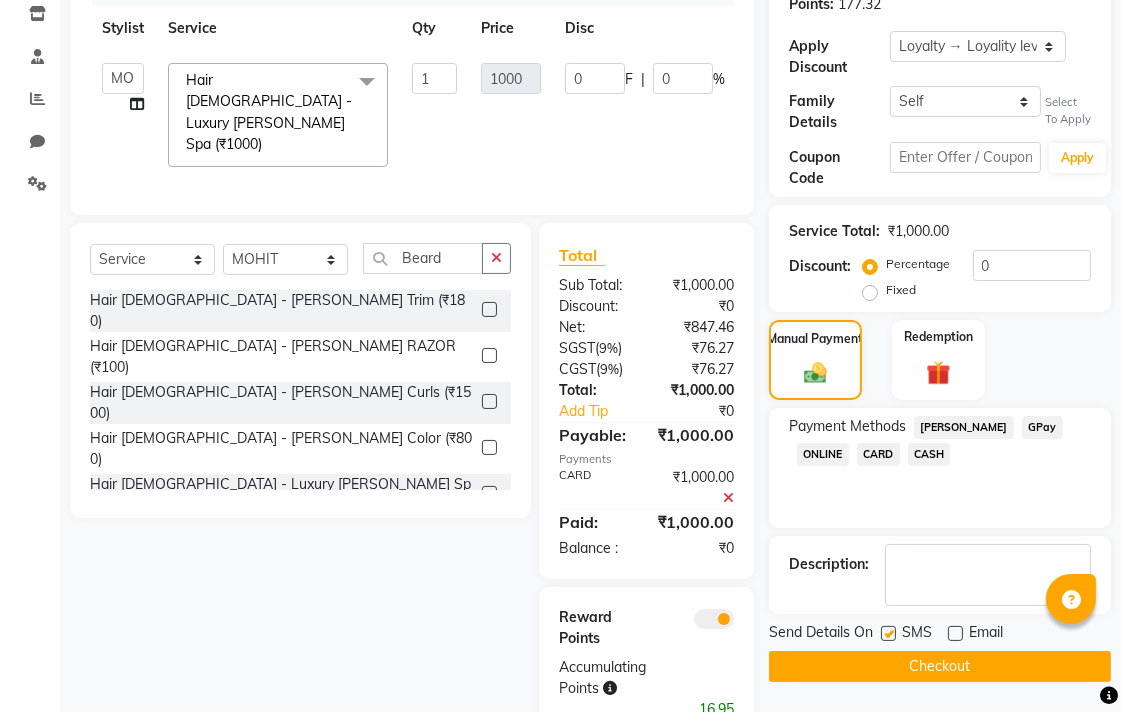 click on "Checkout" 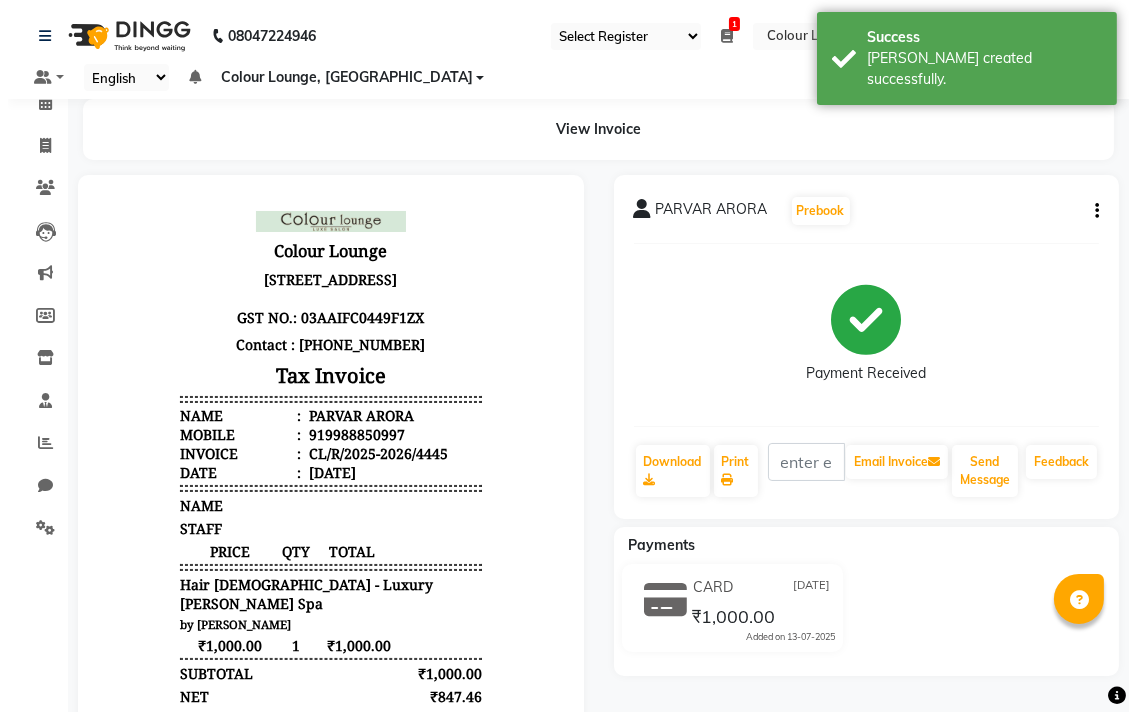 scroll, scrollTop: 0, scrollLeft: 0, axis: both 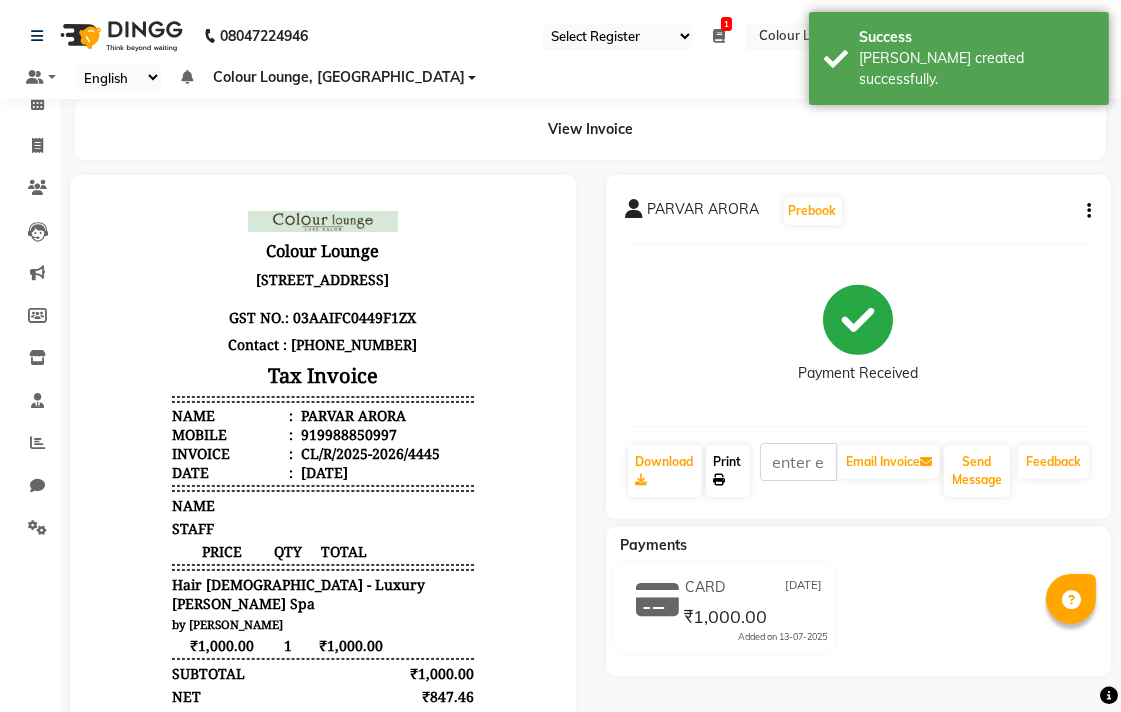 click on "Print" 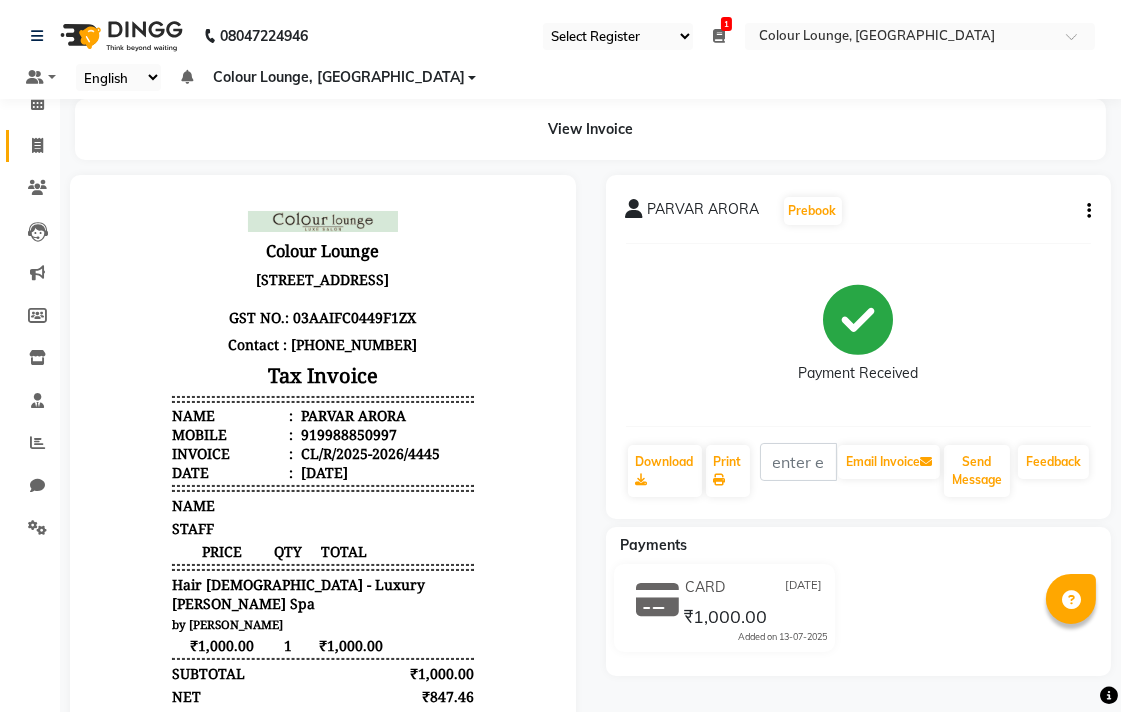 click 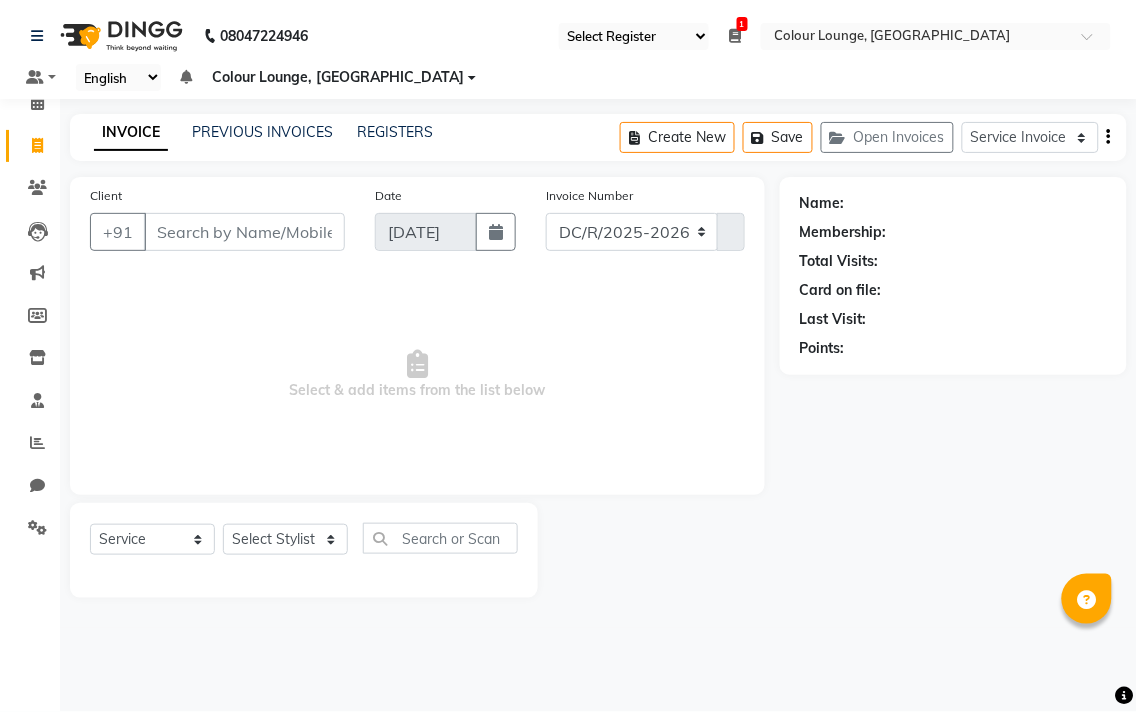 select on "8013" 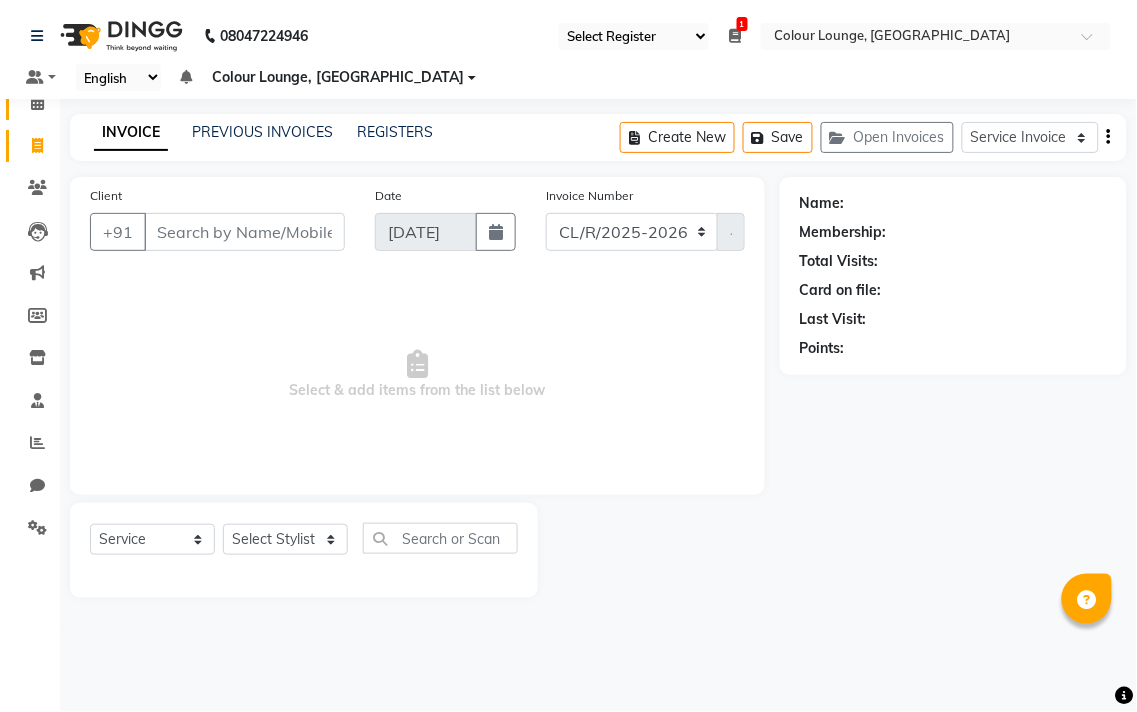 click 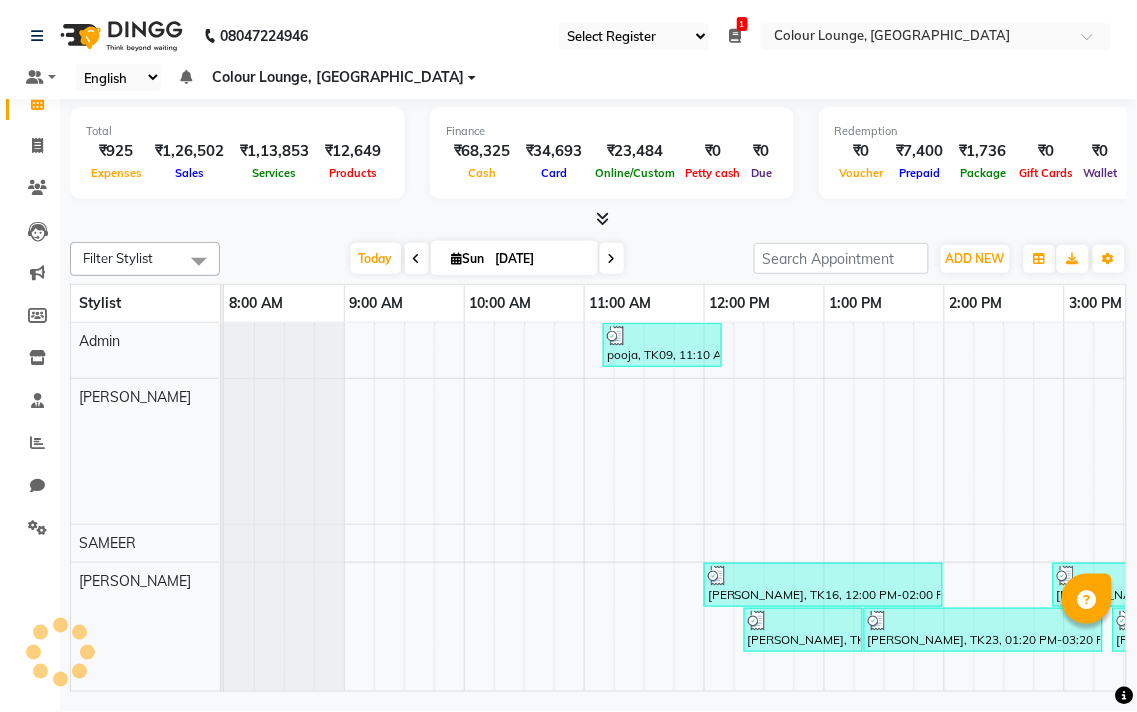scroll, scrollTop: 0, scrollLeft: 657, axis: horizontal 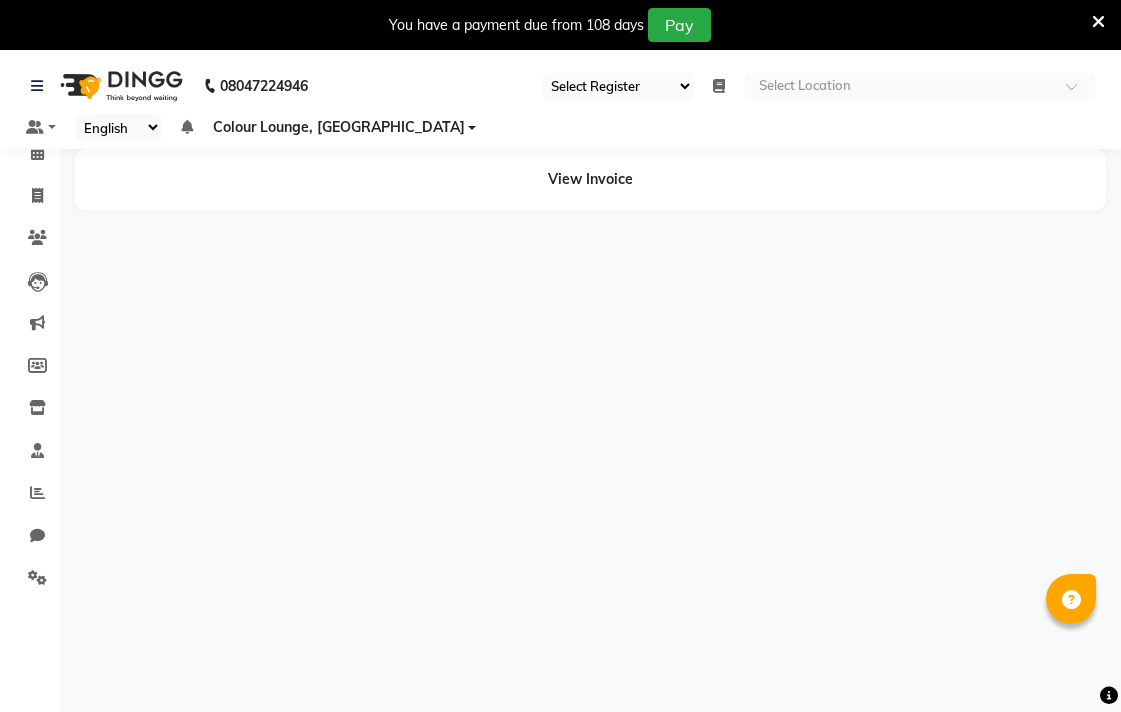 select on "83" 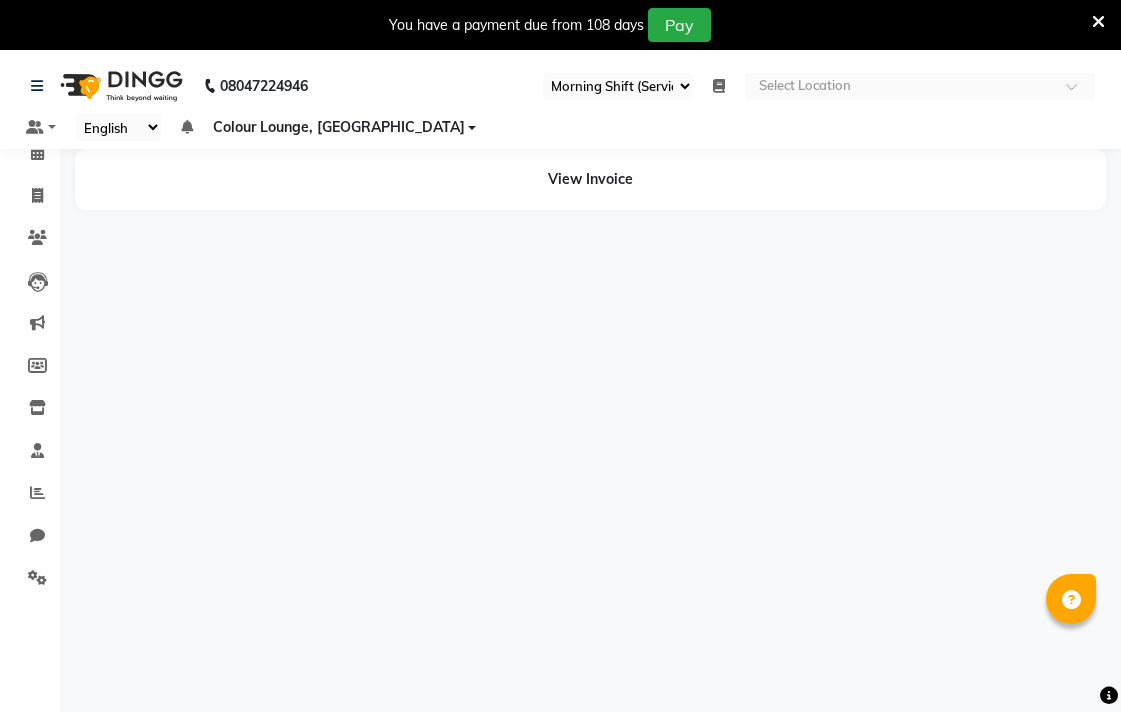 scroll, scrollTop: 0, scrollLeft: 0, axis: both 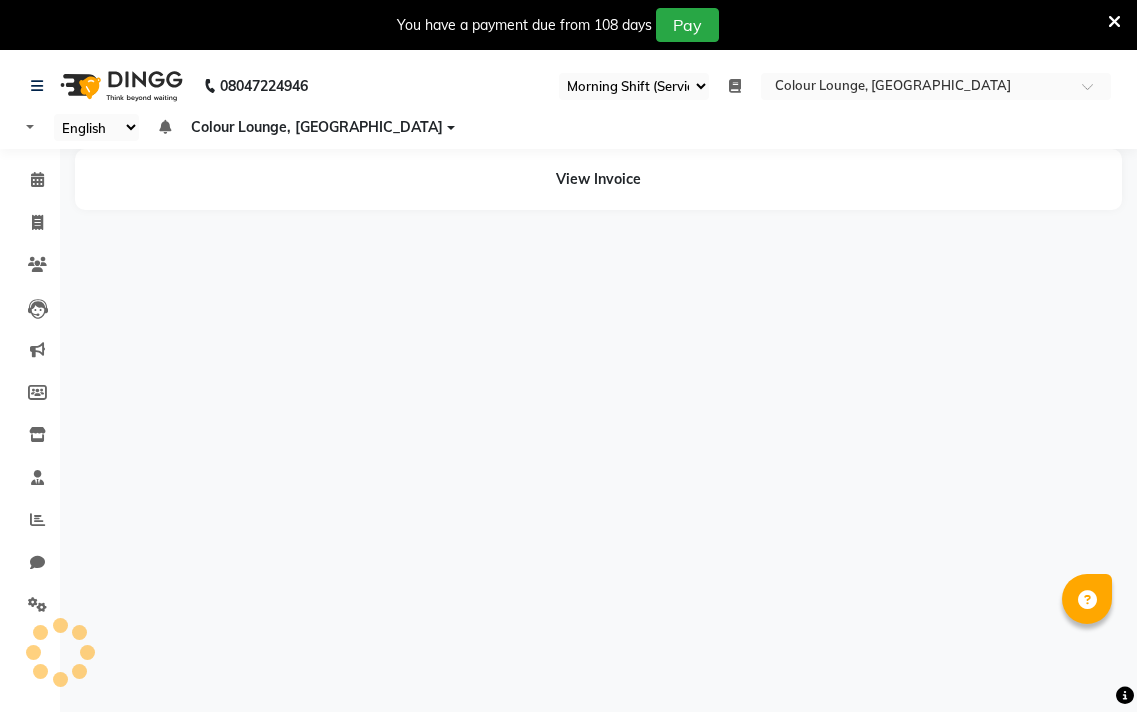 select on "83" 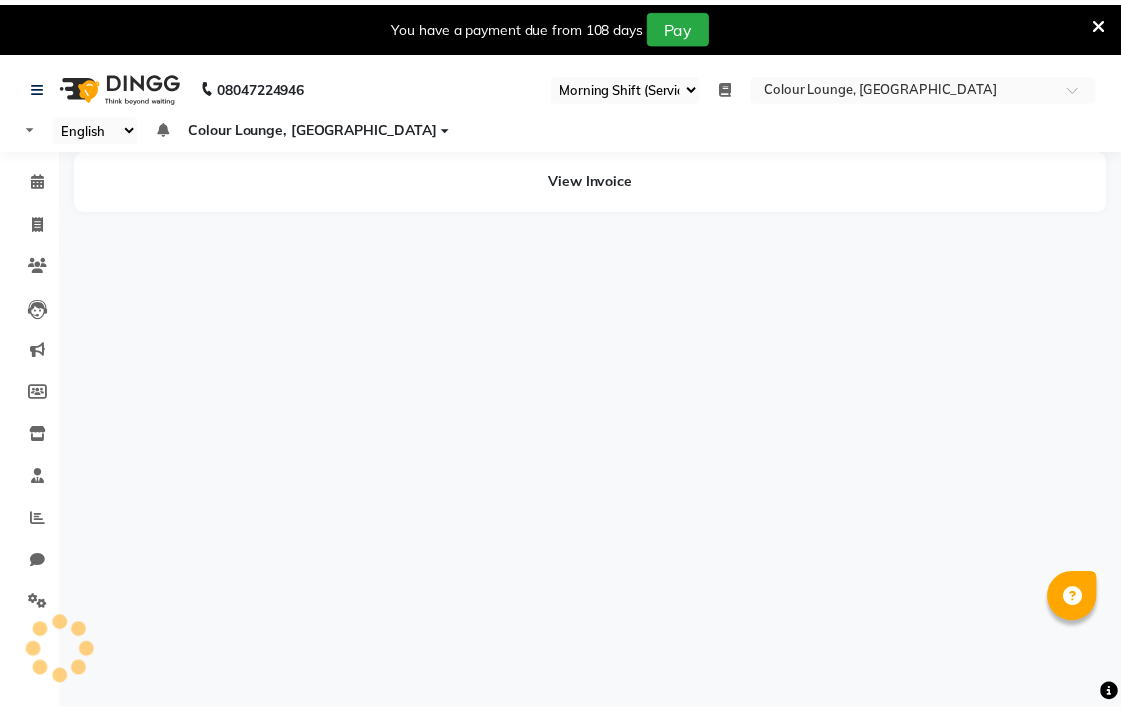 scroll, scrollTop: 0, scrollLeft: 0, axis: both 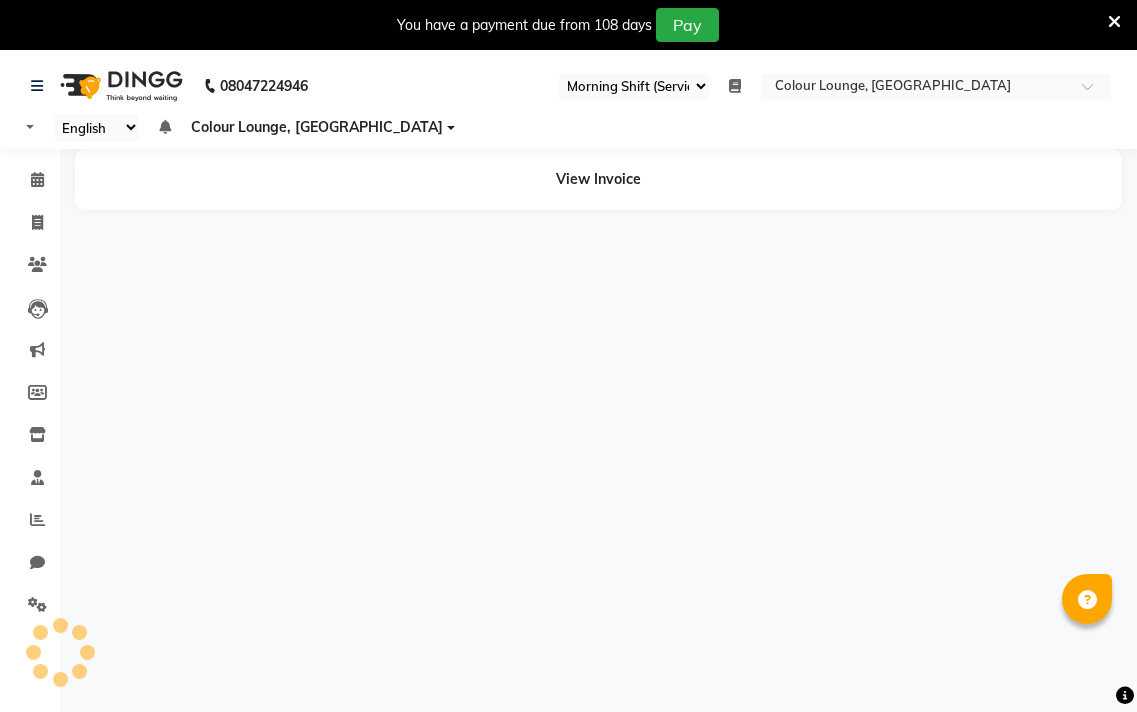 select on "83" 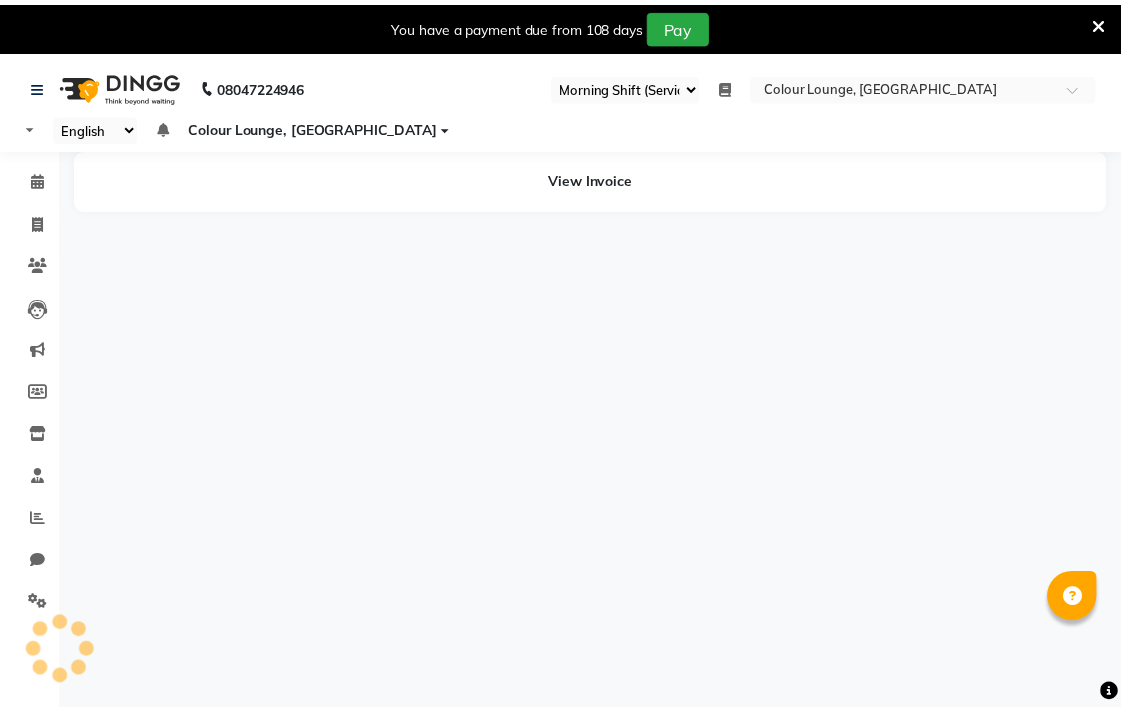scroll, scrollTop: 0, scrollLeft: 0, axis: both 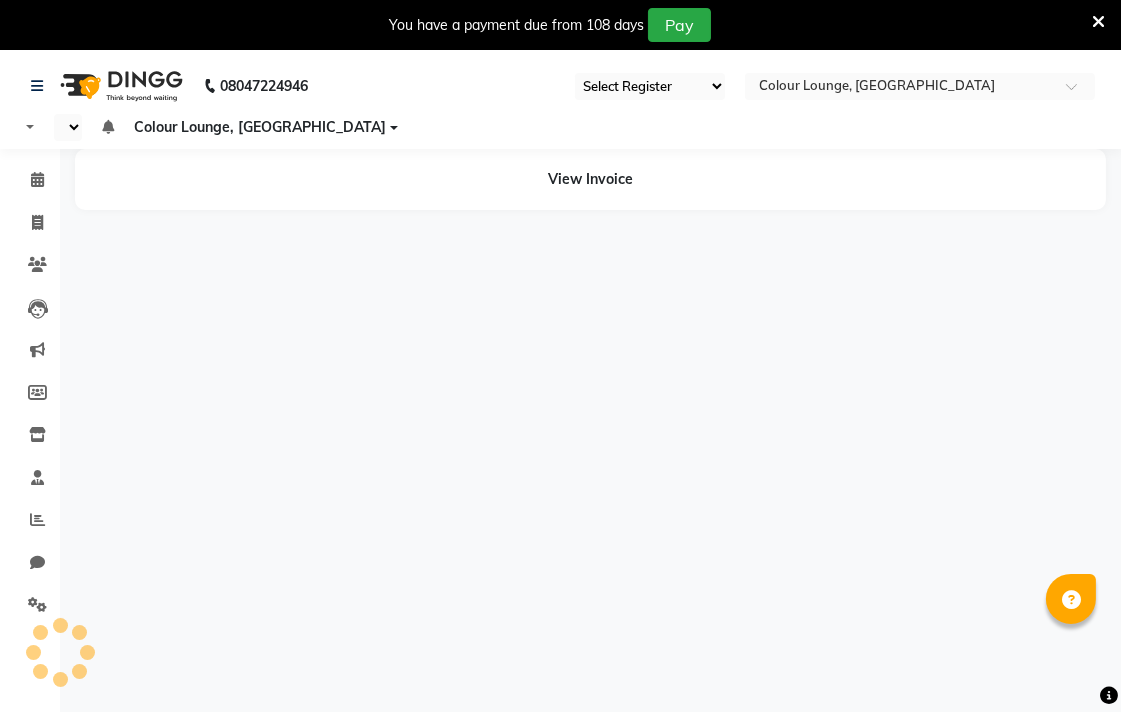 select on "83" 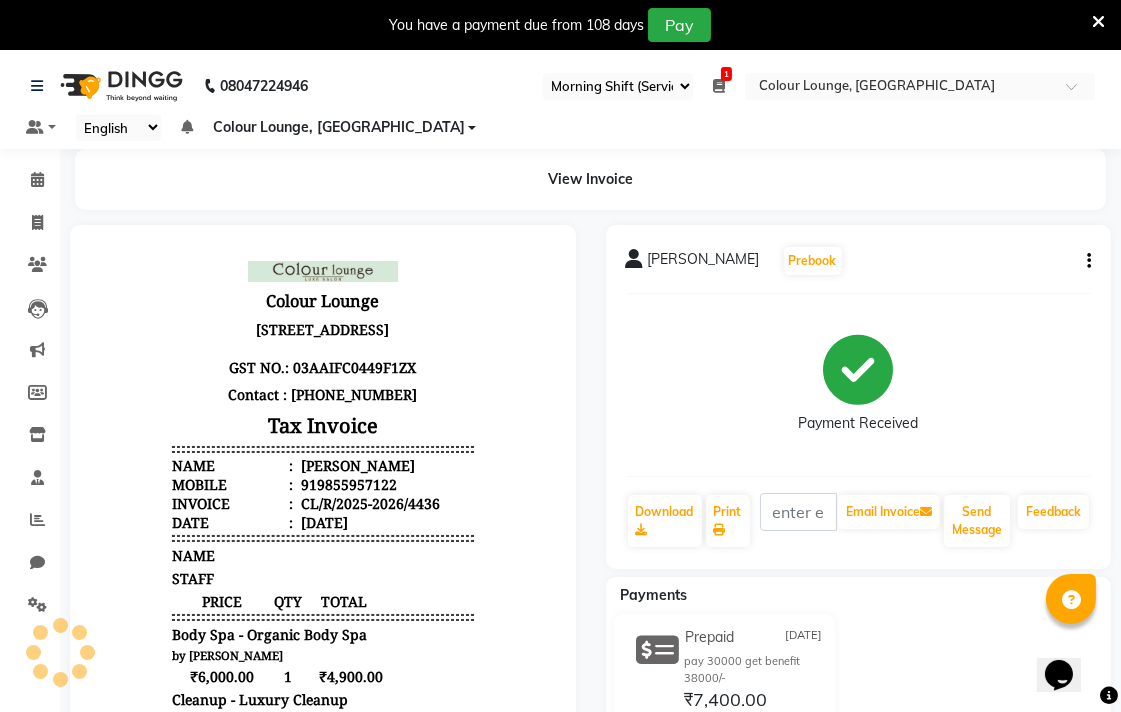 scroll, scrollTop: 0, scrollLeft: 0, axis: both 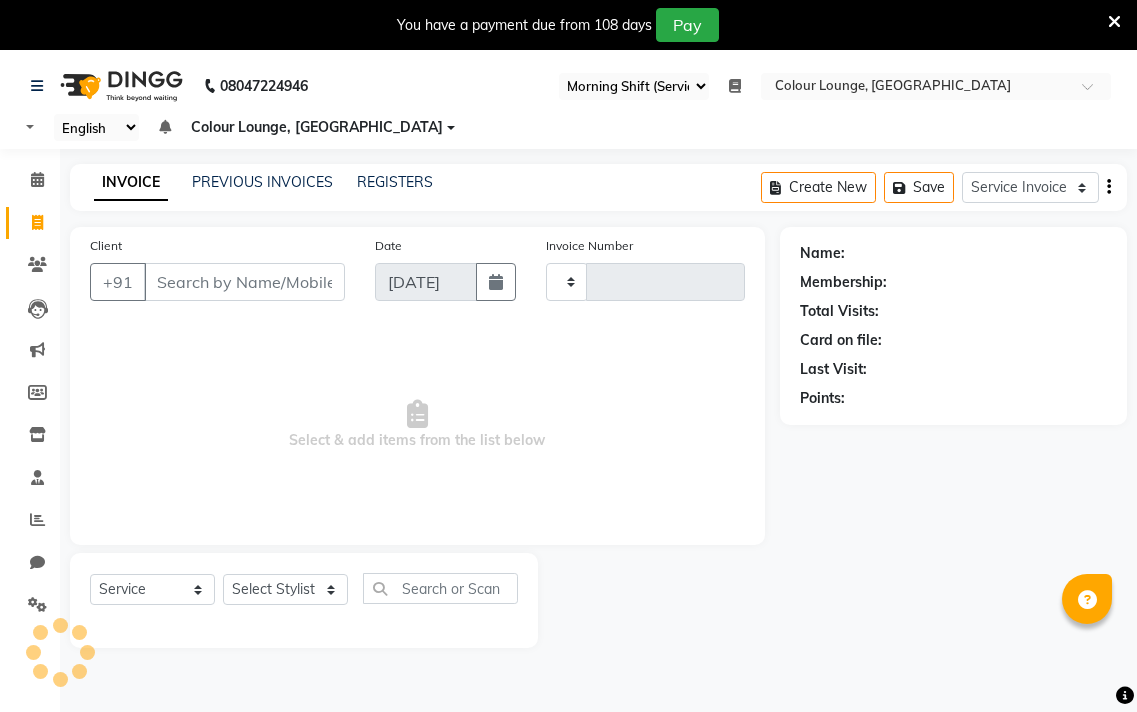 select on "83" 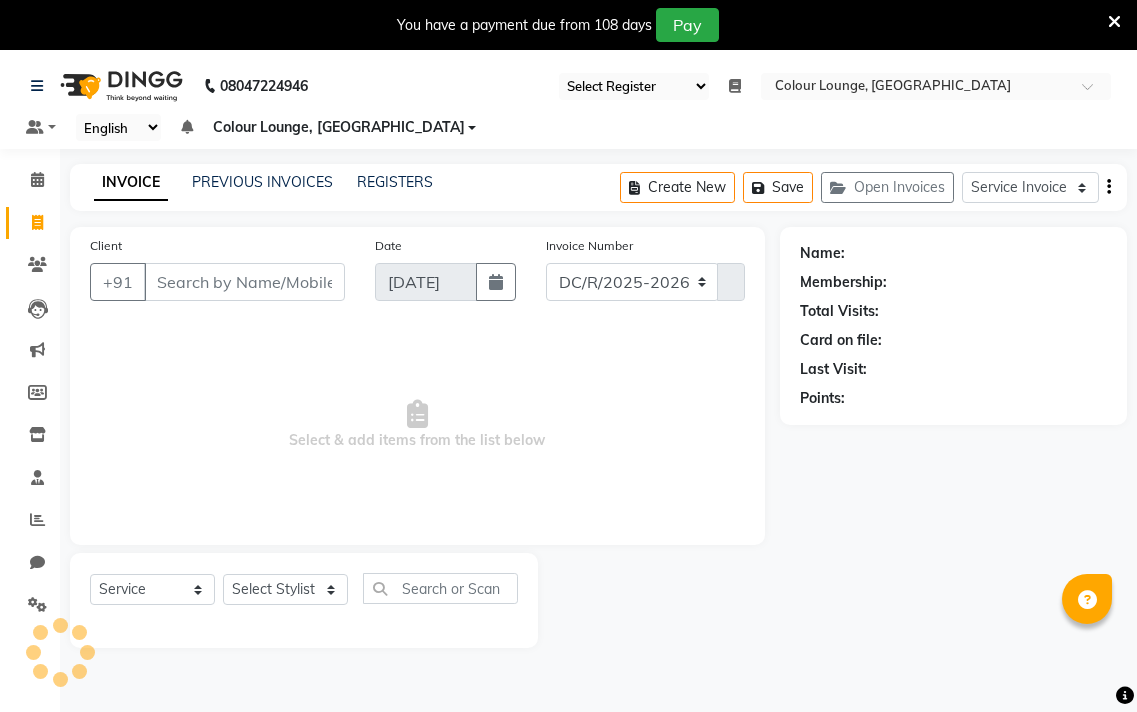 select on "8013" 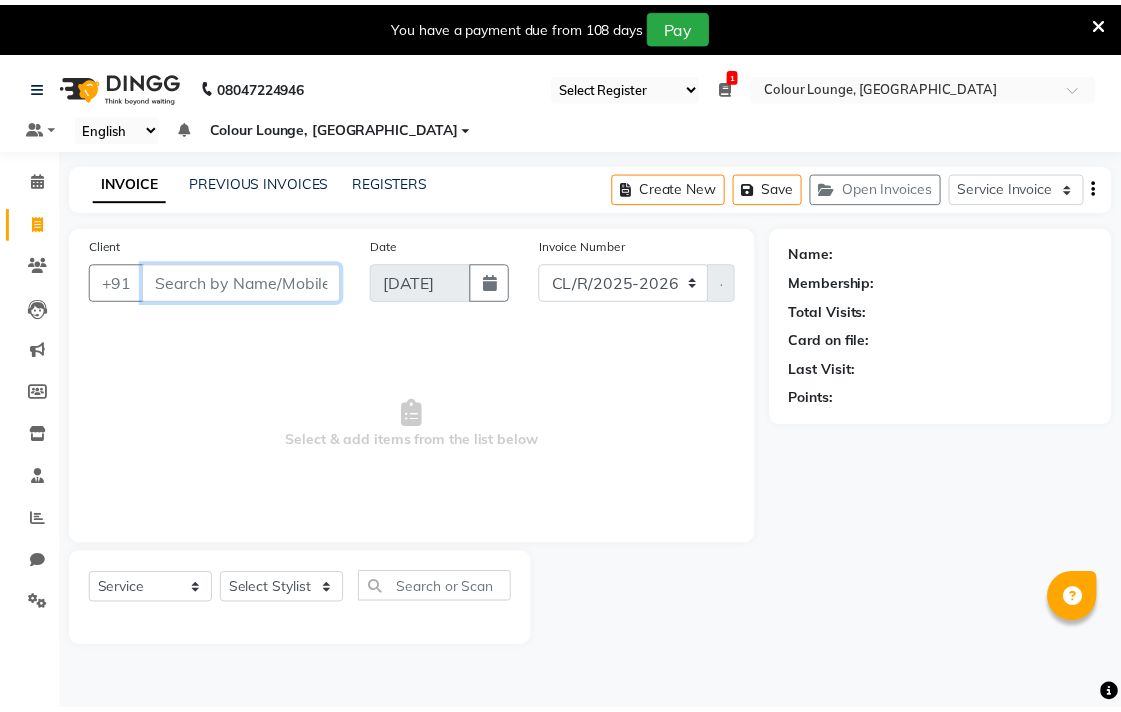 scroll, scrollTop: 0, scrollLeft: 0, axis: both 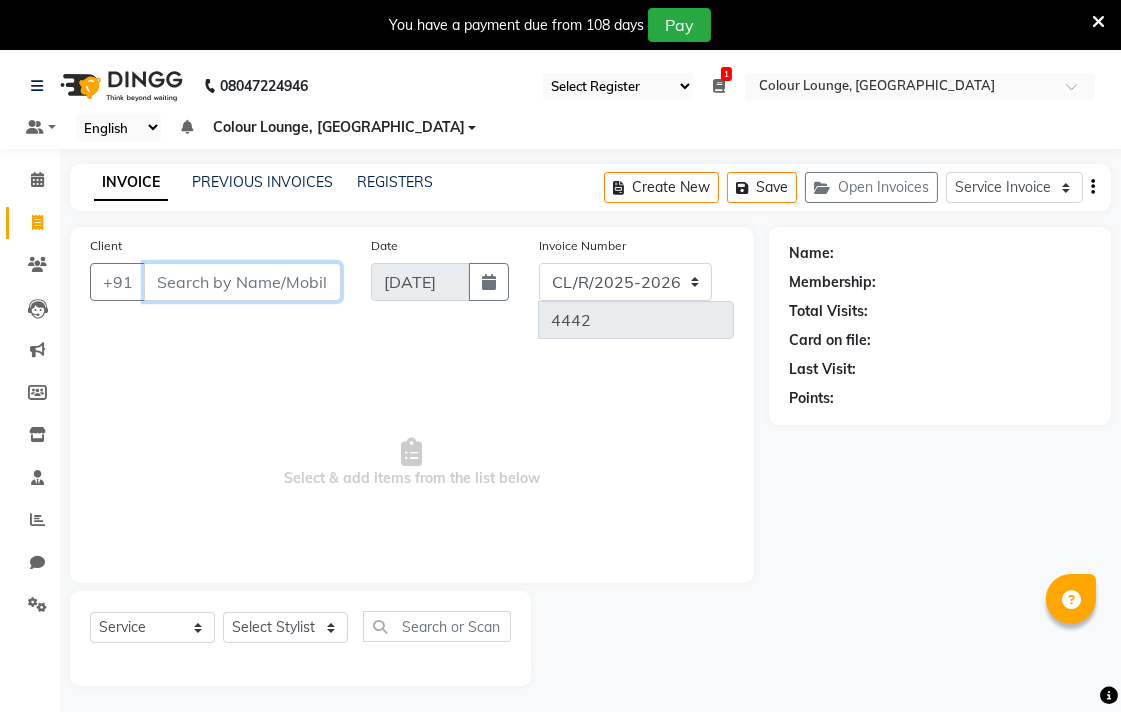 click on "Client" at bounding box center [242, 282] 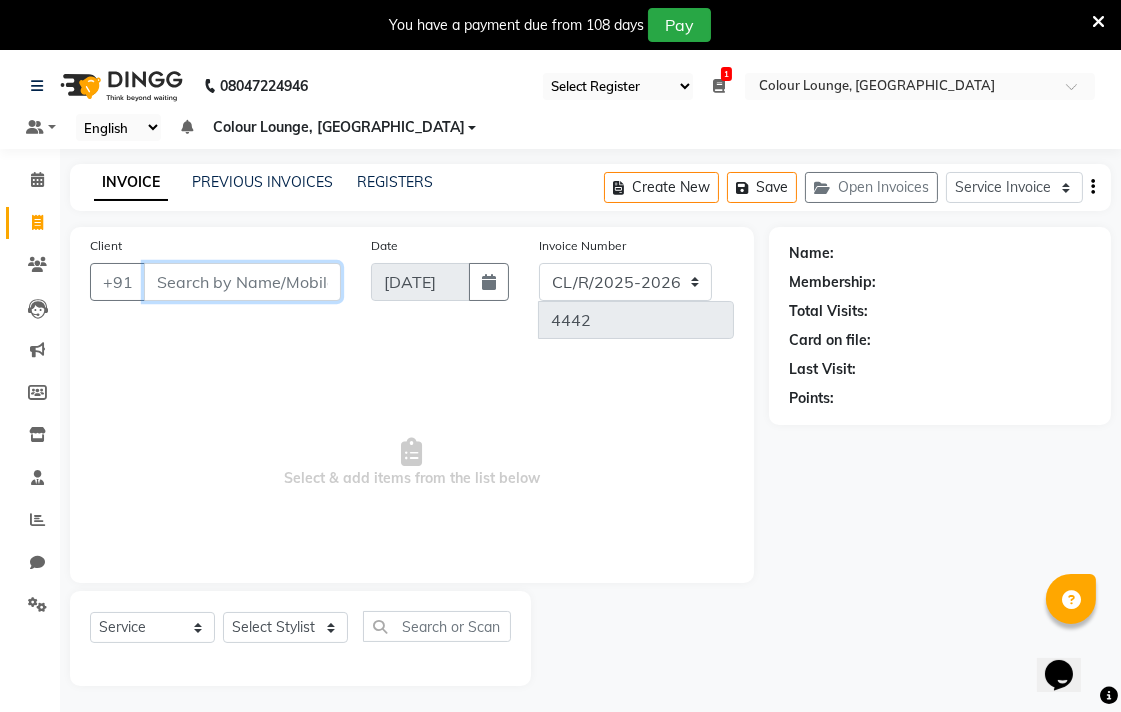scroll, scrollTop: 0, scrollLeft: 0, axis: both 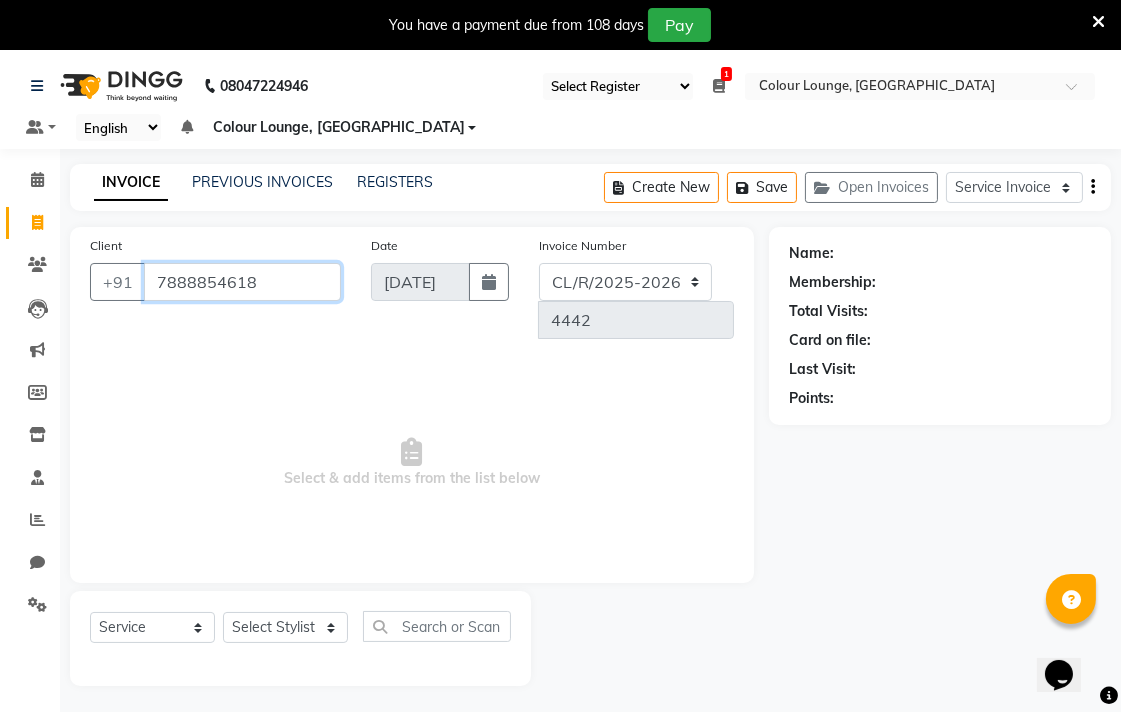 type on "7888854618" 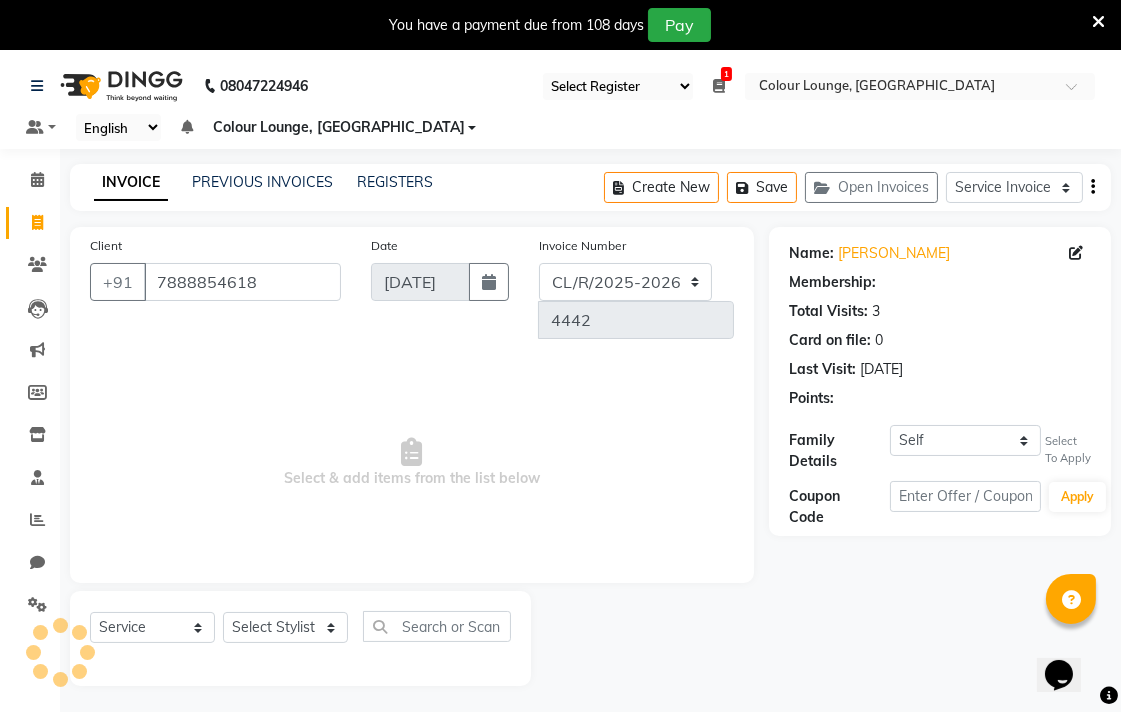 select on "1: Object" 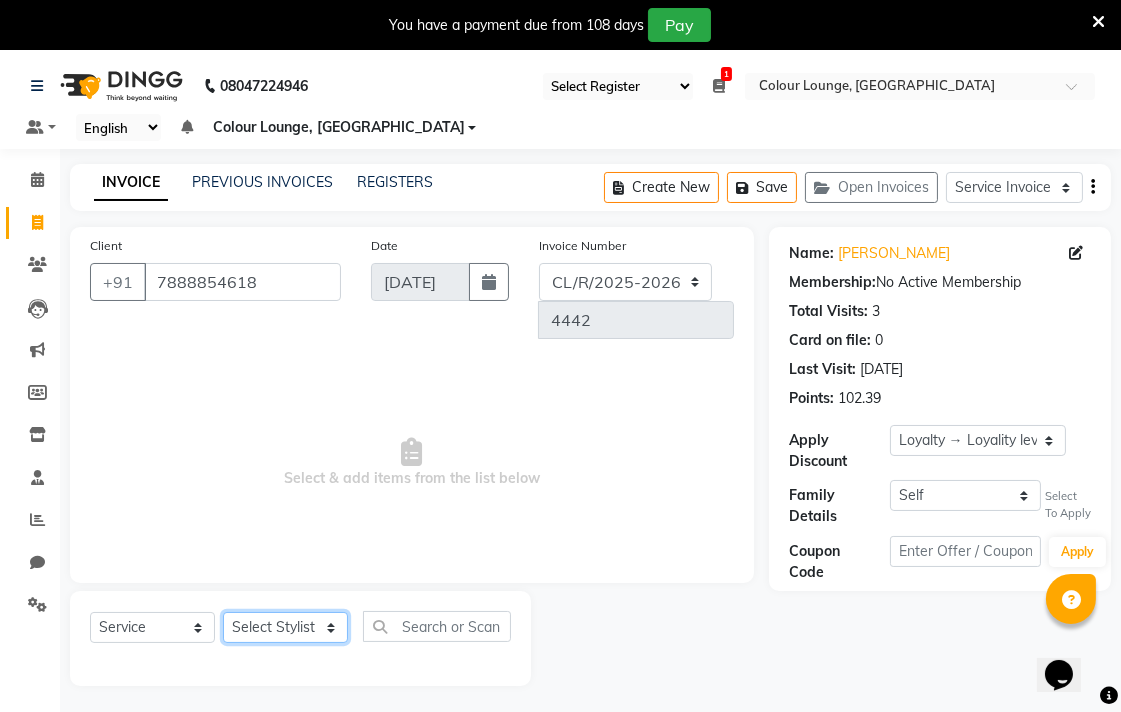 click on "Select Stylist Admin AMIT Birshika Colour Lounge, [GEOGRAPHIC_DATA] Colour Lounge, [GEOGRAPHIC_DATA] [PERSON_NAME] [PERSON_NAME] [PERSON_NAME] [PERSON_NAME] [PERSON_NAME] mam [PERSON_NAME] [PERSON_NAME] [PERSON_NAME] MOHIT [PERSON_NAME] POOJA [PERSON_NAME] [PERSON_NAME] [PERSON_NAME] guard [PERSON_NAME] [PERSON_NAME] [PERSON_NAME] [PERSON_NAME] SAMEER [PERSON_NAME] [PERSON_NAME] [PERSON_NAME] [PERSON_NAME] [PERSON_NAME] [PERSON_NAME] VISHAL [PERSON_NAME]" 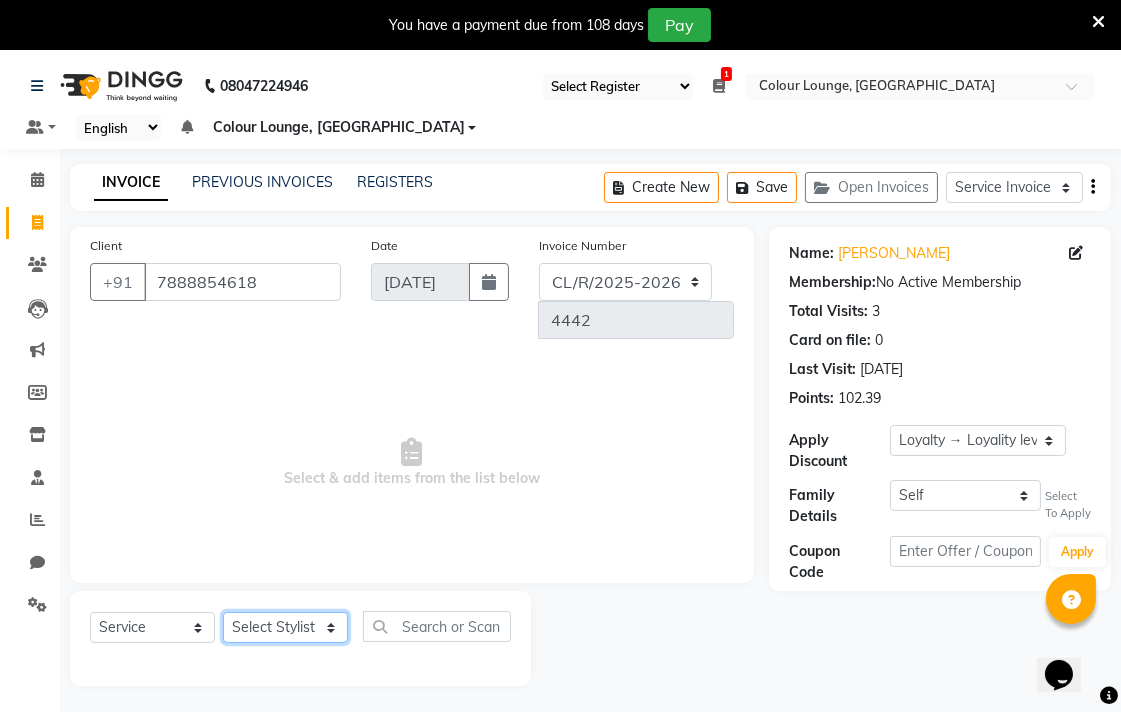 select on "70154" 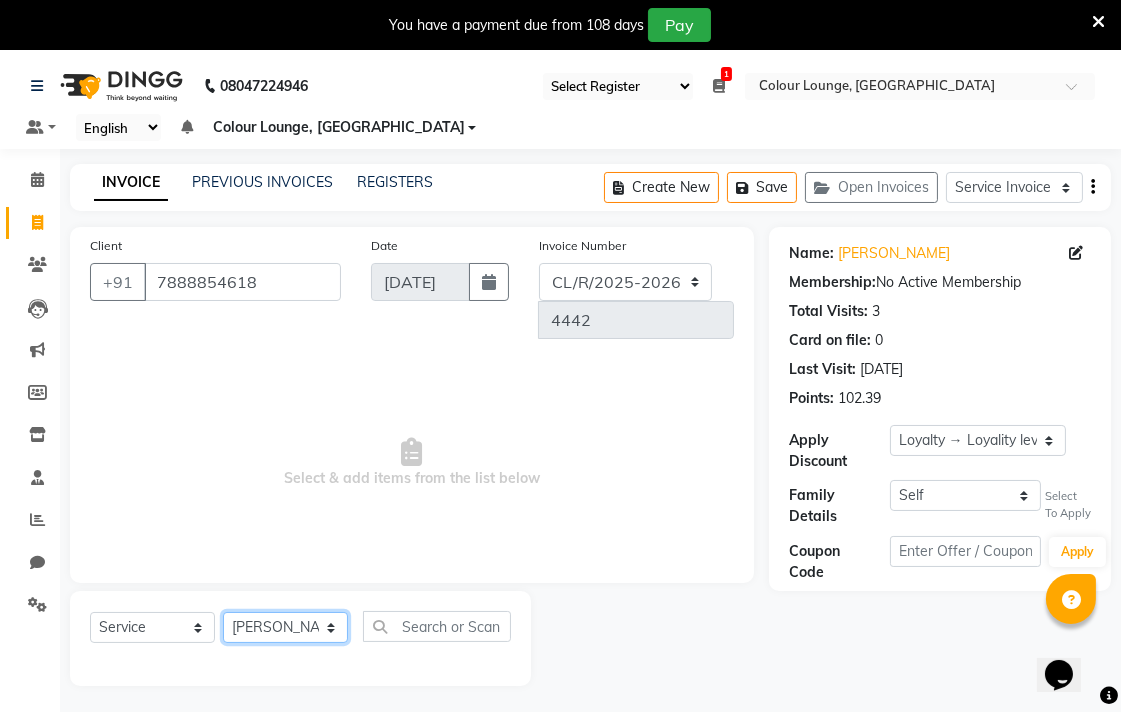 click on "Select Stylist Admin AMIT Birshika Colour Lounge, [GEOGRAPHIC_DATA] Colour Lounge, [GEOGRAPHIC_DATA] [PERSON_NAME] [PERSON_NAME] [PERSON_NAME] [PERSON_NAME] [PERSON_NAME] mam [PERSON_NAME] [PERSON_NAME] [PERSON_NAME] MOHIT [PERSON_NAME] POOJA [PERSON_NAME] [PERSON_NAME] [PERSON_NAME] guard [PERSON_NAME] [PERSON_NAME] [PERSON_NAME] [PERSON_NAME] SAMEER [PERSON_NAME] [PERSON_NAME] [PERSON_NAME] [PERSON_NAME] [PERSON_NAME] [PERSON_NAME] VISHAL [PERSON_NAME]" 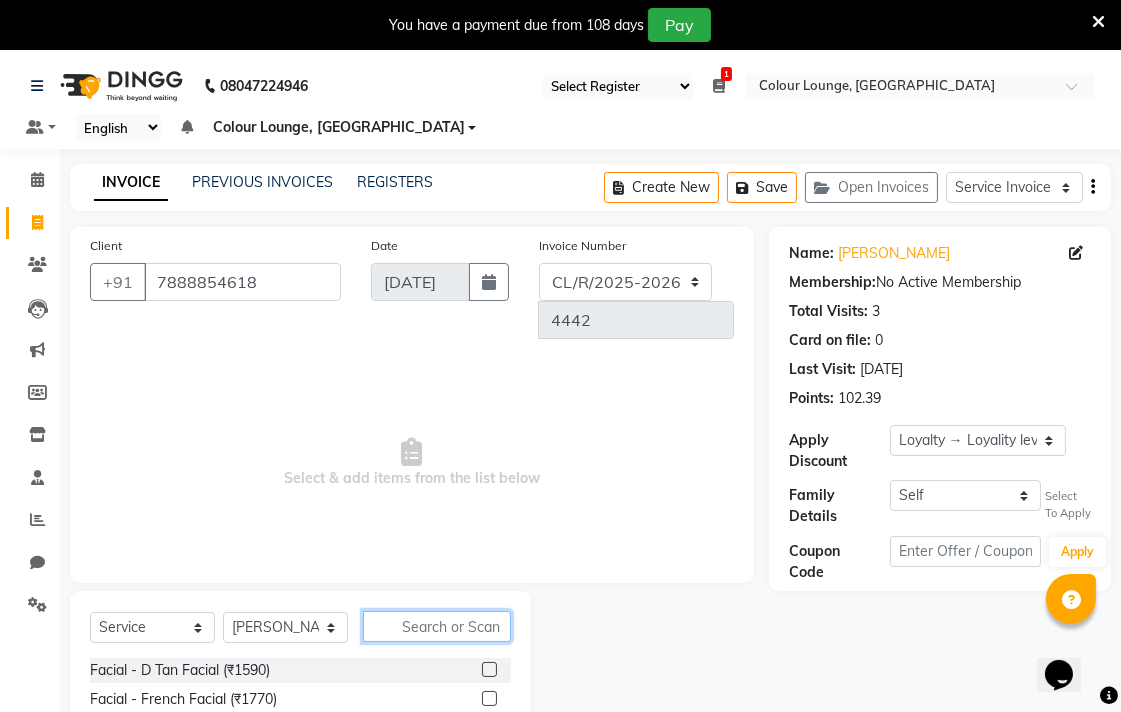 click 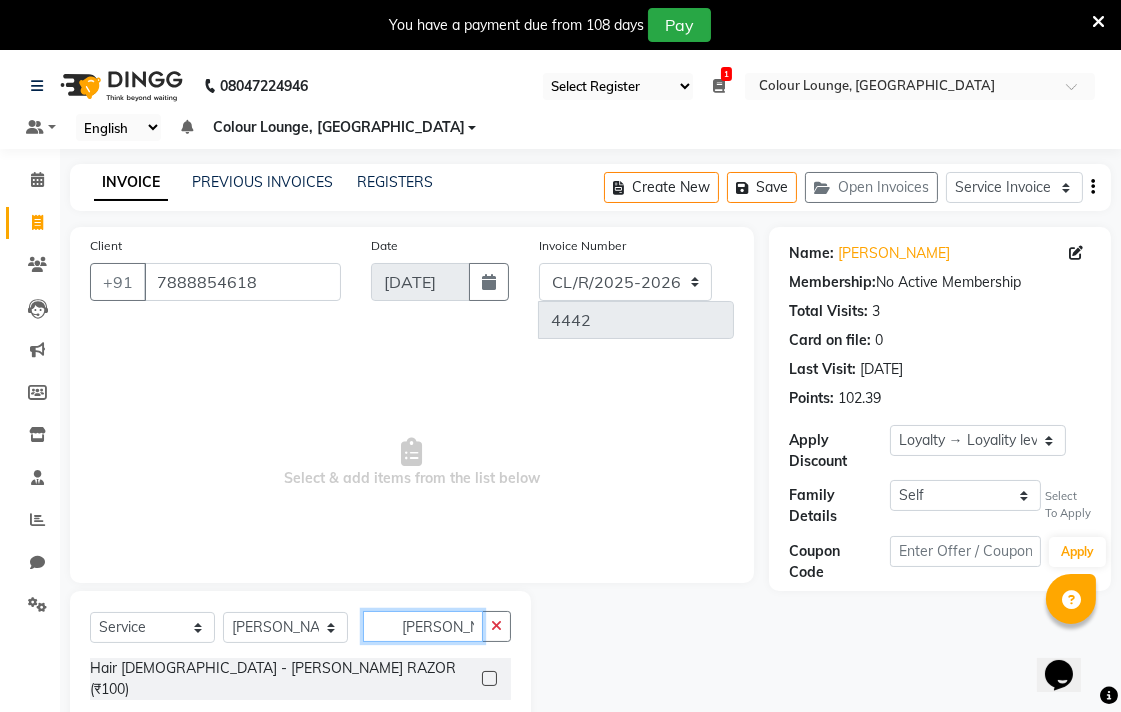 type on "[PERSON_NAME]" 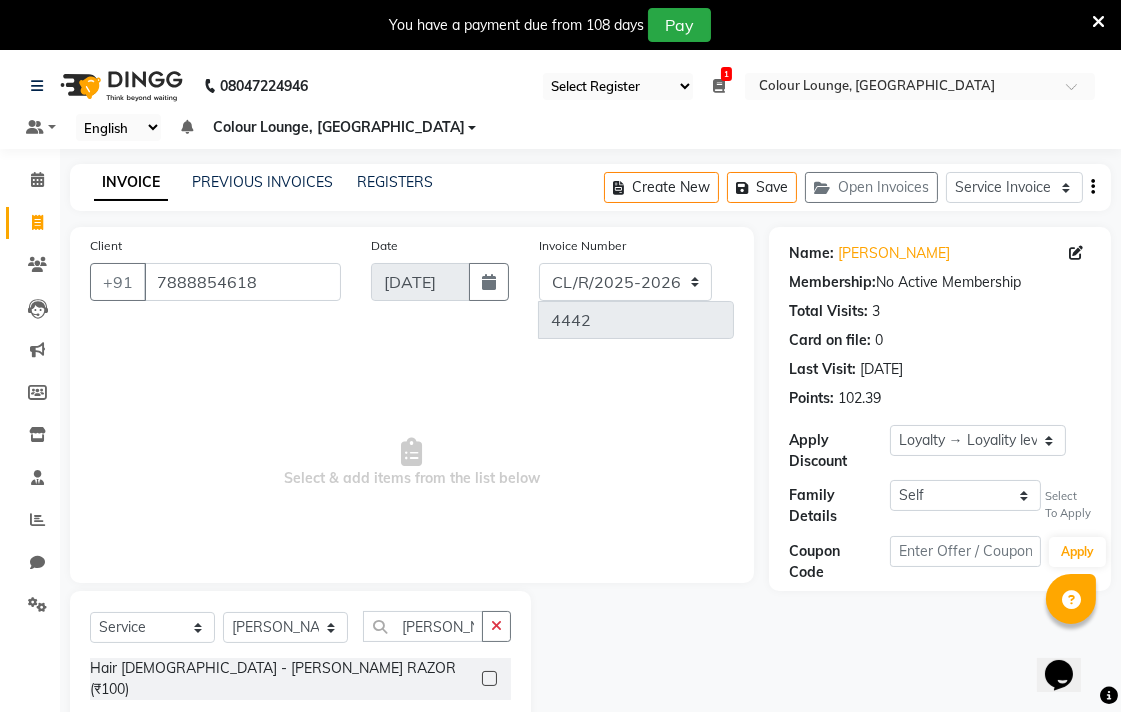 click 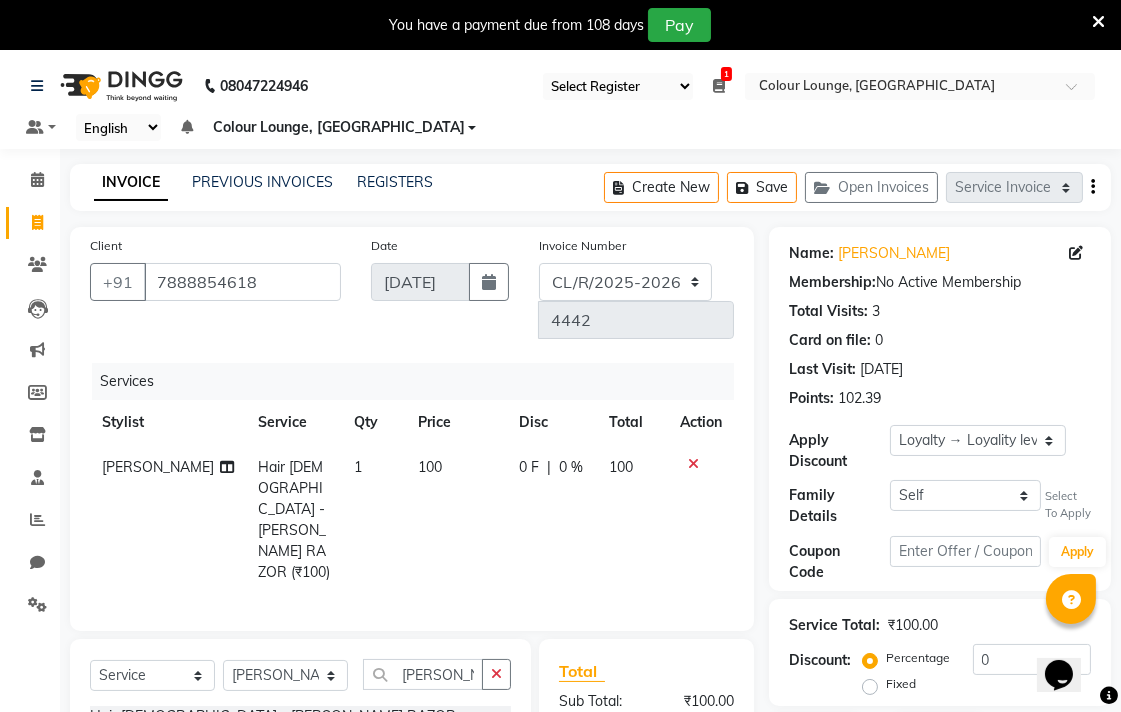 checkbox on "false" 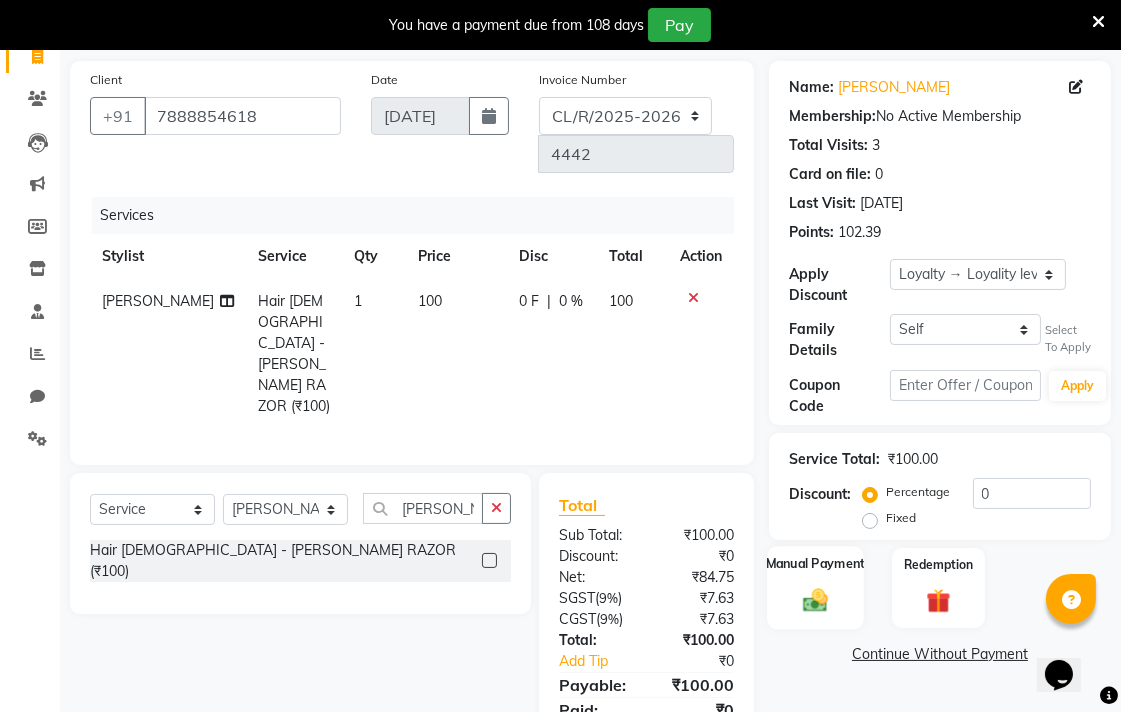 click 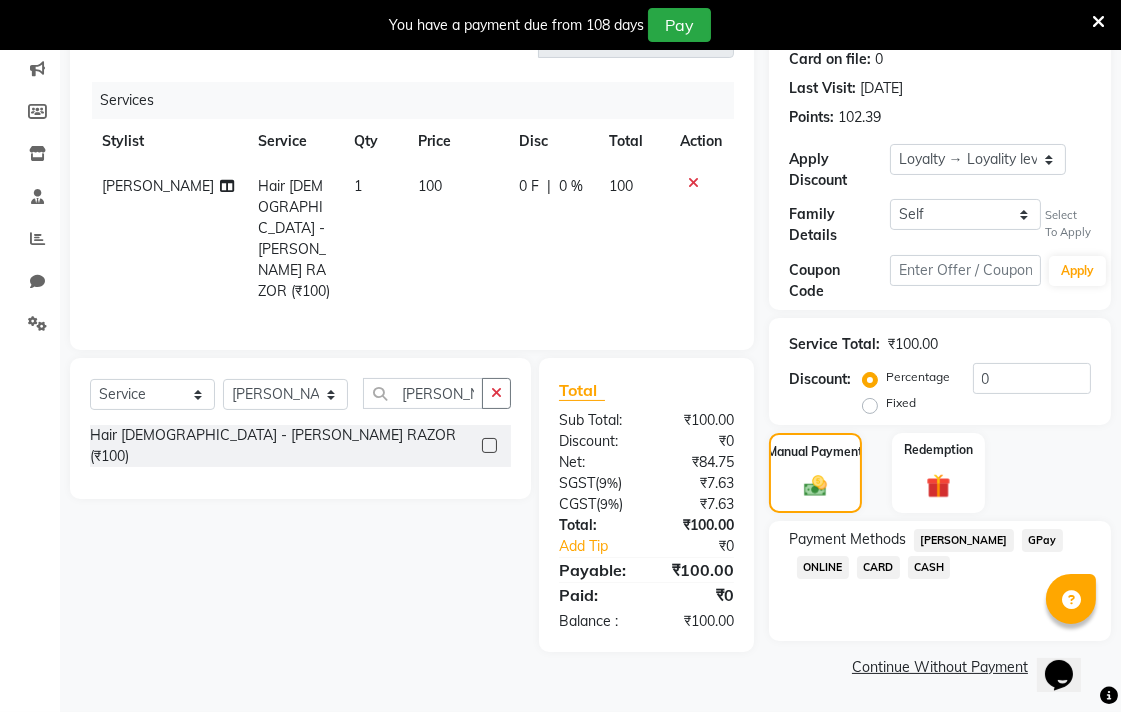 click on "CASH" 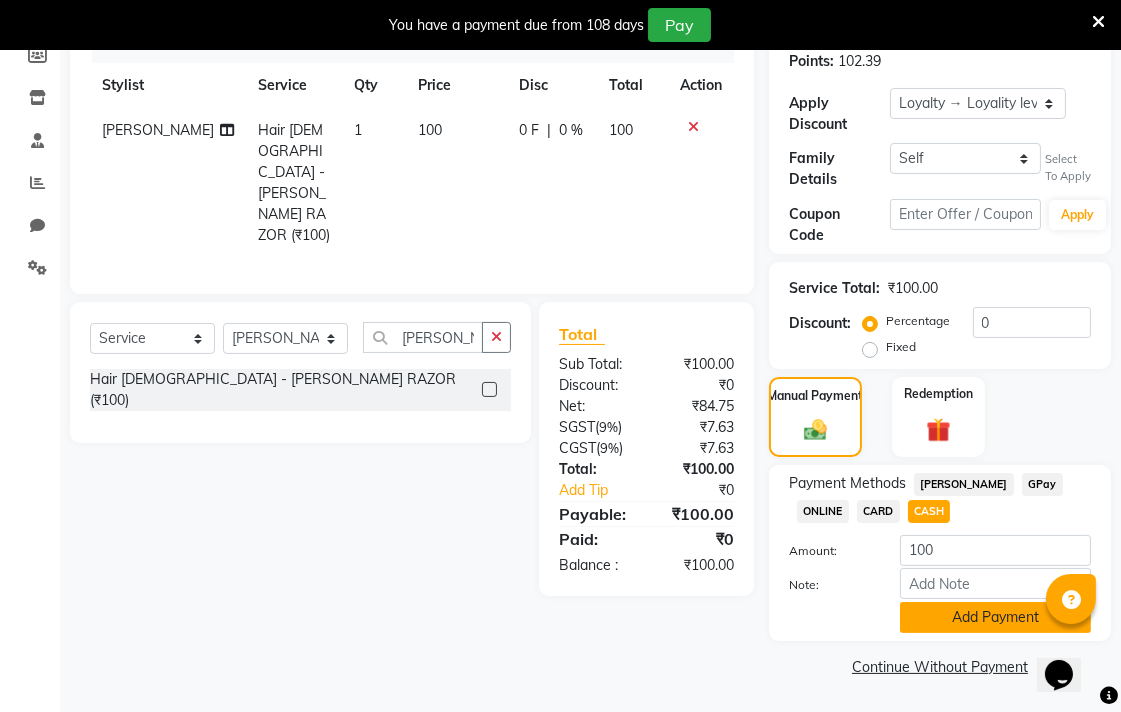 click on "Add Payment" 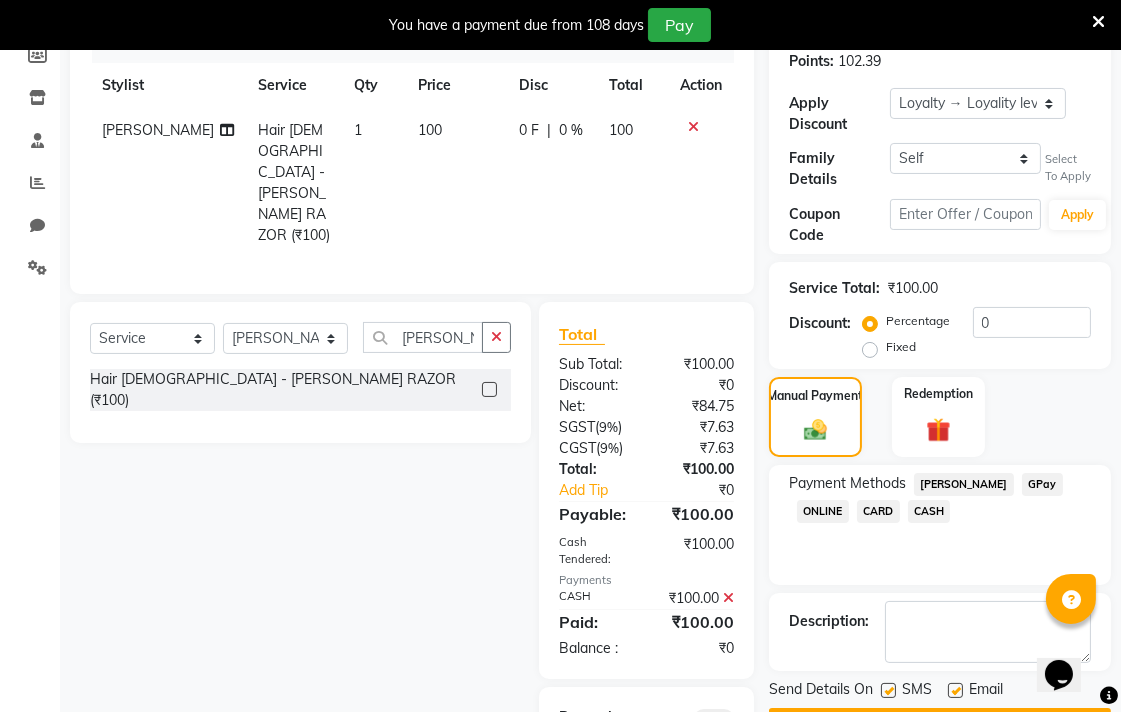 scroll, scrollTop: 394, scrollLeft: 0, axis: vertical 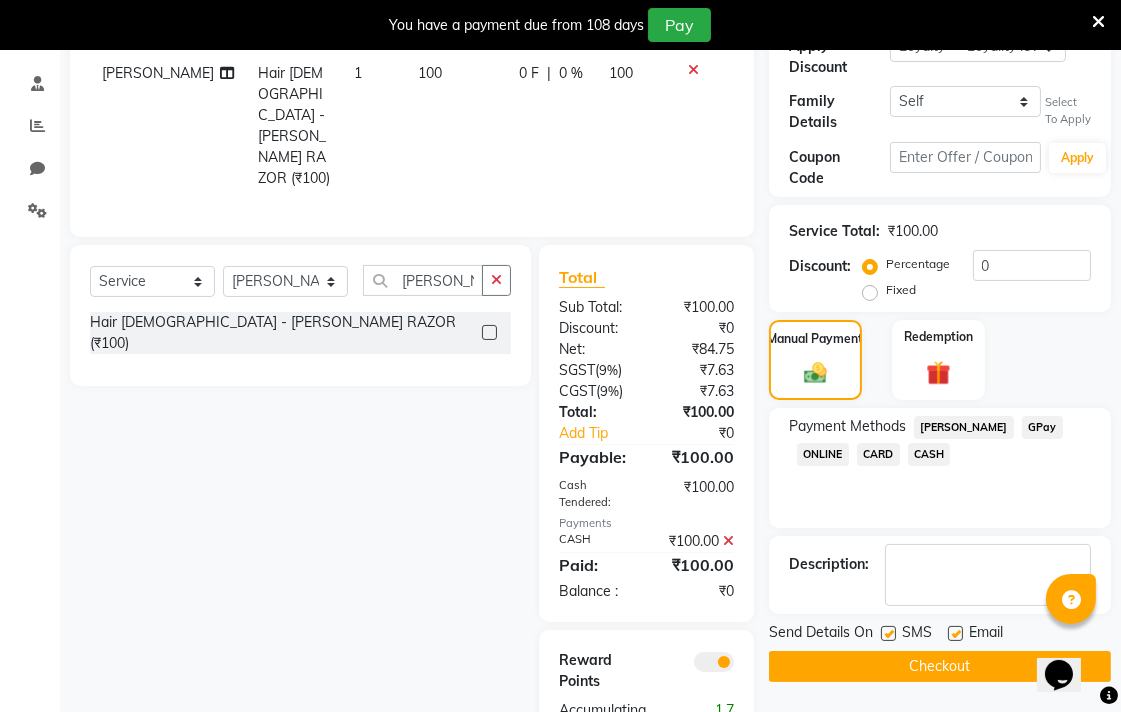 click 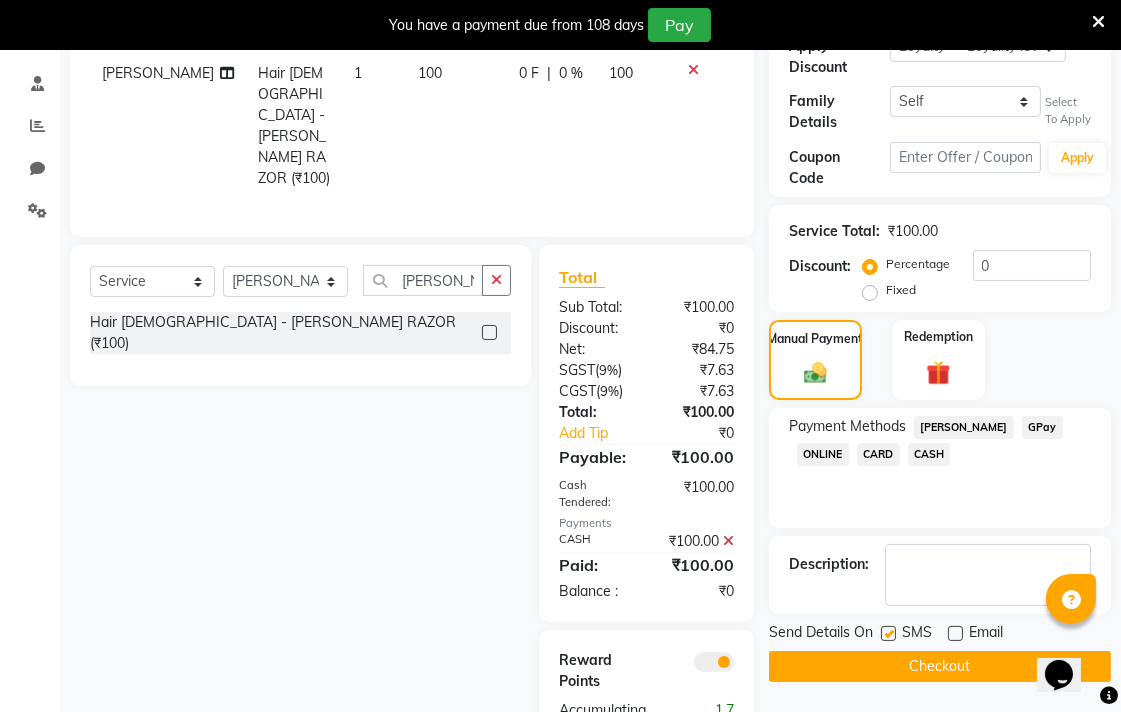 click on "Checkout" 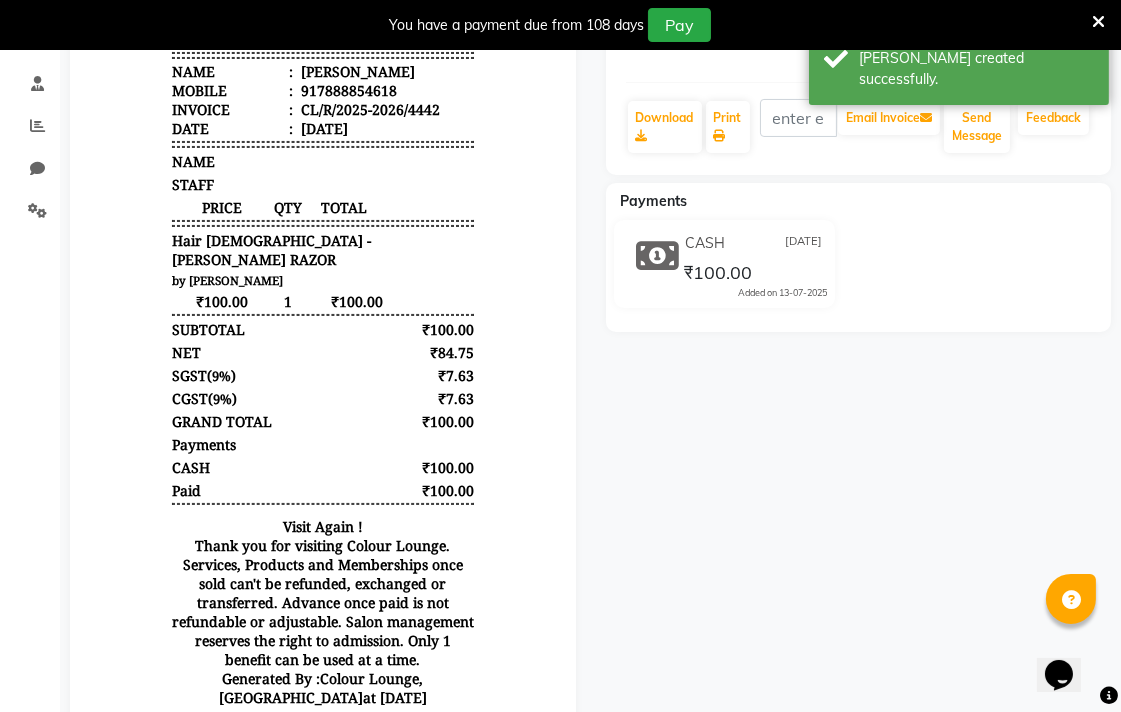 scroll, scrollTop: 0, scrollLeft: 0, axis: both 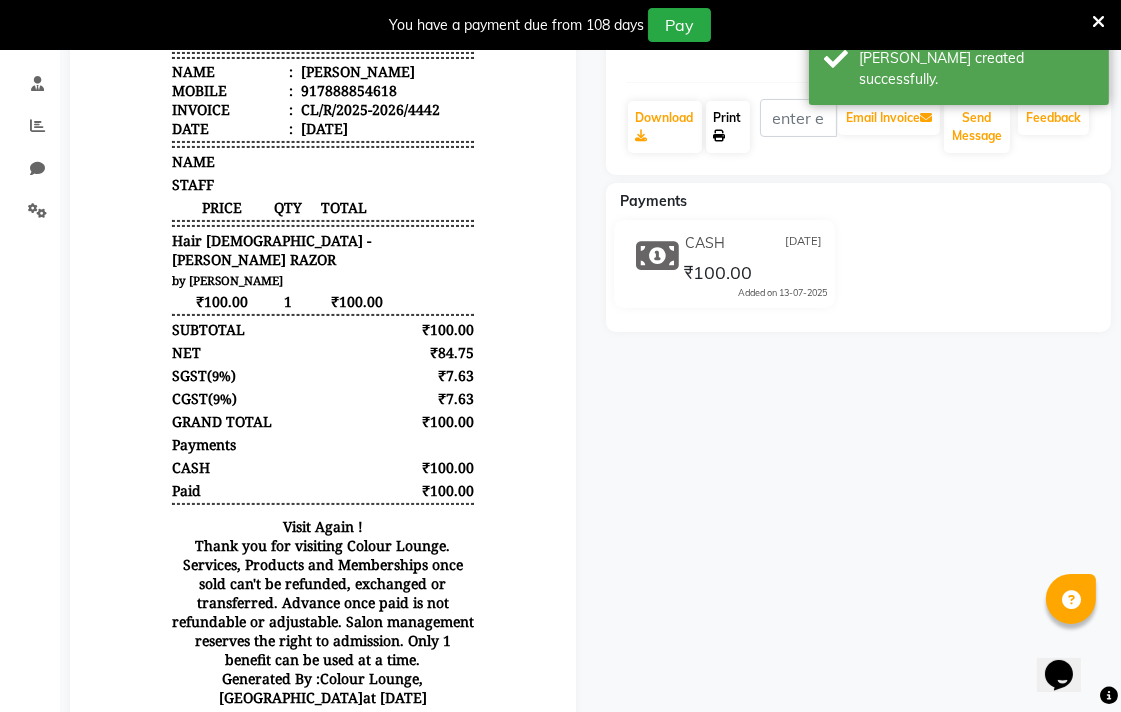 click on "Print" 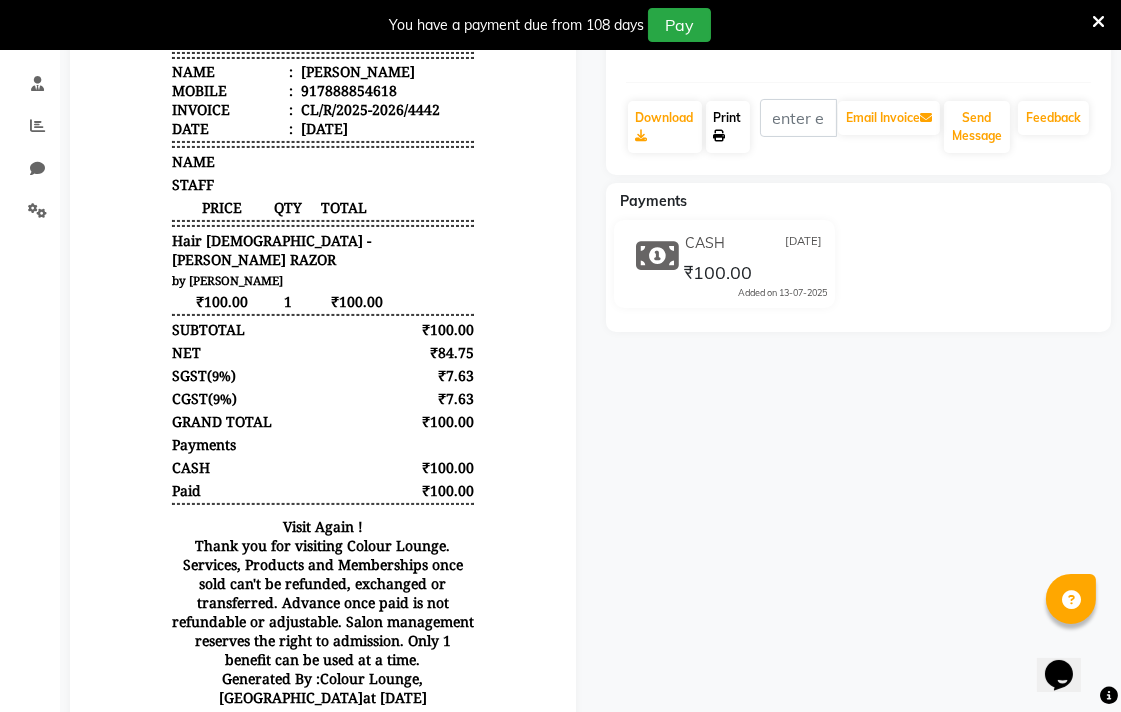 scroll, scrollTop: 0, scrollLeft: 0, axis: both 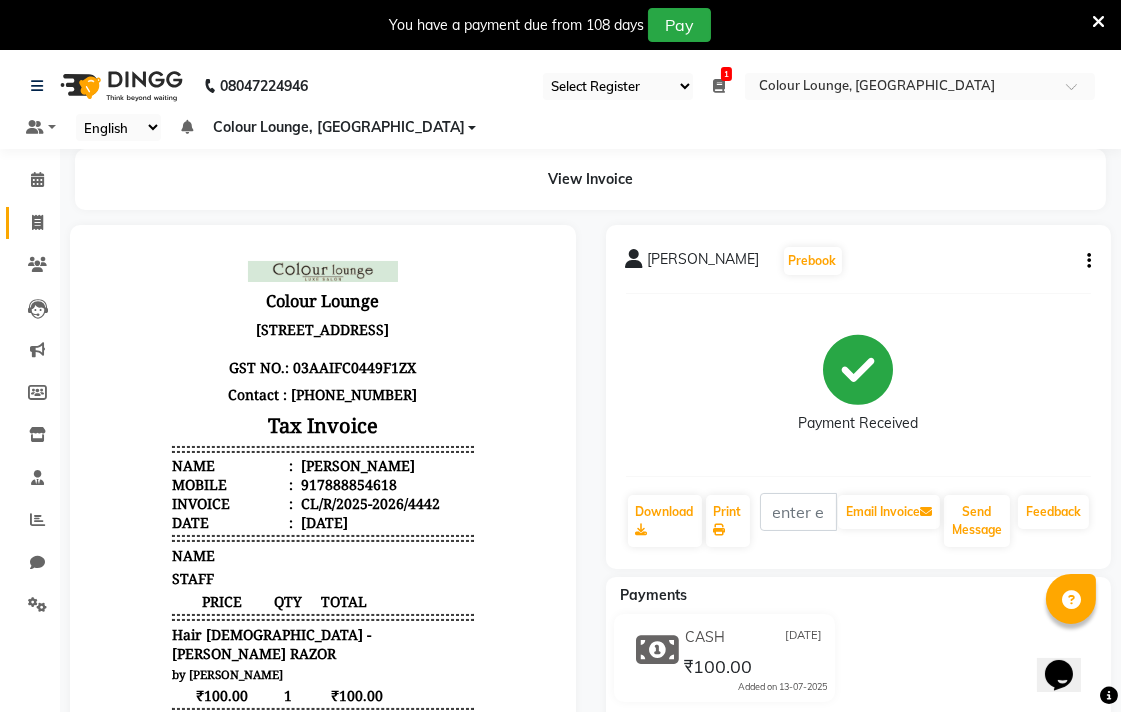 click 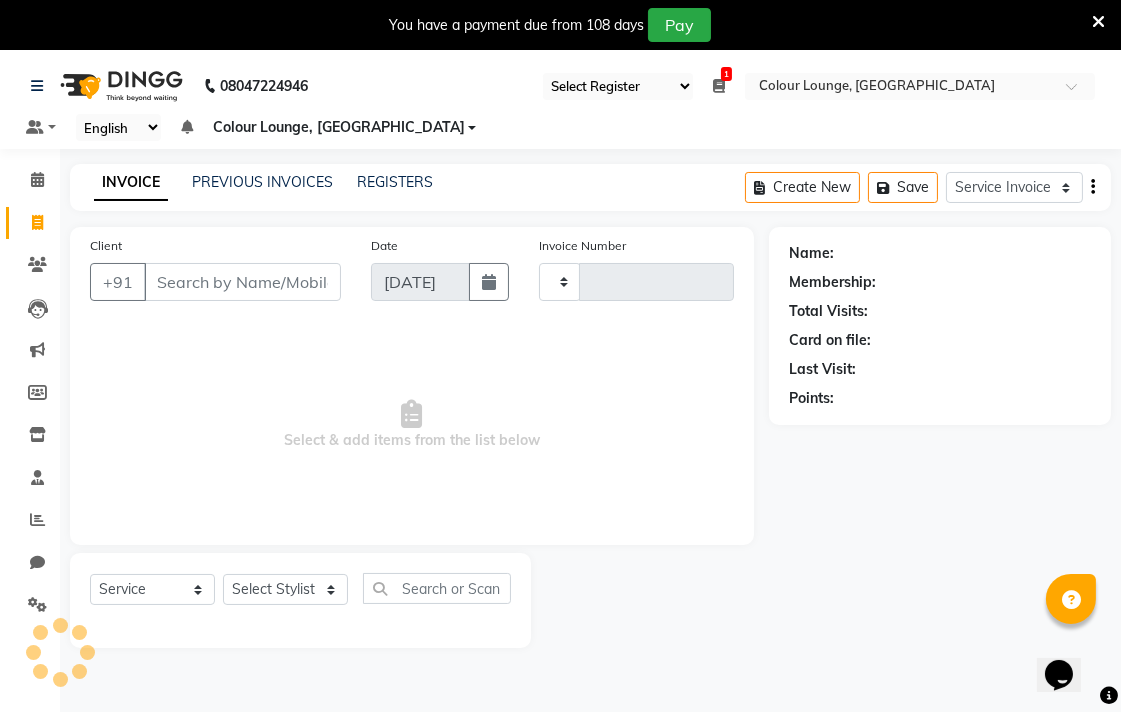 type on "4443" 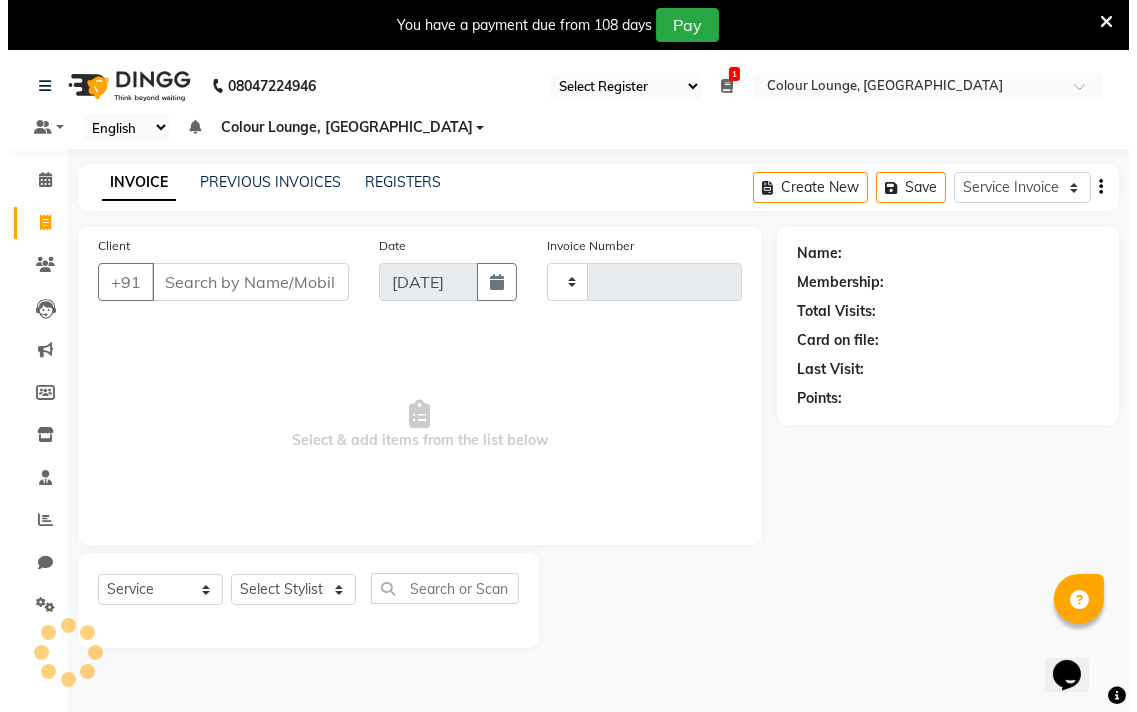 scroll, scrollTop: 50, scrollLeft: 0, axis: vertical 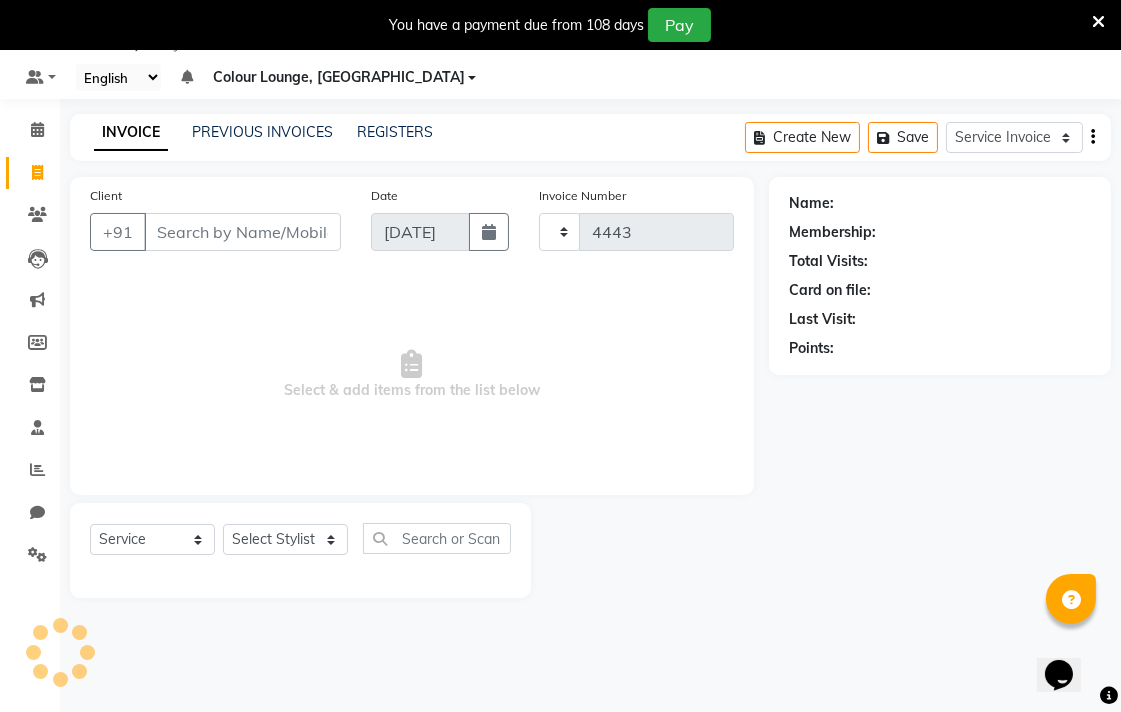 select on "8013" 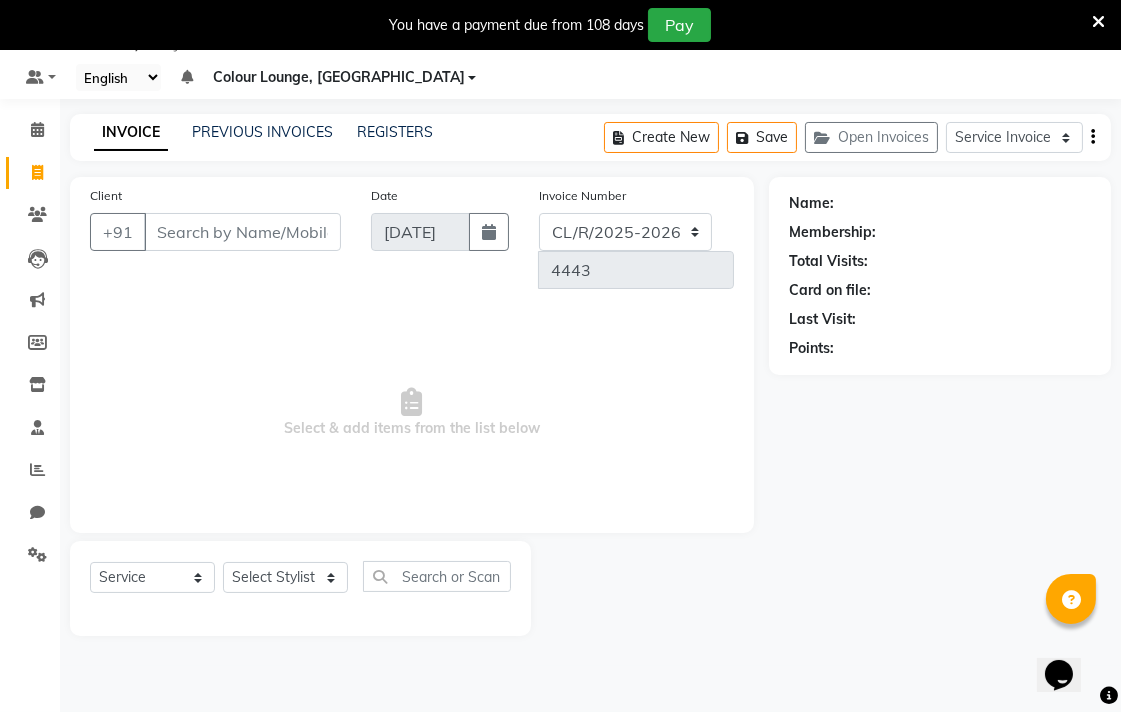 click on "Client" at bounding box center [242, 232] 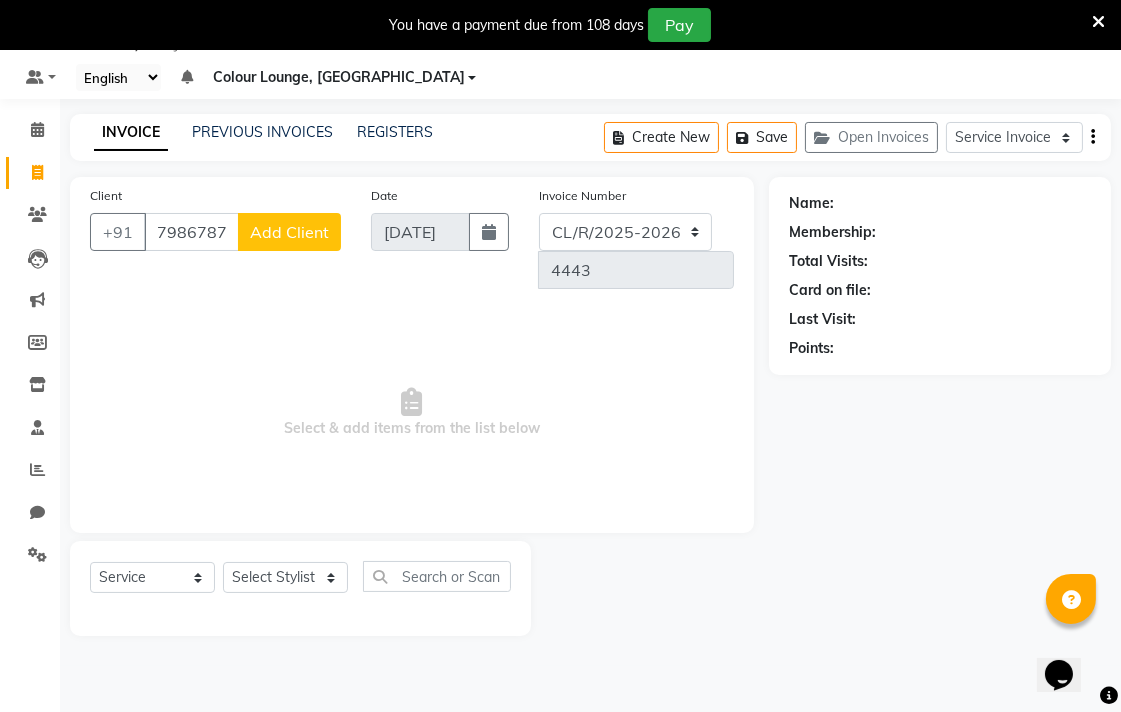 type on "7986787832" 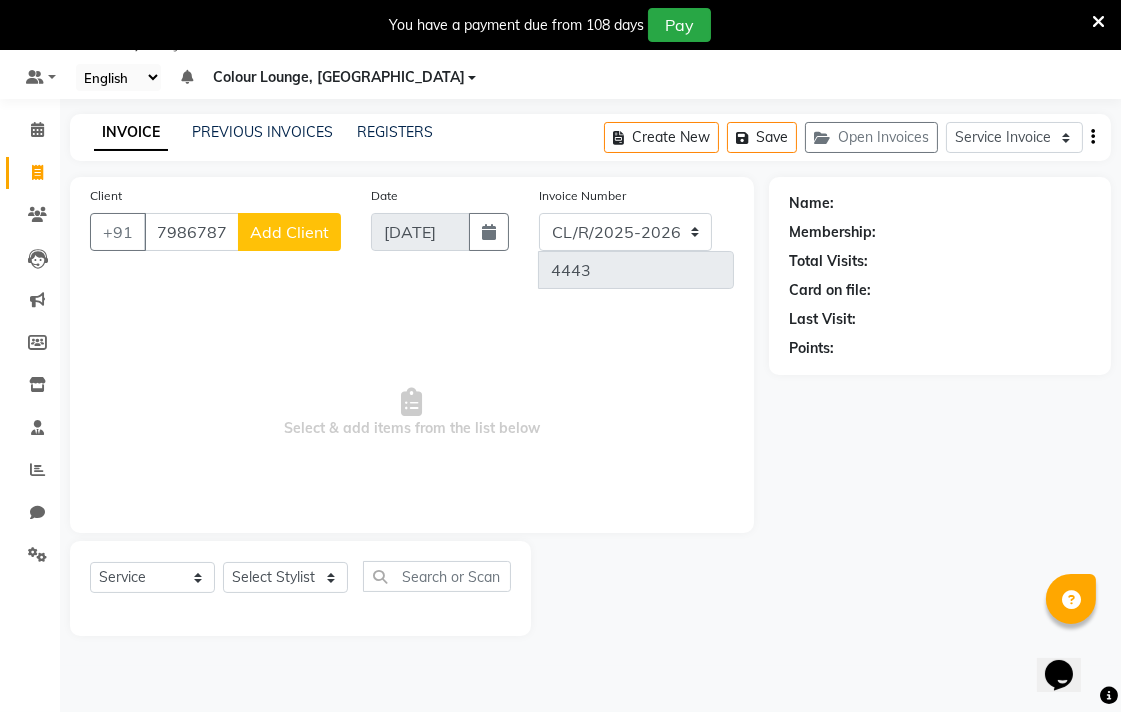 click on "Add Client" 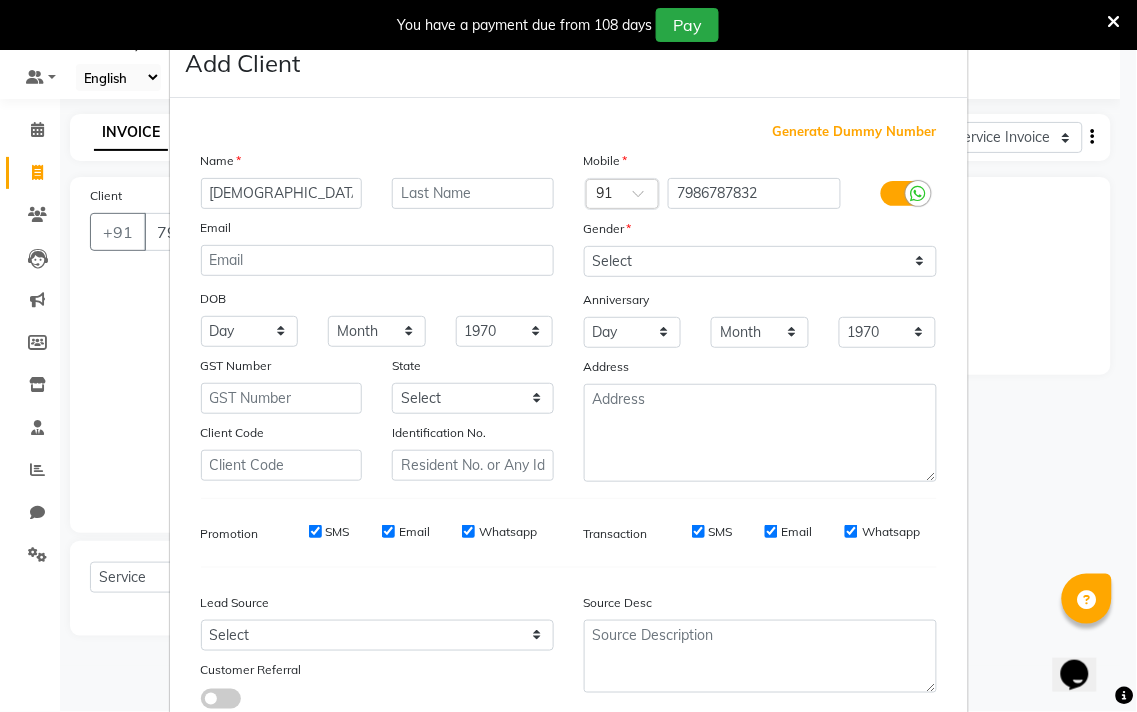 type on "[DEMOGRAPHIC_DATA]" 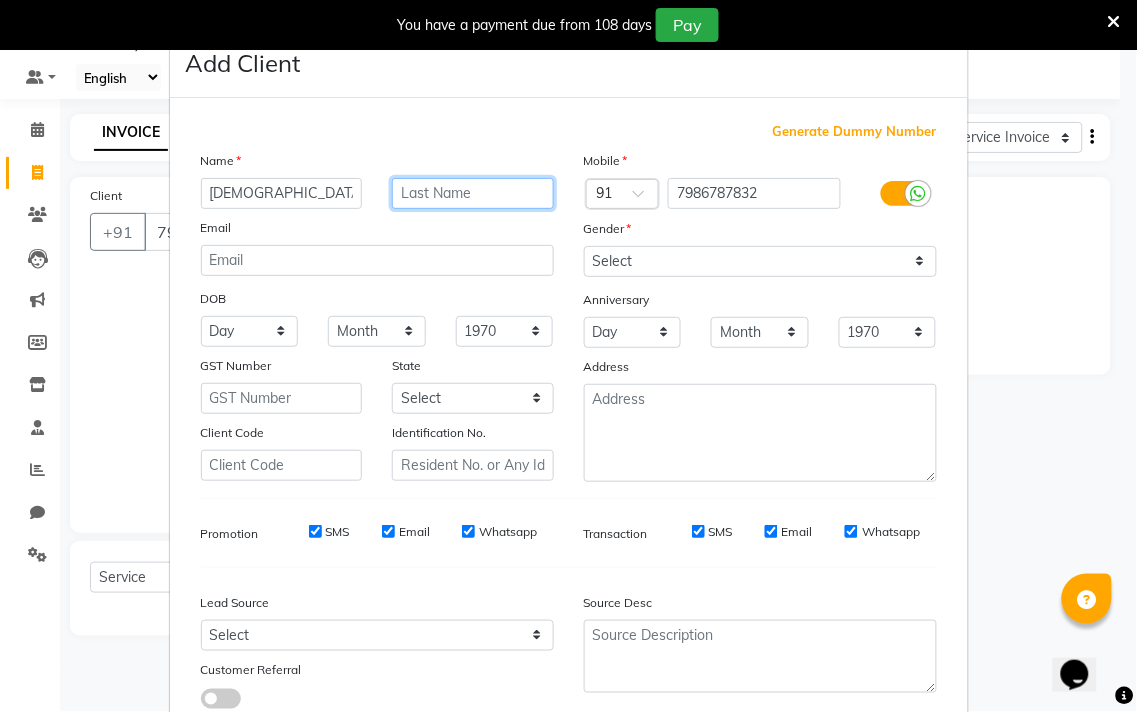 click at bounding box center (473, 193) 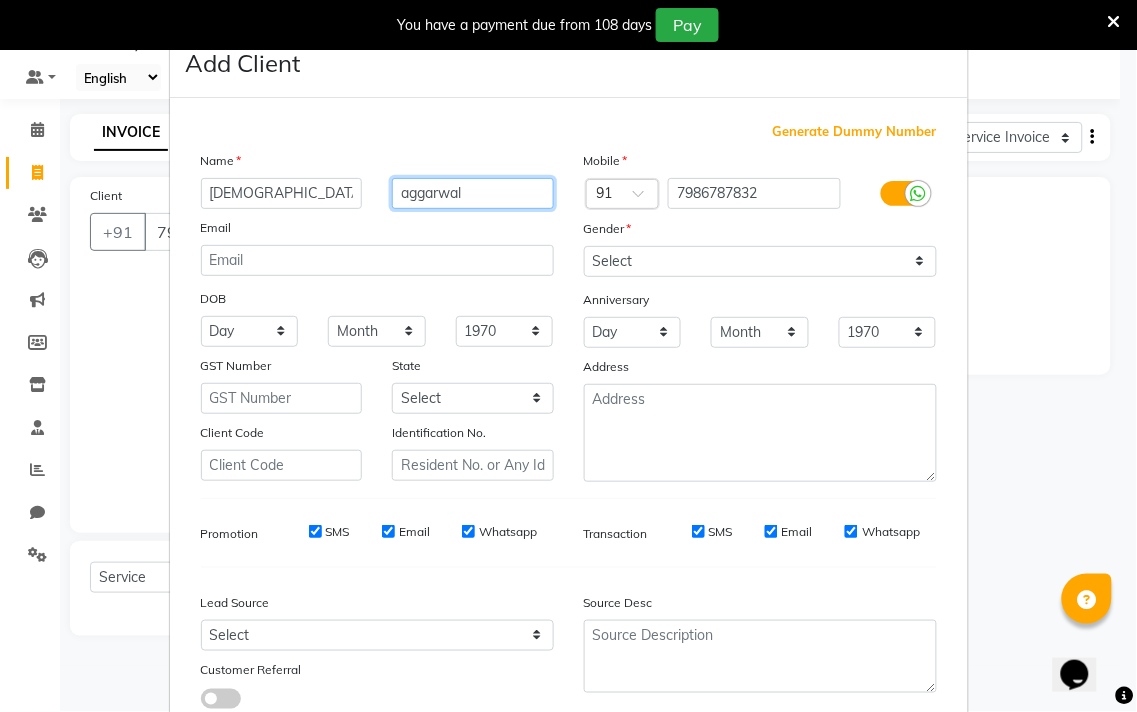 type on "aggarwal" 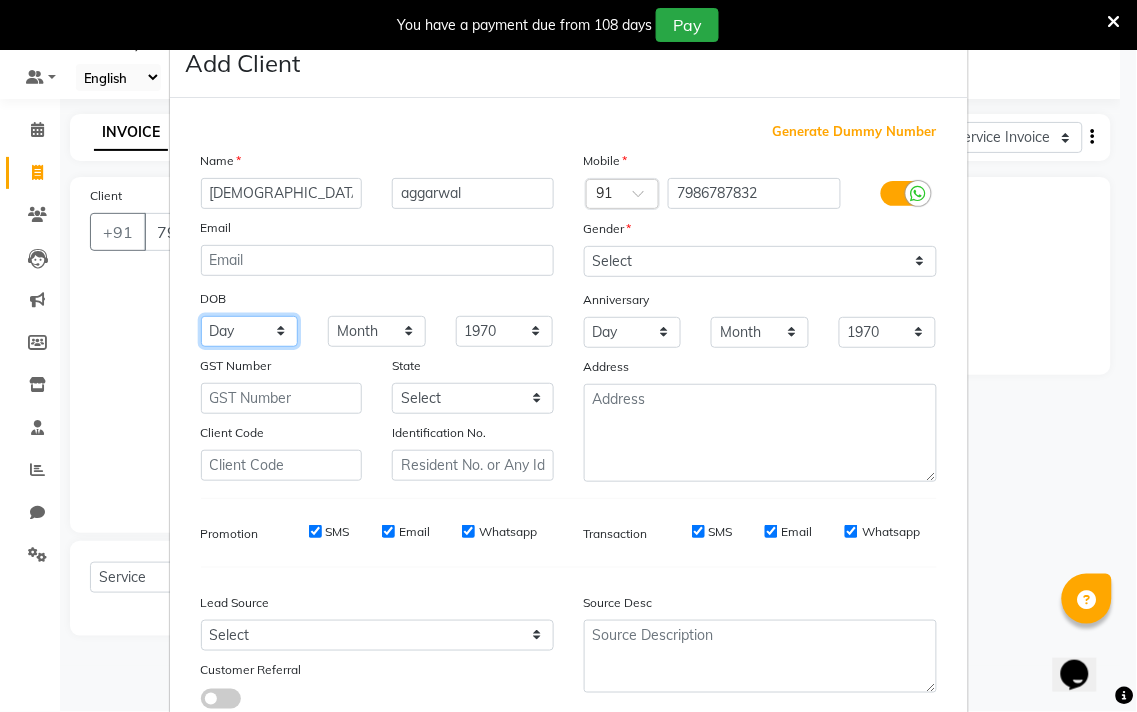 click on "Day 01 02 03 04 05 06 07 08 09 10 11 12 13 14 15 16 17 18 19 20 21 22 23 24 25 26 27 28 29 30 31" at bounding box center [250, 331] 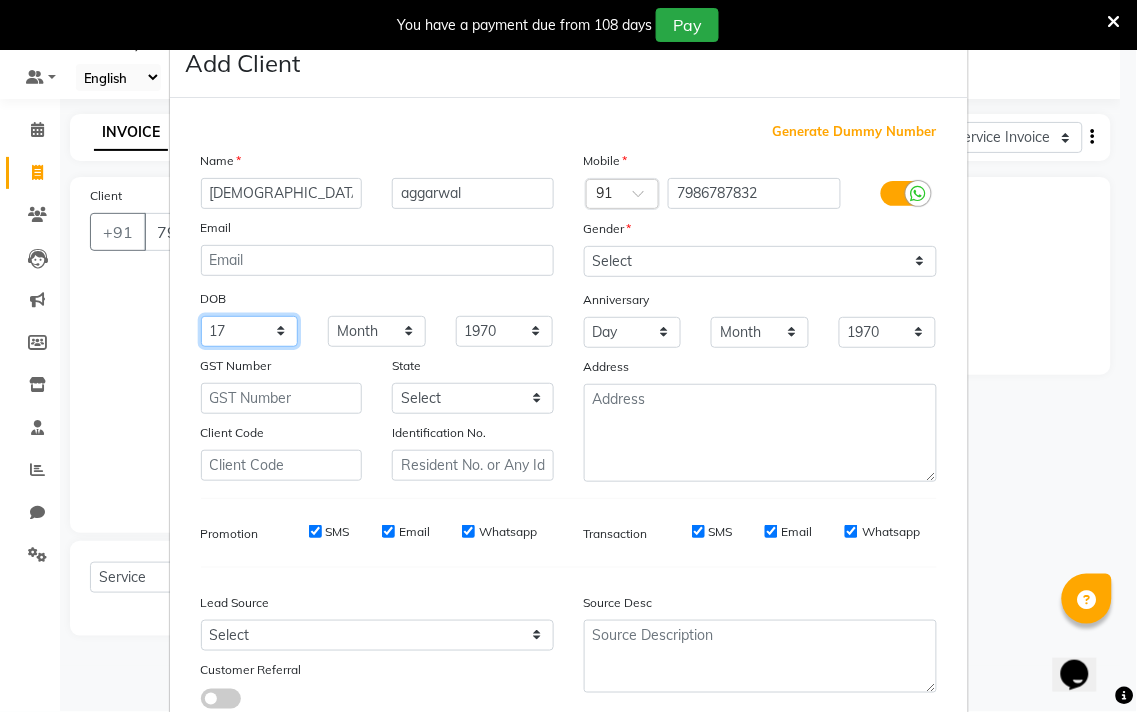 click on "Day 01 02 03 04 05 06 07 08 09 10 11 12 13 14 15 16 17 18 19 20 21 22 23 24 25 26 27 28 29 30 31" at bounding box center (250, 331) 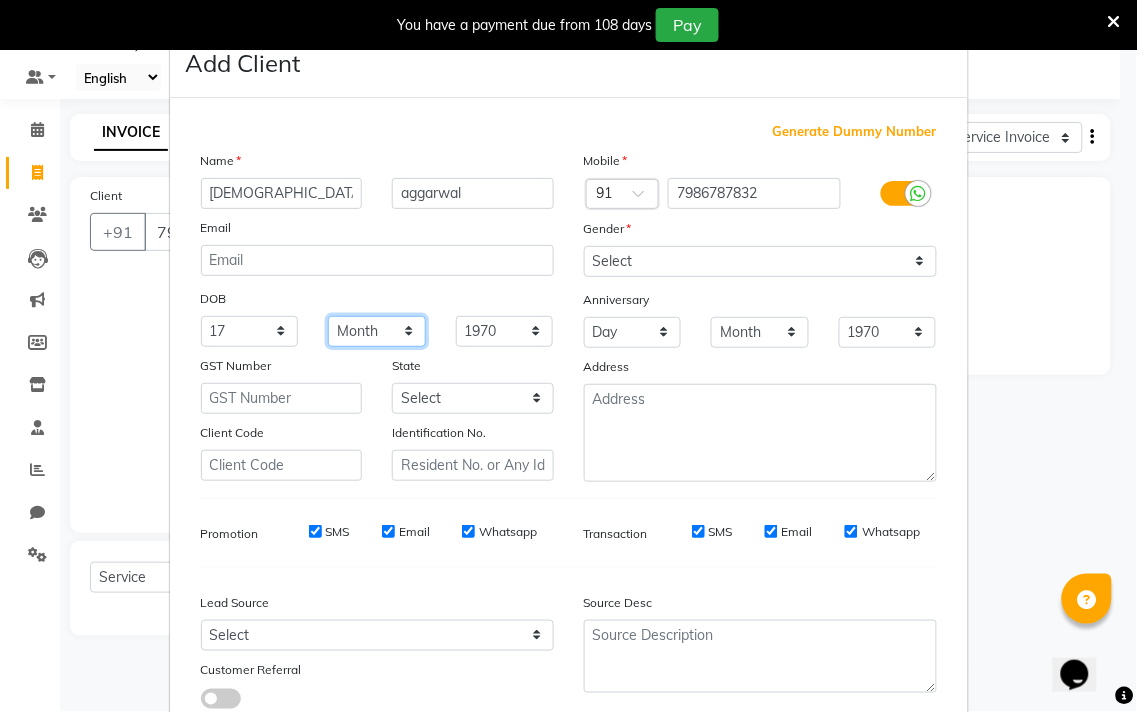 click on "Month January February March April May June July August September October November December" at bounding box center [377, 331] 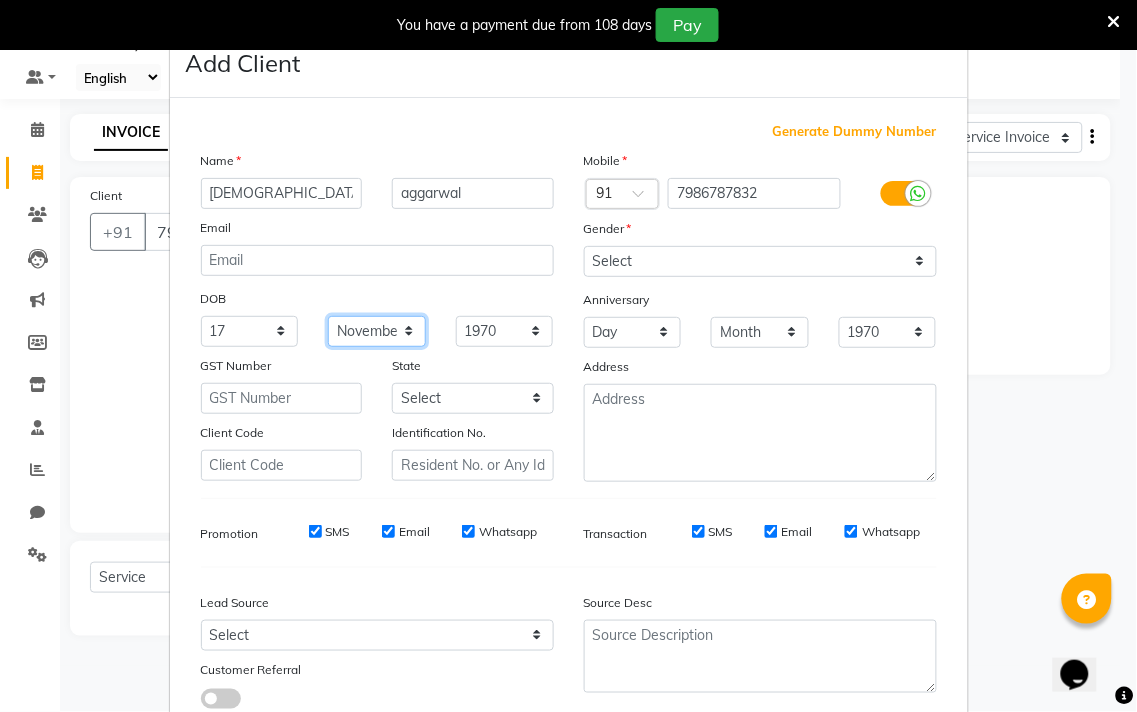 click on "Month January February March April May June July August September October November December" at bounding box center (377, 331) 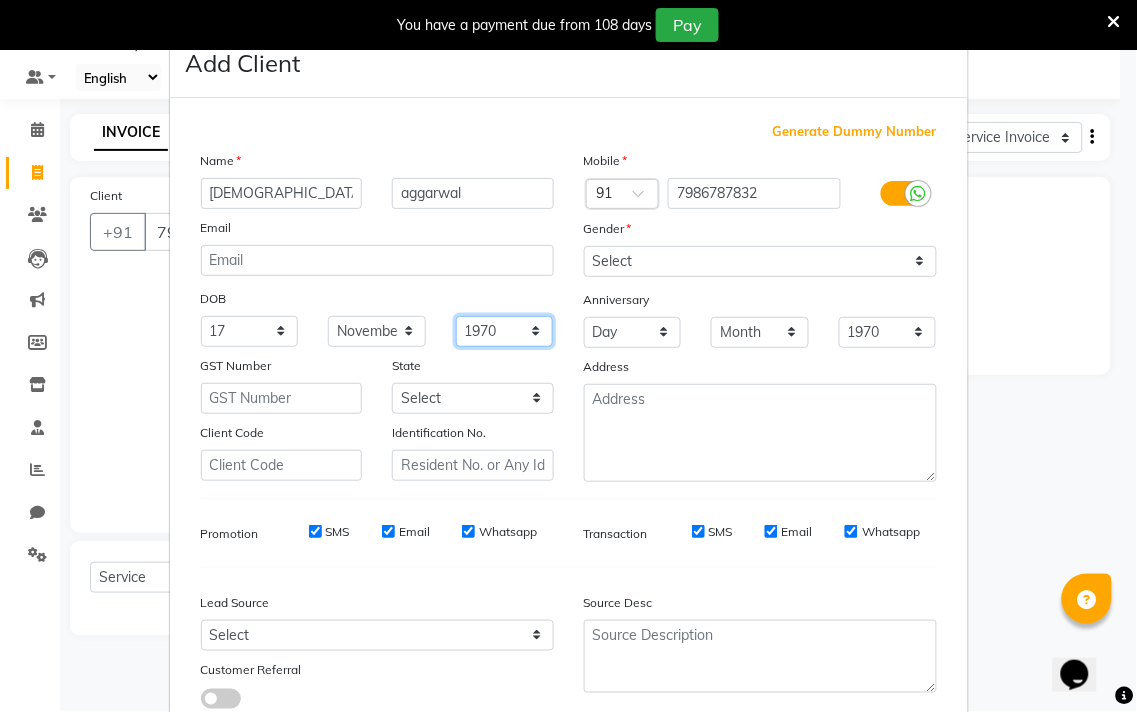 click on "1940 1941 1942 1943 1944 1945 1946 1947 1948 1949 1950 1951 1952 1953 1954 1955 1956 1957 1958 1959 1960 1961 1962 1963 1964 1965 1966 1967 1968 1969 1970 1971 1972 1973 1974 1975 1976 1977 1978 1979 1980 1981 1982 1983 1984 1985 1986 1987 1988 1989 1990 1991 1992 1993 1994 1995 1996 1997 1998 1999 2000 2001 2002 2003 2004 2005 2006 2007 2008 2009 2010 2011 2012 2013 2014 2015 2016 2017 2018 2019 2020 2021 2022 2023 2024" at bounding box center [505, 331] 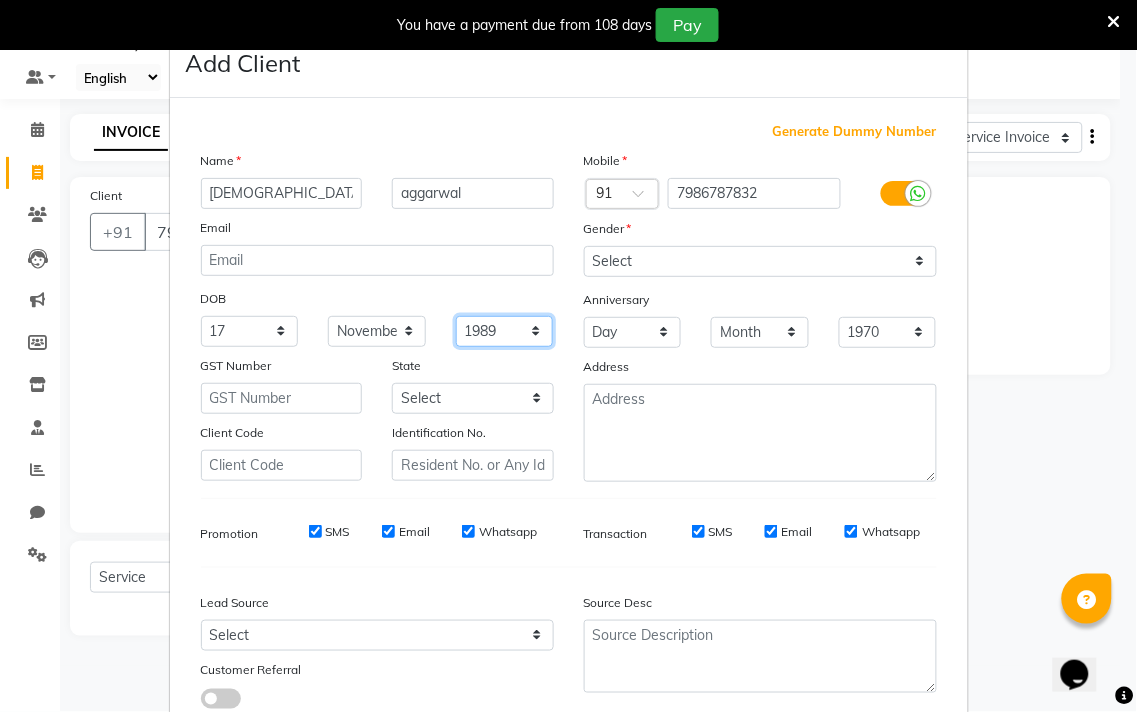 click on "1940 1941 1942 1943 1944 1945 1946 1947 1948 1949 1950 1951 1952 1953 1954 1955 1956 1957 1958 1959 1960 1961 1962 1963 1964 1965 1966 1967 1968 1969 1970 1971 1972 1973 1974 1975 1976 1977 1978 1979 1980 1981 1982 1983 1984 1985 1986 1987 1988 1989 1990 1991 1992 1993 1994 1995 1996 1997 1998 1999 2000 2001 2002 2003 2004 2005 2006 2007 2008 2009 2010 2011 2012 2013 2014 2015 2016 2017 2018 2019 2020 2021 2022 2023 2024" at bounding box center [505, 331] 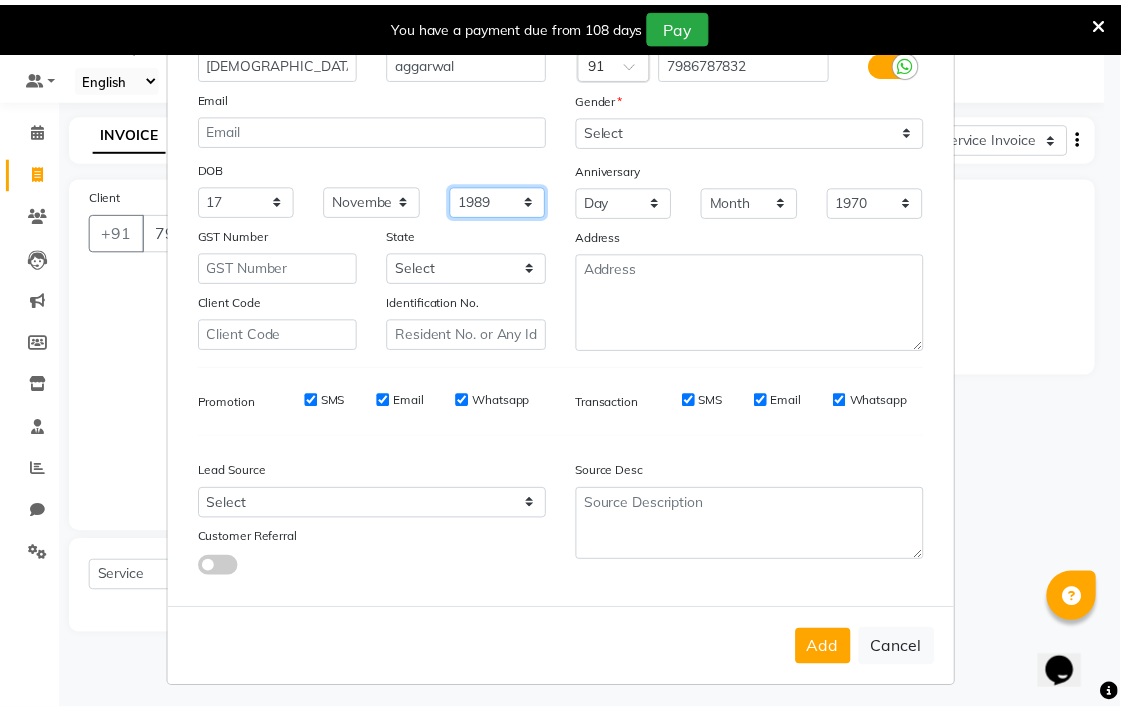 scroll, scrollTop: 138, scrollLeft: 0, axis: vertical 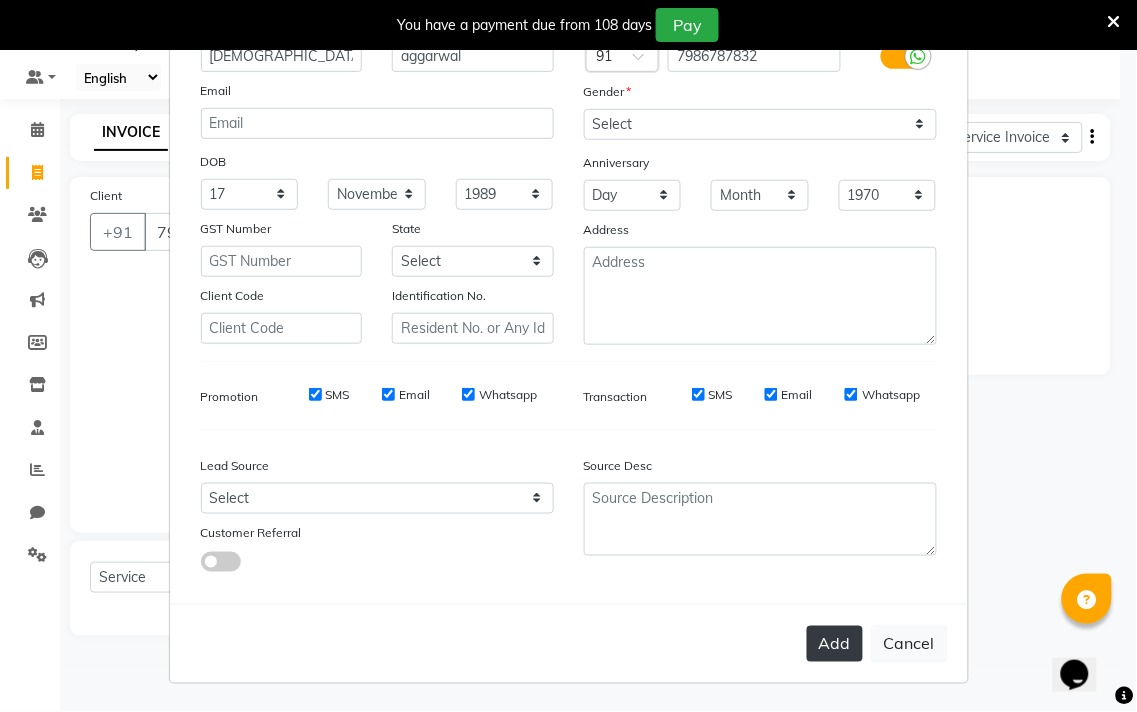 click on "Add" at bounding box center (835, 644) 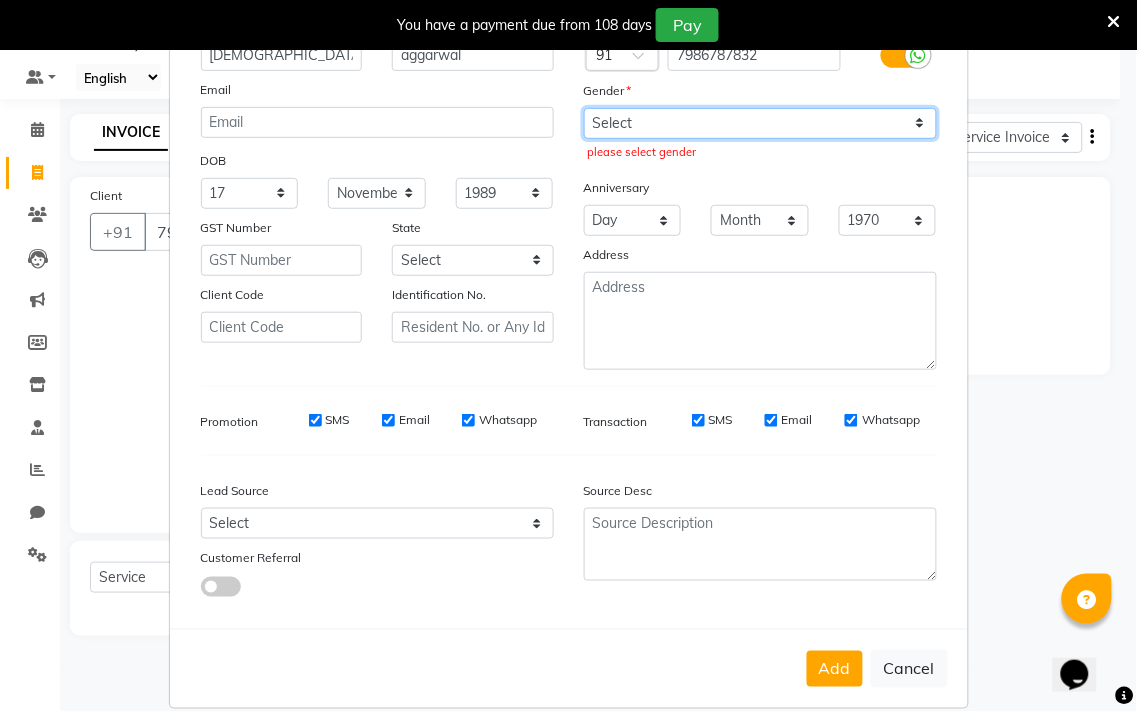 click on "Select [DEMOGRAPHIC_DATA] [DEMOGRAPHIC_DATA] Other Prefer Not To Say" at bounding box center (760, 123) 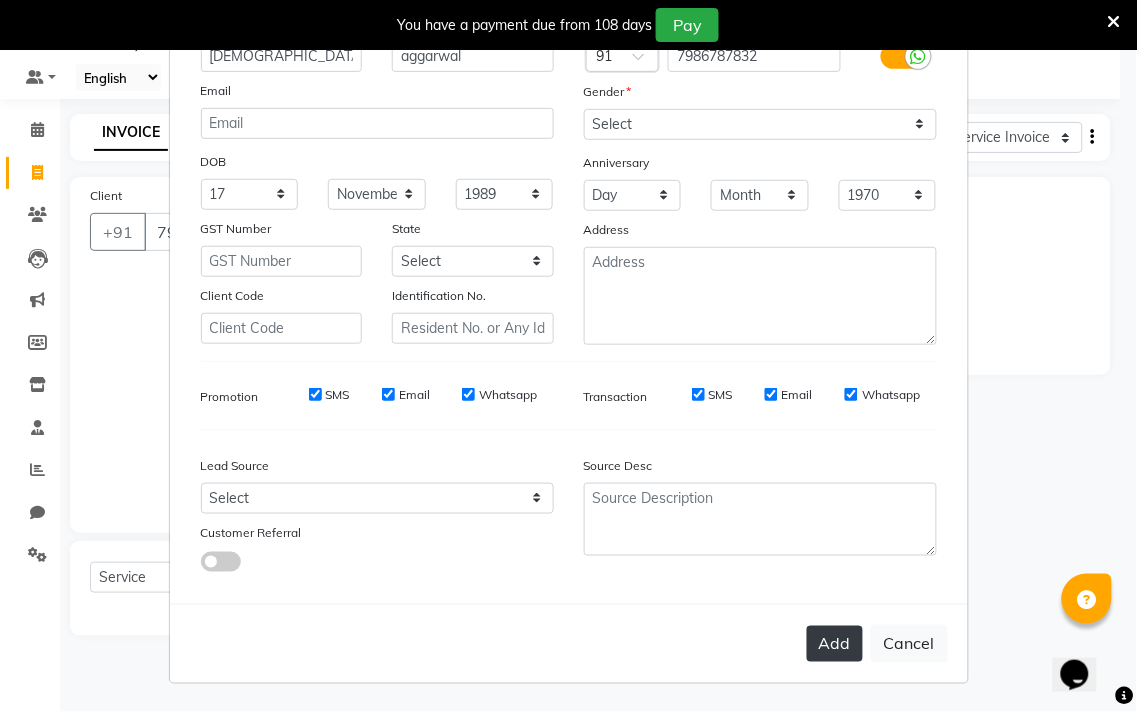 click on "Add" at bounding box center (835, 644) 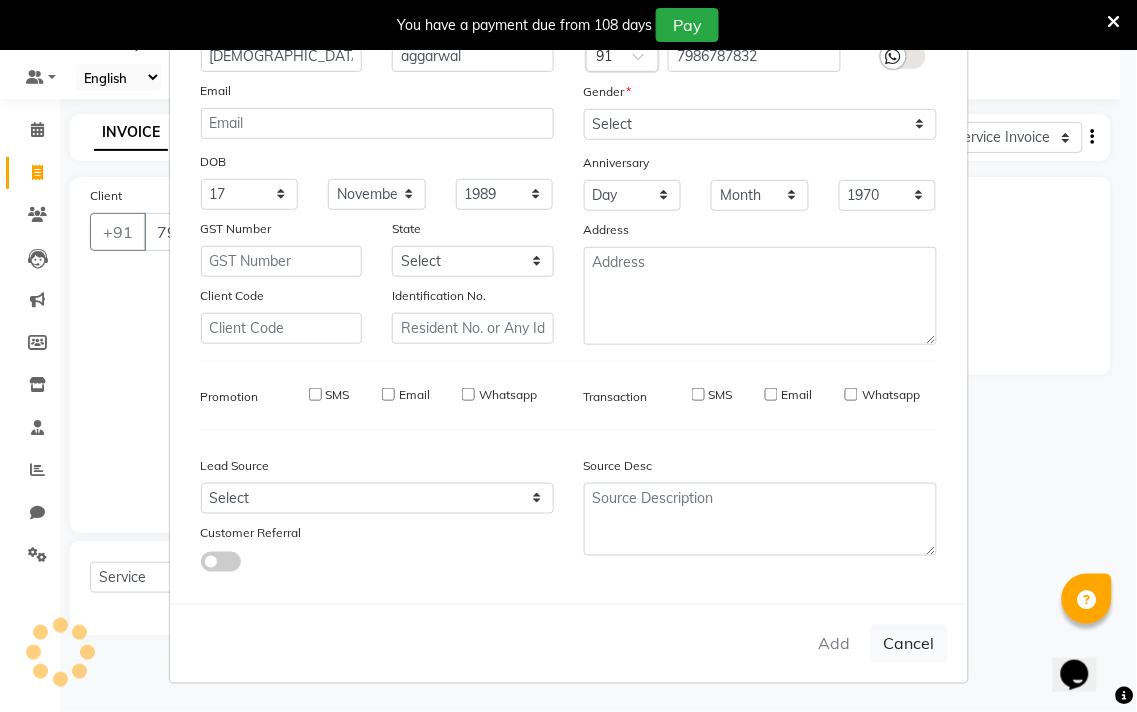 type 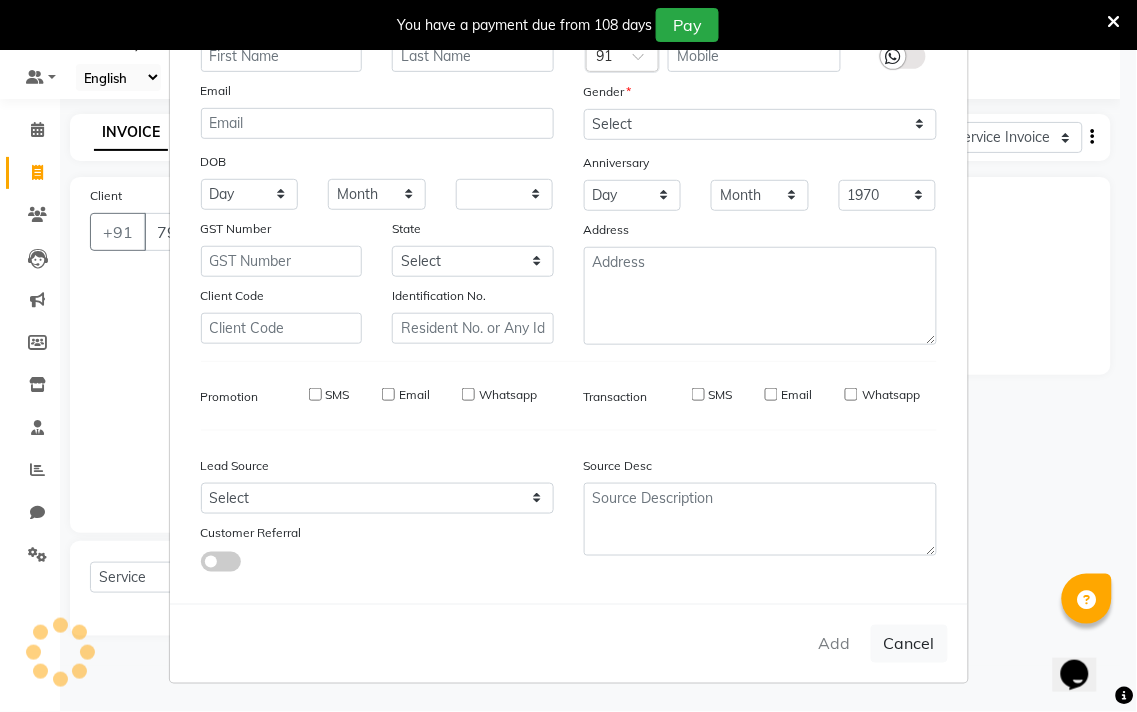 select 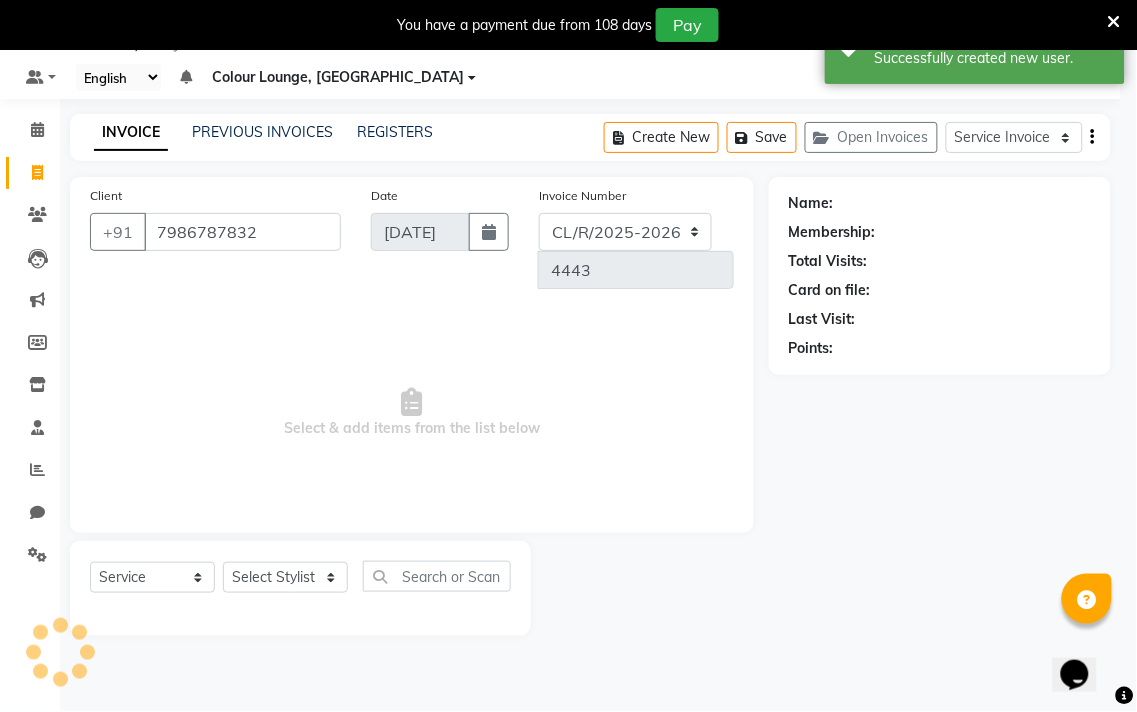 select on "1: Object" 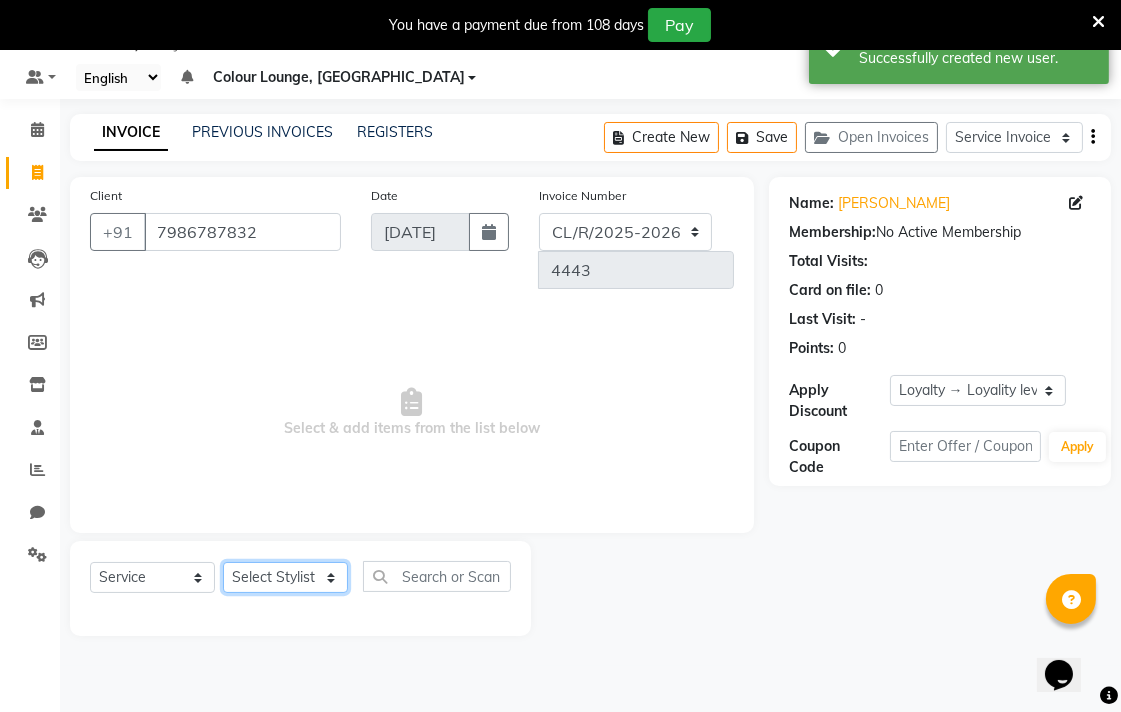 click on "Select Stylist Admin AMIT Birshika Colour Lounge, [GEOGRAPHIC_DATA] Colour Lounge, [GEOGRAPHIC_DATA] [PERSON_NAME] [PERSON_NAME] [PERSON_NAME] [PERSON_NAME] [PERSON_NAME] mam [PERSON_NAME] [PERSON_NAME] [PERSON_NAME] MOHIT [PERSON_NAME] POOJA [PERSON_NAME] [PERSON_NAME] [PERSON_NAME] guard [PERSON_NAME] [PERSON_NAME] [PERSON_NAME] [PERSON_NAME] SAMEER [PERSON_NAME] [PERSON_NAME] [PERSON_NAME] [PERSON_NAME] [PERSON_NAME] [PERSON_NAME] VISHAL [PERSON_NAME]" 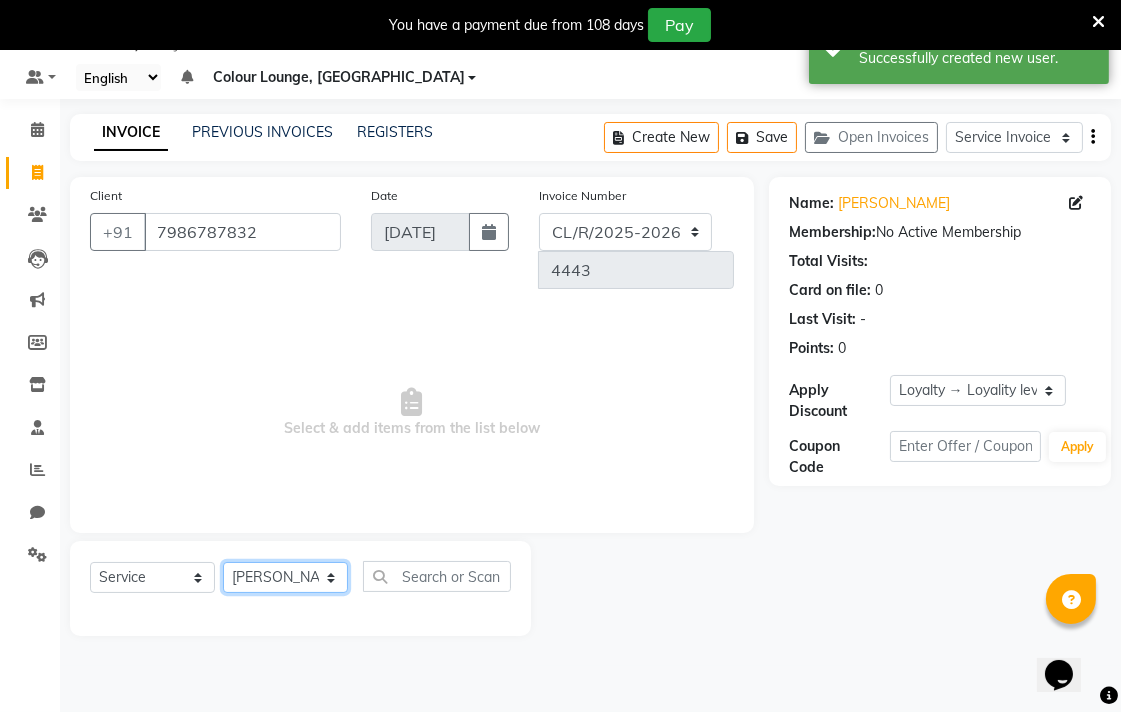 click on "Select Stylist Admin AMIT Birshika Colour Lounge, [GEOGRAPHIC_DATA] Colour Lounge, [GEOGRAPHIC_DATA] [PERSON_NAME] [PERSON_NAME] [PERSON_NAME] [PERSON_NAME] [PERSON_NAME] mam [PERSON_NAME] [PERSON_NAME] [PERSON_NAME] MOHIT [PERSON_NAME] POOJA [PERSON_NAME] [PERSON_NAME] [PERSON_NAME] guard [PERSON_NAME] [PERSON_NAME] [PERSON_NAME] [PERSON_NAME] SAMEER [PERSON_NAME] [PERSON_NAME] [PERSON_NAME] [PERSON_NAME] [PERSON_NAME] [PERSON_NAME] VISHAL [PERSON_NAME]" 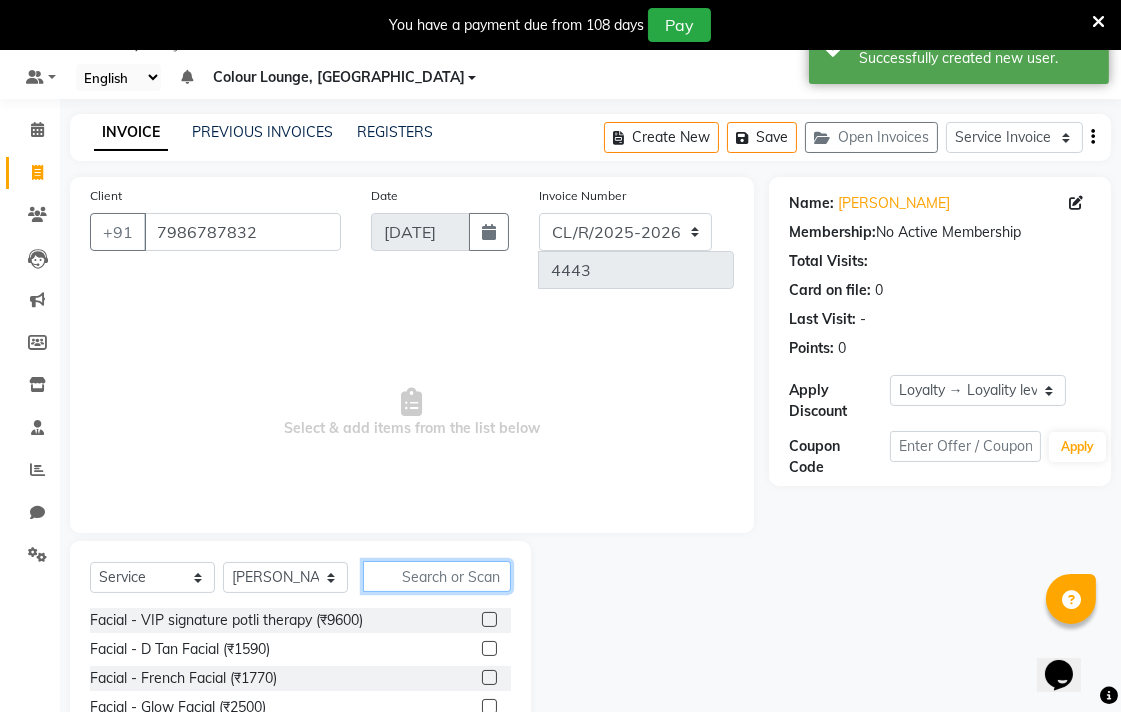 click 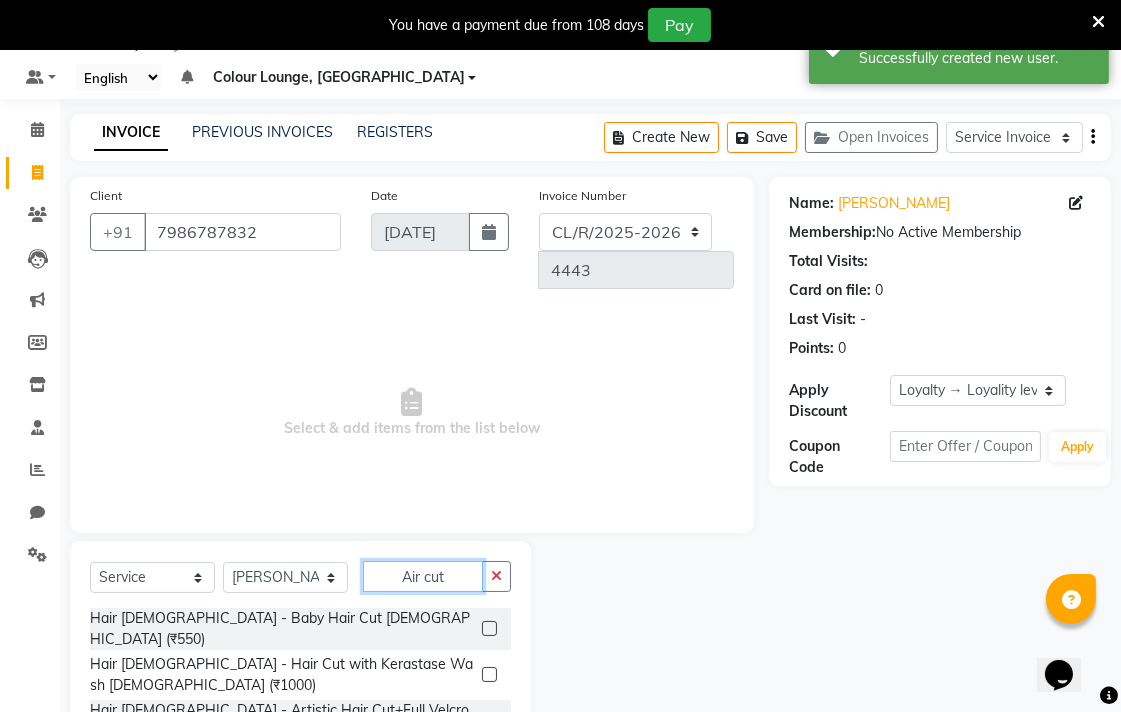 scroll, scrollTop: 65, scrollLeft: 0, axis: vertical 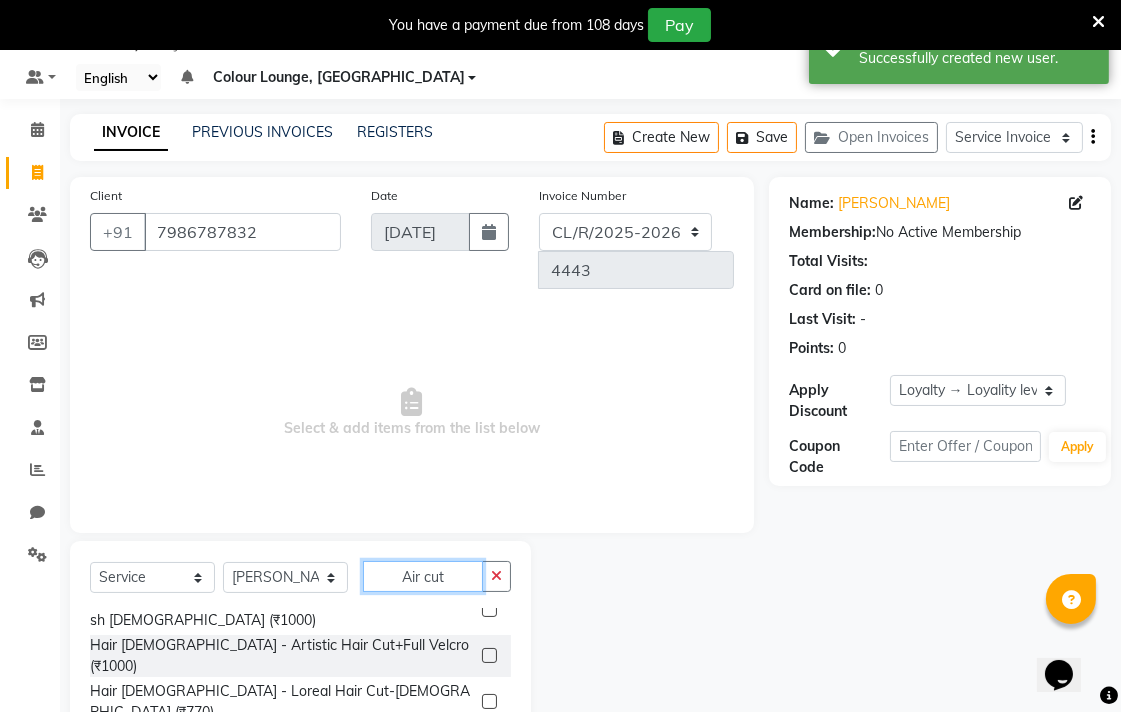 type on "Air cut" 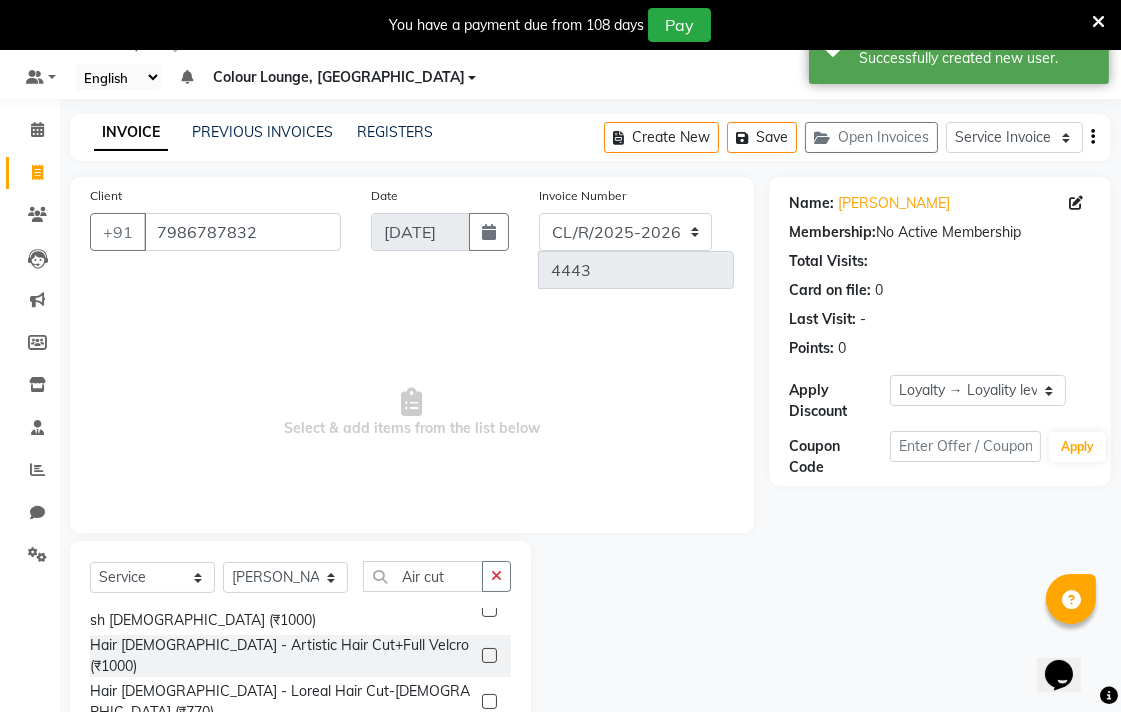 click 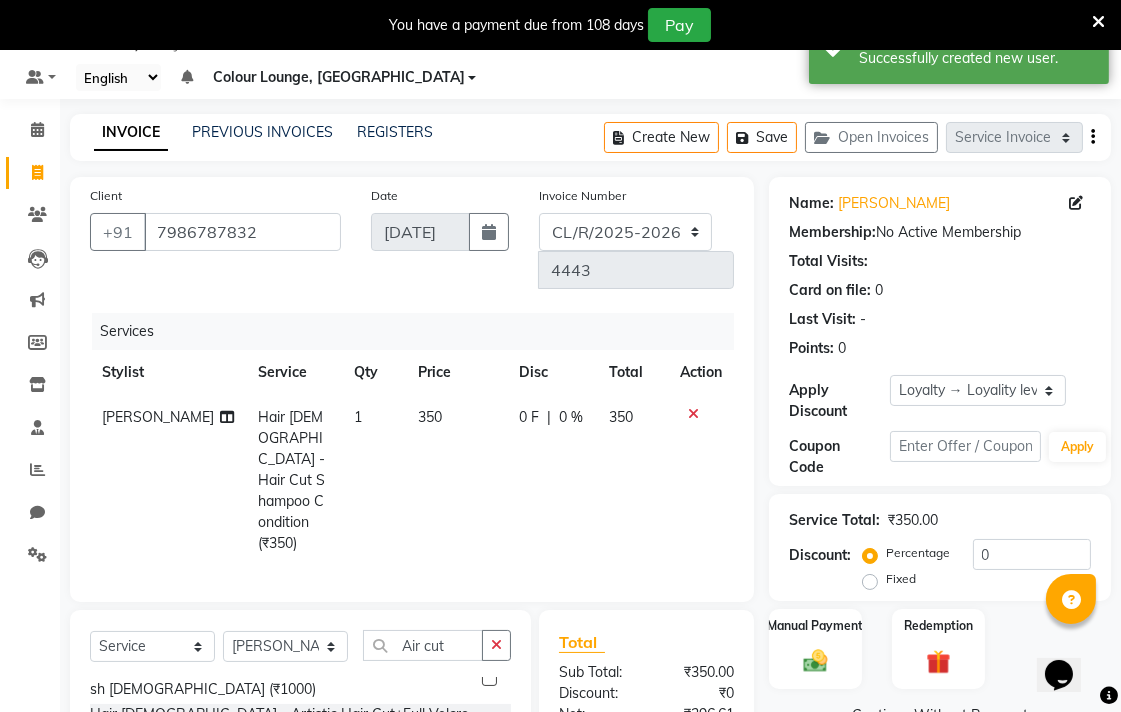 checkbox on "false" 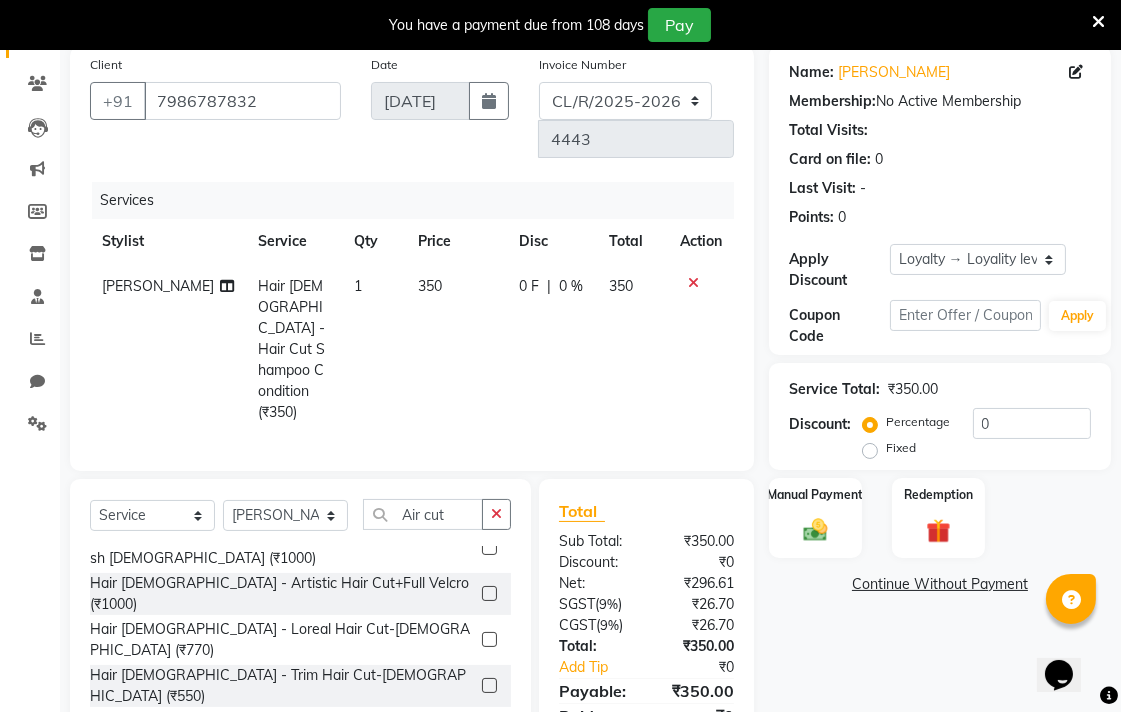 scroll, scrollTop: 210, scrollLeft: 0, axis: vertical 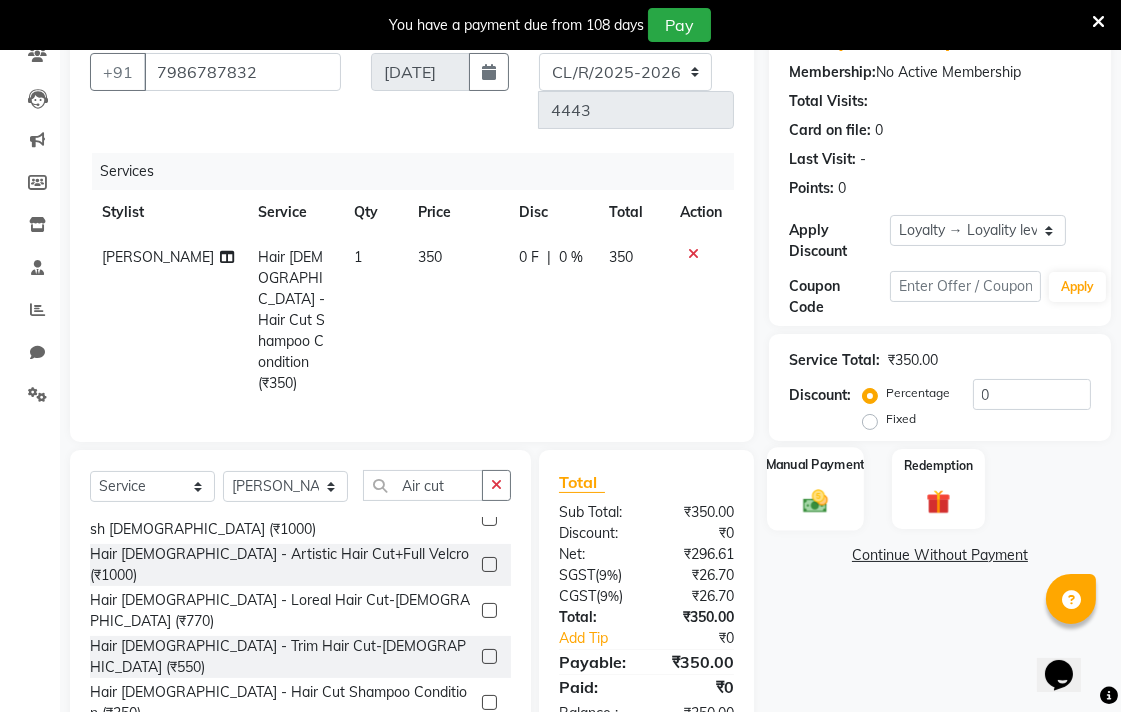 click 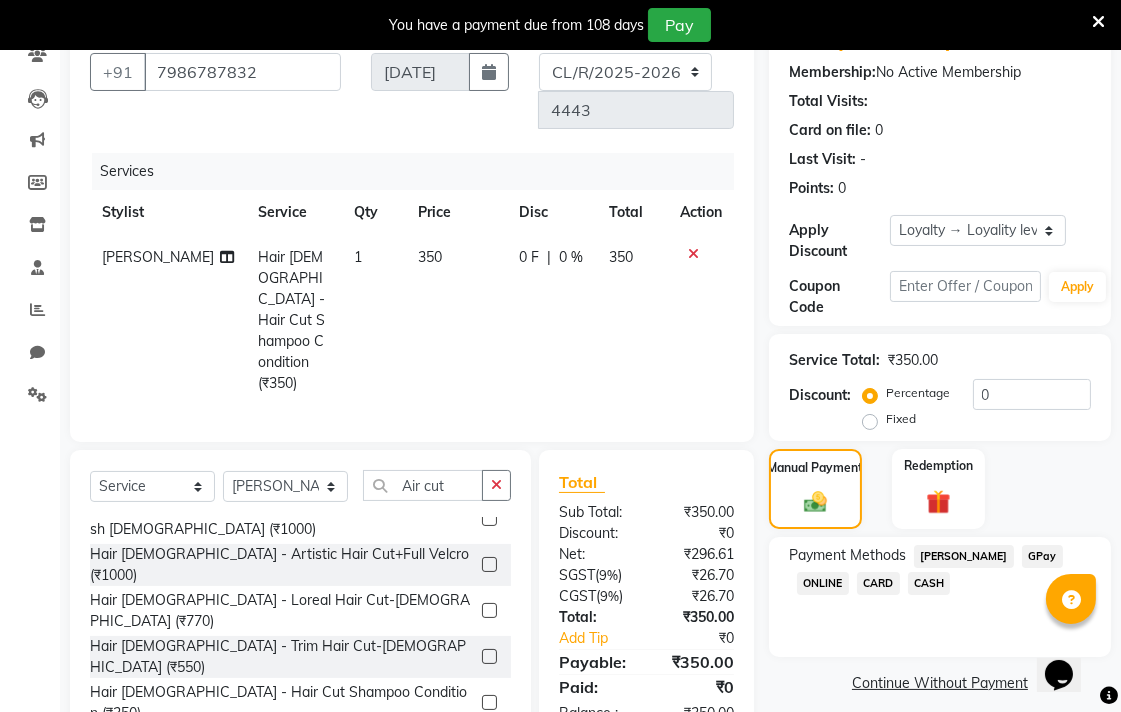 click on "GPay" 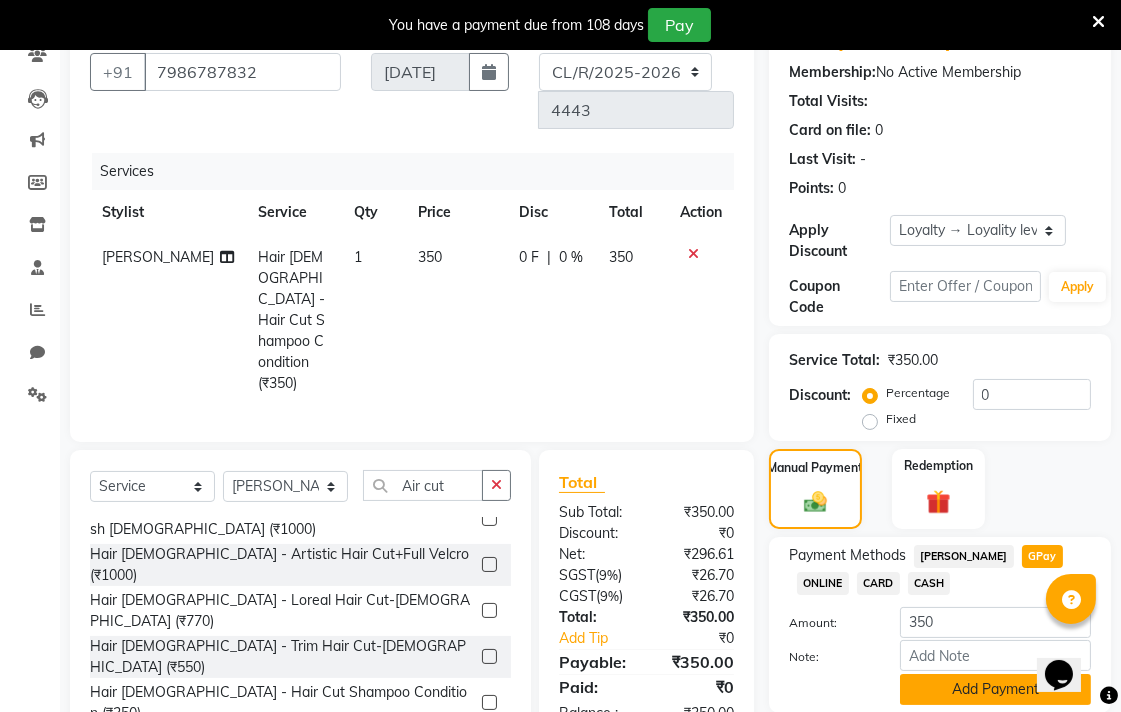 click on "Add Payment" 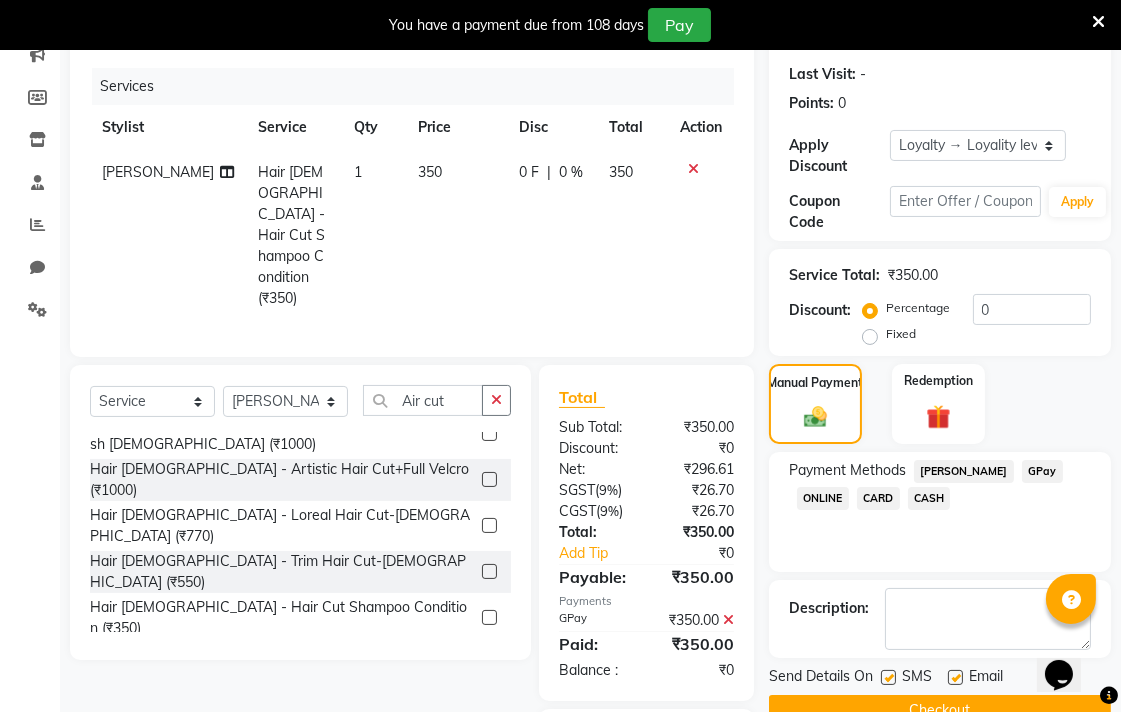 scroll, scrollTop: 411, scrollLeft: 0, axis: vertical 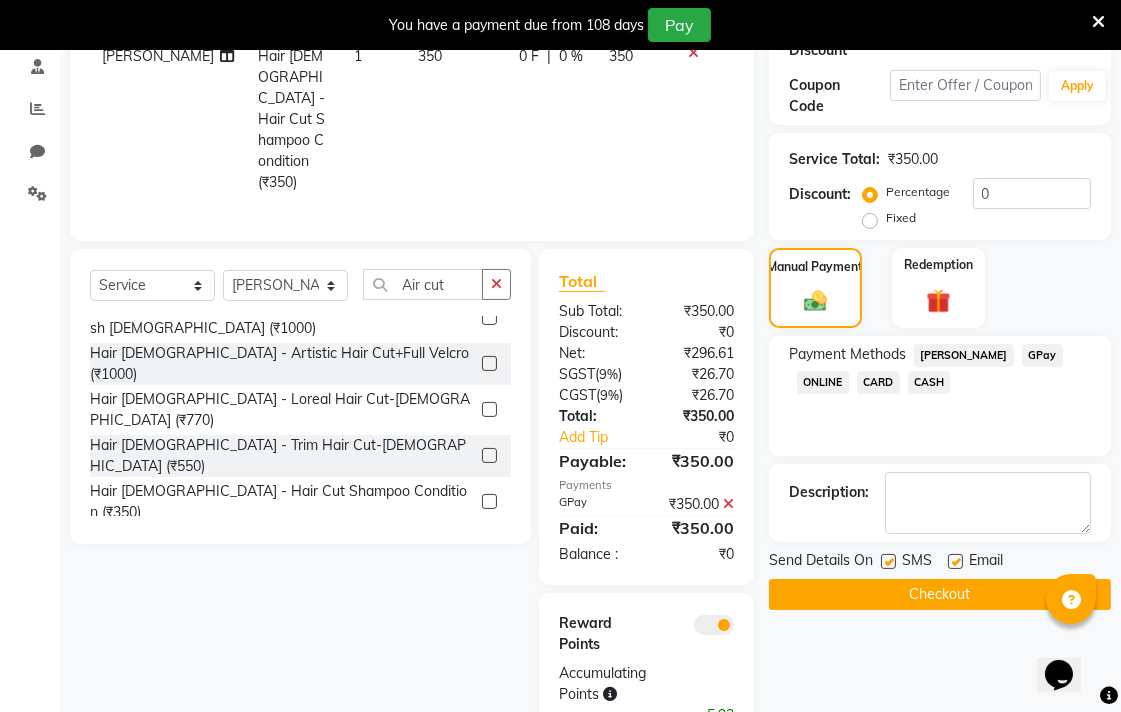 click 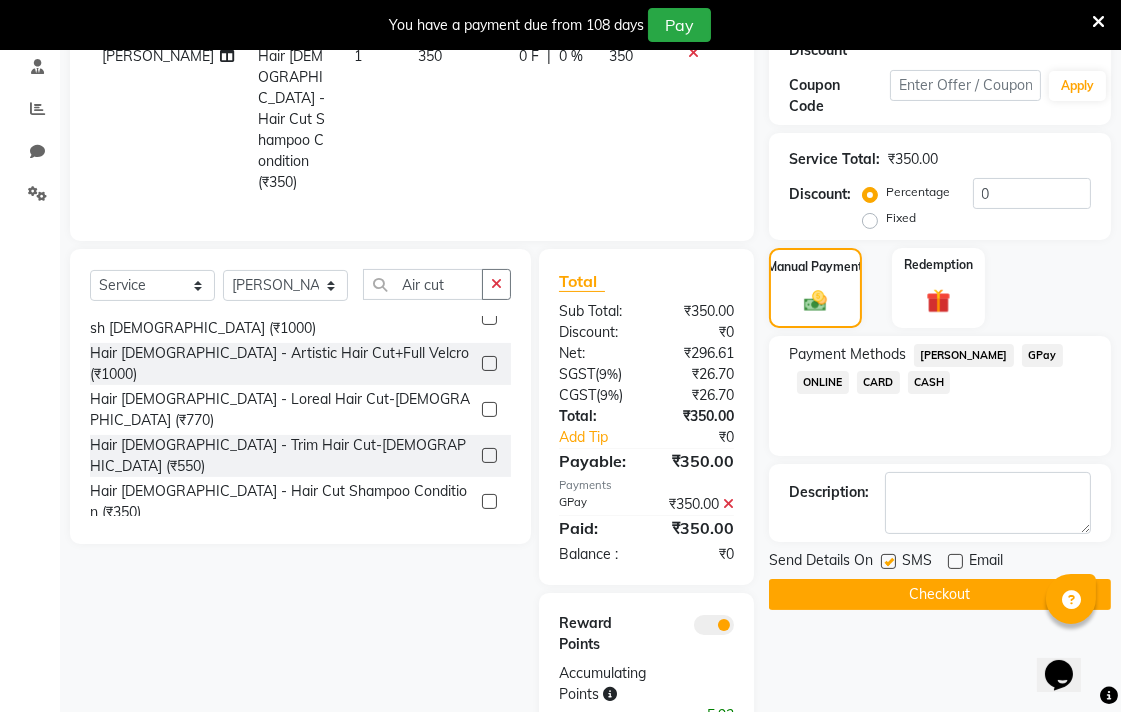 click on "Checkout" 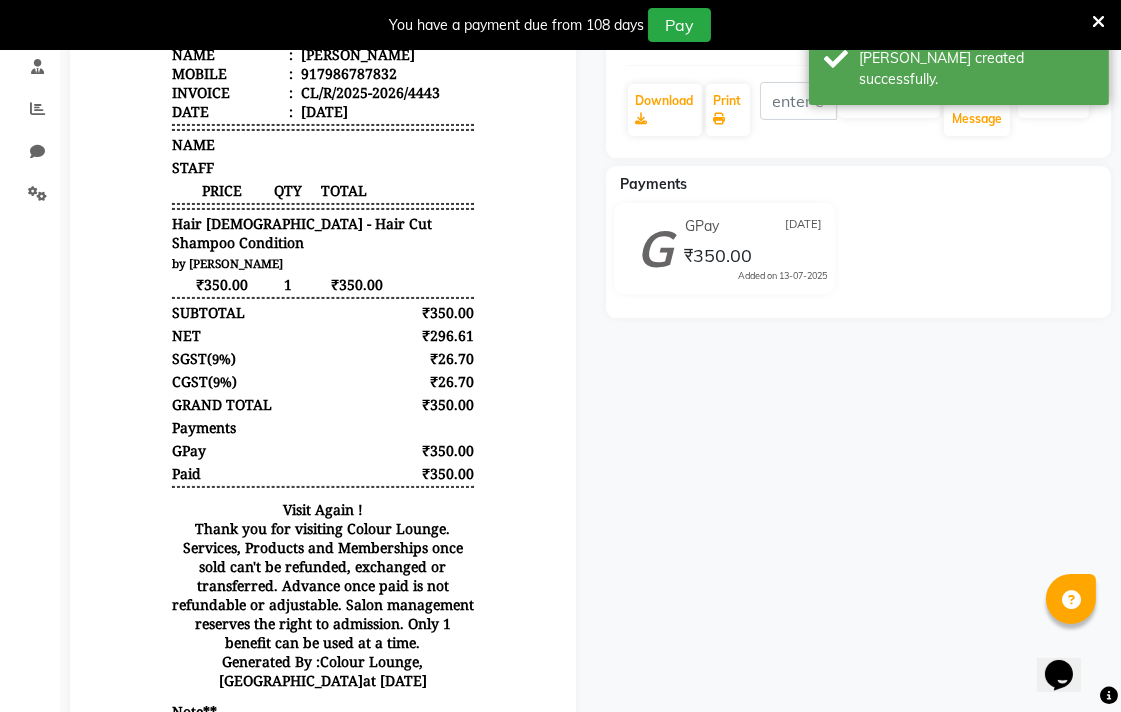 scroll, scrollTop: 0, scrollLeft: 0, axis: both 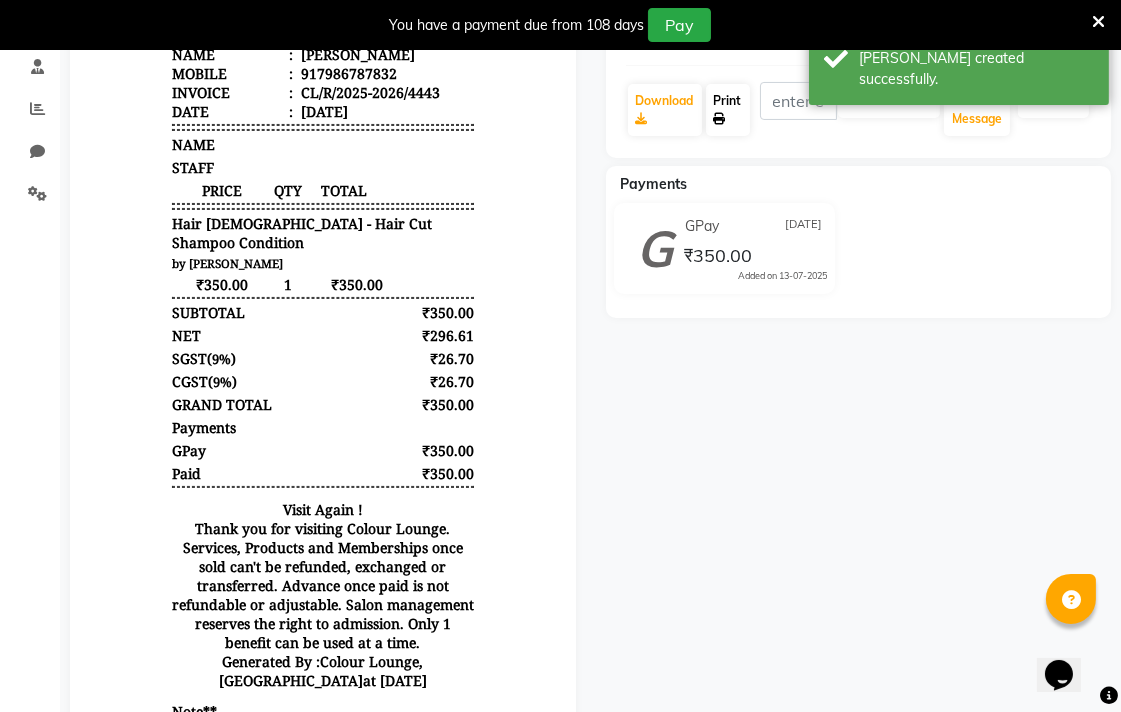 click 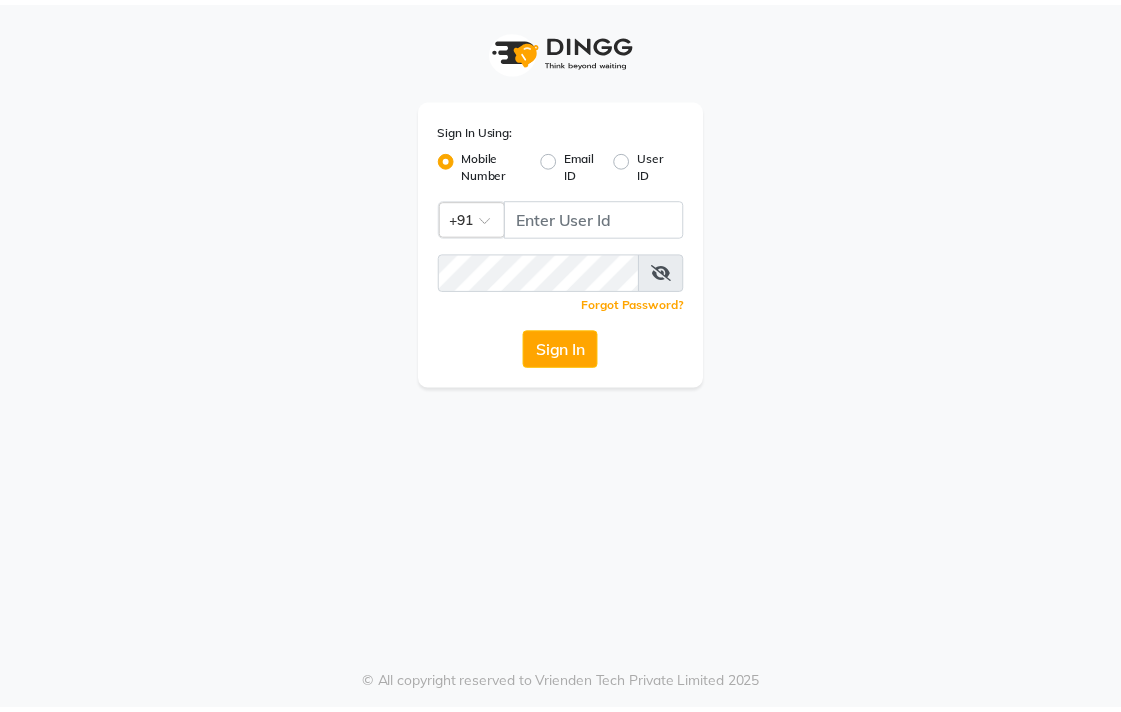 scroll, scrollTop: 0, scrollLeft: 0, axis: both 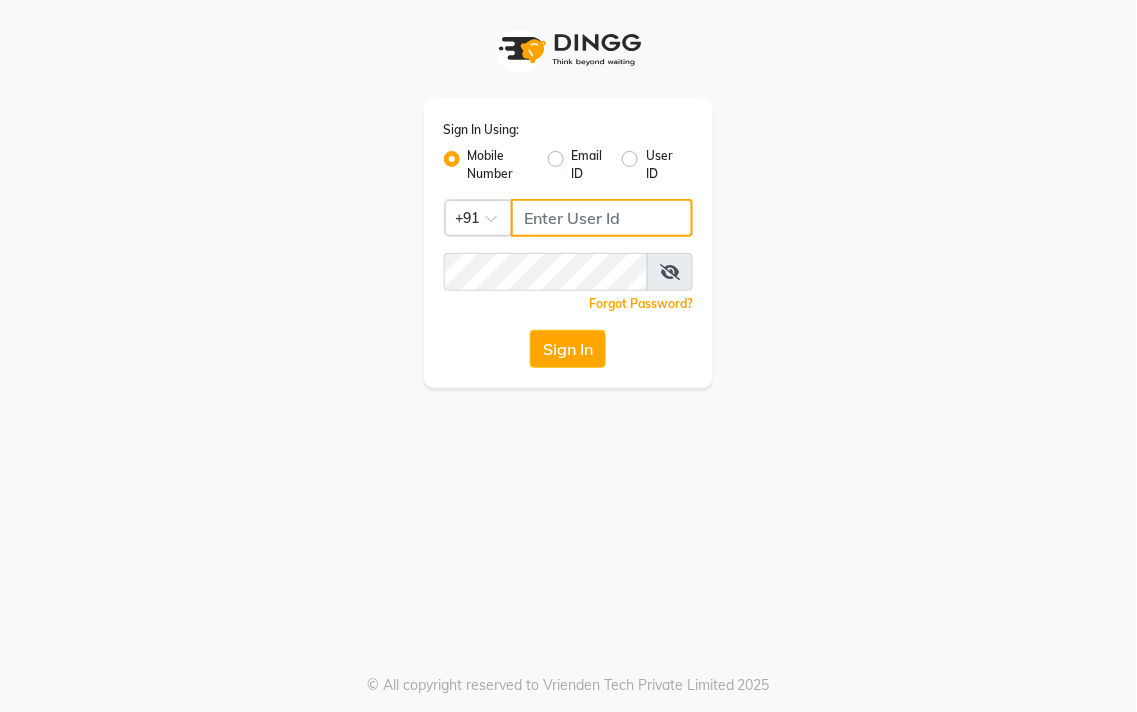 type on "9256811117" 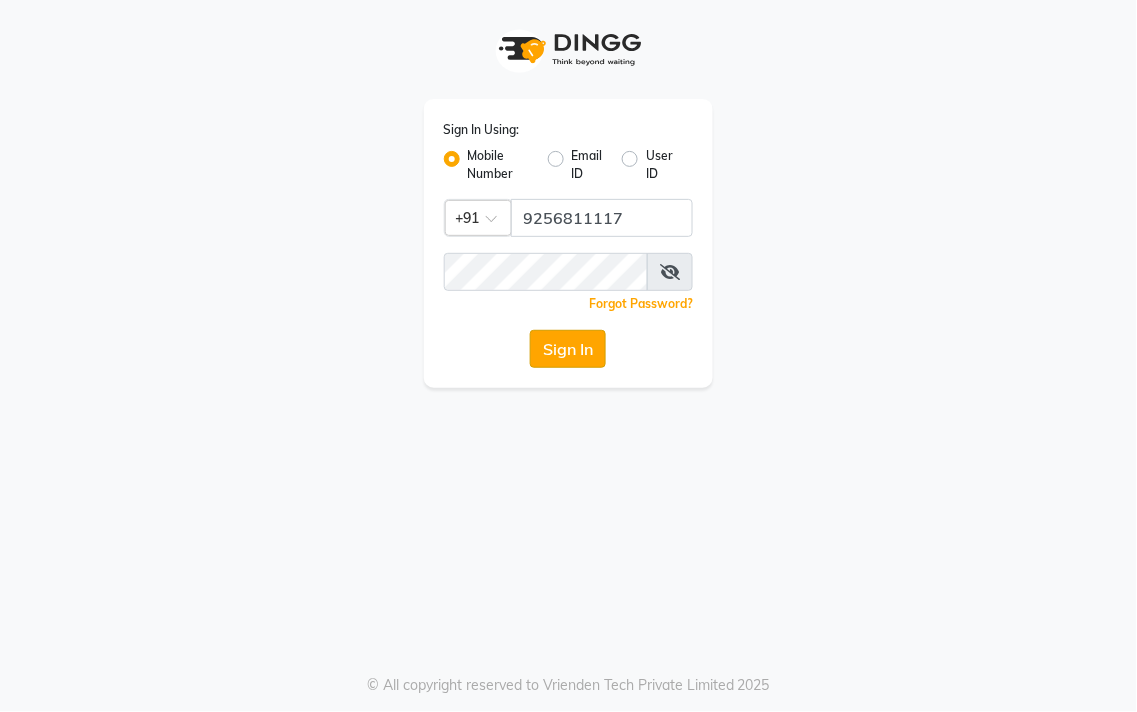 click on "Sign In" 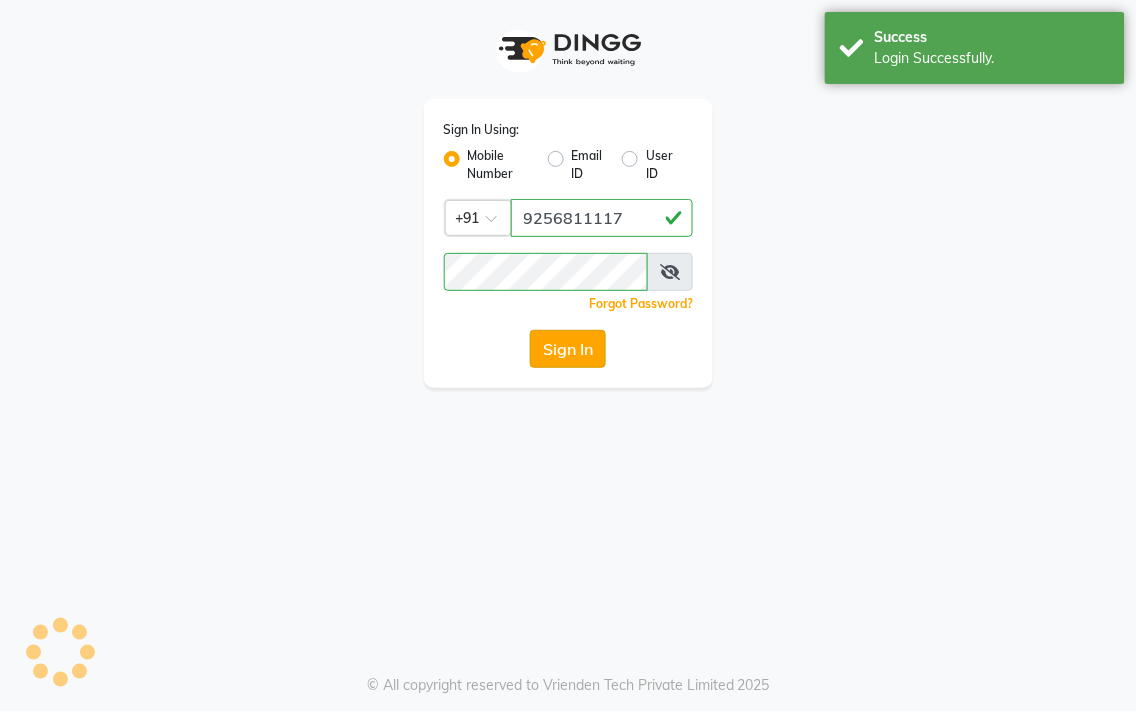 select on "83" 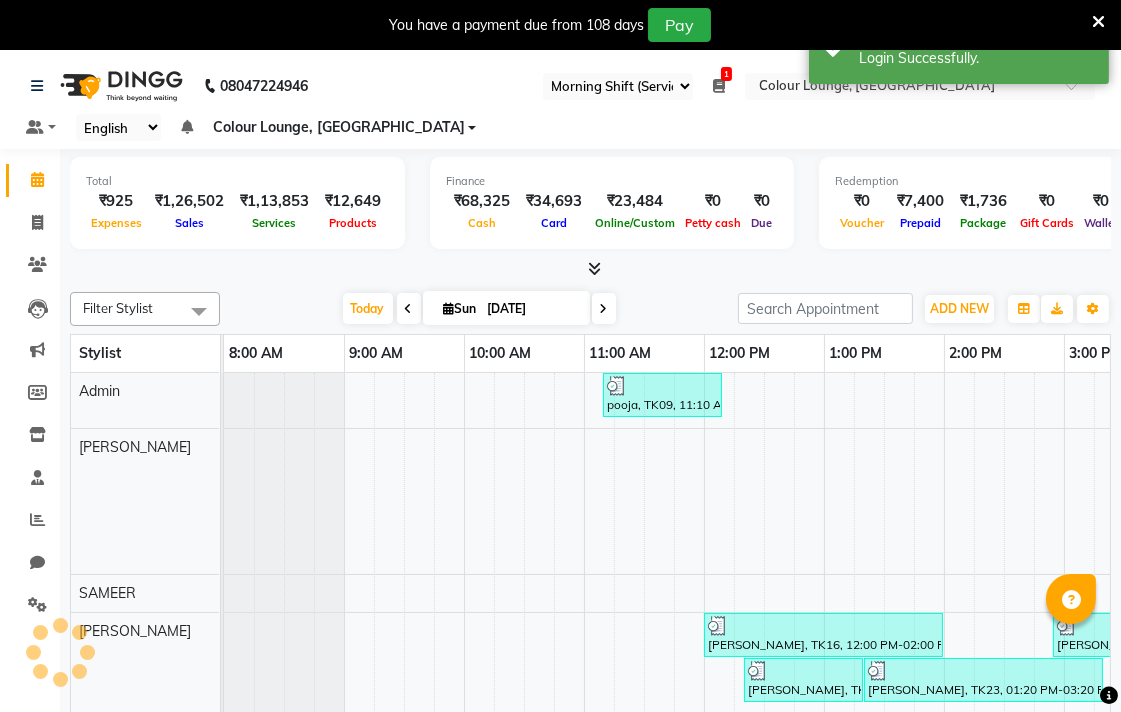 scroll, scrollTop: 0, scrollLeft: 0, axis: both 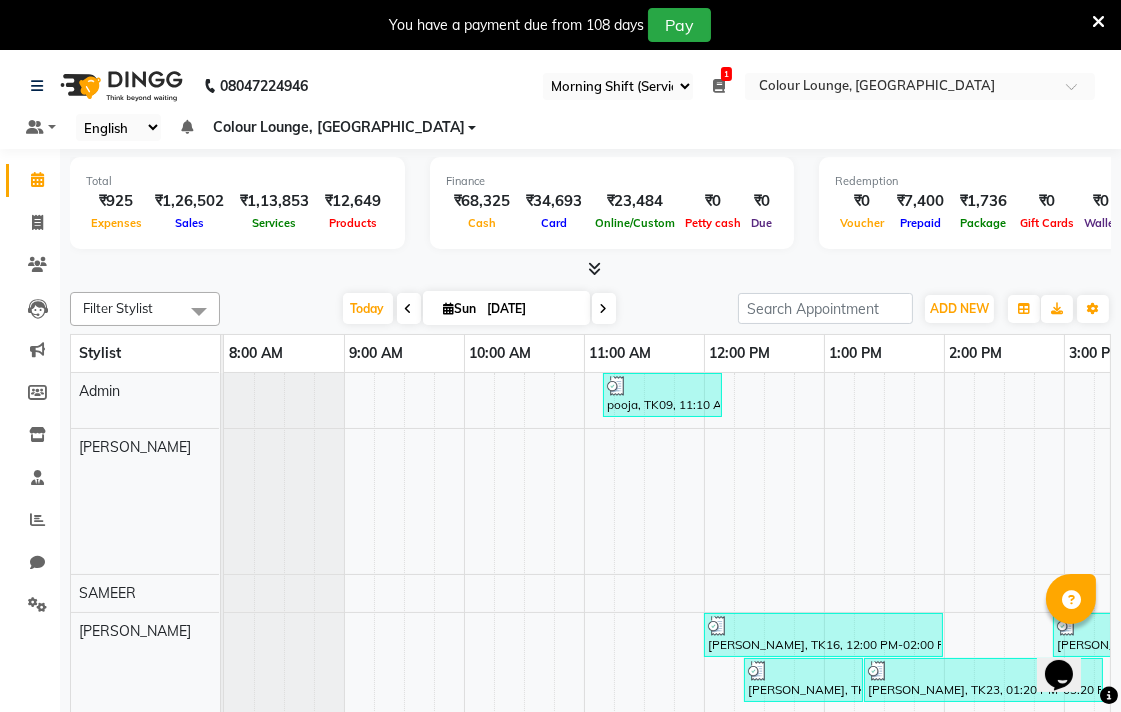 click at bounding box center (719, 86) 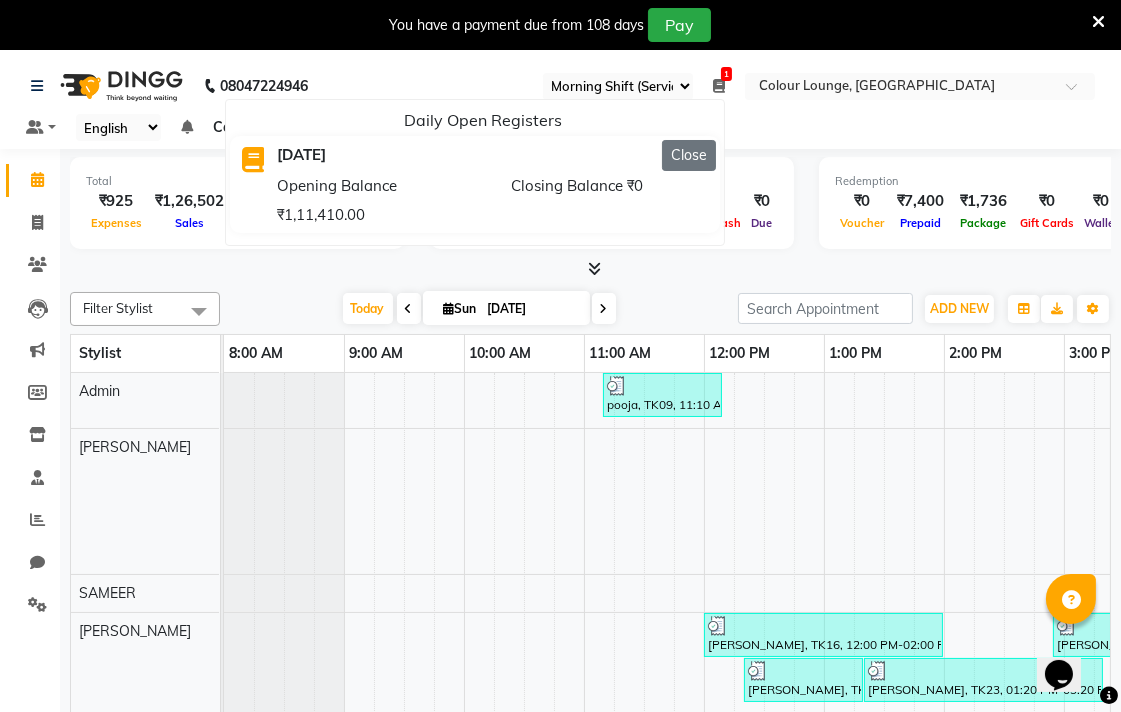 click on "Close" at bounding box center (689, 155) 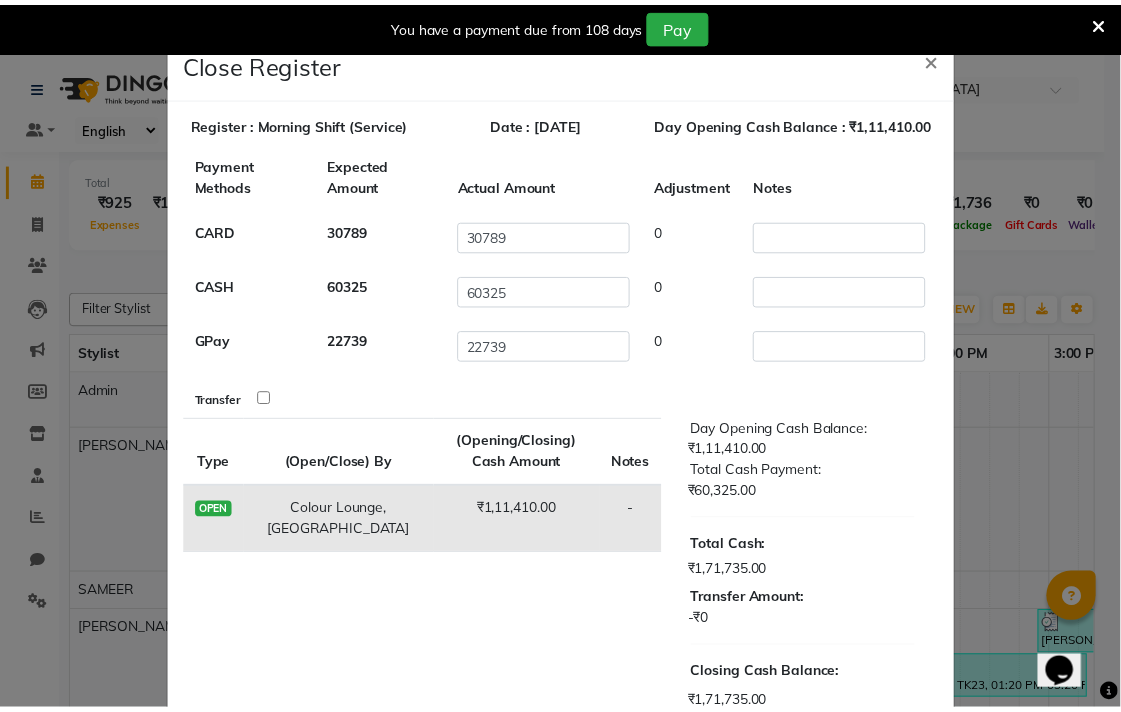 scroll, scrollTop: 113, scrollLeft: 0, axis: vertical 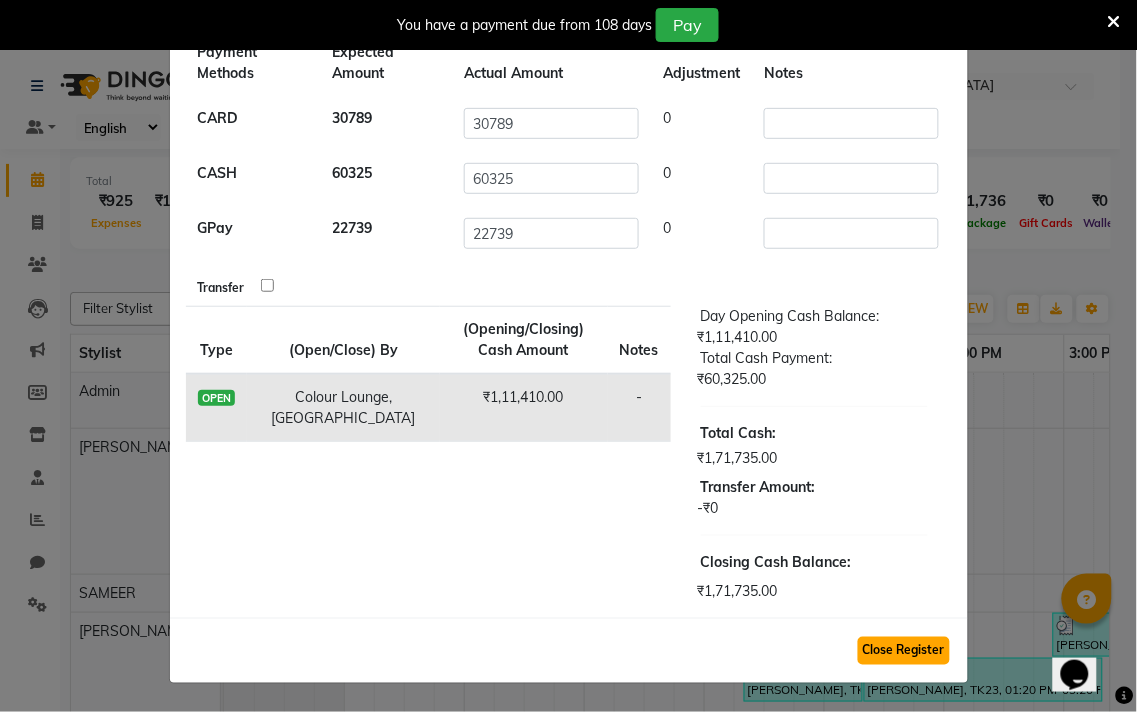 click on "Close Register" 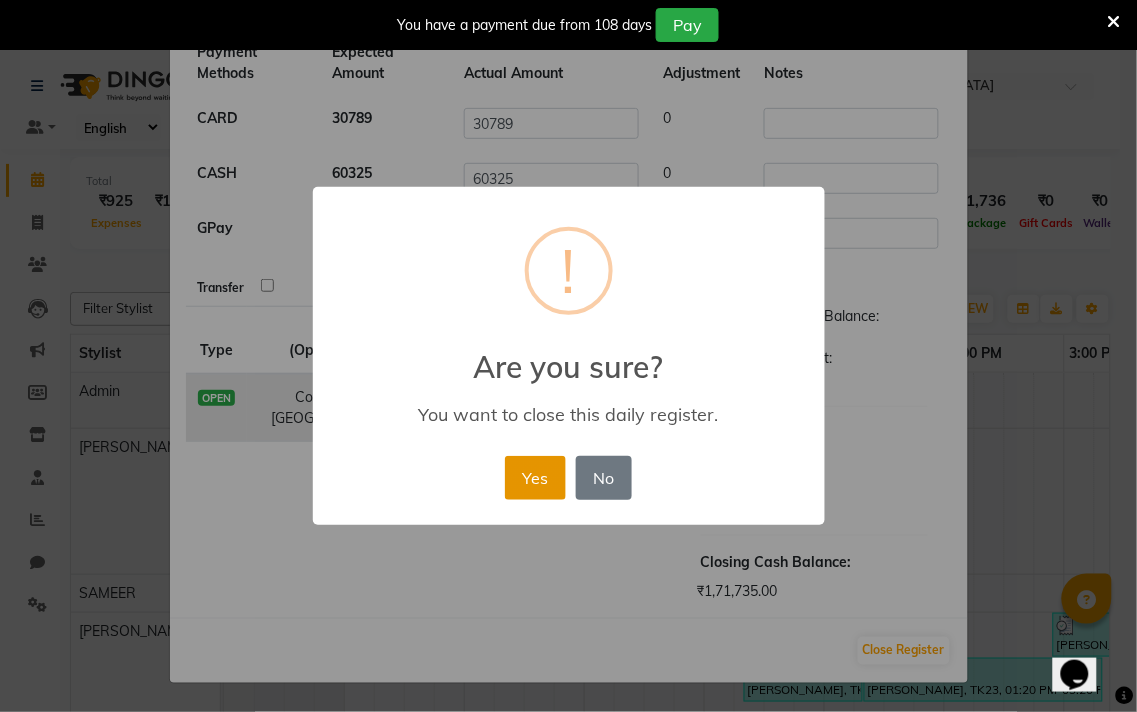 click on "Yes" at bounding box center (535, 478) 